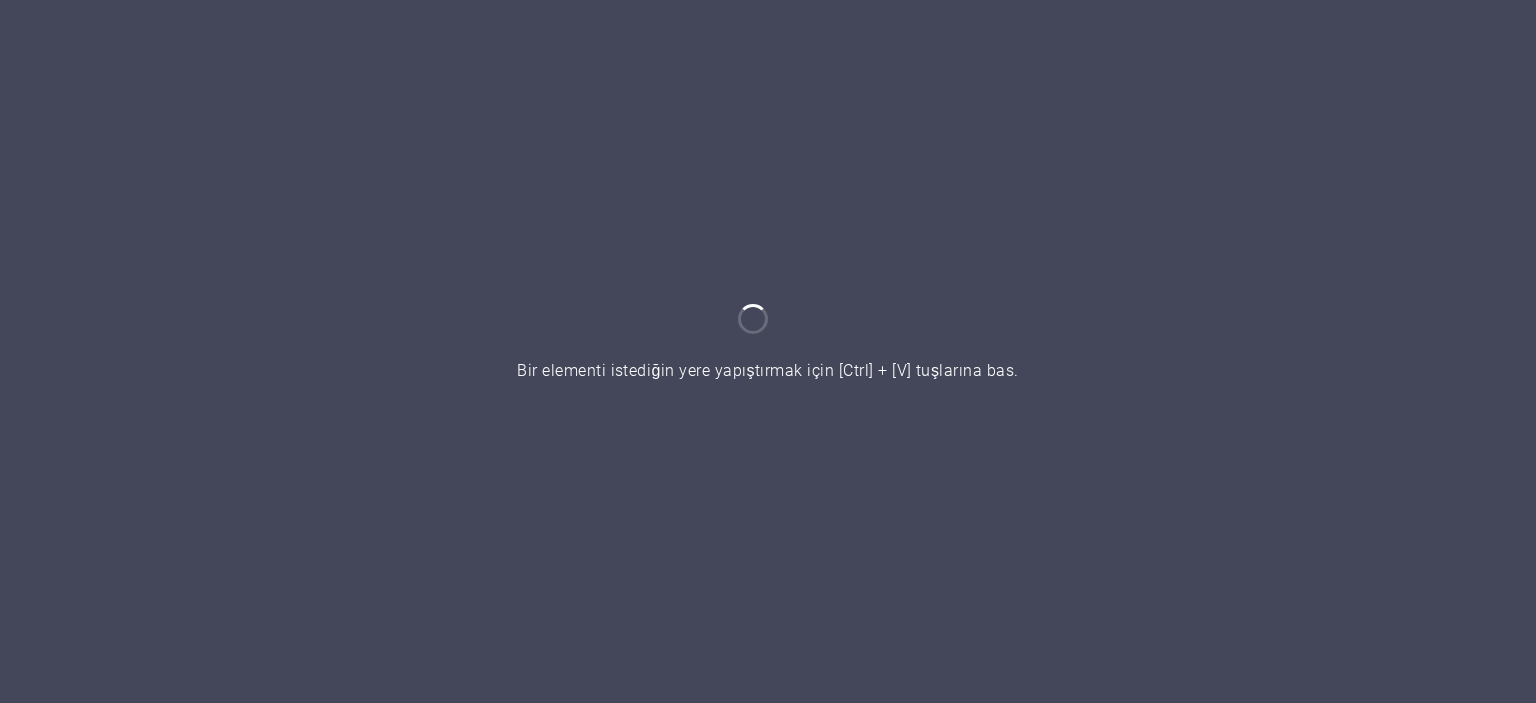scroll, scrollTop: 0, scrollLeft: 0, axis: both 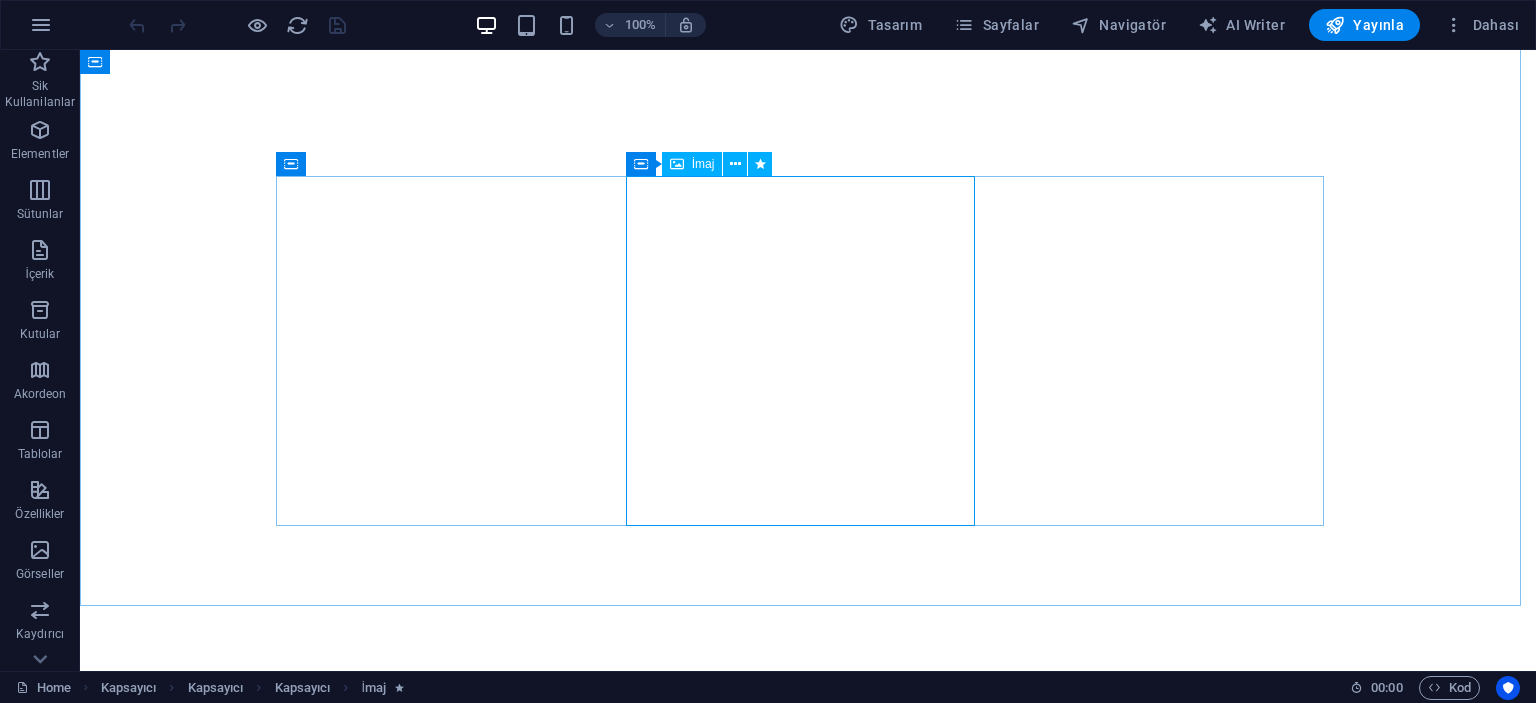 click on "İmaj" at bounding box center (703, 164) 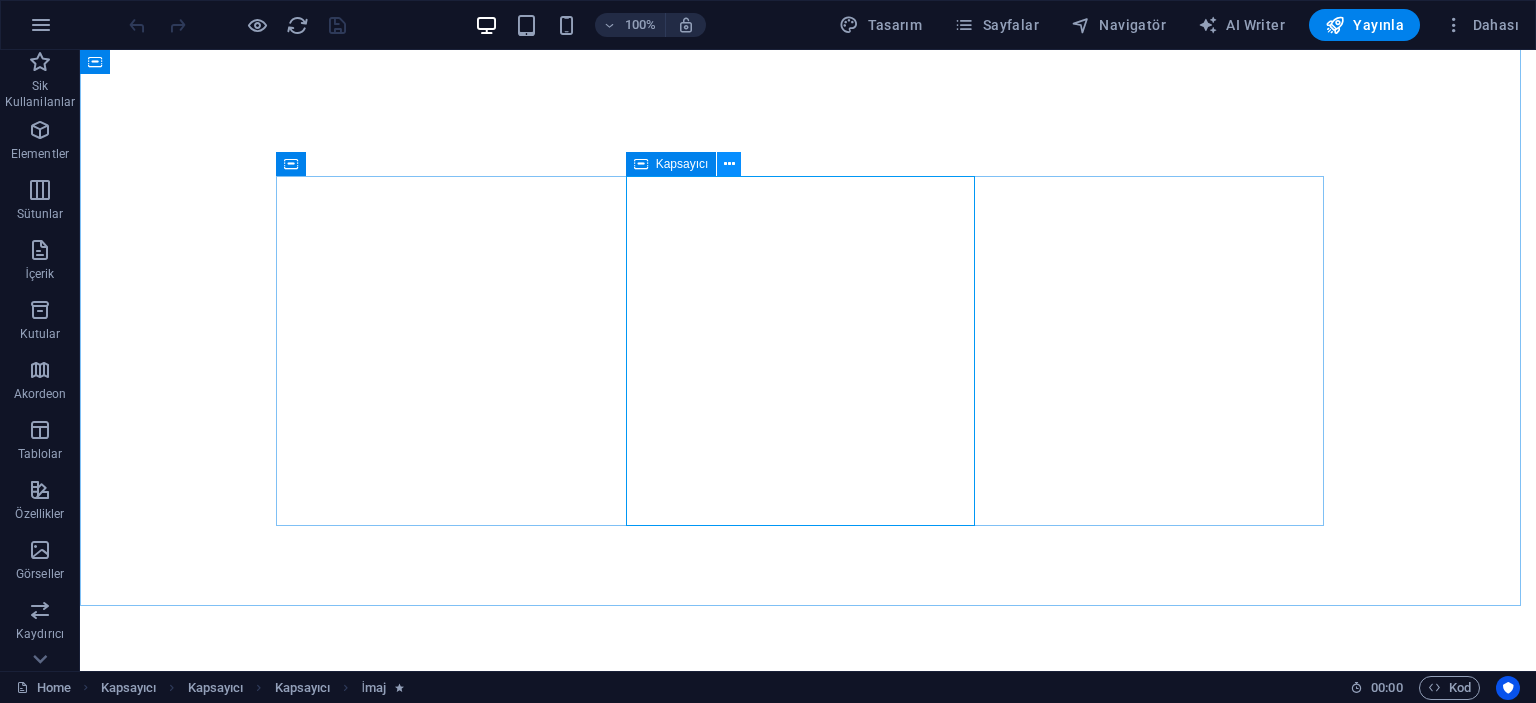 click at bounding box center [729, 164] 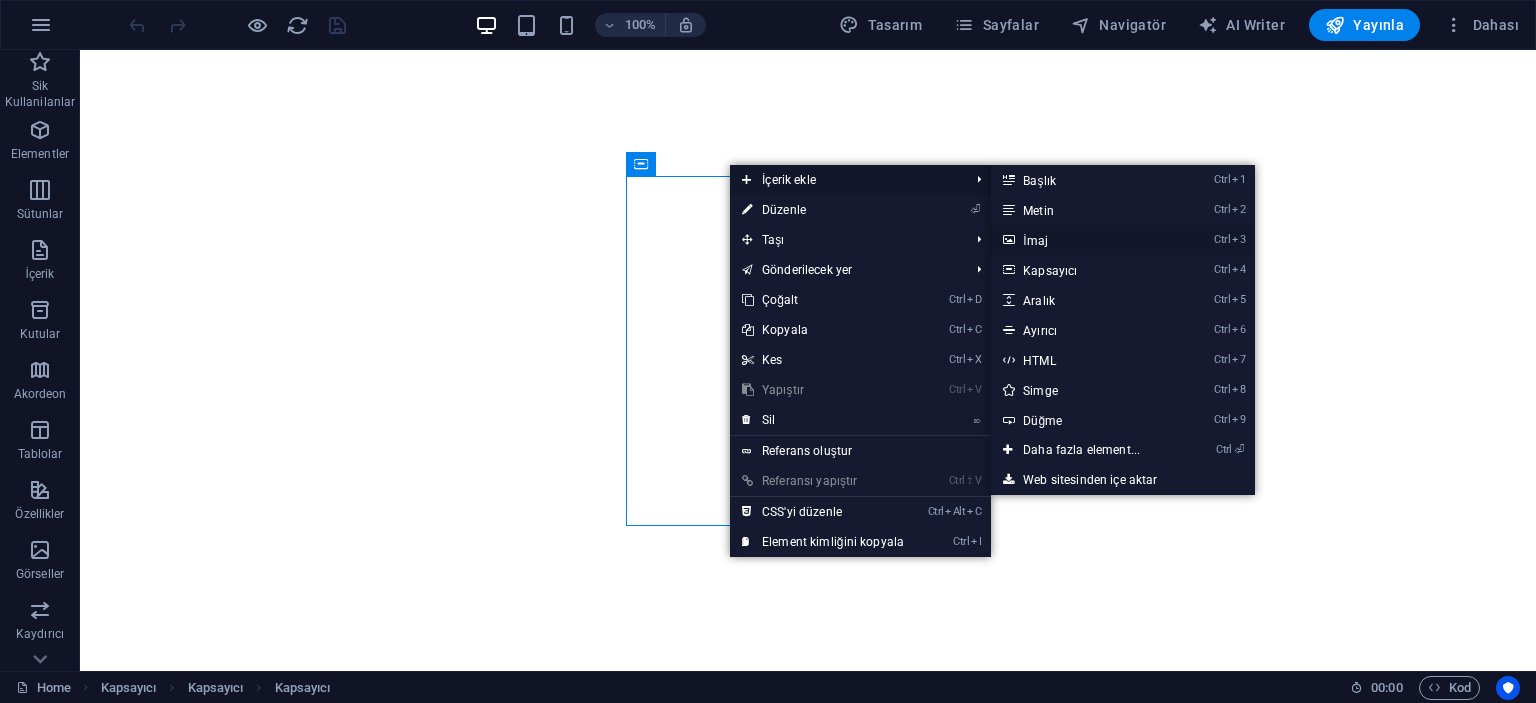 click on "Ctrl 3  İmaj" at bounding box center (1085, 240) 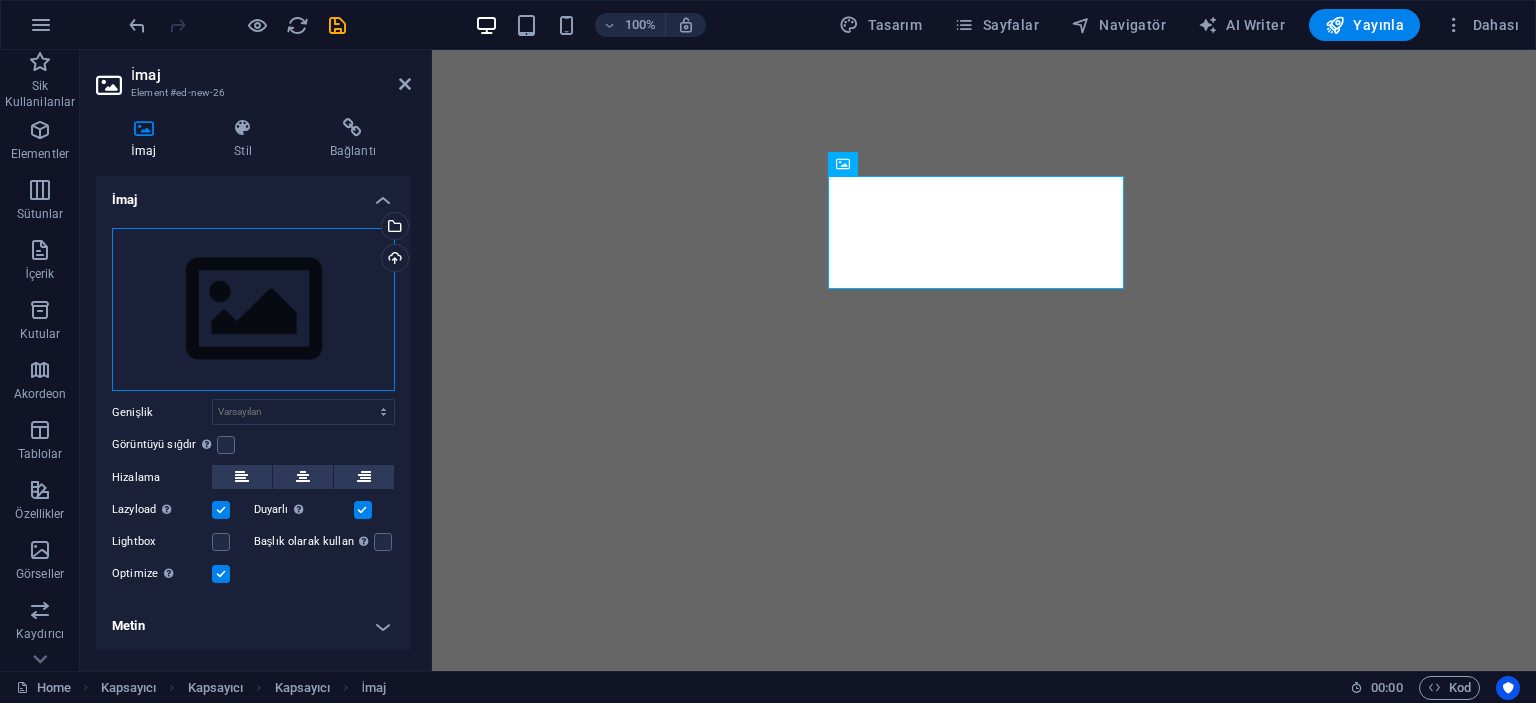 click on "Dosyaları buraya sürükleyin, dosyaları seçmek için tıklayın veya Dosyalardan ya da ücretsiz stok fotoğraf ve videolarımızdan dosyalar seçin" at bounding box center [253, 310] 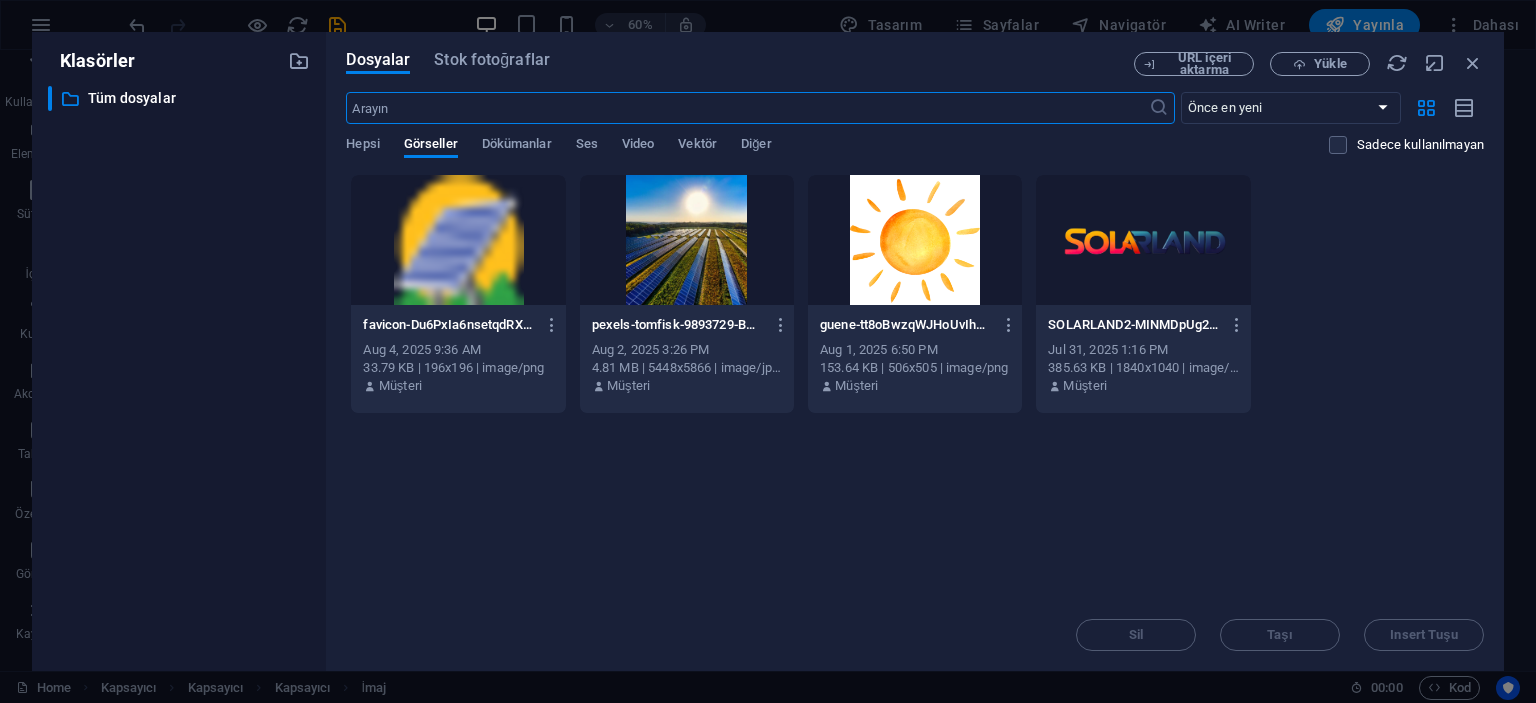 scroll, scrollTop: 1200, scrollLeft: 0, axis: vertical 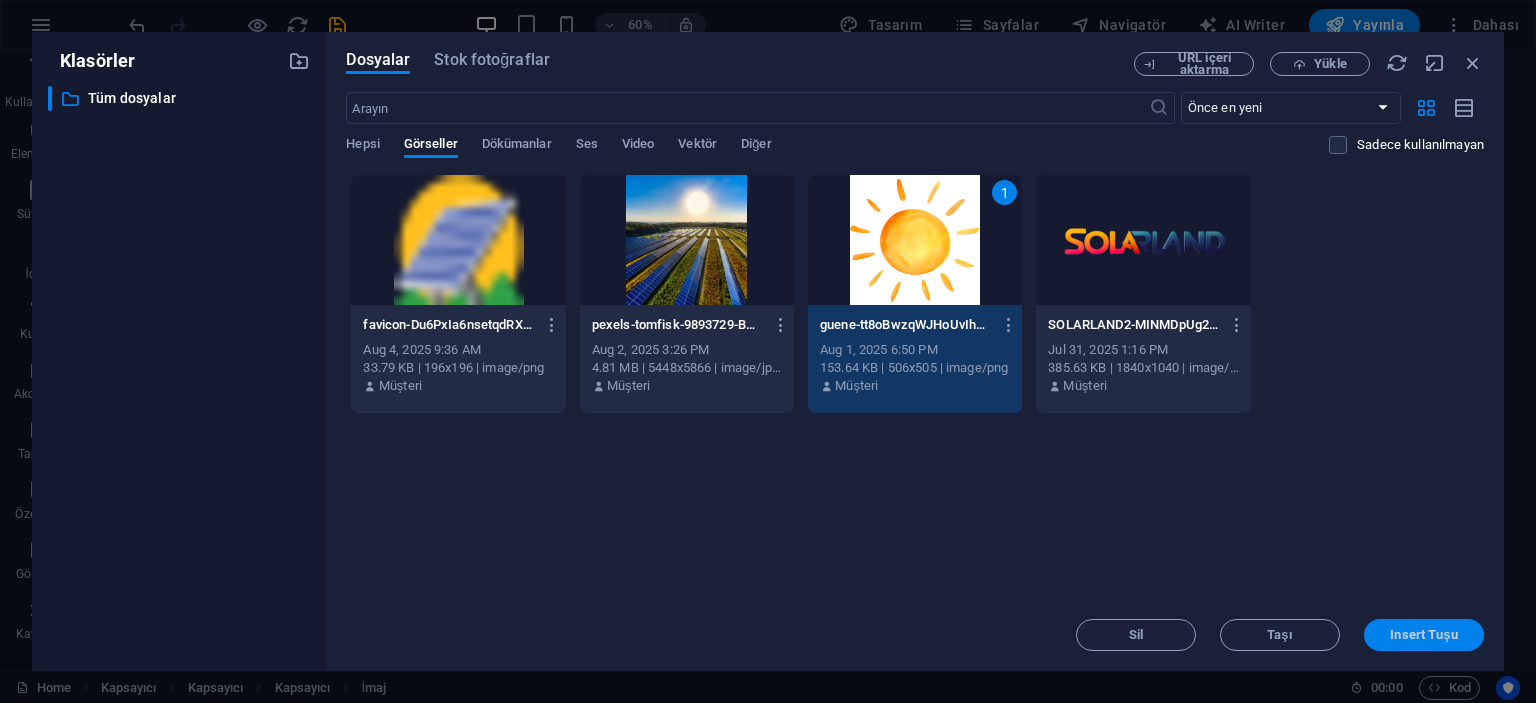 click on "Insert Tuşu" at bounding box center [1423, 635] 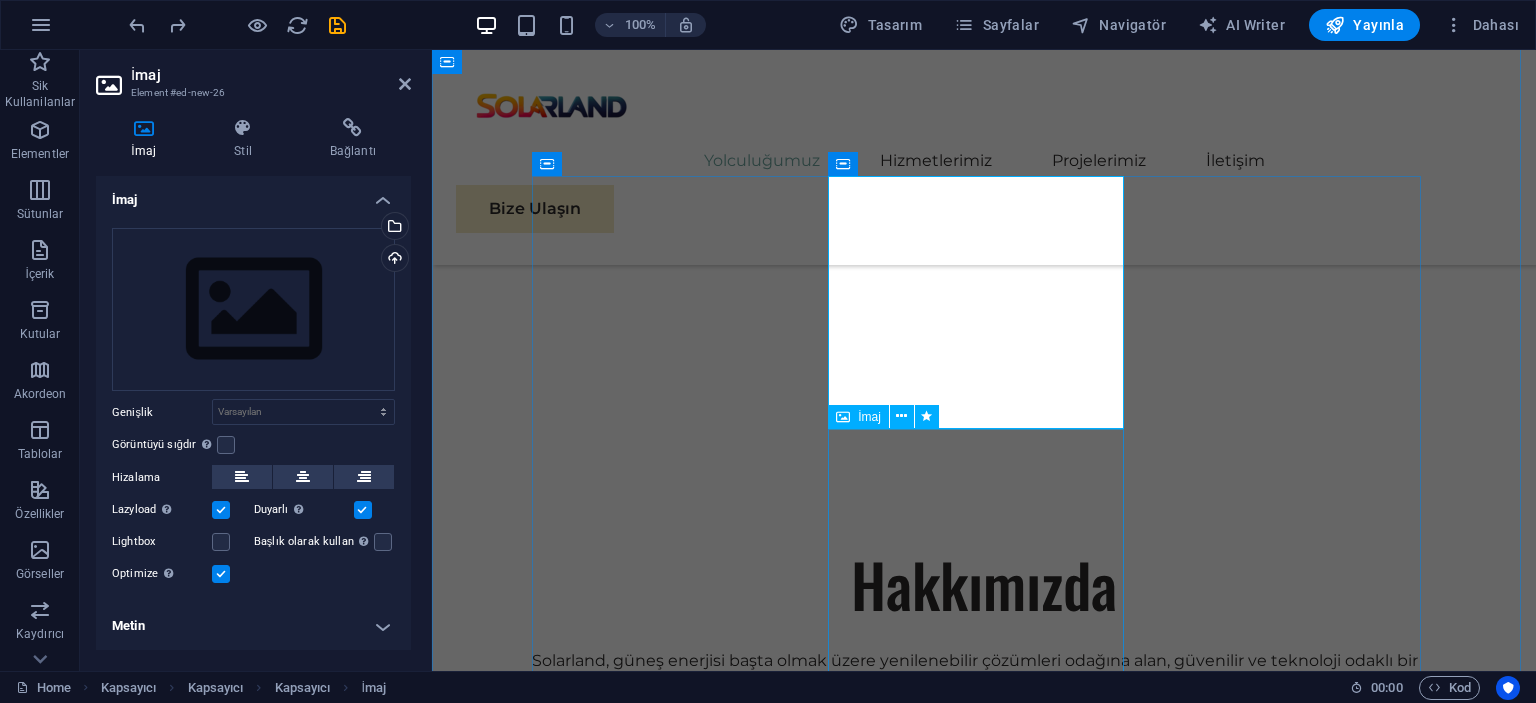 click at bounding box center [984, 2196] 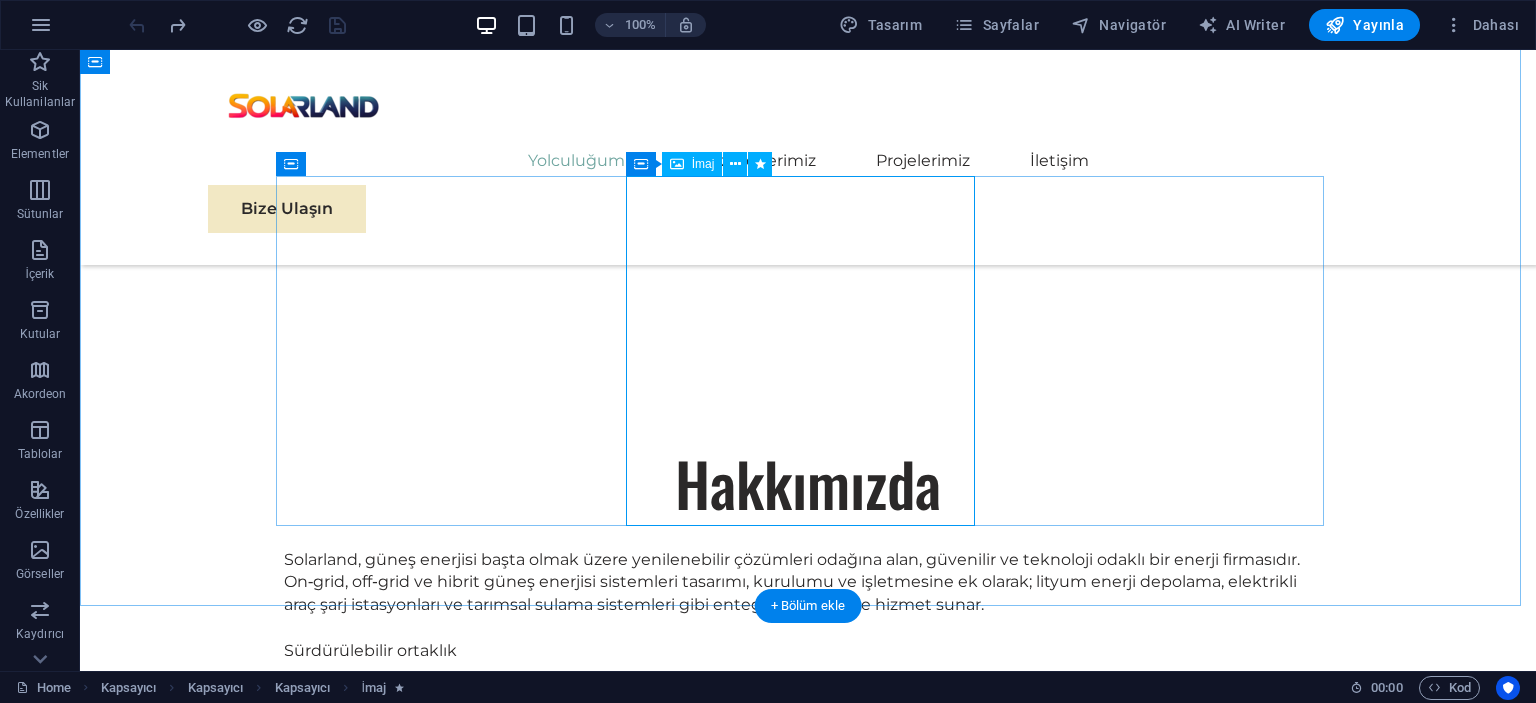 click at bounding box center (808, 1546) 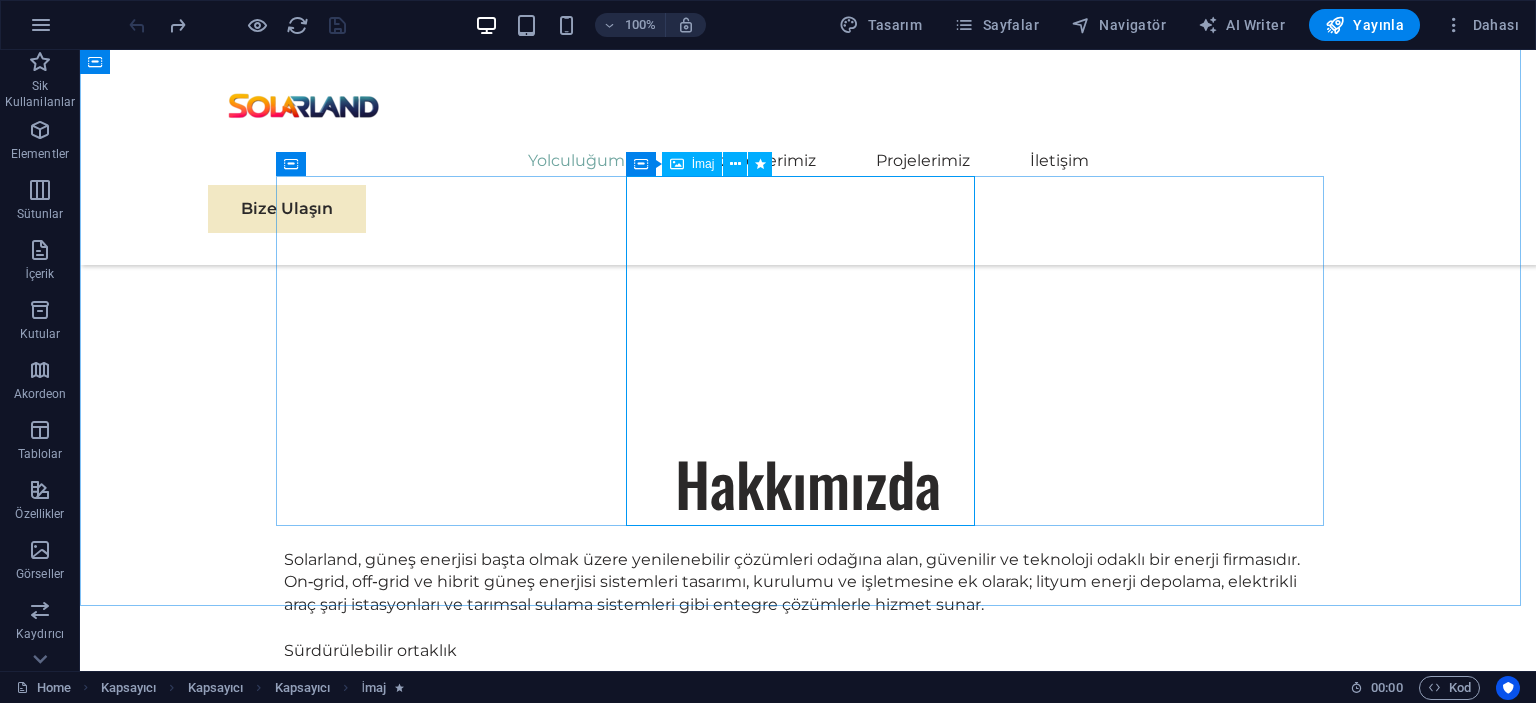 click on "İmaj" at bounding box center [692, 164] 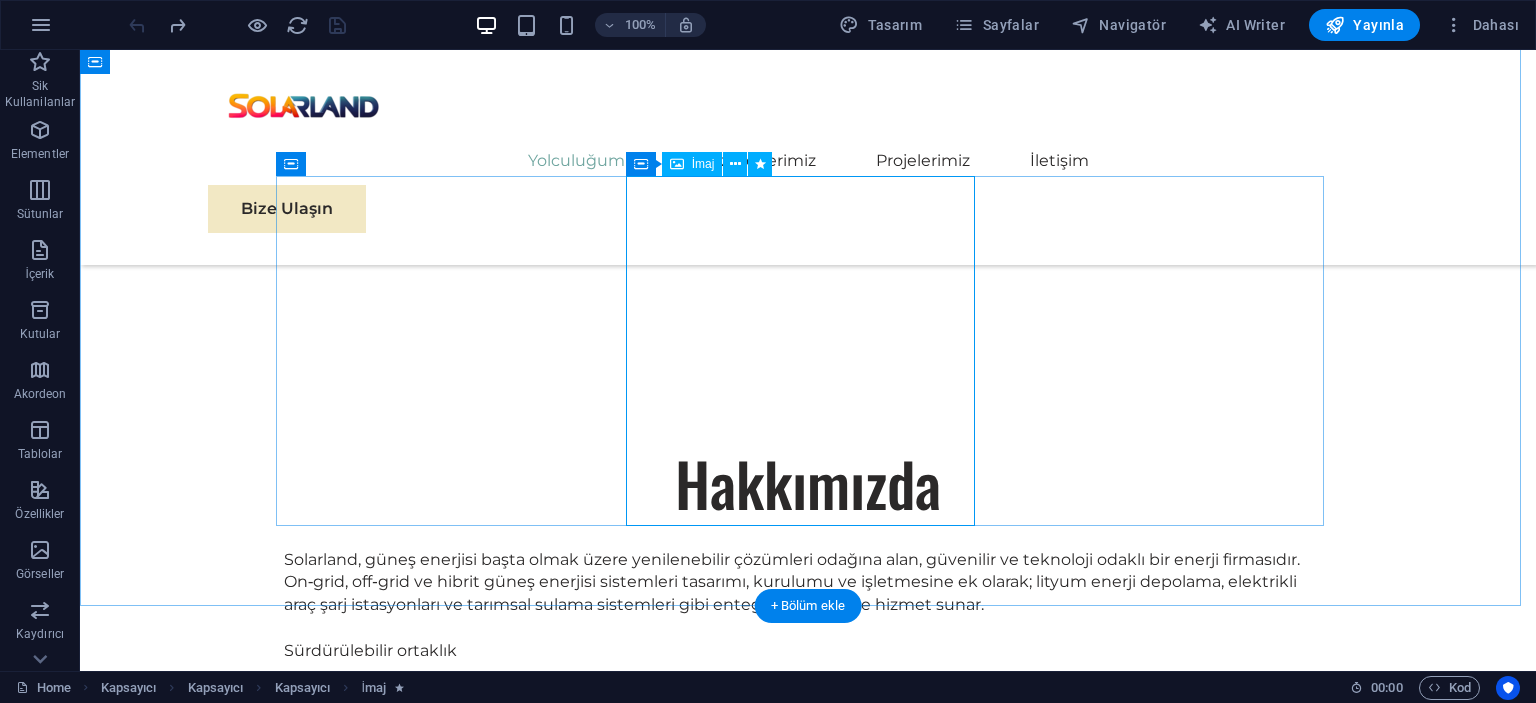 click at bounding box center [808, 1546] 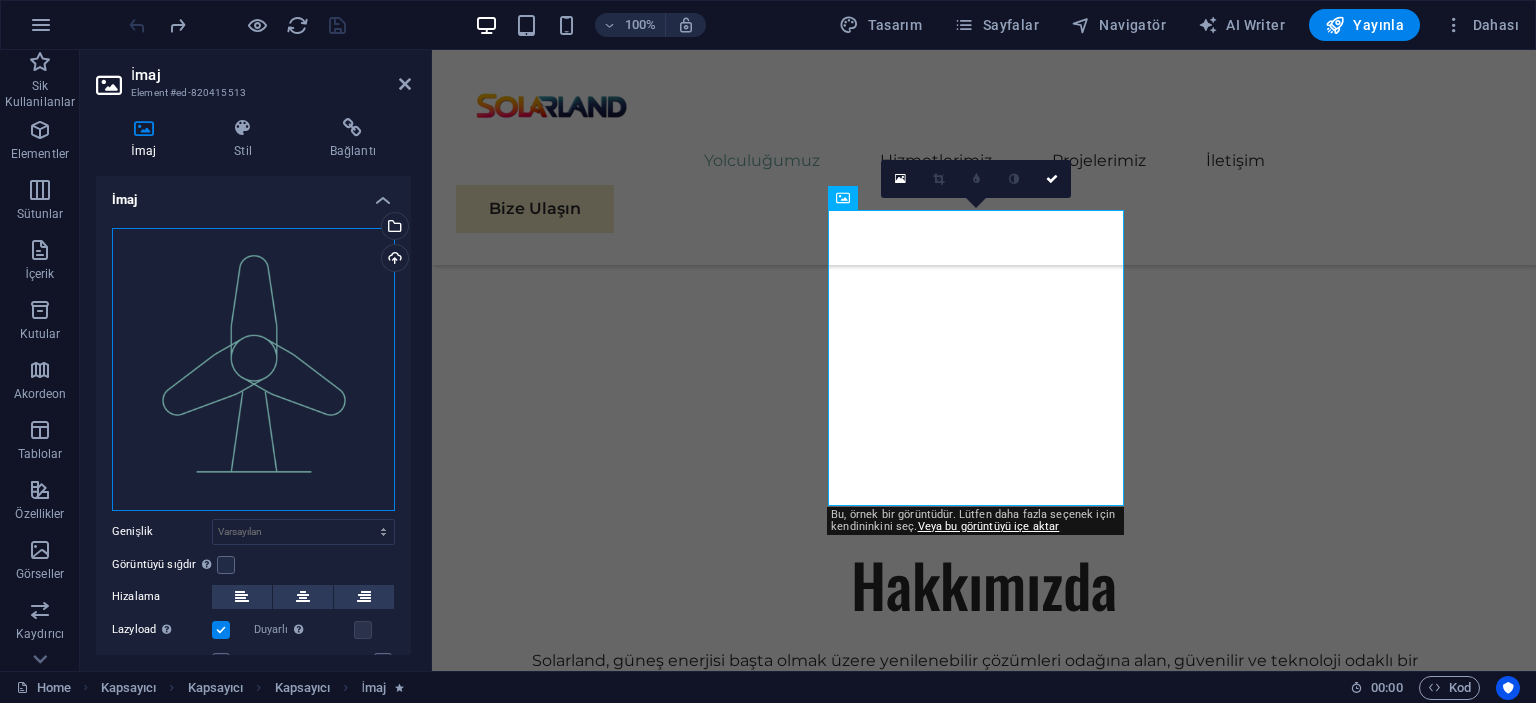 click on "Dosyaları buraya sürükleyin, dosyaları seçmek için tıklayın veya Dosyalardan ya da ücretsiz stok fotoğraf ve videolarımızdan dosyalar seçin" at bounding box center [253, 369] 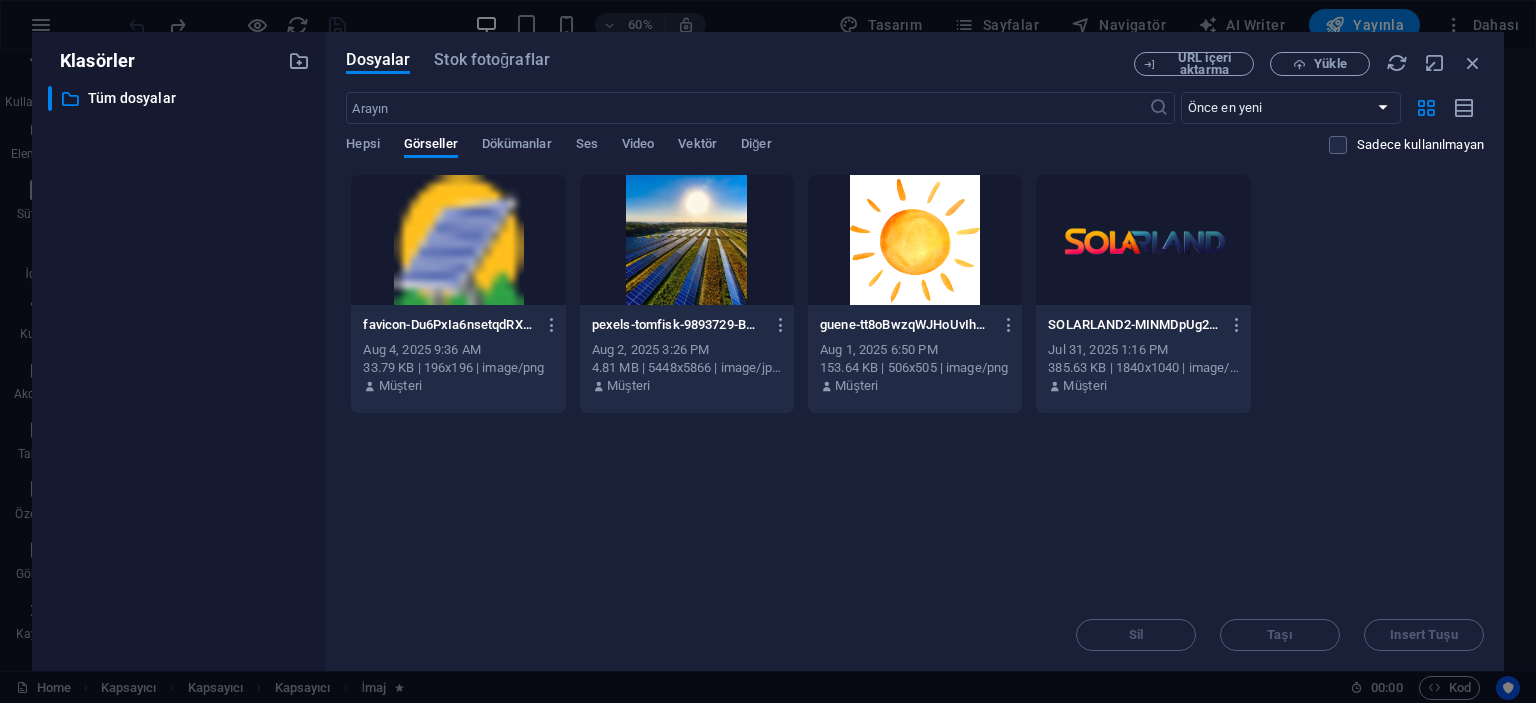 click at bounding box center [915, 240] 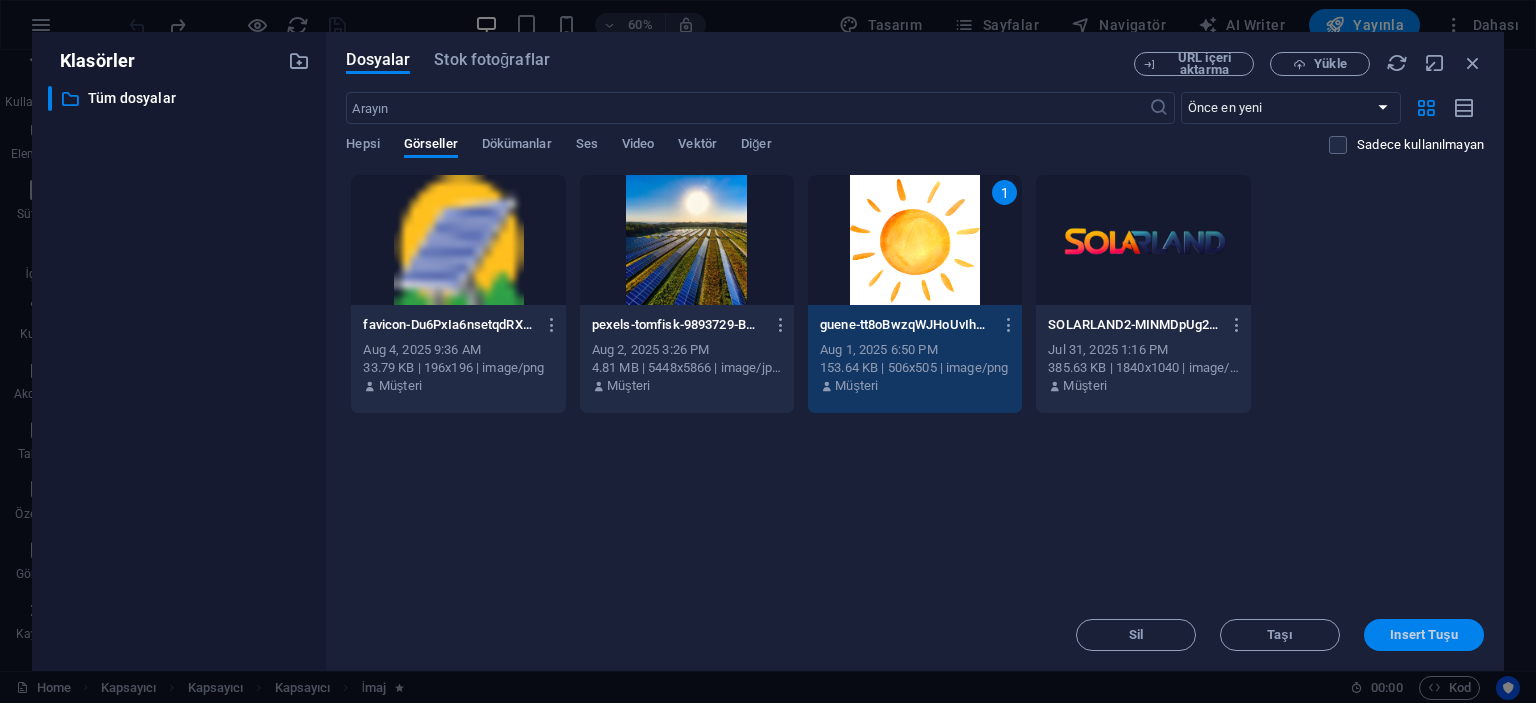 click on "Insert Tuşu" at bounding box center [1424, 635] 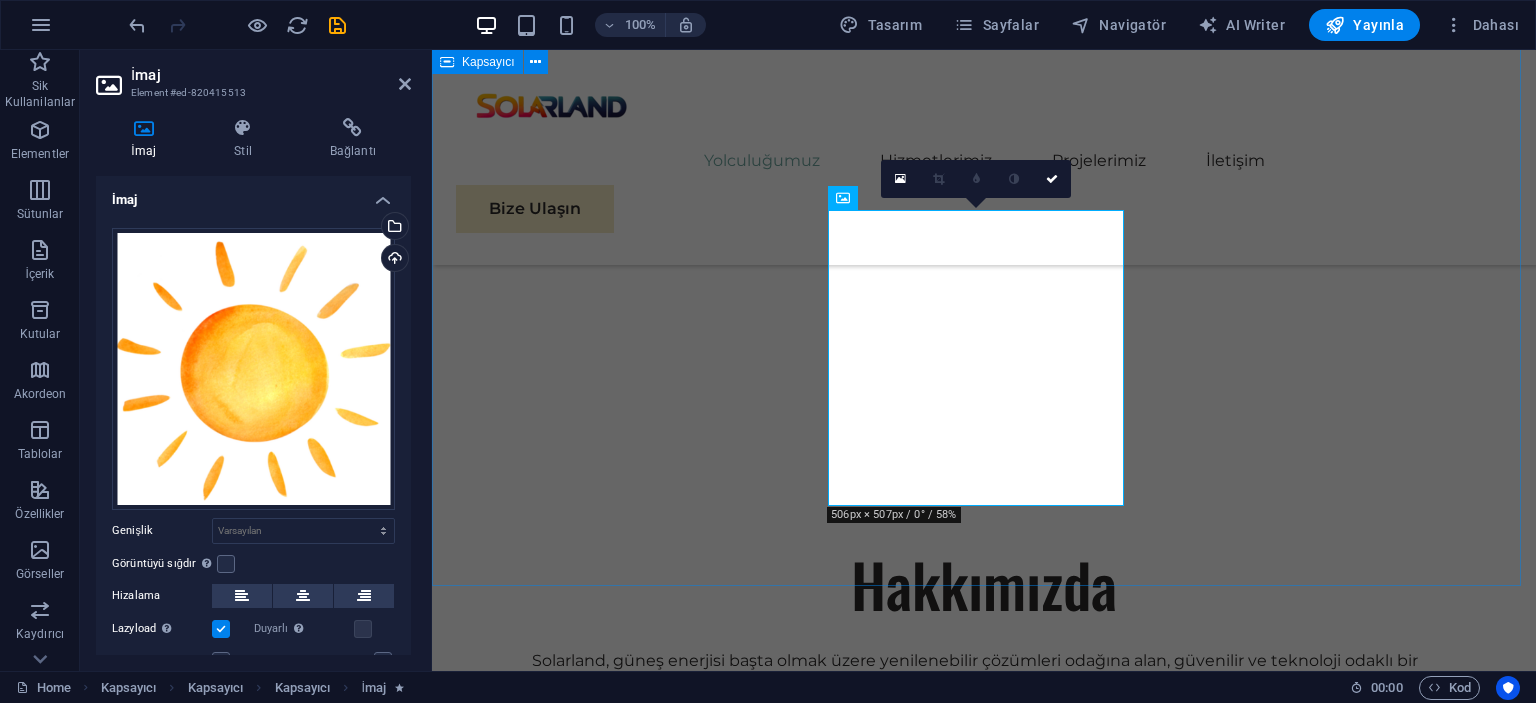 click on "Hakkımızda Solarland, güneş enerjisi başta olmak üzere yenilenebilir çözümleri odağına alan, güvenilir ve teknoloji odaklı bir enerji firmasıdır. On‑grid, off‑grid ve hibrit güneş enerjisi sistemleri tasarımı, kurulumu ve işletmesine ek olarak; lityum enerji depolama, elektrikli araç şarj istasyonları ve tarımsal sulama sistemleri gibi entegre çözümlerle hizmet sunar. Sürdürülebilir ortaklık Solarland olarak müşterilerimizle sadece bir proje süreci değil, uzun vadeli bir iş birliği inşa etmeyi hedefliyoruz. Her projede çevreye duyarlı, ekonomik ve sürdürülebilir çözümler sunarak; enerji dönüşümünü birlikte gerçekleştirmeyi amaçlıyoruz. Teknolojik gelişmeleri yakından takip ediyor, sistem performansını uzun yıllar koruyacak altyapılarla kalıcı değer yaratıyoruz. Sonuç Odaklı Hizmet" at bounding box center (984, 993) 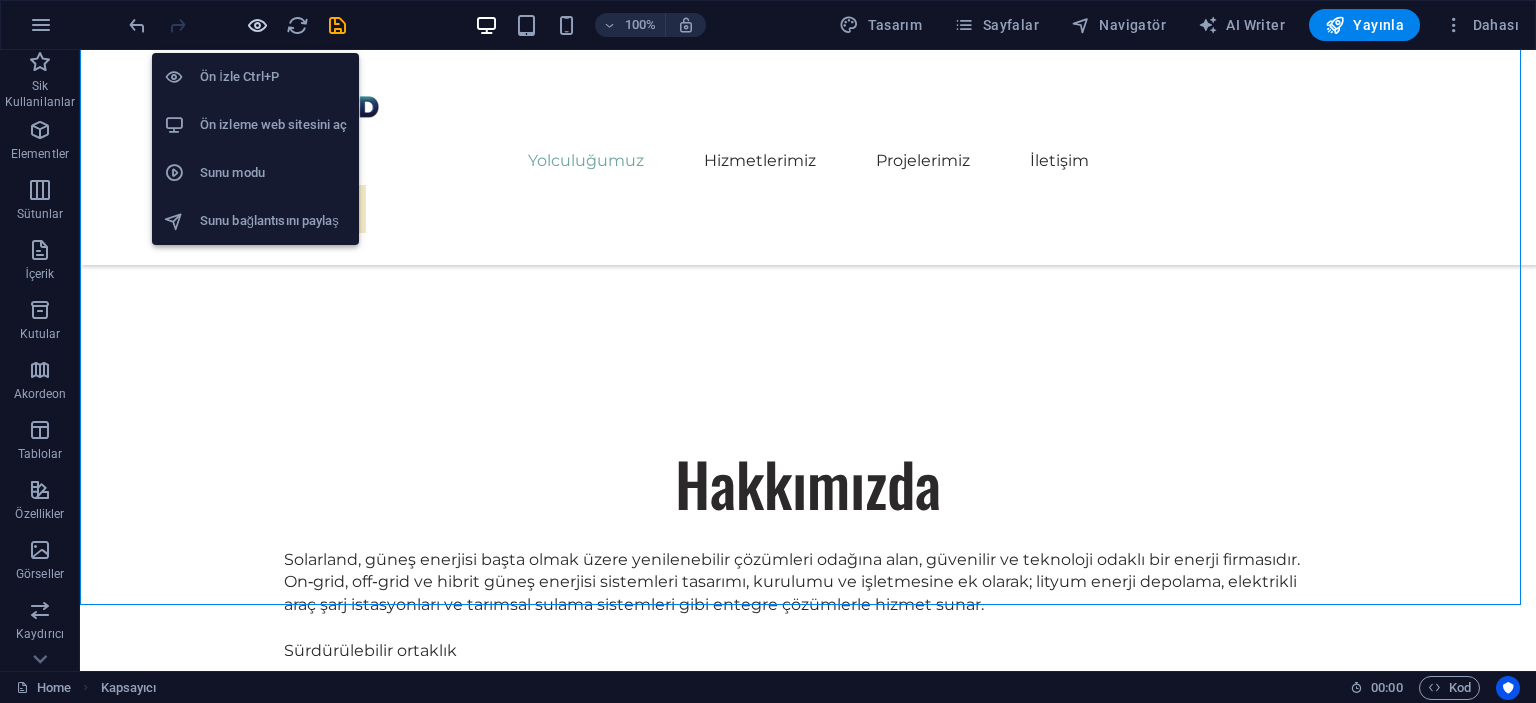 click at bounding box center (257, 25) 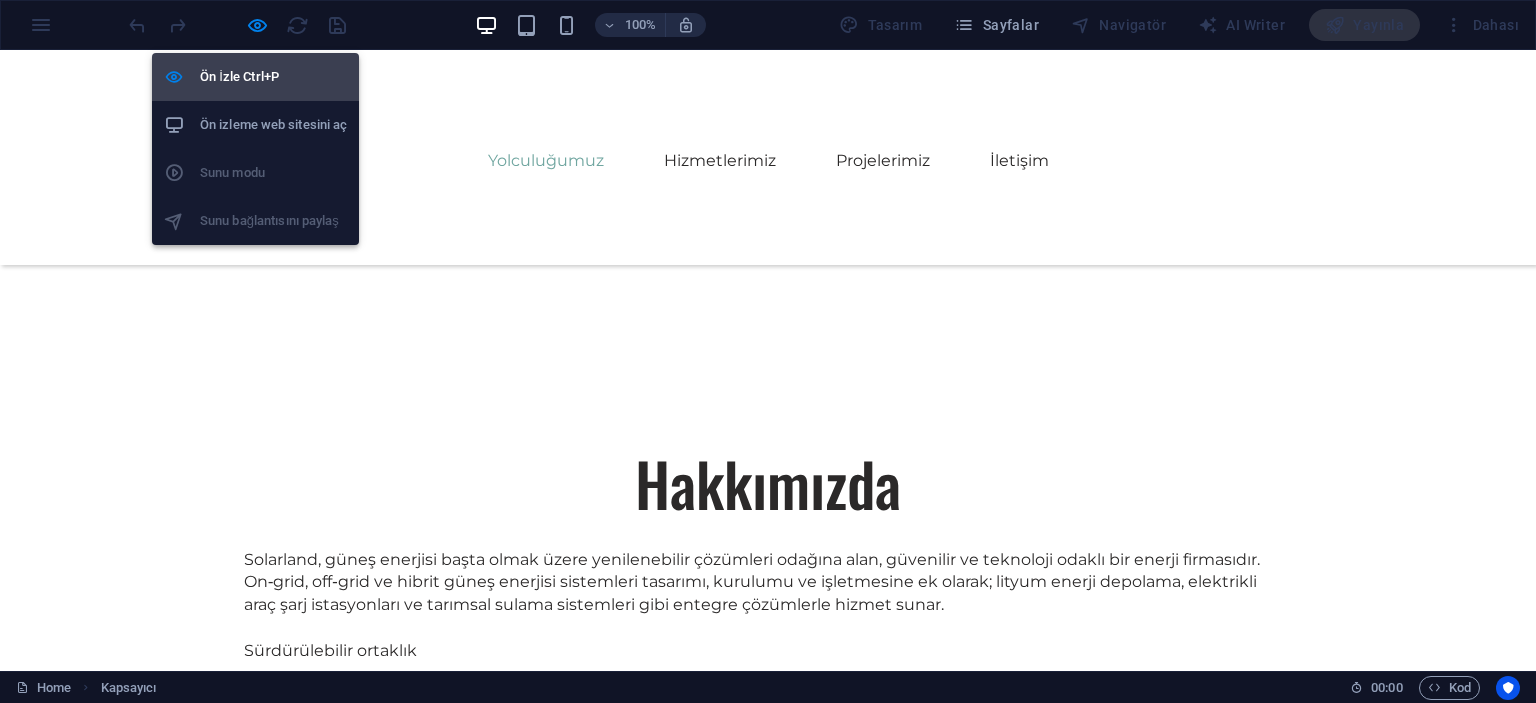 click on "Ön İzle Ctrl+P" at bounding box center [273, 77] 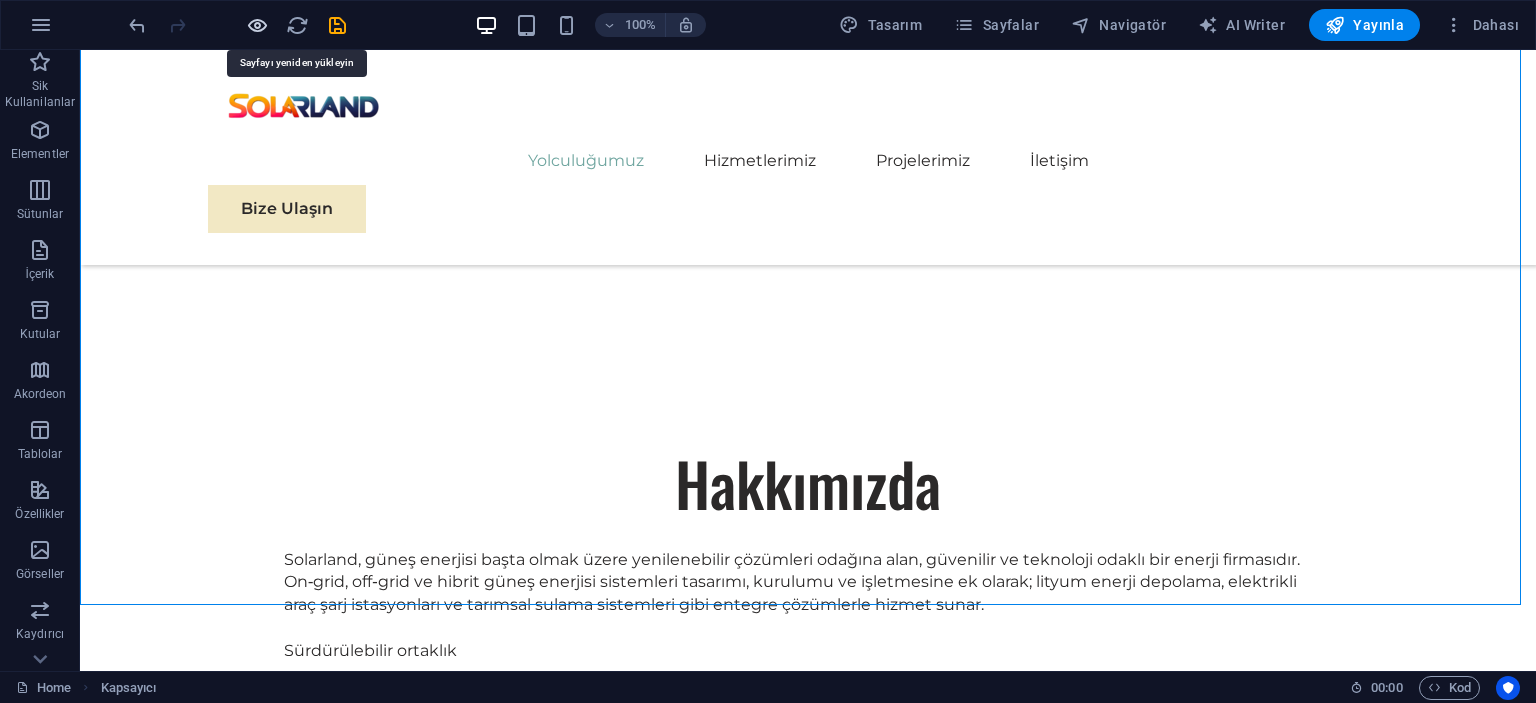 click at bounding box center (257, 25) 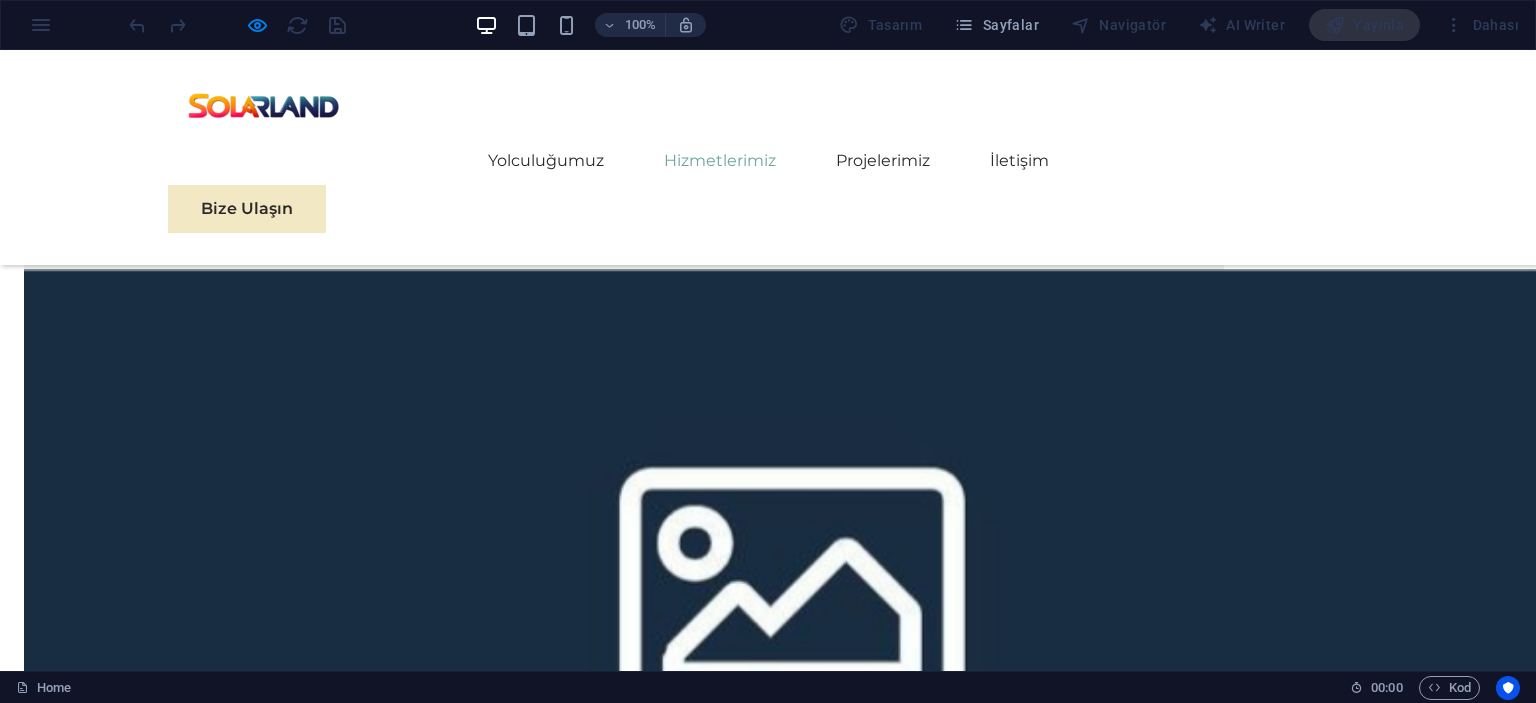 scroll, scrollTop: 2500, scrollLeft: 0, axis: vertical 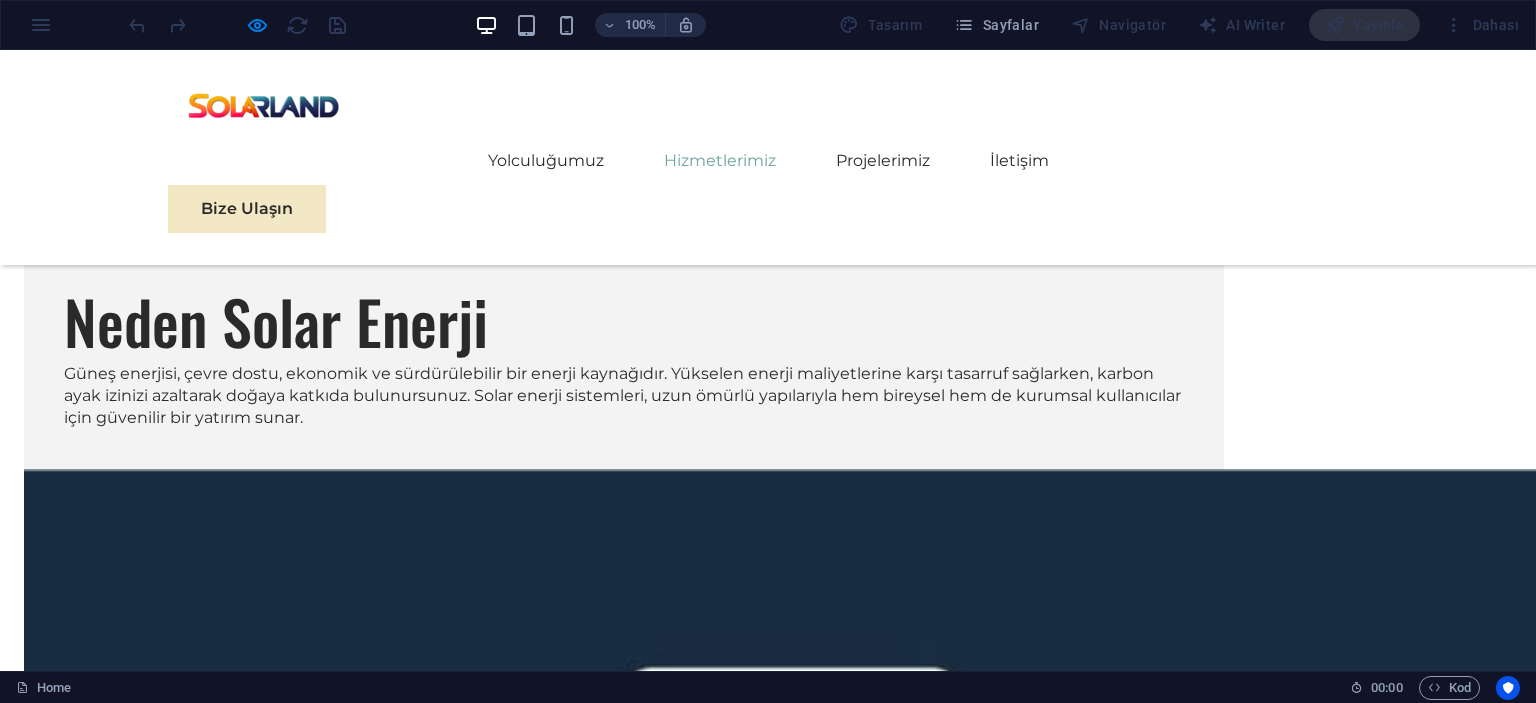 click 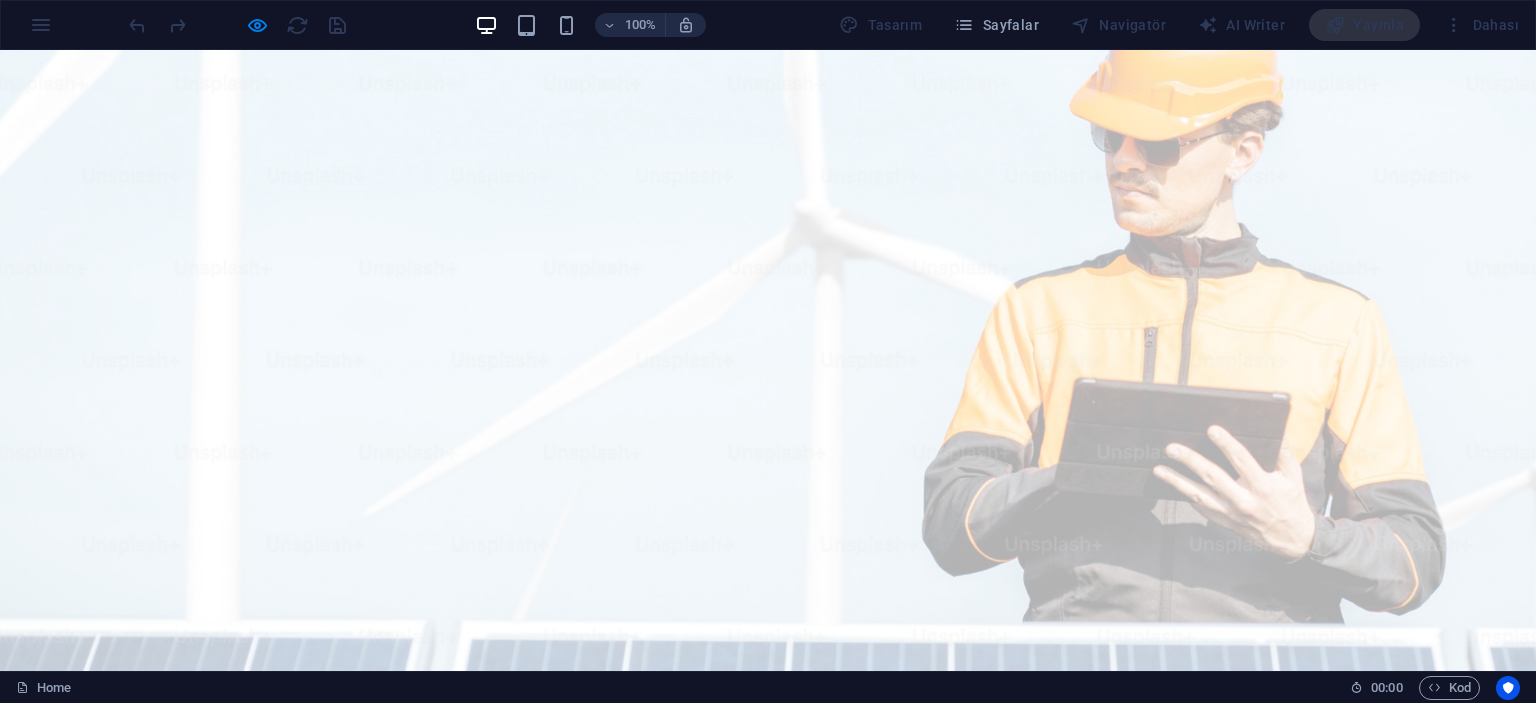 scroll, scrollTop: 0, scrollLeft: 0, axis: both 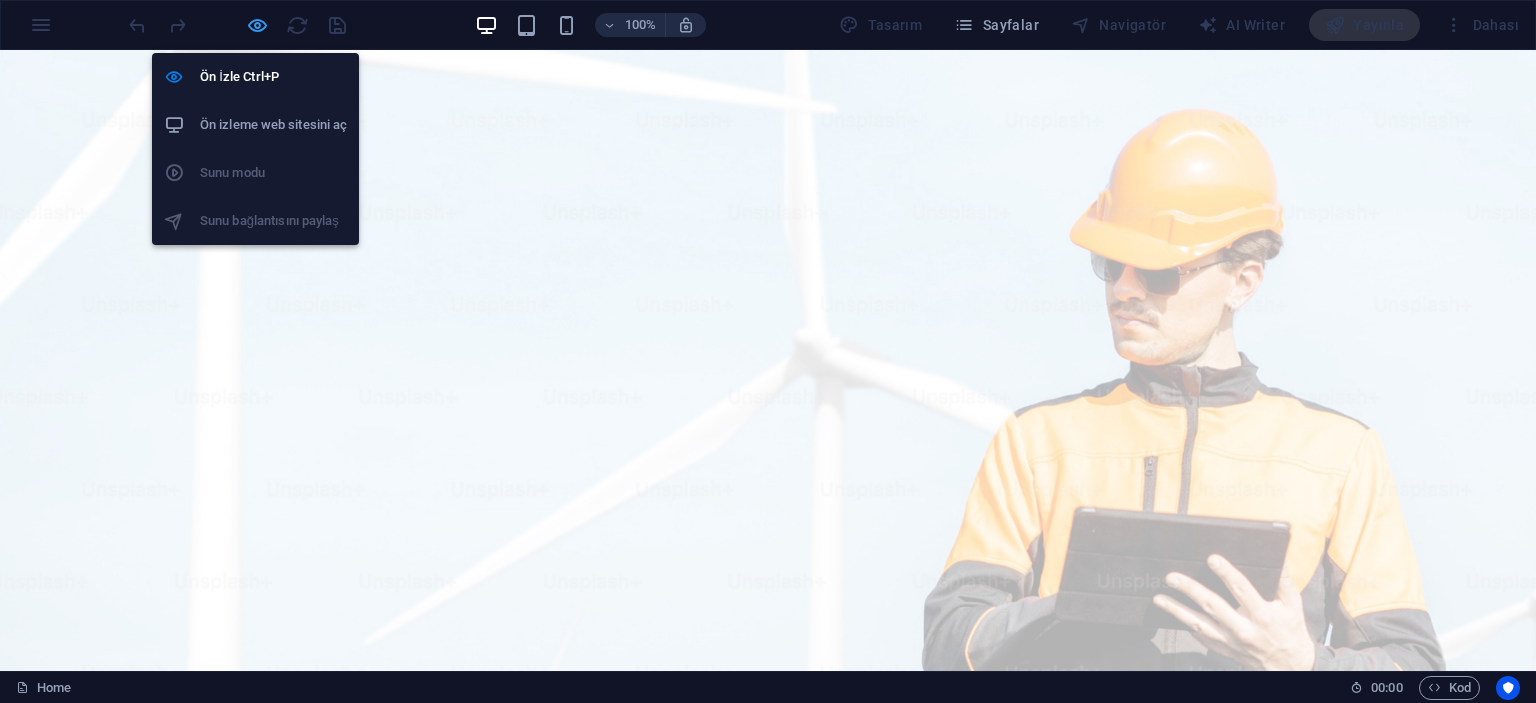 click at bounding box center [257, 25] 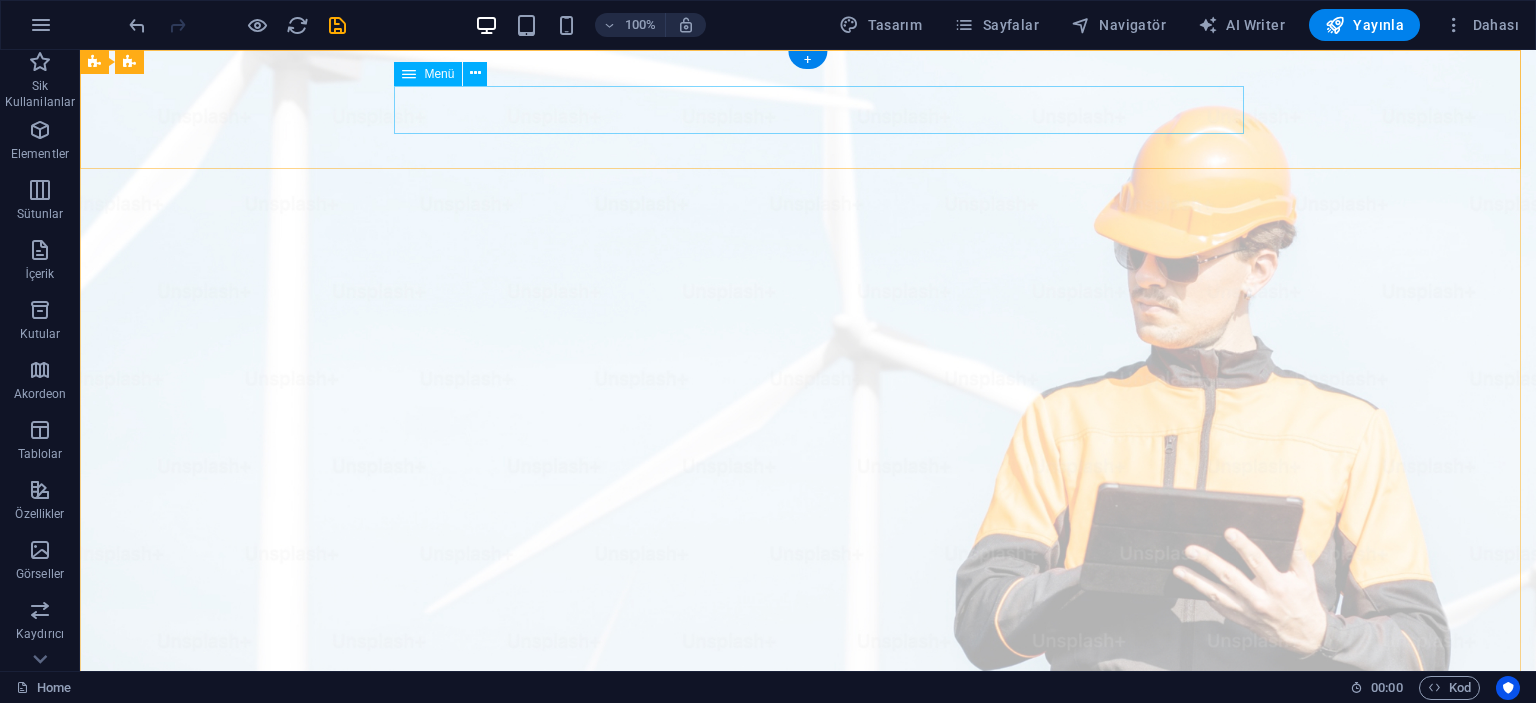 click on "Yolculuğumuz Hizmetlerimiz Projelerimiz İletişim" at bounding box center (808, 1061) 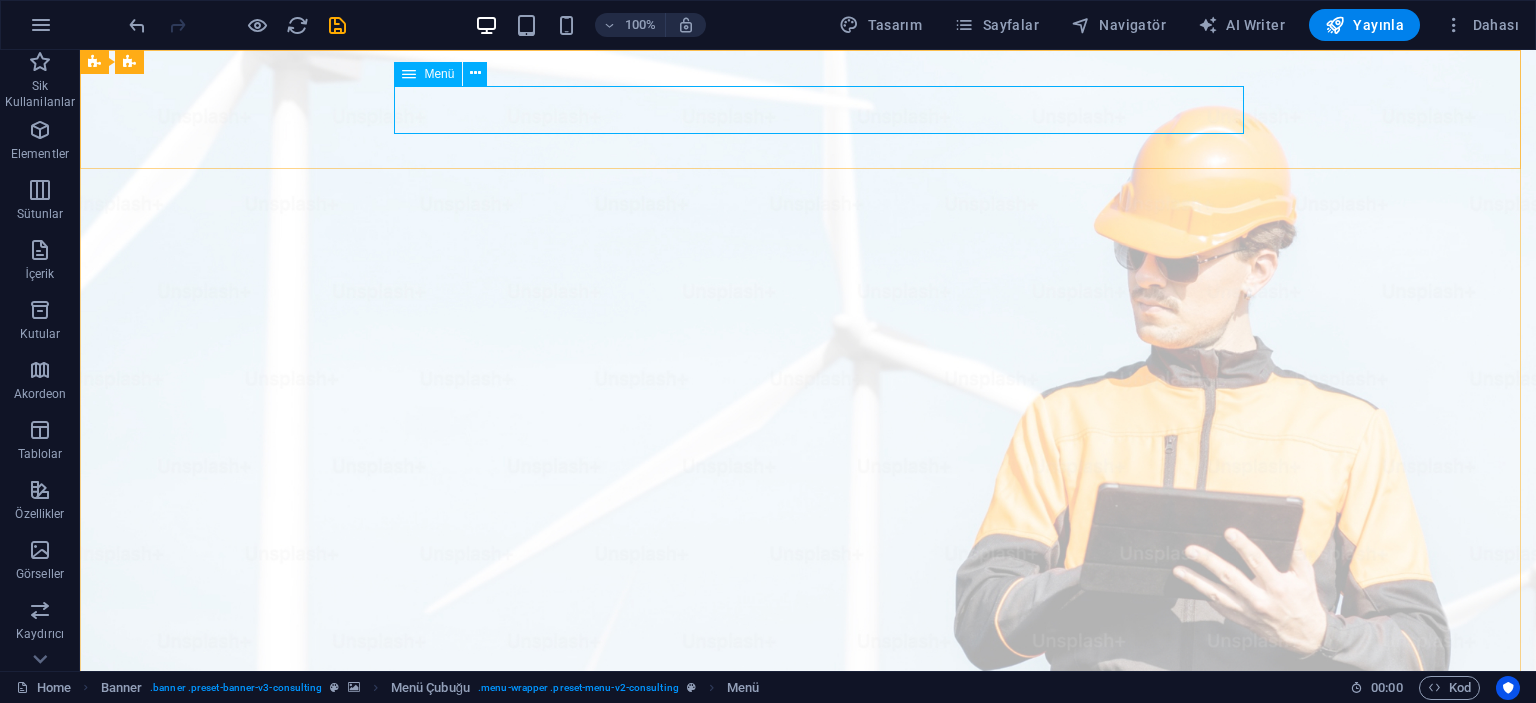 click on "Menü" at bounding box center [428, 74] 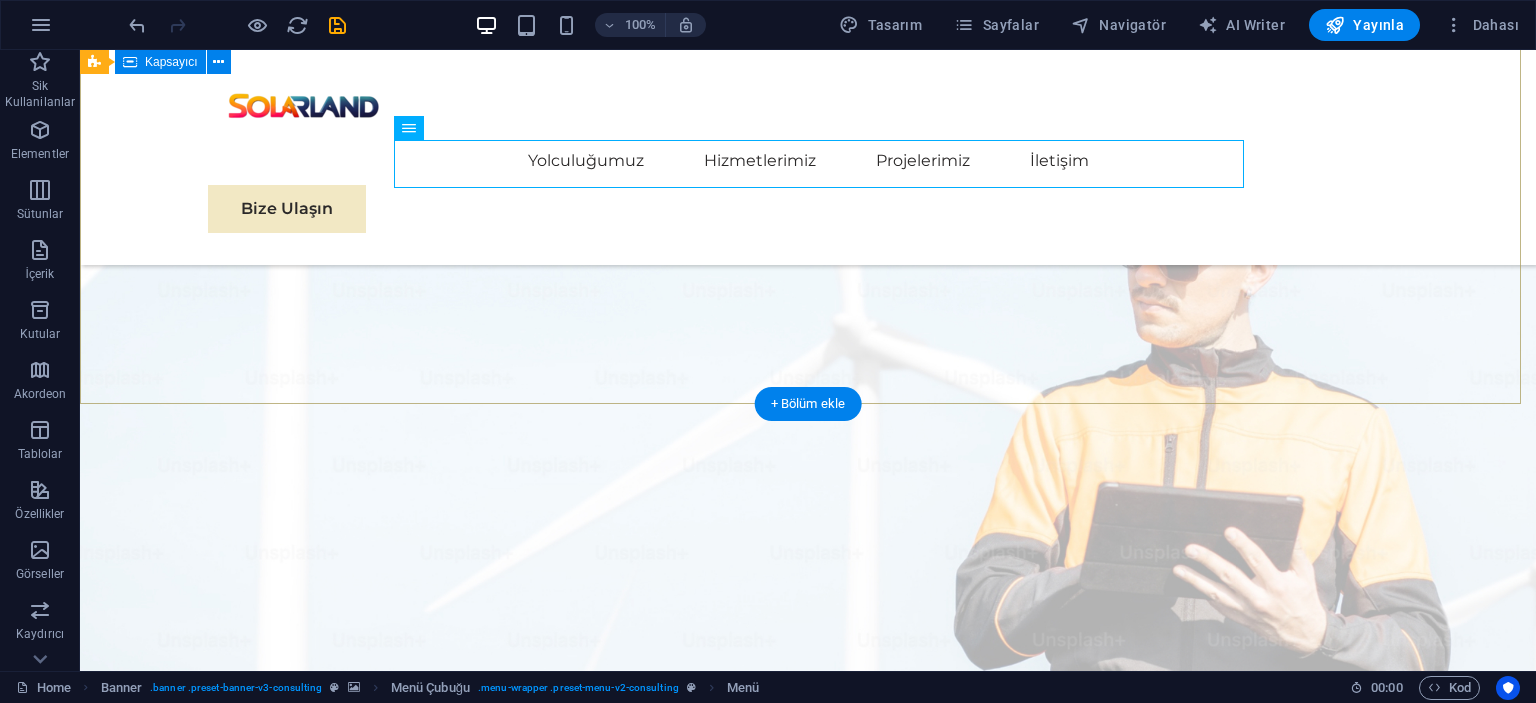 scroll, scrollTop: 0, scrollLeft: 0, axis: both 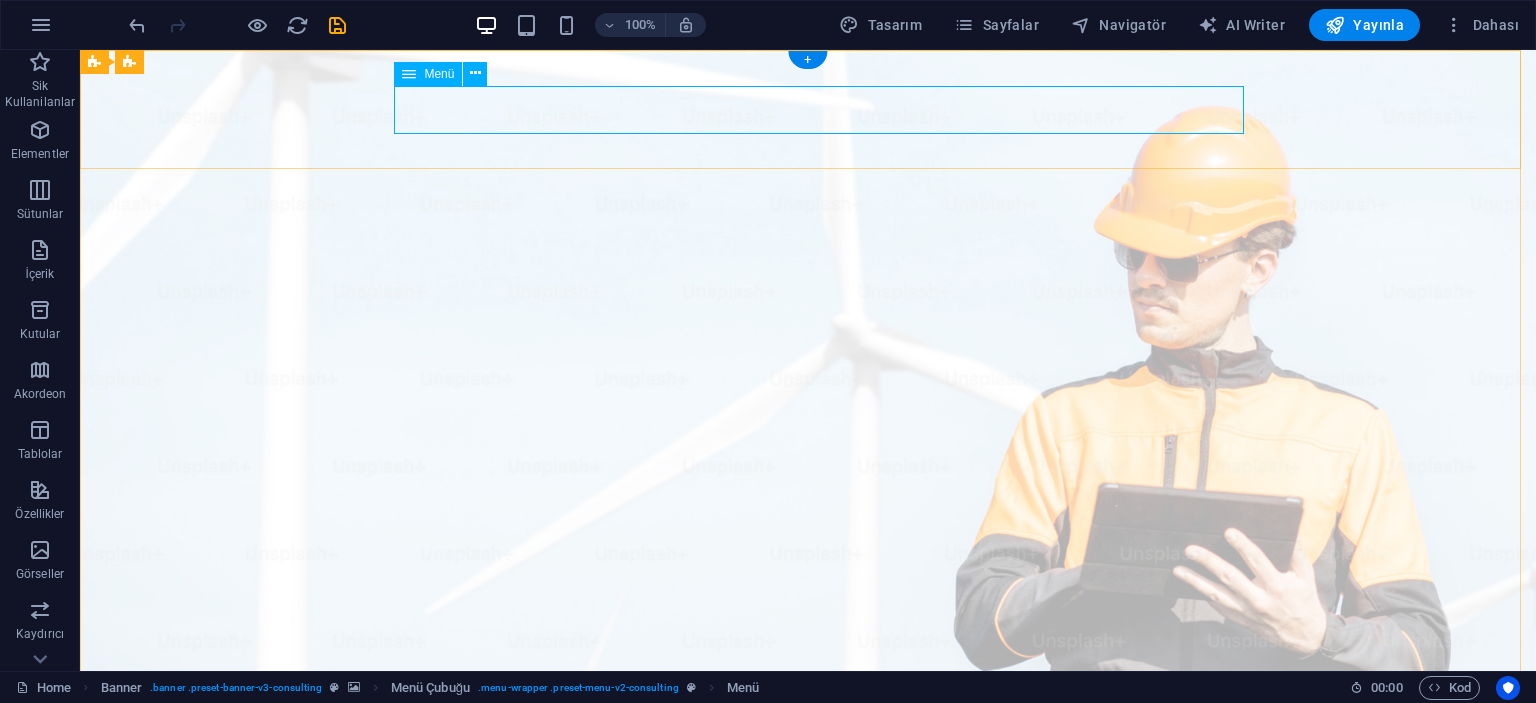 drag, startPoint x: 583, startPoint y: 113, endPoint x: 452, endPoint y: 93, distance: 132.51793 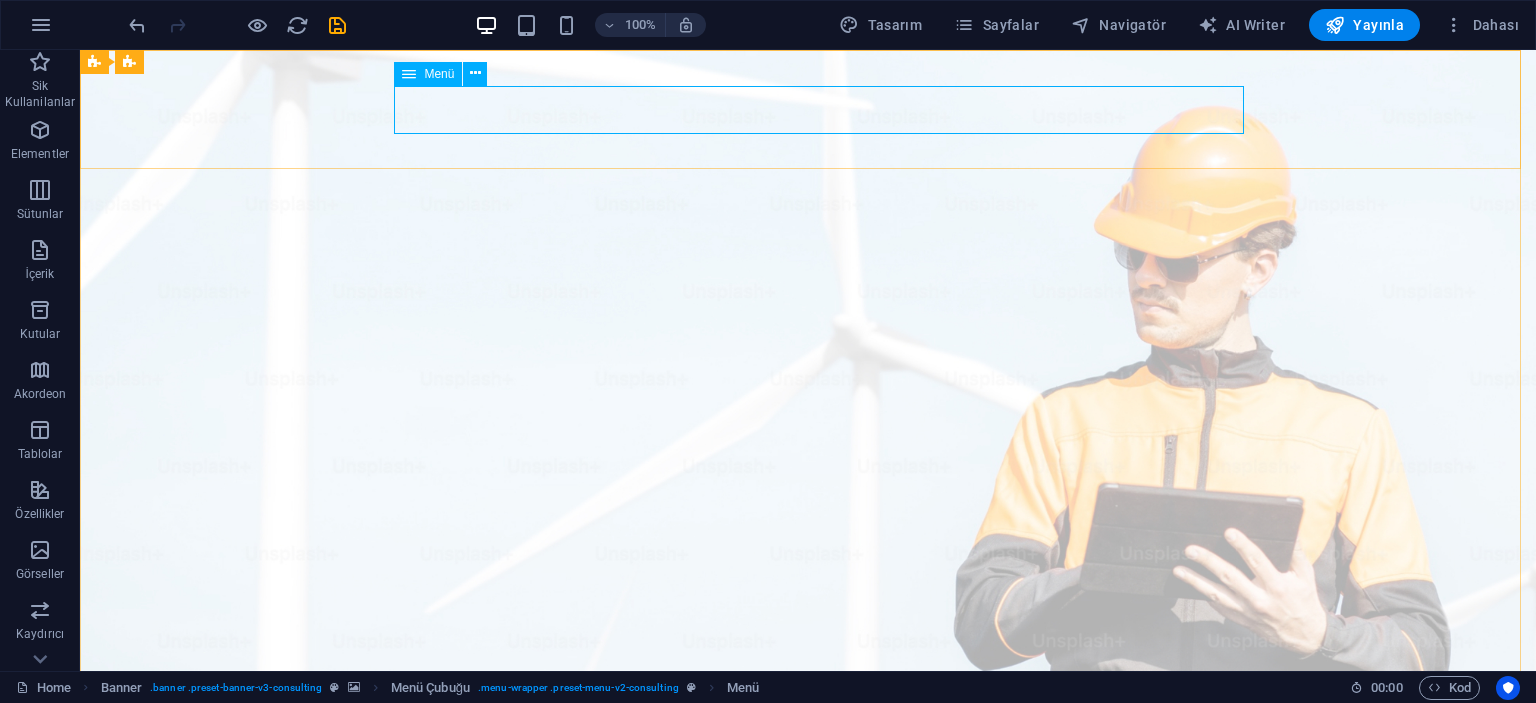 click at bounding box center (409, 74) 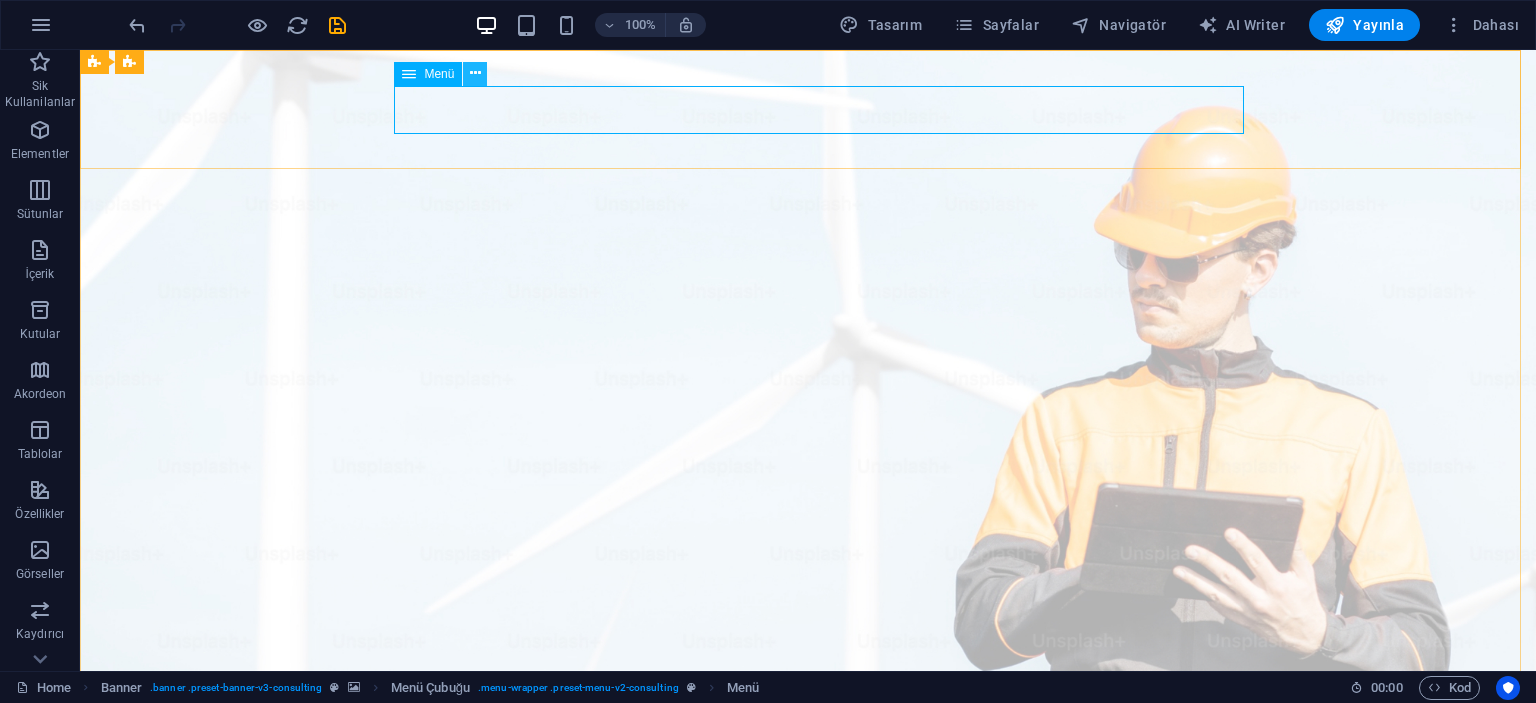 click at bounding box center (475, 73) 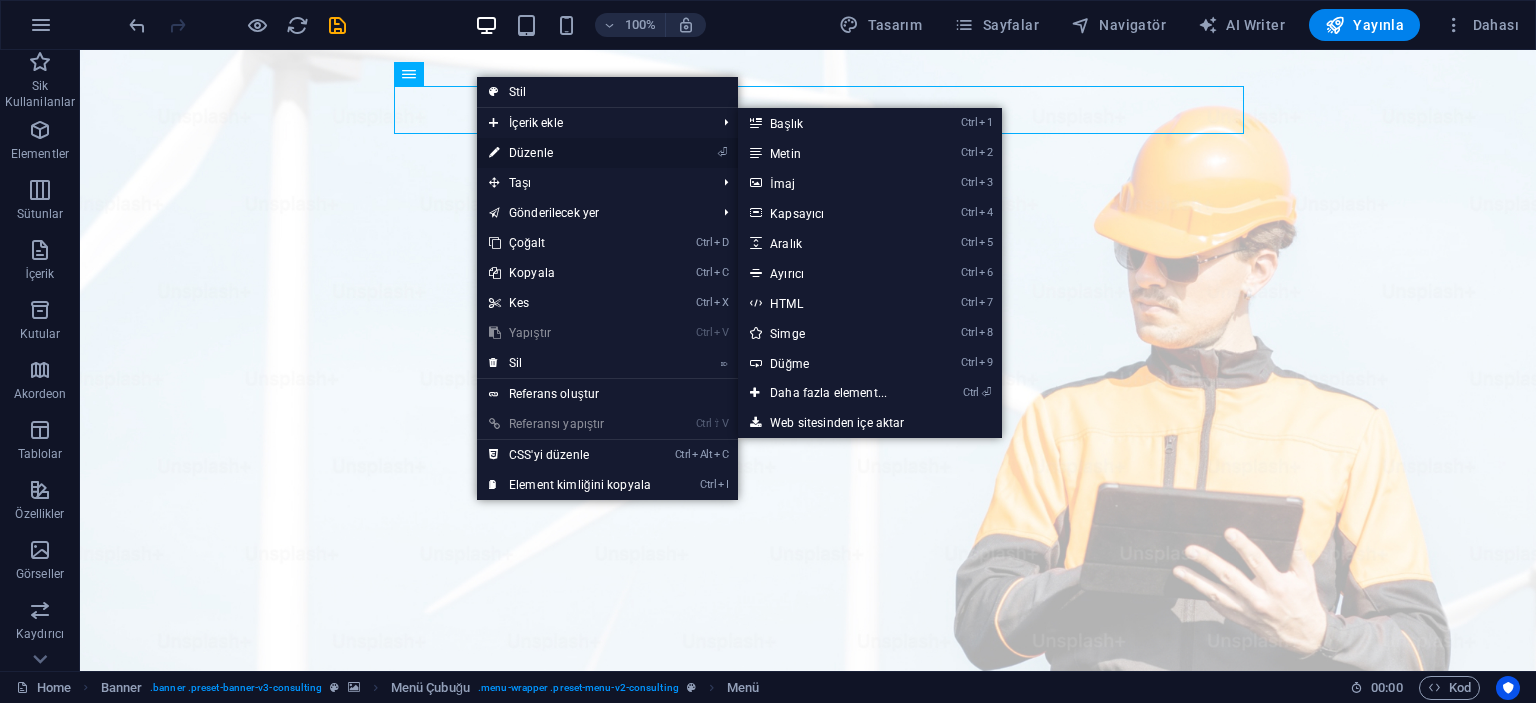 click on "⏎  Düzenle" at bounding box center [570, 153] 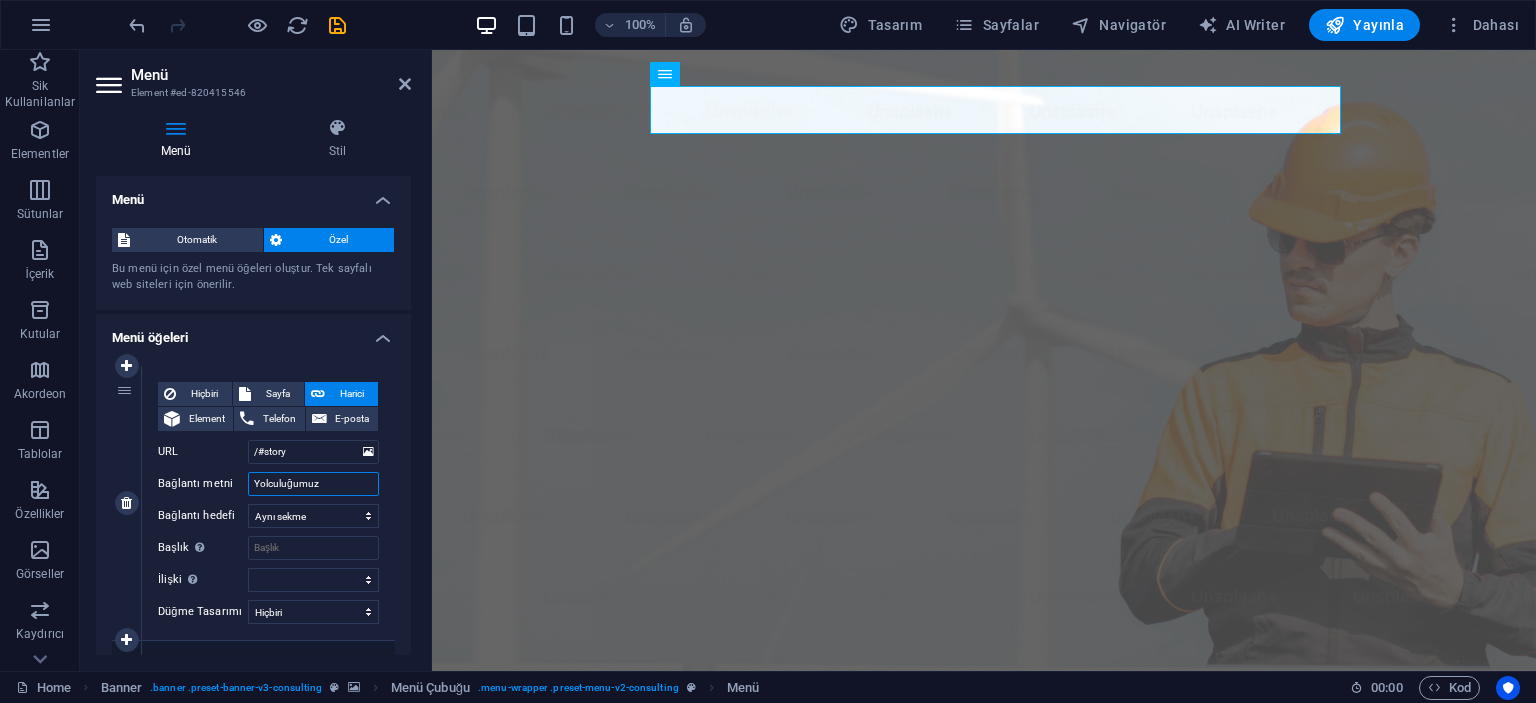 click on "Yolculuğumuz" at bounding box center [313, 484] 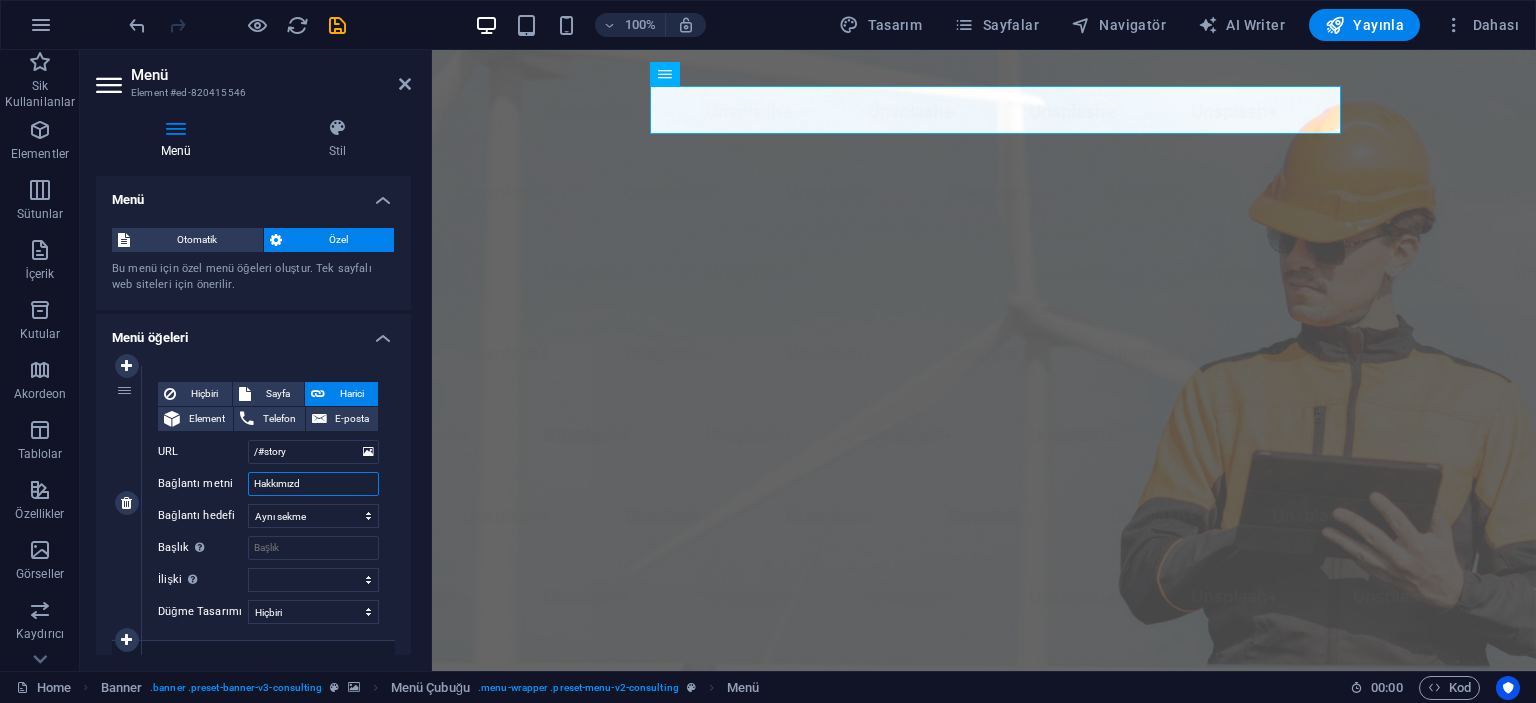 type on "Hakkımızda" 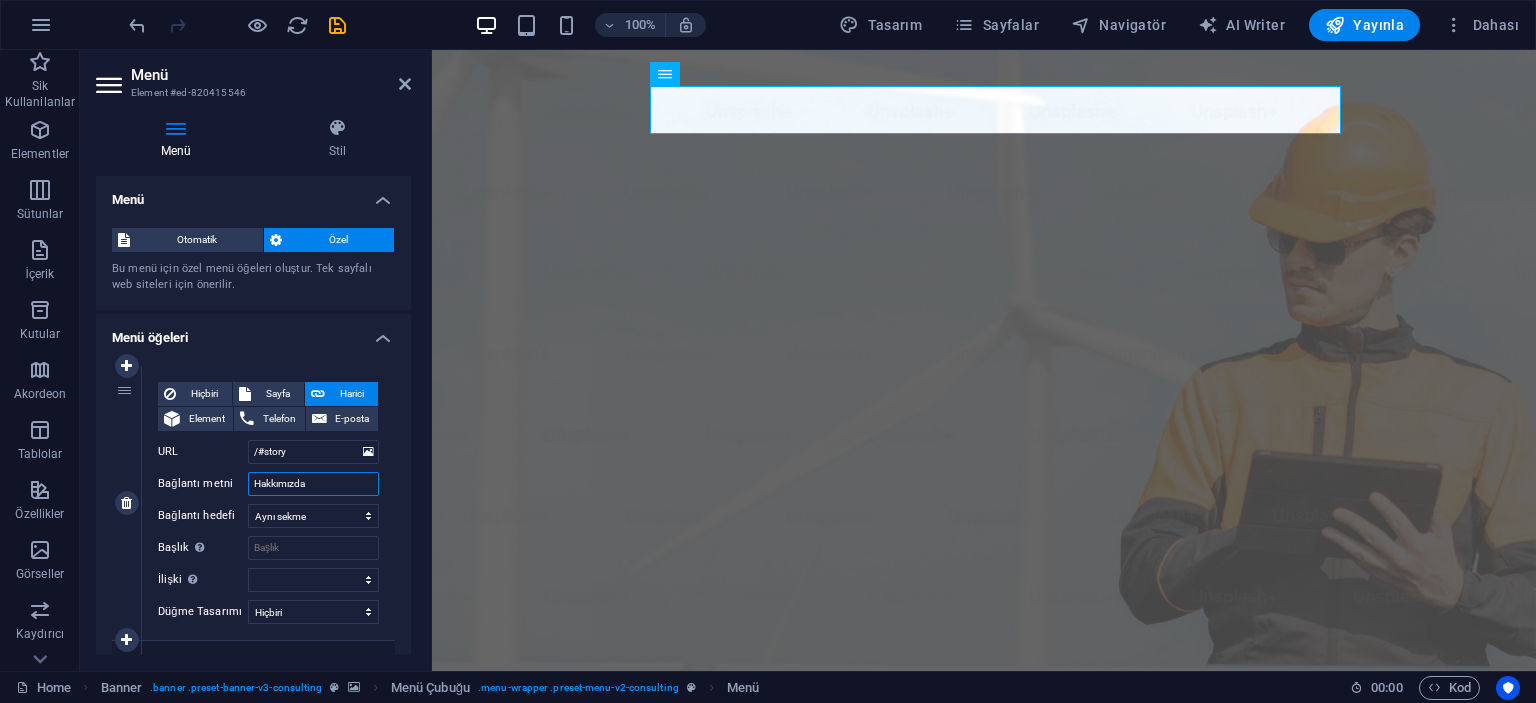 select 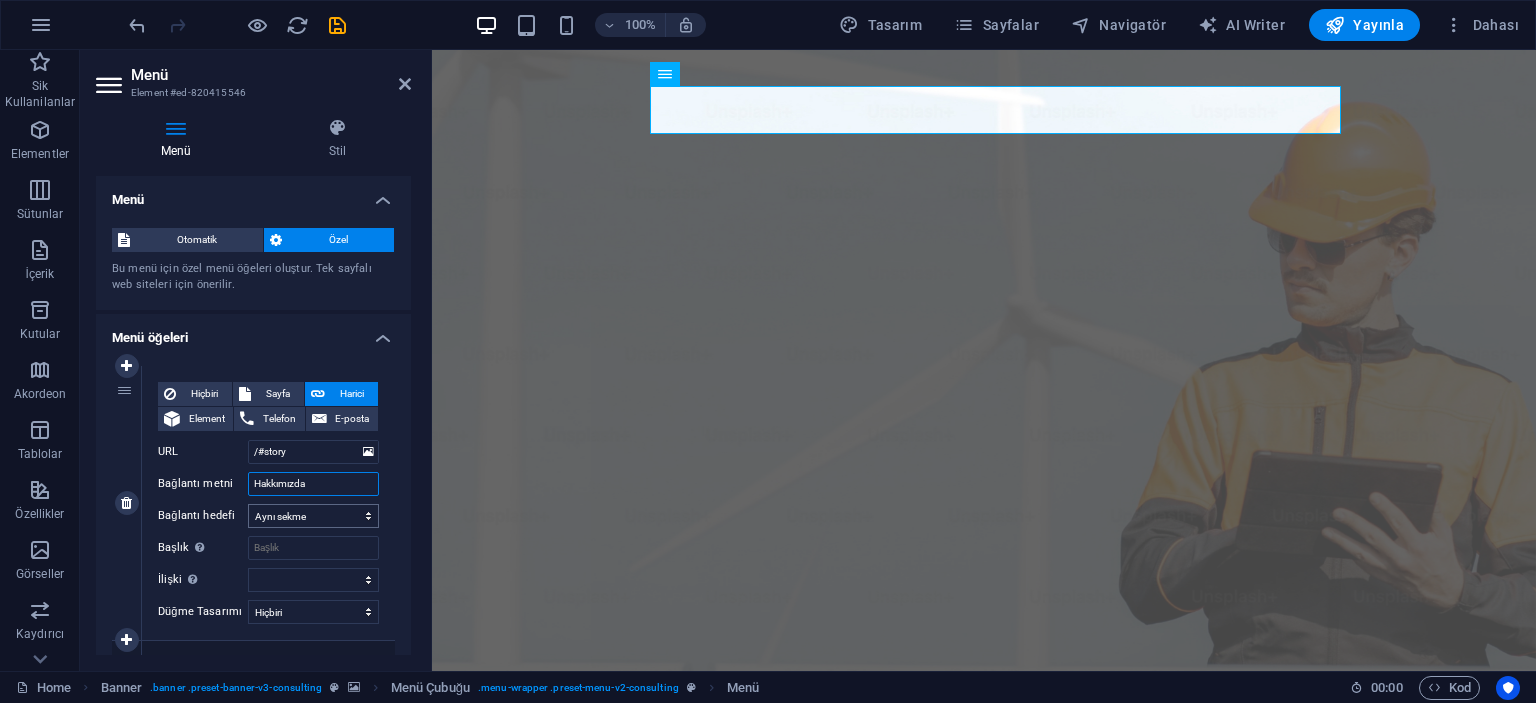 type on "Hakkımızda" 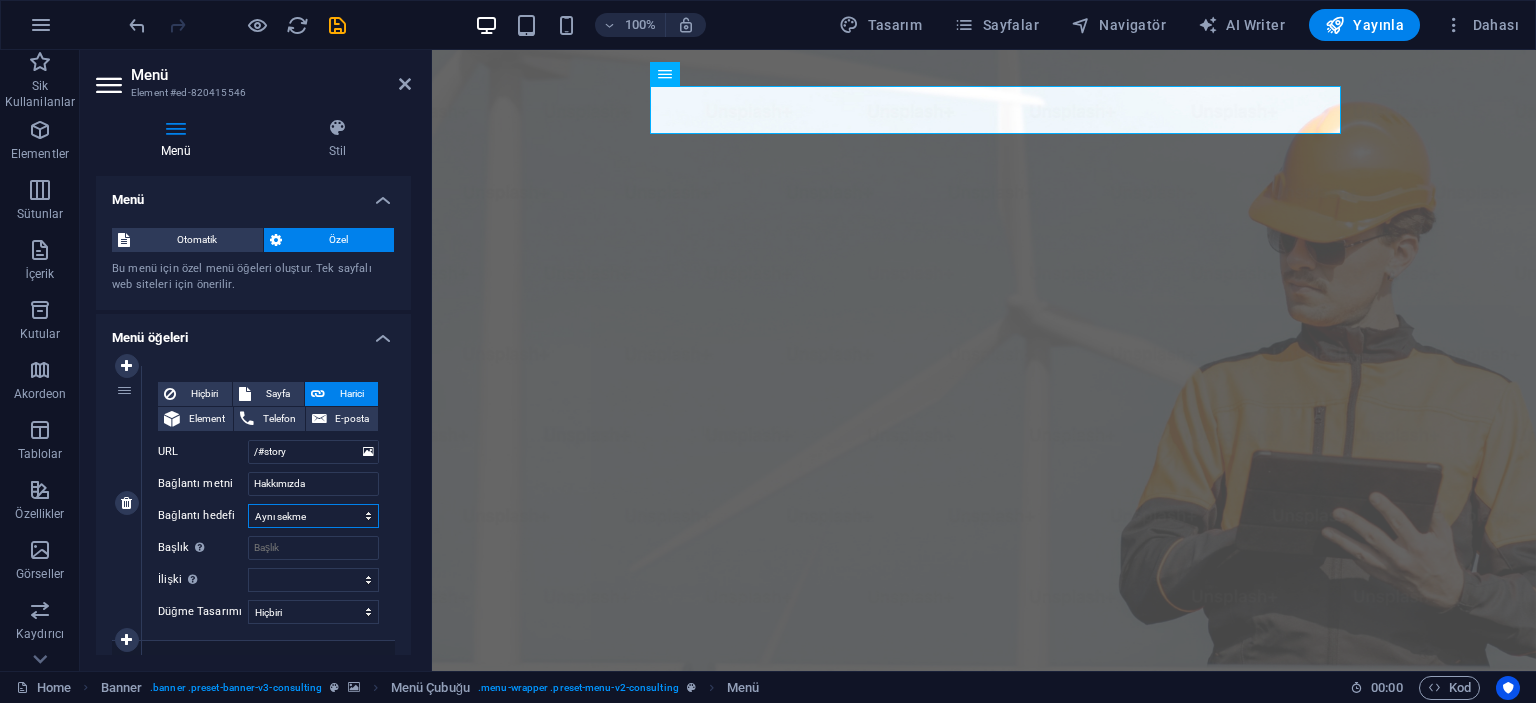 click on "Yeni sekme Aynı sekme Kaplama" at bounding box center [313, 516] 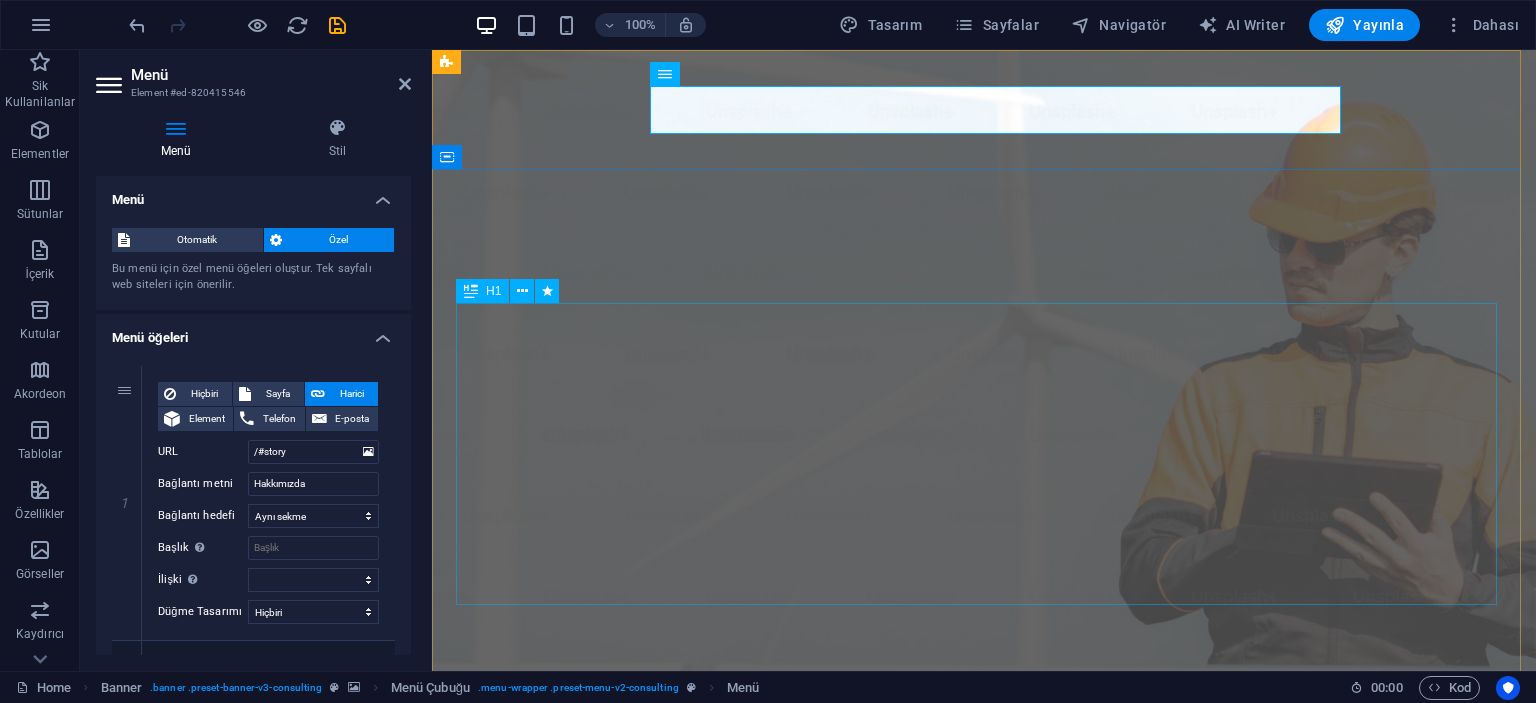 click on "Güneşin Gücüyle ve Yenilikçi Çözümlerle Sürdürülebilir Bir Gelecek Kurun" at bounding box center (984, 1316) 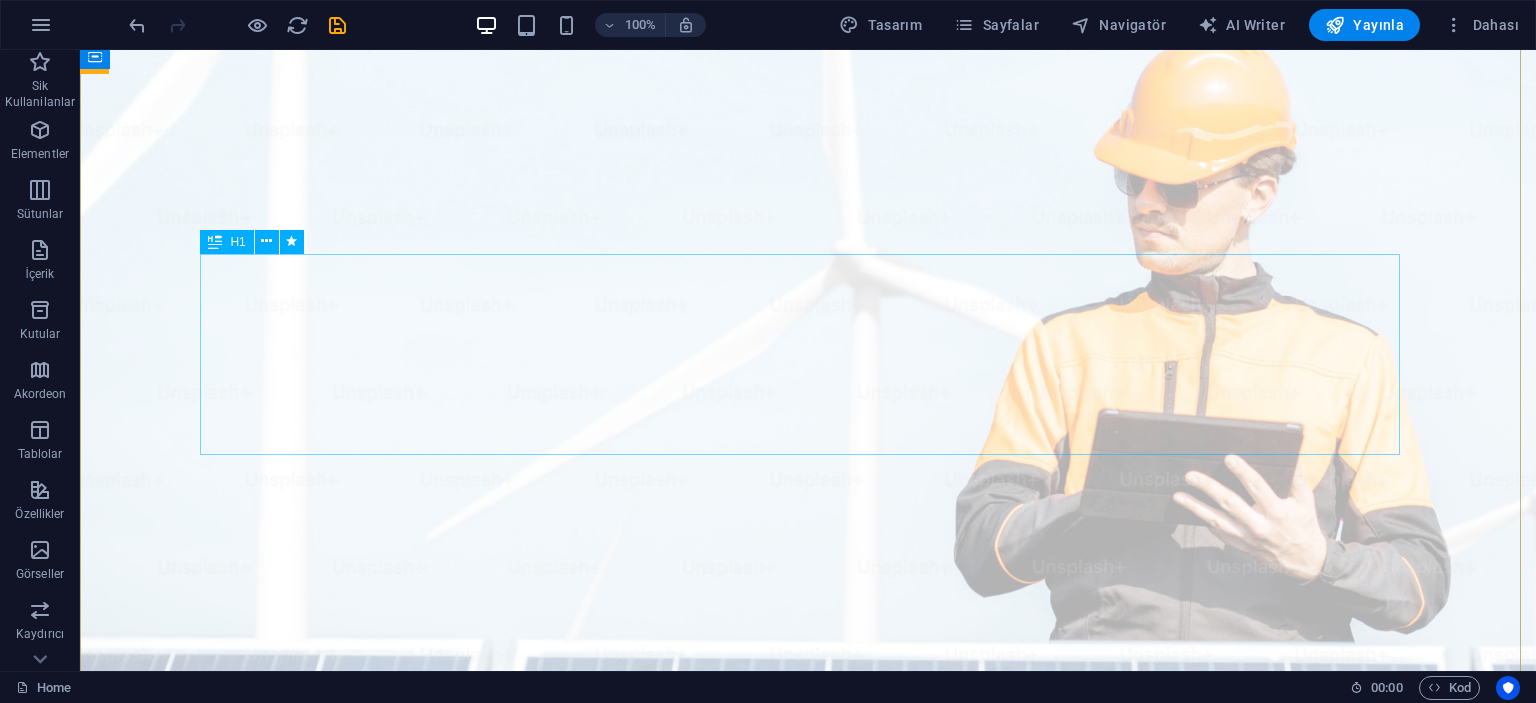 scroll, scrollTop: 0, scrollLeft: 0, axis: both 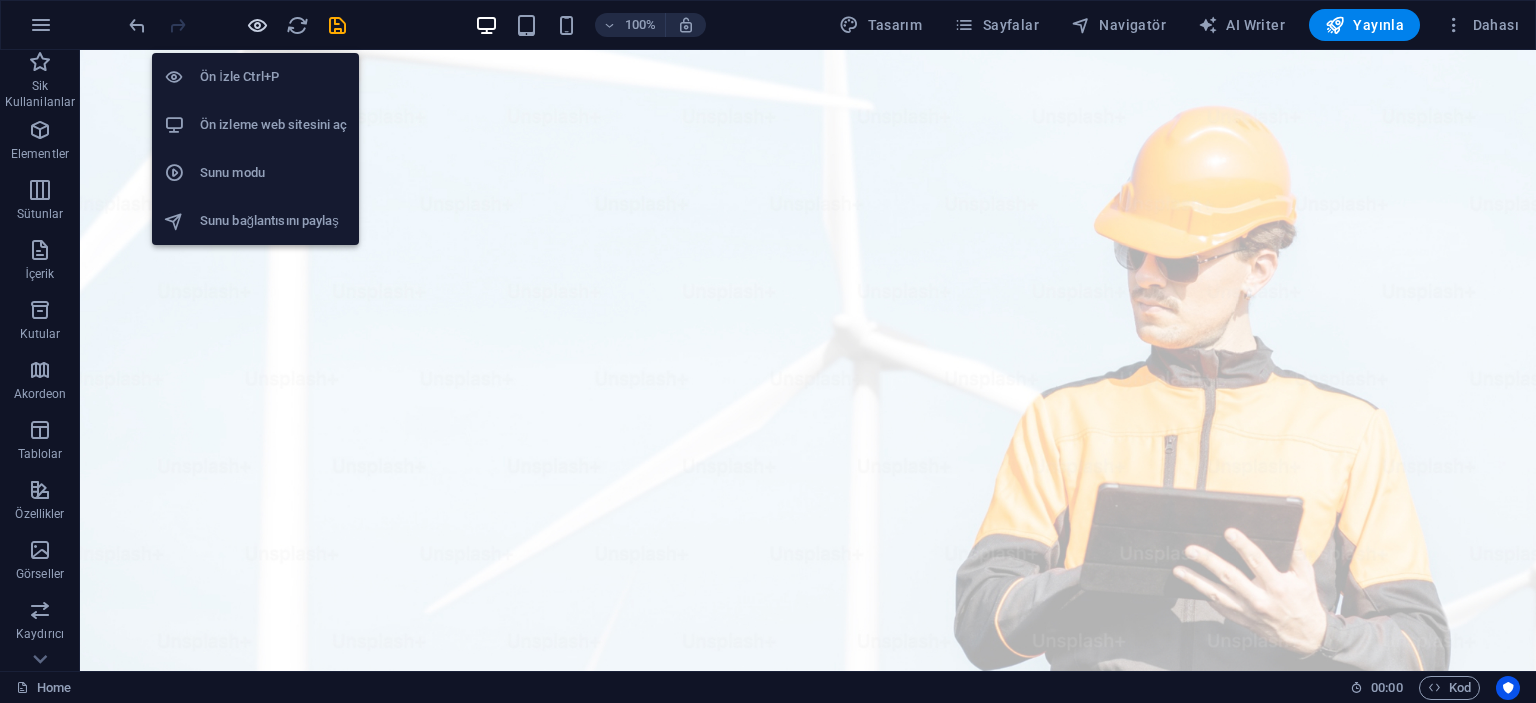 click at bounding box center [257, 25] 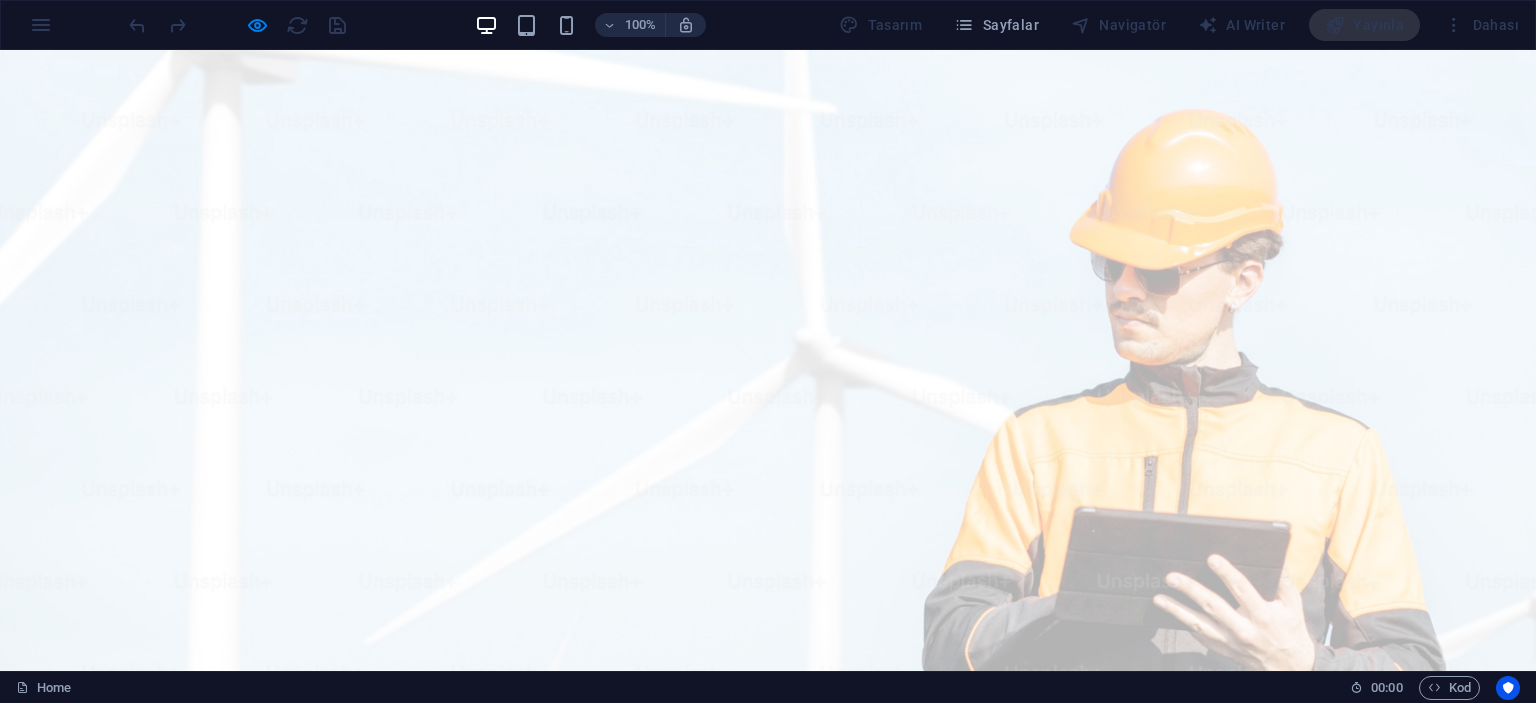 click on "Hakkımızda" at bounding box center [545, 1061] 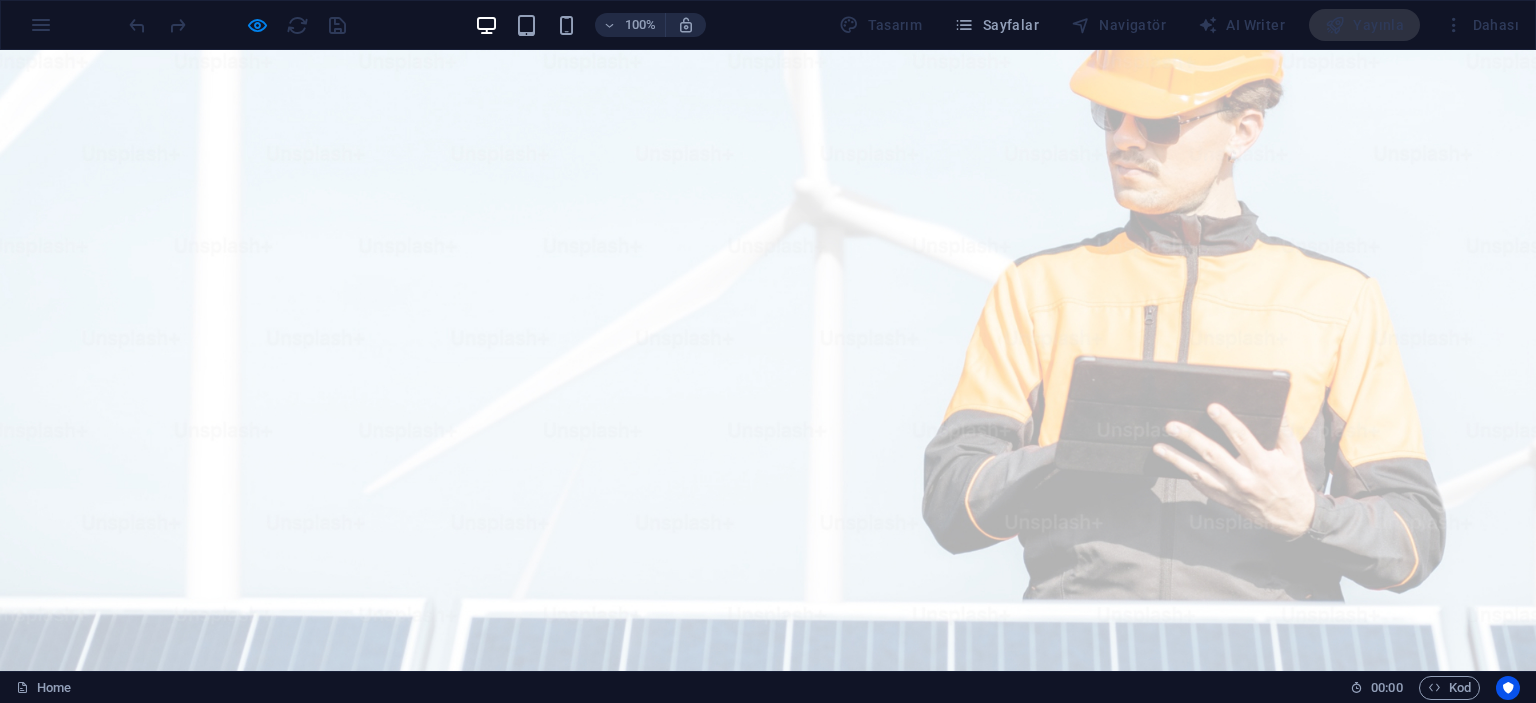 scroll, scrollTop: 0, scrollLeft: 0, axis: both 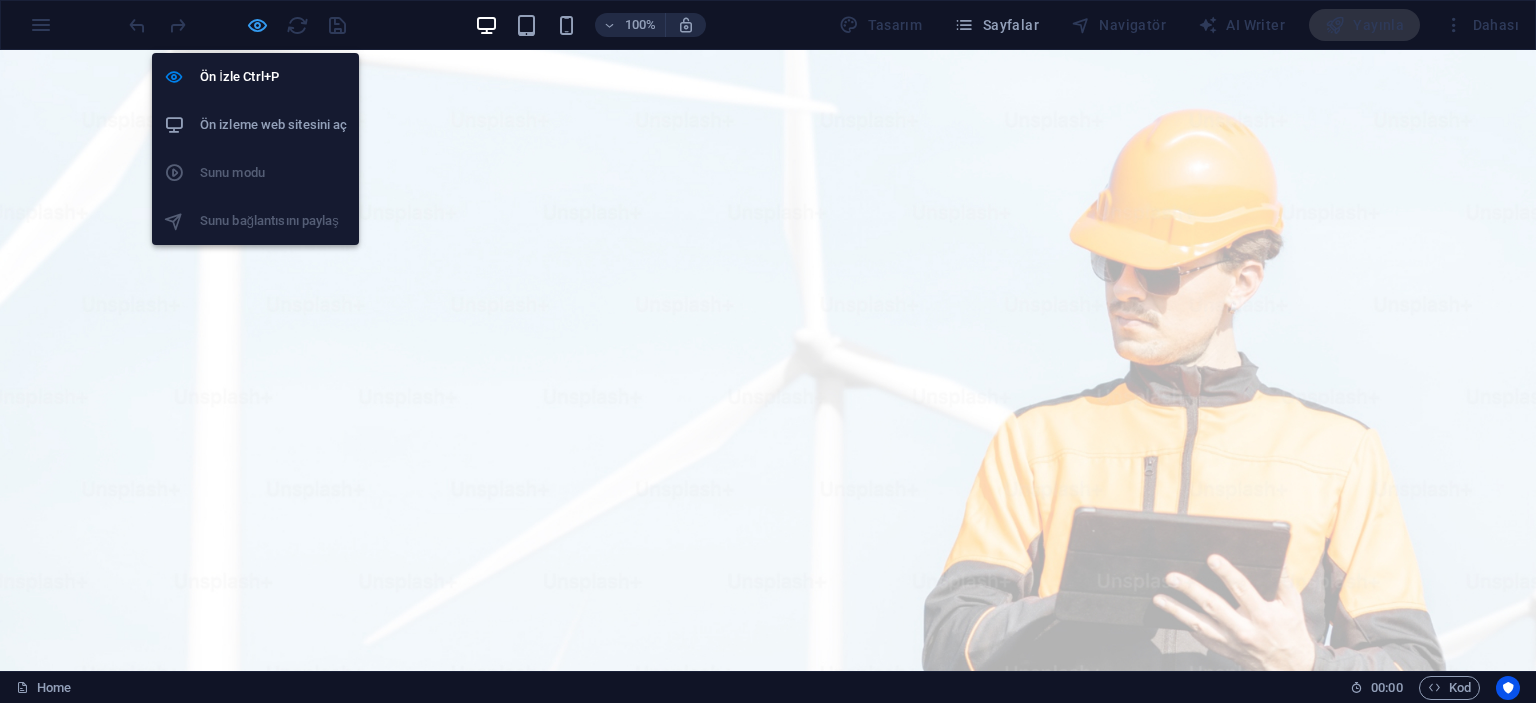 click at bounding box center [257, 25] 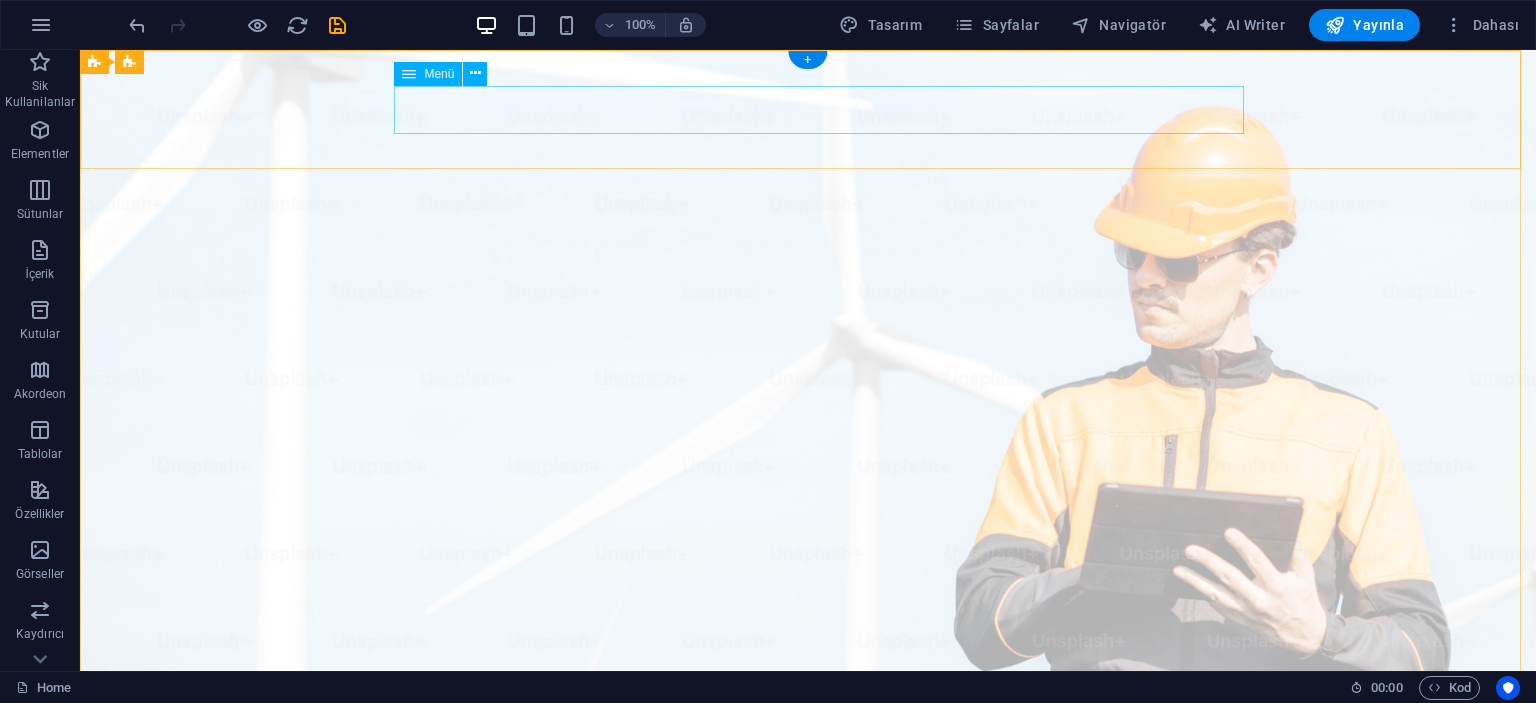 click on "Hakkımızda Hizmetlerimiz Projelerimiz İletişim" at bounding box center (808, 1061) 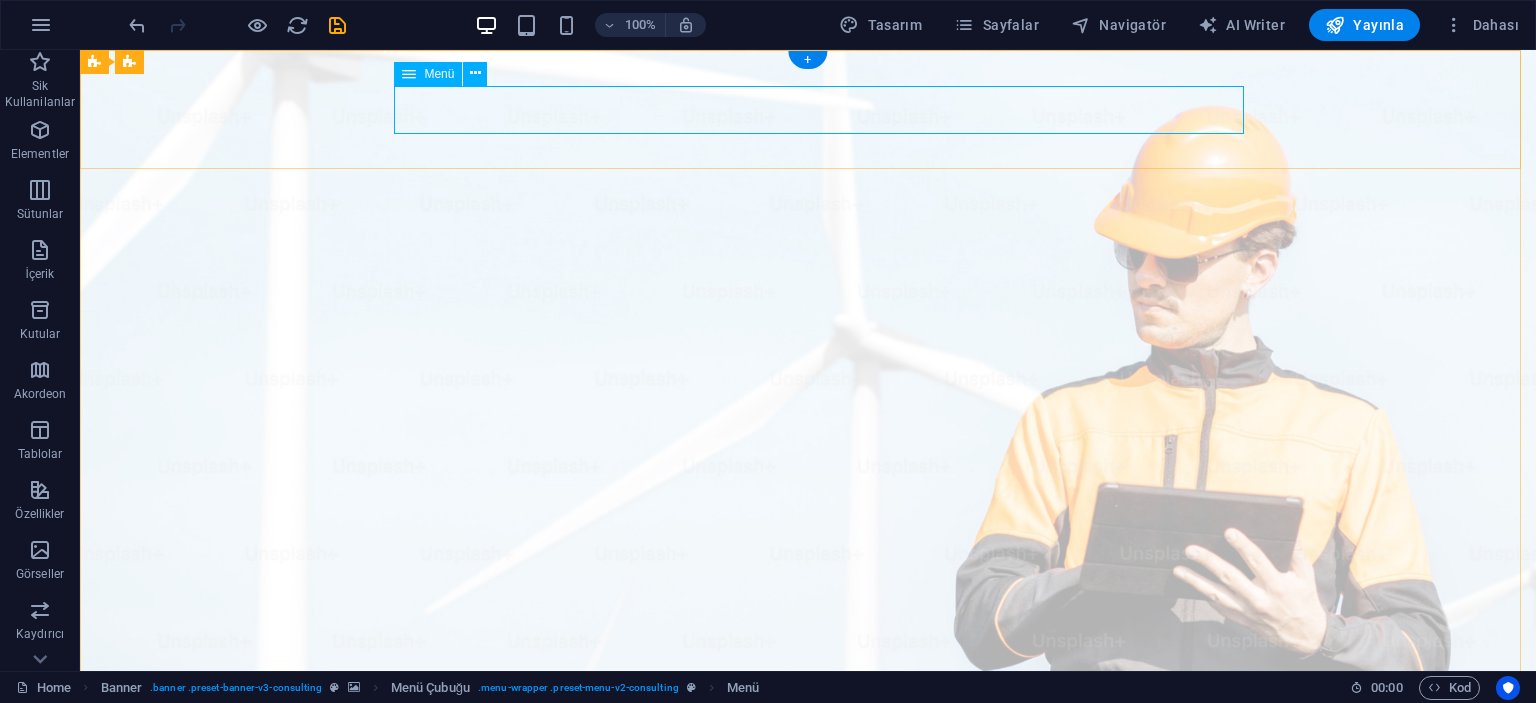 click on "Hakkımızda Hizmetlerimiz Projelerimiz İletişim" at bounding box center (808, 1061) 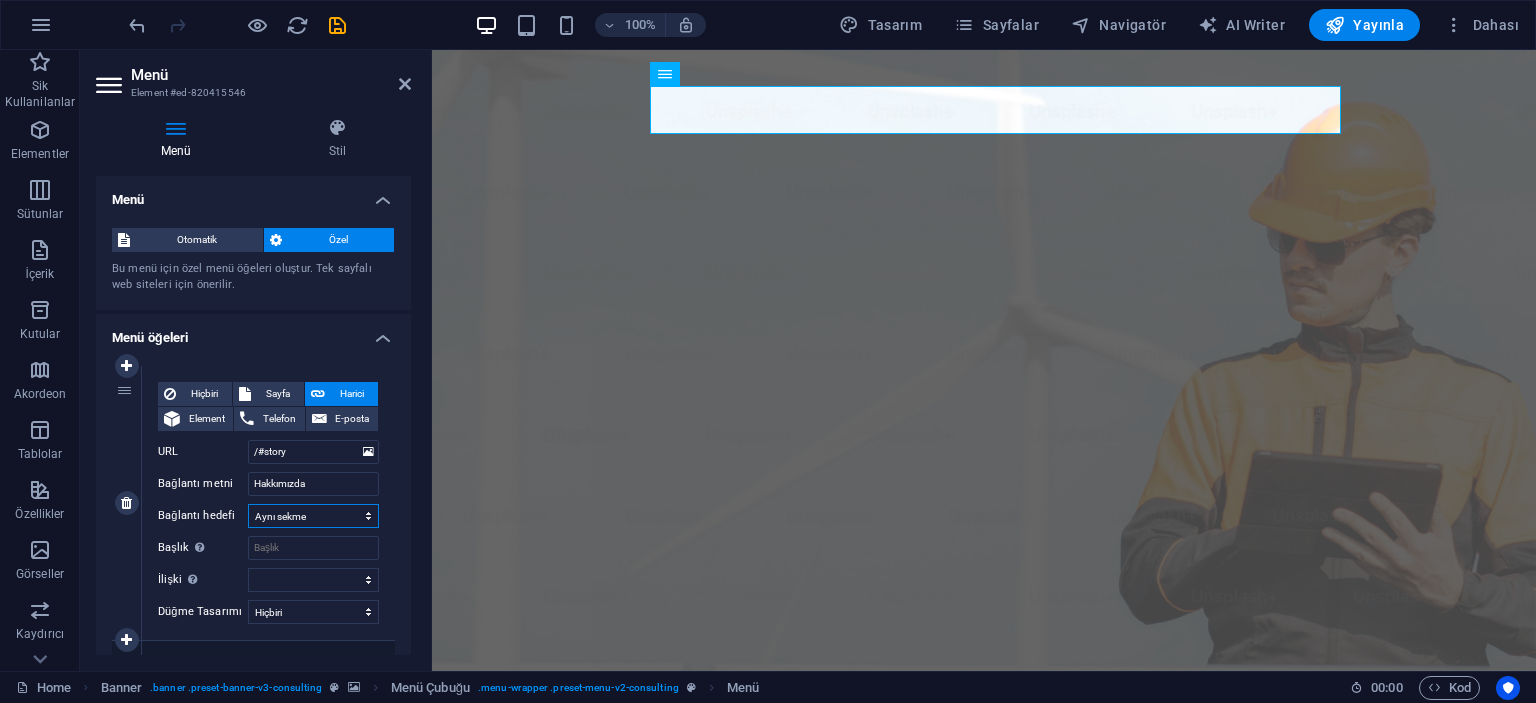 click on "Yeni sekme Aynı sekme Kaplama" at bounding box center [313, 516] 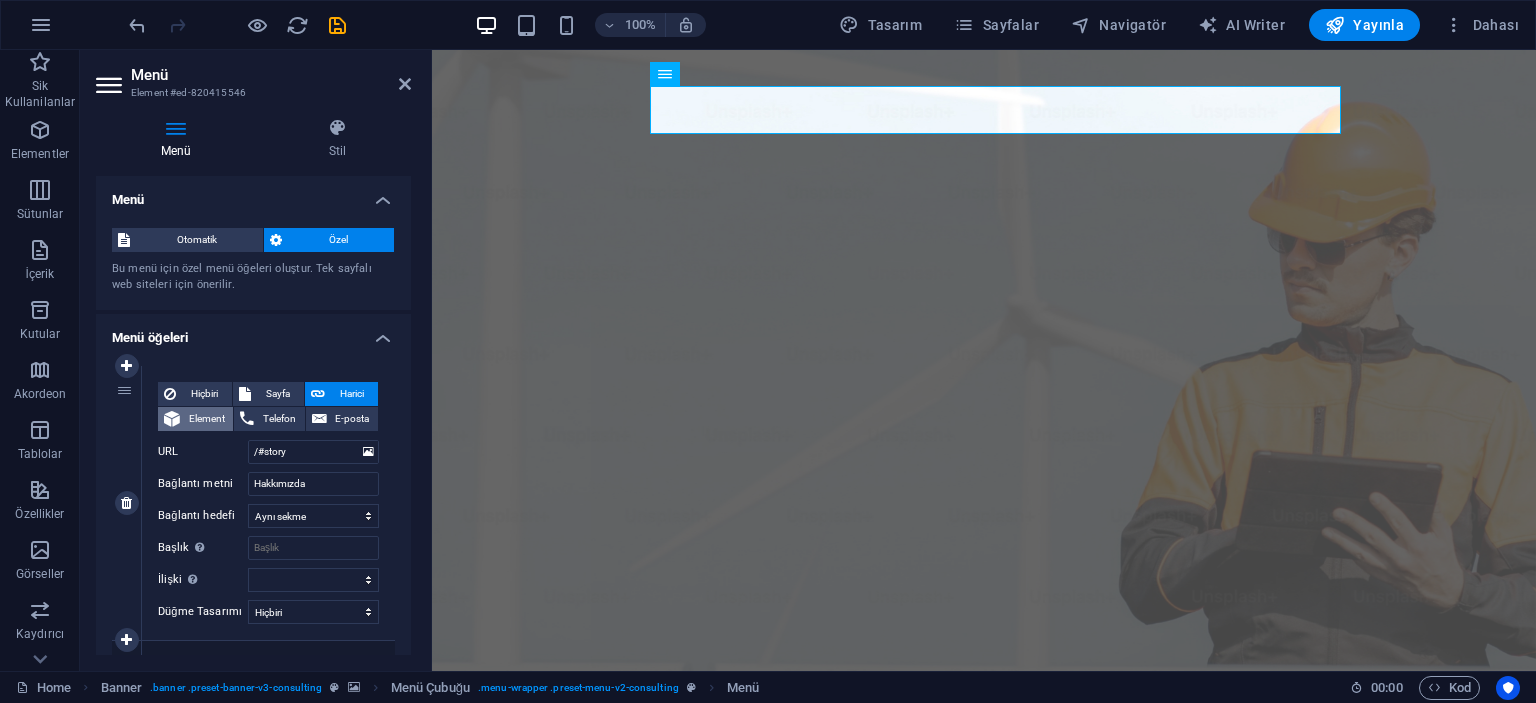 click on "Element" at bounding box center [206, 419] 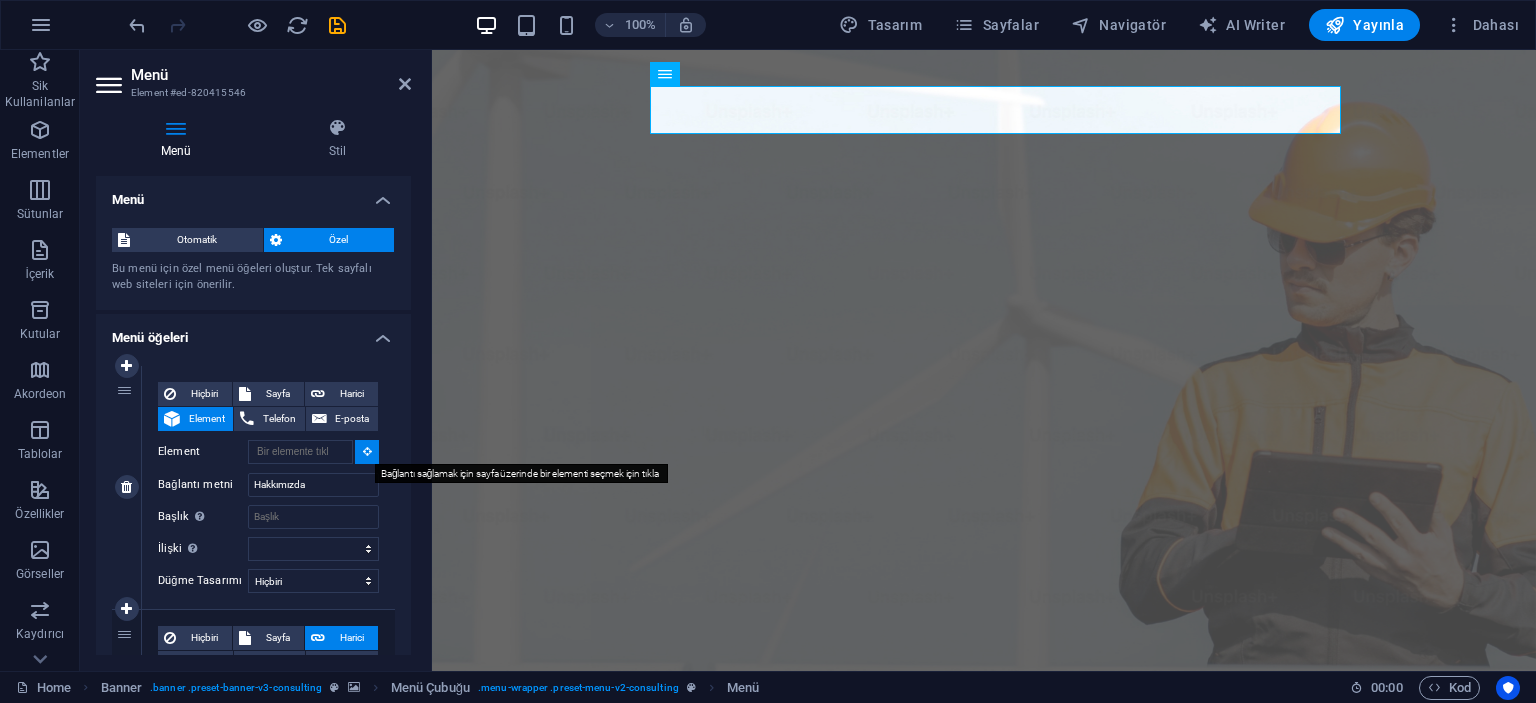 click at bounding box center [367, 451] 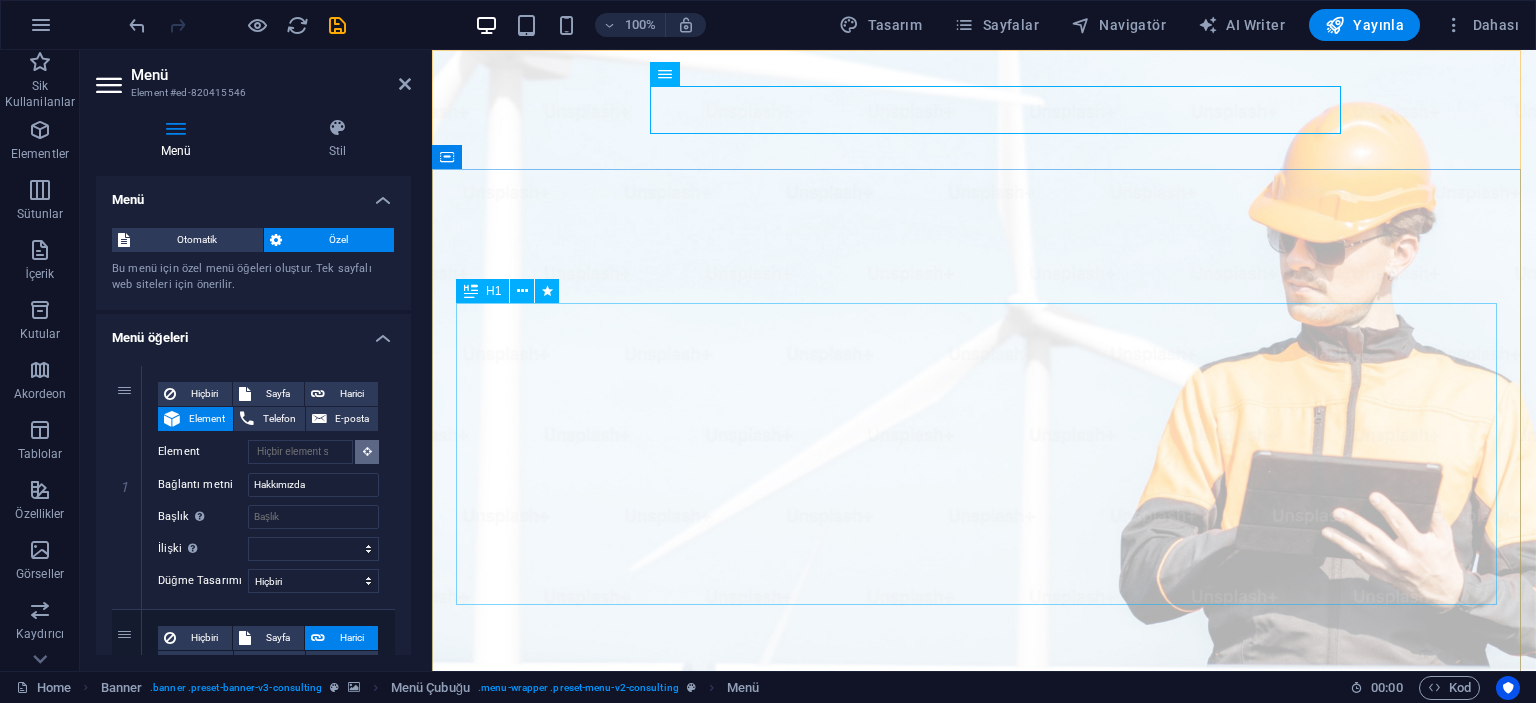 drag, startPoint x: 797, startPoint y: 499, endPoint x: 611, endPoint y: 498, distance: 186.00269 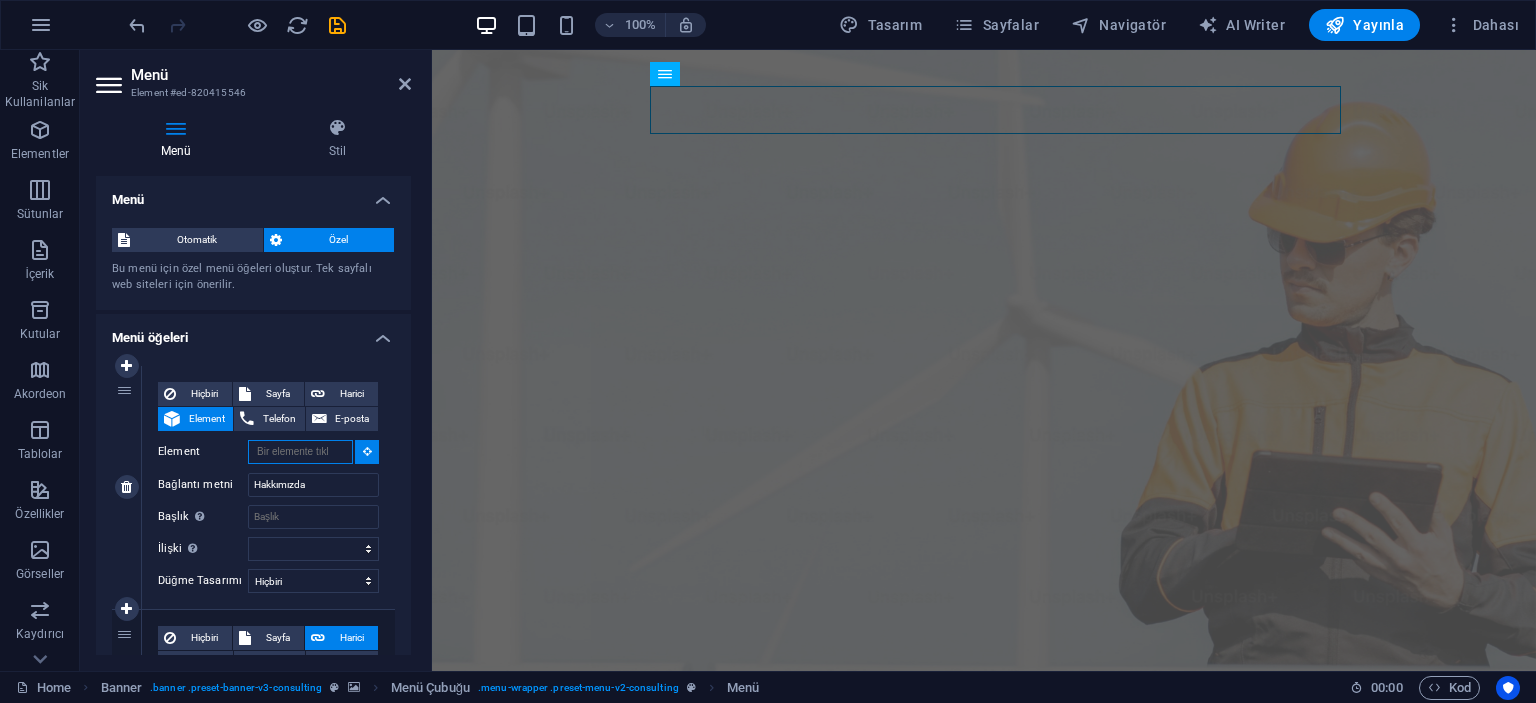click on "Element" at bounding box center [300, 452] 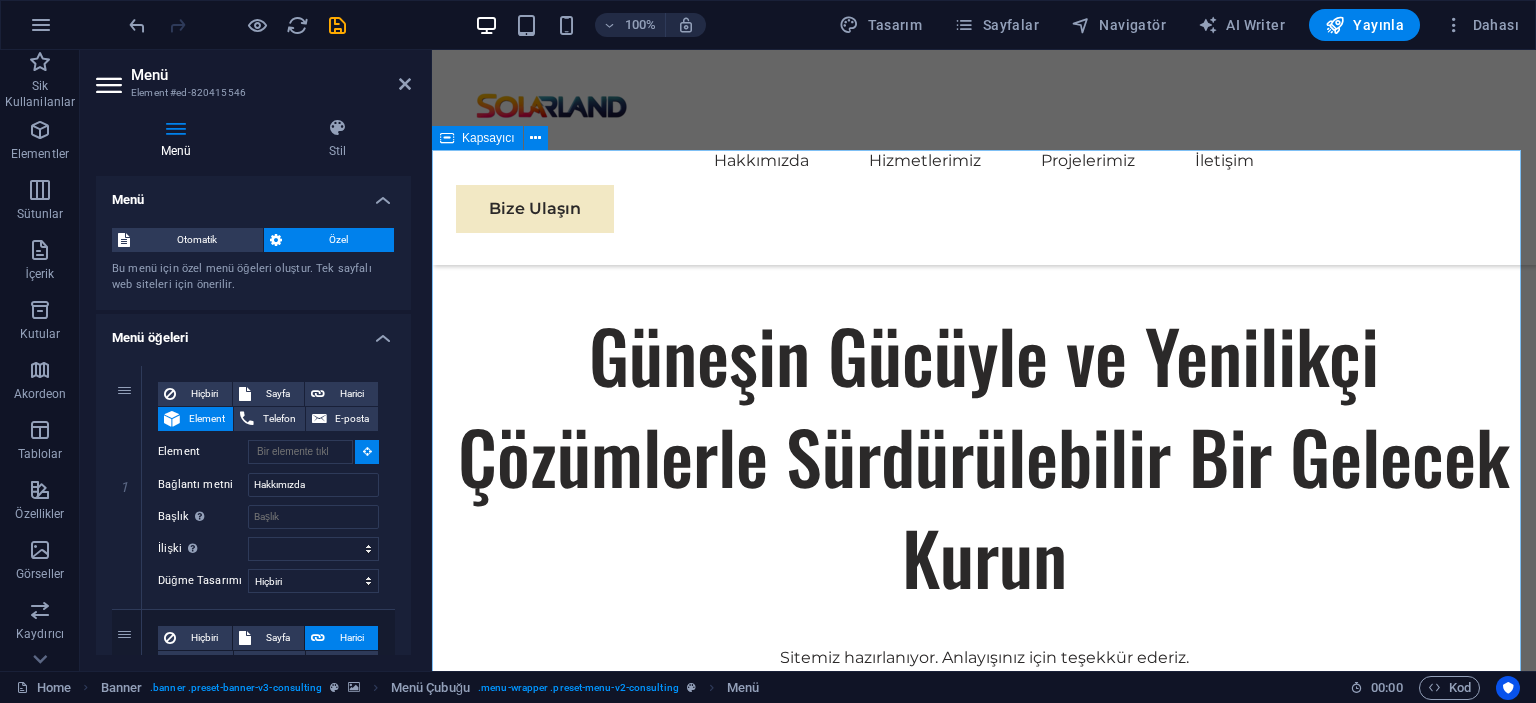 scroll, scrollTop: 800, scrollLeft: 0, axis: vertical 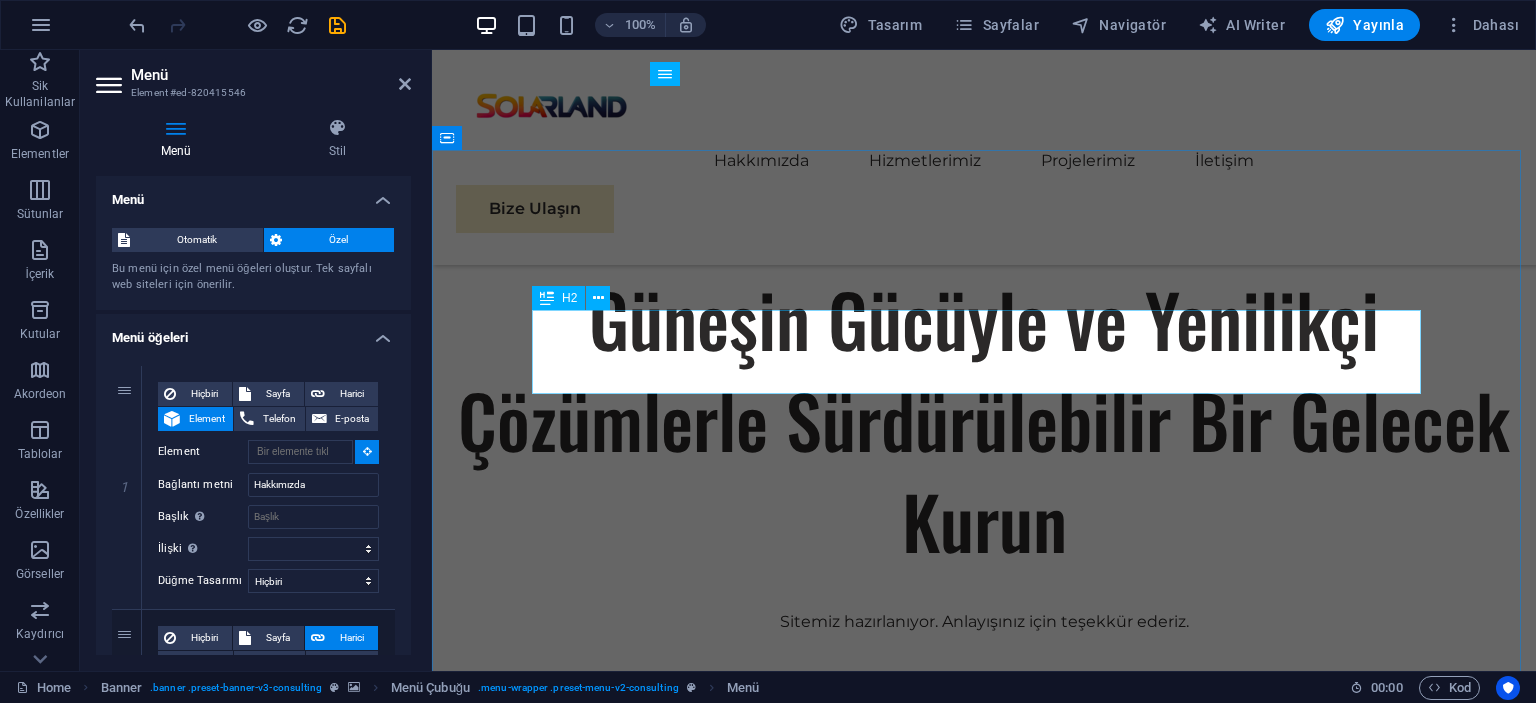 click on "Hakkımızda" at bounding box center (984, 984) 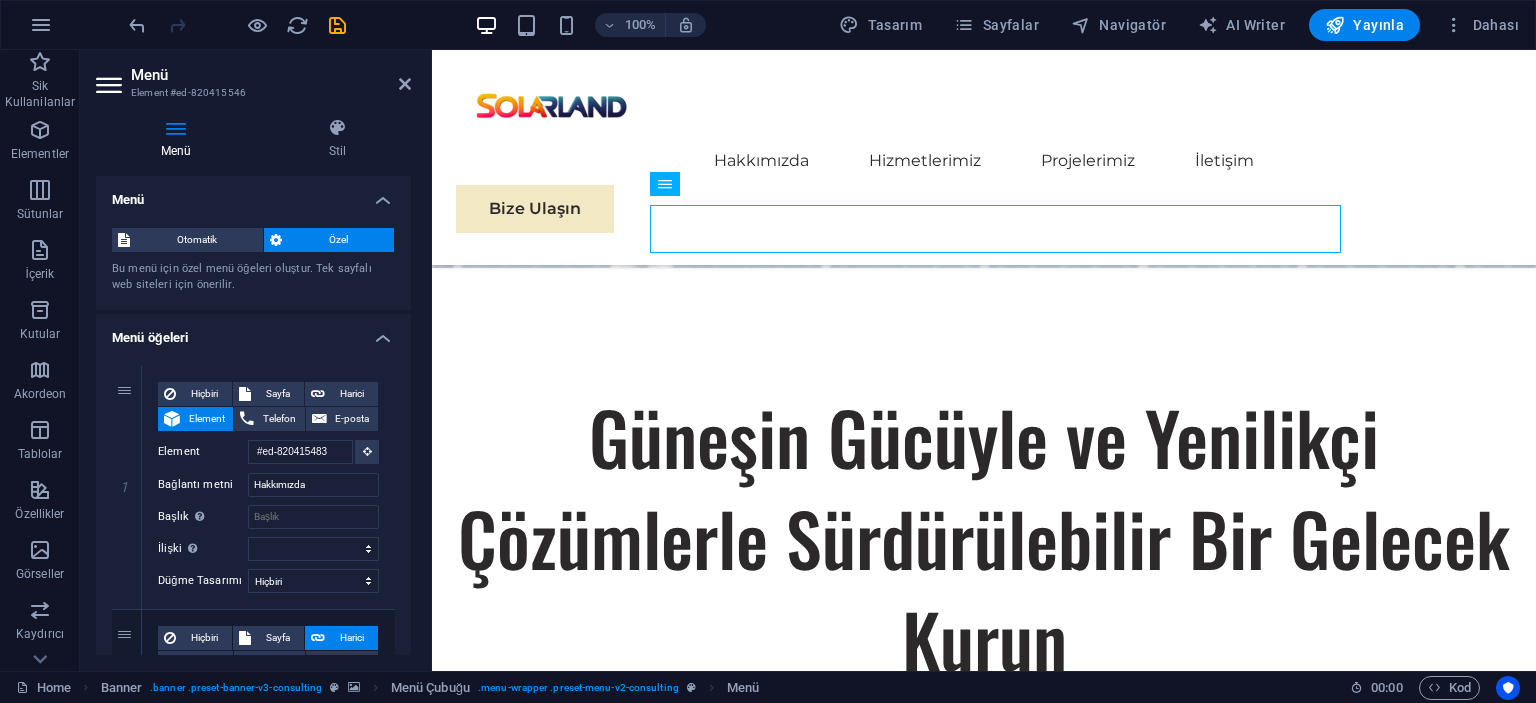 scroll, scrollTop: 680, scrollLeft: 0, axis: vertical 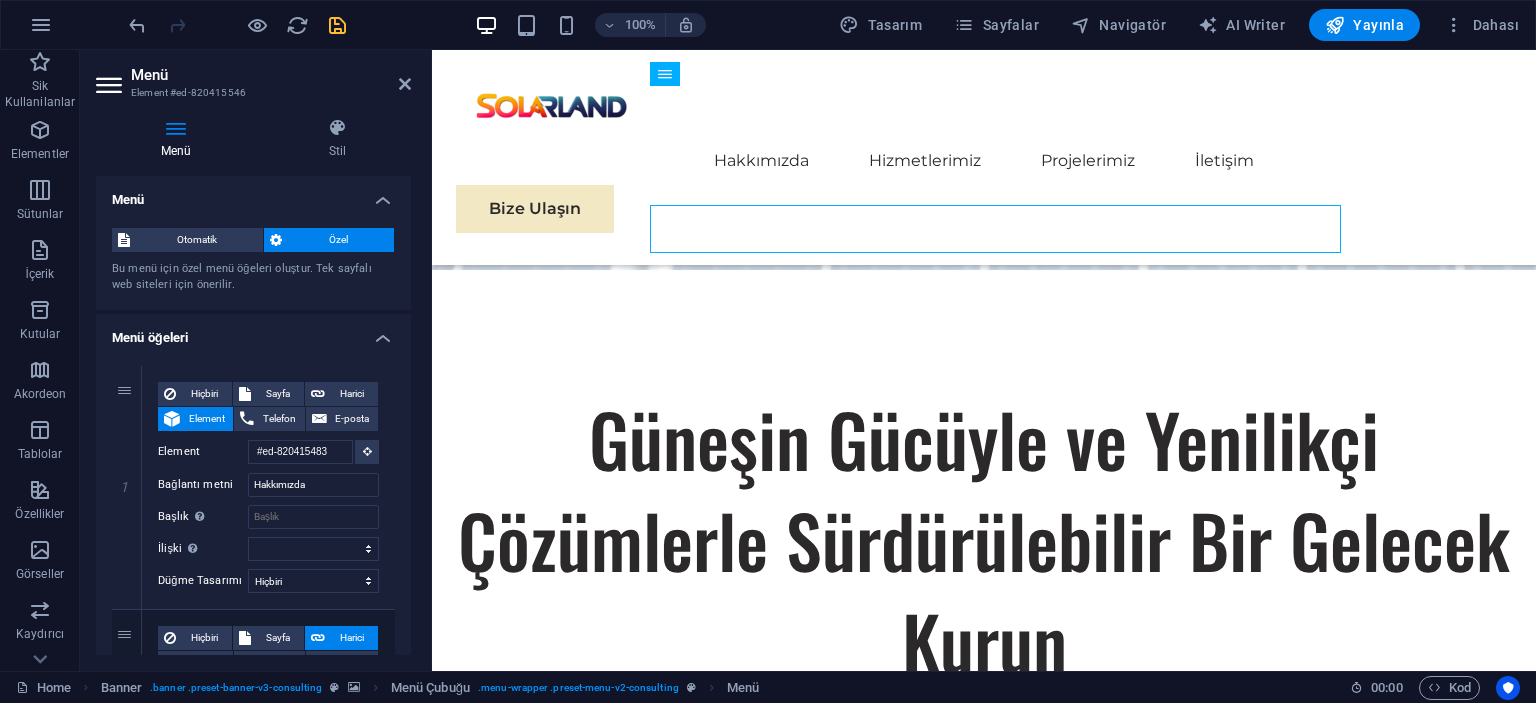 click at bounding box center [337, 25] 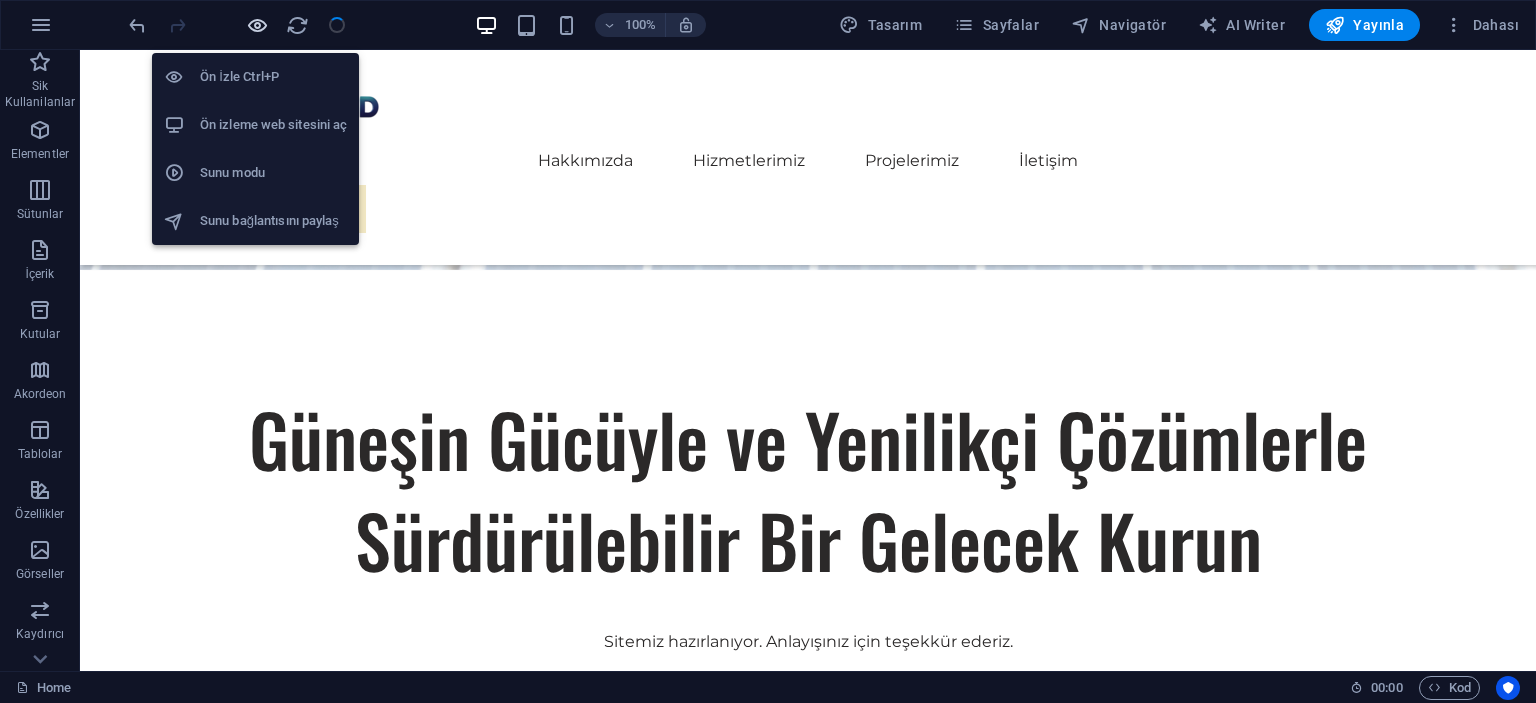click at bounding box center (257, 25) 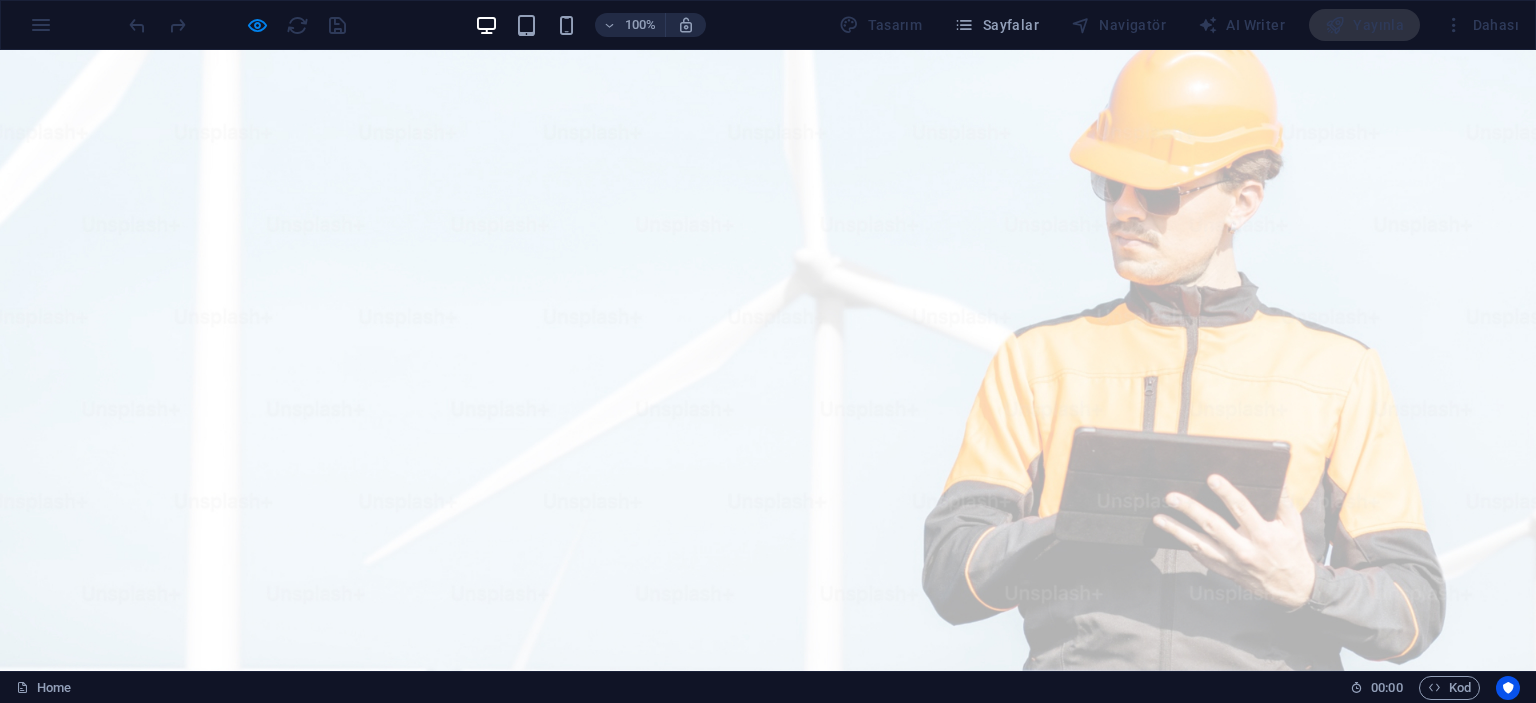 scroll, scrollTop: 0, scrollLeft: 0, axis: both 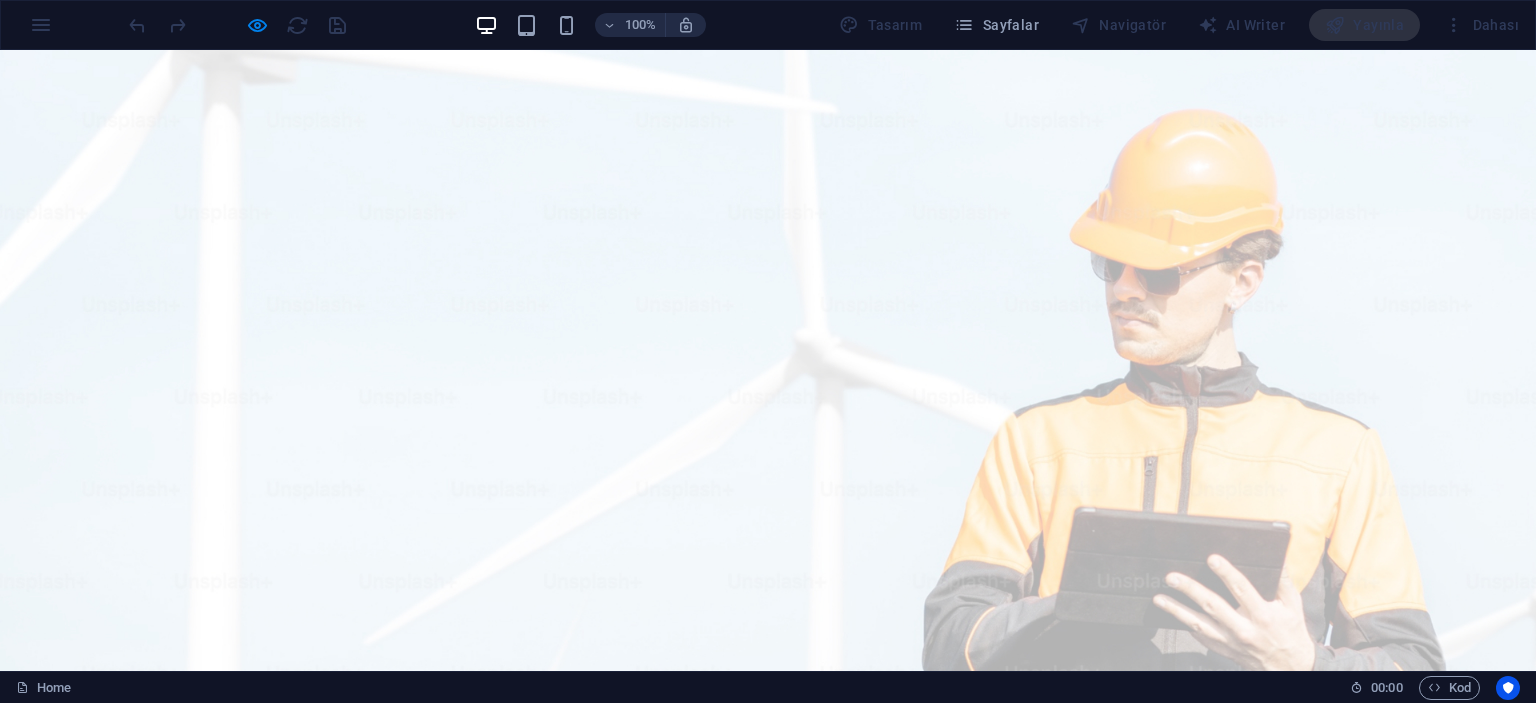 click on "Hakkımızda" at bounding box center (545, 1061) 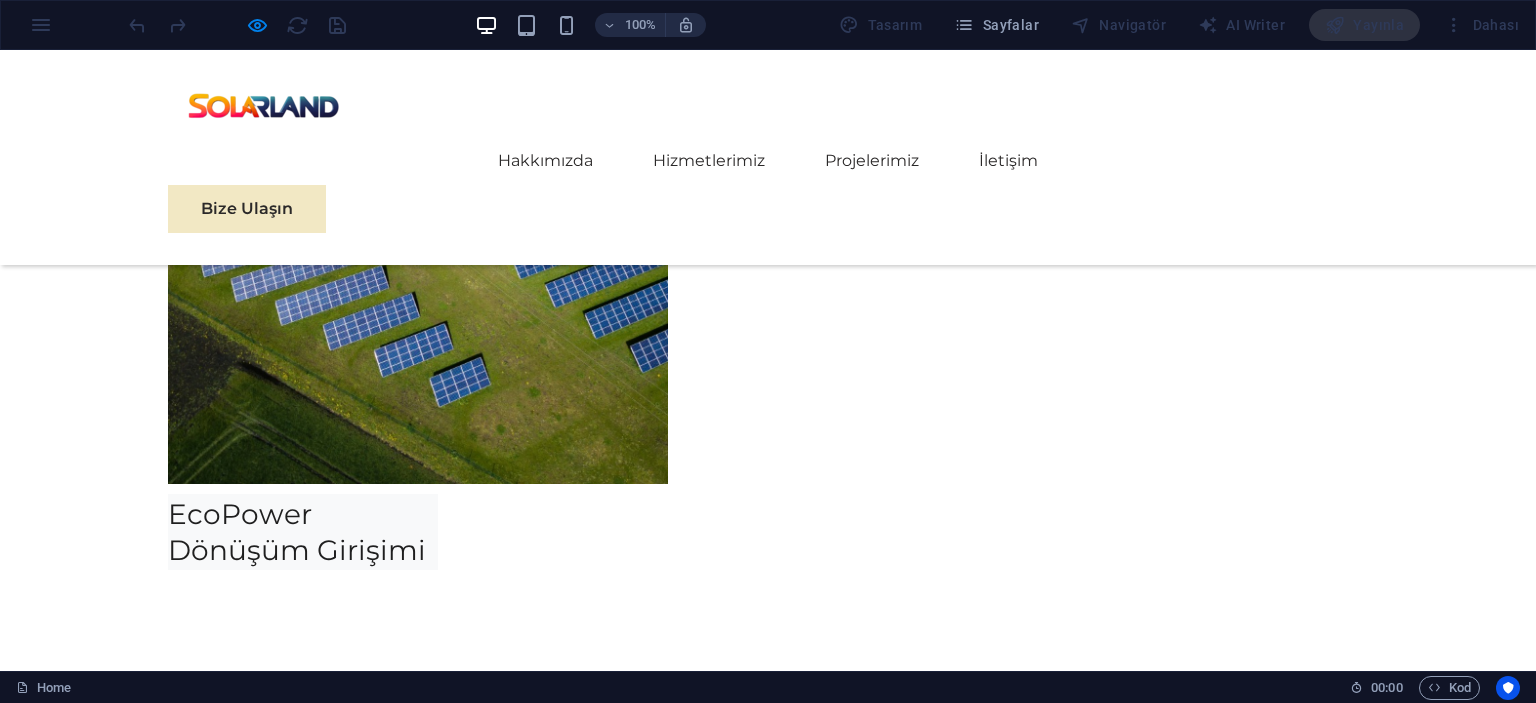 scroll, scrollTop: 7168, scrollLeft: 0, axis: vertical 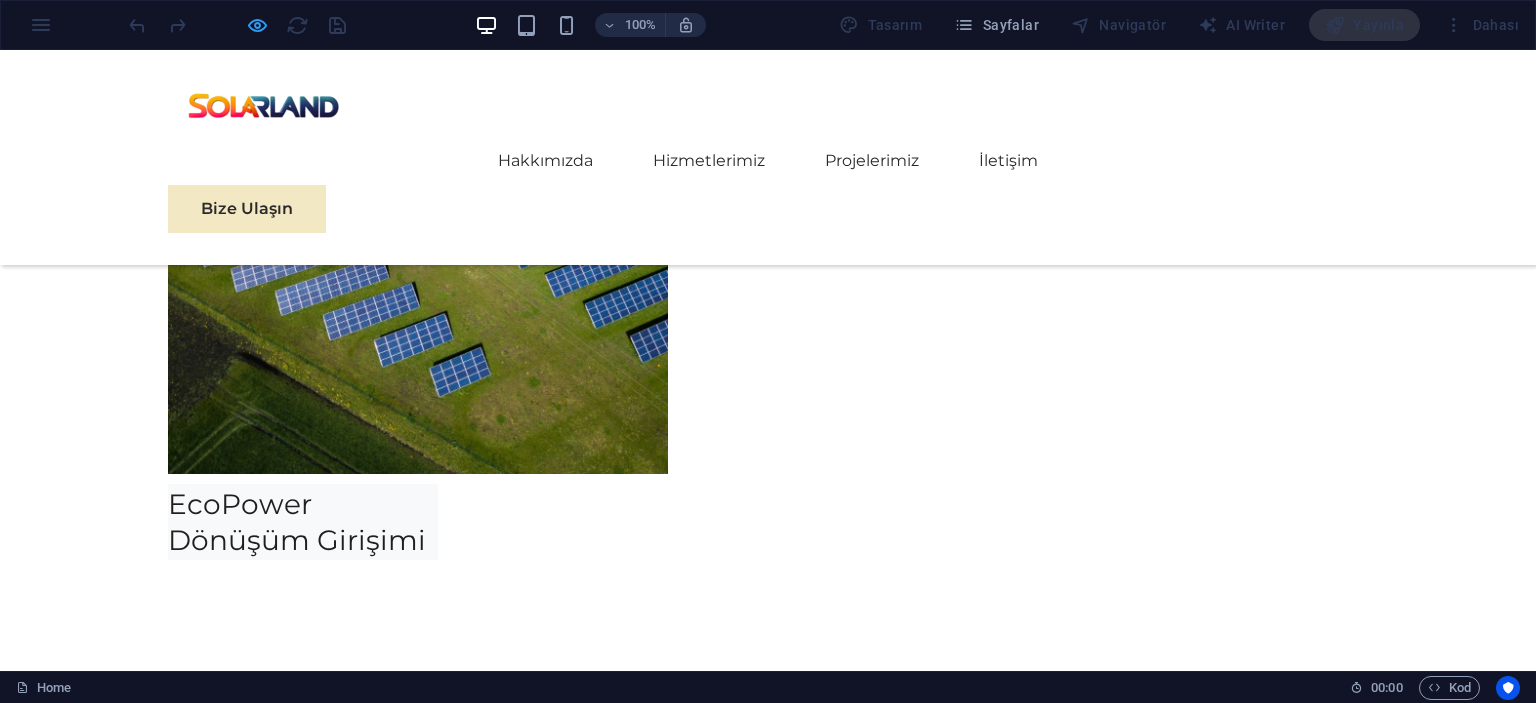 click at bounding box center (257, 25) 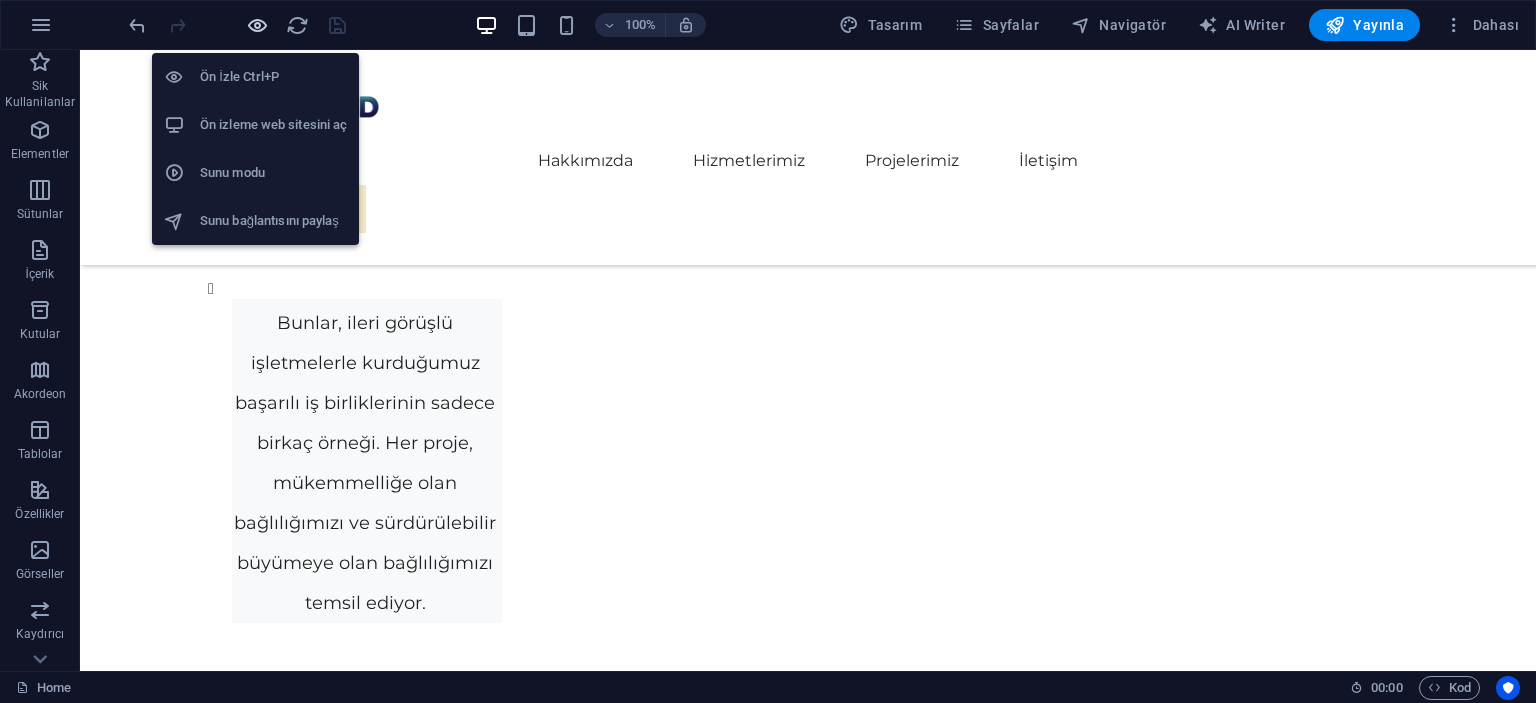 scroll, scrollTop: 11585, scrollLeft: 0, axis: vertical 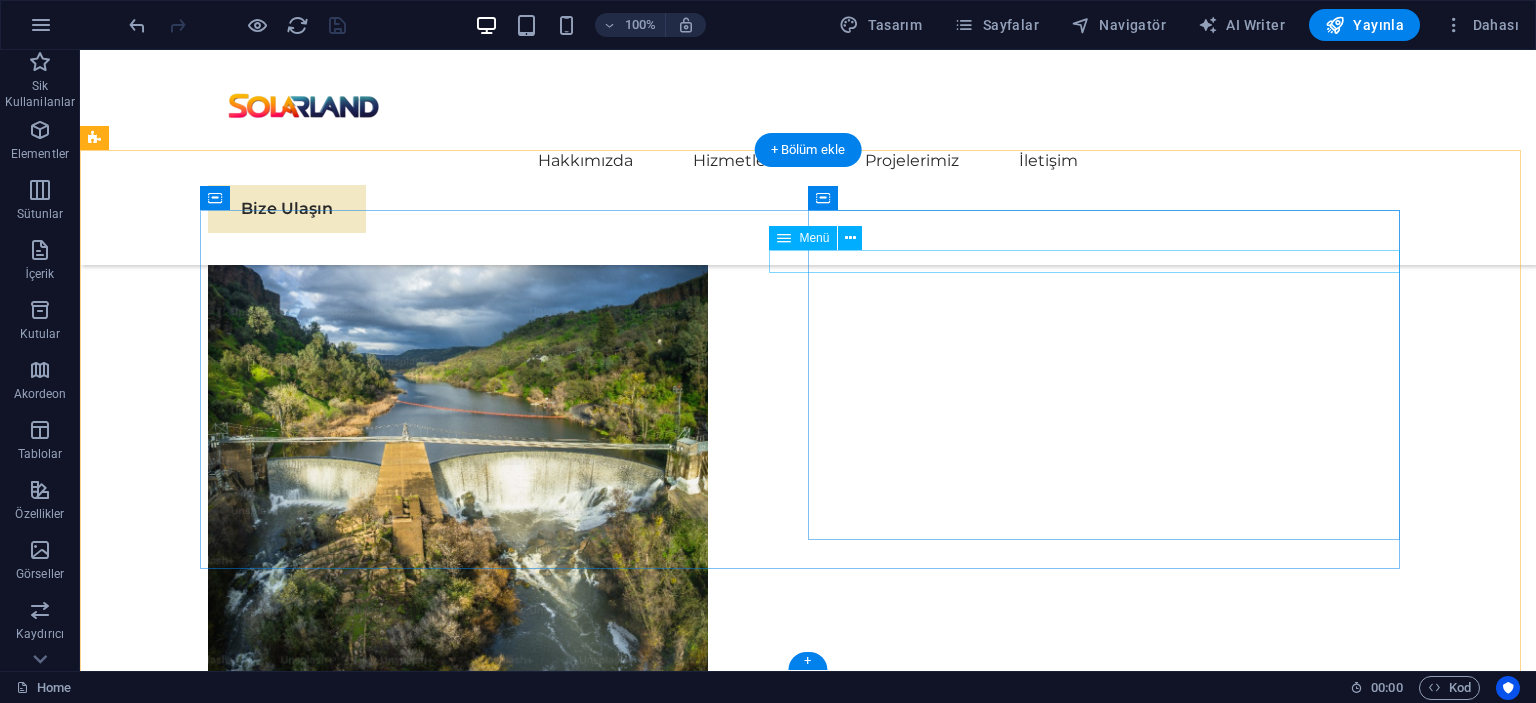 click on "Hikayemiz Ekibimiz Güçlü Yönlerimiz Projelerimiz Bize Ulaşın" at bounding box center (504, 6232) 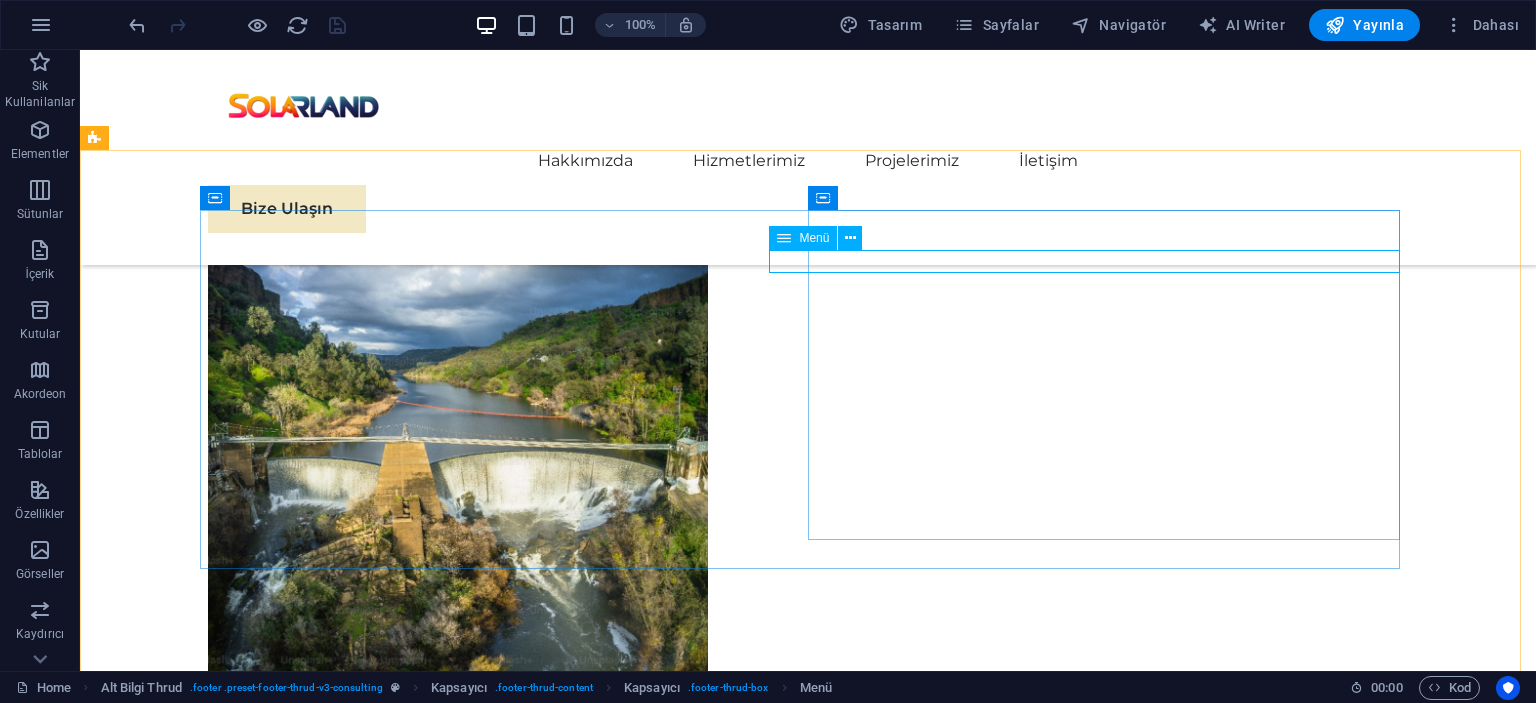click on "Menü" at bounding box center [814, 238] 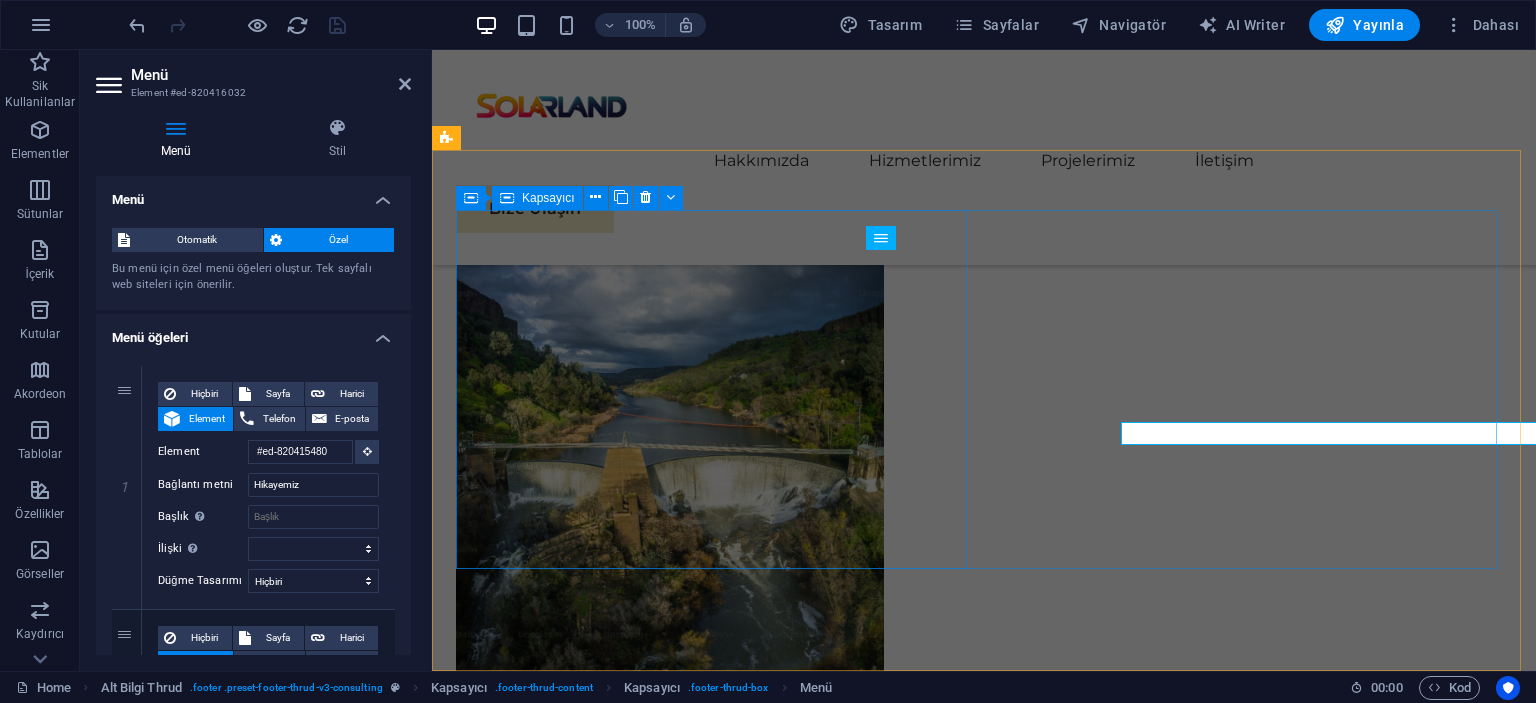 scroll, scrollTop: 11413, scrollLeft: 0, axis: vertical 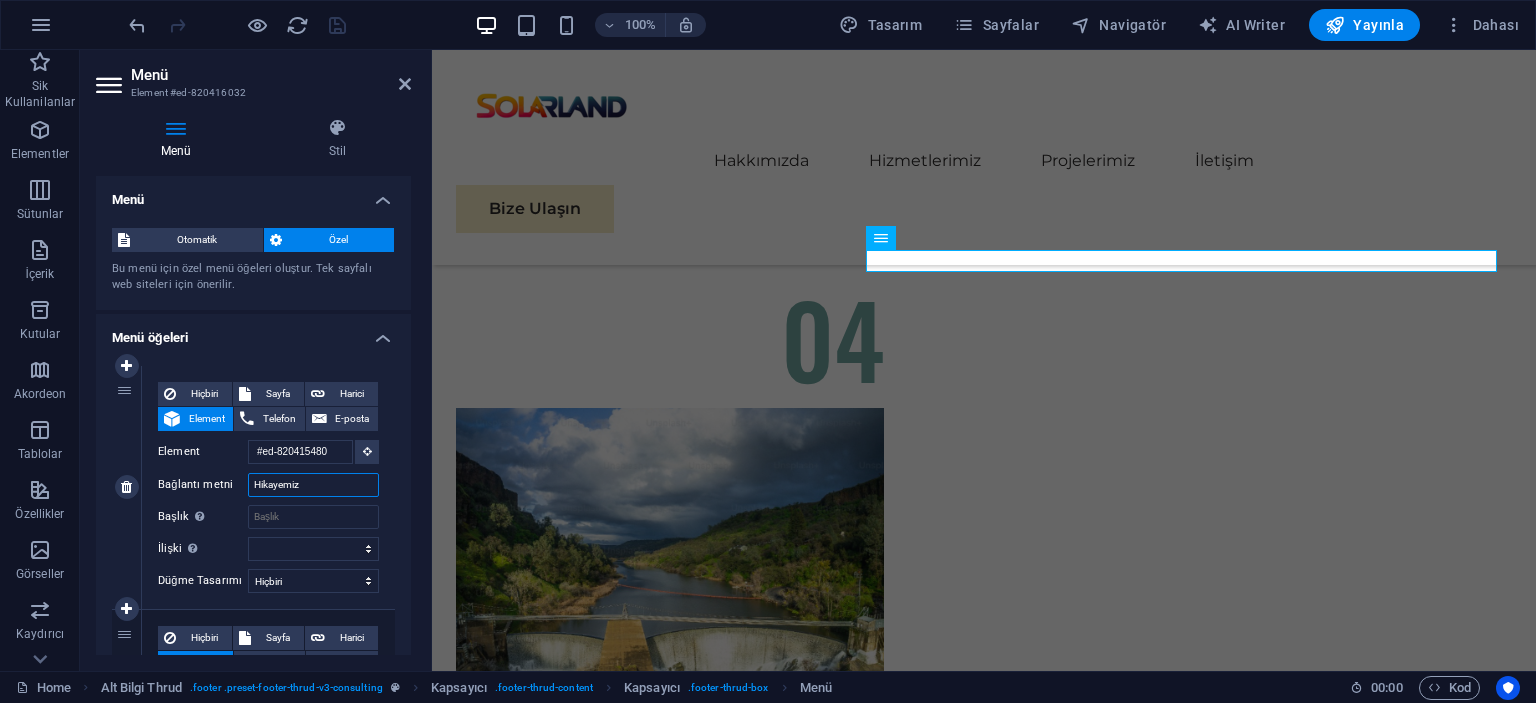 click on "Hikayemiz" at bounding box center [313, 485] 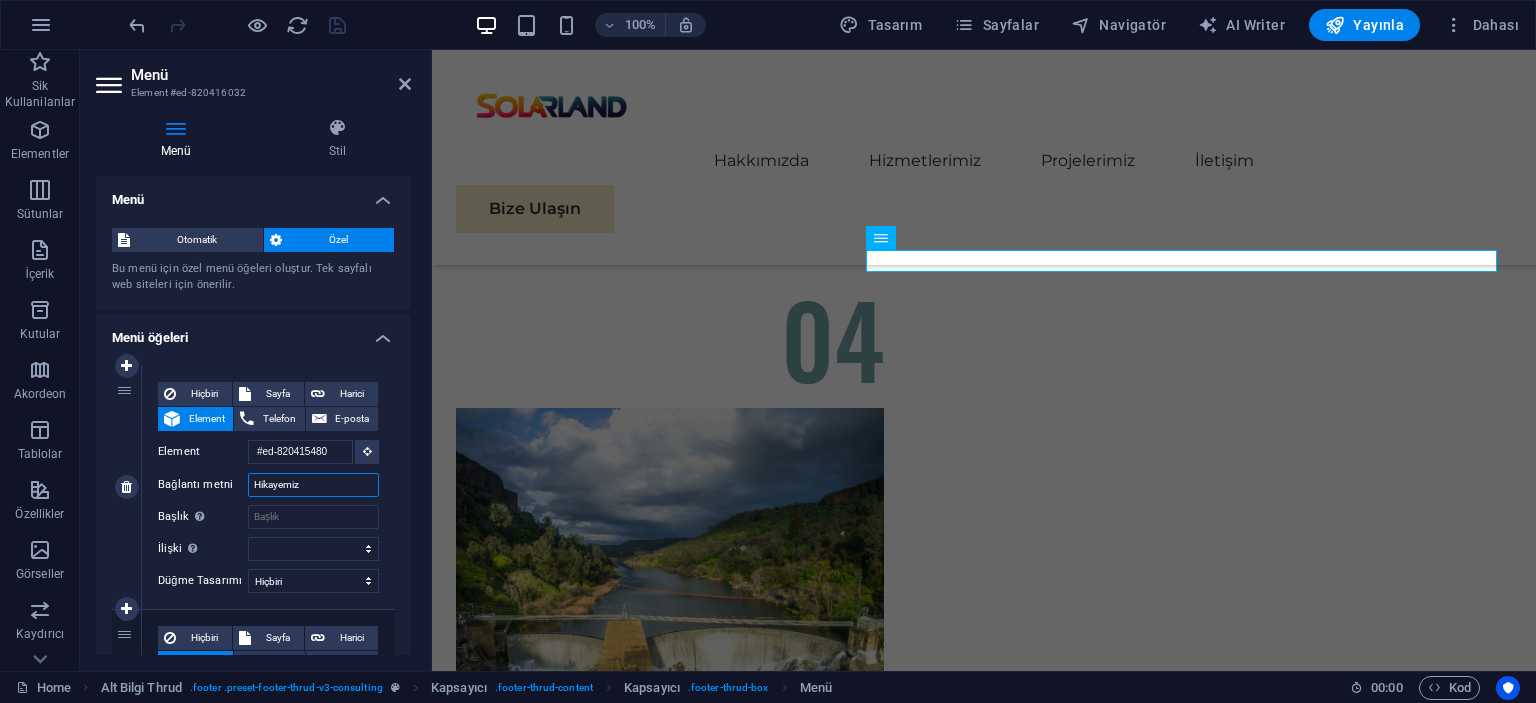 click on "Hikayemiz" at bounding box center (313, 485) 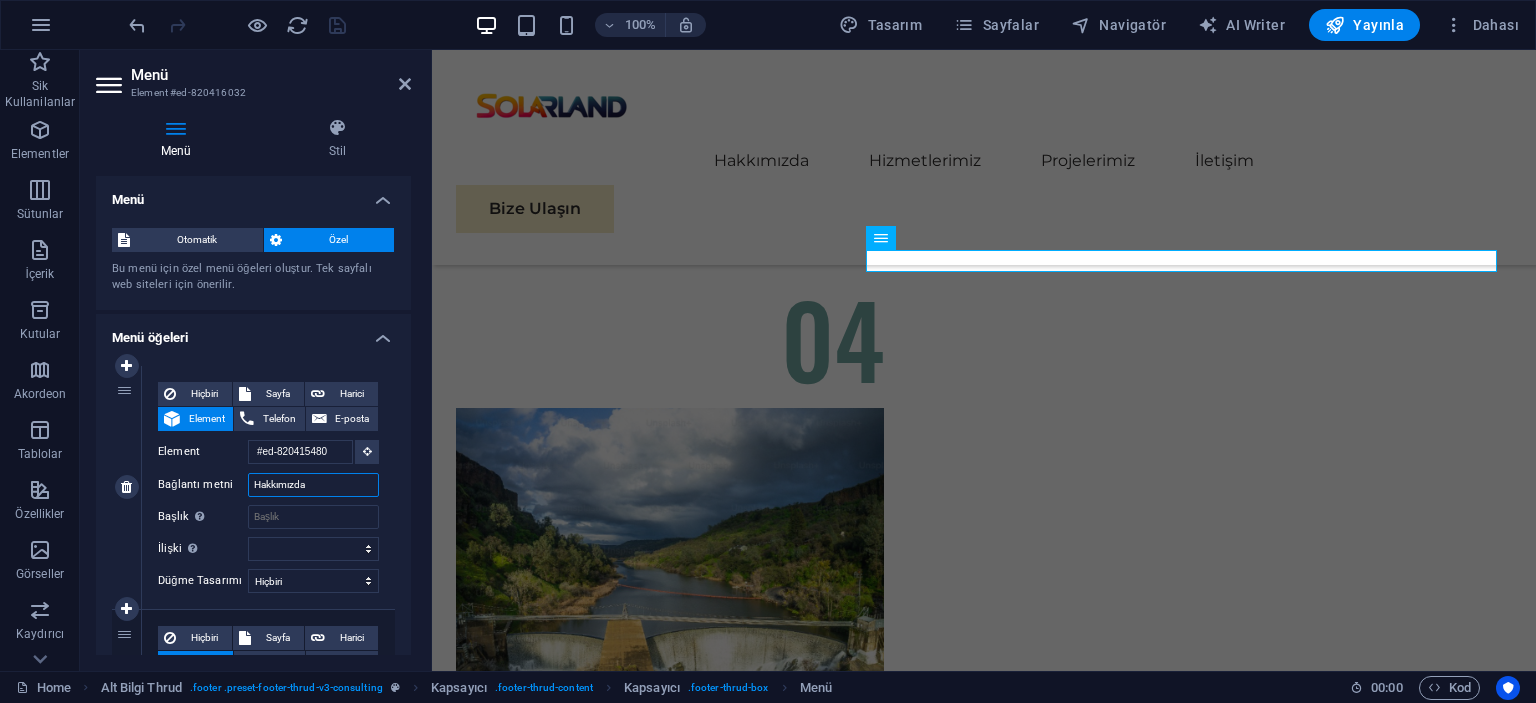 type on "Hakkımızda" 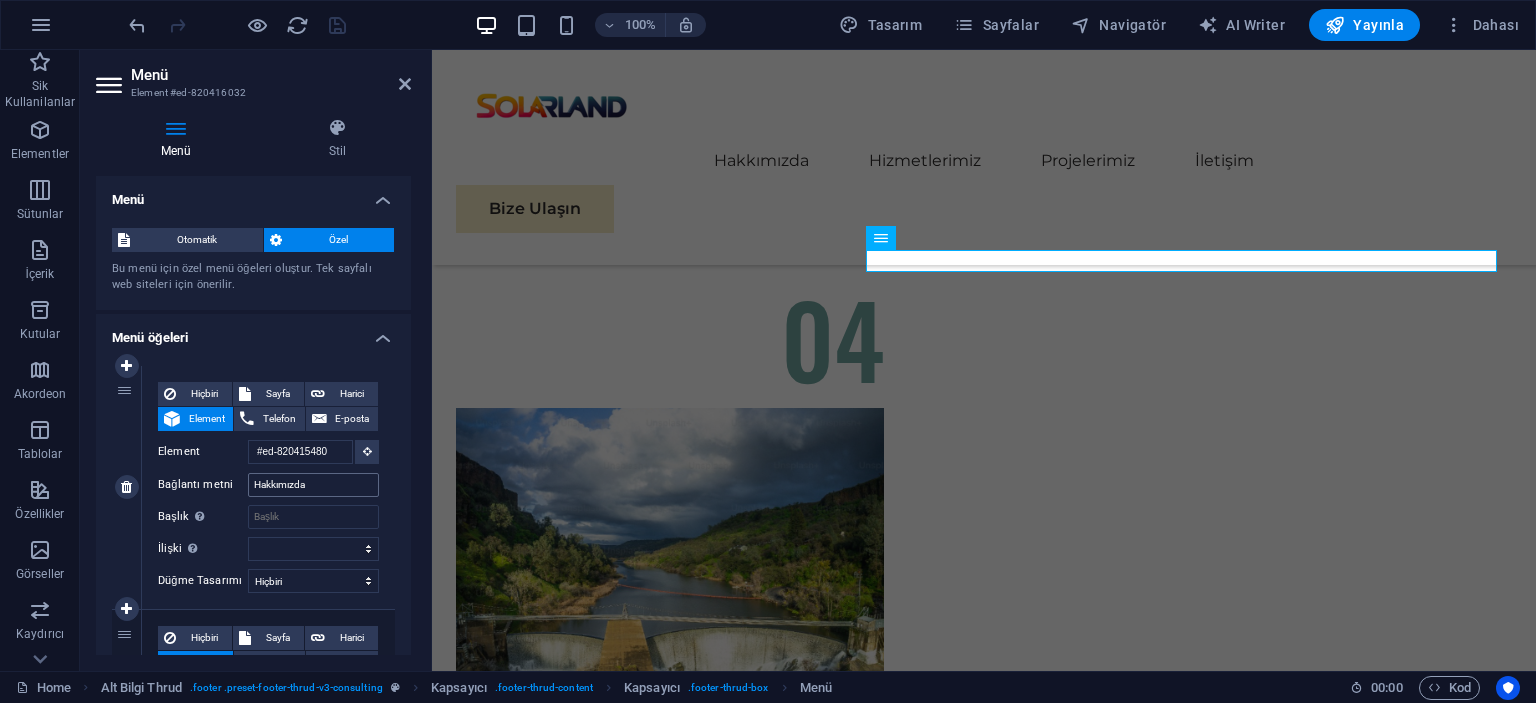 select 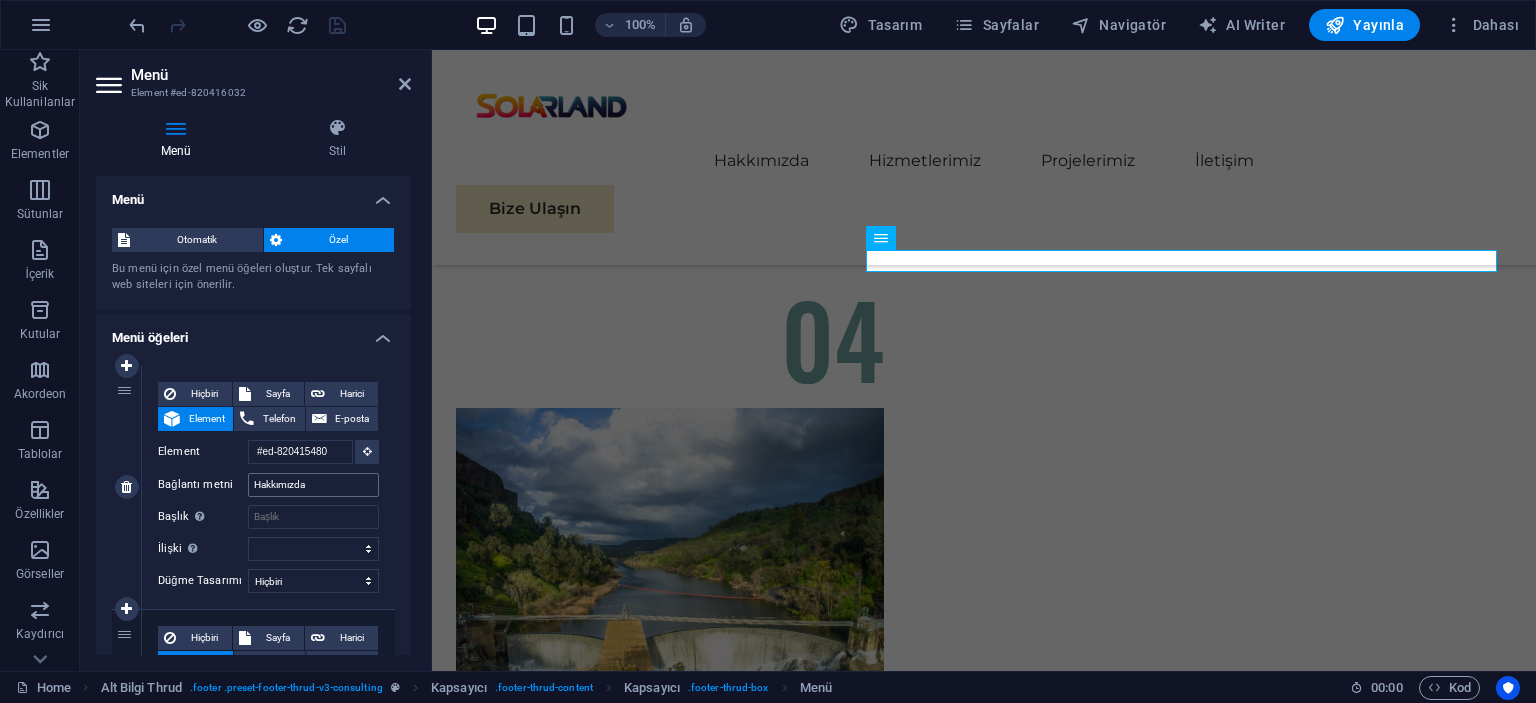 select 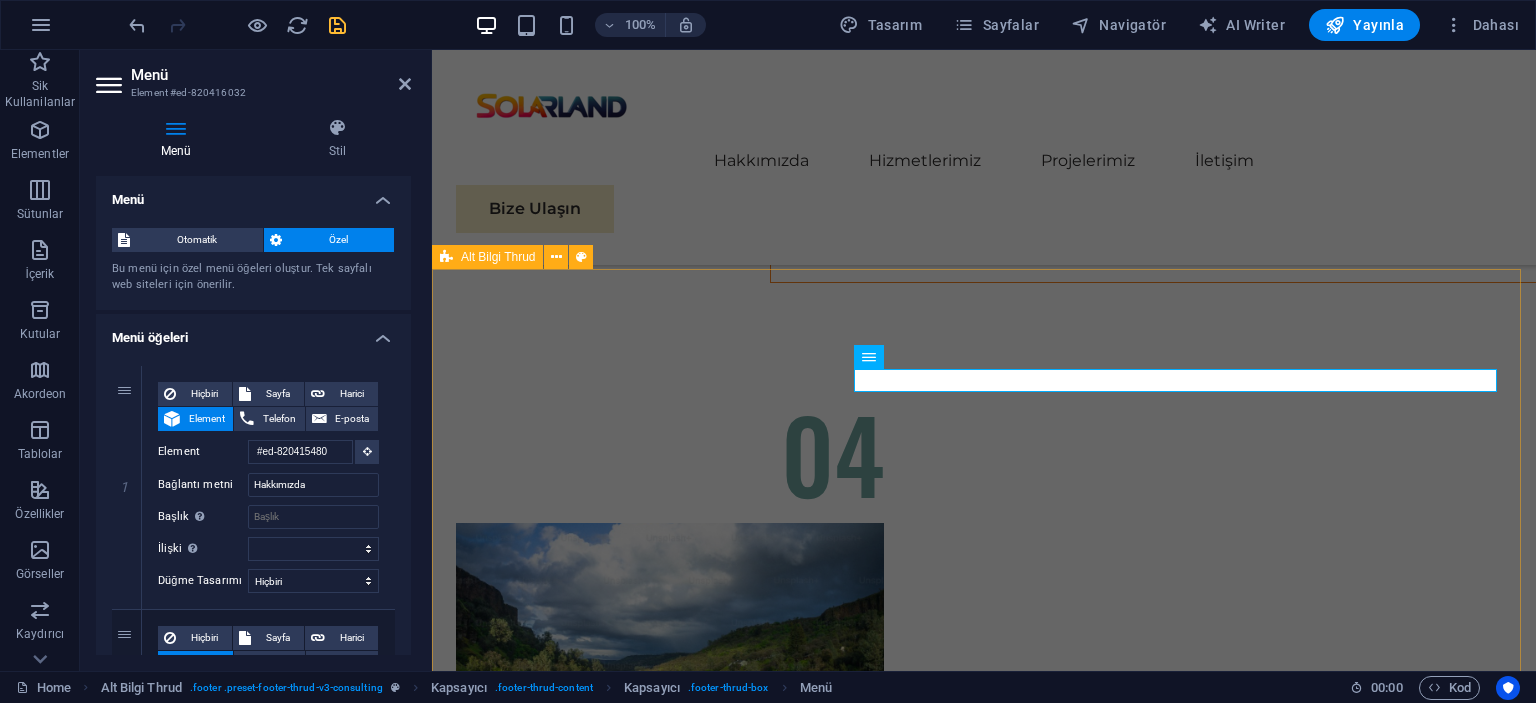 scroll, scrollTop: 11294, scrollLeft: 0, axis: vertical 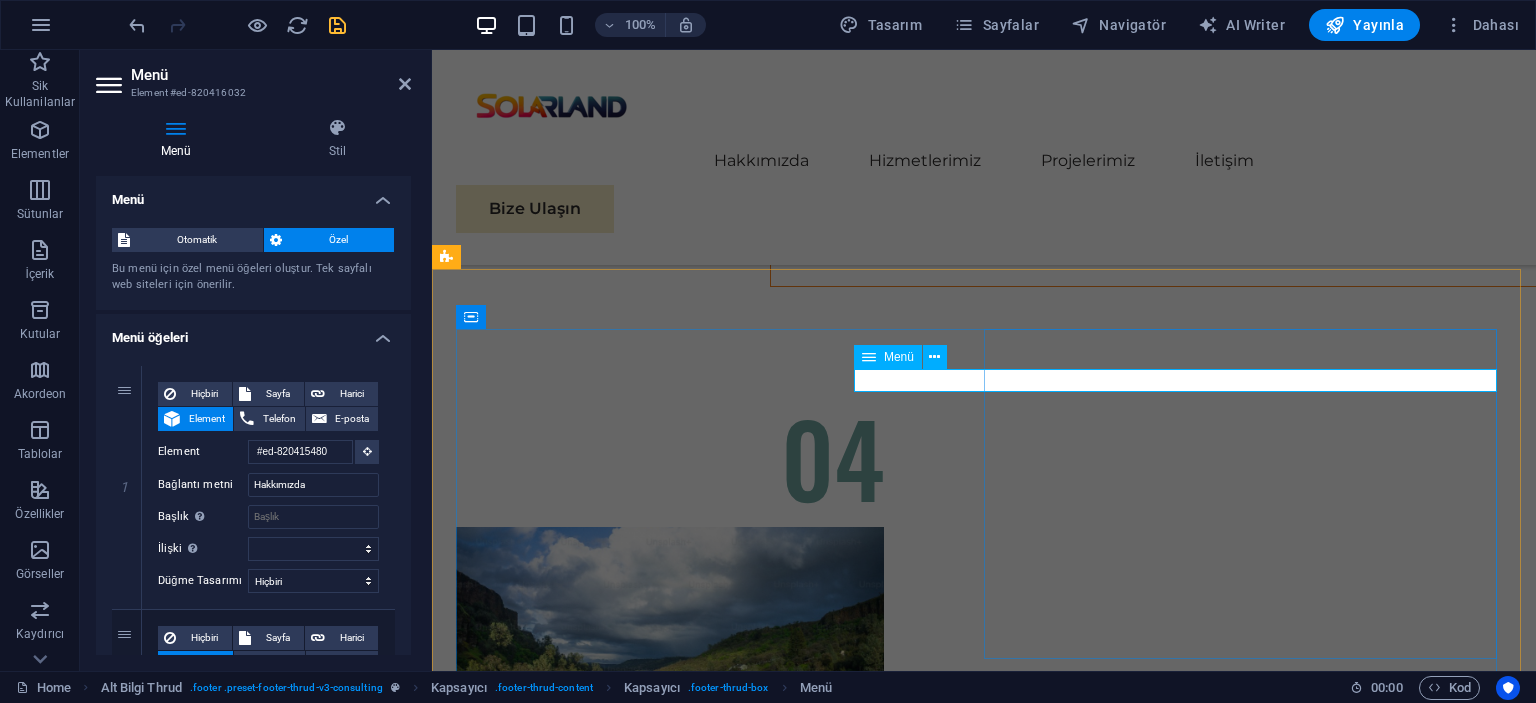 click on "Hakkımızda Ekibimiz Güçlü Yönlerimiz Projelerimiz Bize Ulaşın" at bounding box center [716, 6427] 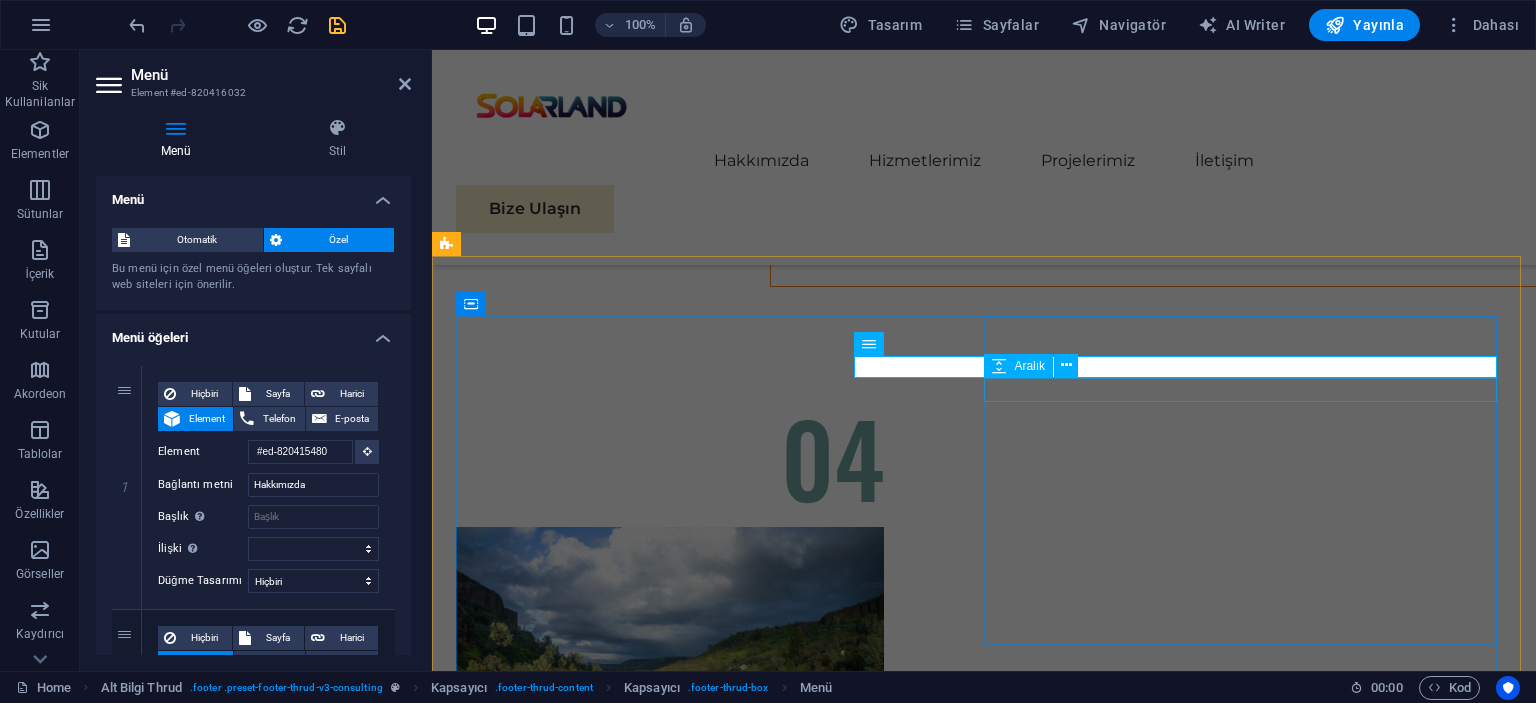 scroll, scrollTop: 11413, scrollLeft: 0, axis: vertical 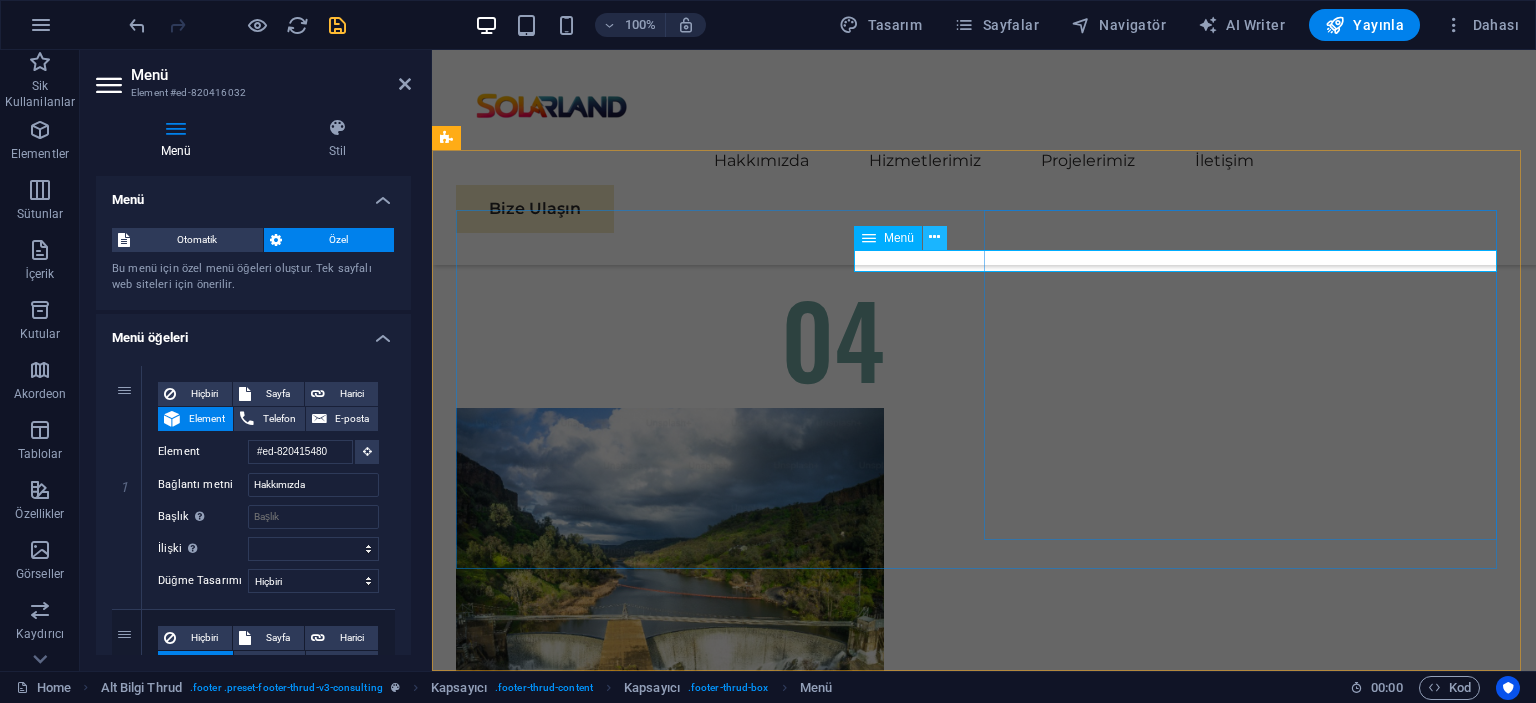 click at bounding box center [935, 238] 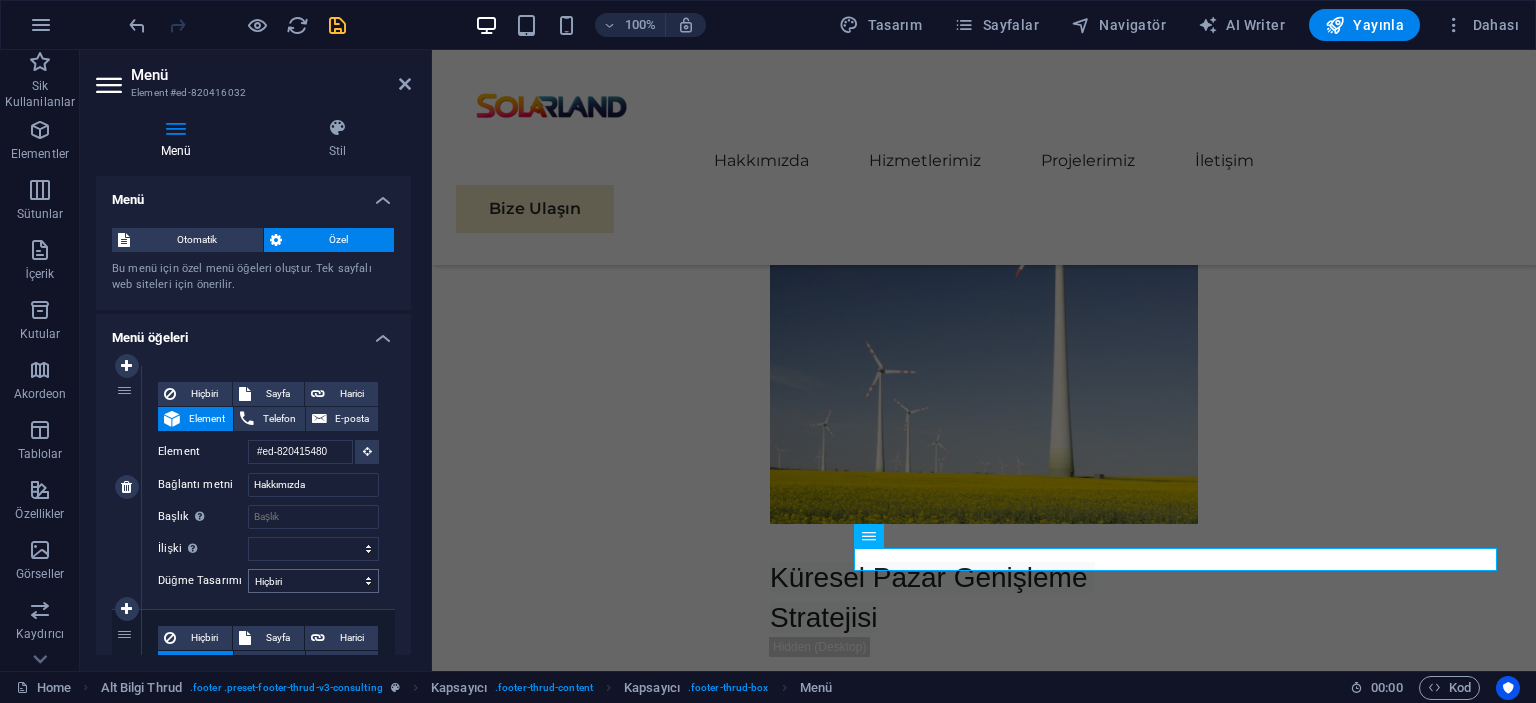 scroll, scrollTop: 11294, scrollLeft: 0, axis: vertical 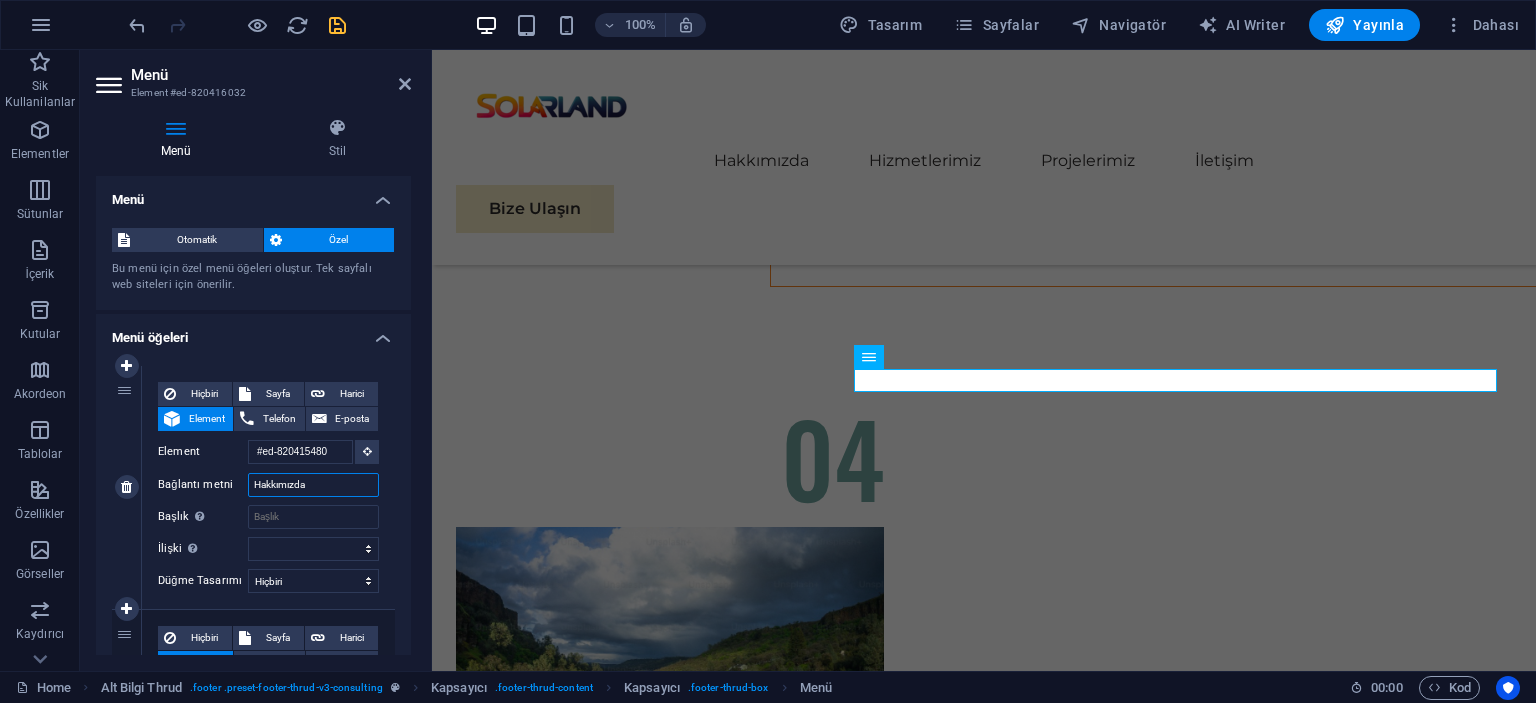 click on "Hakkımızda" at bounding box center [313, 485] 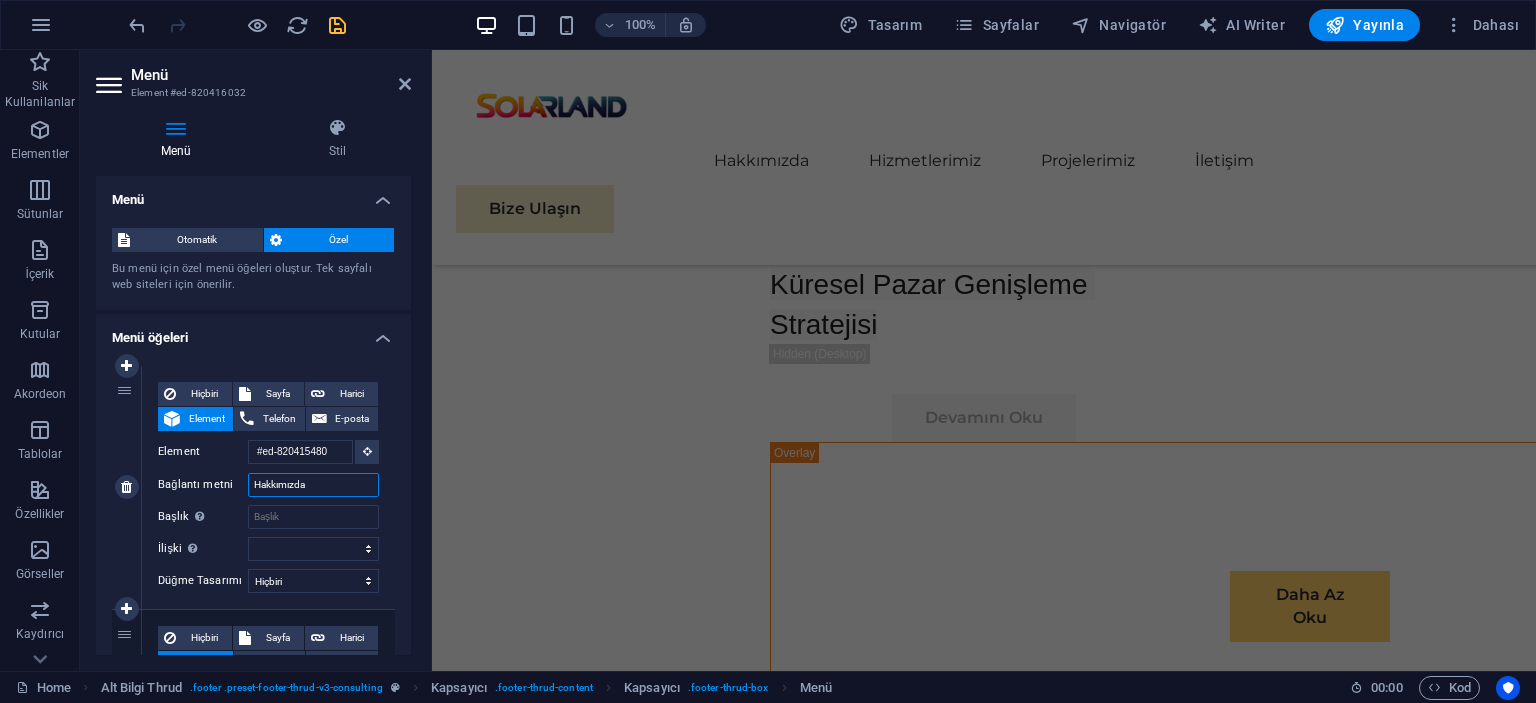 scroll, scrollTop: 11056, scrollLeft: 0, axis: vertical 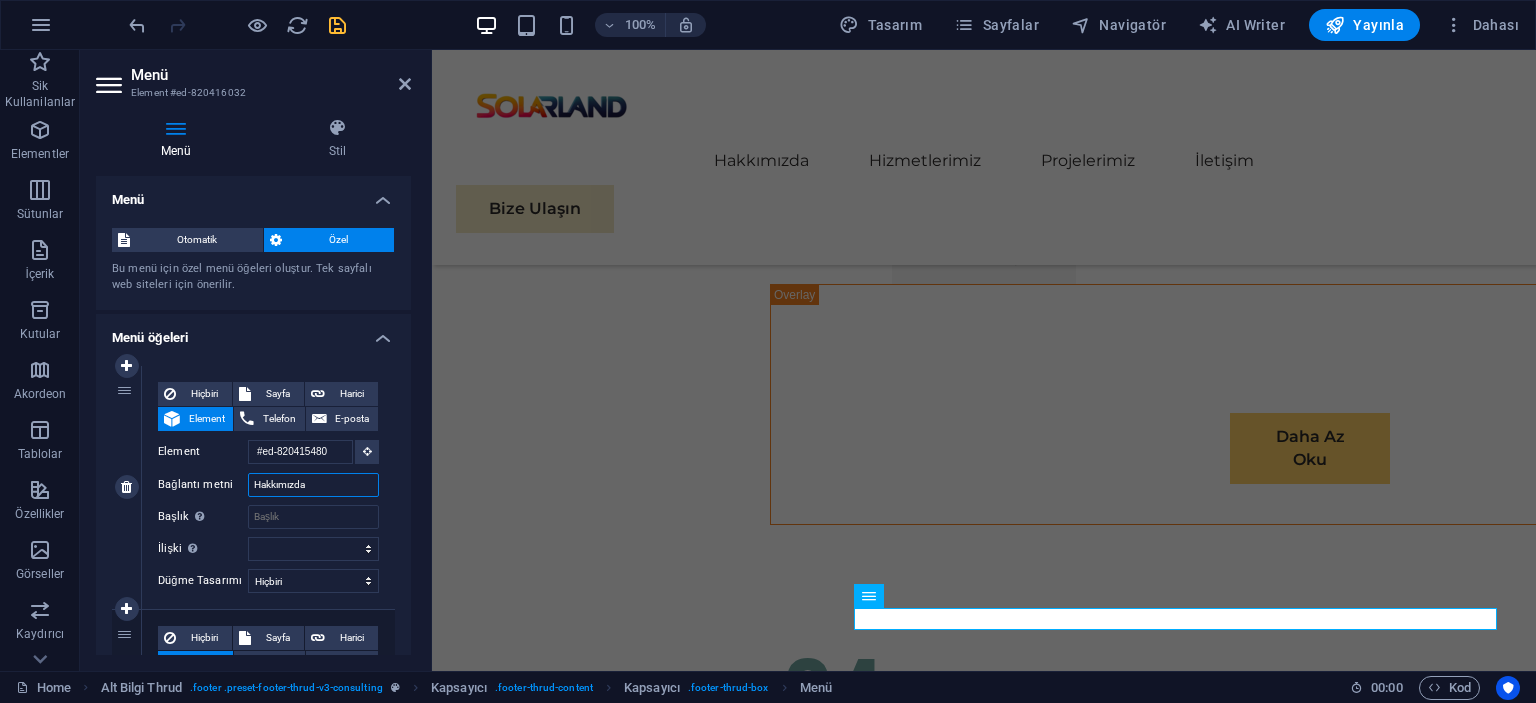 click on "Hakkımızda" at bounding box center [313, 485] 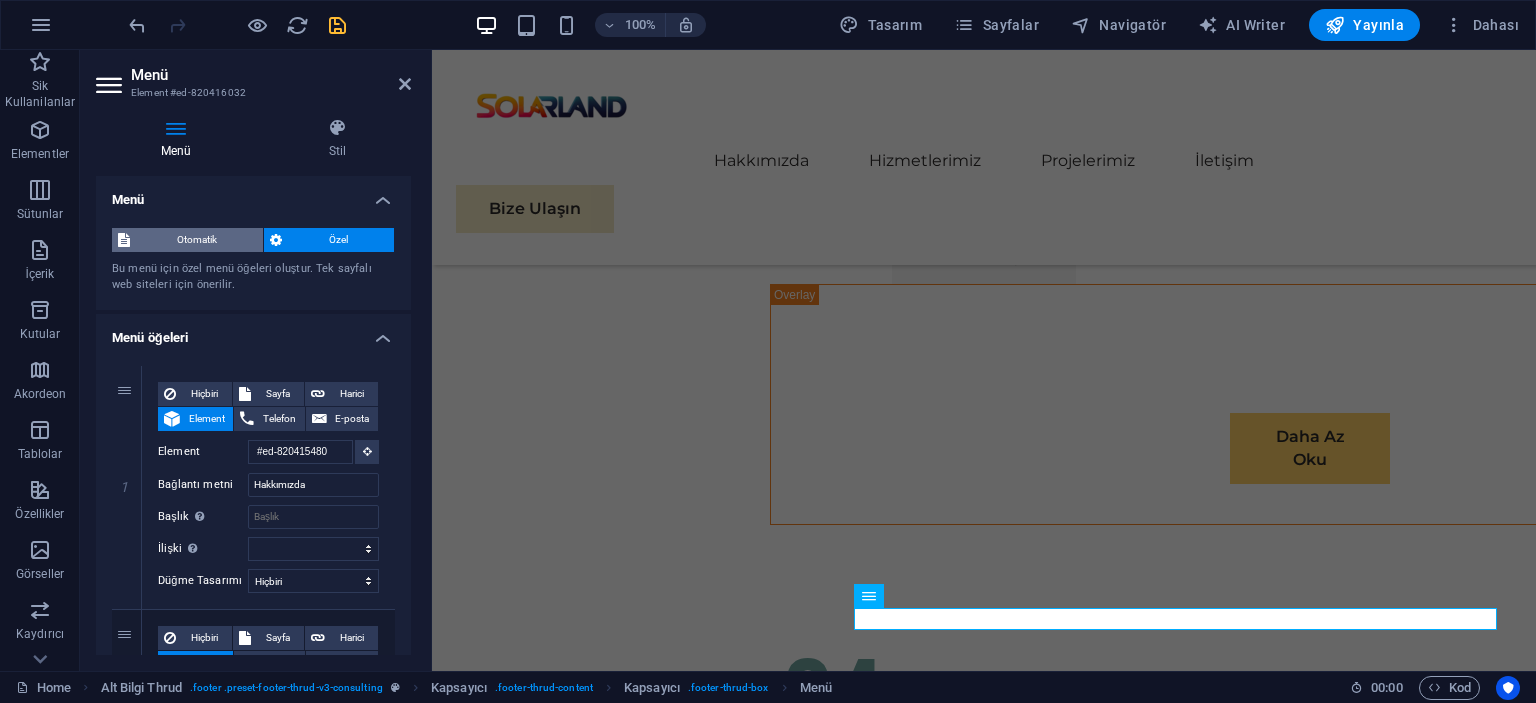 click on "Otomatik" at bounding box center [196, 240] 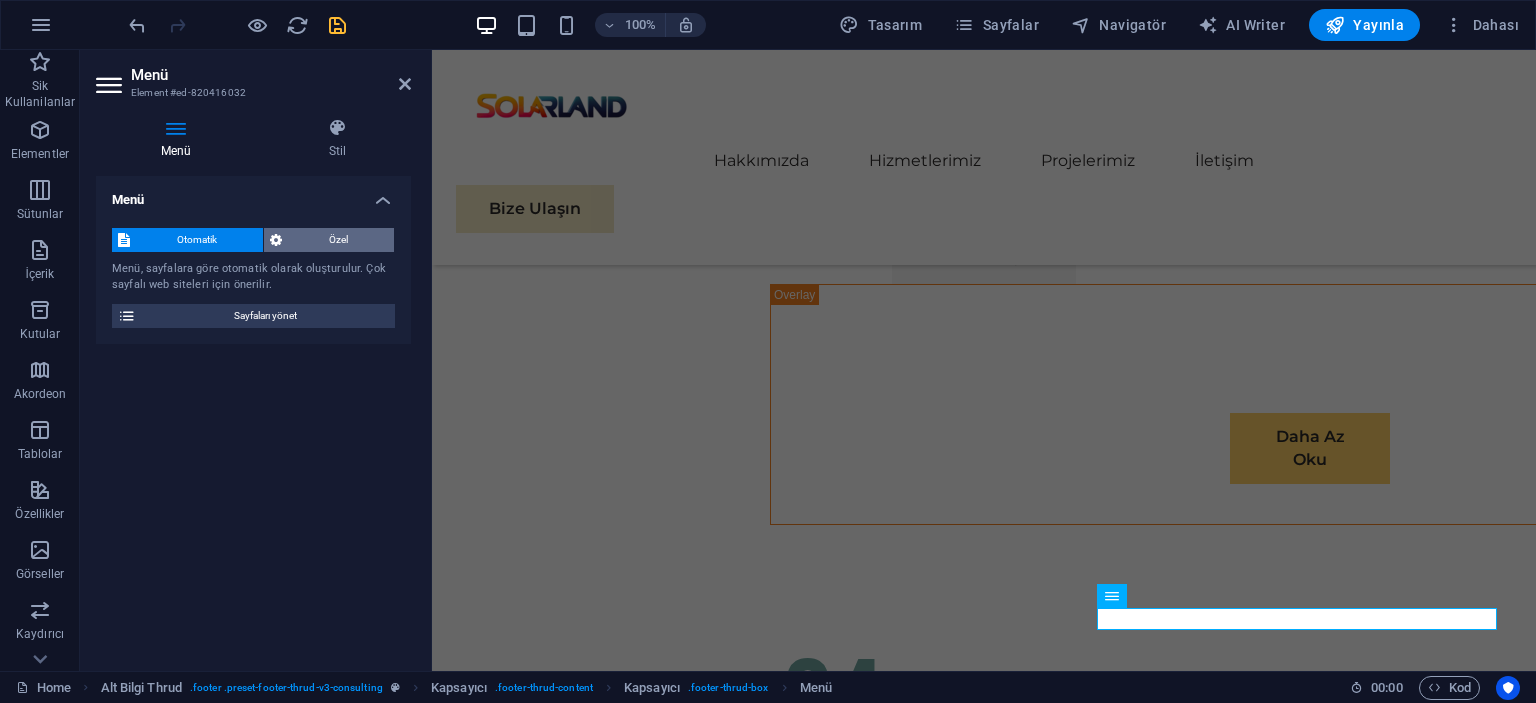 click on "Özel" at bounding box center [338, 240] 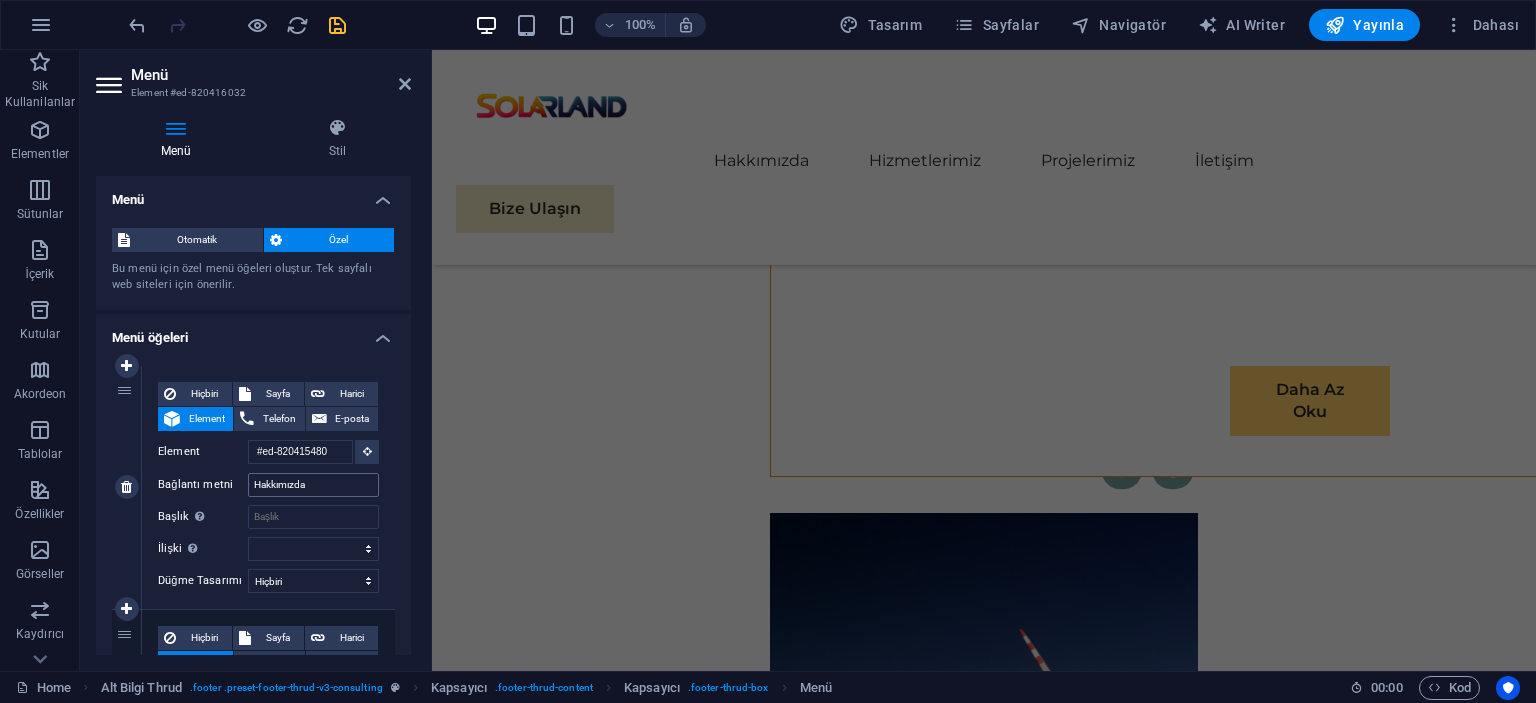 scroll, scrollTop: 10936, scrollLeft: 0, axis: vertical 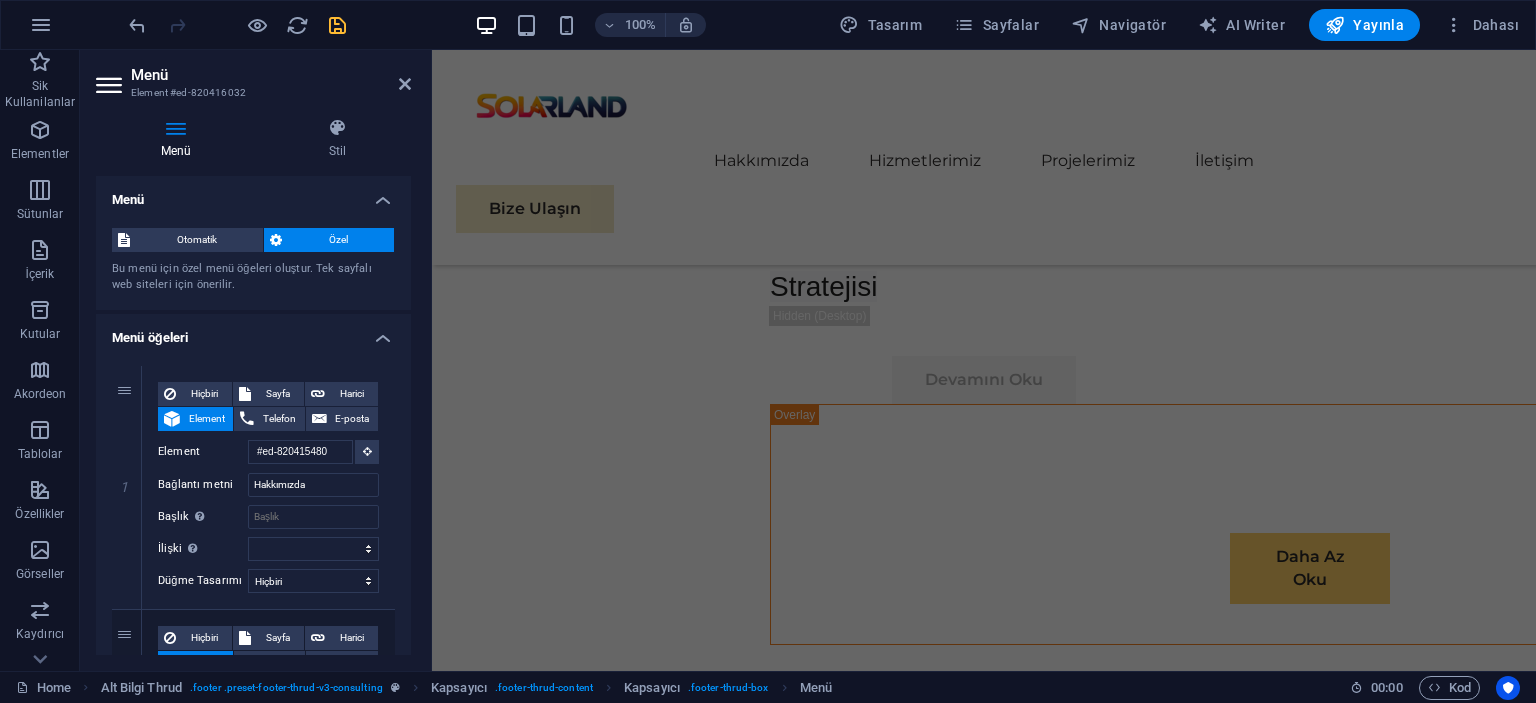 click on "Menü Stil Menü Otomatik Özel Bu menü için özel menü öğeleri oluştur. Tek sayfalı web siteleri için önerilir. Sayfaları yönet Menü öğeleri 1 Hiçbiri Sayfa Harici Element Telefon E-posta Sayfa Home Subpage Legal Notice Privacy Element #ed-820415480
URL Telefon E-posta Bağlantı metni Hakkımızda Bağlantı hedefi Yeni sekme Aynı sekme Kaplama Başlık Ek bağlantı tanımının bağlantı metniyle aynı olmaması gerekir. Başlık, genellikle fare elementin üzerine geldiğinde bir araç ipucu metni olarak gösterilir. Belirsizse boş bırak. İlişki Bu bağlantının bağlantı hedefiyle ilişkisini  ayarlar. Örneğin; "nofollow" (izleme) değeri, arama motorlarına bağlantıyı izleme talimatı verir. Boş bırakılabilir. alternate oluşturan bookmark harici yardım lisans ileri nofollow noreferrer noopener önceki arayın etiket Düğme Tasarımı Hiçbiri Varsayılan Birincil İkincil 2 Hiçbiri Sayfa Harici Element Telefon E-posta Sayfa Home Subpage Privacy" at bounding box center [253, 386] 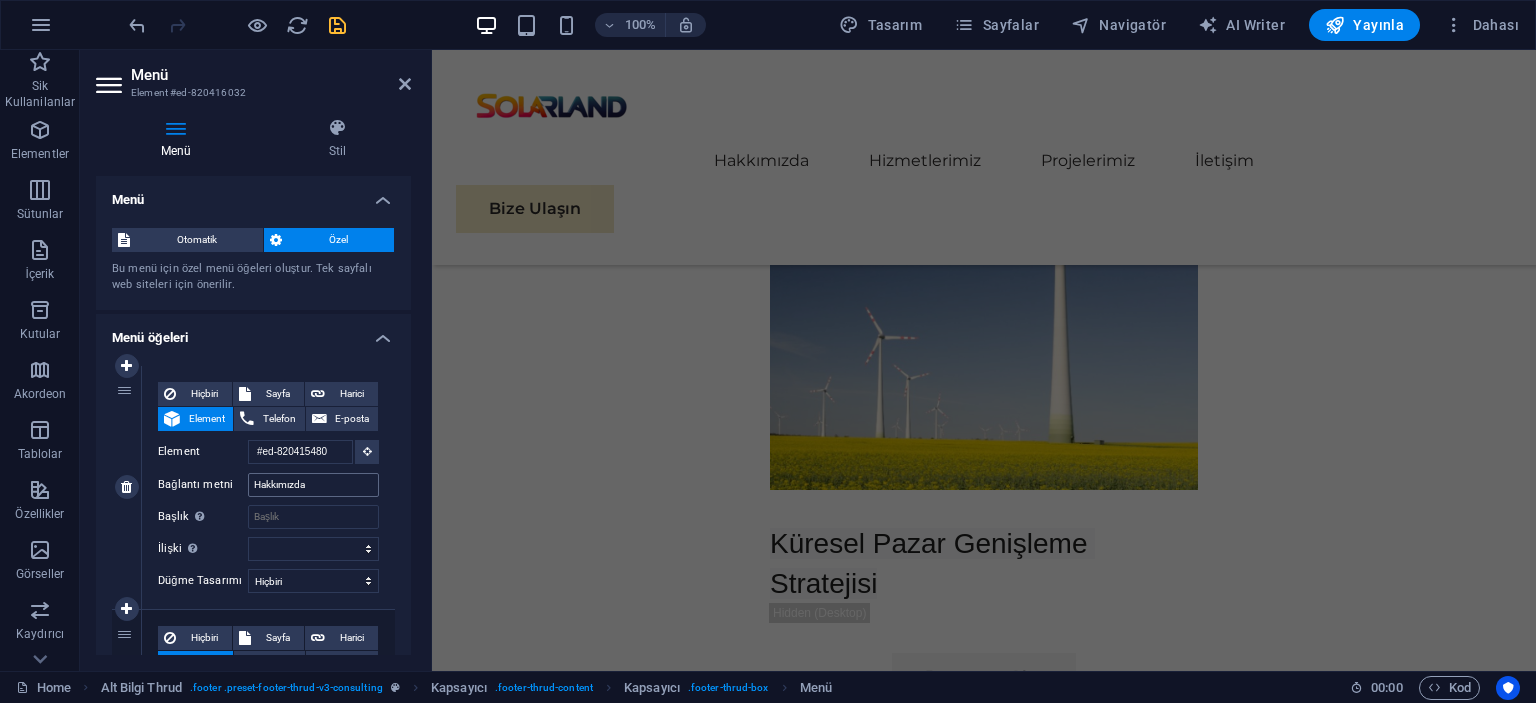 scroll, scrollTop: 10817, scrollLeft: 0, axis: vertical 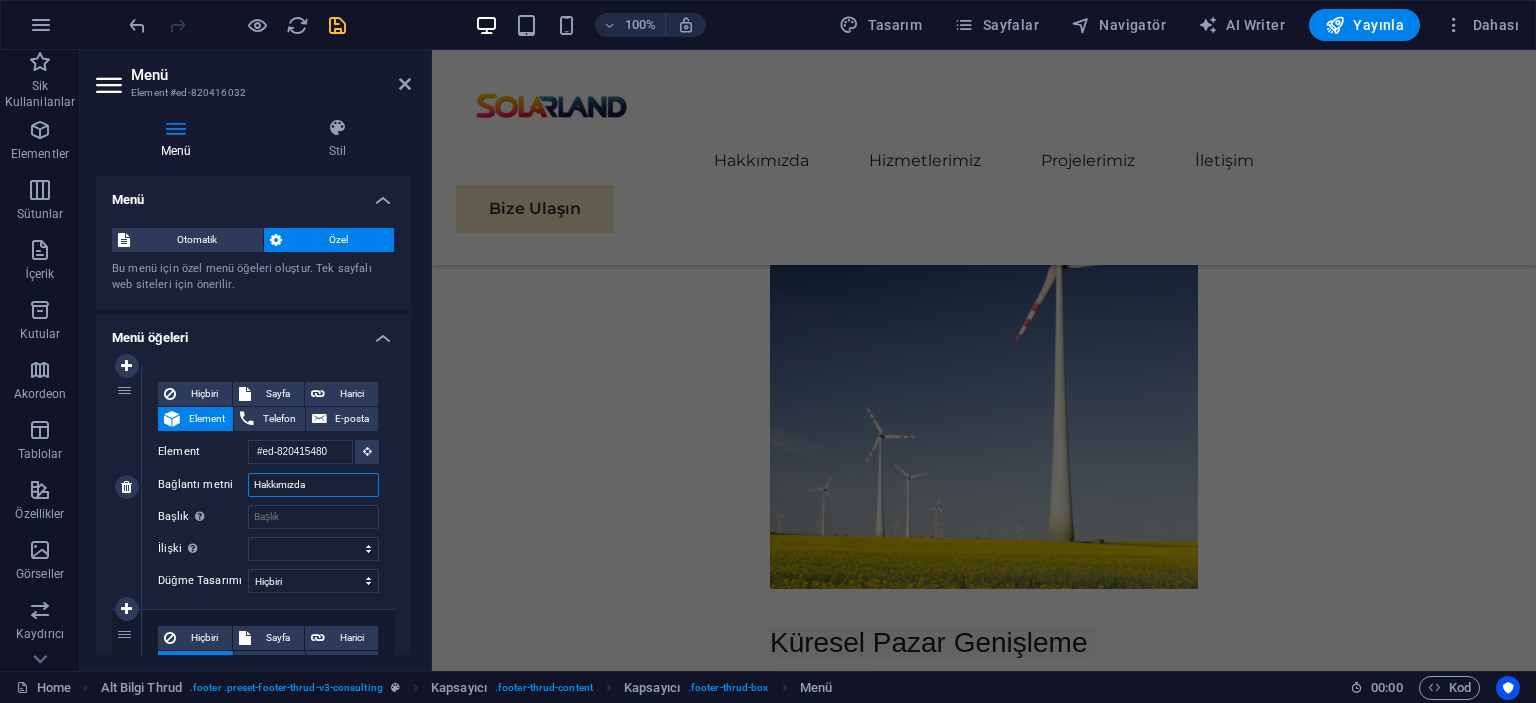 click on "Hakkımızda" at bounding box center [313, 485] 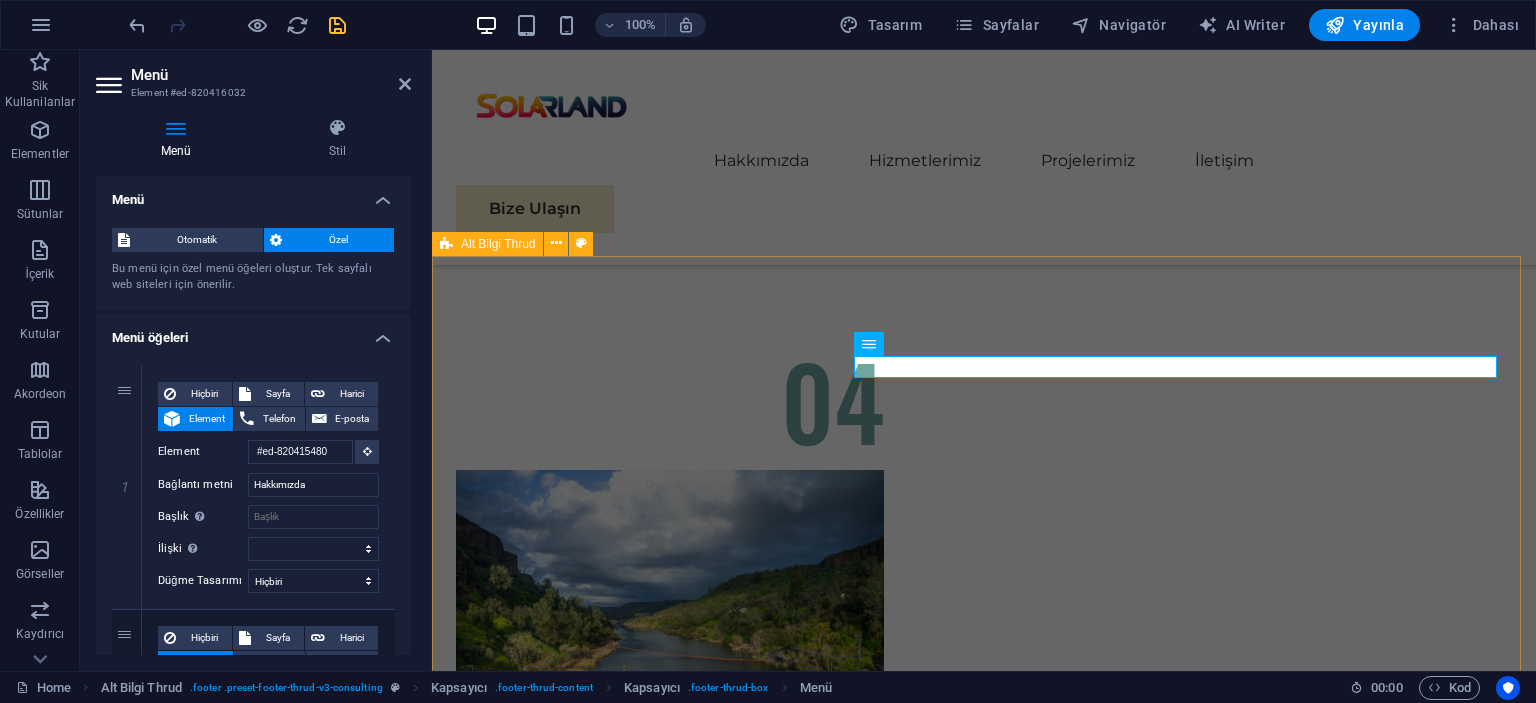 scroll, scrollTop: 11413, scrollLeft: 0, axis: vertical 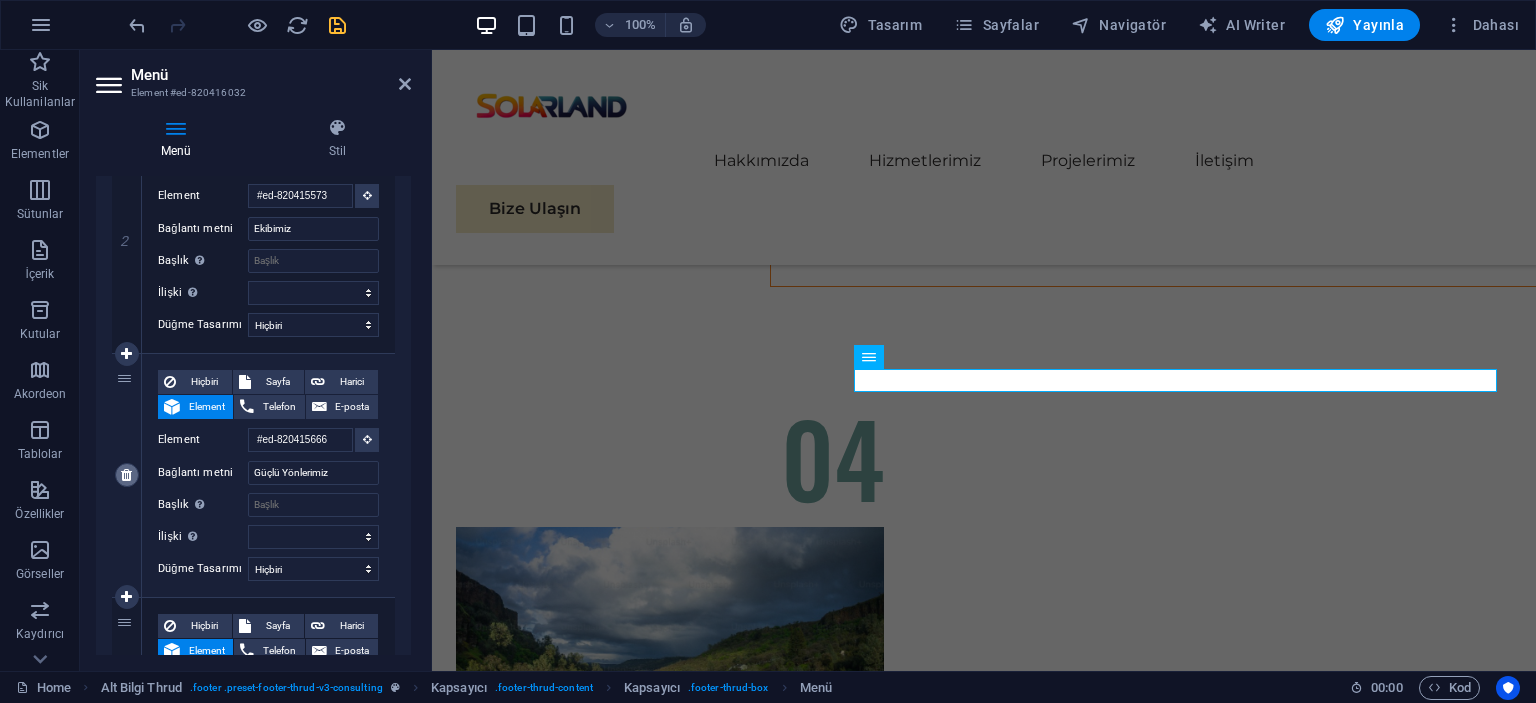 click at bounding box center (126, 475) 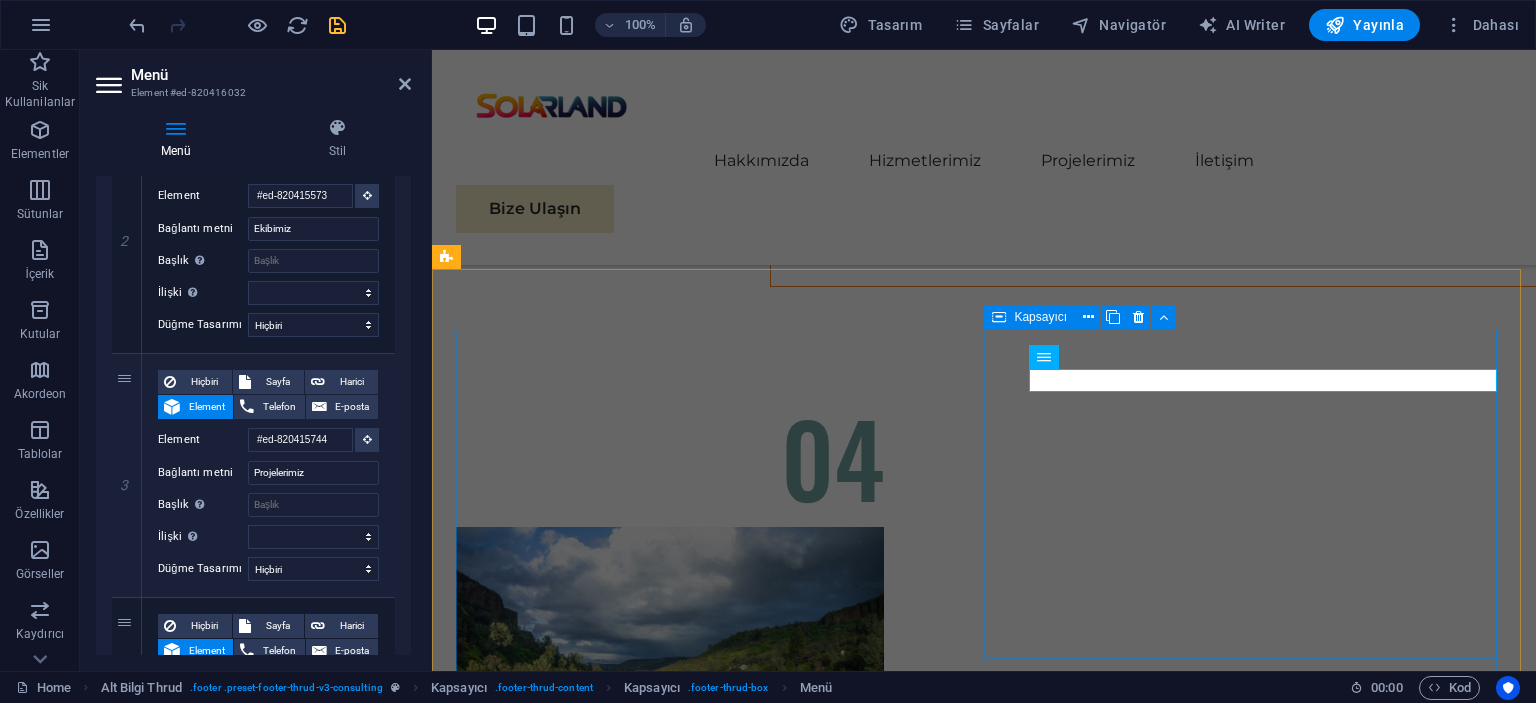 click on "Hakkımızda Ekibimiz Projelerimiz Bize Ulaşın Bizimle bağlantıda kalın: Stay connected with us: solarland.tr@gmail.com solarland.tr@gmail.com" at bounding box center (716, 6574) 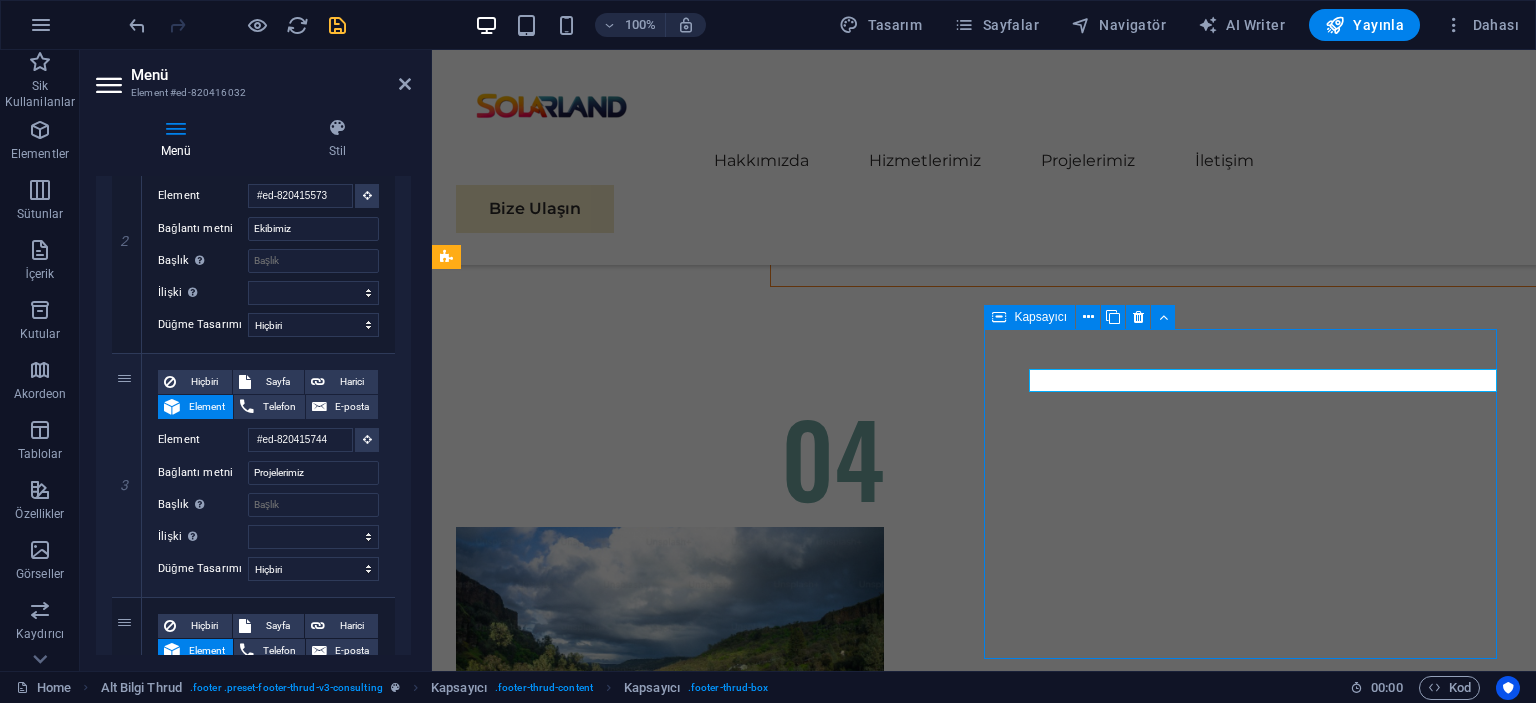 scroll, scrollTop: 11460, scrollLeft: 0, axis: vertical 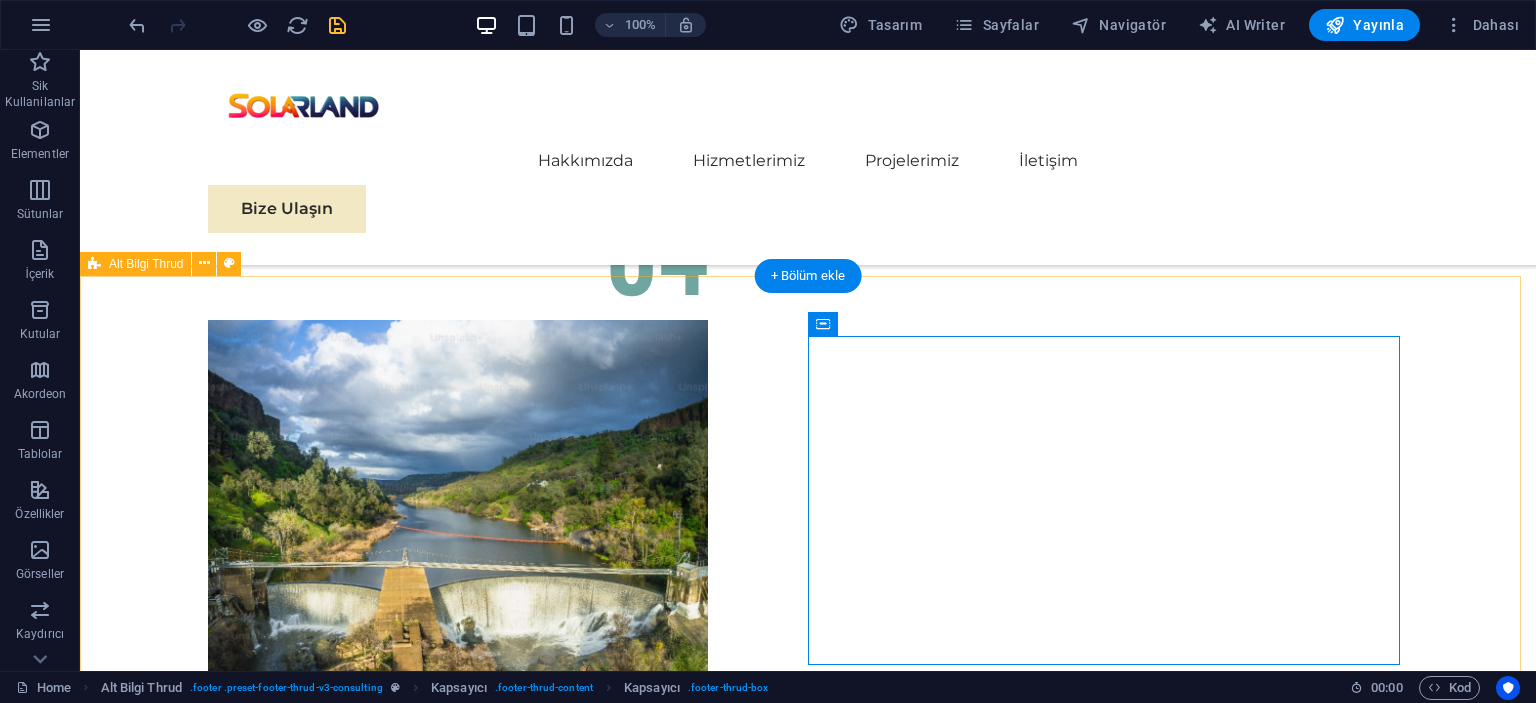 click on "Solarland olarak, güneş enerjisi sistemlerinin satışından kurulumuna, enerji depolamadan teknik danışmanlığa kadar uçtan uca çözümler sunuyoruz. On-grid ve off-grid sistemler, lityum batarya çözümleri, elektrikli araç şarj altyapısı ve tarımsal sulama sistemleri gibi birçok alanda sürdürülebilir ve verimli teknolojilerle hizmet veriyoruz. Enerji dönüşüm yolculuğunuzda ihtiyaç duyduğunuz her adımda yanınızdayız. Sorularınız, projeleriniz veya teklif talepleriniz için bizimle iletişime geçin. Hakkımızda Ekibimiz Projelerimiz Bize Ulaşın Bizimle bağlantıda kalın: Stay connected with us: solarland.tr@gmail.com solarland.tr@gmail.com
Gizlilik Politikası Hizmet Şartları   solarland.tr" at bounding box center (808, 6409) 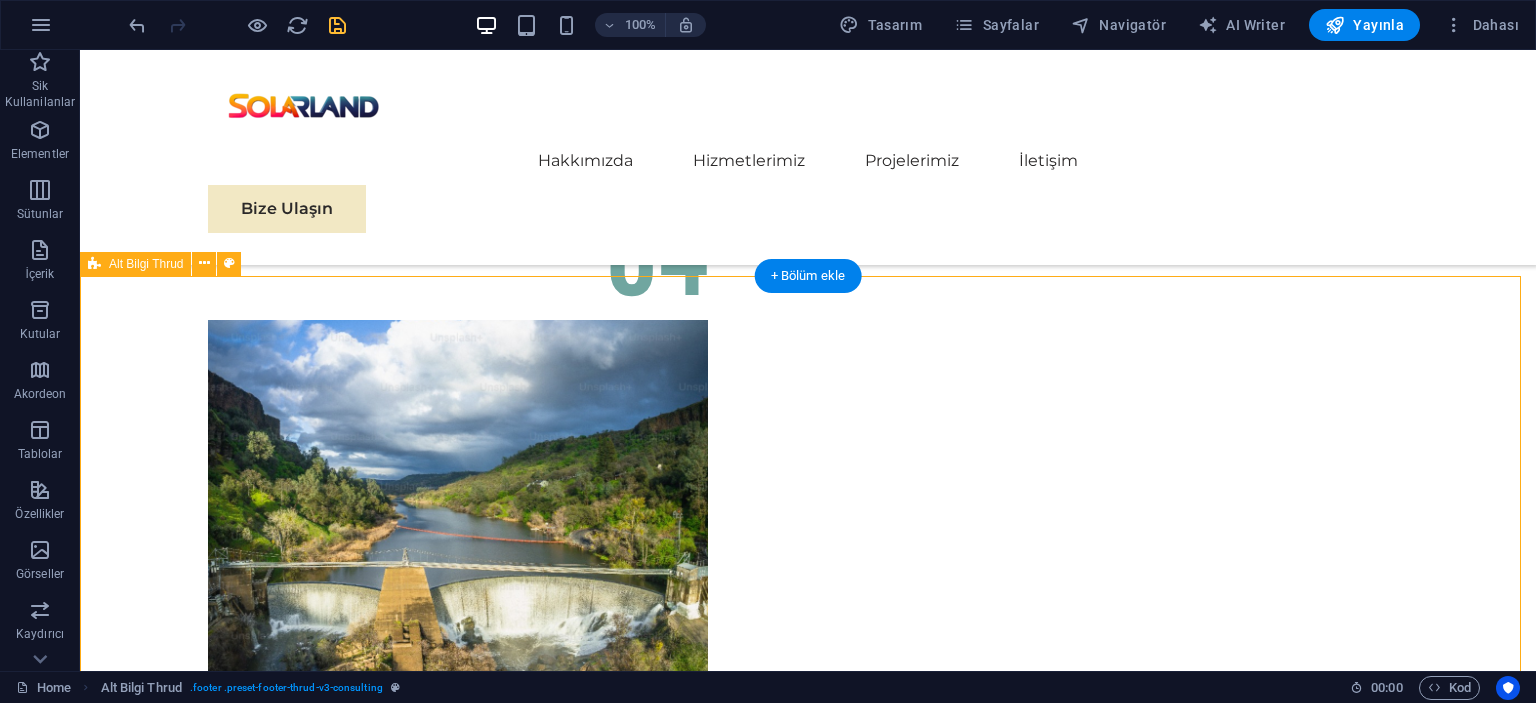 click at bounding box center (504, 6323) 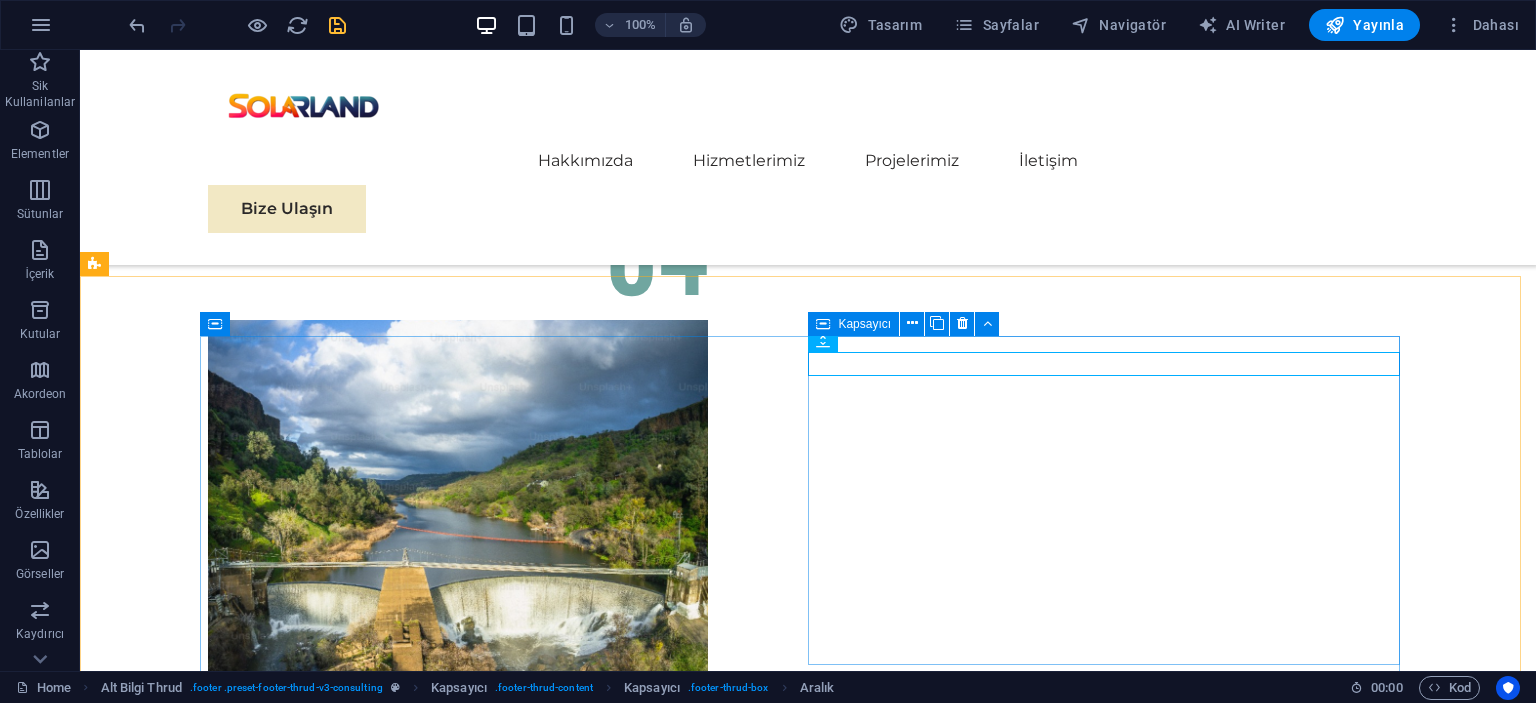 drag, startPoint x: 726, startPoint y: 289, endPoint x: 880, endPoint y: 334, distance: 160.44002 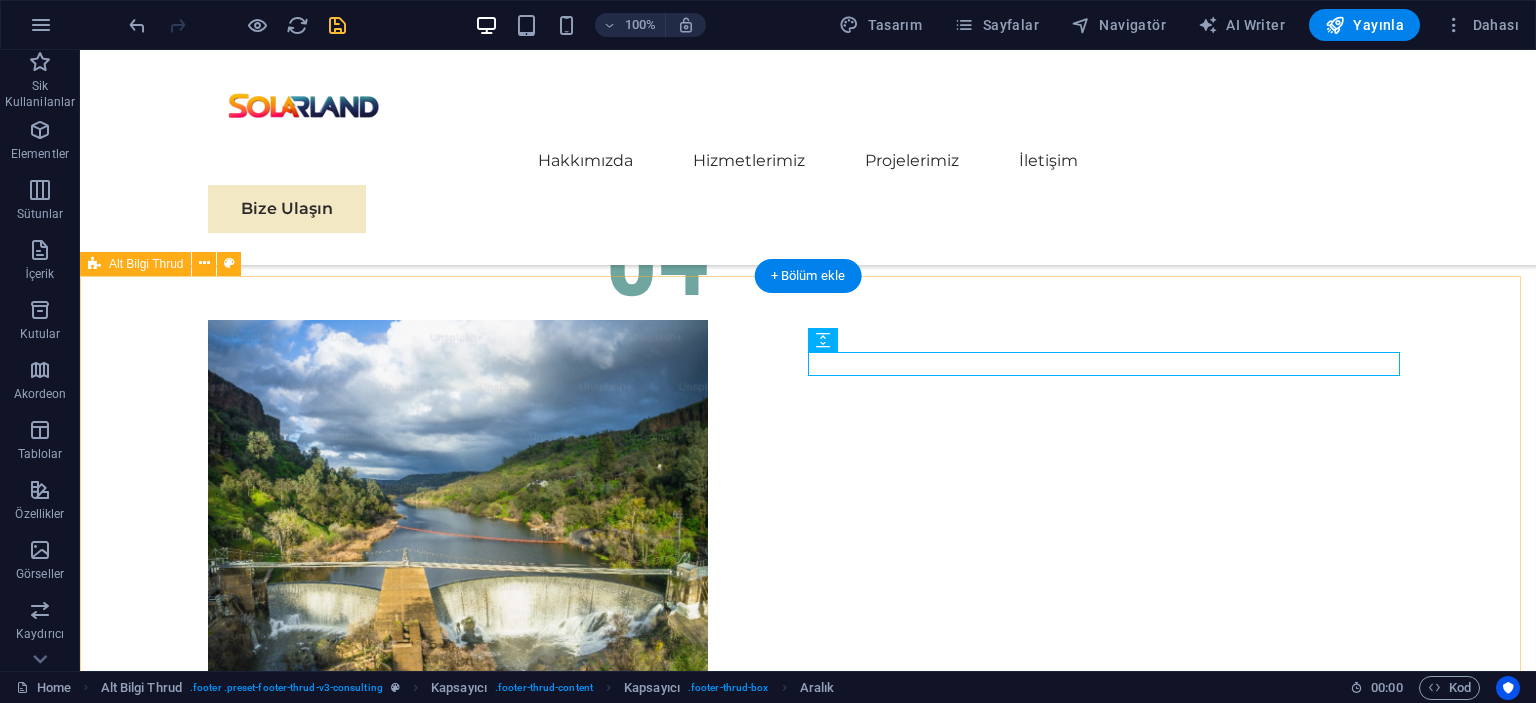 click on "Solarland olarak, güneş enerjisi sistemlerinin satışından kurulumuna, enerji depolamadan teknik danışmanlığa kadar uçtan uca çözümler sunuyoruz. On-grid ve off-grid sistemler, lityum batarya çözümleri, elektrikli araç şarj altyapısı ve tarımsal sulama sistemleri gibi birçok alanda sürdürülebilir ve verimli teknolojilerle hizmet veriyoruz. Enerji dönüşüm yolculuğunuzda ihtiyaç duyduğunuz her adımda yanınızdayız. Sorularınız, projeleriniz veya teklif talepleriniz için bizimle iletişime geçin. Hakkımızda Ekibimiz Projelerimiz Bize Ulaşın Bizimle bağlantıda kalın: Stay connected with us: solarland.tr@gmail.com solarland.tr@gmail.com
Gizlilik Politikası Hizmet Şartları   solarland.tr" at bounding box center (808, 6409) 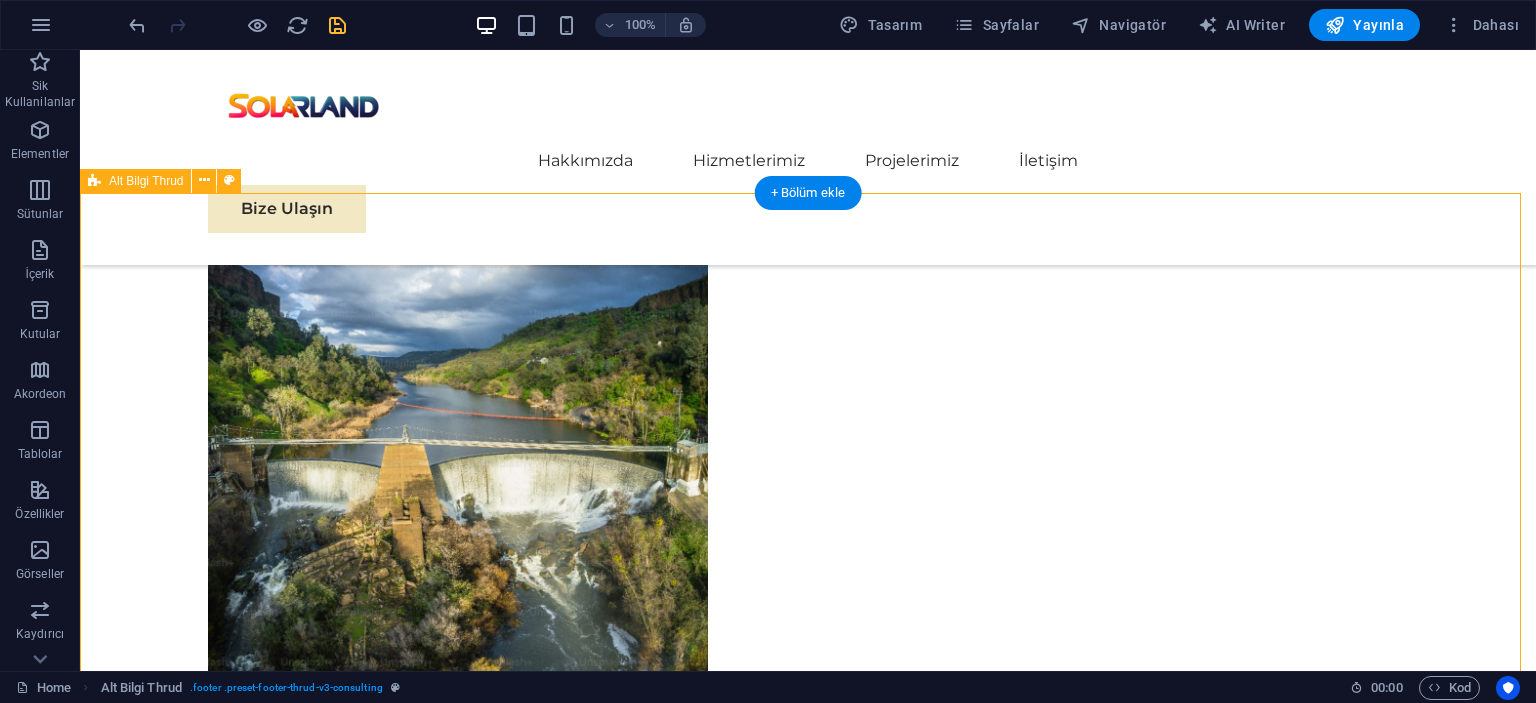 scroll, scrollTop: 11585, scrollLeft: 0, axis: vertical 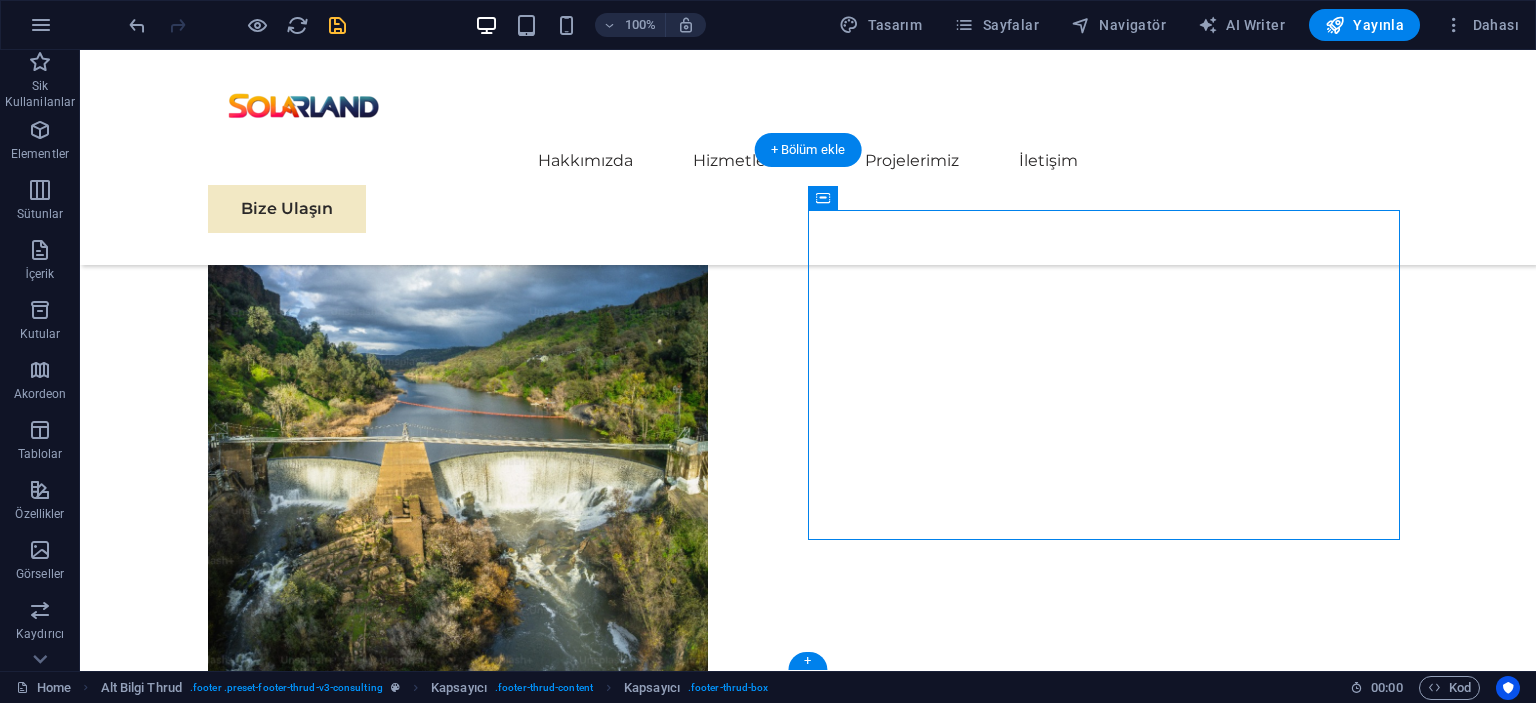 drag, startPoint x: 1073, startPoint y: 536, endPoint x: 1337, endPoint y: 568, distance: 265.9323 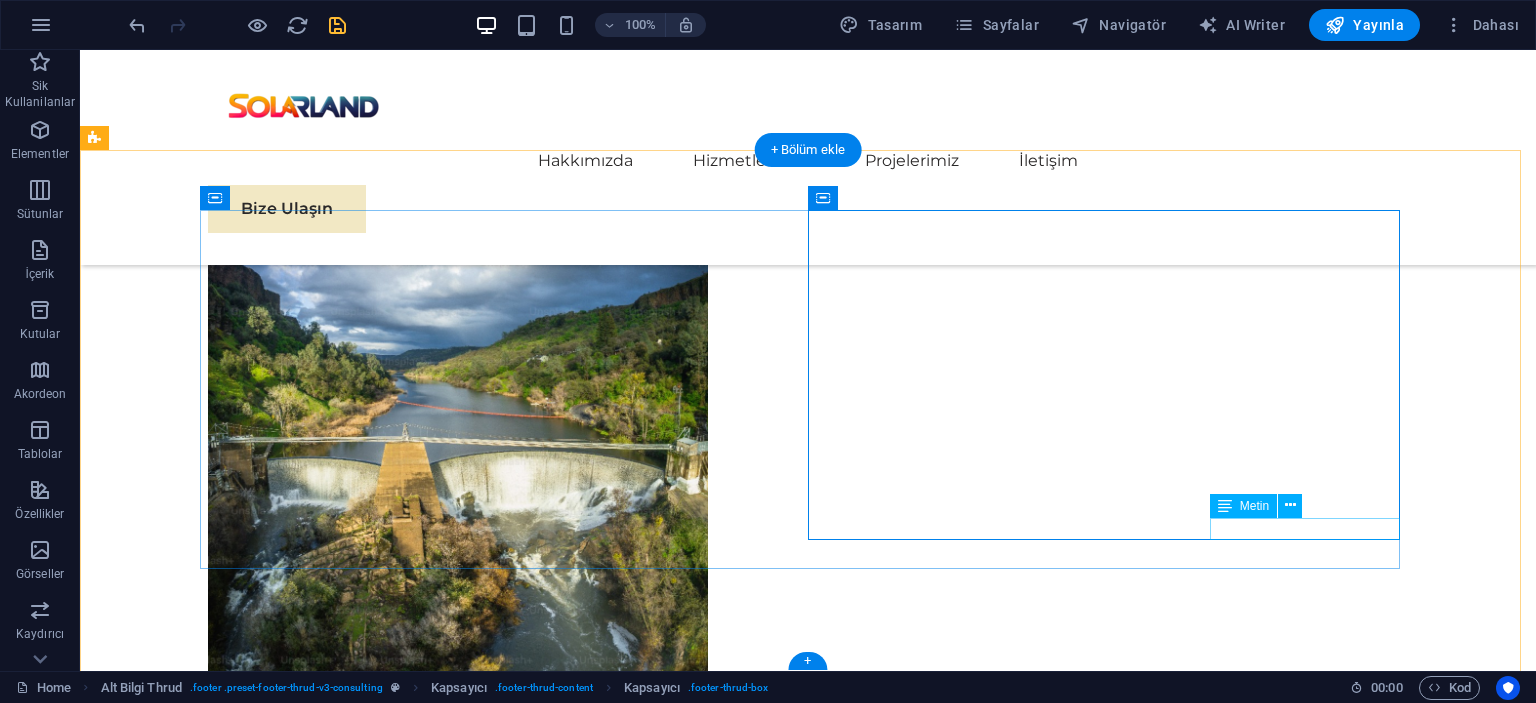 click on "solarland.tr@gmail.com" at bounding box center [504, 6576] 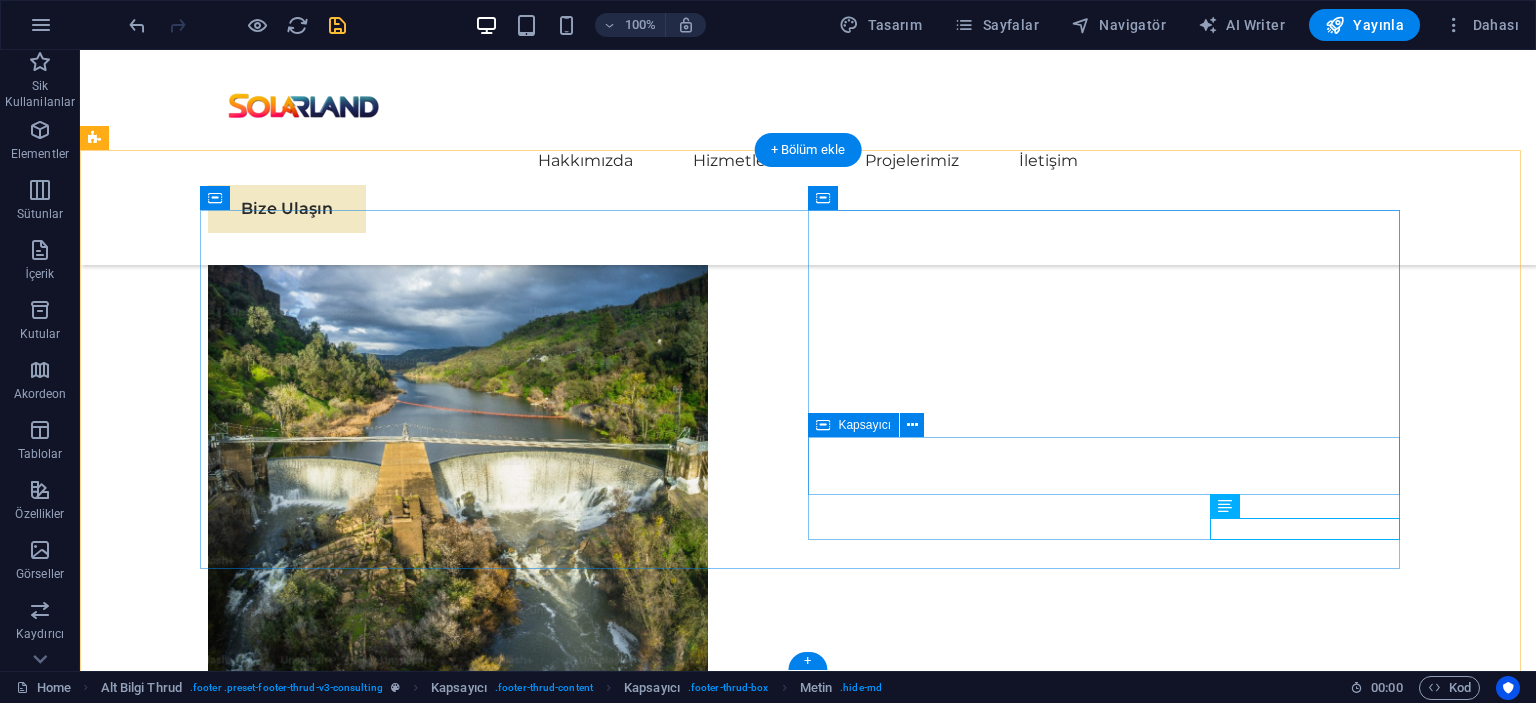 click on "solarland.tr@gmail.com" at bounding box center [504, 6518] 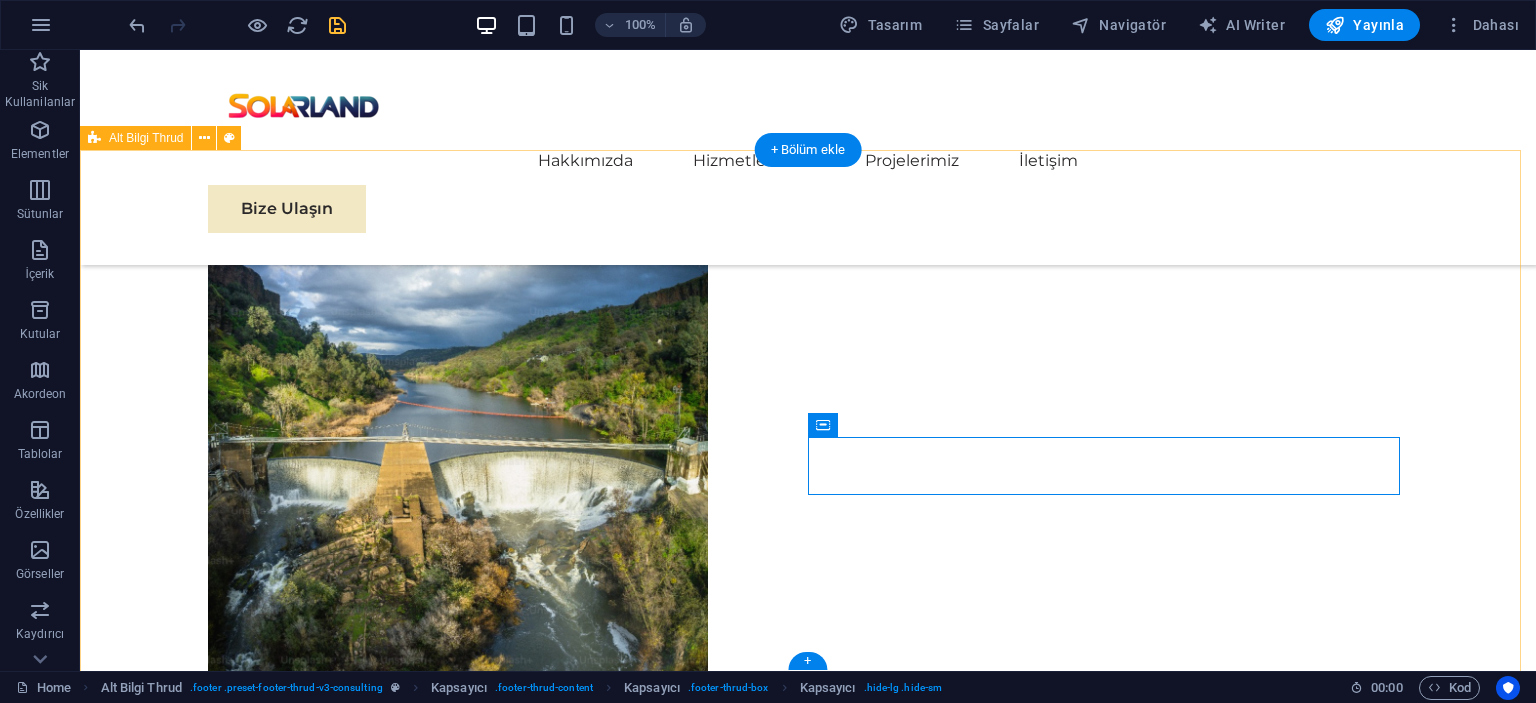 click on "Solarland olarak, güneş enerjisi sistemlerinin satışından kurulumuna, enerji depolamadan teknik danışmanlığa kadar uçtan uca çözümler sunuyoruz. On-grid ve off-grid sistemler, lityum batarya çözümleri, elektrikli araç şarj altyapısı ve tarımsal sulama sistemleri gibi birçok alanda sürdürülebilir ve verimli teknolojilerle hizmet veriyoruz. Enerji dönüşüm yolculuğunuzda ihtiyaç duyduğunuz her adımda yanınızdayız. Sorularınız, projeleriniz veya teklif talepleriniz için bizimle iletişime geçin. Hakkımızda Ekibimiz Projelerimiz Bize Ulaşın Bizimle bağlantıda kalın: Stay connected with us: solarland.tr@gmail.com solarland.tr@gmail.com
Gizlilik Politikası Hizmet Şartları   solarland.tr" at bounding box center (808, 6284) 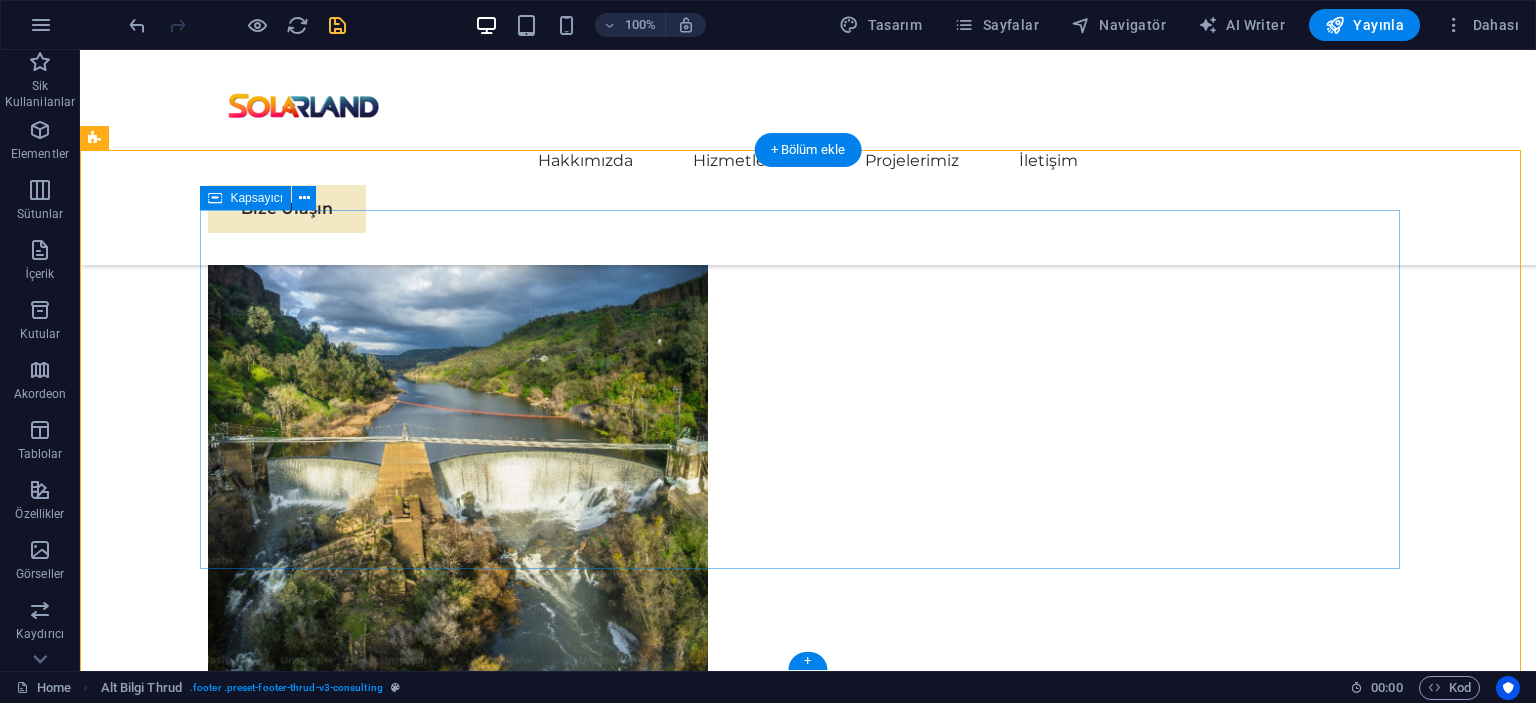 click on "Solarland olarak, güneş enerjisi sistemlerinin satışından kurulumuna, enerji depolamadan teknik danışmanlığa kadar uçtan uca çözümler sunuyoruz. On-grid ve off-grid sistemler, lityum batarya çözümleri, elektrikli araç şarj altyapısı ve tarımsal sulama sistemleri gibi birçok alanda sürdürülebilir ve verimli teknolojilerle hizmet veriyoruz. Enerji dönüşüm yolculuğunuzda ihtiyaç duyduğunuz her adımda yanınızdayız. Sorularınız, projeleriniz veya teklif talepleriniz için bizimle iletişime geçin. Hakkımızda Ekibimiz Projelerimiz Bize Ulaşın Bizimle bağlantıda kalın: Stay connected with us: solarland.tr@gmail.com solarland.tr@gmail.com" at bounding box center (808, 6240) 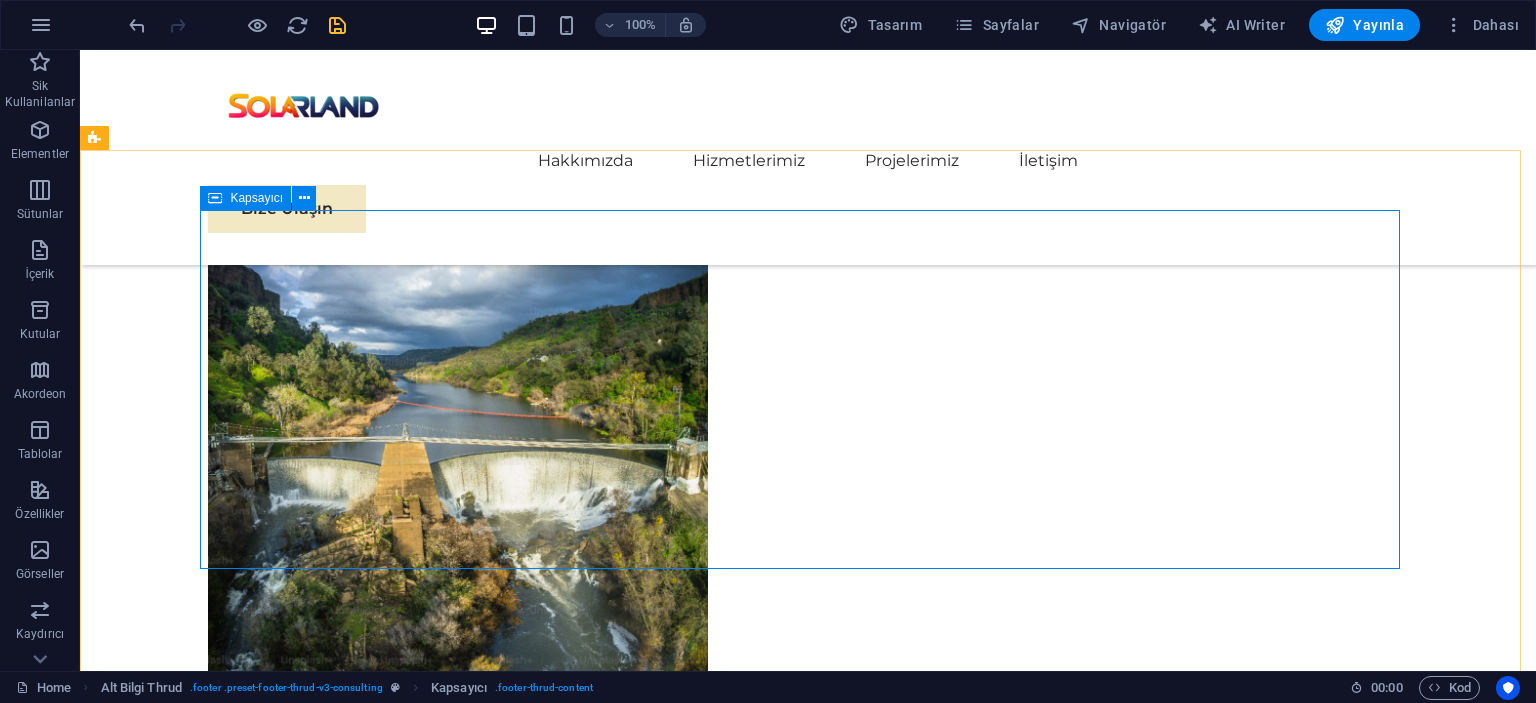 click on "Kapsayıcı" at bounding box center (256, 198) 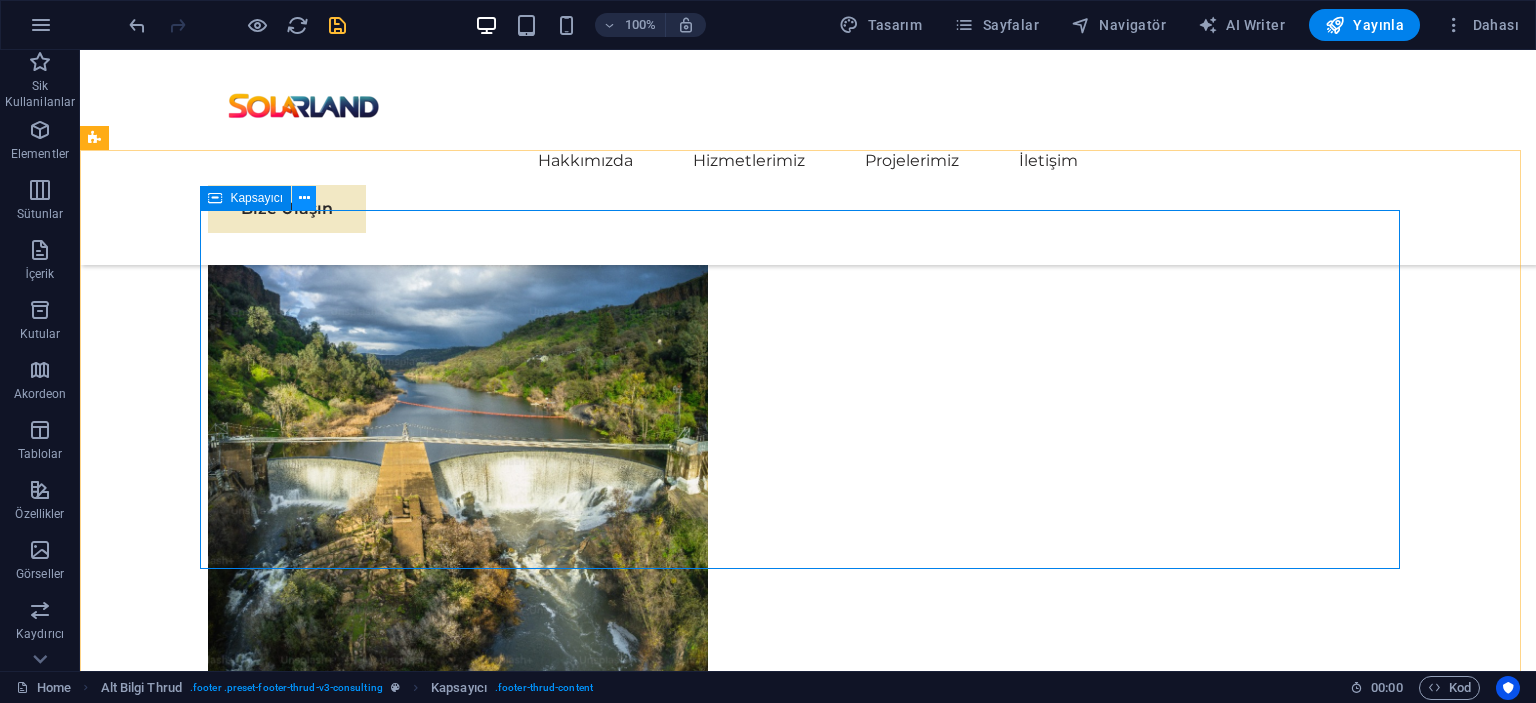 click at bounding box center (304, 198) 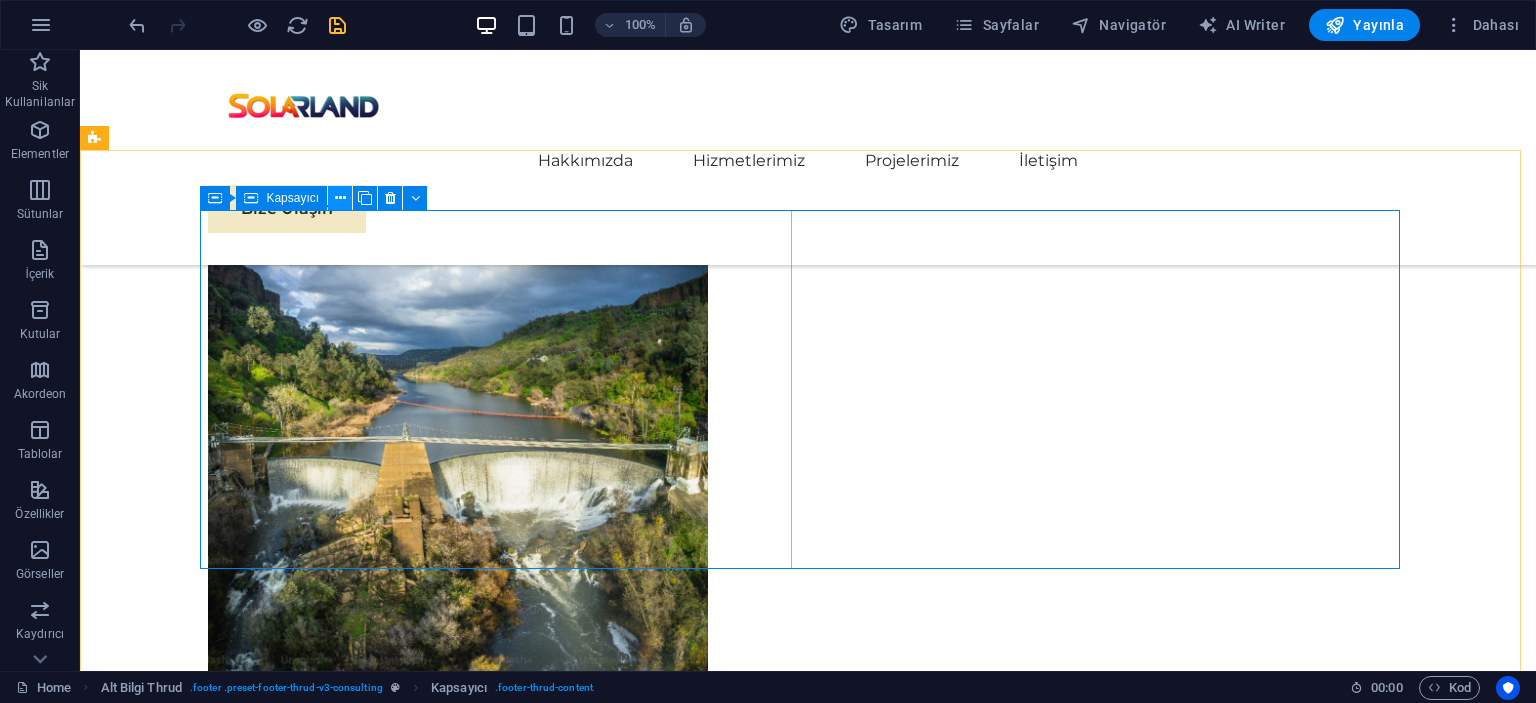 click at bounding box center (340, 198) 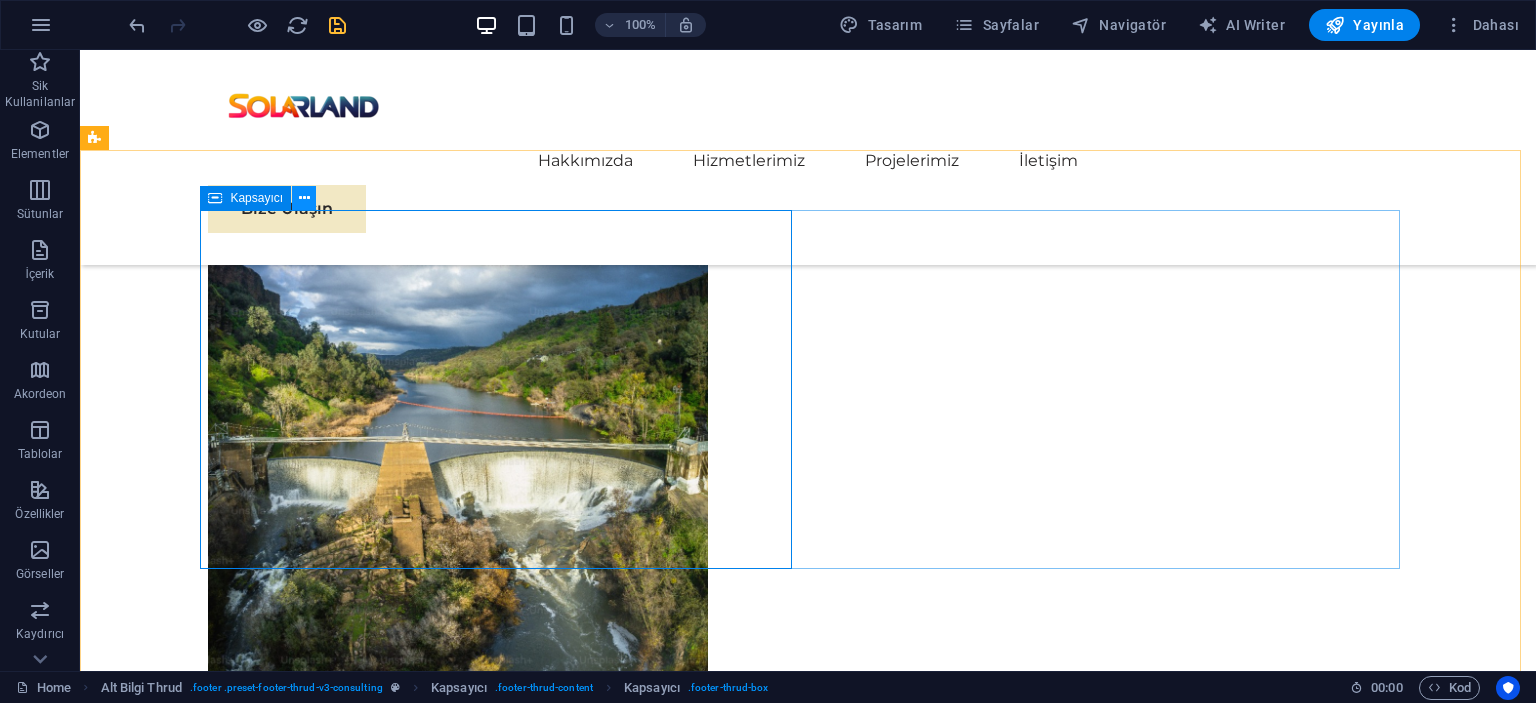 click at bounding box center (304, 198) 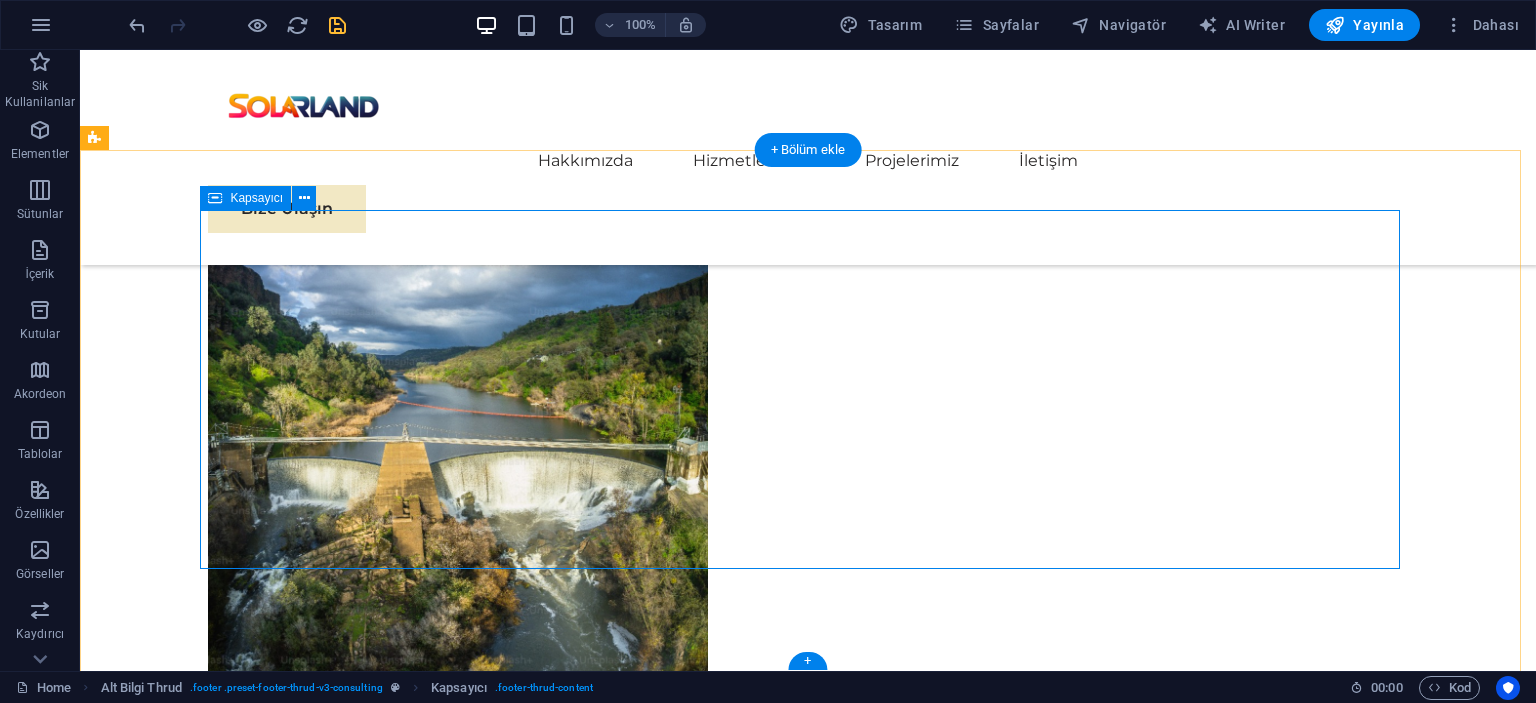 click on "Solarland olarak, güneş enerjisi sistemlerinin satışından kurulumuna, enerji depolamadan teknik danışmanlığa kadar uçtan uca çözümler sunuyoruz. On-grid ve off-grid sistemler, lityum batarya çözümleri, elektrikli araç şarj altyapısı ve tarımsal sulama sistemleri gibi birçok alanda sürdürülebilir ve verimli teknolojilerle hizmet veriyoruz. Enerji dönüşüm yolculuğunuzda ihtiyaç duyduğunuz her adımda yanınızdayız. Sorularınız, projeleriniz veya teklif talepleriniz için bizimle iletişime geçin. Hakkımızda Ekibimiz Projelerimiz Bize Ulaşın Bizimle bağlantıda kalın: Stay connected with us: solarland.tr@gmail.com solarland.tr@gmail.com" at bounding box center [808, 6240] 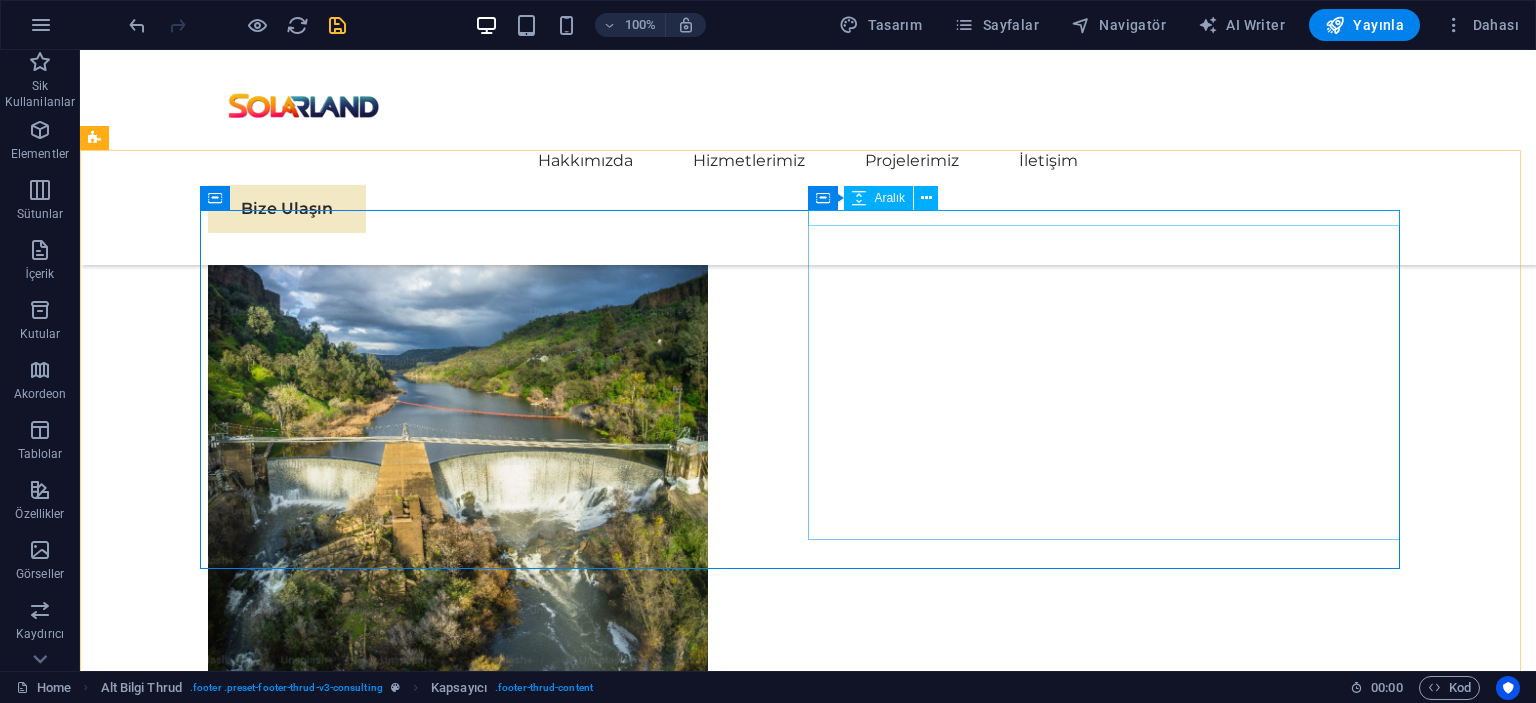 click on "Aralık" at bounding box center (889, 198) 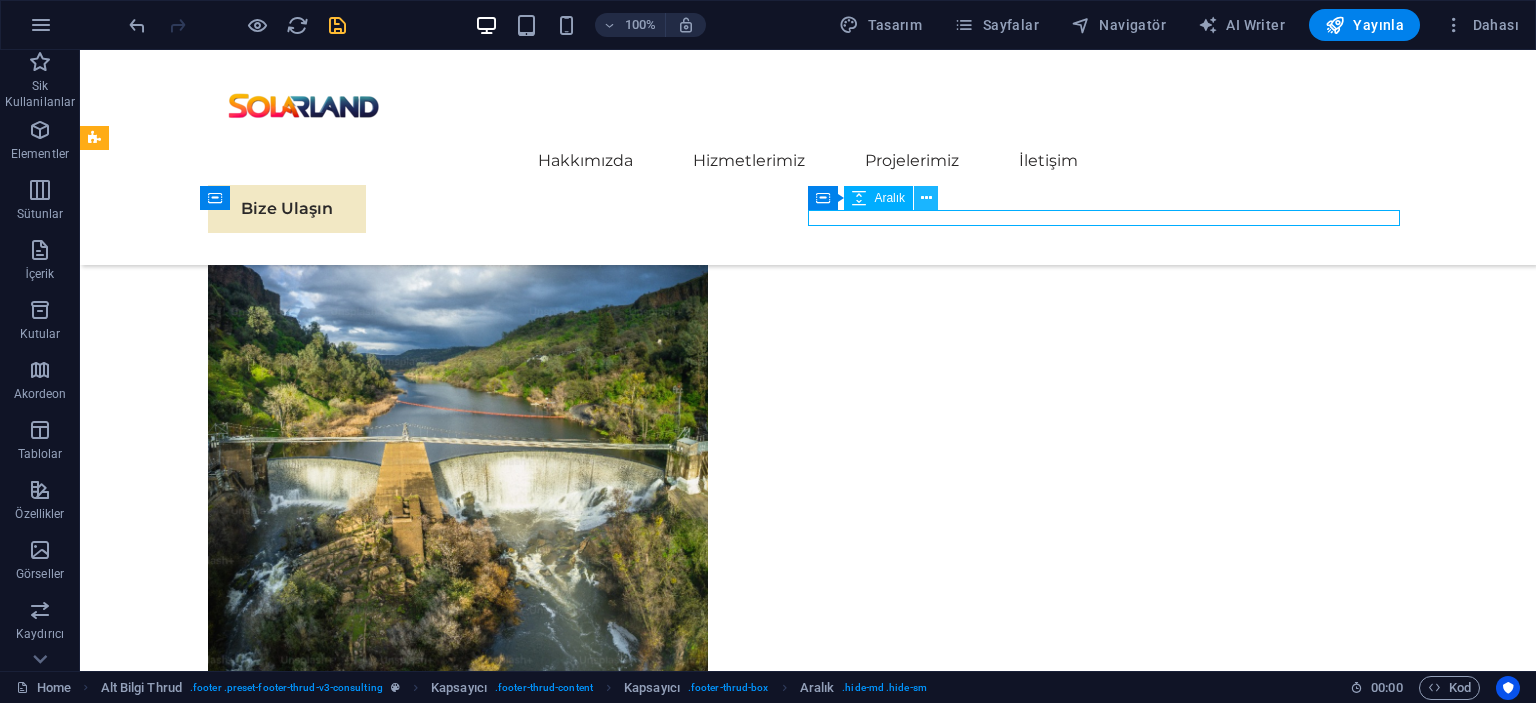 click at bounding box center (926, 198) 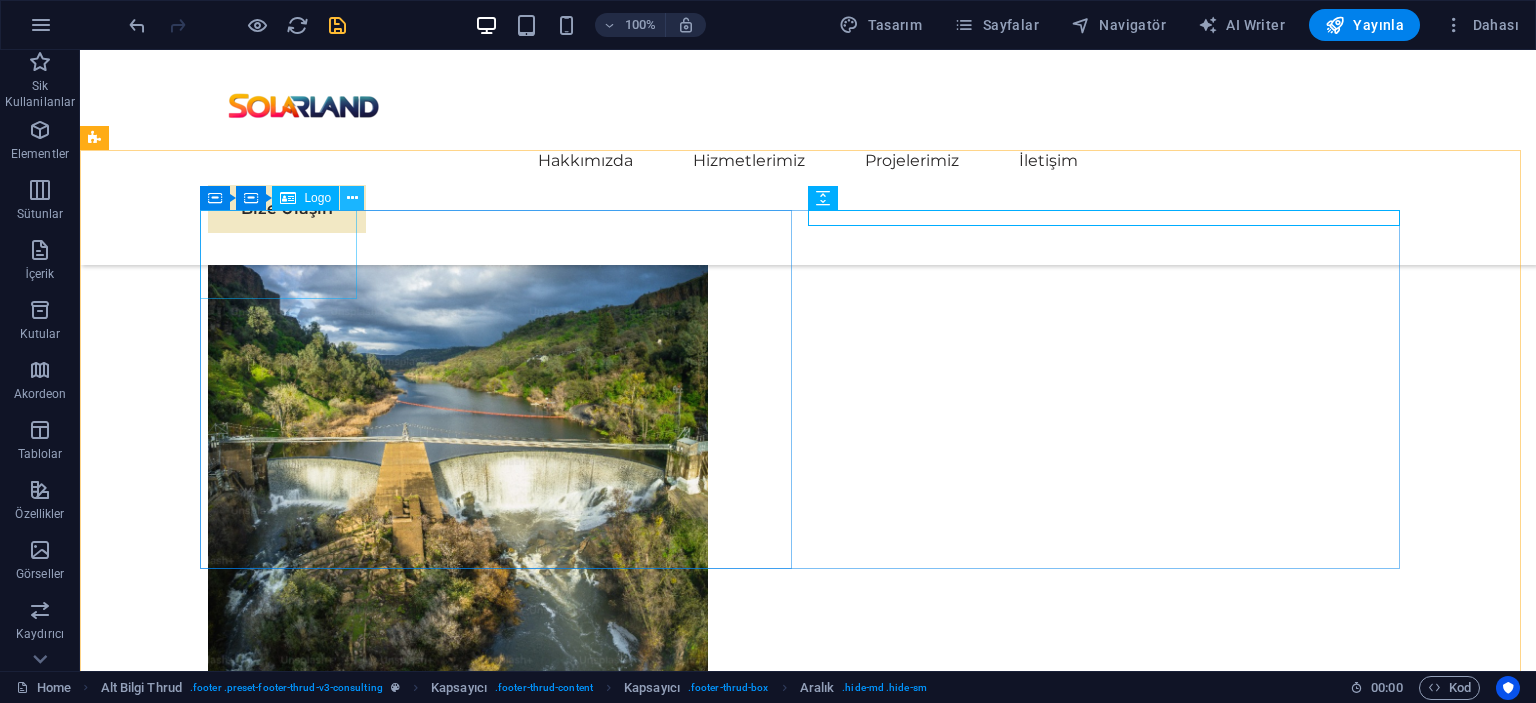 click at bounding box center [352, 198] 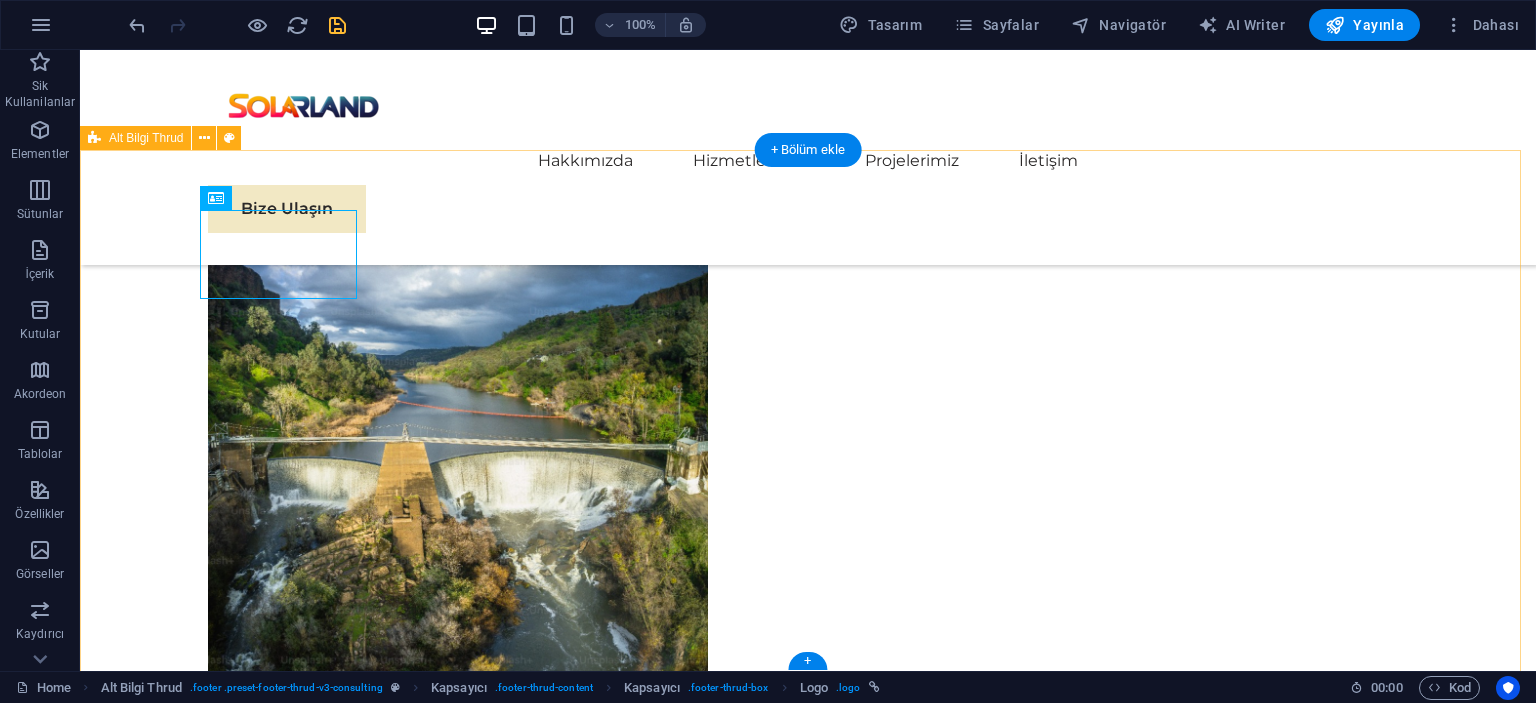 click on "Solarland olarak, güneş enerjisi sistemlerinin satışından kurulumuna, enerji depolamadan teknik danışmanlığa kadar uçtan uca çözümler sunuyoruz. On-grid ve off-grid sistemler, lityum batarya çözümleri, elektrikli araç şarj altyapısı ve tarımsal sulama sistemleri gibi birçok alanda sürdürülebilir ve verimli teknolojilerle hizmet veriyoruz. Enerji dönüşüm yolculuğunuzda ihtiyaç duyduğunuz her adımda yanınızdayız. Sorularınız, projeleriniz veya teklif talepleriniz için bizimle iletişime geçin. Hakkımızda Ekibimiz Projelerimiz Bize Ulaşın Bizimle bağlantıda kalın: Stay connected with us: solarland.tr@gmail.com solarland.tr@gmail.com
Gizlilik Politikası Hizmet Şartları   solarland.tr" at bounding box center [808, 6284] 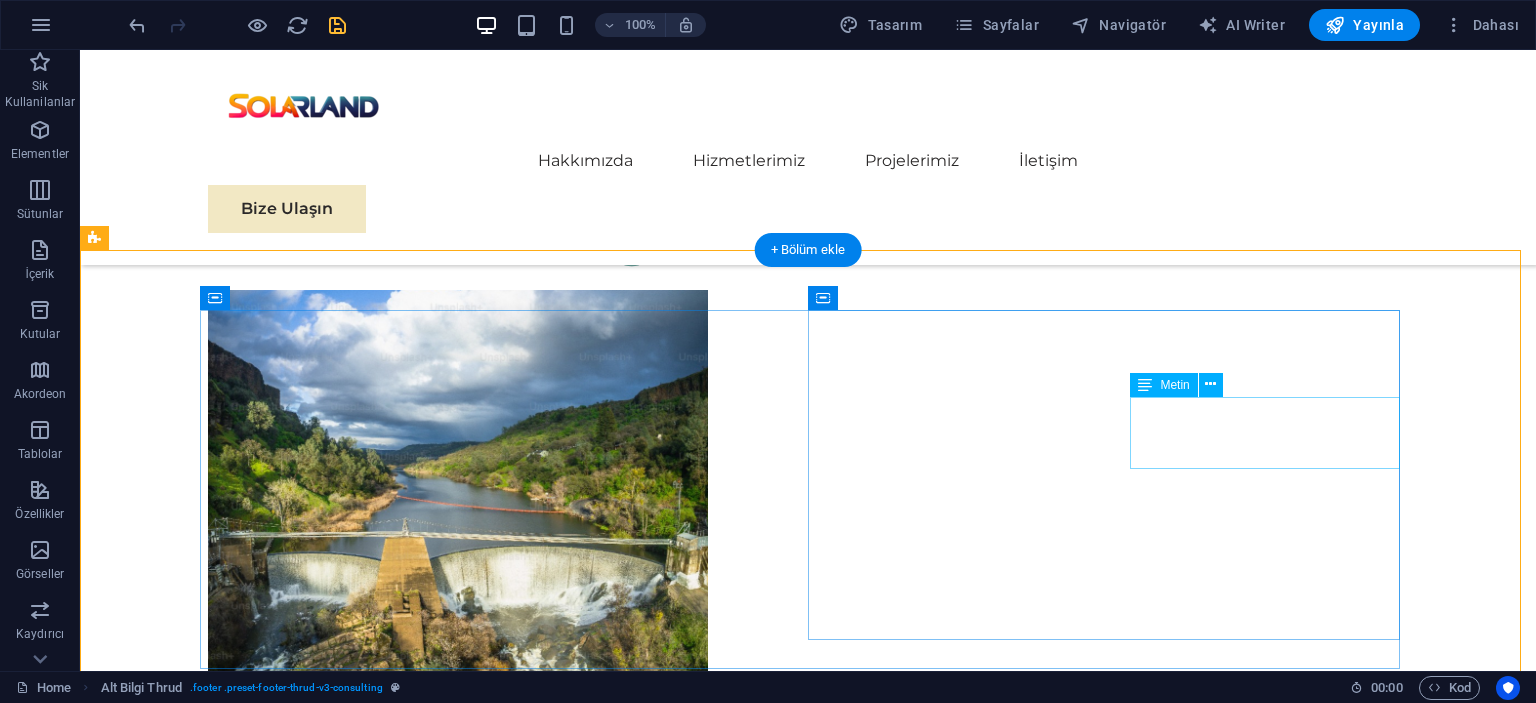 scroll, scrollTop: 11485, scrollLeft: 0, axis: vertical 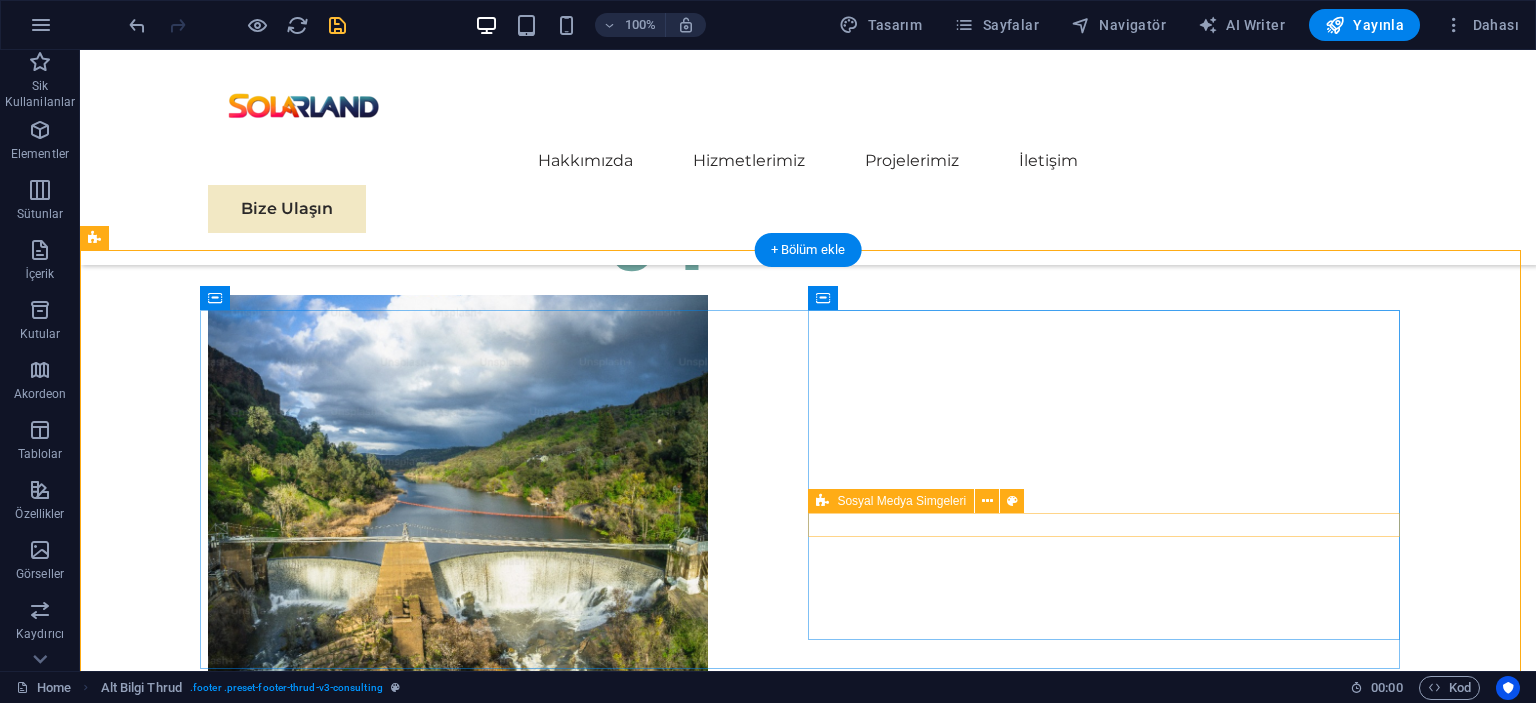 click at bounding box center [504, 6533] 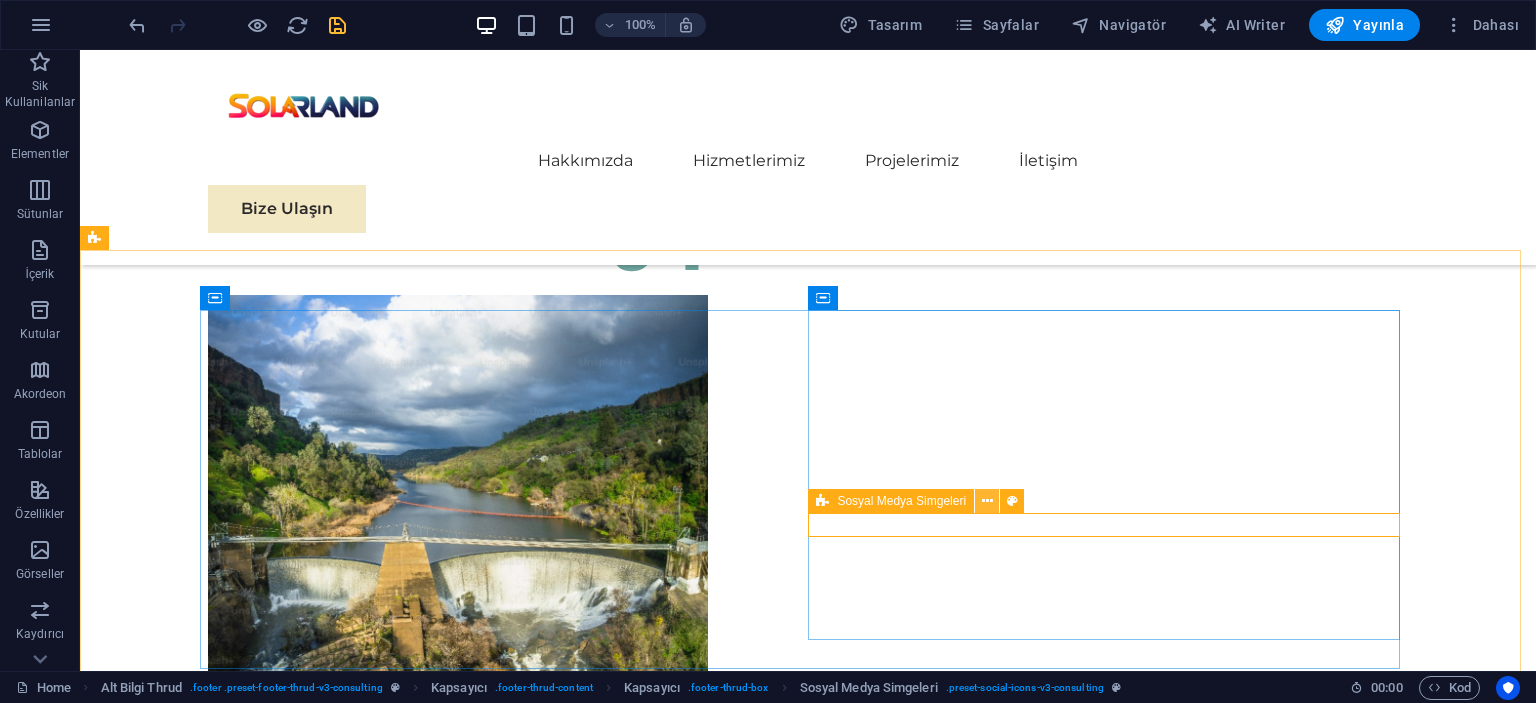 click at bounding box center [987, 501] 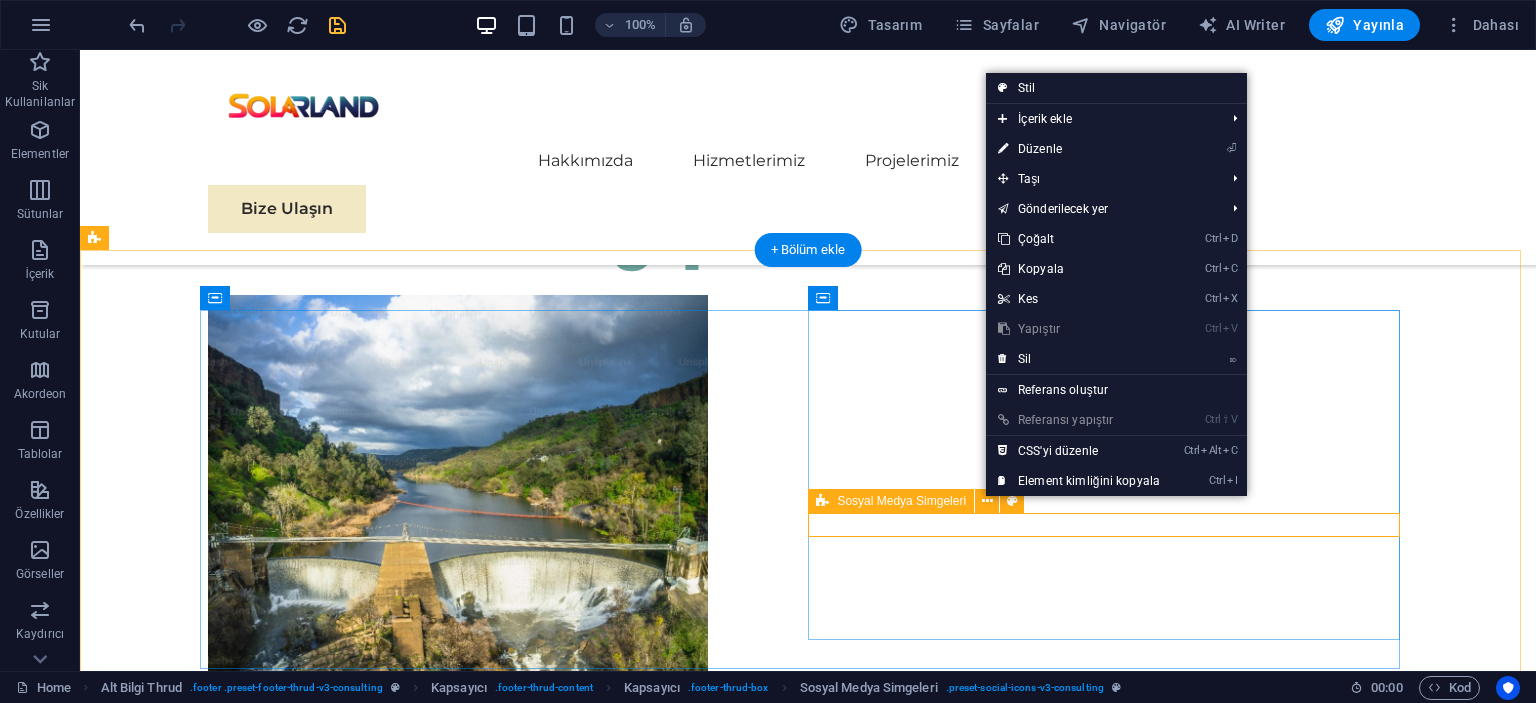 click at bounding box center [504, 6533] 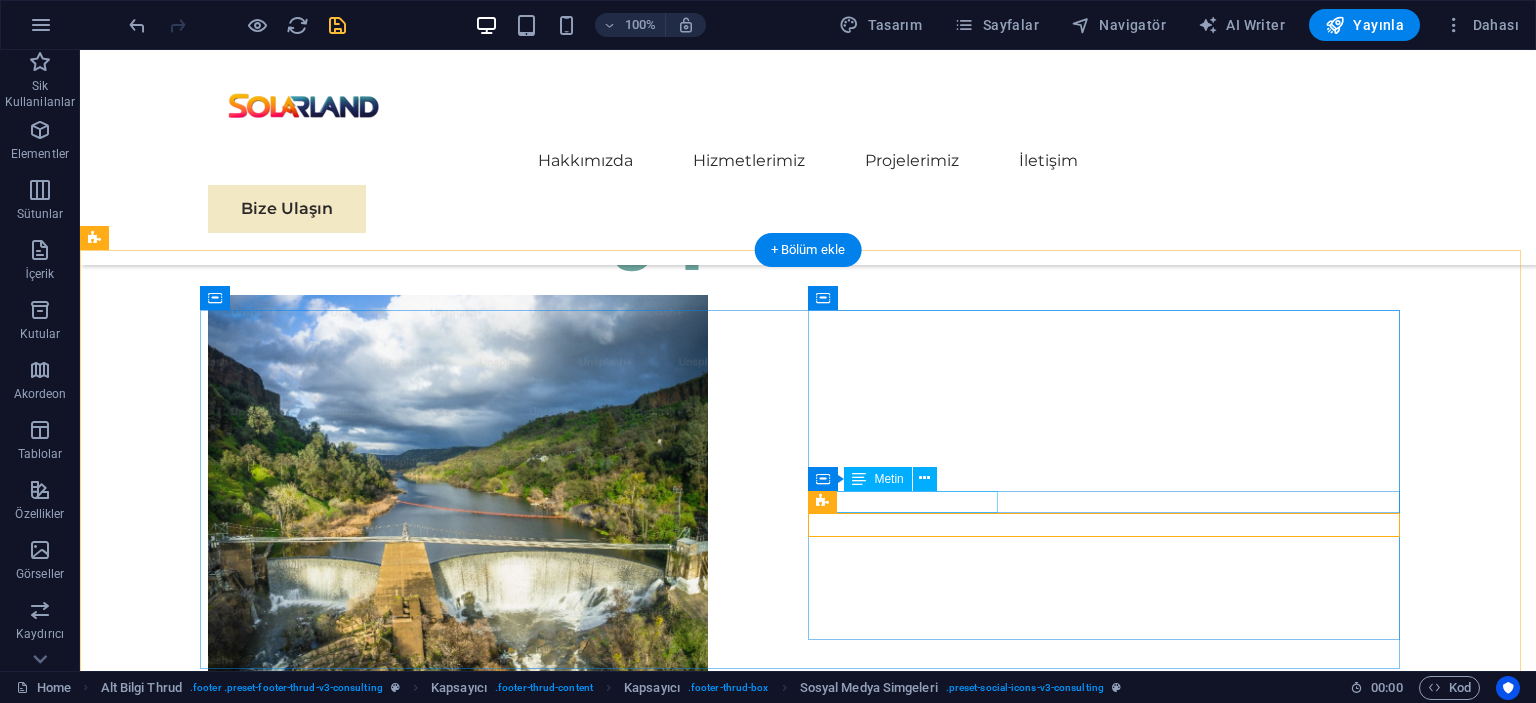 click on "Stay connected with us:" at bounding box center [504, 6462] 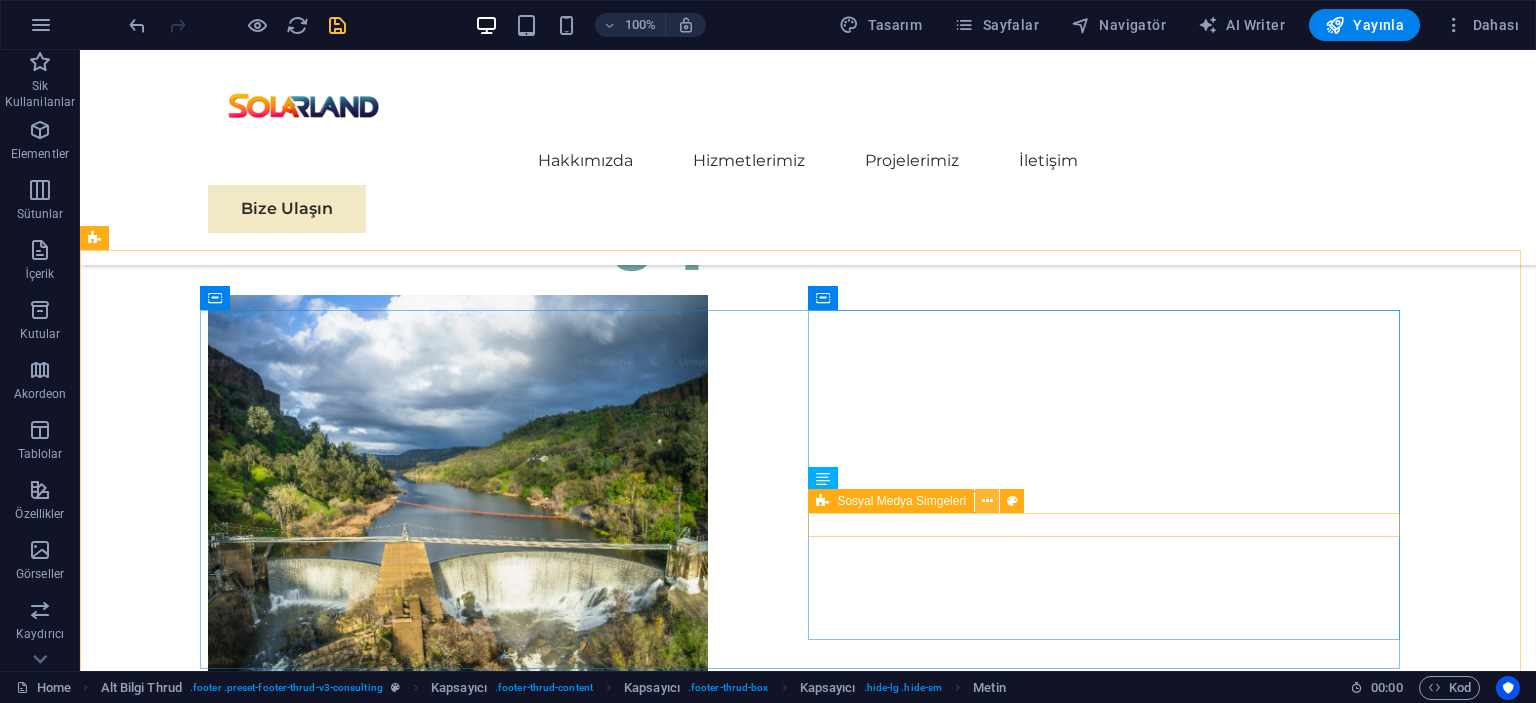 click at bounding box center (987, 501) 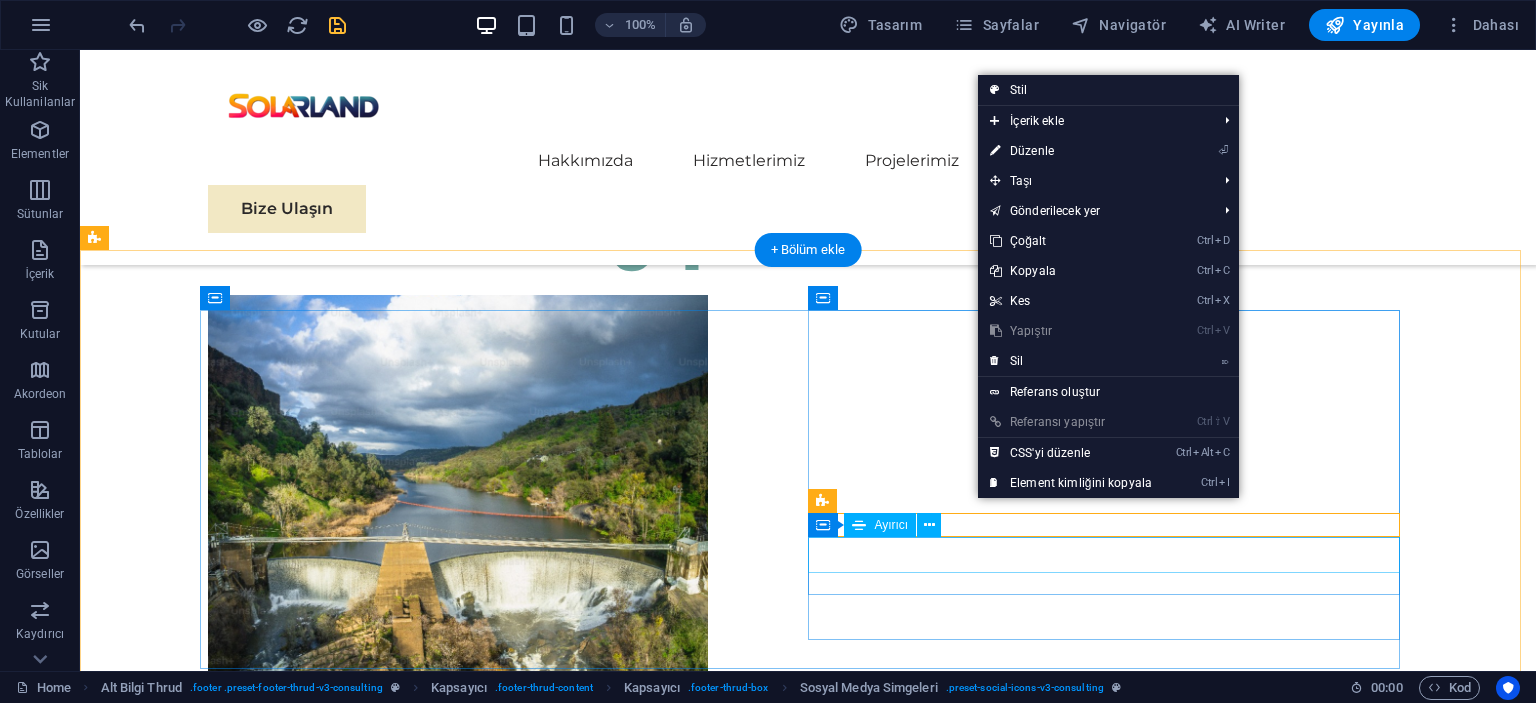 click at bounding box center (504, 6603) 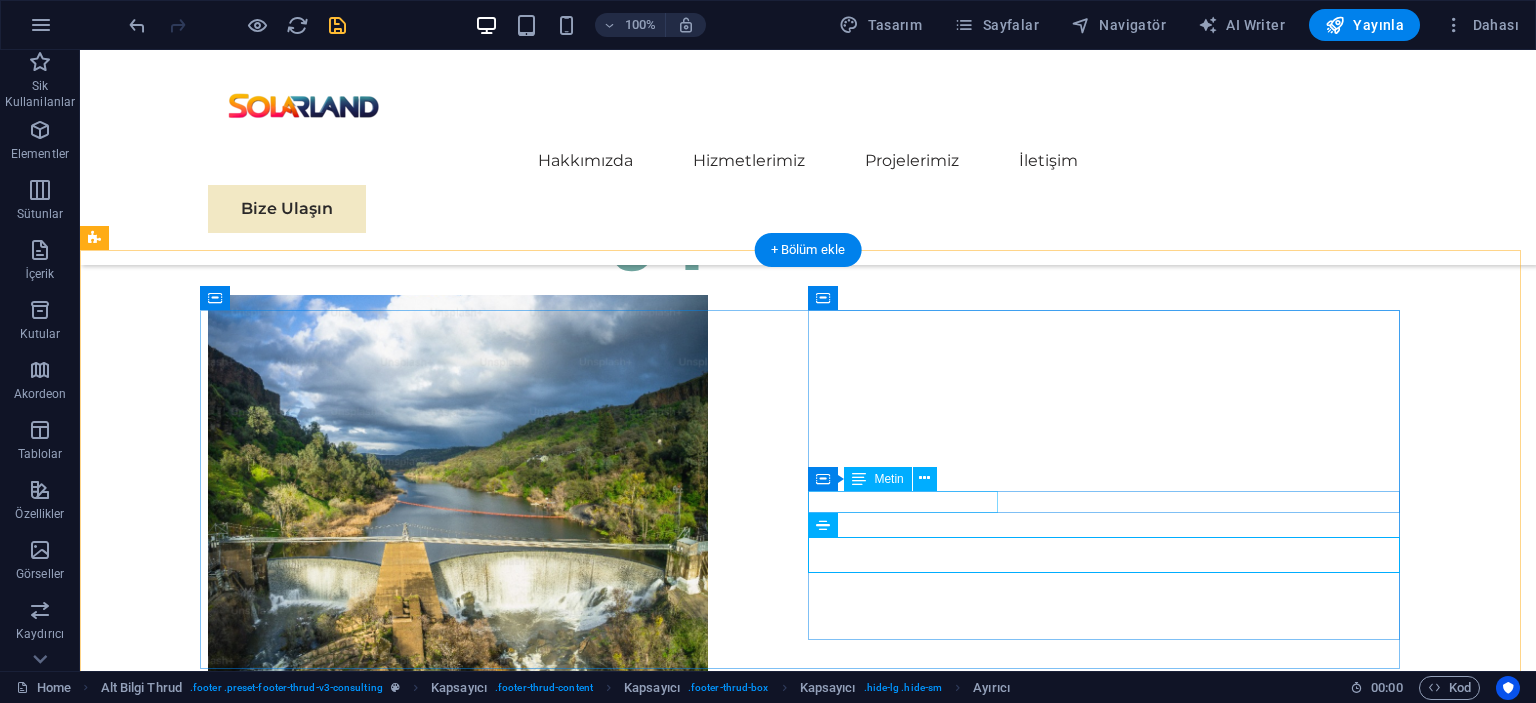 click on "Stay connected with us:" at bounding box center (504, 6462) 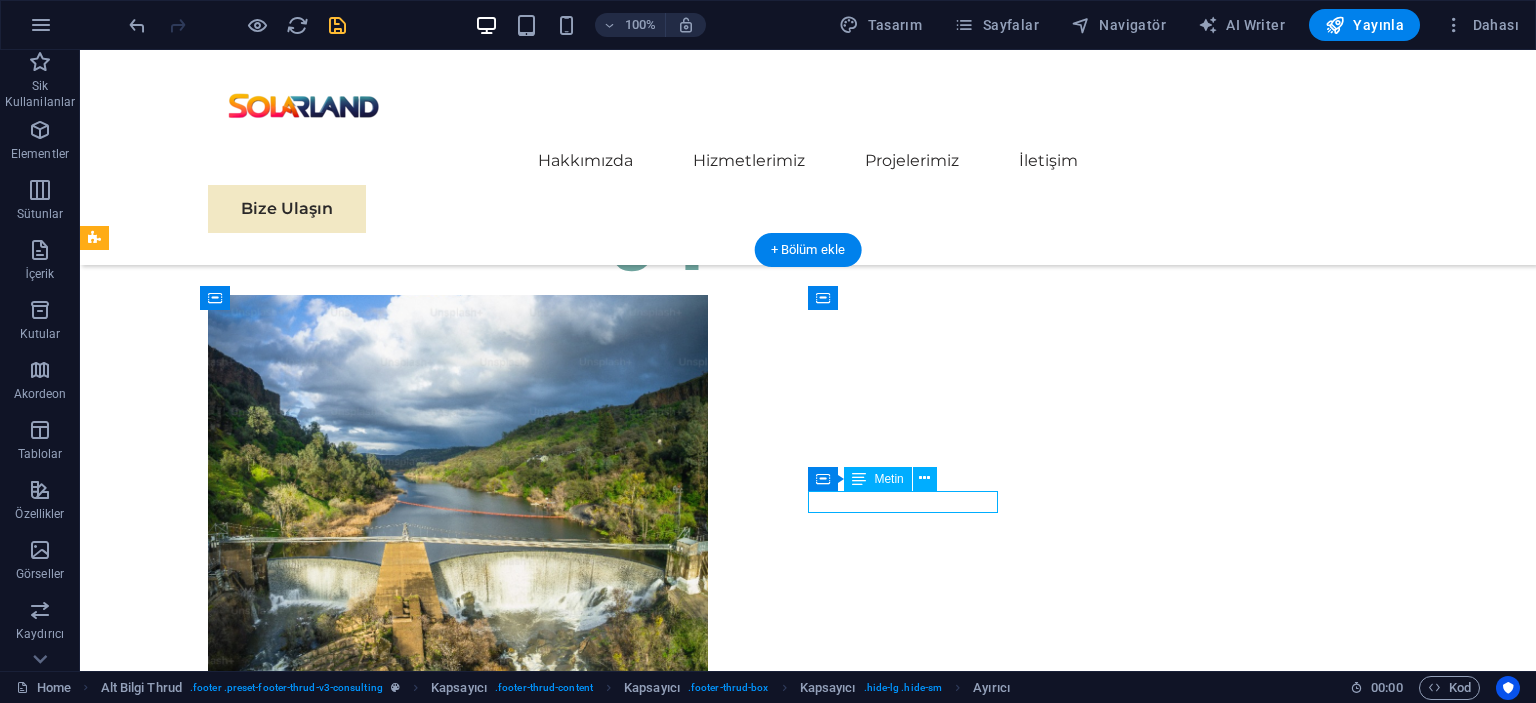 click on "Stay connected with us:" at bounding box center (504, 6462) 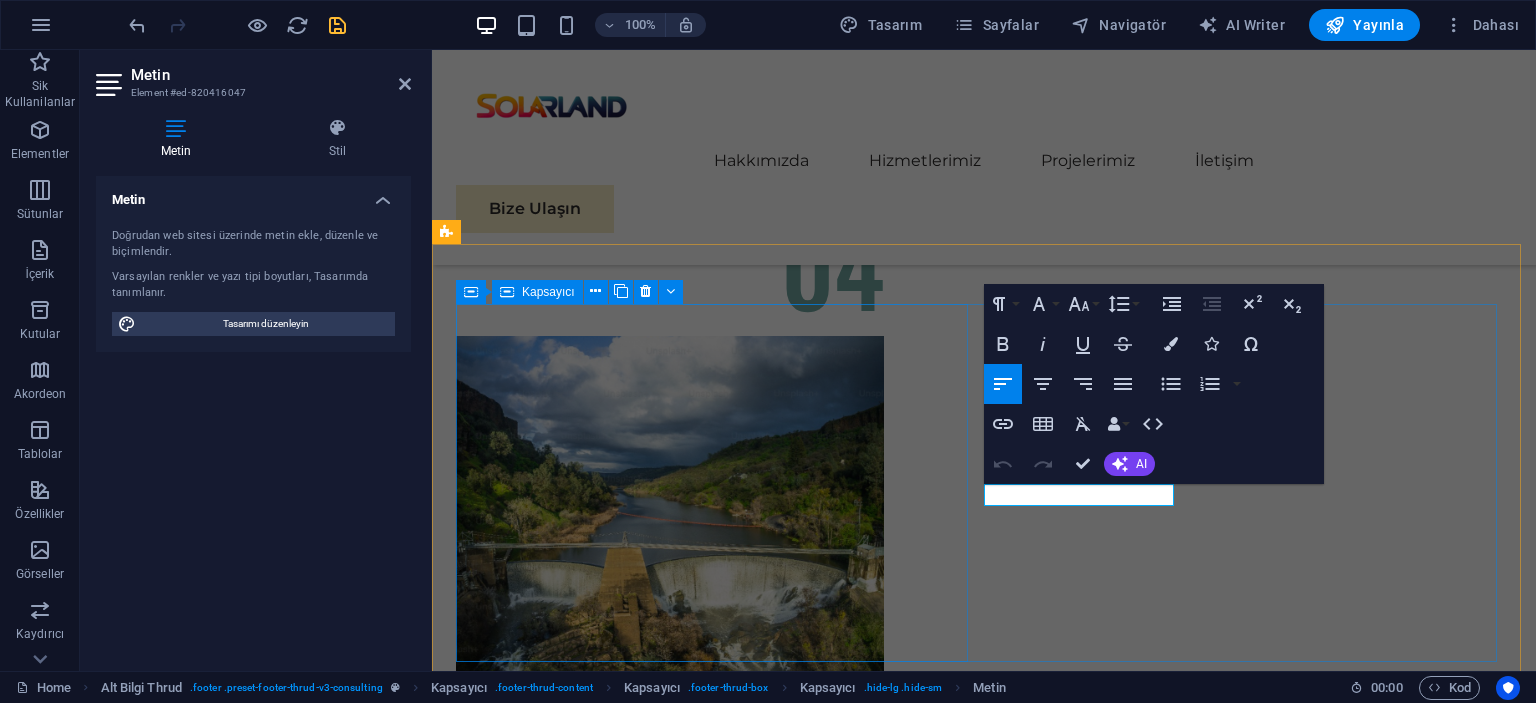 scroll, scrollTop: 11320, scrollLeft: 0, axis: vertical 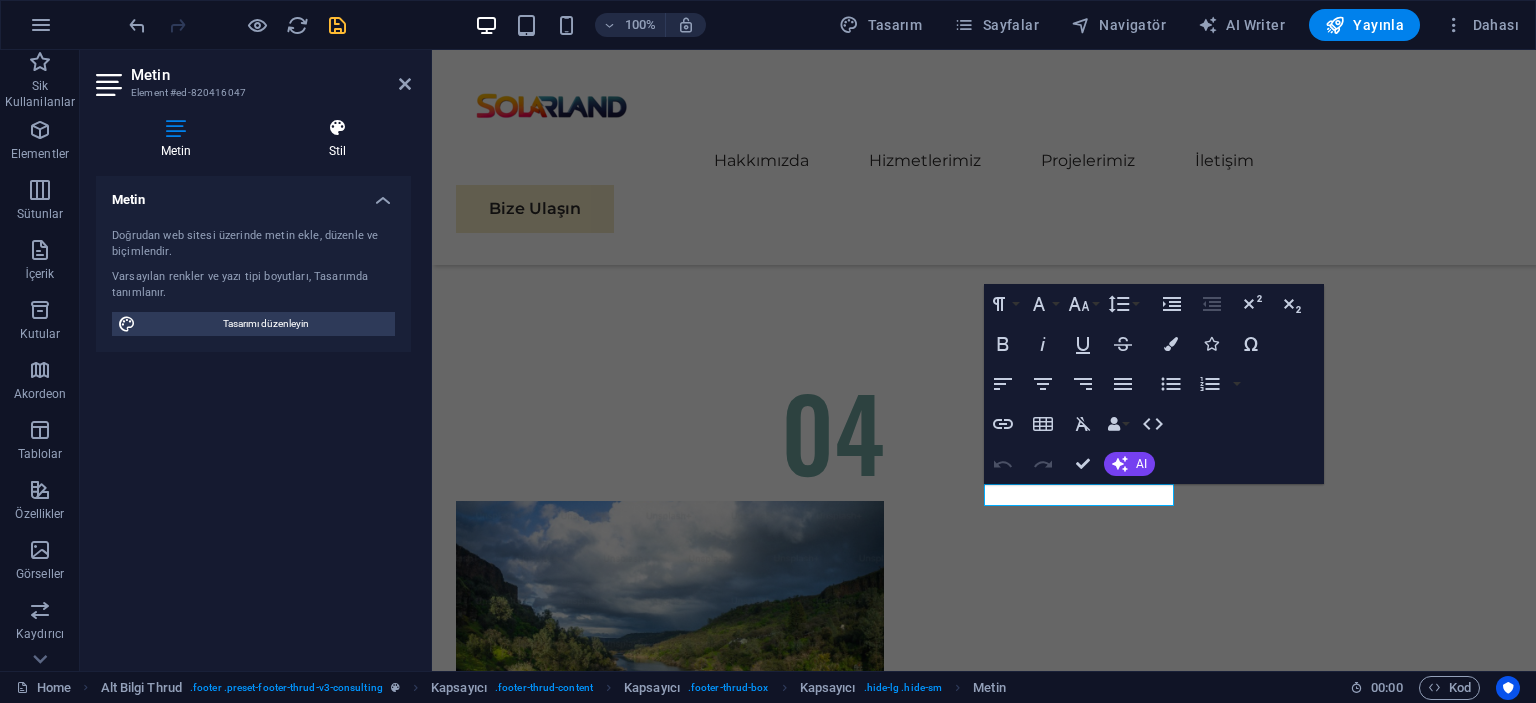 click at bounding box center [337, 128] 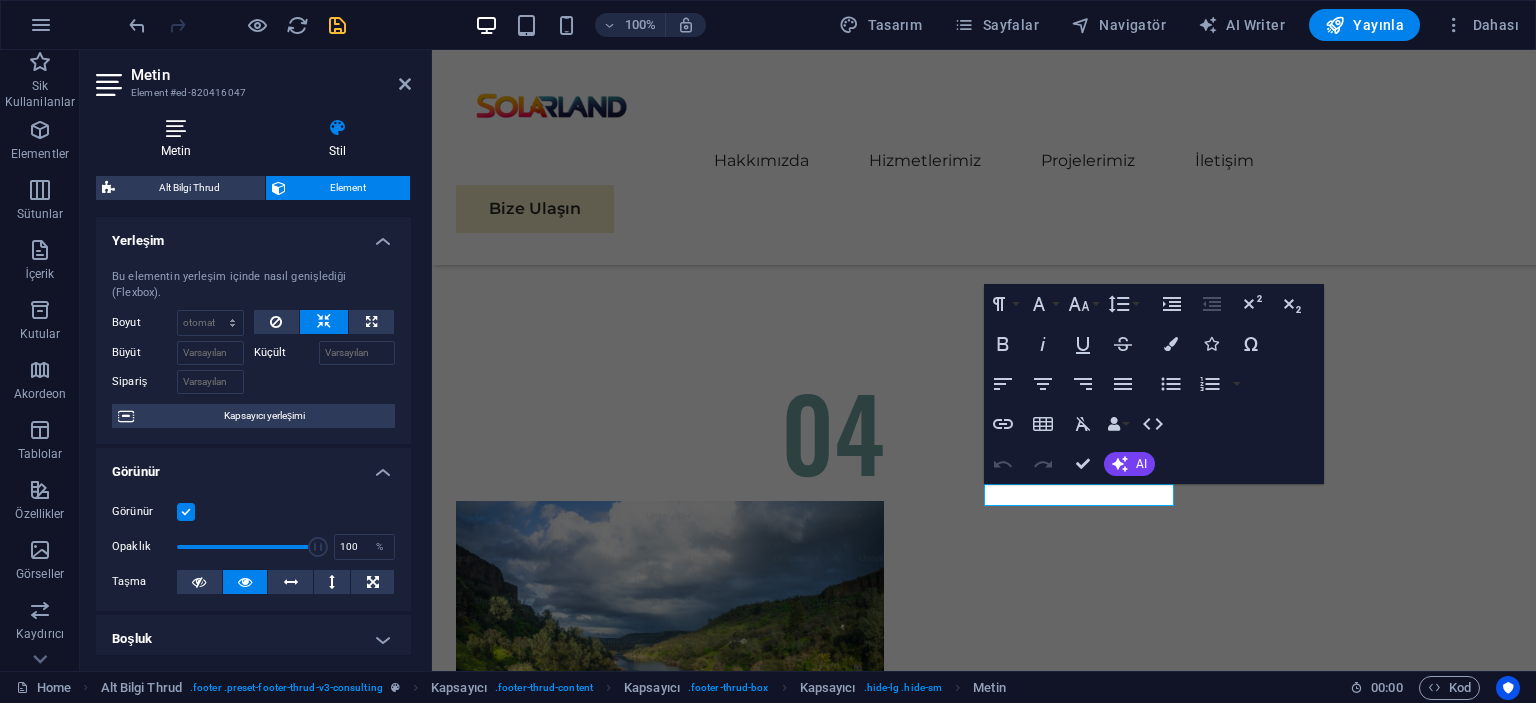 click on "Metin" at bounding box center [180, 139] 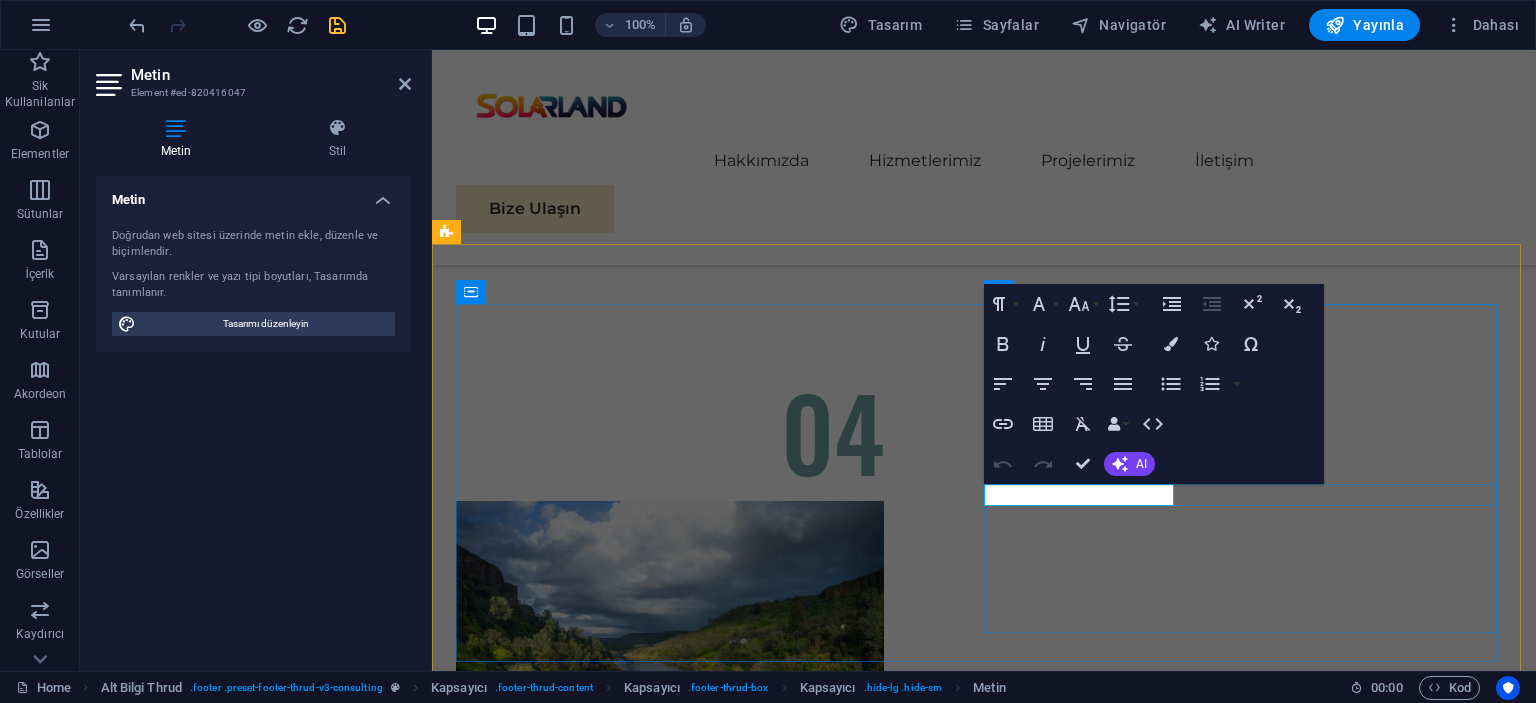 click on "Stay connected with us:" at bounding box center (716, 6530) 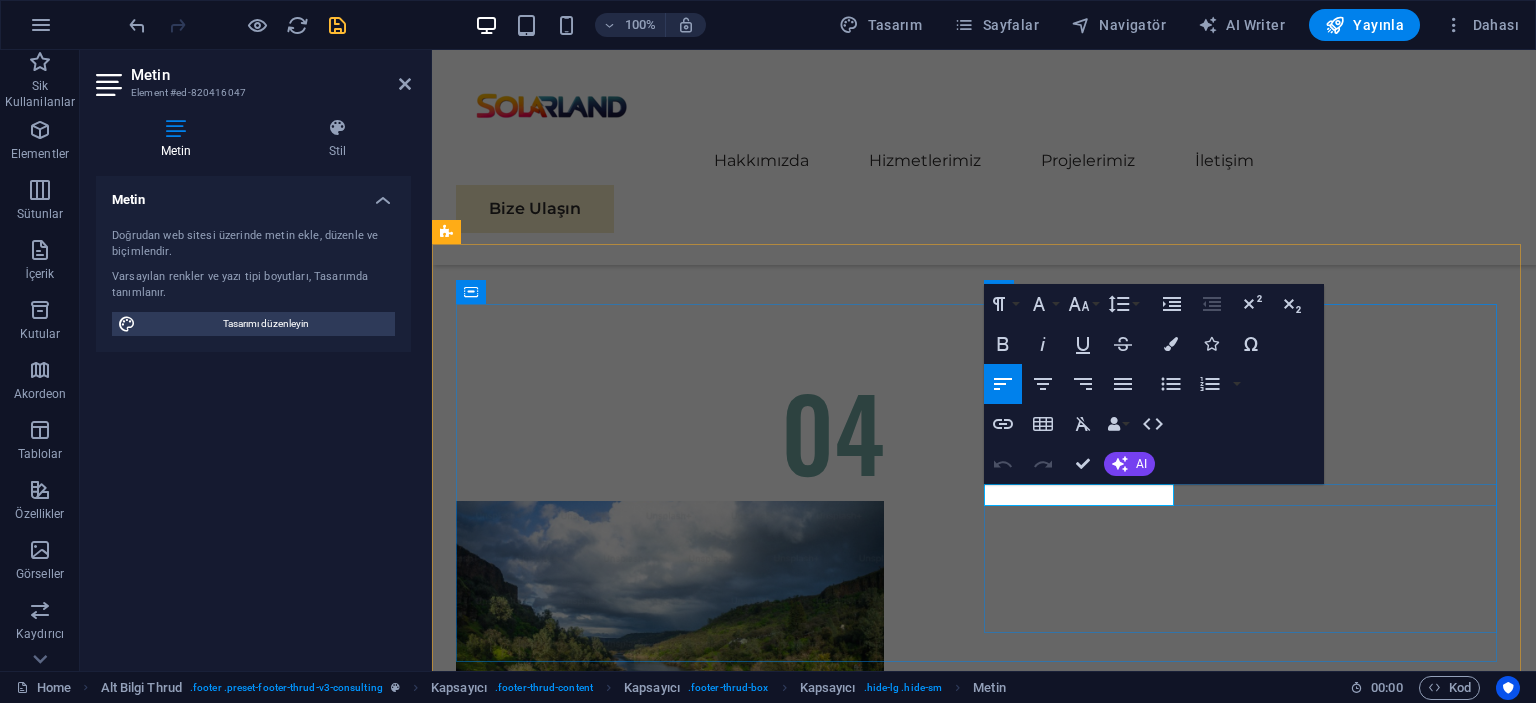 click on "Stay connected with us:" at bounding box center [716, 6530] 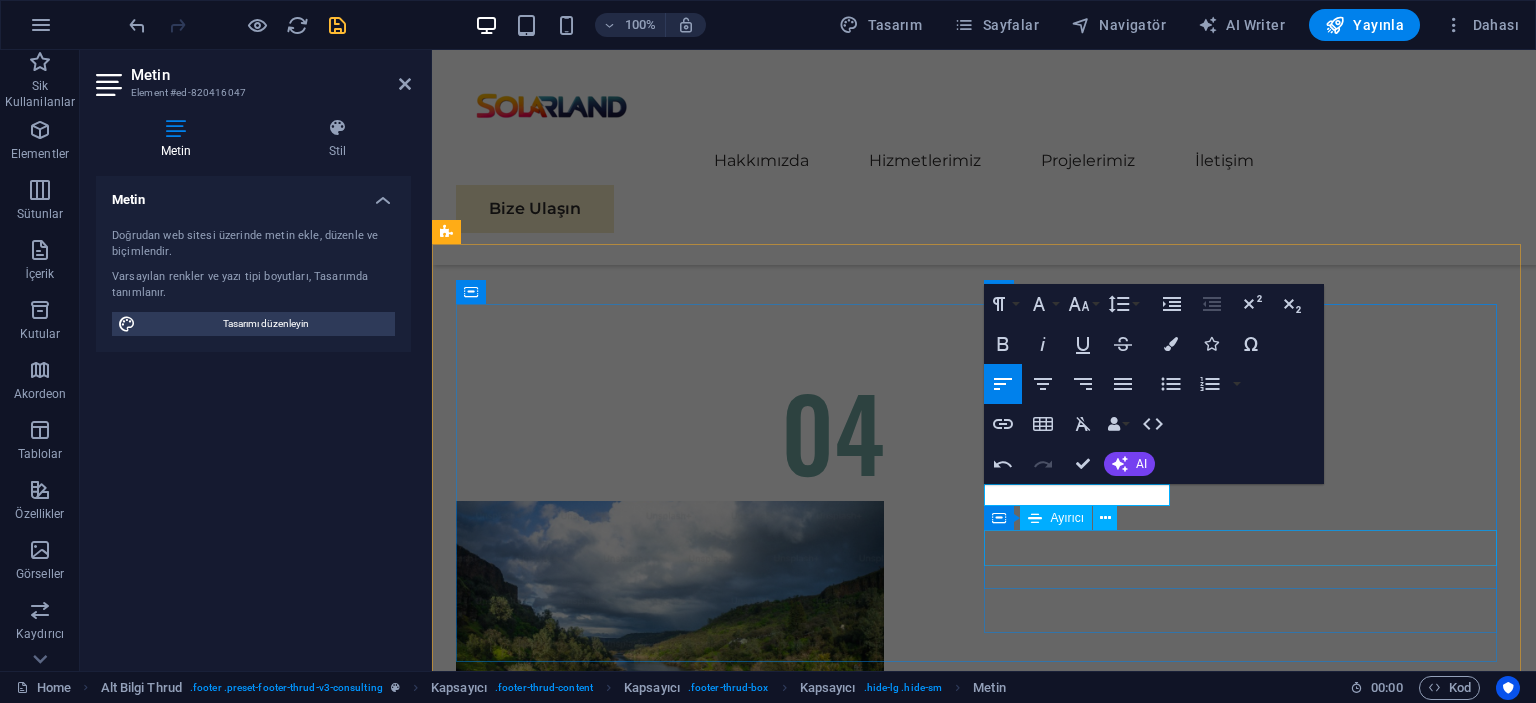 click at bounding box center (716, 6671) 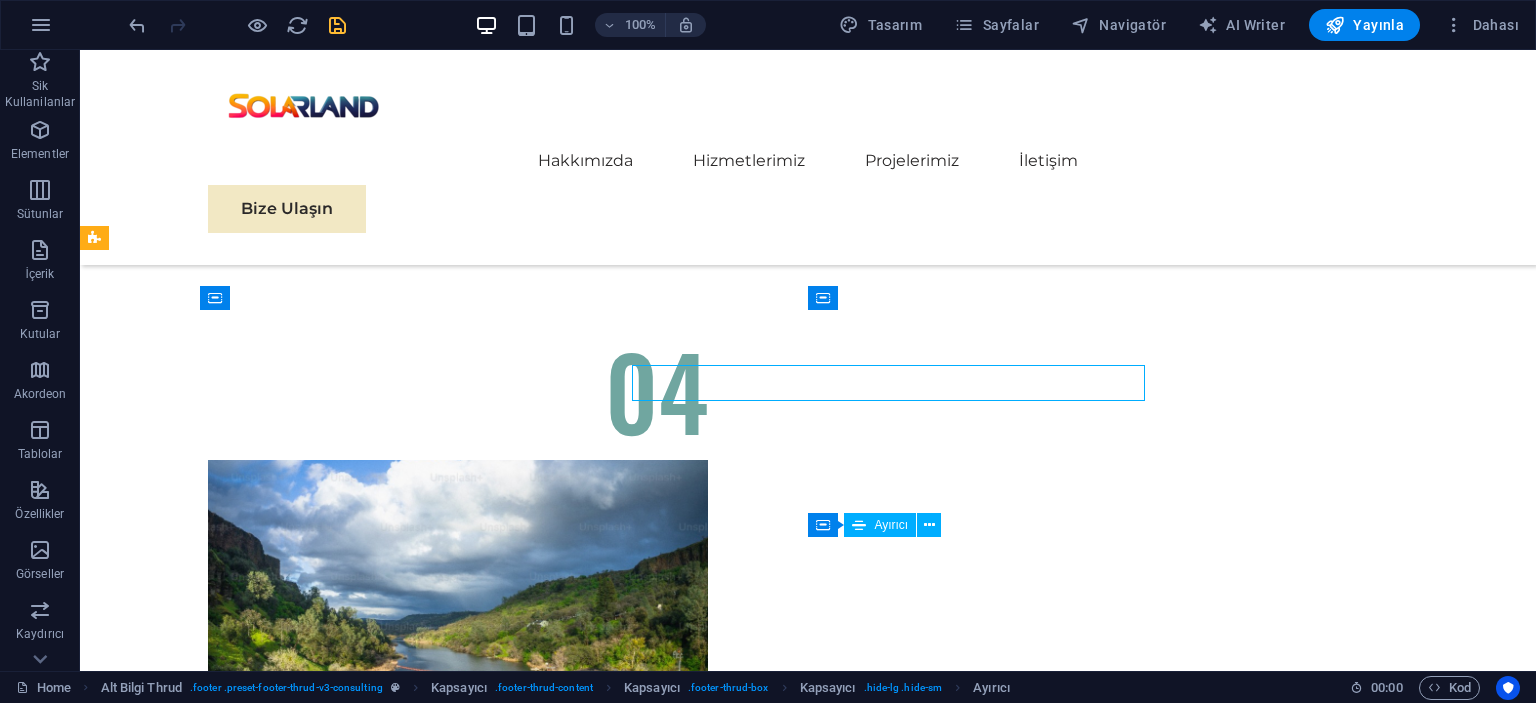 scroll, scrollTop: 11485, scrollLeft: 0, axis: vertical 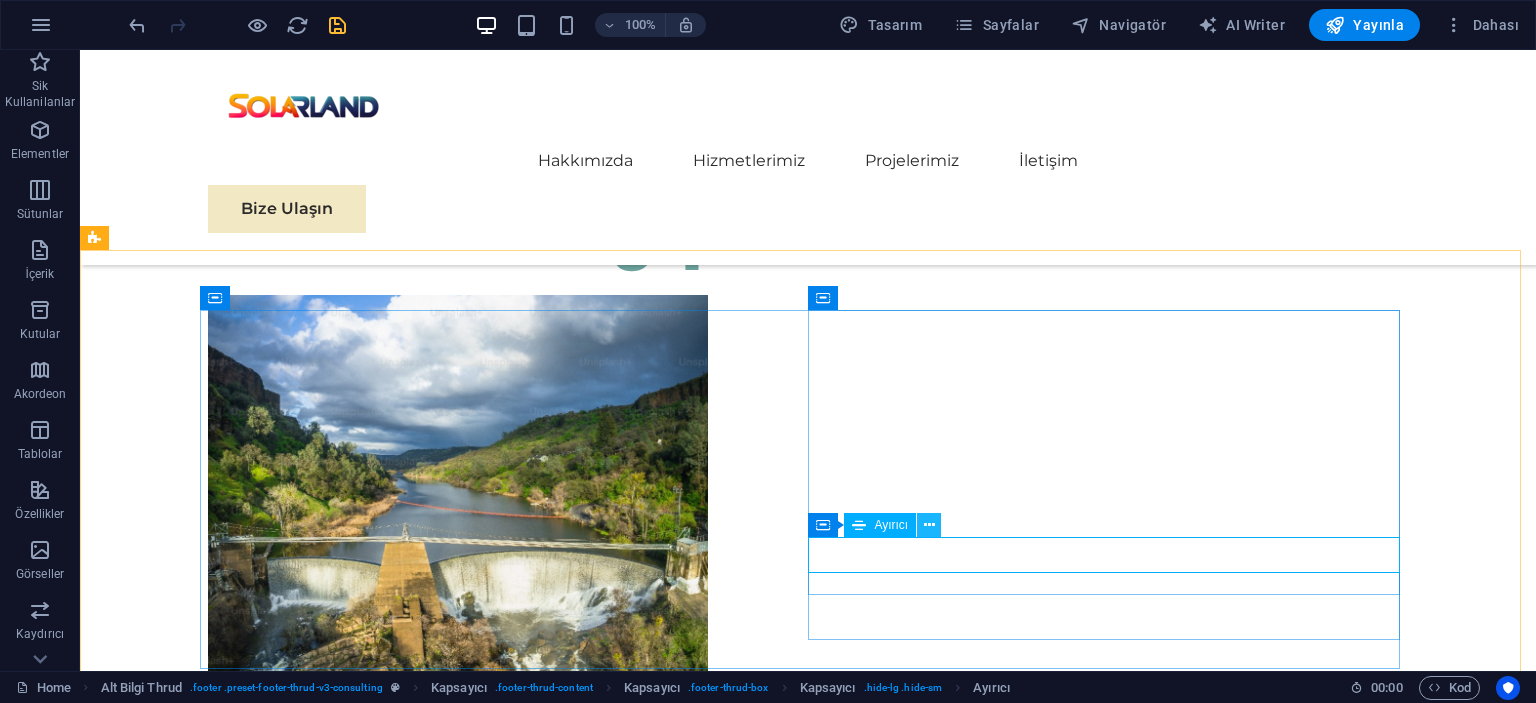 click at bounding box center [929, 525] 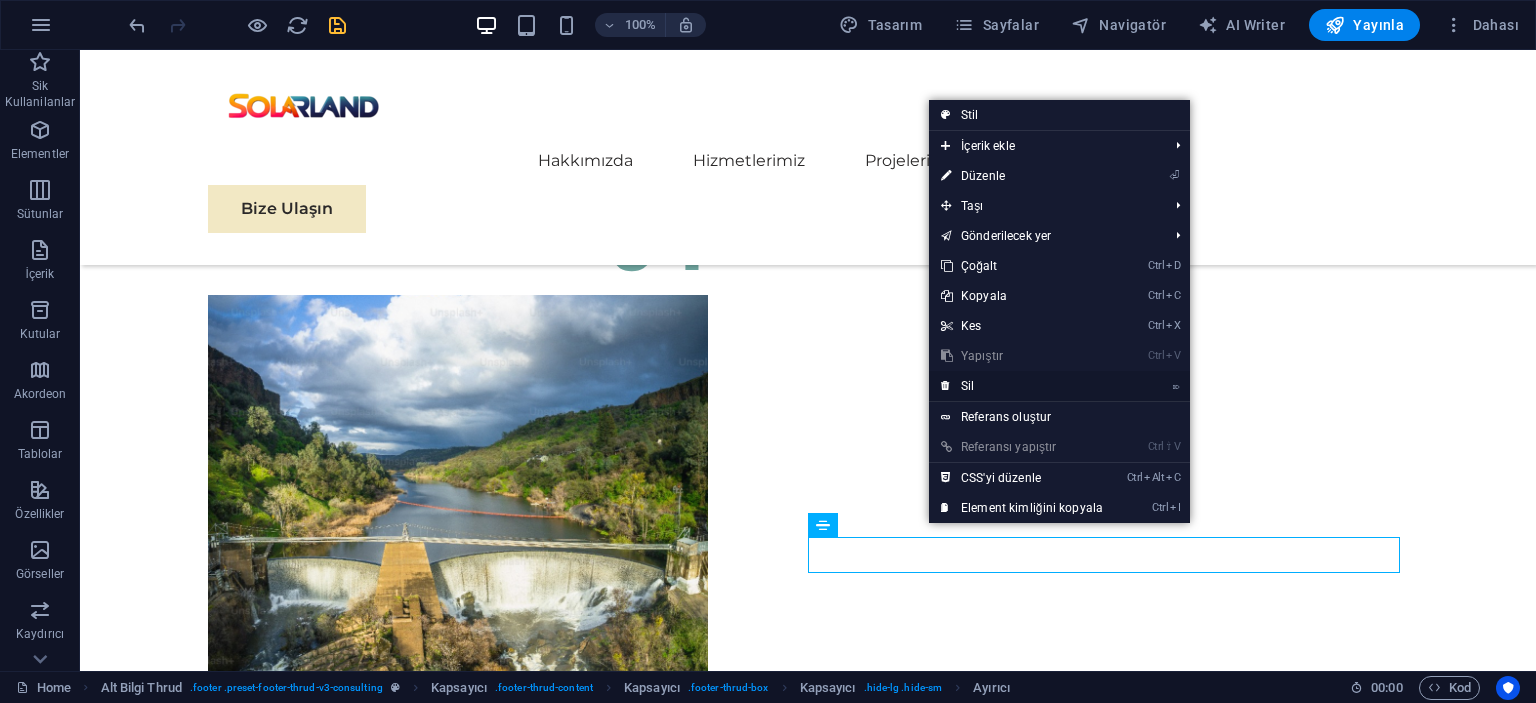 click on "⌦  Sil" at bounding box center (1022, 386) 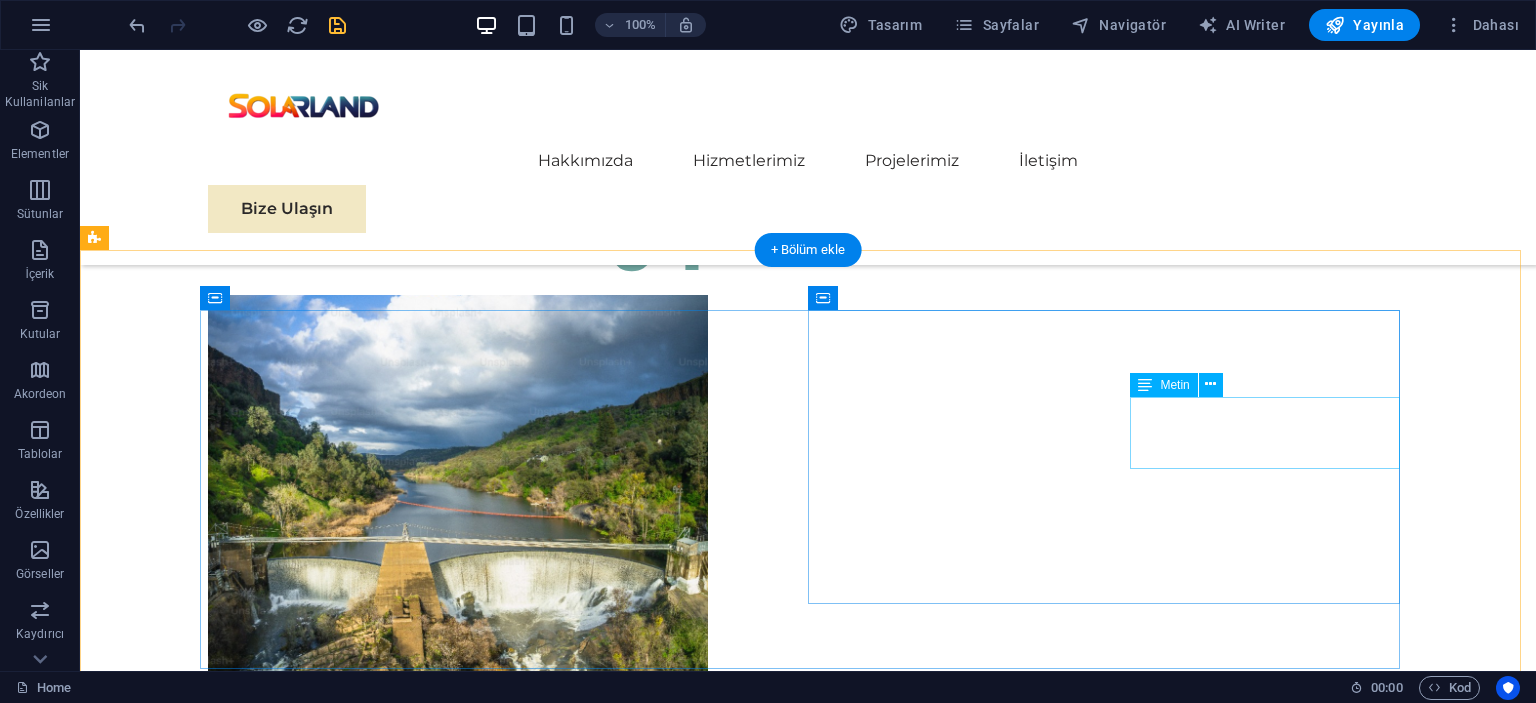 click on "Bizimle bağlantıda kalın:" at bounding box center [504, 6393] 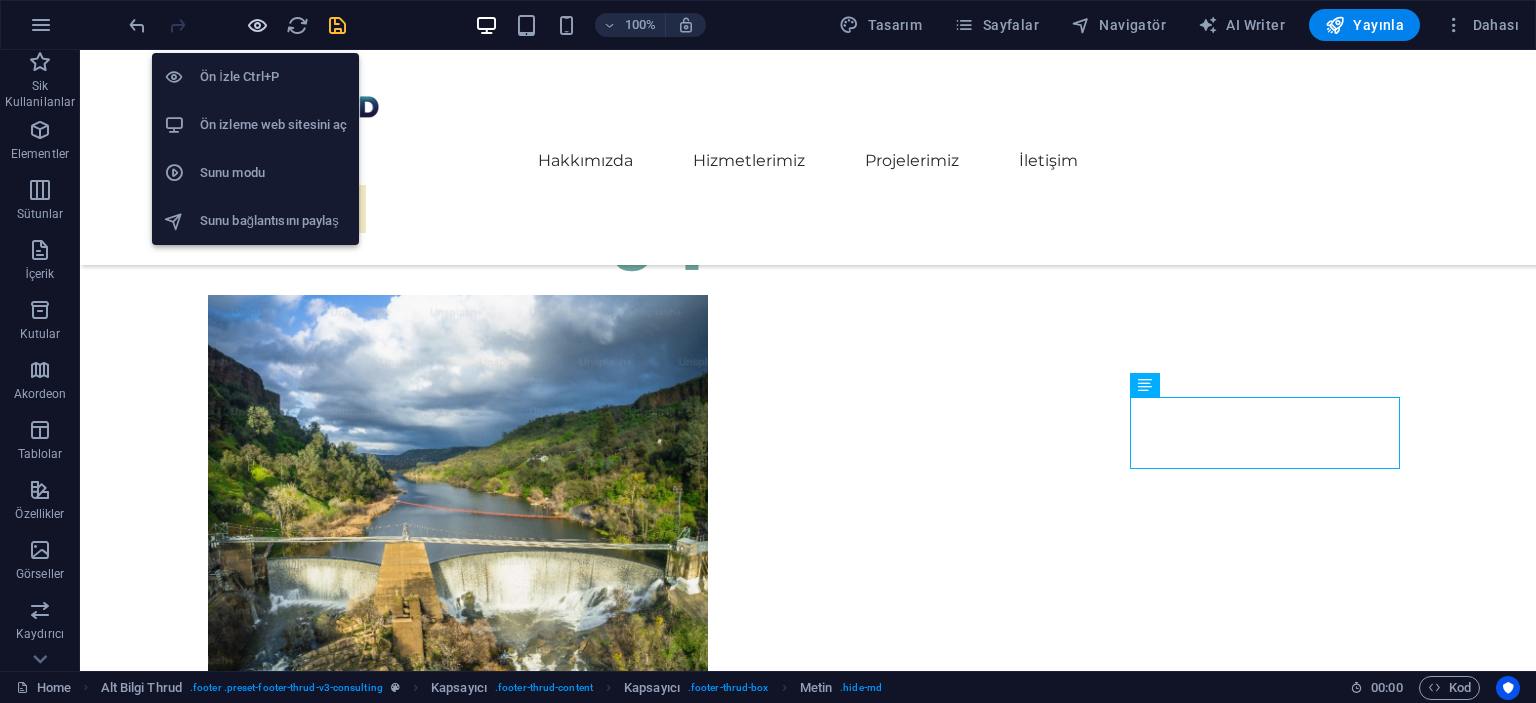 click at bounding box center [257, 25] 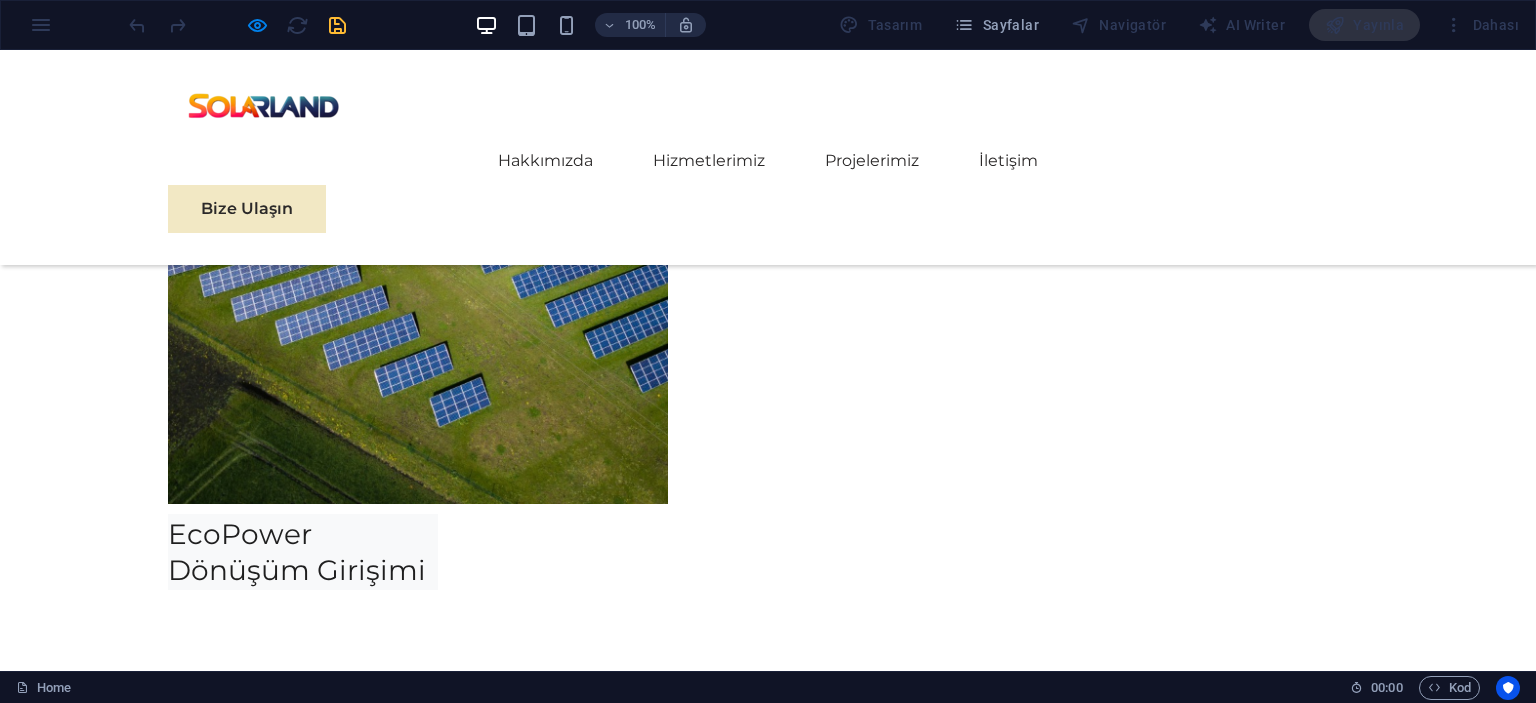 scroll, scrollTop: 7168, scrollLeft: 0, axis: vertical 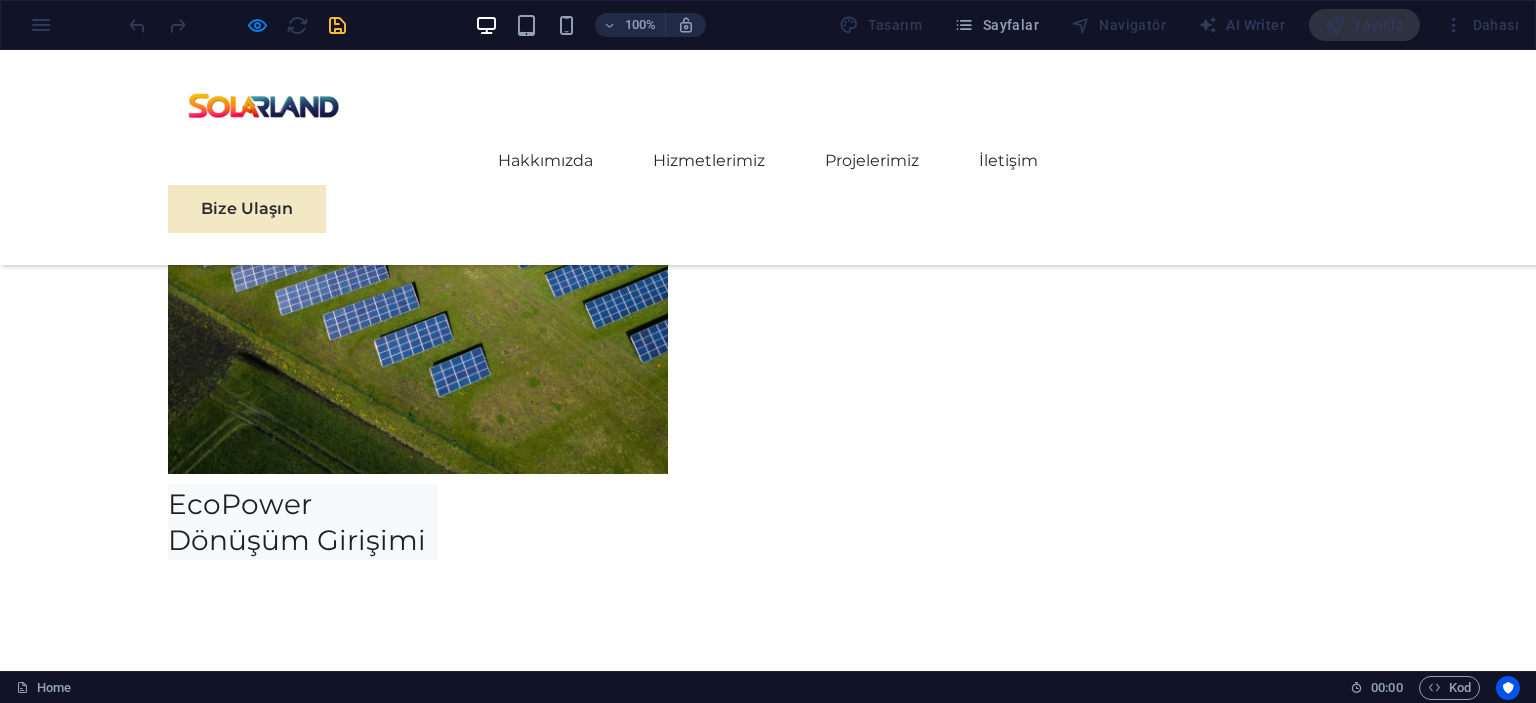 click 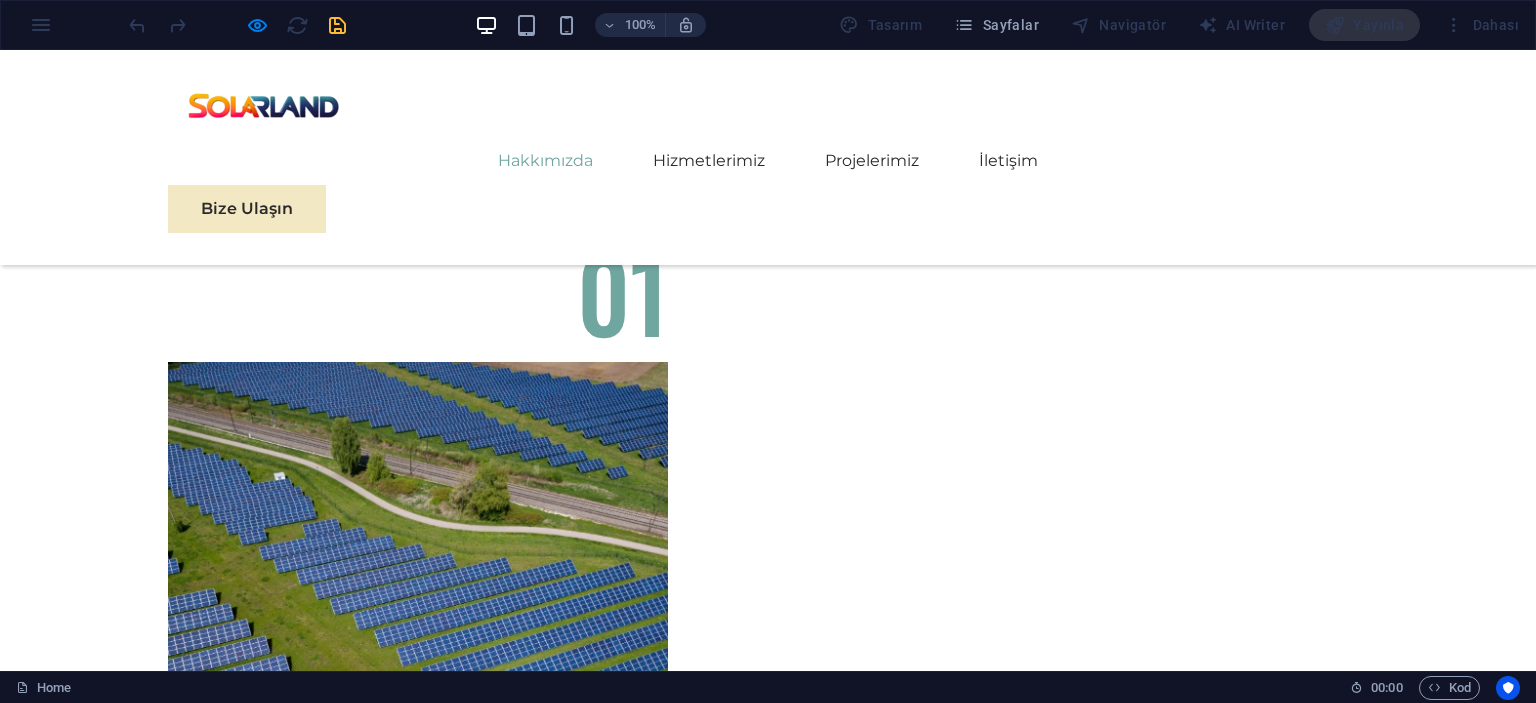 scroll, scrollTop: 6668, scrollLeft: 0, axis: vertical 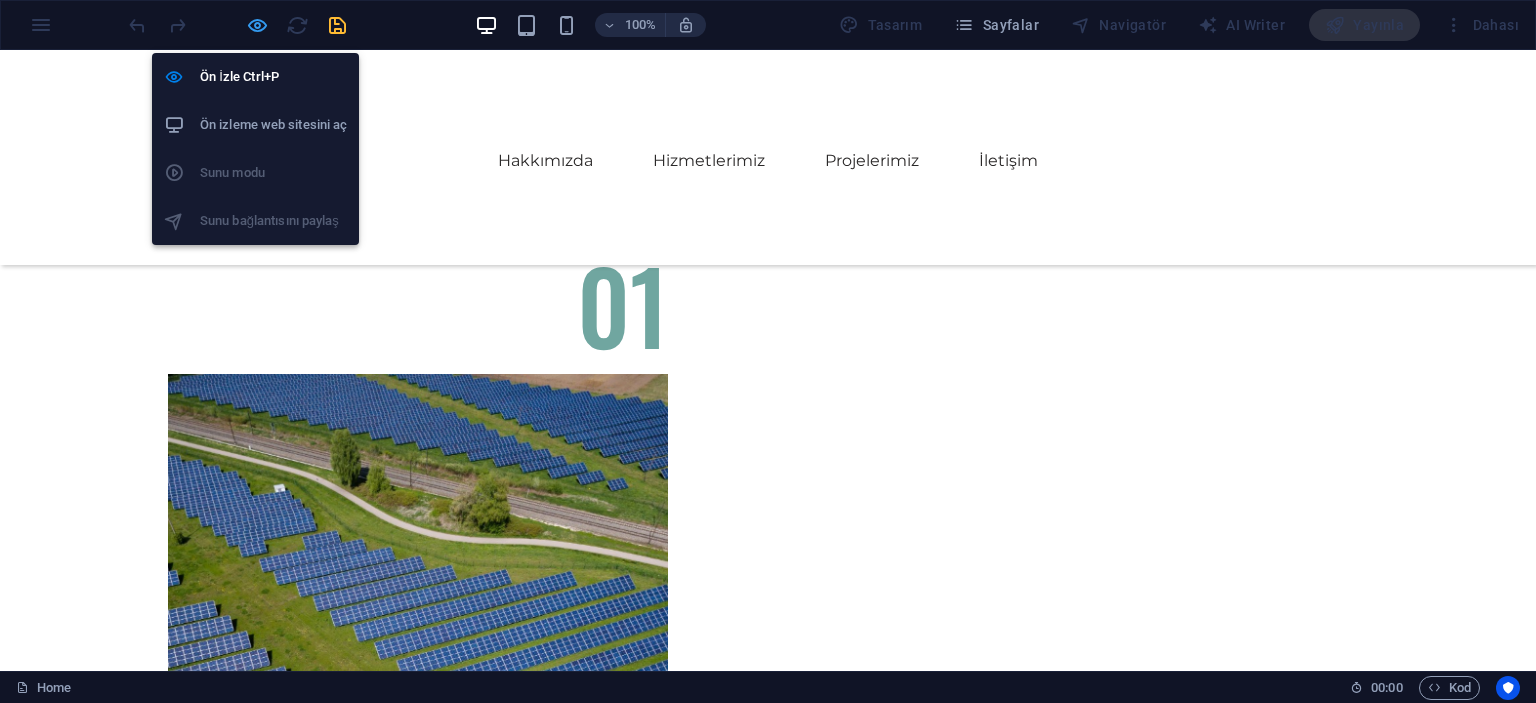 click at bounding box center (257, 25) 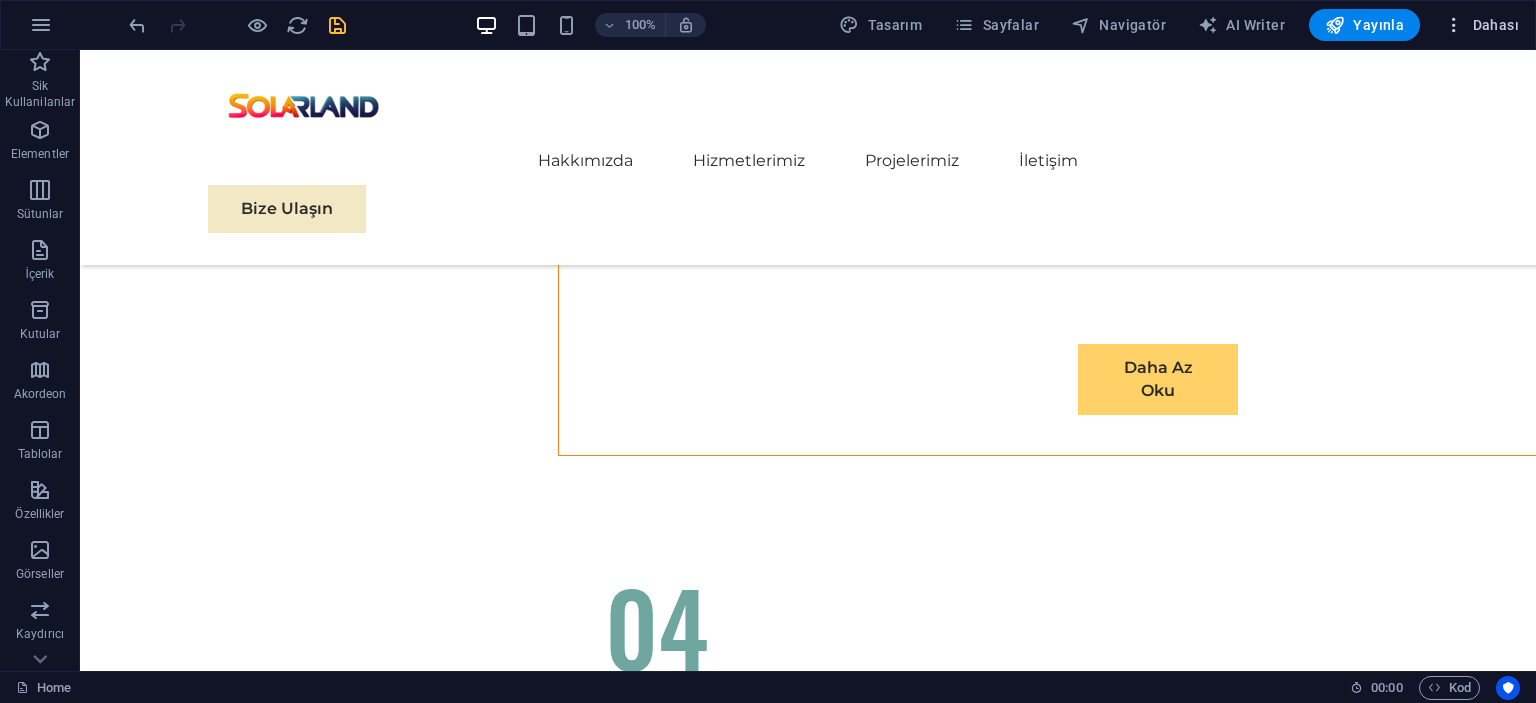 click on "Dahası" at bounding box center [1481, 25] 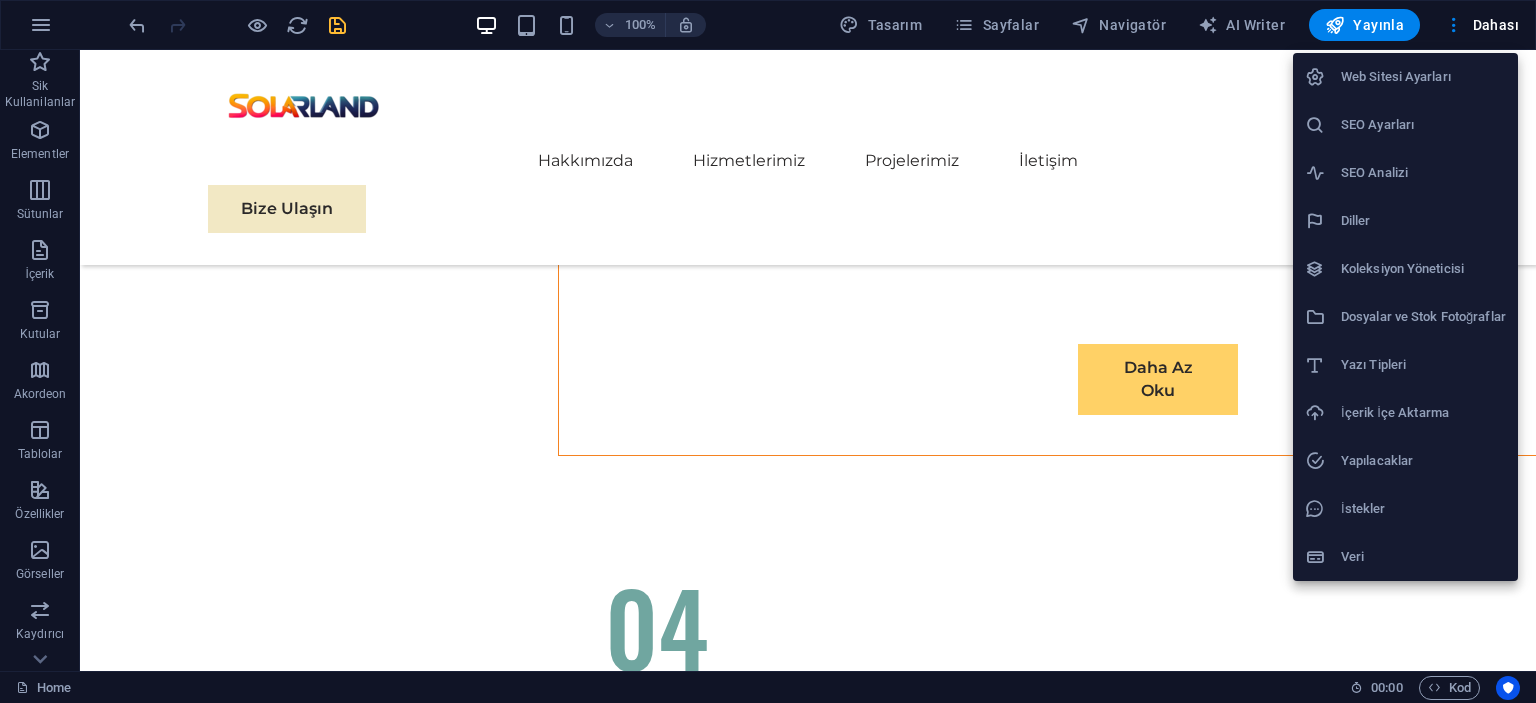 click on "Web Sitesi Ayarları" at bounding box center [1423, 77] 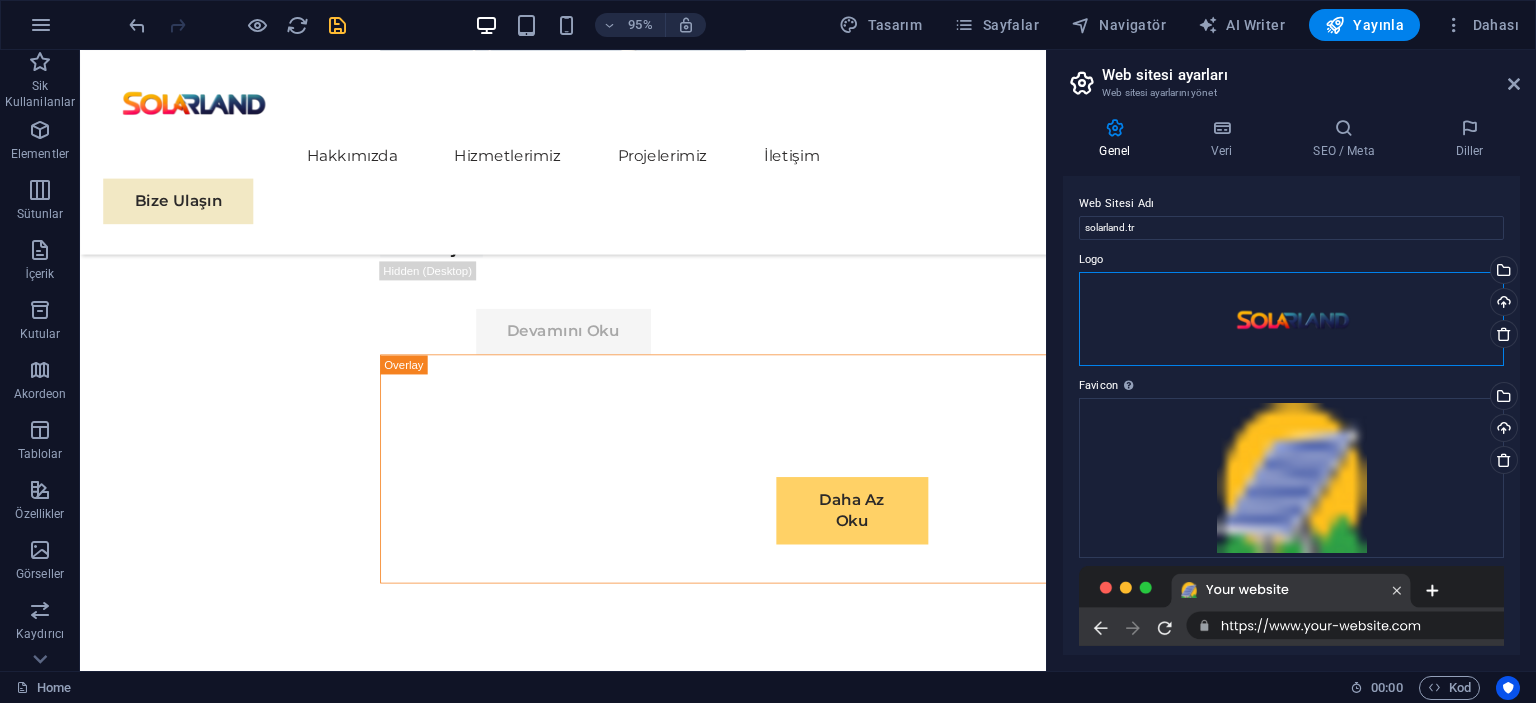 click on "Dosyaları buraya sürükleyin, dosyaları seçmek için tıklayın veya Dosyalardan ya da ücretsiz stok fotoğraf ve videolarımızdan dosyalar seçin" at bounding box center [1291, 319] 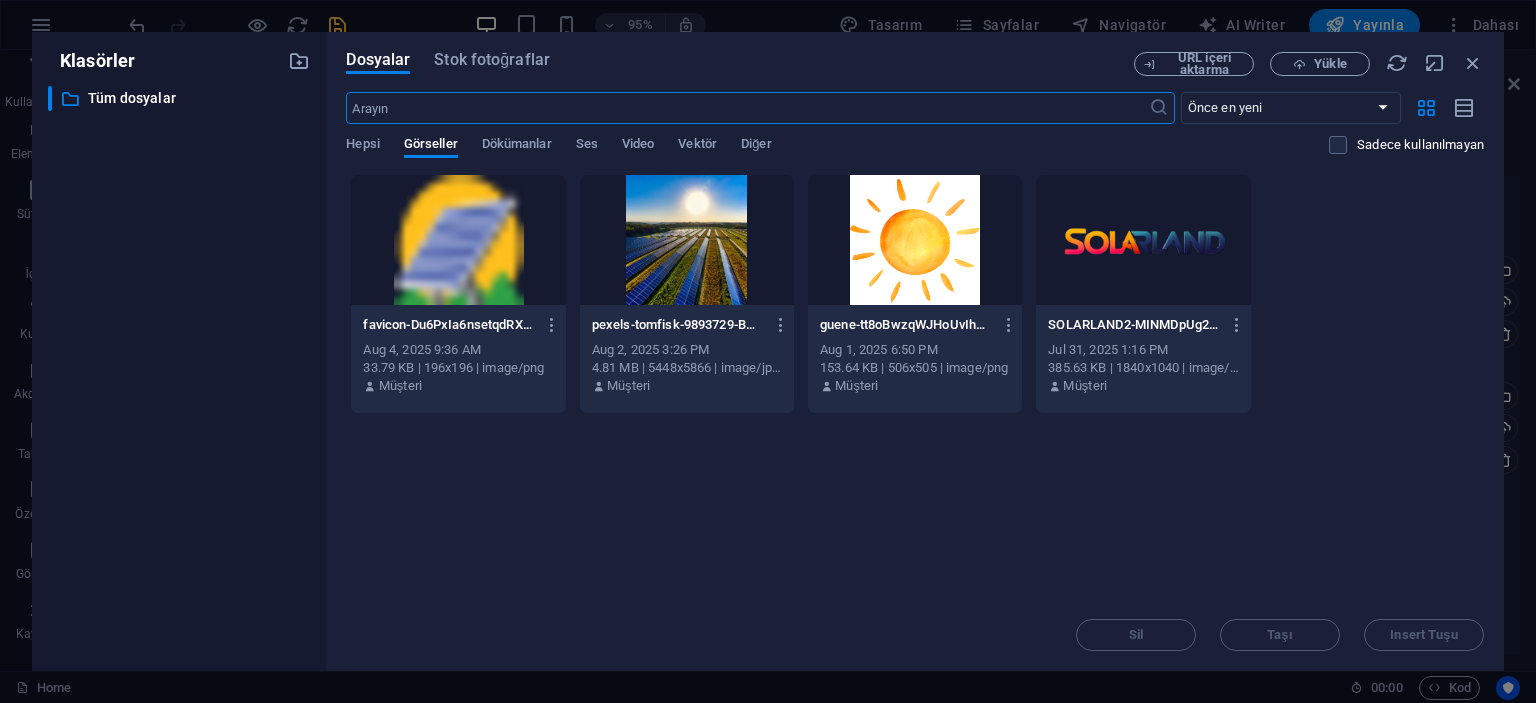 scroll, scrollTop: 10727, scrollLeft: 0, axis: vertical 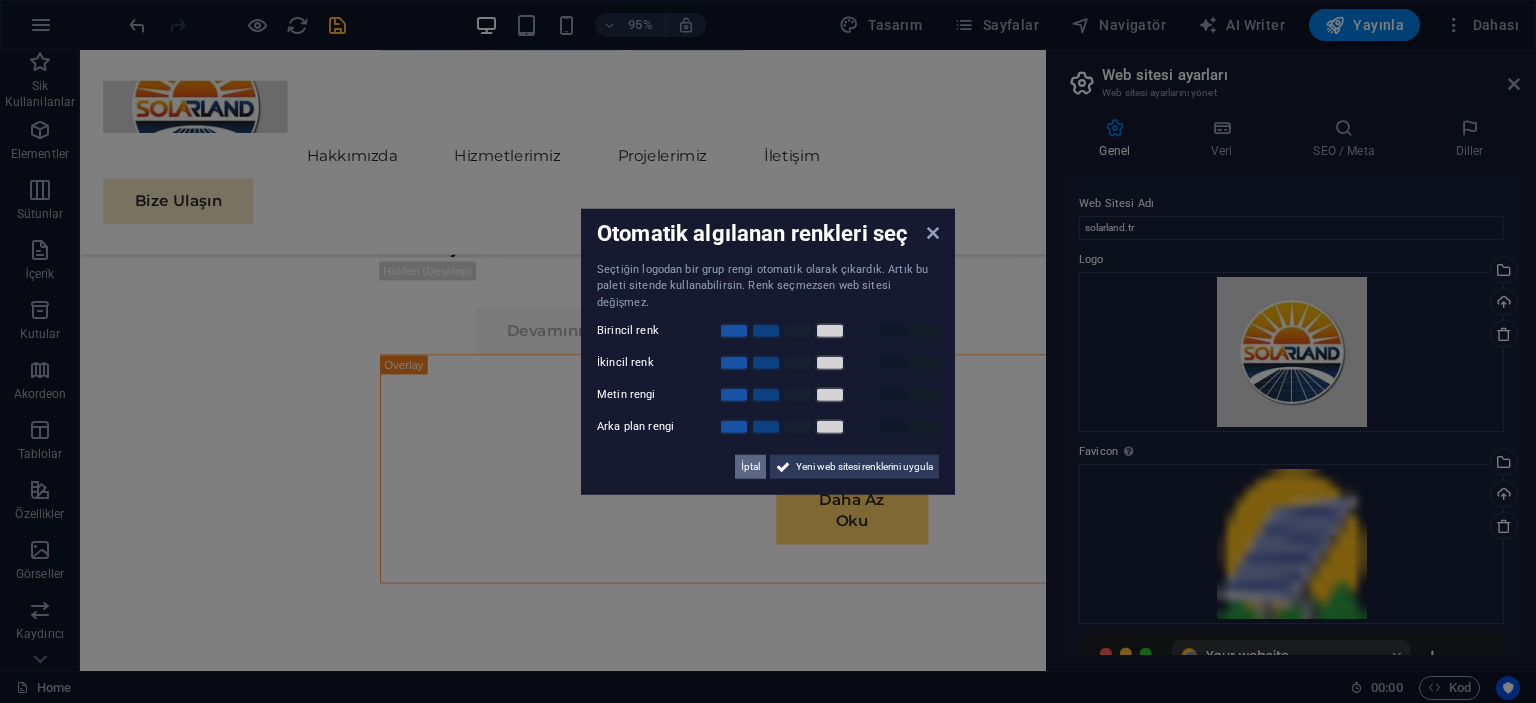 drag, startPoint x: 745, startPoint y: 457, endPoint x: 700, endPoint y: 429, distance: 53 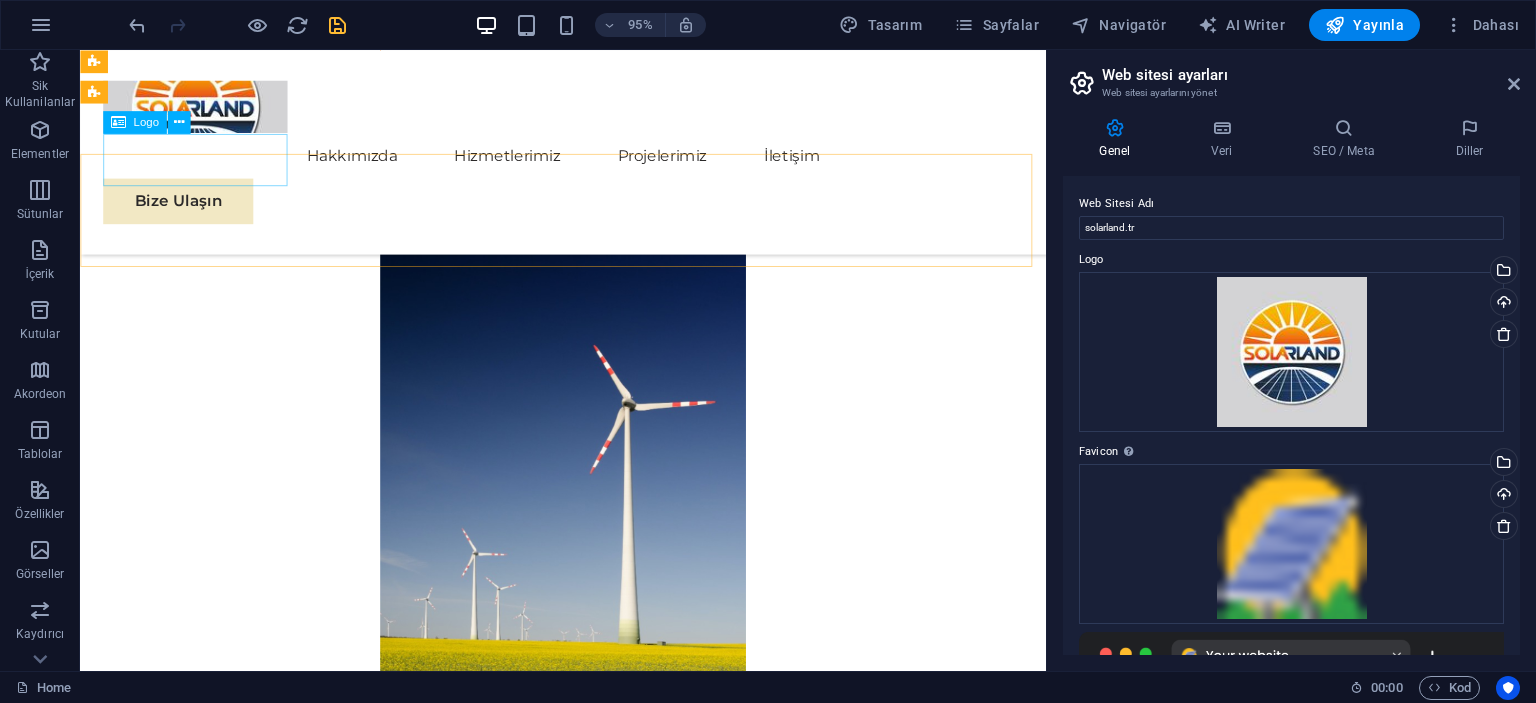 scroll, scrollTop: 10410, scrollLeft: 0, axis: vertical 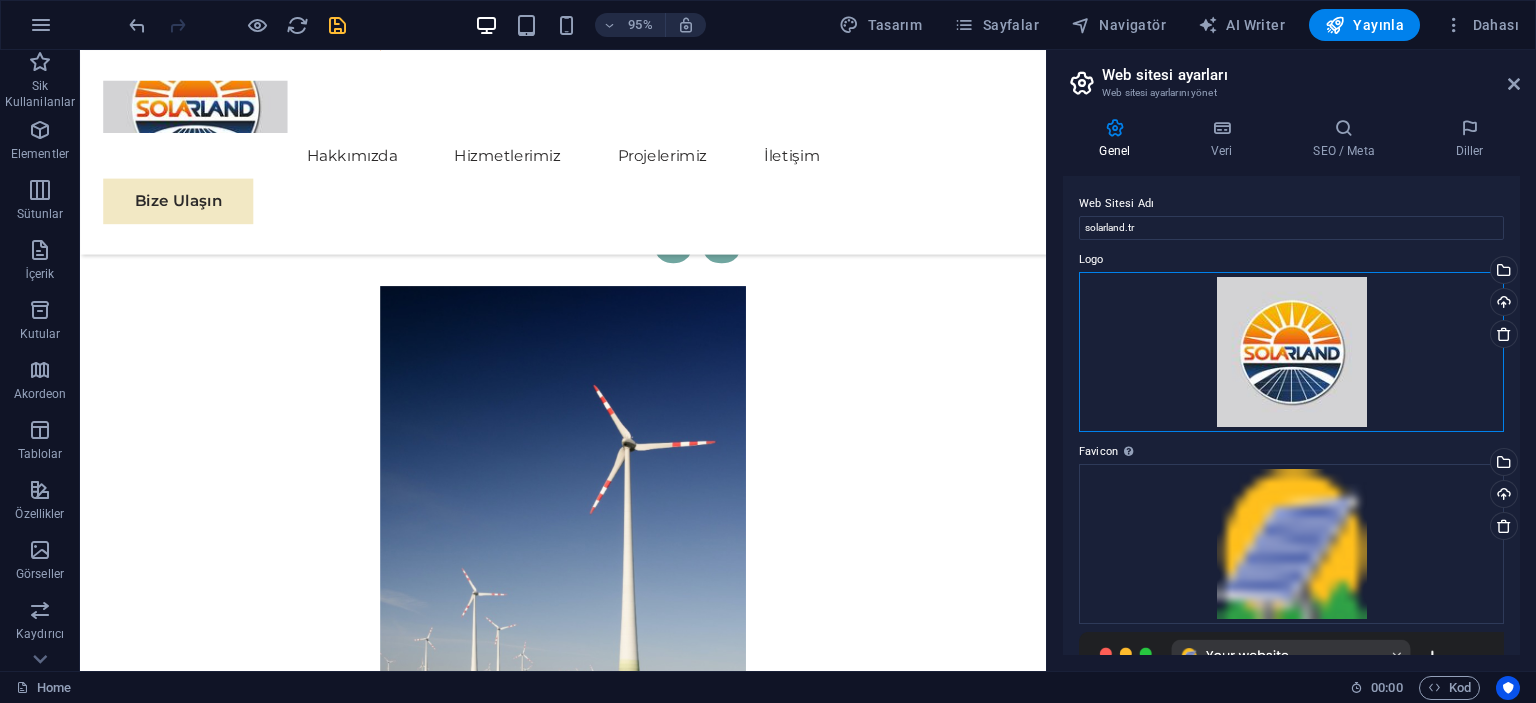 click on "Dosyaları buraya sürükleyin, dosyaları seçmek için tıklayın veya Dosyalardan ya da ücretsiz stok fotoğraf ve videolarımızdan dosyalar seçin" at bounding box center [1291, 352] 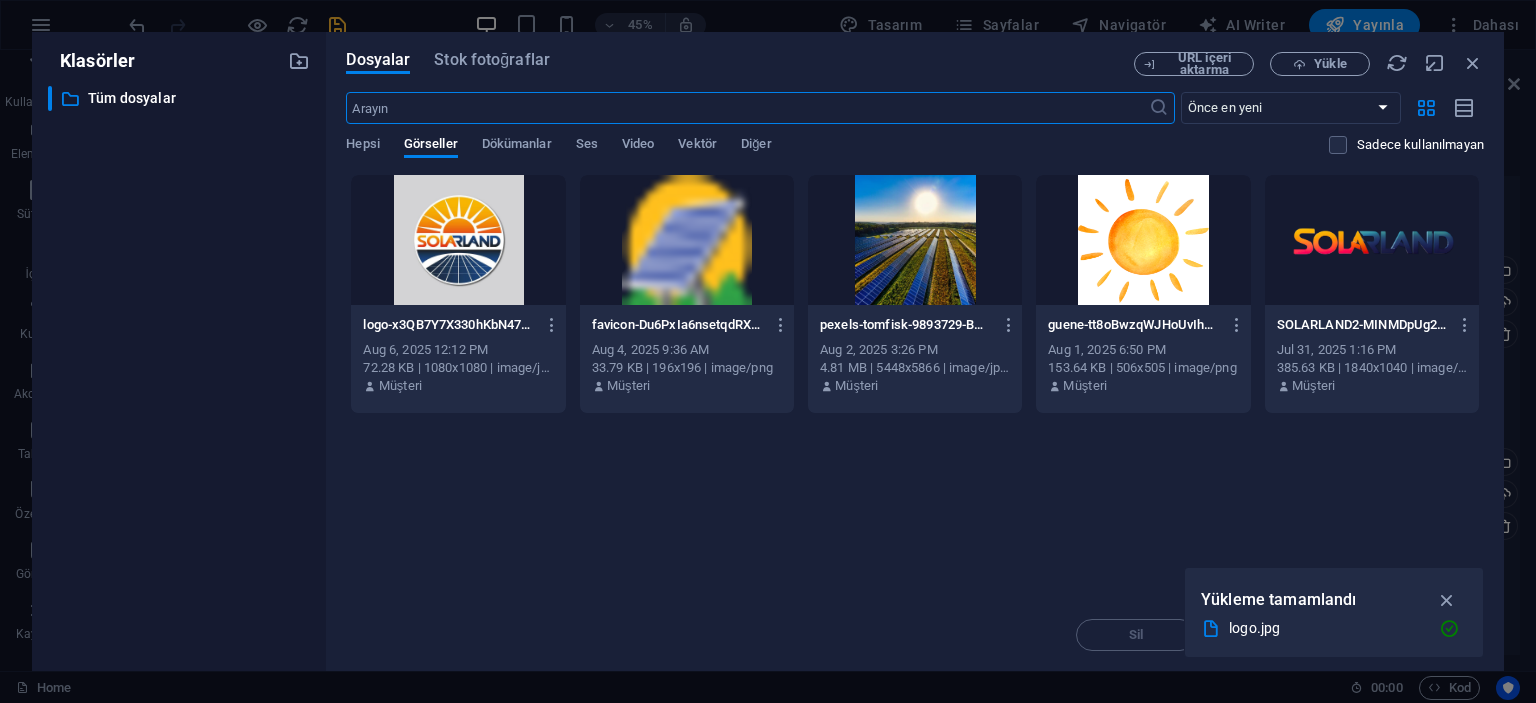 click at bounding box center (1372, 240) 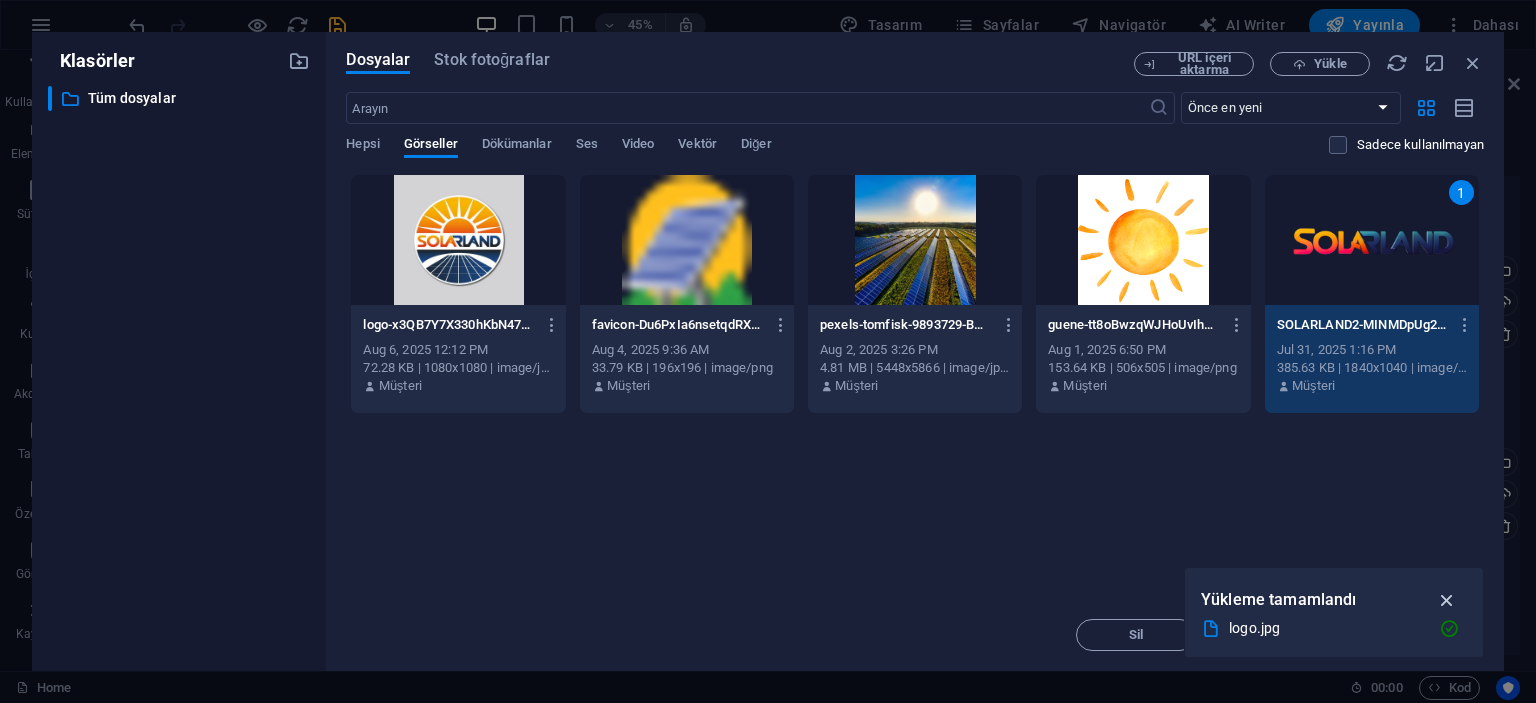 click at bounding box center (1447, 600) 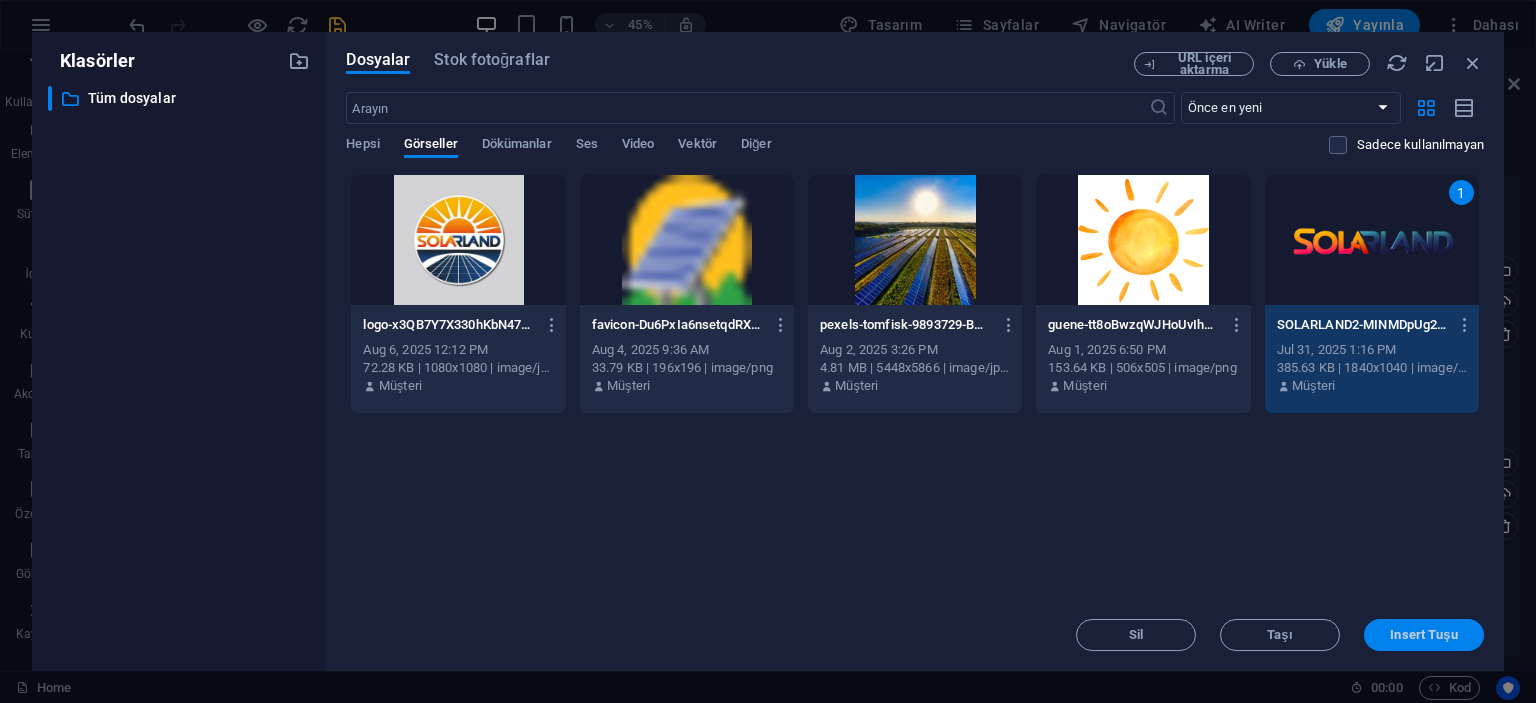 click on "Insert Tuşu" at bounding box center [1423, 635] 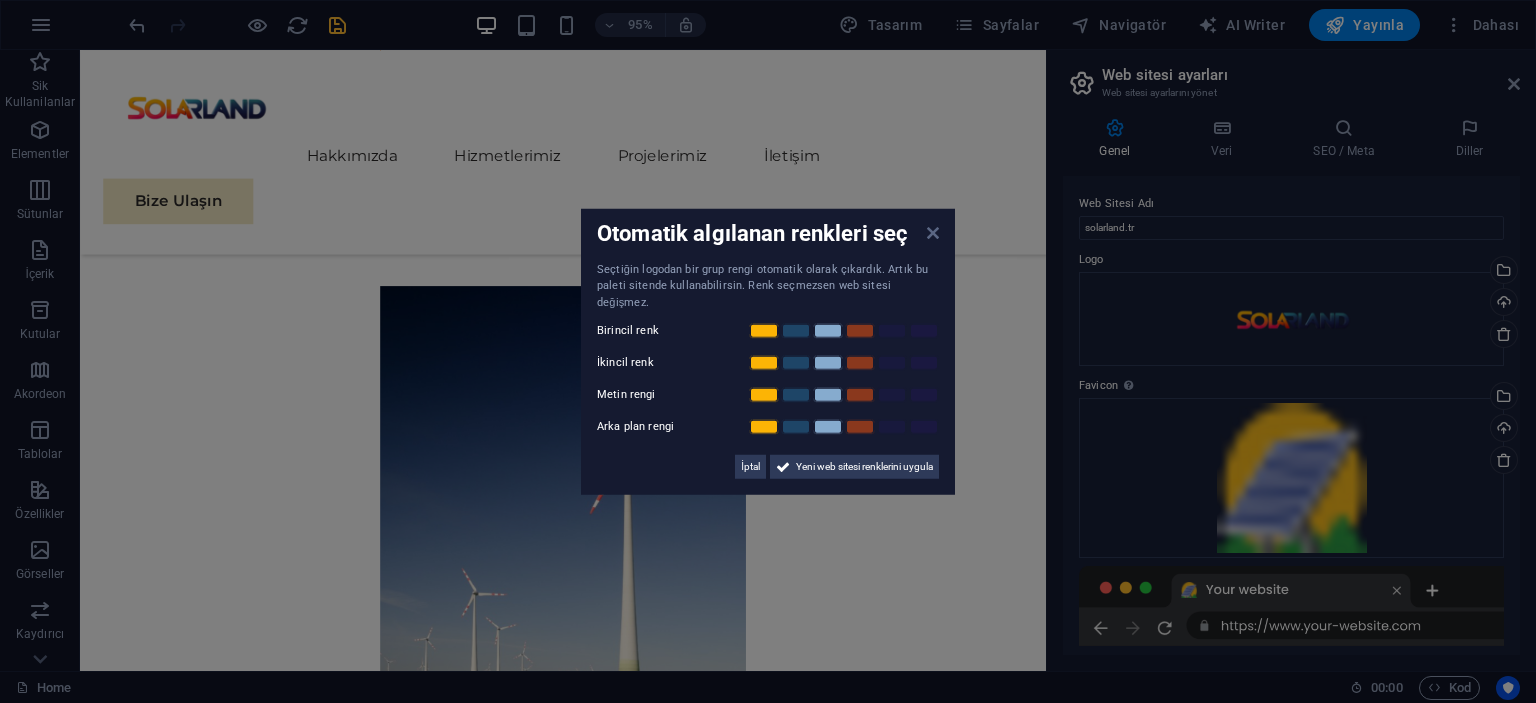 click at bounding box center (933, 232) 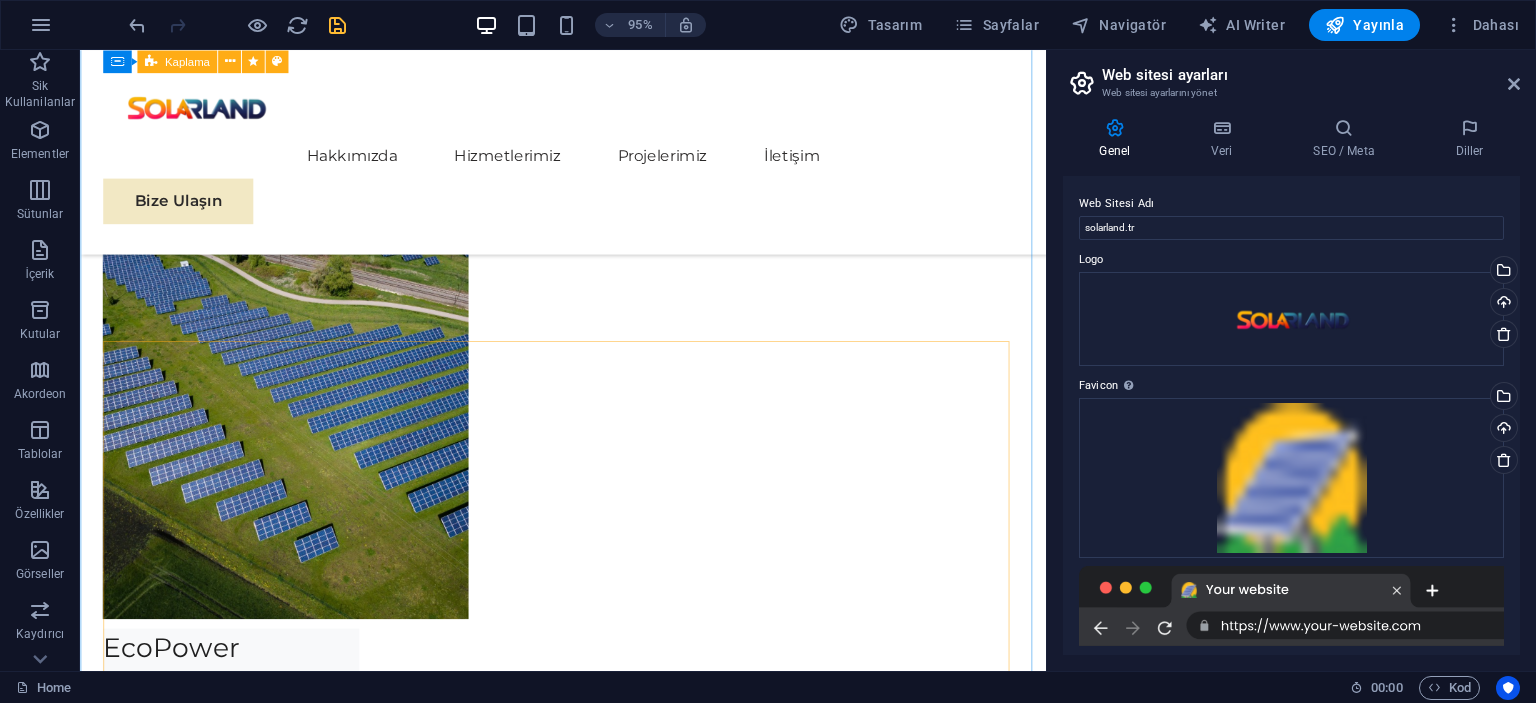 scroll, scrollTop: 8228, scrollLeft: 0, axis: vertical 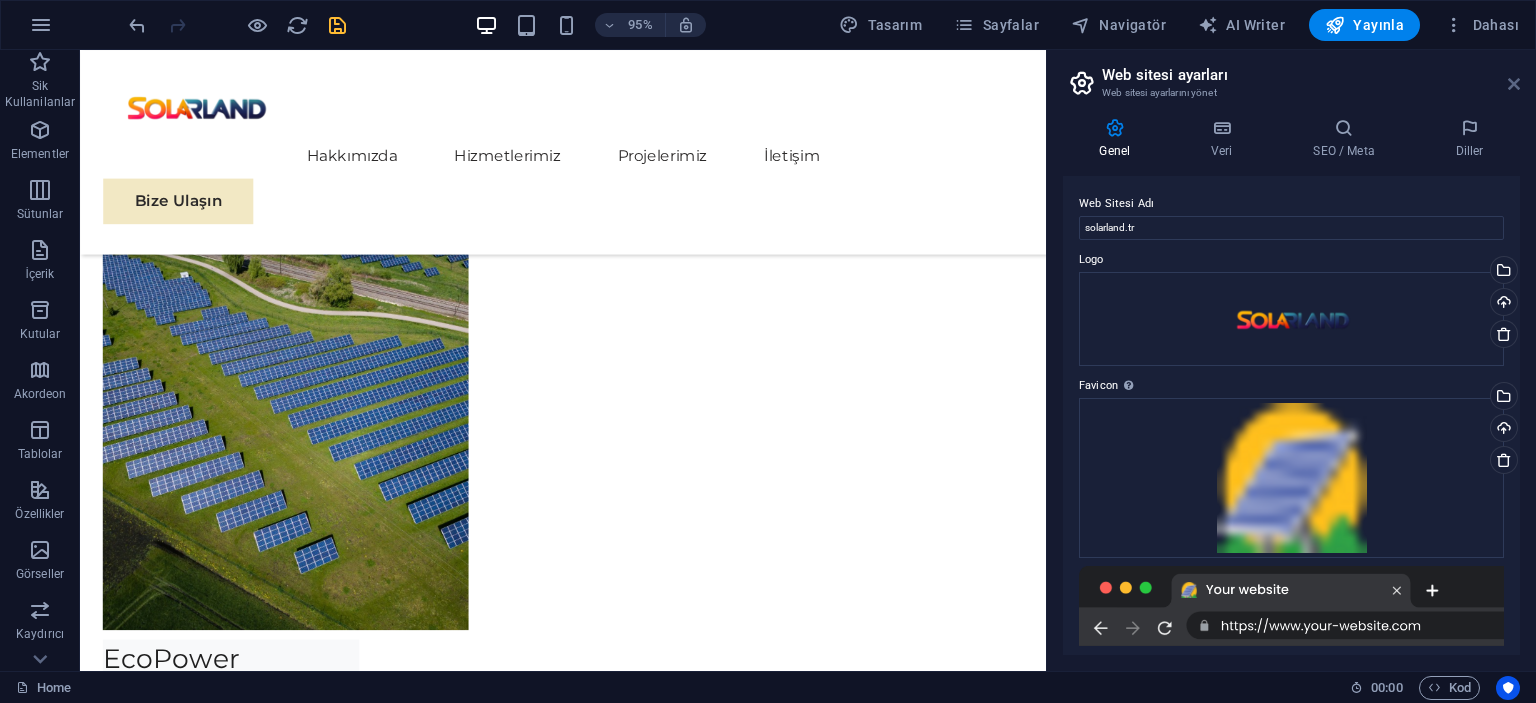 click at bounding box center (1514, 84) 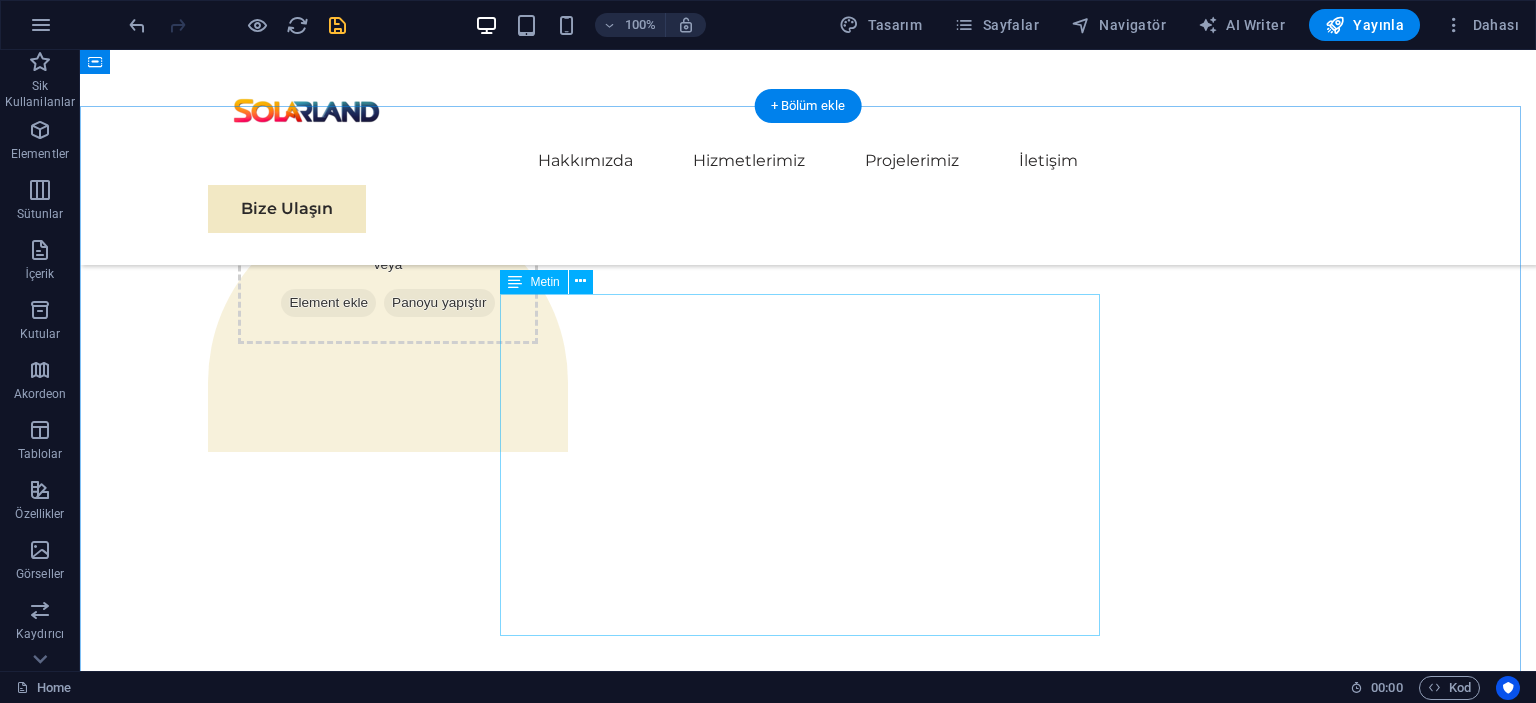 scroll, scrollTop: 4428, scrollLeft: 0, axis: vertical 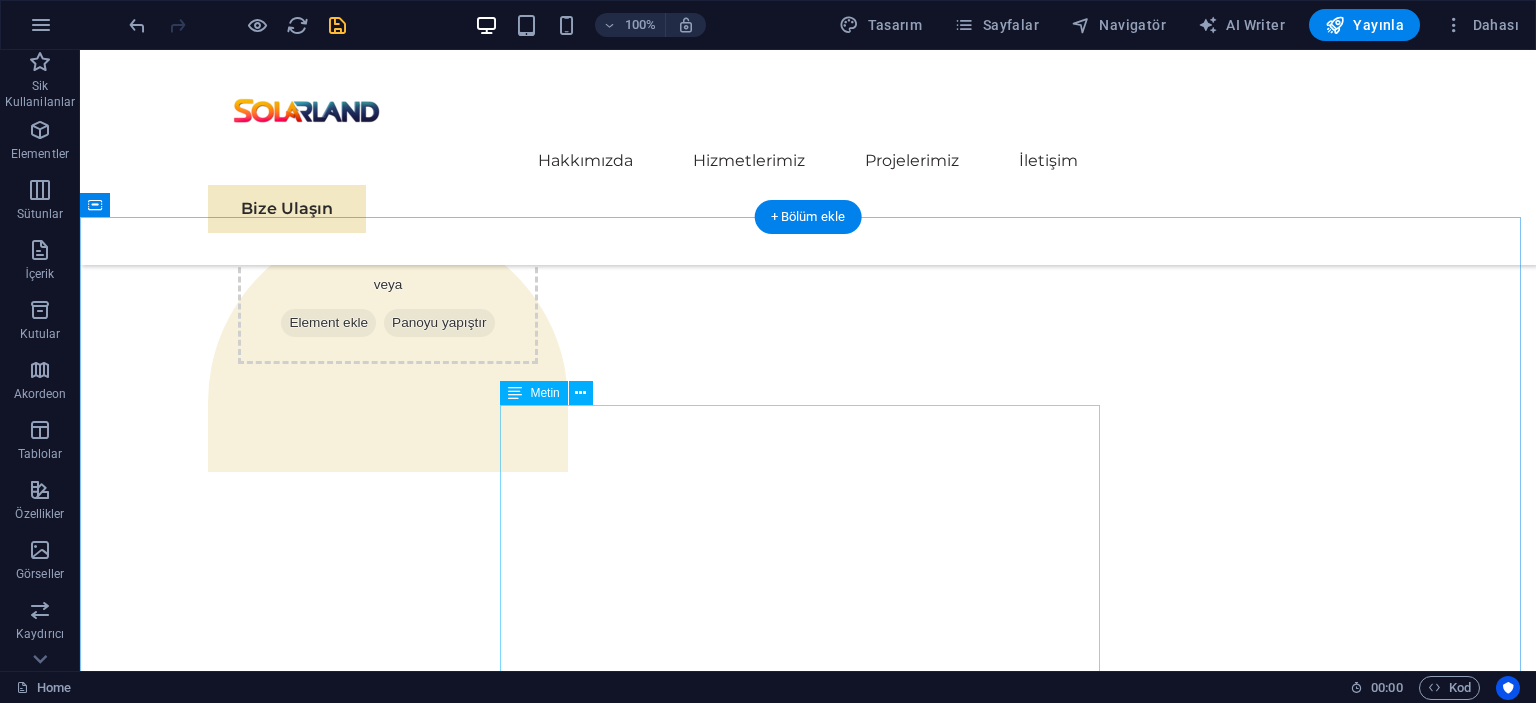 click on "Bunlar, ileri görüşlü işletmelerle kurduğumuz başarılı iş birliklerinin sadece birkaç örneği. Her proje, mükemmelliğe olan bağlılığımızı ve sürdürülebilir büyümeye olan bağlılığımızı temsil ediyor." at bounding box center [808, 3190] 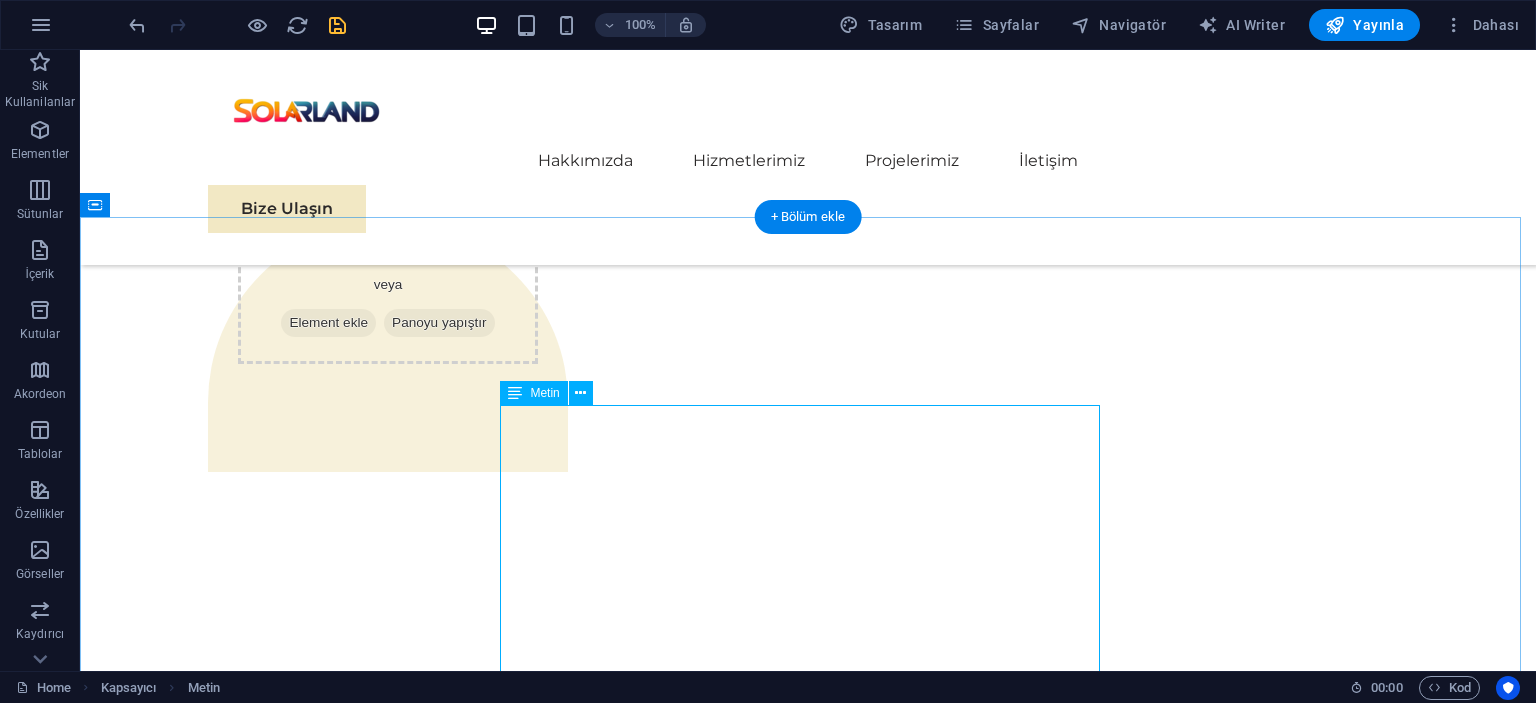 click on "Bunlar, ileri görüşlü işletmelerle kurduğumuz başarılı iş birliklerinin sadece birkaç örneği. Her proje, mükemmelliğe olan bağlılığımızı ve sürdürülebilir büyümeye olan bağlılığımızı temsil ediyor." at bounding box center (808, 3190) 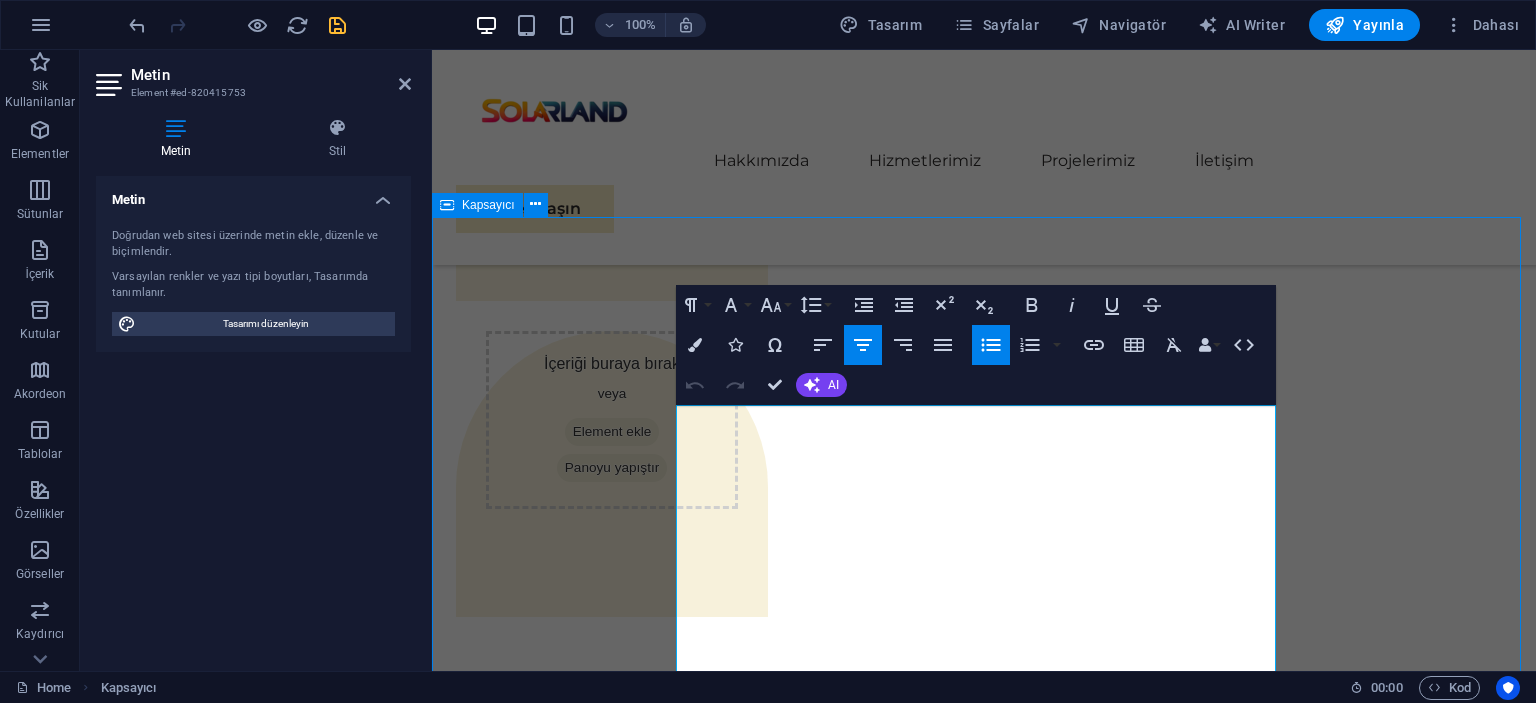 scroll, scrollTop: 4428, scrollLeft: 0, axis: vertical 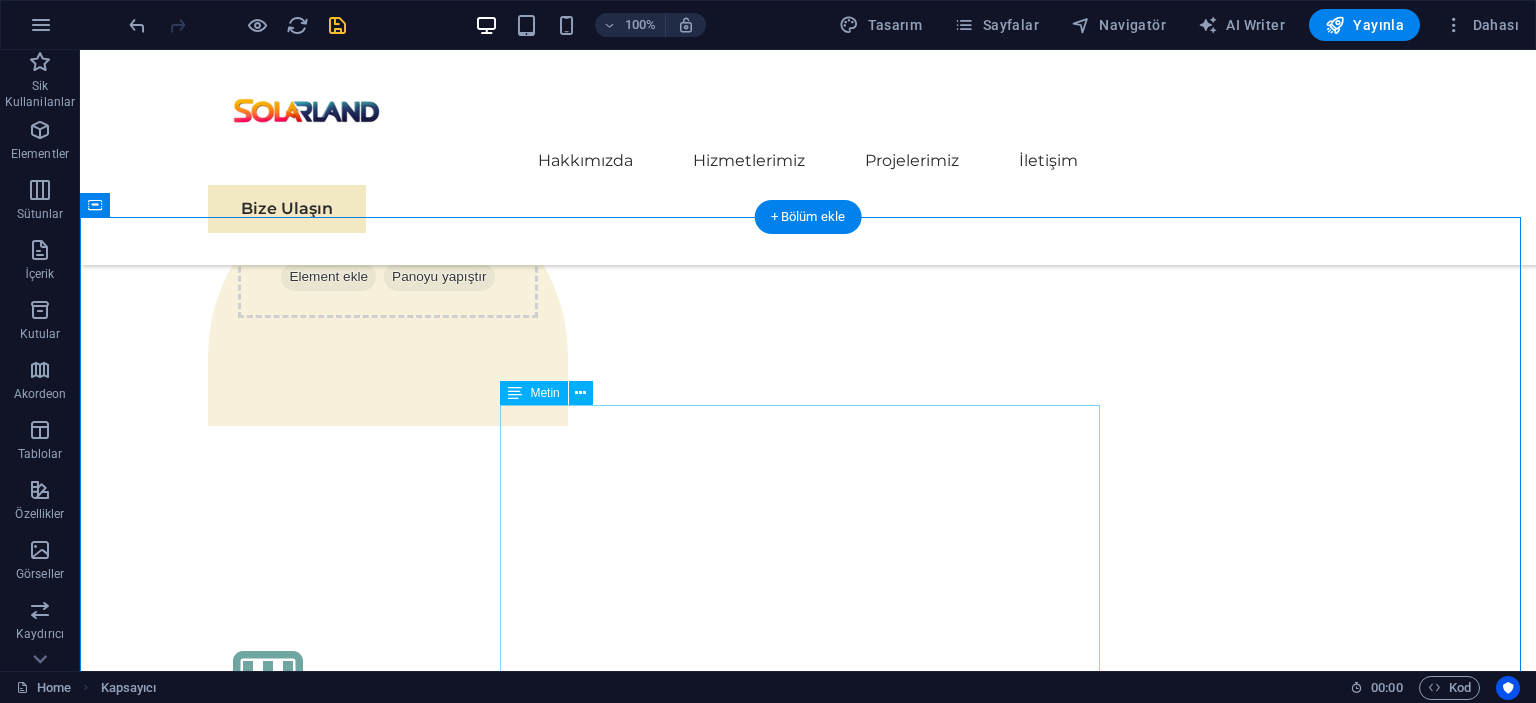 click on "Bunlar, ileri görüşlü işletmelerle kurduğumuz başarılı iş birliklerinin sadece birkaç örneği. Her proje, mükemmelliğe olan bağlılığımızı ve sürdürülebilir büyümeye olan bağlılığımızı temsil ediyor." at bounding box center (808, 3144) 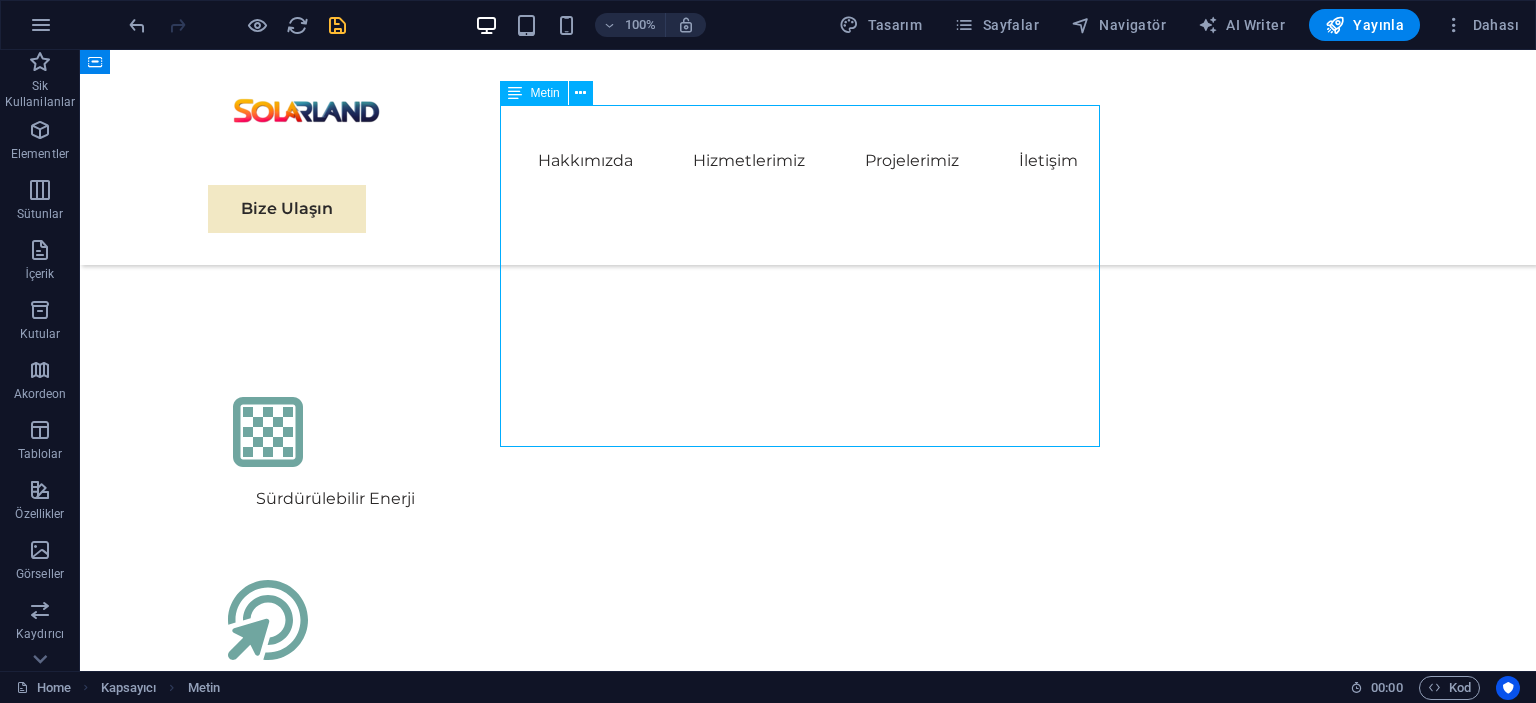 click on "Bunlar, ileri görüşlü işletmelerle kurduğumuz başarılı iş birliklerinin sadece birkaç örneği. Her proje, mükemmelliğe olan bağlılığımızı ve sürdürülebilir büyümeye olan bağlılığımızı temsil ediyor." at bounding box center [808, 2890] 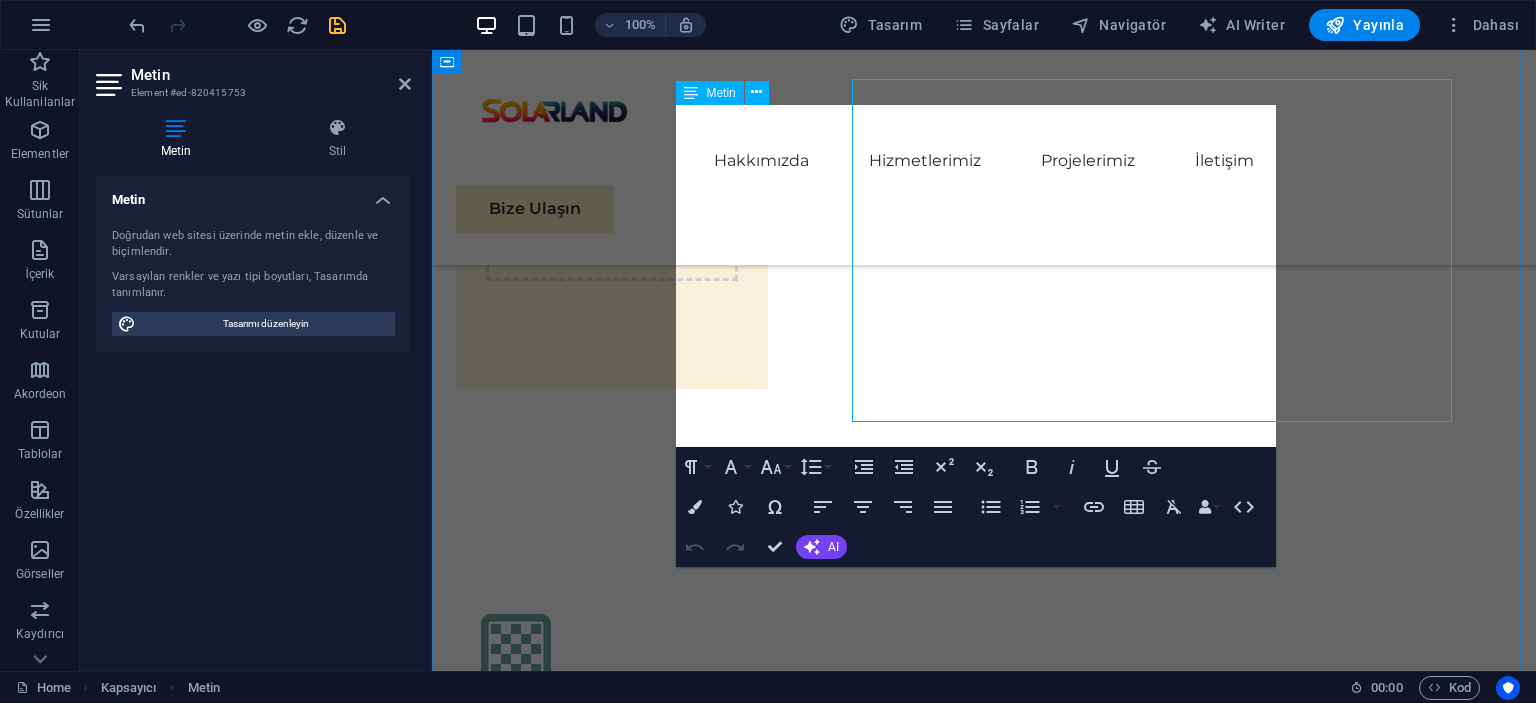 scroll, scrollTop: 4754, scrollLeft: 0, axis: vertical 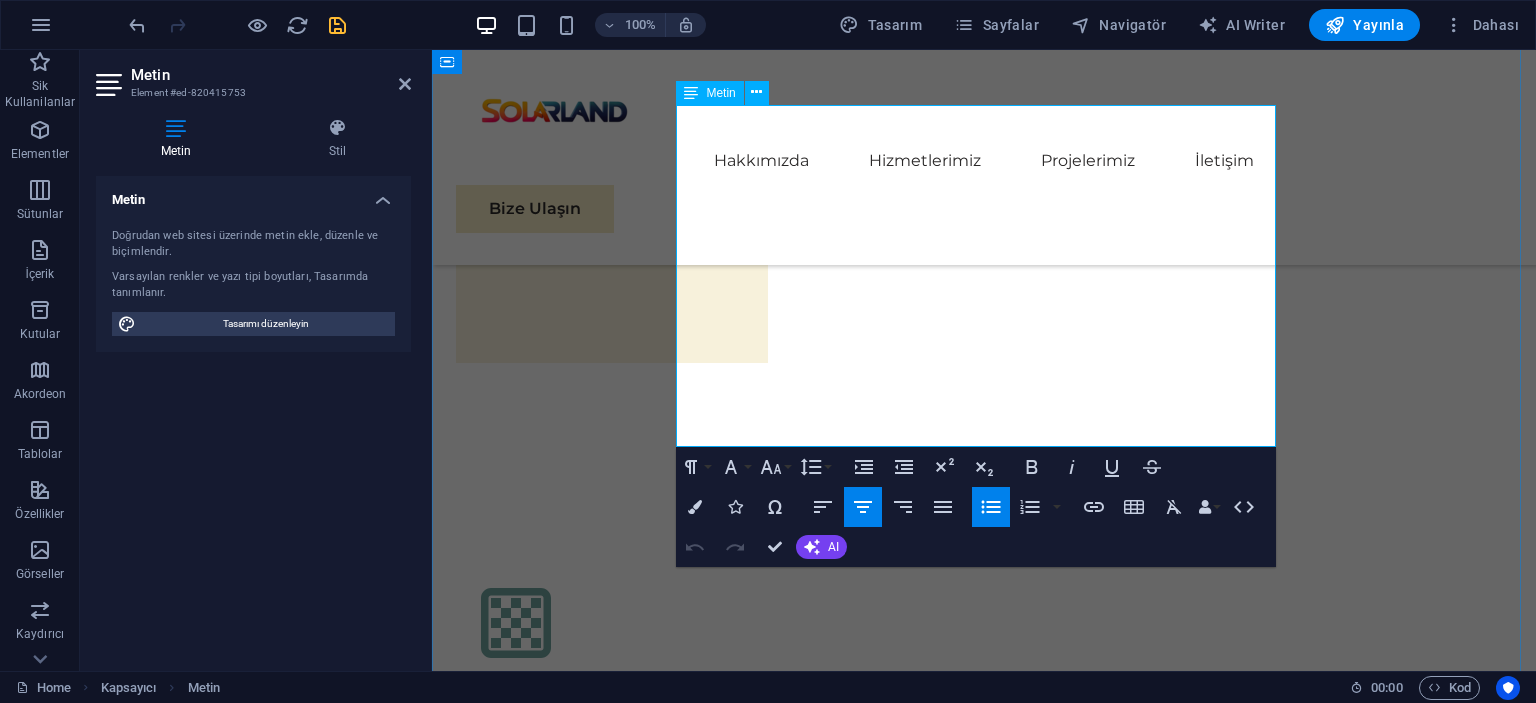 click on "Bunlar, ileri görüşlü işletmelerle kurduğumuz başarılı iş birliklerinin sadece birkaç örneği. Her proje, mükemmelliğe olan bağlılığımızı ve sürdürülebilir büyümeye olan bağlılığımızı temsil ediyor." at bounding box center [615, 3180] 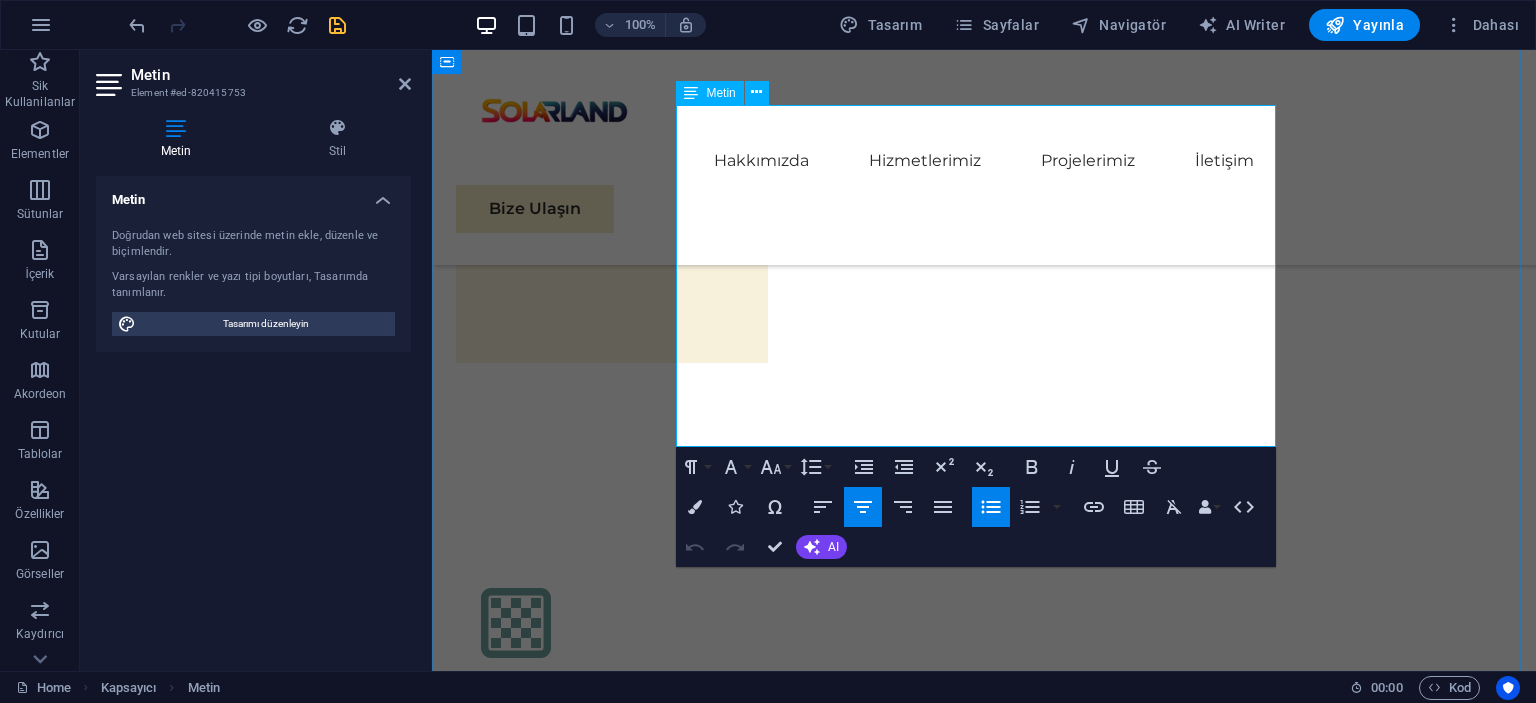 click on "Bunlar, ileri görüşlü işletmelerle kurduğumuz başarılı iş birliklerinin sadece birkaç örneği. Her proje, mükemmelliğe olan bağlılığımızı ve sürdürülebilir büyümeye olan bağlılığımızı temsil ediyor." at bounding box center (615, 3180) 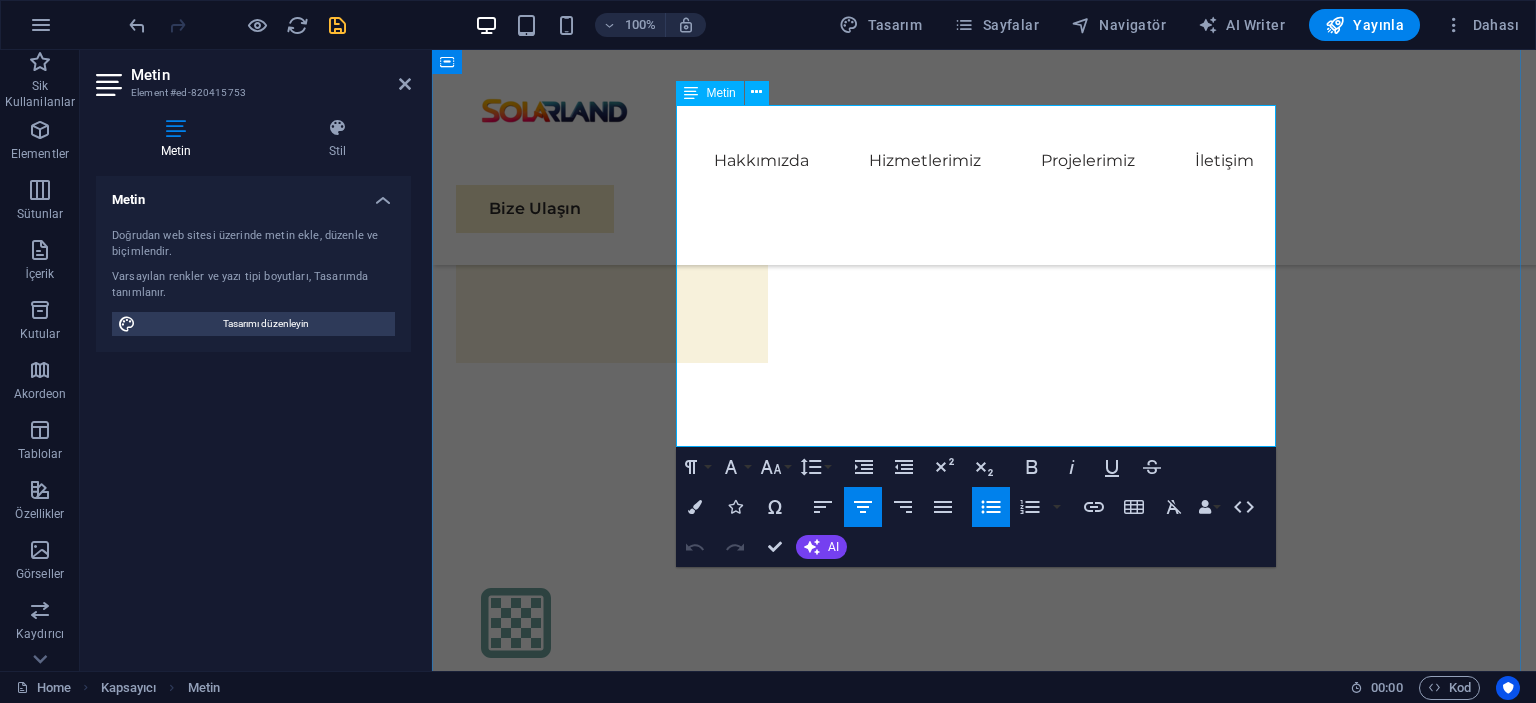 click on "Bunlar, ileri görüşlü işletmelerle kurduğumuz başarılı iş birliklerinin sadece birkaç örneği. Her proje, mükemmelliğe olan bağlılığımızı ve sürdürülebilir büyümeye olan bağlılığımızı temsil ediyor." at bounding box center (615, 3180) 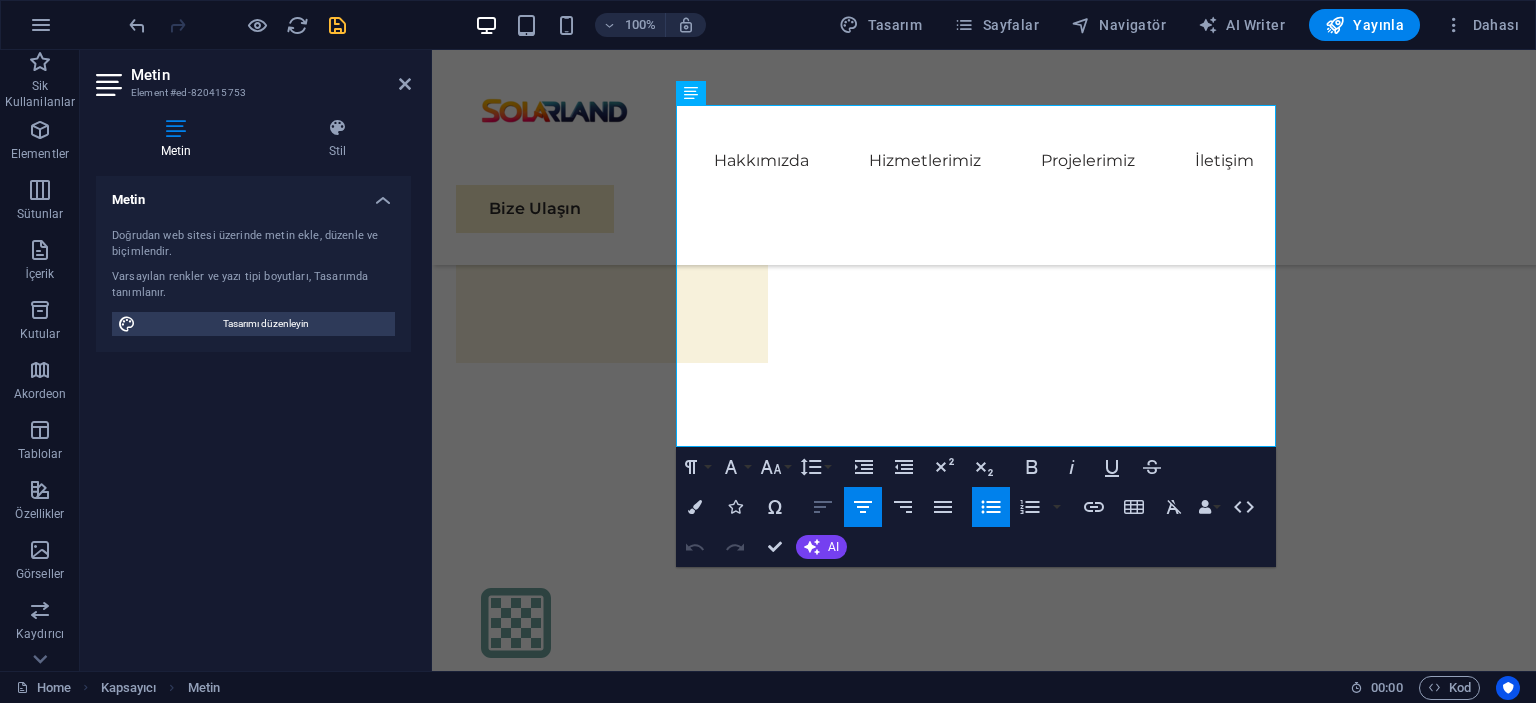 click 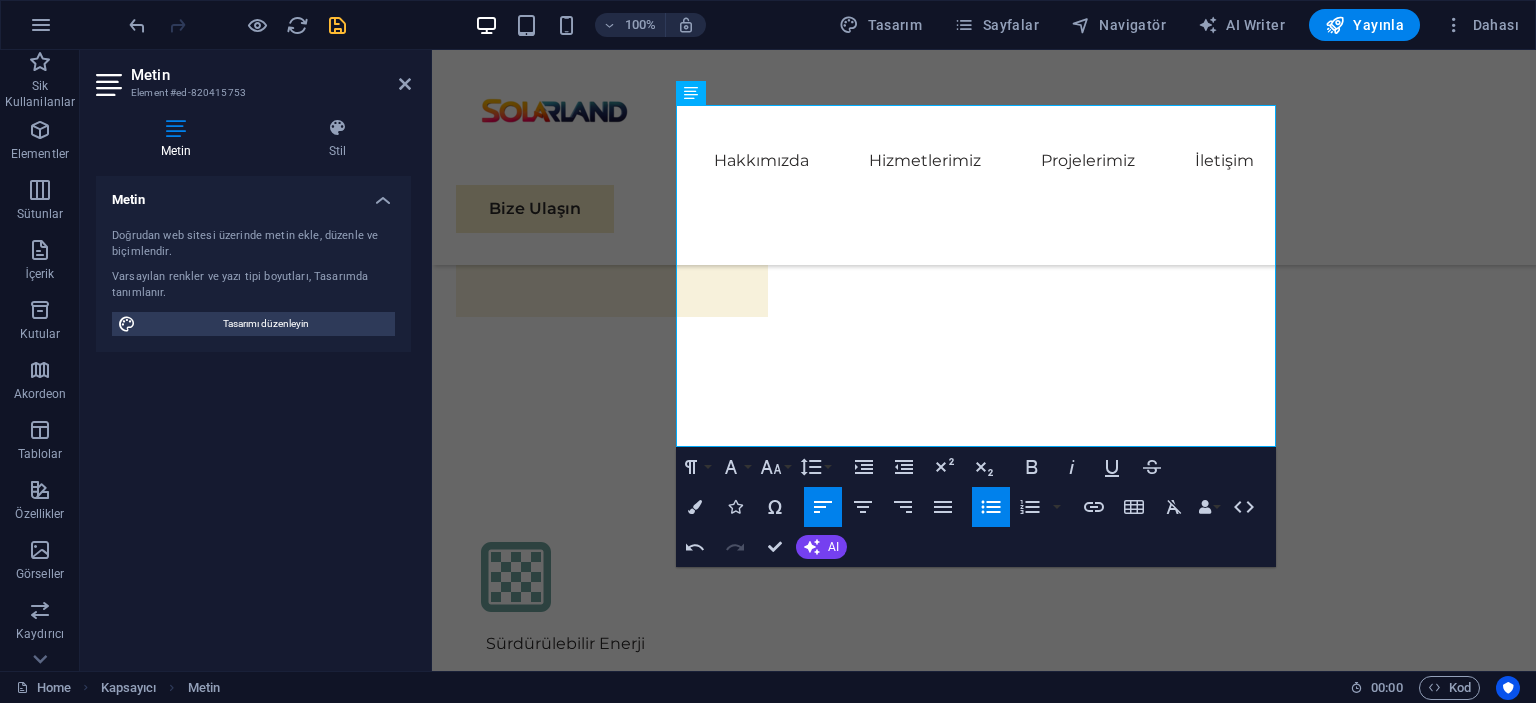 type 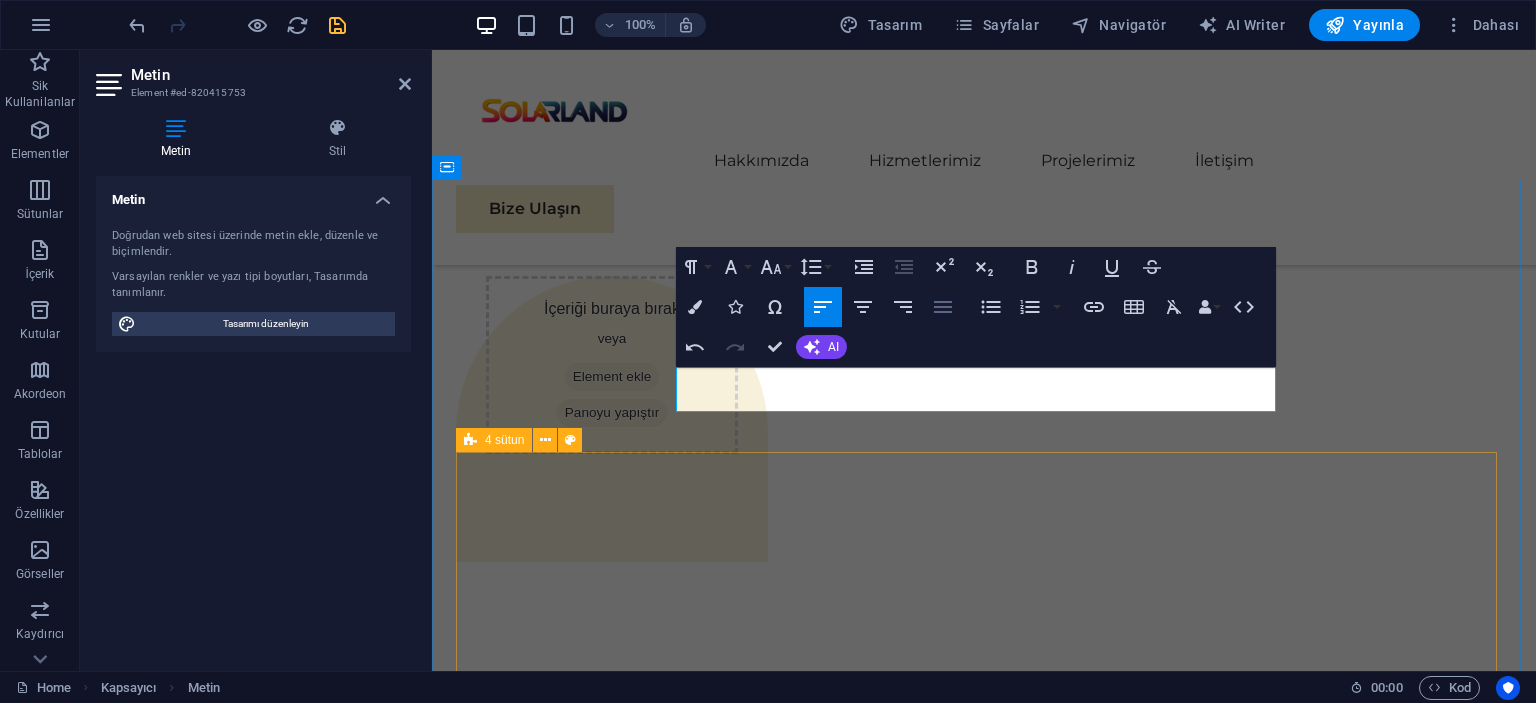 scroll, scrollTop: 4554, scrollLeft: 0, axis: vertical 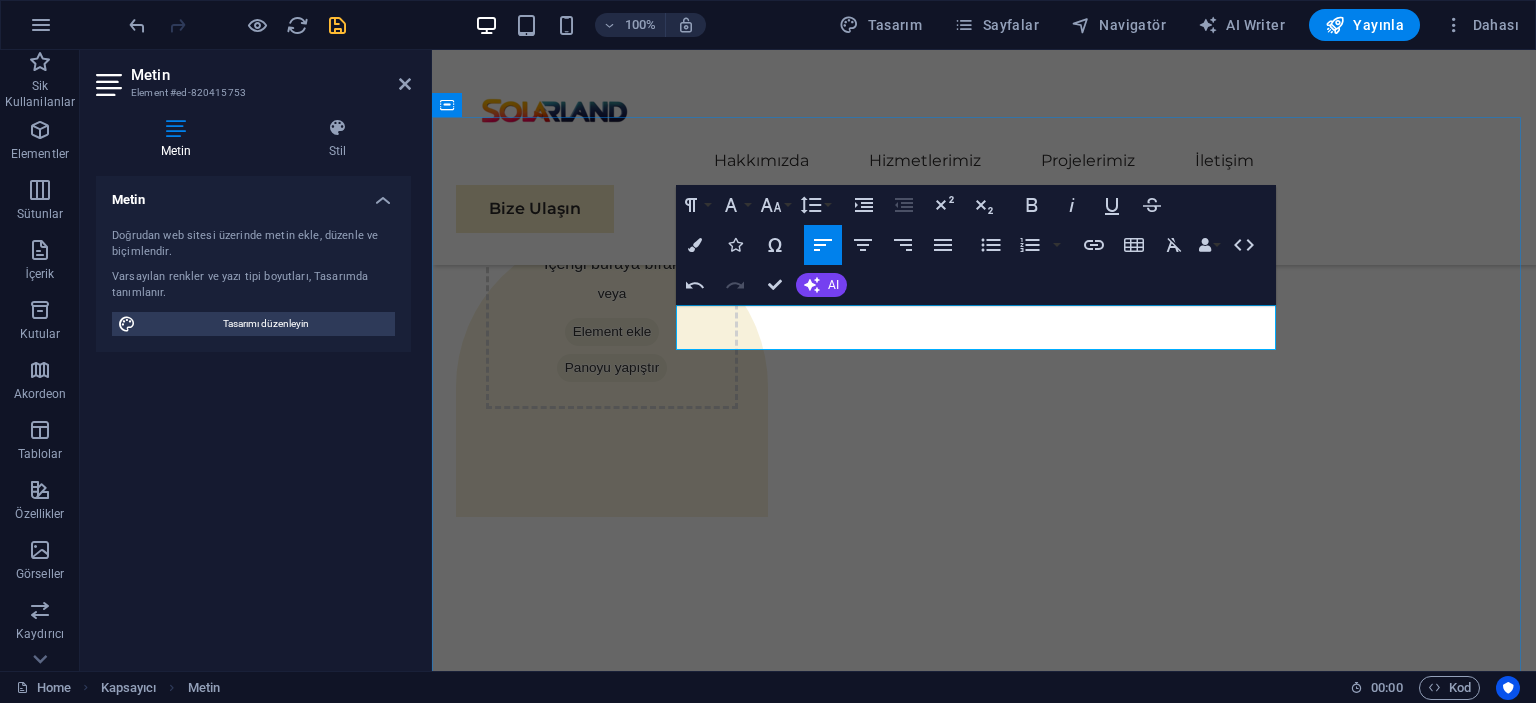 click on "Hazırlanıtyr" at bounding box center [984, 3164] 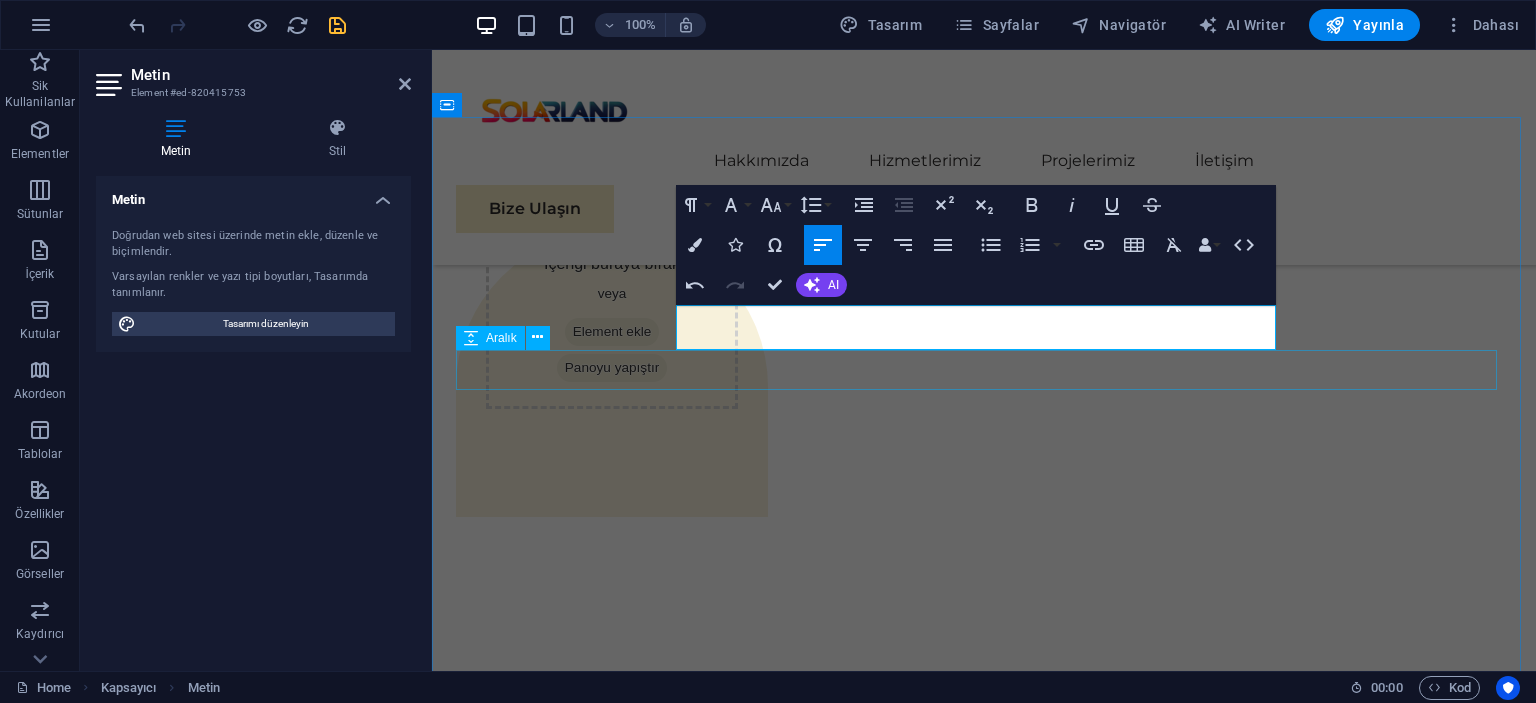 click at bounding box center (984, 3218) 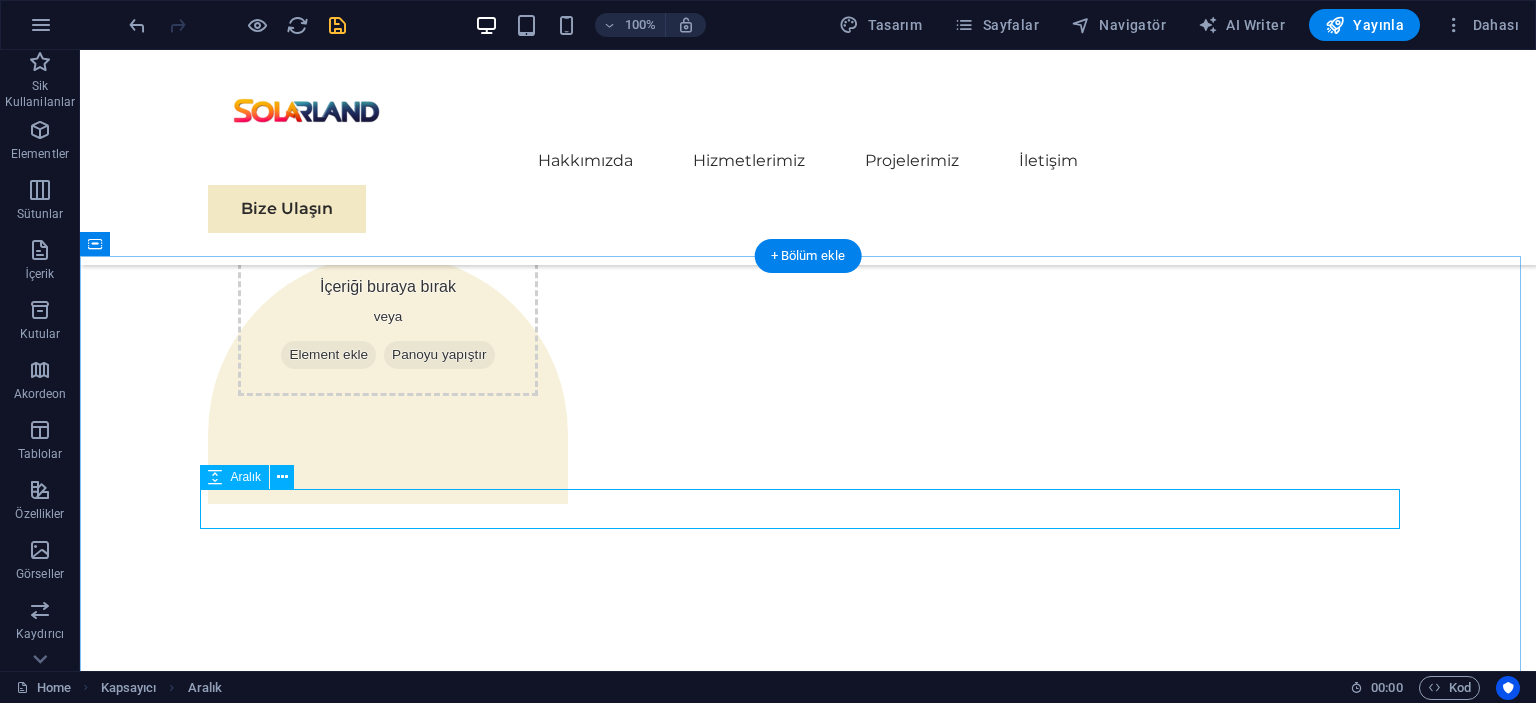 scroll, scrollTop: 4296, scrollLeft: 0, axis: vertical 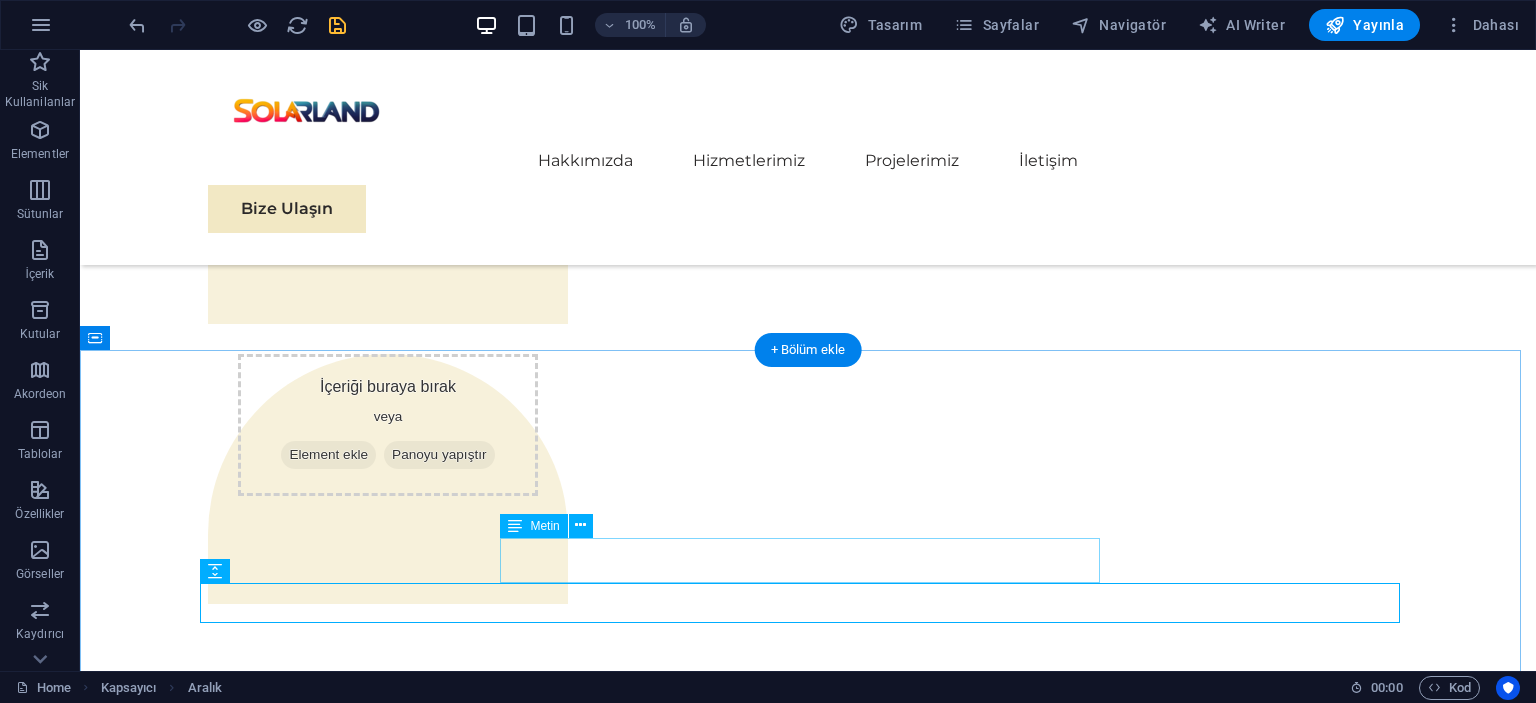 click on "Hazırlanıyor. Bizimle iletişime geçin." at bounding box center (808, 3172) 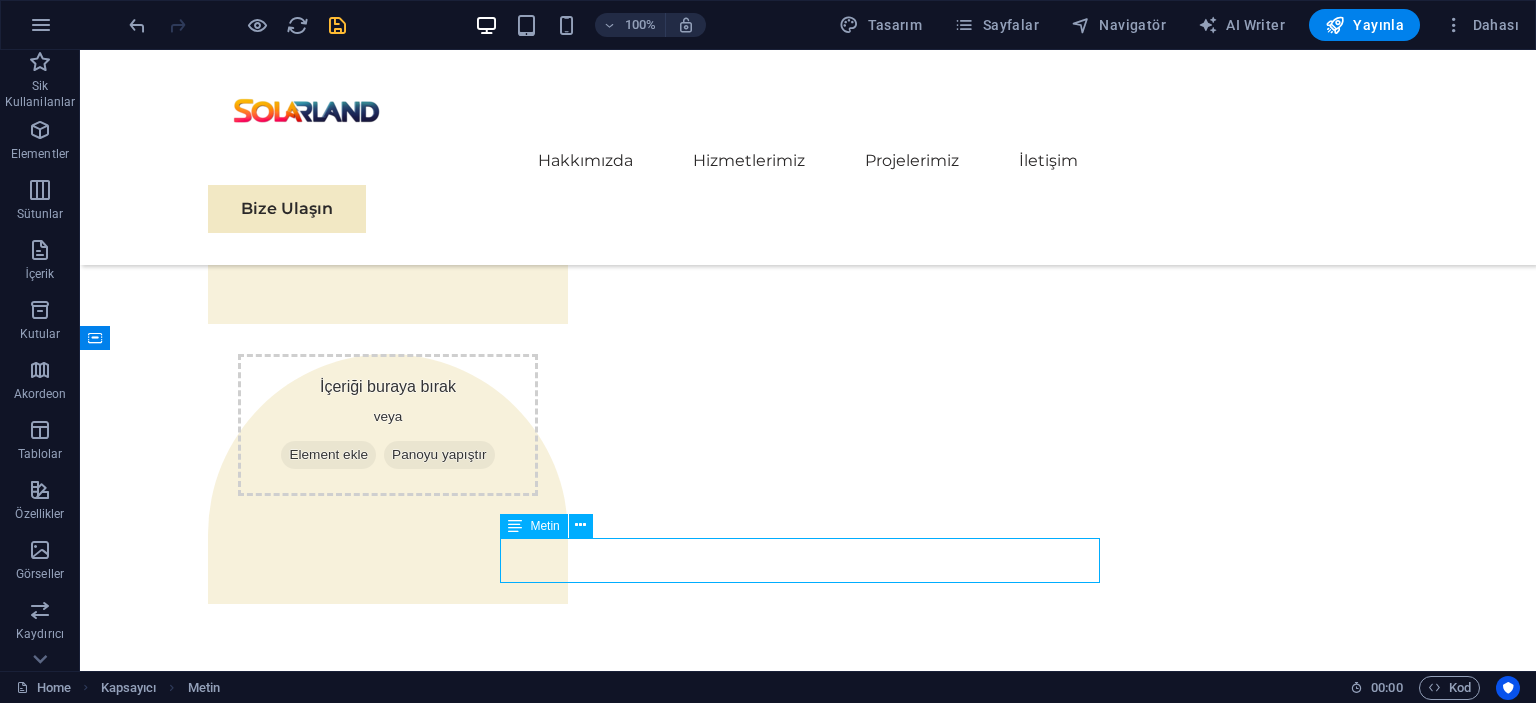 drag, startPoint x: 540, startPoint y: 528, endPoint x: 560, endPoint y: 523, distance: 20.615528 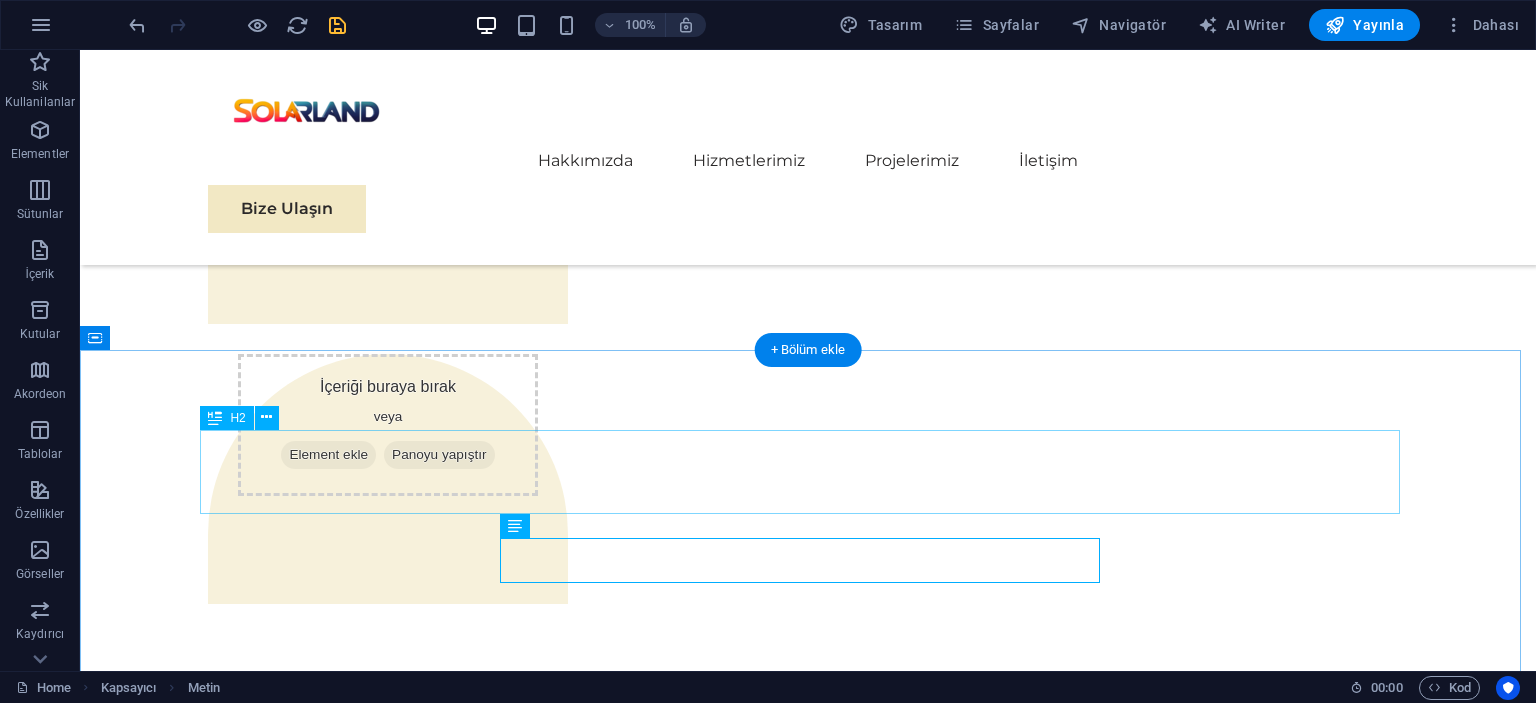 click on "En Son  Çalışmalar" at bounding box center (808, 3084) 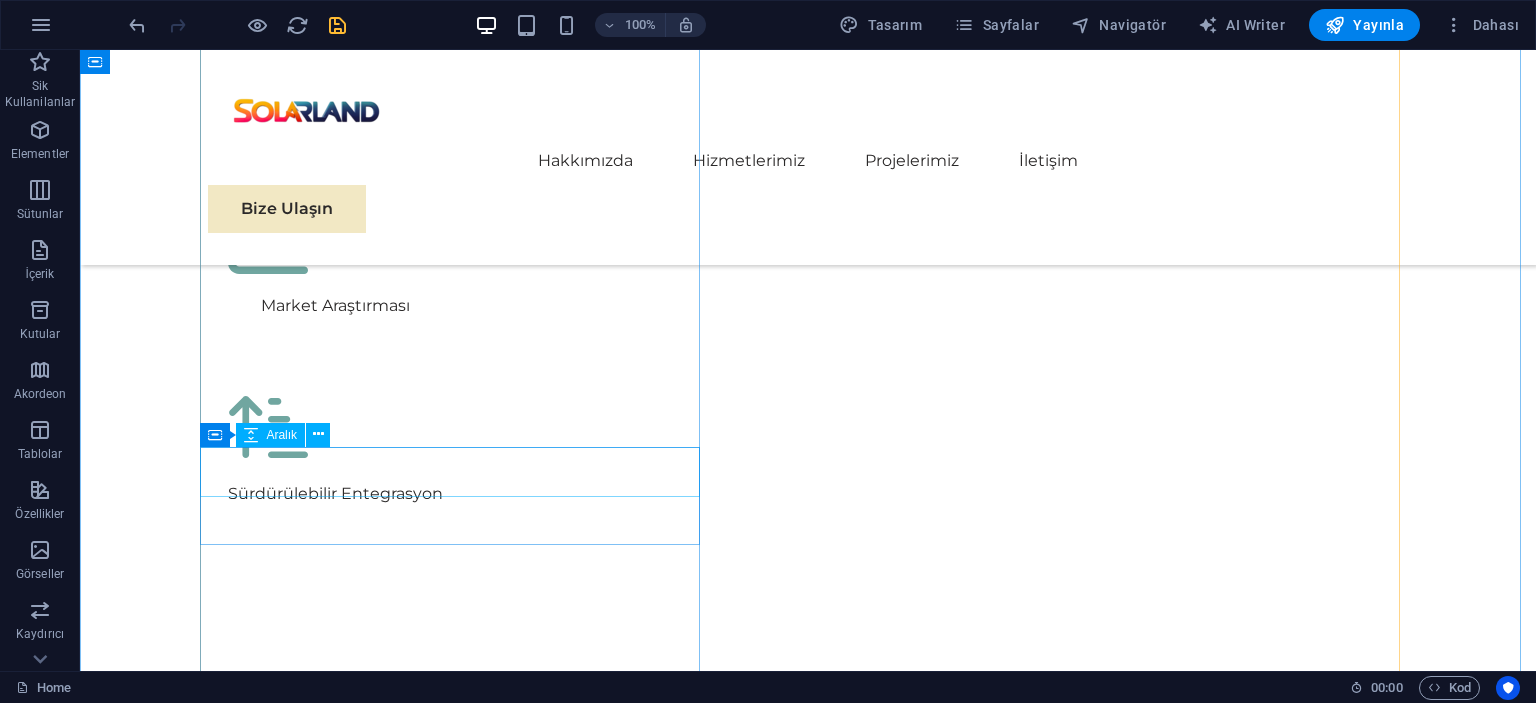 scroll, scrollTop: 5296, scrollLeft: 0, axis: vertical 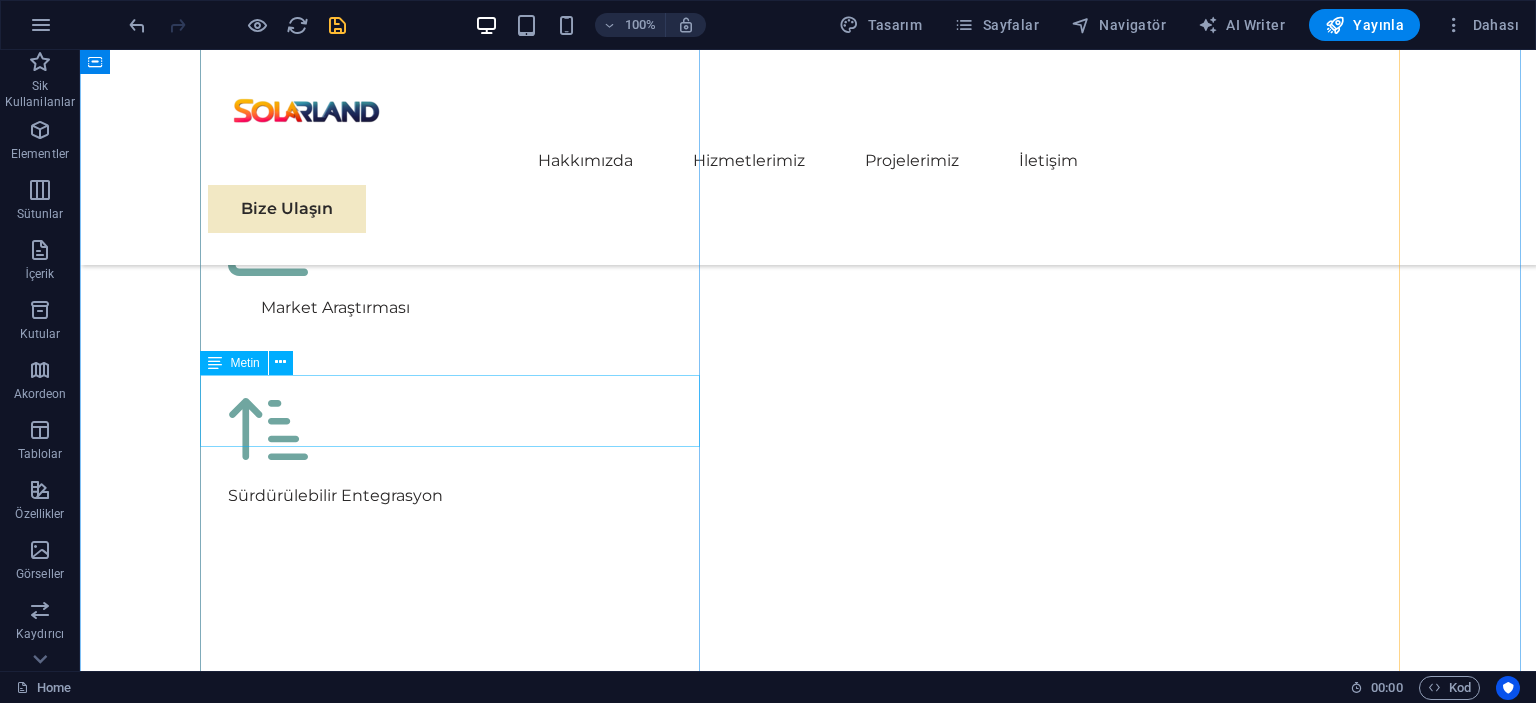 click on "EcoPower Dönüşüm Girişimi" at bounding box center [458, 3023] 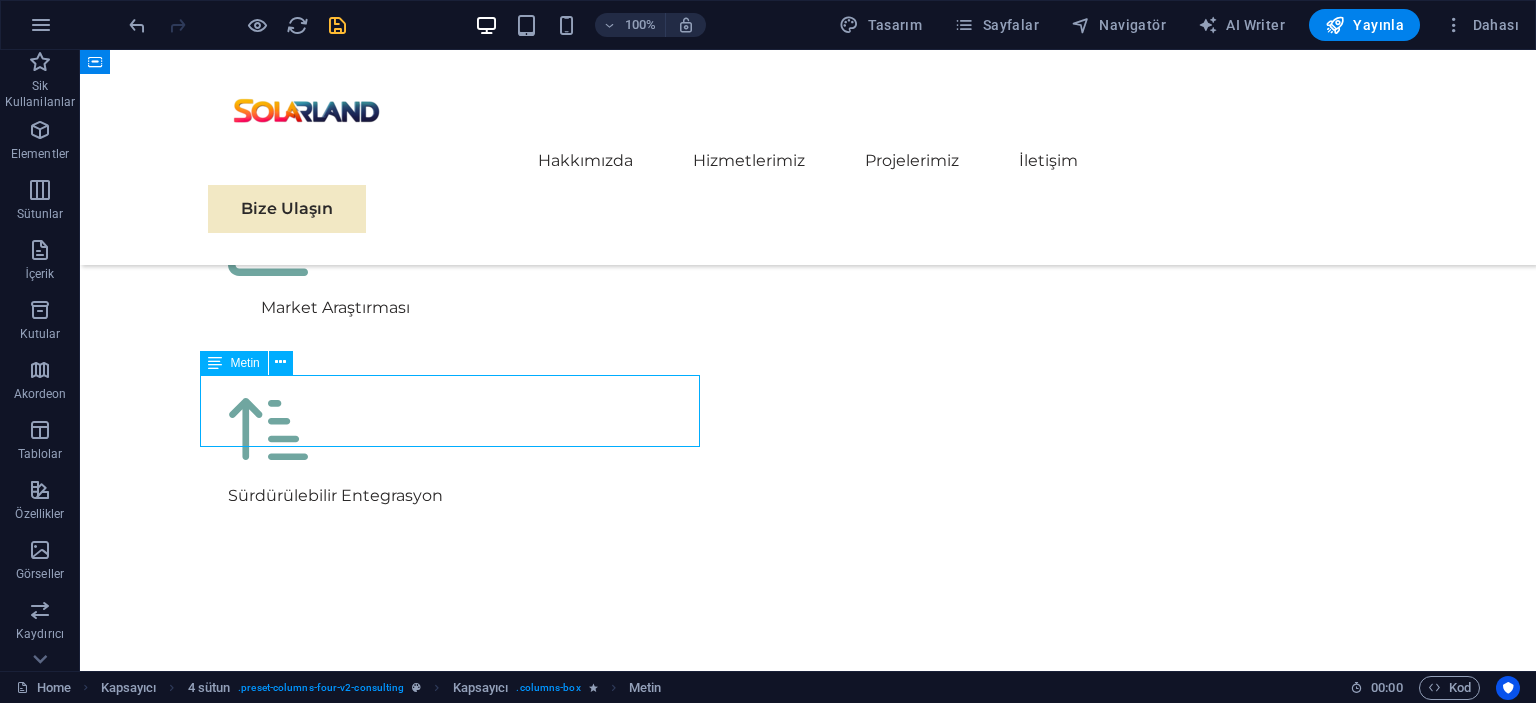 click on "EcoPower Dönüşüm Girişimi" at bounding box center (458, 3023) 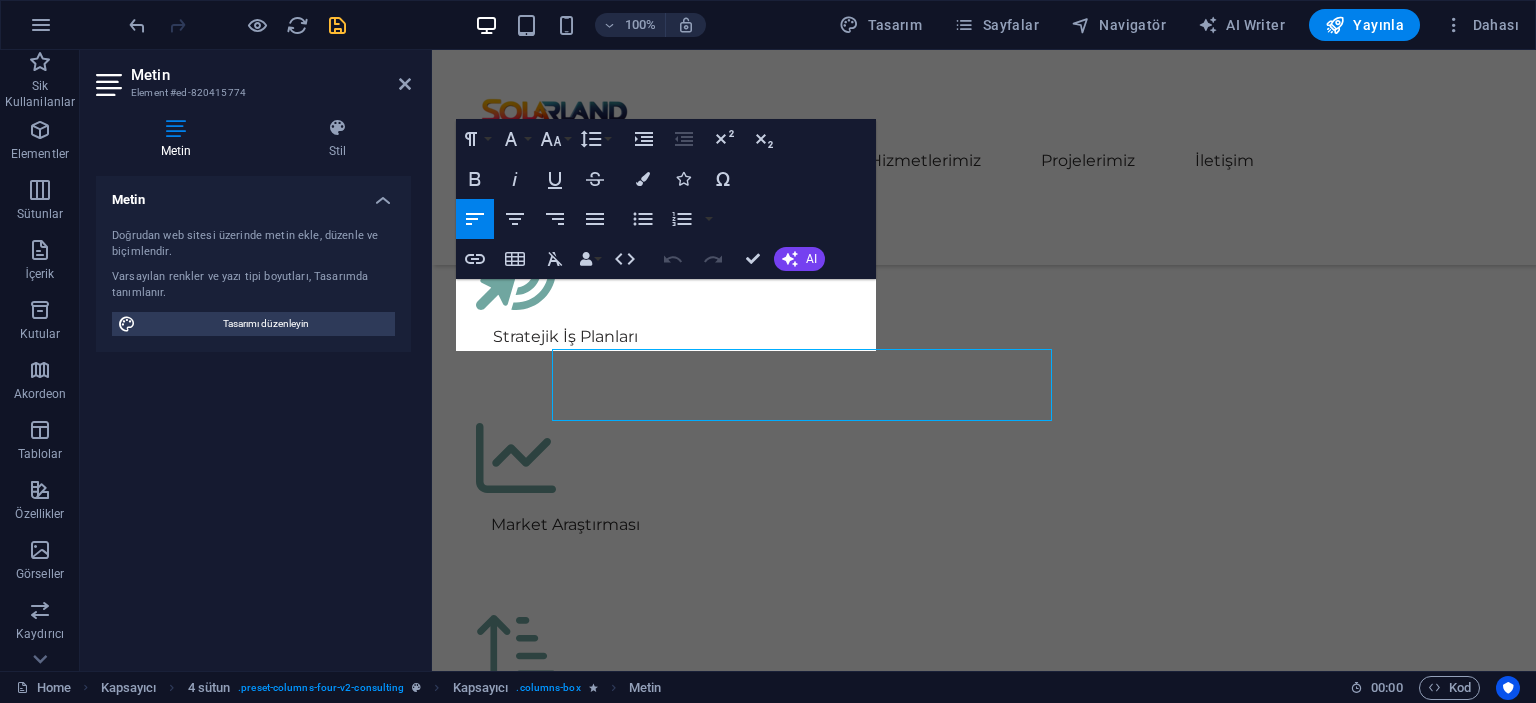 scroll, scrollTop: 5321, scrollLeft: 0, axis: vertical 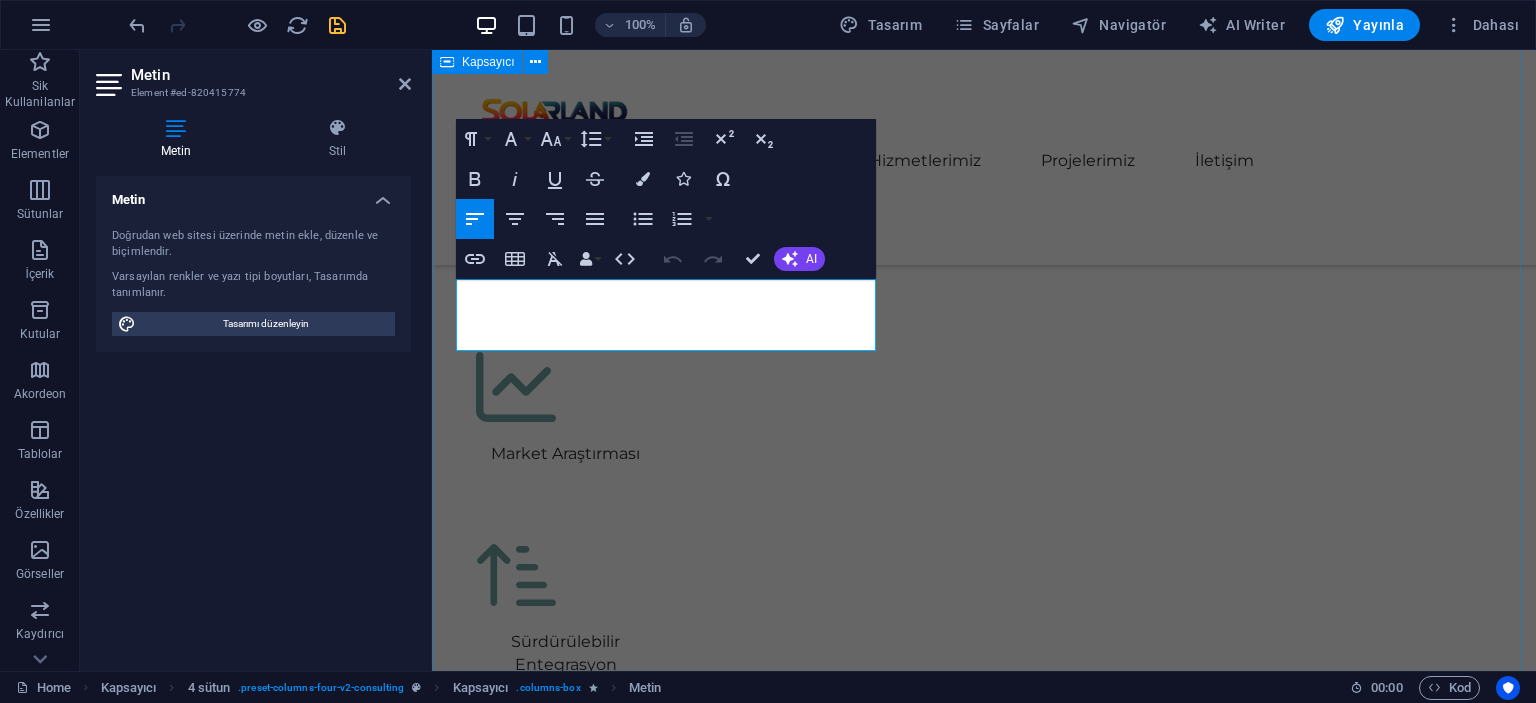 drag, startPoint x: 746, startPoint y: 331, endPoint x: 433, endPoint y: 287, distance: 316.0775 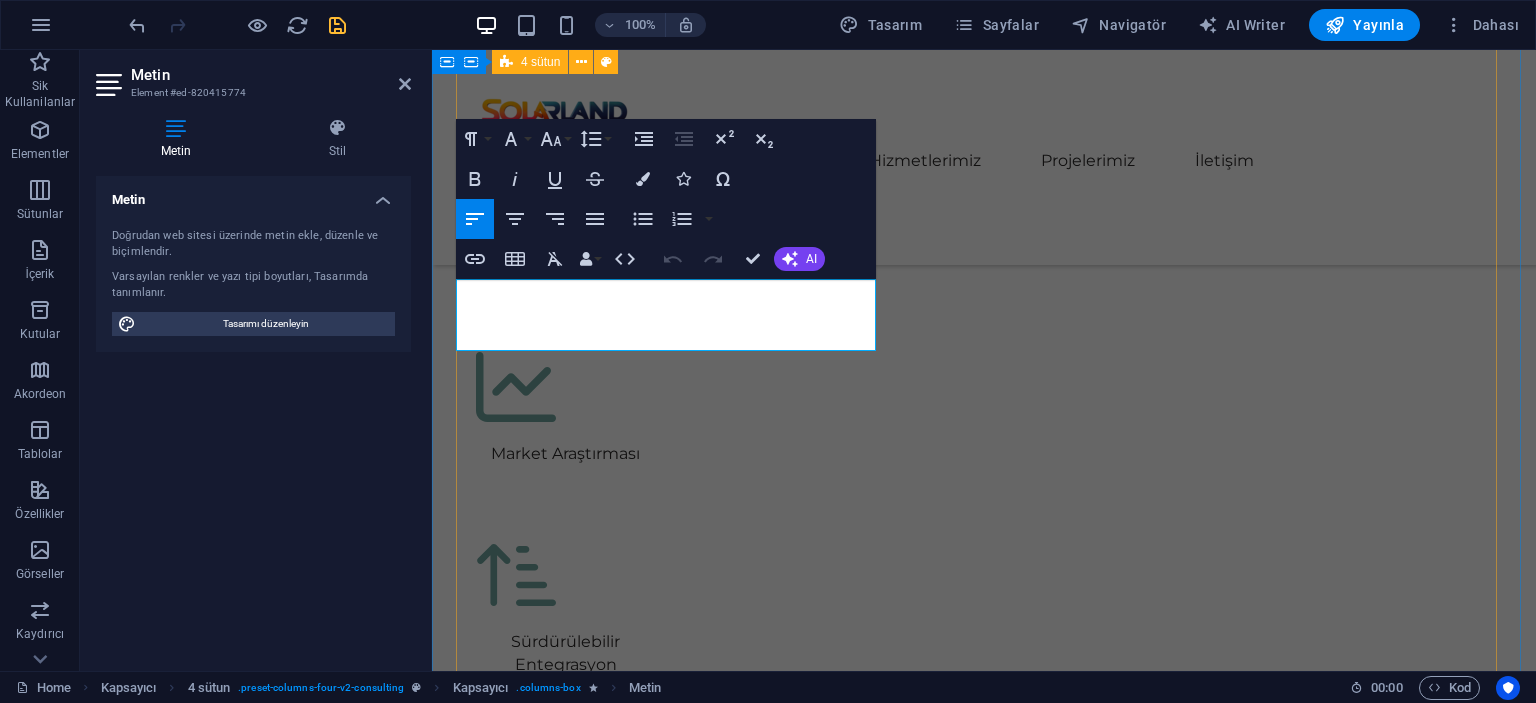 click on "01
EcoPower Dönüşüm Girişimi Devamını Oku Daha Az Oku 02 Stratejik Sürdürülebilirlik Yol Haritası Devamını Oku Daha Az Oku 03 Küresel Pazar Genişleme Stratejisi Devamını Oku Daha Az Oku 04 Yenilenebilir Enerji Optimizasyonu Devamını Oku Daha Az Oku" at bounding box center (984, 4805) 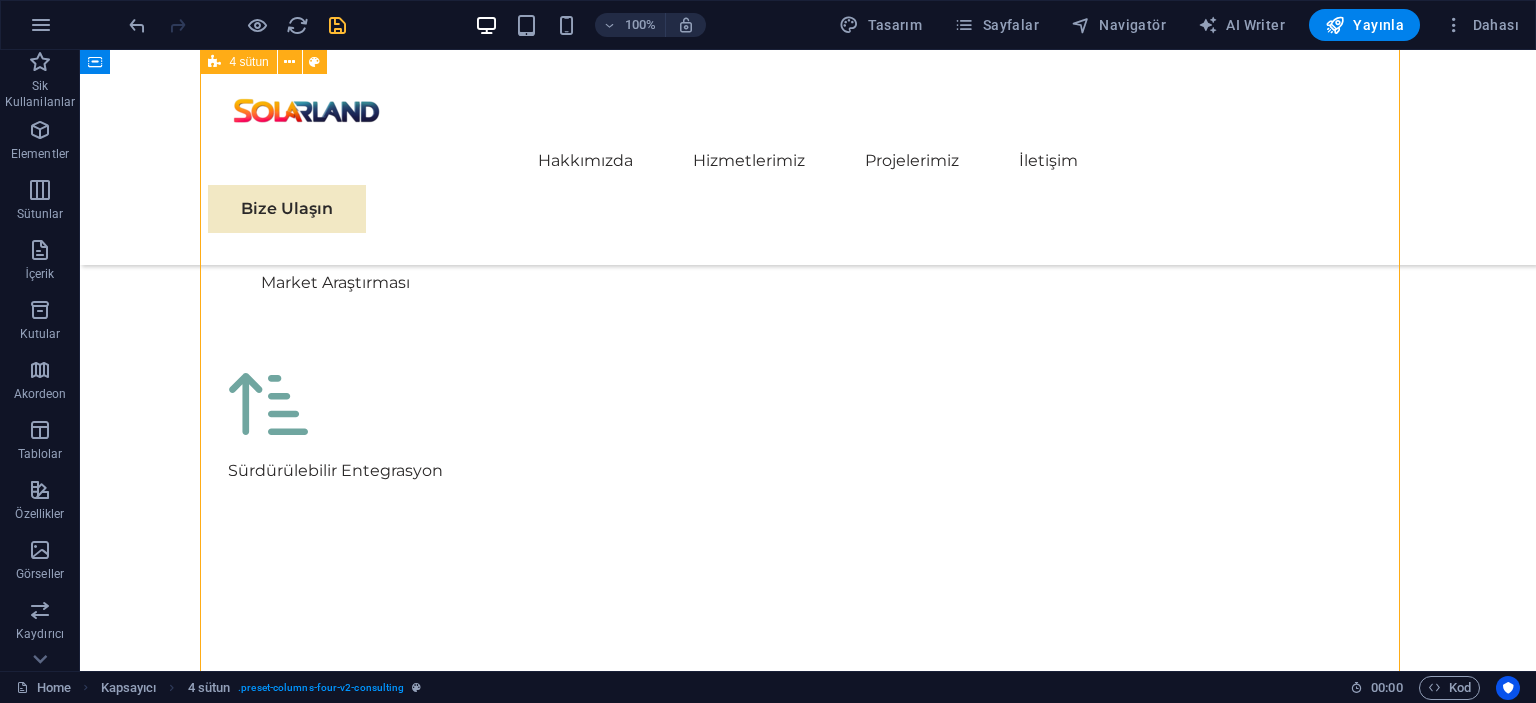 scroll, scrollTop: 5391, scrollLeft: 0, axis: vertical 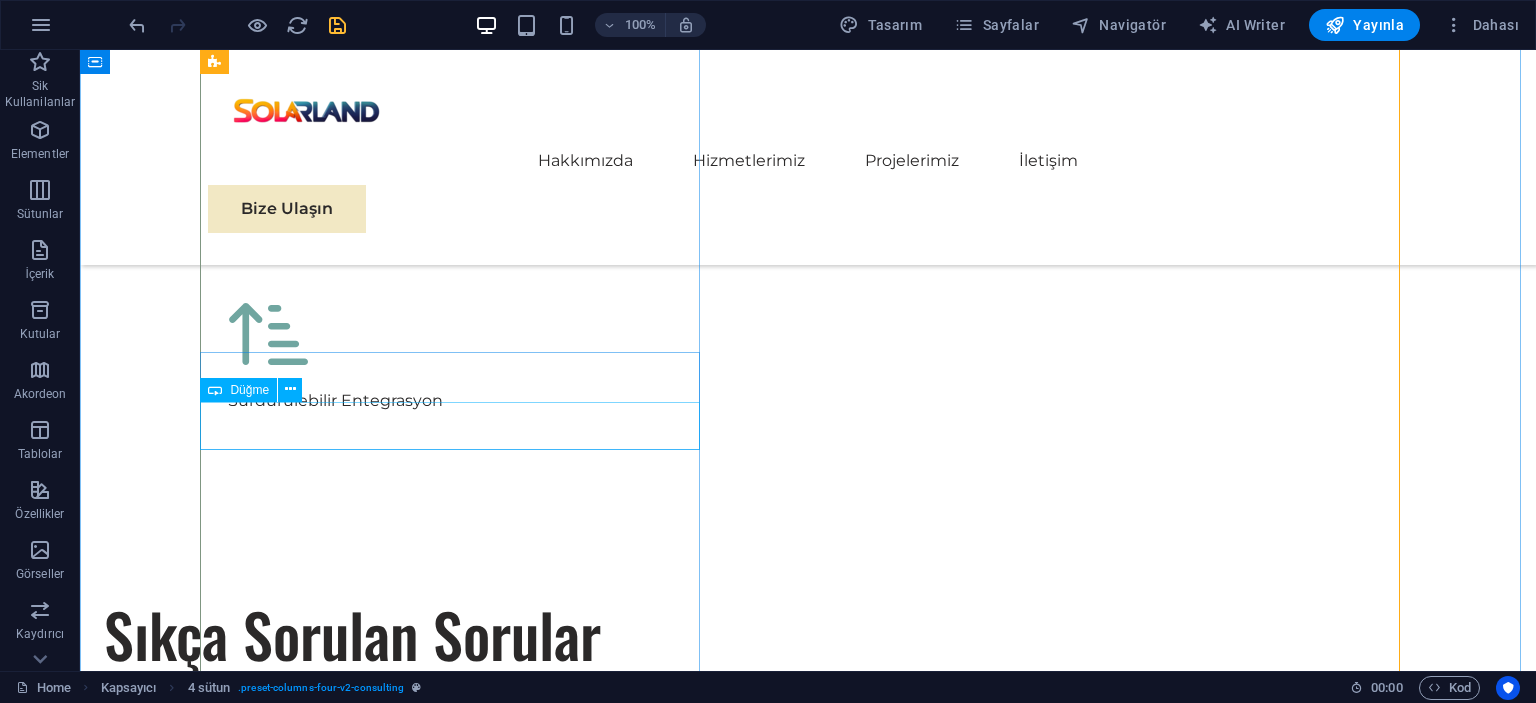 click on "Devamını Oku" at bounding box center (458, 3038) 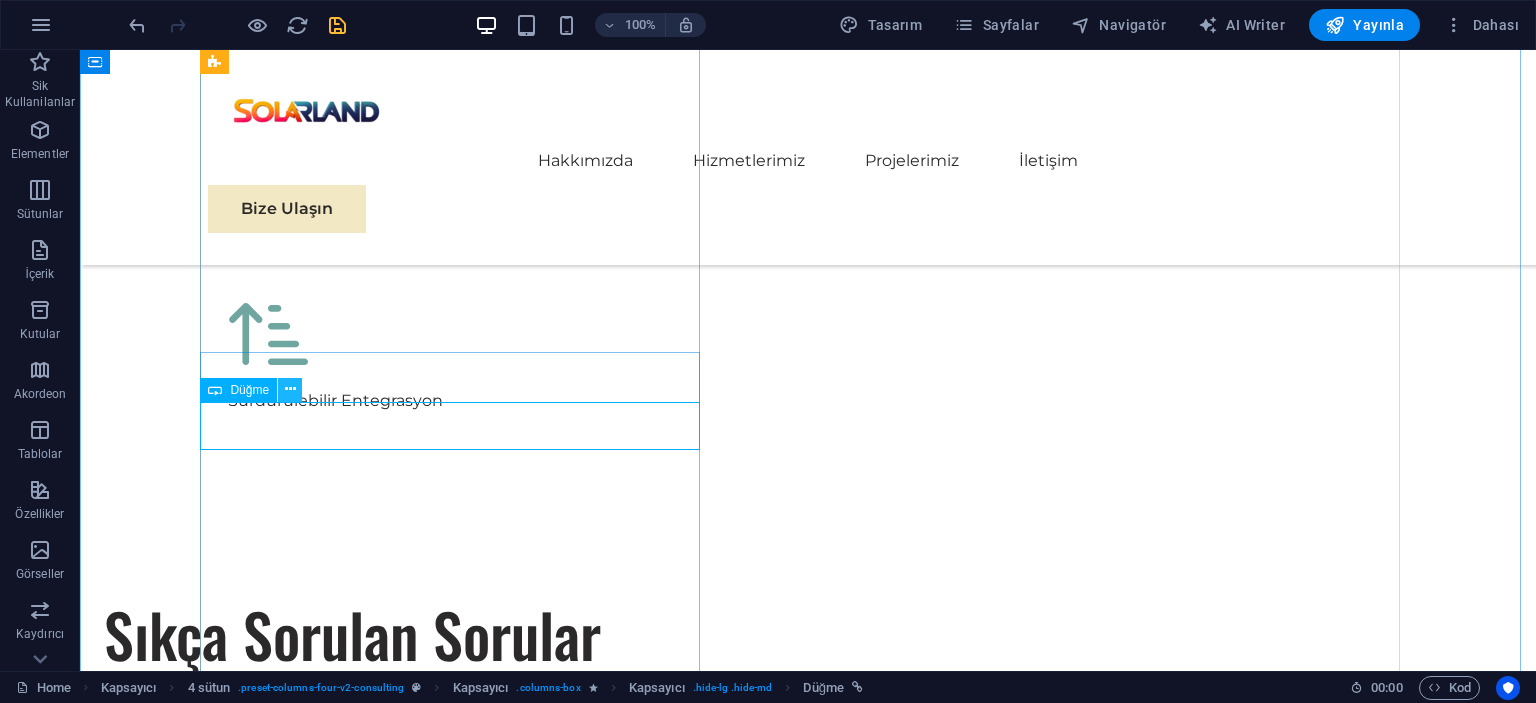 click at bounding box center (290, 390) 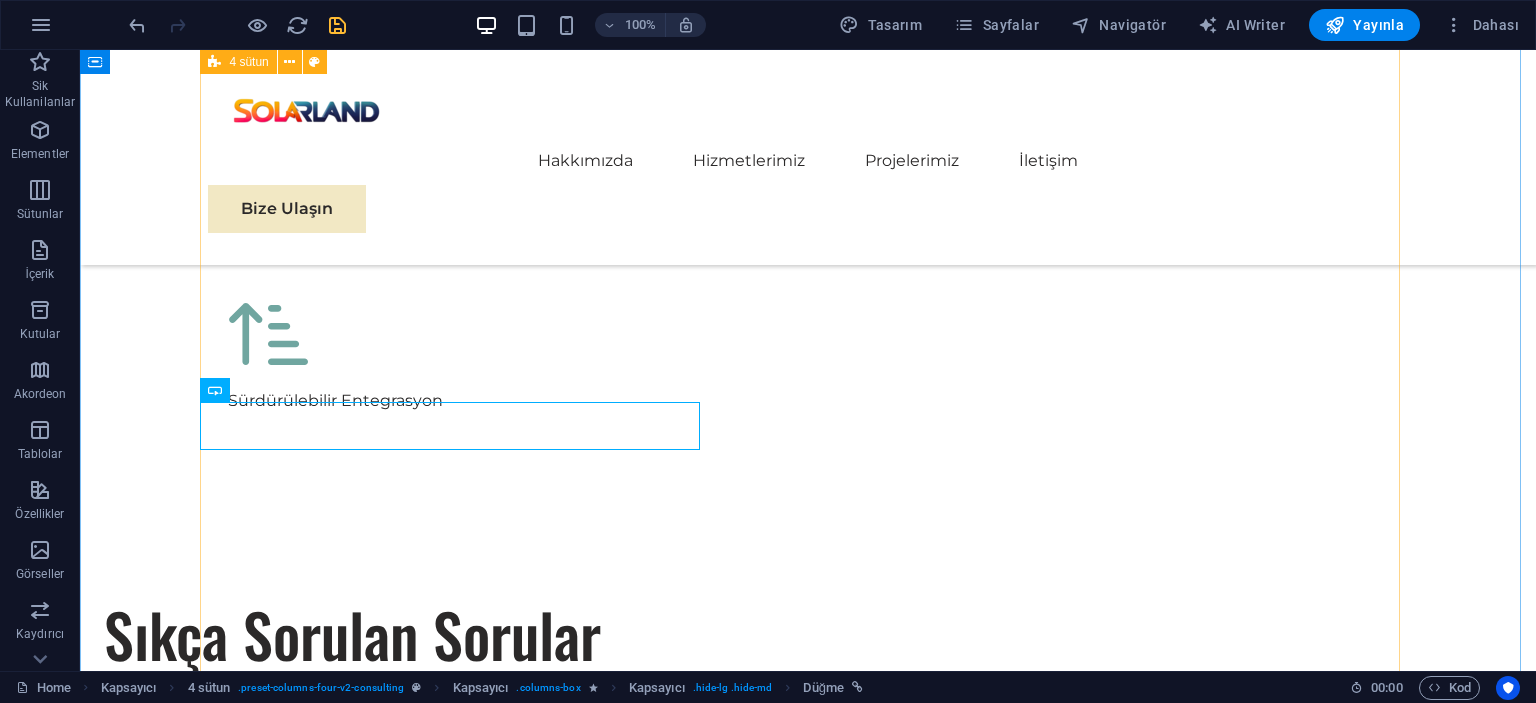 click on "01
EcoPower Dönüşüm Girişimi Devamını Oku Daha Az Oku 02 Stratejik Sürdürülebilirlik Yol Haritası Devamını Oku Daha Az Oku 03 Küresel Pazar Genişleme Stratejisi Devamını Oku Daha Az Oku 04 Yenilenebilir Enerji Optimizasyonu Devamını Oku Daha Az Oku" at bounding box center (808, 4627) 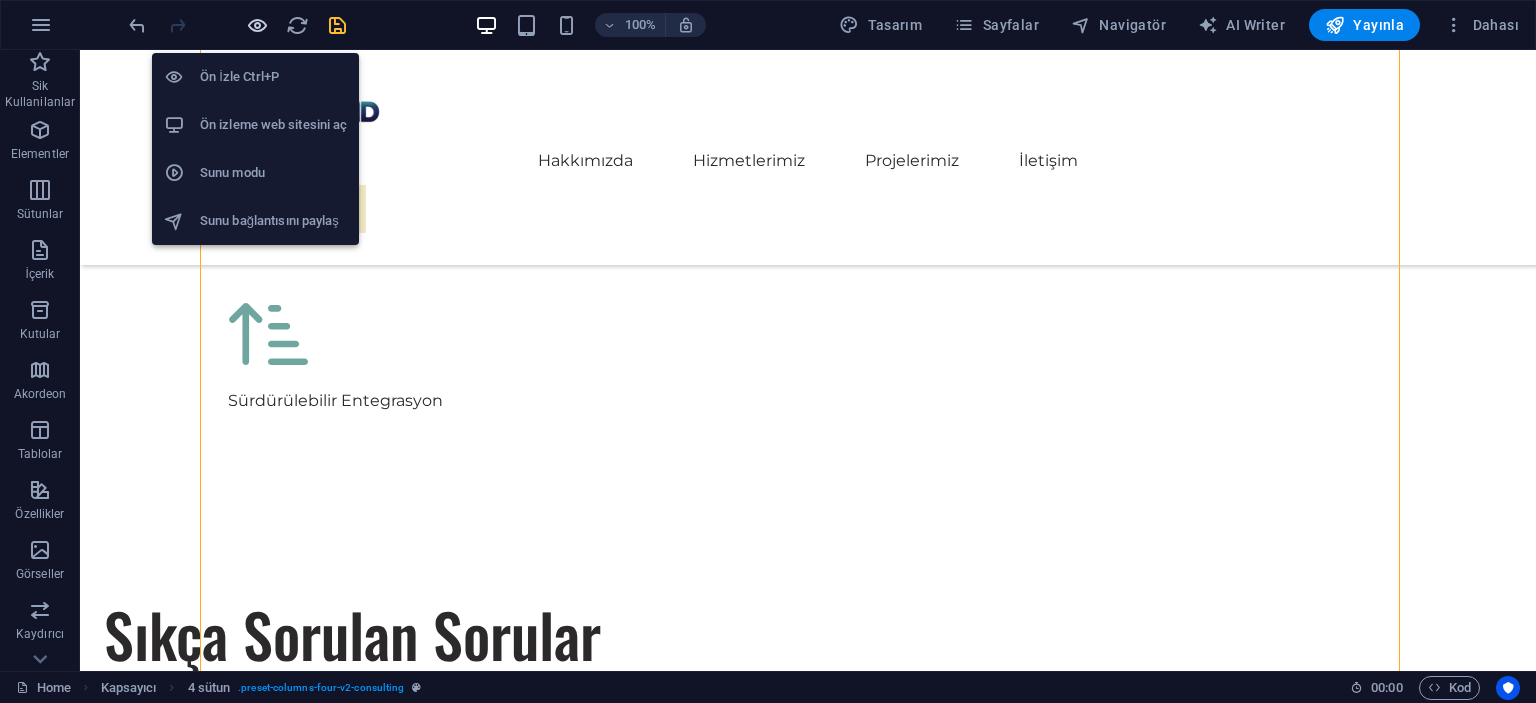 click at bounding box center [257, 25] 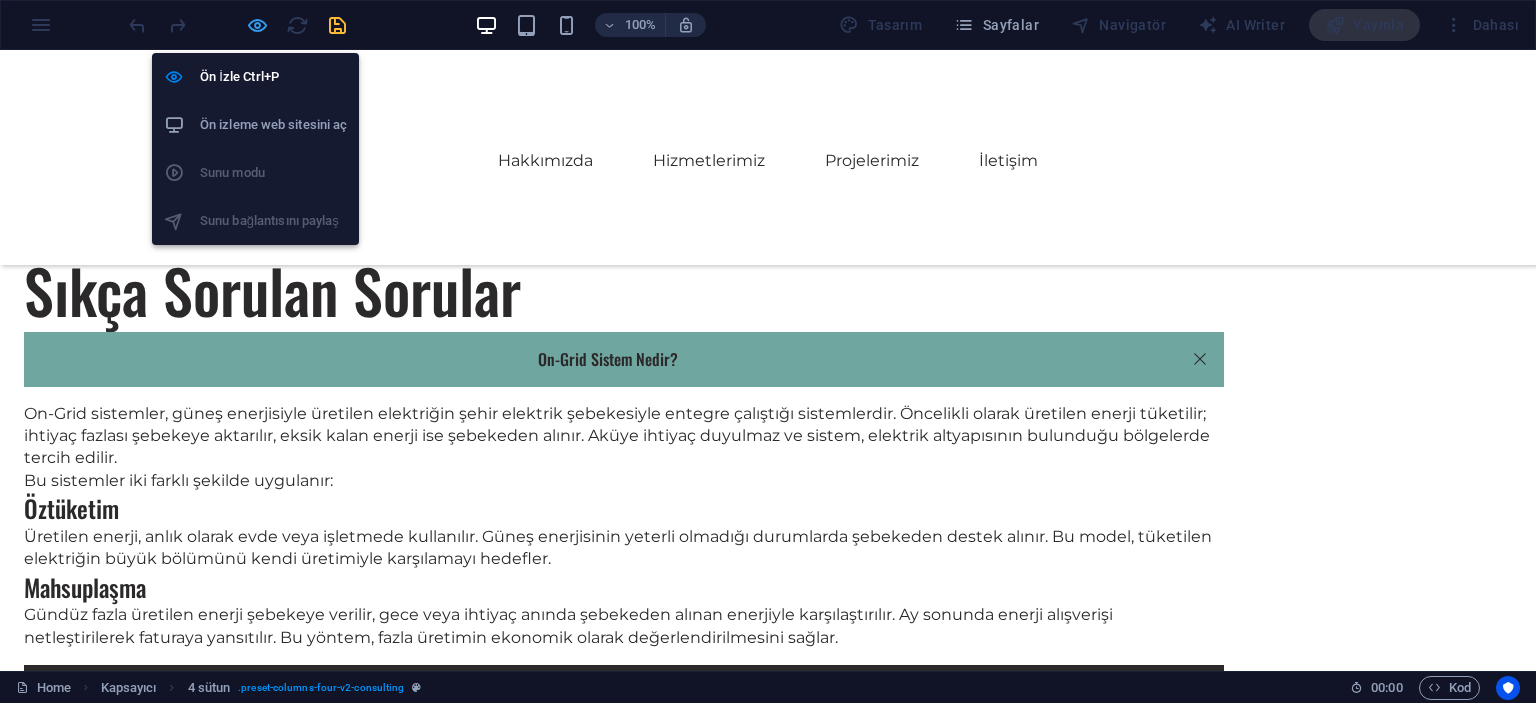 scroll, scrollTop: 4648, scrollLeft: 0, axis: vertical 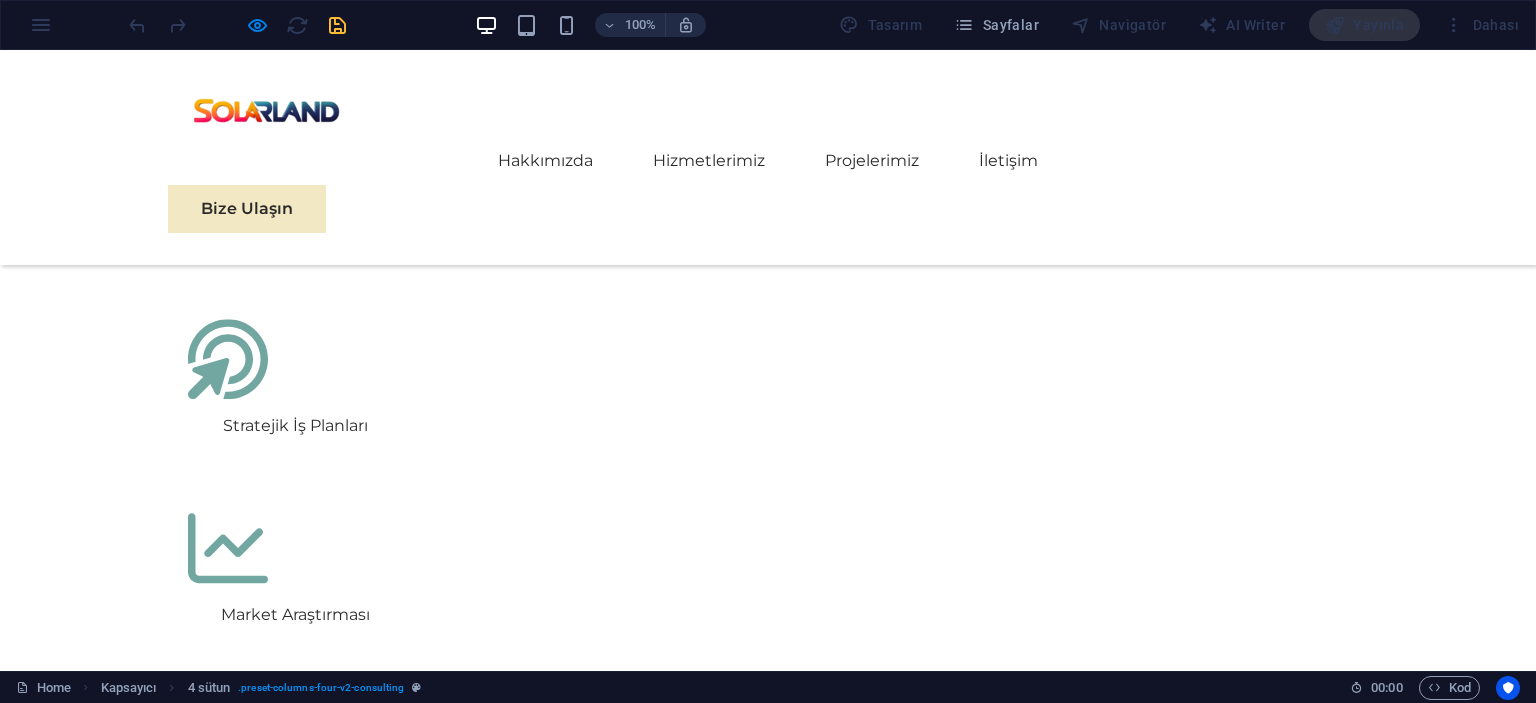 click on "EcoPower Dönüşüm Girişimi" at bounding box center (297, 2744) 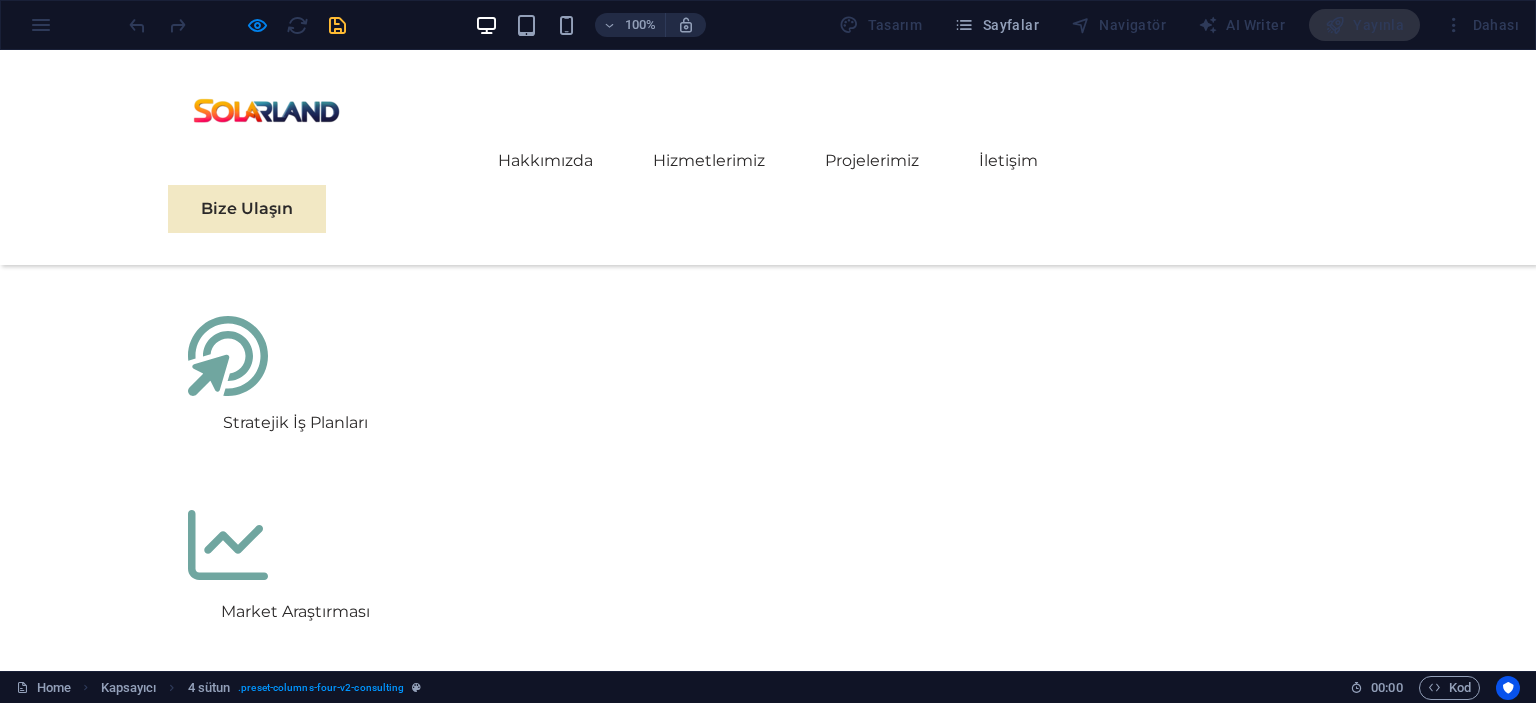 click on "EcoPower Dönüşüm Girişimi" at bounding box center (297, 2744) 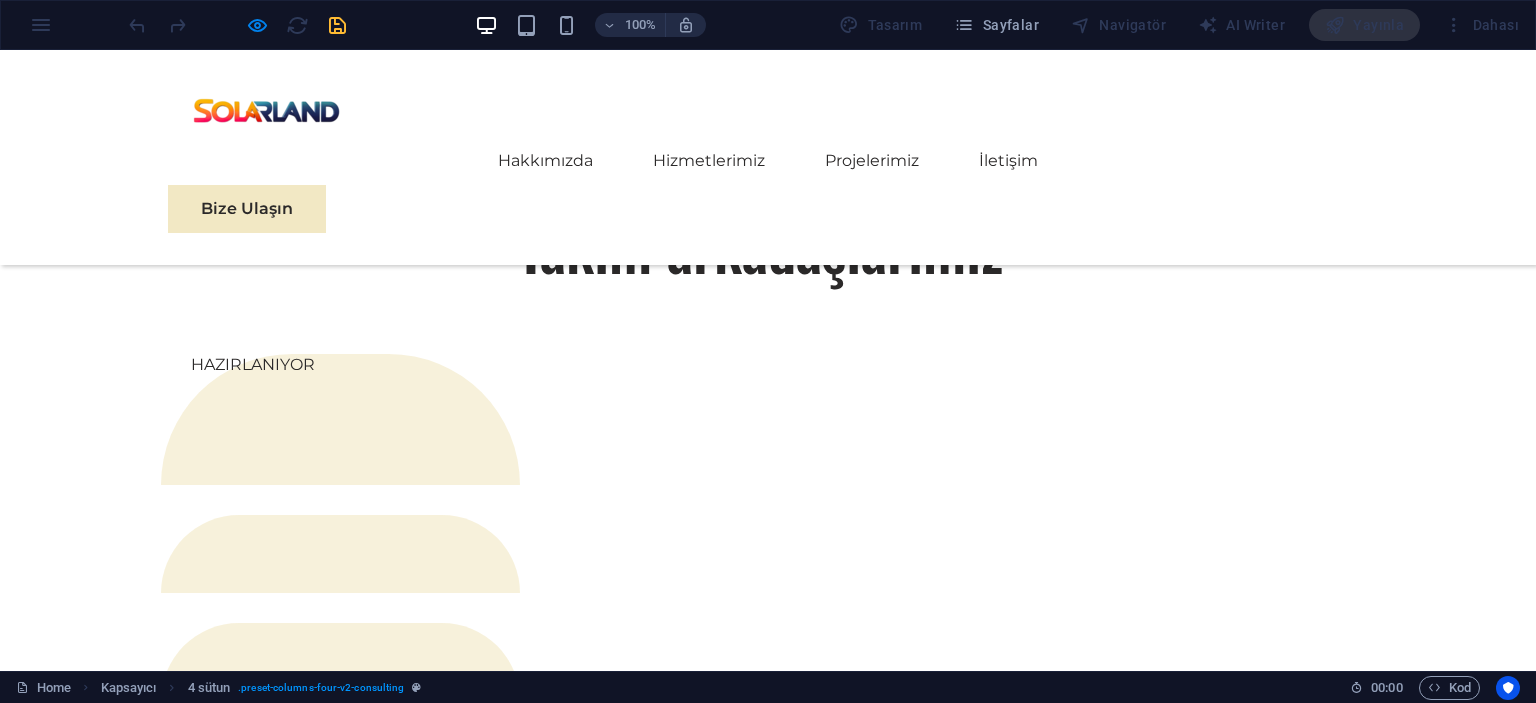 scroll, scrollTop: 0, scrollLeft: 0, axis: both 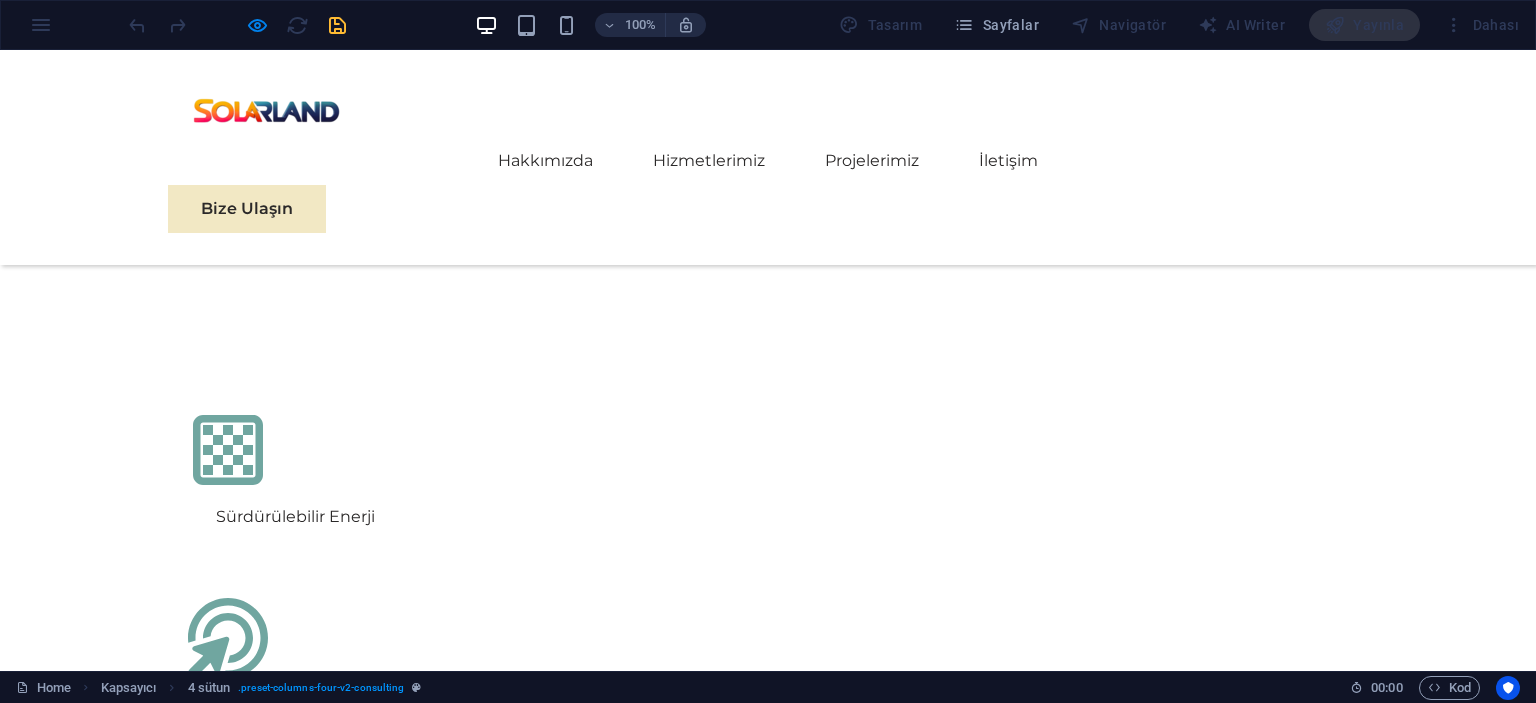 click on "EcoPower Dönüşüm Girişimi" at bounding box center (297, 3026) 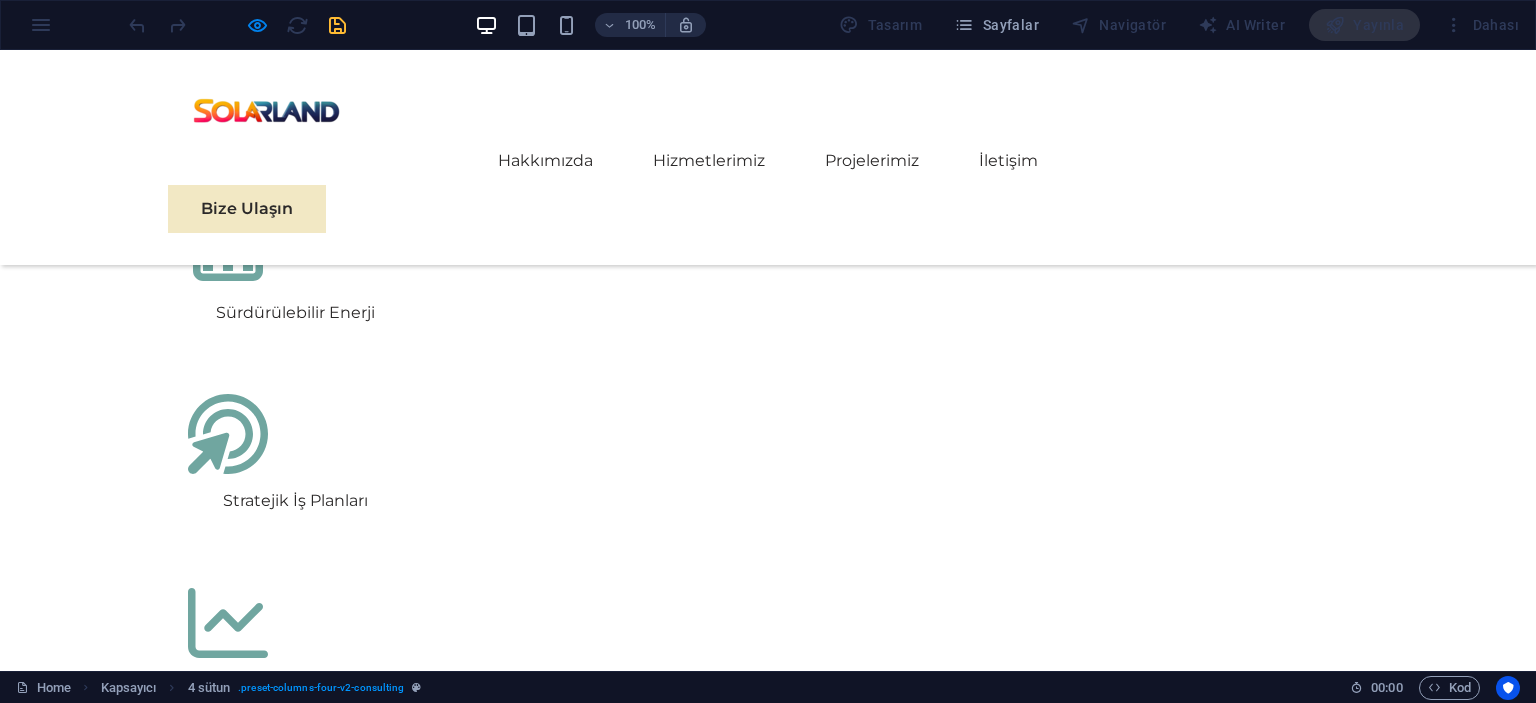 scroll, scrollTop: 4466, scrollLeft: 0, axis: vertical 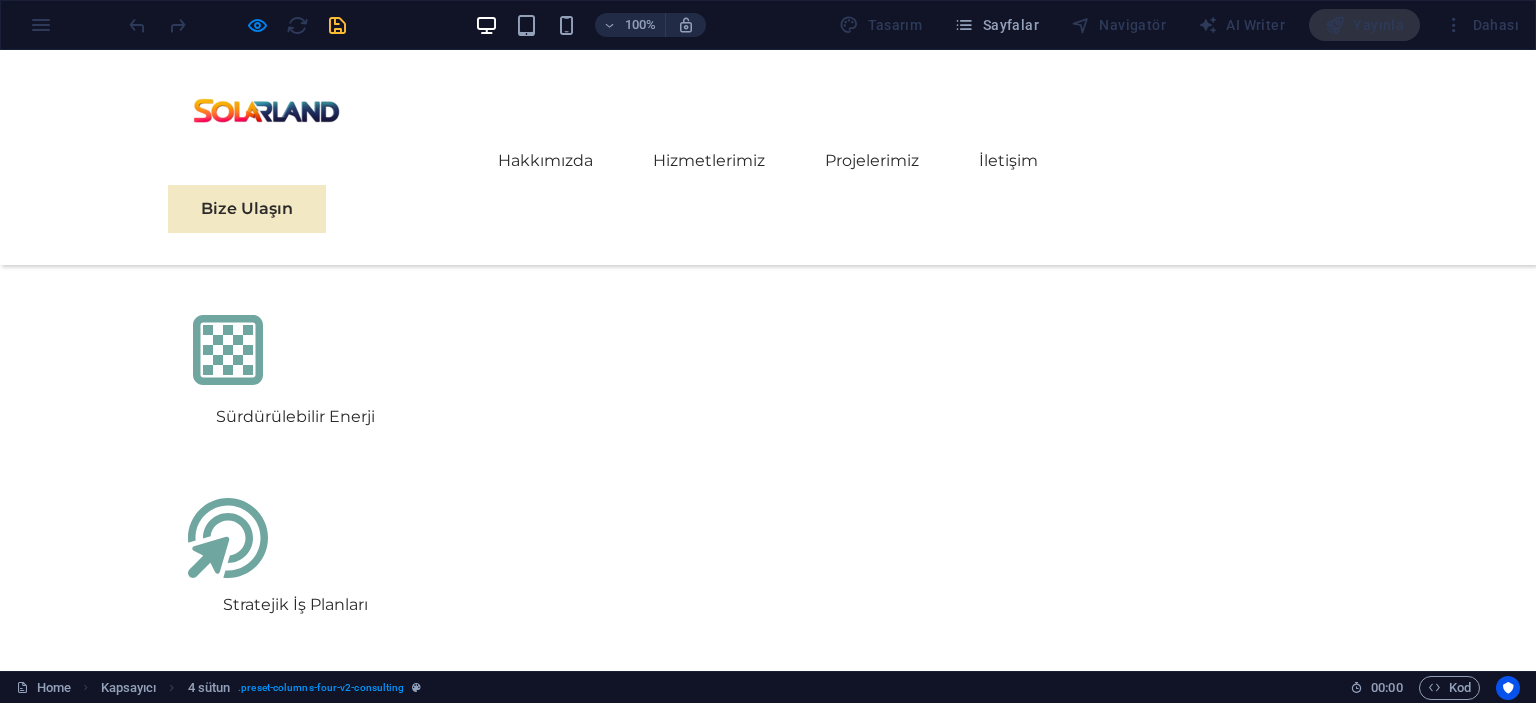 click on "EcoPower Dönüşüm Girişimi" at bounding box center [297, 2926] 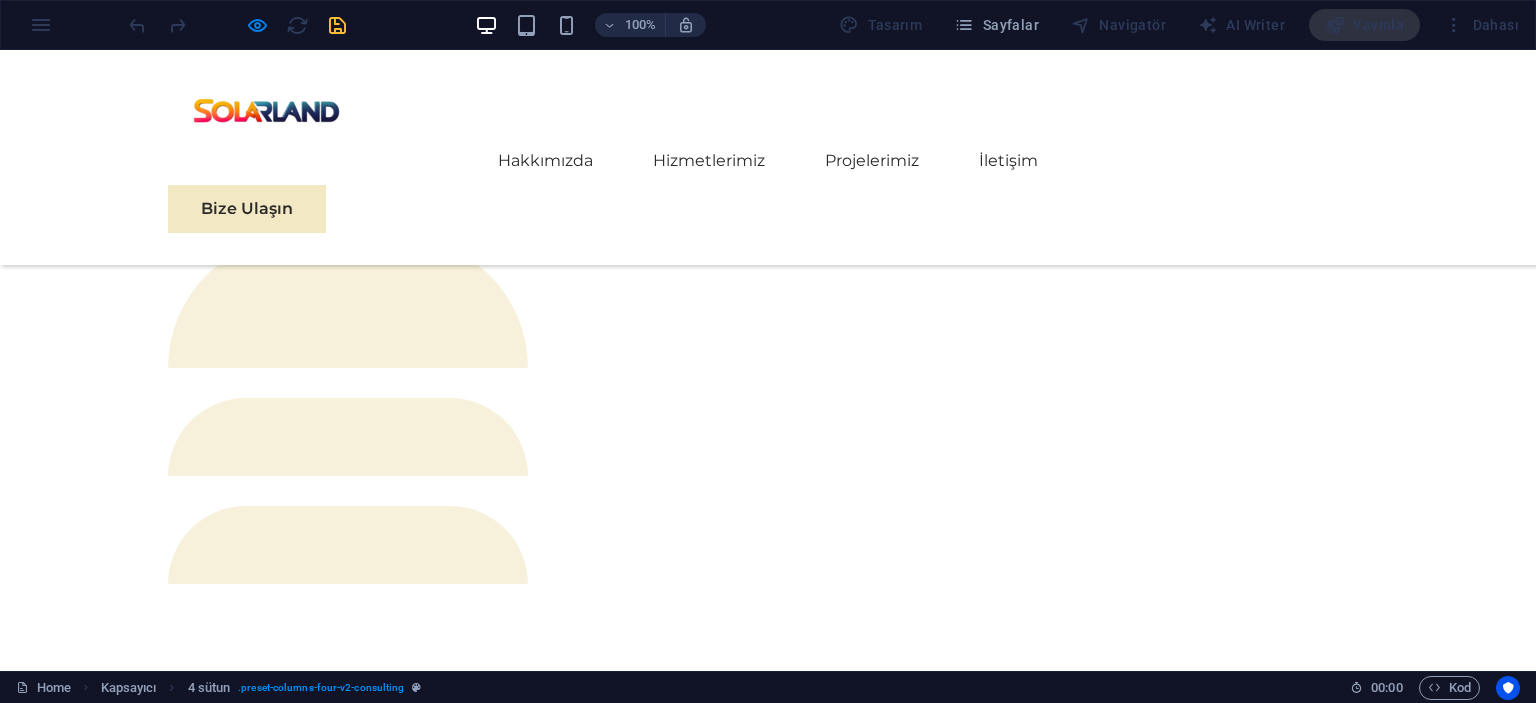 scroll, scrollTop: 4466, scrollLeft: 0, axis: vertical 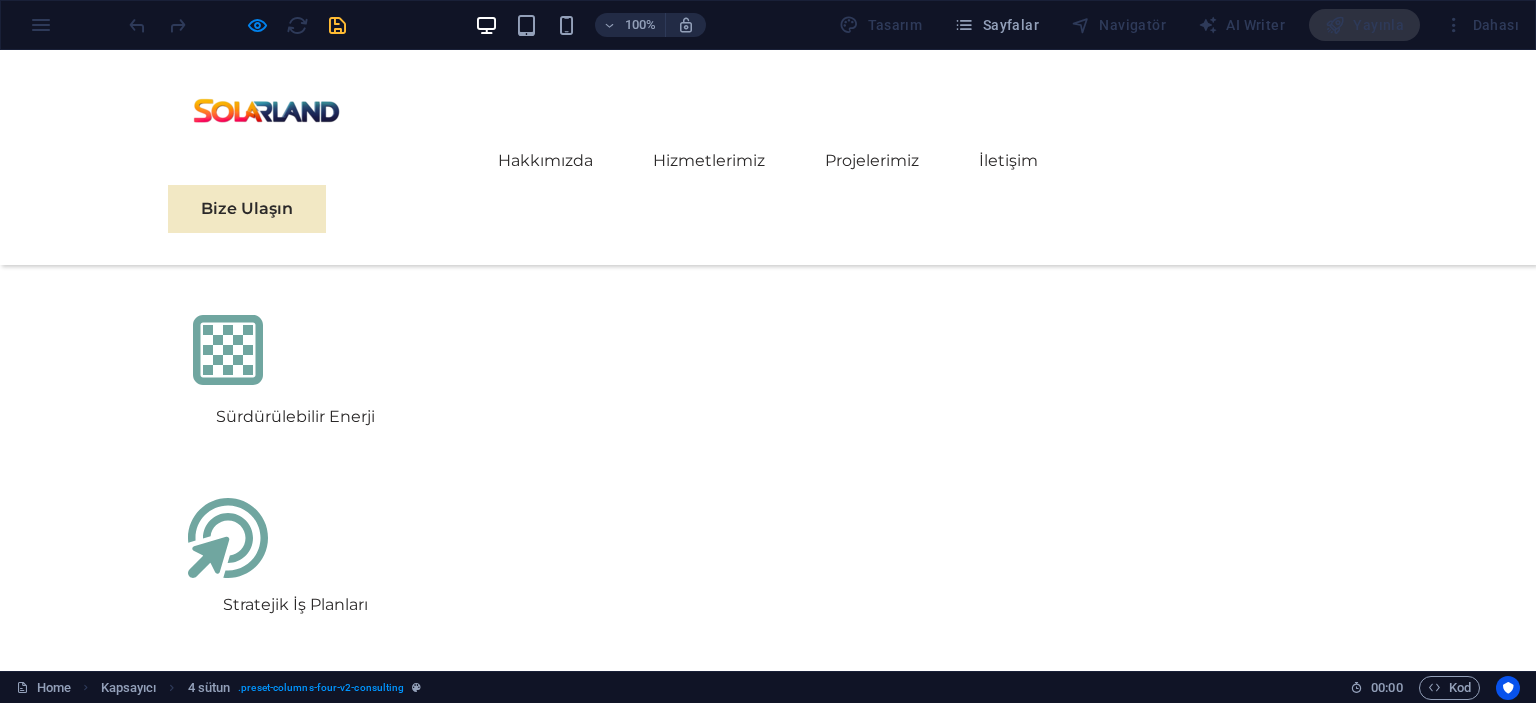 click on "EcoPower Dönüşüm Girişimi" at bounding box center [303, 2926] 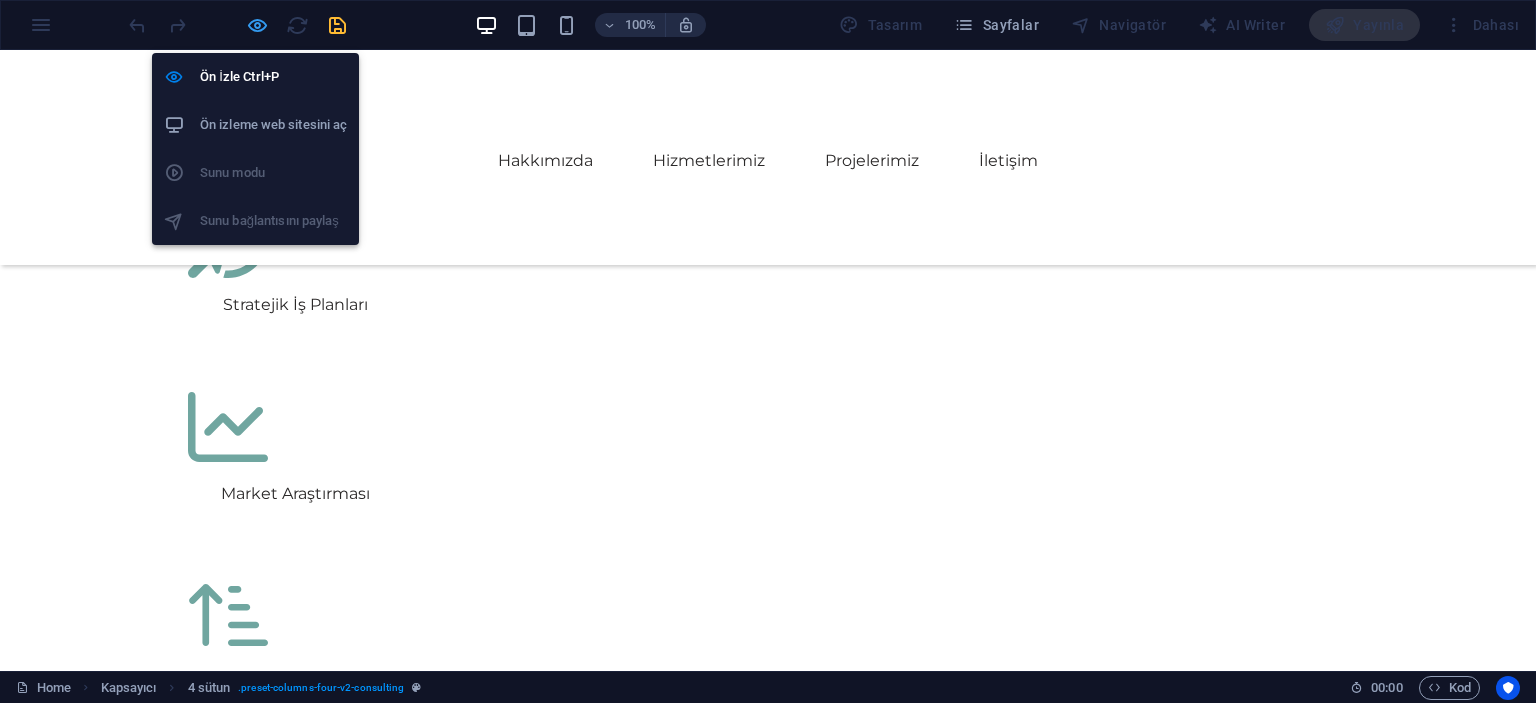 click at bounding box center [257, 25] 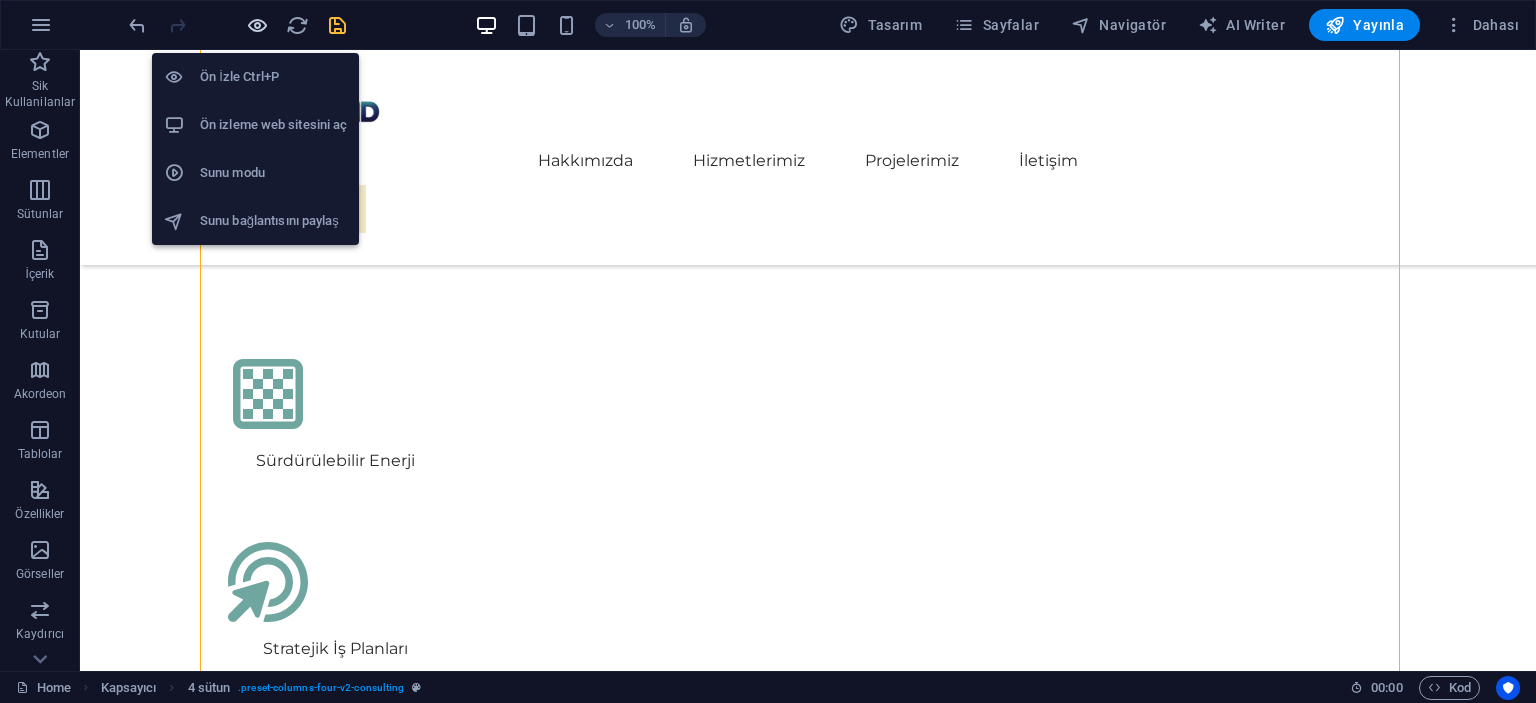 scroll, scrollTop: 5508, scrollLeft: 0, axis: vertical 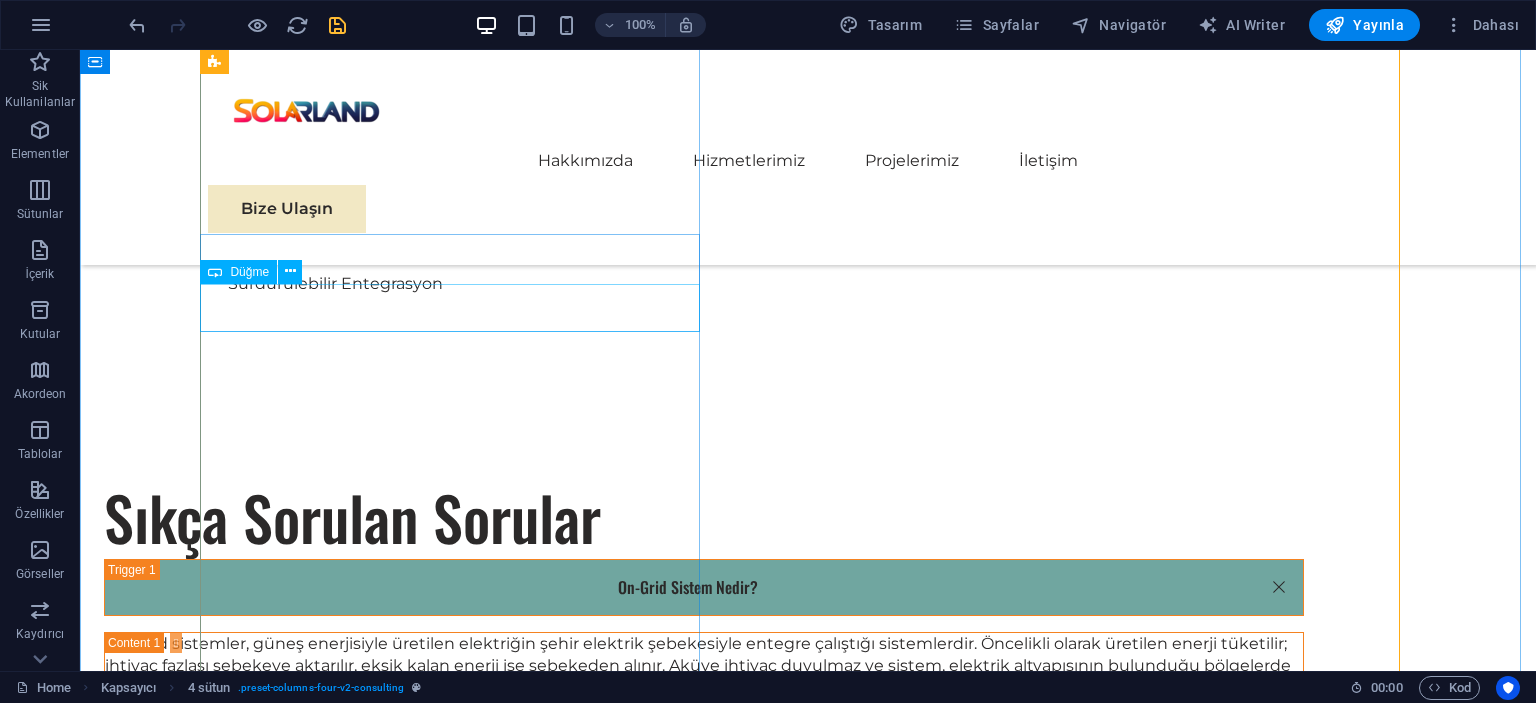 click on "Devamını Oku" at bounding box center (458, 2921) 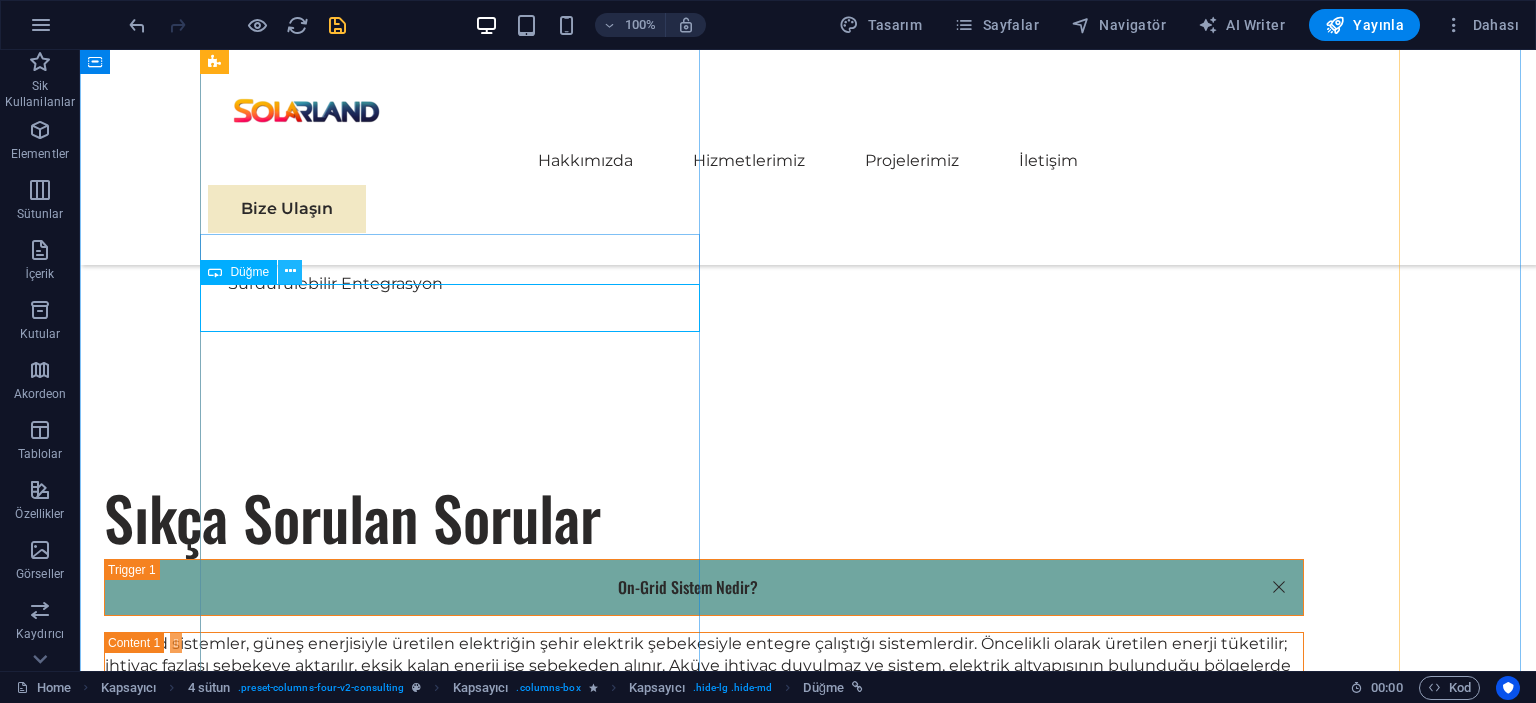 click at bounding box center [290, 271] 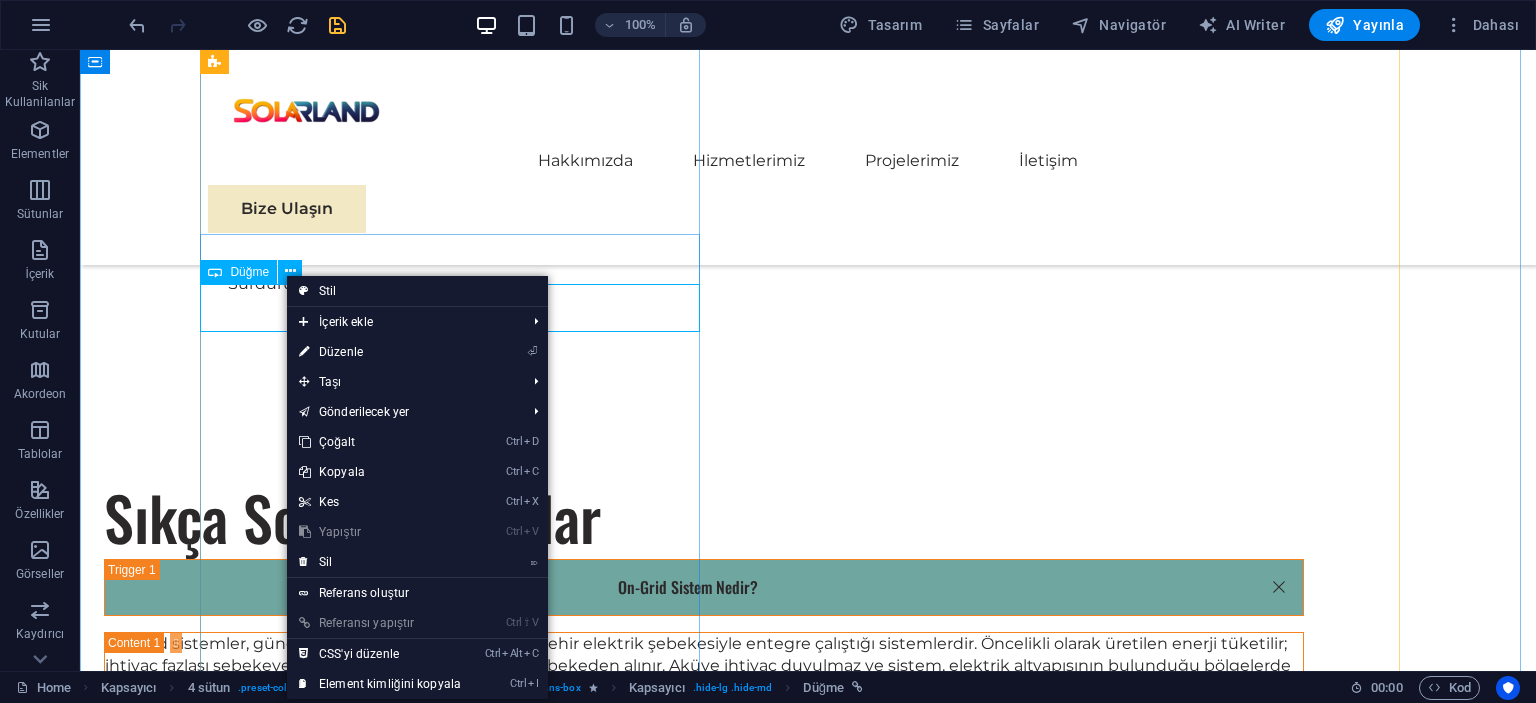 click on "Düğme" at bounding box center (249, 272) 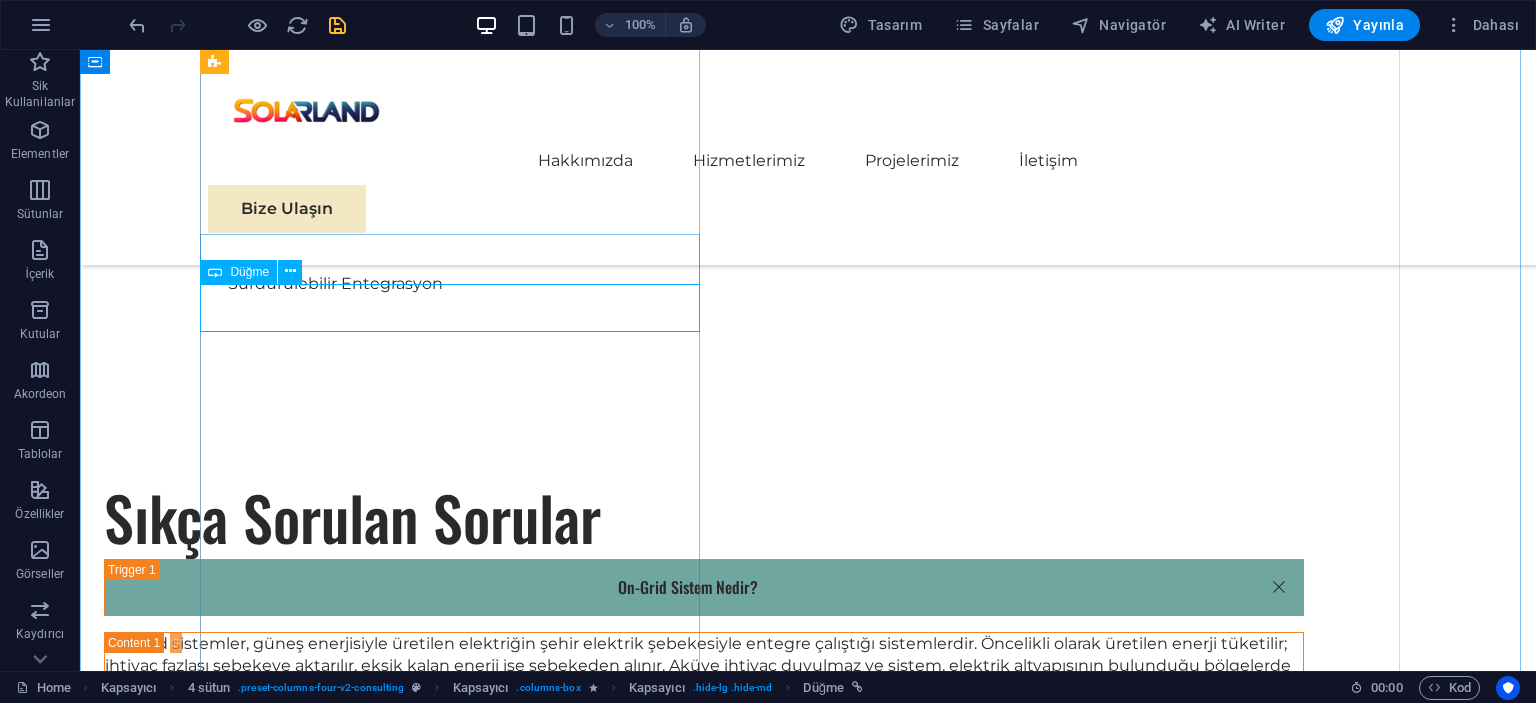 click on "Devamını Oku" at bounding box center [458, 2921] 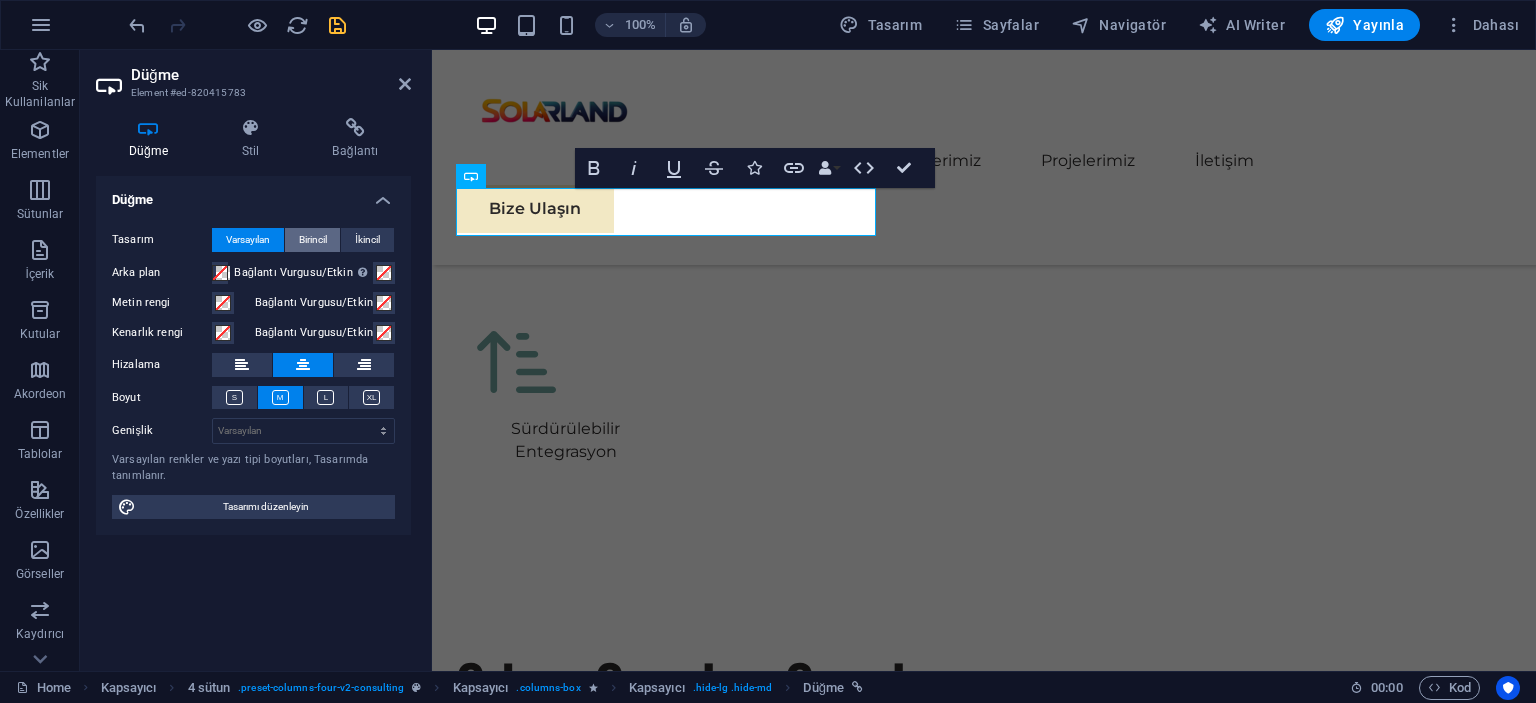 click on "Birincil" at bounding box center [313, 240] 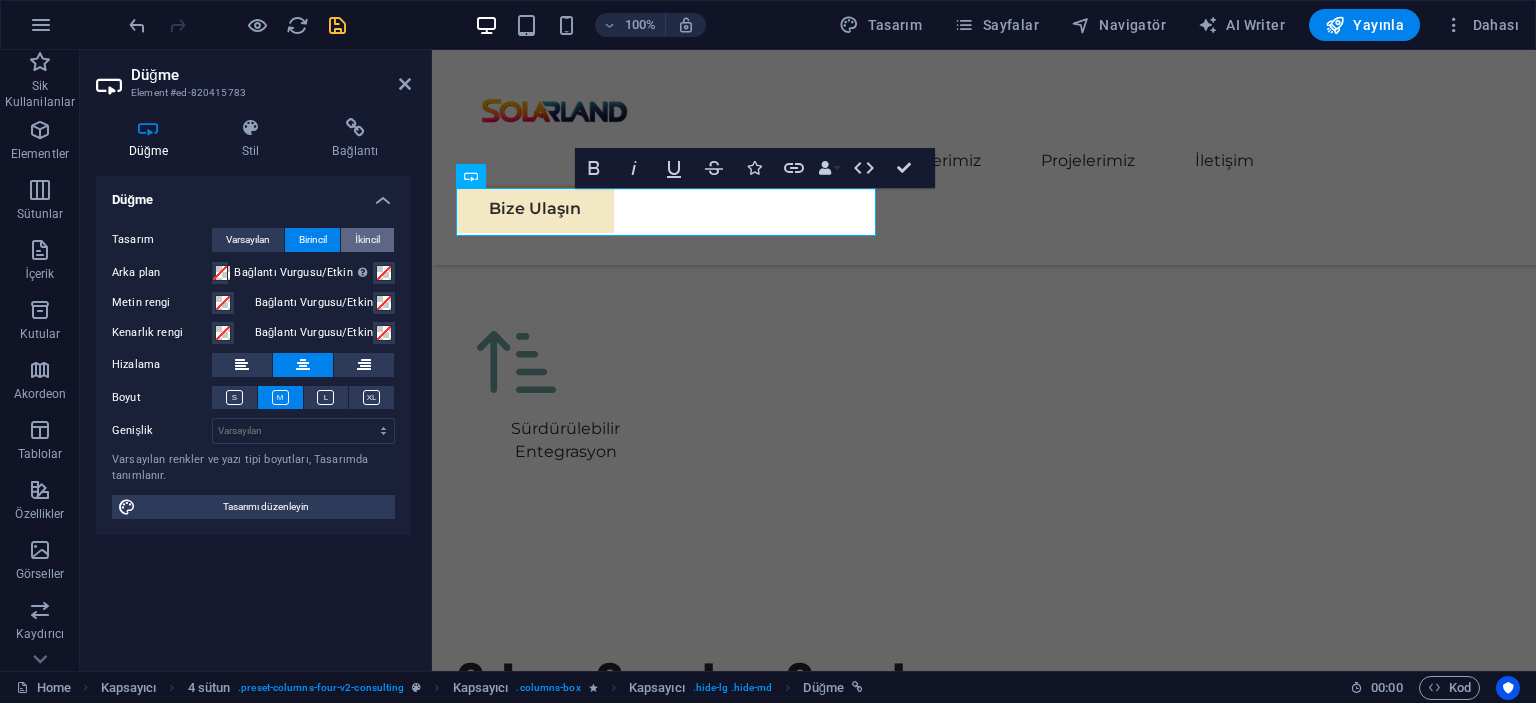 click on "İkincil" at bounding box center (367, 240) 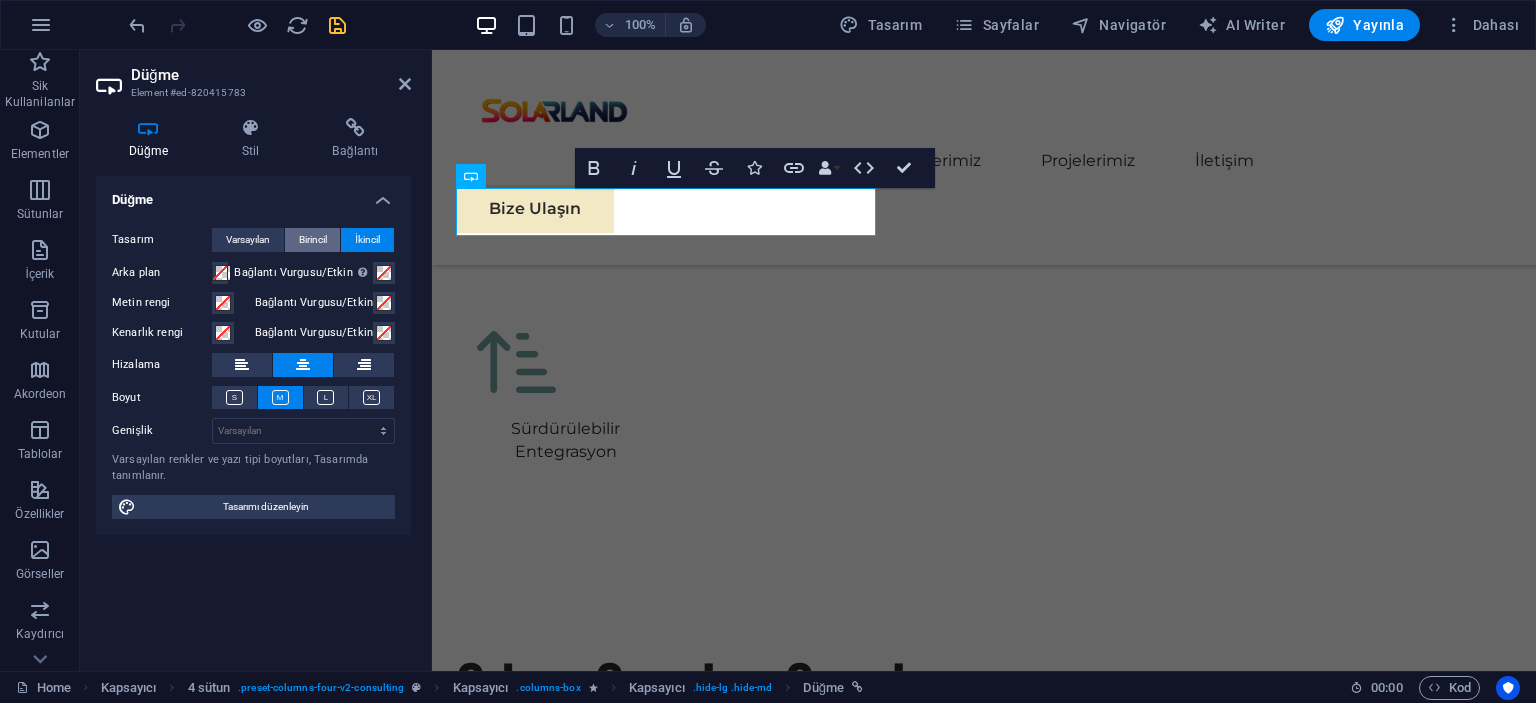 drag, startPoint x: 317, startPoint y: 236, endPoint x: 297, endPoint y: 238, distance: 20.09975 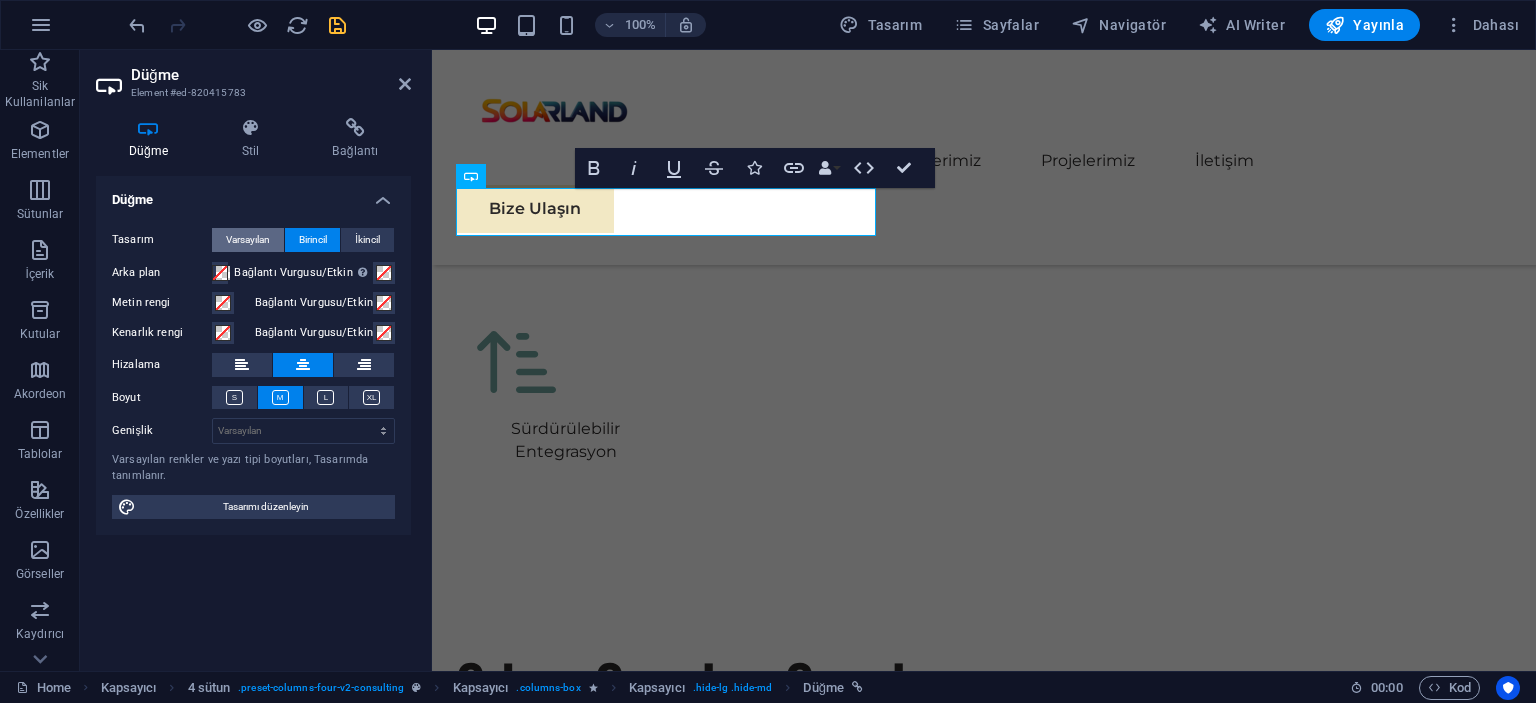 click on "Varsayılan" at bounding box center [248, 240] 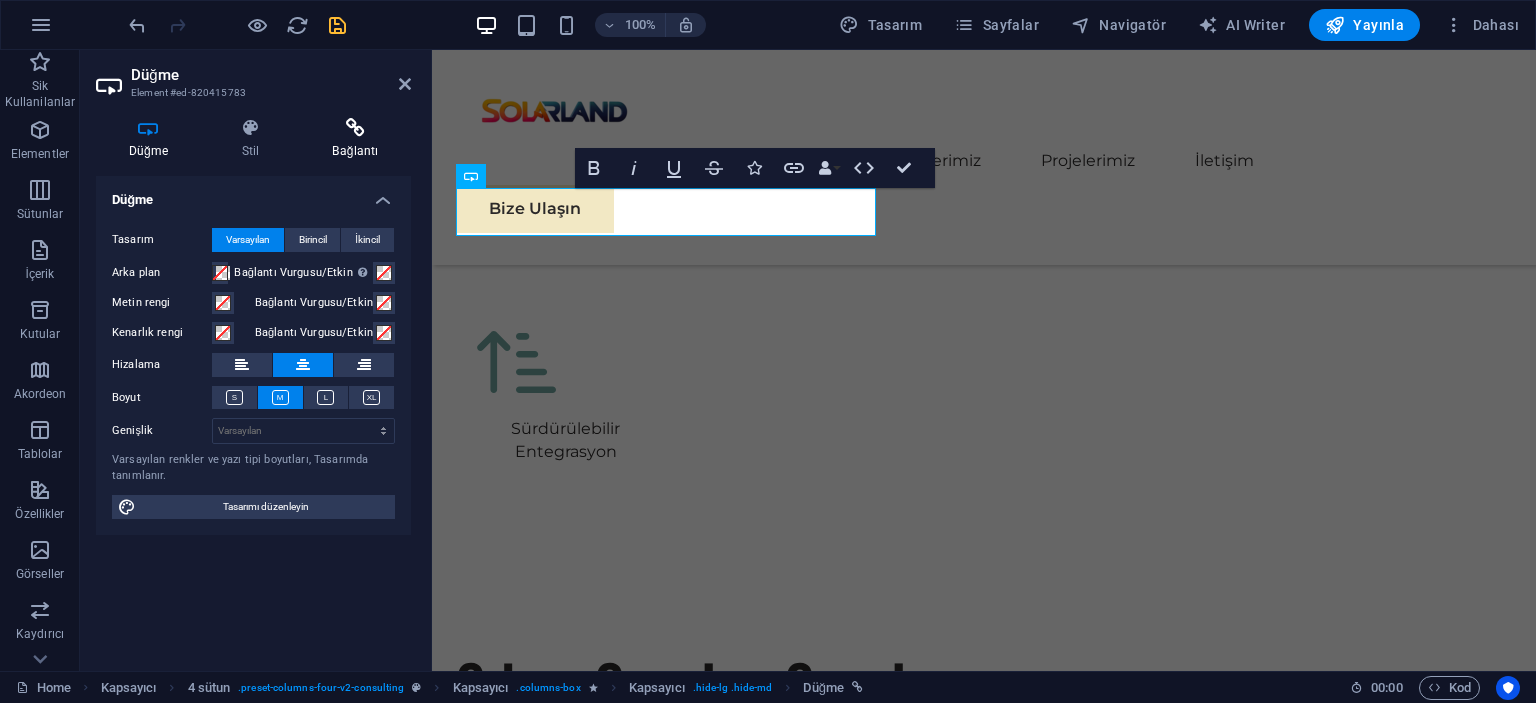 click on "Bağlantı" at bounding box center (355, 139) 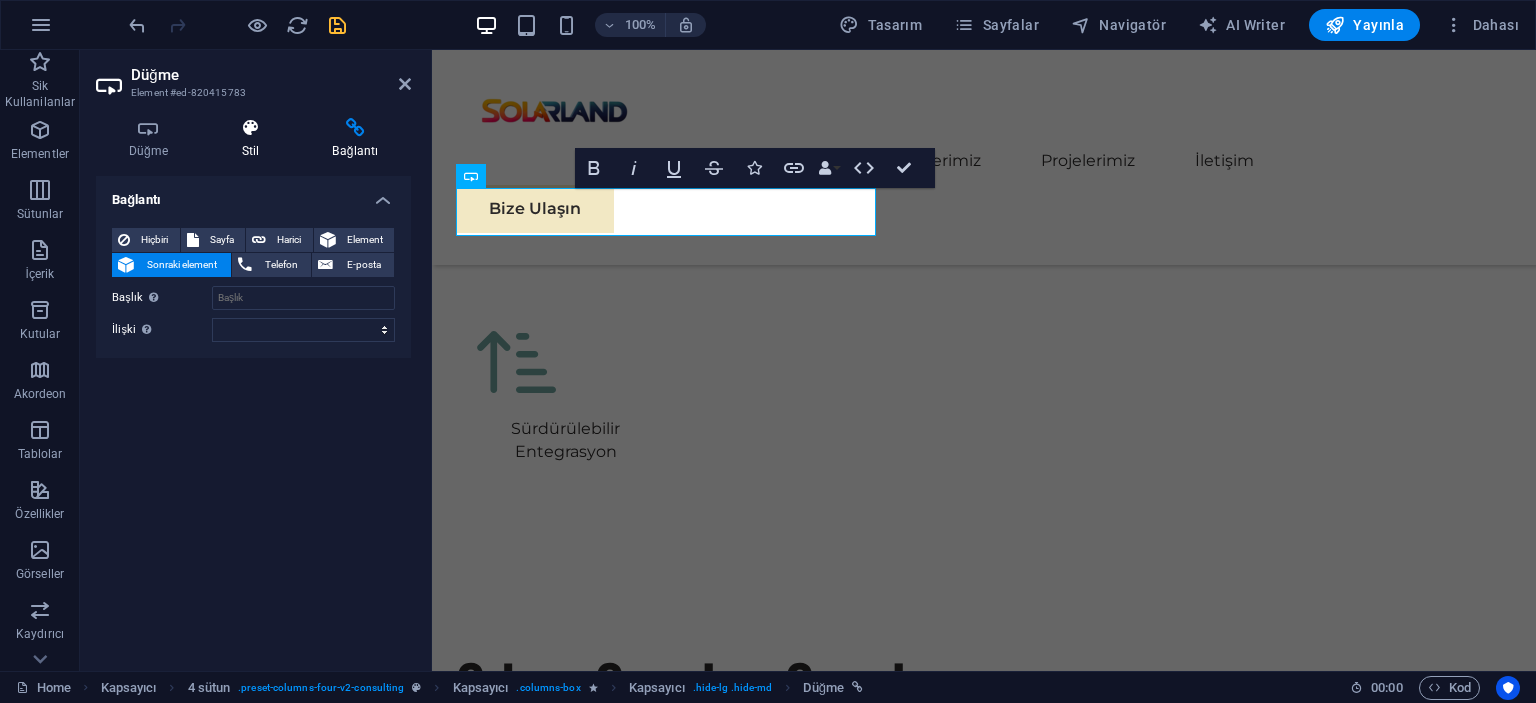 click on "Stil" at bounding box center [254, 139] 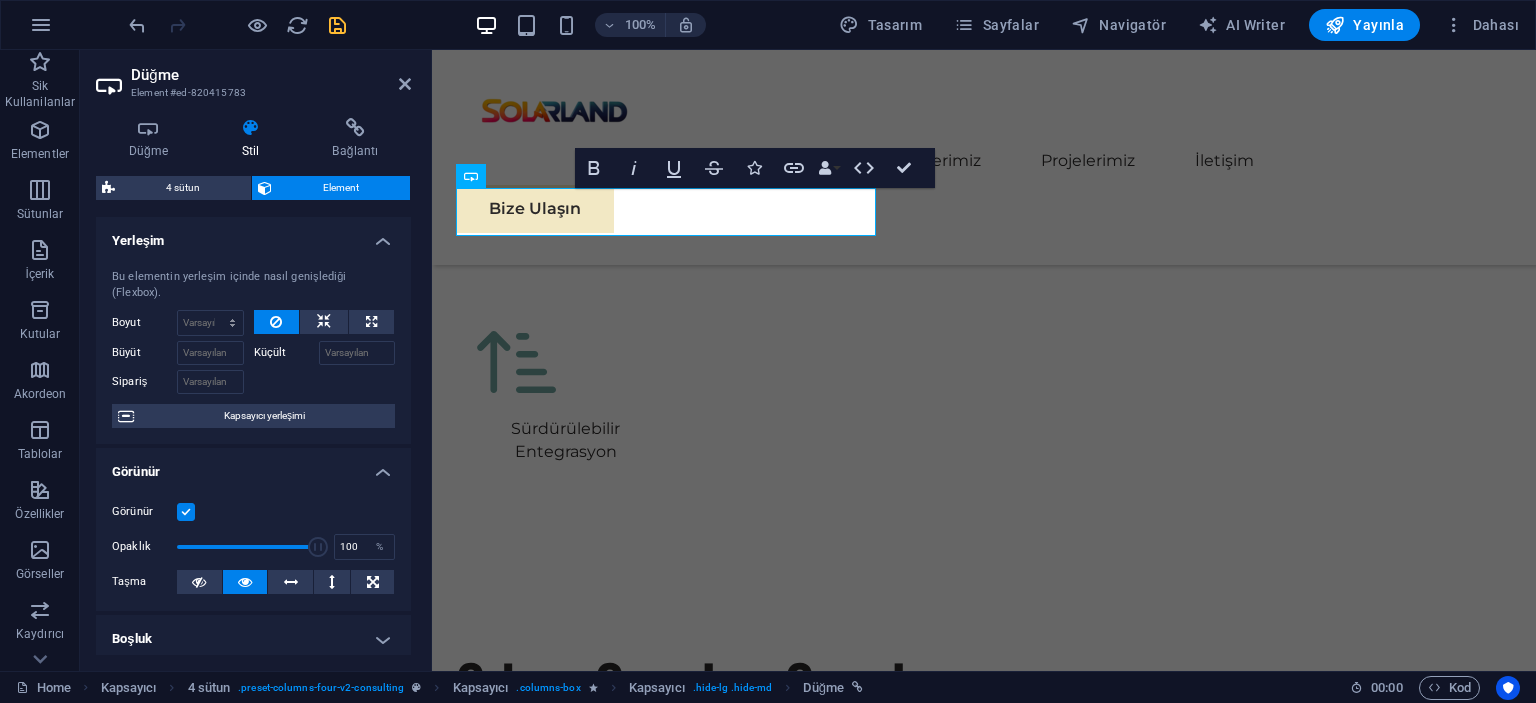 click at bounding box center [186, 512] 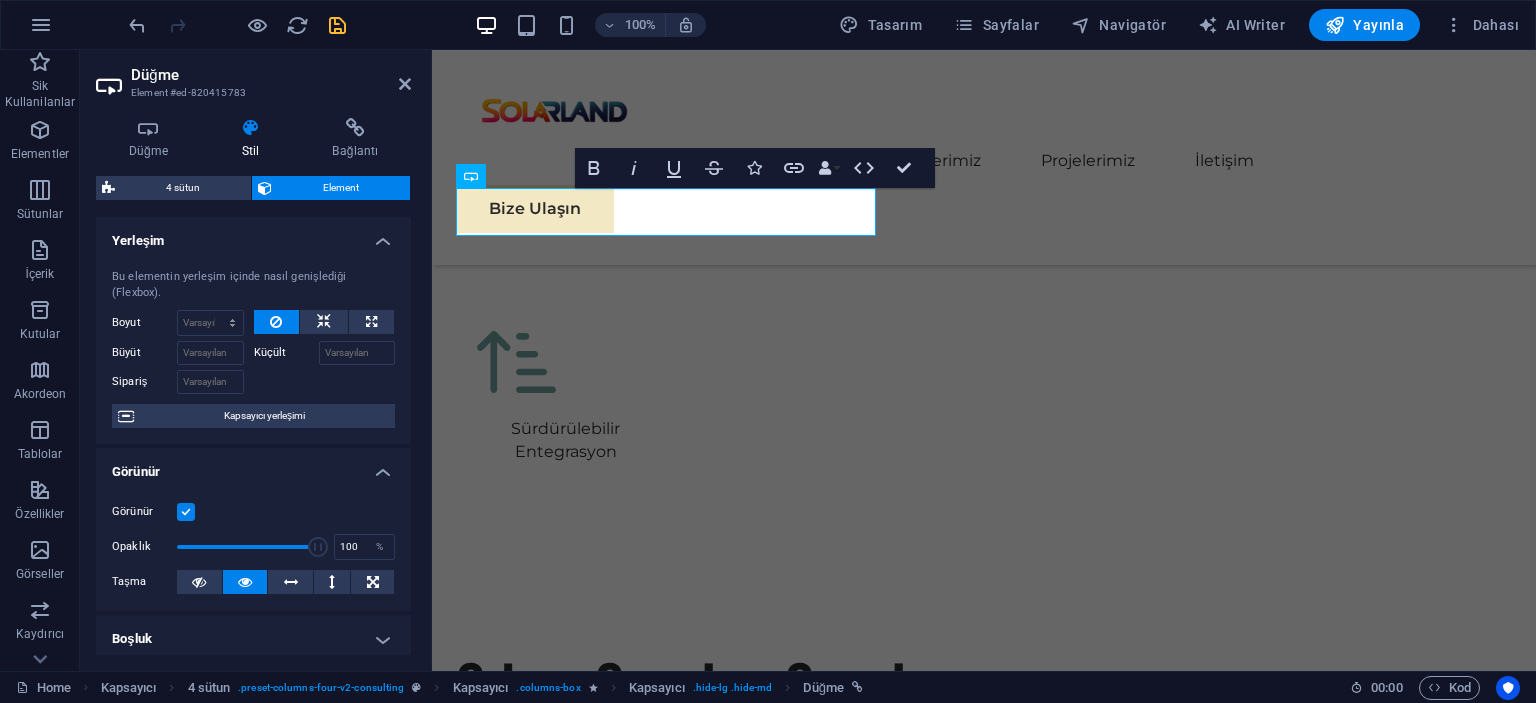 click on "Görünür" at bounding box center [0, 0] 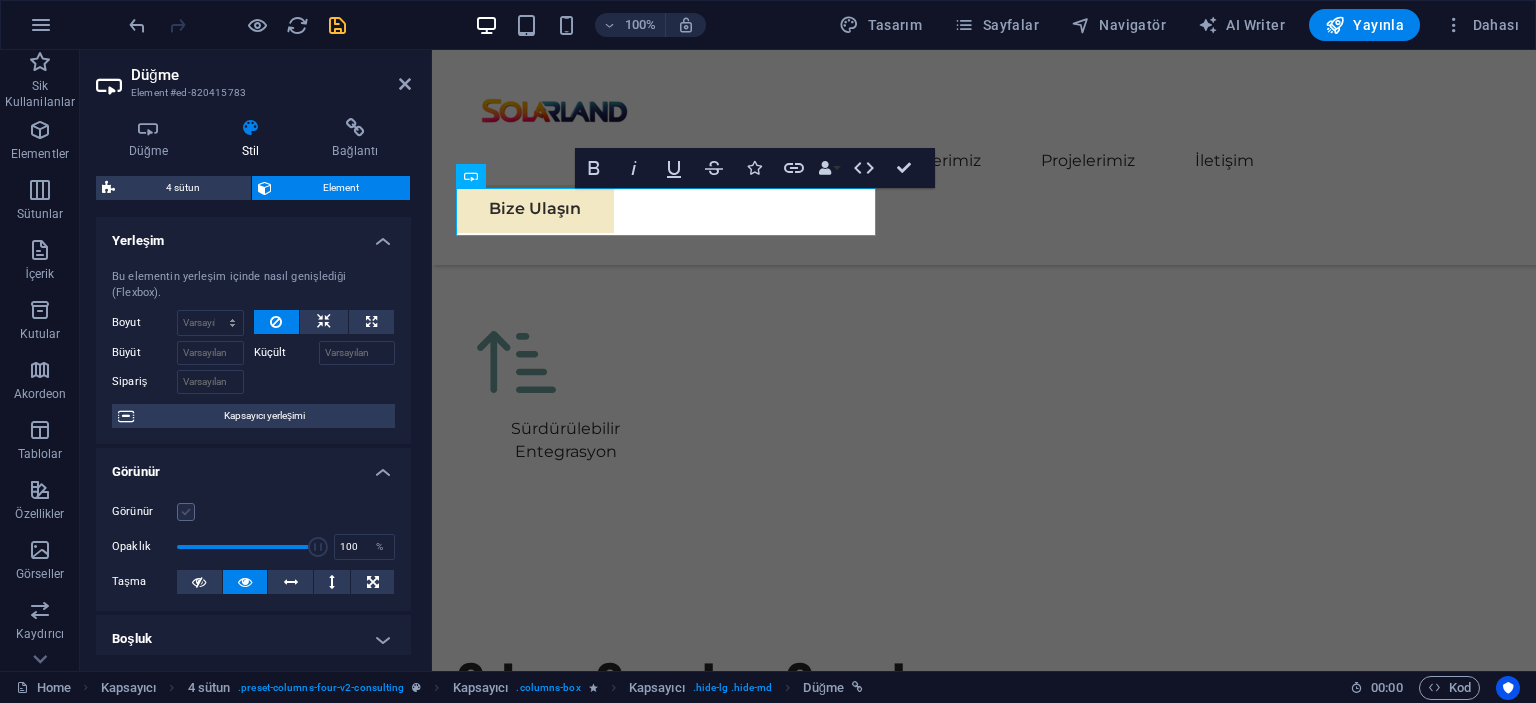 click at bounding box center (186, 512) 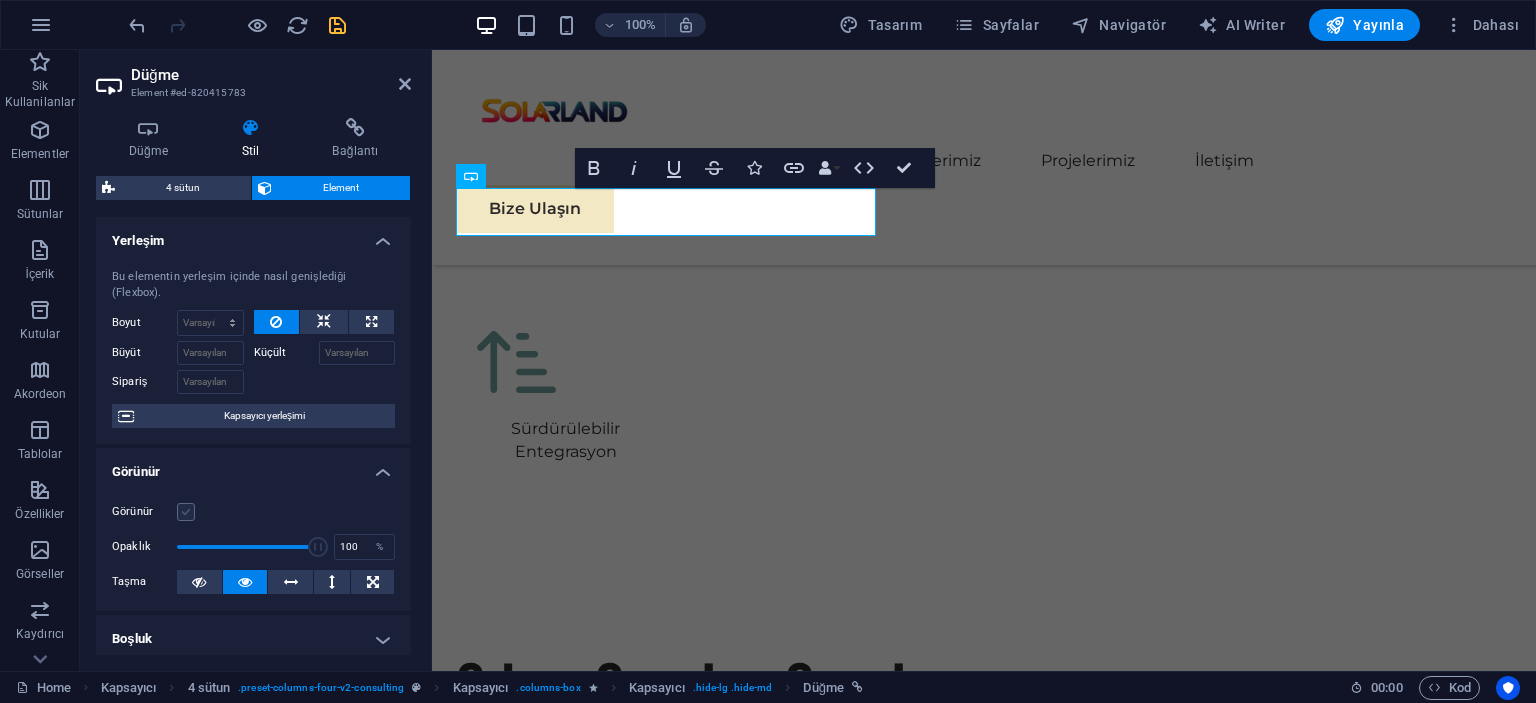 click on "Görünür" at bounding box center [0, 0] 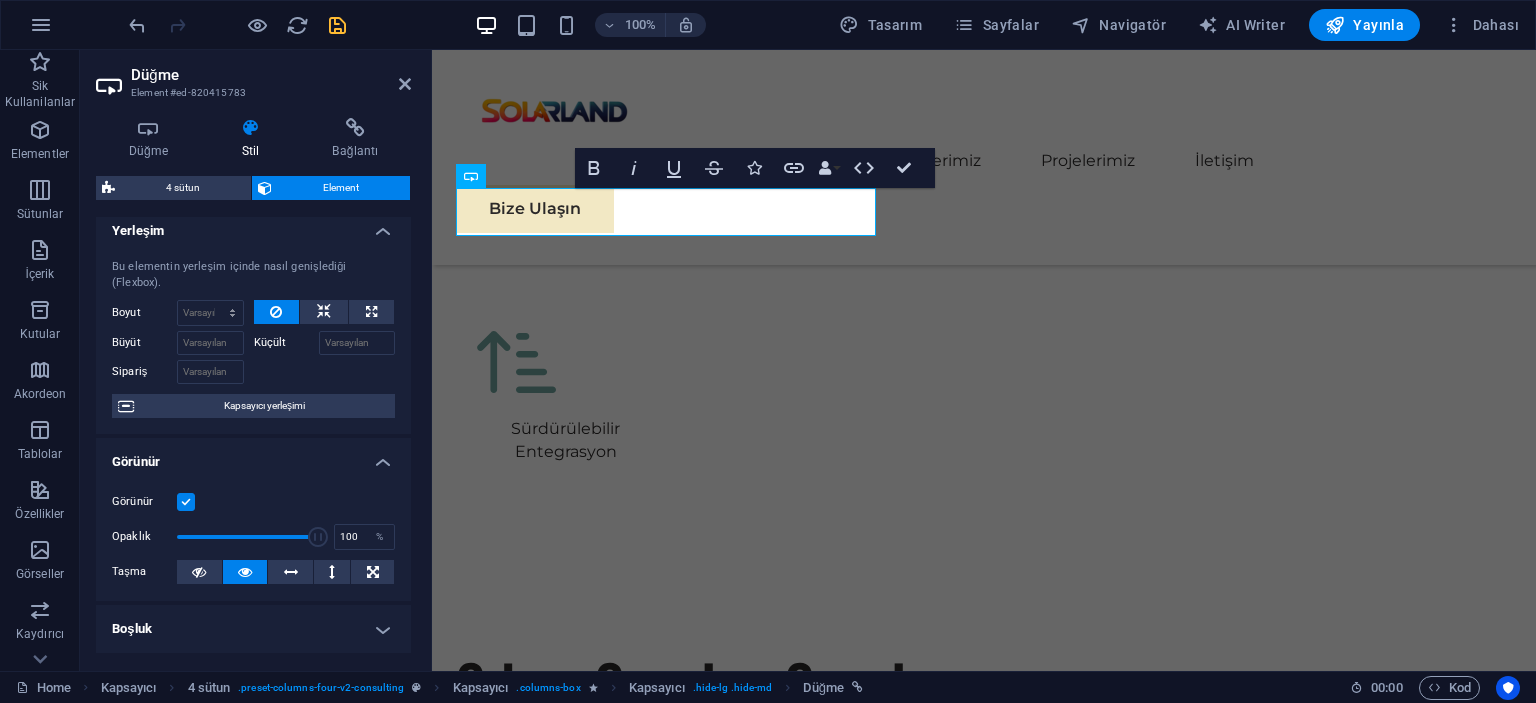 scroll, scrollTop: 0, scrollLeft: 0, axis: both 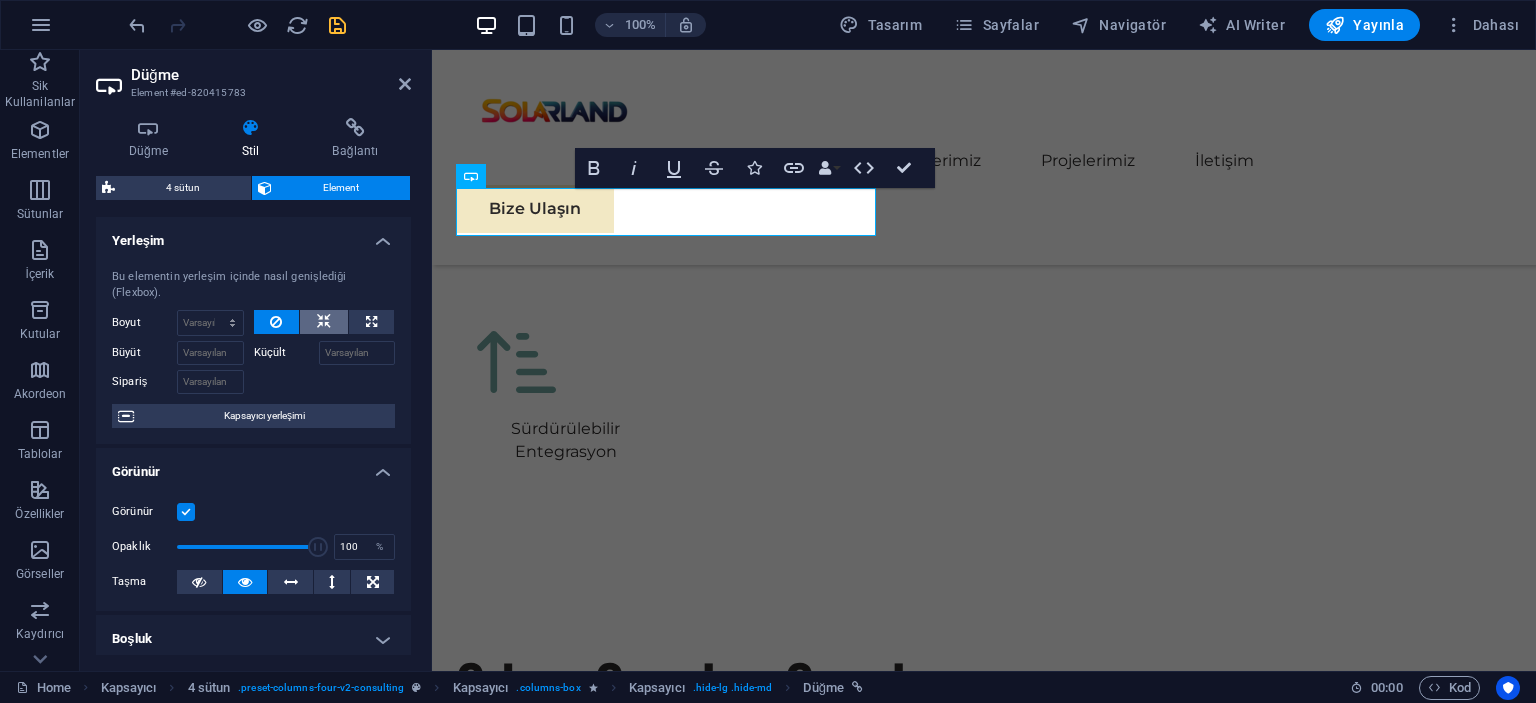 click at bounding box center (324, 322) 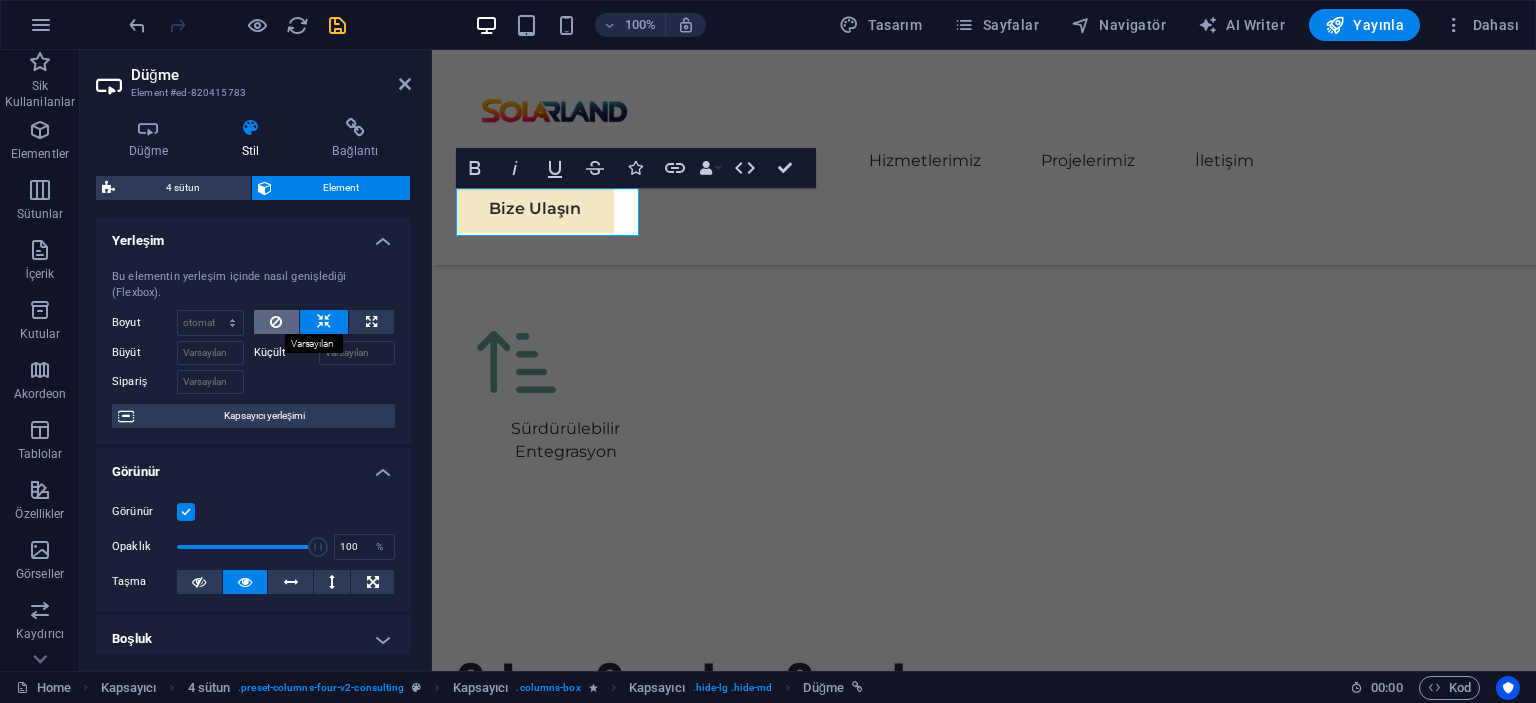 click at bounding box center [276, 322] 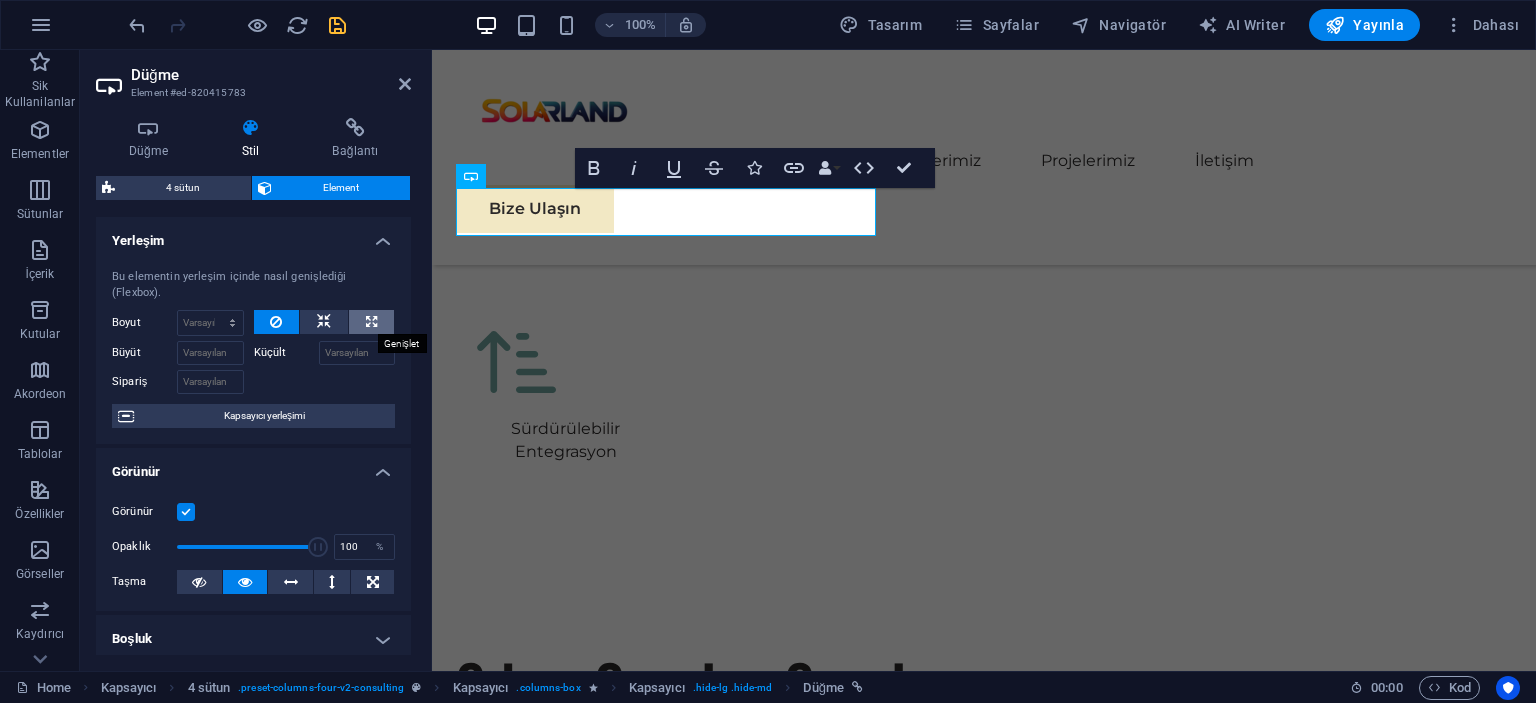 click at bounding box center [371, 322] 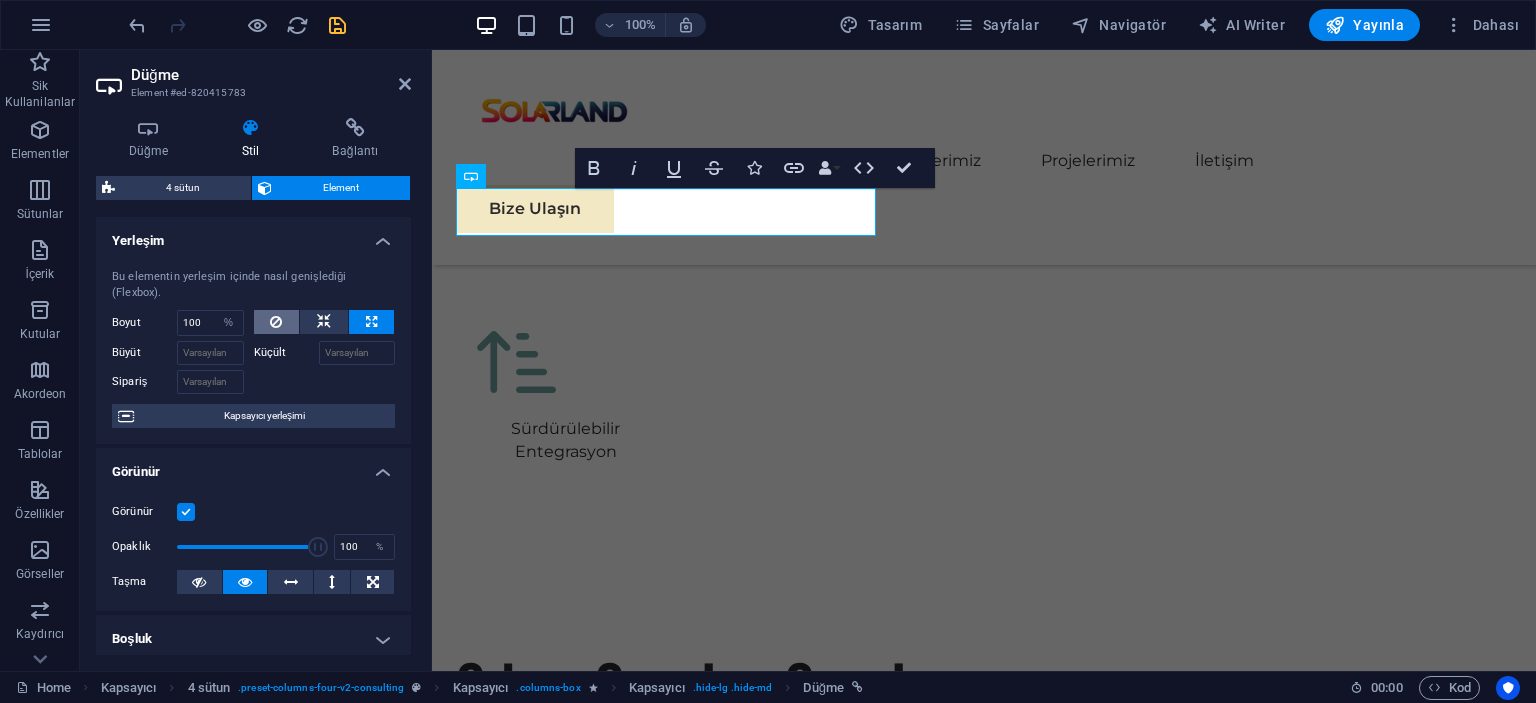click at bounding box center [277, 322] 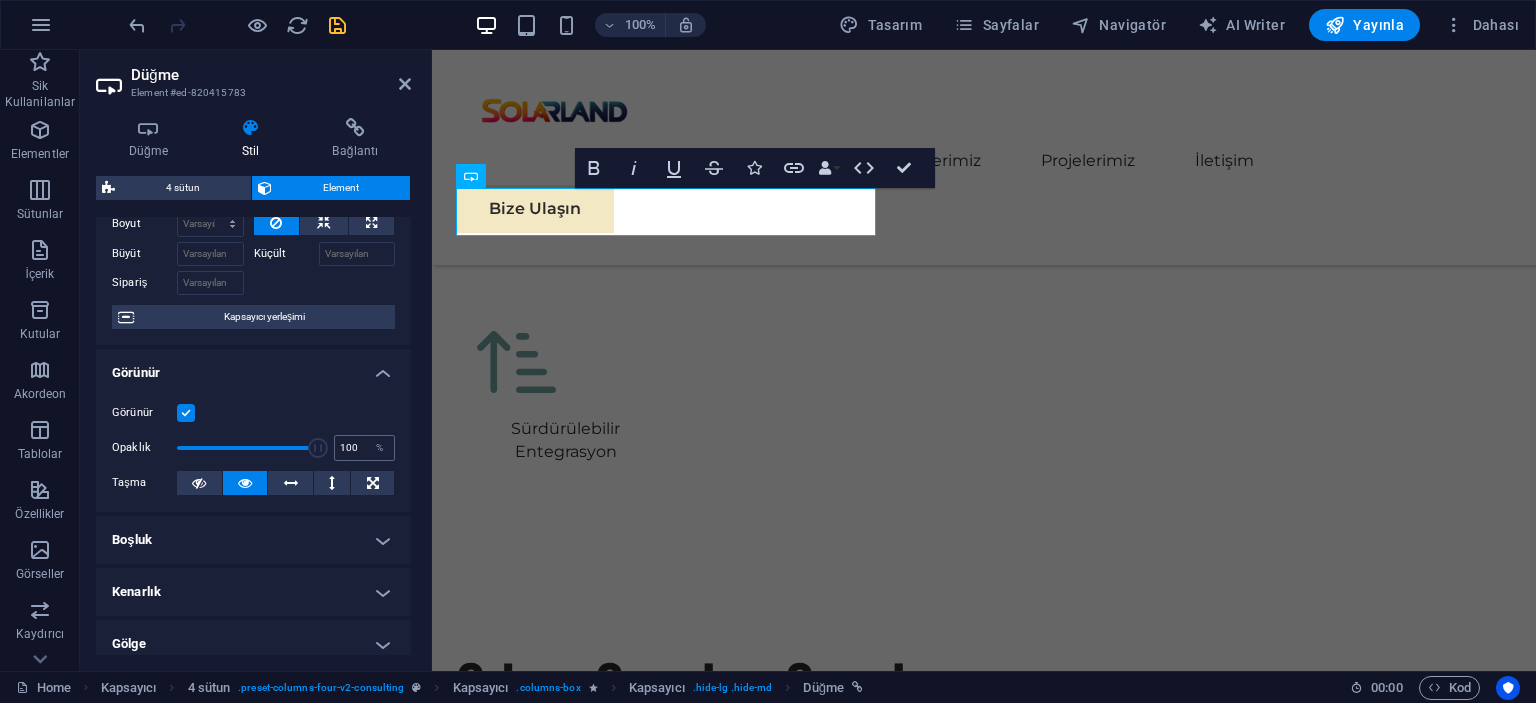 scroll, scrollTop: 100, scrollLeft: 0, axis: vertical 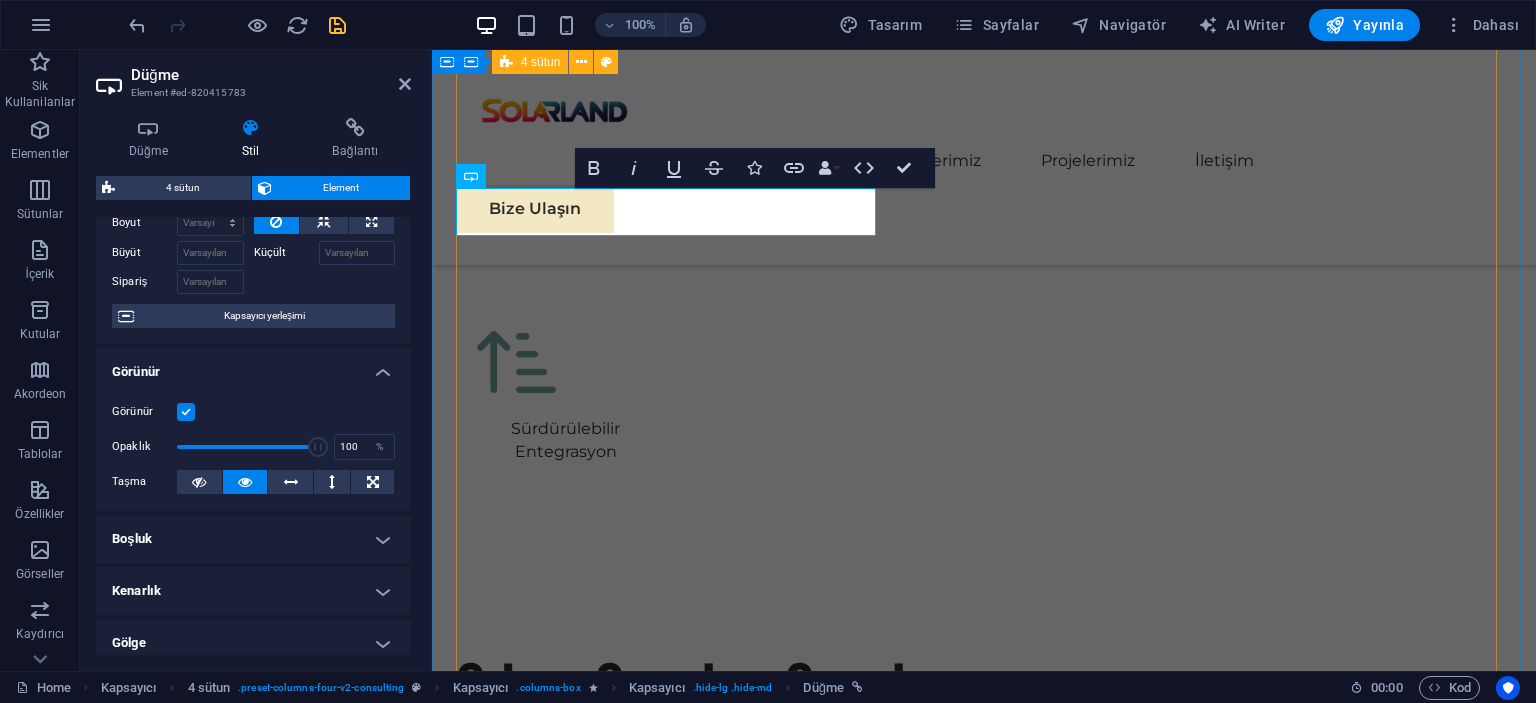 click on "01
EcoPower Dönüşüm Girişimi Devamını Oku Daha Az Oku 02 Stratejik Sürdürülebilirlik Yol Haritası Devamını Oku Daha Az Oku 03 Küresel Pazar Genişleme Stratejisi Devamını Oku Daha Az Oku 04 Yenilenebilir Enerji Optimizasyonu Devamını Oku Daha Az Oku" at bounding box center (984, 4592) 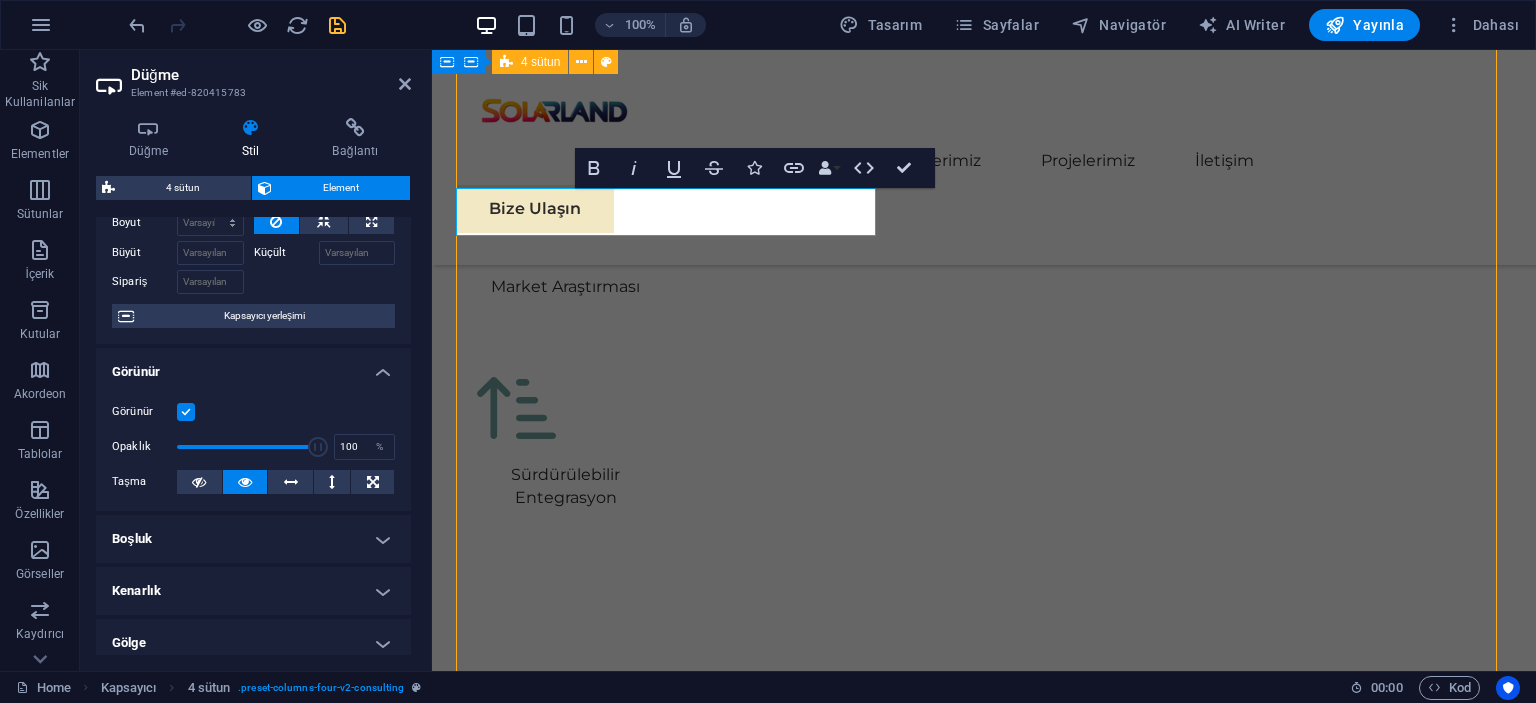 scroll, scrollTop: 5508, scrollLeft: 0, axis: vertical 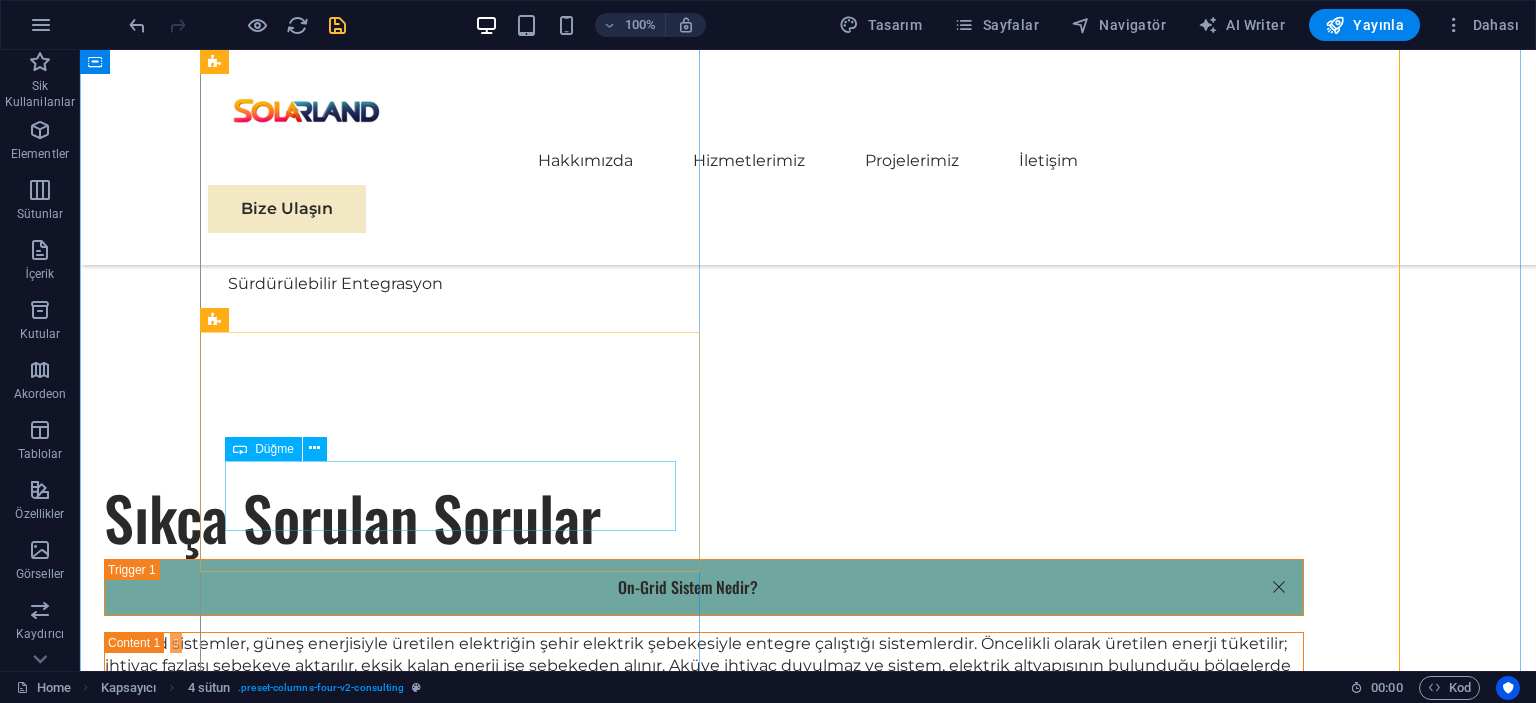 click on "Daha Az Oku" at bounding box center (808, 3109) 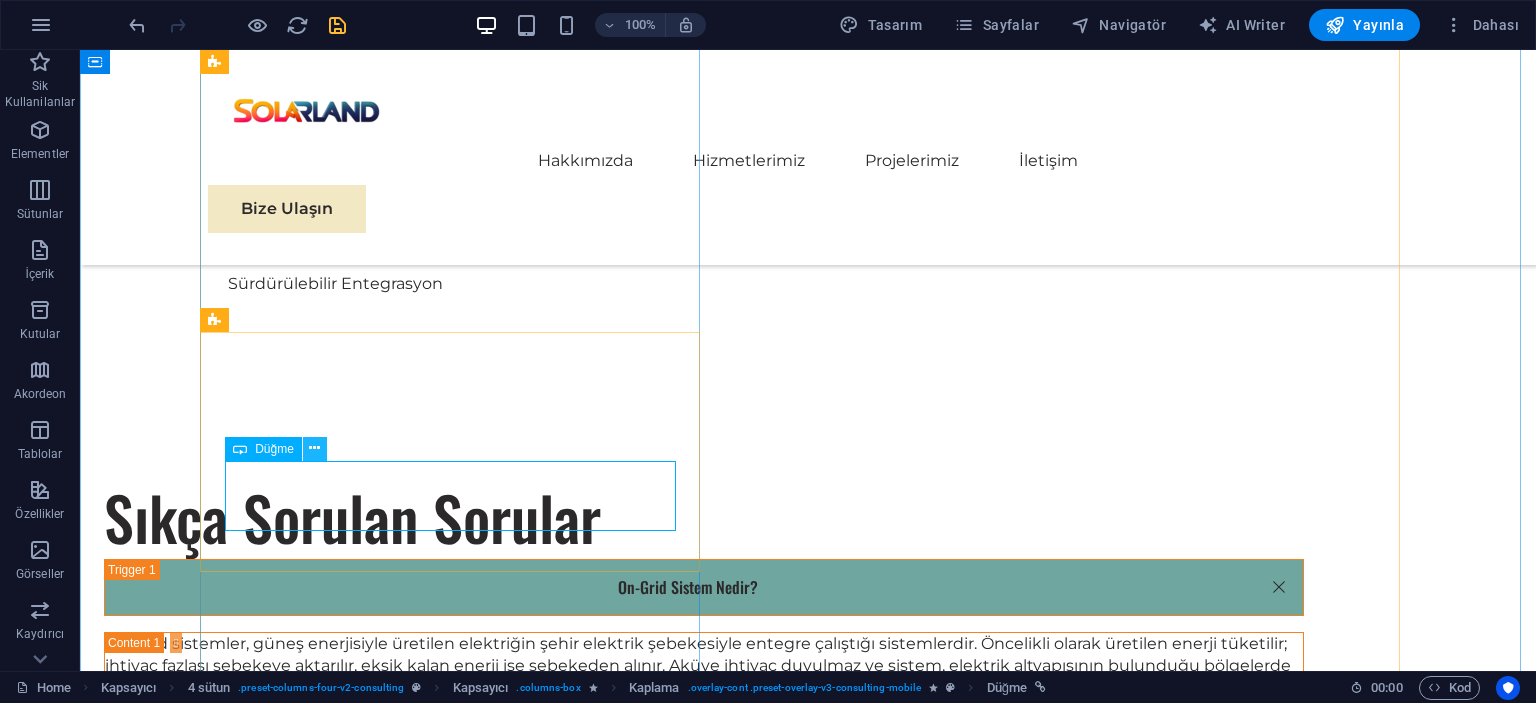 click at bounding box center [314, 448] 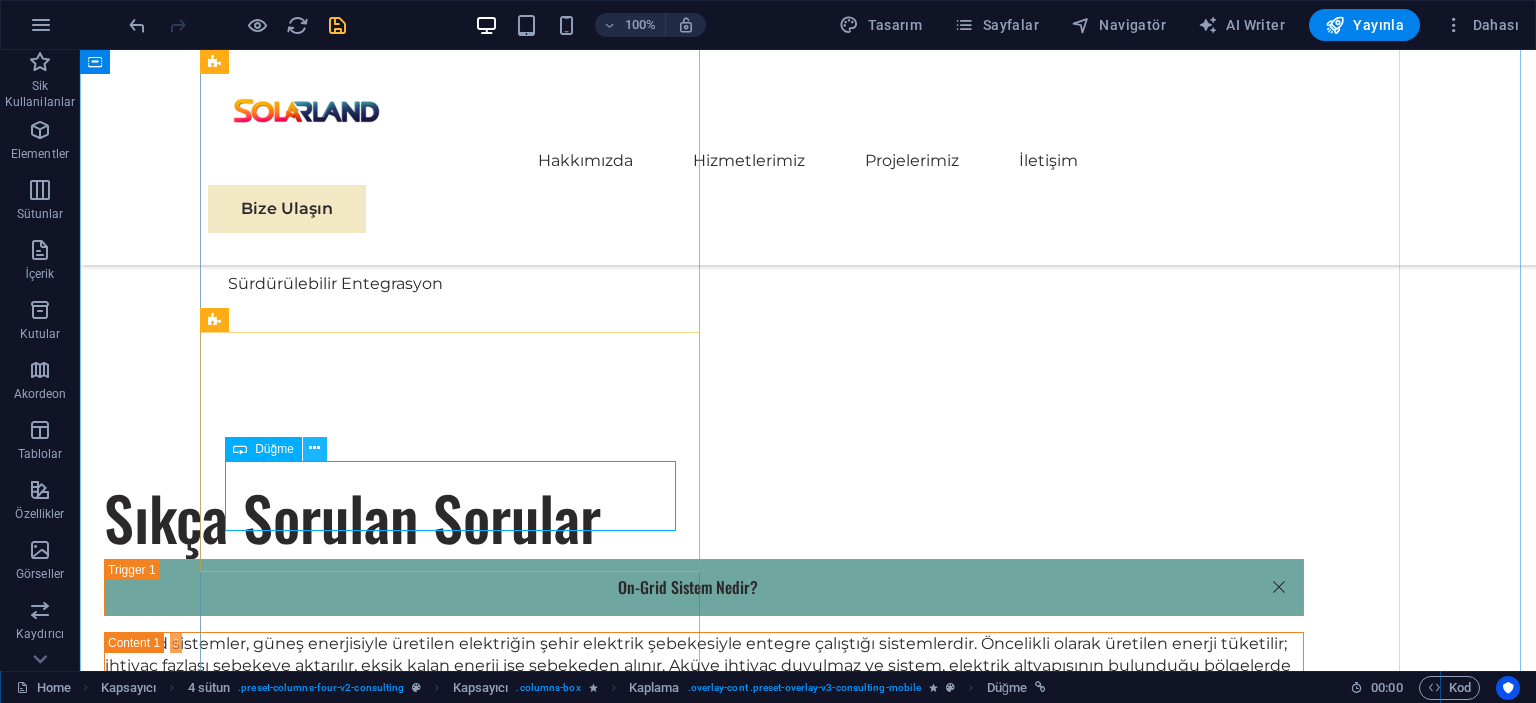 click at bounding box center (315, 449) 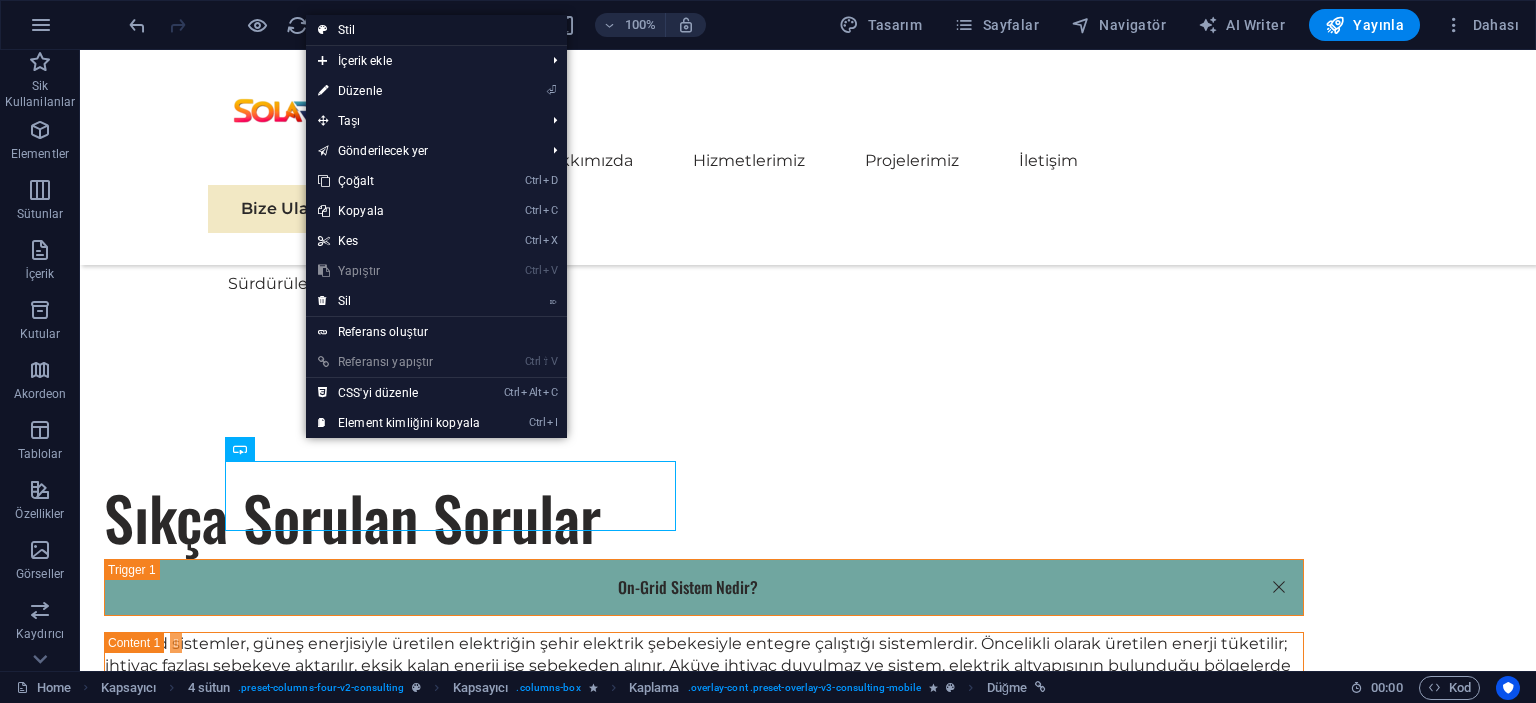 click on "Stil" at bounding box center (436, 30) 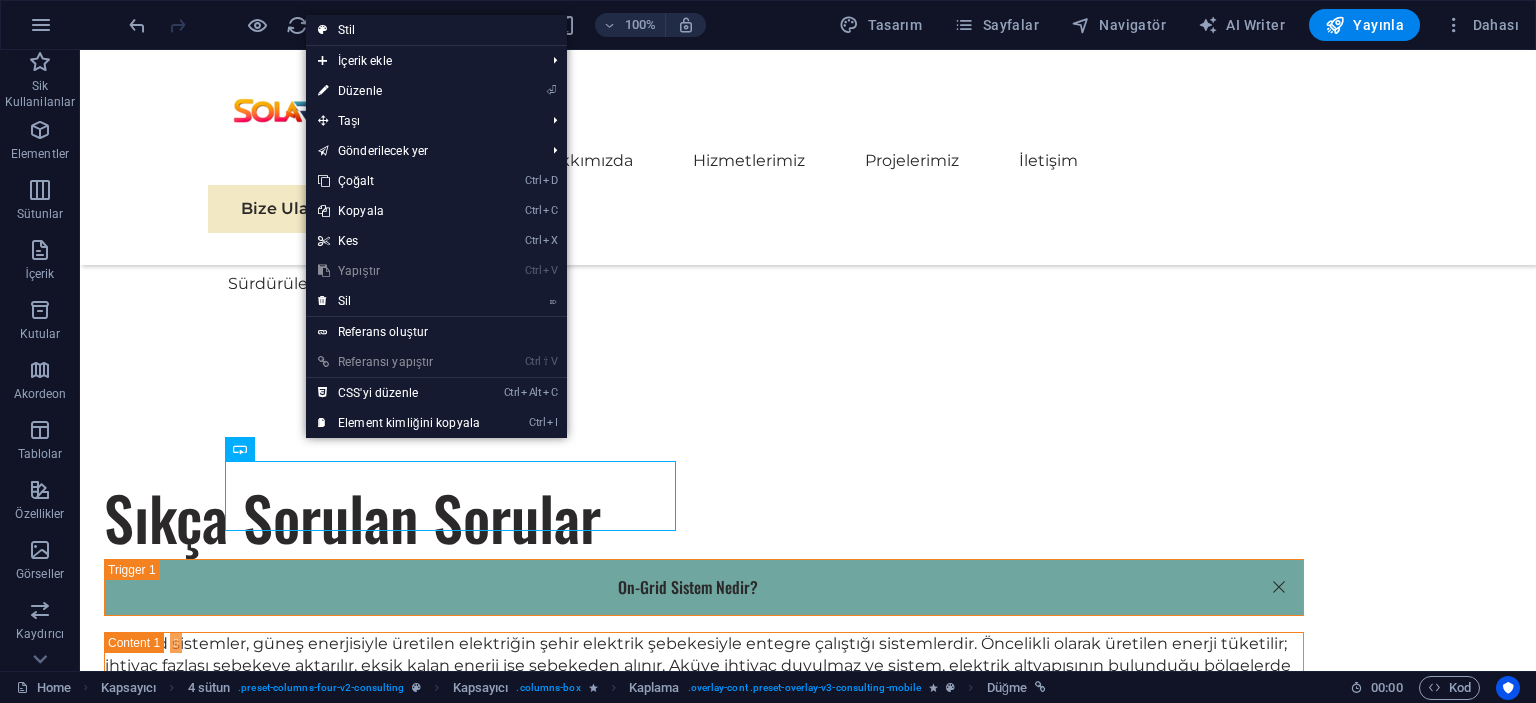 select on "rem" 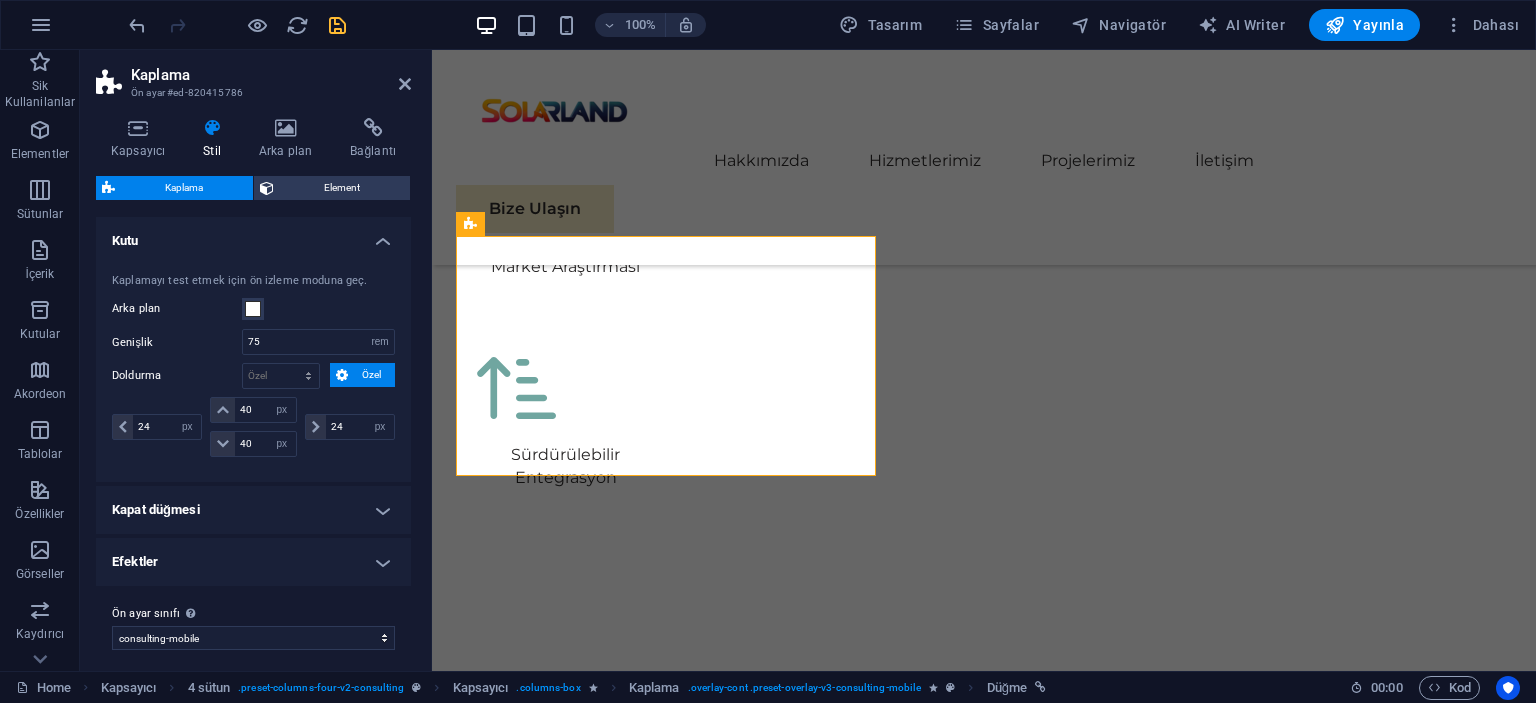 scroll, scrollTop: 5534, scrollLeft: 0, axis: vertical 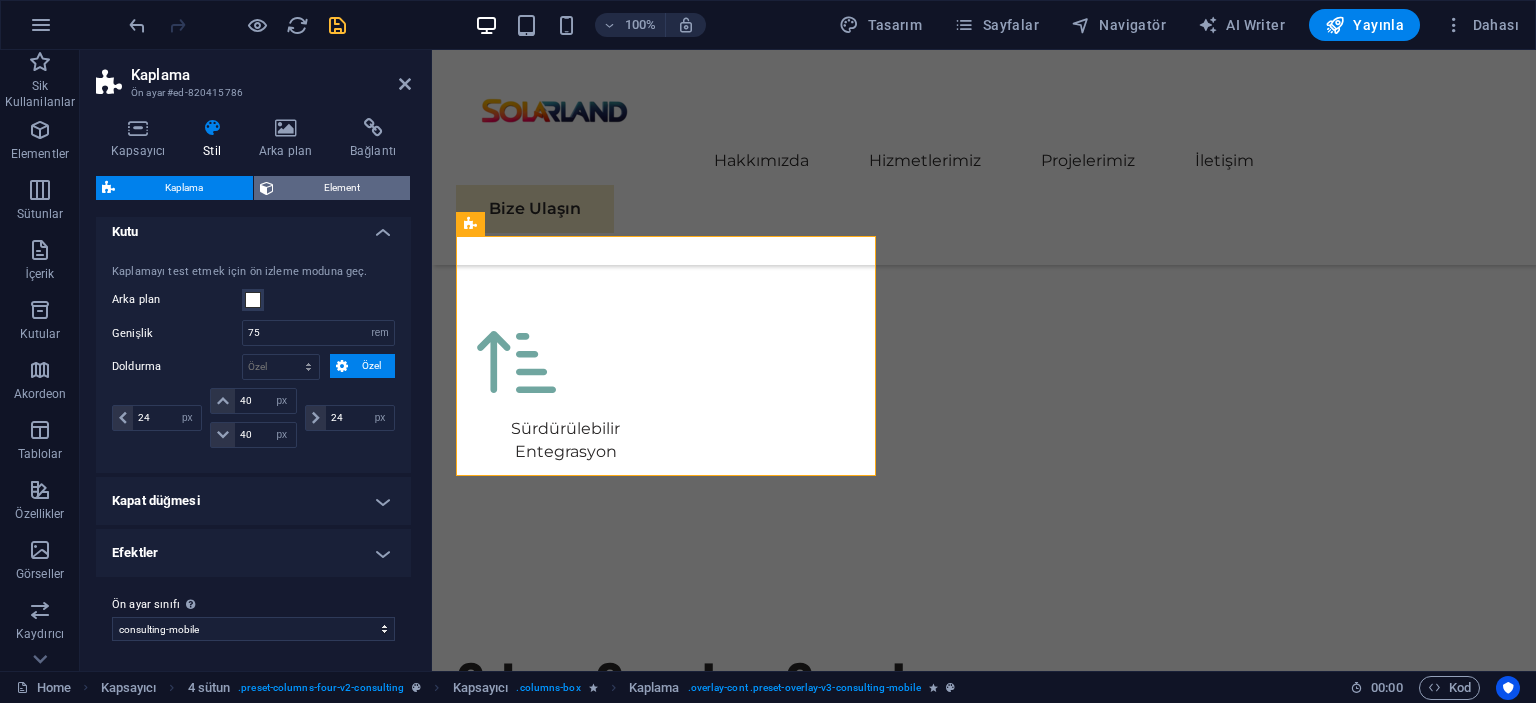 click on "Element" at bounding box center [342, 188] 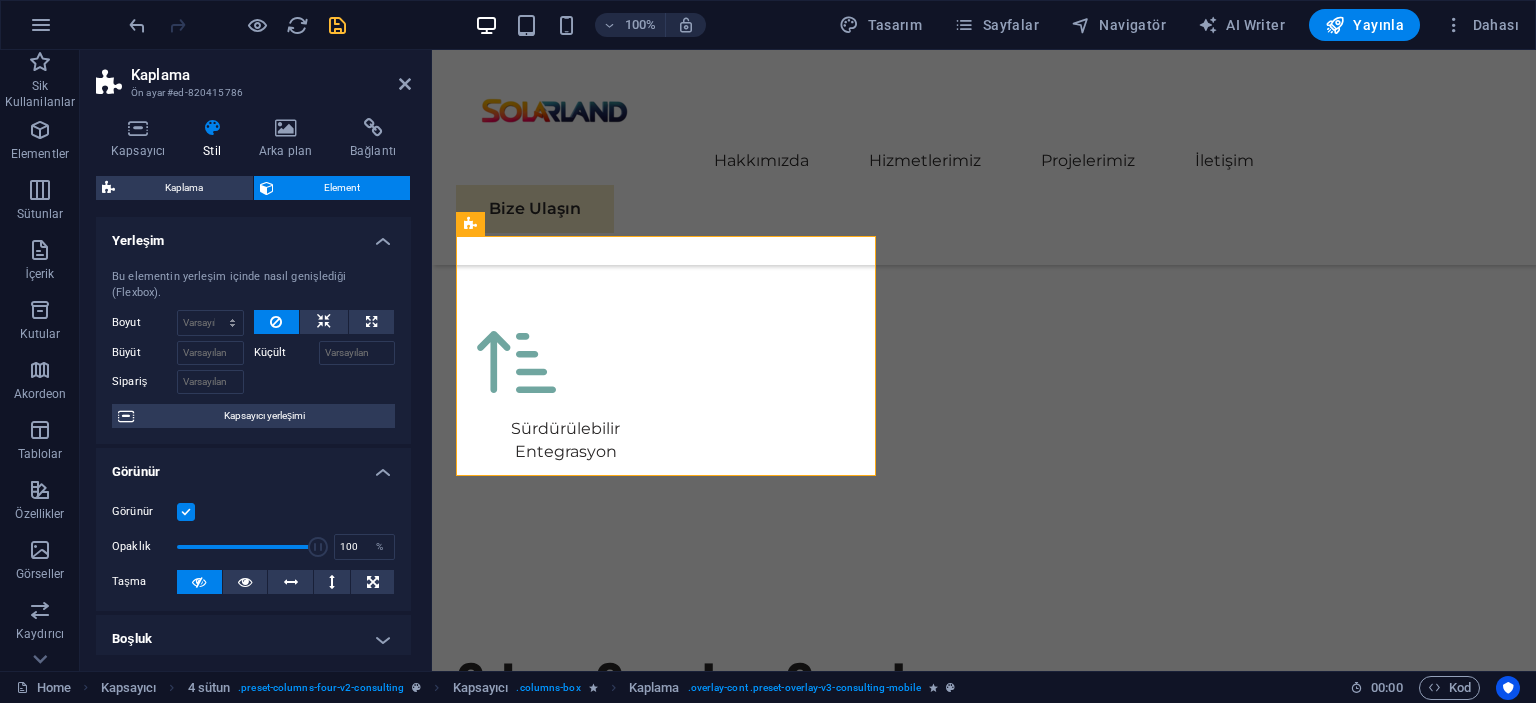 click at bounding box center (186, 512) 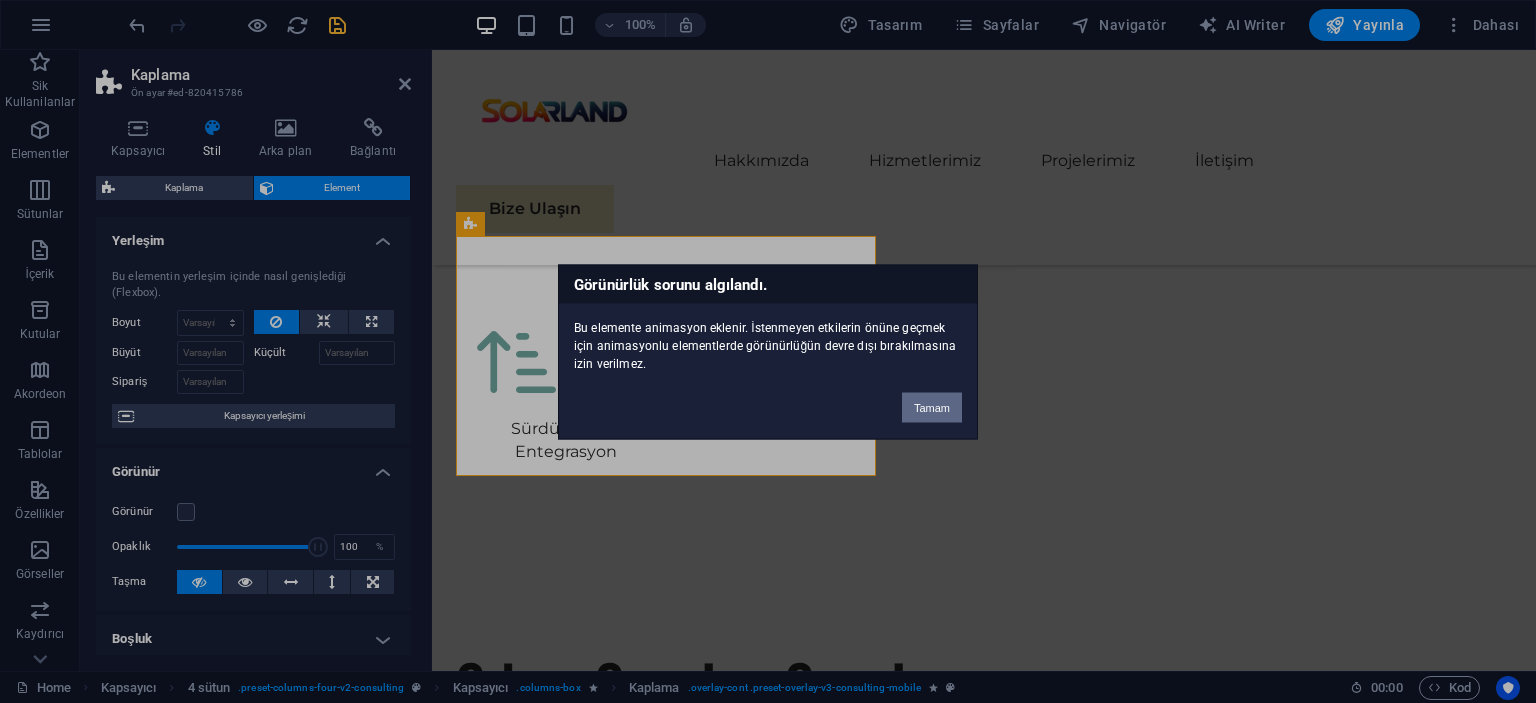 click on "Tamam" at bounding box center (932, 407) 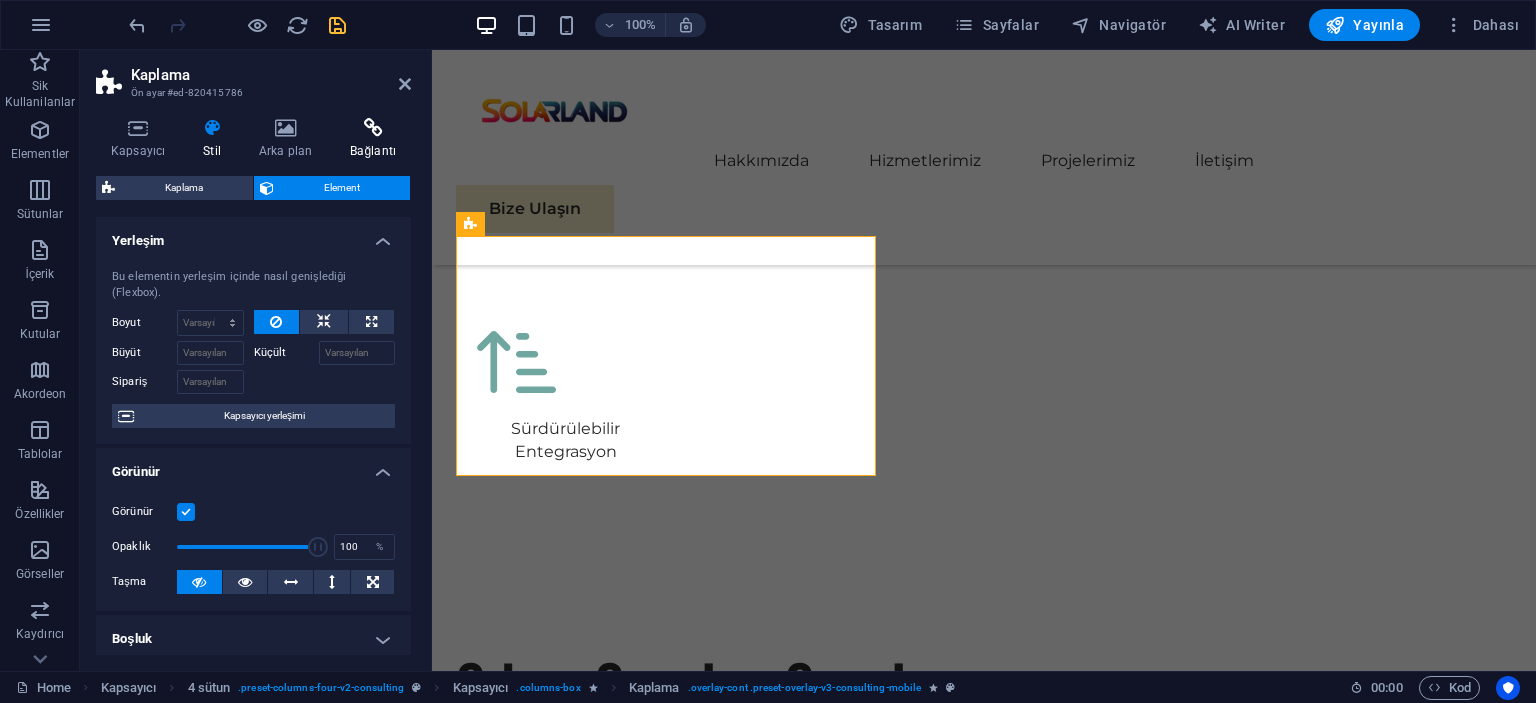 click at bounding box center [373, 128] 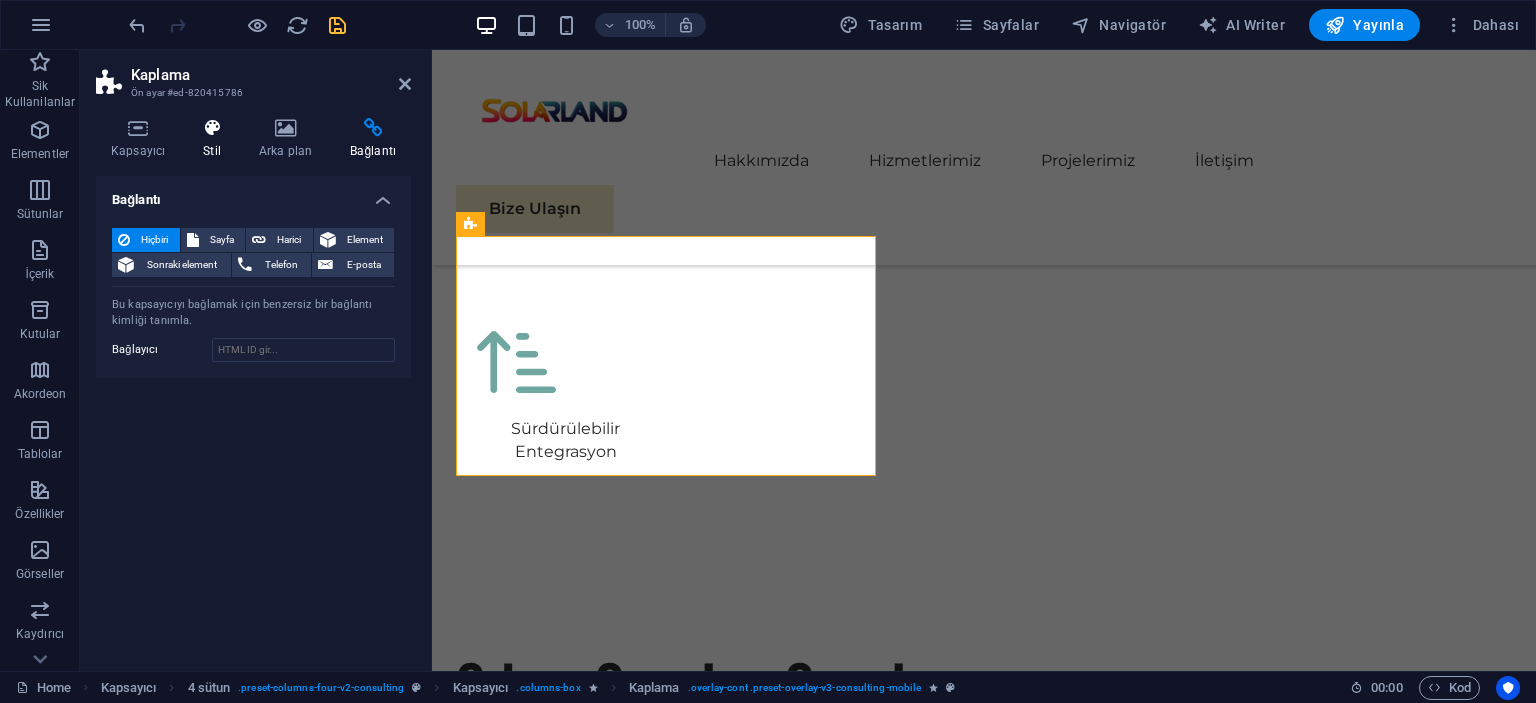 click at bounding box center (212, 128) 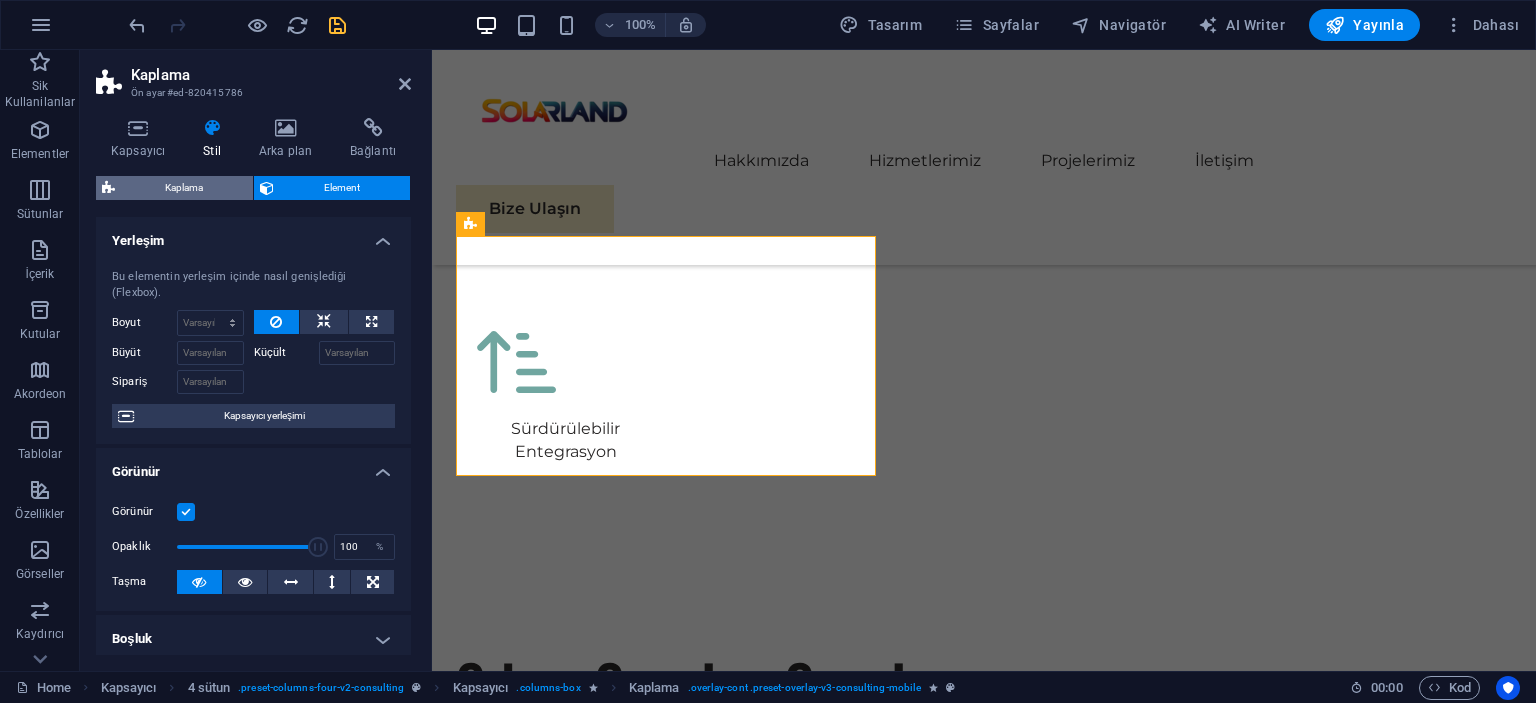 click on "Kaplama" at bounding box center (184, 188) 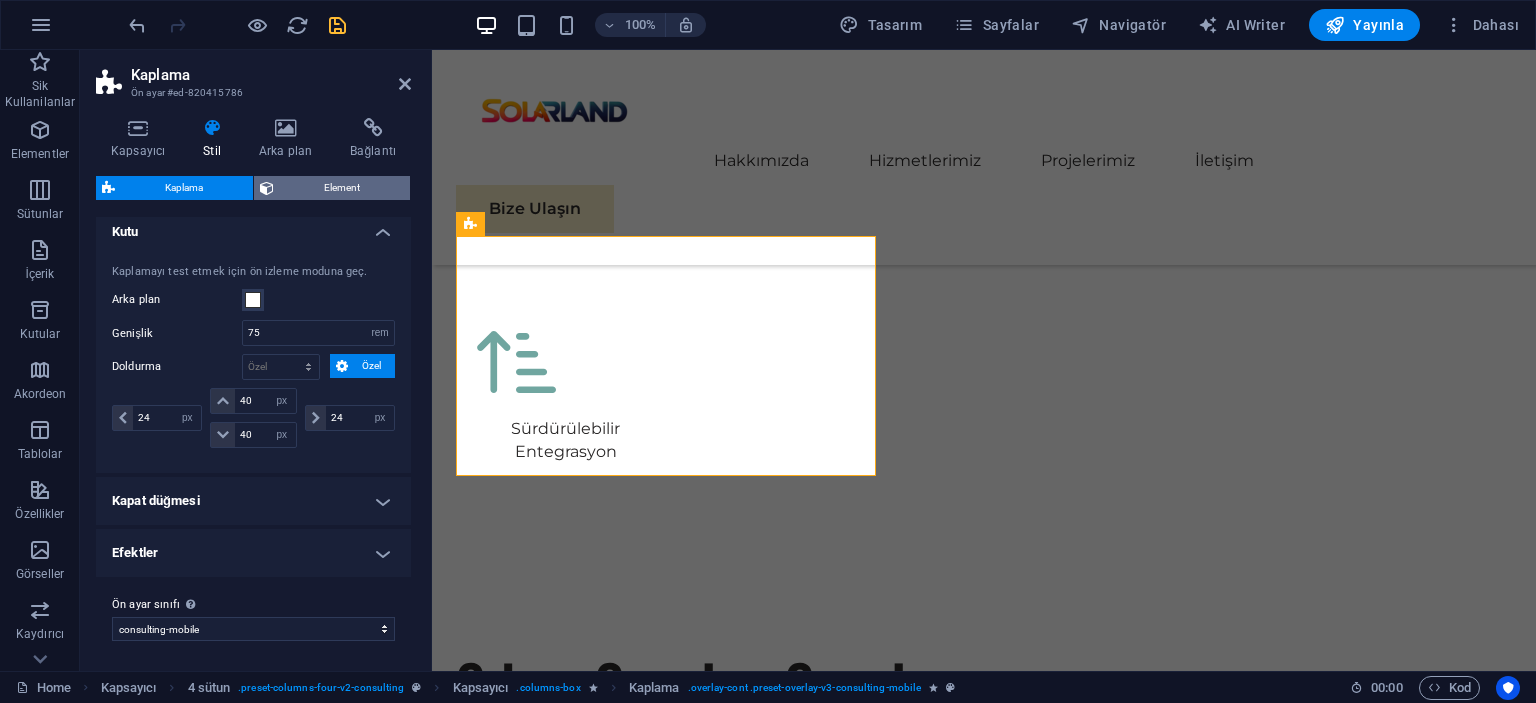 click on "Element" at bounding box center (342, 188) 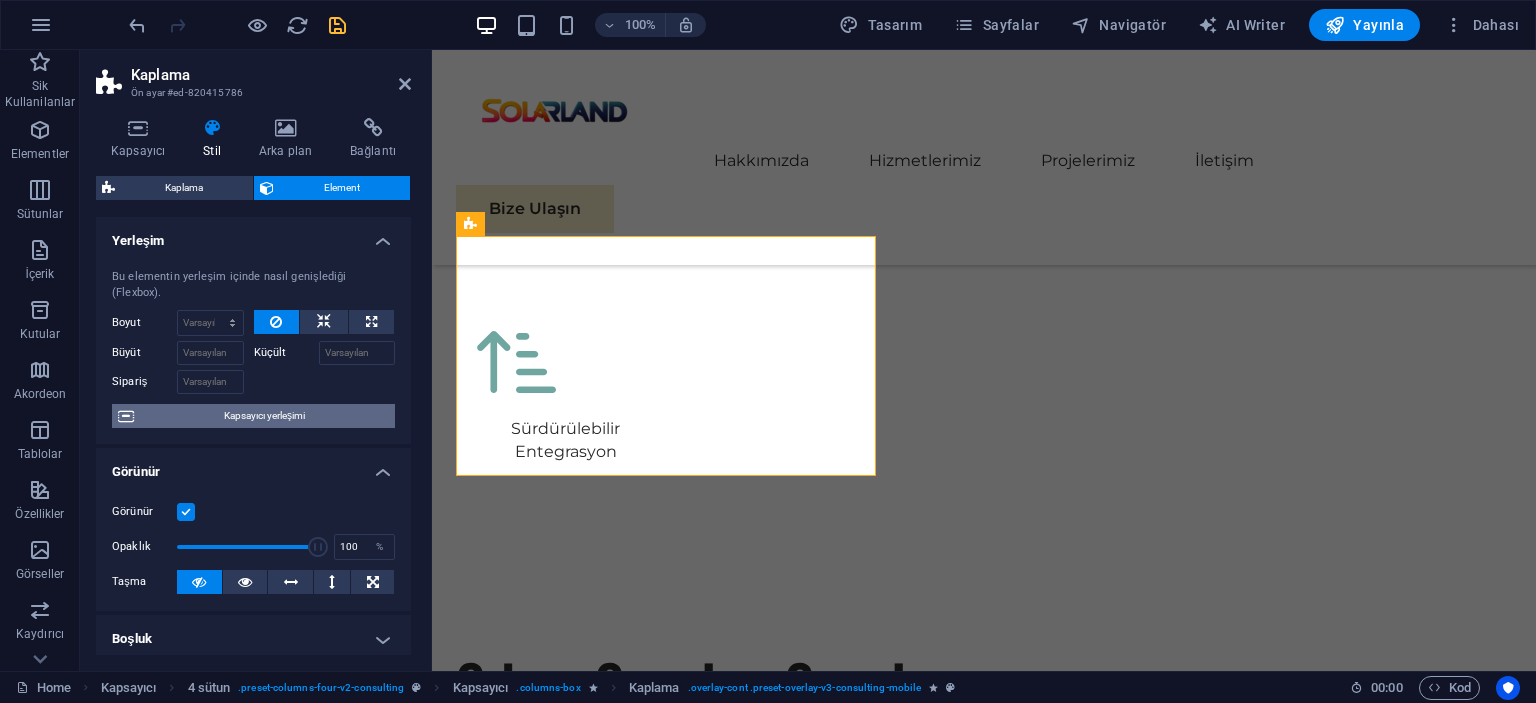 click on "Kapsayıcı yerleşimi" at bounding box center [264, 416] 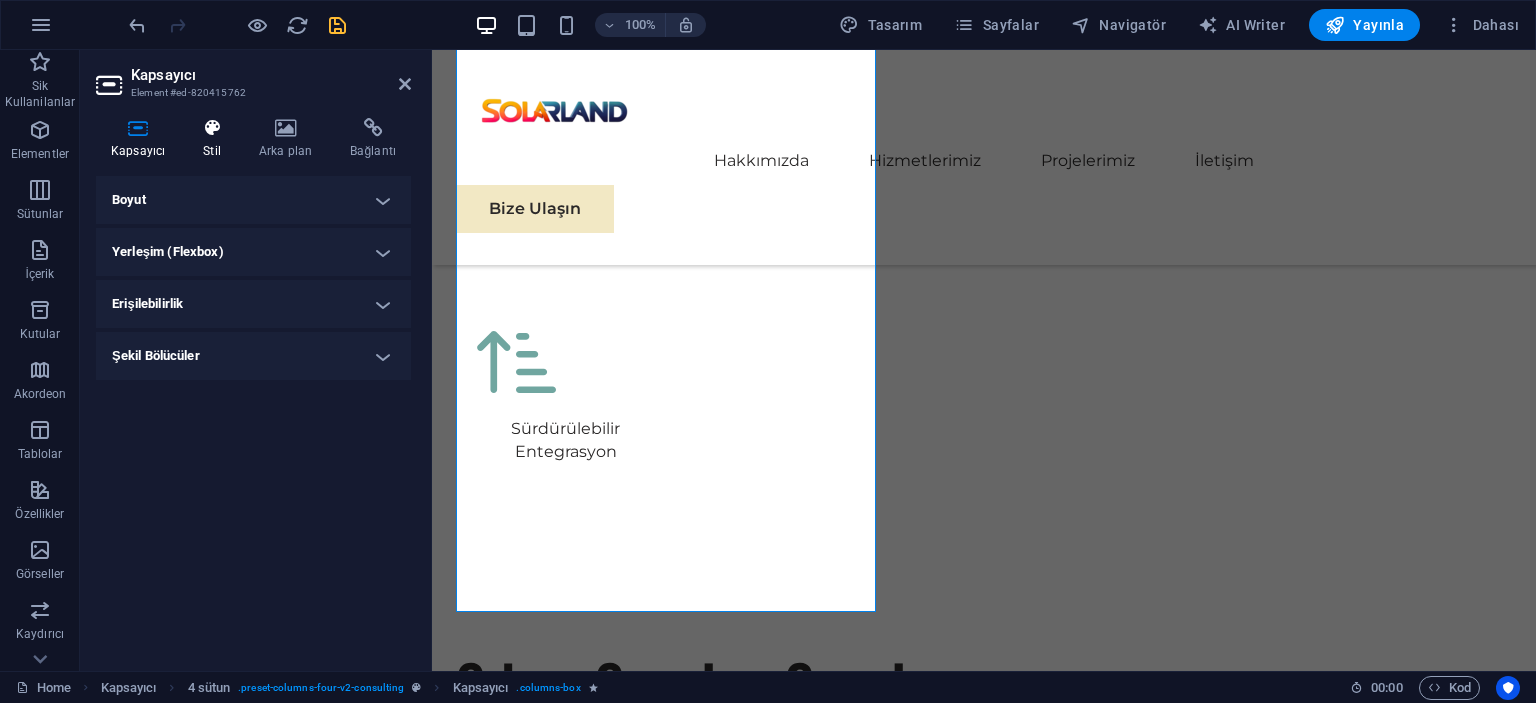 click at bounding box center [212, 128] 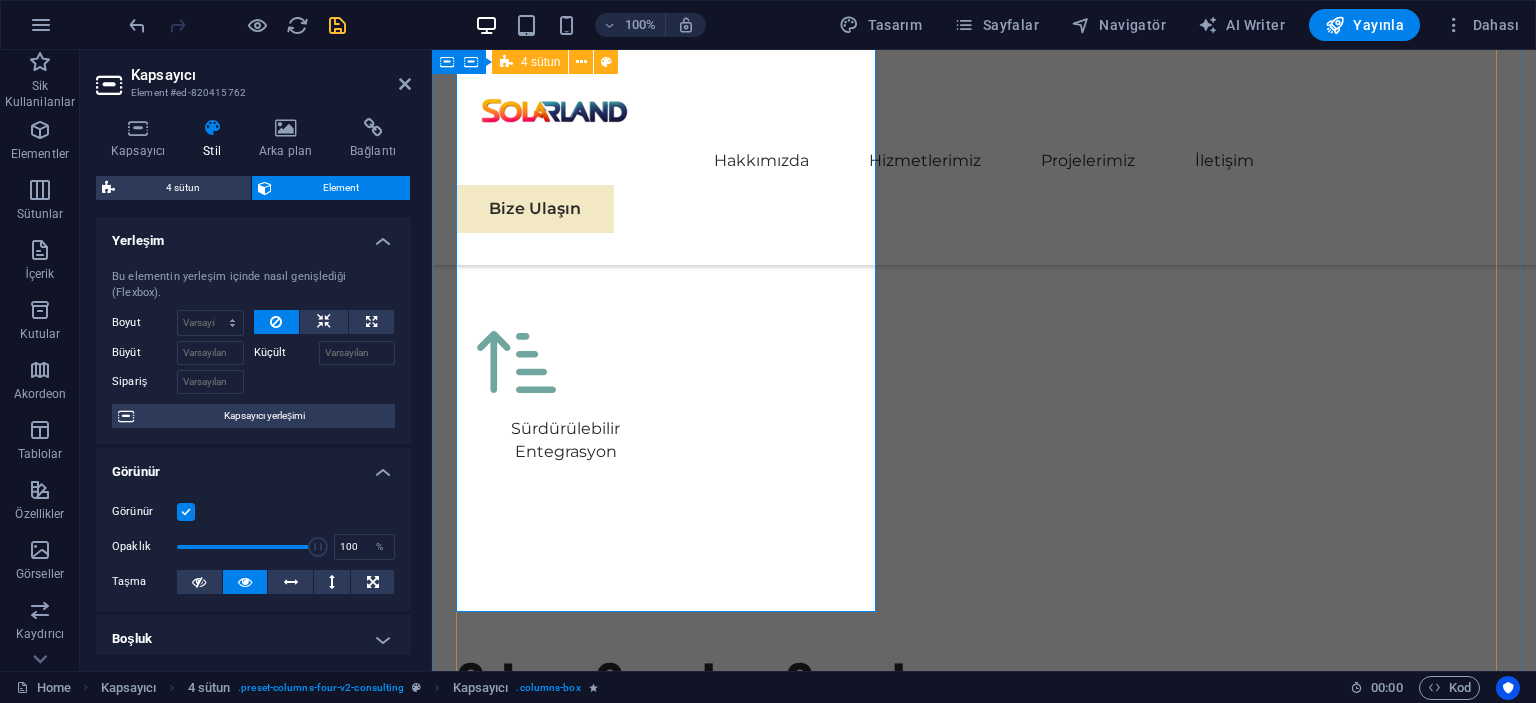 click on "01
EcoPower Dönüşüm Girişimi Devamını Oku Daha Az Oku 02 Stratejik Sürdürülebilirlik Yol Haritası Devamını Oku Daha Az Oku 03 Küresel Pazar Genişleme Stratejisi Devamını Oku Daha Az Oku 04 Yenilenebilir Enerji Optimizasyonu Devamını Oku Daha Az Oku" at bounding box center [984, 4592] 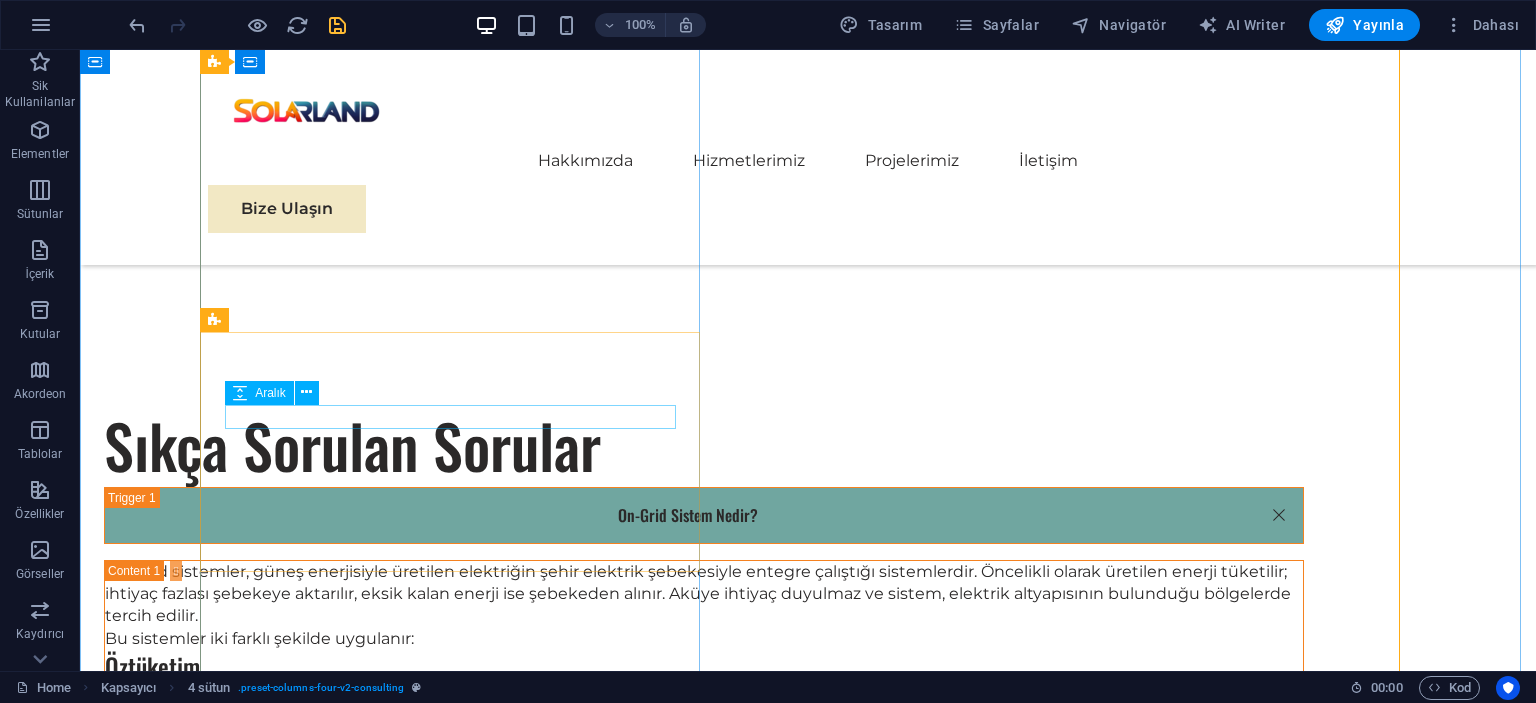 scroll, scrollTop: 5508, scrollLeft: 0, axis: vertical 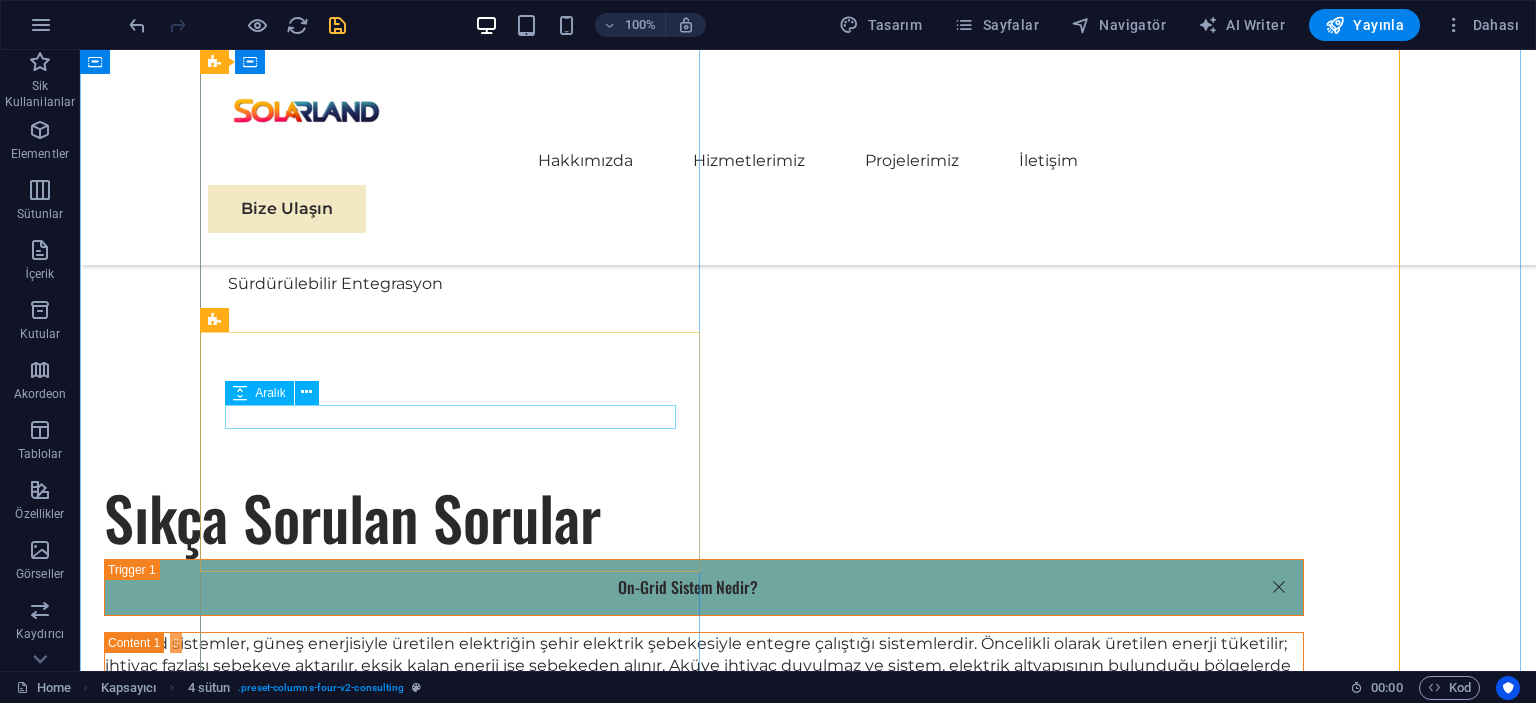 click at bounding box center [808, 3030] 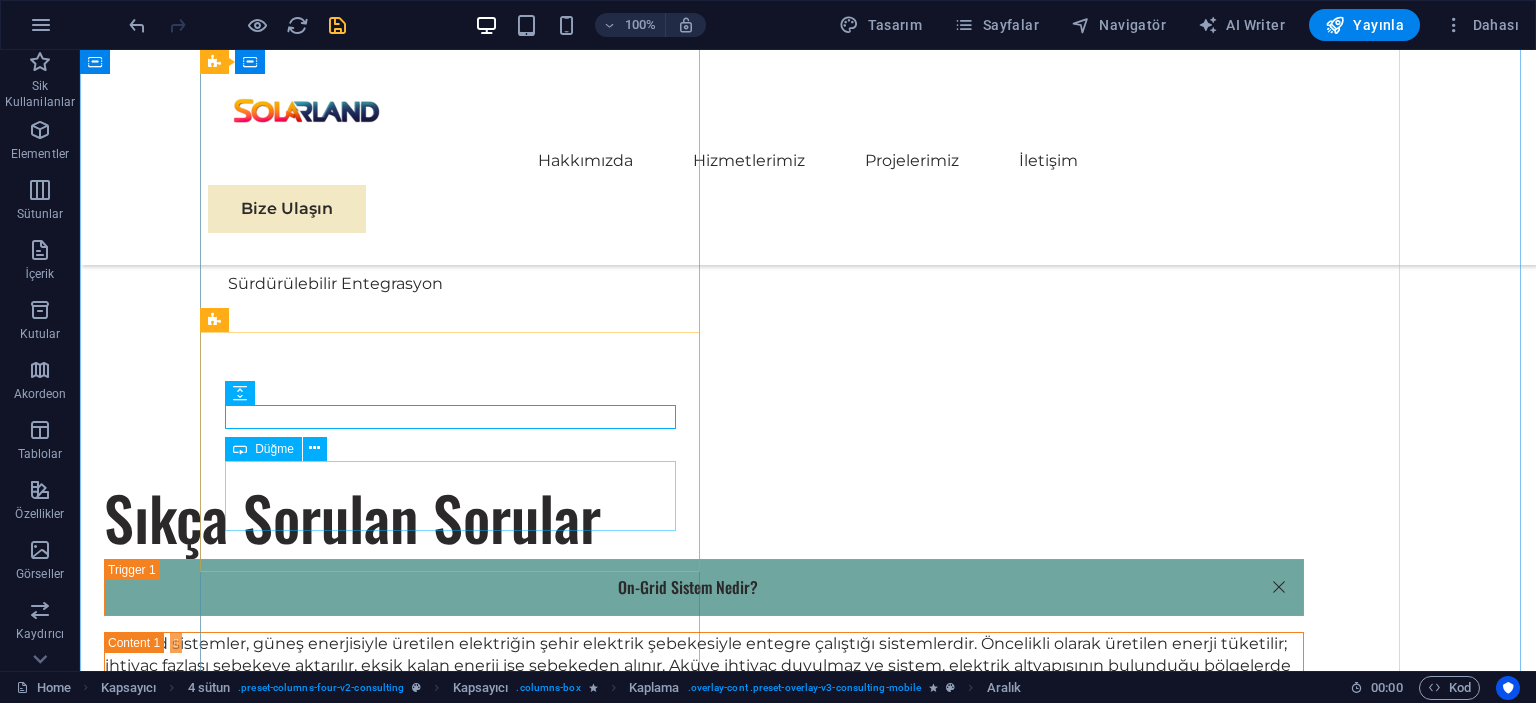 click on "Daha Az Oku" at bounding box center [808, 3109] 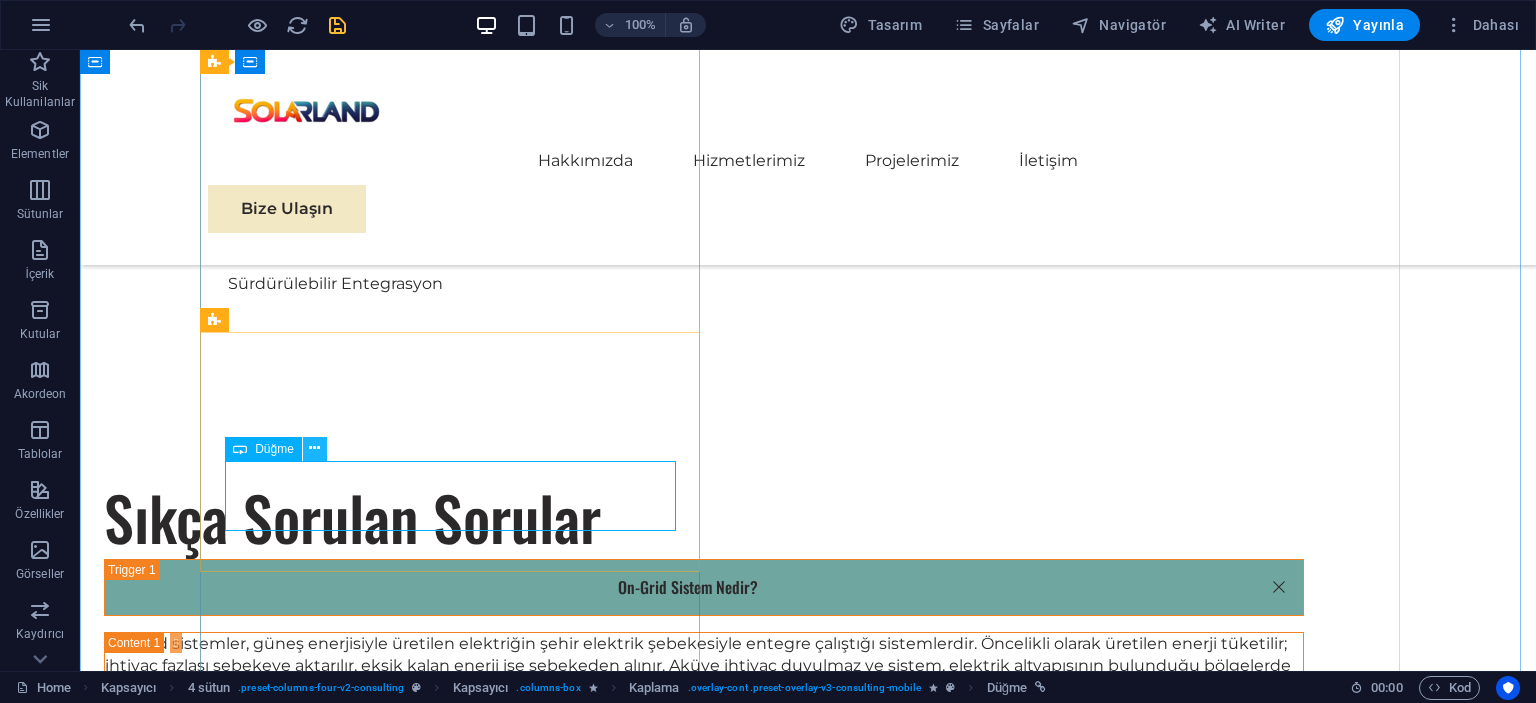 click at bounding box center (315, 449) 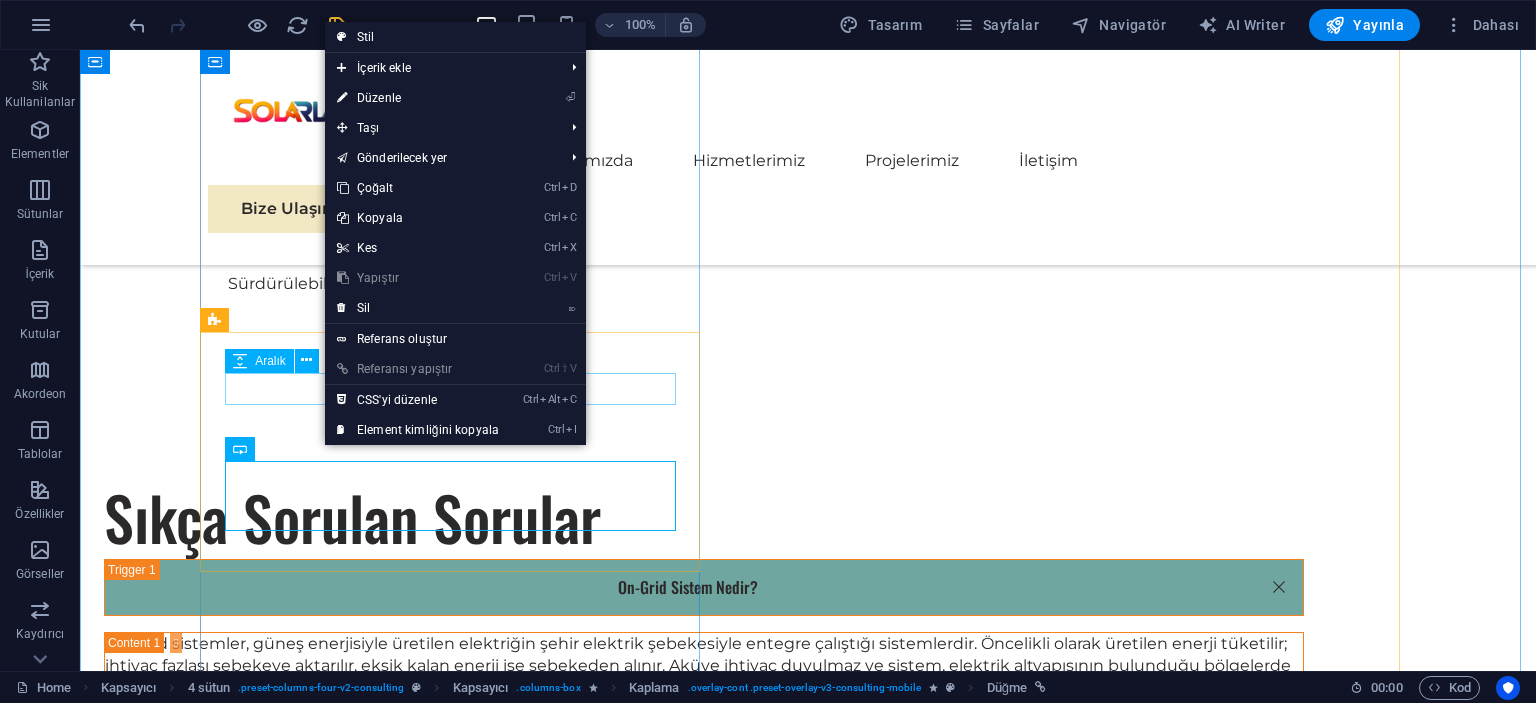 click at bounding box center [808, 3002] 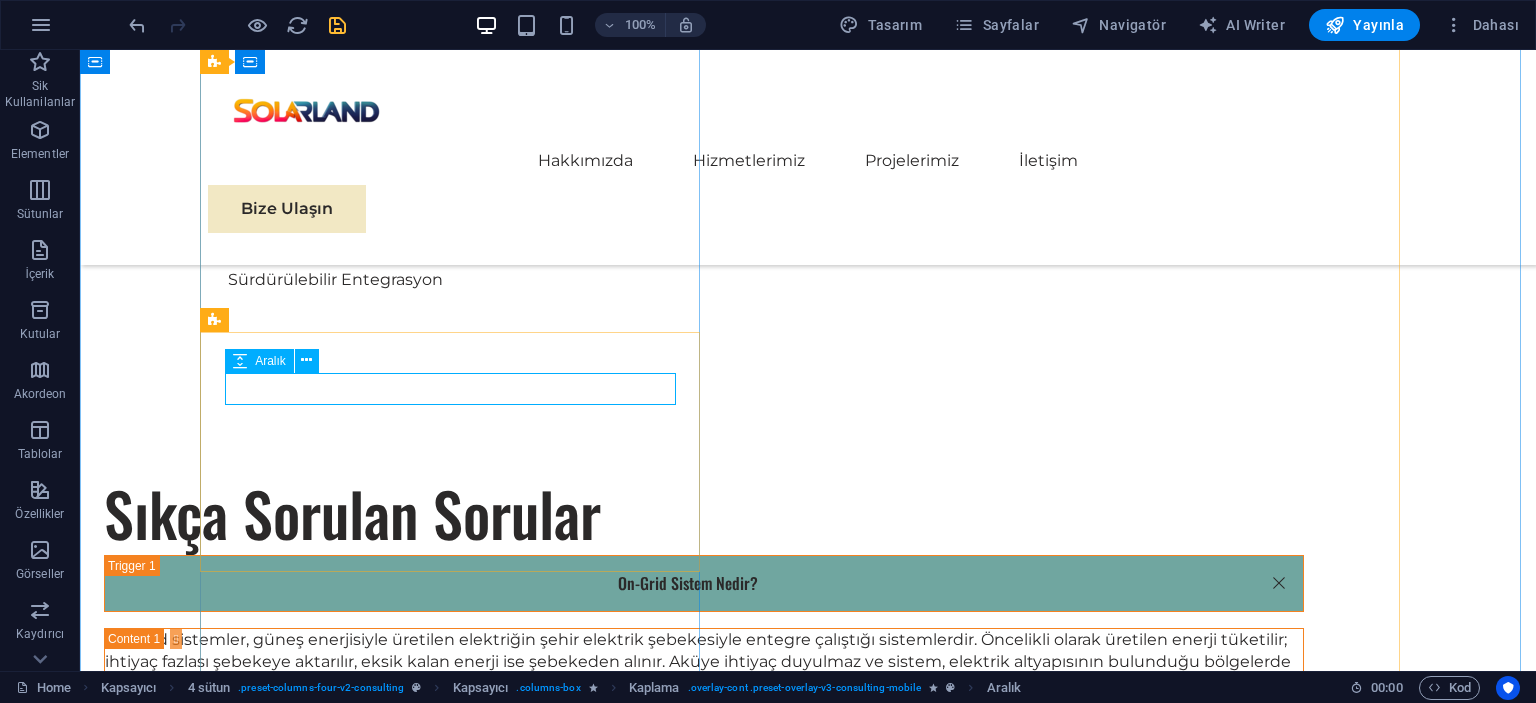 scroll, scrollTop: 5508, scrollLeft: 0, axis: vertical 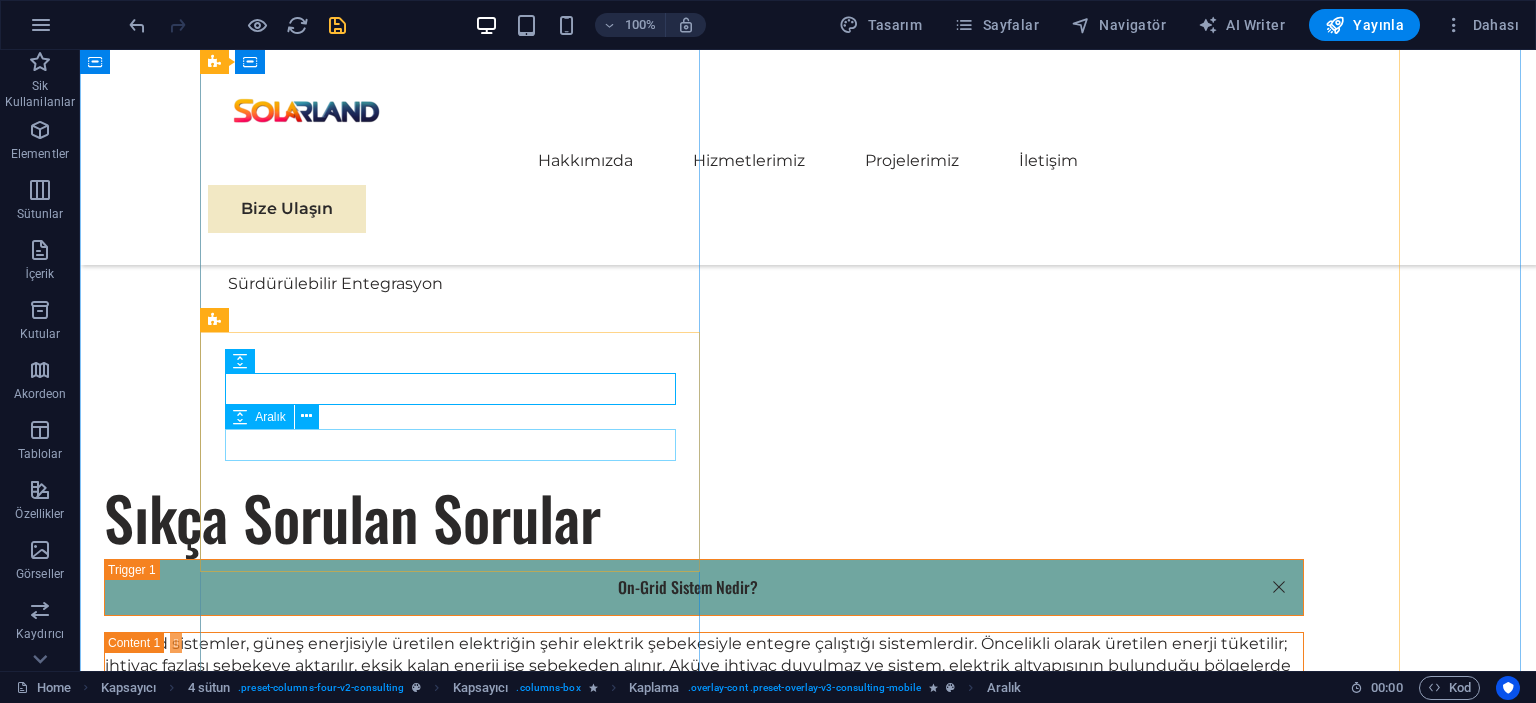 click at bounding box center (808, 3058) 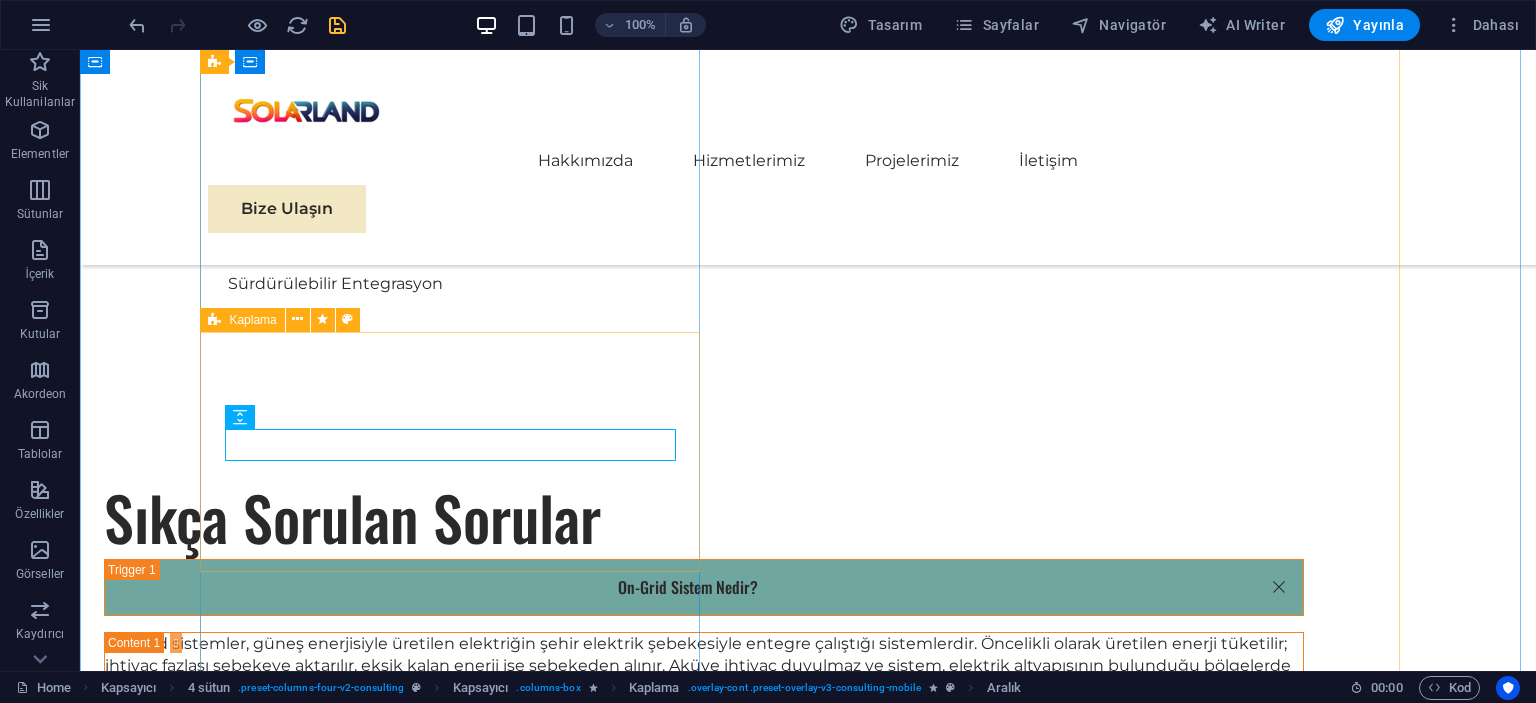 click on "Kaplama" at bounding box center [252, 320] 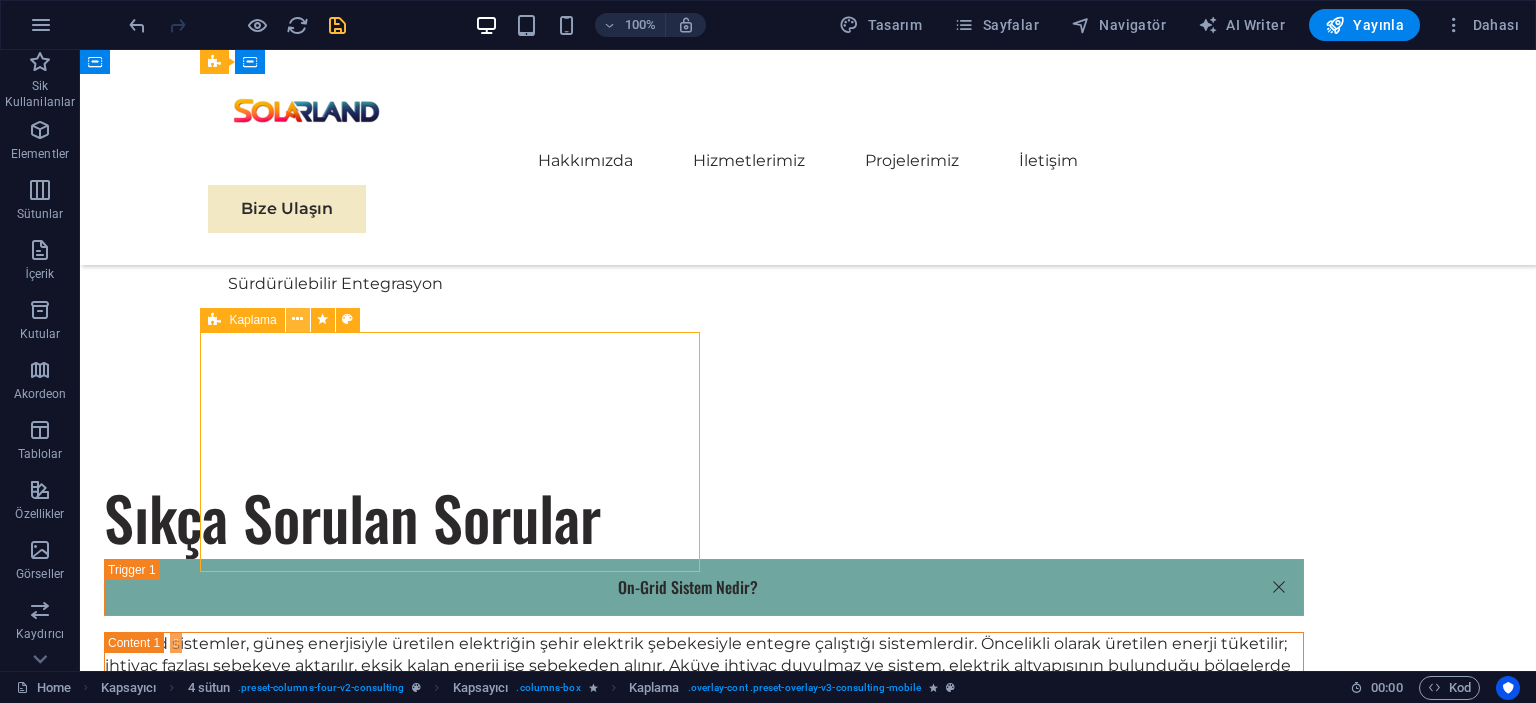 click at bounding box center [297, 319] 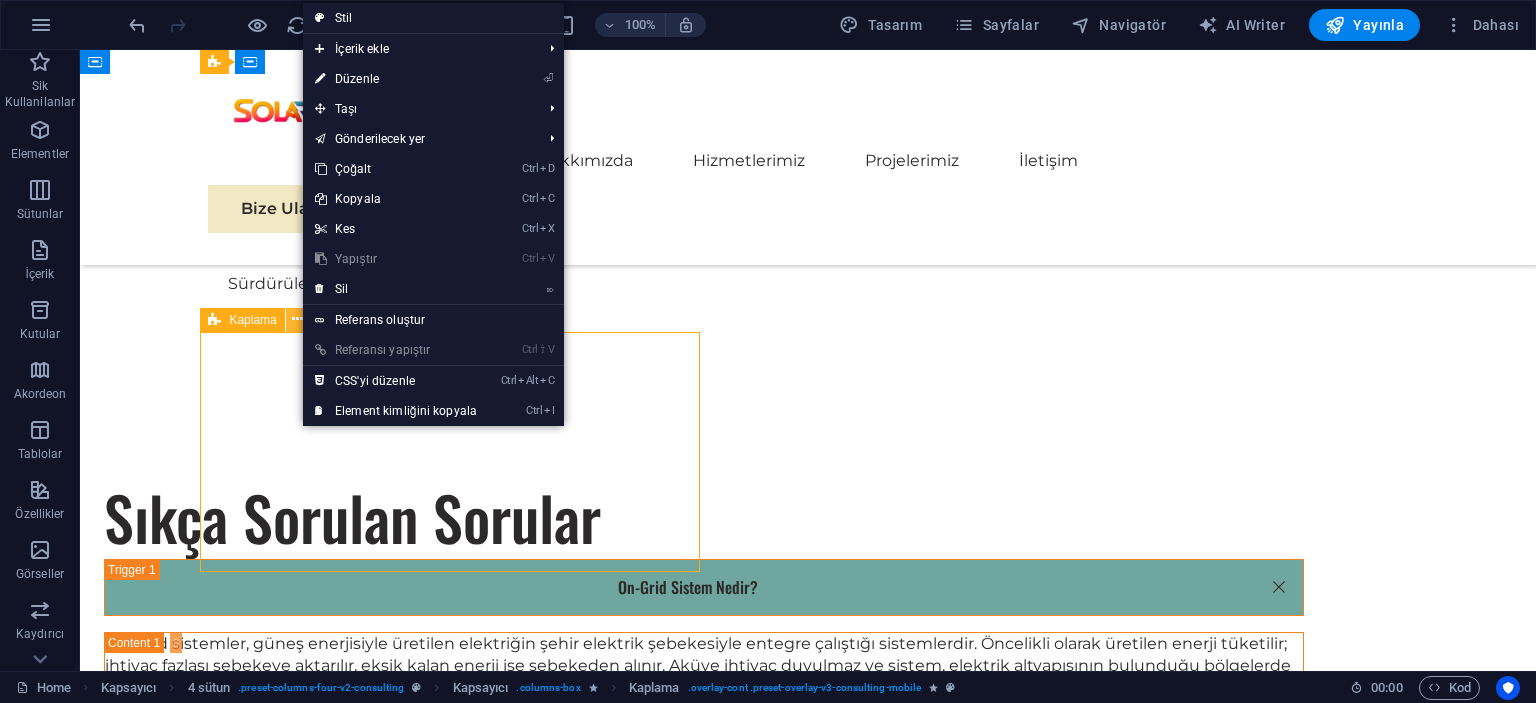click at bounding box center (297, 319) 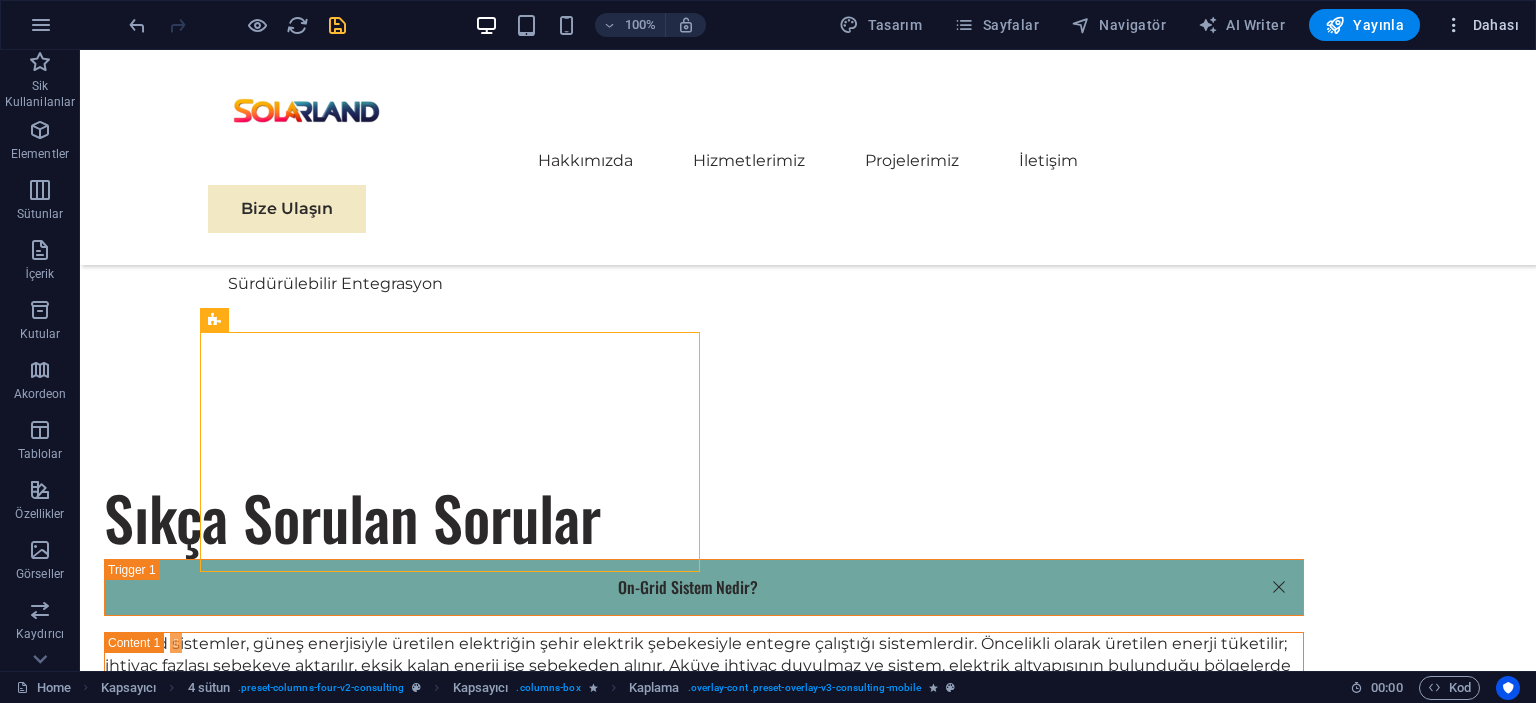 click on "Dahası" at bounding box center [1481, 25] 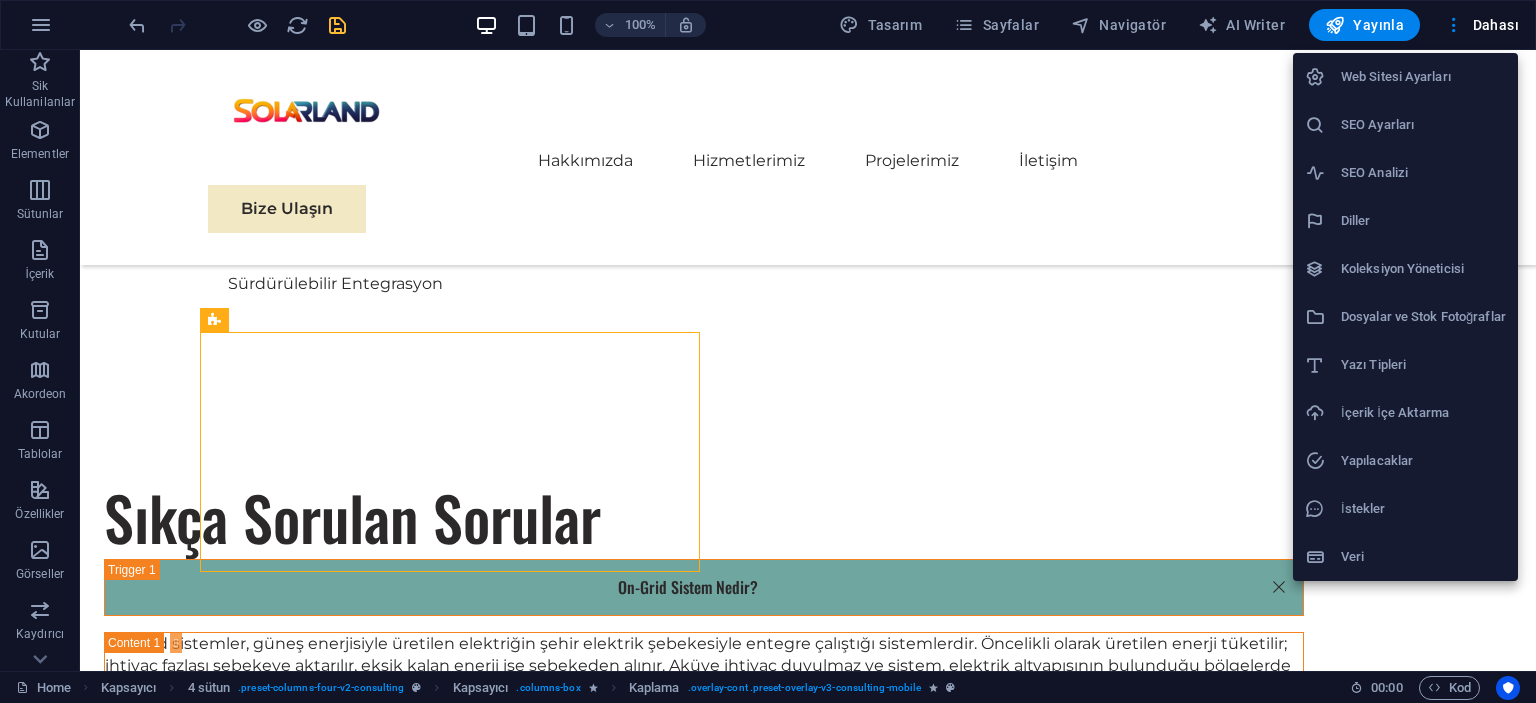 click on "Web Sitesi Ayarları" at bounding box center (1423, 77) 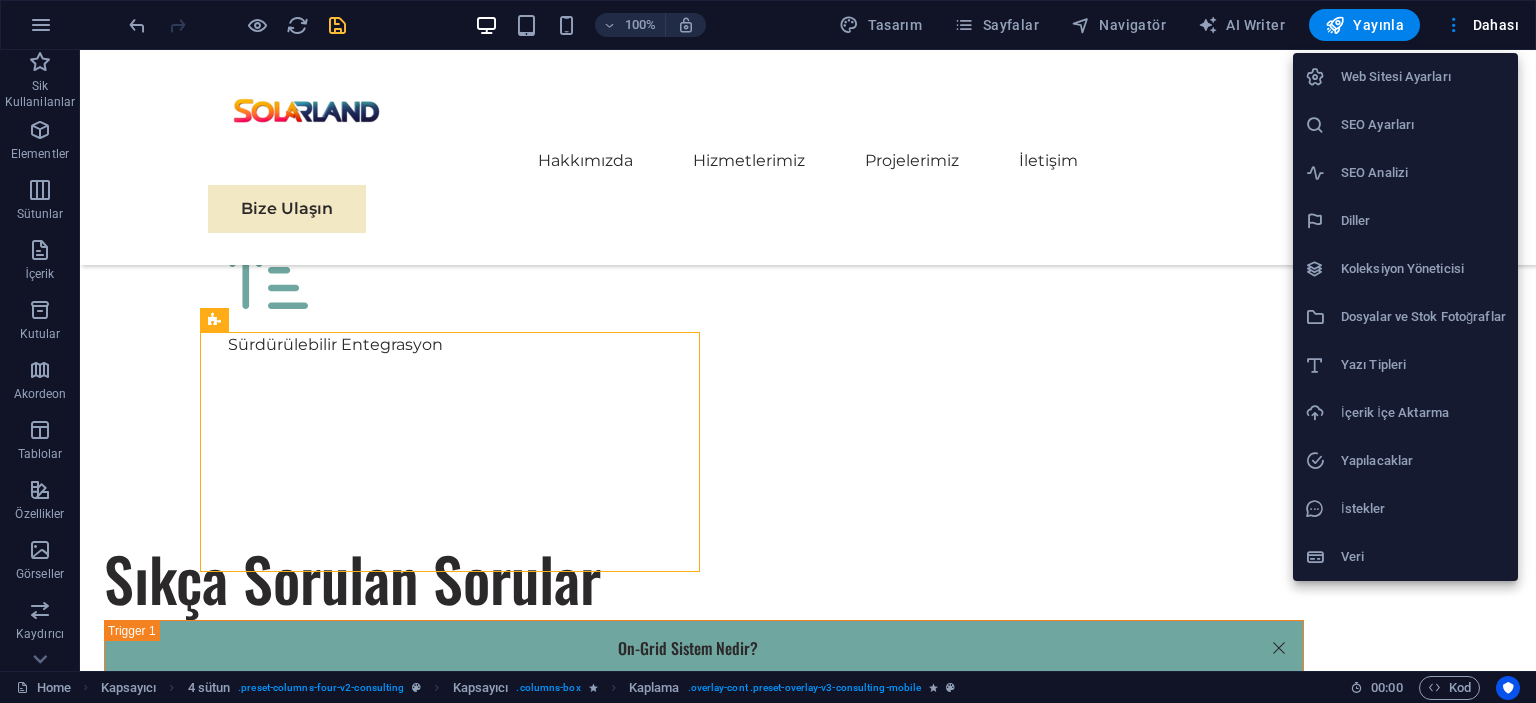 scroll, scrollTop: 5730, scrollLeft: 0, axis: vertical 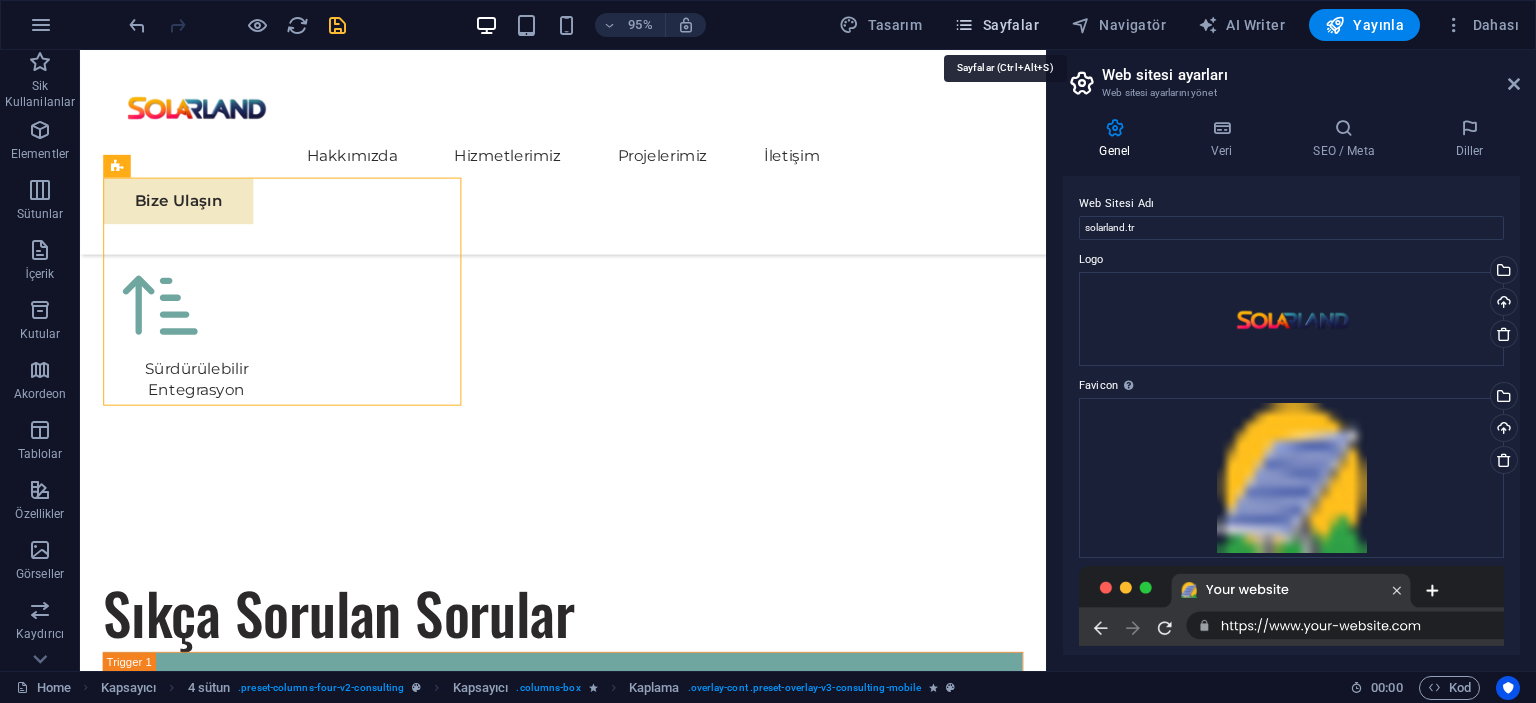 click on "Sayfalar" at bounding box center (996, 25) 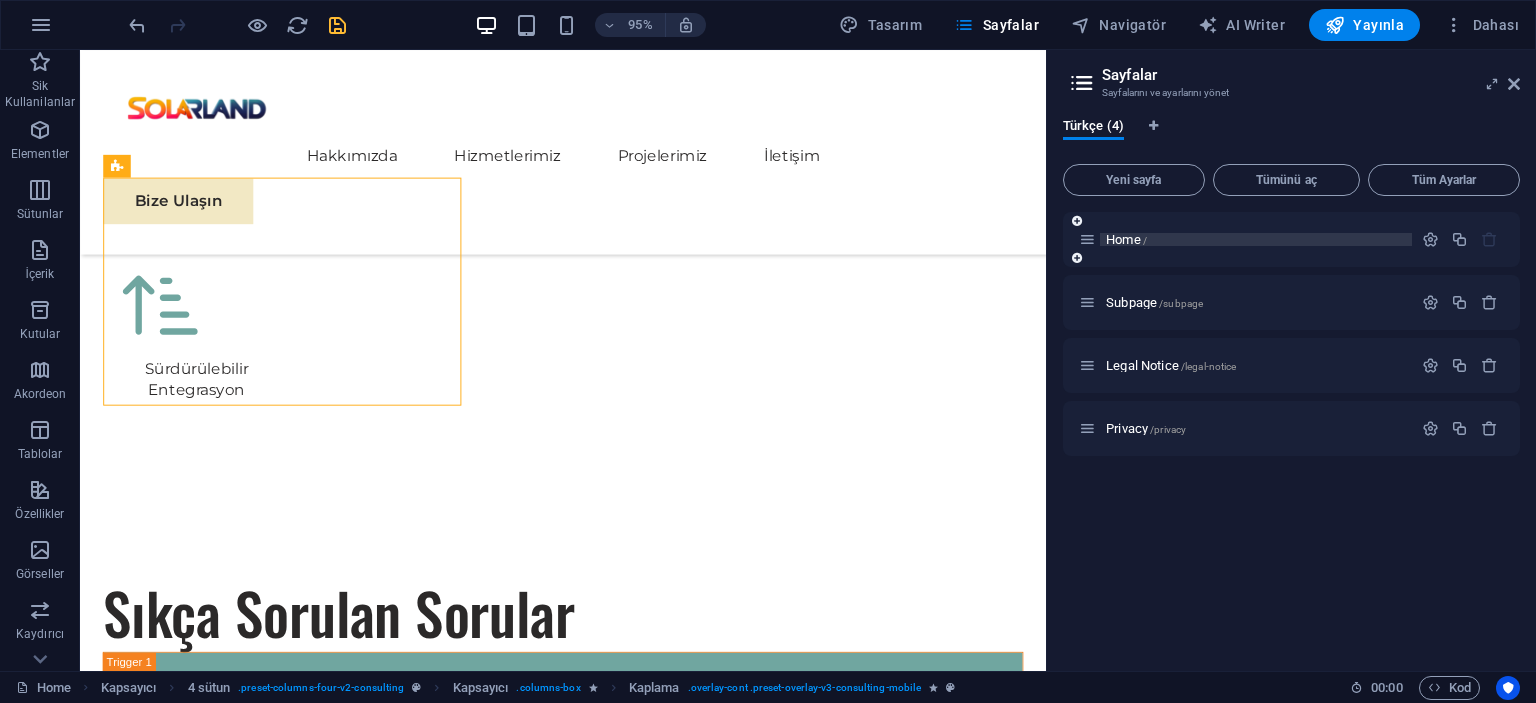 click on "Home /" at bounding box center [1256, 239] 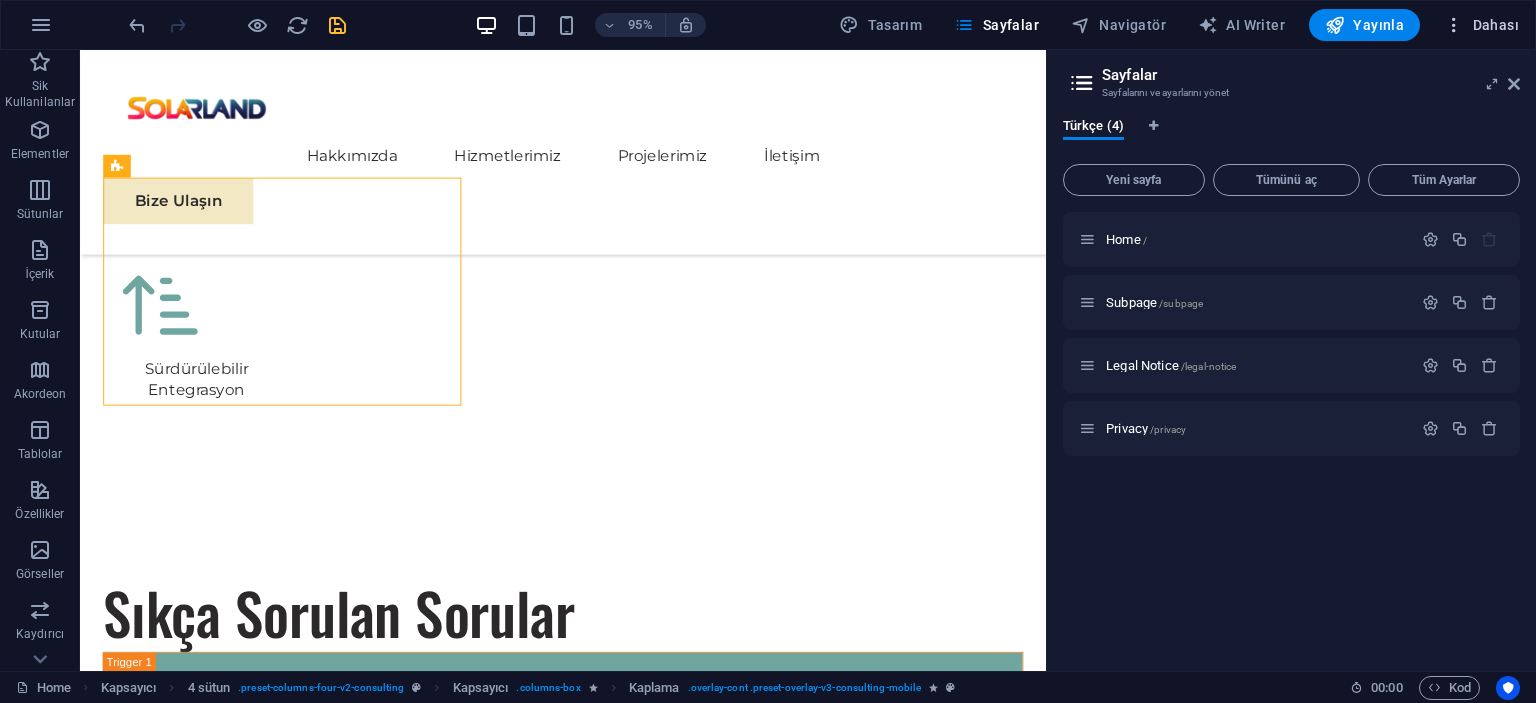 click on "Dahası" at bounding box center [1481, 25] 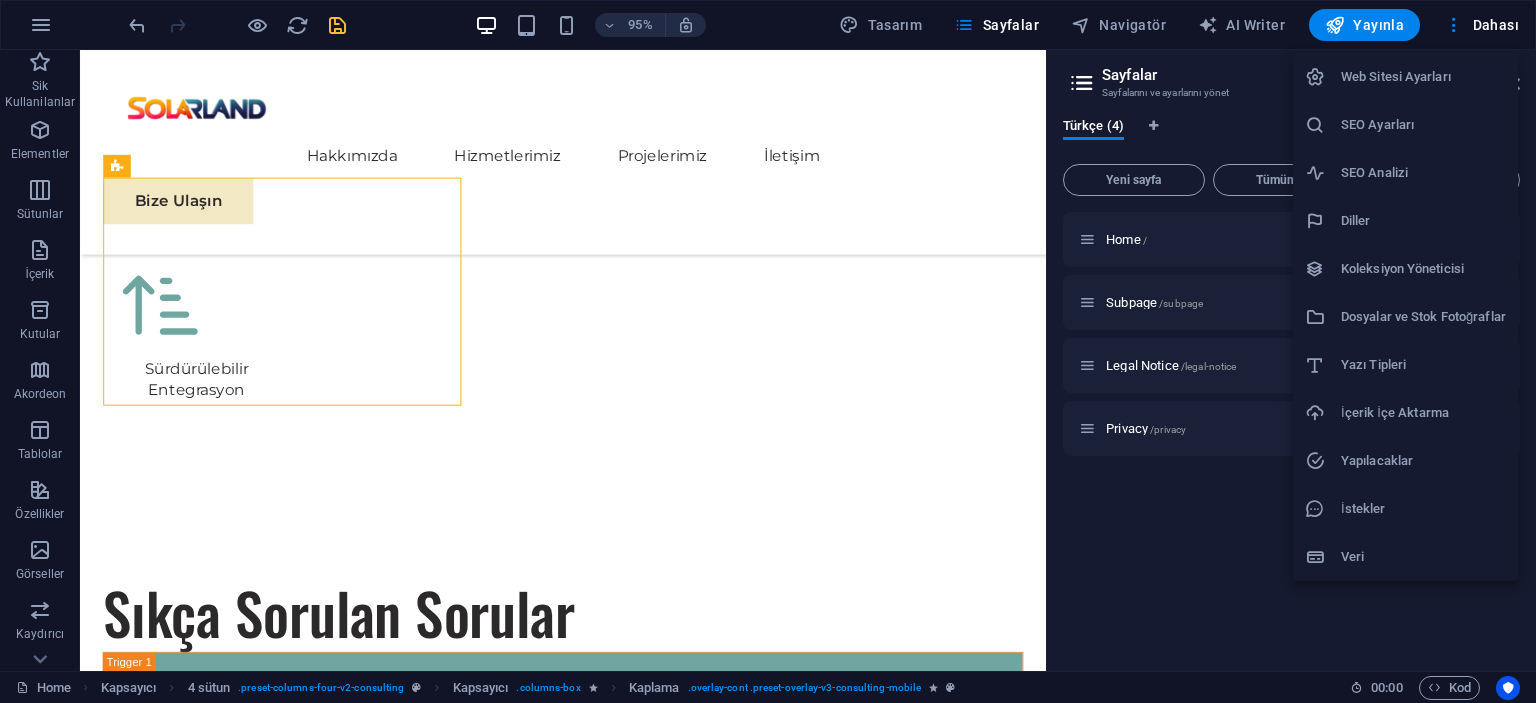click on "SEO Ayarları" at bounding box center (1423, 125) 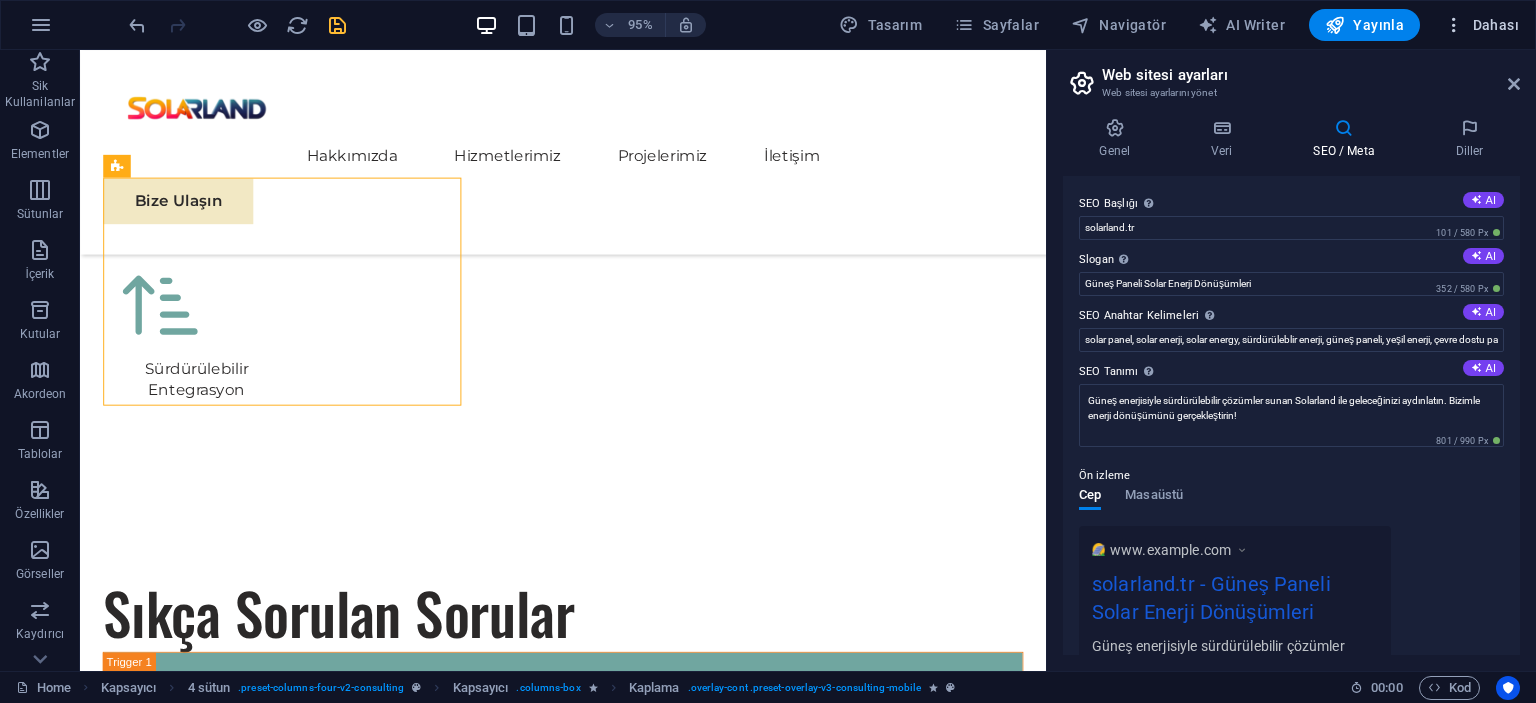 click on "Dahası" at bounding box center [1481, 25] 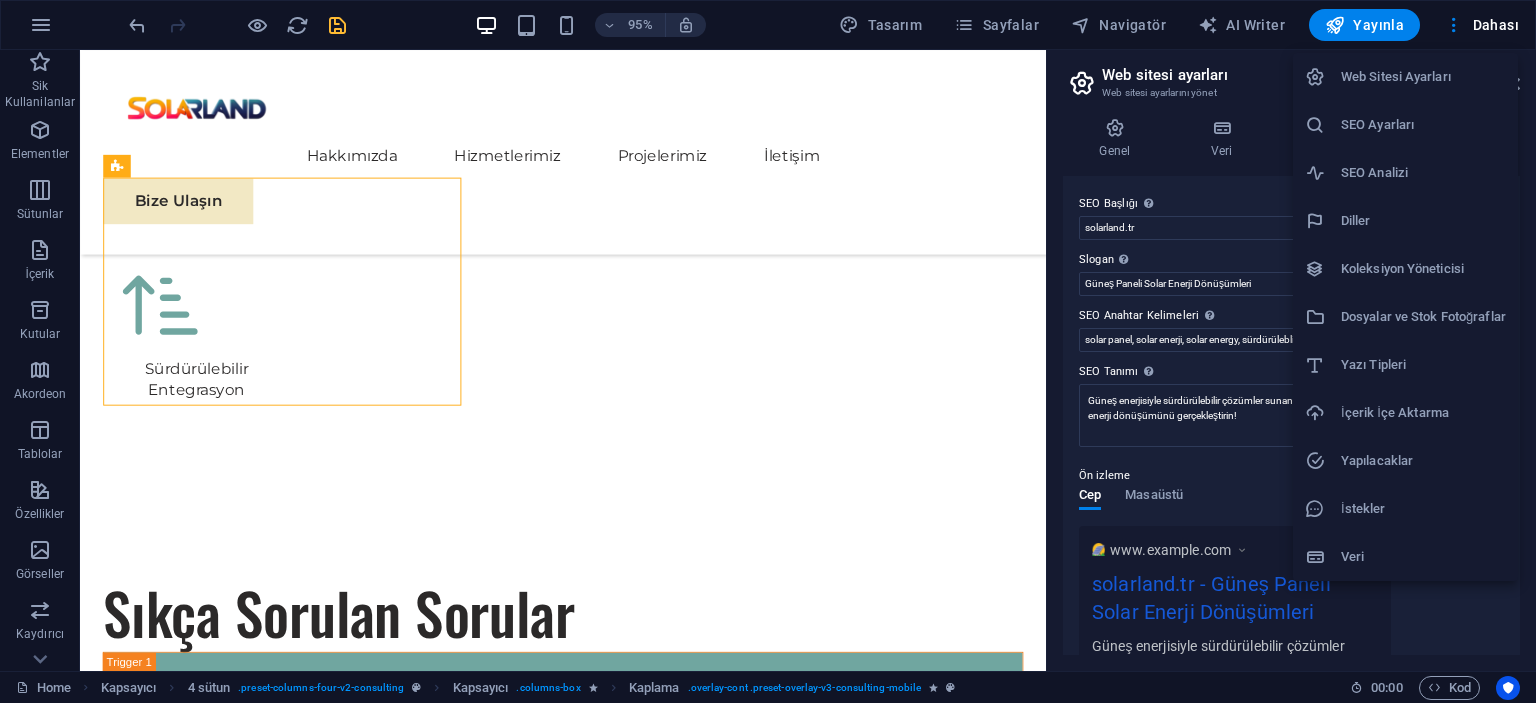 click on "Web Sitesi Ayarları" at bounding box center (1423, 77) 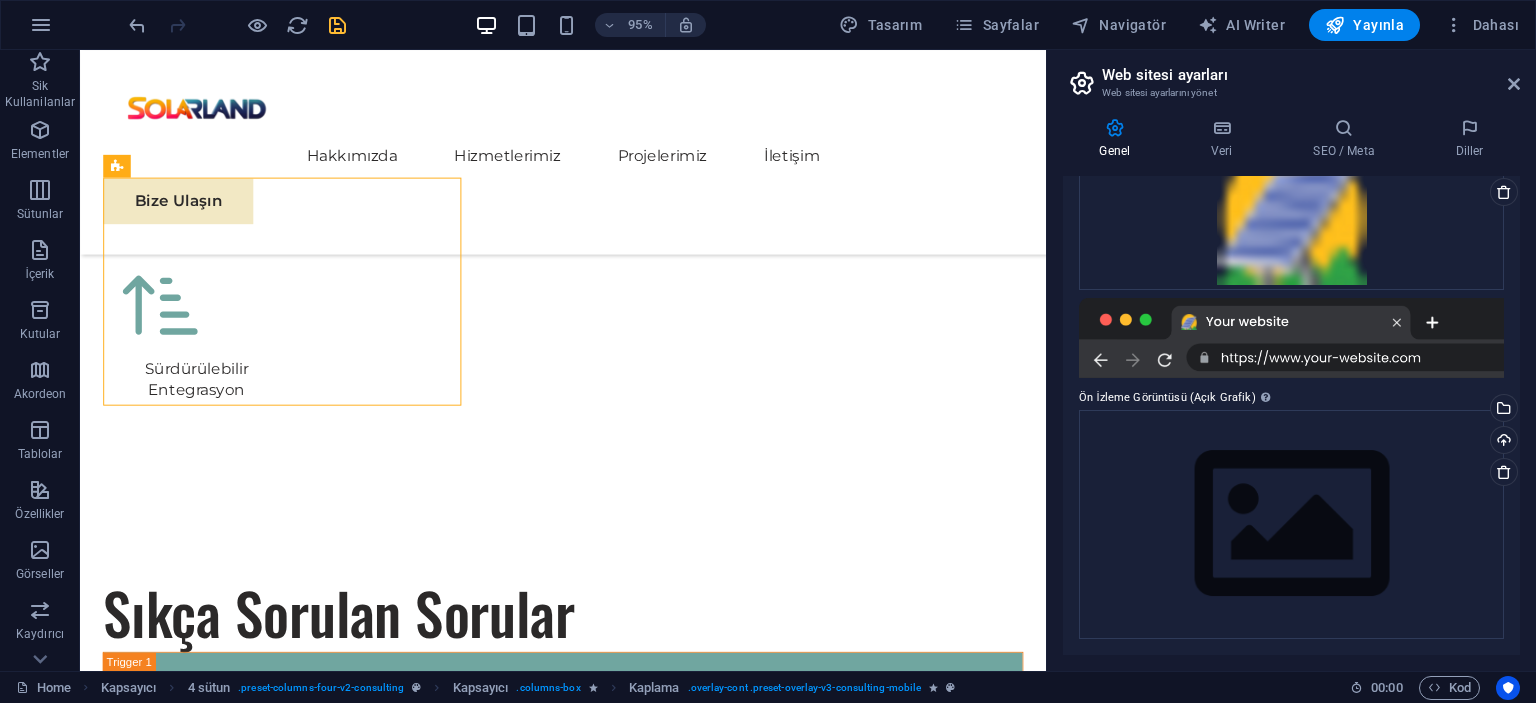 scroll, scrollTop: 0, scrollLeft: 0, axis: both 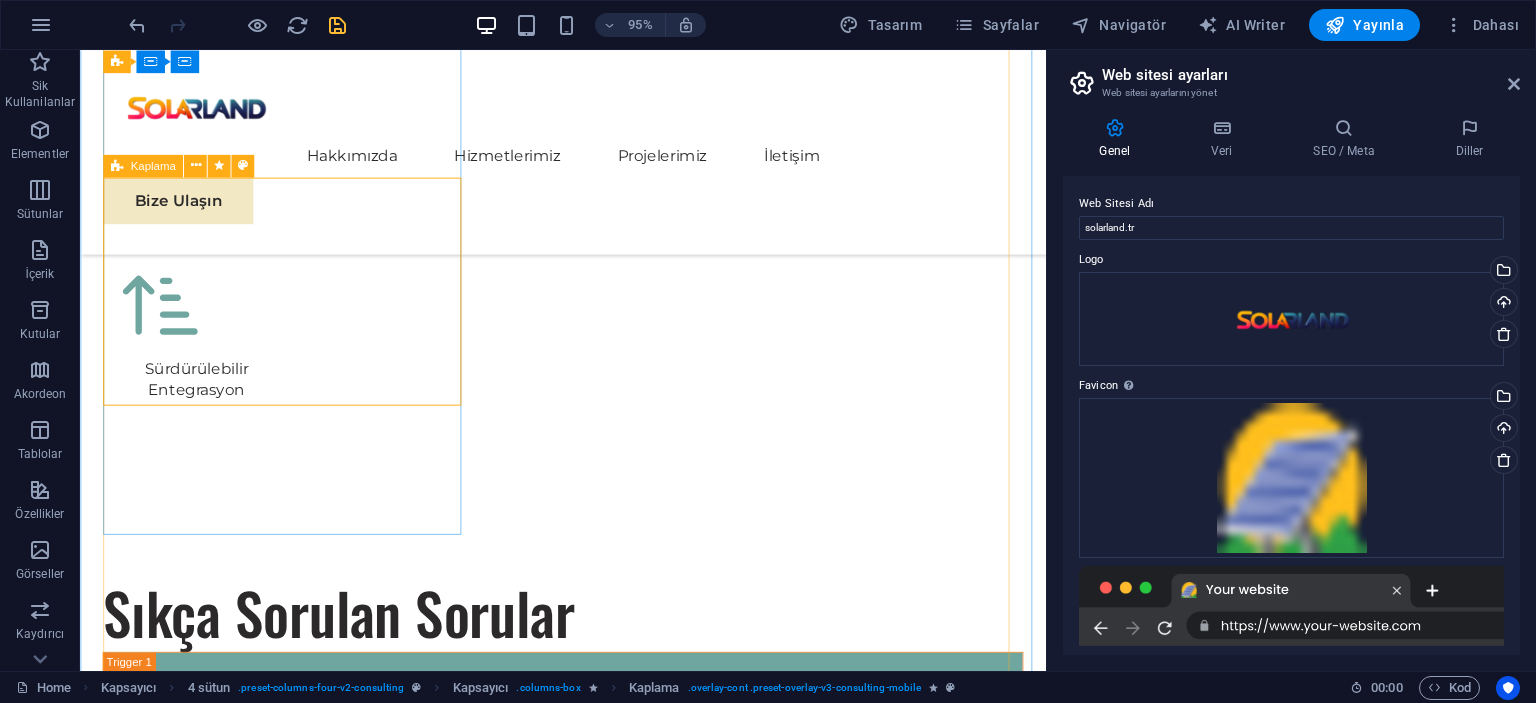 click on "Kaplama" at bounding box center (152, 165) 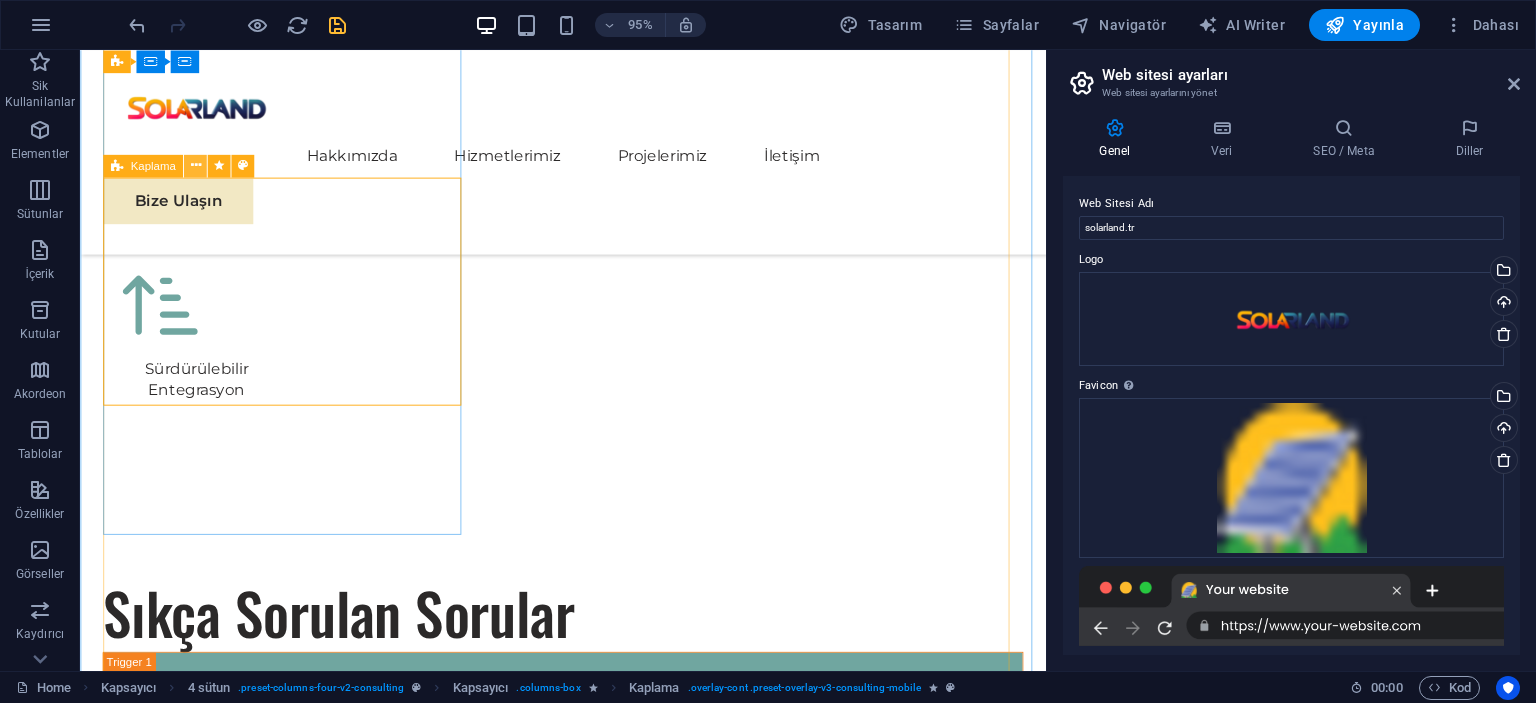 click at bounding box center [195, 166] 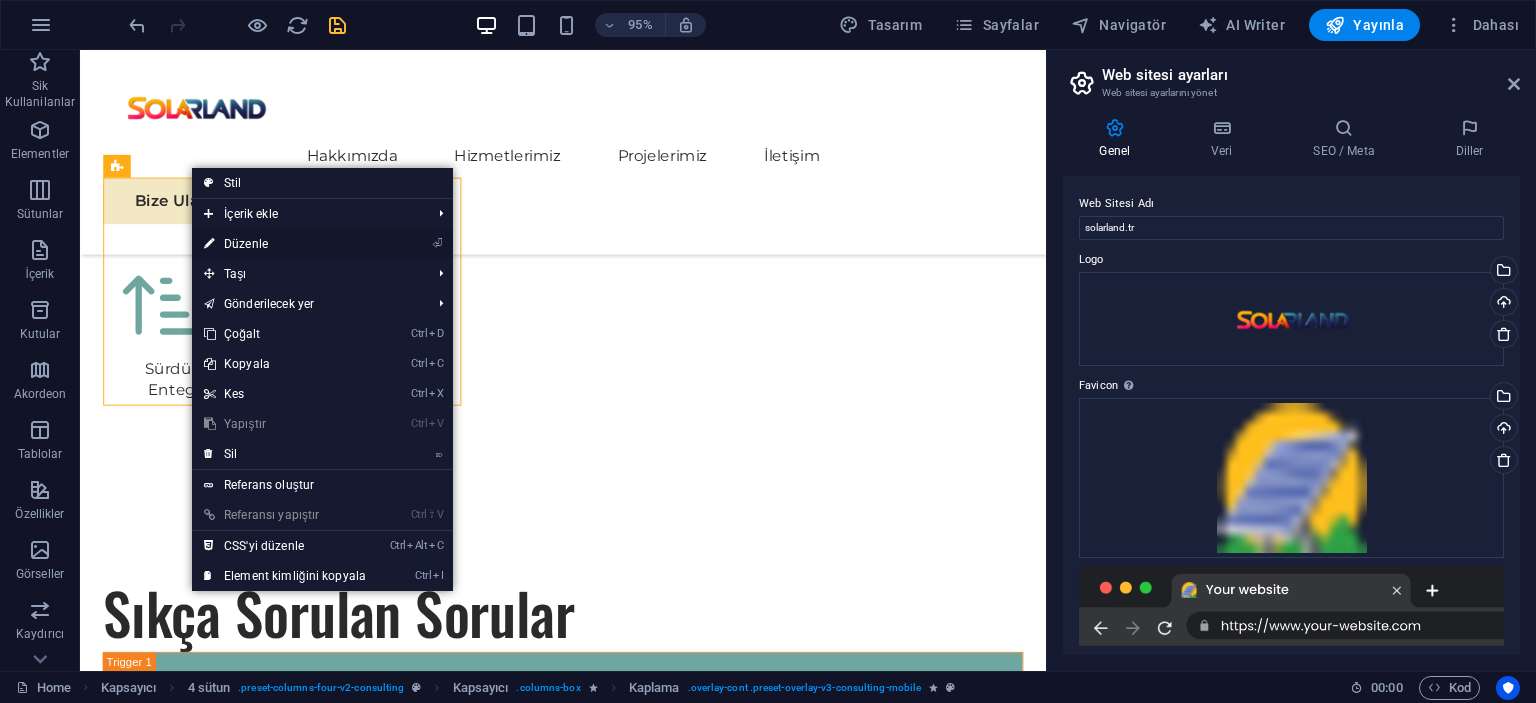 click on "⏎  Düzenle" at bounding box center (285, 244) 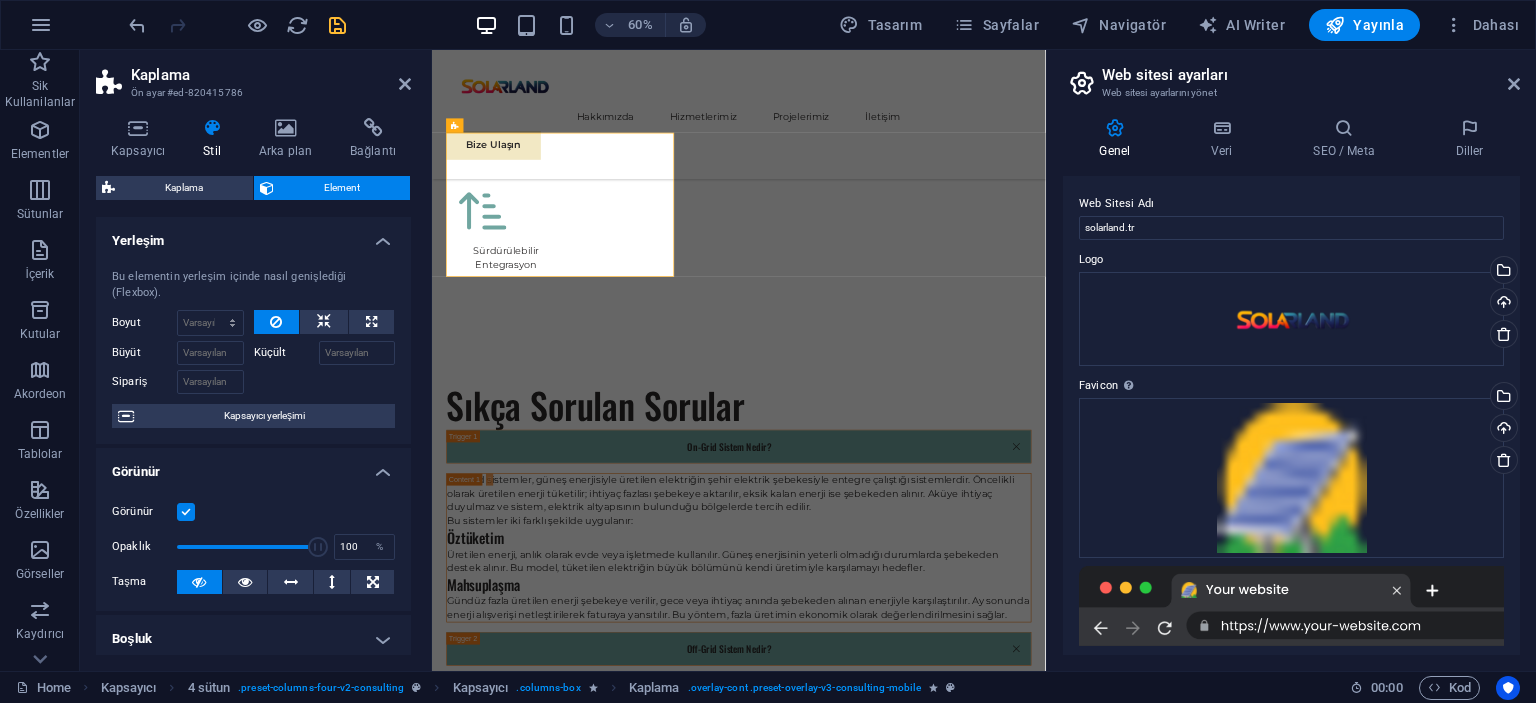 click at bounding box center (186, 512) 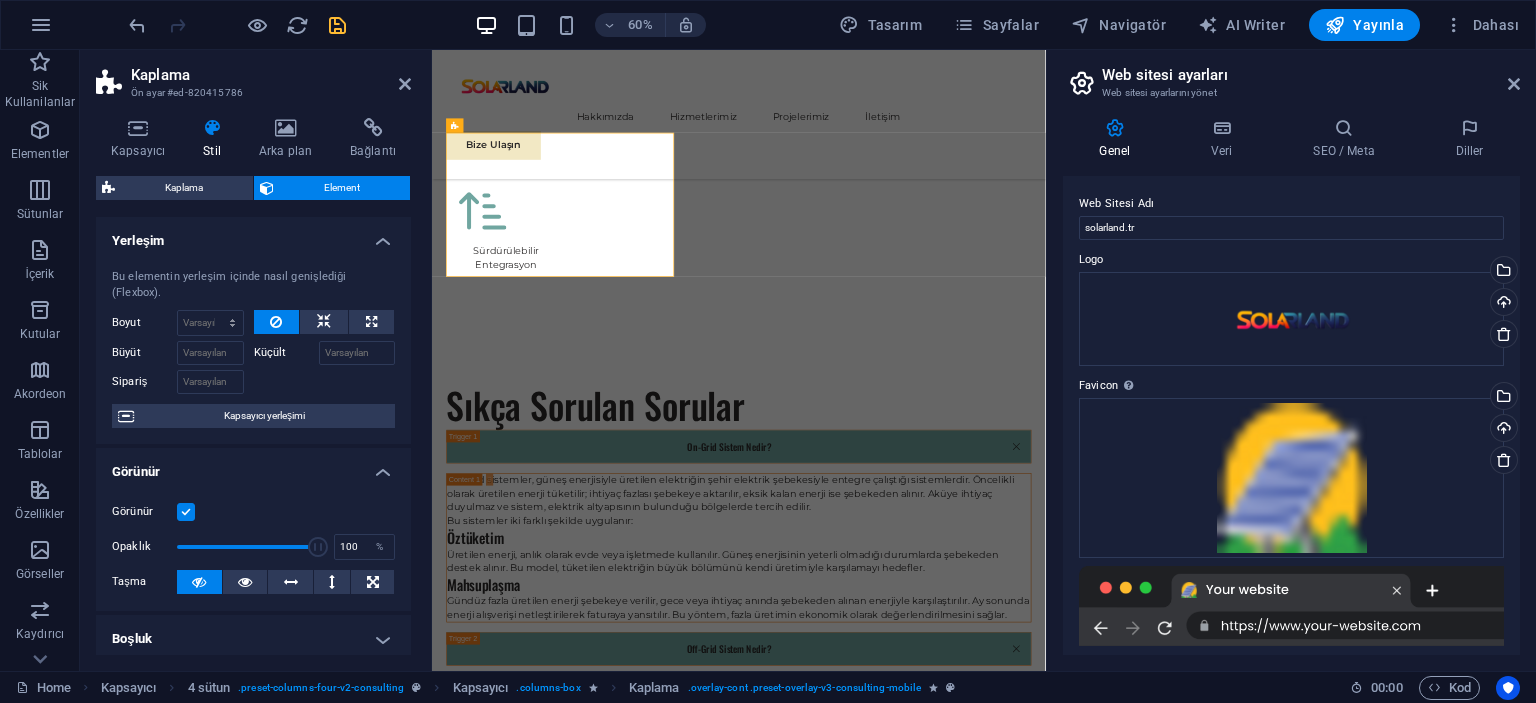 click on "Görünür" at bounding box center (0, 0) 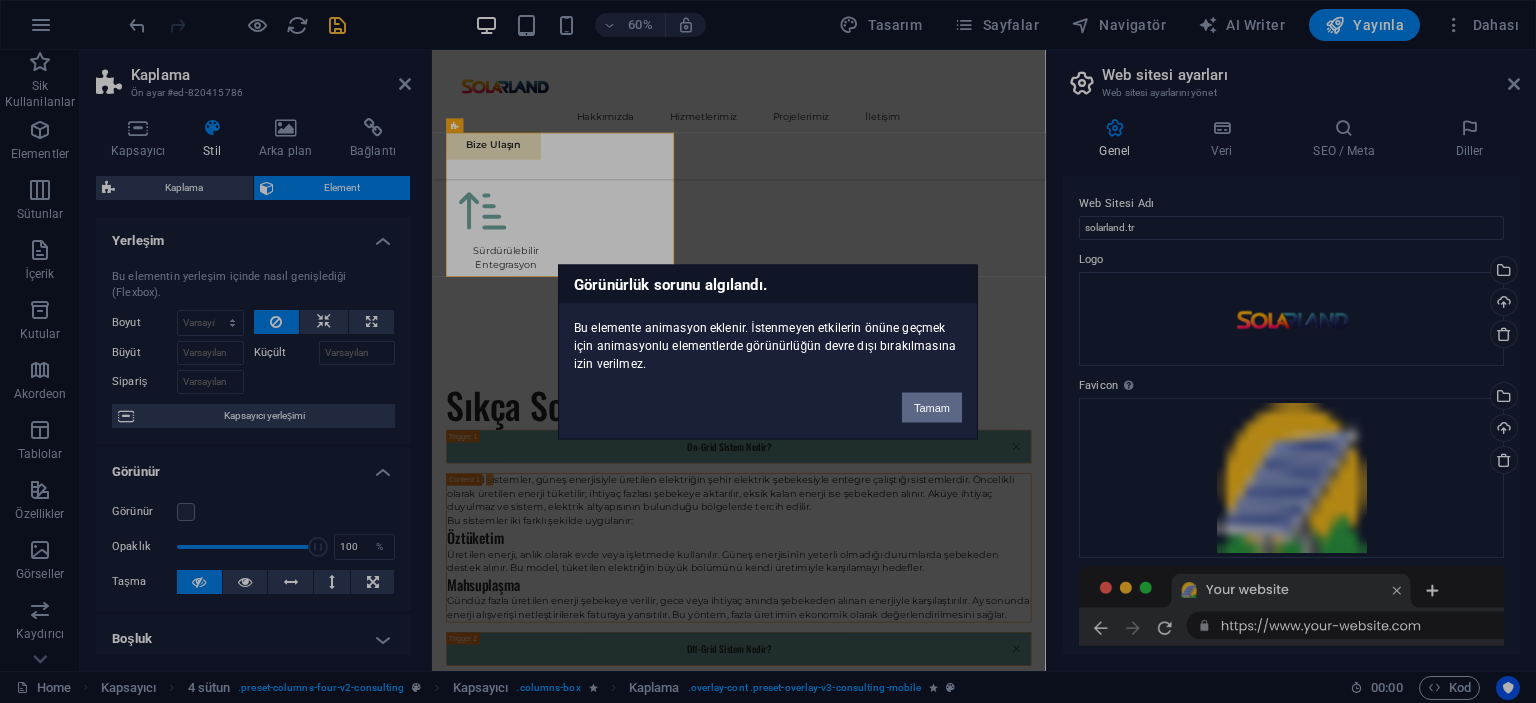 click on "Tamam" at bounding box center [932, 407] 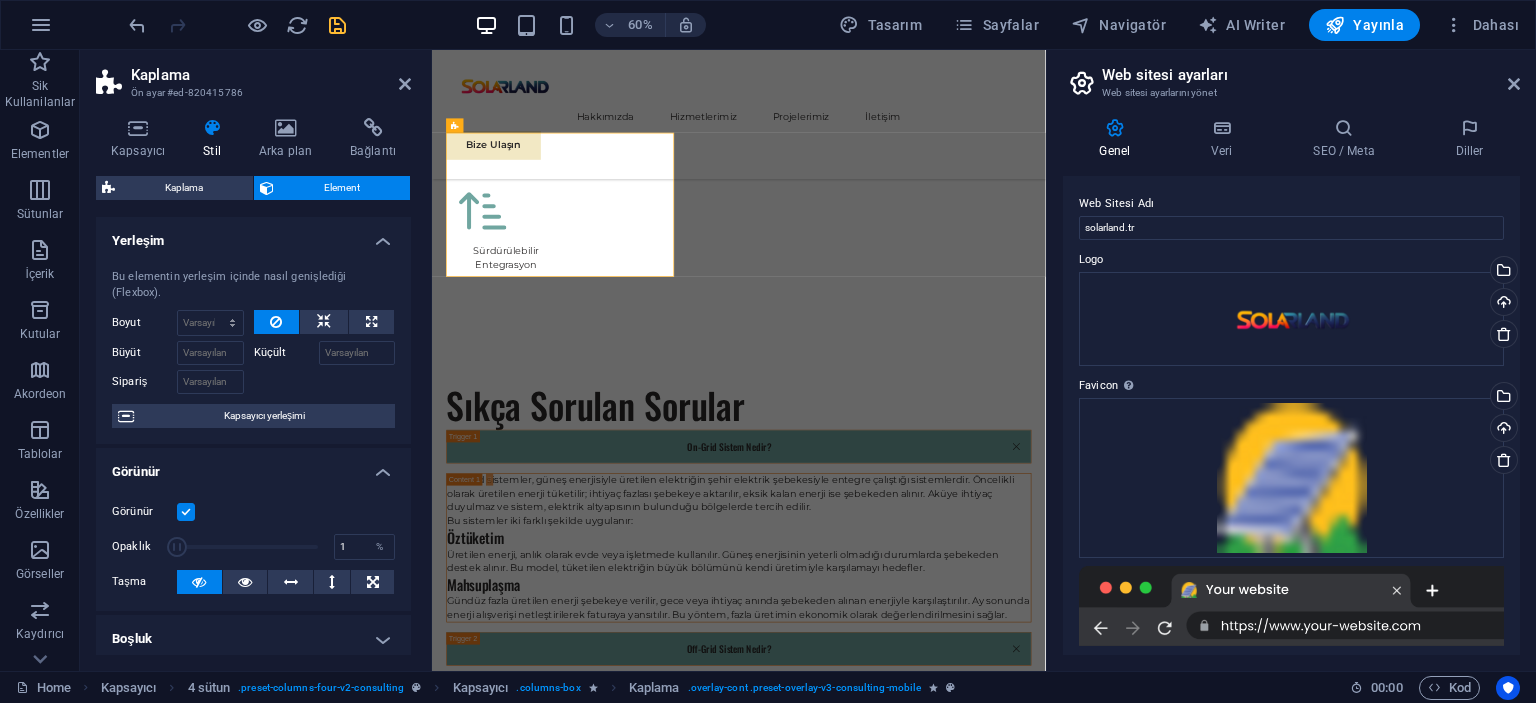 drag, startPoint x: 311, startPoint y: 546, endPoint x: 172, endPoint y: 529, distance: 140.0357 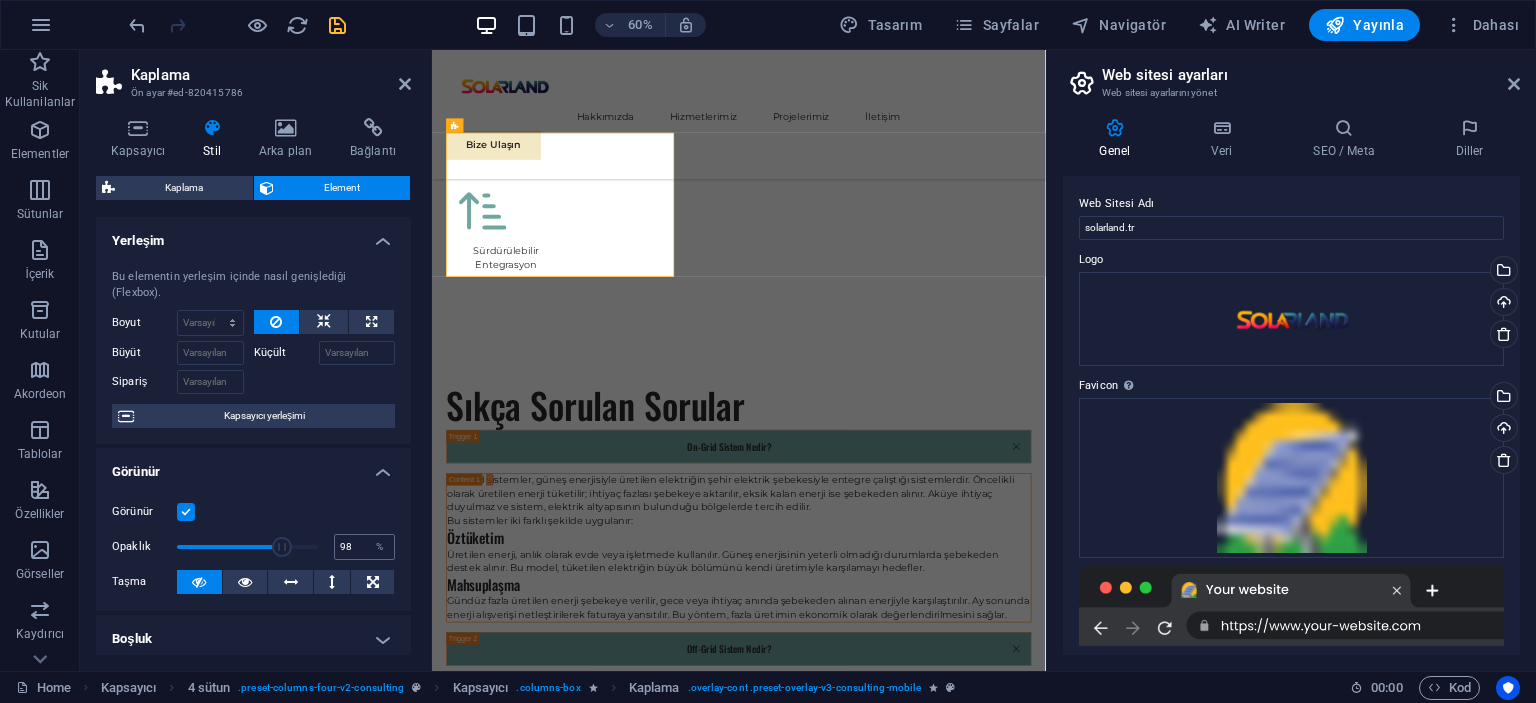 type on "100" 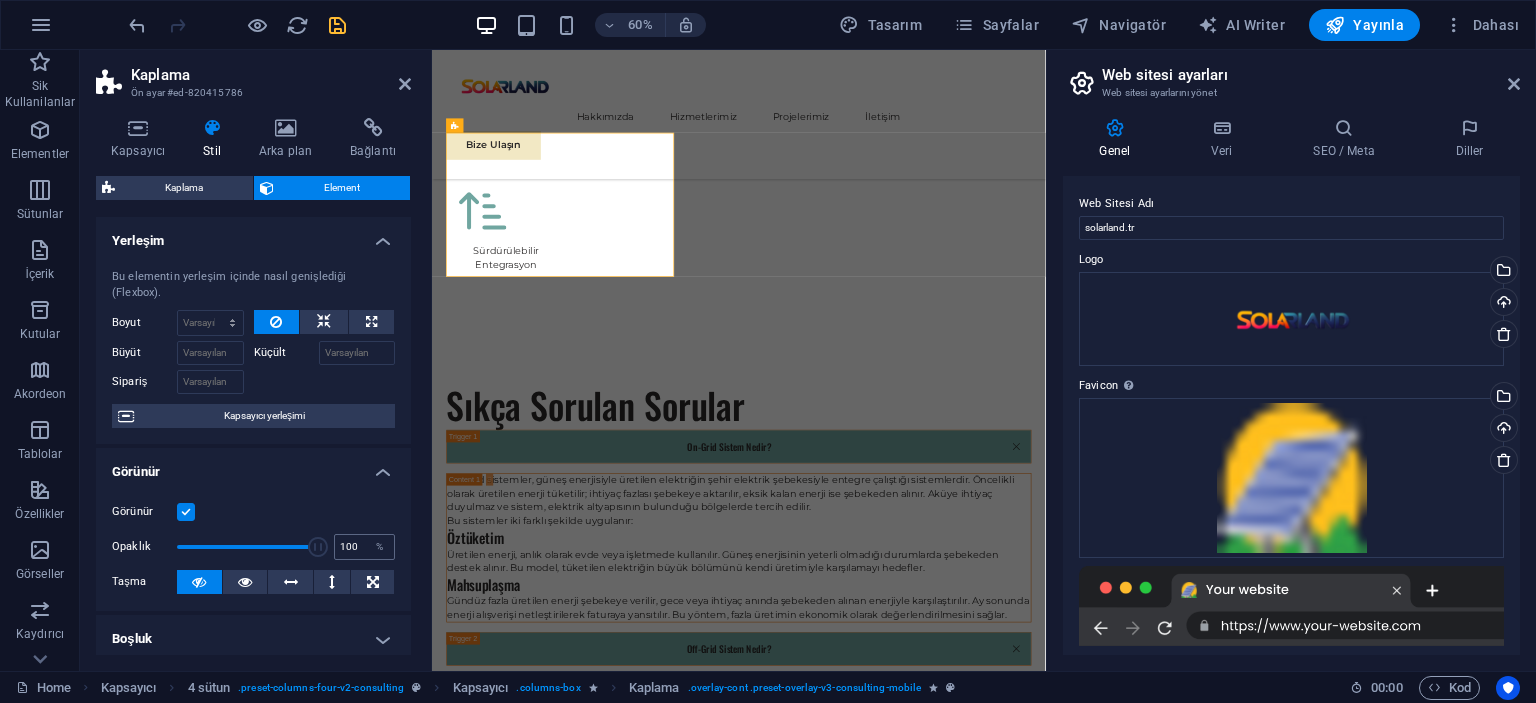 drag, startPoint x: 172, startPoint y: 538, endPoint x: 335, endPoint y: 547, distance: 163.24828 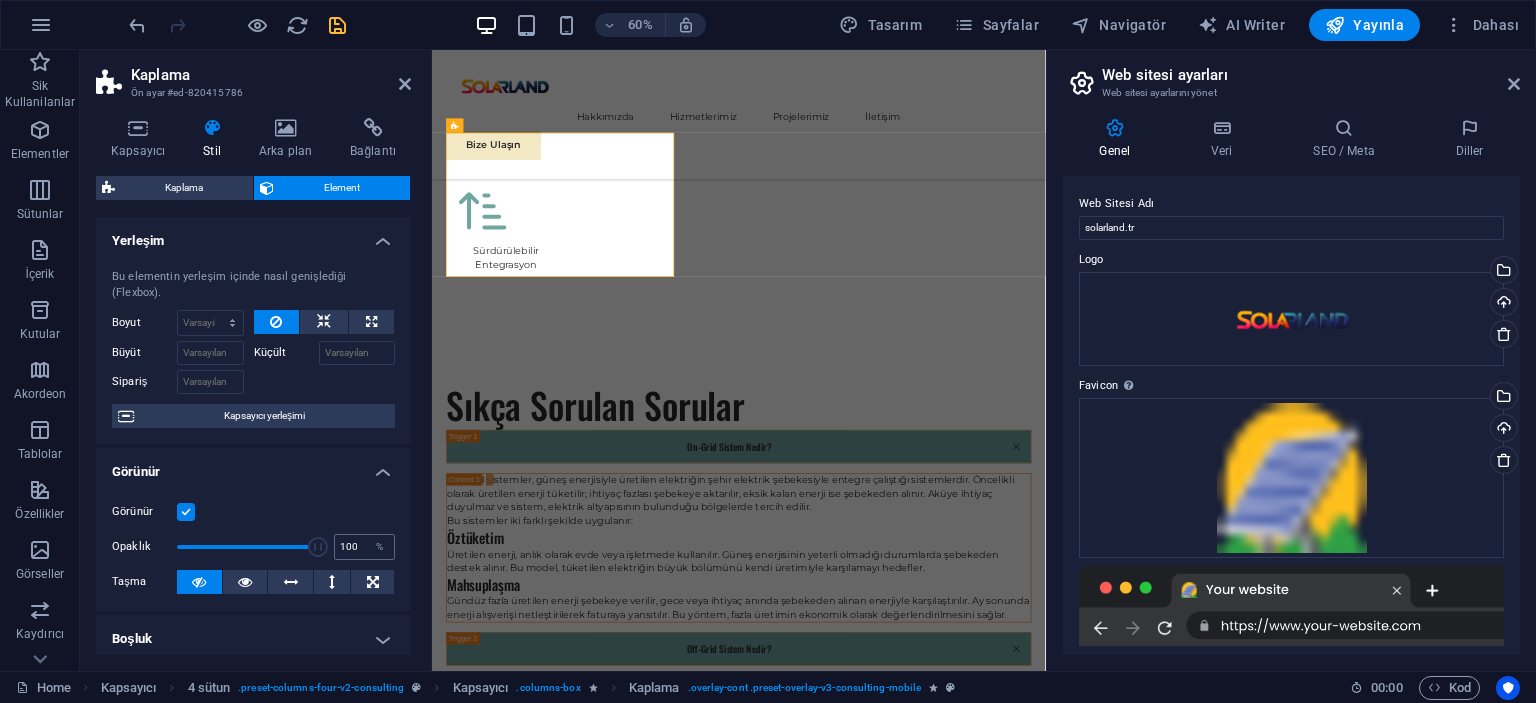click on "Opaklık 100 %" at bounding box center (253, 547) 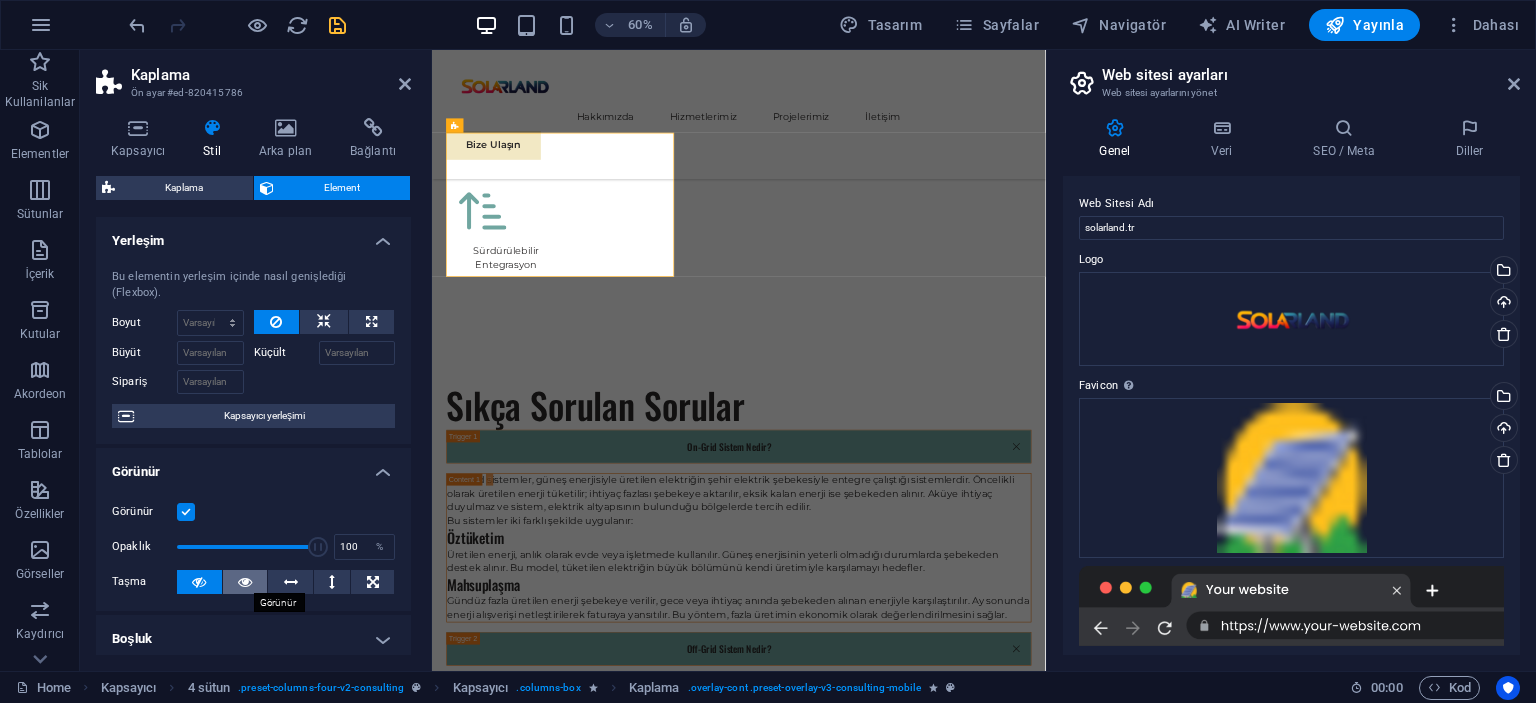 click at bounding box center [245, 582] 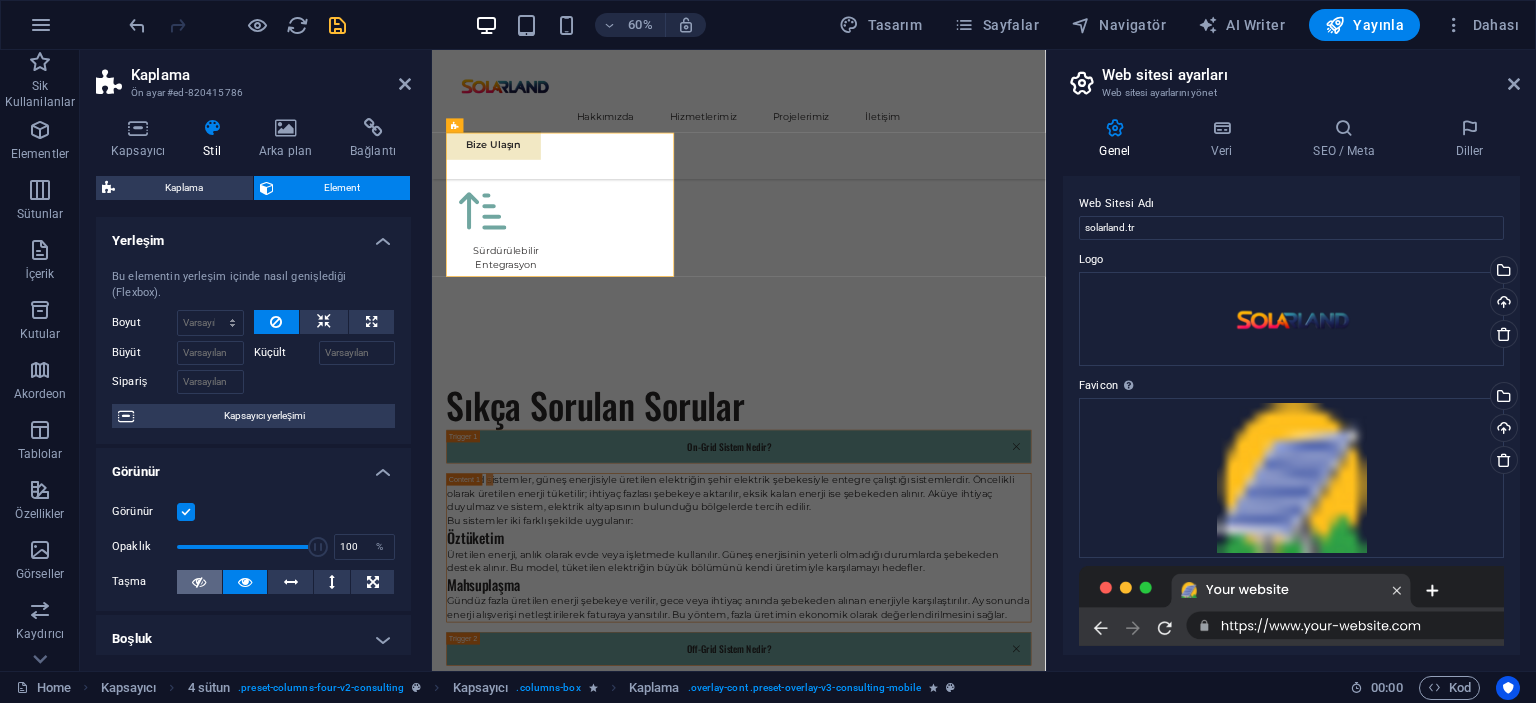 click at bounding box center (199, 582) 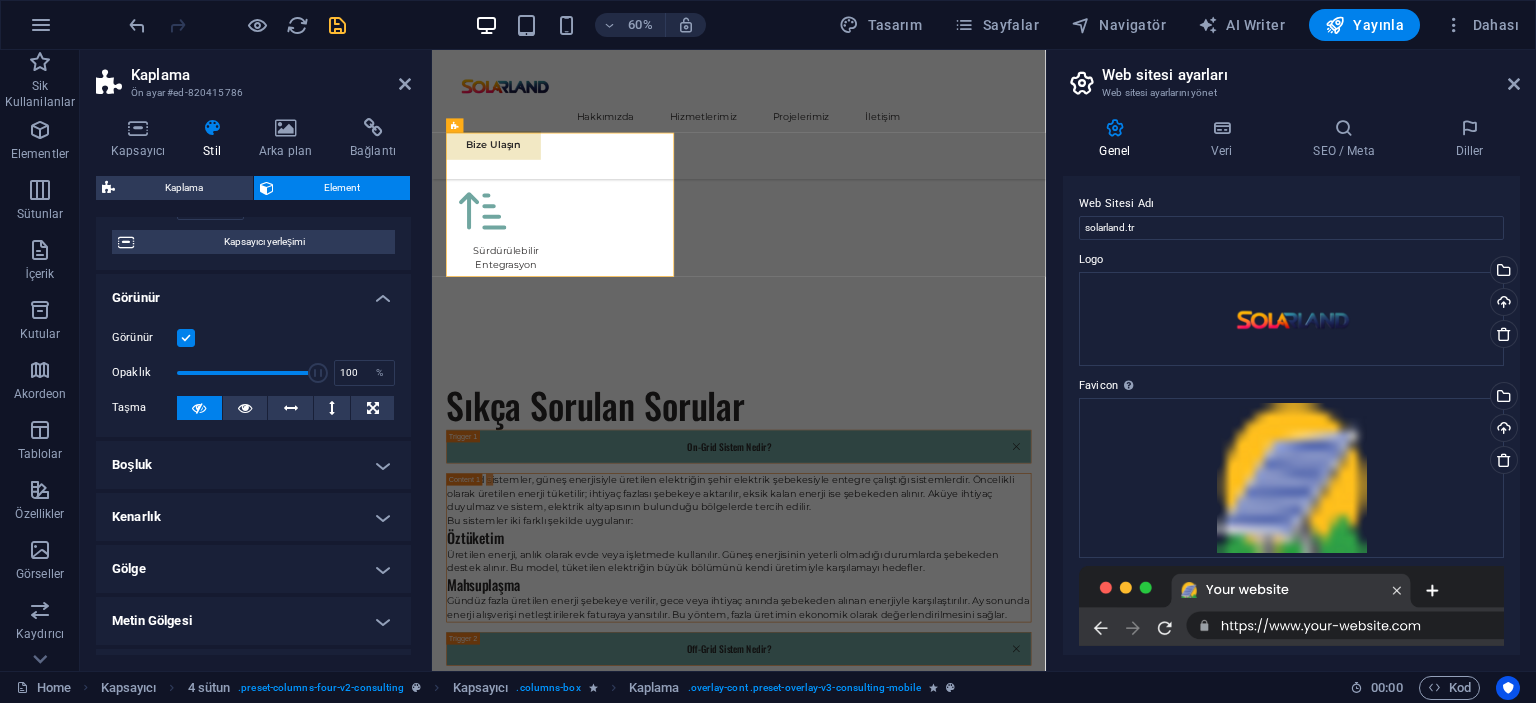 scroll, scrollTop: 0, scrollLeft: 0, axis: both 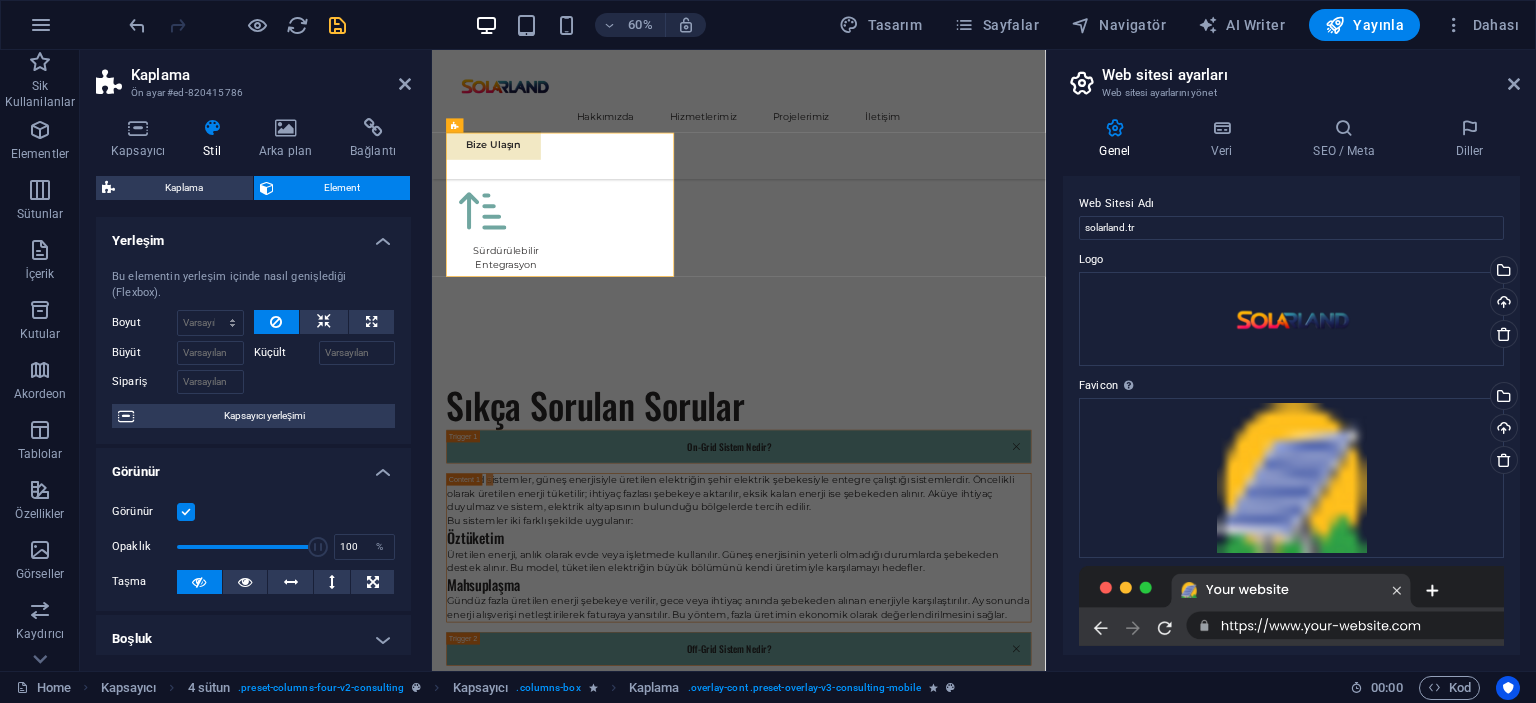 click at bounding box center [186, 512] 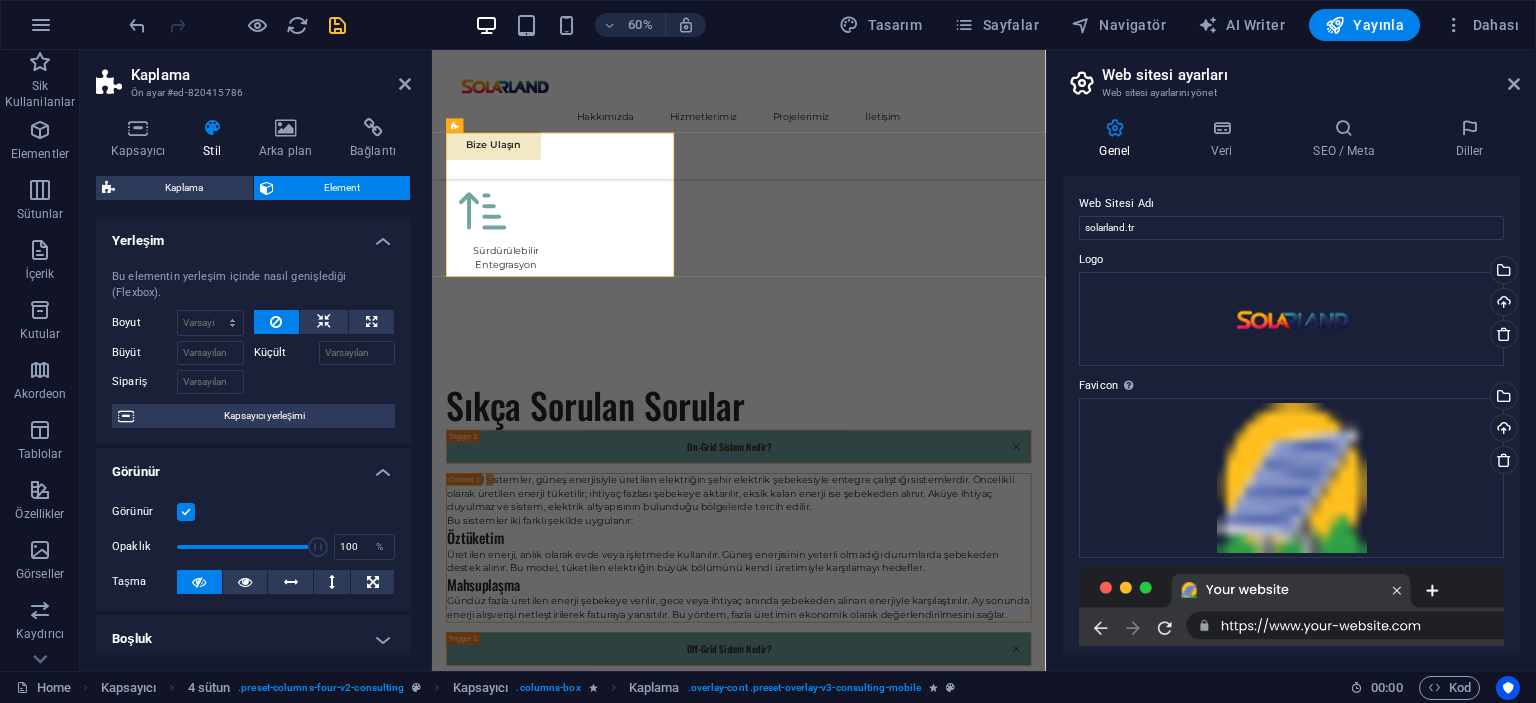 click on "Görünür" at bounding box center [0, 0] 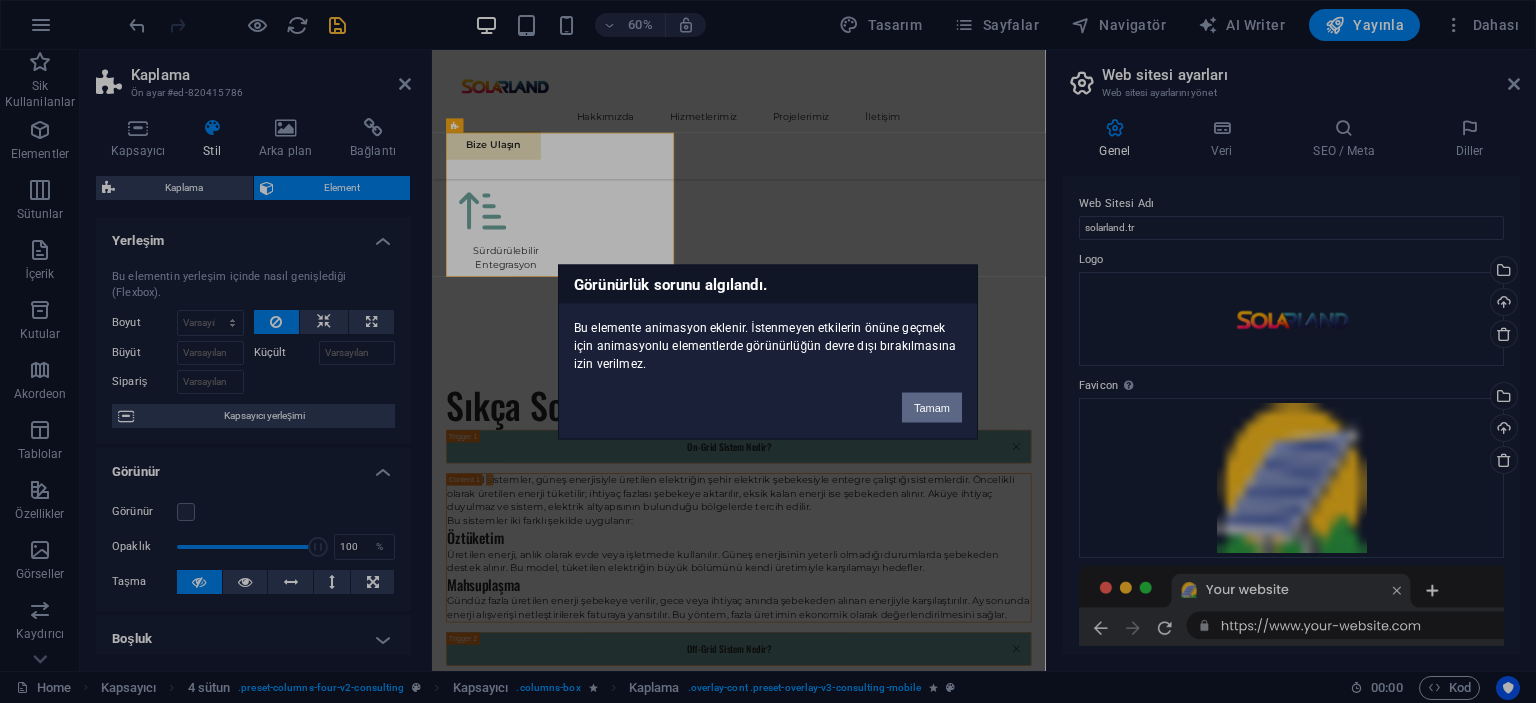 click on "Tamam" at bounding box center (932, 407) 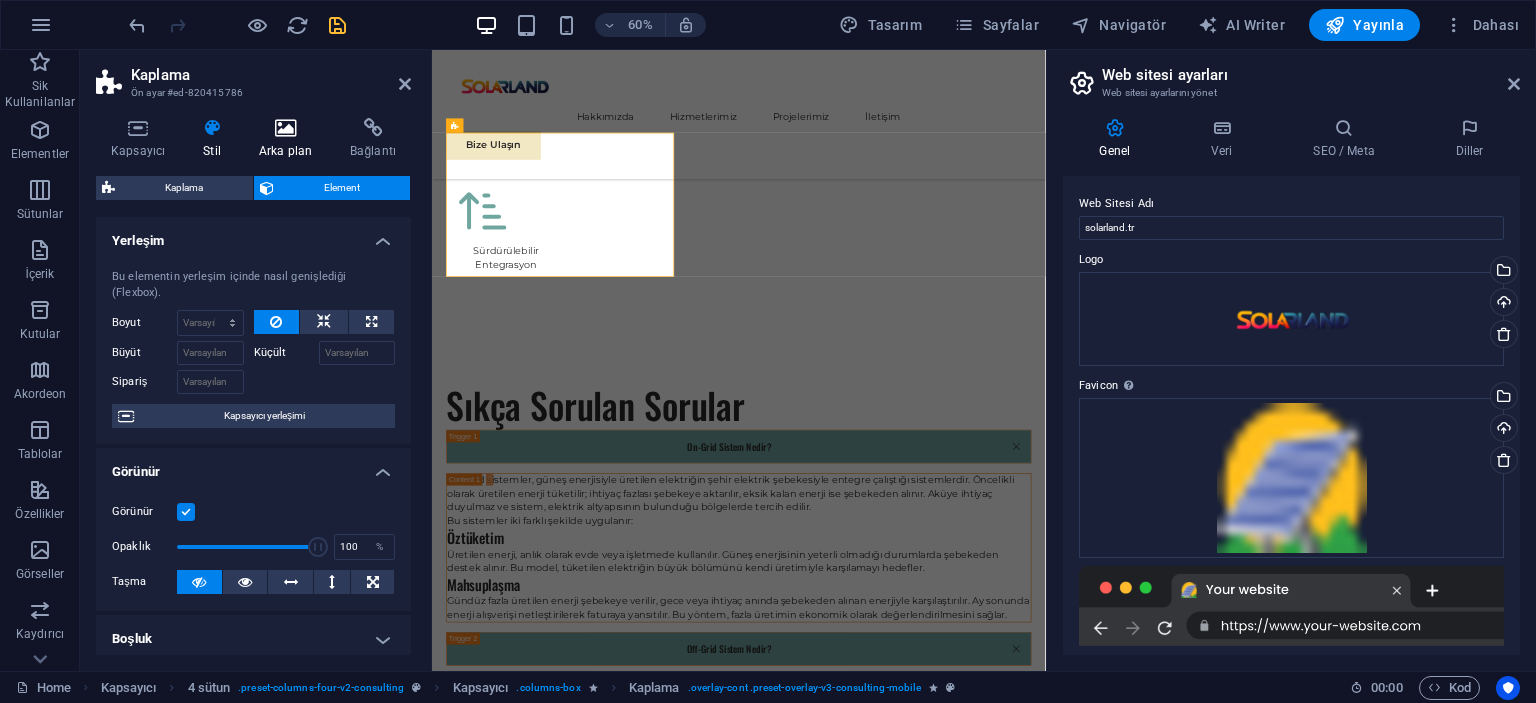 click on "Arka plan" at bounding box center [289, 139] 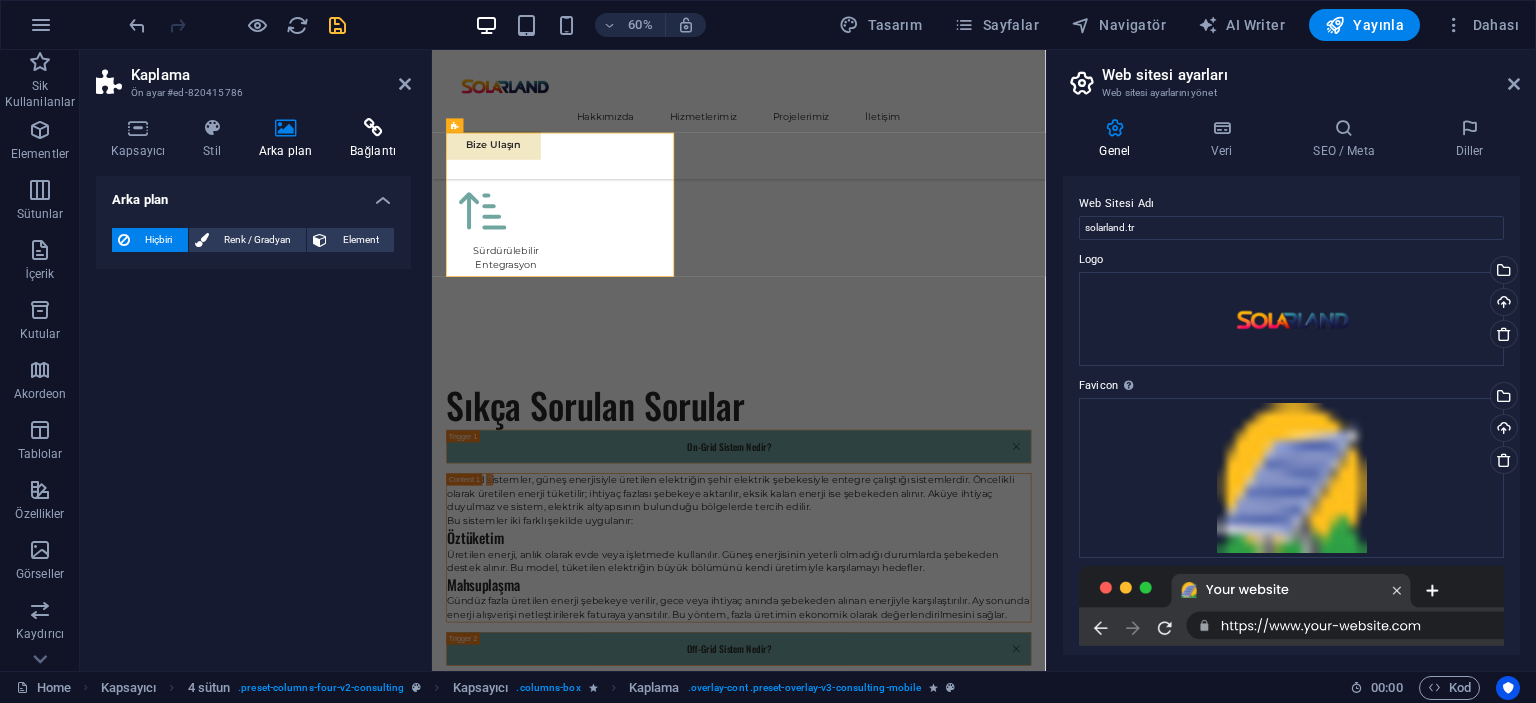 click on "Bağlantı" at bounding box center (373, 139) 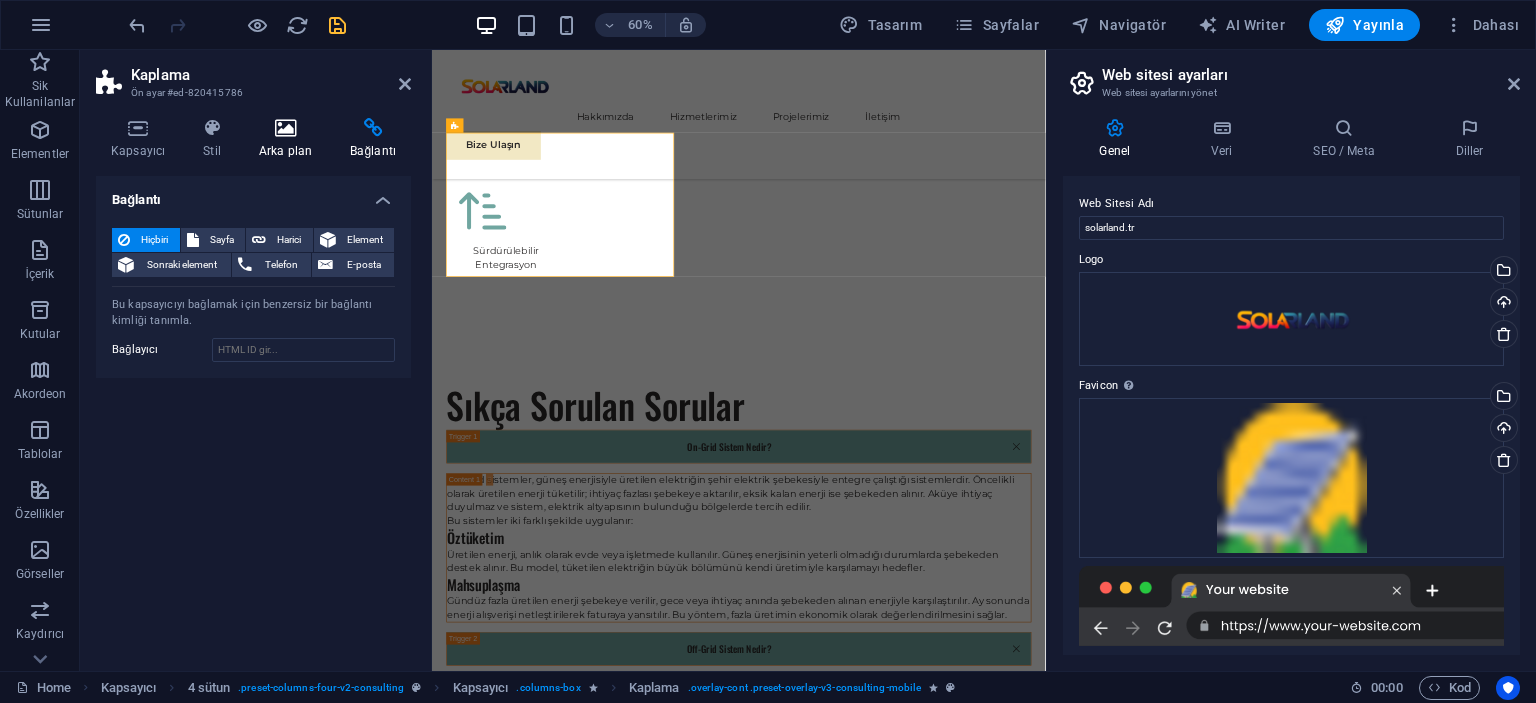 click at bounding box center [285, 128] 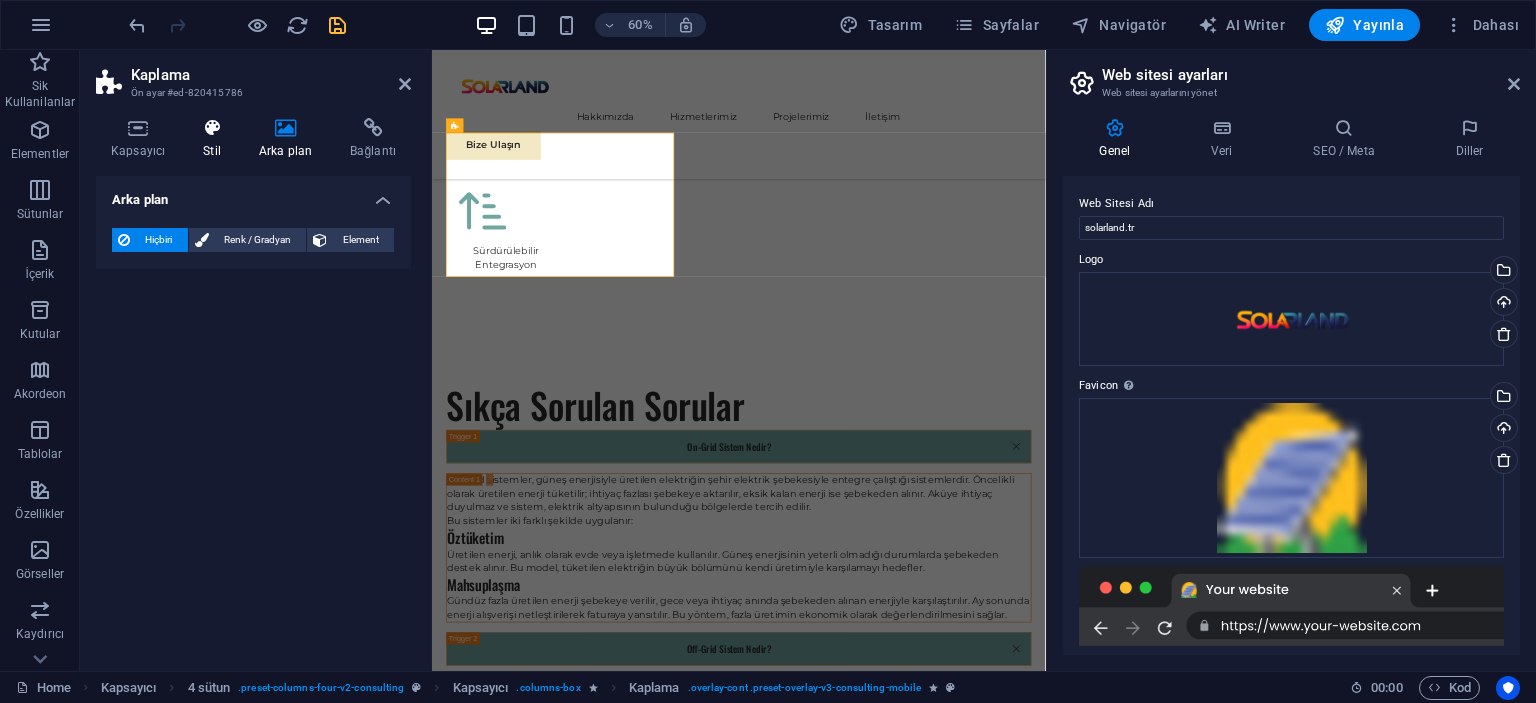 click at bounding box center (212, 128) 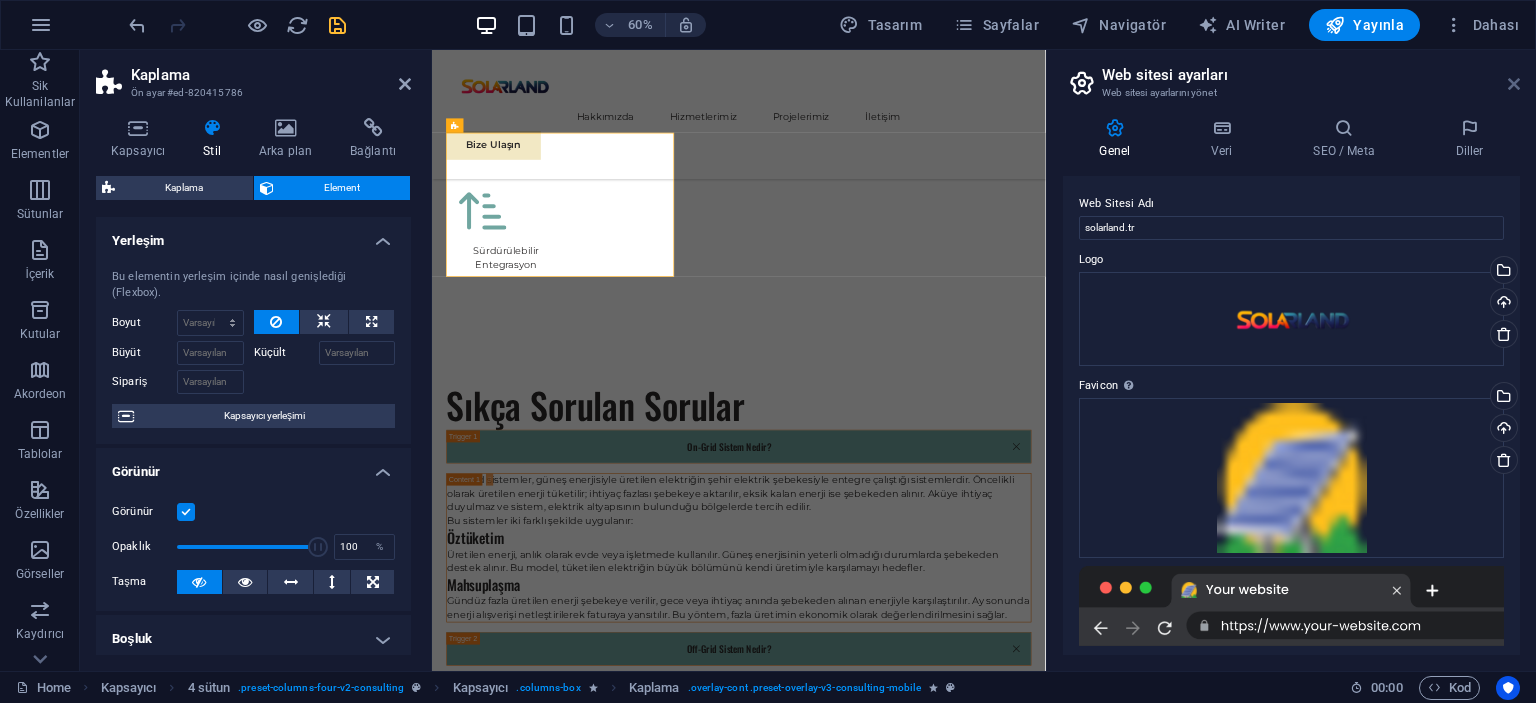click at bounding box center (1514, 84) 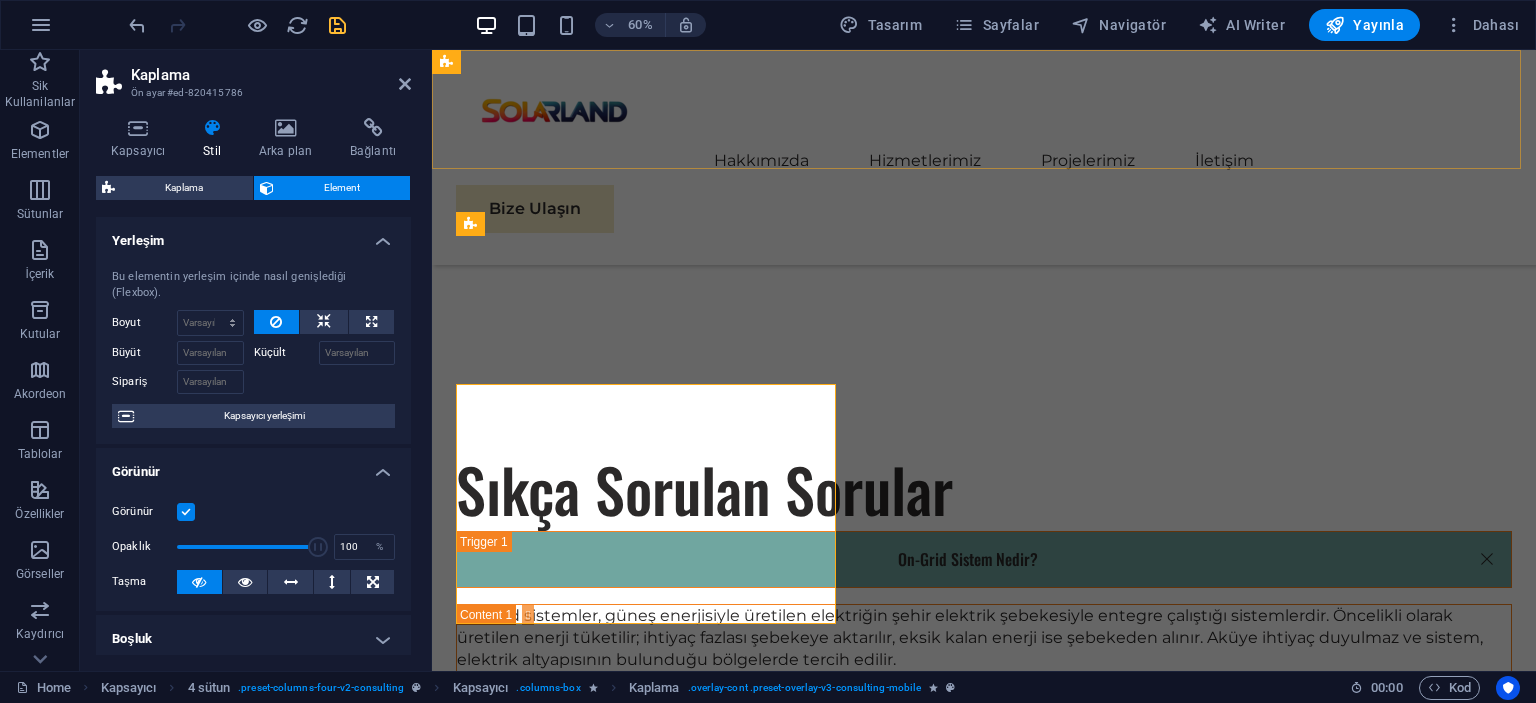 scroll, scrollTop: 5534, scrollLeft: 0, axis: vertical 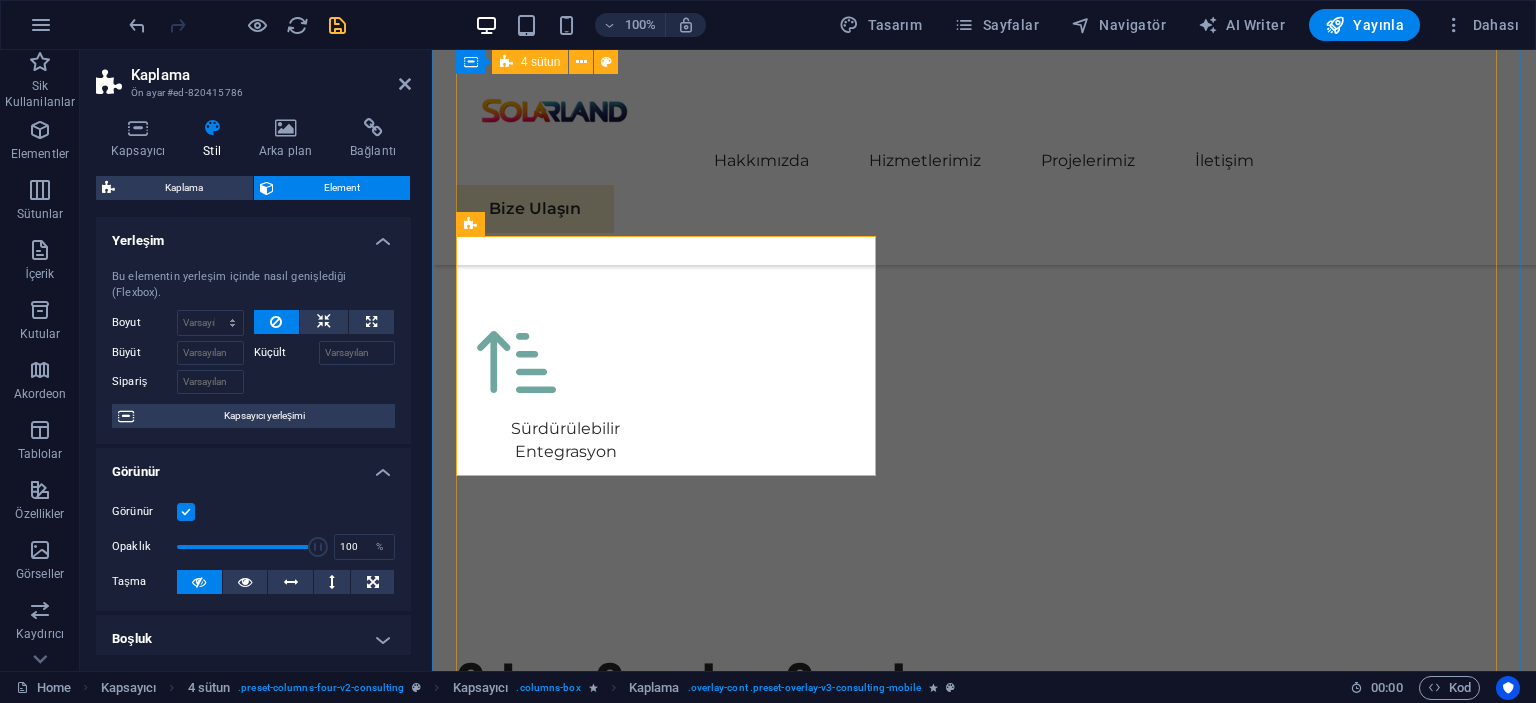 click on "01
EcoPower Dönüşüm Girişimi Devamını Oku Daha Az Oku 02 Stratejik Sürdürülebilirlik Yol Haritası Devamını Oku Daha Az Oku 03 Küresel Pazar Genişleme Stratejisi Devamını Oku Daha Az Oku 04 Yenilenebilir Enerji Optimizasyonu Devamını Oku Daha Az Oku" at bounding box center [984, 4592] 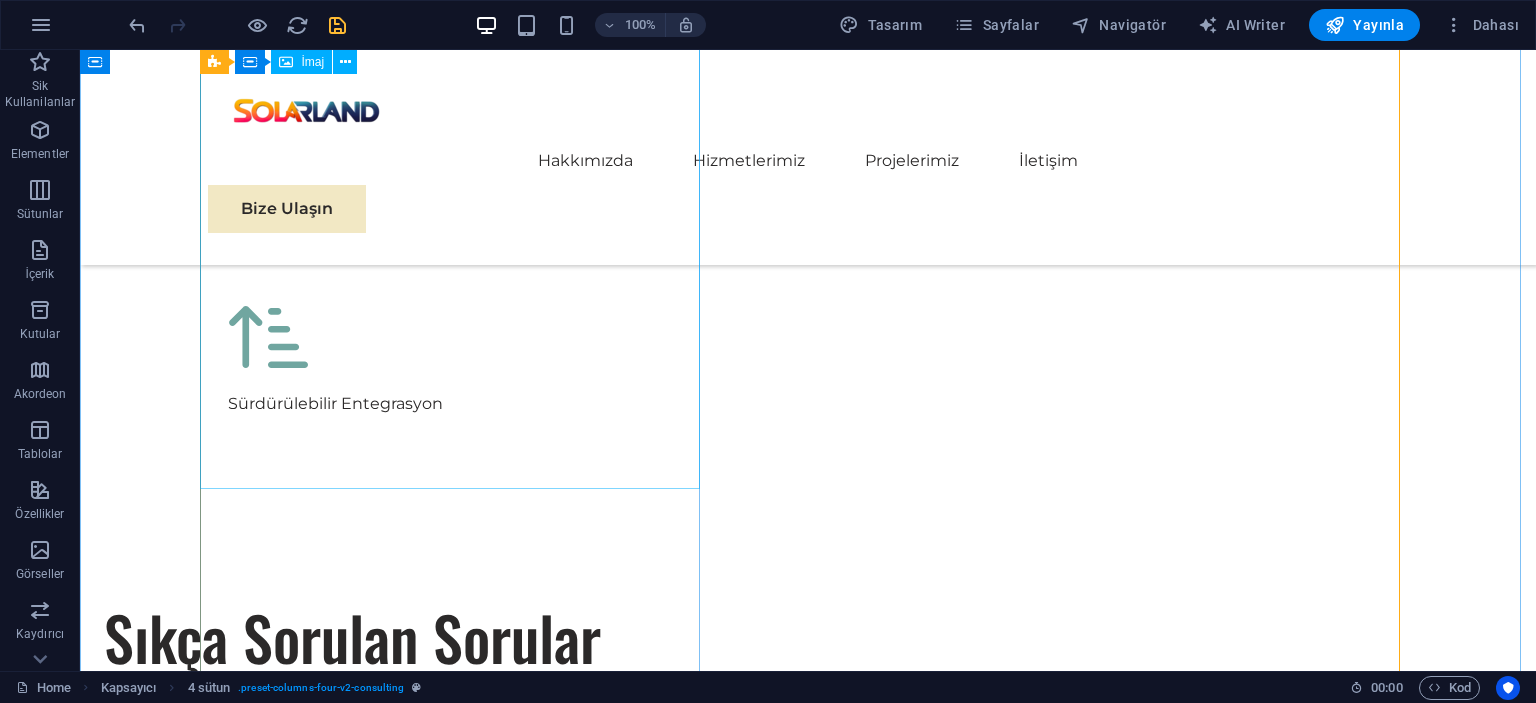 scroll, scrollTop: 5608, scrollLeft: 0, axis: vertical 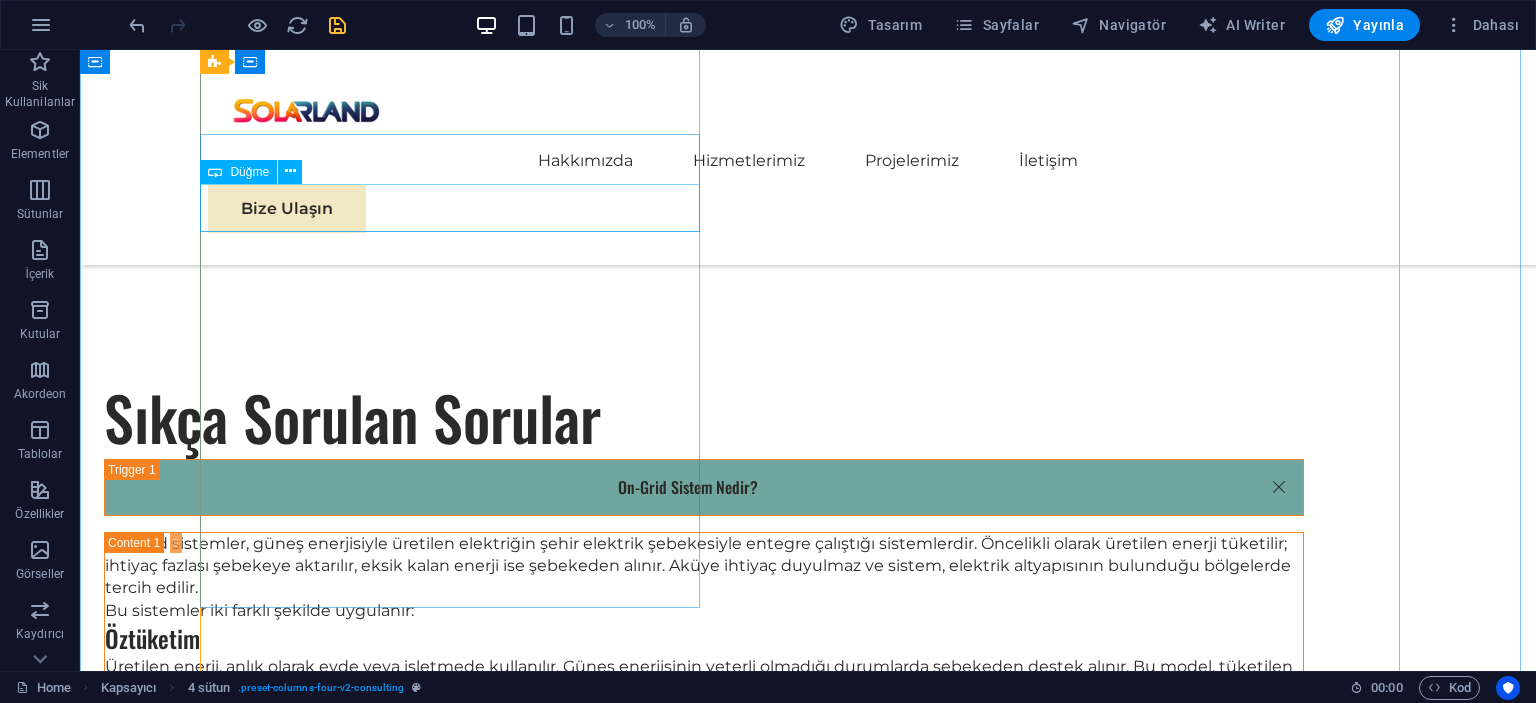 click on "Devamını Oku" at bounding box center (458, 2821) 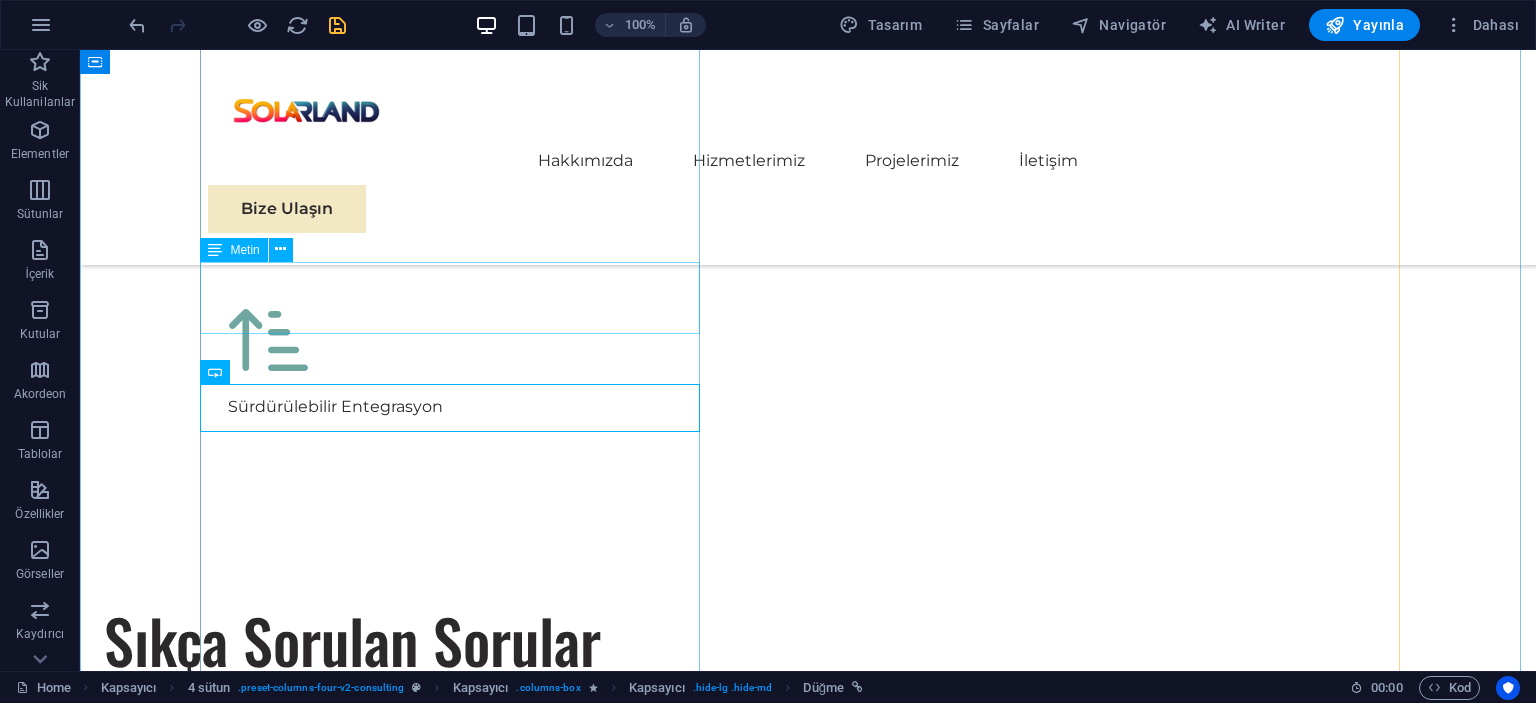 scroll, scrollTop: 5408, scrollLeft: 0, axis: vertical 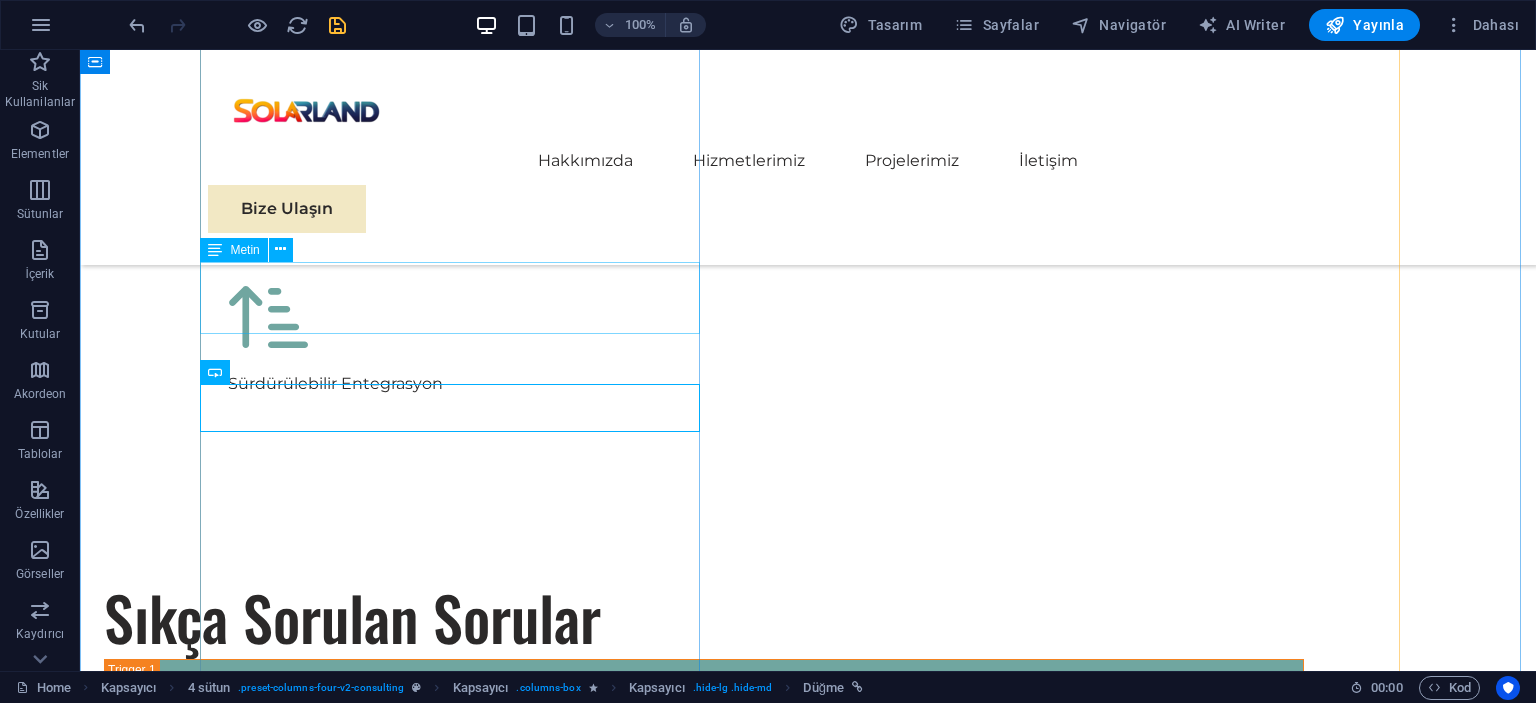 click on "EcoPower Dönüşüm Girişimi" at bounding box center [458, 2911] 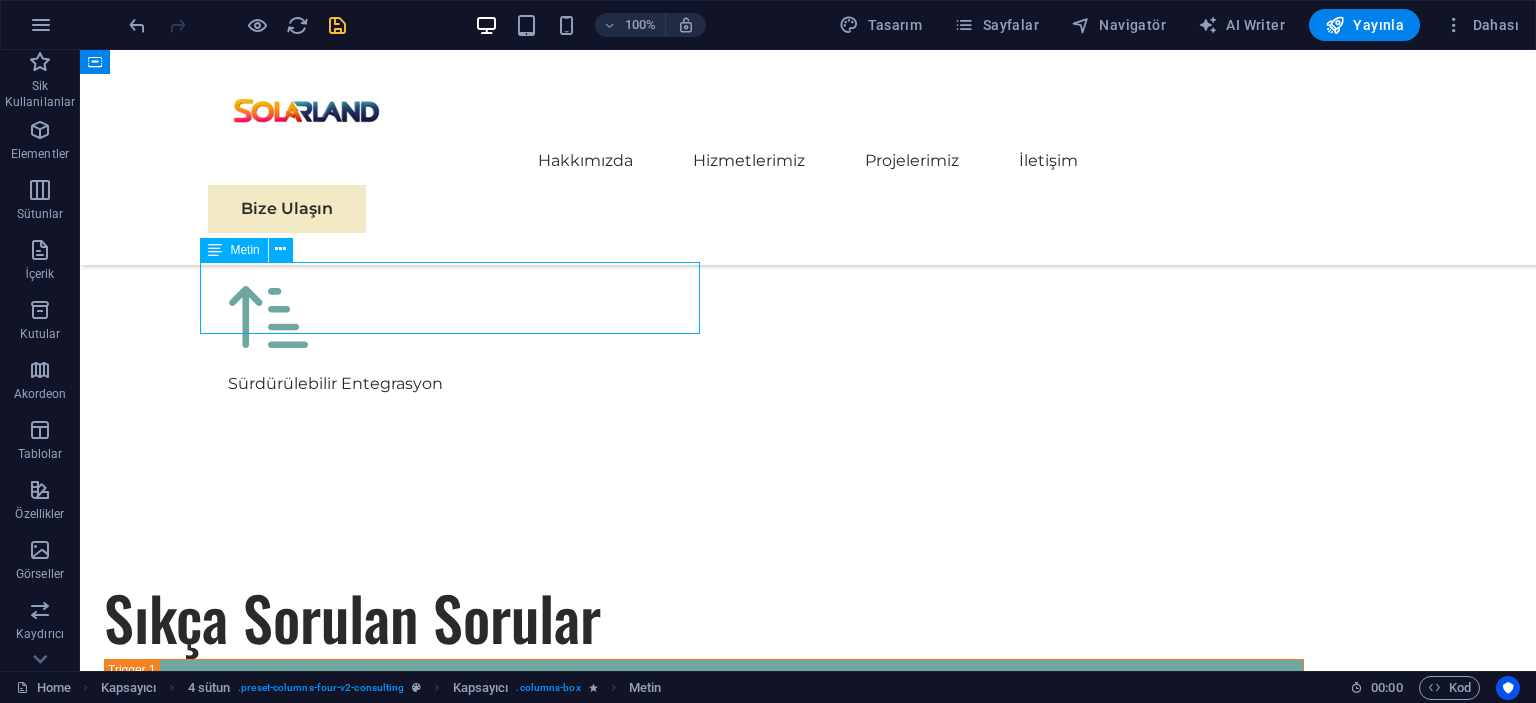 click on "EcoPower Dönüşüm Girişimi" at bounding box center (458, 2911) 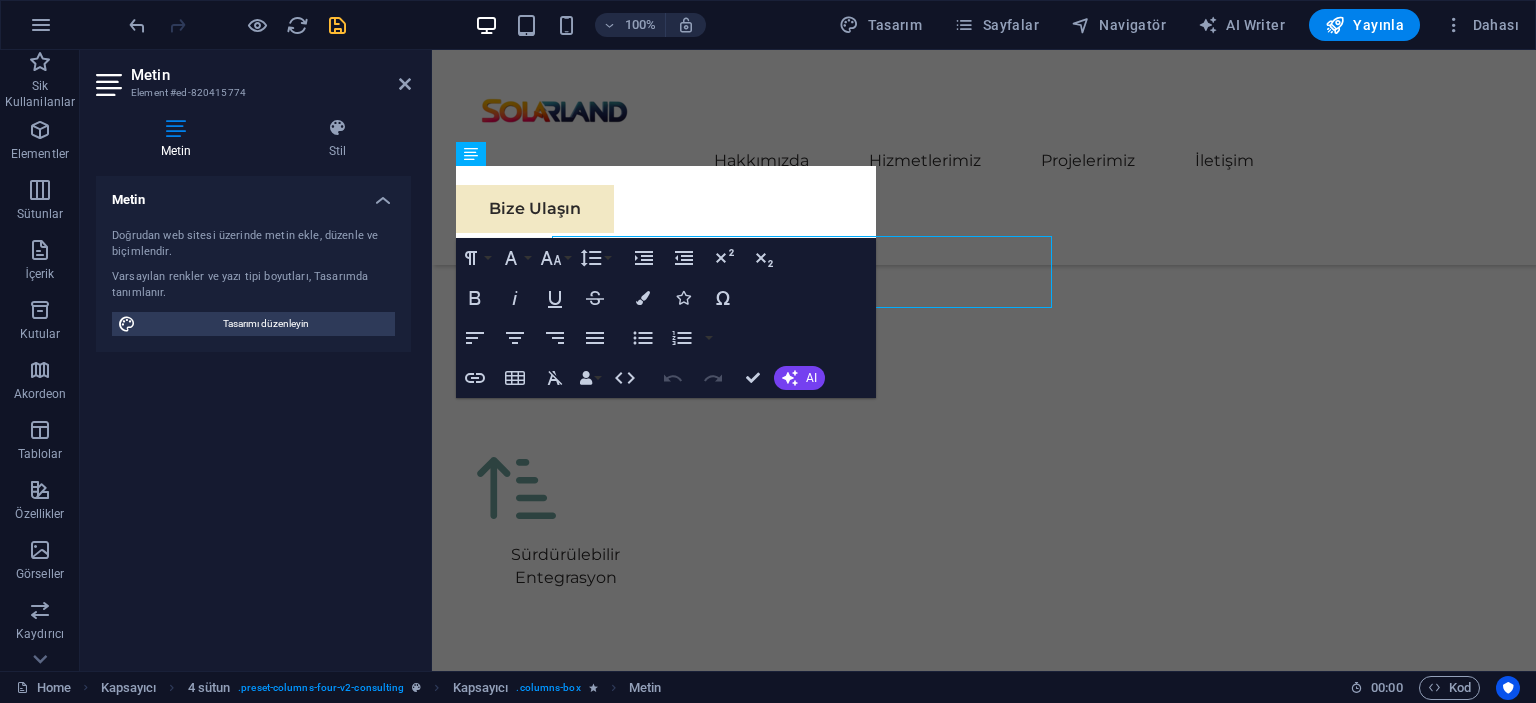 scroll, scrollTop: 5434, scrollLeft: 0, axis: vertical 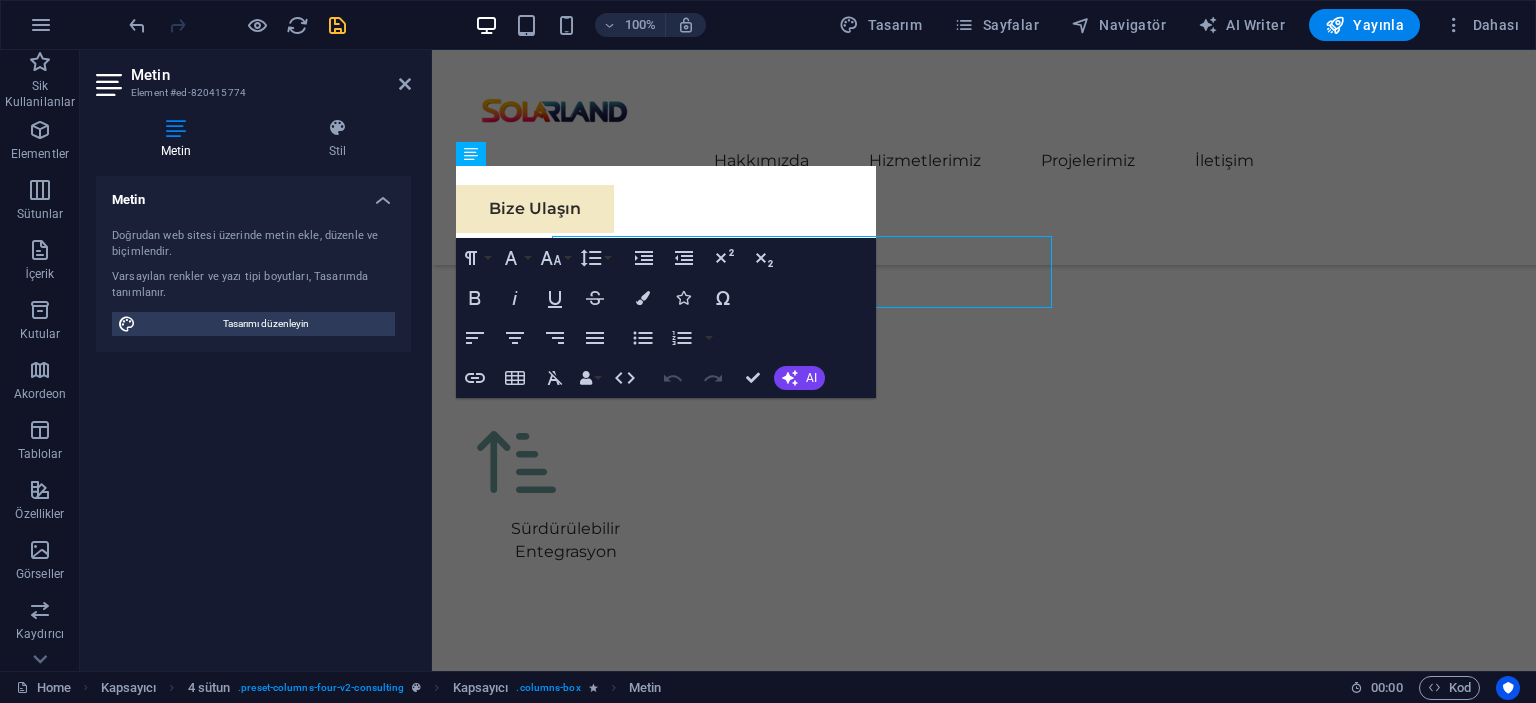 click on "Metin Stil Metin Doğrudan web sitesi üzerinde metin ekle, düzenle ve biçimlendir. Varsayılan renkler ve yazı tipi boyutları, Tasarımda tanımlanır. Tasarımı düzenleyin Hizalama Sola hizalı Ortalandı Sağa hizalı 4 sütun Element Yerleşim Bu elementin yerleşim içinde nasıl genişlediği (Flexbox). Boyut Varsayılan otomatik px % 1/1 1/2 1/3 1/4 1/5 1/6 1/7 1/8 1/9 1/10 Büyüt Küçült Sipariş Kapsayıcı yerleşimi Görünür Görünür Opaklık 100 % Taşma Boşluk Kenar boşluğu Varsayılan otomatik px % rem vw vh Özel Özel otomatik px % rem vw vh otomatik px % rem vw vh otomatik px % rem vw vh otomatik px % rem vw vh Doldurma Varsayılan px rem % vh vw Özel Özel px rem % vh vw px rem % vh vw px rem % vh vw px rem % vh vw Kenarlık Stil              - Genişlik 1 otomatik px rem % vh vw Özel Özel 1 otomatik px rem % vh vw 1 otomatik px rem % vh vw 1 otomatik px rem % vh vw 1 otomatik px rem % vh vw  - Renk Yuvarlak köşeler Varsayılan px rem % vh vw Özel Özel px rem" at bounding box center (253, 386) 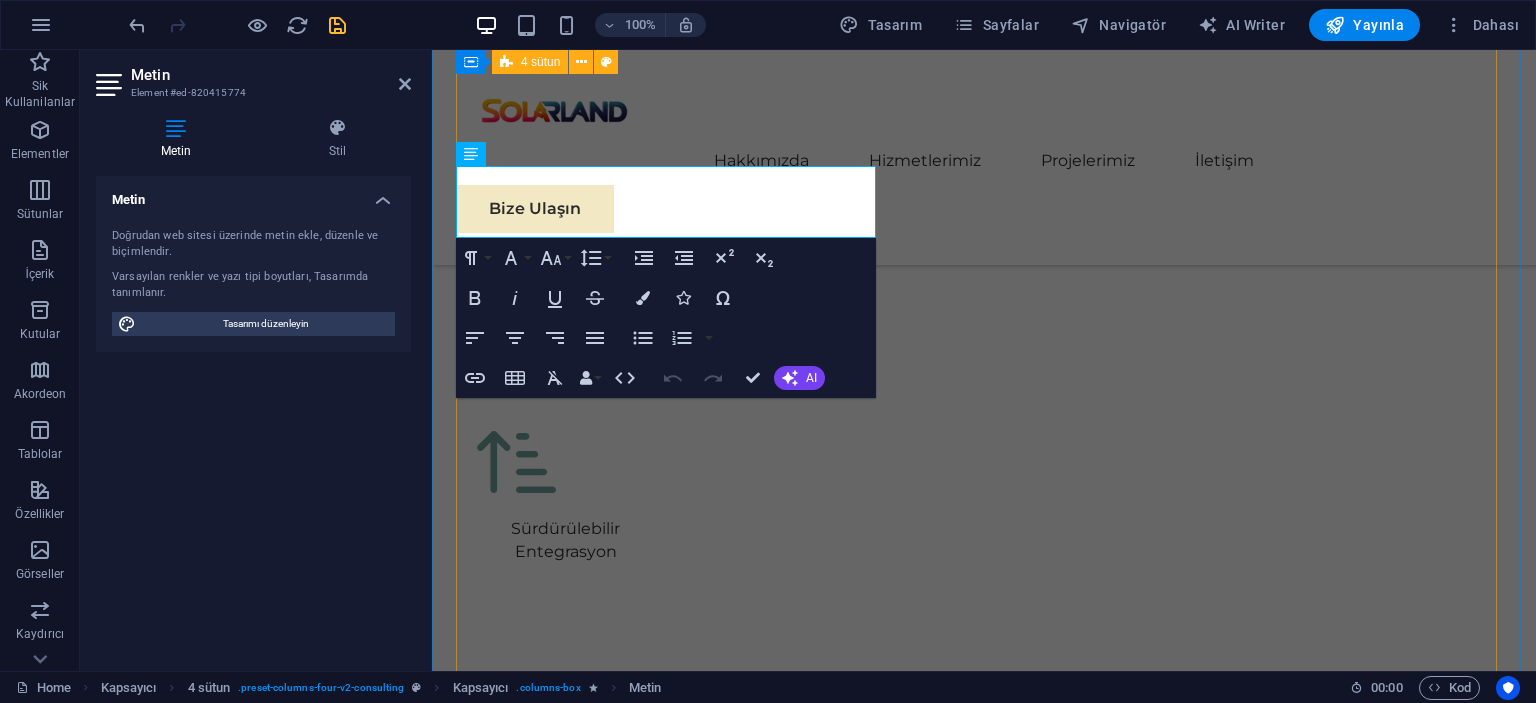 click on "01
EcoPower Dönüşüm Girişimi Devamını Oku Daha Az Oku 02 Stratejik Sürdürülebilirlik Yol Haritası Devamını Oku Daha Az Oku 03 Küresel Pazar Genişleme Stratejisi Devamını Oku Daha Az Oku 04 Yenilenebilir Enerji Optimizasyonu Devamını Oku Daha Az Oku" at bounding box center (984, 4692) 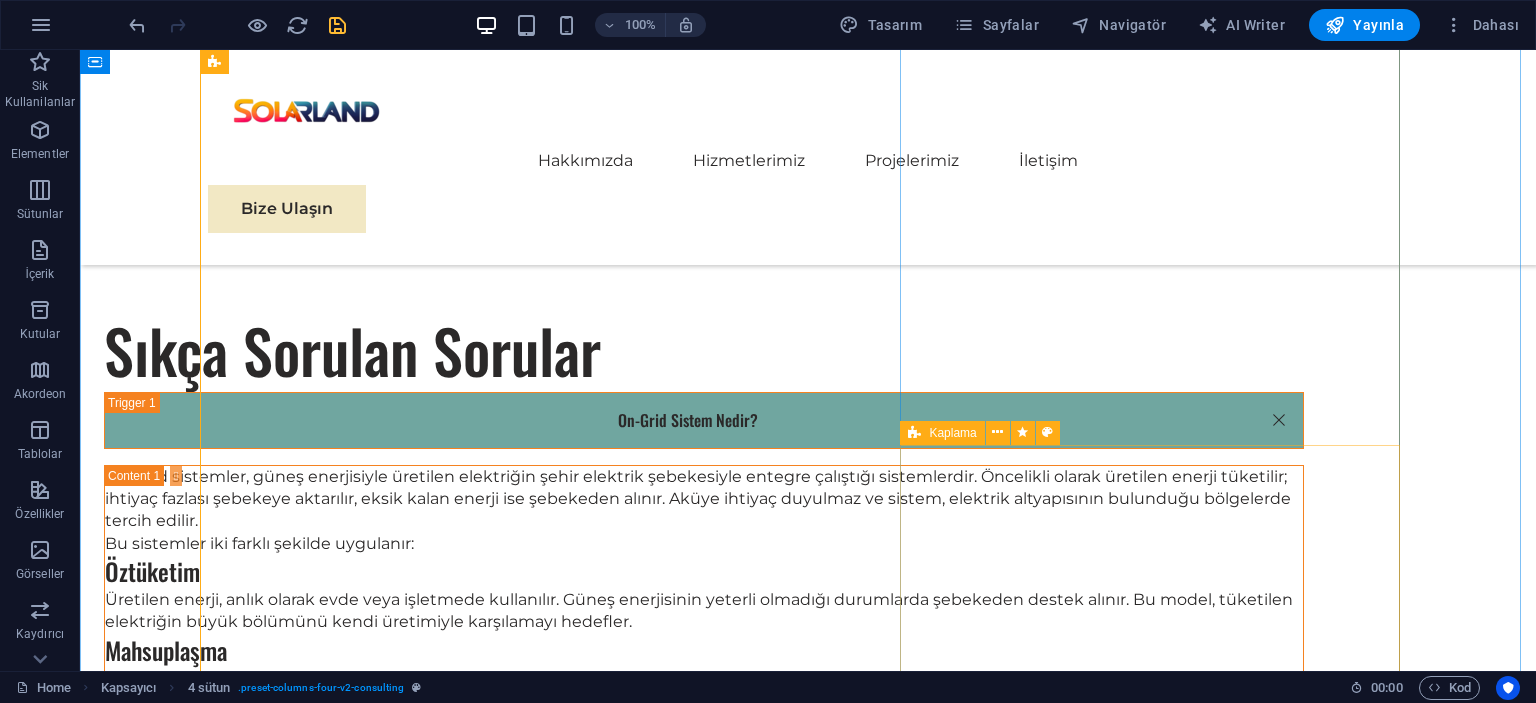 scroll, scrollTop: 5608, scrollLeft: 0, axis: vertical 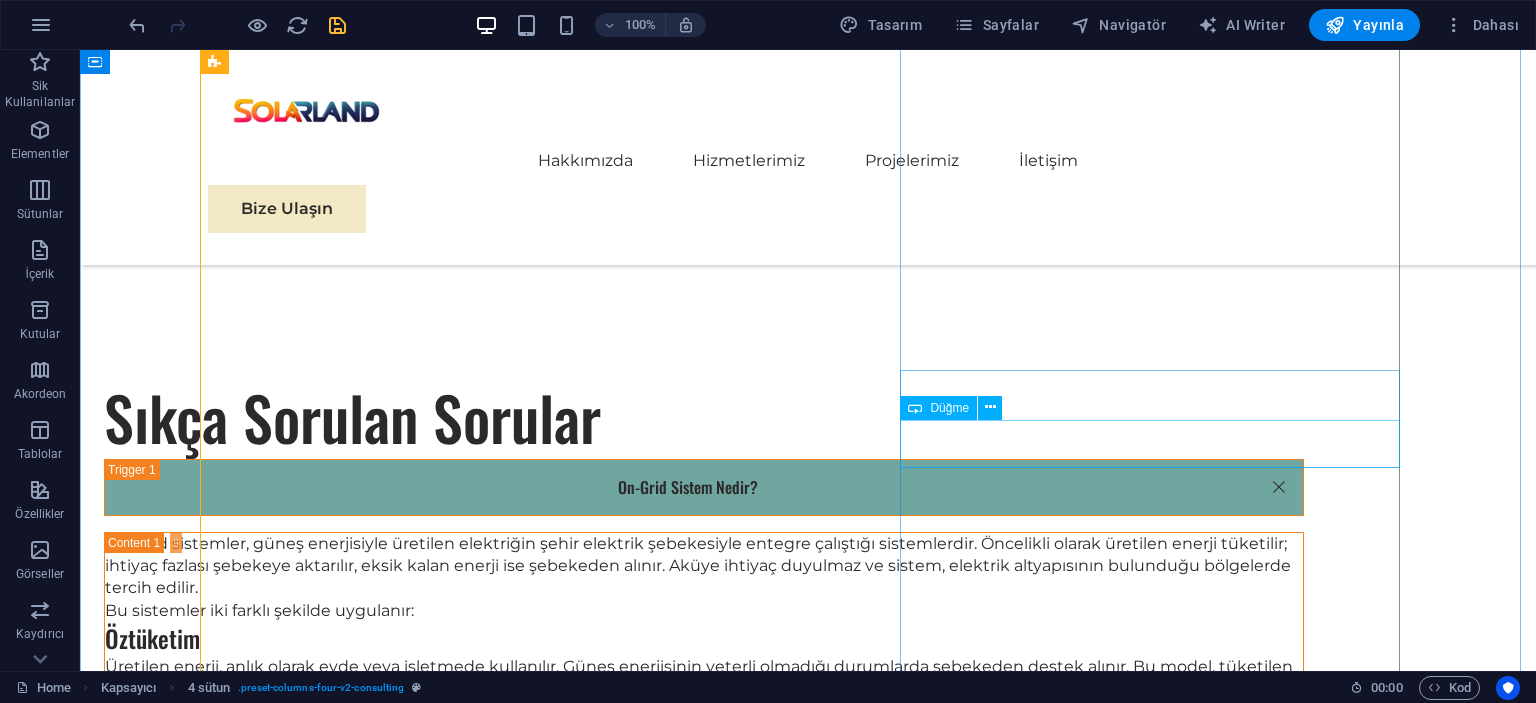 click on "Devamını Oku" at bounding box center (808, 4320) 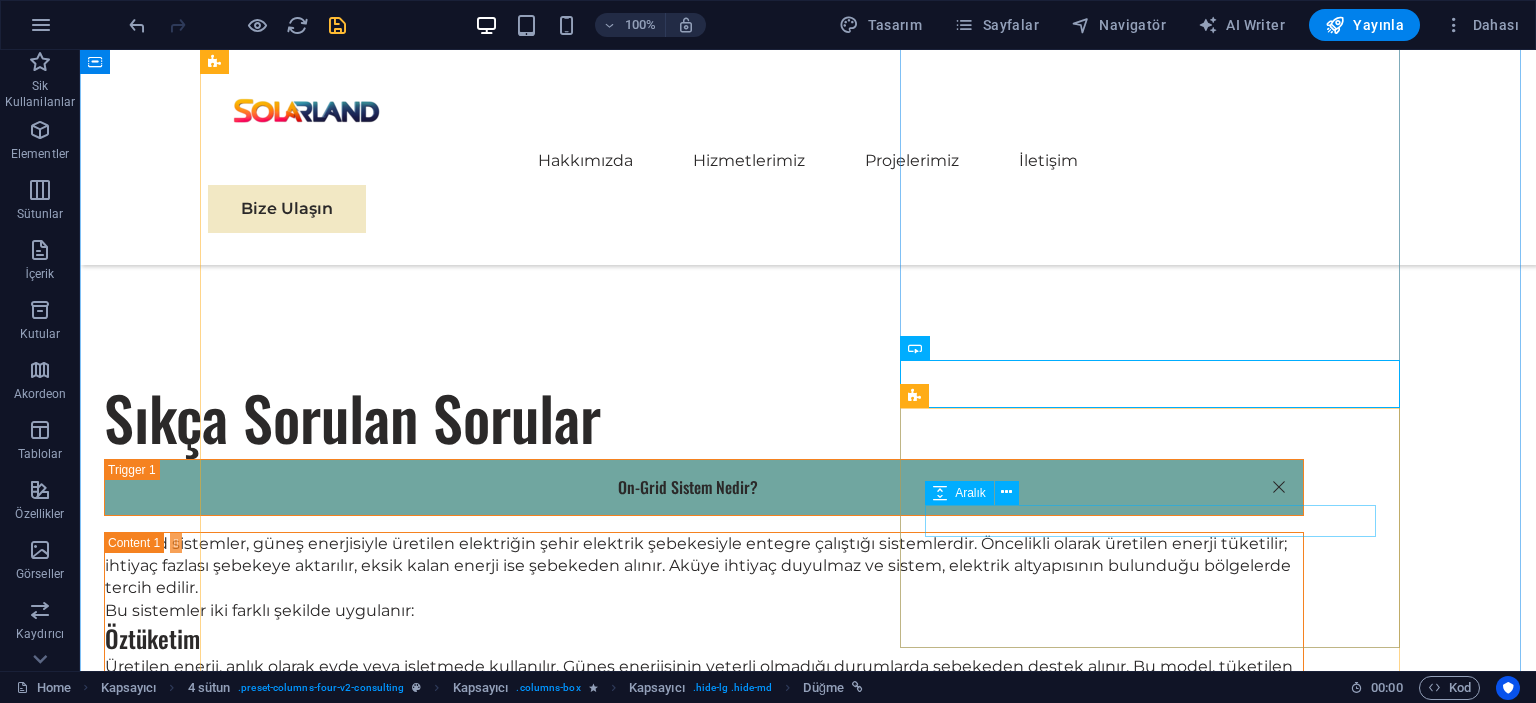 scroll, scrollTop: 5808, scrollLeft: 0, axis: vertical 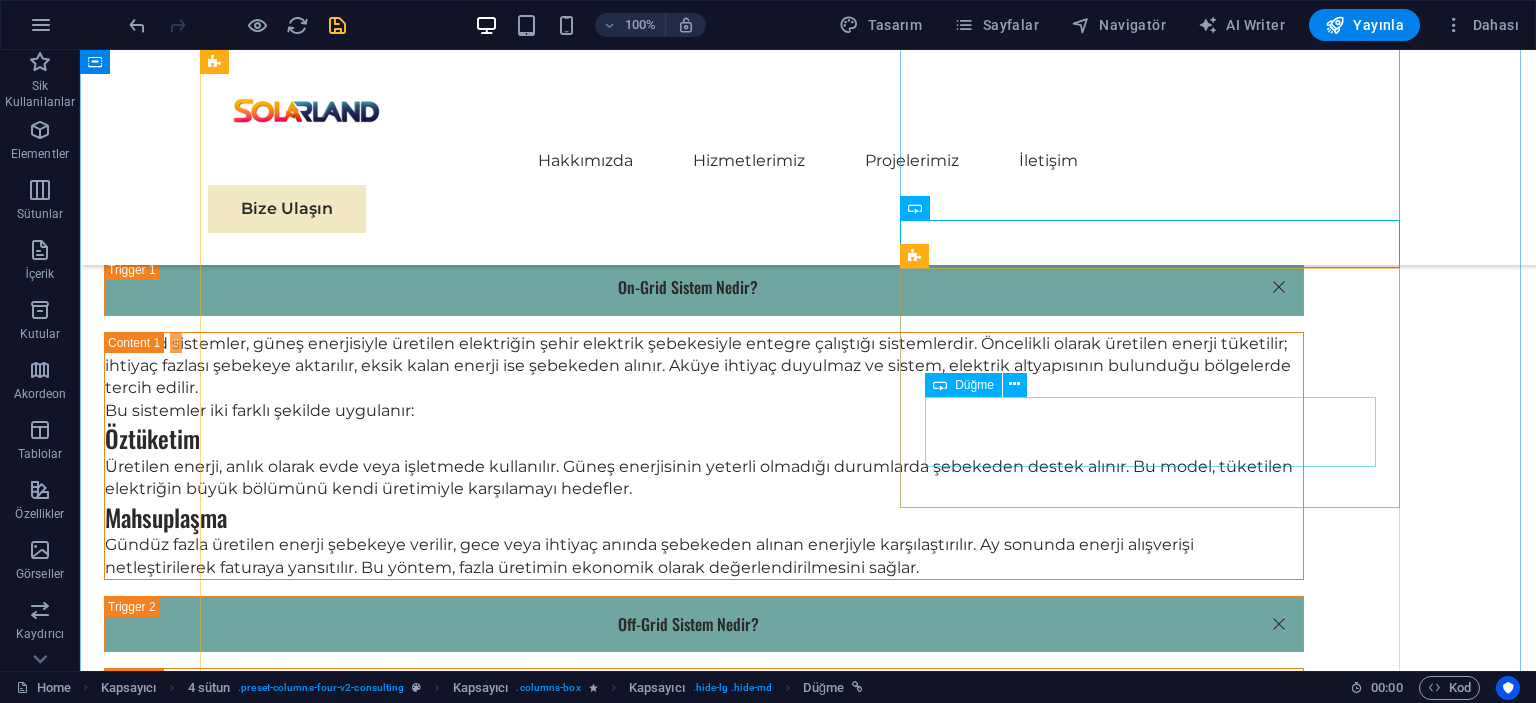 click on "Daha Az Oku" at bounding box center [1158, 4309] 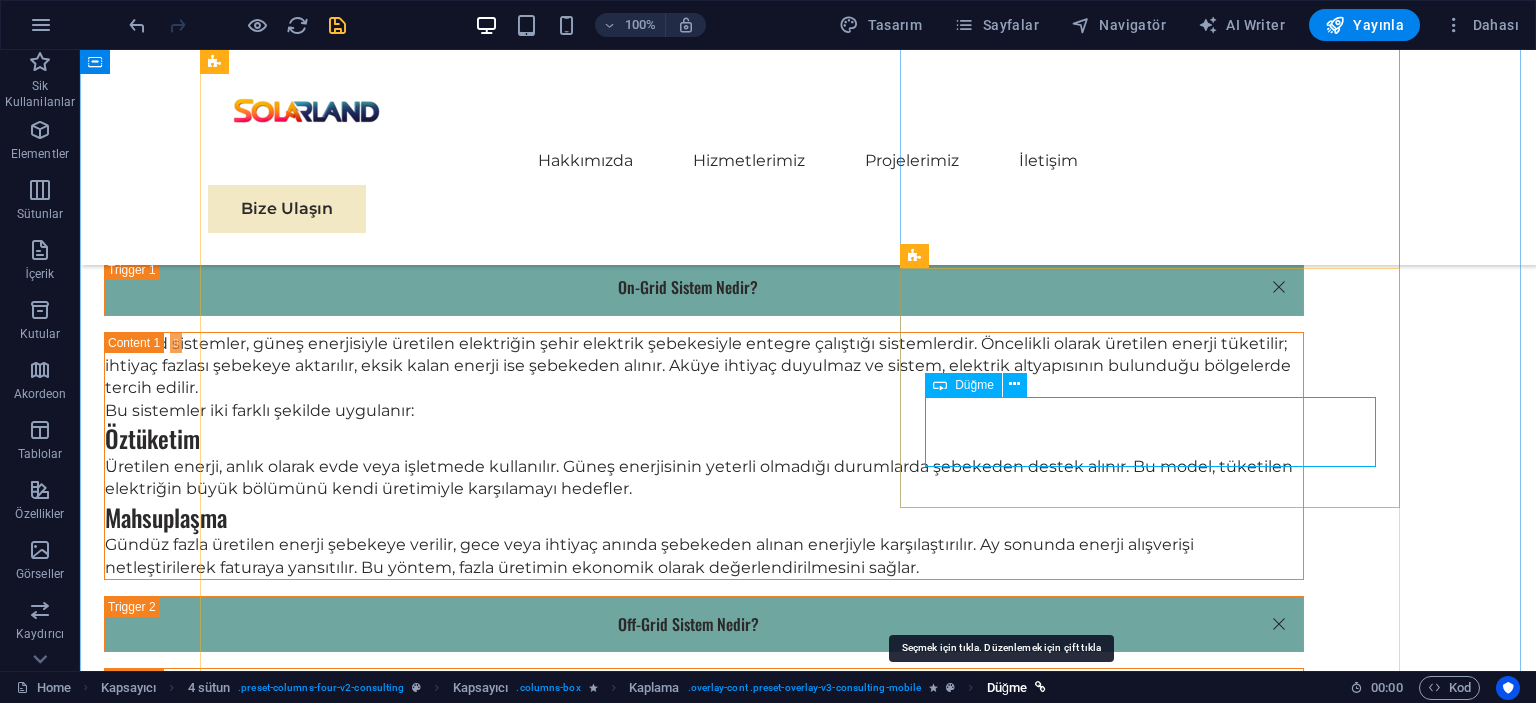 click on "Düğme" at bounding box center [1007, 688] 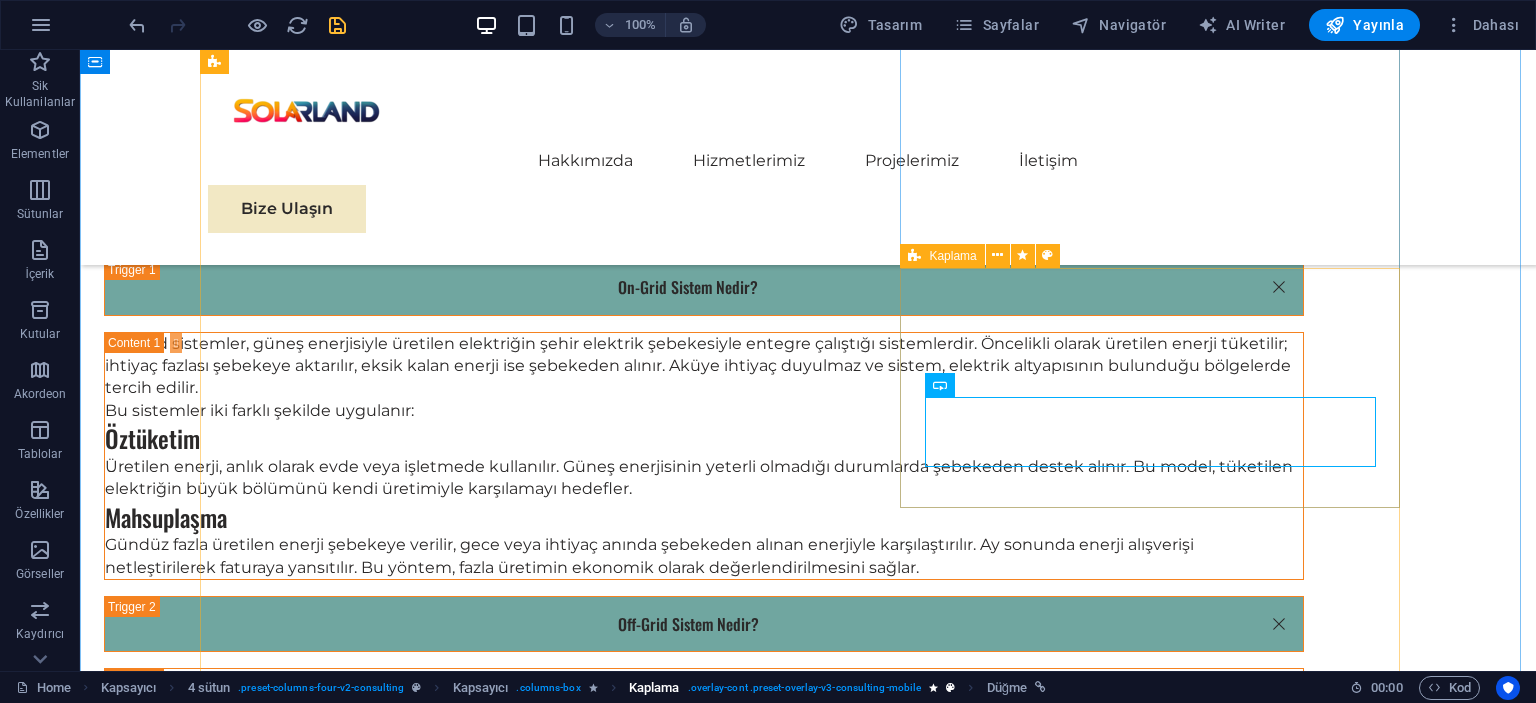 click on ". overlay-cont .preset-overlay-v3-consulting-mobile" at bounding box center [805, 688] 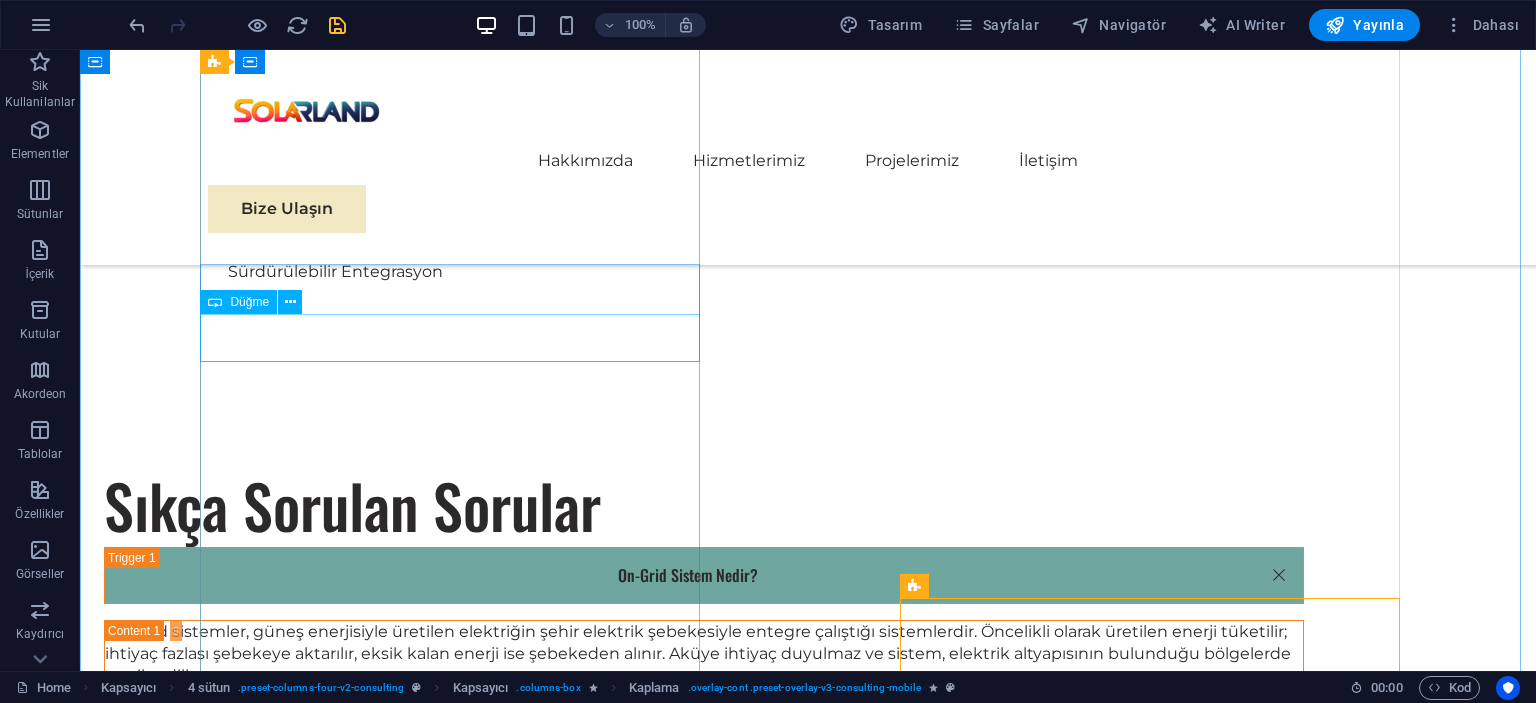 scroll, scrollTop: 5408, scrollLeft: 0, axis: vertical 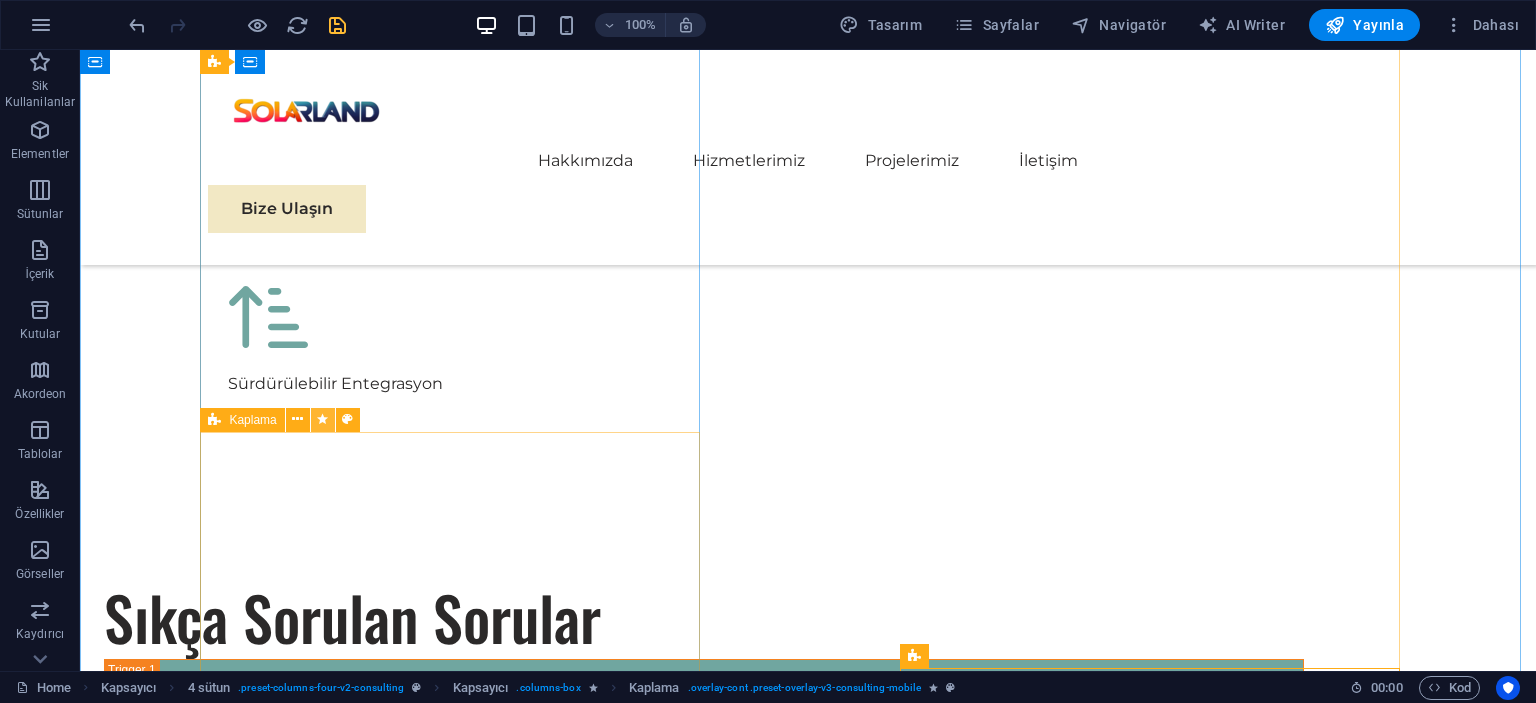 click at bounding box center [322, 419] 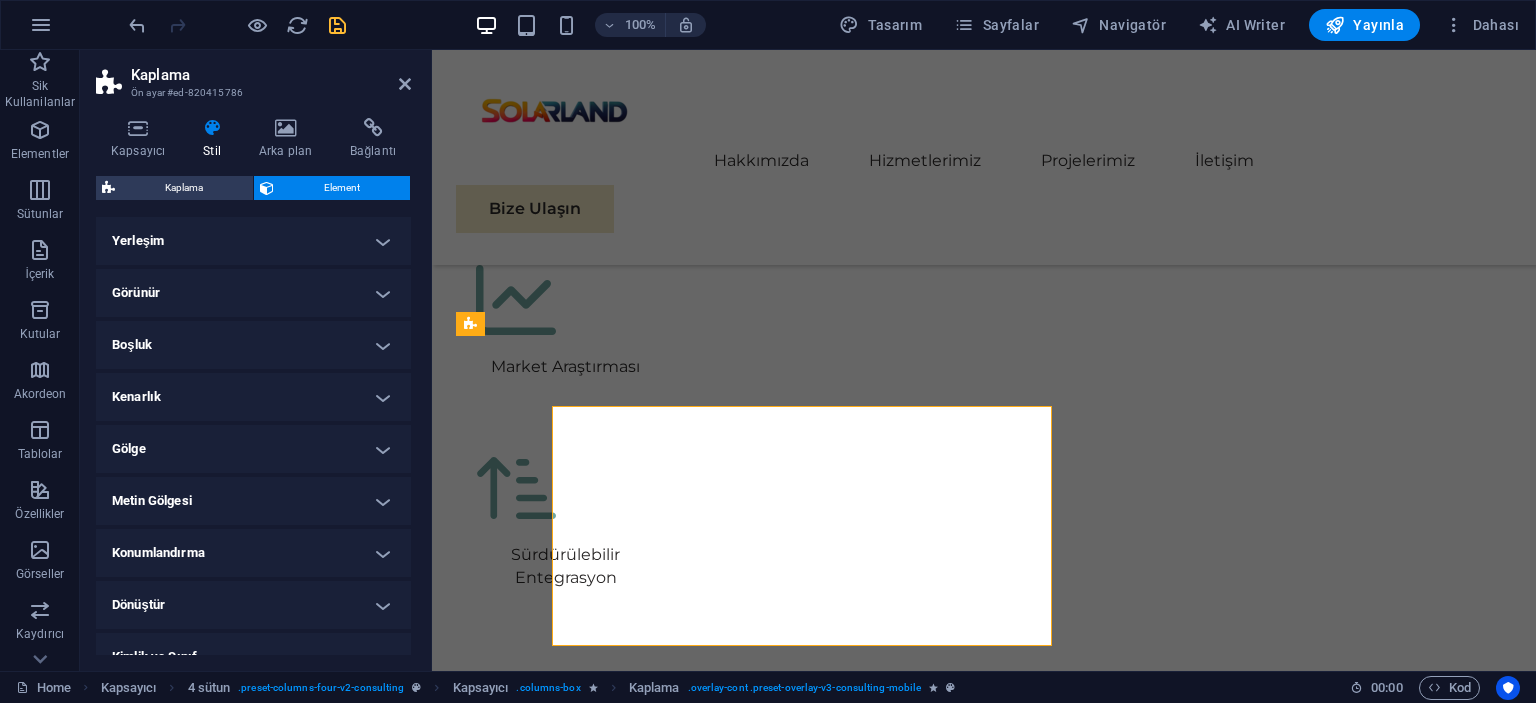 scroll, scrollTop: 5434, scrollLeft: 0, axis: vertical 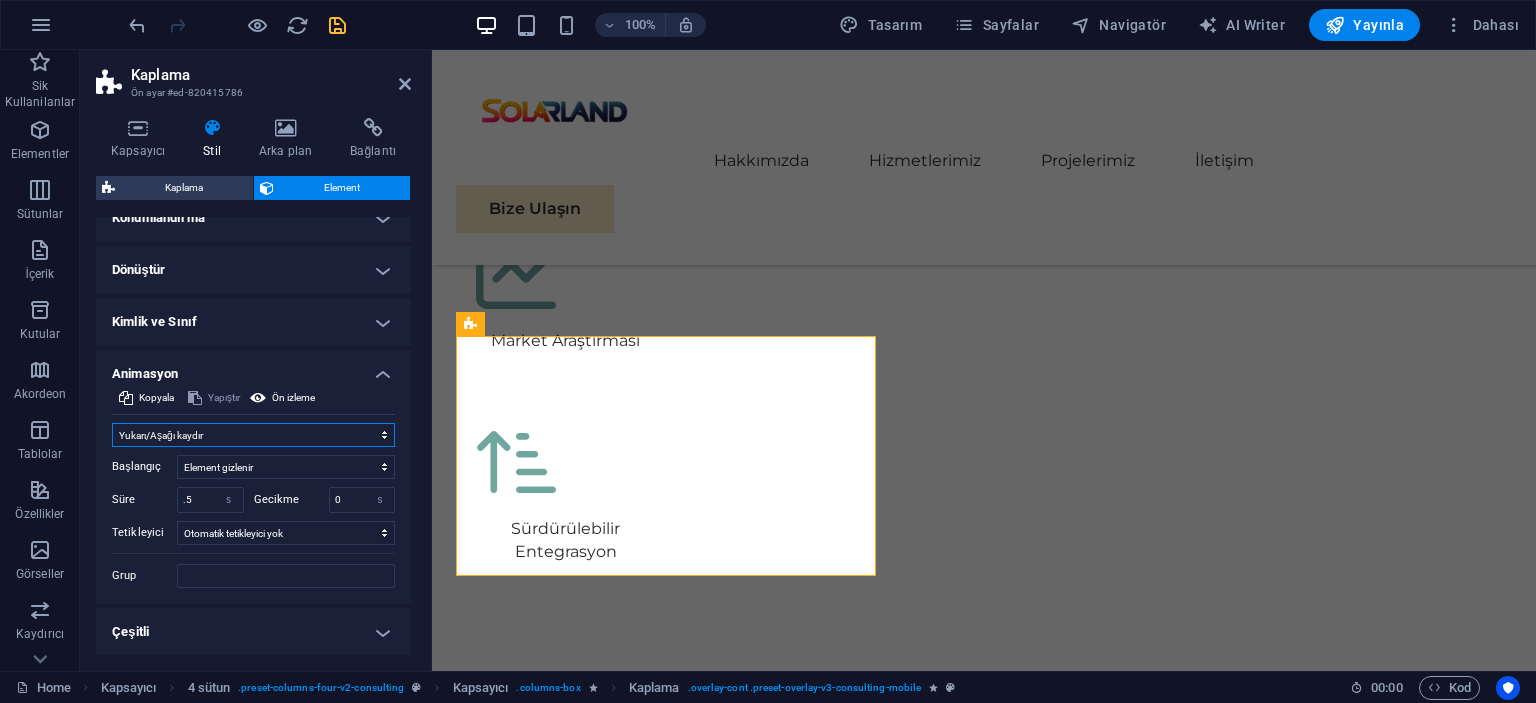click on "Animasyon ekleme Göster / Gizle Yukarı/Aşağı kaydır Yakınlaştır/Uzaklaştır Soldan sağa kaydır Sağdan sola kaydır Yukarıdan aşağıya kaydır Aşağıdan yukarıya kaydır Nabız atışı Yanıp sönme Kaplama olarak aç" at bounding box center (253, 435) 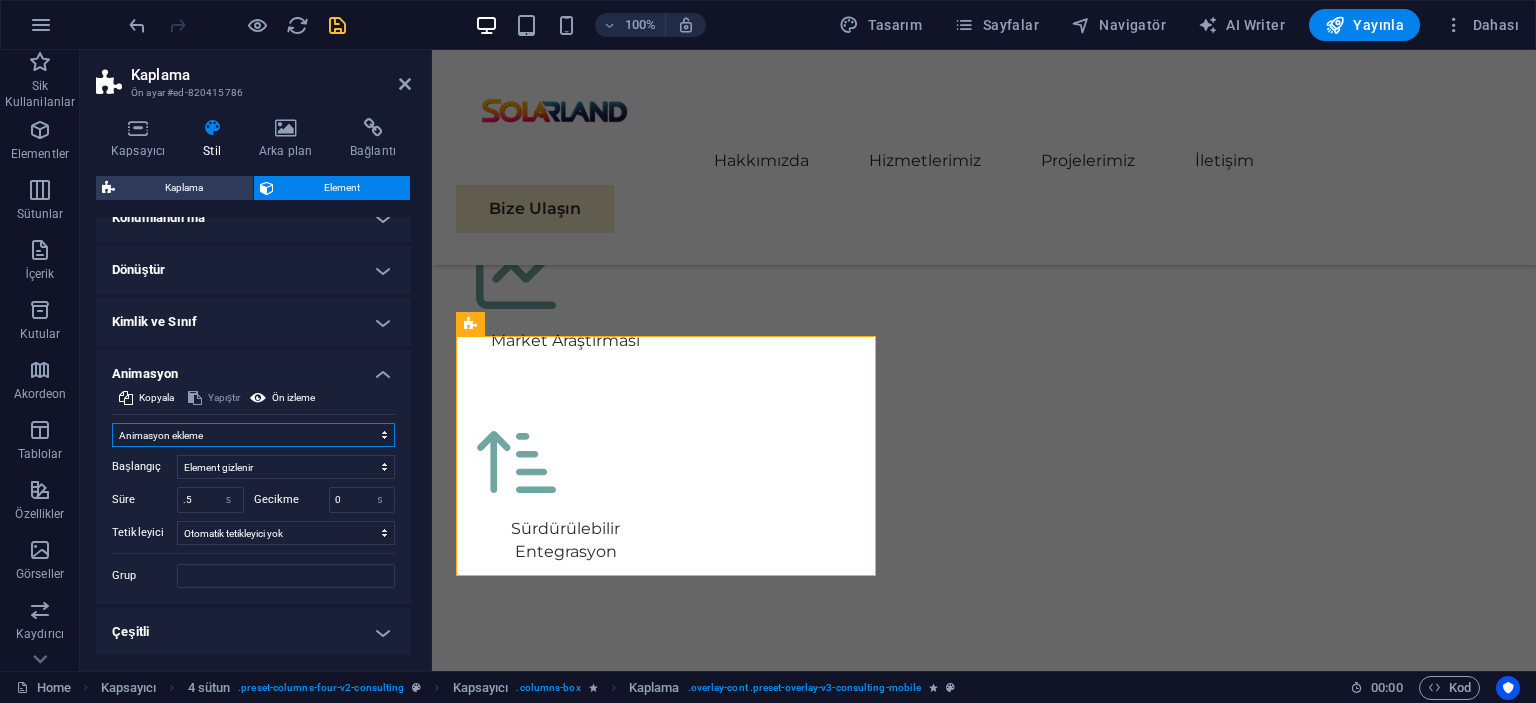 click on "Animasyon ekleme Göster / Gizle Yukarı/Aşağı kaydır Yakınlaştır/Uzaklaştır Soldan sağa kaydır Sağdan sola kaydır Yukarıdan aşağıya kaydır Aşağıdan yukarıya kaydır Nabız atışı Yanıp sönme Kaplama olarak aç" at bounding box center (253, 435) 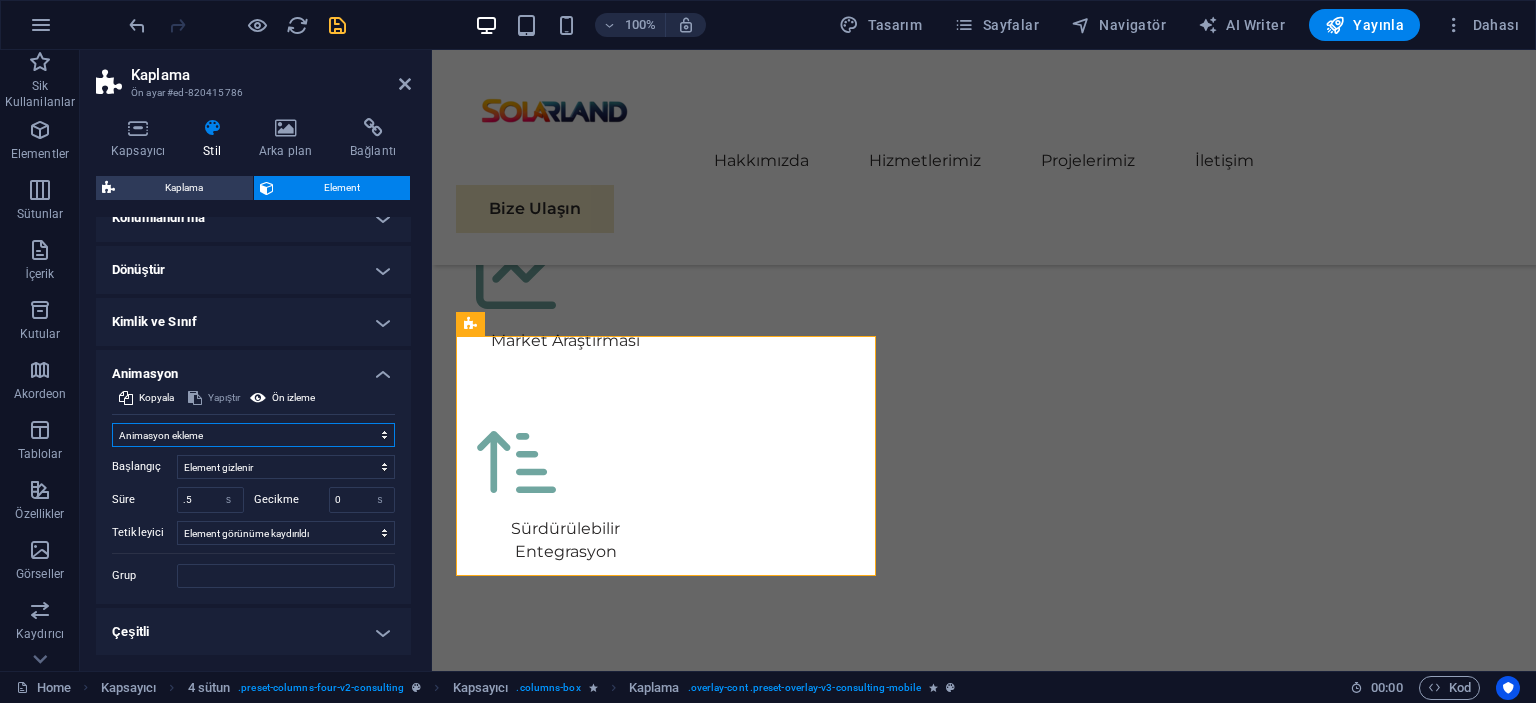 scroll, scrollTop: 194, scrollLeft: 0, axis: vertical 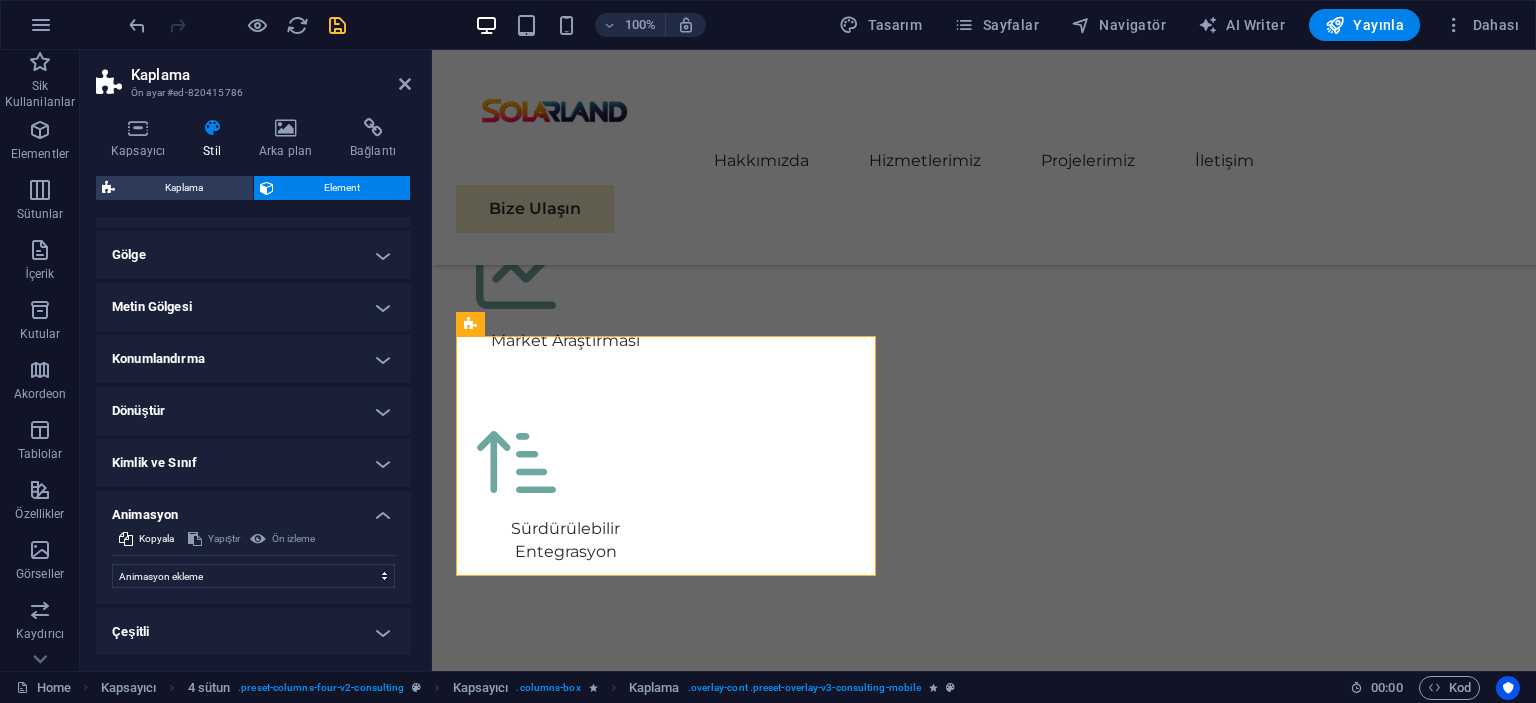 click on "Yerleşim Bu elementin yerleşim içinde nasıl genişlediği (Flexbox). Boyut Varsayılan otomatik px % 1/1 1/2 1/3 1/4 1/5 1/6 1/7 1/8 1/9 1/10 Büyüt Küçült Sipariş Kapsayıcı yerleşimi Görünür Görünür Opaklık 100 % Taşma Boşluk Kenar boşluğu Varsayılan otomatik px % rem vw vh Özel Özel otomatik px % rem vw vh 0 otomatik px % rem vw vh 0 otomatik px % rem vw vh otomatik px % rem vw vh Doldurma Varsayılan px rem % vh vw Özel Özel px rem % vh vw px rem % vh vw px rem % vh vw px rem % vh vw Kenarlık Stil              - Genişlik 1 otomatik px rem % vh vw Özel Özel 1 otomatik px rem % vh vw 1 otomatik px rem % vh vw 1 otomatik px rem % vh vw 1 otomatik px rem % vh vw  - Renk Yuvarlak köşeler Arka plan kaplaması ve arka plan görsellerinde yuvarlak köşelerin görünebilmesi adına taşma gizli olmalıdır Varsayılan px rem % vh vw Özel Özel px rem % vh vw px rem % vh vw px rem % vh vw px rem % vh vw Gölge Varsayılan Hiçbiri Dış İç Renk X uzaklığı 0 px rem 0" at bounding box center (253, 339) 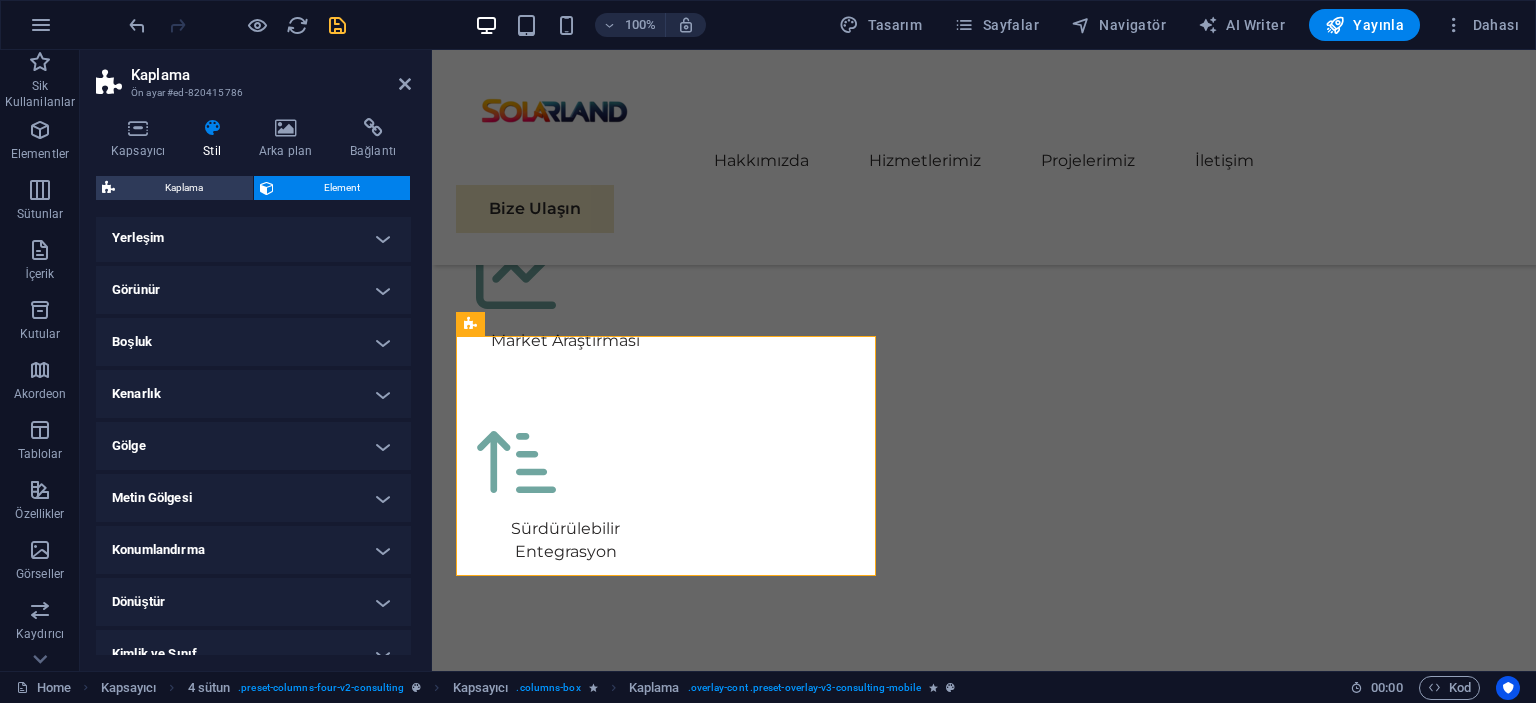 scroll, scrollTop: 0, scrollLeft: 0, axis: both 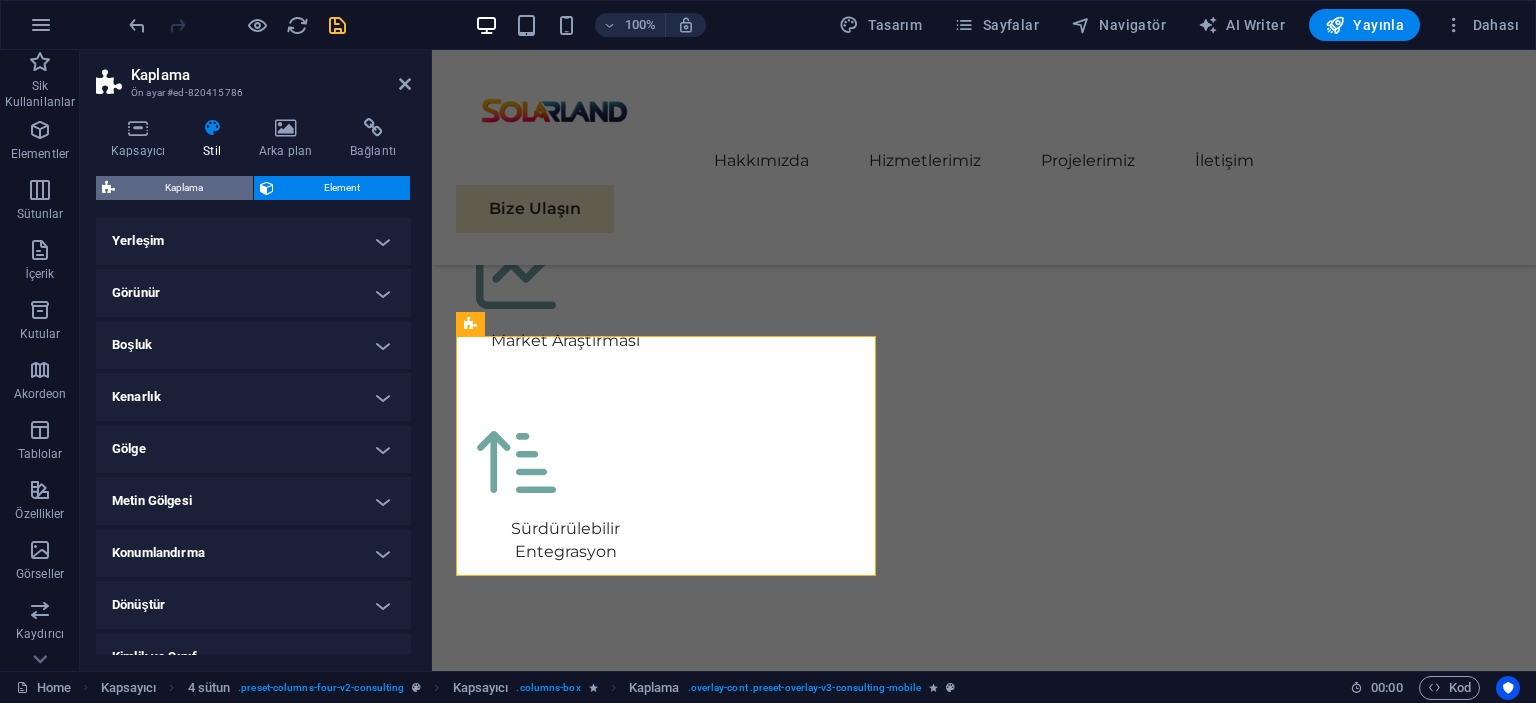 click on "Kaplama" at bounding box center [184, 188] 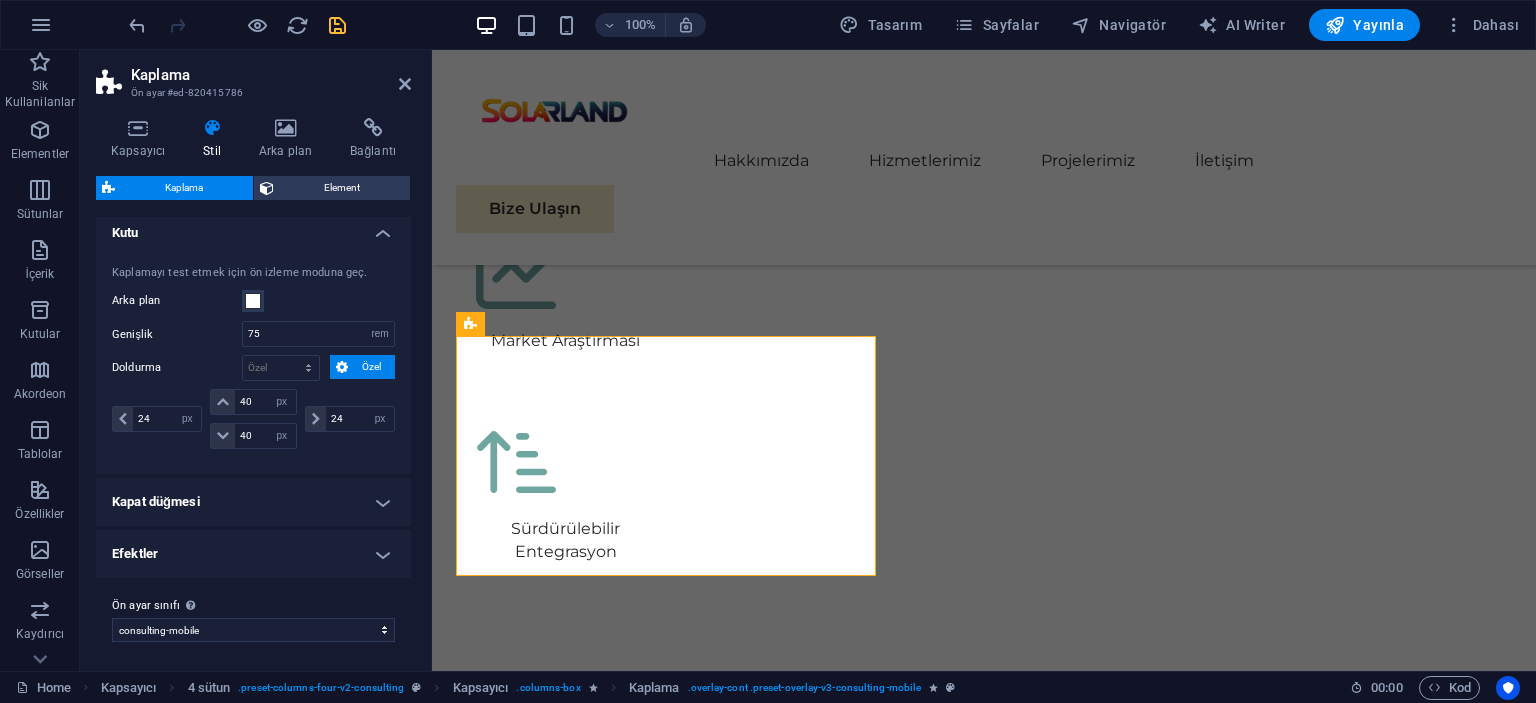 scroll, scrollTop: 9, scrollLeft: 0, axis: vertical 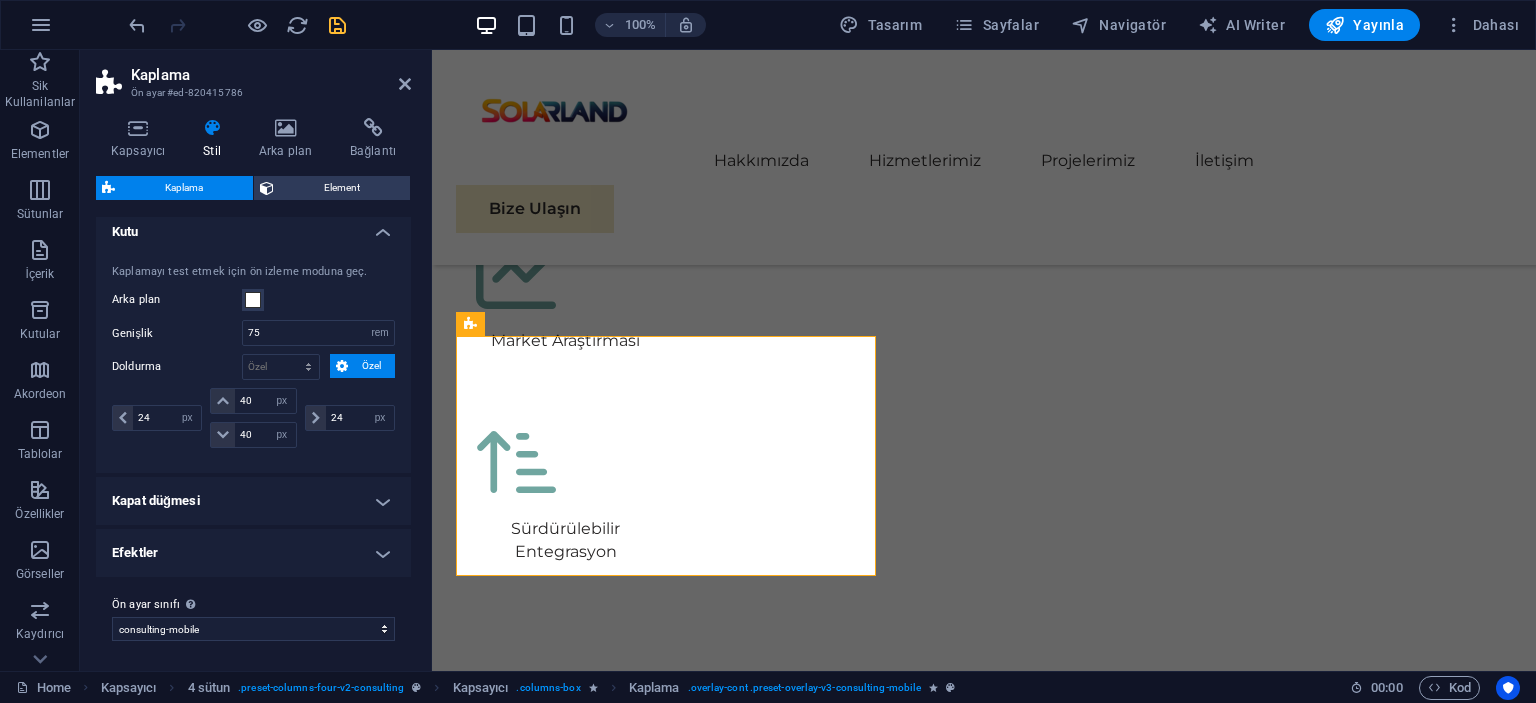 click on "Kapat düğmesi" at bounding box center (253, 501) 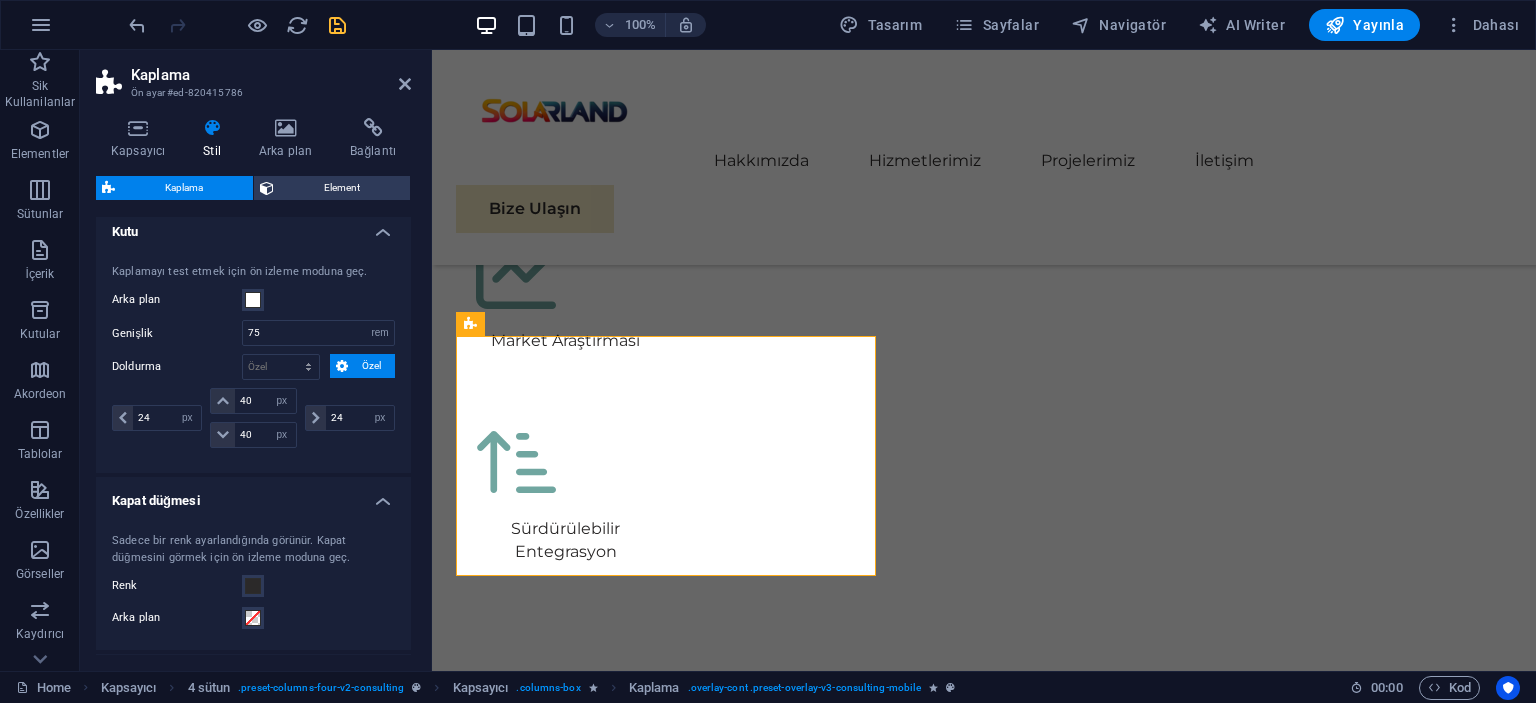 click on "Kapat düğmesi" at bounding box center [253, 495] 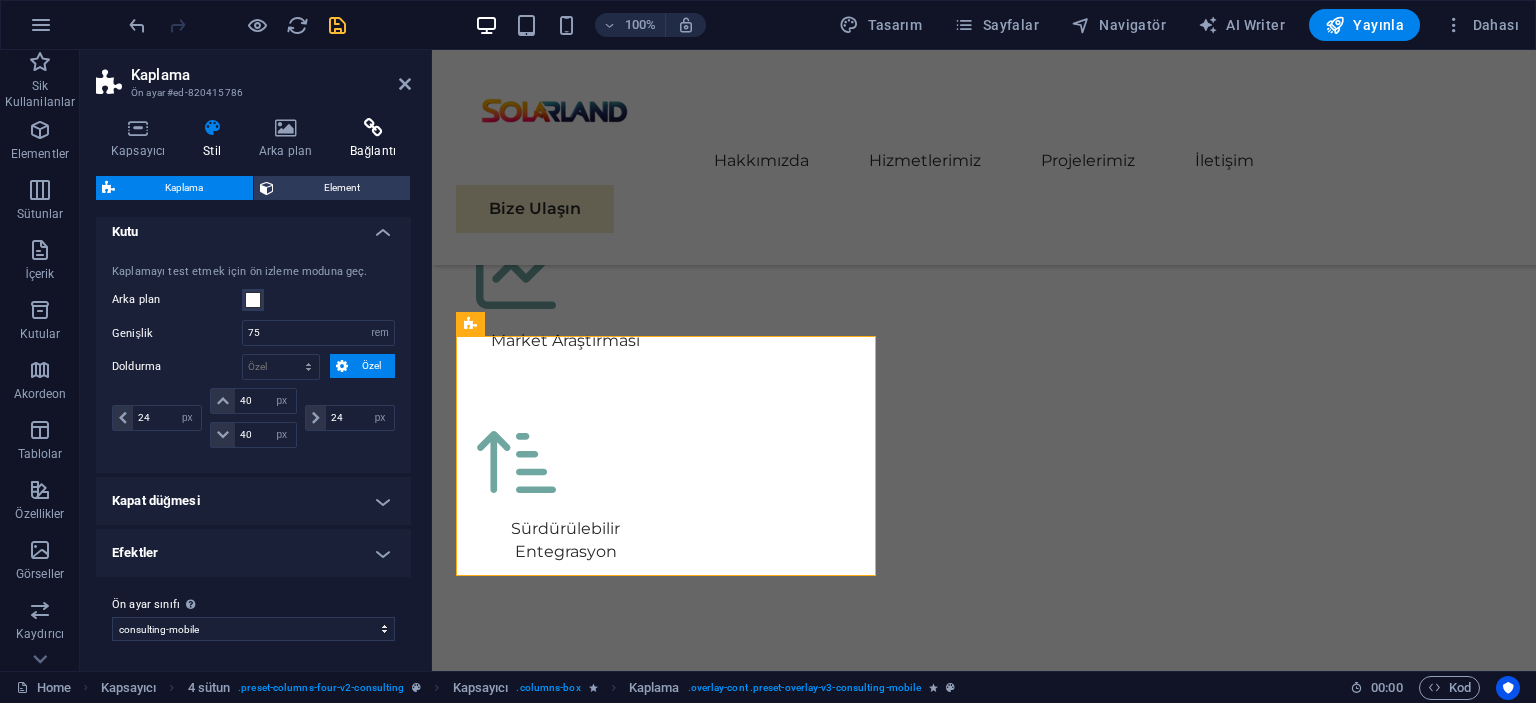 click at bounding box center (373, 128) 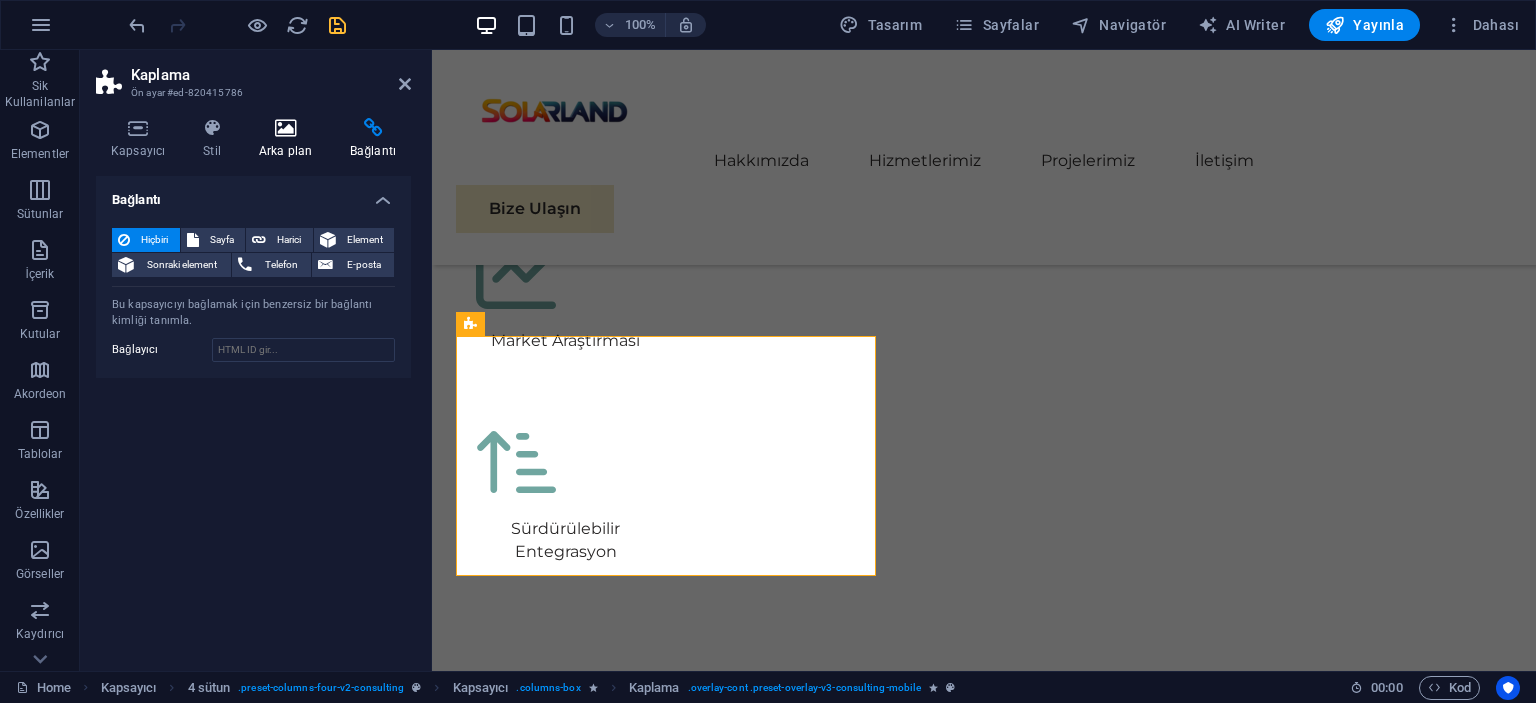 click at bounding box center [285, 128] 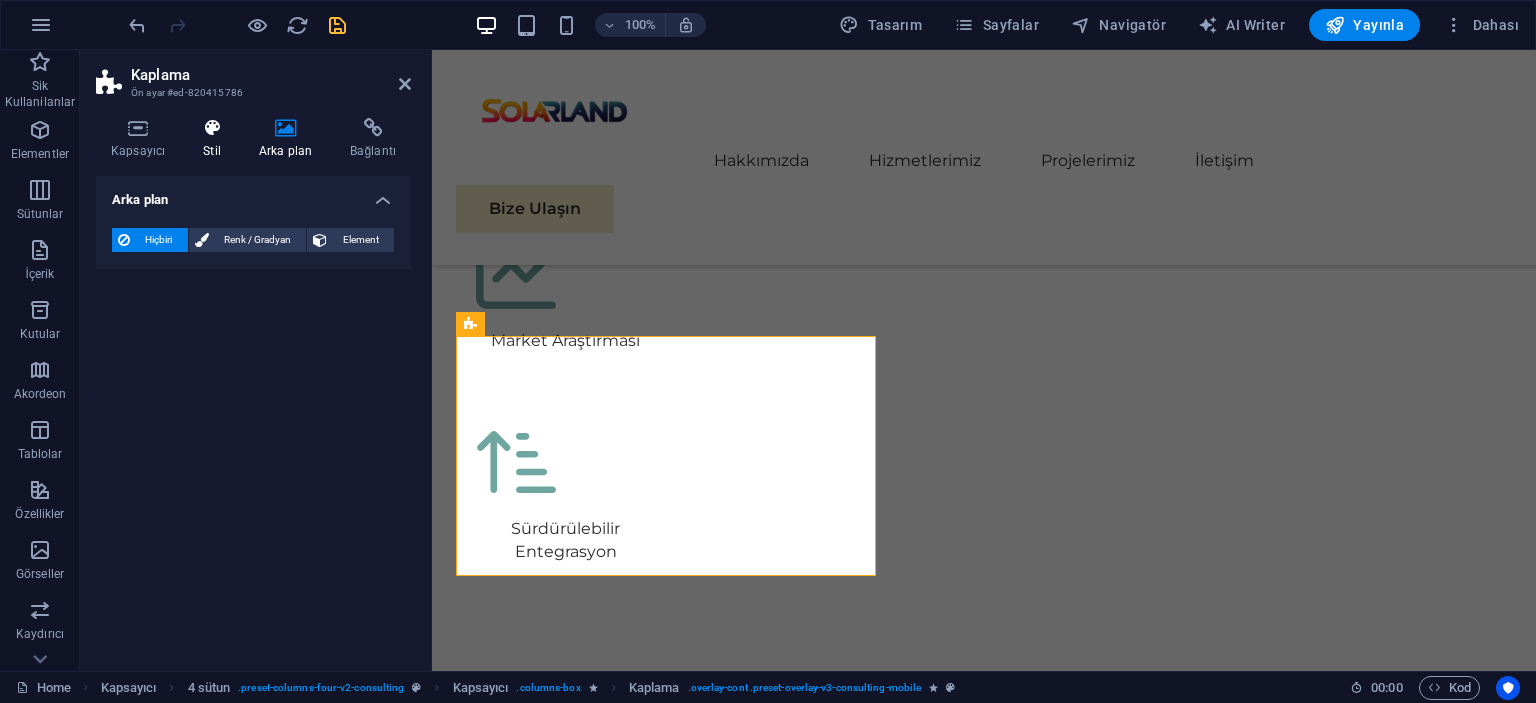 click at bounding box center [212, 128] 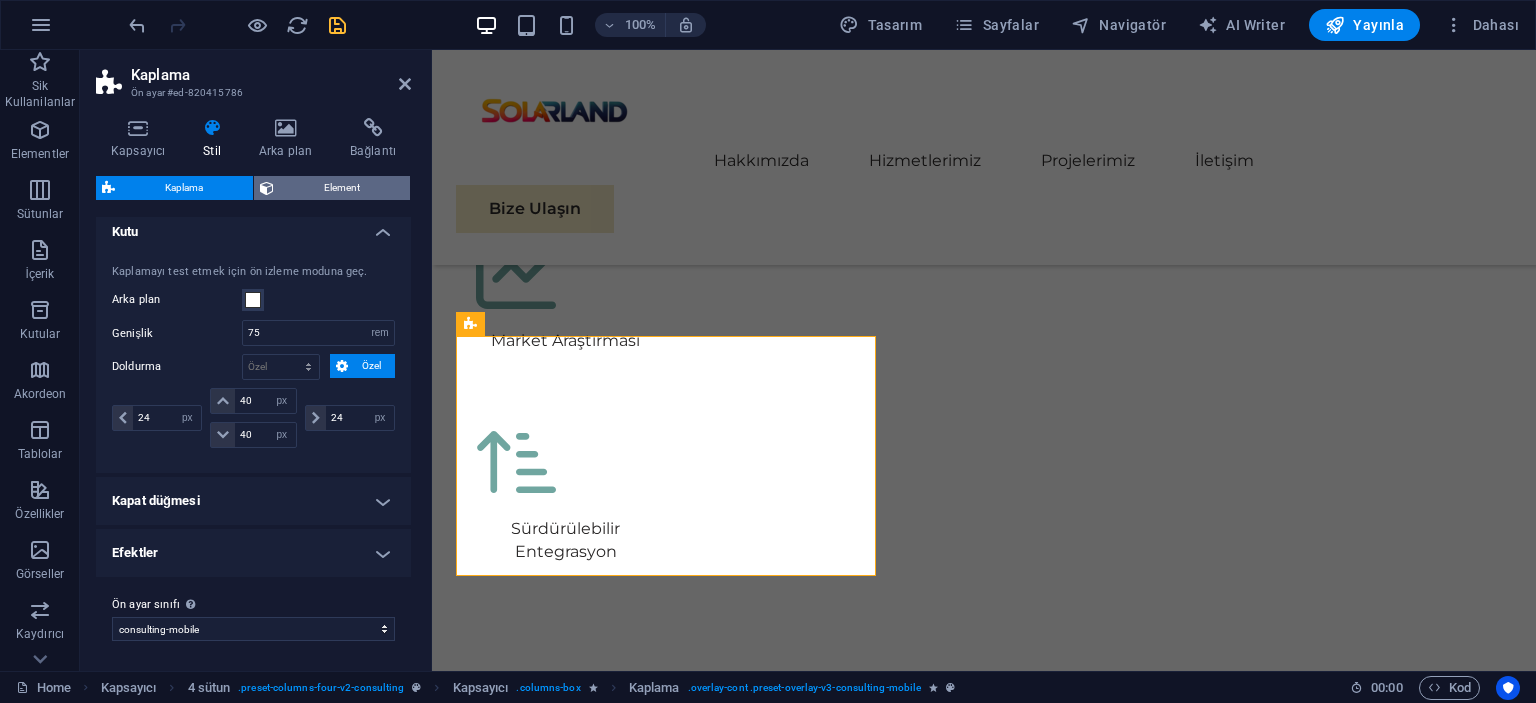 click on "Element" at bounding box center [342, 188] 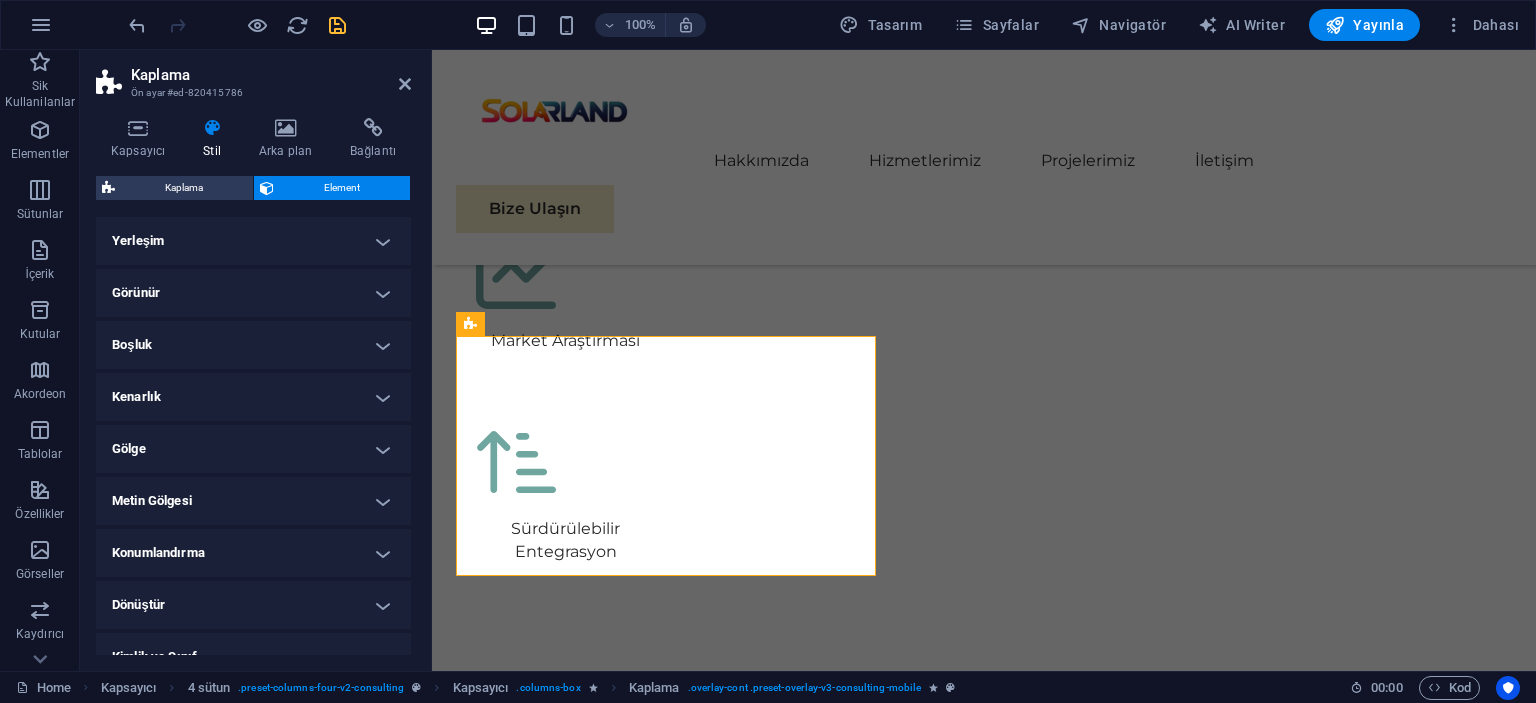 click on "Yerleşim" at bounding box center [253, 241] 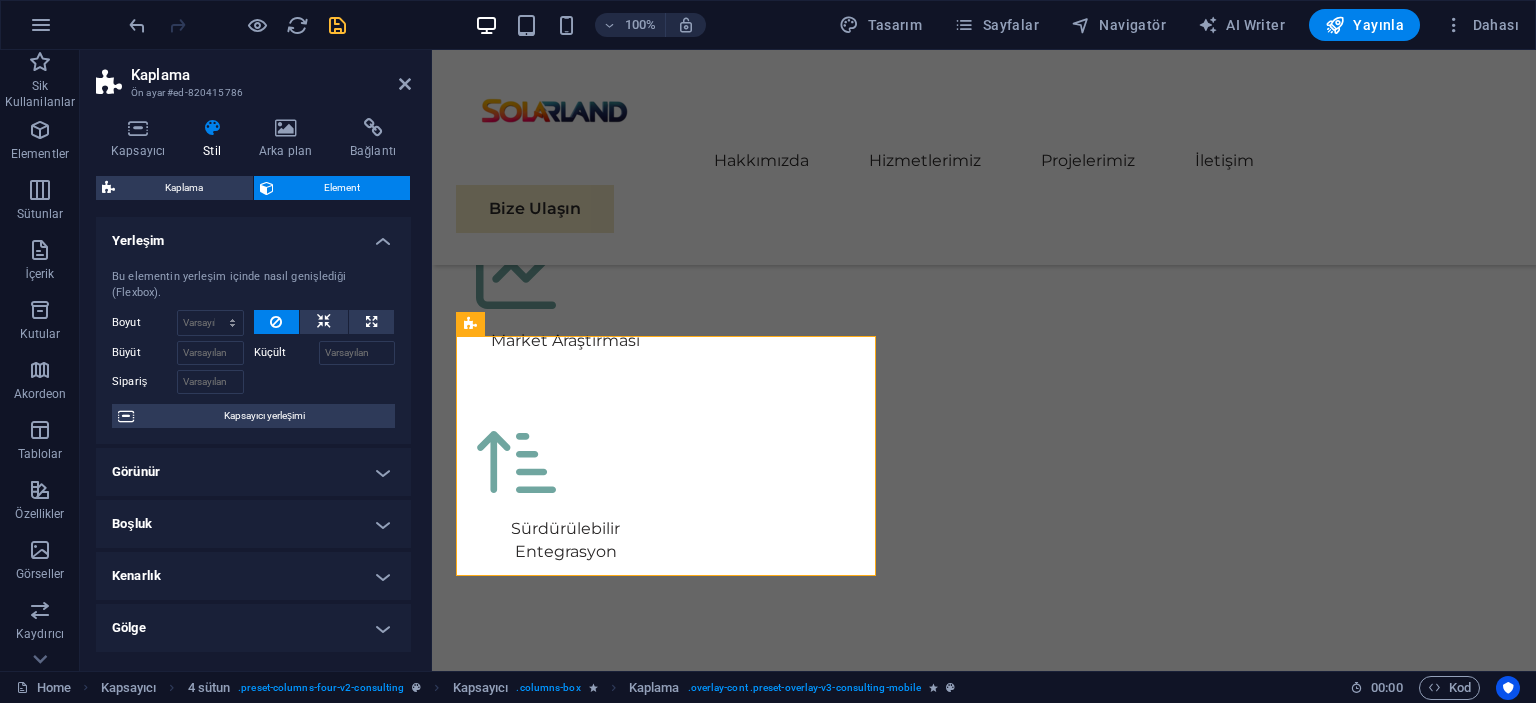 click on "Yerleşim" at bounding box center [253, 235] 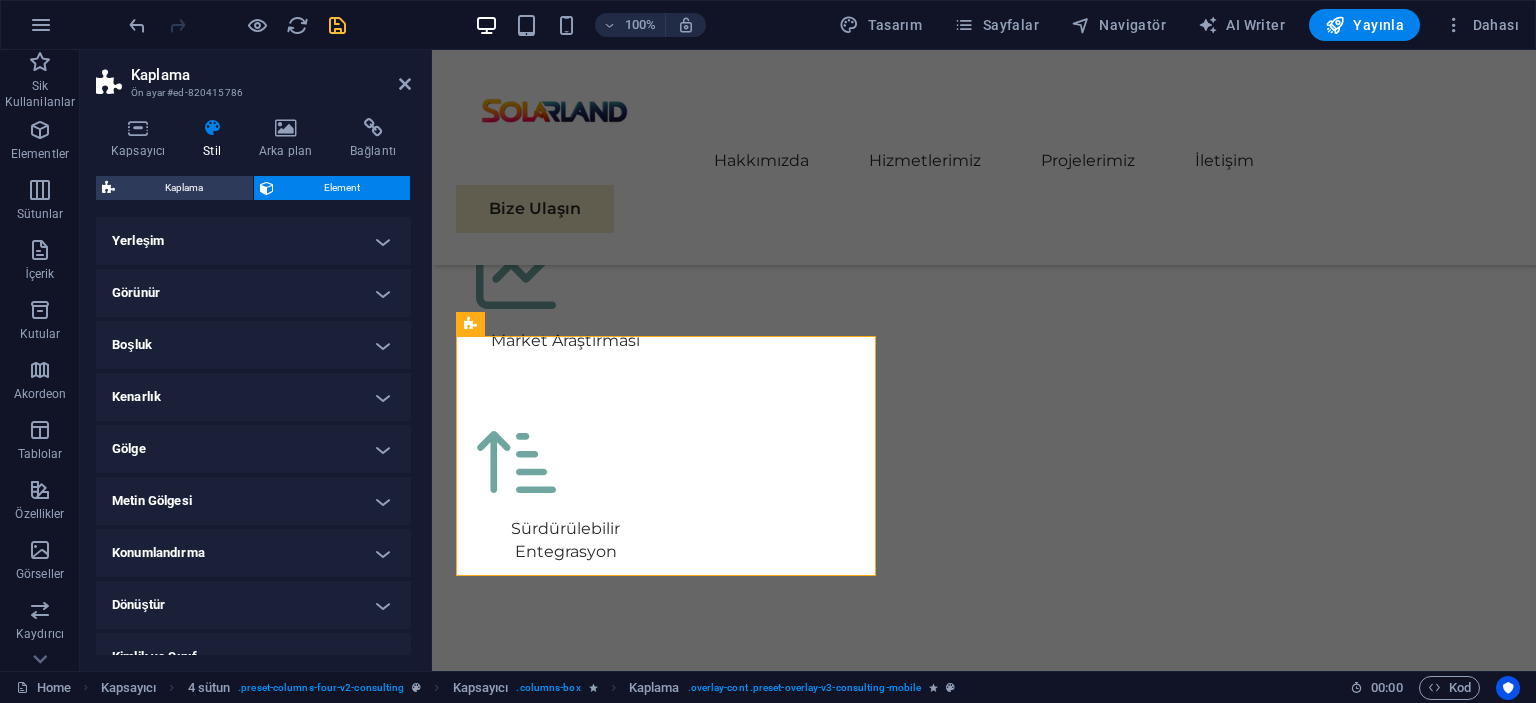 click on "Görünür" at bounding box center [253, 293] 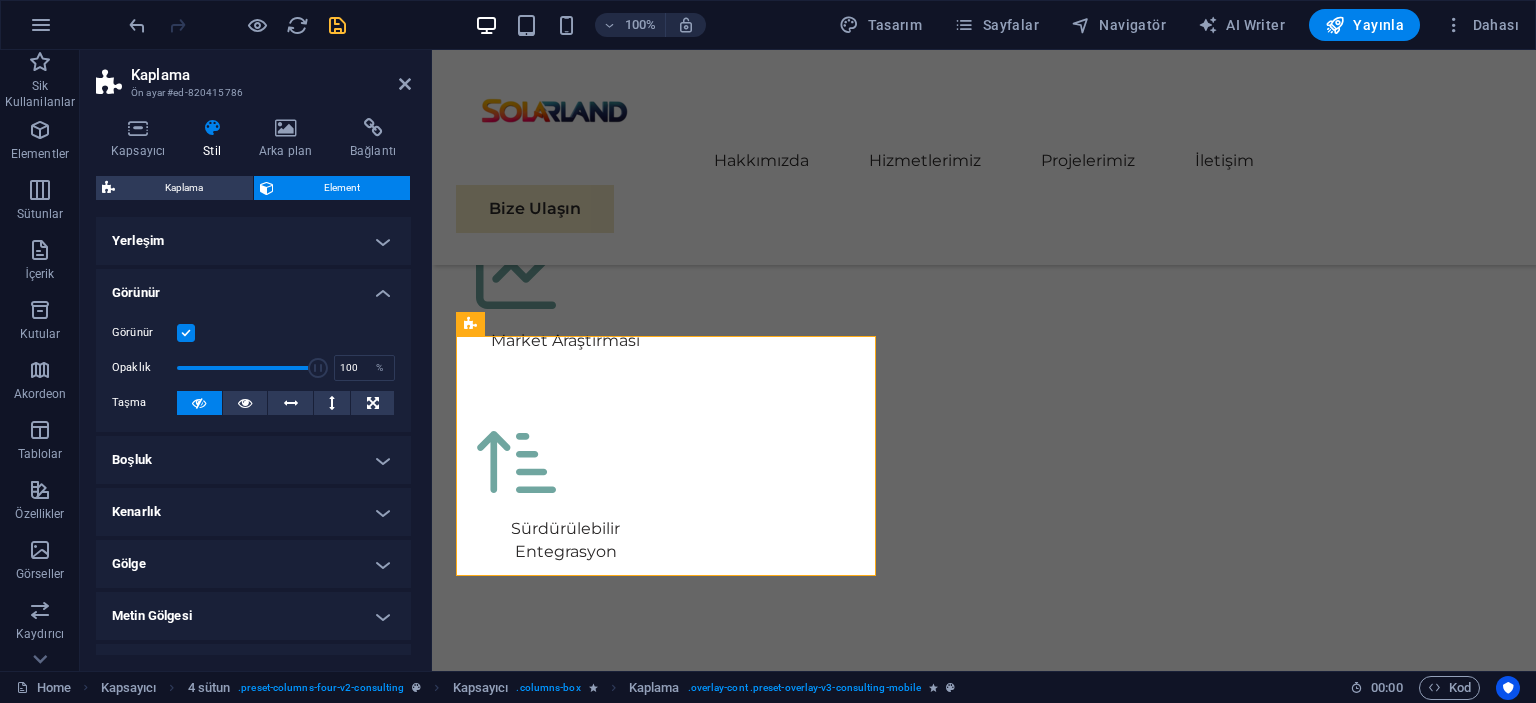 click at bounding box center [186, 333] 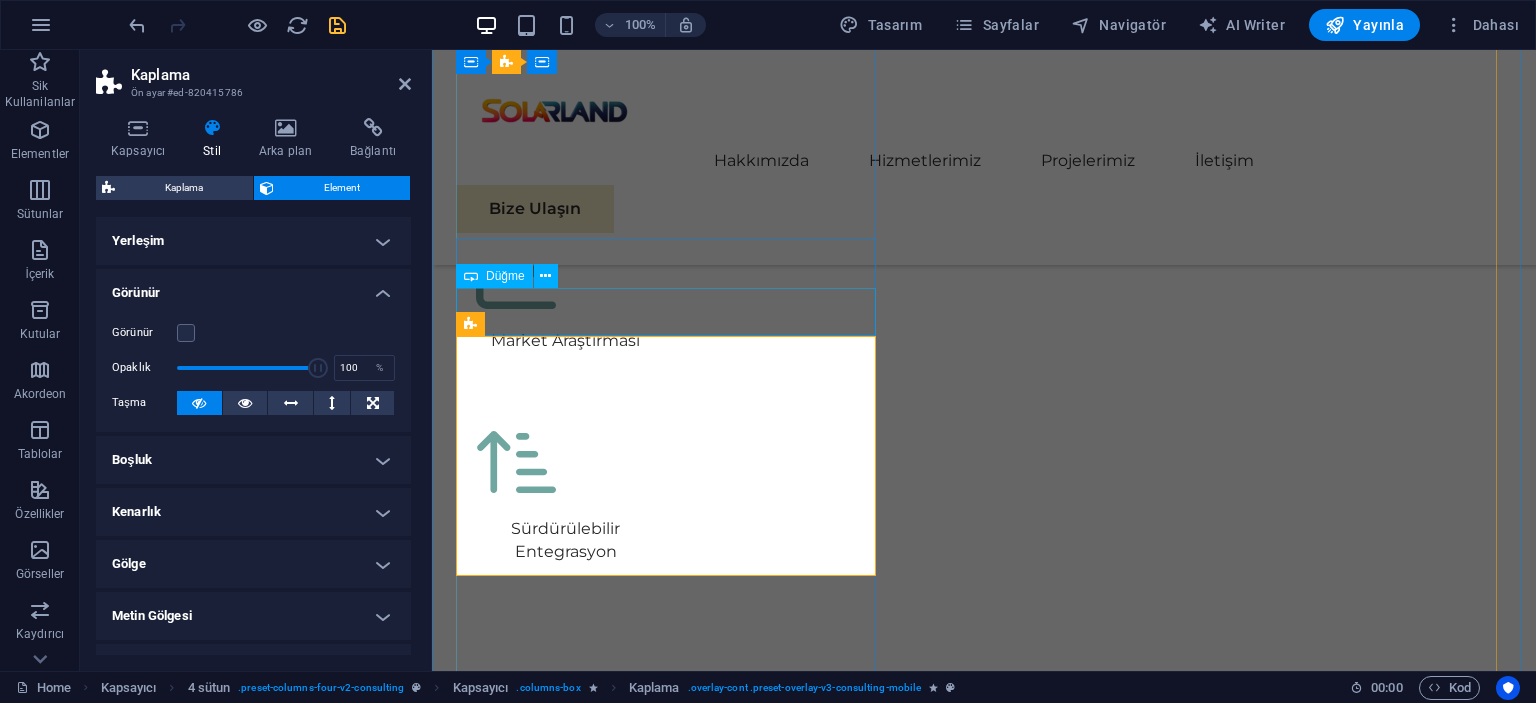click on "Devamını Oku" at bounding box center [670, 3170] 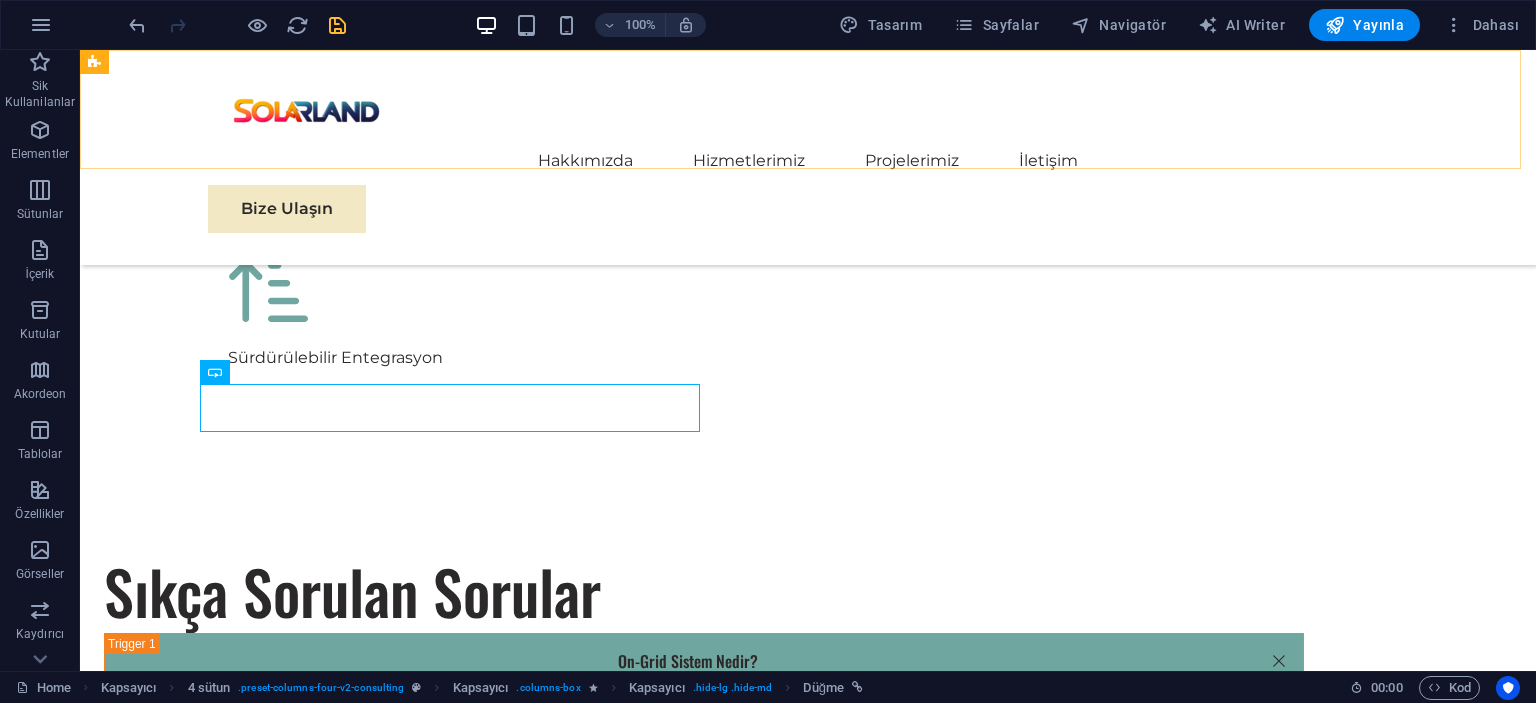 scroll, scrollTop: 5408, scrollLeft: 0, axis: vertical 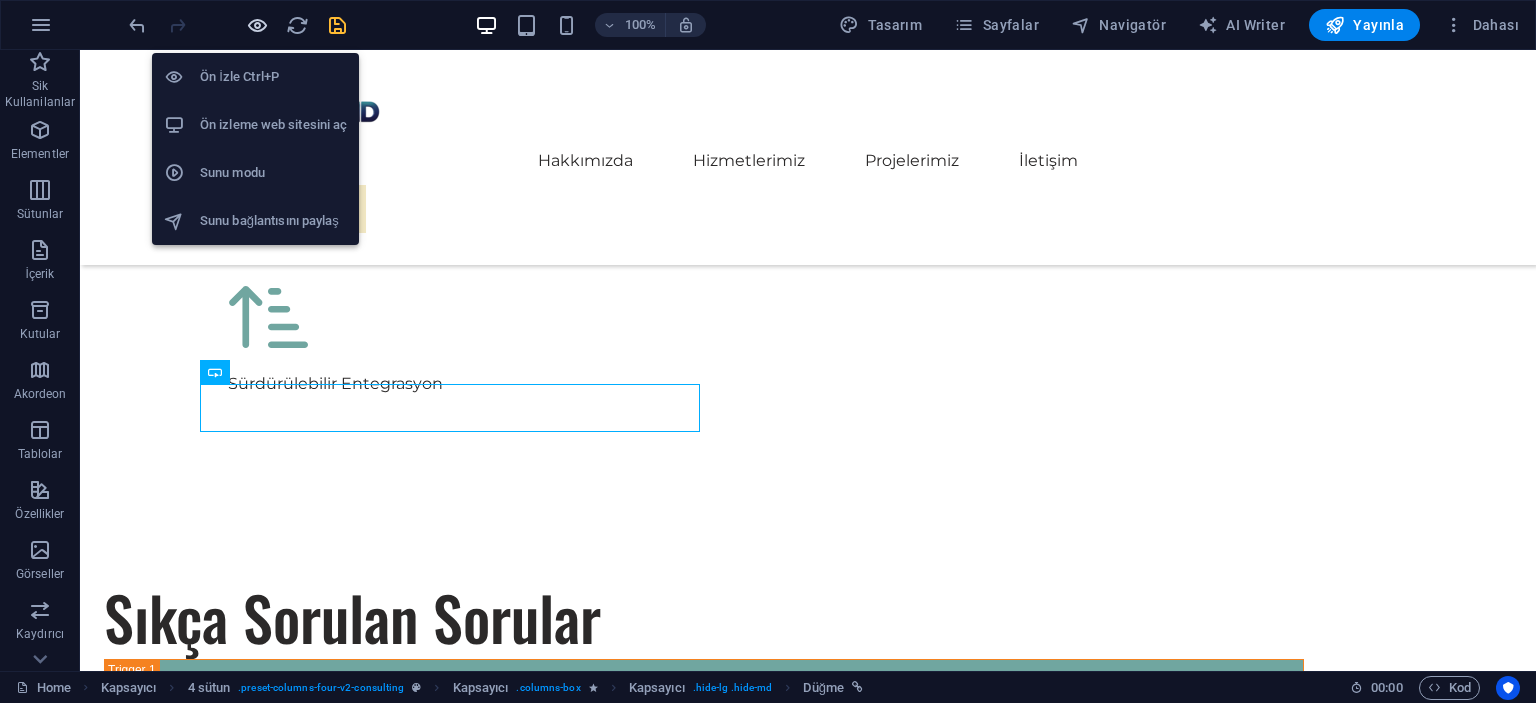 click at bounding box center [257, 25] 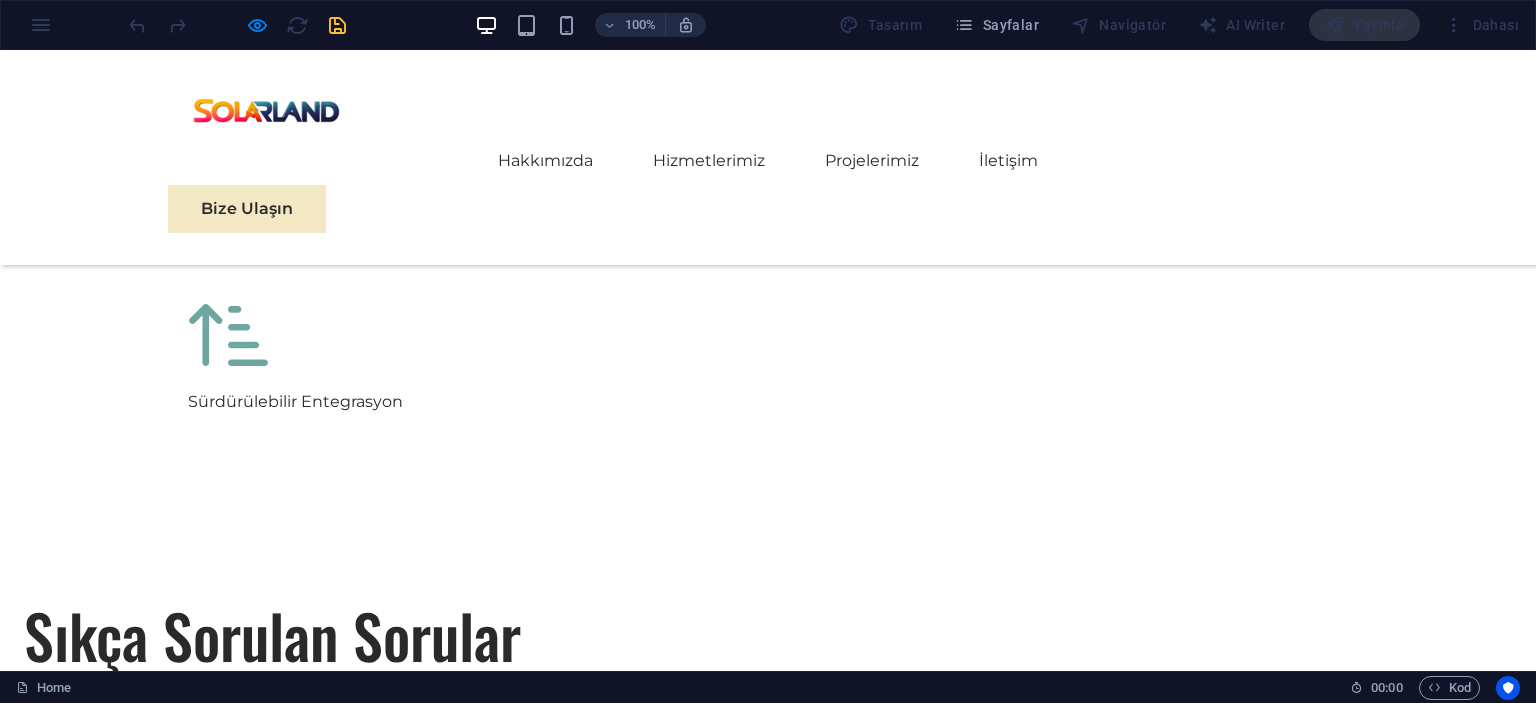 scroll, scrollTop: 4766, scrollLeft: 0, axis: vertical 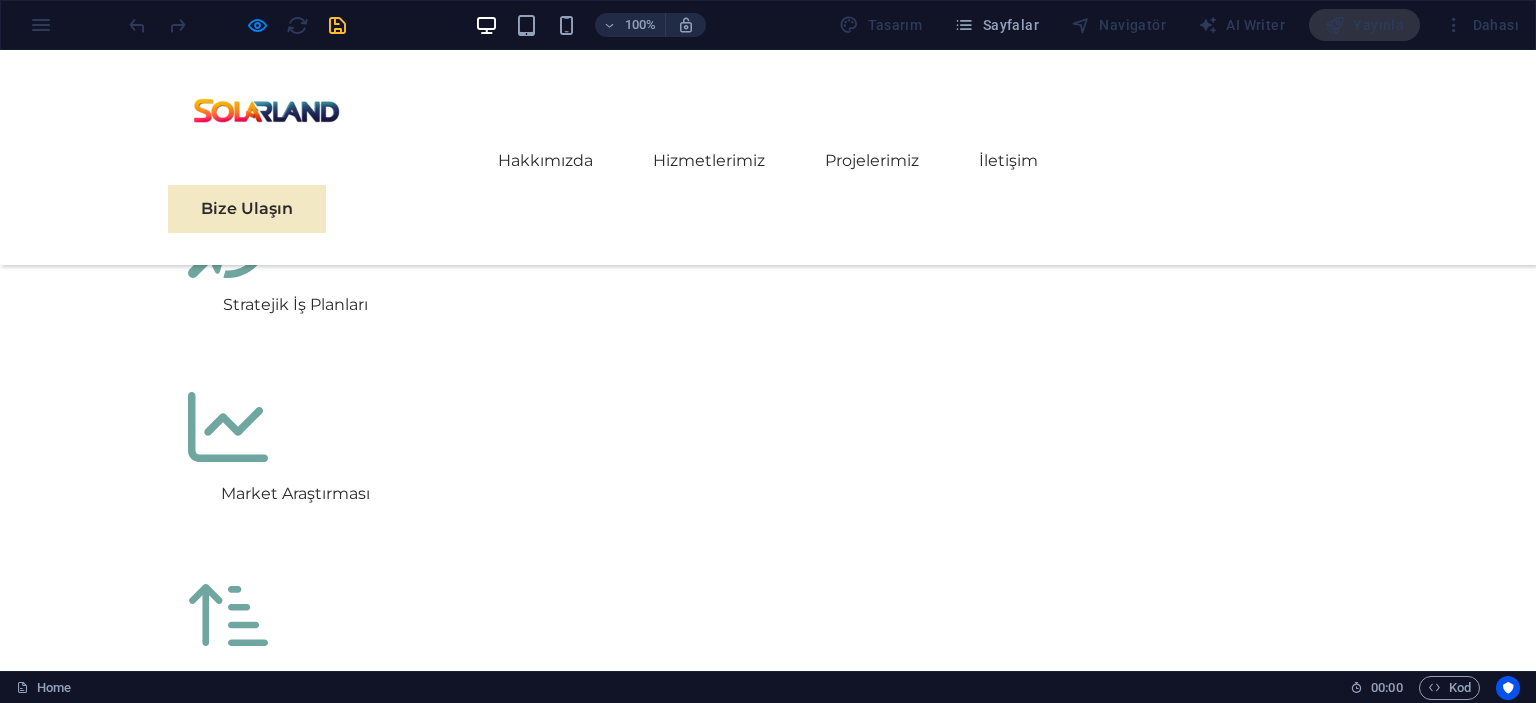 click on "Stratejik Sürdürülebilirlik Yol Haritası" at bounding box center [635, 3768] 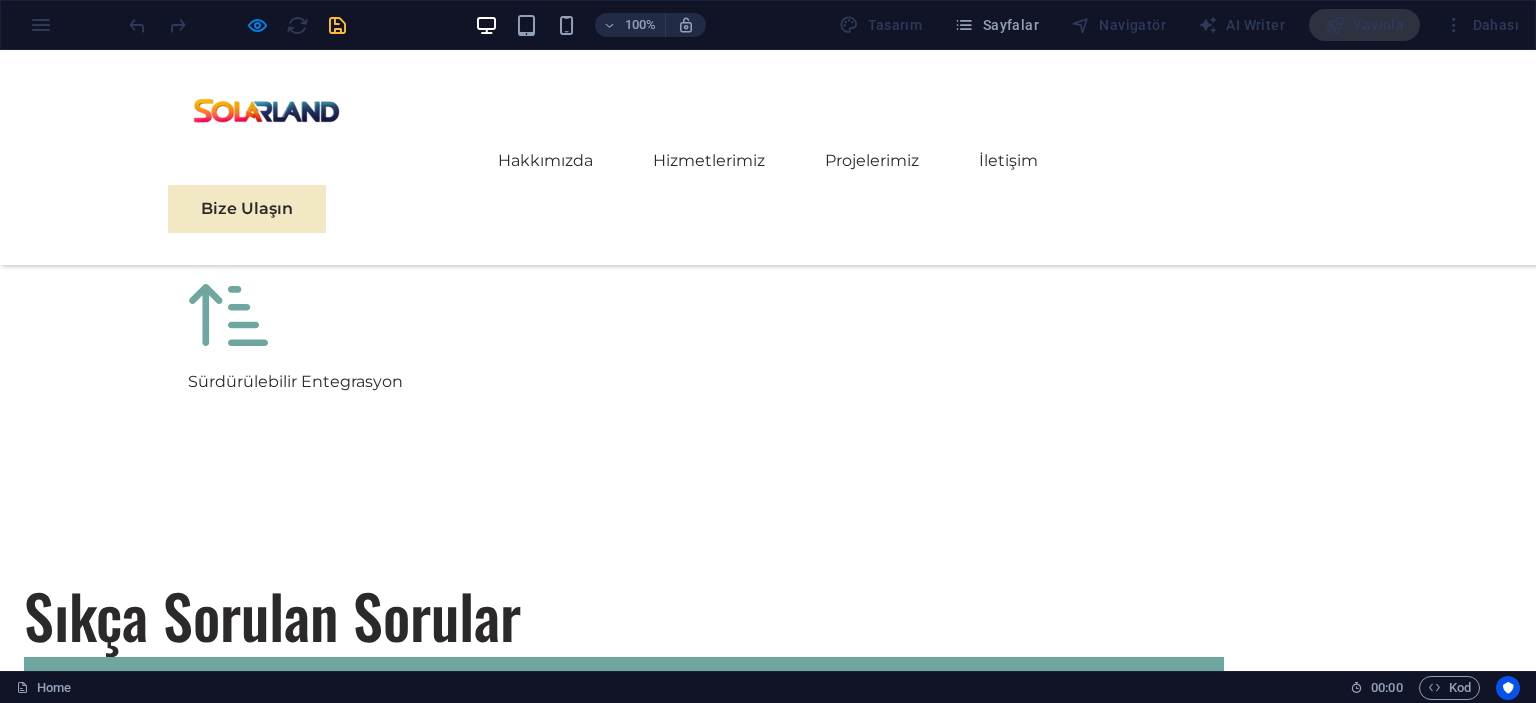 click on "04" at bounding box center [418, 4404] 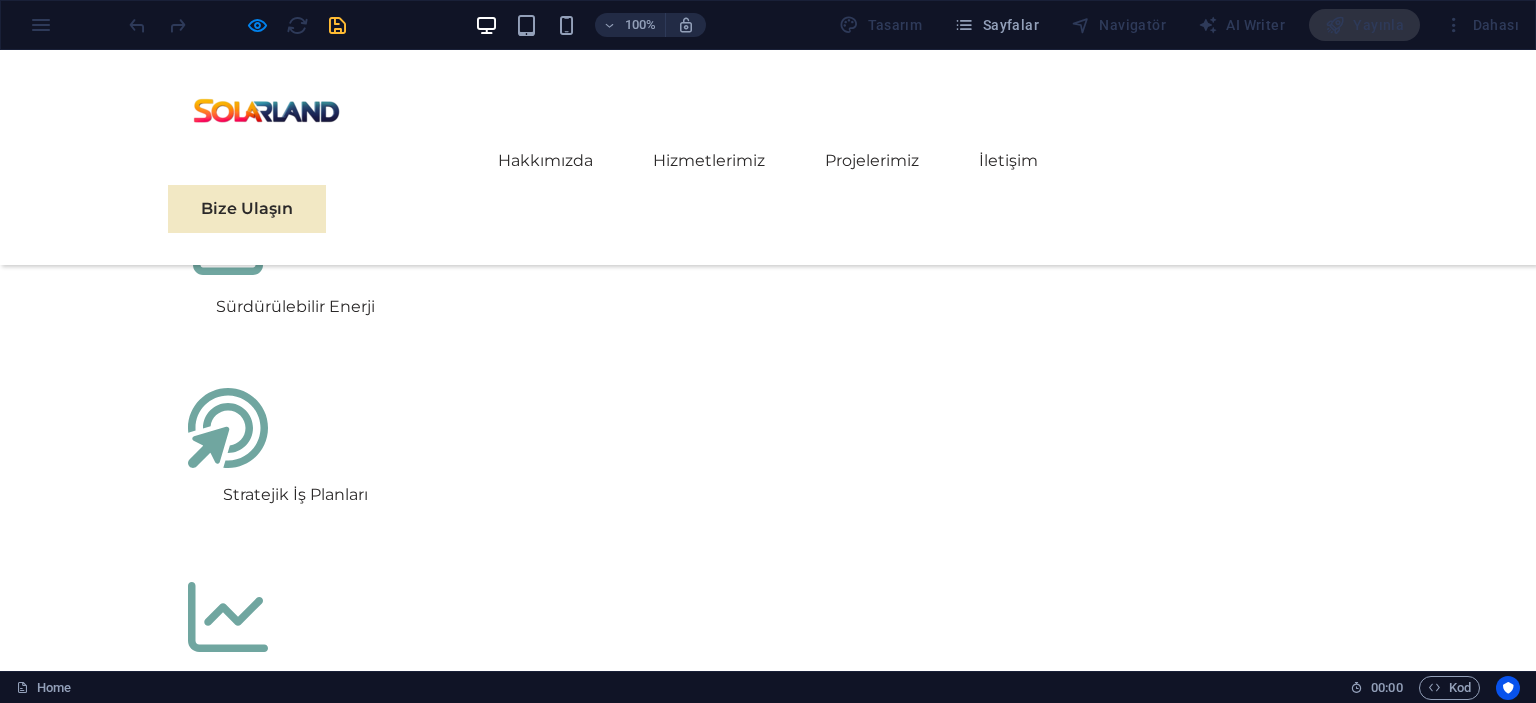 scroll, scrollTop: 4366, scrollLeft: 0, axis: vertical 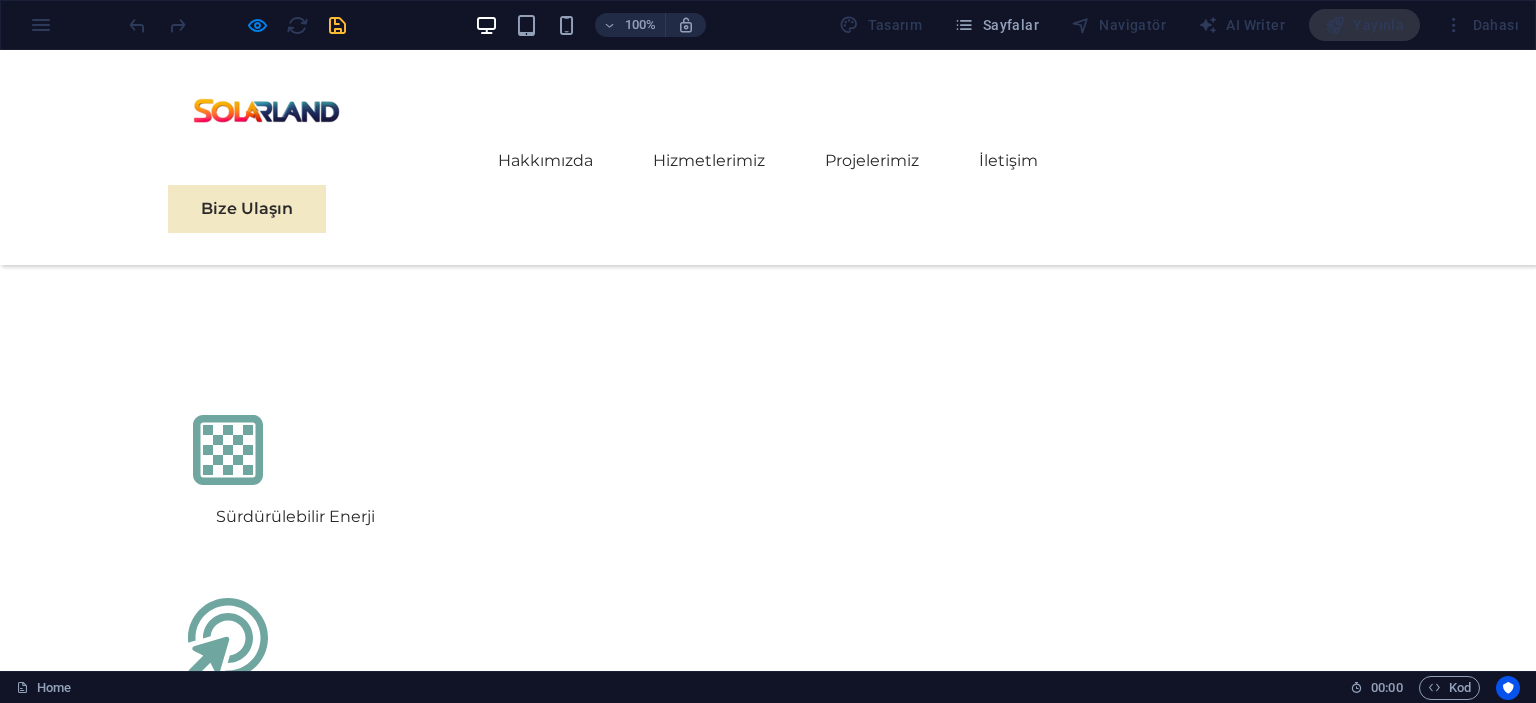 click on "EcoPower Dönüşüm Girişimi" at bounding box center [303, 3026] 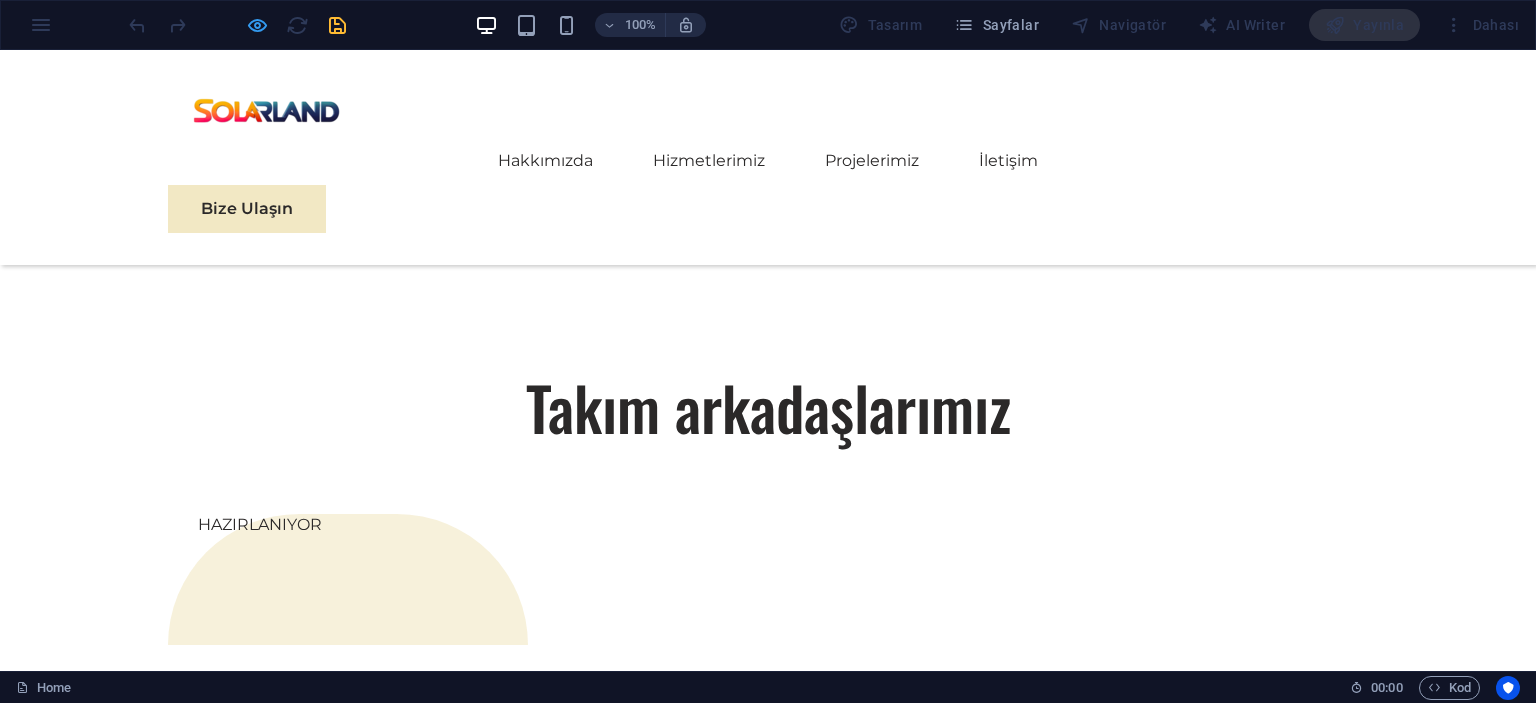 scroll, scrollTop: 3666, scrollLeft: 0, axis: vertical 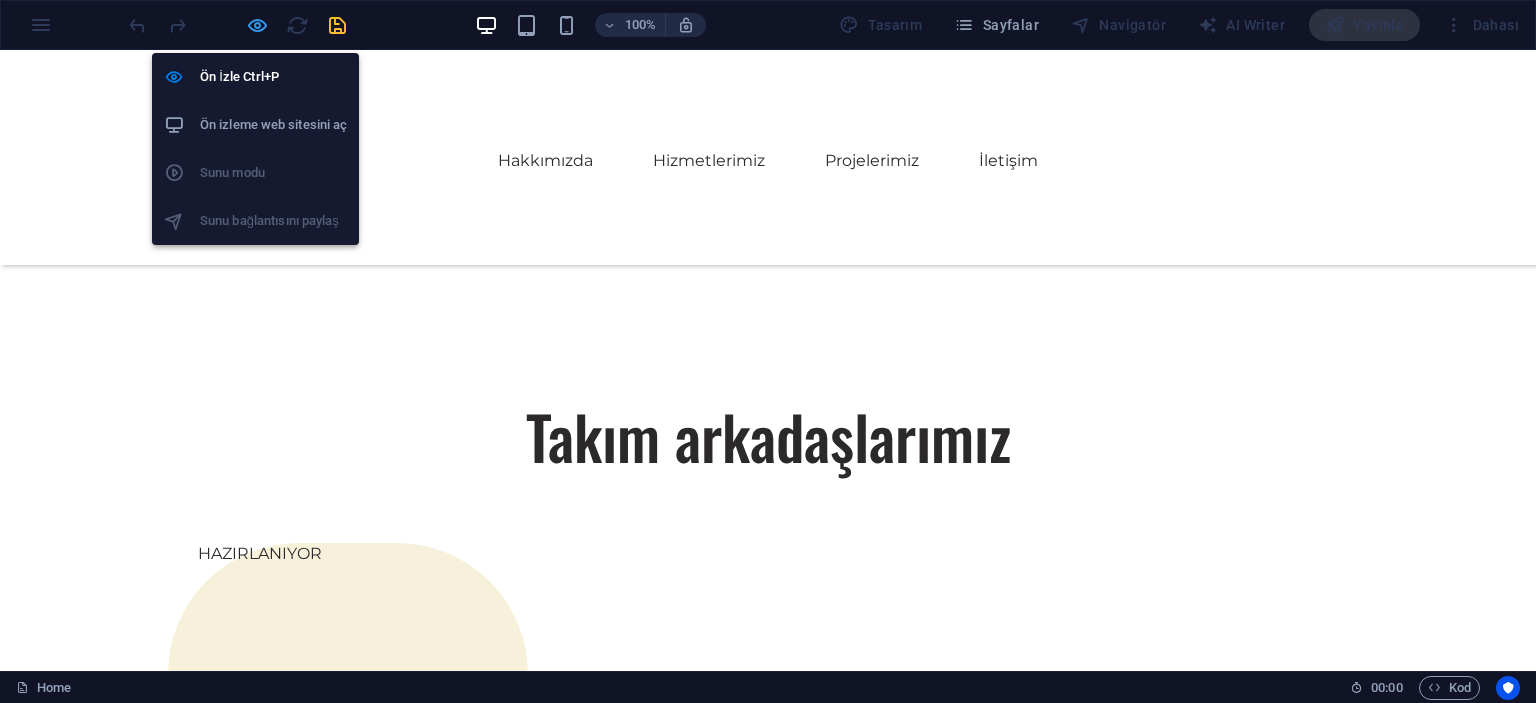 click at bounding box center (257, 25) 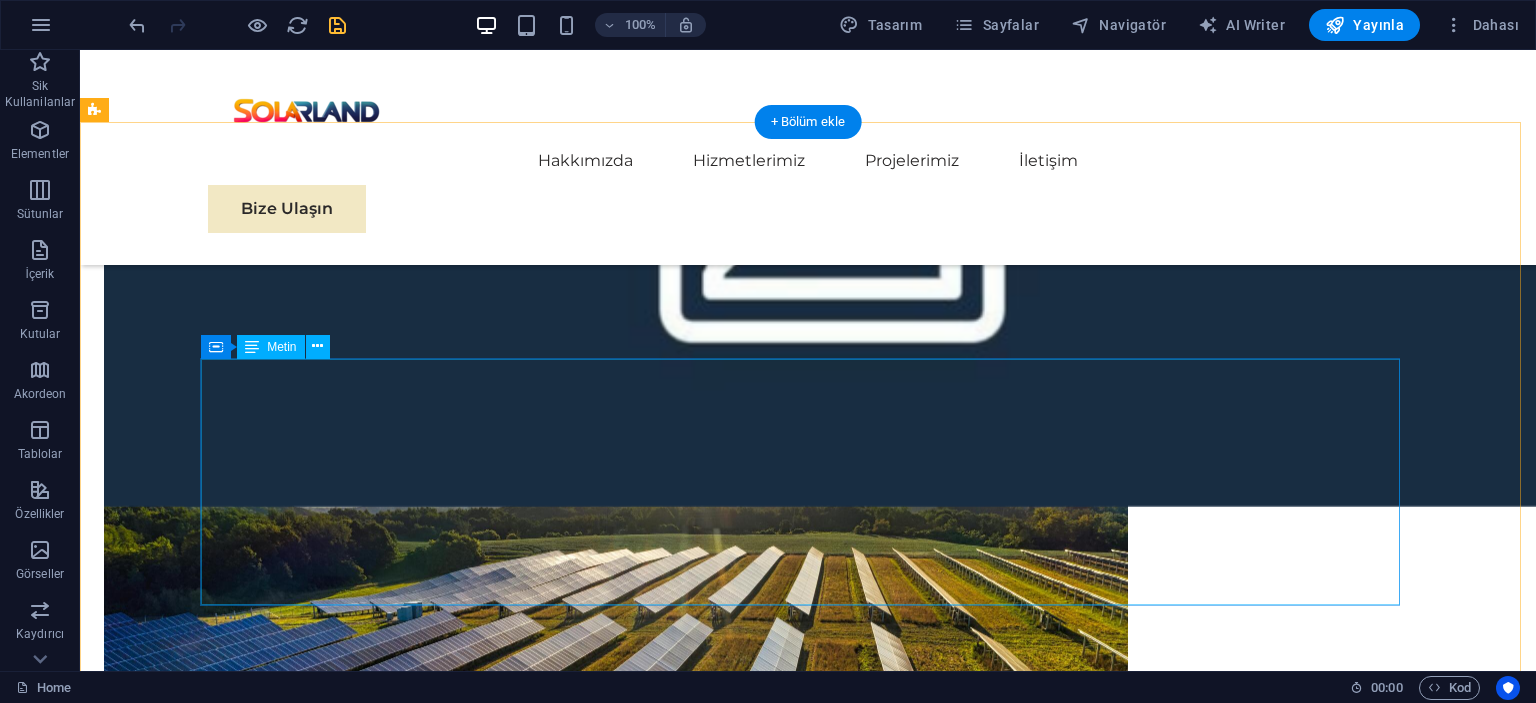 scroll, scrollTop: 3166, scrollLeft: 0, axis: vertical 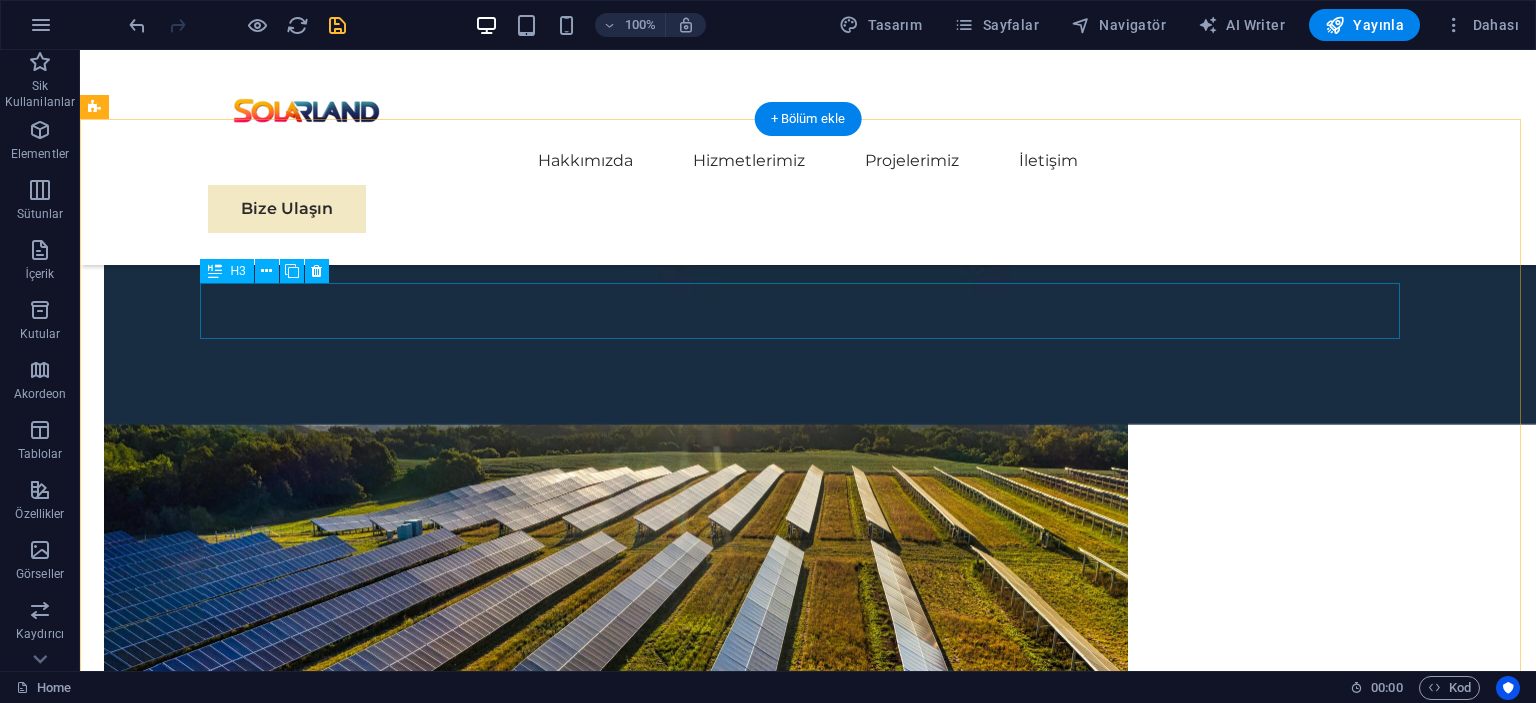 click on "On-Grid Sistem Nedir?" at bounding box center [704, 2929] 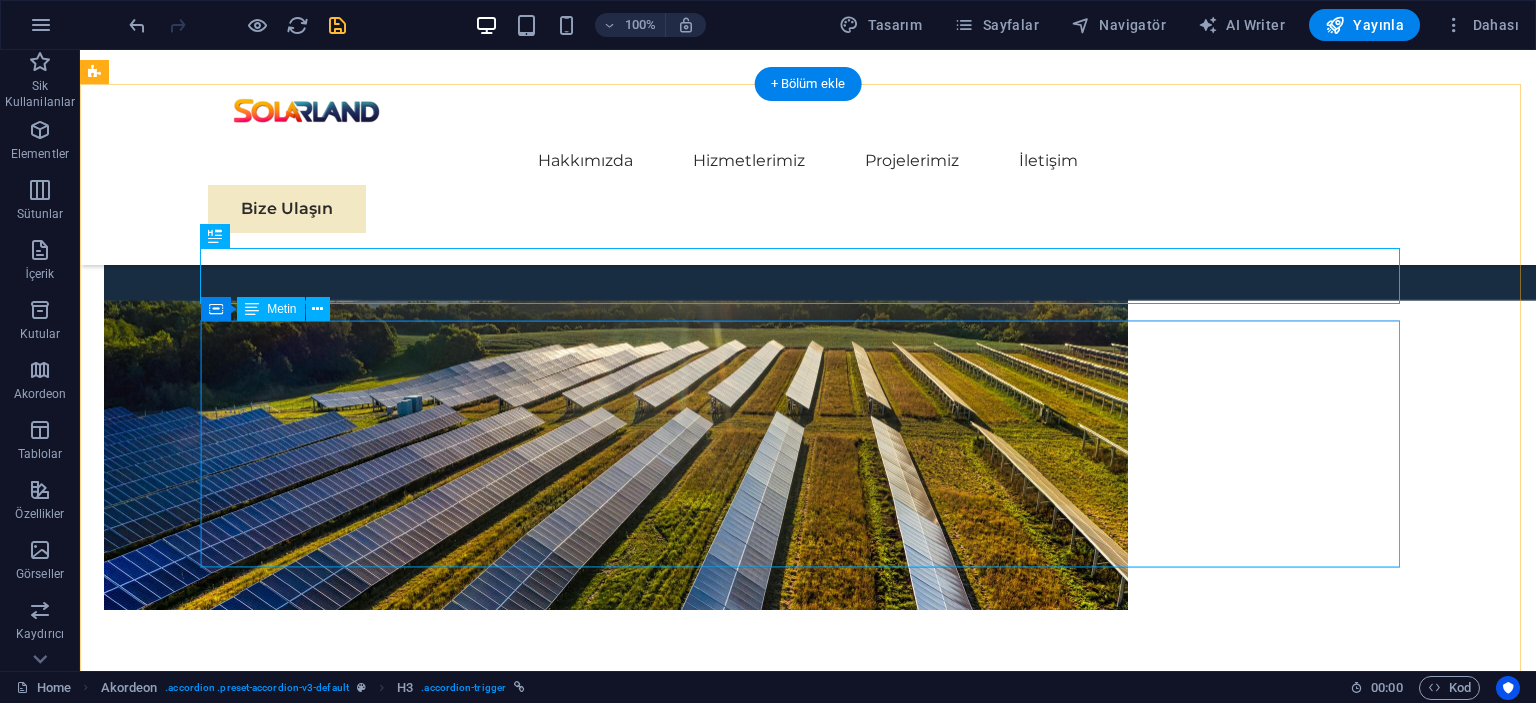 scroll, scrollTop: 3466, scrollLeft: 0, axis: vertical 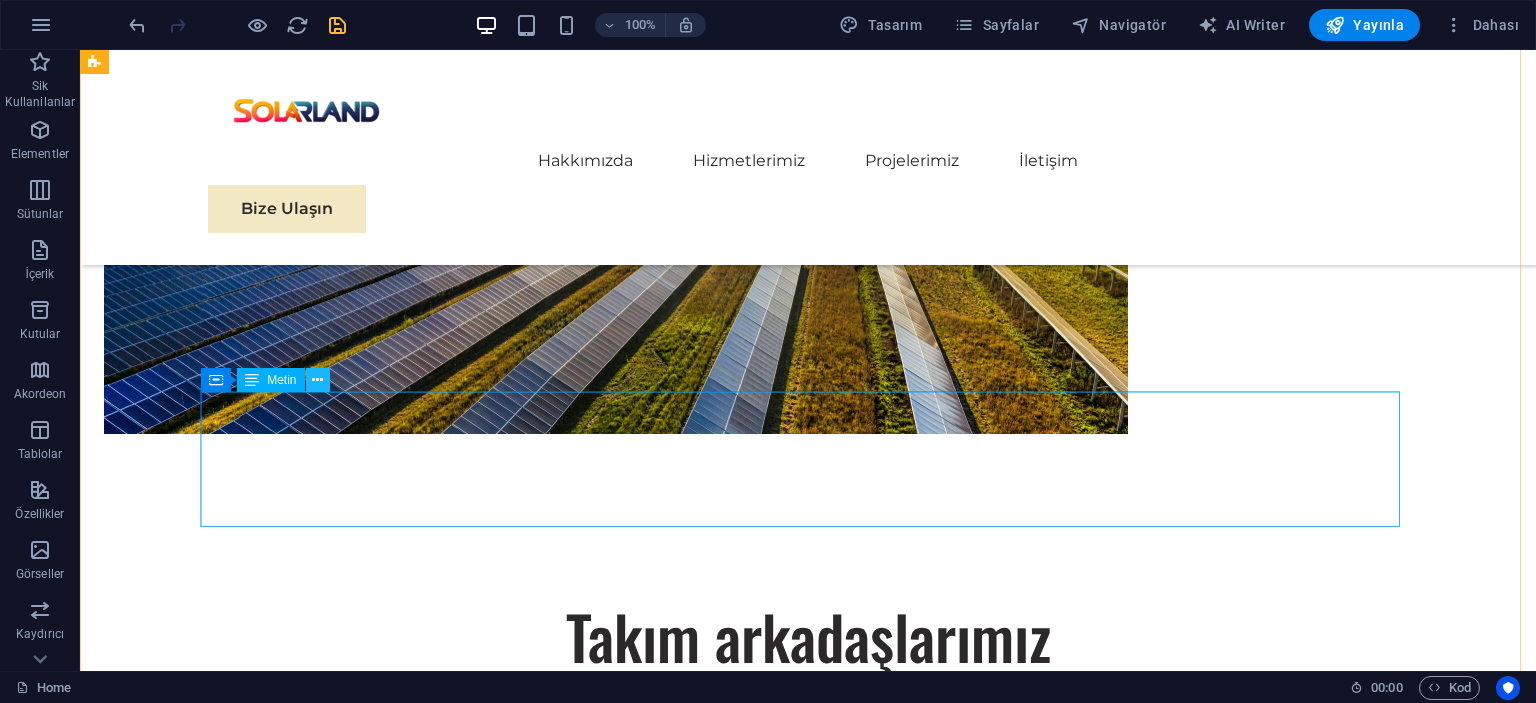 click at bounding box center [317, 380] 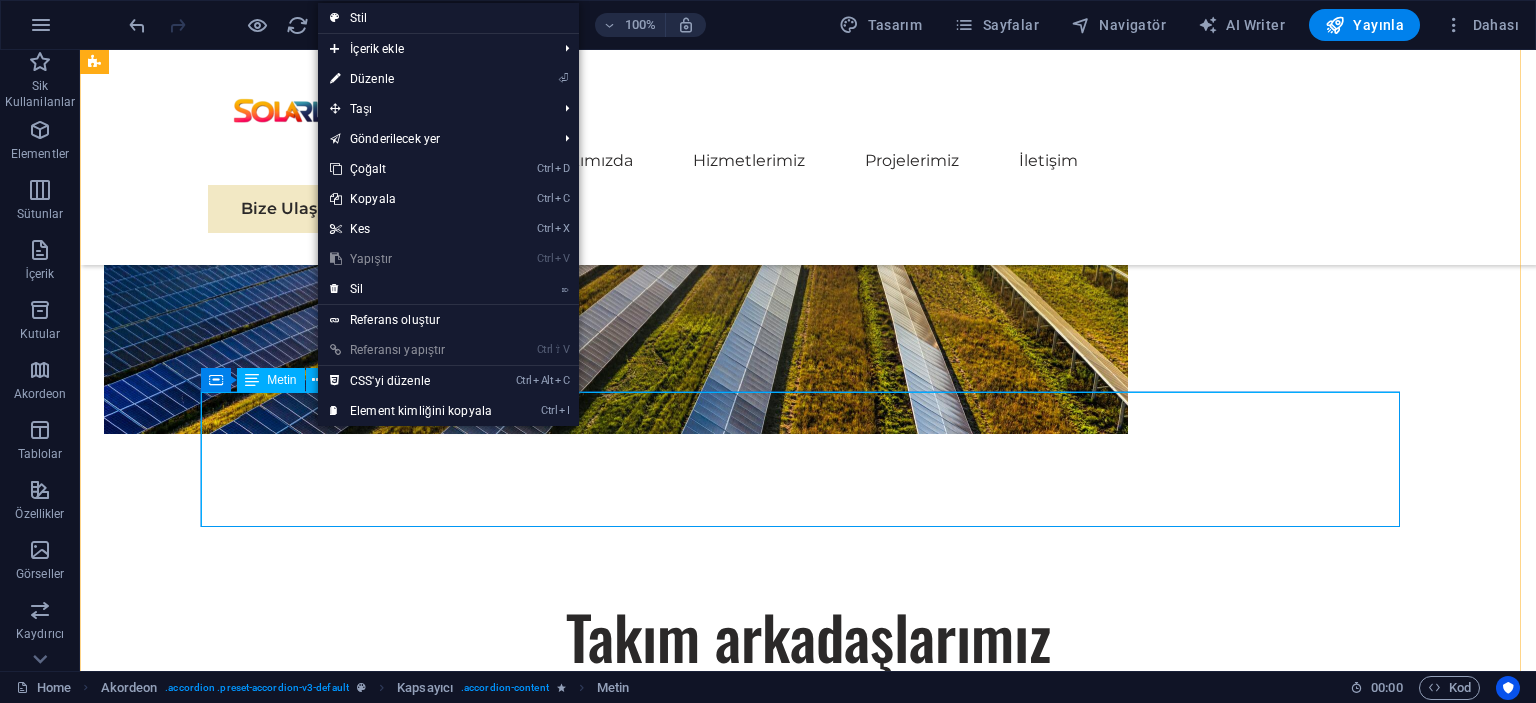 click on "Off-Grid sistemler, şehir elektrik şebekesine bağlı olmadan çalışan güneş enerjisi sistemleridir. Bu sistemlerde güneş panelleriyle üretilen elektrik, hem anlık kullanım için doğrudan iletilir hem de bataryalarda depolanarak güneşin olmadığı saatlerde kullanılmak üzere saklanır. Elektrik altyapısının bulunmadığı kırsal bölgelerde, yayla veya dağ evlerinde, karavanlarda, bağ evlerinde ya da mobil uygulamalarda tercih edilir. Ayrıca tarımsal sulama sistemleri ve bazı telekomünikasyon altyapıları gibi şebekeden uzak çalışan alanlar için de ideal bir çözümdür. Off-Grid sistemlerde enerji üretimi, depolanması ve kullanımı tamamen sistemin kendi içinde gerçekleşir. Akü grubu, inverter ve şarj kontrol cihazı gibi bileşenler sayesinde, şebekeden bağımsız olarak güvenli ve sürekli bir enerji kaynağı sunar." at bounding box center [704, 3078] 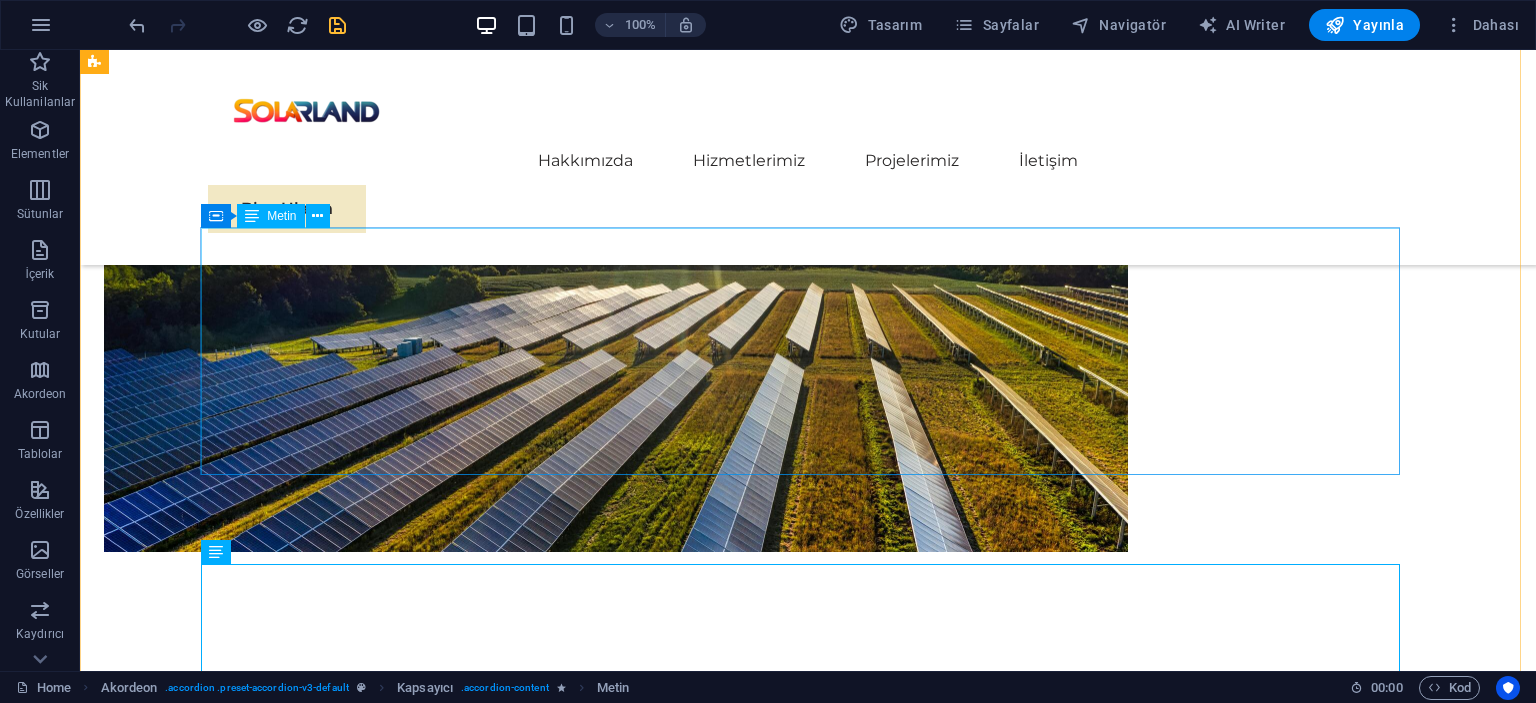 scroll, scrollTop: 3266, scrollLeft: 0, axis: vertical 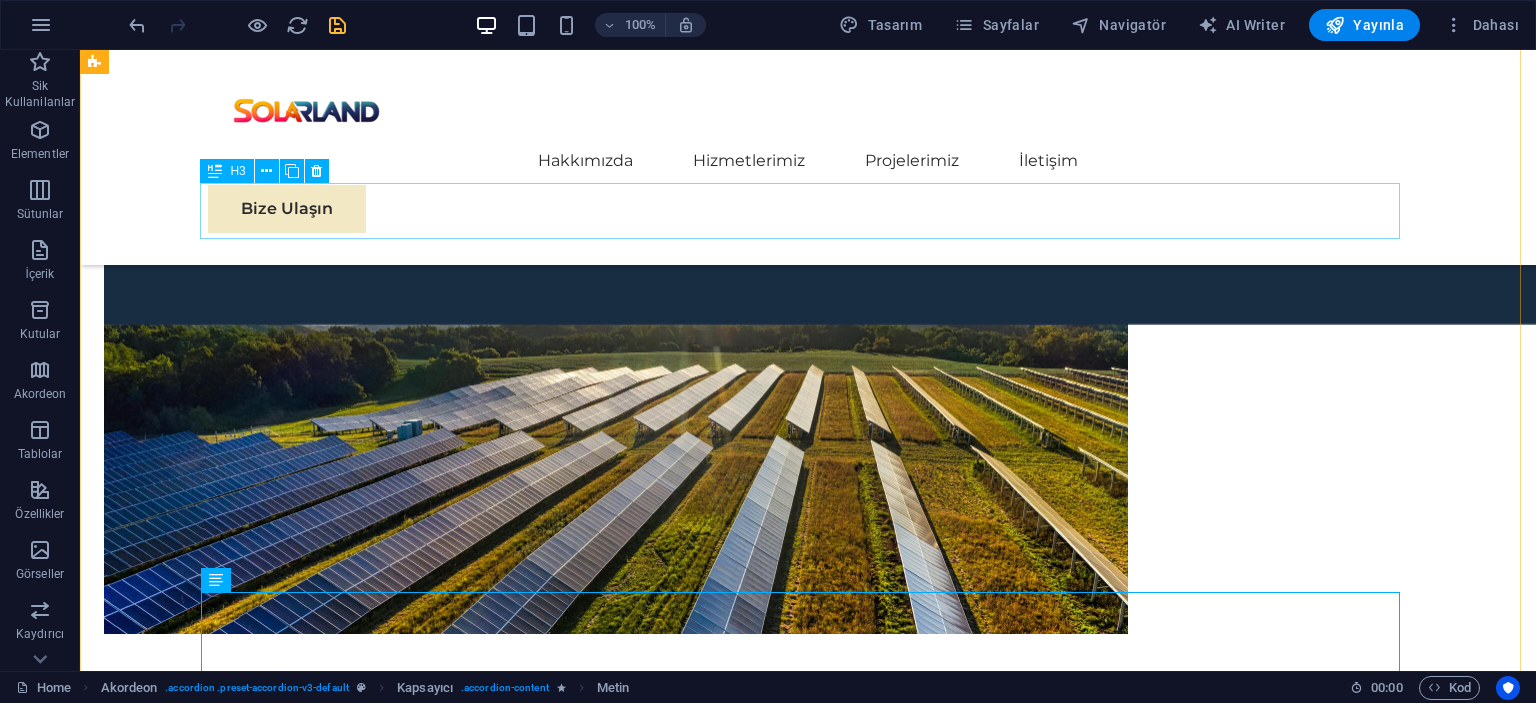 click on "On-Grid Sistem Nedir?" at bounding box center (704, 2829) 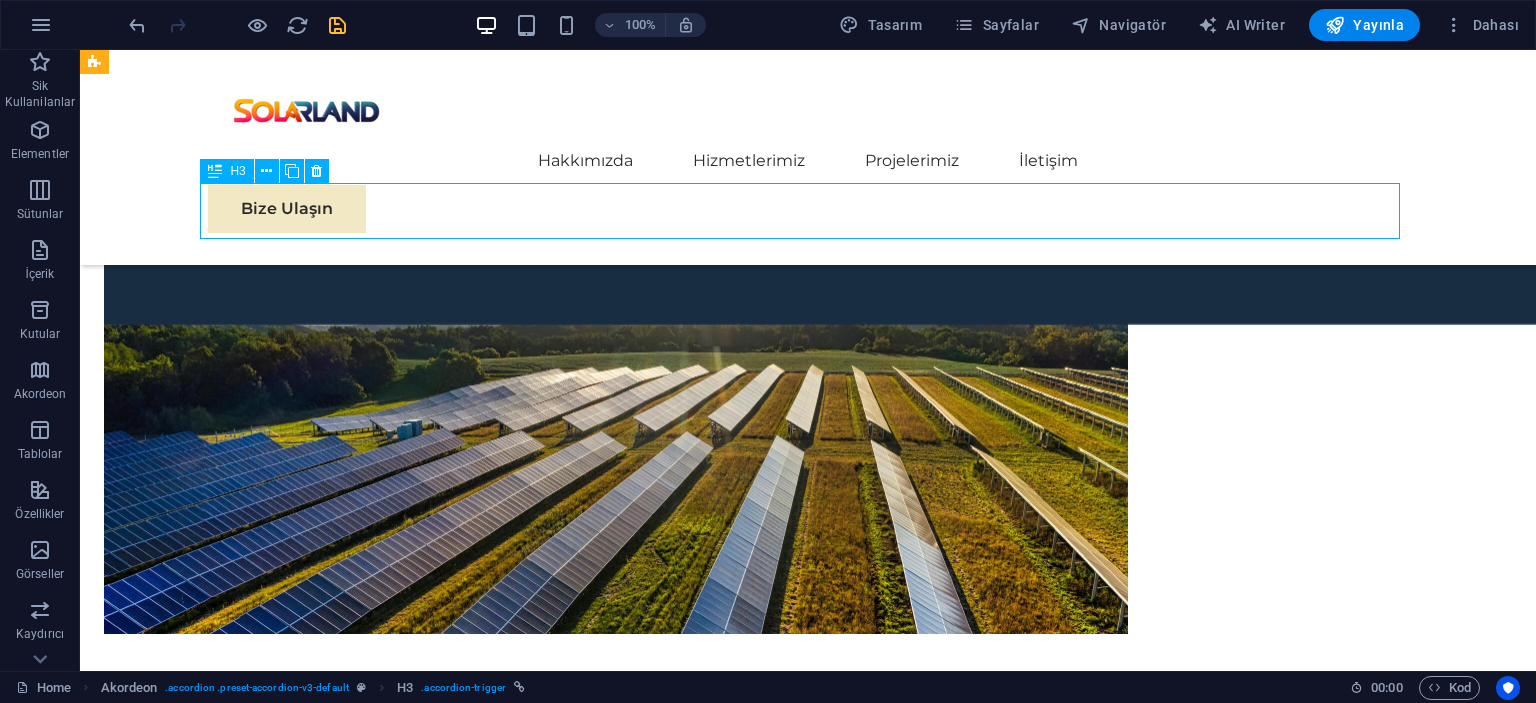 click on "On-Grid Sistem Nedir?" at bounding box center [704, 2829] 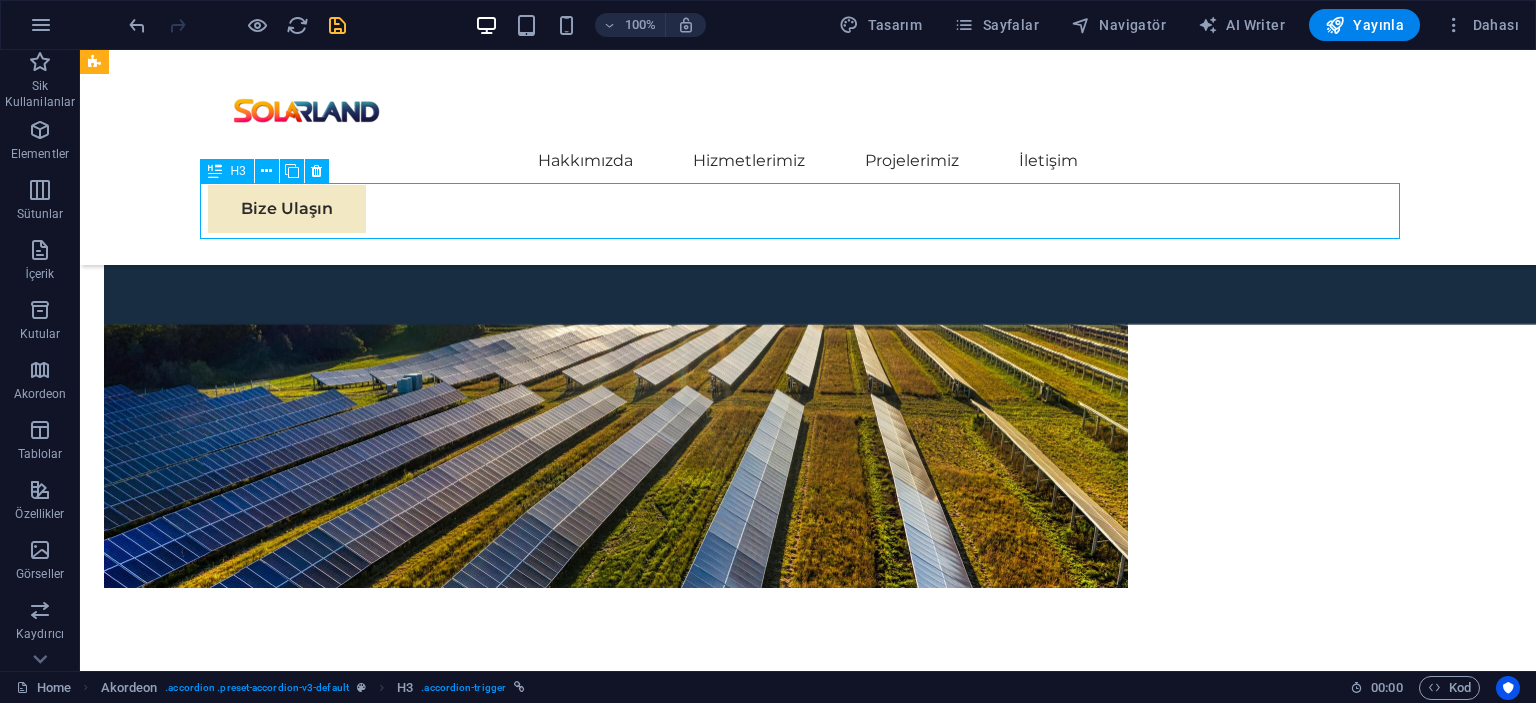 scroll, scrollTop: 3224, scrollLeft: 0, axis: vertical 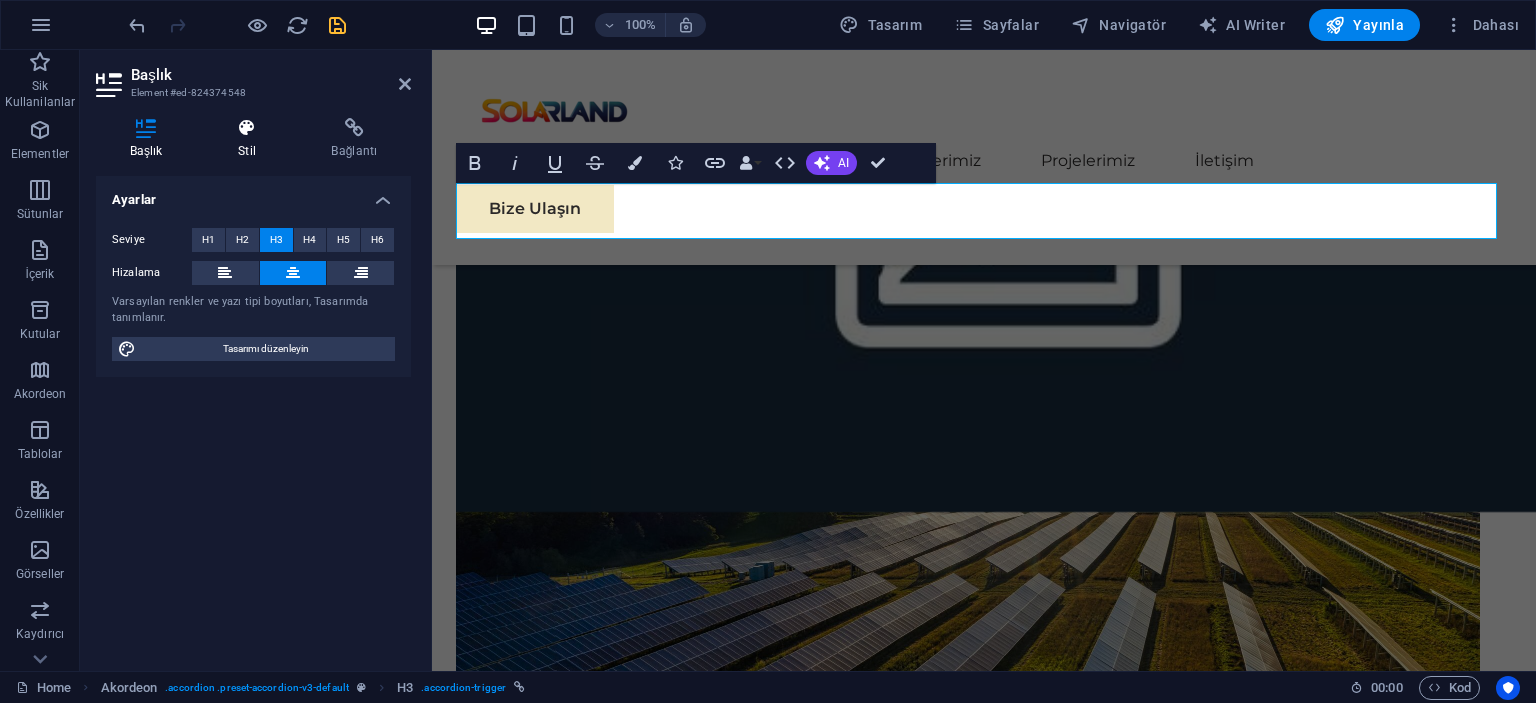 click on "Stil" at bounding box center [250, 139] 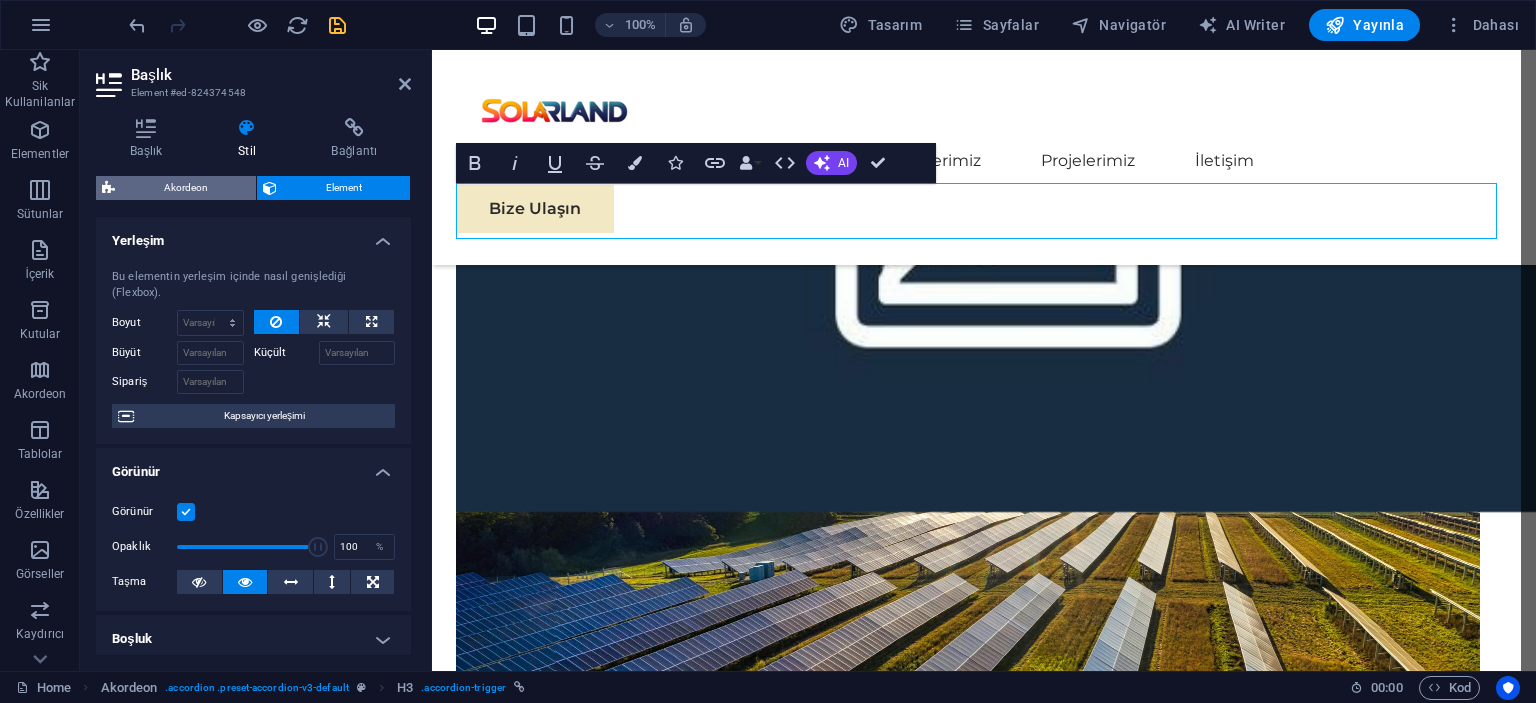 click on "Akordeon" at bounding box center [185, 188] 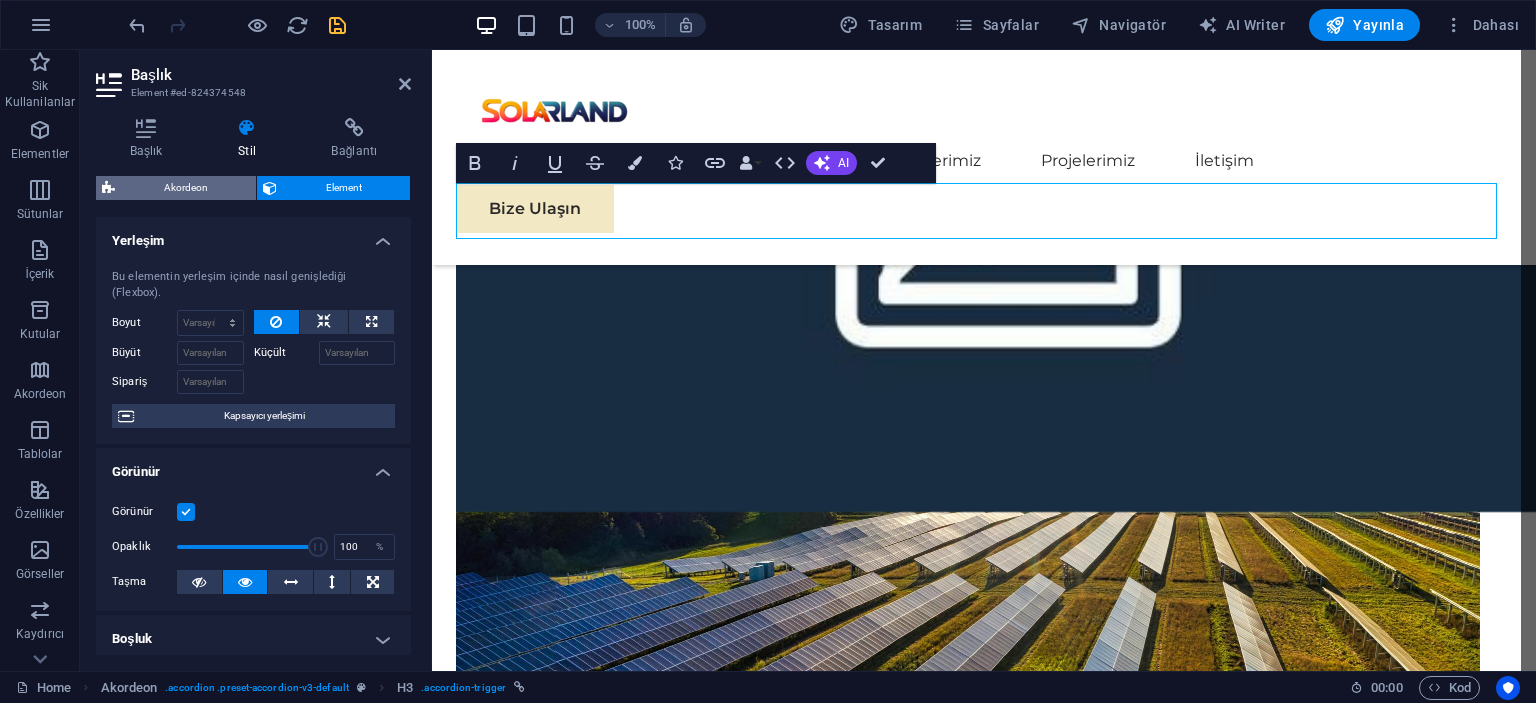 select on "rem" 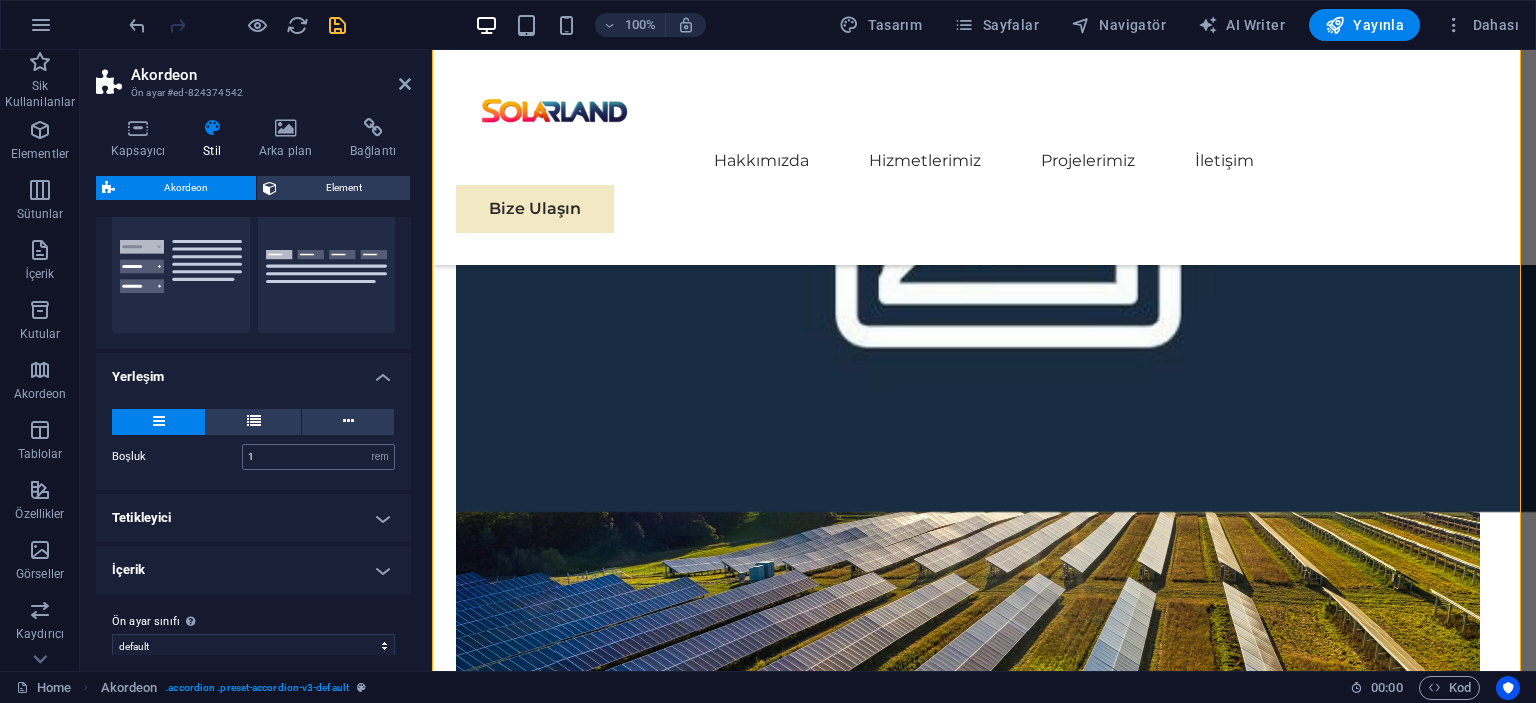 scroll, scrollTop: 225, scrollLeft: 0, axis: vertical 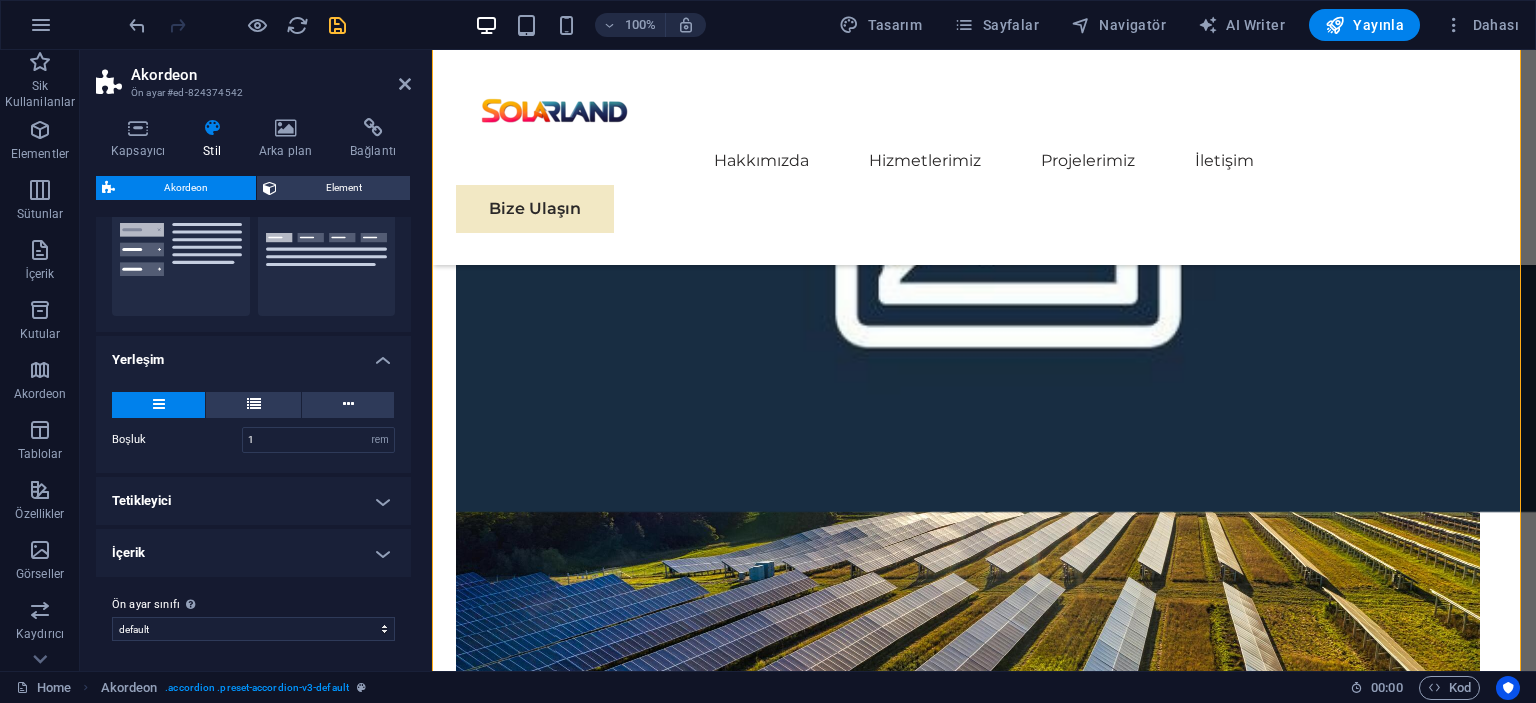 click on "Tetikleyici" at bounding box center [253, 501] 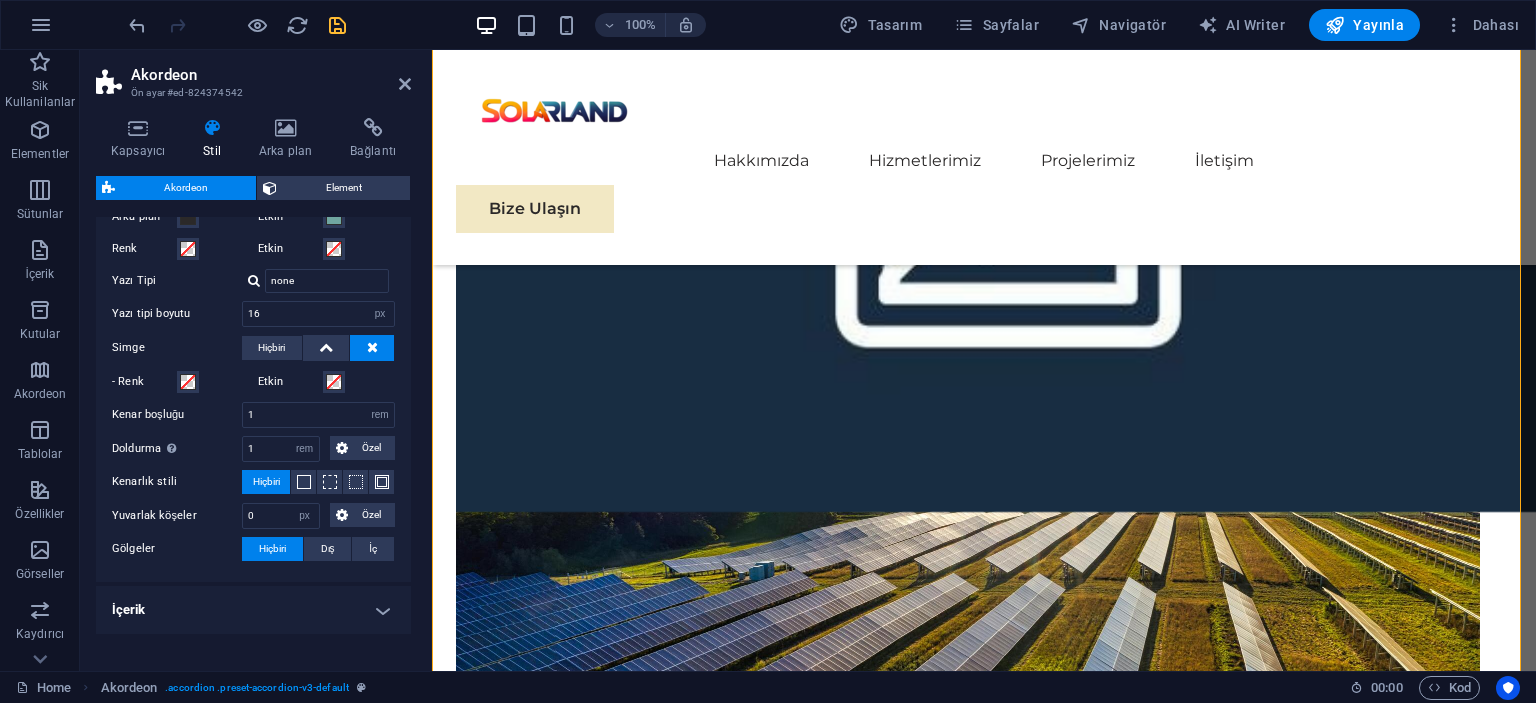 scroll, scrollTop: 649, scrollLeft: 0, axis: vertical 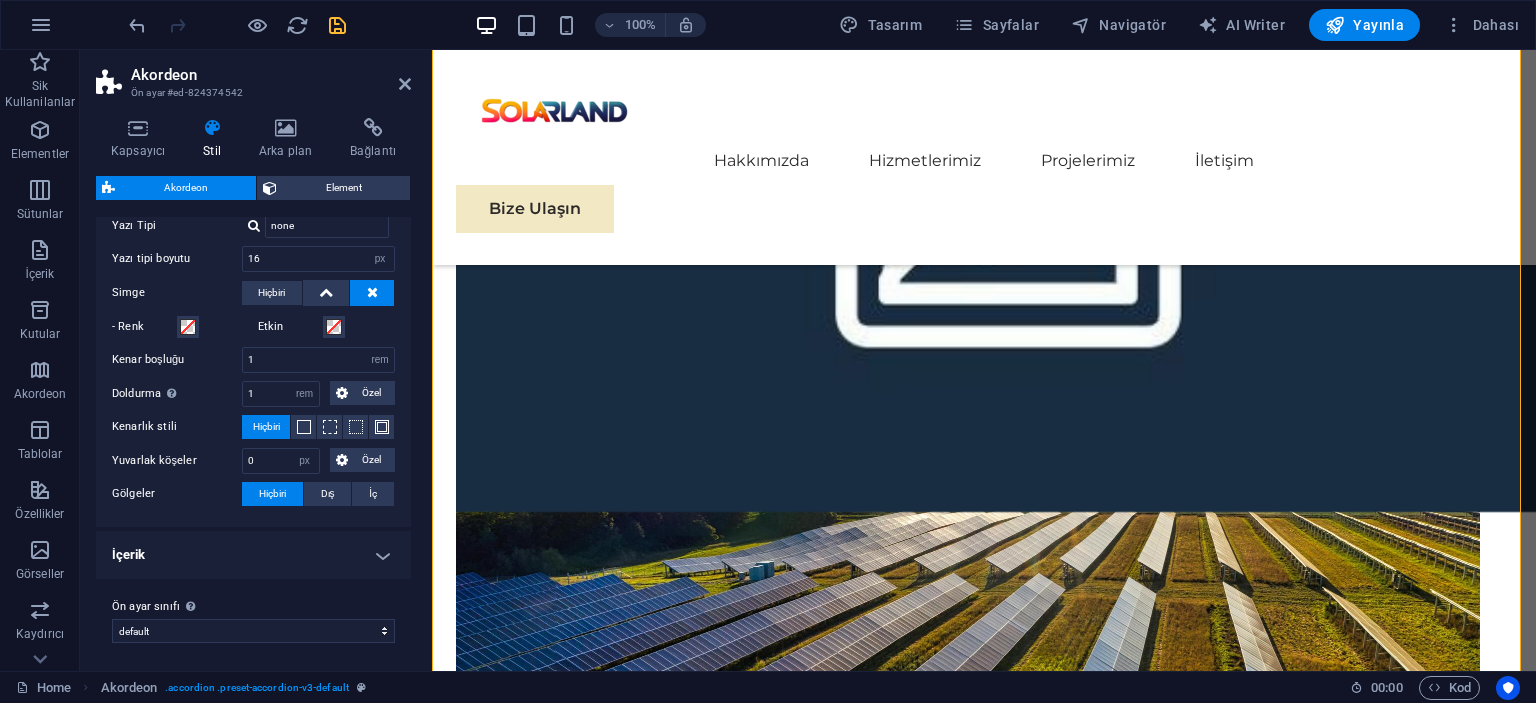 click on "Ön ayar sınıfı Yukarıda seçilen varyant ve ayarlar, bu ön ayar sınıfını taşıyan tüm elementleri etkiler. default border Ön ayar sınıfı ekle" at bounding box center [253, 619] 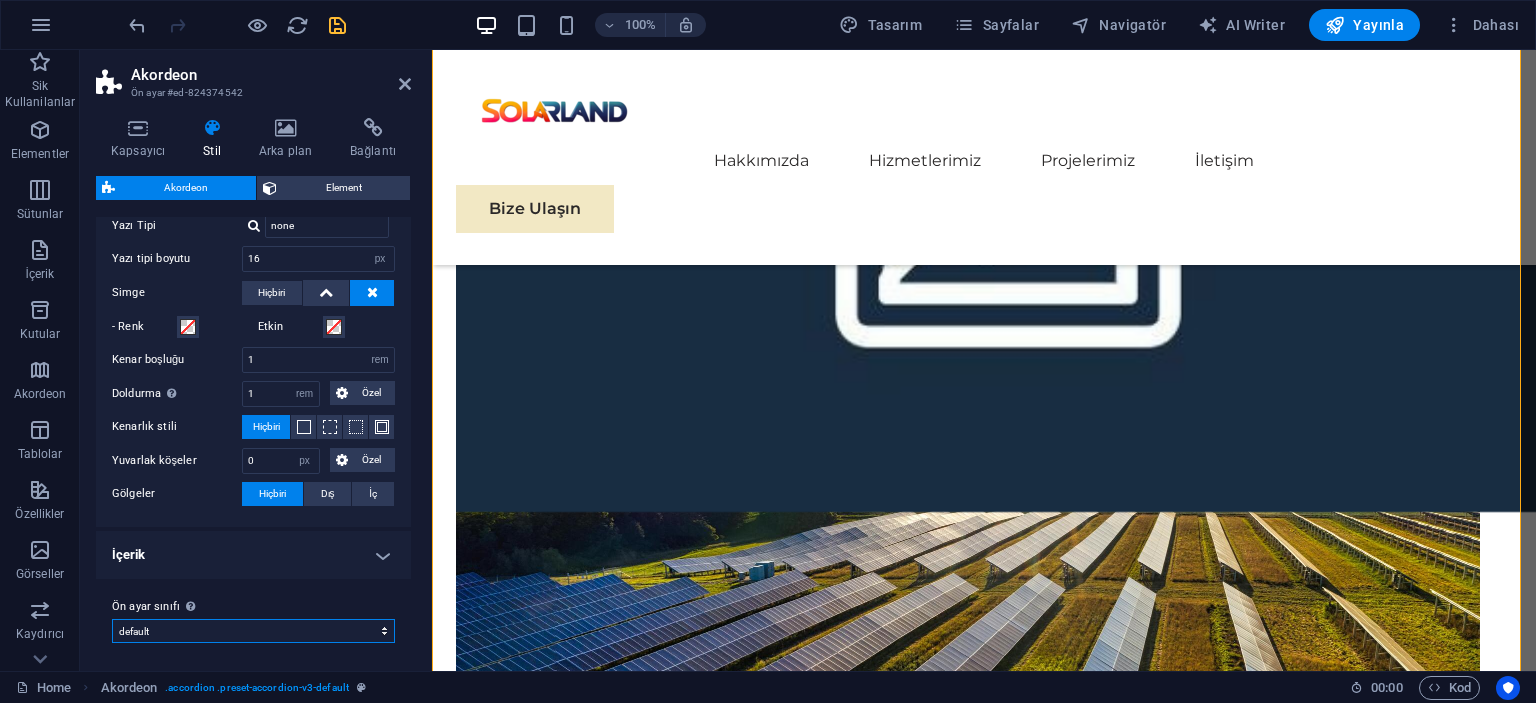 click on "default border Ön ayar sınıfı ekle" at bounding box center [253, 631] 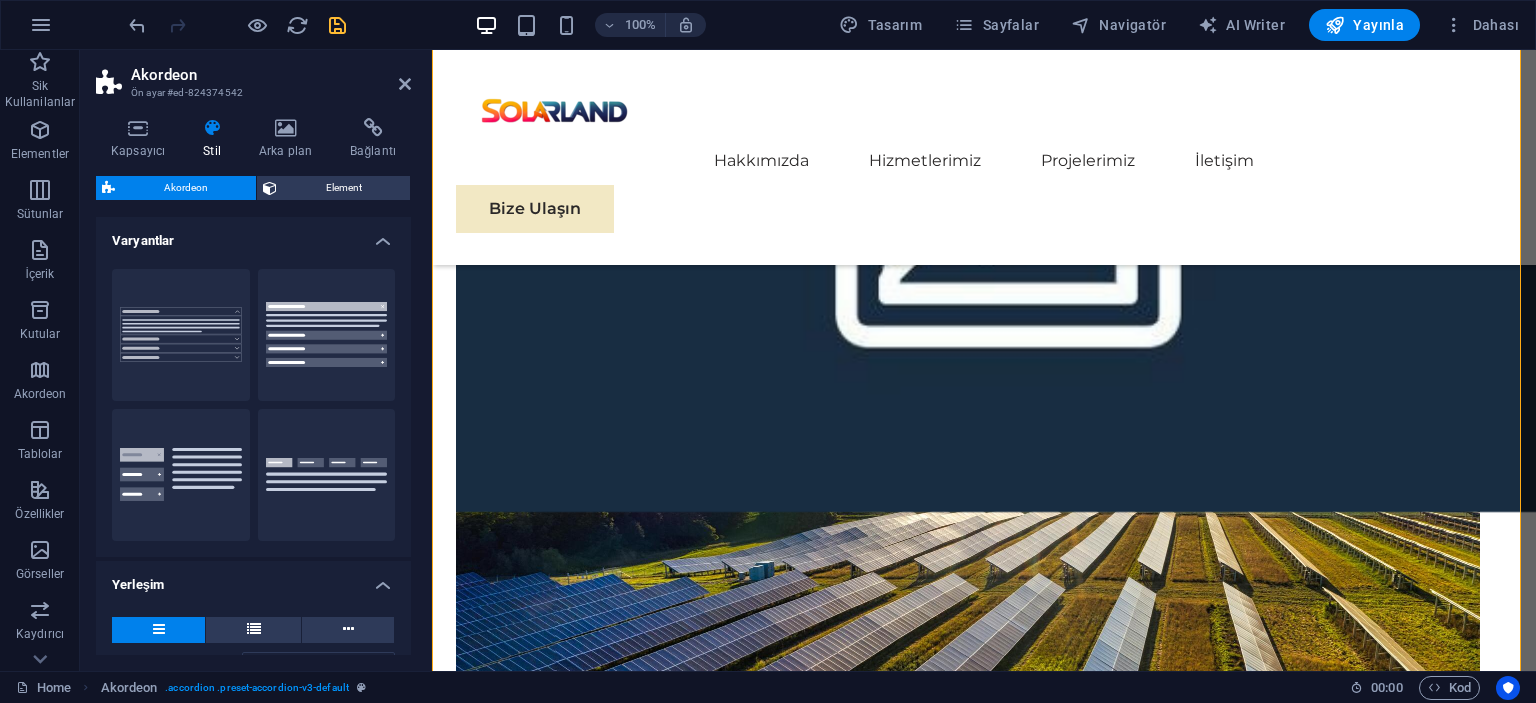 scroll, scrollTop: 500, scrollLeft: 0, axis: vertical 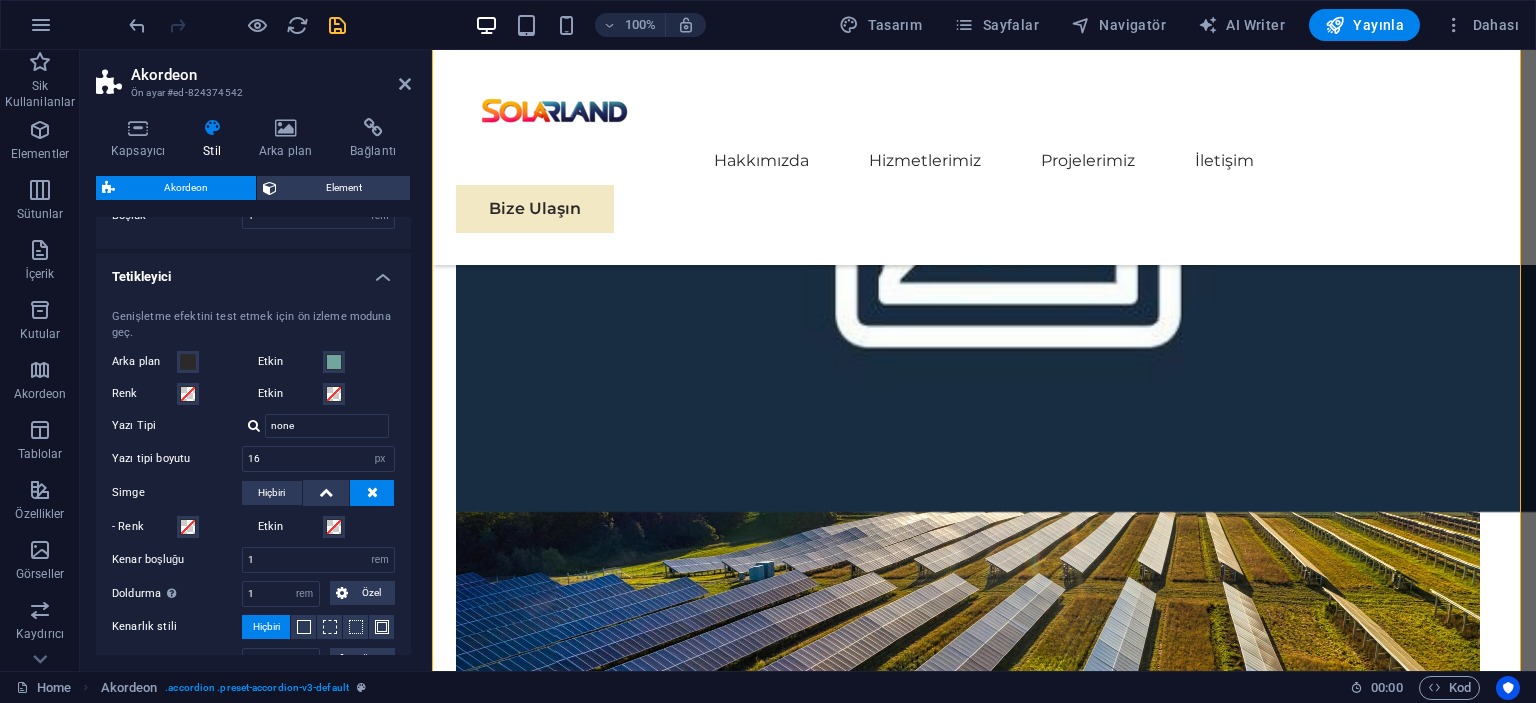 click on "Tetikleyici" at bounding box center [253, 271] 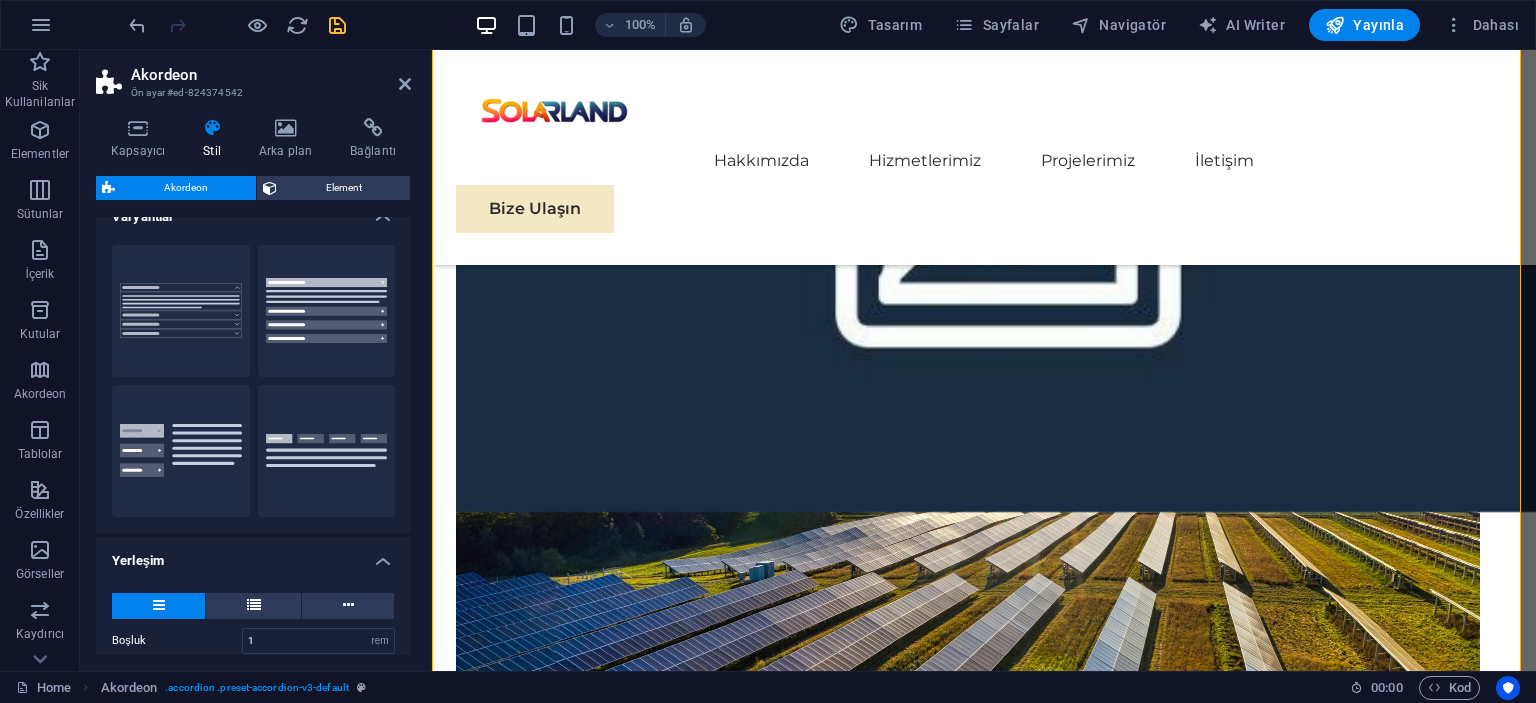 scroll, scrollTop: 0, scrollLeft: 0, axis: both 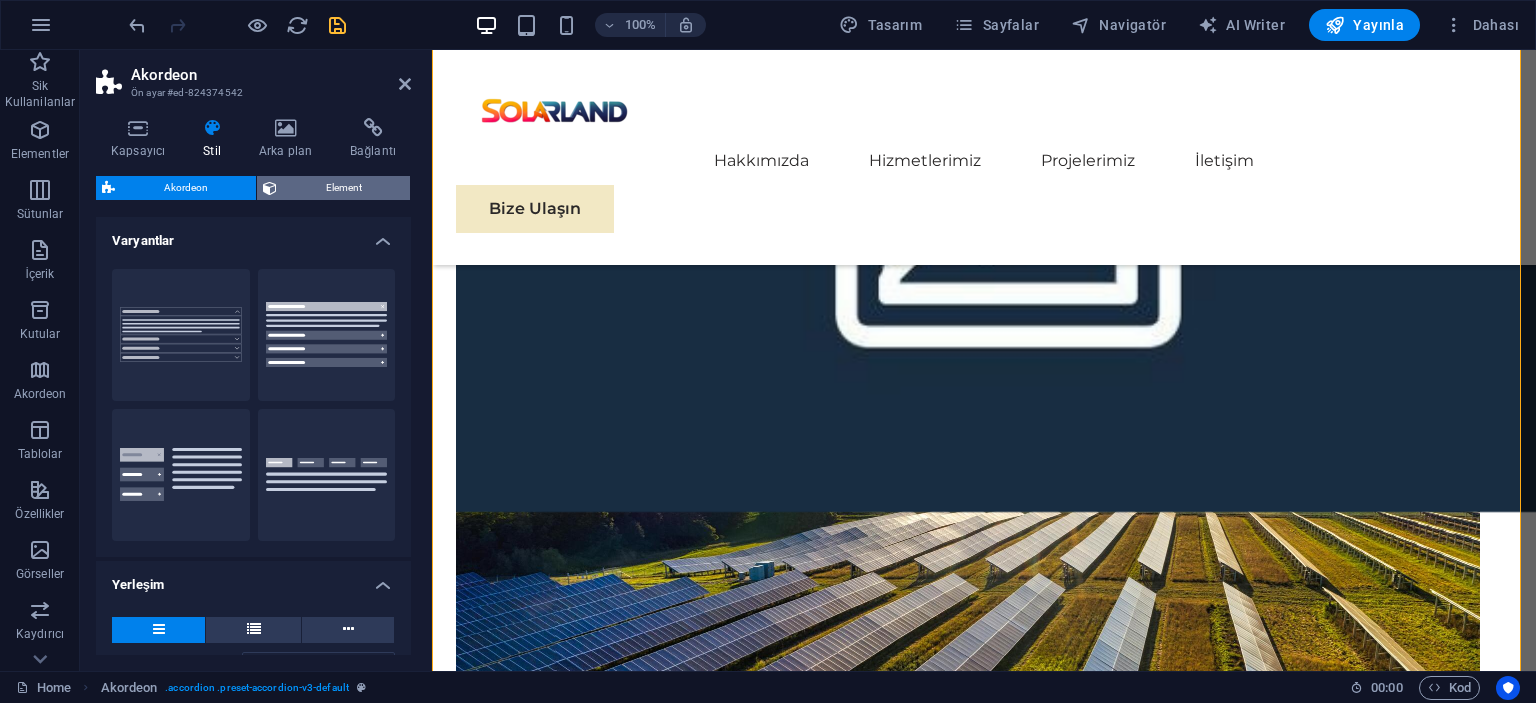 click on "Element" at bounding box center [343, 188] 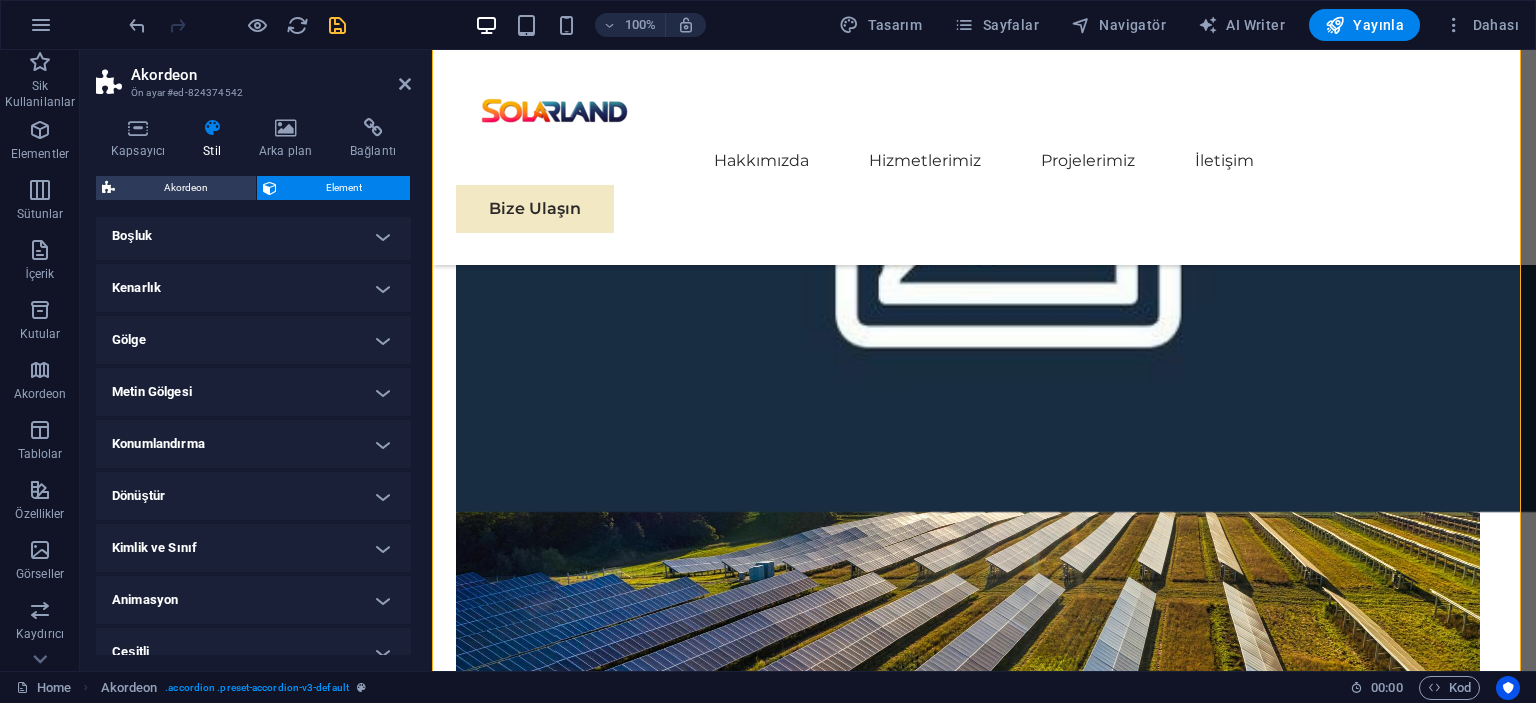 scroll, scrollTop: 192, scrollLeft: 0, axis: vertical 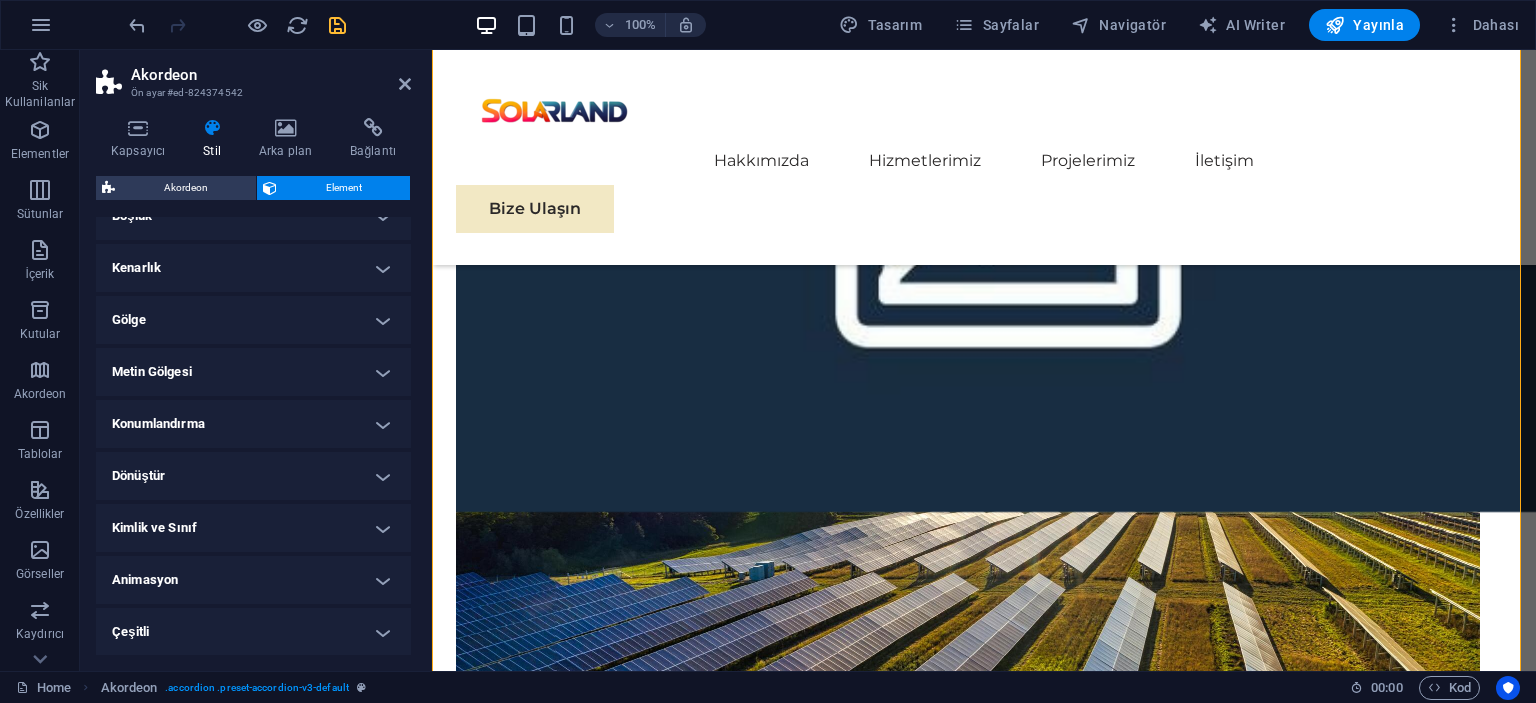 click on "Animasyon" at bounding box center (253, 580) 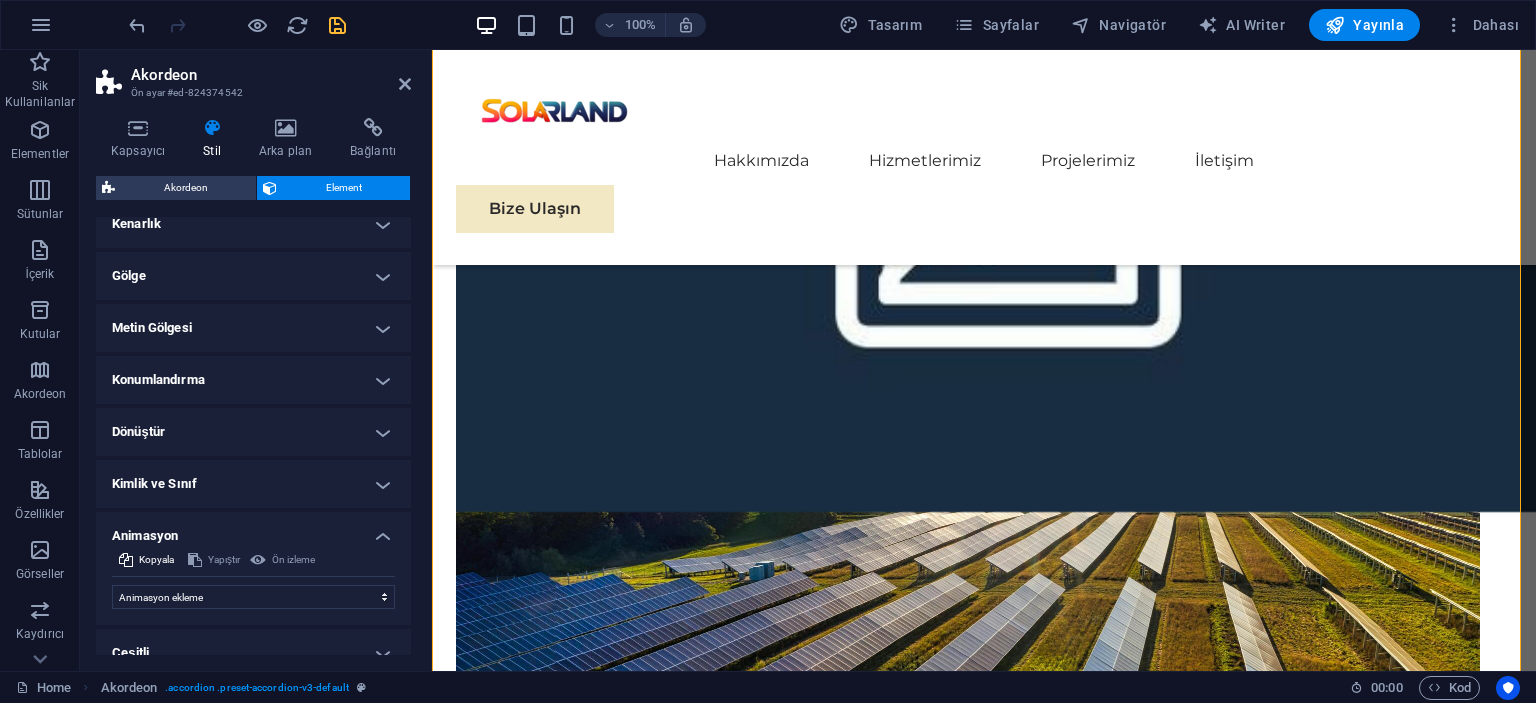 scroll, scrollTop: 257, scrollLeft: 0, axis: vertical 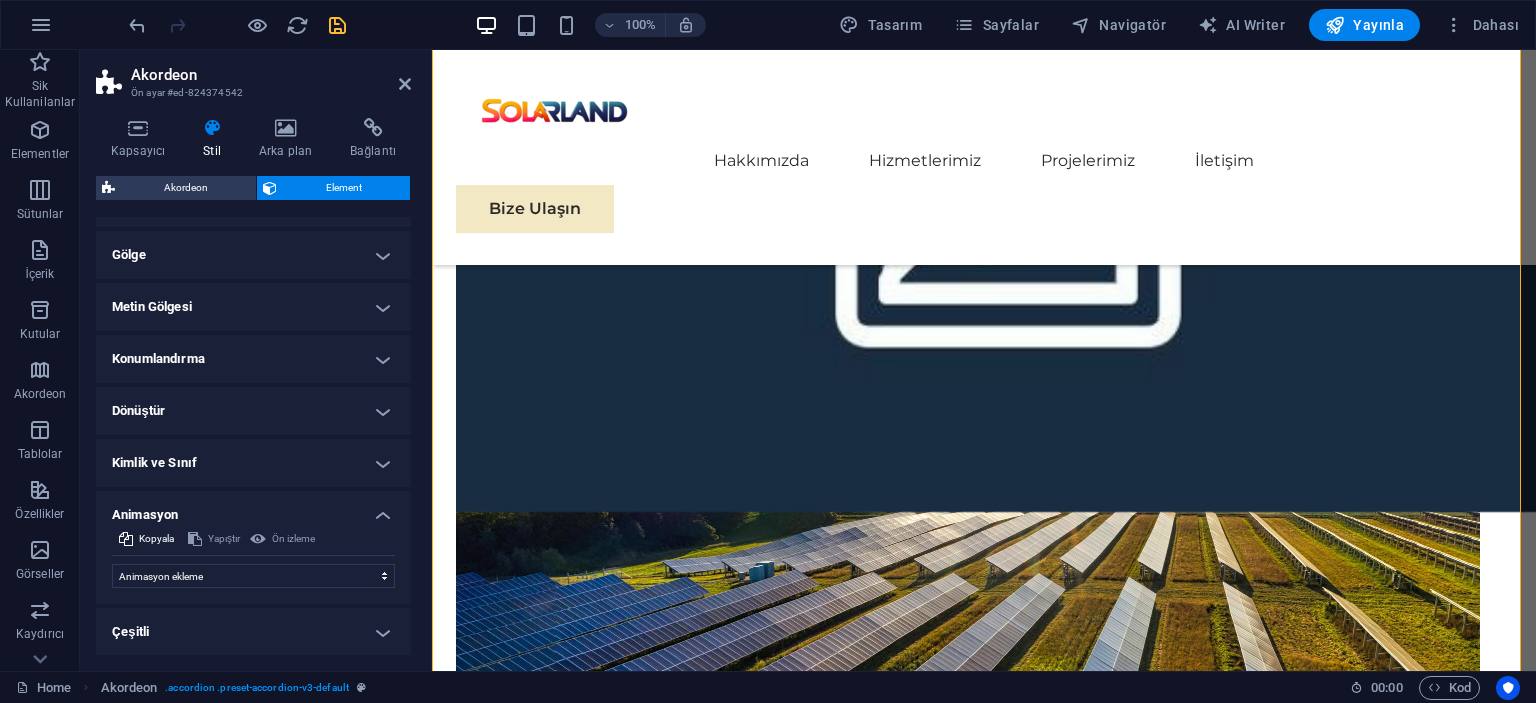 click on "Animasyon" at bounding box center [253, 509] 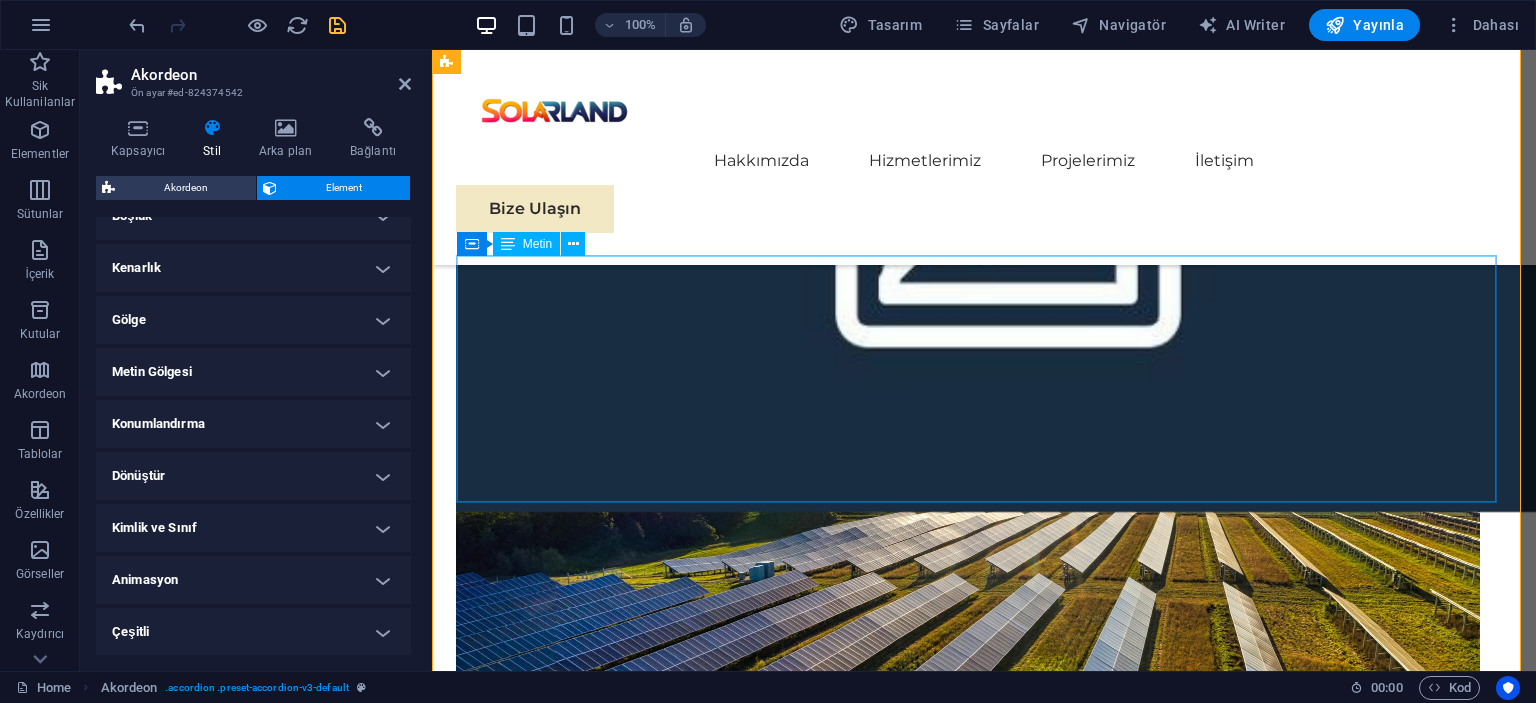 click on "On-Grid sistemler, güneş enerjisiyle üretilen elektriğin şehir elektrik şebekesiyle entegre çalıştığı sistemlerdir. Öncelikli olarak üretilen enerji tüketilir; ihtiyaç fazlası şebekeye aktarılır, eksik kalan enerji ise şebekeden alınır. Aküye ihtiyaç duyulmaz ve sistem, elektrik altyapısının bulunduğu bölgelerde tercih edilir. Bu sistemler iki farklı şekilde uygulanır: Öztüketim Üretilen enerji, anlık olarak evde veya işletmede kullanılır. Güneş enerjisinin yeterli olmadığı durumlarda şebekeden destek alınır. Bu model, tüketilen elektriğin büyük bölümünü kendi üretimiyle karşılamayı hedefler. Mahsuplaşma Gündüz fazla üretilen enerji şebekeye verilir, gece veya ihtiyaç anında şebekeden alınan enerjiyle karşılaştırılır. Ay sonunda enerji alışverişi netleştirilerek faturaya yansıtılır. Bu yöntem, fazla üretimin ekonomik olarak değerlendirilmesini sağlar." at bounding box center [984, 3234] 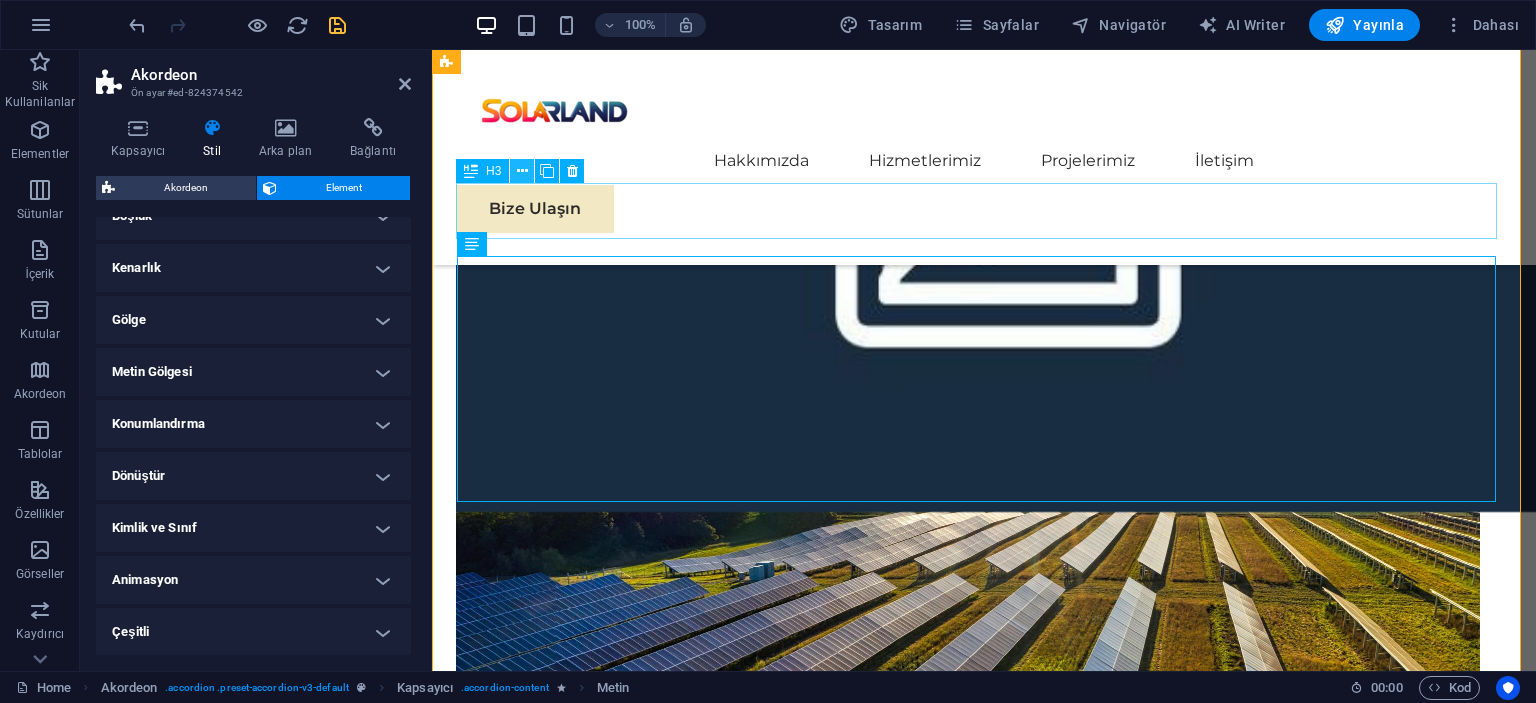 click at bounding box center [522, 171] 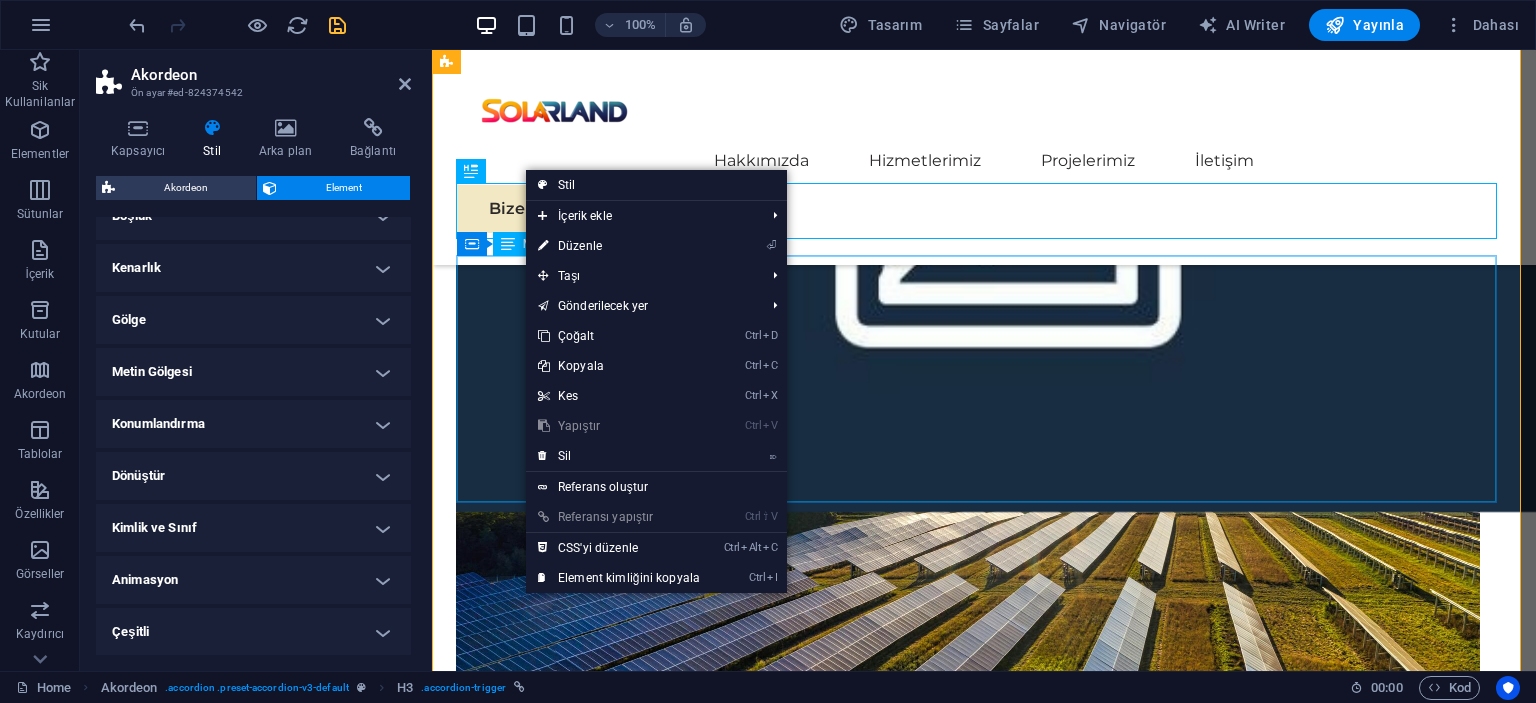 click on "On-Grid sistemler, güneş enerjisiyle üretilen elektriğin şehir elektrik şebekesiyle entegre çalıştığı sistemlerdir. Öncelikli olarak üretilen enerji tüketilir; ihtiyaç fazlası şebekeye aktarılır, eksik kalan enerji ise şebekeden alınır. Aküye ihtiyaç duyulmaz ve sistem, elektrik altyapısının bulunduğu bölgelerde tercih edilir. Bu sistemler iki farklı şekilde uygulanır: Öztüketim Üretilen enerji, anlık olarak evde veya işletmede kullanılır. Güneş enerjisinin yeterli olmadığı durumlarda şebekeden destek alınır. Bu model, tüketilen elektriğin büyük bölümünü kendi üretimiyle karşılamayı hedefler. Mahsuplaşma Gündüz fazla üretilen enerji şebekeye verilir, gece veya ihtiyaç anında şebekeden alınan enerjiyle karşılaştırılır. Ay sonunda enerji alışverişi netleştirilerek faturaya yansıtılır. Bu yöntem, fazla üretimin ekonomik olarak değerlendirilmesini sağlar." at bounding box center [984, 3234] 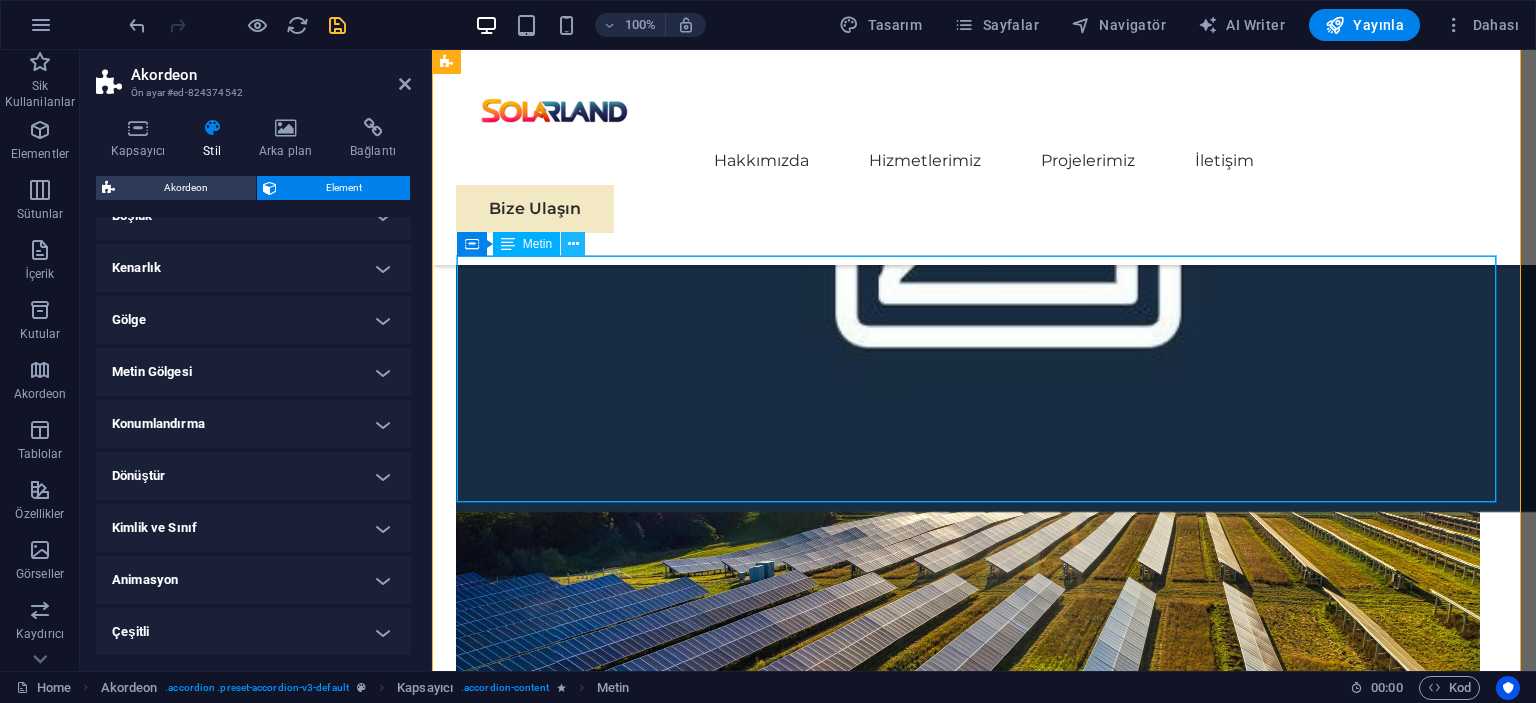 click at bounding box center (573, 244) 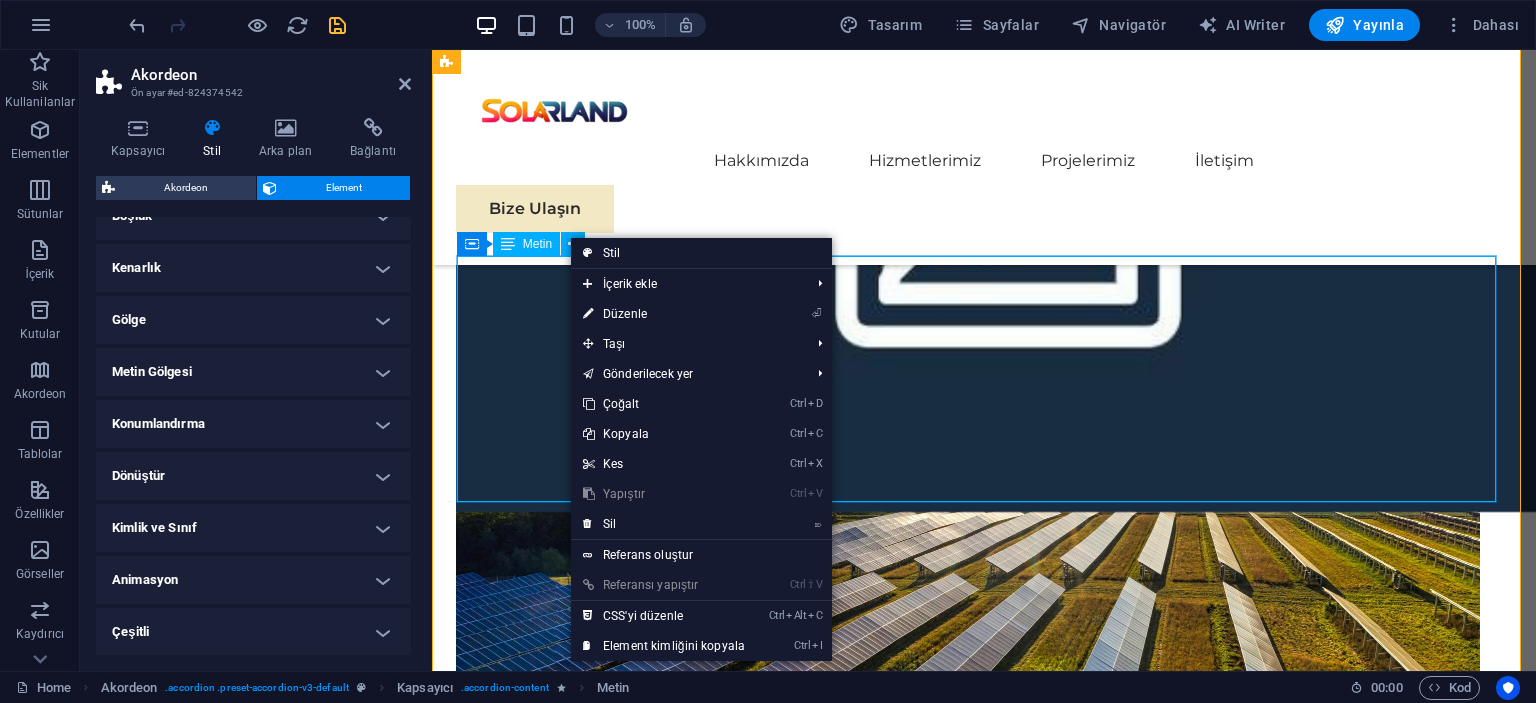 click on "Metin" at bounding box center (526, 244) 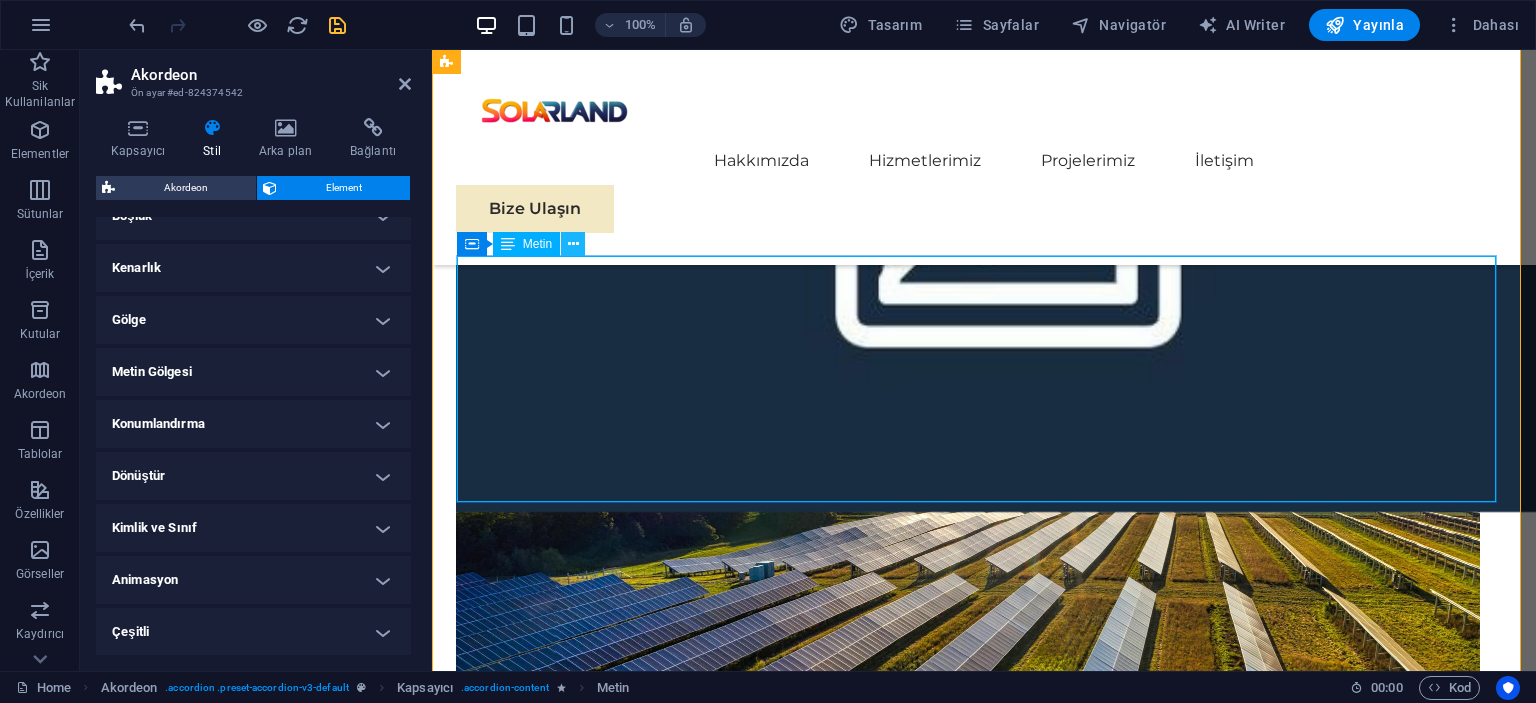 click at bounding box center (573, 244) 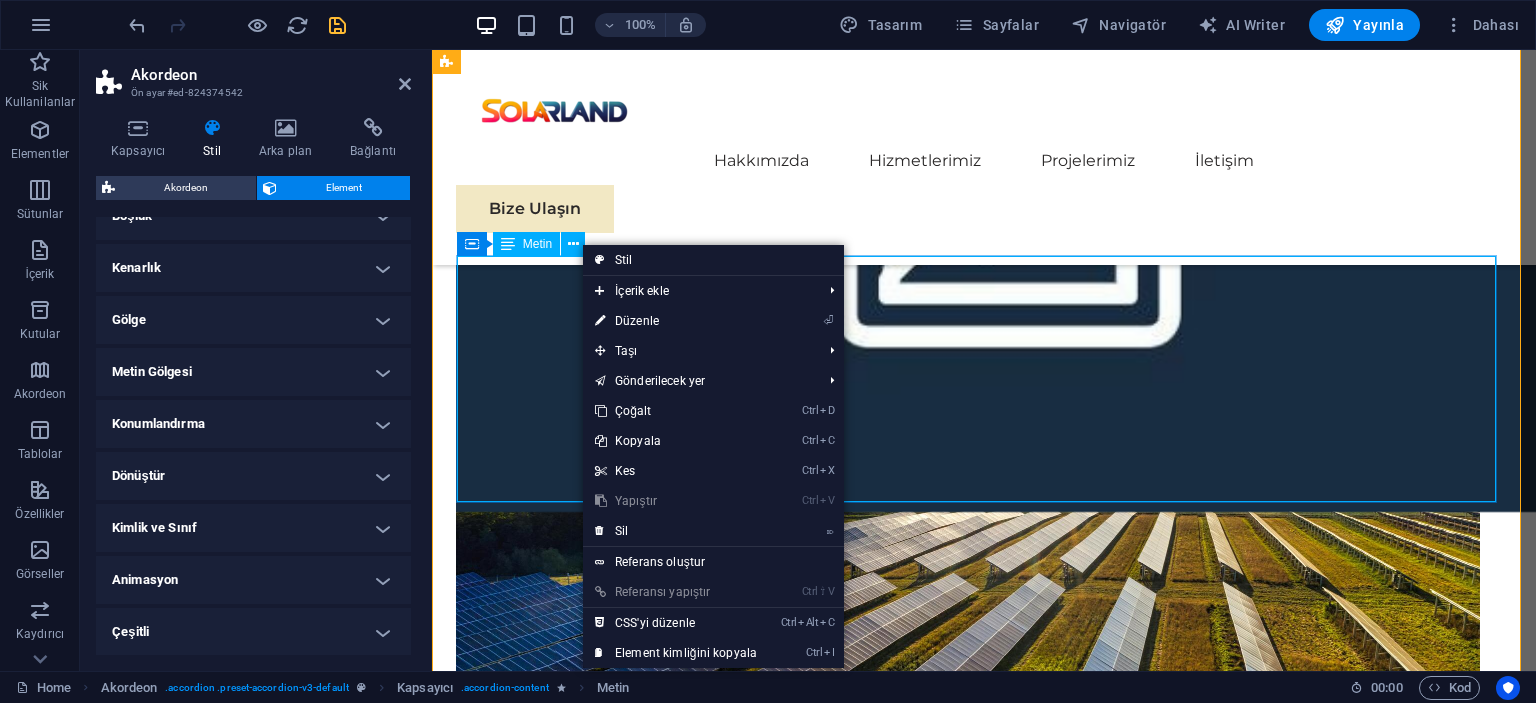 click on "On-Grid sistemler, güneş enerjisiyle üretilen elektriğin şehir elektrik şebekesiyle entegre çalıştığı sistemlerdir. Öncelikli olarak üretilen enerji tüketilir; ihtiyaç fazlası şebekeye aktarılır, eksik kalan enerji ise şebekeden alınır. Aküye ihtiyaç duyulmaz ve sistem, elektrik altyapısının bulunduğu bölgelerde tercih edilir. Bu sistemler iki farklı şekilde uygulanır: Öztüketim Üretilen enerji, anlık olarak evde veya işletmede kullanılır. Güneş enerjisinin yeterli olmadığı durumlarda şebekeden destek alınır. Bu model, tüketilen elektriğin büyük bölümünü kendi üretimiyle karşılamayı hedefler. Mahsuplaşma Gündüz fazla üretilen enerji şebekeye verilir, gece veya ihtiyaç anında şebekeden alınan enerjiyle karşılaştırılır. Ay sonunda enerji alışverişi netleştirilerek faturaya yansıtılır. Bu yöntem, fazla üretimin ekonomik olarak değerlendirilmesini sağlar." at bounding box center [984, 3234] 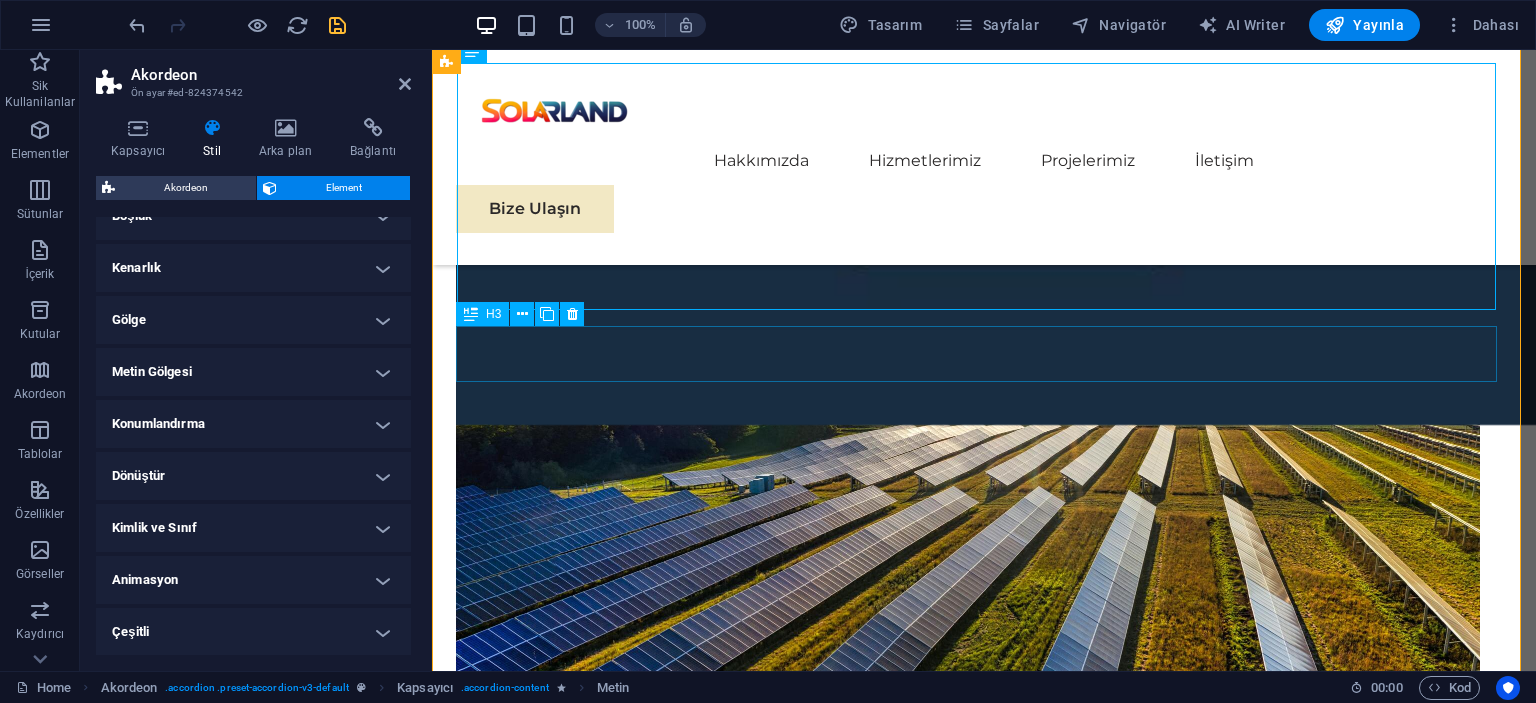 scroll, scrollTop: 3524, scrollLeft: 0, axis: vertical 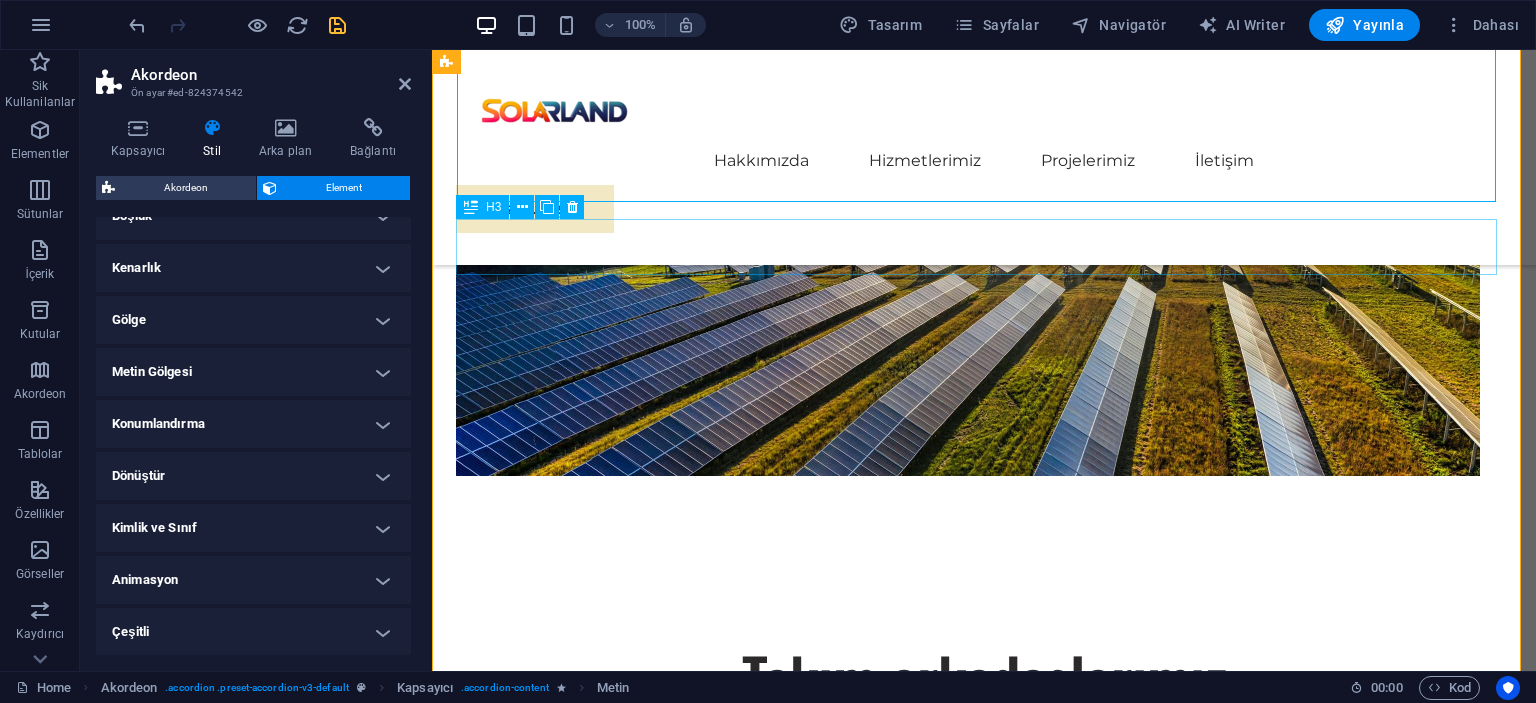 click on "Off-Grid Sistem Nedir?" at bounding box center (984, 3102) 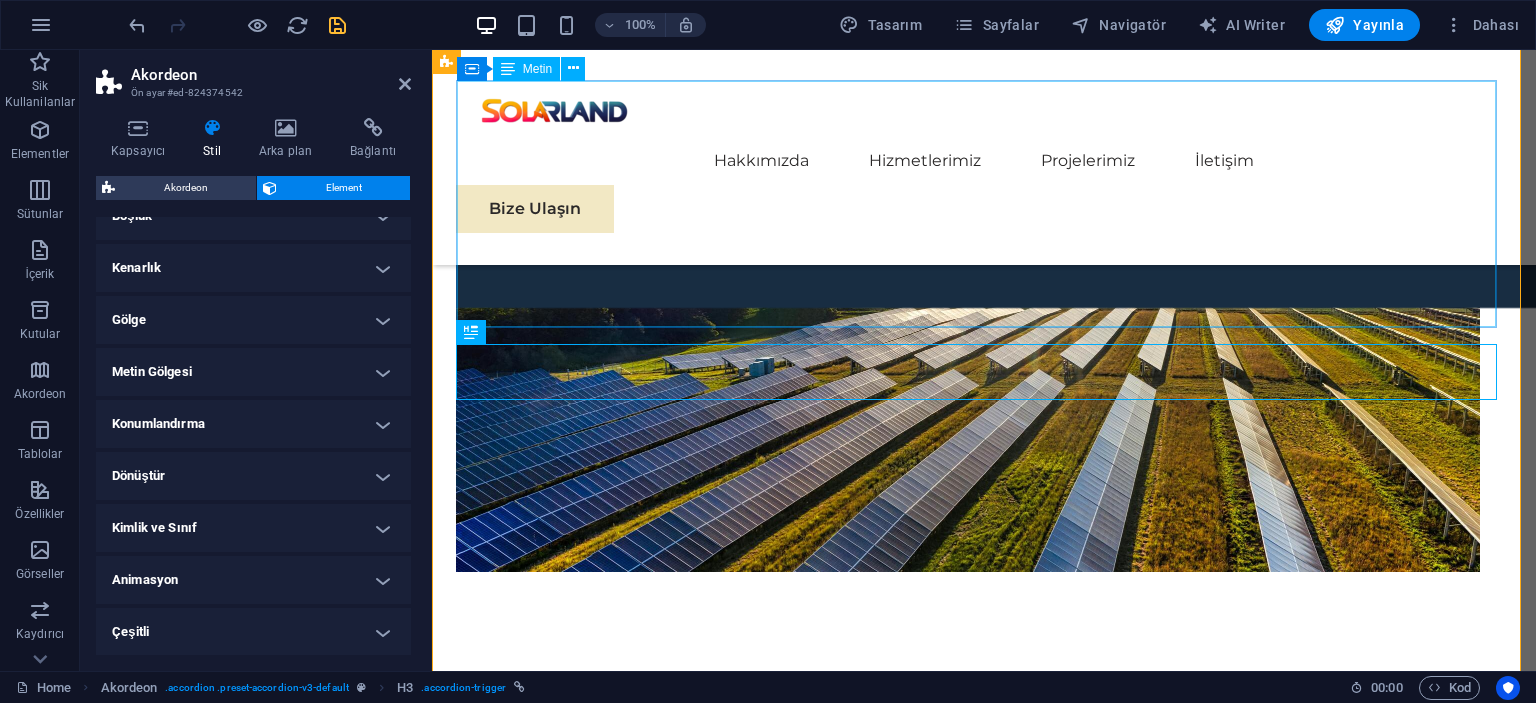 scroll, scrollTop: 3324, scrollLeft: 0, axis: vertical 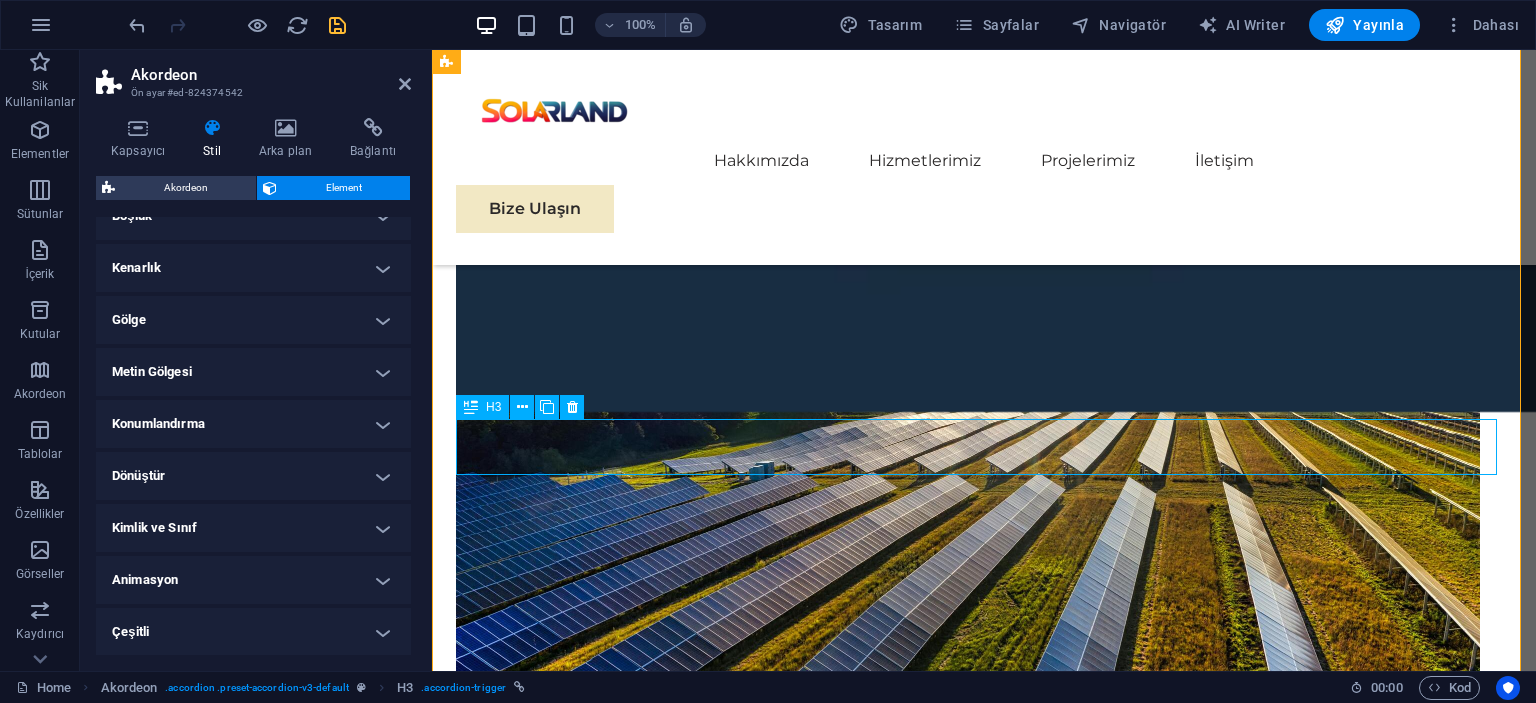 click on "Off-Grid Sistem Nedir?" at bounding box center [984, 3302] 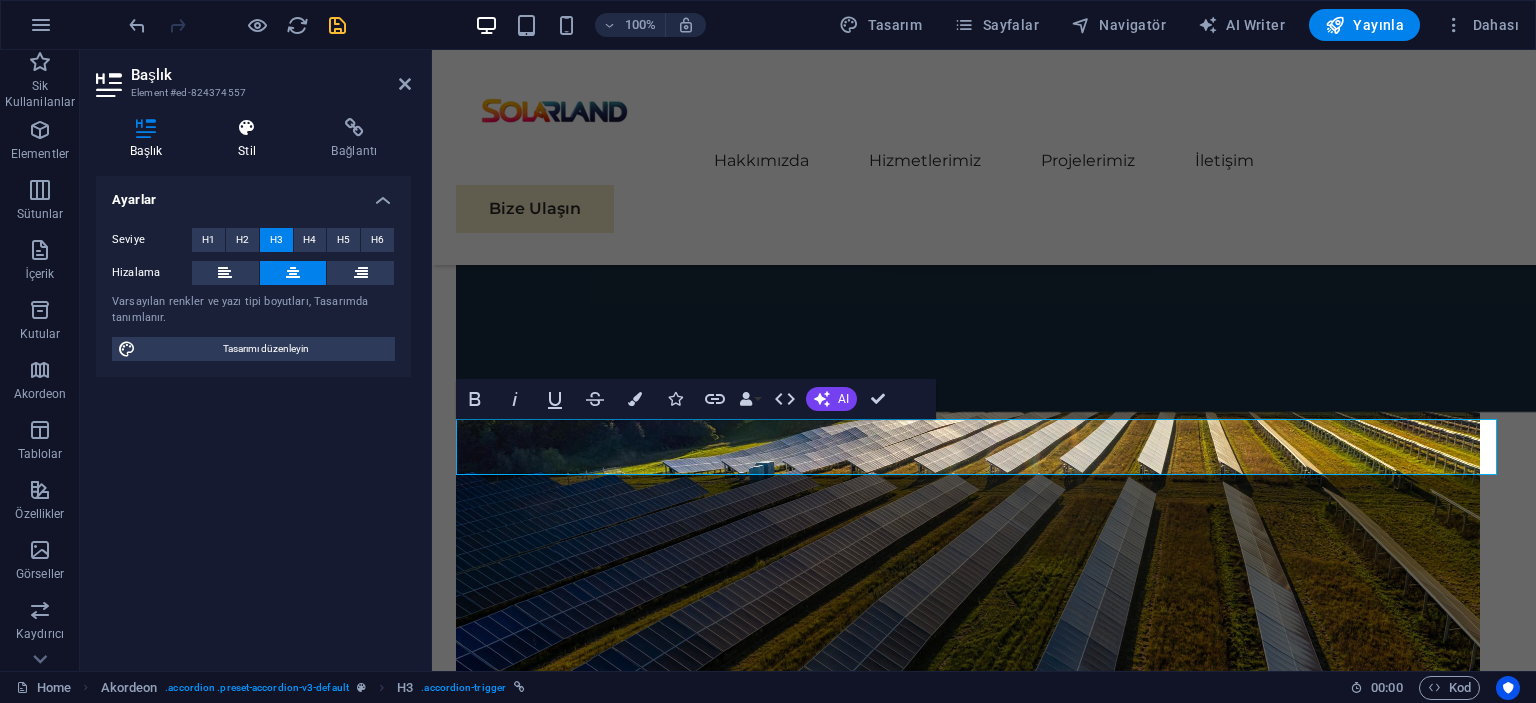 click at bounding box center (246, 128) 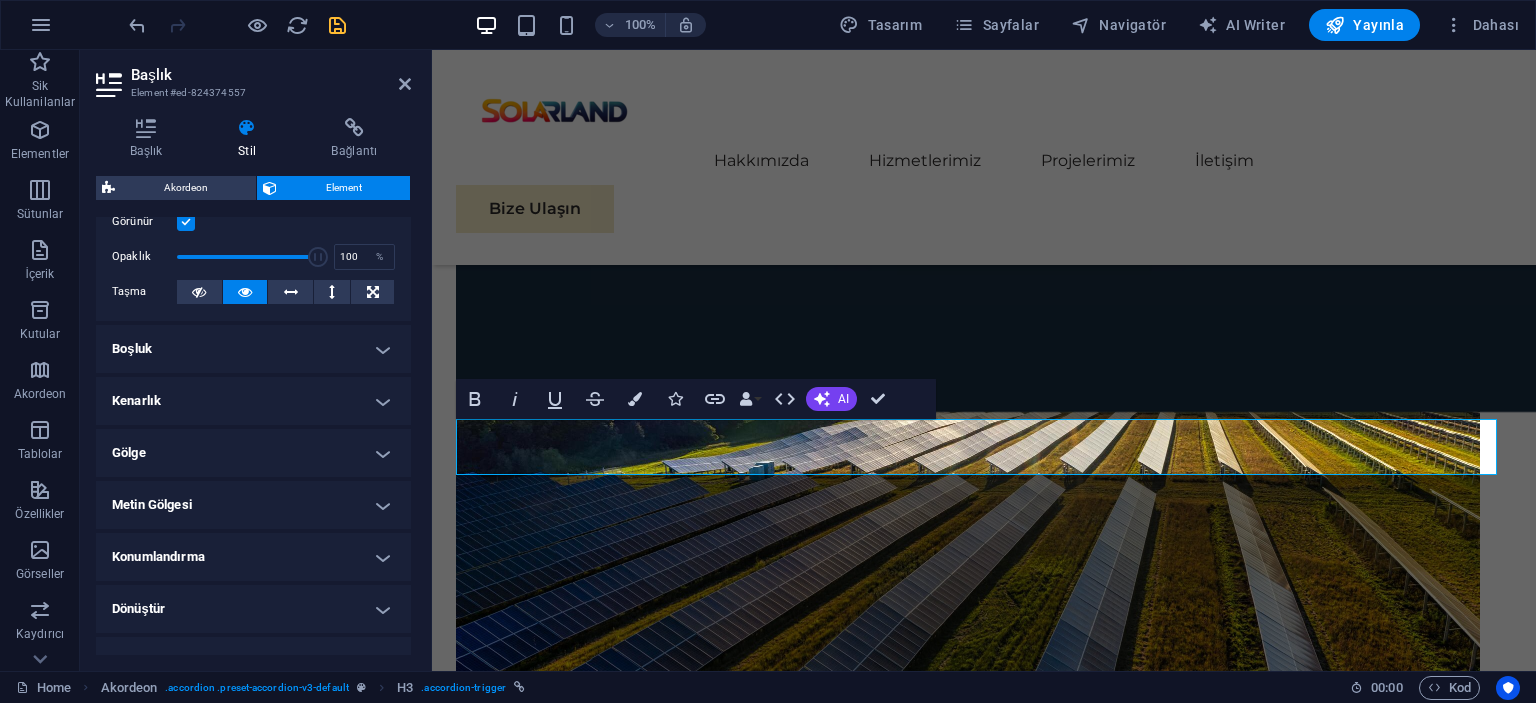 scroll, scrollTop: 300, scrollLeft: 0, axis: vertical 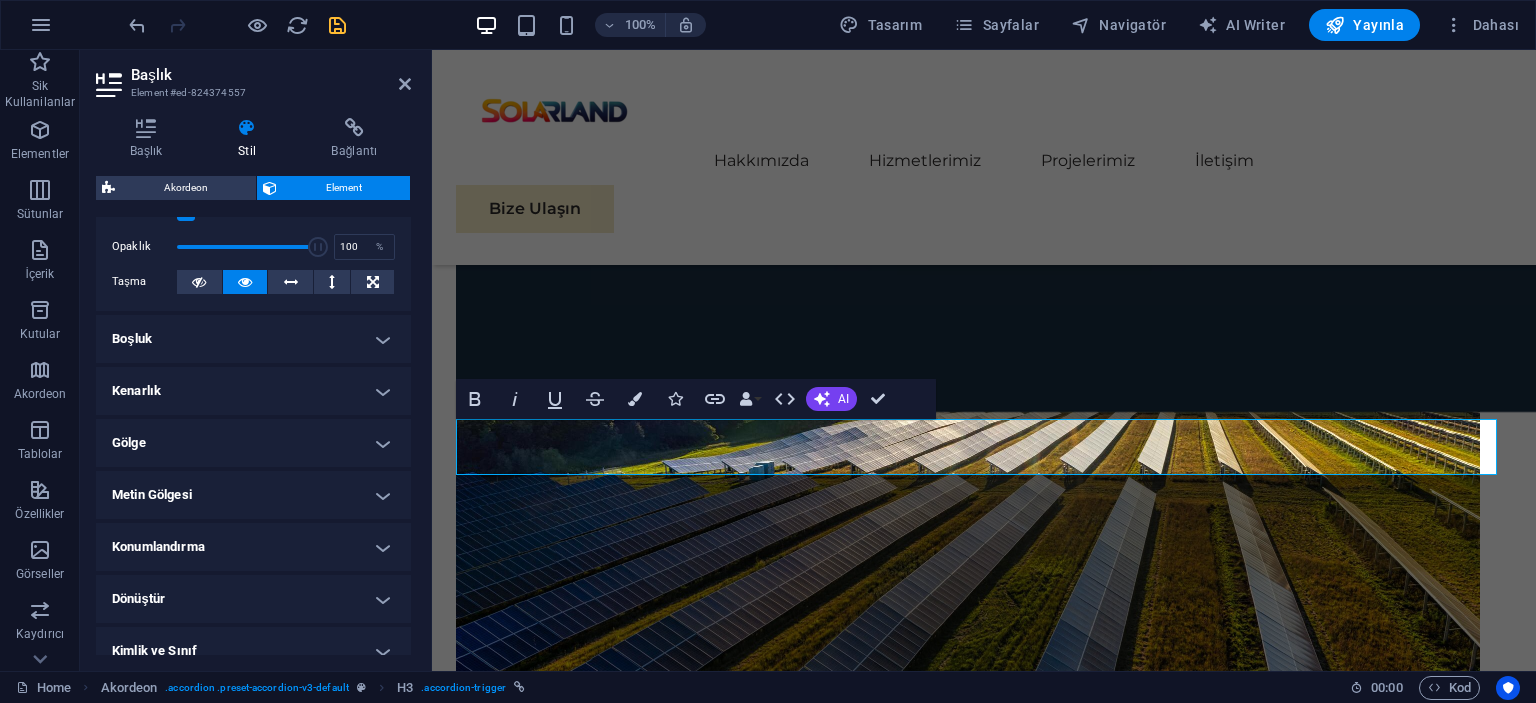 click on "Boşluk" at bounding box center (253, 339) 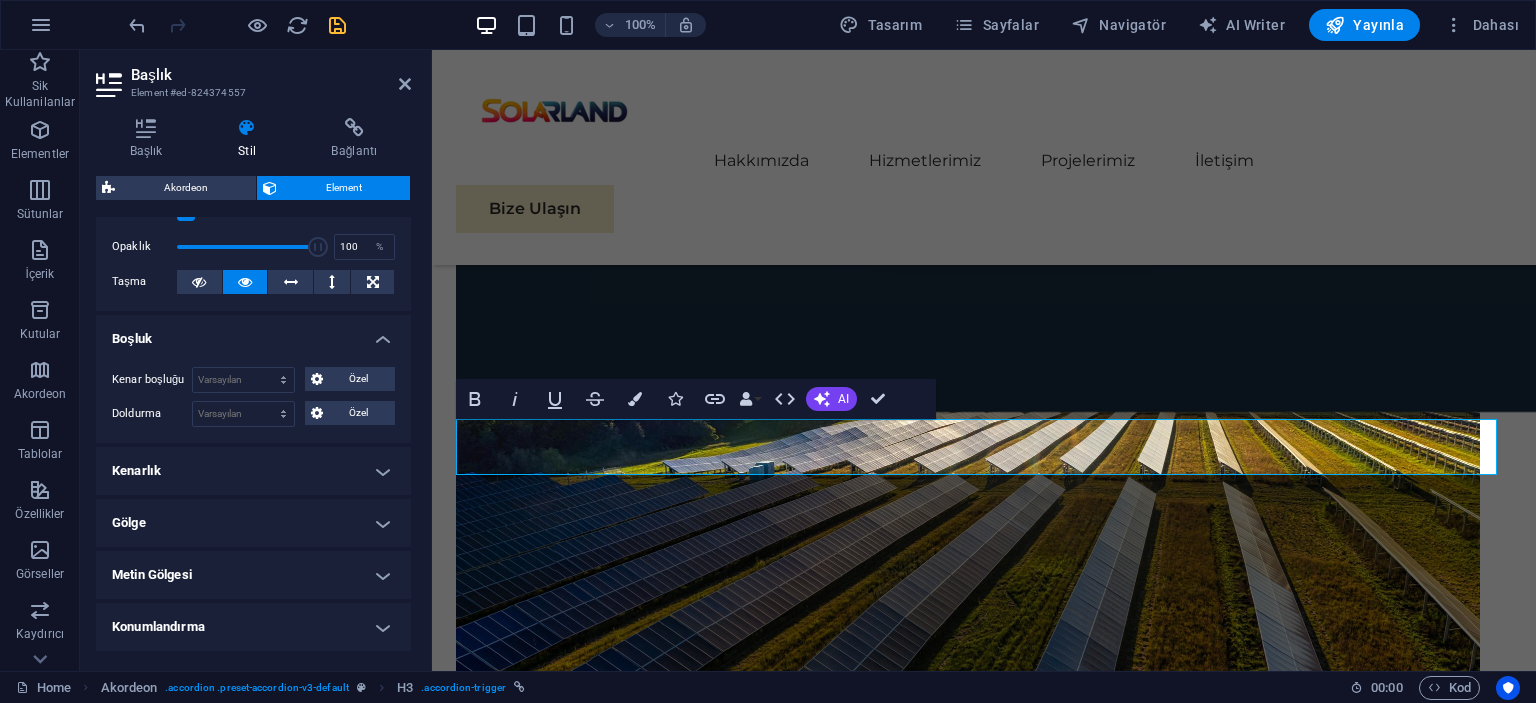 click on "Kenarlık" at bounding box center [253, 471] 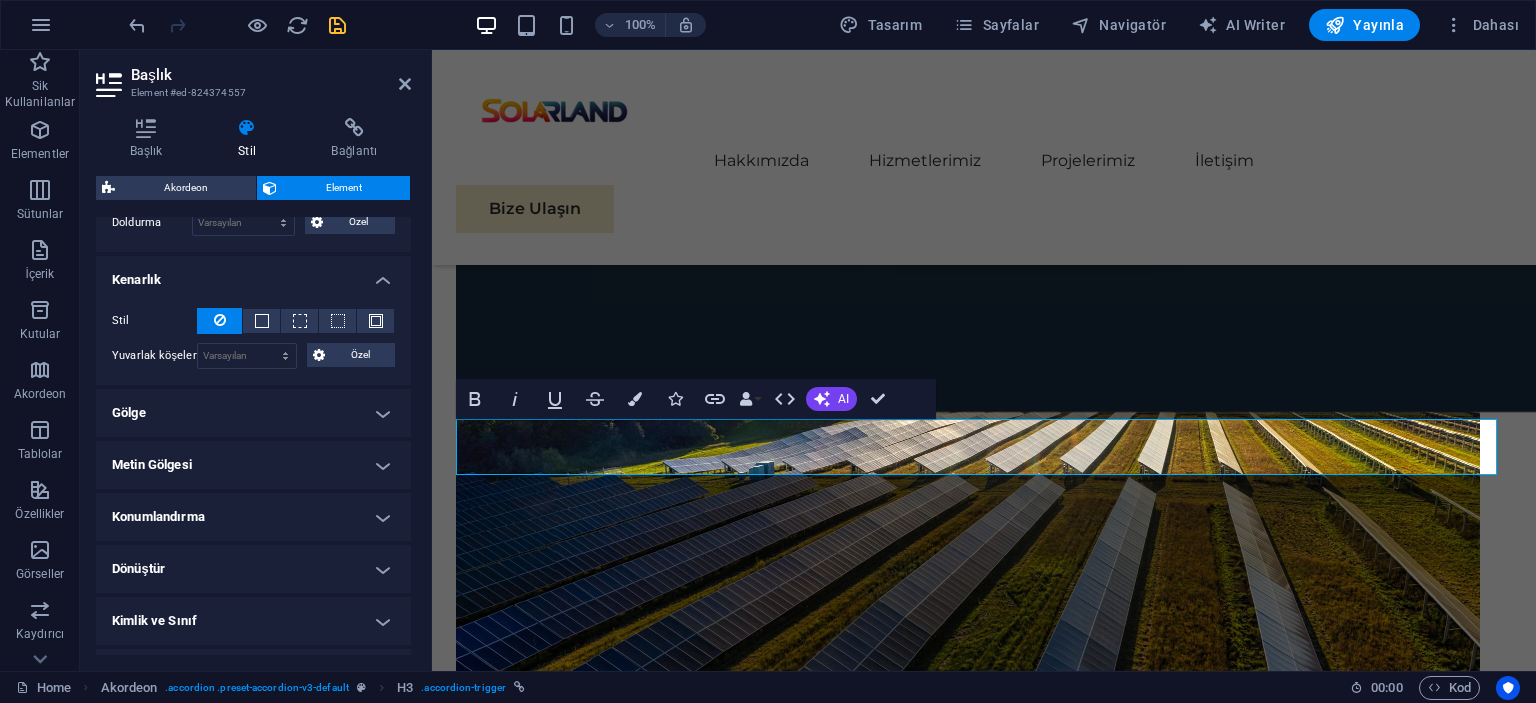 scroll, scrollTop: 500, scrollLeft: 0, axis: vertical 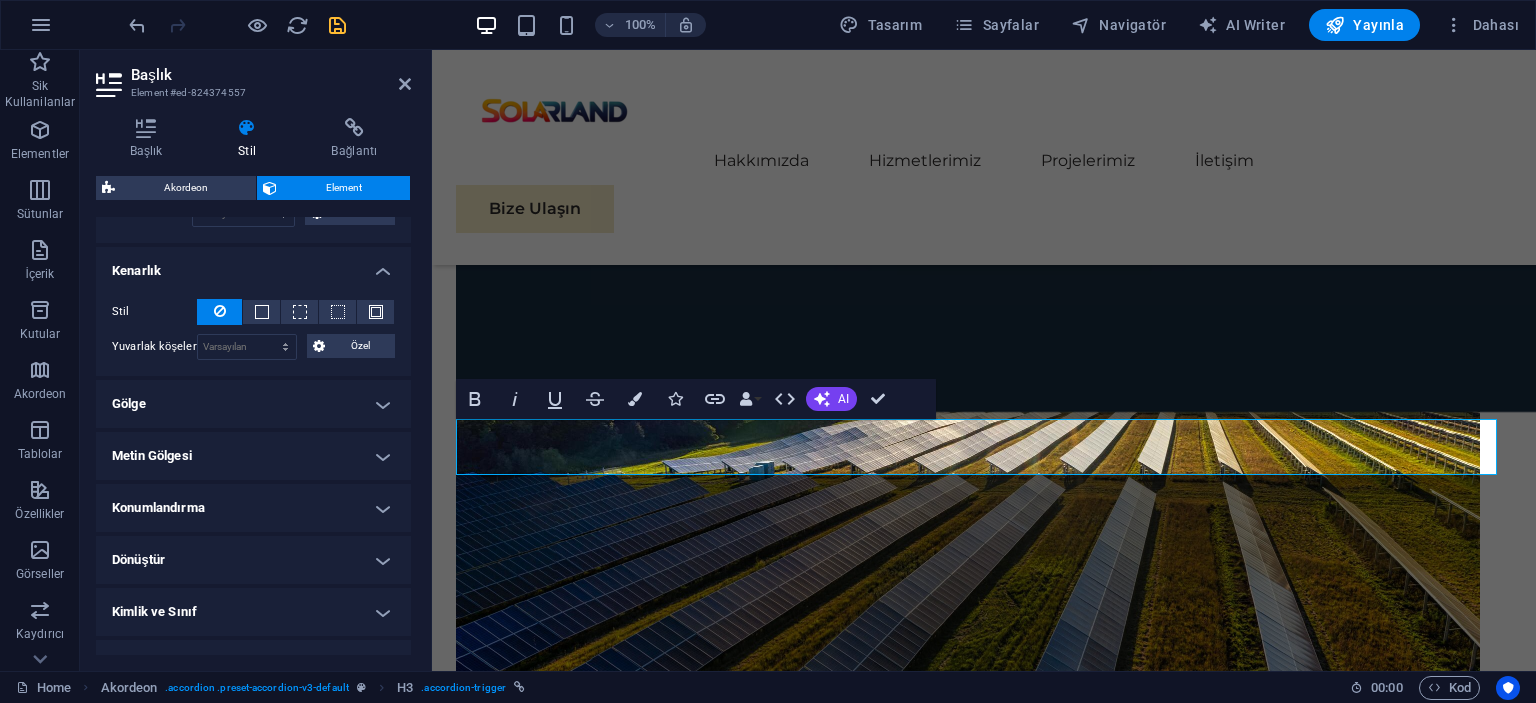 click on "Gölge" at bounding box center (253, 404) 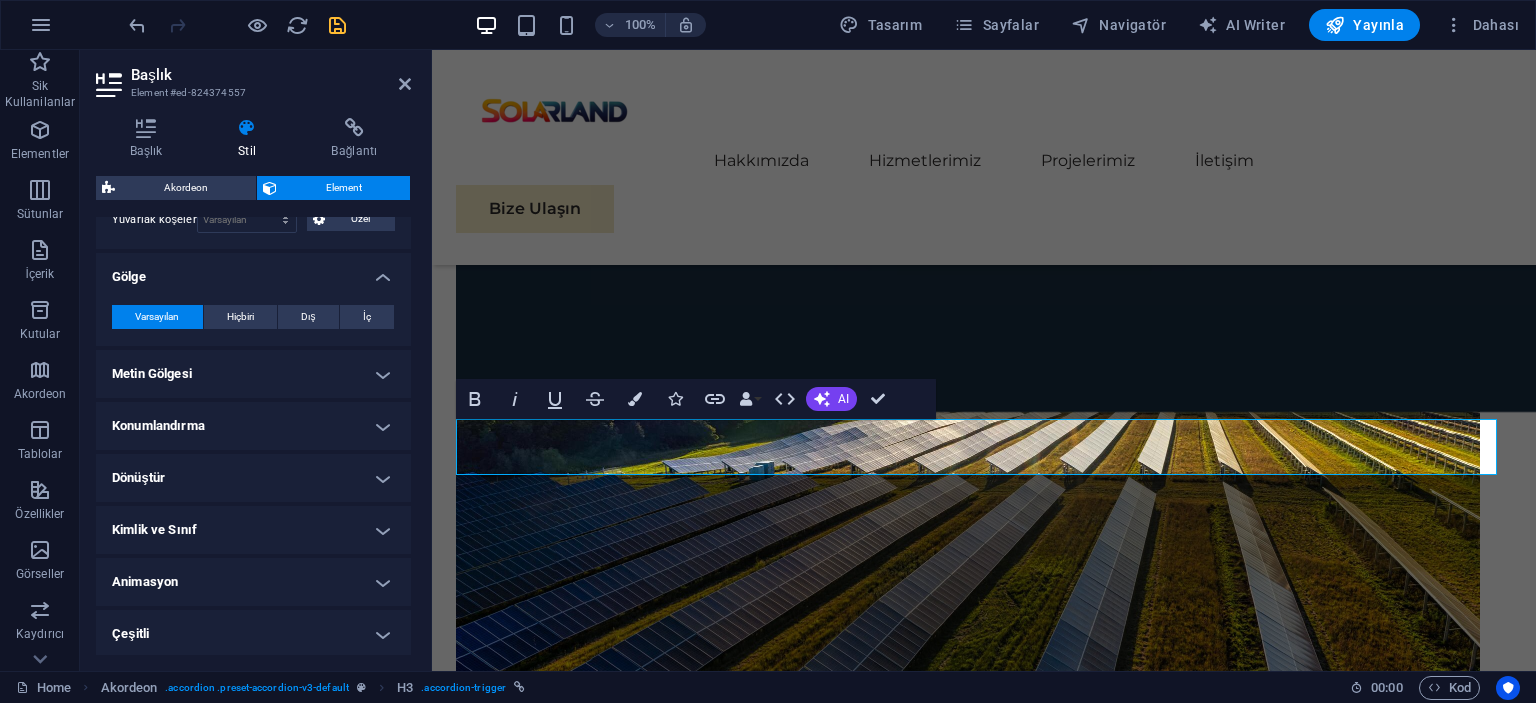 click on "Metin Gölgesi" at bounding box center [253, 374] 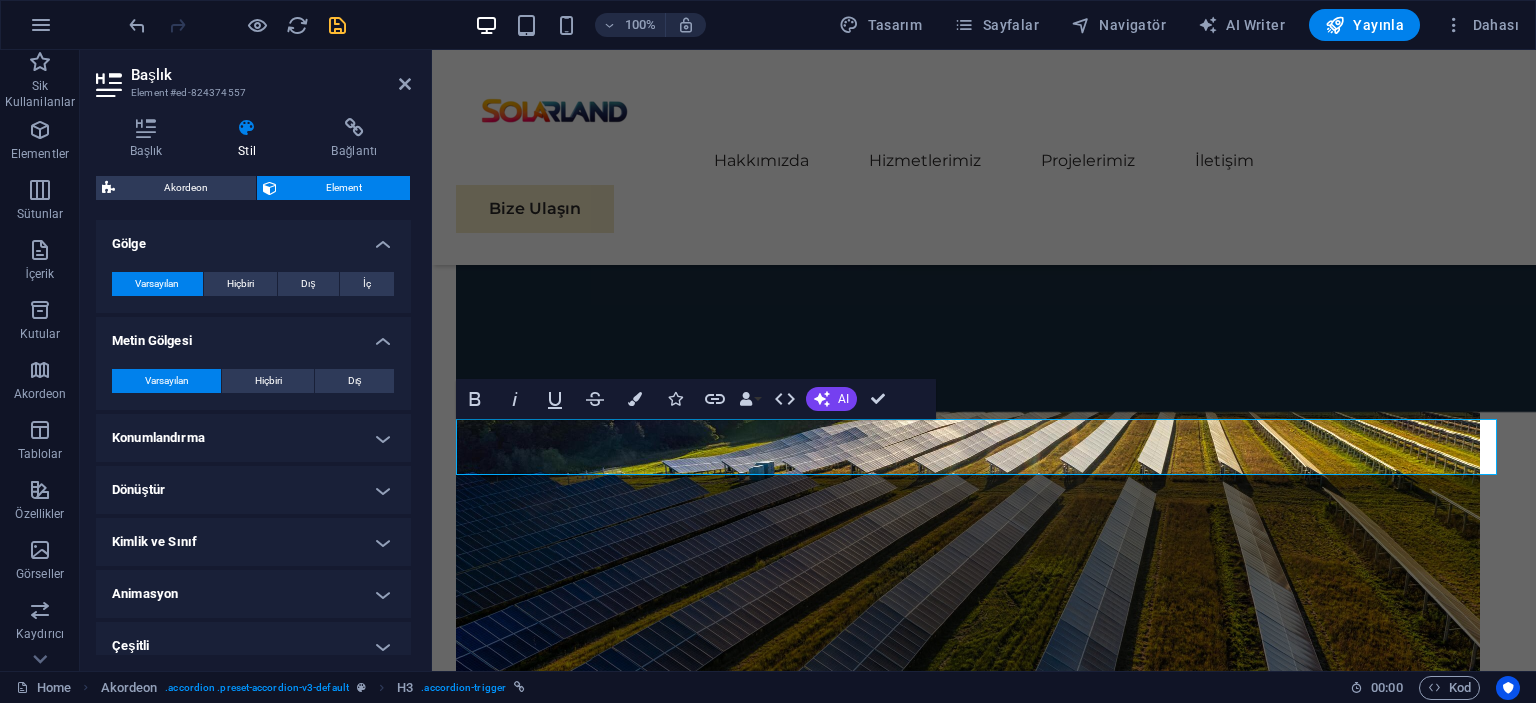 scroll, scrollTop: 672, scrollLeft: 0, axis: vertical 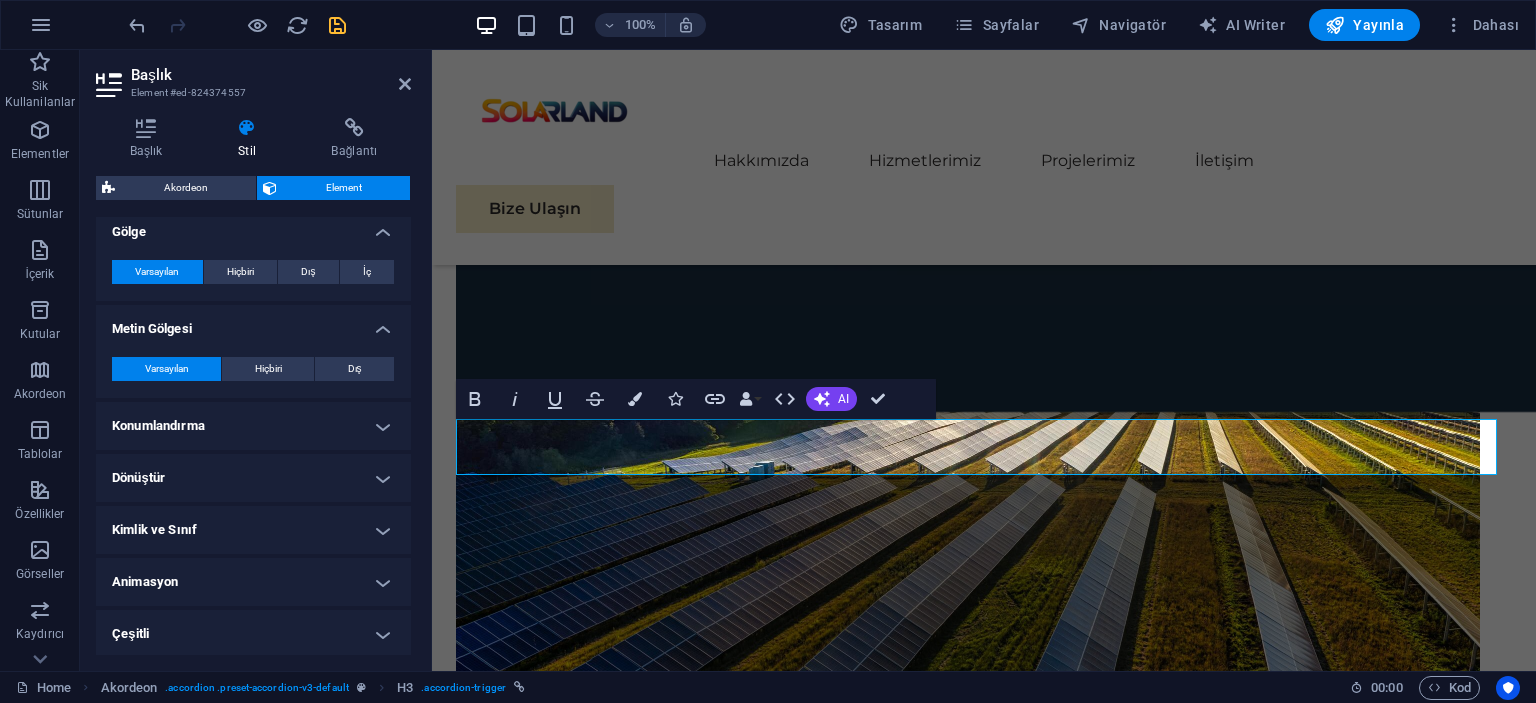 click on "Yerleşim Bu elementin yerleşim içinde nasıl genişlediği (Flexbox). Boyut Varsayılan otomatik px % 1/1 1/2 1/3 1/4 1/5 1/6 1/7 1/8 1/9 1/10 Büyüt Küçült Sipariş Kapsayıcı yerleşimi Görünür Görünür Opaklık 100 % Taşma Boşluk Kenar boşluğu Varsayılan otomatik px % rem vw vh Özel Özel otomatik px % rem vw vh otomatik px % rem vw vh otomatik px % rem vw vh otomatik px % rem vw vh Doldurma Varsayılan px rem % vh vw Özel Özel px rem % vh vw px rem % vh vw px rem % vh vw px rem % vh vw Kenarlık Stil              - Genişlik 1 otomatik px rem % vh vw Özel Özel 1 otomatik px rem % vh vw 1 otomatik px rem % vh vw 1 otomatik px rem % vh vw 1 otomatik px rem % vh vw  - Renk Yuvarlak köşeler Varsayılan px rem % vh vw Özel Özel px rem % vh vw px rem % vh vw px rem % vh vw px rem % vh vw Gölge Varsayılan Hiçbiri Dış İç Renk X uzaklığı 0 px rem vh vw Y uzaklığı 0 px rem vh vw Bulanıklaştırma 0 px rem % vh vw Yayma 0 px rem vh vw Metin Gölgesi Varsayılan Renk" at bounding box center [253, 101] 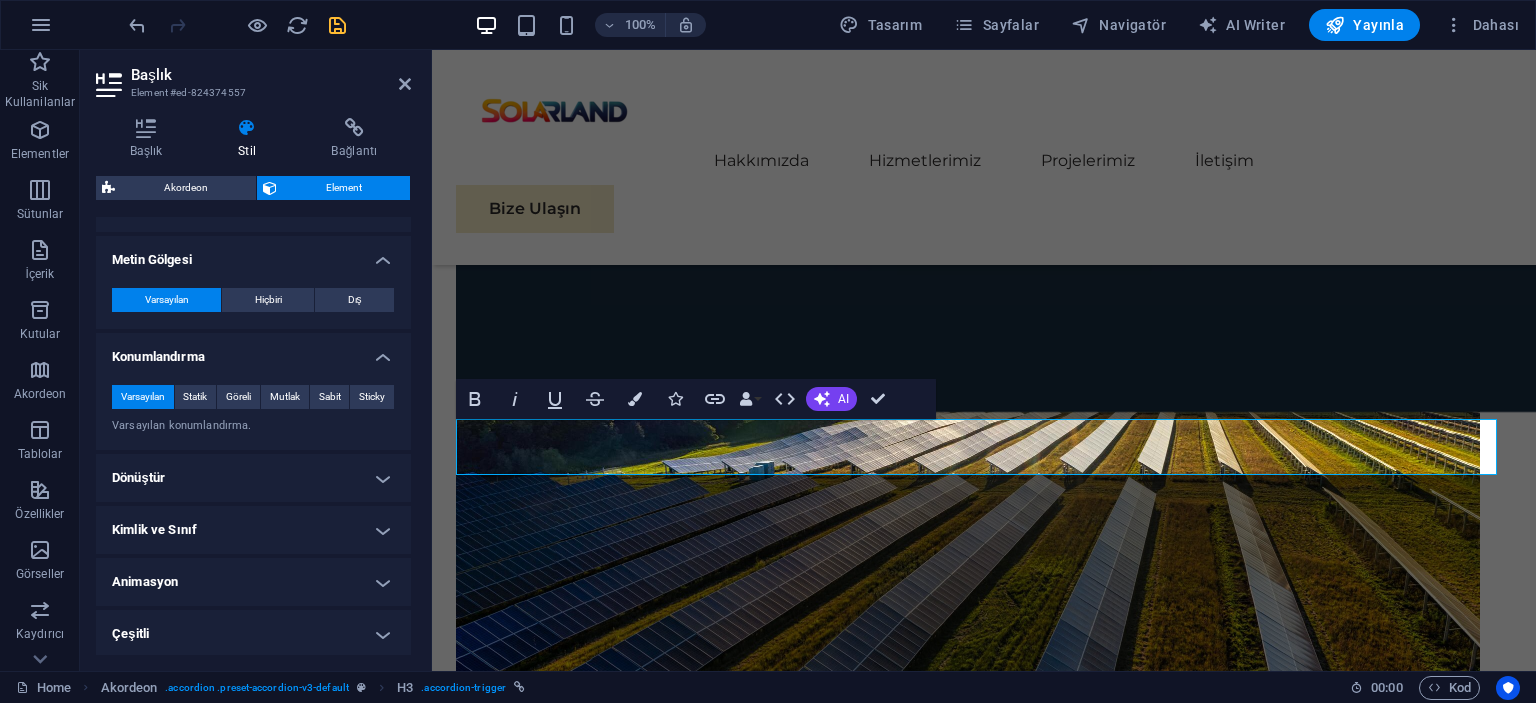 click on "Dönüştür" at bounding box center (253, 478) 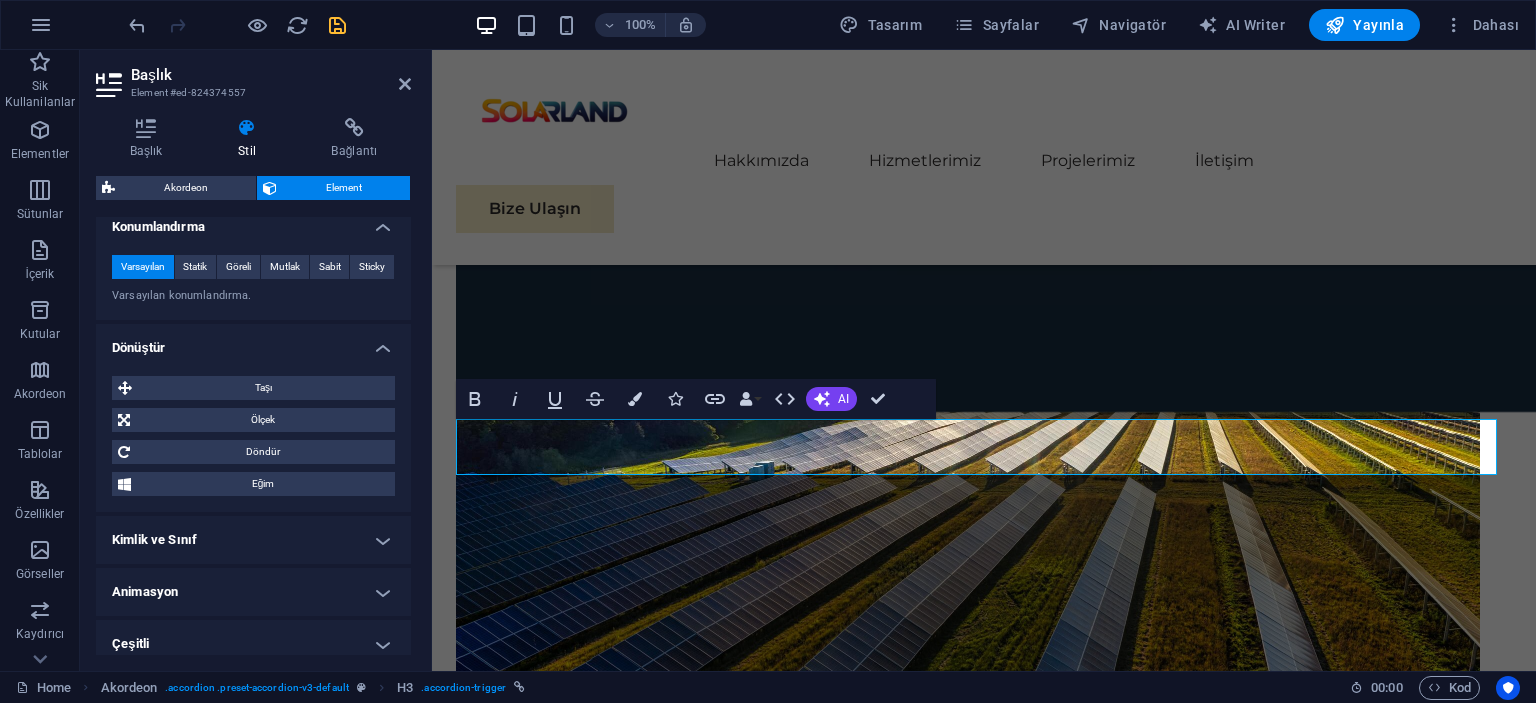 scroll, scrollTop: 881, scrollLeft: 0, axis: vertical 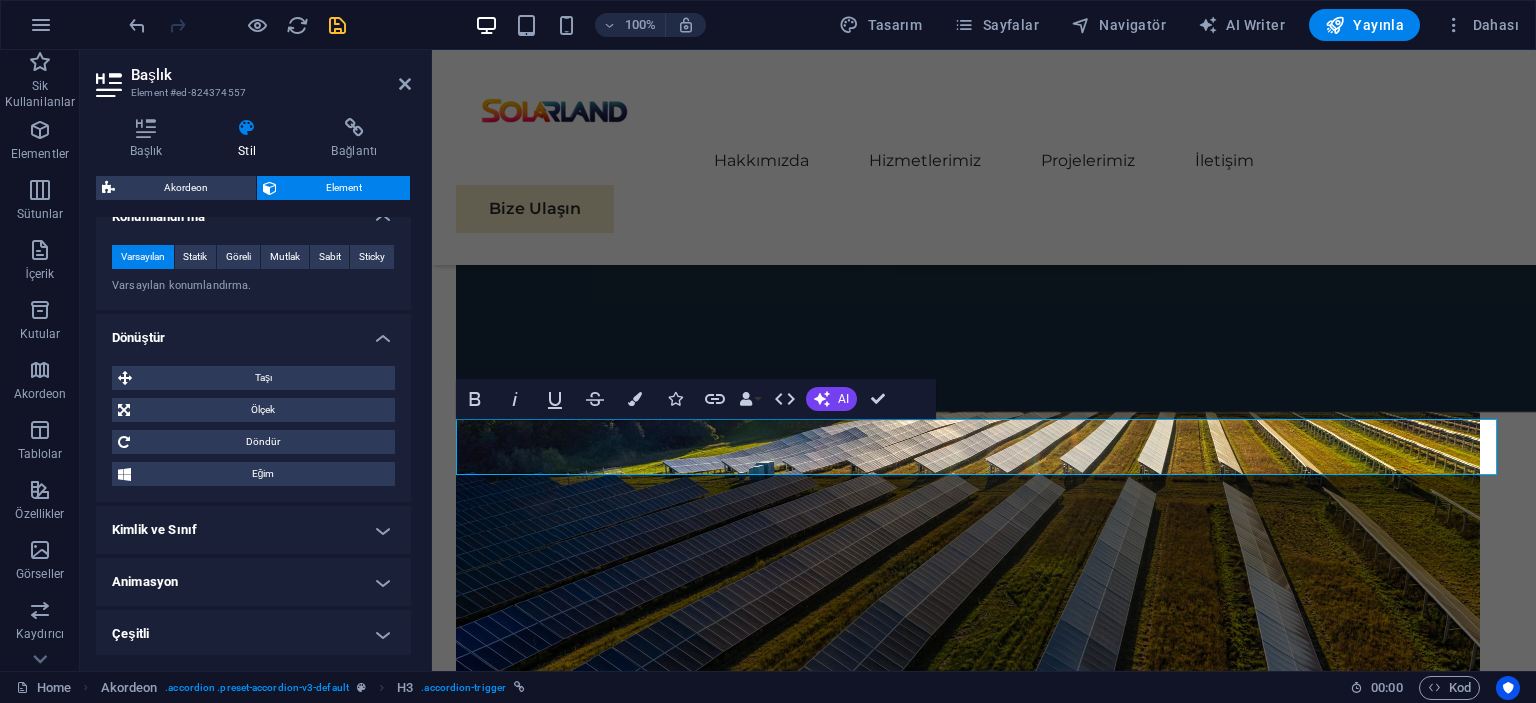 click on "Kimlik ve Sınıf" at bounding box center [253, 530] 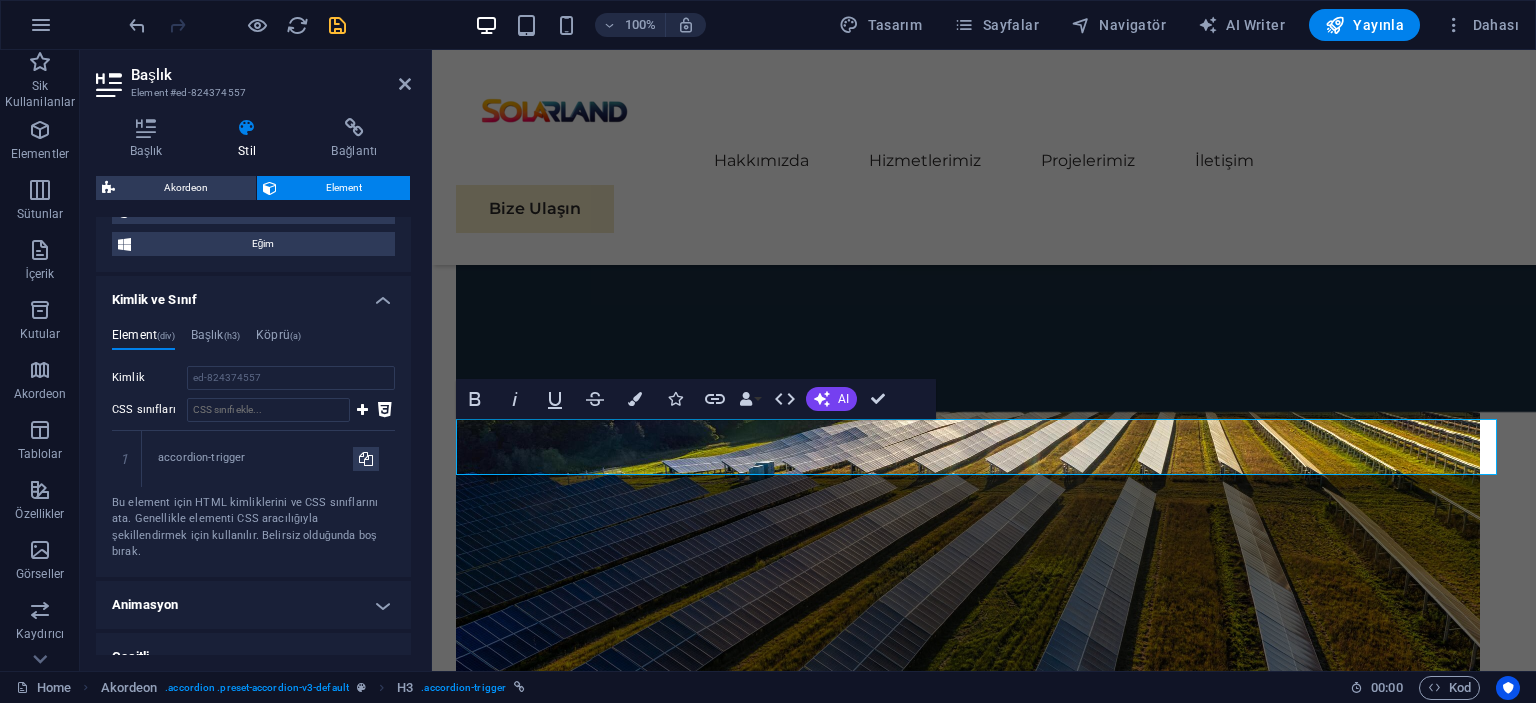 scroll, scrollTop: 1117, scrollLeft: 0, axis: vertical 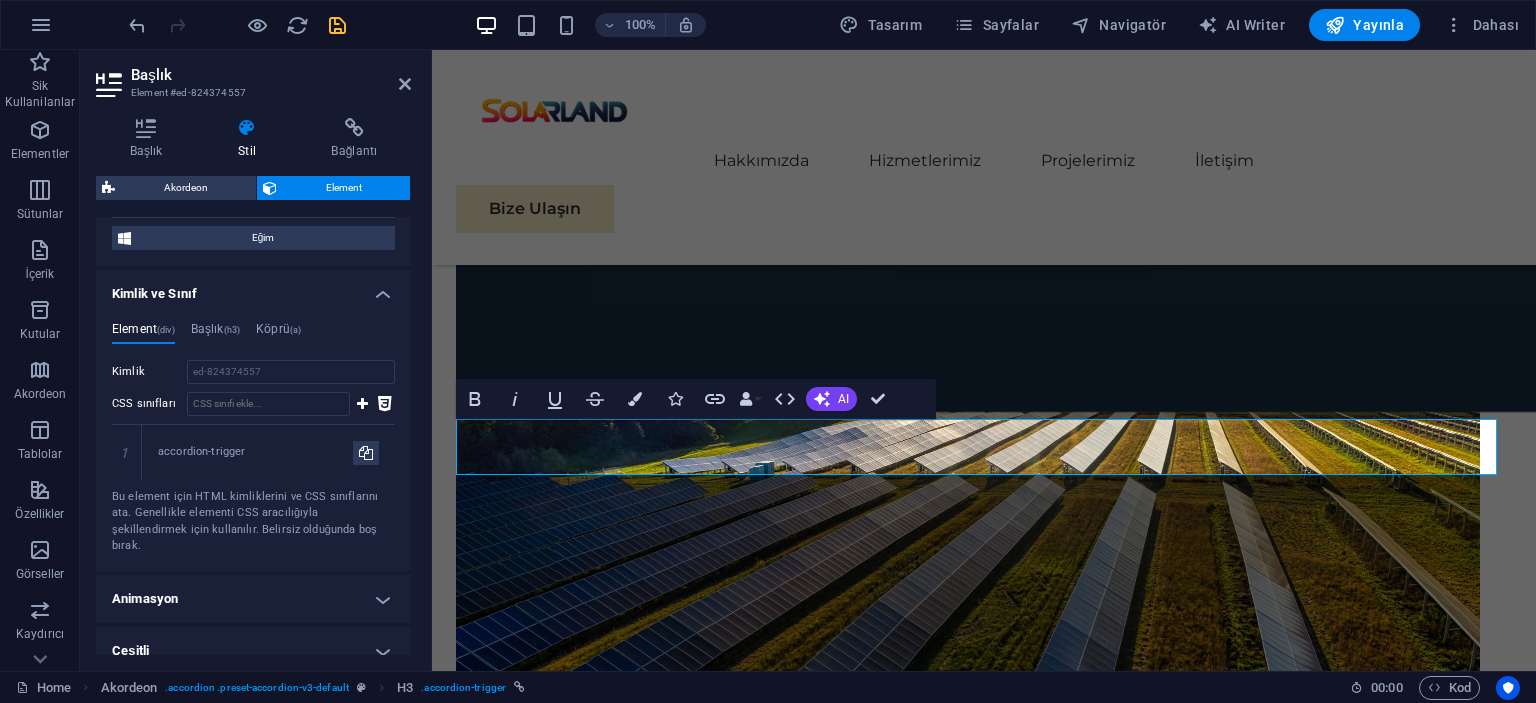 click on "Çeşitli" at bounding box center [253, 651] 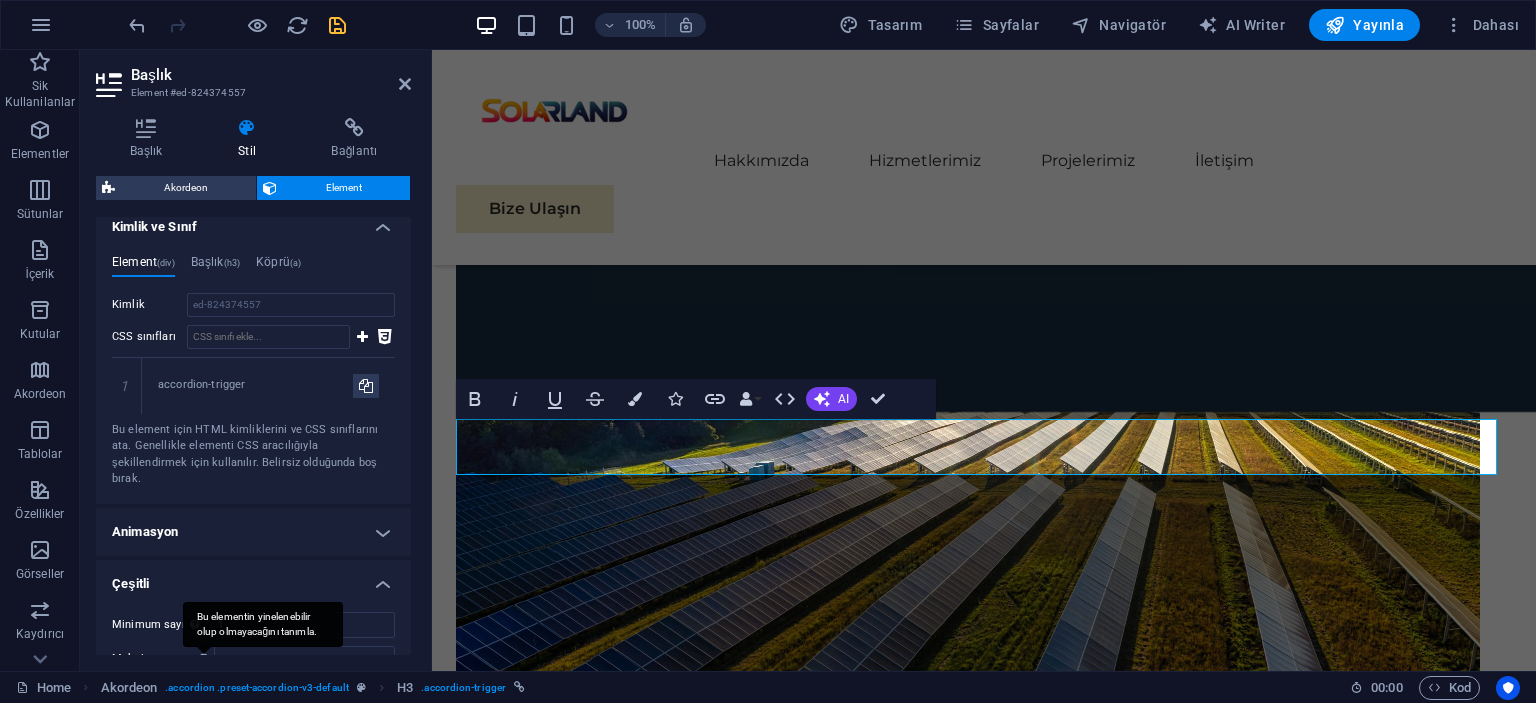 scroll, scrollTop: 1240, scrollLeft: 0, axis: vertical 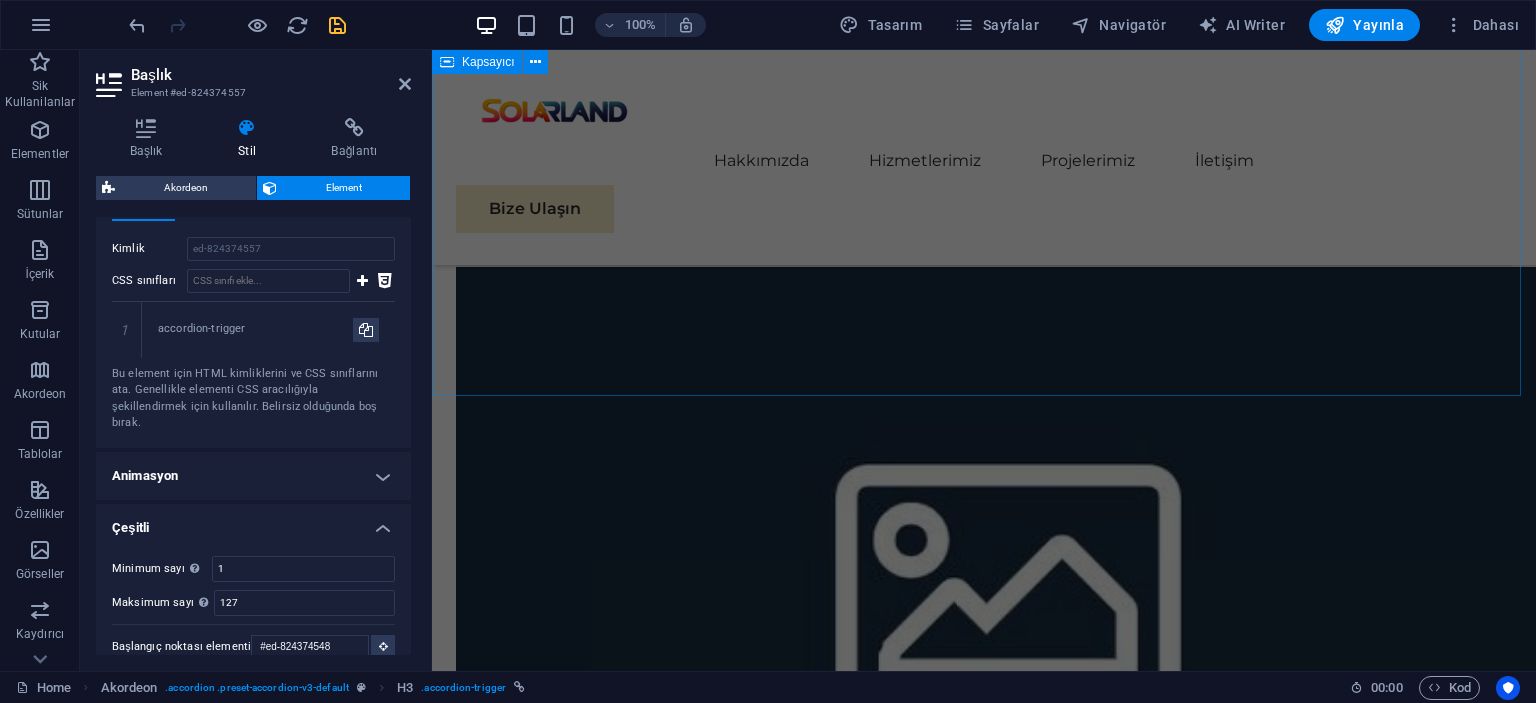click on "Sürdürülebilir Enerji Stratejik İş Planları Market Araştırması Sürdürülebilir Entegrasyon" at bounding box center [984, 2776] 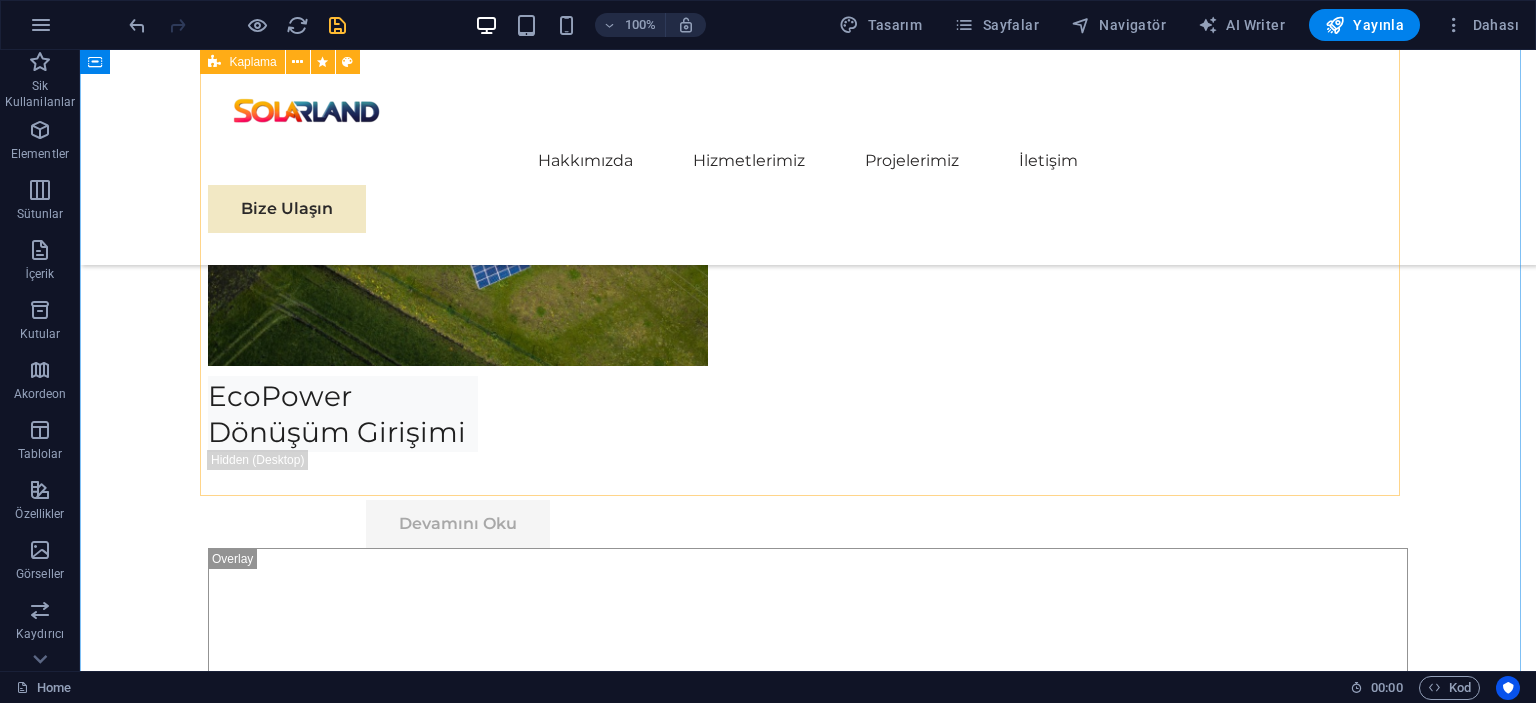 scroll, scrollTop: 7912, scrollLeft: 0, axis: vertical 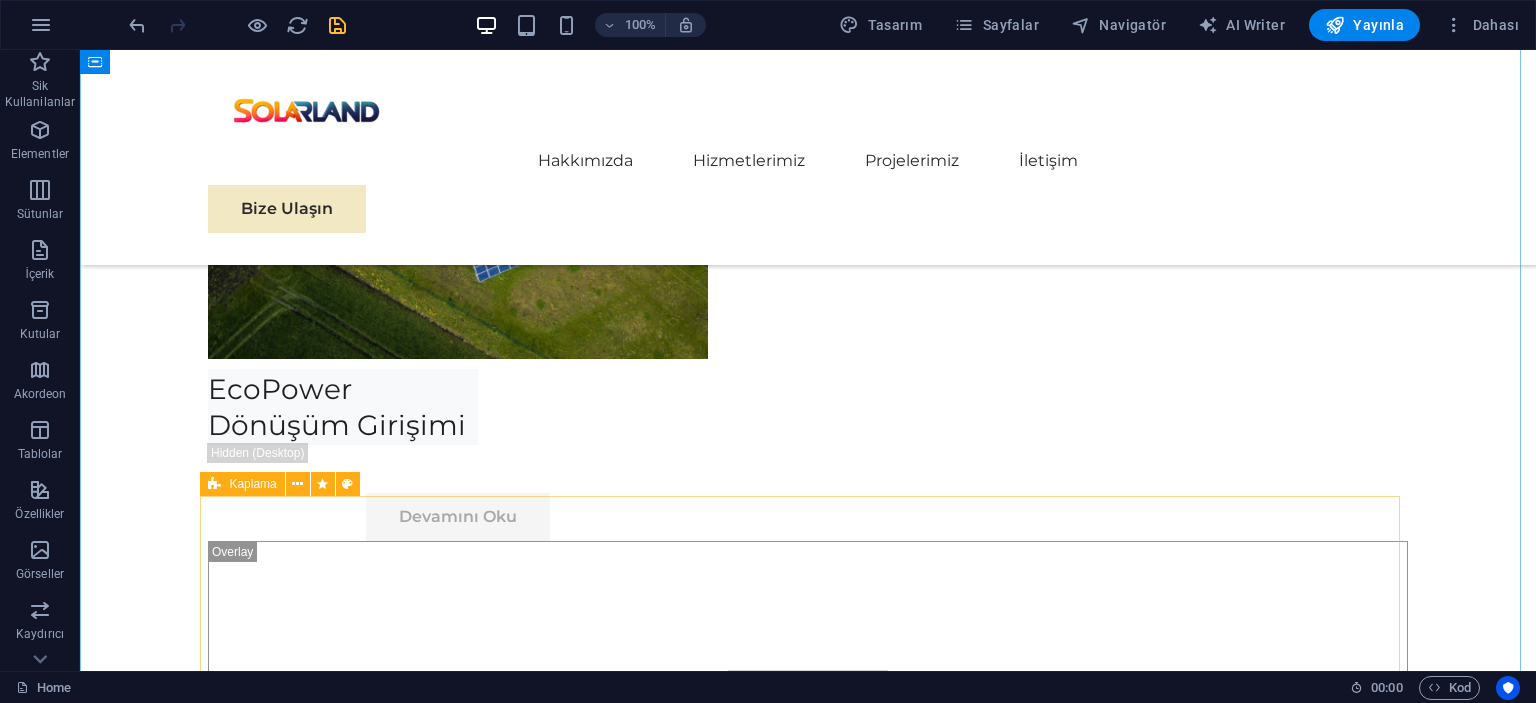 click at bounding box center (808, 5799) 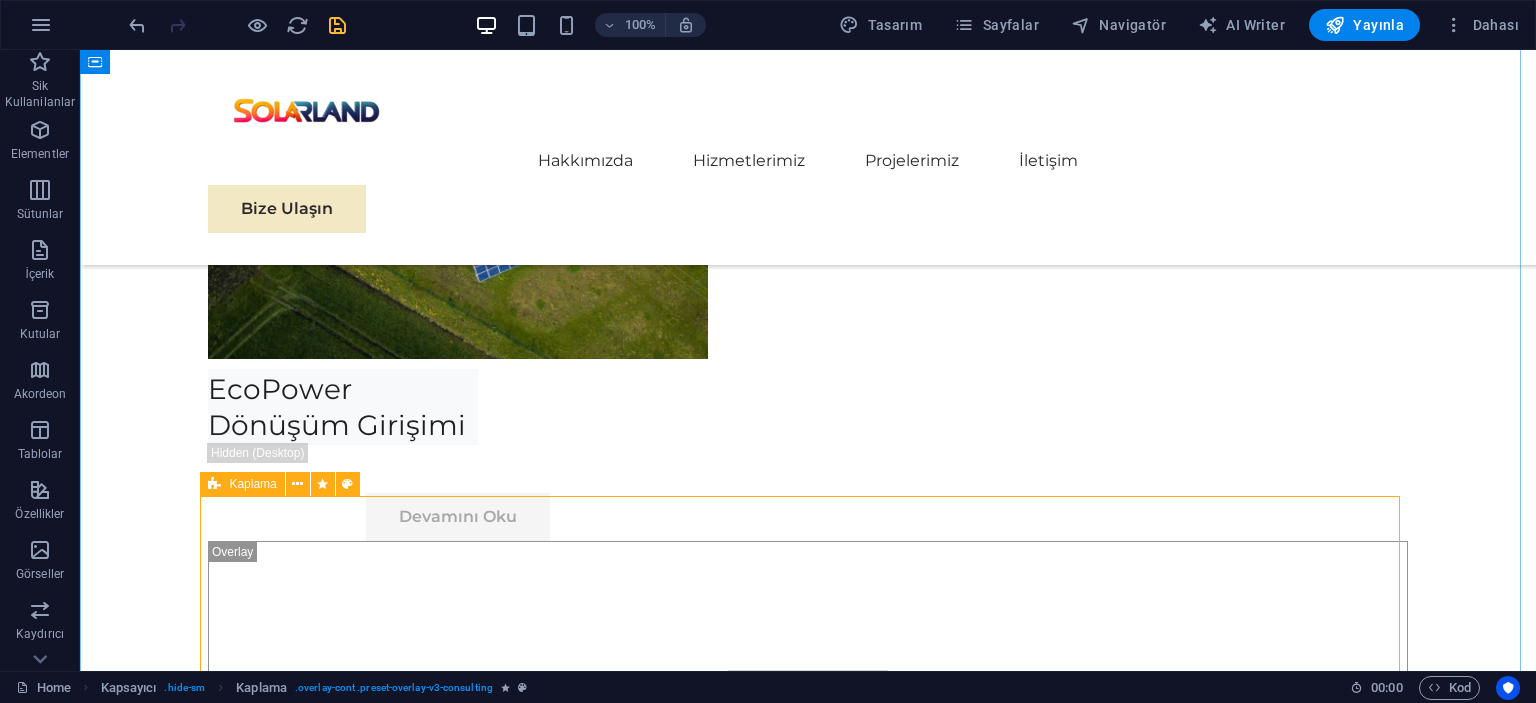 click on "Kaplama" at bounding box center [252, 484] 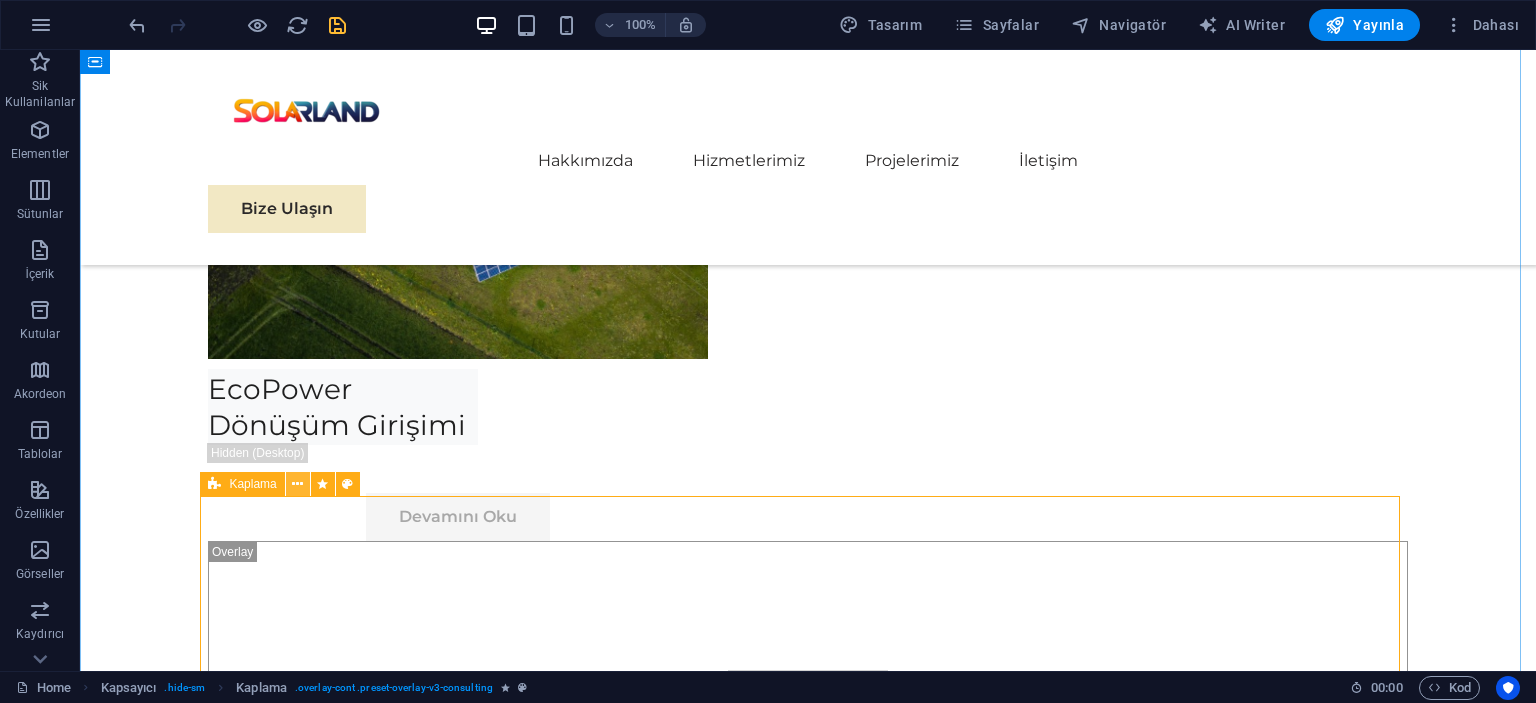 click at bounding box center [298, 484] 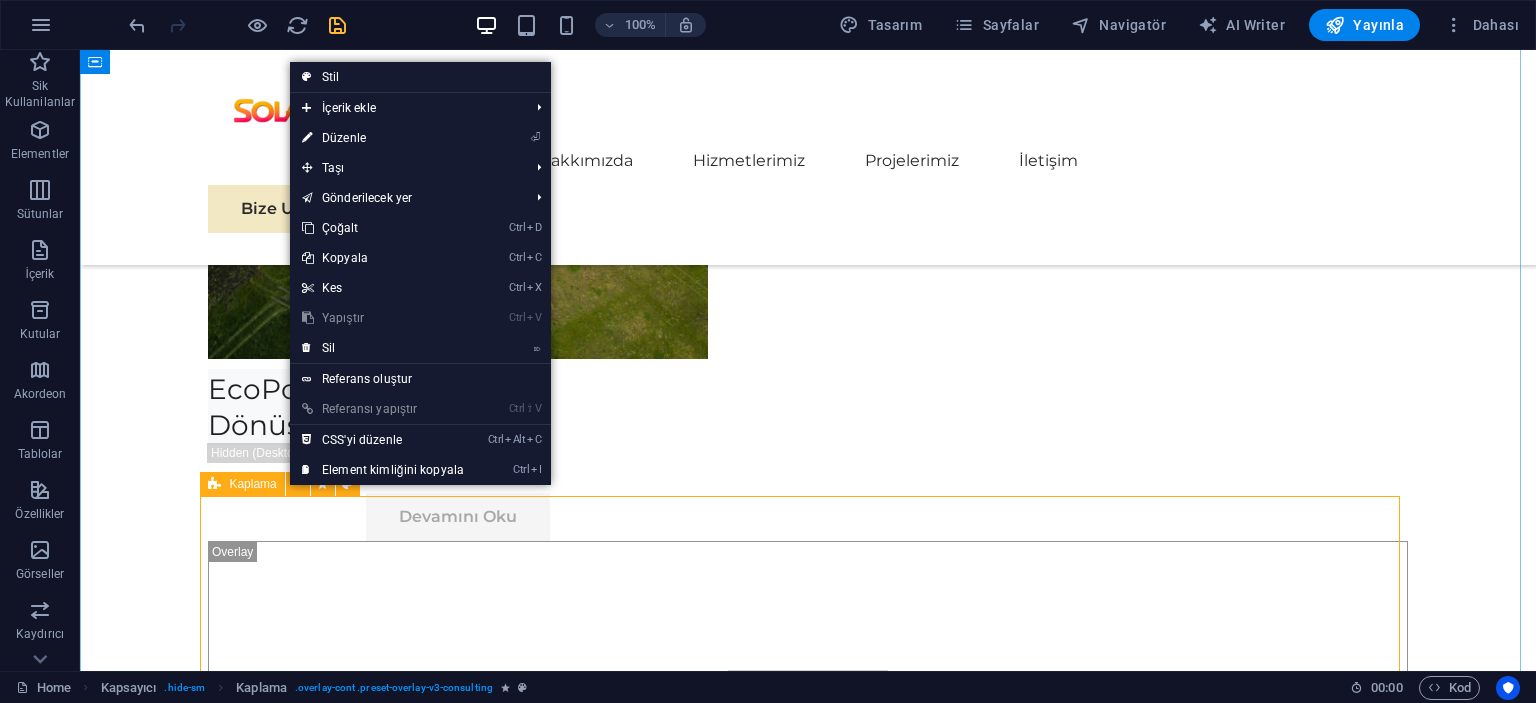 click on "Kaplama" at bounding box center [252, 484] 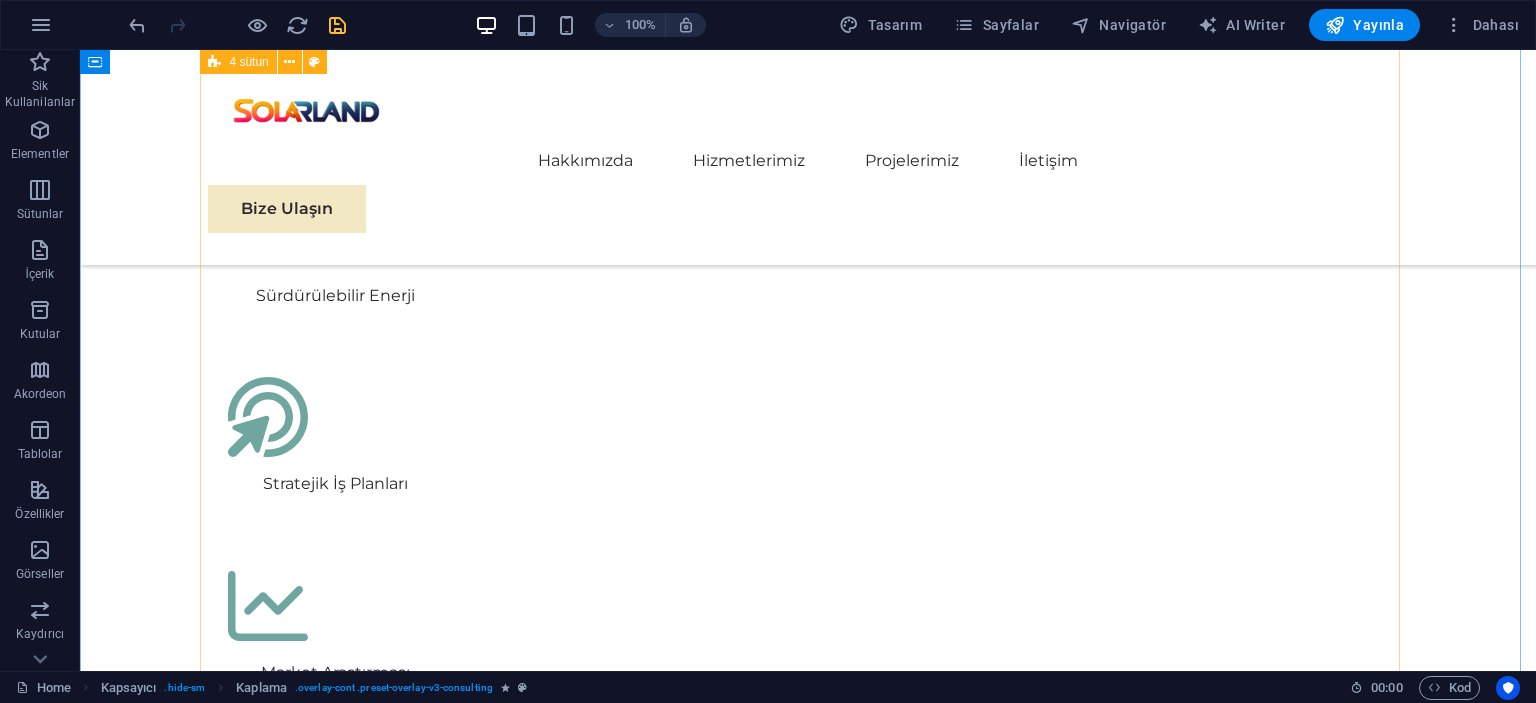 scroll, scrollTop: 4912, scrollLeft: 0, axis: vertical 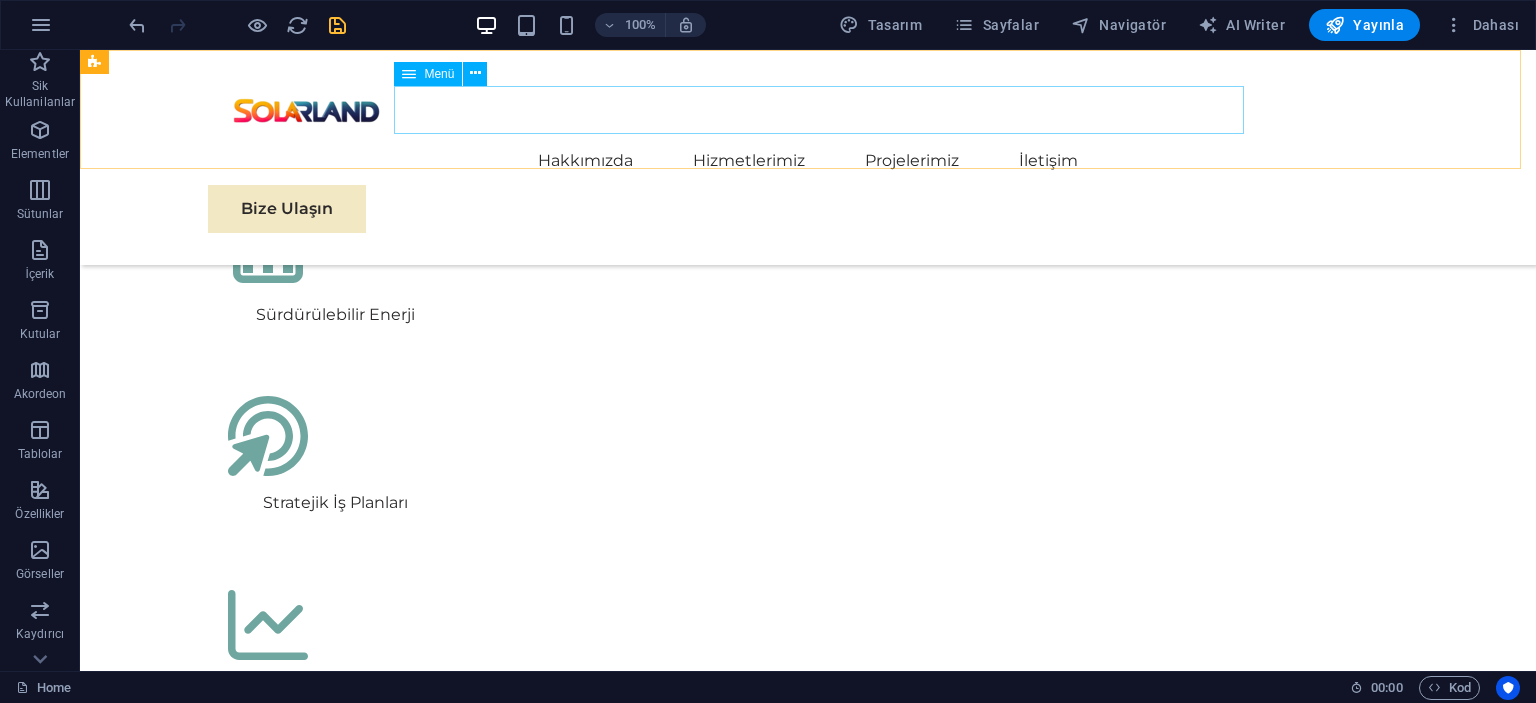 click on "Hakkımızda Hizmetlerimiz Projelerimiz İletişim" at bounding box center (808, 161) 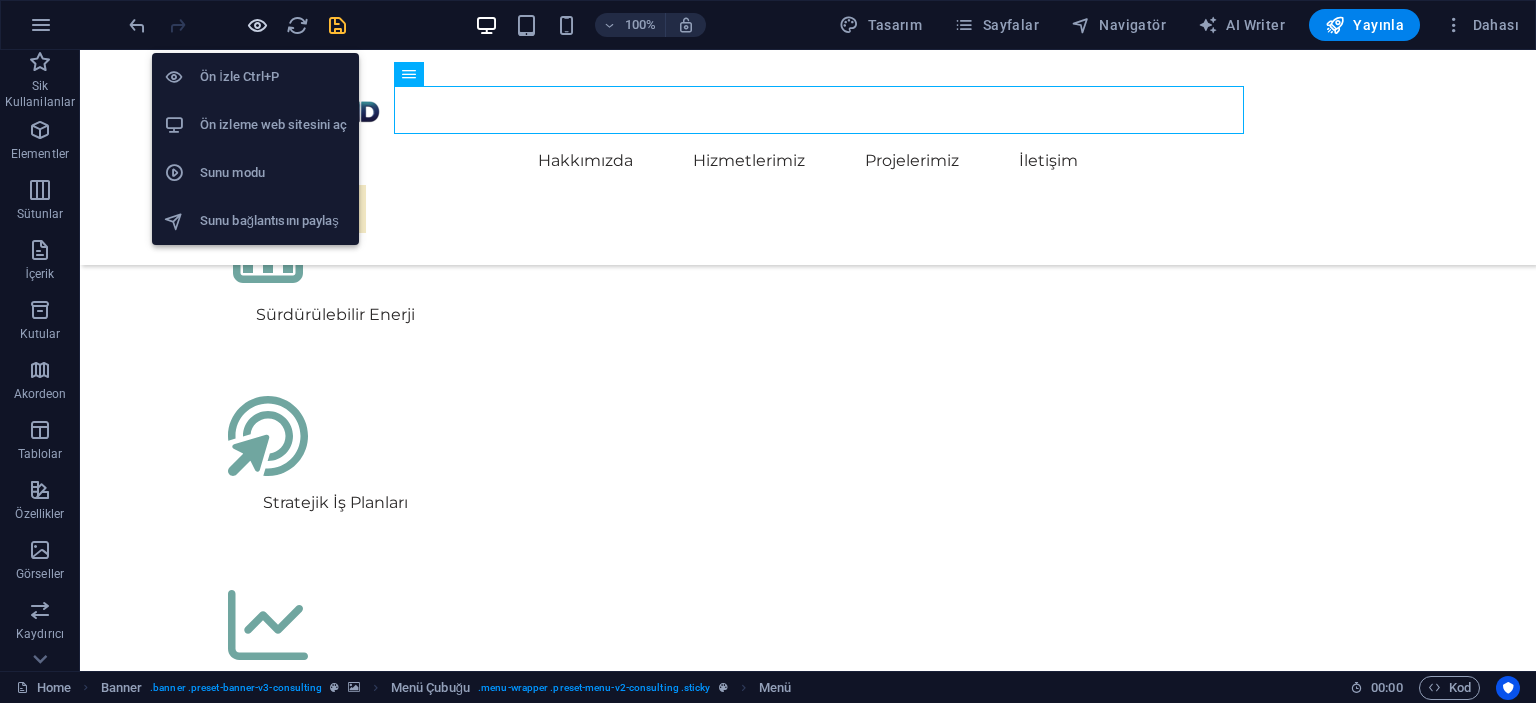 click at bounding box center [257, 25] 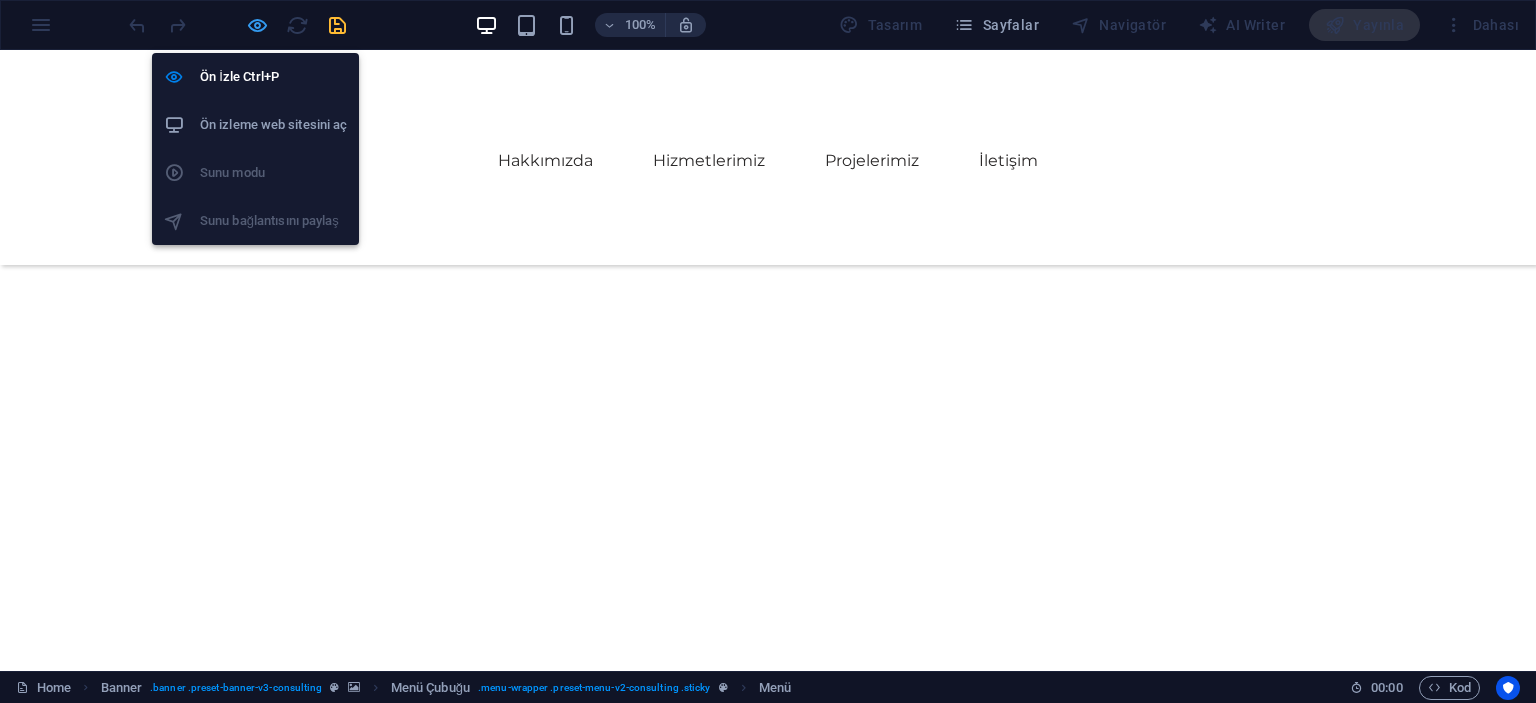 scroll, scrollTop: 4169, scrollLeft: 0, axis: vertical 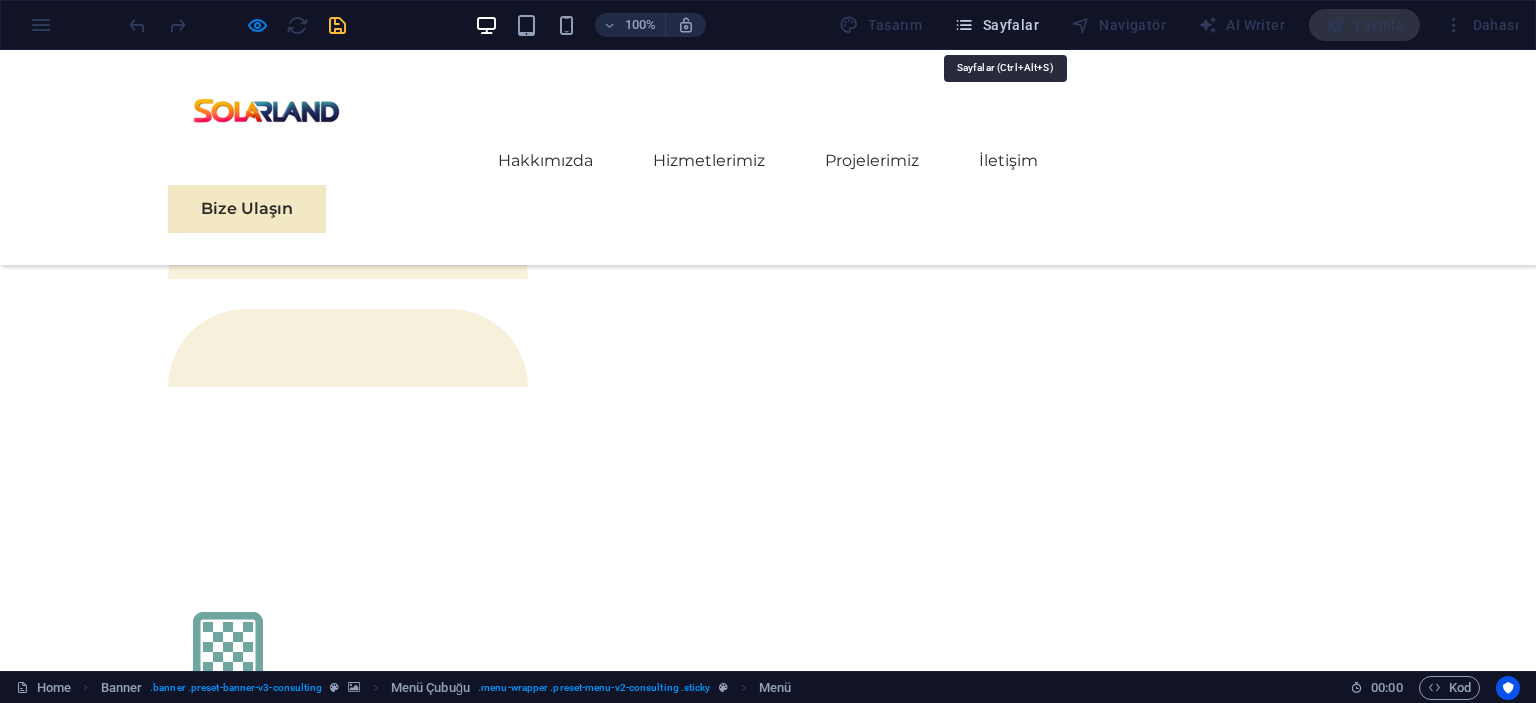click on "Sayfalar" at bounding box center (996, 25) 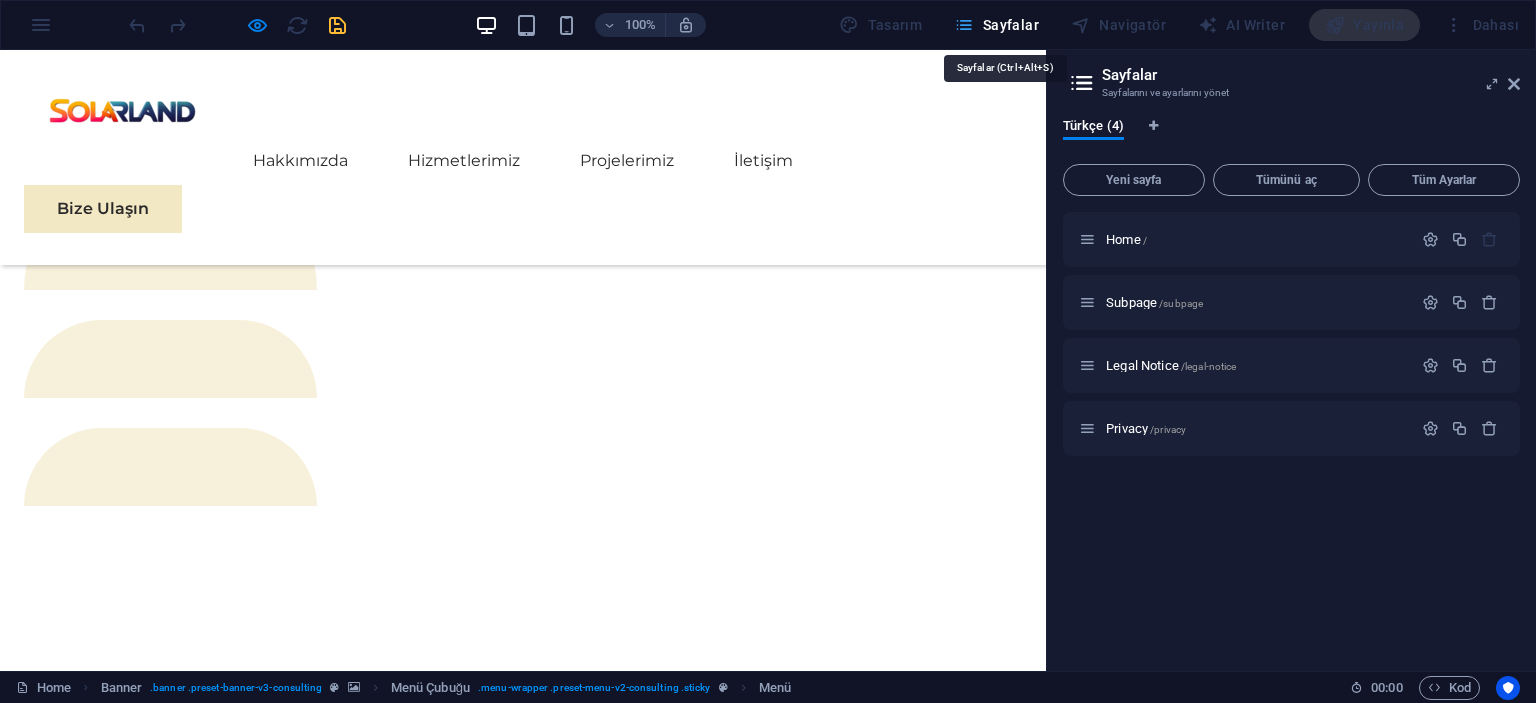 click on "Sayfalar" at bounding box center (996, 25) 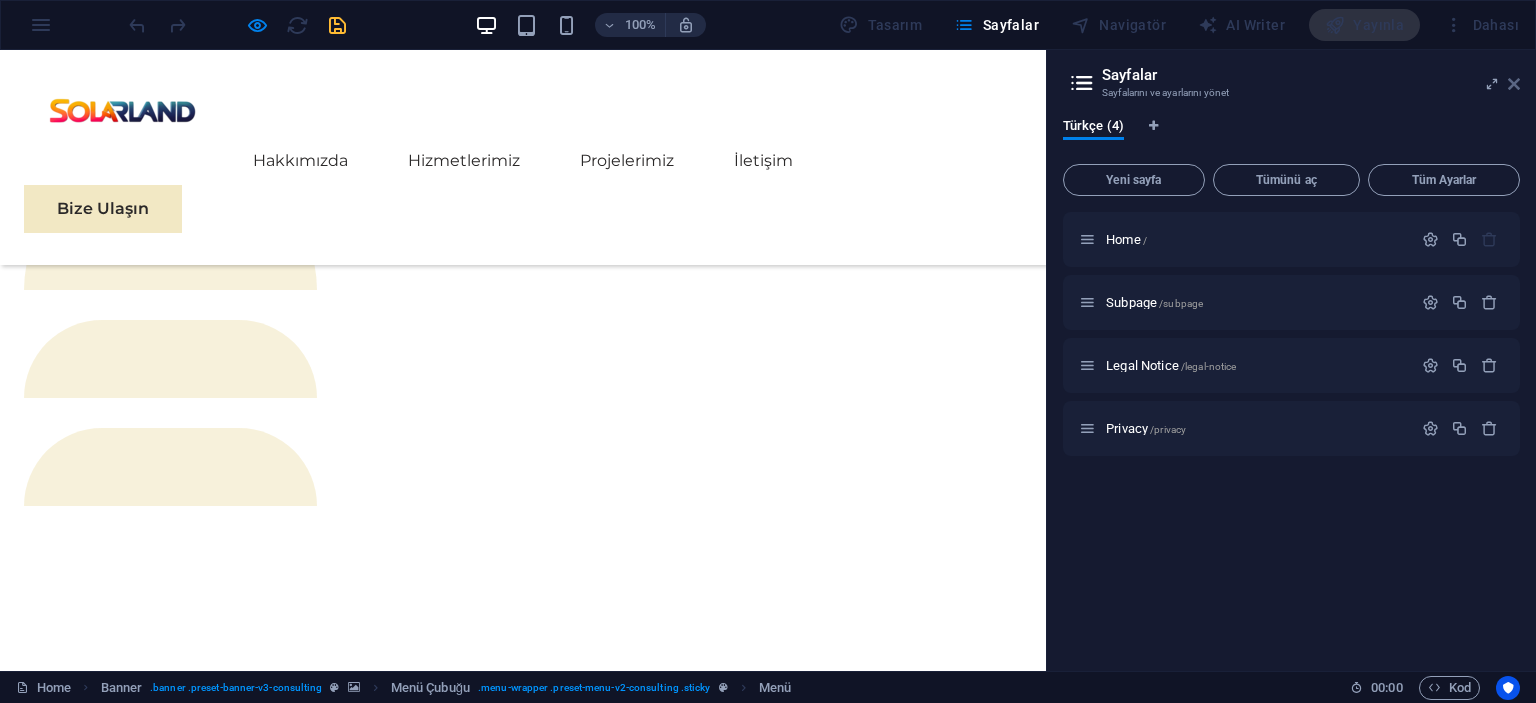 click at bounding box center (1514, 84) 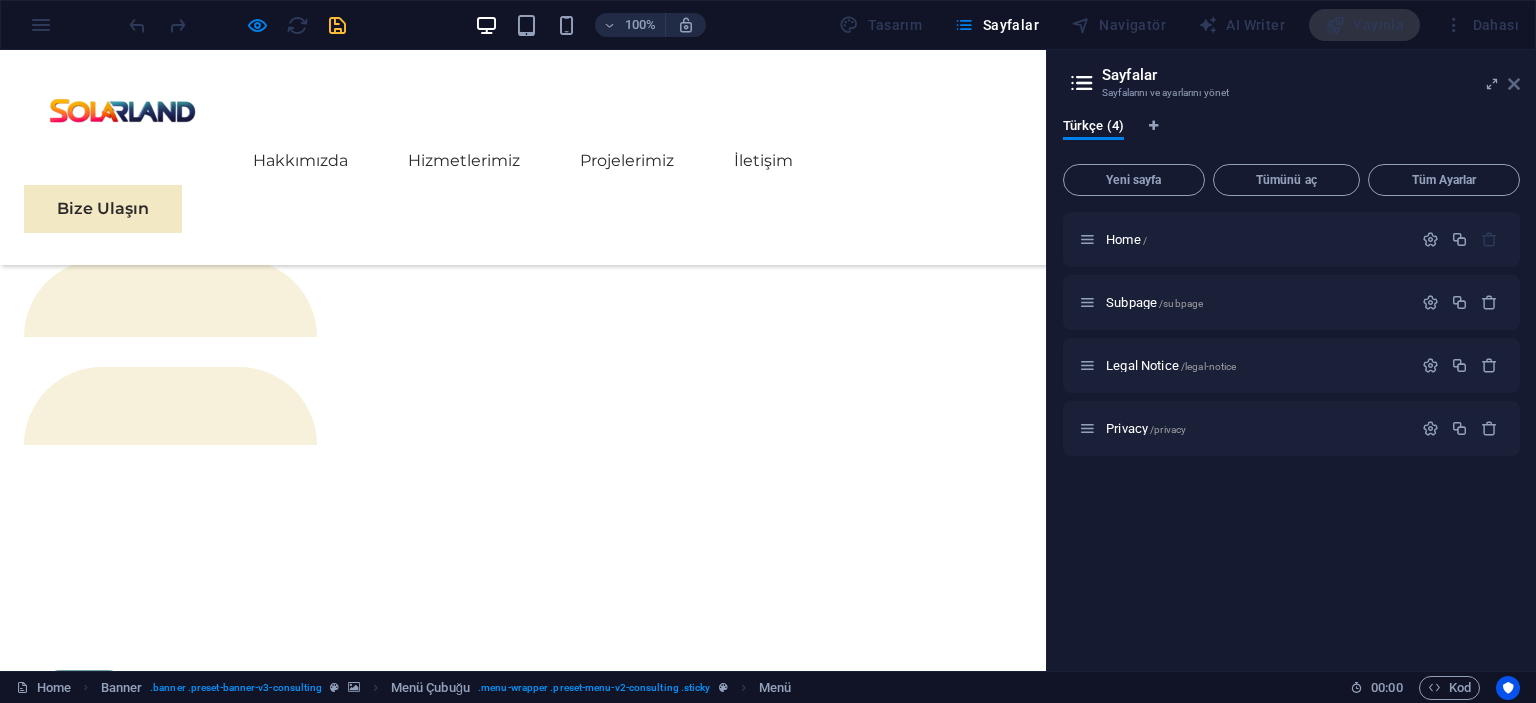 scroll, scrollTop: 4169, scrollLeft: 0, axis: vertical 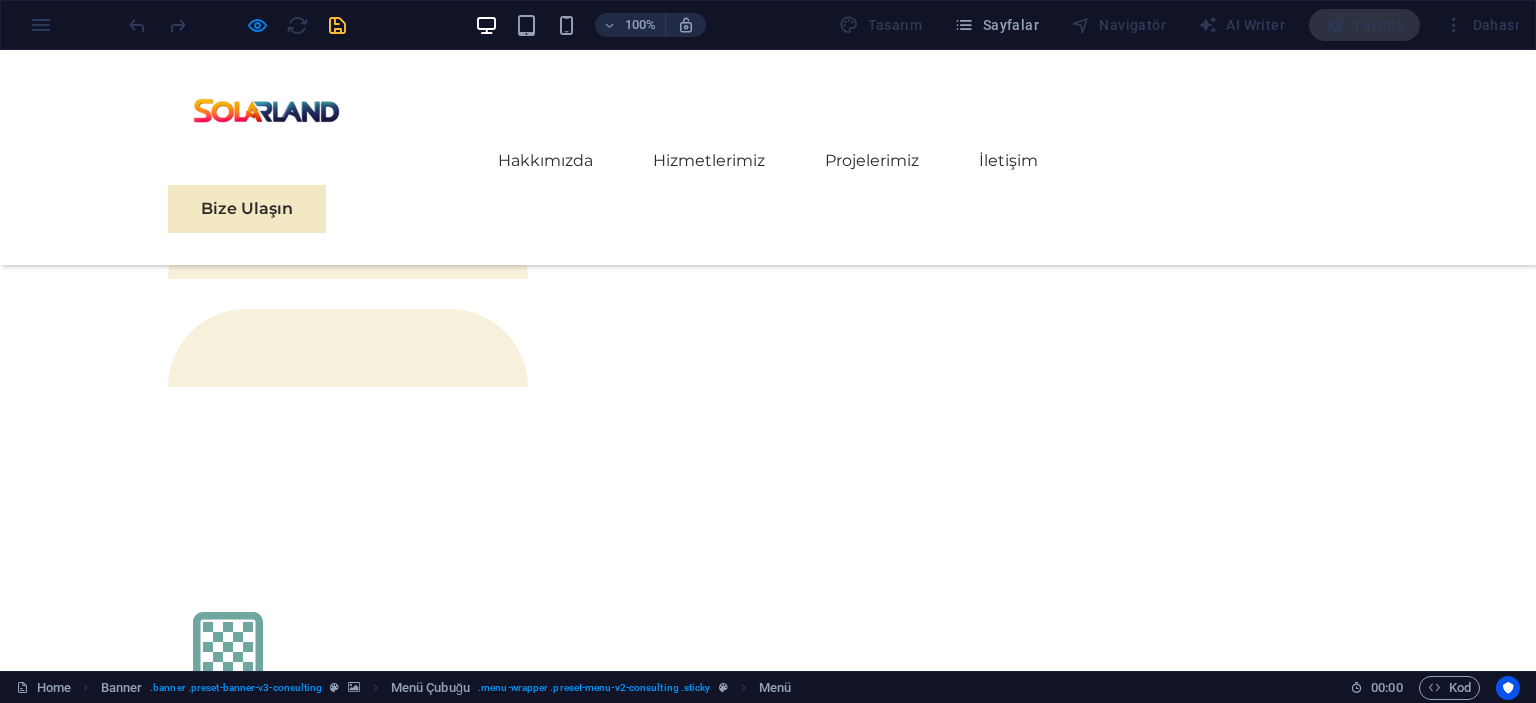 click on "01
EcoPower Dönüşüm Girişimi Devamını Oku Daha Az Oku 02 Stratejik Sürdürülebilirlik Yol Haritası Devamını Oku Daha Az Oku 03 Küresel Pazar Genişleme Stratejisi Devamını Oku Daha Az Oku 04 Yenilenebilir Enerji Optimizasyonu Devamını Oku Daha Az Oku" at bounding box center (768, 4245) 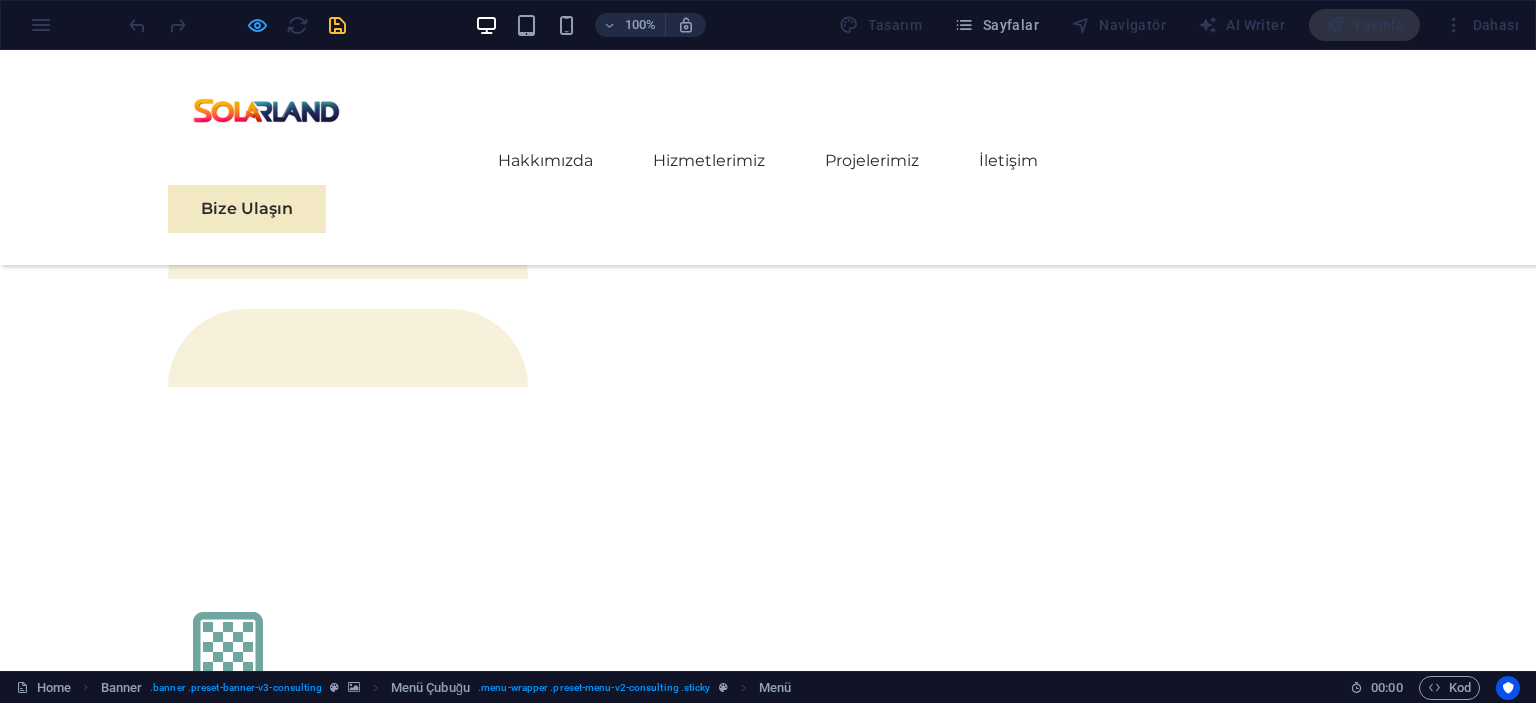 click at bounding box center (257, 25) 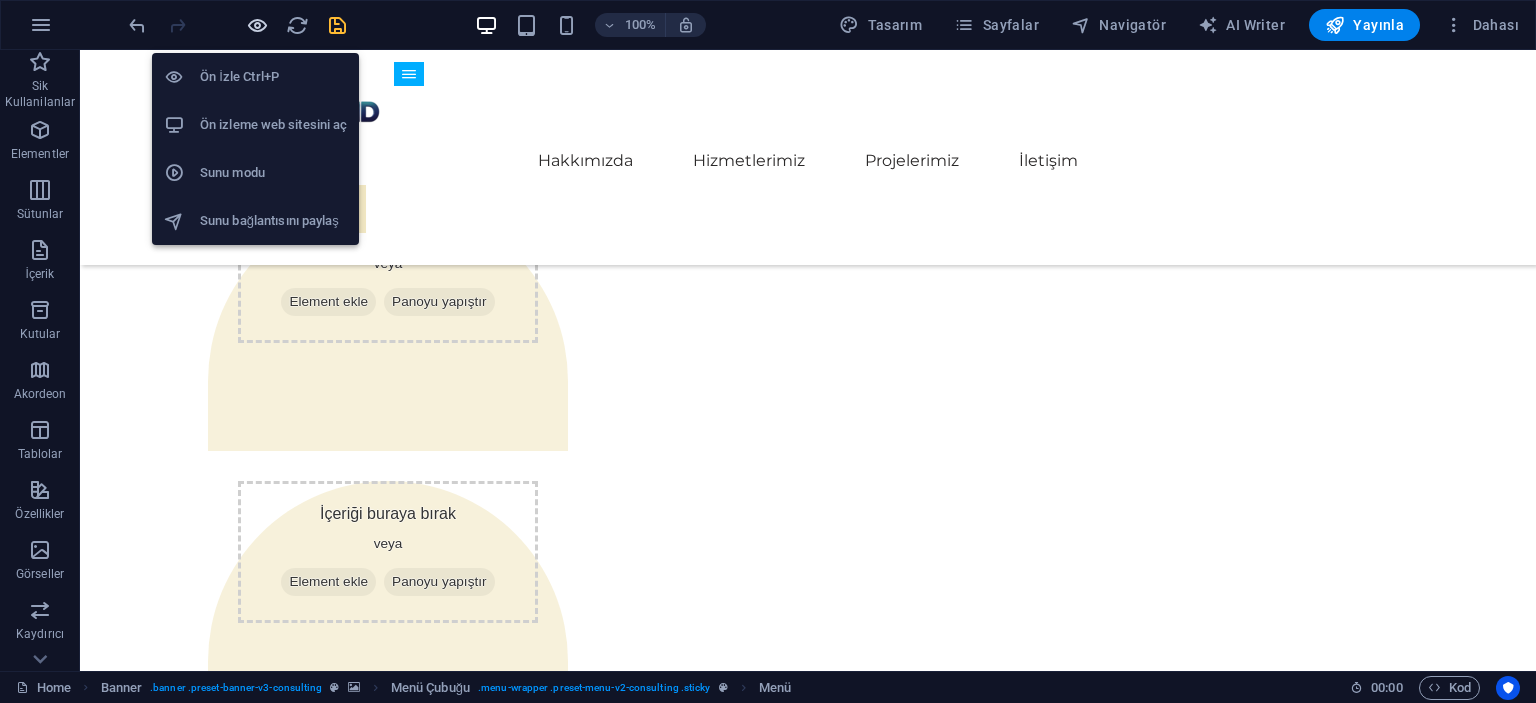 scroll, scrollTop: 4912, scrollLeft: 0, axis: vertical 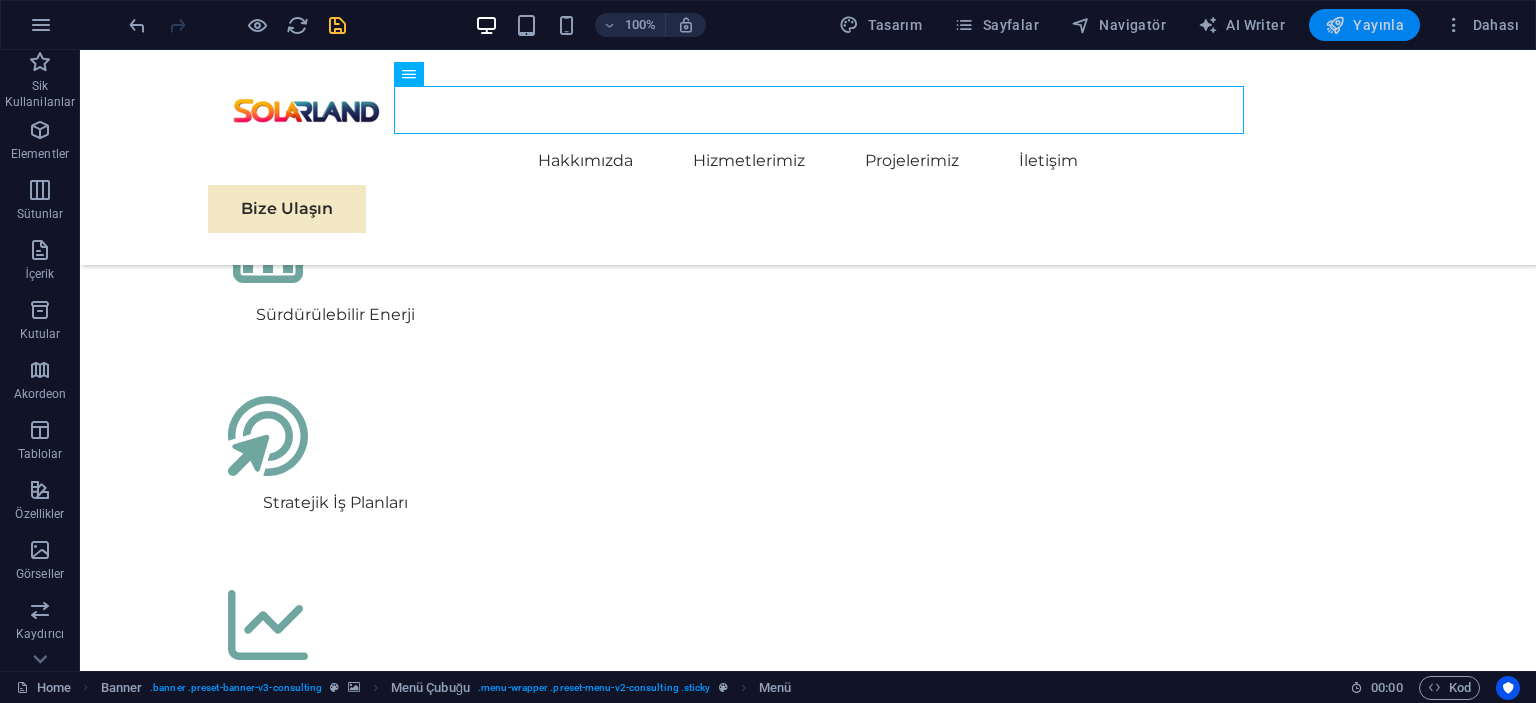 click on "Yayınla" at bounding box center (1364, 25) 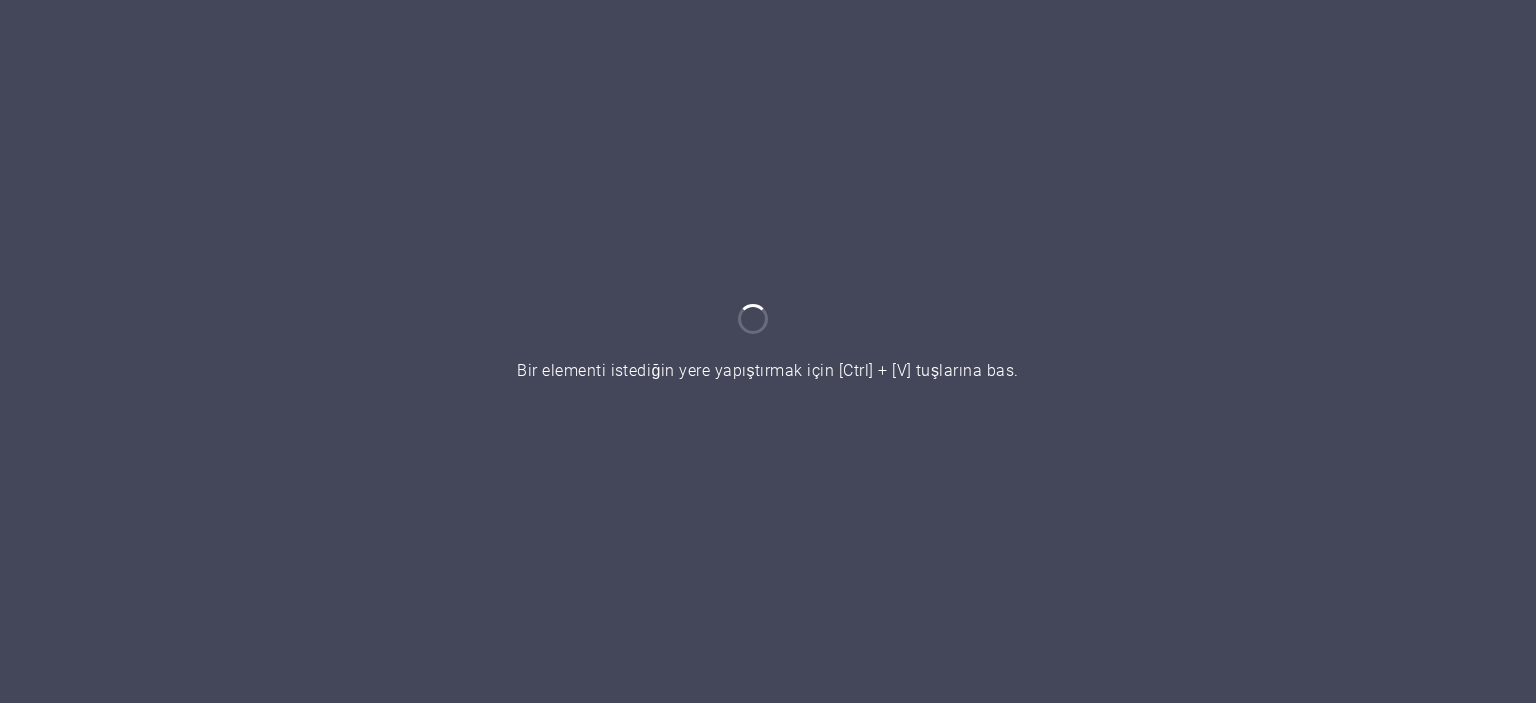 scroll, scrollTop: 0, scrollLeft: 0, axis: both 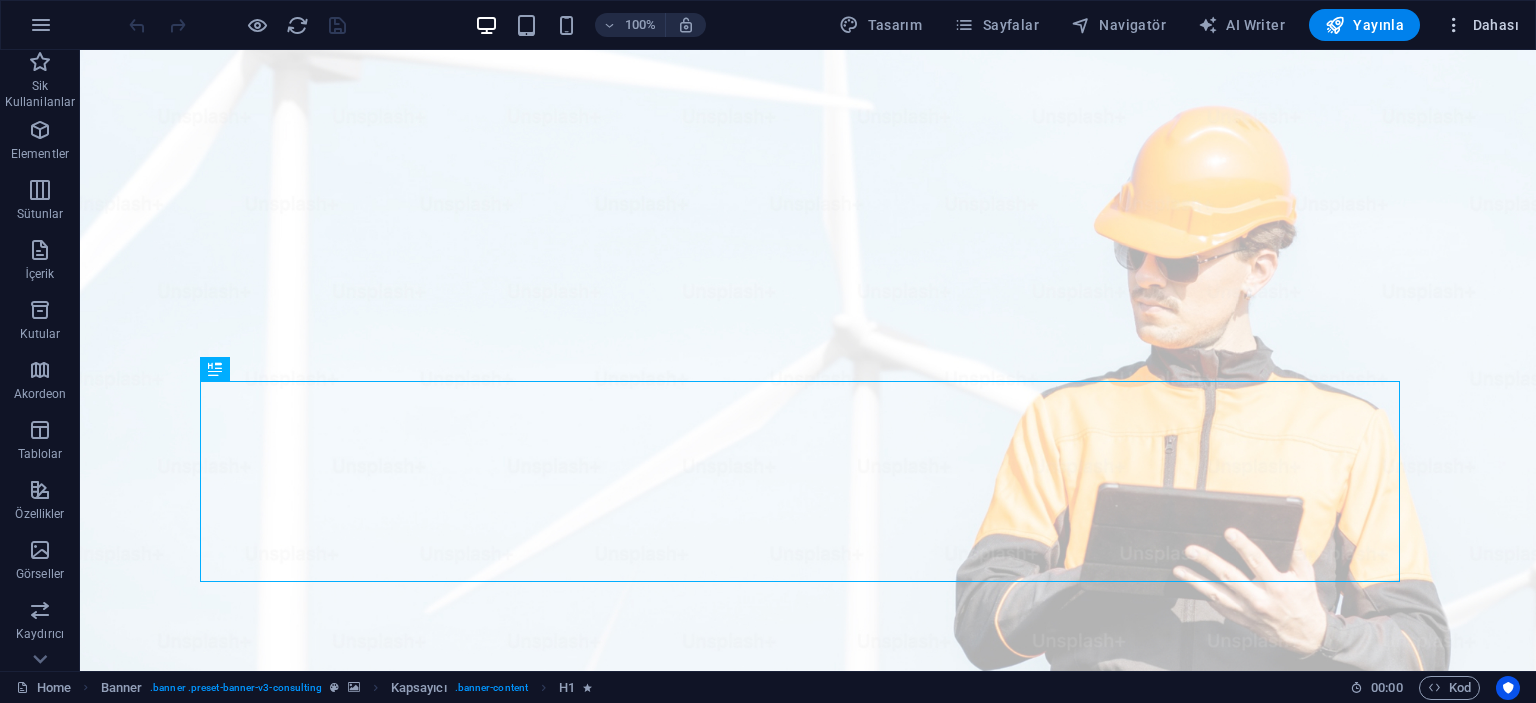 click on "Dahası" at bounding box center (1481, 25) 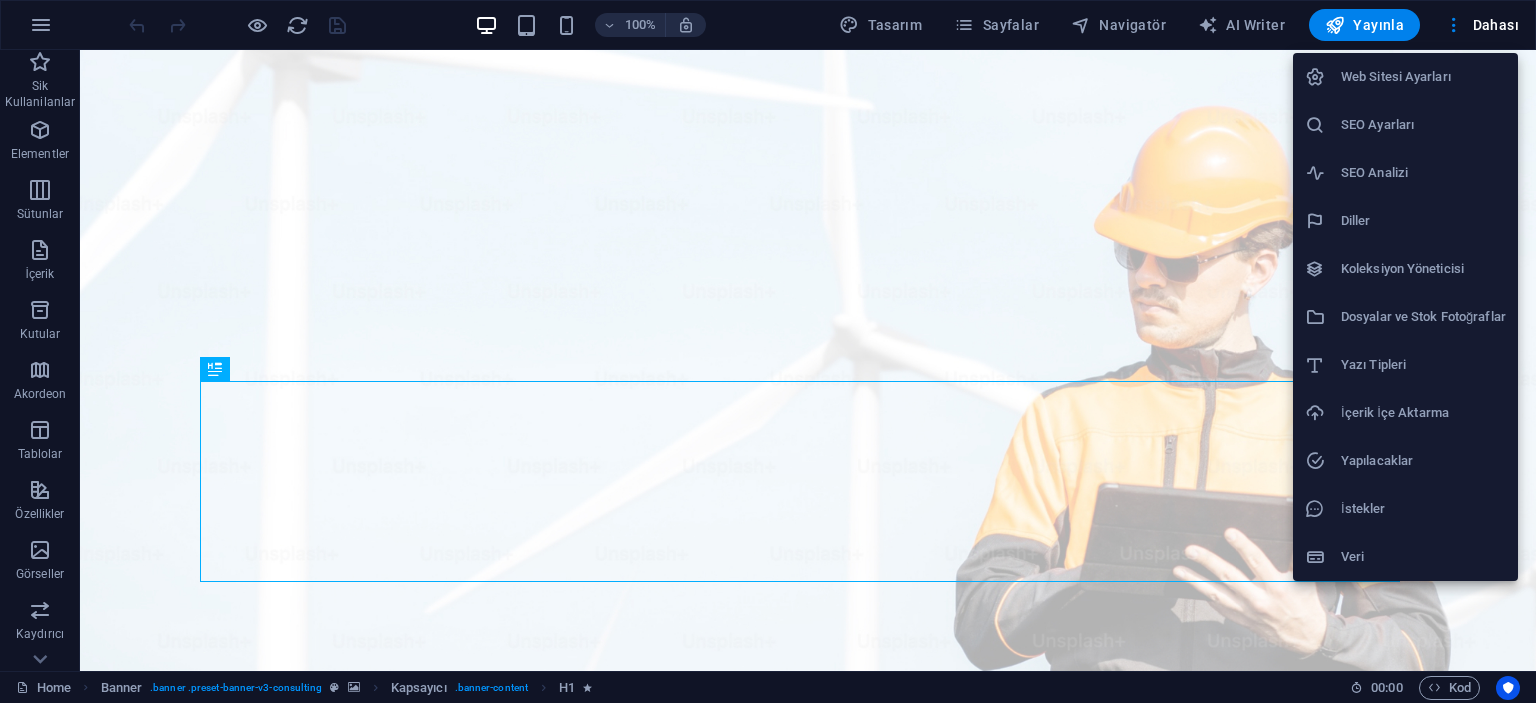 click on "Web Sitesi Ayarları" at bounding box center (1423, 77) 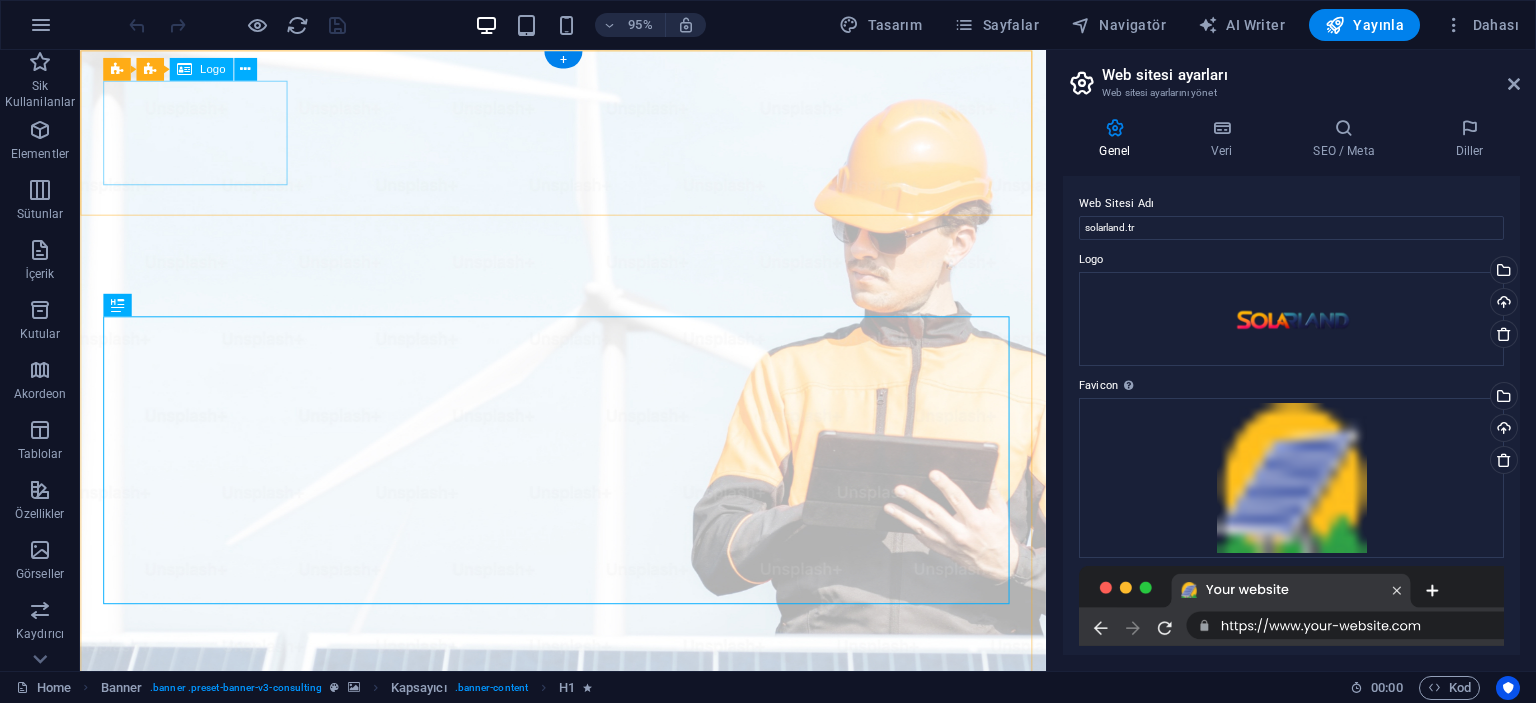 click at bounding box center [588, 1037] 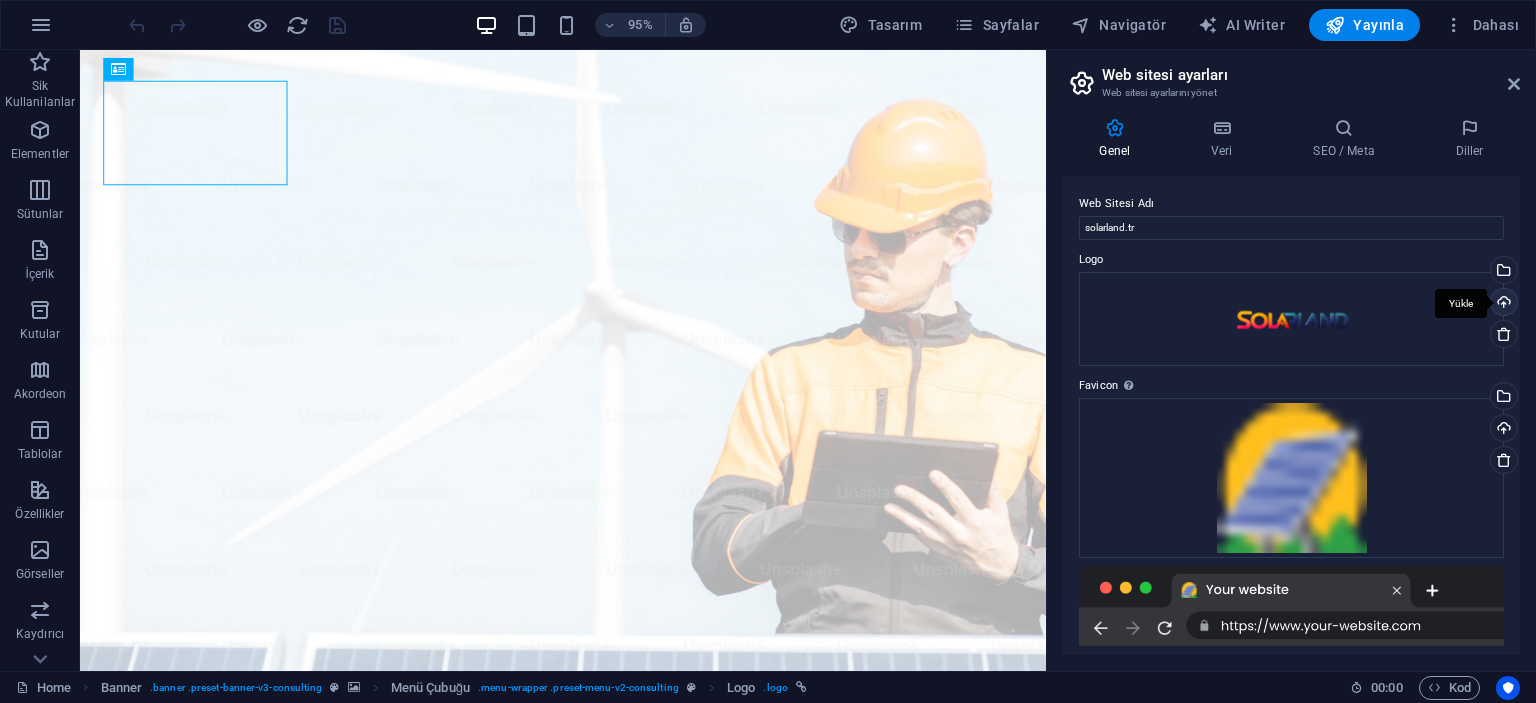 click on "Yükle" at bounding box center (1502, 304) 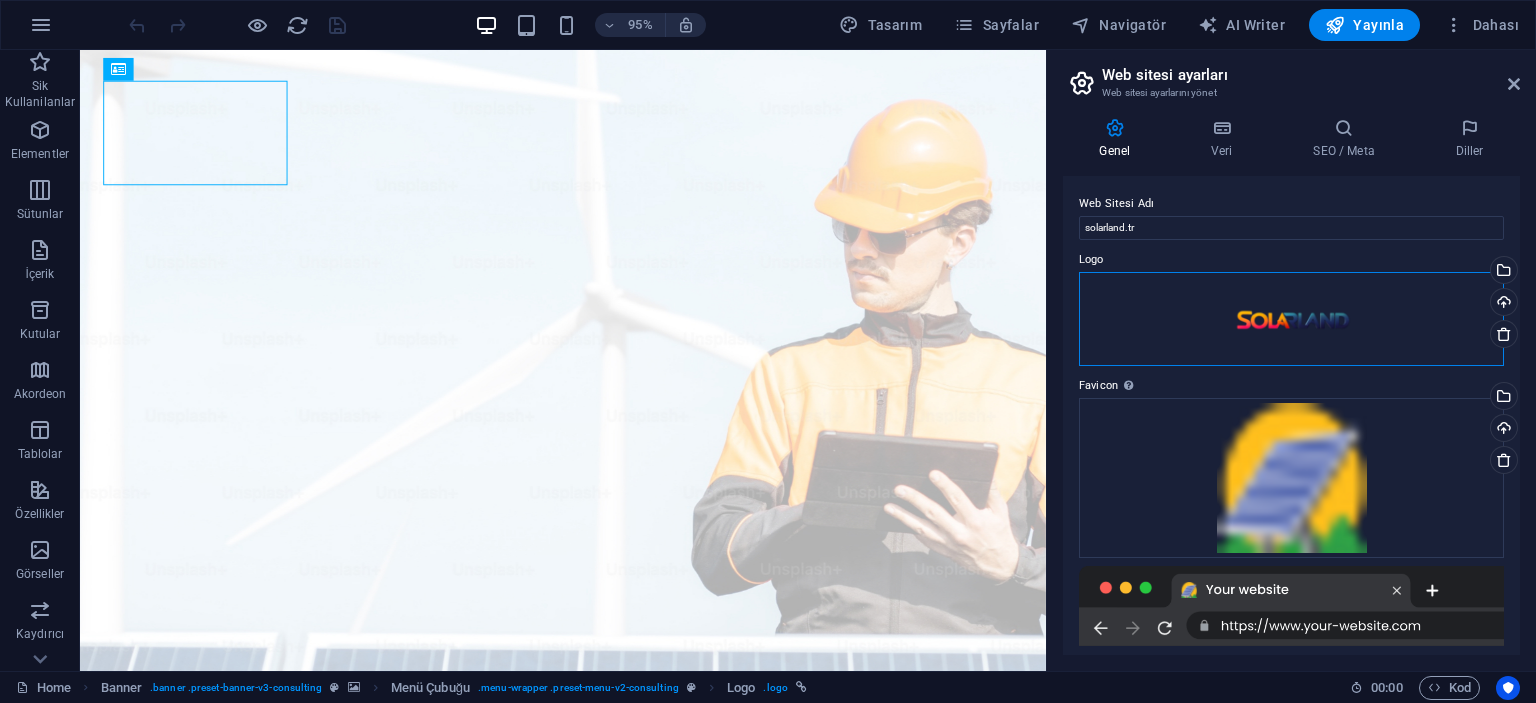 click on "Dosyaları buraya sürükleyin, dosyaları seçmek için tıklayın veya Dosyalardan ya da ücretsiz stok fotoğraf ve videolarımızdan dosyalar seçin" at bounding box center [1291, 319] 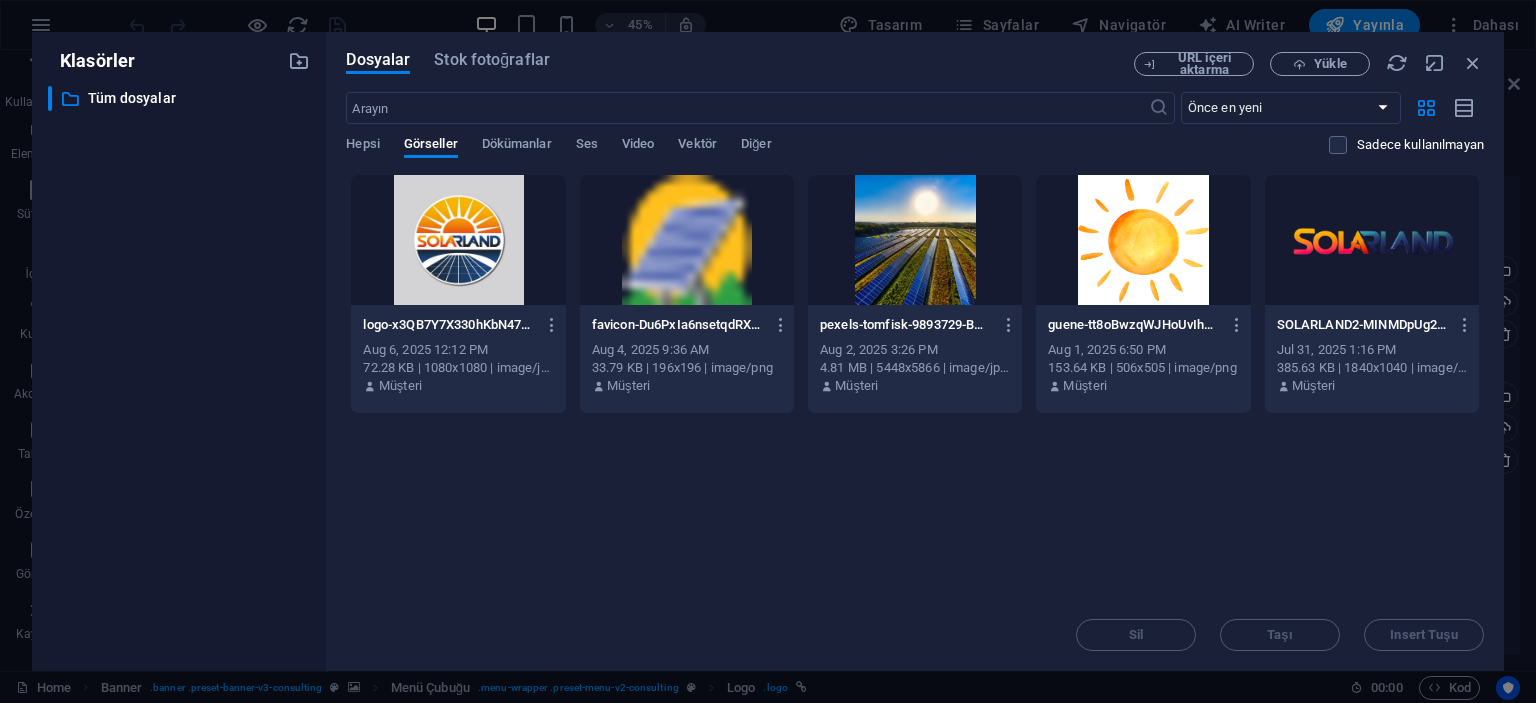 click on "Anında yüklemek için dosyaları buraya bırakın logo-x3QB7Y7X330hKbN47aO7ig.jpg logo-x3QB7Y7X330hKbN47aO7ig.jpg Aug 6, 2025 12:12 PM 72.28 KB | 1080x1080 | image/jpeg Müşteri favicon-Du6PxIa6nsetqdRX2JWU4w-xwMCUp506ky_SRVVhZvbpw.png favicon-Du6PxIa6nsetqdRX2JWU4w-xwMCUp506ky_SRVVhZvbpw.png Aug 4, 2025 9:36 AM 33.79 KB | 196x196 | image/png Müşteri pexels-tomfisk-9893729-BwZVVtKkgoRdDU25-DdTcQ.jpg pexels-tomfisk-9893729-BwZVVtKkgoRdDU25-DdTcQ.jpg Aug 2, 2025 3:26 PM 4.81 MB | 5448x5866 | image/jpeg Müşteri guene-tt8oBwzqWJHoUvIhD5rZug.png guene-tt8oBwzqWJHoUvIhD5rZug.png Aug 1, 2025 6:50 PM 153.64 KB | 506x505 | image/png Müşteri SOLARLAND2-MINMDpUg2cco55N2ZUtWug.png SOLARLAND2-MINMDpUg2cco55N2ZUtWug.png Jul 31, 2025 1:16 PM 385.63 KB | 1840x1040 | image/png Müşteri" at bounding box center (915, 386) 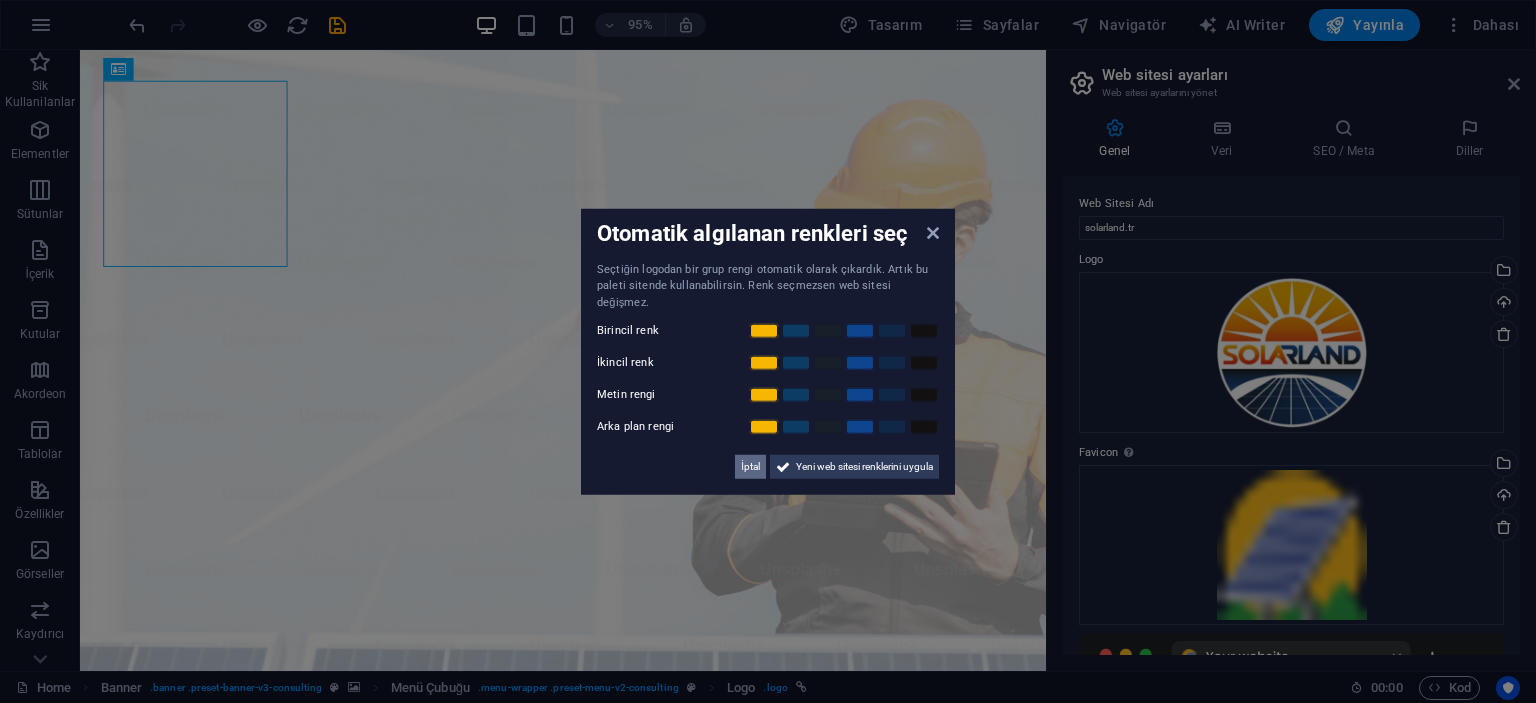 click on "İptal" at bounding box center (750, 467) 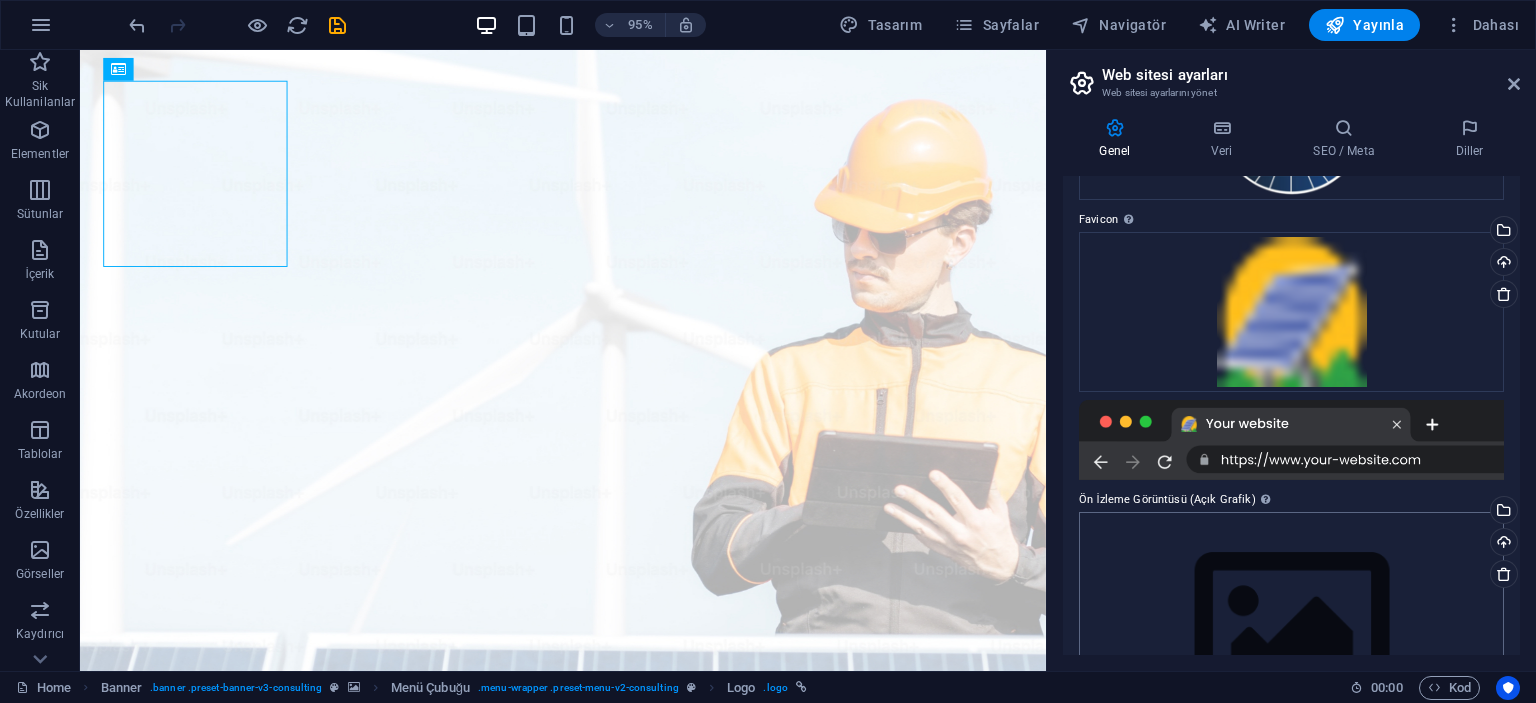 scroll, scrollTop: 100, scrollLeft: 0, axis: vertical 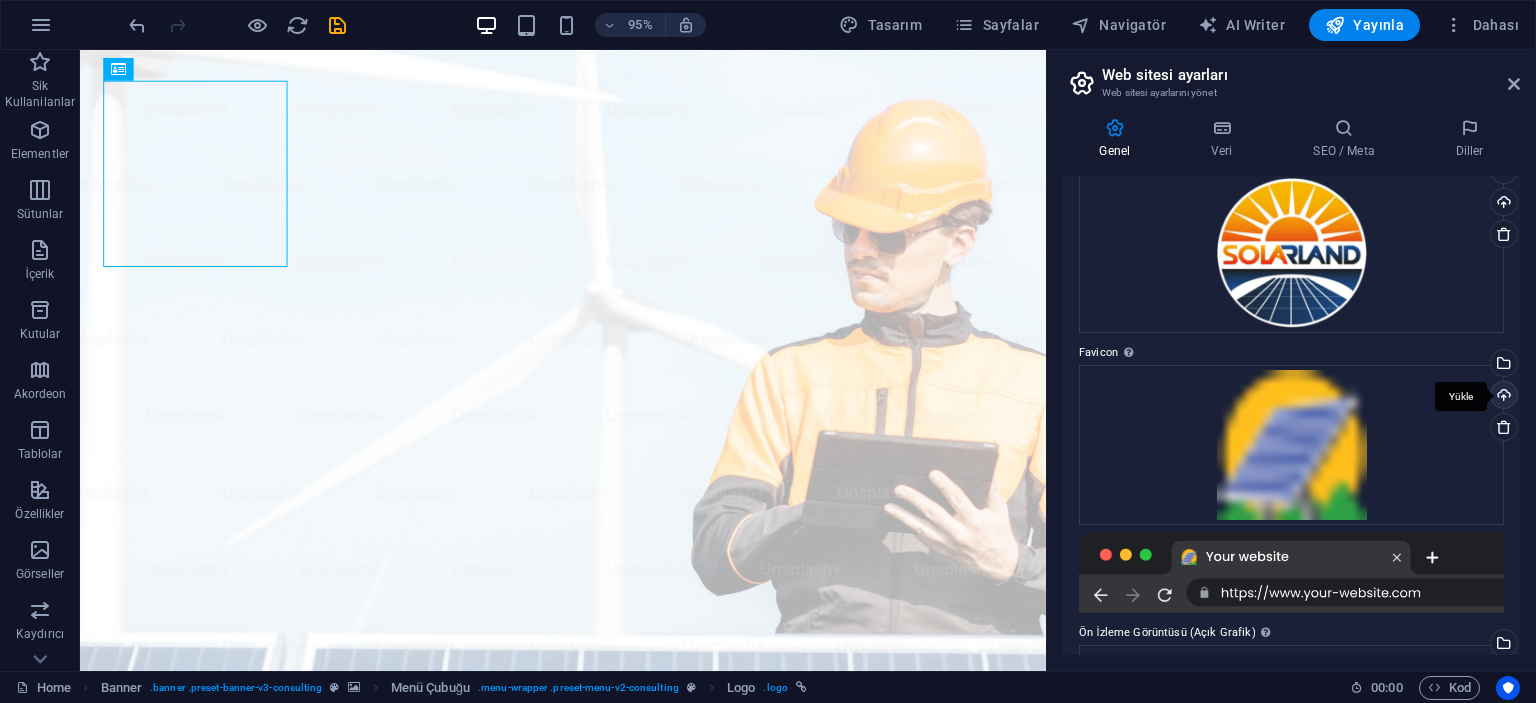 click on "Yükle" at bounding box center [1502, 397] 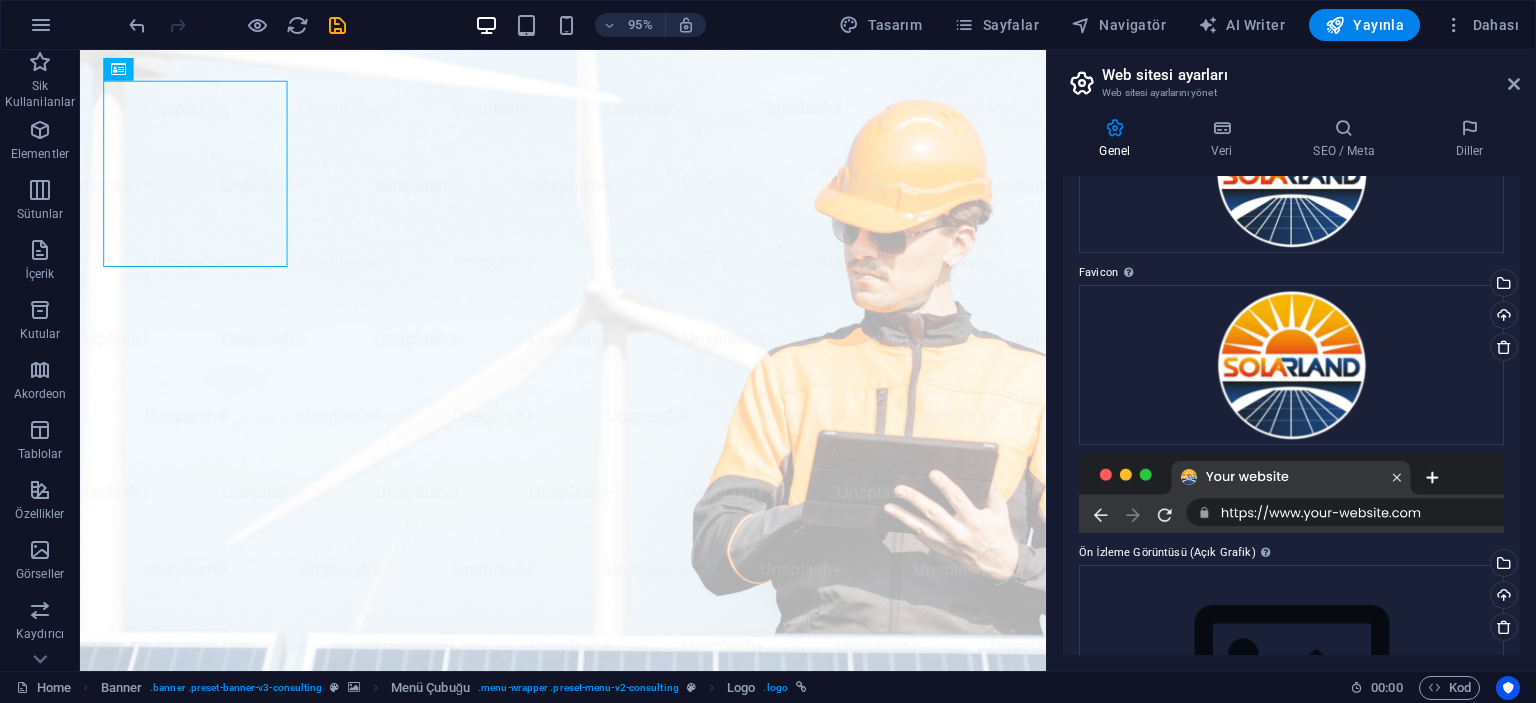 scroll, scrollTop: 0, scrollLeft: 0, axis: both 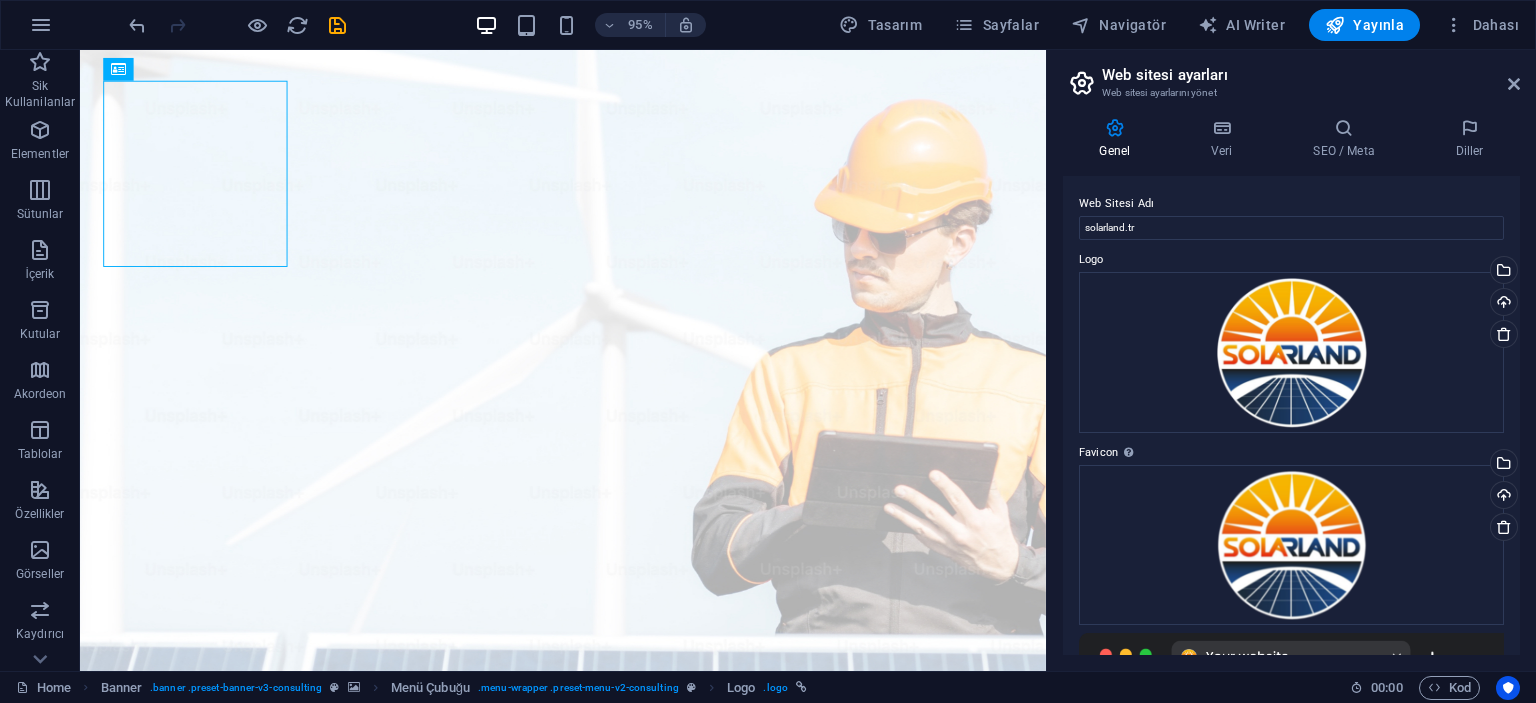 click on "Web sitesi ayarları Web sitesi ayarlarını yönet  Genel  Veri  SEO / Meta  Diller Web Sitesi Adı solarland.tr Logo Dosyaları buraya sürükleyin, dosyaları seçmek için tıklayın veya Dosyalardan ya da ücretsiz stok fotoğraf ve videolarımızdan dosyalar seçin Dosya yöneticisinden, stok fotoğraflardan dosyalar seçin veya dosya(lar) yükleyin Yükle Favicon Web sitenin favicon'unu buradan ayarla. Favicon, tarayıcı sekmesinde web sitenin başlığının yanında gösterilen küçük bir simgedir. Ziyaretçilerin web siteni tanımlamasına yardımcı olur. Dosyaları buraya sürükleyin, dosyaları seçmek için tıklayın veya Dosyalardan ya da ücretsiz stok fotoğraf ve videolarımızdan dosyalar seçin Dosya yöneticisinden, stok fotoğraflardan dosyalar seçin veya dosya(lar) yükleyin Yükle Ön İzleme Görüntüsü (Açık Grafik) Bu görüntü, web sitesi sosyal ağlarda paylaşıldığında gösterilir Dosyaları buraya sürükleyin, dosyaları seçmek için tıklayın veya Yükle Firma" at bounding box center (1291, 360) 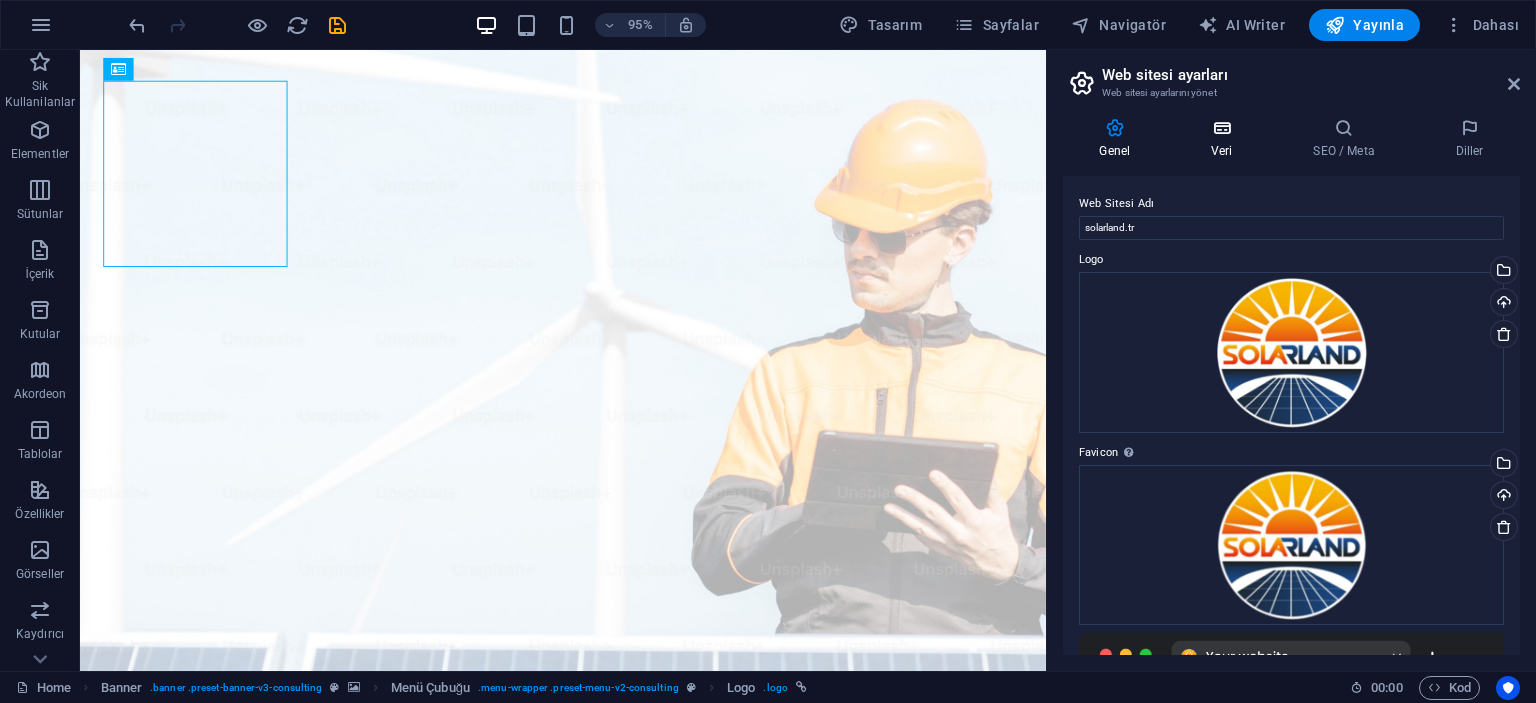 click at bounding box center [1222, 128] 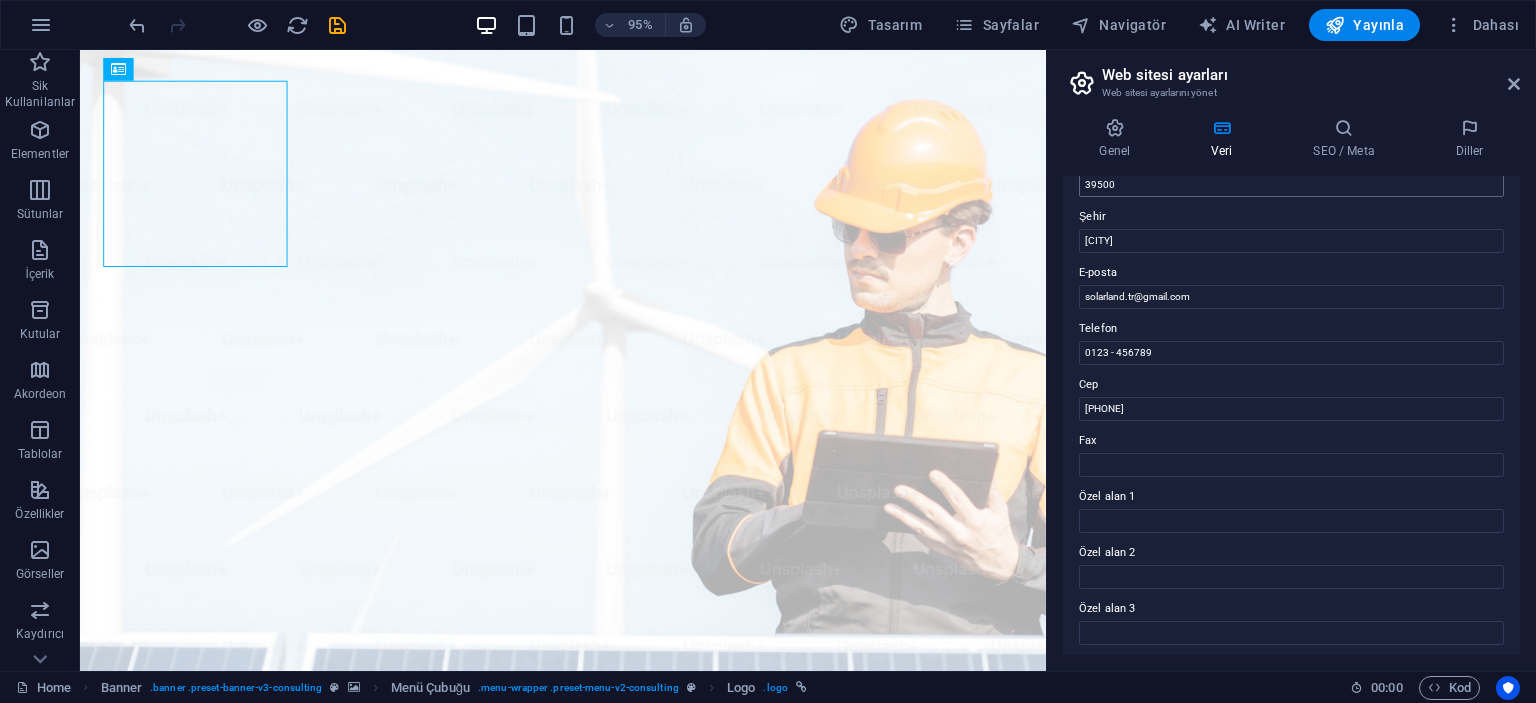 scroll, scrollTop: 281, scrollLeft: 0, axis: vertical 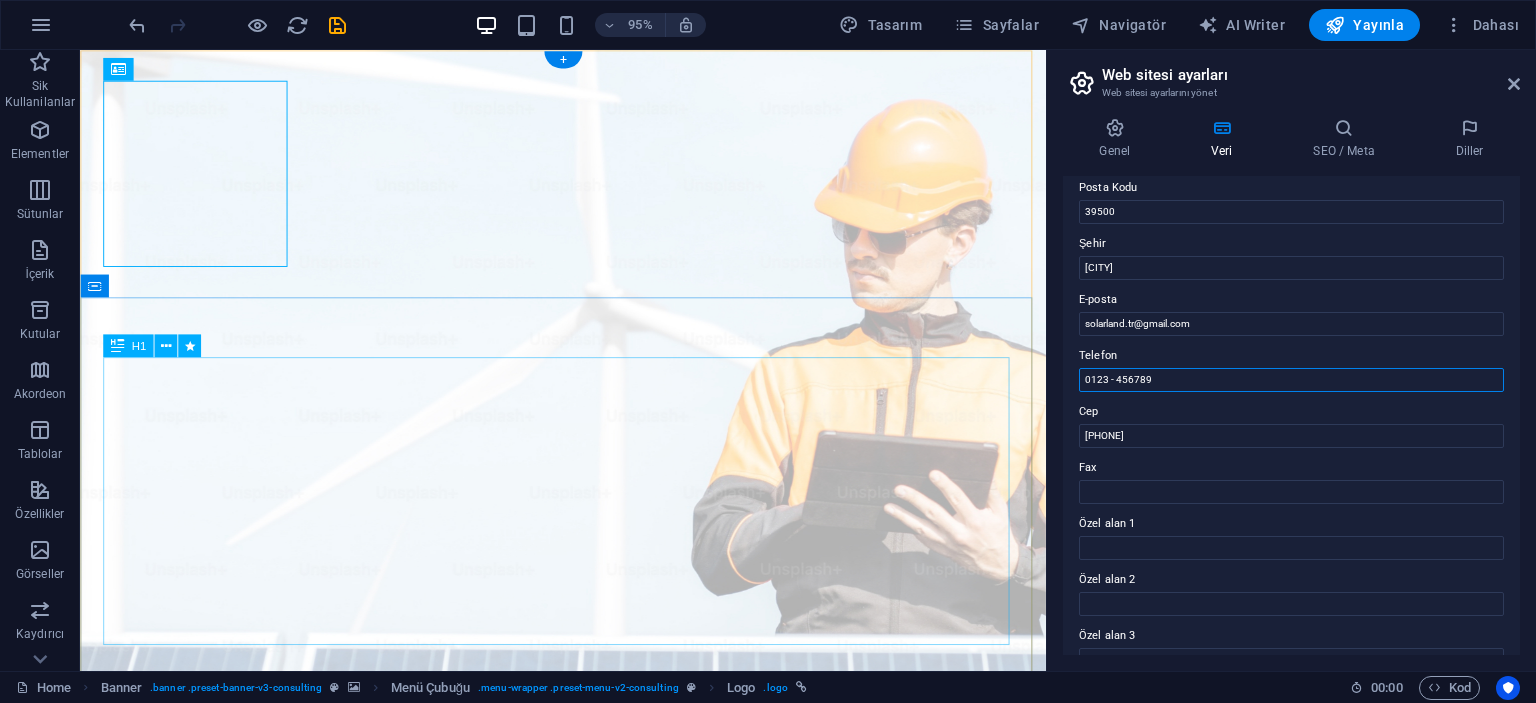 drag, startPoint x: 1268, startPoint y: 435, endPoint x: 1012, endPoint y: 389, distance: 260.09998 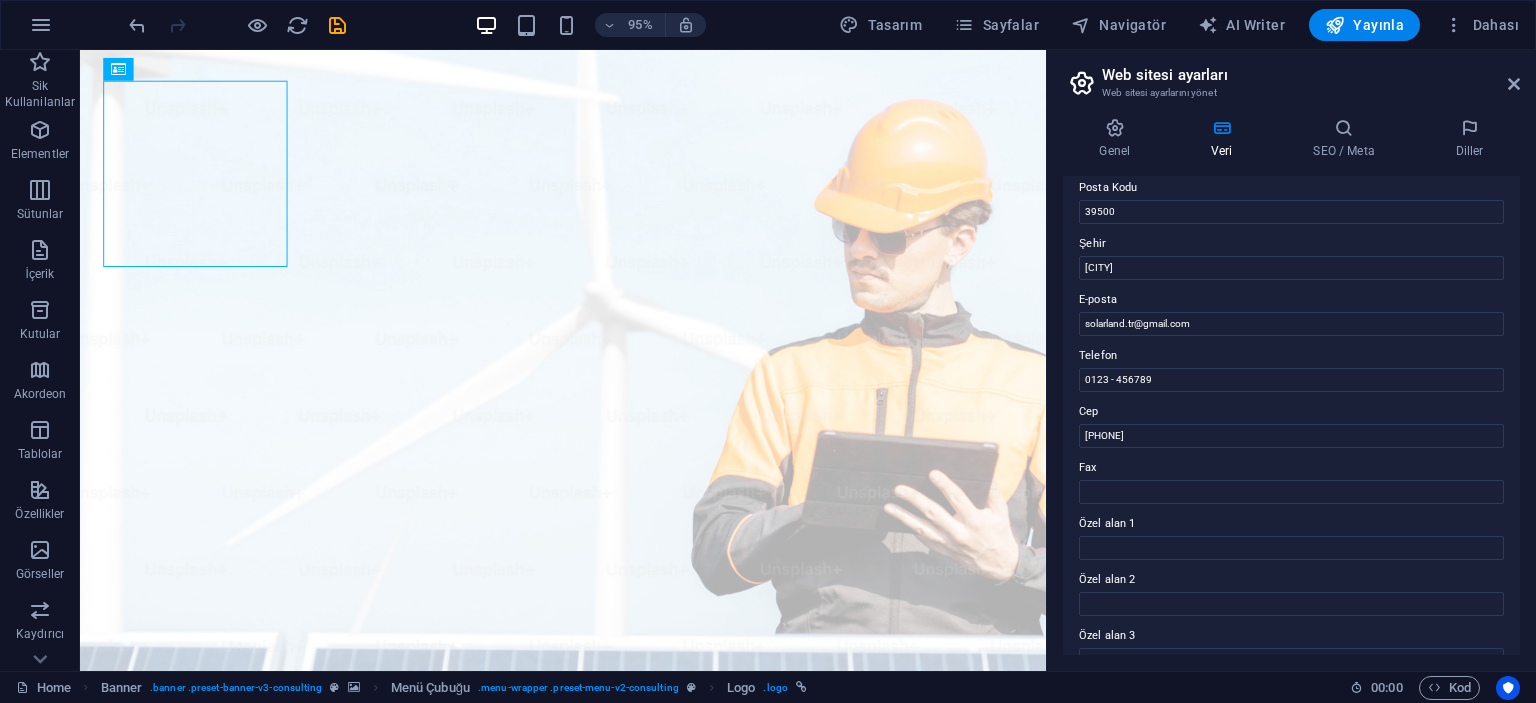 click on "Bu web sitesi için iletişim verileri. Bu, web sitesinde her yerde kullanılabilir ve otomatik olarak güncellenir. Firma solarland.tr İlk ad [NAME] Soyad Sokak [STREET] [CITY] Posta Kodu 39500 Şehir [CITY] E-posta solarland.tr@example.com Telefon [PHONE] Cep [PHONE] Fax Özel alan 1 Özel alan 2 Özel alan 3 Özel alan 4 Özel alan 5 Özel alan 6" at bounding box center [1291, 415] 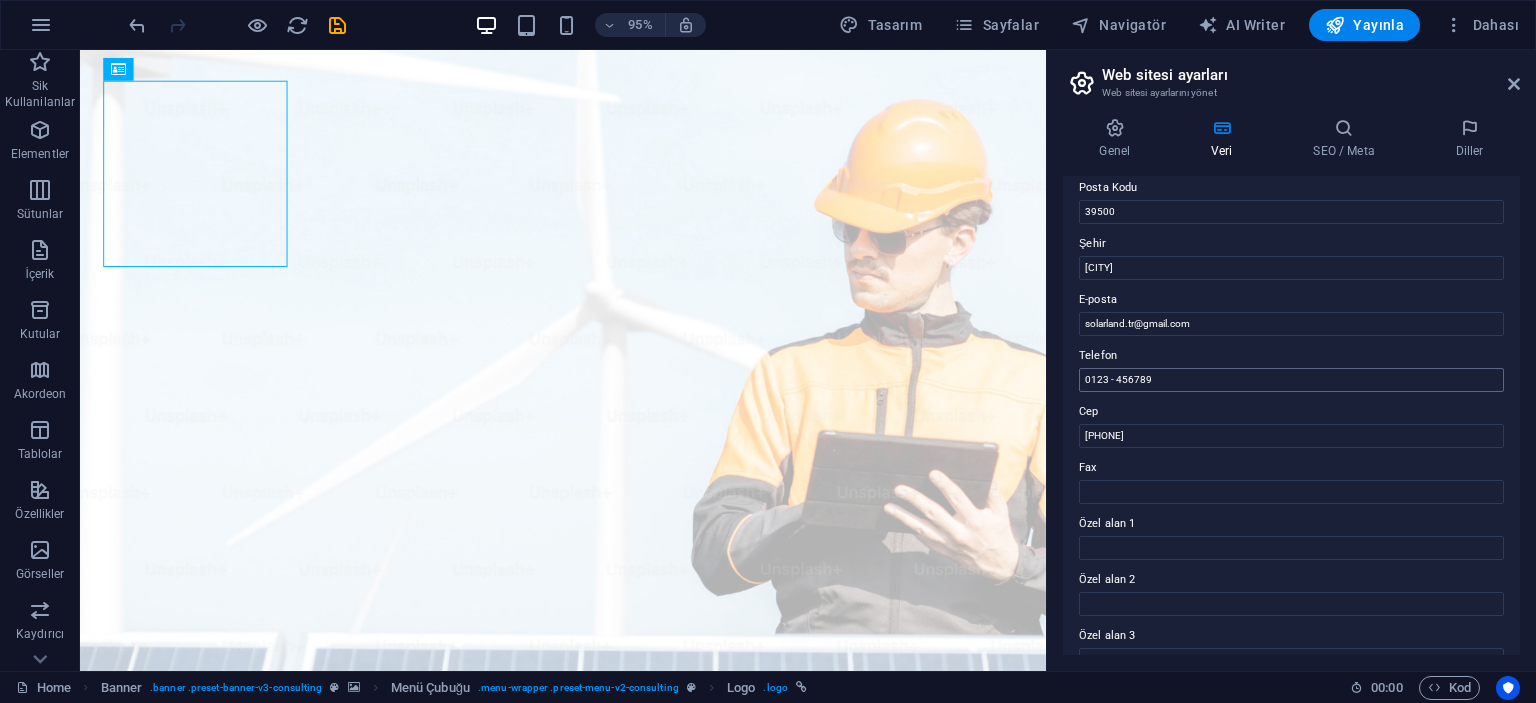 click on "Bu web sitesi için iletişim verileri. Bu, web sitesinde her yerde kullanılabilir ve otomatik olarak güncellenir. Firma solarland.tr İlk ad [NAME] Soyad Sokak [STREET] [CITY] Posta Kodu 39500 Şehir [CITY] E-posta solarland.tr@example.com Telefon [PHONE] Cep [PHONE] Fax Özel alan 1 Özel alan 2 Özel alan 3 Özel alan 4 Özel alan 5 Özel alan 6" at bounding box center [1291, 415] 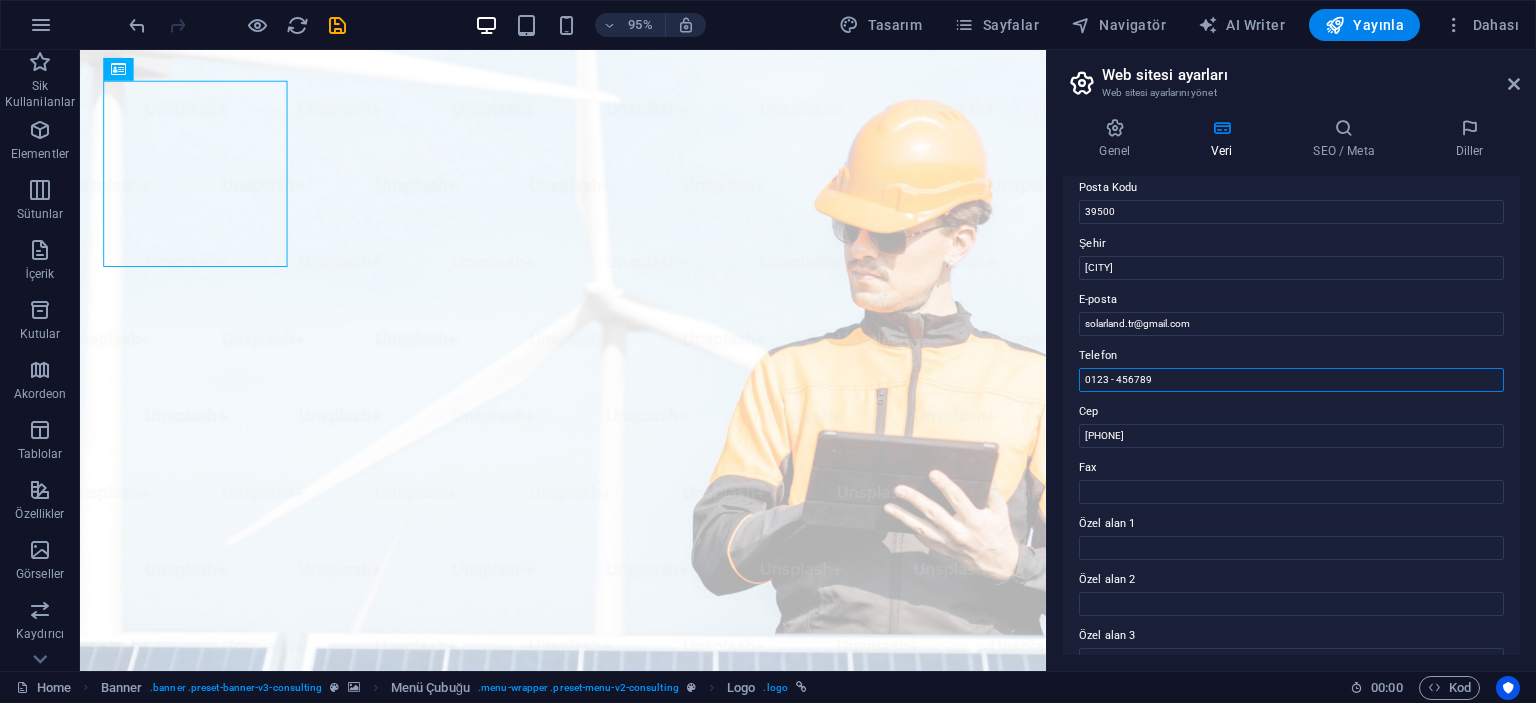 click on "0123 - 456789" at bounding box center (1291, 380) 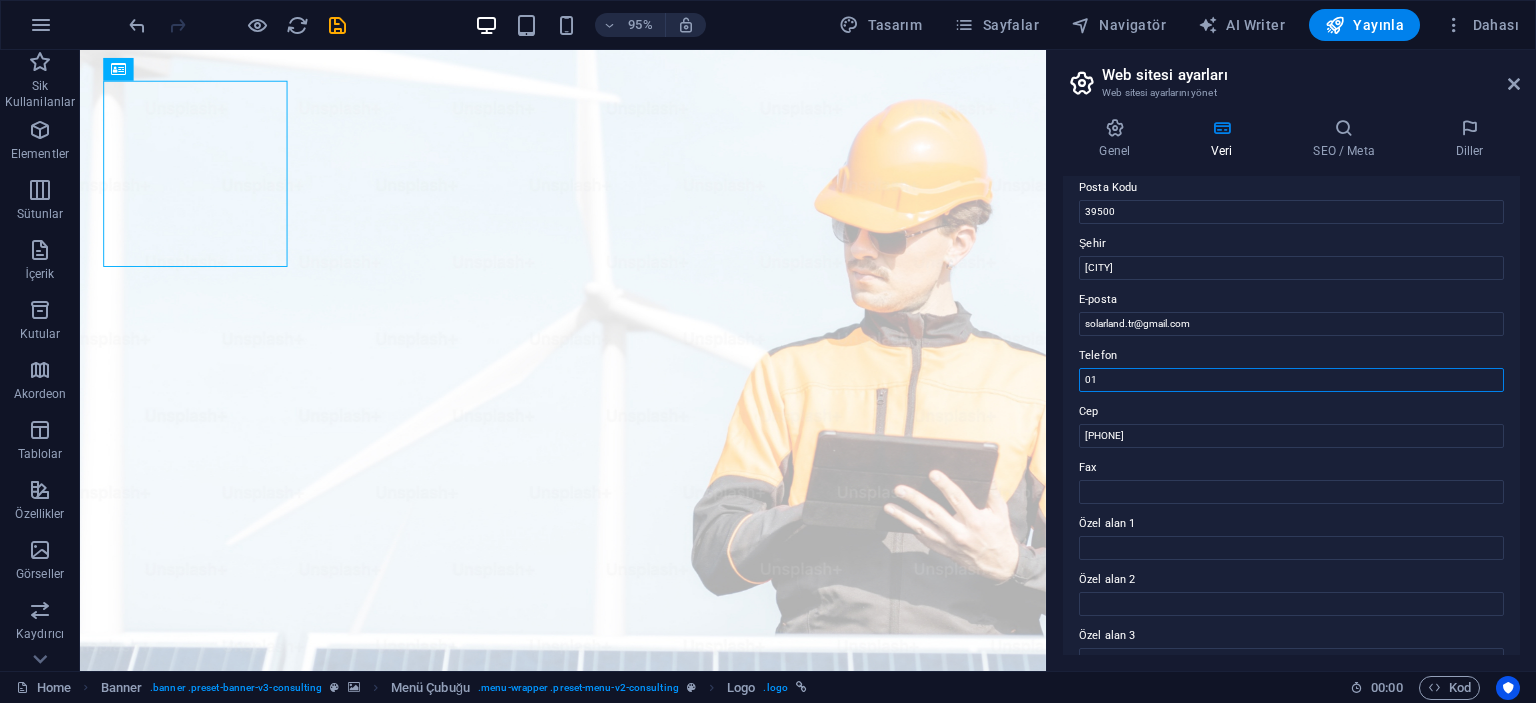 type on "0" 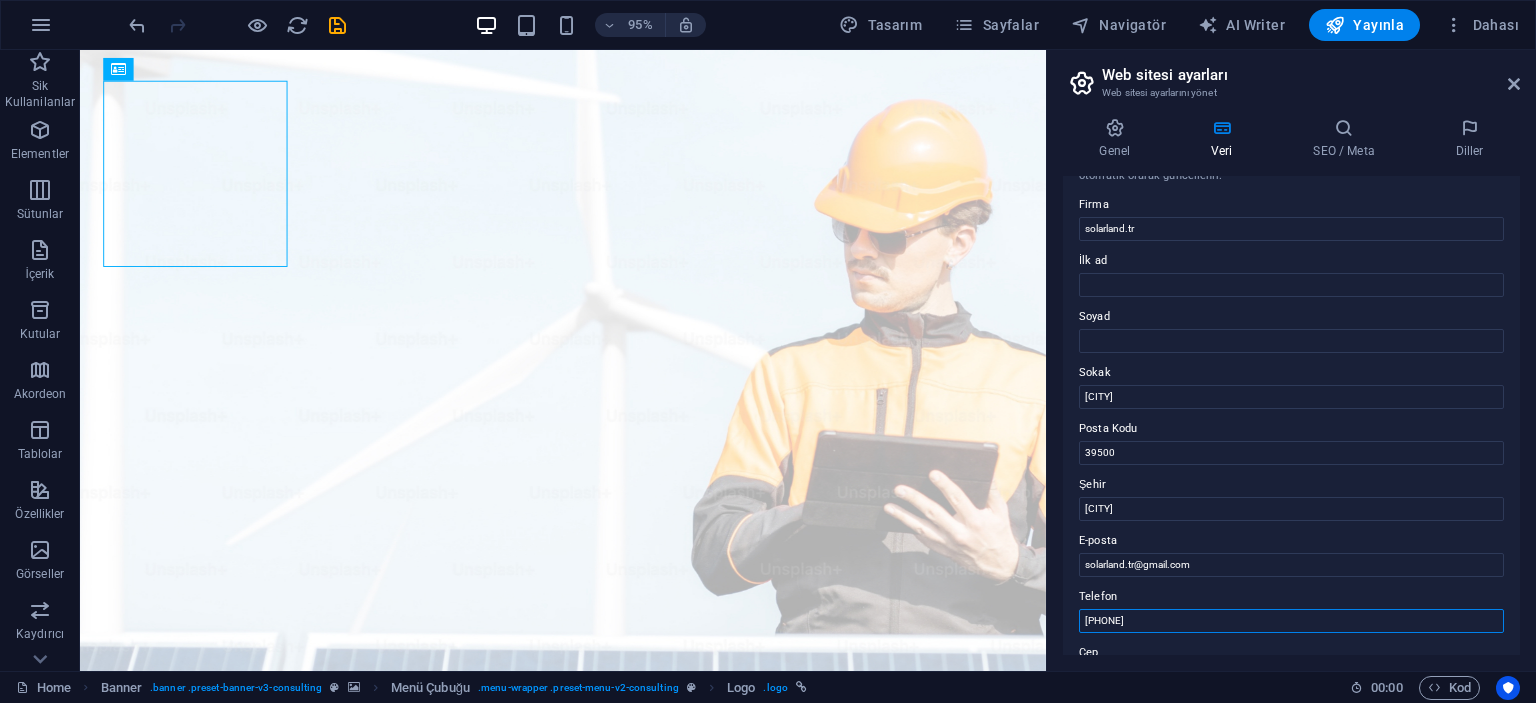 scroll, scrollTop: 0, scrollLeft: 0, axis: both 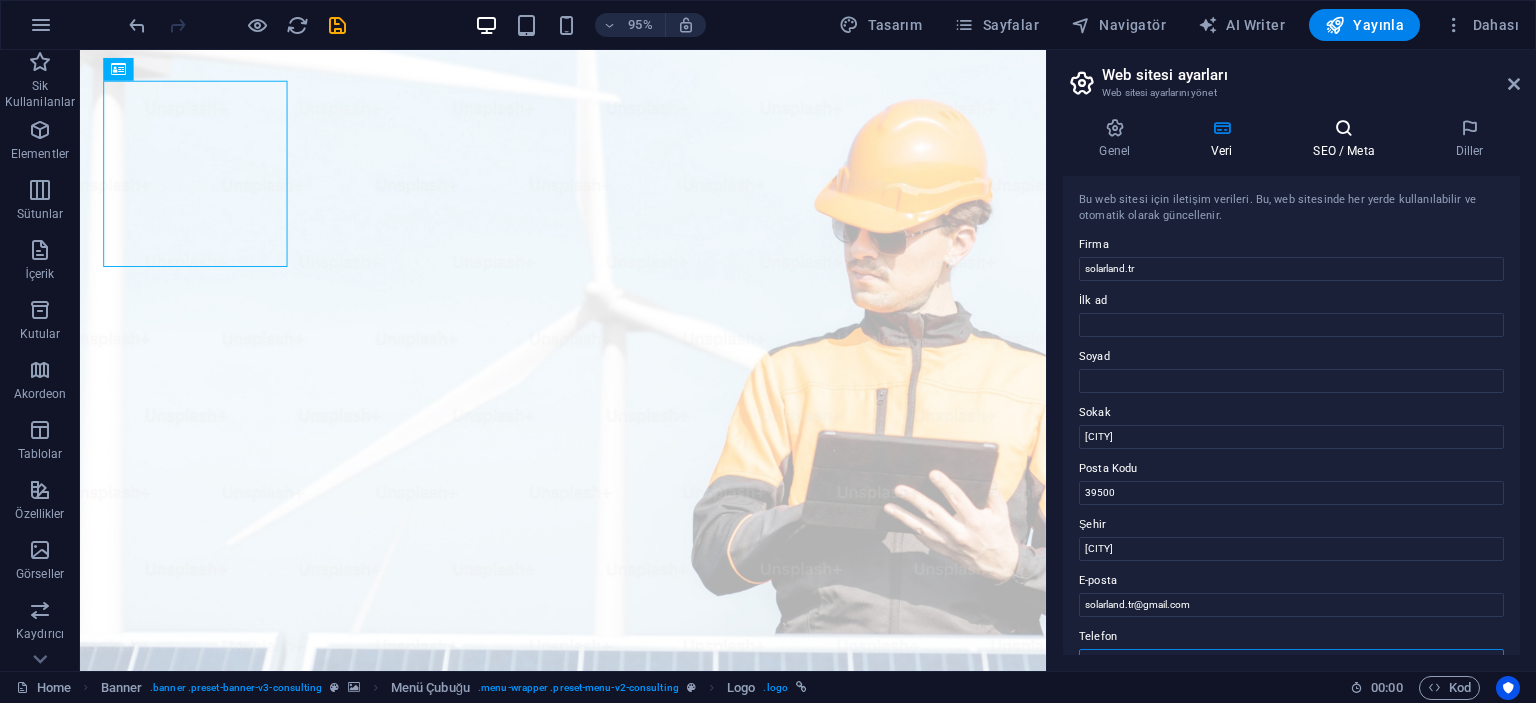 type on "[PHONE]" 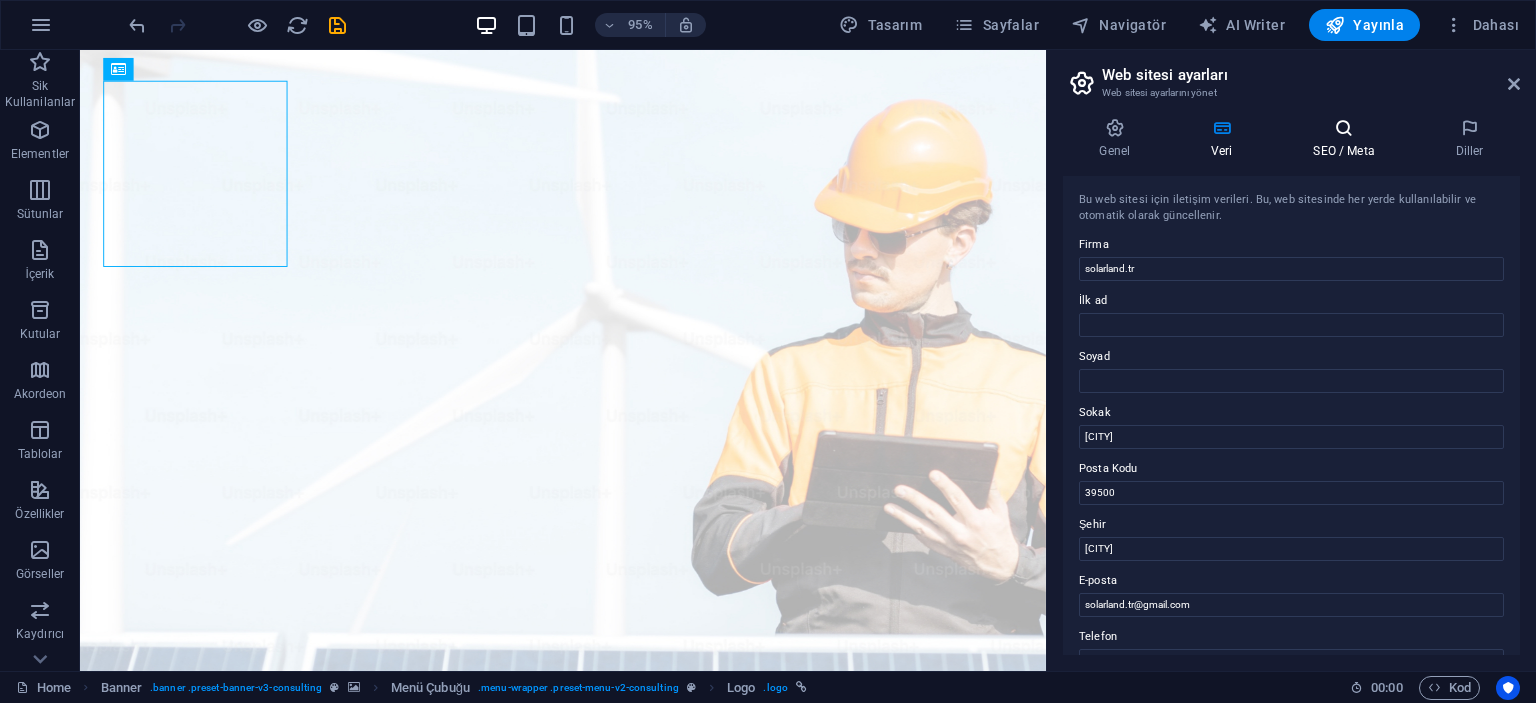 click on "SEO / Meta" at bounding box center [1348, 139] 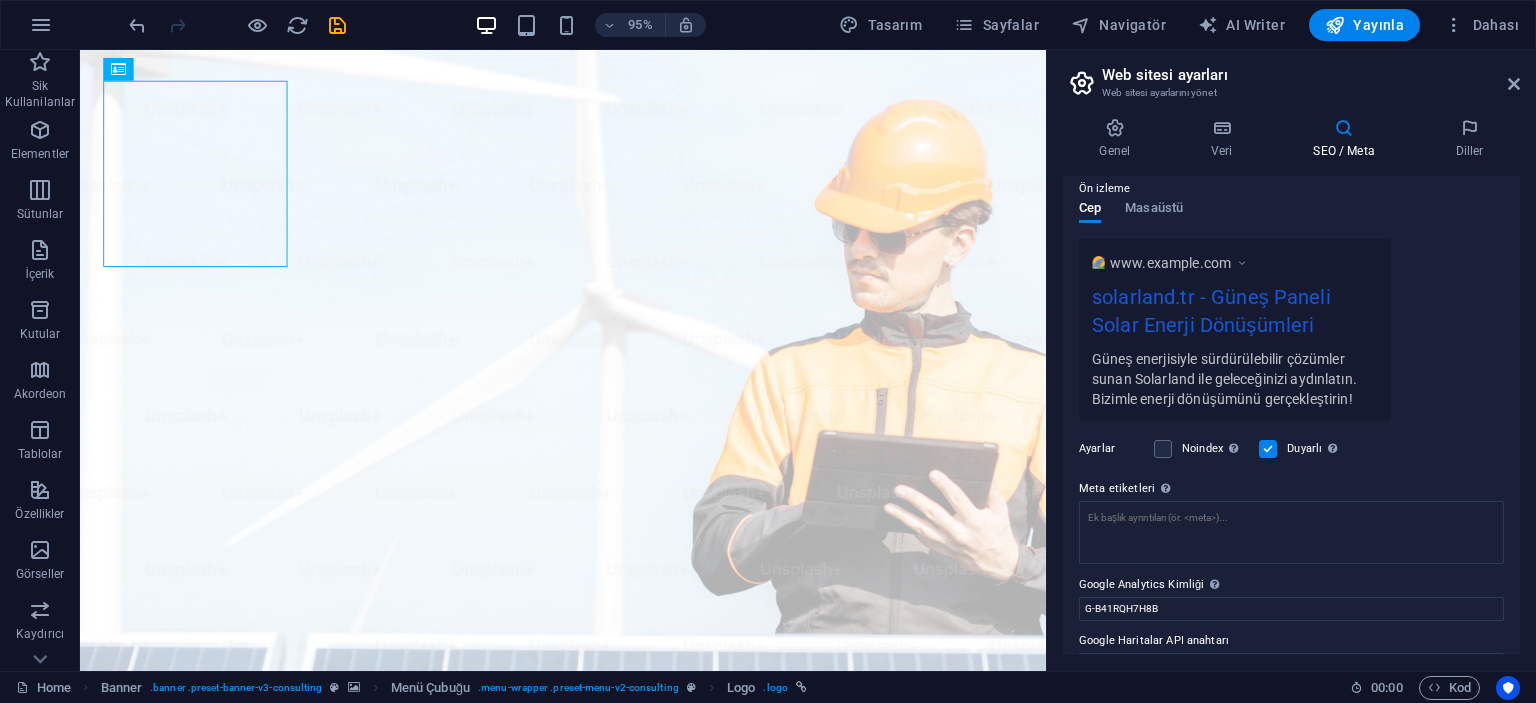scroll, scrollTop: 323, scrollLeft: 0, axis: vertical 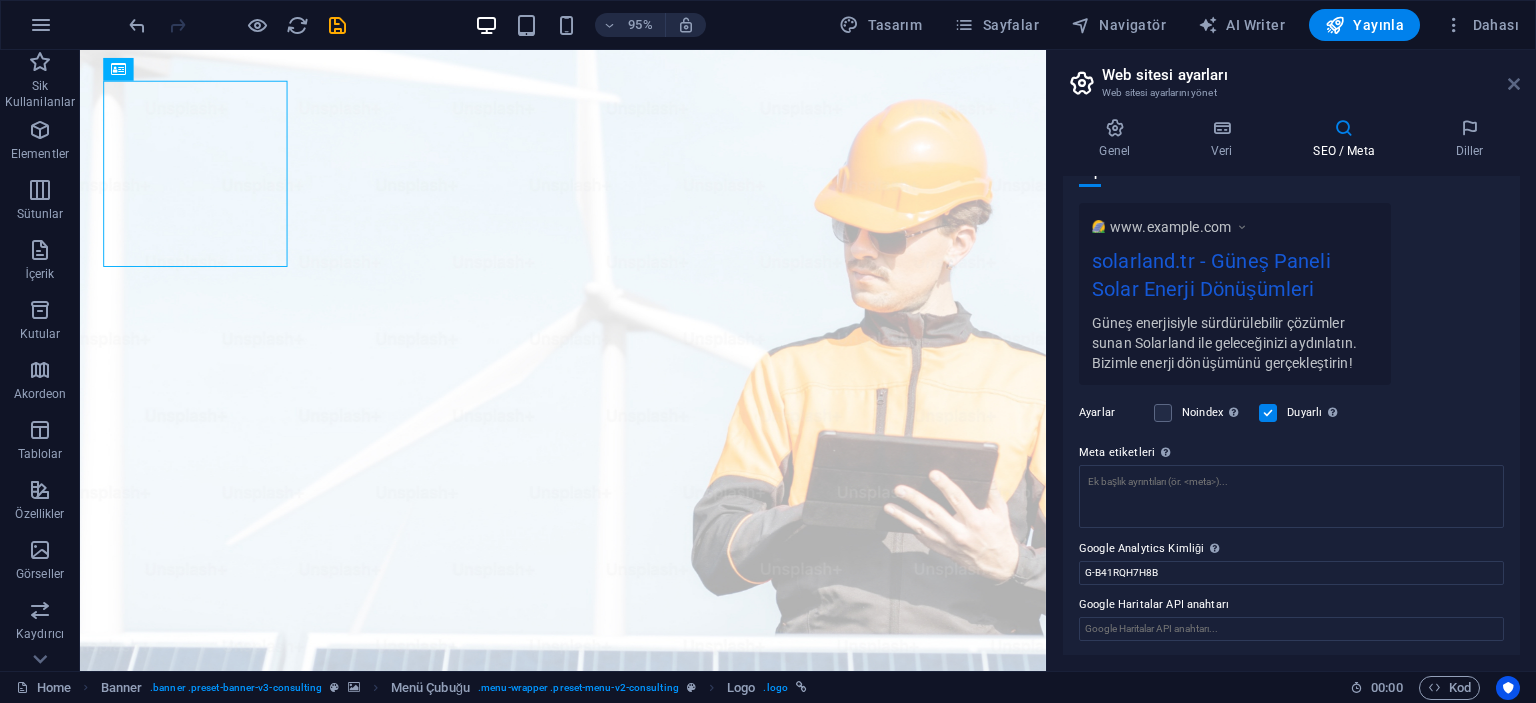 drag, startPoint x: 1370, startPoint y: 23, endPoint x: 1514, endPoint y: 88, distance: 157.99051 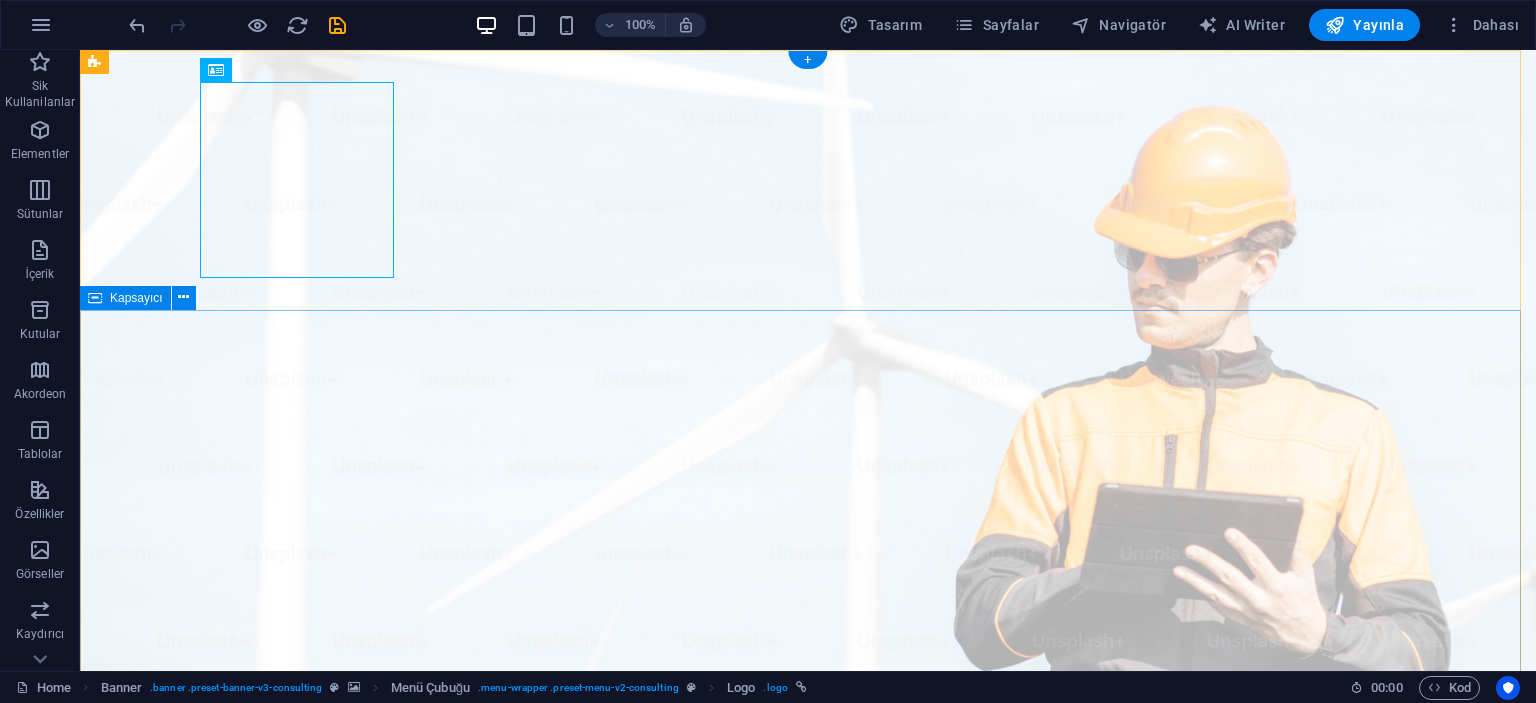 click on "Güneşin Gücüyle ve Yenilikçi Çözümlerle Sürdürülebilir Bir Gelecek Kurun Sitemiz hazırlanıyor. Anlayışınız için teşekkür ederiz." at bounding box center (808, 1512) 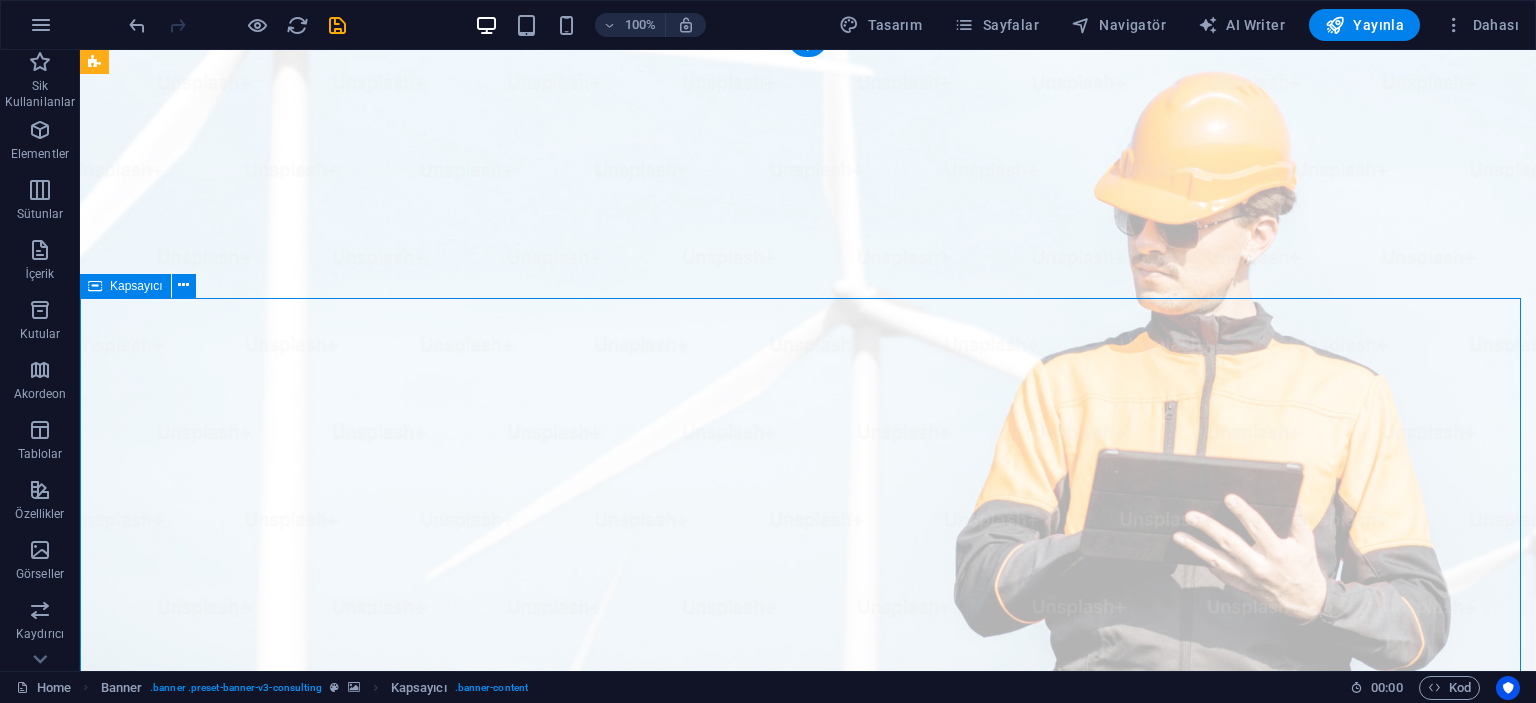 scroll, scrollTop: 0, scrollLeft: 0, axis: both 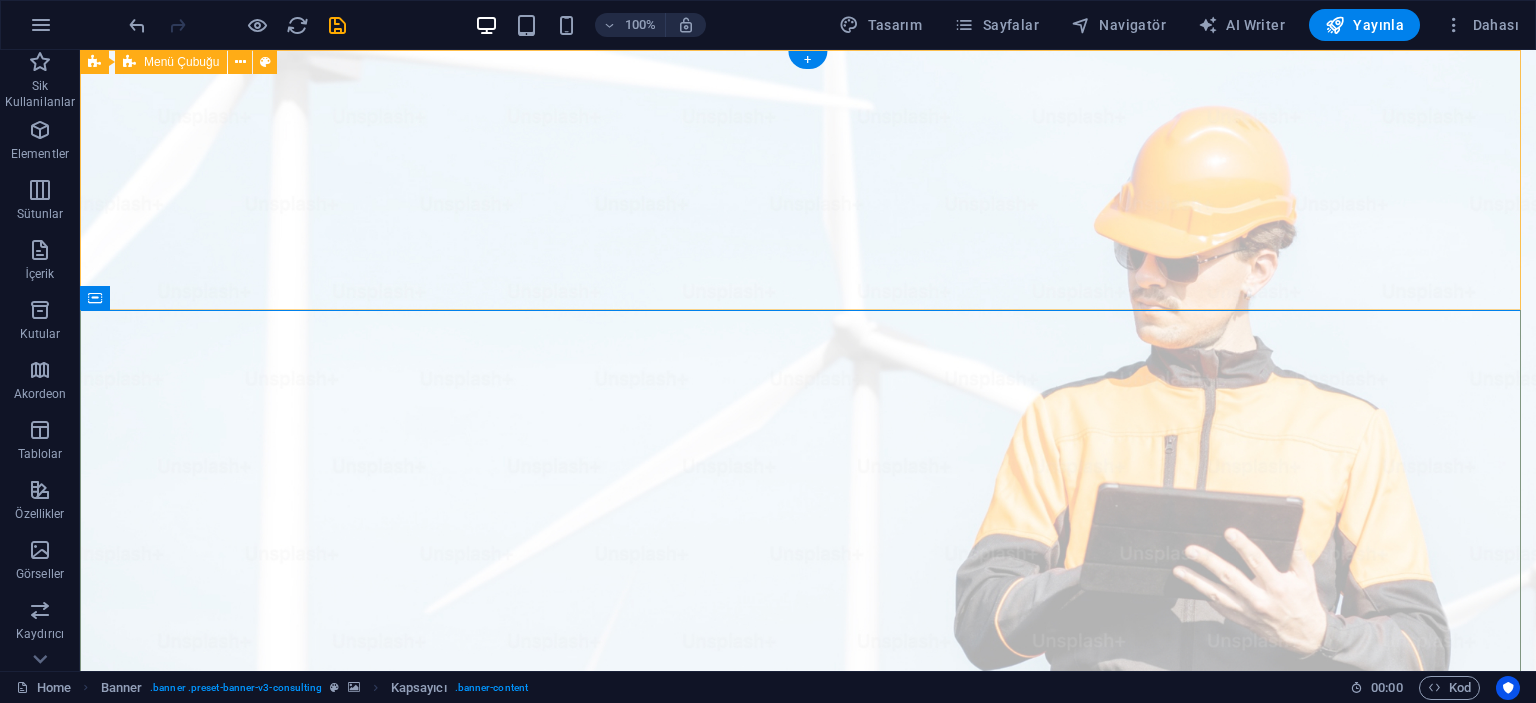 click on "Hakkımızda Hizmetlerimiz Projelerimiz İletişim Bize Ulaşın" at bounding box center [808, 1128] 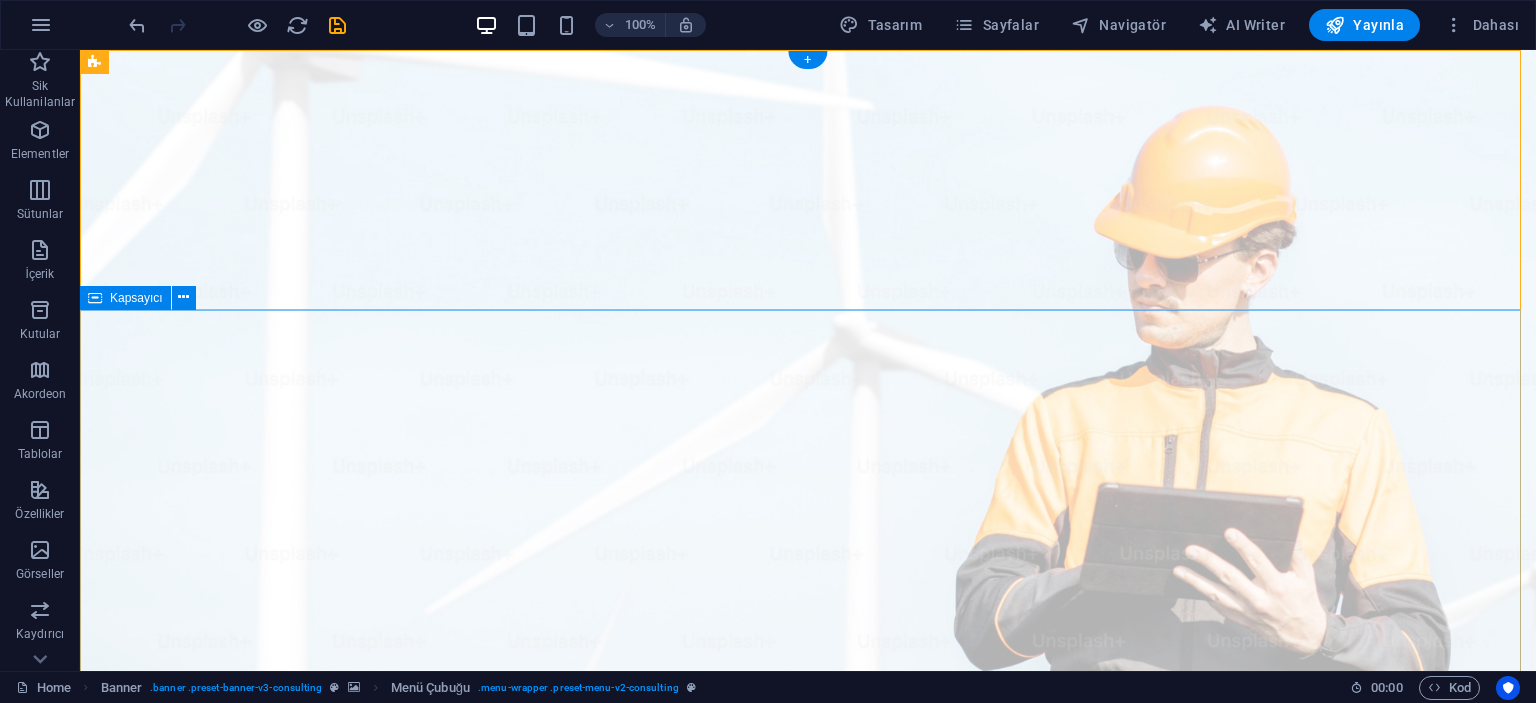 click on "Güneşin Gücüyle ve Yenilikçi Çözümlerle Sürdürülebilir Bir Gelecek Kurun Sitemiz hazırlanıyor. Anlayışınız için teşekkür ederiz." at bounding box center (808, 1512) 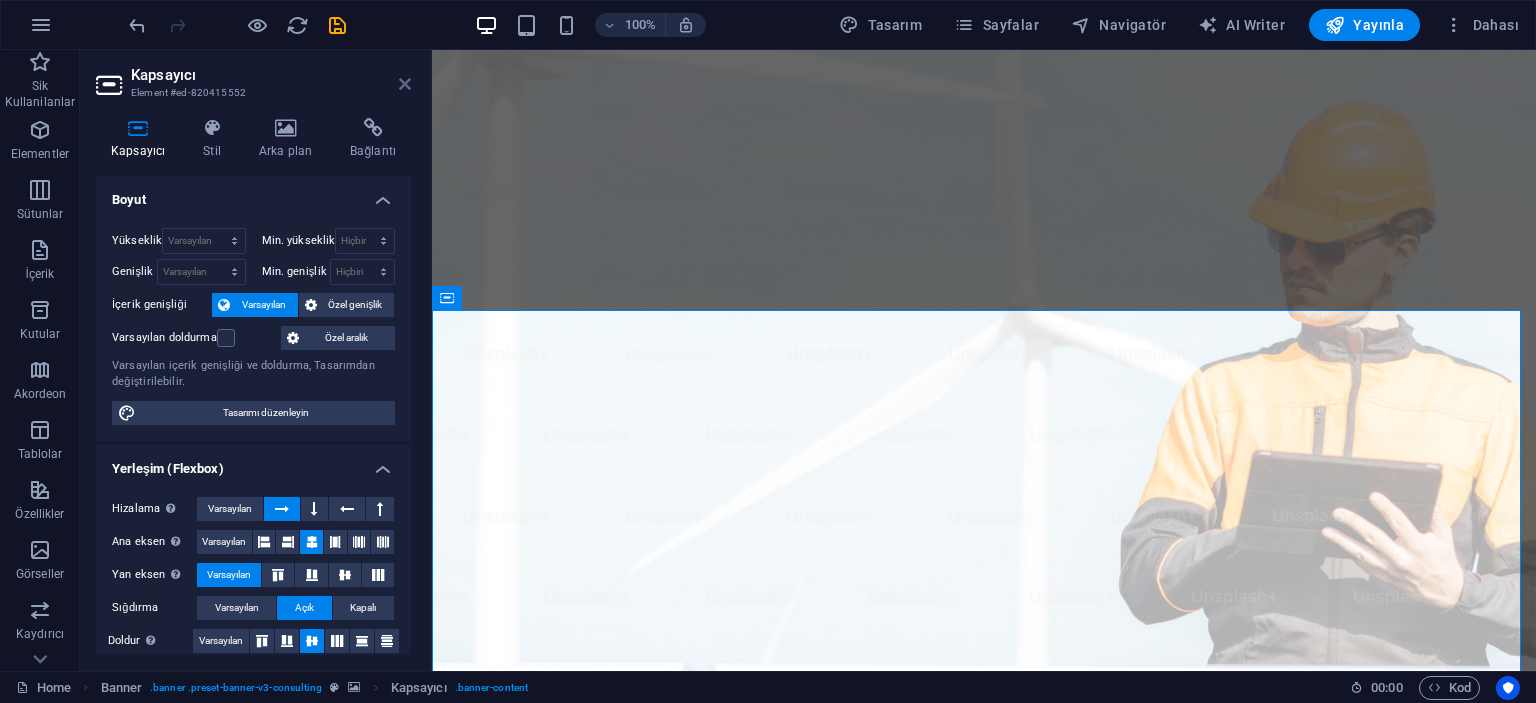 click at bounding box center (405, 84) 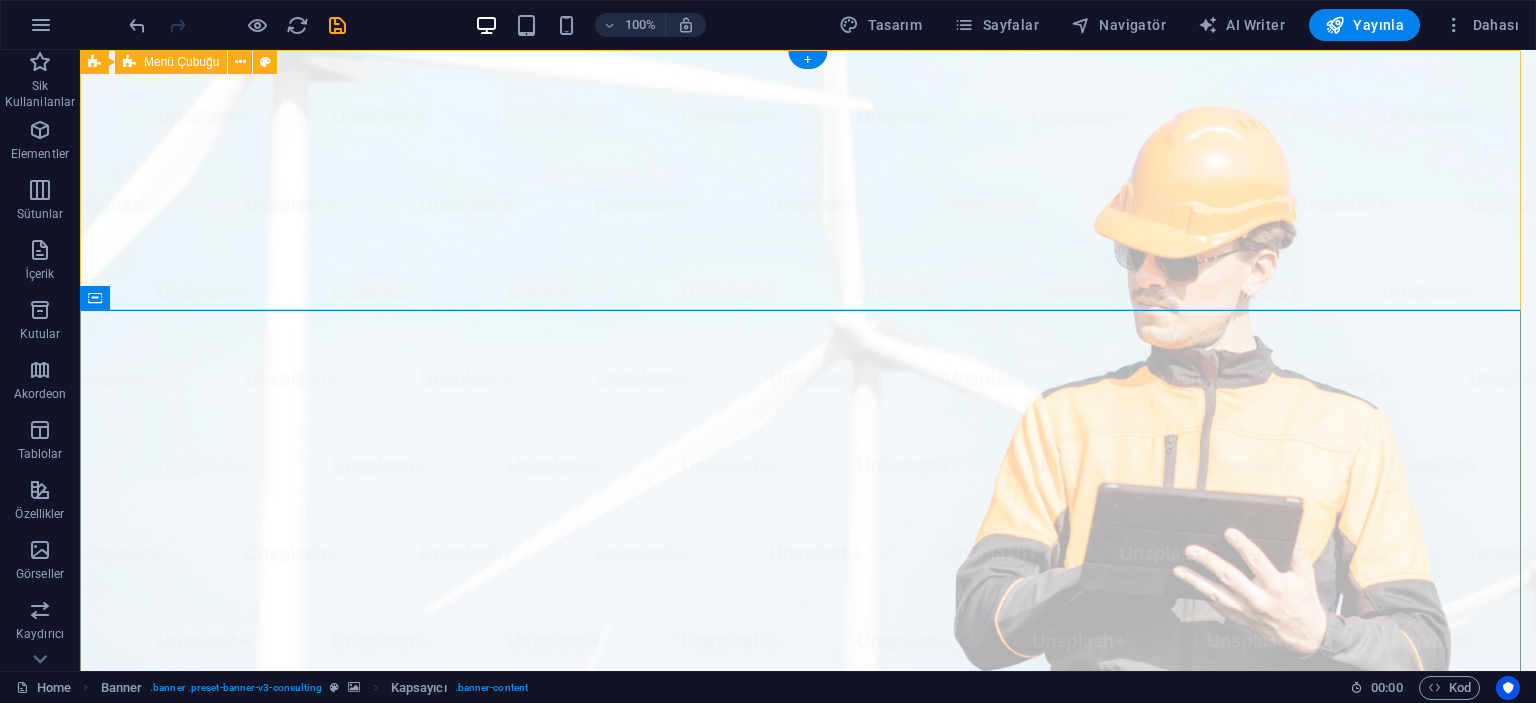 click on "Hakkımızda Hizmetlerimiz Projelerimiz İletişim Bize Ulaşın" at bounding box center (808, 1128) 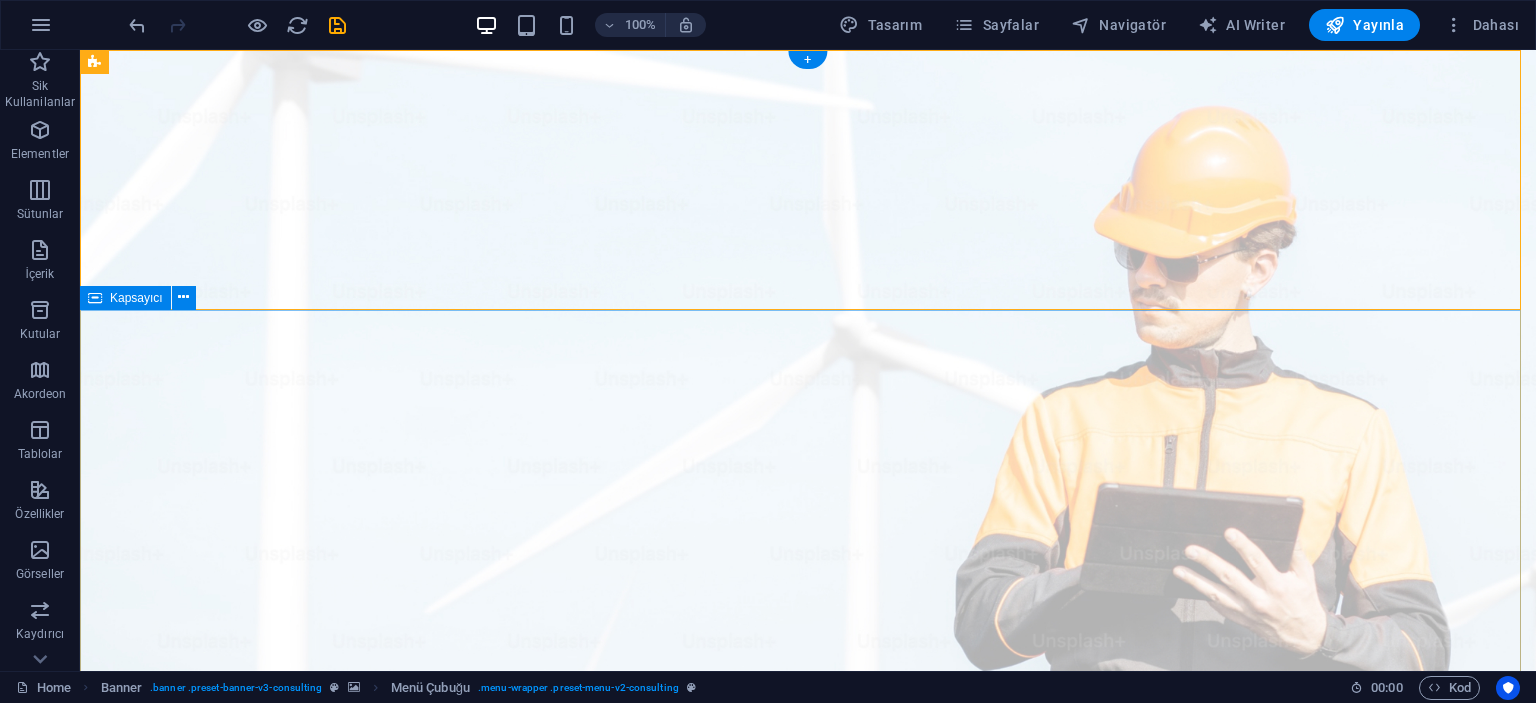 click on "Güneşin Gücüyle ve Yenilikçi Çözümlerle Sürdürülebilir Bir Gelecek Kurun Sitemiz hazırlanıyor. Anlayışınız için teşekkür ederiz." at bounding box center [808, 1512] 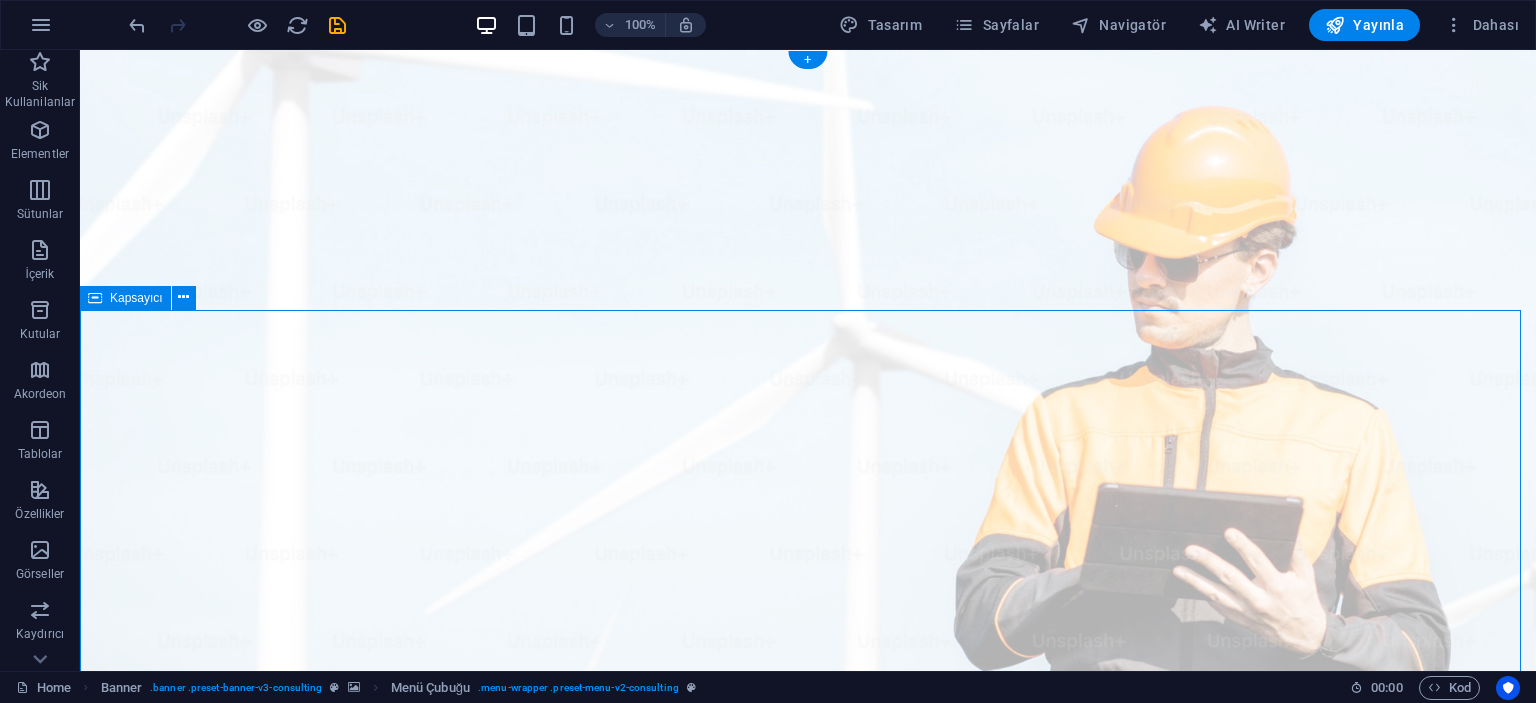 click on "Güneşin Gücüyle ve Yenilikçi Çözümlerle Sürdürülebilir Bir Gelecek Kurun Sitemiz hazırlanıyor. Anlayışınız için teşekkür ederiz." at bounding box center (808, 1512) 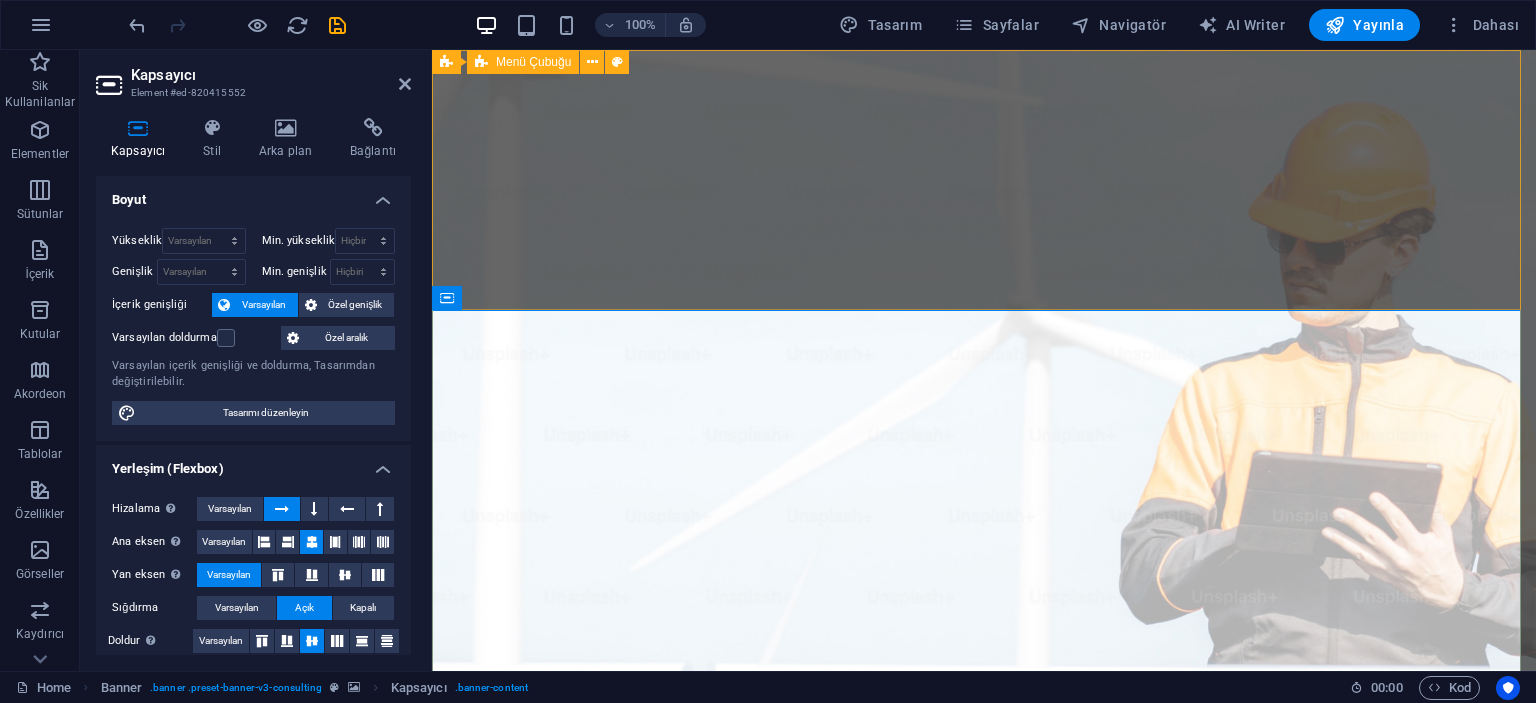 click on "Hakkımızda Hizmetlerimiz Projelerimiz İletişim Bize Ulaşın" at bounding box center [984, 1128] 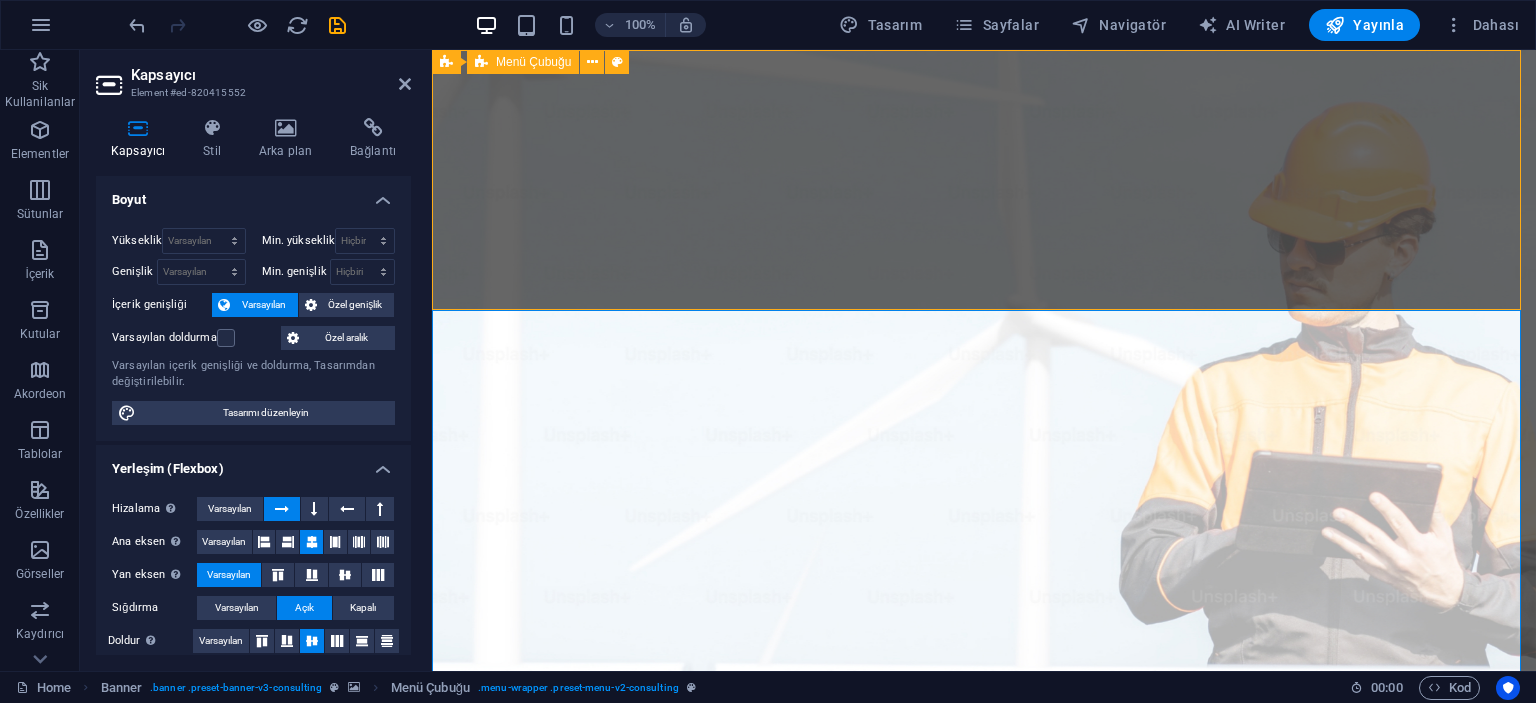 click on "Hakkımızda Hizmetlerimiz Projelerimiz İletişim Bize Ulaşın" at bounding box center (984, 1128) 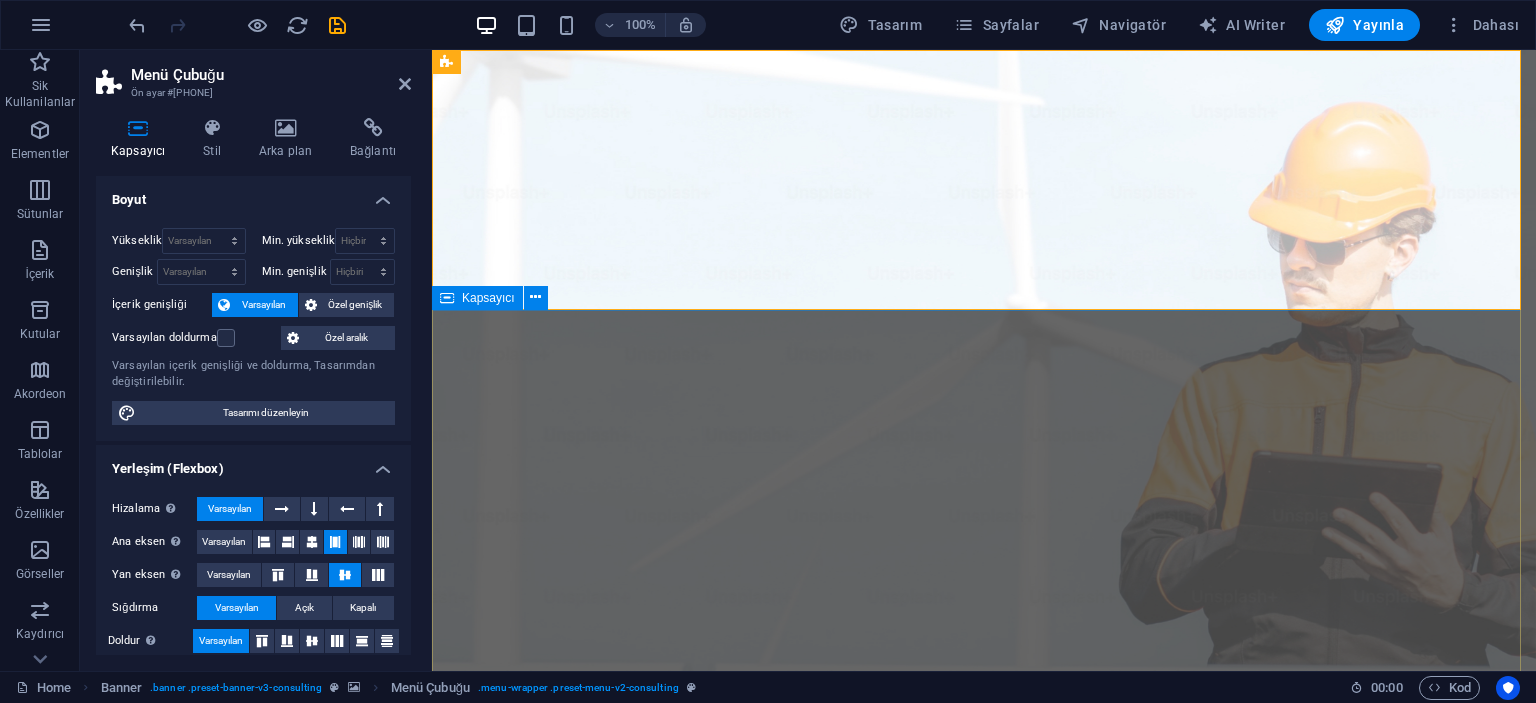 click on "Güneşin Gücüyle ve Yenilikçi Çözümlerle Sürdürülebilir Bir Gelecek Kurun Sitemiz hazırlanıyor. Anlayışınız için teşekkür ederiz." at bounding box center (984, 1562) 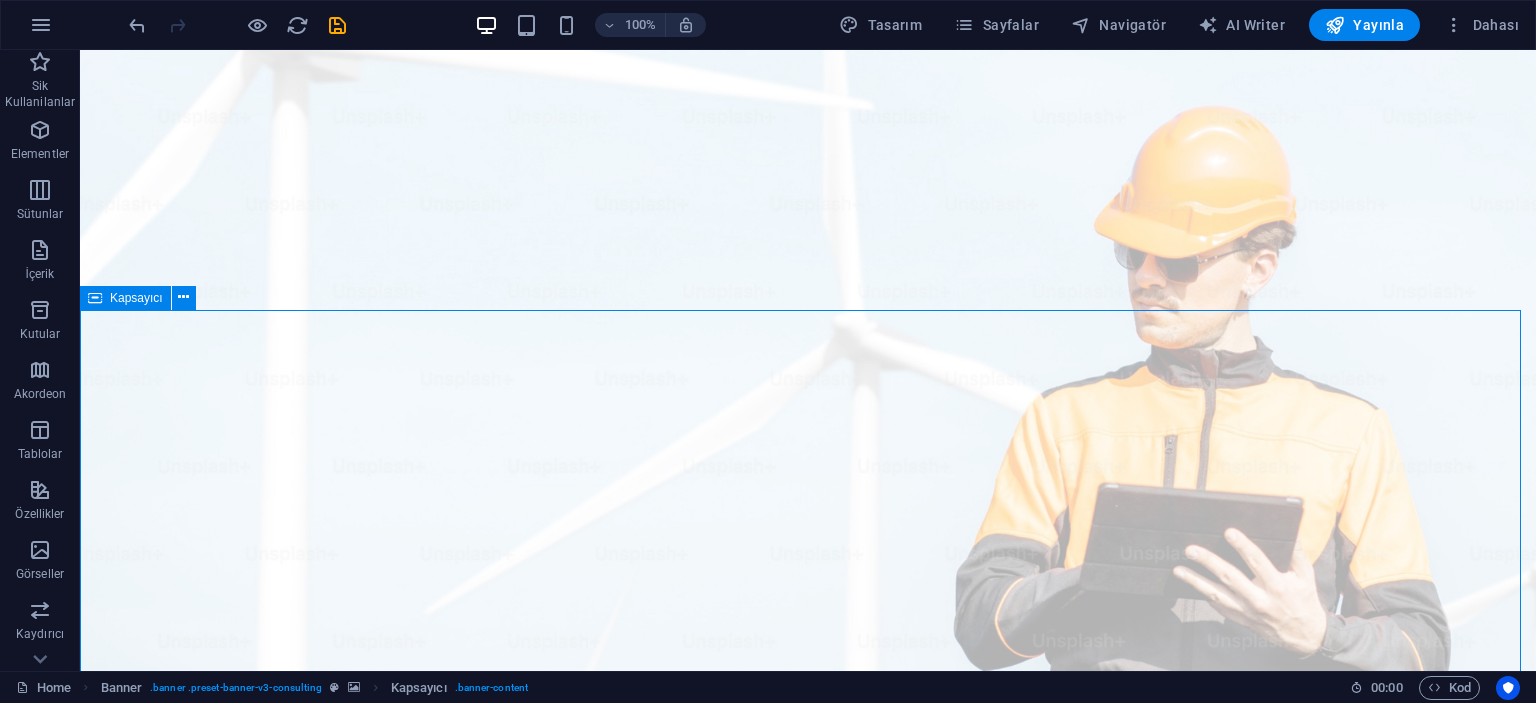 click on "Güneşin Gücüyle ve Yenilikçi Çözümlerle Sürdürülebilir Bir Gelecek Kurun Sitemiz hazırlanıyor. Anlayışınız için teşekkür ederiz." at bounding box center (808, 1512) 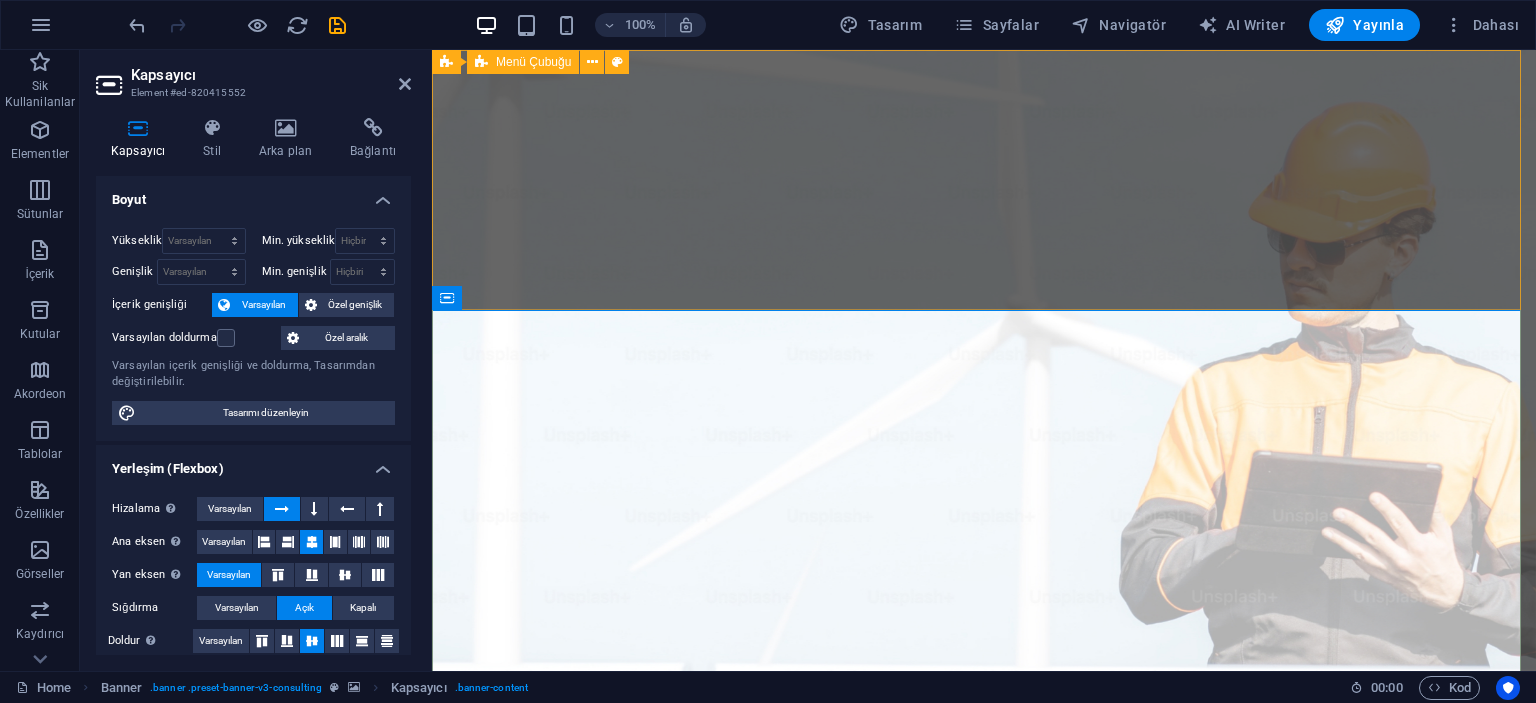 click on "Hakkımızda Hizmetlerimiz Projelerimiz İletişim Bize Ulaşın" at bounding box center [984, 1128] 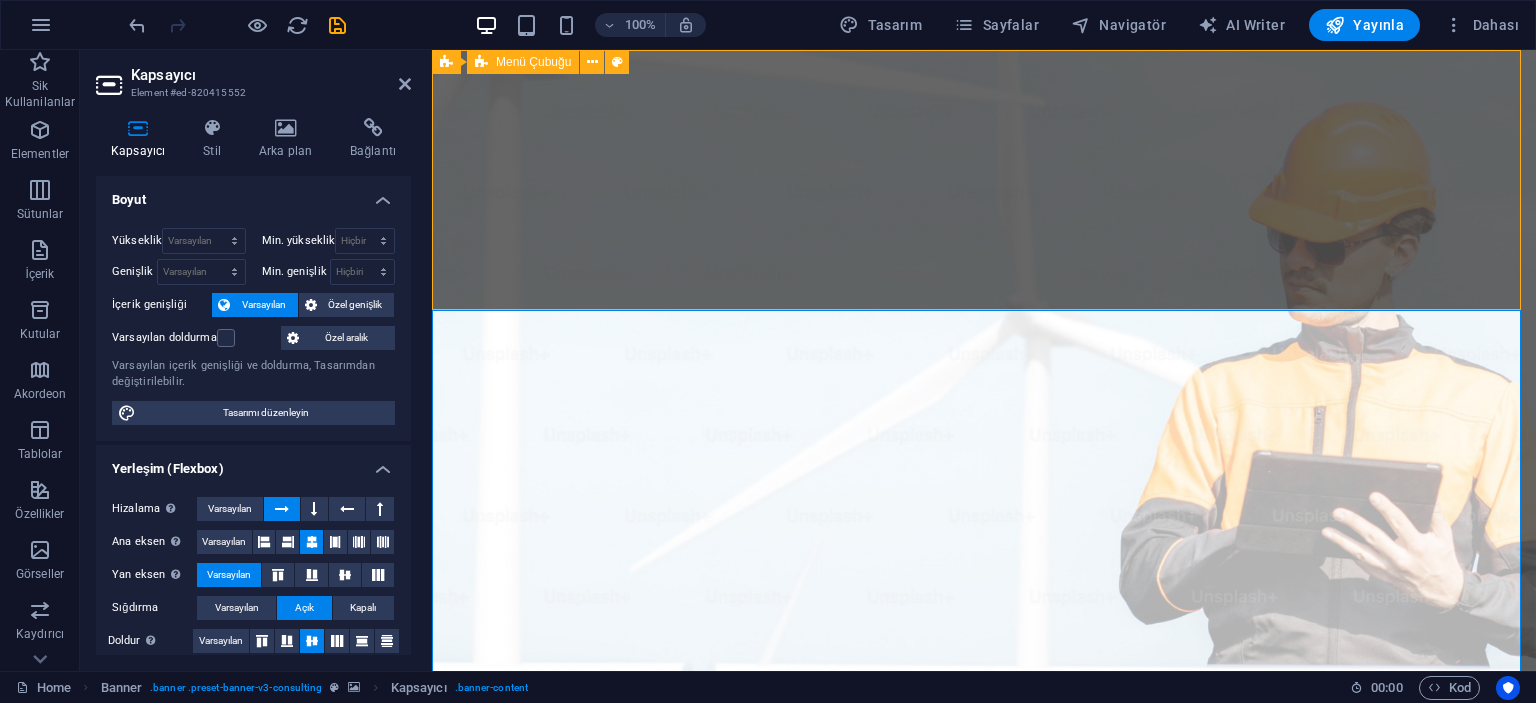 click on "Hakkımızda Hizmetlerimiz Projelerimiz İletişim Bize Ulaşın" at bounding box center [984, 1128] 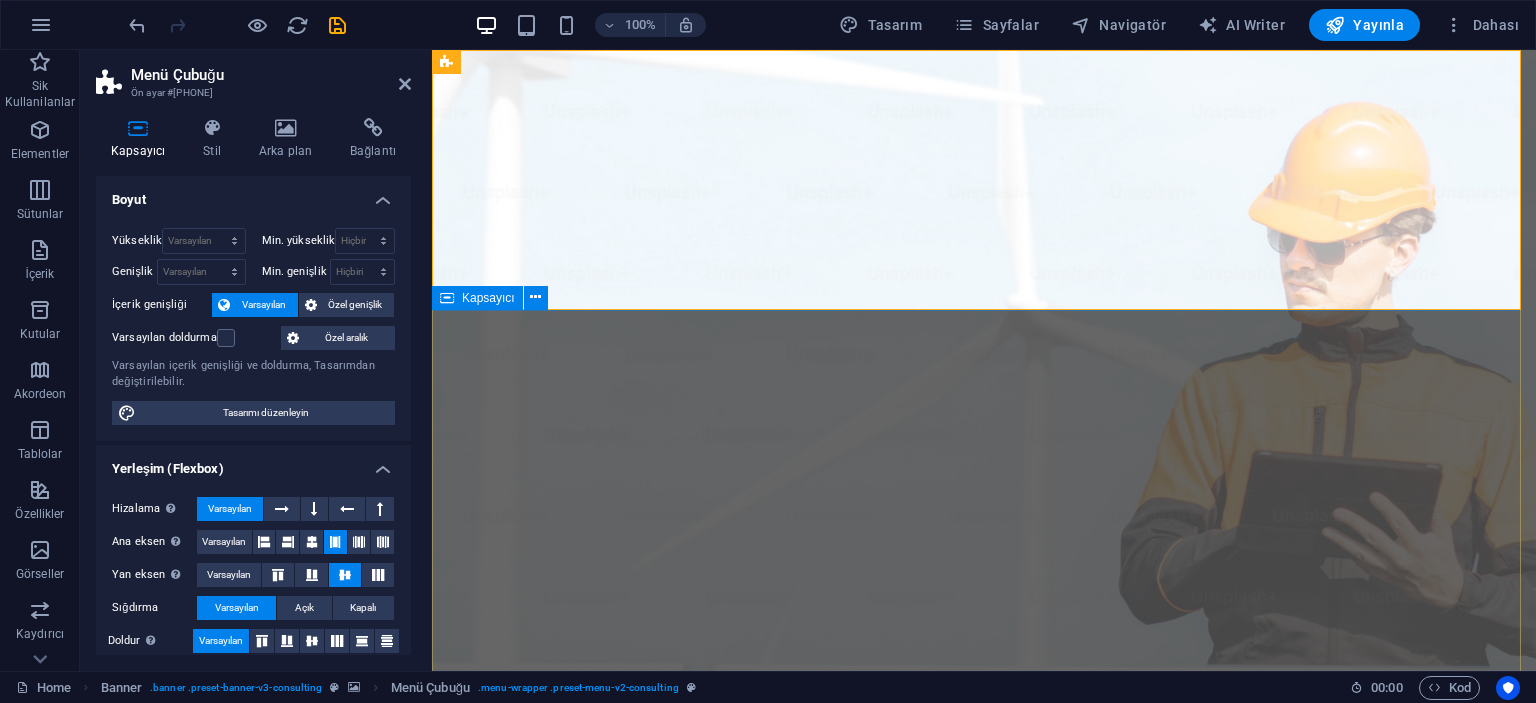 click on "Güneşin Gücüyle ve Yenilikçi Çözümlerle Sürdürülebilir Bir Gelecek Kurun Sitemiz hazırlanıyor. Anlayışınız için teşekkür ederiz." at bounding box center [984, 1562] 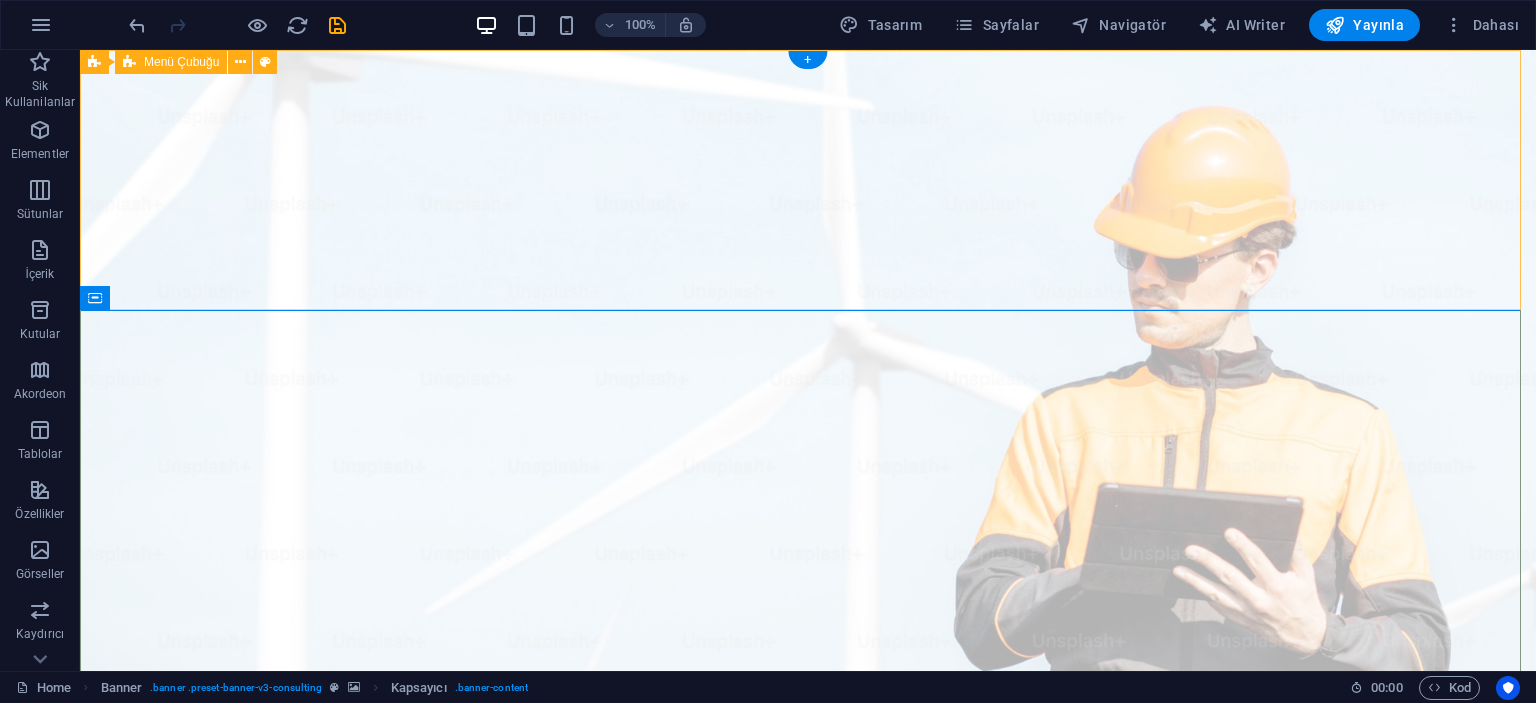 click on "Hakkımızda Hizmetlerimiz Projelerimiz İletişim Bize Ulaşın" at bounding box center (808, 1128) 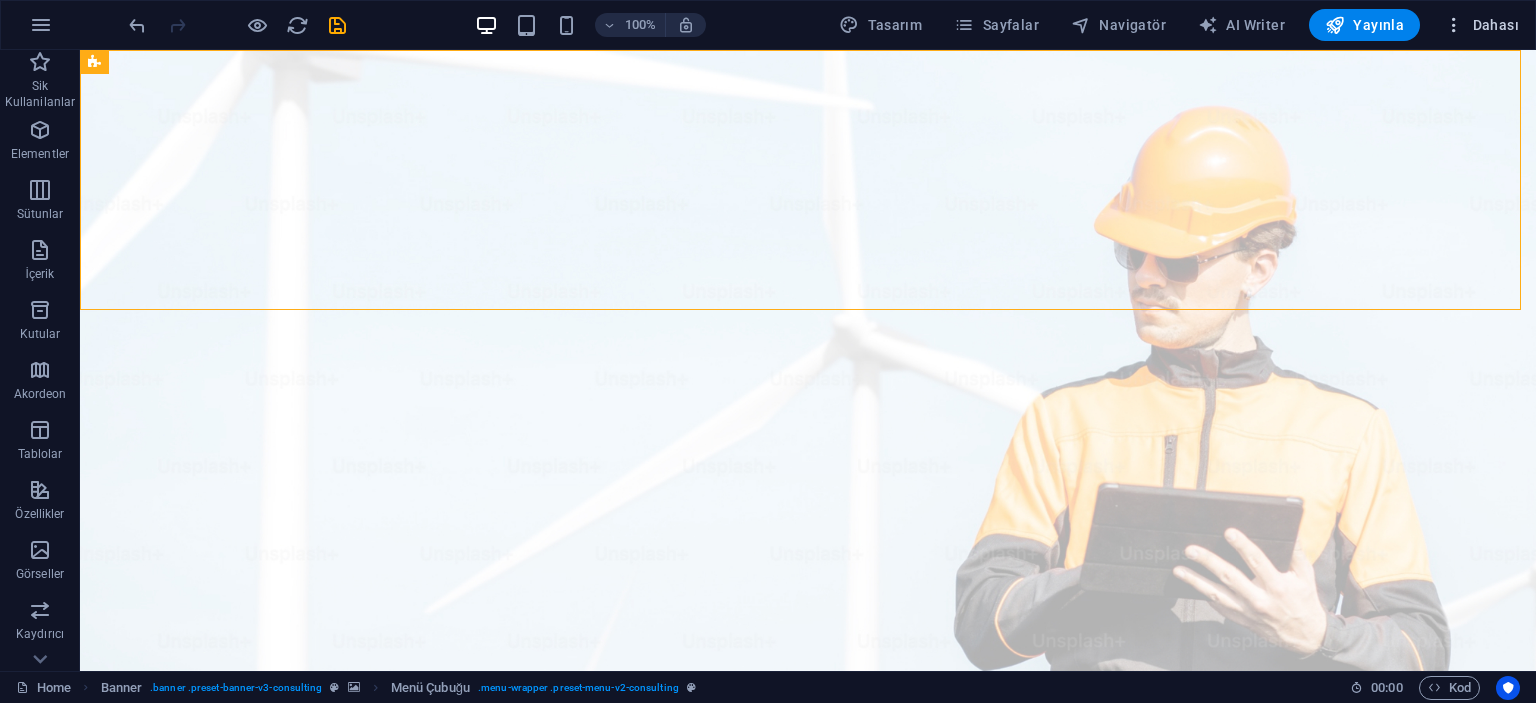 click on "Dahası" at bounding box center (1481, 25) 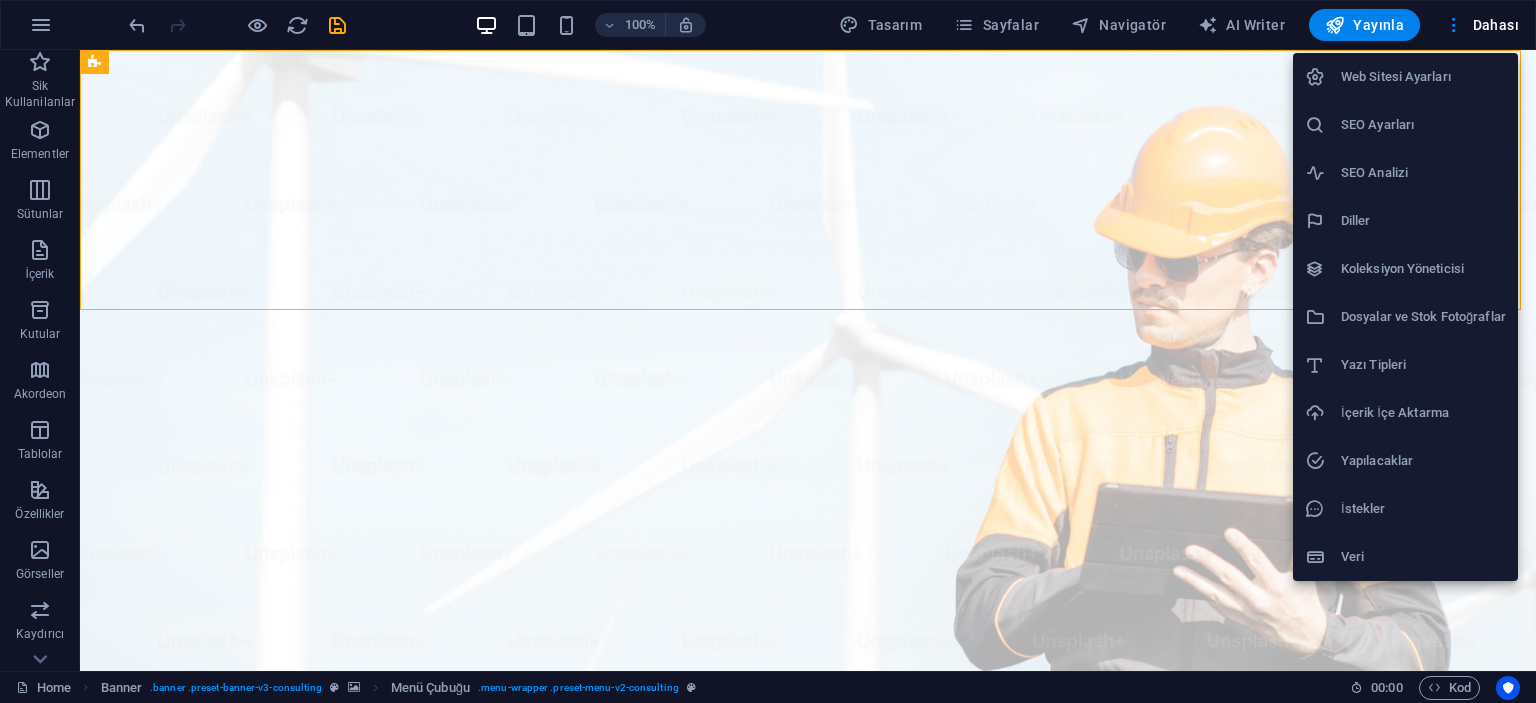 click on "Dosyalar ve Stok Fotoğraflar" at bounding box center (1423, 317) 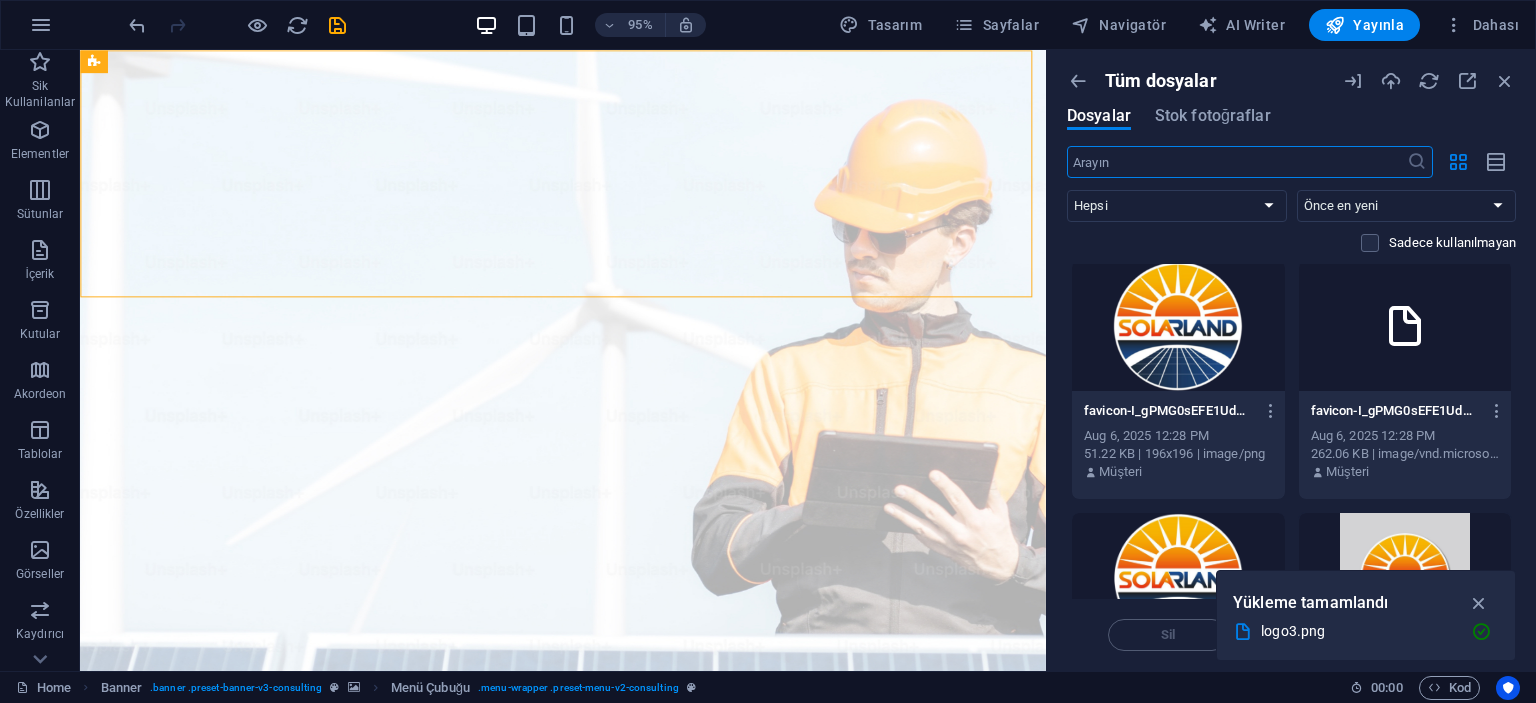 scroll, scrollTop: 0, scrollLeft: 0, axis: both 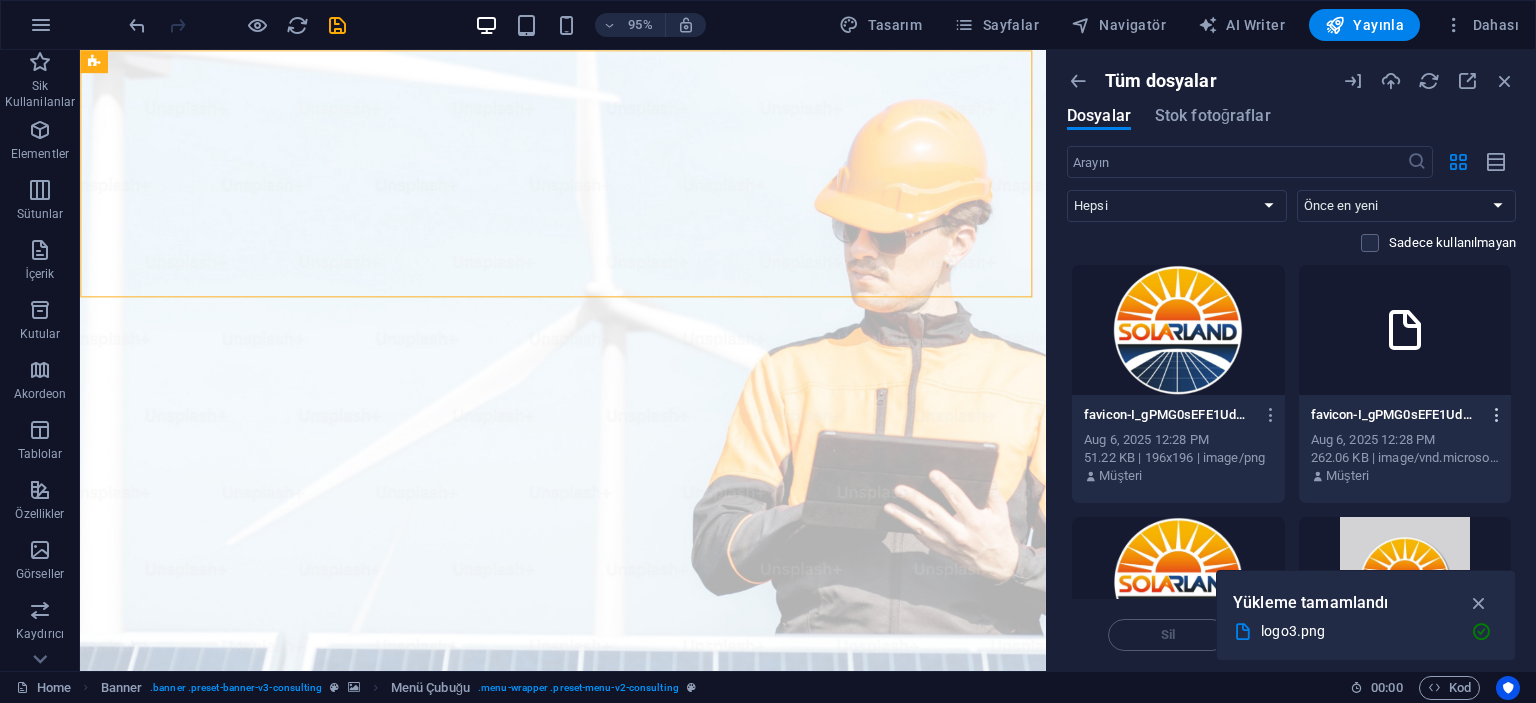 click at bounding box center [1497, 415] 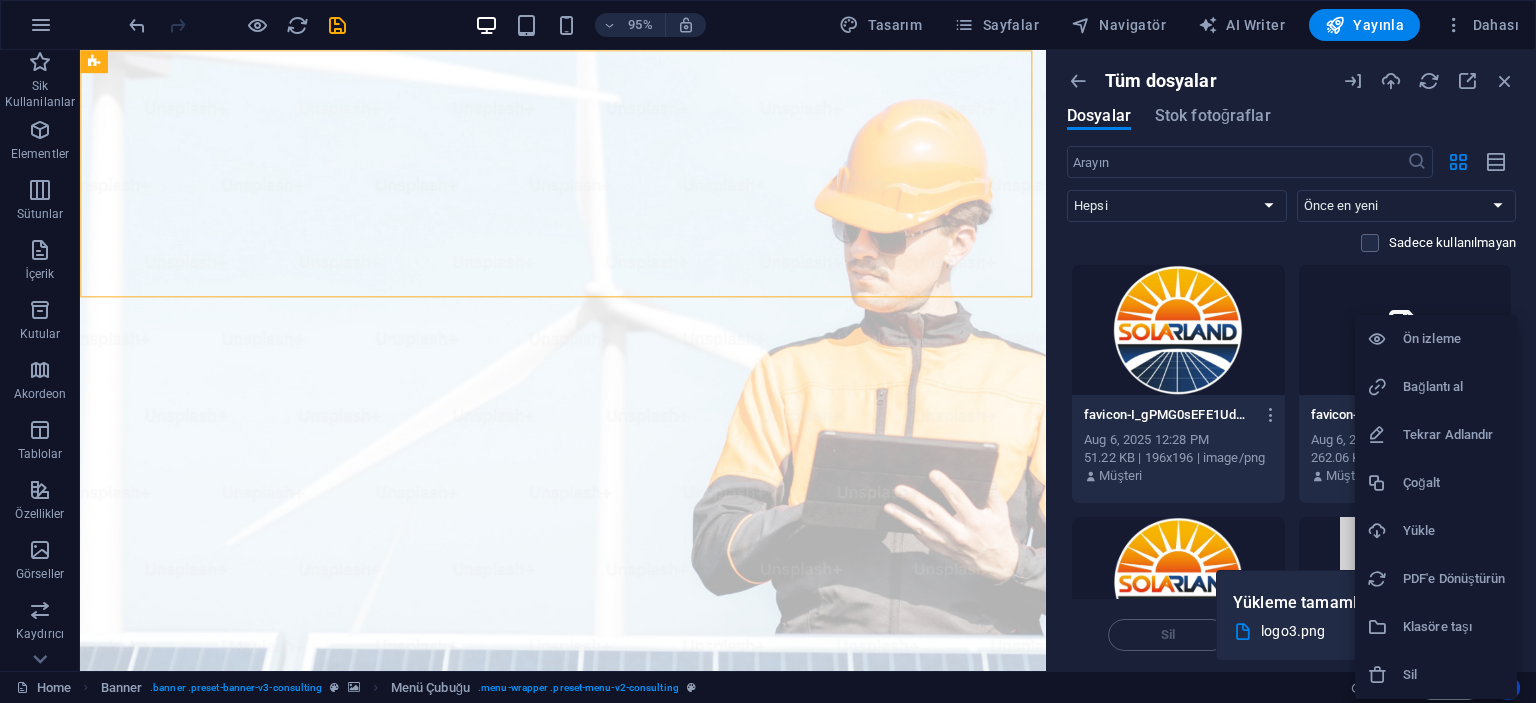 click on "Sil" at bounding box center [1454, 675] 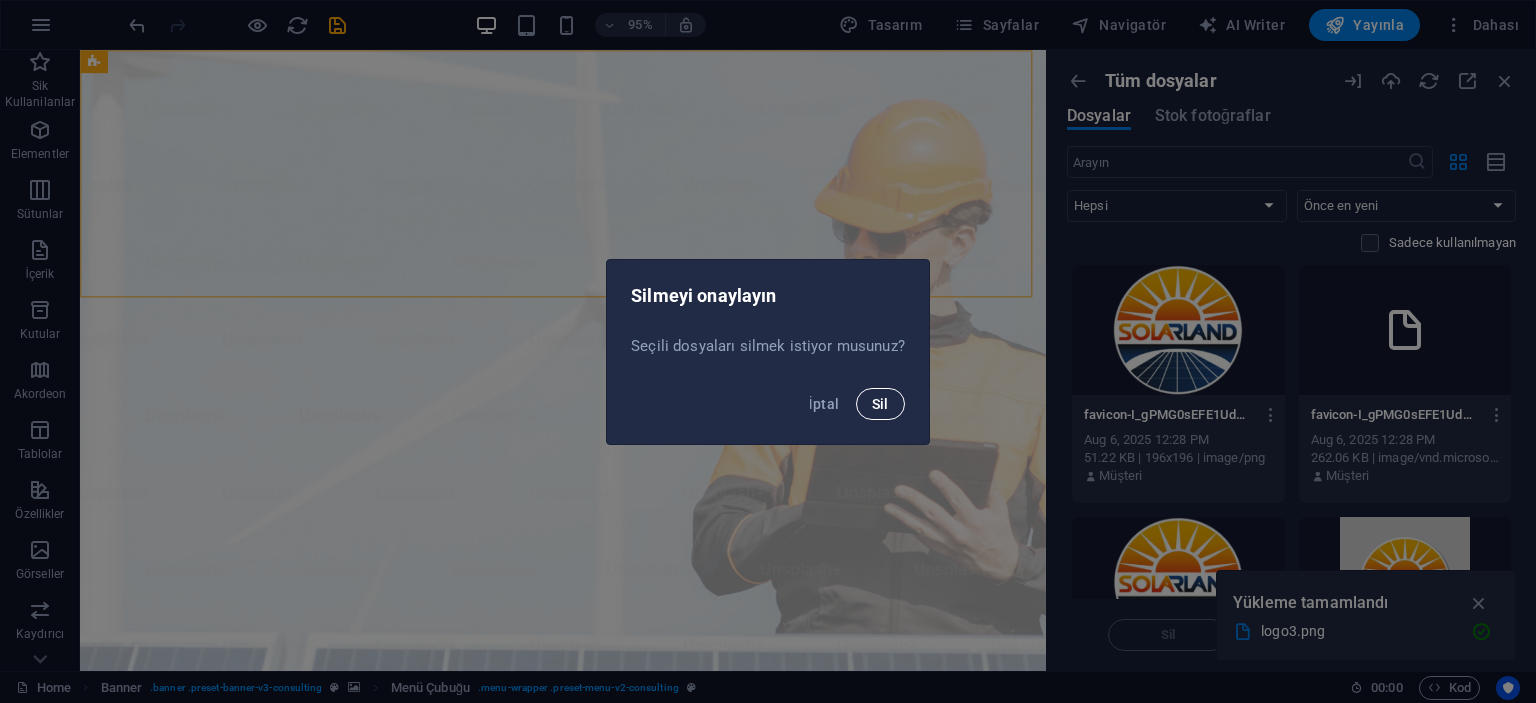 click on "Sil" at bounding box center (880, 404) 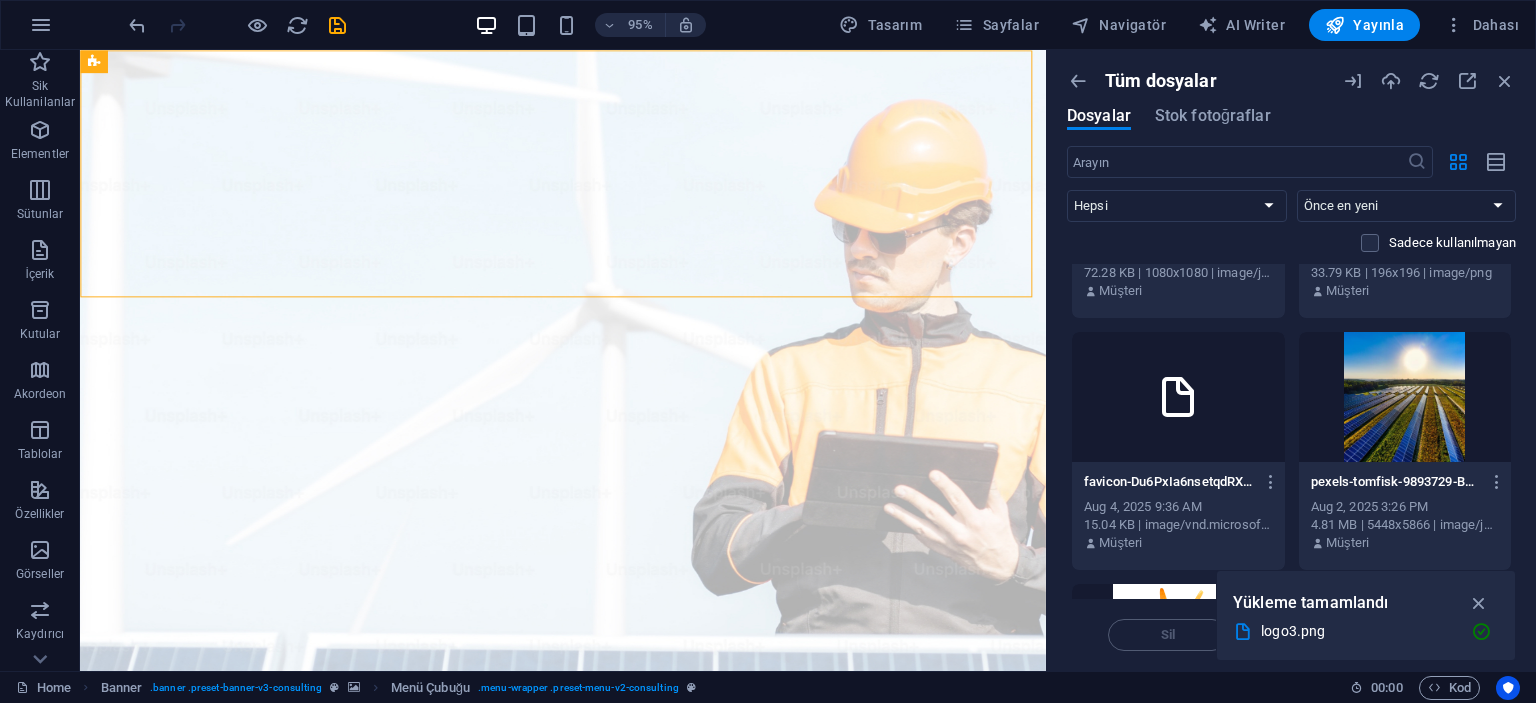scroll, scrollTop: 460, scrollLeft: 0, axis: vertical 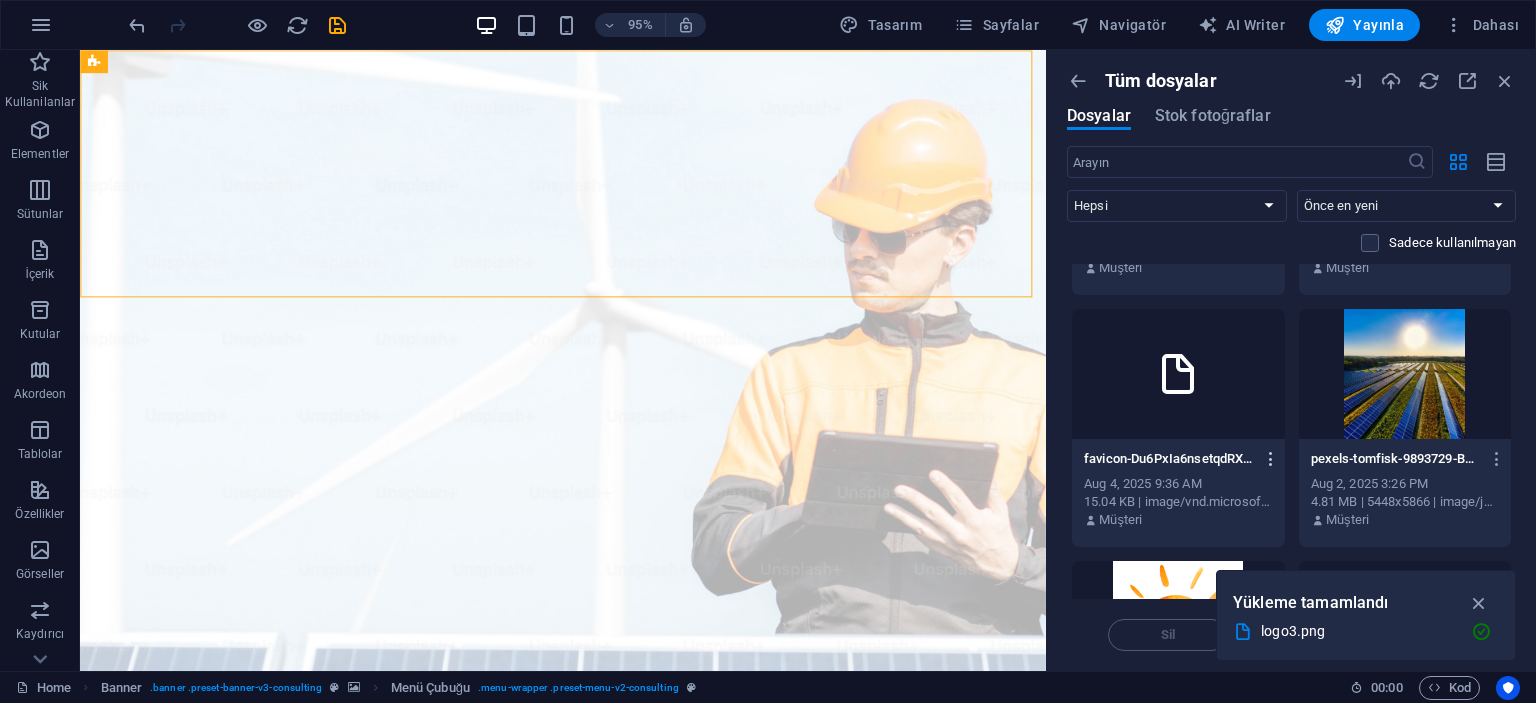 click at bounding box center [1271, 459] 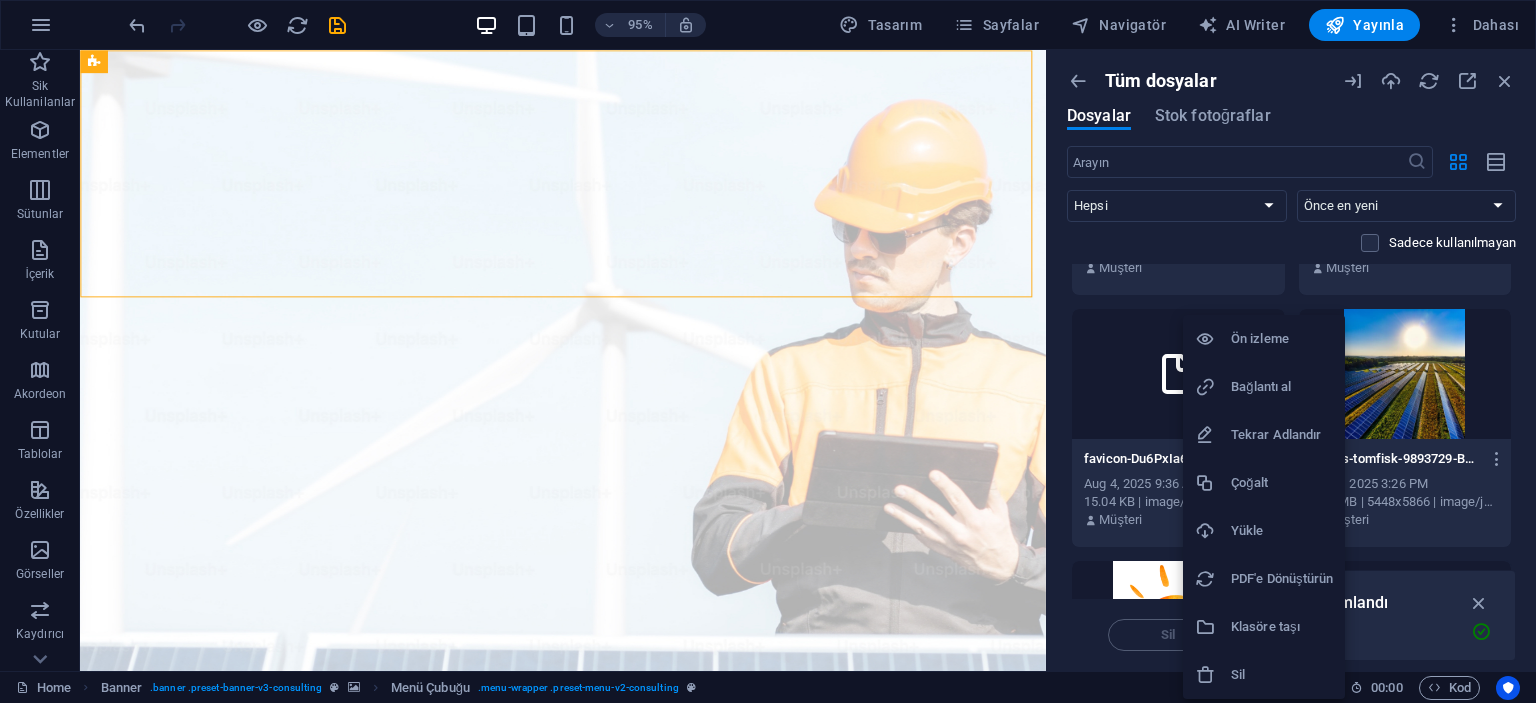 click at bounding box center [768, 351] 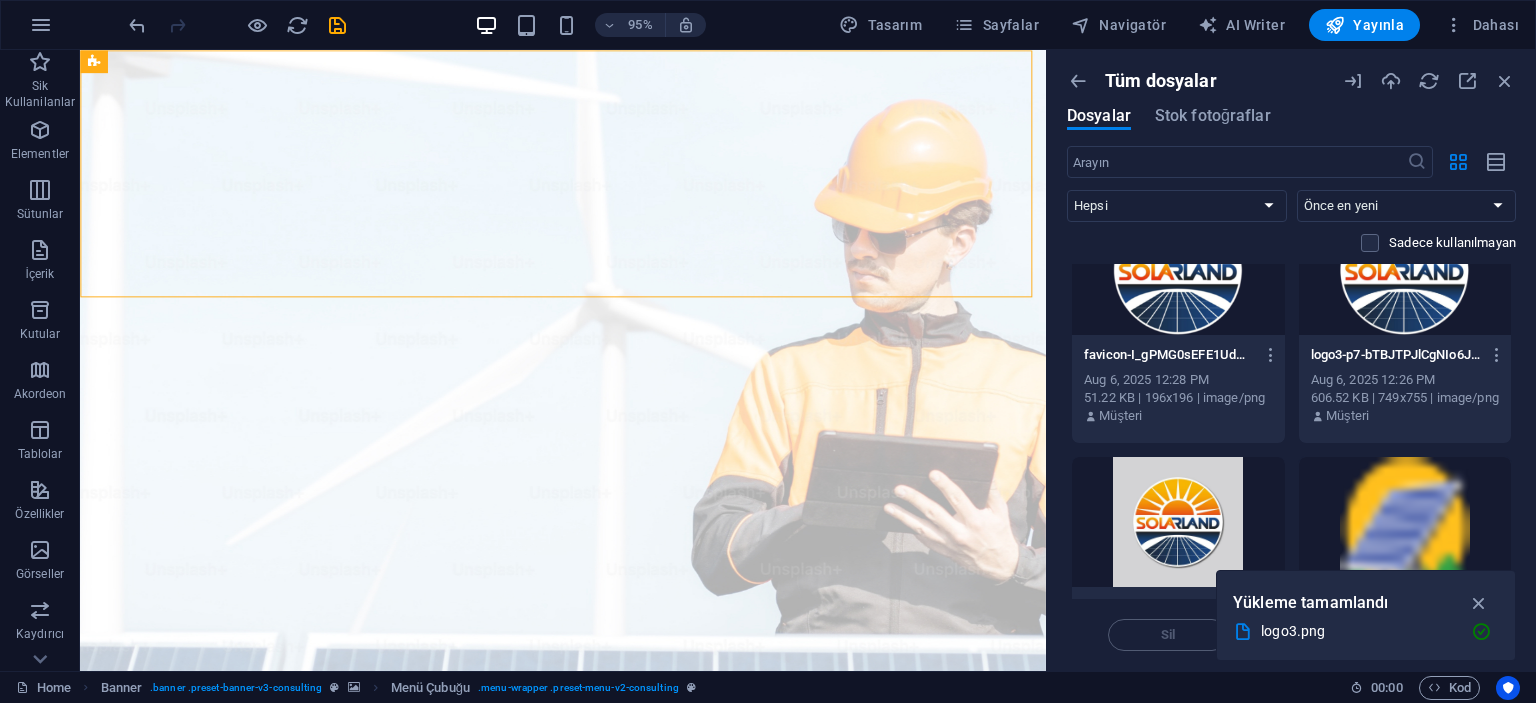 scroll, scrollTop: 0, scrollLeft: 0, axis: both 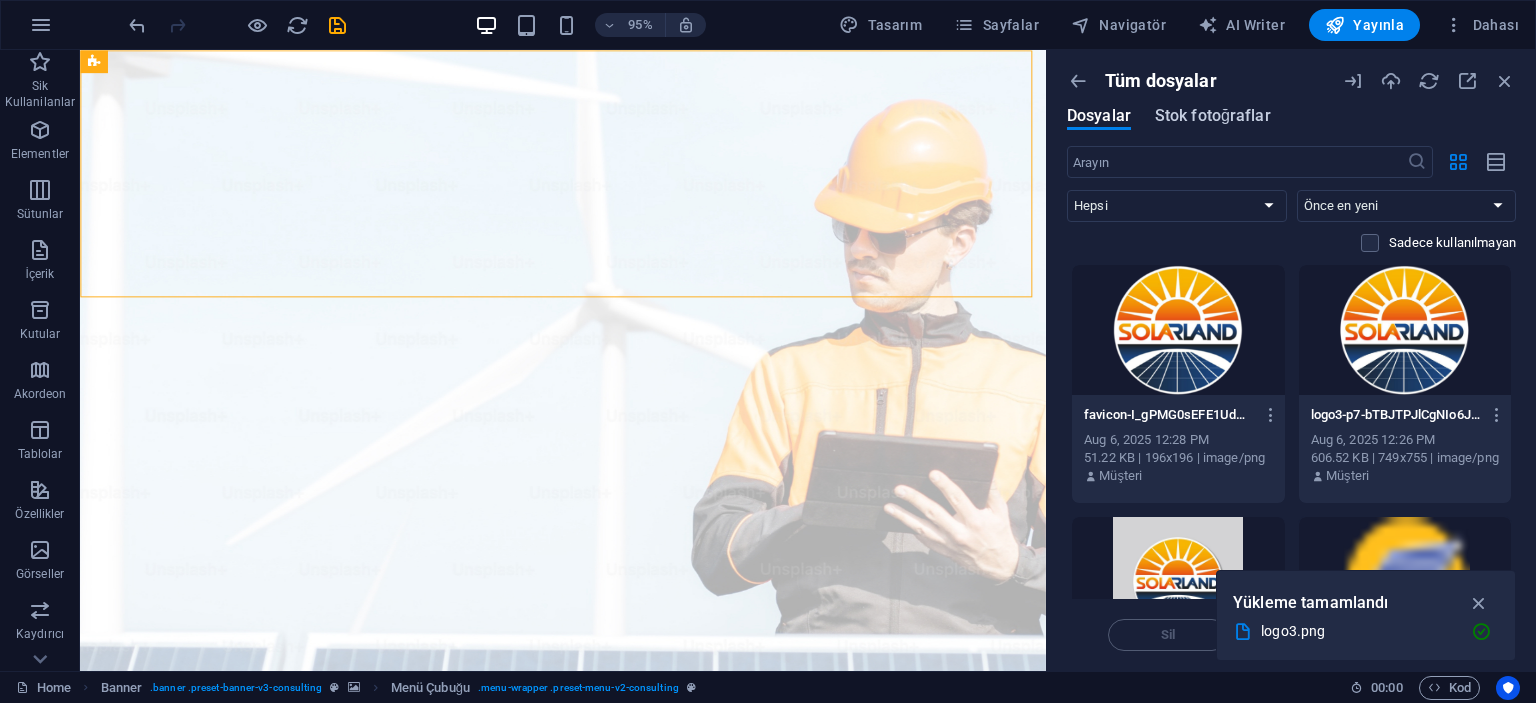 click on "Stok fotoğraflar" at bounding box center (1213, 116) 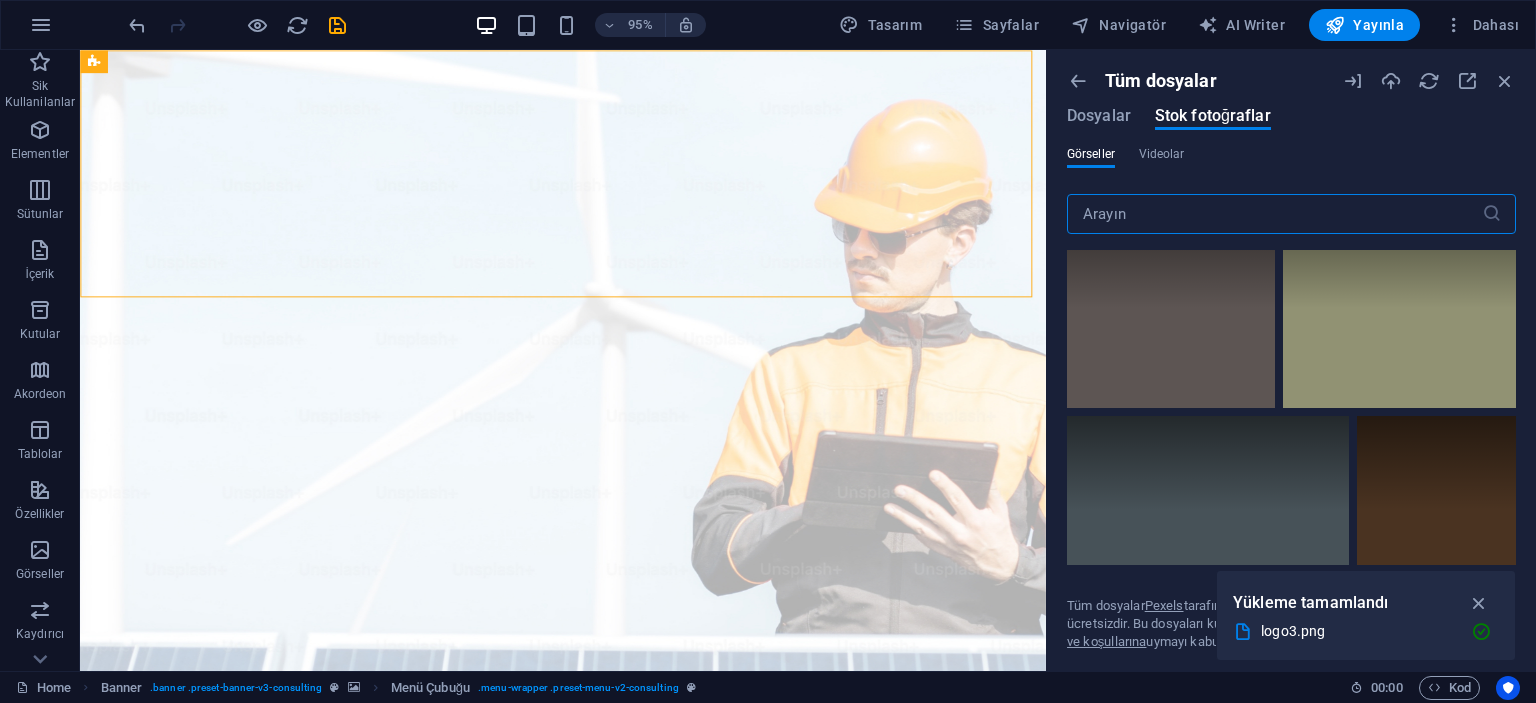 scroll, scrollTop: 10676, scrollLeft: 0, axis: vertical 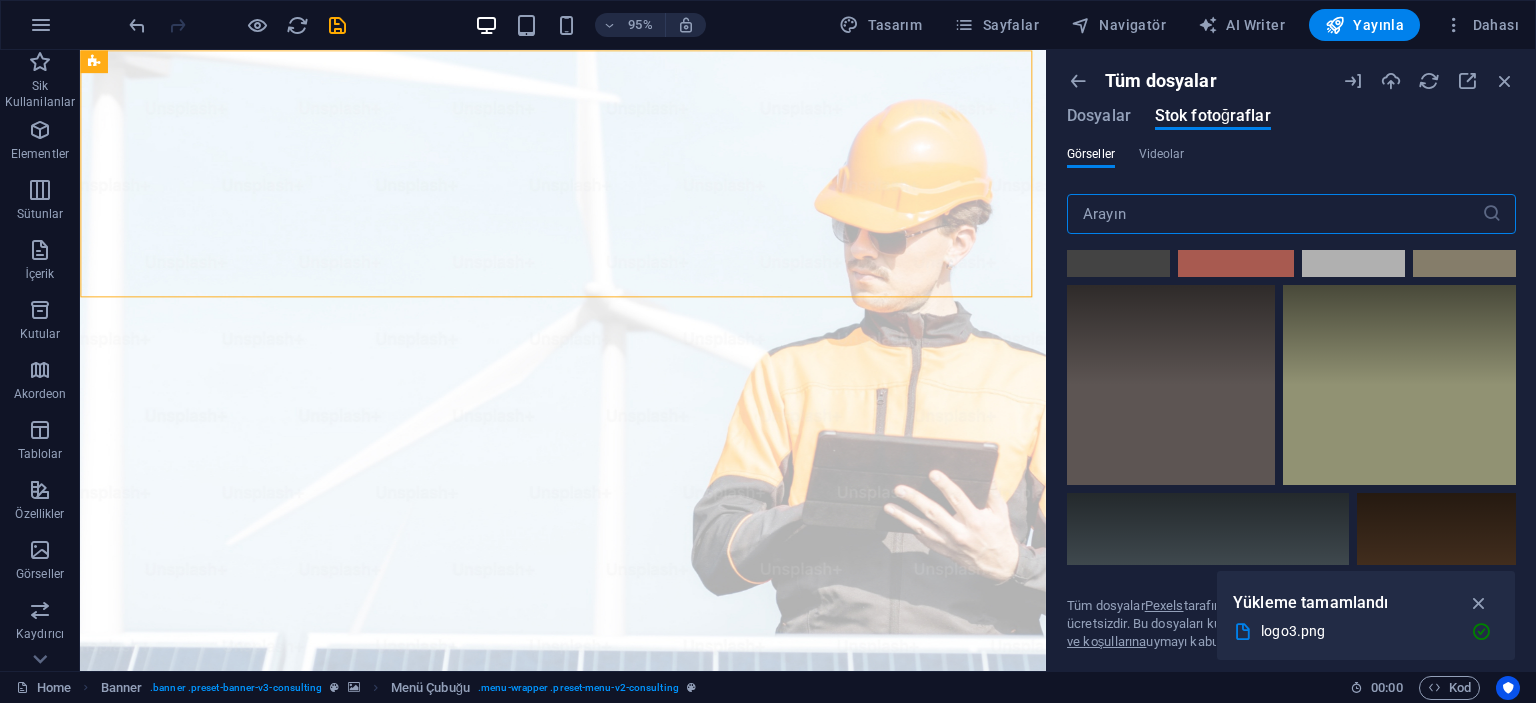 click at bounding box center [1274, 214] 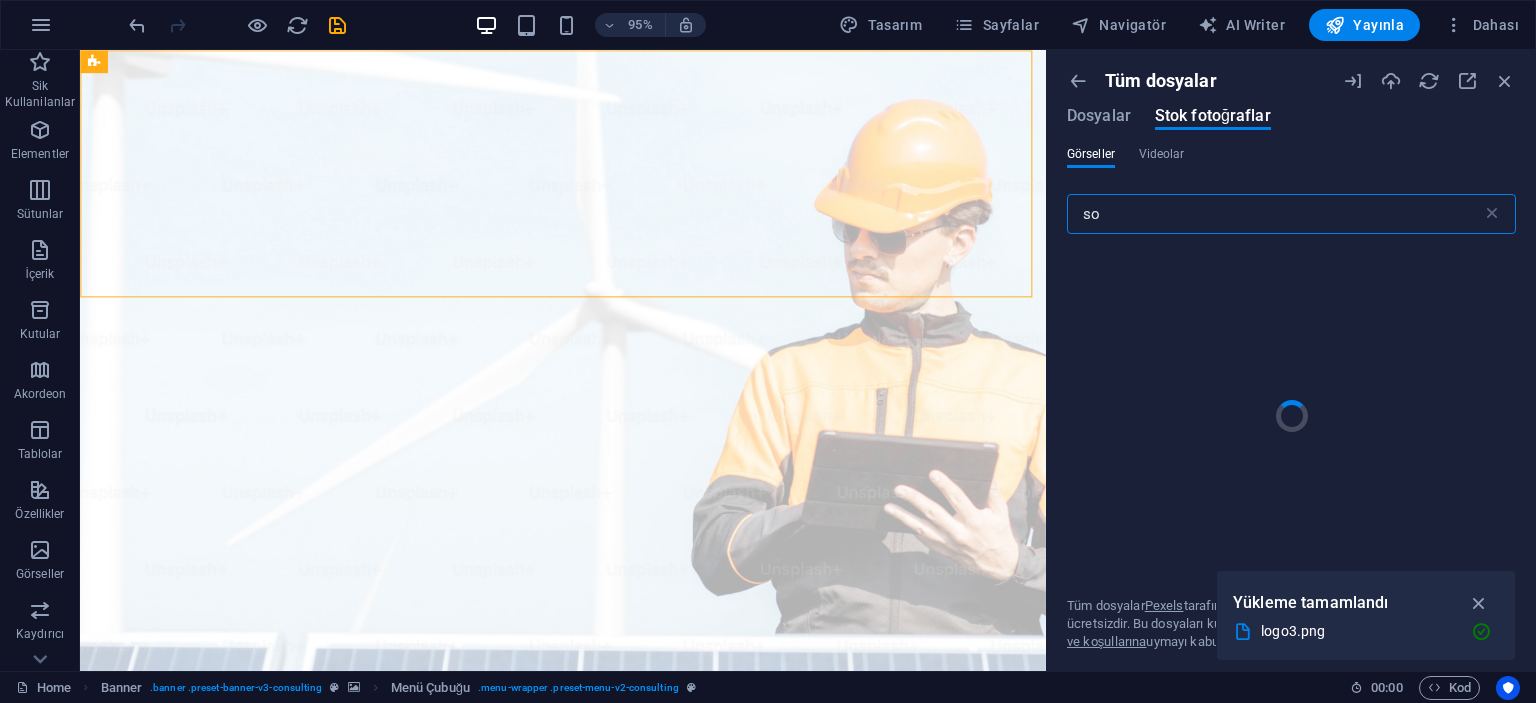 type on "s" 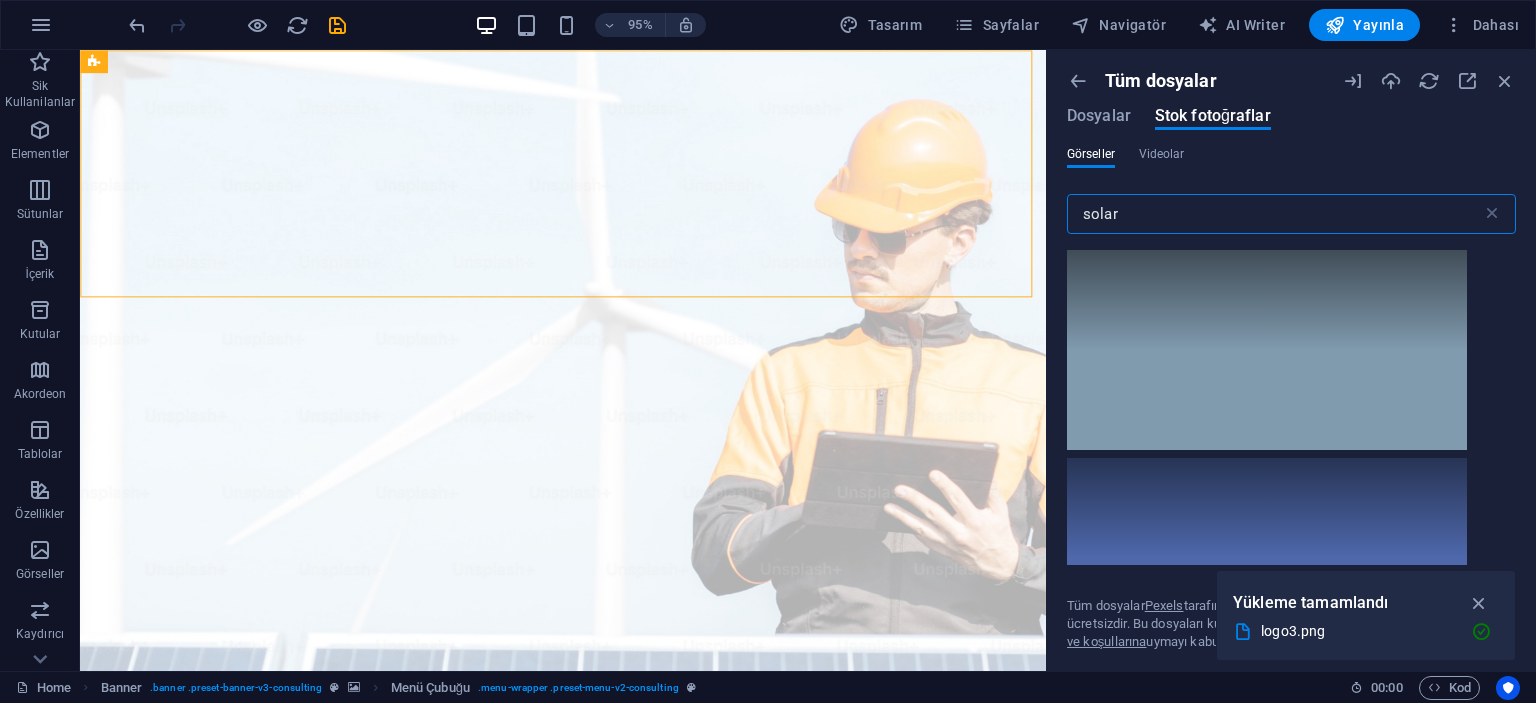 type on "solar" 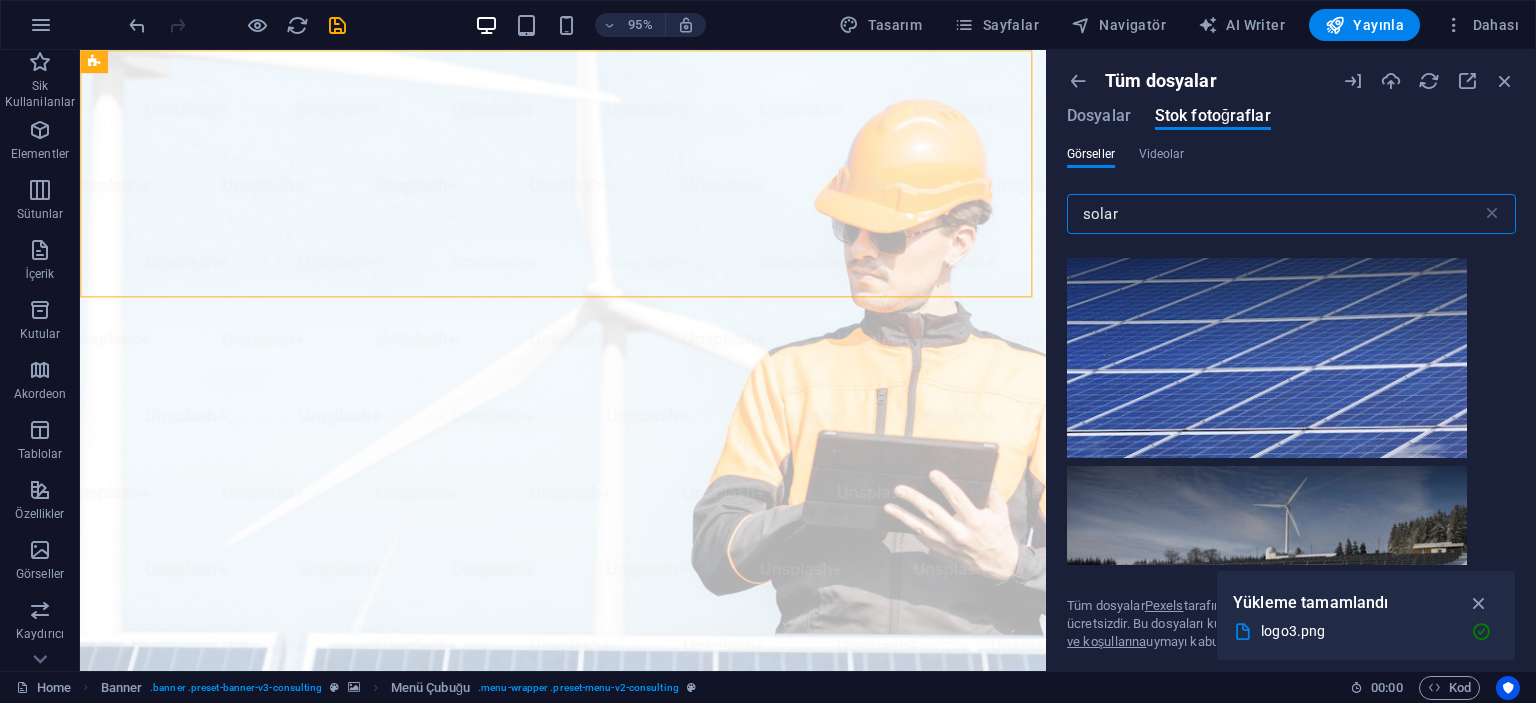 scroll, scrollTop: 0, scrollLeft: 0, axis: both 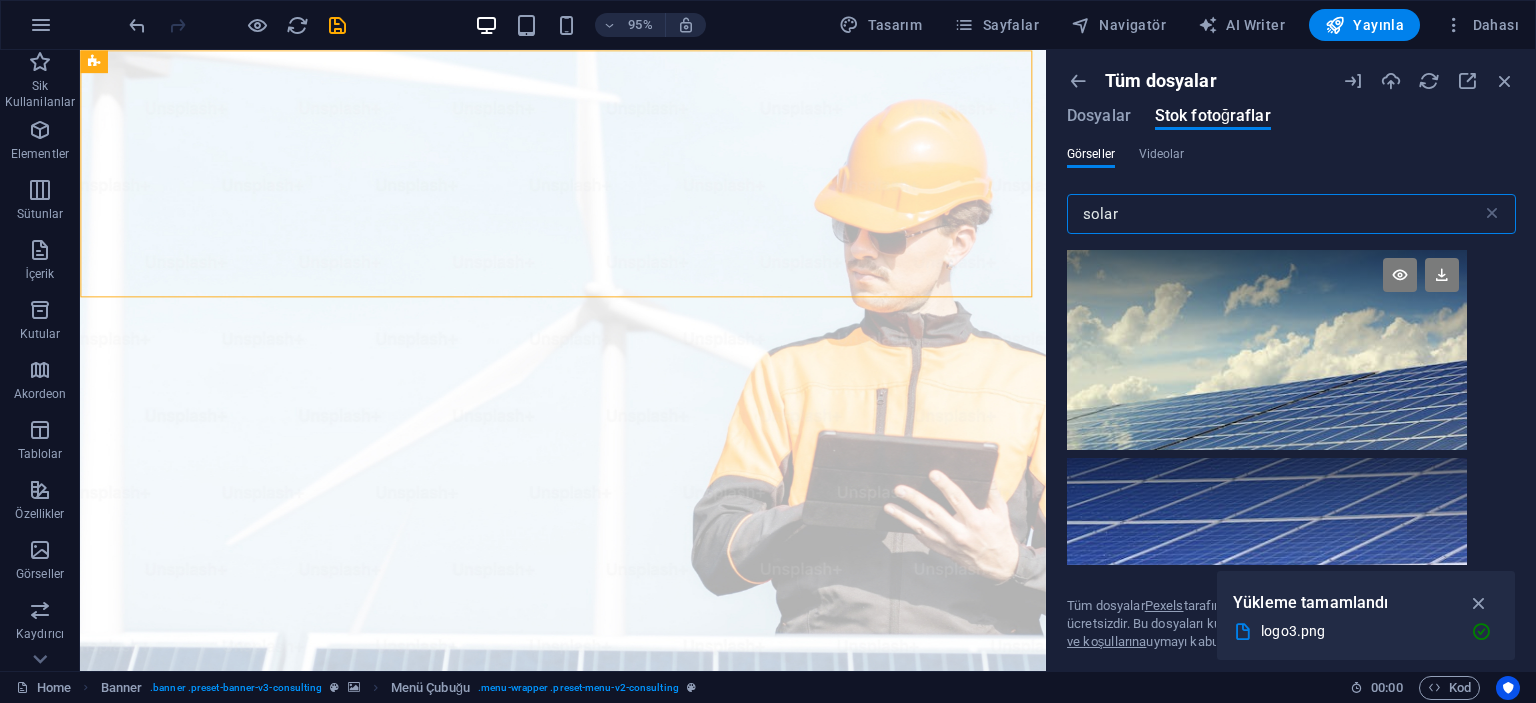 click at bounding box center (1267, 350) 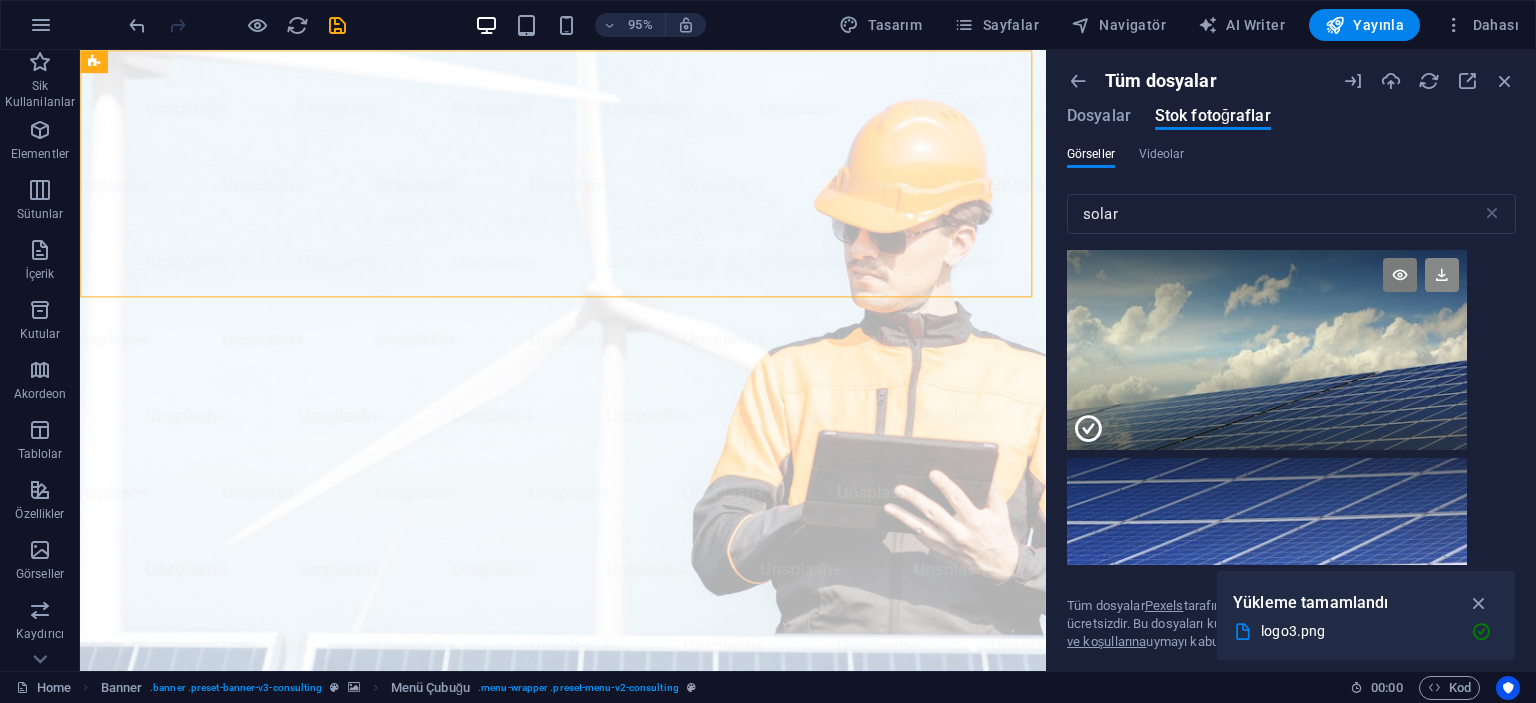 click at bounding box center [1442, 275] 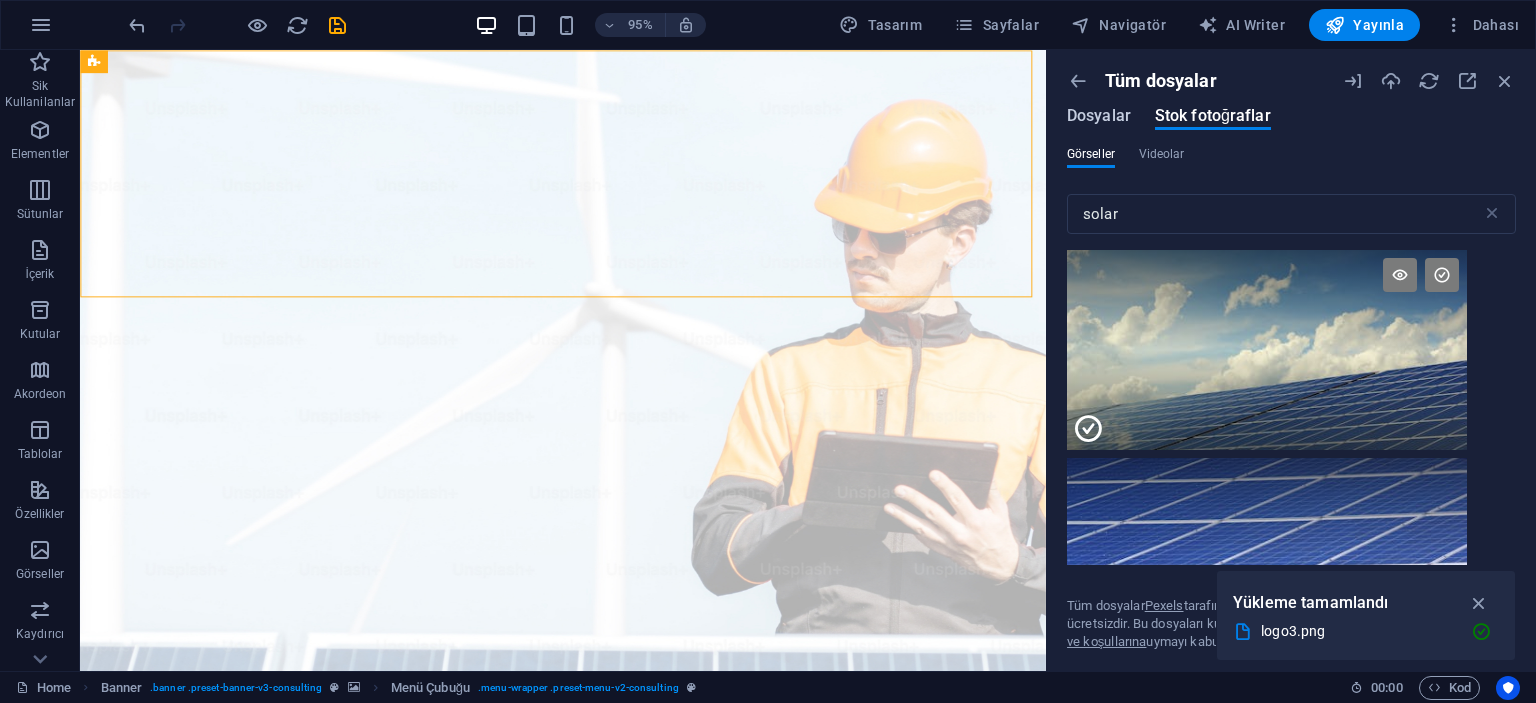 click on "Dosyalar" at bounding box center (1099, 116) 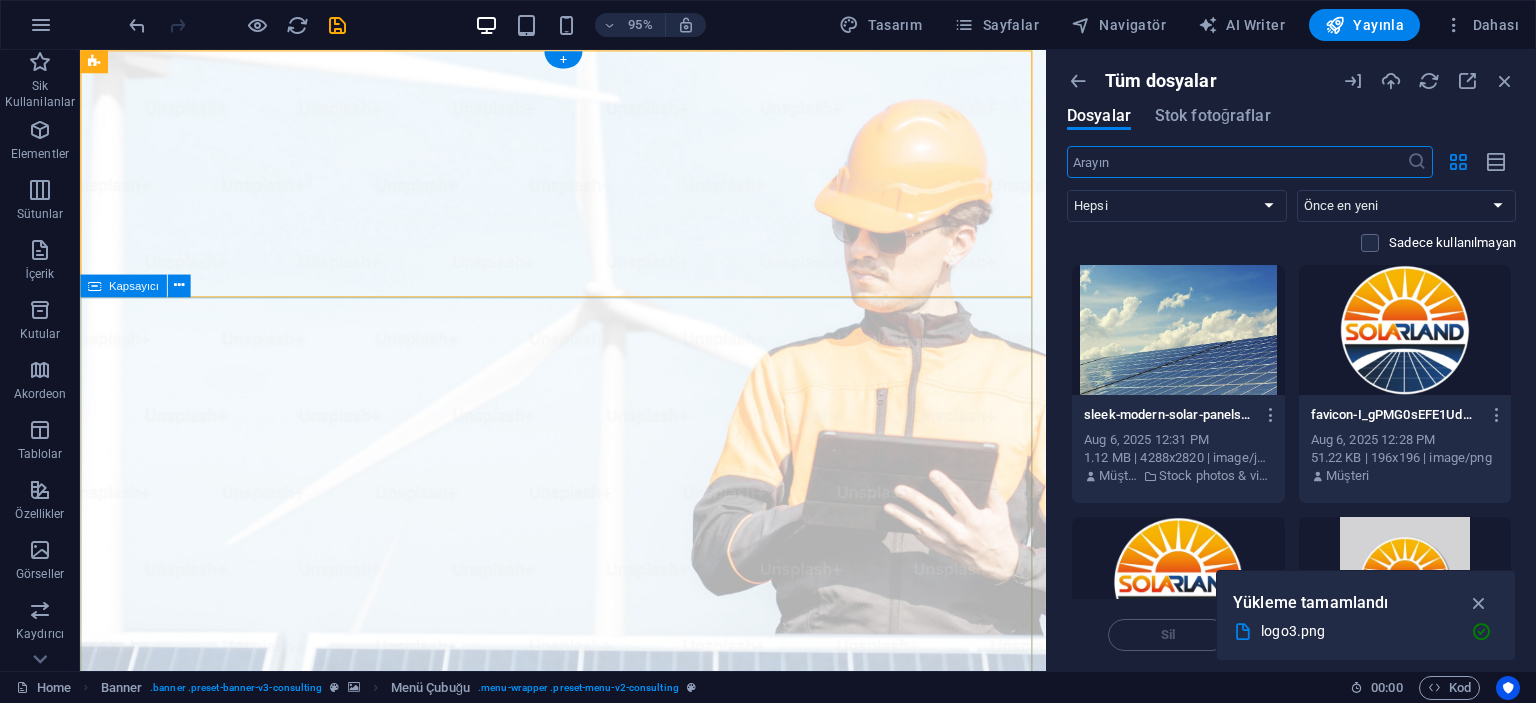 click on "Güneşin Gücüyle ve Yenilikçi Çözümlerle Sürdürülebilir Bir Gelecek Kurun Sitemiz hazırlanıyor. Anlayışınız için teşekkür ederiz." at bounding box center [588, 1562] 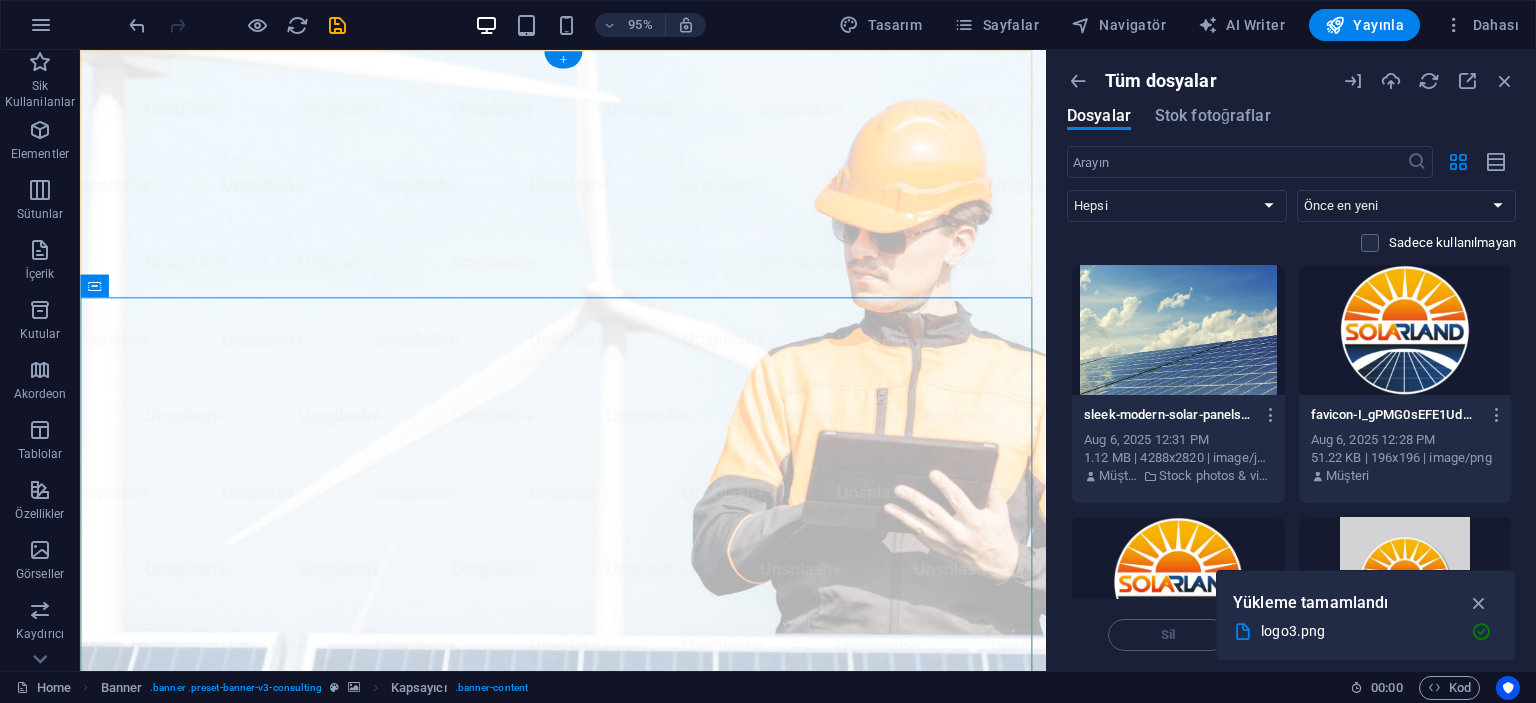 click on "+" at bounding box center [562, 59] 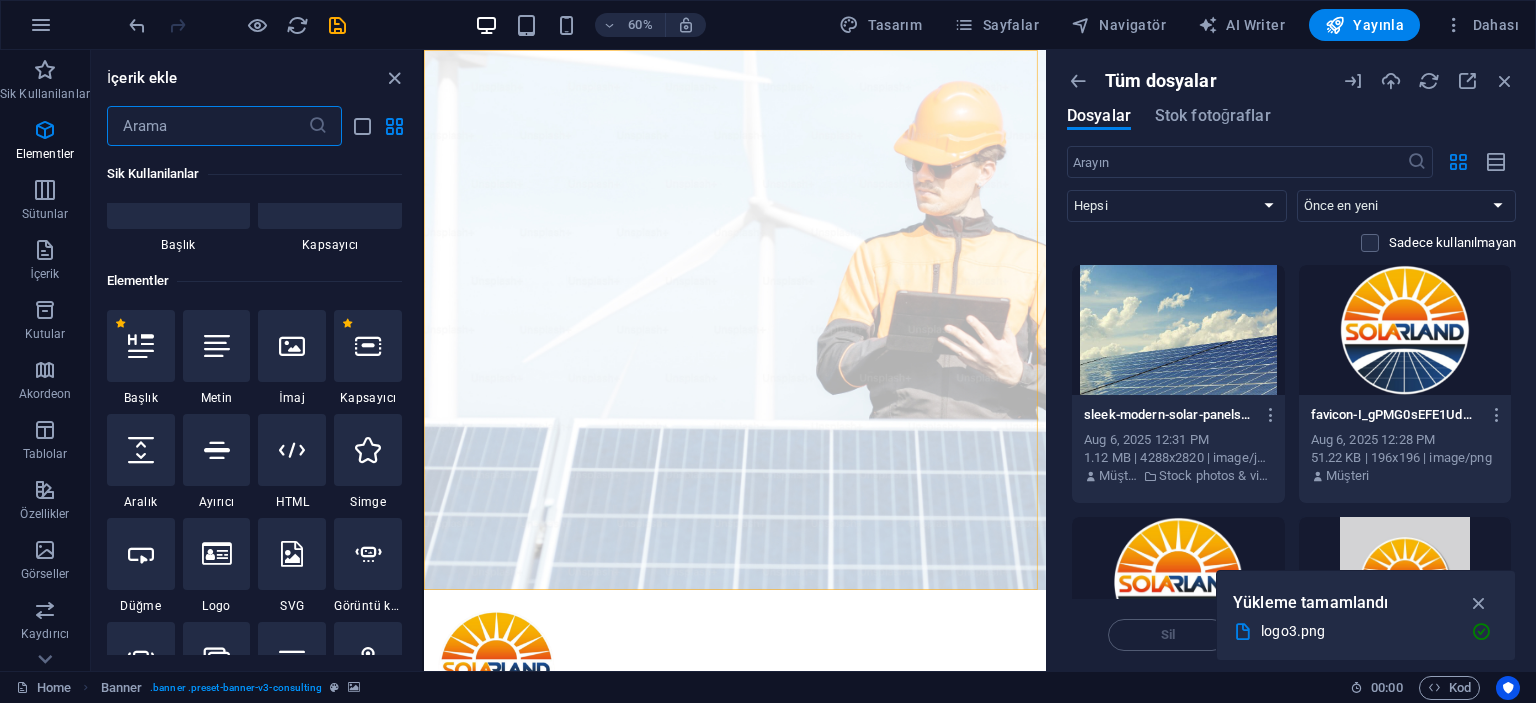 scroll, scrollTop: 0, scrollLeft: 0, axis: both 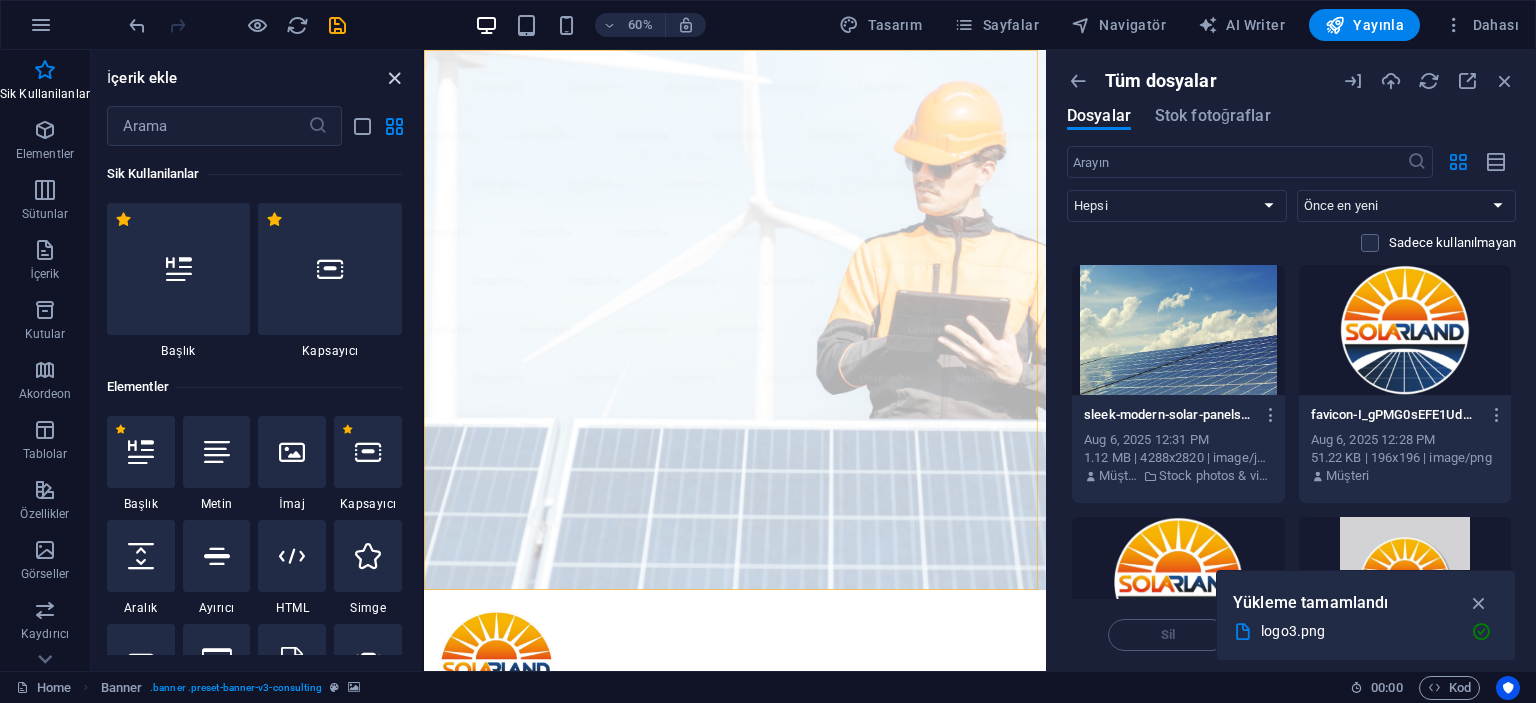 click at bounding box center (394, 78) 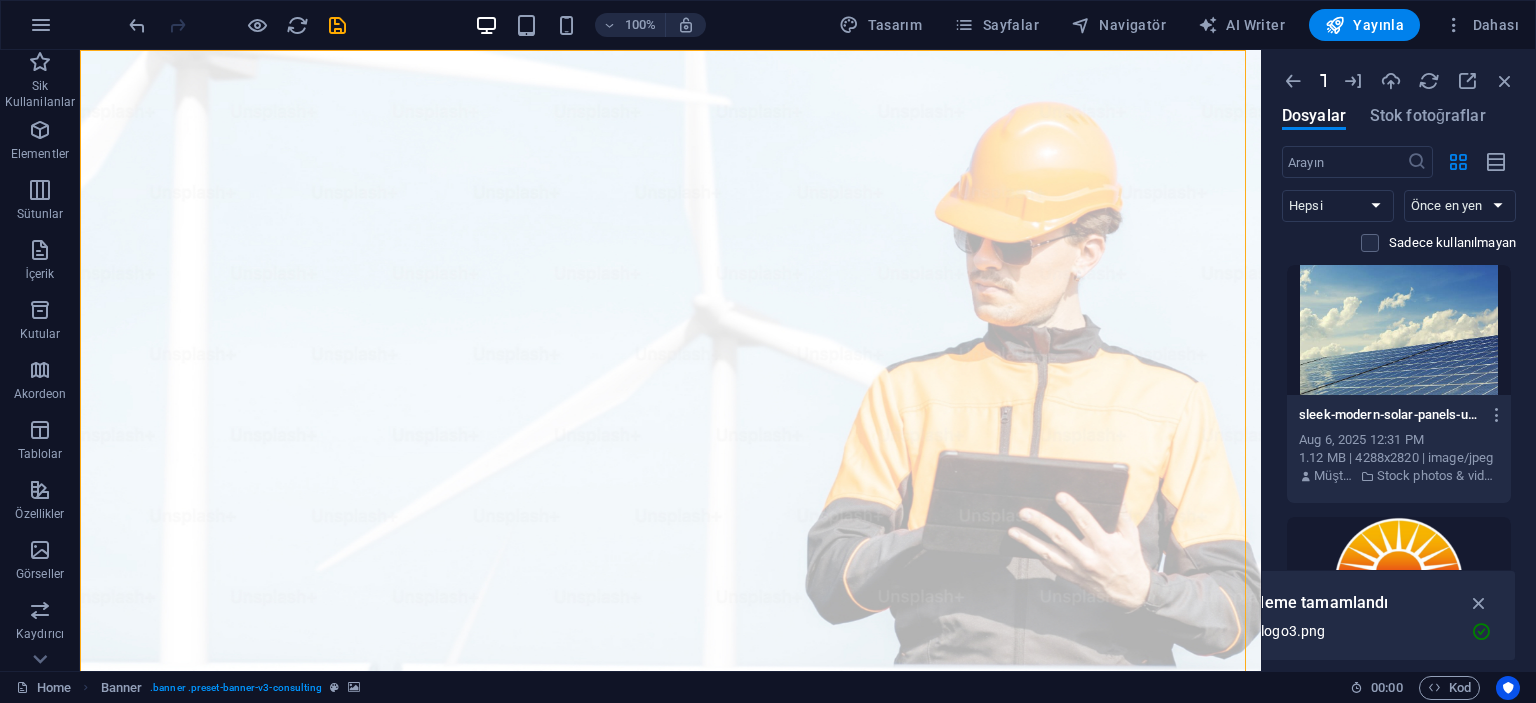 drag, startPoint x: 1046, startPoint y: 124, endPoint x: 1260, endPoint y: 135, distance: 214.28252 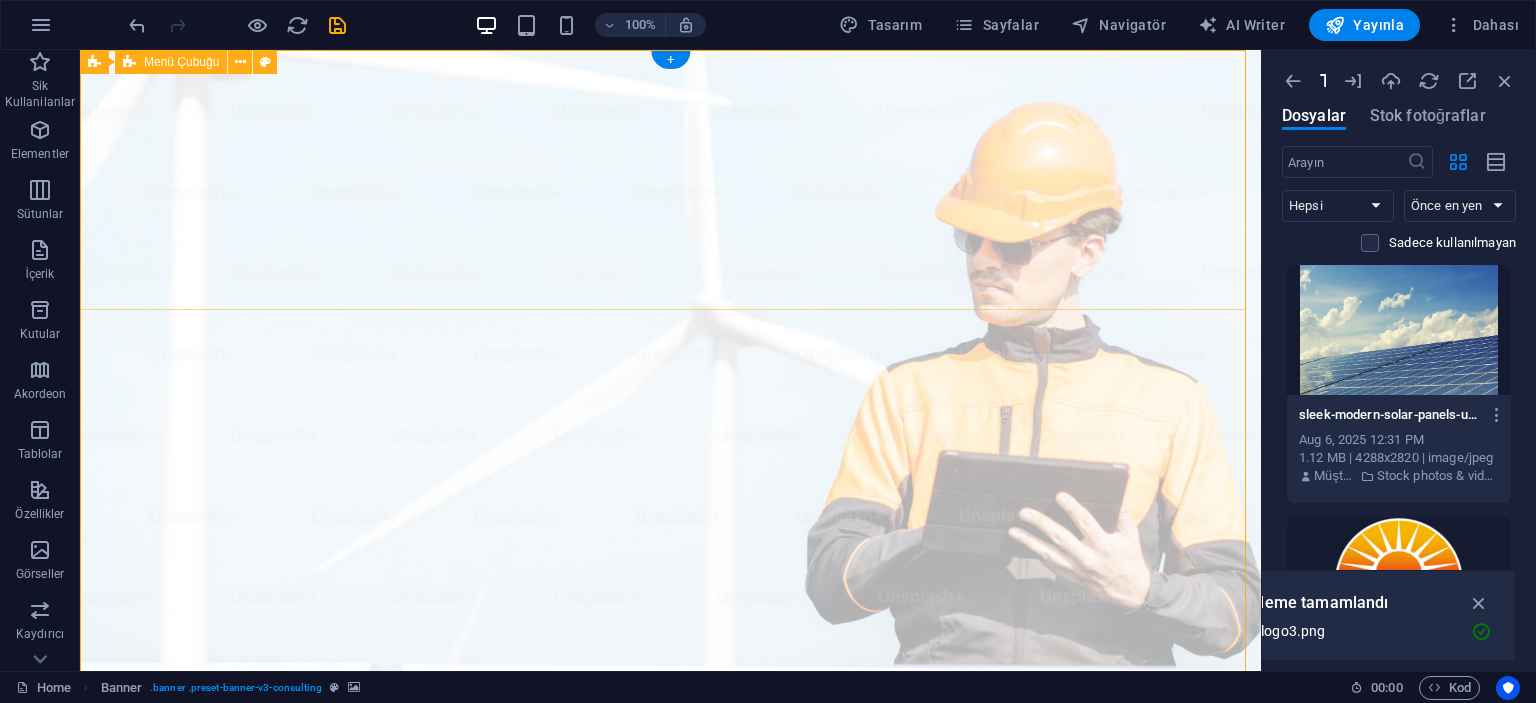click on "Hakkımızda Hizmetlerimiz Projelerimiz İletişim Bize Ulaşın" at bounding box center [670, 1128] 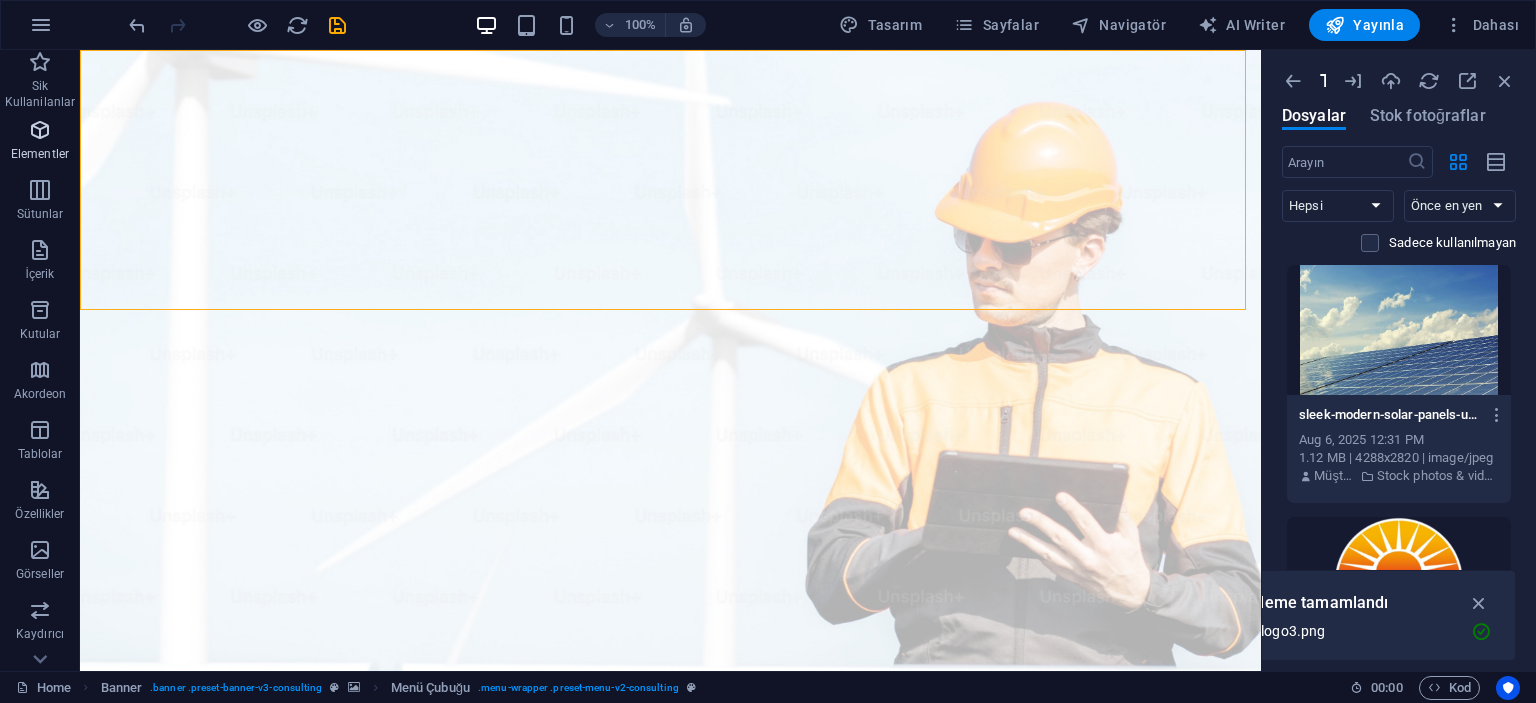 click at bounding box center (40, 130) 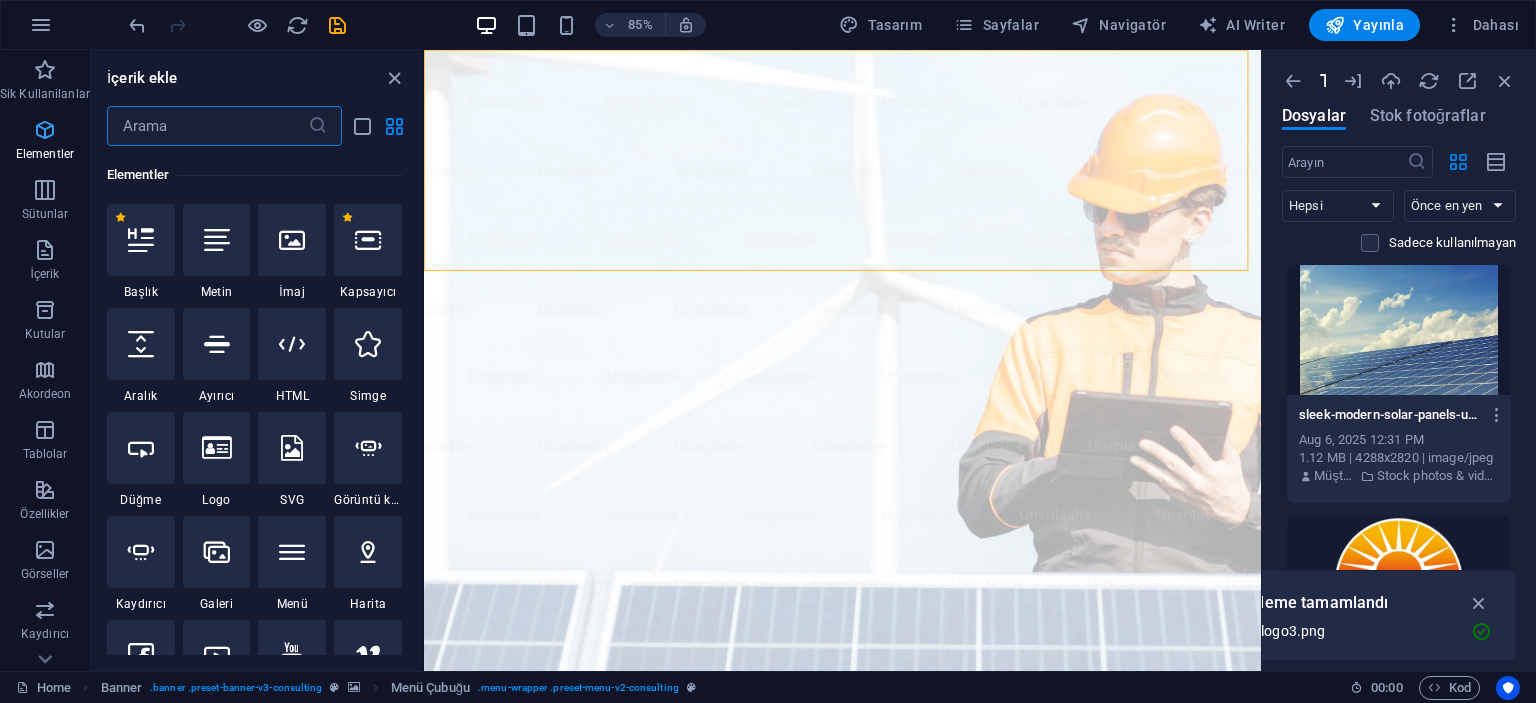scroll, scrollTop: 212, scrollLeft: 0, axis: vertical 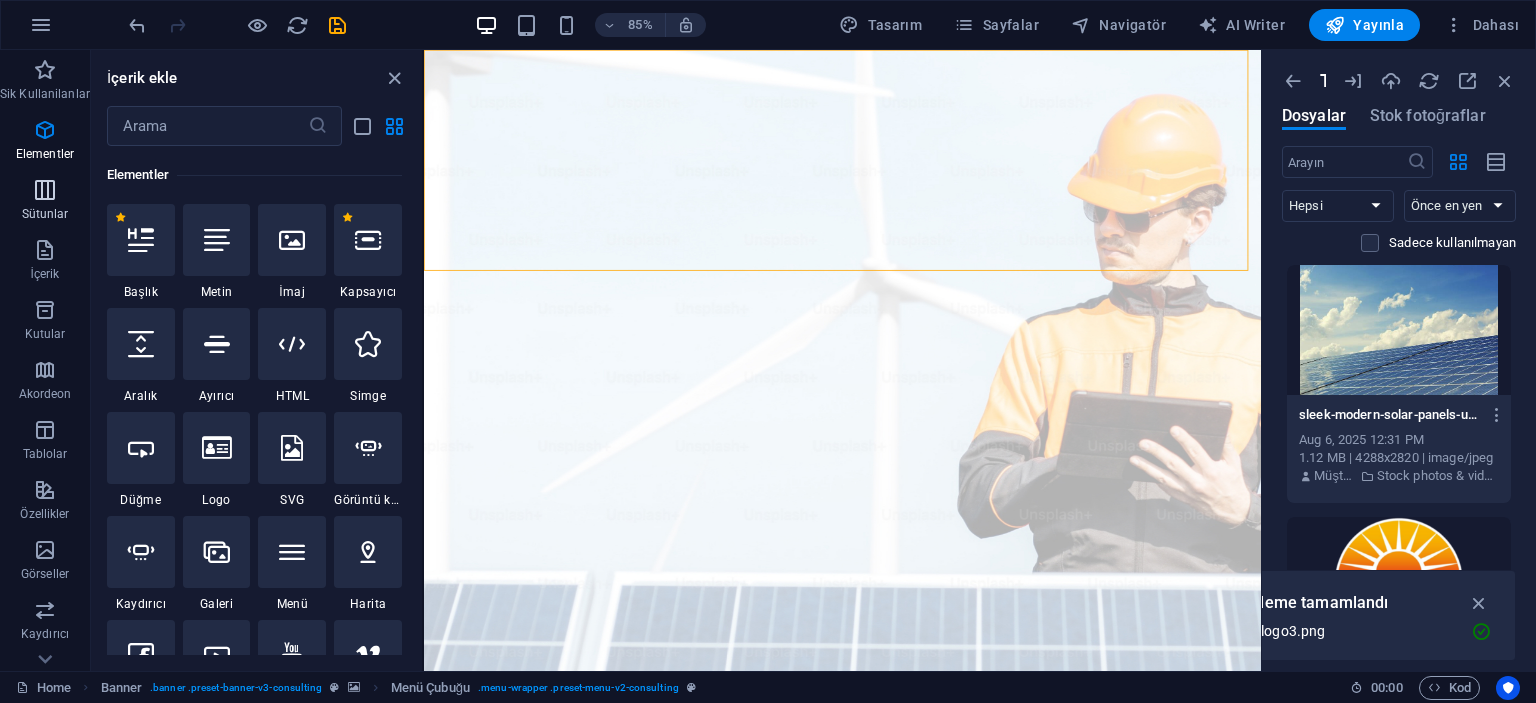 click at bounding box center (45, 190) 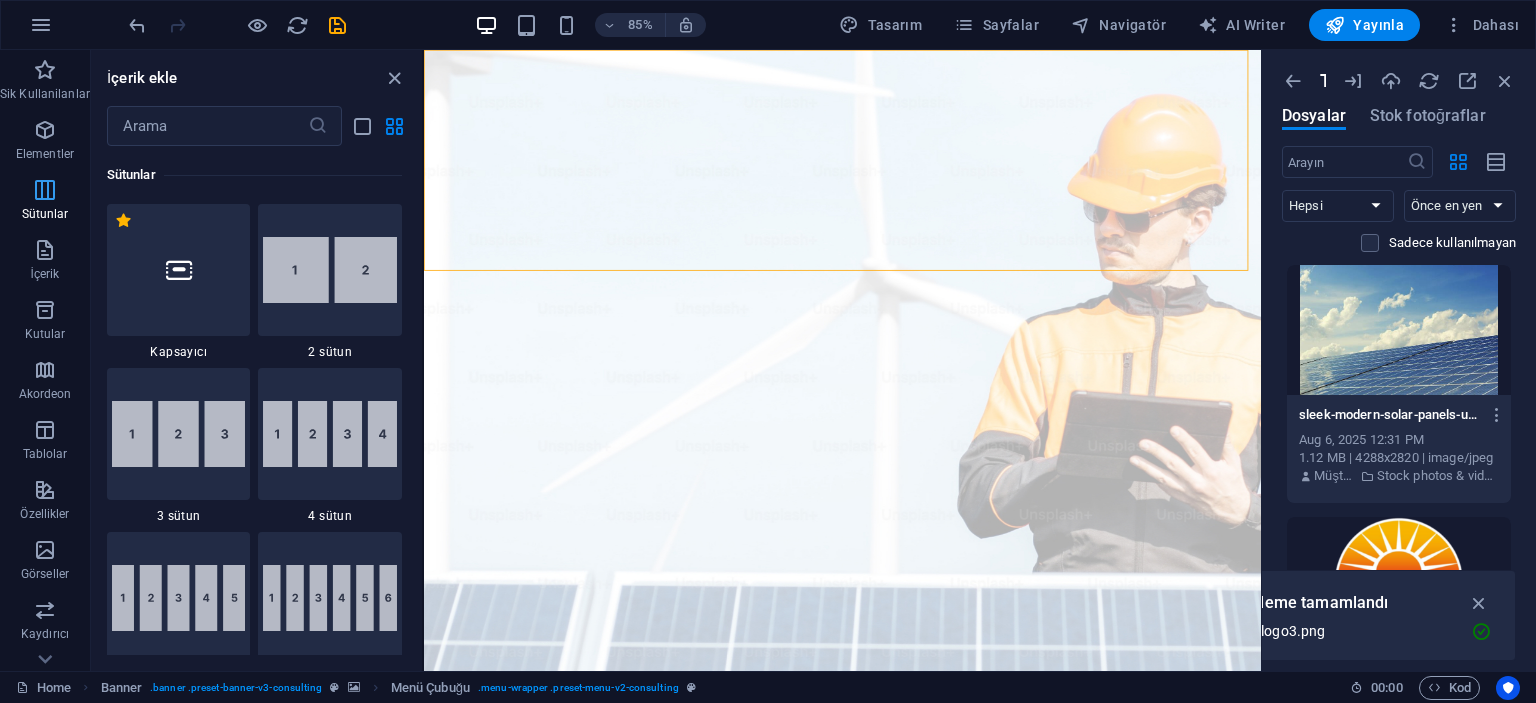 scroll, scrollTop: 989, scrollLeft: 0, axis: vertical 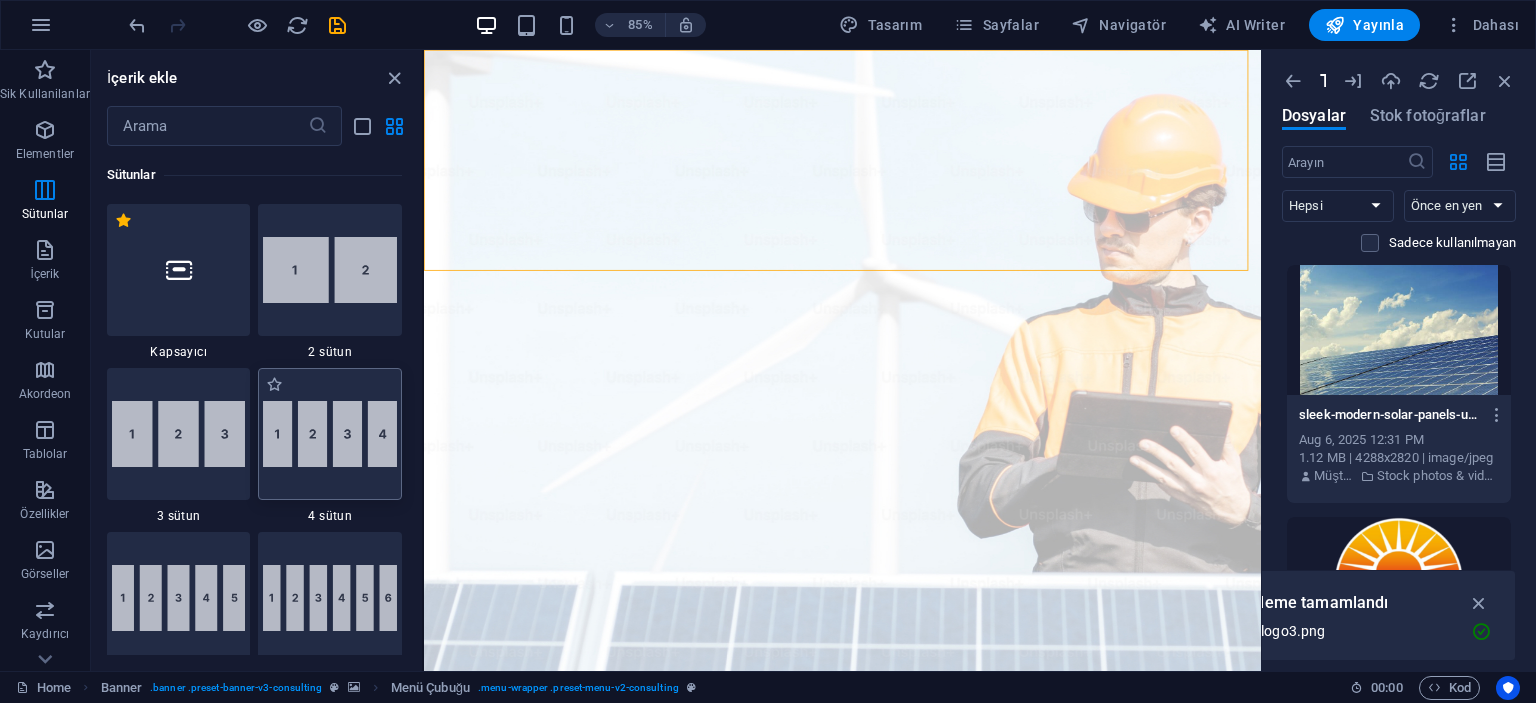click at bounding box center [330, 434] 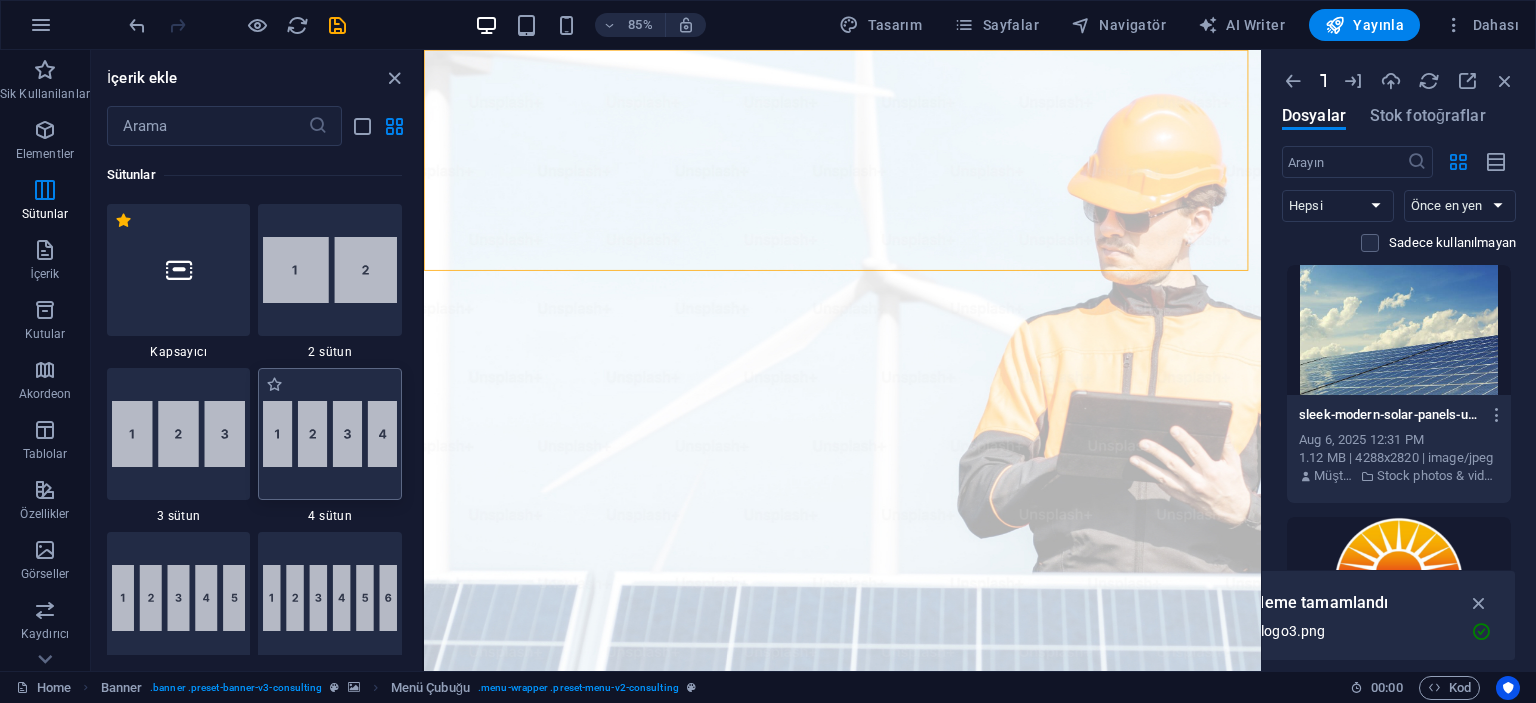 scroll, scrollTop: 872, scrollLeft: 0, axis: vertical 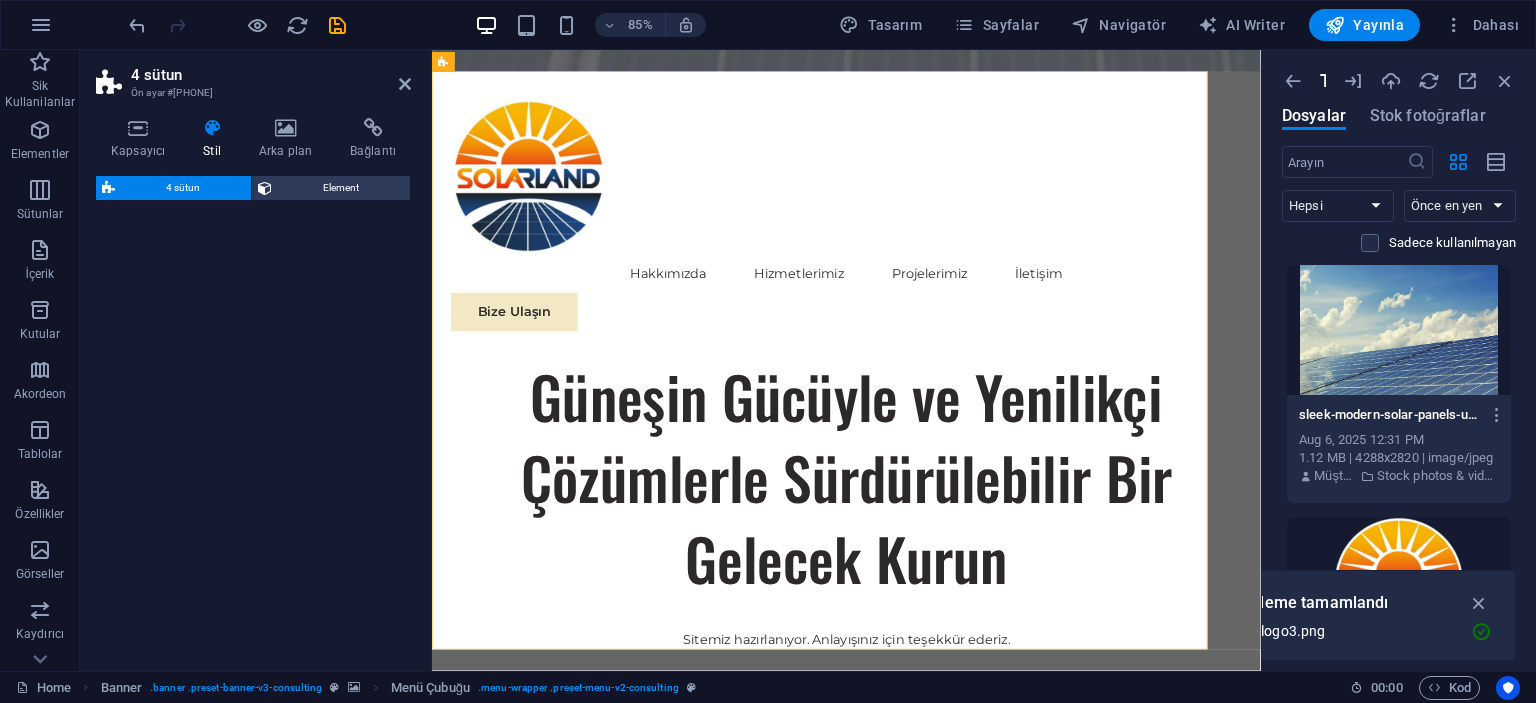 select on "rem" 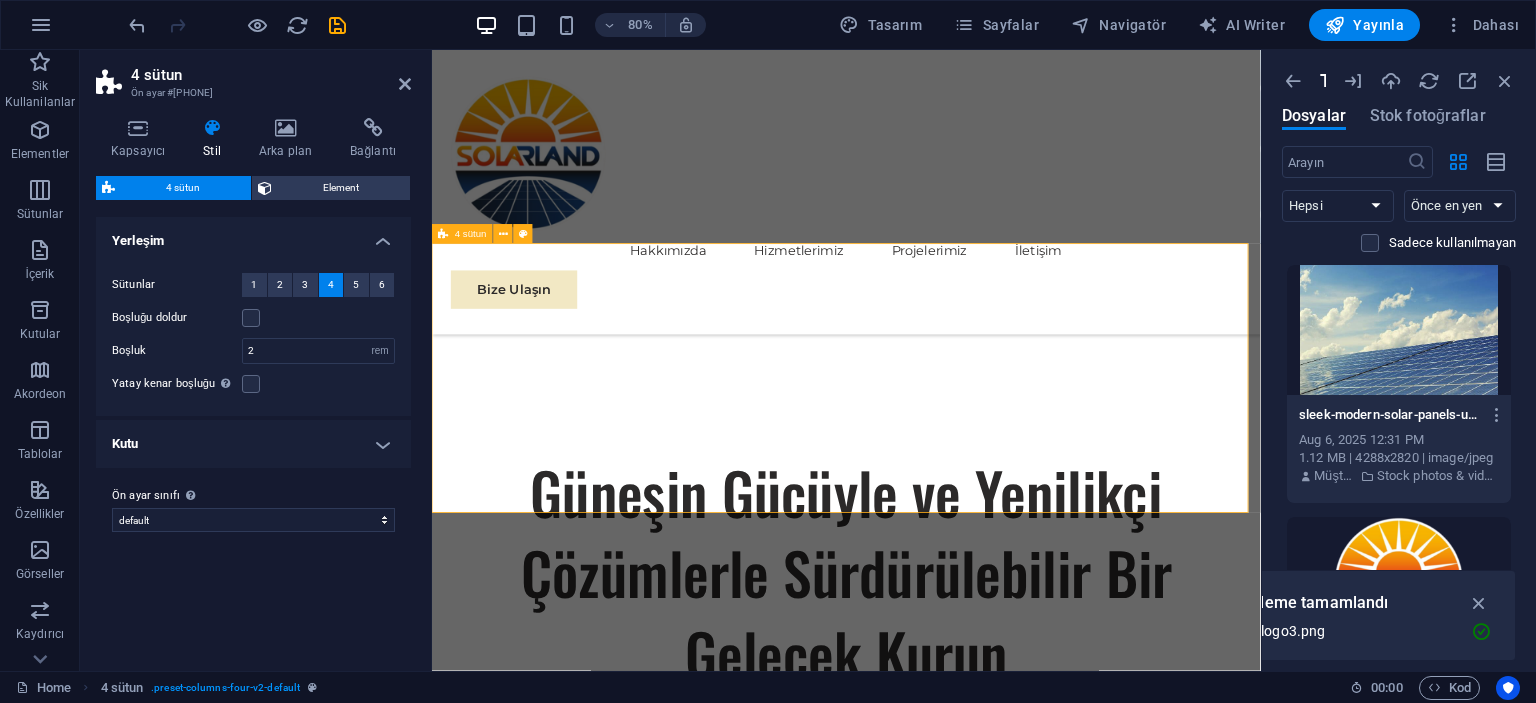 scroll, scrollTop: 672, scrollLeft: 0, axis: vertical 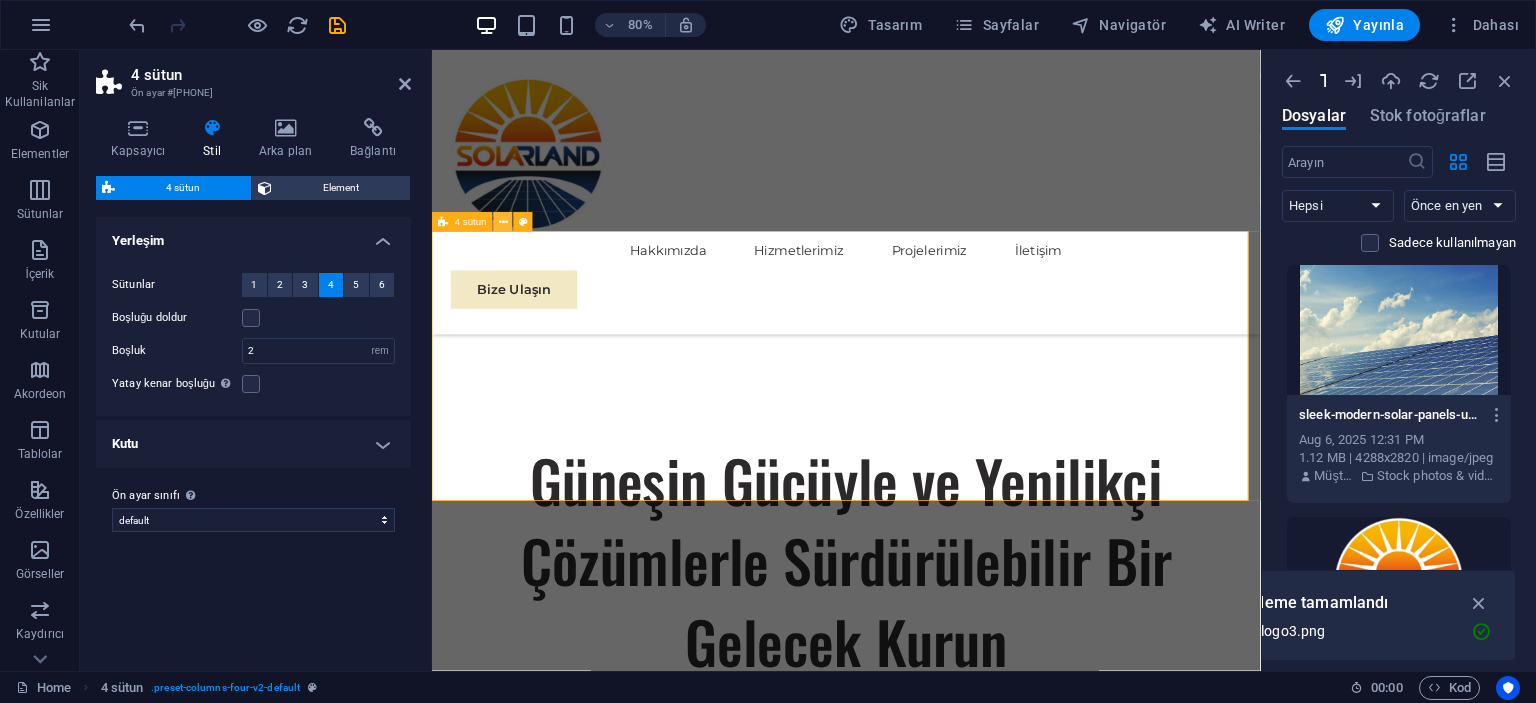 click at bounding box center (503, 222) 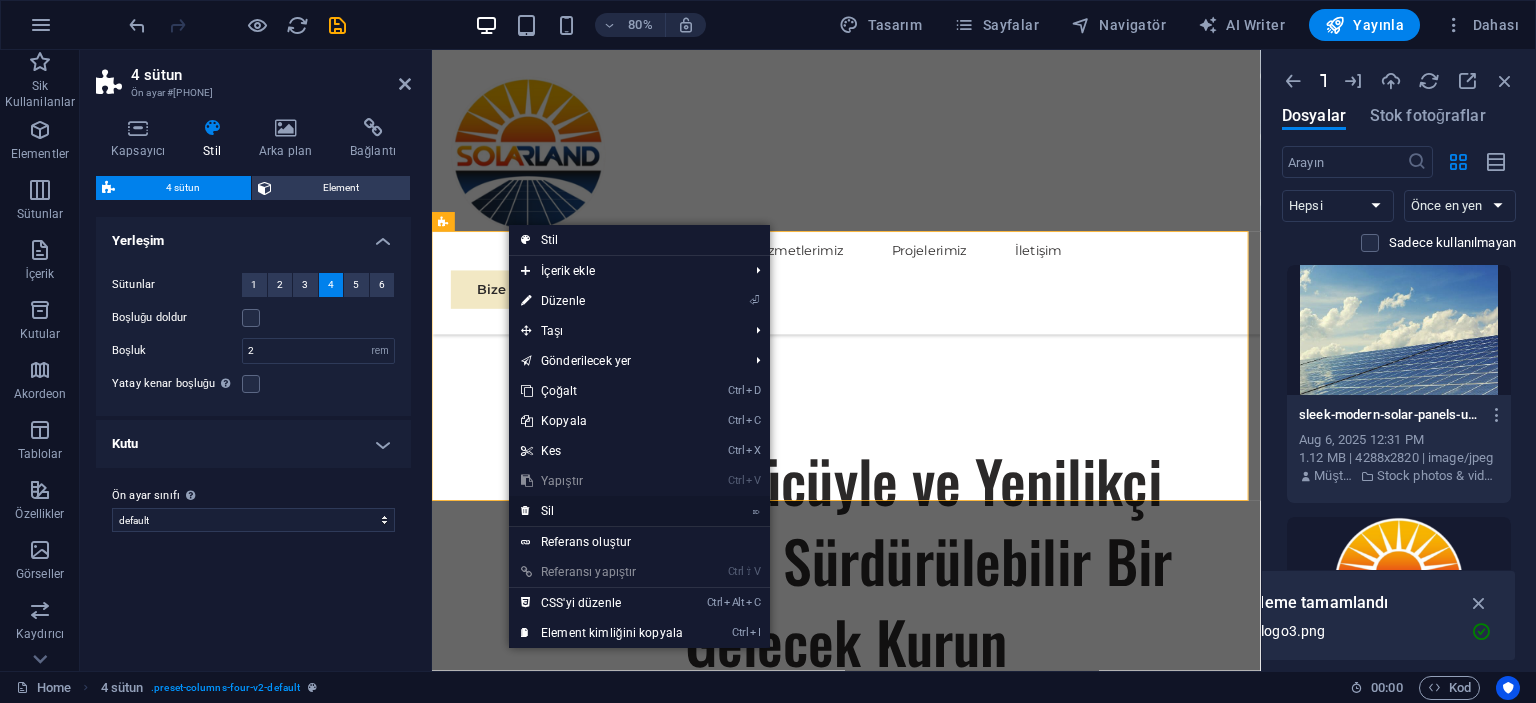 click on "⌦  Sil" at bounding box center [602, 511] 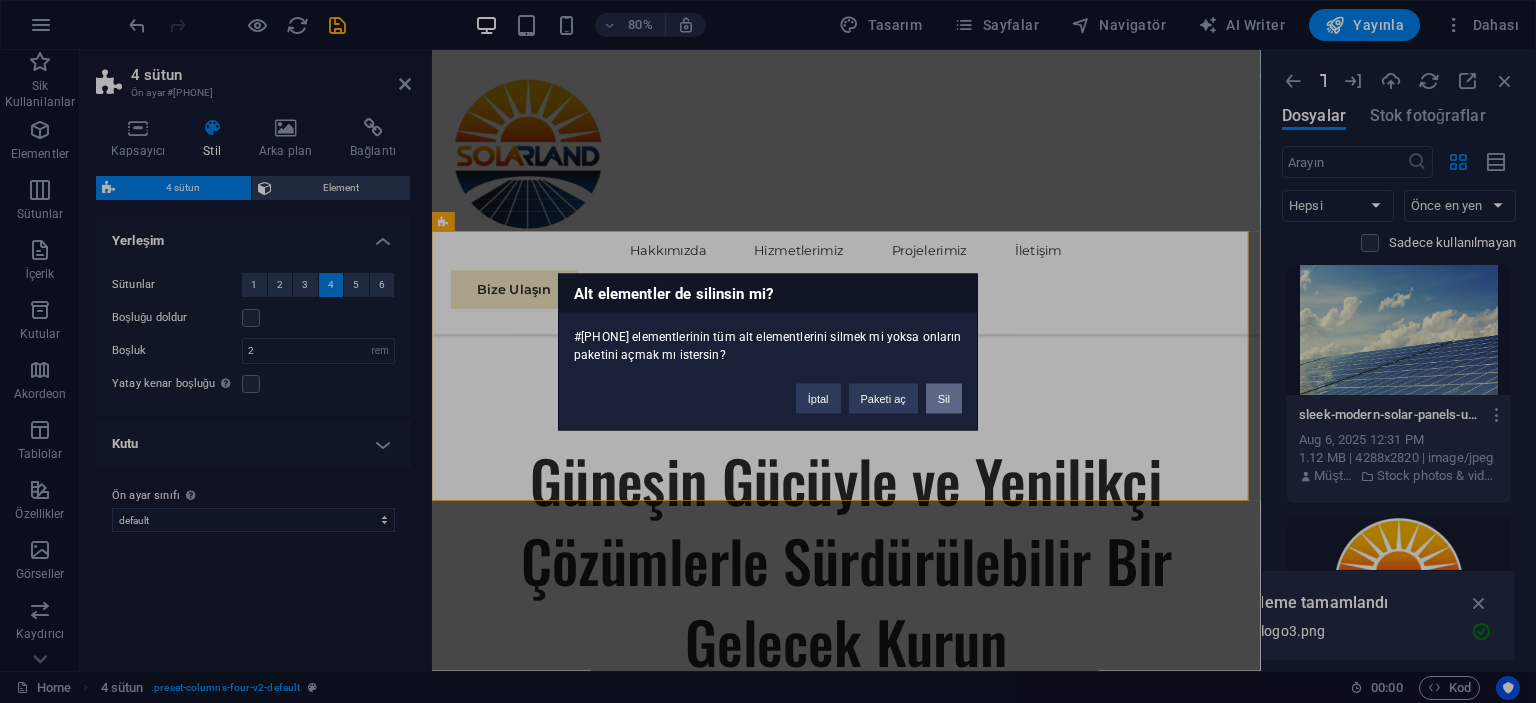 click on "Sil" at bounding box center [944, 398] 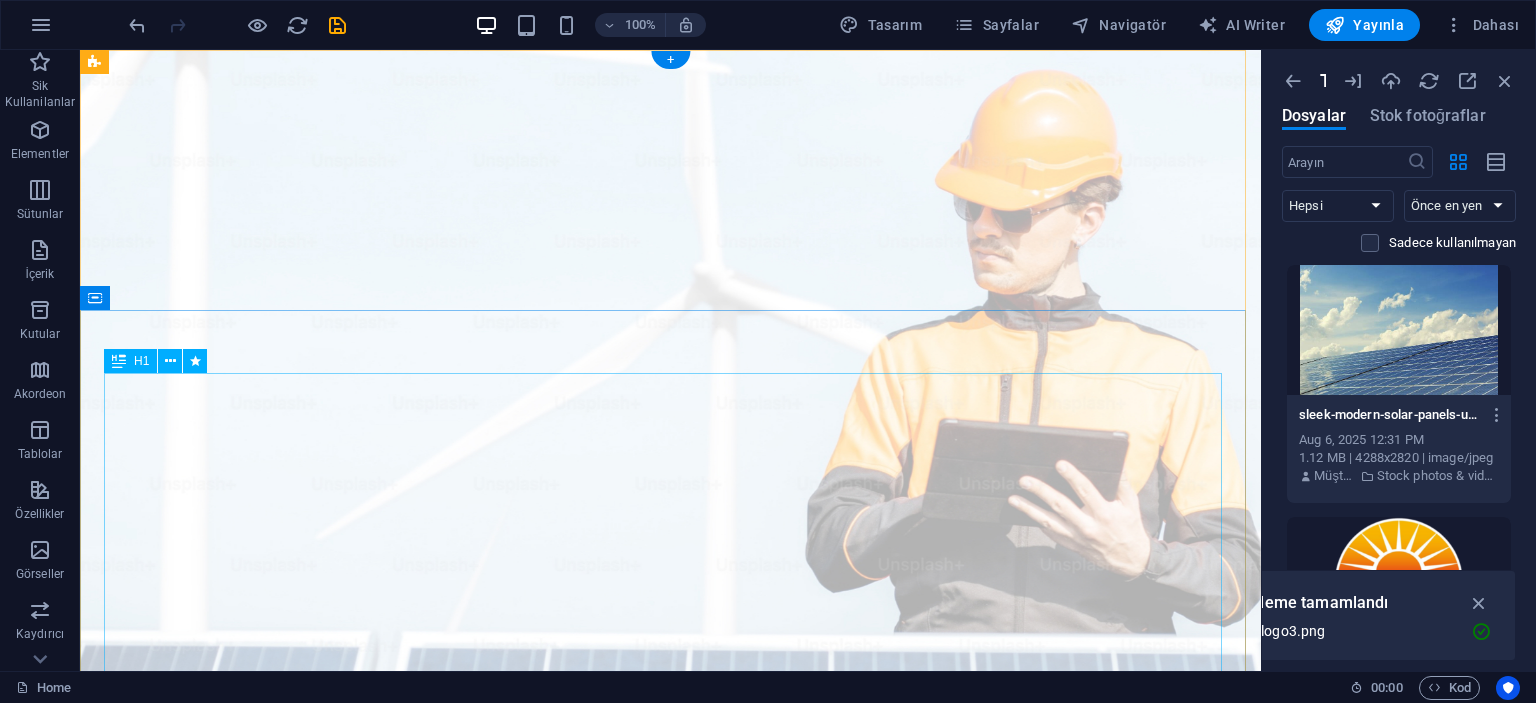 scroll, scrollTop: 0, scrollLeft: 0, axis: both 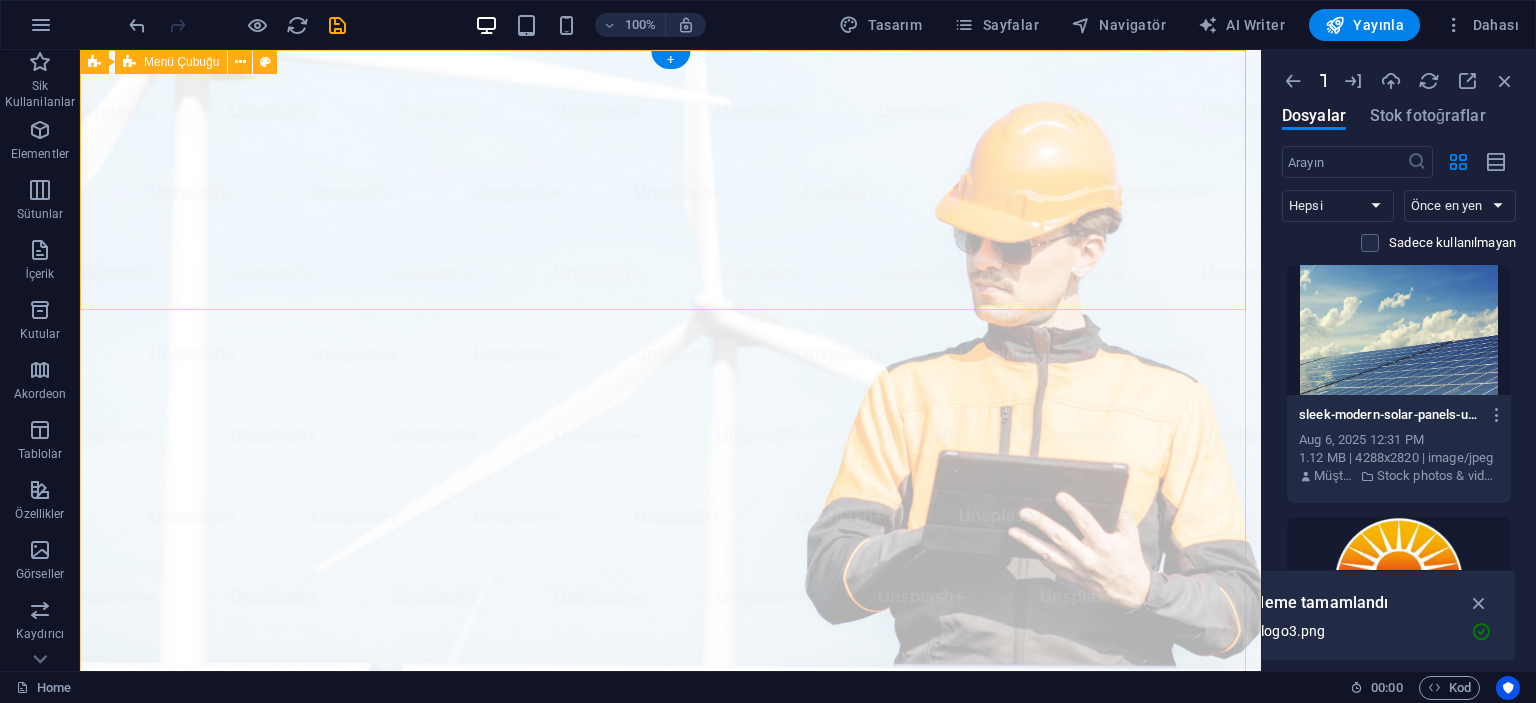 click on "Hakkımızda Hizmetlerimiz Projelerimiz İletişim Bize Ulaşın" at bounding box center [670, 1128] 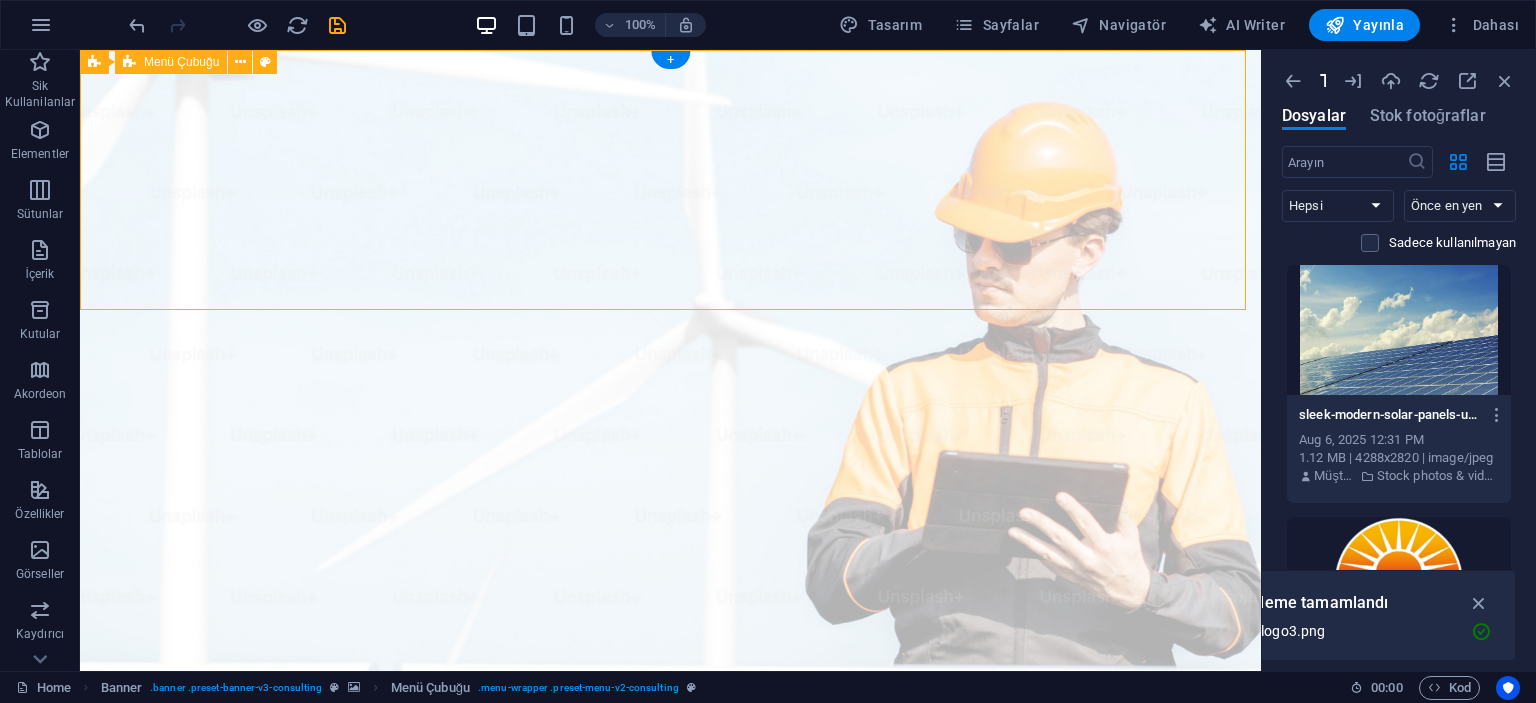 click on "Hakkımızda Hizmetlerimiz Projelerimiz İletişim Bize Ulaşın" at bounding box center [670, 1128] 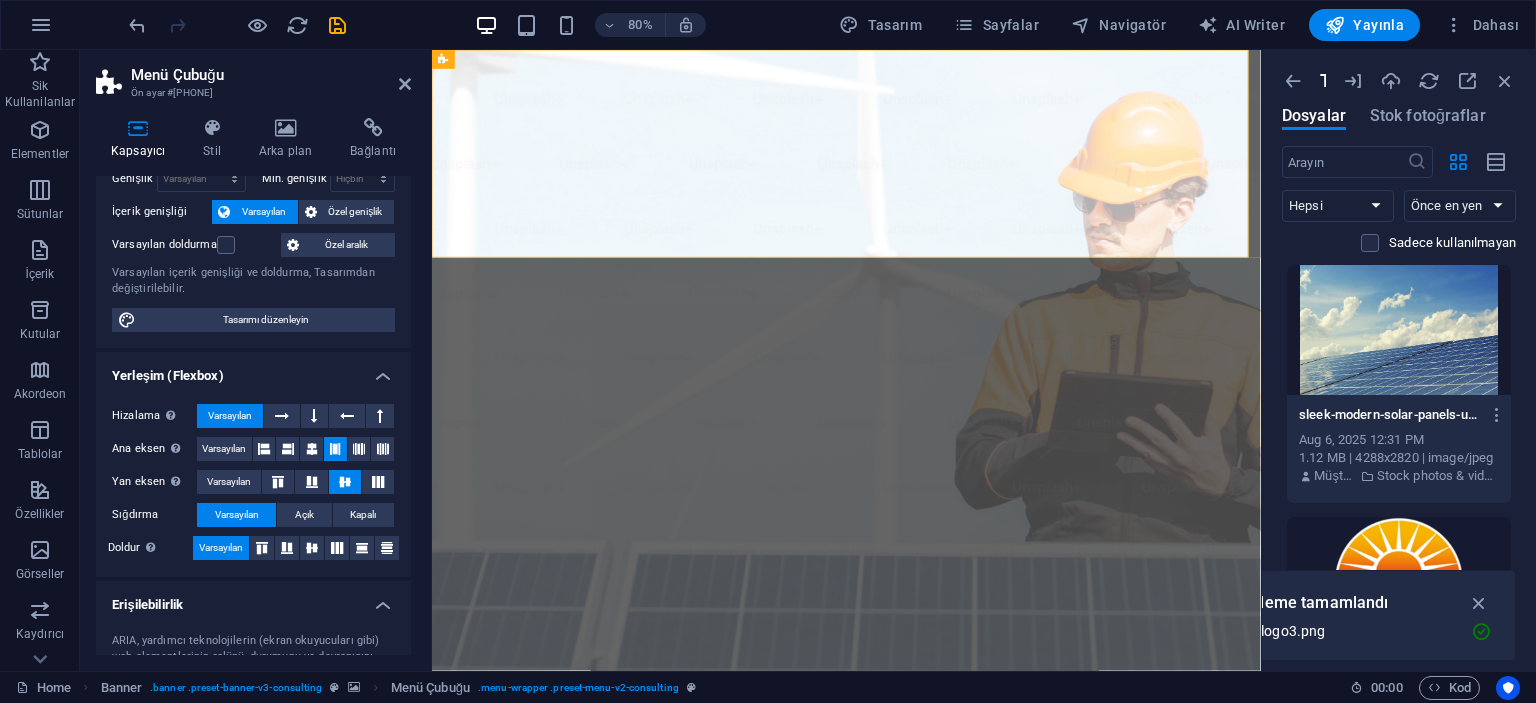 scroll, scrollTop: 0, scrollLeft: 0, axis: both 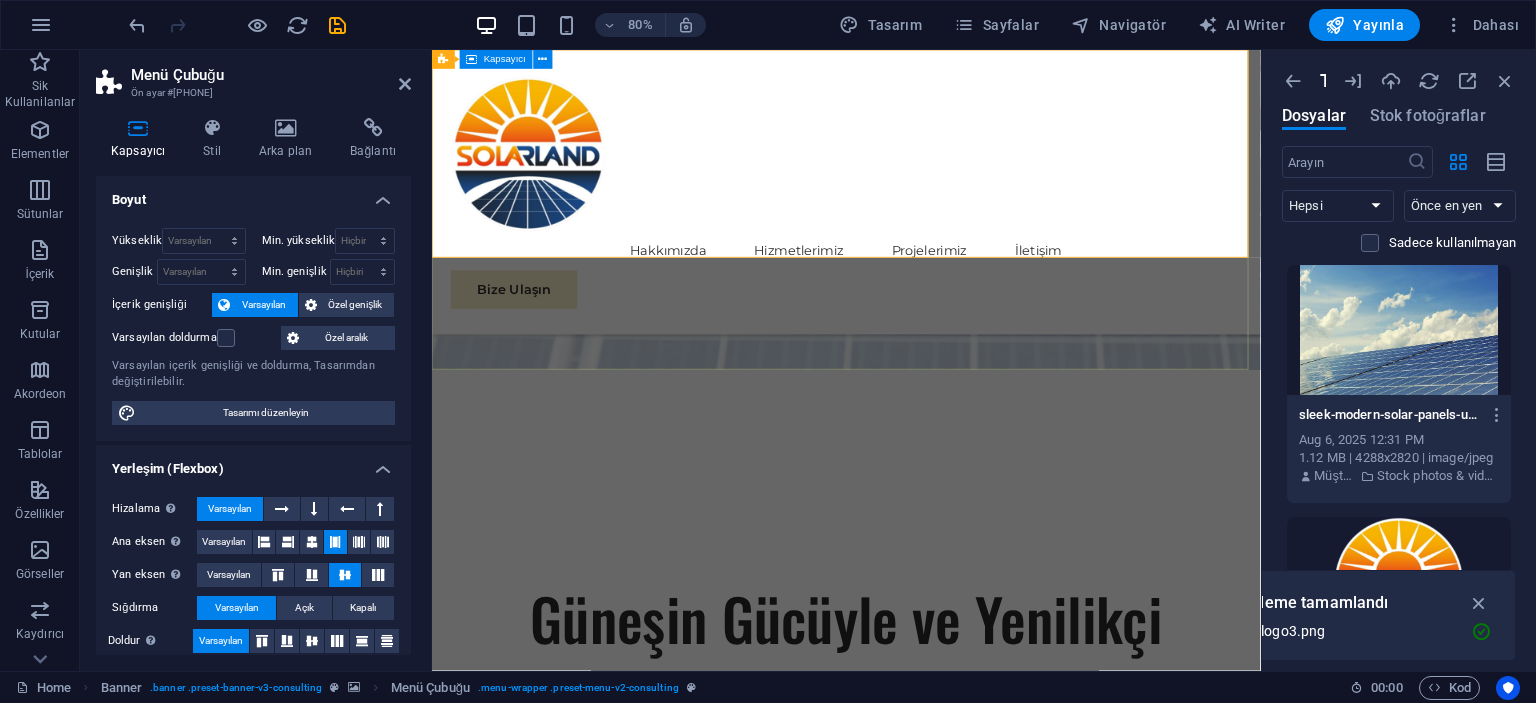 click on "Güneşin Gücüyle ve Yenilikçi Çözümlerle Sürdürülebilir Bir Gelecek Kurun Sitemiz hazırlanıyor. Anlayışınız için teşekkür ederiz." at bounding box center [950, 836] 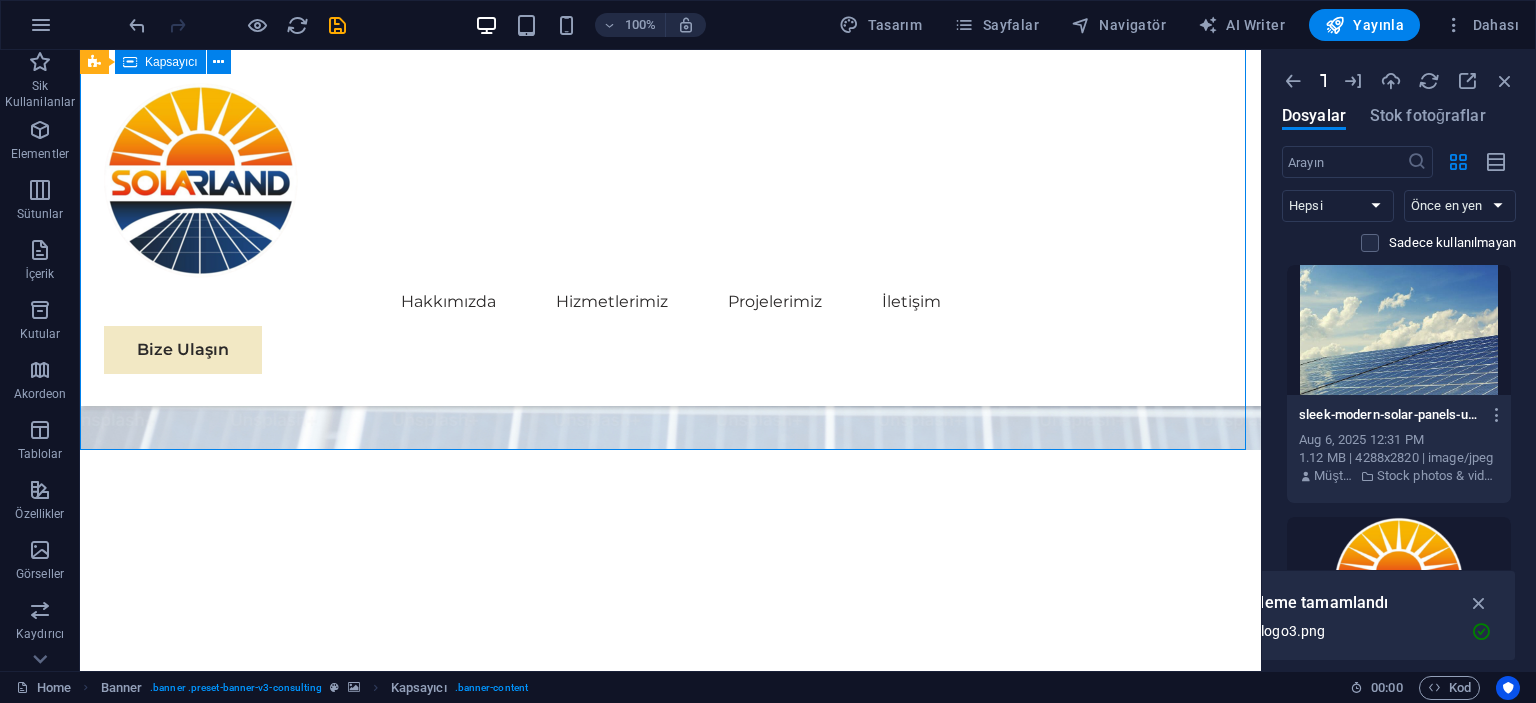 click on "Güneşin Gücüyle ve Yenilikçi Çözümlerle Sürdürülebilir Bir Gelecek Kurun Sitemiz hazırlanıyor. Anlayışınız için teşekkür ederiz." at bounding box center [670, 786] 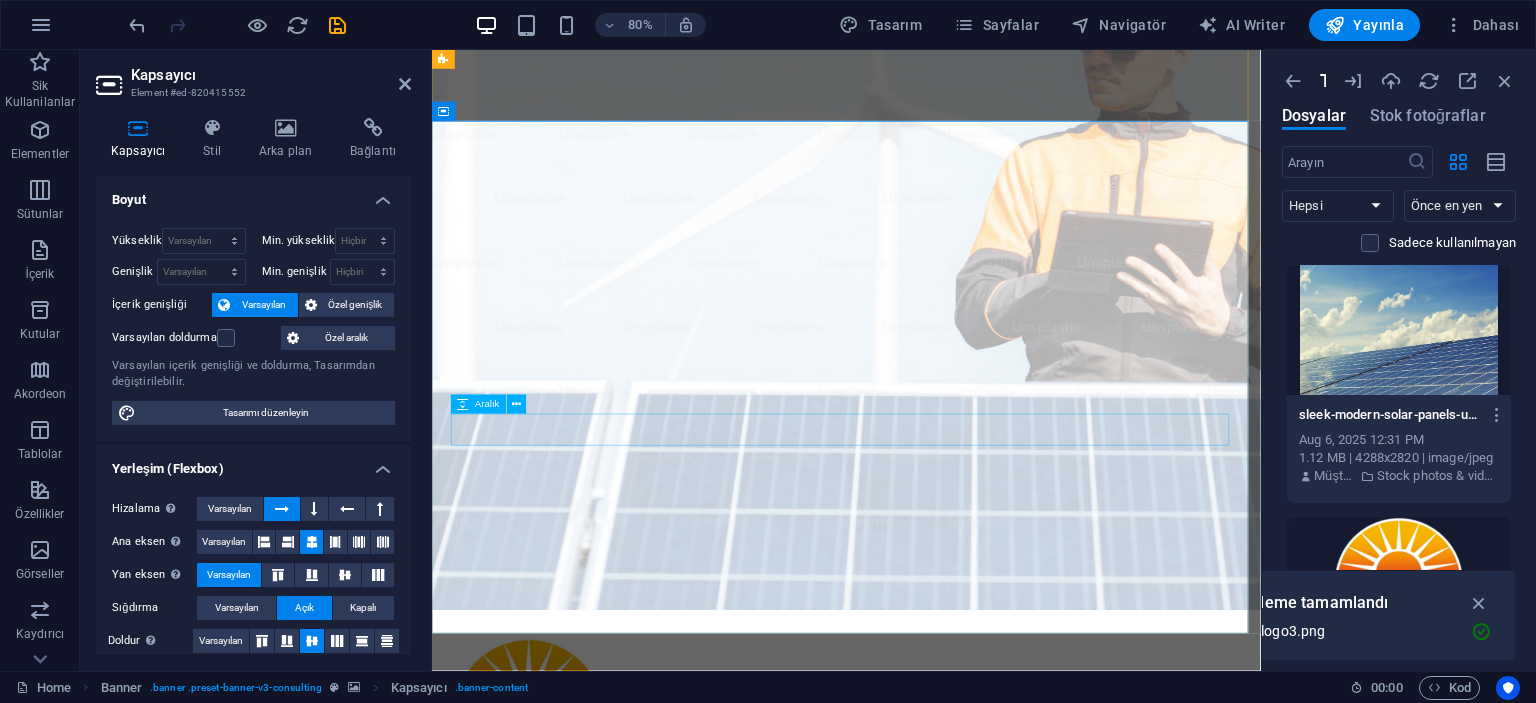 scroll, scrollTop: 0, scrollLeft: 0, axis: both 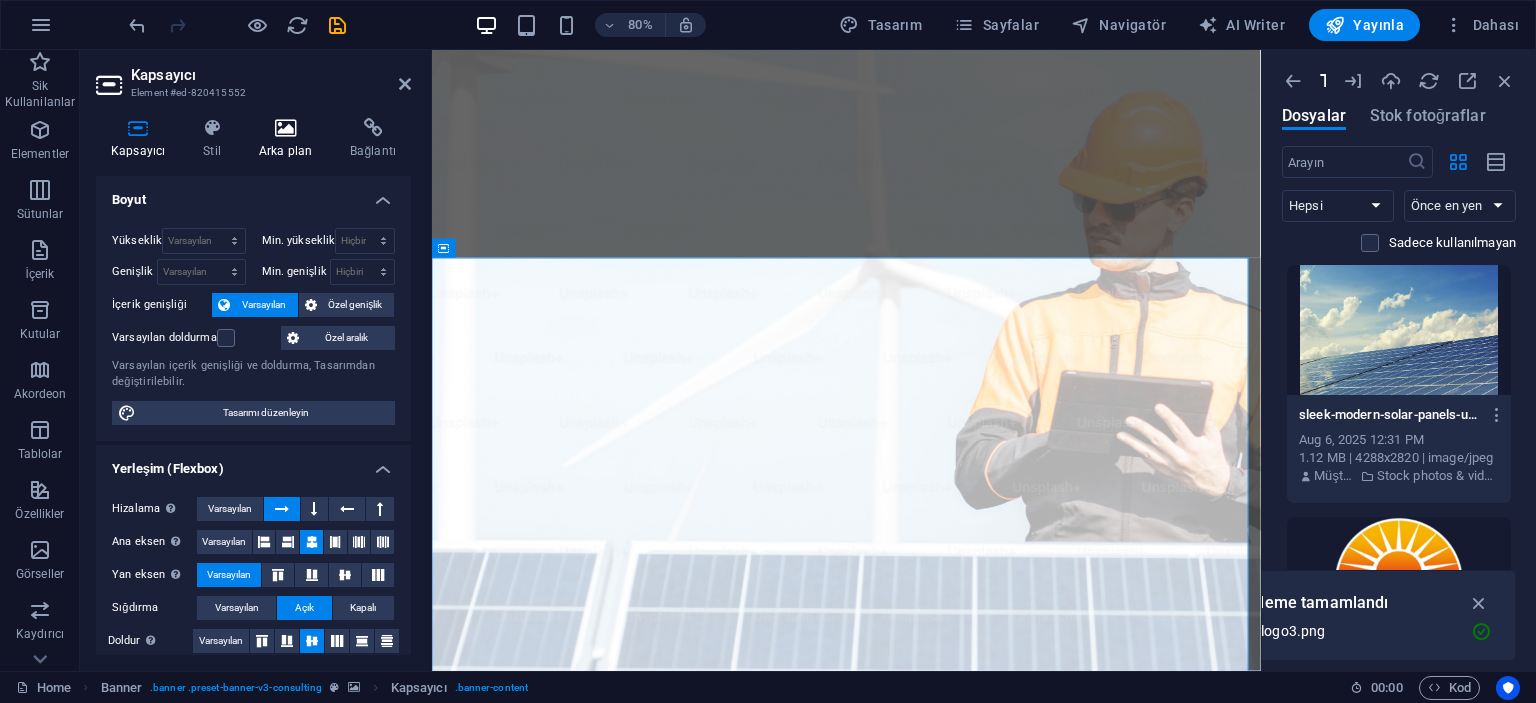 click at bounding box center (285, 128) 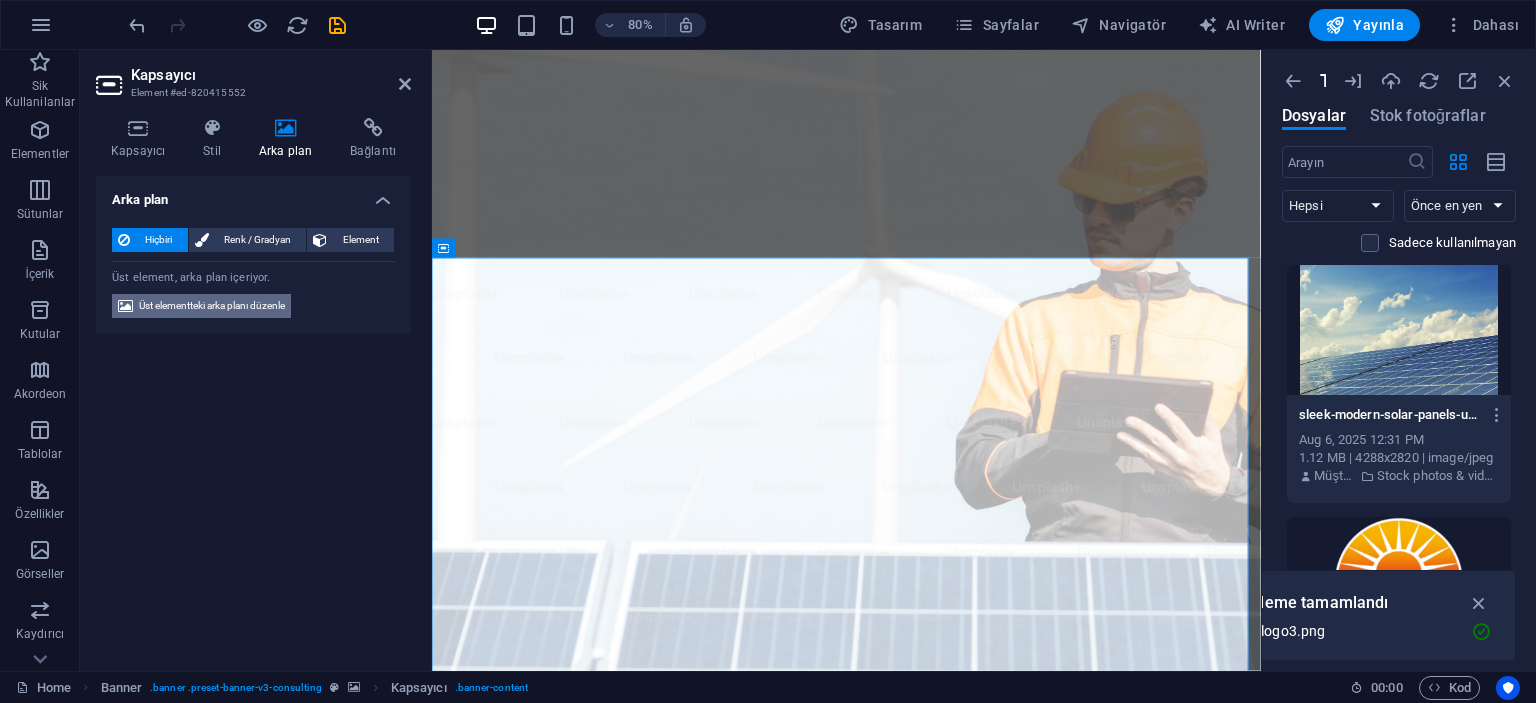 click on "Üst elementteki arka planı düzenle" at bounding box center [212, 306] 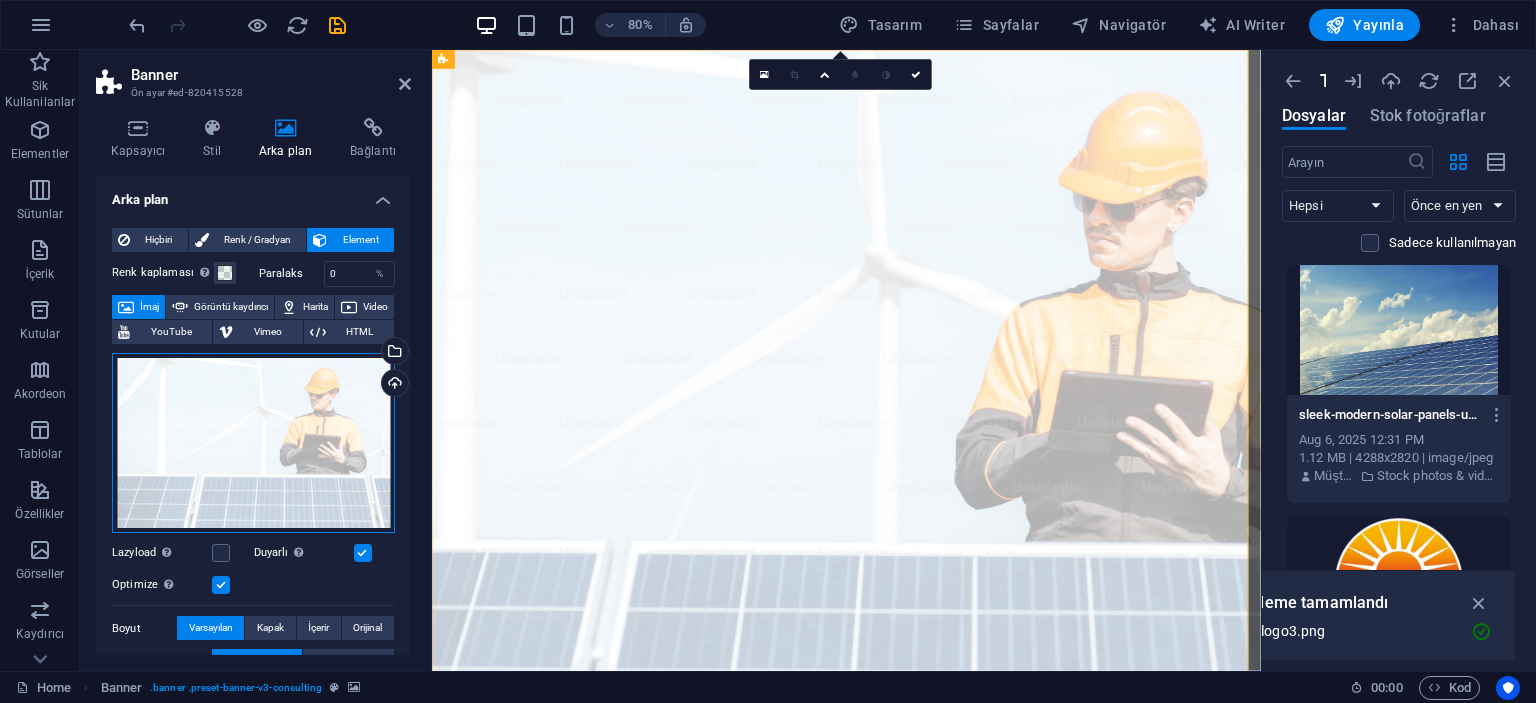 click on "Dosyaları buraya sürükleyin, dosyaları seçmek için tıklayın veya Dosyalardan ya da ücretsiz stok fotoğraf ve videolarımızdan dosyalar seçin" at bounding box center [253, 443] 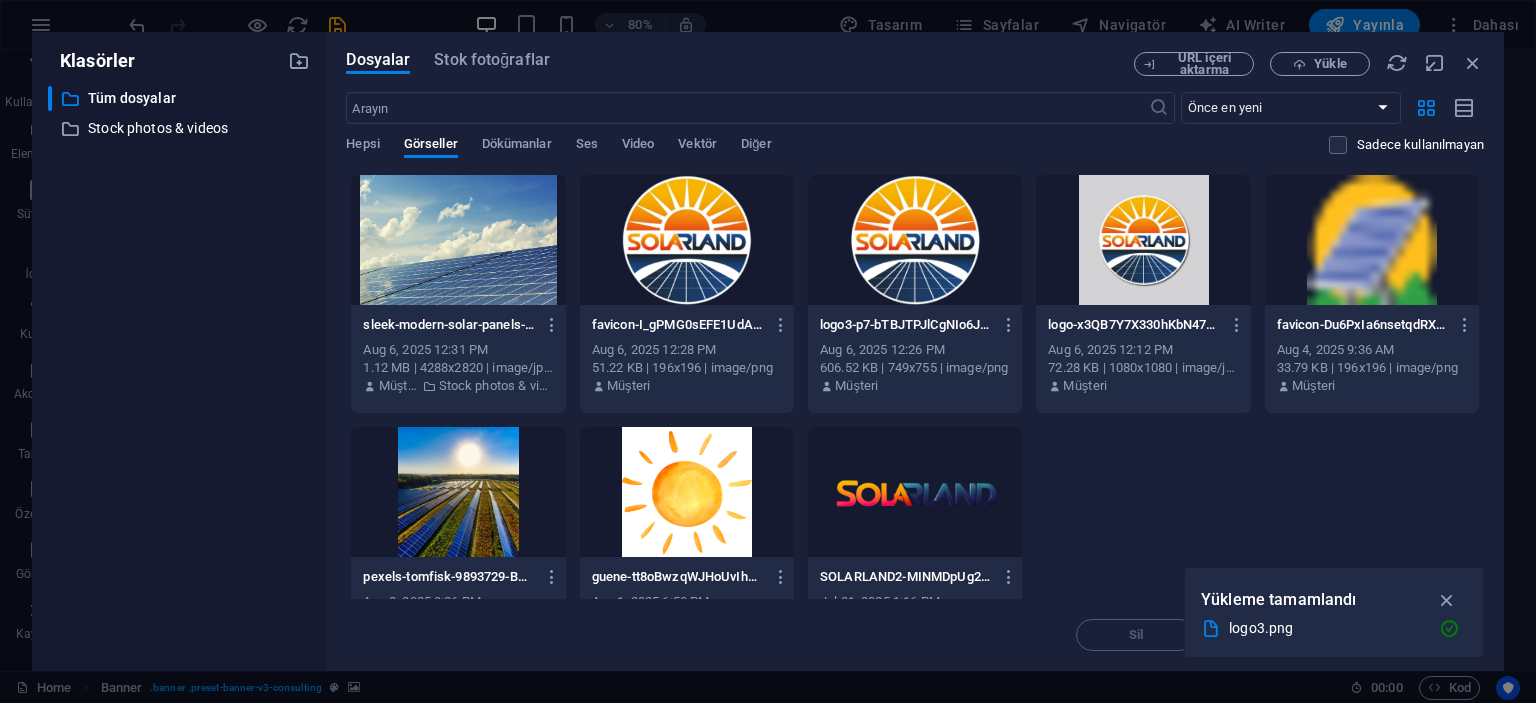 click at bounding box center (458, 240) 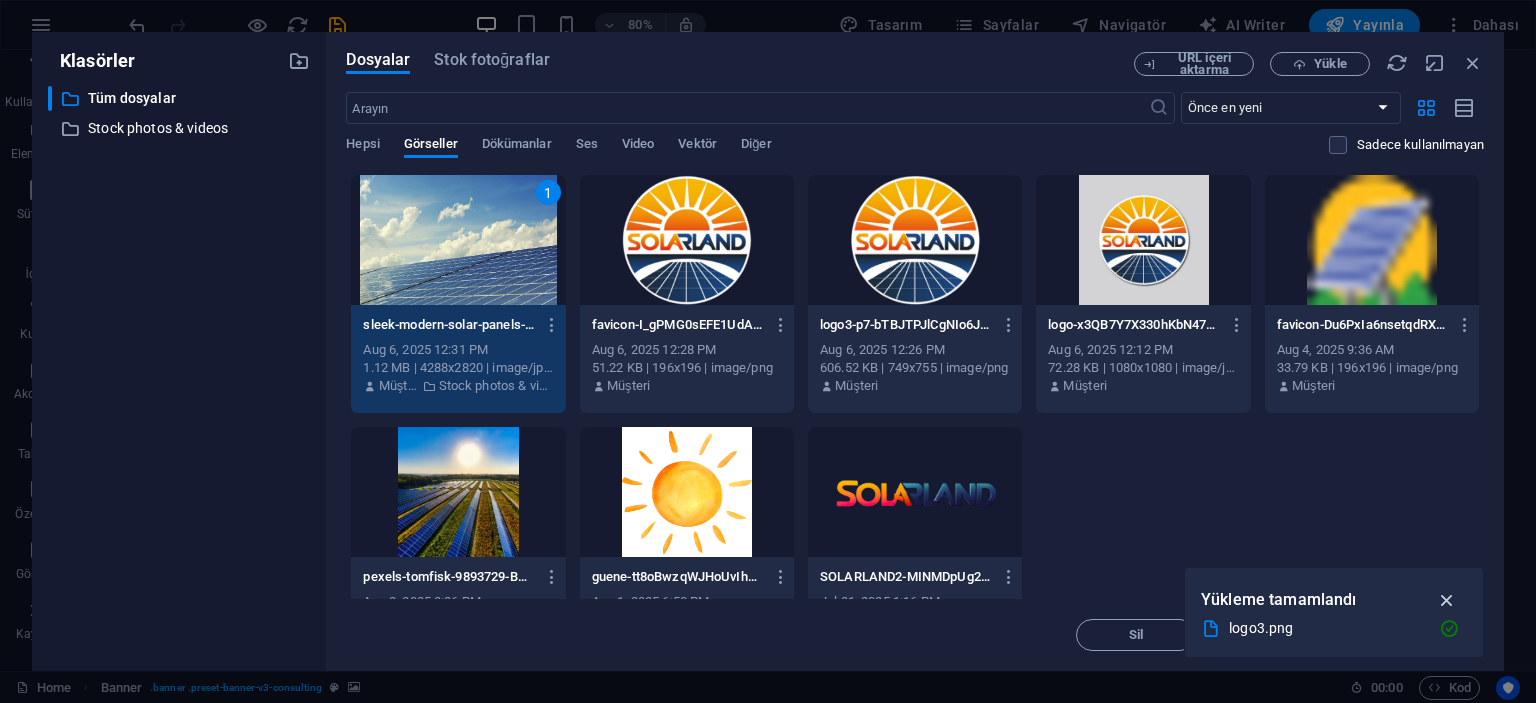 click at bounding box center (1447, 600) 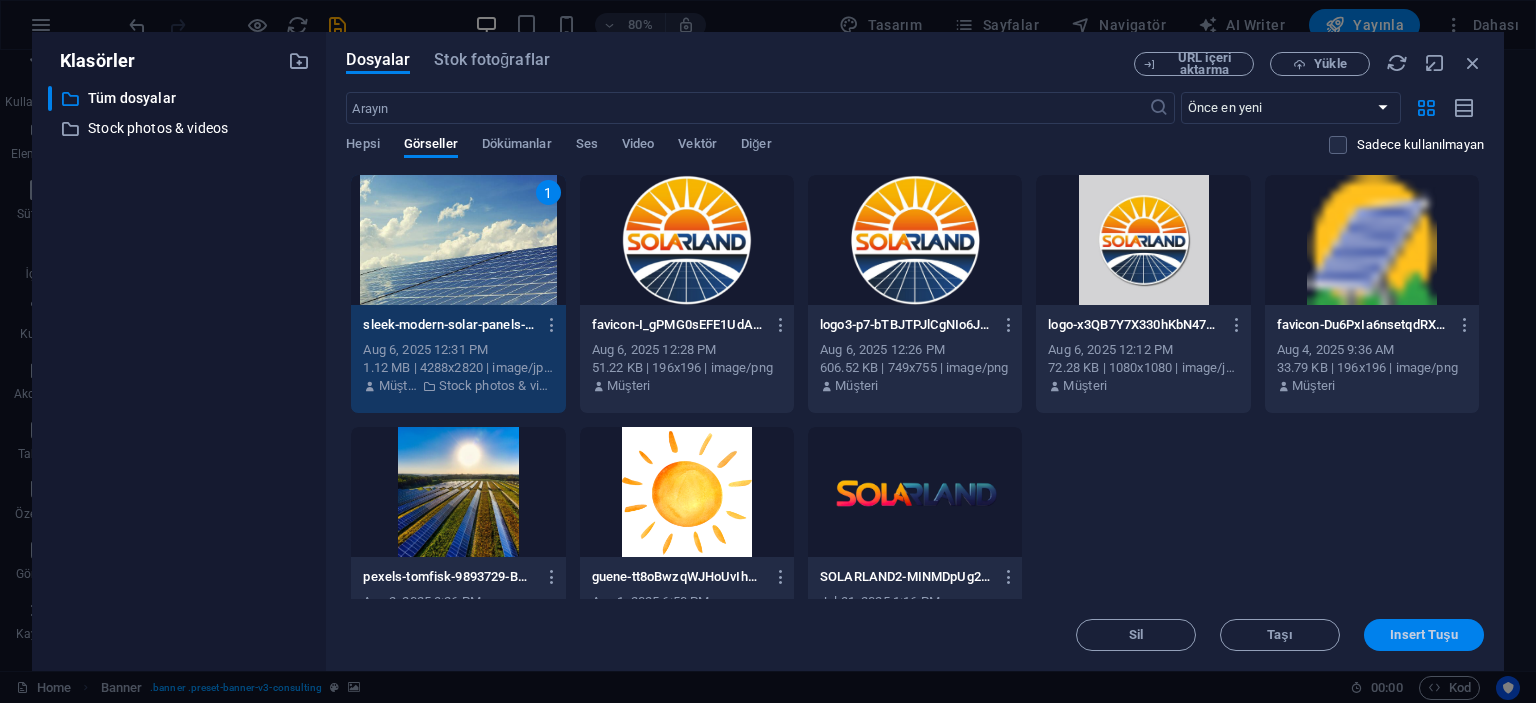 click on "Insert Tuşu" at bounding box center [1423, 635] 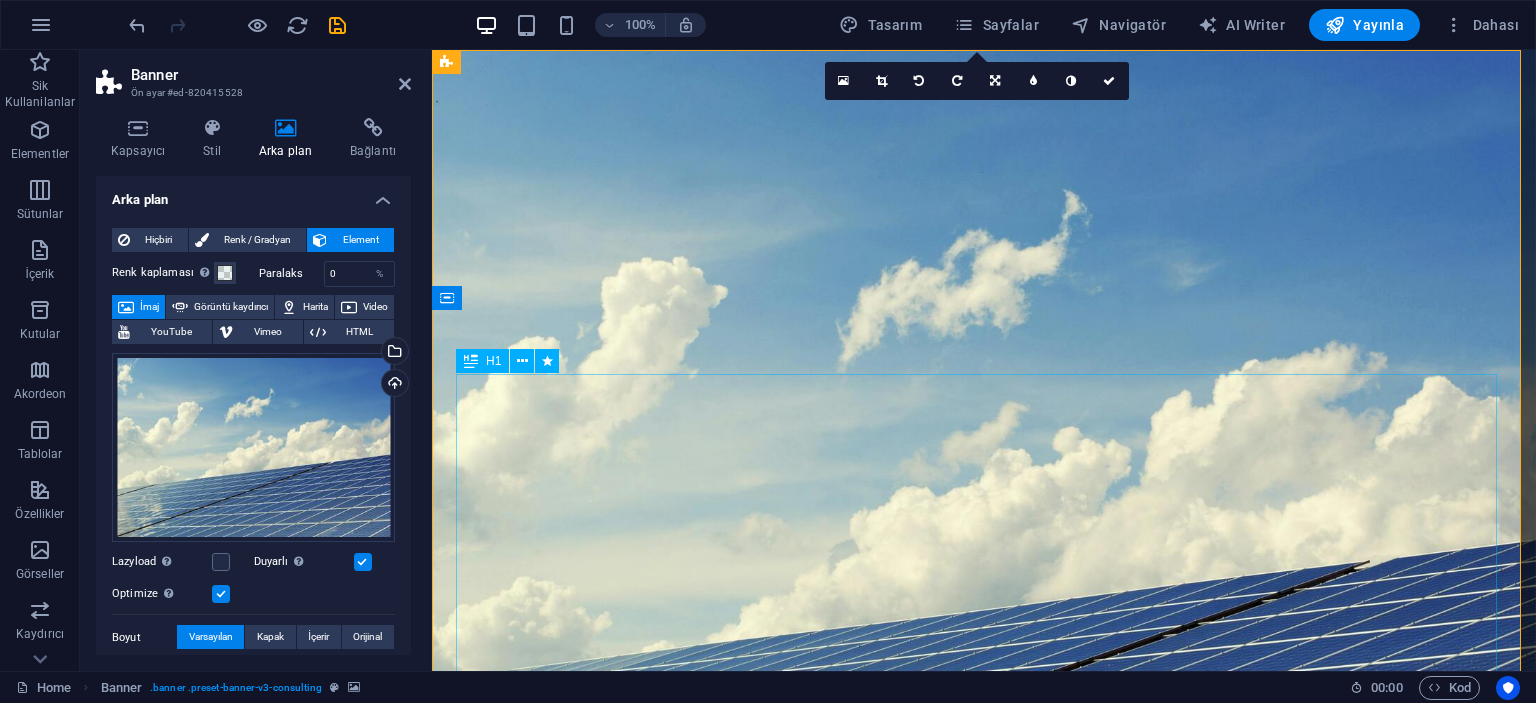 scroll, scrollTop: 0, scrollLeft: 0, axis: both 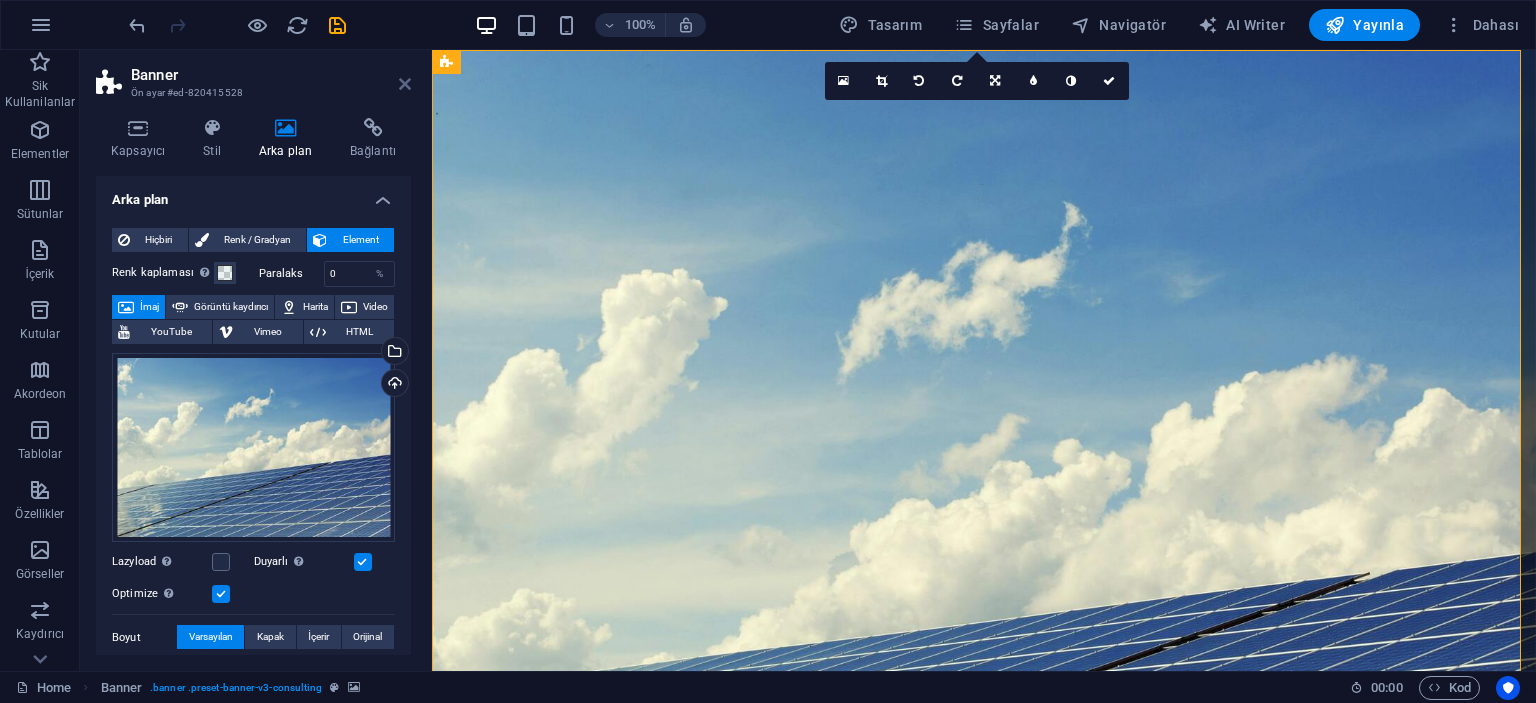 click at bounding box center (405, 84) 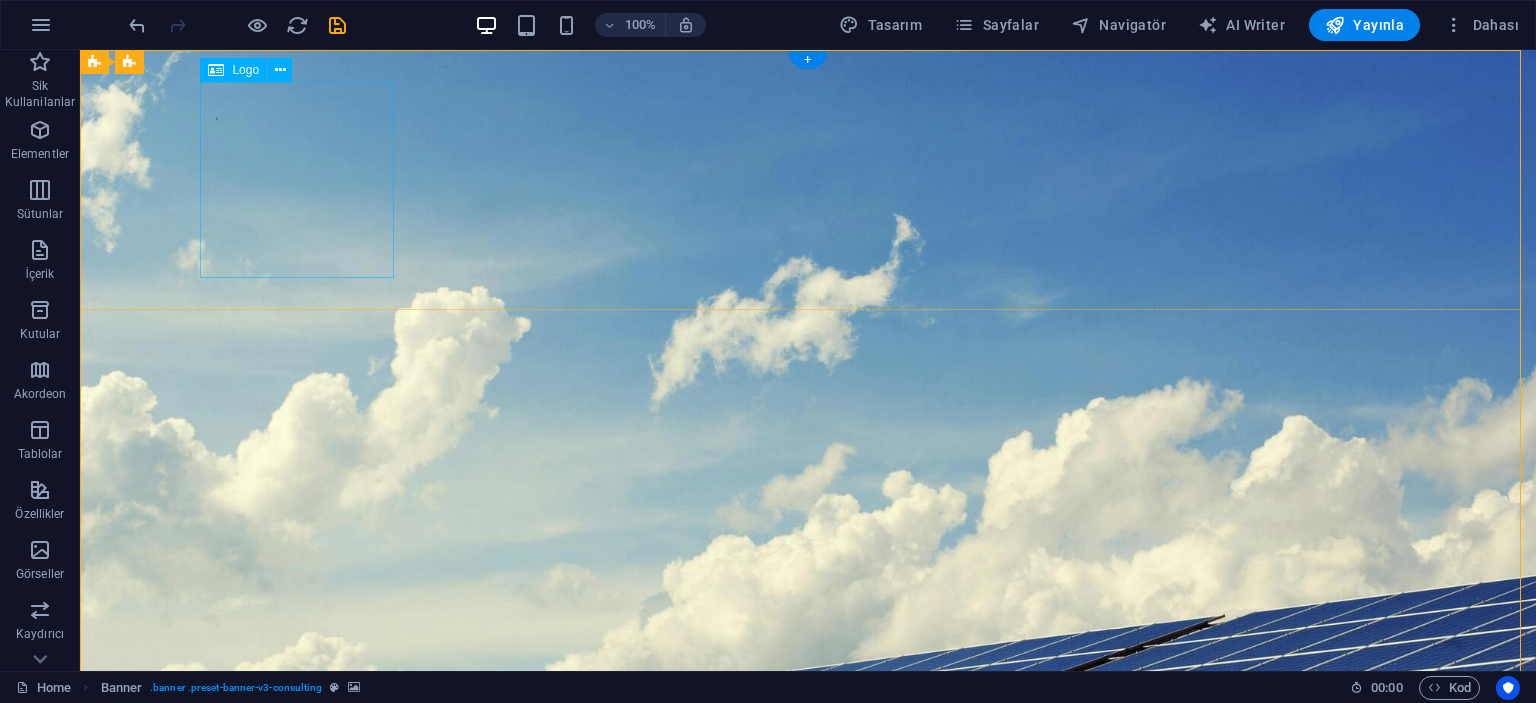 click at bounding box center [808, 1080] 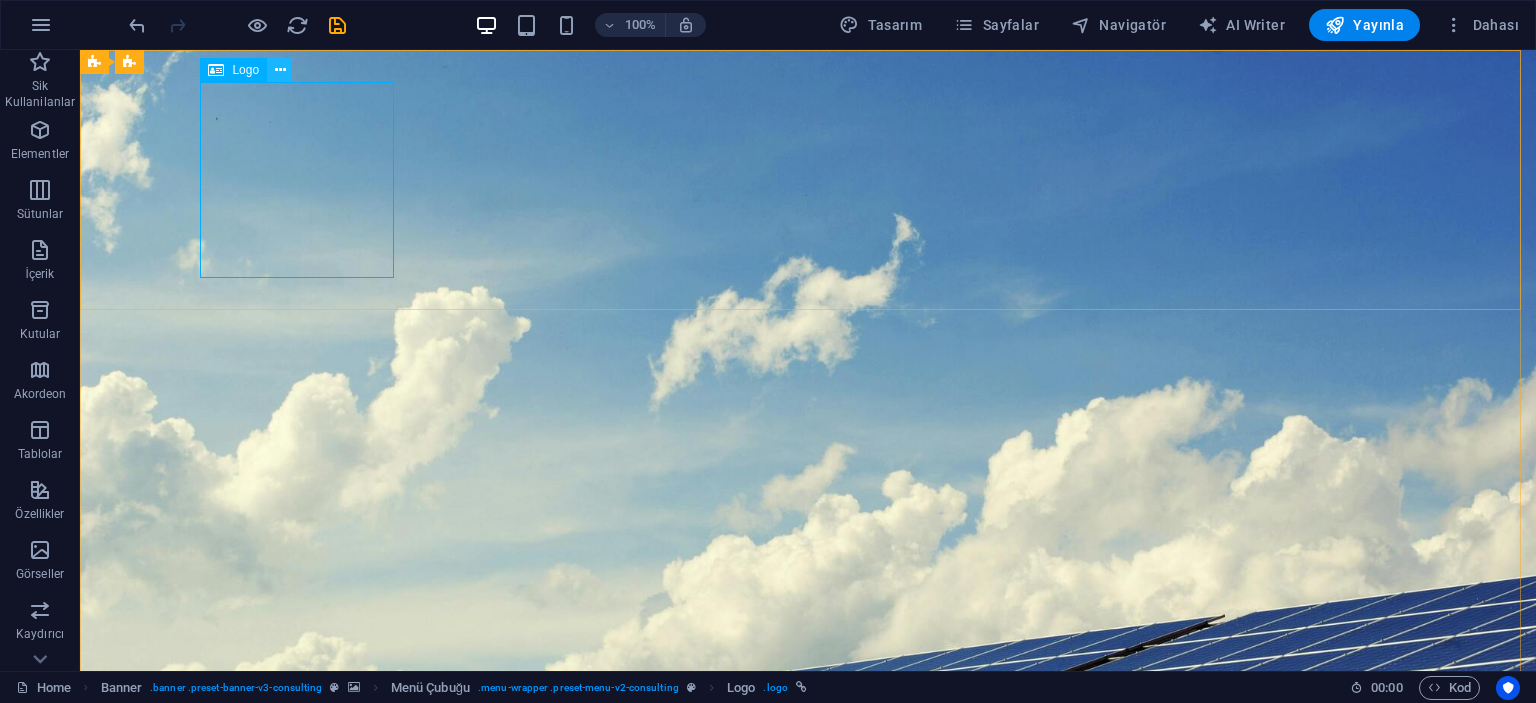 click at bounding box center [280, 70] 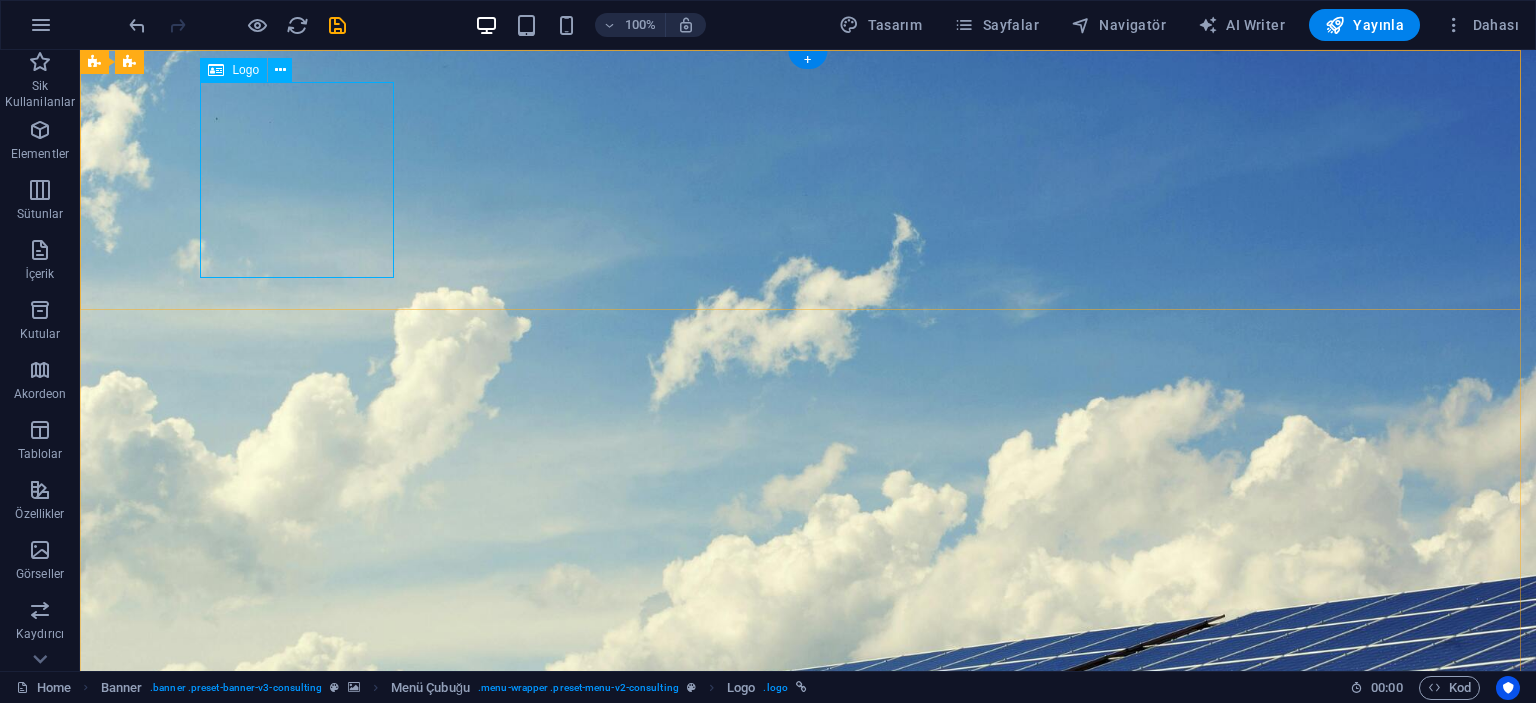 click at bounding box center (808, 1080) 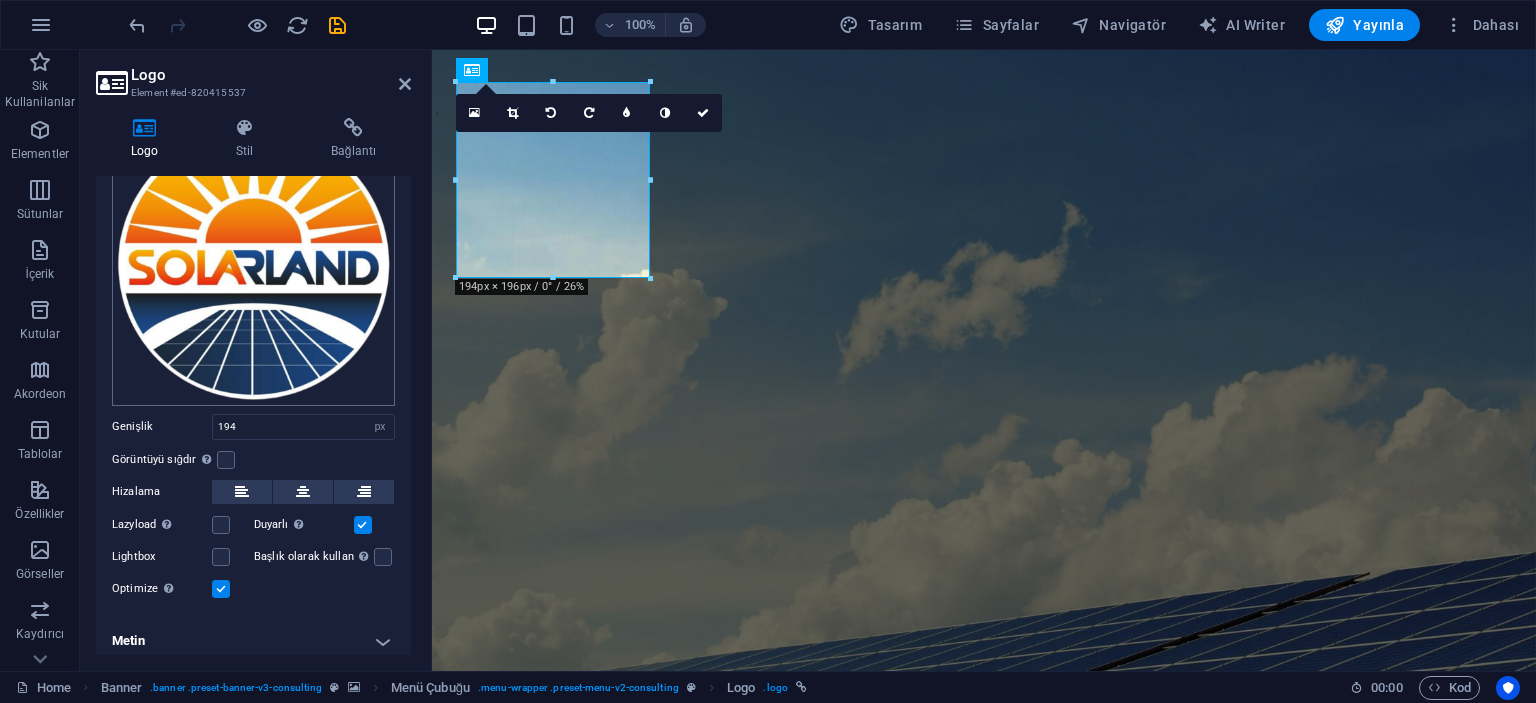scroll, scrollTop: 144, scrollLeft: 0, axis: vertical 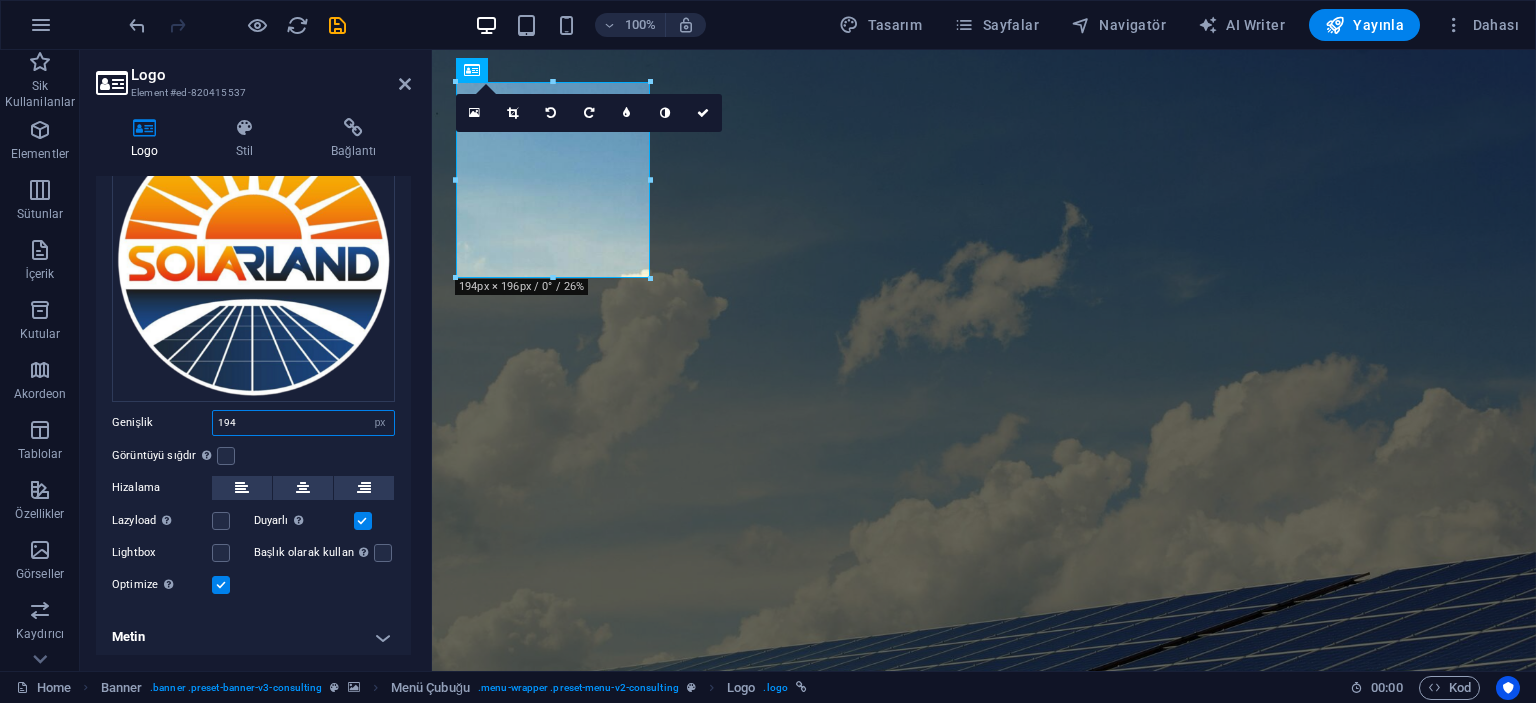 drag, startPoint x: 301, startPoint y: 419, endPoint x: 184, endPoint y: 411, distance: 117.273186 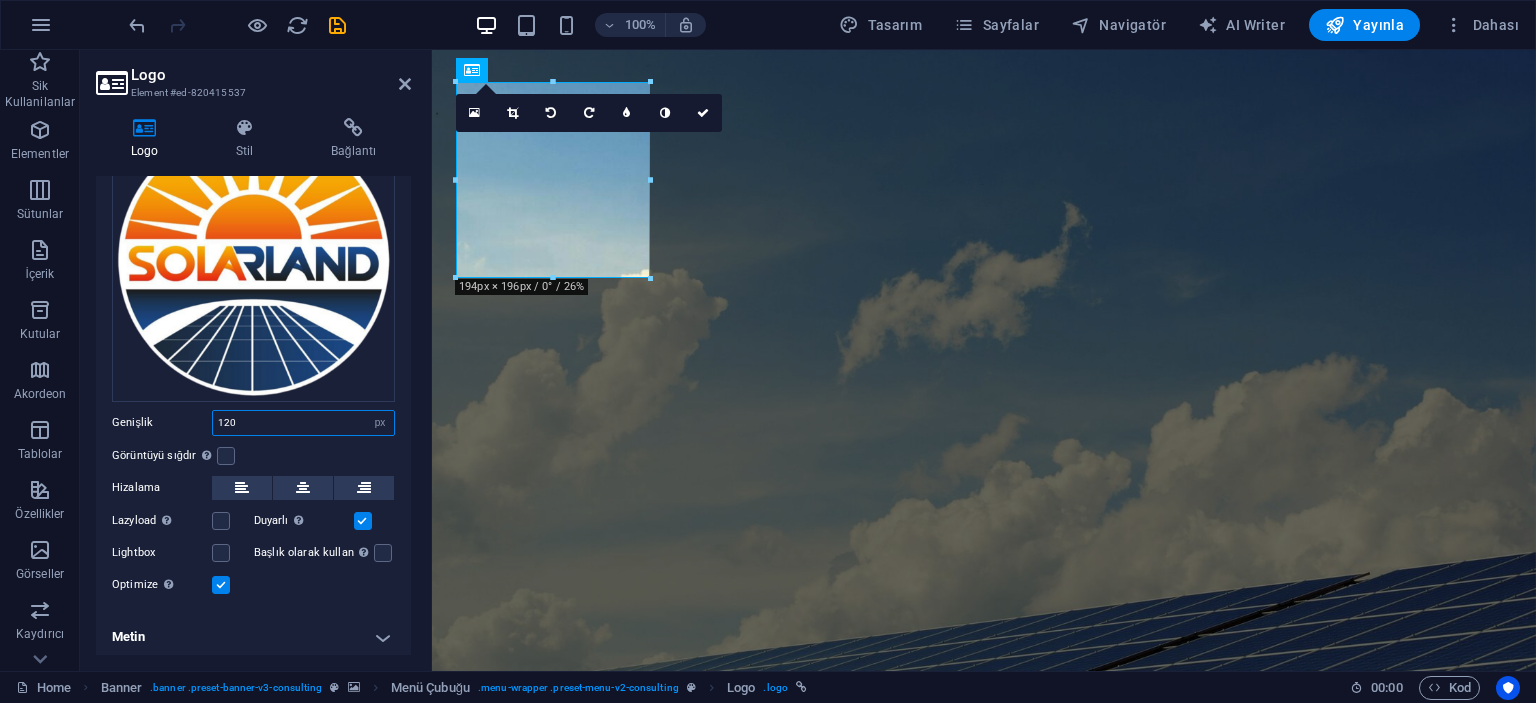 type on "120" 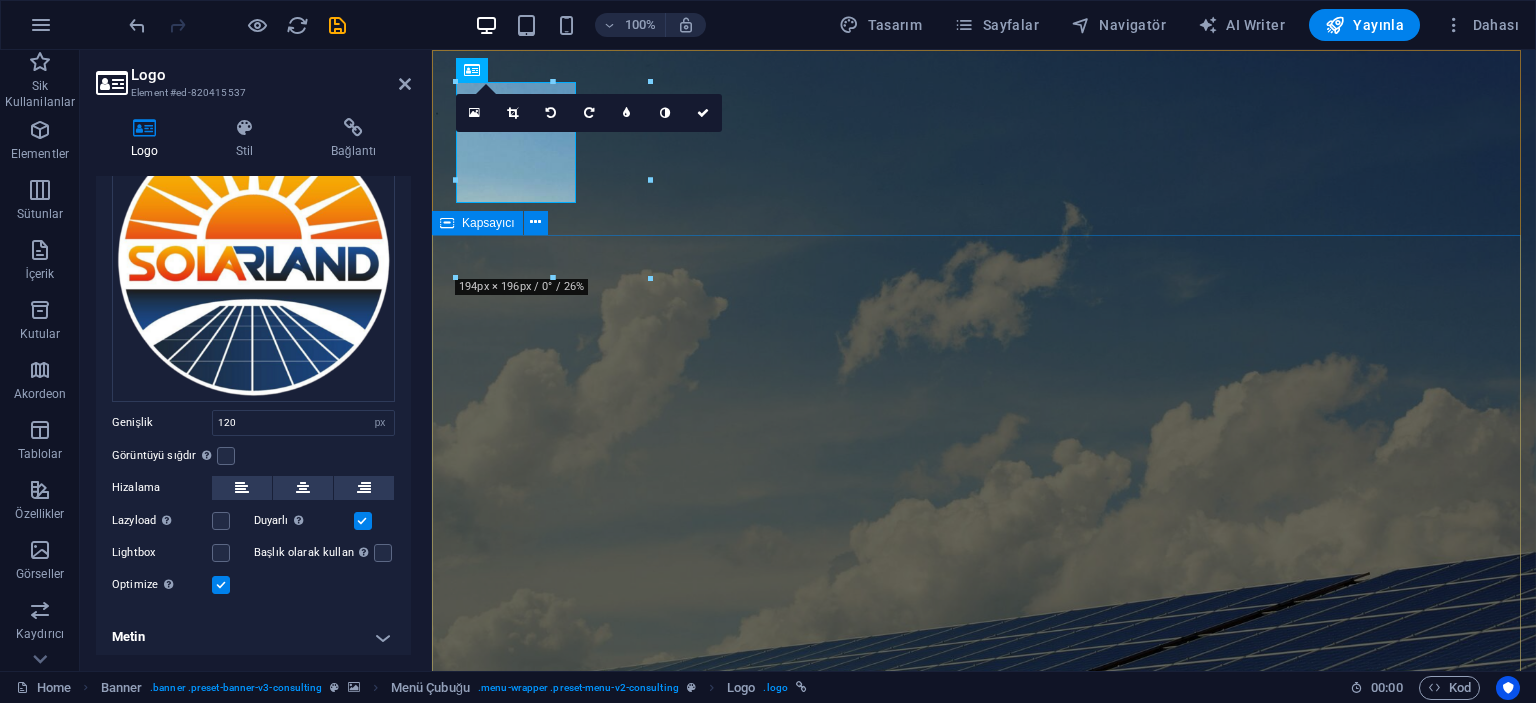click on "Güneşin Gücüyle ve Yenilikçi Çözümlerle Sürdürülebilir Bir Gelecek Kurun Sitemiz hazırlanıyor. Anlayışınız için teşekkür ederiz." at bounding box center [984, 1488] 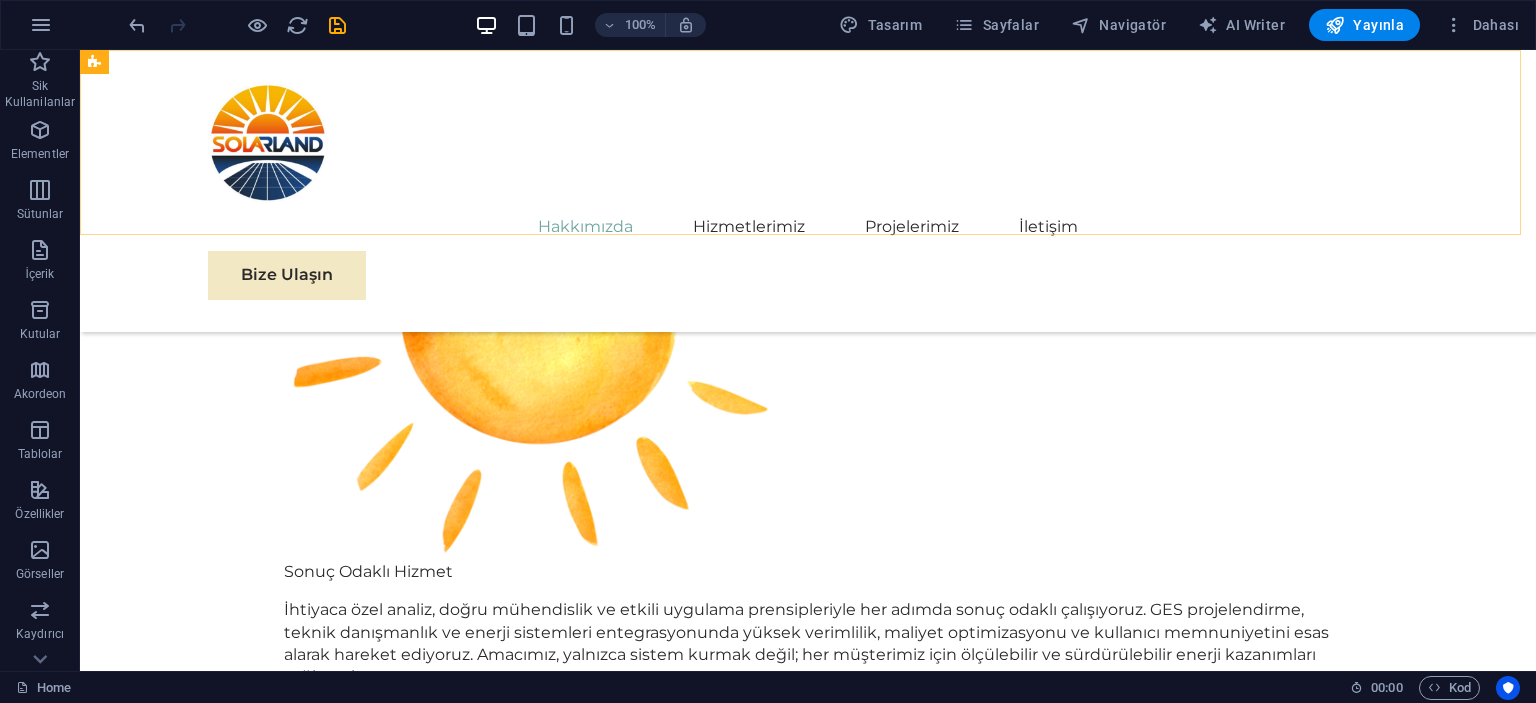 scroll, scrollTop: 2000, scrollLeft: 0, axis: vertical 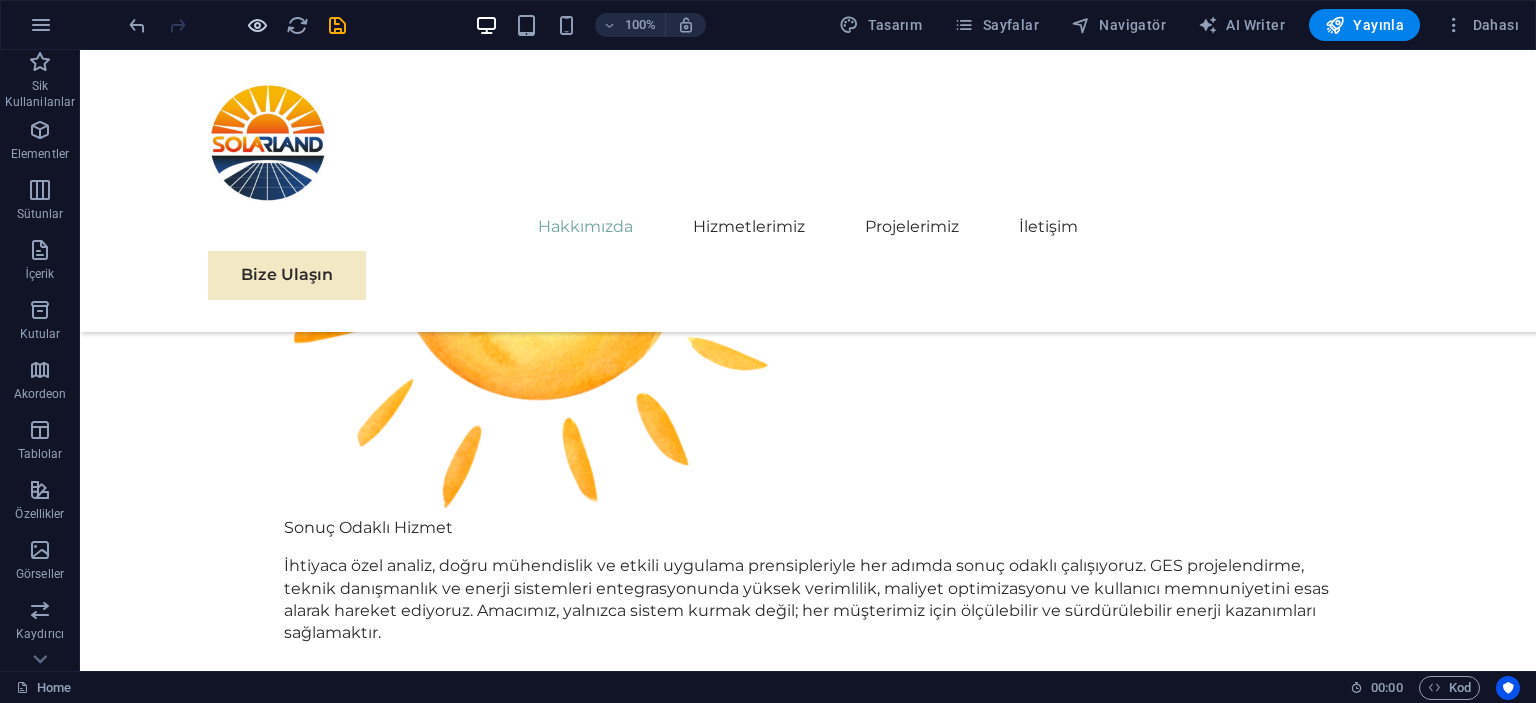 click at bounding box center [257, 25] 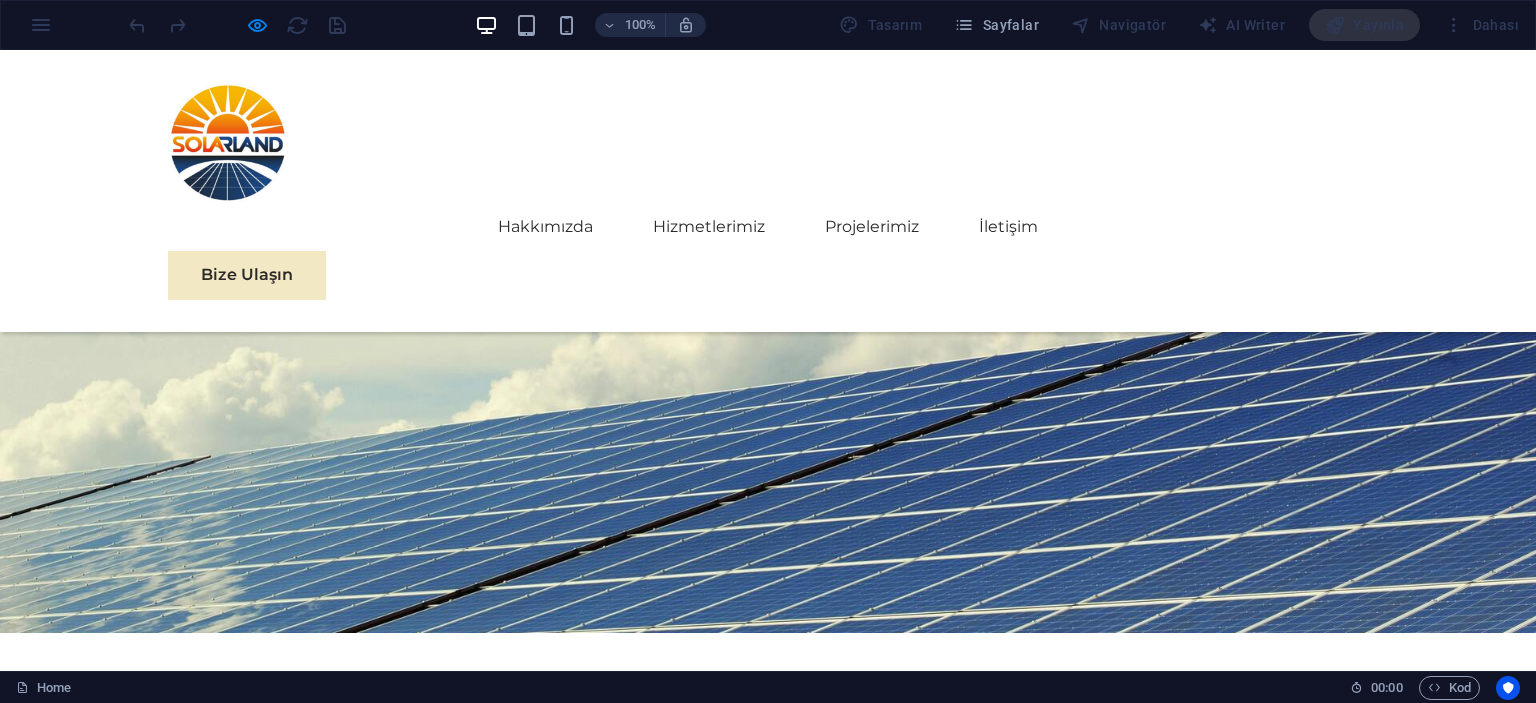 scroll, scrollTop: 0, scrollLeft: 0, axis: both 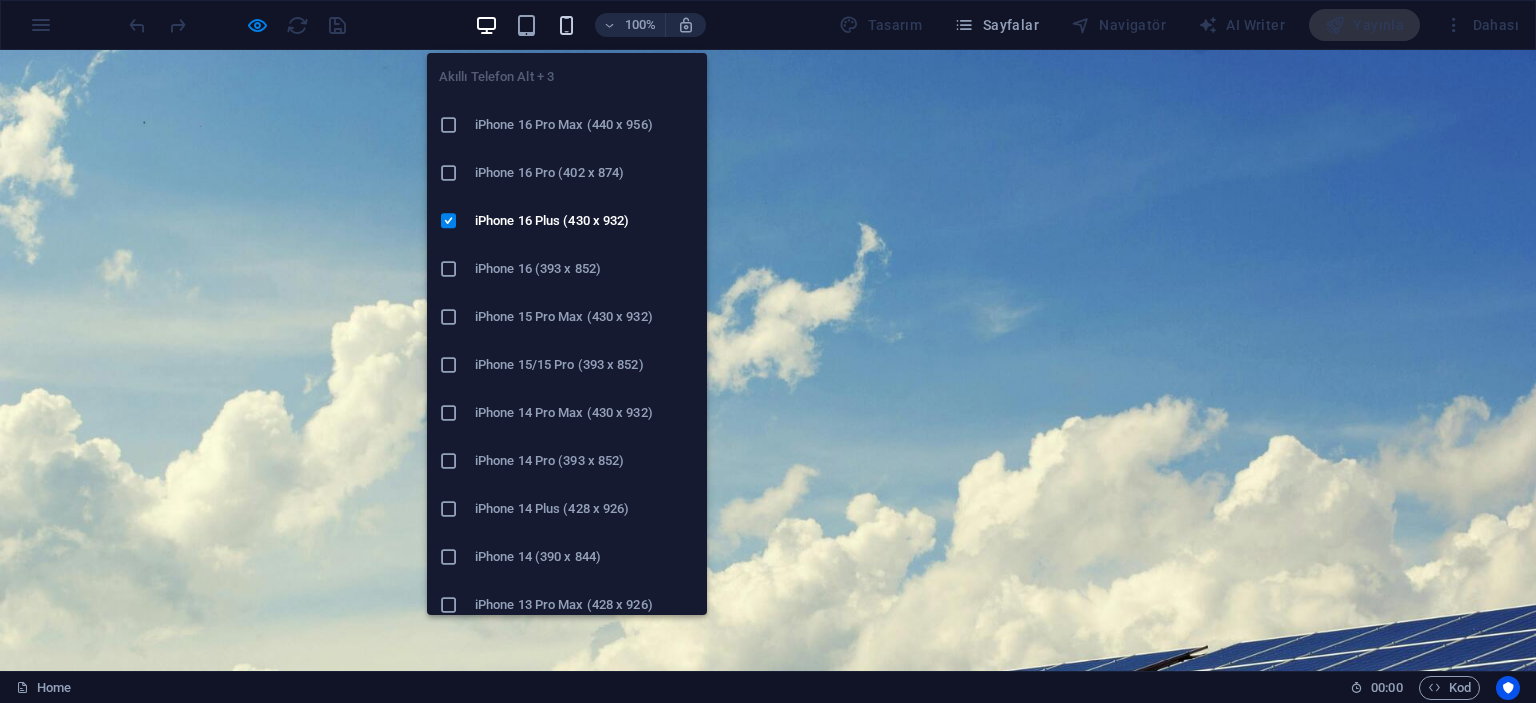 click at bounding box center [566, 25] 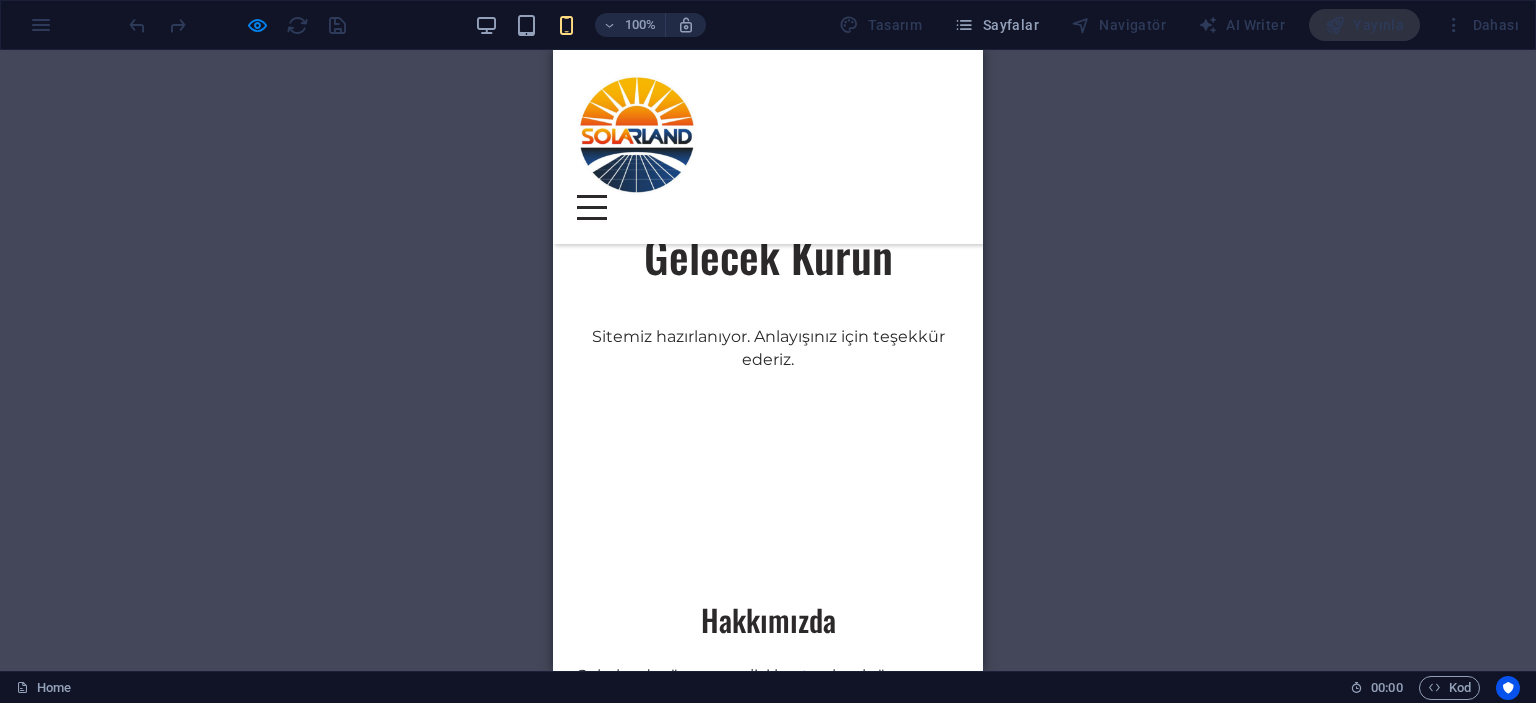 scroll, scrollTop: 900, scrollLeft: 0, axis: vertical 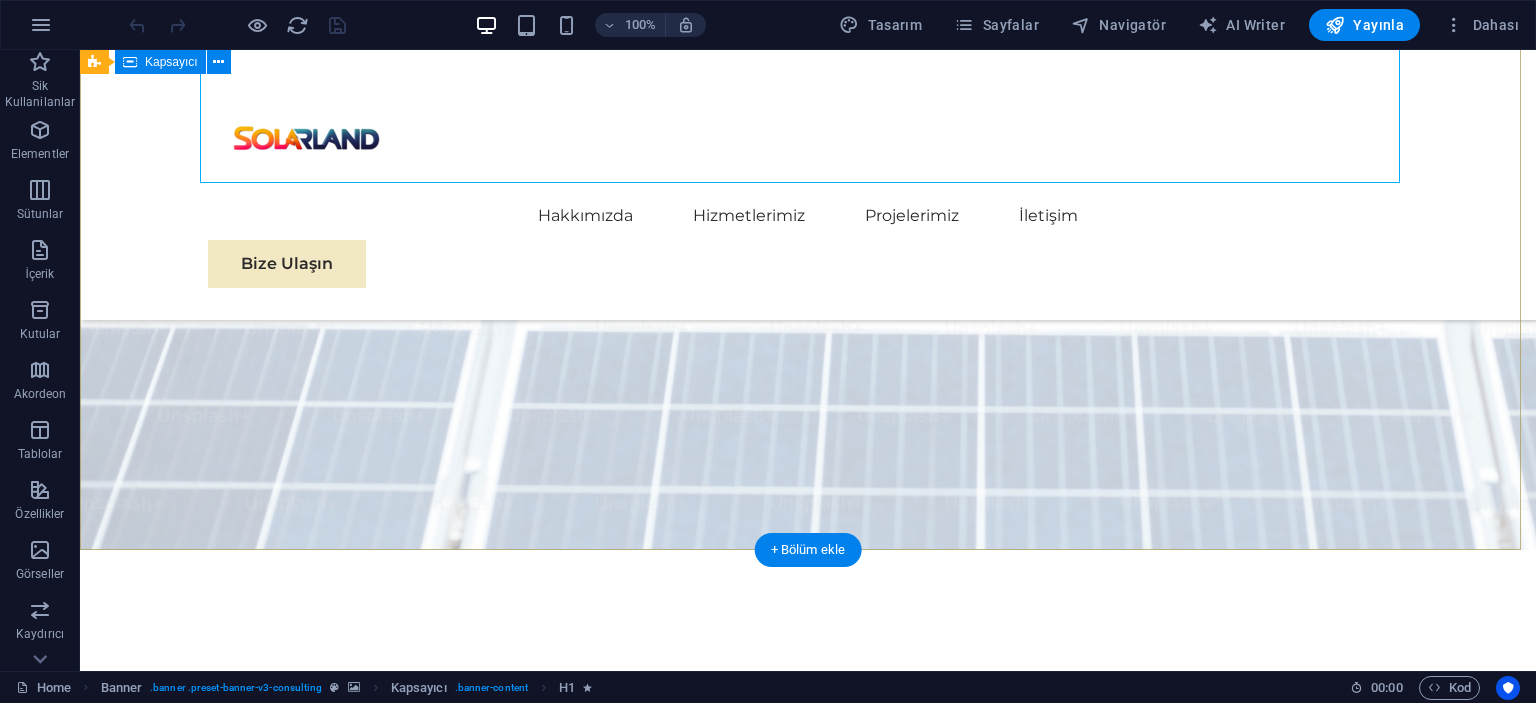 click on "Güneşin Gücüyle ve Yenilikçi Çözümlerle Sürdürülebilir Bir Gelecek Kurun Sitemiz hazırlanıyor. Anlayışınız için teşekkür ederiz." at bounding box center (808, 843) 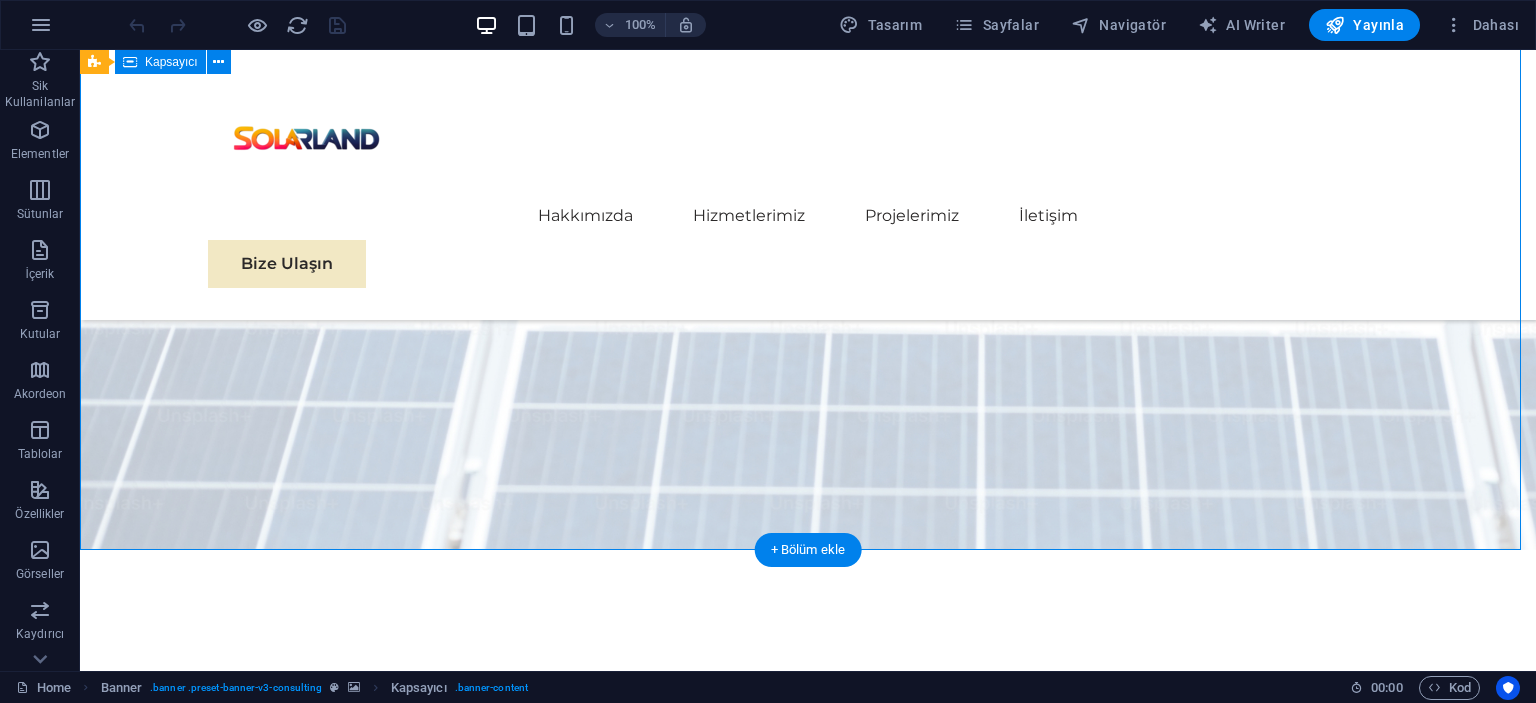 click on "Güneşin Gücüyle ve Yenilikçi Çözümlerle Sürdürülebilir Bir Gelecek Kurun Sitemiz hazırlanıyor. Anlayışınız için teşekkür ederiz." at bounding box center [808, 843] 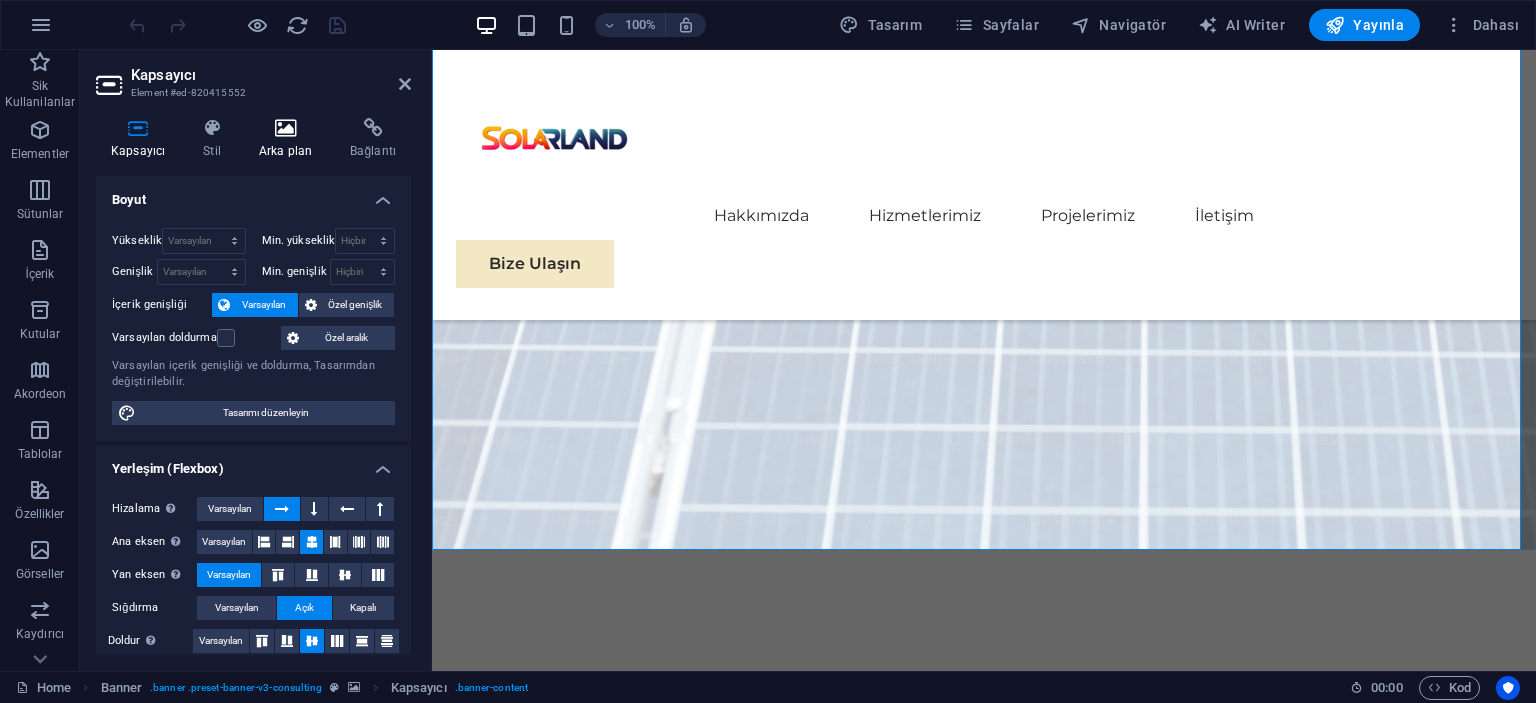 click on "Arka plan" at bounding box center [289, 139] 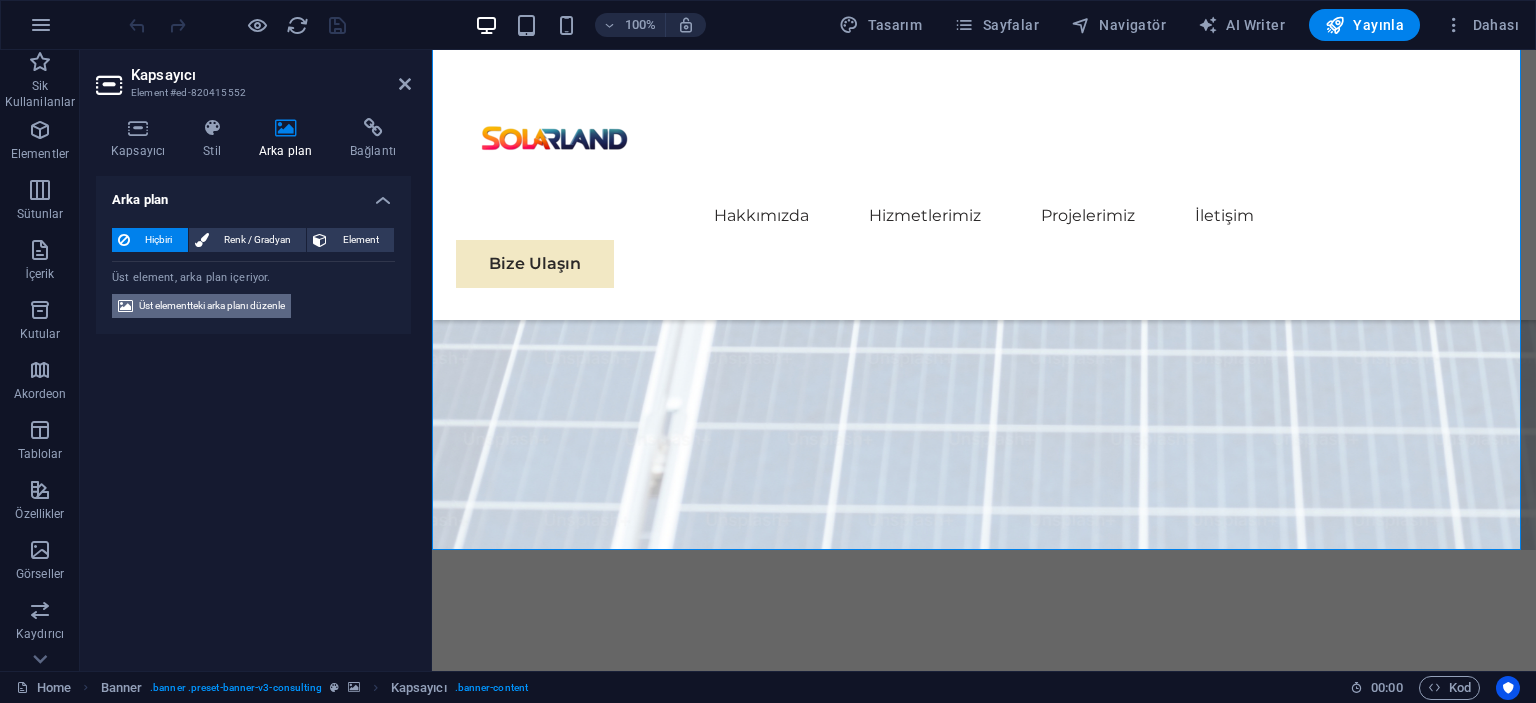 click on "Üst elementteki arka planı düzenle" at bounding box center [212, 306] 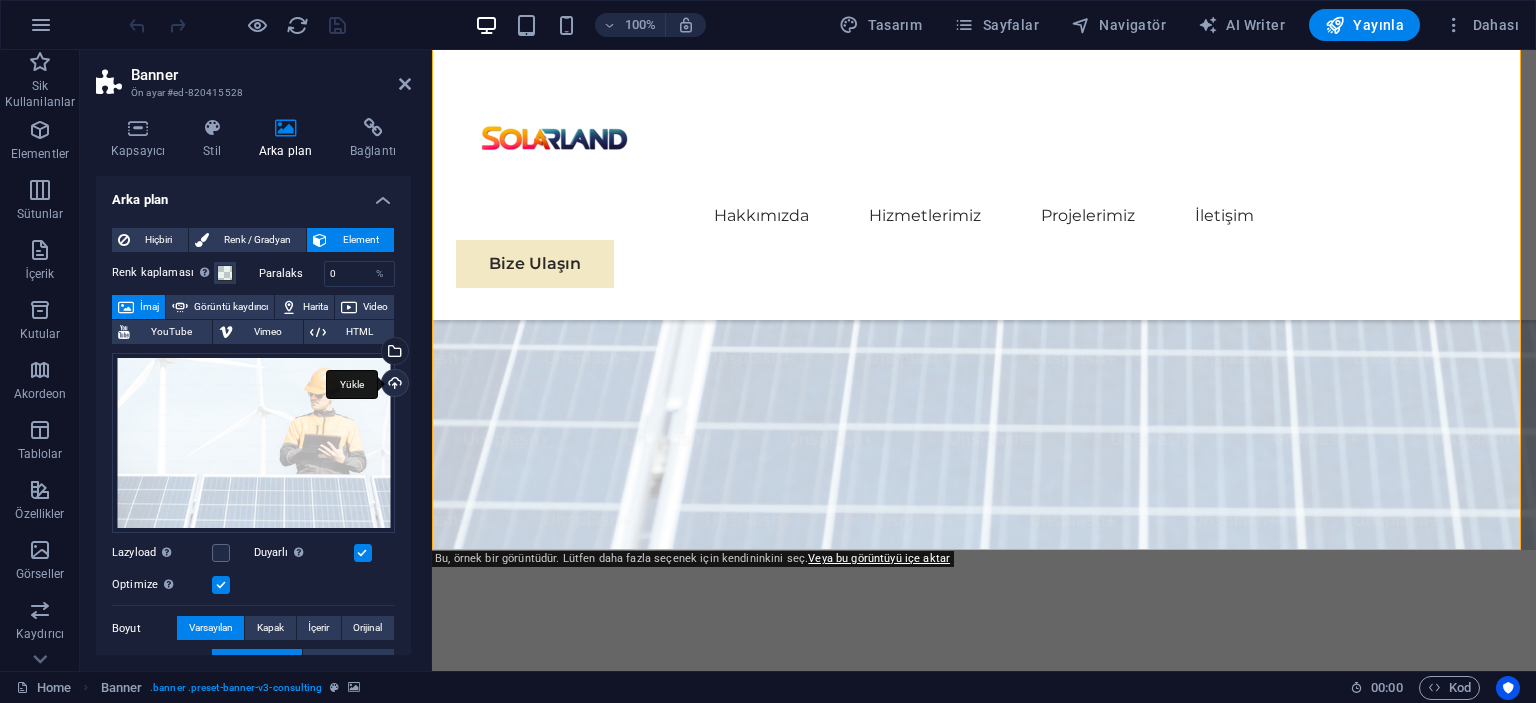 click on "Yükle" at bounding box center [393, 385] 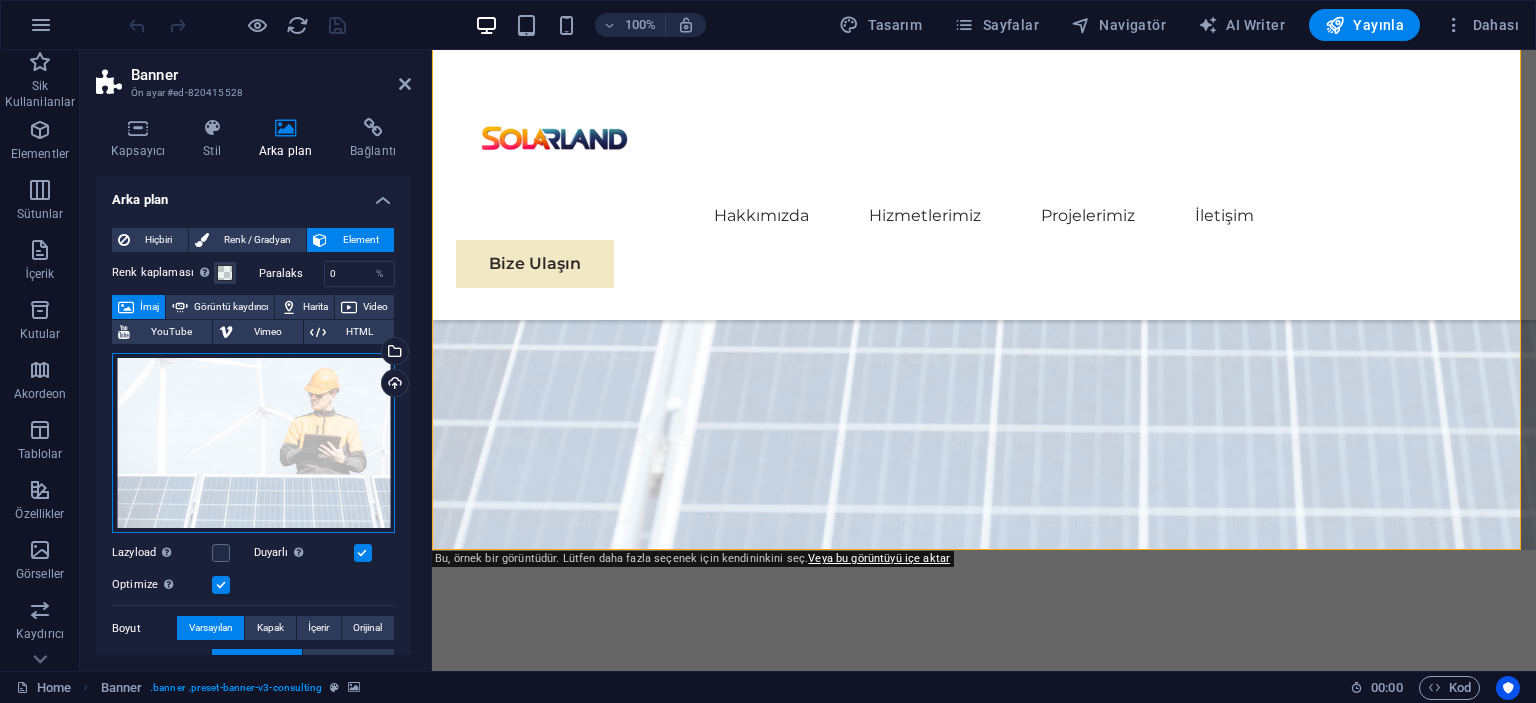 click on "Dosyaları buraya sürükleyin, dosyaları seçmek için tıklayın veya Dosyalardan ya da ücretsiz stok fotoğraf ve videolarımızdan dosyalar seçin" at bounding box center [253, 443] 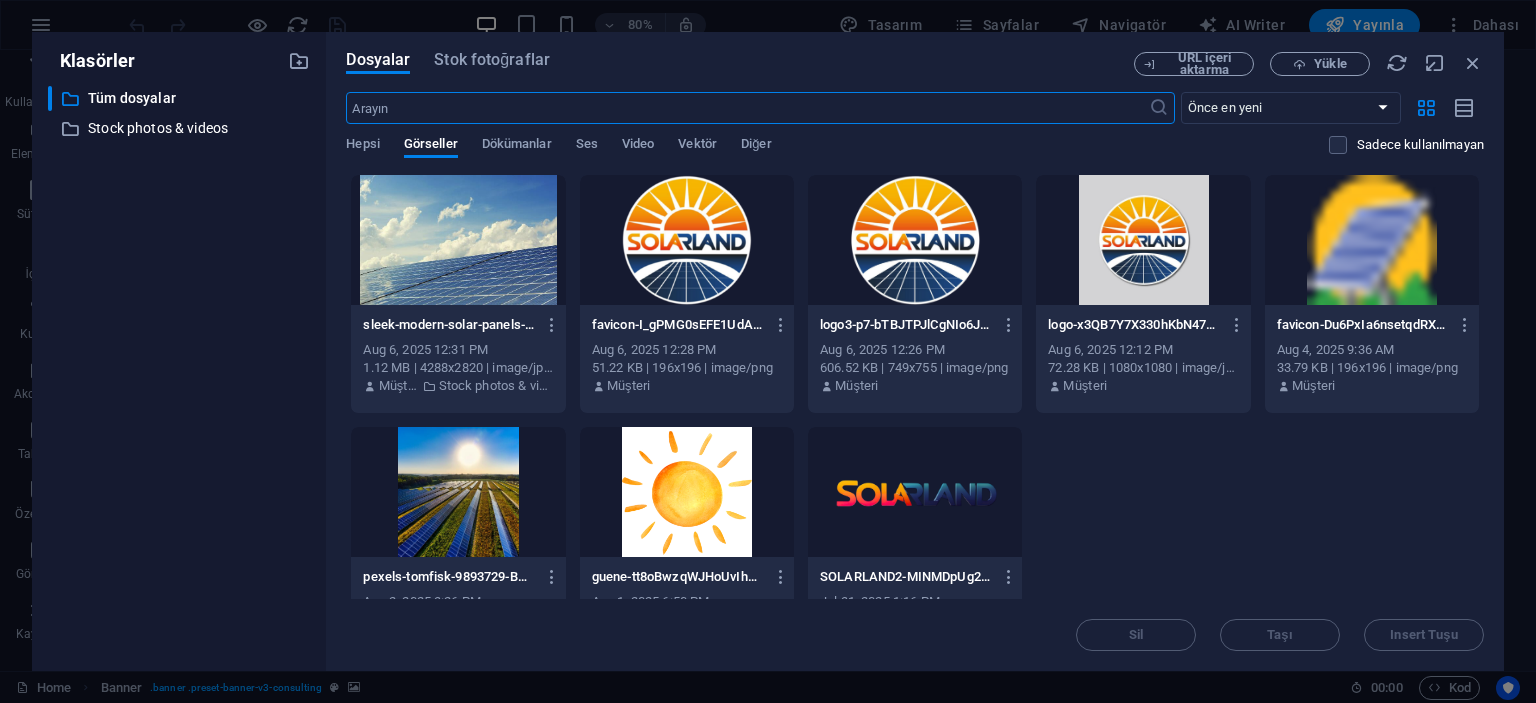 click at bounding box center (458, 240) 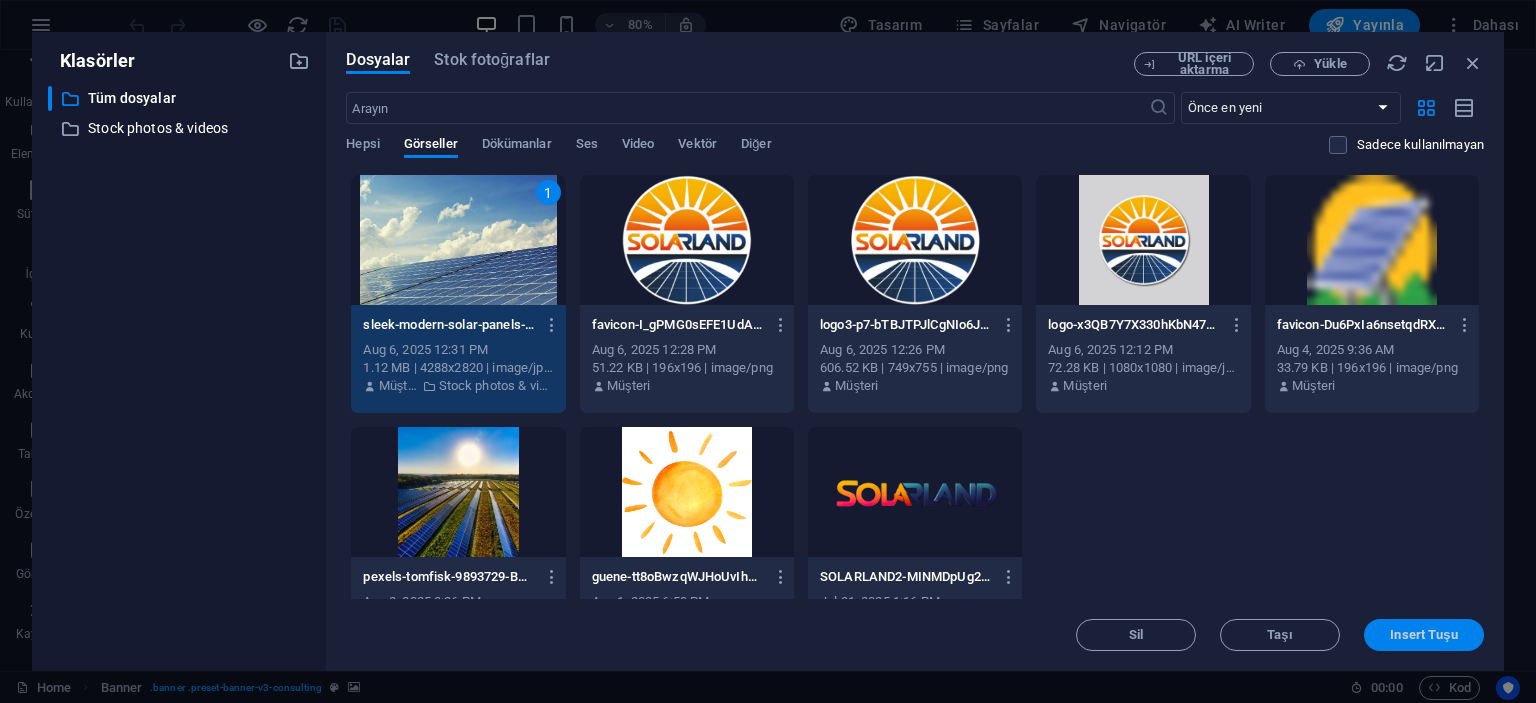 click on "Insert Tuşu" at bounding box center [1424, 635] 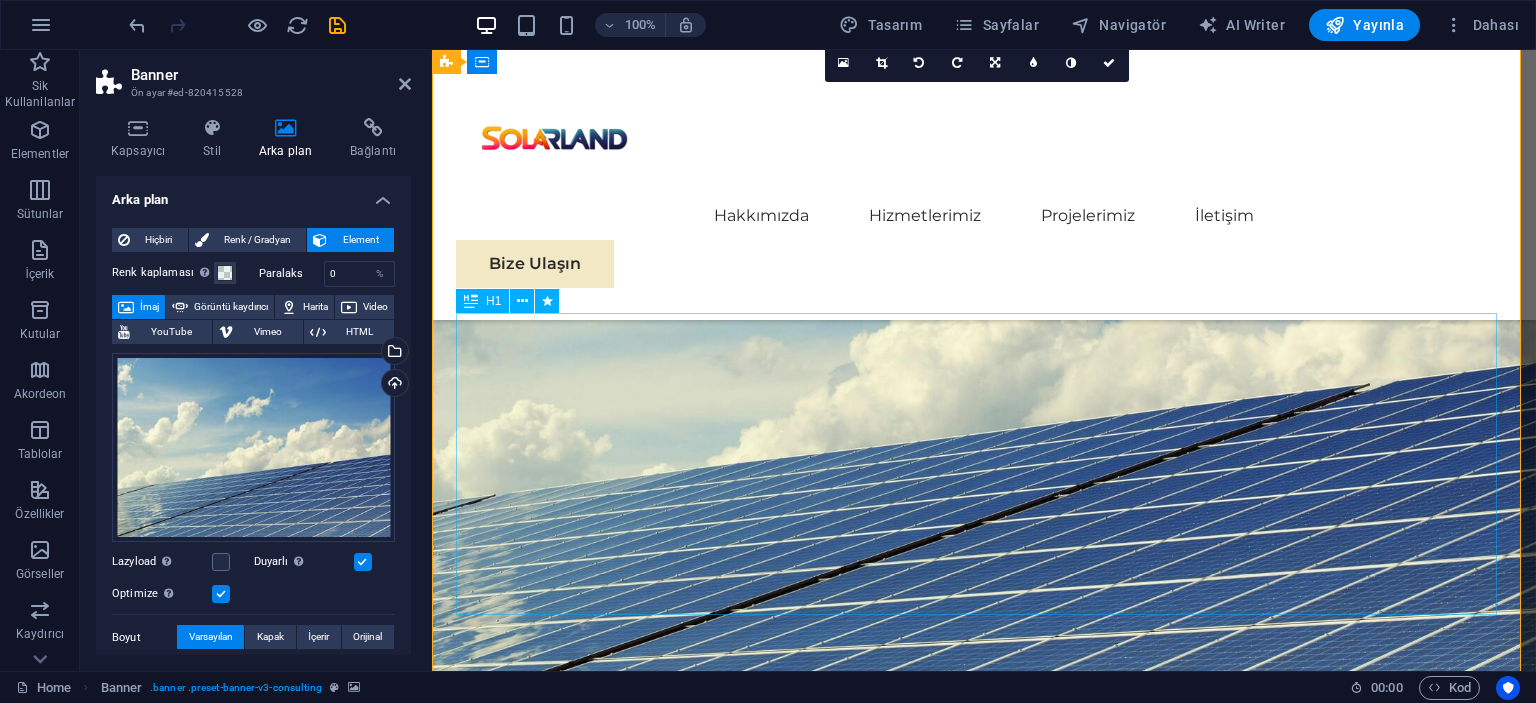 scroll, scrollTop: 0, scrollLeft: 0, axis: both 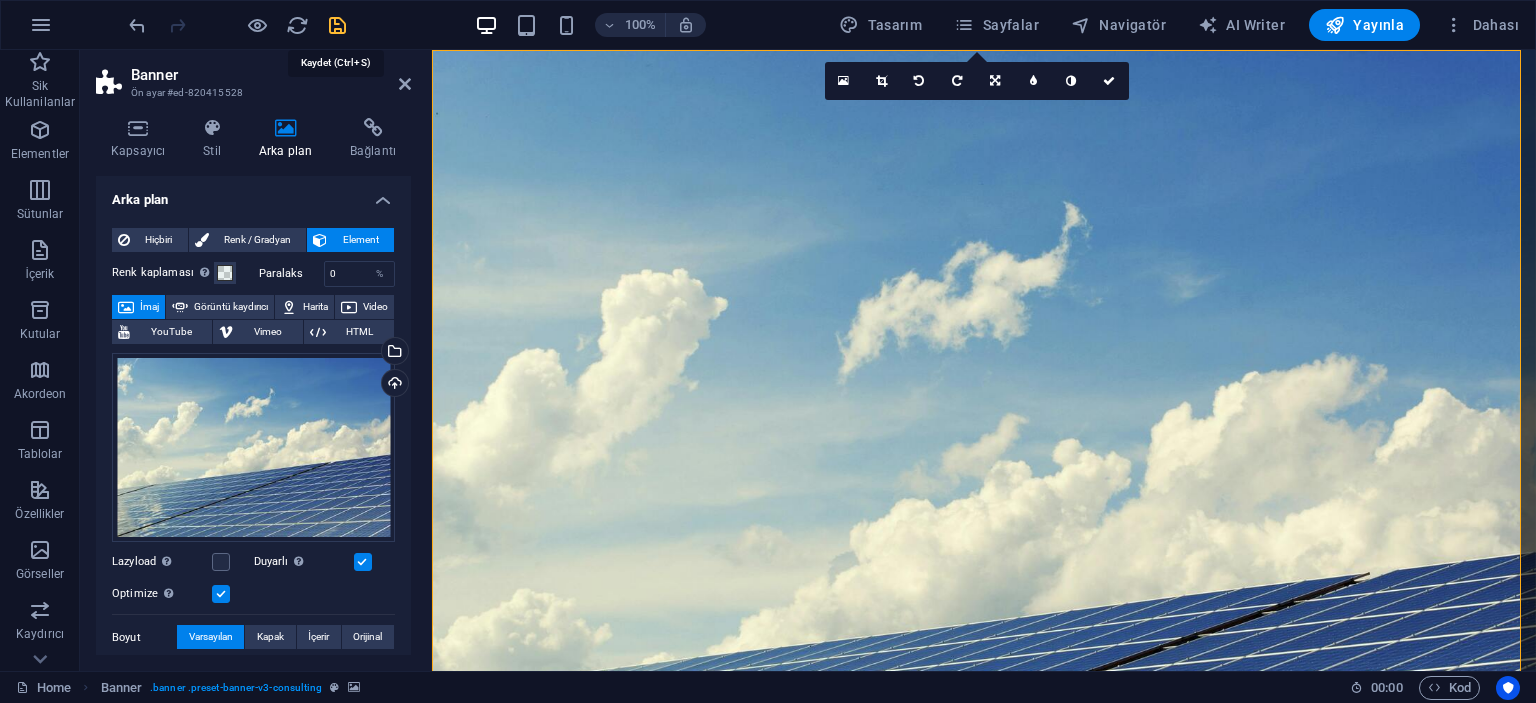 click at bounding box center [337, 25] 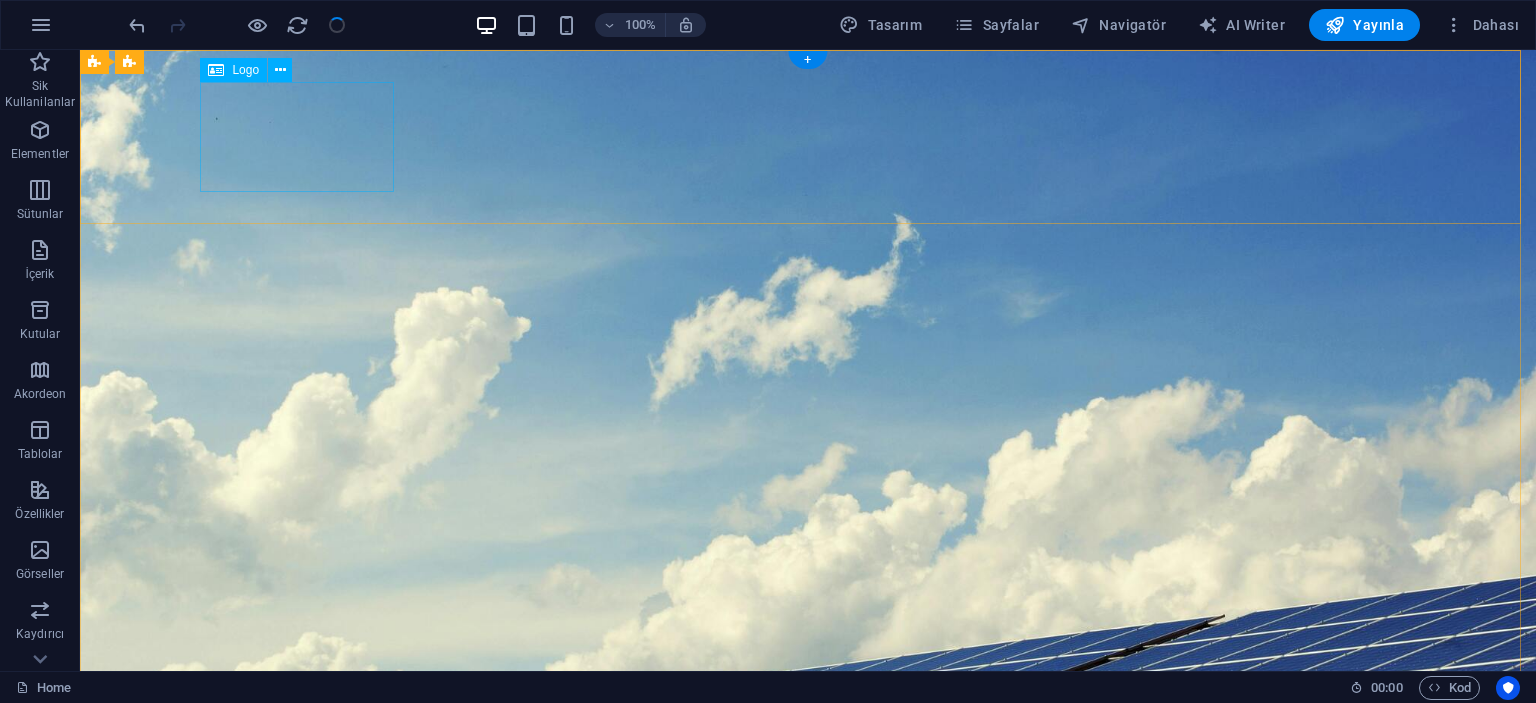 click at bounding box center (808, 1037) 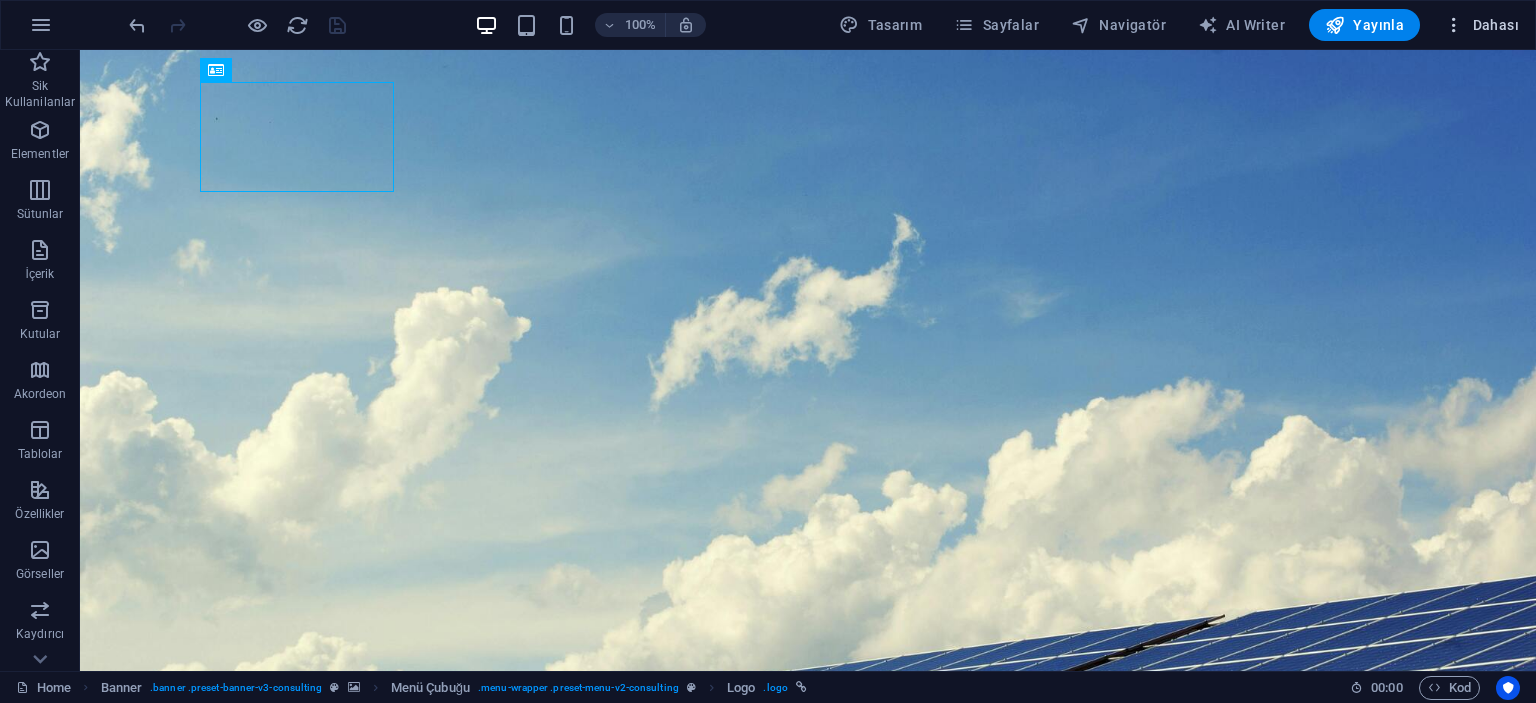 click on "Dahası" at bounding box center [1481, 25] 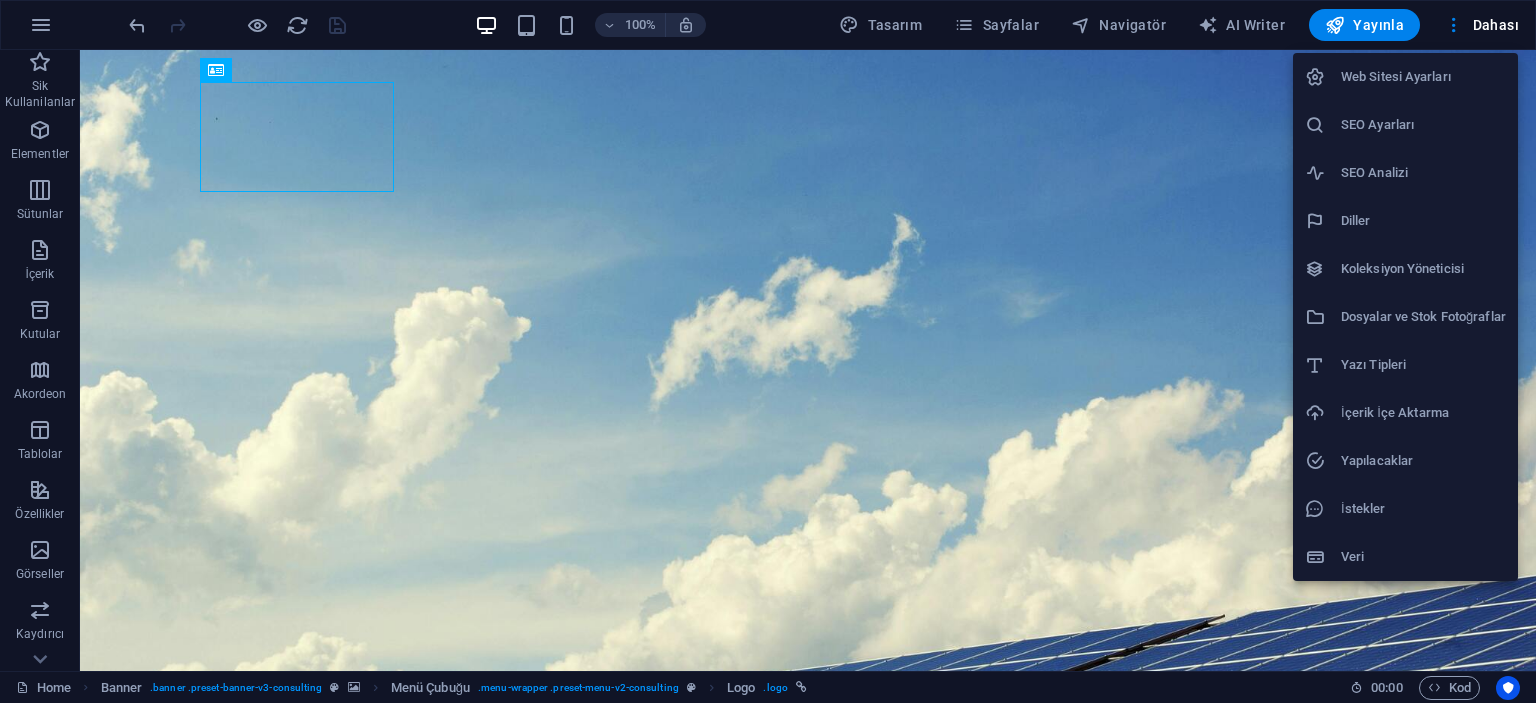 click on "Web Sitesi Ayarları" at bounding box center [1423, 77] 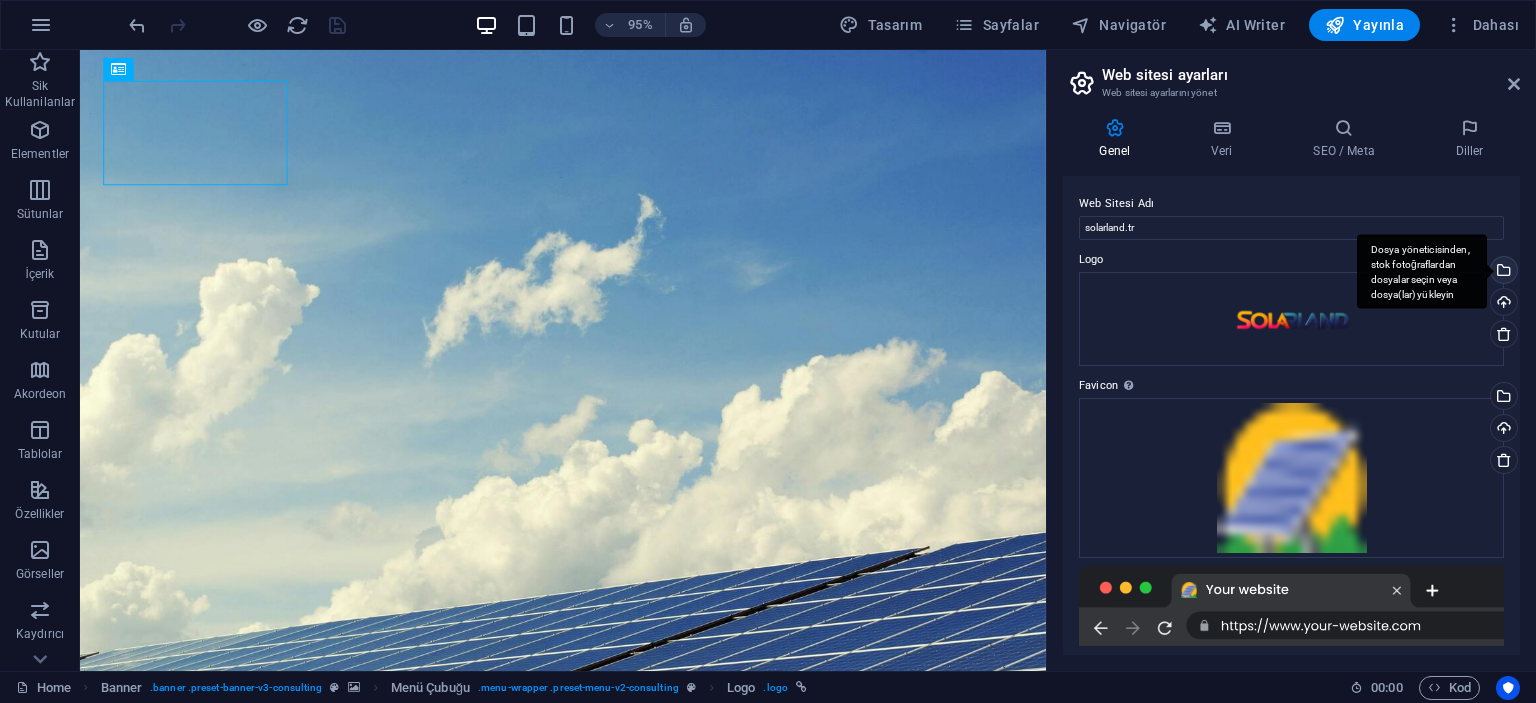 click on "Dosya yöneticisinden, stok fotoğraflardan dosyalar seçin veya dosya(lar) yükleyin" at bounding box center [1502, 272] 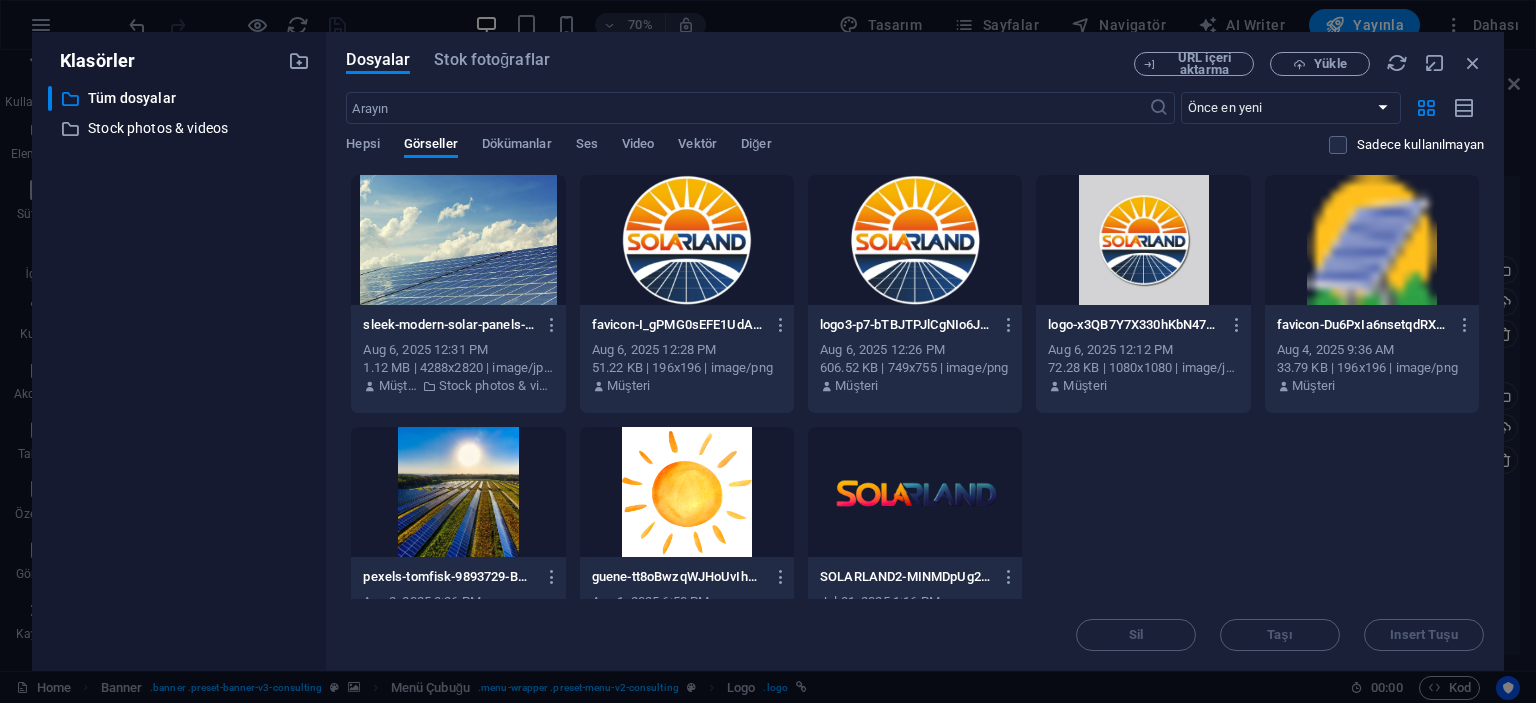 click at bounding box center (915, 240) 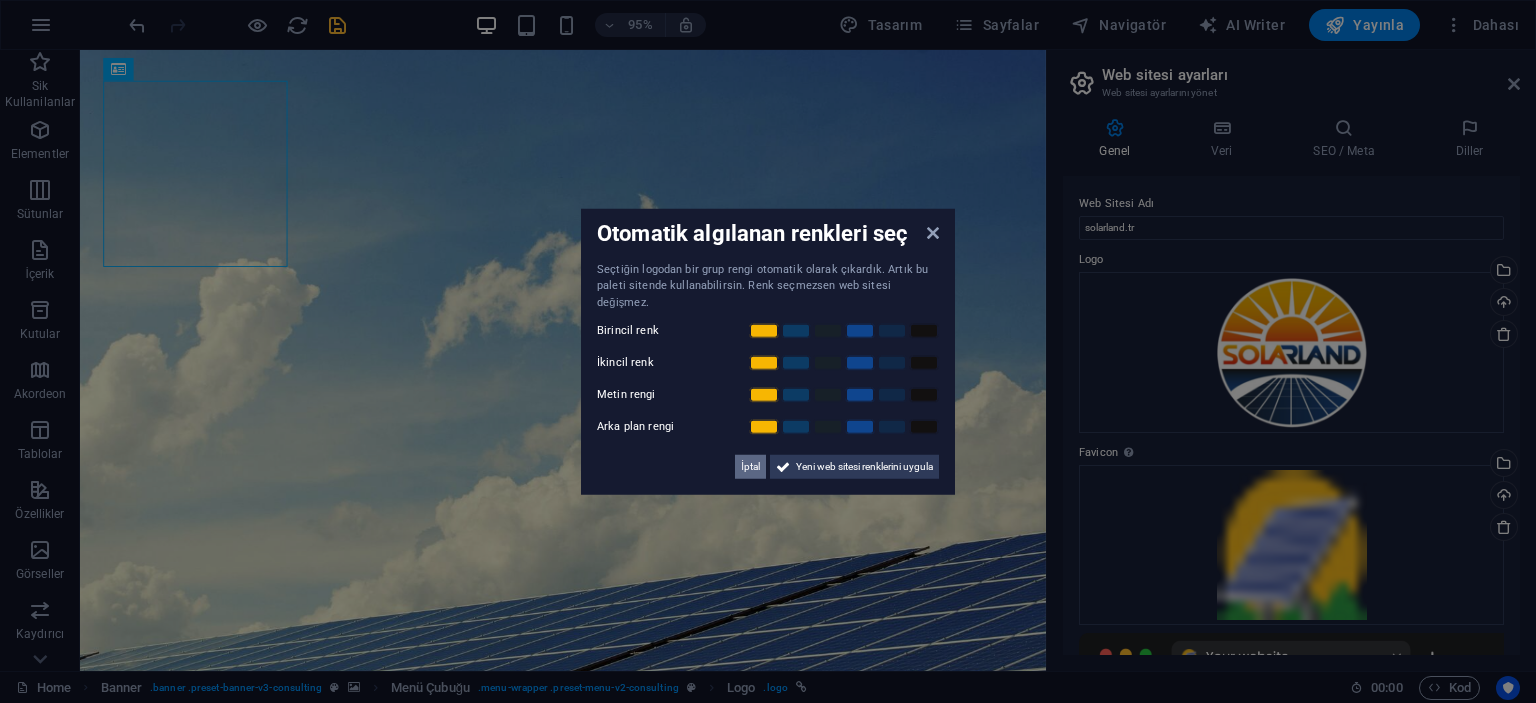 click on "İptal" at bounding box center (750, 467) 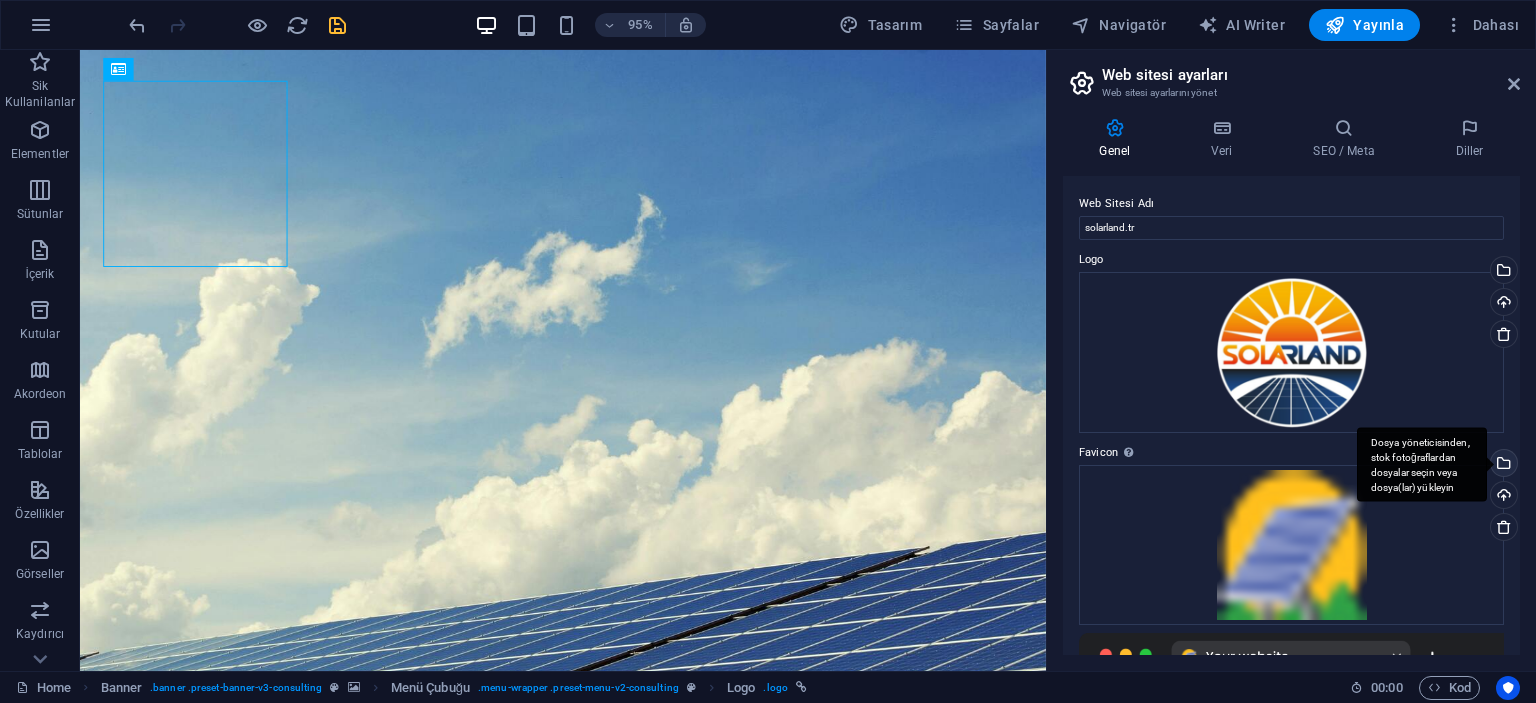 click on "Dosya yöneticisinden, stok fotoğraflardan dosyalar seçin veya dosya(lar) yükleyin" at bounding box center [1422, 464] 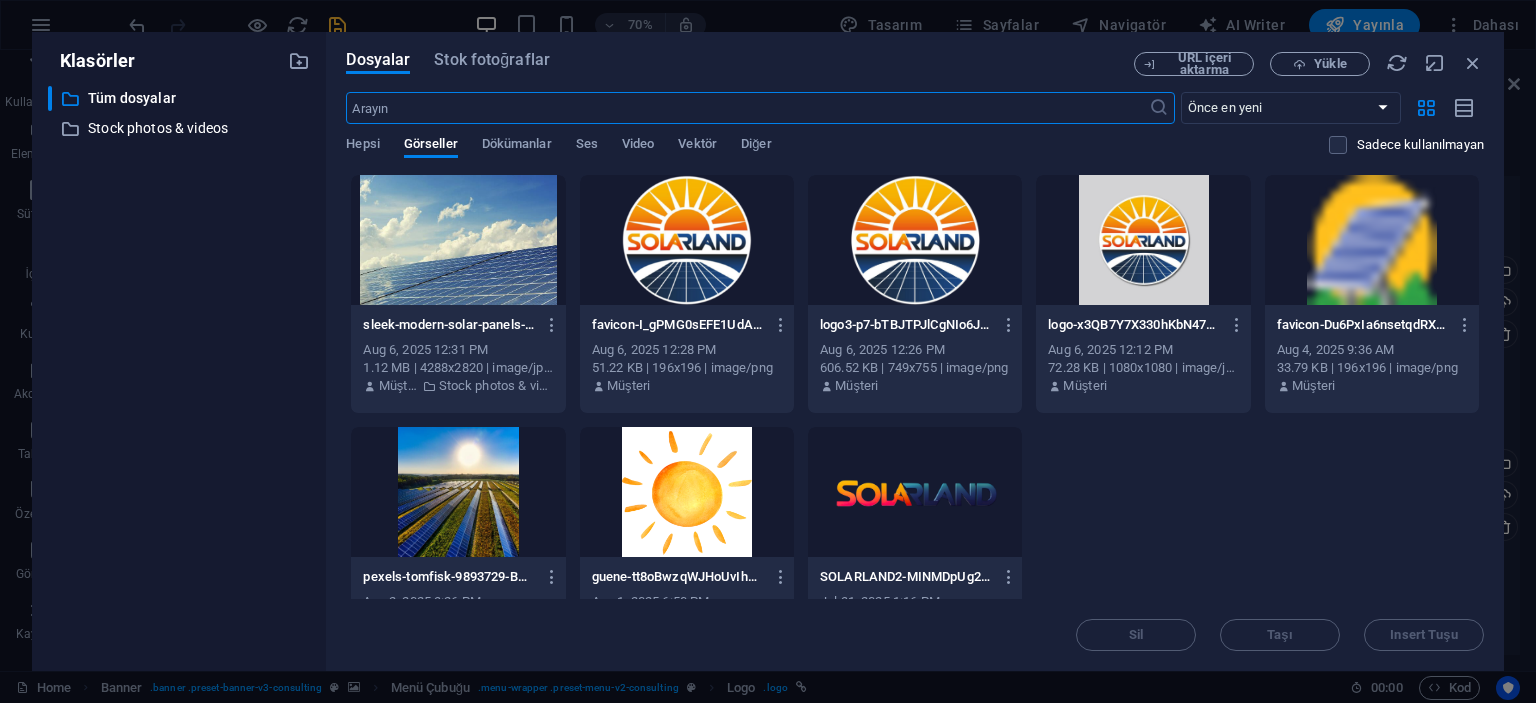 click at bounding box center [687, 240] 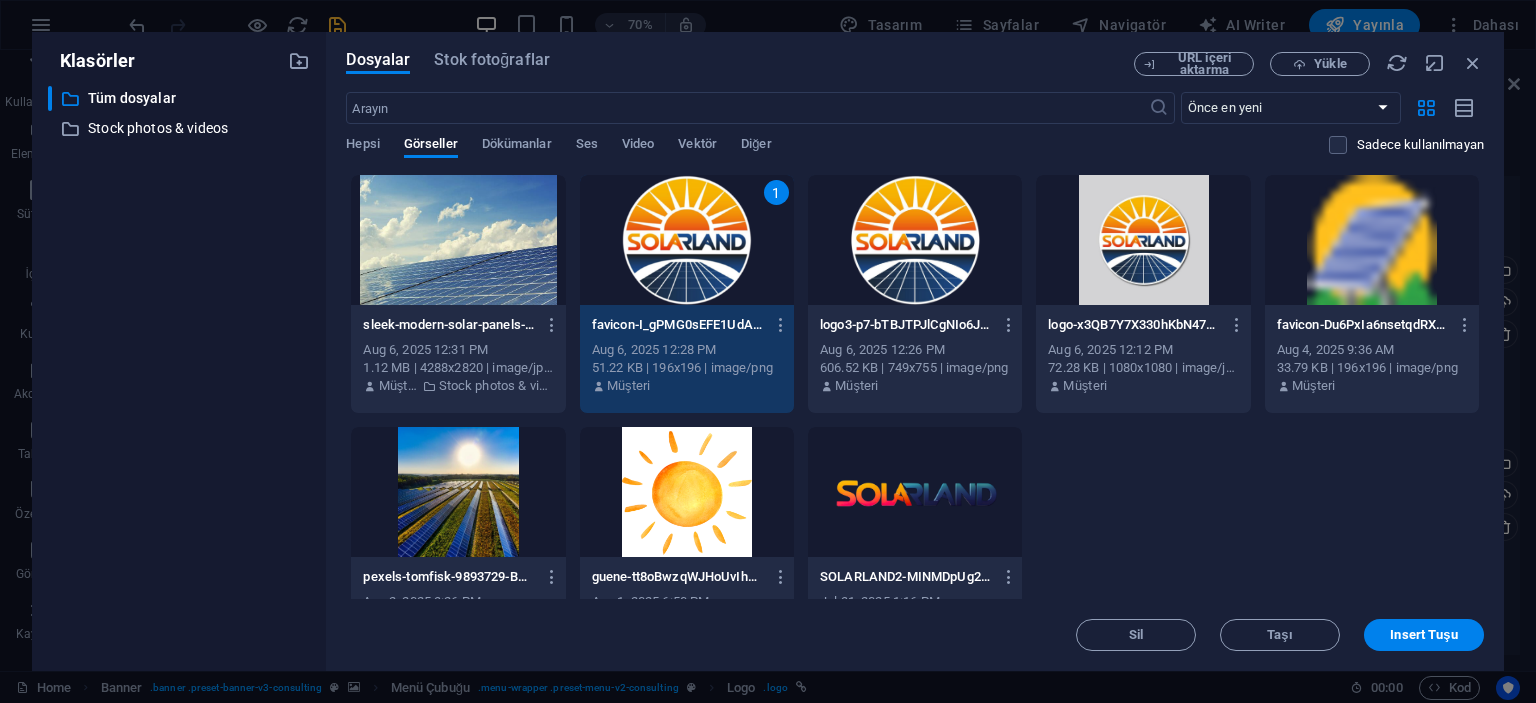 click on "1" at bounding box center [687, 240] 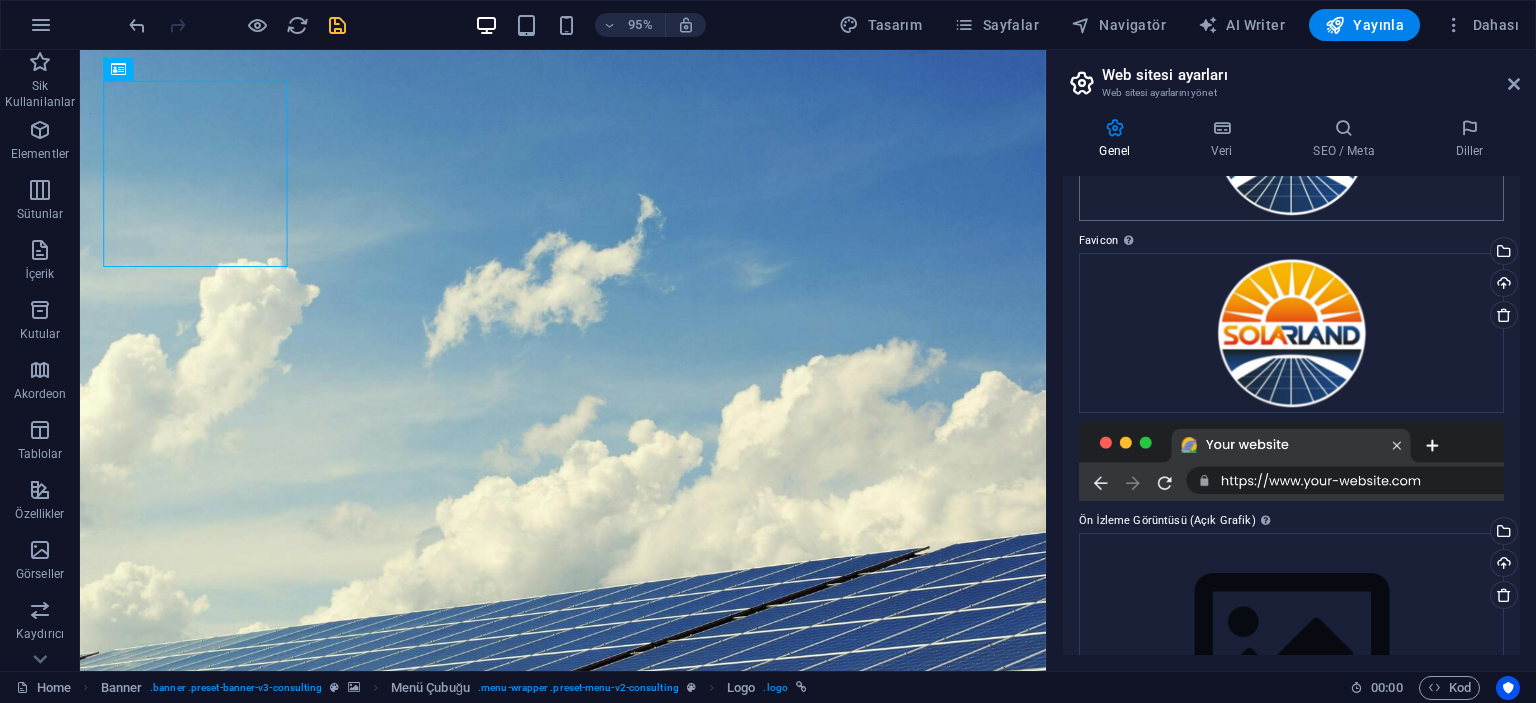 scroll, scrollTop: 0, scrollLeft: 0, axis: both 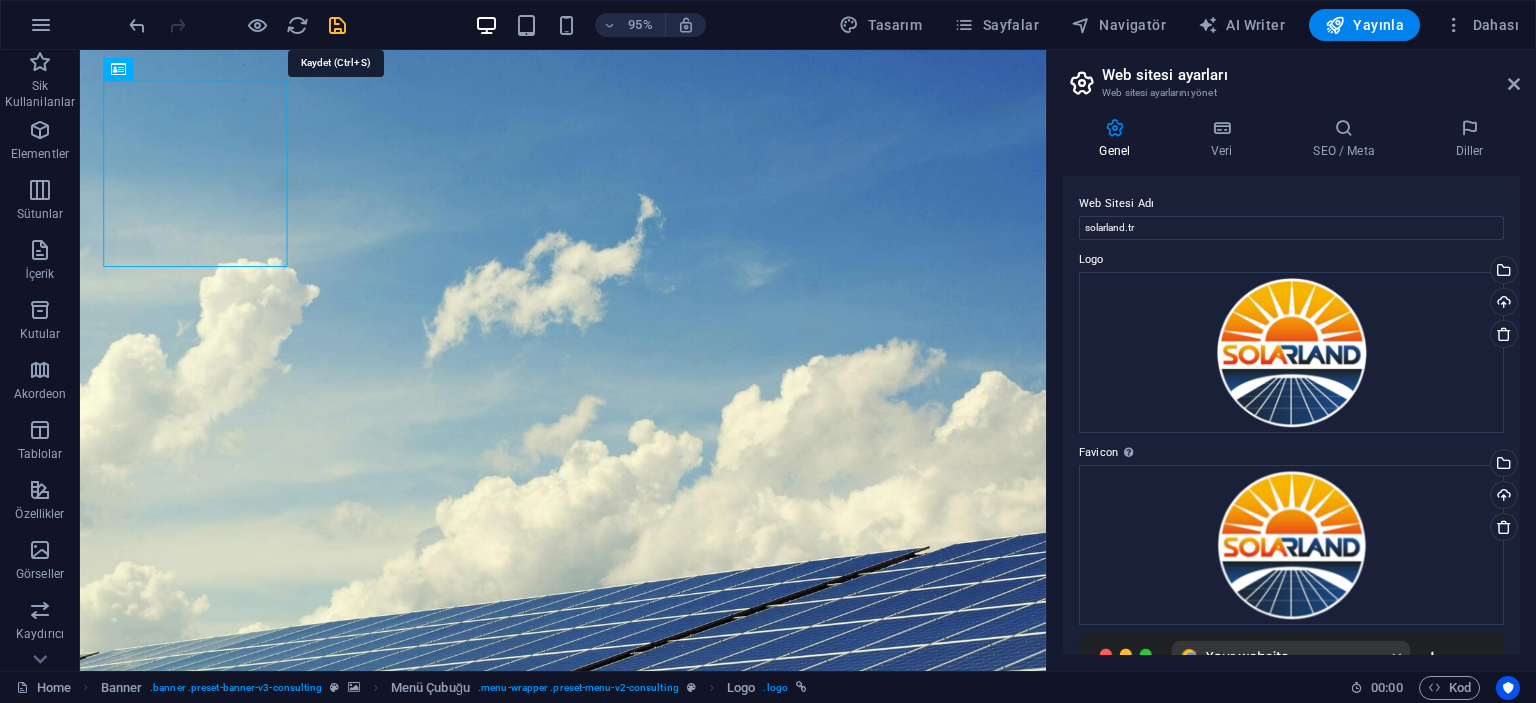 click at bounding box center [337, 25] 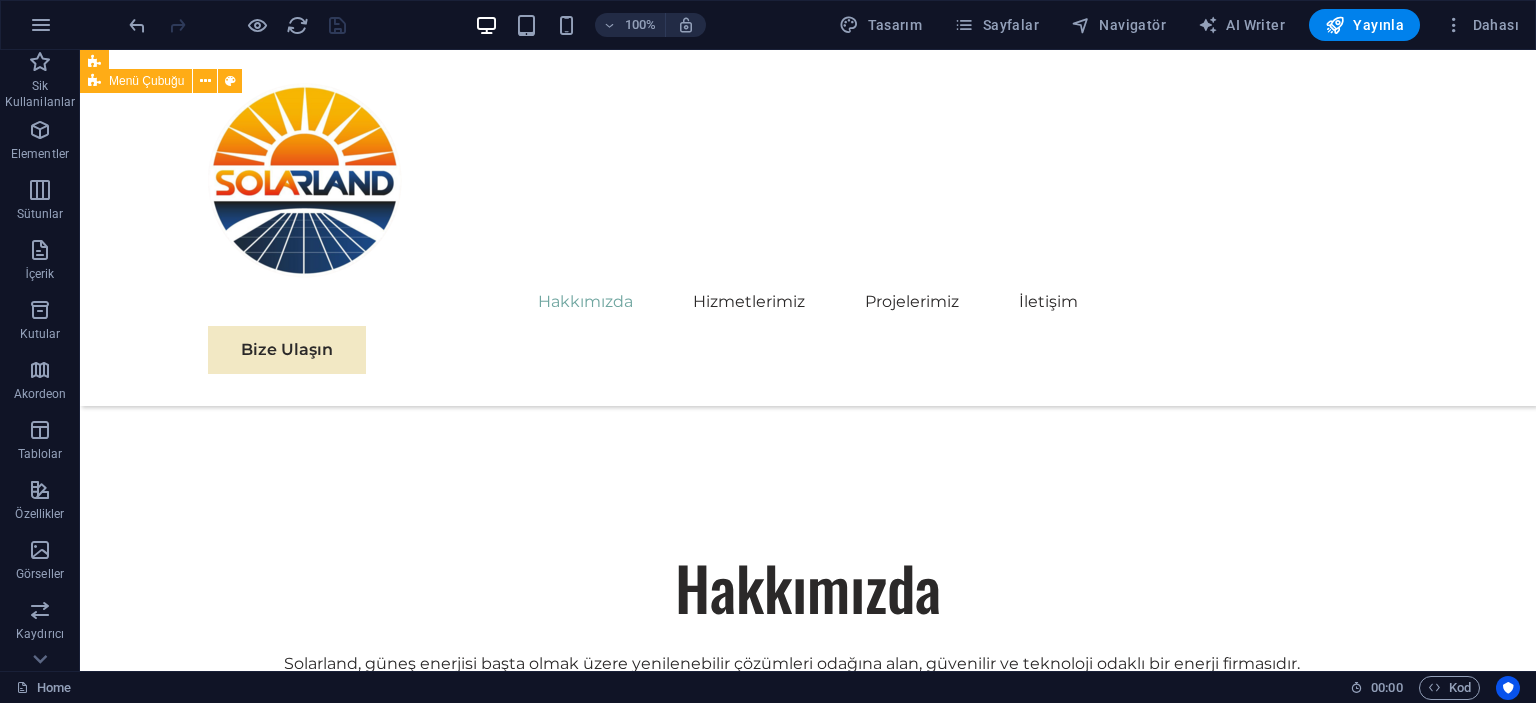 scroll, scrollTop: 1000, scrollLeft: 0, axis: vertical 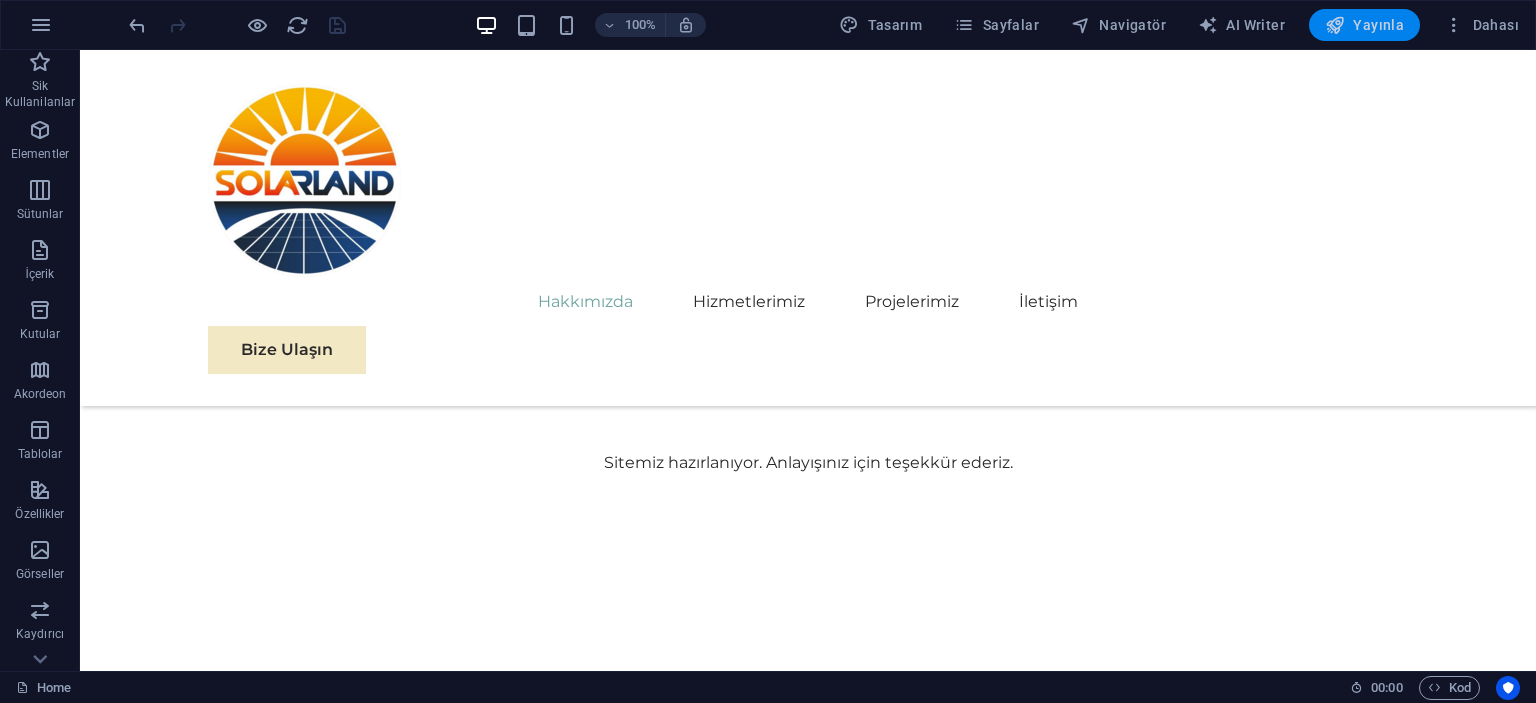 click on "Yayınla" at bounding box center (1364, 25) 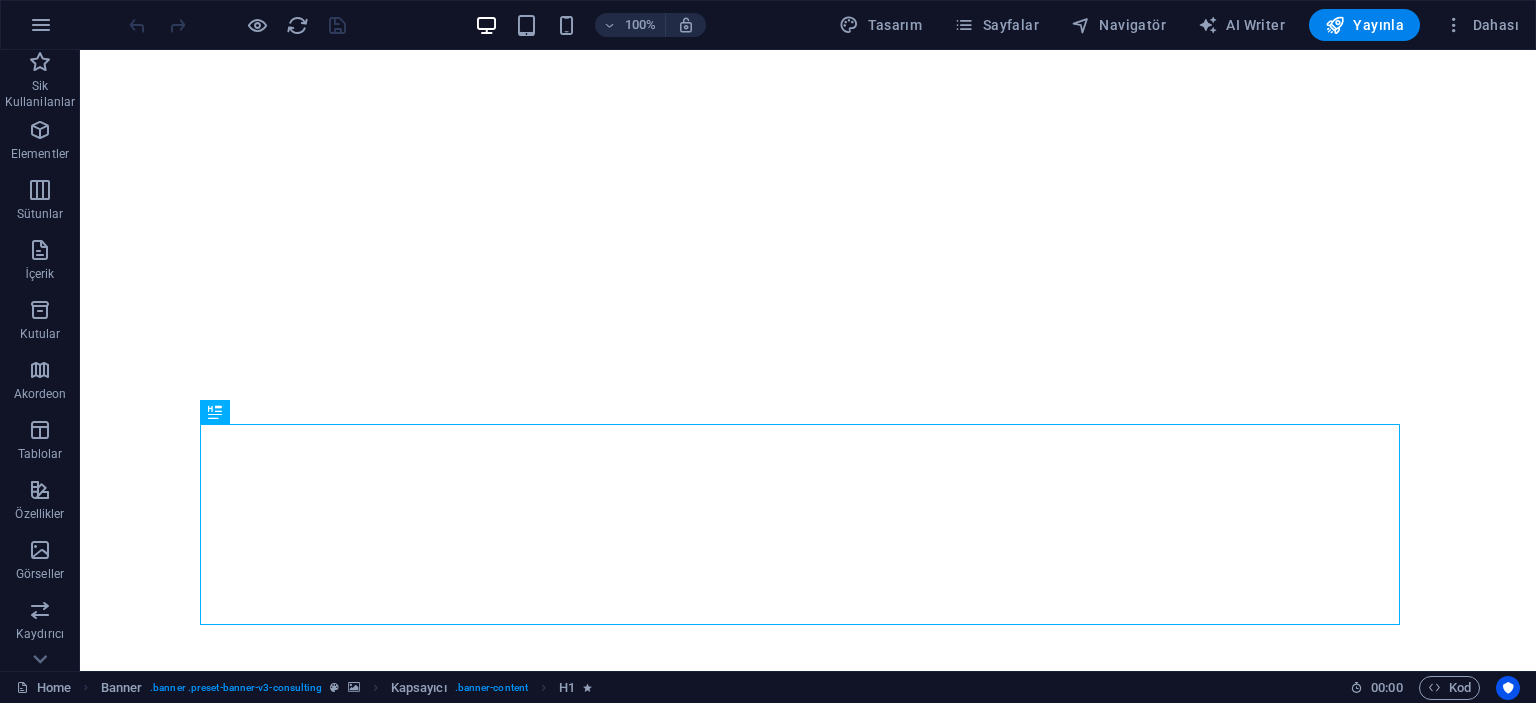 scroll, scrollTop: 0, scrollLeft: 0, axis: both 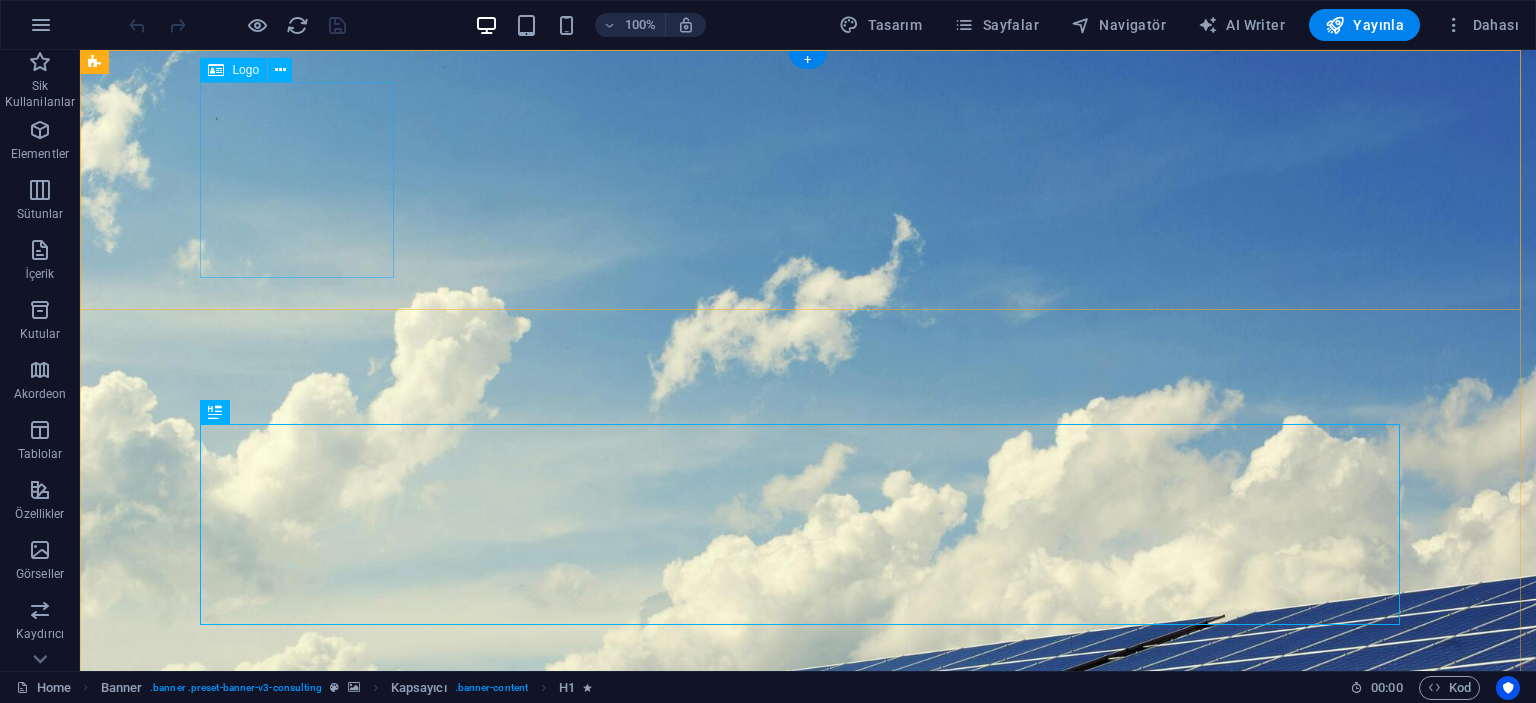click at bounding box center (808, 1080) 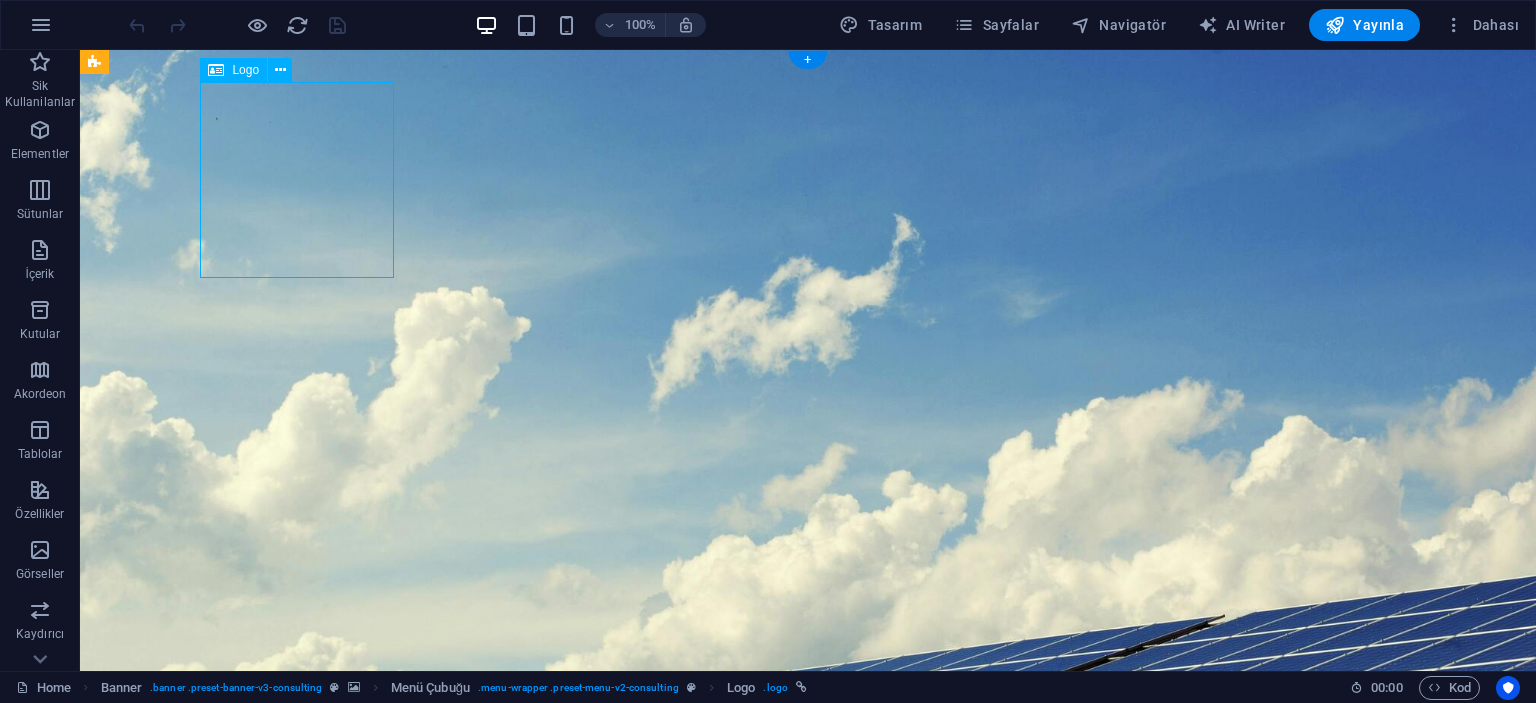 click at bounding box center (808, 1080) 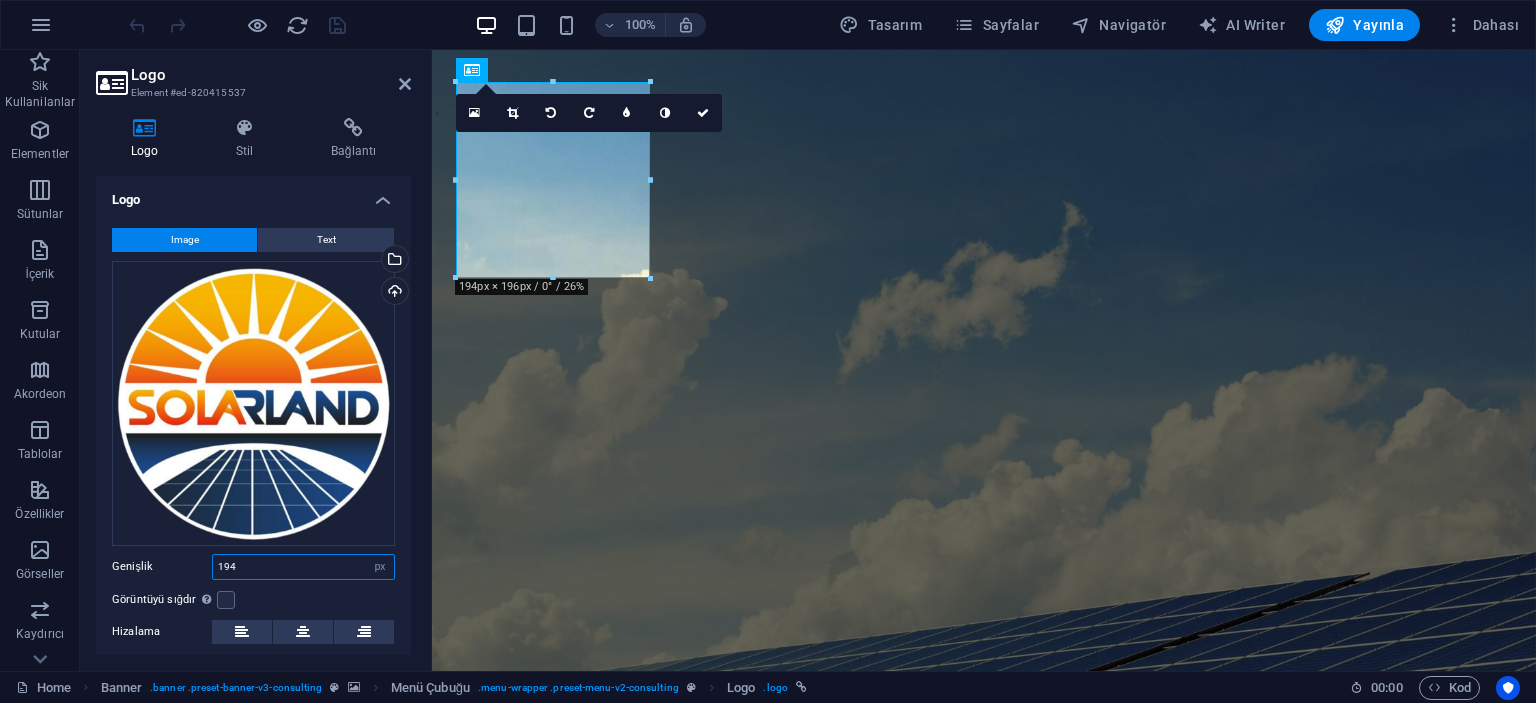 click on "194" at bounding box center [303, 567] 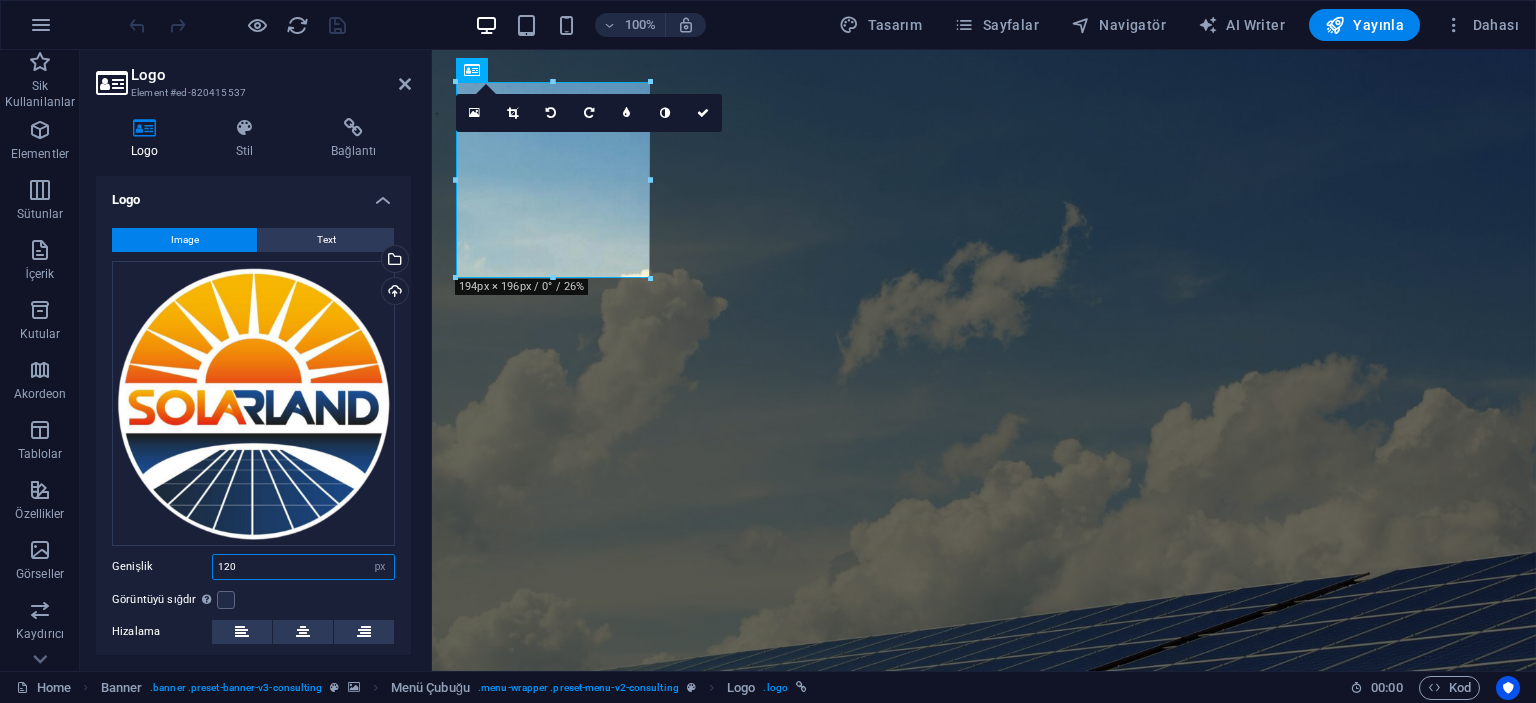 type on "120" 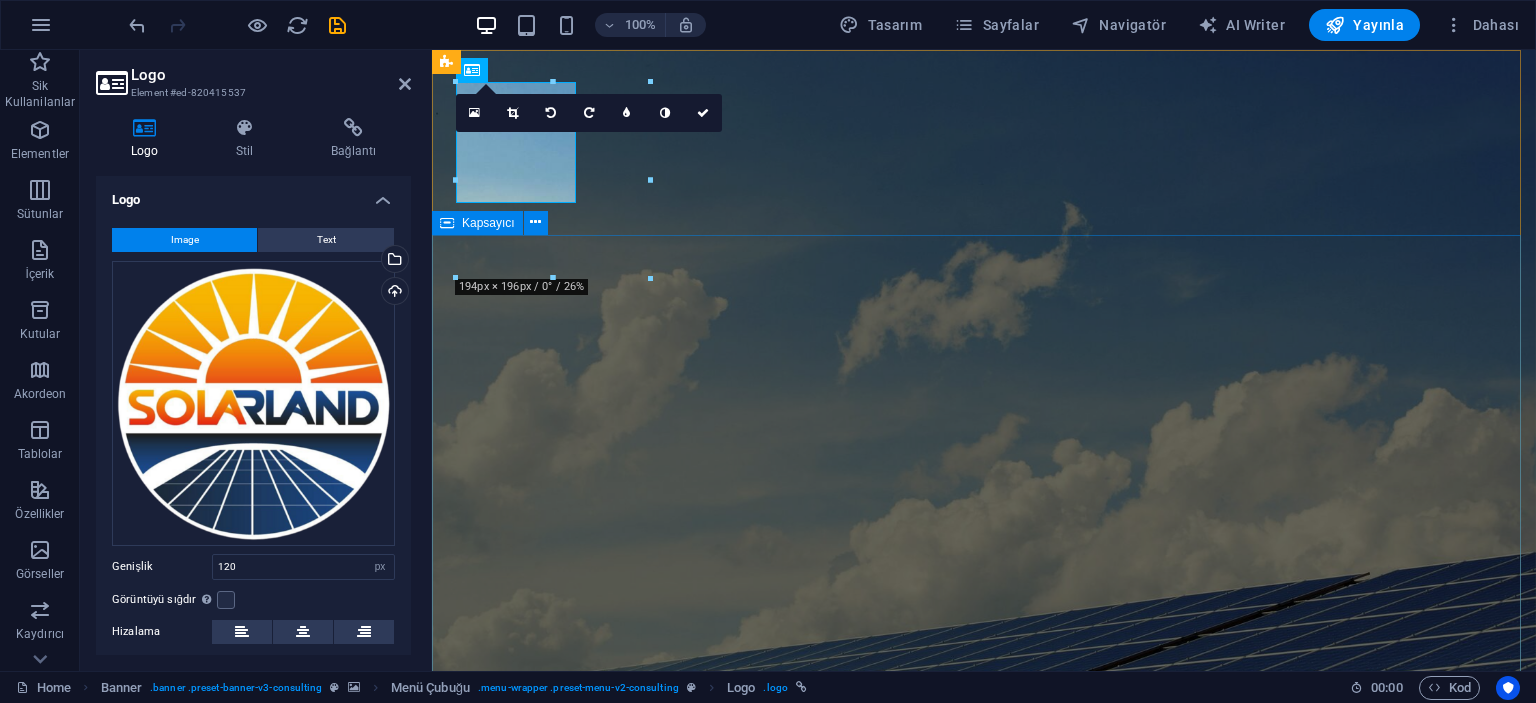 click on "Güneşin Gücüyle ve Yenilikçi Çözümlerle Sürdürülebilir Bir Gelecek Kurun Sitemiz hazırlanıyor. Anlayışınız için teşekkür ederiz." at bounding box center (984, 1488) 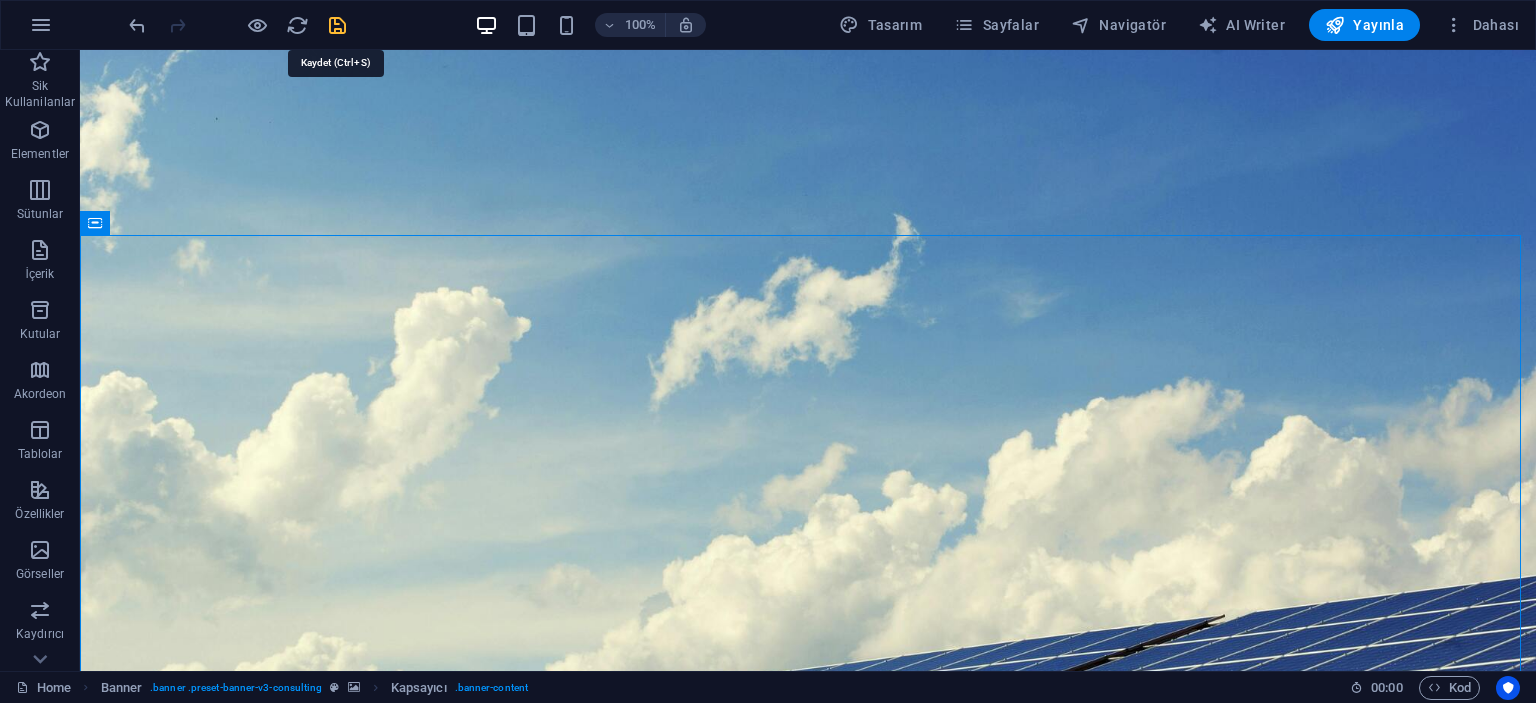 click at bounding box center (337, 25) 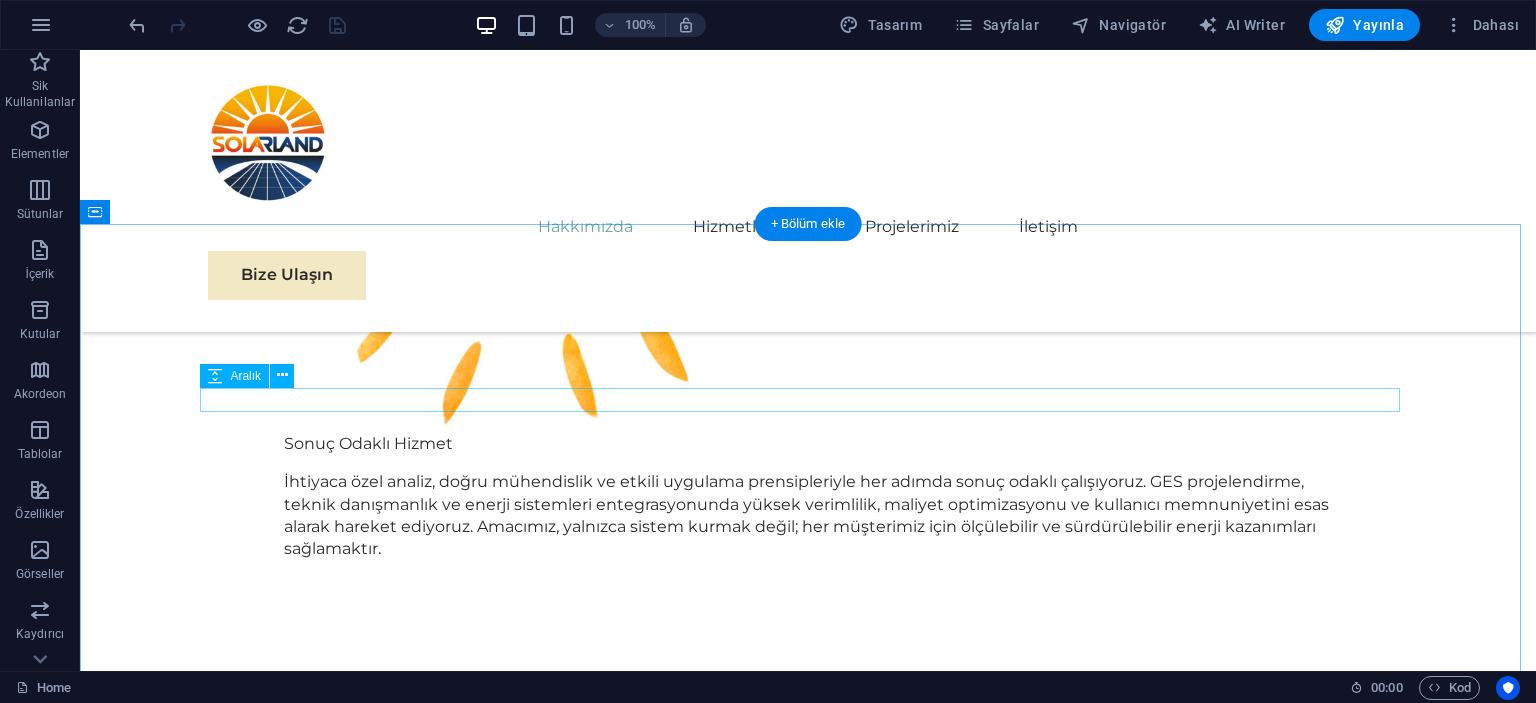 scroll, scrollTop: 2000, scrollLeft: 0, axis: vertical 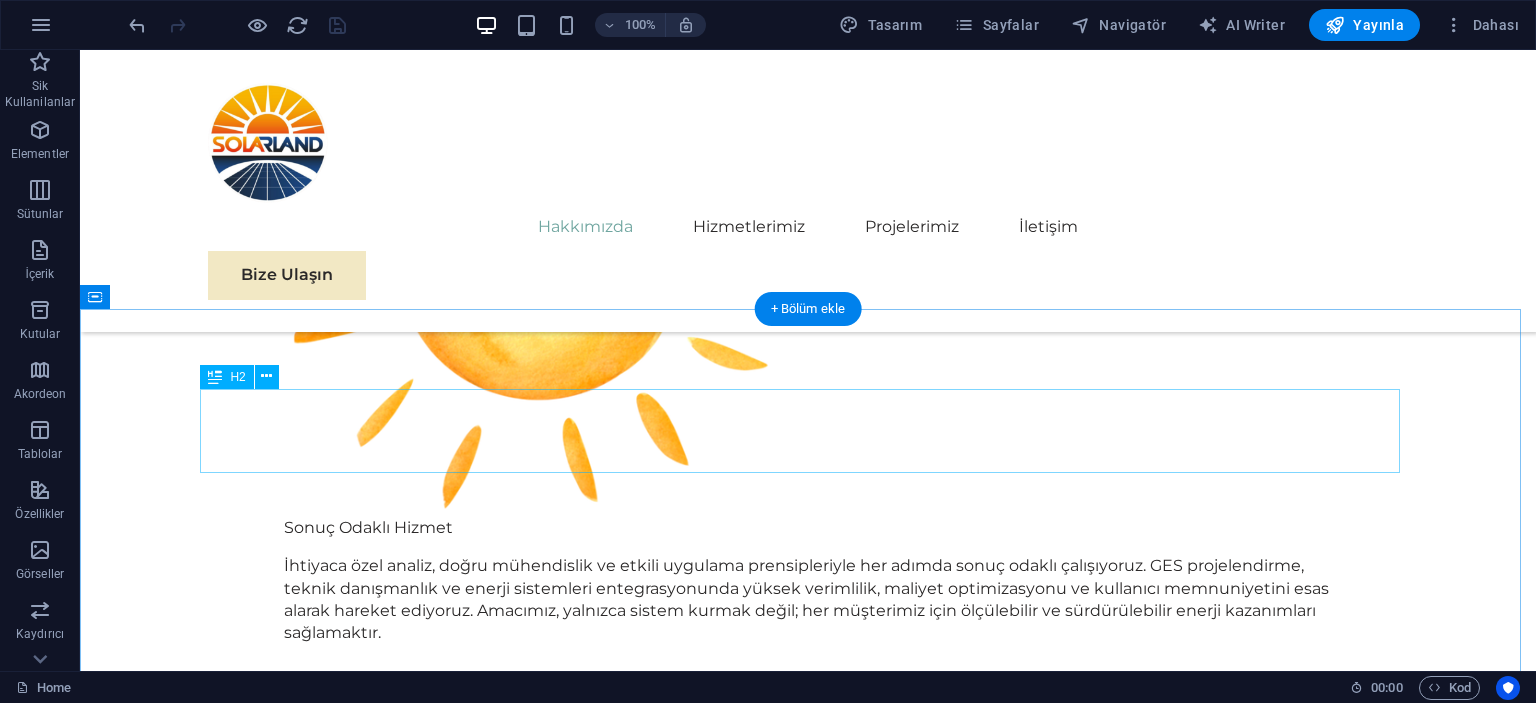 click on "Takım arkadaşlarımız" at bounding box center (808, 2168) 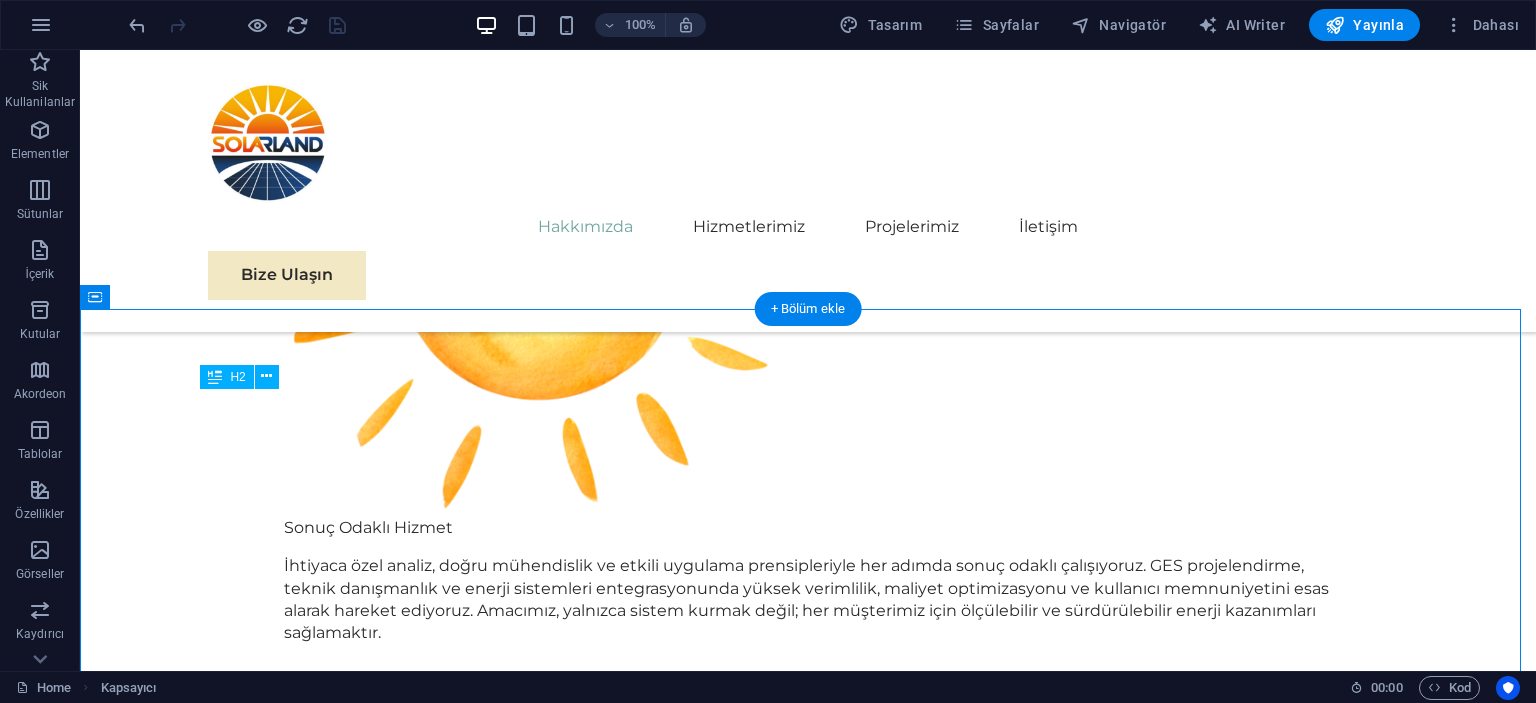click on "Takım arkadaşlarımız" at bounding box center [808, 2168] 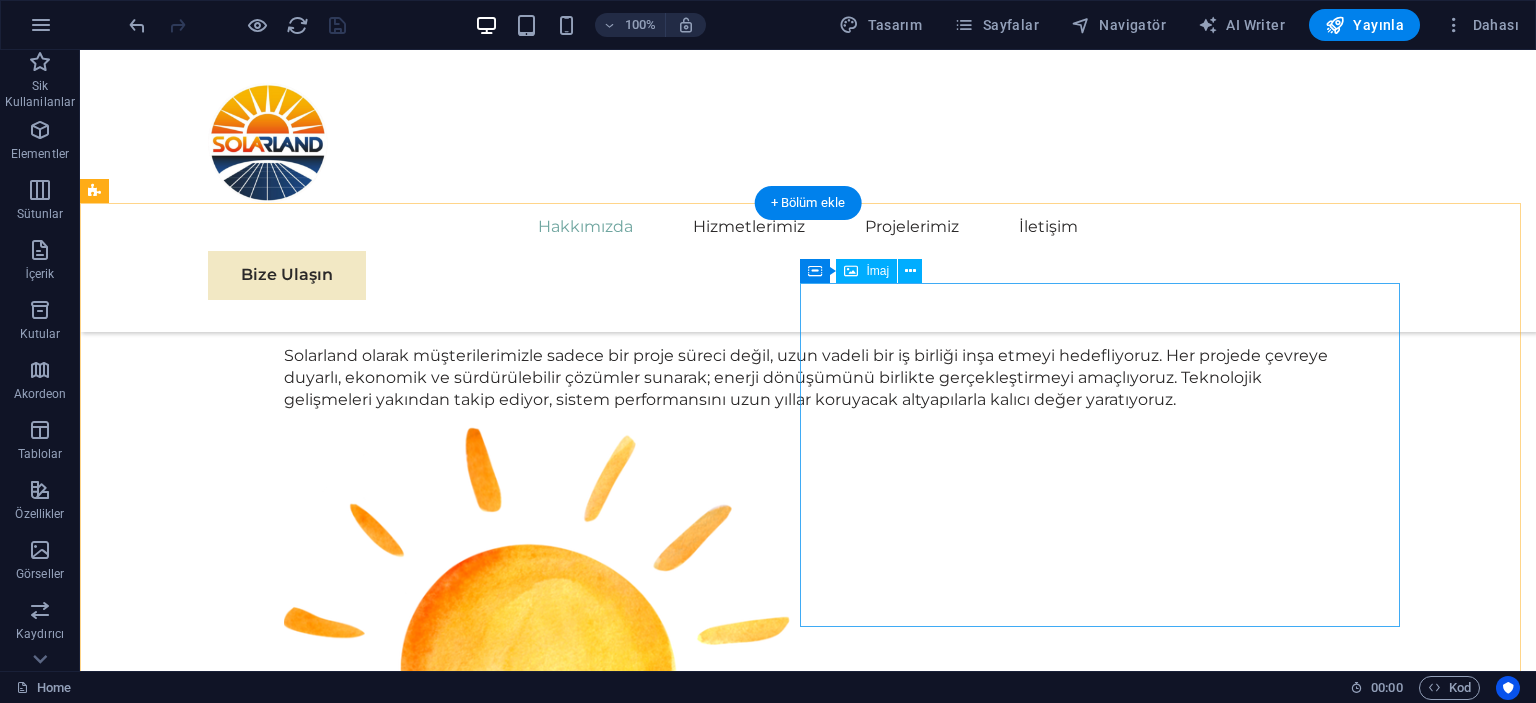 scroll, scrollTop: 2200, scrollLeft: 0, axis: vertical 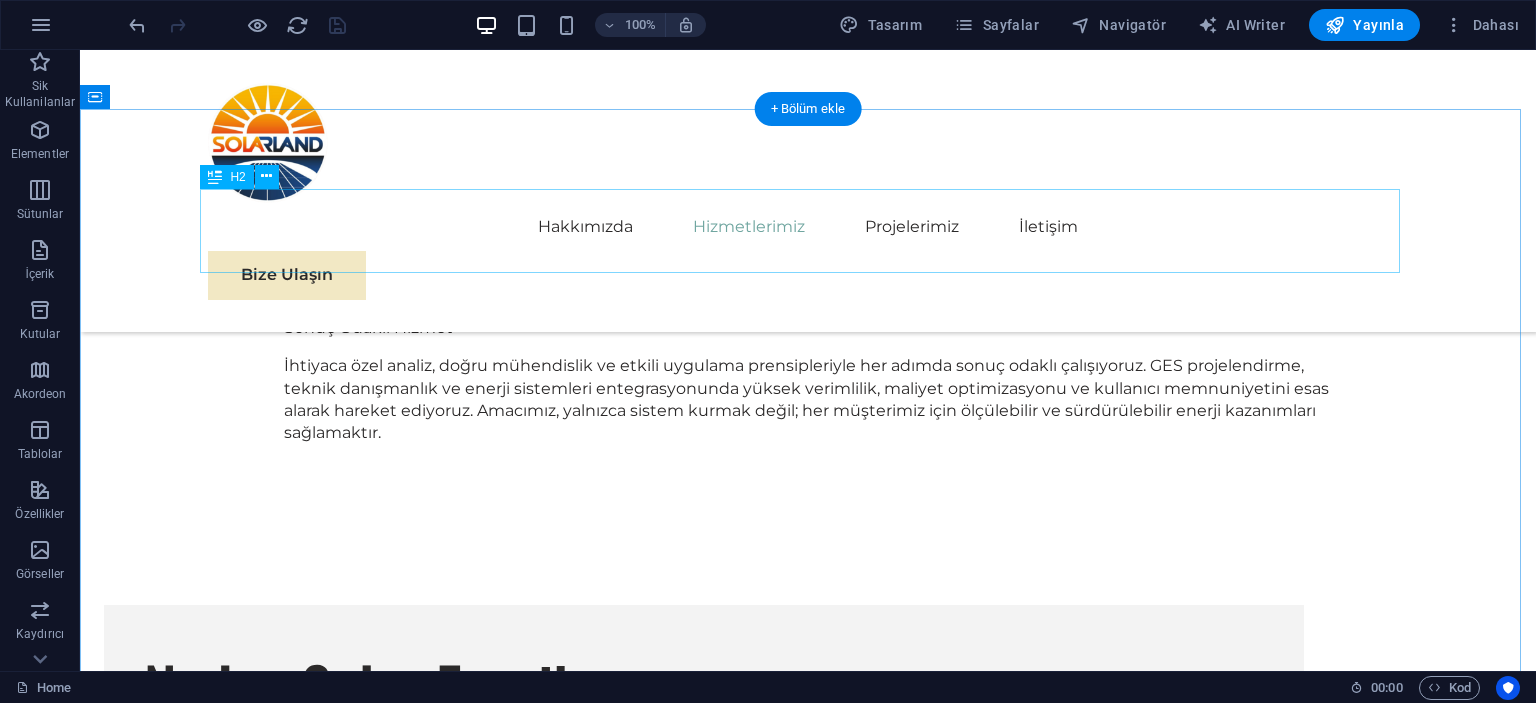 click on "Takım arkadaşlarımız" at bounding box center (808, 1968) 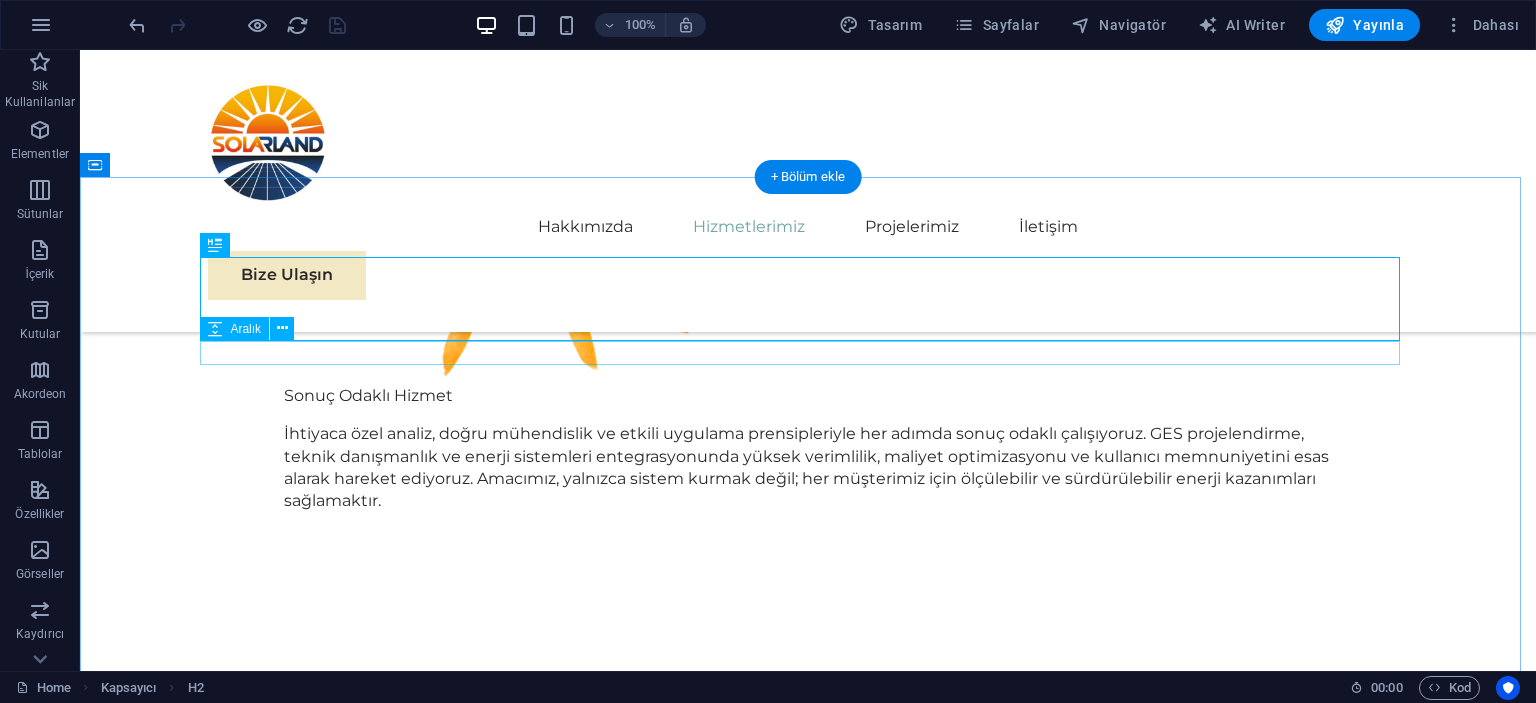 scroll, scrollTop: 2100, scrollLeft: 0, axis: vertical 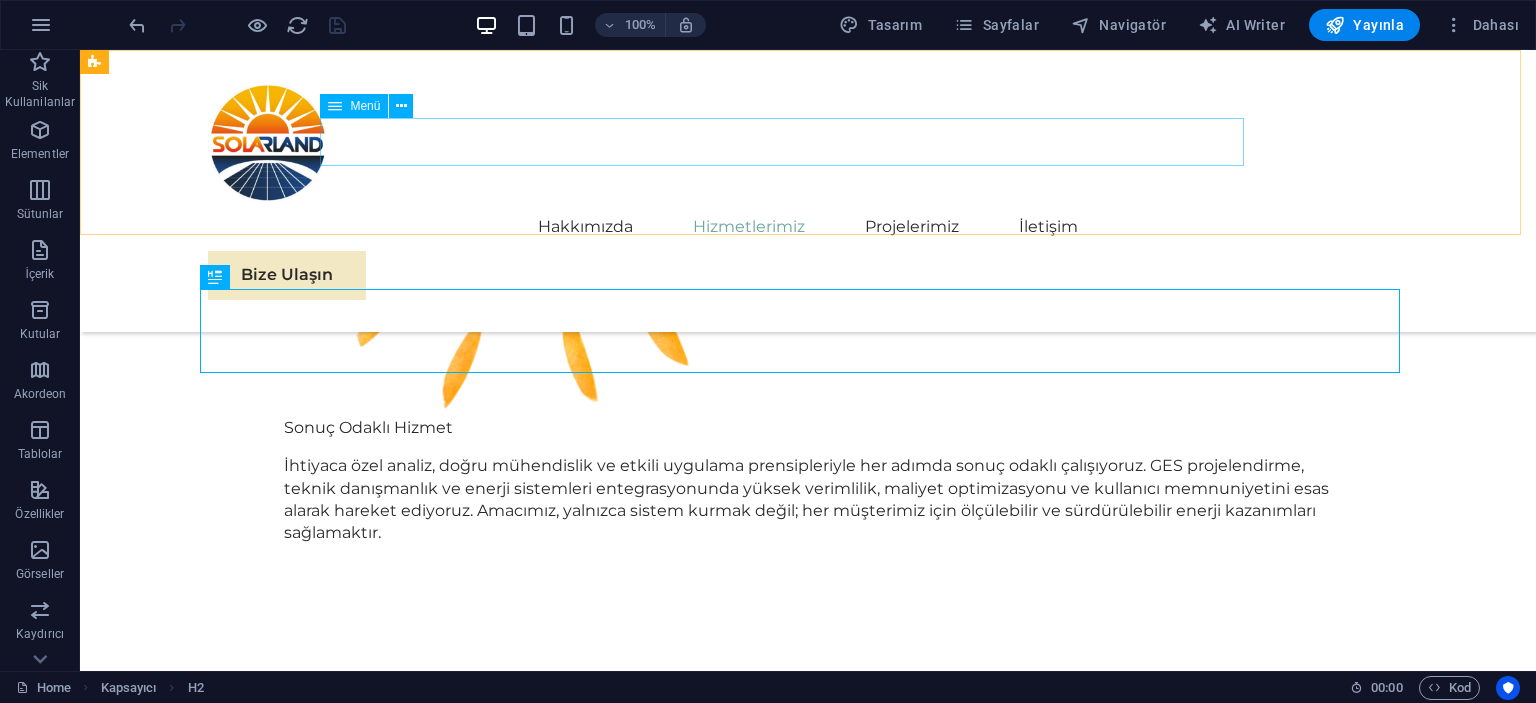 click on "Hakkımızda Hizmetlerimiz Projelerimiz İletişim" at bounding box center (808, 227) 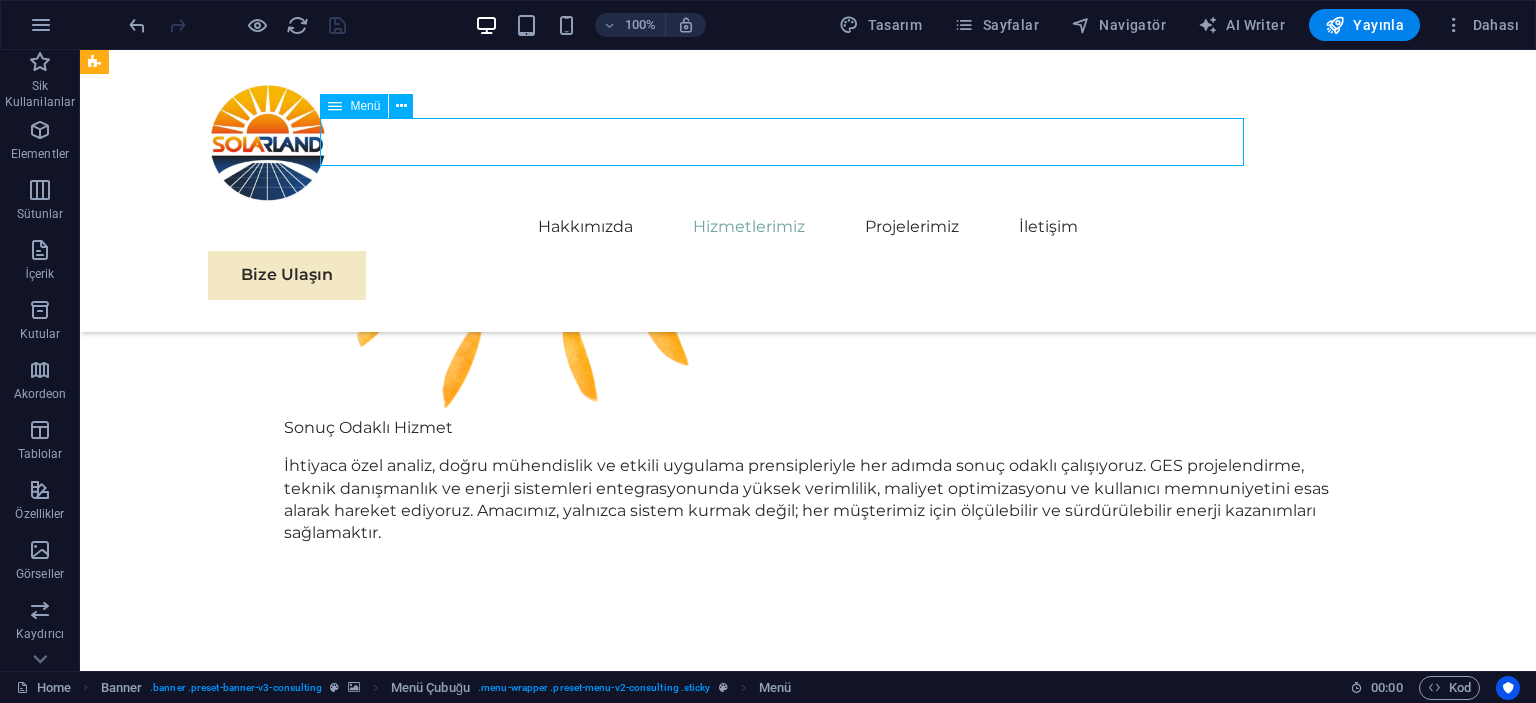 click on "Hakkımızda Hizmetlerimiz Projelerimiz İletişim" at bounding box center (808, 227) 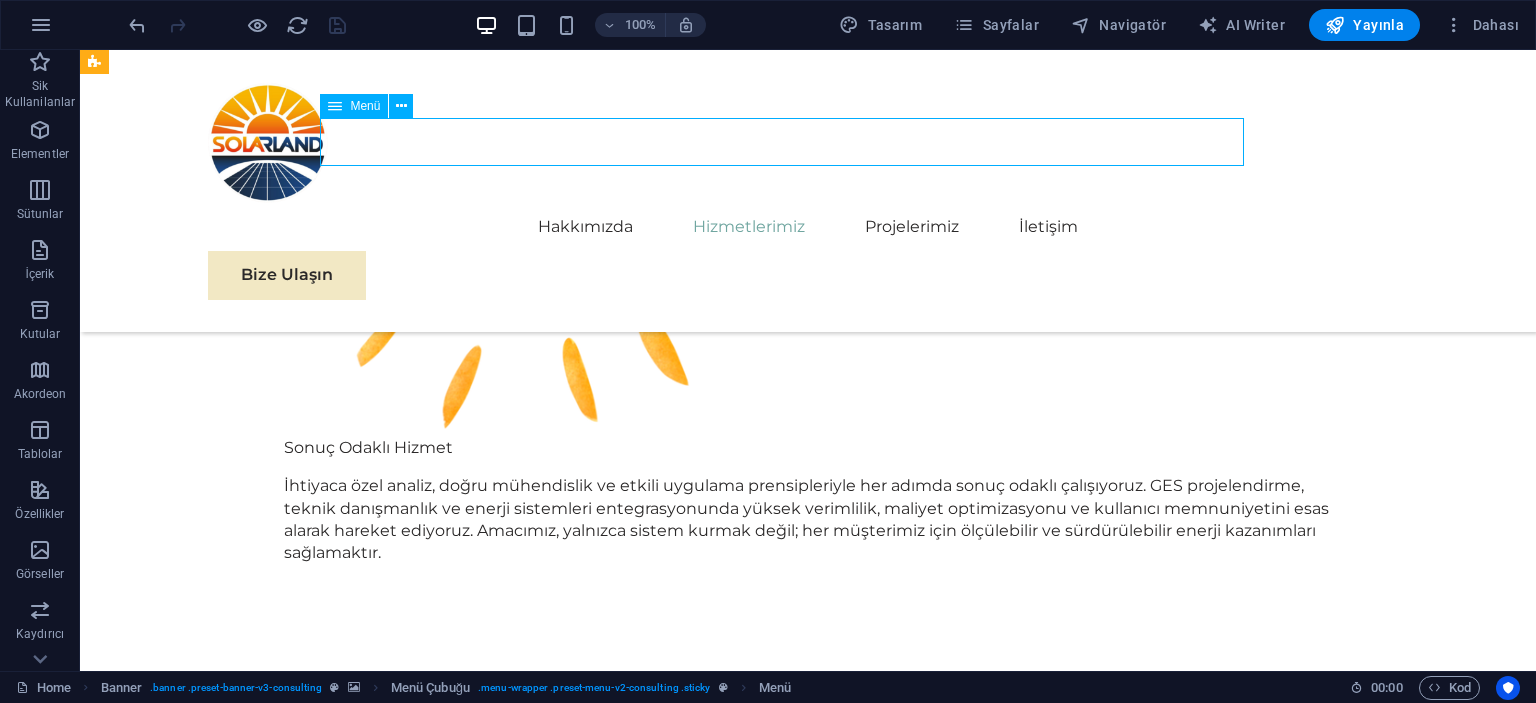 select 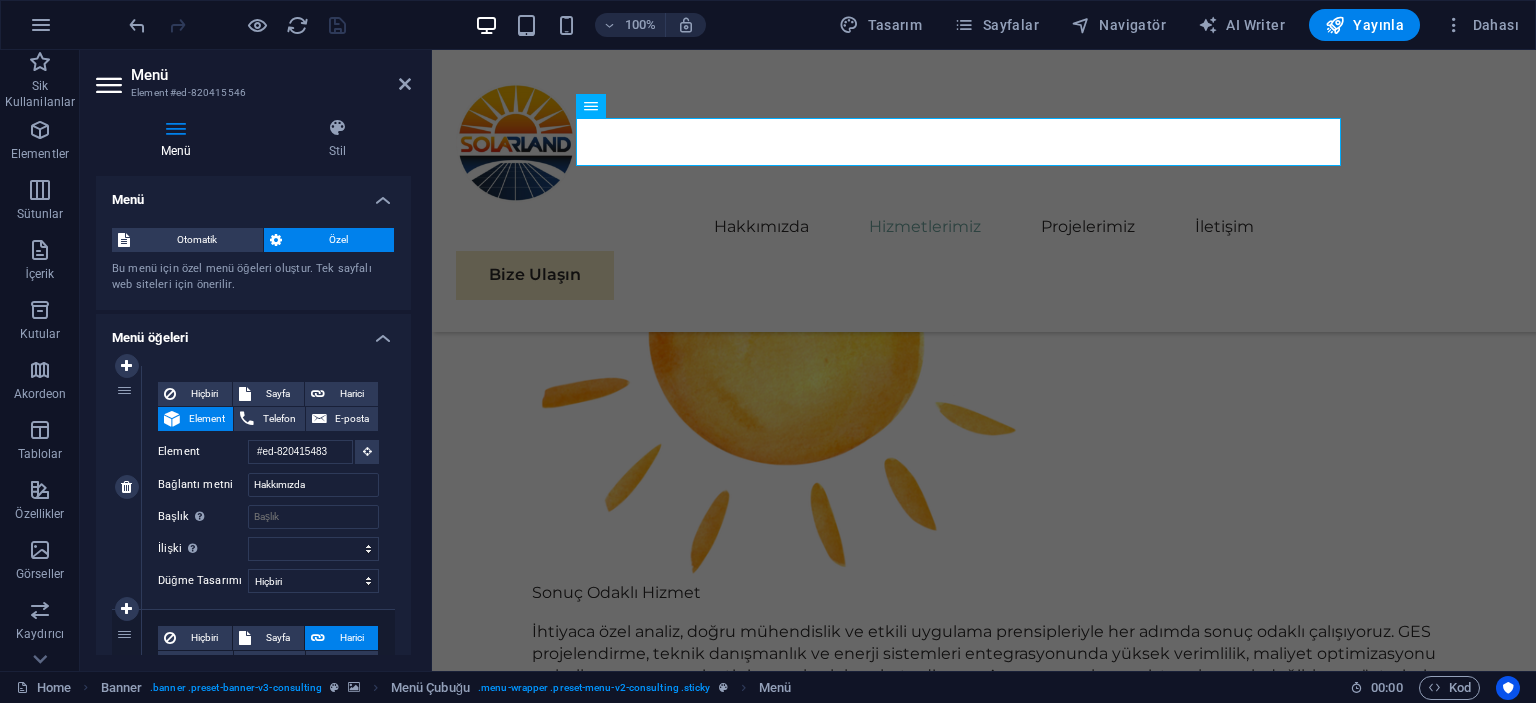 scroll, scrollTop: 2004, scrollLeft: 0, axis: vertical 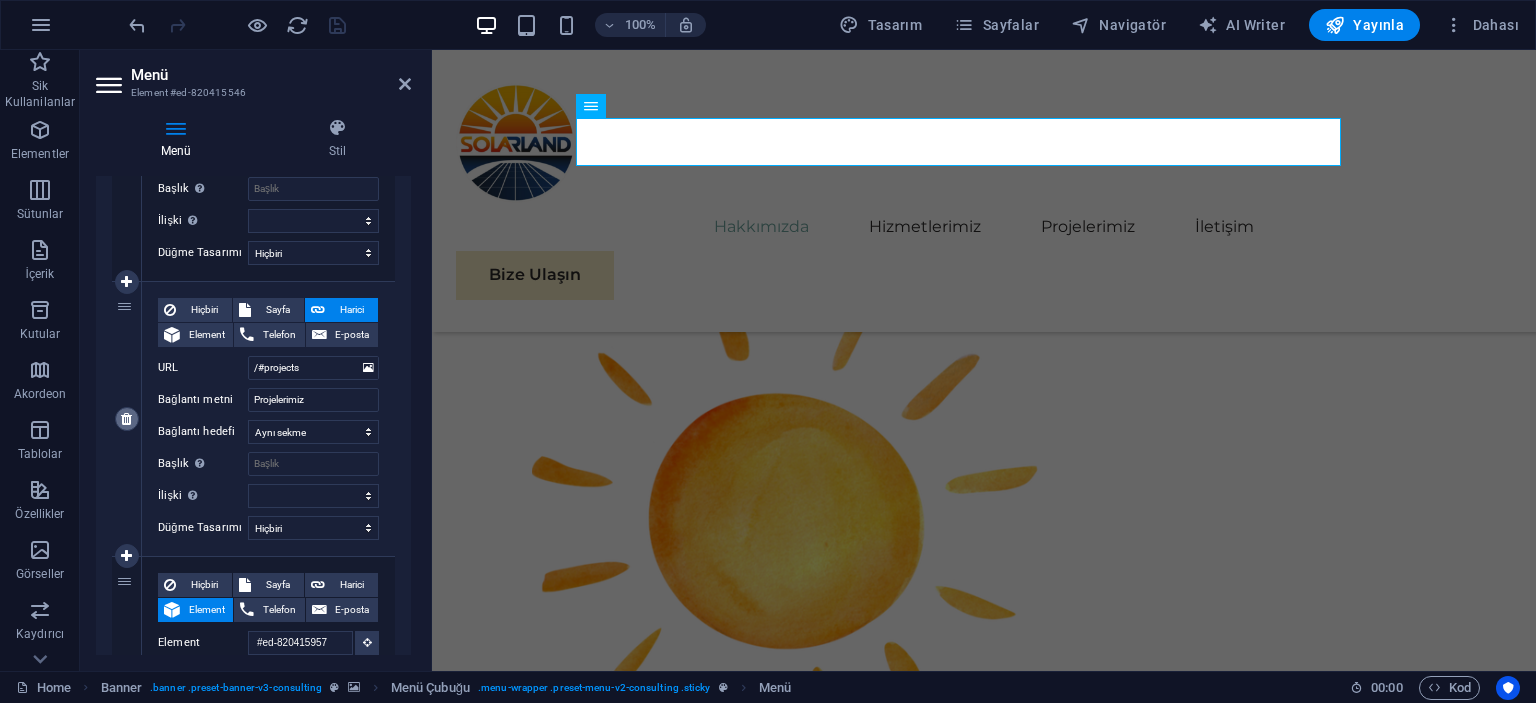 click at bounding box center [126, 419] 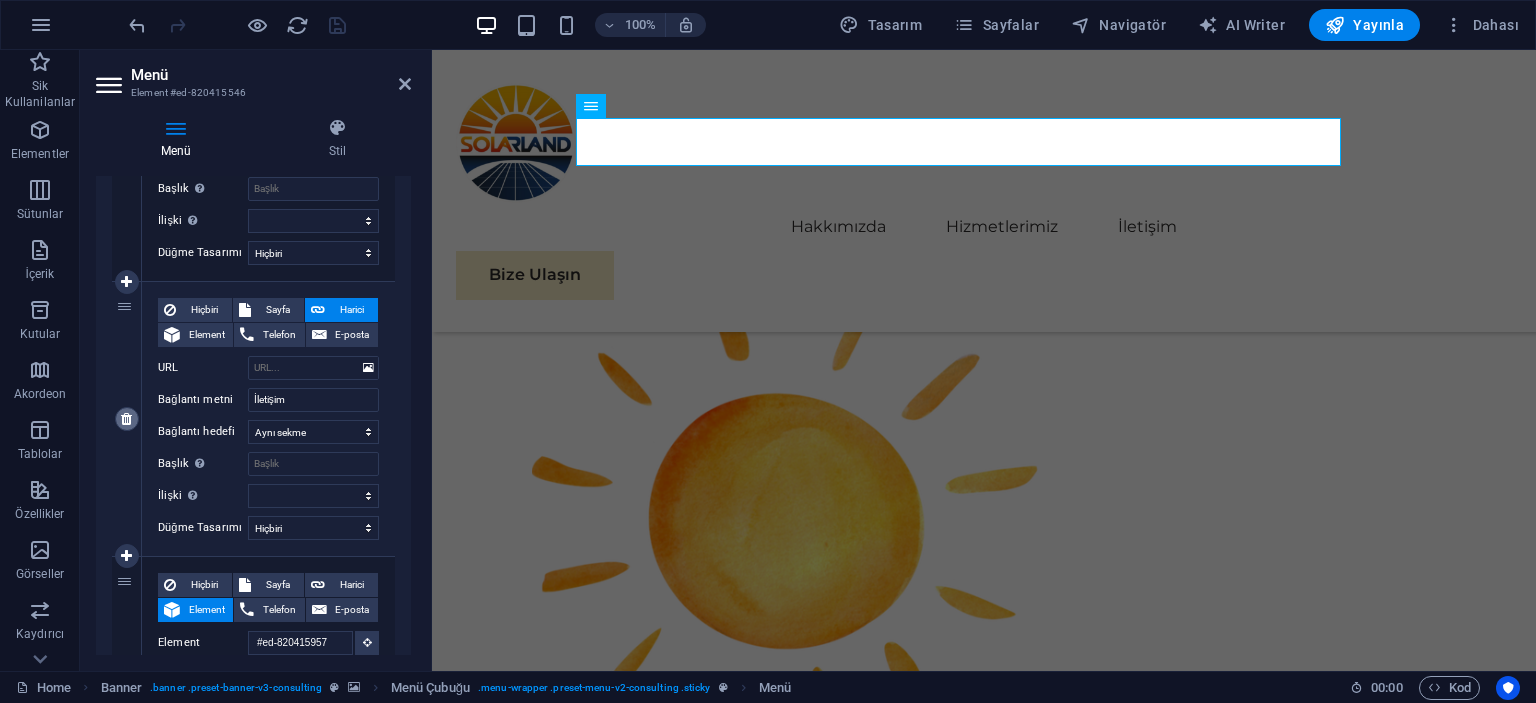scroll, scrollTop: 528, scrollLeft: 0, axis: vertical 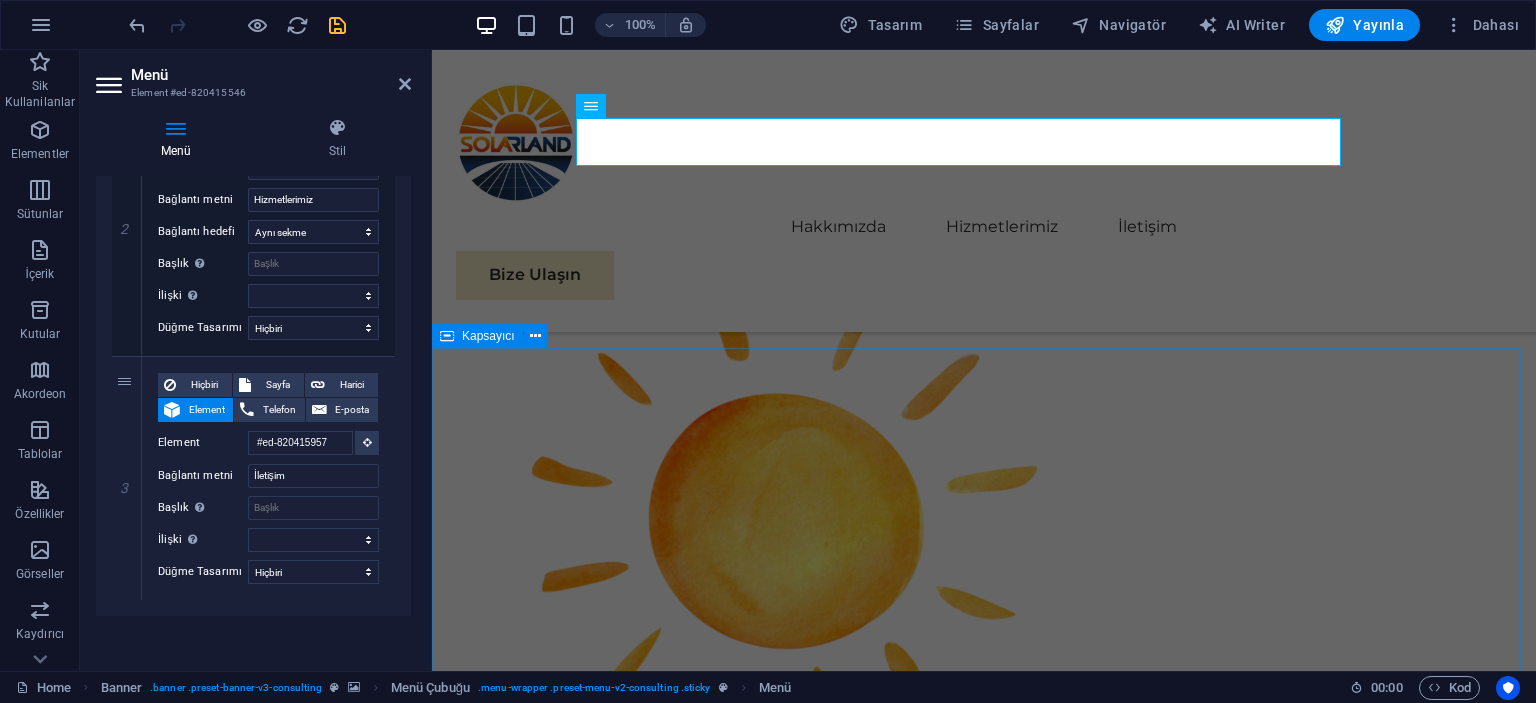 click on "Takım arkadaşlarımız                       HAZIRLANIYOR İçeriği buraya bırak veya  Element ekle  Panoyu yapıştır İçeriği buraya bırak veya  Element ekle  Panoyu yapıştır" at bounding box center (984, 2785) 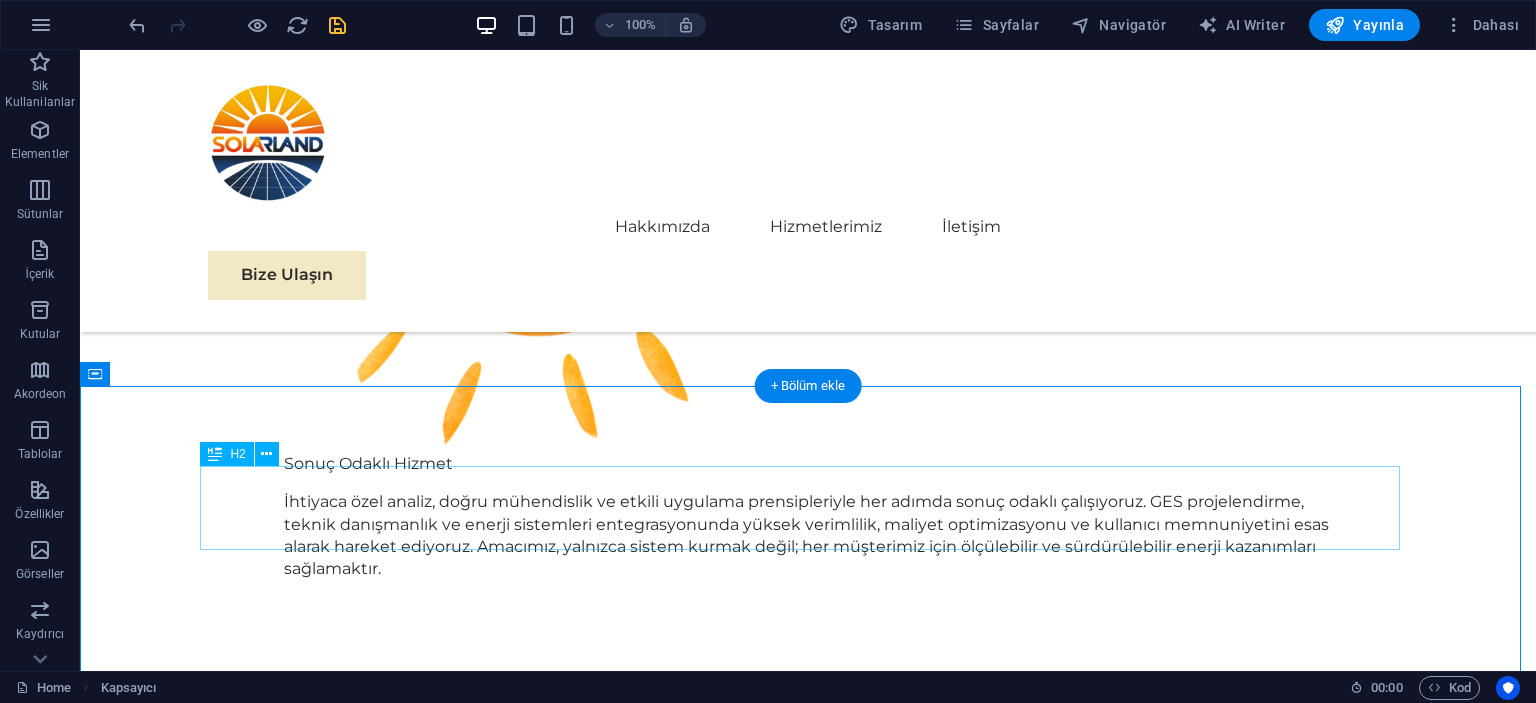 scroll, scrollTop: 2115, scrollLeft: 0, axis: vertical 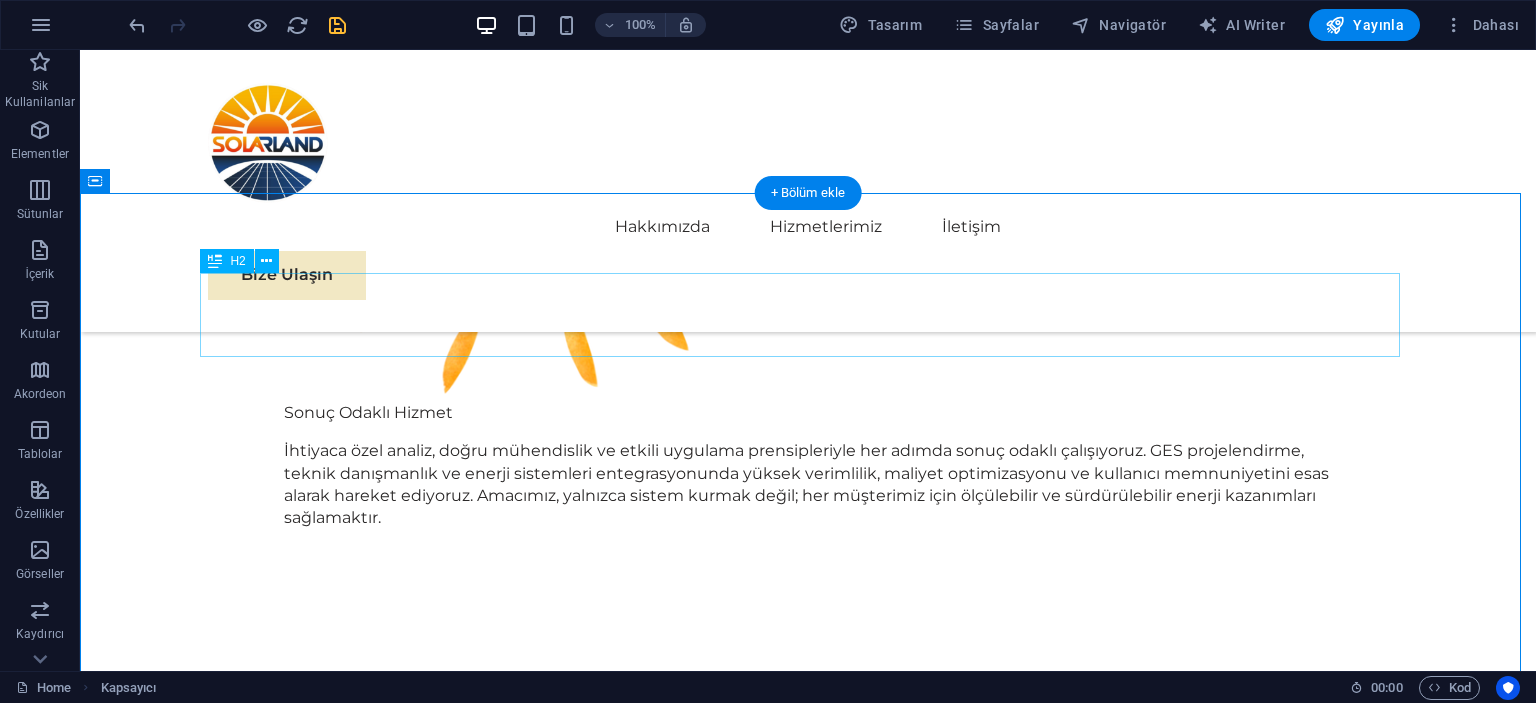 click on "Takım arkadaşlarımız" at bounding box center [808, 2053] 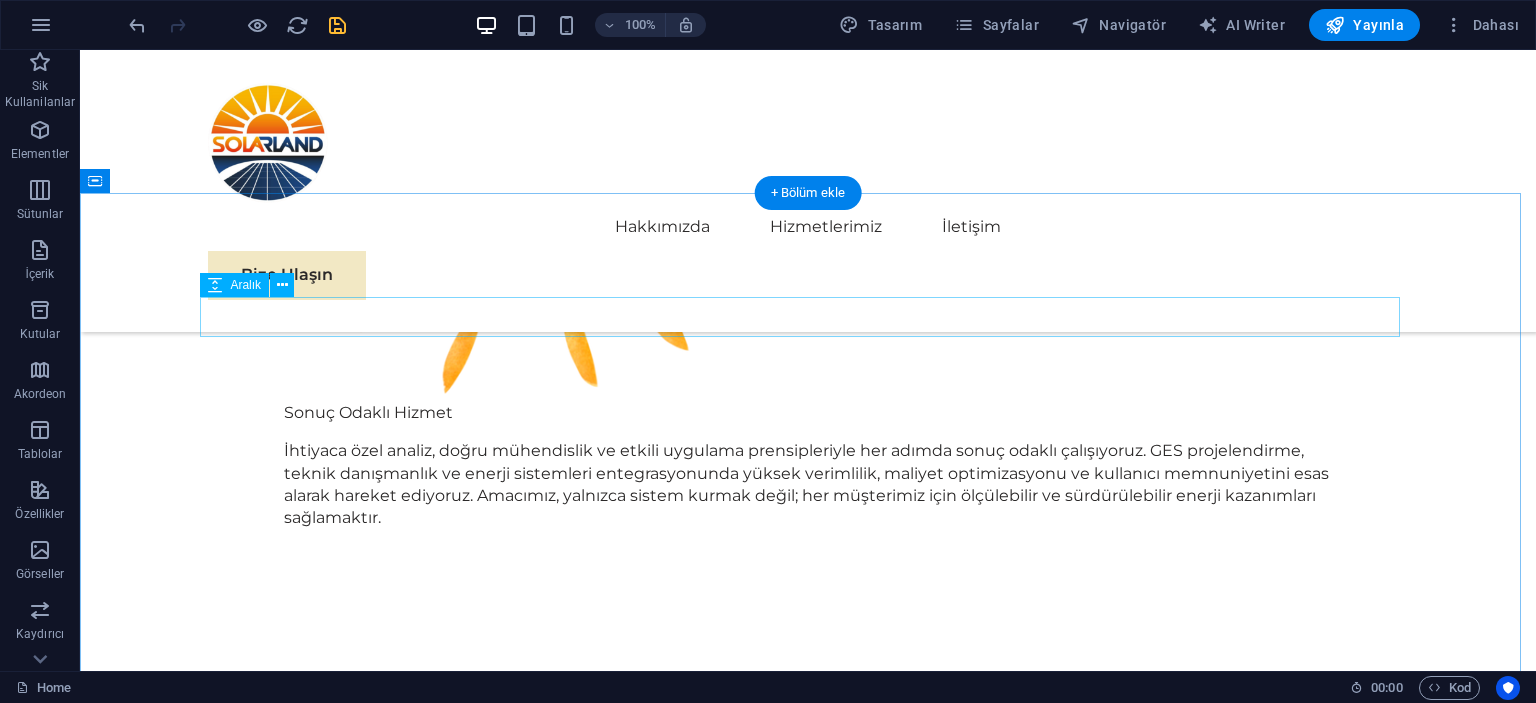 click at bounding box center (808, 2055) 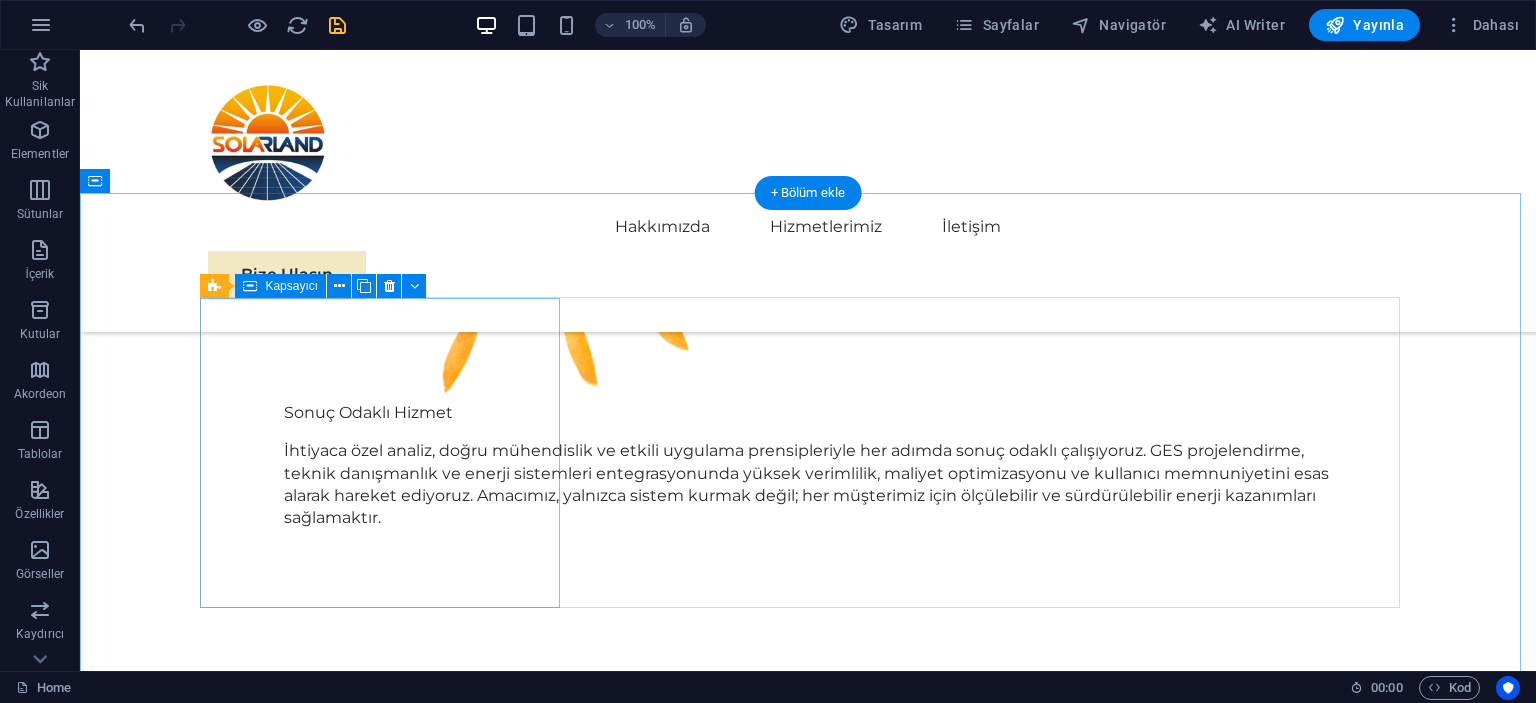 click on "HAZIRLANIYOR" at bounding box center (388, 2101) 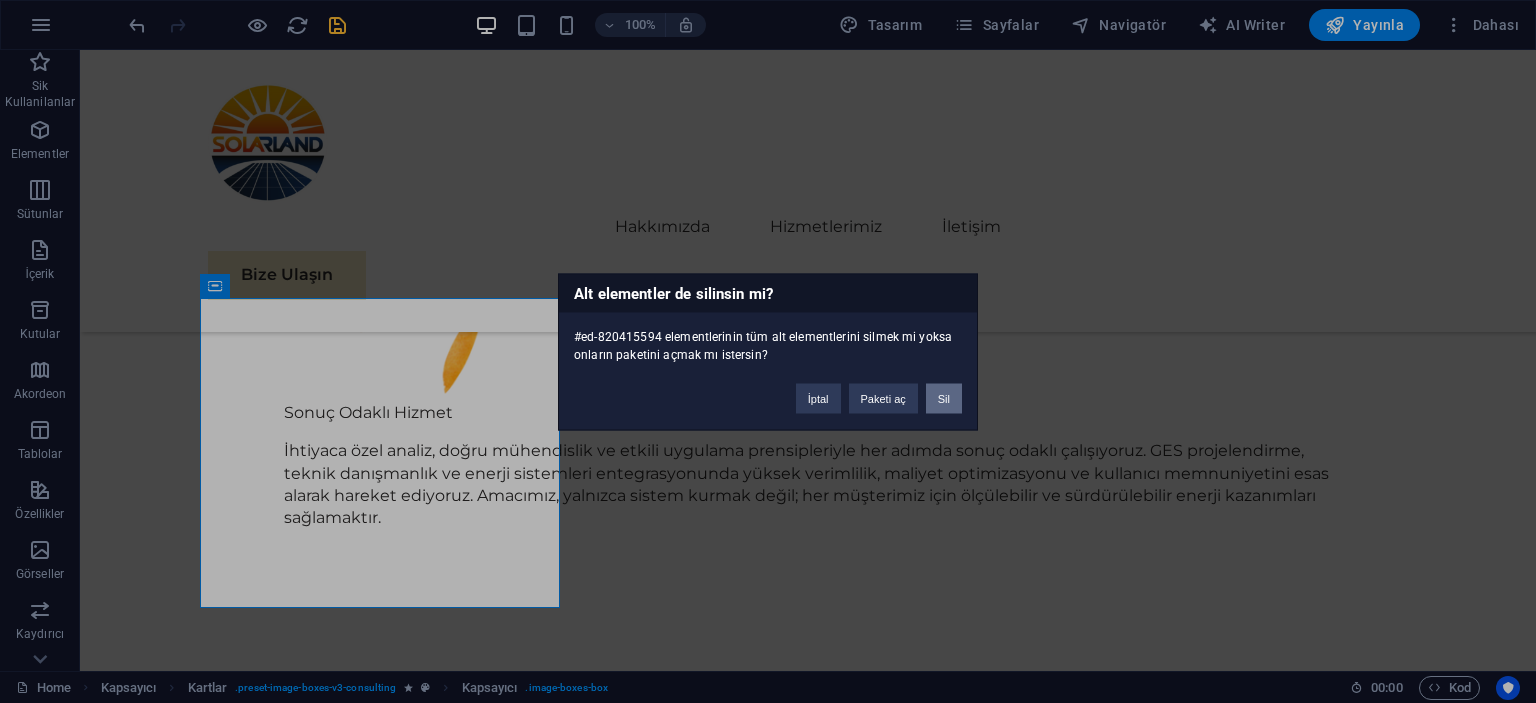 type 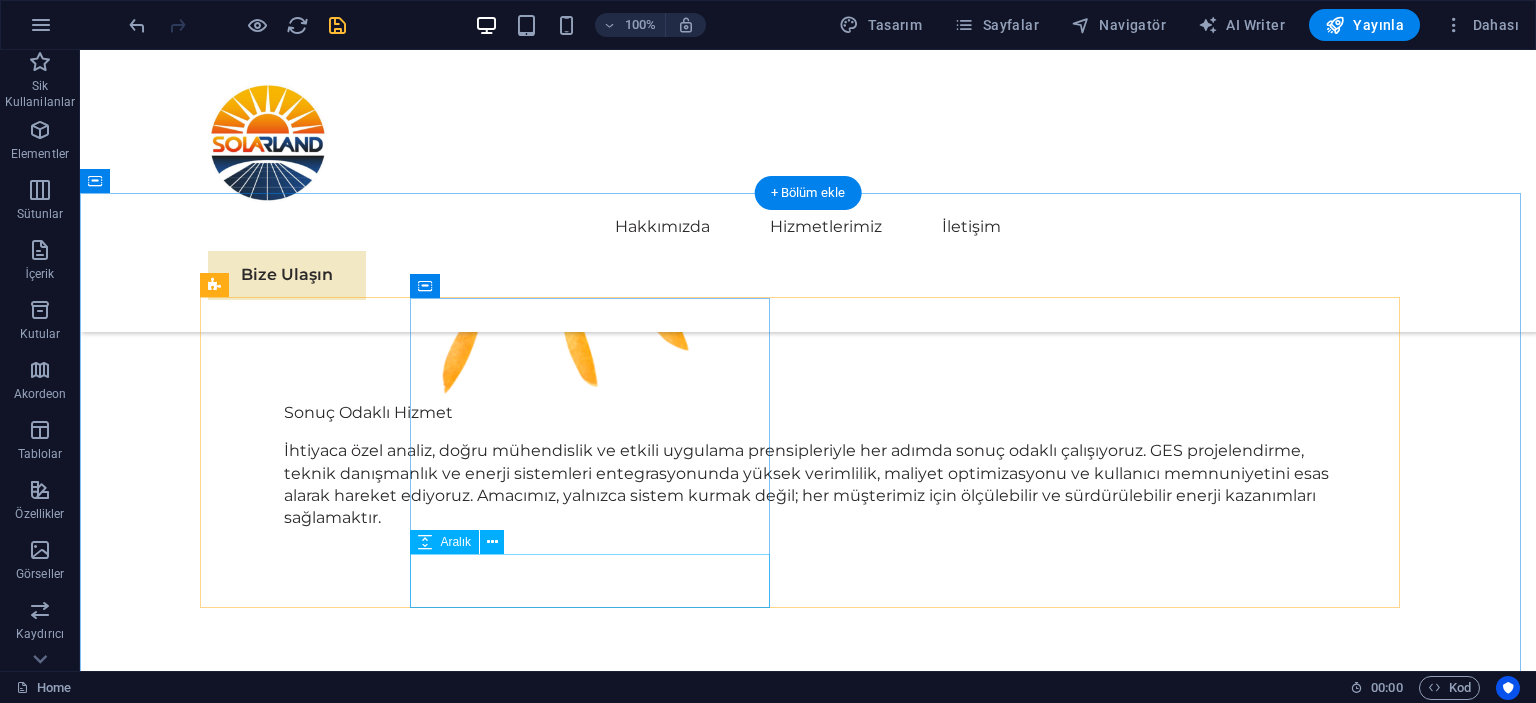 click at bounding box center (388, 2259) 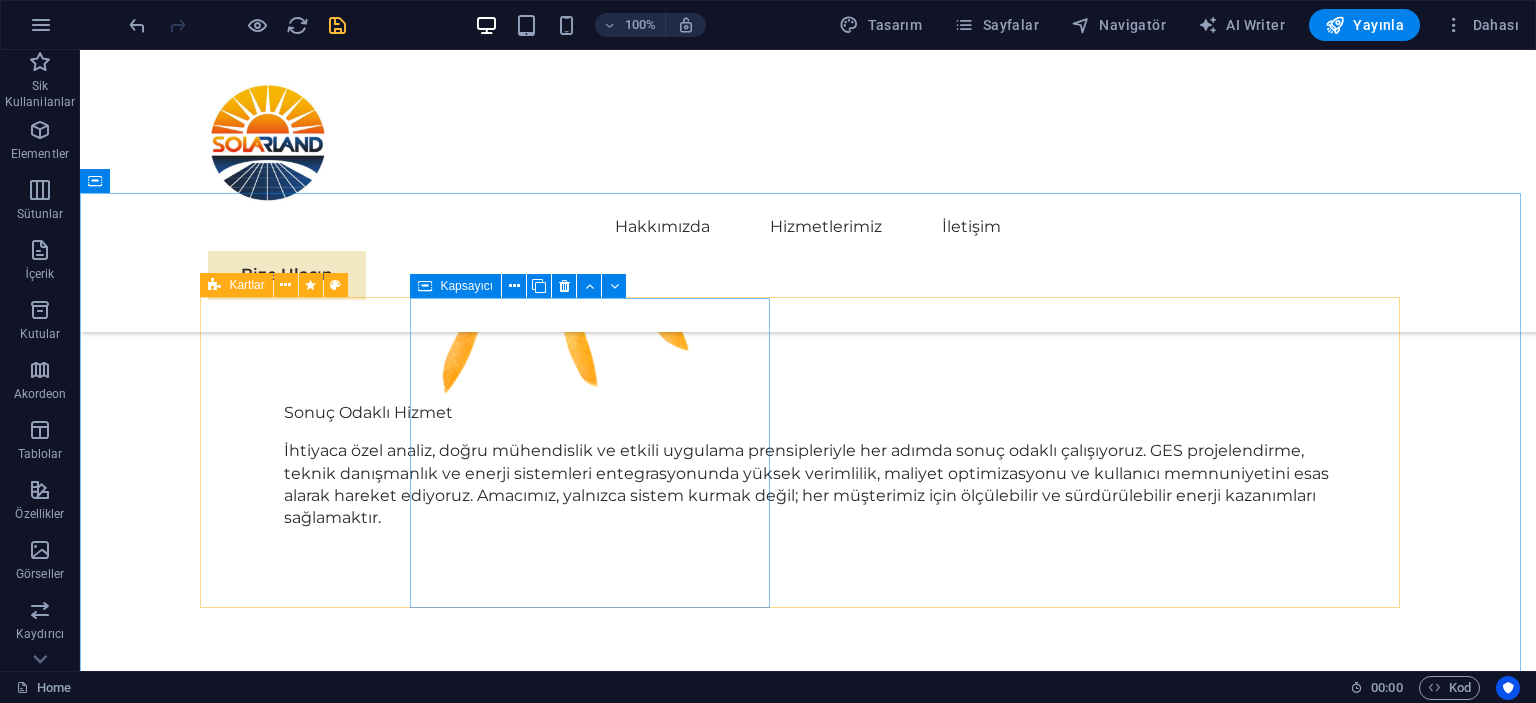 click on "Kartlar" at bounding box center [246, 285] 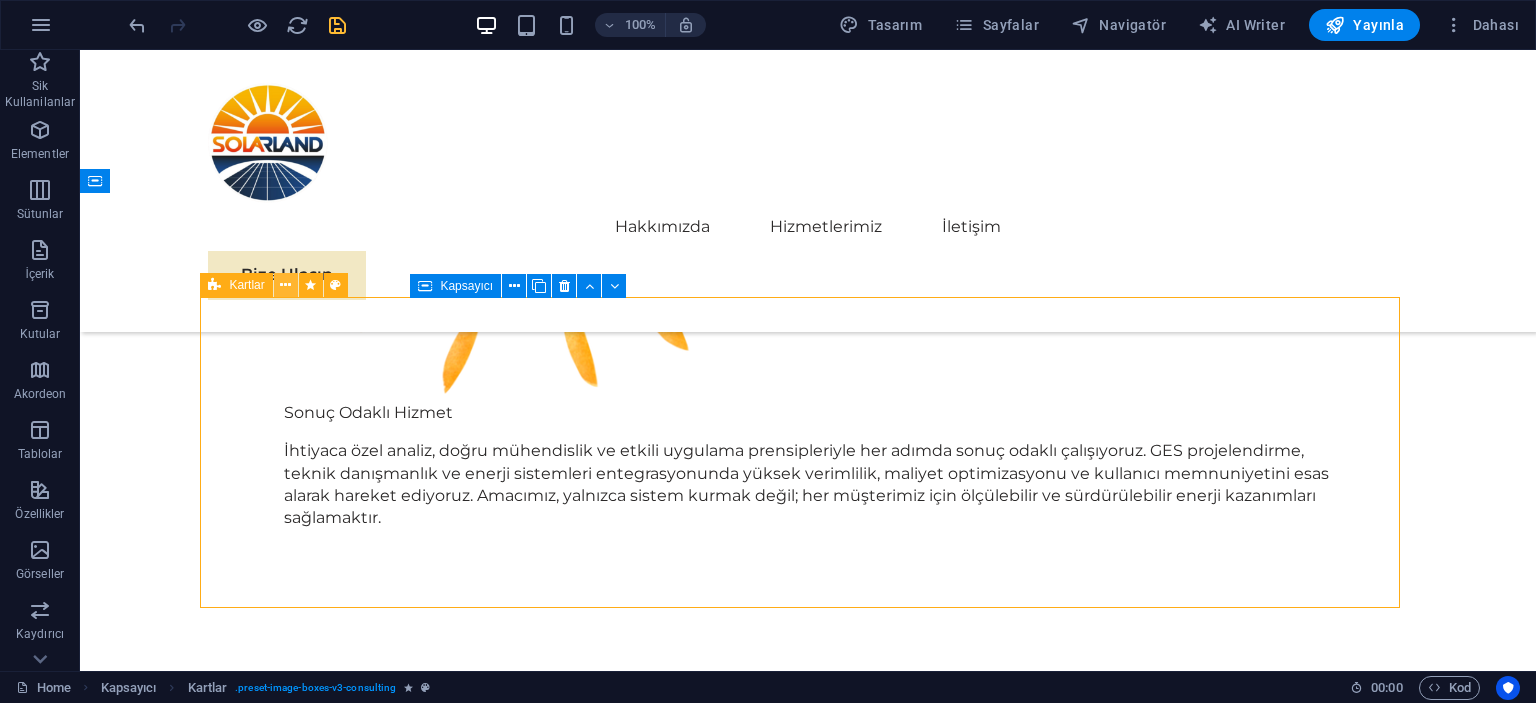 click at bounding box center [285, 285] 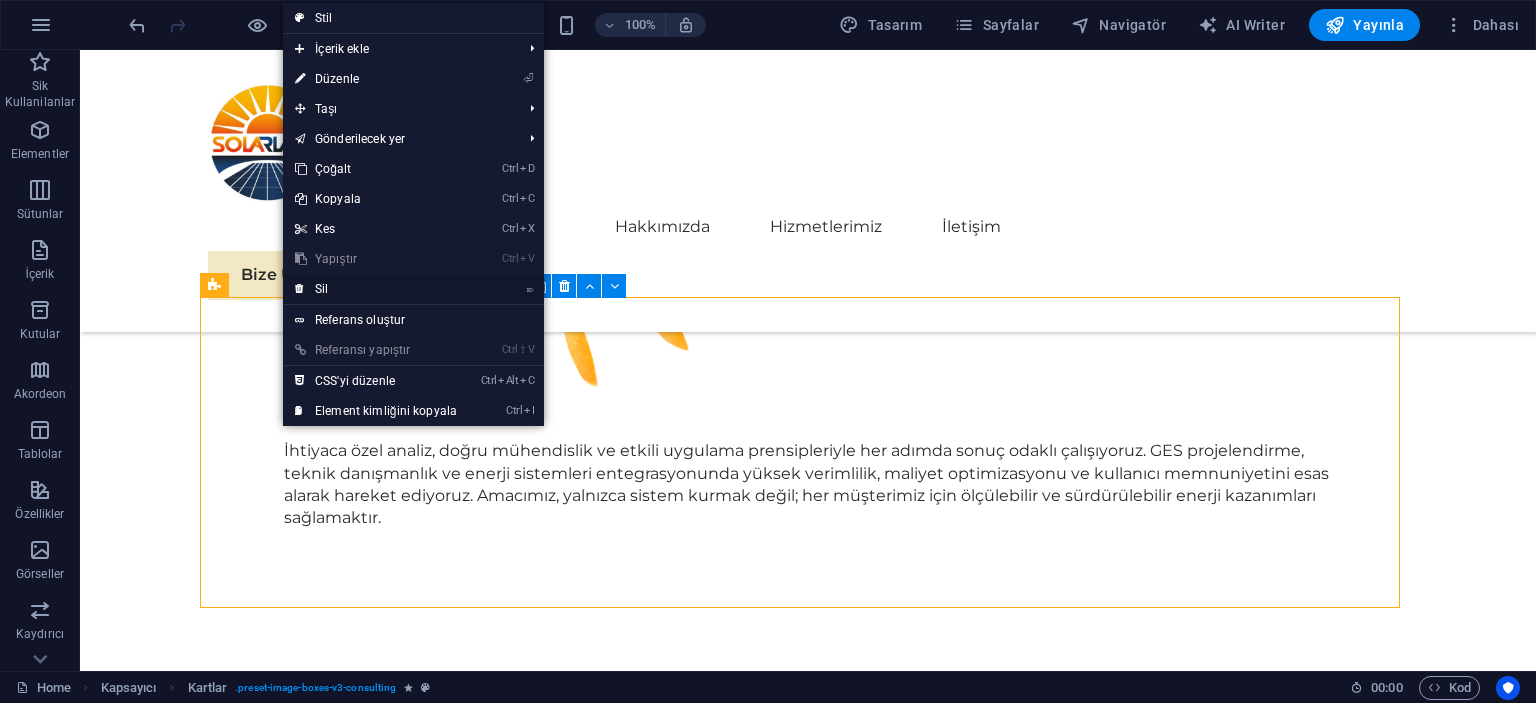 click on "⌦  Sil" at bounding box center (376, 289) 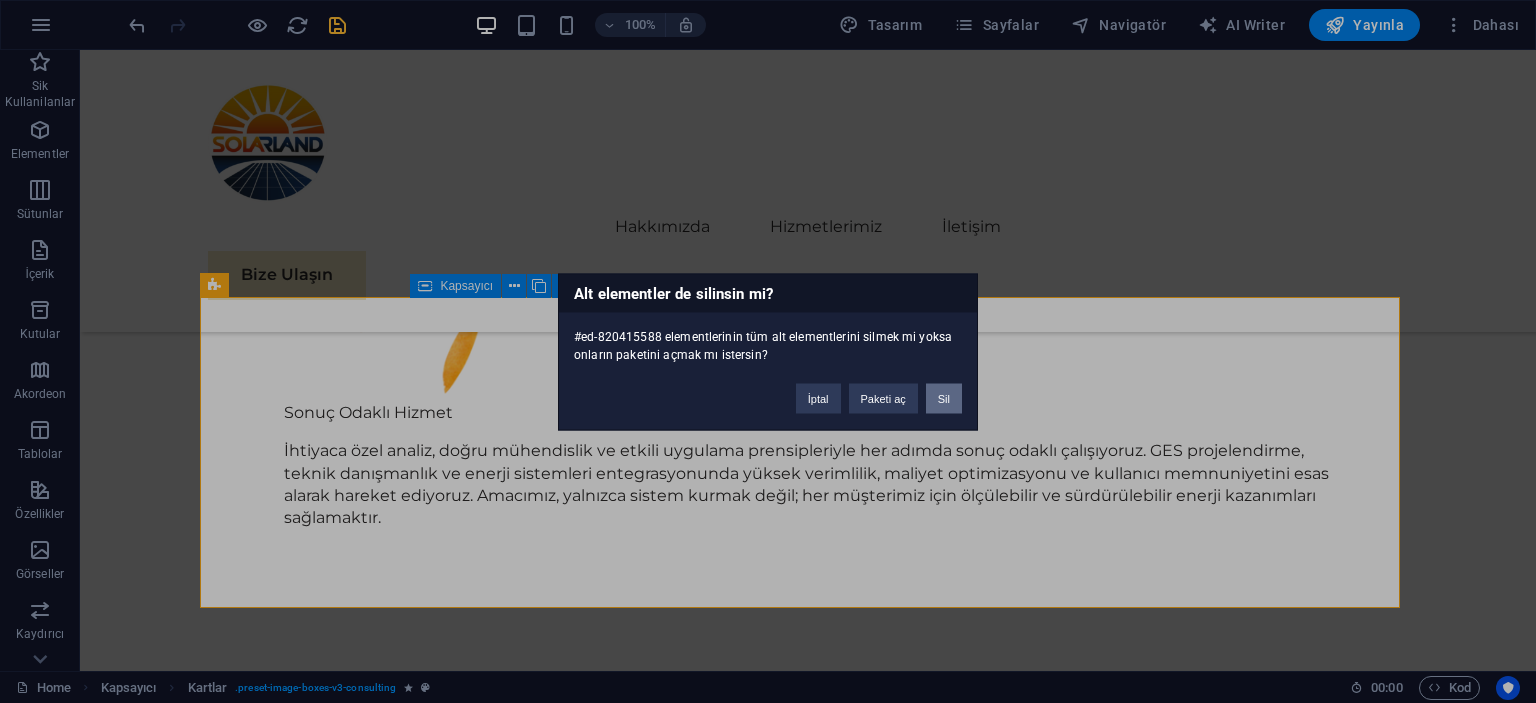 click on "Sil" at bounding box center (944, 398) 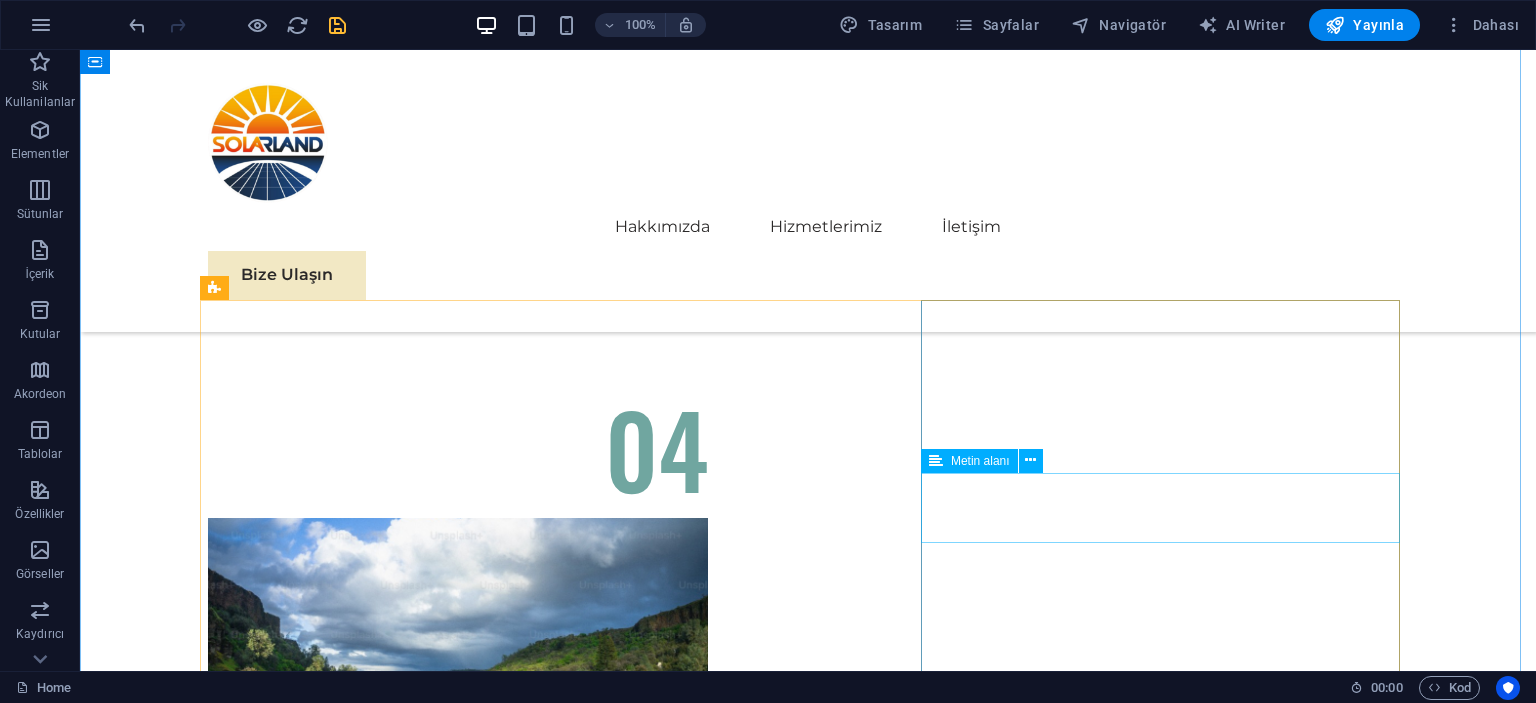 scroll, scrollTop: 10715, scrollLeft: 0, axis: vertical 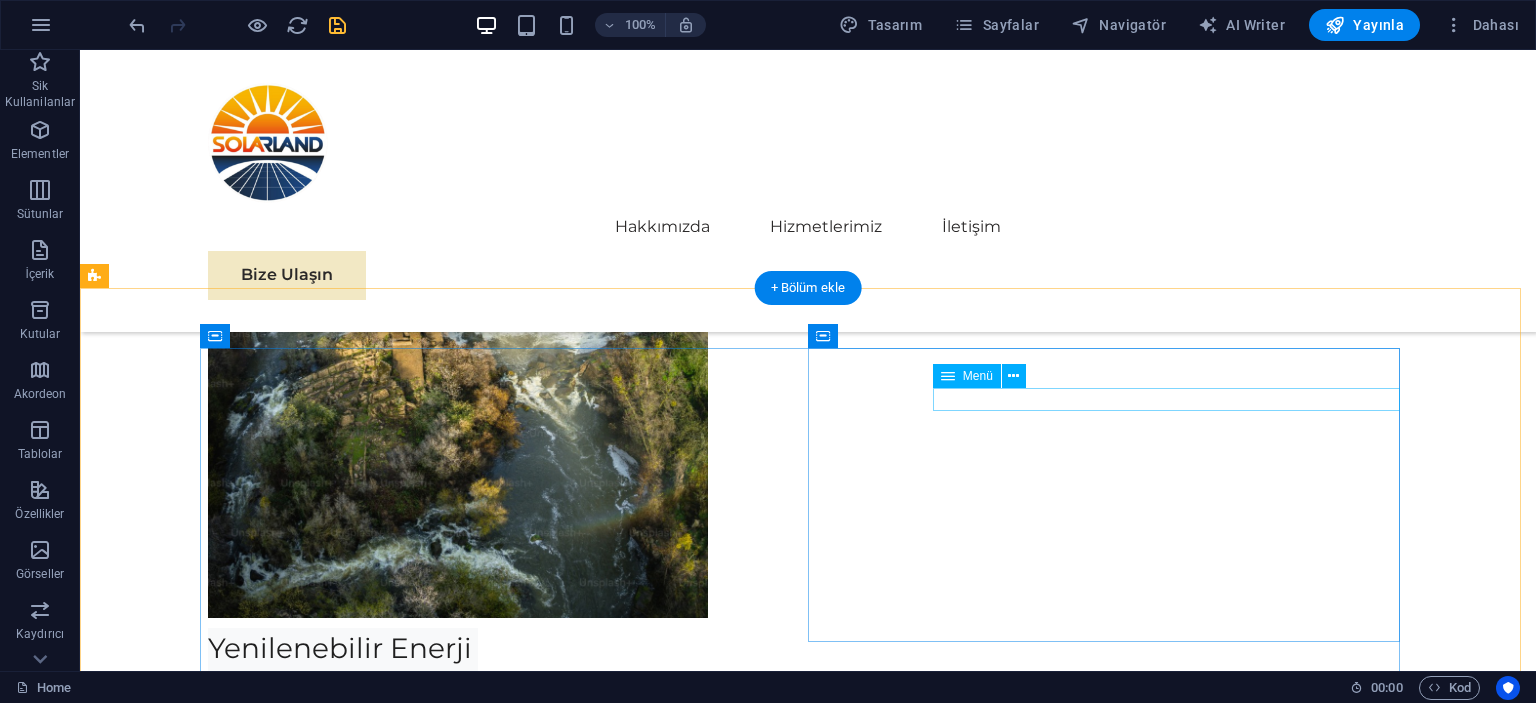 click on "Hakkımızda Ekibimiz Projelerimiz Bize Ulaşın" at bounding box center [504, 6113] 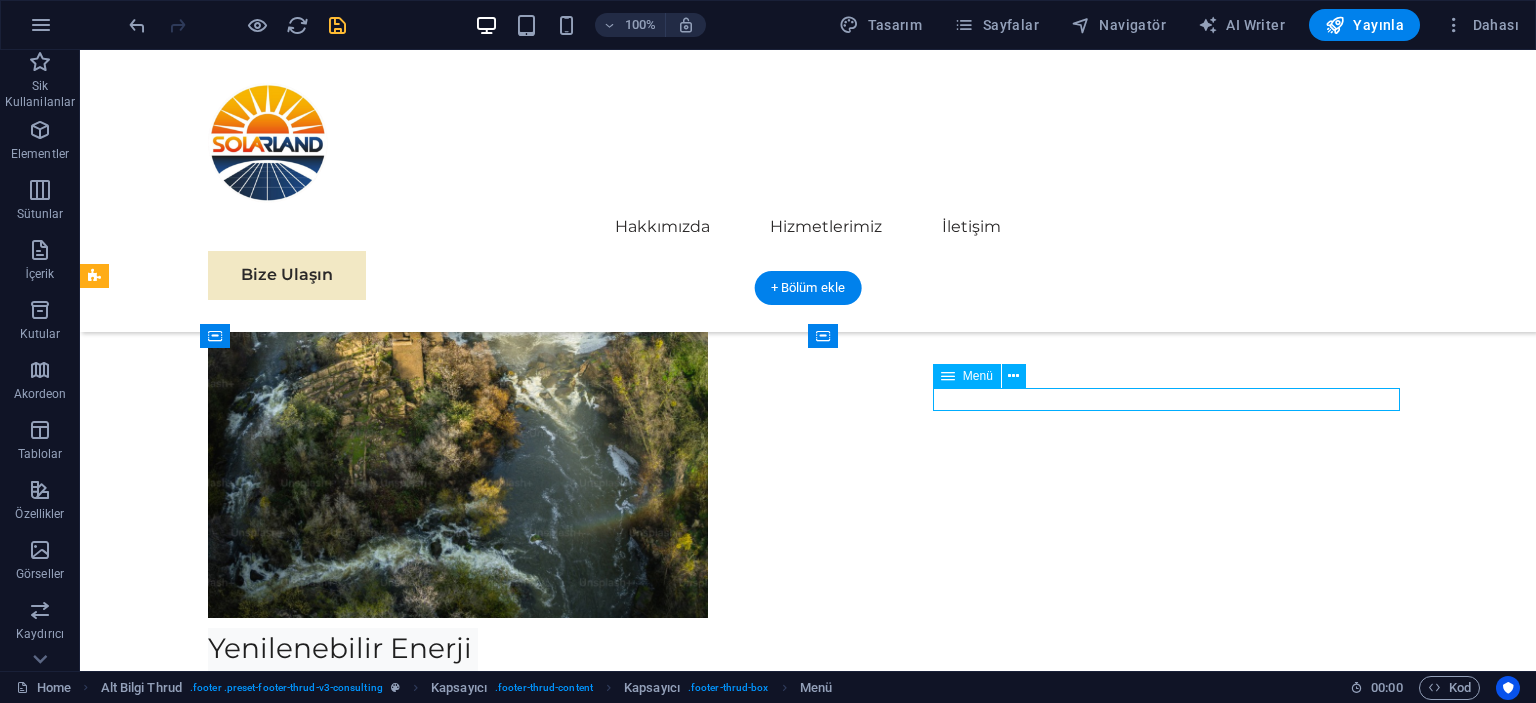 click on "Hakkımızda Ekibimiz Projelerimiz Bize Ulaşın" at bounding box center [504, 6113] 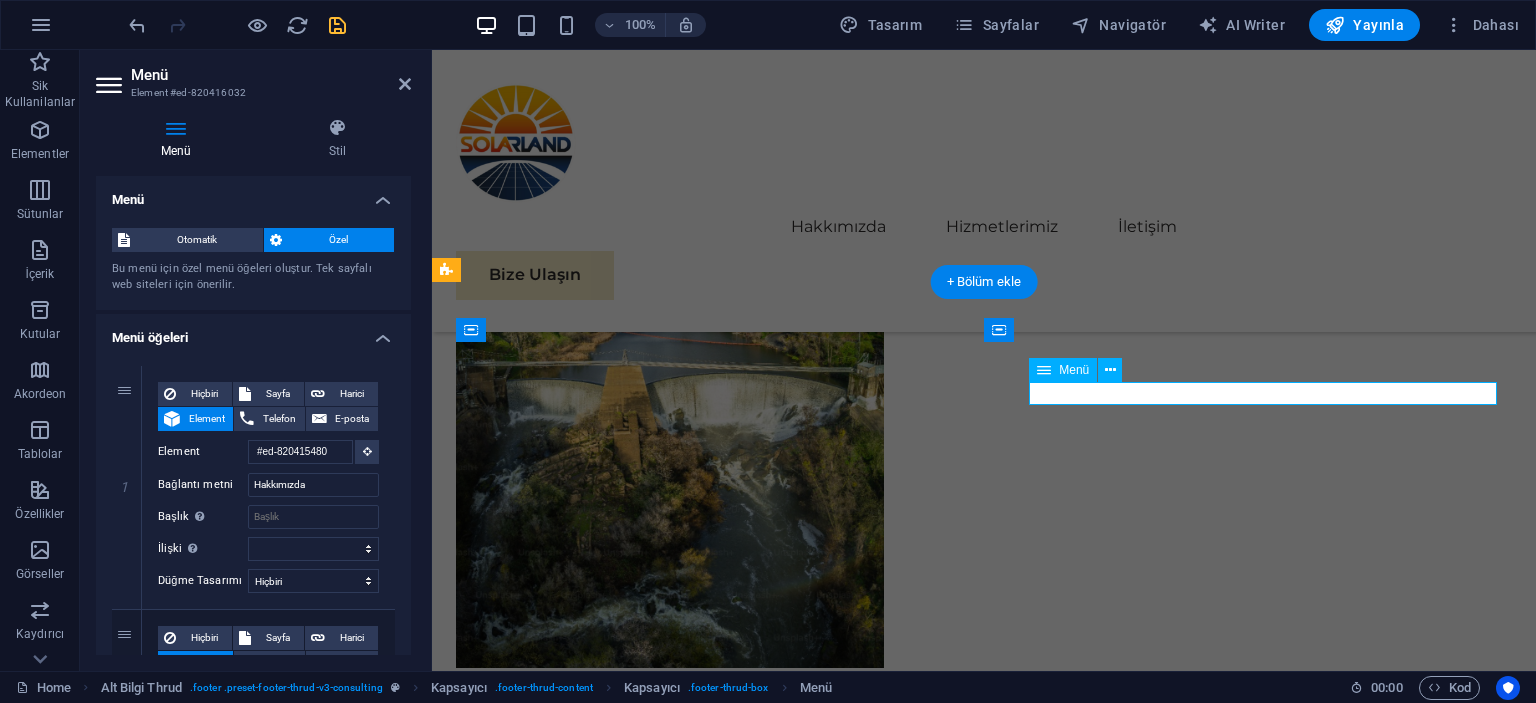 click on "Hakkımızda Ekibimiz Projelerimiz Bize Ulaşın" at bounding box center (716, 6112) 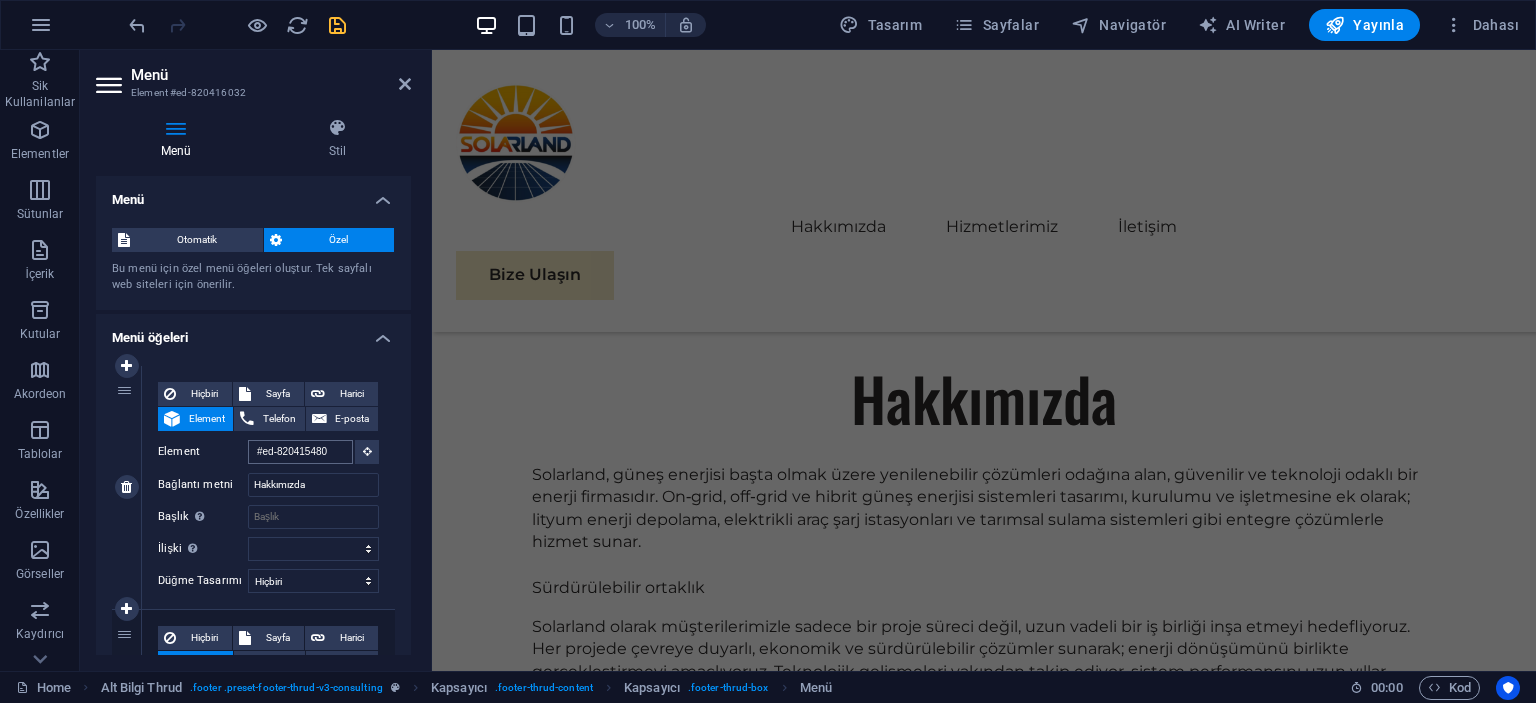 scroll, scrollTop: 1007, scrollLeft: 0, axis: vertical 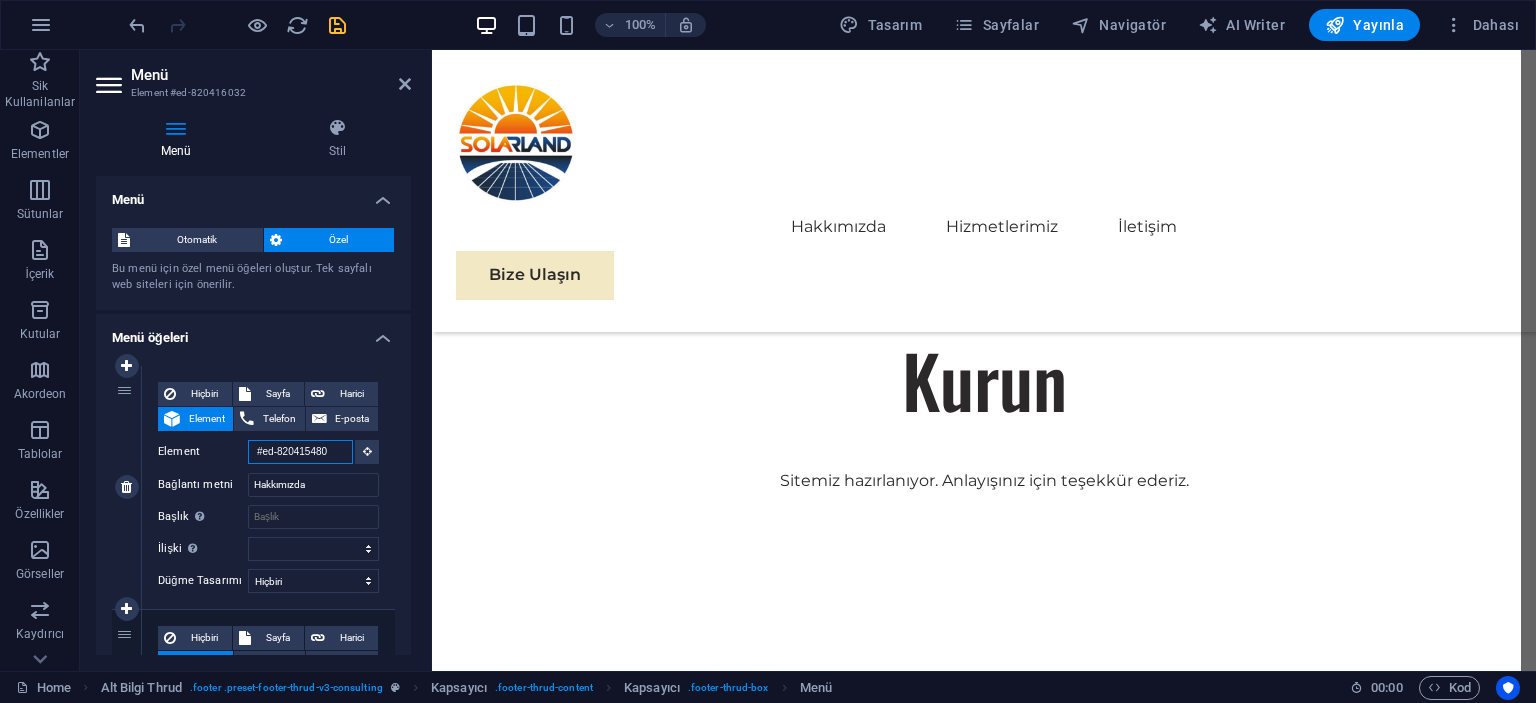 click on "#ed-820415480" at bounding box center (300, 452) 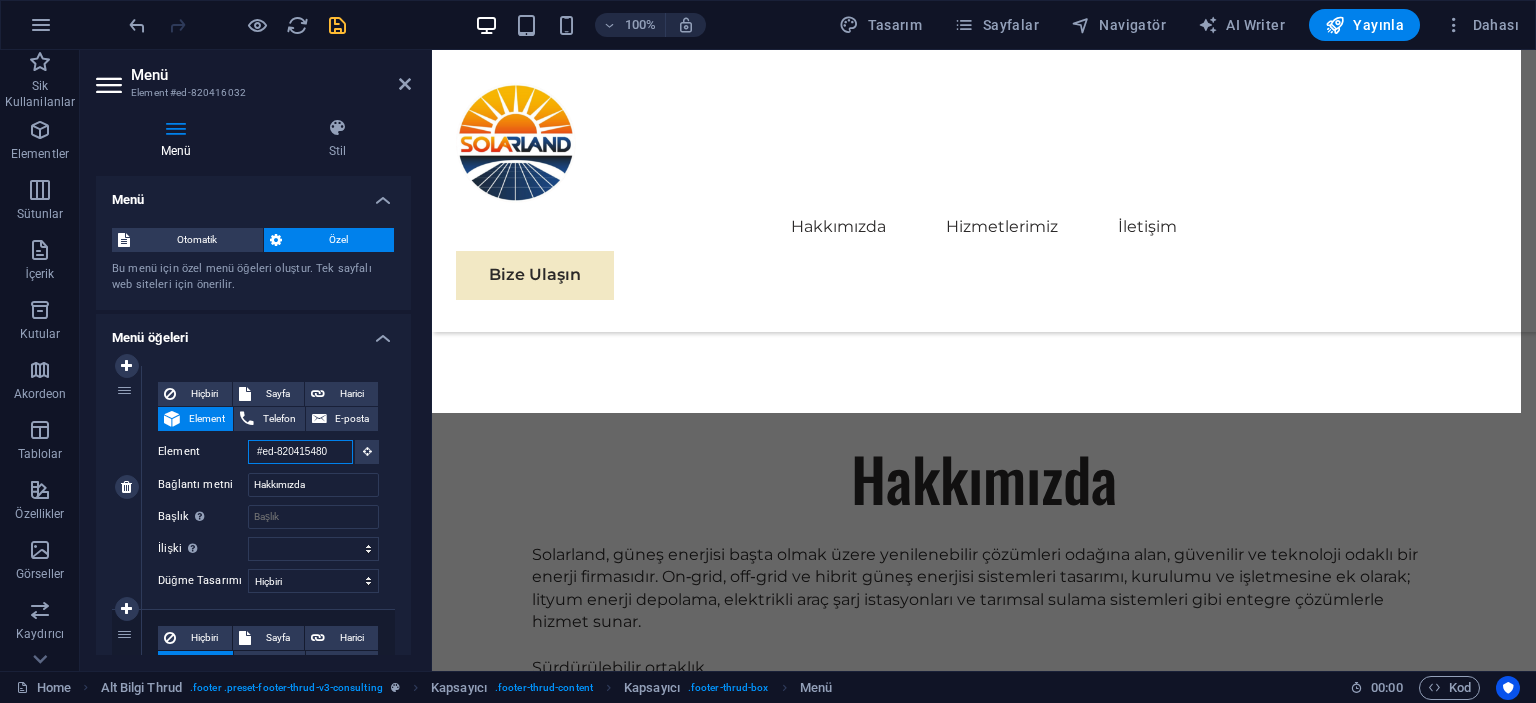 click on "#ed-820415480" at bounding box center (300, 452) 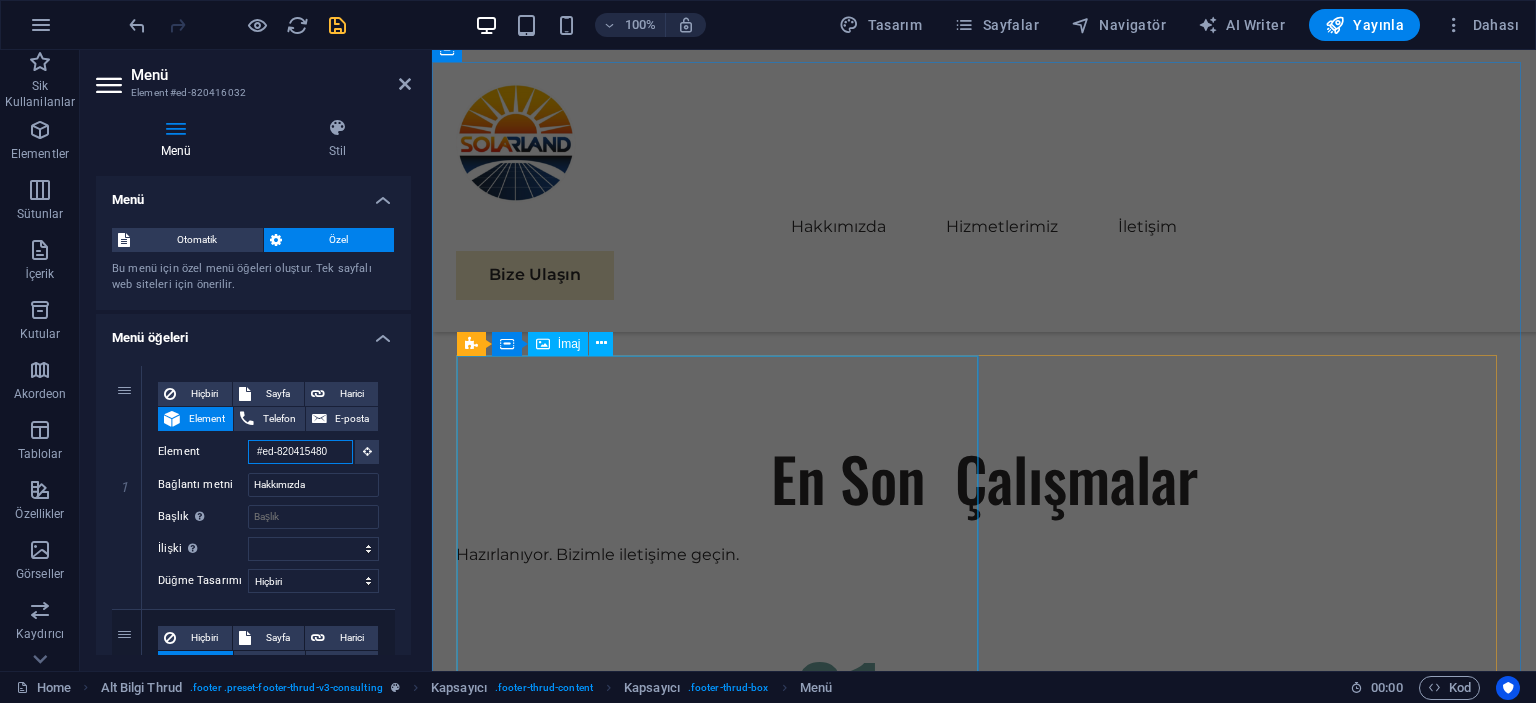 scroll, scrollTop: 9994, scrollLeft: 0, axis: vertical 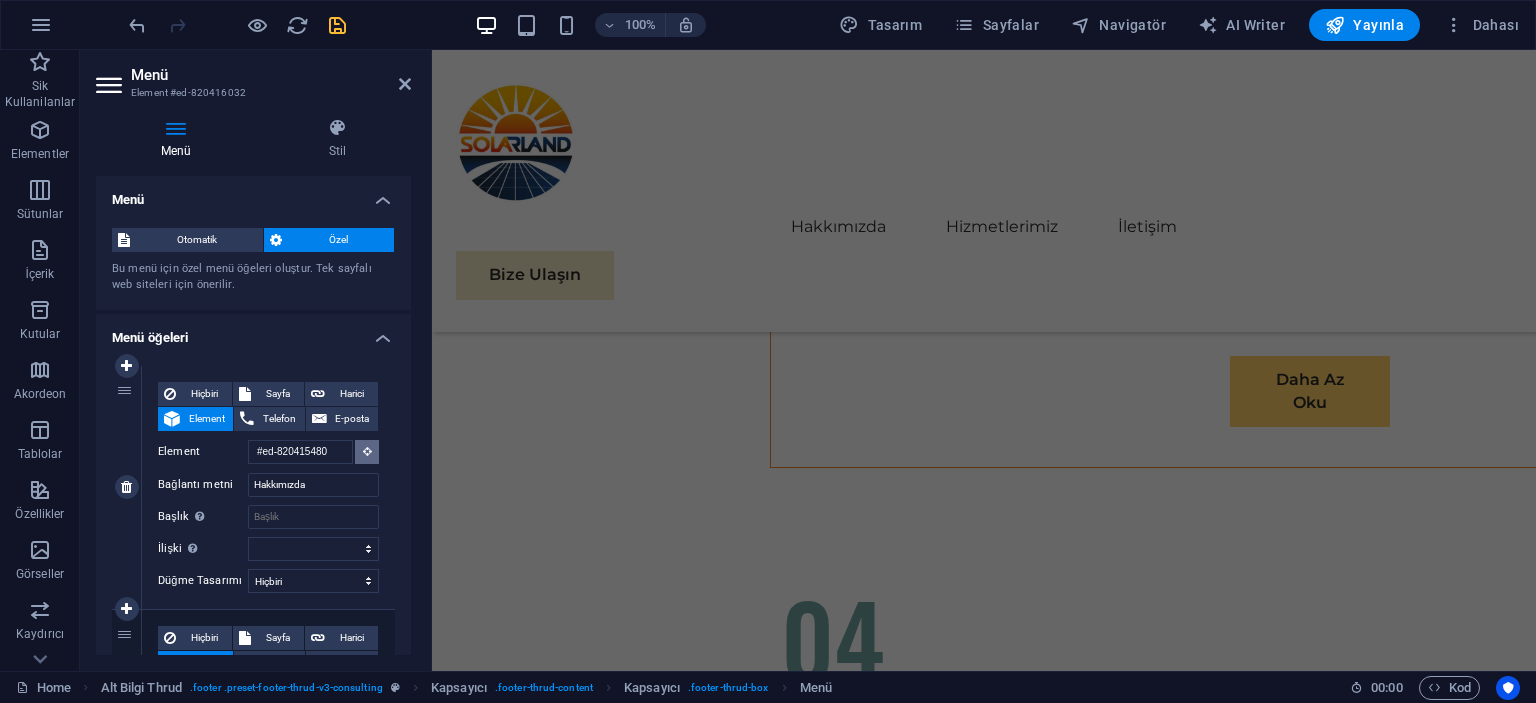 click at bounding box center [367, 452] 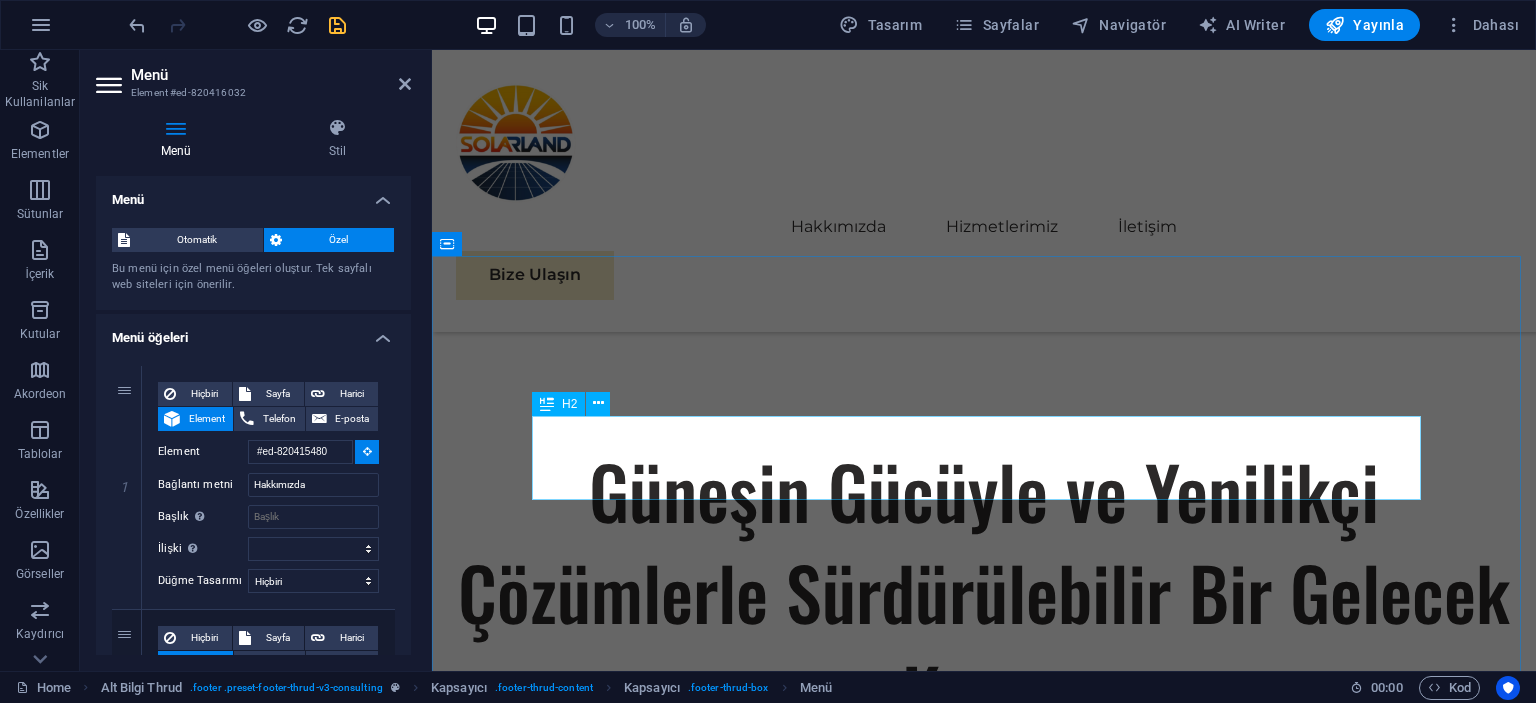 click on "Hakkımızda" at bounding box center (984, 1156) 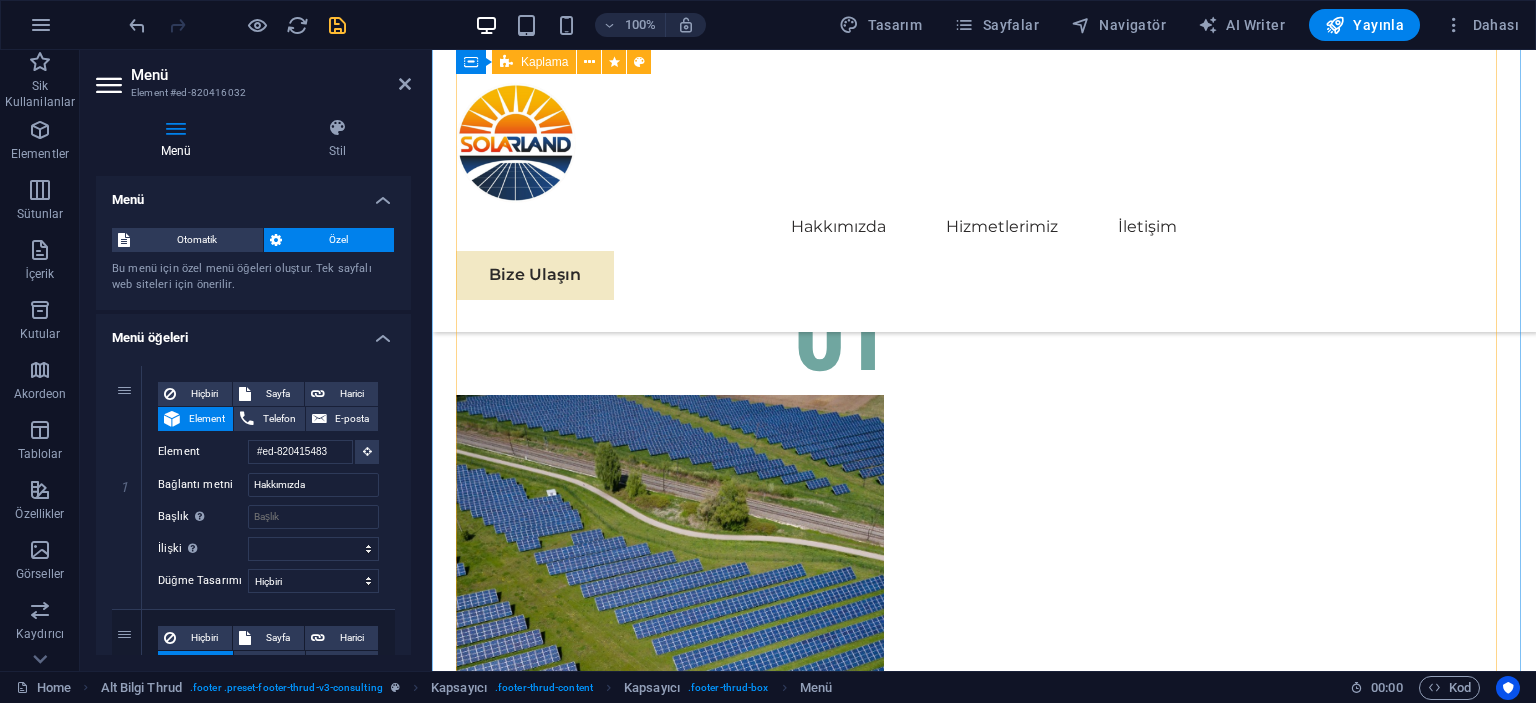 scroll, scrollTop: 10580, scrollLeft: 0, axis: vertical 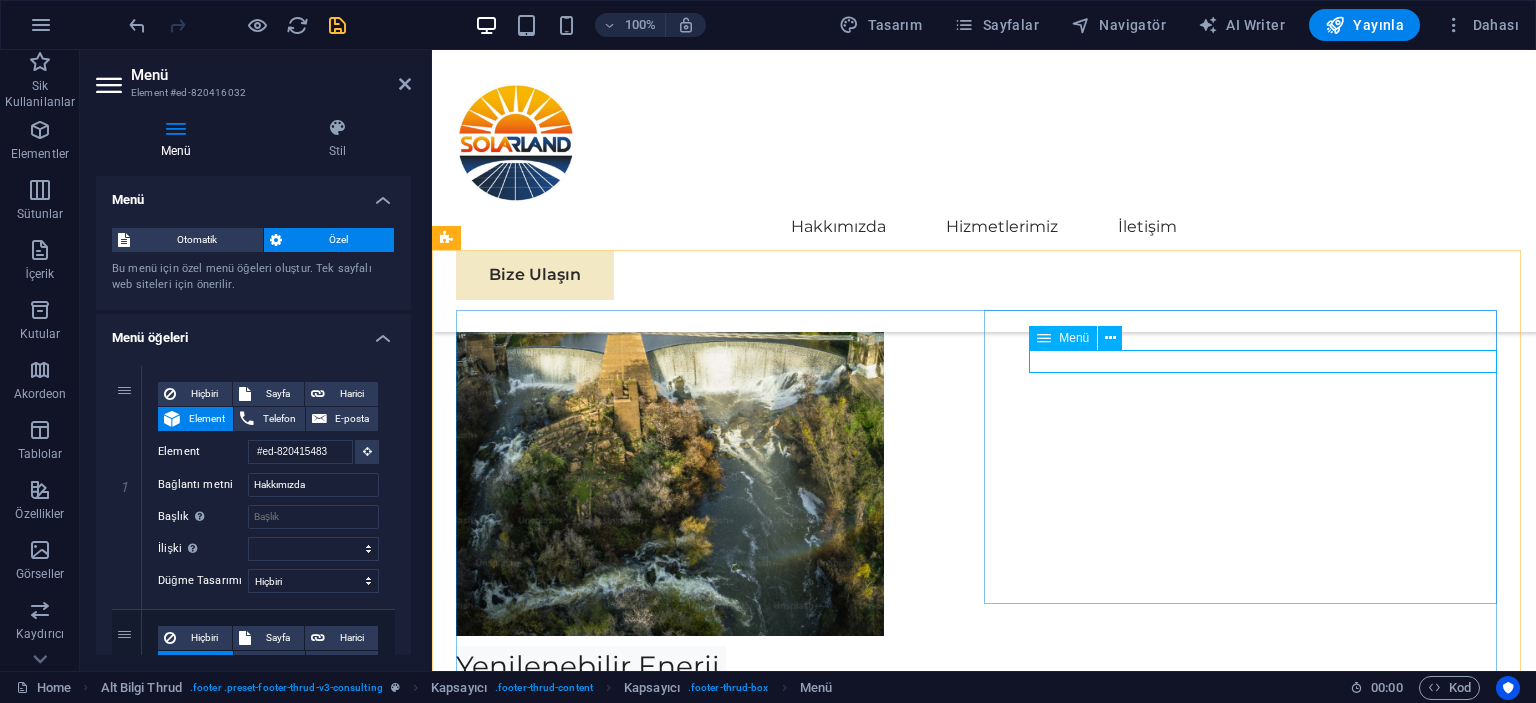 click on "Hakkımızda Ekibimiz Projelerimiz Bize Ulaşın" at bounding box center (716, 6080) 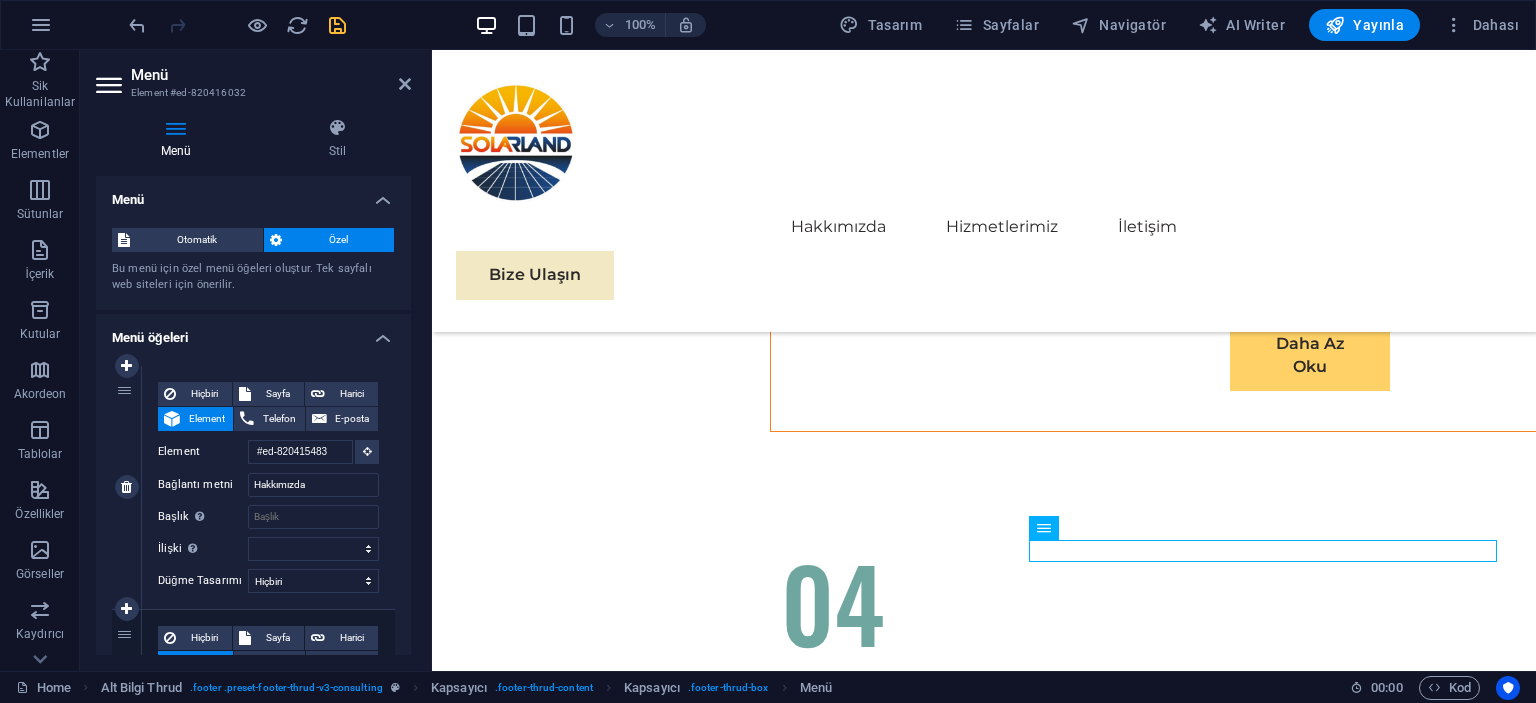 scroll, scrollTop: 10396, scrollLeft: 0, axis: vertical 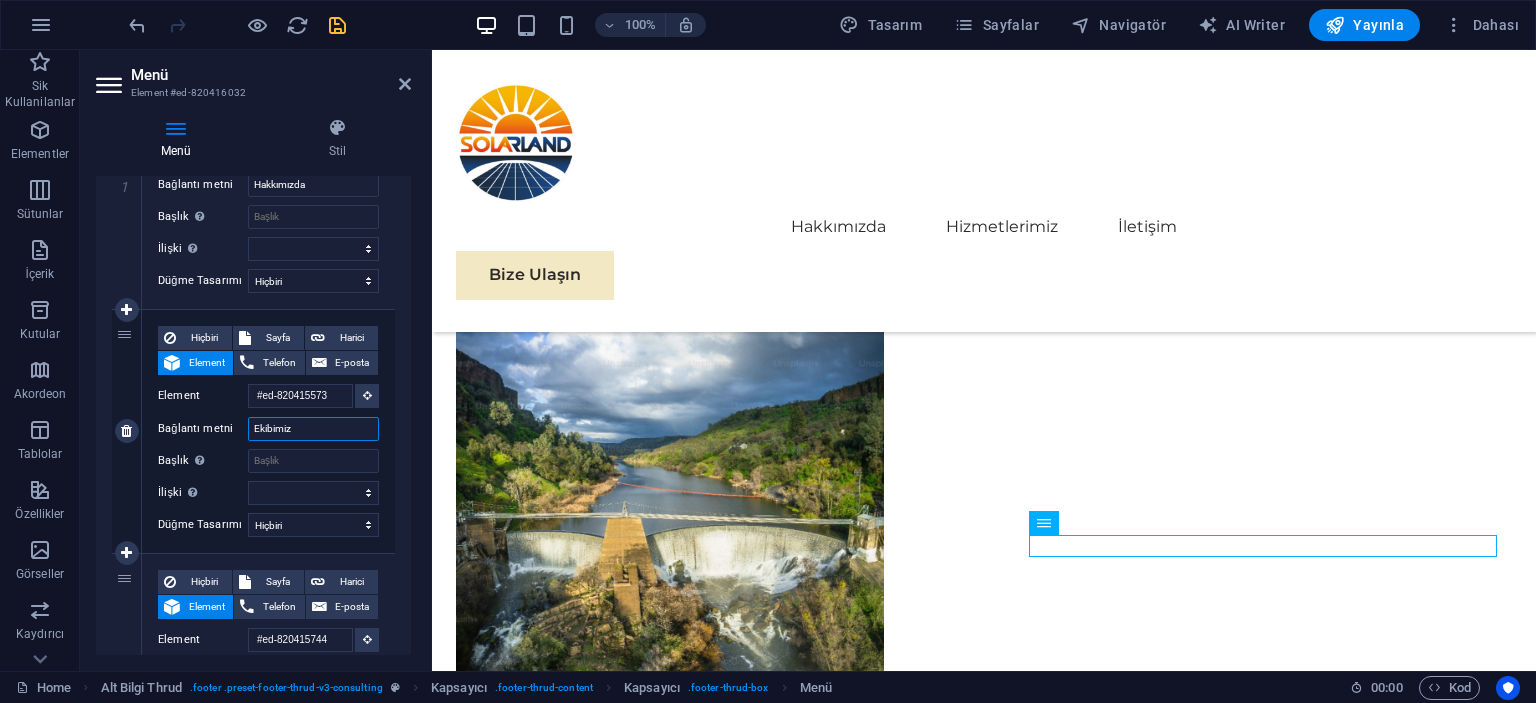 click on "Ekibimiz" at bounding box center (313, 429) 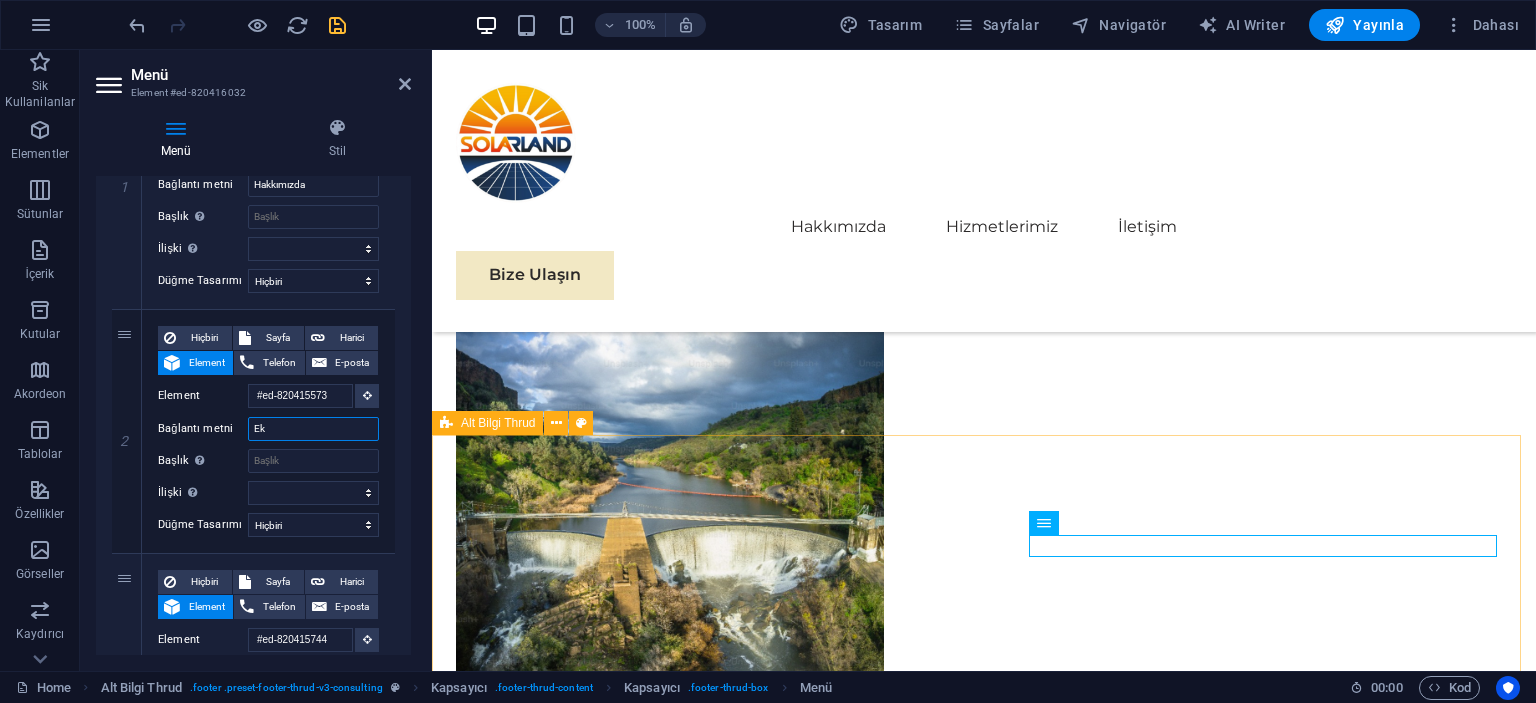 type on "E" 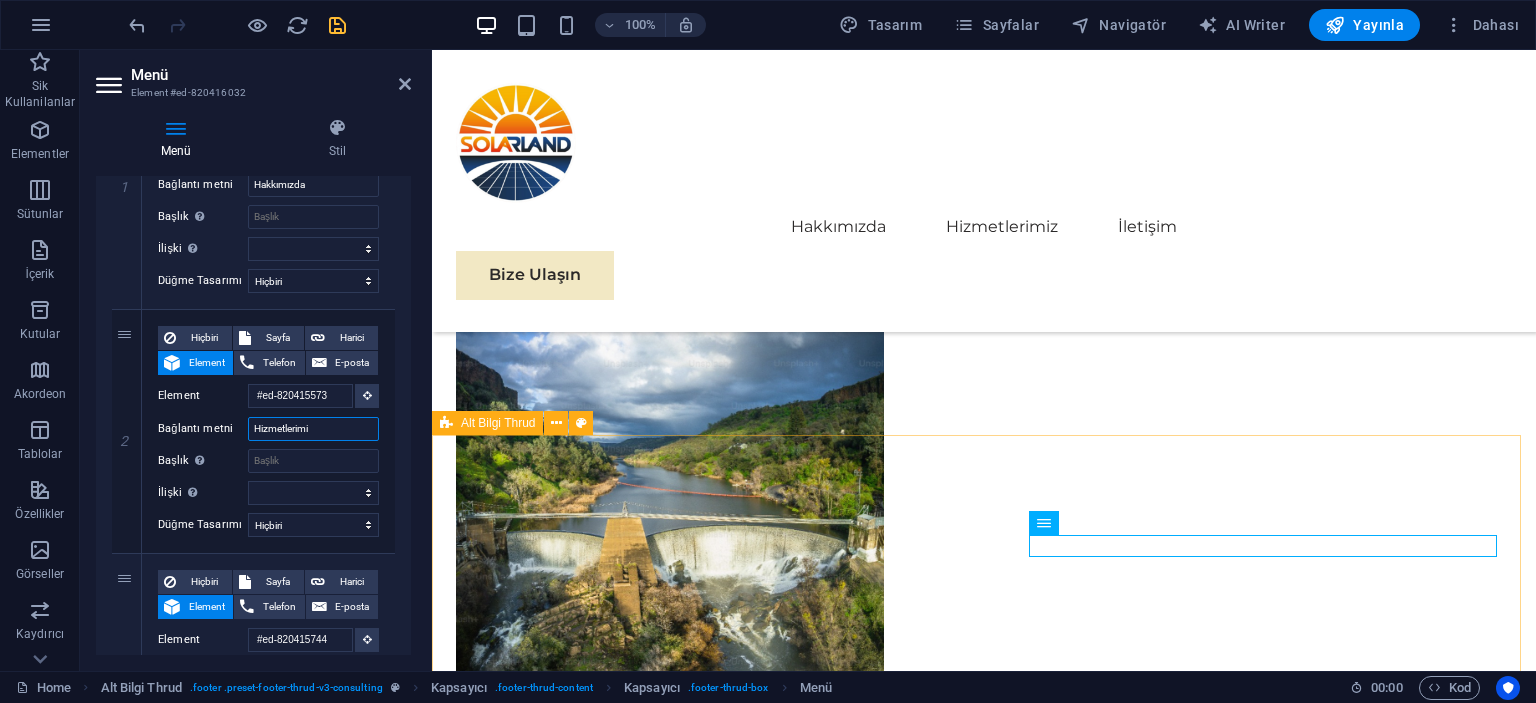 type on "Hizmetlerimiz" 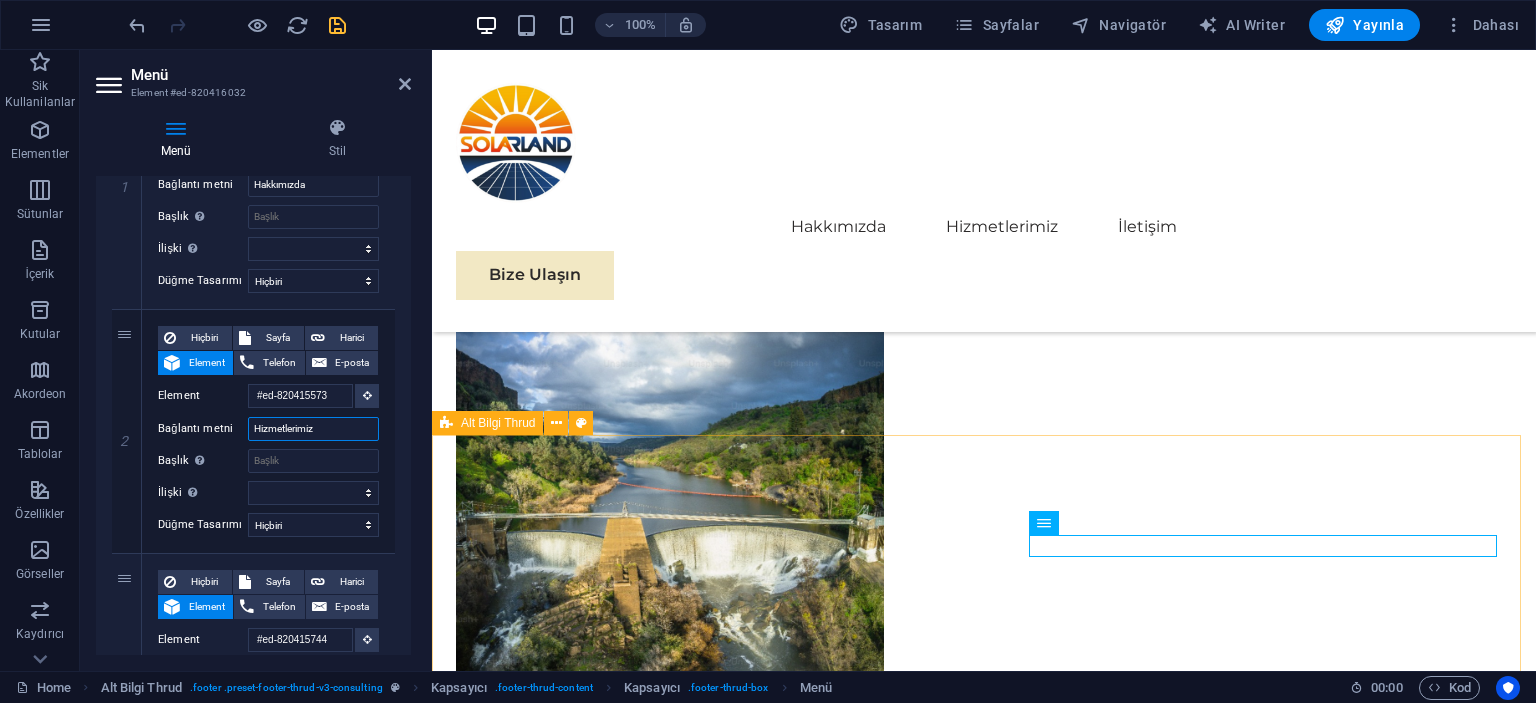 select 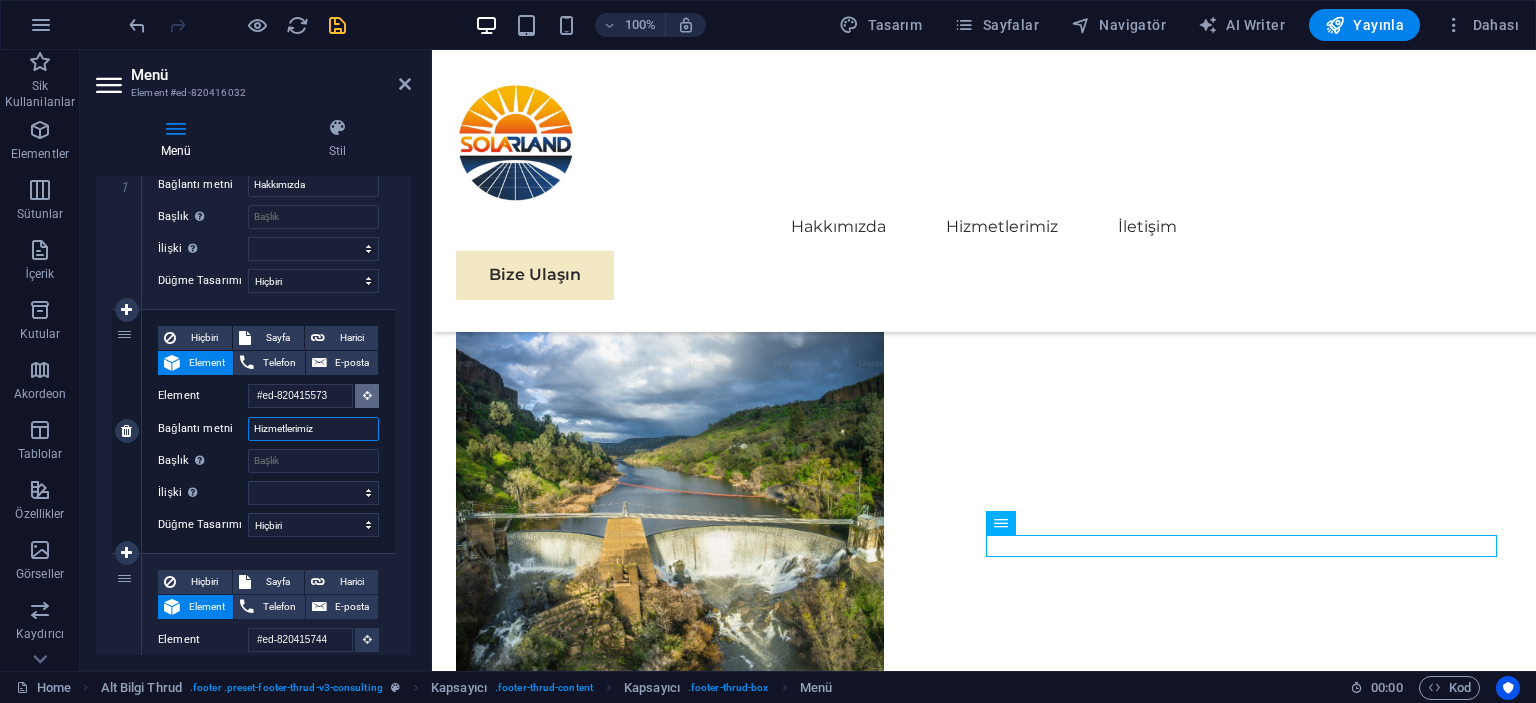 type on "Hizmetlerimiz" 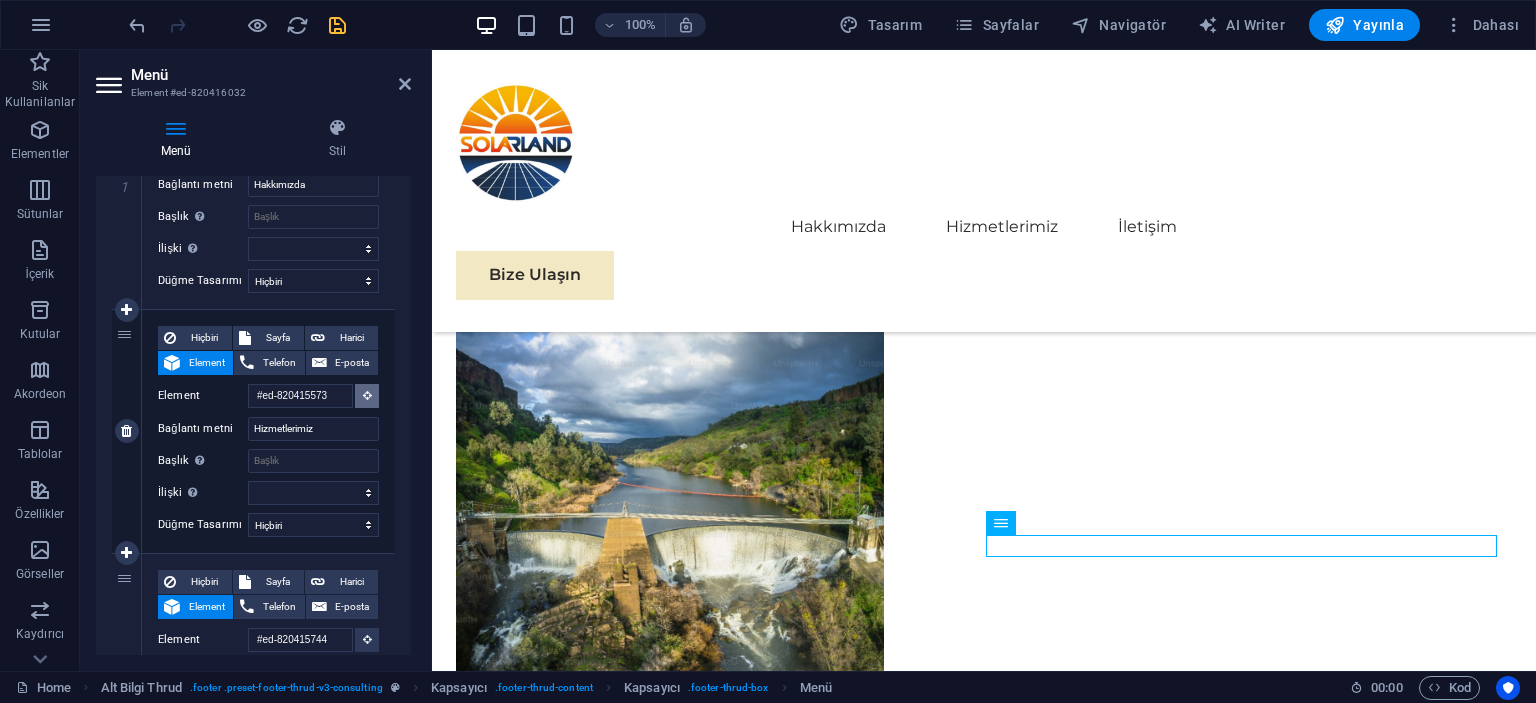 click at bounding box center [367, 396] 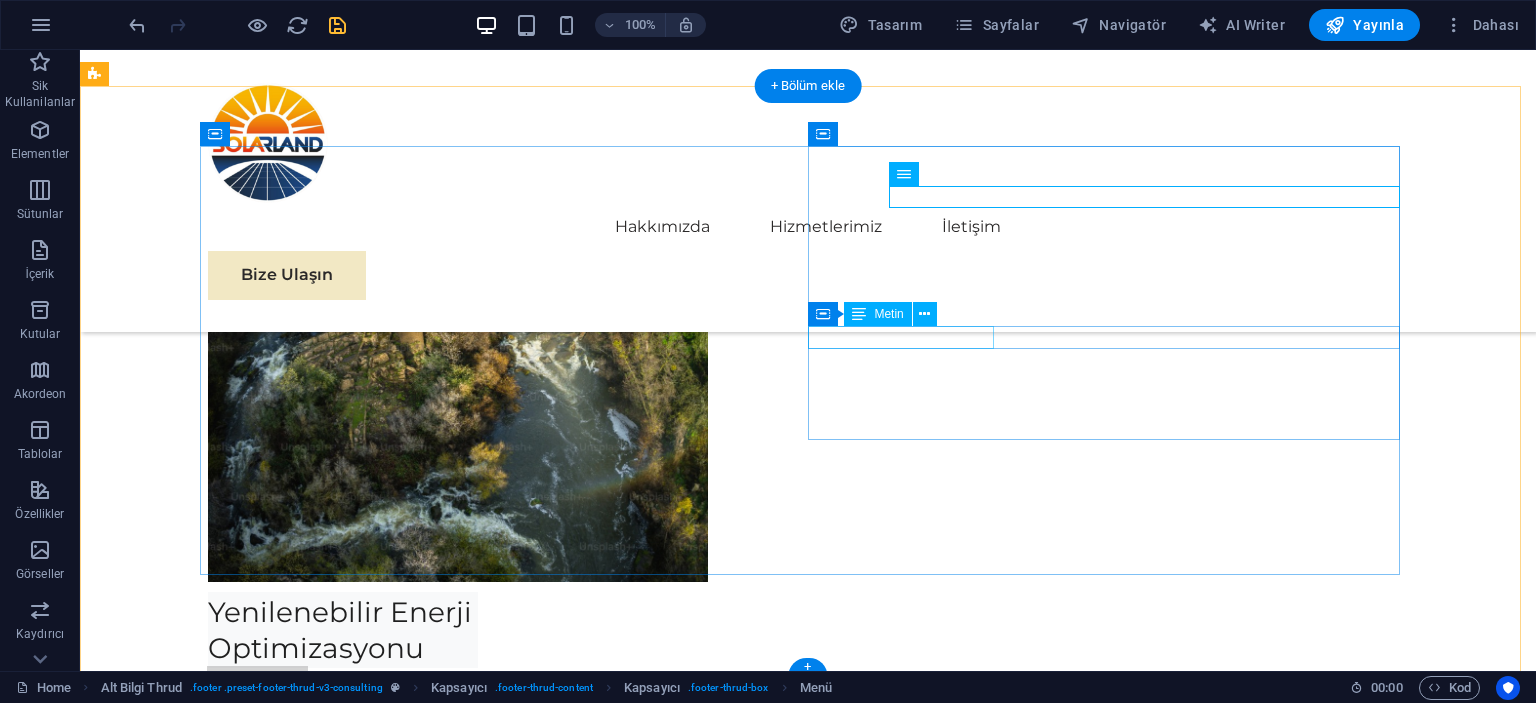 scroll, scrollTop: 10917, scrollLeft: 0, axis: vertical 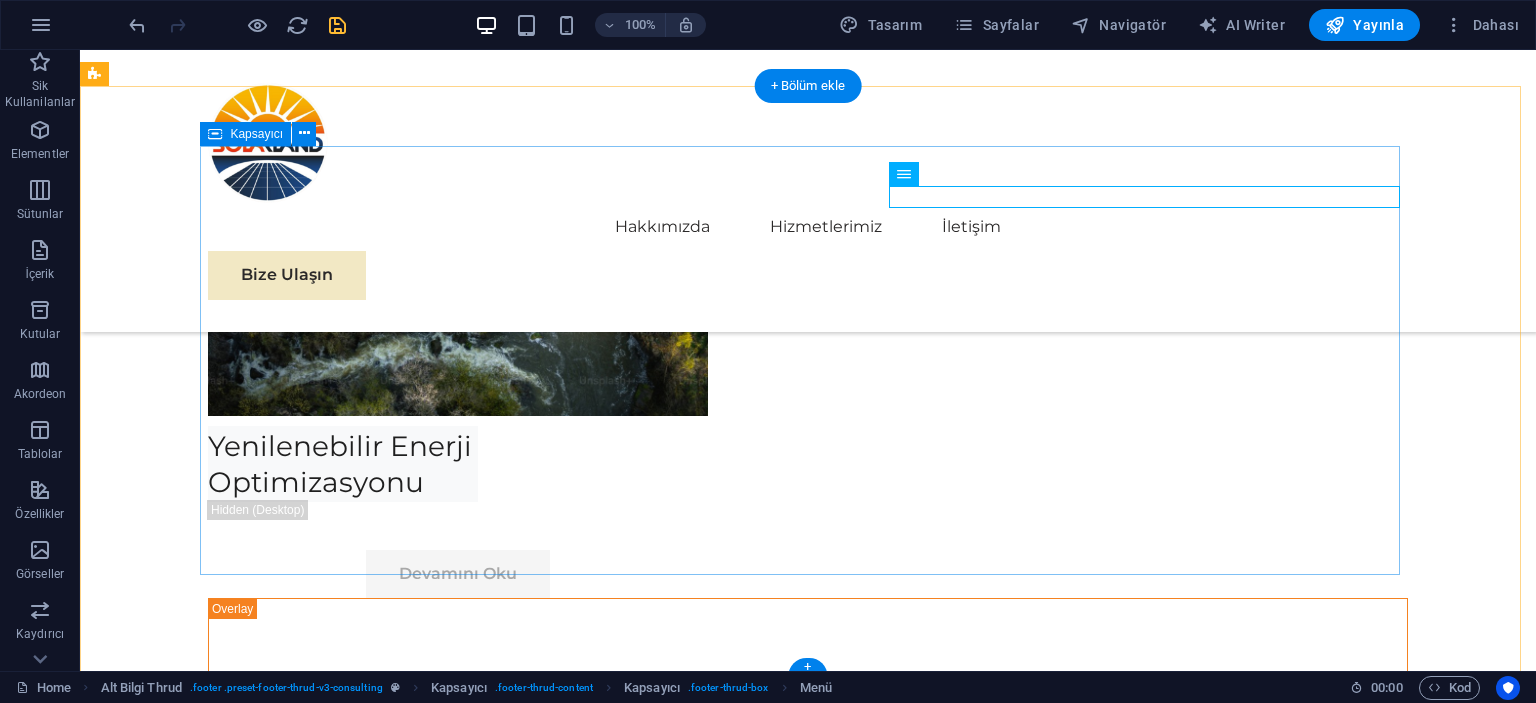 click on "Solarland olarak, güneş enerjisi sistemlerinin satışından kurulumuna, enerji depolamadan teknik danışmanlığa kadar uçtan uca çözümler sunuyoruz. On-grid ve off-grid sistemler, lityum batarya çözümleri, elektrikli araç şarj altyapısı ve tarımsal sulama sistemleri gibi birçok alanda sürdürülebilir ve verimli teknolojilerle hizmet veriyoruz. Enerji dönüşüm yolculuğunuzda ihtiyaç duyduğunuz her adımda yanınızdayız. Sorularınız, projeleriniz veya teklif talepleriniz için bizimle iletişime geçin. Hakkımızda Hizmetlerimiz Projelerimiz Bize Ulaşın Bizimle bağlantıda kalın: Bizimle iletişimde kalın solarland.tr@gmail.com solarland.tr@gmail.com" at bounding box center [808, 5882] 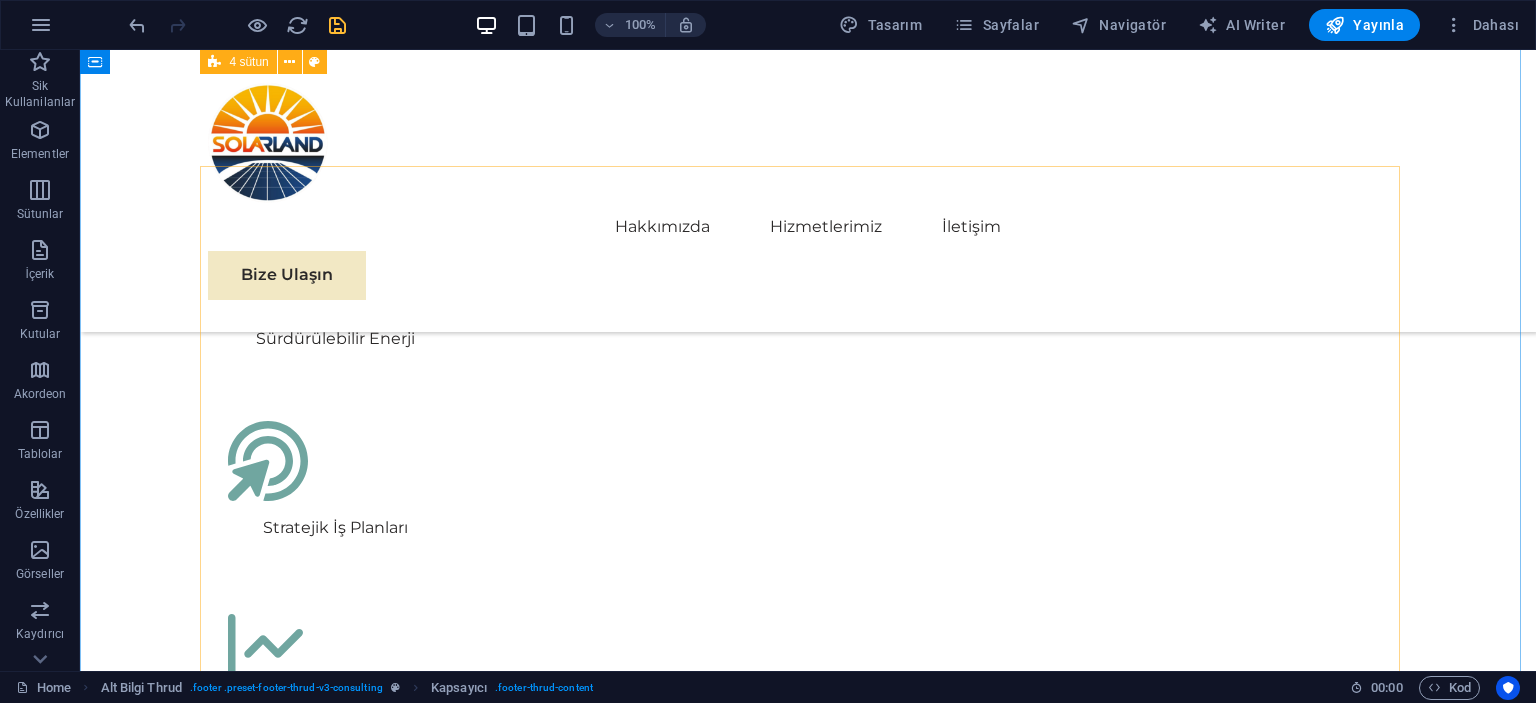 scroll, scrollTop: 3417, scrollLeft: 0, axis: vertical 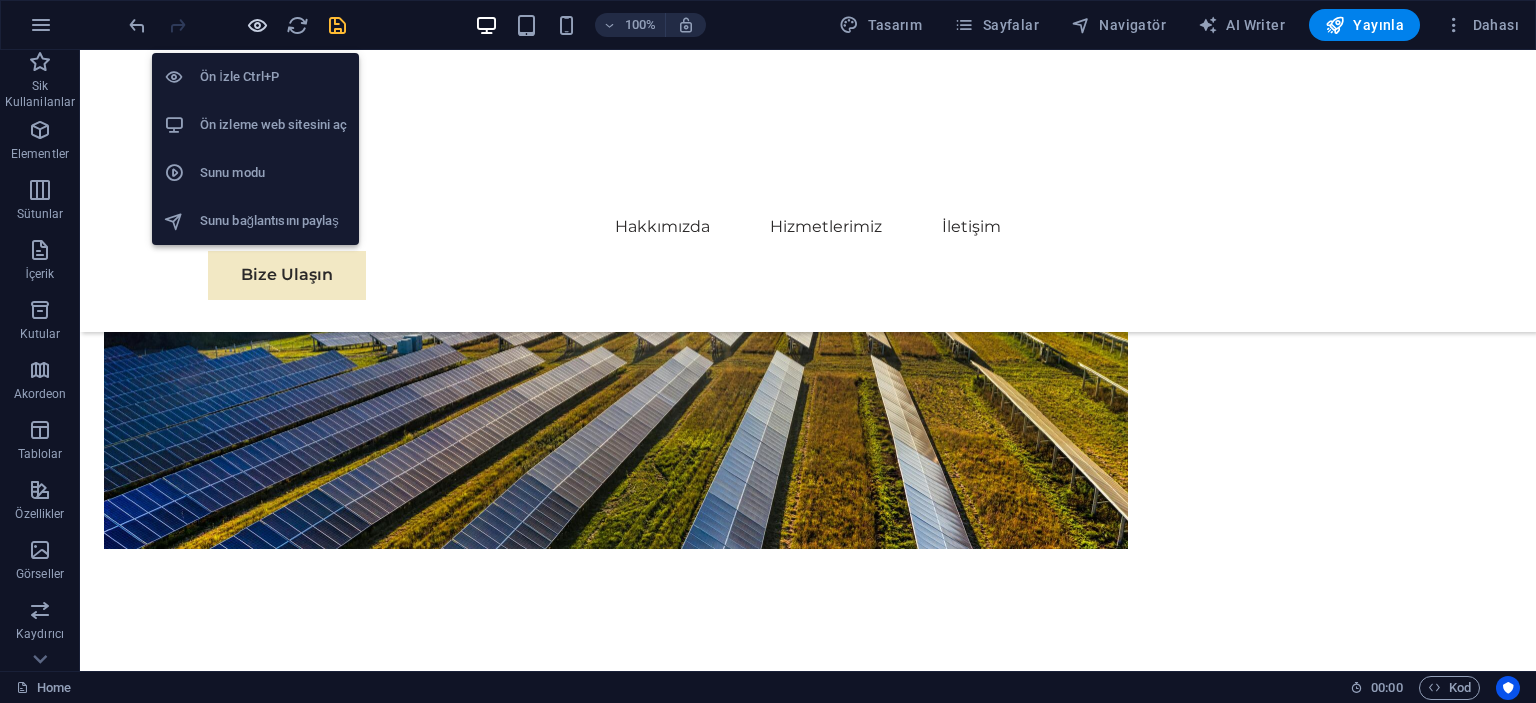 click at bounding box center (257, 25) 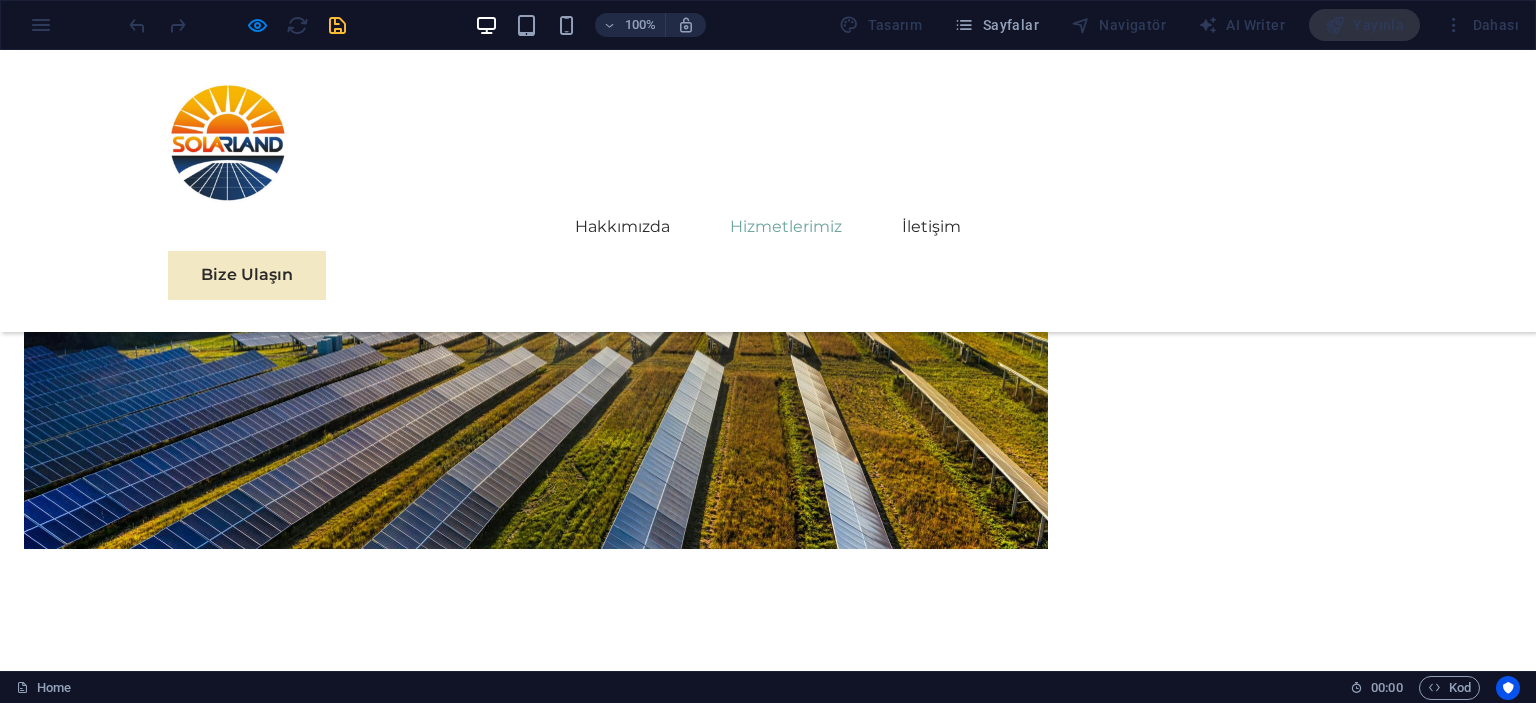 click on "Hizmetlerimiz" at bounding box center (786, 227) 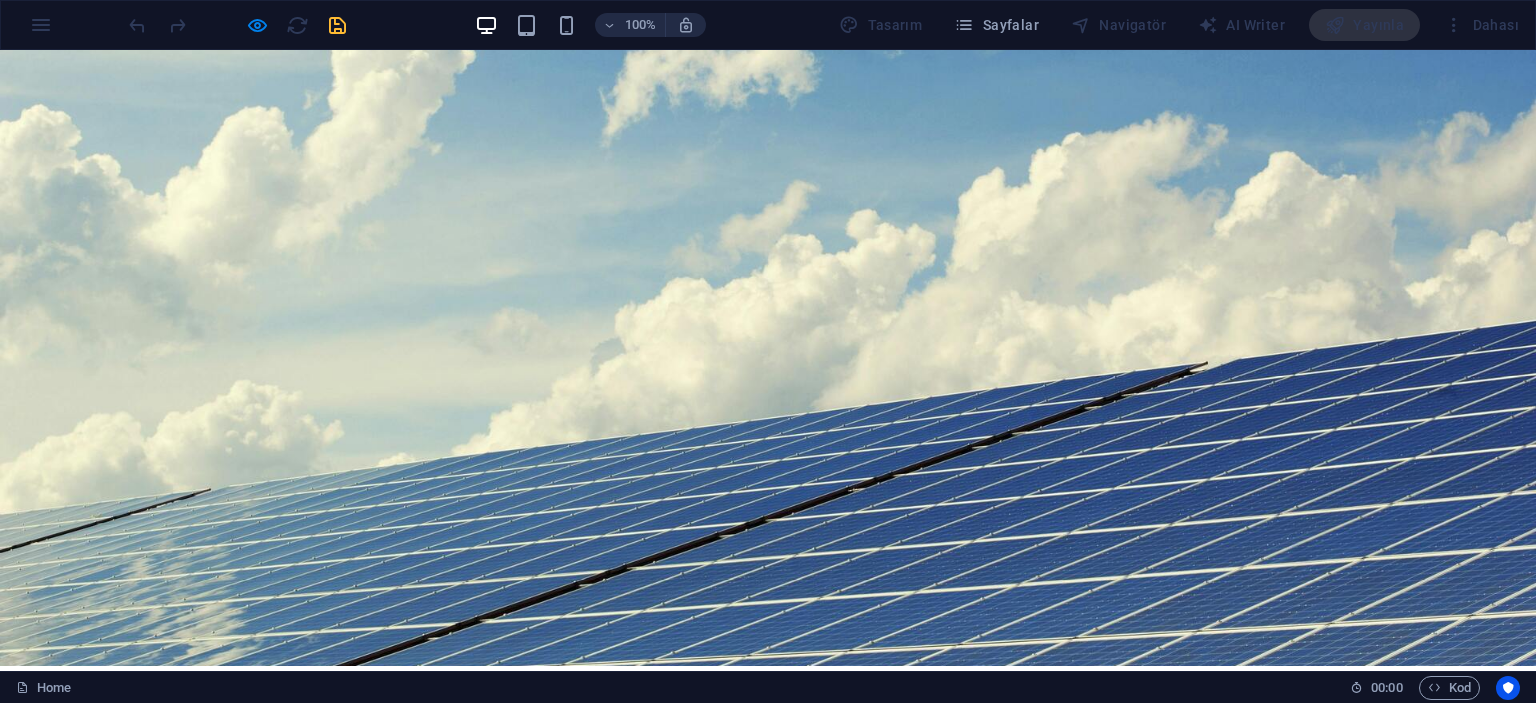 scroll, scrollTop: 17, scrollLeft: 0, axis: vertical 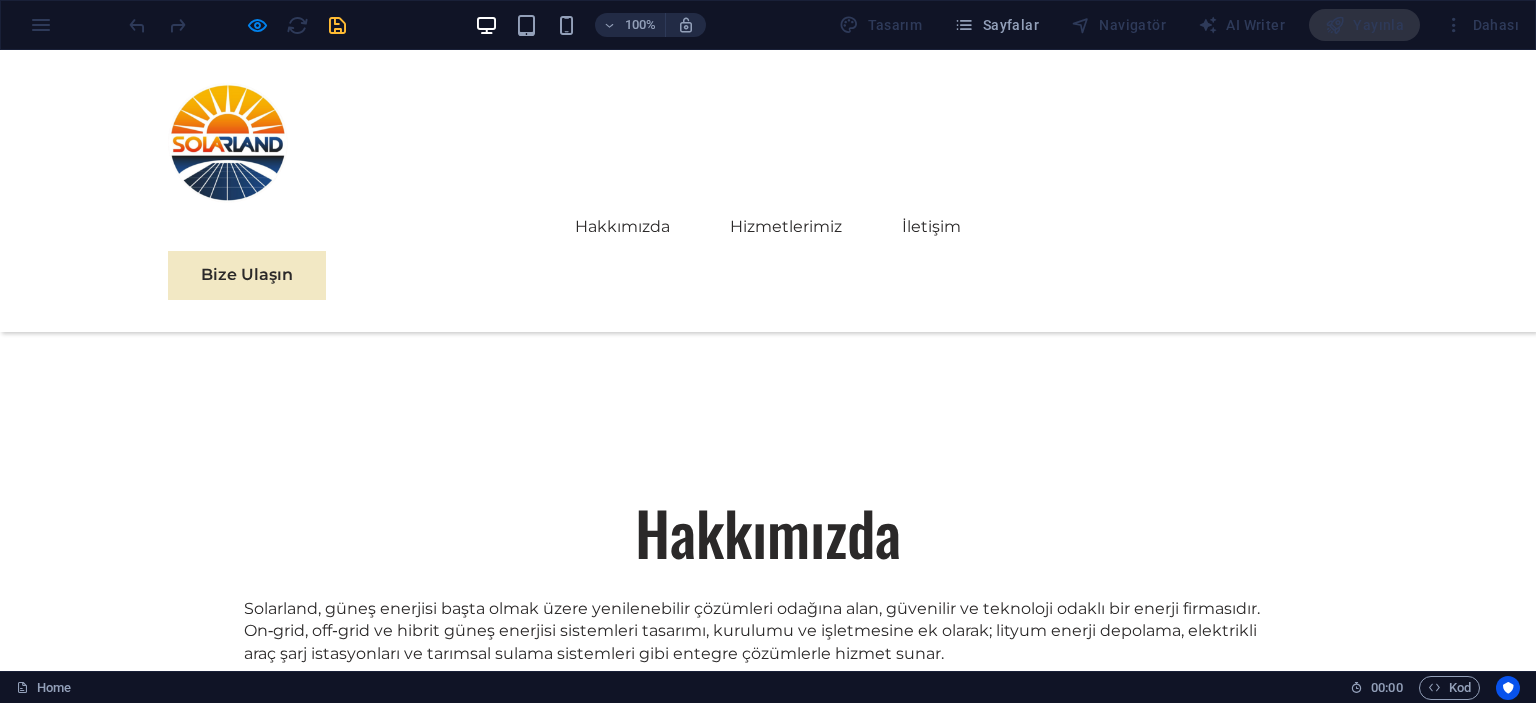 click at bounding box center [237, 25] 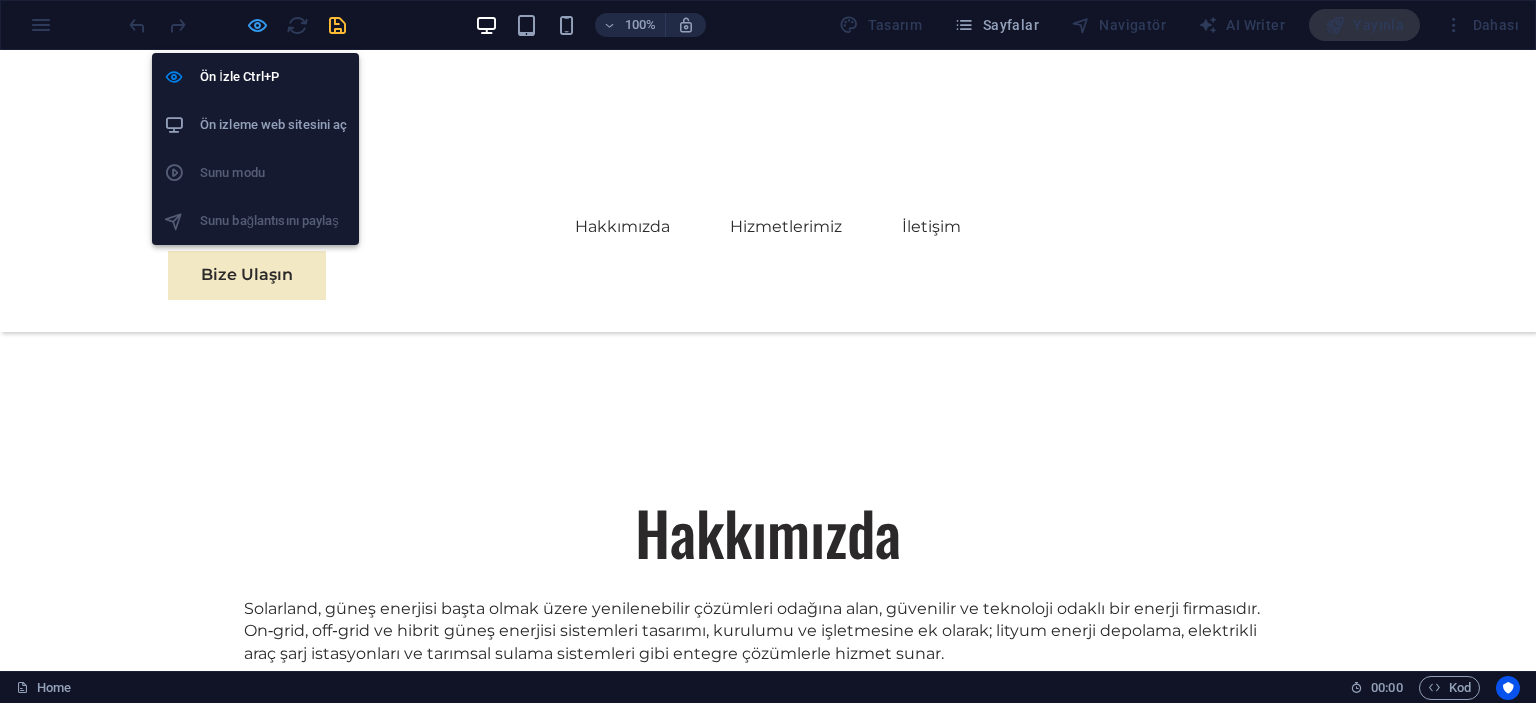 click at bounding box center [257, 25] 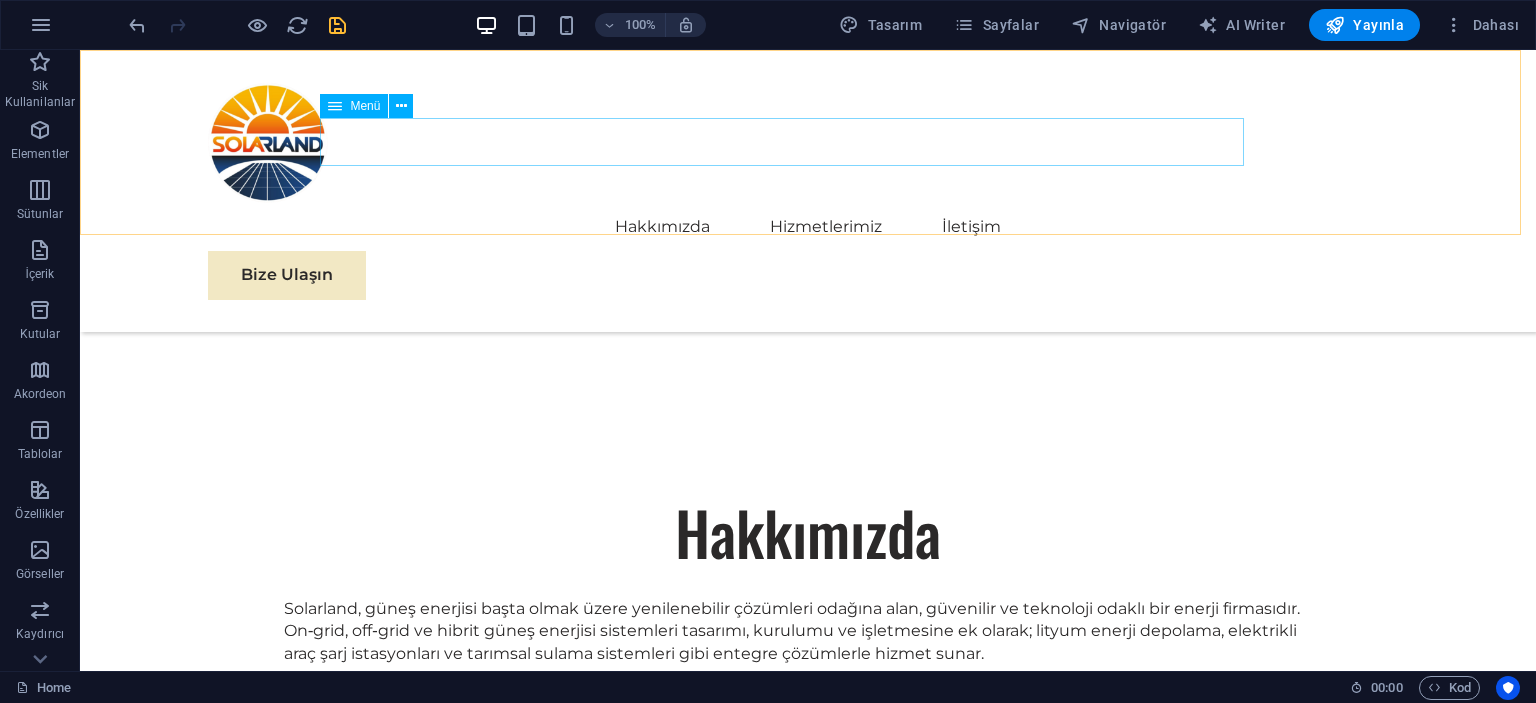 click on "Hakkımızda Hizmetlerimiz İletişim" at bounding box center (808, 227) 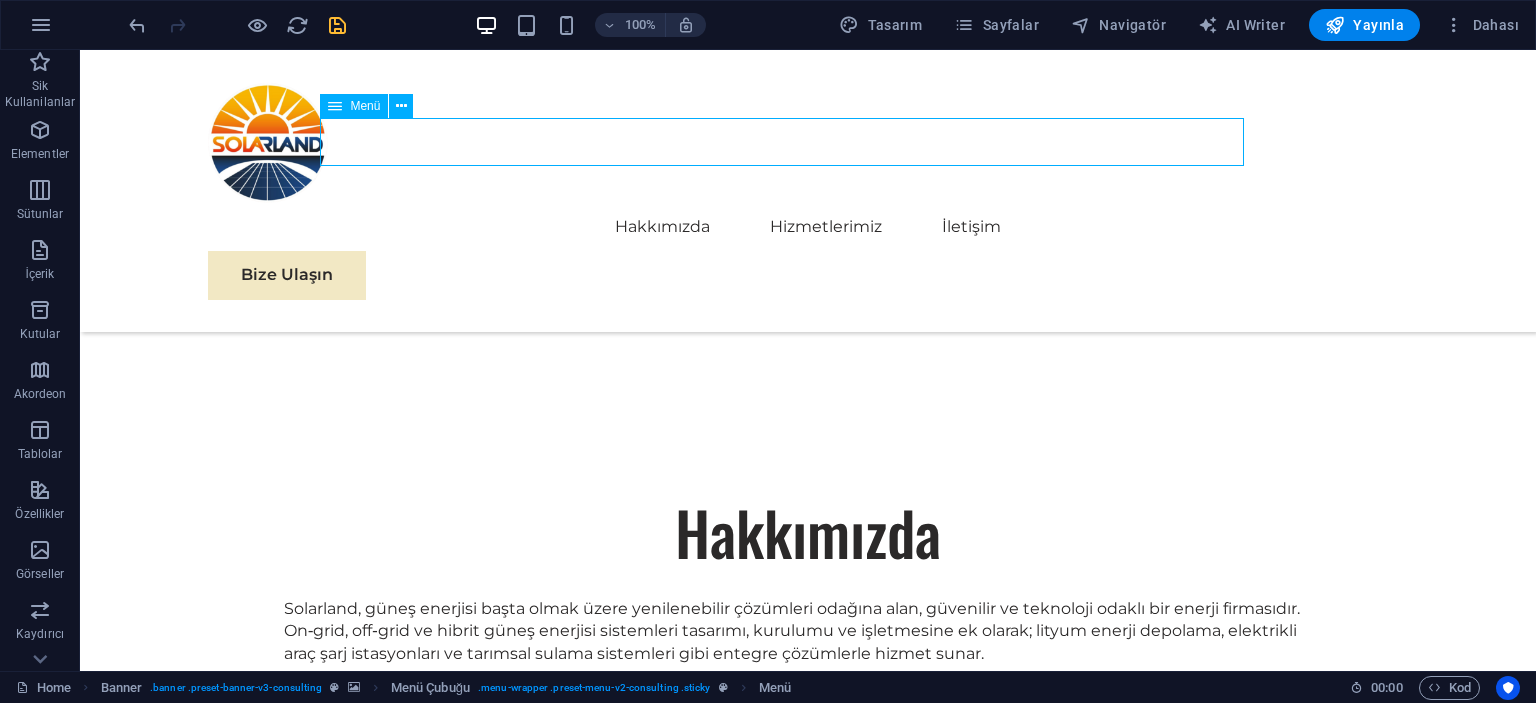 click on "Hakkımızda Hizmetlerimiz İletişim" at bounding box center (808, 227) 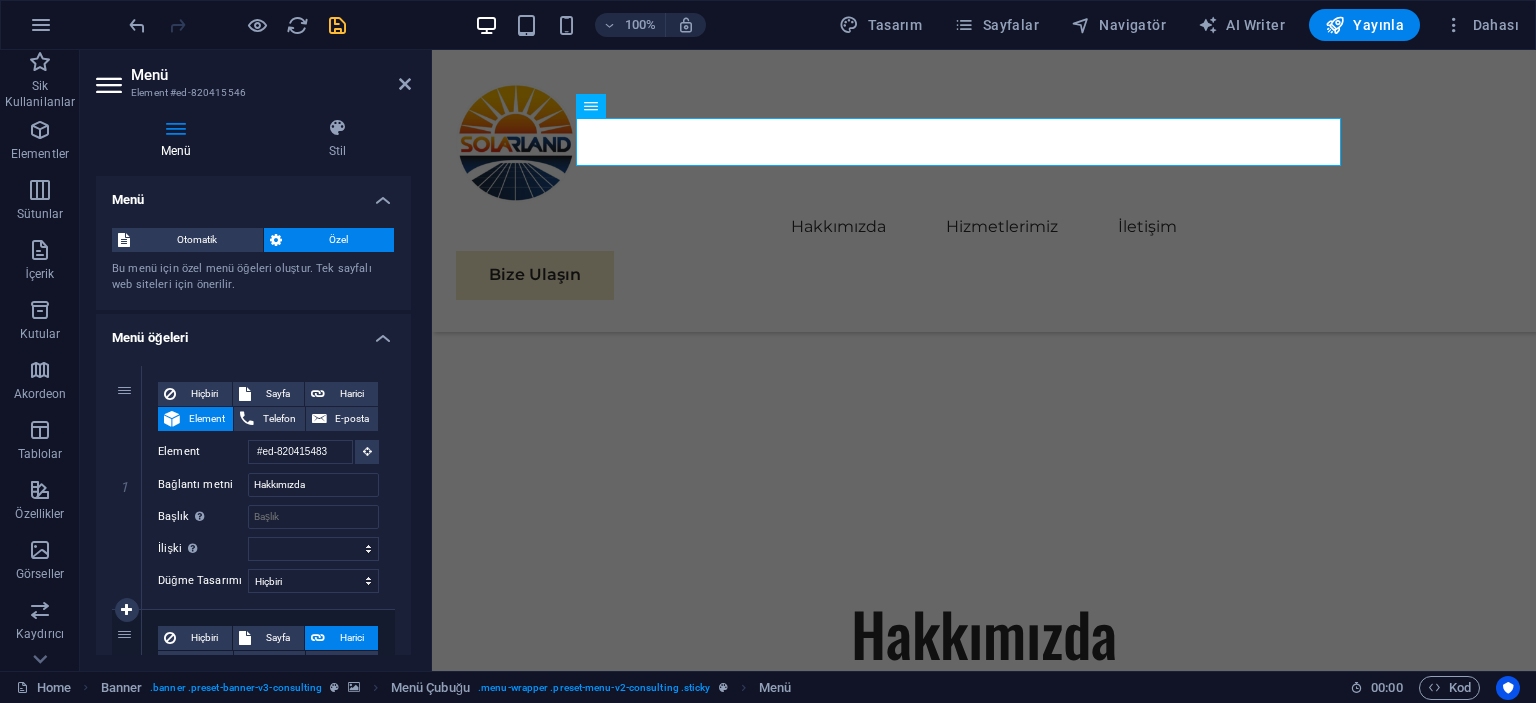 scroll, scrollTop: 1155, scrollLeft: 0, axis: vertical 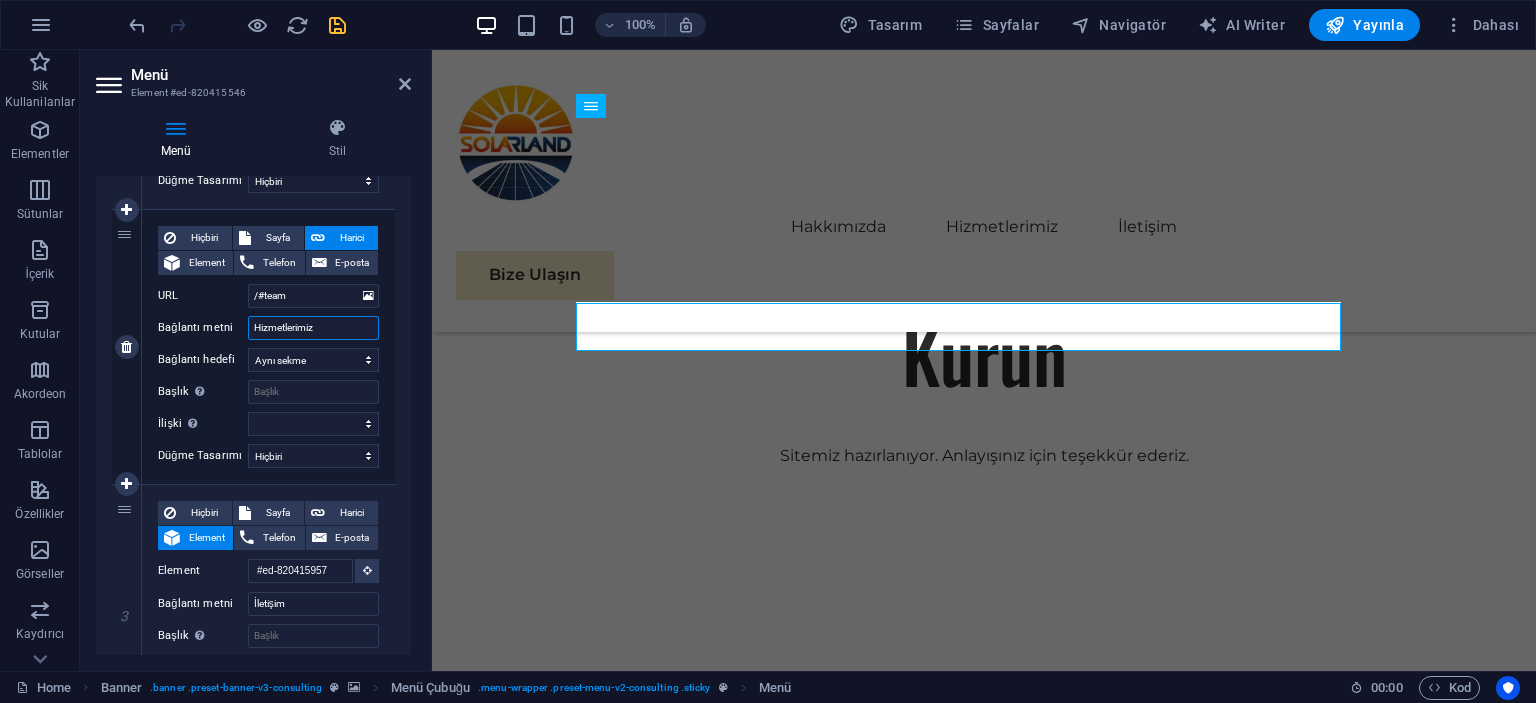 click on "Hizmetlerimiz" at bounding box center (313, 328) 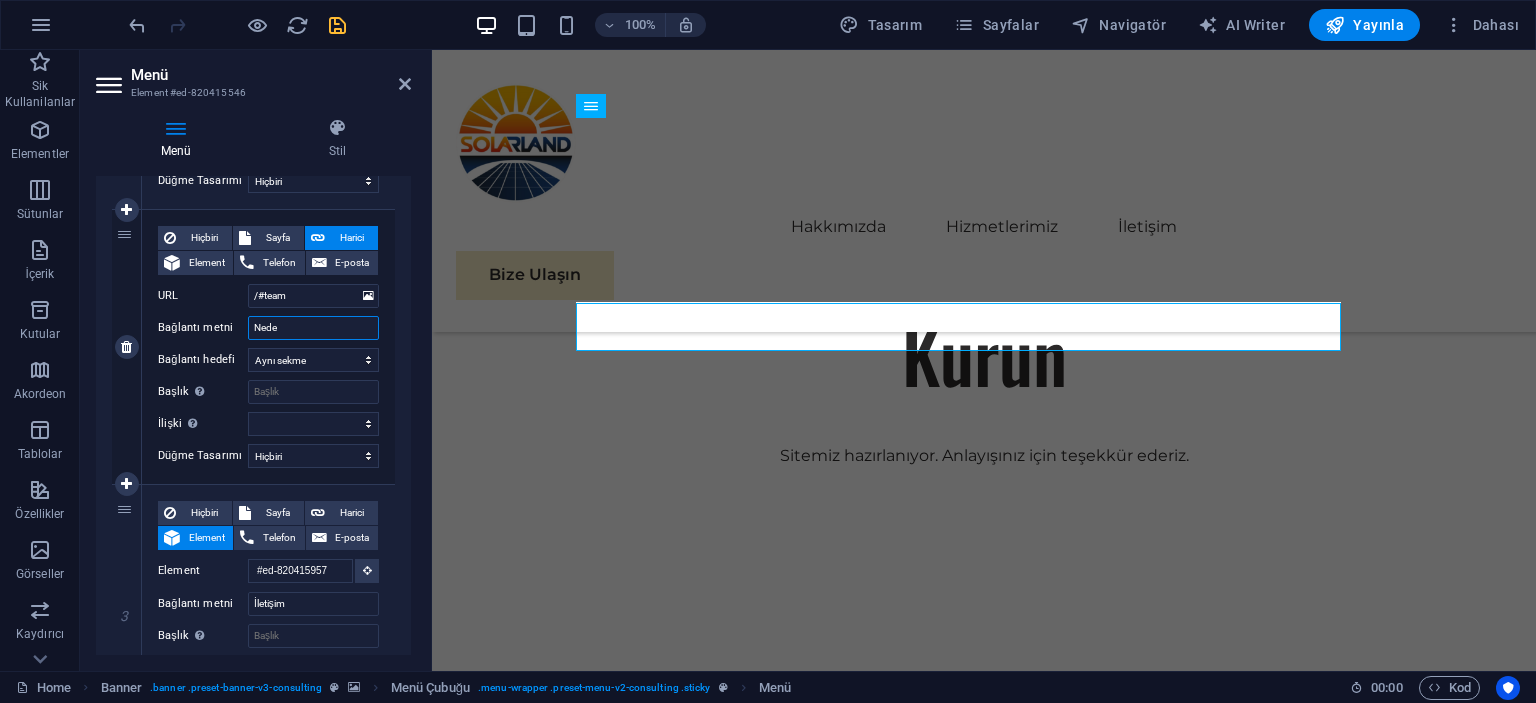 type on "Neden" 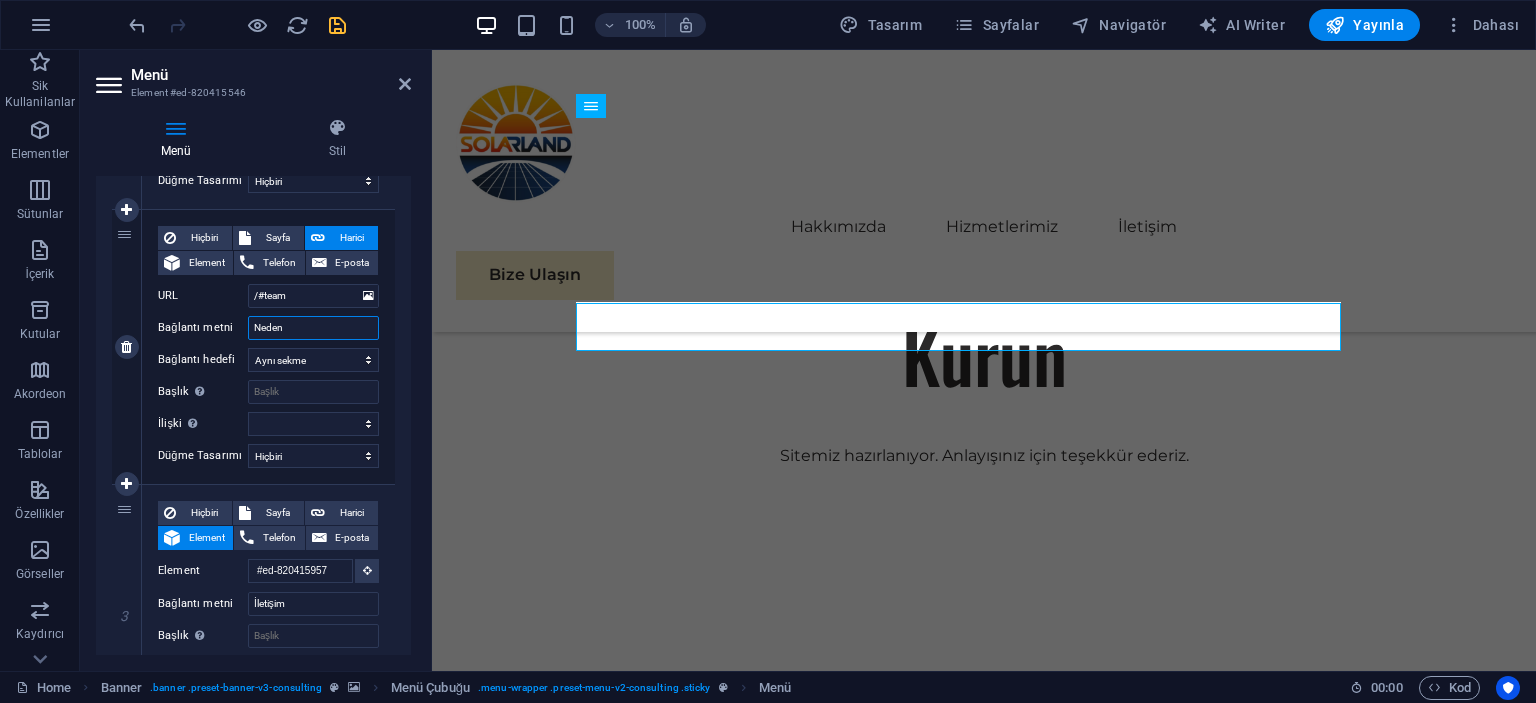 select 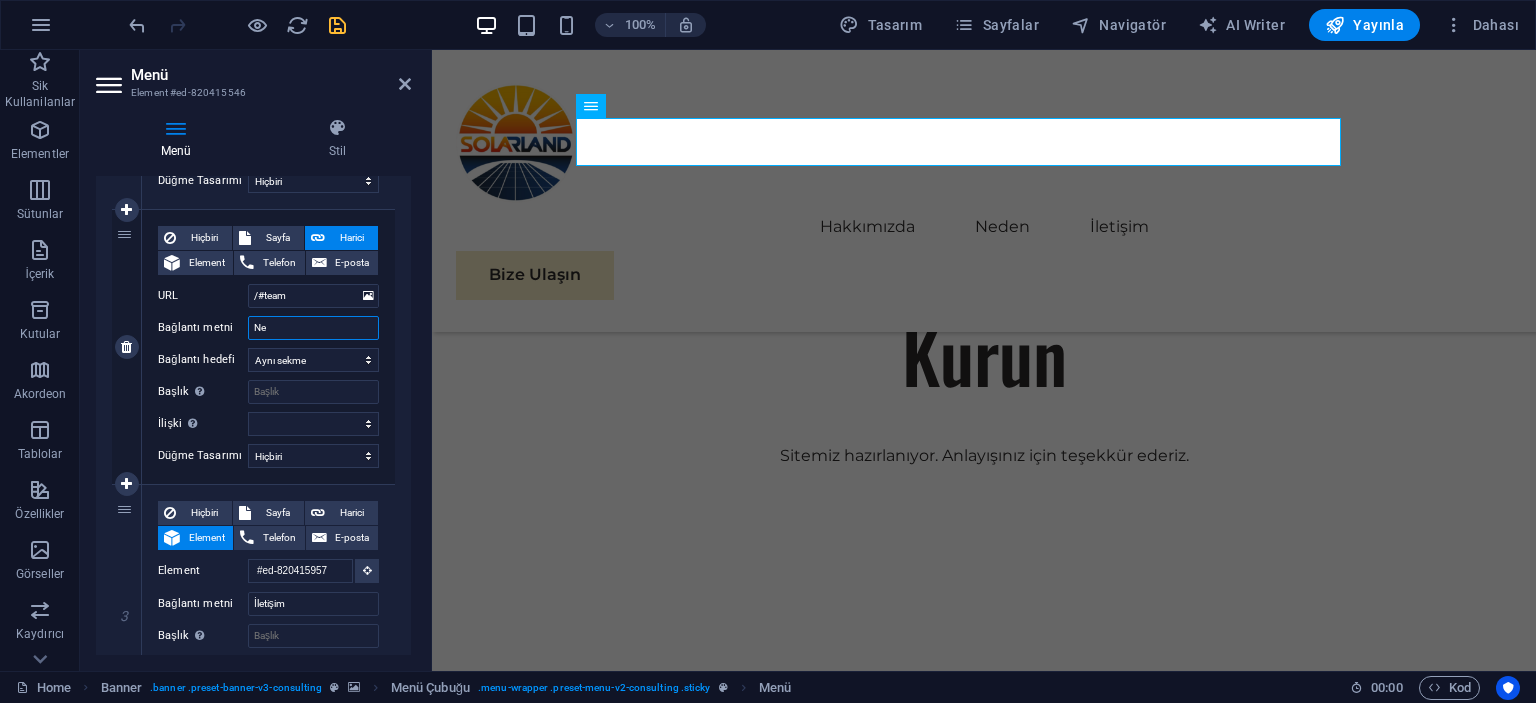 type on "N" 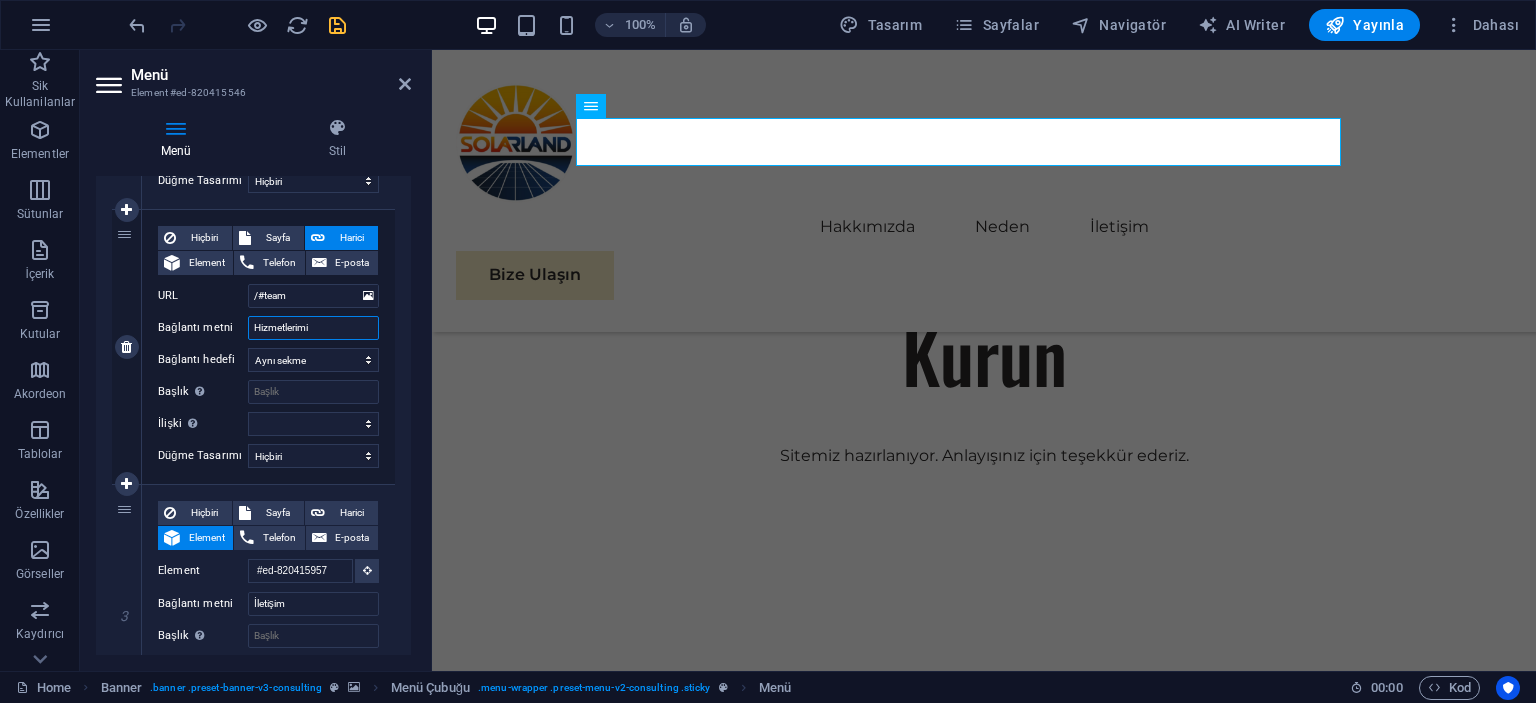 type on "Hizmetlerimiz" 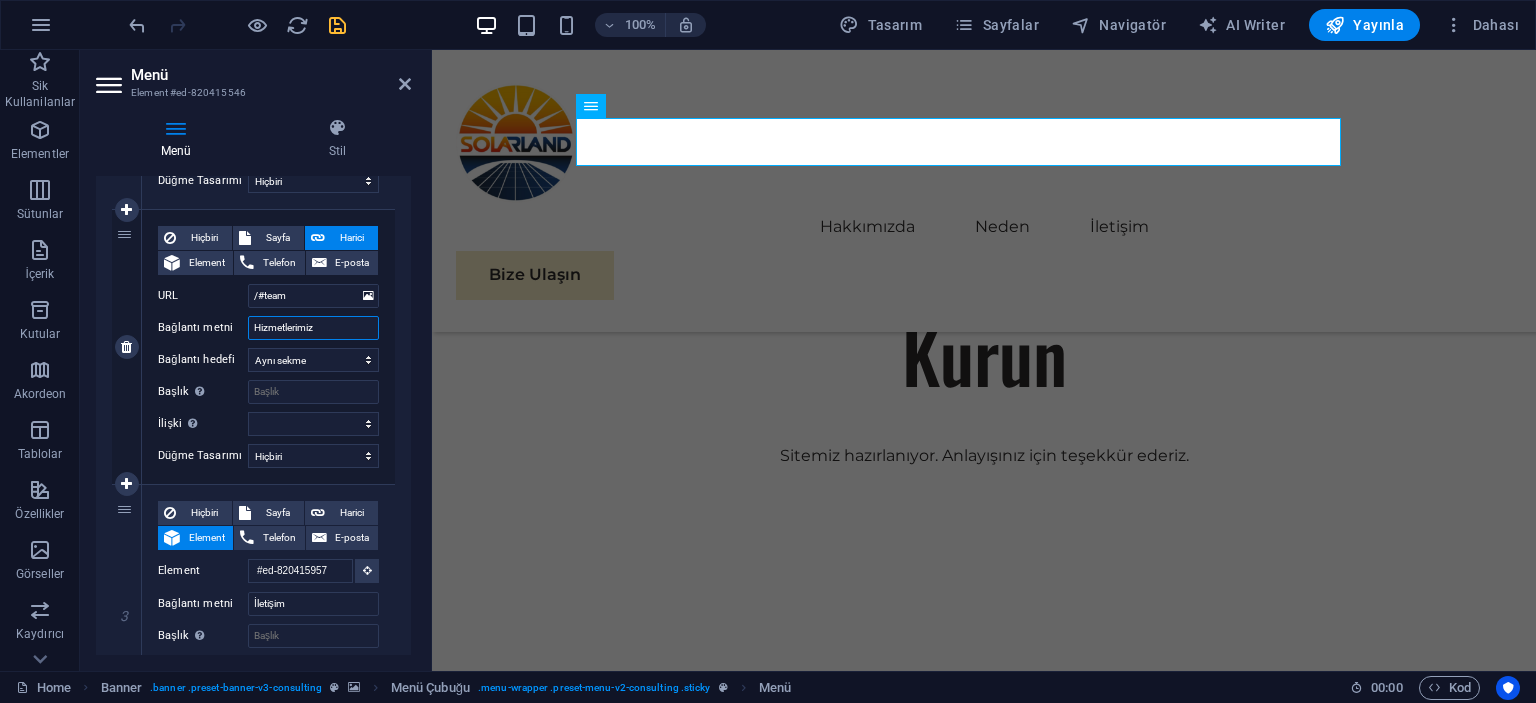 select 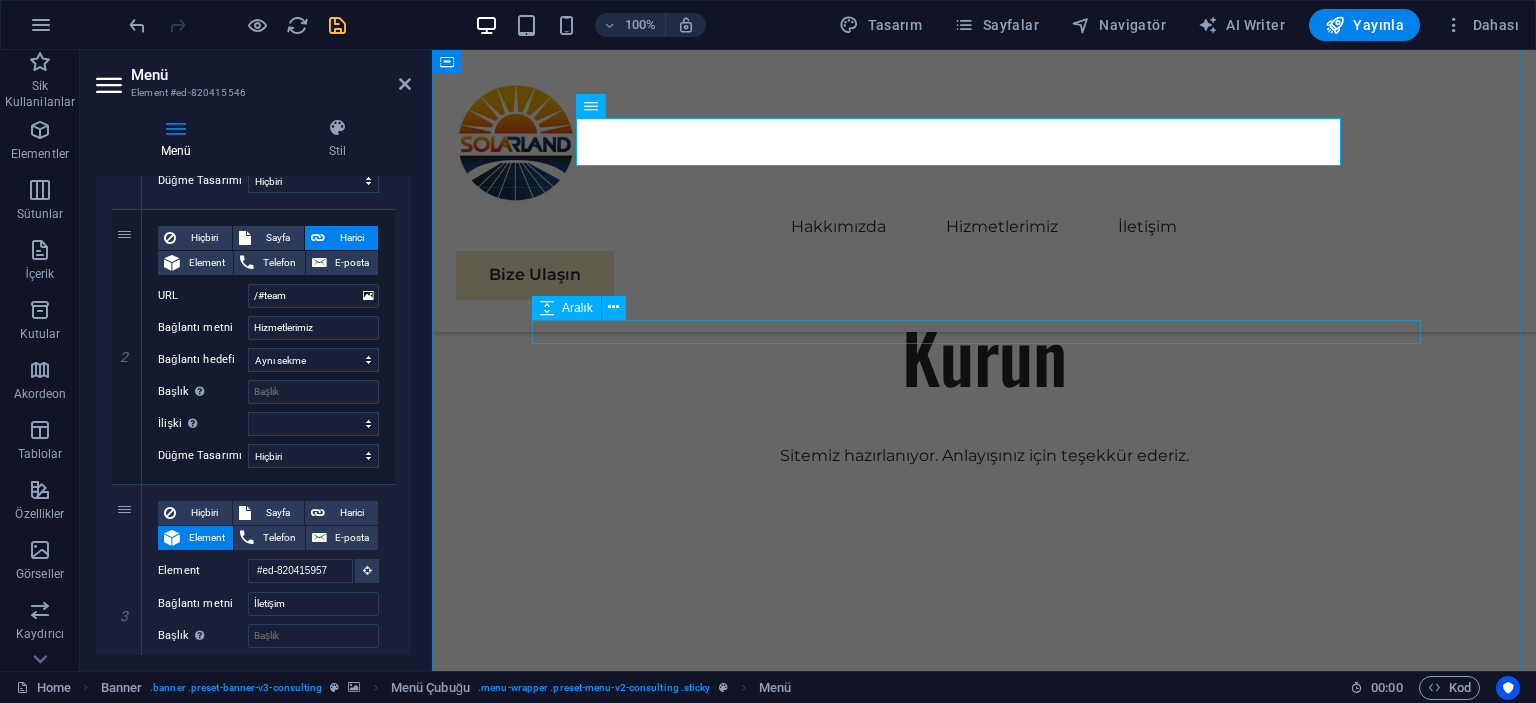 click at bounding box center (984, 985) 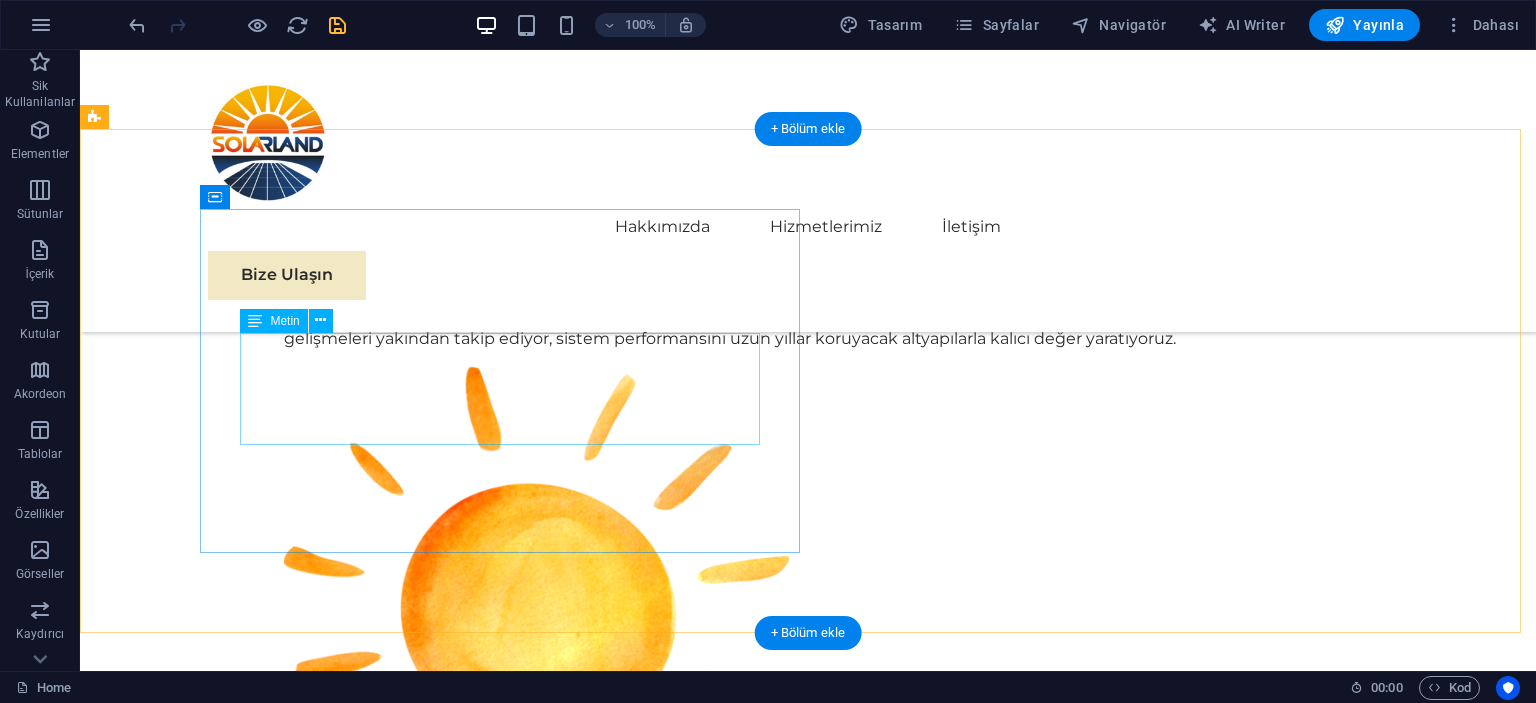 scroll, scrollTop: 1632, scrollLeft: 0, axis: vertical 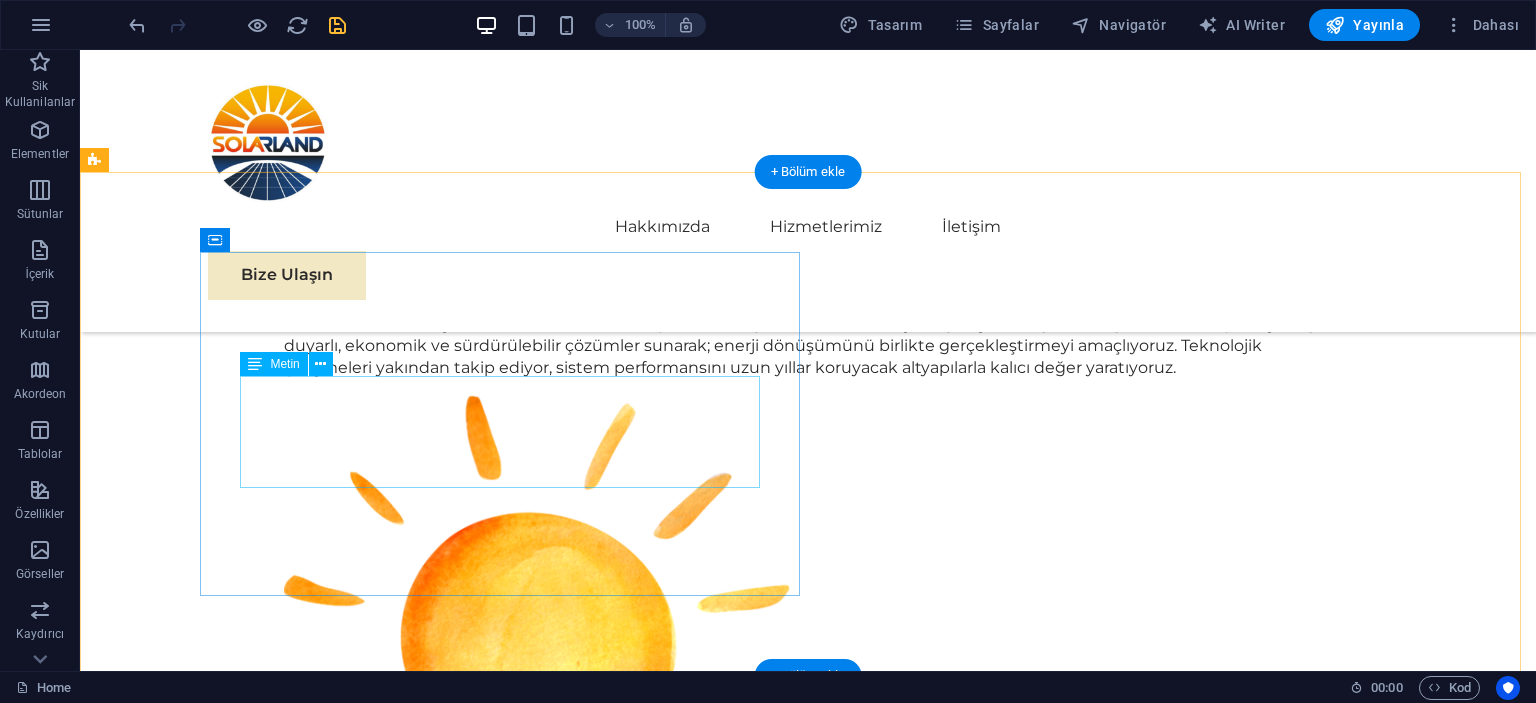 click on "Güneş enerjisi, çevre dostu, ekonomik ve sürdürülebilir bir enerji kaynağıdır. Yükselen enerji maliyetlerine karşı tasarruf sağlarken, karbon ayak izinizi azaltarak doğaya katkıda bulunursunuz. Solar enerji sistemleri, uzun ömürlü yapılarıyla hem bireysel hem de kurumsal kullanıcılar için güvenilir bir yatırım sunar." at bounding box center (704, 1330) 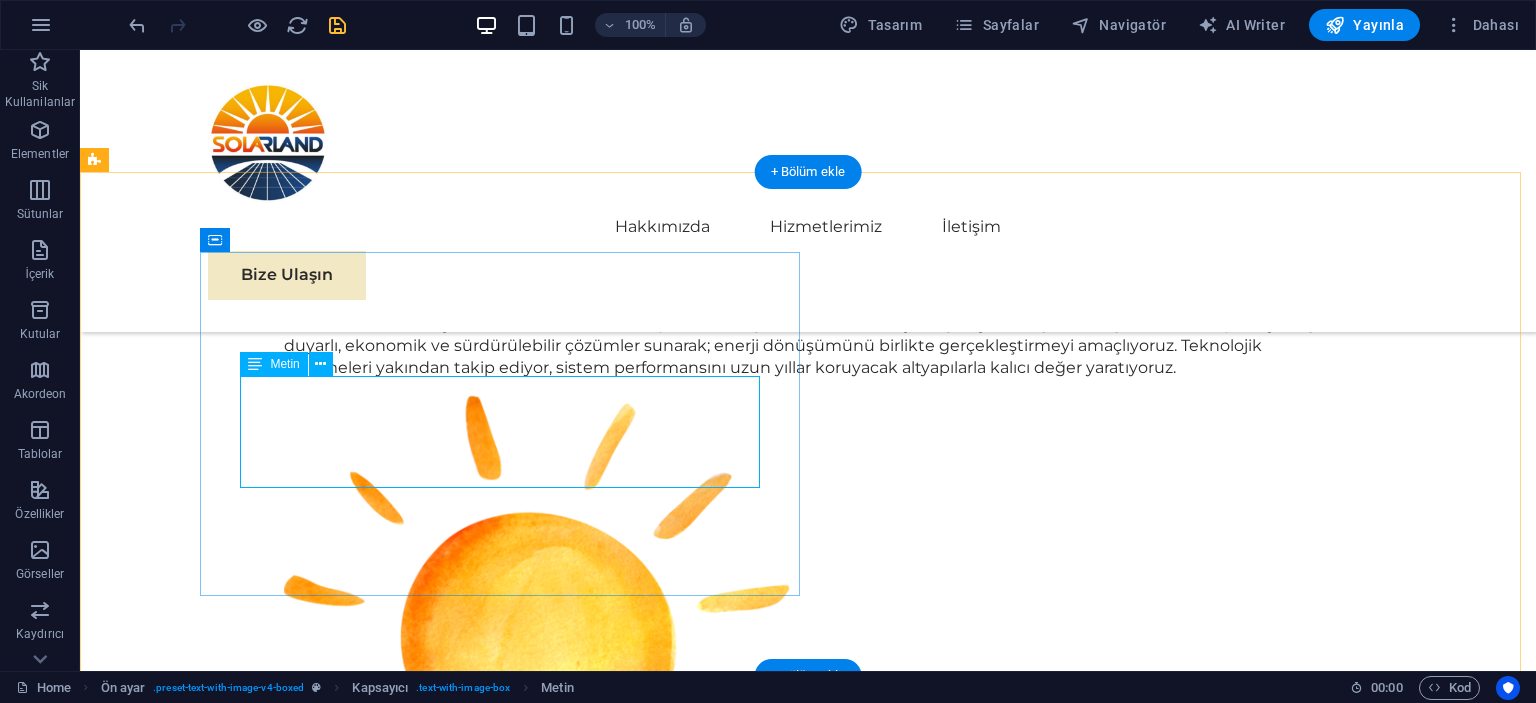 click on "Güneş enerjisi, çevre dostu, ekonomik ve sürdürülebilir bir enerji kaynağıdır. Yükselen enerji maliyetlerine karşı tasarruf sağlarken, karbon ayak izinizi azaltarak doğaya katkıda bulunursunuz. Solar enerji sistemleri, uzun ömürlü yapılarıyla hem bireysel hem de kurumsal kullanıcılar için güvenilir bir yatırım sunar." at bounding box center (704, 1330) 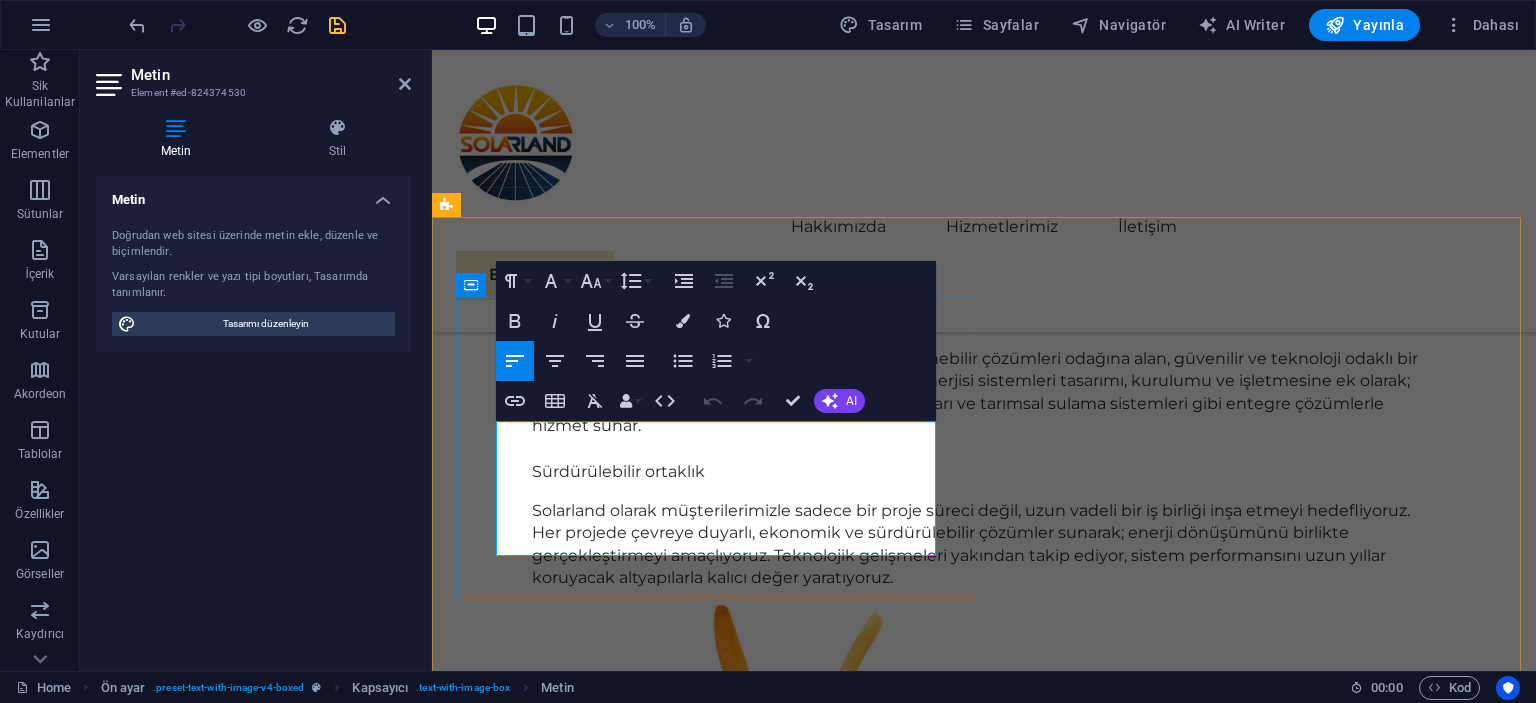 click on "Güneş enerjisi, çevre dostu, ekonomik ve sürdürülebilir bir enerji kaynağıdır. Yükselen enerji maliyetlerine karşı tasarruf sağlarken, karbon ayak izinizi azaltarak doğaya katkıda bulunursunuz. Solar enerji sistemleri, uzun ömürlü yapılarıyla hem bireysel hem de kurumsal kullanıcılar için güvenilir bir yatırım sunar." at bounding box center (984, 1539) 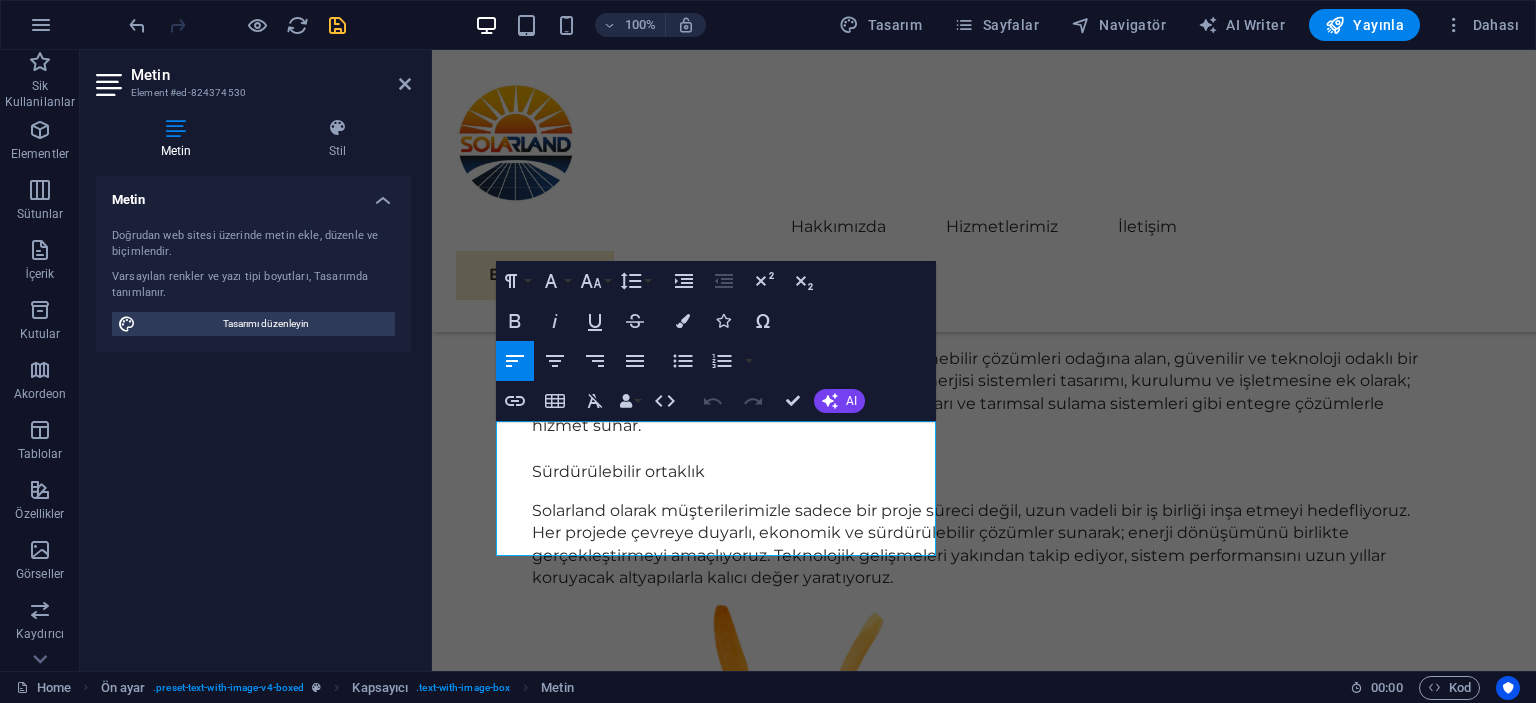 drag, startPoint x: 864, startPoint y: 543, endPoint x: 358, endPoint y: 419, distance: 520.97217 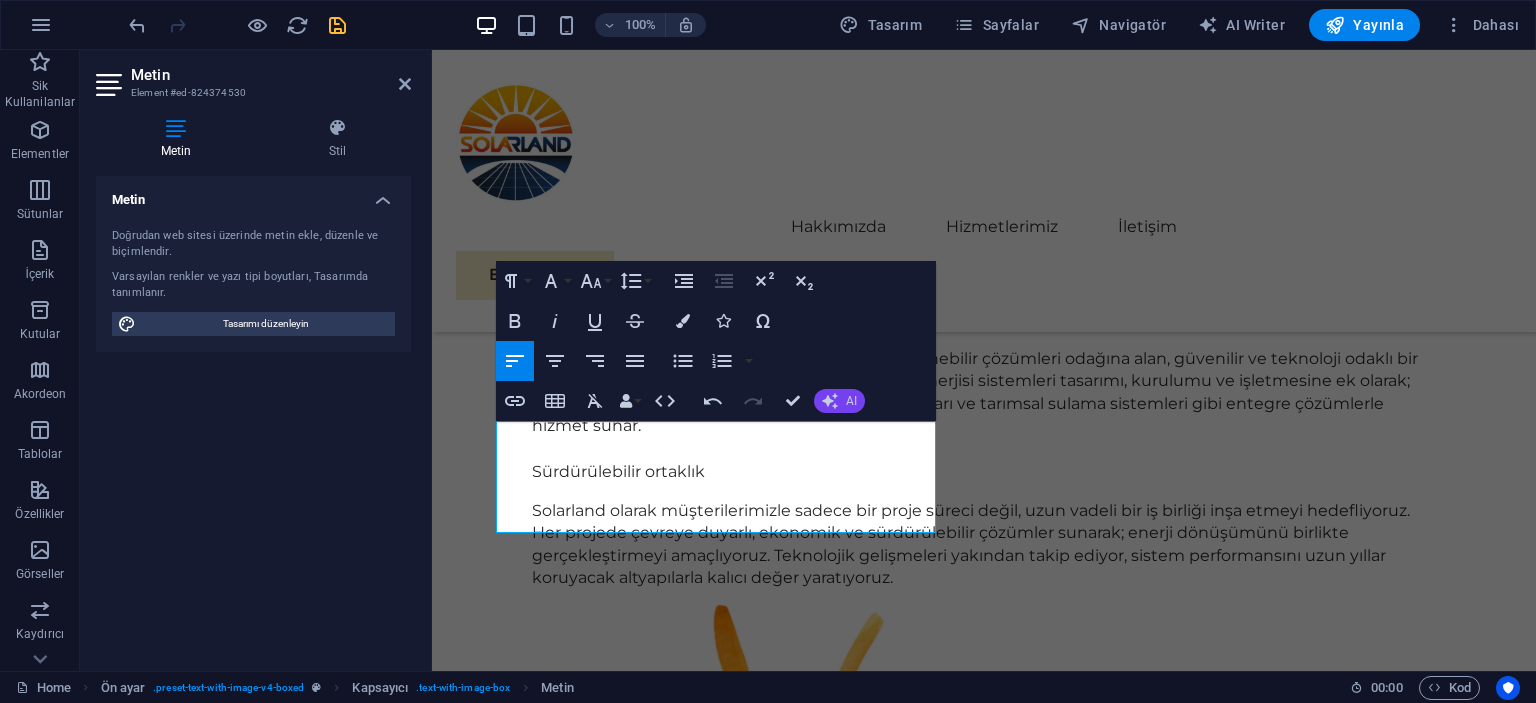 click 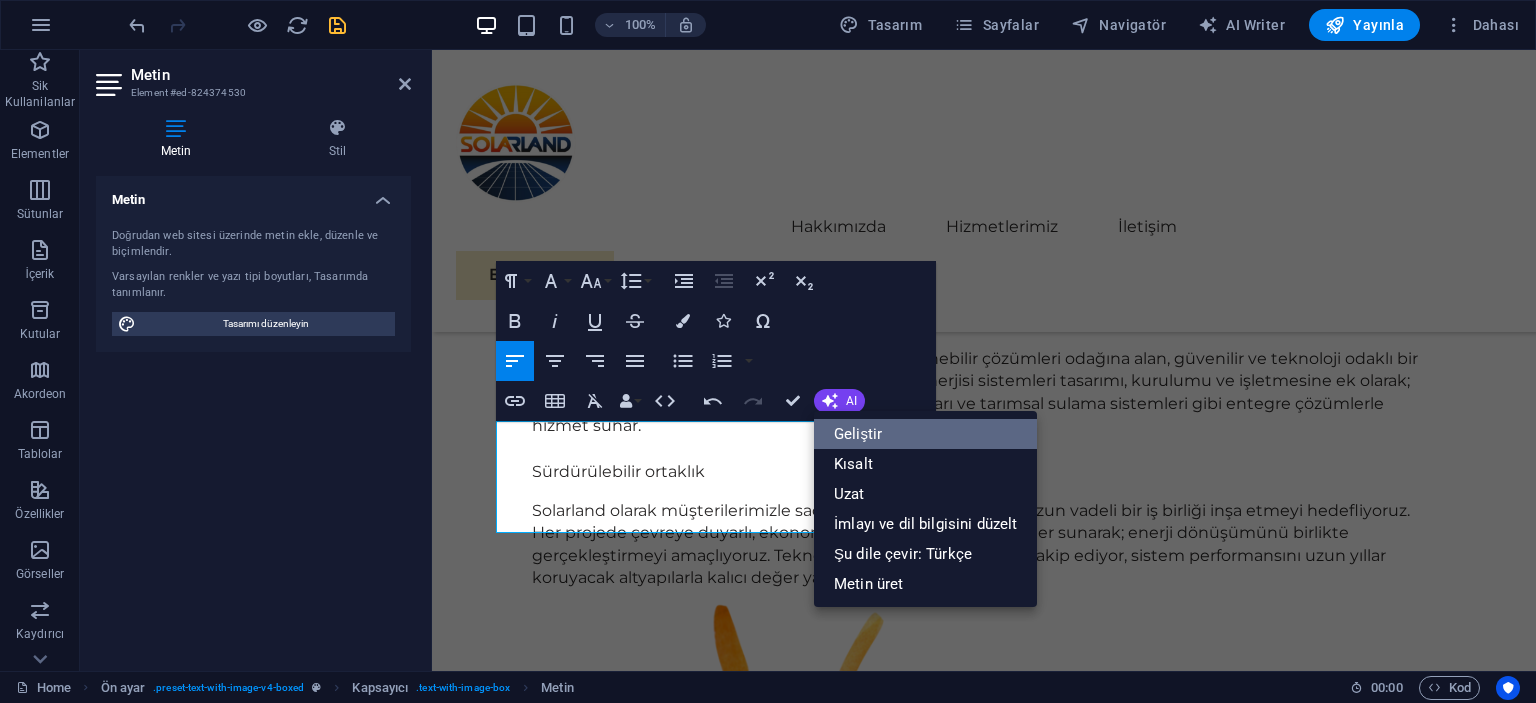 click on "Geliştir" at bounding box center (925, 434) 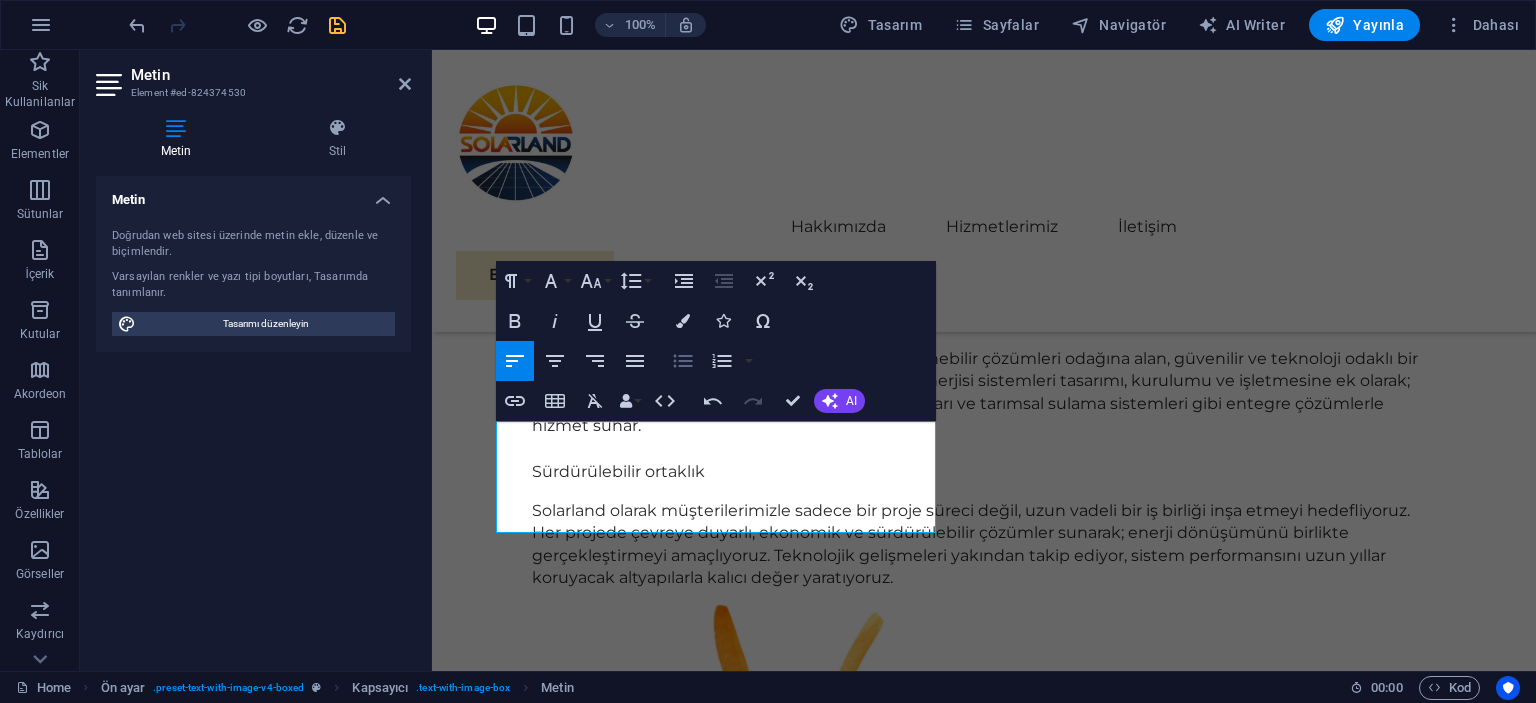 click 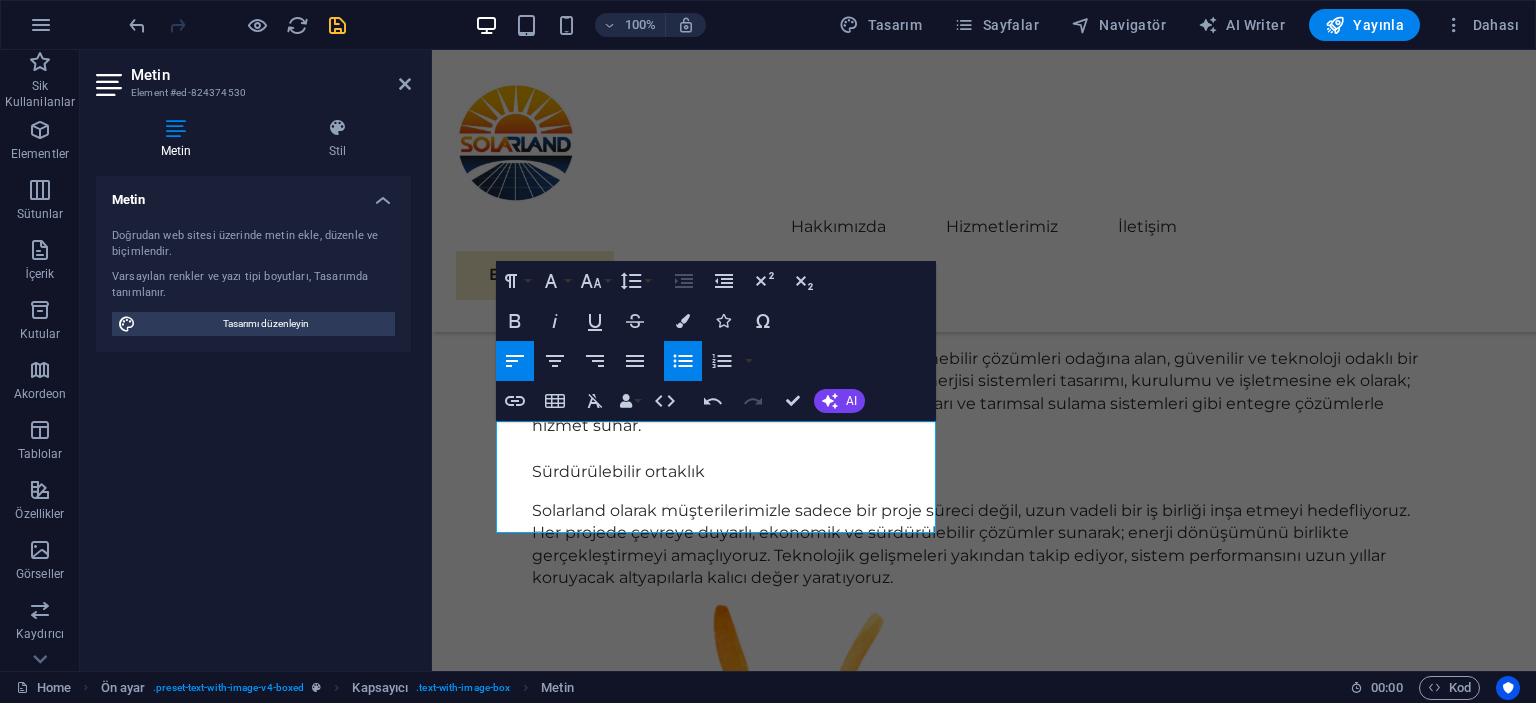 click 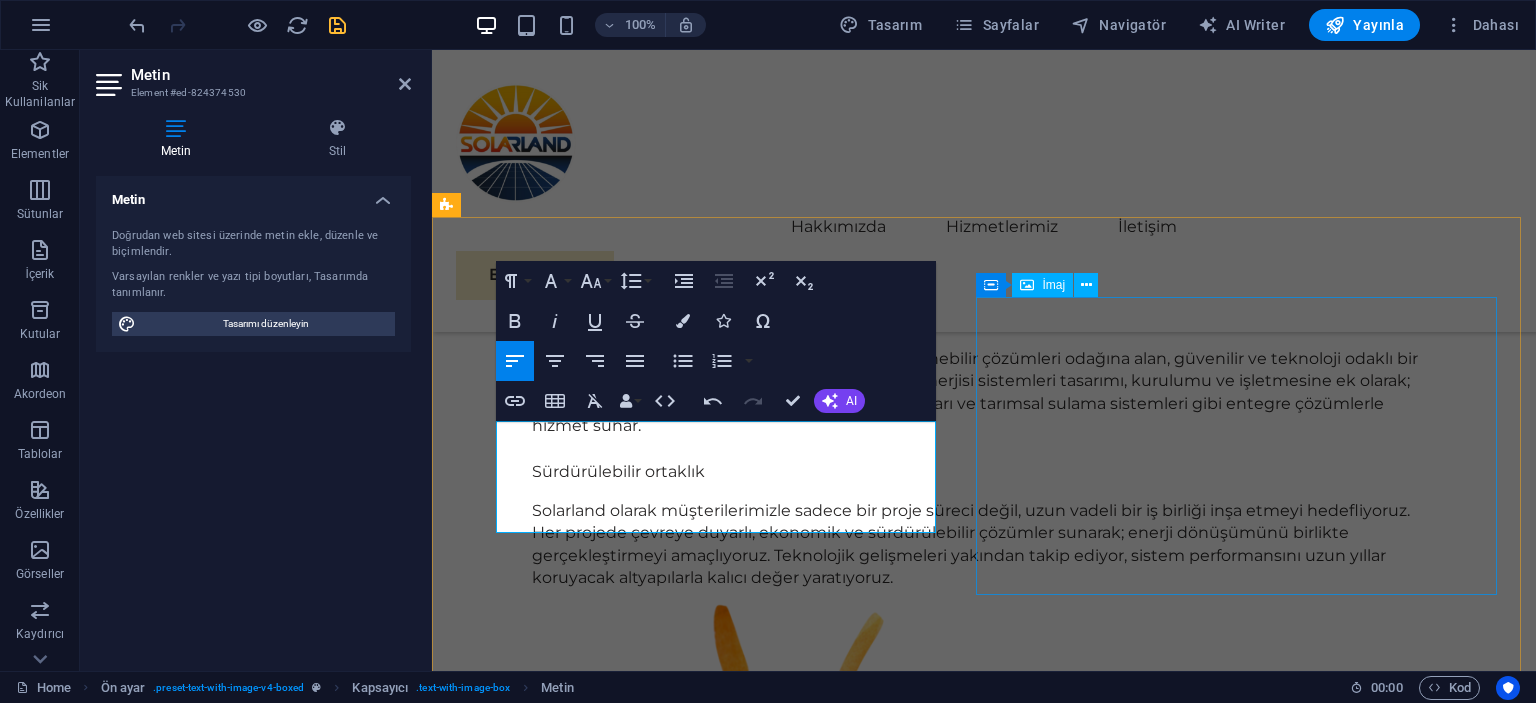 click at bounding box center [984, 2182] 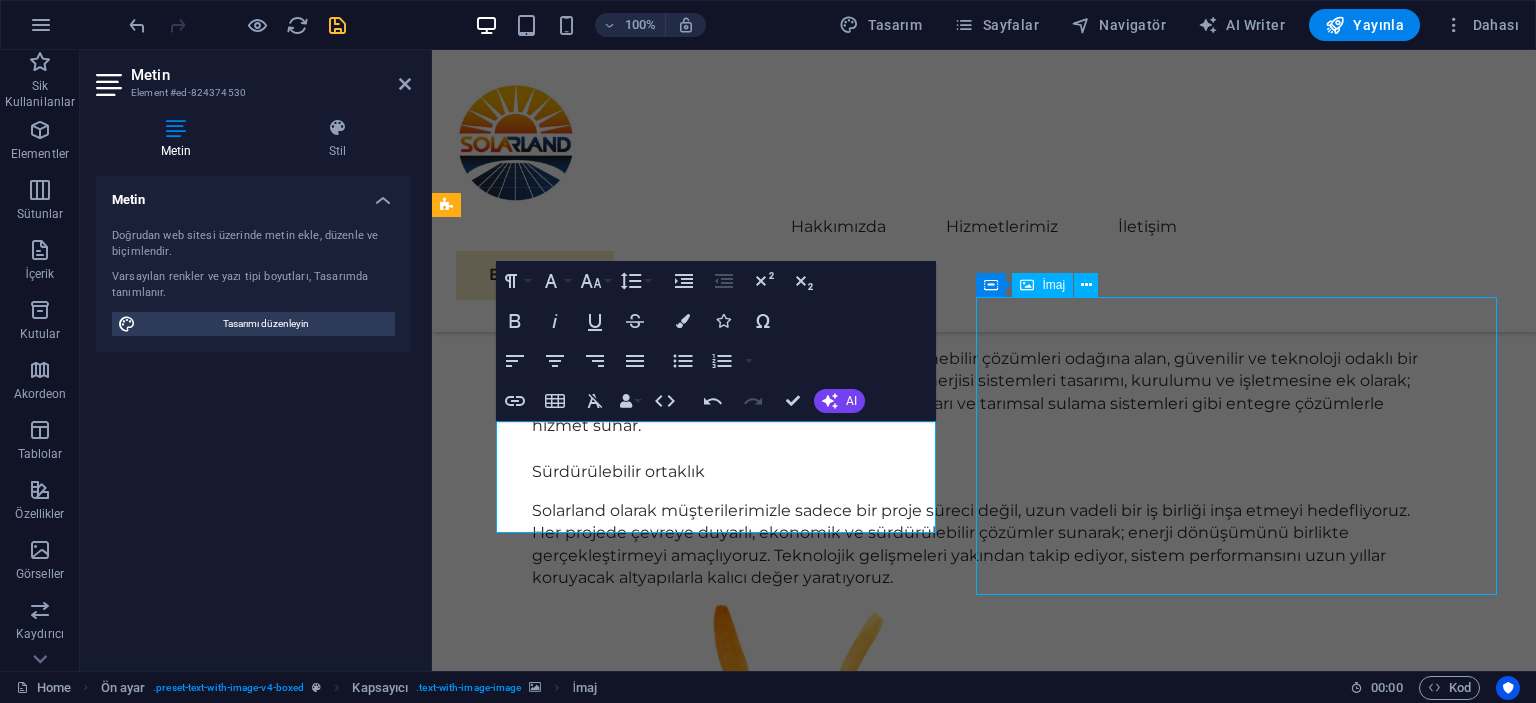 scroll, scrollTop: 1632, scrollLeft: 0, axis: vertical 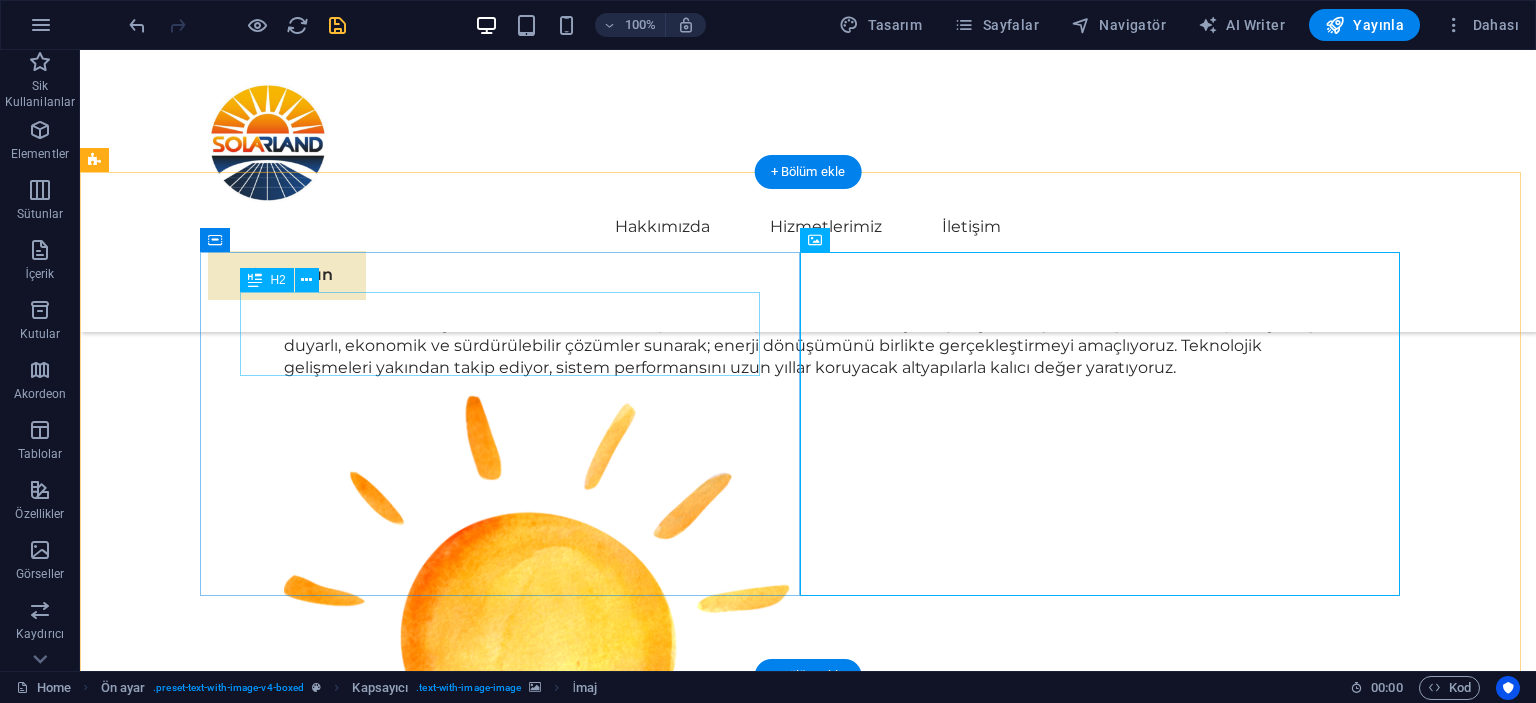 click on "Neden Solar Enerji" at bounding box center (704, 1255) 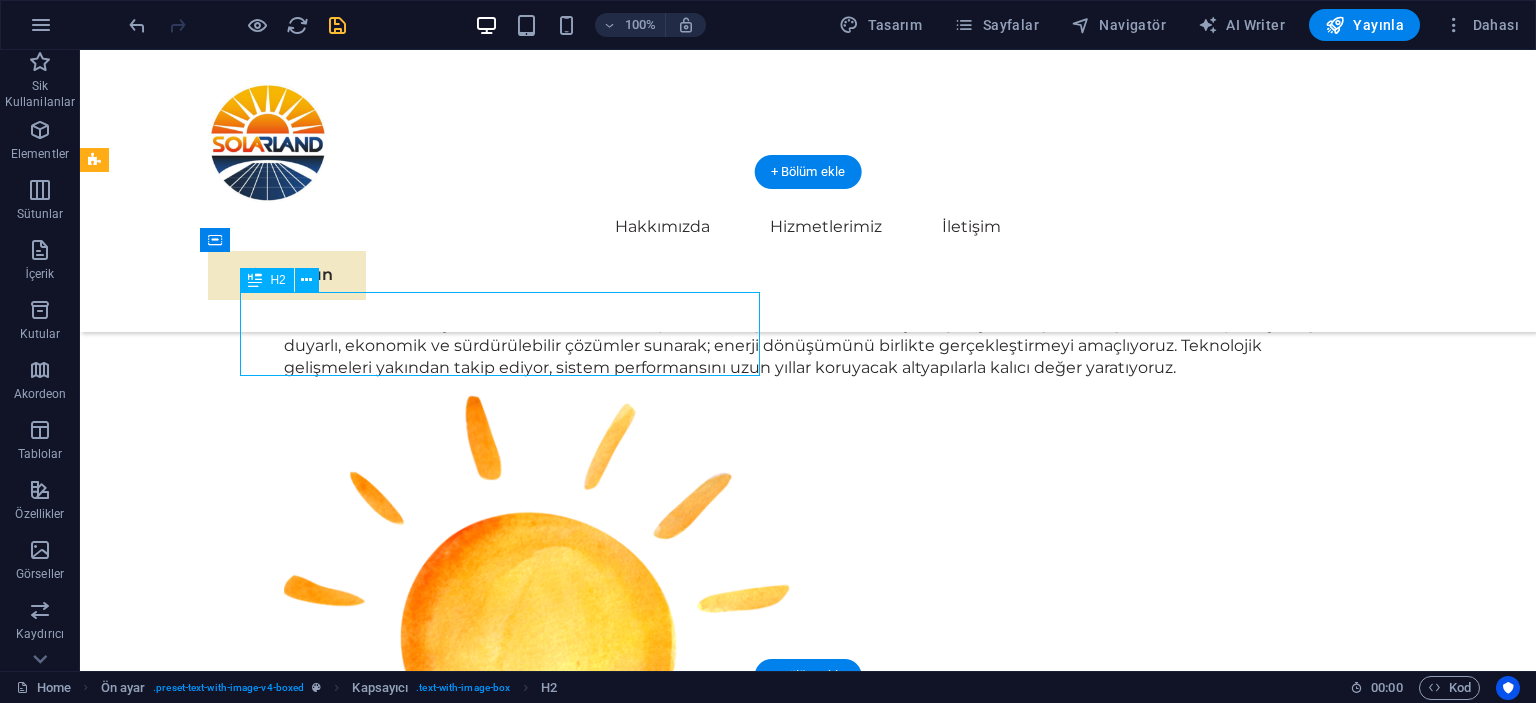 click on "Neden Solar Enerji" at bounding box center (704, 1255) 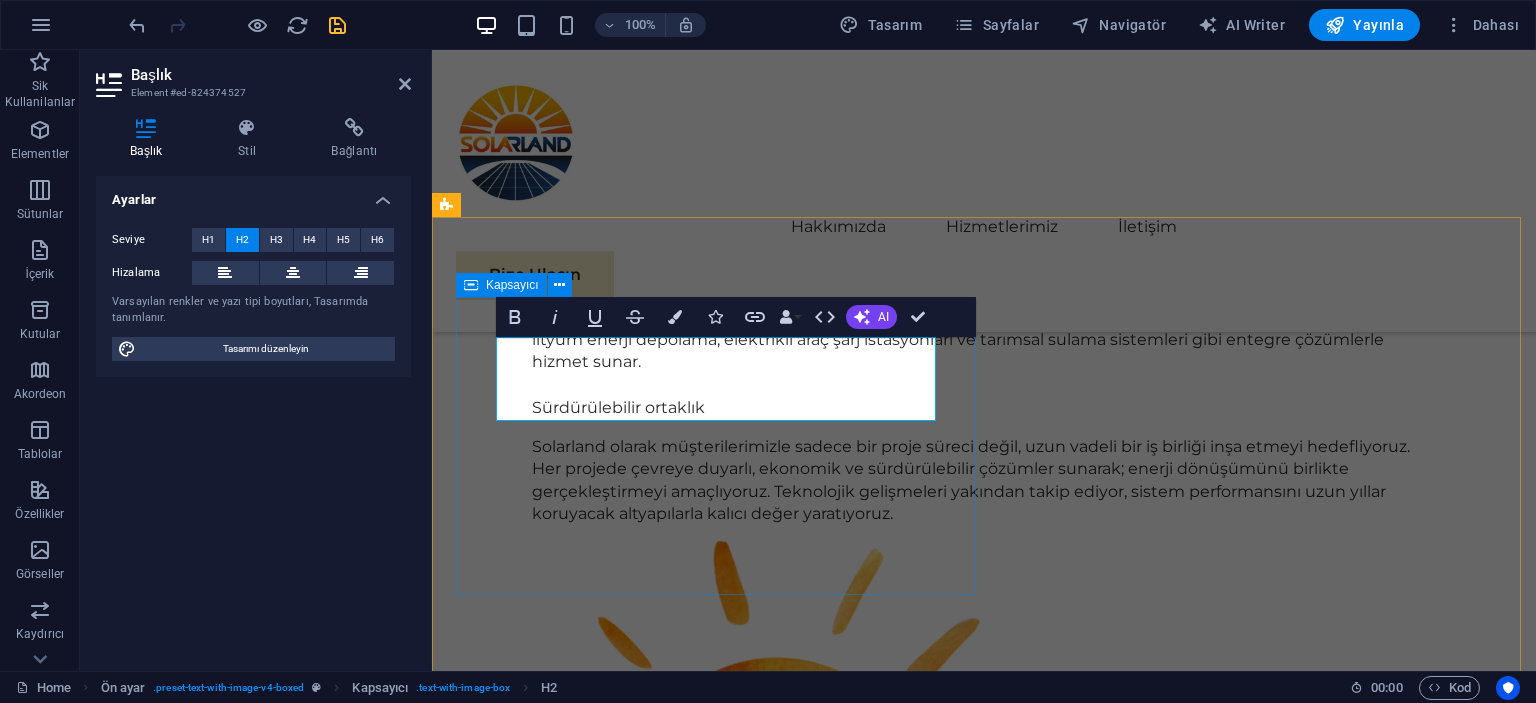 scroll, scrollTop: 1568, scrollLeft: 0, axis: vertical 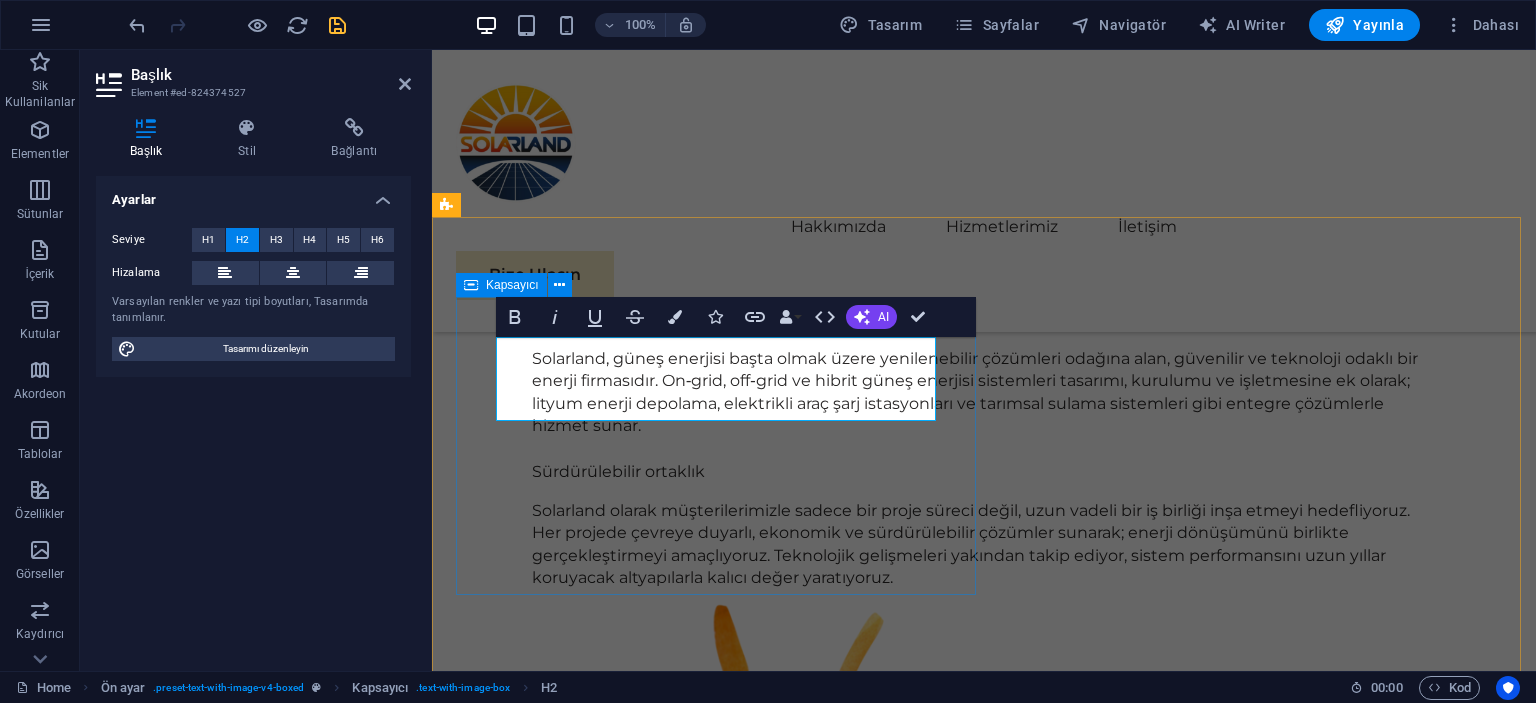 type 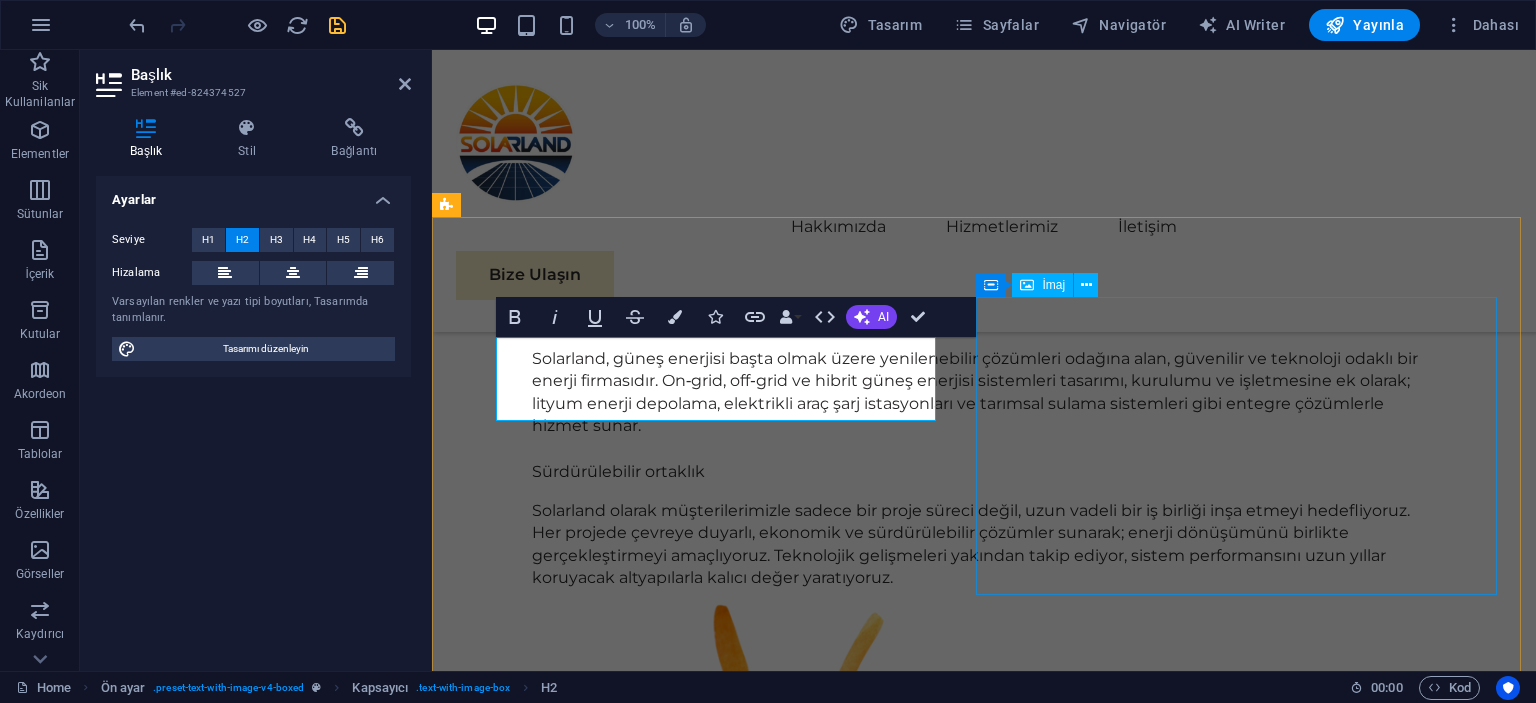 click at bounding box center [984, 2182] 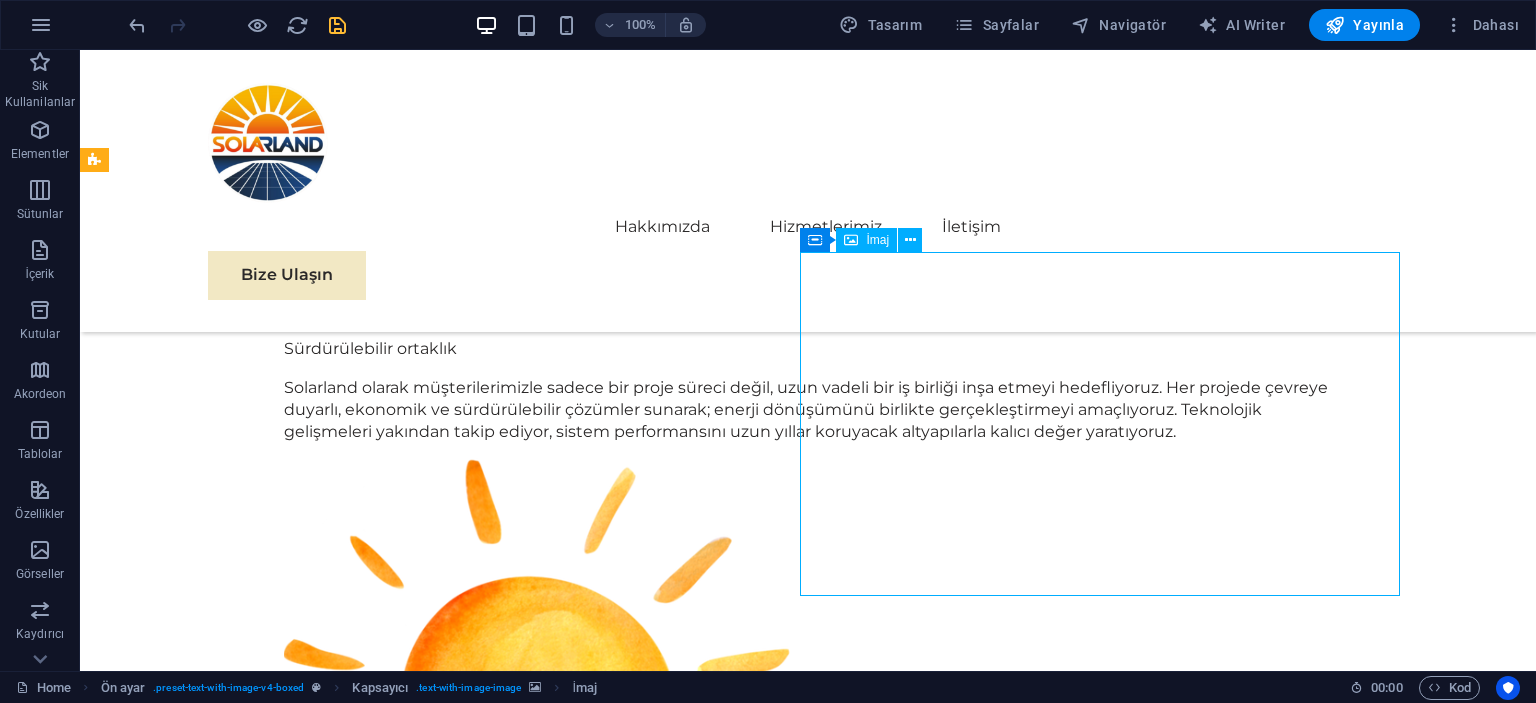 scroll, scrollTop: 1632, scrollLeft: 0, axis: vertical 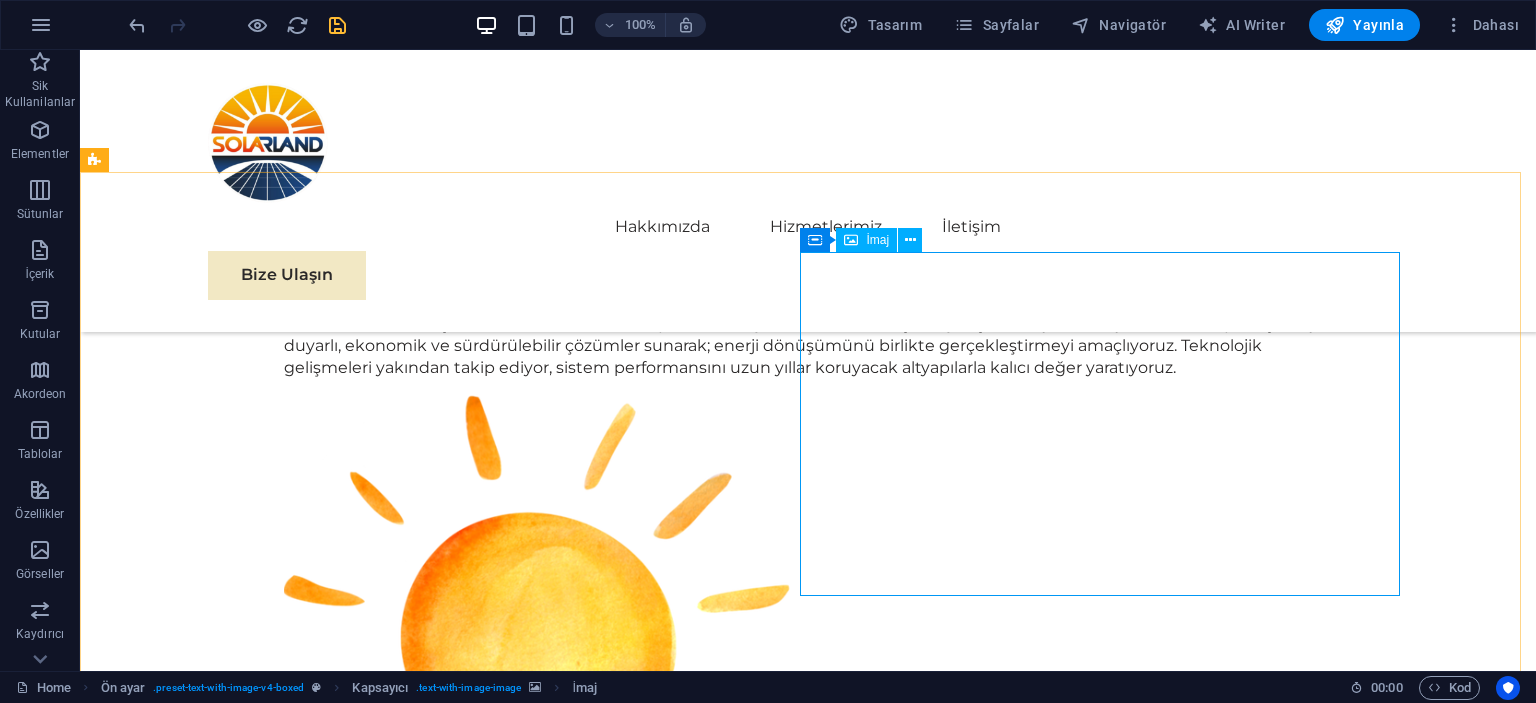 click on "İmaj" at bounding box center [866, 240] 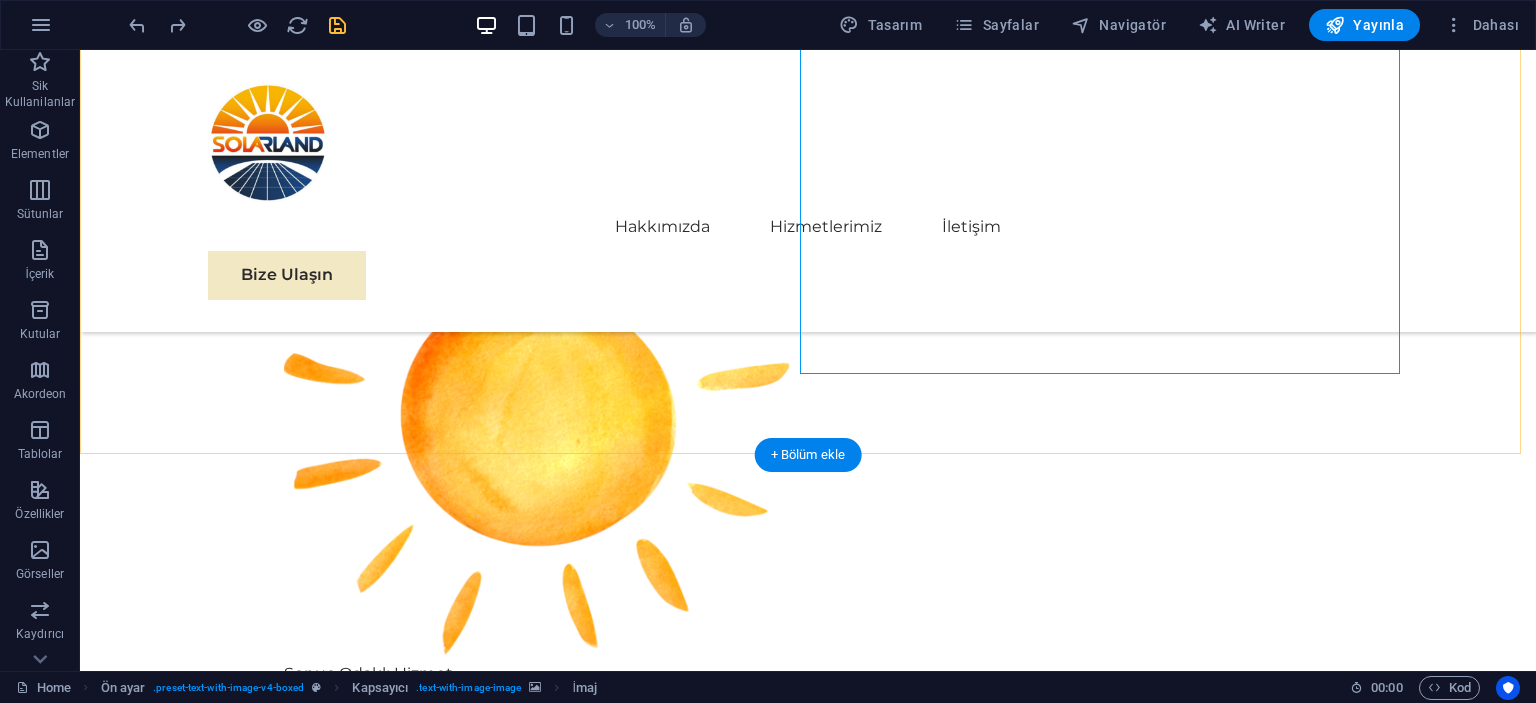 scroll, scrollTop: 2032, scrollLeft: 0, axis: vertical 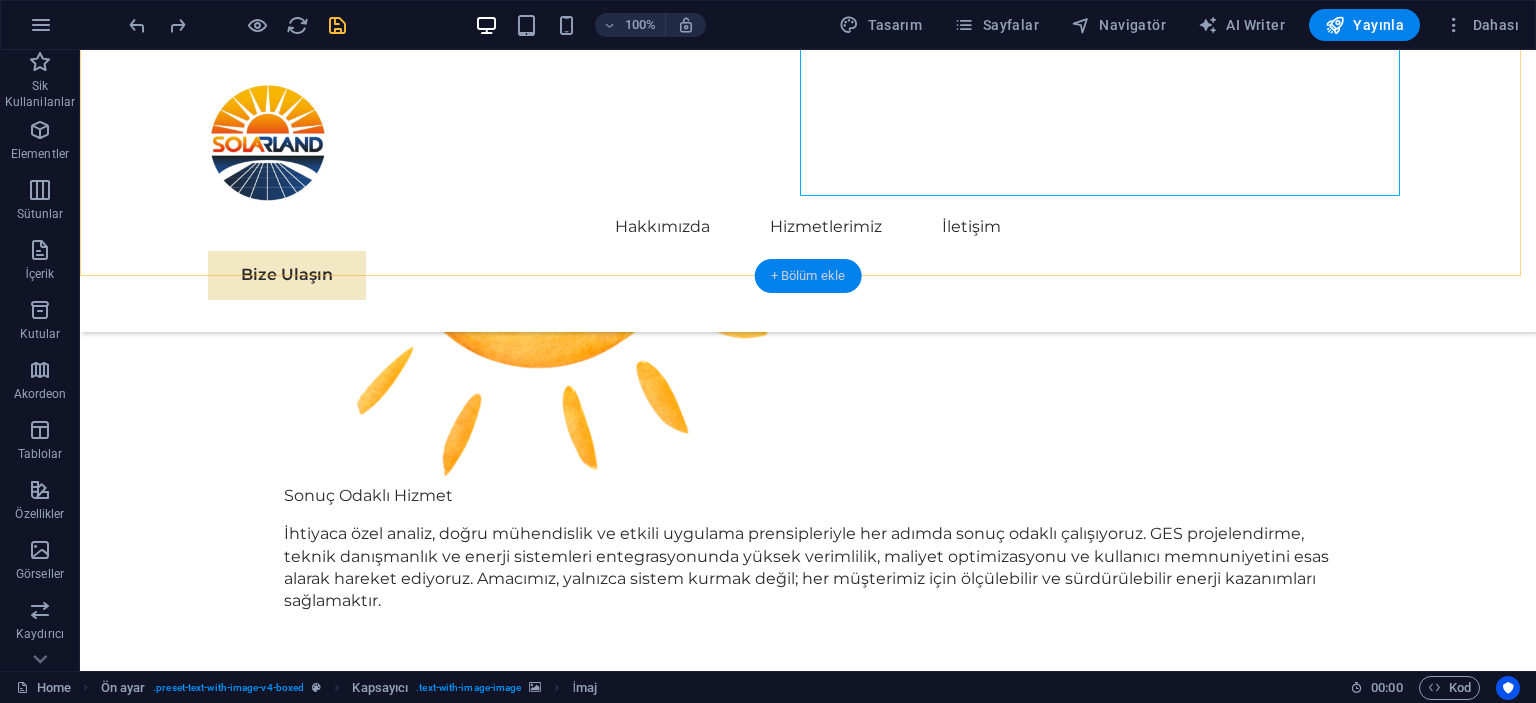 click on "+ Bölüm ekle" at bounding box center (808, 276) 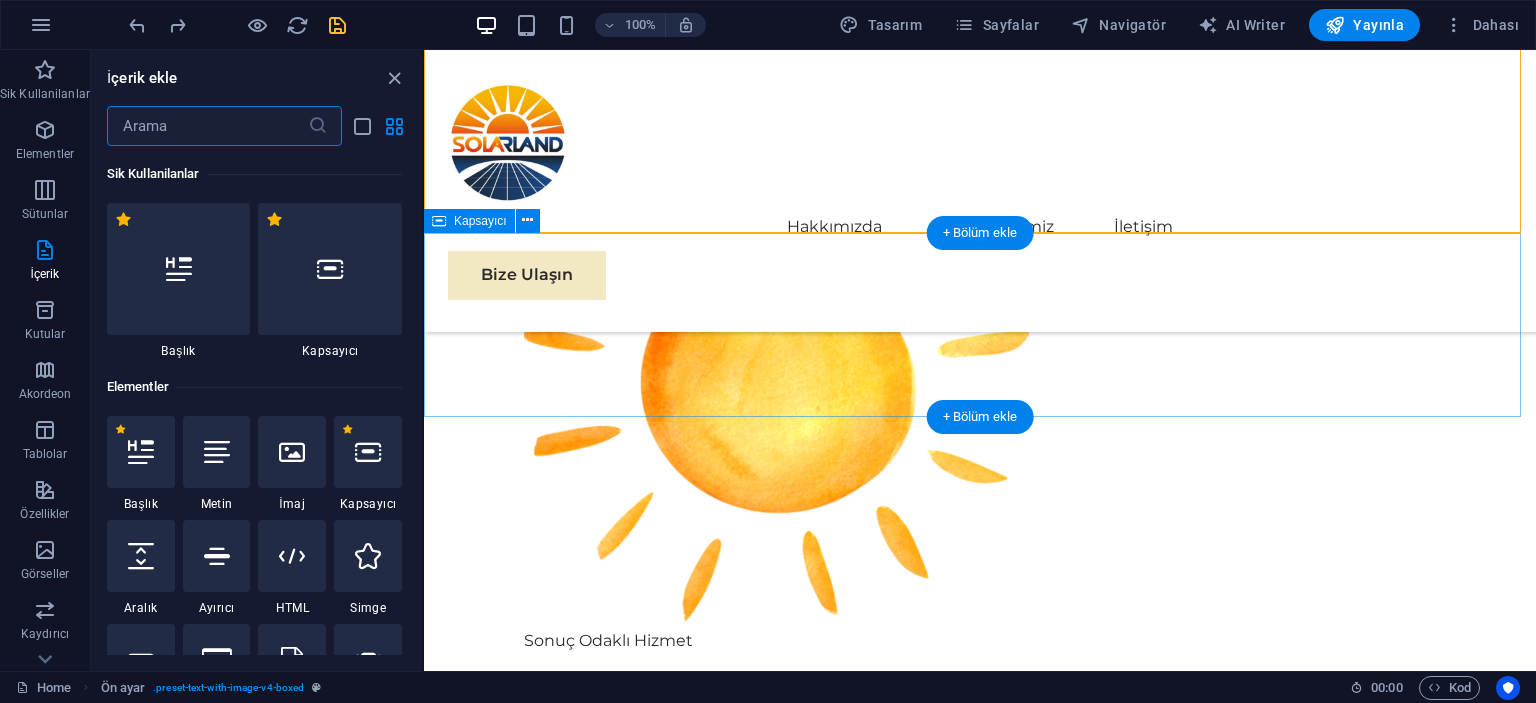 scroll, scrollTop: 1991, scrollLeft: 0, axis: vertical 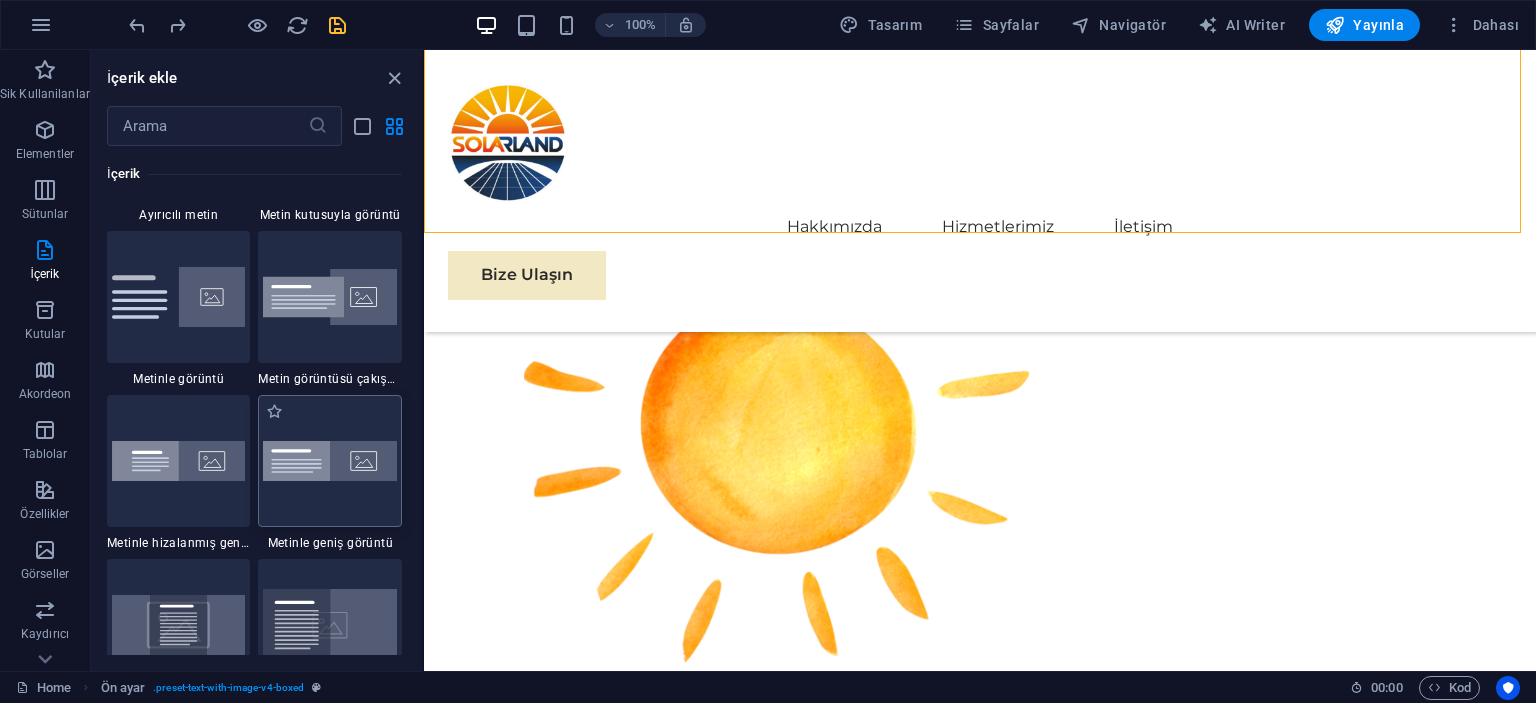 click at bounding box center [330, 461] 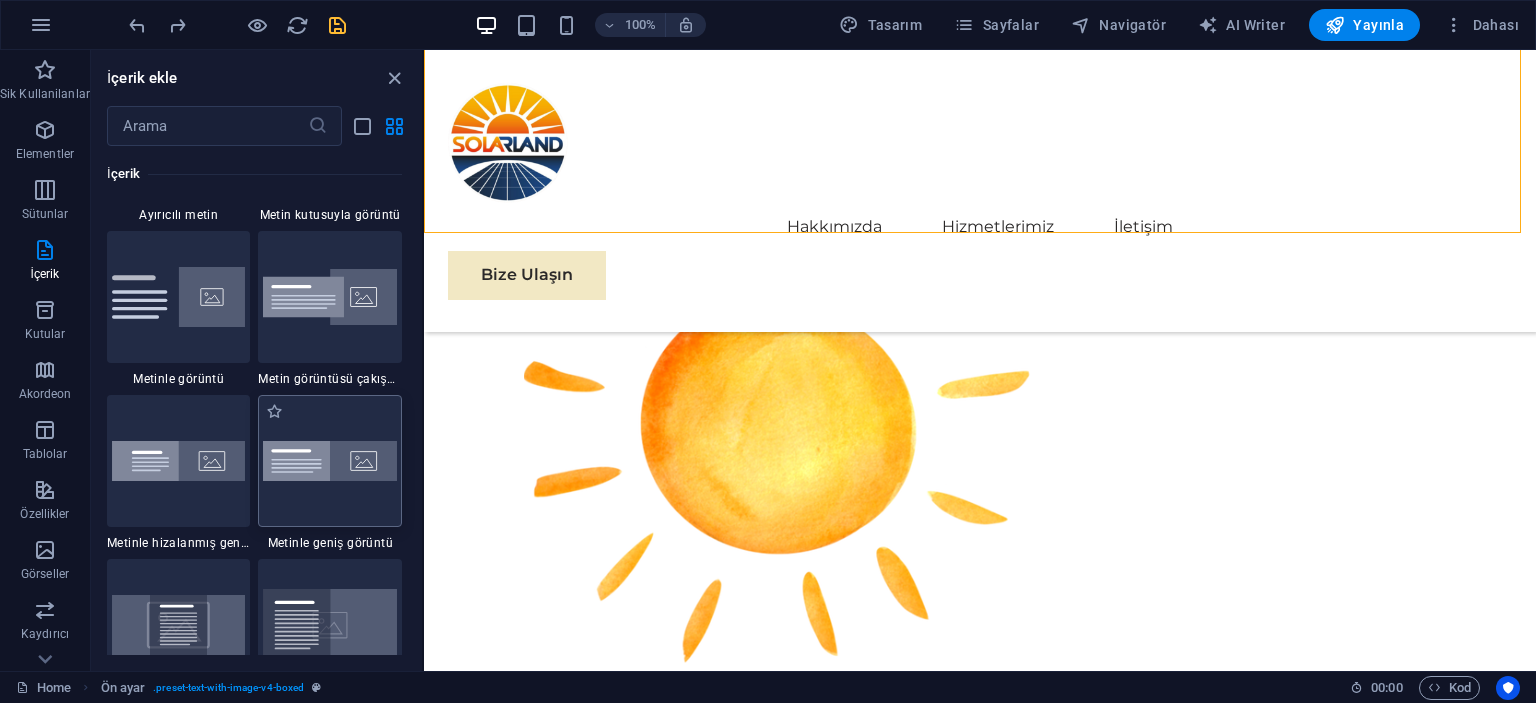 scroll, scrollTop: 2013, scrollLeft: 0, axis: vertical 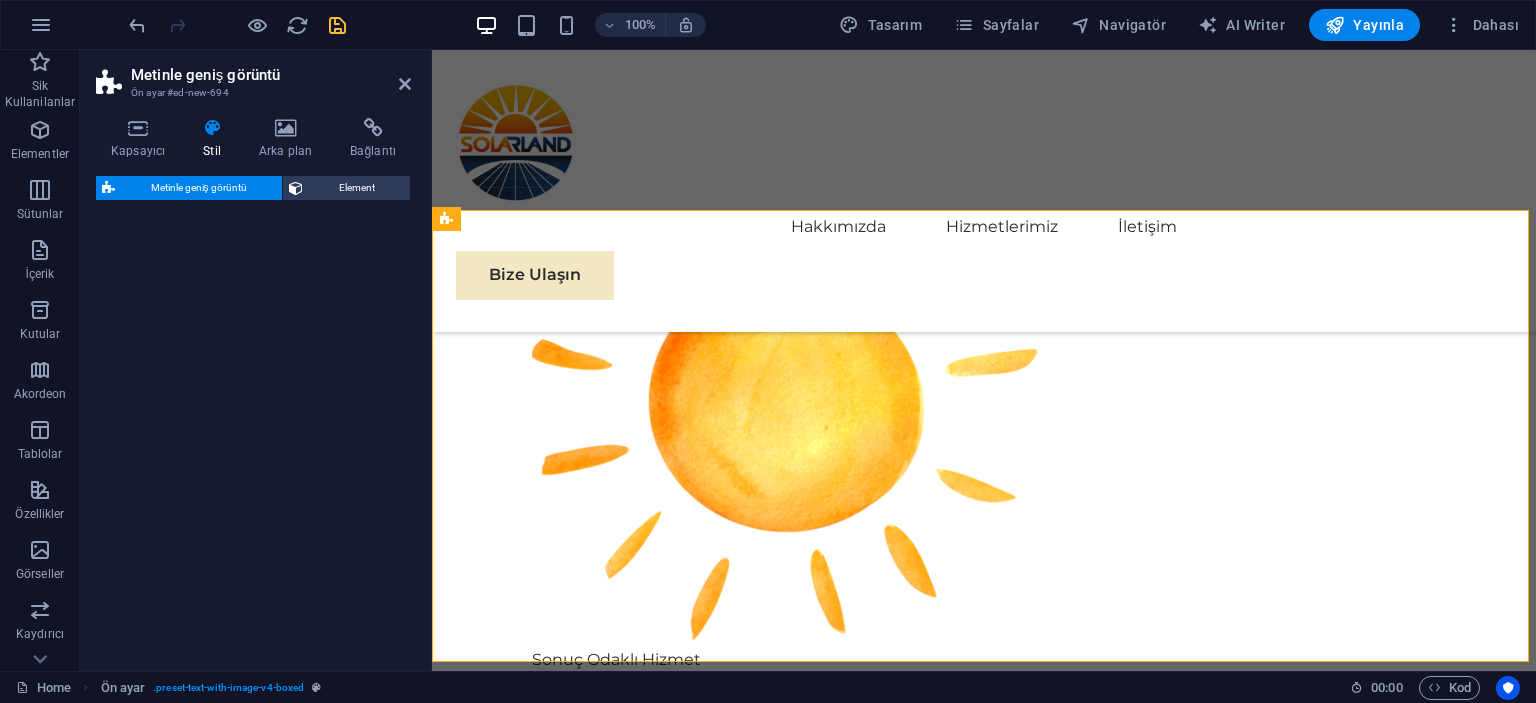 select on "%" 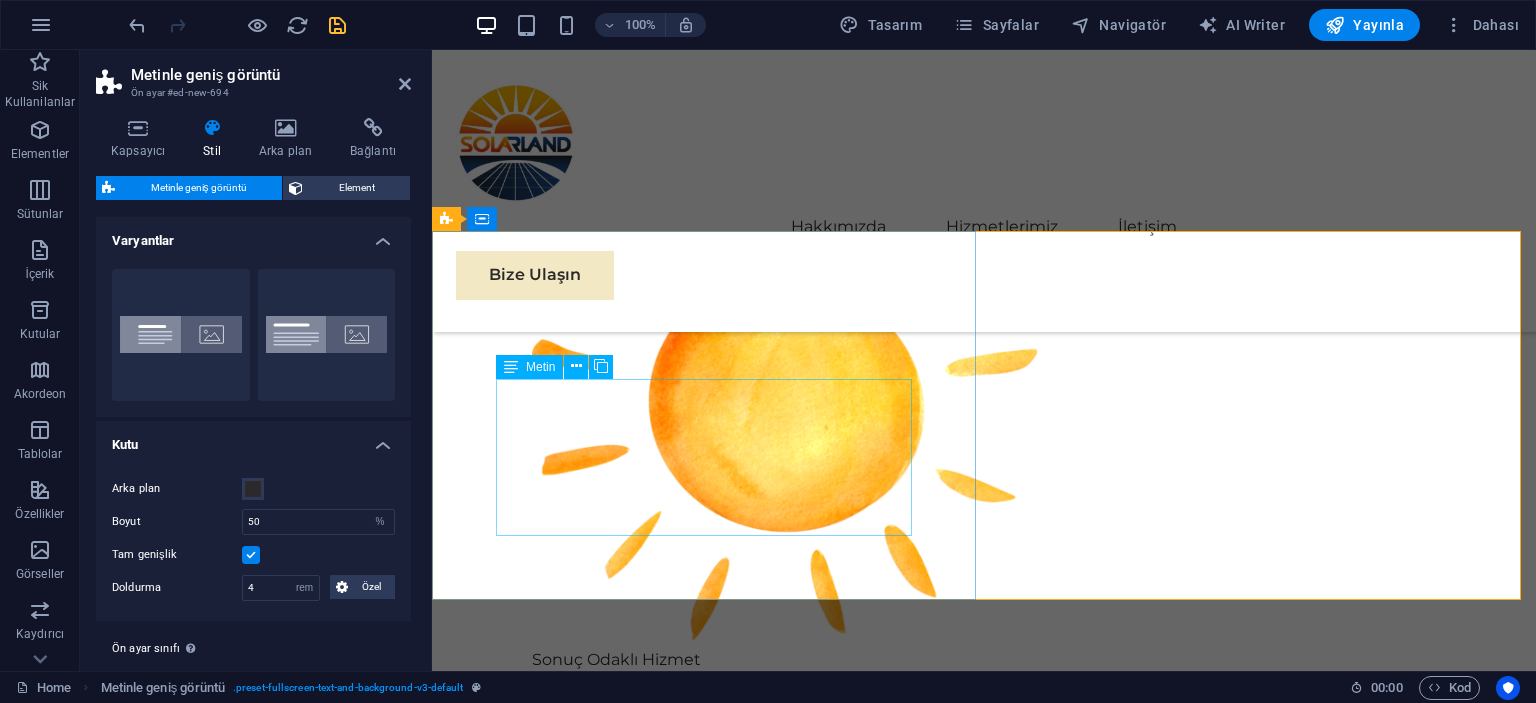 click on "Lorem ipsum dolor sit amet, consectetuer adipiscing elit. Aenean commodo ligula eget dolor. Lorem ipsum dolor sit amet, consectetuer adipiscing elit leget dolor. Lorem ipsum dolor sit amet, consectetuer adipiscing elit. Aenean commodo ligula eget dolor. Lorem ipsum dolor sit amet, consectetuer adipiscing elit dolor." at bounding box center [984, 2314] 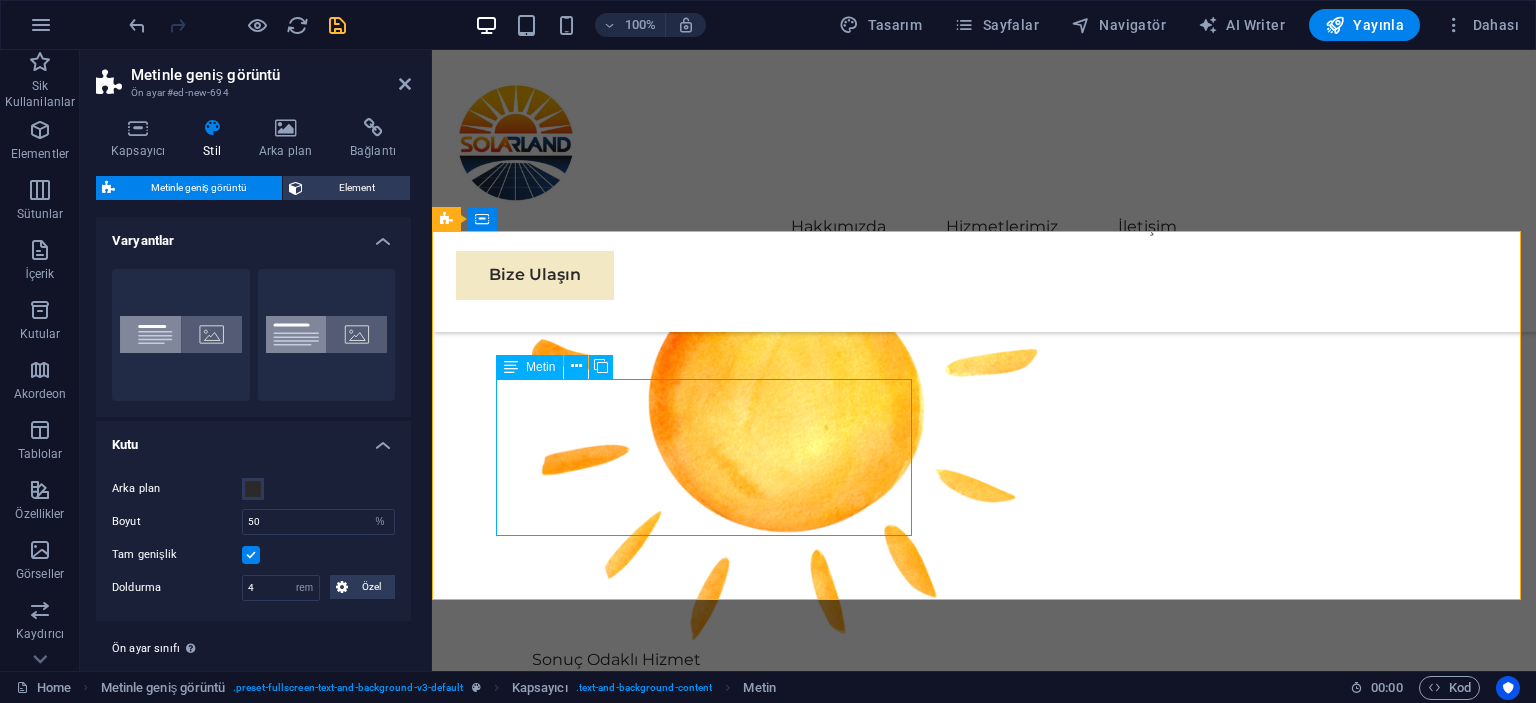 click on "Lorem ipsum dolor sit amet, consectetuer adipiscing elit. Aenean commodo ligula eget dolor. Lorem ipsum dolor sit amet, consectetuer adipiscing elit leget dolor. Lorem ipsum dolor sit amet, consectetuer adipiscing elit. Aenean commodo ligula eget dolor. Lorem ipsum dolor sit amet, consectetuer adipiscing elit dolor." at bounding box center [984, 2314] 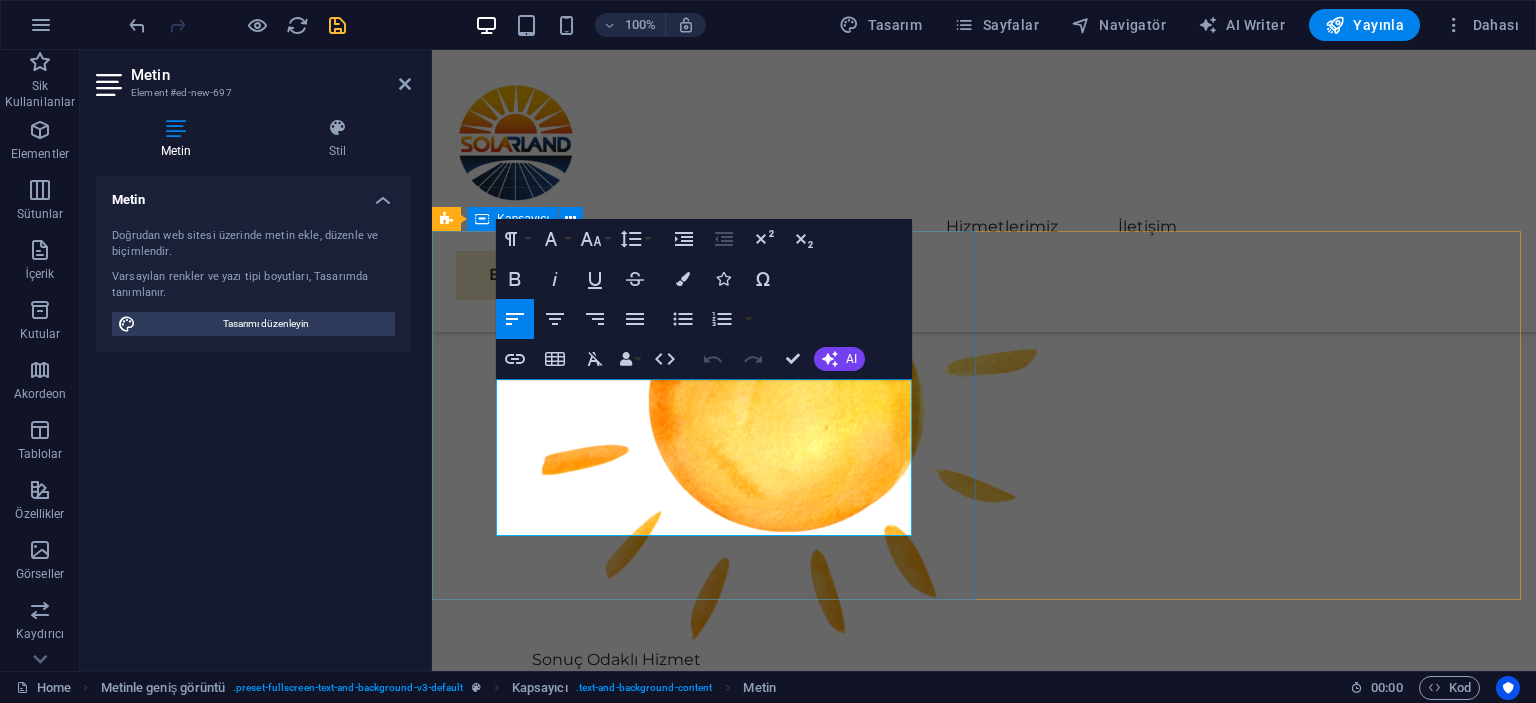 drag, startPoint x: 832, startPoint y: 531, endPoint x: 463, endPoint y: 365, distance: 404.61957 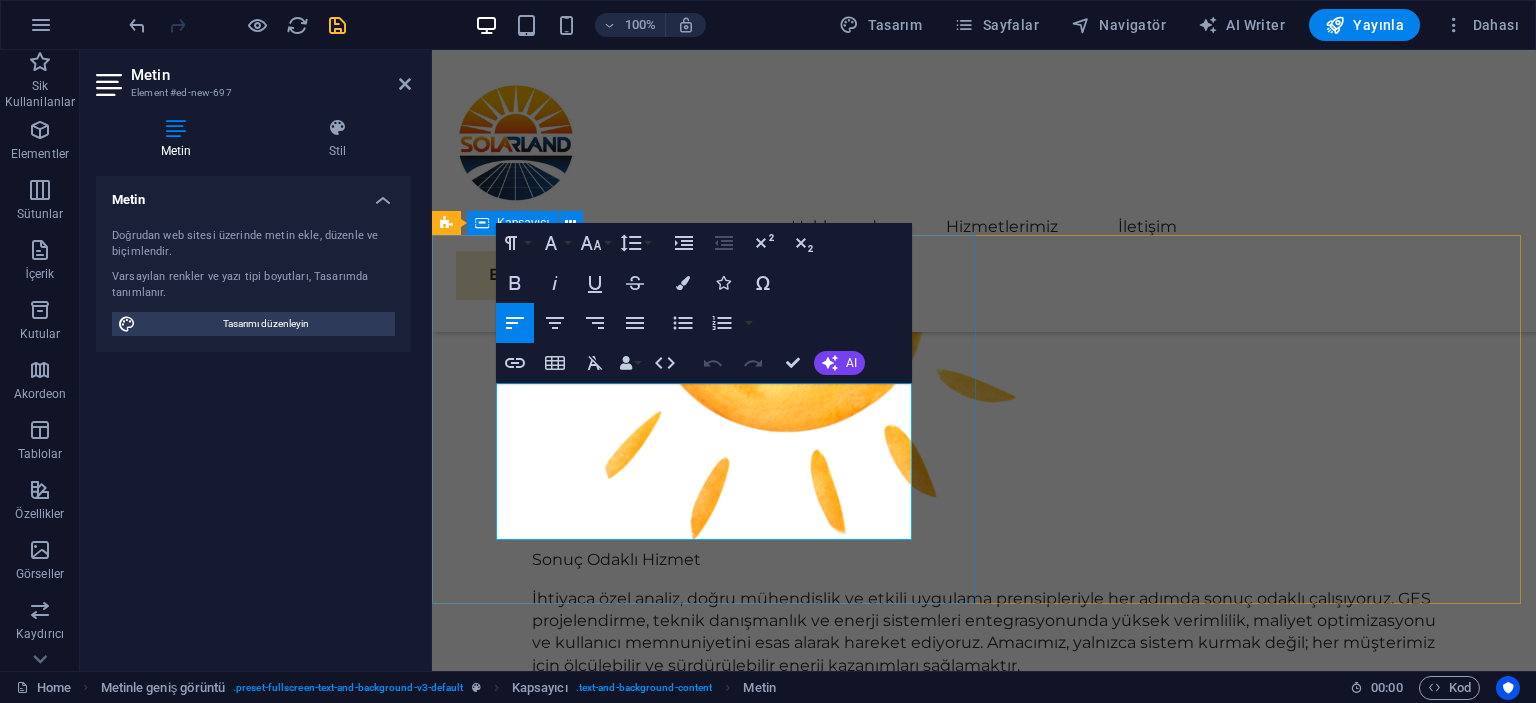 scroll, scrollTop: 1813, scrollLeft: 0, axis: vertical 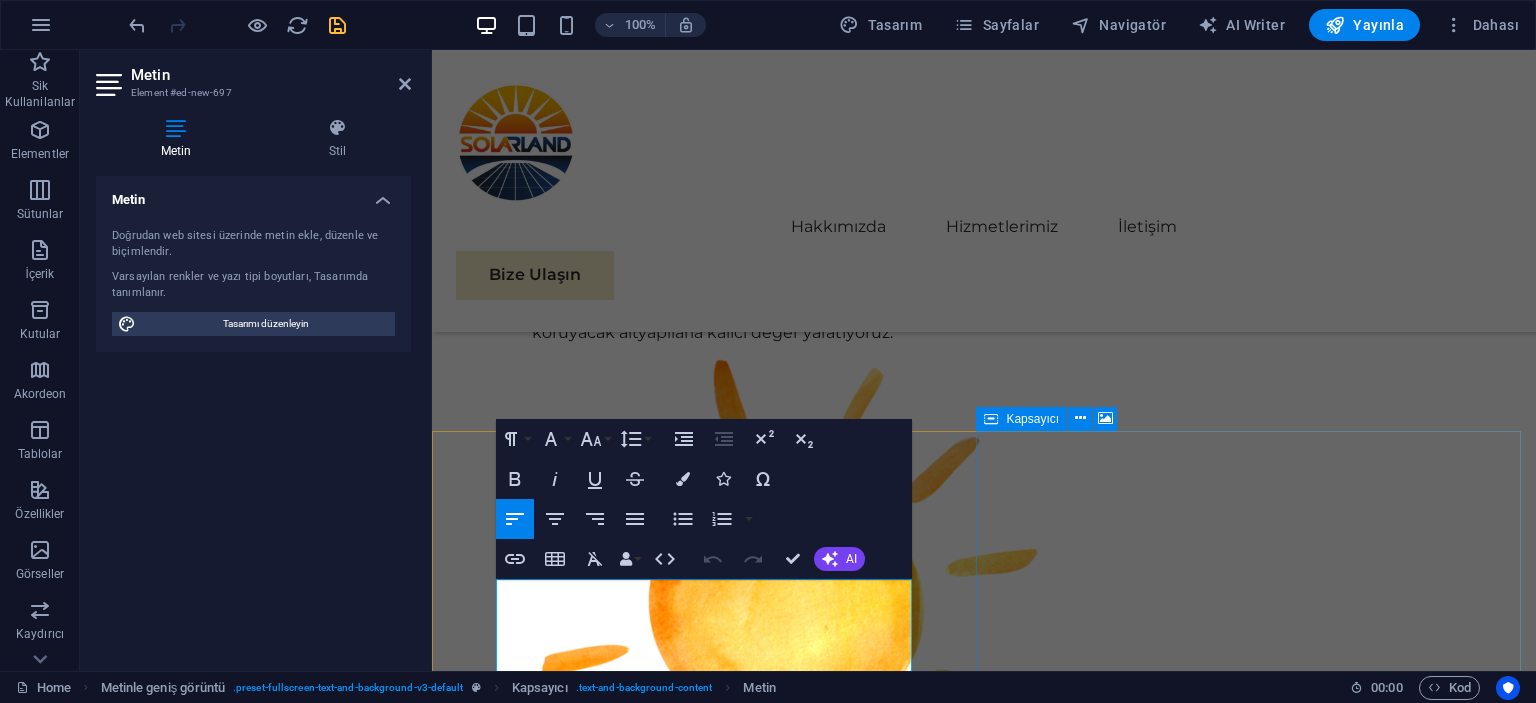 click at bounding box center (984, 2796) 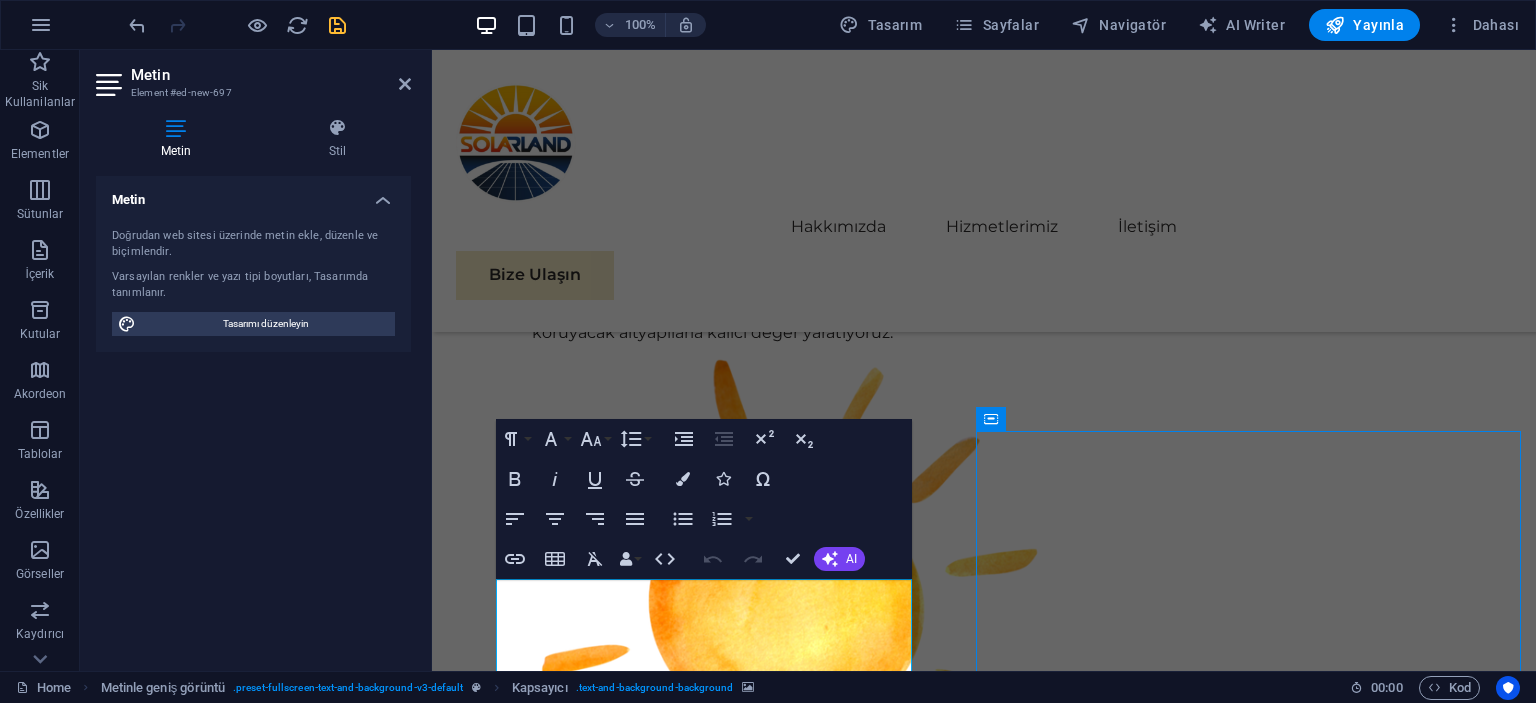 scroll, scrollTop: 1832, scrollLeft: 0, axis: vertical 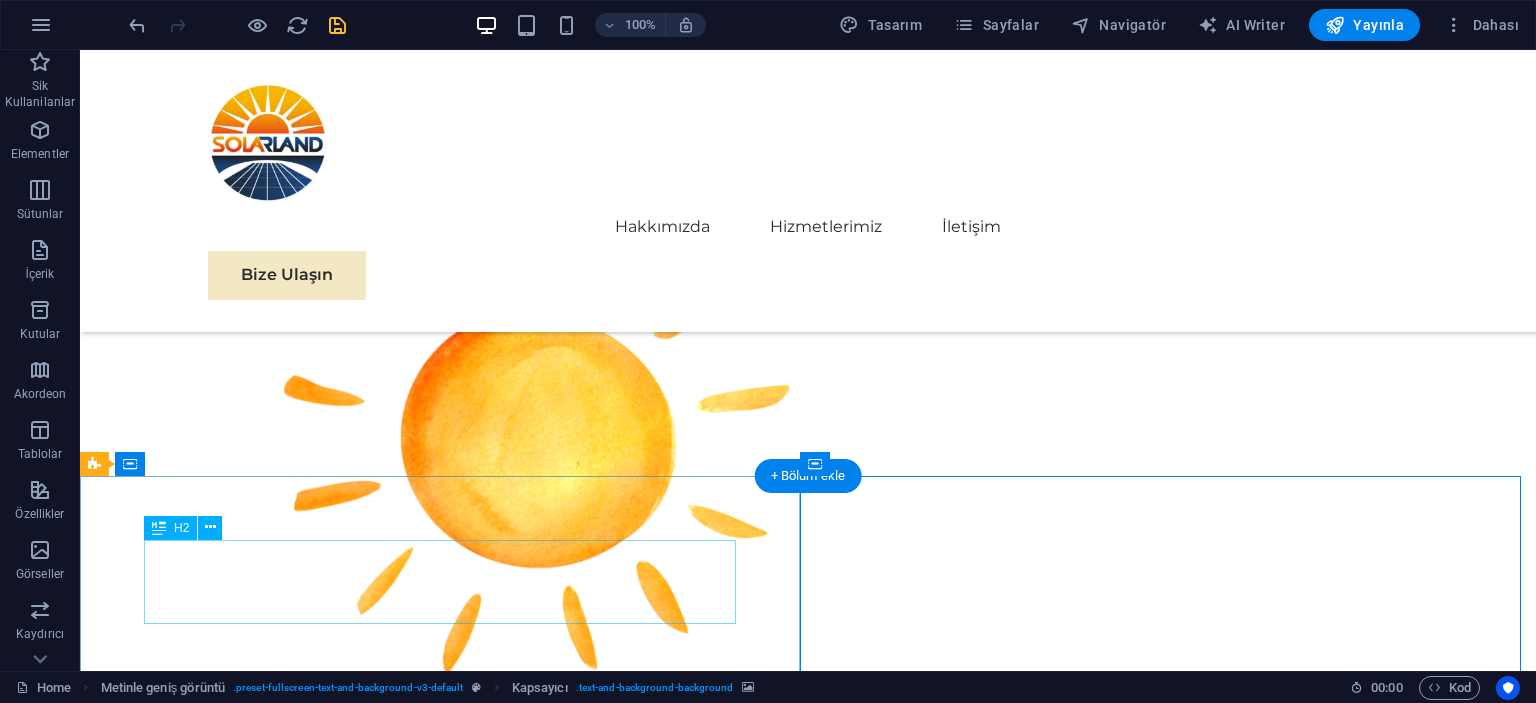 click on "Headline" at bounding box center [808, 2320] 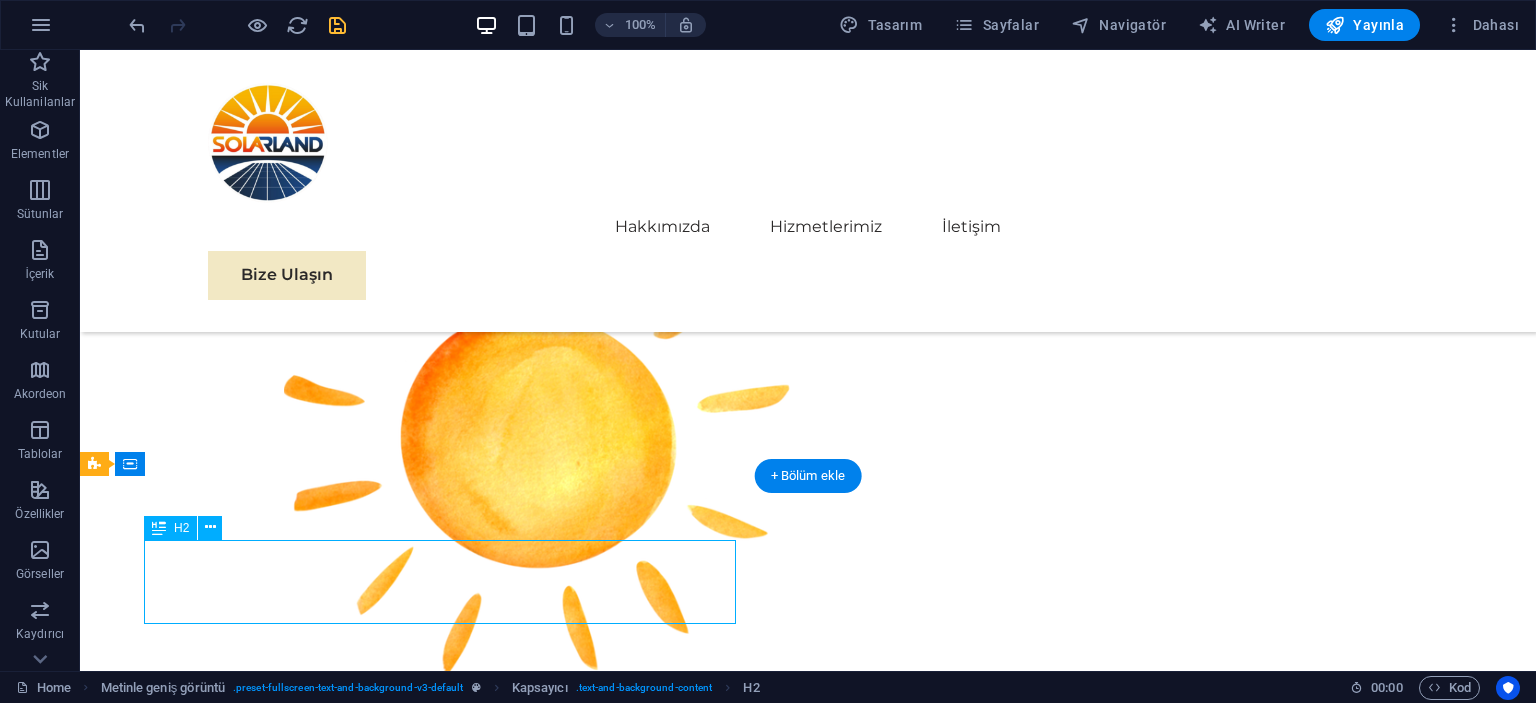click on "Headline" at bounding box center (808, 2320) 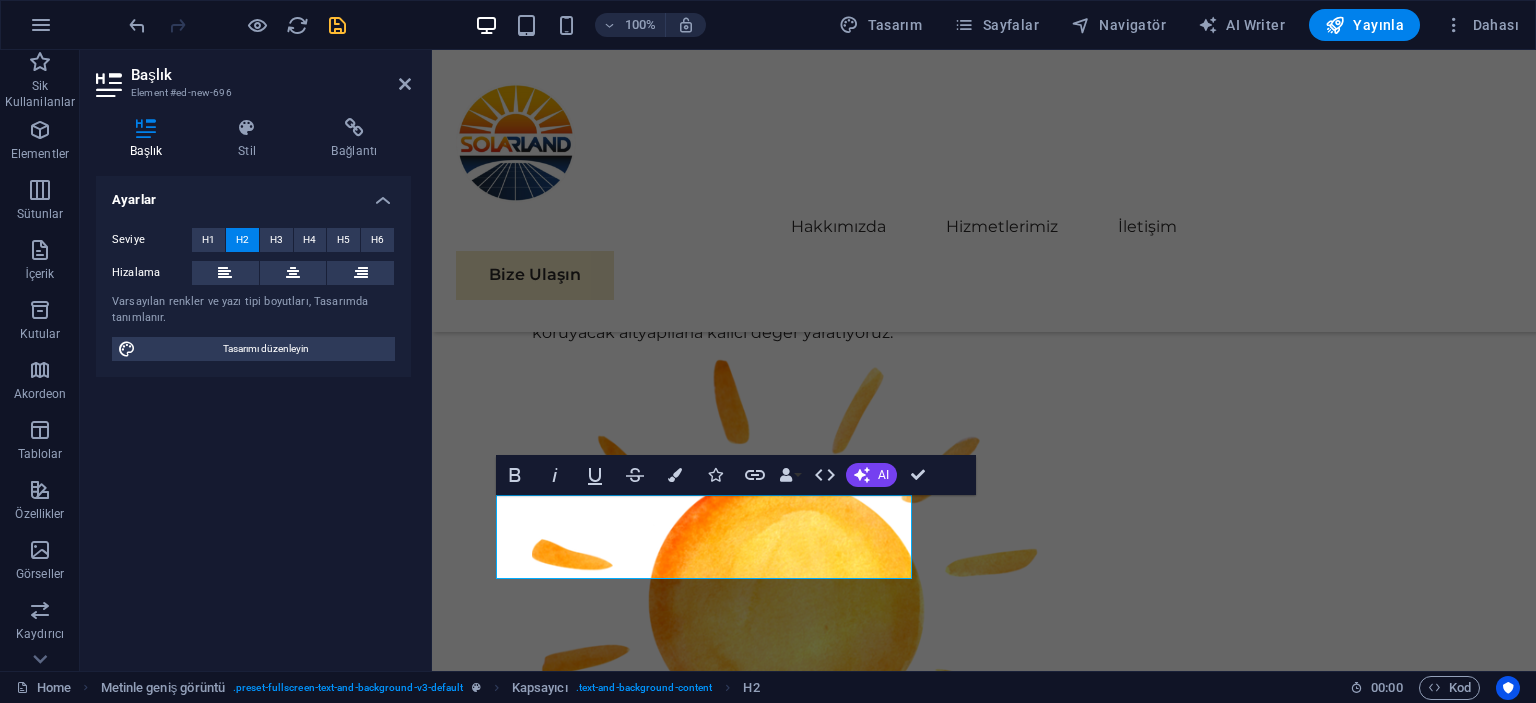 type 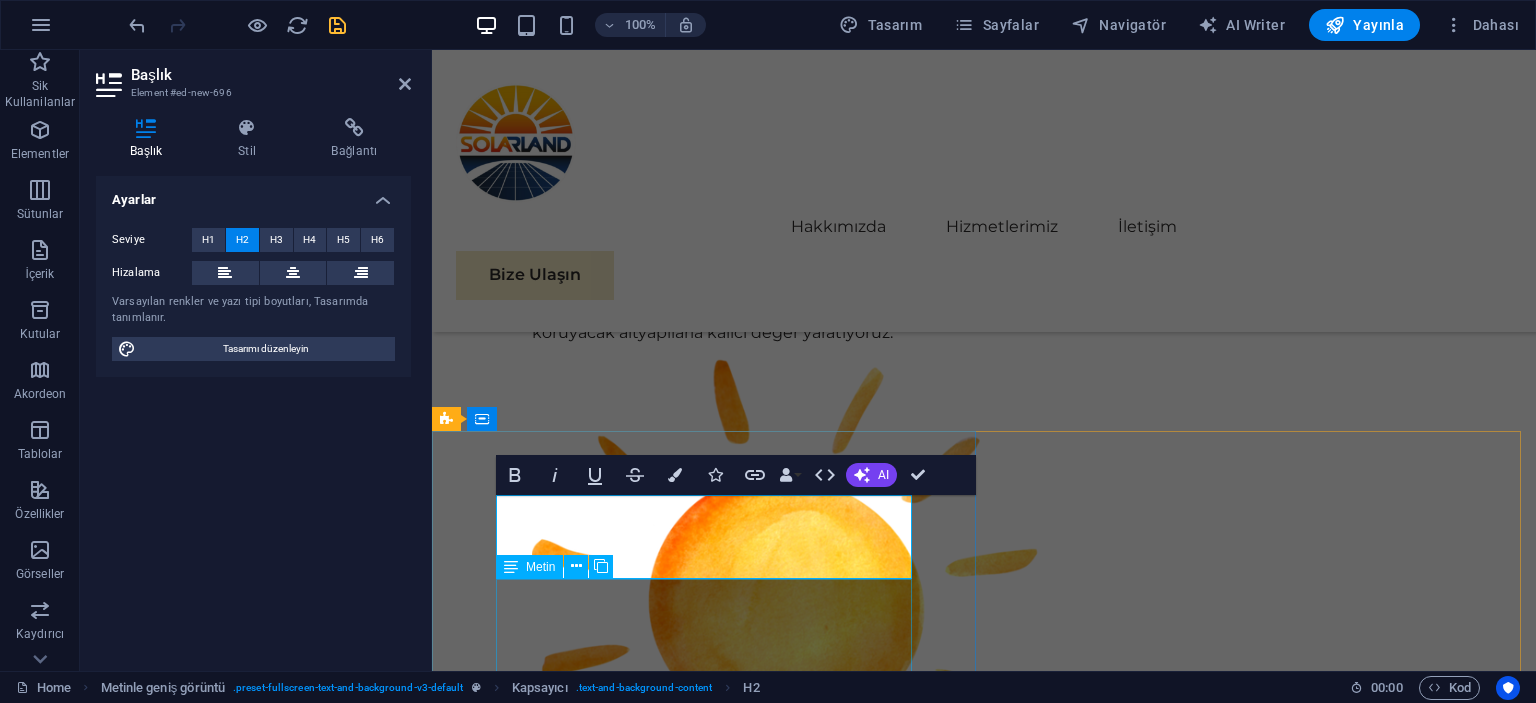click on "Lorem ipsum dolor sit amet, consectetuer adipiscing elit. Aenean commodo ligula eget dolor. Lorem ipsum dolor sit amet, consectetuer adipiscing elit leget dolor. Lorem ipsum dolor sit amet, consectetuer adipiscing elit. Aenean commodo ligula eget dolor. Lorem ipsum dolor sit amet, consectetuer adipiscing elit dolor." at bounding box center (984, 2514) 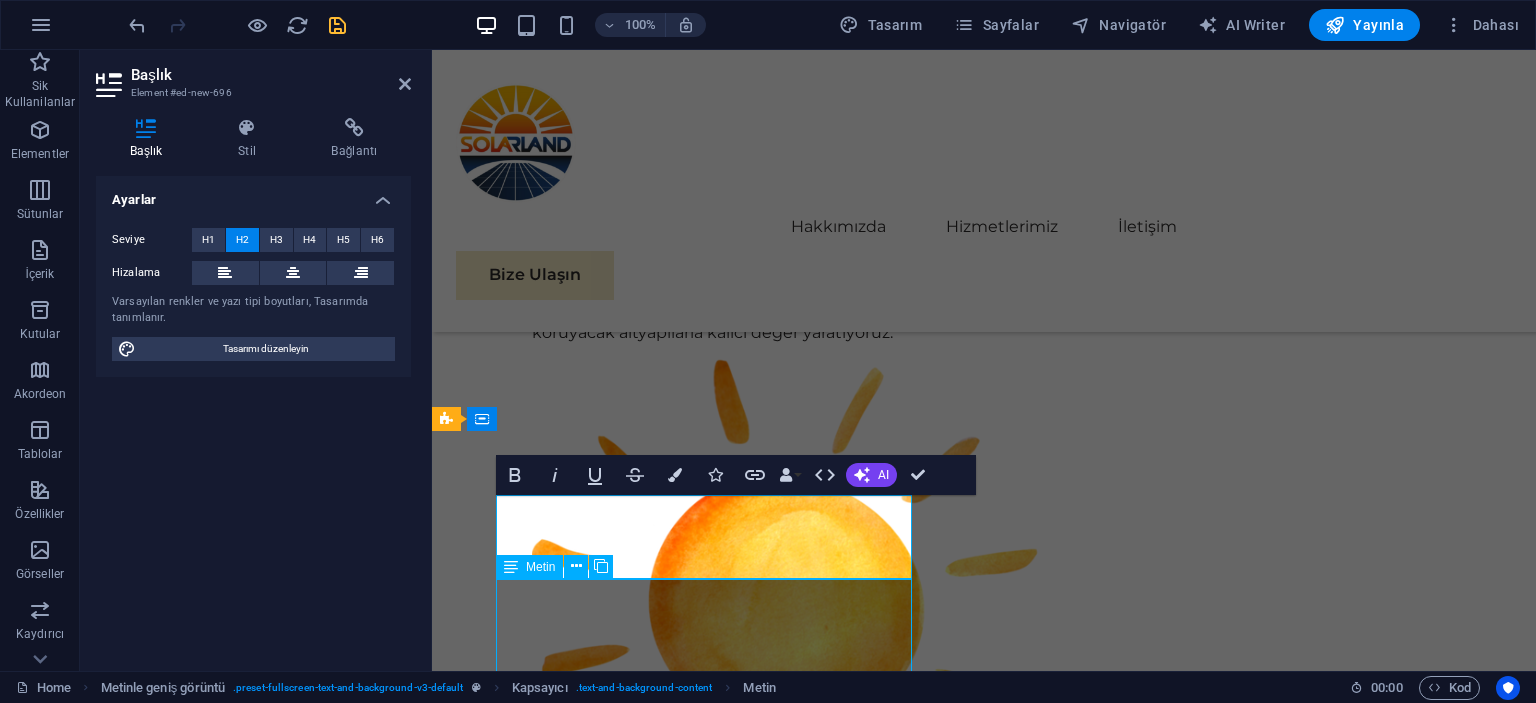 click on "Lorem ipsum dolor sit amet, consectetuer adipiscing elit. Aenean commodo ligula eget dolor. Lorem ipsum dolor sit amet, consectetuer adipiscing elit leget dolor. Lorem ipsum dolor sit amet, consectetuer adipiscing elit. Aenean commodo ligula eget dolor. Lorem ipsum dolor sit amet, consectetuer adipiscing elit dolor." at bounding box center (984, 2514) 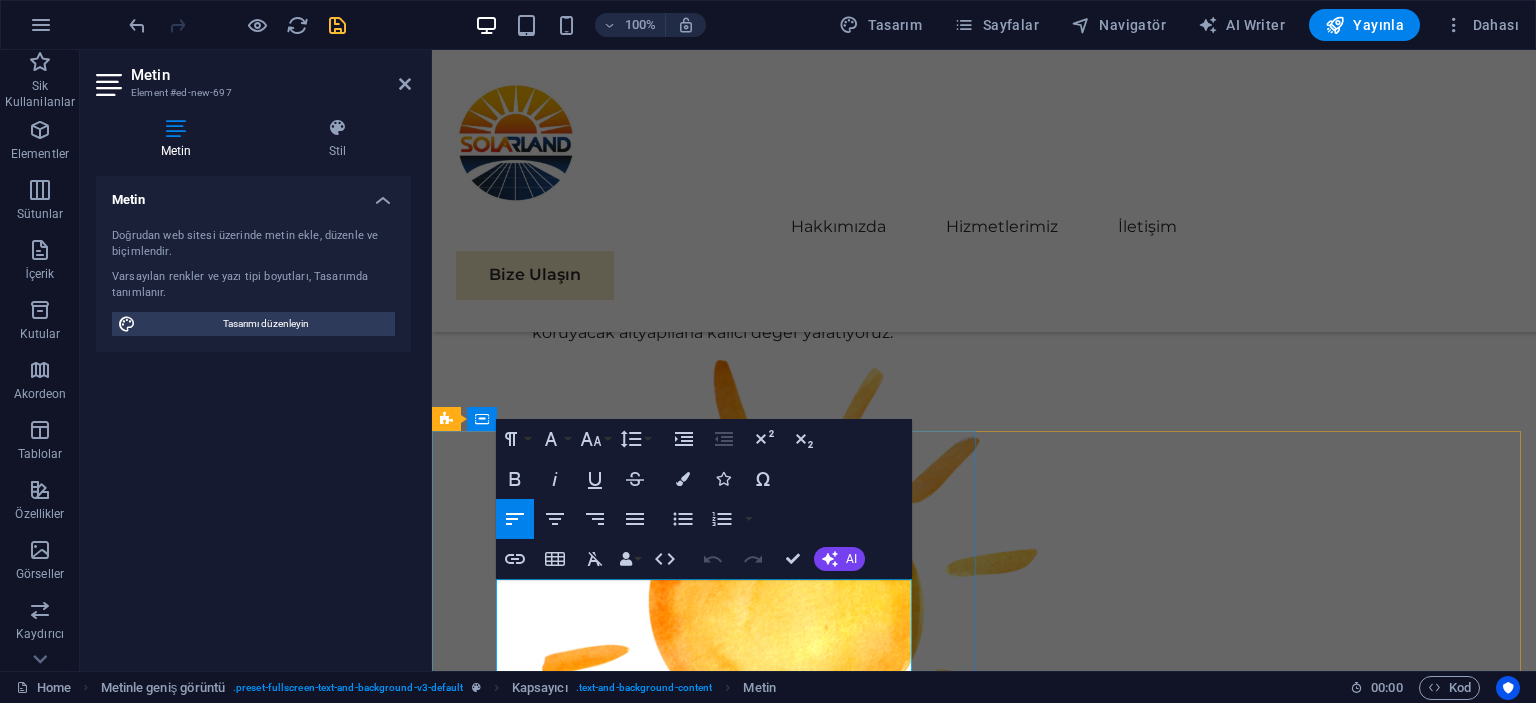 click on "Lorem ipsum dolor sit amet, consectetuer adipiscing elit. Aenean commodo ligula eget dolor. Lorem ipsum dolor sit amet, consectetuer adipiscing elit leget dolor. Lorem ipsum dolor sit amet, consectetuer adipiscing elit. Aenean commodo ligula eget dolor. Lorem ipsum dolor sit amet, consectetuer adipiscing elit dolor." at bounding box center (984, 2560) 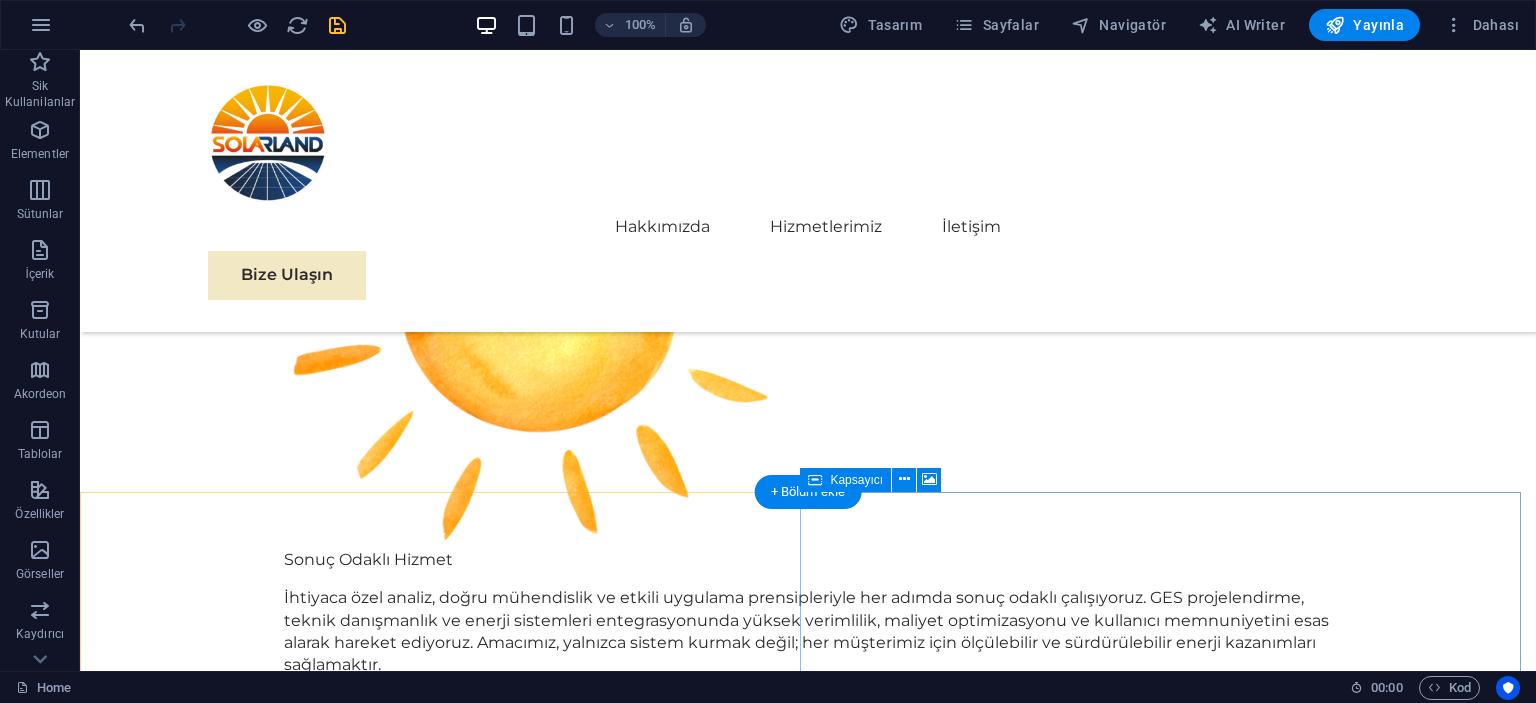 scroll, scrollTop: 1977, scrollLeft: 0, axis: vertical 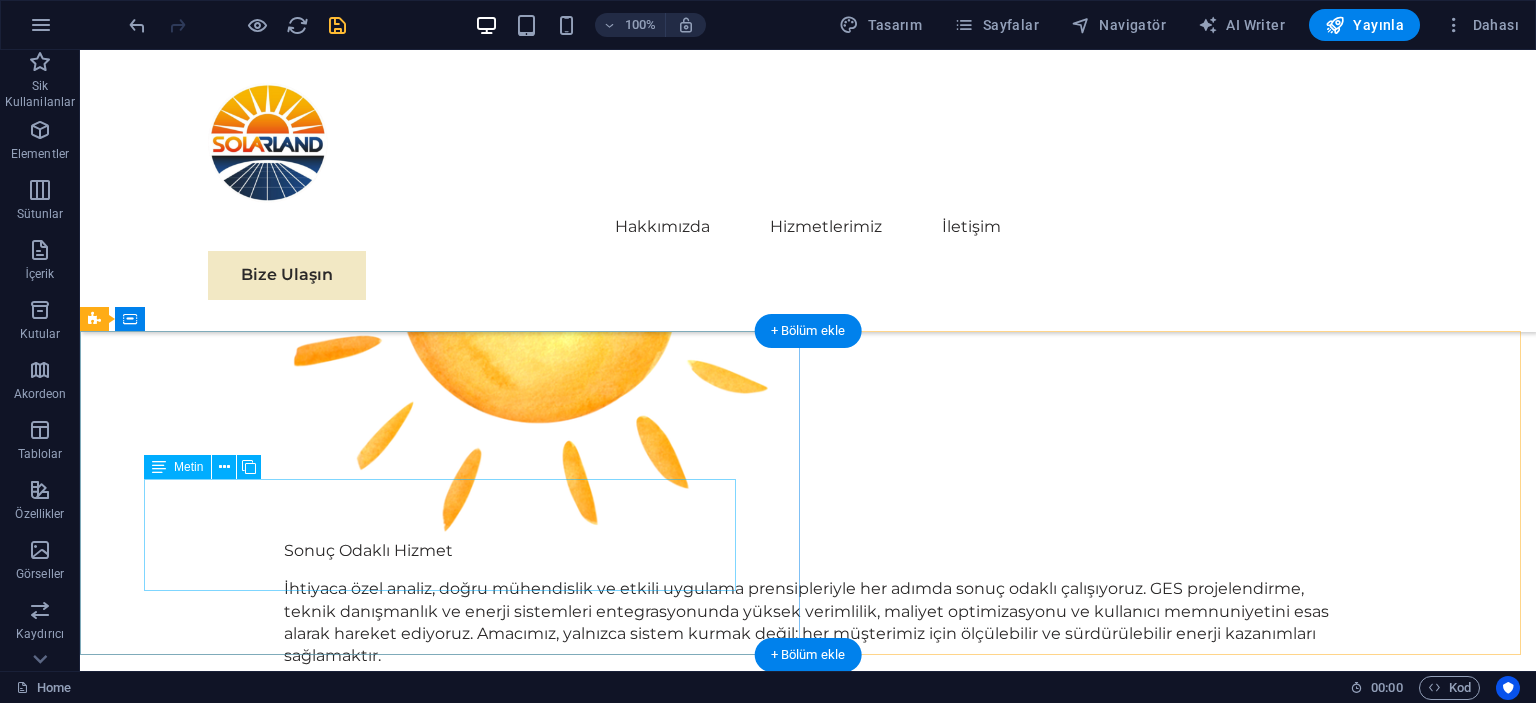 click on "Lorem ipsum dolor sit amet, consectetuer adipiscing elit. Aenean commodo ligula eget dolor. Lorem ipsum dolor sit amet, consectetuer adipiscing elit leget dolor. Lorem ipsum dolor sit amet, consectetuer adipiscing elit. Aenean commodo ligula eget dolor. Lorem ipsum dolor sit amet, consectetuer adipiscing elit dolor." at bounding box center [808, 2250] 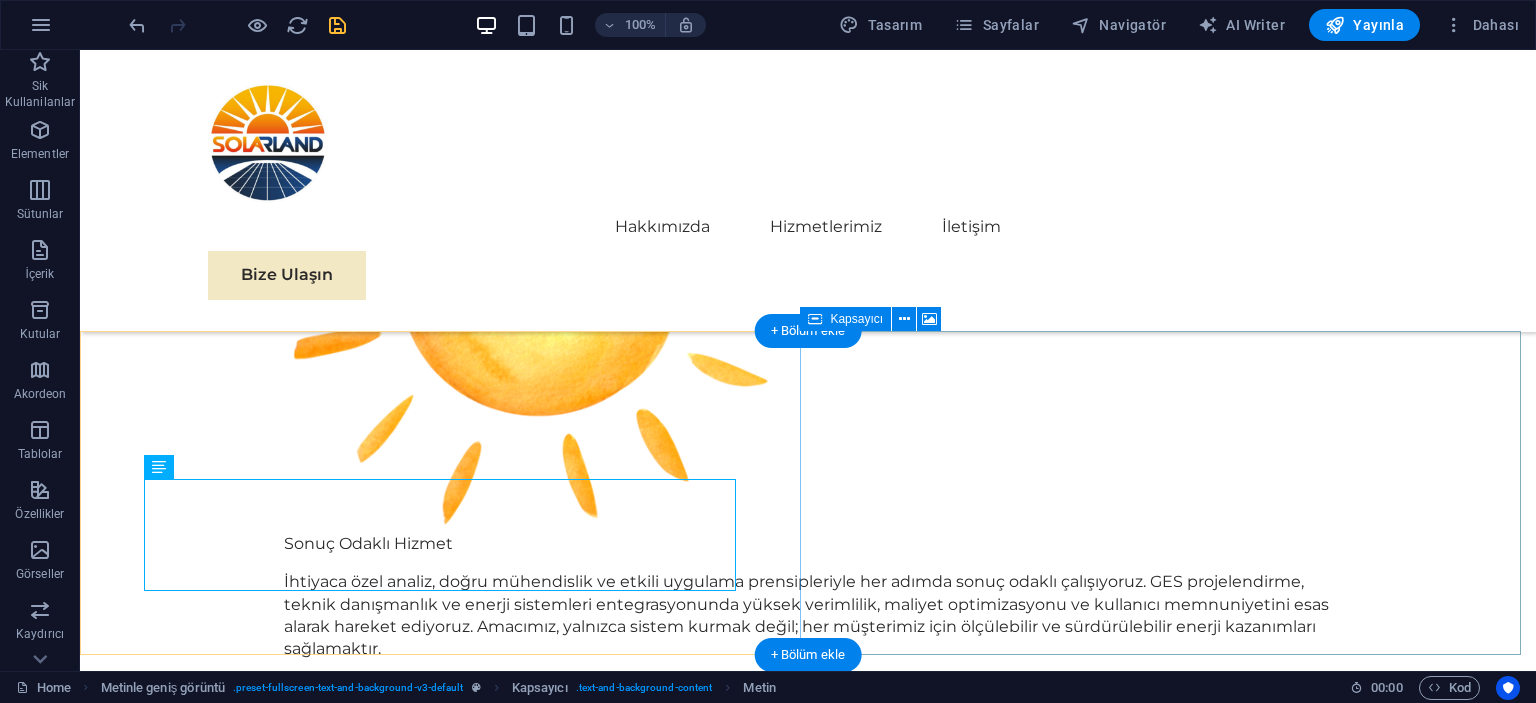 scroll, scrollTop: 1977, scrollLeft: 0, axis: vertical 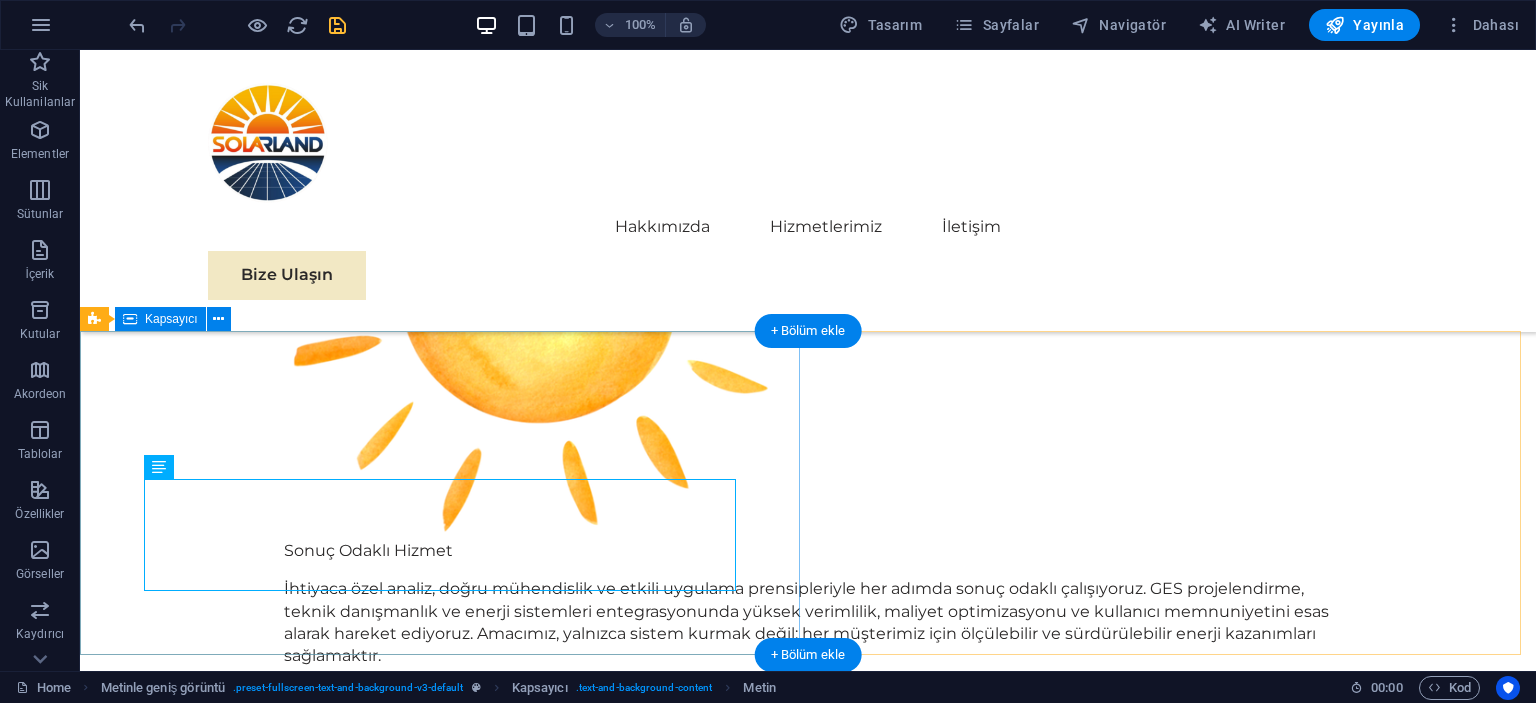 click on "Hizmetlerimiz Lorem ipsum dolor sit amet, consectetuer adipiscing elit. Aenean commodo ligula eget dolor. Lorem ipsum dolor sit amet, consectetuer adipiscing elit leget dolor. Lorem ipsum dolor sit amet, consectetuer adipiscing elit. Aenean commodo ligula eget dolor. Lorem ipsum dolor sit amet, consectetuer adipiscing elit dolor." at bounding box center [808, 2208] 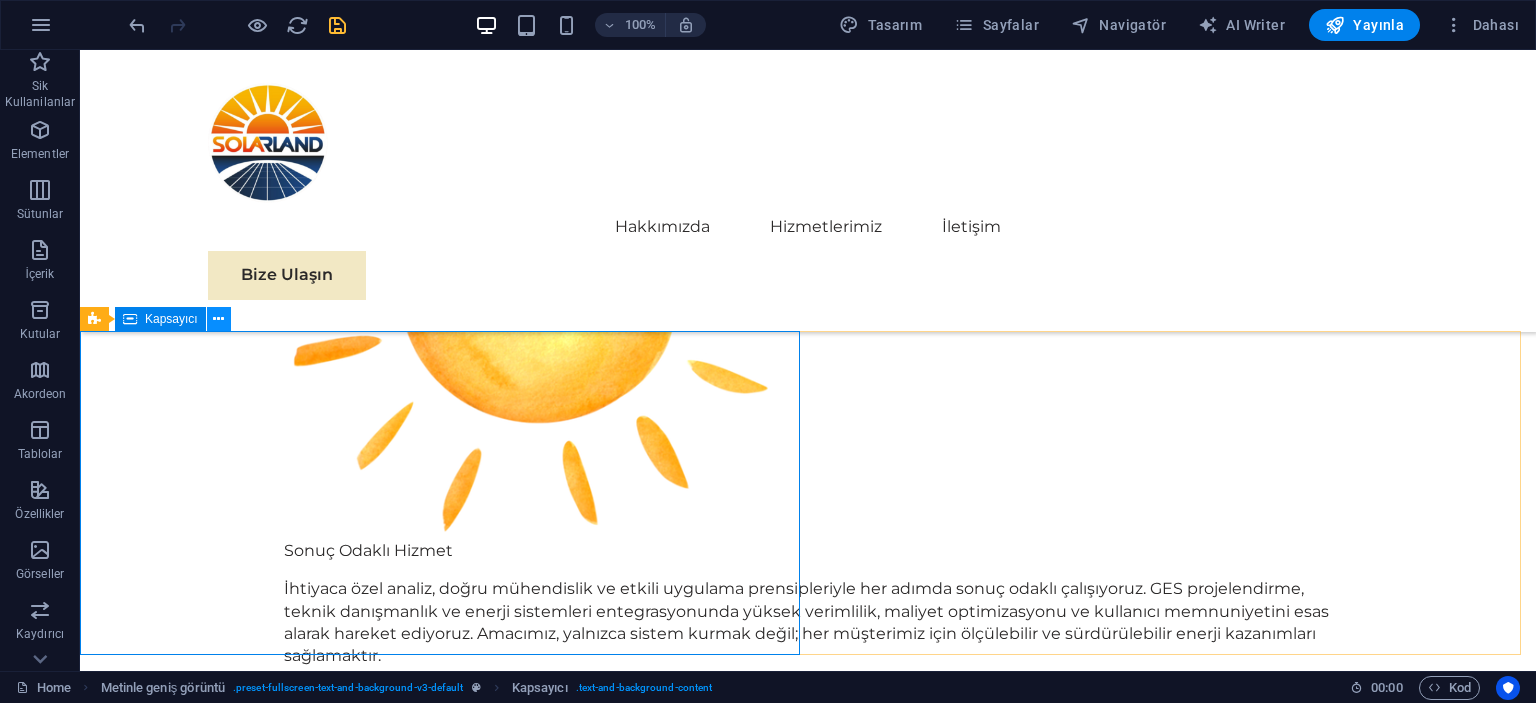 click at bounding box center (218, 319) 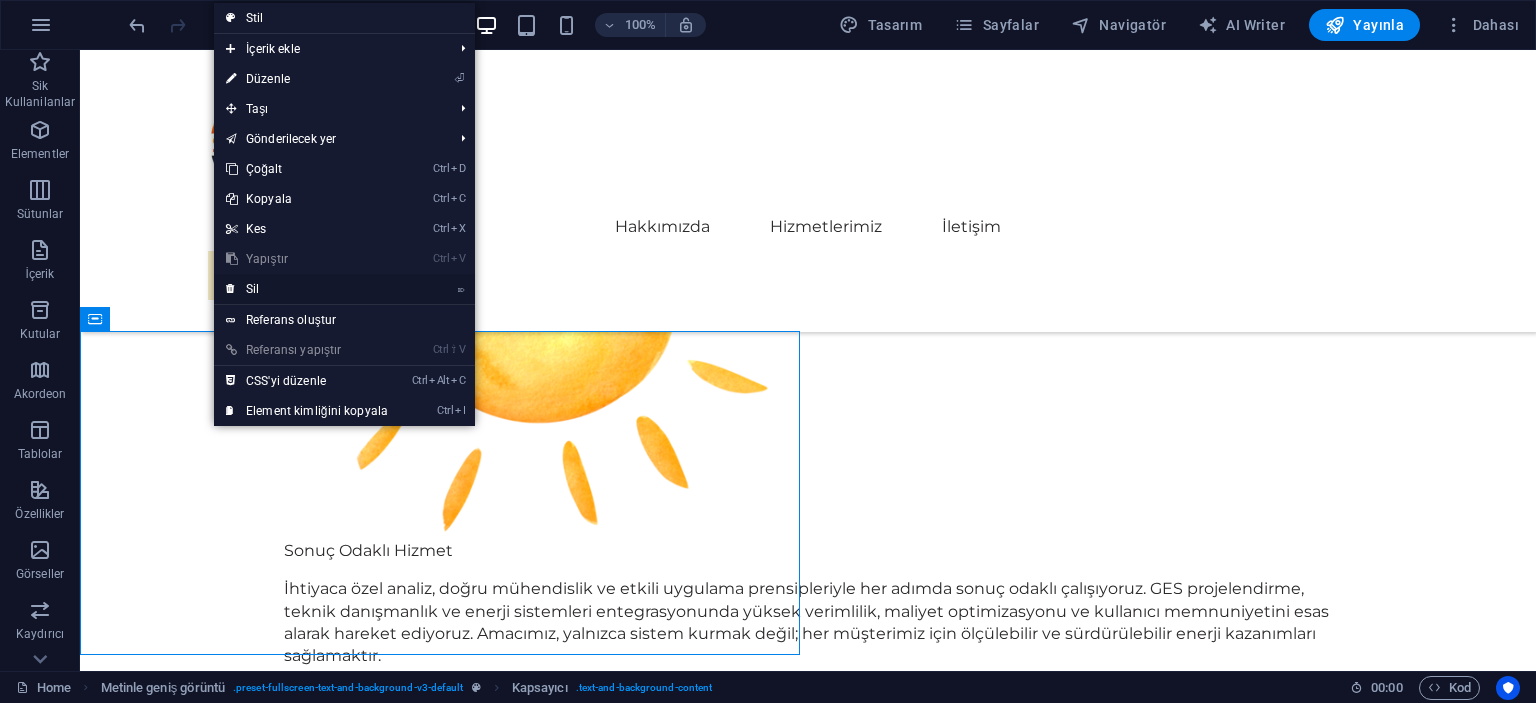 click on "⌦  Sil" at bounding box center [307, 289] 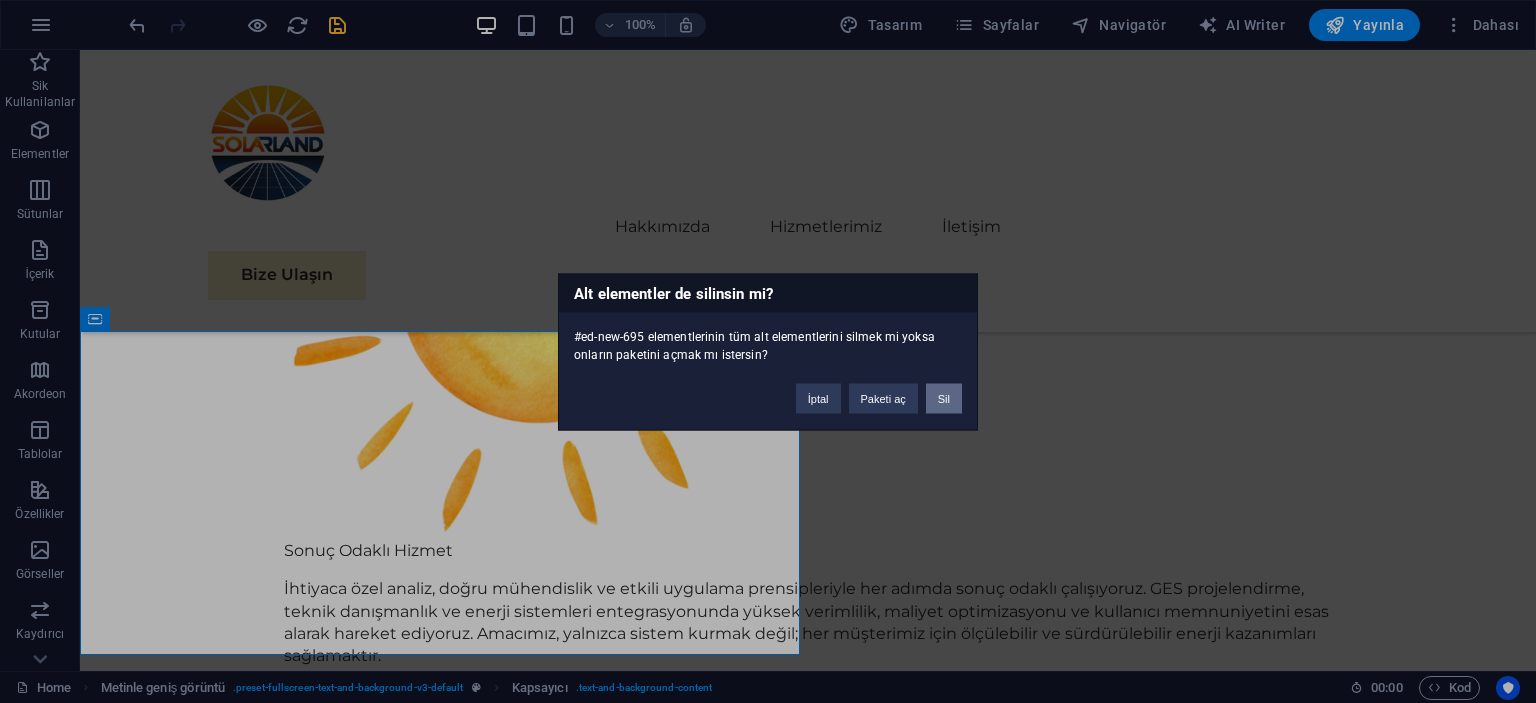click on "Sil" at bounding box center (944, 398) 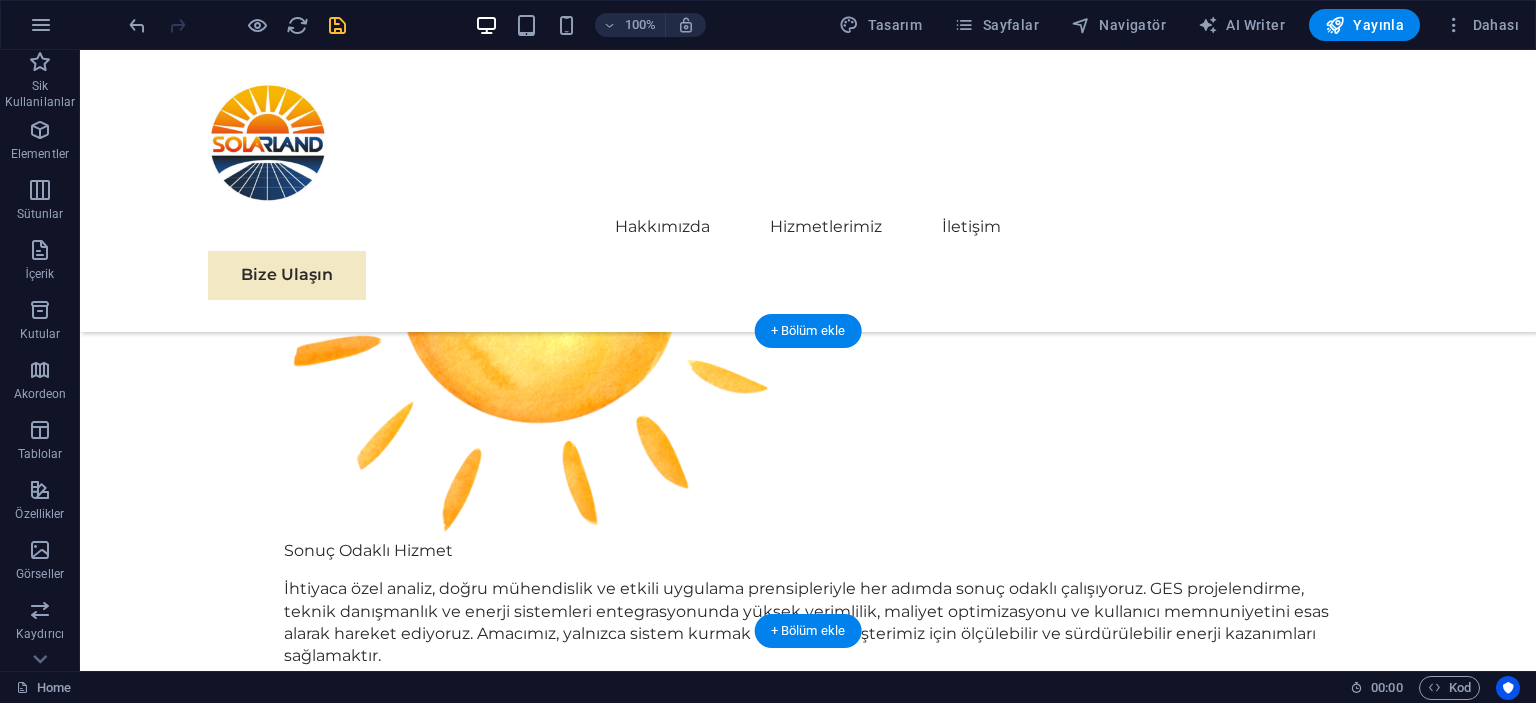 click at bounding box center (808, 2219) 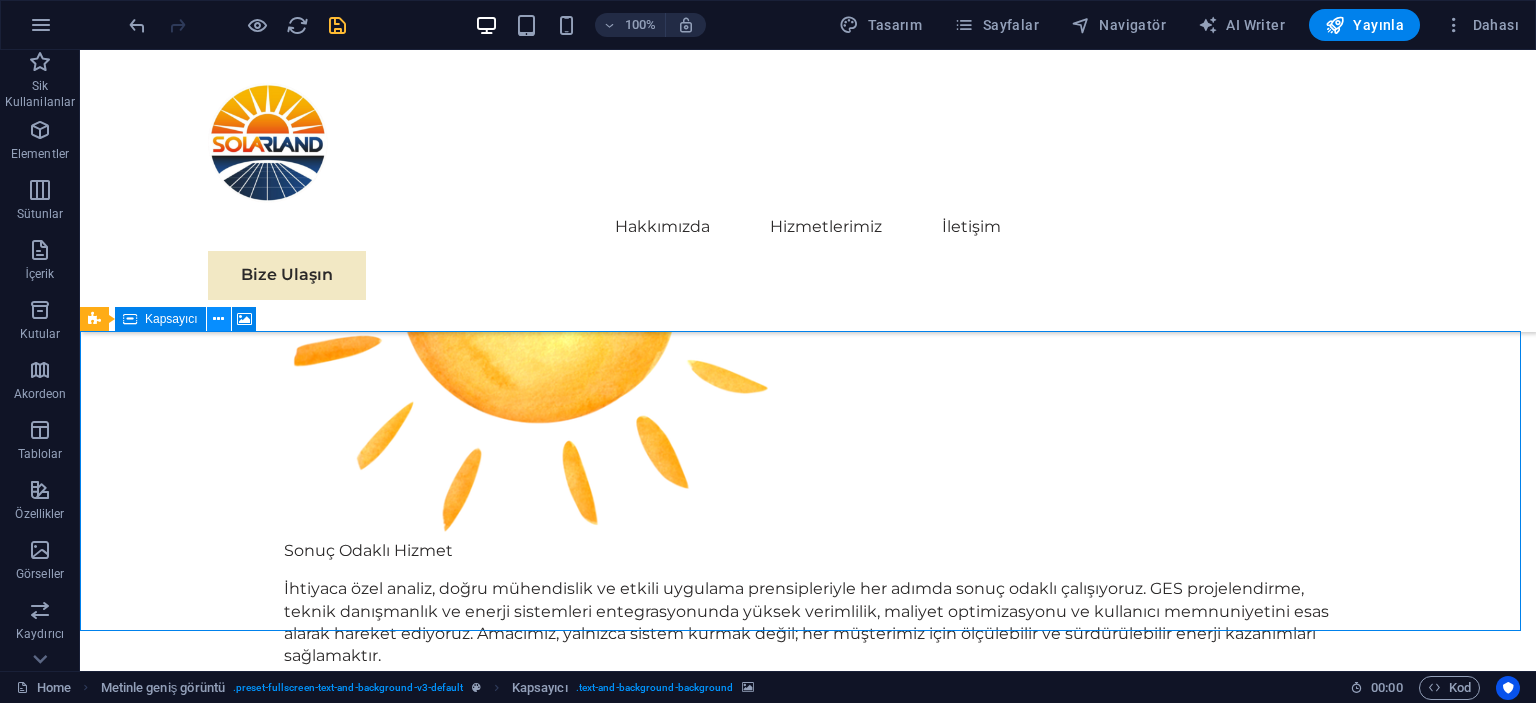 click at bounding box center [218, 319] 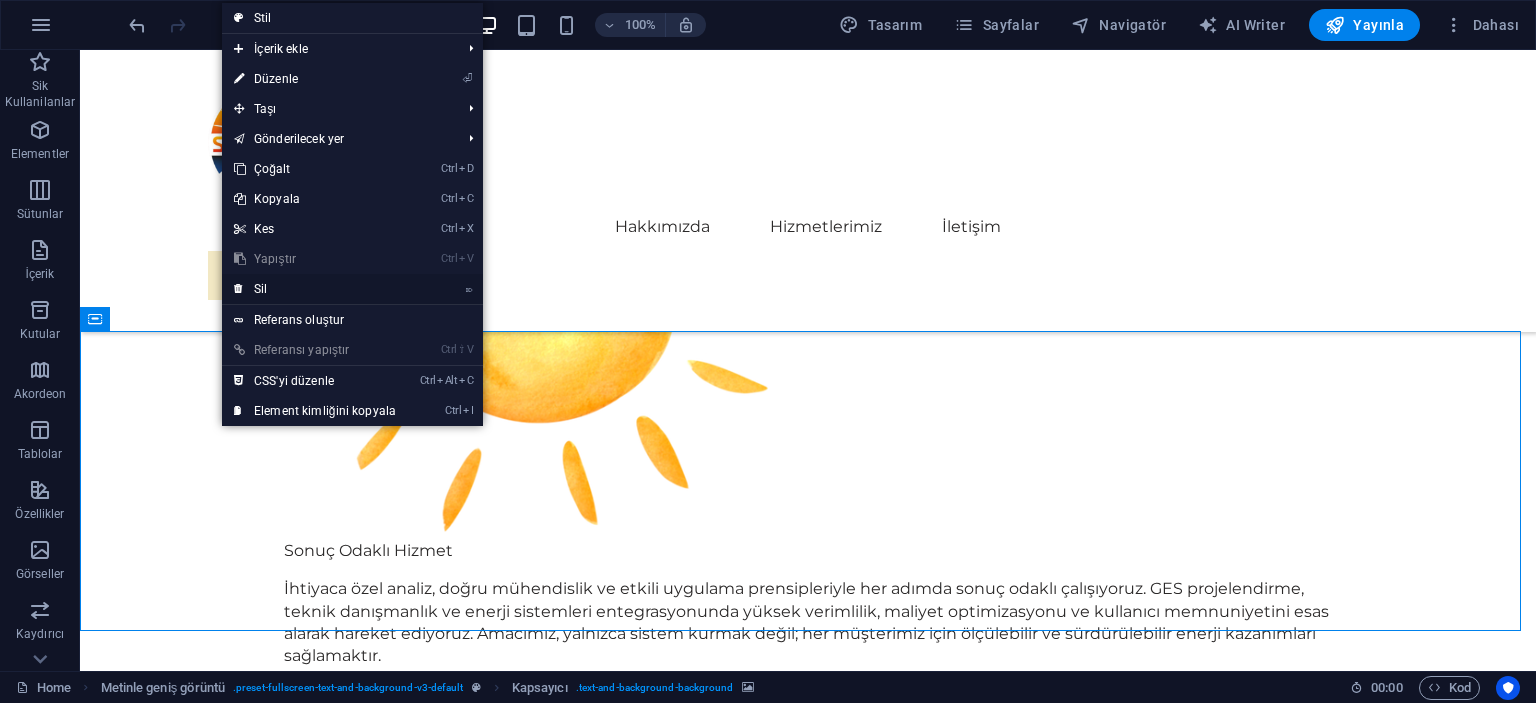 drag, startPoint x: 276, startPoint y: 286, endPoint x: 228, endPoint y: 247, distance: 61.846584 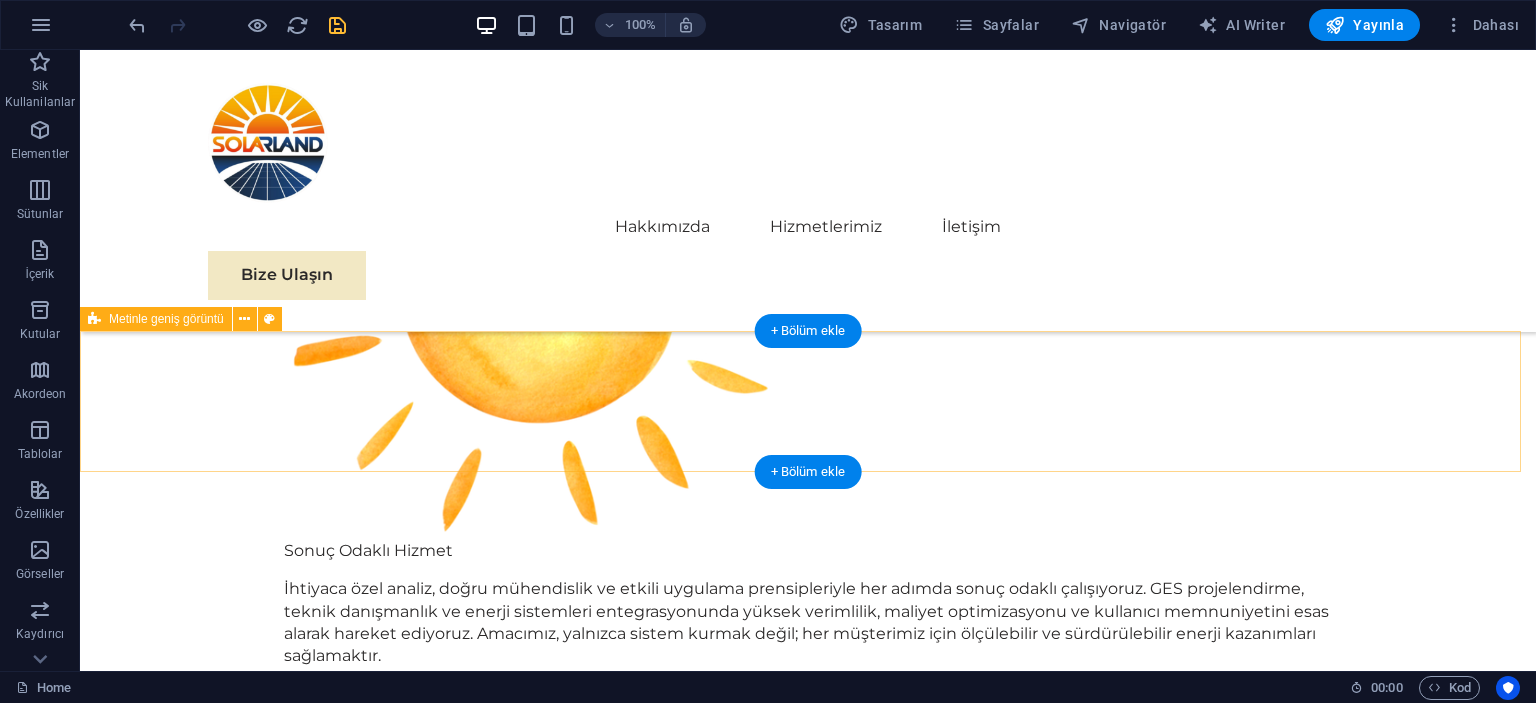 click on "İçeriği buraya bırak veya  Element ekle  Panoyu yapıştır" at bounding box center [808, 2140] 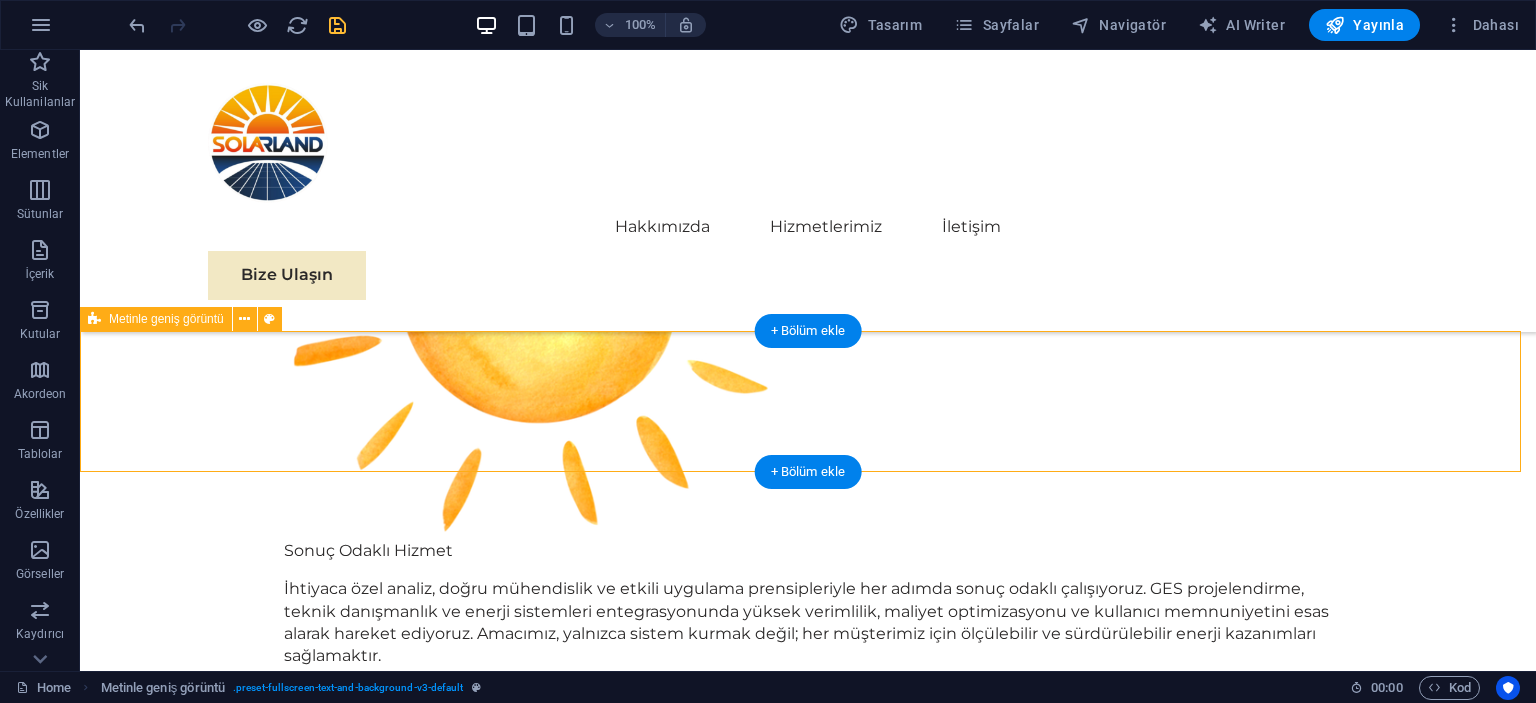 click on "Element ekle" at bounding box center [748, 2170] 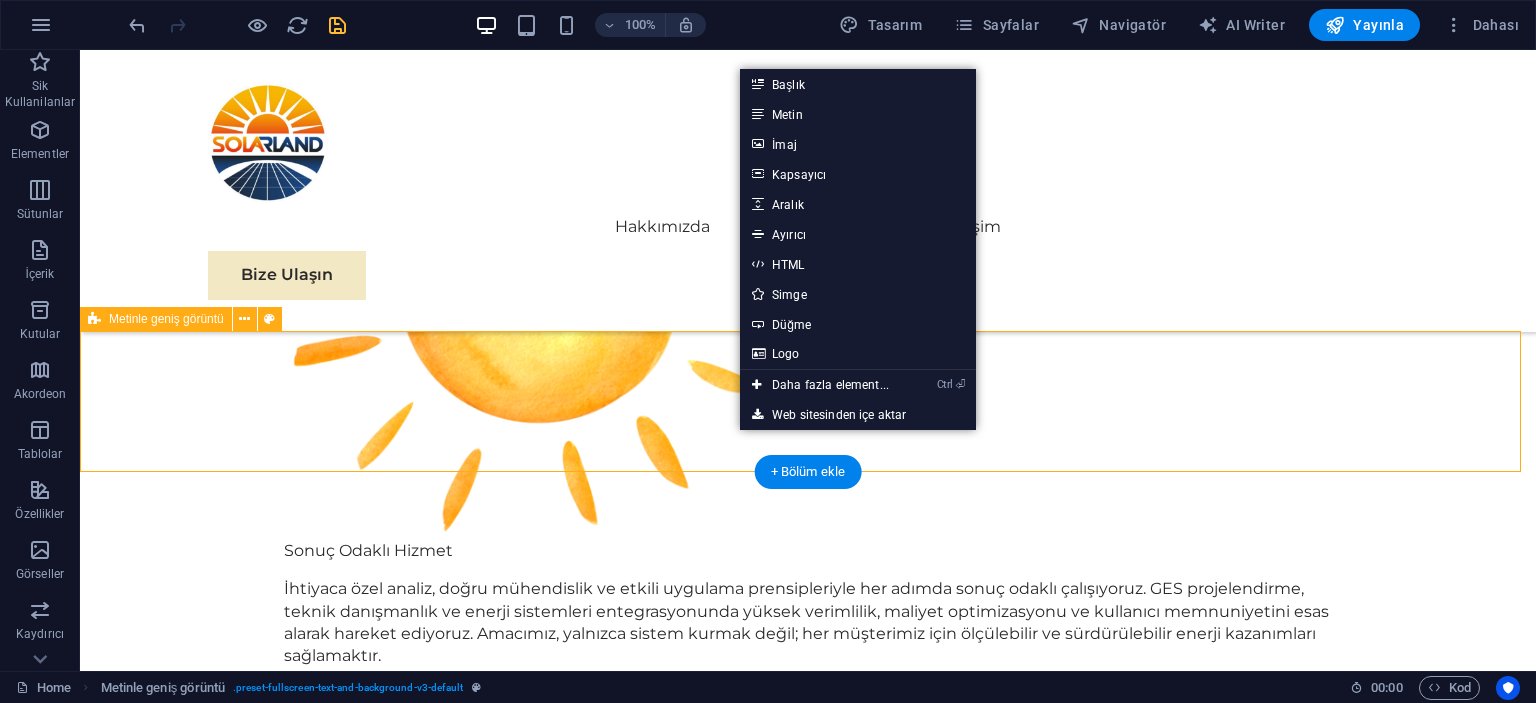click on "İçeriği buraya bırak veya  Element ekle  Panoyu yapıştır" at bounding box center [808, 2140] 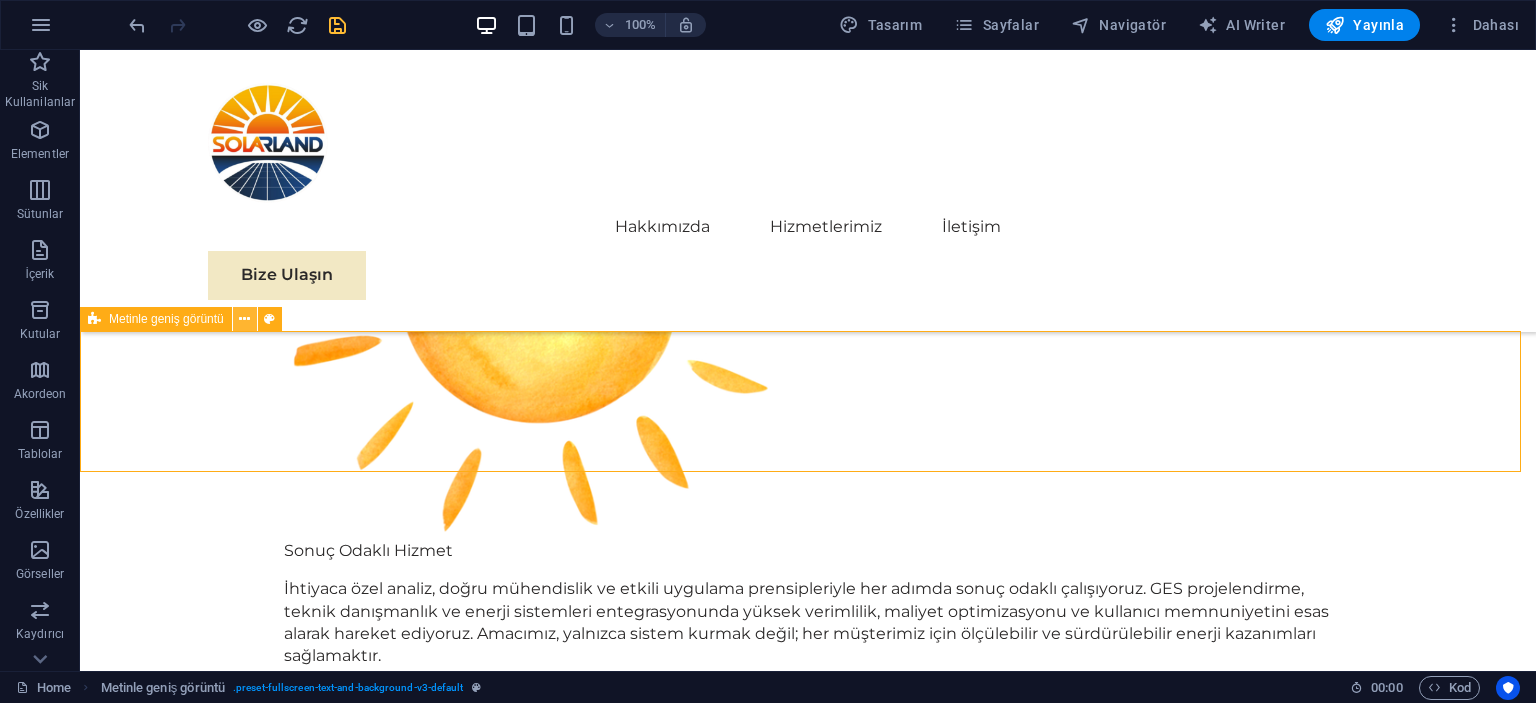 click at bounding box center (244, 319) 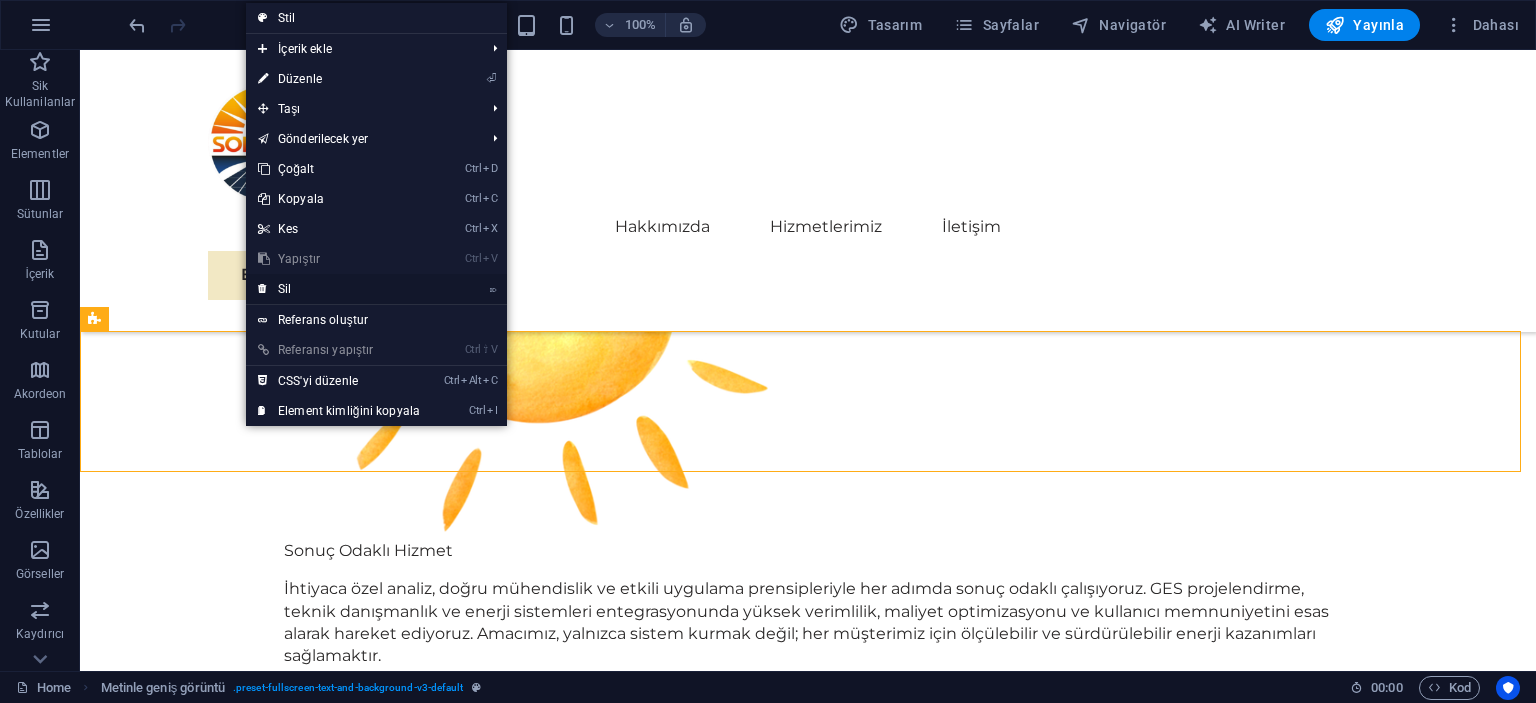 click on "⌦  Sil" at bounding box center [339, 289] 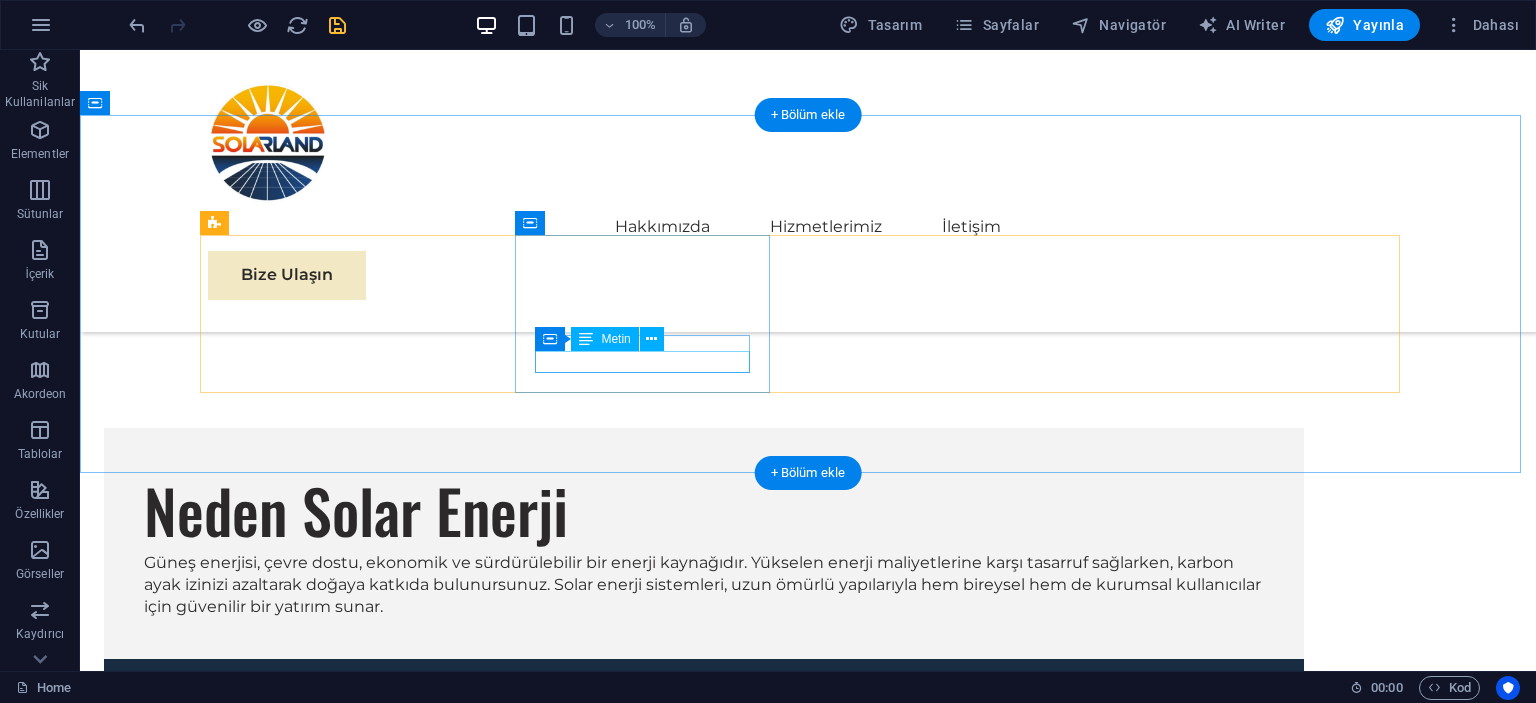 scroll, scrollTop: 1977, scrollLeft: 0, axis: vertical 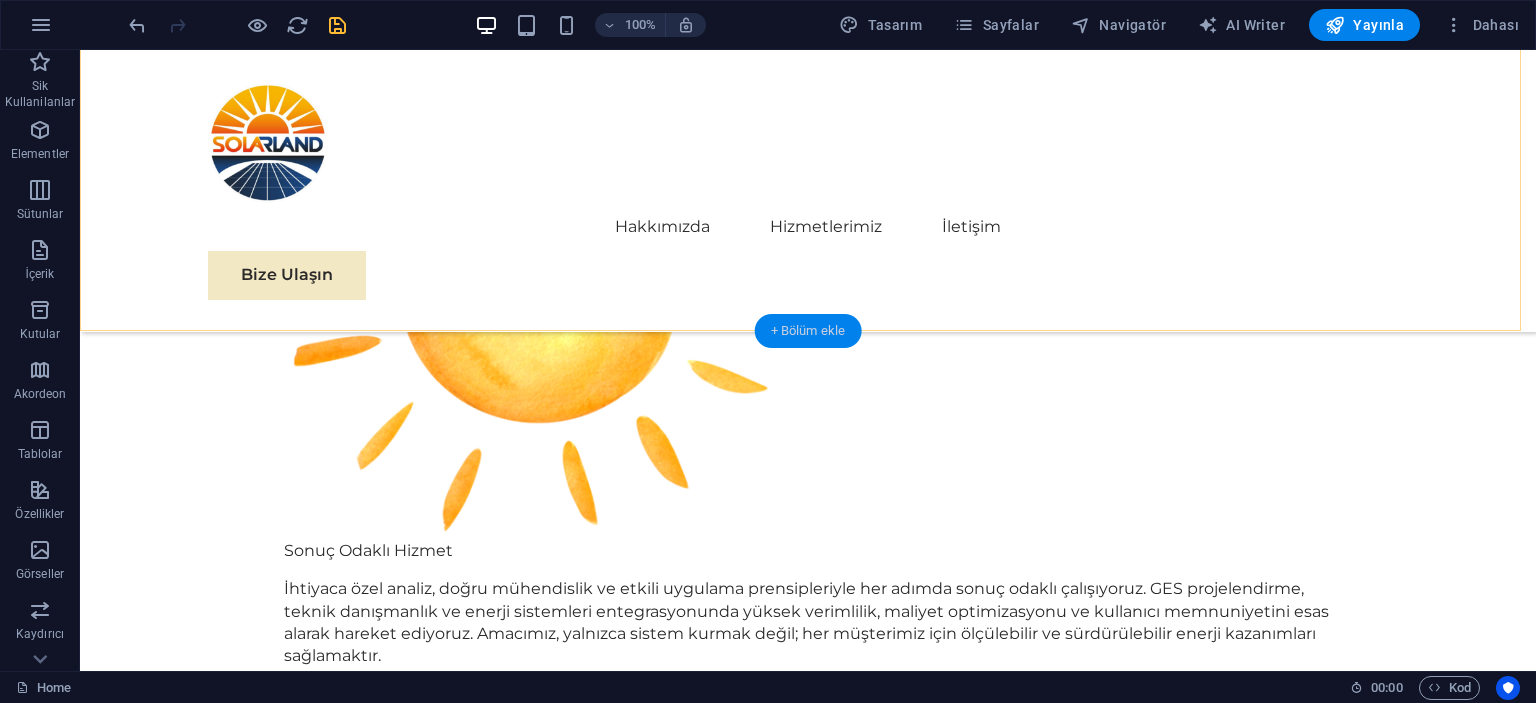 click on "+ Bölüm ekle" at bounding box center [808, 331] 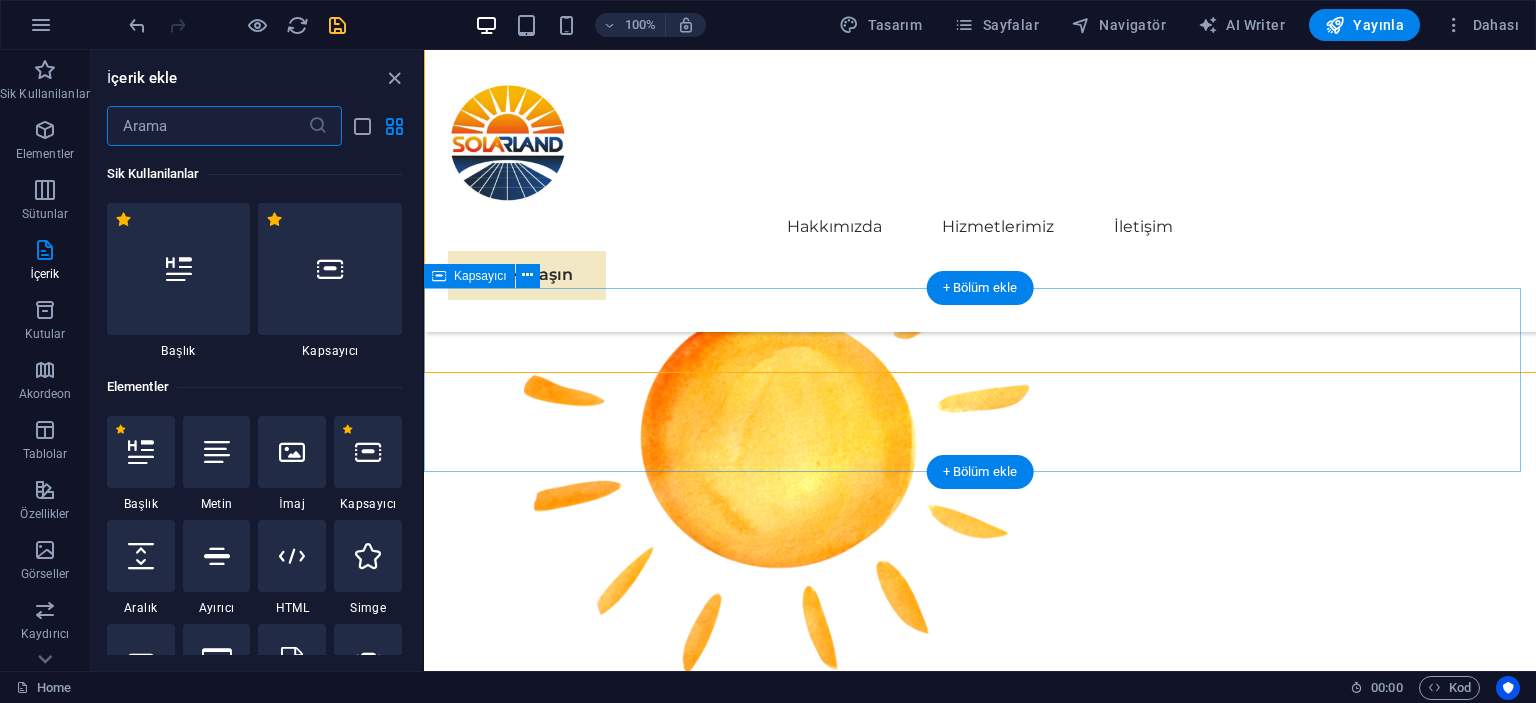 scroll, scrollTop: 1936, scrollLeft: 0, axis: vertical 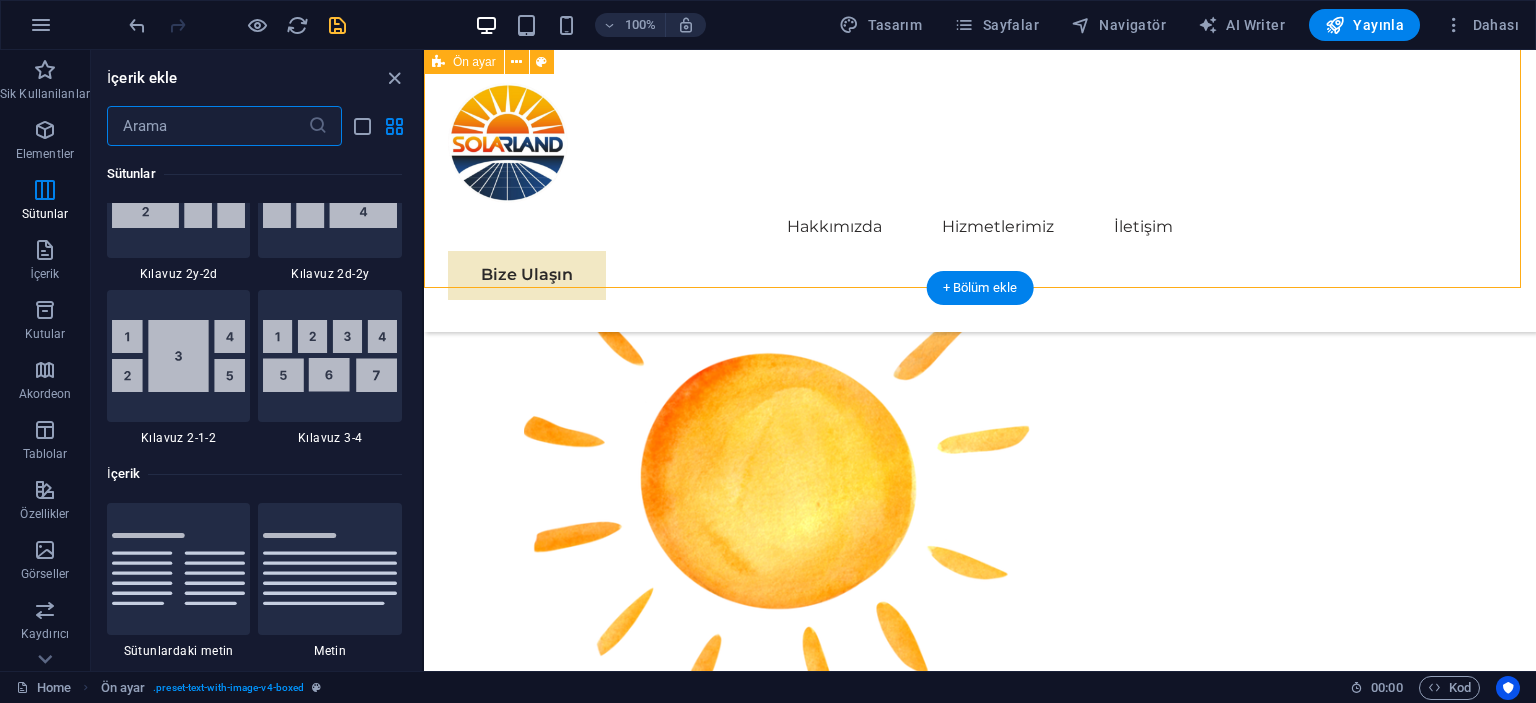 click on "Neden Solar Enerji Güneş enerjisi, çevre dostu, ekonomik ve sürdürülebilir bir enerji kaynağıdır. Yükselen enerji maliyetlerine karşı tasarruf sağlarken, karbon ayak izinizi azaltarak doğaya katkıda bulunursunuz. Solar enerji sistemleri, uzun ömürlü yapılarıyla hem bireysel hem de kurumsal kullanıcılar için güvenilir bir yatırım sunar." at bounding box center [980, 1573] 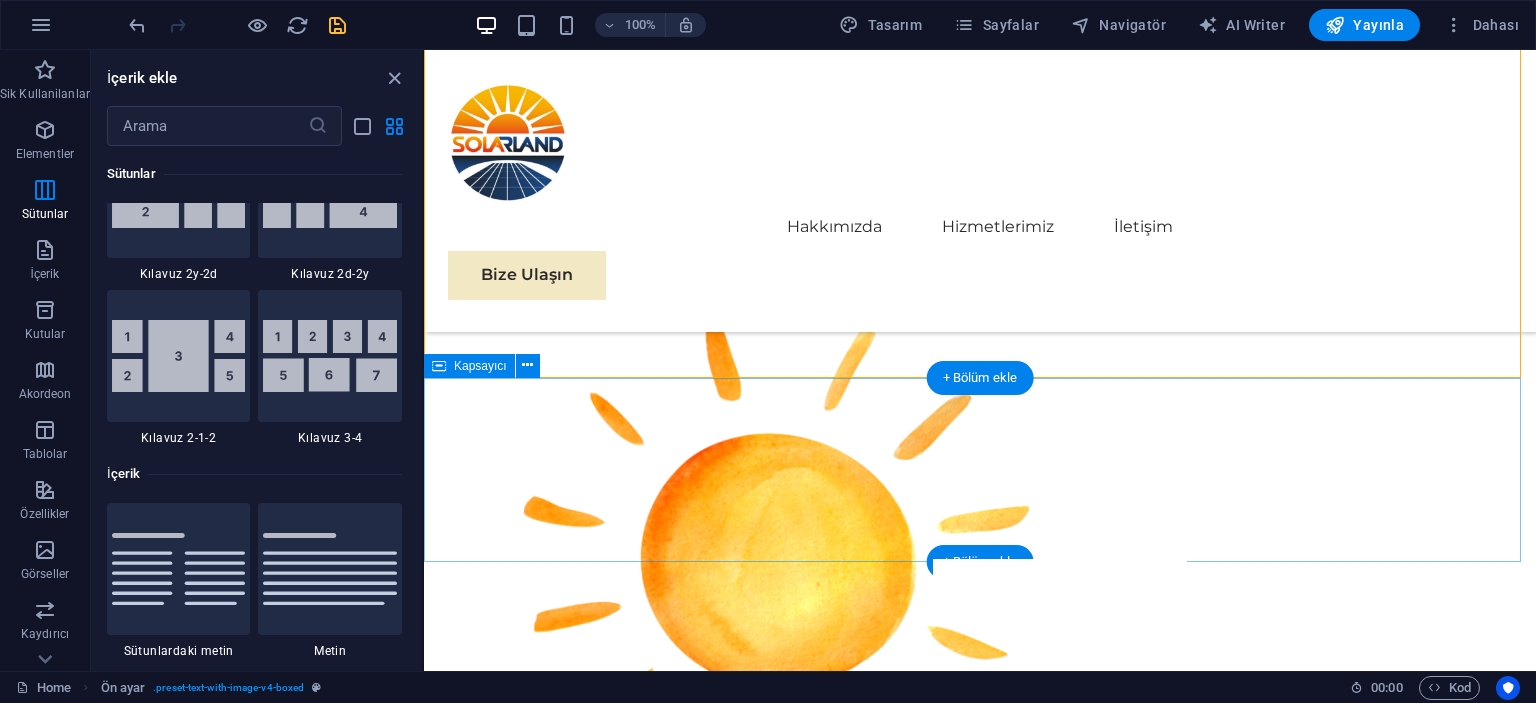 scroll, scrollTop: 1836, scrollLeft: 0, axis: vertical 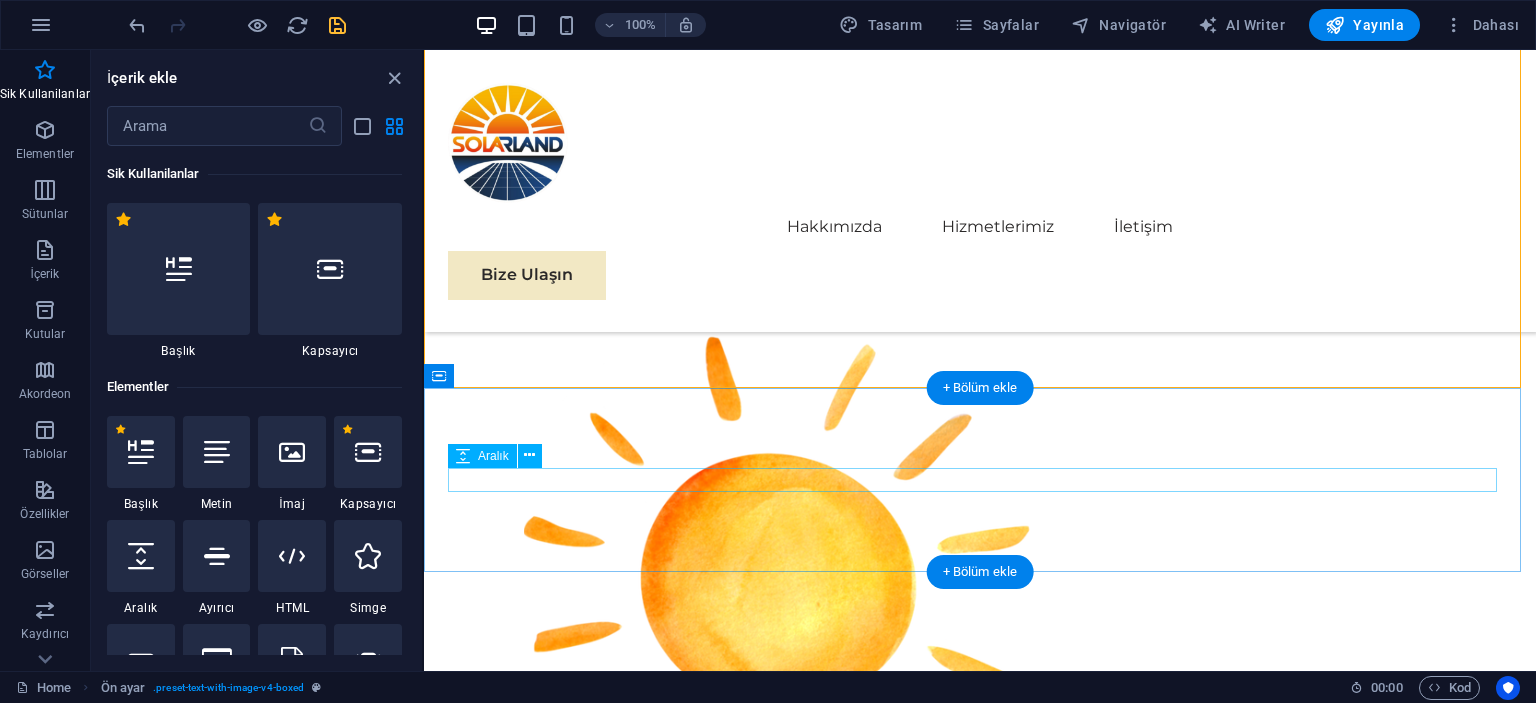 click at bounding box center [980, 2404] 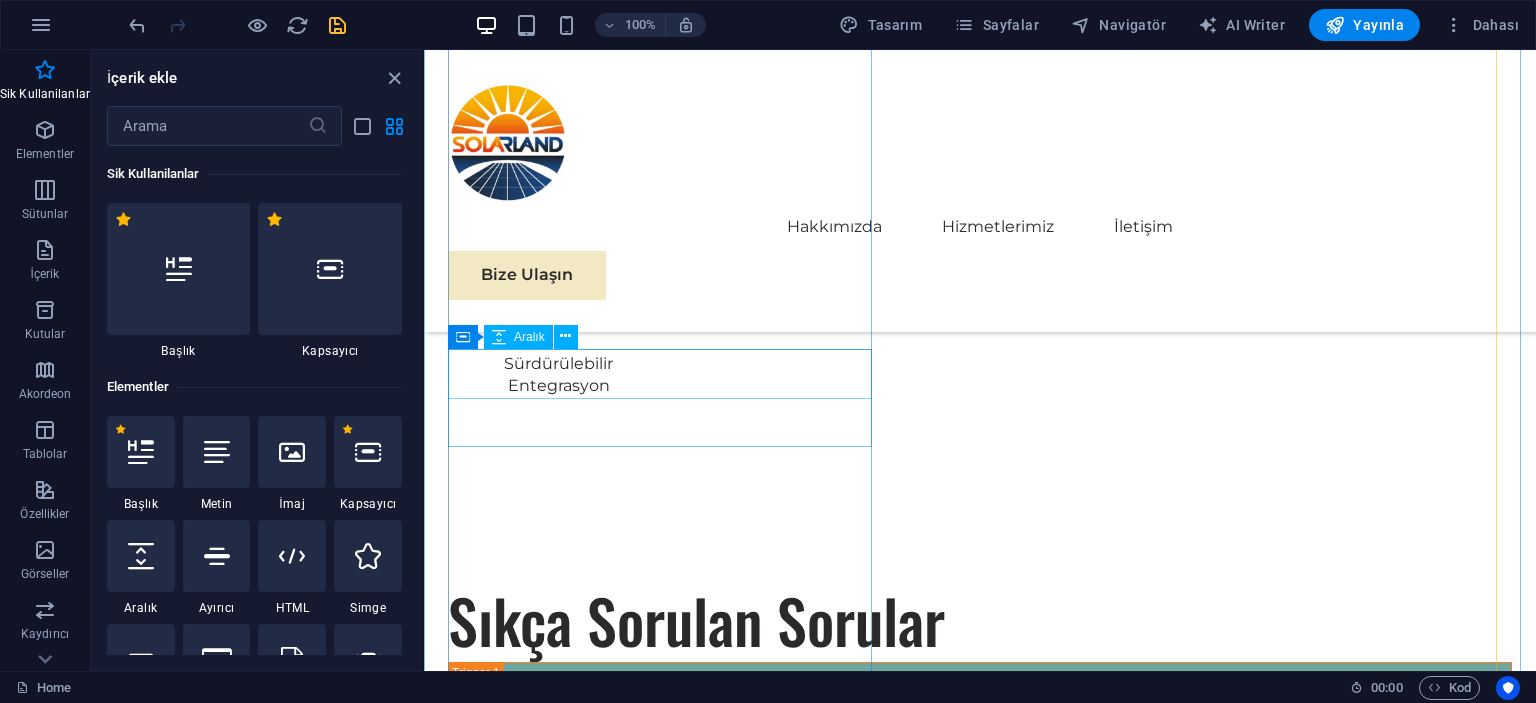 scroll, scrollTop: 4900, scrollLeft: 0, axis: vertical 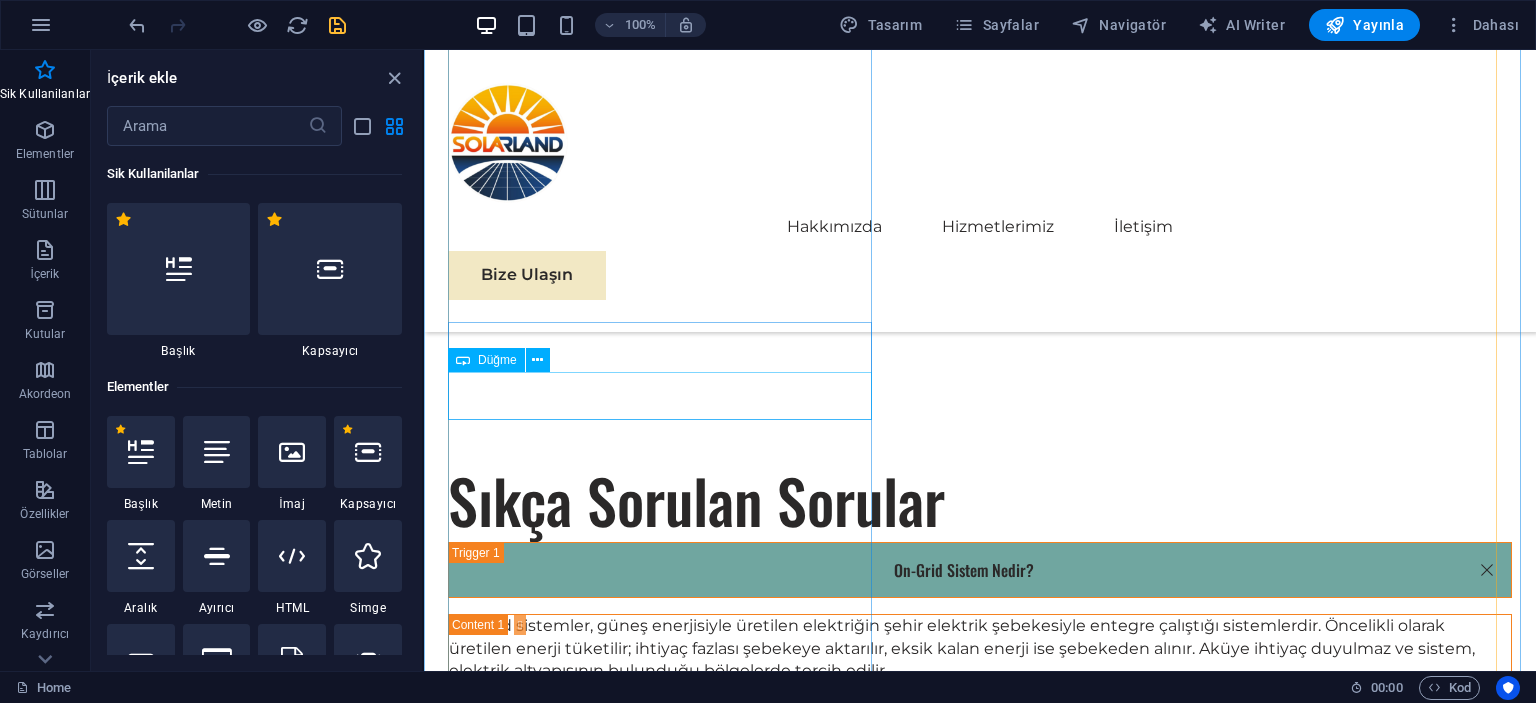 click on "Devamını Oku" at bounding box center [664, 2889] 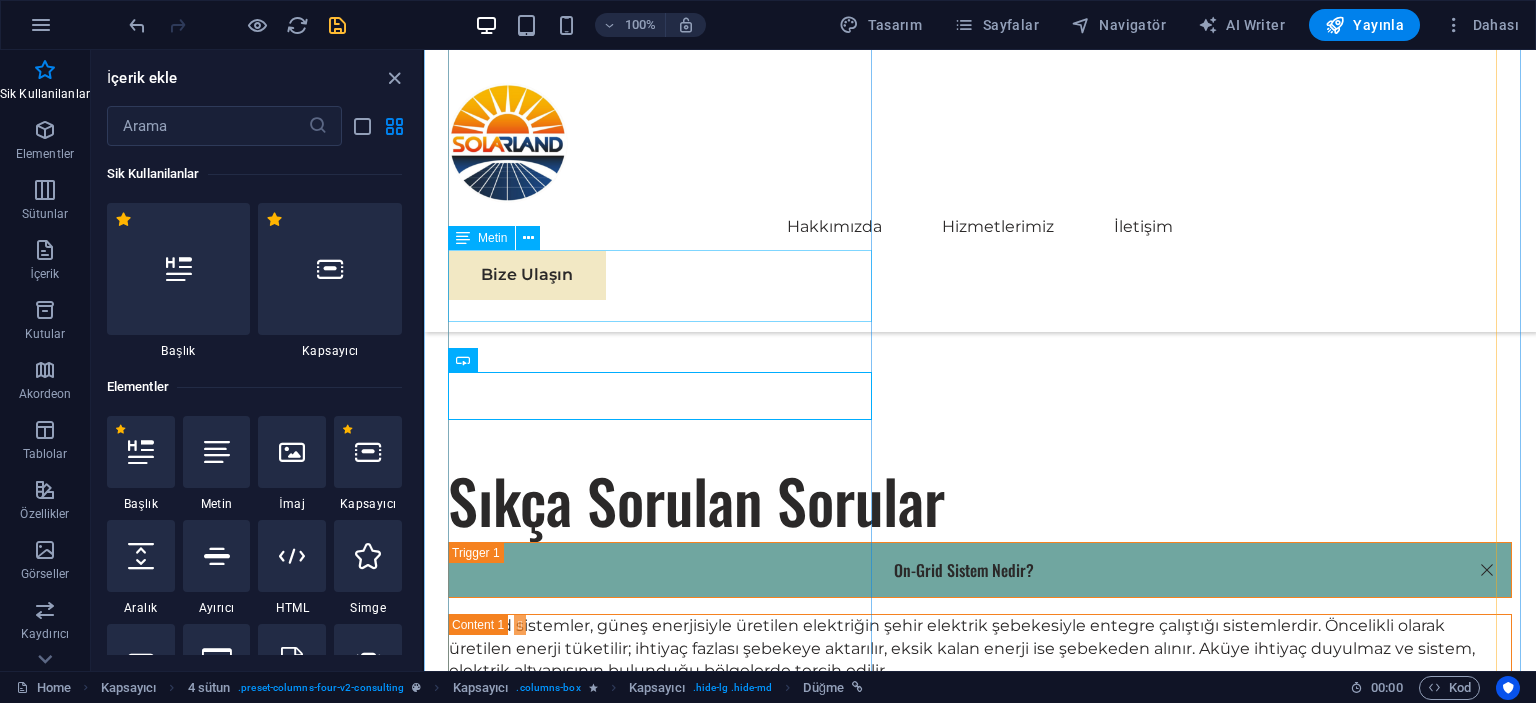 click on "EcoPower Dönüşüm Girişimi" at bounding box center (664, 2779) 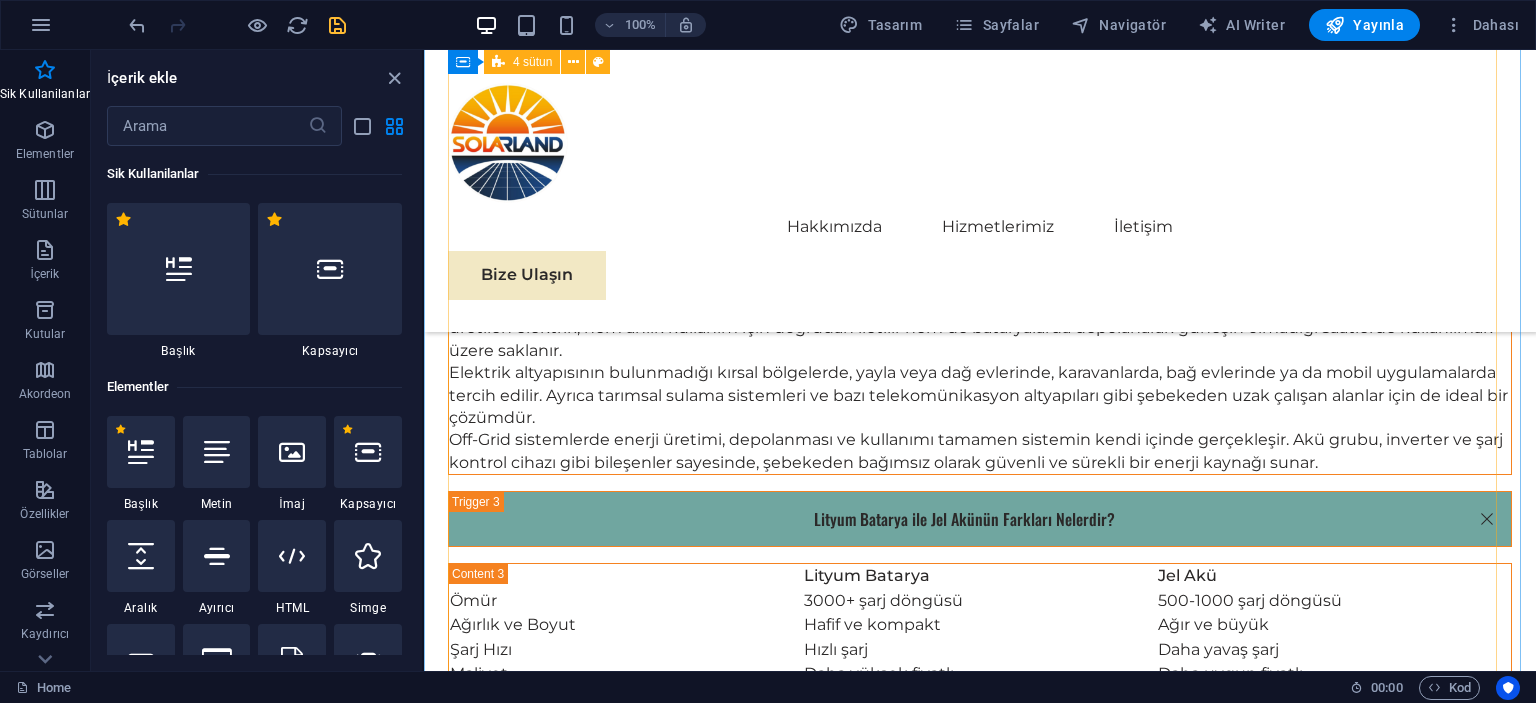 scroll, scrollTop: 5500, scrollLeft: 0, axis: vertical 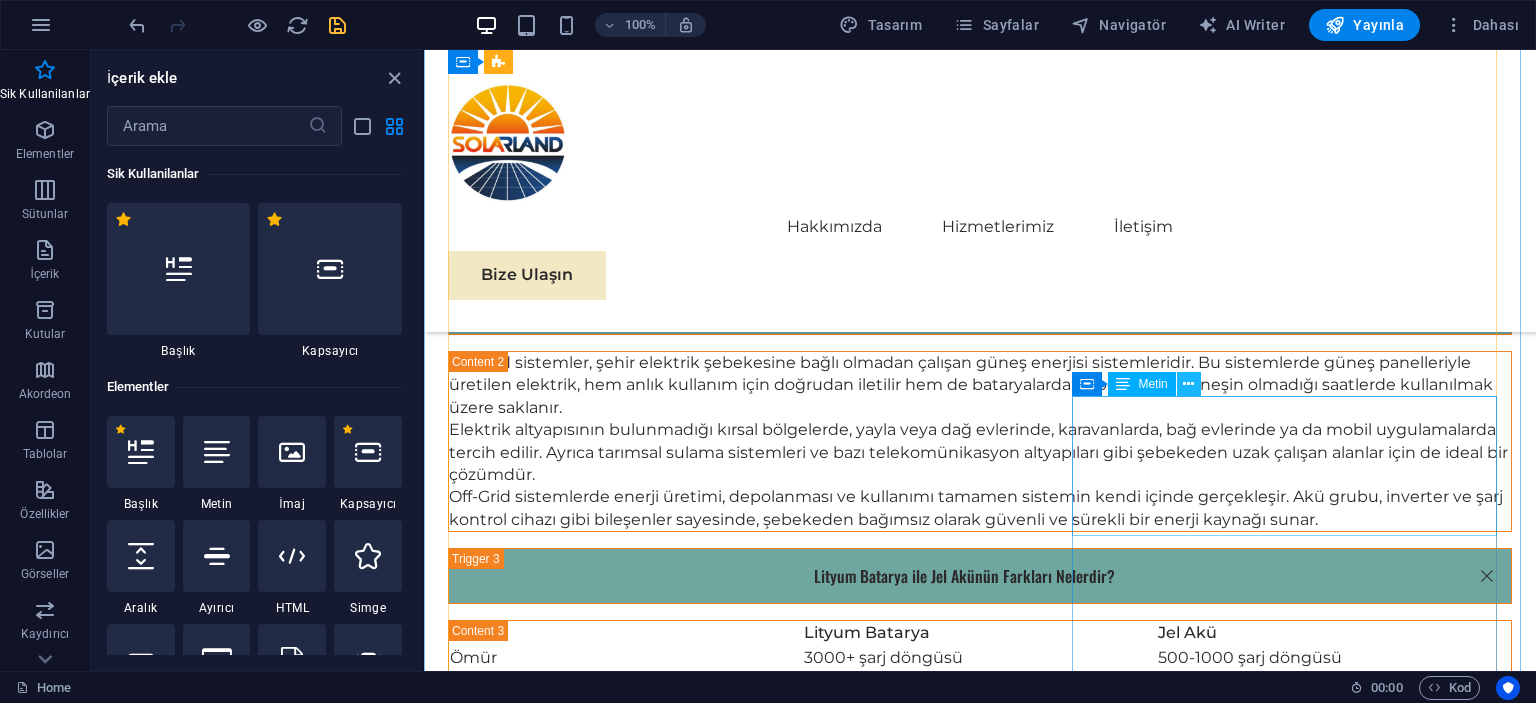 click at bounding box center [1188, 384] 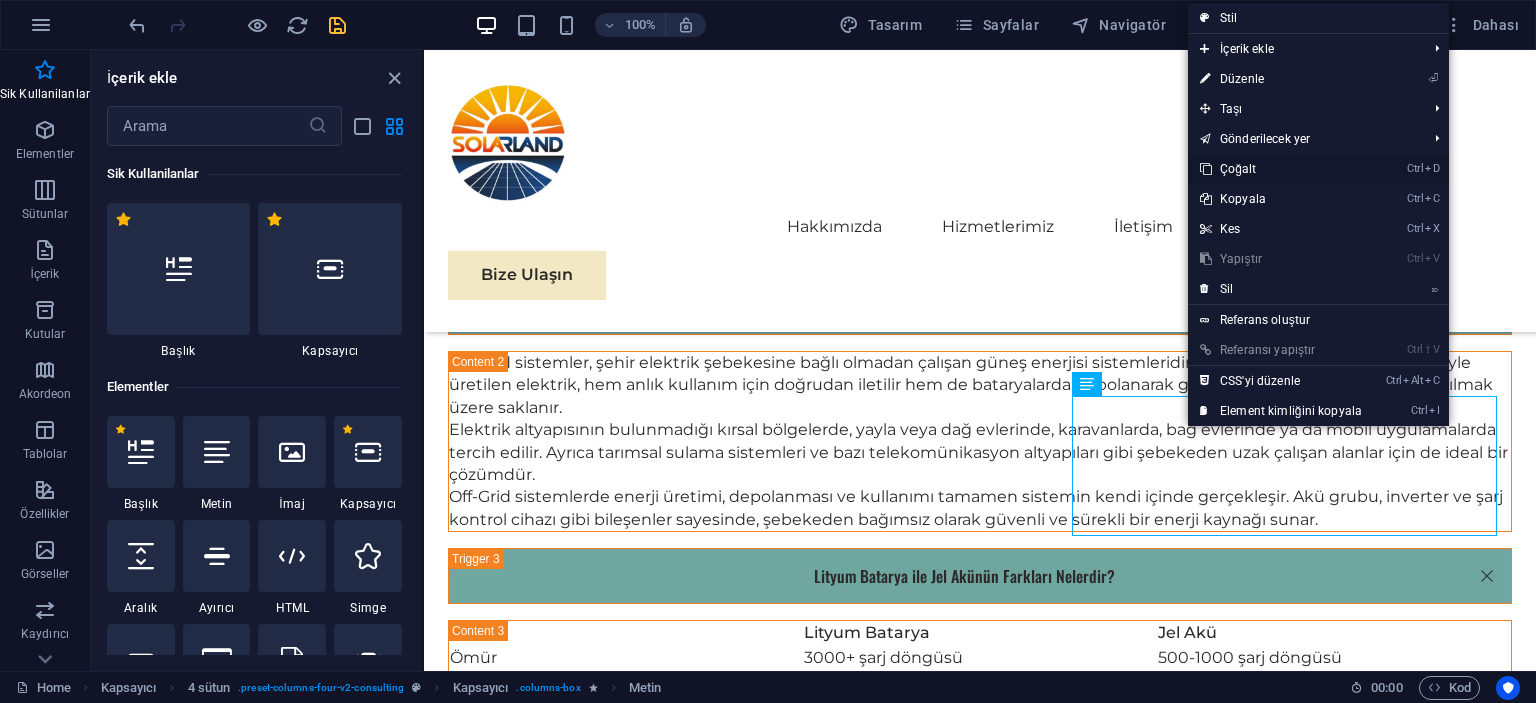 click on "Ctrl D  Çoğalt" at bounding box center (1281, 169) 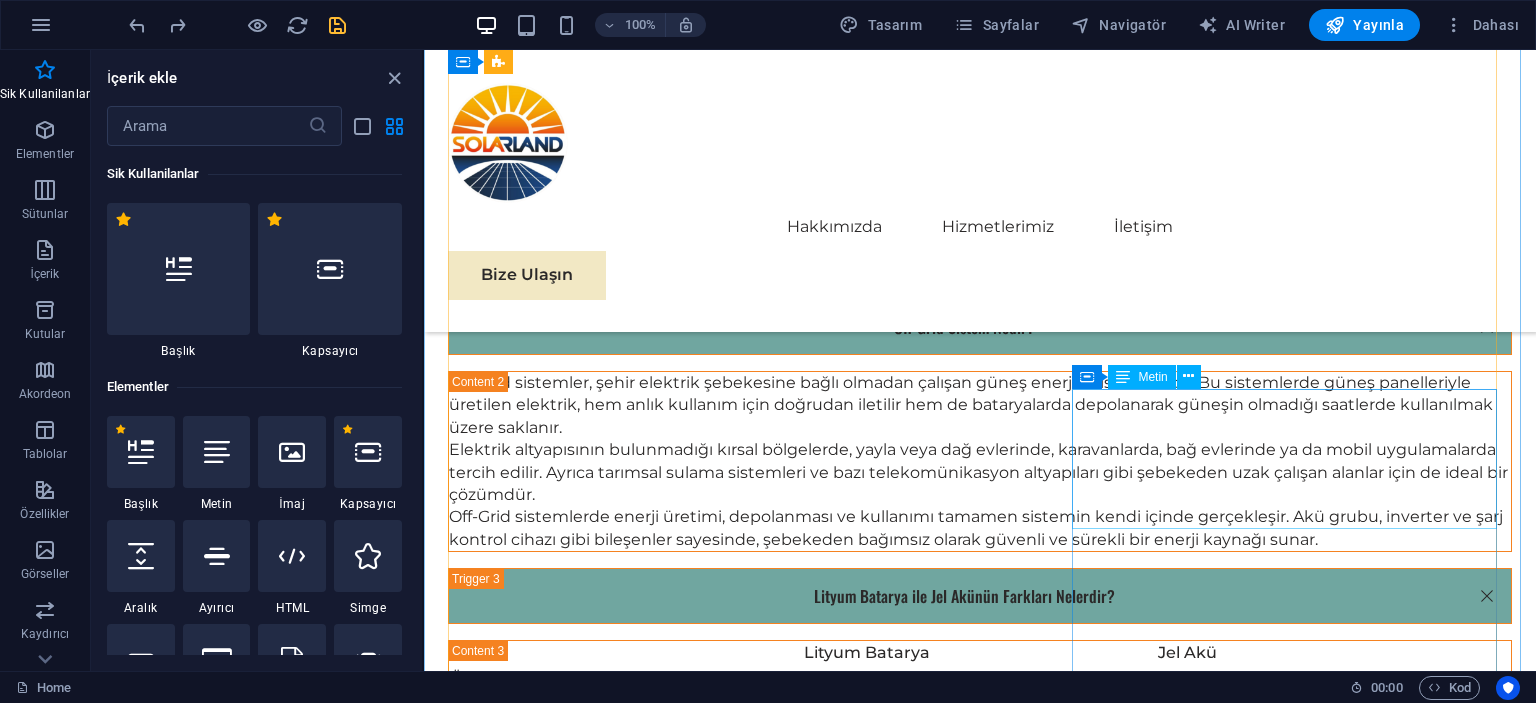 scroll, scrollTop: 5700, scrollLeft: 0, axis: vertical 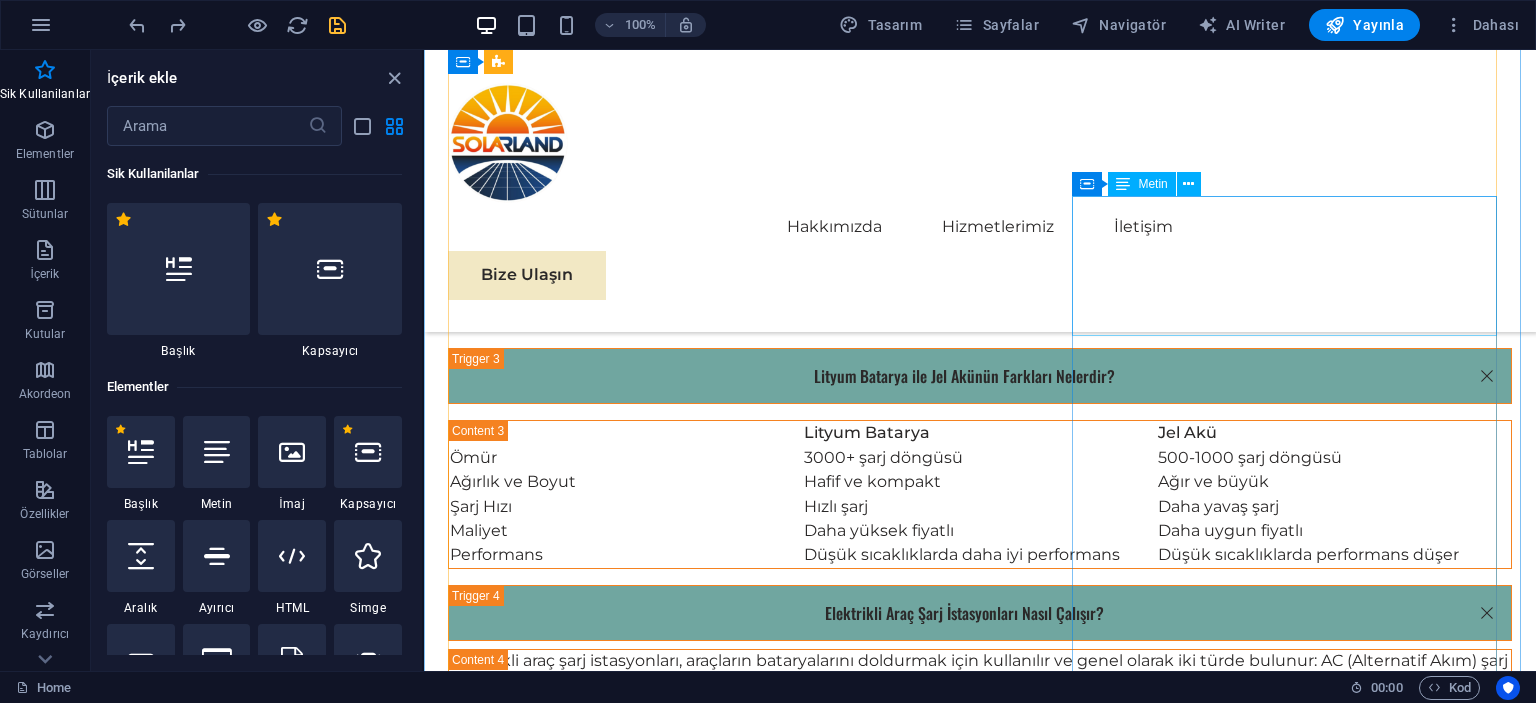 click on "04" at bounding box center [664, 4948] 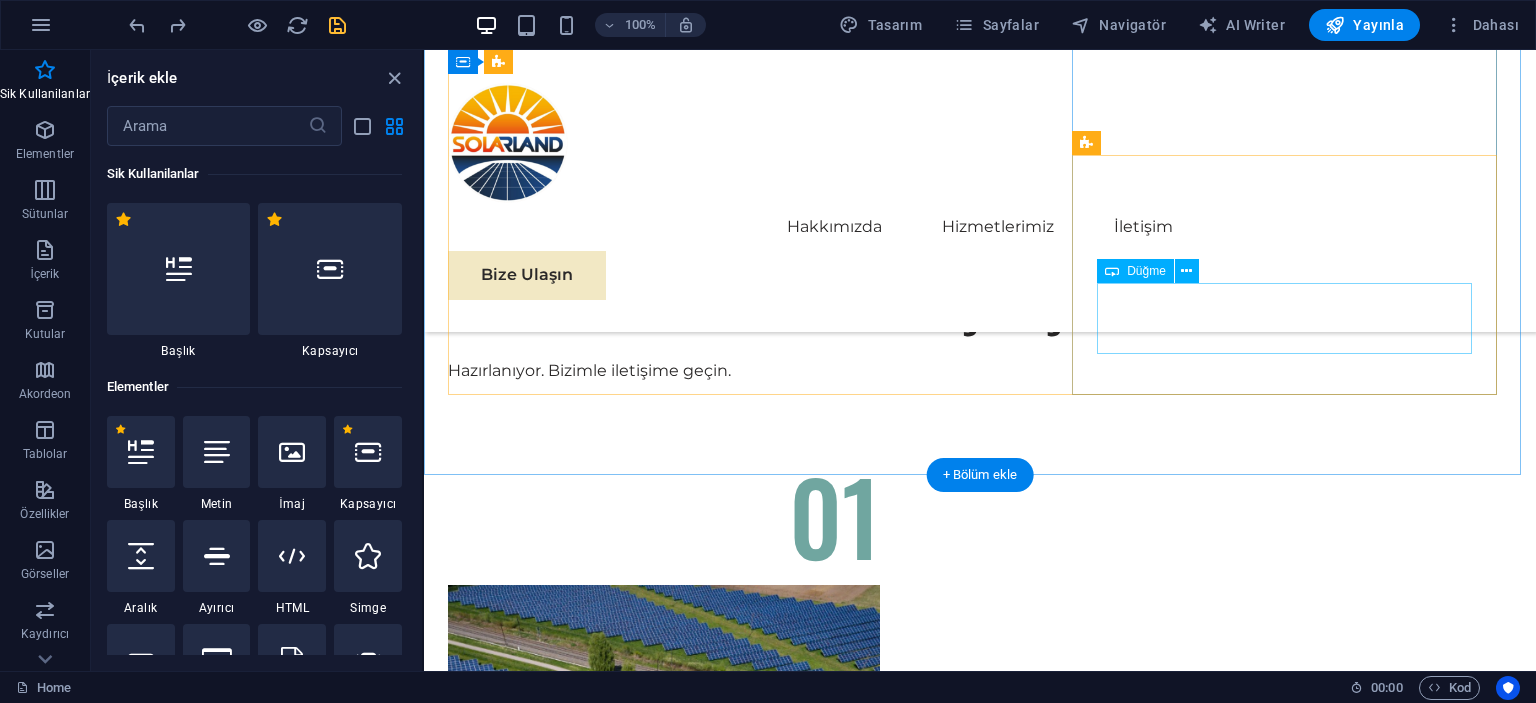 scroll, scrollTop: 6500, scrollLeft: 0, axis: vertical 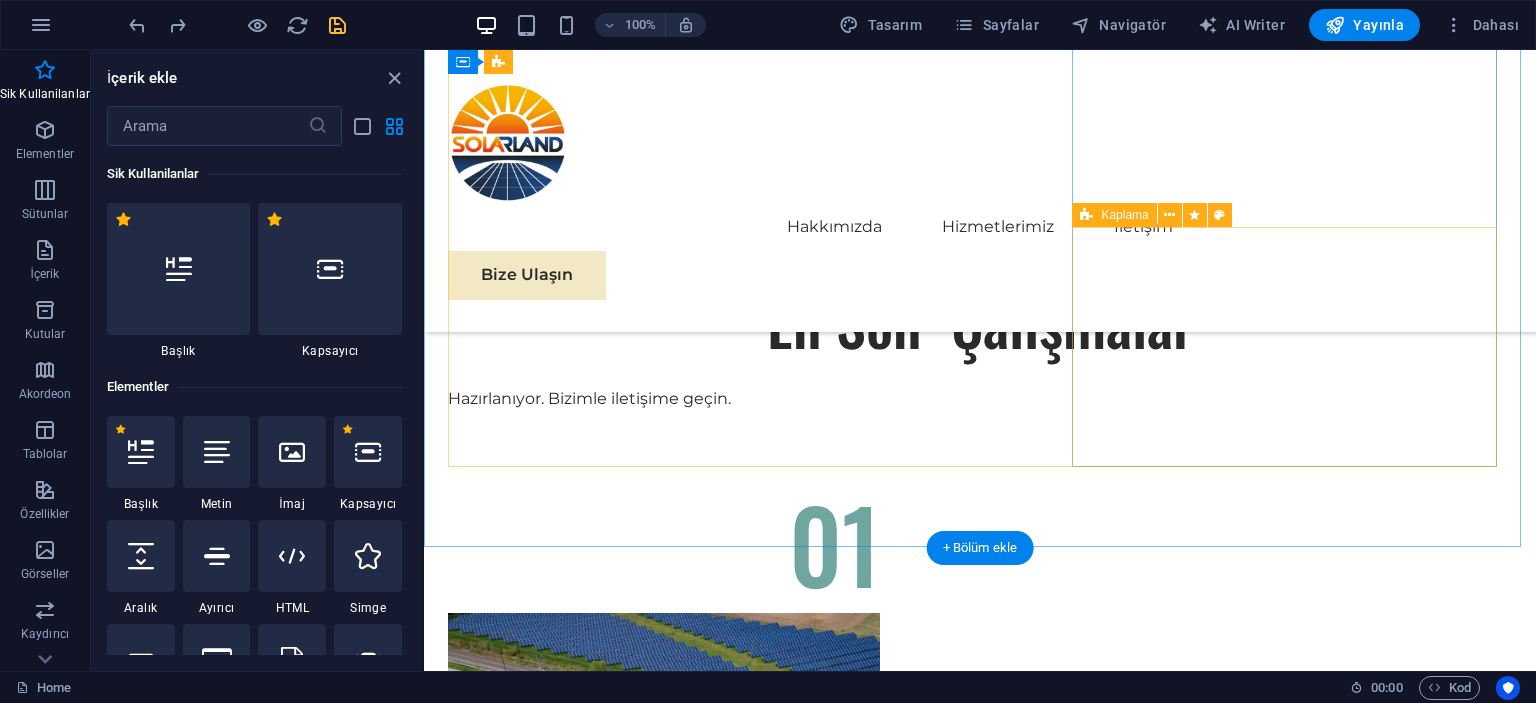 click on "Daha Az Oku" at bounding box center [992, 5039] 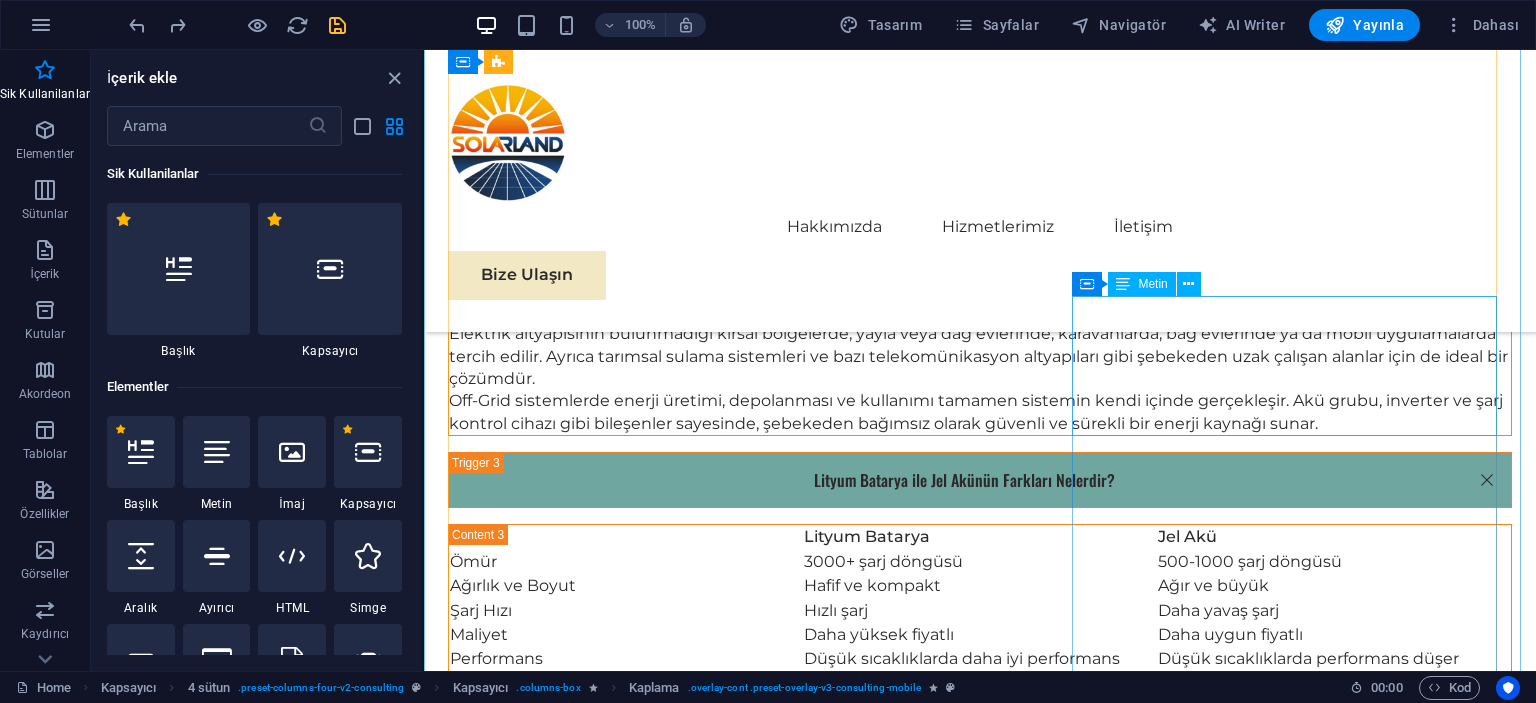 scroll, scrollTop: 5600, scrollLeft: 0, axis: vertical 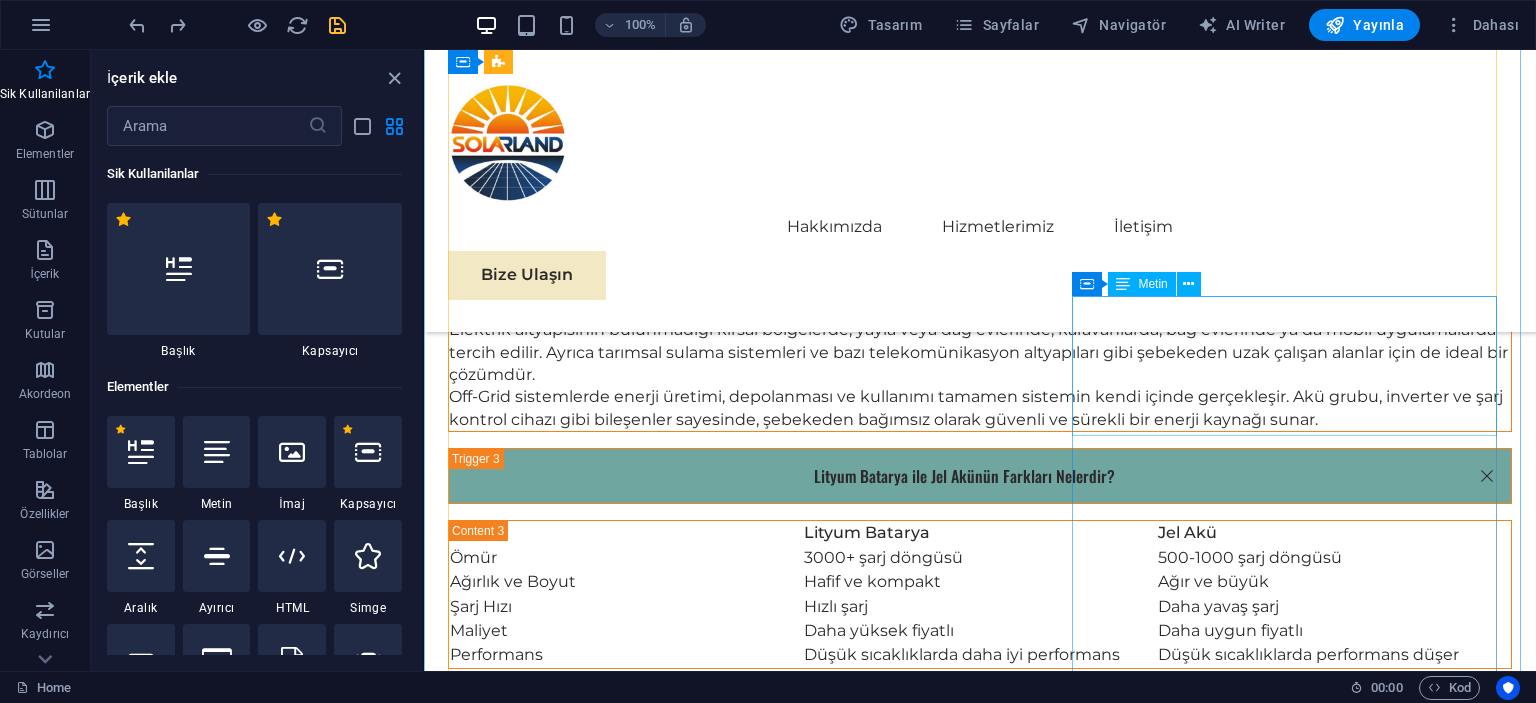 click on "04" at bounding box center (664, 5048) 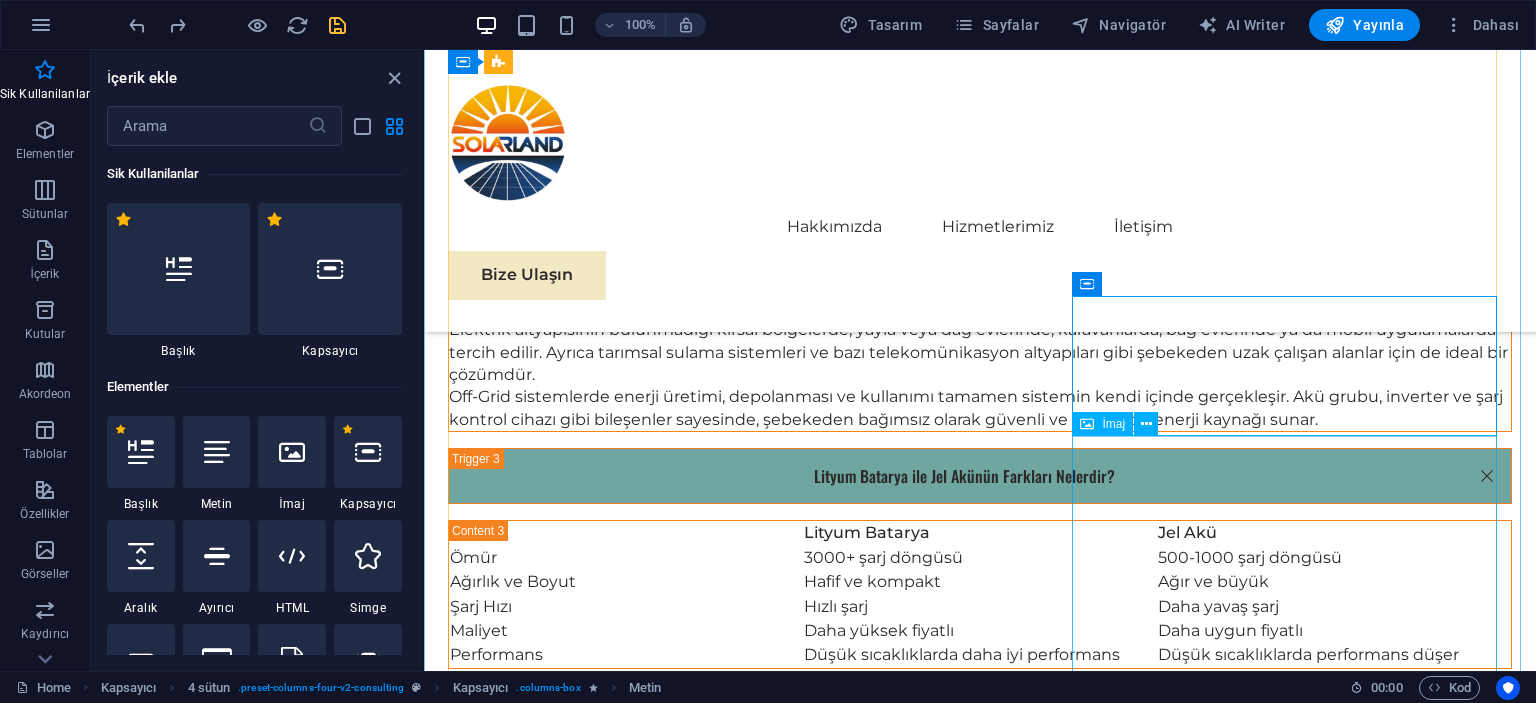 click at bounding box center [664, 5377] 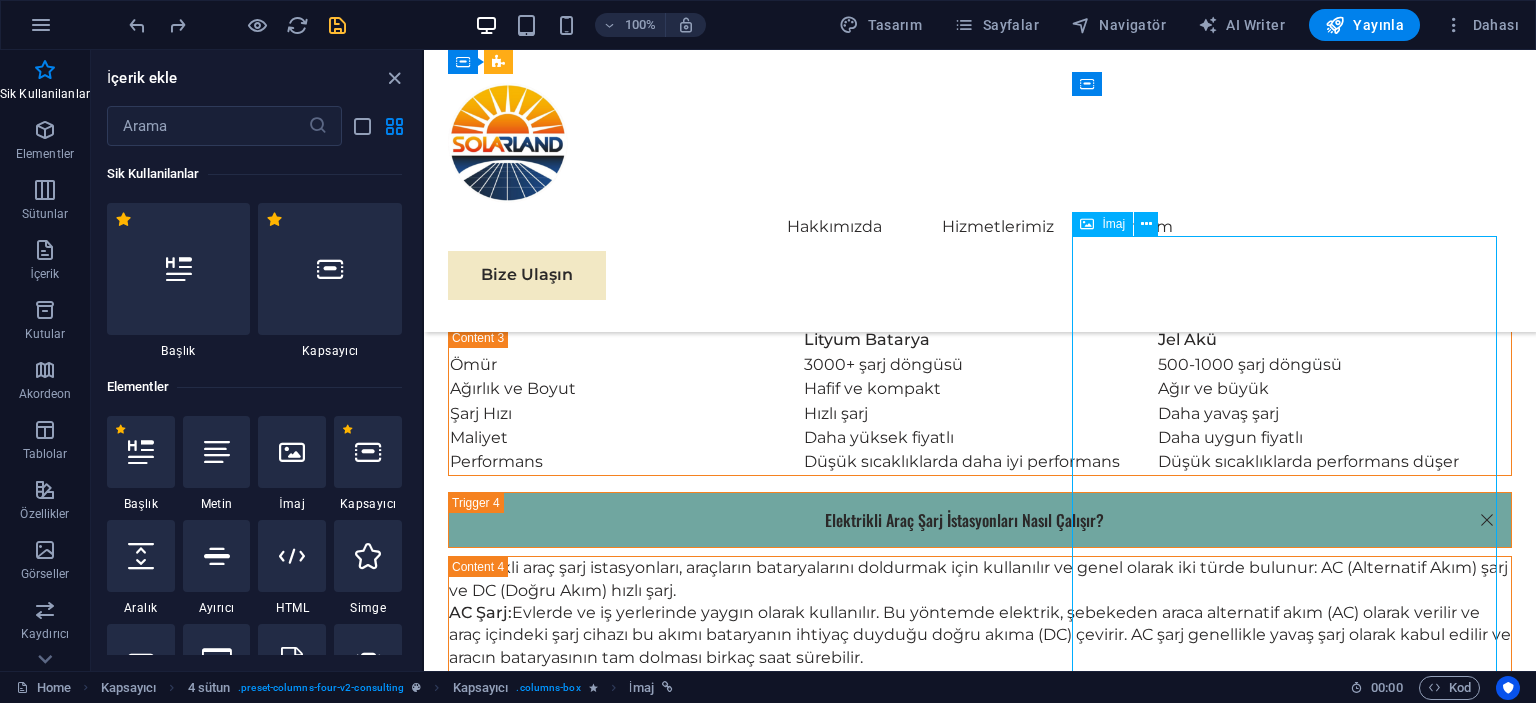 scroll, scrollTop: 5800, scrollLeft: 0, axis: vertical 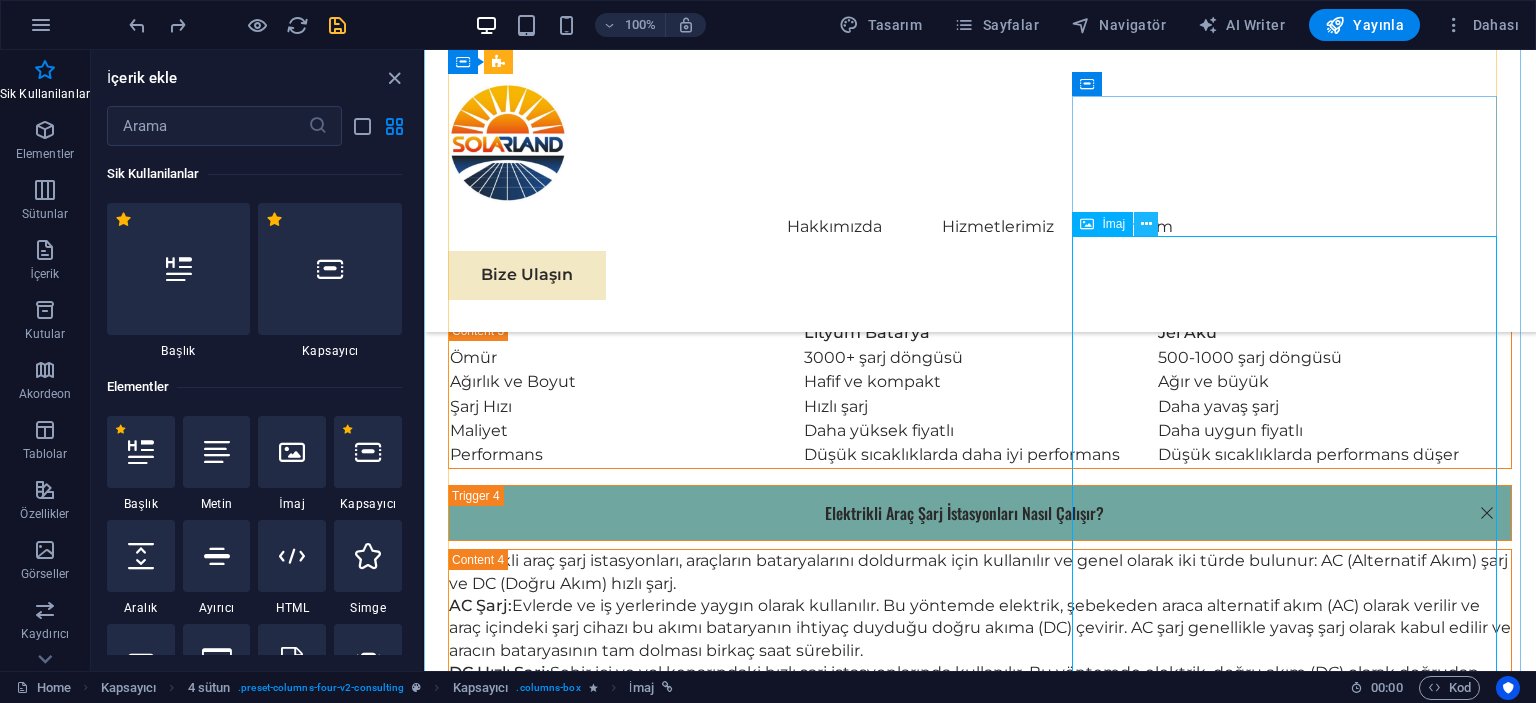 click at bounding box center [1146, 224] 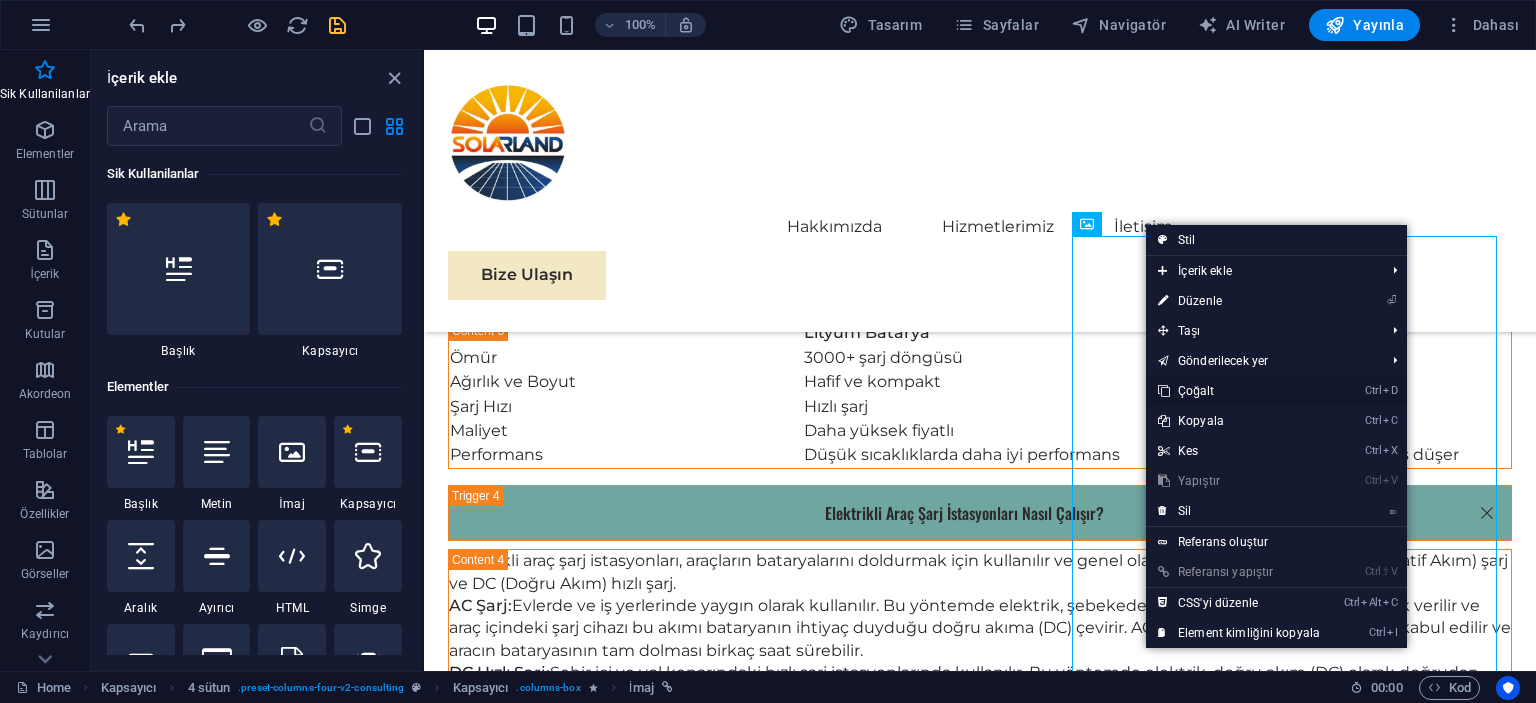 click on "Ctrl D  Çoğalt" at bounding box center [1239, 391] 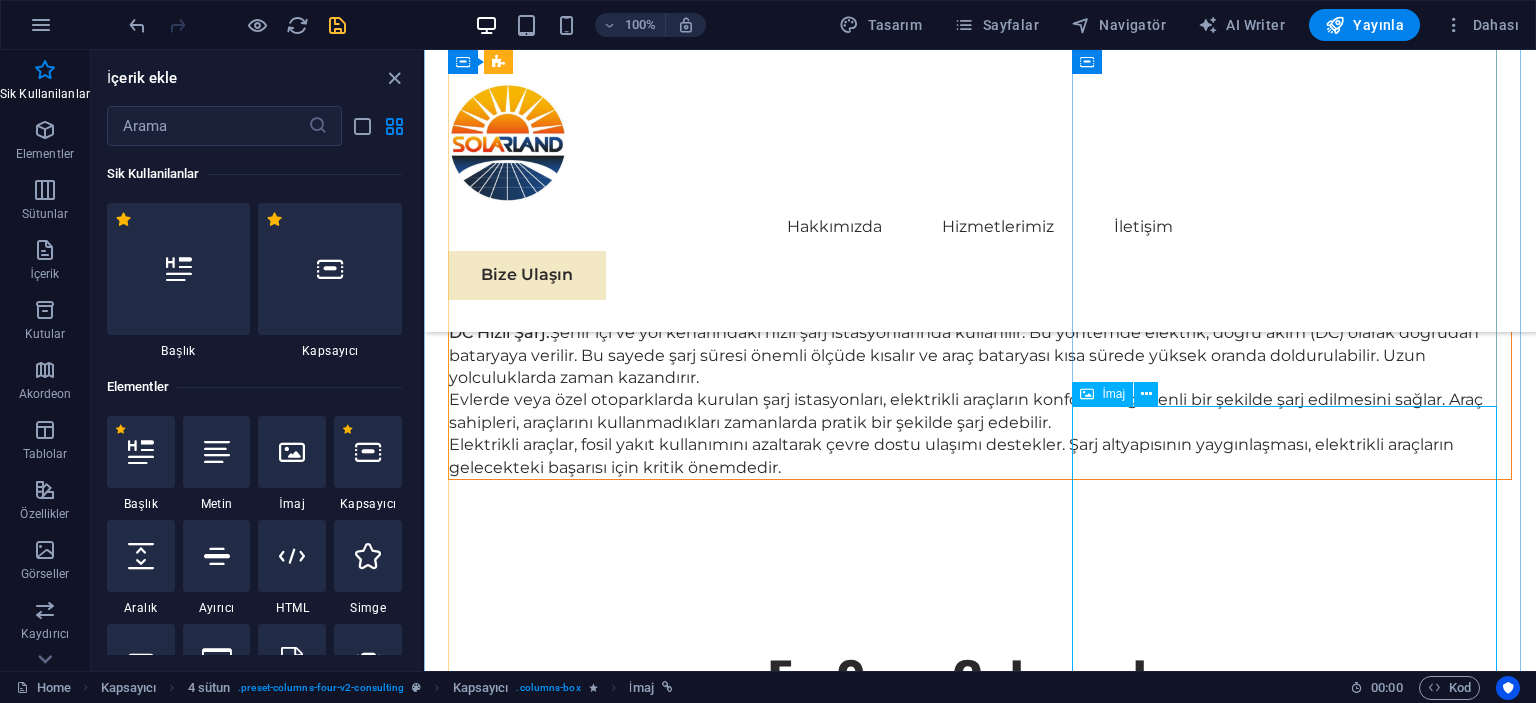 scroll, scrollTop: 6139, scrollLeft: 0, axis: vertical 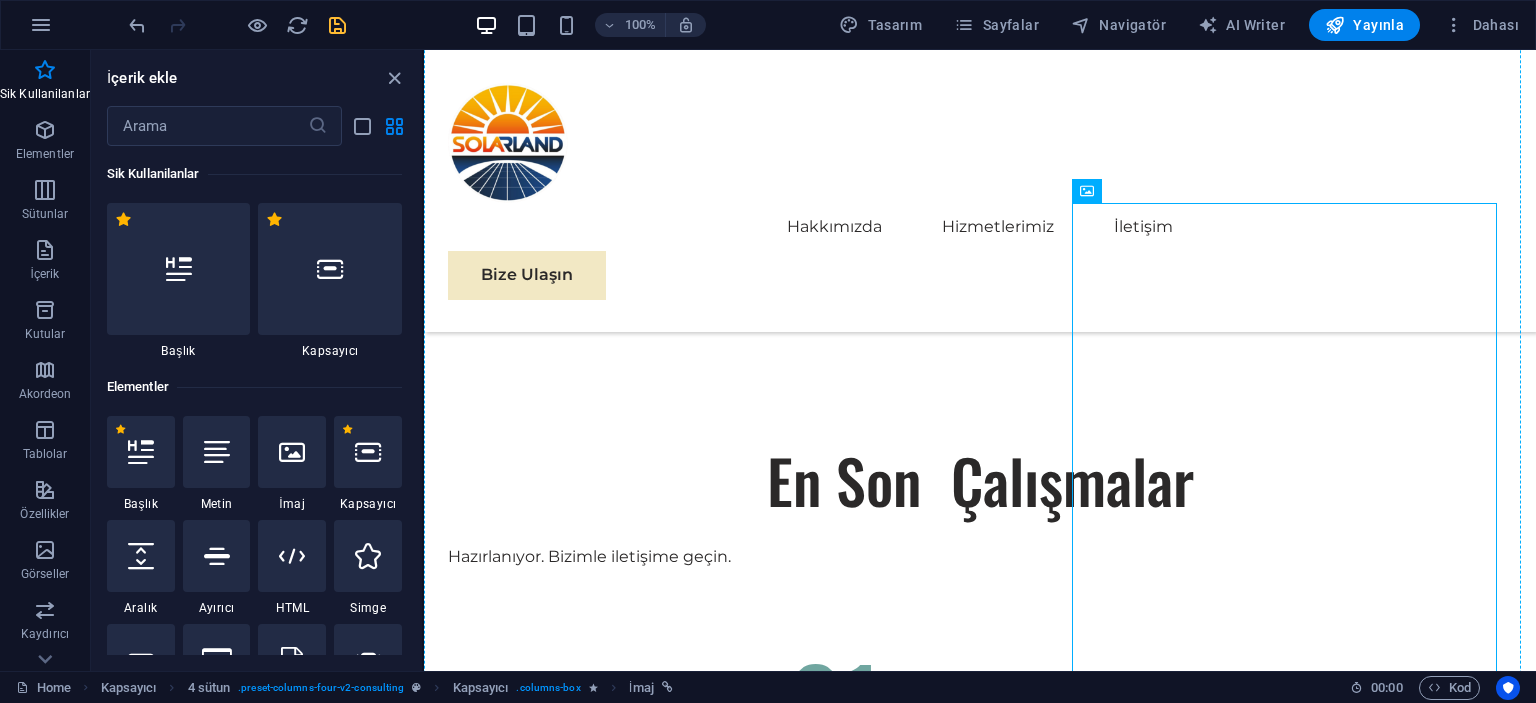 drag, startPoint x: 1284, startPoint y: 443, endPoint x: 690, endPoint y: 562, distance: 605.8028 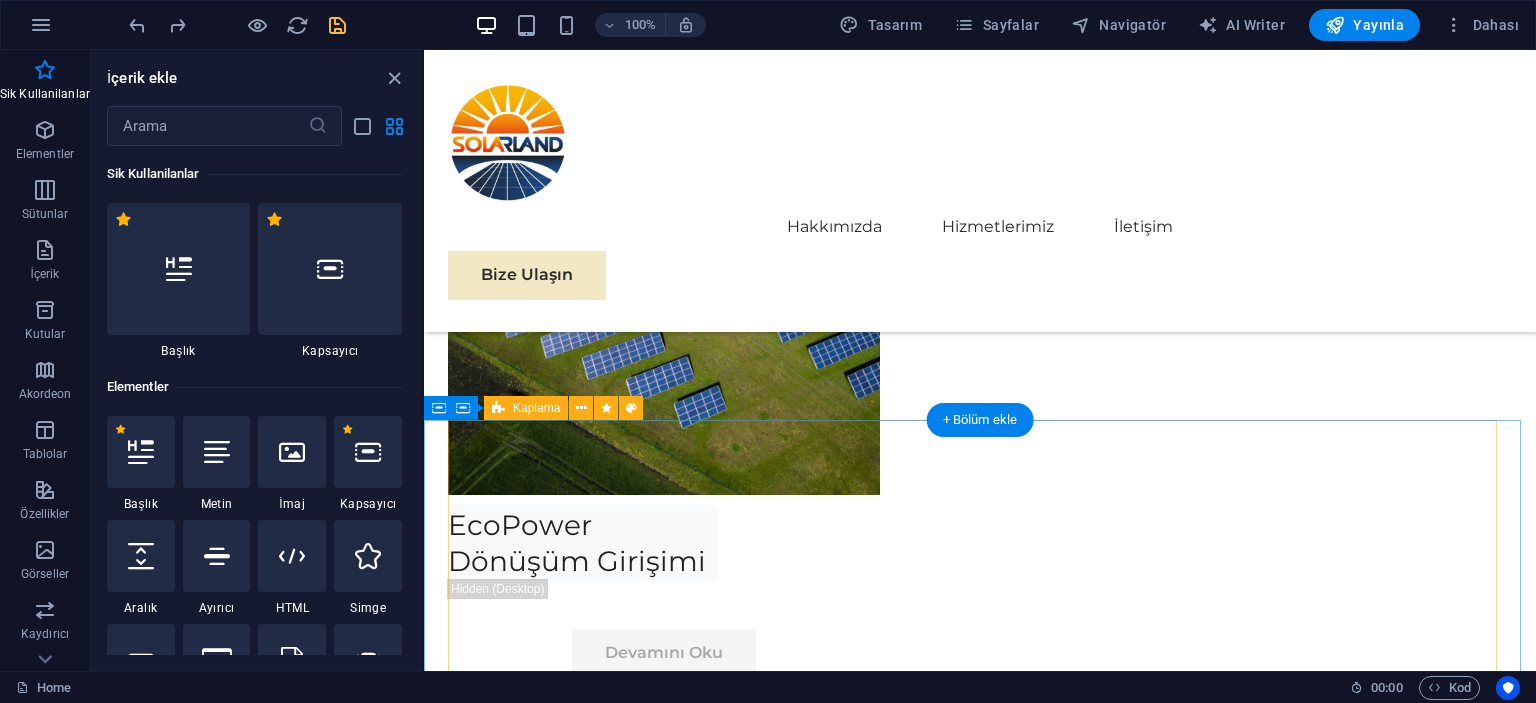 scroll, scrollTop: 7139, scrollLeft: 0, axis: vertical 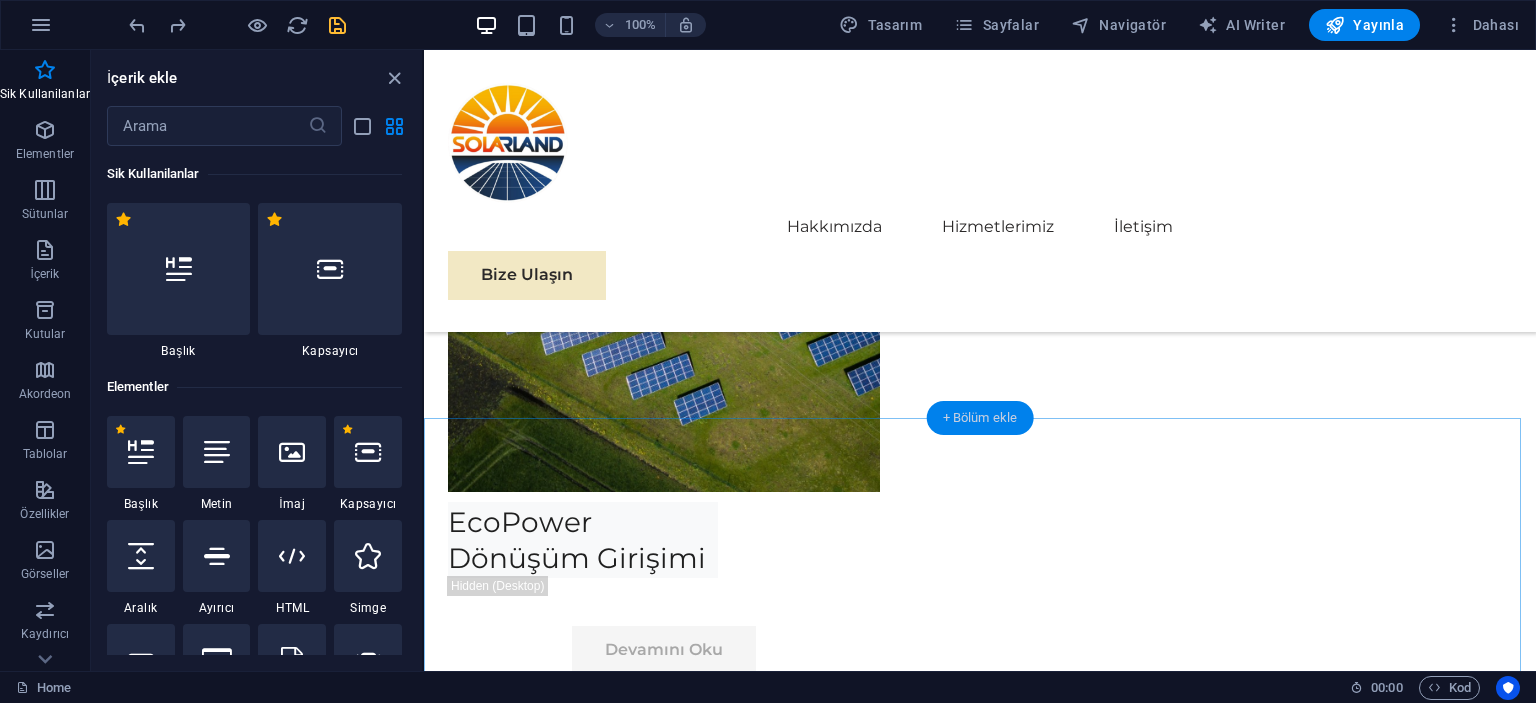 click on "+ Bölüm ekle" at bounding box center (980, 418) 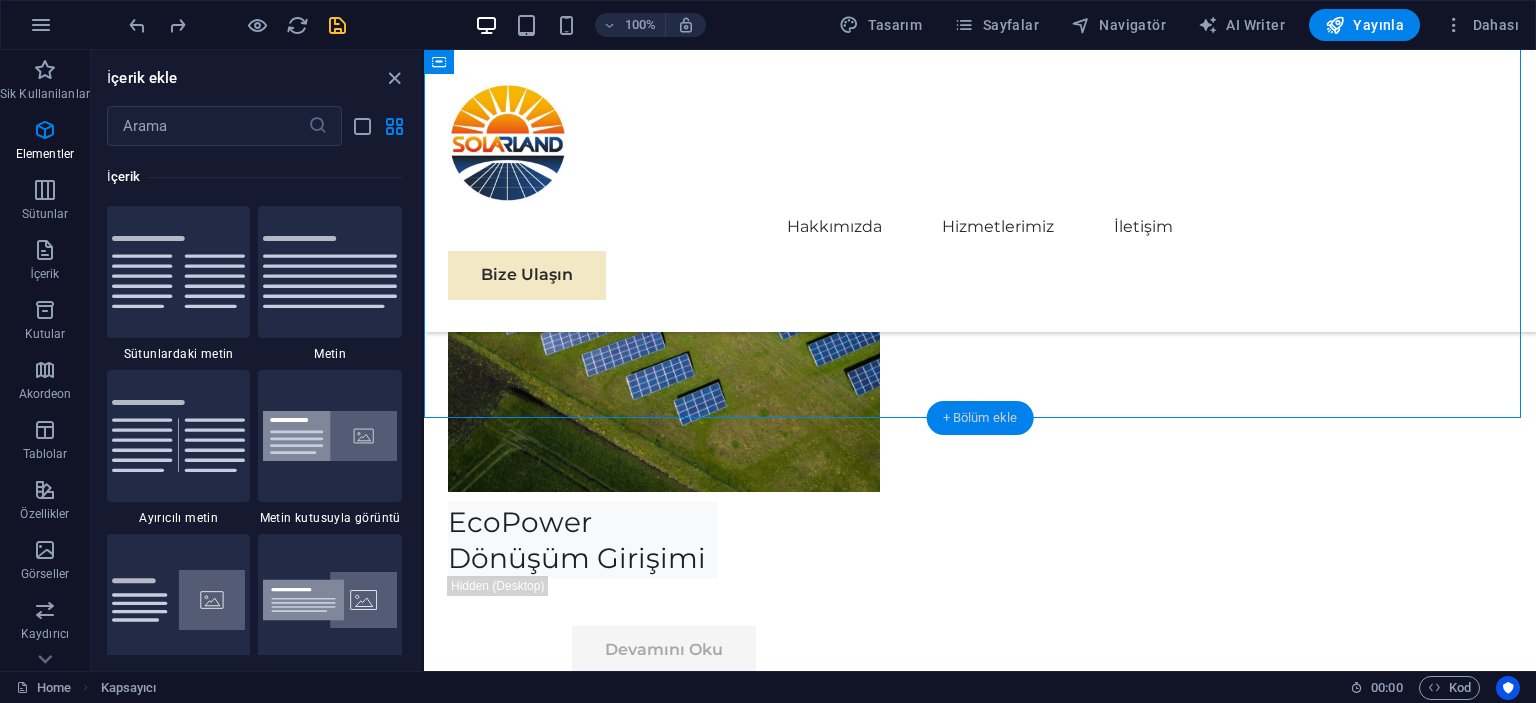 scroll, scrollTop: 3499, scrollLeft: 0, axis: vertical 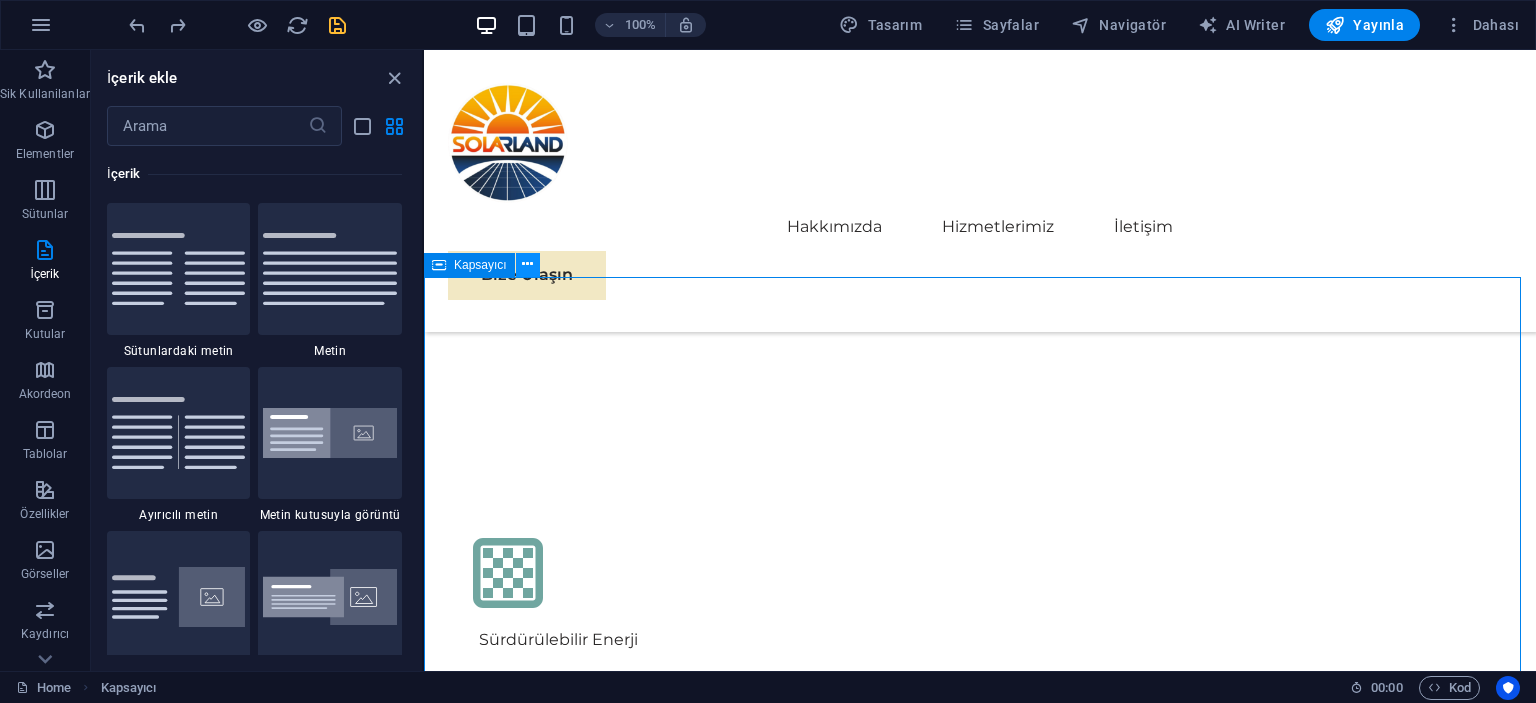 click at bounding box center (527, 264) 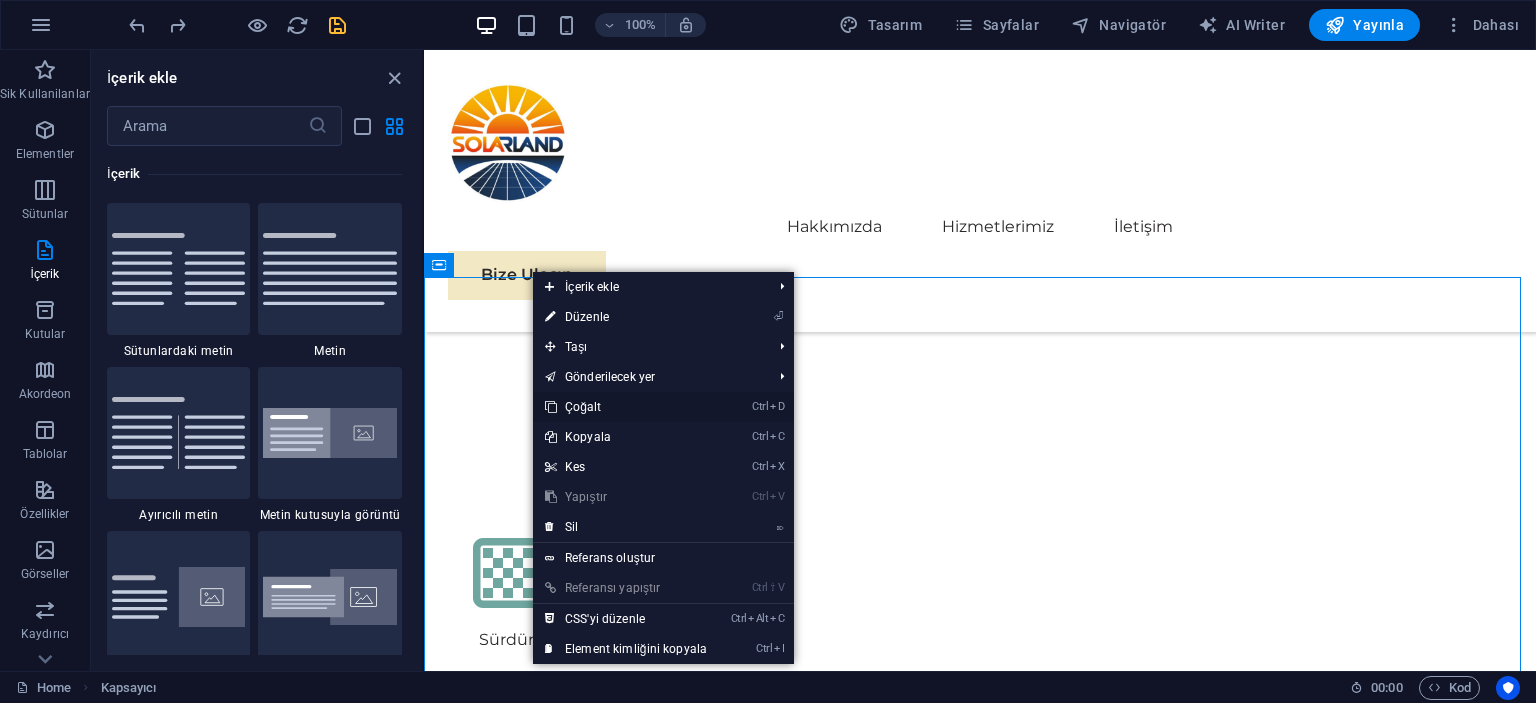 click on "Ctrl D  Çoğalt" at bounding box center (626, 407) 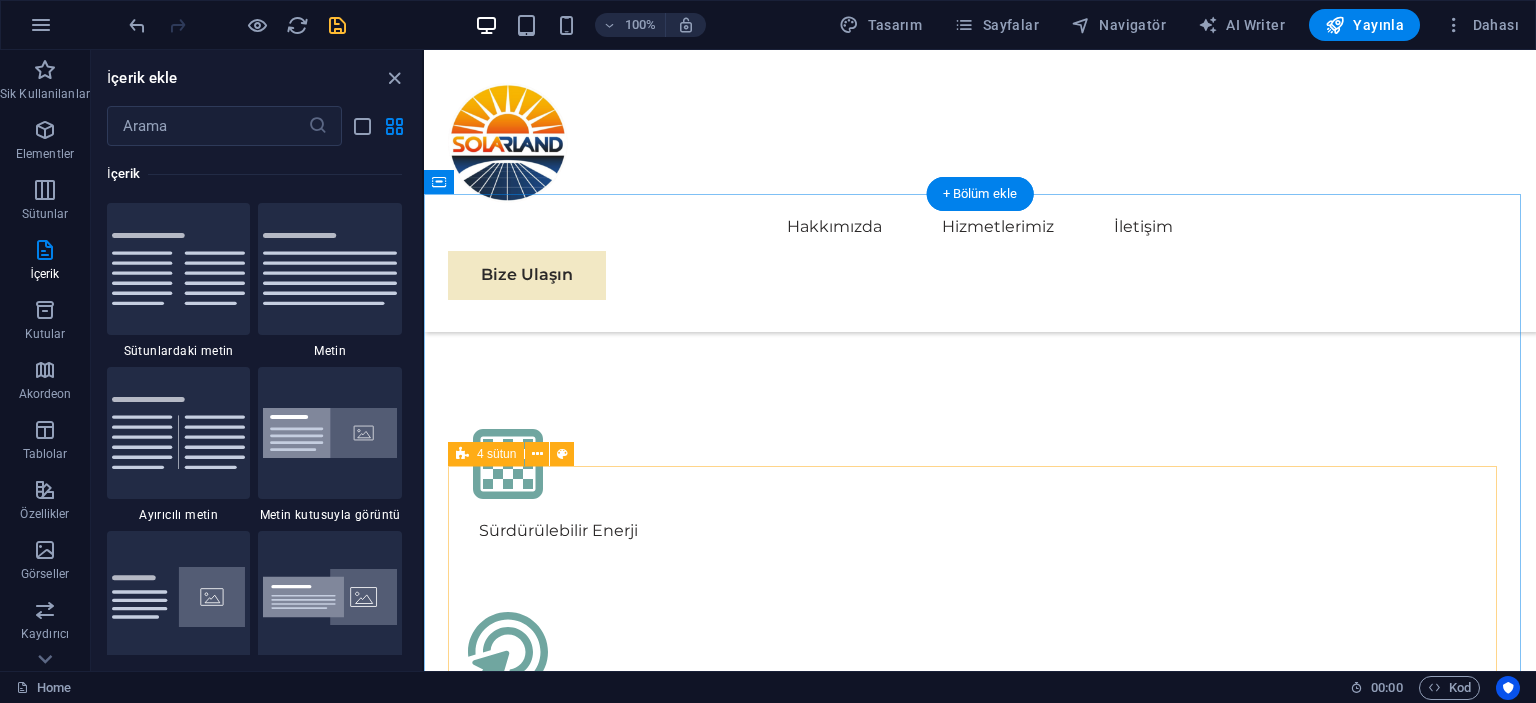 scroll, scrollTop: 4066, scrollLeft: 0, axis: vertical 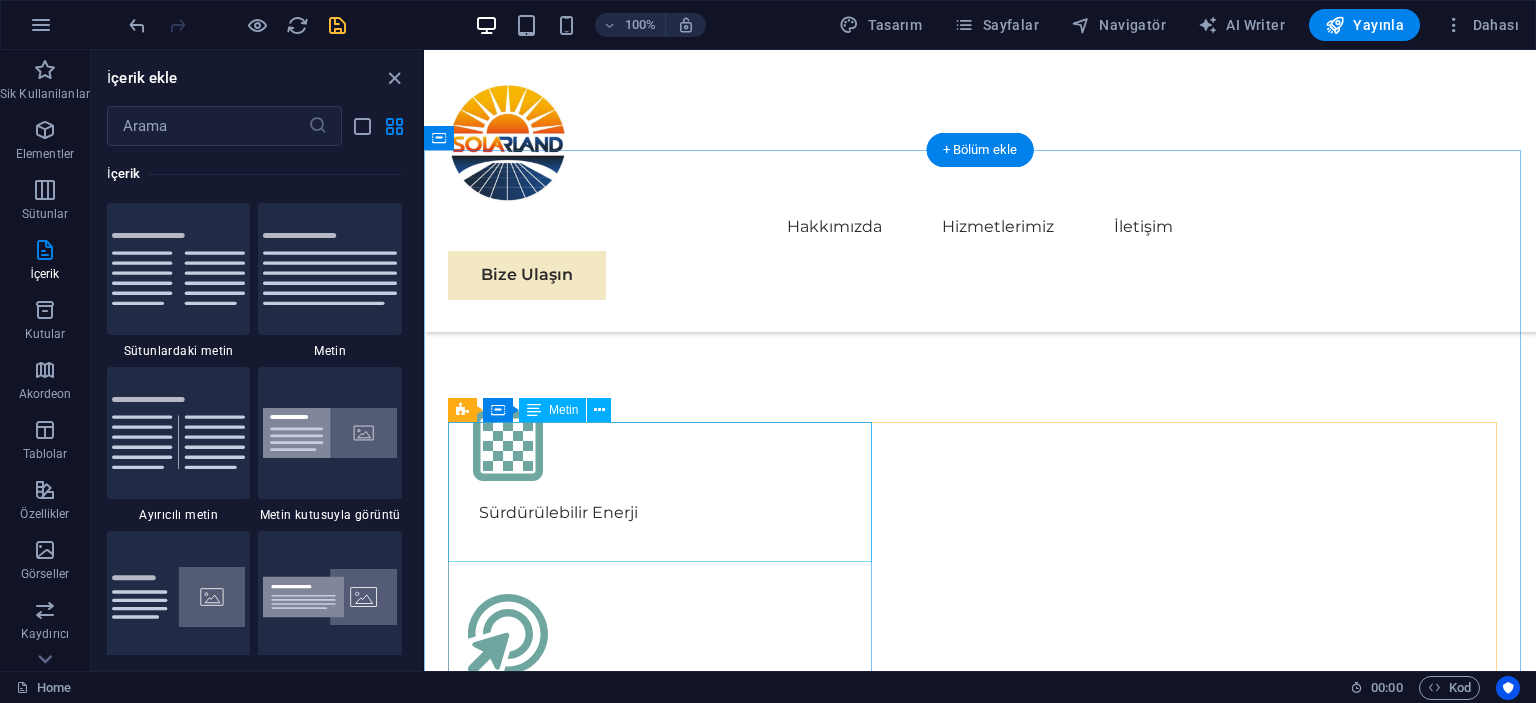 click on "01" at bounding box center [664, 2977] 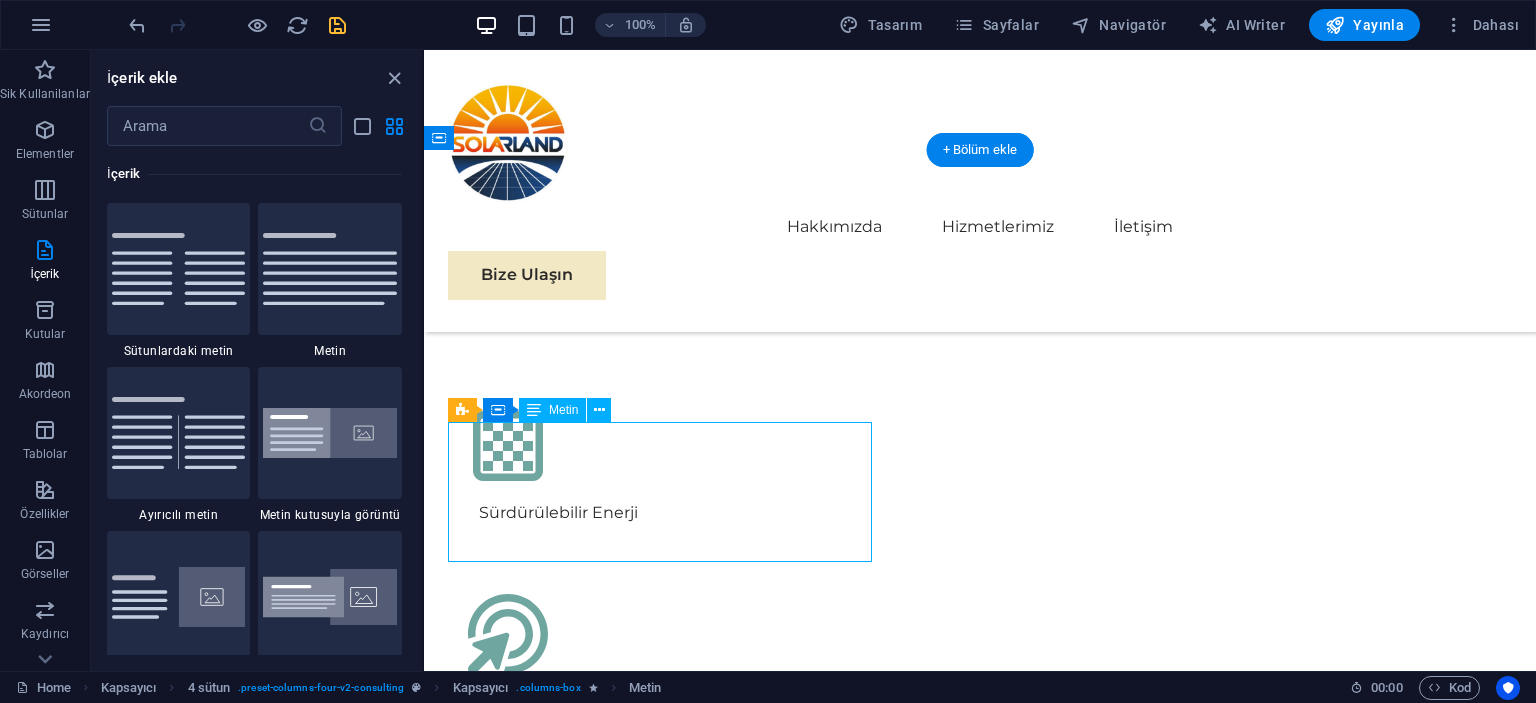 click on "01" at bounding box center [664, 2977] 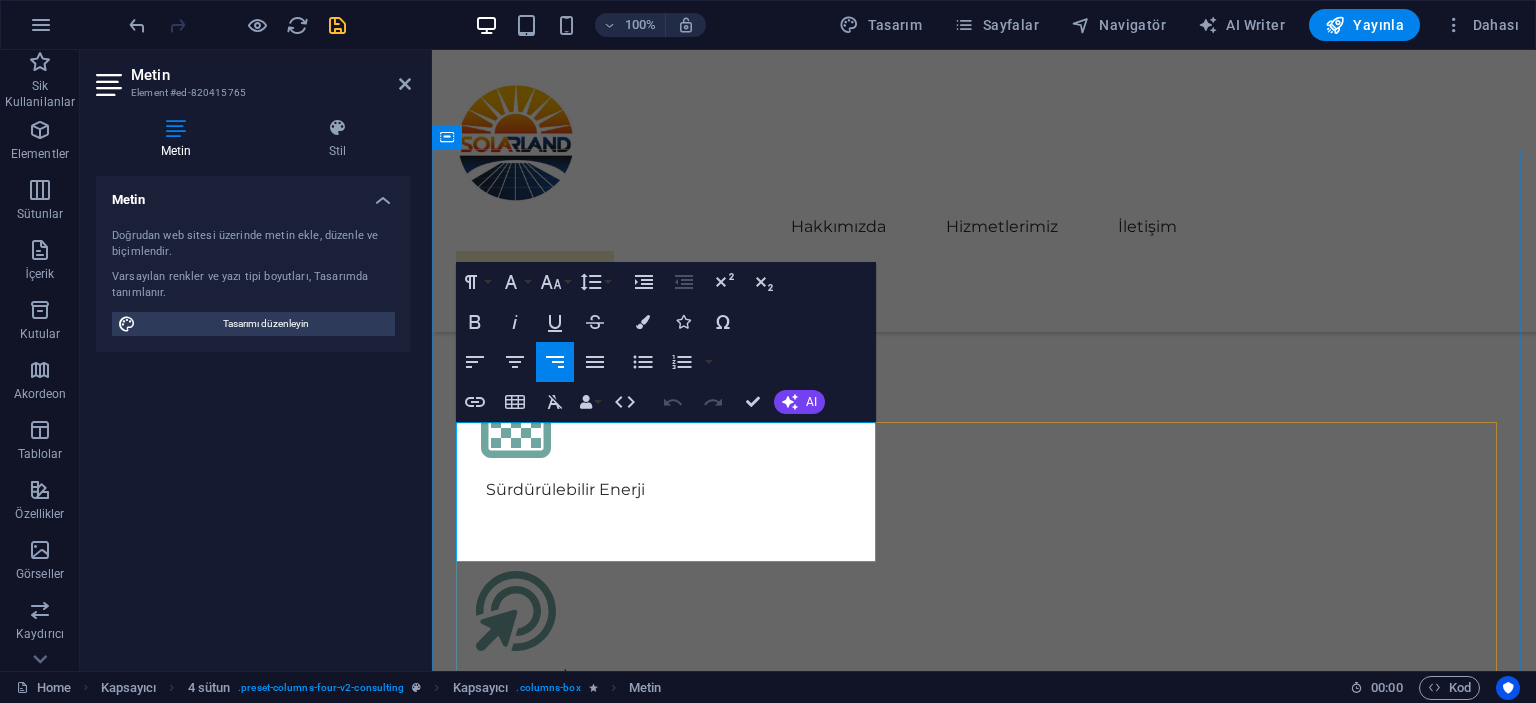 click on "01" at bounding box center (838, 2954) 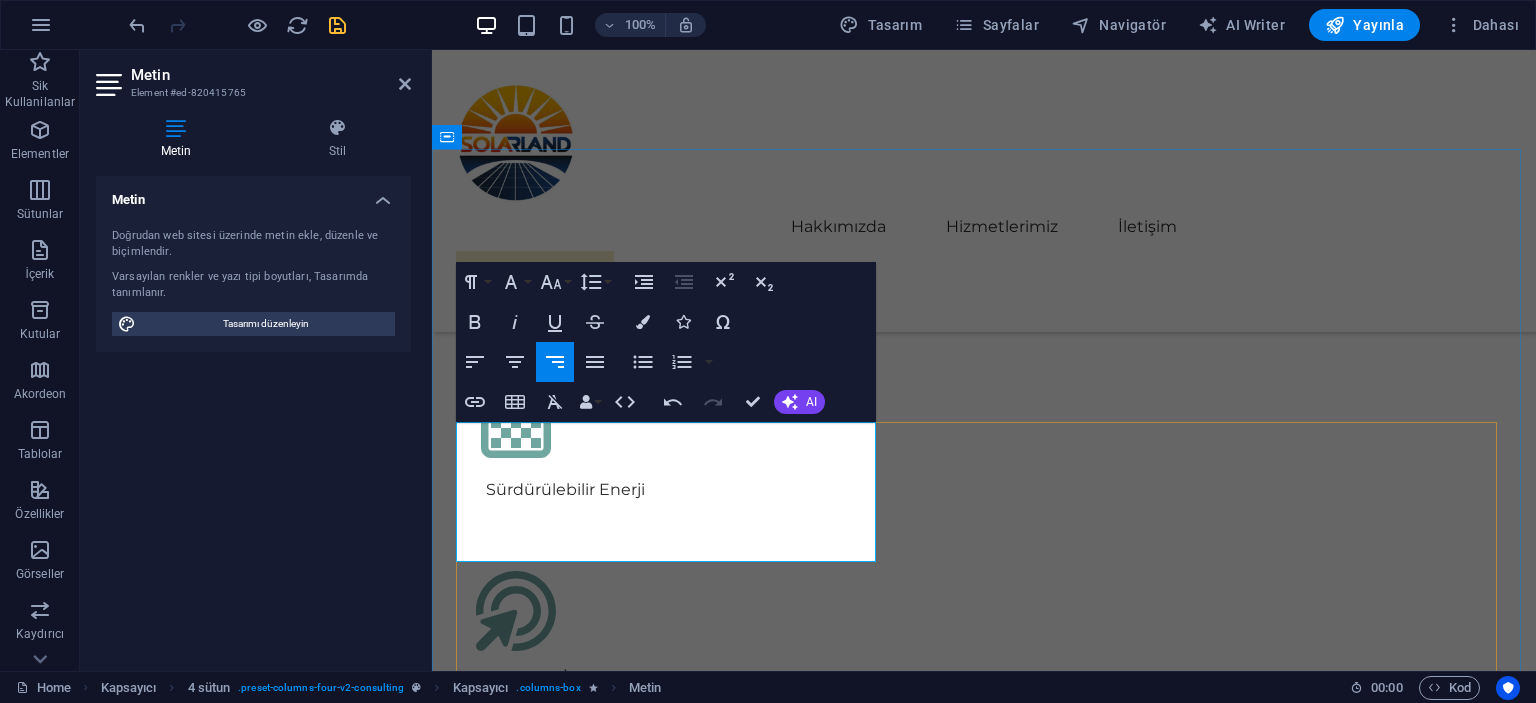 type 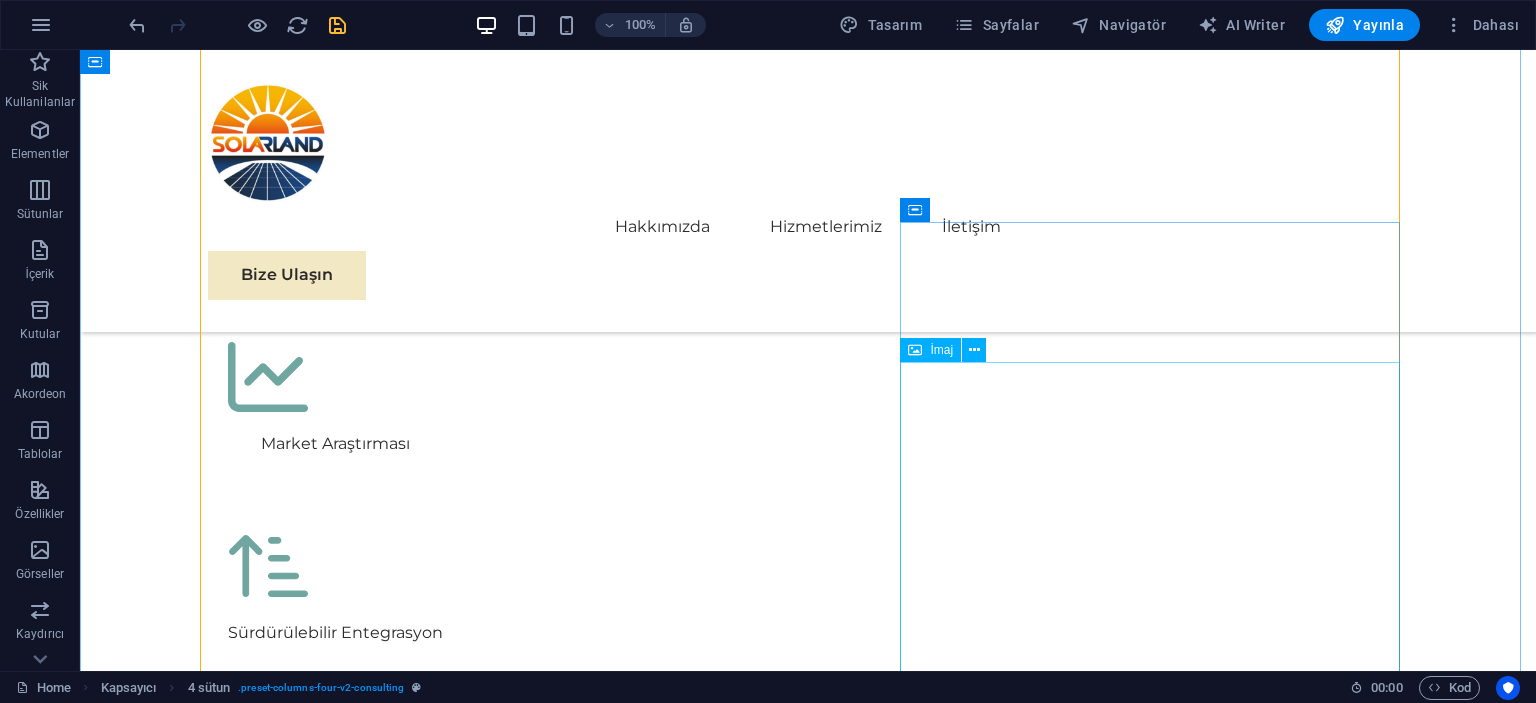 scroll, scrollTop: 4461, scrollLeft: 0, axis: vertical 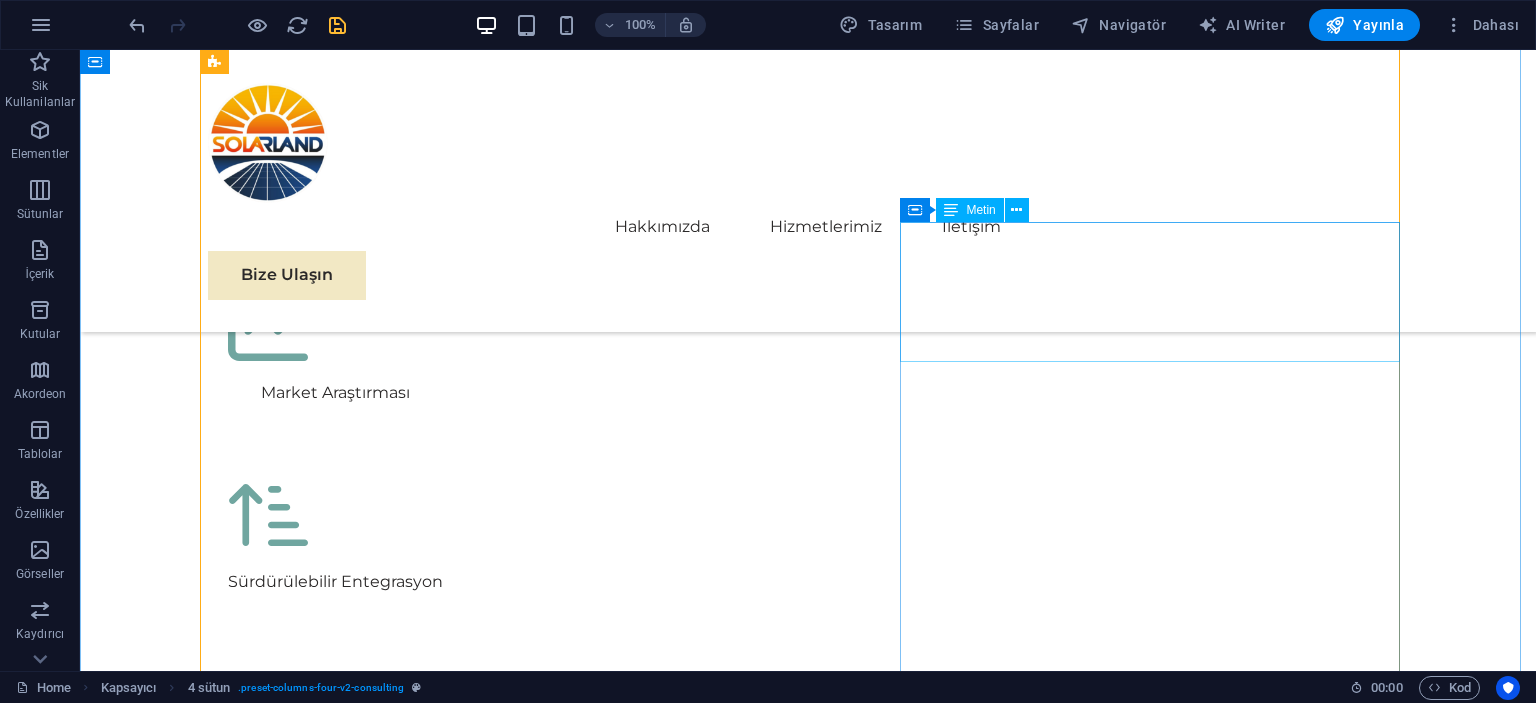 click on "02" at bounding box center (808, 3854) 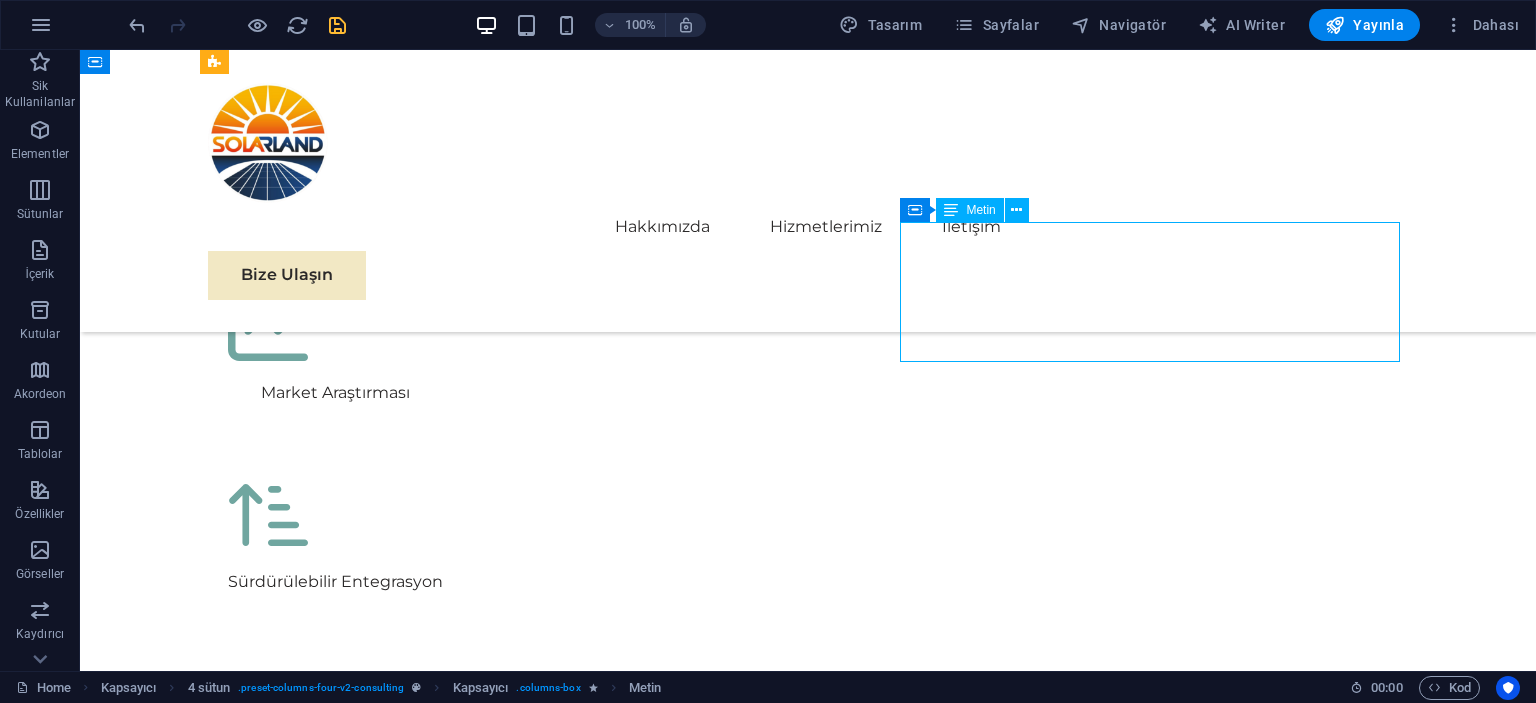 click on "02" at bounding box center (808, 3854) 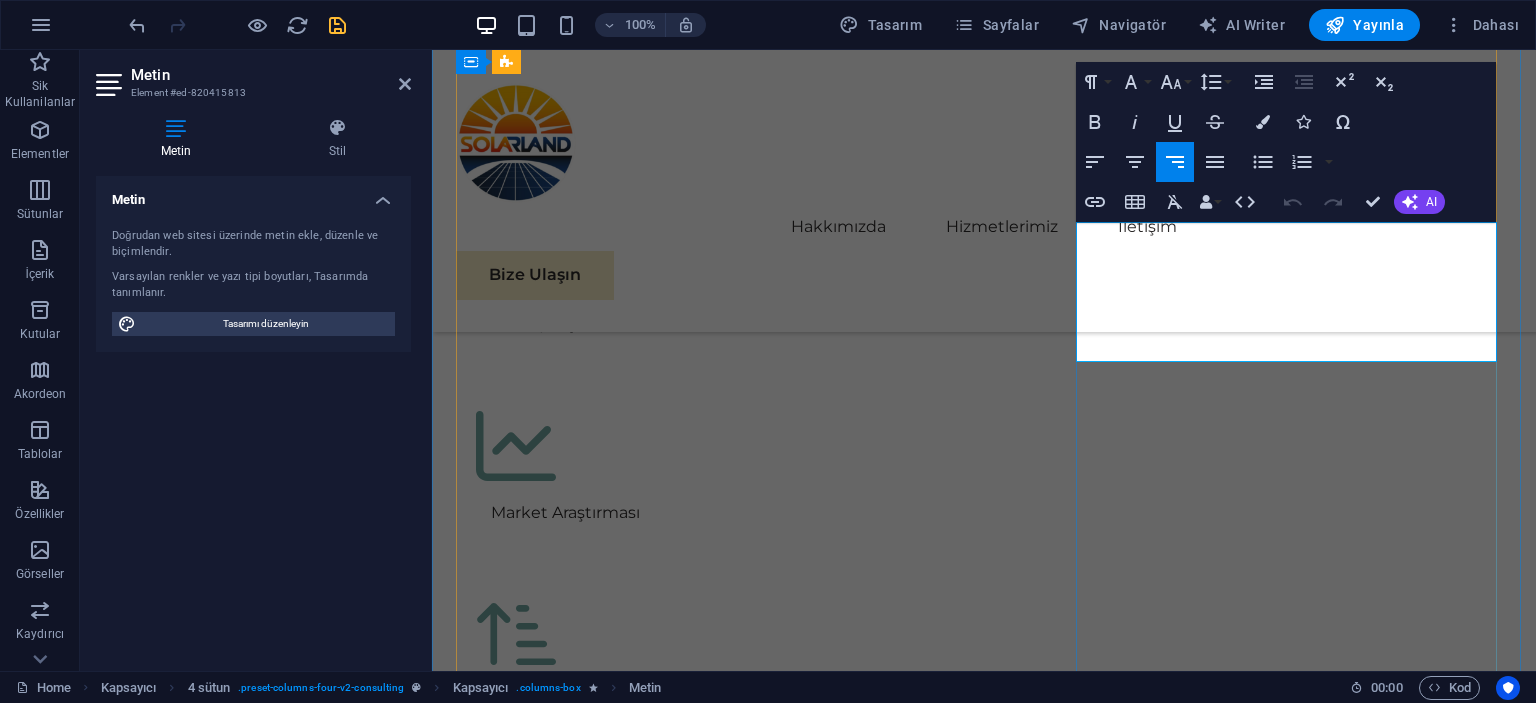 click on "02" at bounding box center (1146, 3977) 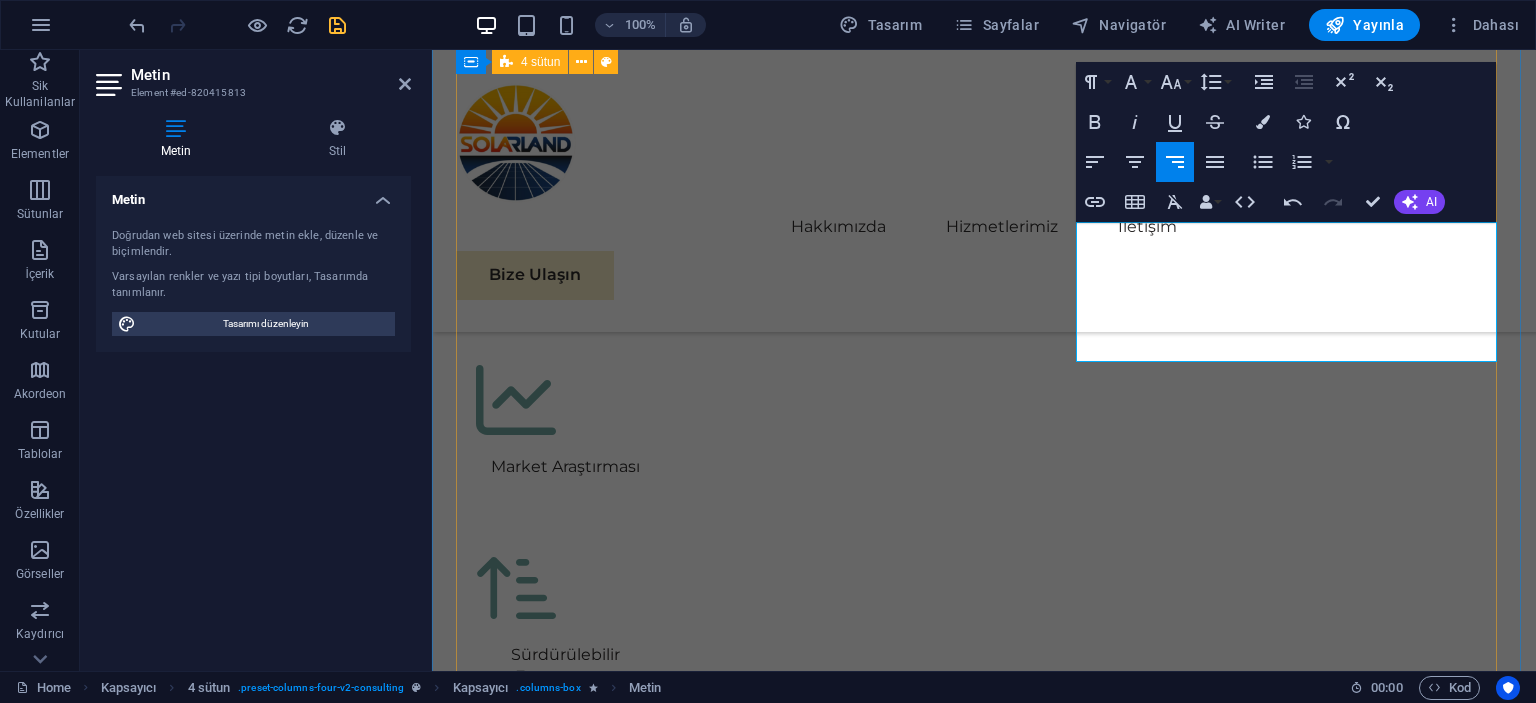 click on "05 EcoPower Dönüşüm Girişimi Devamını Oku Daha Az Oku 06 Stratejik Sürdürülebilirlik Yol Haritası Devamını Oku Daha Az Oku 03 Küresel Pazar Genişleme Stratejisi Devamını Oku Daha Az Oku 04 Yenilenebilir Enerji Optimizasyonu Devamını Oku Daha Az Oku" at bounding box center [984, 5075] 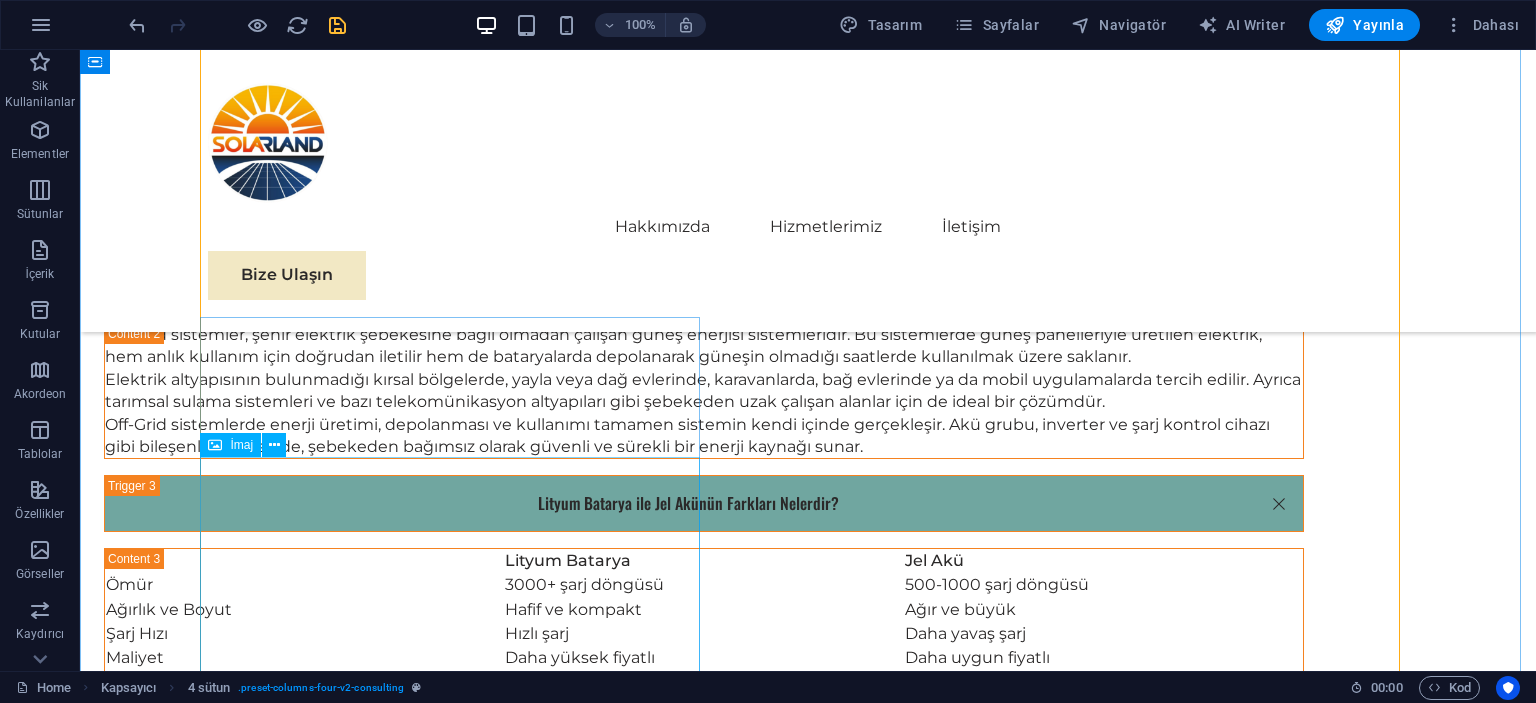 scroll, scrollTop: 5461, scrollLeft: 0, axis: vertical 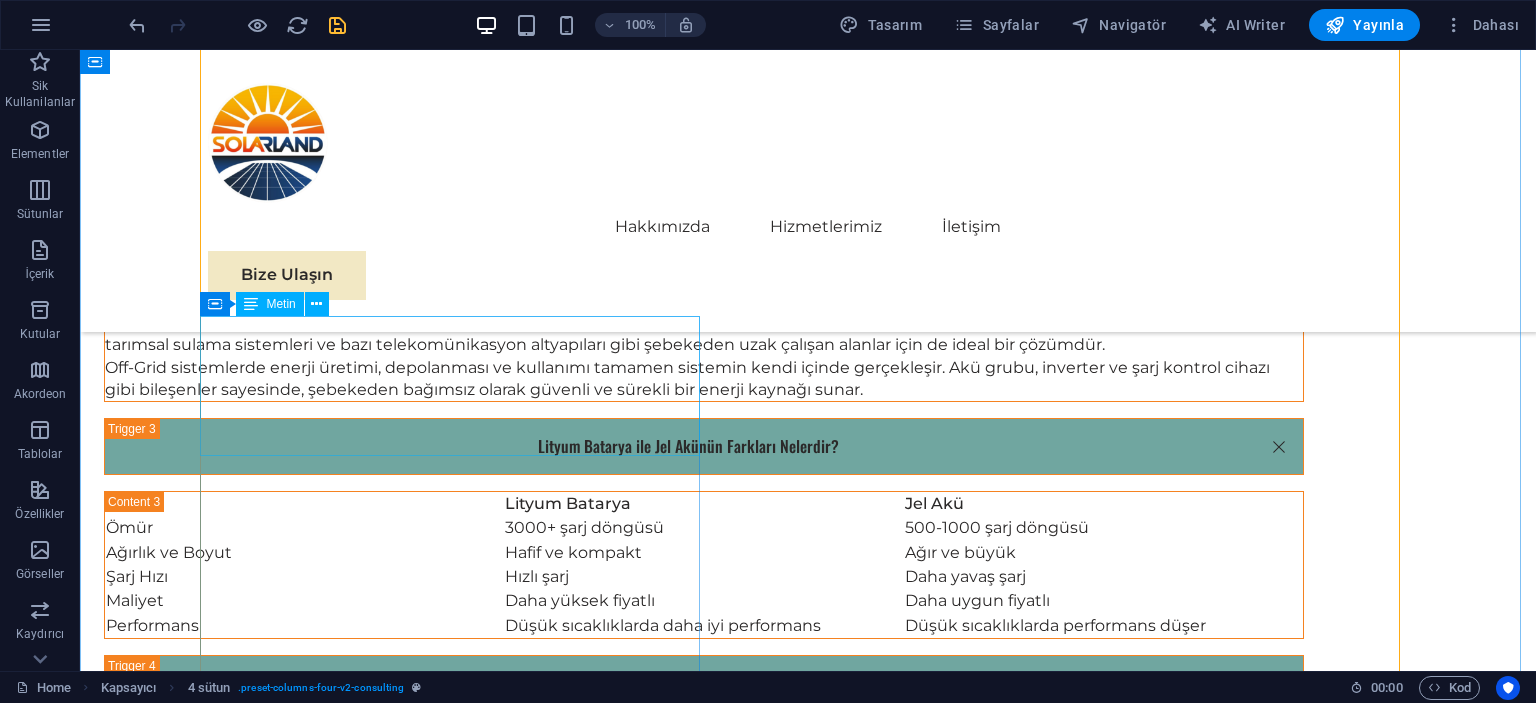 click on "03" at bounding box center (808, 3949) 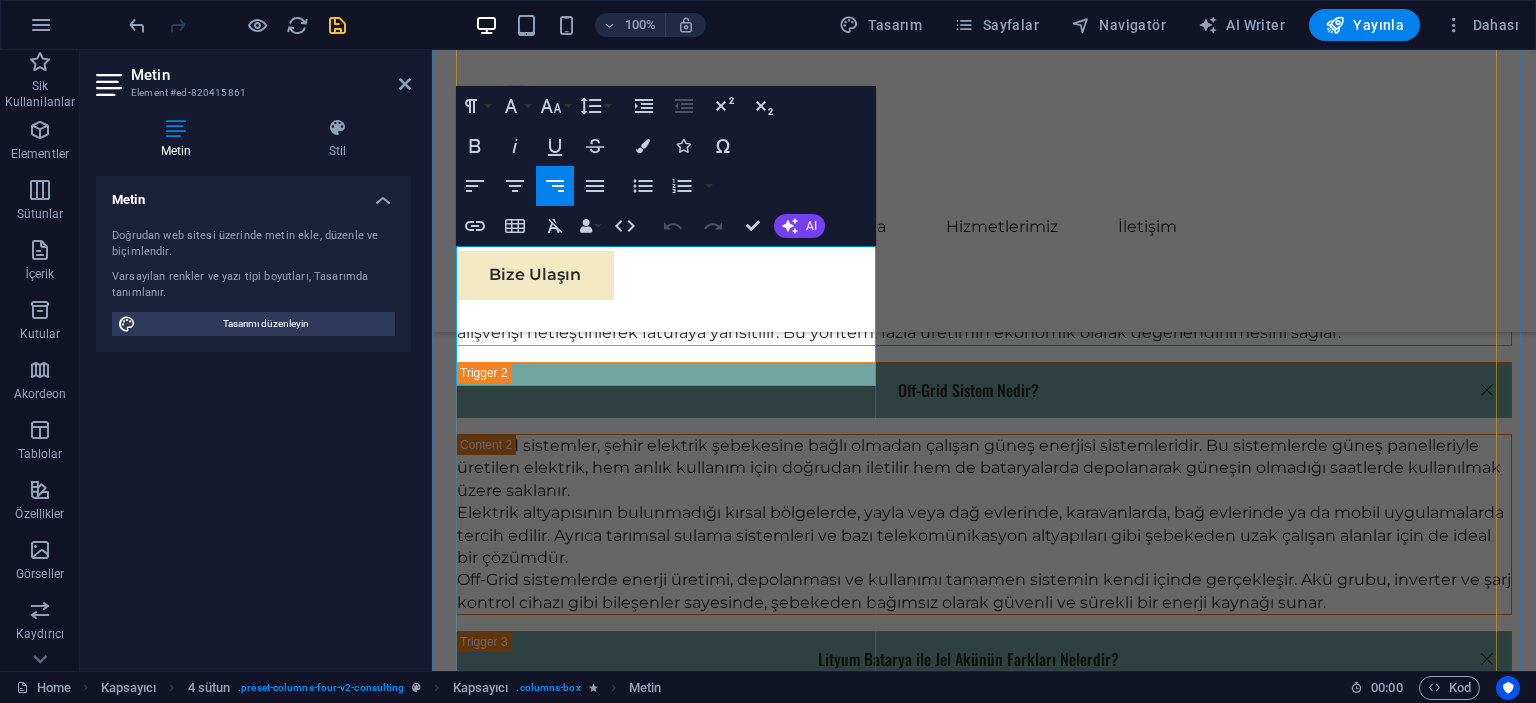 click on "03" at bounding box center [1146, 4011] 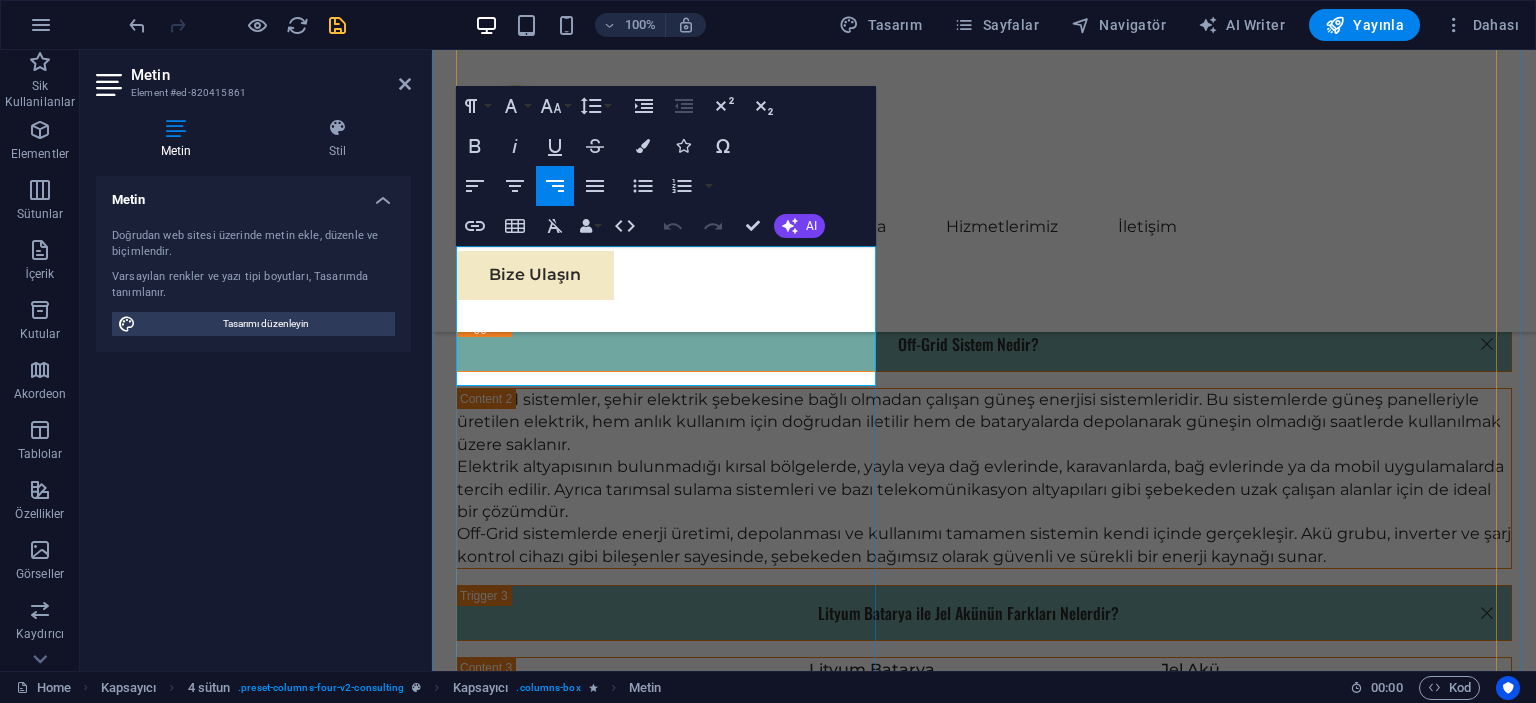 type 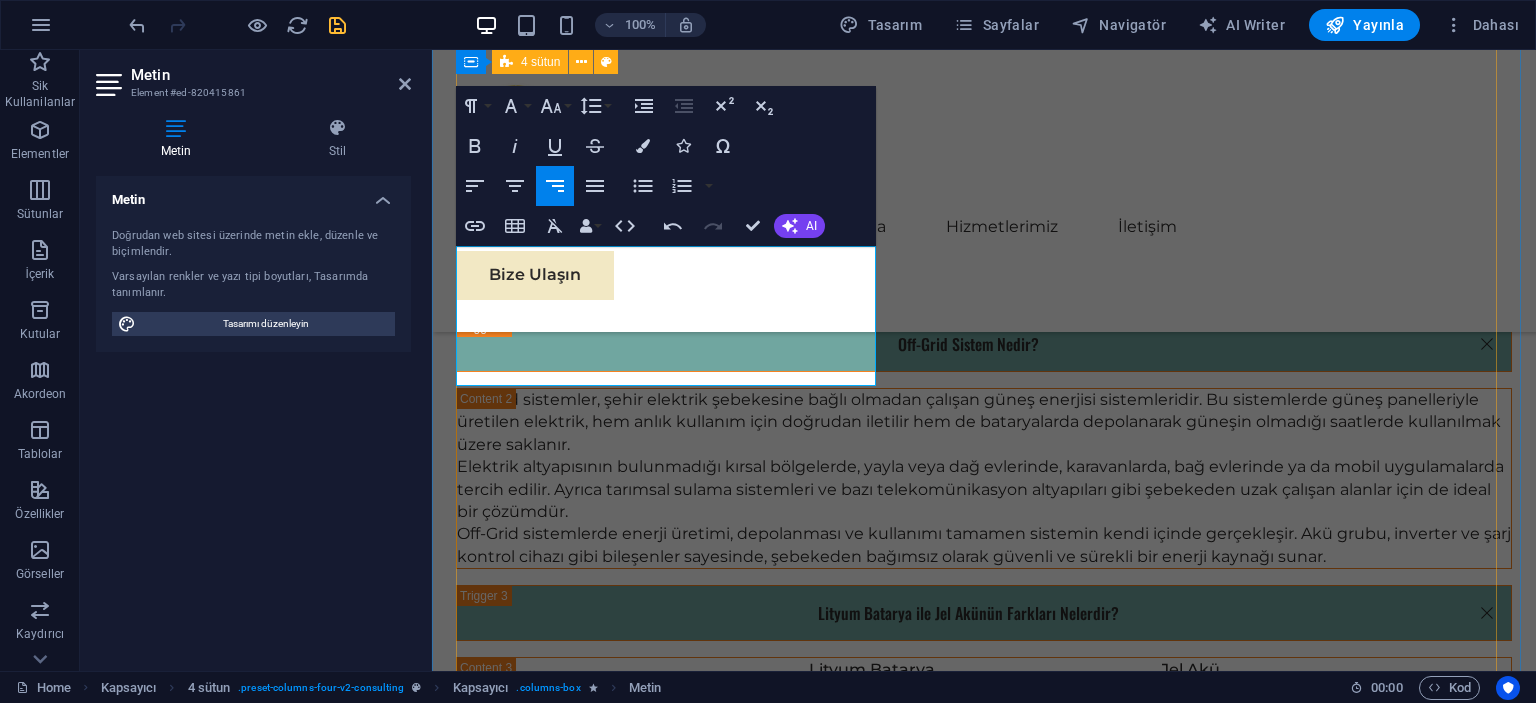 click on "05 EcoPower Dönüşüm Girişimi Devamını Oku Daha Az Oku 06 Stratejik Sürdürülebilirlik Yol Haritası Devamını Oku Daha Az Oku 07 Küresel Pazar Genişleme Stratejisi Devamını Oku Daha Az Oku 04 Yenilenebilir Enerji Optimizasyonu Devamını Oku Daha Az Oku" at bounding box center [984, 4101] 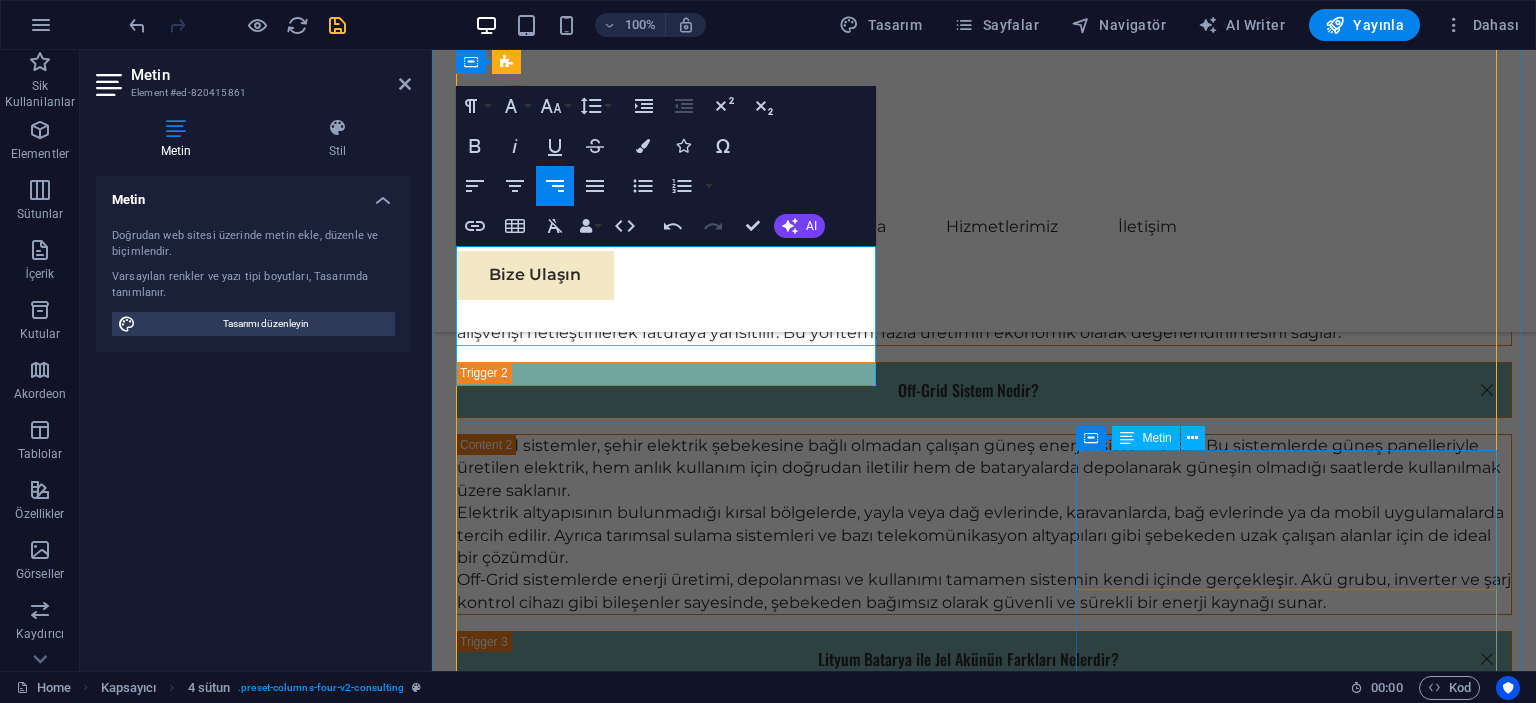 scroll, scrollTop: 5532, scrollLeft: 0, axis: vertical 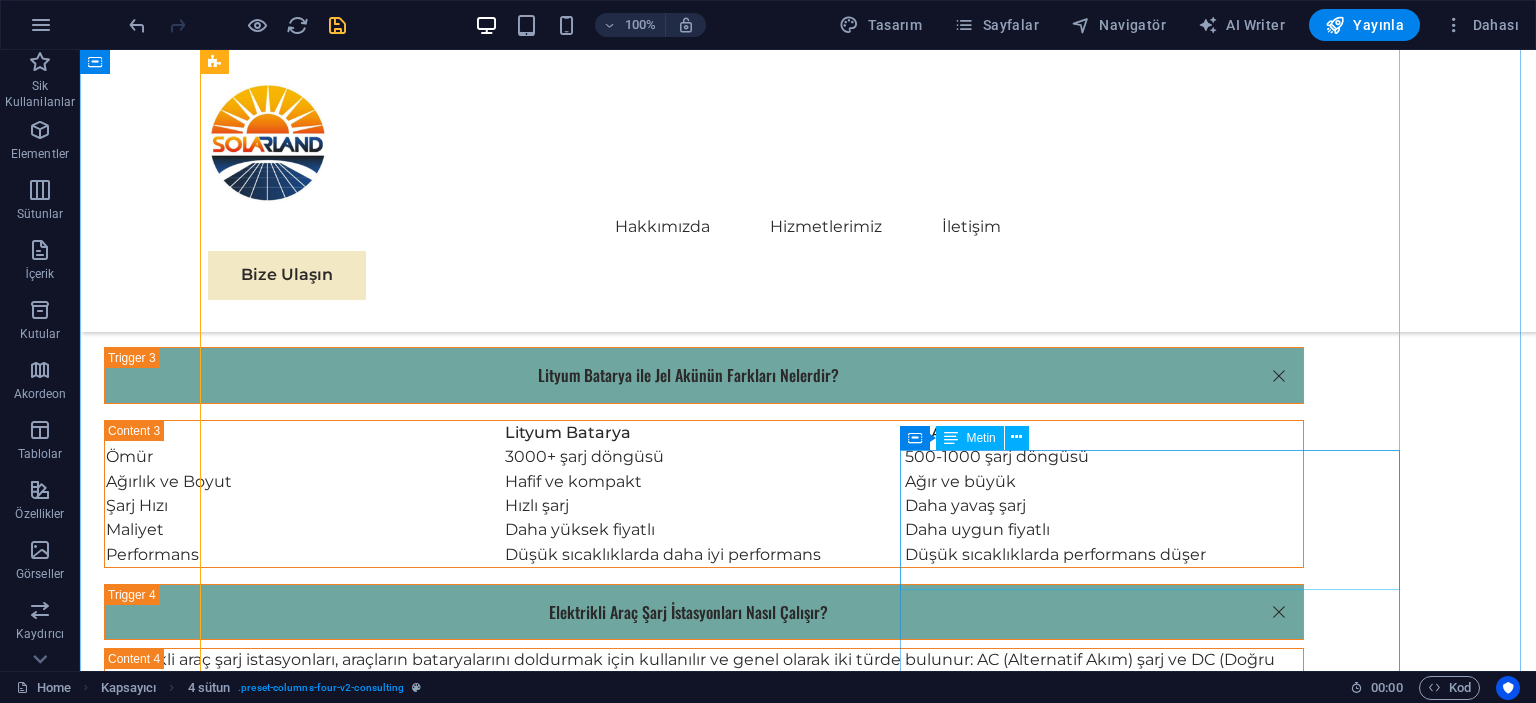click on "04" at bounding box center [458, 5131] 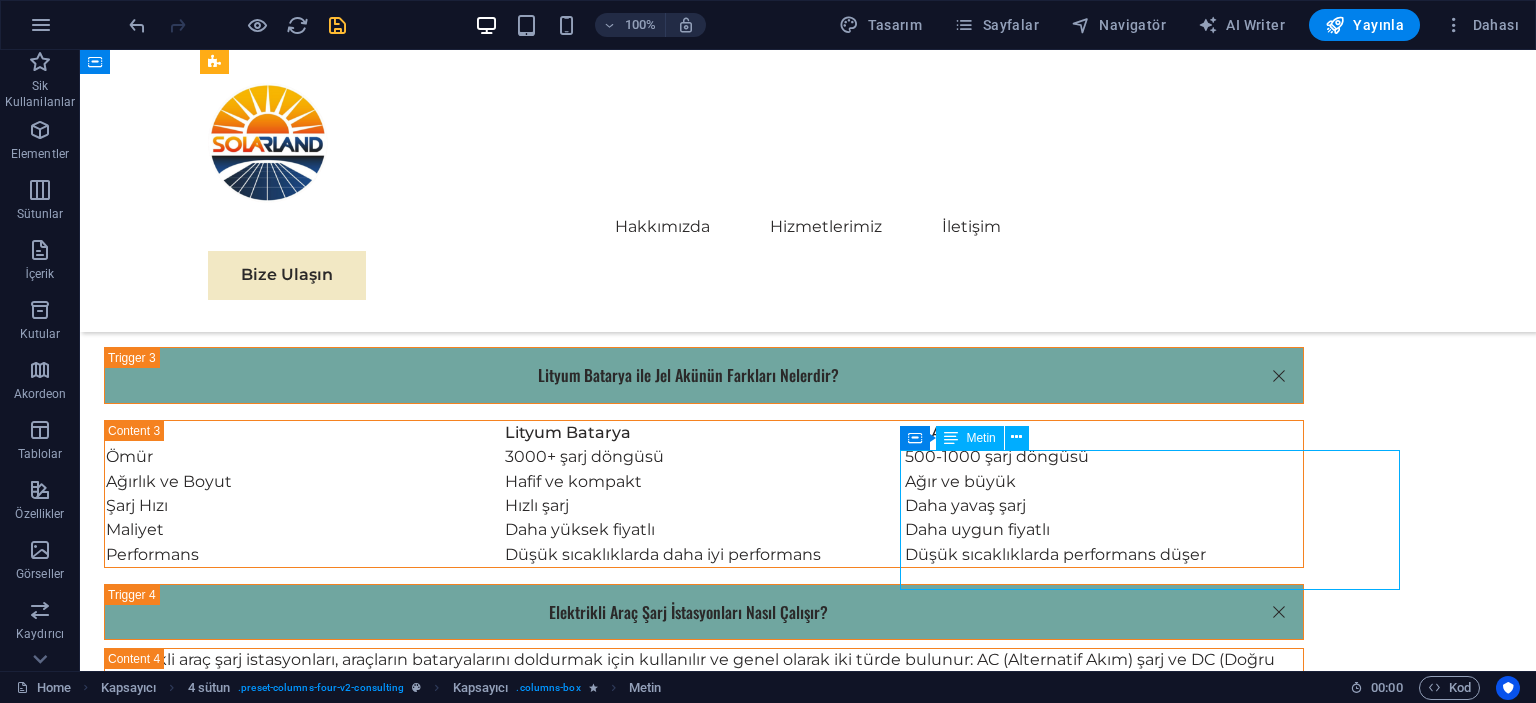 click on "04" at bounding box center (458, 5131) 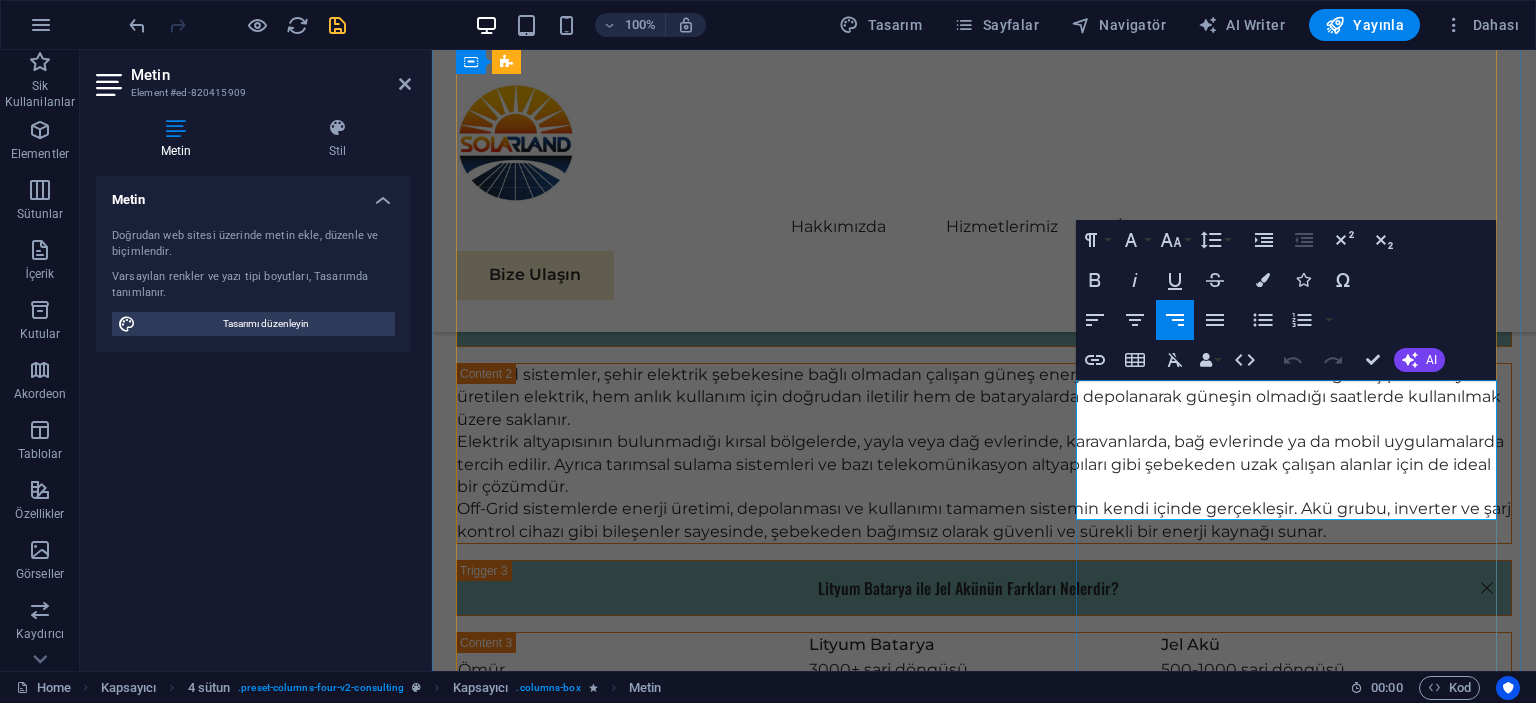 click on "04" at bounding box center (832, 5146) 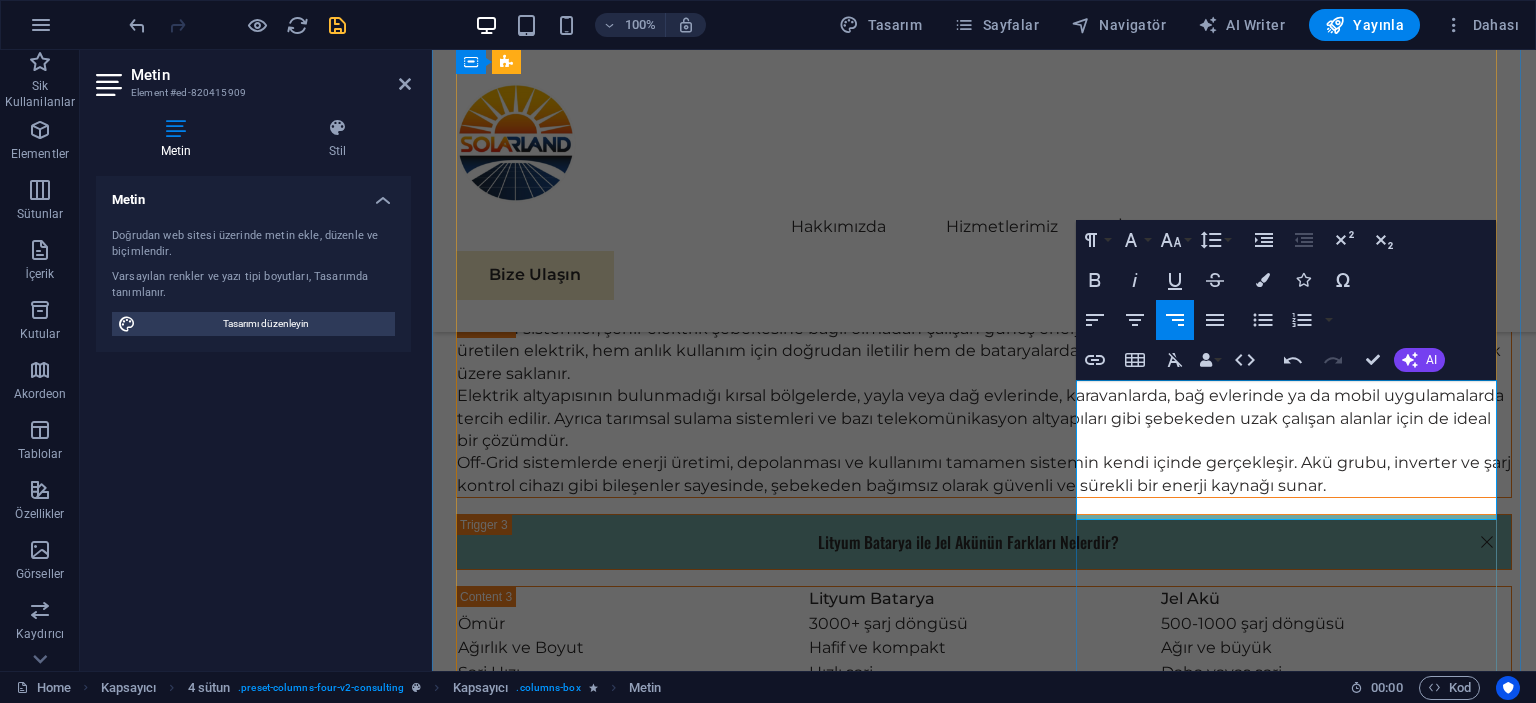 type 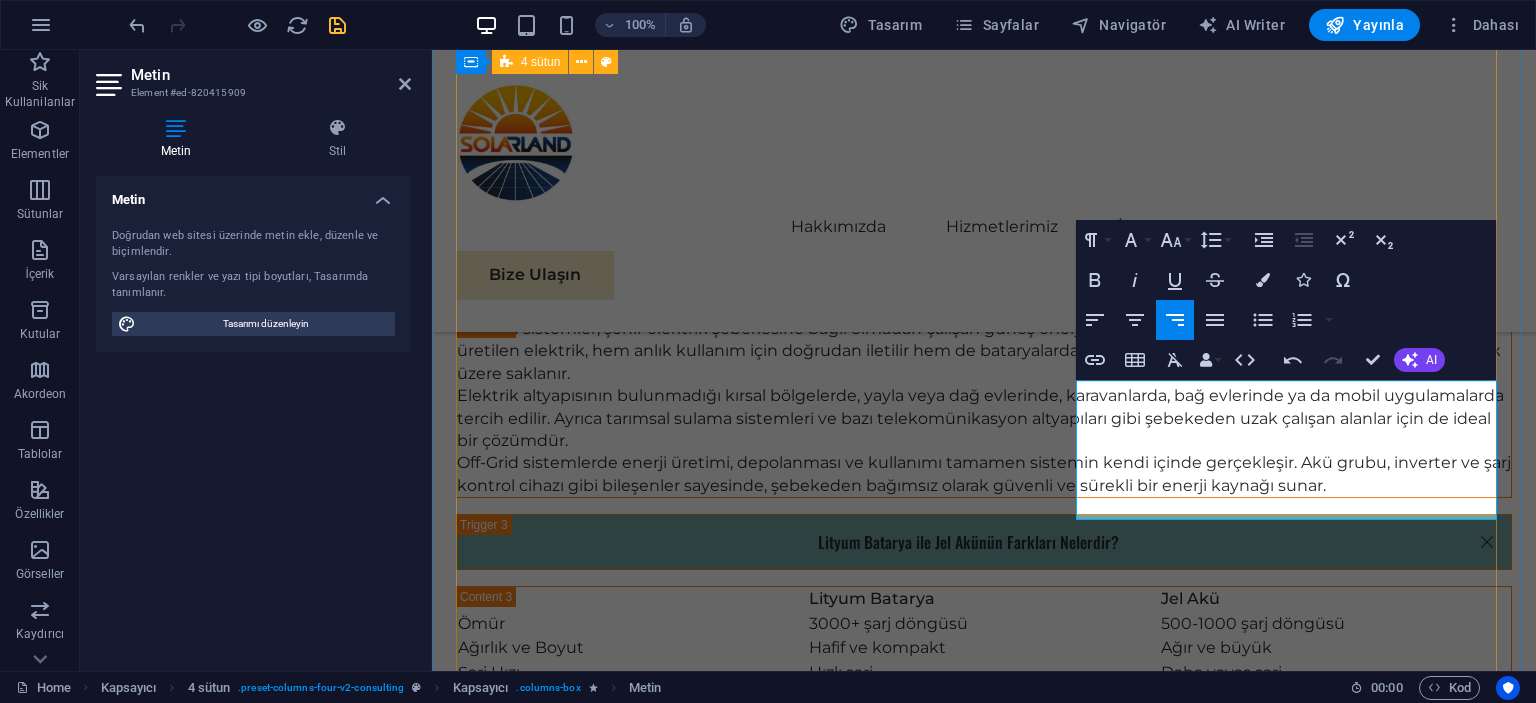 click on "05 EcoPower Dönüşüm Girişimi Devamını Oku Daha Az Oku 06 Stratejik Sürdürülebilirlik Yol Haritası Devamını Oku Daha Az Oku 07 Küresel Pazar Genişleme Stratejisi Devamını Oku Daha Az Oku 08 Yenilenebilir Enerji Optimizasyonu Devamını Oku Daha Az Oku" at bounding box center [984, 4030] 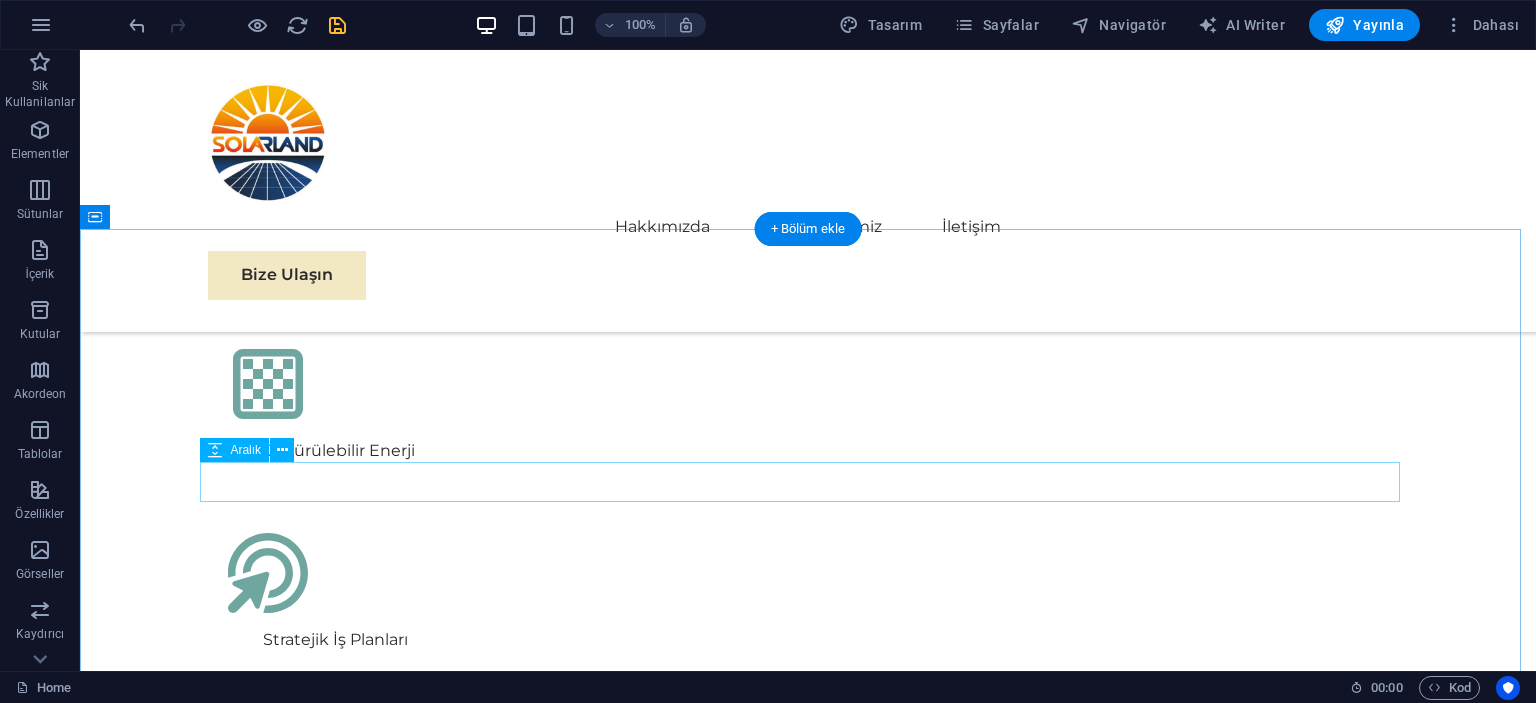 scroll, scrollTop: 3902, scrollLeft: 0, axis: vertical 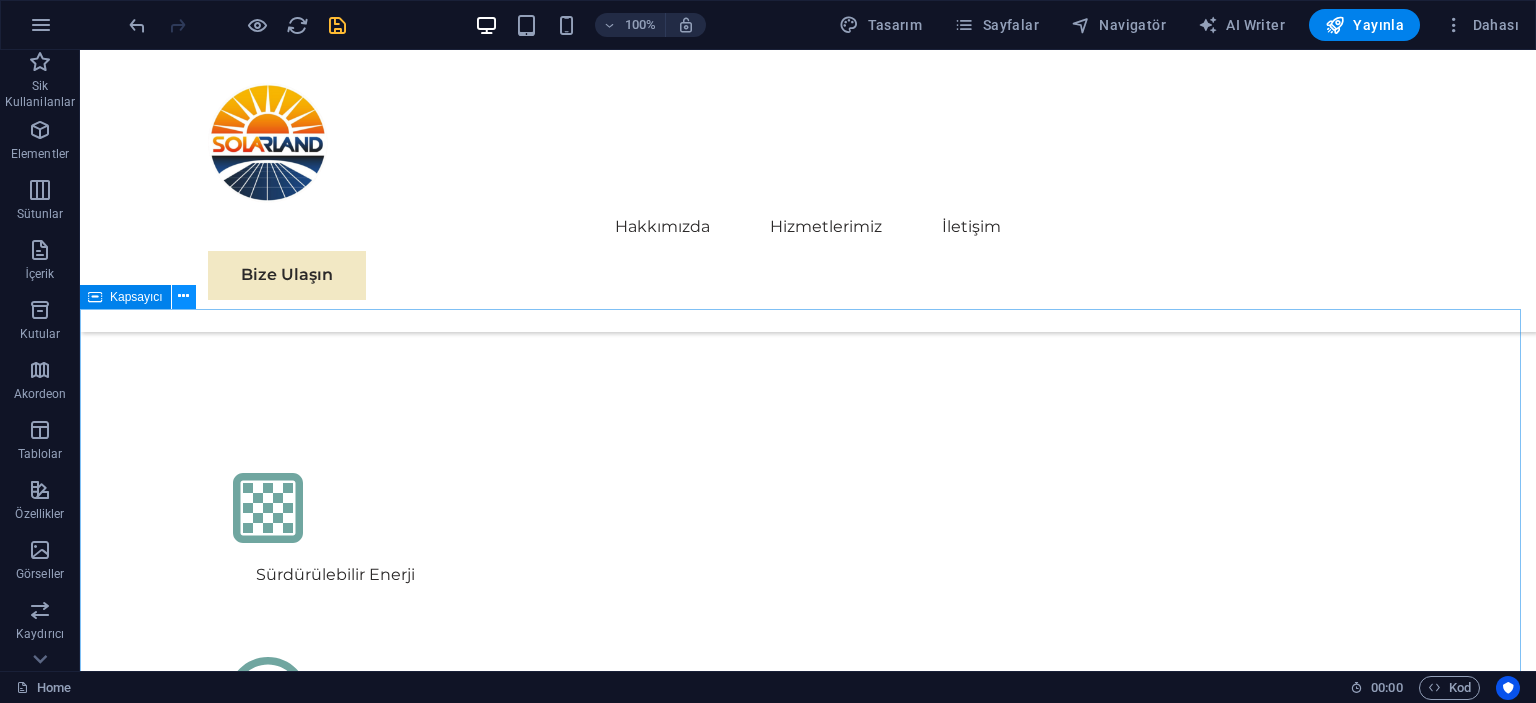 click at bounding box center [184, 297] 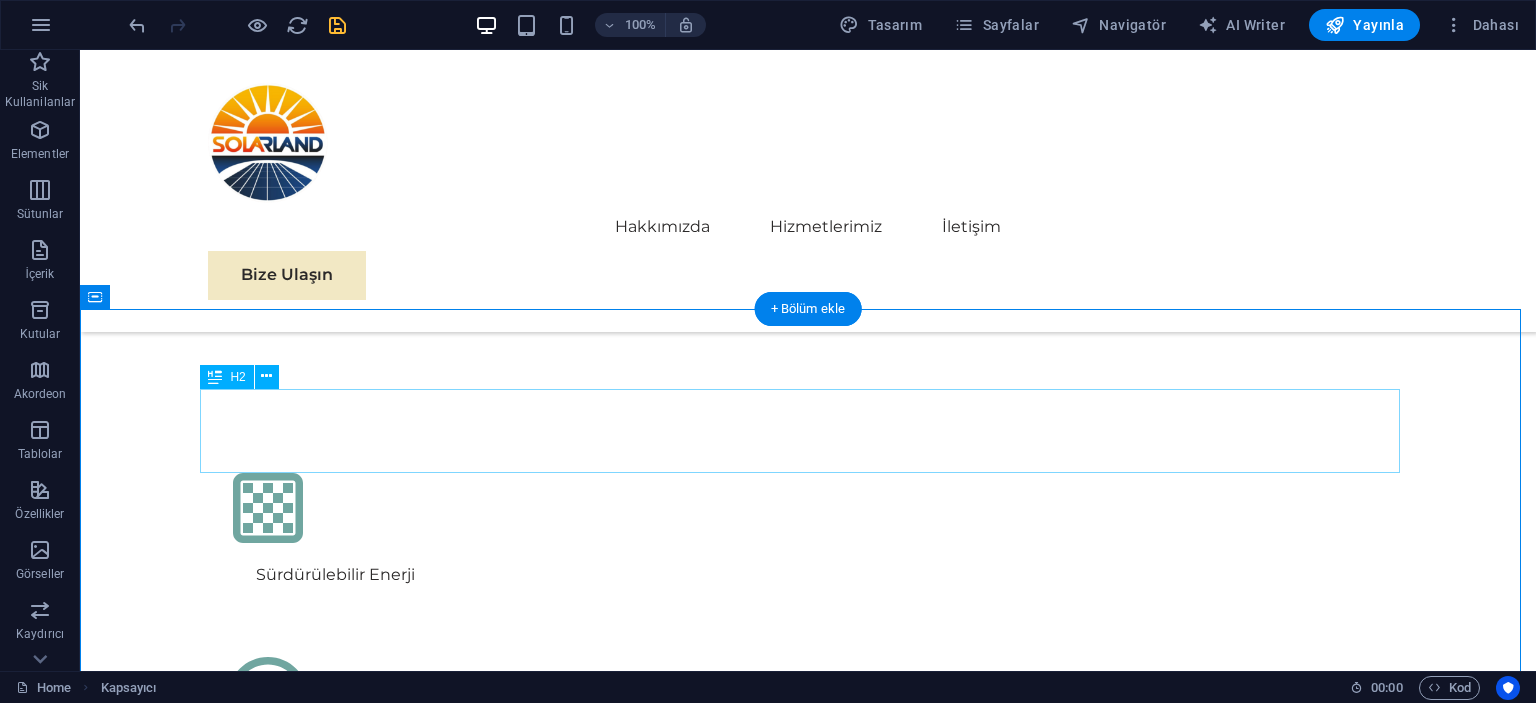 click on "En Son  Çalışmalar" at bounding box center [808, 2729] 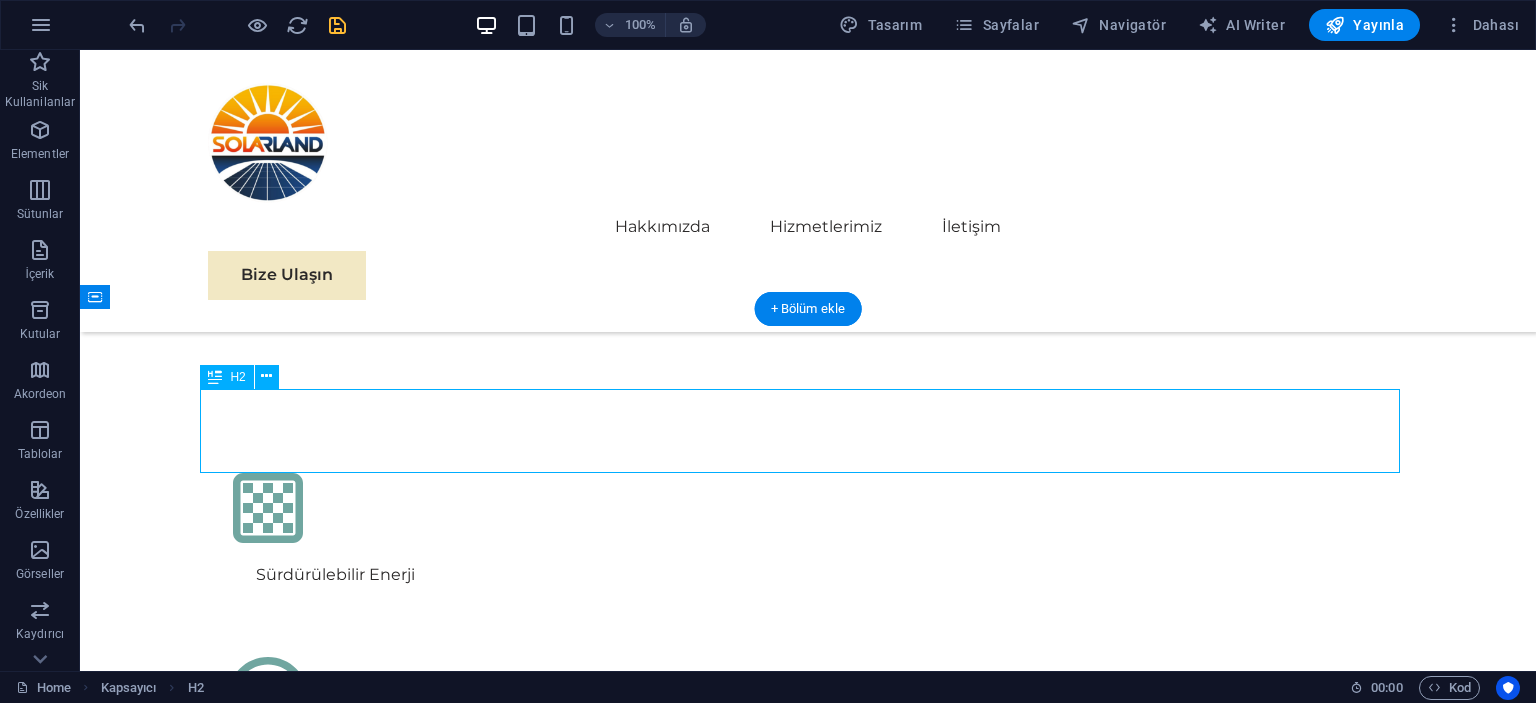 click on "En Son  Çalışmalar" at bounding box center [808, 2729] 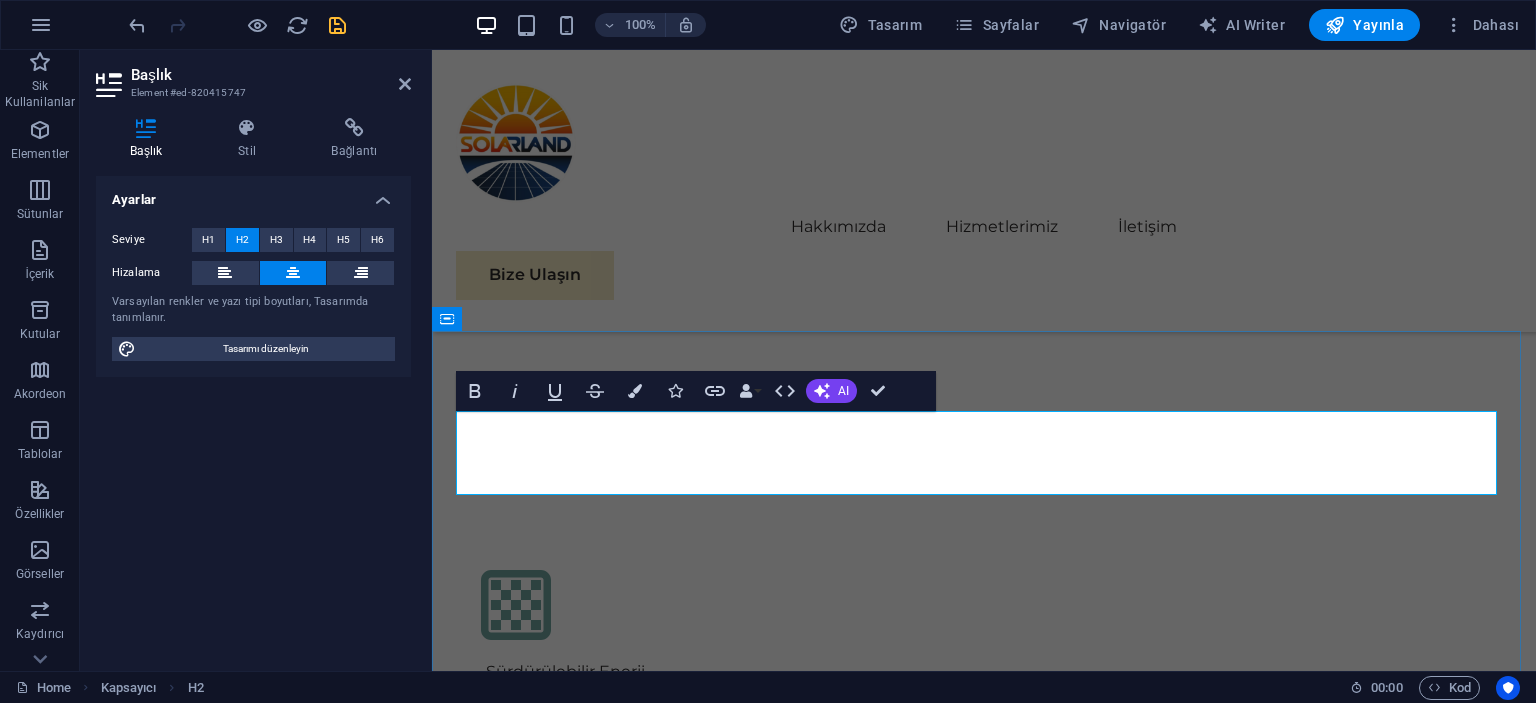 type 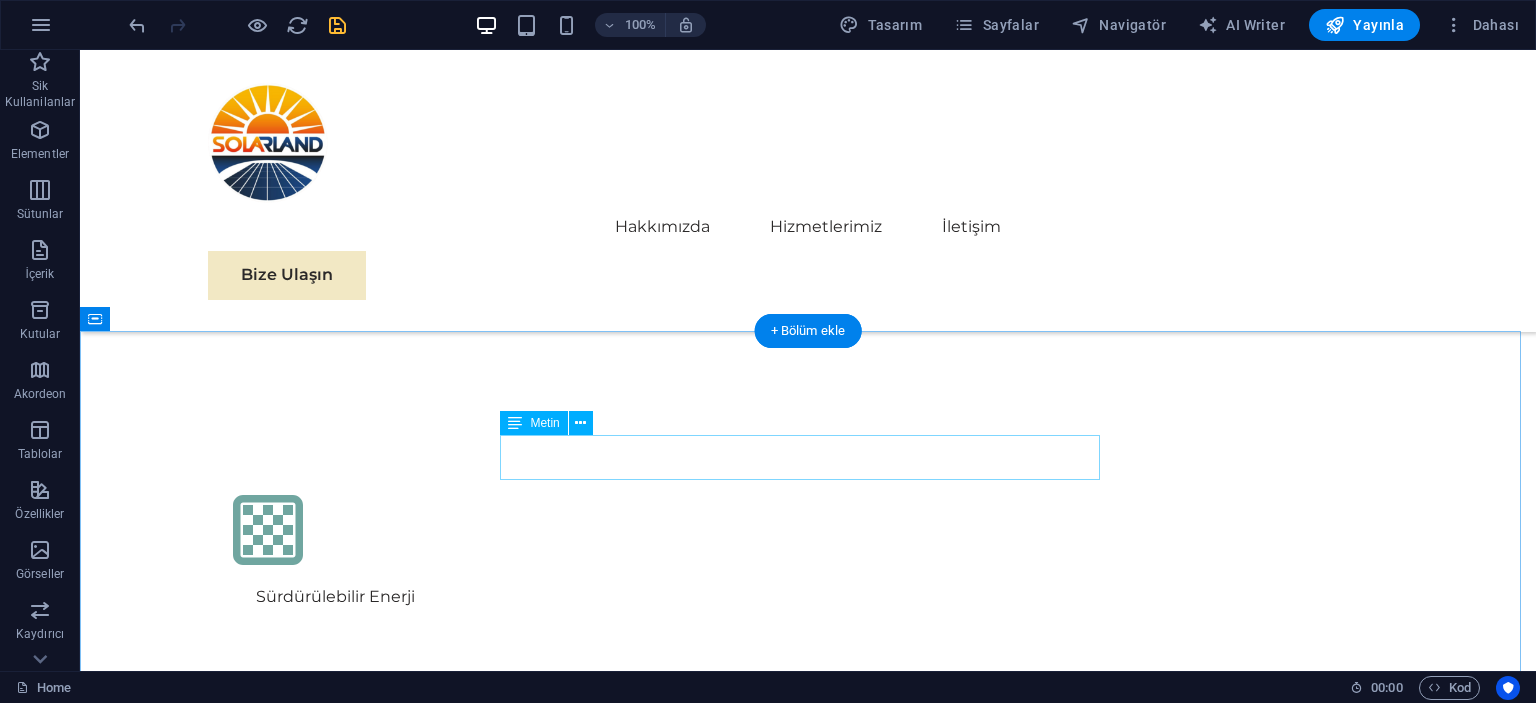 click on "Hazırlanıyor. Bizimle iletişime geçin." at bounding box center (808, 2755) 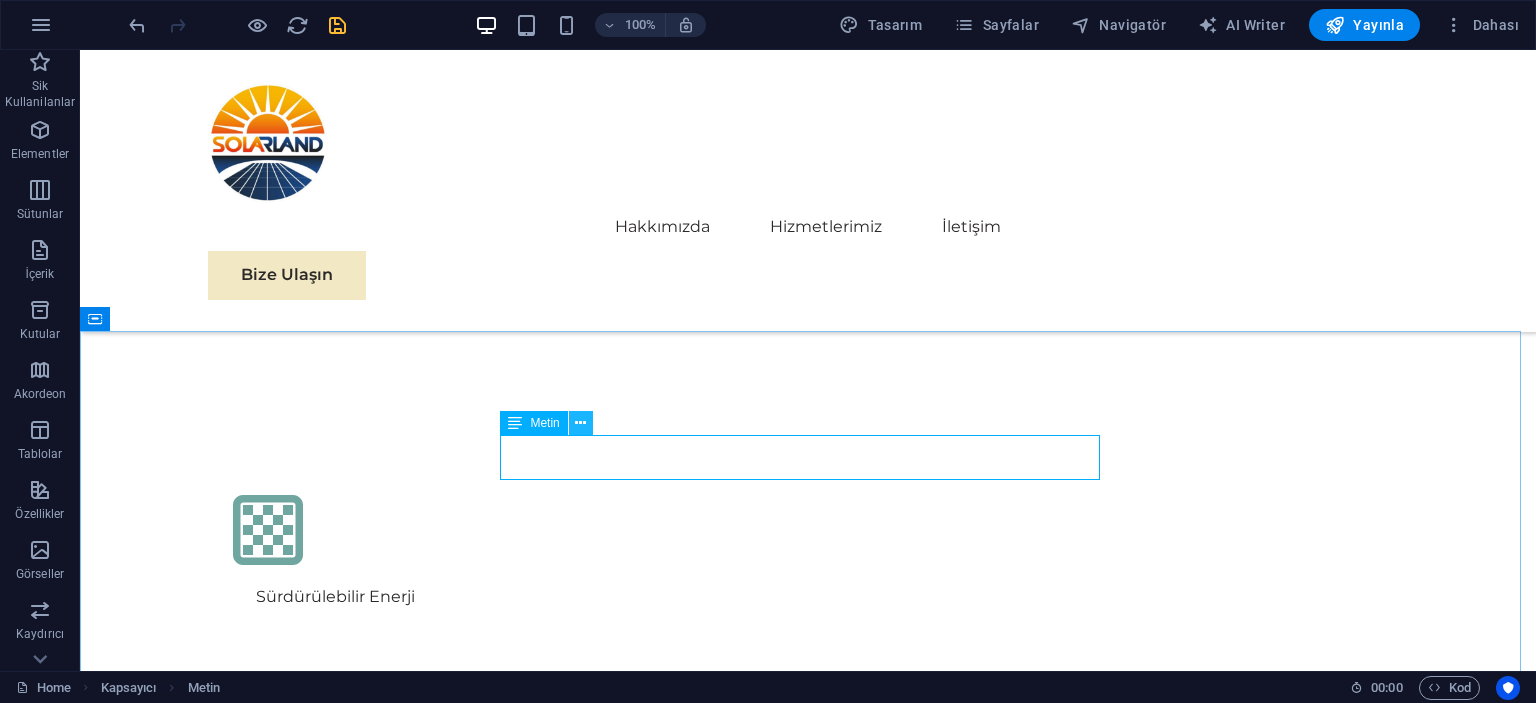 click at bounding box center (580, 423) 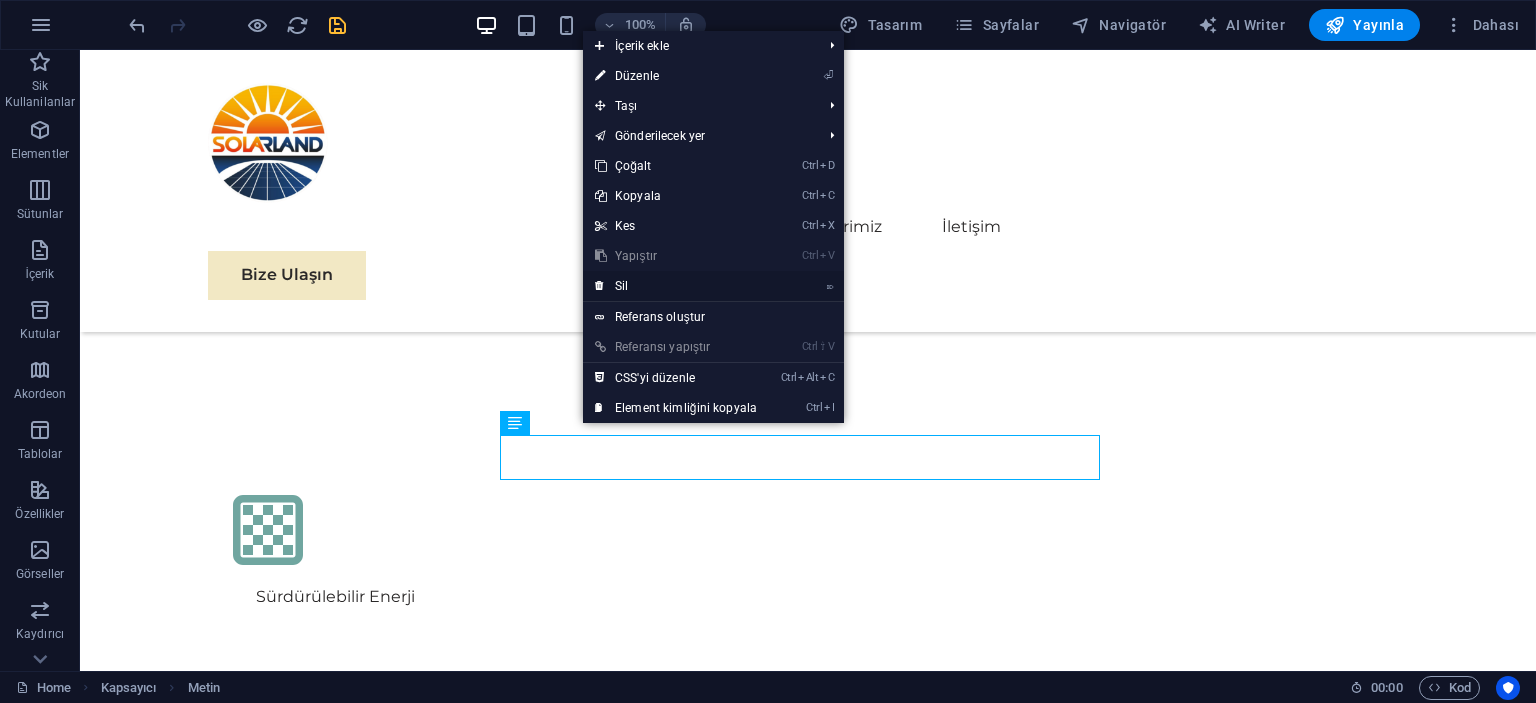 click on "⌦  Sil" at bounding box center [676, 286] 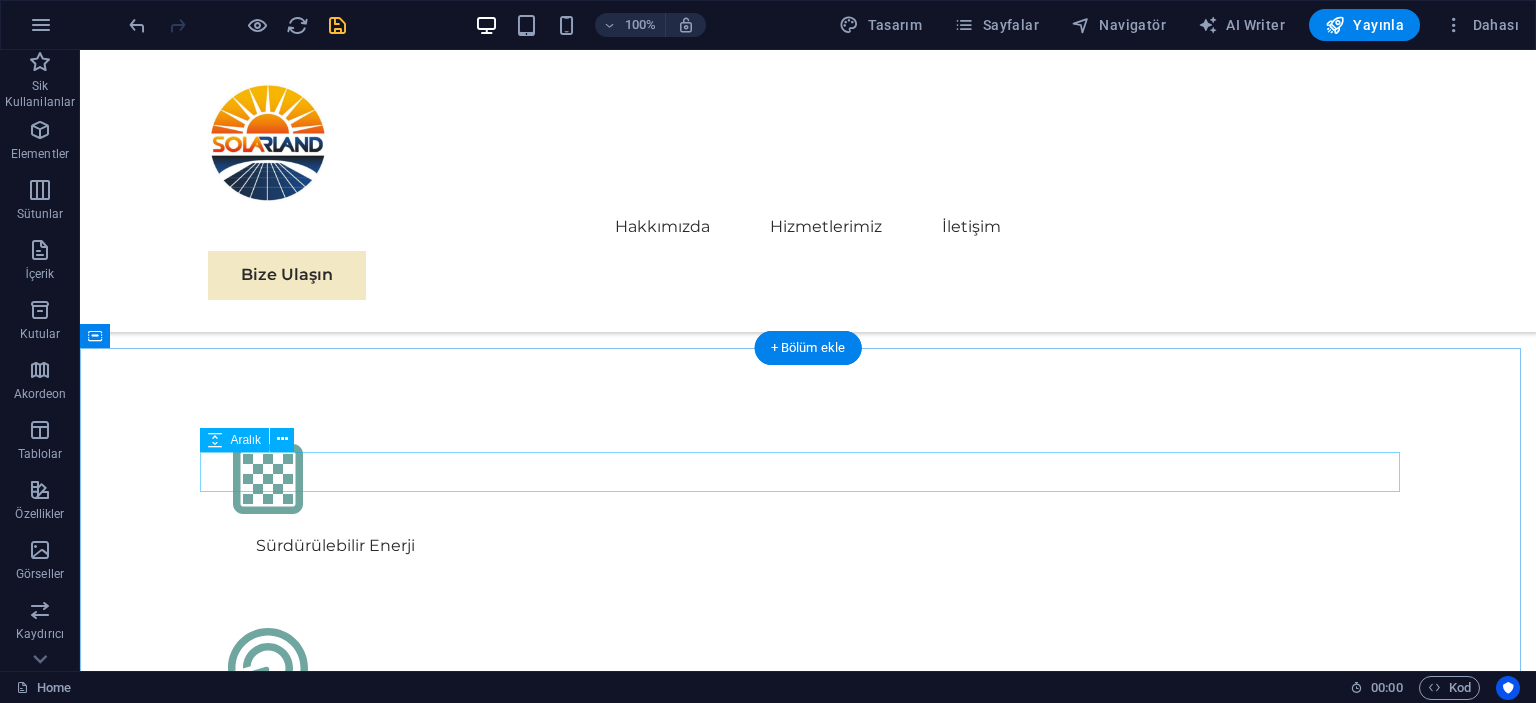 scroll, scrollTop: 3980, scrollLeft: 0, axis: vertical 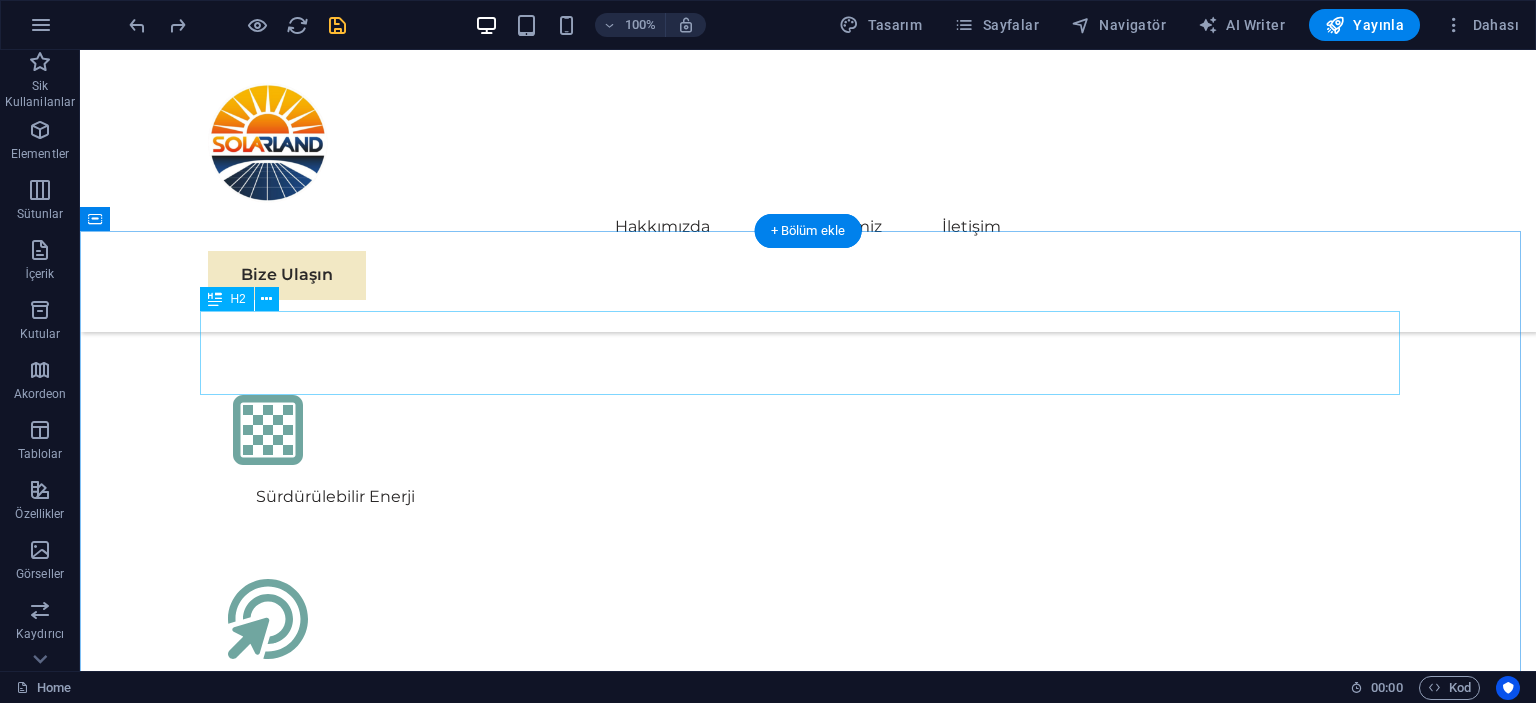 click on "En Son  Çalışmalar" at bounding box center (808, 2651) 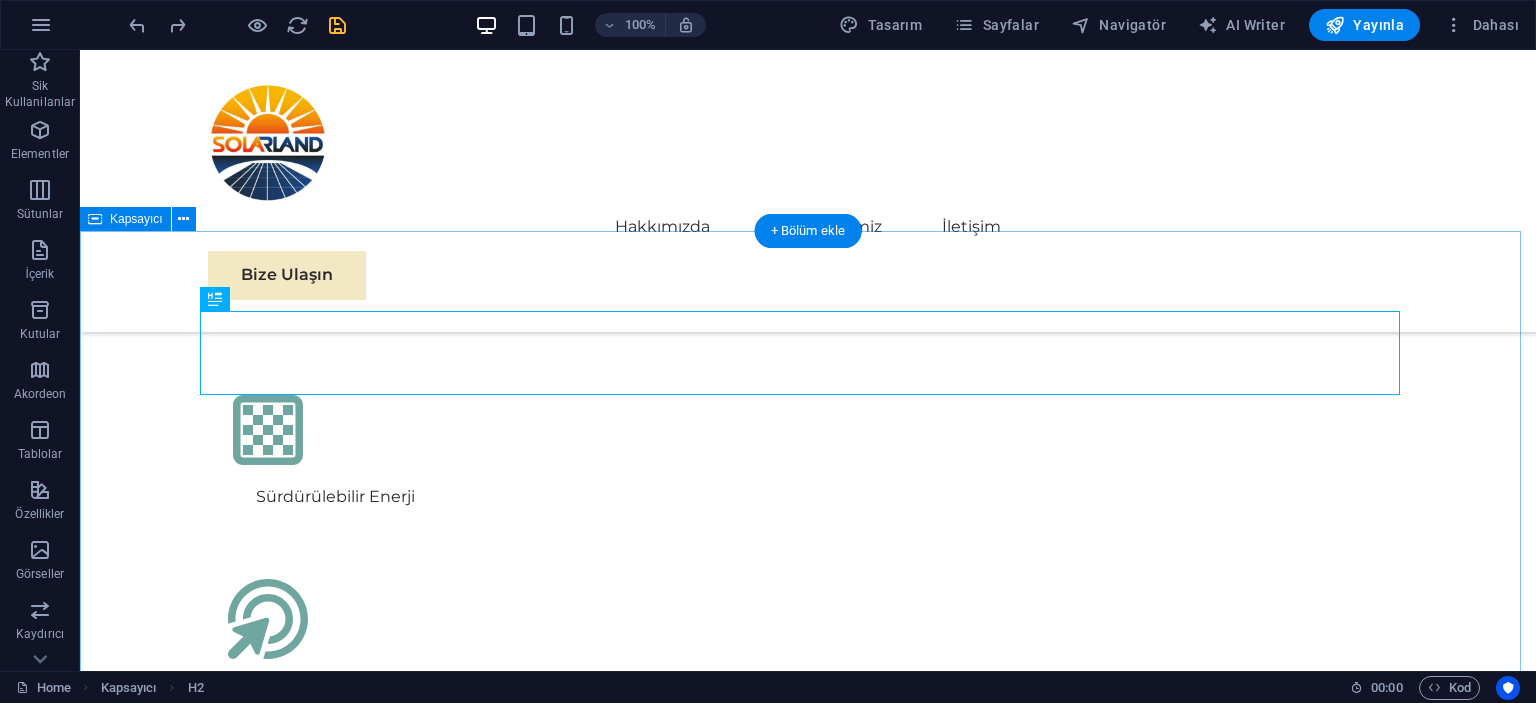 click on "En Son  Çalışmalar Hazırlanıyor. Bizimle iletişime geçin. 05 EcoPower Dönüşüm Girişimi Devamını Oku Daha Az Oku 06 Stratejik Sürdürülebilirlik Yol Haritası Devamını Oku Daha Az Oku 07 Küresel Pazar Genişleme Stratejisi Devamını Oku Daha Az Oku 08 Yenilenebilir Enerji Optimizasyonu Devamını Oku Daha Az Oku" at bounding box center [808, 5493] 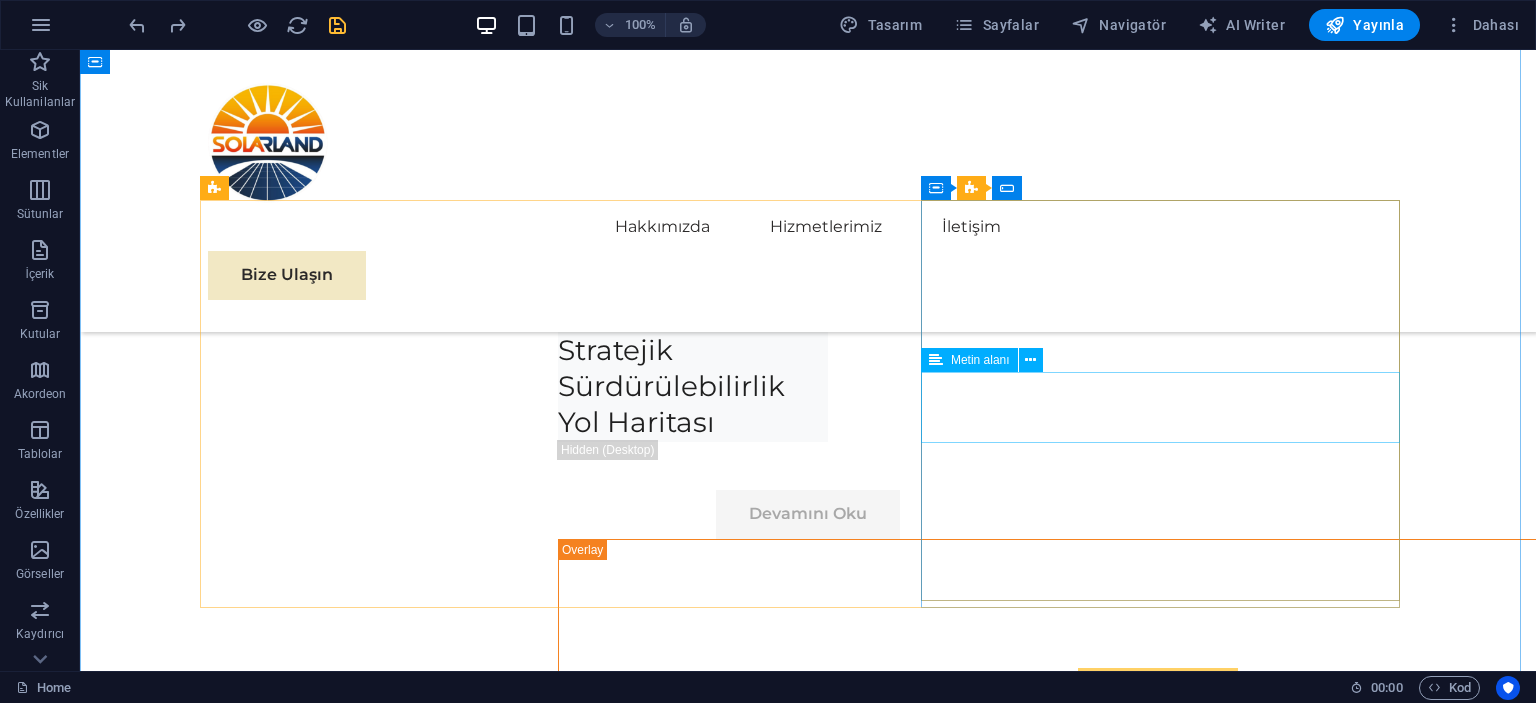 scroll, scrollTop: 14480, scrollLeft: 0, axis: vertical 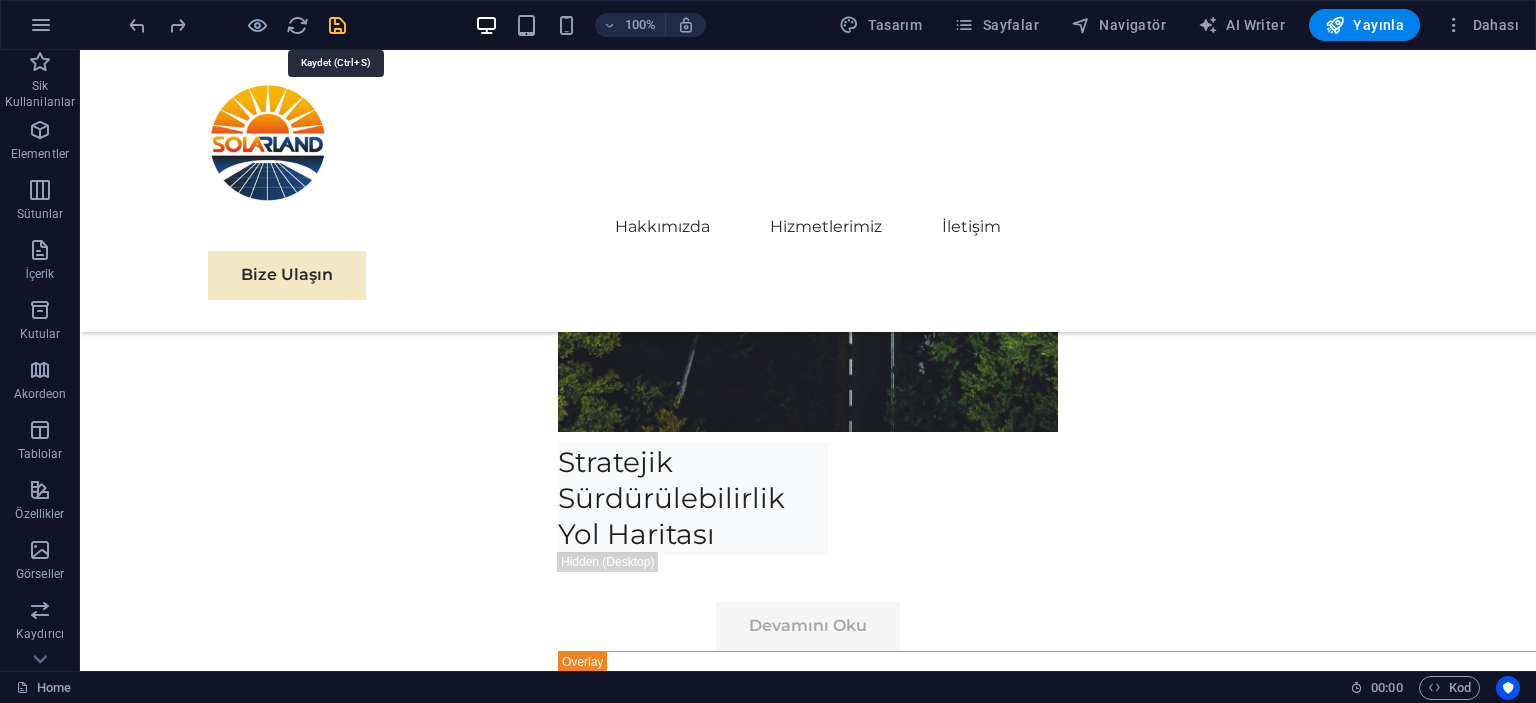 click at bounding box center [337, 25] 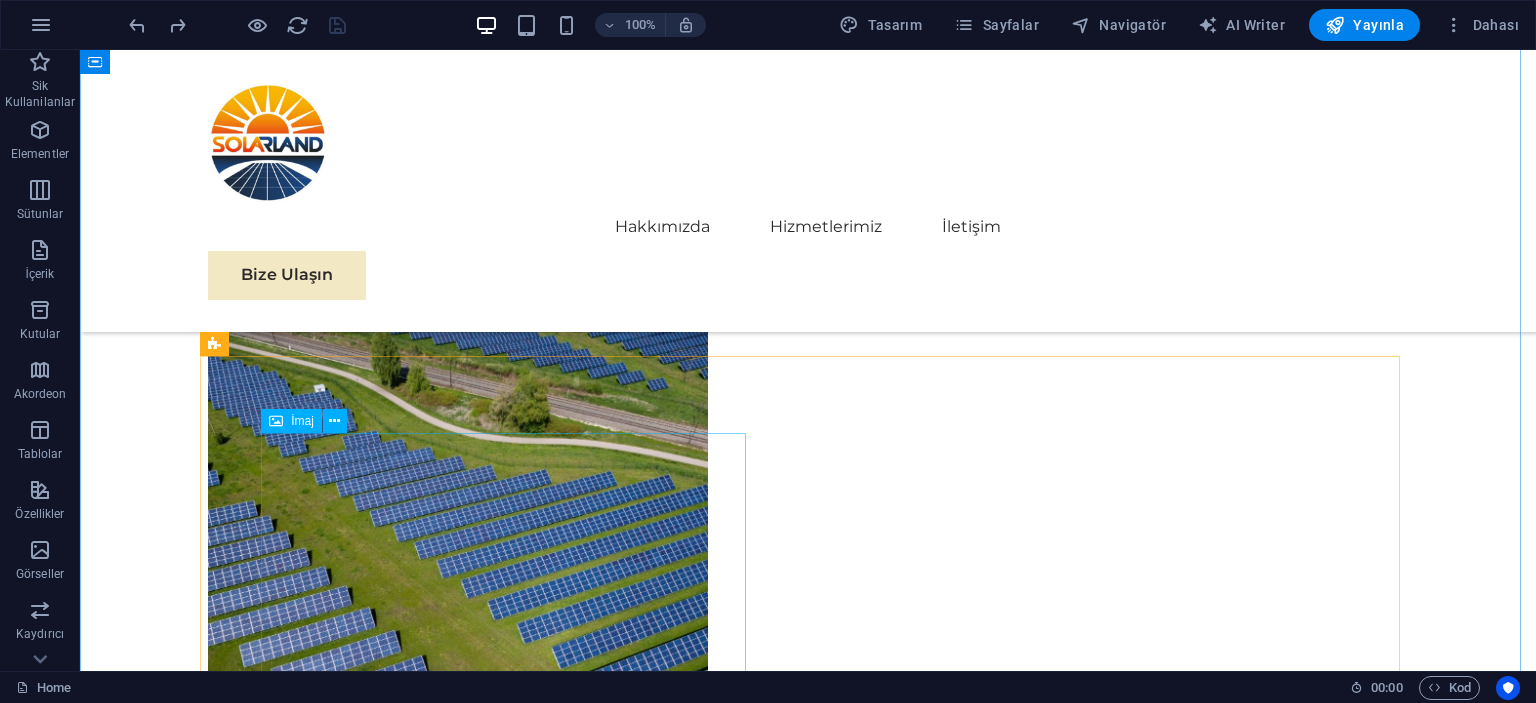 scroll, scrollTop: 12580, scrollLeft: 0, axis: vertical 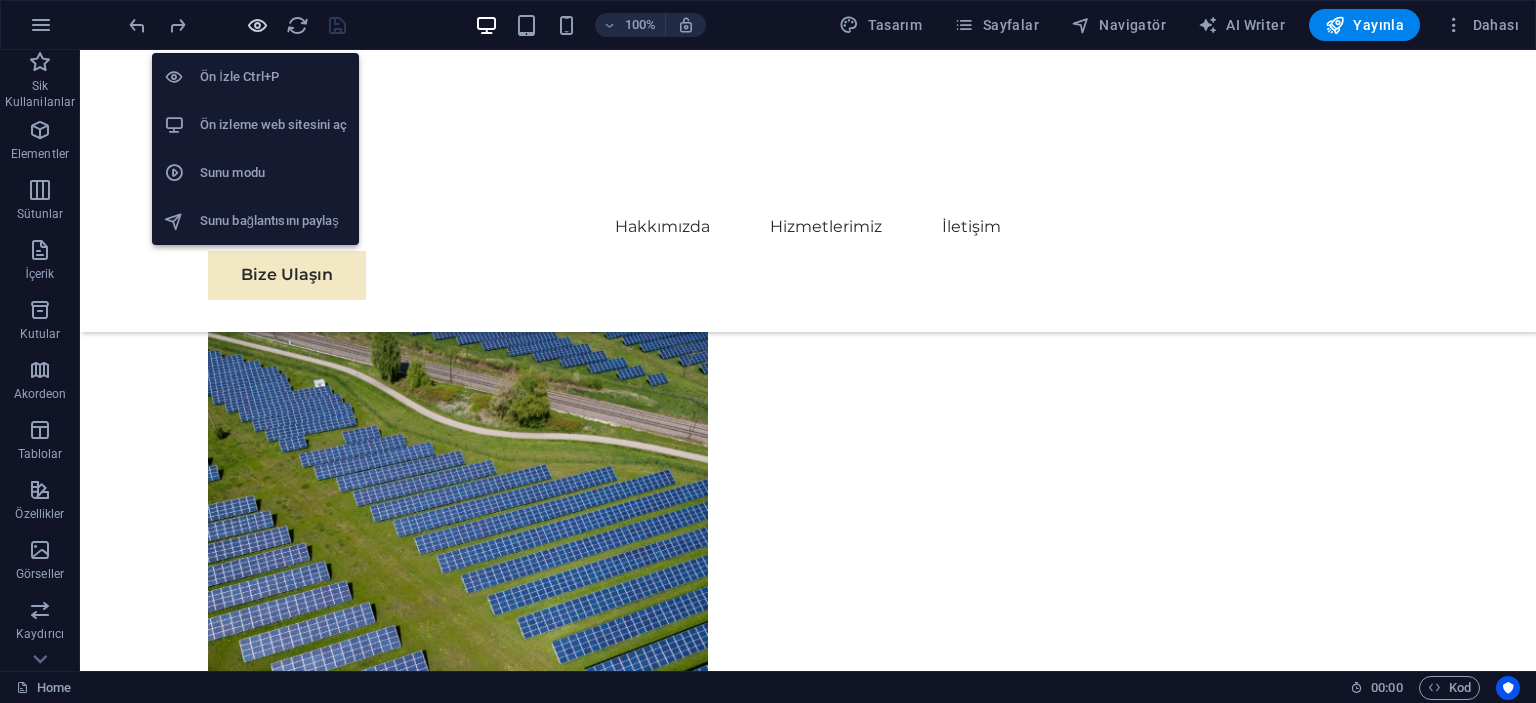 click at bounding box center [257, 25] 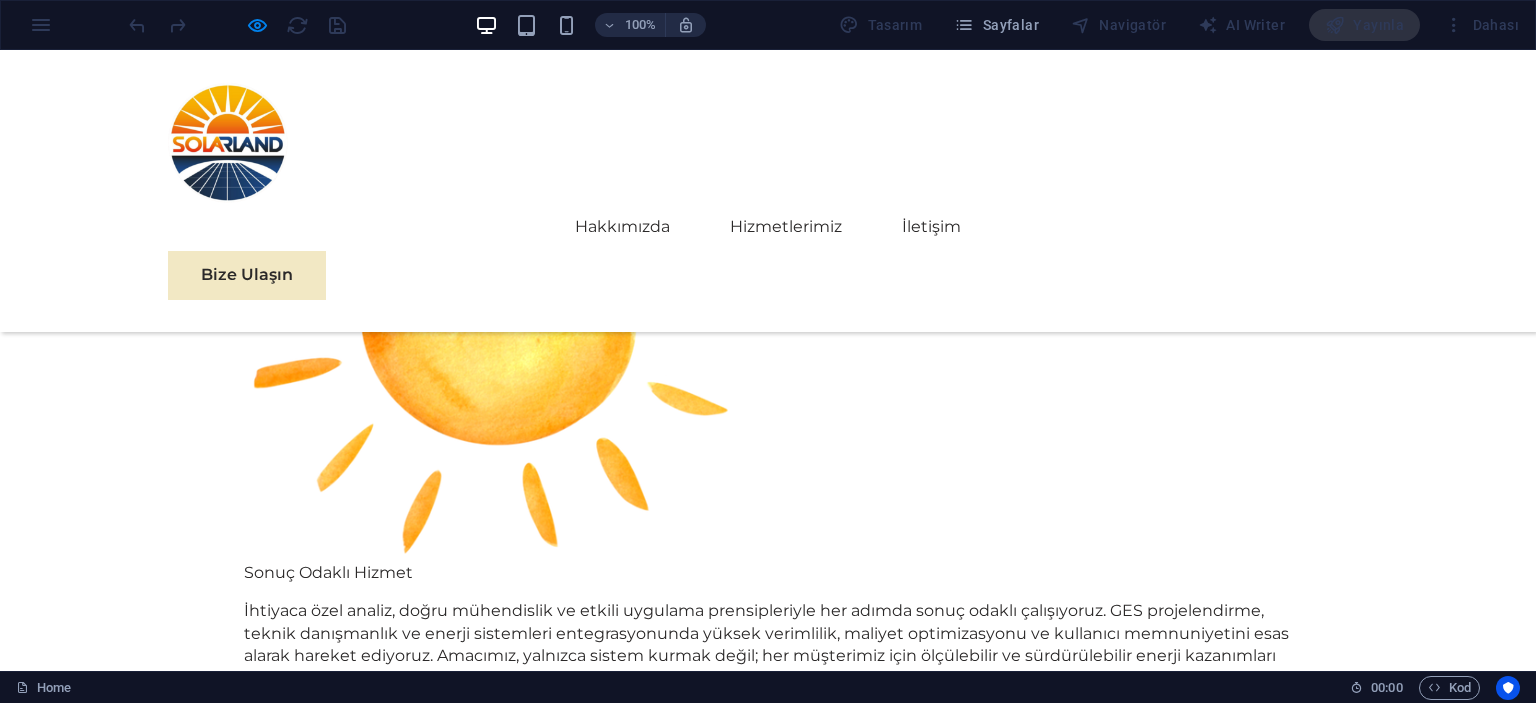 scroll, scrollTop: 1697, scrollLeft: 0, axis: vertical 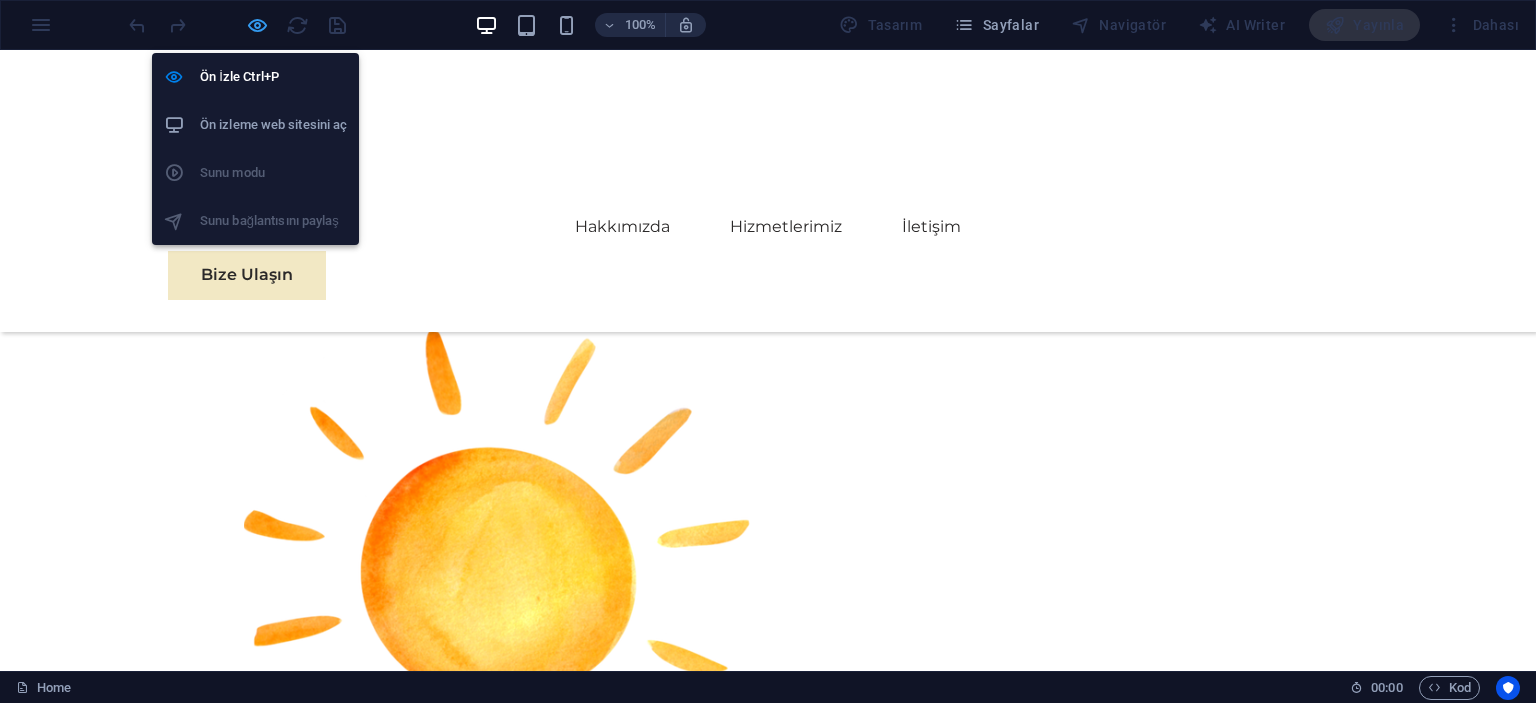 click at bounding box center (257, 25) 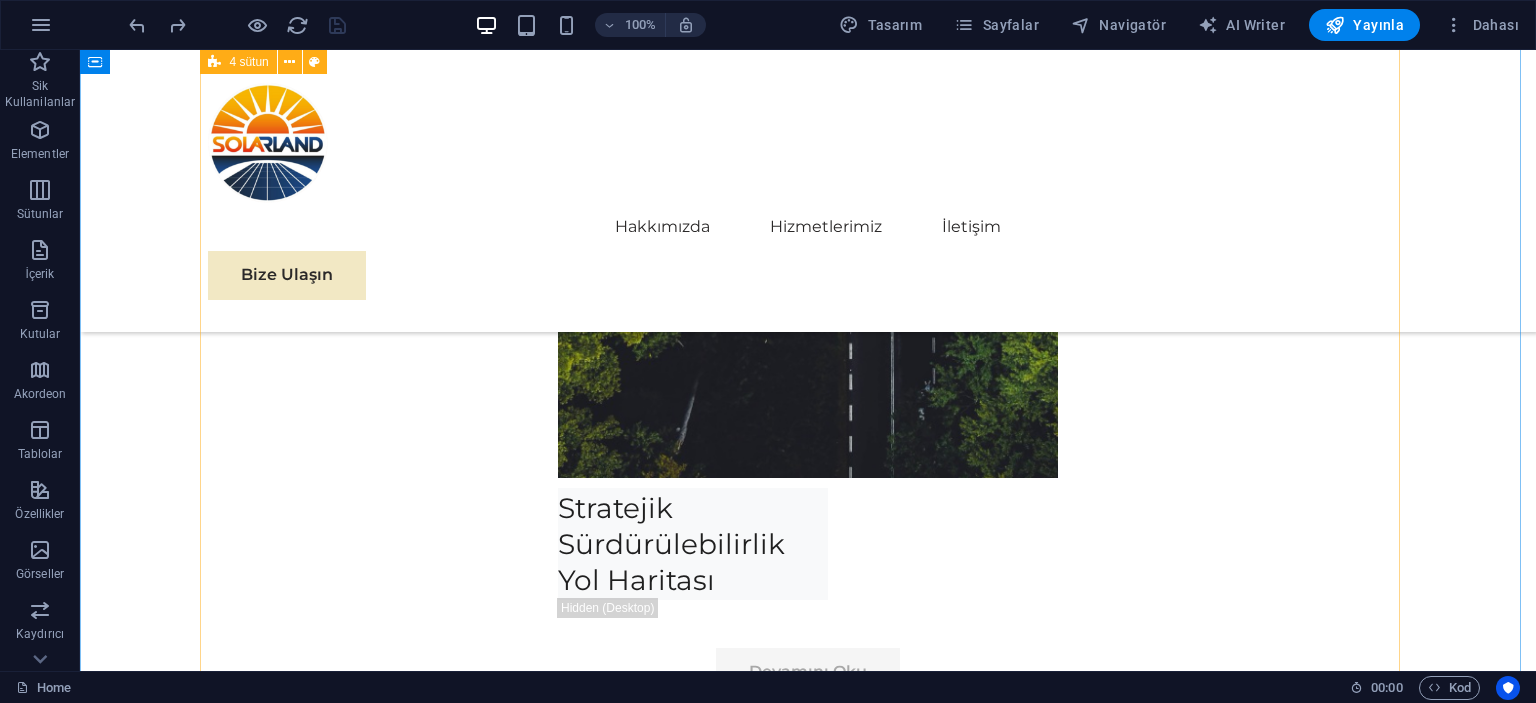 scroll, scrollTop: 8497, scrollLeft: 0, axis: vertical 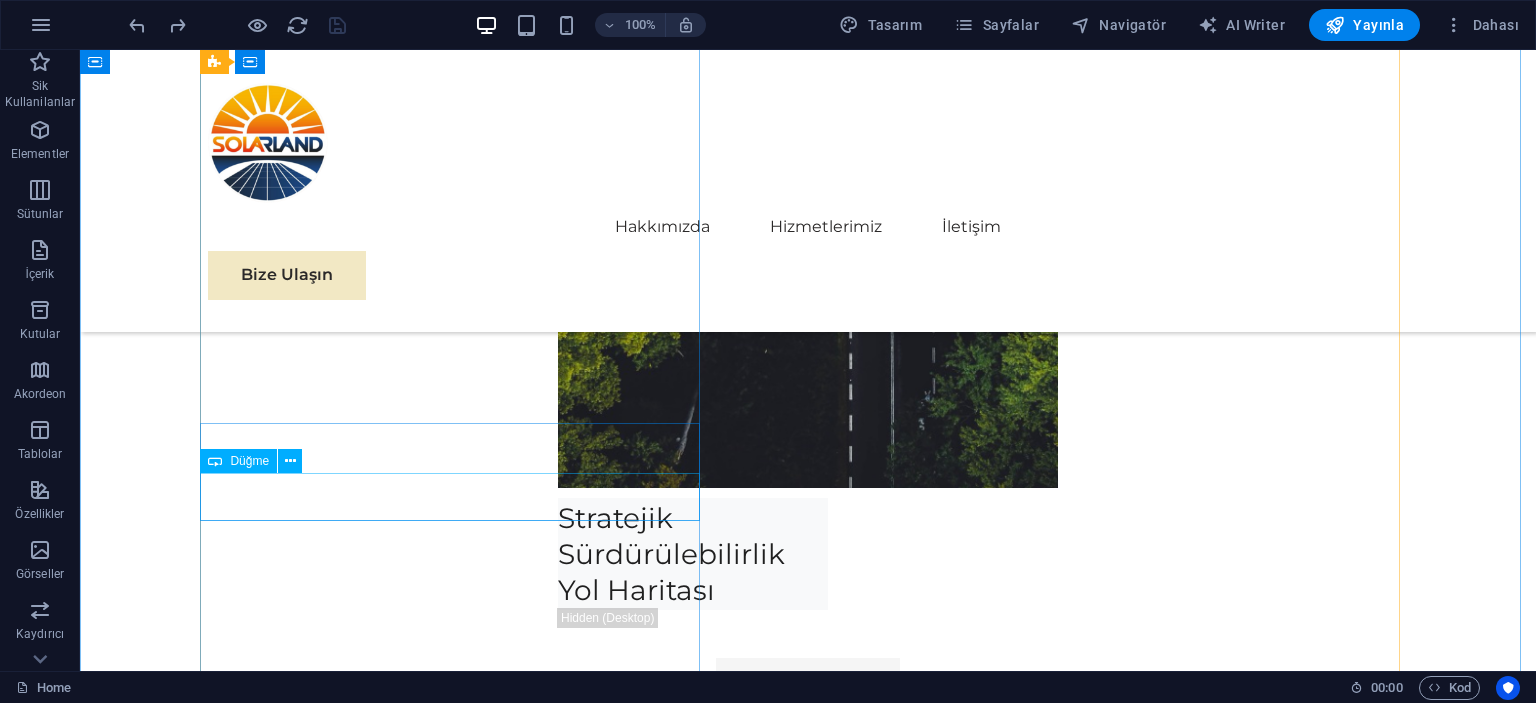 click on "Devamını Oku" at bounding box center (458, 5110) 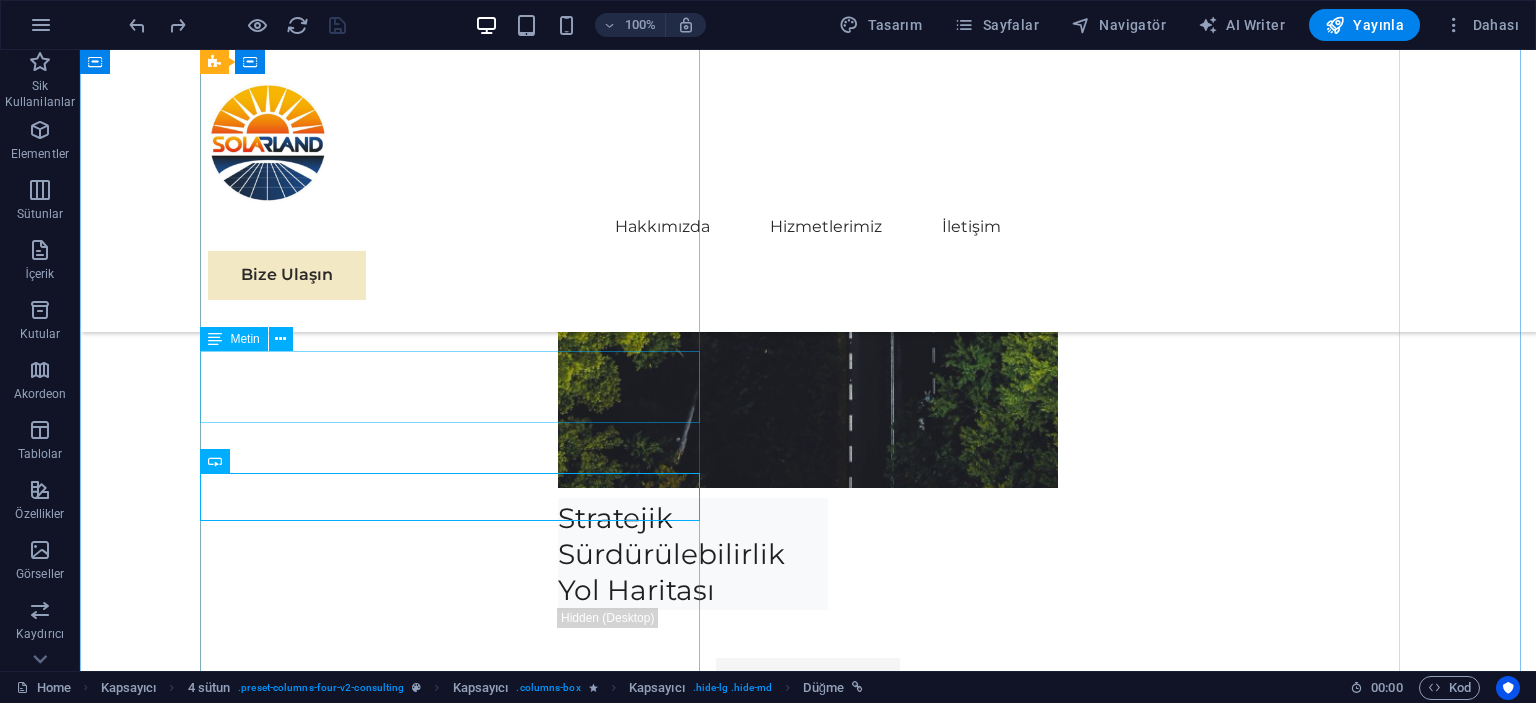 click on "EcoPower Dönüşüm Girişimi" at bounding box center [458, 5000] 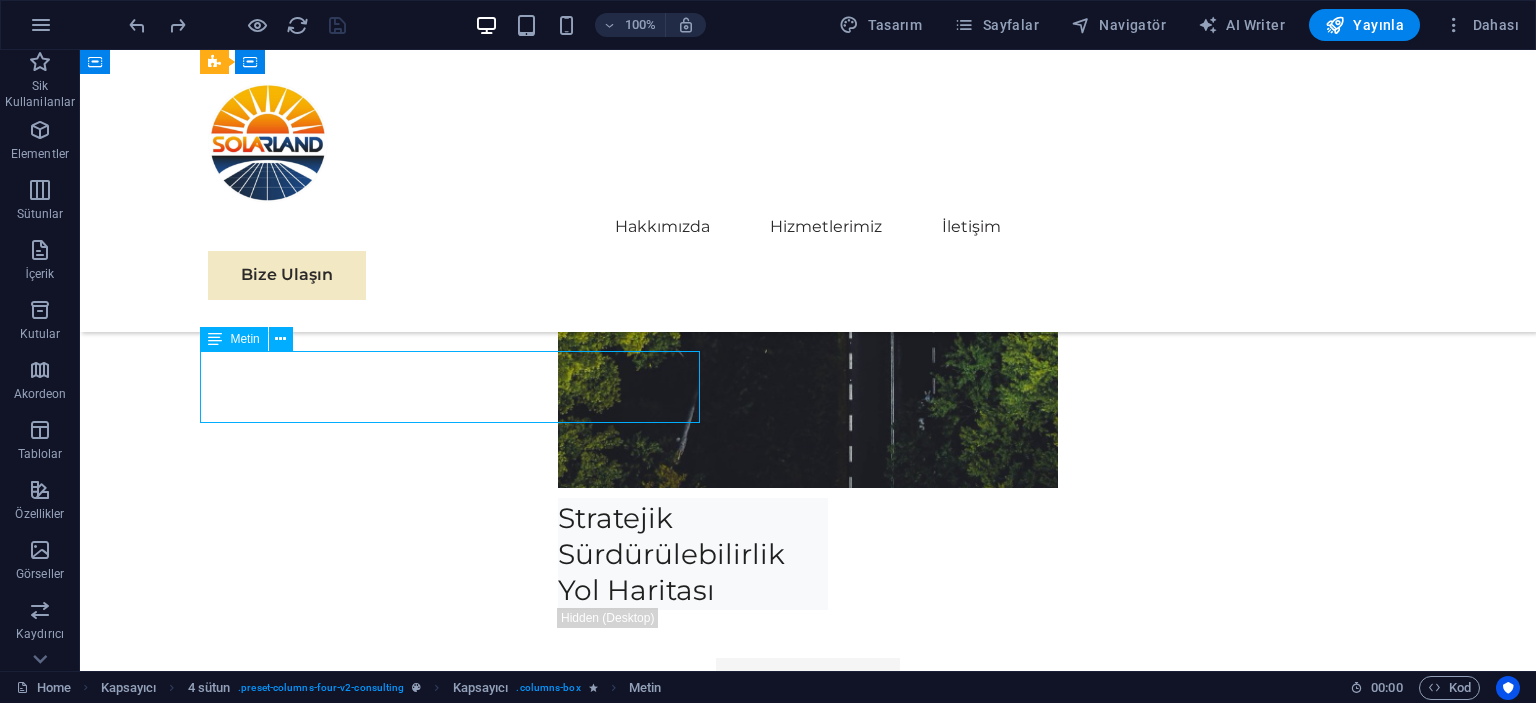 click on "EcoPower Dönüşüm Girişimi" at bounding box center [458, 5000] 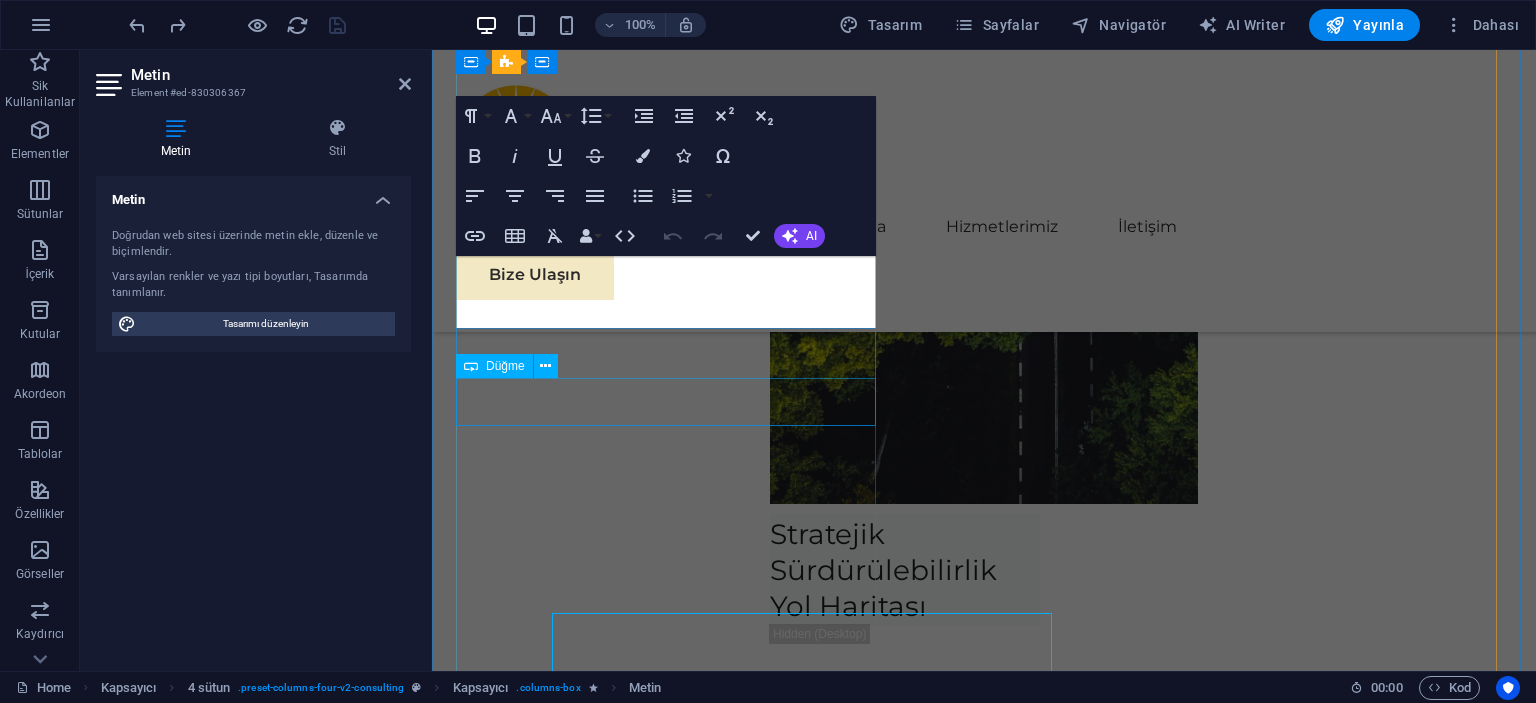 scroll, scrollTop: 8236, scrollLeft: 0, axis: vertical 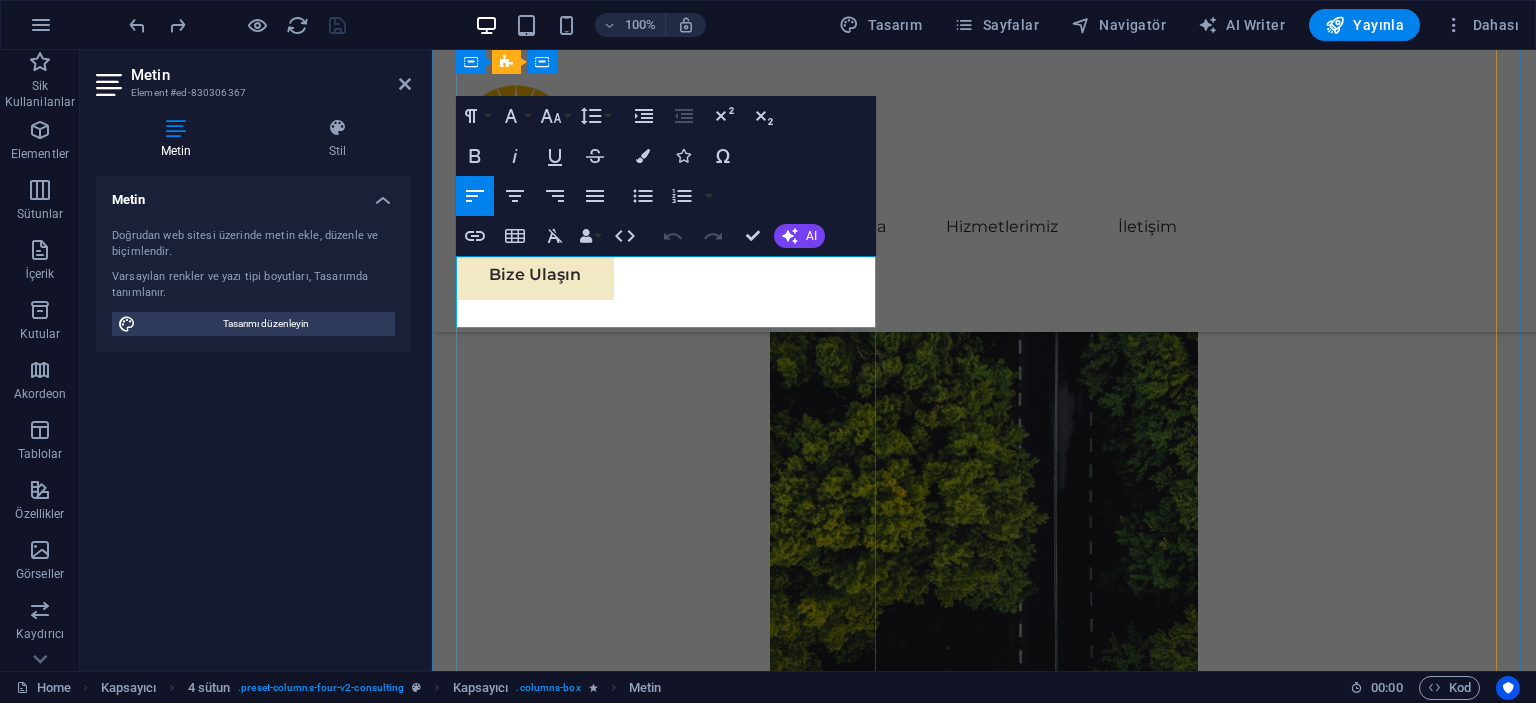 click on "EcoPower Dönüşüm Girişimi" at bounding box center [670, 4971] 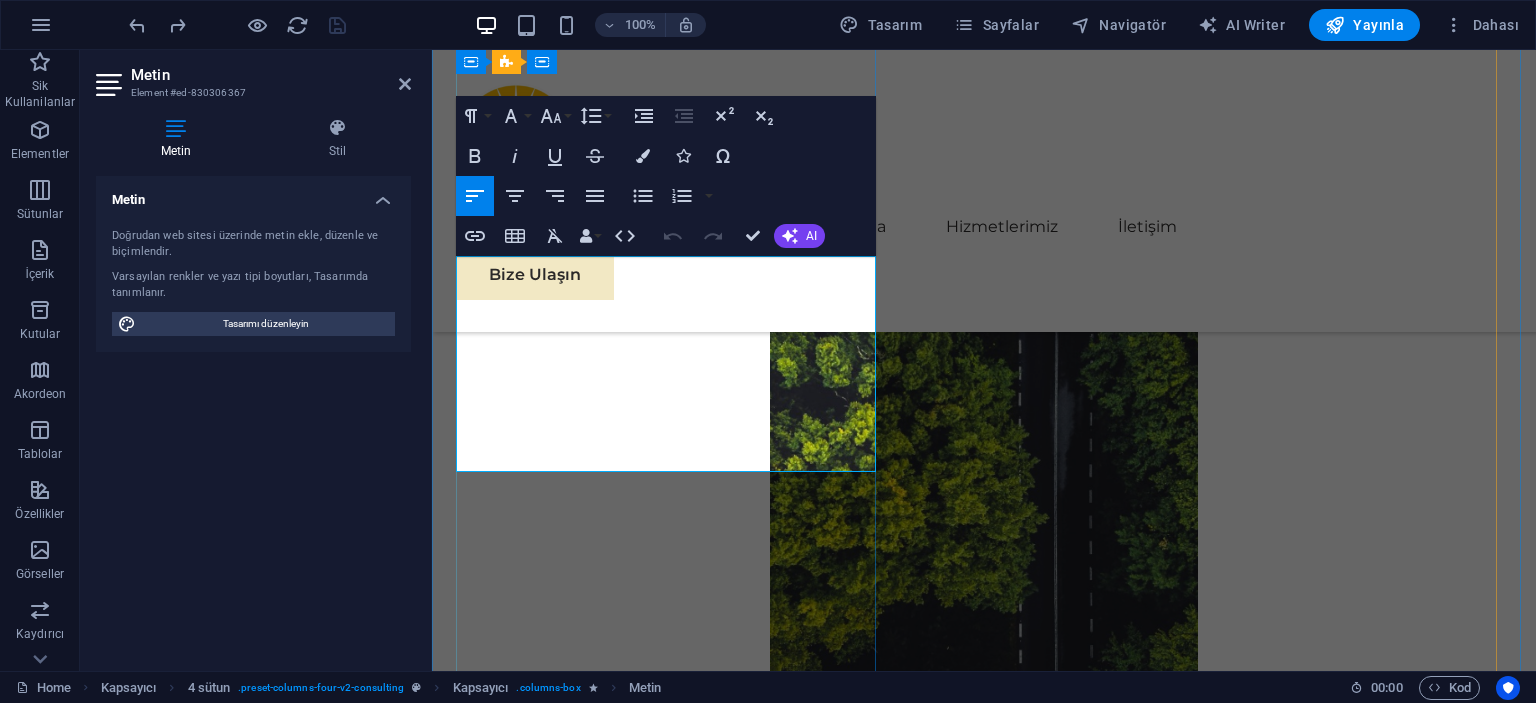 type 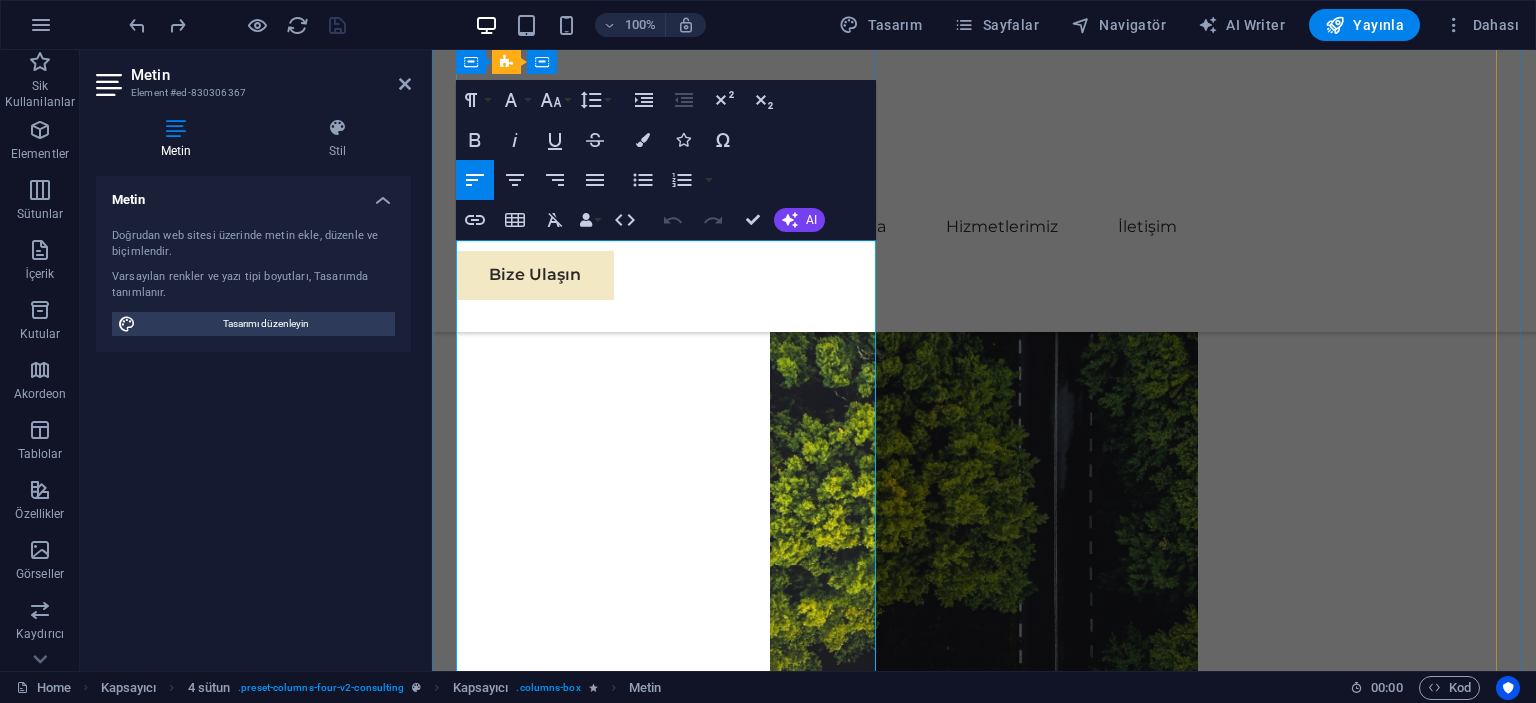 scroll, scrollTop: 8252, scrollLeft: 0, axis: vertical 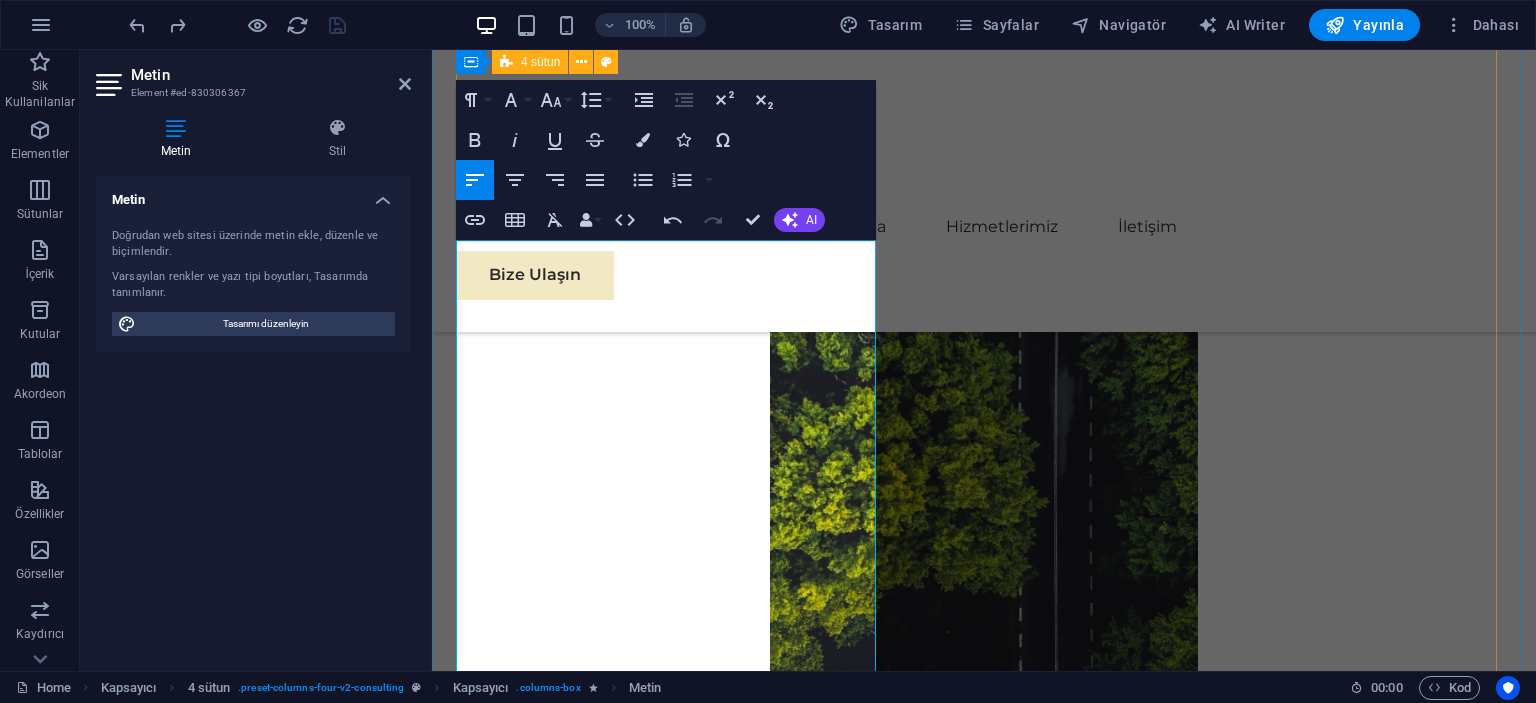 click on "01
EcoPower Dönüşüm Girişimi ​ ​ ​ asdasdasdas asd asdas das das das <dd Devamını Oku Daha Az Oku 02 Stratejik Sürdürülebilirlik Yol Haritası Devamını Oku Daha Az Oku 03 Küresel Pazar Genişleme Stratejisi Devamını Oku Daha Az Oku 04 Yenilenebilir Enerji Optimizasyonu Devamını Oku Daha Az Oku" at bounding box center (984, 7024) 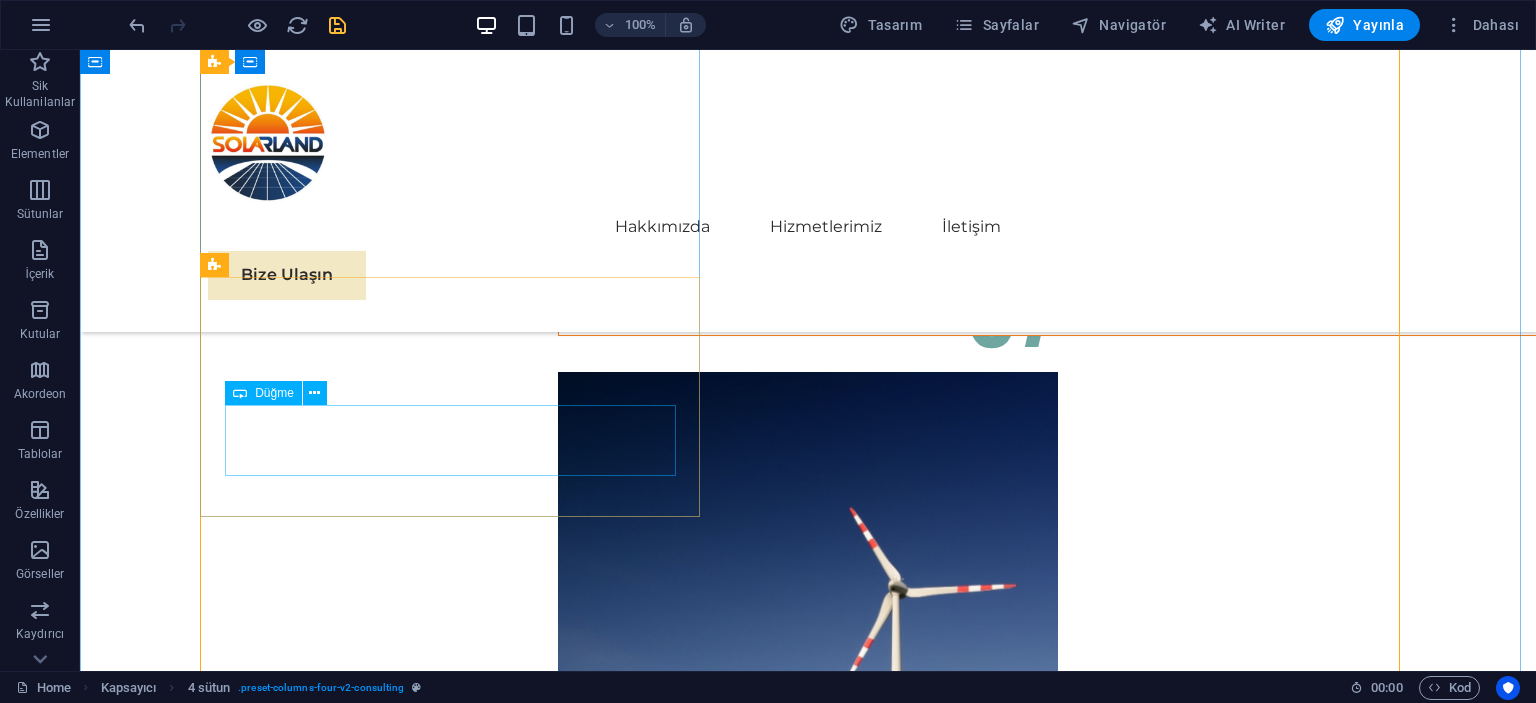 scroll, scrollTop: 8908, scrollLeft: 0, axis: vertical 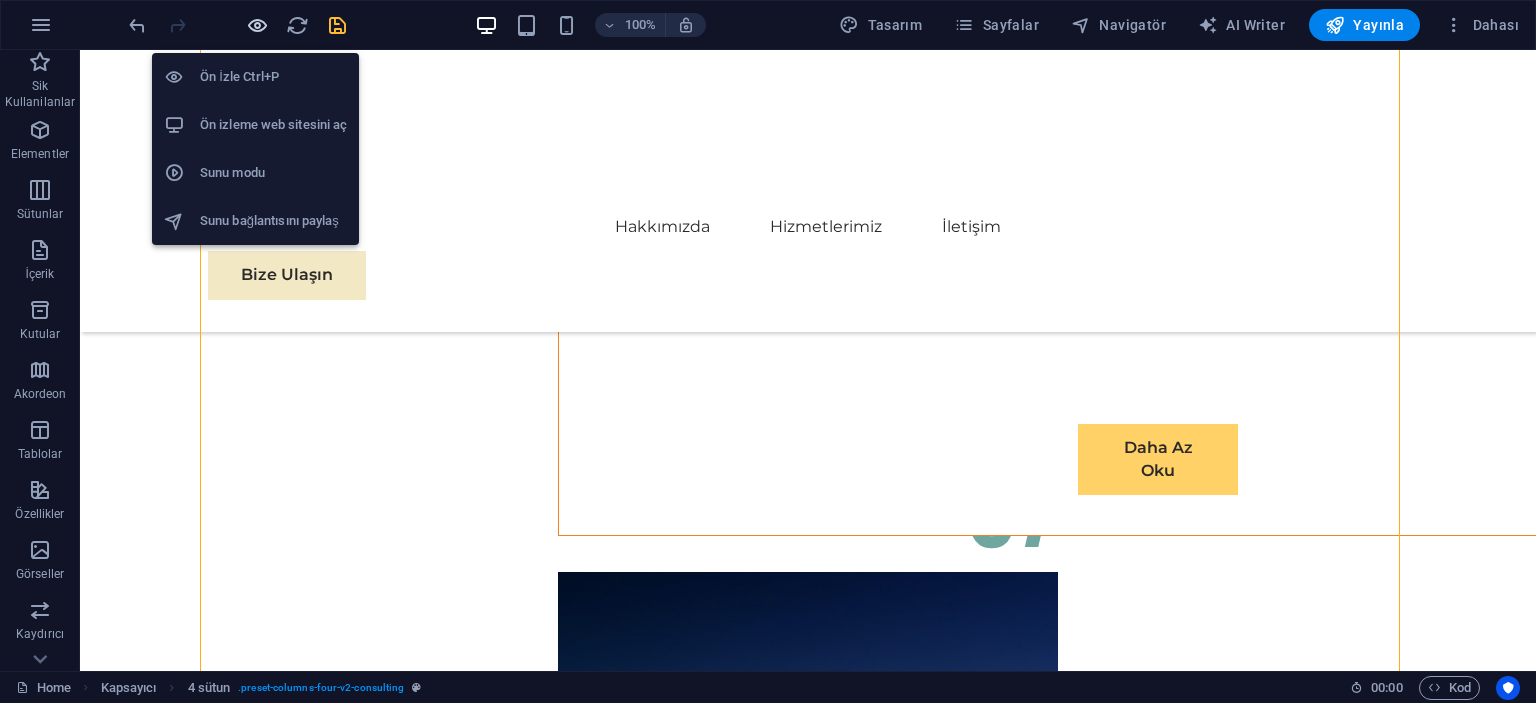 click at bounding box center [257, 25] 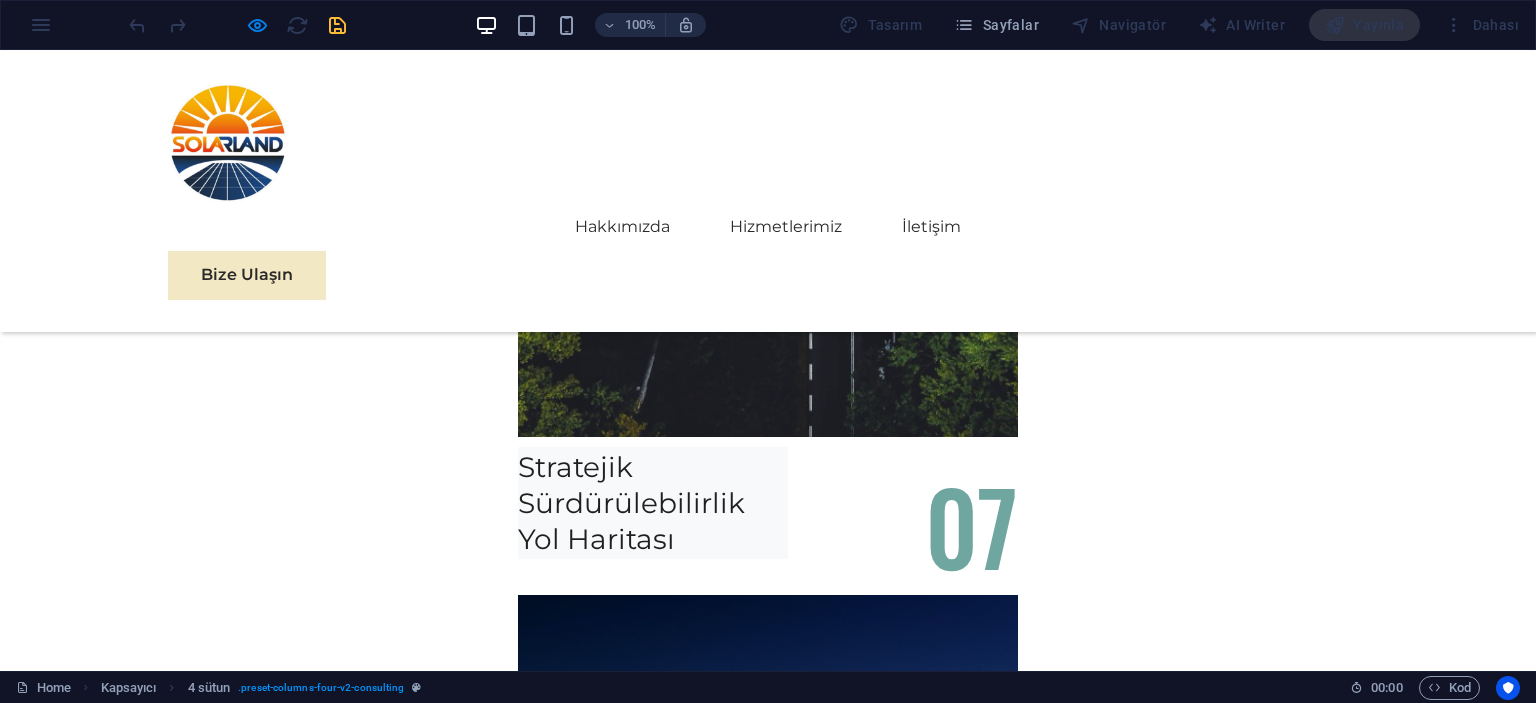 scroll, scrollTop: 7644, scrollLeft: 0, axis: vertical 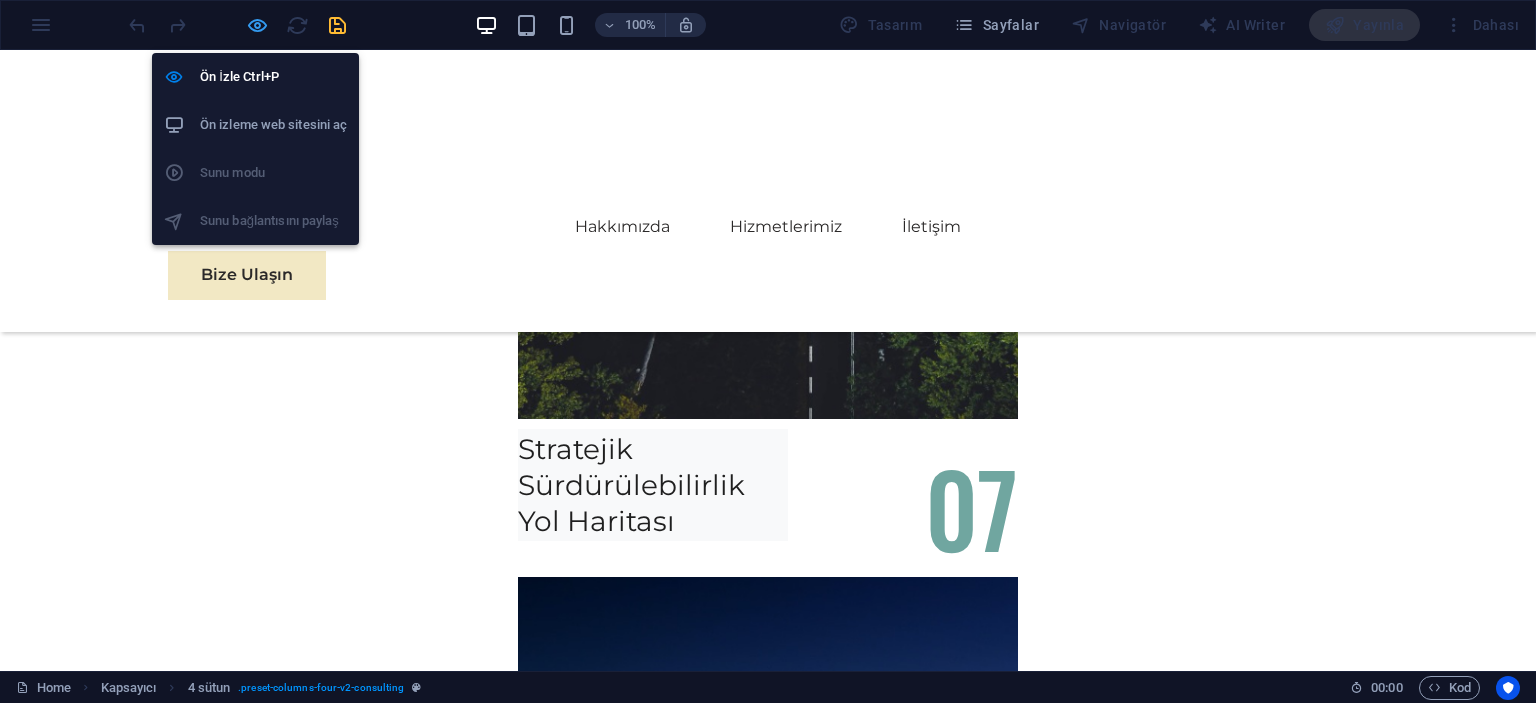 click at bounding box center (257, 25) 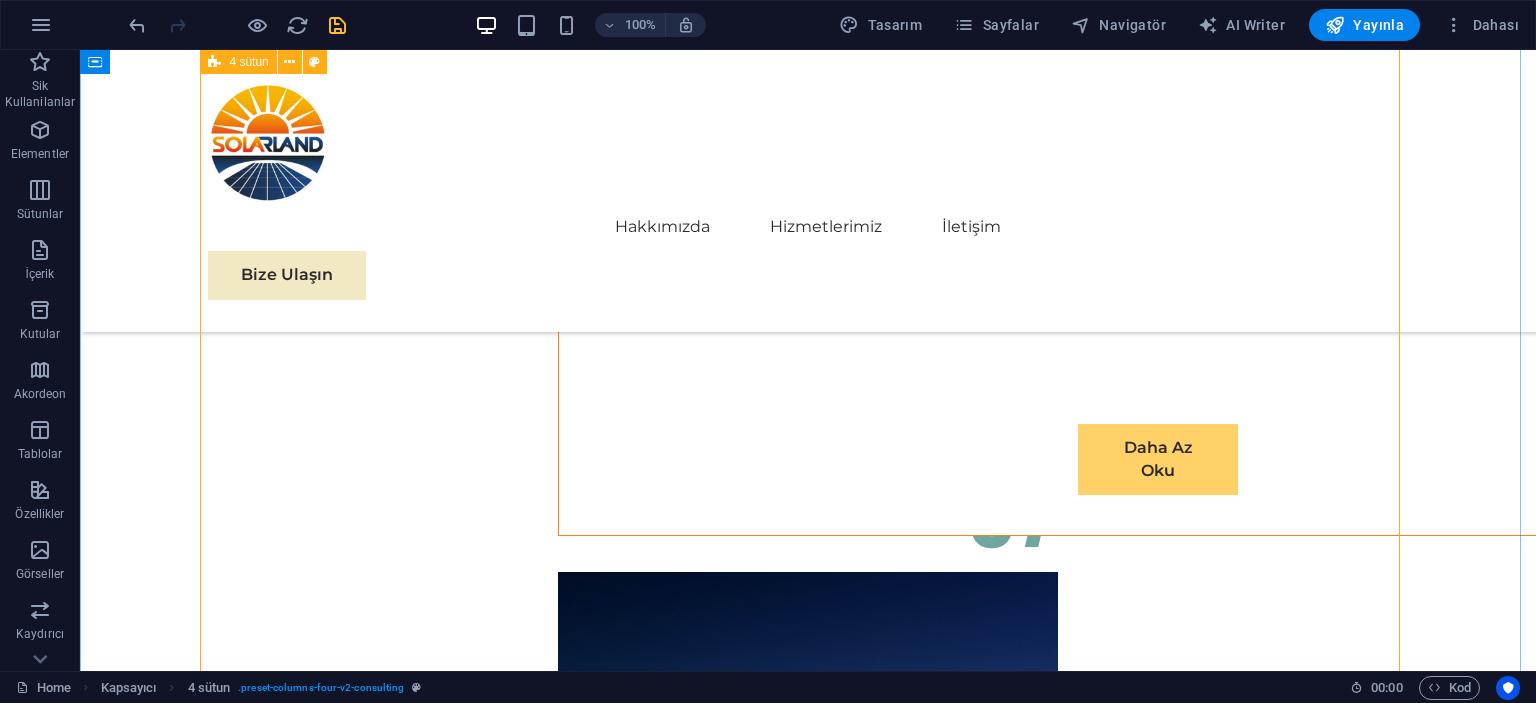 type 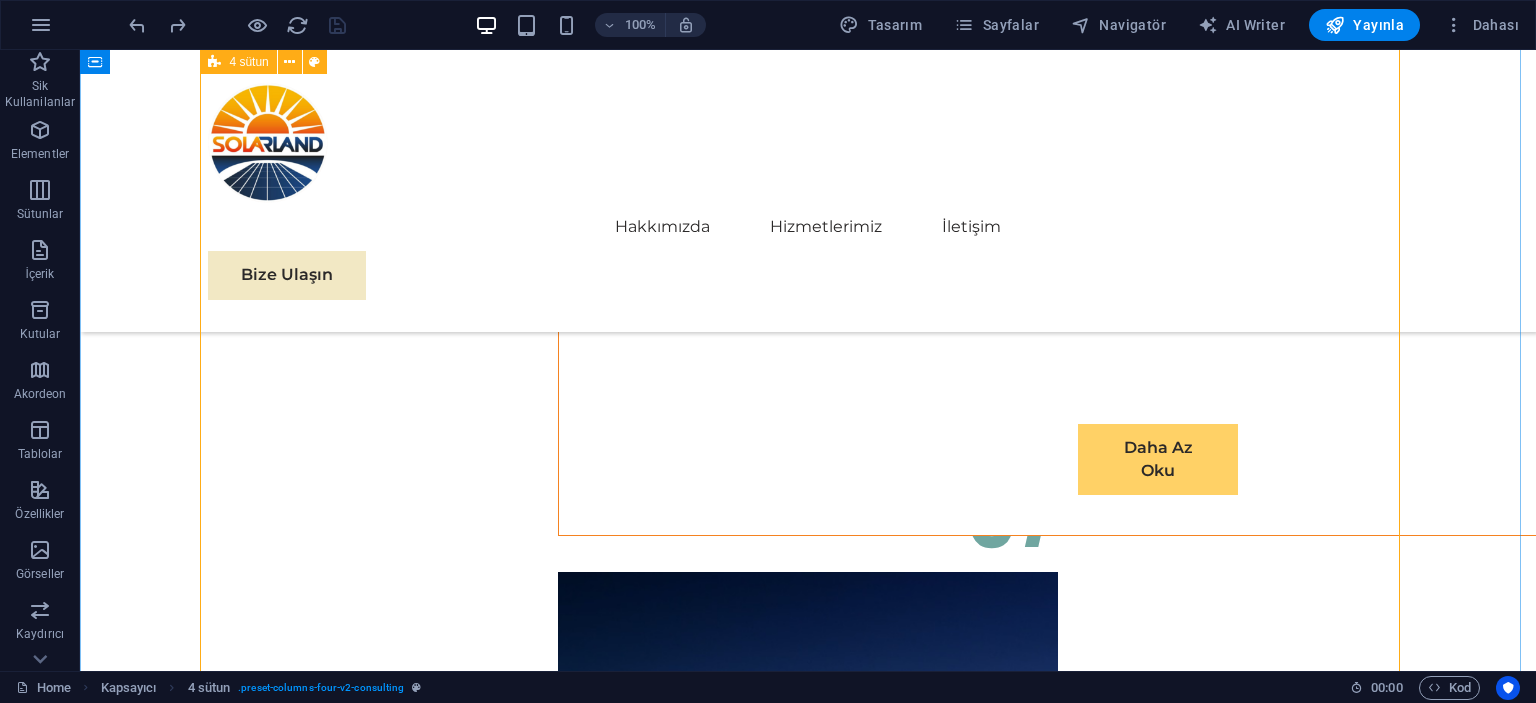 scroll, scrollTop: 8524, scrollLeft: 0, axis: vertical 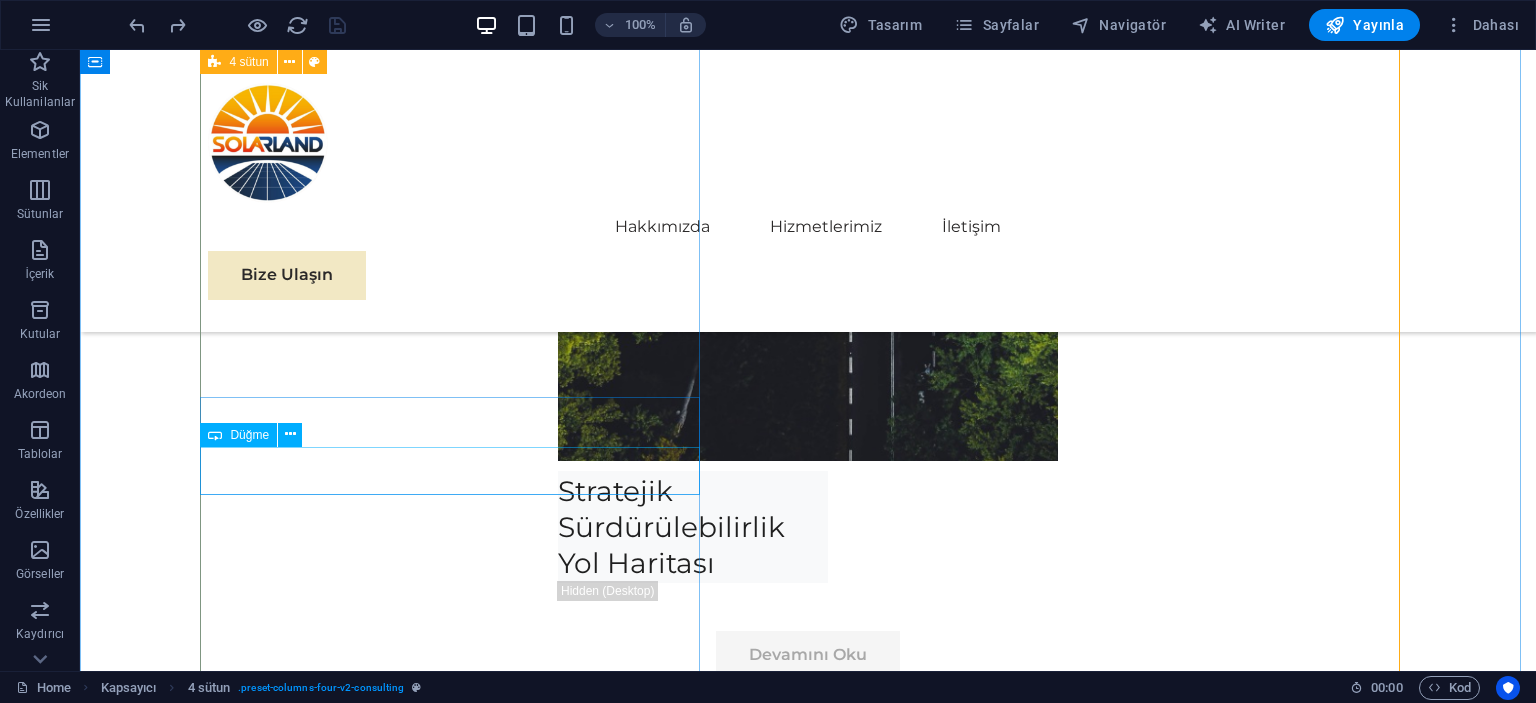 click on "Devamını Oku" at bounding box center [458, 5083] 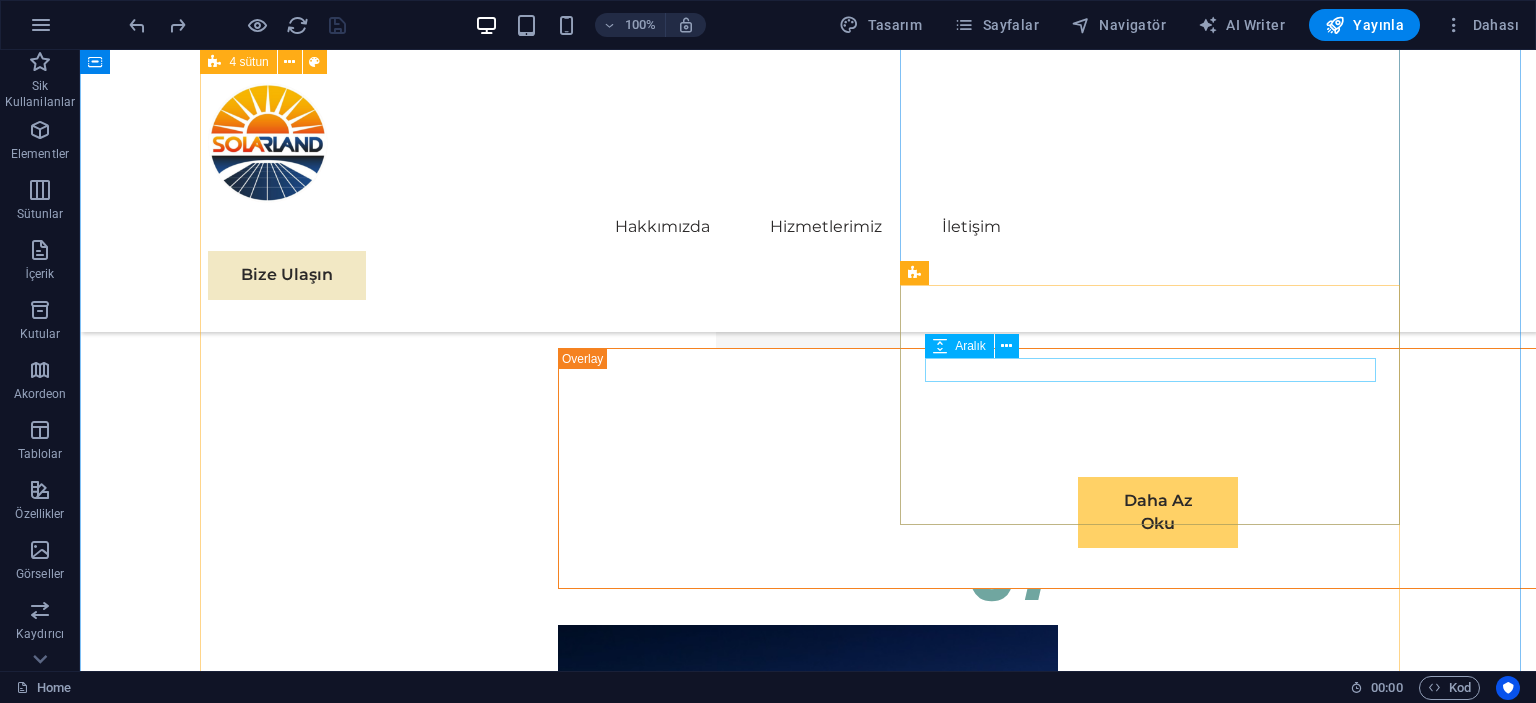 scroll, scrollTop: 8824, scrollLeft: 0, axis: vertical 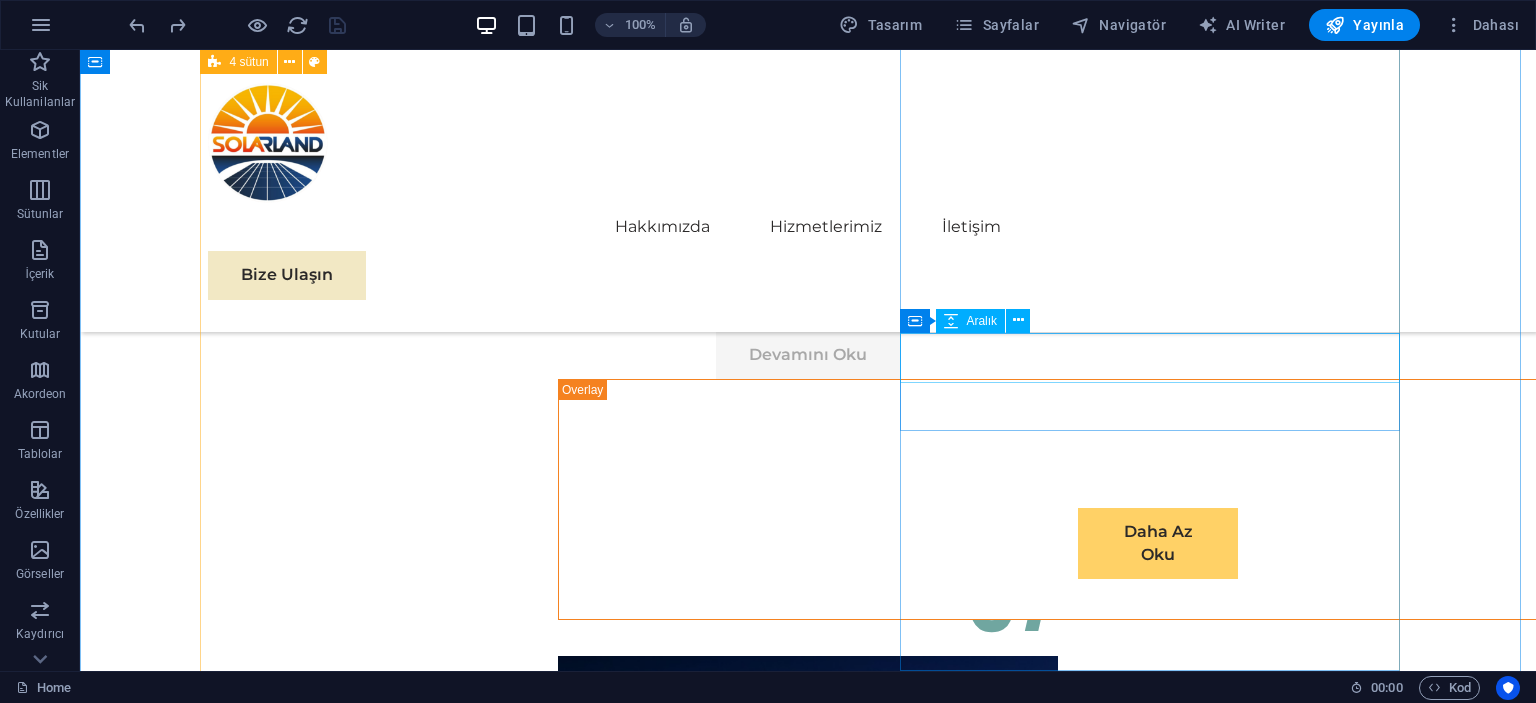 click at bounding box center [808, 6233] 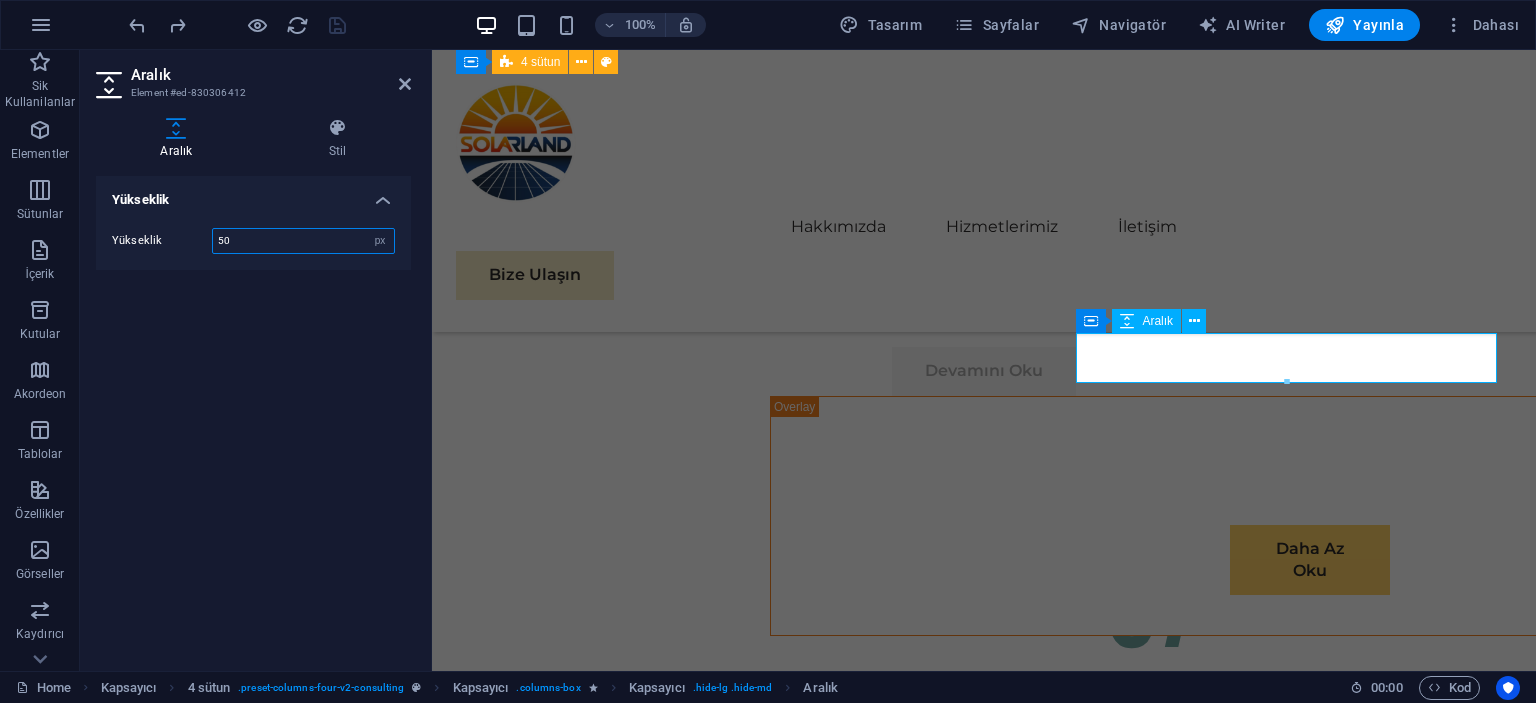 scroll, scrollTop: 8467, scrollLeft: 0, axis: vertical 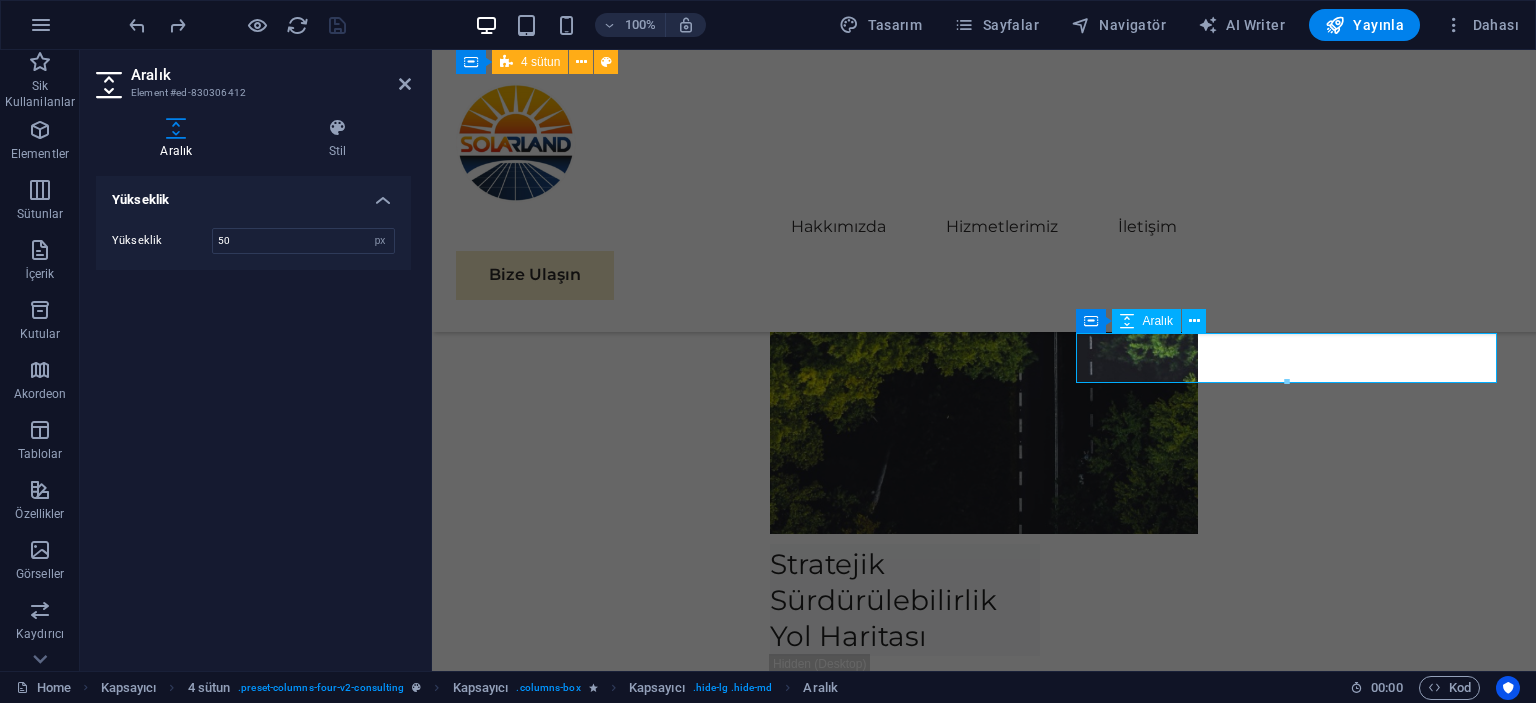 click at bounding box center (984, 6214) 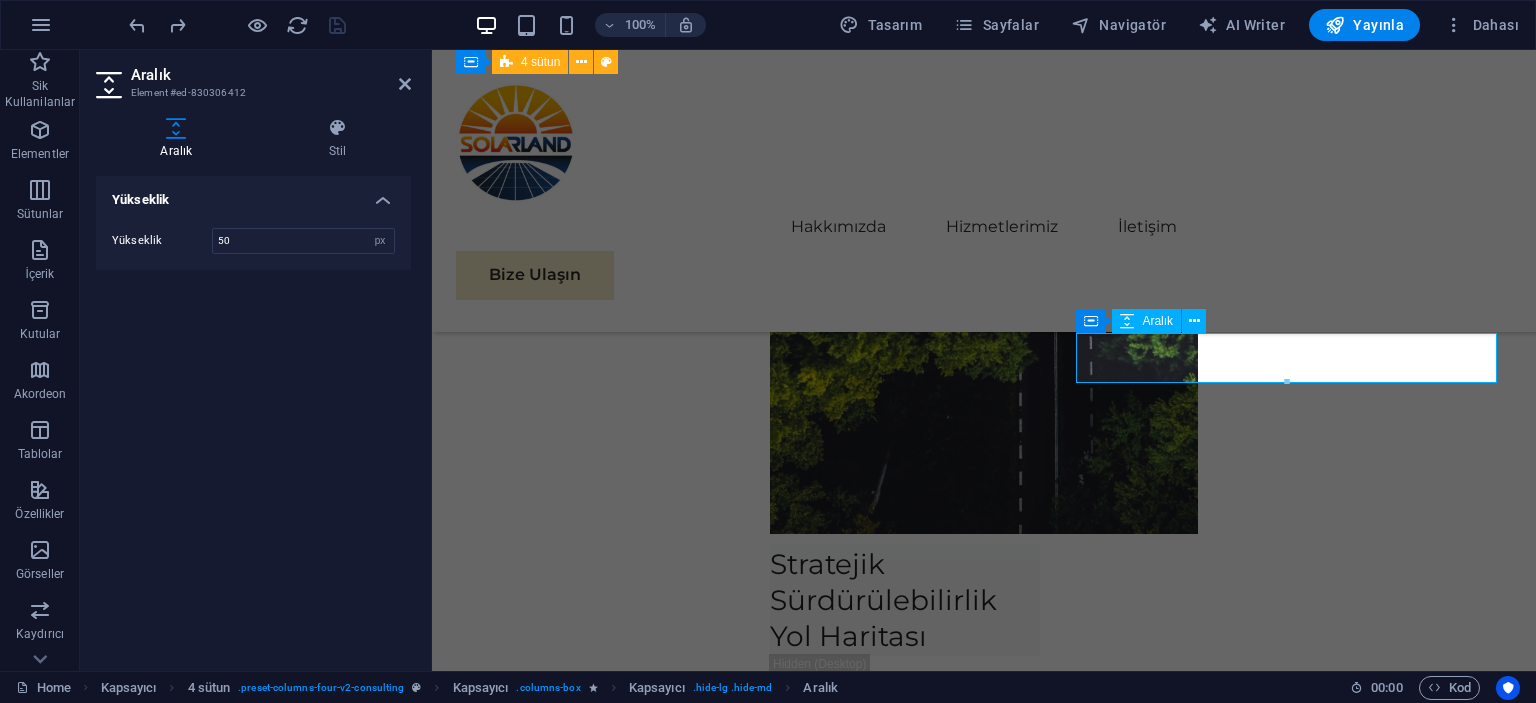 click at bounding box center (984, 6214) 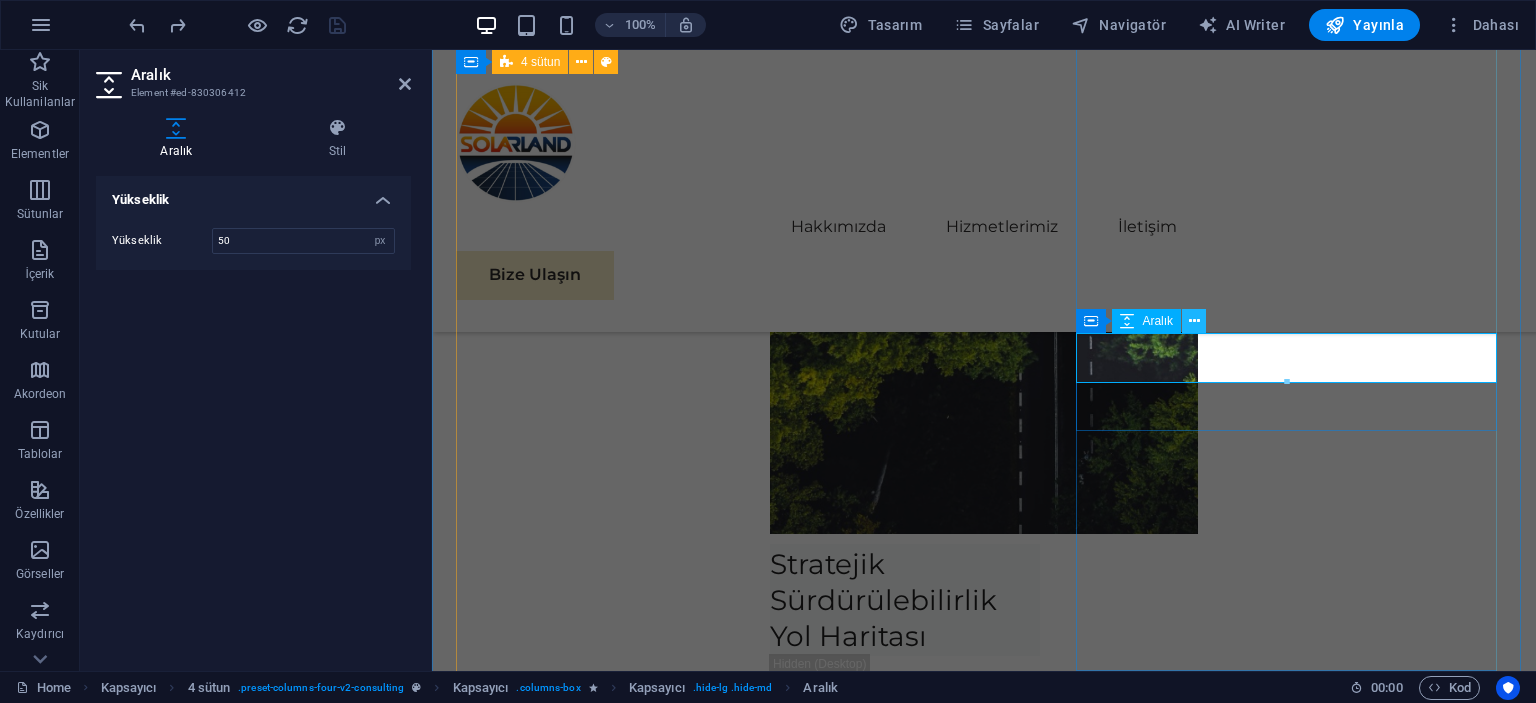 click at bounding box center (1194, 321) 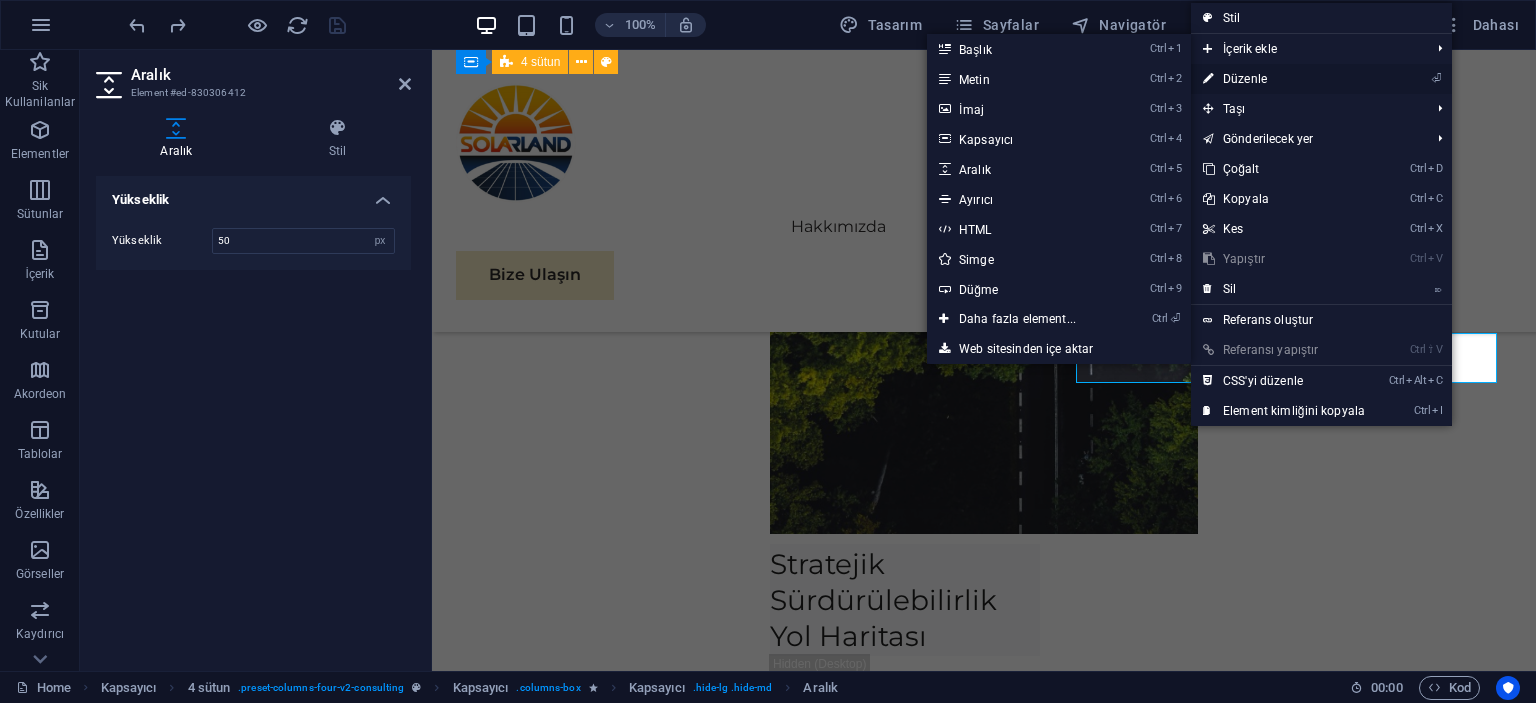 click on "⏎  Düzenle" at bounding box center (1284, 79) 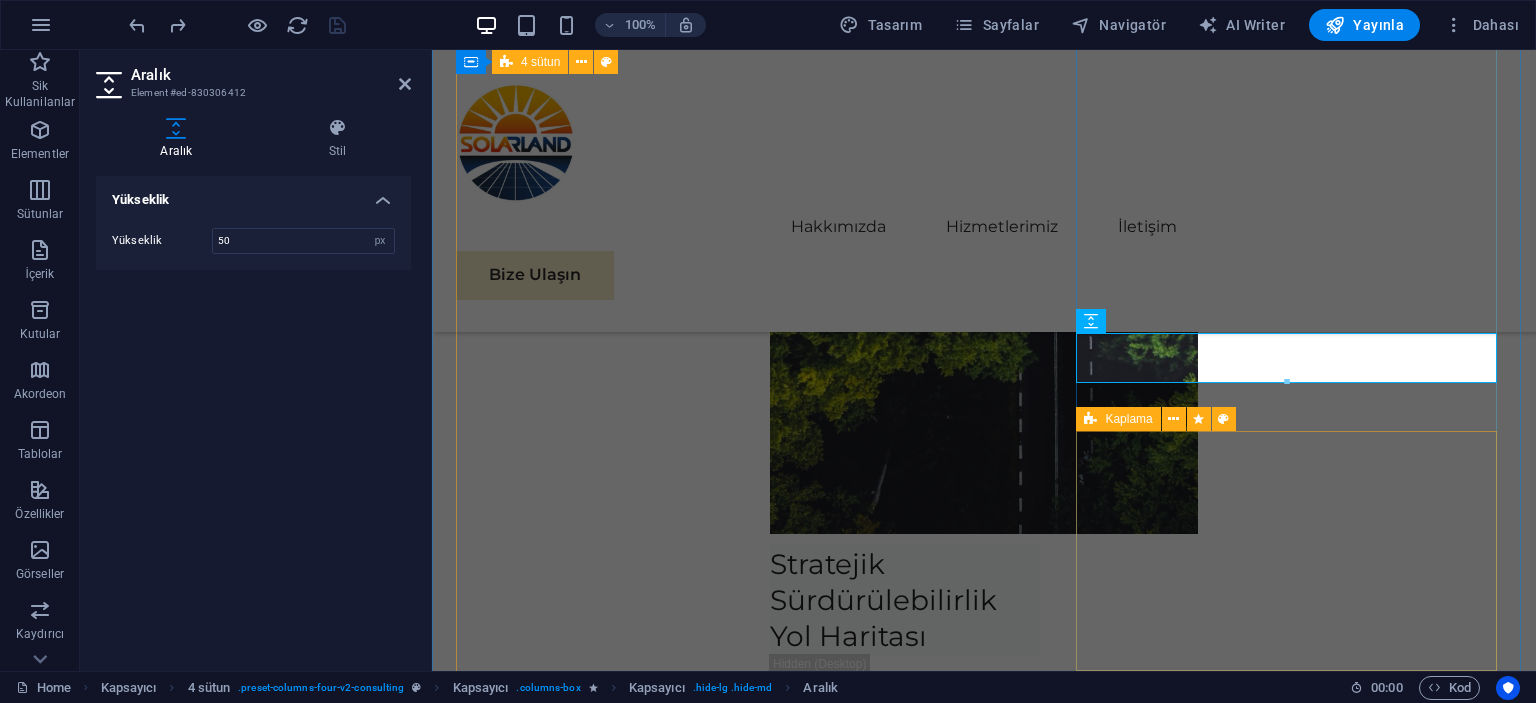 click on "Daha Az Oku" at bounding box center [1310, 6407] 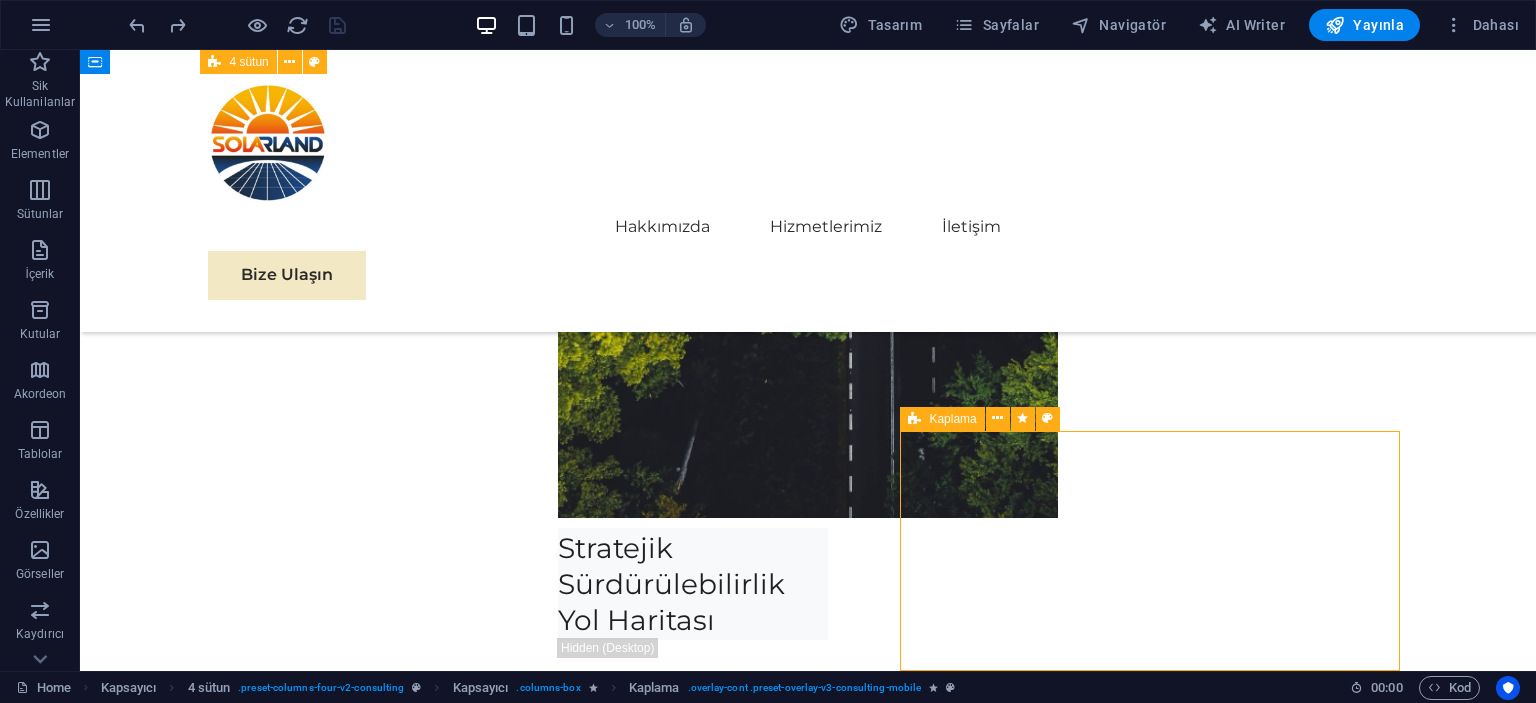 scroll, scrollTop: 8824, scrollLeft: 0, axis: vertical 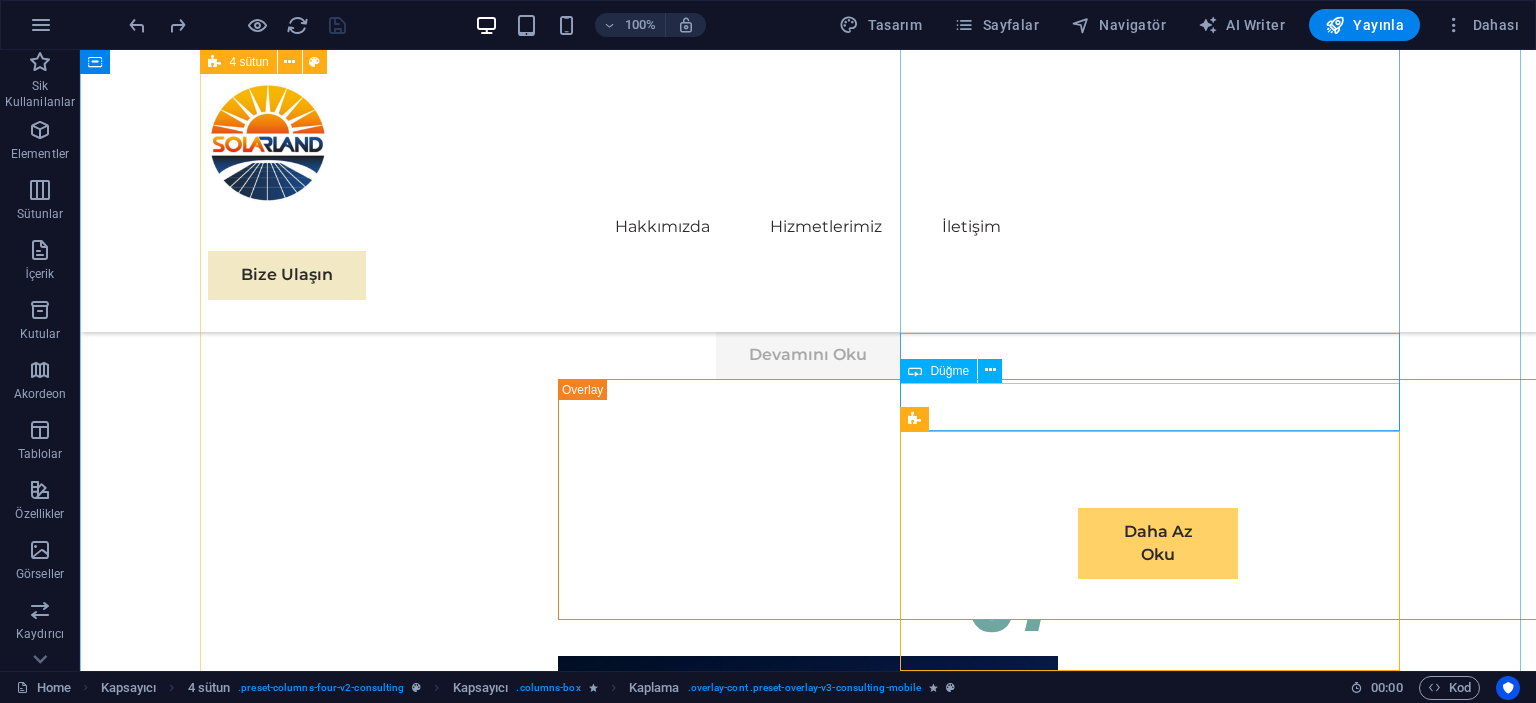 click on "Devamını Oku" at bounding box center (808, 6282) 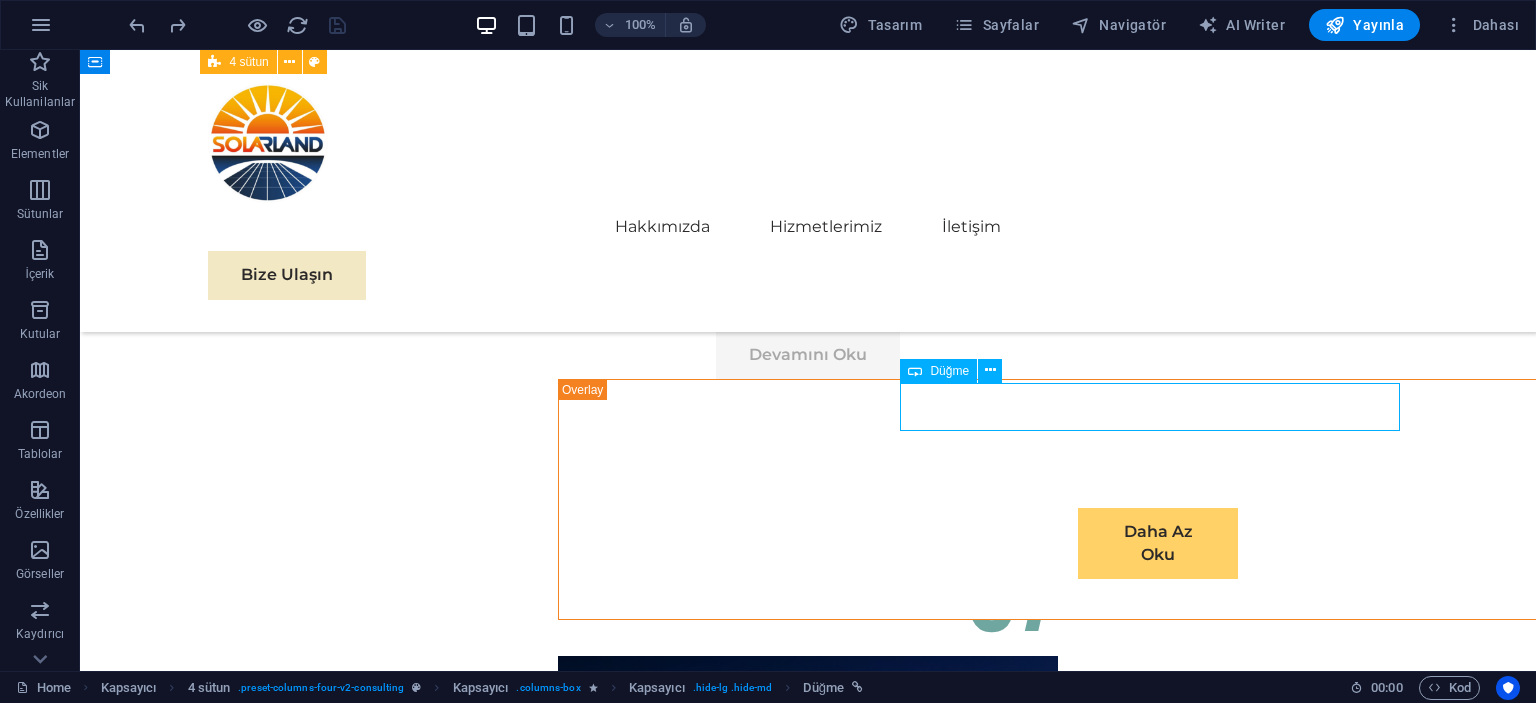 click on "Devamını Oku" at bounding box center (808, 6282) 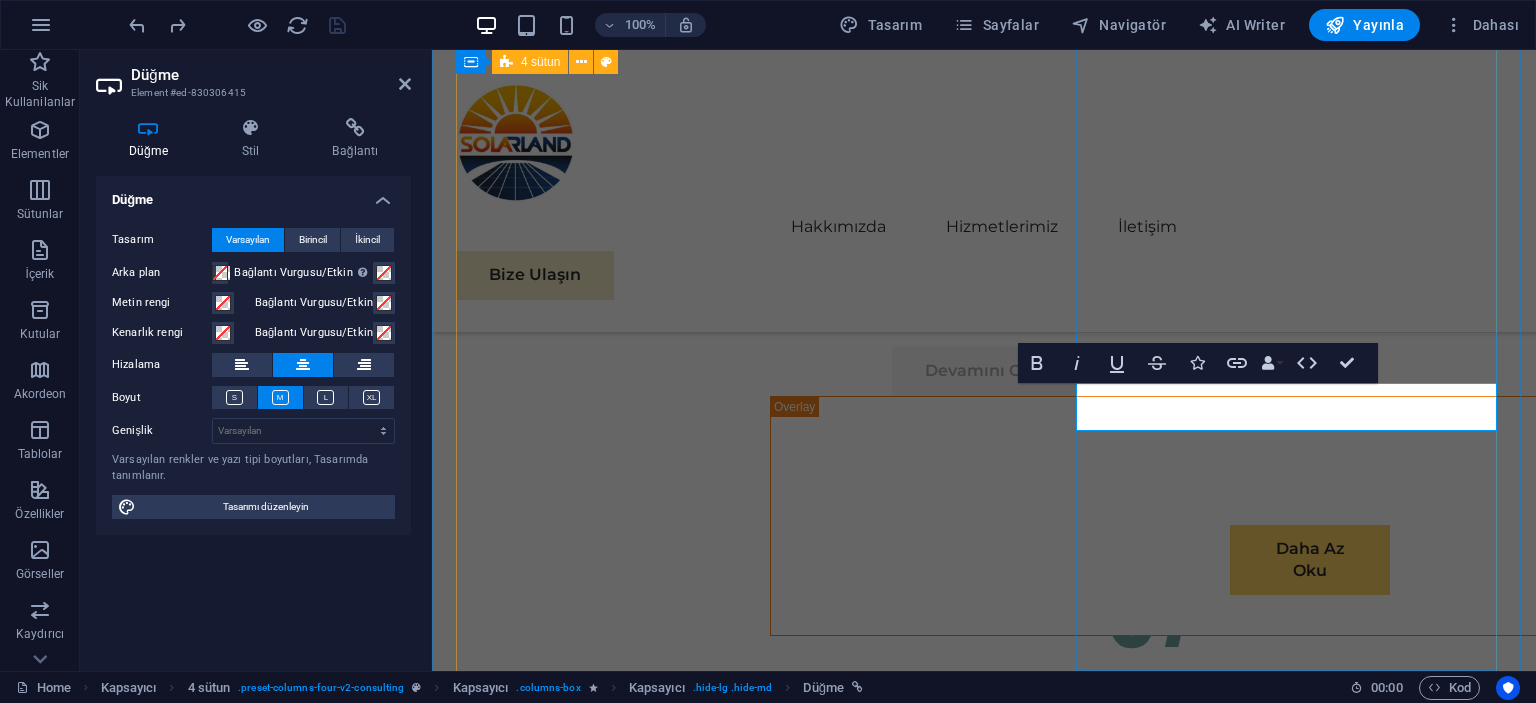scroll, scrollTop: 8467, scrollLeft: 0, axis: vertical 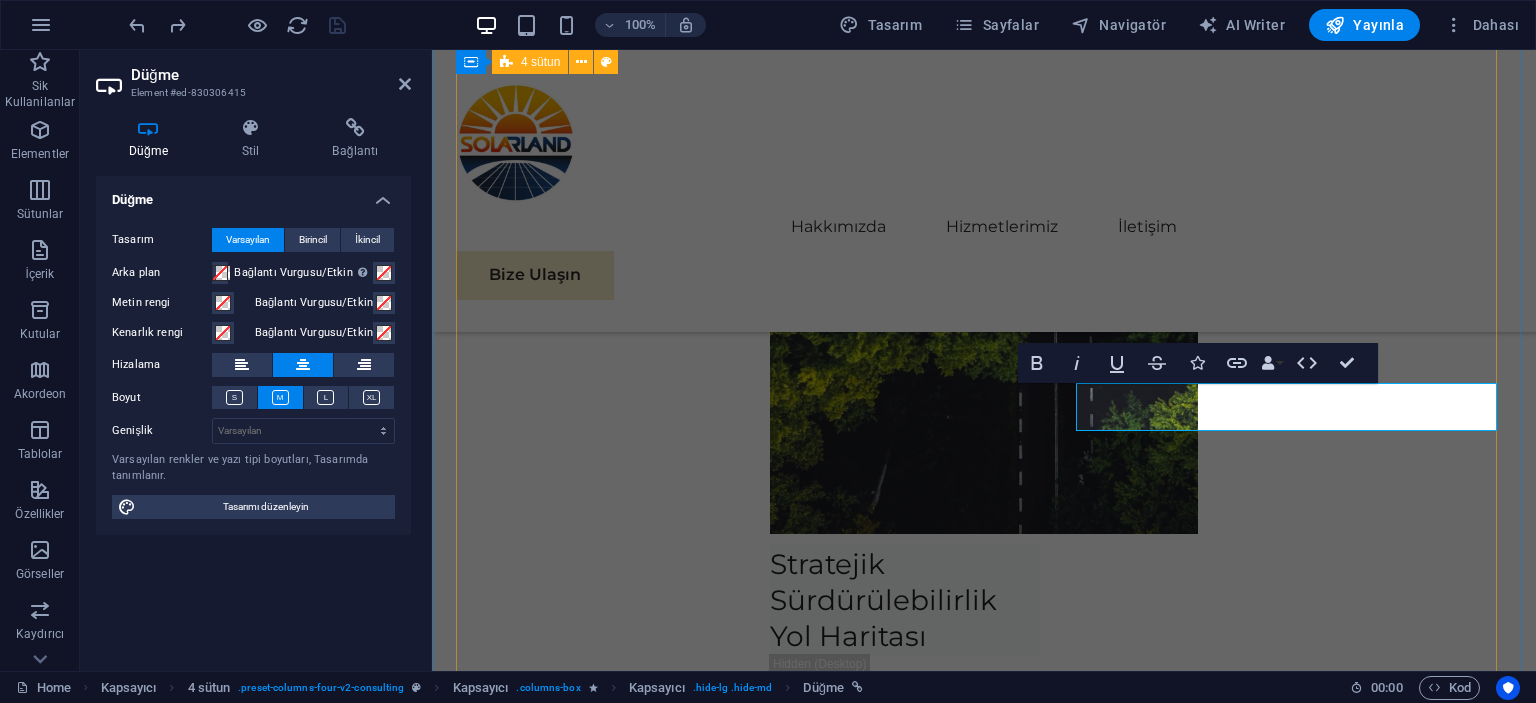 click on "01
EcoPower Dönüşüm Girişimi Devamını Oku Daha Az Oku 02 Stratejik Sürdürülebilirlik Yol Haritası Devamını Oku Daha Az Oku 03 Küresel Pazar Genişleme Stratejisi Devamını Oku Daha Az Oku 04 Yenilenebilir Enerji Optimizasyonu Devamını Oku Daha Az Oku" at bounding box center (984, 6629) 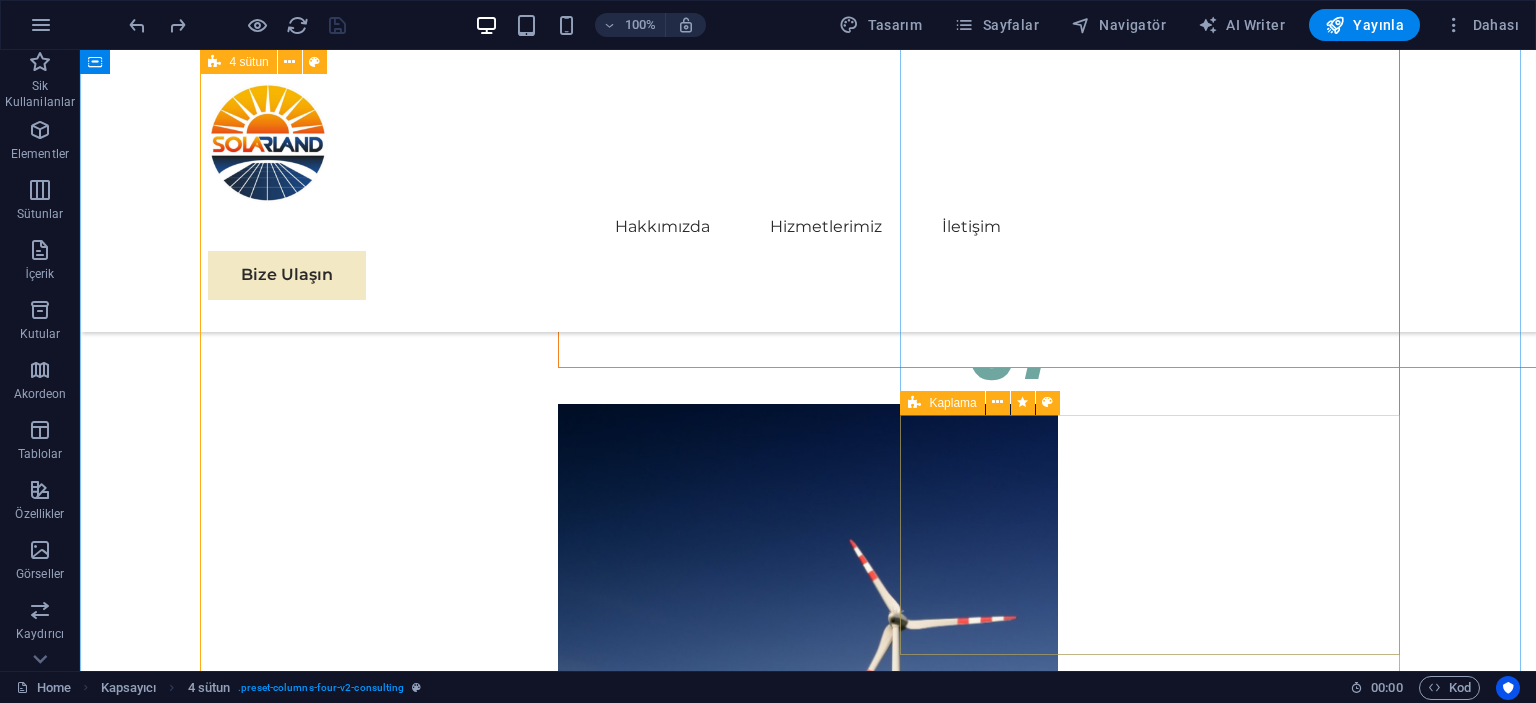 scroll, scrollTop: 8824, scrollLeft: 0, axis: vertical 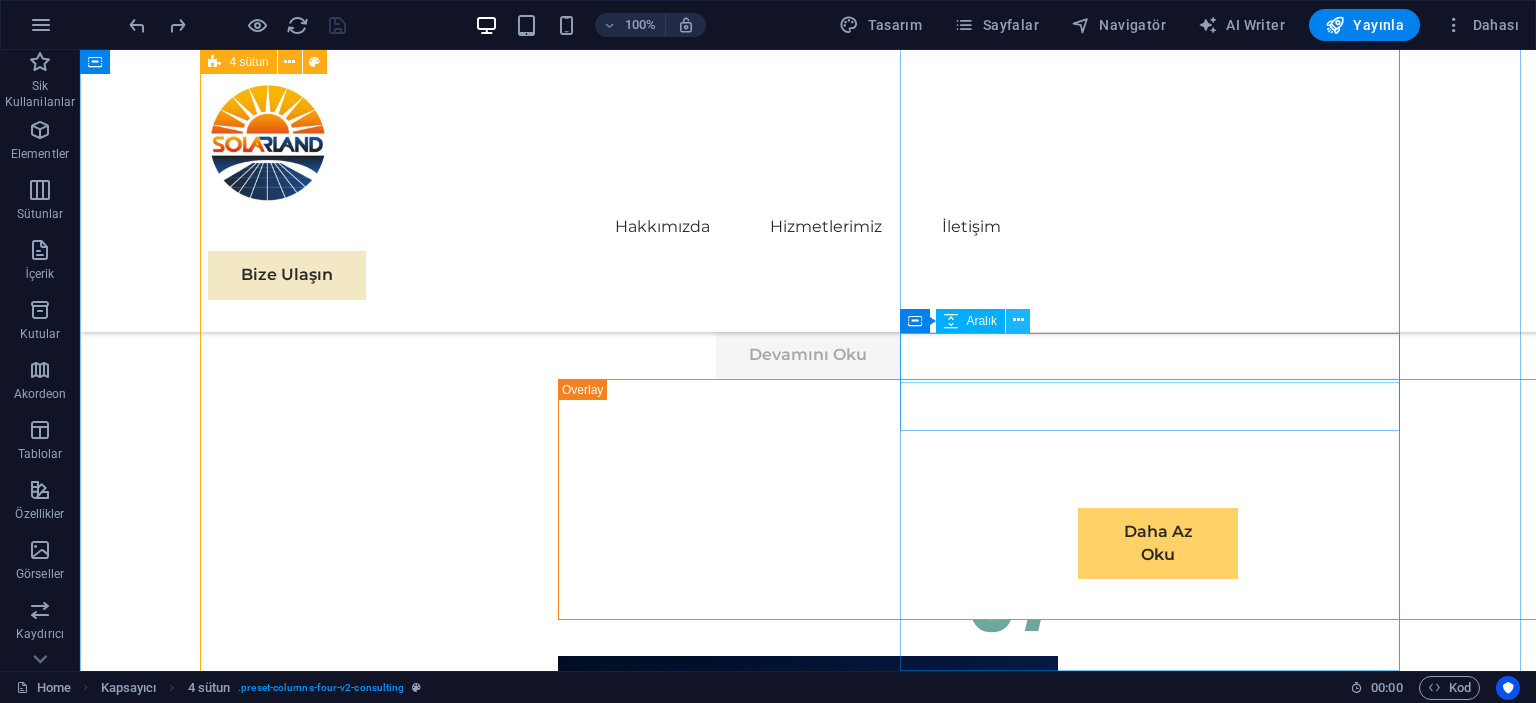 click at bounding box center (1018, 320) 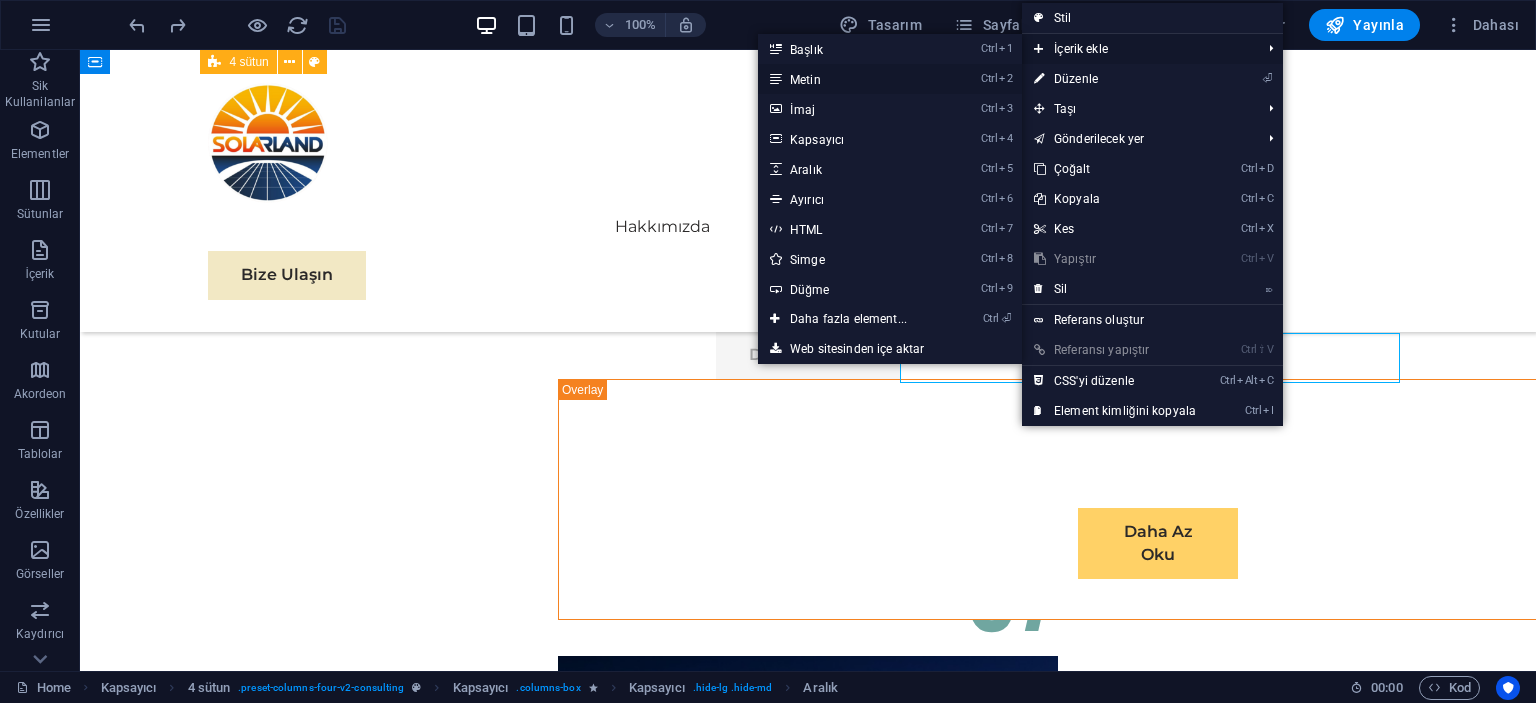 click on "Ctrl 2  Metin" at bounding box center [852, 79] 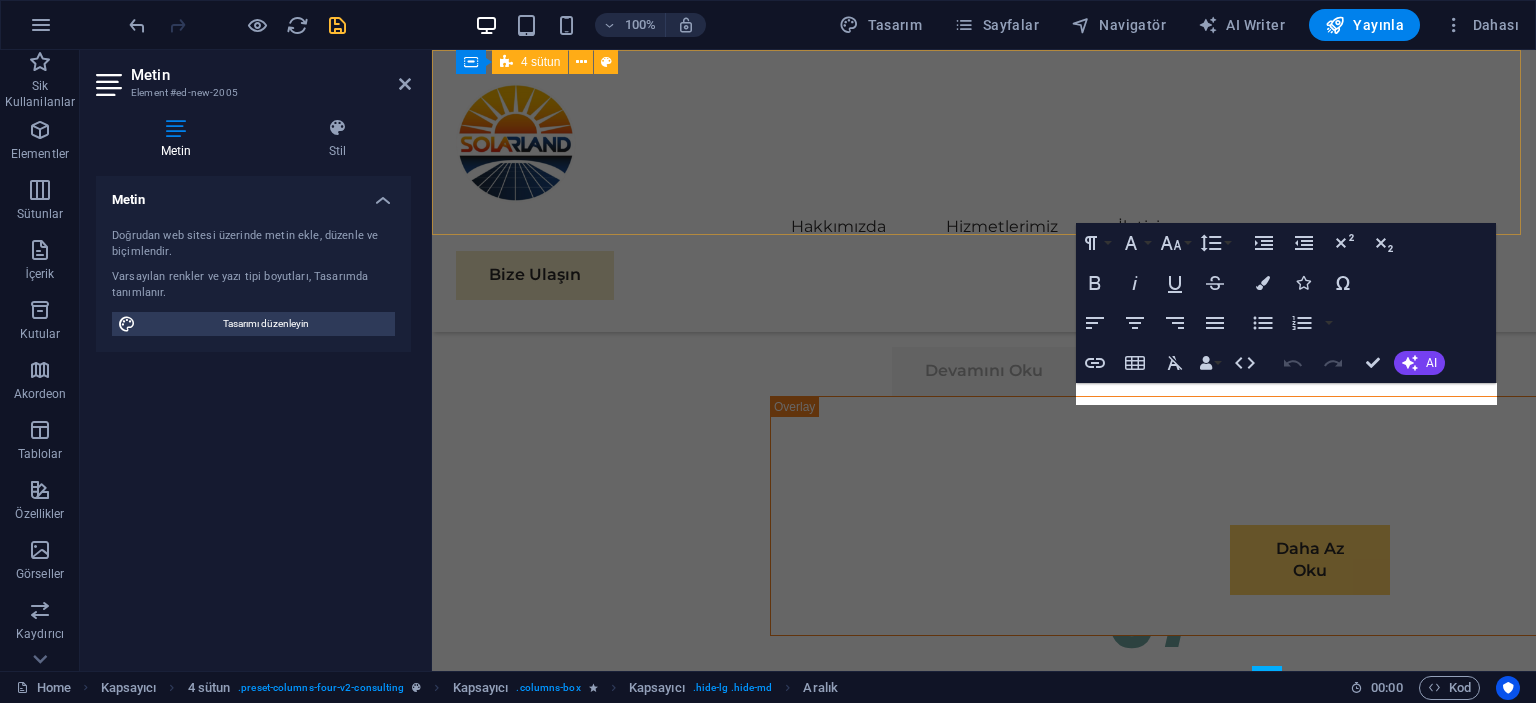 scroll, scrollTop: 8467, scrollLeft: 0, axis: vertical 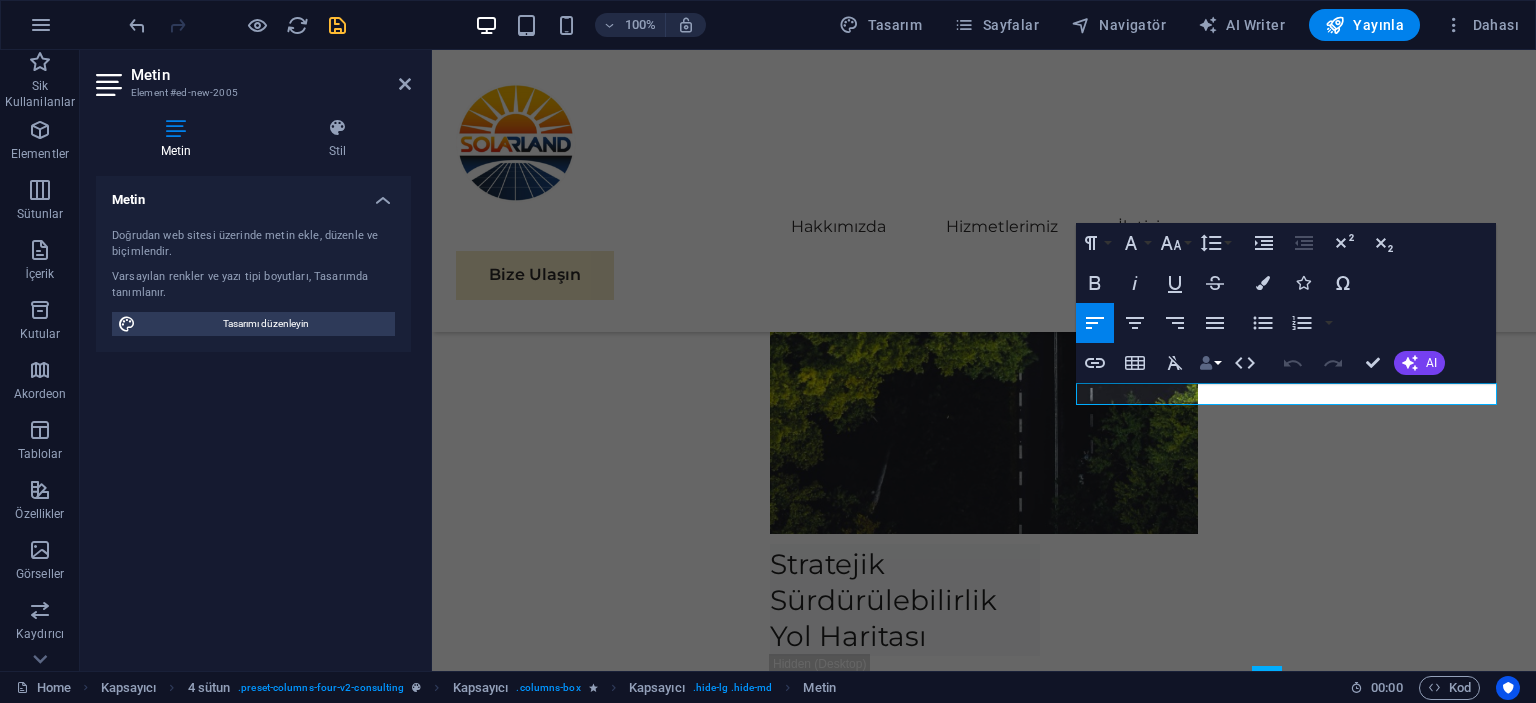 type 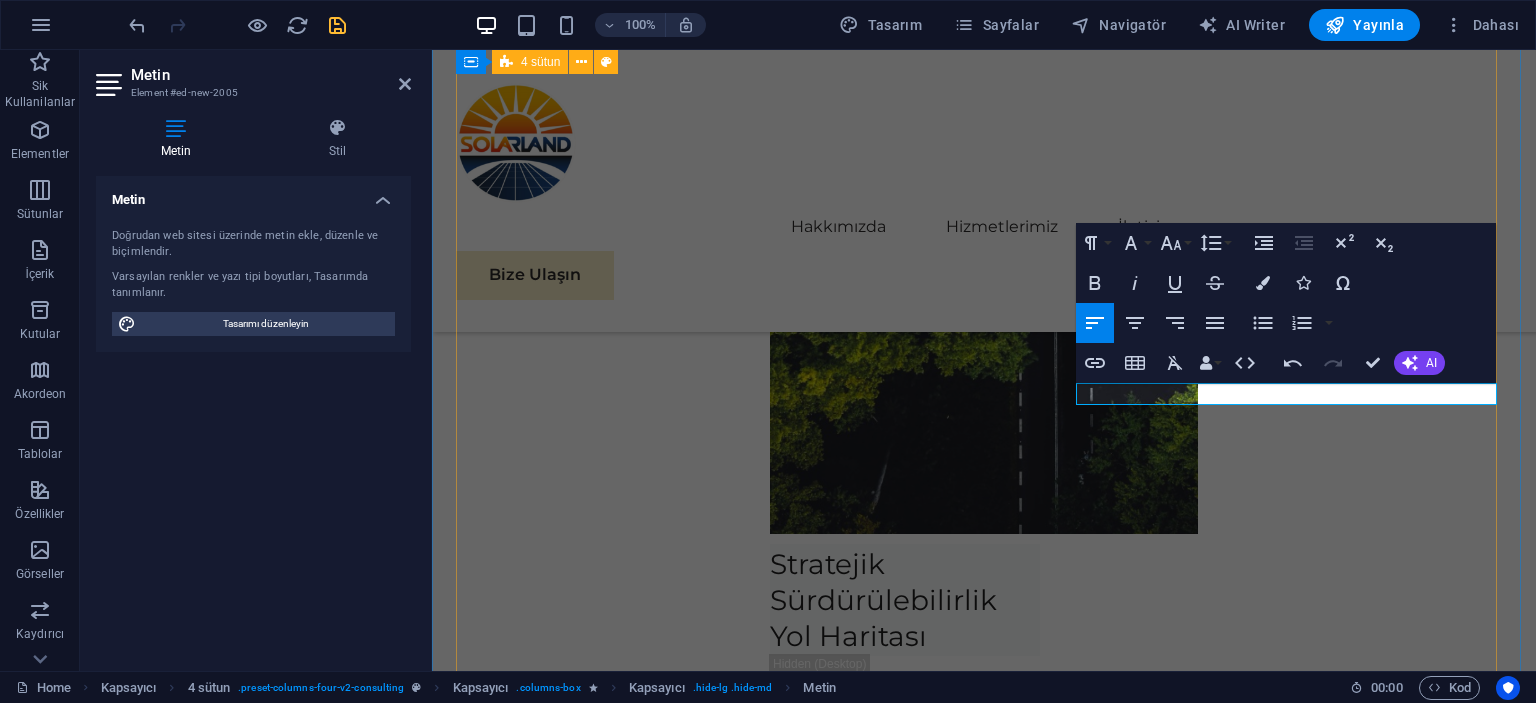 drag, startPoint x: 1348, startPoint y: 393, endPoint x: 1076, endPoint y: 422, distance: 273.5416 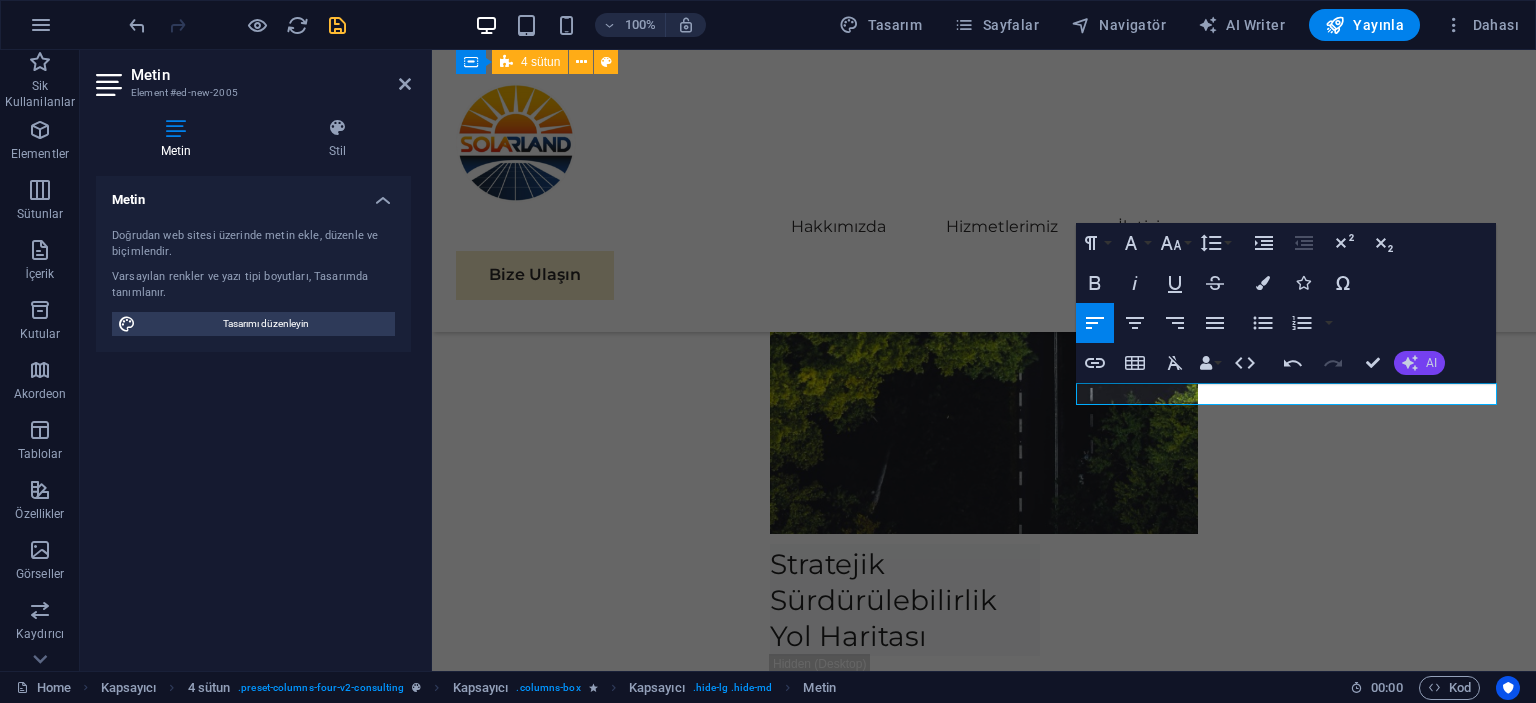 click on "AI" at bounding box center [1419, 363] 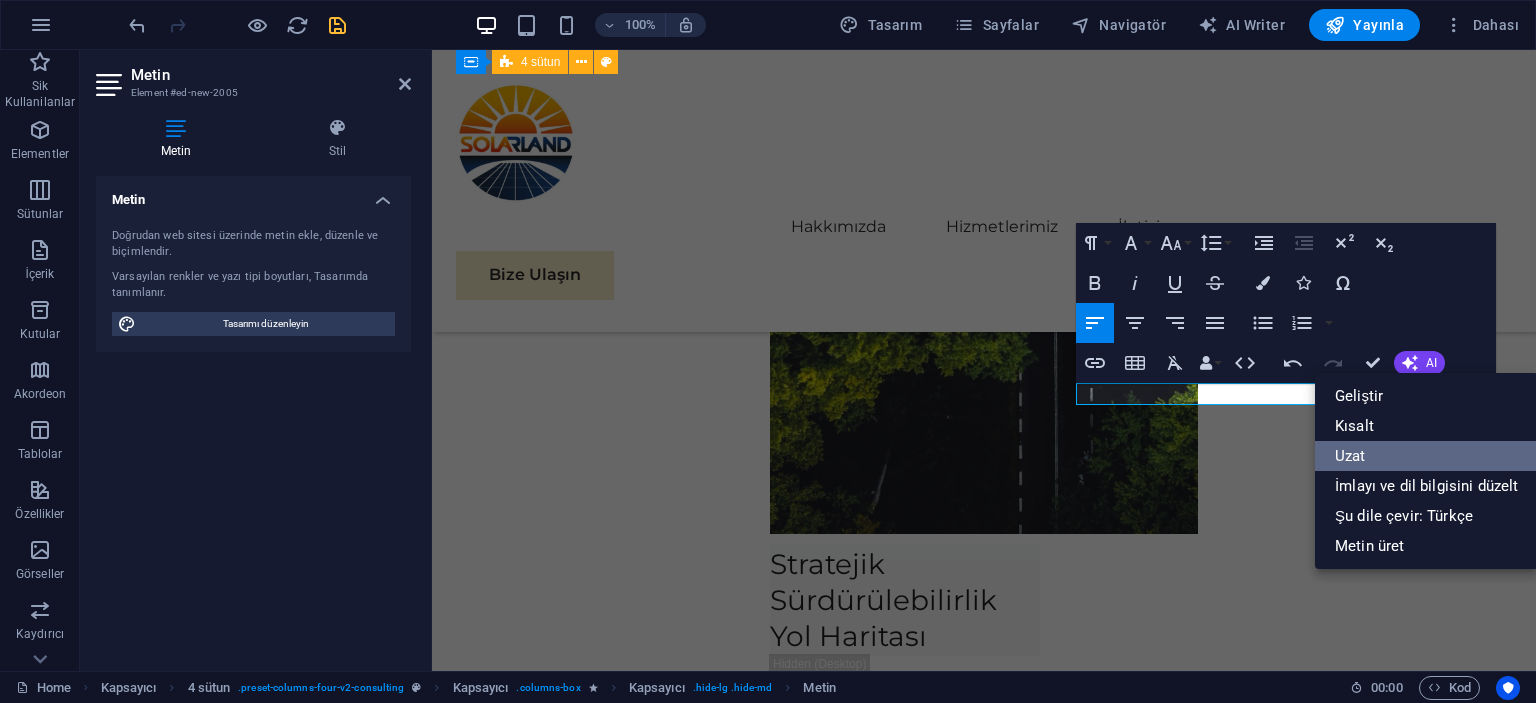 click on "Uzat" at bounding box center [1426, 456] 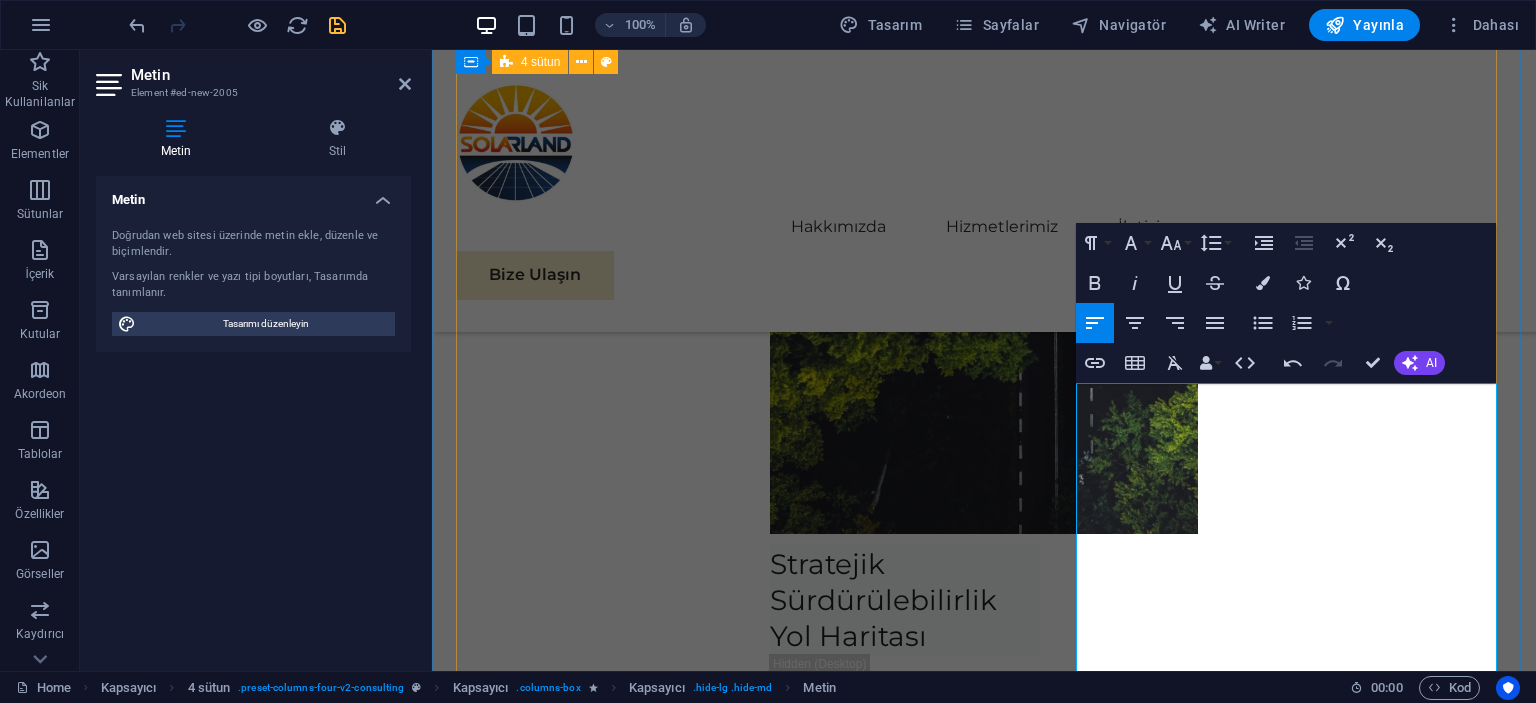 click on "01
EcoPower Dönüşüm Girişimi Devamını Oku Daha Az Oku 02 Stratejik Sürdürülebilirlik Yol Haritası Güneş panelleri, yenilenebilir enerji kaynakları arasında önemli bir yer tutmaktadır. Bu paneller, güneş ışığını doğrudan elektrik enerjisine dönüştüren sistemlerdir. Güneş enerjisi, hem çevre dostu olması hem de sürdürülebilir bir kaynak olarak günümüzde giderek daha fazla tercih edilmektedir. Güneş panelleri, özellikle enerji maliyetlerini düşürme ve fosil yakıt kullanımını azaltma gibi avantajları ile dikkat çekmektedir. Devamını Oku Daha Az Oku 03 Küresel Pazar Genişleme Stratejisi Devamını Oku Daha Az Oku 04 Yenilenebilir Enerji Optimizasyonu Devamını Oku Daha Az Oku" at bounding box center (984, 6953) 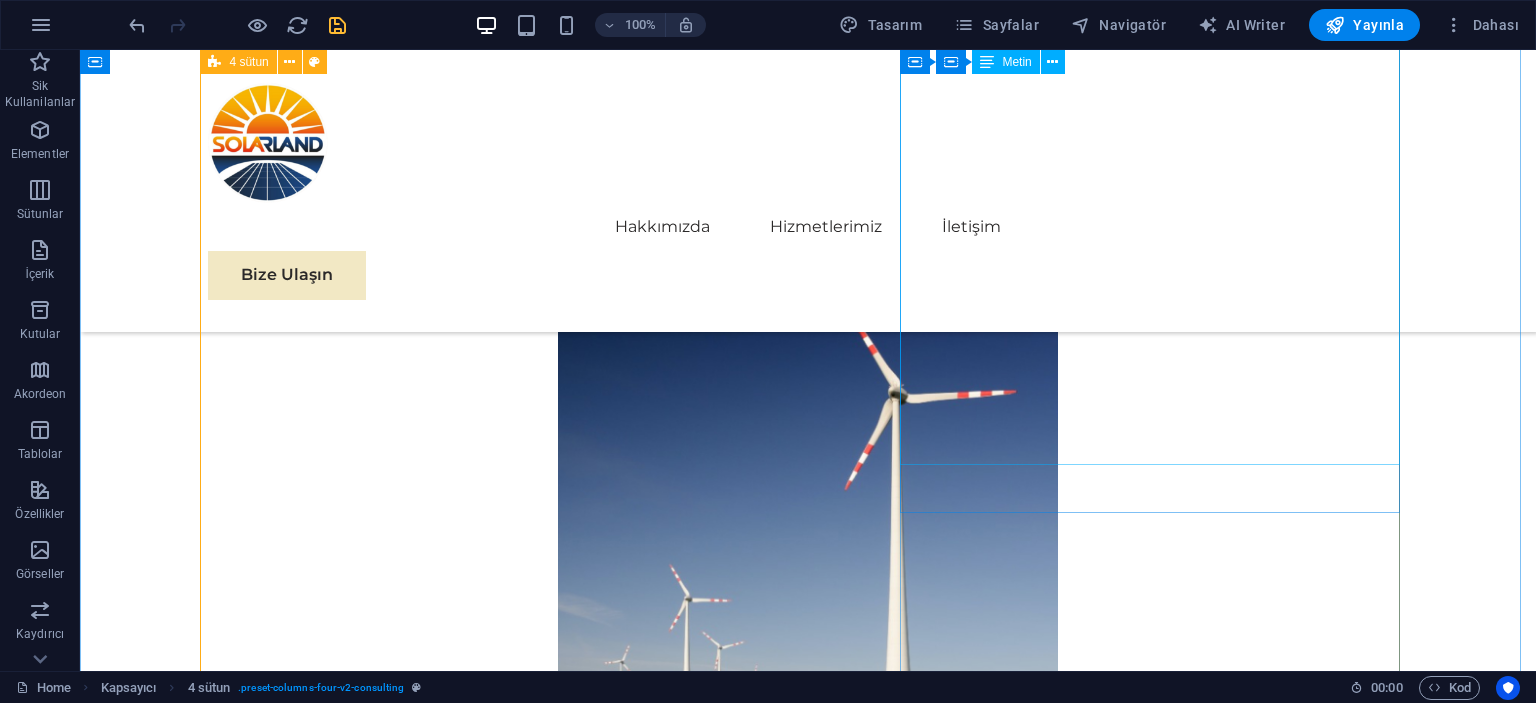 scroll, scrollTop: 9424, scrollLeft: 0, axis: vertical 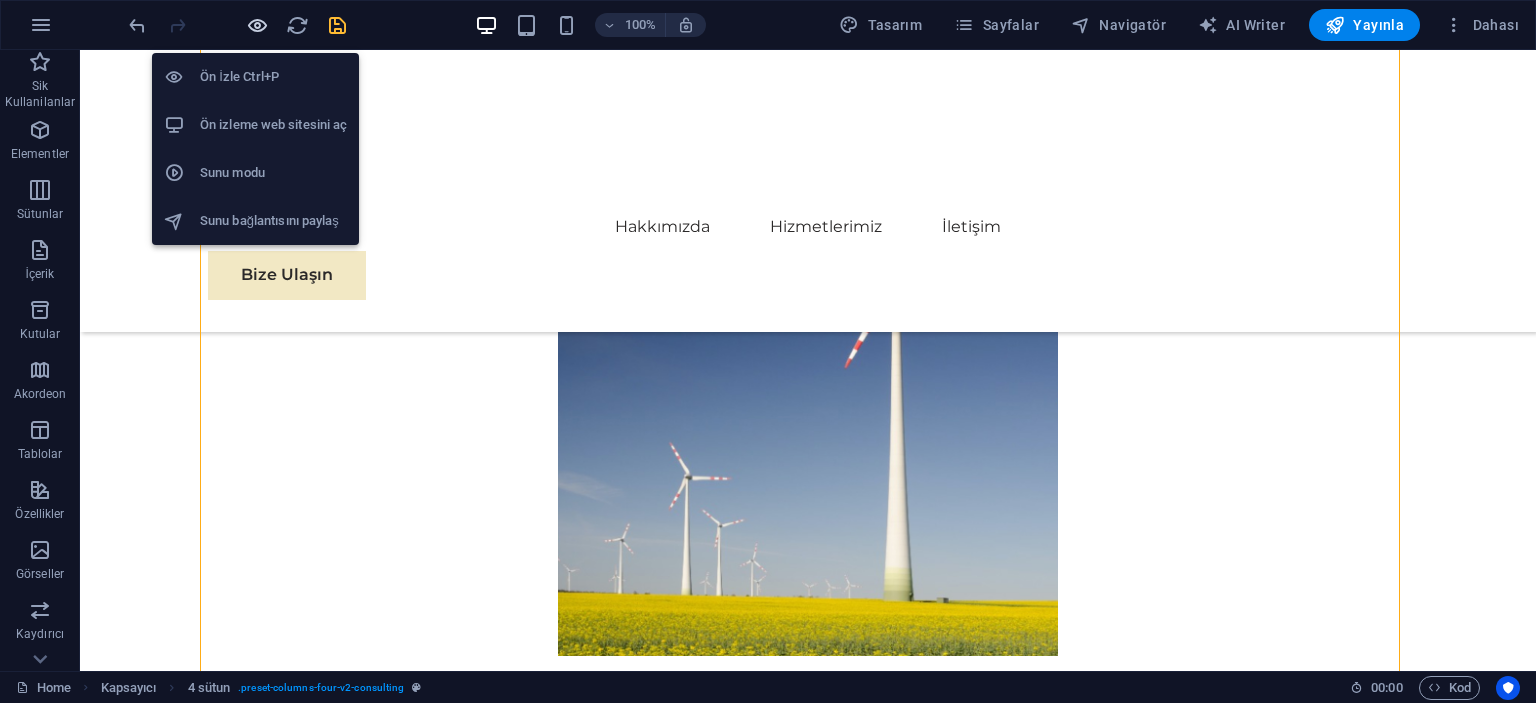 click at bounding box center (257, 25) 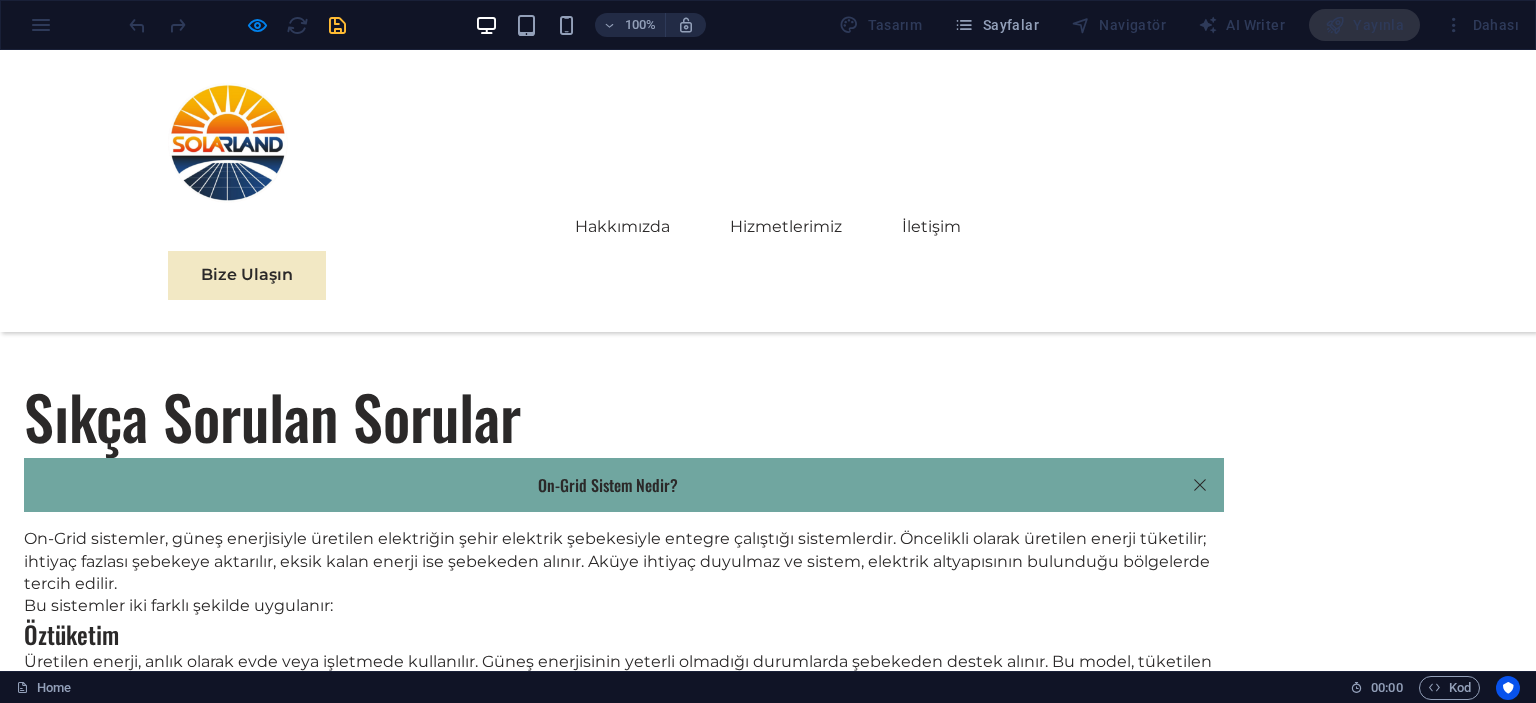 scroll, scrollTop: 4360, scrollLeft: 0, axis: vertical 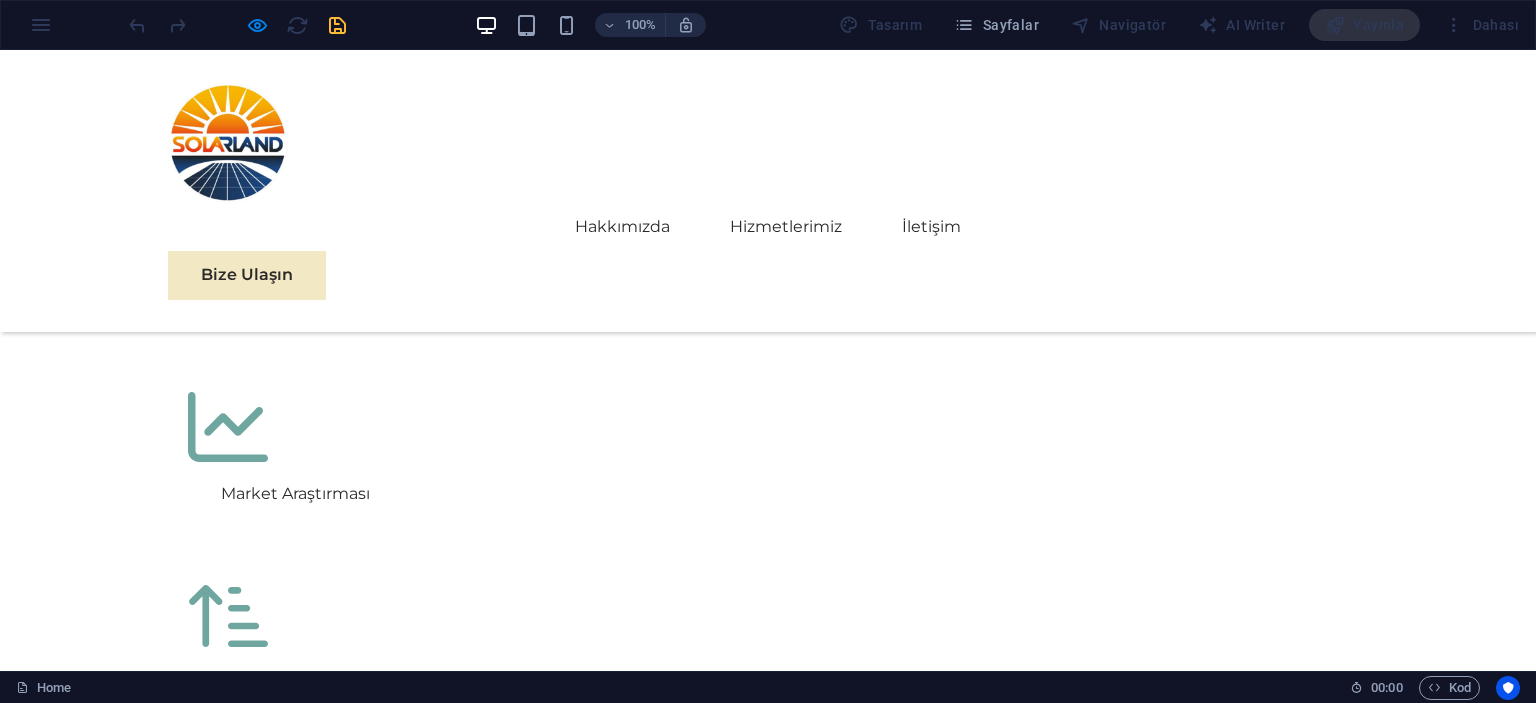 click on "Stratejik Sürdürülebilirlik Yol Haritası" at bounding box center (653, 3769) 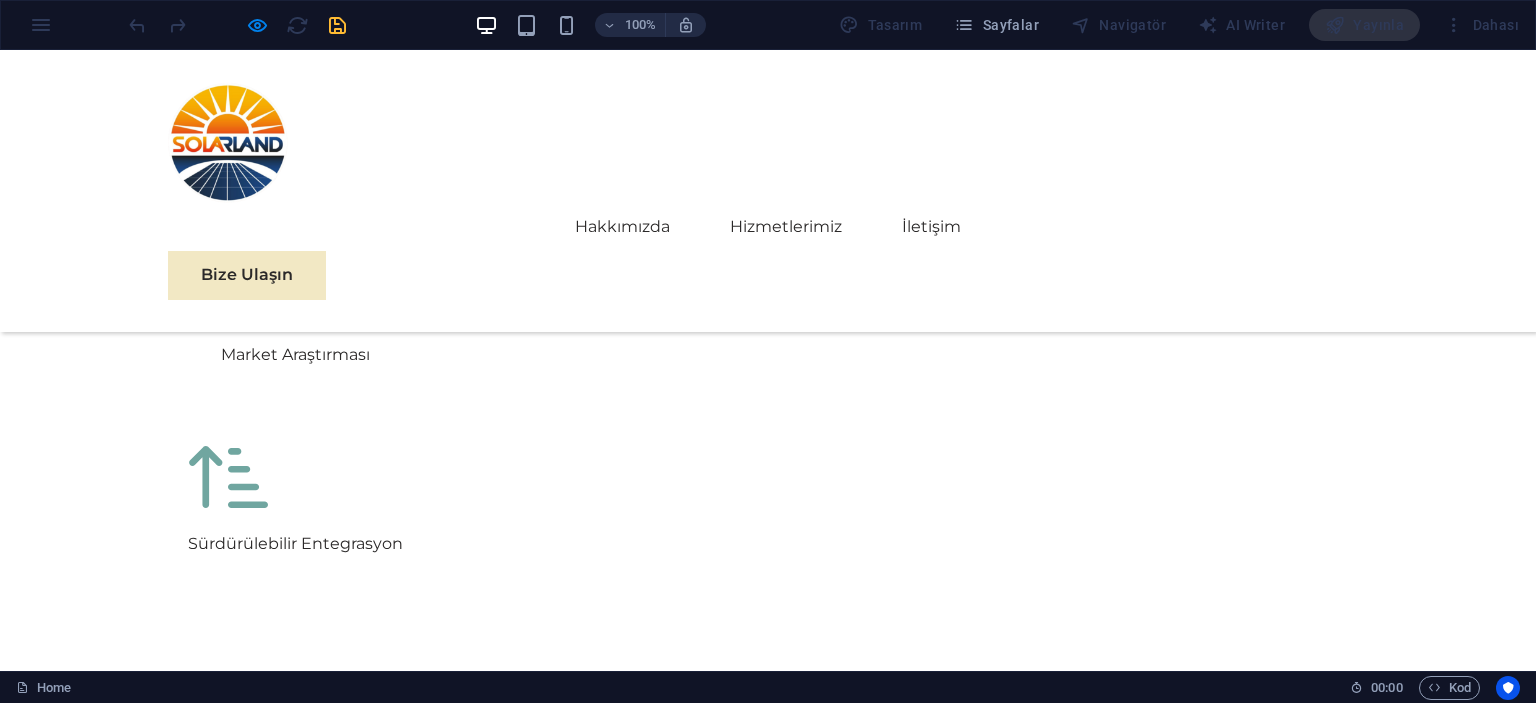 scroll, scrollTop: 4660, scrollLeft: 0, axis: vertical 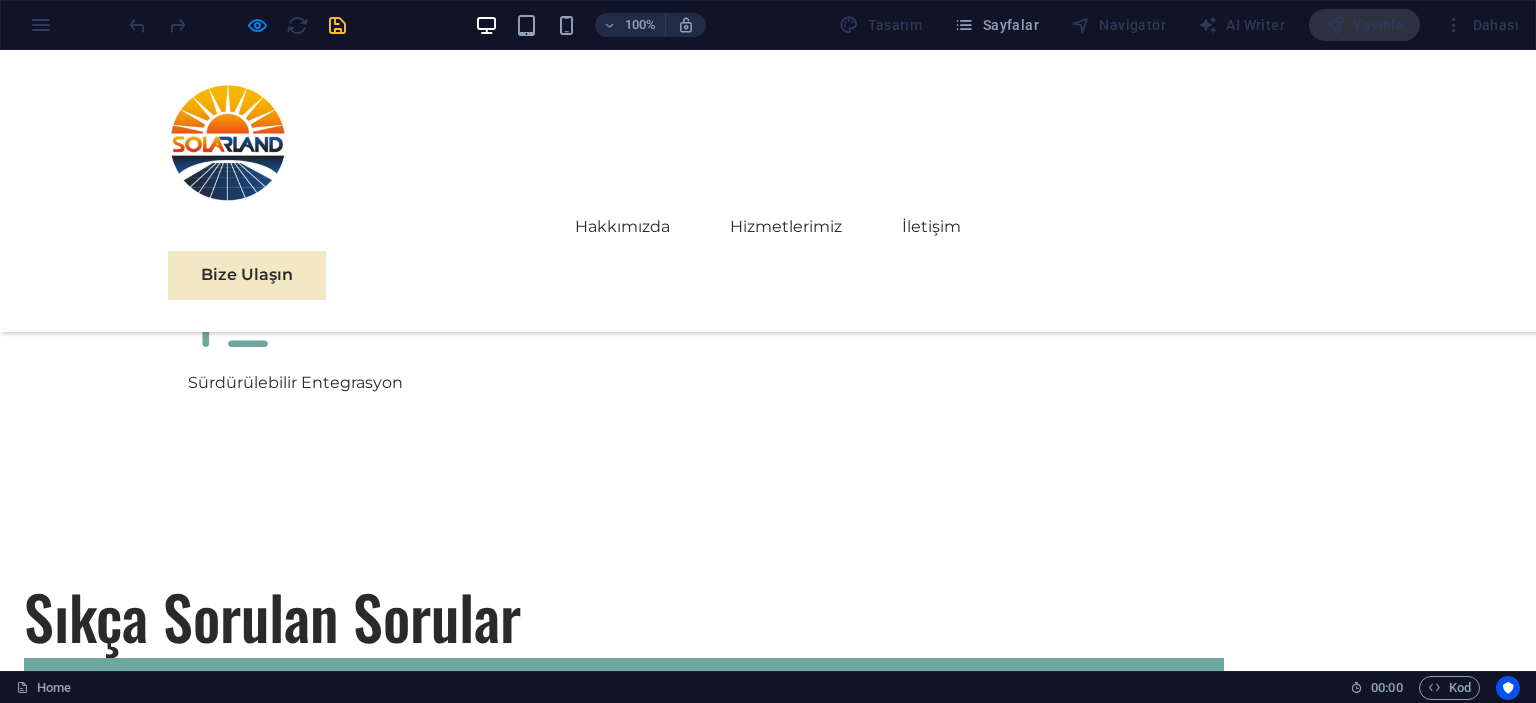 click on "Stratejik Sürdürülebilirlik Yol Haritası" at bounding box center (635, 3469) 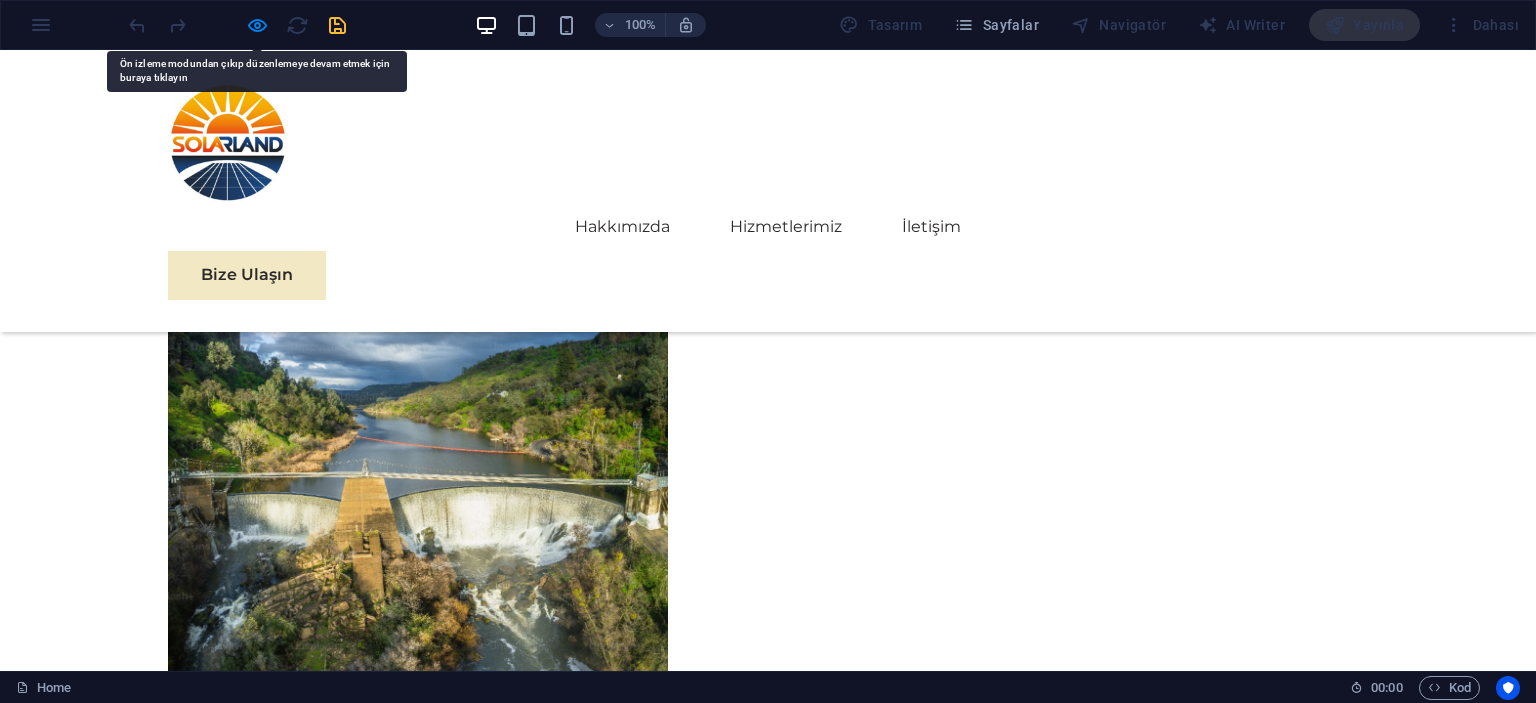scroll, scrollTop: 9160, scrollLeft: 0, axis: vertical 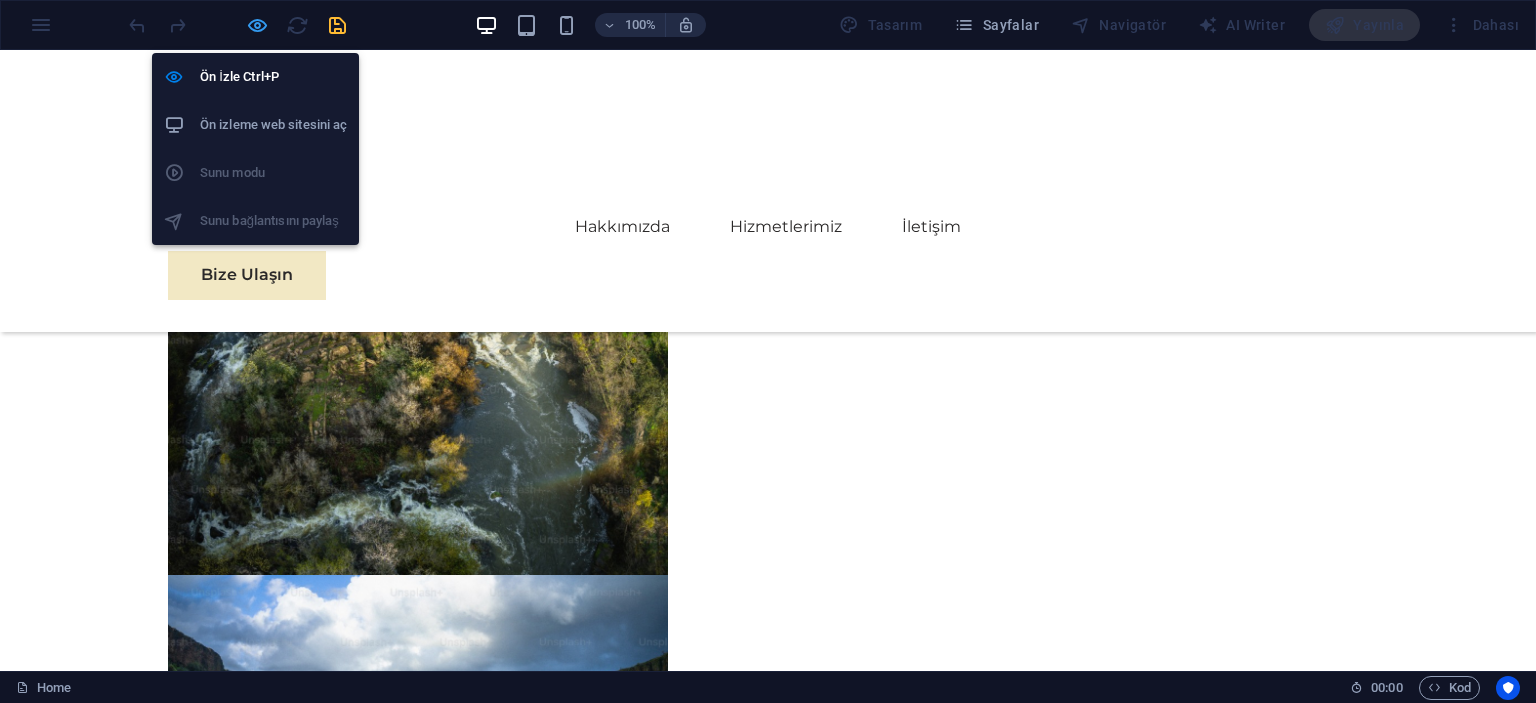click at bounding box center (257, 25) 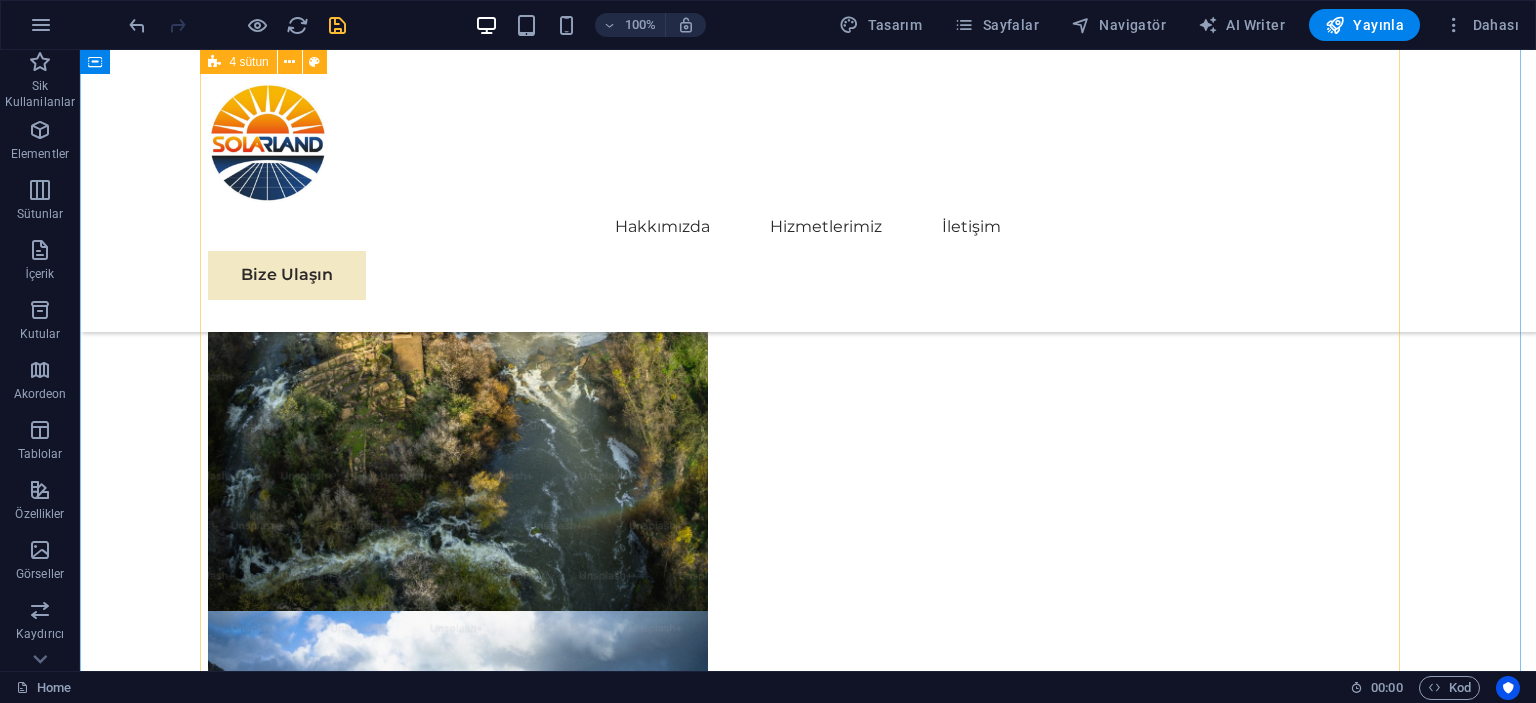 scroll, scrollTop: 10721, scrollLeft: 0, axis: vertical 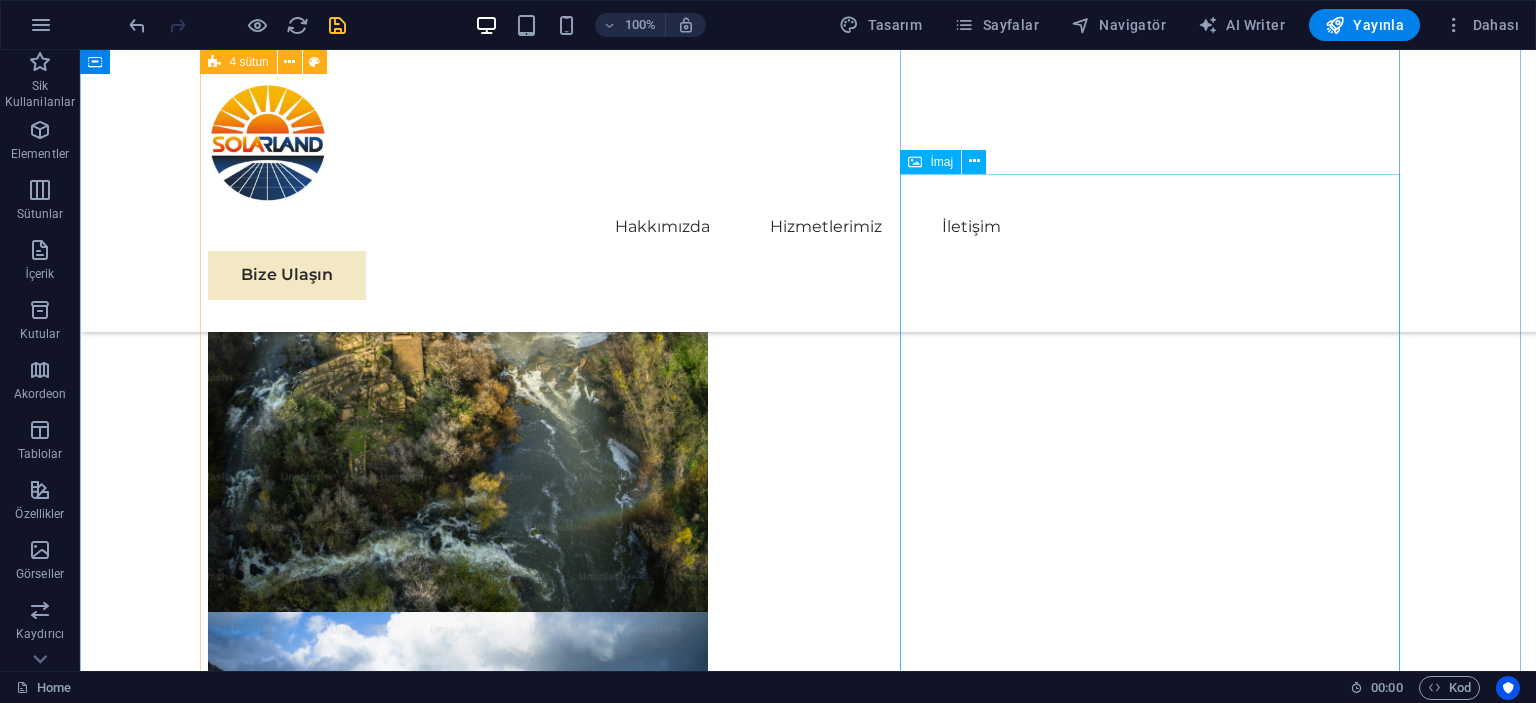click at bounding box center (458, 7399) 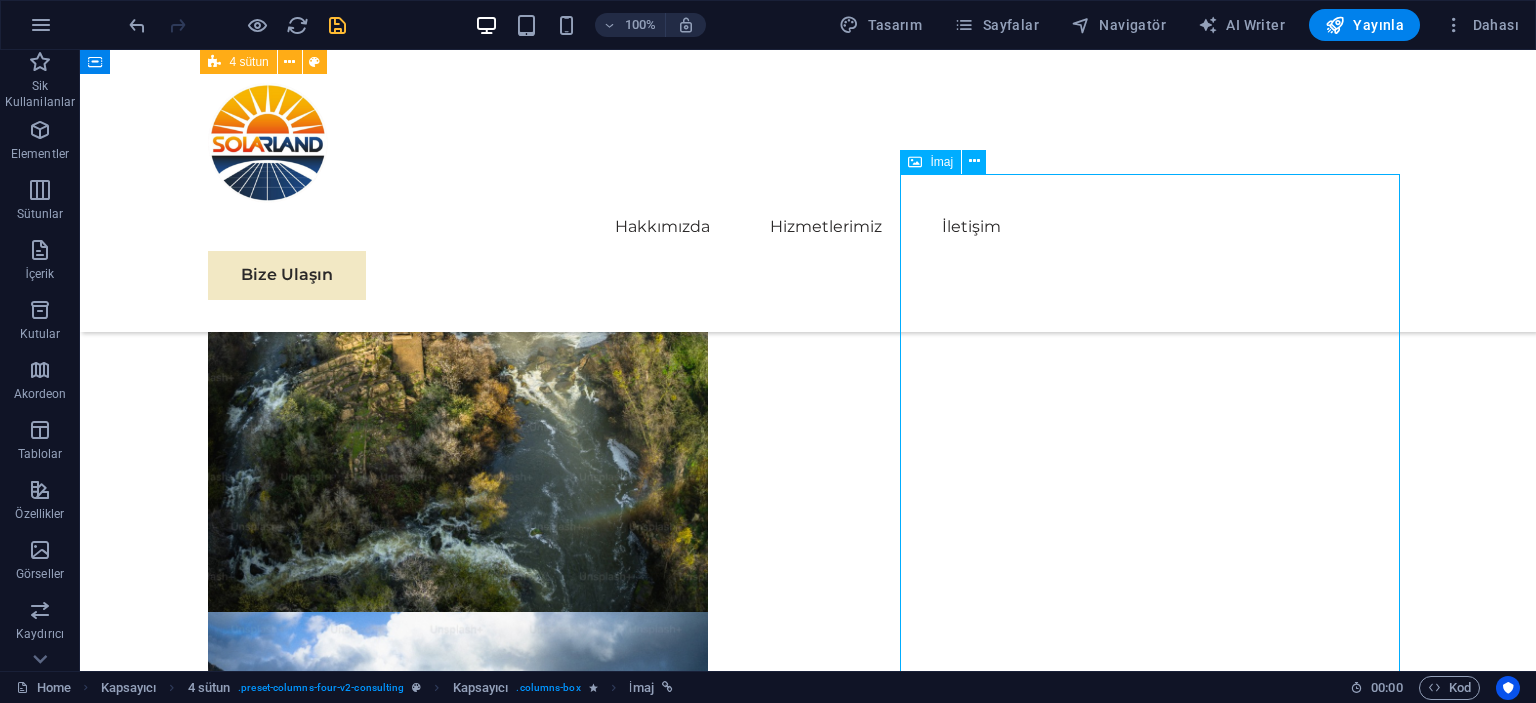 click at bounding box center [458, 7399] 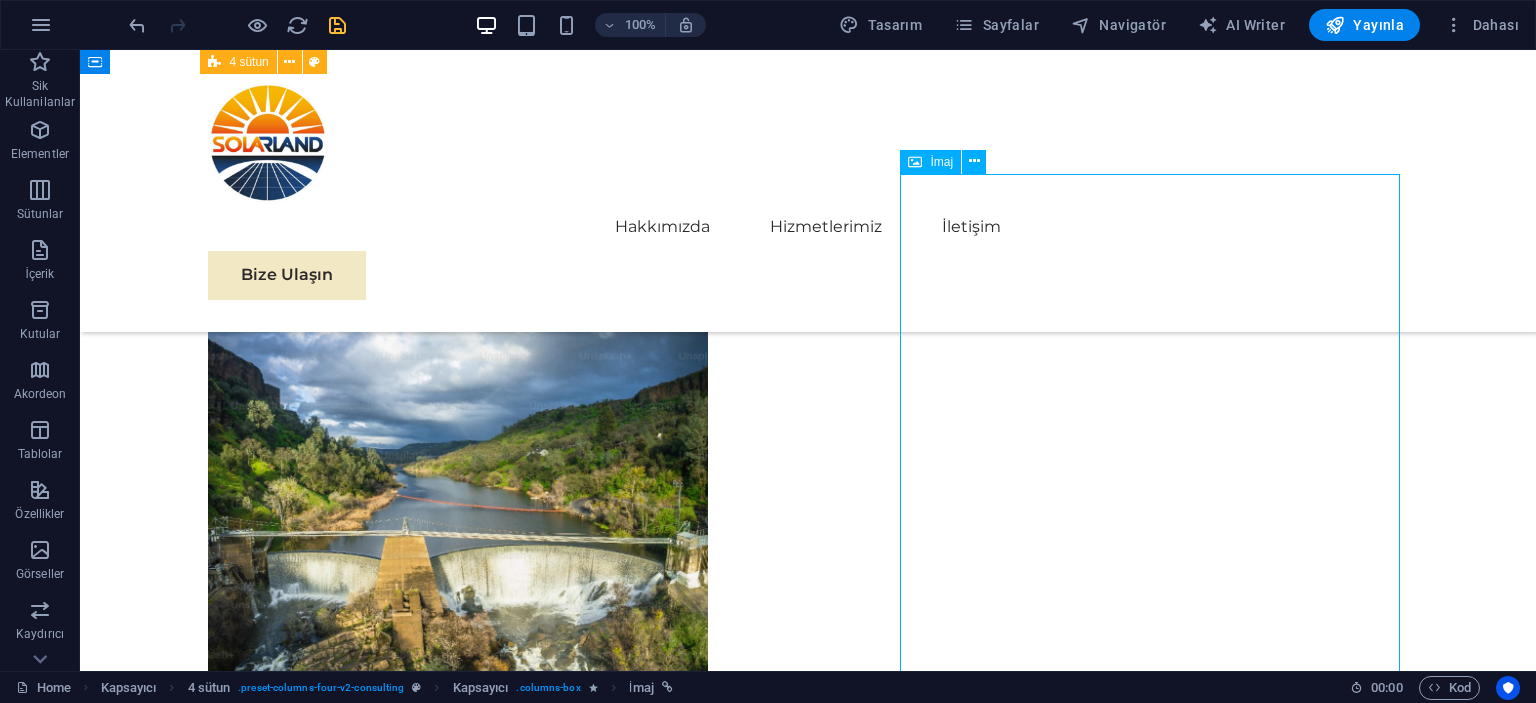 select on "%" 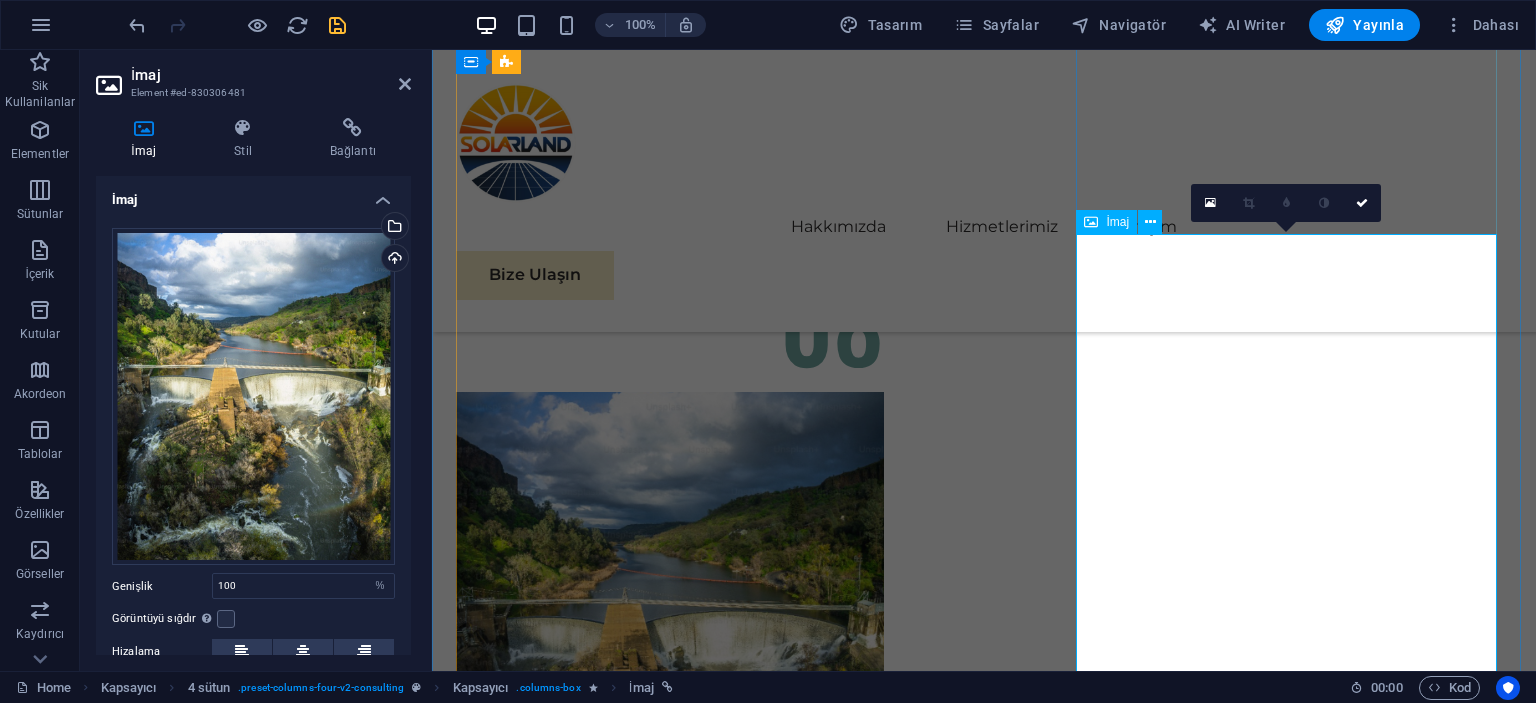 scroll, scrollTop: 10298, scrollLeft: 0, axis: vertical 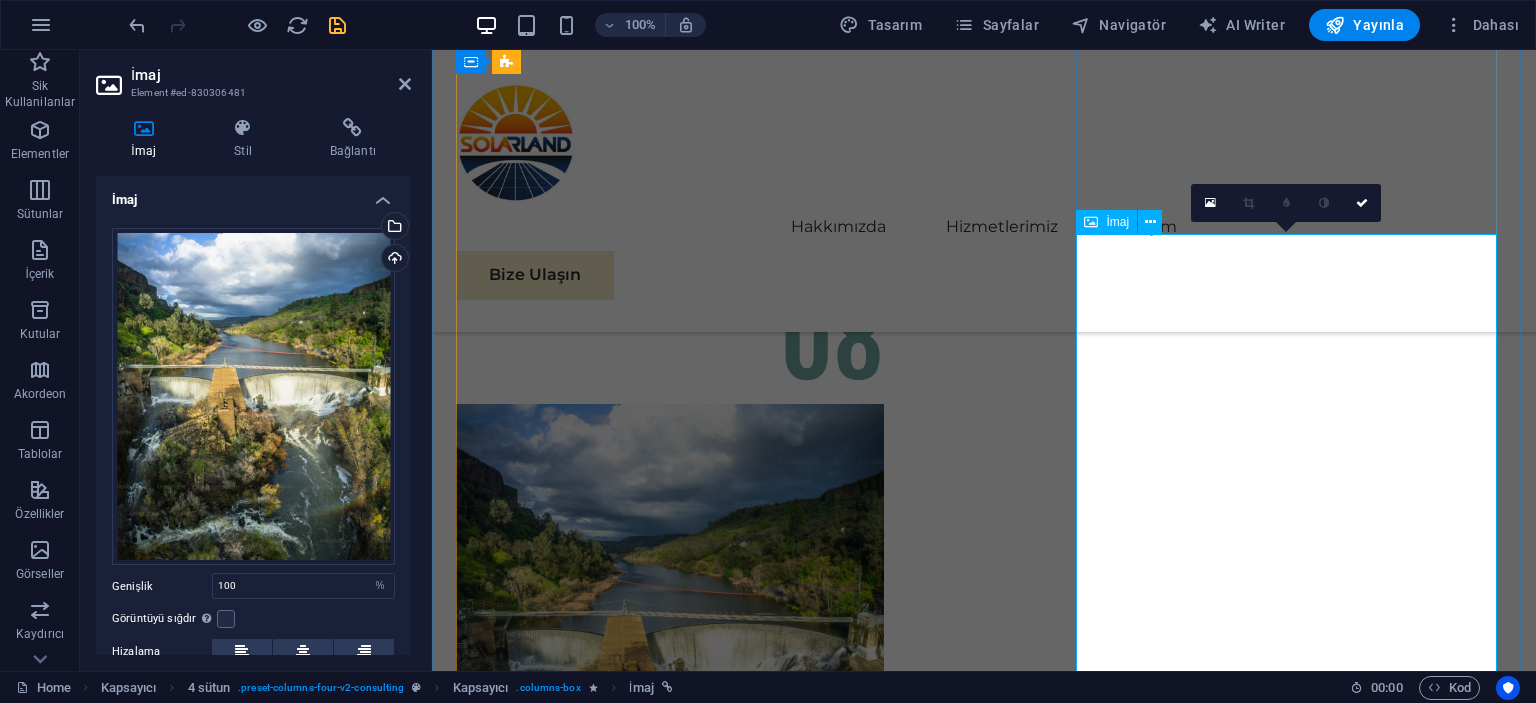 click at bounding box center (670, 7359) 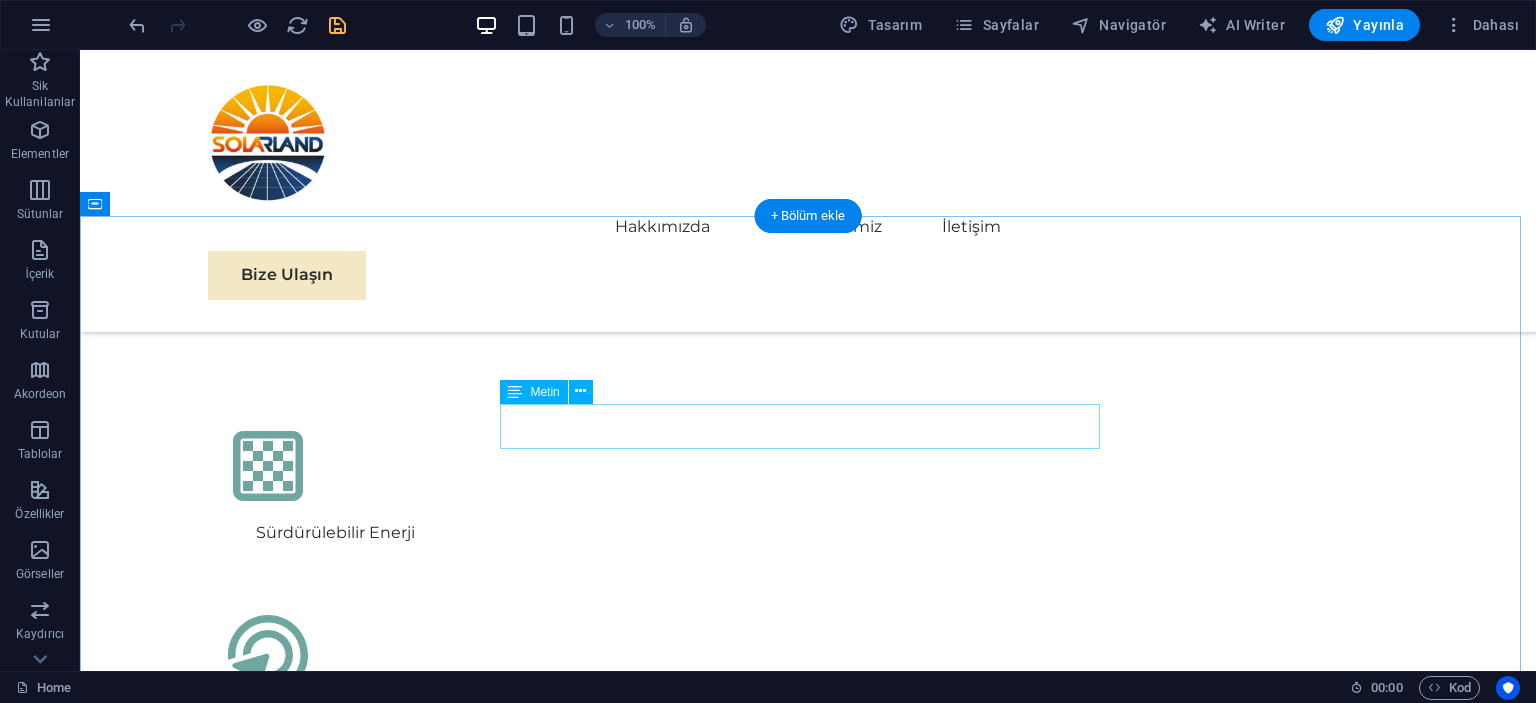 scroll, scrollTop: 3934, scrollLeft: 0, axis: vertical 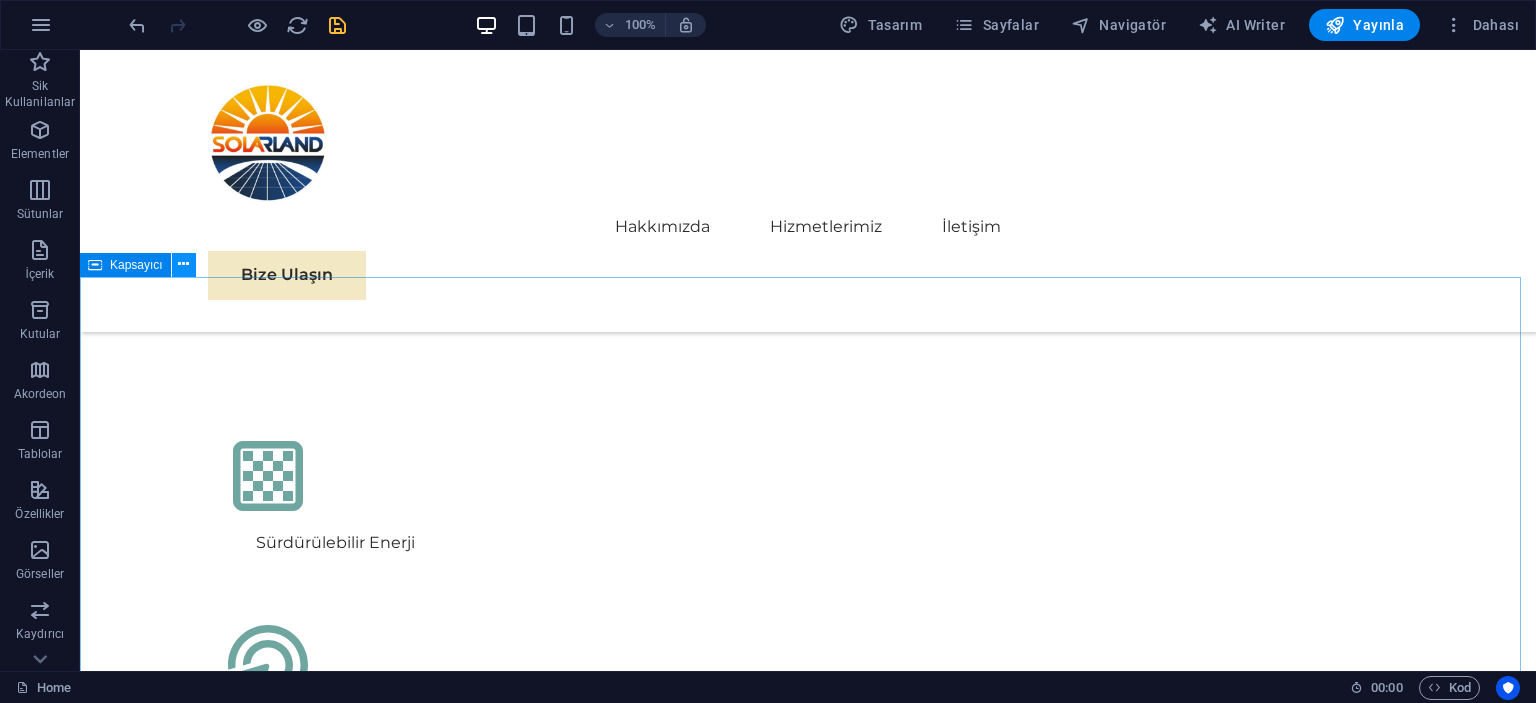 click at bounding box center (183, 264) 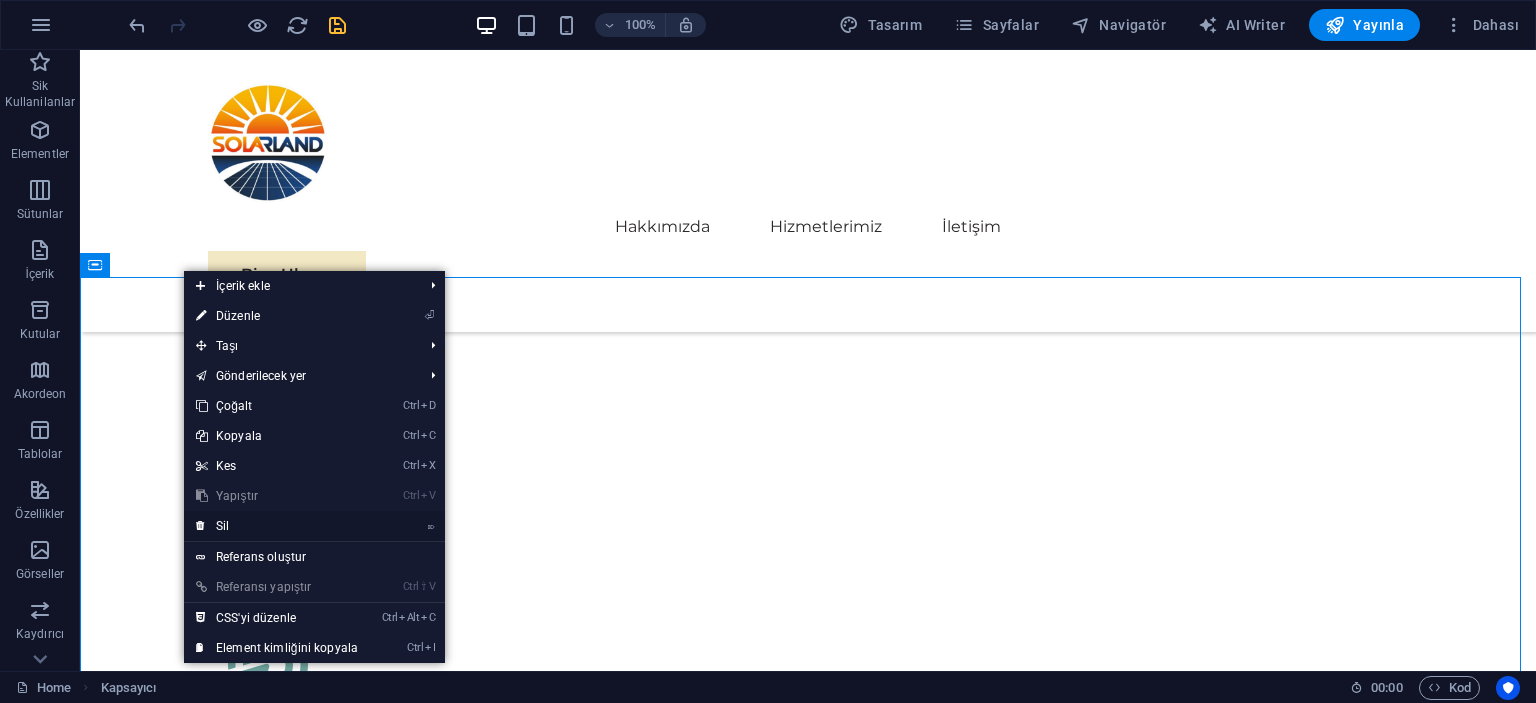 click on "⌦  Sil" at bounding box center (277, 526) 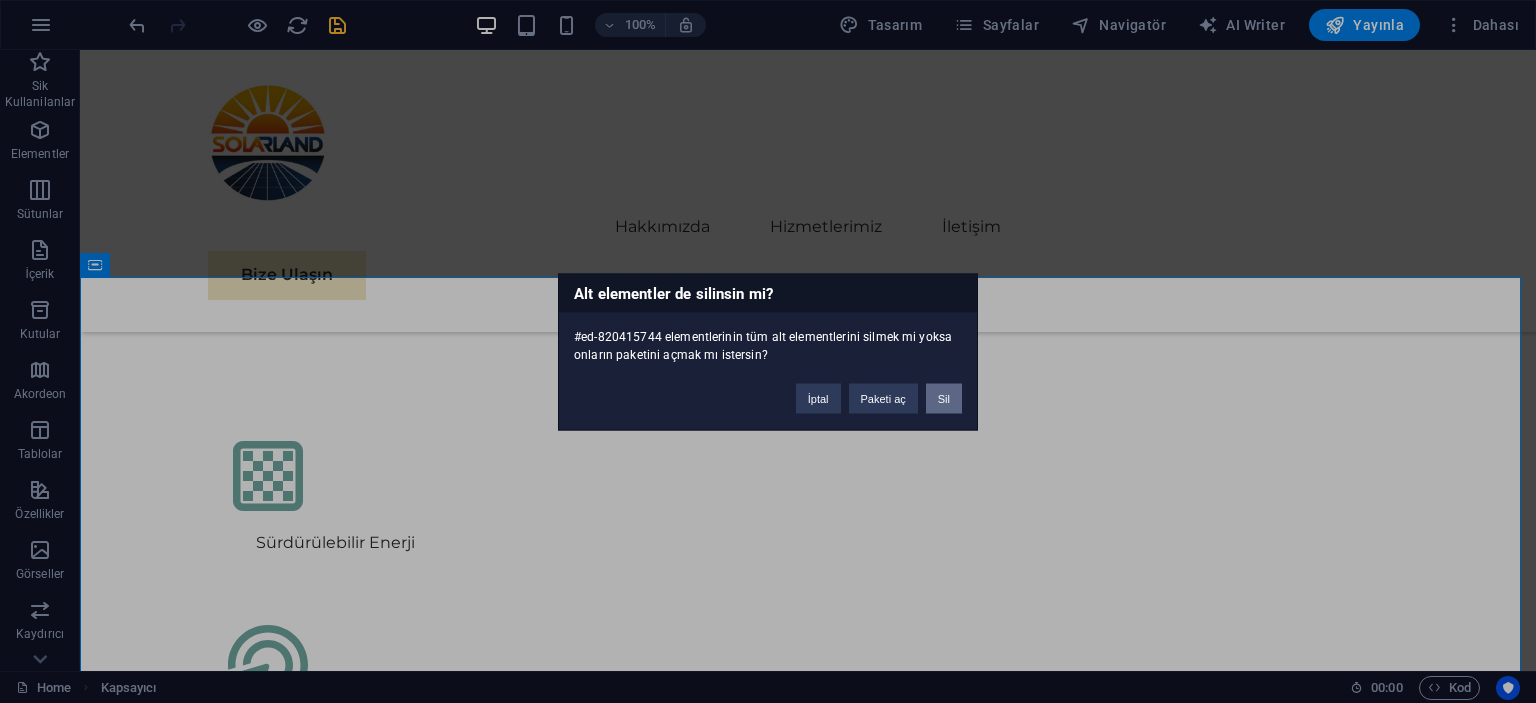 click on "Sil" at bounding box center (944, 398) 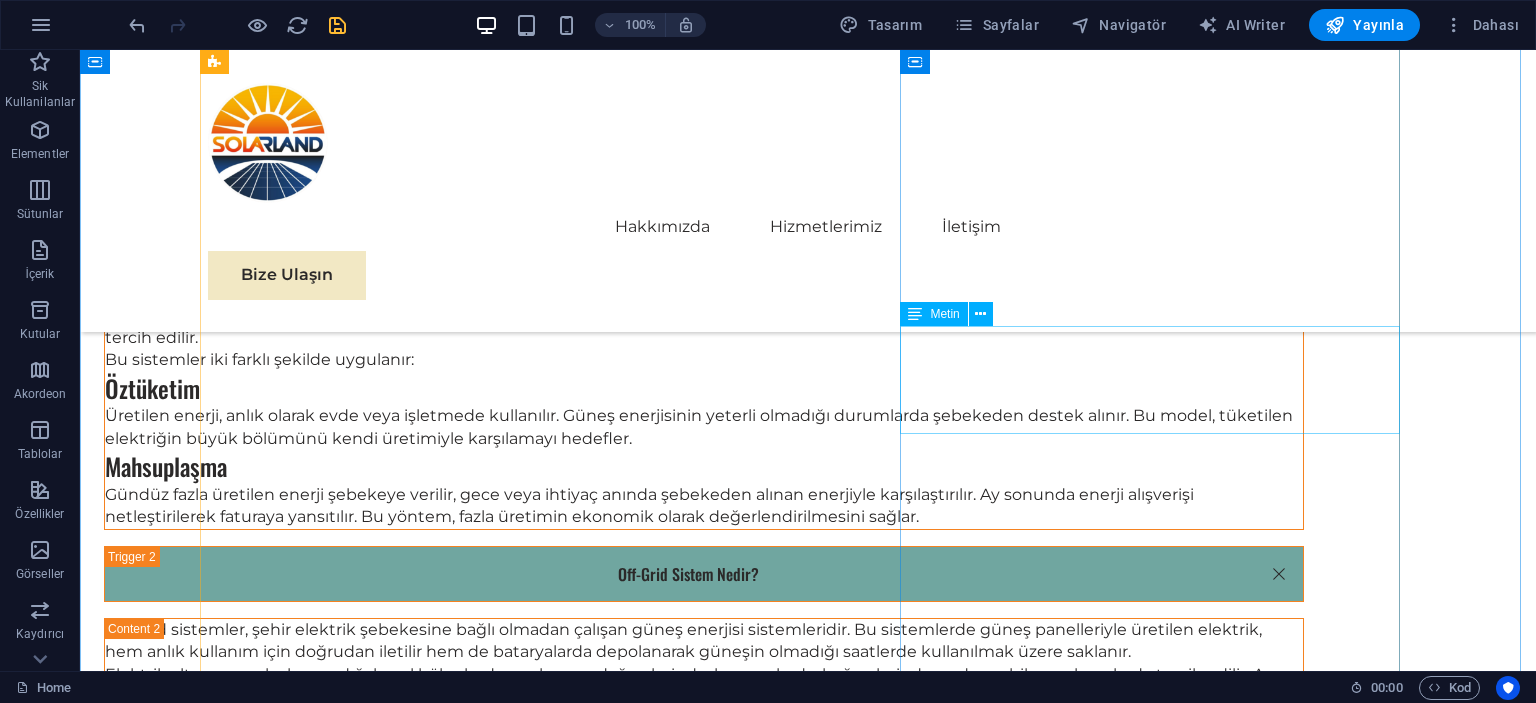 scroll, scrollTop: 5134, scrollLeft: 0, axis: vertical 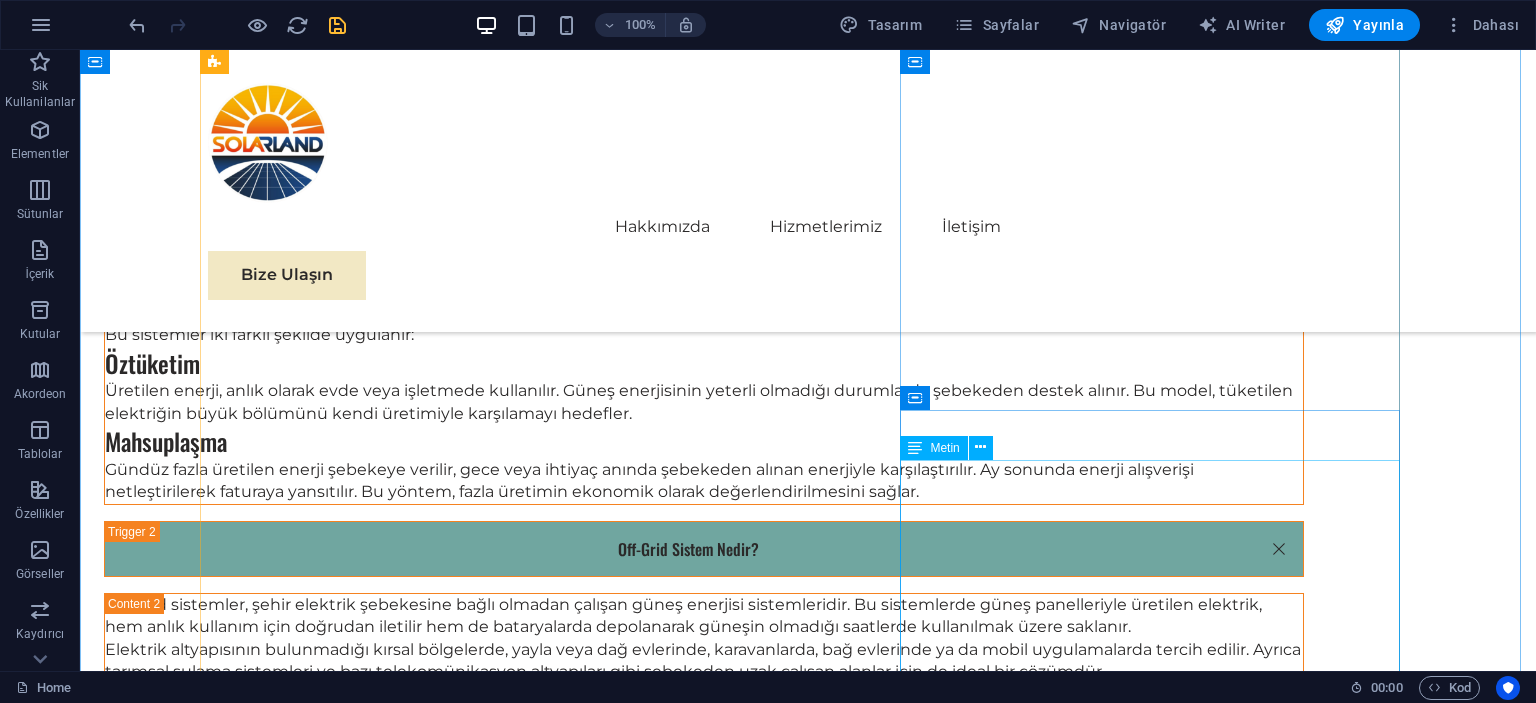 click on "Güneş panelleri, yenilenebilir enerji kaynakları arasında önemli bir yer tutmaktadır. Bu paneller, güneş ışığını doğrudan elektrik enerjisine dönüştüren sistemlerdir. Güneş enerjisi, hem çevre dostu olması hem de sürdürülebilir bir kaynak olarak günümüzde giderek daha fazla tercih edilmektedir. Güneş panelleri, özellikle enerji maliyetlerini düşürme ve fosil yakıt kullanımını azaltma gibi avantajları ile dikkat çekmektedir. Enerji ihtiyacının büyük bir kısmını güneş panelleri ile karşılamak, bireyler ve işletmeler için ekonomik açıdan faydalı olabilir. Ayrıca, güneş enerjisi sistemleri, düşük bakım maliyetleri ve uzun ömürleri ile de kullanıcıların ilgisini çekmektedir. Teknolojik gelişmeler sayesinde, güneş panellerinin verimliliği her geçen gün artmakta, böylece daha az alan kaplayarak daha fazla enerji üretimleri sağlanmaktadır." at bounding box center (808, 4301) 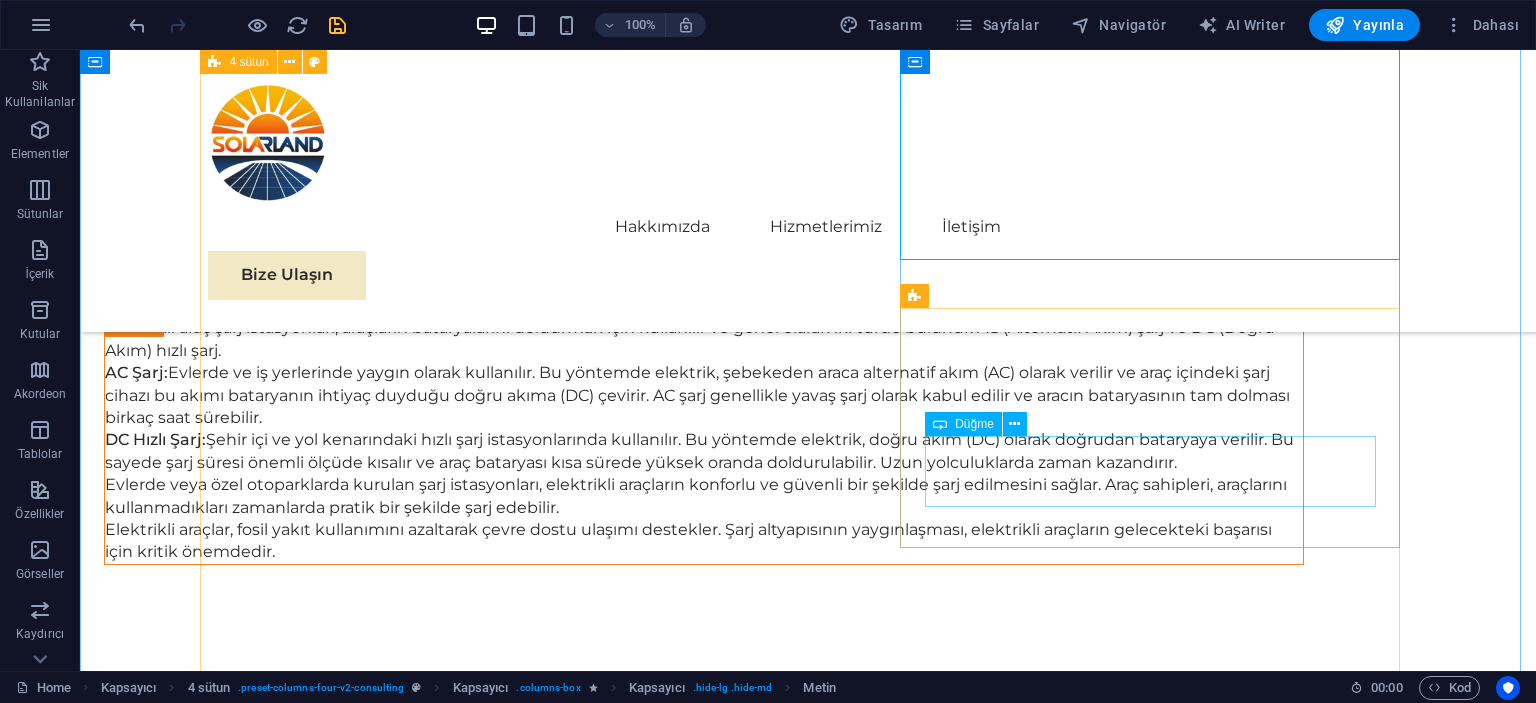 scroll, scrollTop: 5834, scrollLeft: 0, axis: vertical 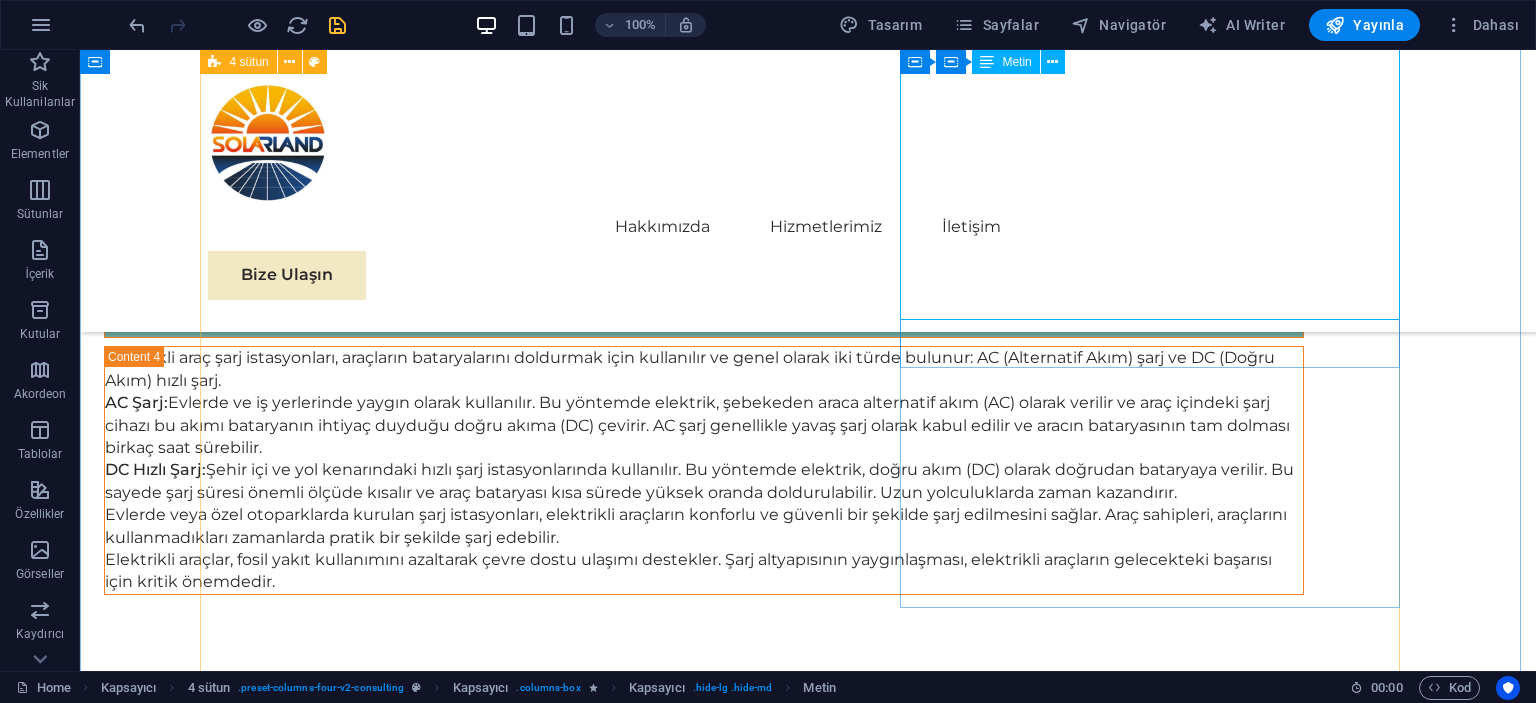 click on "Güneş panelleri, yenilenebilir enerji kaynakları arasında önemli bir yer tutmaktadır. Bu paneller, güneş ışığını doğrudan elektrik enerjisine dönüştüren sistemlerdir. Güneş enerjisi, hem çevre dostu olması hem de sürdürülebilir bir kaynak olarak günümüzde giderek daha fazla tercih edilmektedir. Güneş panelleri, özellikle enerji maliyetlerini düşürme ve fosil yakıt kullanımını azaltma gibi avantajları ile dikkat çekmektedir. Enerji ihtiyacının büyük bir kısmını güneş panelleri ile karşılamak, bireyler ve işletmeler için ekonomik açıdan faydalı olabilir. Ayrıca, güneş enerjisi sistemleri, düşük bakım maliyetleri ve uzun ömürleri ile de kullanıcıların ilgisini çekmektedir. Teknolojik gelişmeler sayesinde, güneş panellerinin verimliliği her geçen gün artmakta, böylece daha az alan kaplayarak daha fazla enerji üretimleri sağlanmaktadır." at bounding box center [808, 3601] 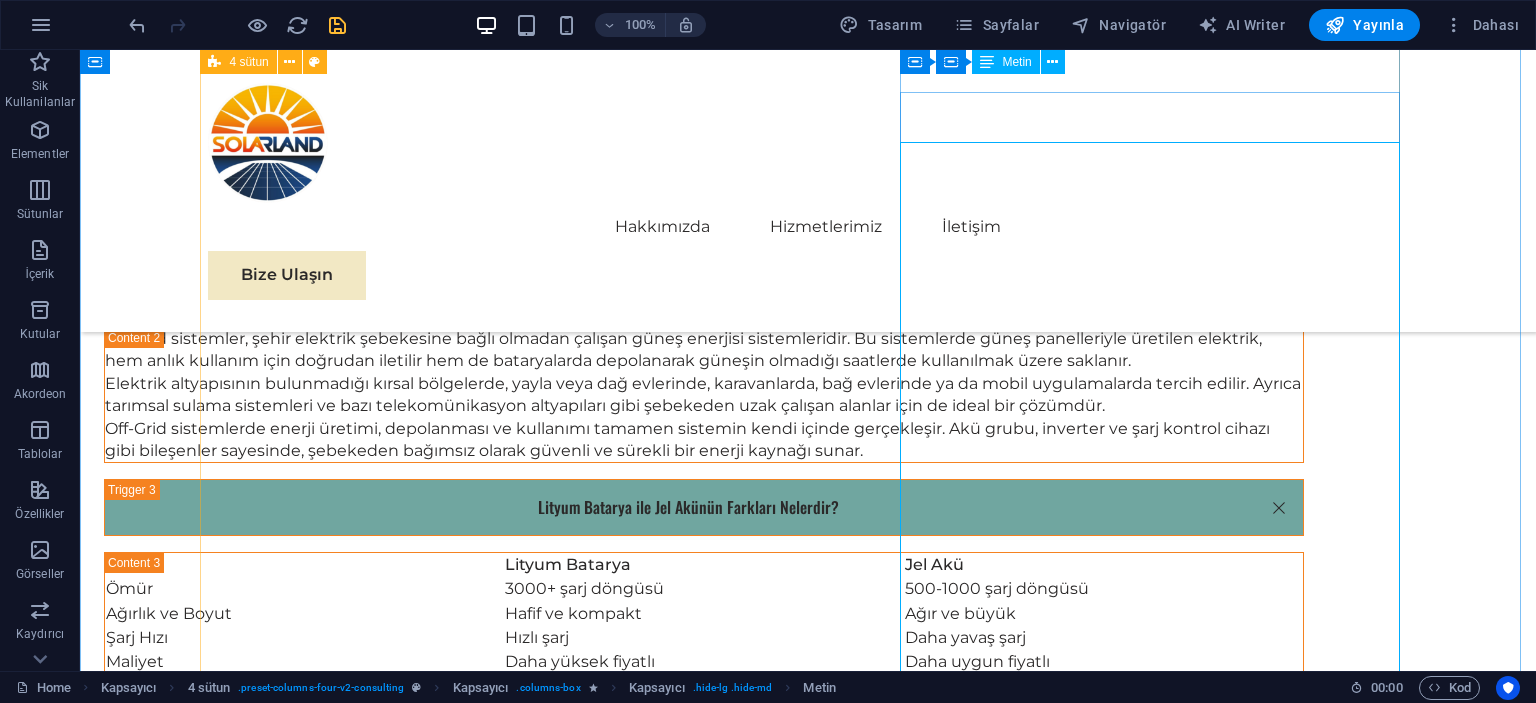 scroll, scrollTop: 5334, scrollLeft: 0, axis: vertical 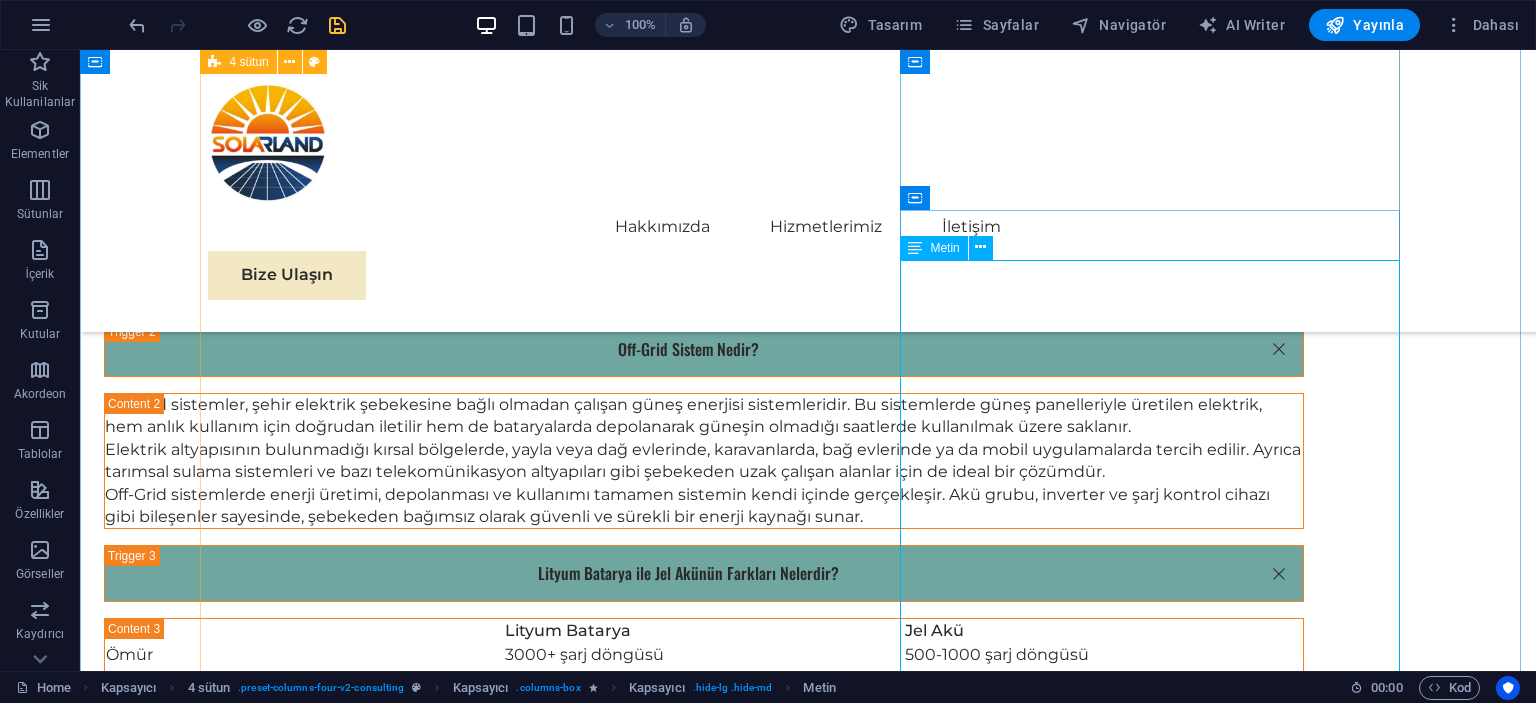 click on "Güneş panelleri, yenilenebilir enerji kaynakları arasında önemli bir yer tutmaktadır. Bu paneller, güneş ışığını doğrudan elektrik enerjisine dönüştüren sistemlerdir. Güneş enerjisi, hem çevre dostu olması hem de sürdürülebilir bir kaynak olarak günümüzde giderek daha fazla tercih edilmektedir. Güneş panelleri, özellikle enerji maliyetlerini düşürme ve fosil yakıt kullanımını azaltma gibi avantajları ile dikkat çekmektedir. Enerji ihtiyacının büyük bir kısmını güneş panelleri ile karşılamak, bireyler ve işletmeler için ekonomik açıdan faydalı olabilir. Ayrıca, güneş enerjisi sistemleri, düşük bakım maliyetleri ve uzun ömürleri ile de kullanıcıların ilgisini çekmektedir. Teknolojik gelişmeler sayesinde, güneş panellerinin verimliliği her geçen gün artmakta, böylece daha az alan kaplayarak daha fazla enerji üretimleri sağlanmaktadır." at bounding box center (808, 4101) 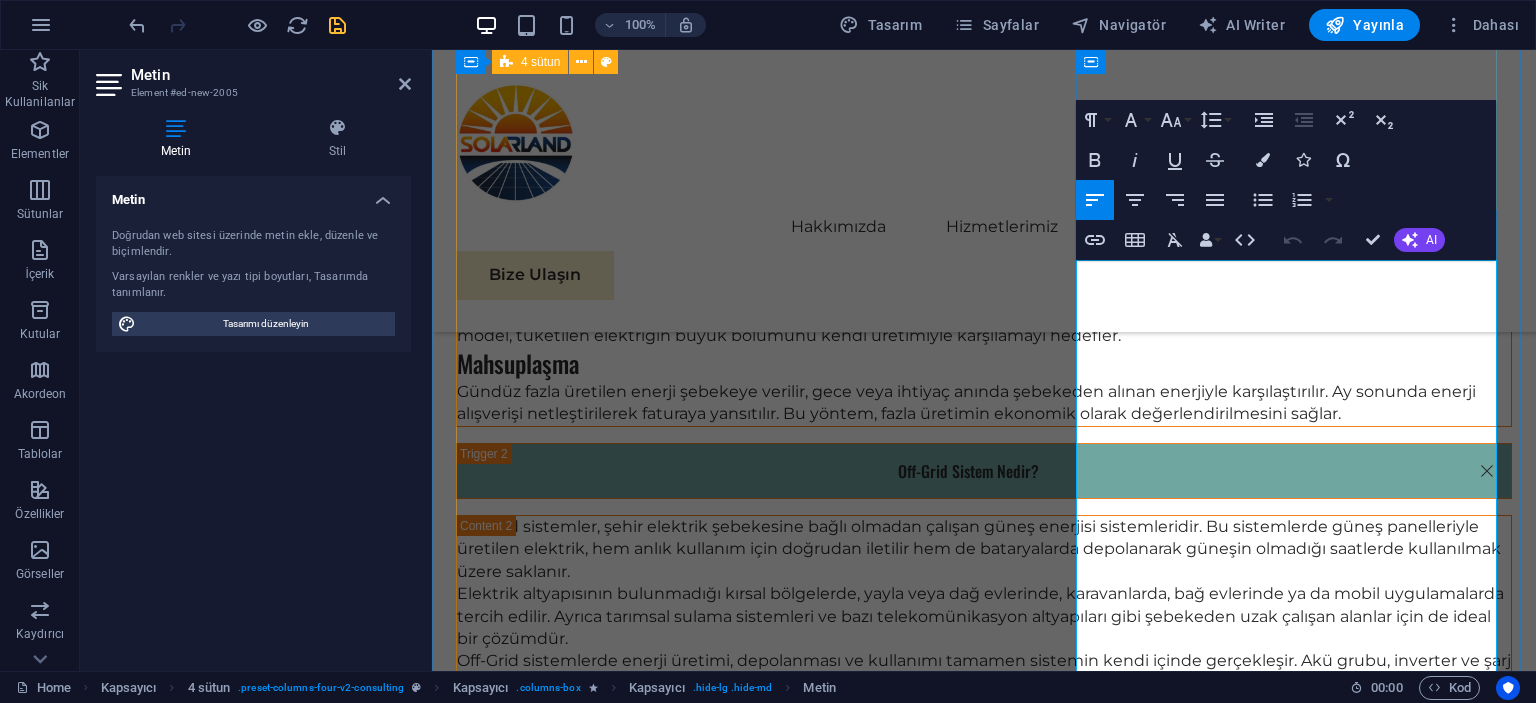 scroll, scrollTop: 5264, scrollLeft: 0, axis: vertical 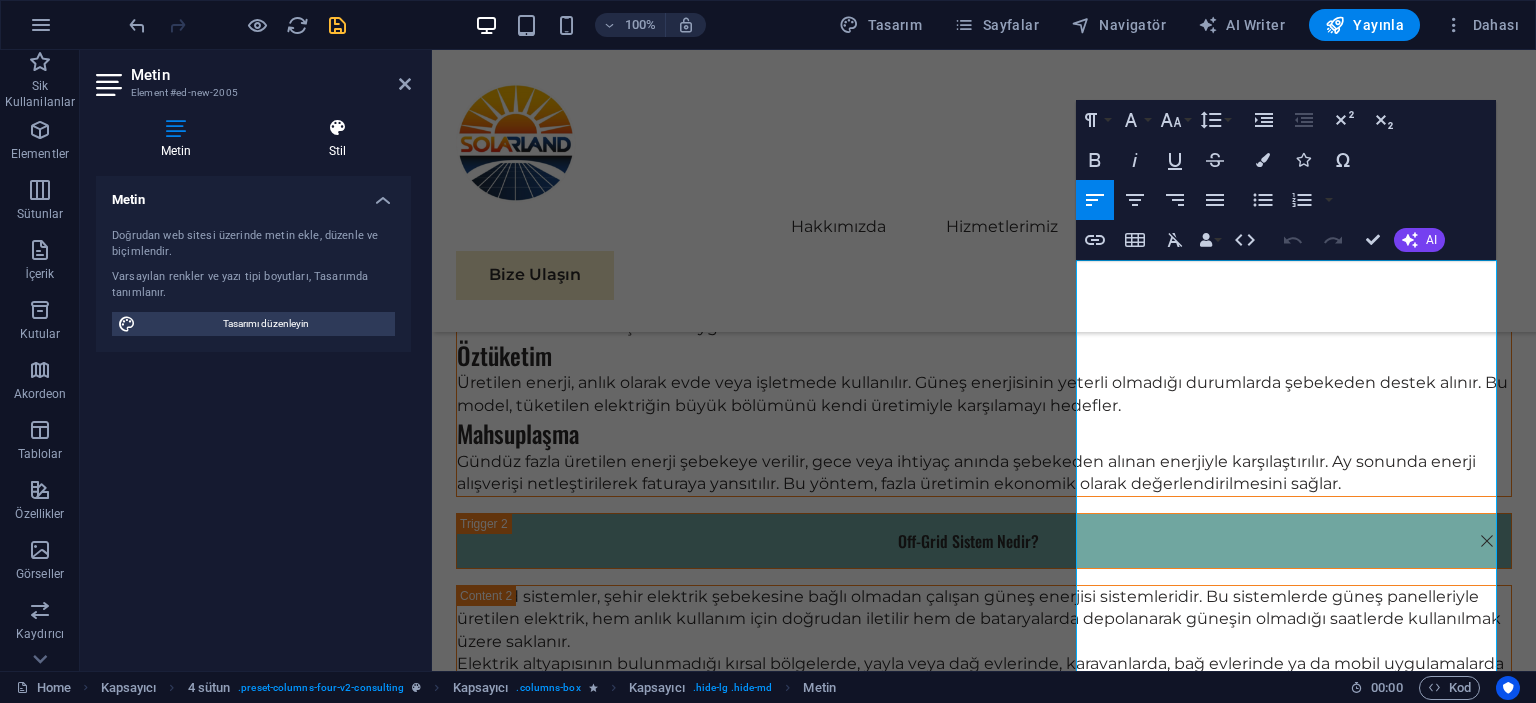click at bounding box center [337, 128] 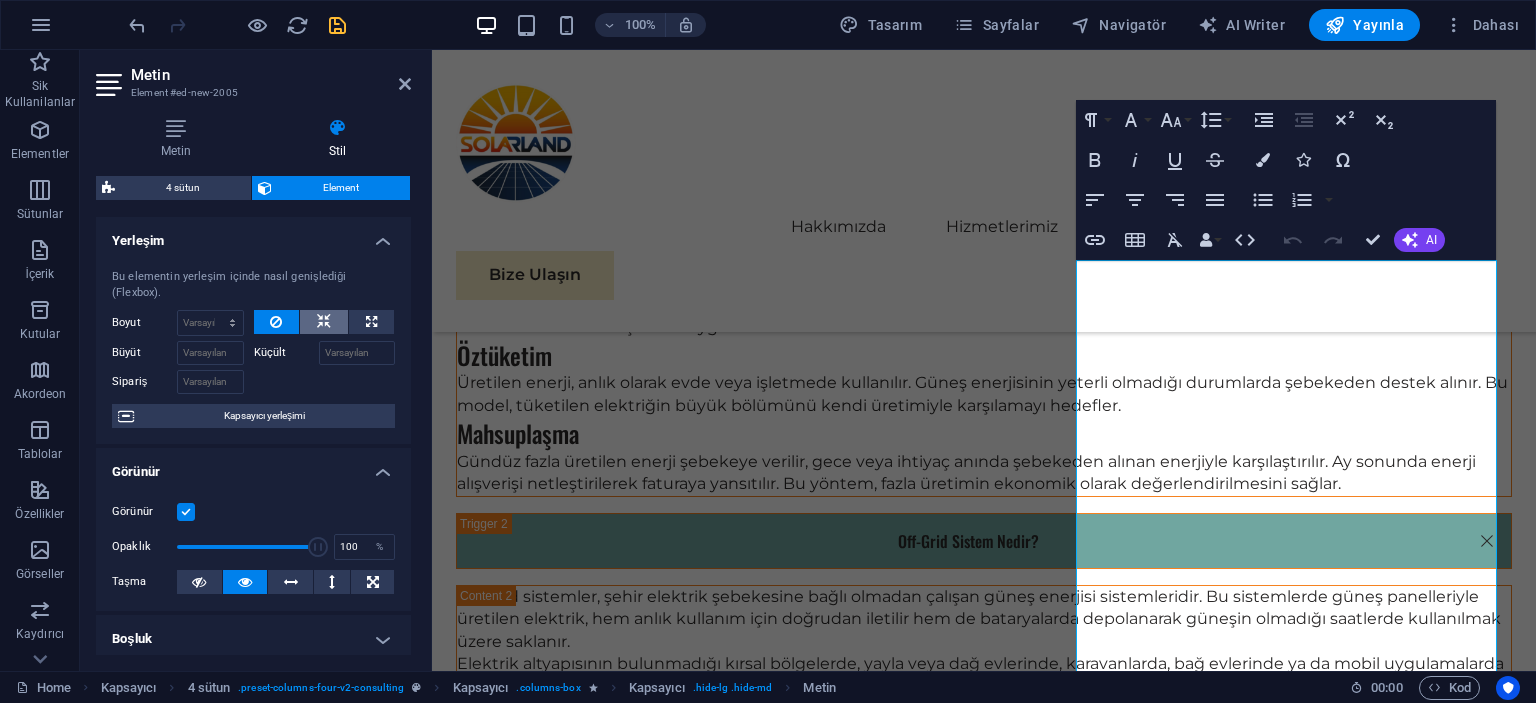 click at bounding box center [324, 322] 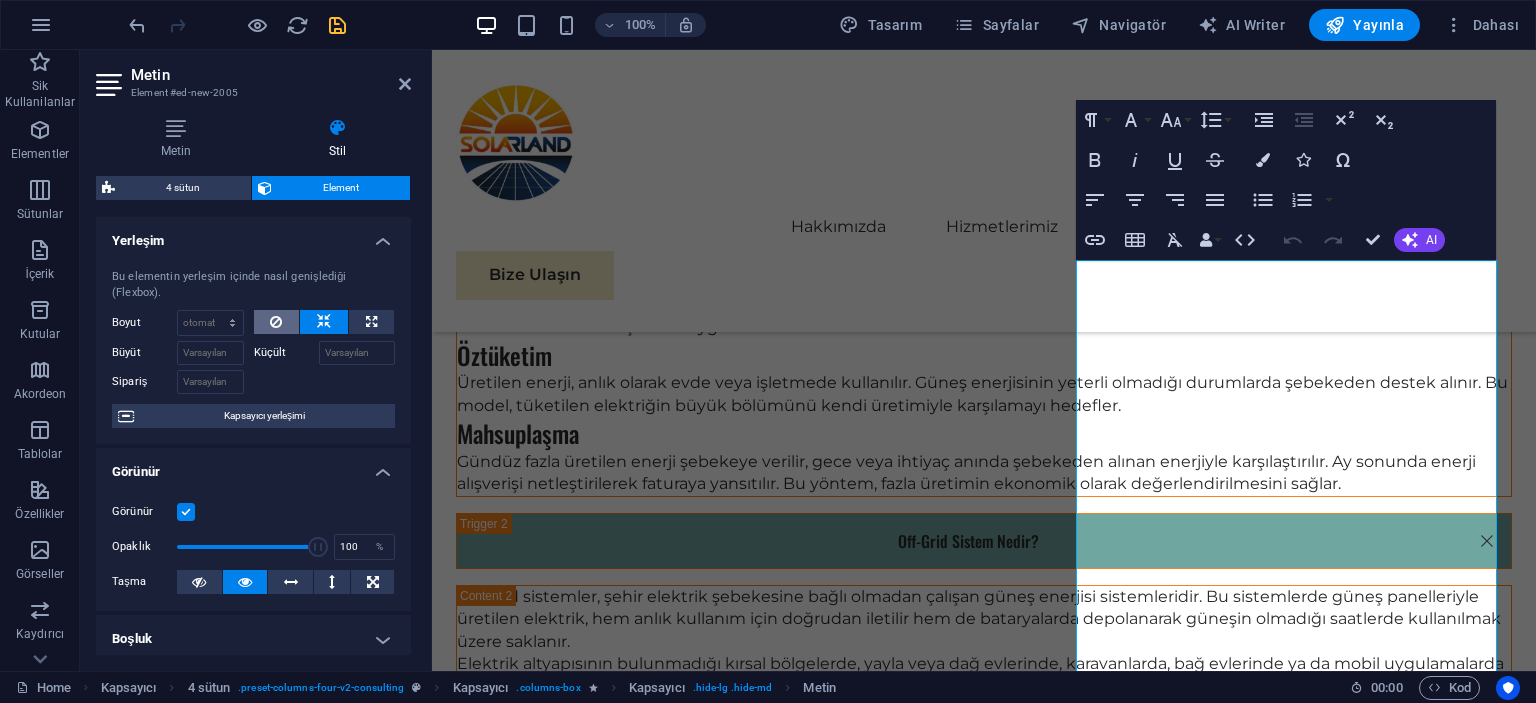 click at bounding box center [276, 322] 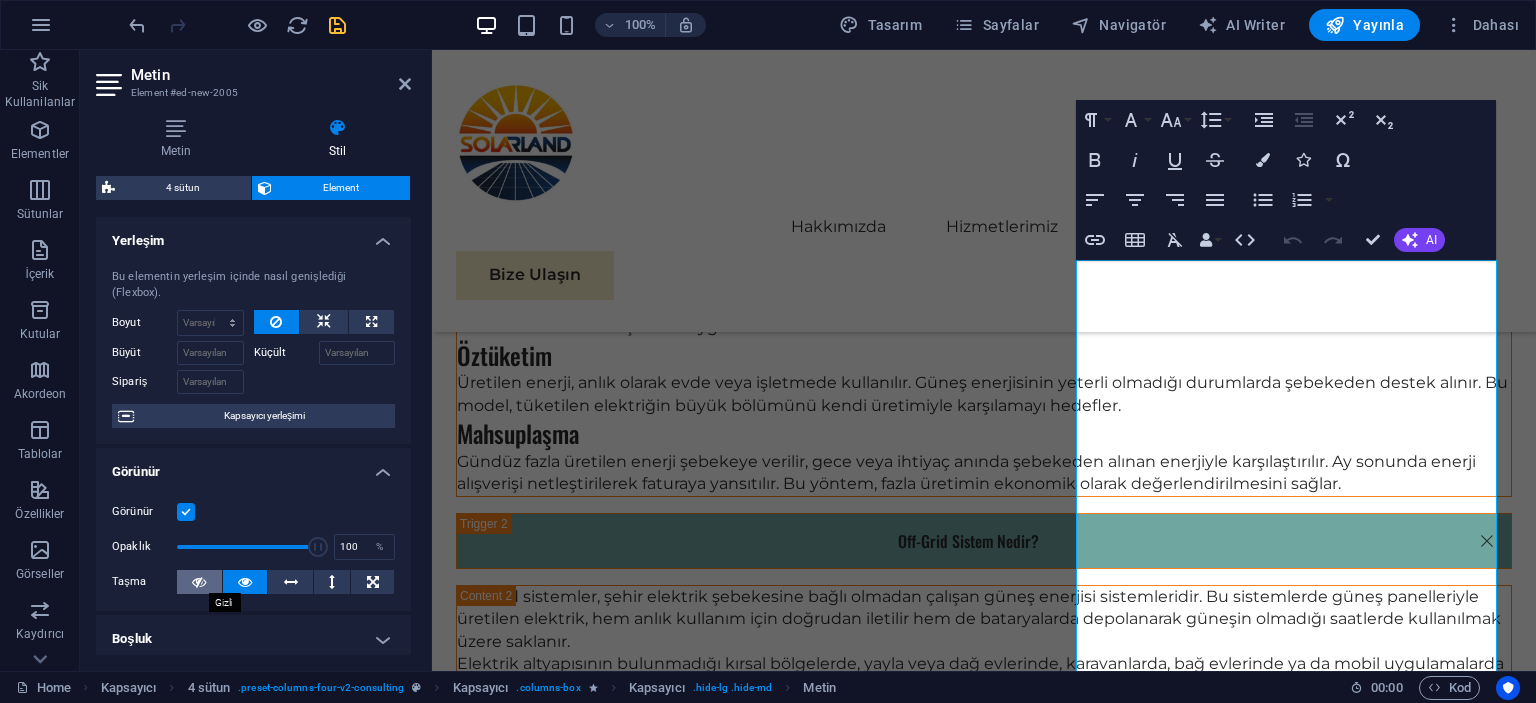 click at bounding box center (199, 582) 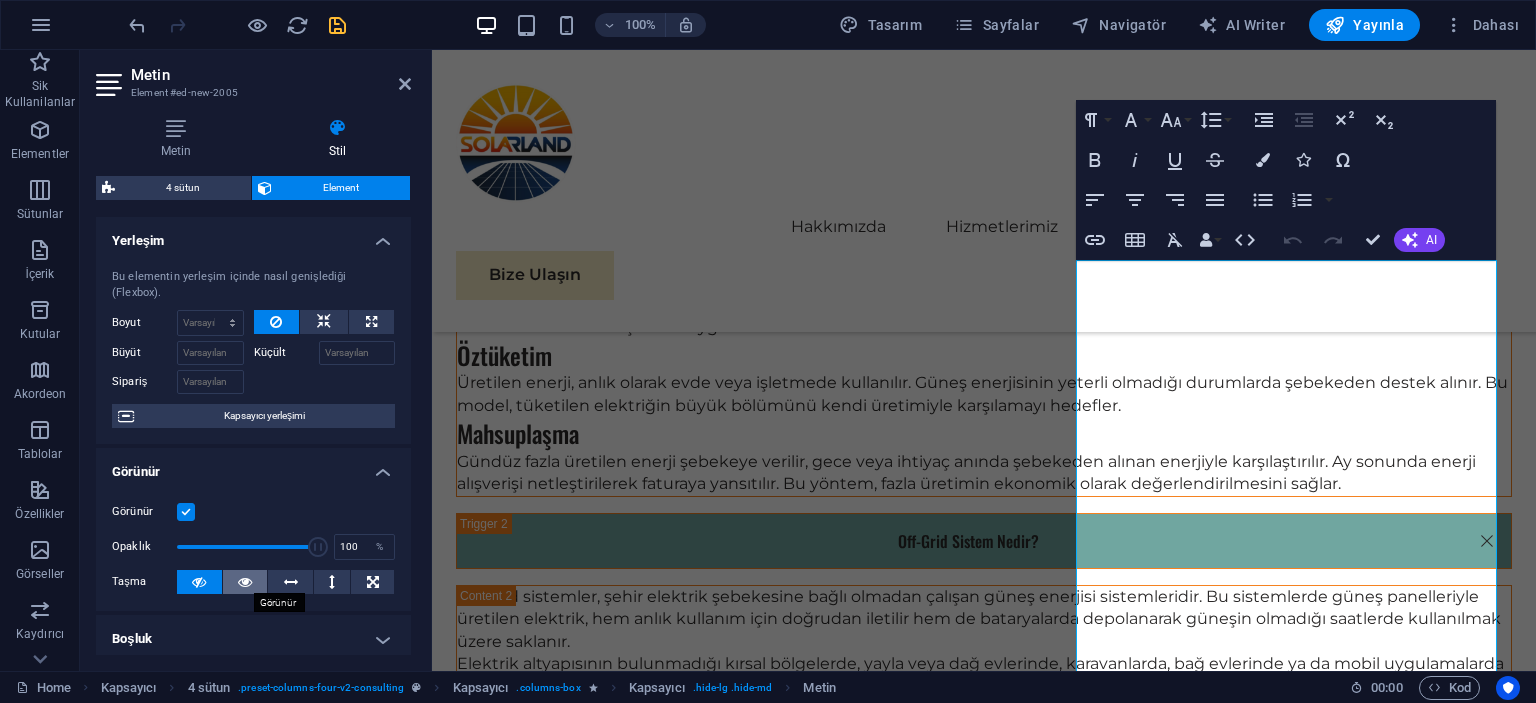 click at bounding box center (245, 582) 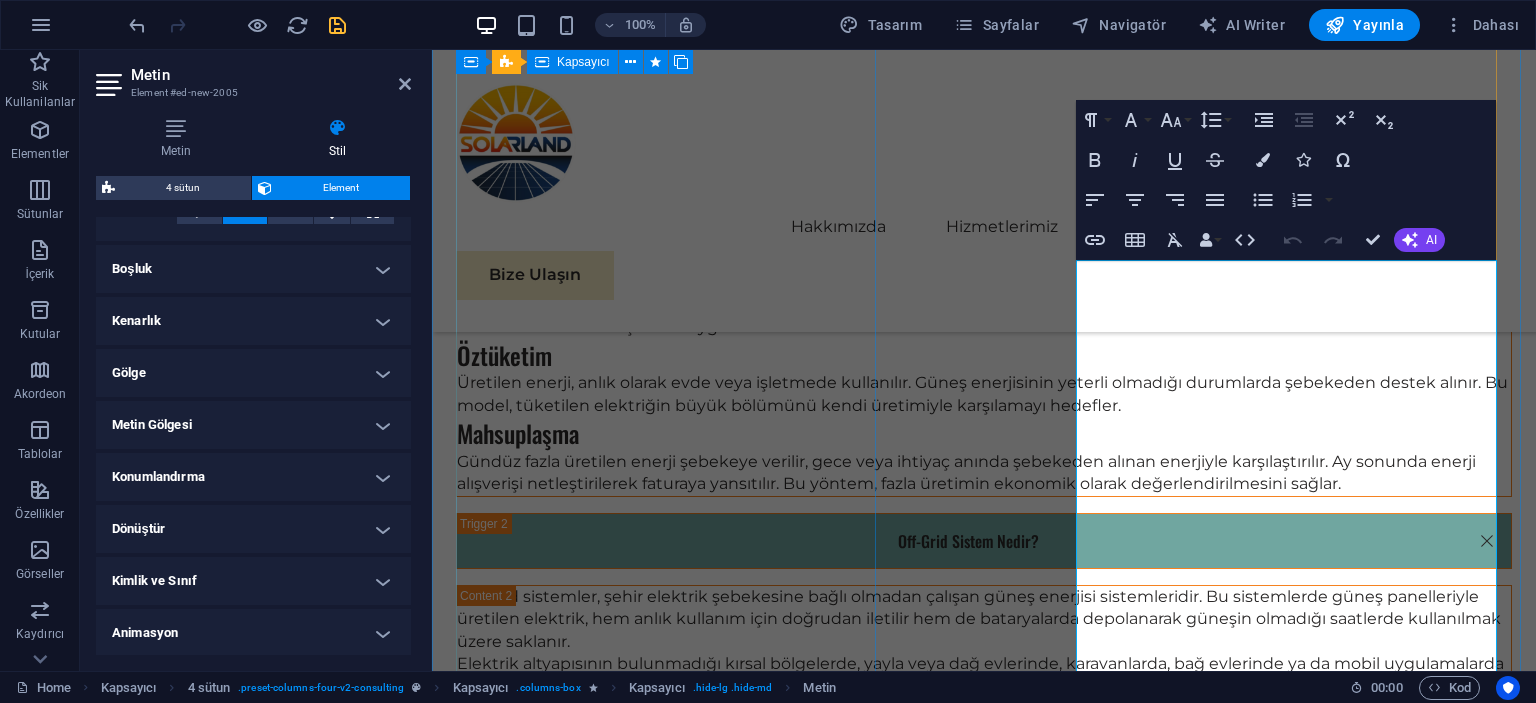 scroll, scrollTop: 400, scrollLeft: 0, axis: vertical 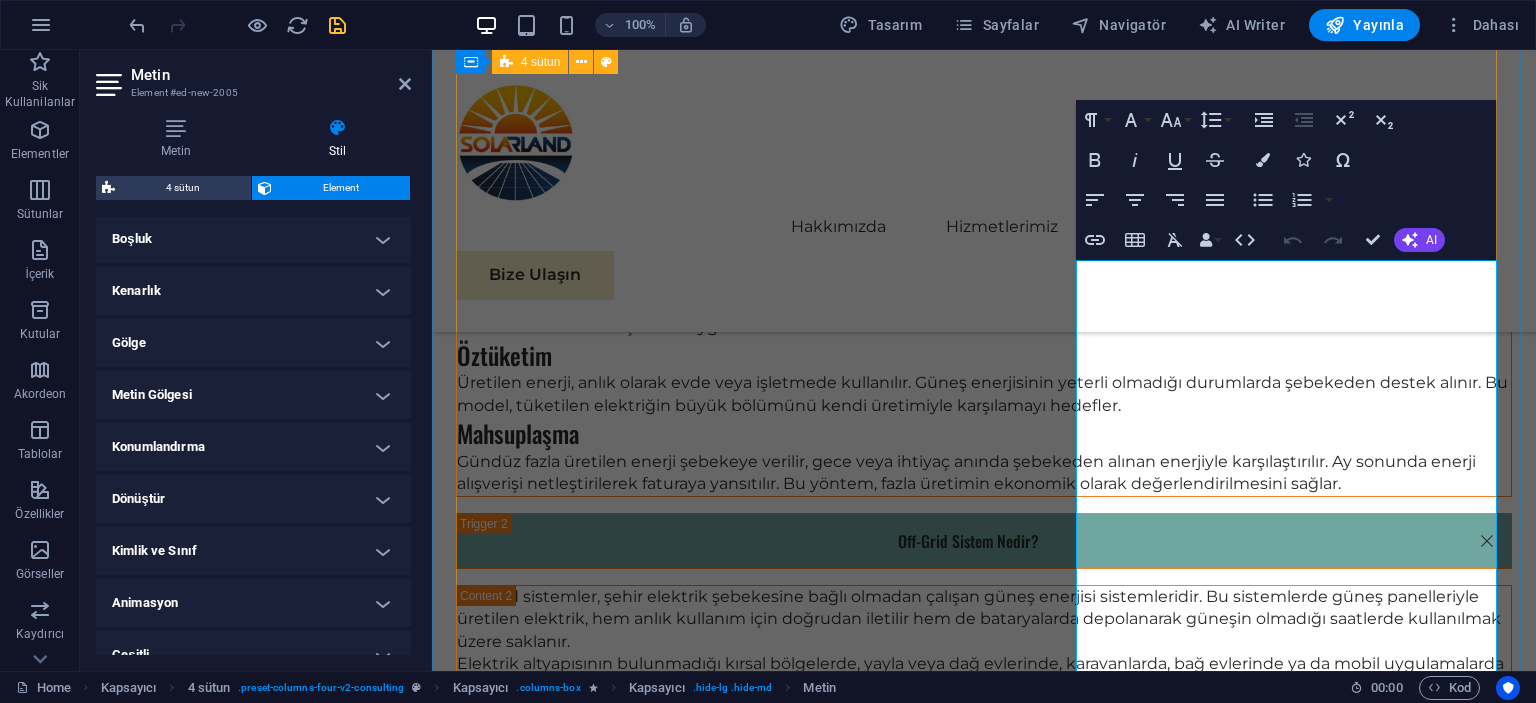 click on "01
EcoPower Dönüşüm Girişimi Devamını Oku Daha Az Oku 02 Stratejik Sürdürülebilirlik Yol Haritası Güneş panelleri, yenilenebilir enerji kaynakları arasında önemli bir yer tutmaktadır. Bu paneller, güneş ışığını doğrudan elektrik enerjisine dönüştüren sistemlerdir. Güneş enerjisi, hem çevre dostu olması hem de sürdürülebilir bir kaynak olarak günümüzde giderek daha fazla tercih edilmektedir. Güneş panelleri, özellikle enerji maliyetlerini düşürme ve fosil yakıt kullanımını azaltma gibi avantajları ile dikkat çekmektedir. Devamını Oku Daha Az Oku 03 Küresel Pazar Genişleme Stratejisi Devamını Oku Daha Az Oku 04 Yenilenebilir Enerji Optimizasyonu Devamını Oku Daha Az Oku" at bounding box center [984, 4622] 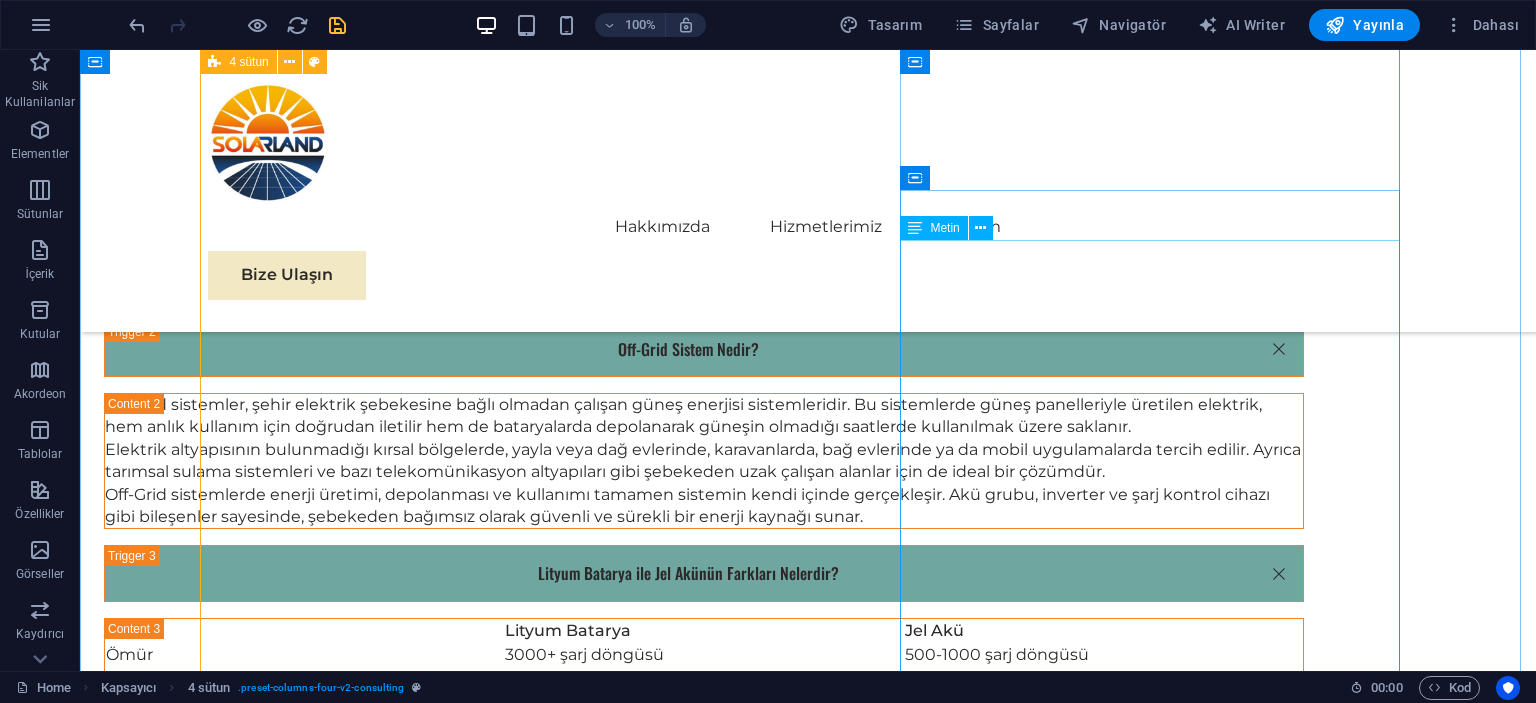 scroll, scrollTop: 5834, scrollLeft: 0, axis: vertical 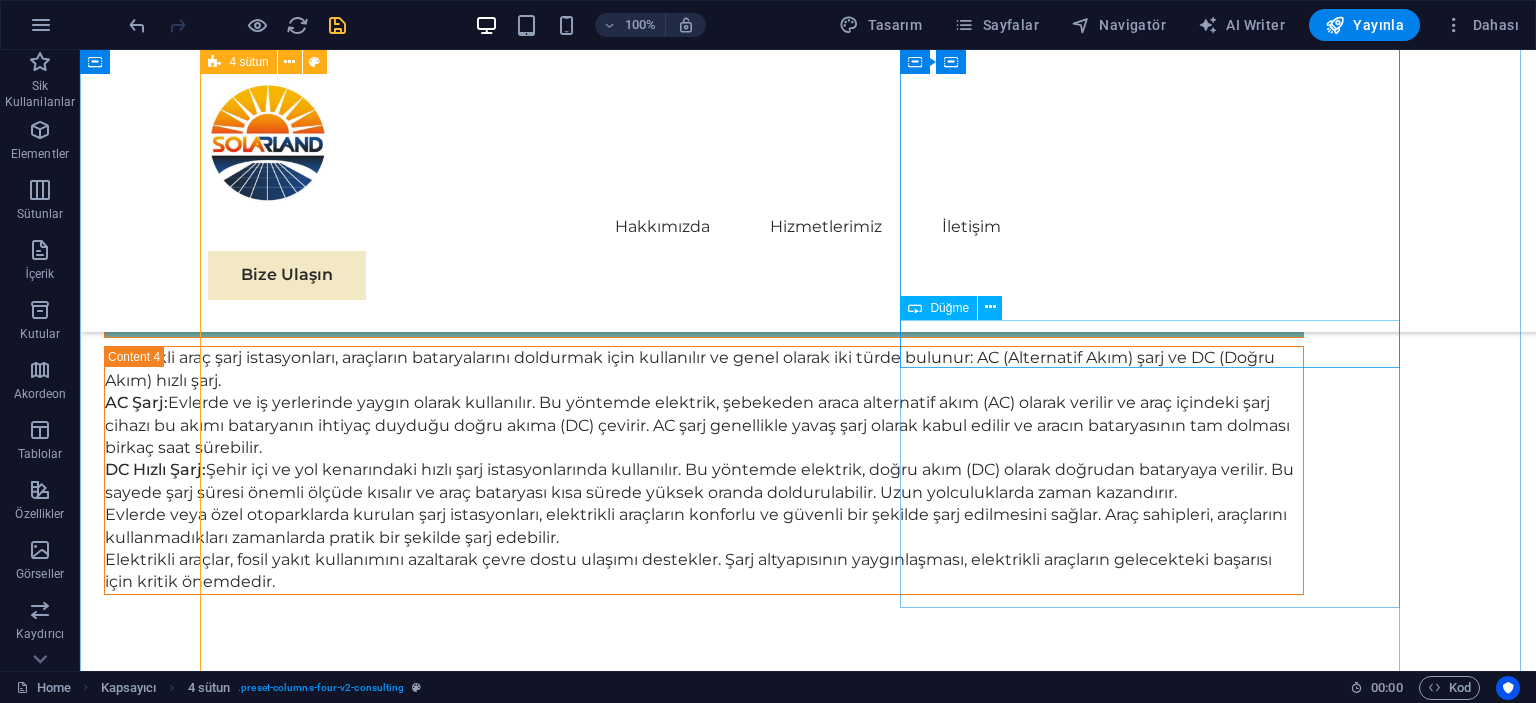 click on "Devamını Oku" at bounding box center [808, 3905] 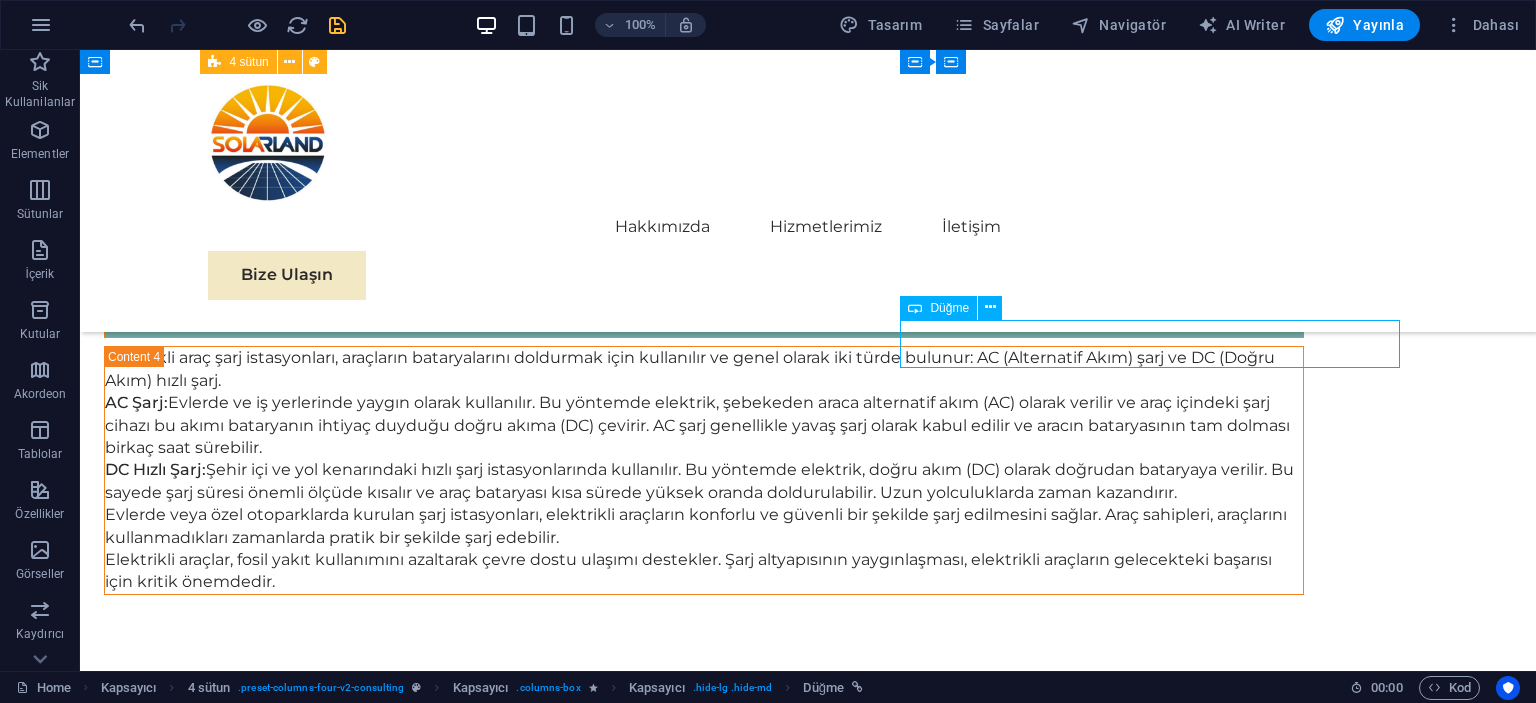 click on "Devamını Oku" at bounding box center (808, 3905) 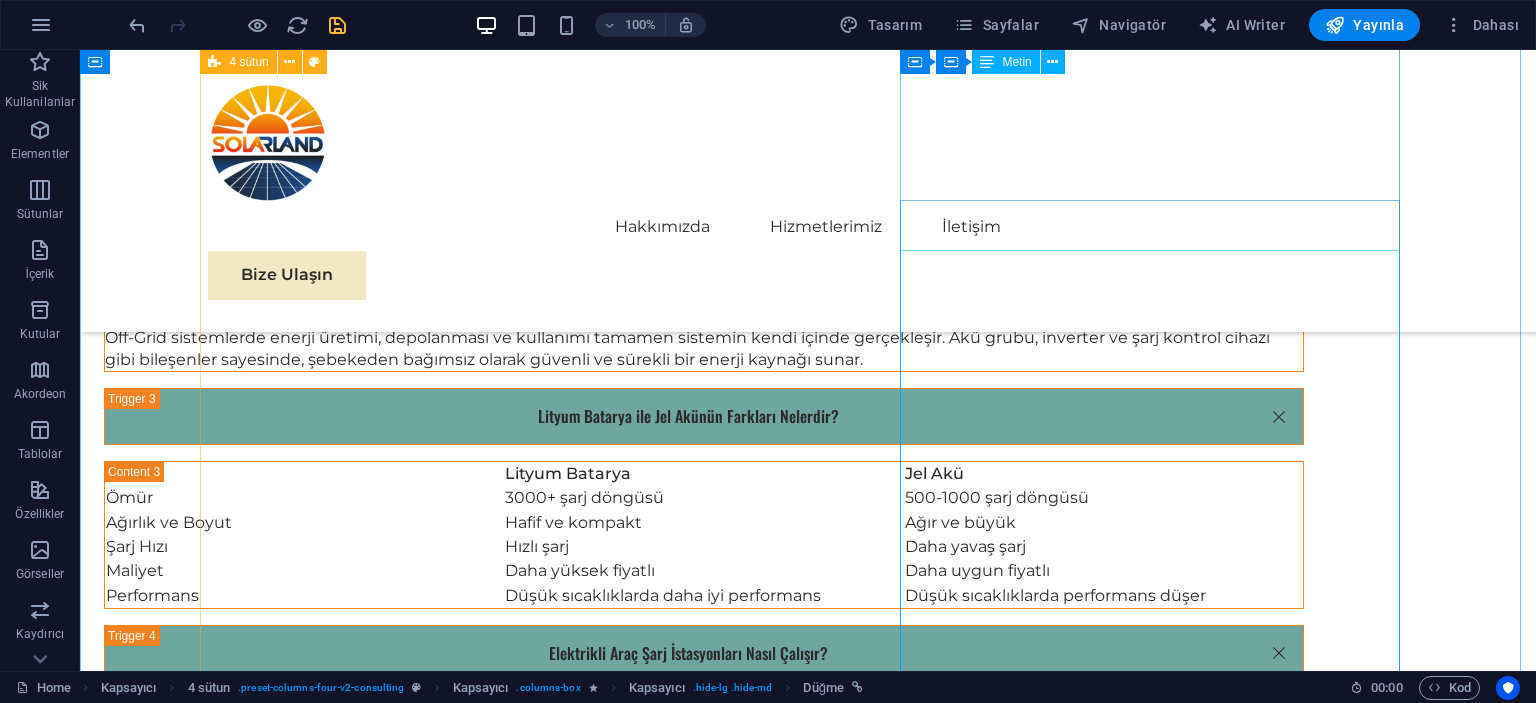 scroll, scrollTop: 5334, scrollLeft: 0, axis: vertical 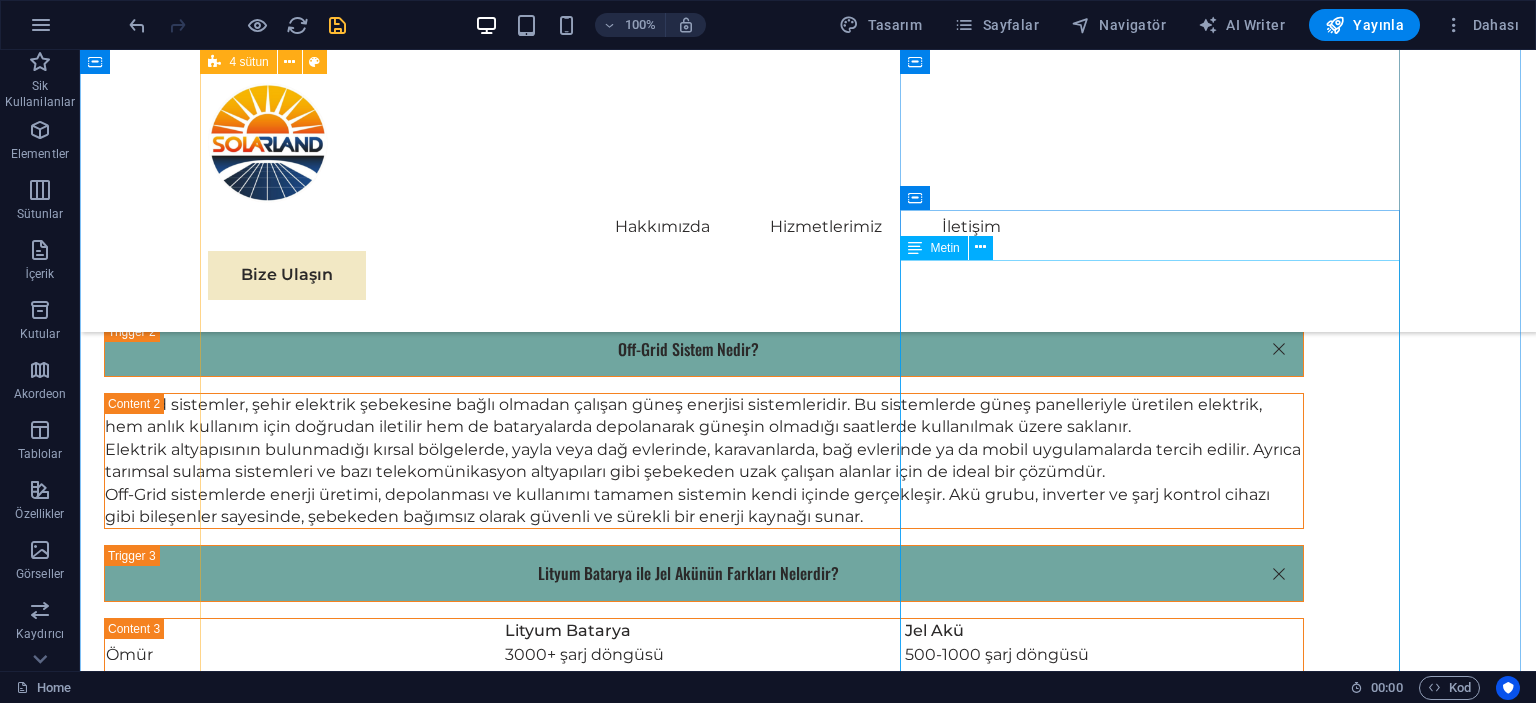 click on "Güneş panelleri, yenilenebilir enerji kaynakları arasında önemli bir yer tutmaktadır. Bu paneller, güneş ışığını doğrudan elektrik enerjisine dönüştüren sistemlerdir. Güneş enerjisi, hem çevre dostu olması hem de sürdürülebilir bir kaynak olarak günümüzde giderek daha fazla tercih edilmektedir. Güneş panelleri, özellikle enerji maliyetlerini düşürme ve fosil yakıt kullanımını azaltma gibi avantajları ile dikkat çekmektedir. Enerji ihtiyacının büyük bir kısmını güneş panelleri ile karşılamak, bireyler ve işletmeler için ekonomik açıdan faydalı olabilir. Ayrıca, güneş enerjisi sistemleri, düşük bakım maliyetleri ve uzun ömürleri ile de kullanıcıların ilgisini çekmektedir. Teknolojik gelişmeler sayesinde, güneş panellerinin verimliliği her geçen gün artmakta, böylece daha az alan kaplayarak daha fazla enerji üretimleri sağlanmaktadır." at bounding box center [808, 4101] 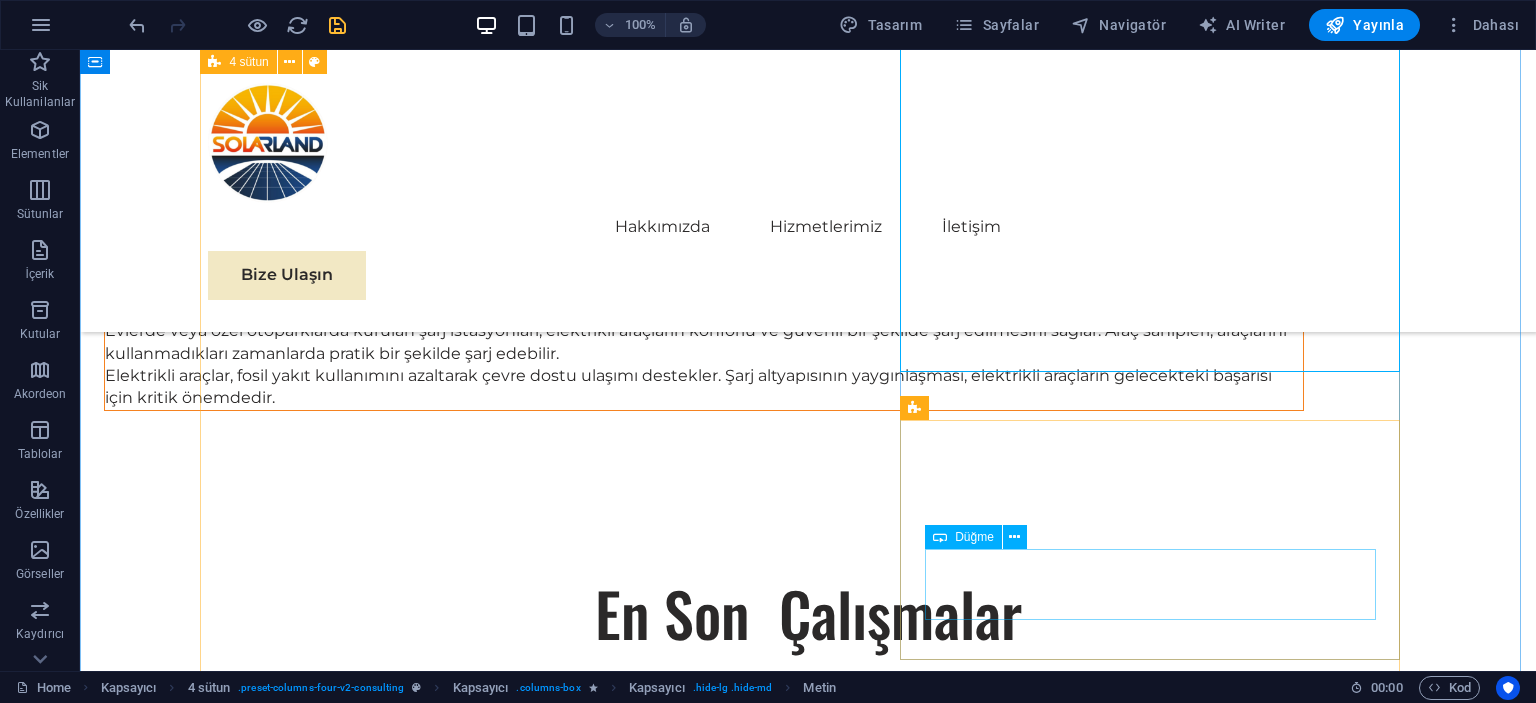 scroll, scrollTop: 6034, scrollLeft: 0, axis: vertical 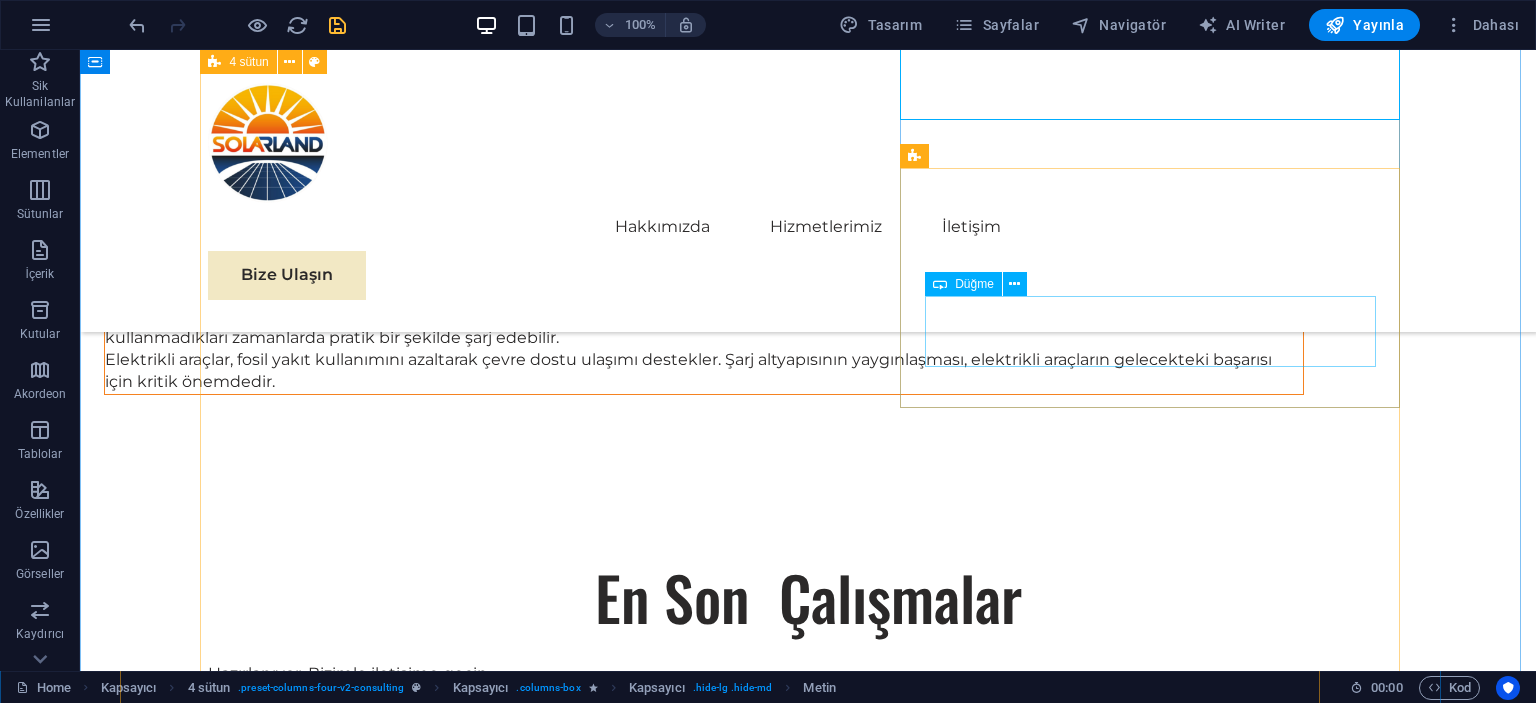 click on "Daha Az Oku" at bounding box center [1158, 3893] 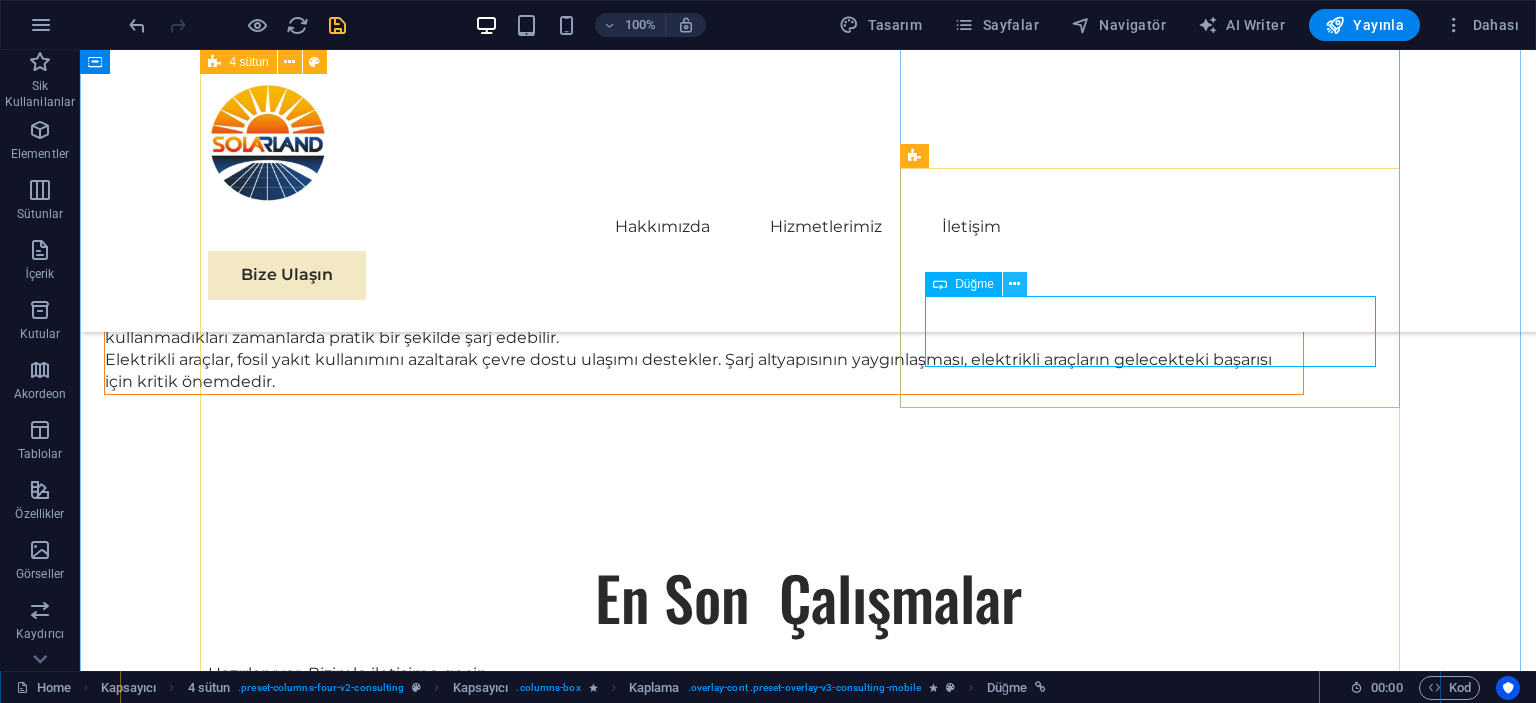click at bounding box center [1014, 284] 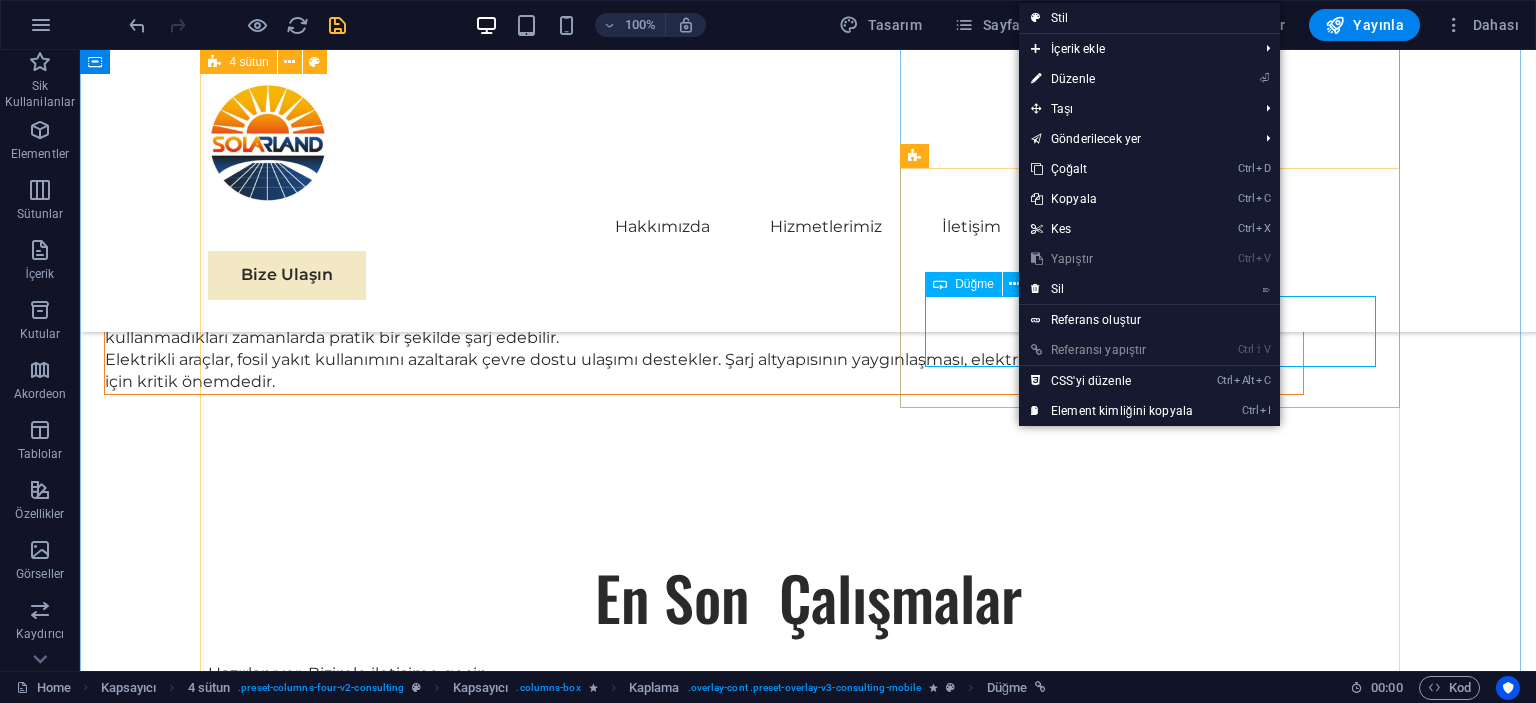 click on "Daha Az Oku" at bounding box center (1158, 3893) 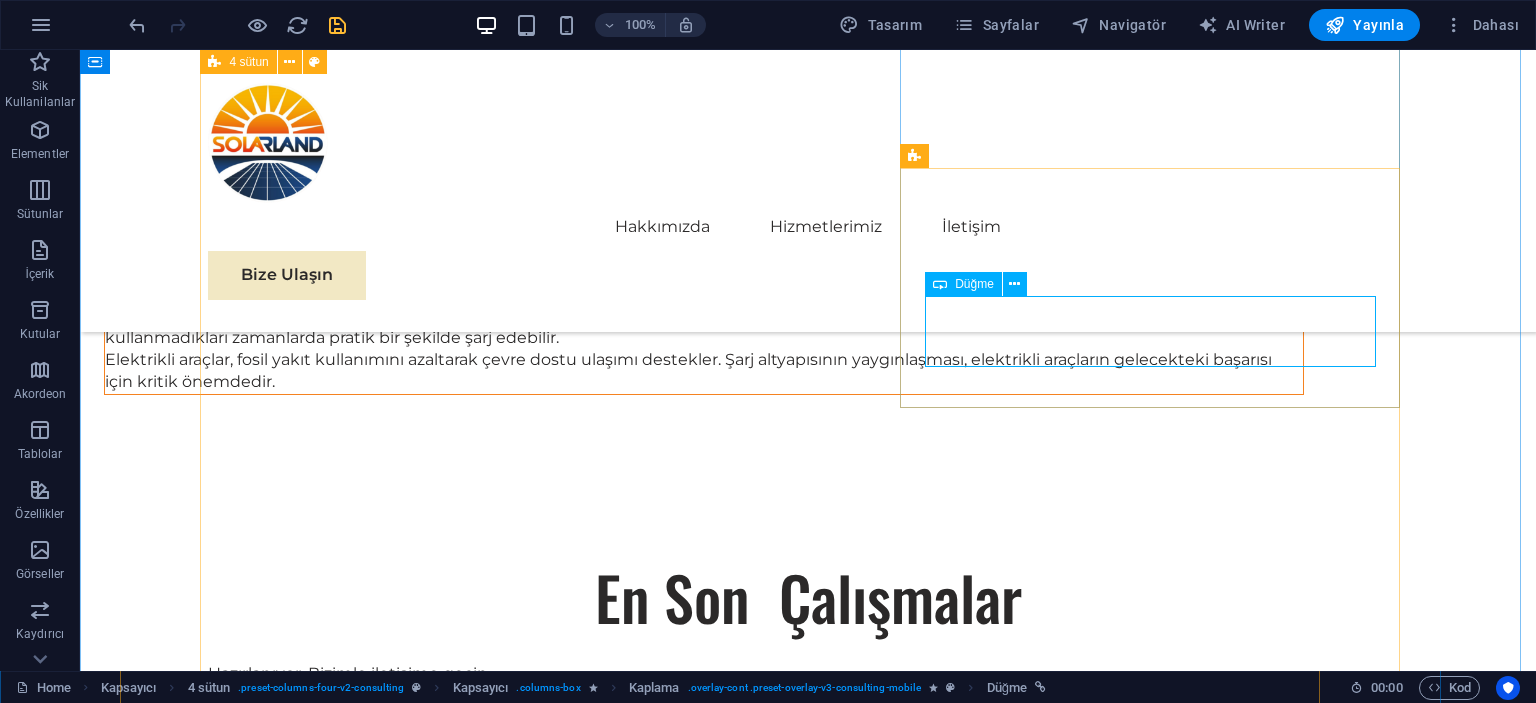 click on "Daha Az Oku" at bounding box center (1158, 3893) 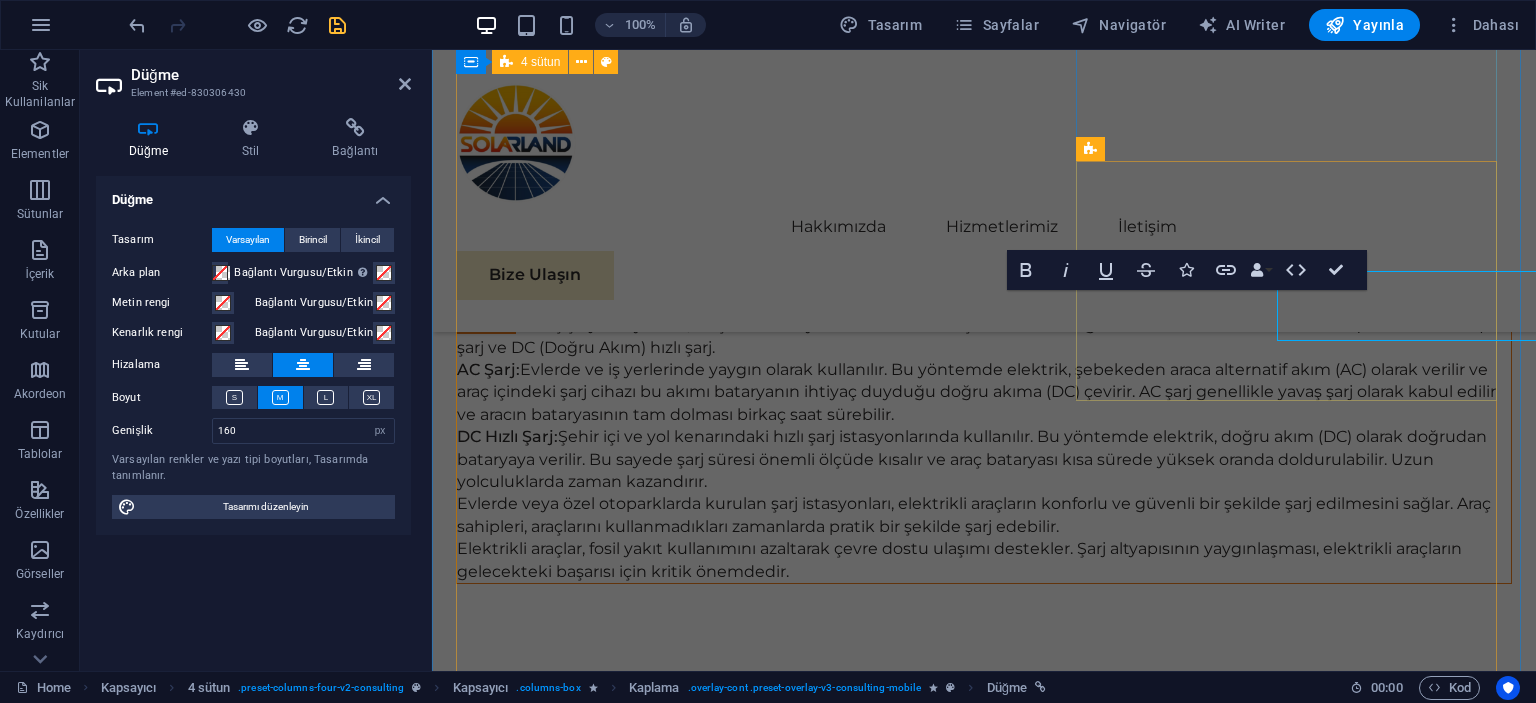 scroll, scrollTop: 6060, scrollLeft: 0, axis: vertical 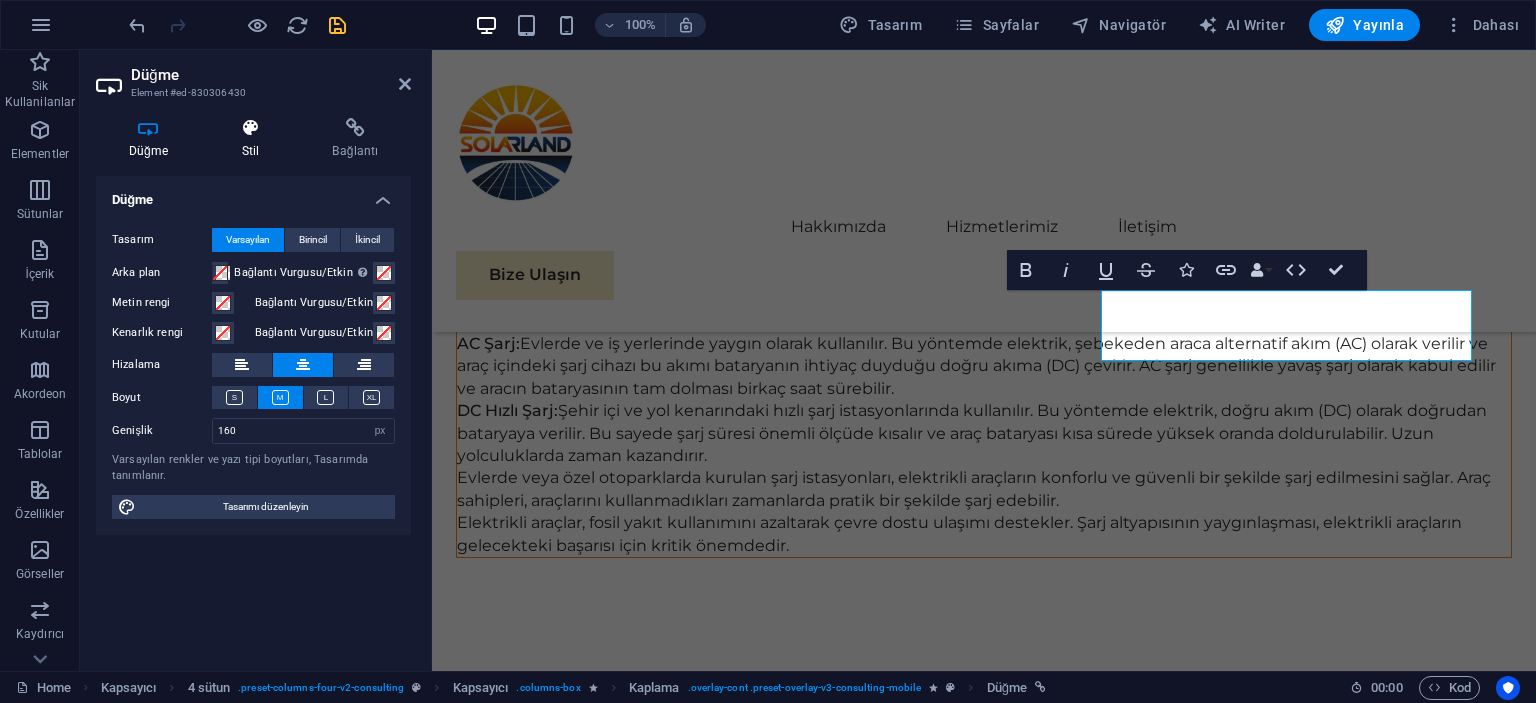 click at bounding box center (250, 128) 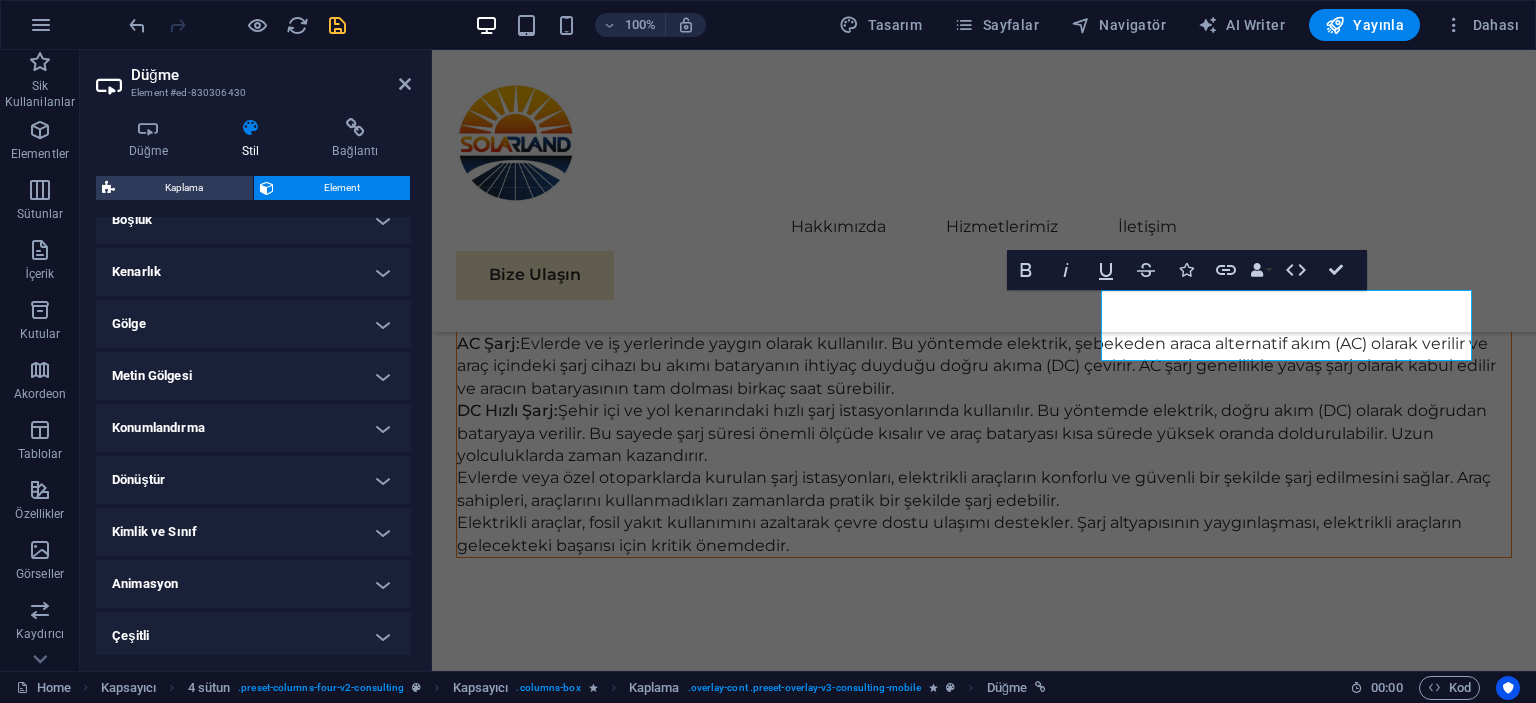 scroll, scrollTop: 423, scrollLeft: 0, axis: vertical 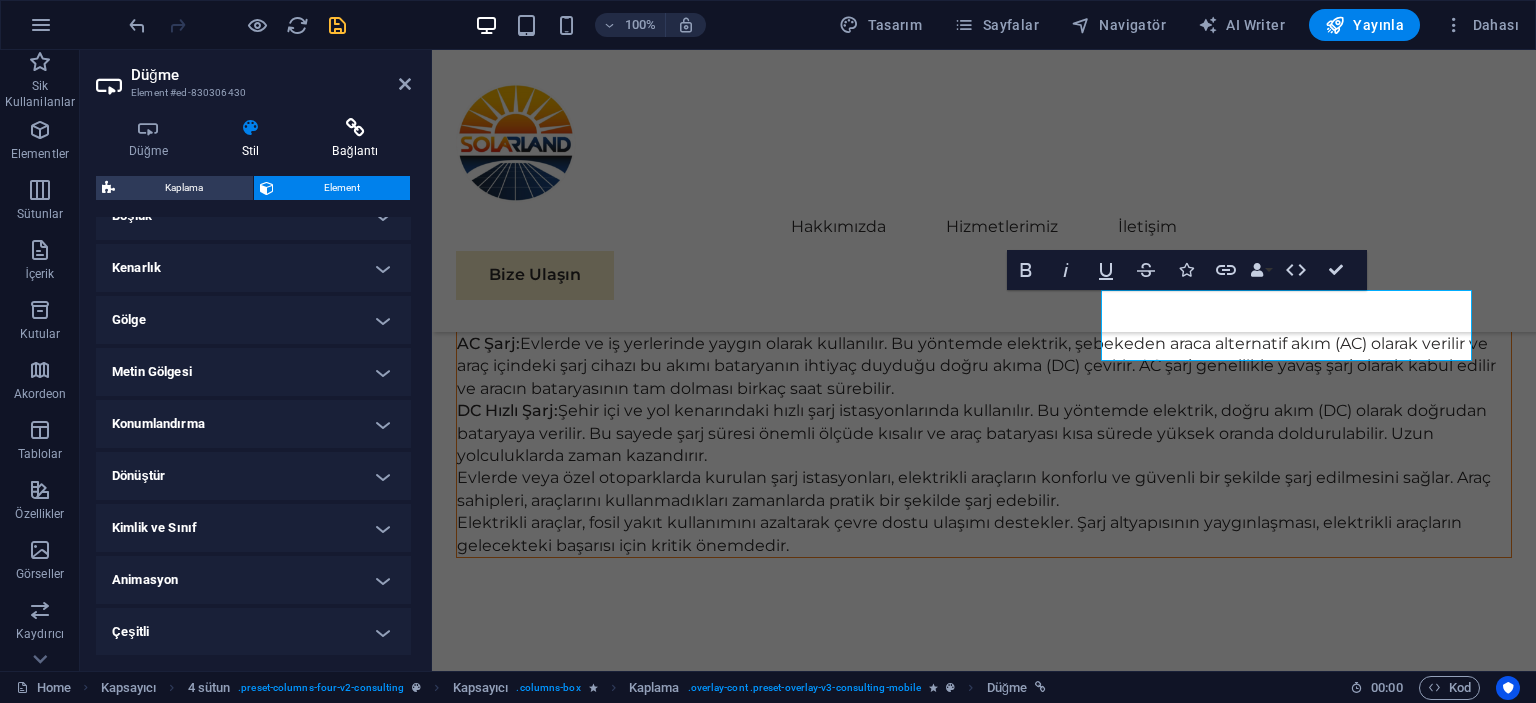 click on "Bağlantı" at bounding box center [355, 139] 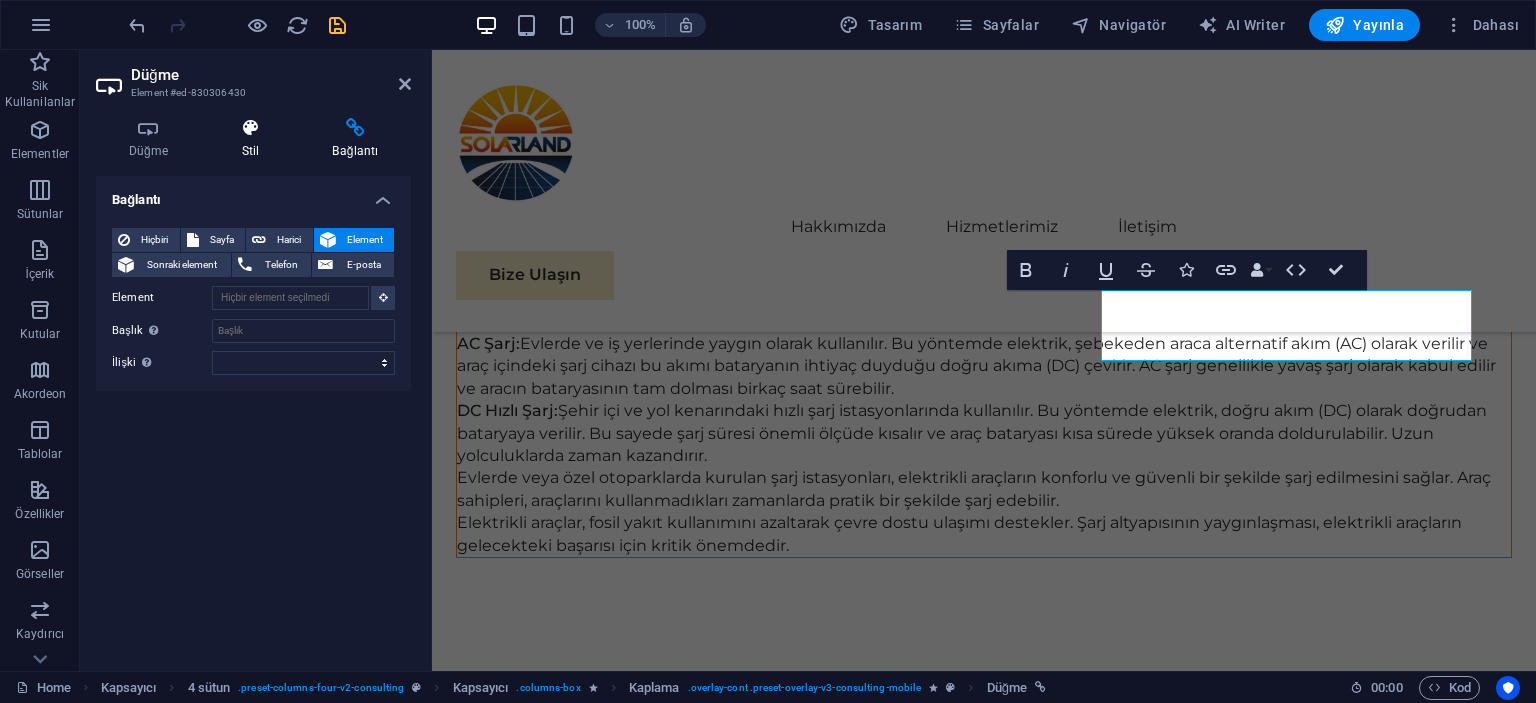 click at bounding box center [250, 128] 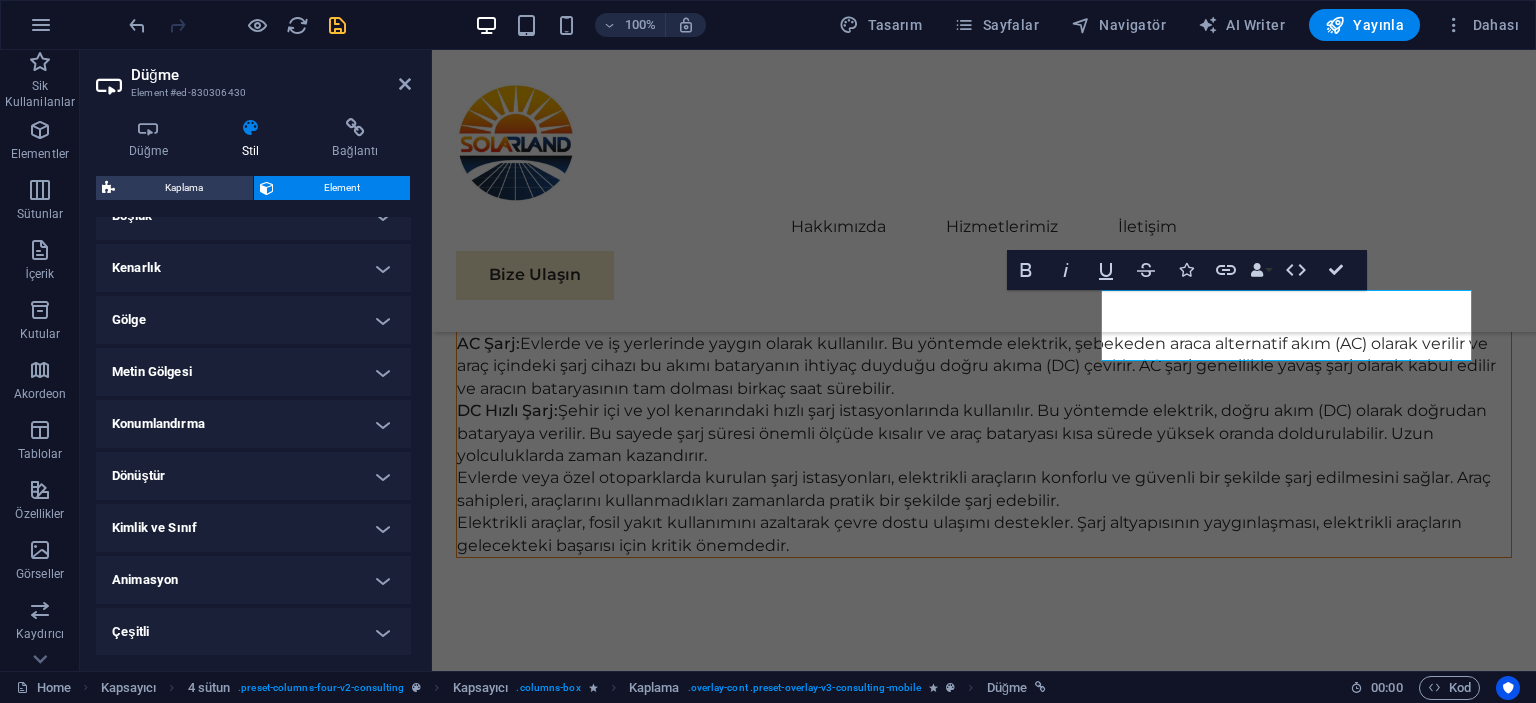 click on "Konumlandırma" at bounding box center (253, 424) 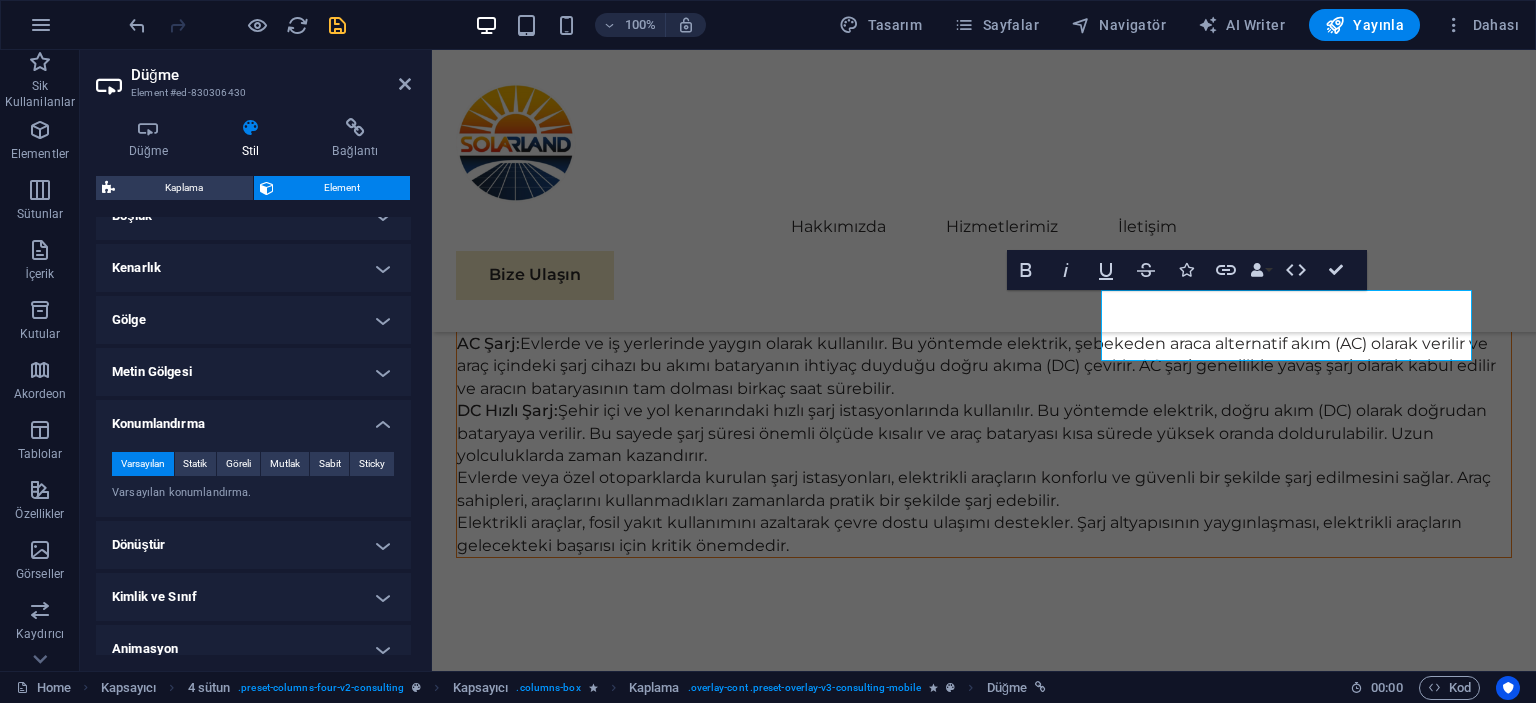click on "Konumlandırma" at bounding box center (253, 418) 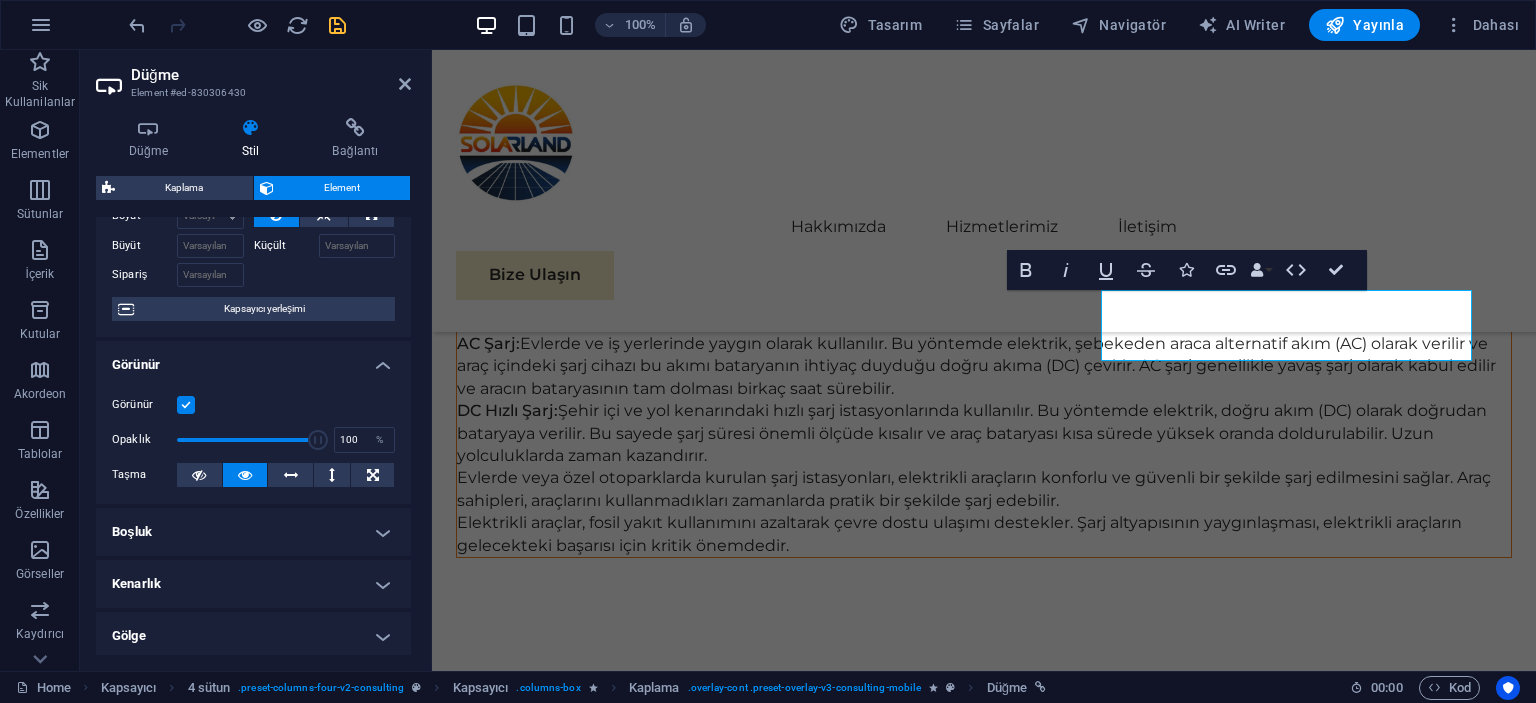 scroll, scrollTop: 0, scrollLeft: 0, axis: both 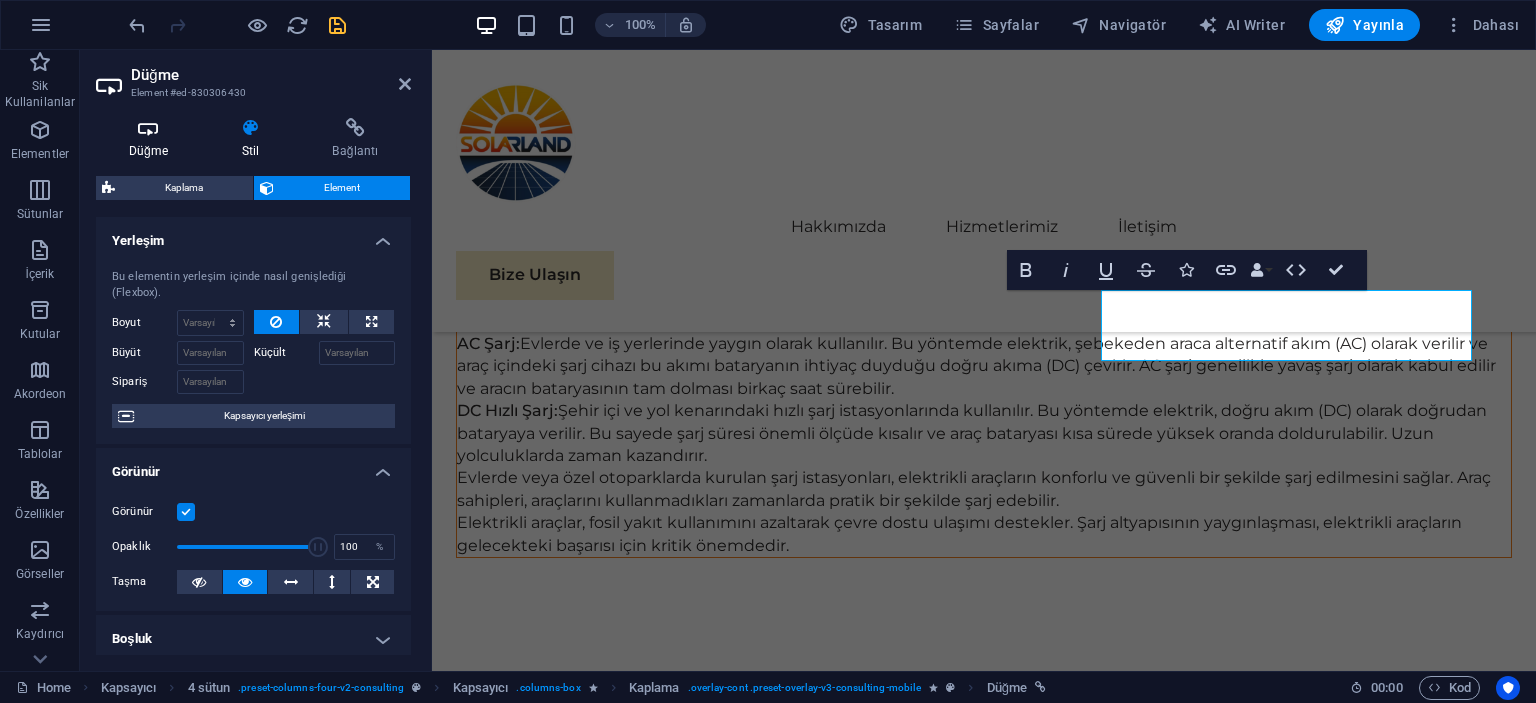 click at bounding box center [148, 128] 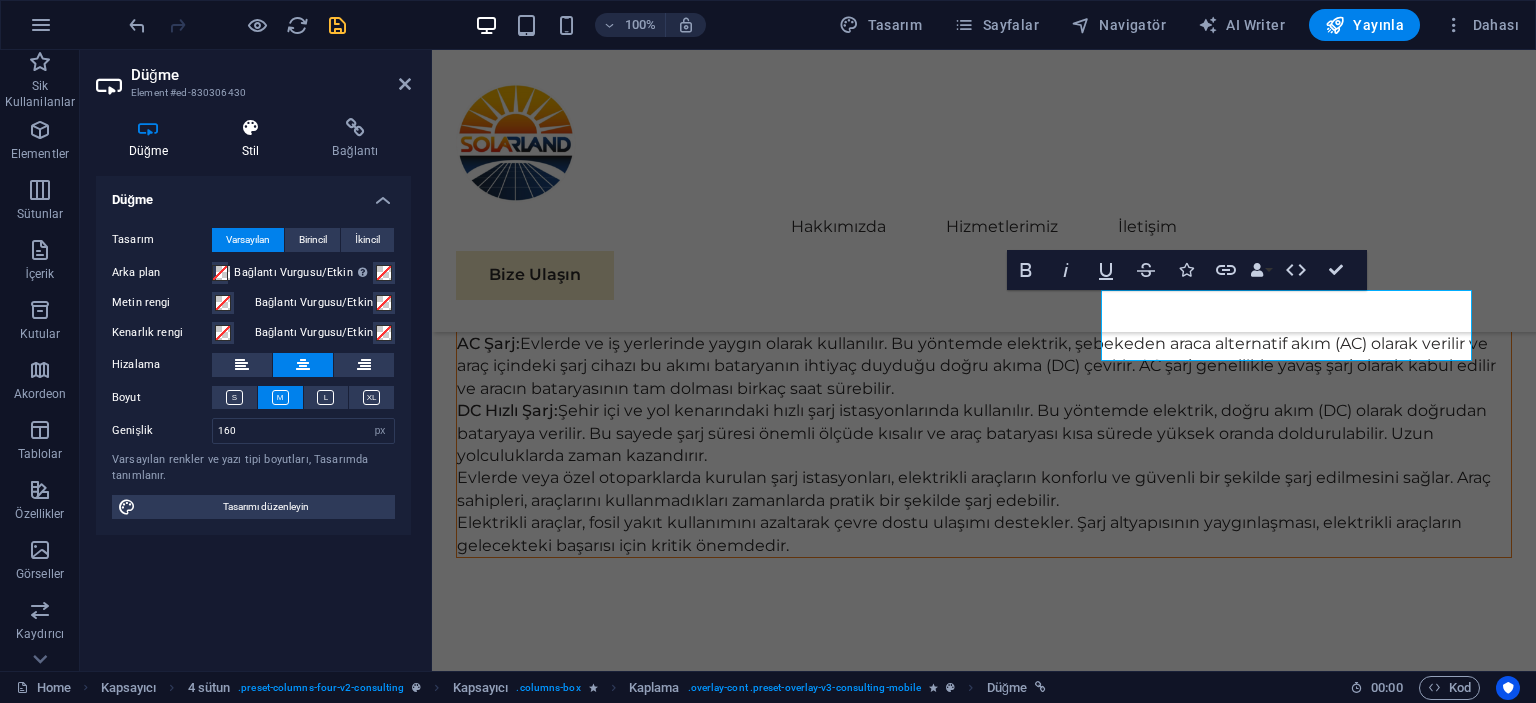 click at bounding box center [250, 128] 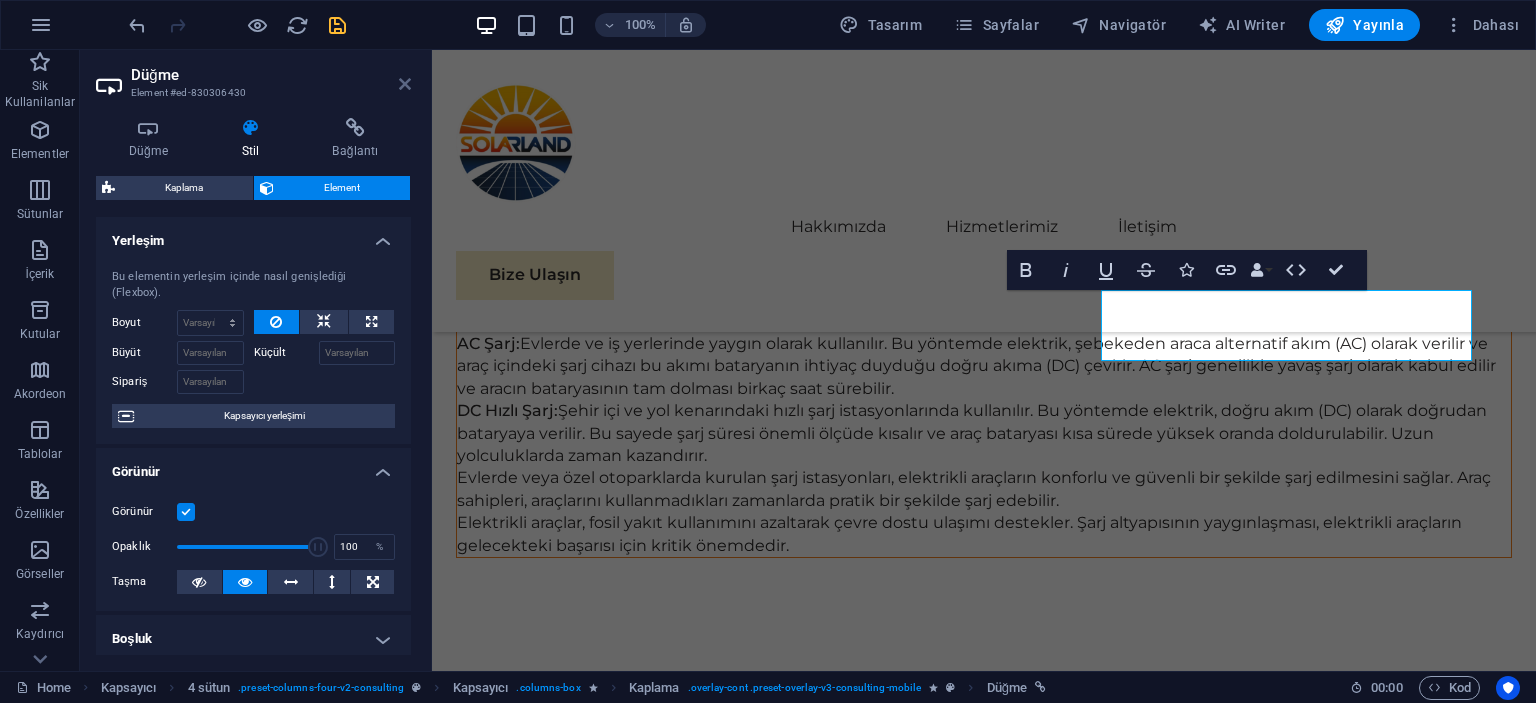 click at bounding box center [405, 84] 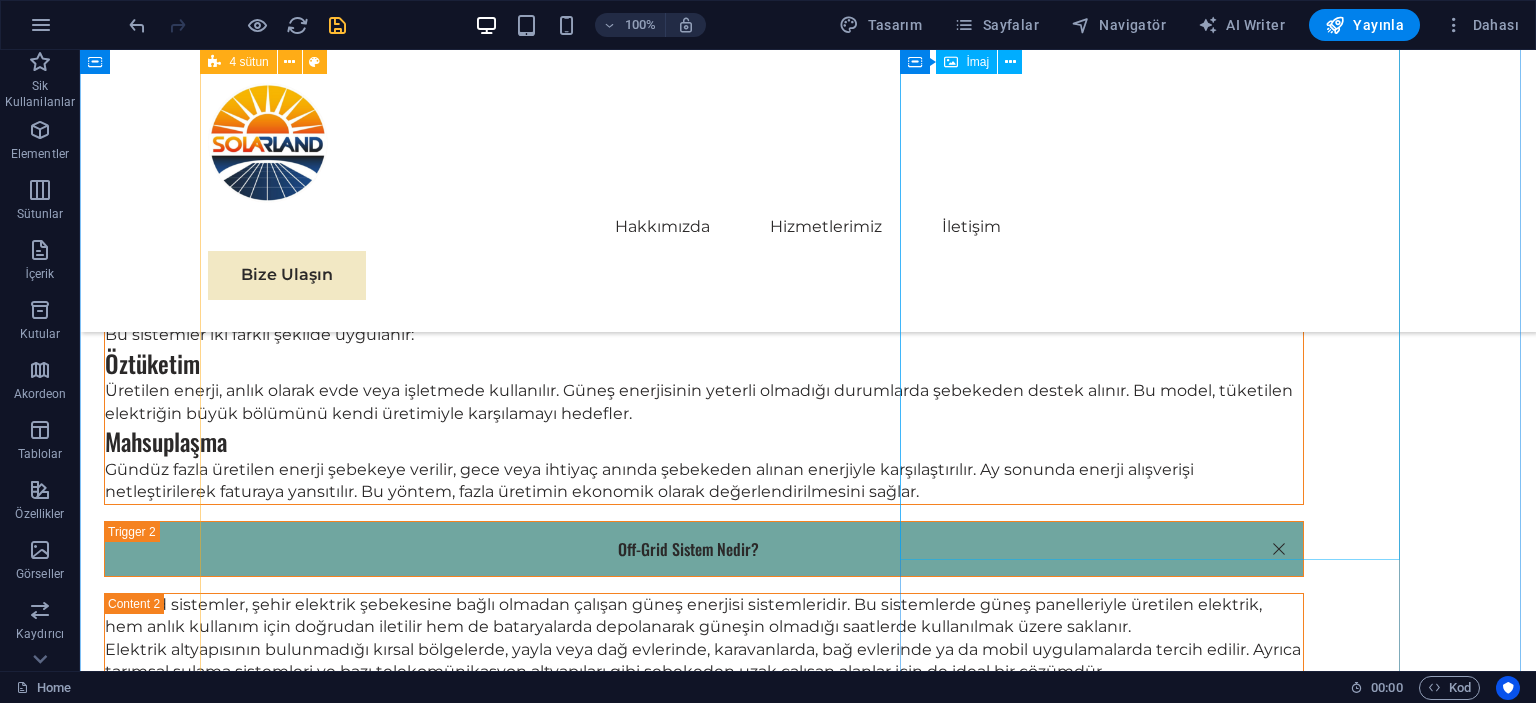 scroll, scrollTop: 4634, scrollLeft: 0, axis: vertical 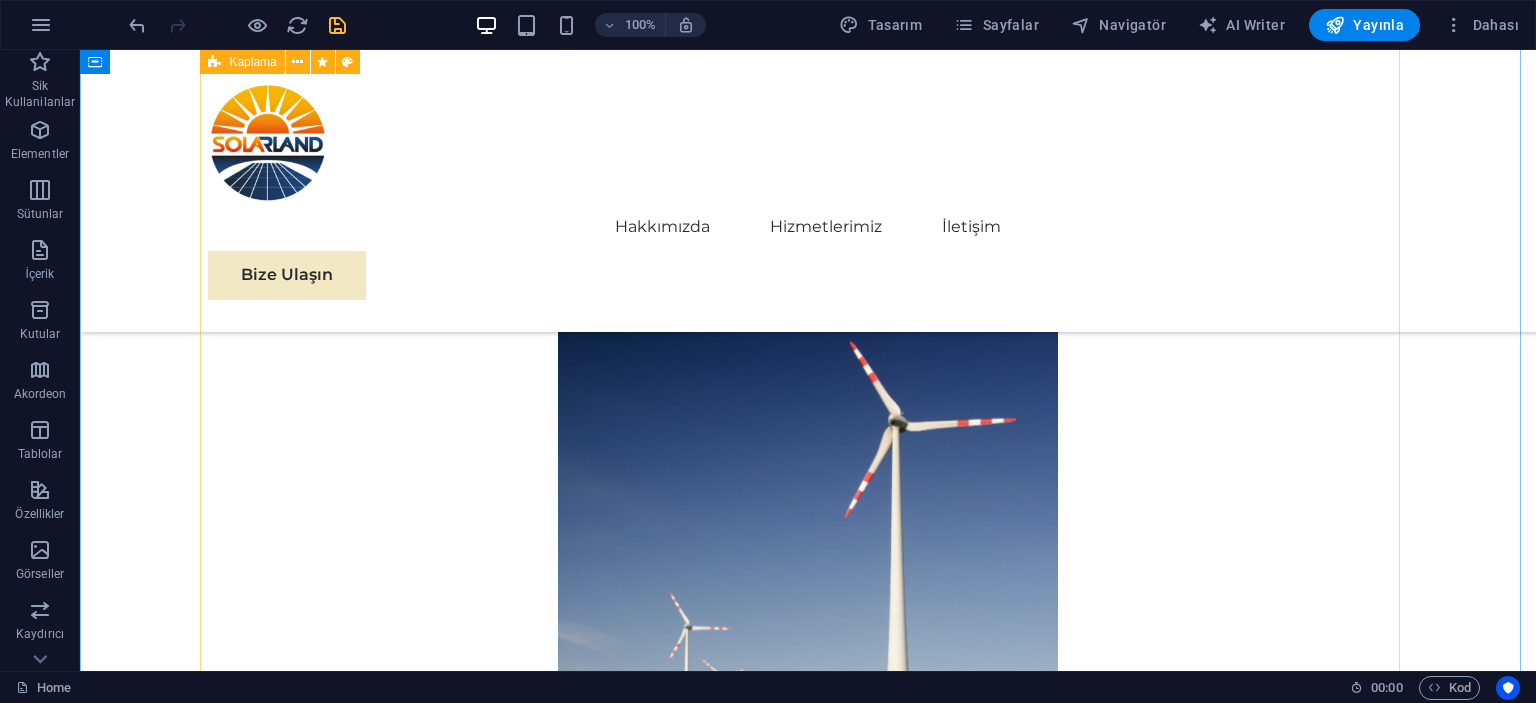 click at bounding box center (808, 5037) 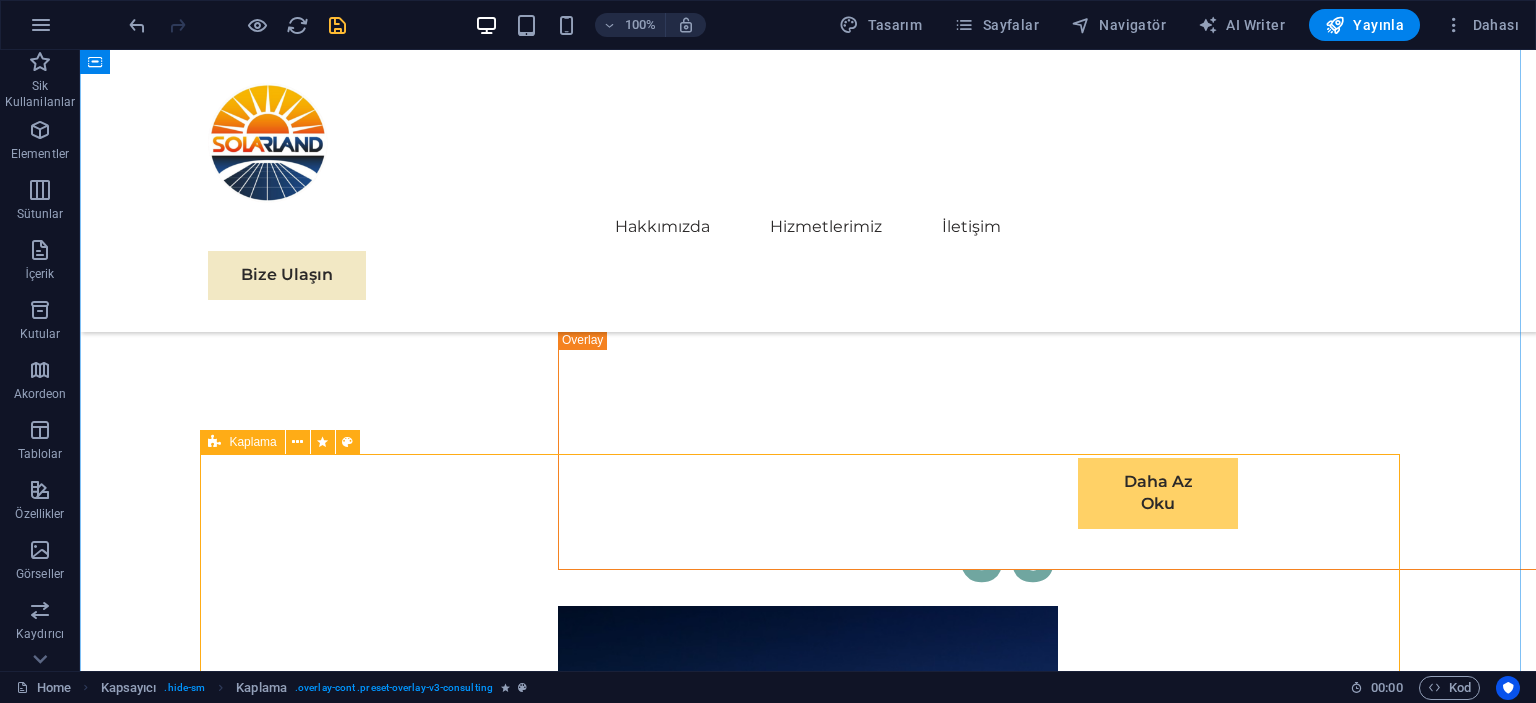 scroll, scrollTop: 9334, scrollLeft: 0, axis: vertical 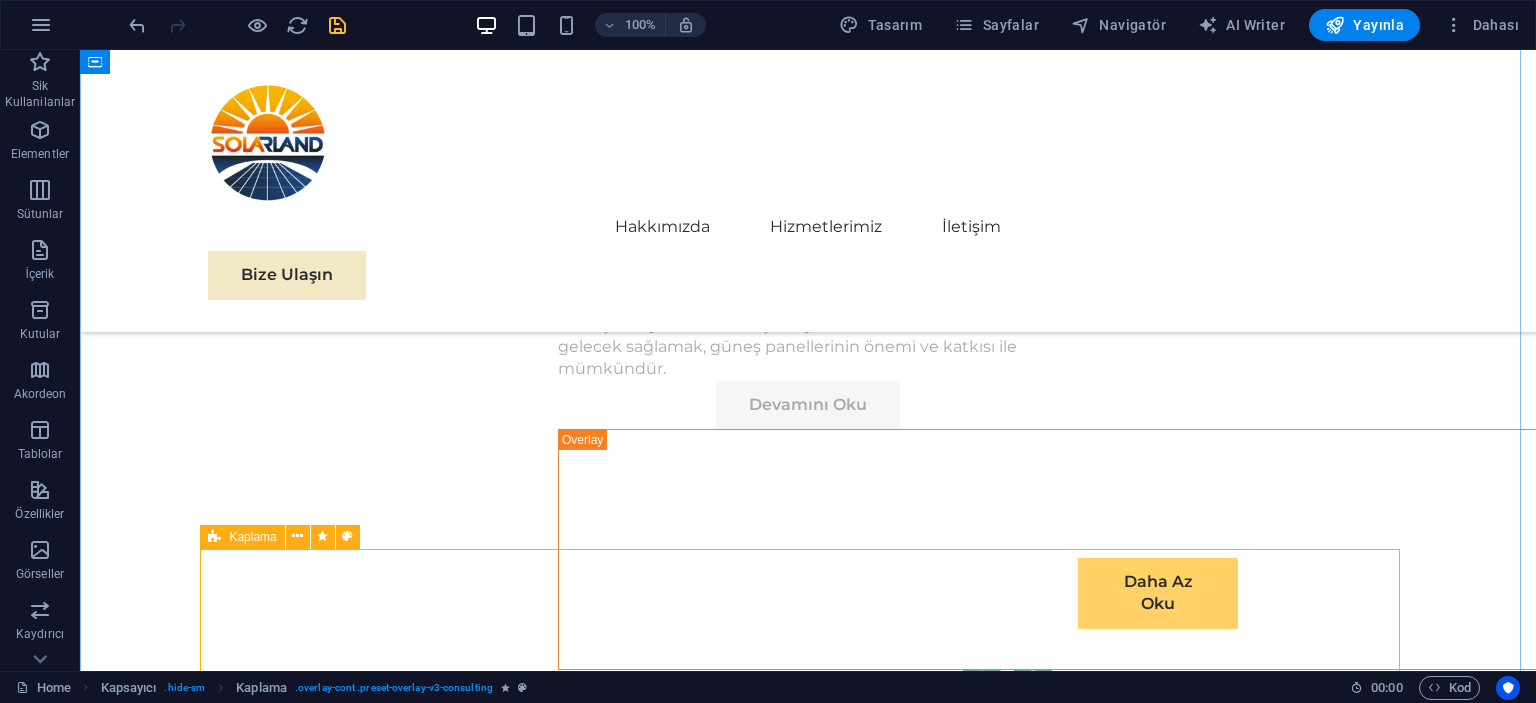 click on "Kaplama" at bounding box center [252, 537] 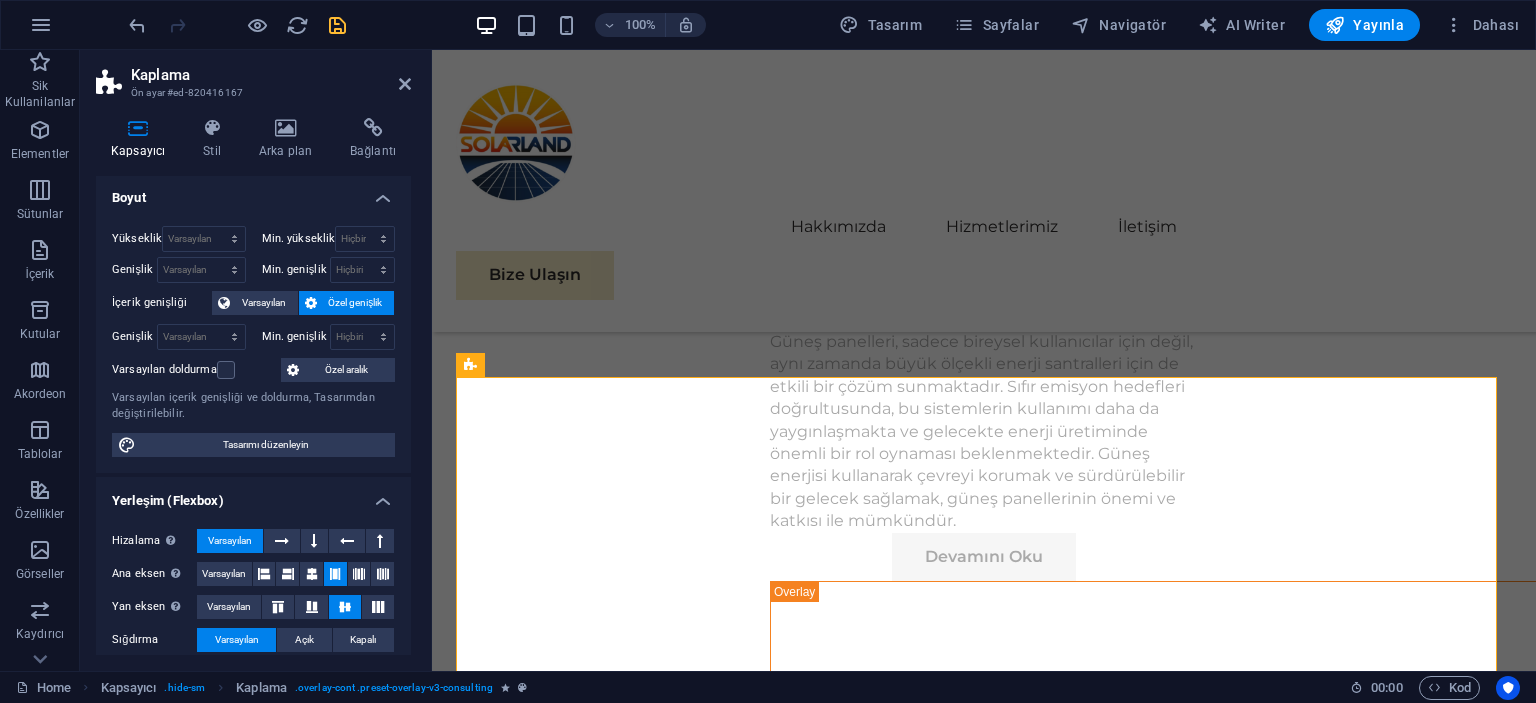 scroll, scrollTop: 0, scrollLeft: 0, axis: both 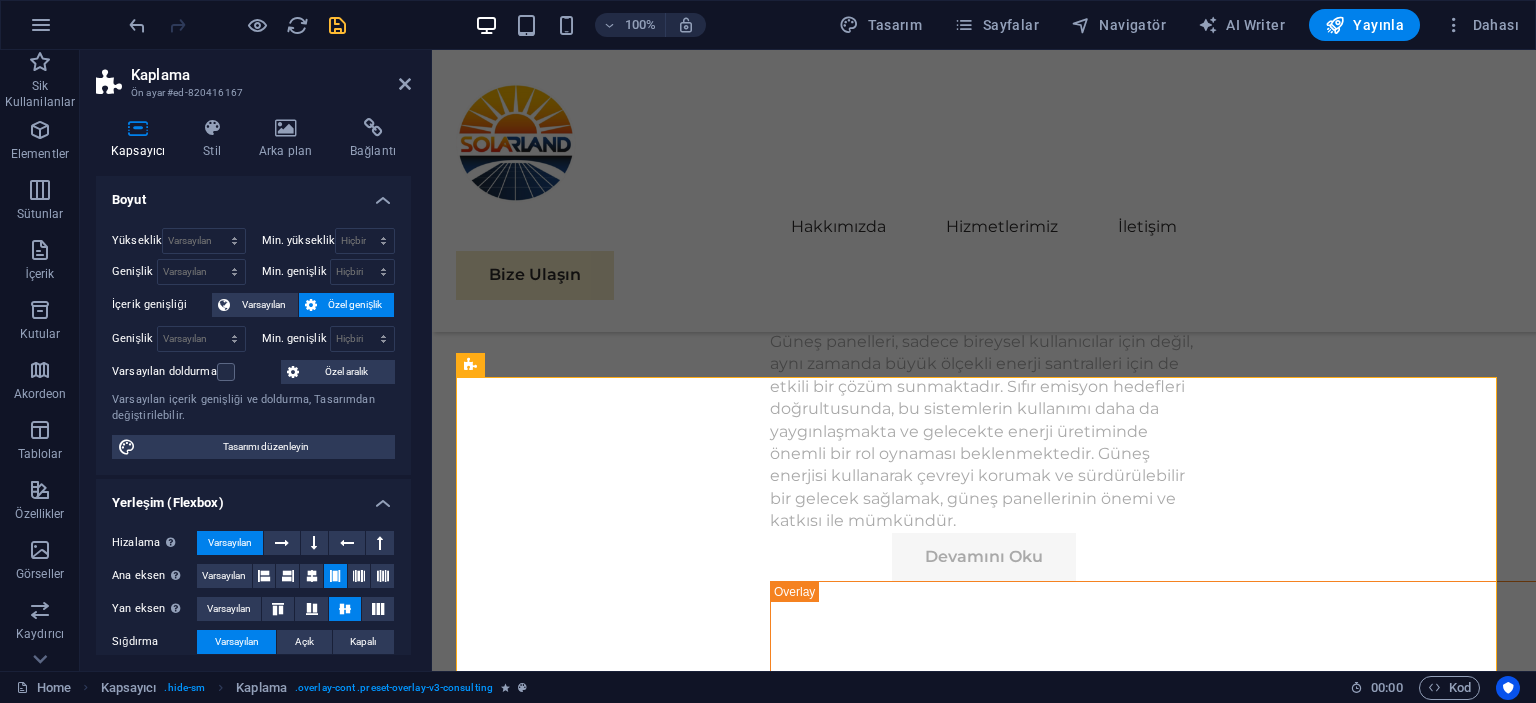 click on "Kapsayıcı Stil Arka plan Bağlantı Boyut Yükseklik Varsayılan px rem % vh vw Min. yükseklik Hiçbiri px rem % vh vw Genişlik Varsayılan px rem % em vh vw Min. genişlik Hiçbiri px rem % vh vw İçerik genişliği Varsayılan Özel genişlik Genişlik Varsayılan px rem % em vh vw Min. genişlik Hiçbiri px rem % vh vw Varsayılan doldurma Özel aralık Varsayılan içerik genişliği ve doldurma, Tasarımdan değiştirilebilir. Tasarımı düzenleyin Yerleşim (Flexbox) Hizalama Esnek yönü belirler. Varsayılan Ana eksen Elementlerin bu kapsayıcının içindeki ana eksen boyunca nasıl davranması gerektiğini belirle (içeriği doğrula). Varsayılan Yan eksen Kapsayıcının içindeki elementin dikey yönünü kontrol et (öğeleri hizala). Varsayılan Sığdırma Varsayılan Açık Kapalı Doldur Birkaç satır boyunca y ekseni üzerindeki elementlerin mesafelerini ve yönünü kontrol eder (içeriği hizala). Varsayılan Erişilebilirlik Rol . Hiçbiri Alert Alt Bigi Article %" at bounding box center [253, 386] 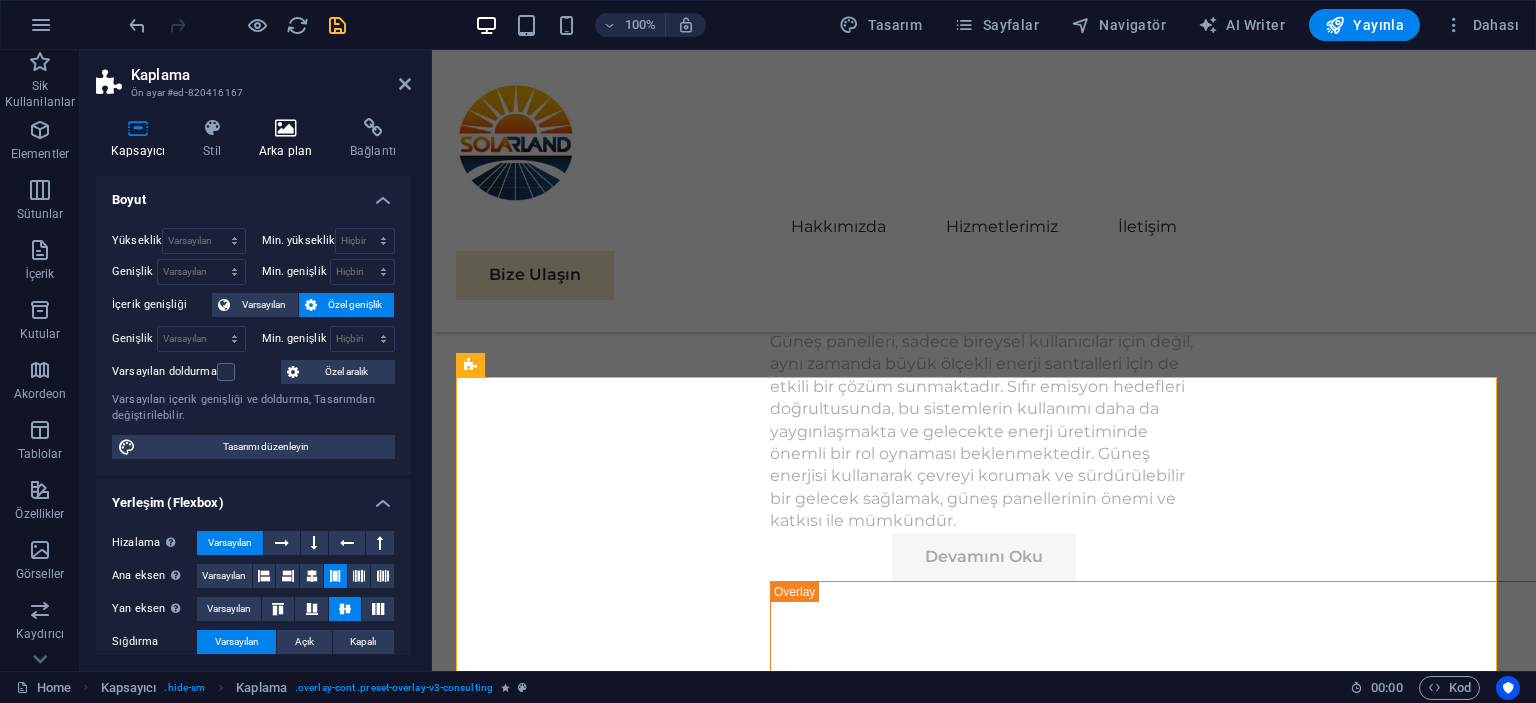 click at bounding box center [285, 128] 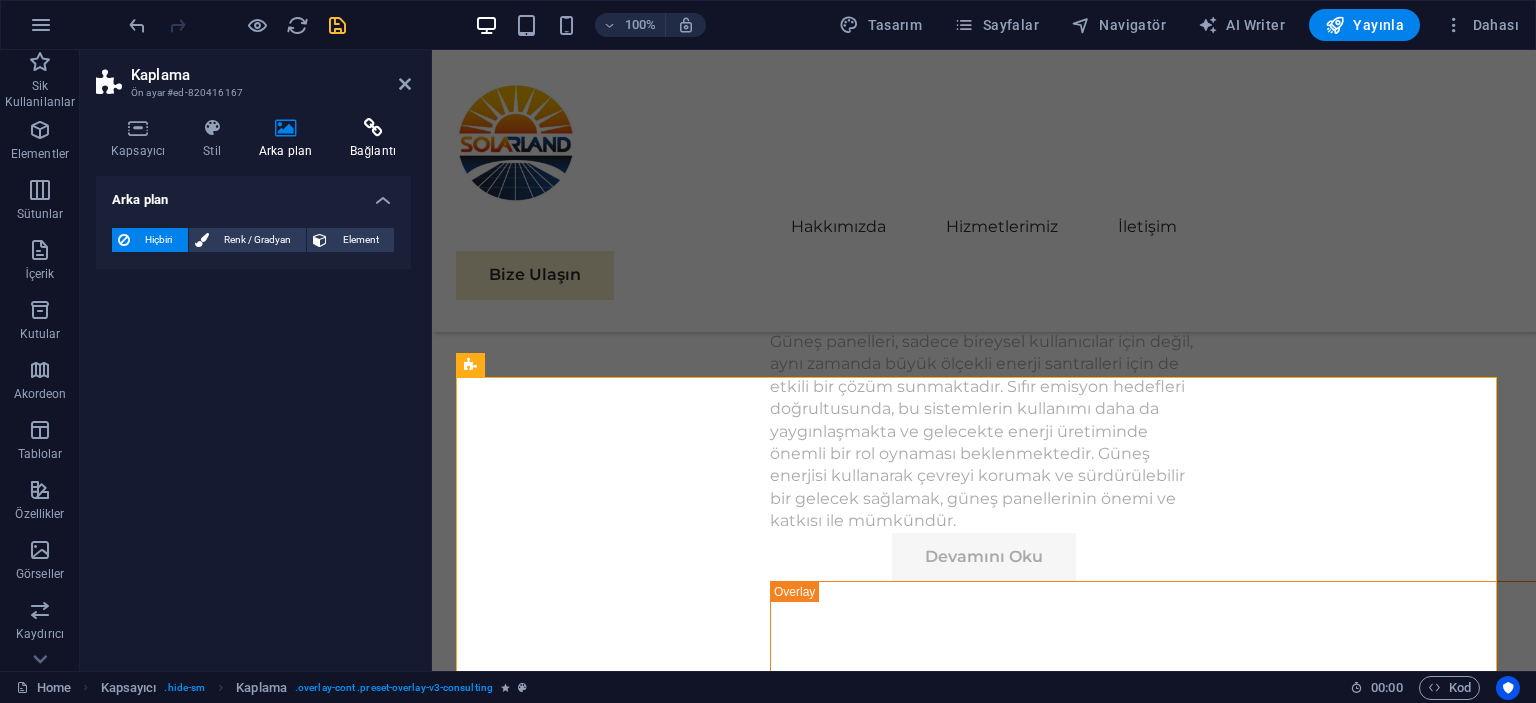 click at bounding box center [373, 128] 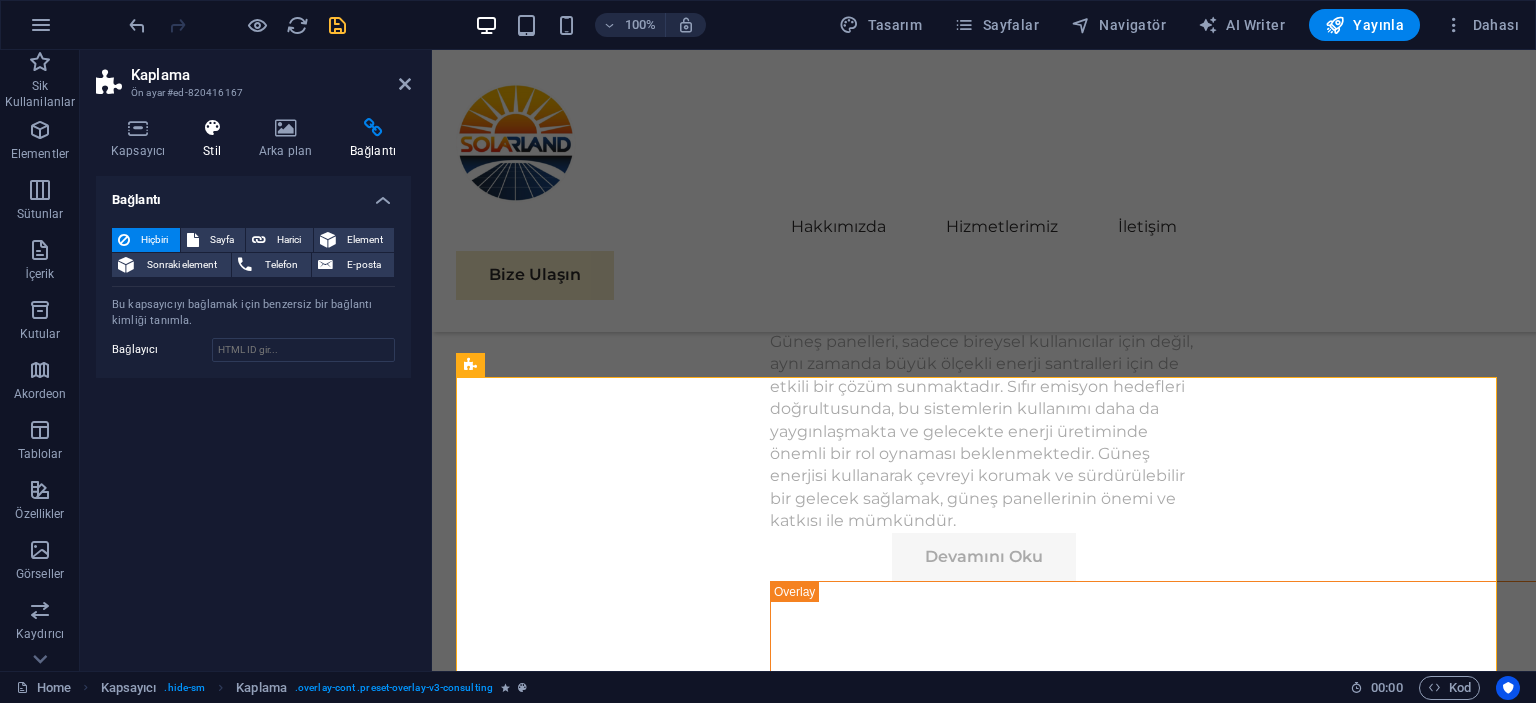 click at bounding box center [212, 128] 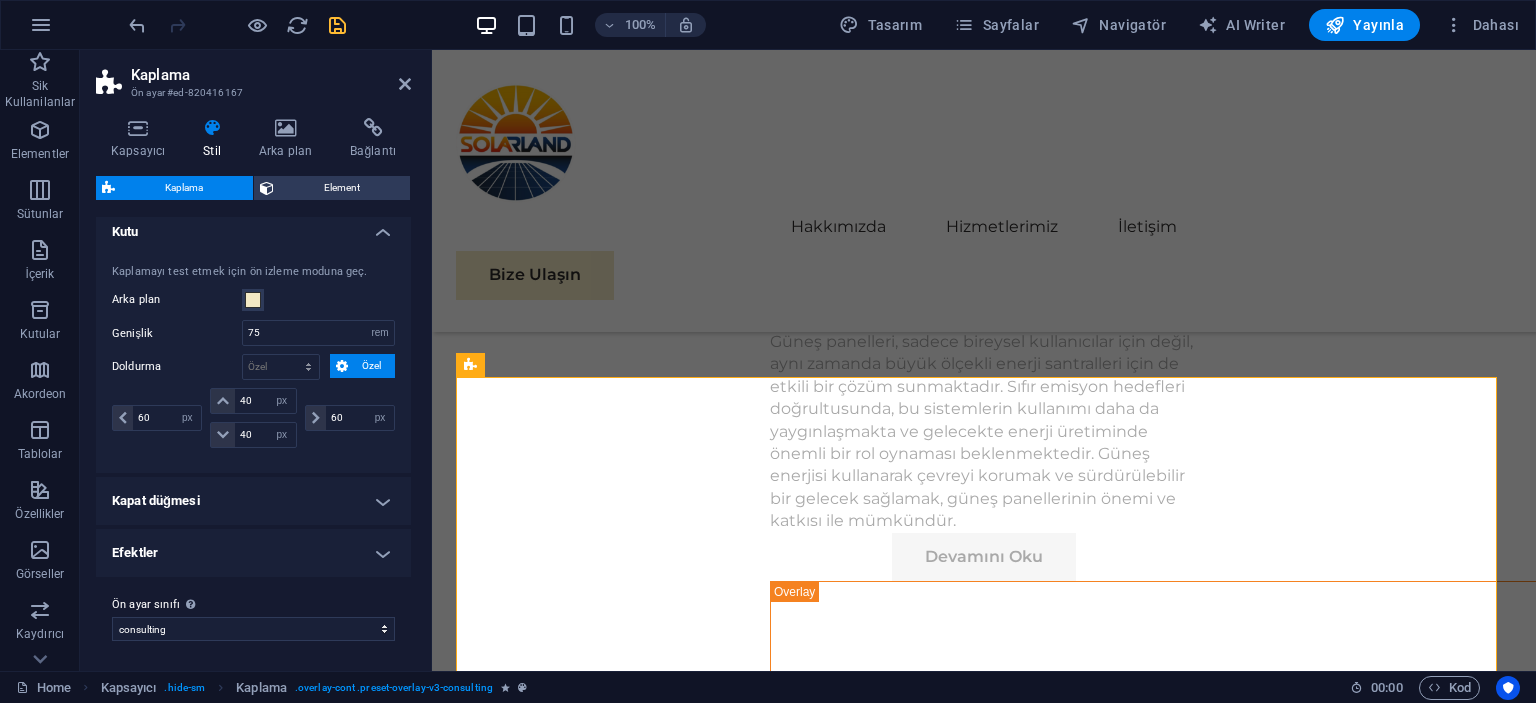 scroll, scrollTop: 0, scrollLeft: 0, axis: both 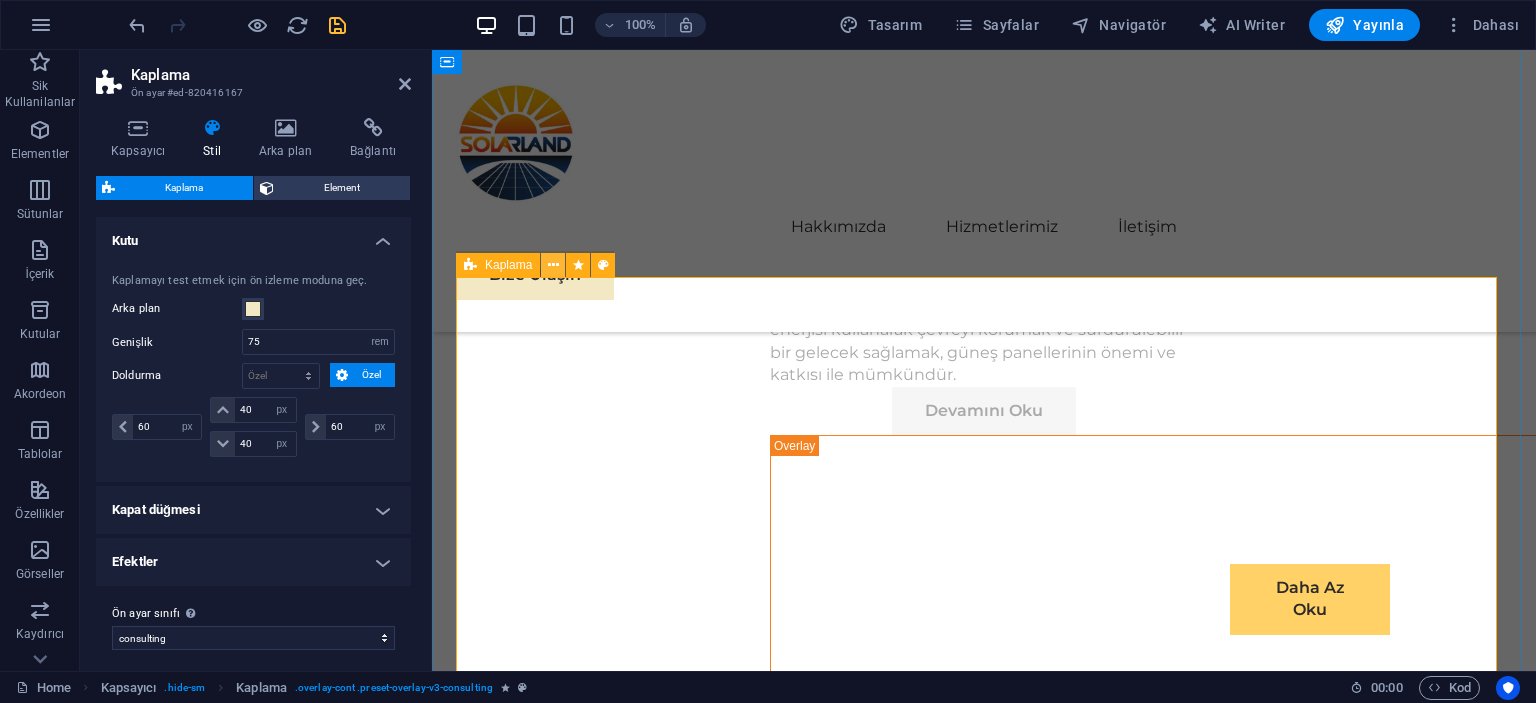 click at bounding box center [553, 265] 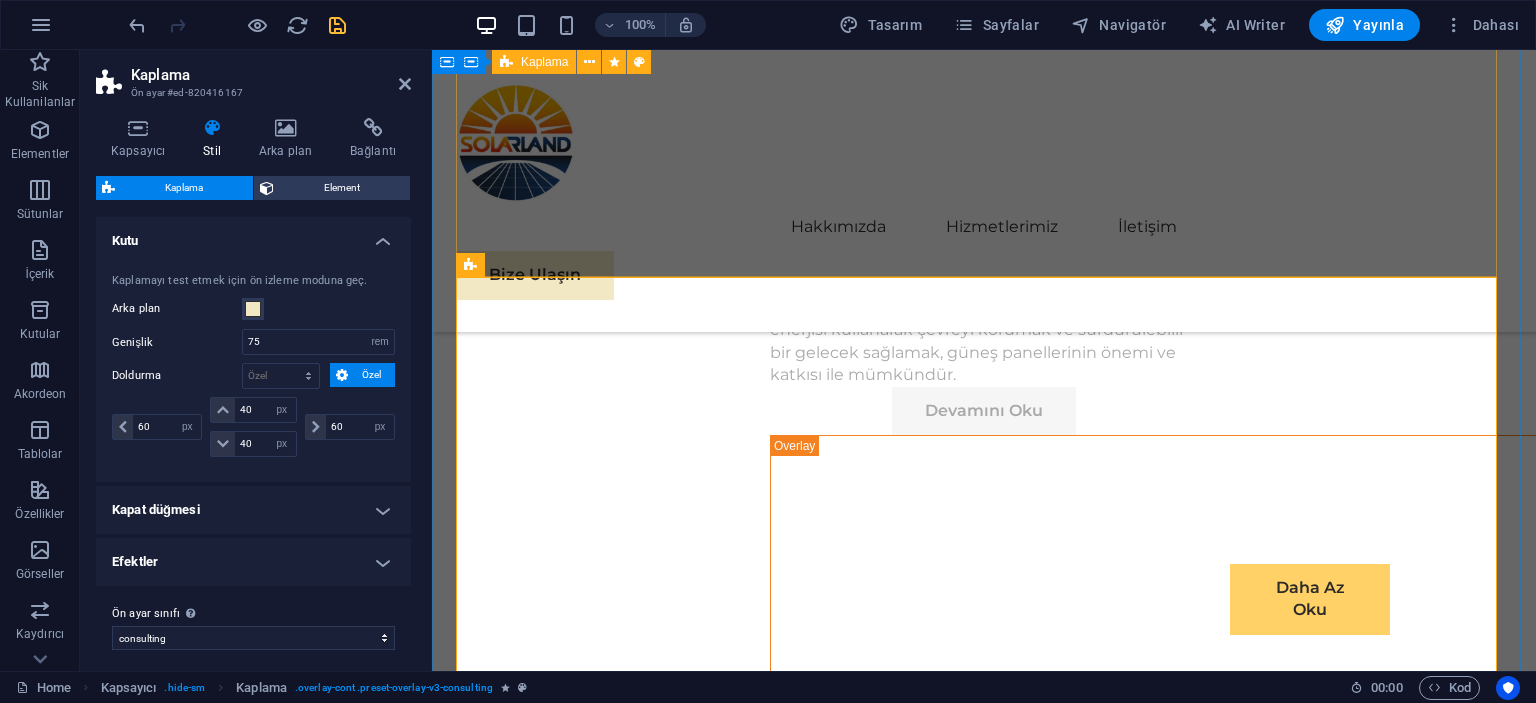 click at bounding box center (996, 4573) 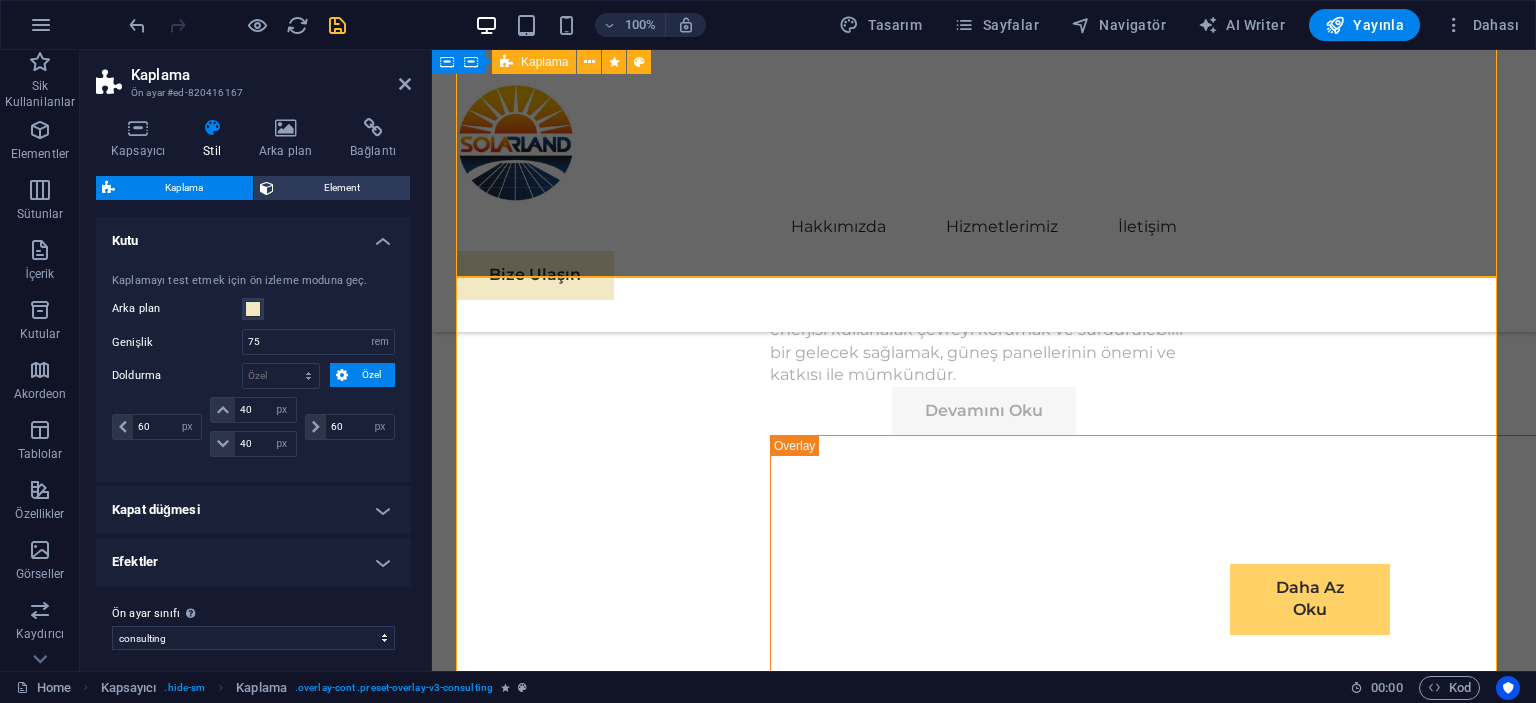 click at bounding box center [996, 4573] 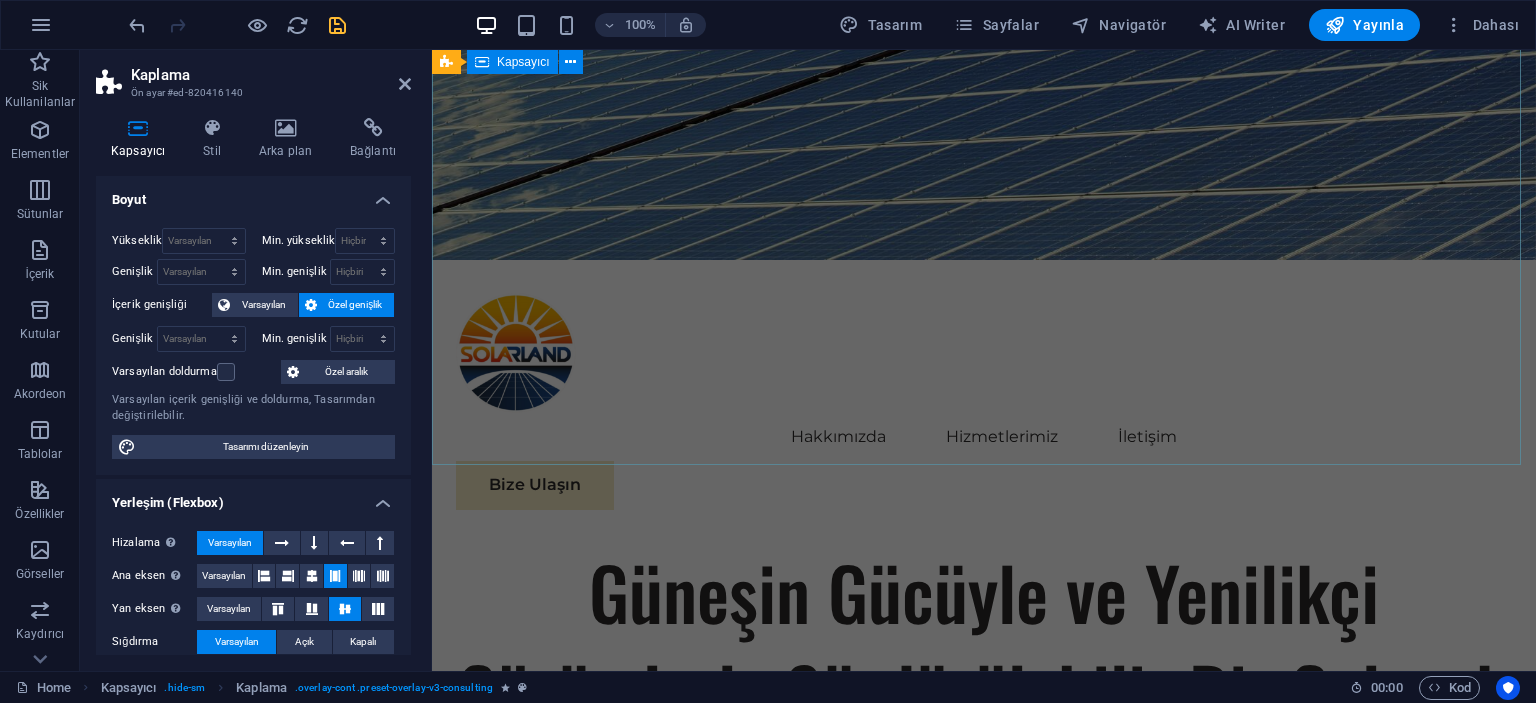 scroll, scrollTop: 0, scrollLeft: 0, axis: both 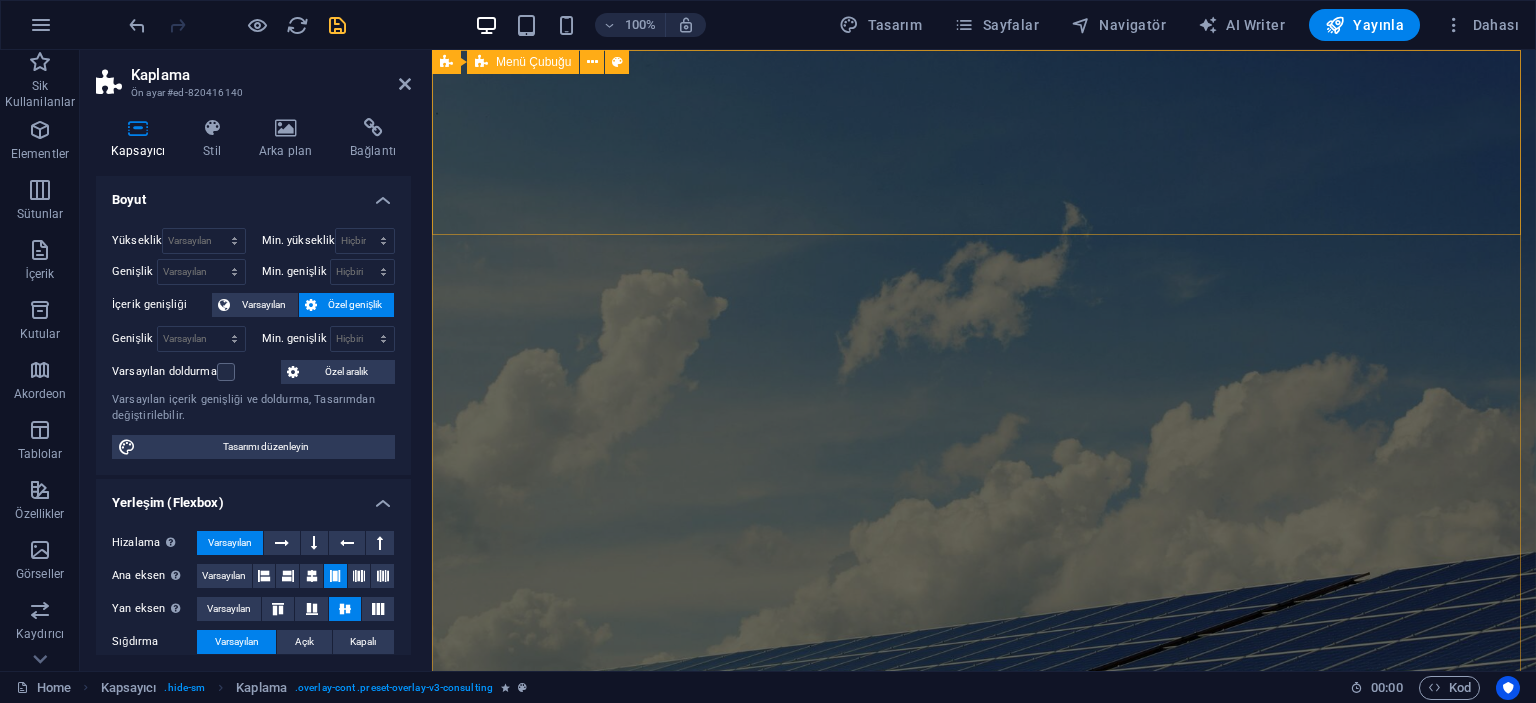 click on "Hakkımızda Hizmetlerimiz İletişim Bize Ulaşın" at bounding box center [984, 1091] 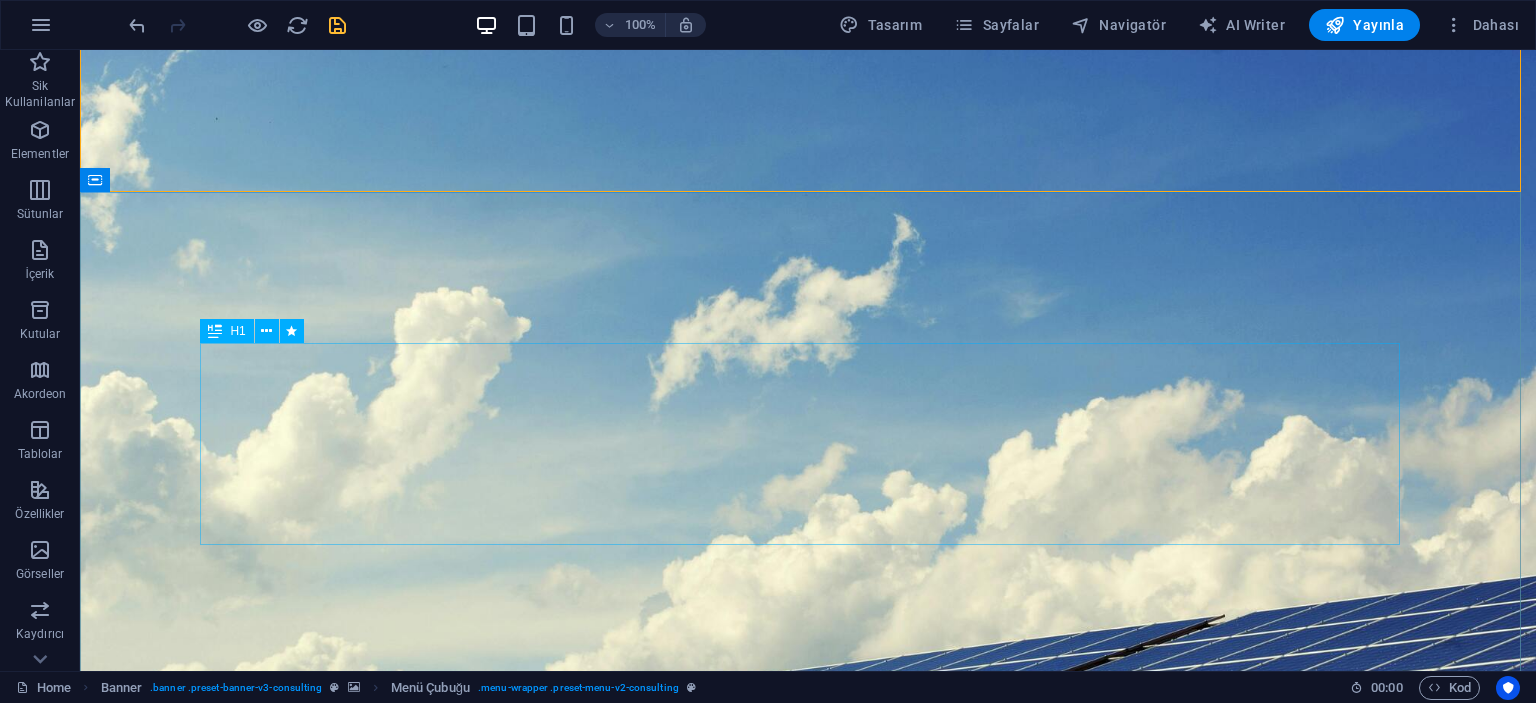 scroll, scrollTop: 300, scrollLeft: 0, axis: vertical 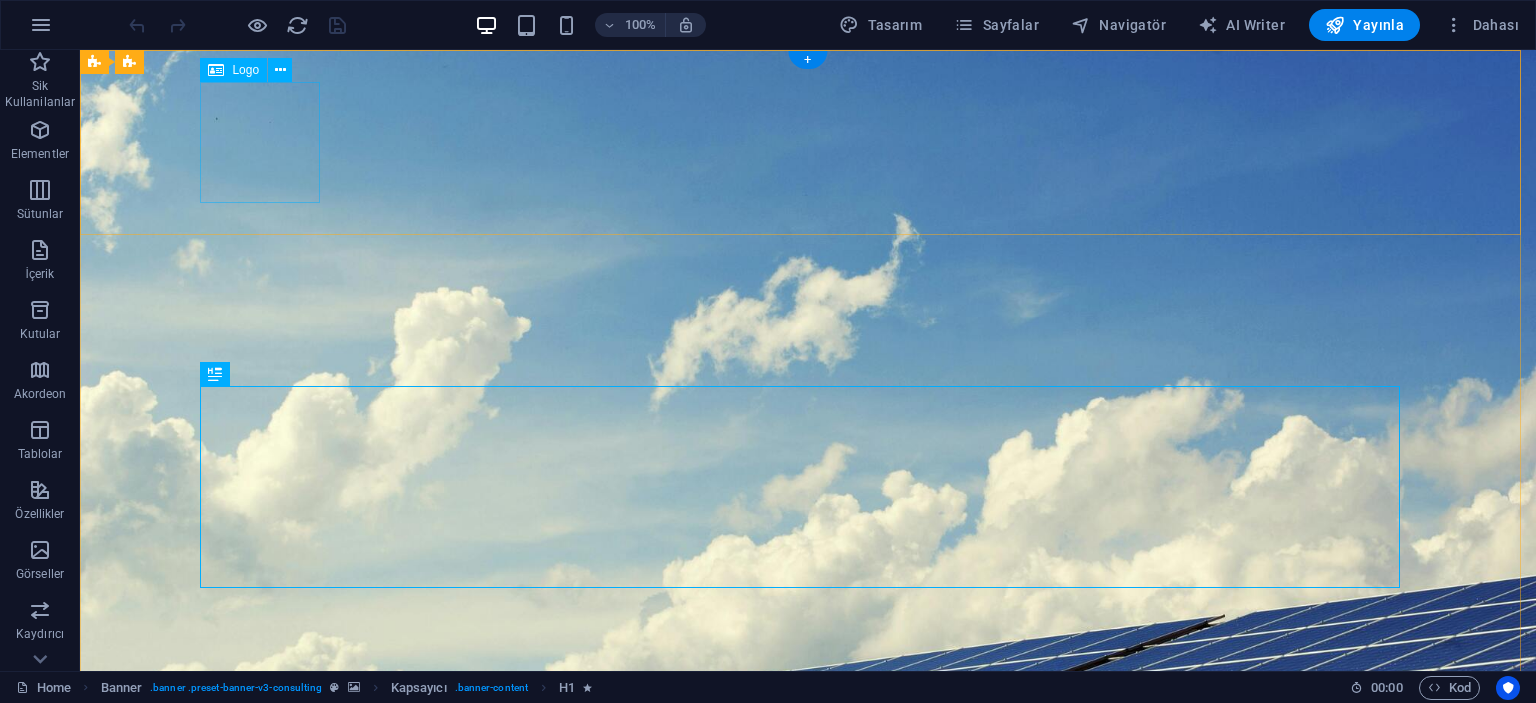 click at bounding box center (808, 1042) 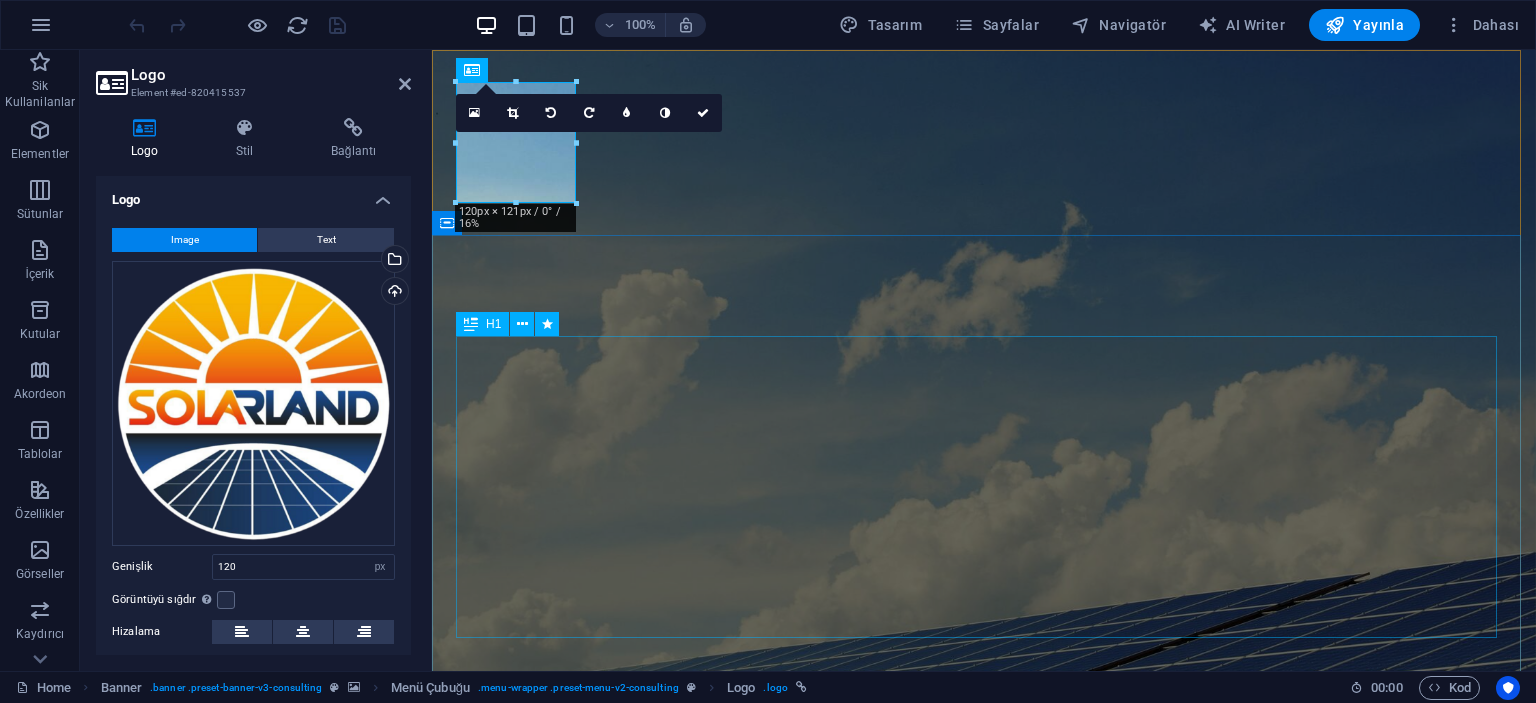 click on "Güneşin Gücüyle ve Yenilikçi Çözümlerle Sürdürülebilir Bir Gelecek Kurun" at bounding box center (984, 1383) 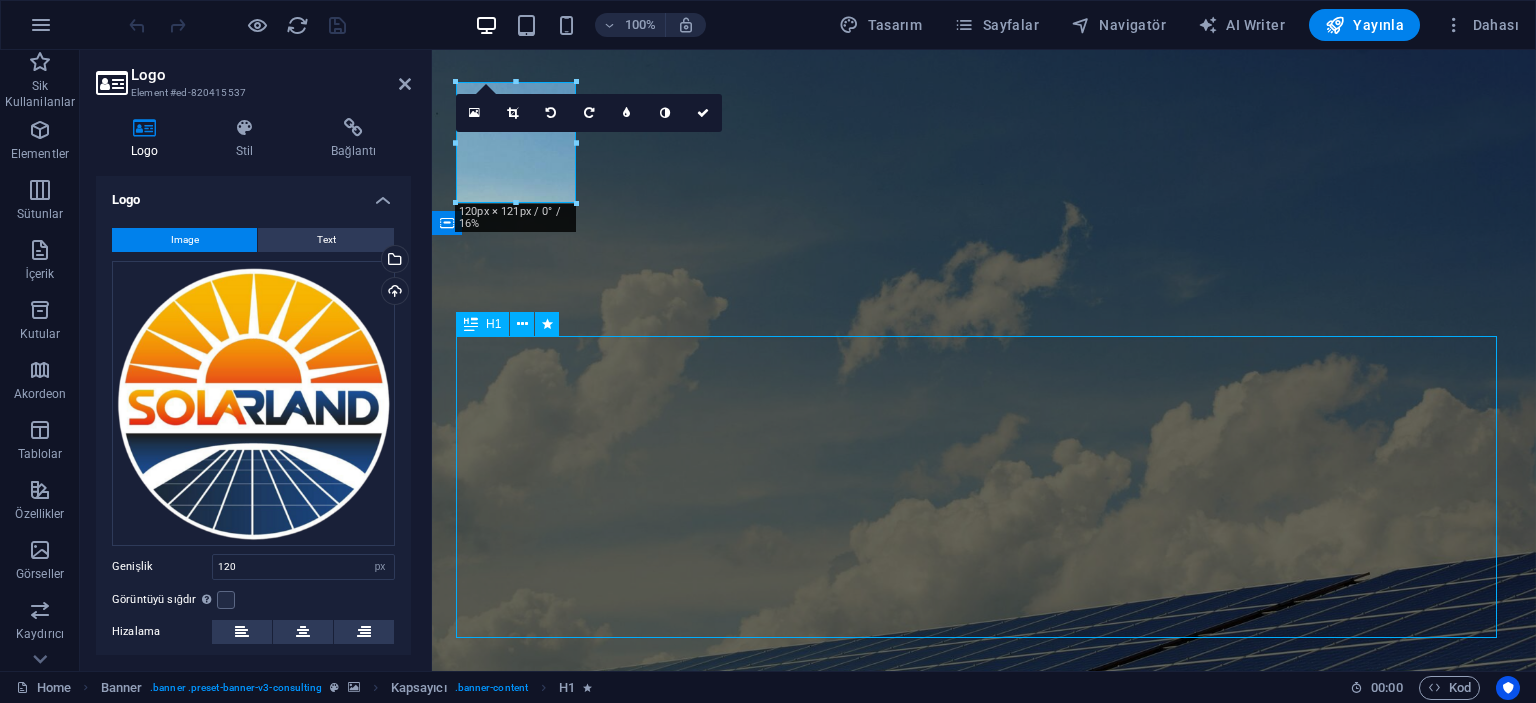 click on "Güneşin Gücüyle ve Yenilikçi Çözümlerle Sürdürülebilir Bir Gelecek Kurun Sitemiz hazırlanıyor. Anlayışınız için teşekkür ederiz." at bounding box center [984, 1488] 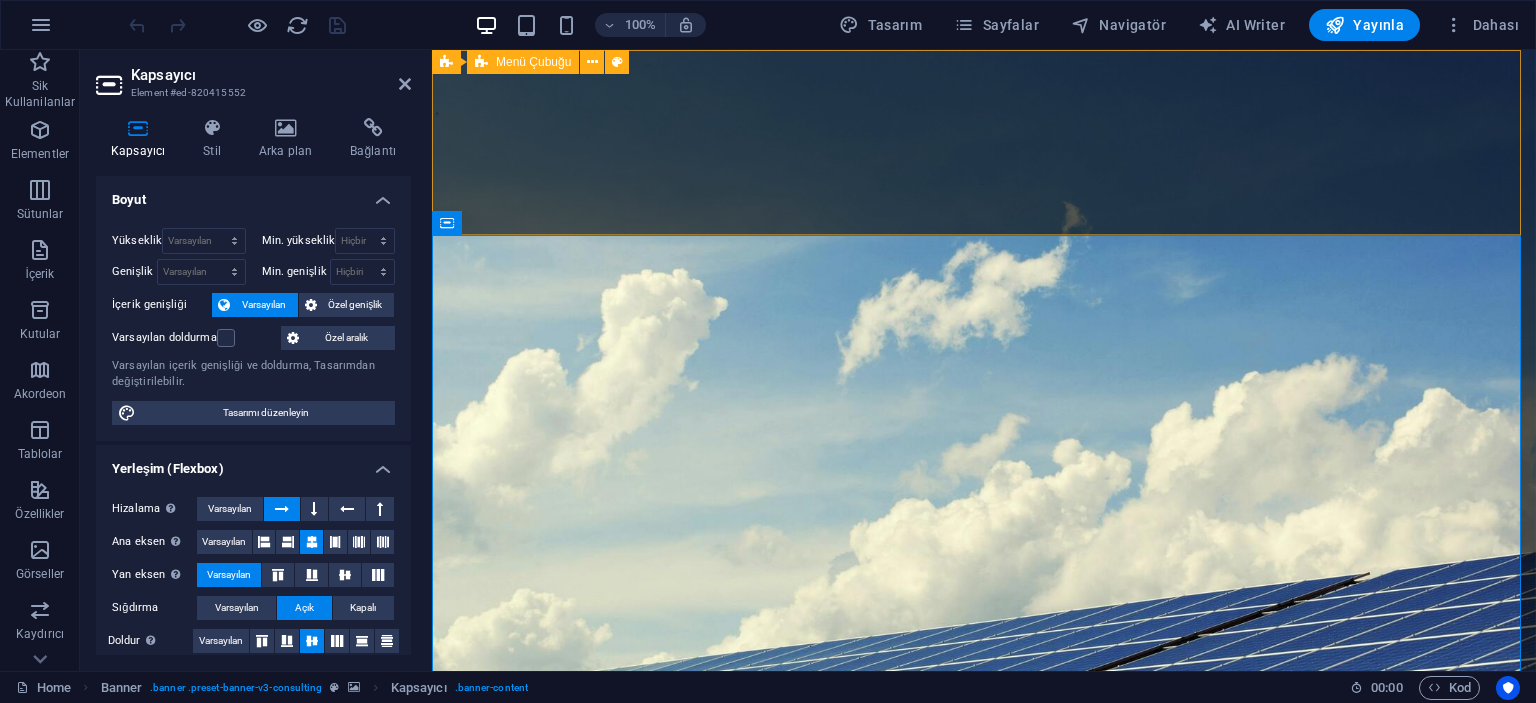 click on "Hakkımızda Hizmetlerimiz İletişim Bize Ulaşın" at bounding box center (984, 1091) 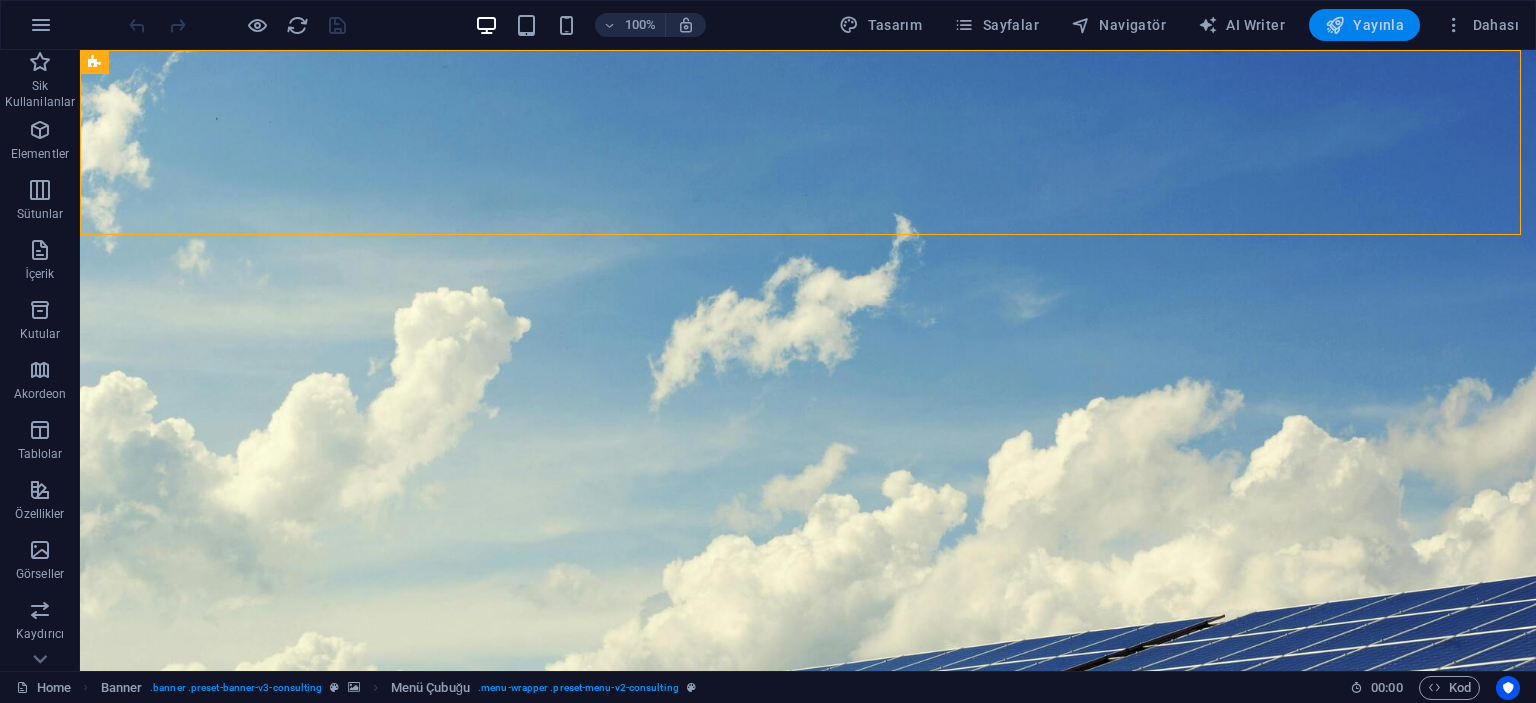click at bounding box center [1335, 25] 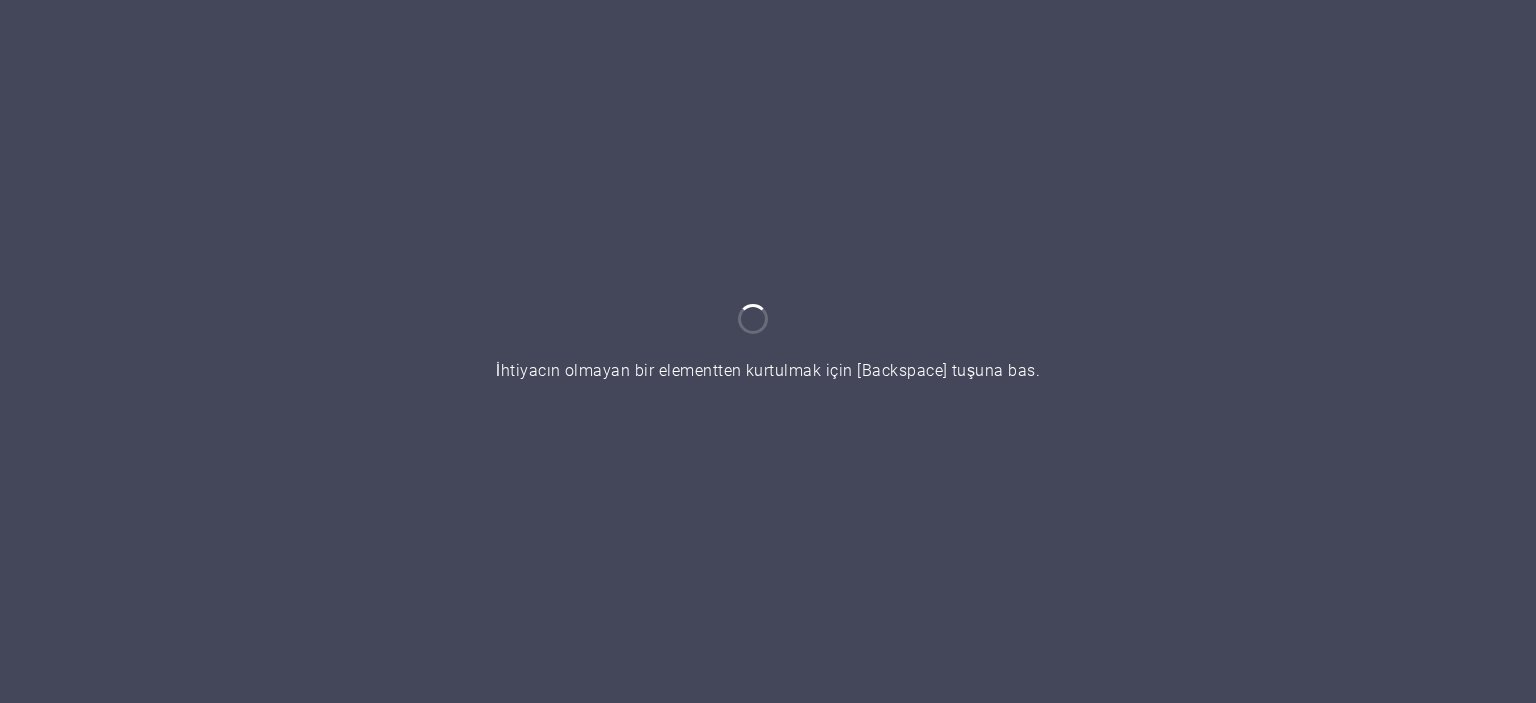 scroll, scrollTop: 0, scrollLeft: 0, axis: both 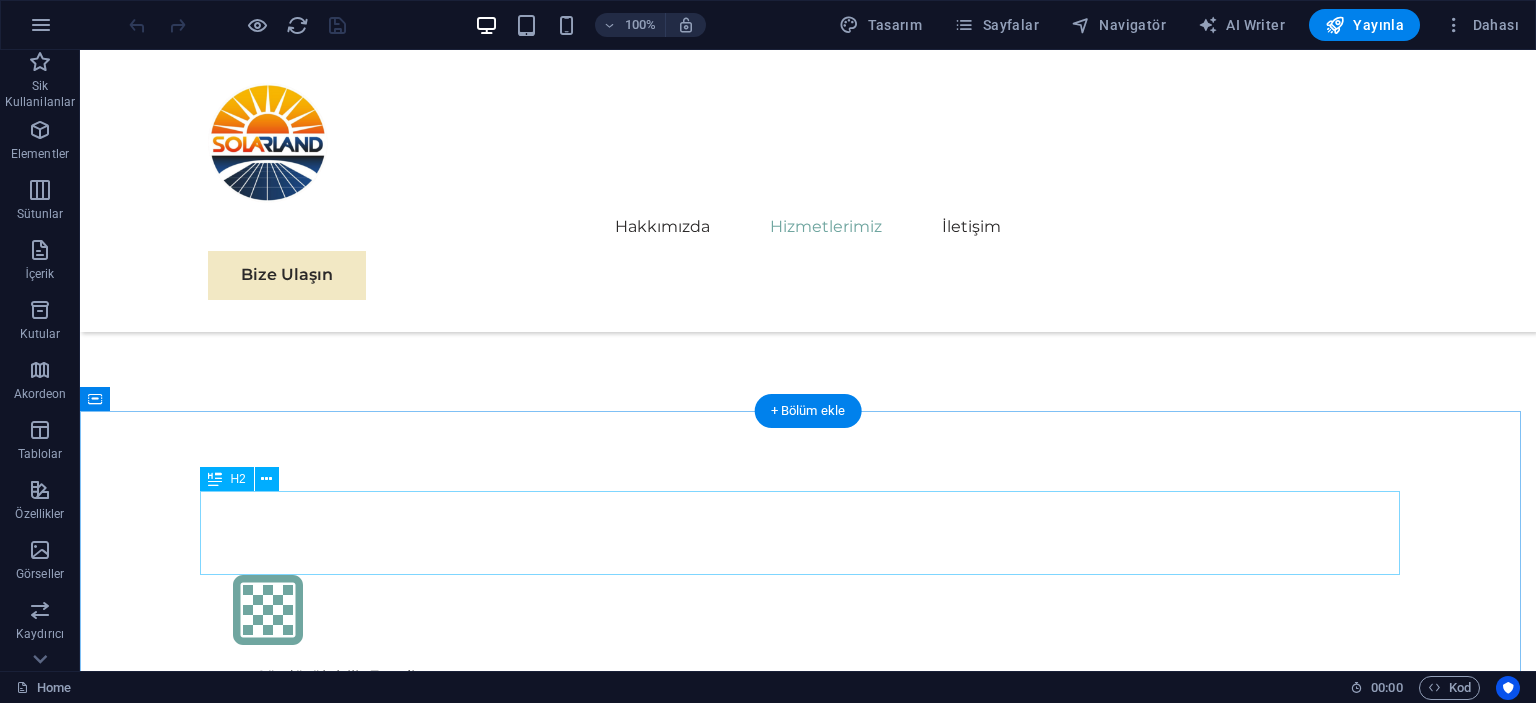 click on "En Son  Çalışmalar" at bounding box center (808, 2831) 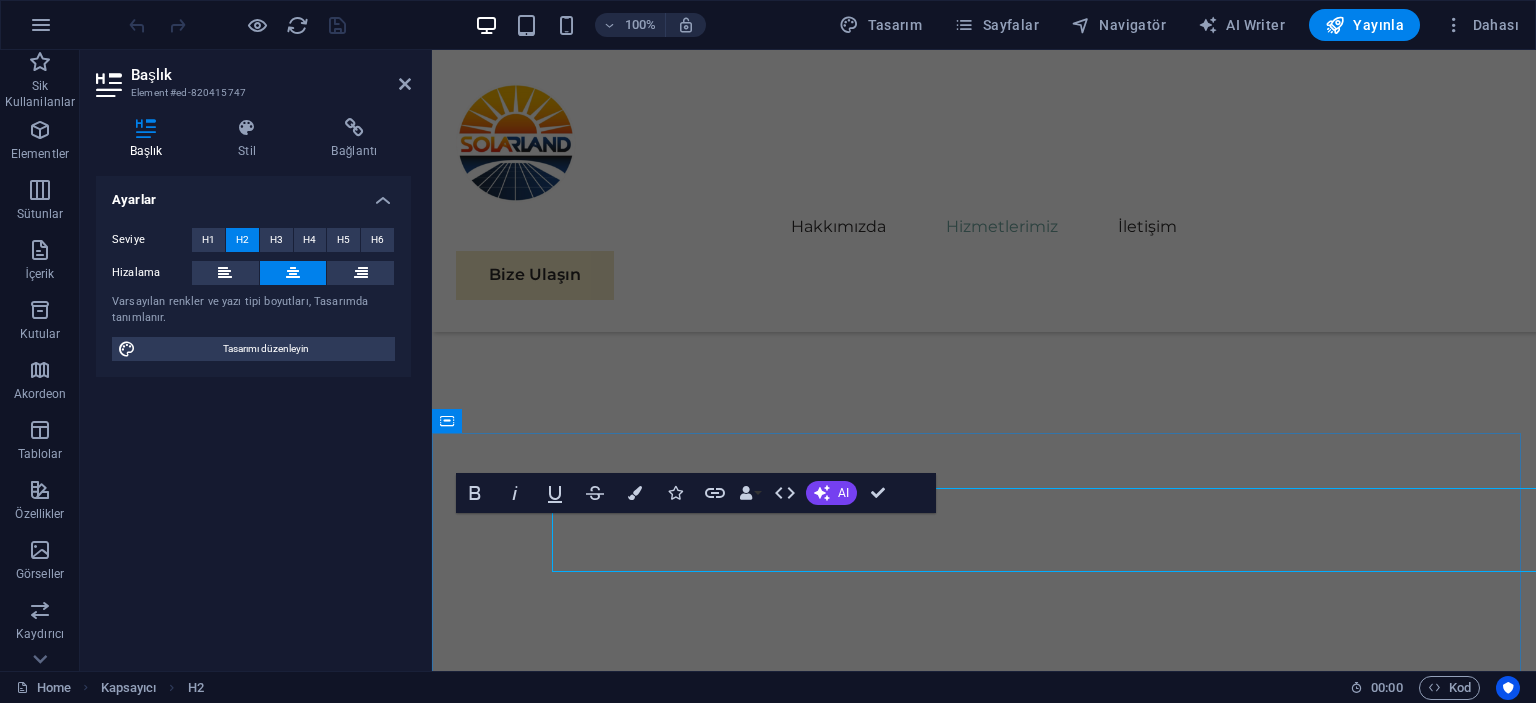 scroll, scrollTop: 3803, scrollLeft: 0, axis: vertical 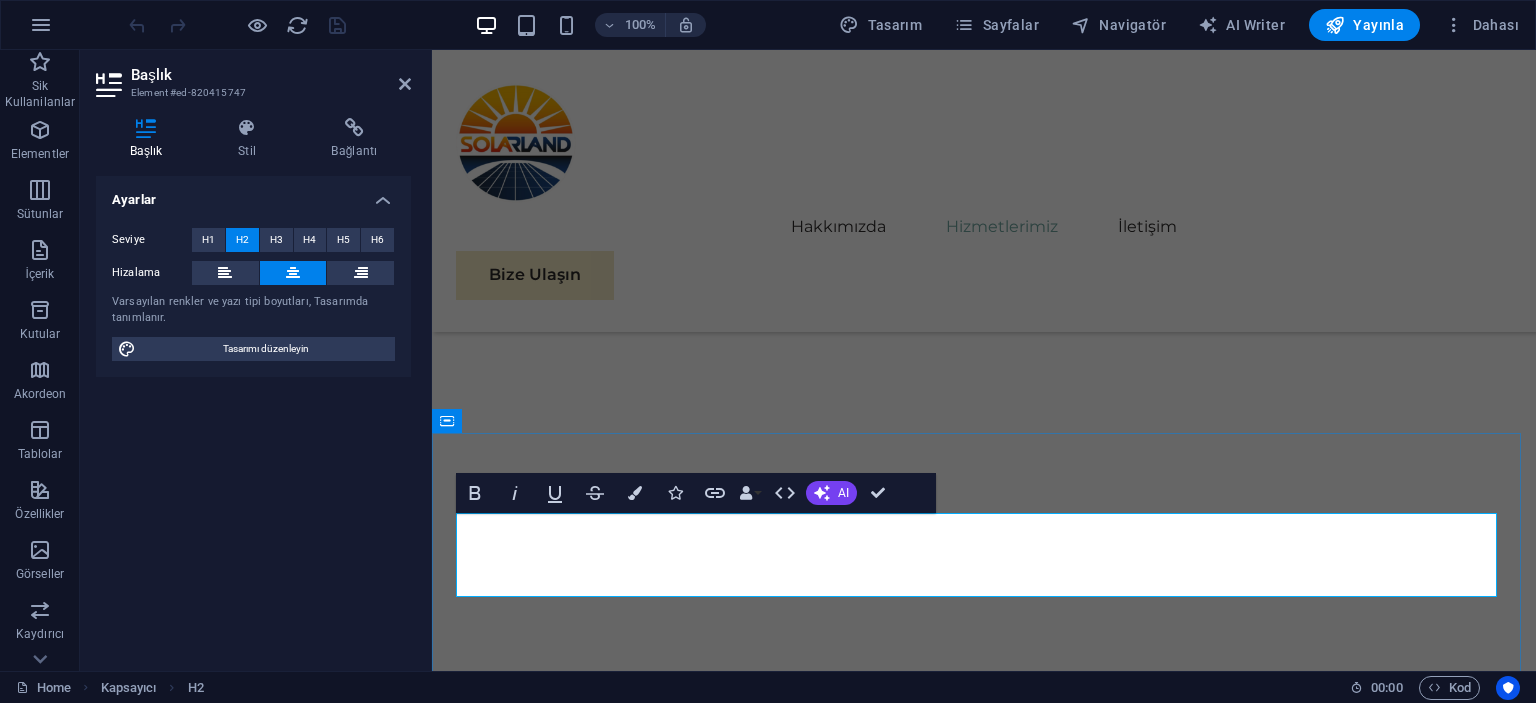 type 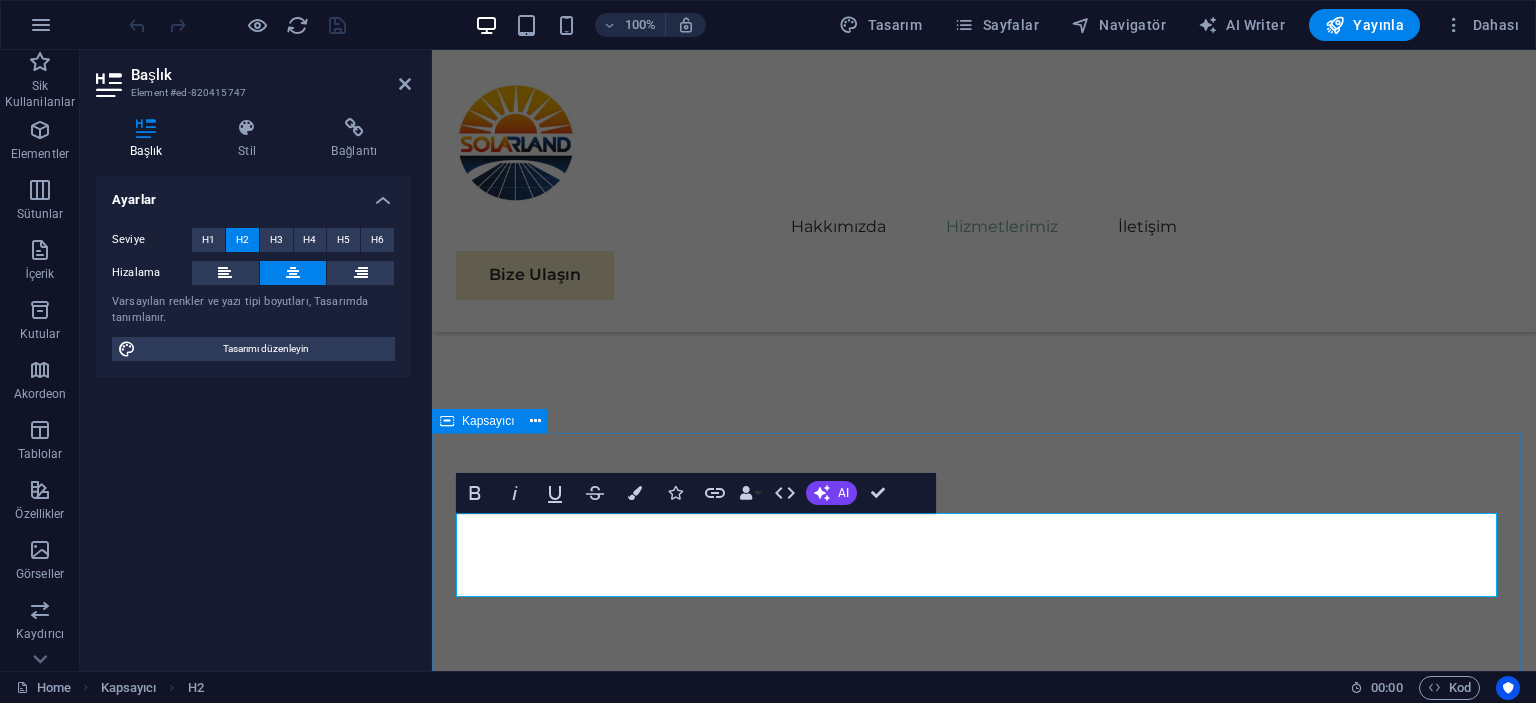 click on "Hizmetlerimiz Hazırlanıyor. Bizimle iletişime geçin. 05 EcoPower Dönüşüm Girişimi Devamını Oku Daha Az Oku 06 Stratejik Sürdürülebilirlik Yol Haritası Devamını Oku Daha Az Oku 07 Küresel Pazar Genişleme Stratejisi Devamını Oku Daha Az Oku 08 Yenilenebilir Enerji Optimizasyonu Devamını Oku Daha Az Oku" at bounding box center [984, 5662] 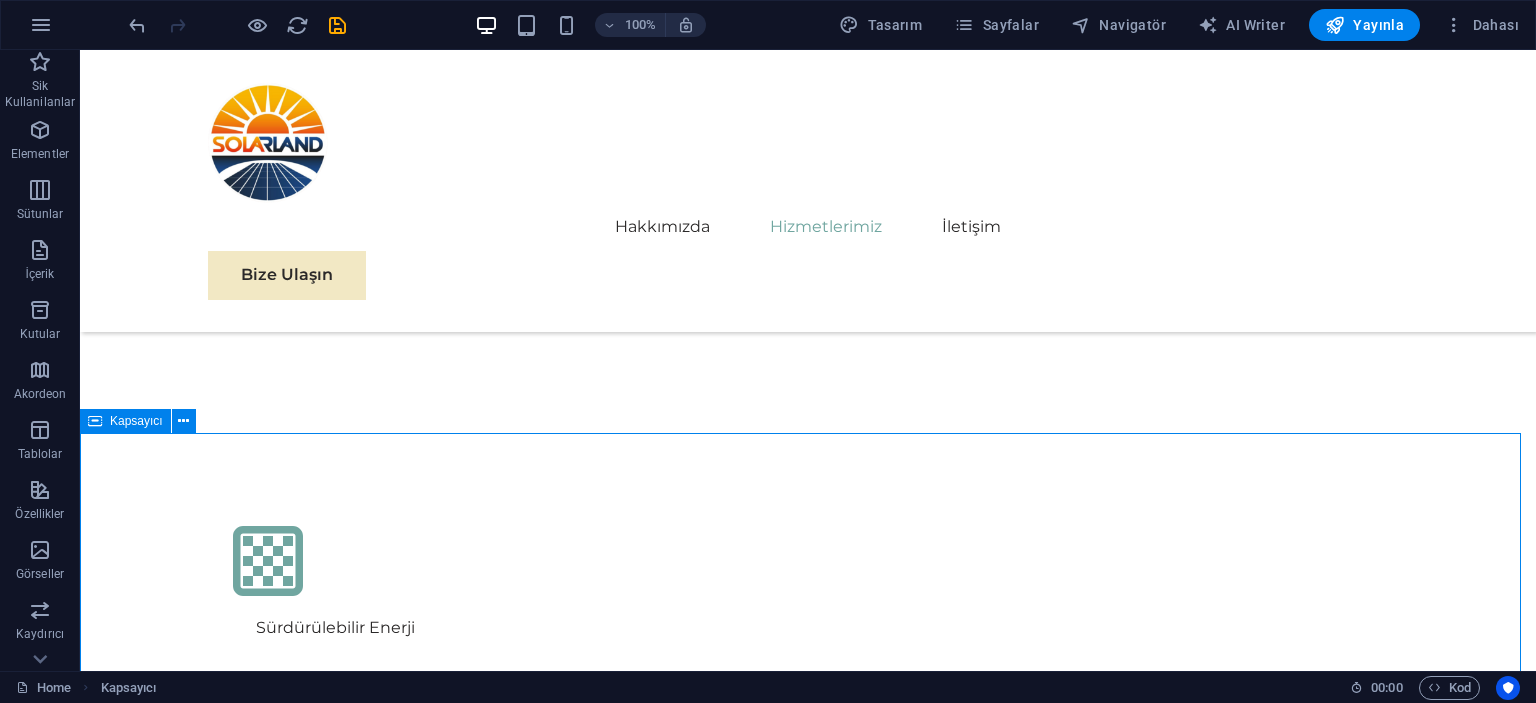 scroll, scrollTop: 3777, scrollLeft: 0, axis: vertical 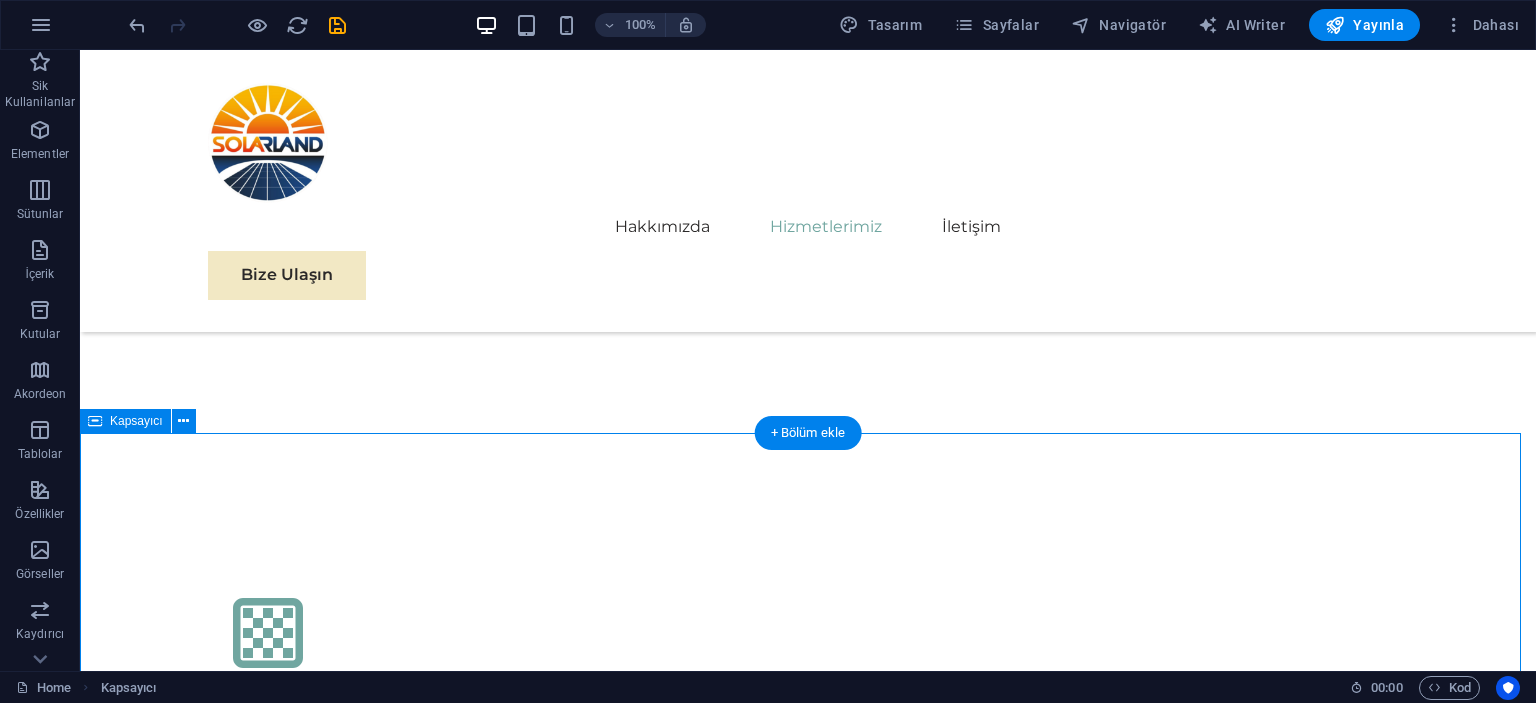 click on "Hizmetlerimiz Hazırlanıyor. Bizimle iletişime geçin. 05 EcoPower Dönüşüm Girişimi Devamını Oku Daha Az Oku 06 Stratejik Sürdürülebilirlik Yol Haritası Devamını Oku Daha Az Oku 07 Küresel Pazar Genişleme Stratejisi Devamını Oku Daha Az Oku 08 Yenilenebilir Enerji Optimizasyonu Devamını Oku Daha Az Oku" at bounding box center [808, 5696] 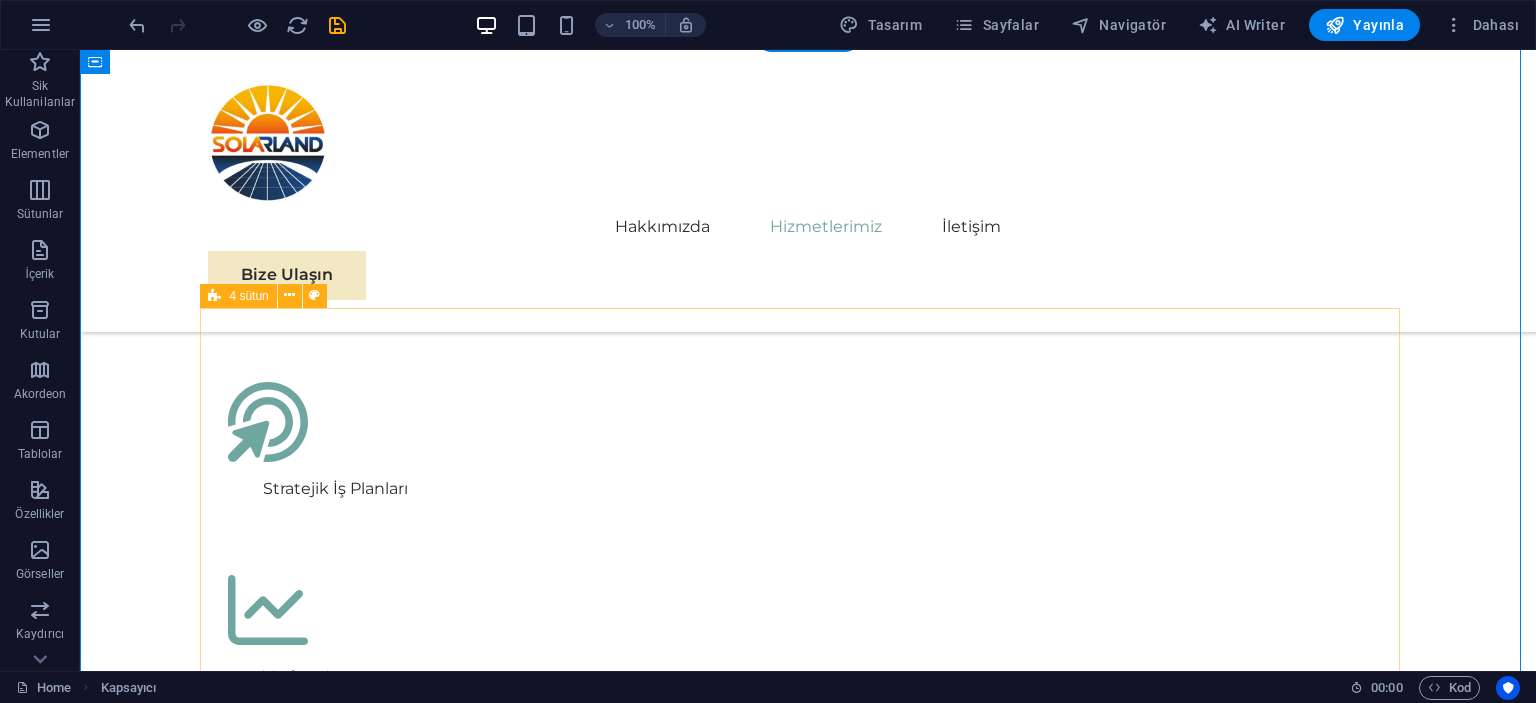 scroll, scrollTop: 3977, scrollLeft: 0, axis: vertical 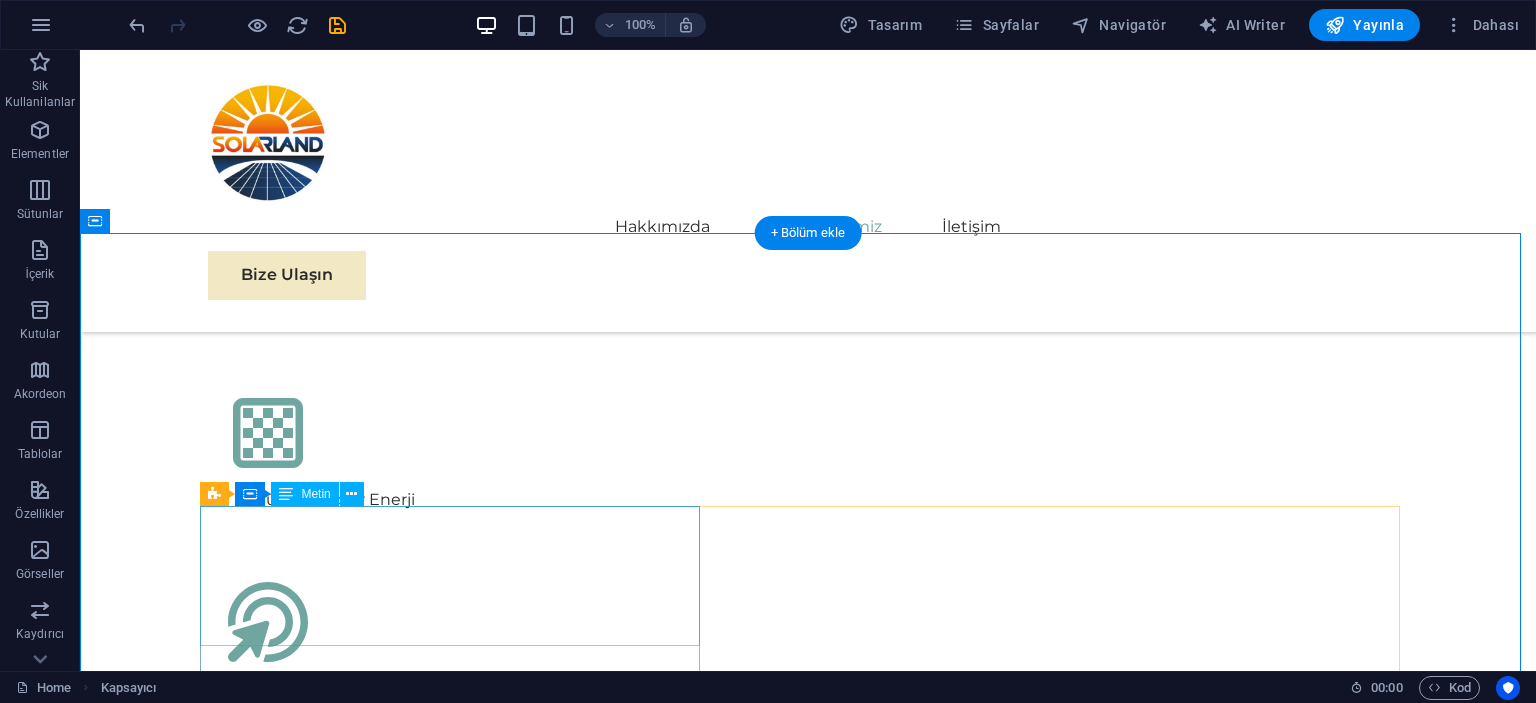 click on "05" at bounding box center (458, 2875) 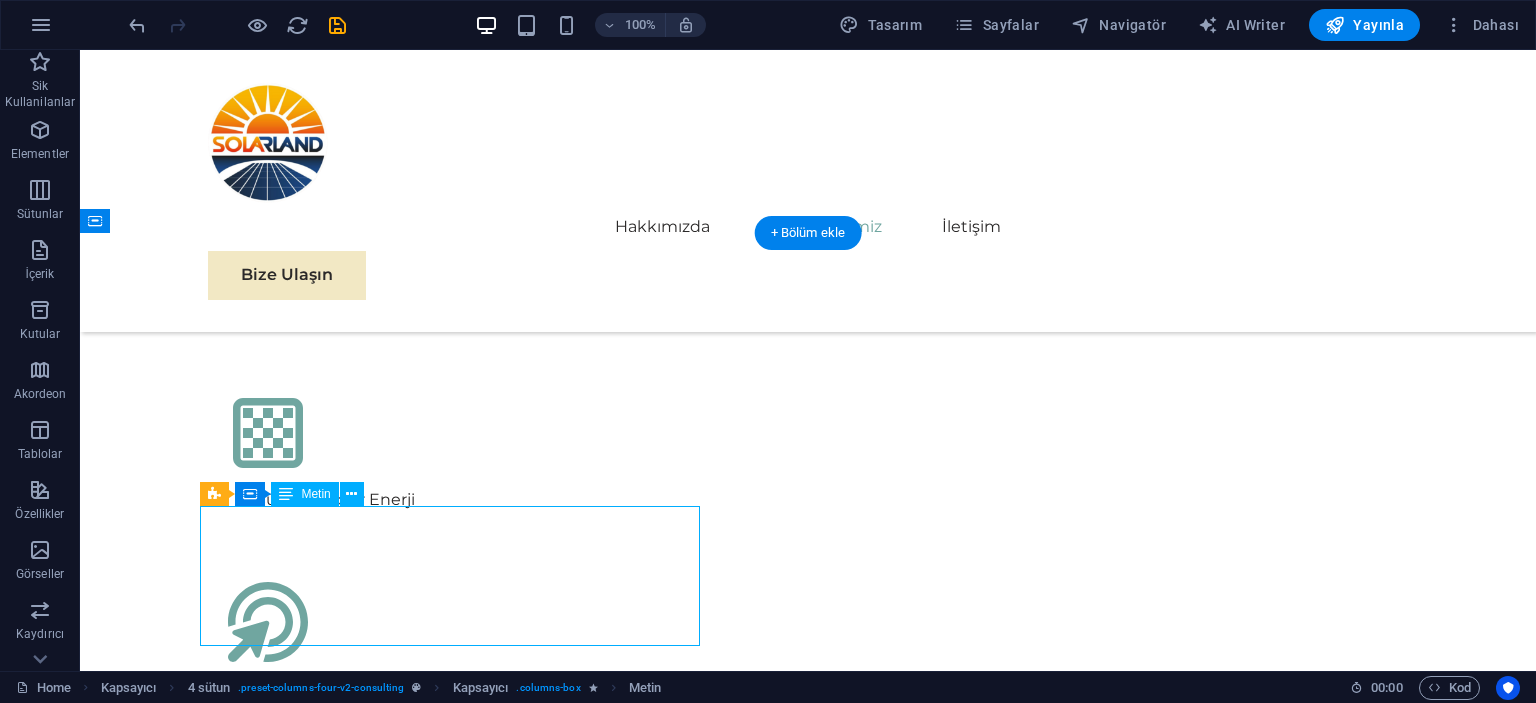 click on "05" at bounding box center (458, 2875) 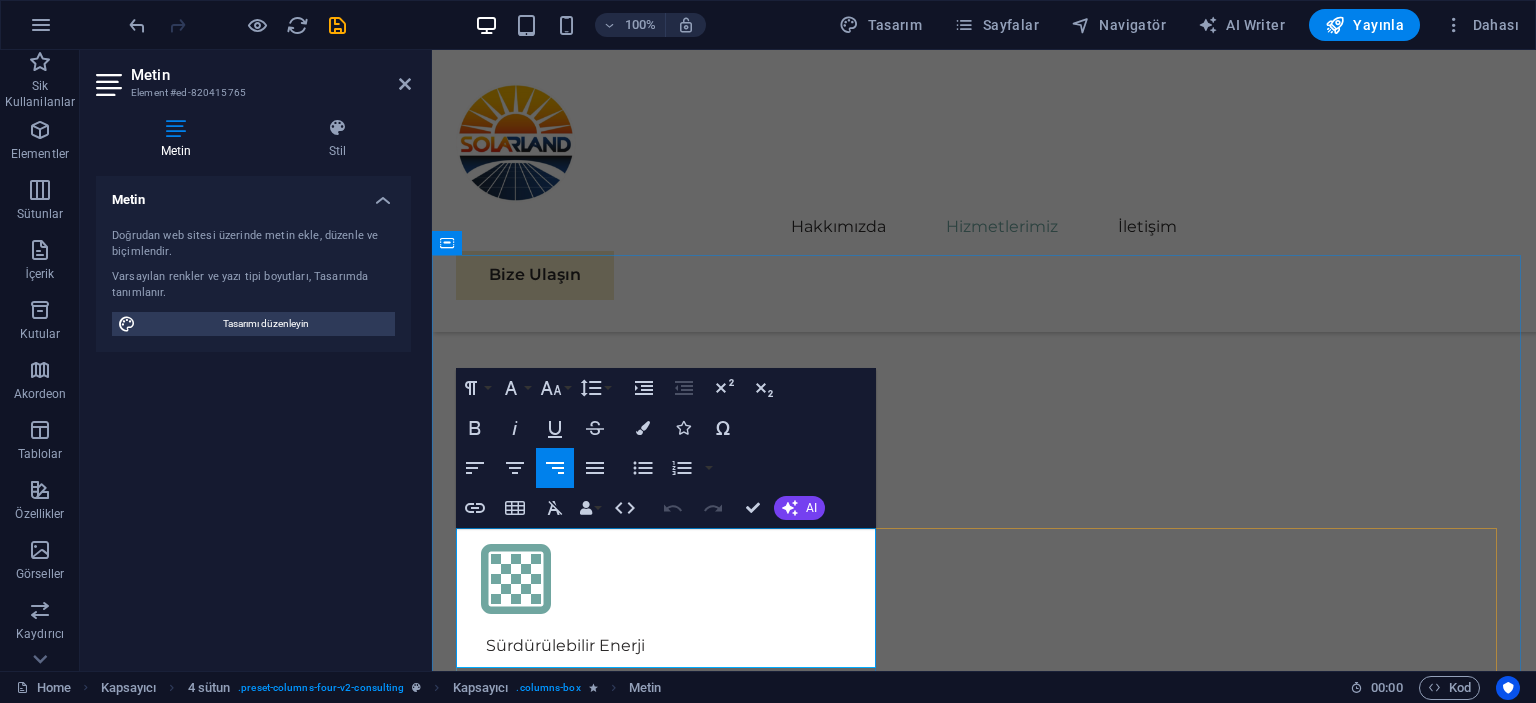 scroll, scrollTop: 3981, scrollLeft: 0, axis: vertical 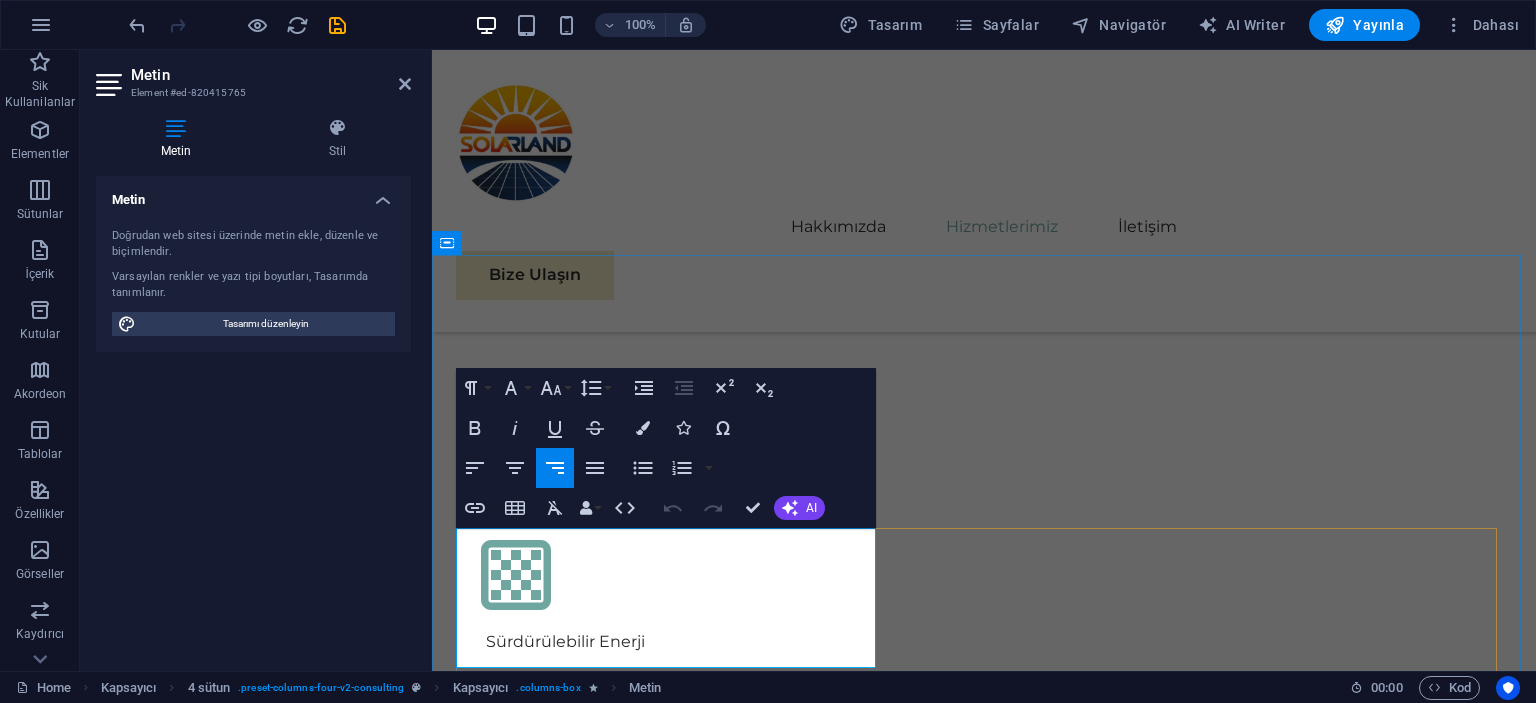 click on "05" at bounding box center [833, 3106] 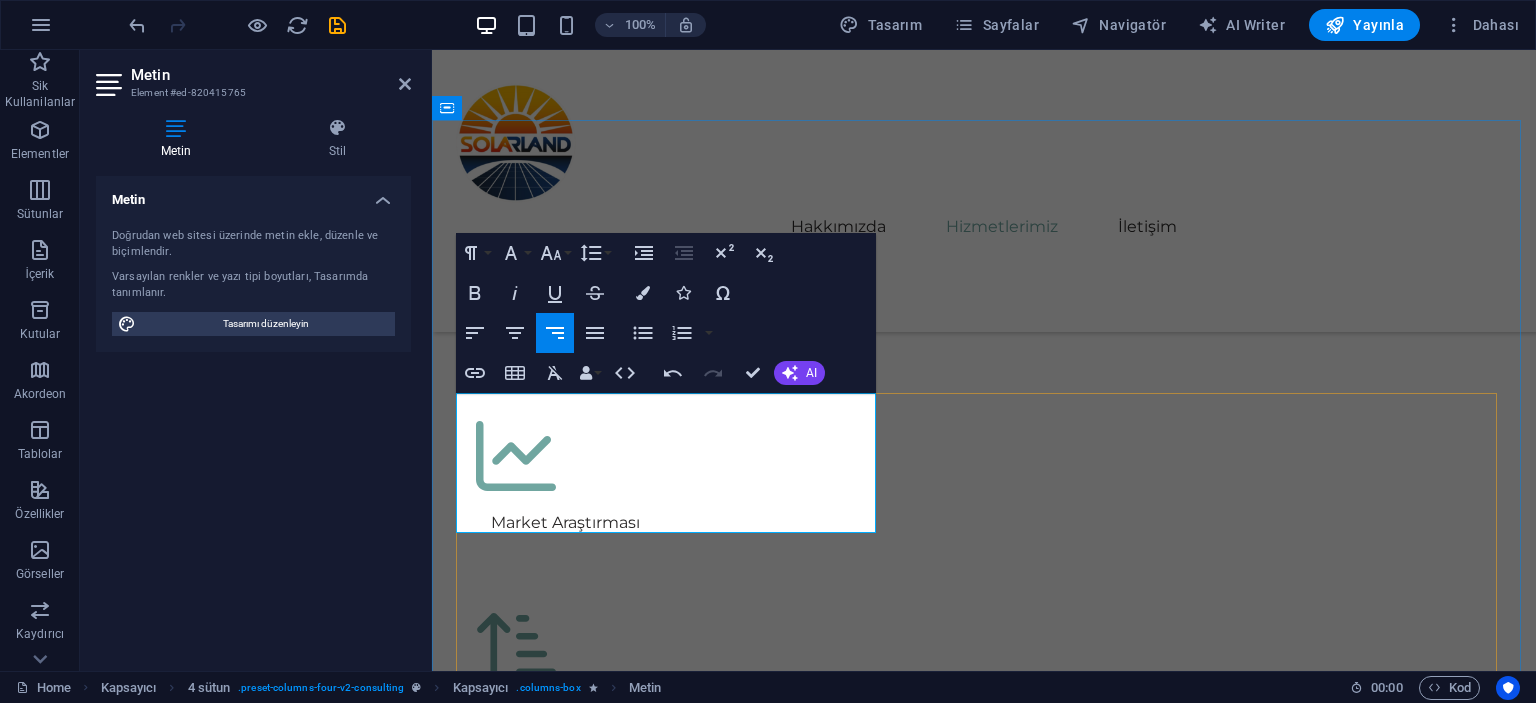 scroll, scrollTop: 4481, scrollLeft: 0, axis: vertical 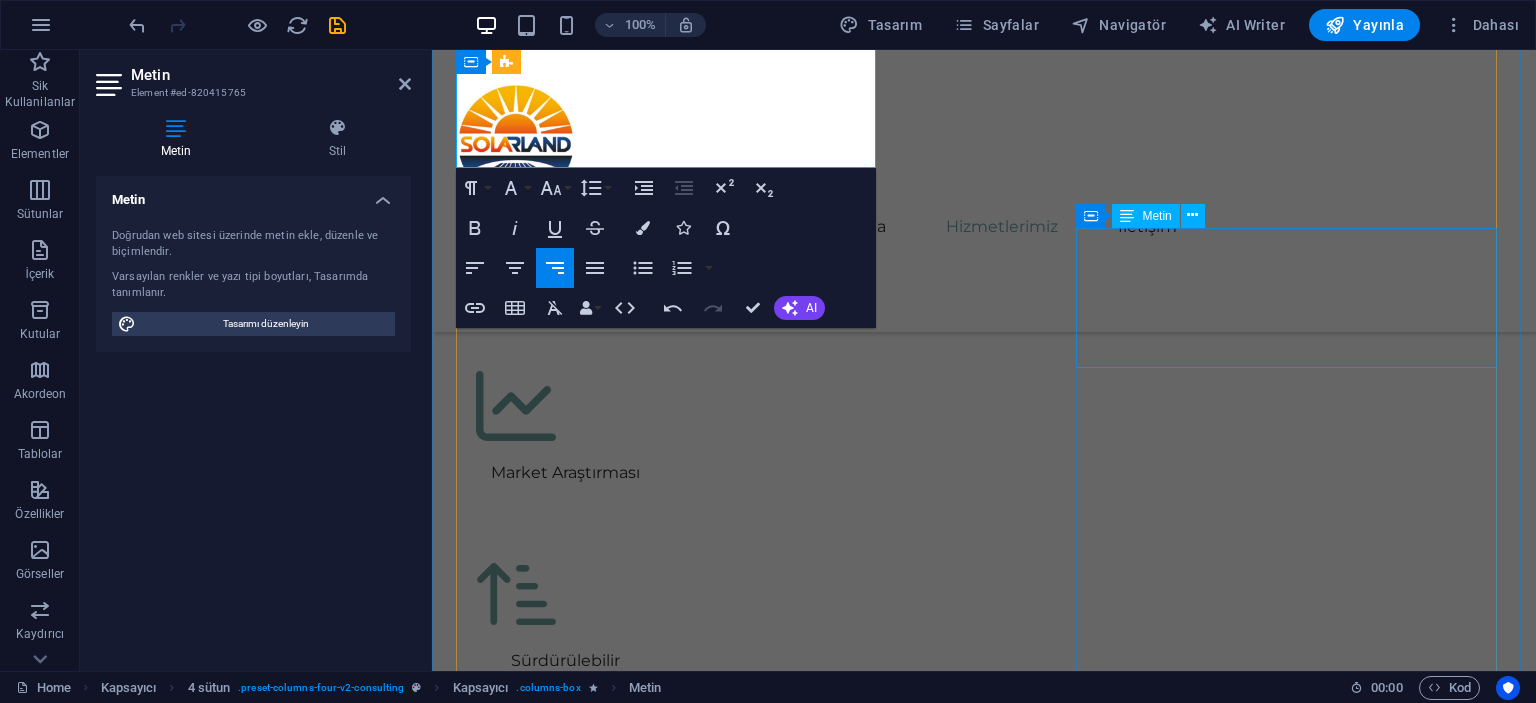 click on "06" at bounding box center [984, 3937] 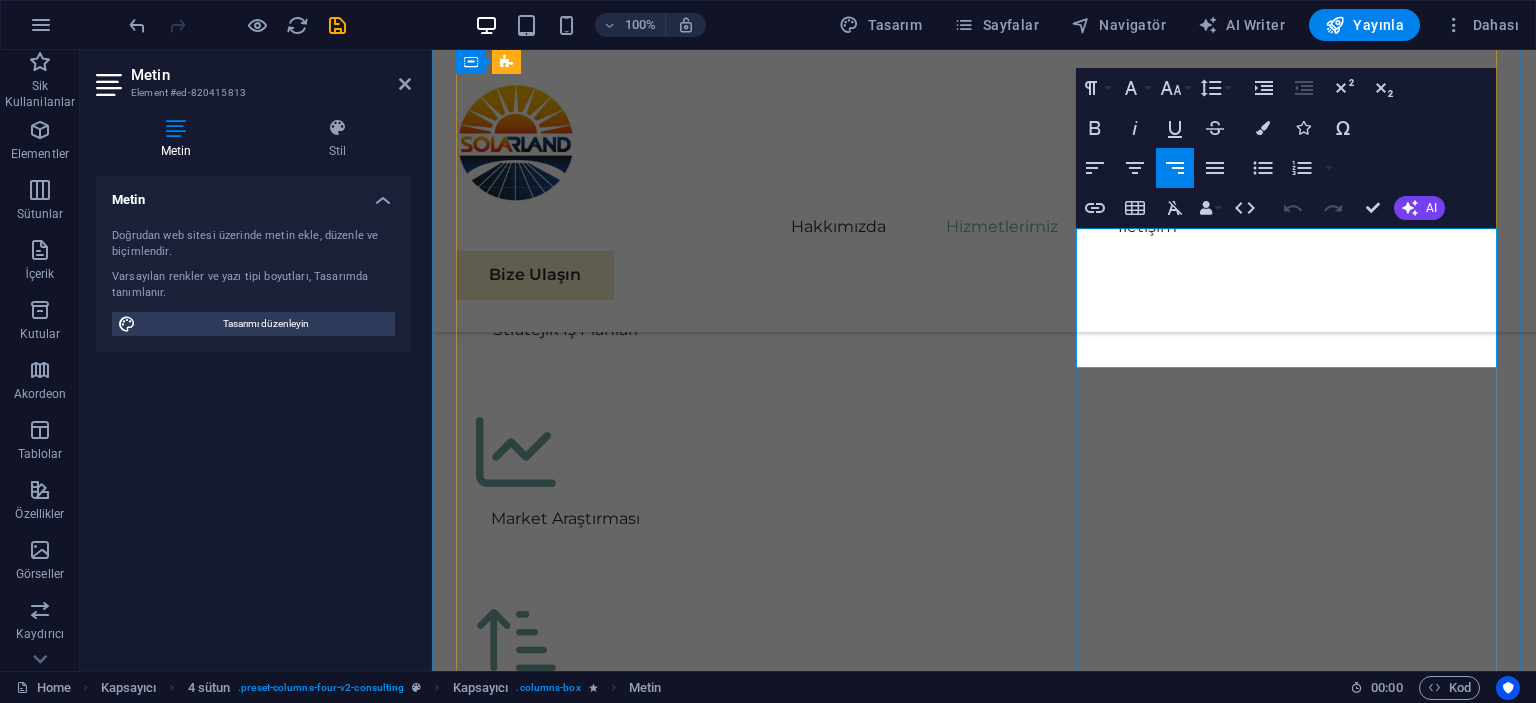 click on "06" at bounding box center (1145, 3983) 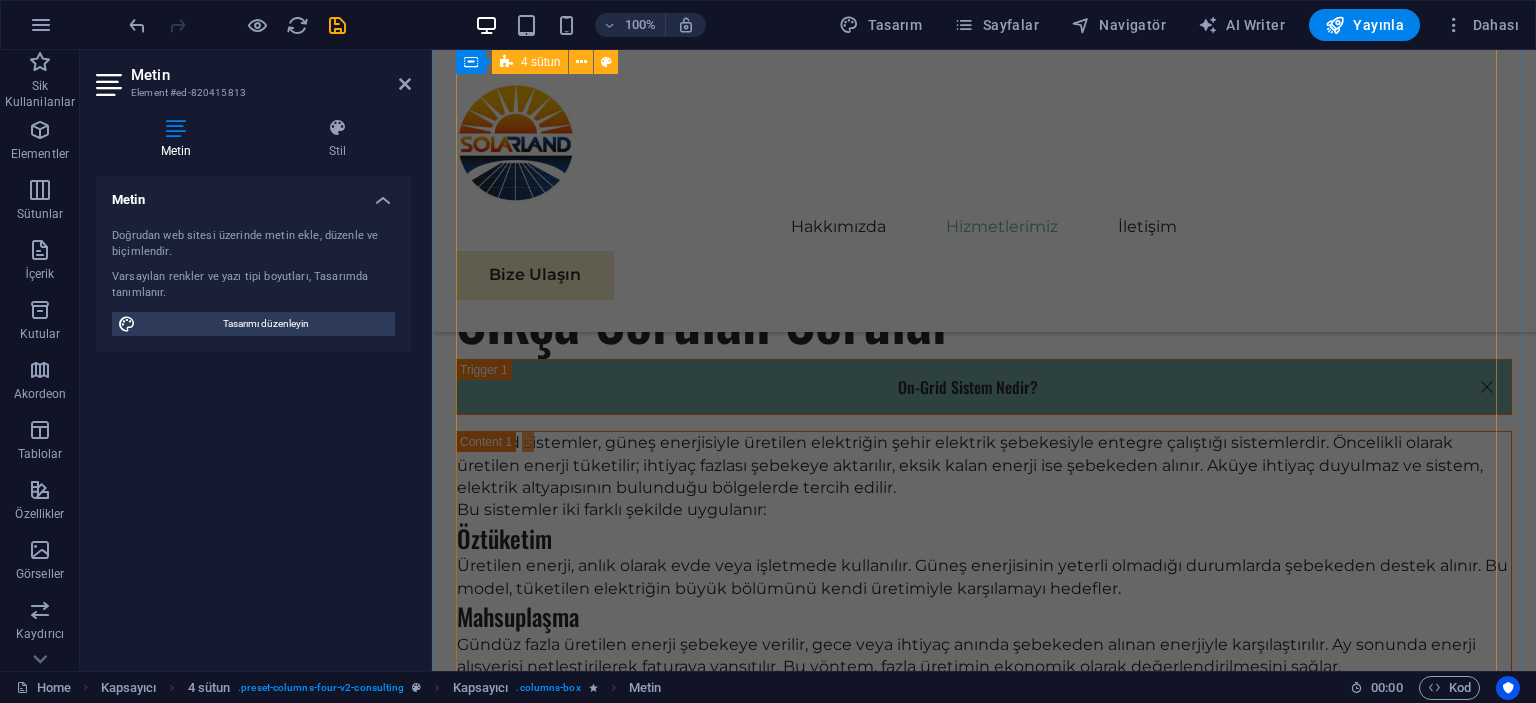 scroll, scrollTop: 5481, scrollLeft: 0, axis: vertical 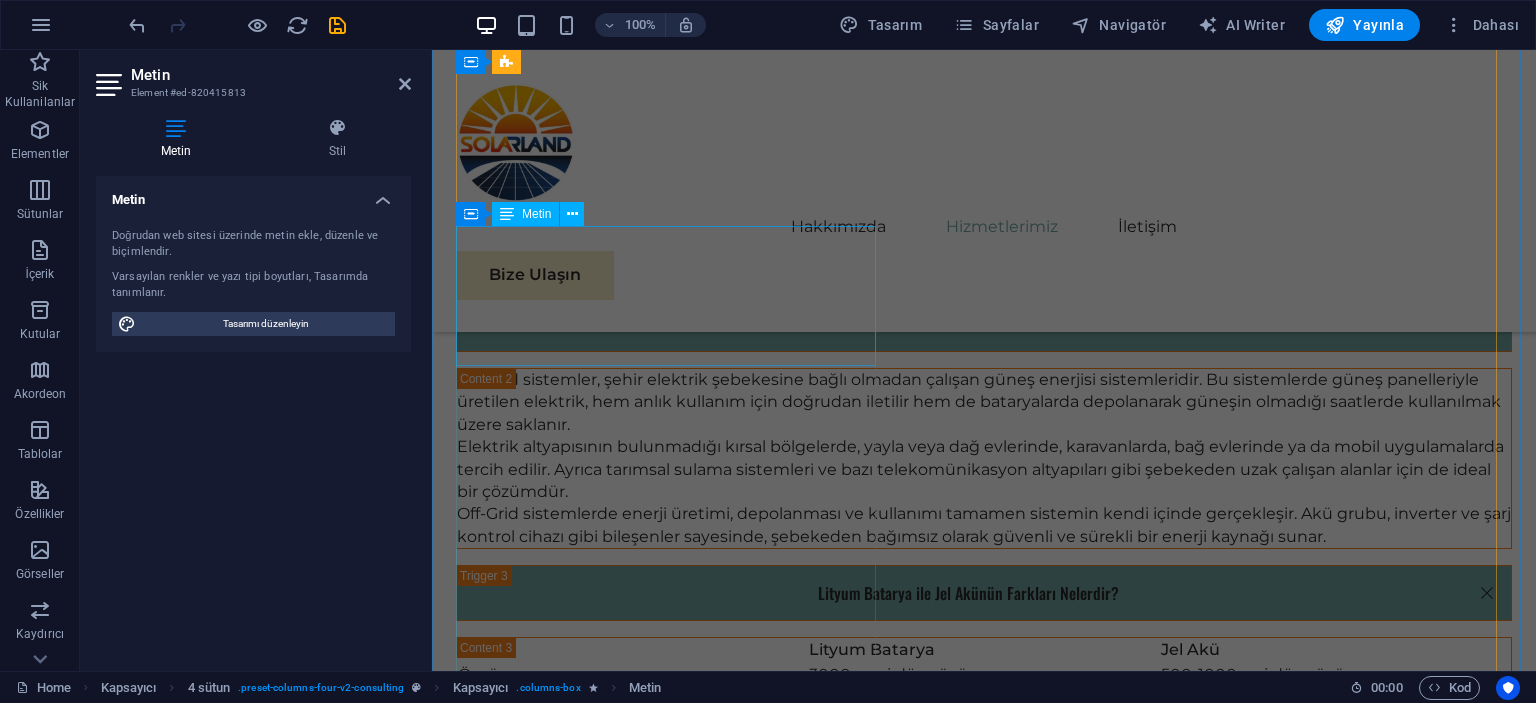 click on "07" at bounding box center (984, 3945) 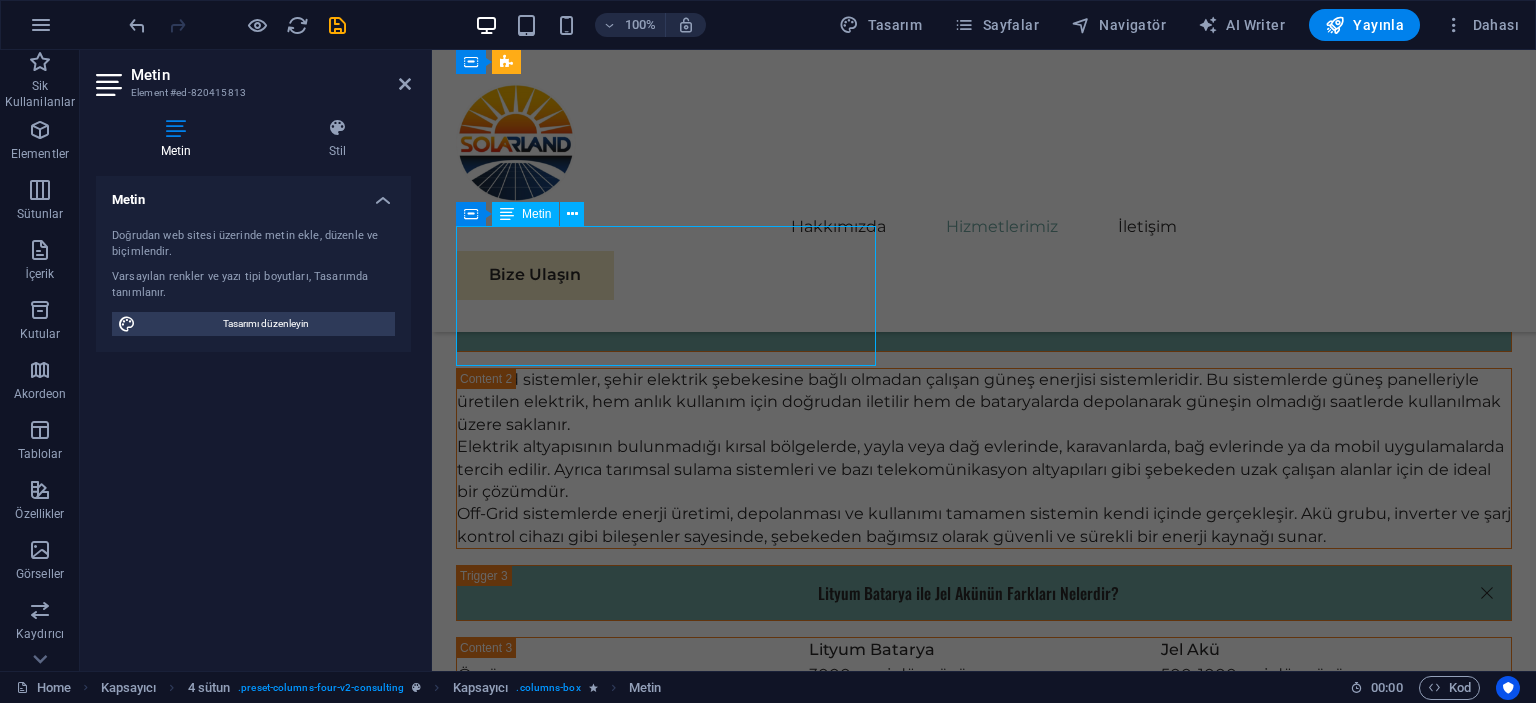 click on "07" at bounding box center (984, 3945) 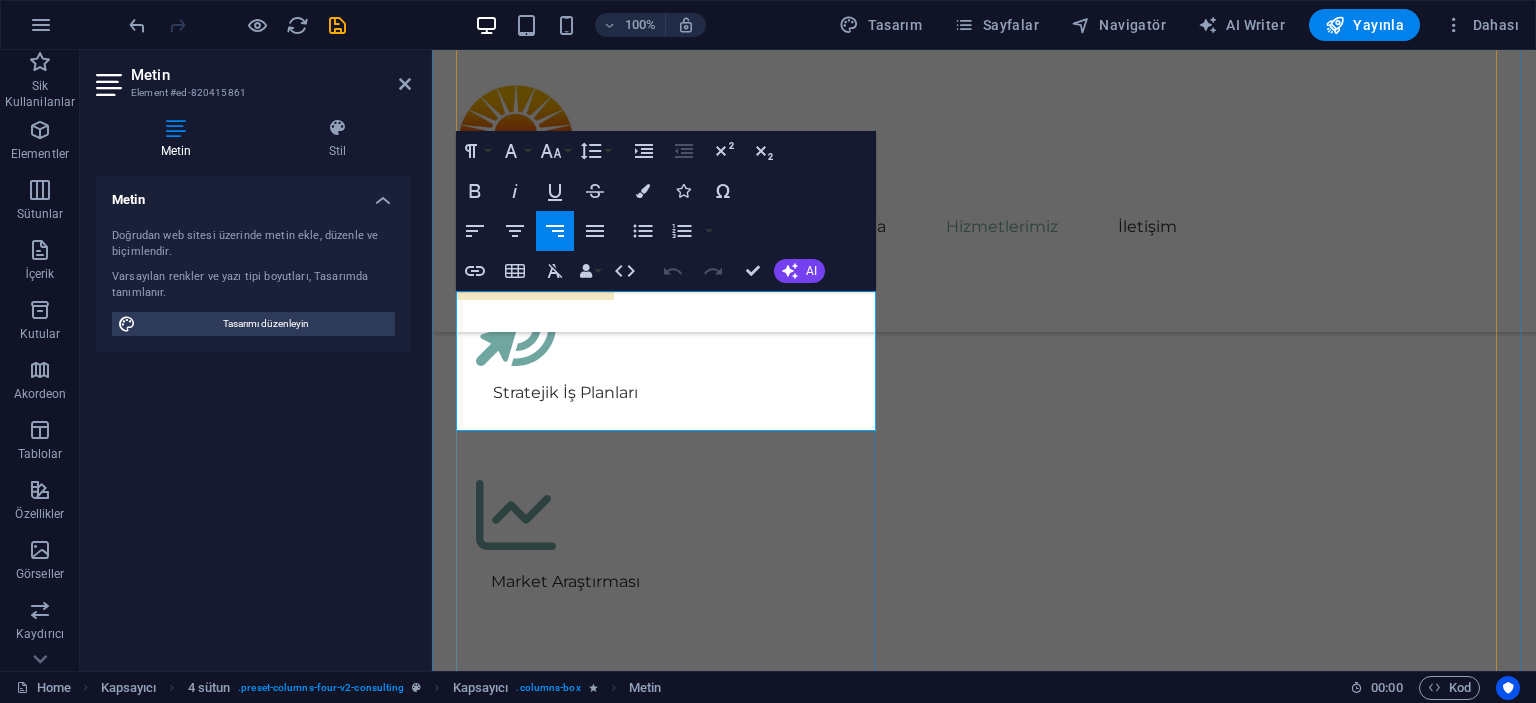 scroll, scrollTop: 5416, scrollLeft: 0, axis: vertical 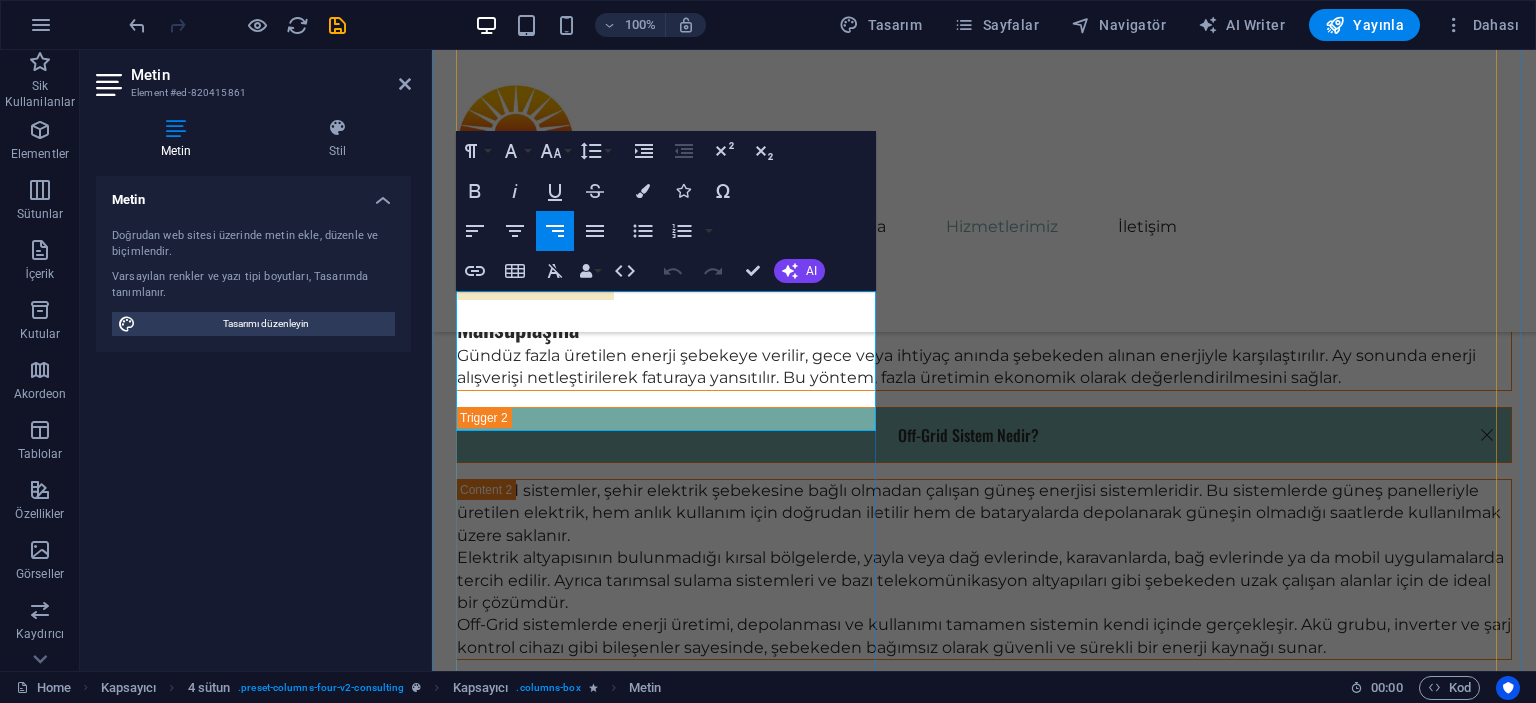 click on "07" at bounding box center (1151, 4056) 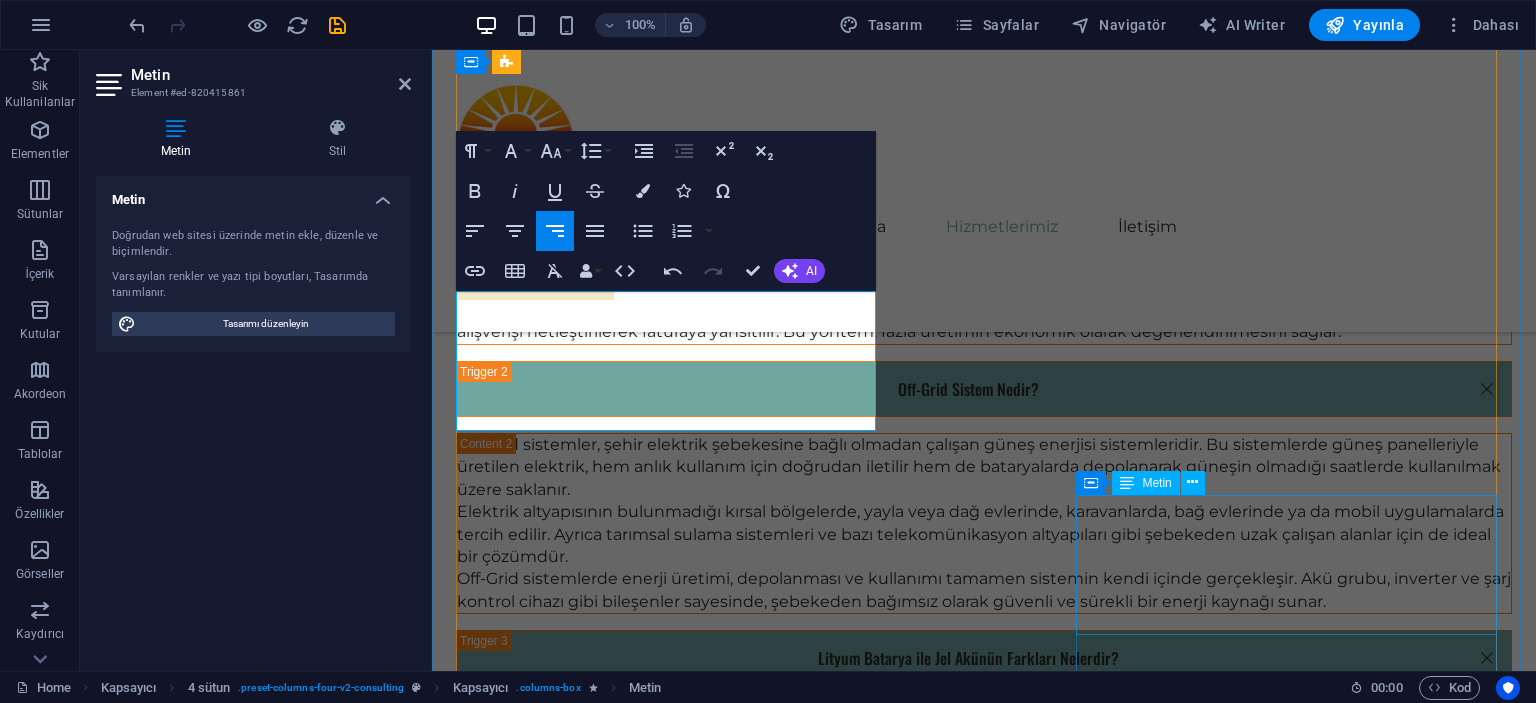 click on "08" at bounding box center (670, 5216) 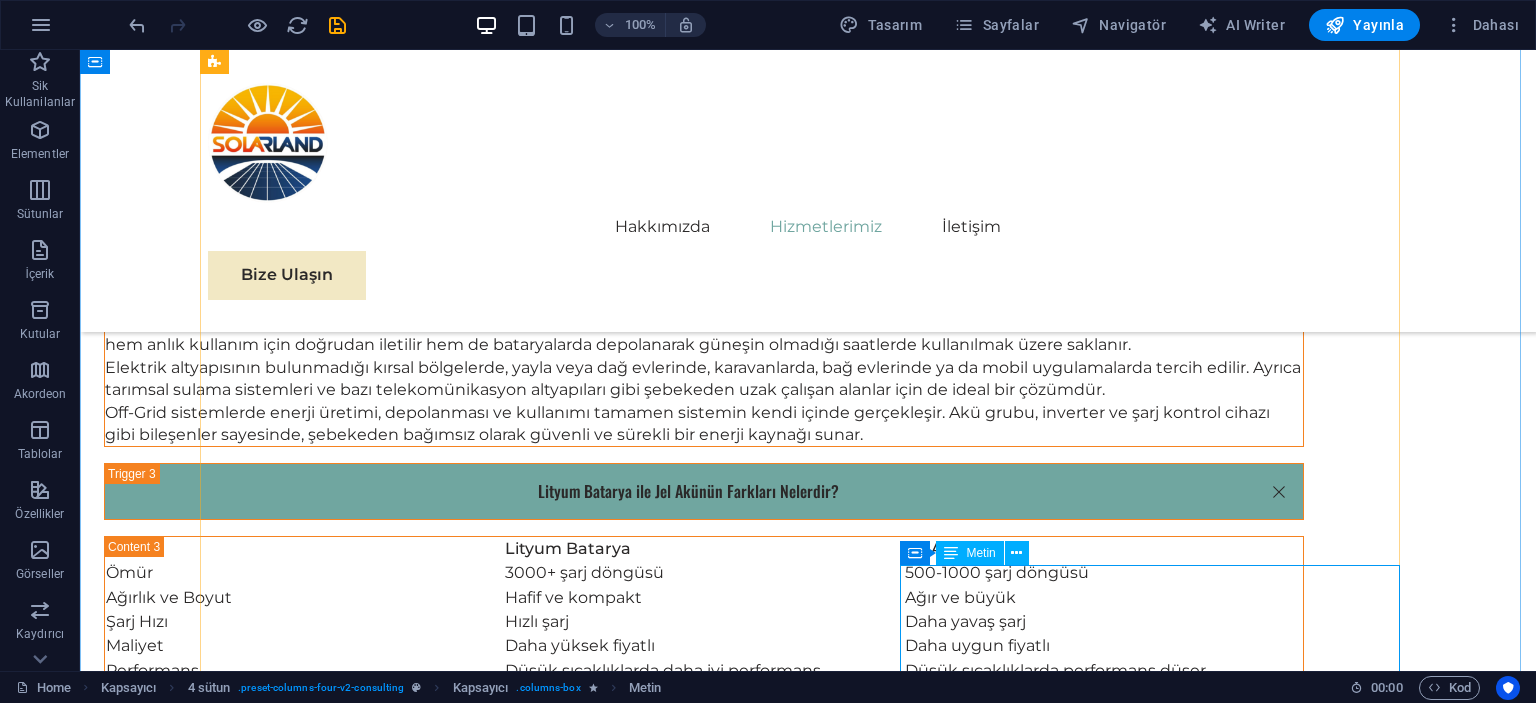 click on "08" at bounding box center (458, 5247) 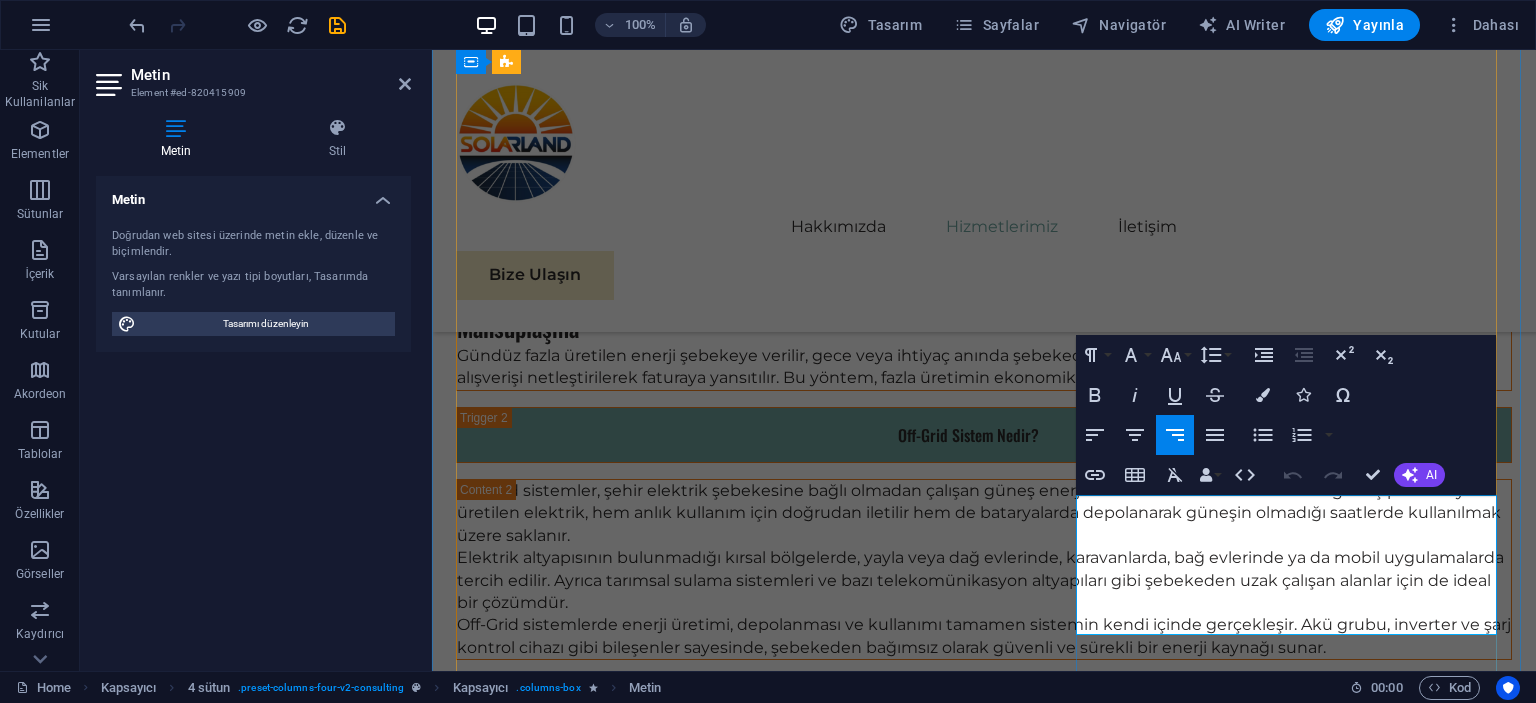 click on "08" at bounding box center [832, 5262] 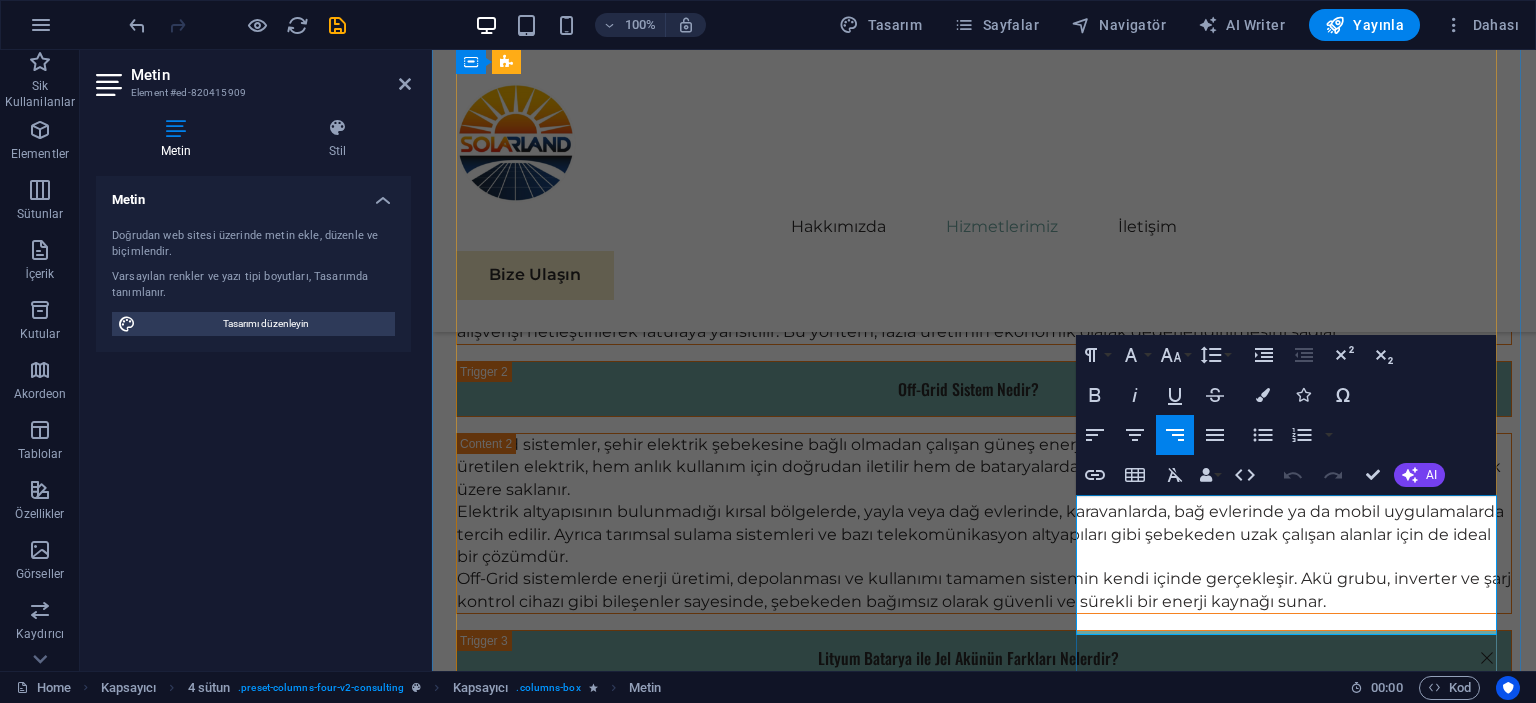 type 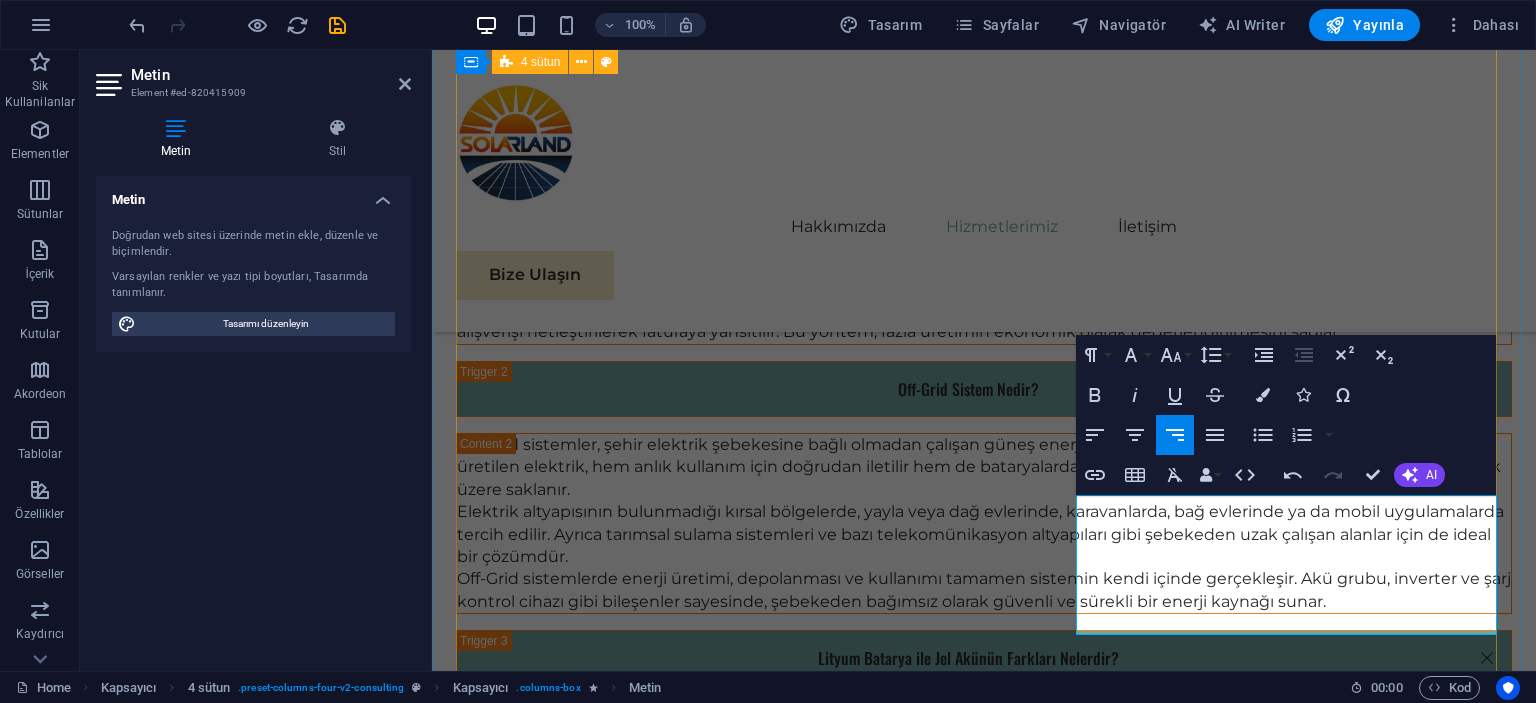 click on "01 EcoPower Dönüşüm Girişimi Devamını Oku Daha Az Oku 02 Stratejik Sürdürülebilirlik Yol Haritası Devamını Oku Daha Az Oku 03 Küresel Pazar Genişleme Stratejisi Devamını Oku Daha Az Oku 04 Yenilenebilir Enerji Optimizasyonu Devamını Oku Daha Az Oku" at bounding box center (984, 4146) 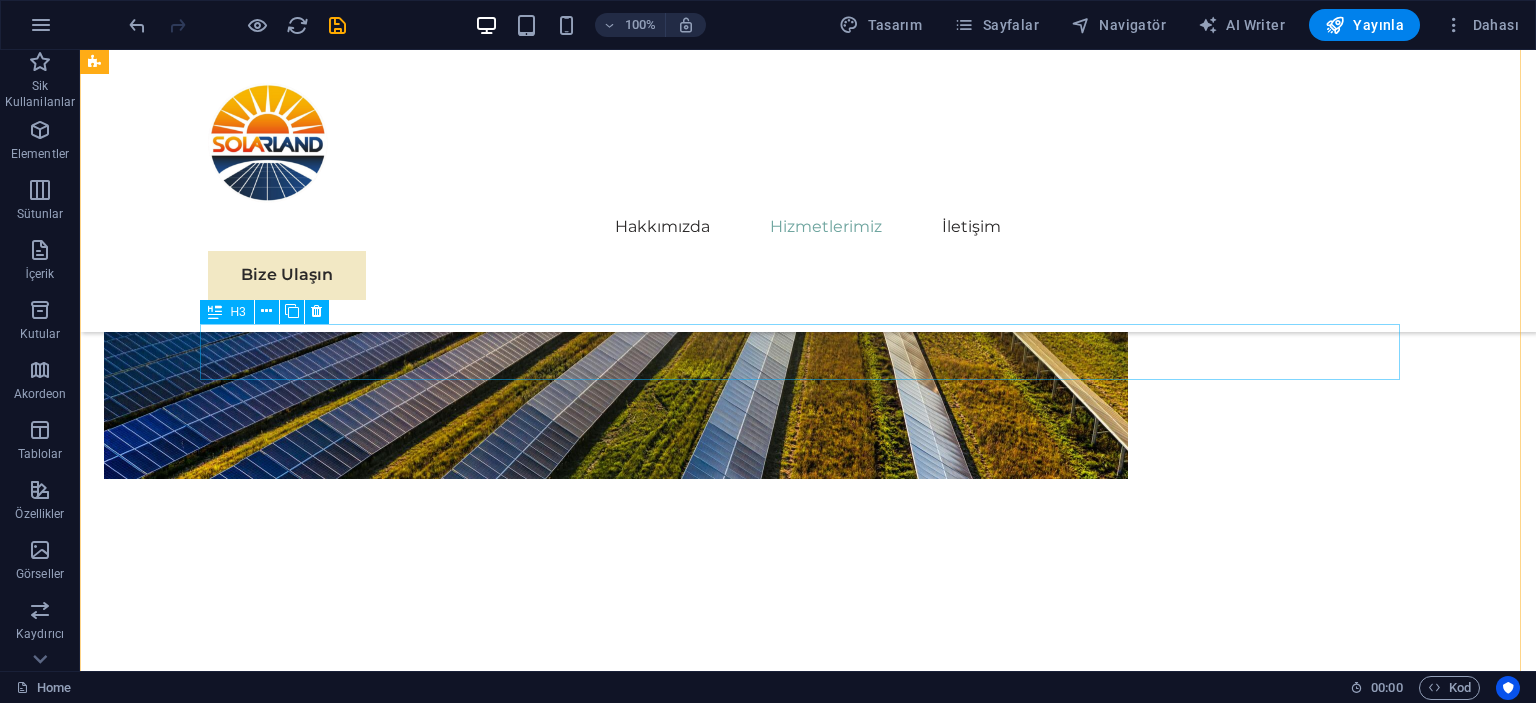 scroll, scrollTop: 3887, scrollLeft: 0, axis: vertical 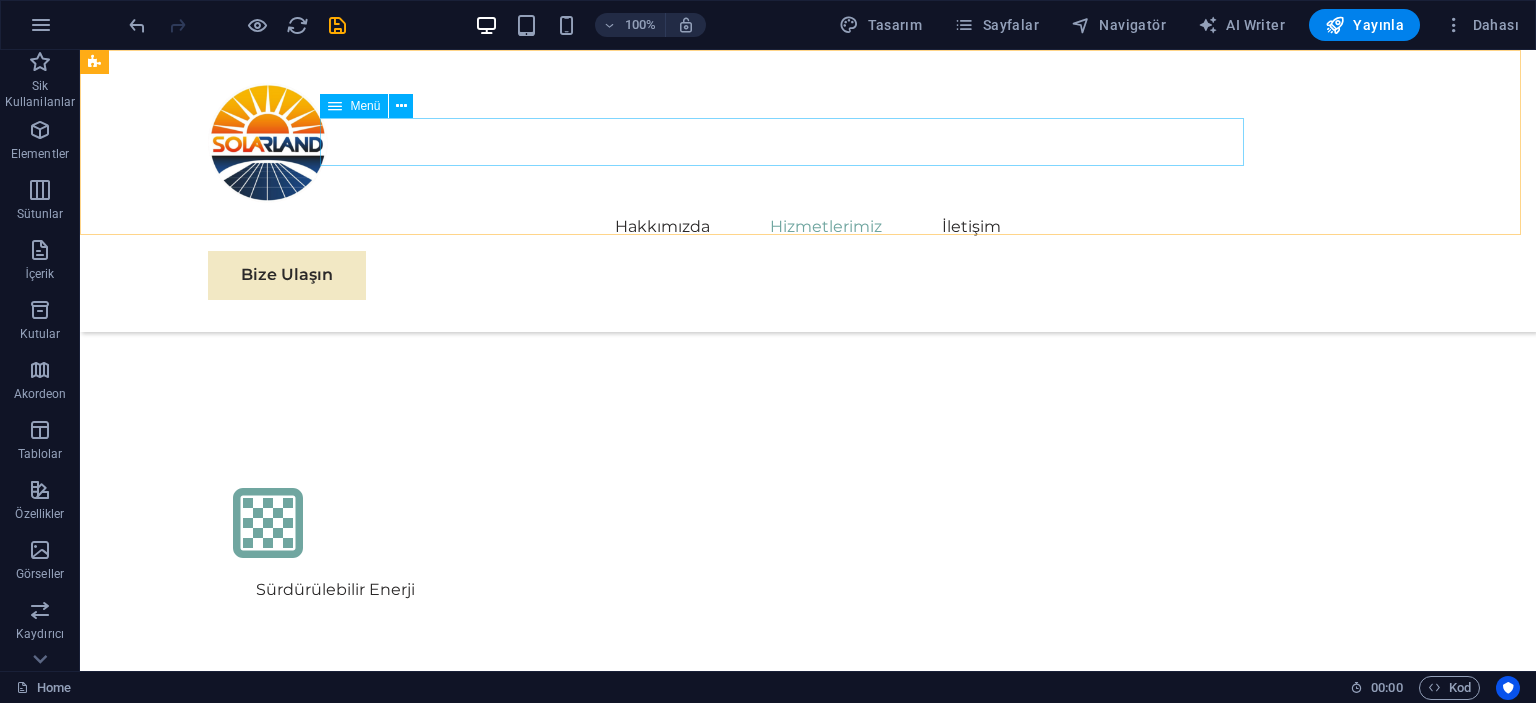 click on "Hakkımızda Hizmetlerimiz İletişim" at bounding box center [808, 227] 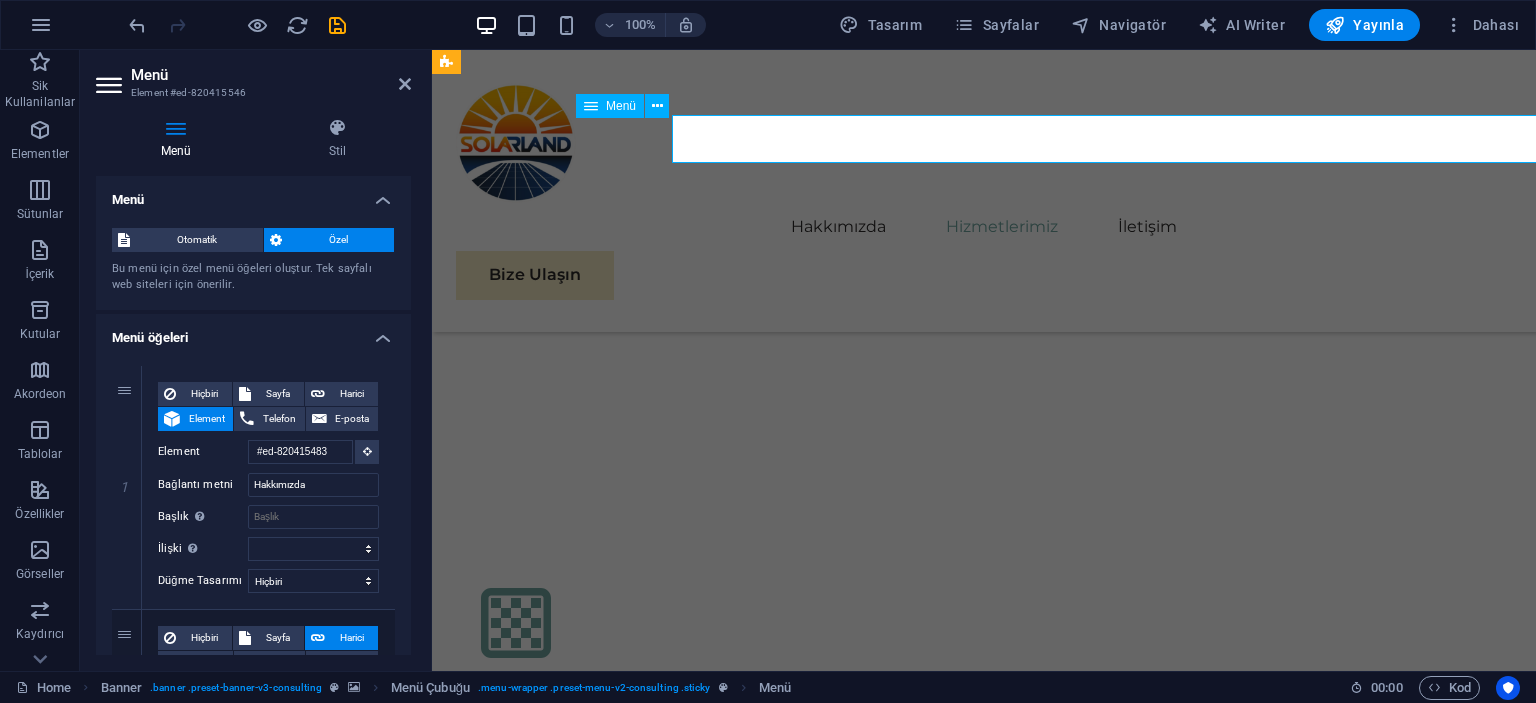 scroll, scrollTop: 3890, scrollLeft: 0, axis: vertical 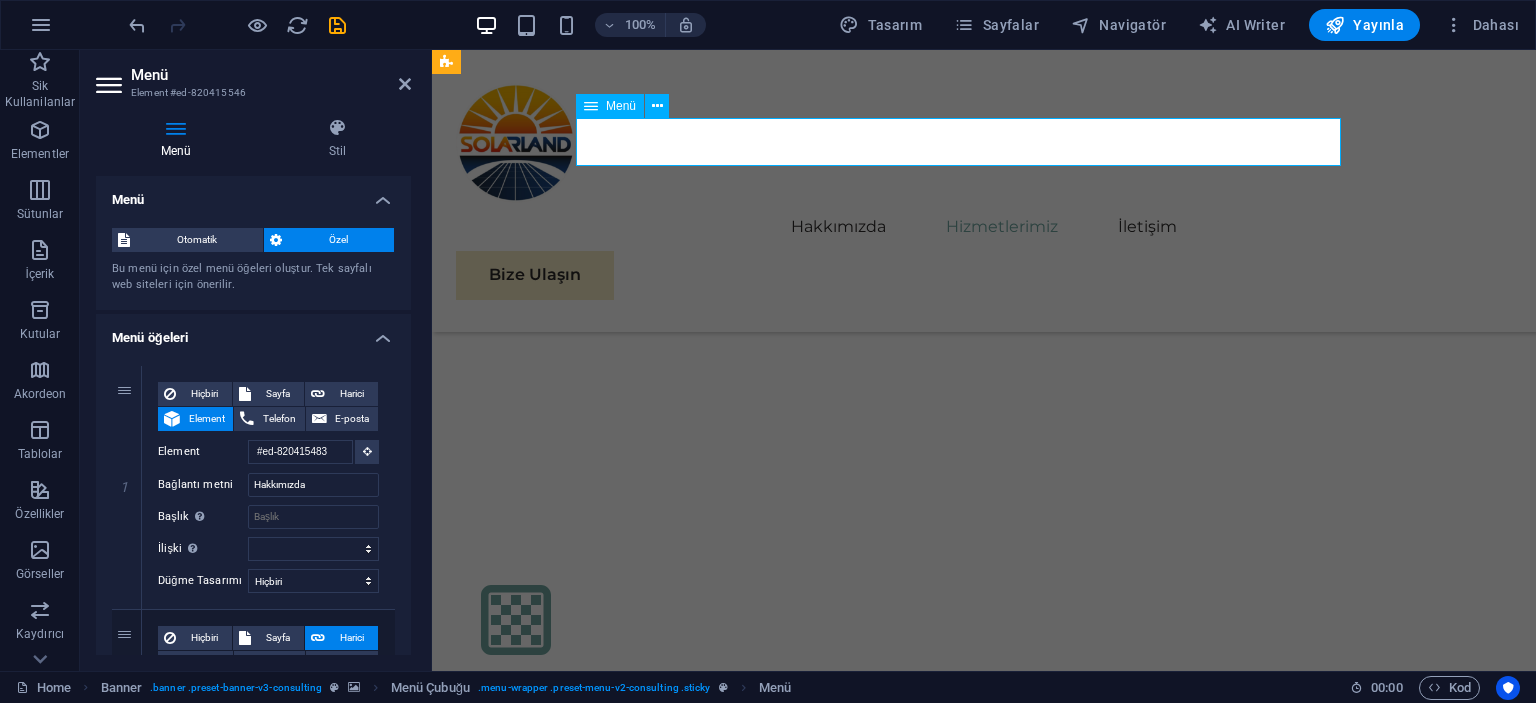 click on "Hakkımızda Hizmetlerimiz İletişim" at bounding box center (984, 227) 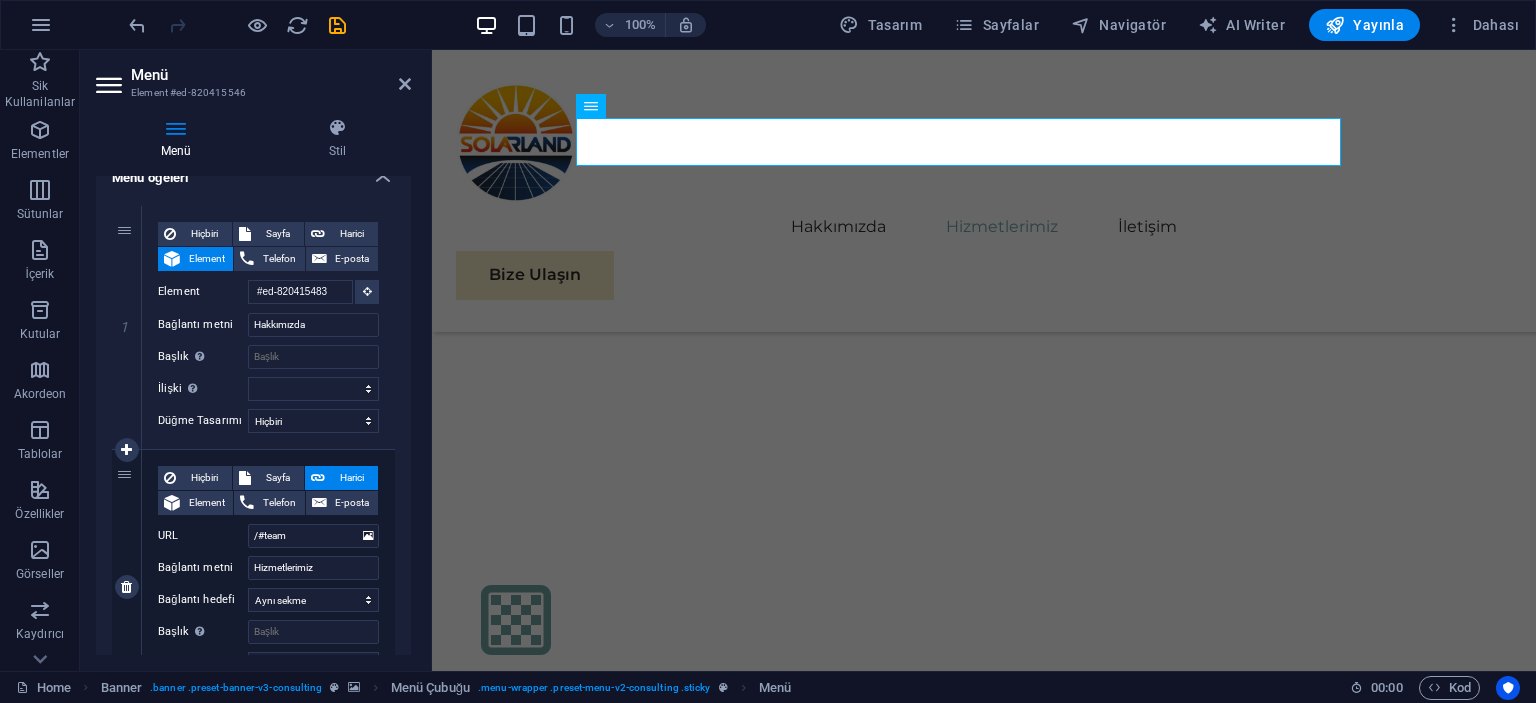 scroll, scrollTop: 300, scrollLeft: 0, axis: vertical 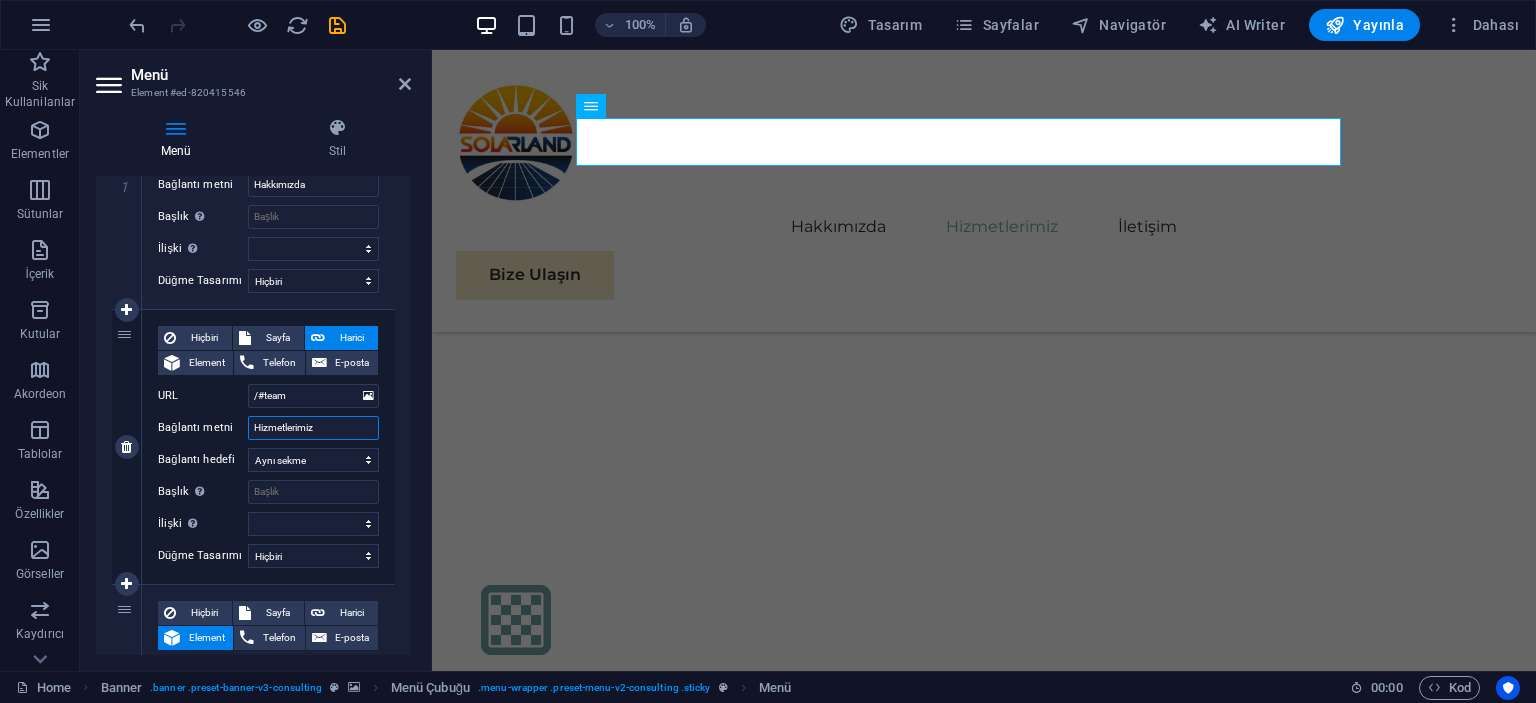 click on "Hizmetlerimiz" at bounding box center [313, 428] 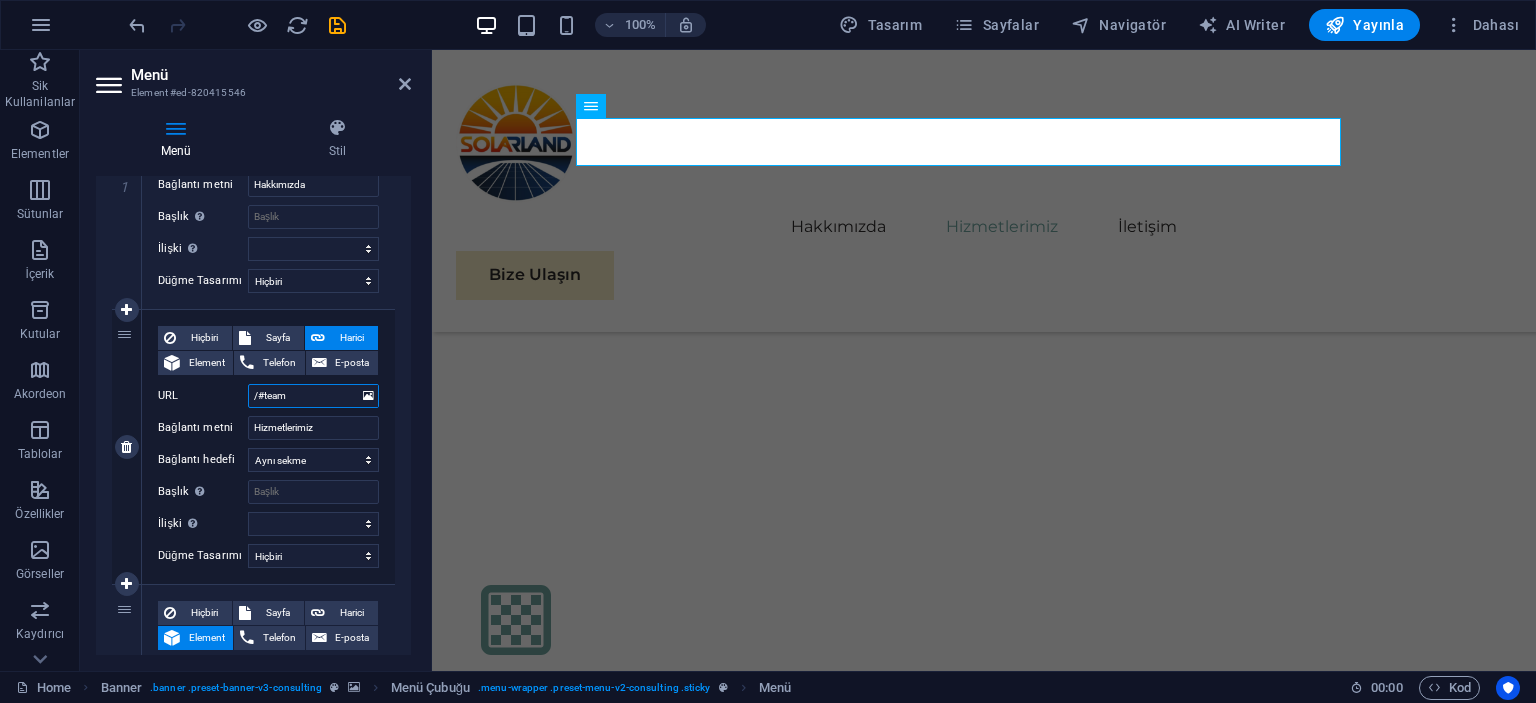 click on "/#team" at bounding box center (313, 396) 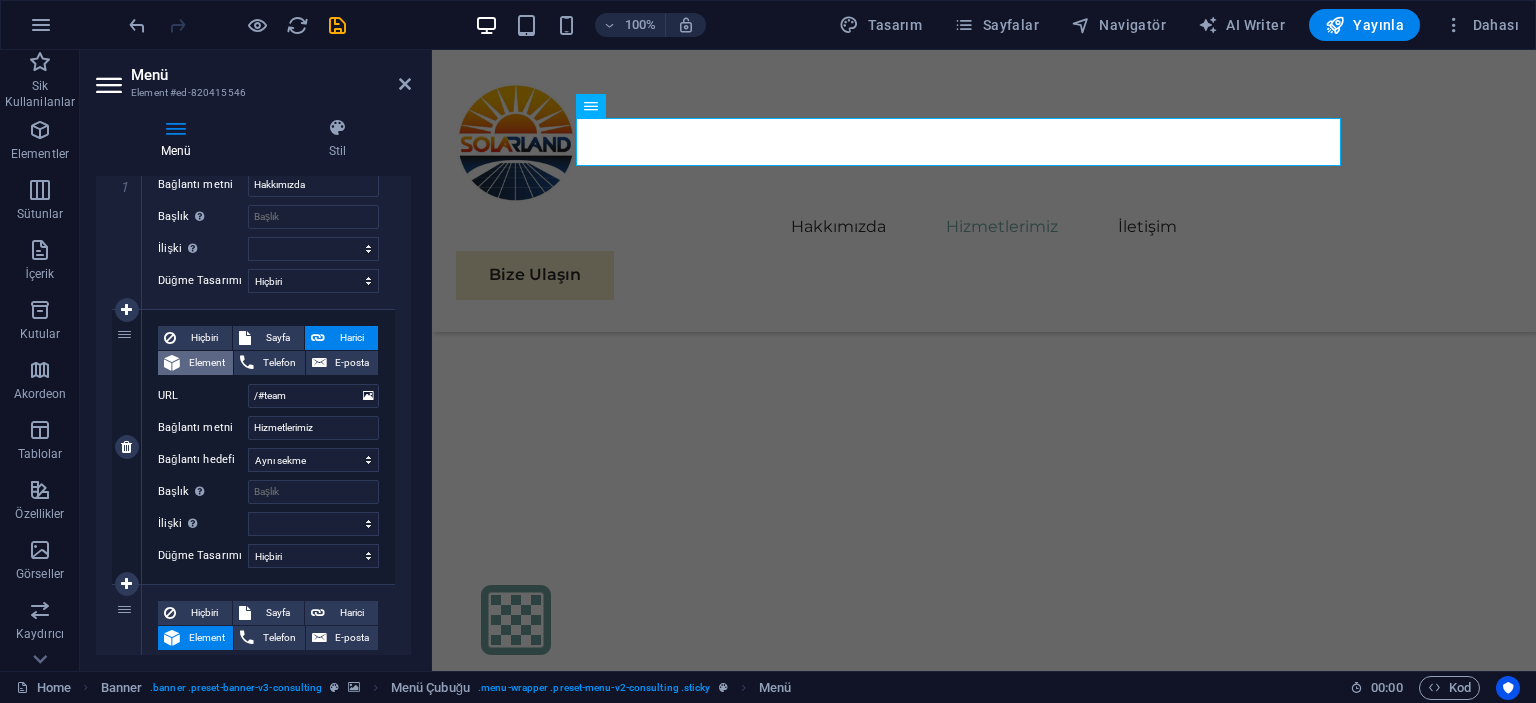 click on "Element" at bounding box center (206, 363) 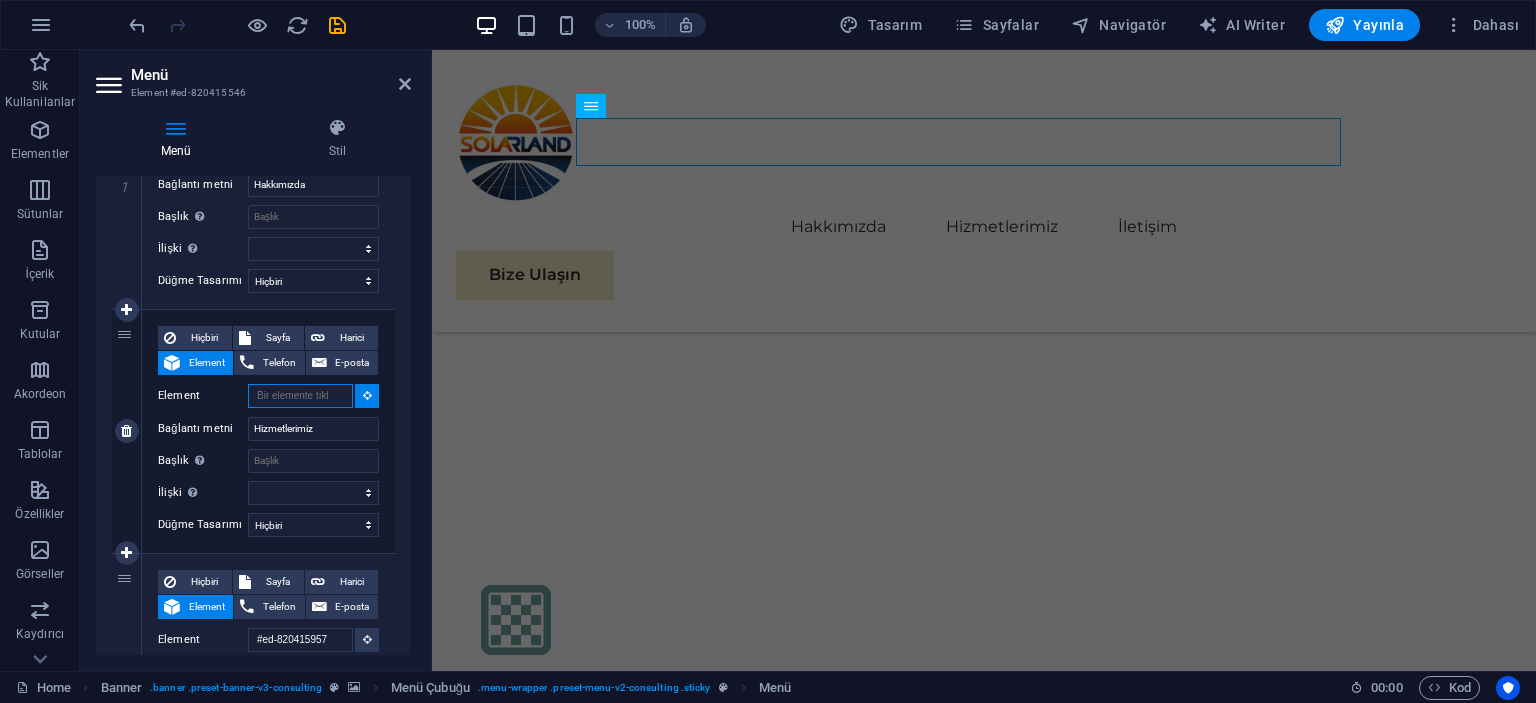 click on "Element" at bounding box center (300, 396) 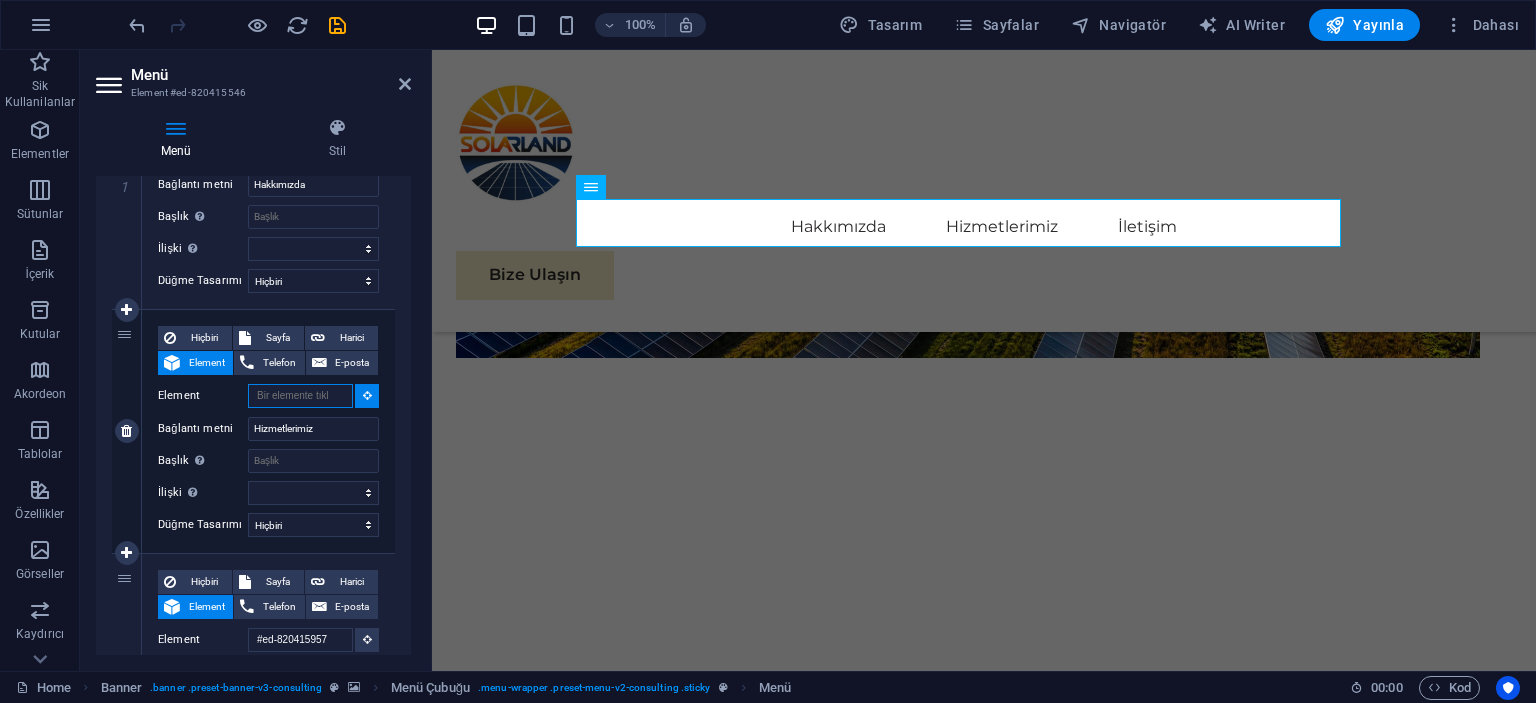 scroll, scrollTop: 3705, scrollLeft: 0, axis: vertical 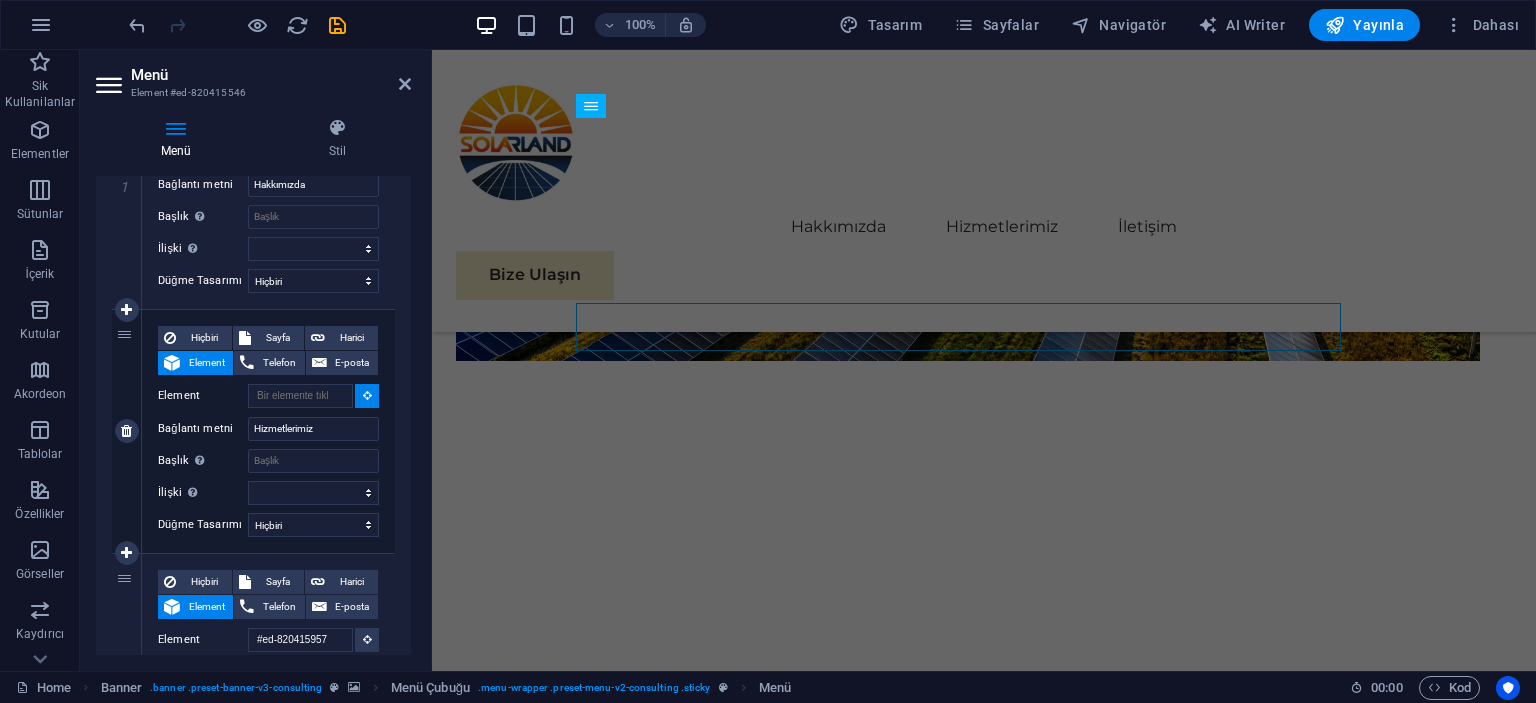 click at bounding box center (367, 396) 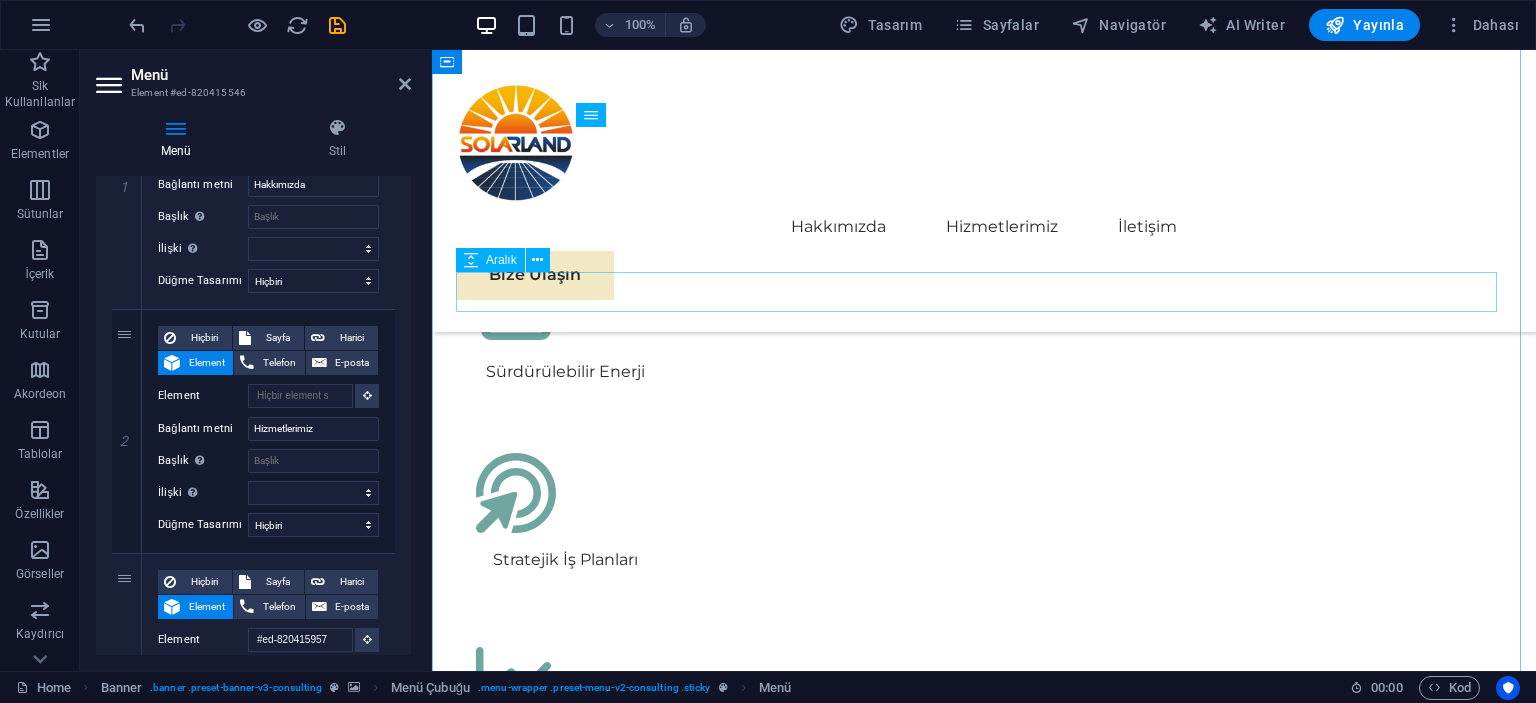 scroll, scrollTop: 3905, scrollLeft: 0, axis: vertical 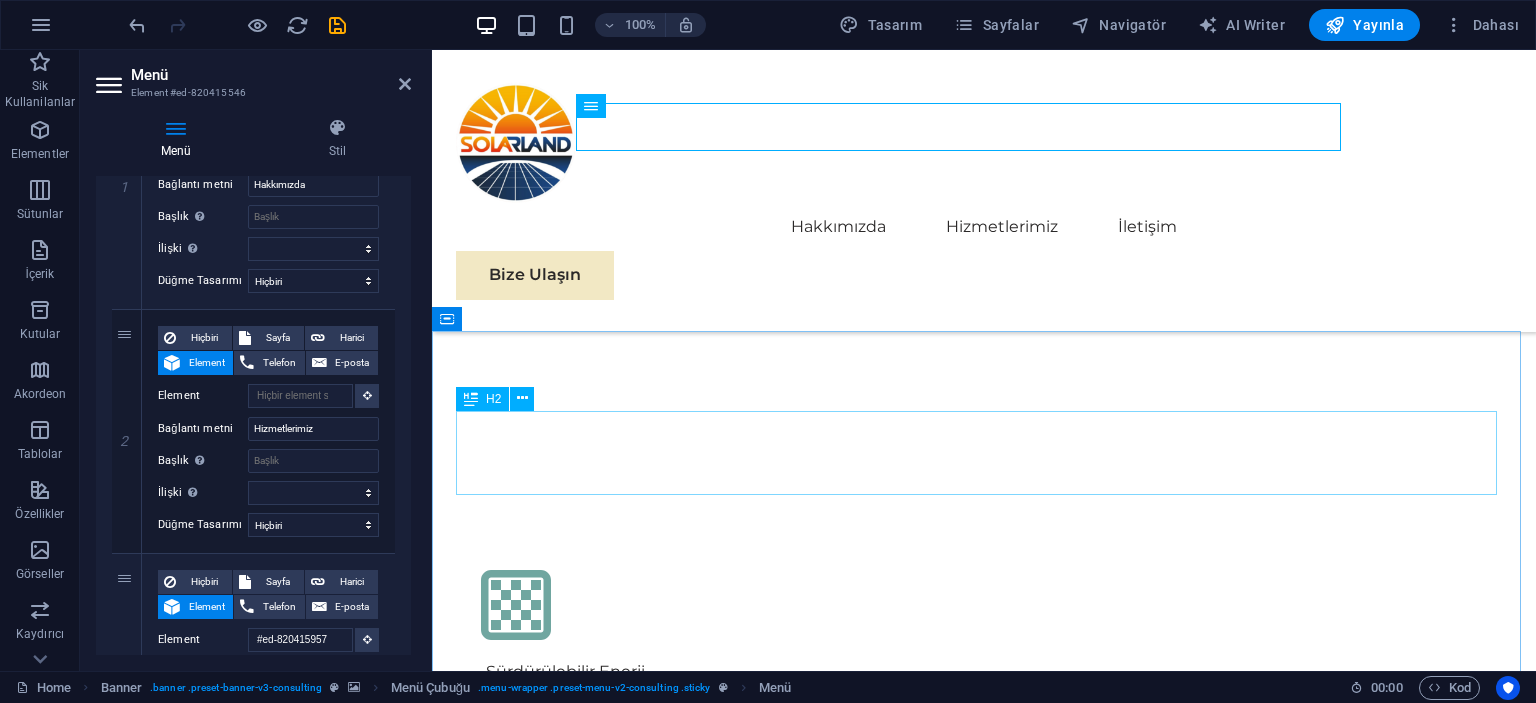 click on "Hizmetlerimiz" at bounding box center [984, 2915] 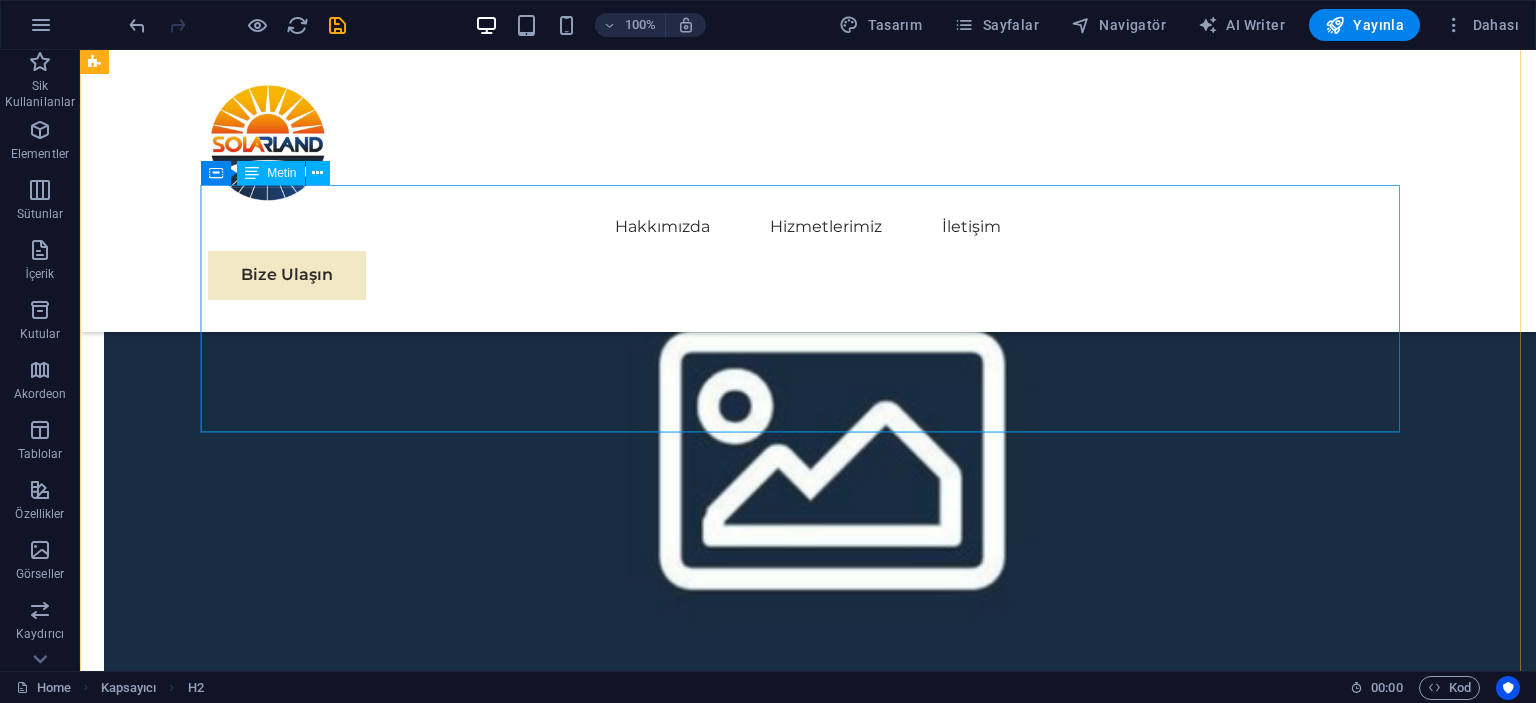 scroll, scrollTop: 2902, scrollLeft: 0, axis: vertical 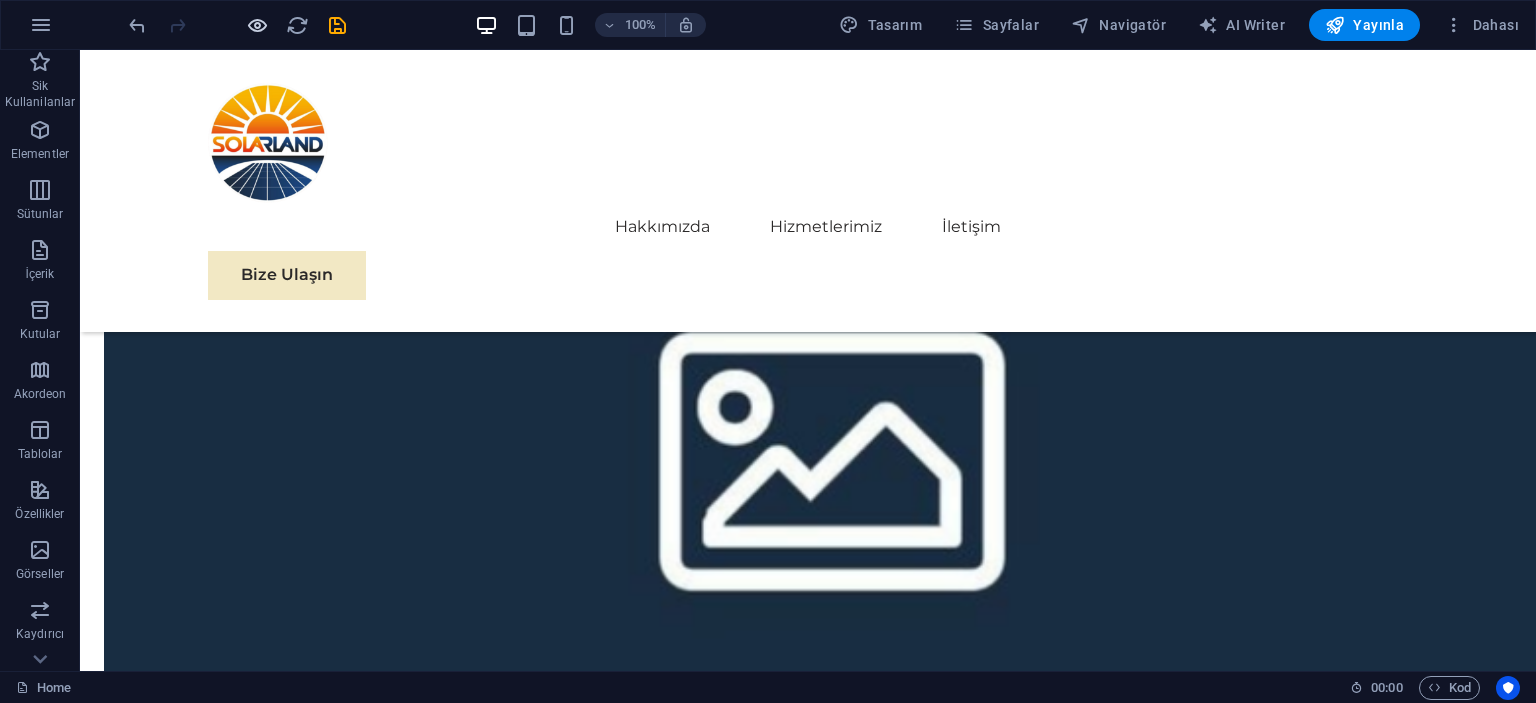 click at bounding box center (257, 25) 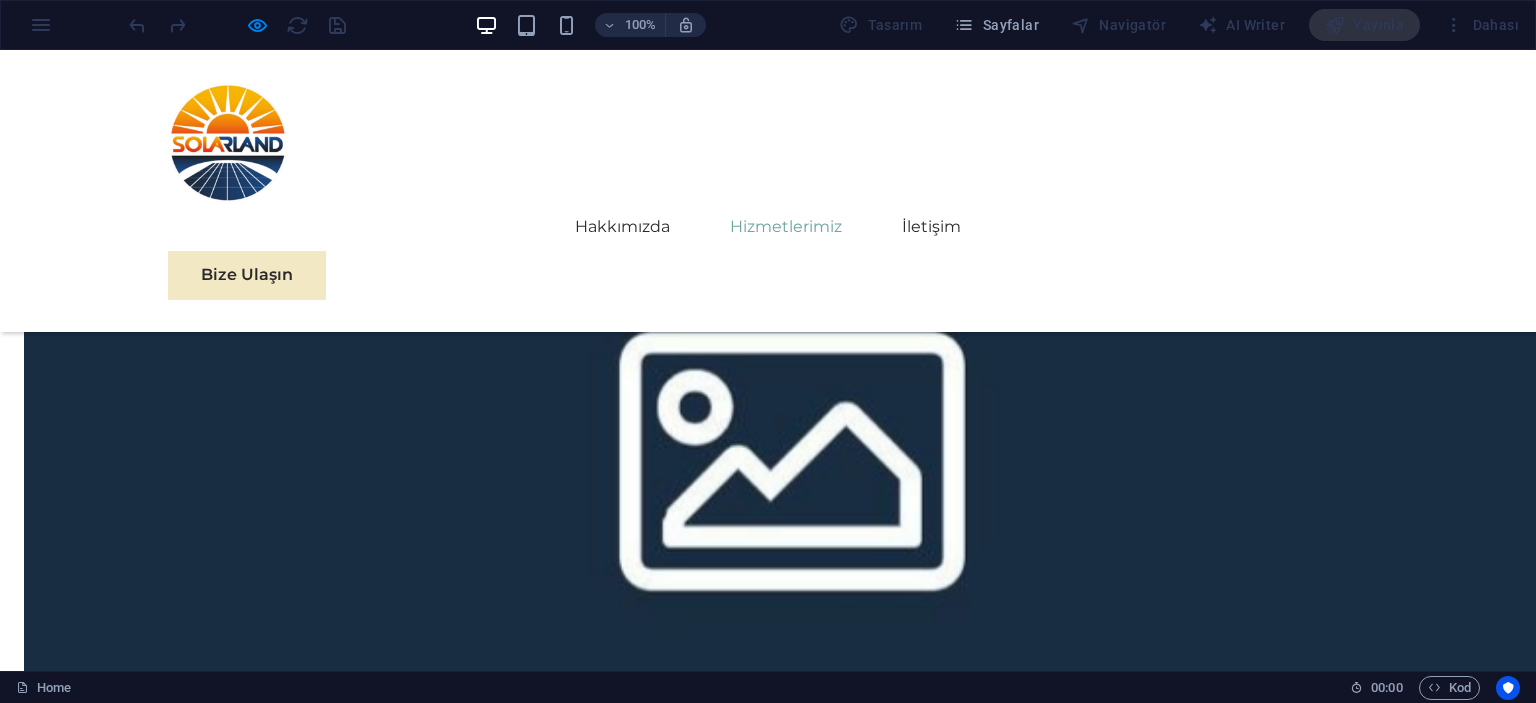 click on "Hizmetlerimiz" at bounding box center (786, 227) 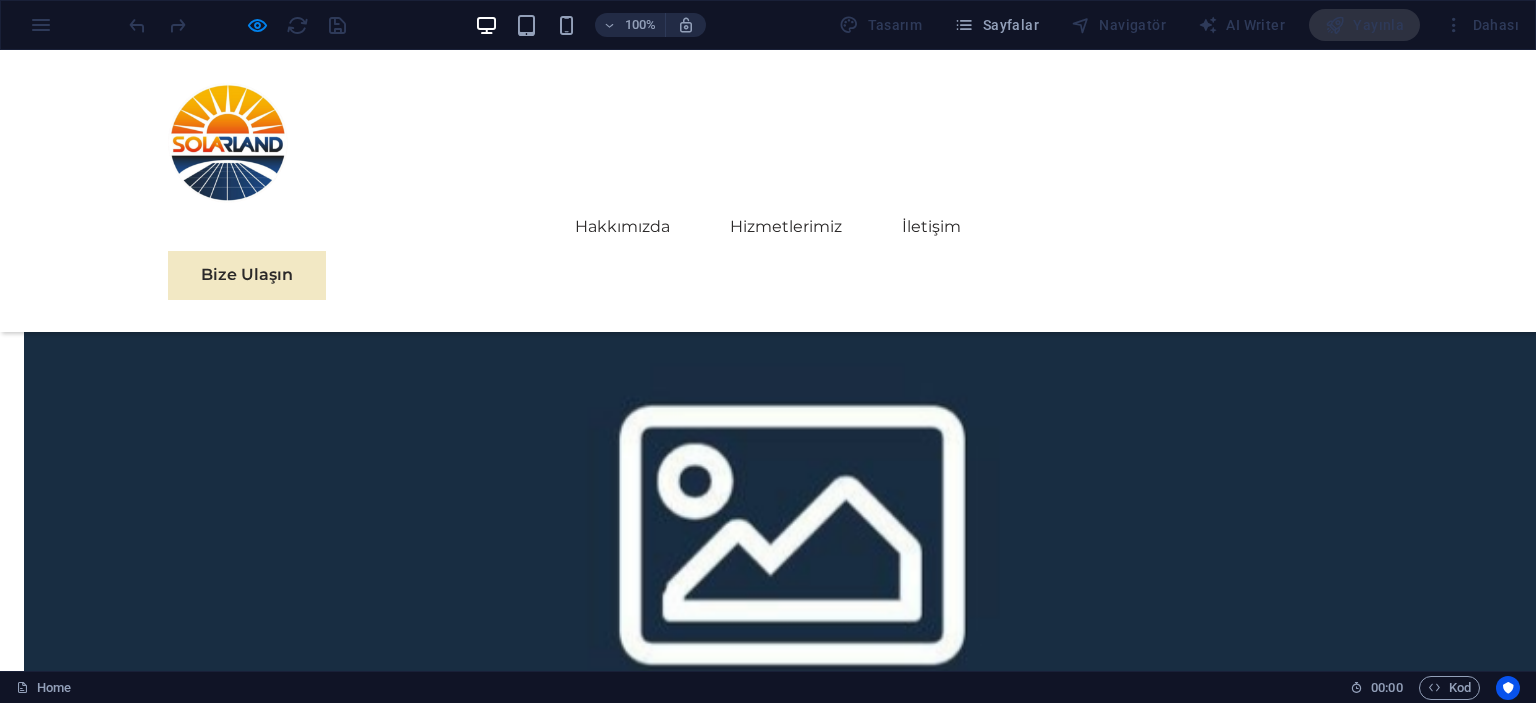 scroll, scrollTop: 2802, scrollLeft: 0, axis: vertical 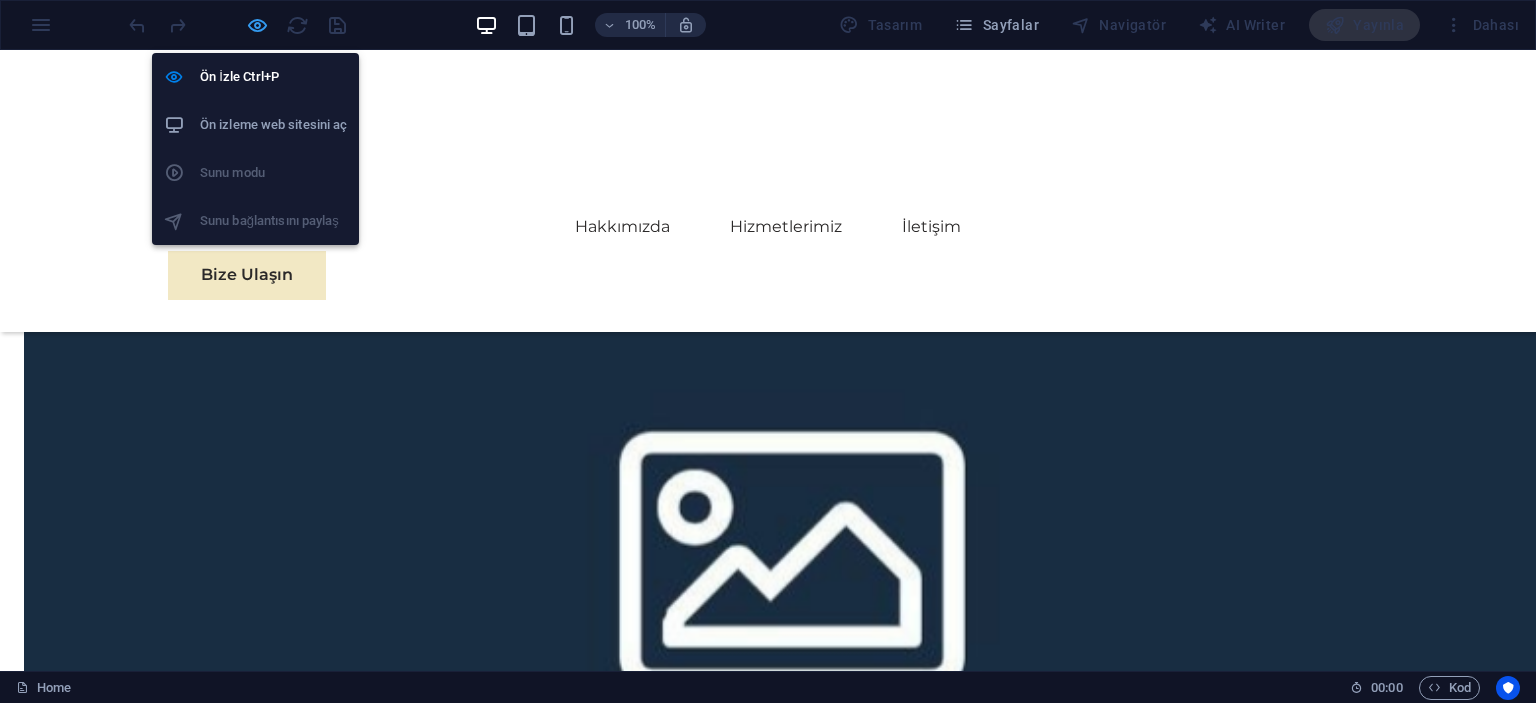 click at bounding box center (257, 25) 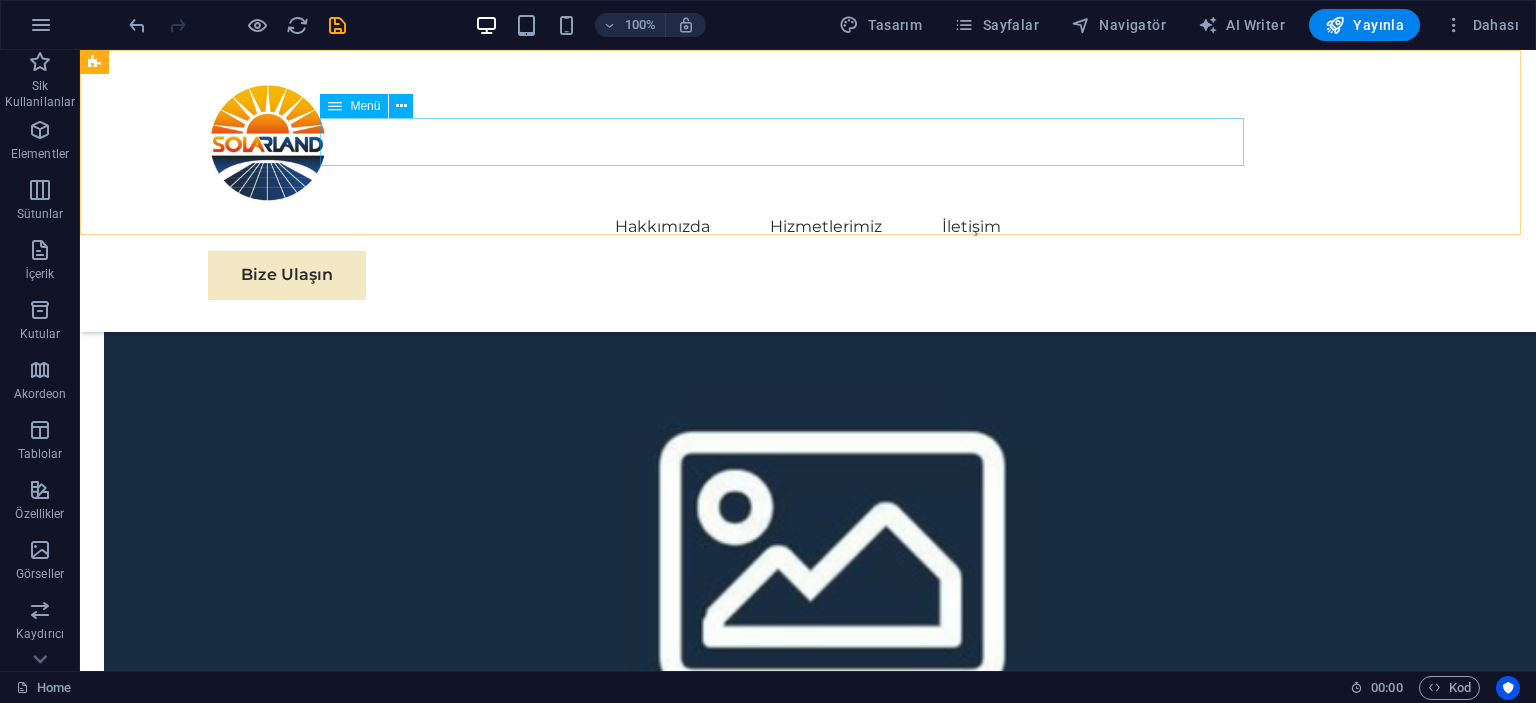 click on "Hakkımızda Hizmetlerimiz İletişim" at bounding box center (808, 227) 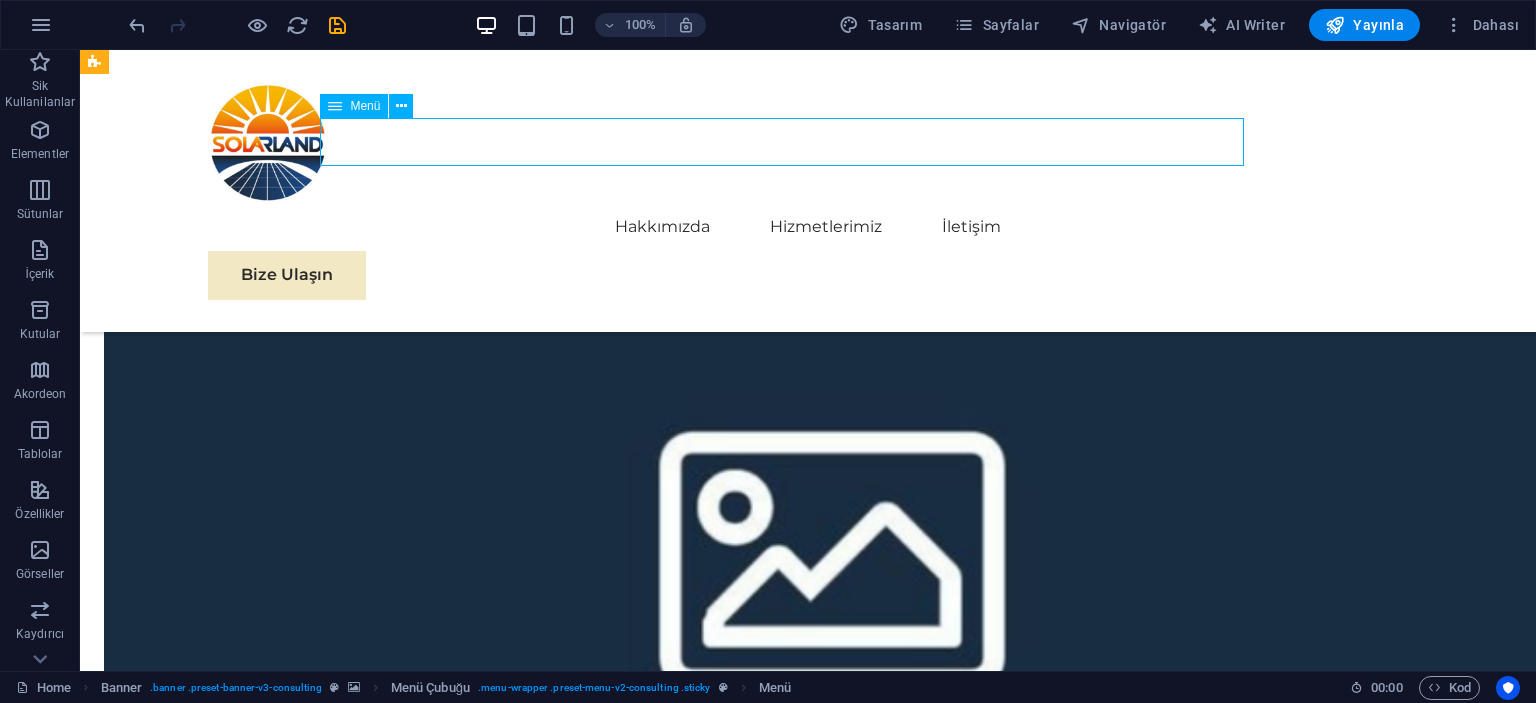 click on "Hakkımızda Hizmetlerimiz İletişim" at bounding box center (808, 227) 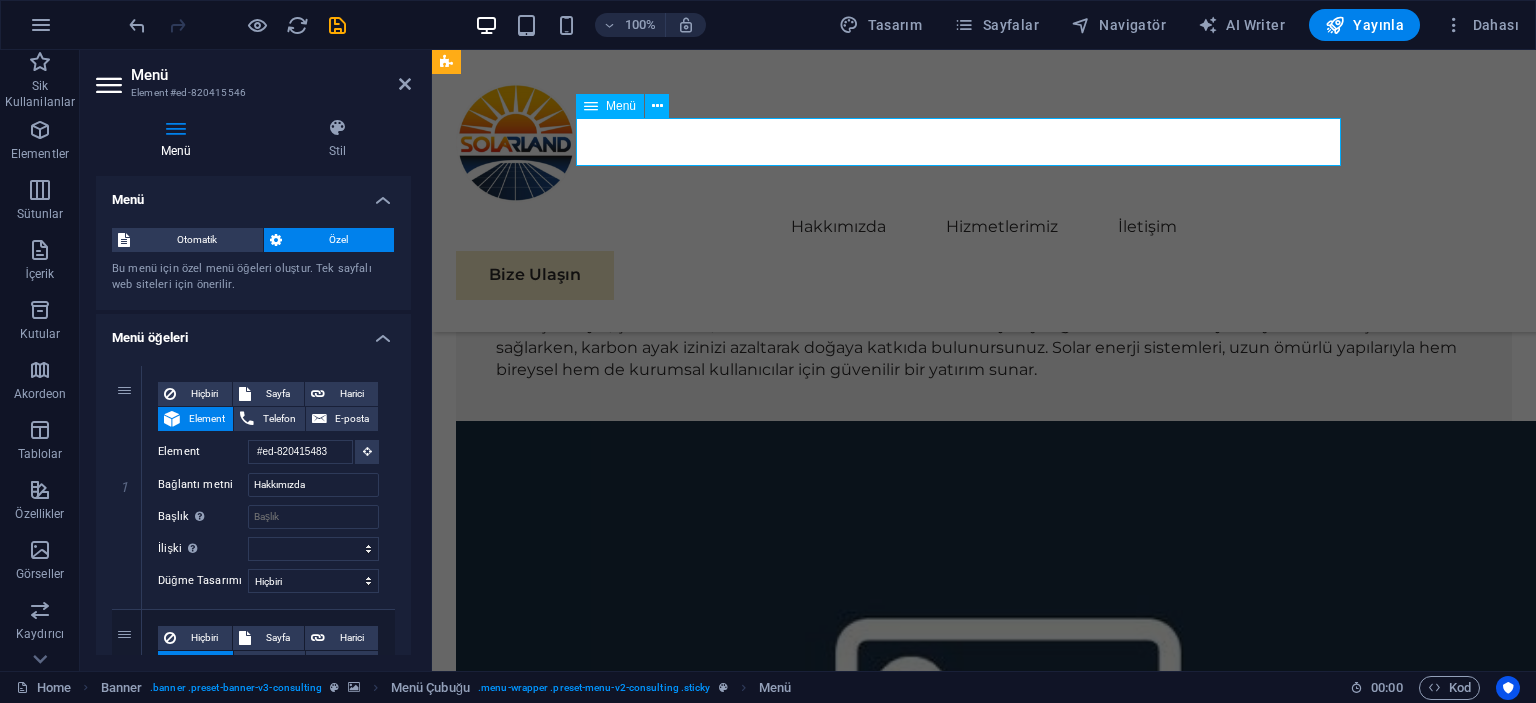 click on "Hakkımızda Hizmetlerimiz İletişim" at bounding box center [984, 227] 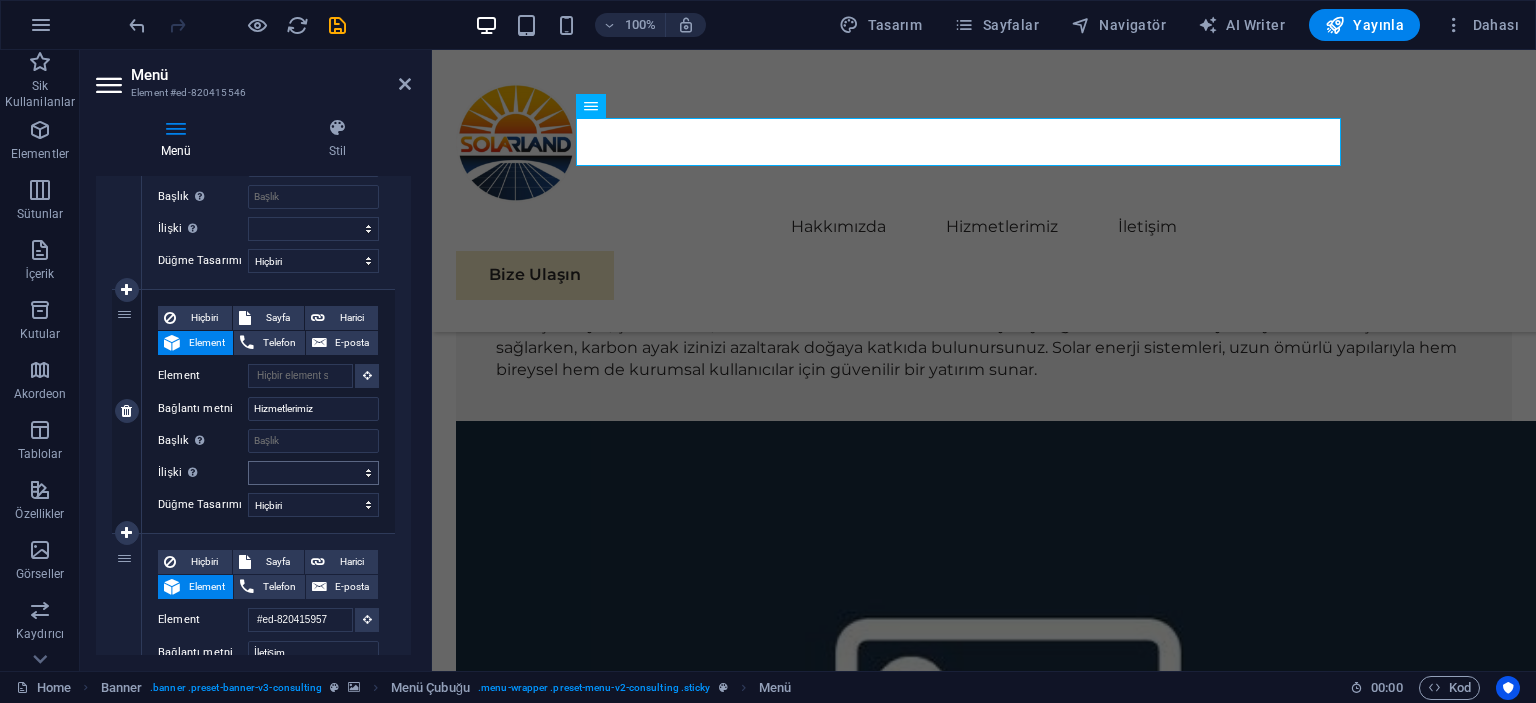 scroll, scrollTop: 300, scrollLeft: 0, axis: vertical 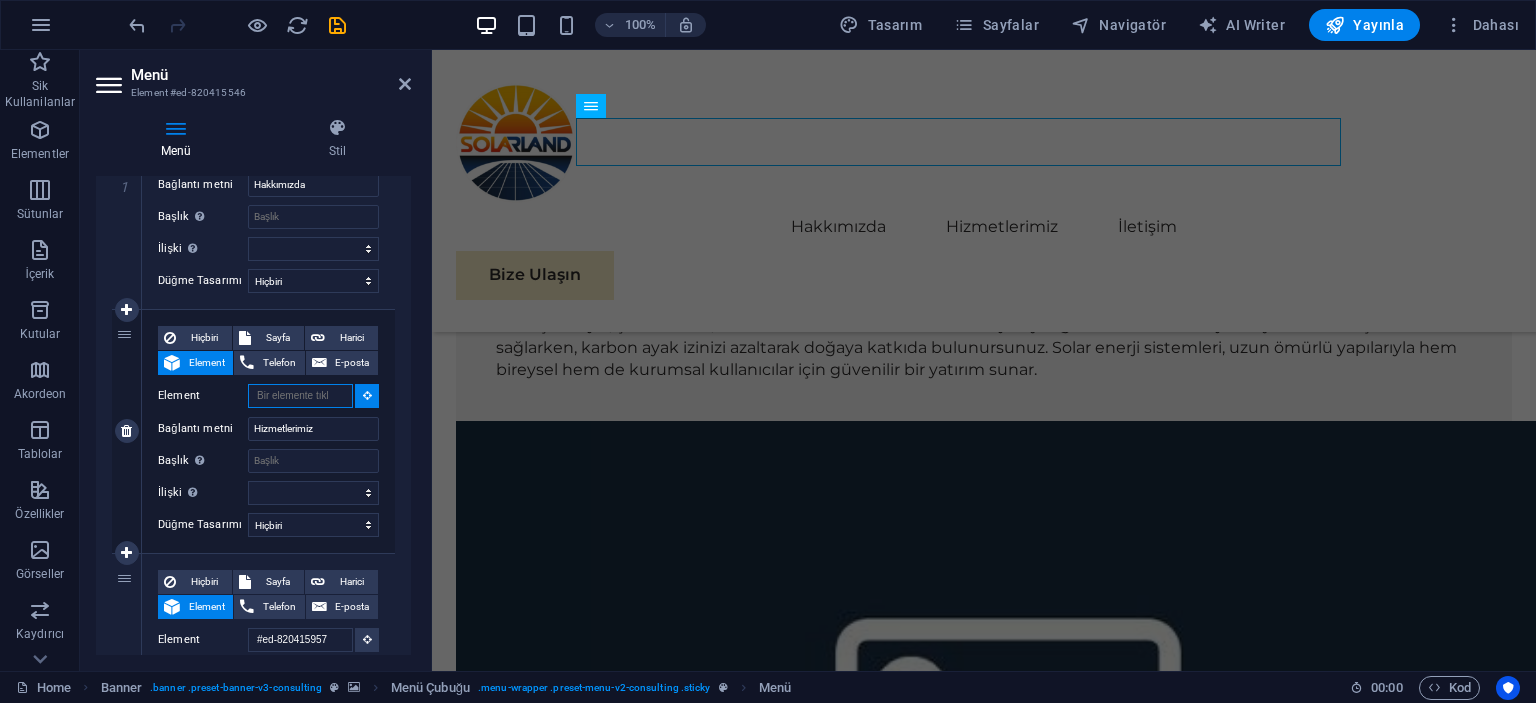 click on "Element" at bounding box center [300, 396] 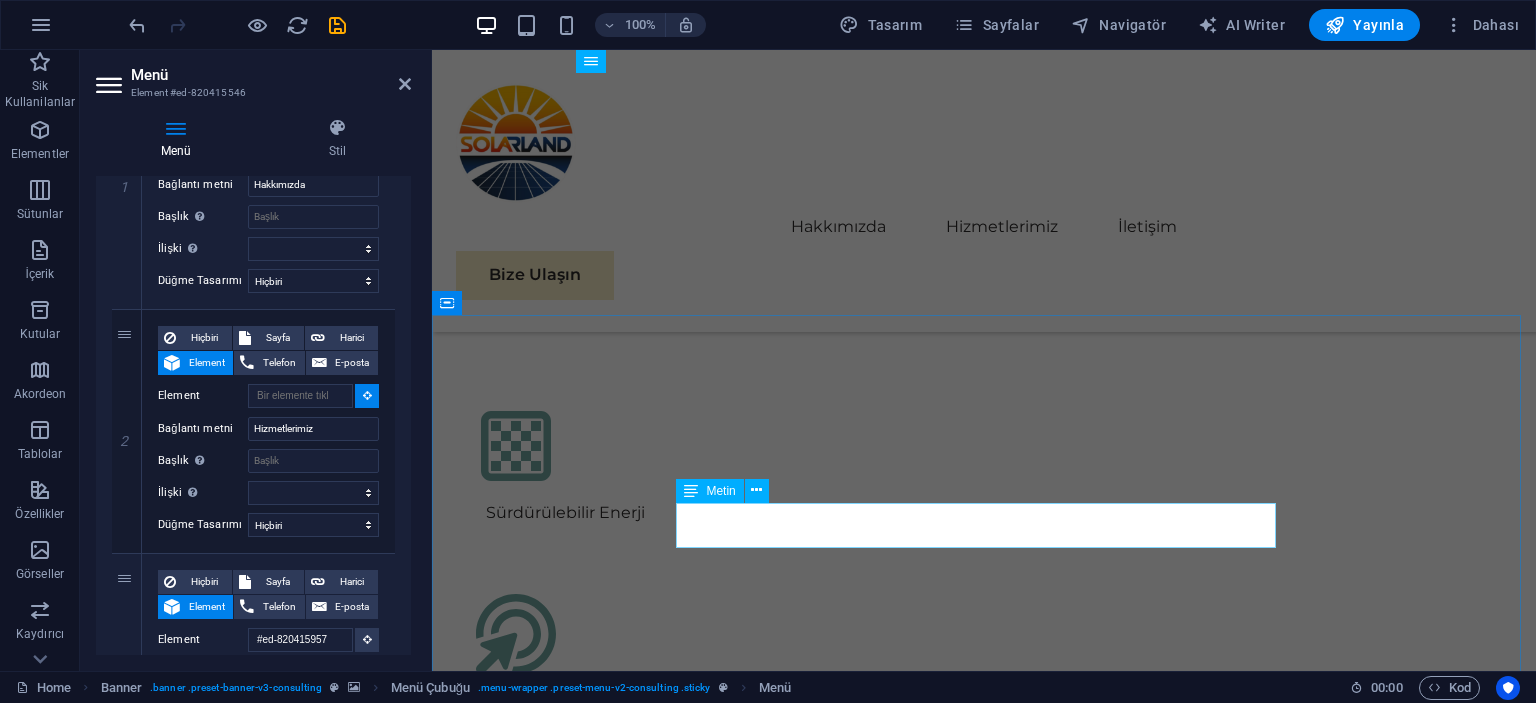 scroll, scrollTop: 4076, scrollLeft: 0, axis: vertical 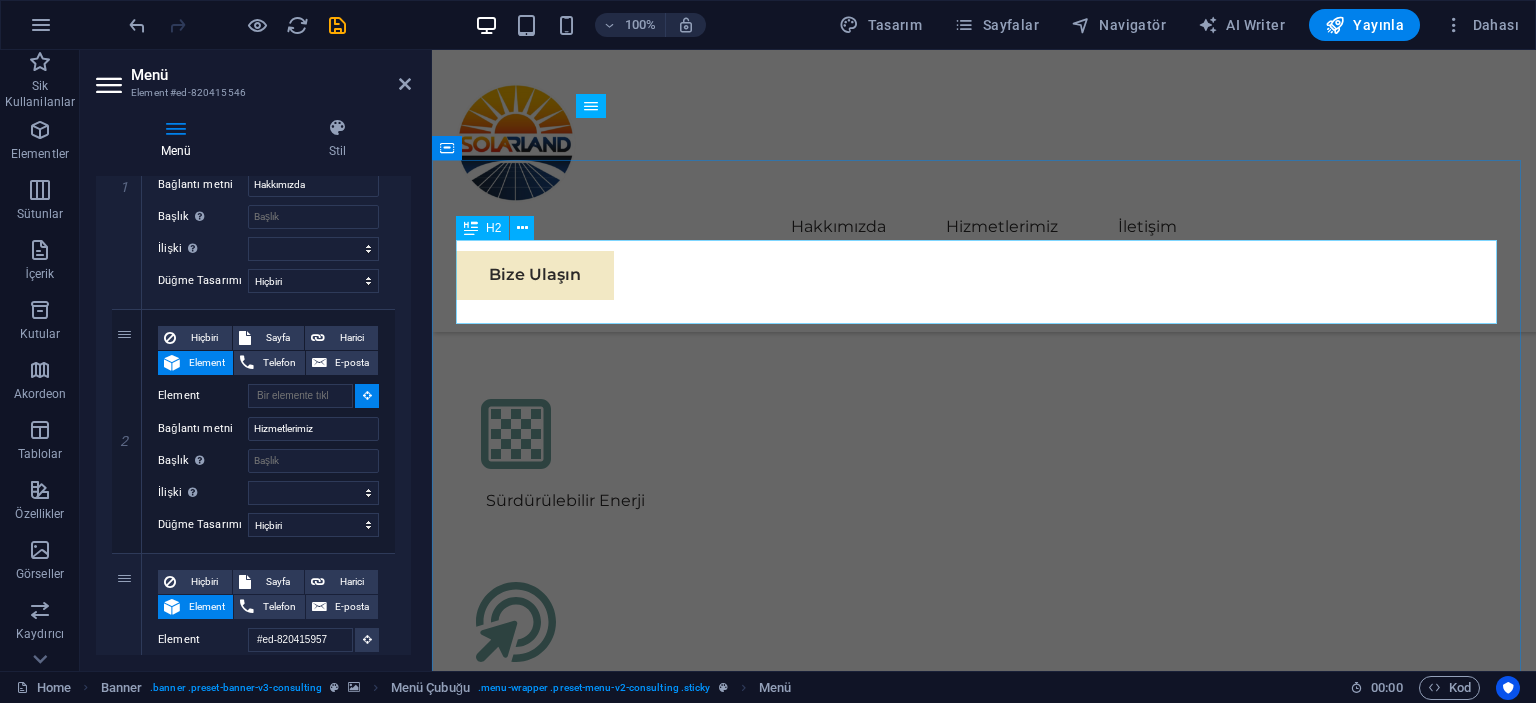 click on "Hizmetlerimiz" at bounding box center [984, 2744] 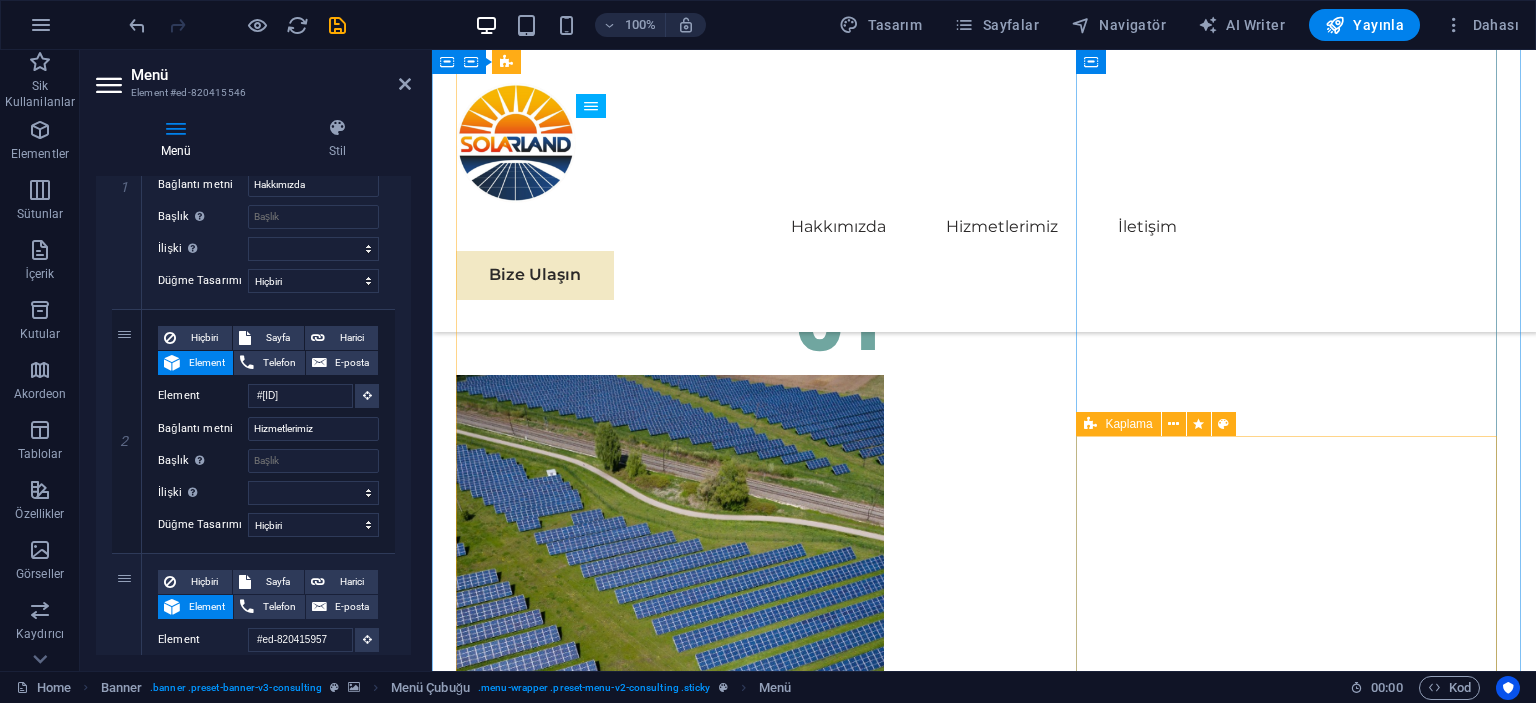 scroll, scrollTop: 6706, scrollLeft: 0, axis: vertical 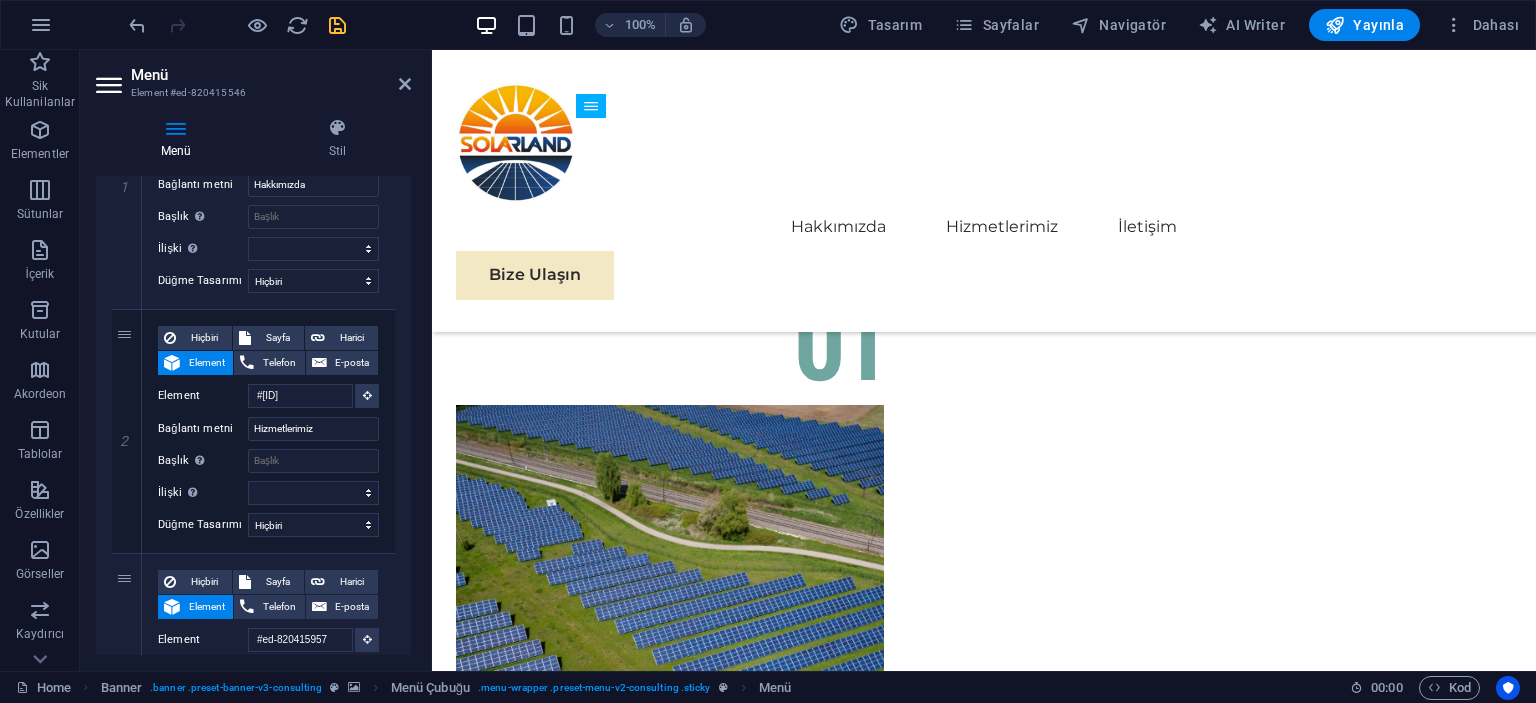 click at bounding box center [337, 25] 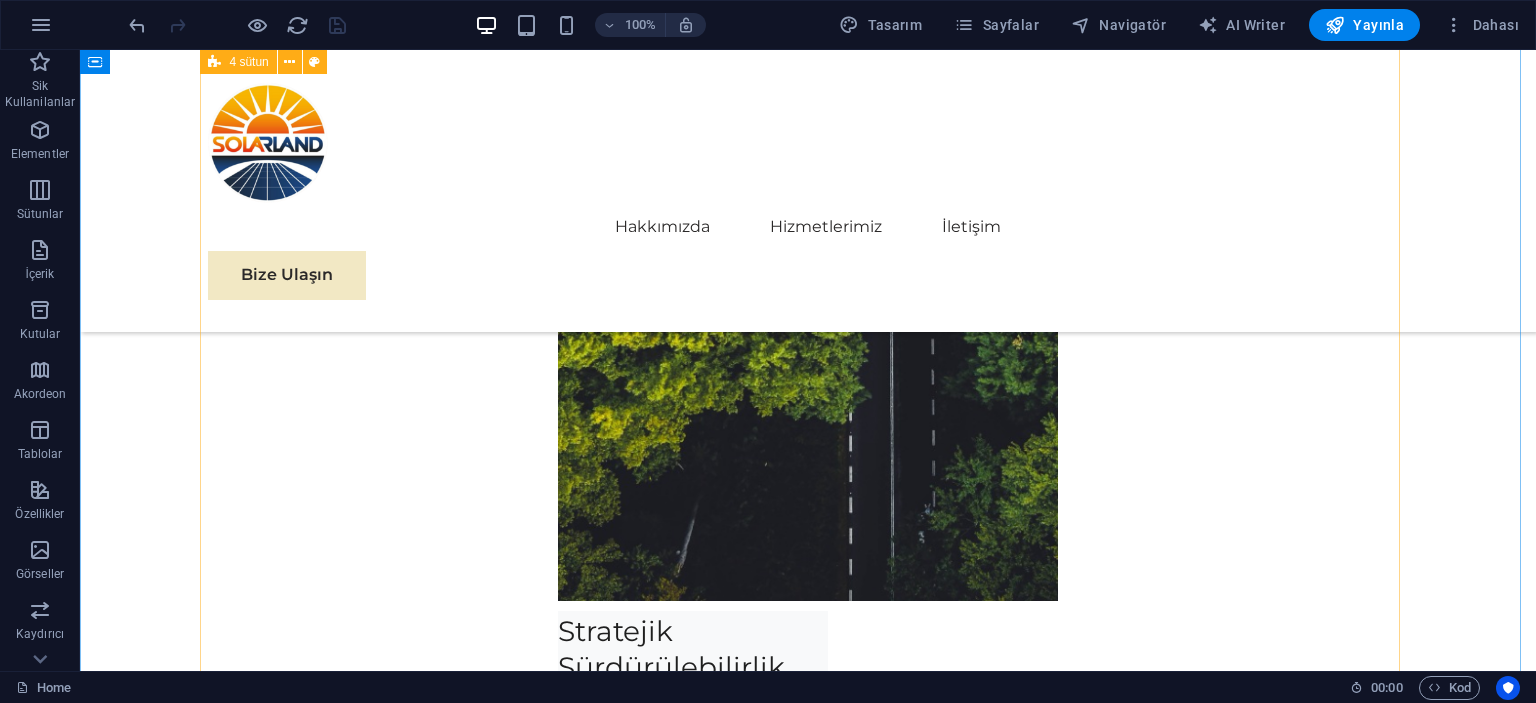 scroll, scrollTop: 8406, scrollLeft: 0, axis: vertical 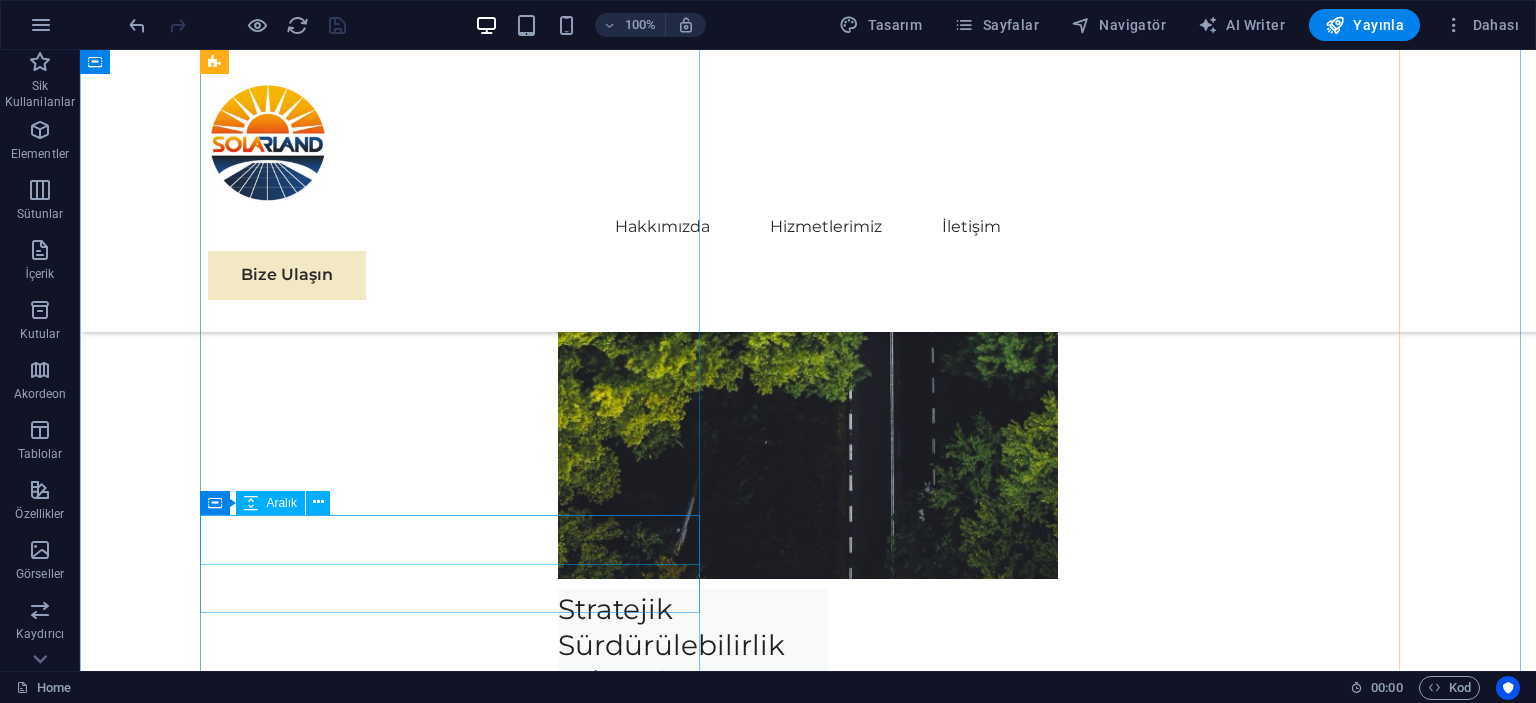 click at bounding box center [458, 5152] 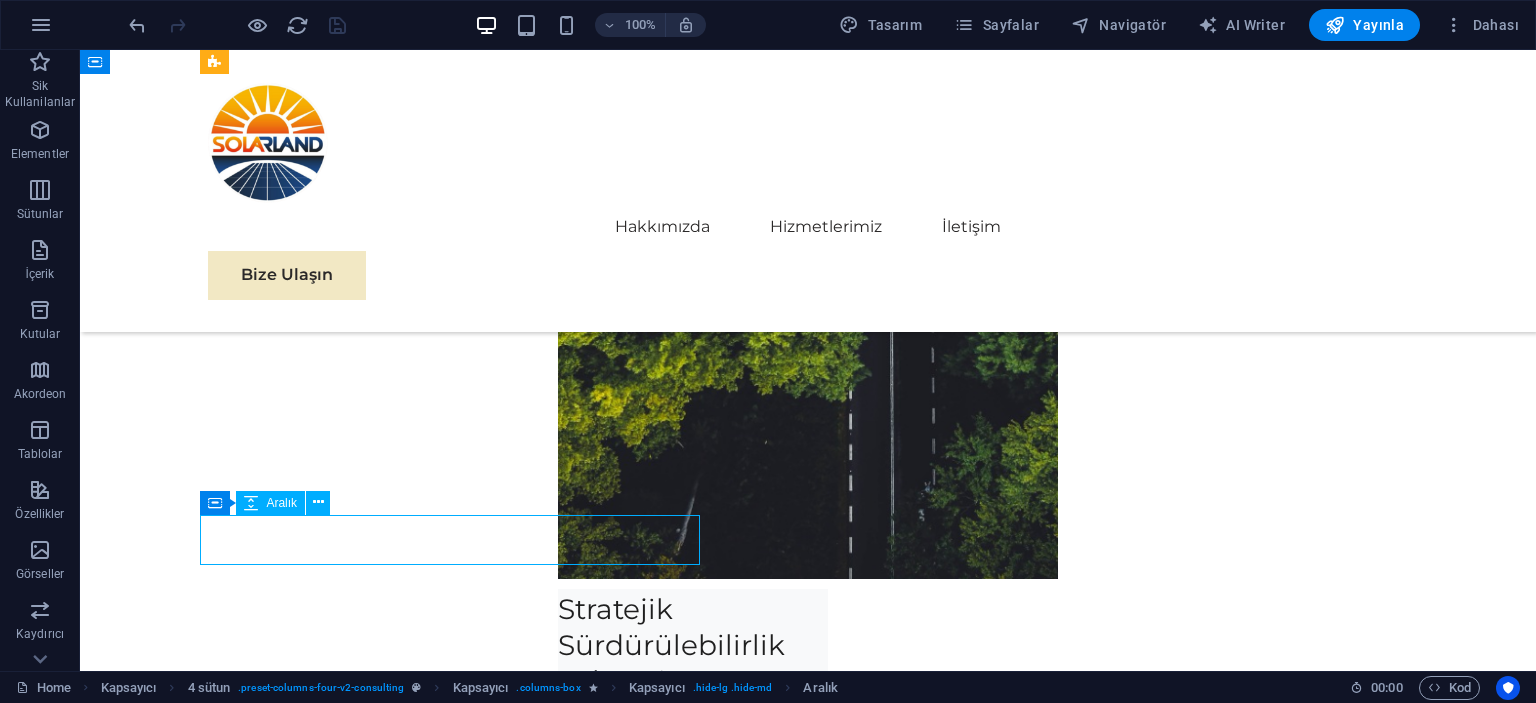 click at bounding box center [458, 5152] 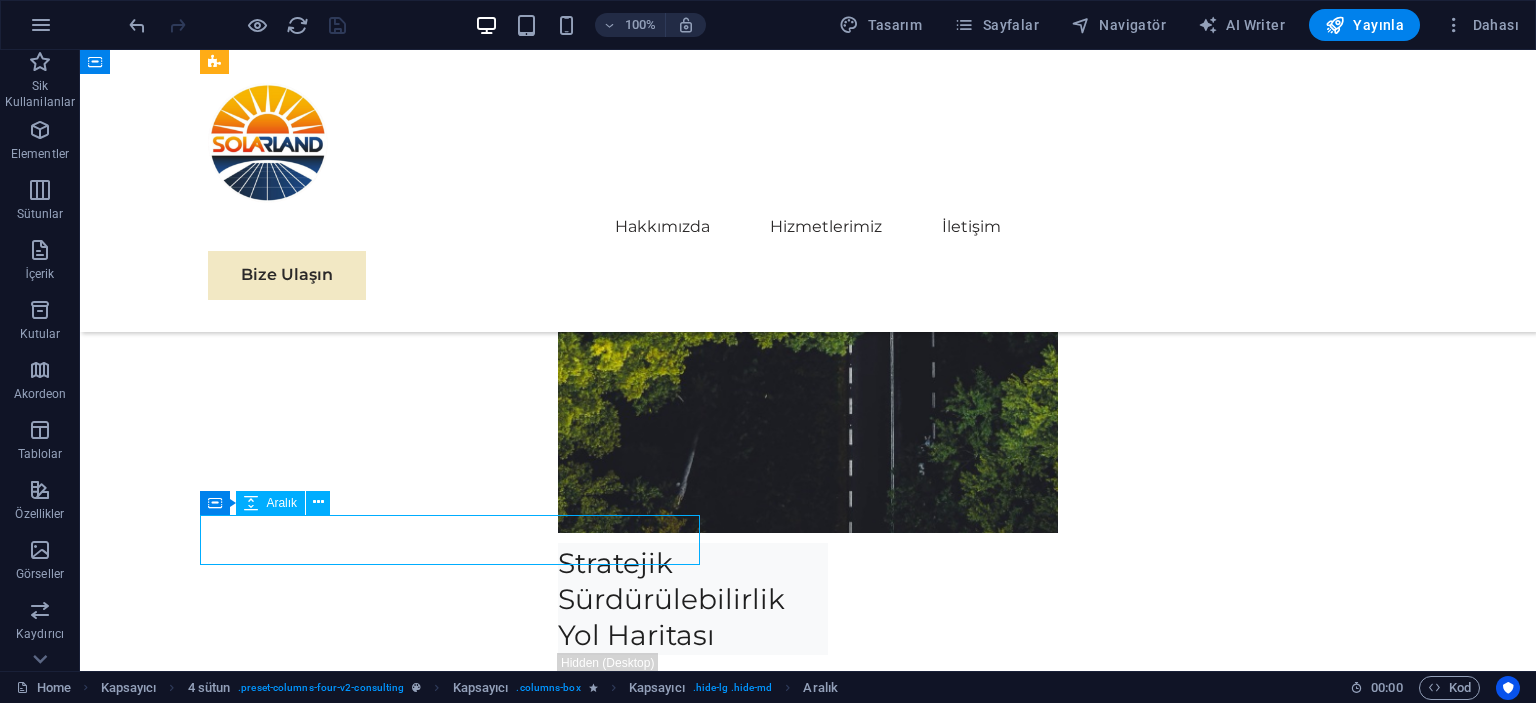 scroll, scrollTop: 8144, scrollLeft: 0, axis: vertical 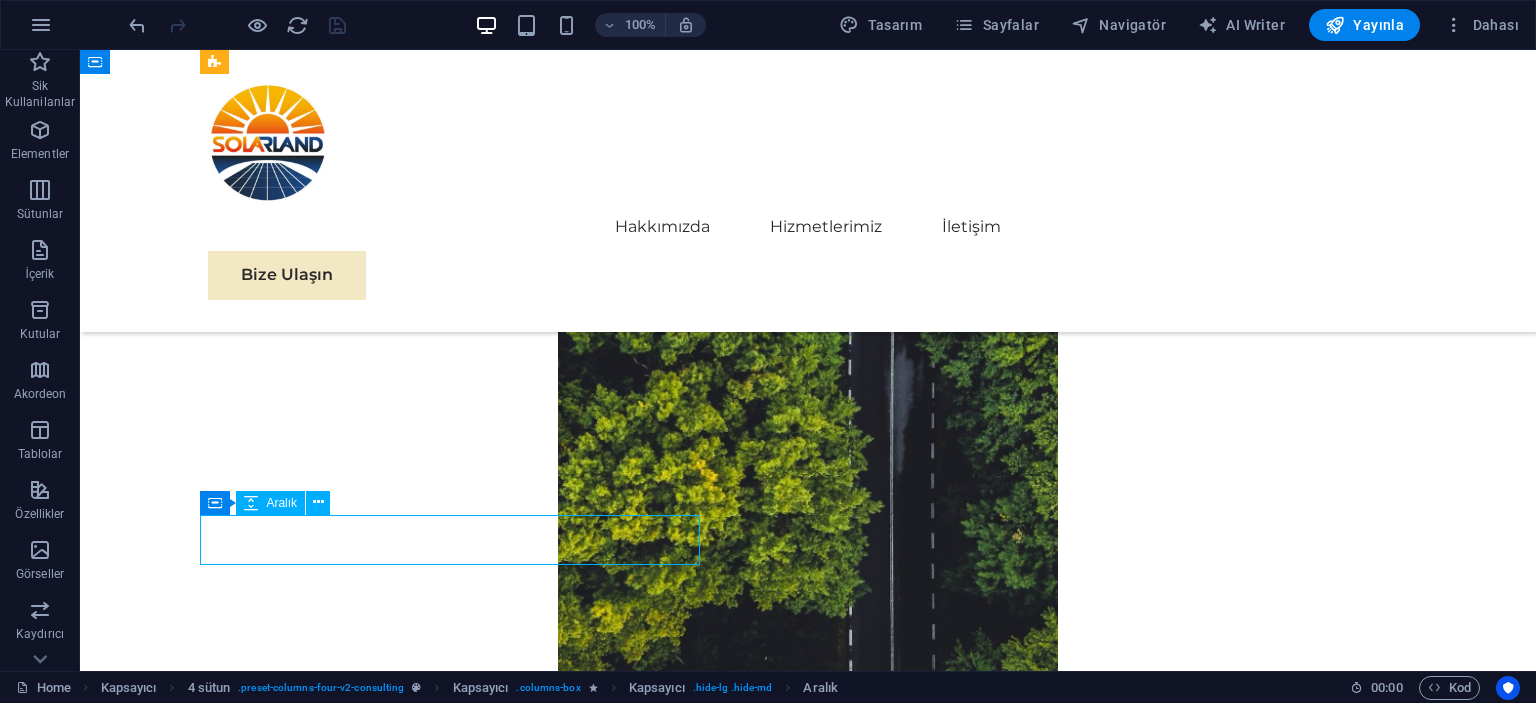 select on "px" 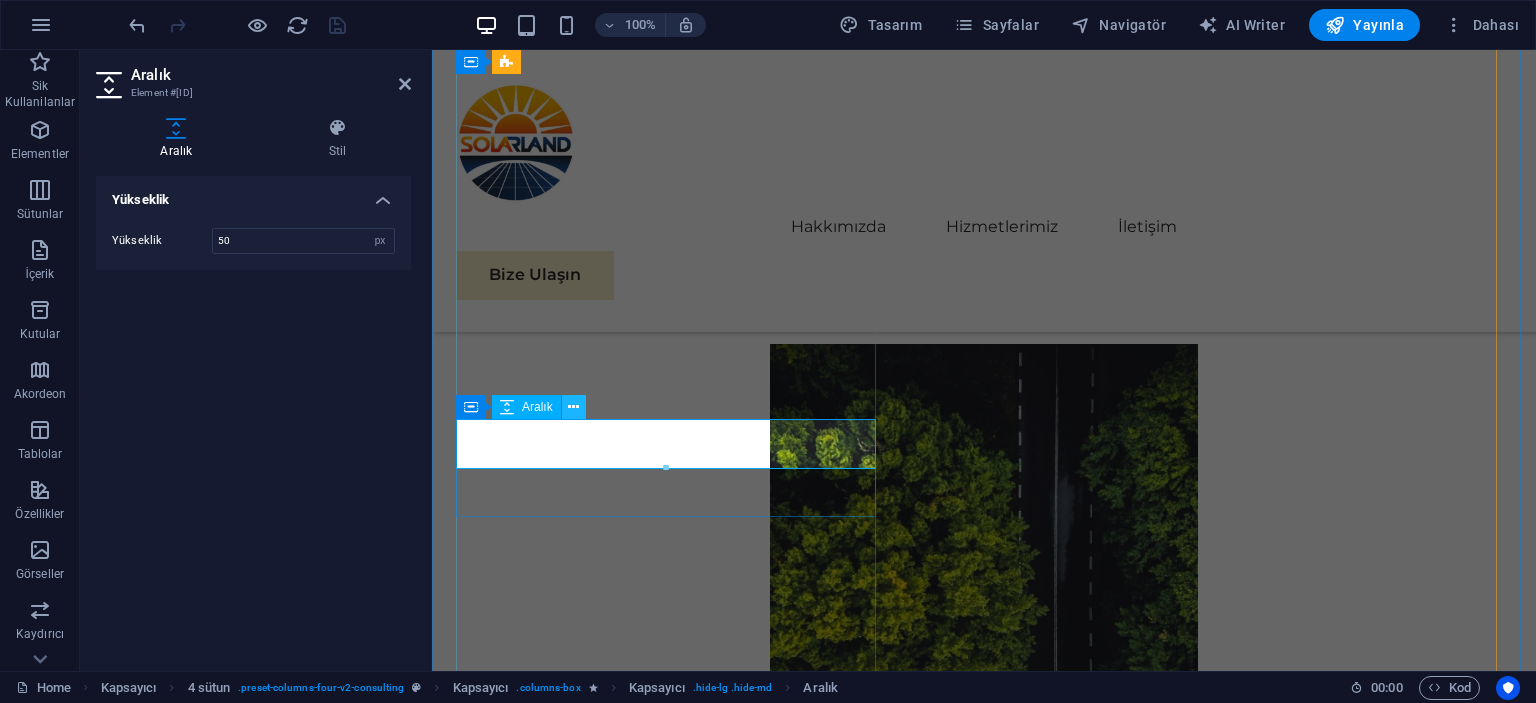 click at bounding box center (574, 407) 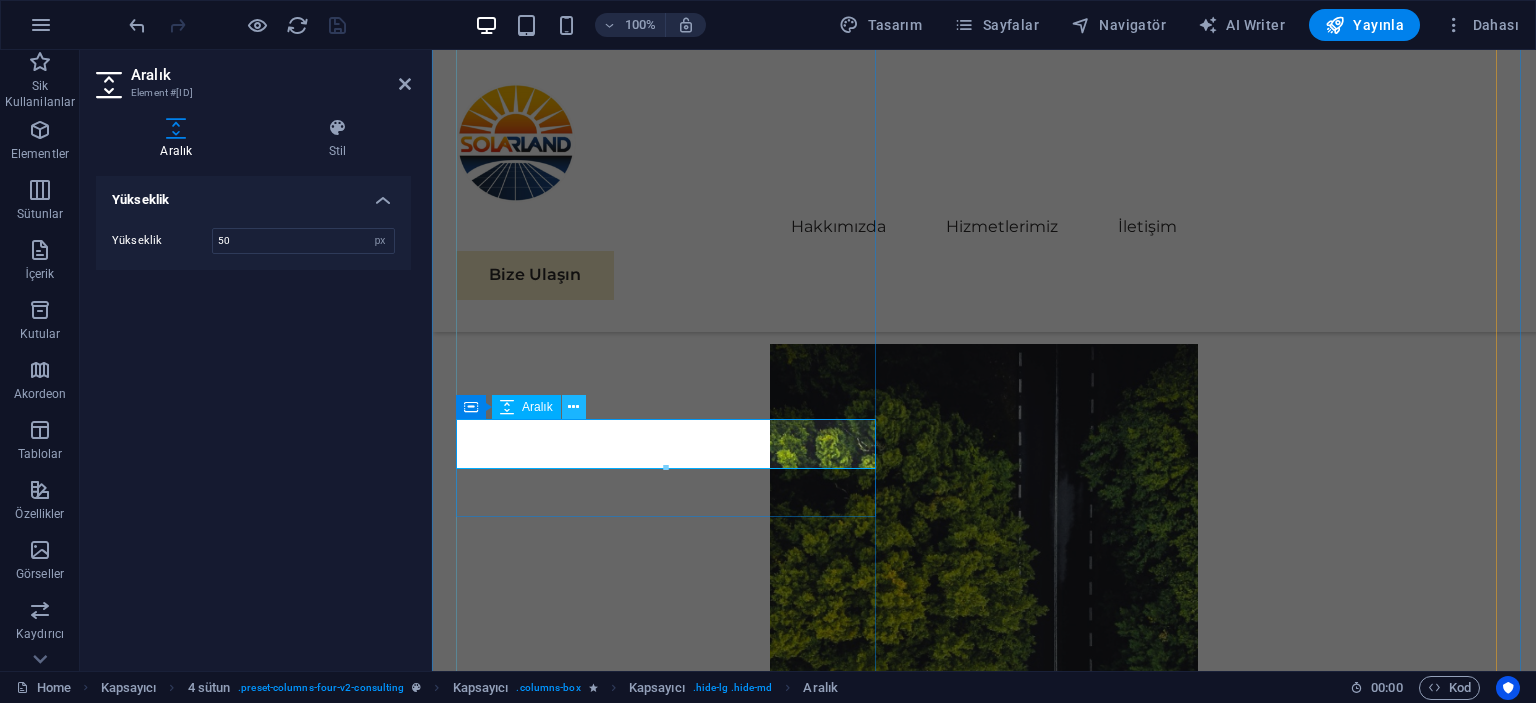 click at bounding box center [573, 407] 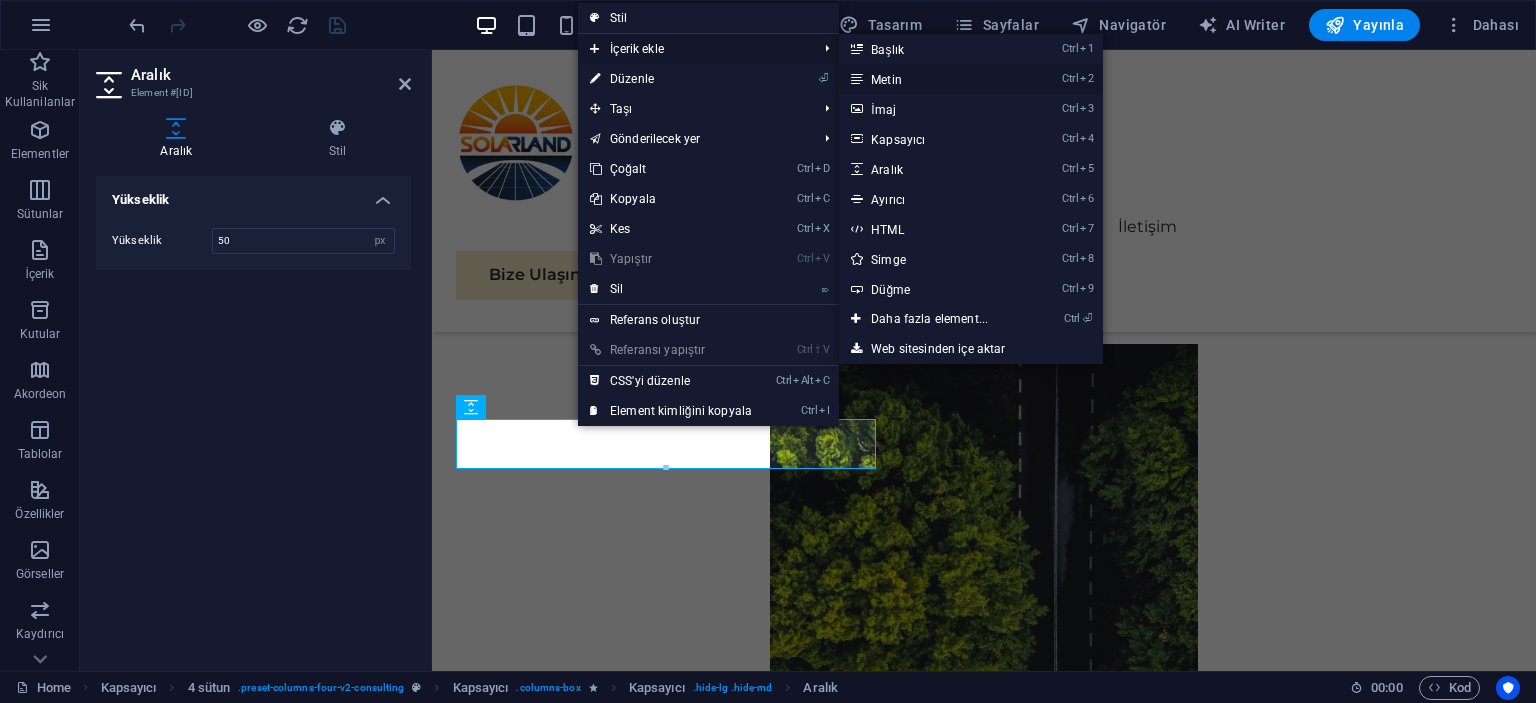 click on "Ctrl 2  Metin" at bounding box center (933, 79) 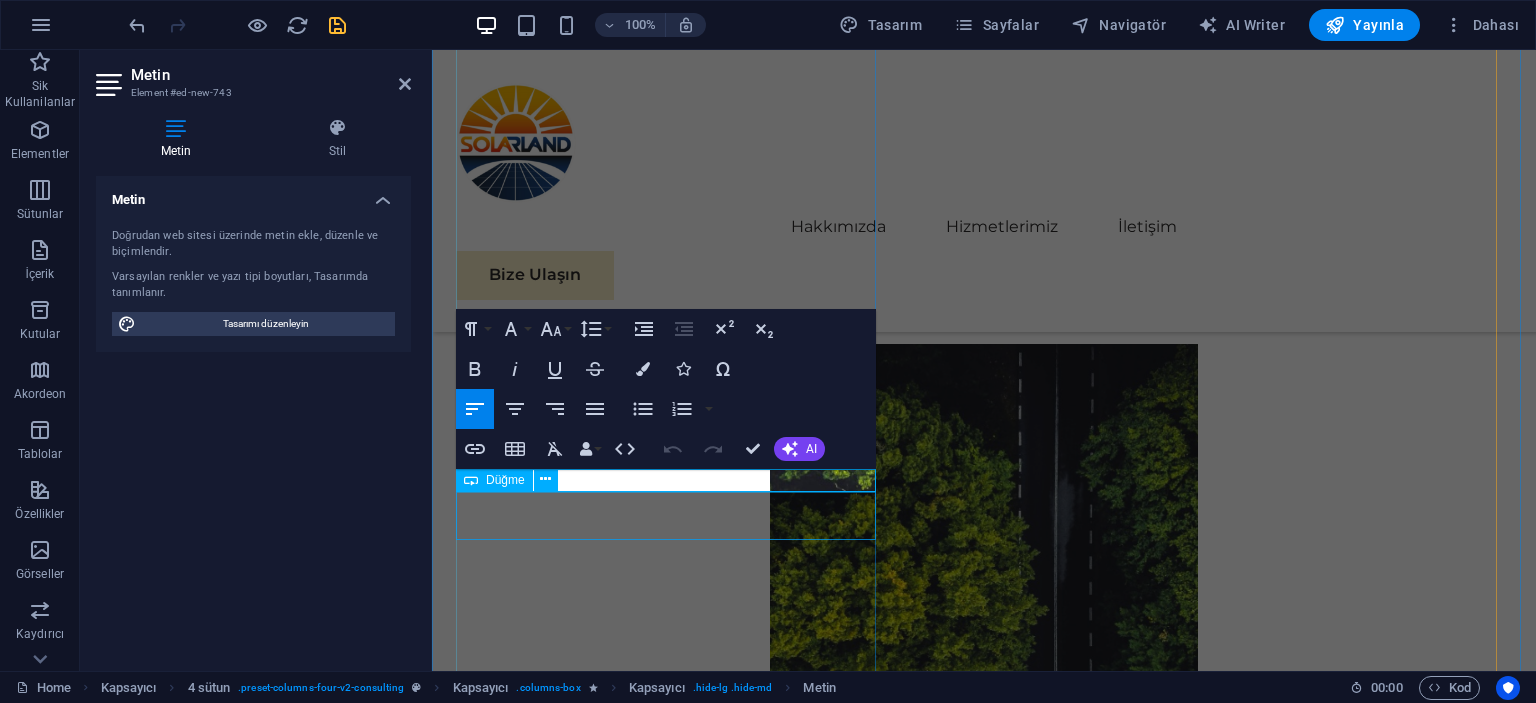 type 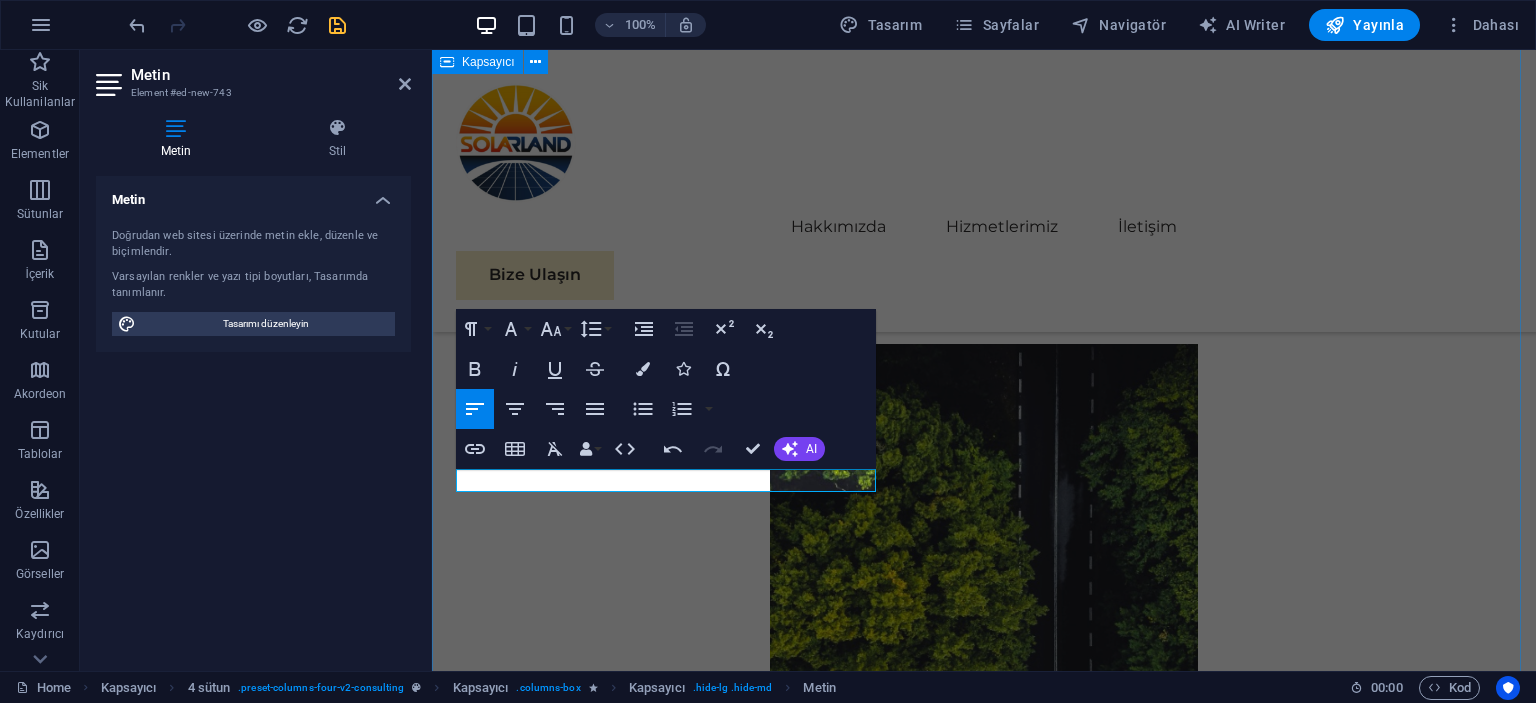 drag, startPoint x: 600, startPoint y: 483, endPoint x: 450, endPoint y: 471, distance: 150.47923 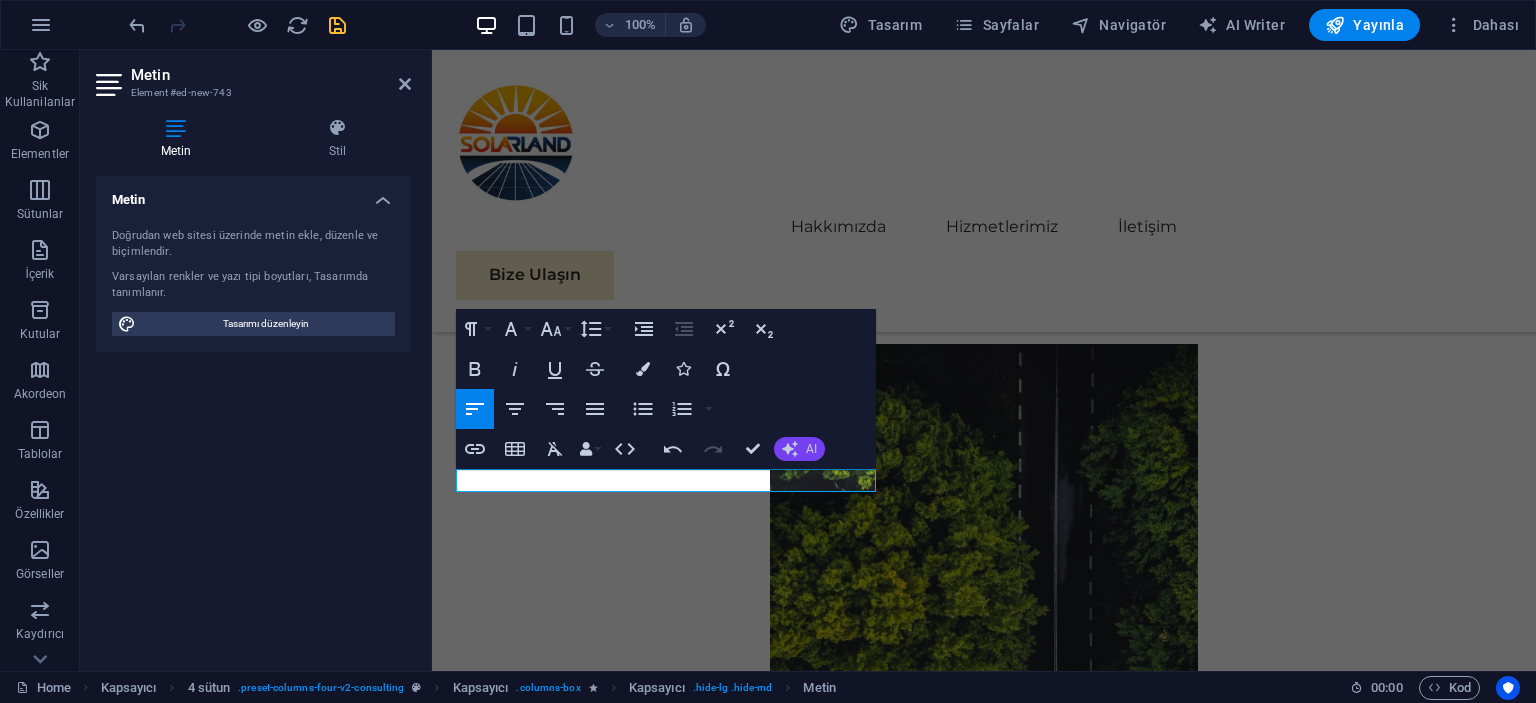 click 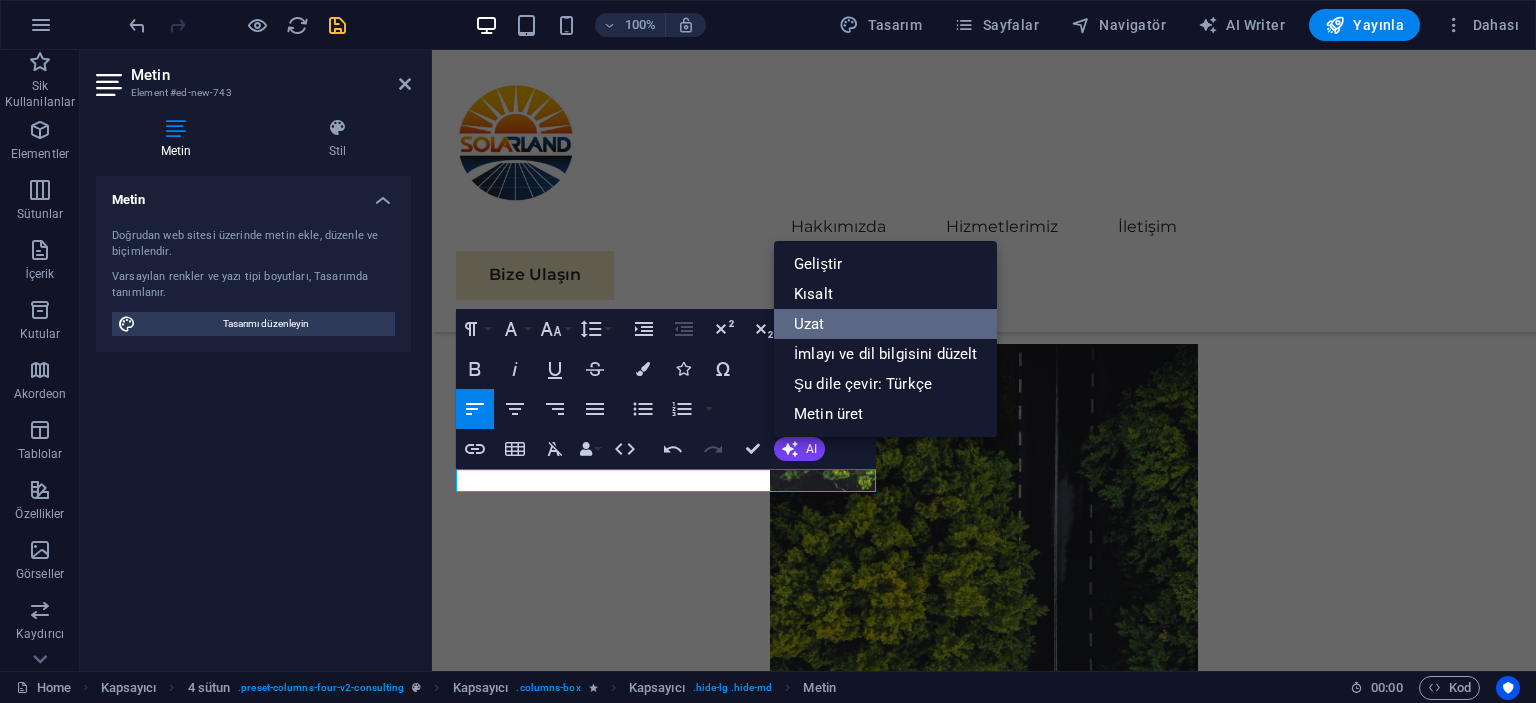 click on "Uzat" at bounding box center (885, 324) 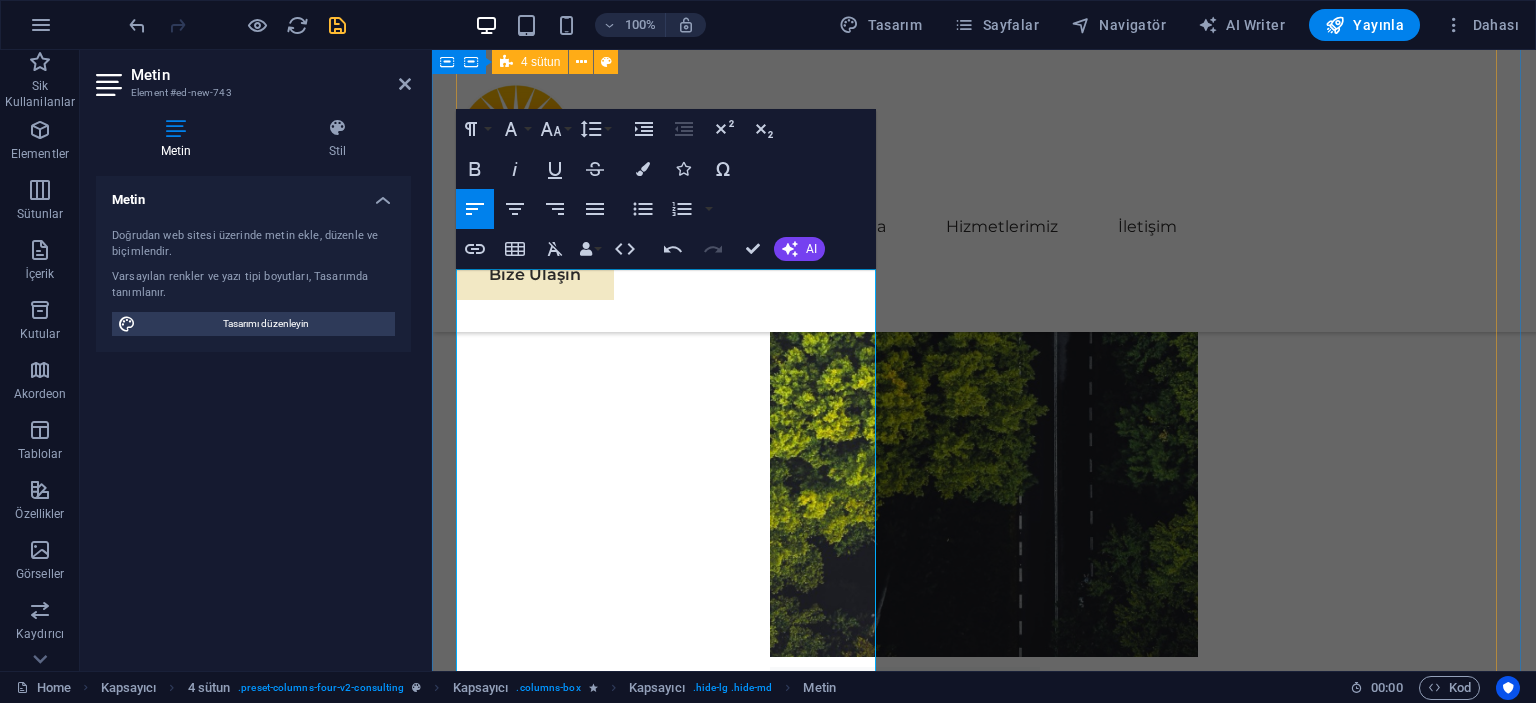 click on "01
EcoPower Dönüşüm Girişimi Devamını Oku Daha Az Oku 02 Stratejik Sürdürülebilirlik Yol Haritası Devamını Oku Daha Az Oku 03 Küresel Pazar Genişleme Stratejisi Devamını Oku Daha Az Oku 04 Yenilenebilir Enerji Optimizasyonu Devamını Oku Daha Az Oku" at bounding box center (984, 7009) 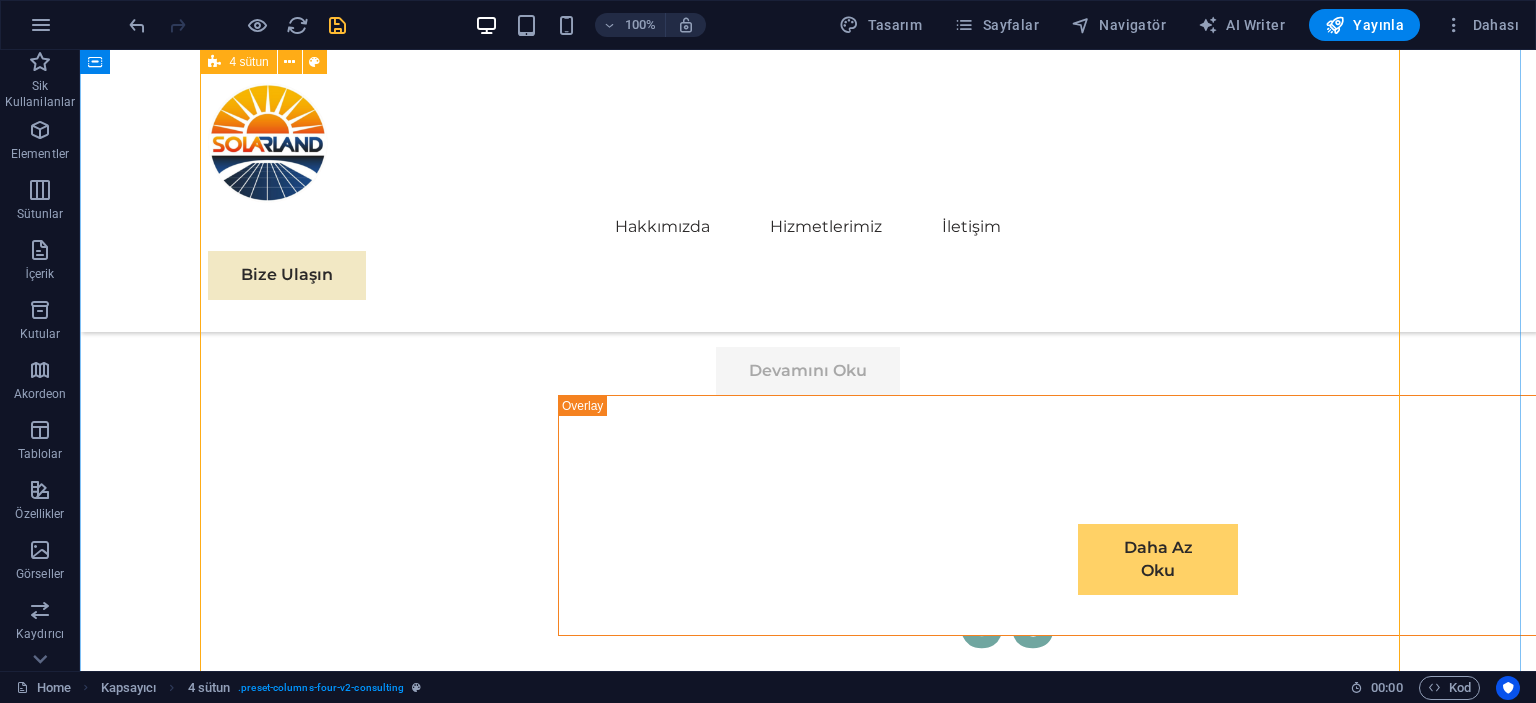 scroll, scrollTop: 8606, scrollLeft: 0, axis: vertical 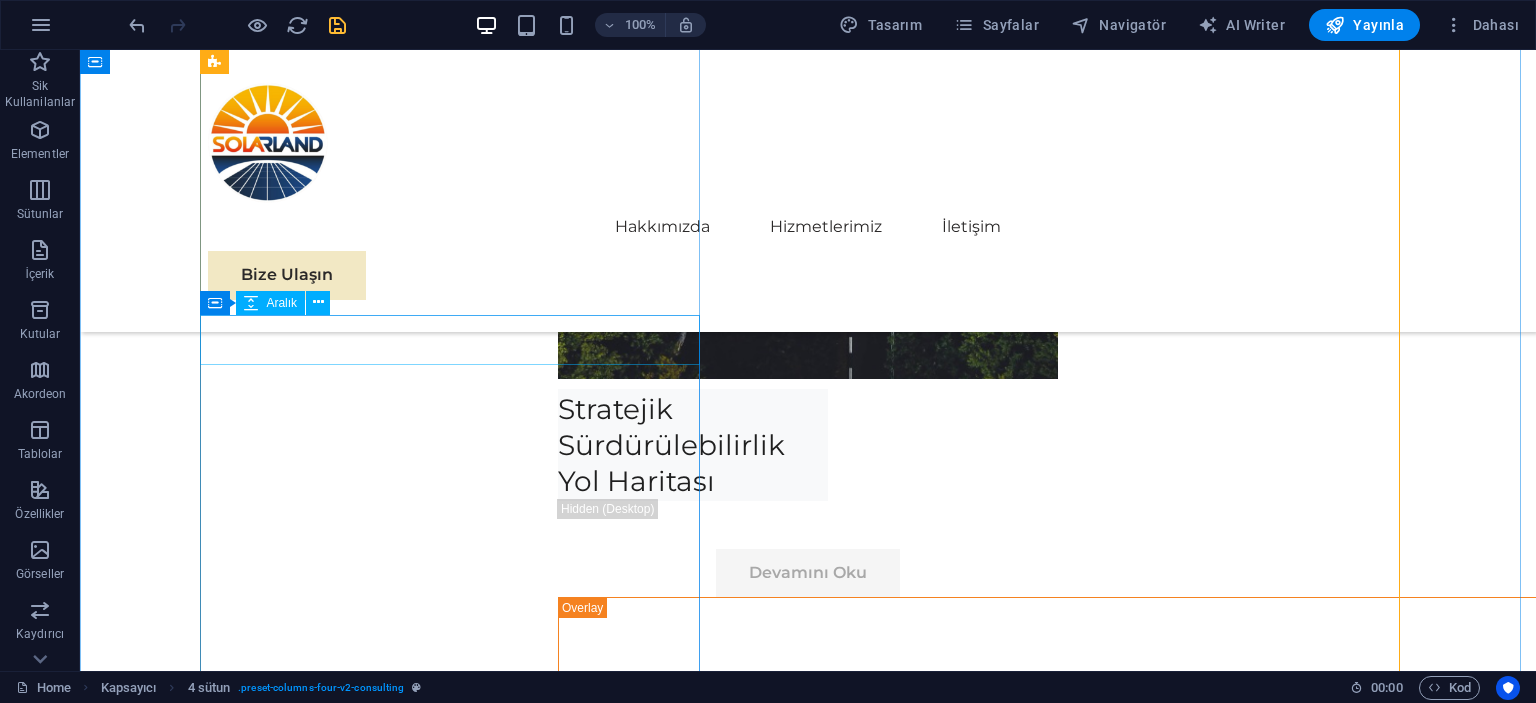 click at bounding box center [458, 4952] 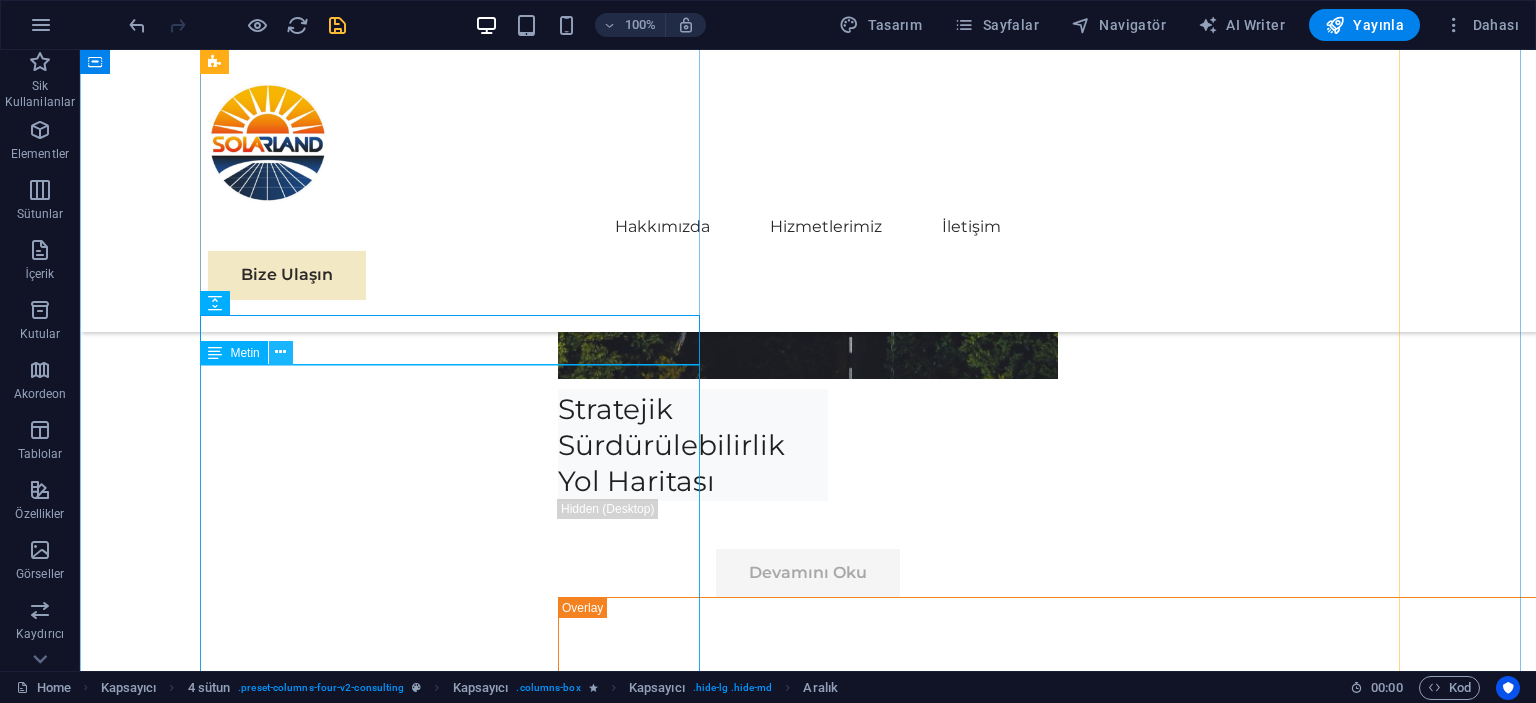 click at bounding box center [280, 352] 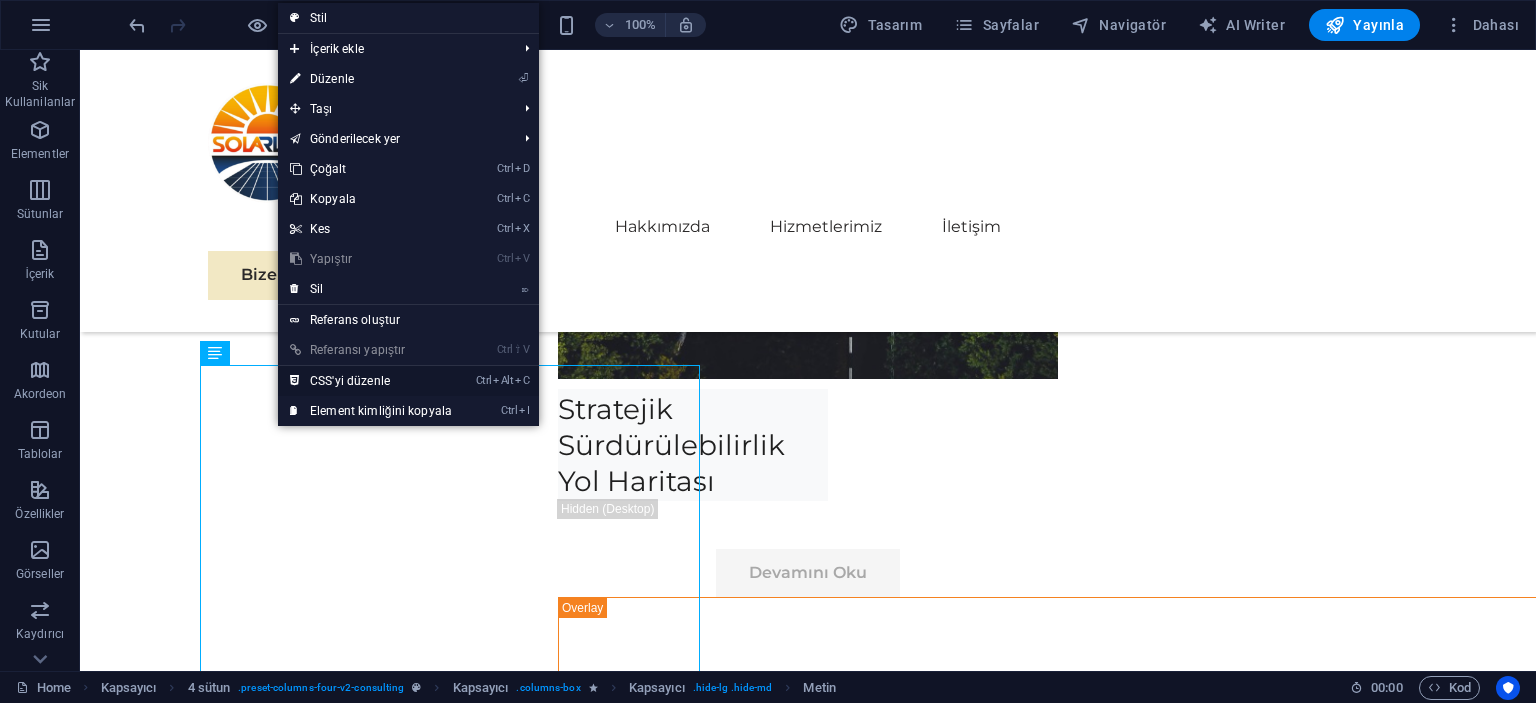 click on "Ctrl Alt C  CSS'yi düzenle" at bounding box center [371, 381] 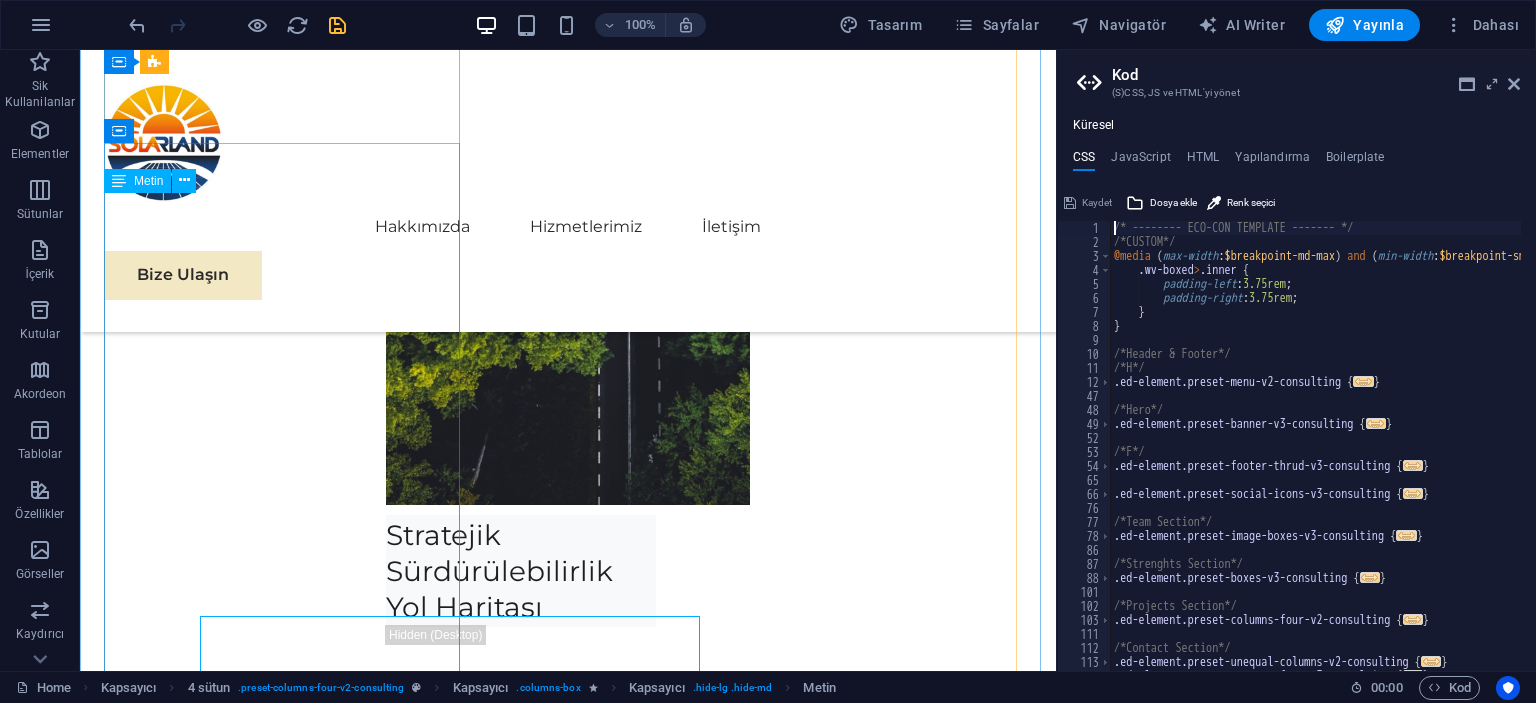 scroll, scrollTop: 8355, scrollLeft: 0, axis: vertical 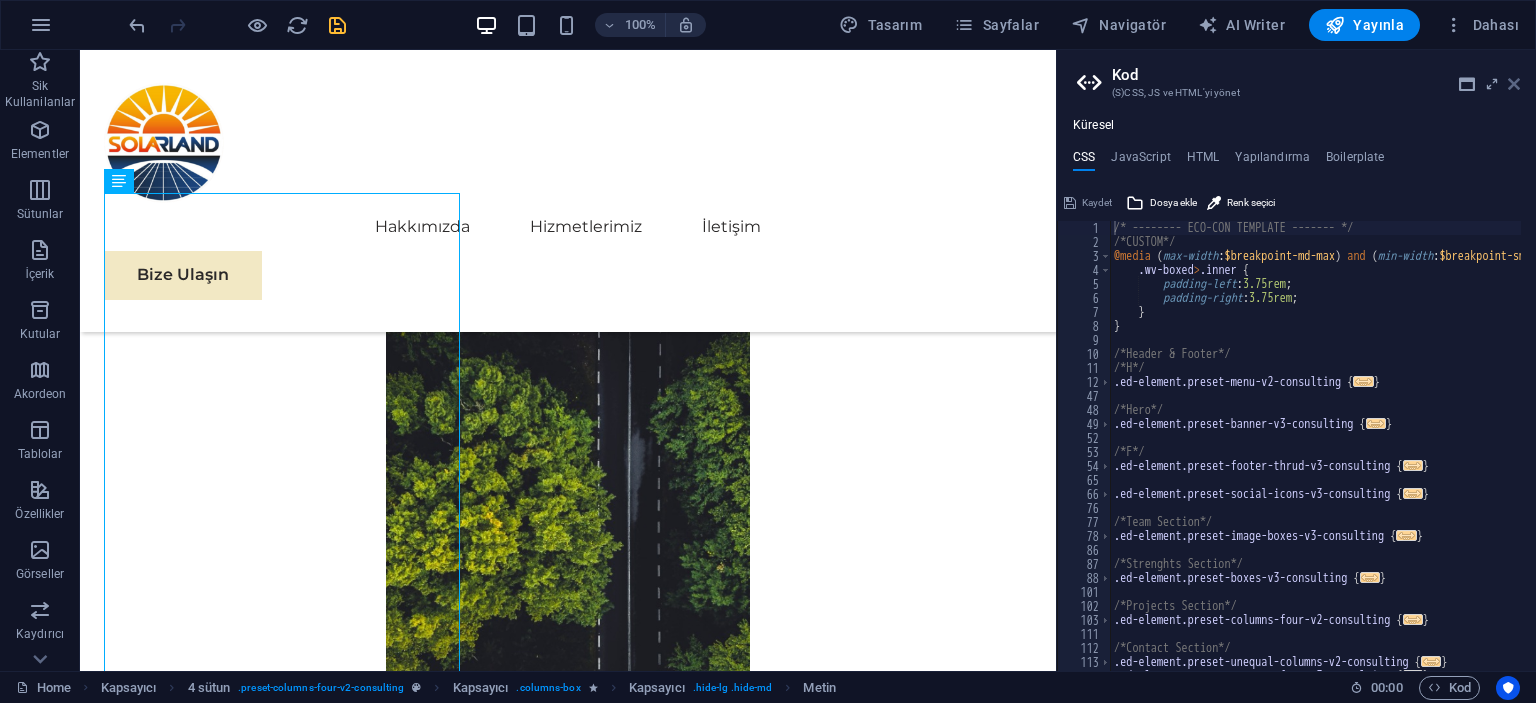 click at bounding box center (1514, 84) 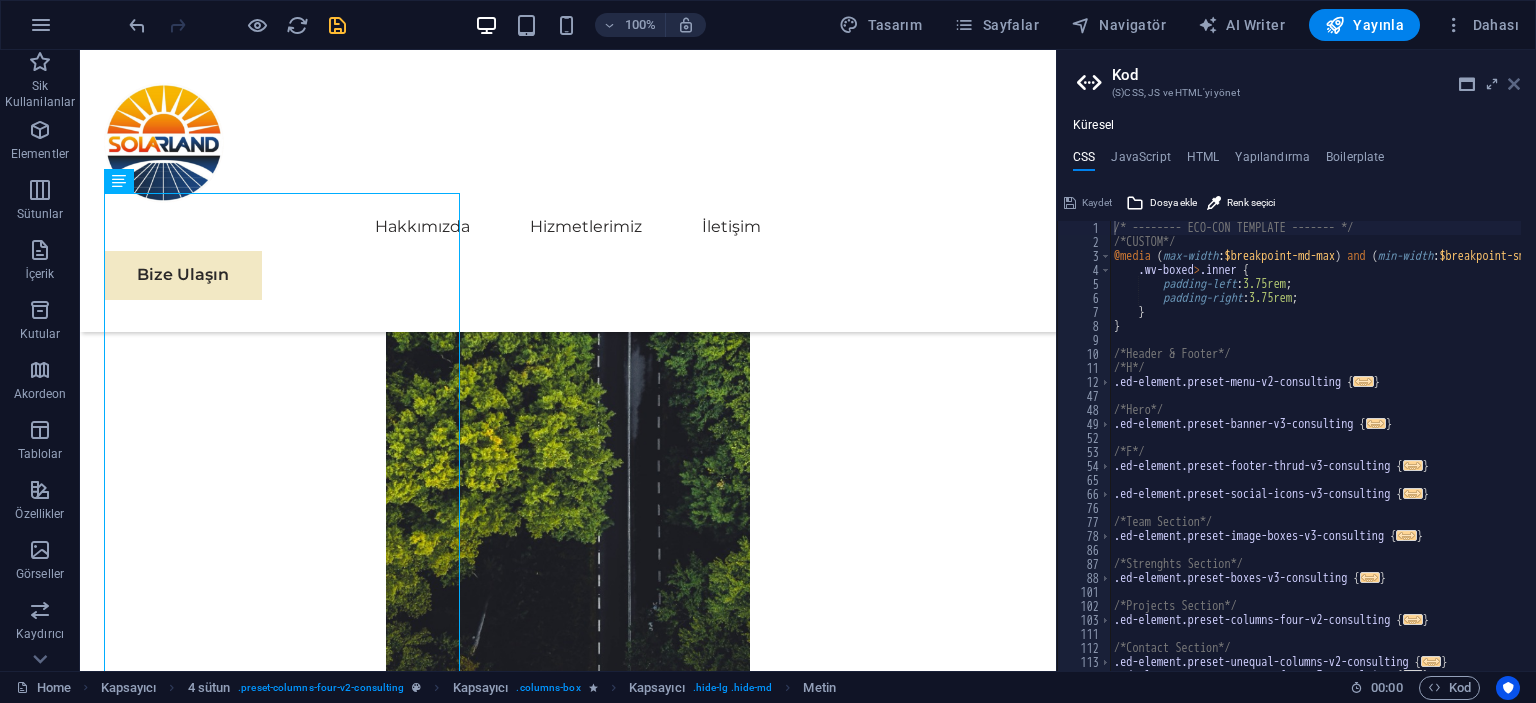 scroll, scrollTop: 8606, scrollLeft: 0, axis: vertical 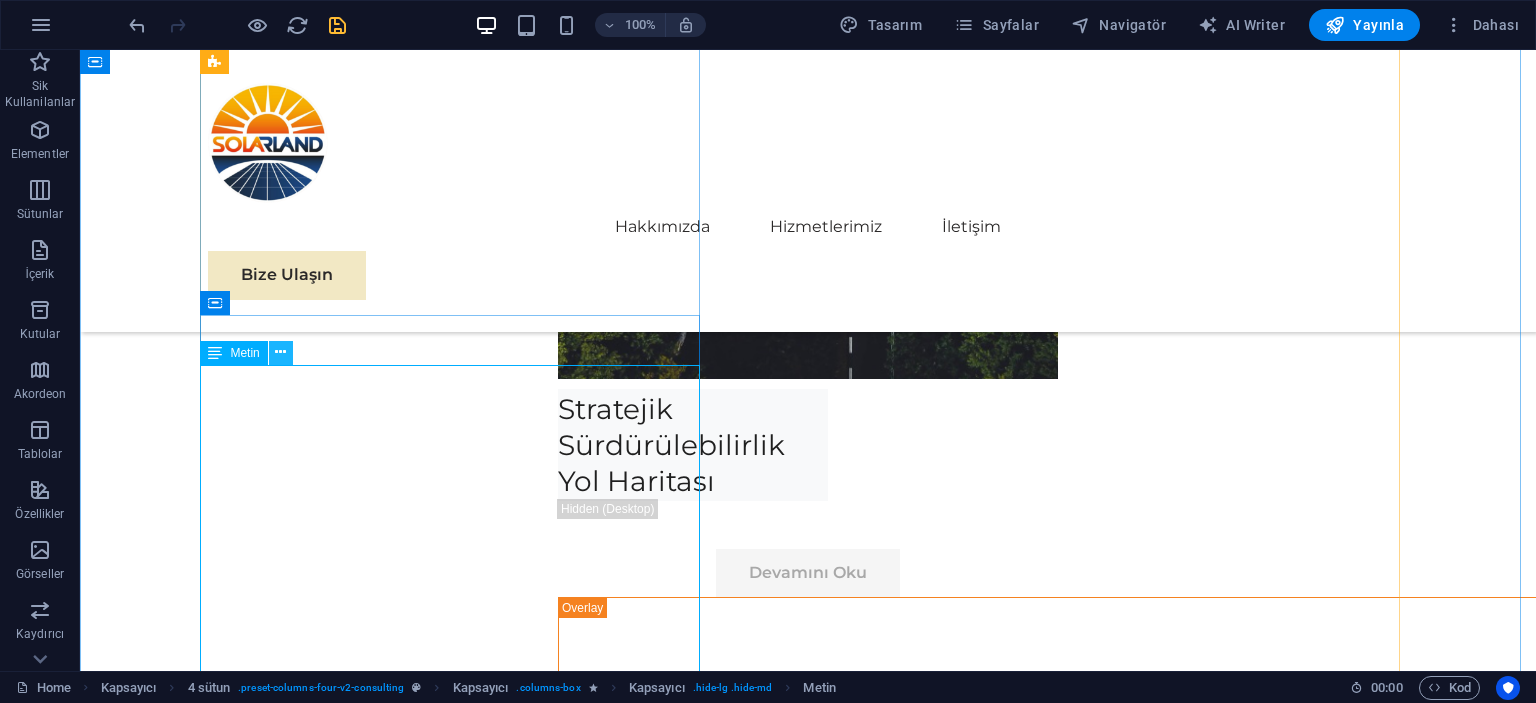 click at bounding box center (281, 353) 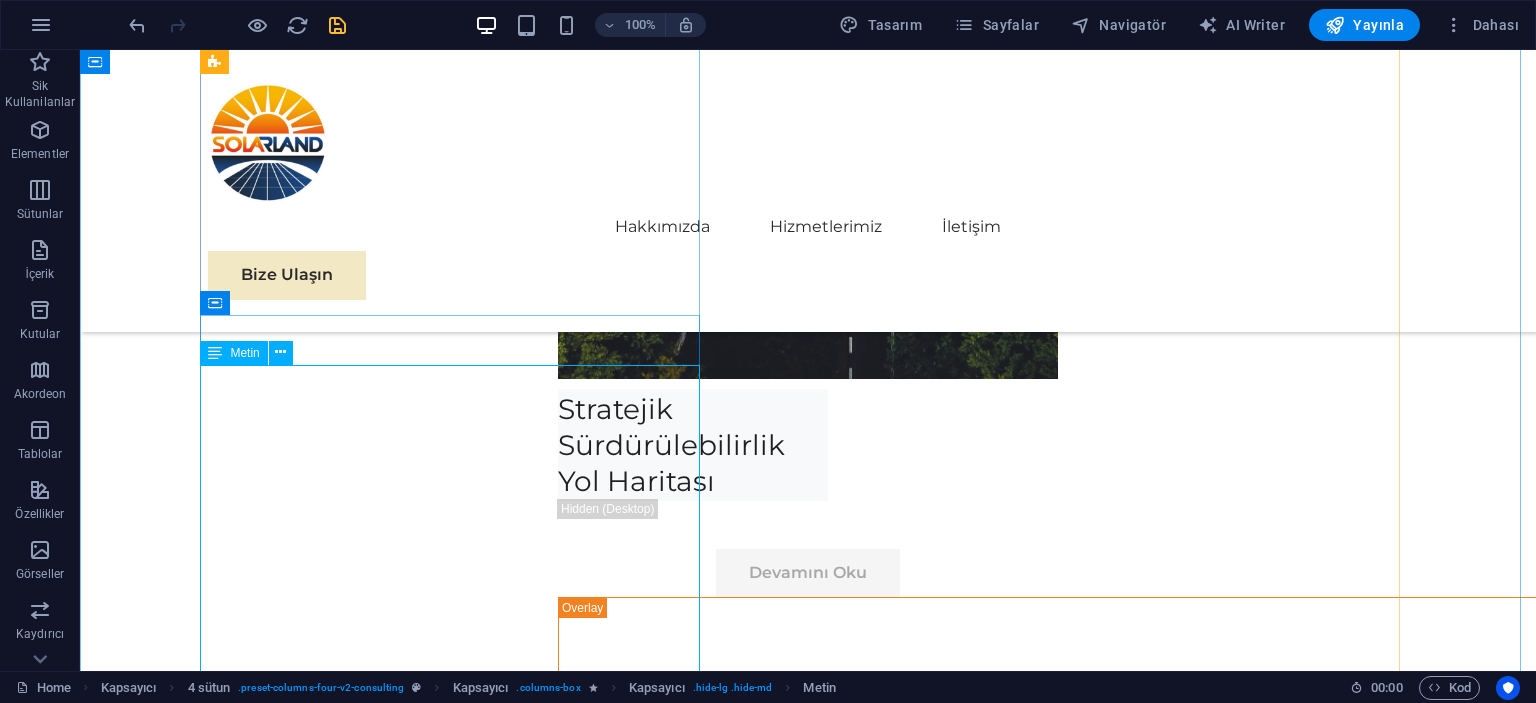 click on "Metin" at bounding box center (233, 353) 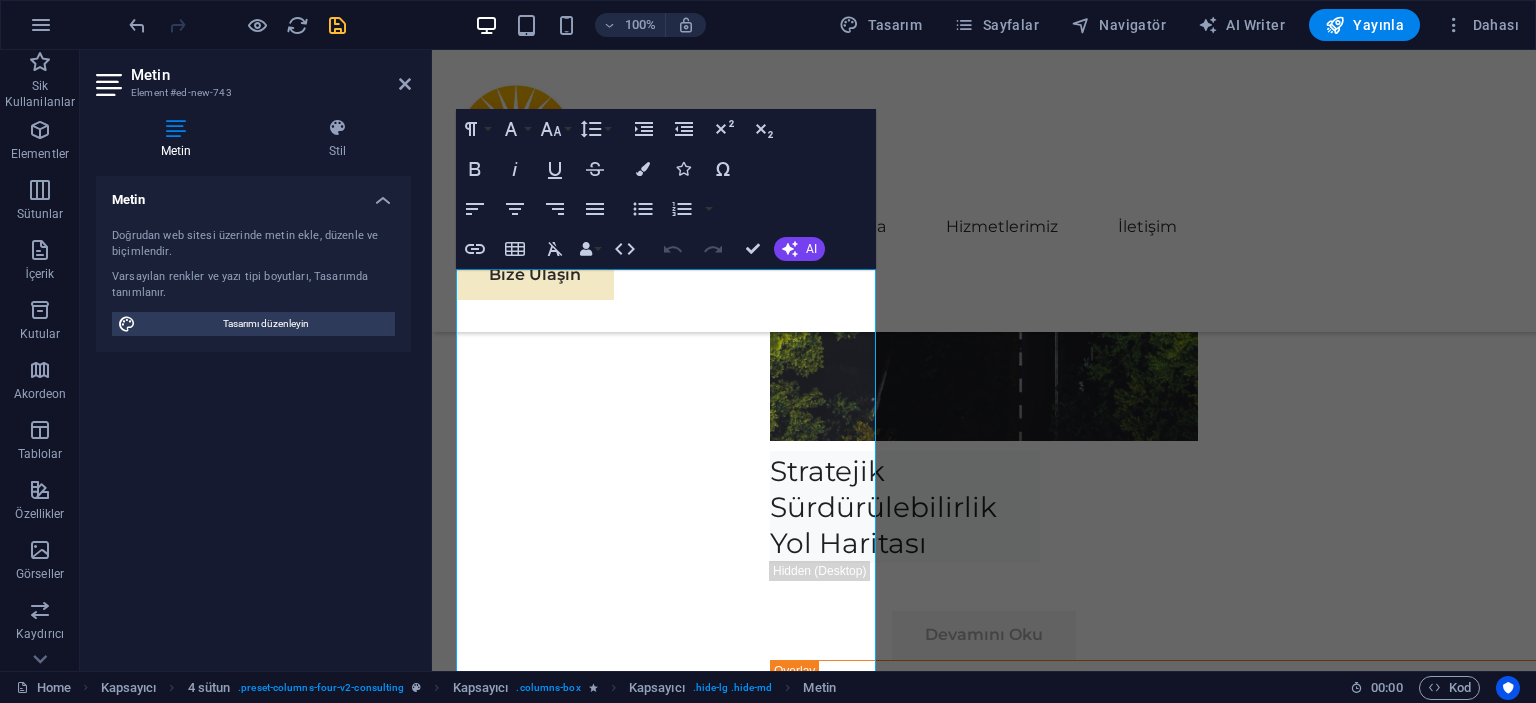 scroll, scrollTop: 8344, scrollLeft: 0, axis: vertical 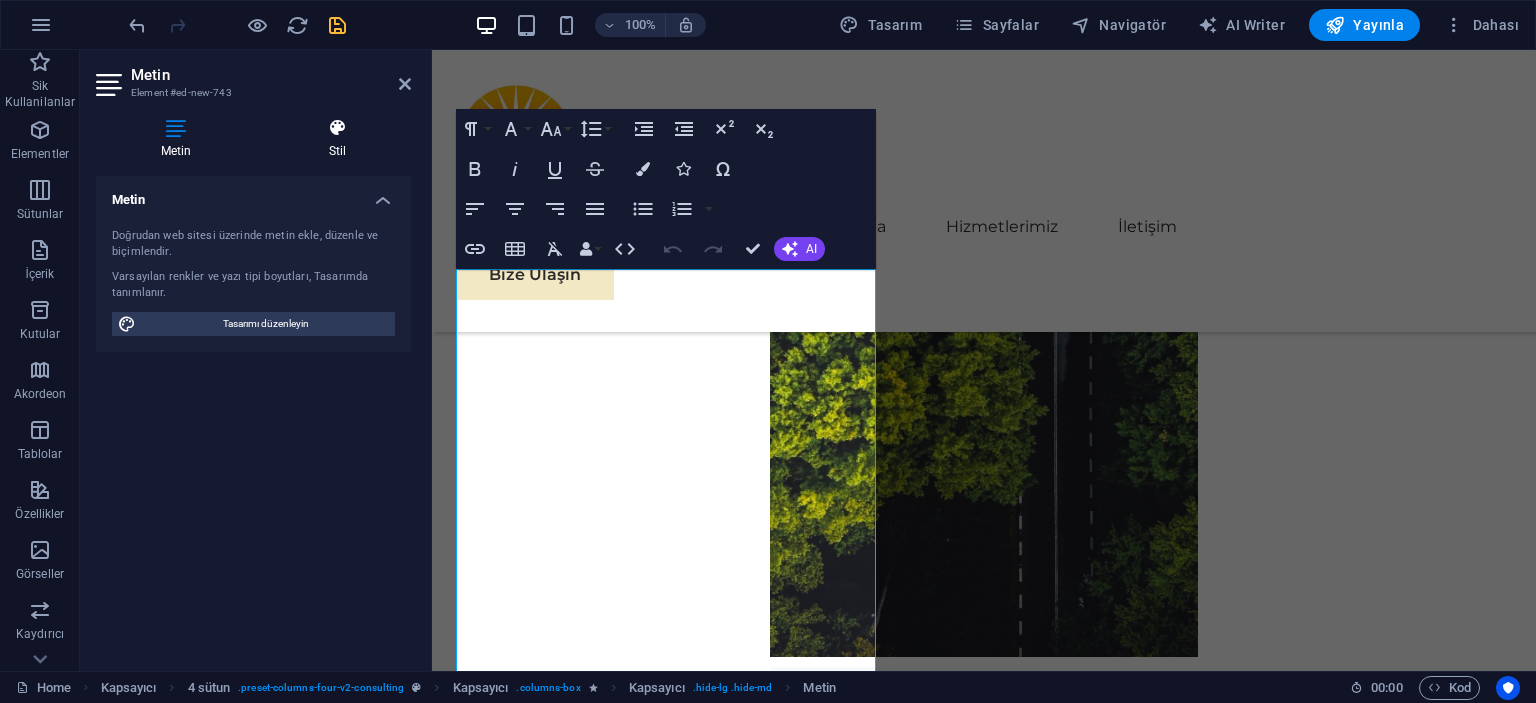 click at bounding box center (337, 128) 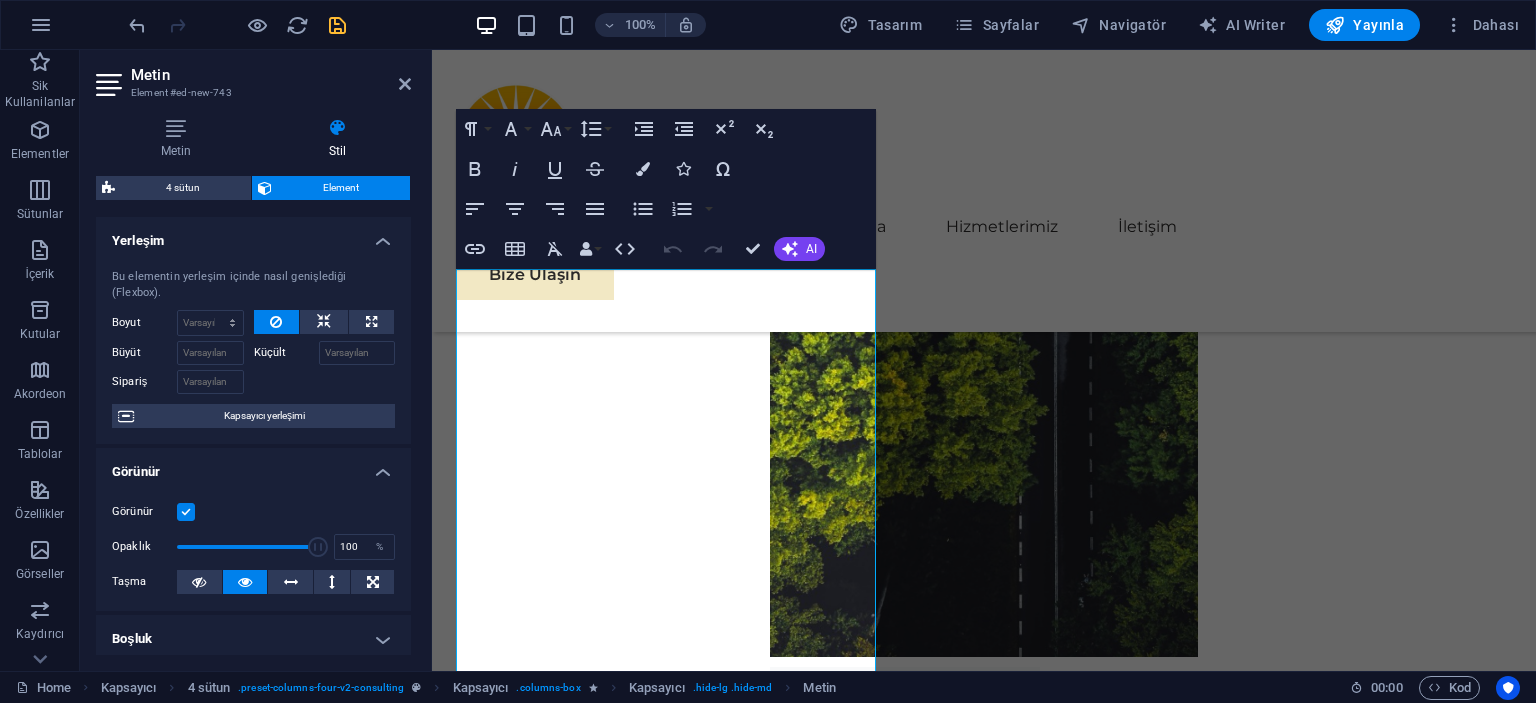 click at bounding box center [186, 512] 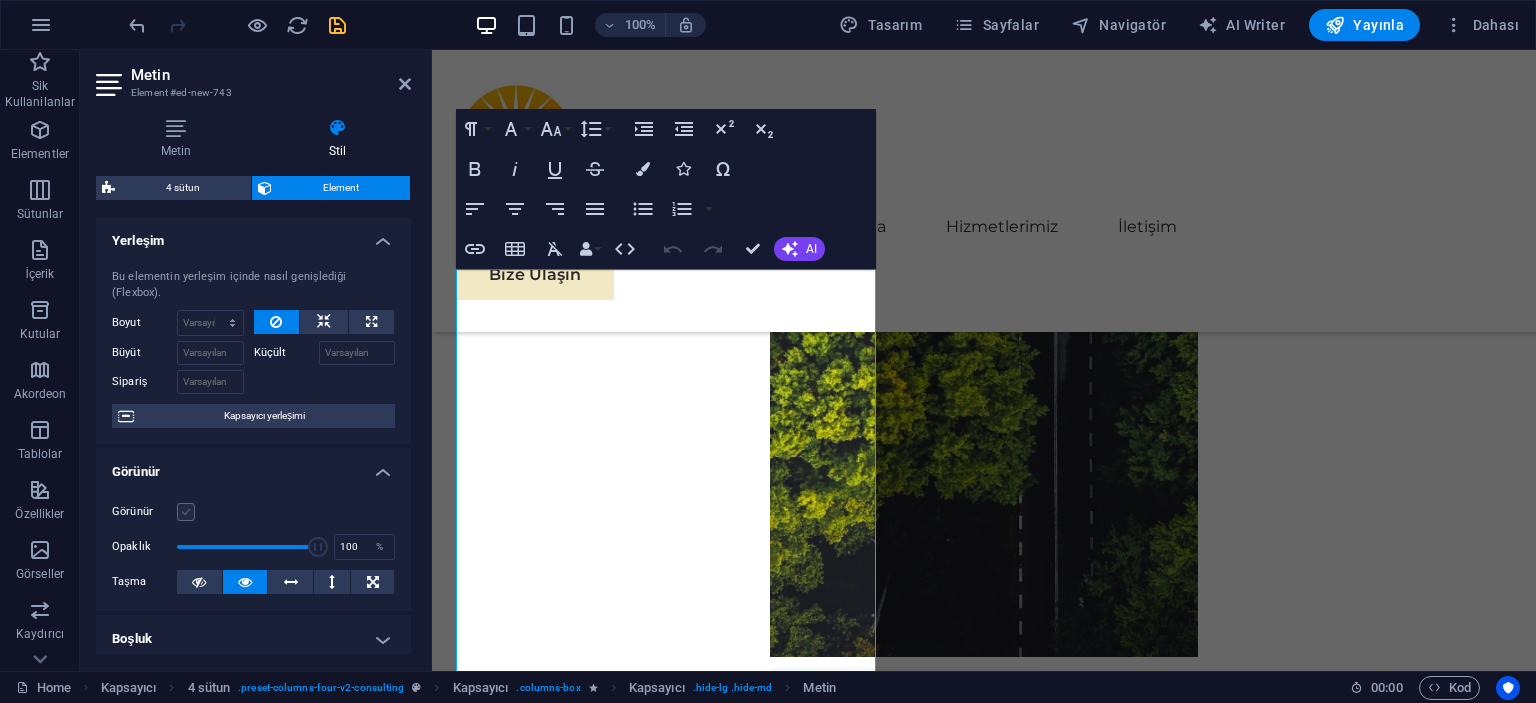 click at bounding box center [186, 512] 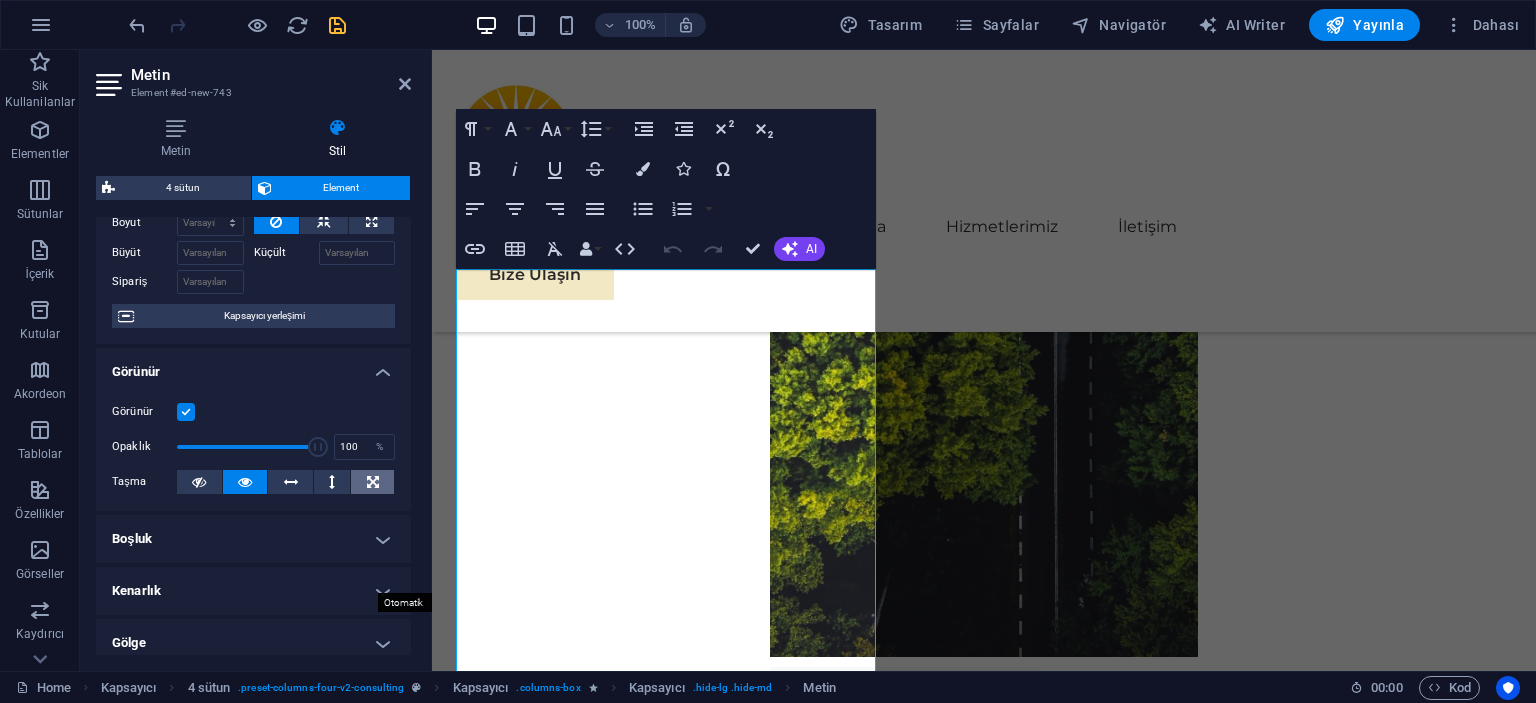 scroll, scrollTop: 200, scrollLeft: 0, axis: vertical 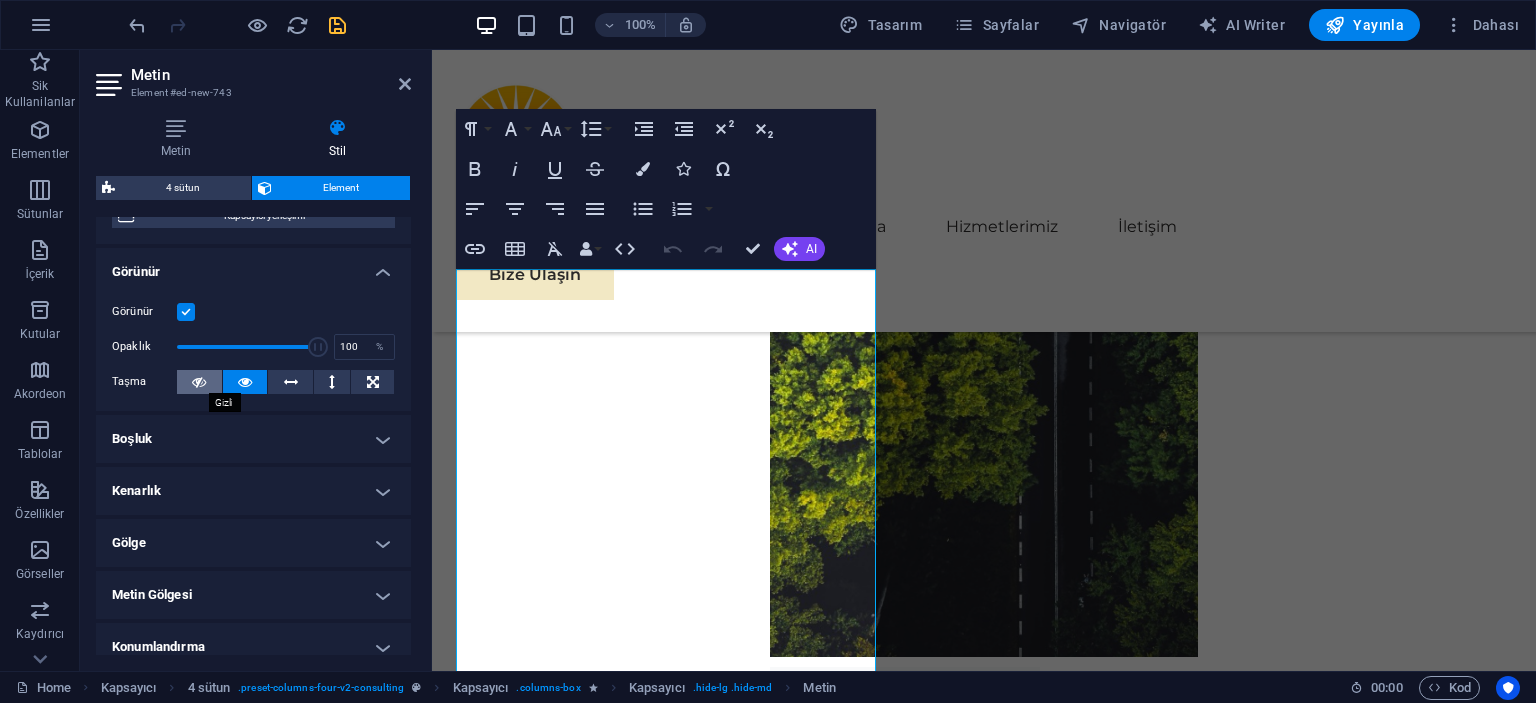 click at bounding box center (199, 382) 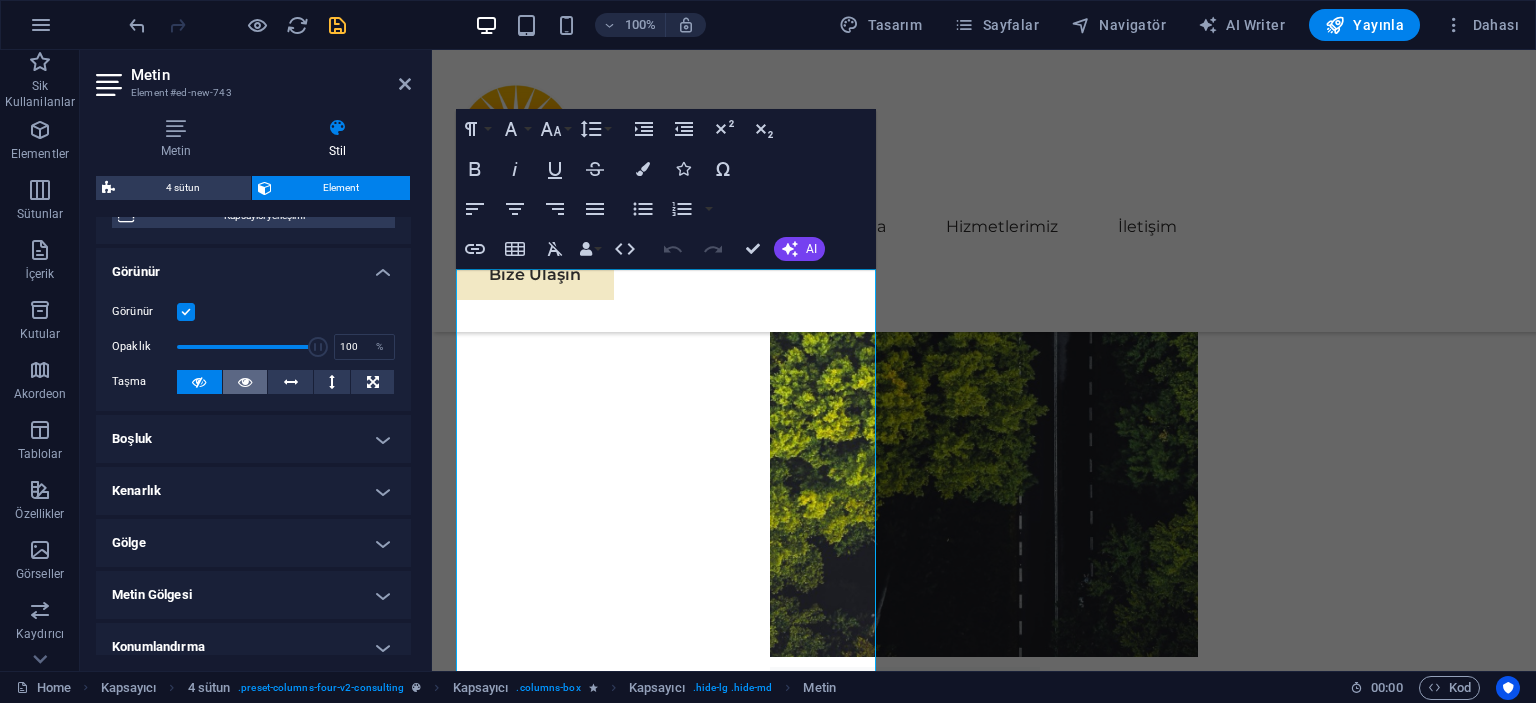 click at bounding box center (245, 382) 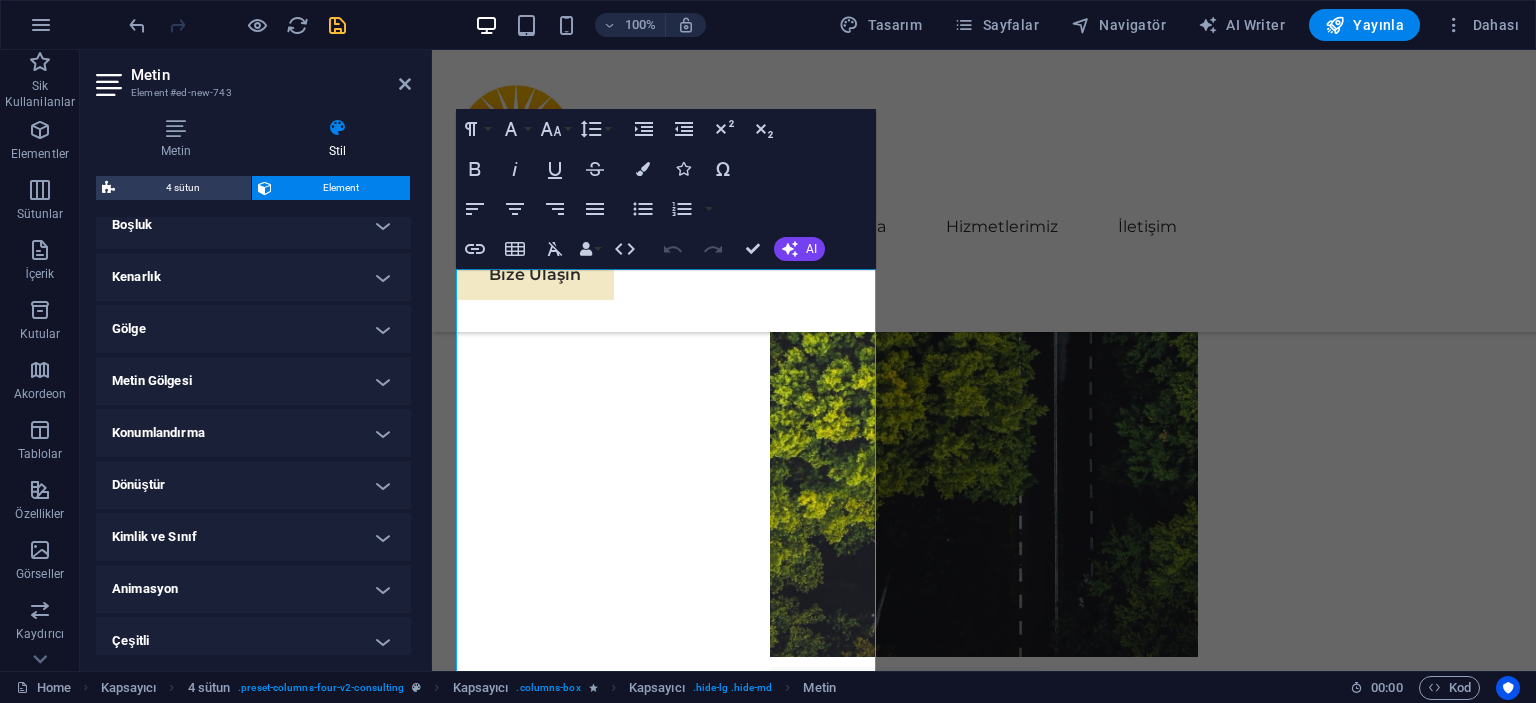 scroll, scrollTop: 423, scrollLeft: 0, axis: vertical 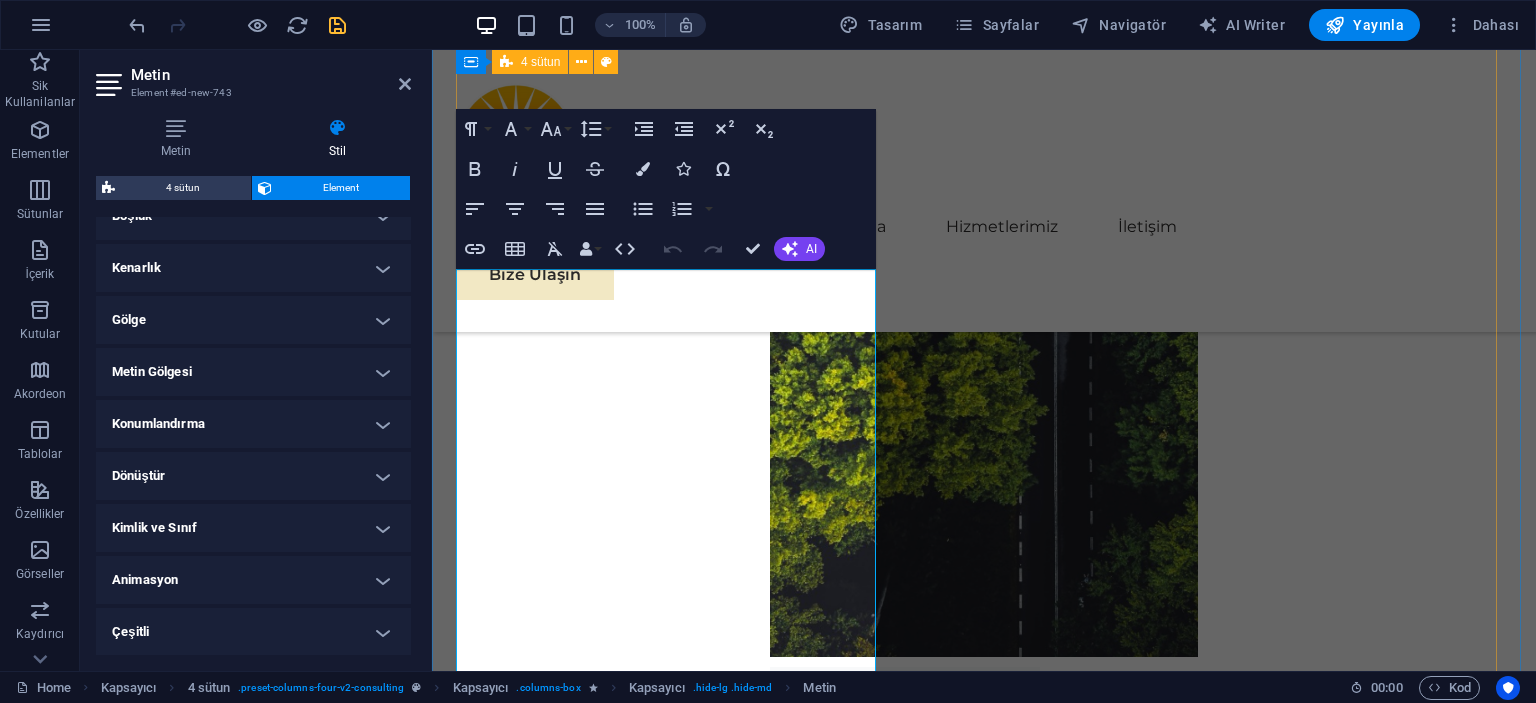 click on "01
EcoPower Dönüşüm Girişimi Devamını Oku Daha Az Oku 02 Stratejik Sürdürülebilirlik Yol Haritası Devamını Oku Daha Az Oku 03 Küresel Pazar Genişleme Stratejisi Devamını Oku Daha Az Oku 04 Yenilenebilir Enerji Optimizasyonu Devamını Oku Daha Az Oku" at bounding box center (984, 7009) 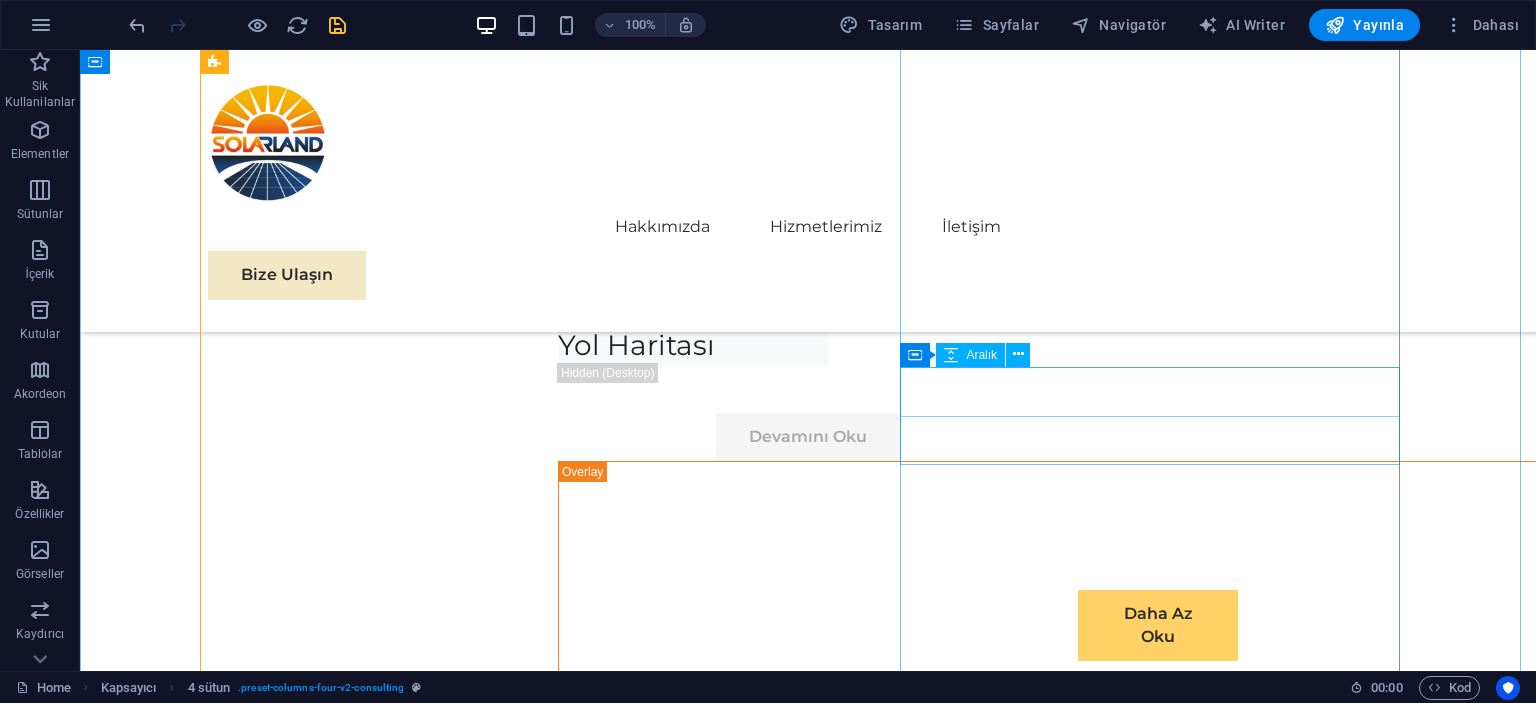 scroll, scrollTop: 8906, scrollLeft: 0, axis: vertical 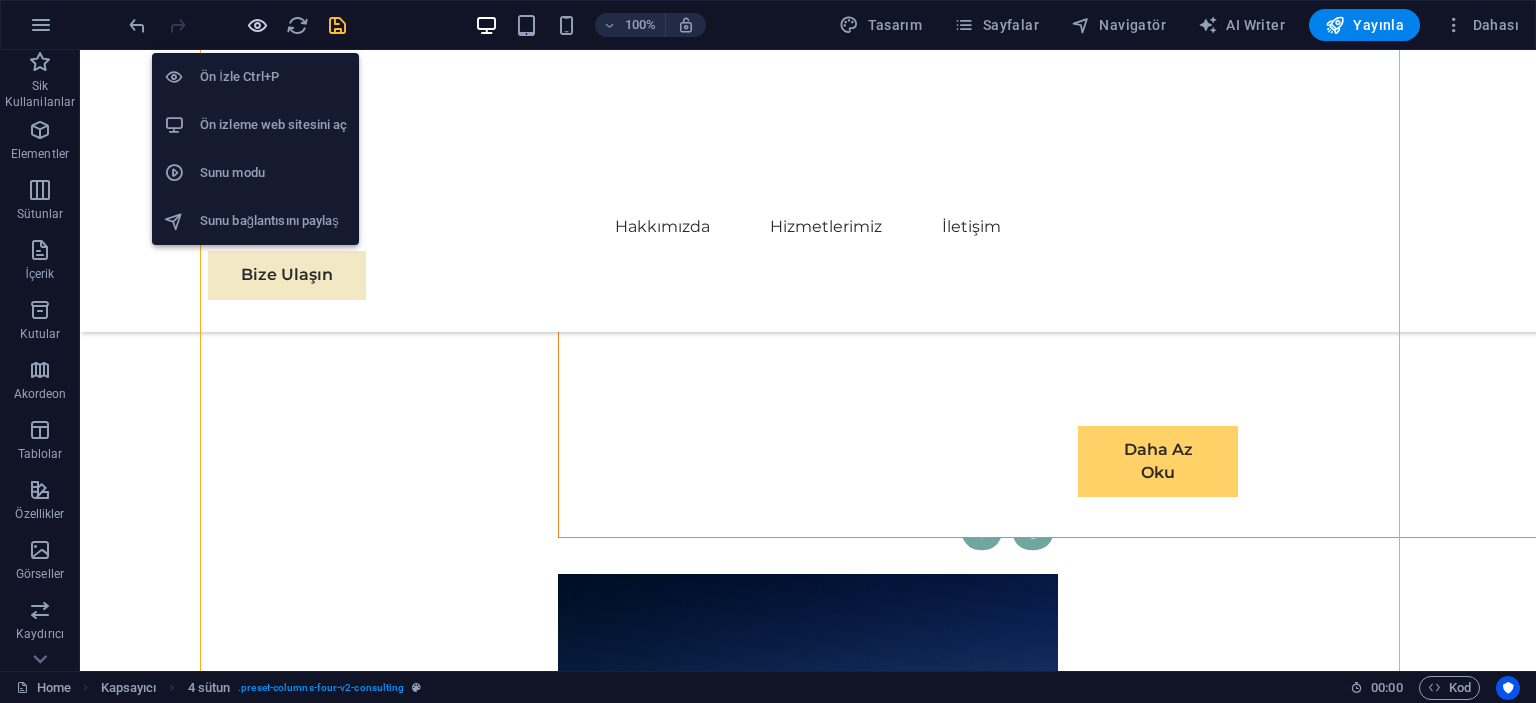 click at bounding box center [257, 25] 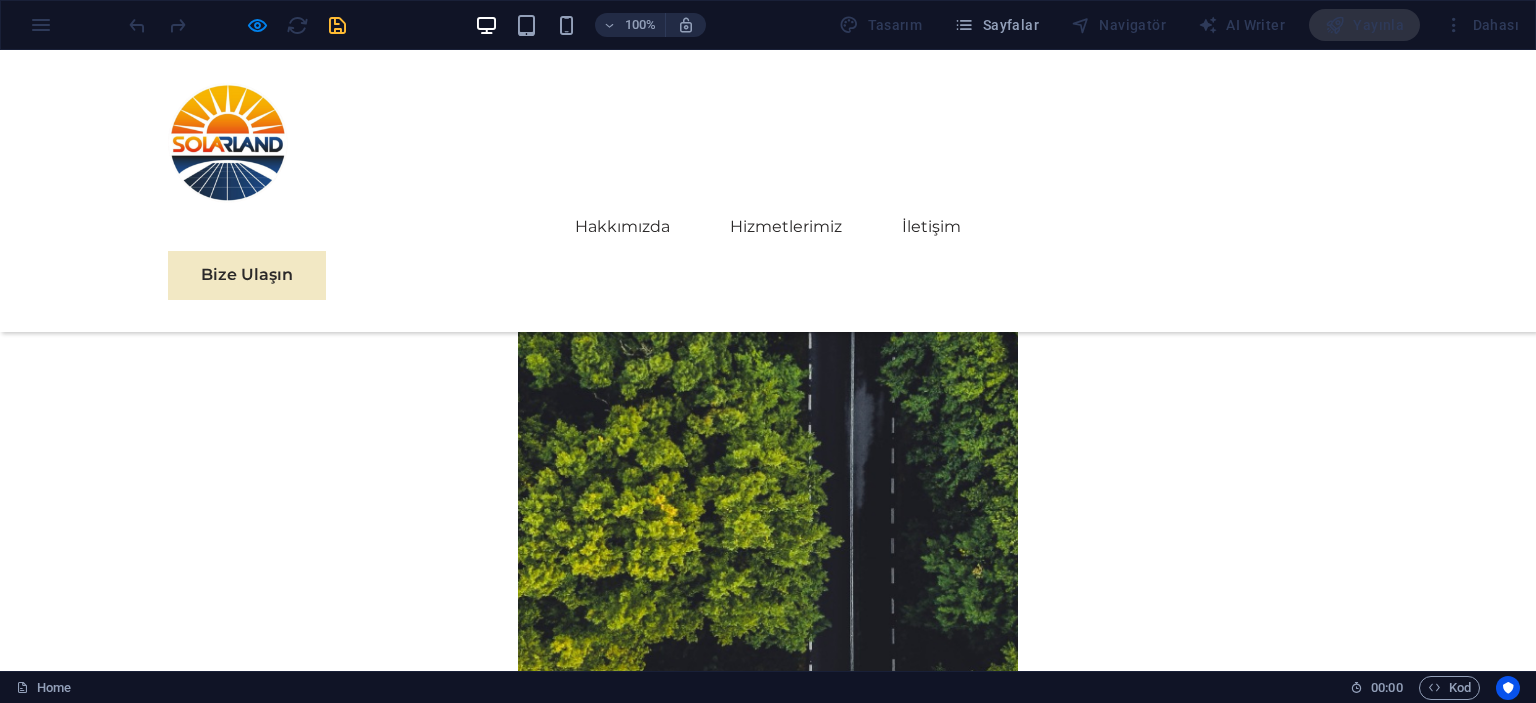 scroll, scrollTop: 7242, scrollLeft: 0, axis: vertical 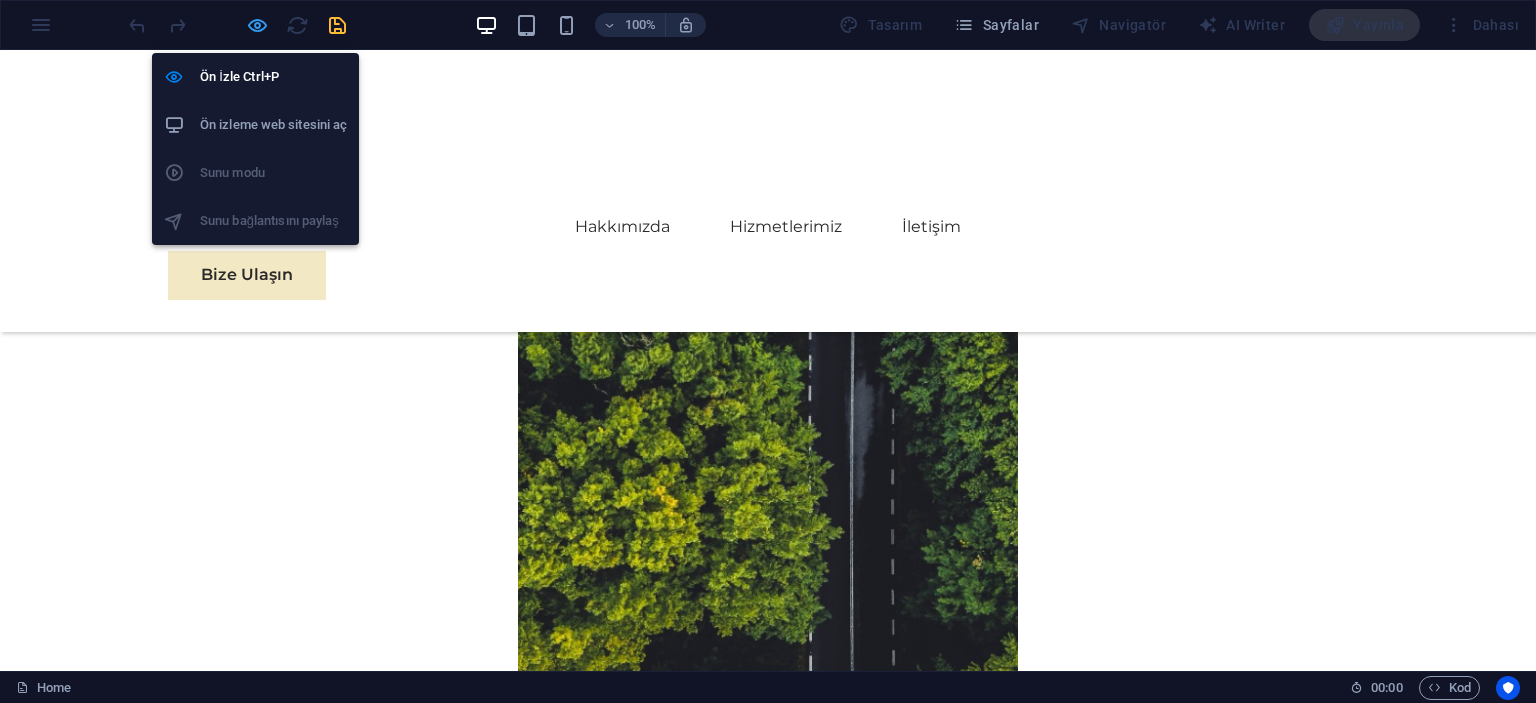 click at bounding box center (257, 25) 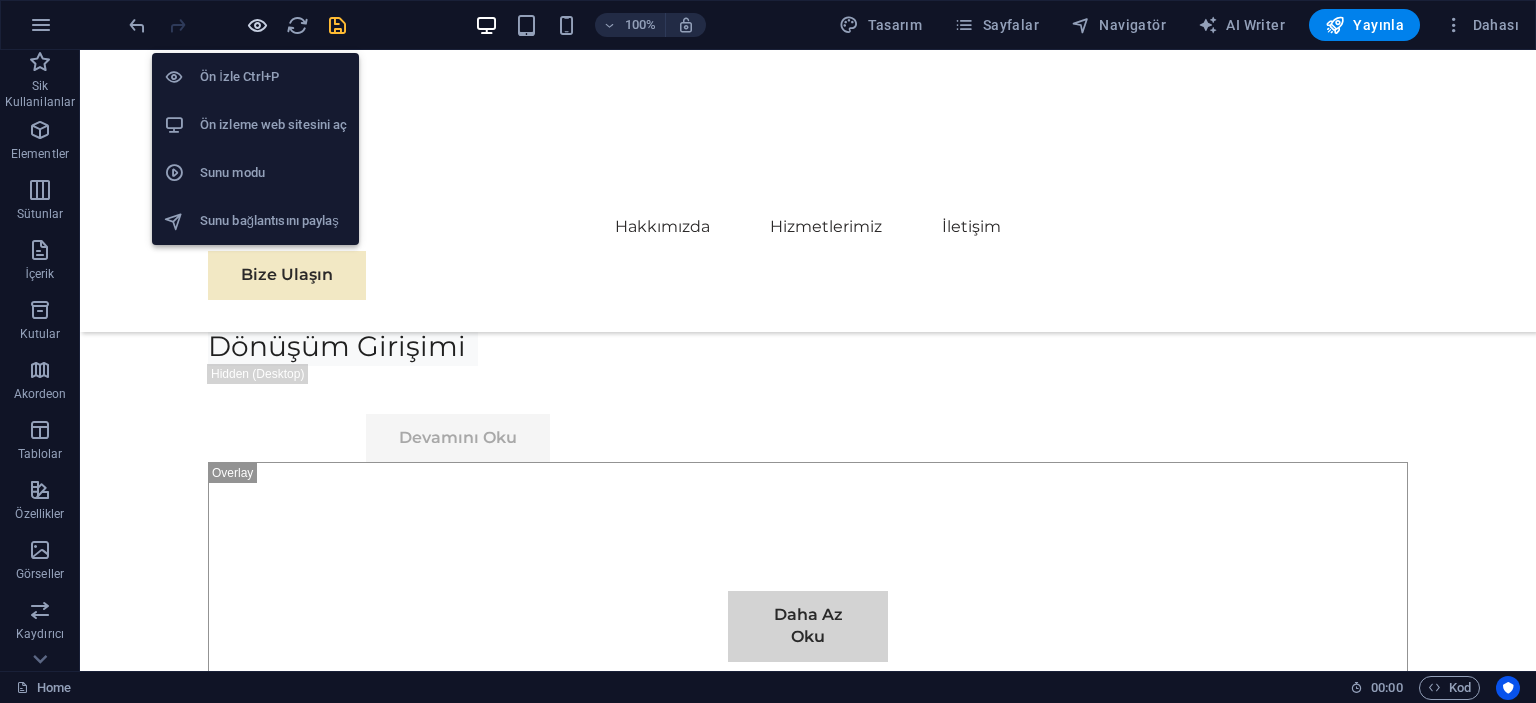 scroll, scrollTop: 8506, scrollLeft: 0, axis: vertical 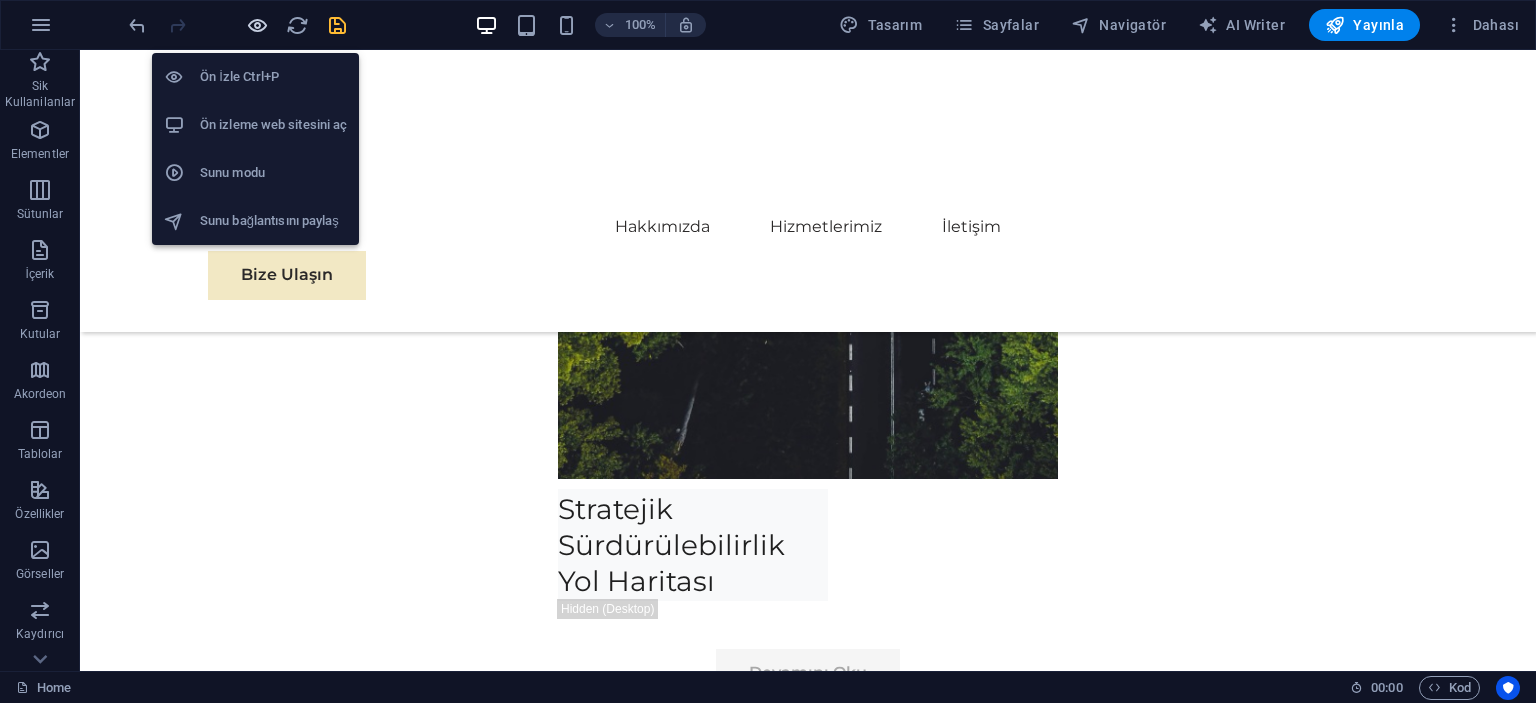 click at bounding box center (257, 25) 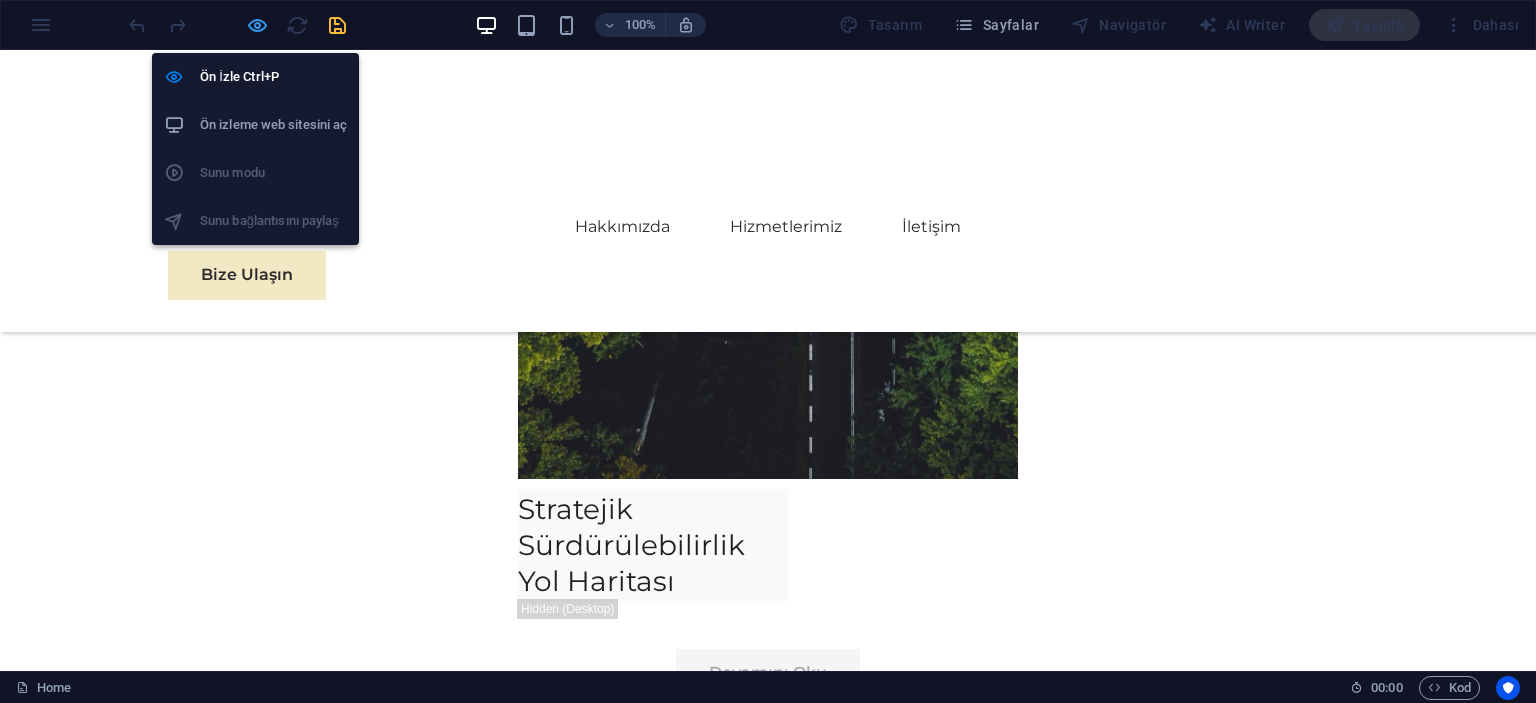 scroll, scrollTop: 7242, scrollLeft: 0, axis: vertical 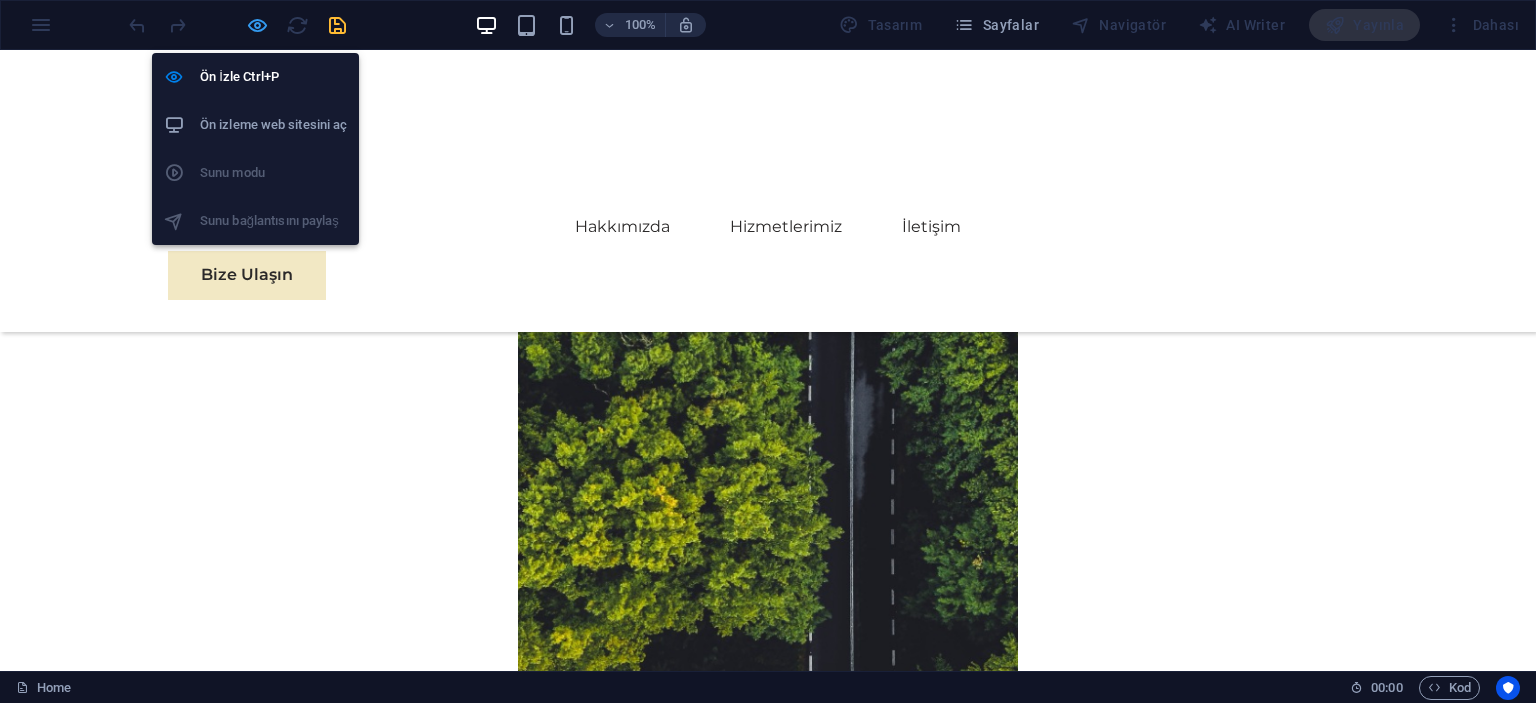 click at bounding box center [257, 25] 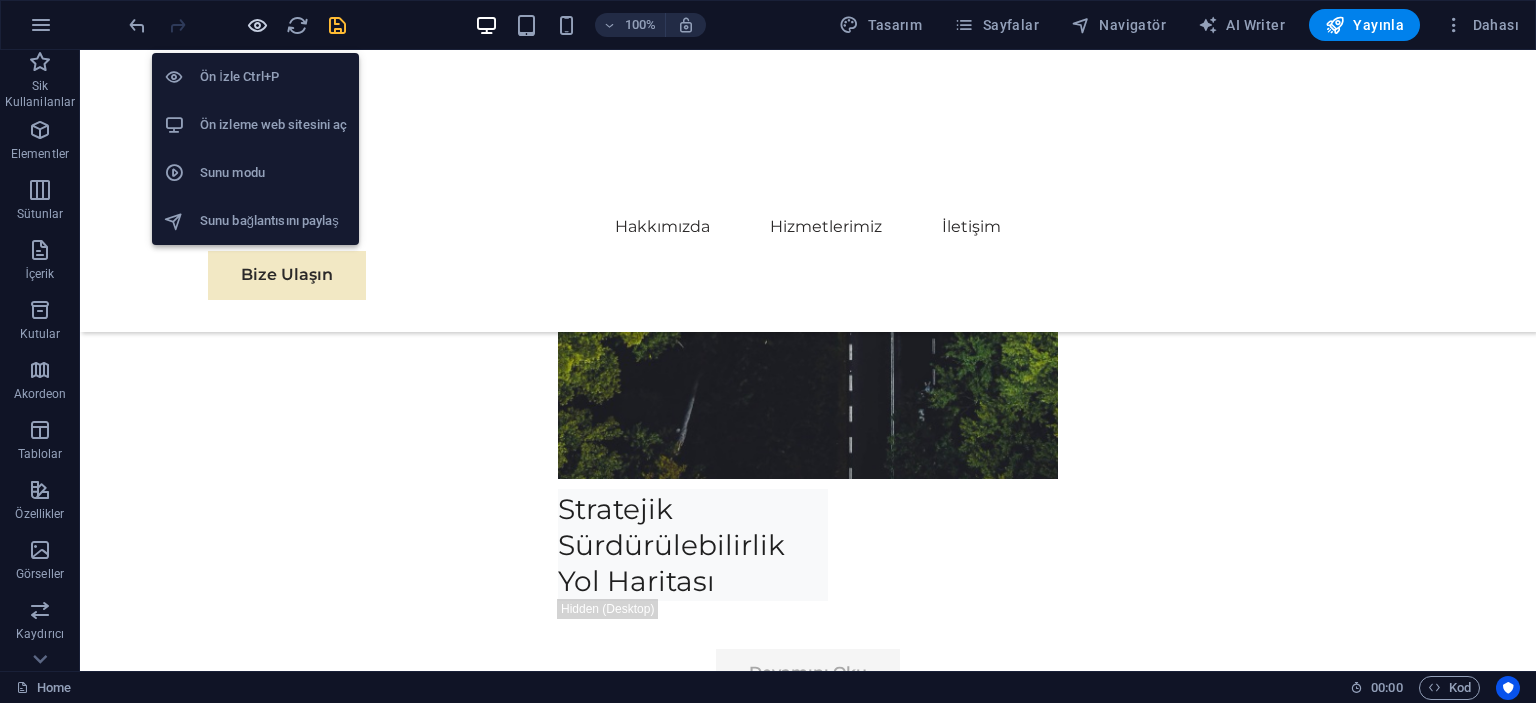 click at bounding box center (257, 25) 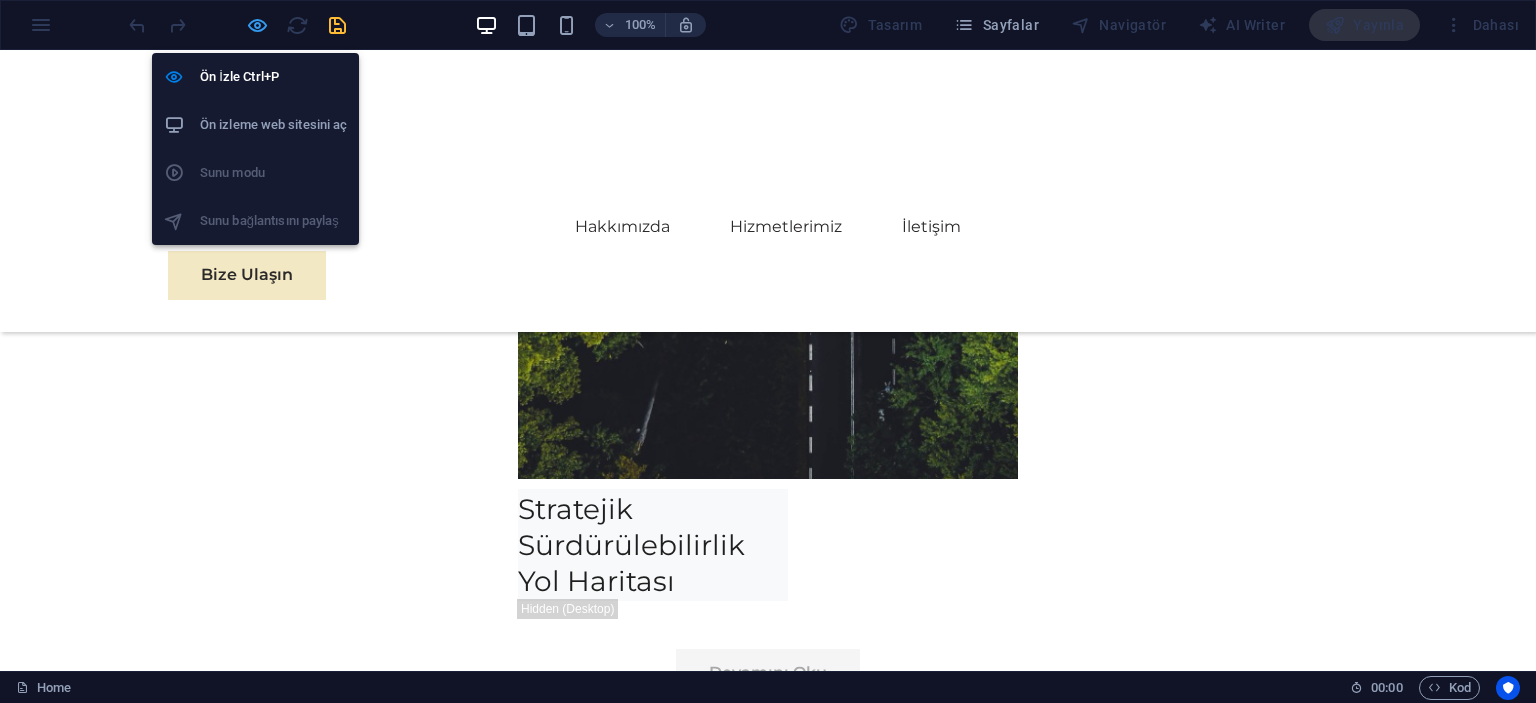 scroll, scrollTop: 7242, scrollLeft: 0, axis: vertical 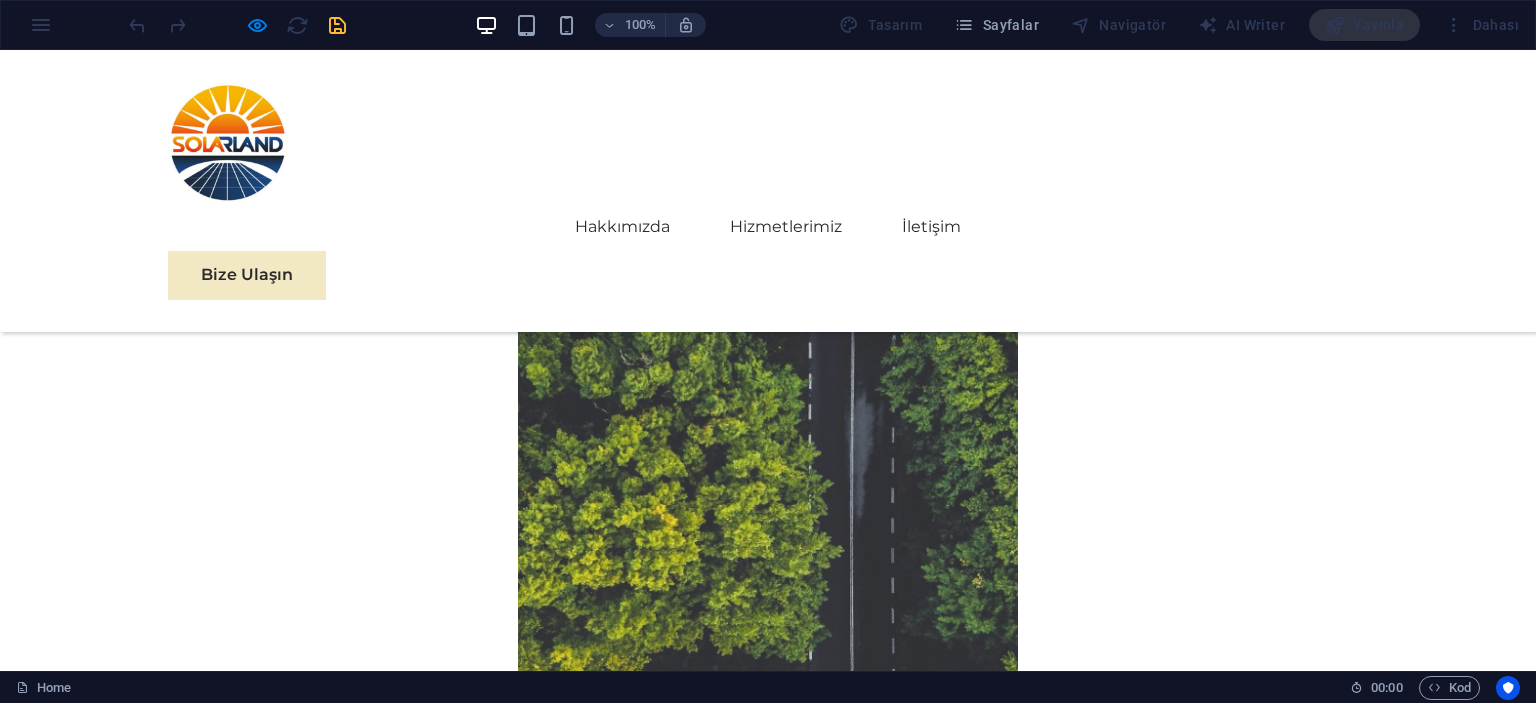 click on "EcoPower Dönüşüm Girişimi" at bounding box center (297, 4318) 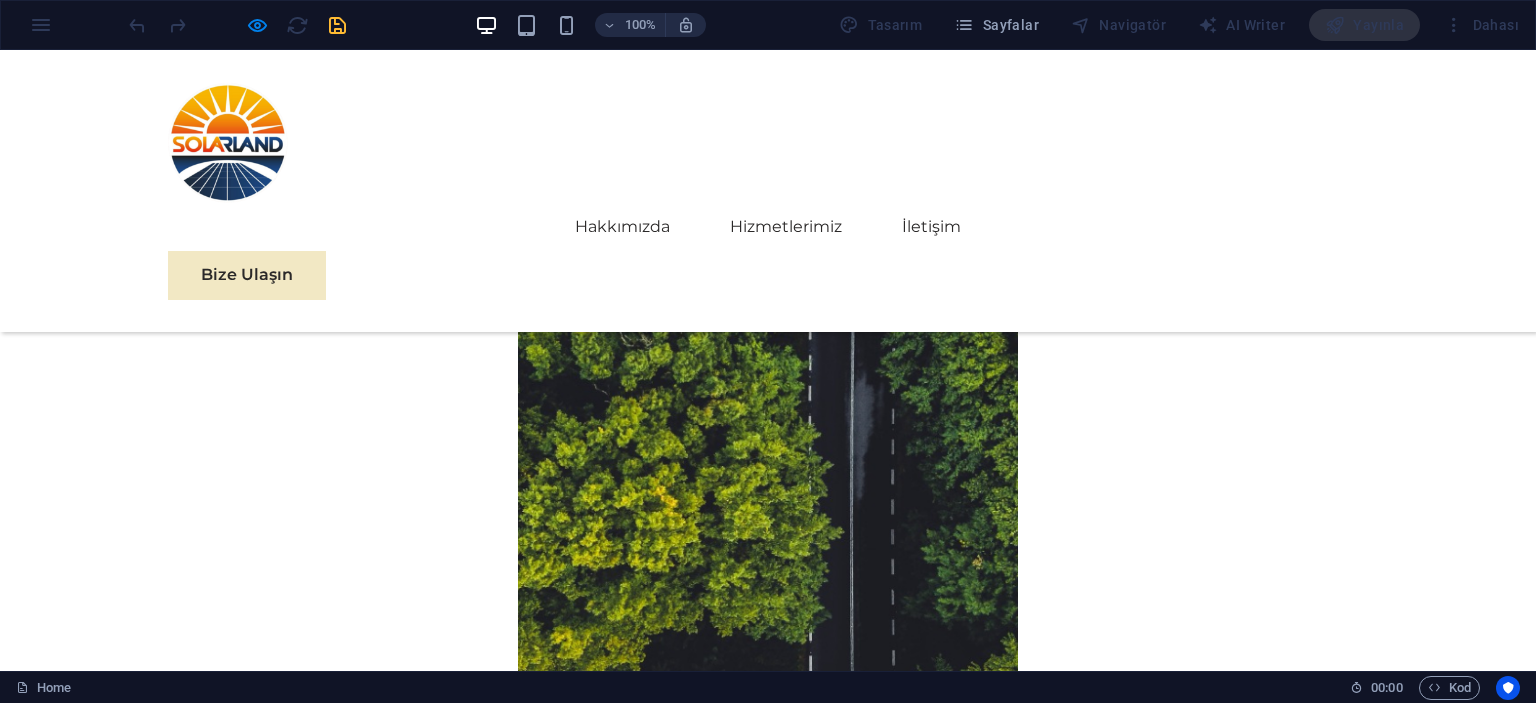 click on "EcoPower Dönüşüm Girişimi" at bounding box center [297, 4317] 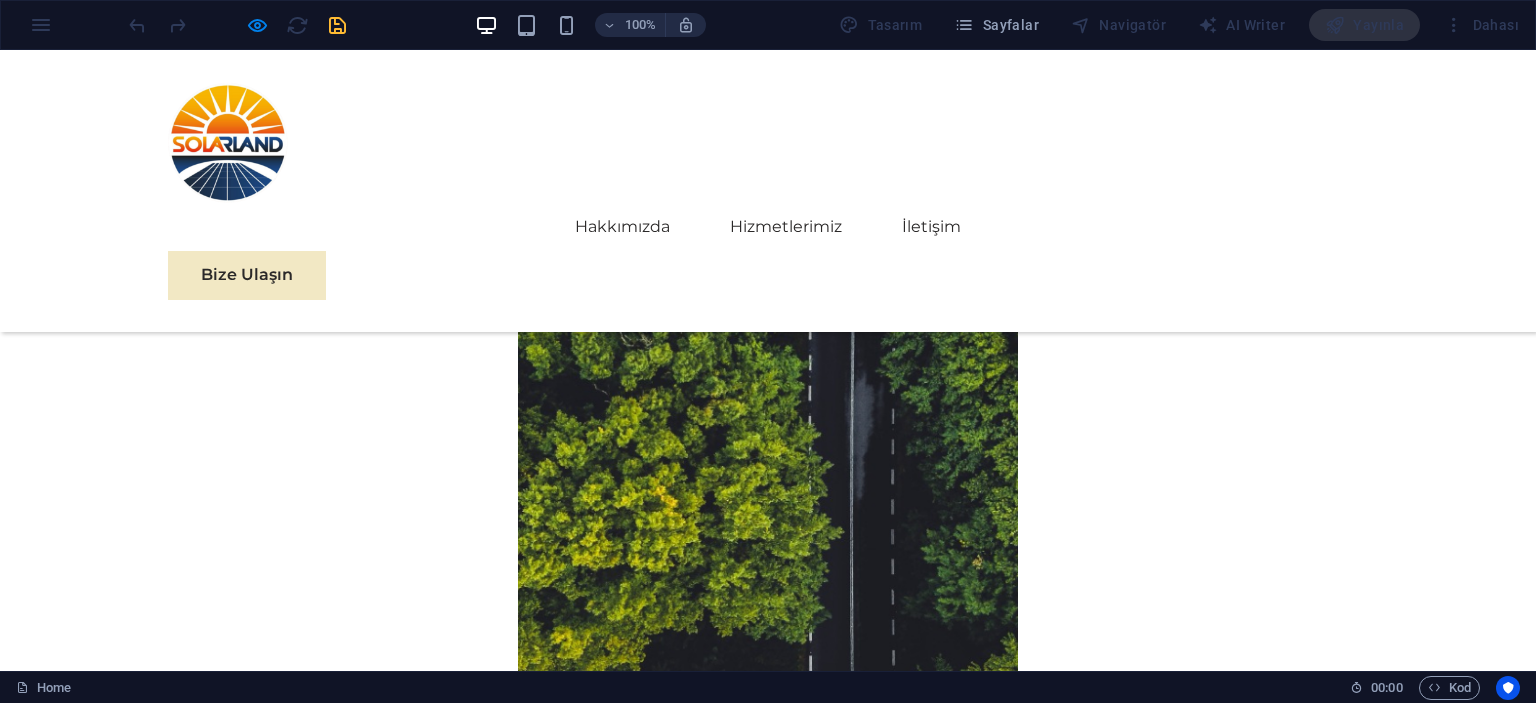 click on "EcoPower Dönüşüm Girişimi" at bounding box center [297, 4317] 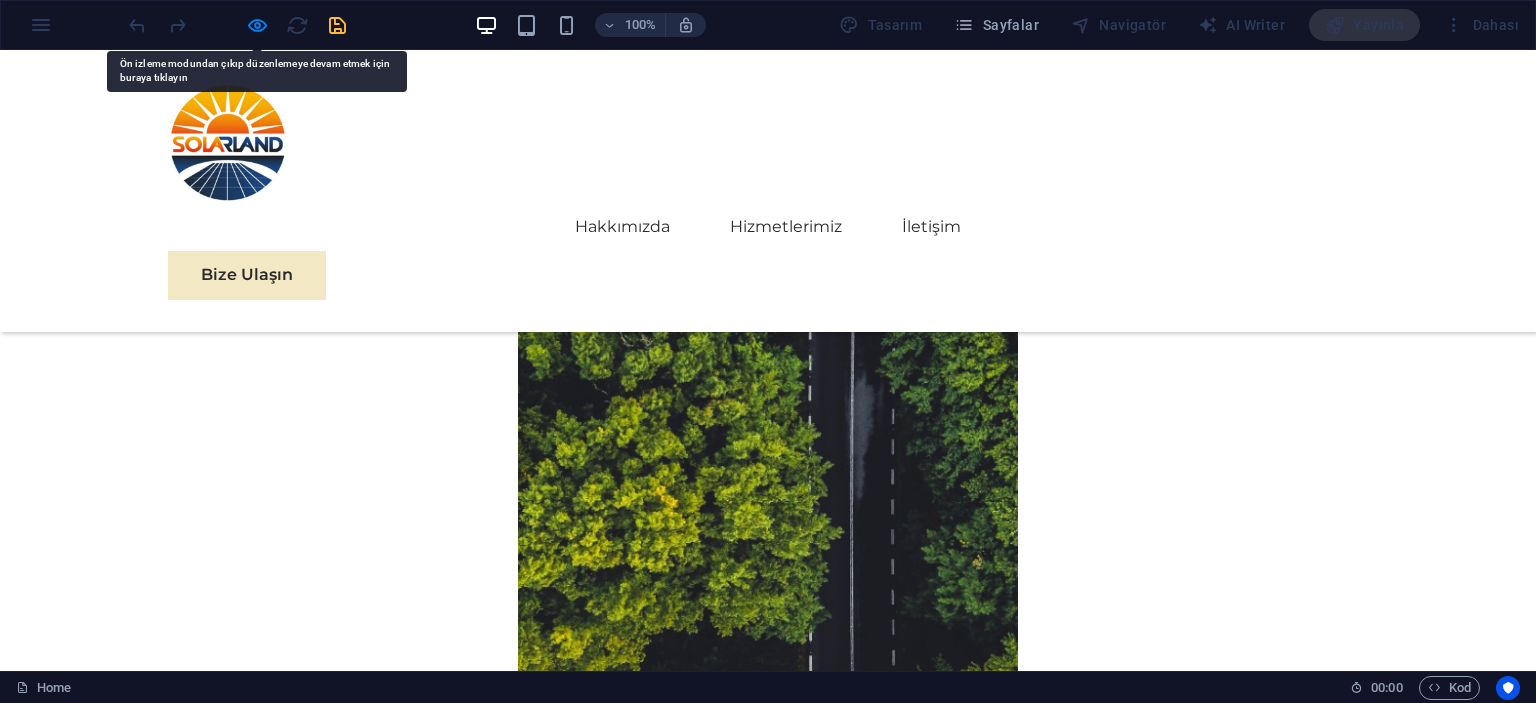 click at bounding box center [418, 3969] 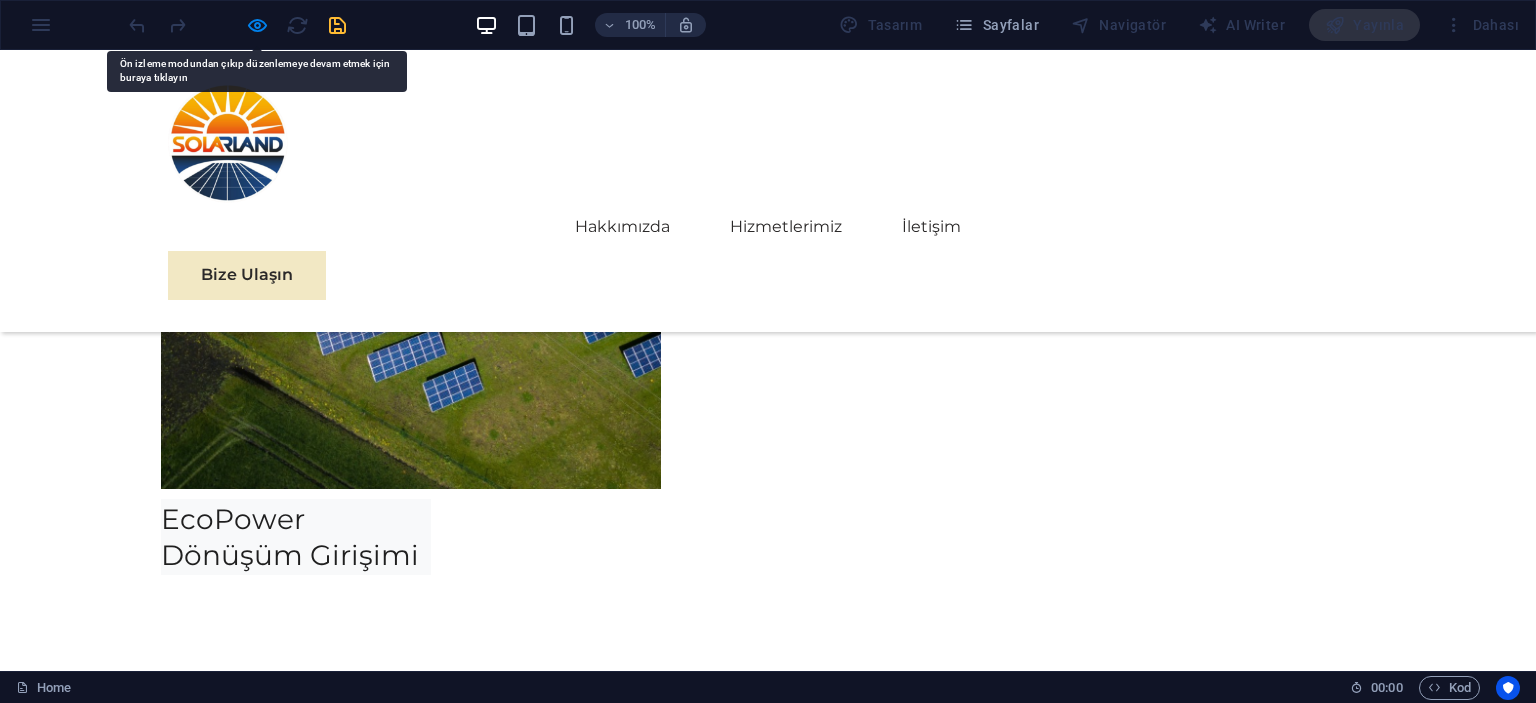 scroll, scrollTop: 0, scrollLeft: 0, axis: both 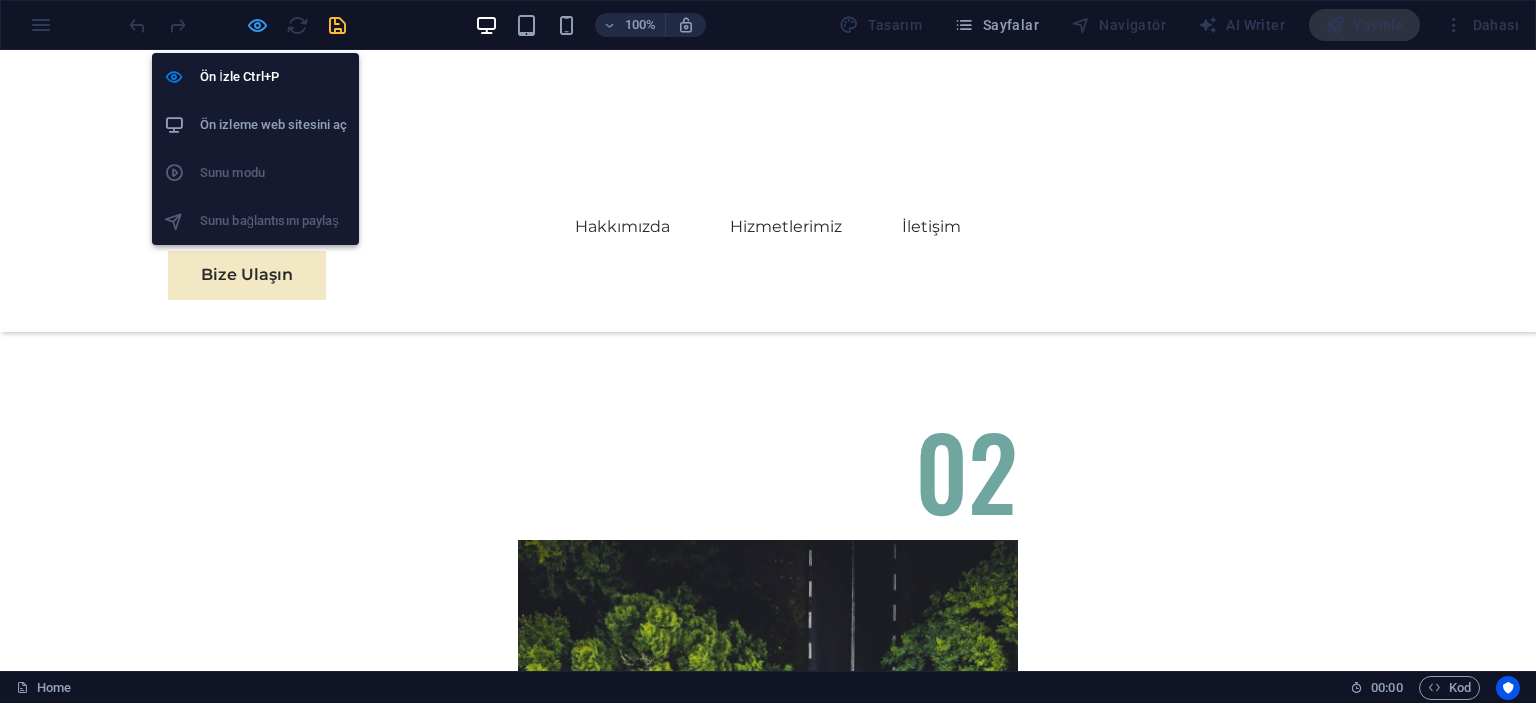 click at bounding box center [257, 25] 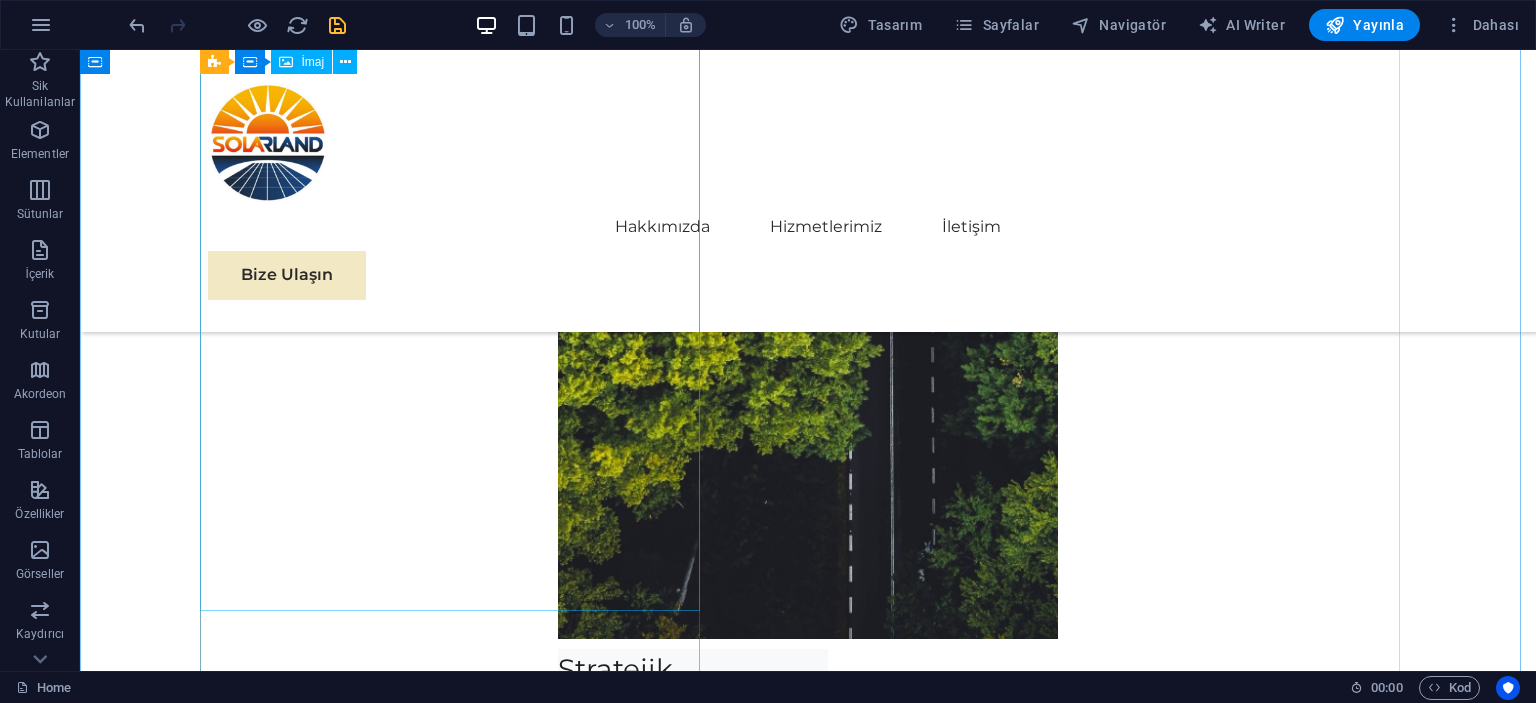 scroll, scrollTop: 8487, scrollLeft: 0, axis: vertical 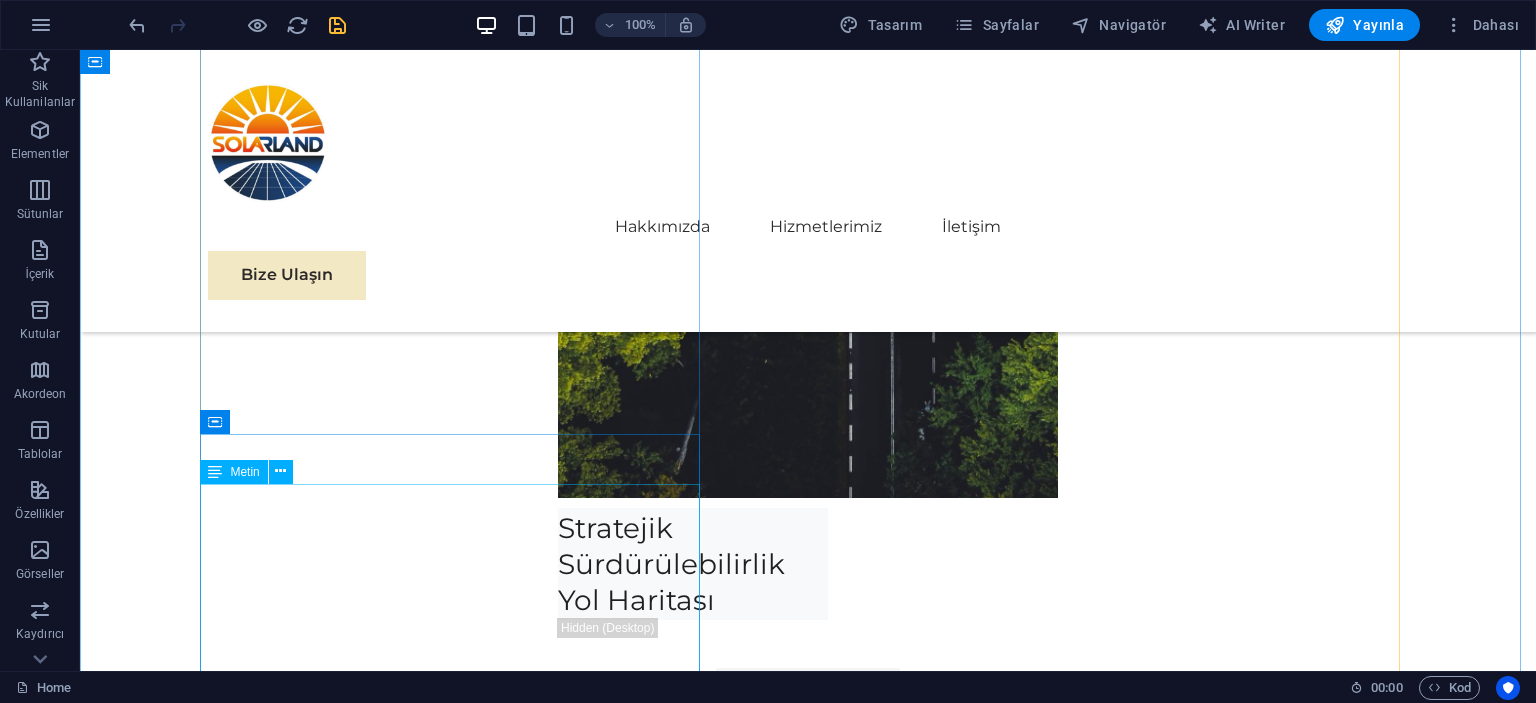 click at bounding box center [458, 5308] 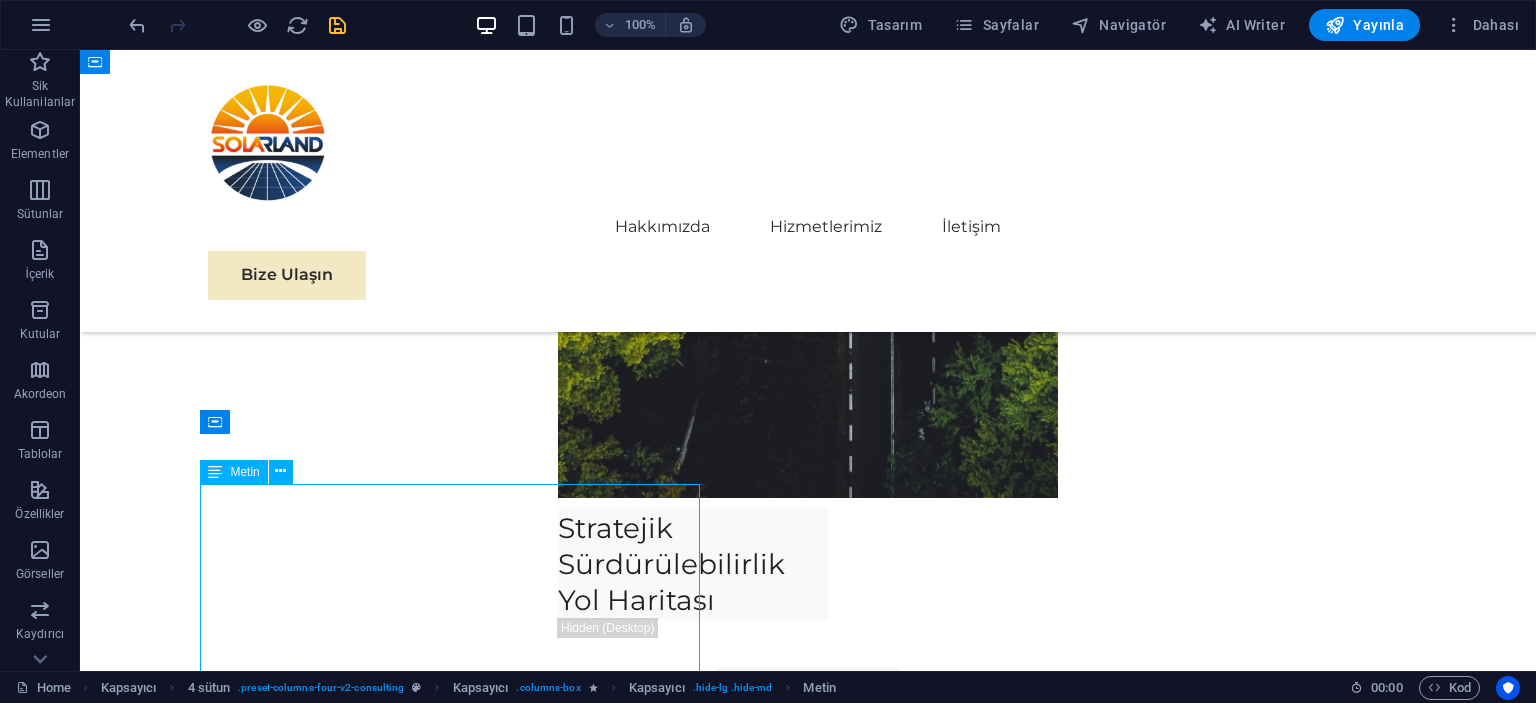 click at bounding box center [458, 5308] 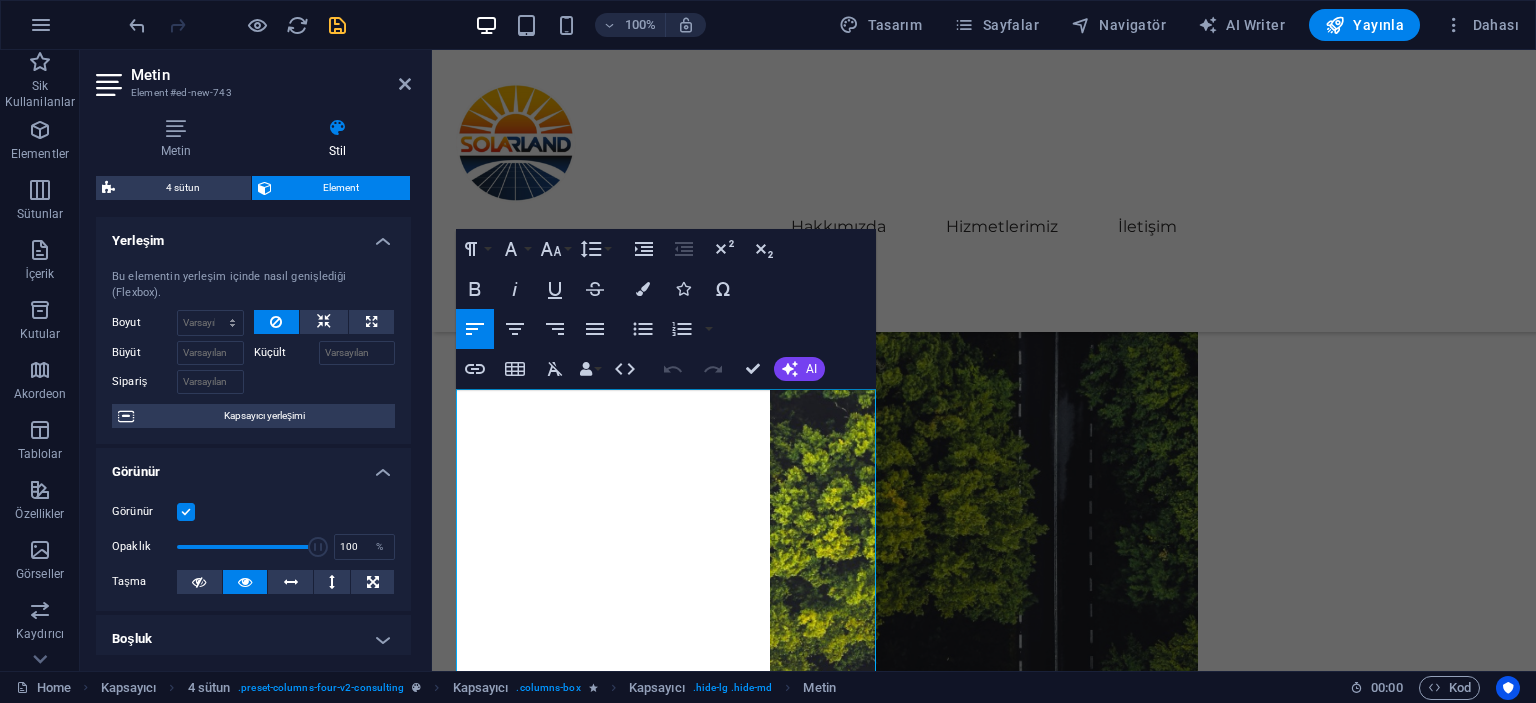 click on "Görünür" at bounding box center (253, 512) 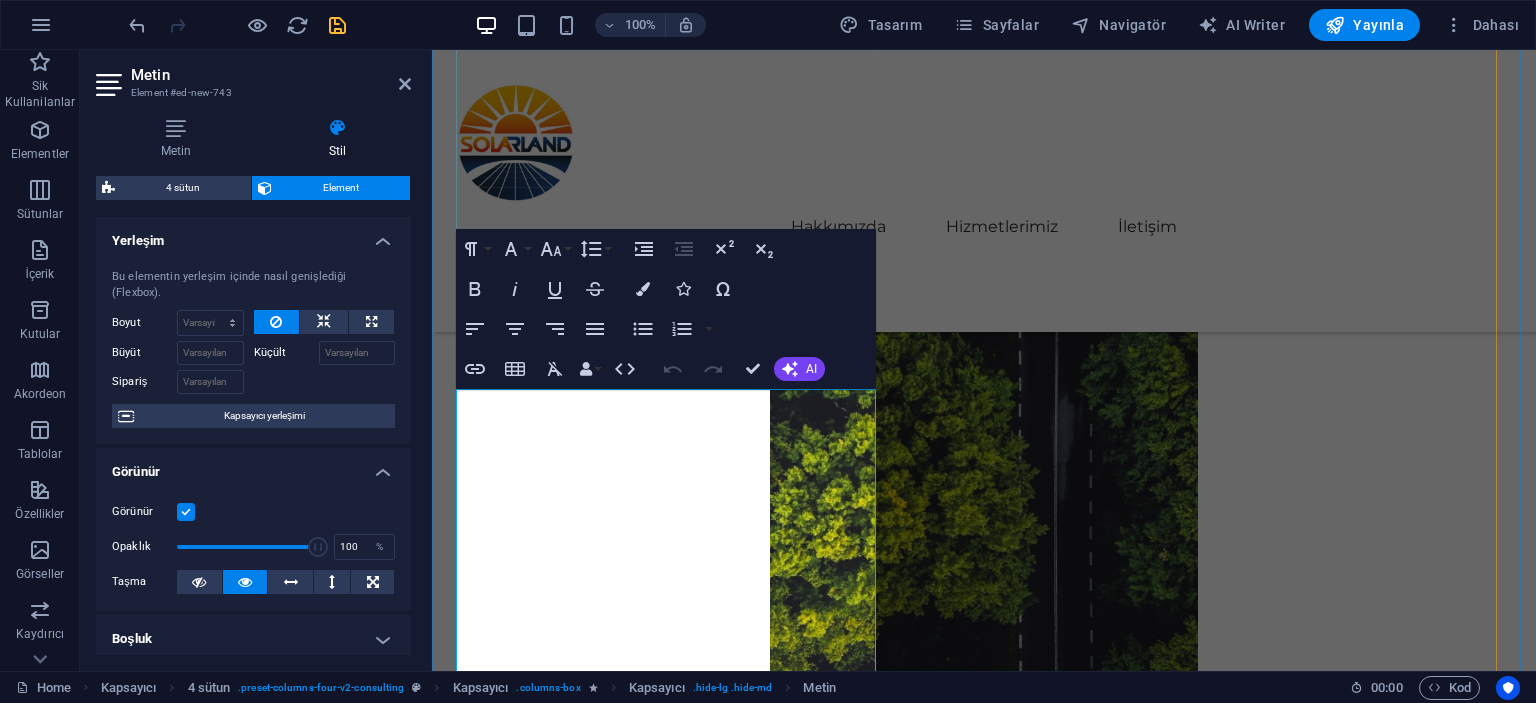 click at bounding box center (670, 5325) 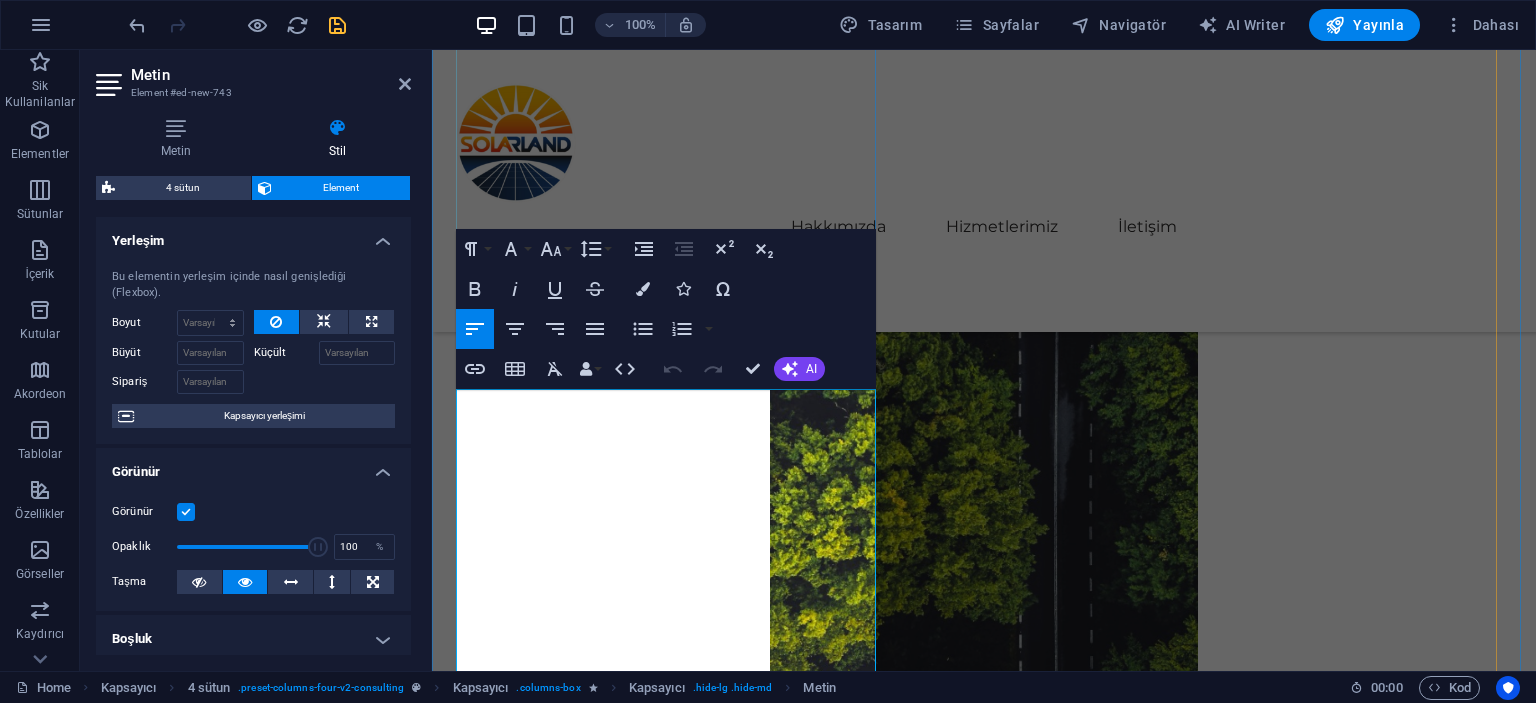click at bounding box center [670, 5325] 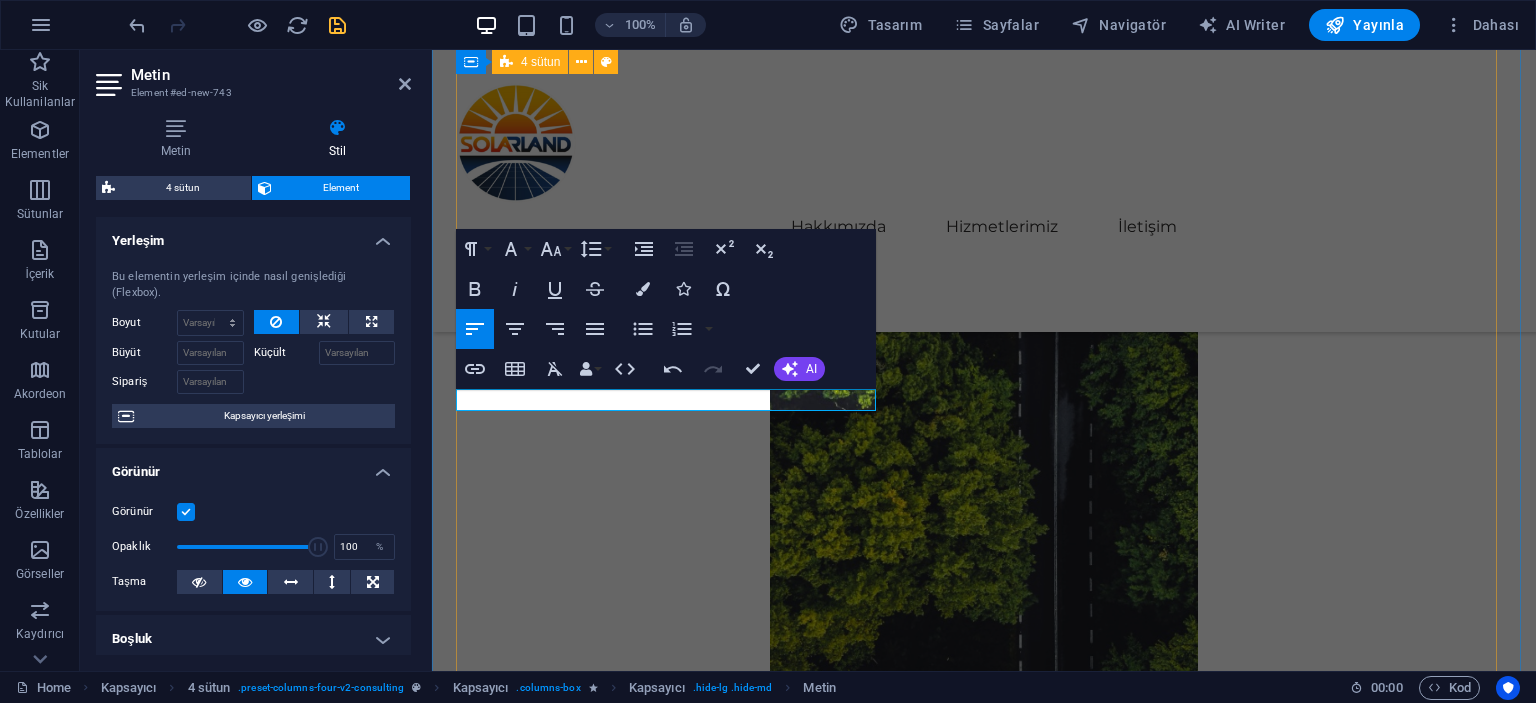 click on "01
EcoPower Dönüşüm Girişimi Devamını Oku Daha Az Oku 02 Stratejik Sürdürülebilirlik Yol Haritası Devamını Oku Daha Az Oku 03 Küresel Pazar Genişleme Stratejisi Devamını Oku Daha Az Oku 04 Yenilenebilir Enerji Optimizasyonu Devamını Oku Daha Az Oku" at bounding box center (984, 6882) 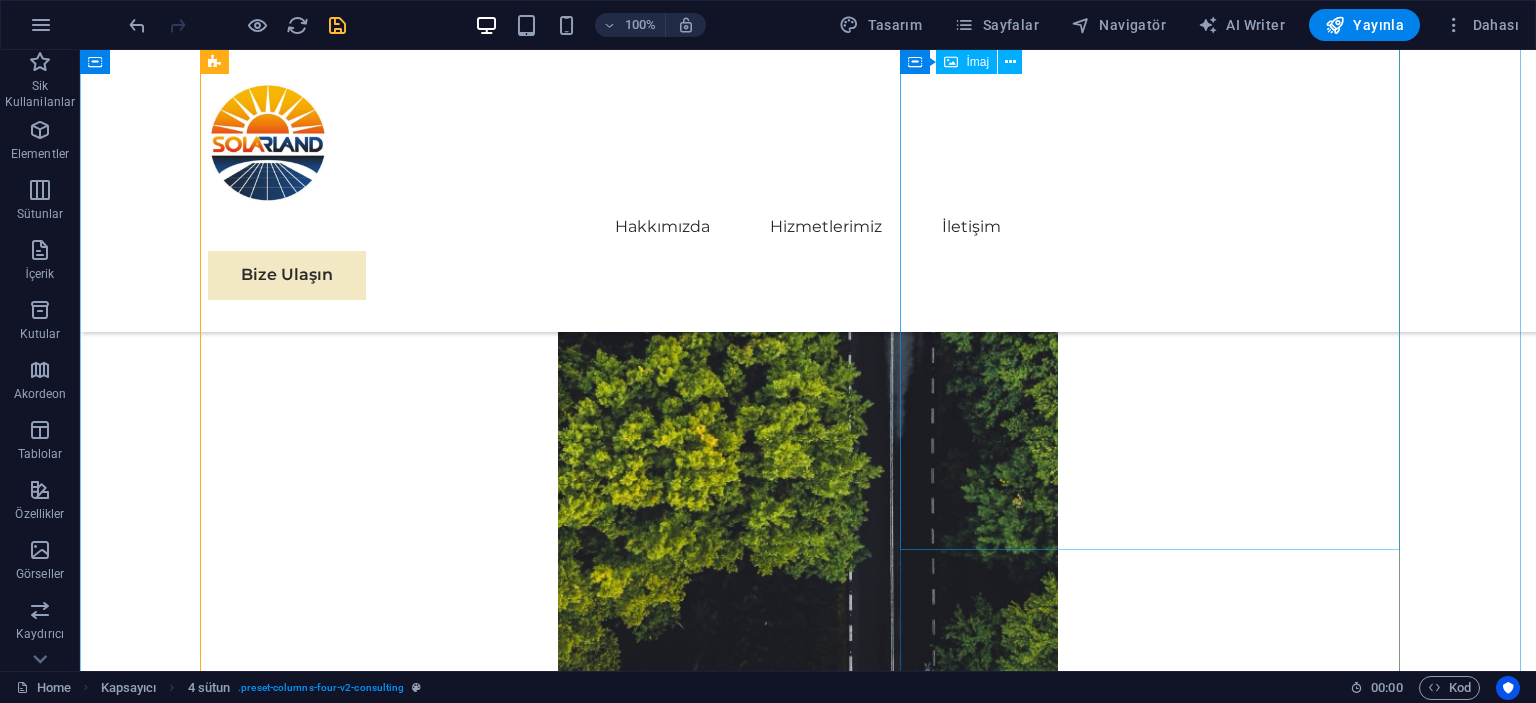 scroll, scrollTop: 8487, scrollLeft: 0, axis: vertical 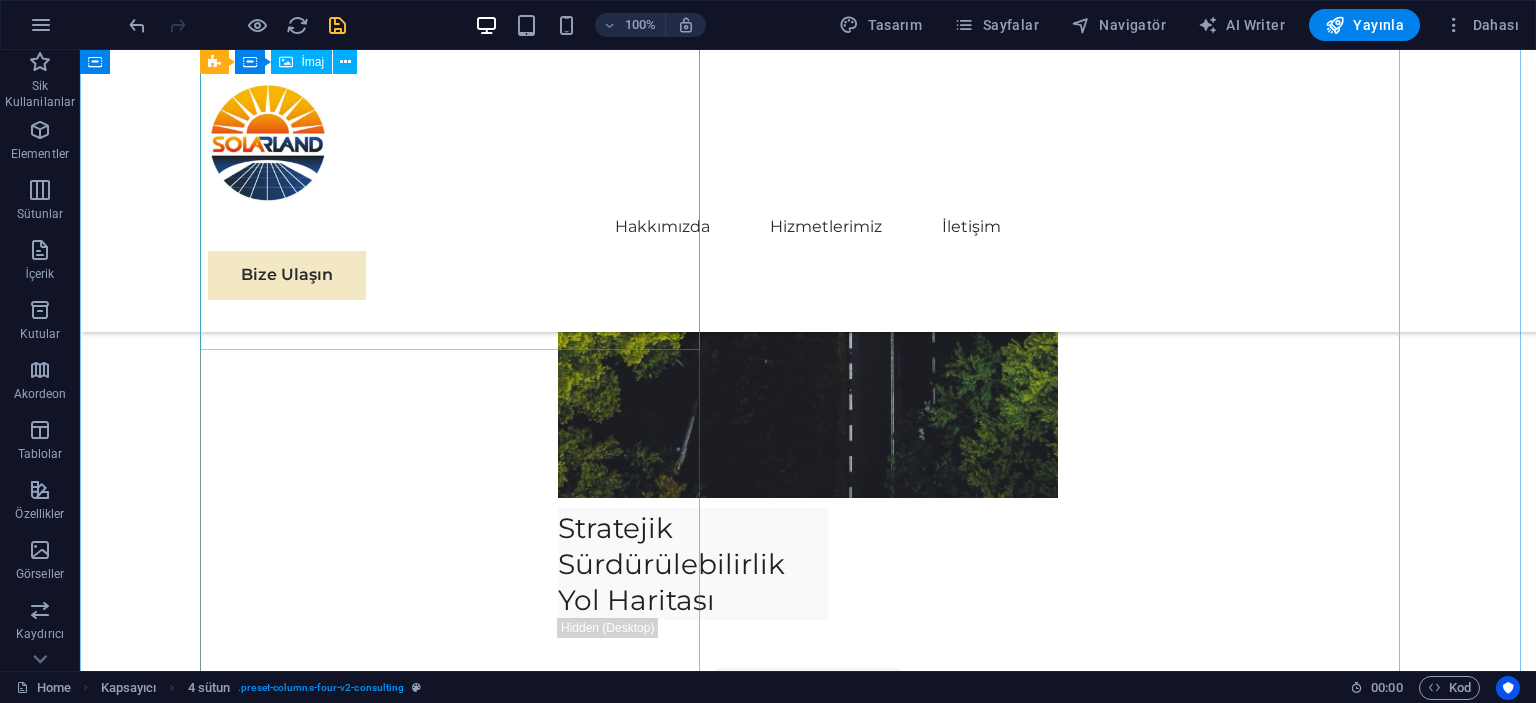 click at bounding box center [458, 4662] 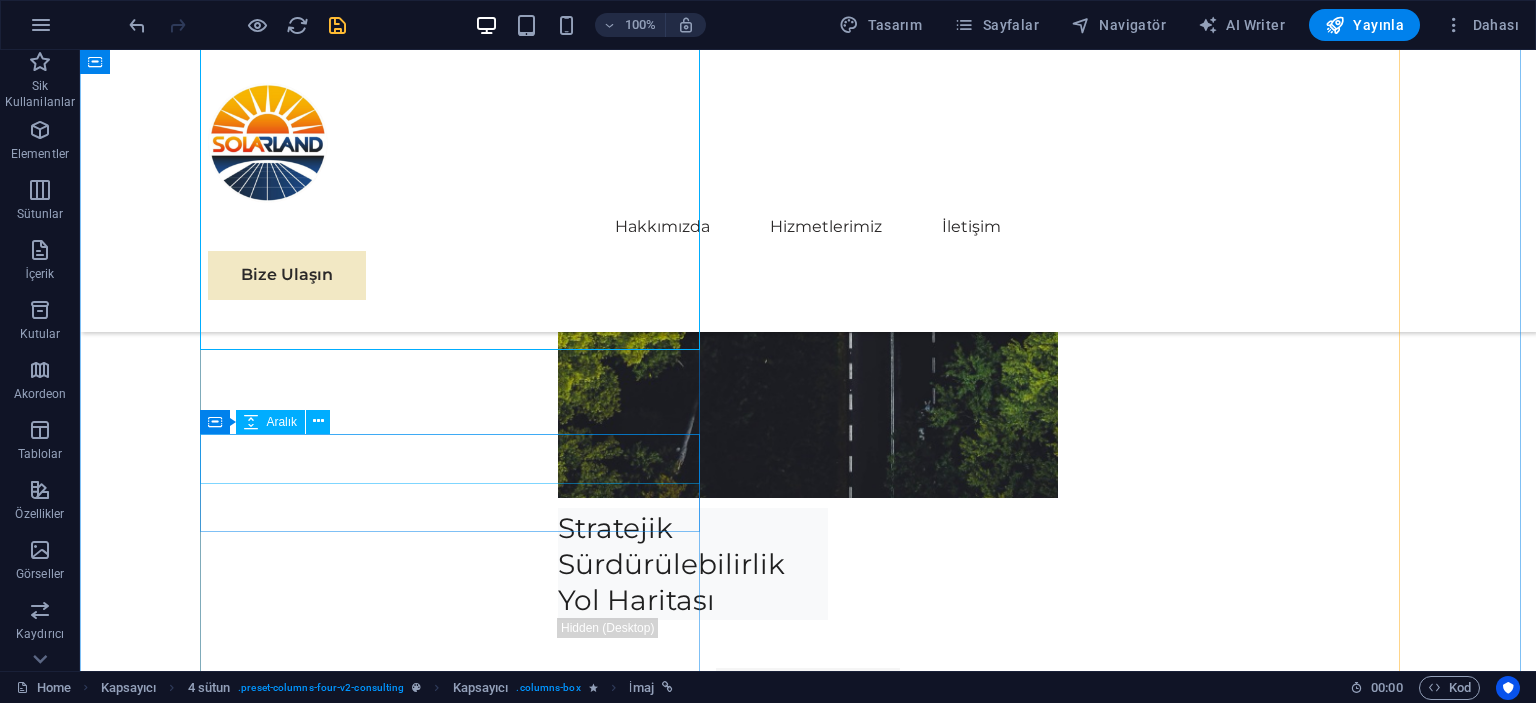 click on "Aralık" at bounding box center (270, 422) 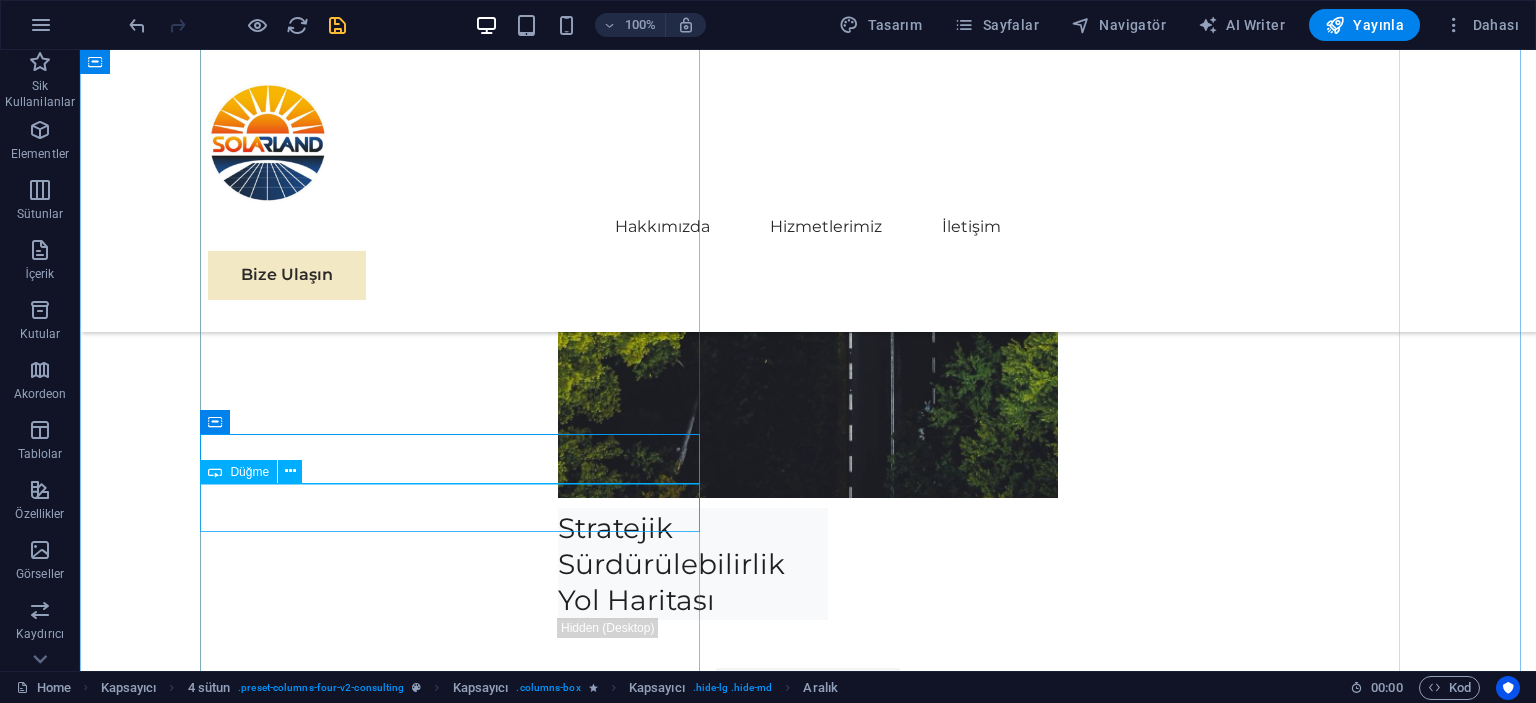 click on "Devamını Oku" at bounding box center [458, 5120] 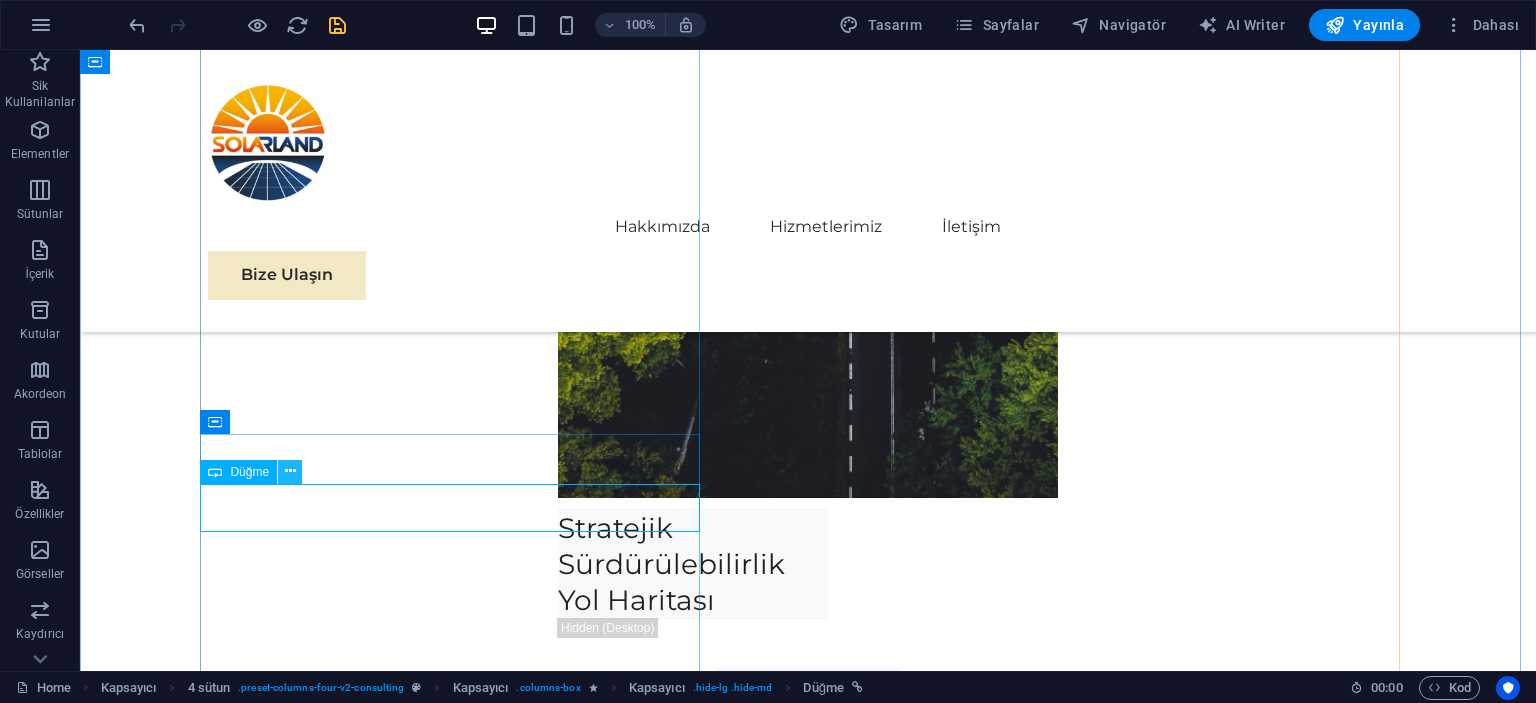 click at bounding box center [290, 472] 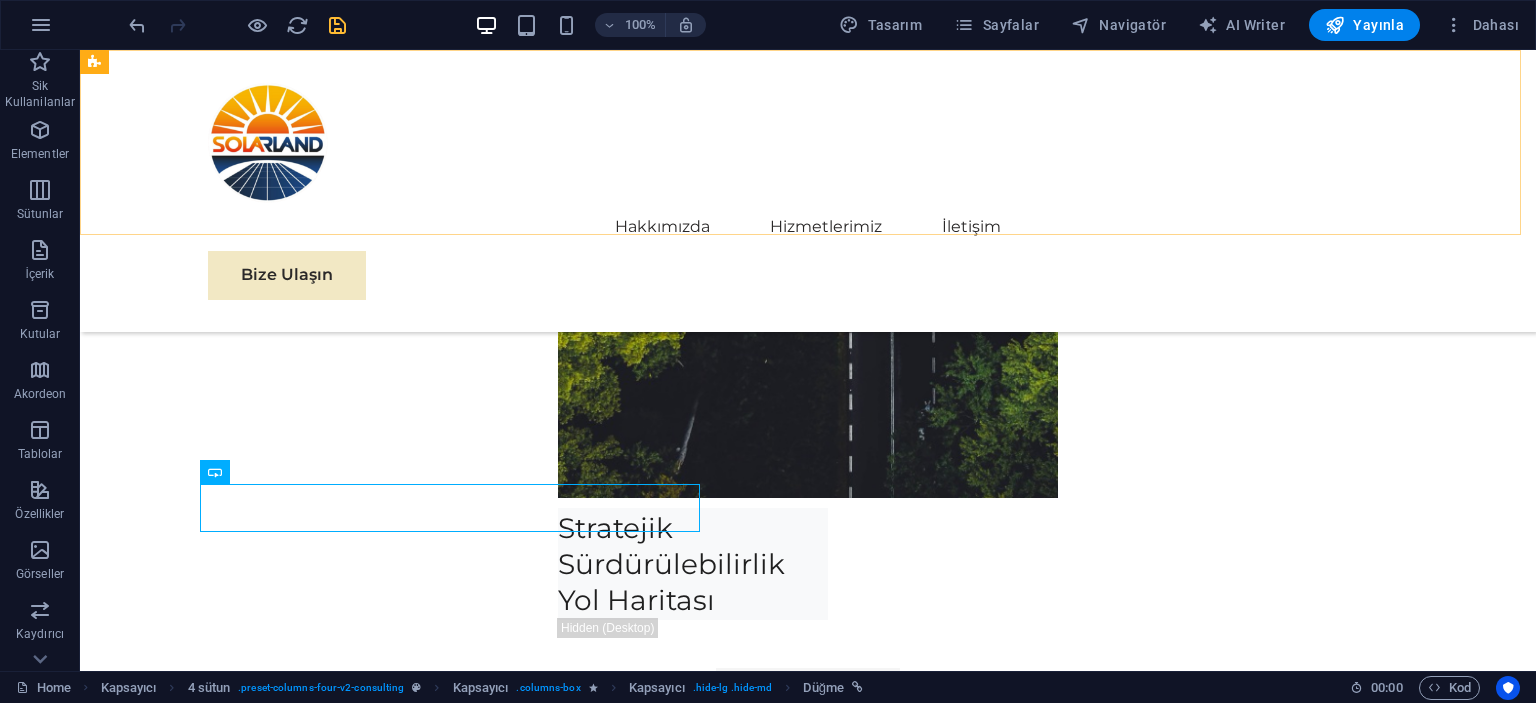 click on "Hakkımızda Hizmetlerimiz İletişim Bize Ulaşın" at bounding box center (808, 191) 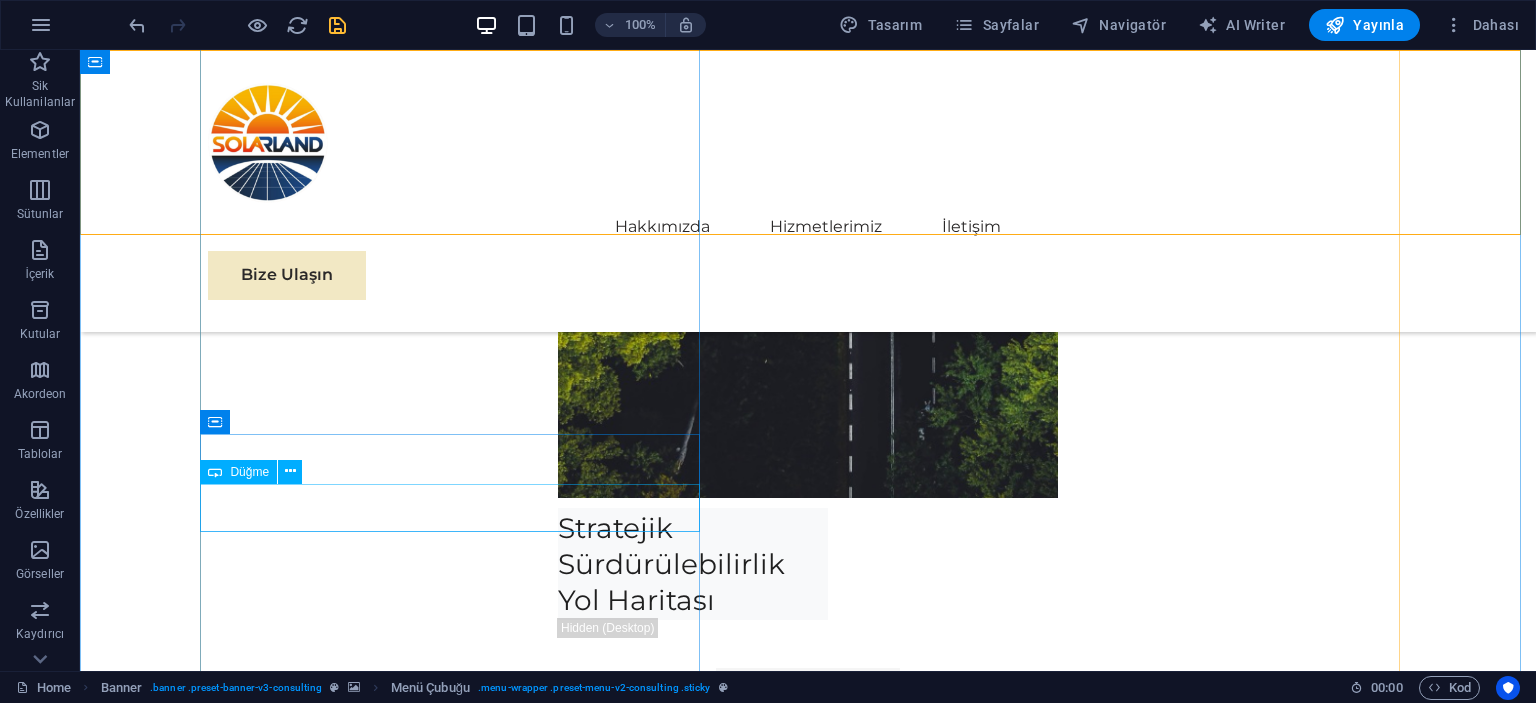 click on "Devamını Oku" at bounding box center [458, 5120] 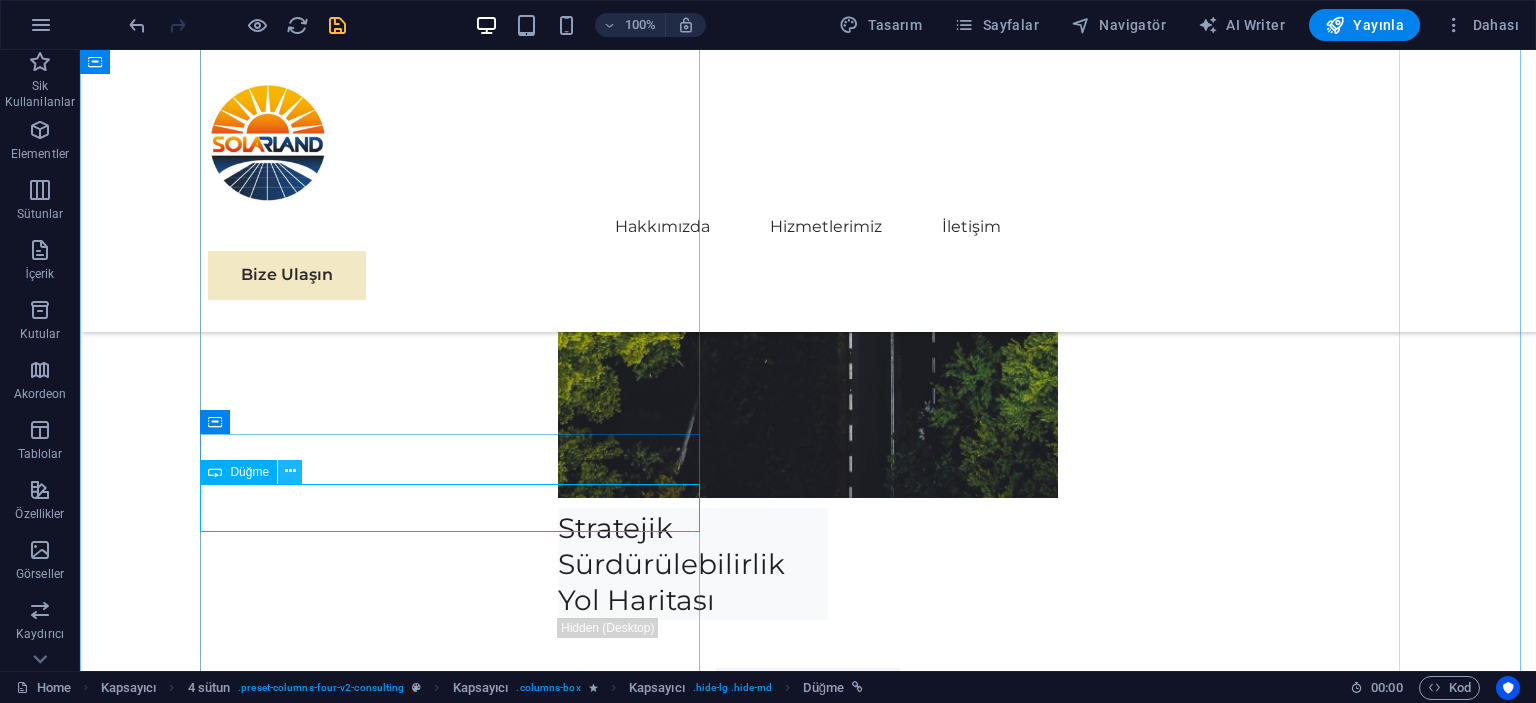 click at bounding box center [290, 471] 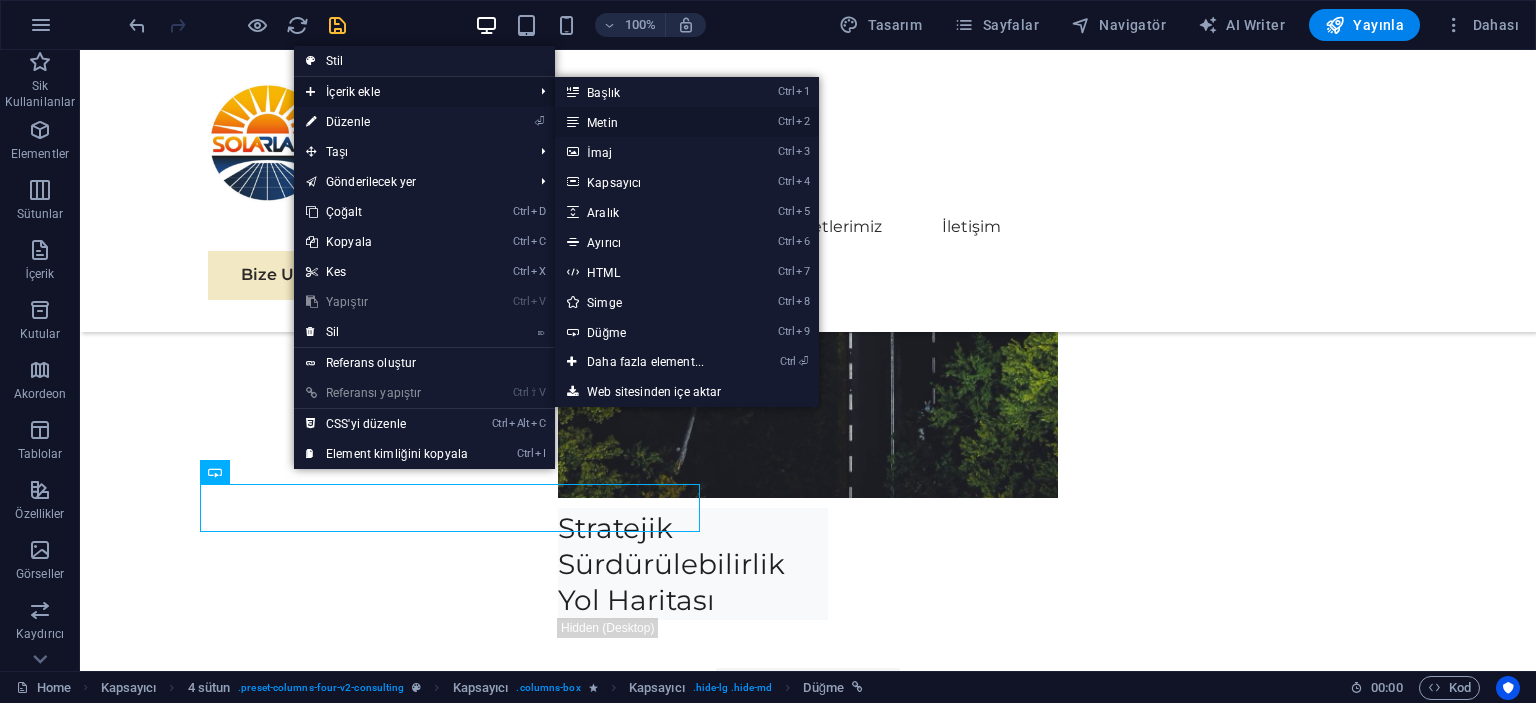 click on "Ctrl 2  Metin" at bounding box center (649, 122) 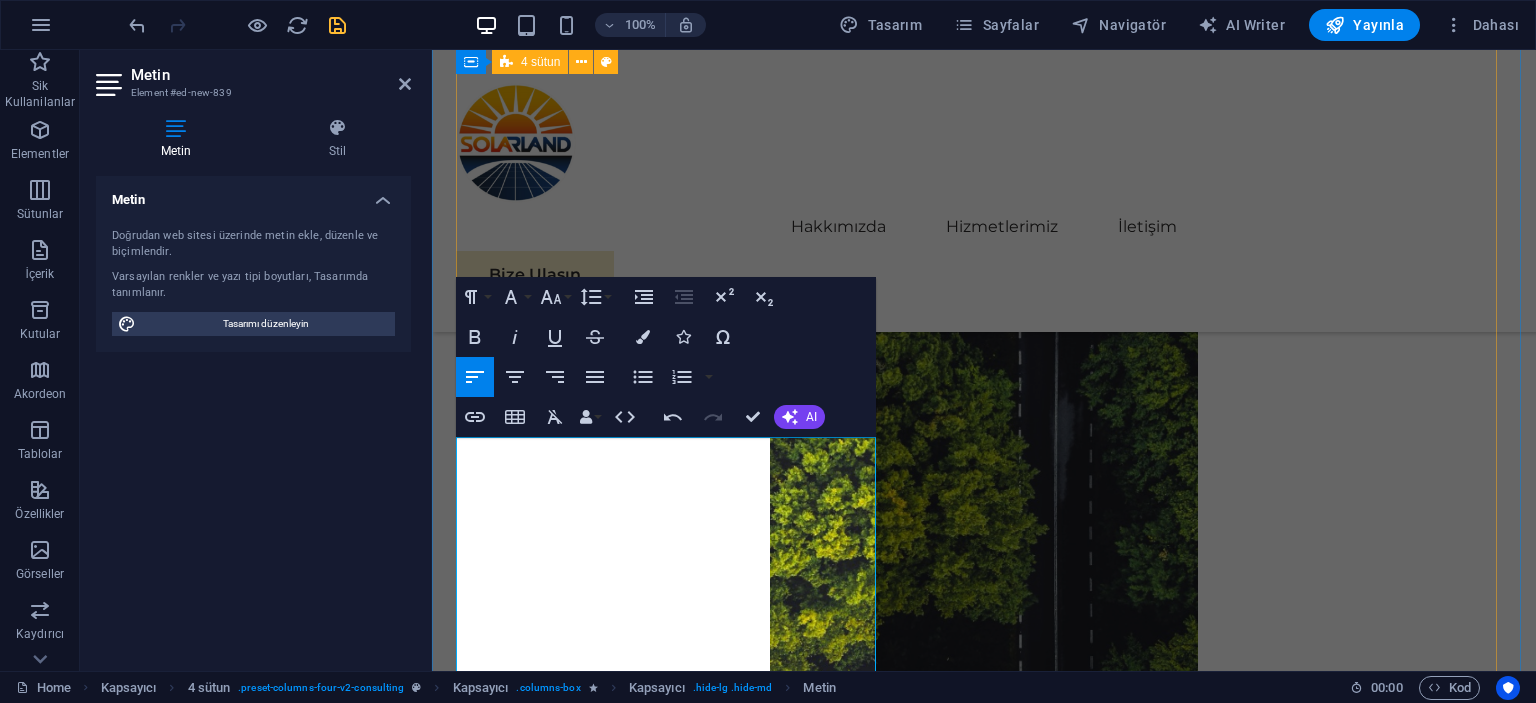 click on "01
EcoPower Dönüşüm Girişimi Devamını Oku Daha Az Oku 02 Stratejik Sürdürülebilirlik Yol Haritası Devamını Oku Daha Az Oku 03 Küresel Pazar Genişleme Stratejisi Devamını Oku Daha Az Oku 04 Yenilenebilir Enerji Optimizasyonu Devamını Oku Daha Az Oku" at bounding box center (984, 7128) 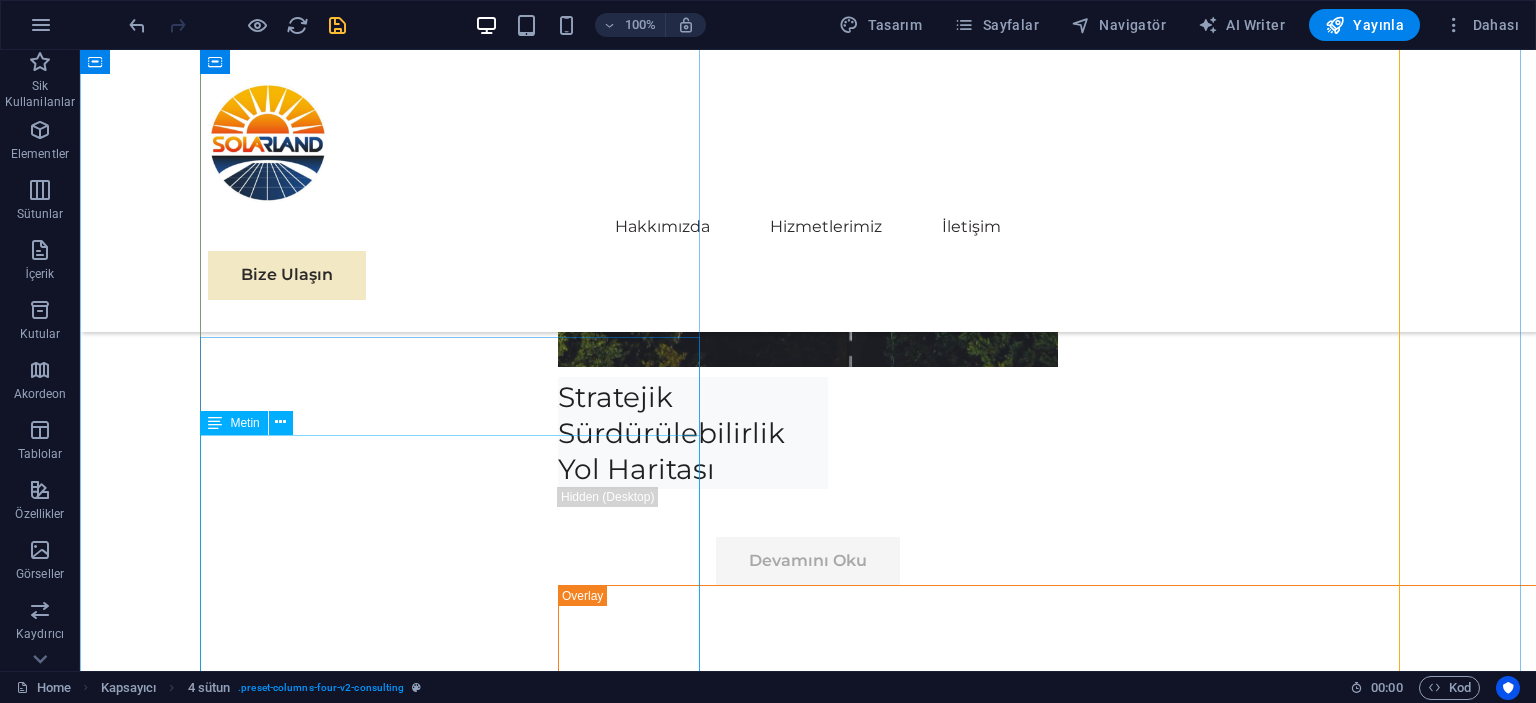 scroll, scrollTop: 8582, scrollLeft: 0, axis: vertical 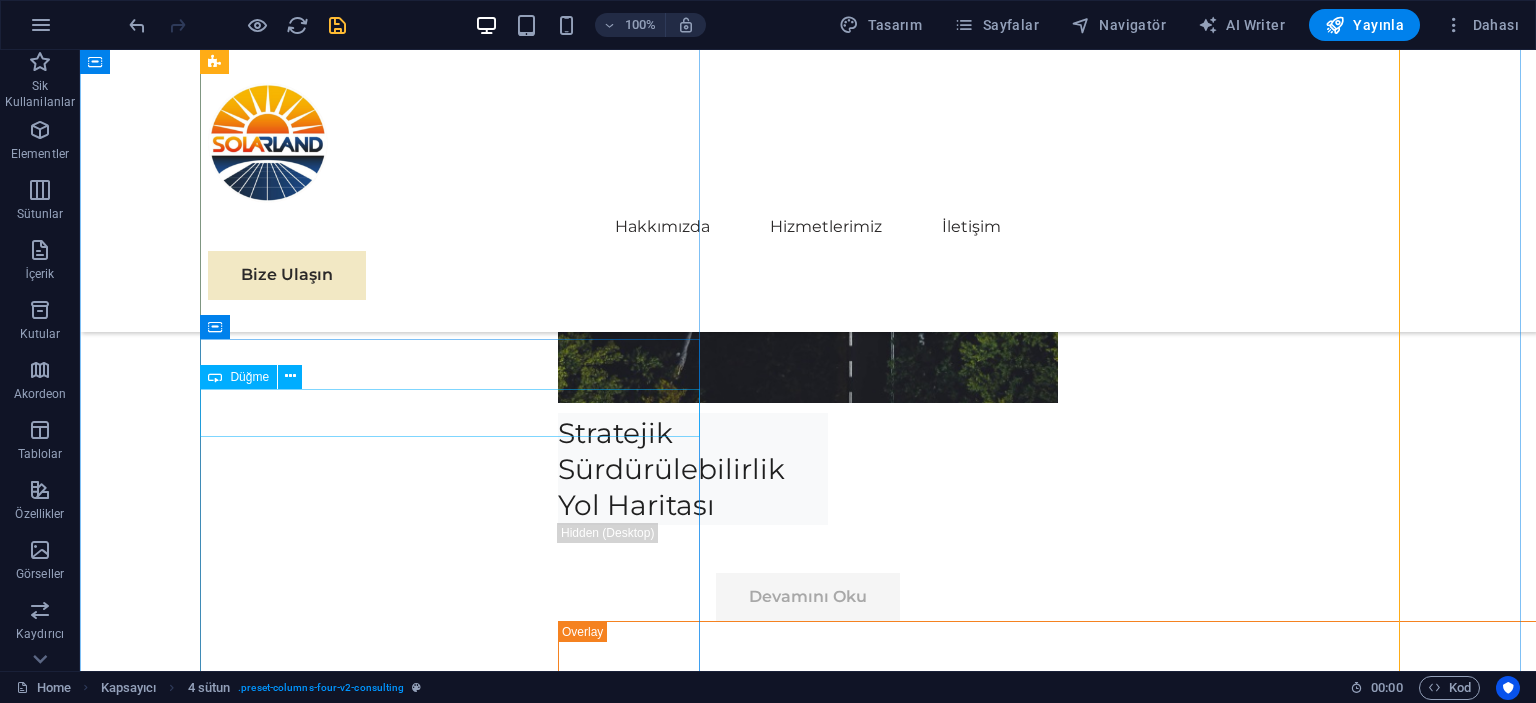 click on "Devamını Oku" at bounding box center [458, 5025] 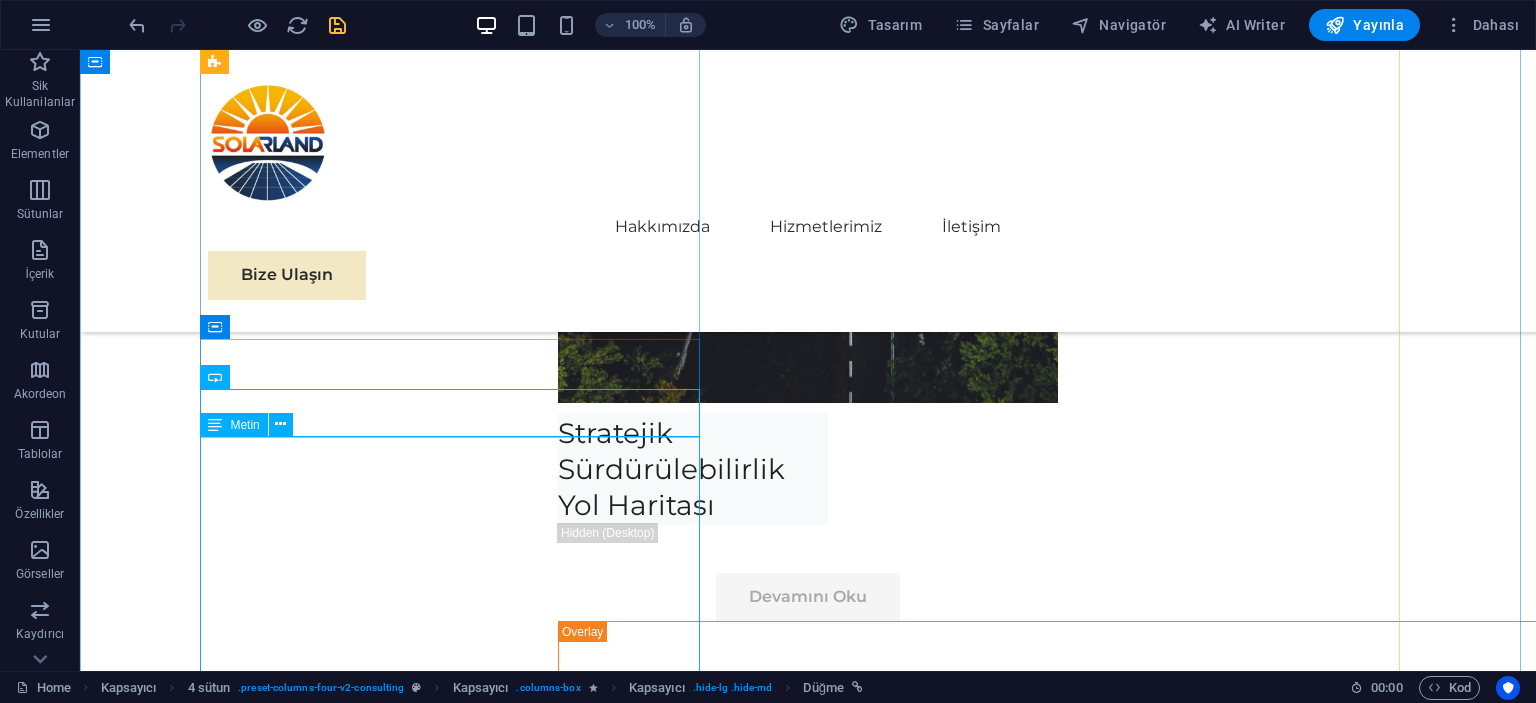 click at bounding box center [458, 5262] 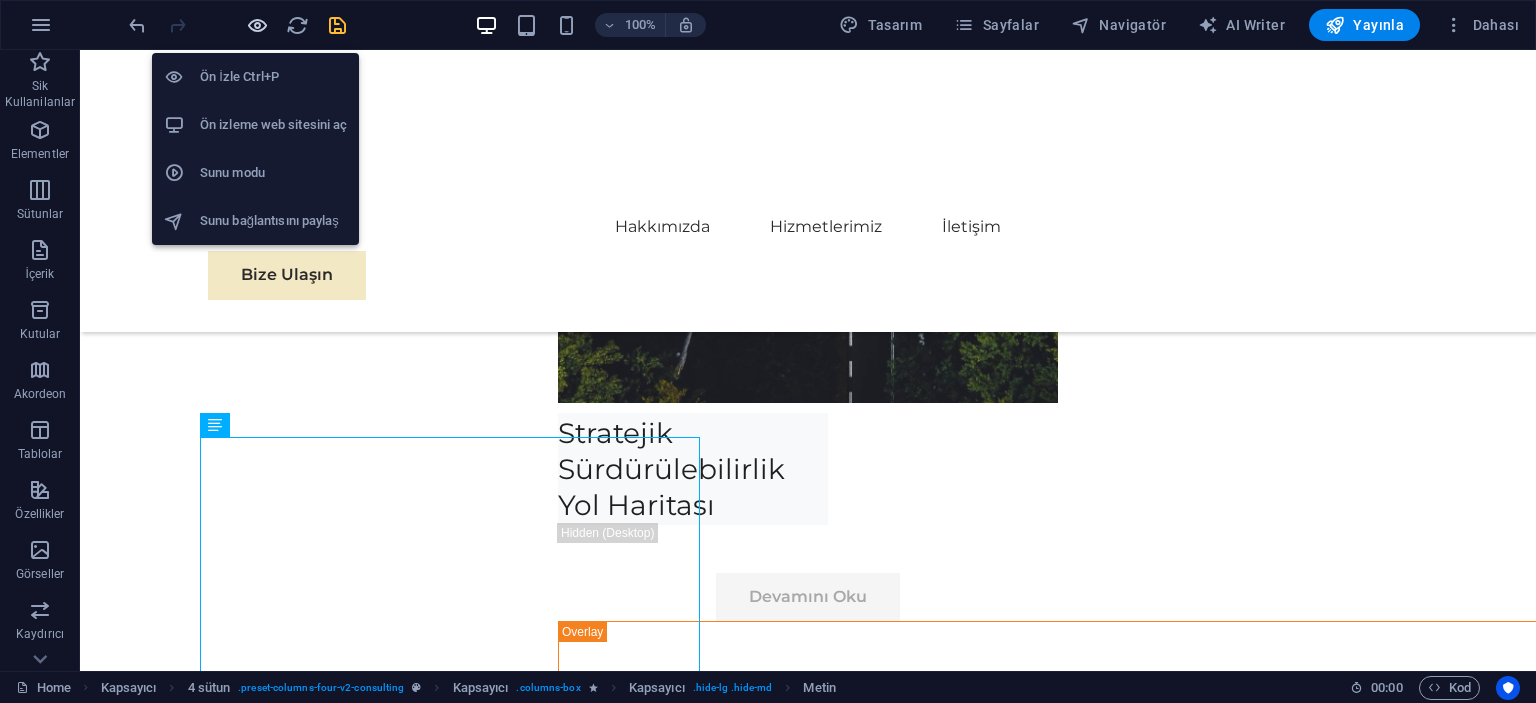 click at bounding box center [257, 25] 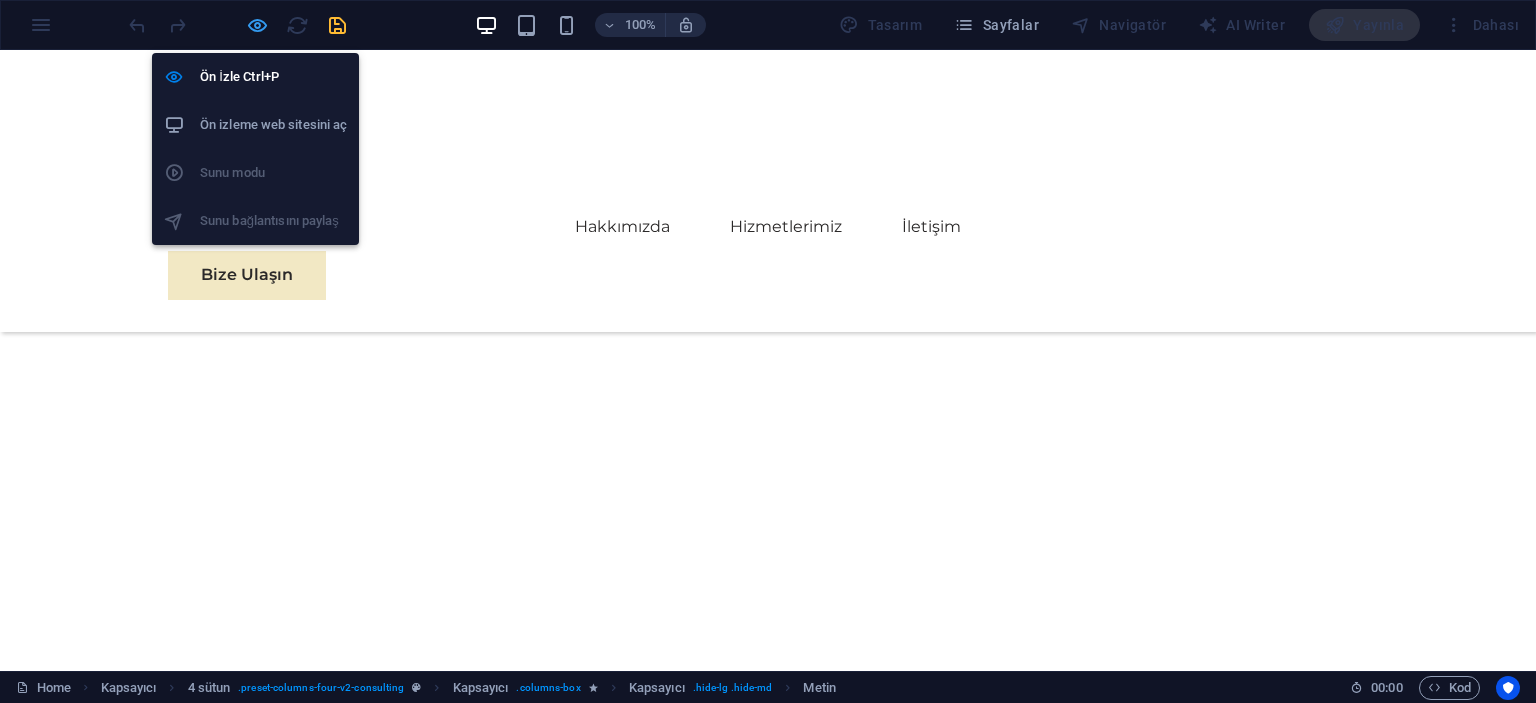 scroll, scrollTop: 7318, scrollLeft: 0, axis: vertical 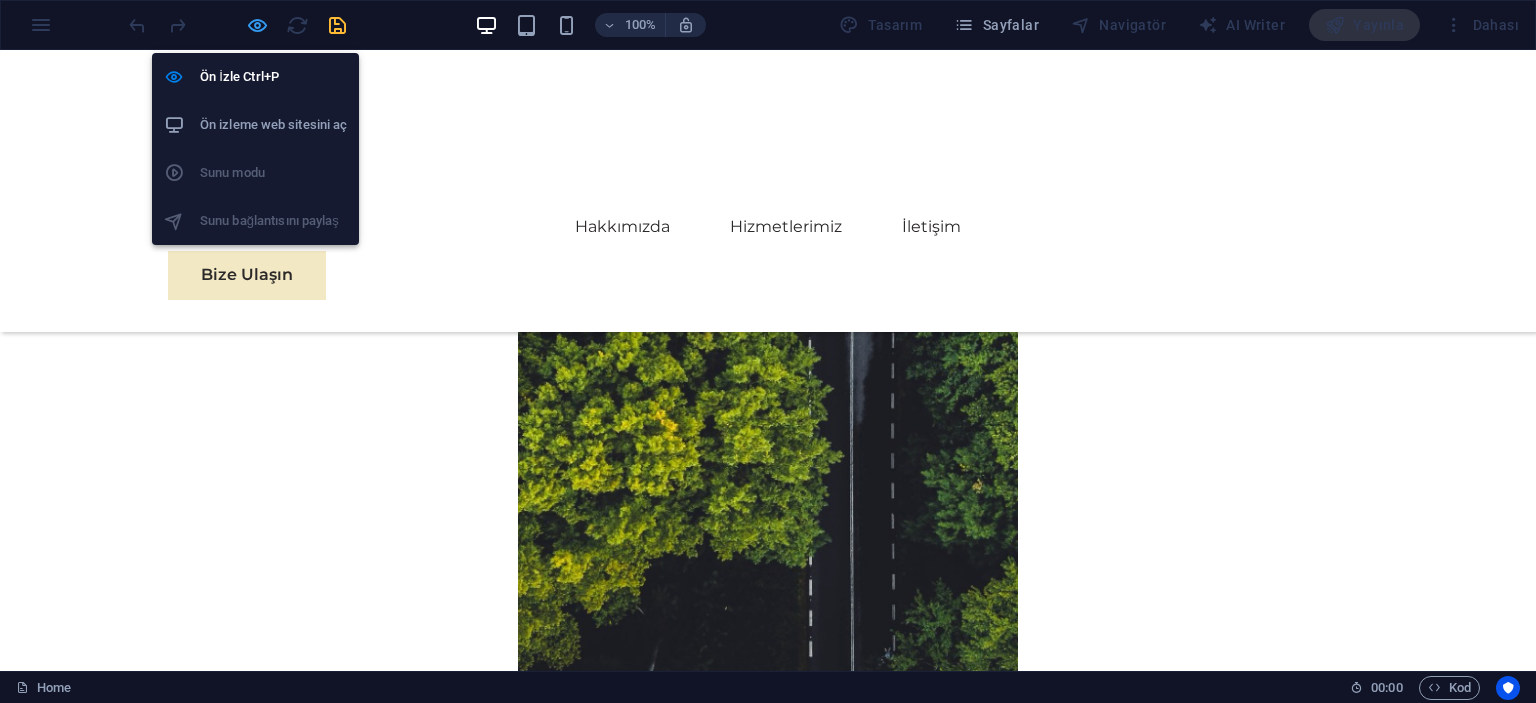 click at bounding box center (257, 25) 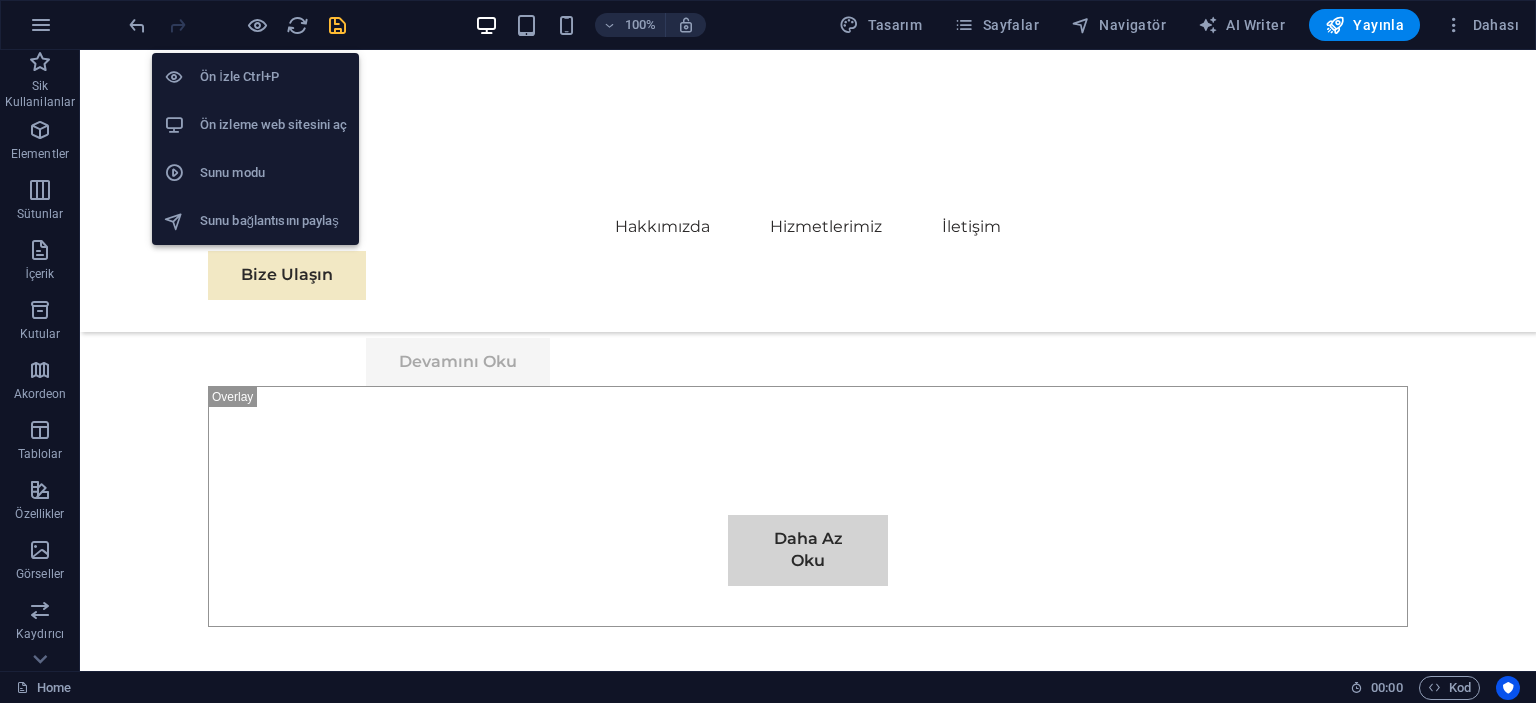 scroll, scrollTop: 8582, scrollLeft: 0, axis: vertical 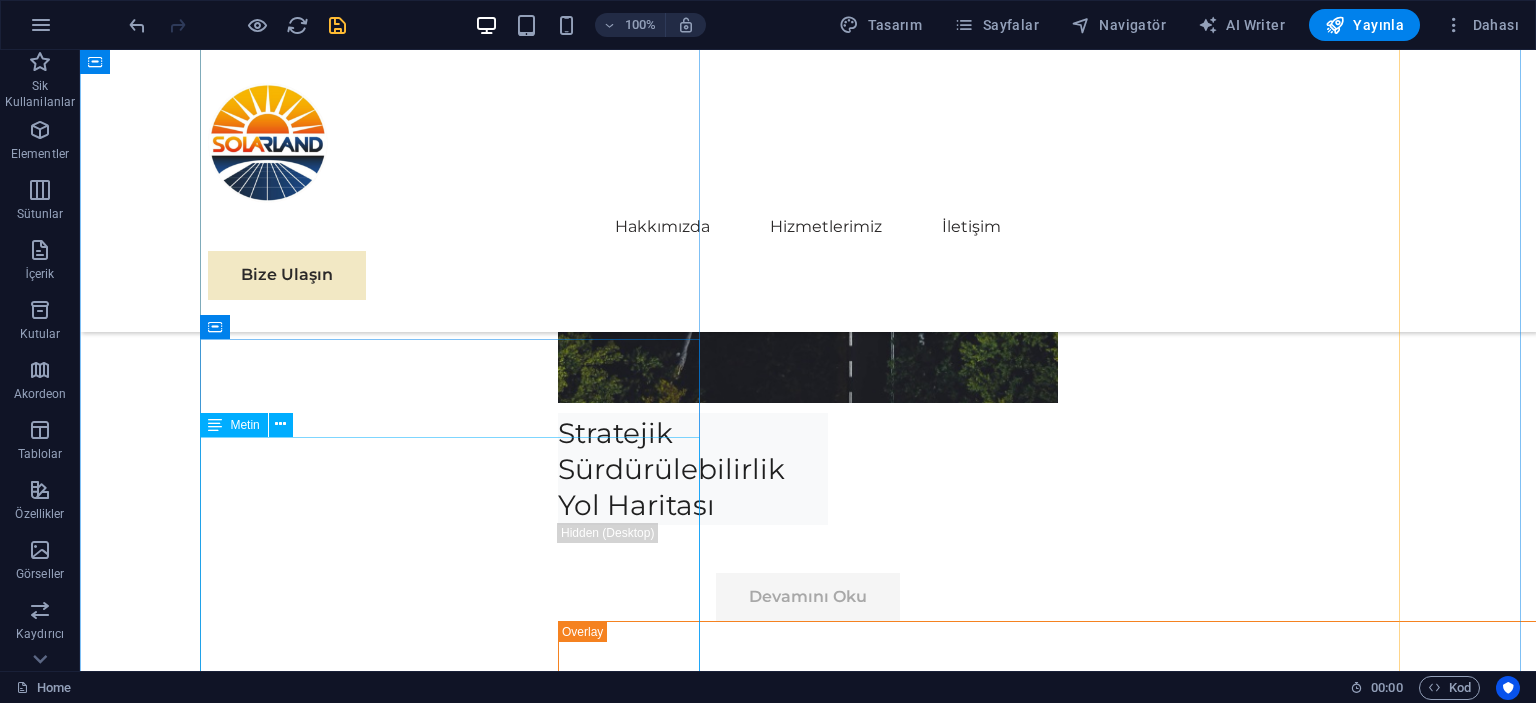 click at bounding box center (458, 5262) 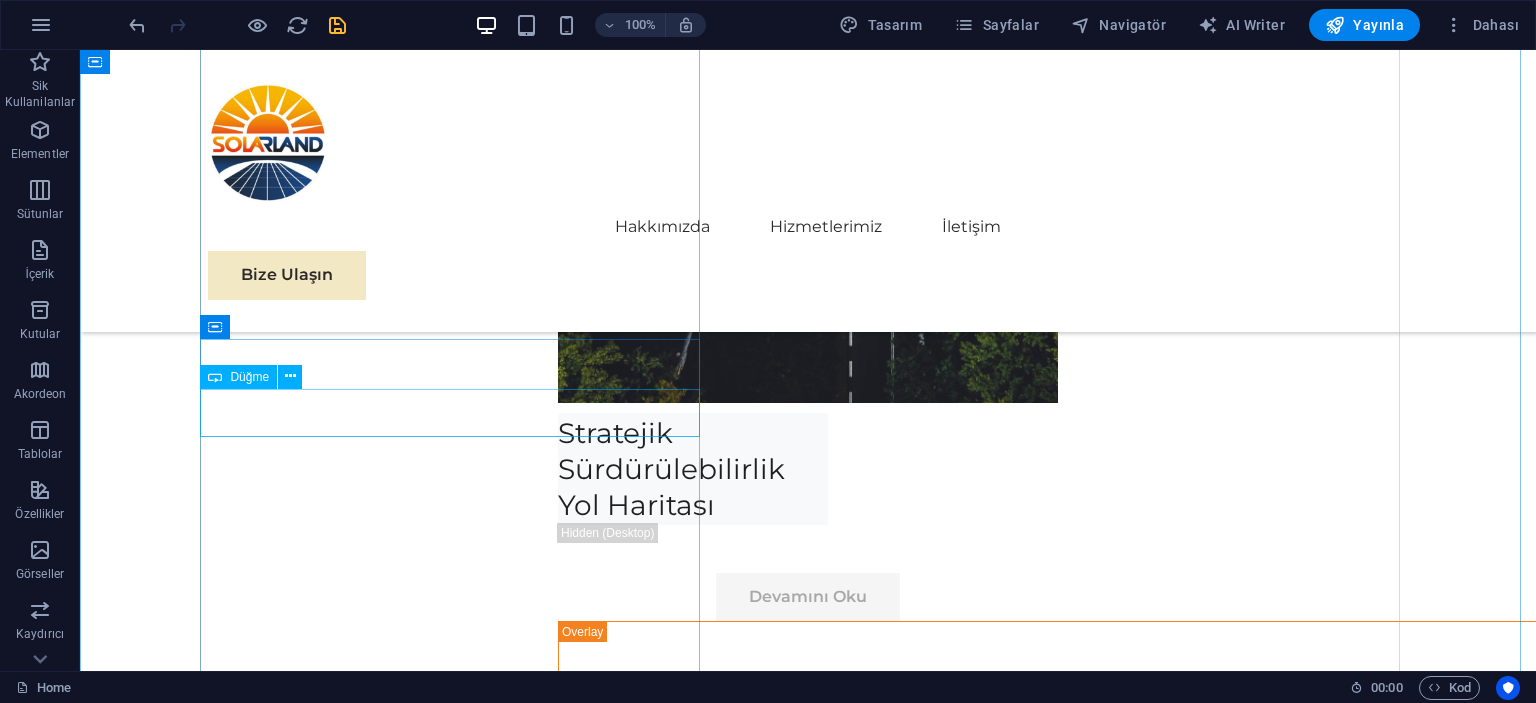 click on "Devamını Oku" at bounding box center (458, 5025) 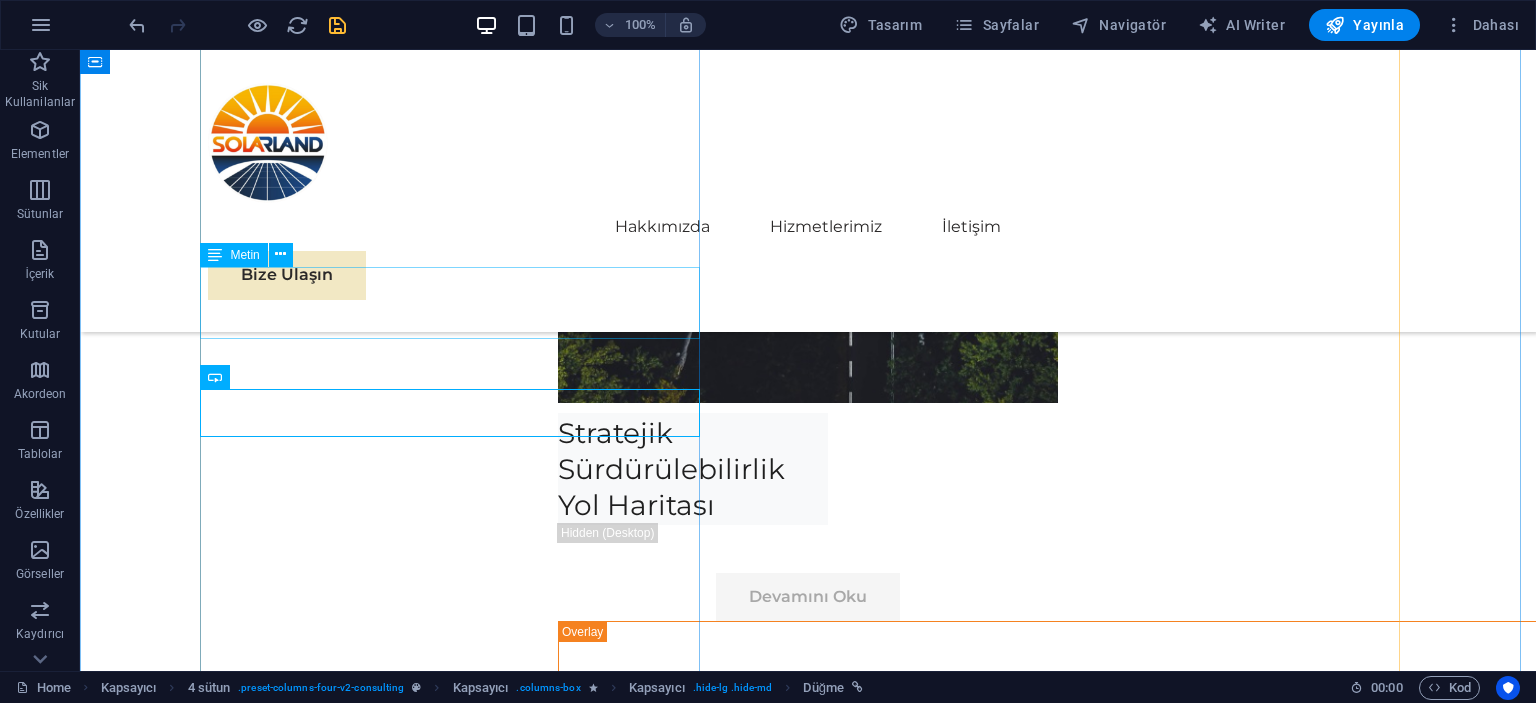 click on "EcoPower Dönüşüm Girişimi" at bounding box center [458, 4915] 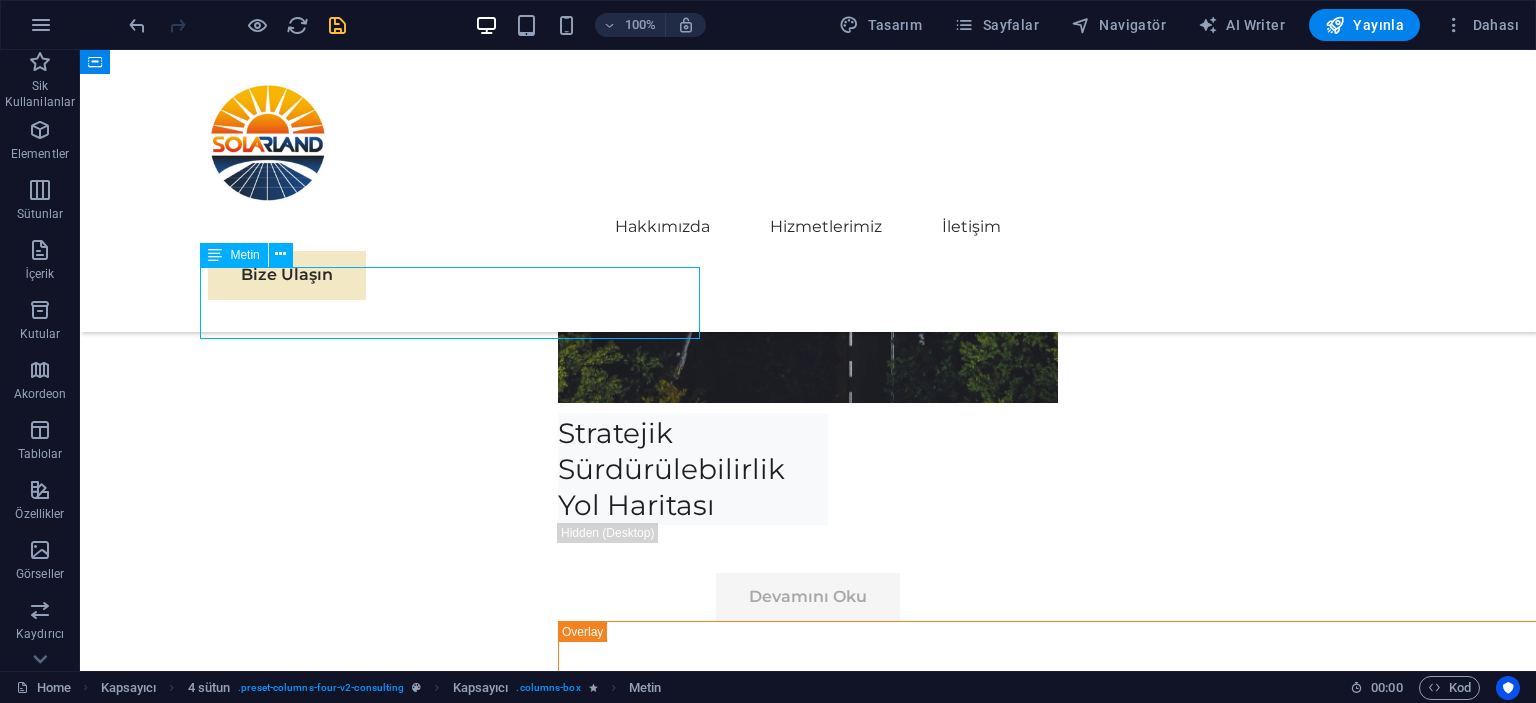 click on "EcoPower Dönüşüm Girişimi" at bounding box center (458, 4915) 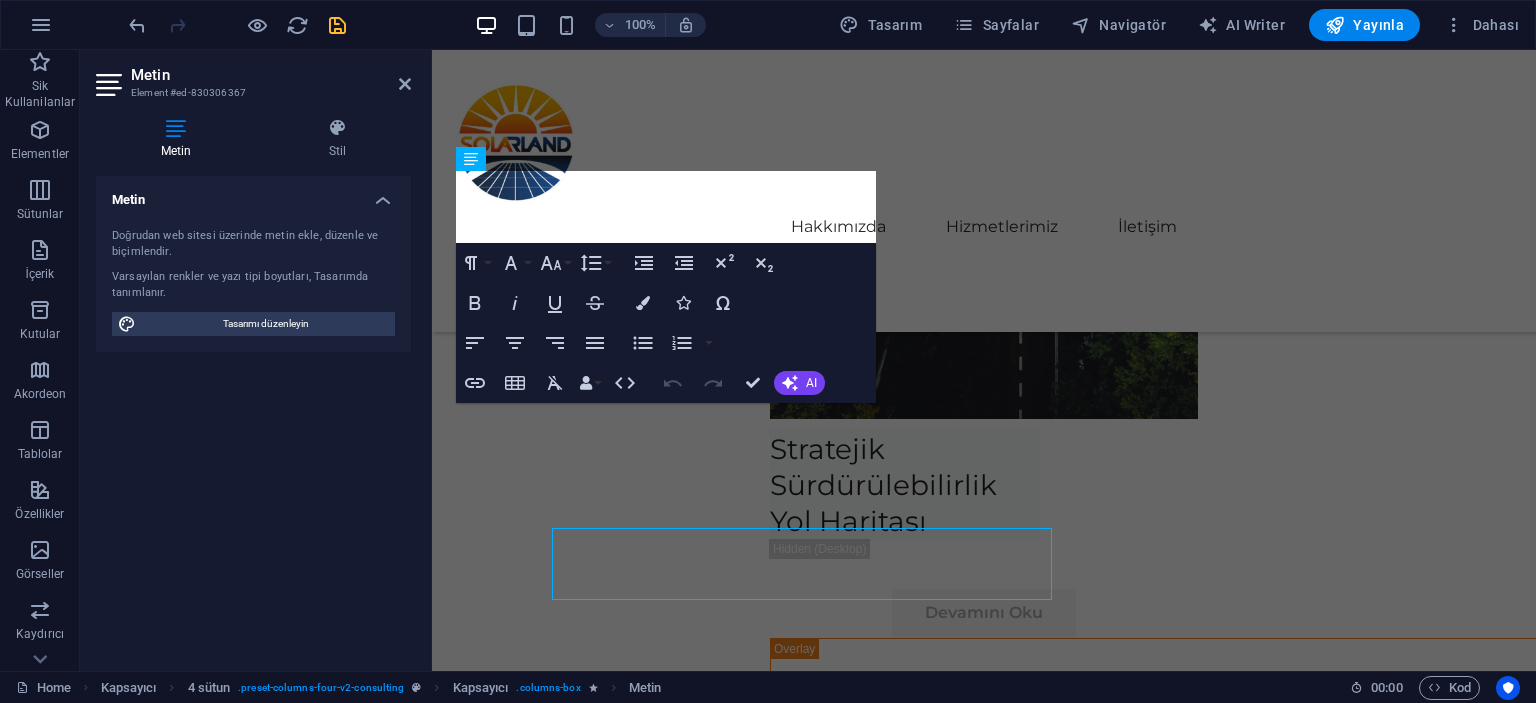 scroll, scrollTop: 8320, scrollLeft: 0, axis: vertical 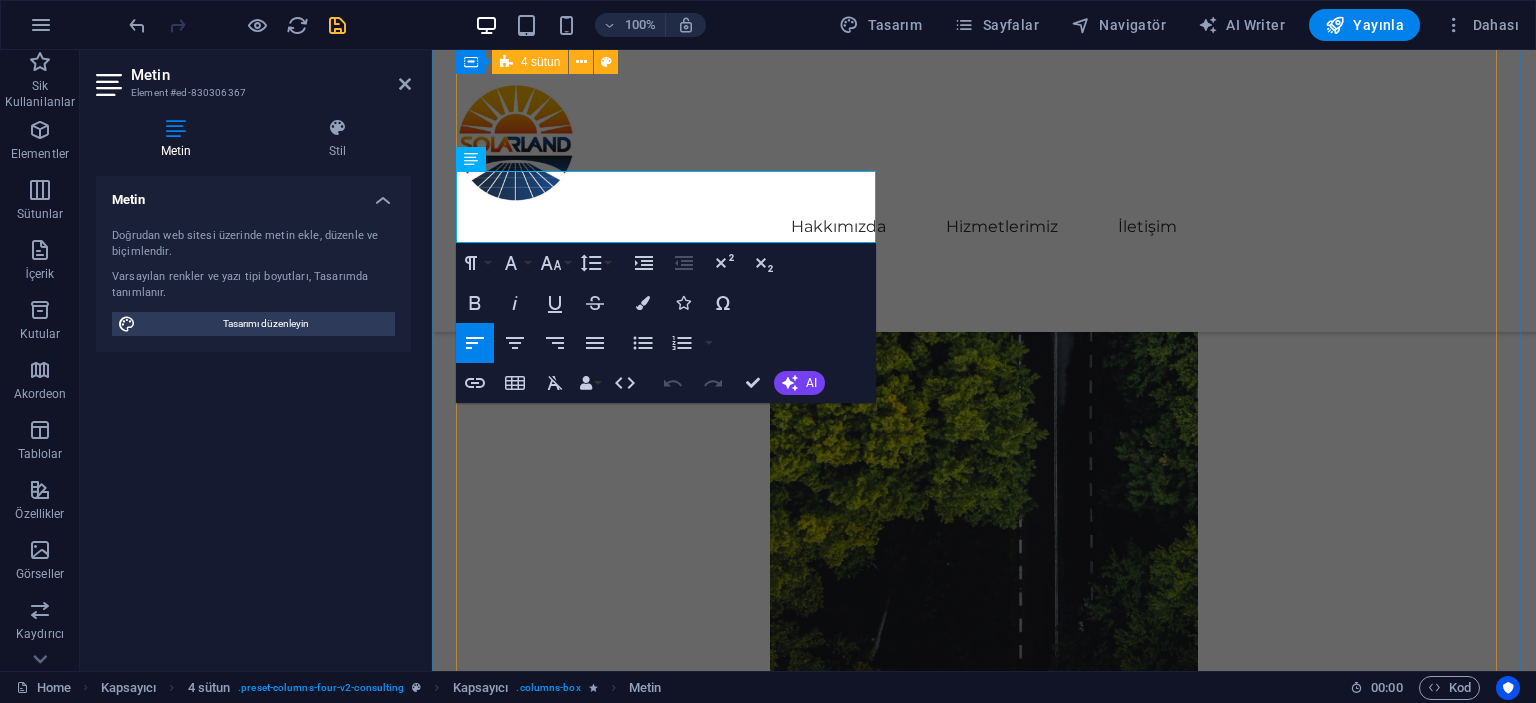 click on "01
EcoPower Dönüşüm Girişimi Devamını Oku Daha Az Oku 02 Stratejik Sürdürülebilirlik Yol Haritası Devamını Oku Daha Az Oku 03 Küresel Pazar Genişleme Stratejisi Devamını Oku Daha Az Oku 04 Yenilenebilir Enerji Optimizasyonu Devamını Oku Daha Az Oku" at bounding box center (984, 6776) 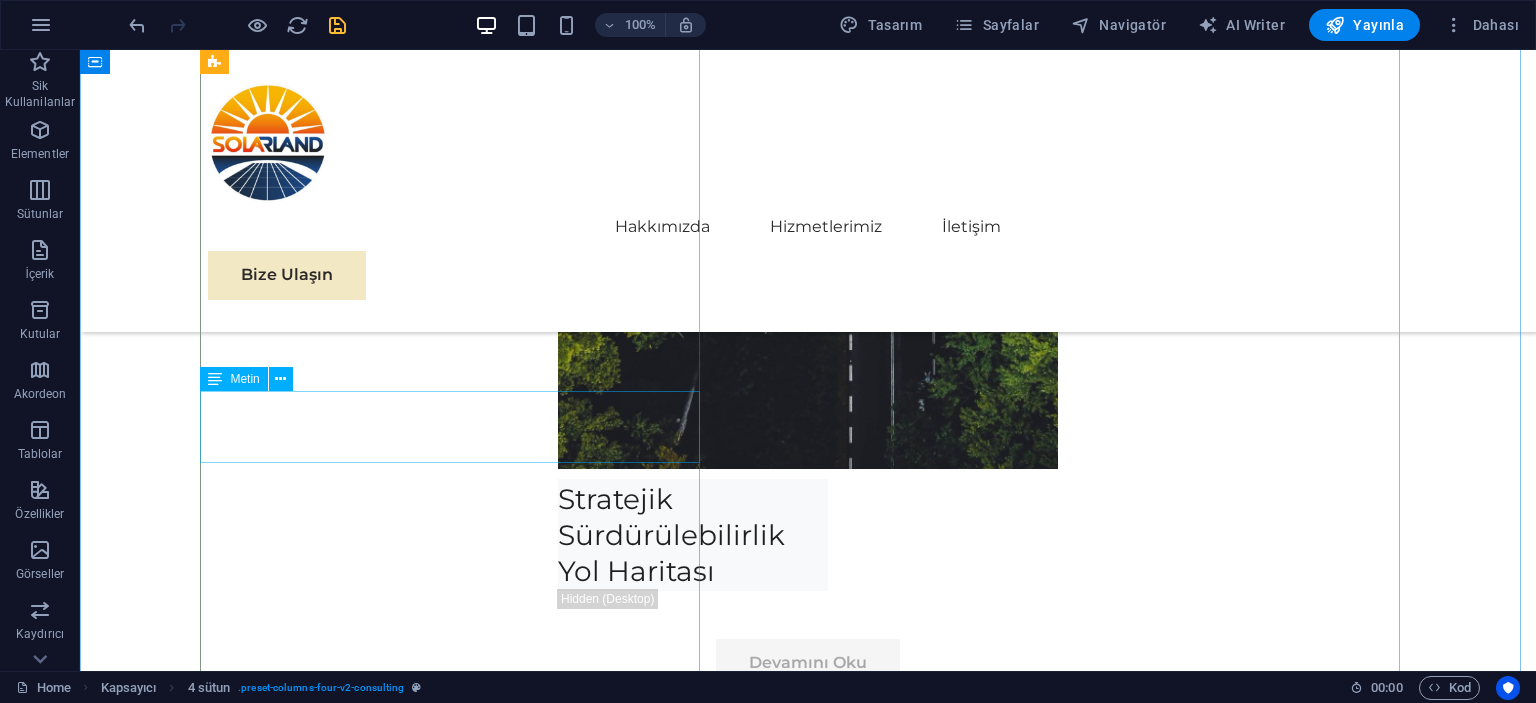scroll, scrollTop: 8377, scrollLeft: 0, axis: vertical 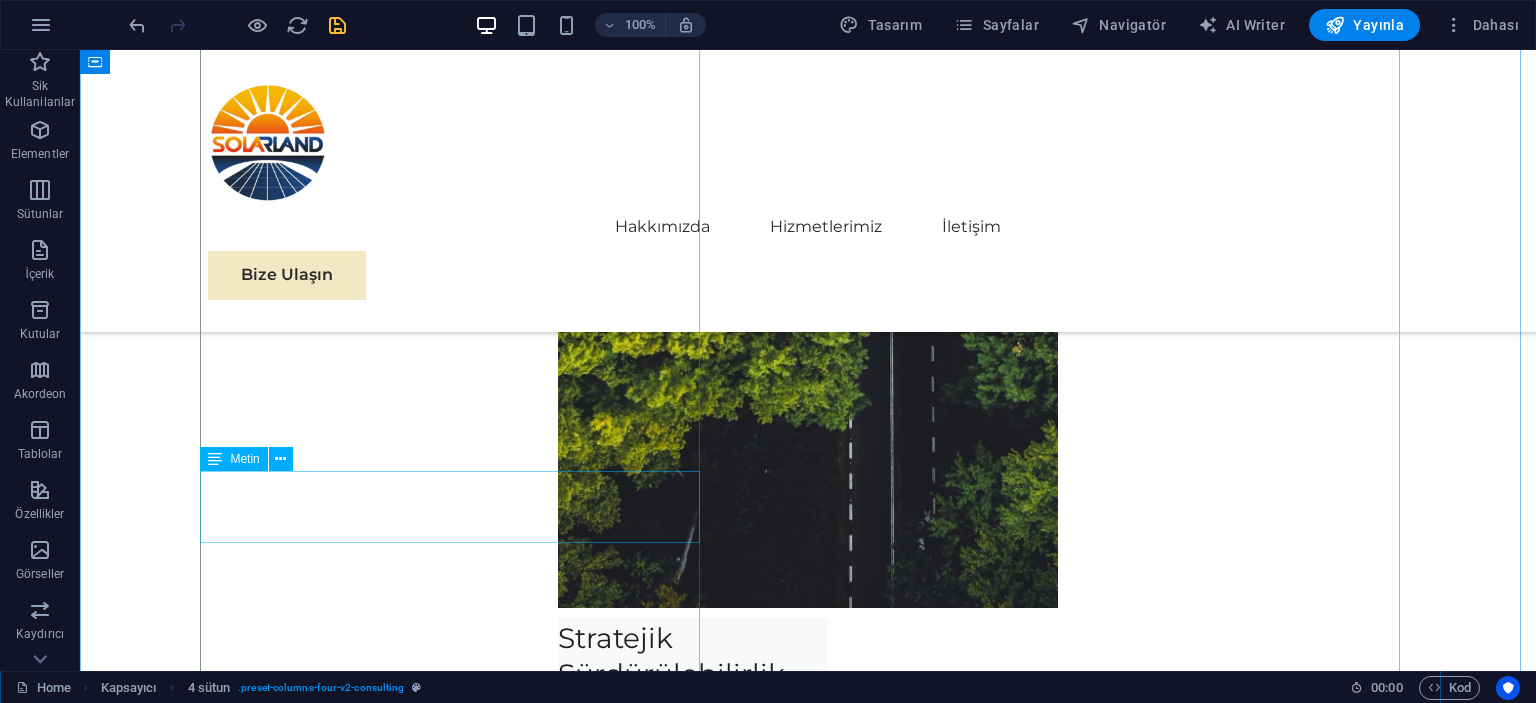 click on "EcoPower Dönüşüm Girişimi" at bounding box center (458, 5120) 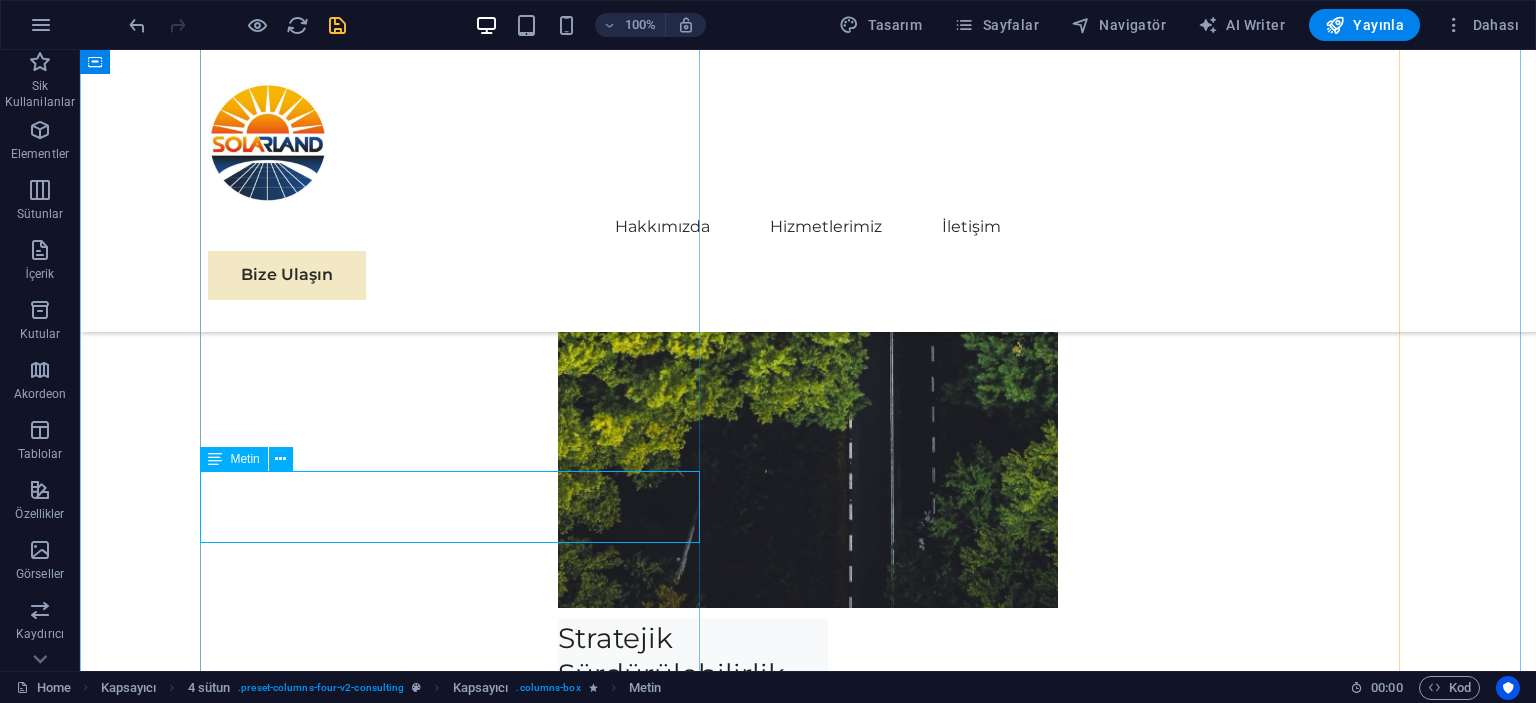 click at bounding box center (215, 459) 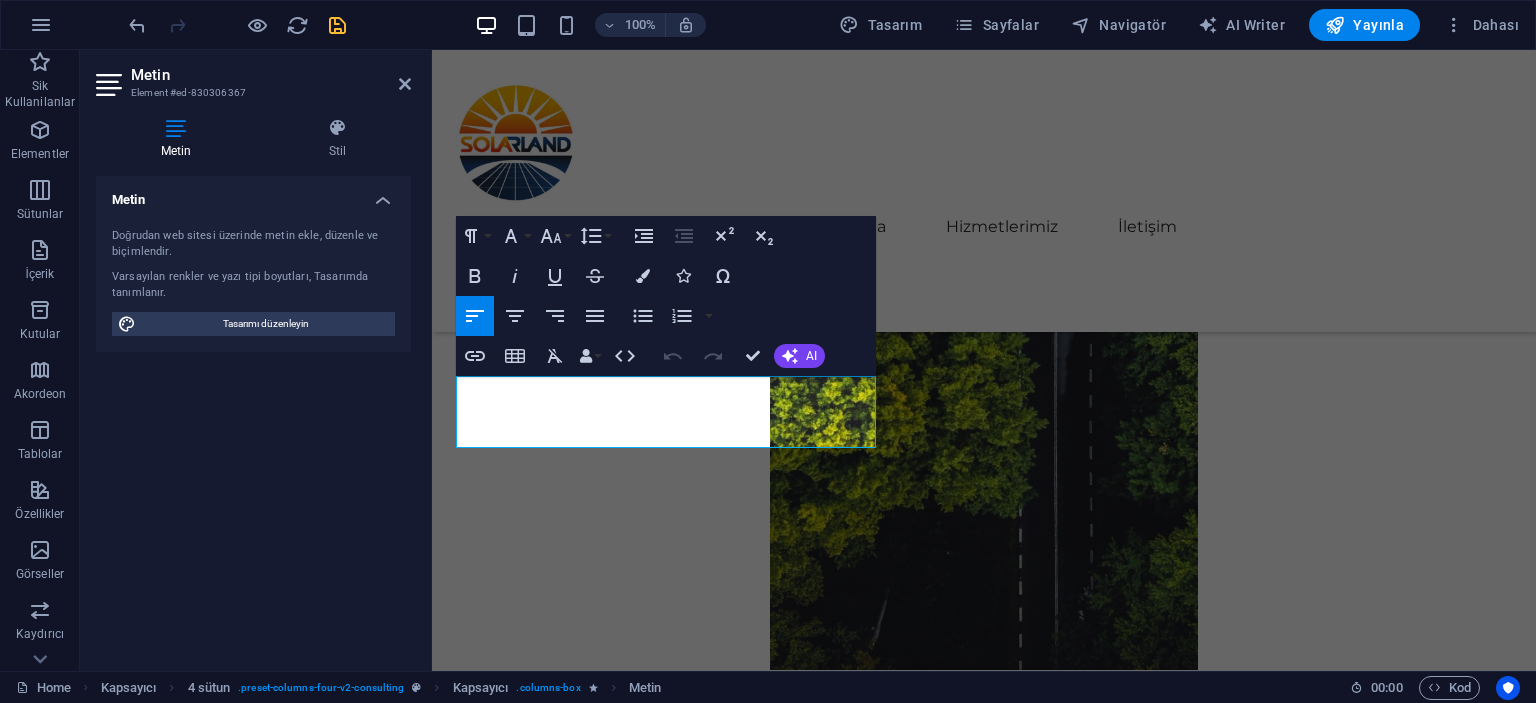 click on "Metin Doğrudan web sitesi üzerinde metin ekle, düzenle ve biçimlendir. Varsayılan renkler ve yazı tipi boyutları, Tasarımda tanımlanır. Tasarımı düzenleyin Hizalama Sola hizalı Ortalandı Sağa hizalı" at bounding box center [253, 415] 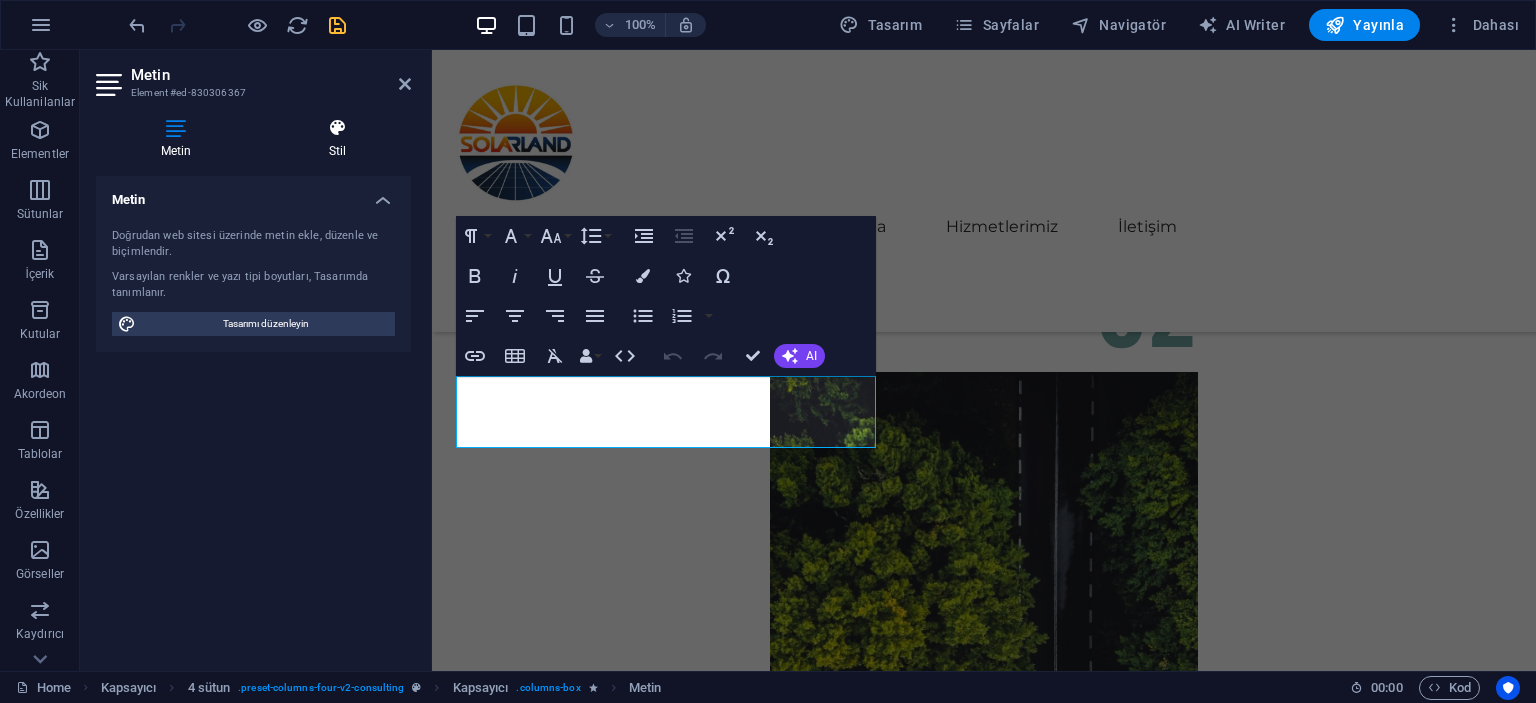 click at bounding box center (337, 128) 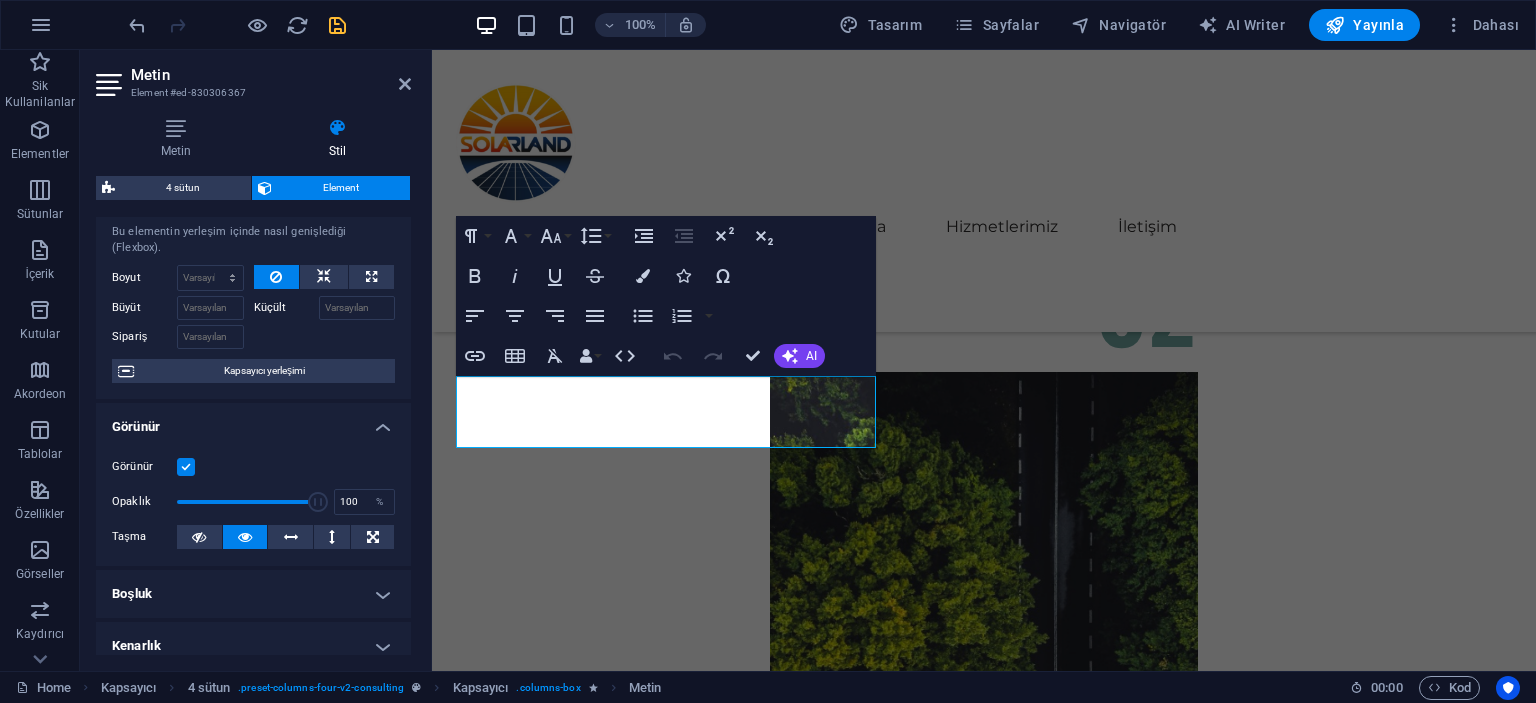 scroll, scrollTop: 0, scrollLeft: 0, axis: both 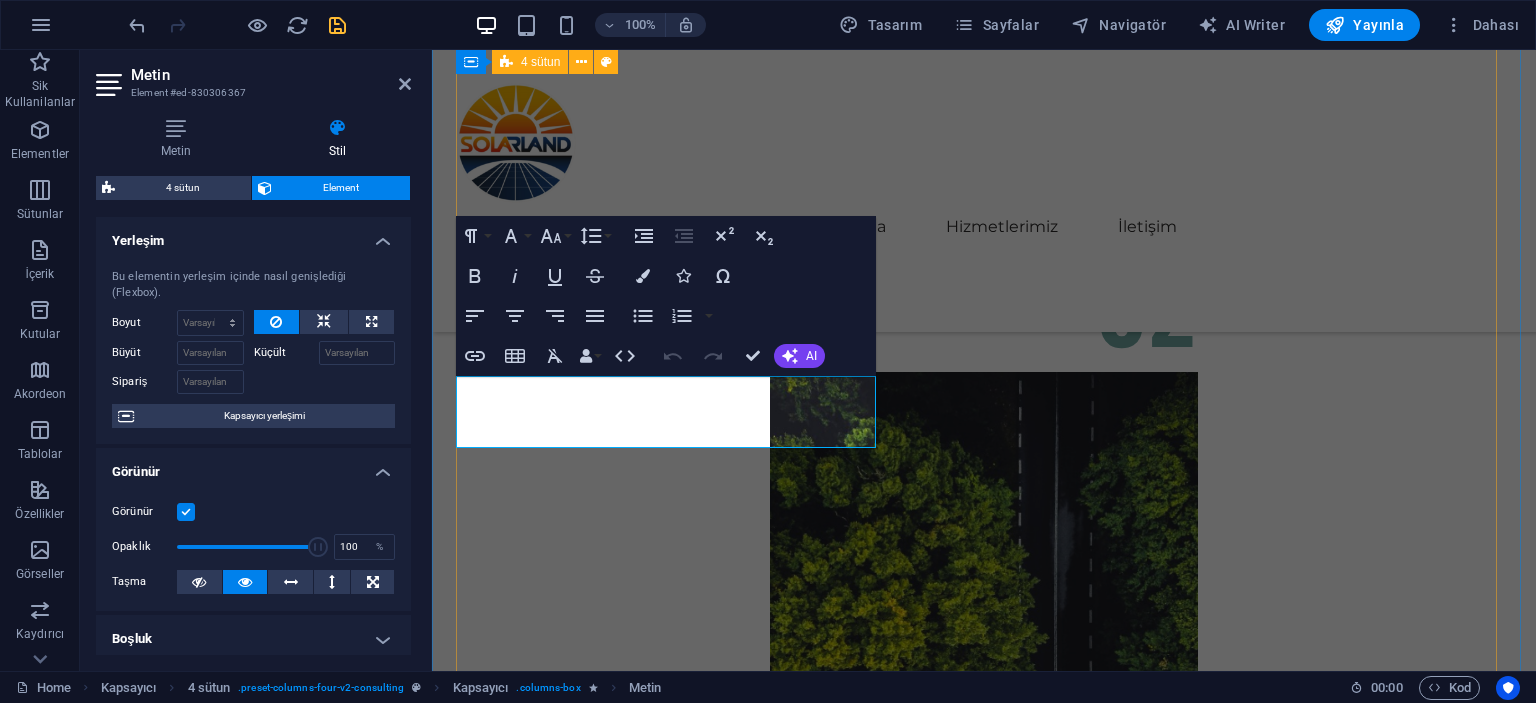 click on "01
EcoPower Dönüşüm Girişimi Devamını Oku Daha Az Oku 02 Stratejik Sürdürülebilirlik Yol Haritası Devamını Oku Daha Az Oku 03 Küresel Pazar Genişleme Stratejisi Devamını Oku Daha Az Oku 04 Yenilenebilir Enerji Optimizasyonu Devamını Oku Daha Az Oku" at bounding box center [984, 6980] 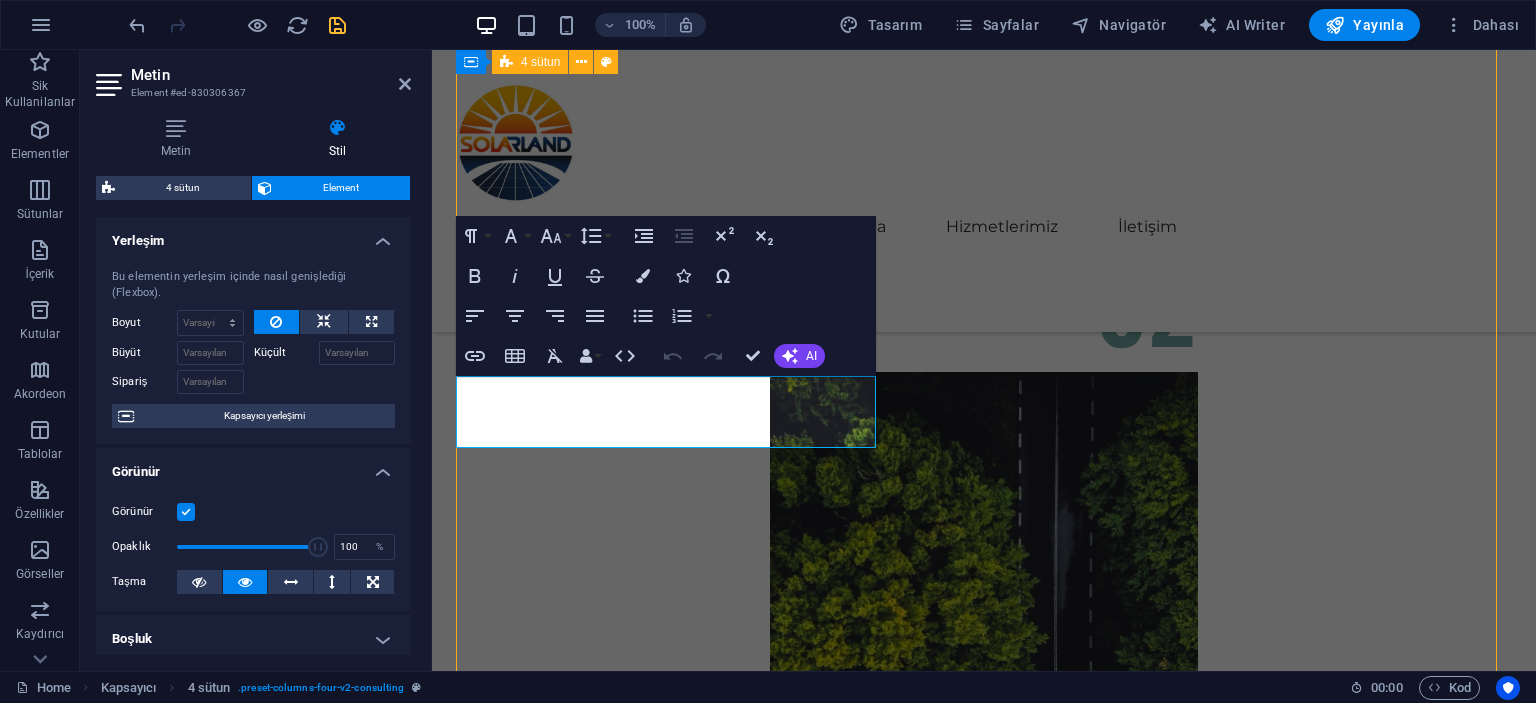 scroll, scrollTop: 8377, scrollLeft: 0, axis: vertical 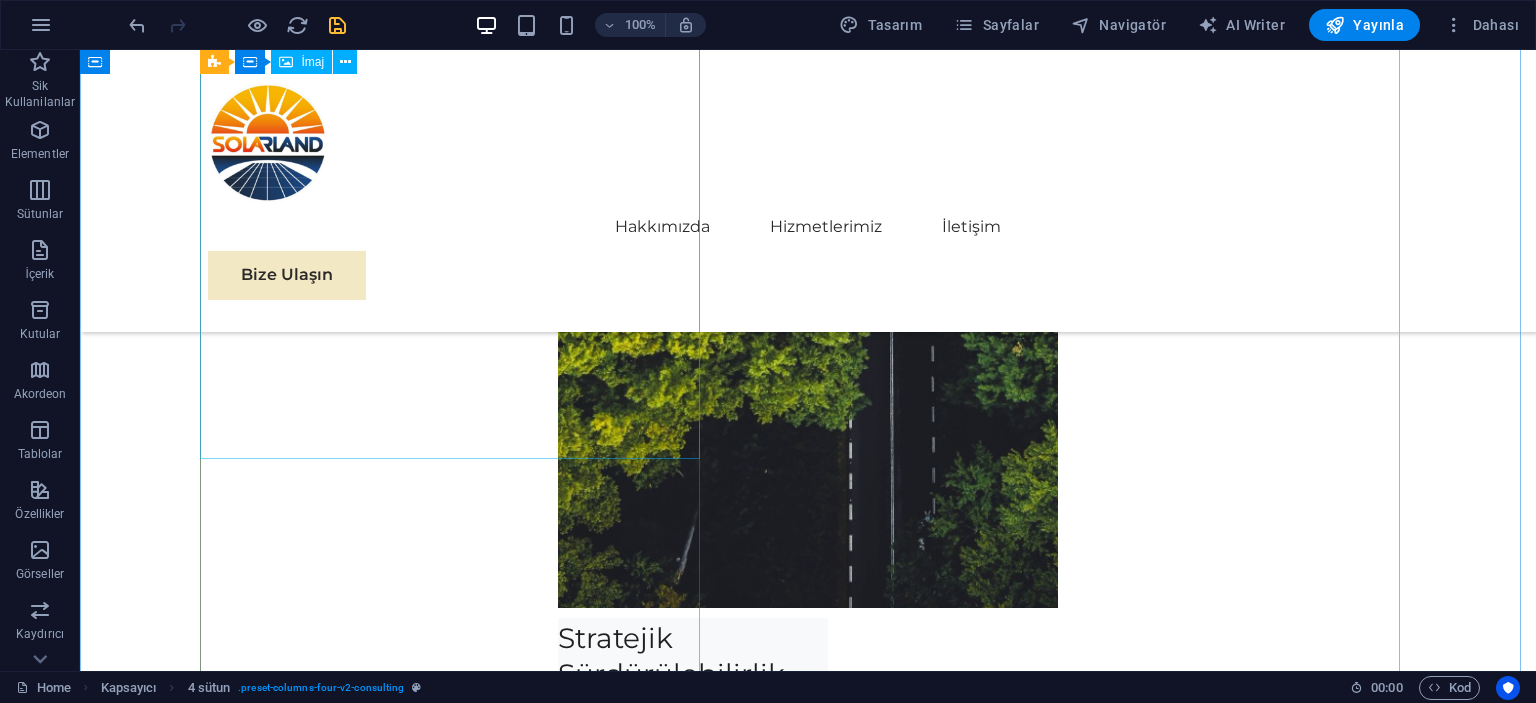 click at bounding box center [458, 4772] 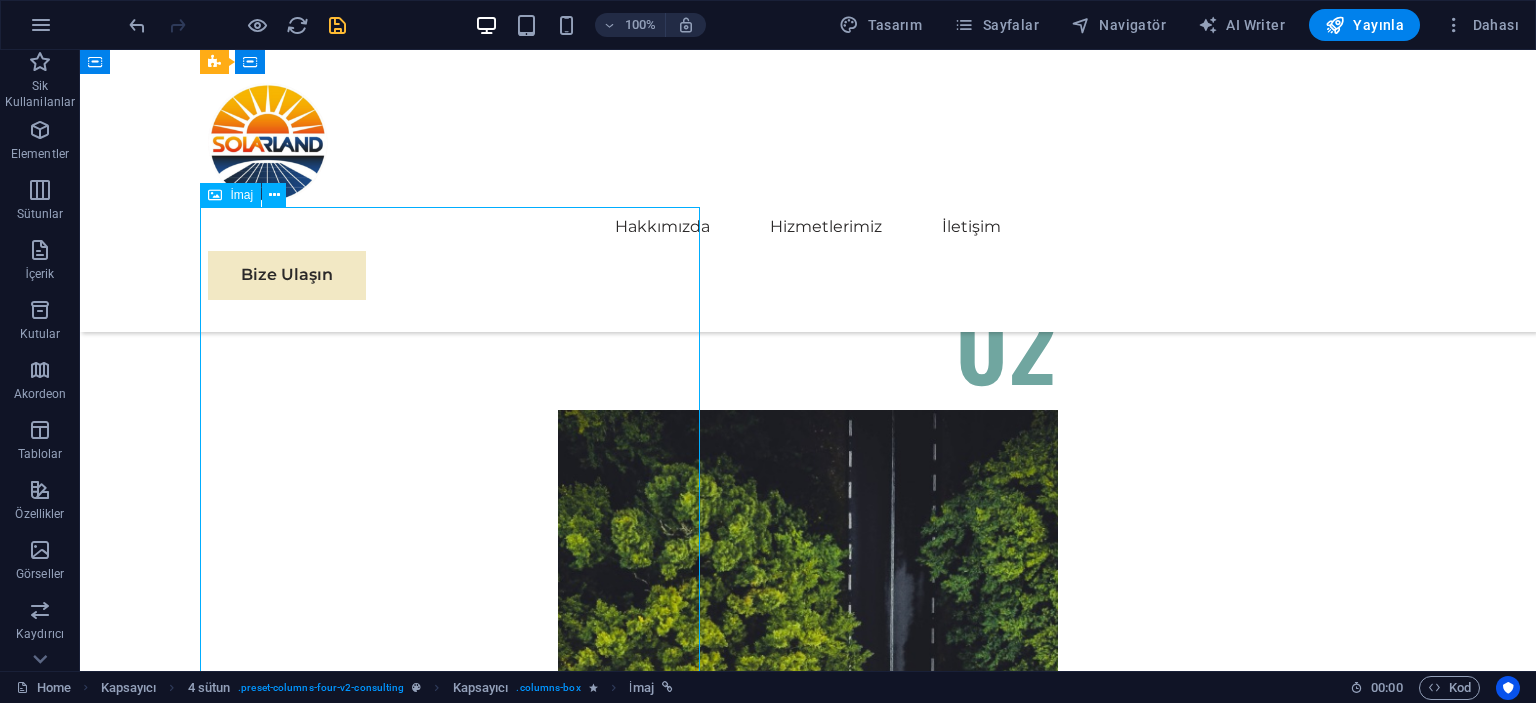 scroll, scrollTop: 7877, scrollLeft: 0, axis: vertical 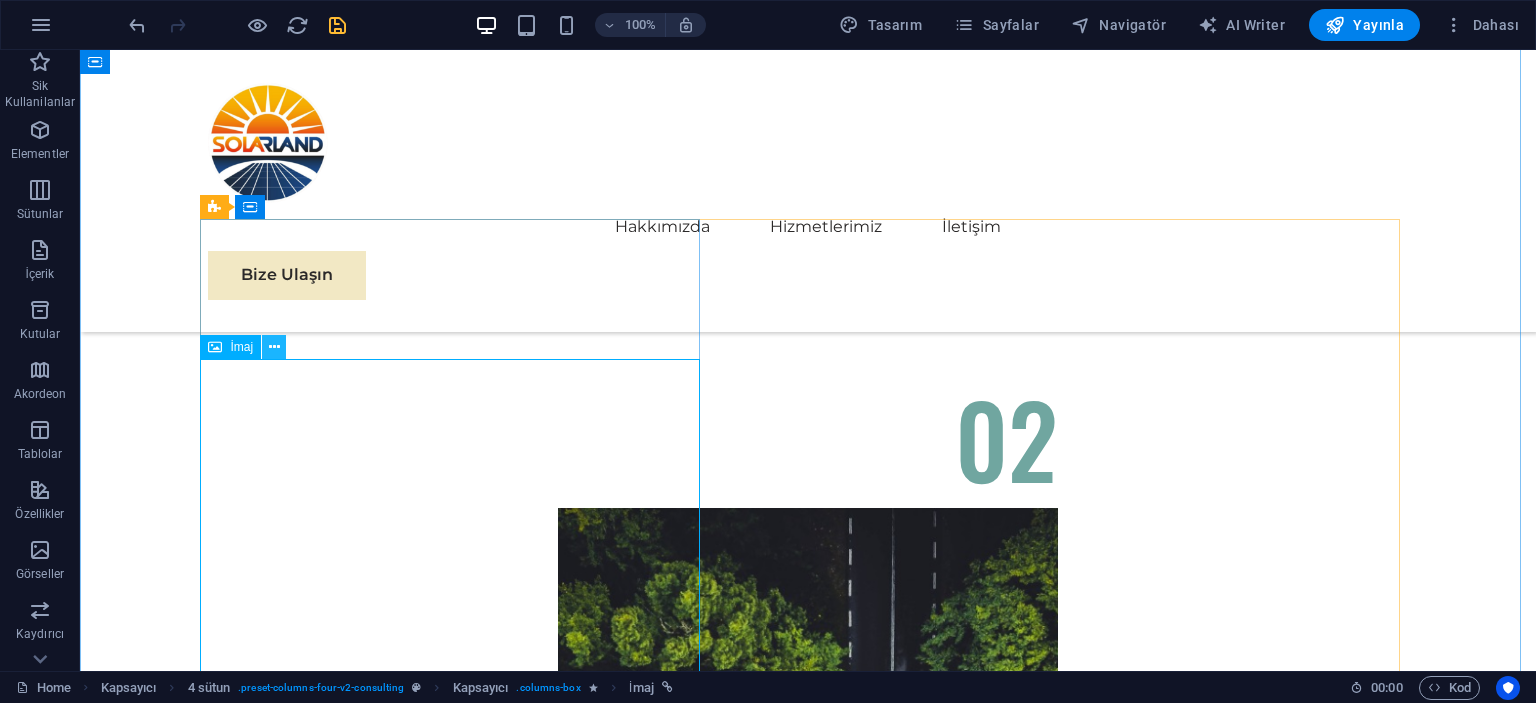 click at bounding box center [274, 347] 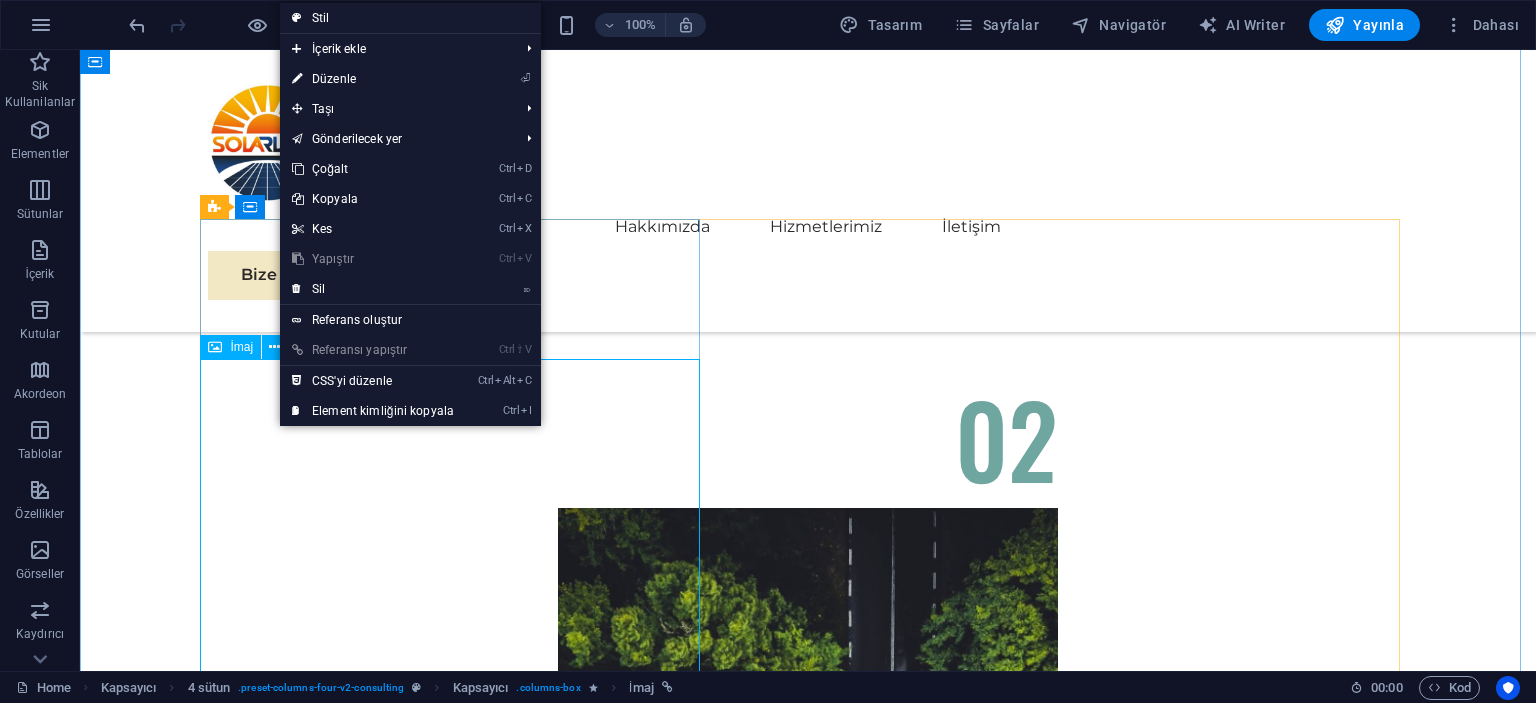 click at bounding box center (458, 5272) 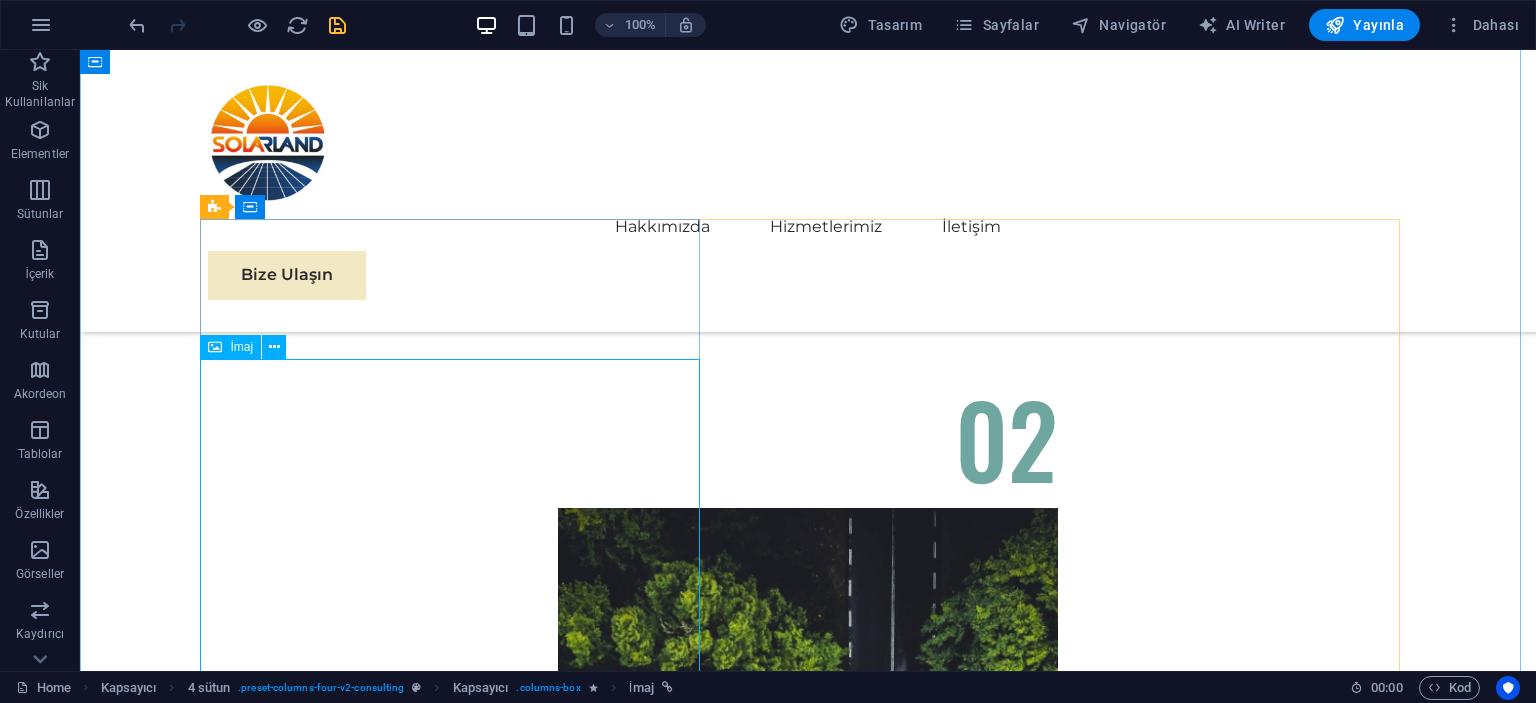click at bounding box center (458, 5272) 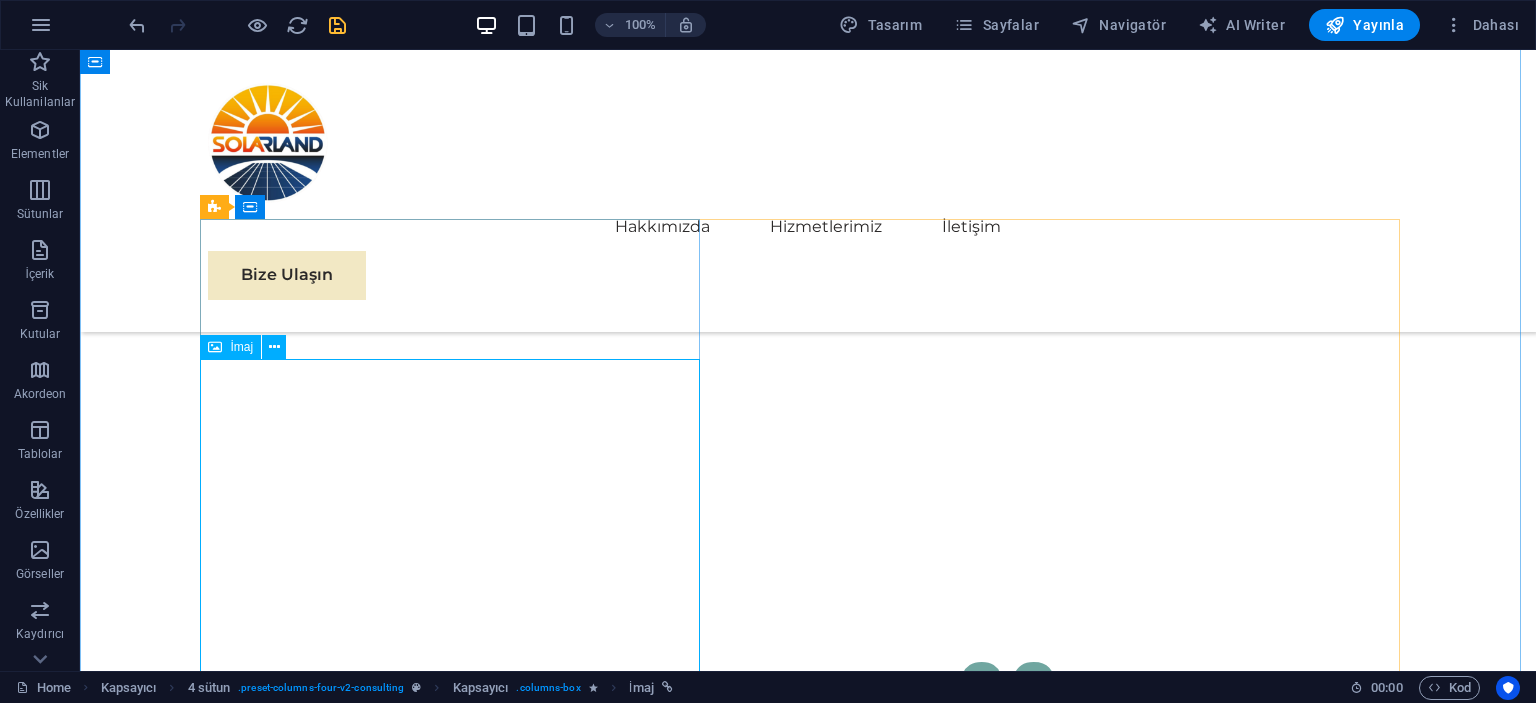 select on "%" 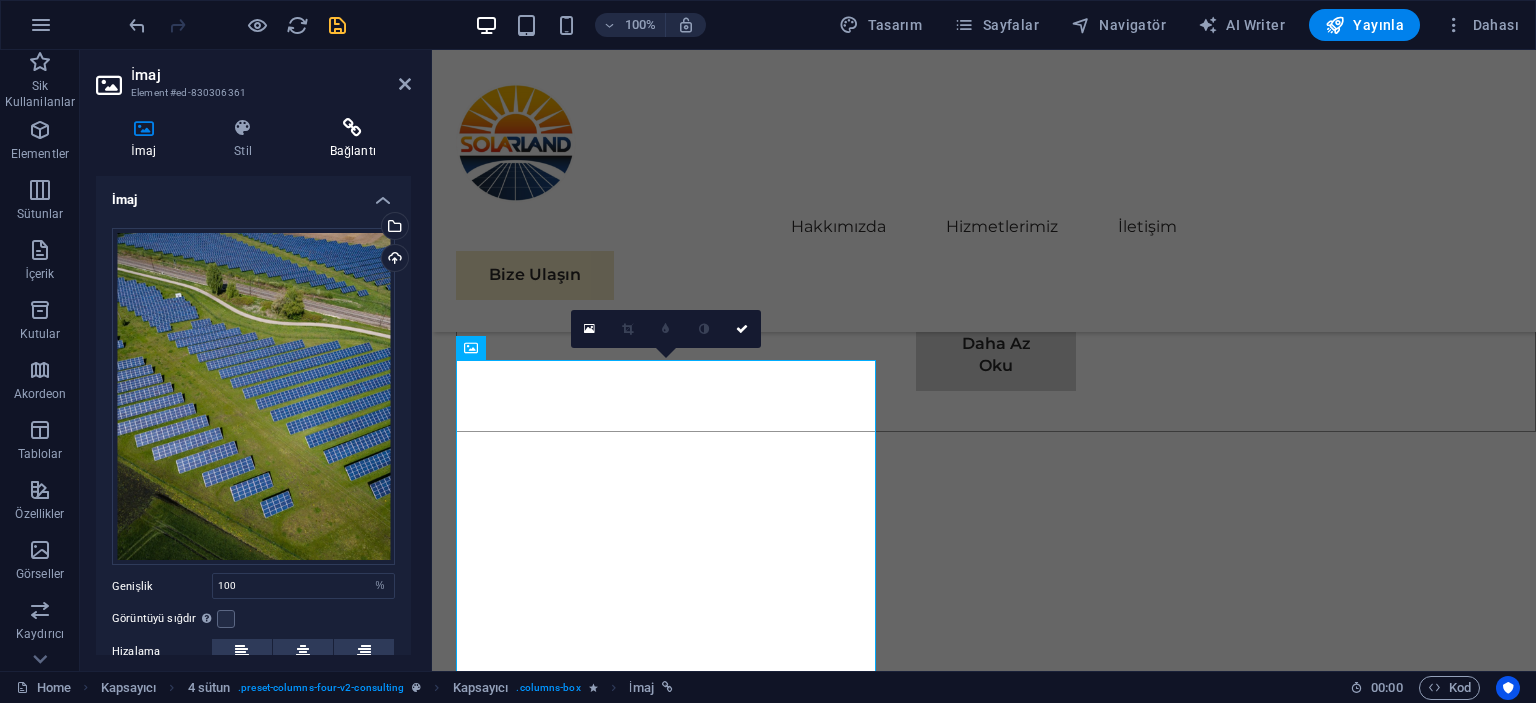 click at bounding box center [353, 128] 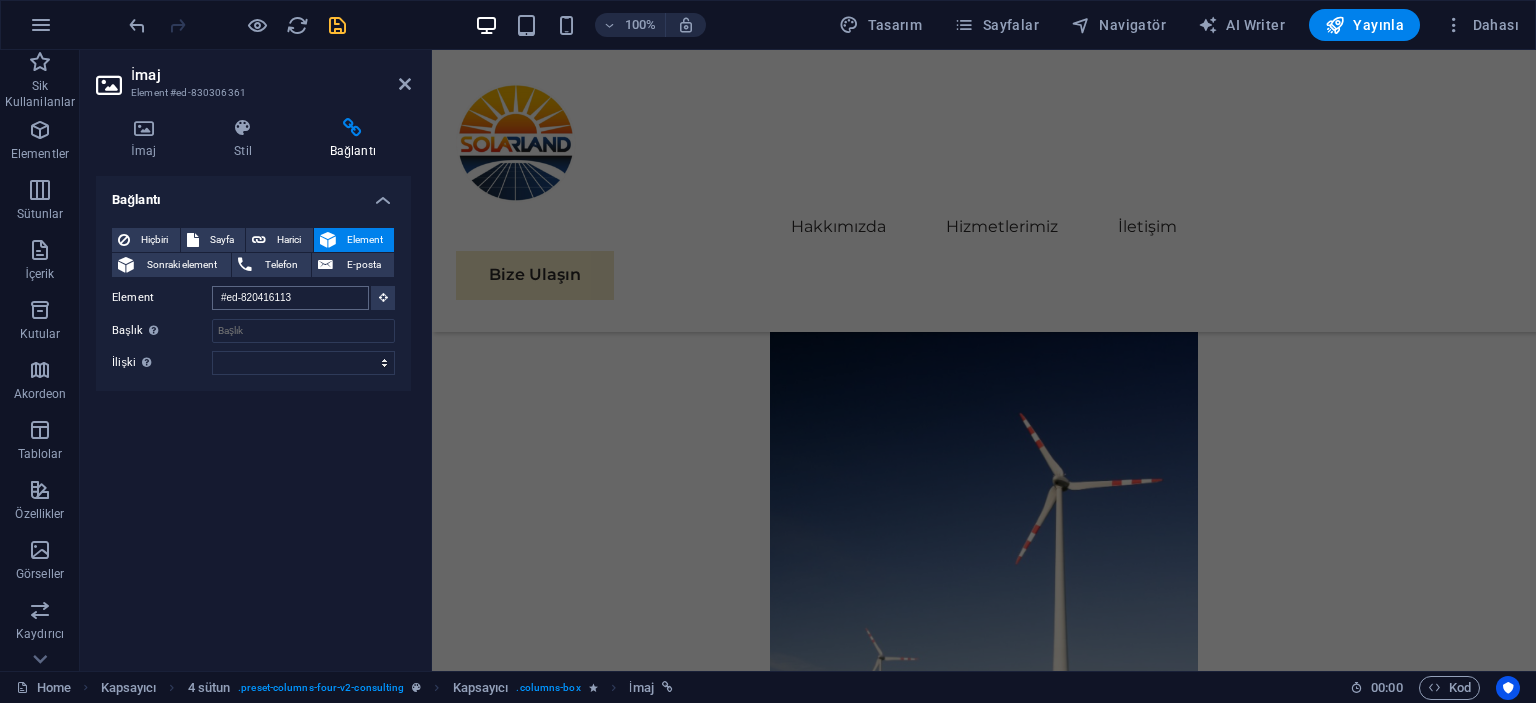 scroll, scrollTop: 10903, scrollLeft: 0, axis: vertical 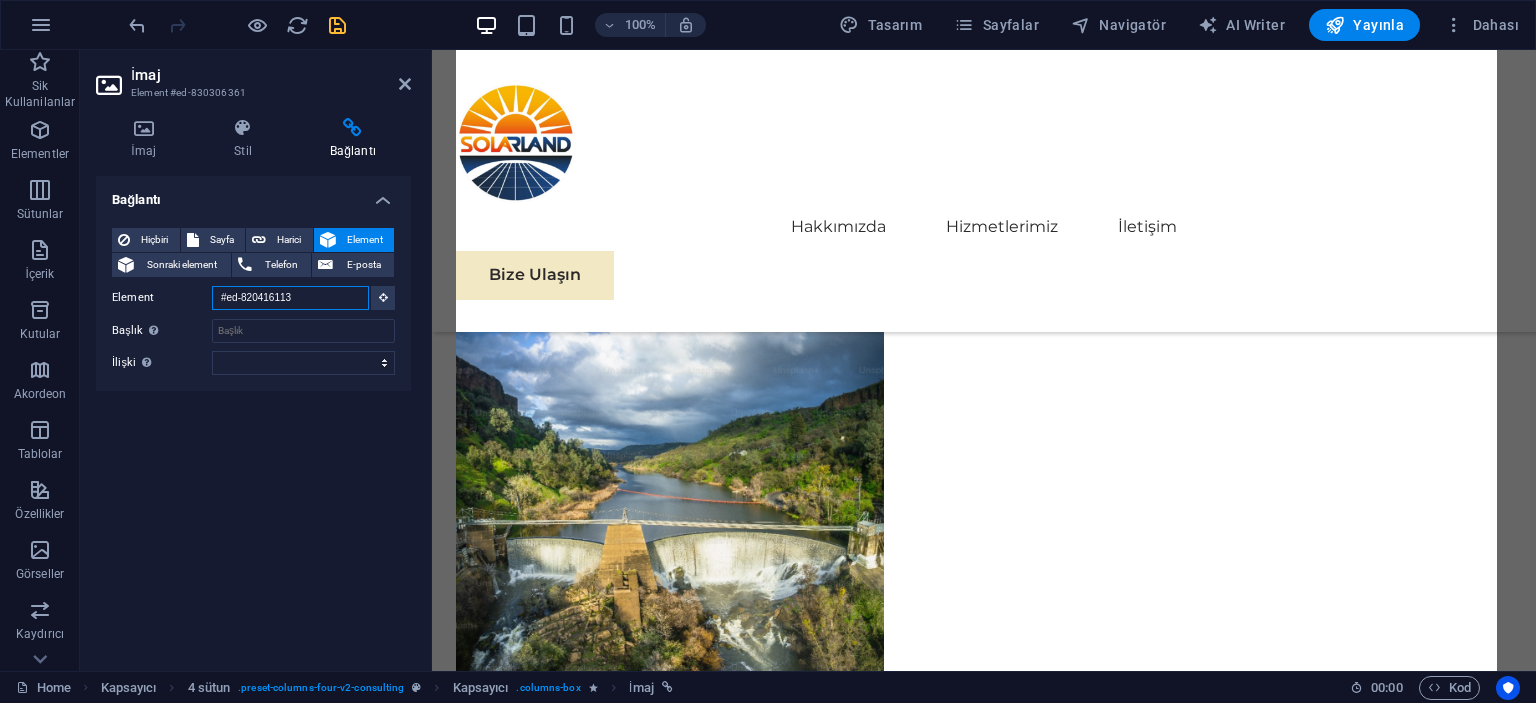 click on "#ed-820416113" at bounding box center (290, 298) 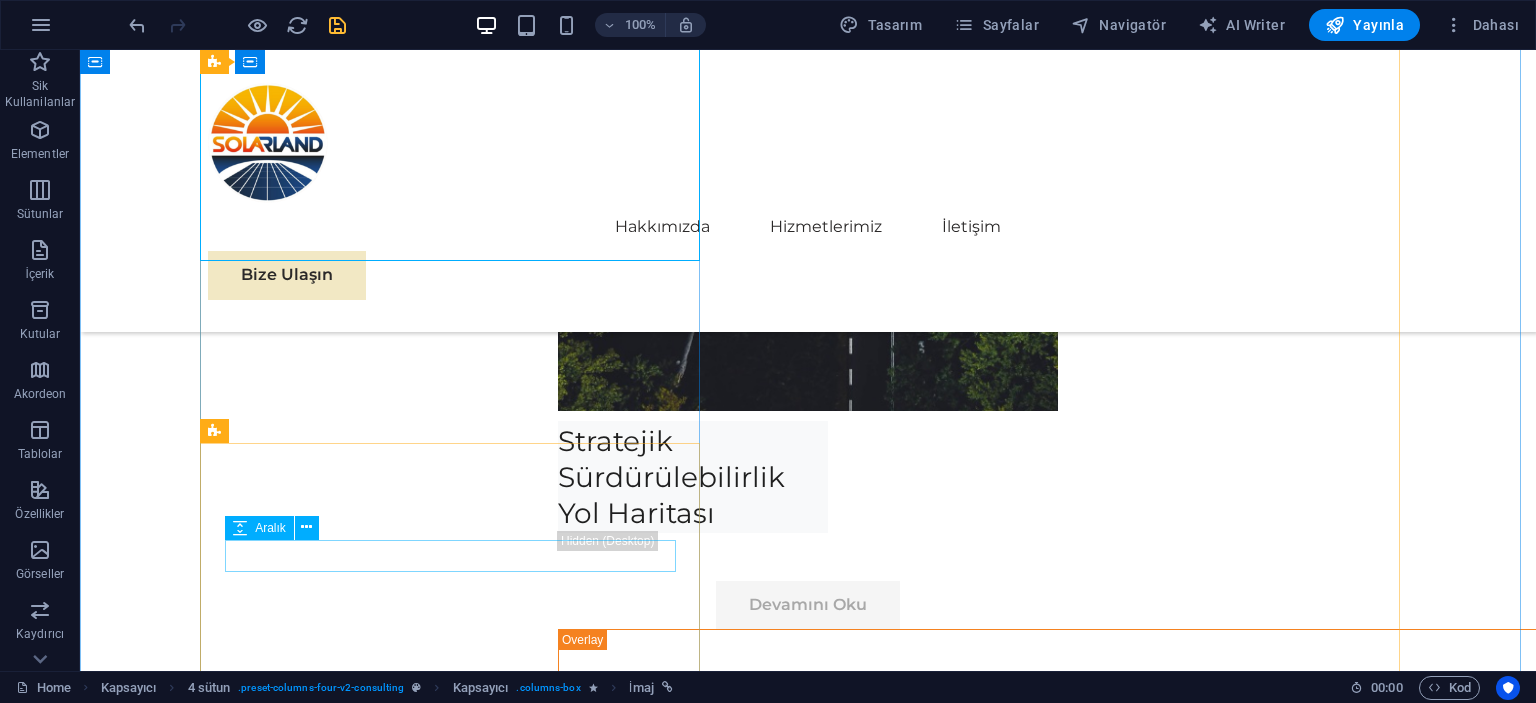 scroll, scrollTop: 8576, scrollLeft: 0, axis: vertical 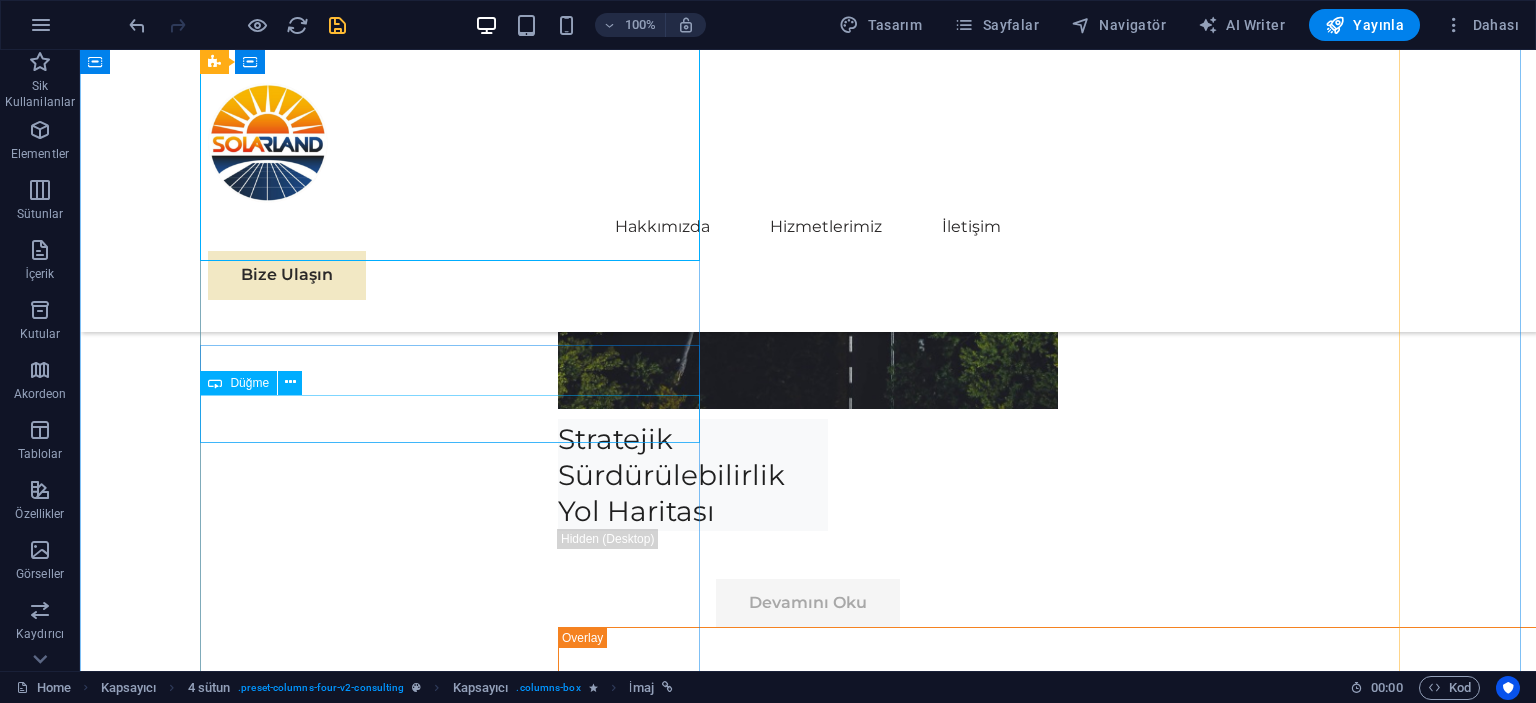 click on "Devamını Oku" at bounding box center (458, 5031) 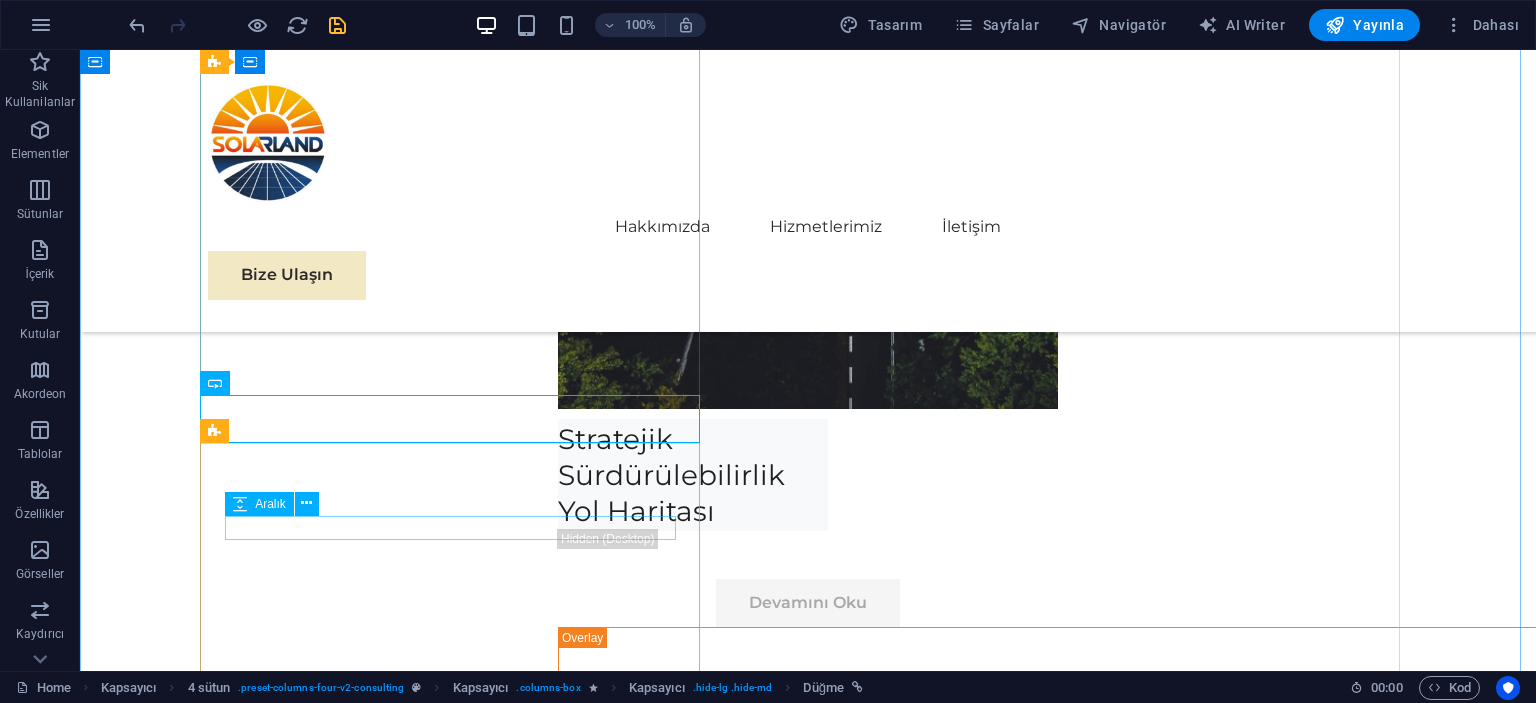 click at bounding box center [808, 5141] 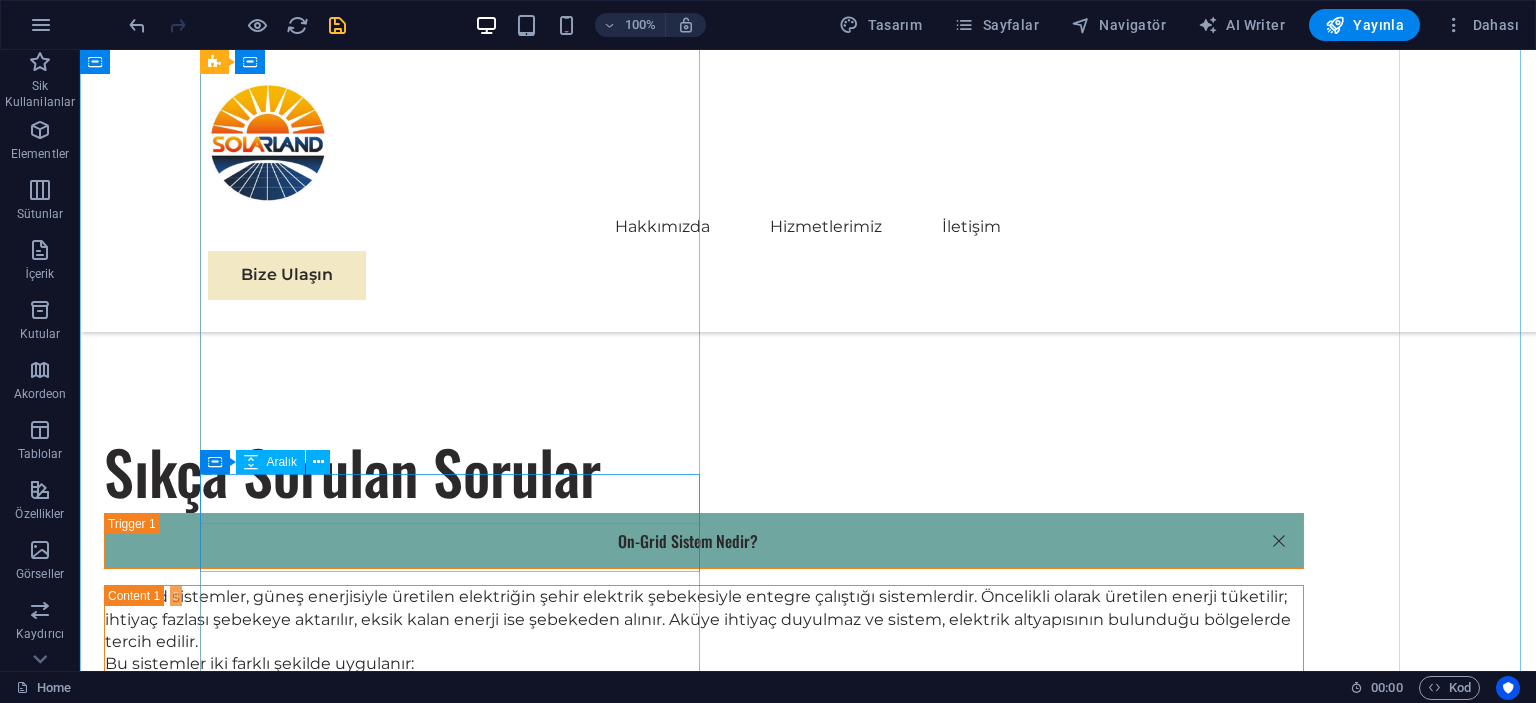 scroll, scrollTop: 4876, scrollLeft: 0, axis: vertical 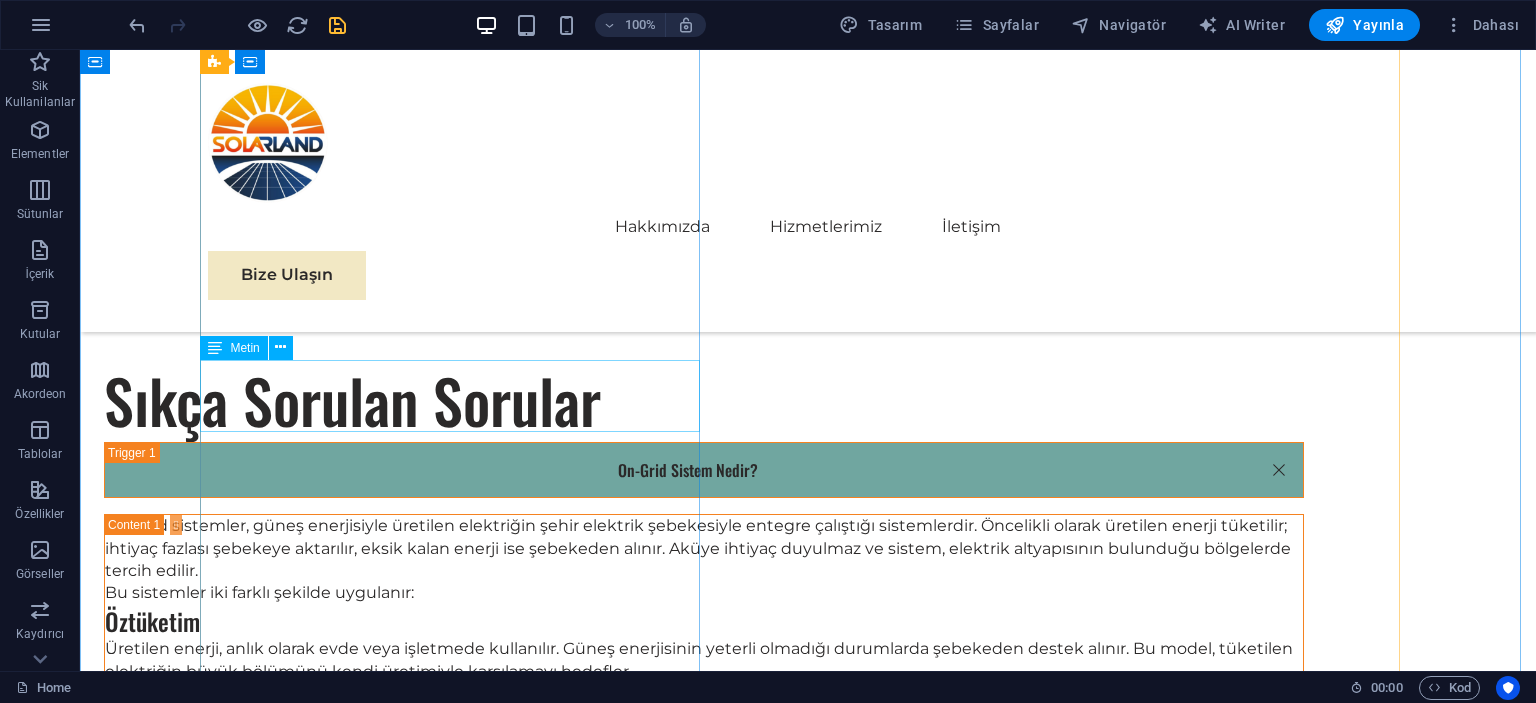 click on "EcoPower Dönüşüm Girişimi" at bounding box center [458, 2694] 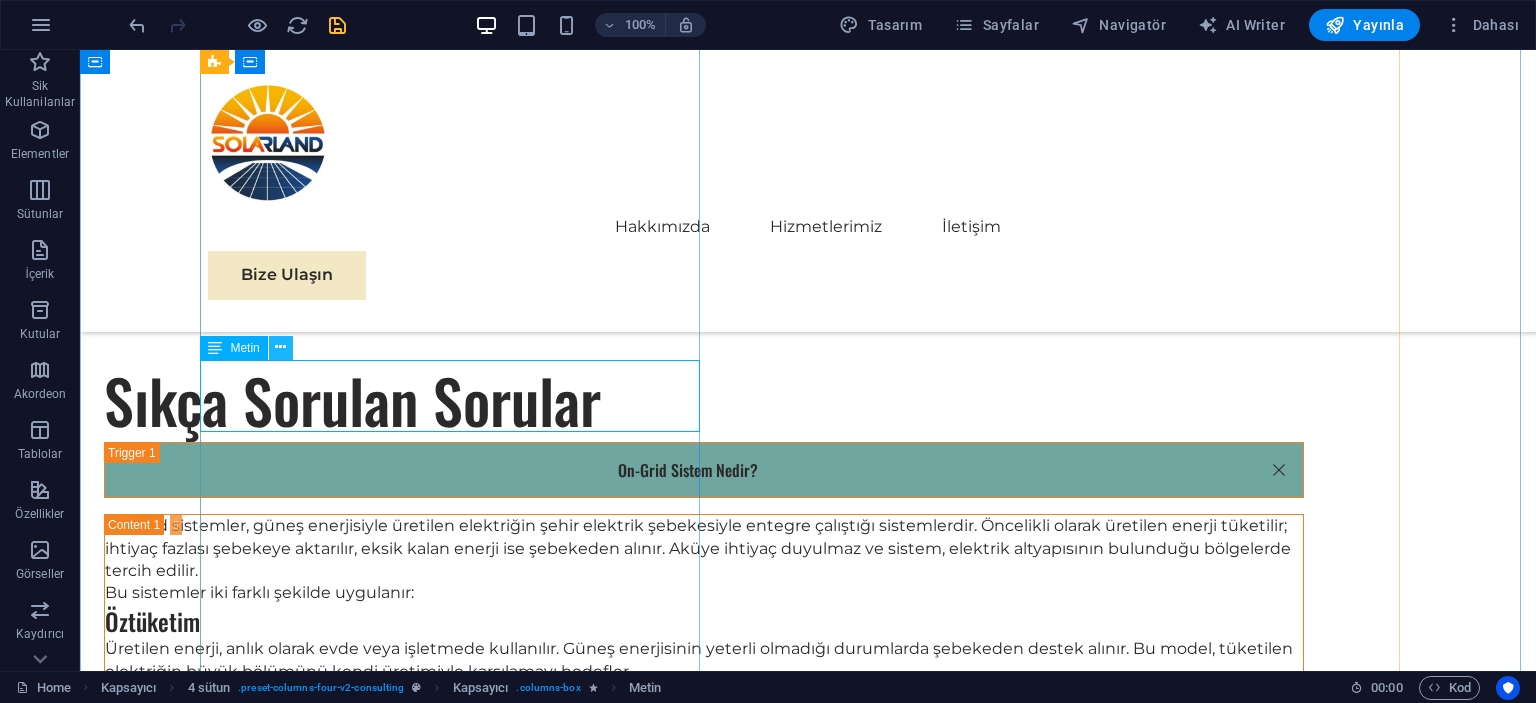 click at bounding box center (280, 347) 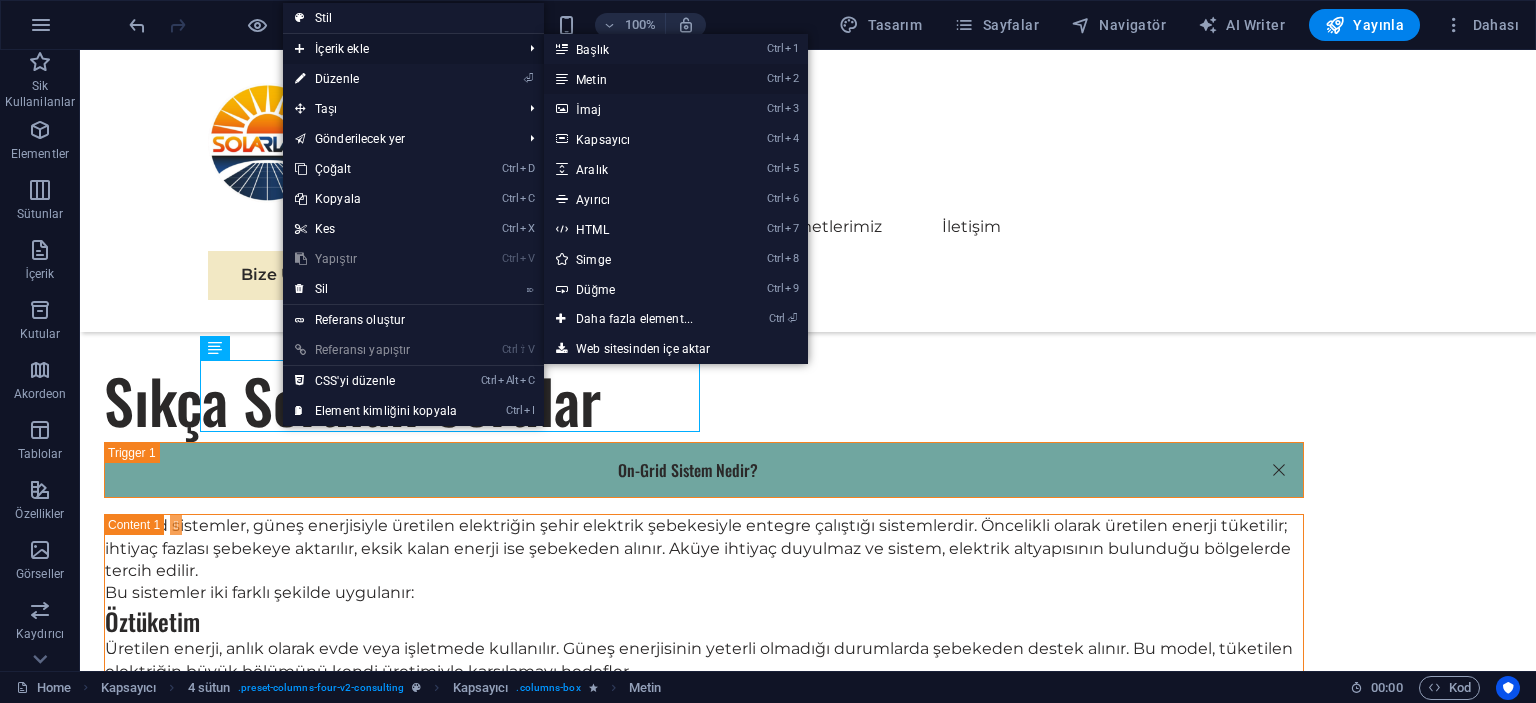 click on "Ctrl 2  Metin" at bounding box center (638, 79) 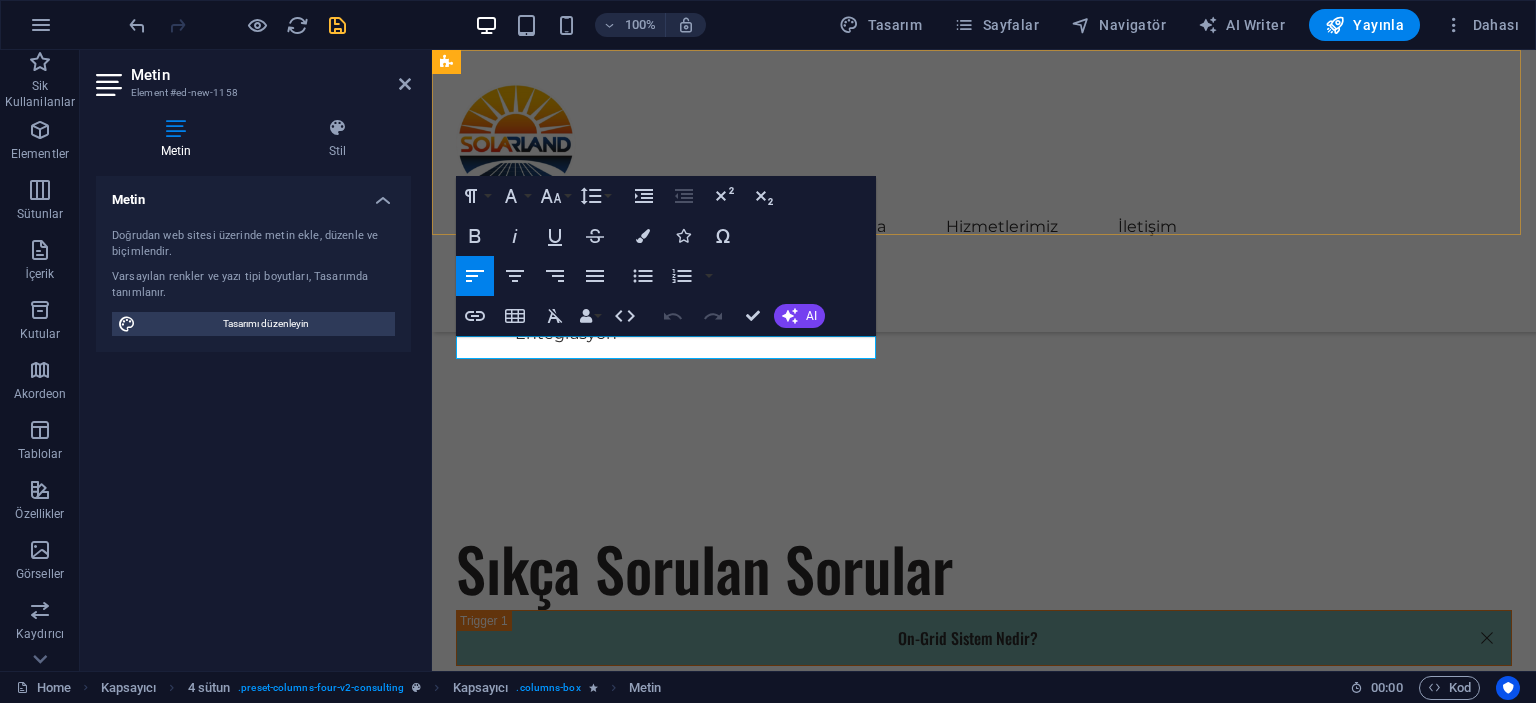 scroll, scrollTop: 4901, scrollLeft: 0, axis: vertical 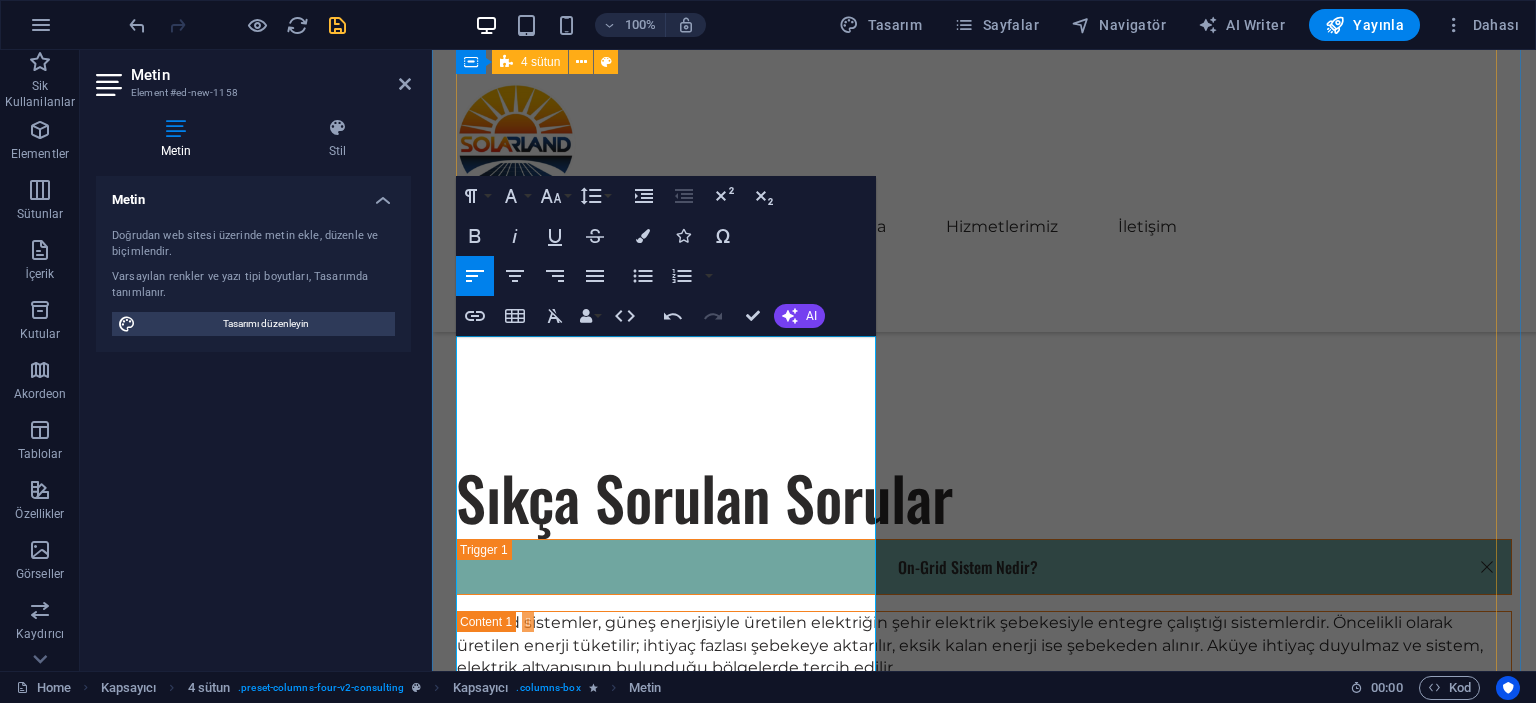 click on "01 EcoPower Dönüşüm Girişimi Devamını Oku Daha Az Oku 02 Stratejik Sürdürülebilirlik Yol Haritası Devamını Oku Daha Az Oku 03 Küresel Pazar Genişleme Stratejisi Devamını Oku Daha Az Oku 04 Yenilenebilir Enerji Optimizasyonu Devamını Oku Daha Az Oku" at bounding box center (984, 4918) 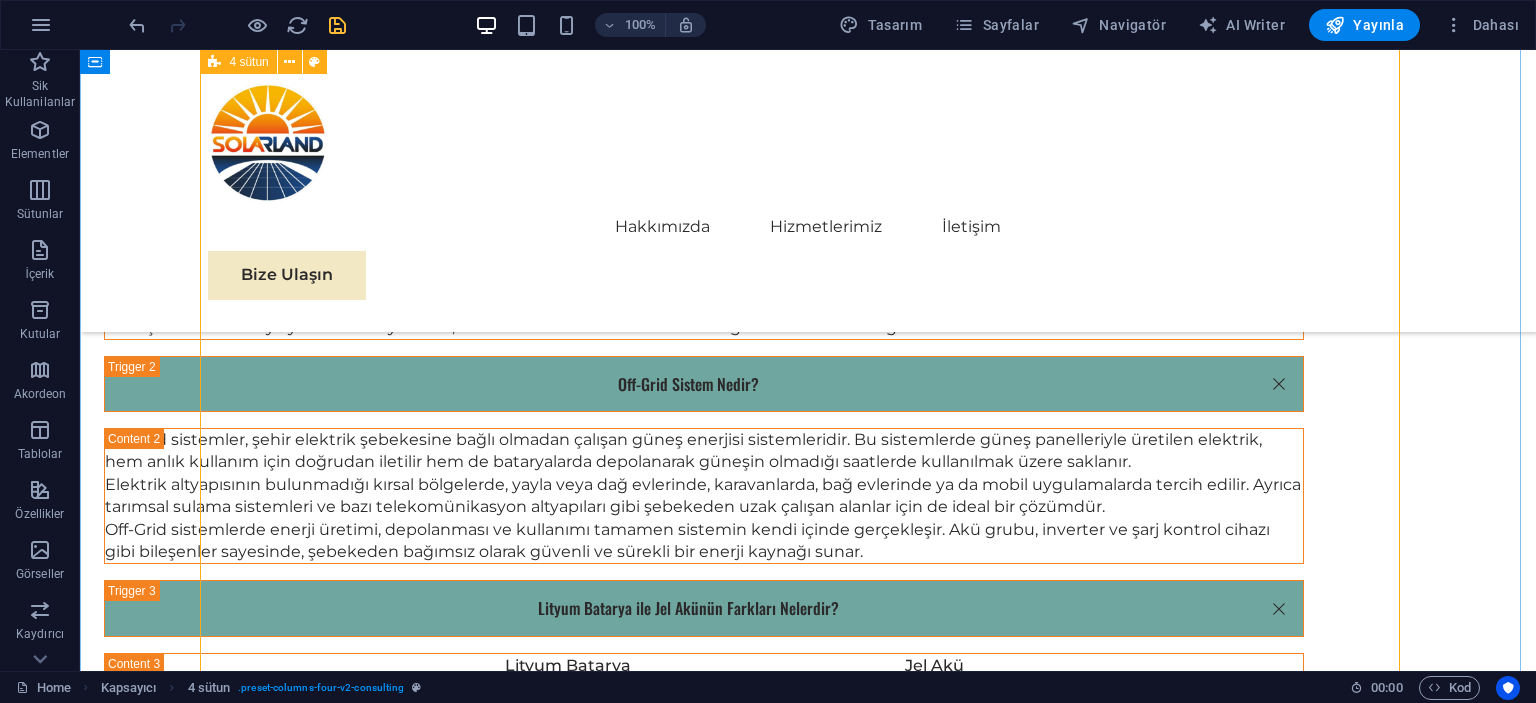 scroll, scrollTop: 5271, scrollLeft: 0, axis: vertical 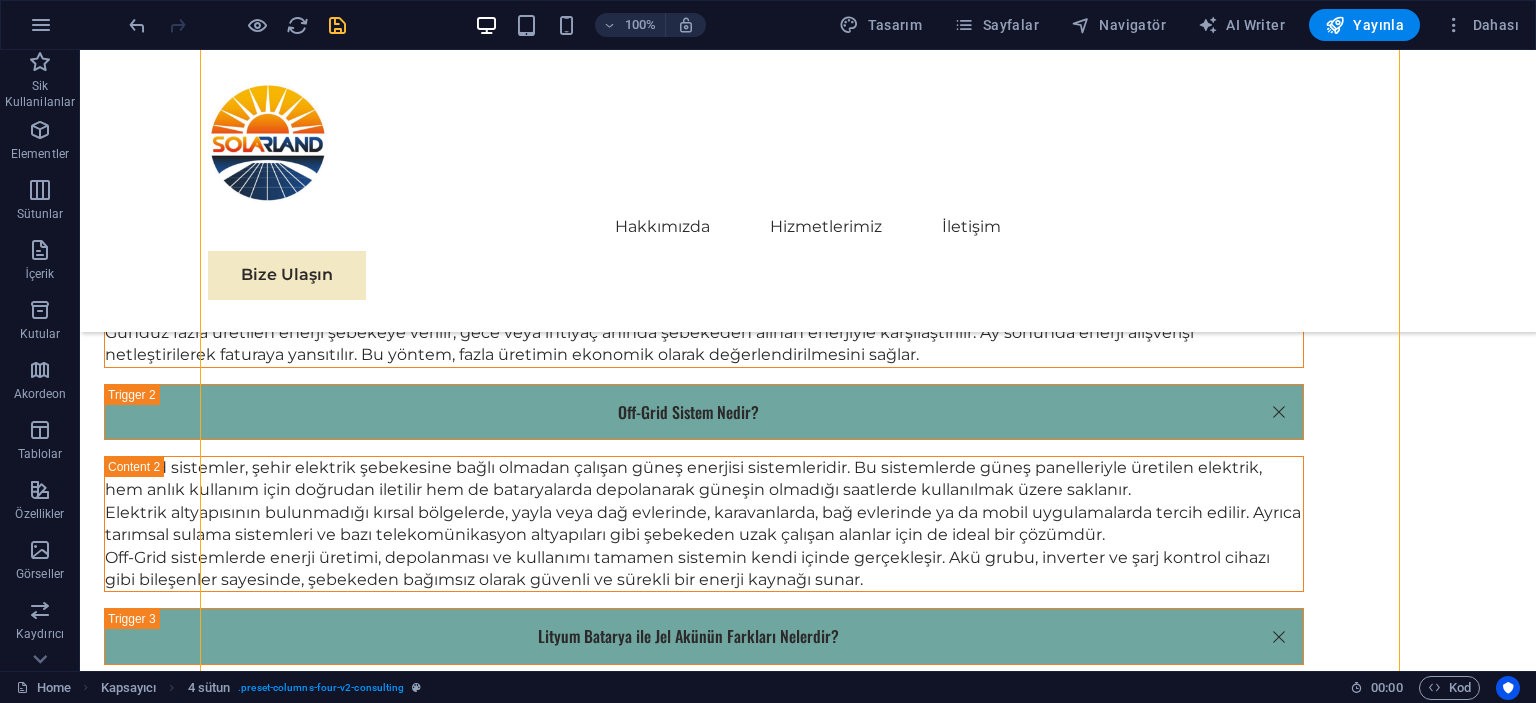 click at bounding box center [237, 25] 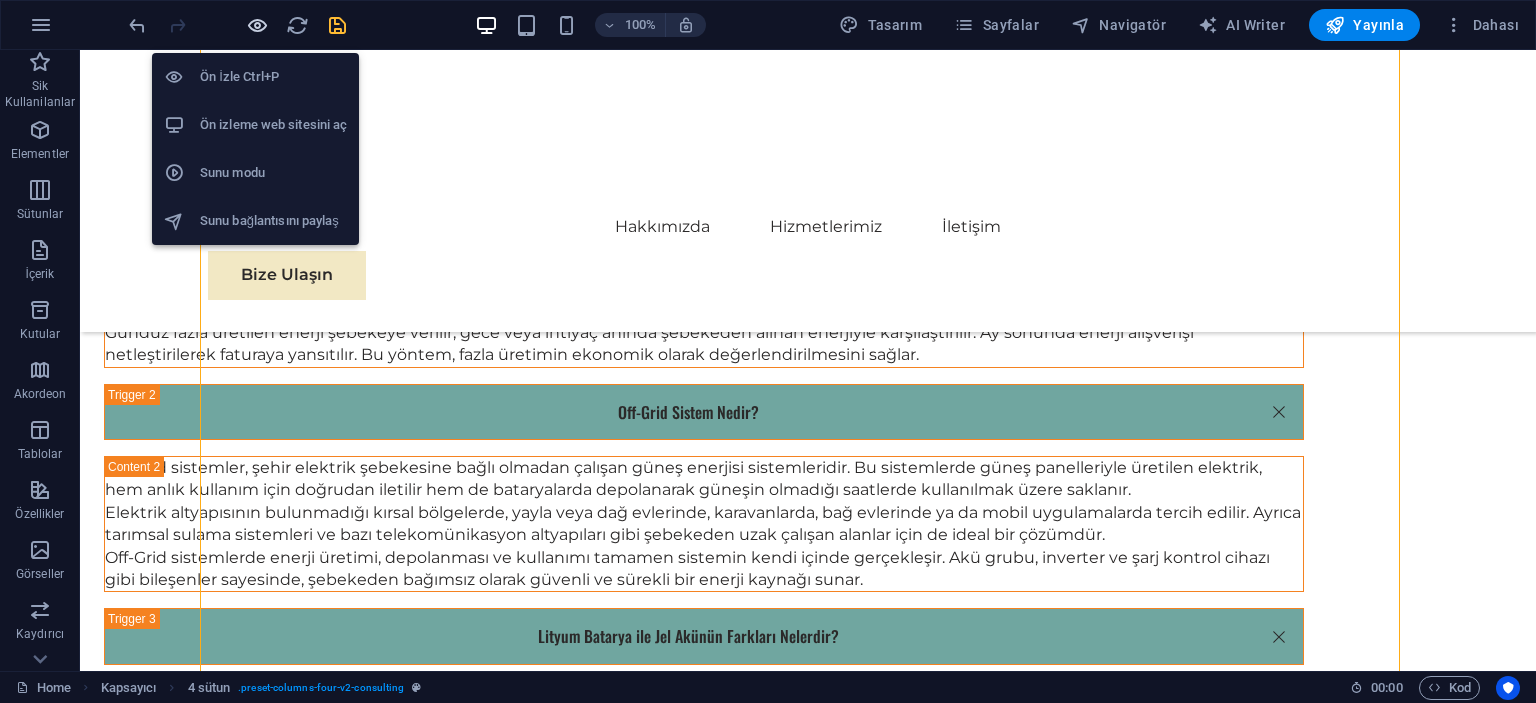 click at bounding box center [257, 25] 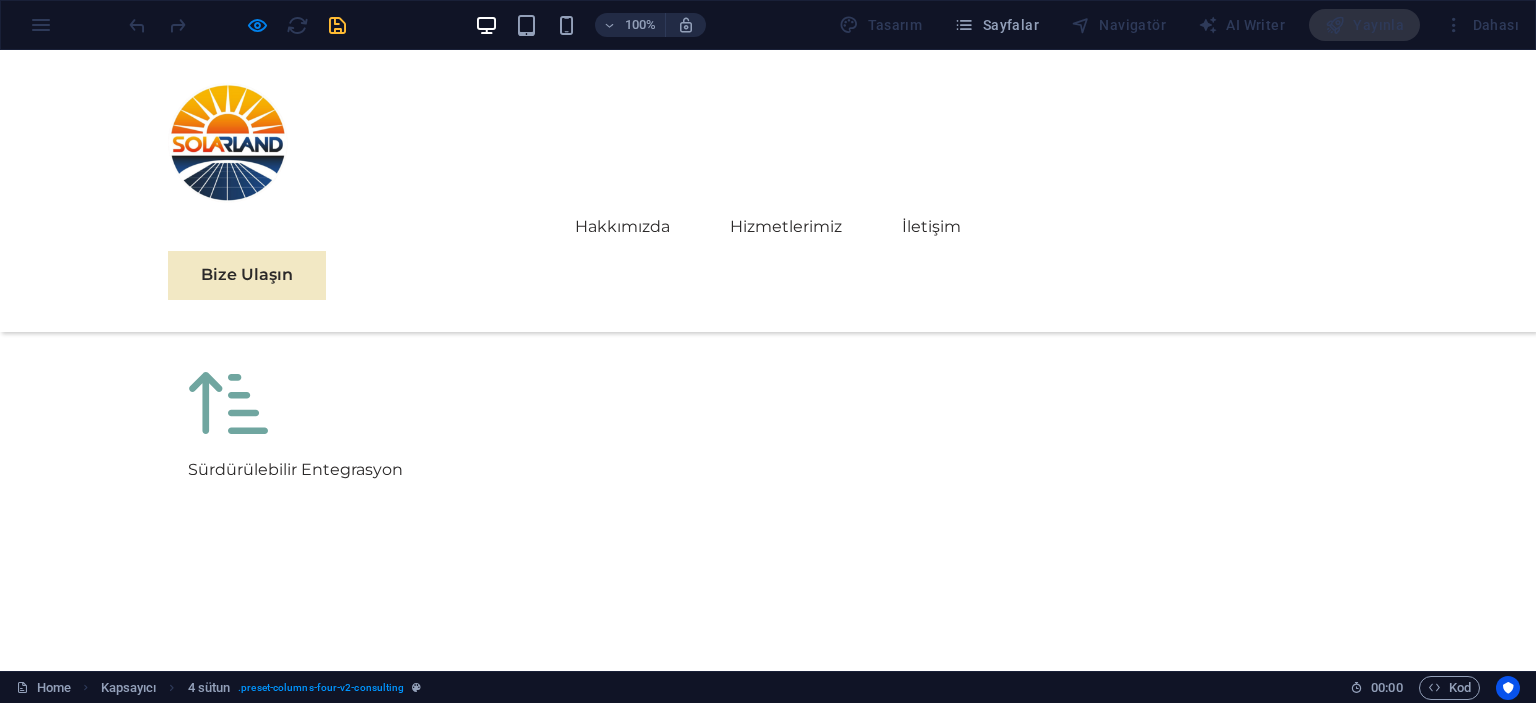 scroll, scrollTop: 4583, scrollLeft: 0, axis: vertical 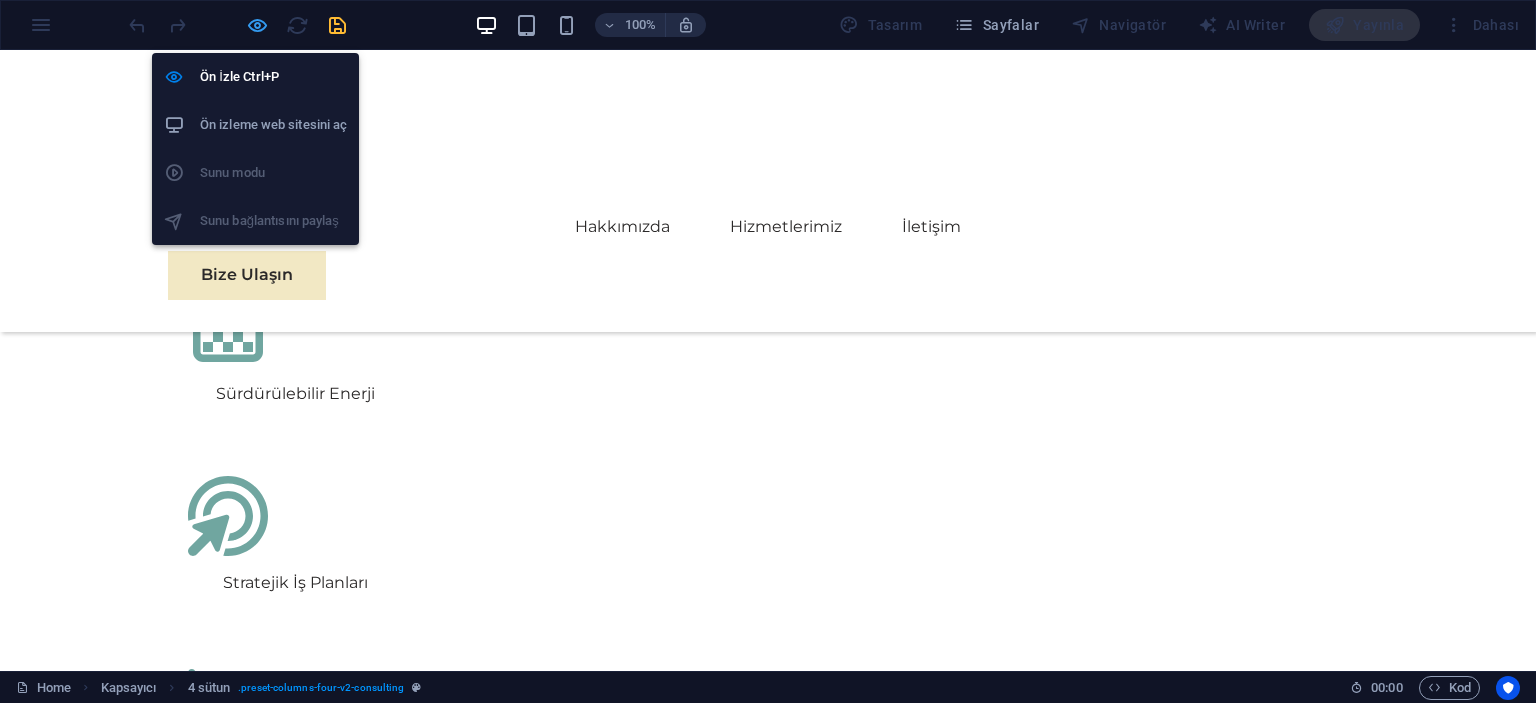 click at bounding box center [257, 25] 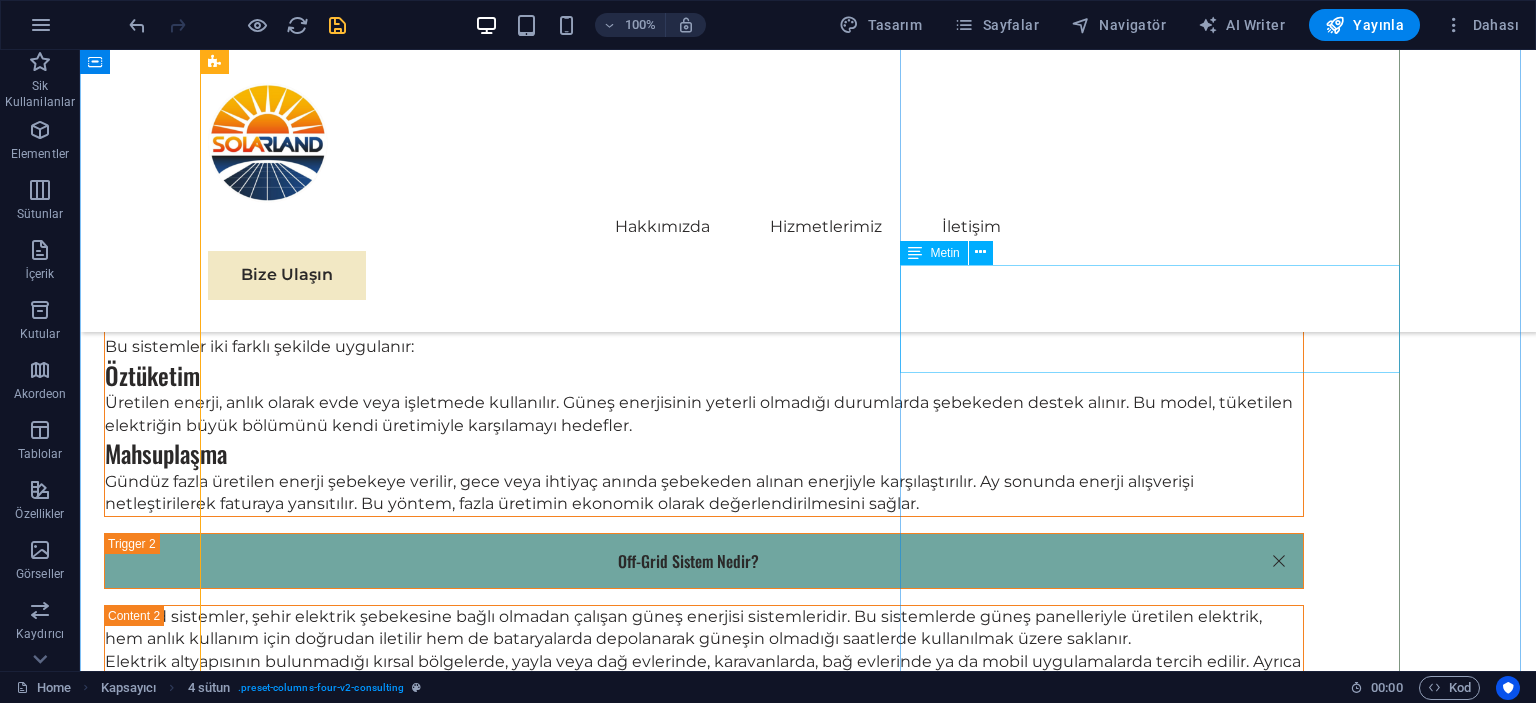 scroll, scrollTop: 5171, scrollLeft: 0, axis: vertical 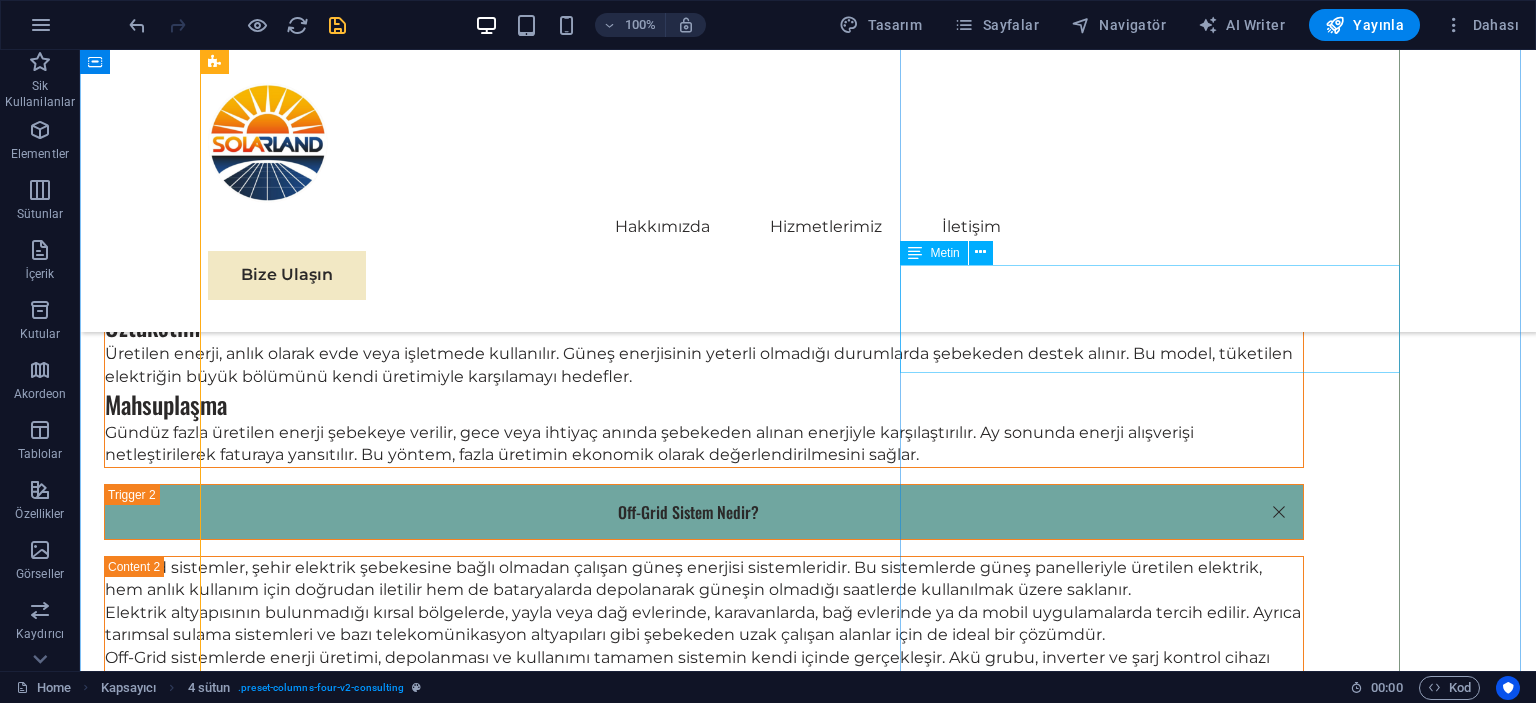 click on "Stratejik Sürdürülebilirlik Yol Haritası" at bounding box center [808, 4305] 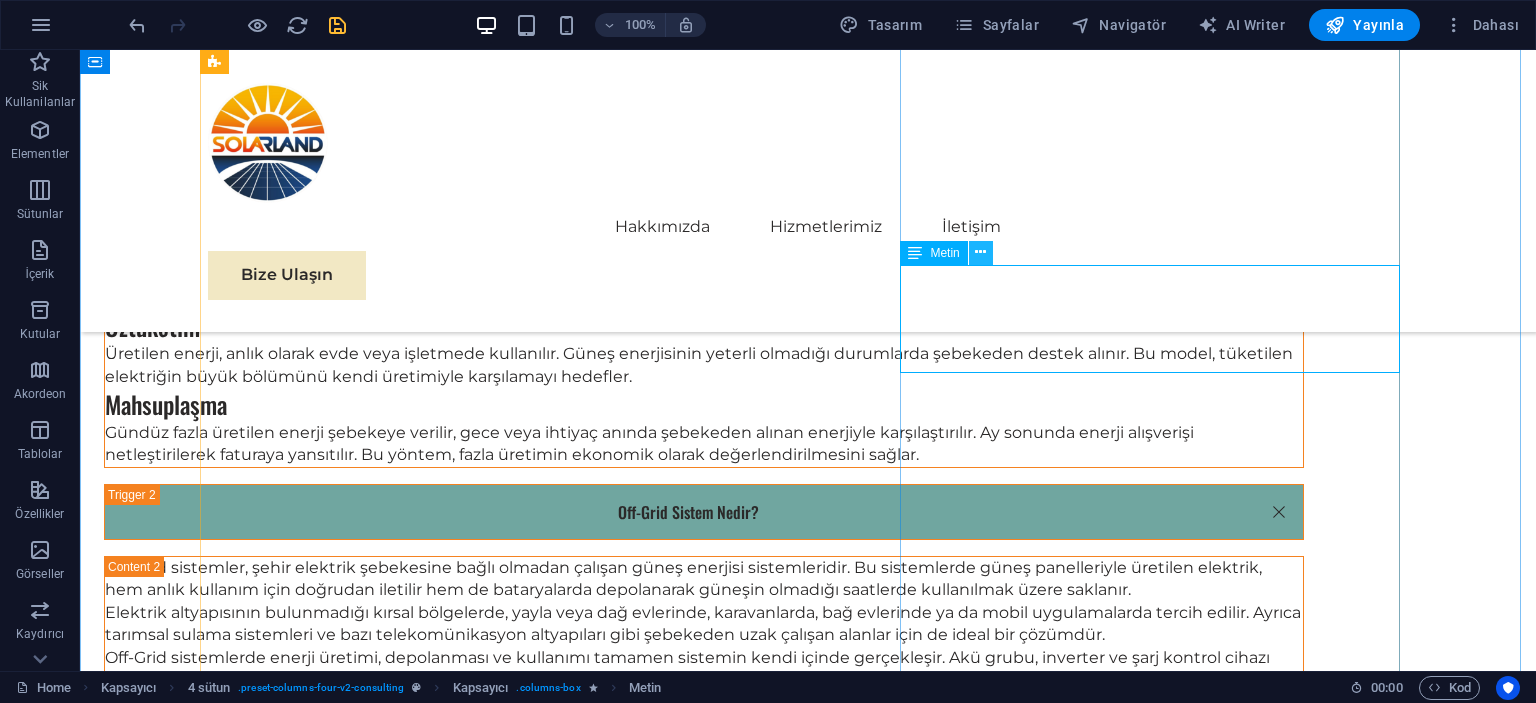 click at bounding box center (980, 252) 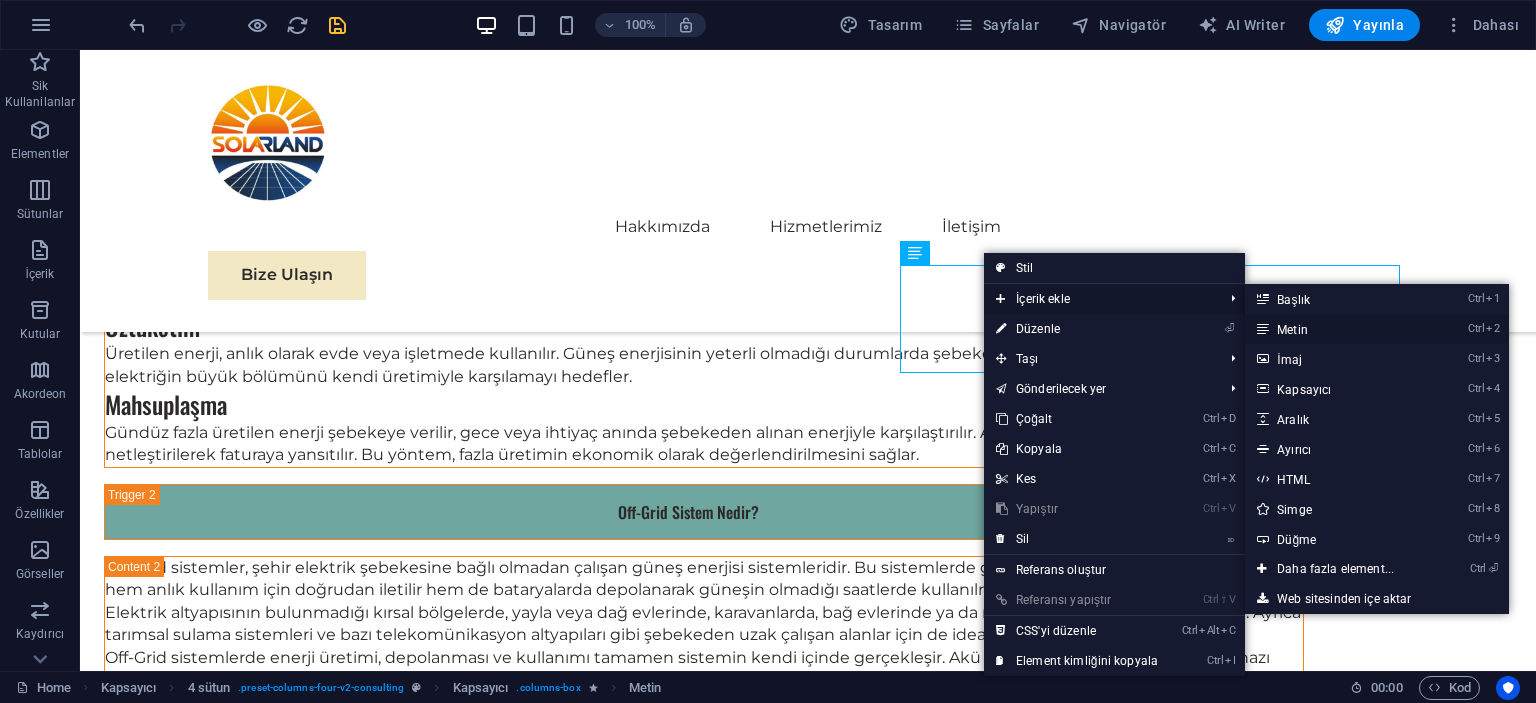 click on "Ctrl 2  Metin" at bounding box center [1339, 329] 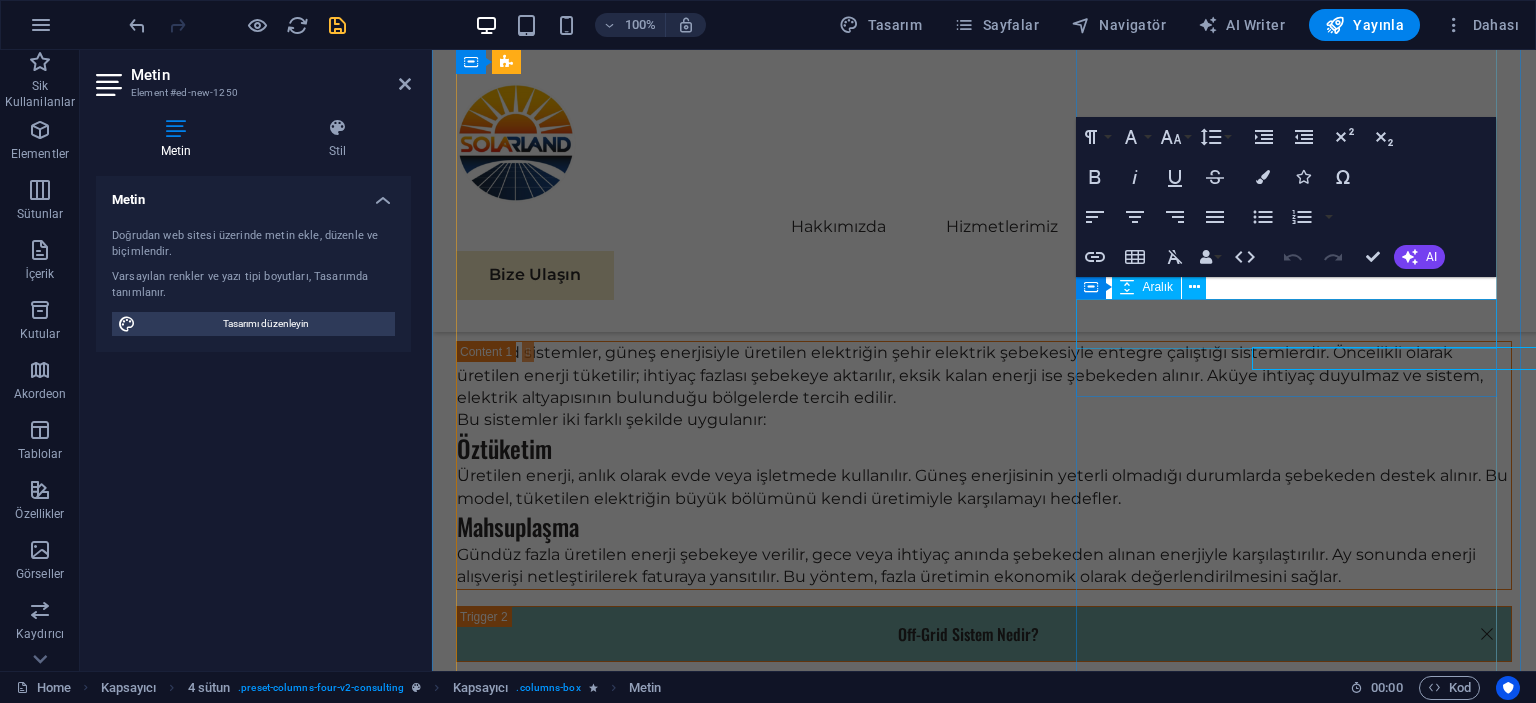 scroll, scrollTop: 5196, scrollLeft: 0, axis: vertical 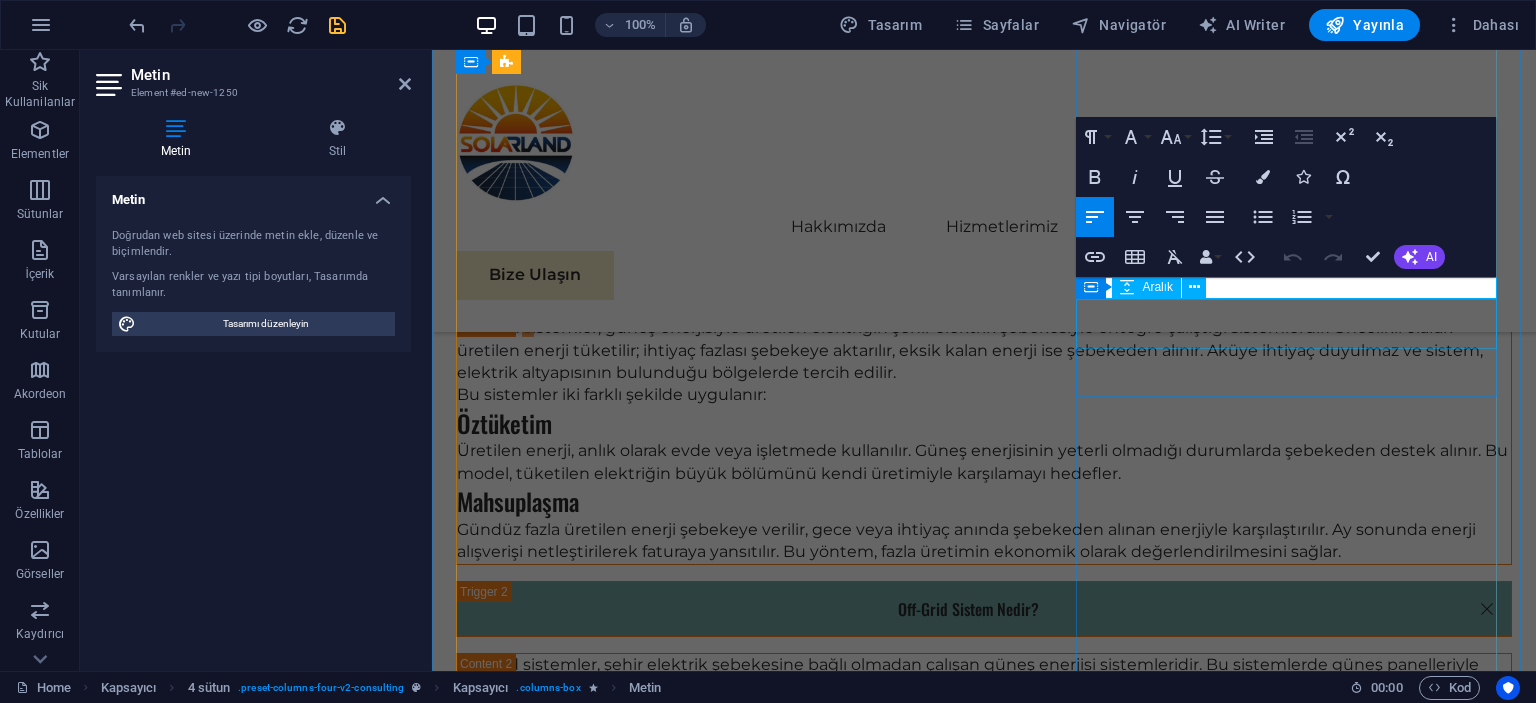 type 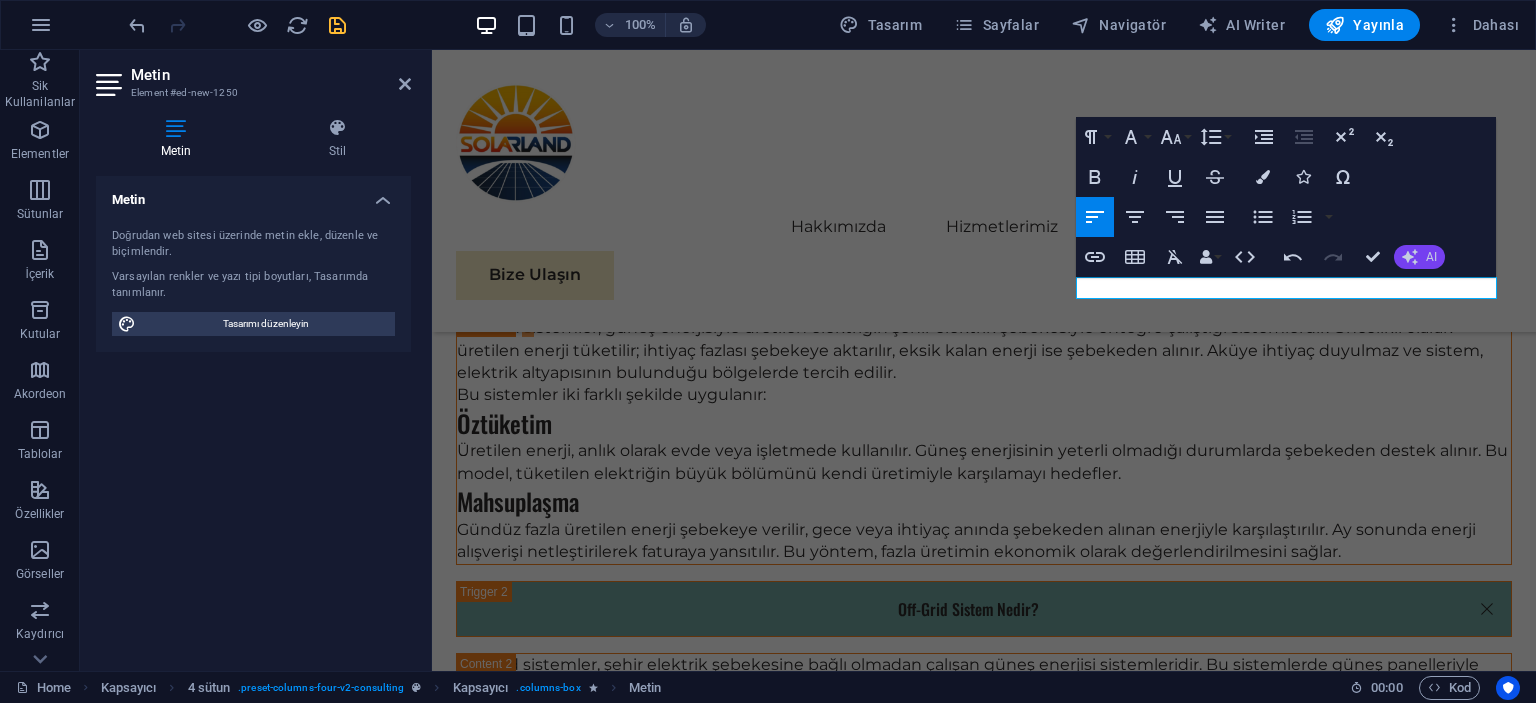 click on "AI" at bounding box center [1419, 257] 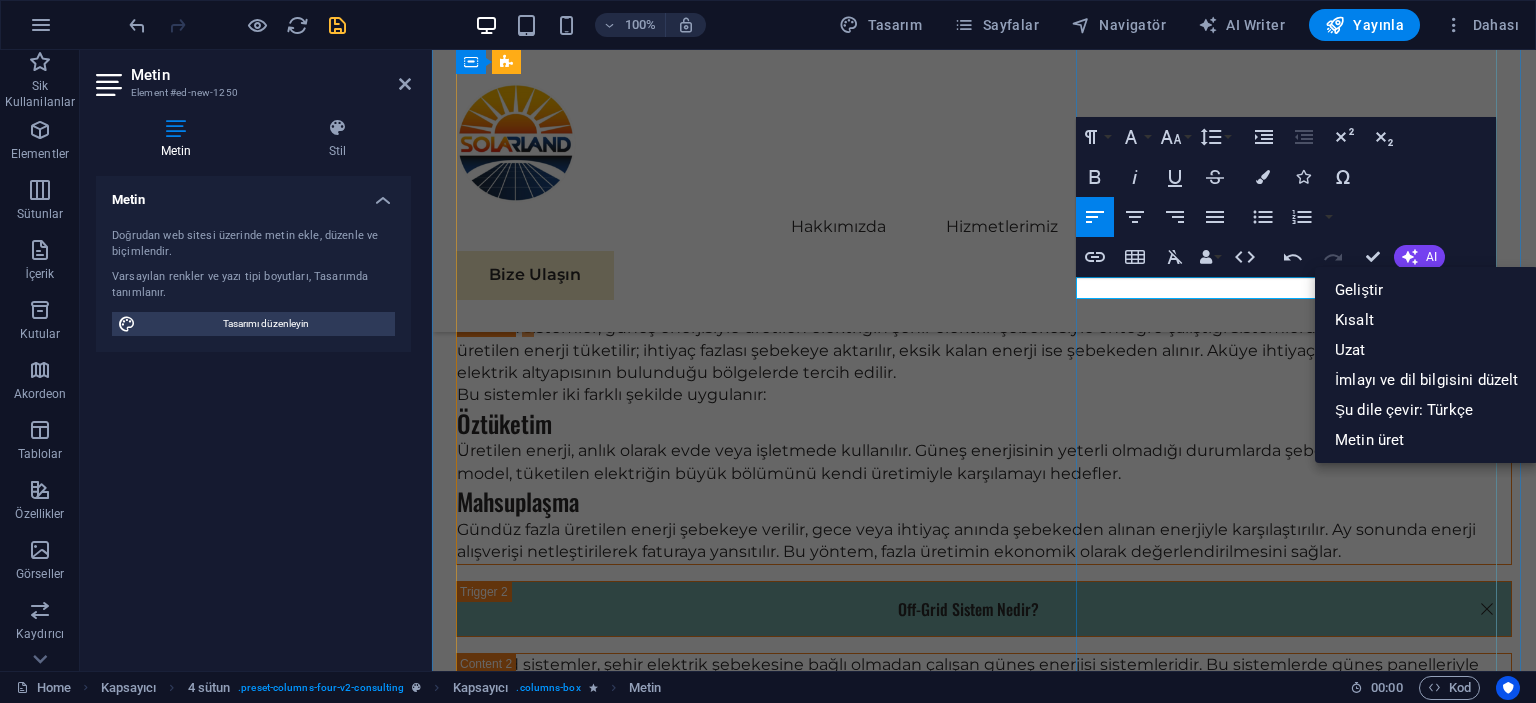 click on "online grid ffline grid elektrik sistemleri" at bounding box center [984, 4451] 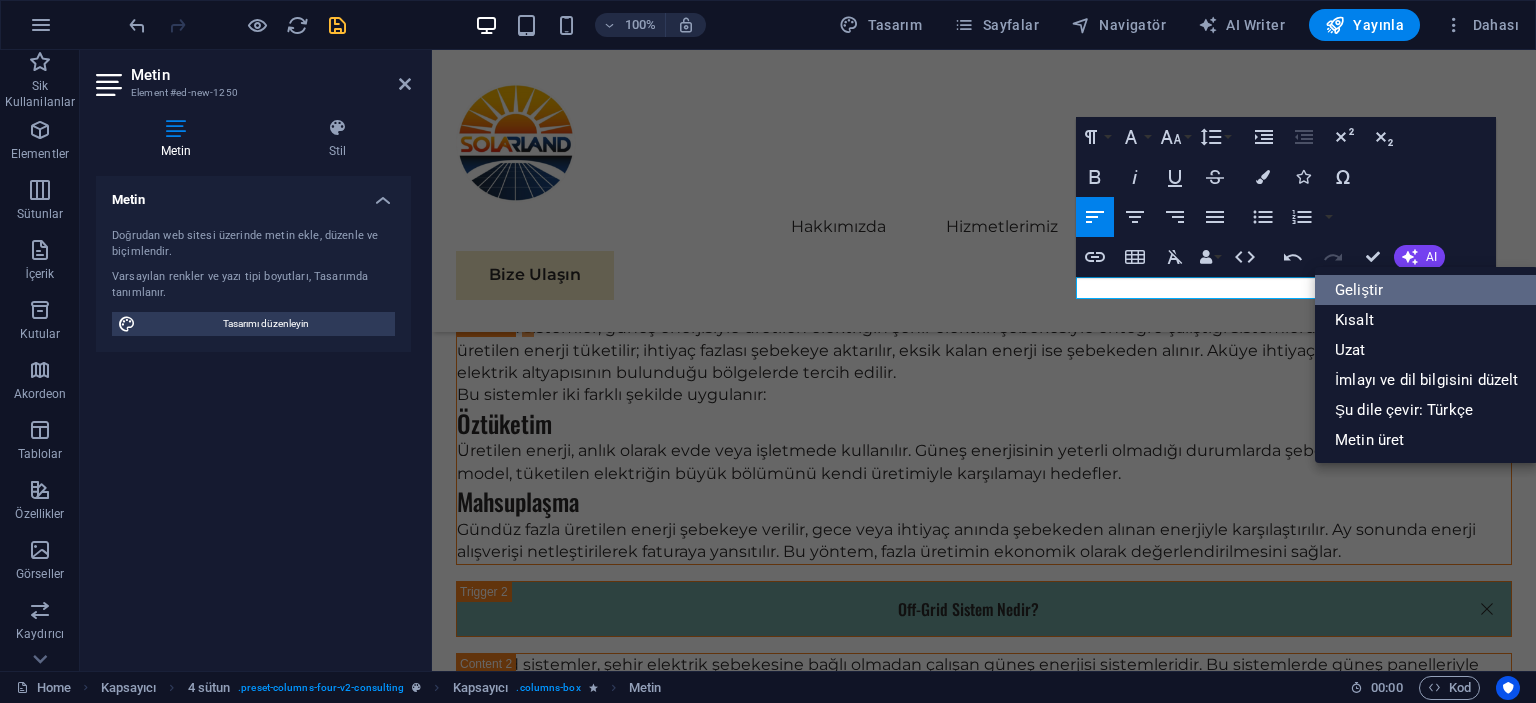 click on "Geliştir" at bounding box center [1426, 290] 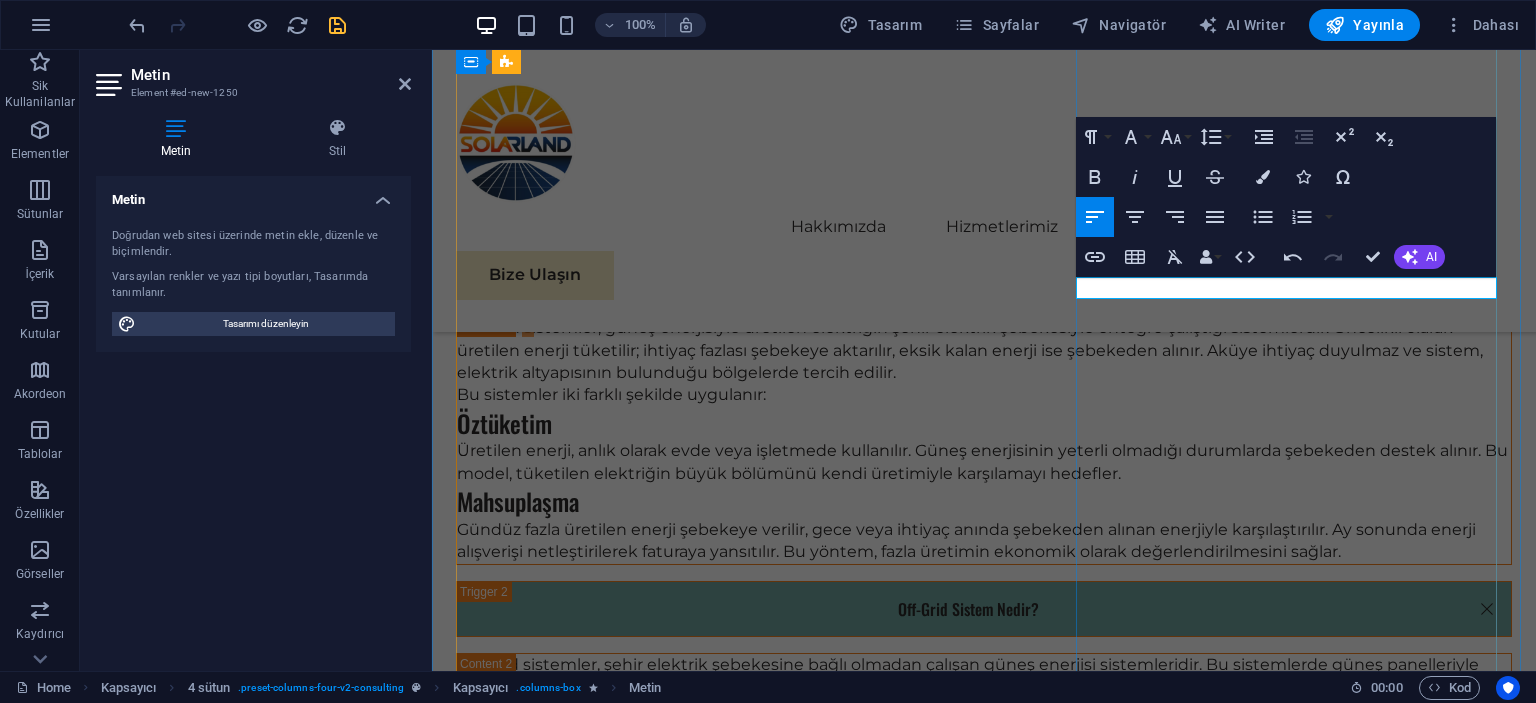 click on "Ağ üzerinde ve bağımsız elektrik sistemleri" at bounding box center [984, 4451] 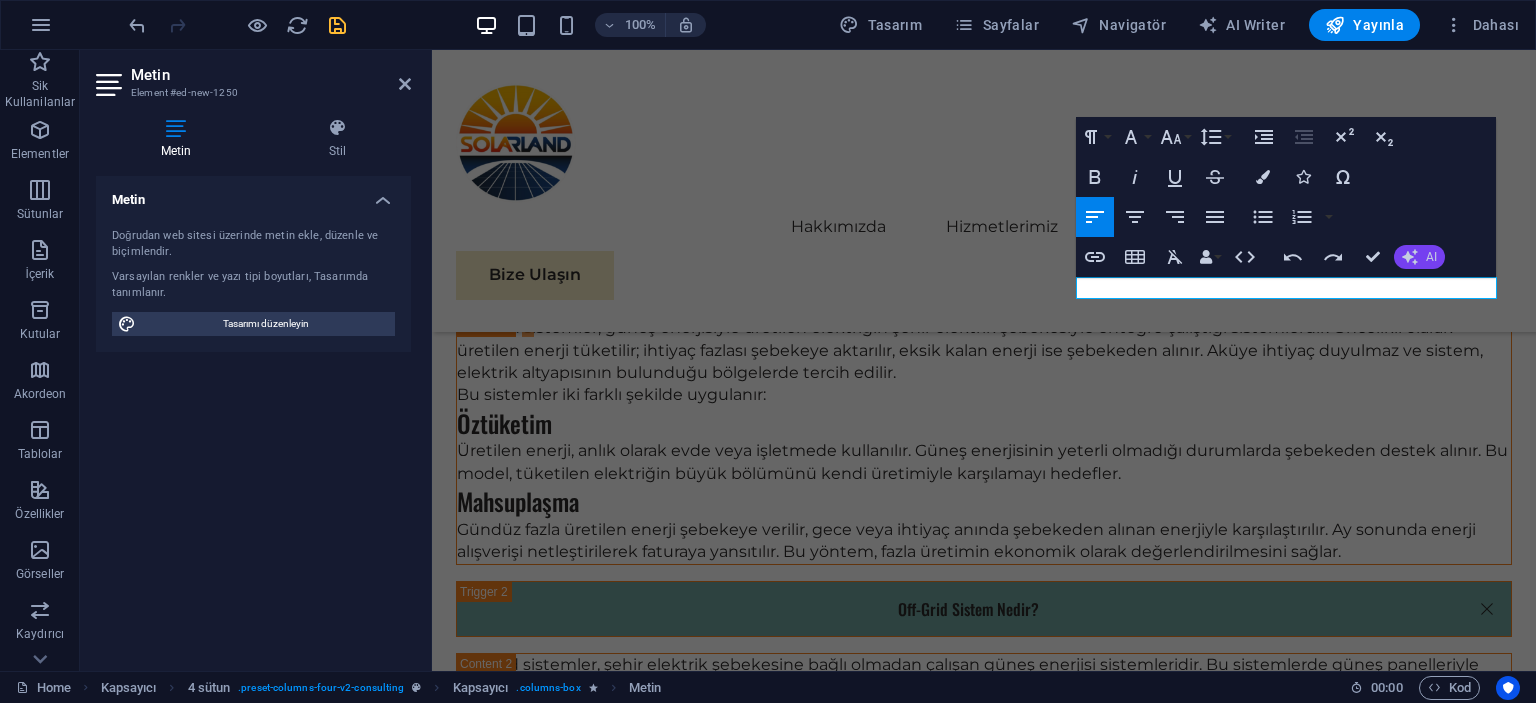click 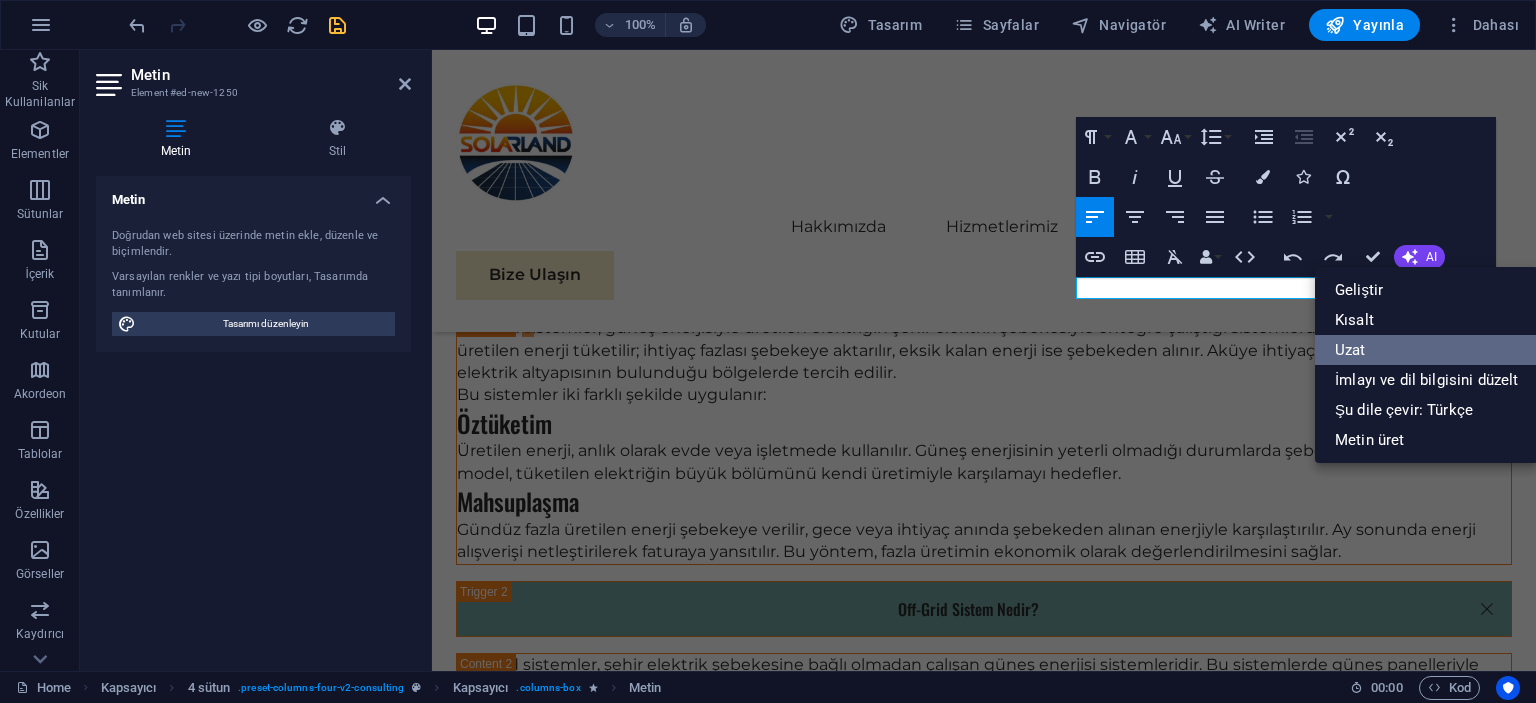 click on "Uzat" at bounding box center [1426, 350] 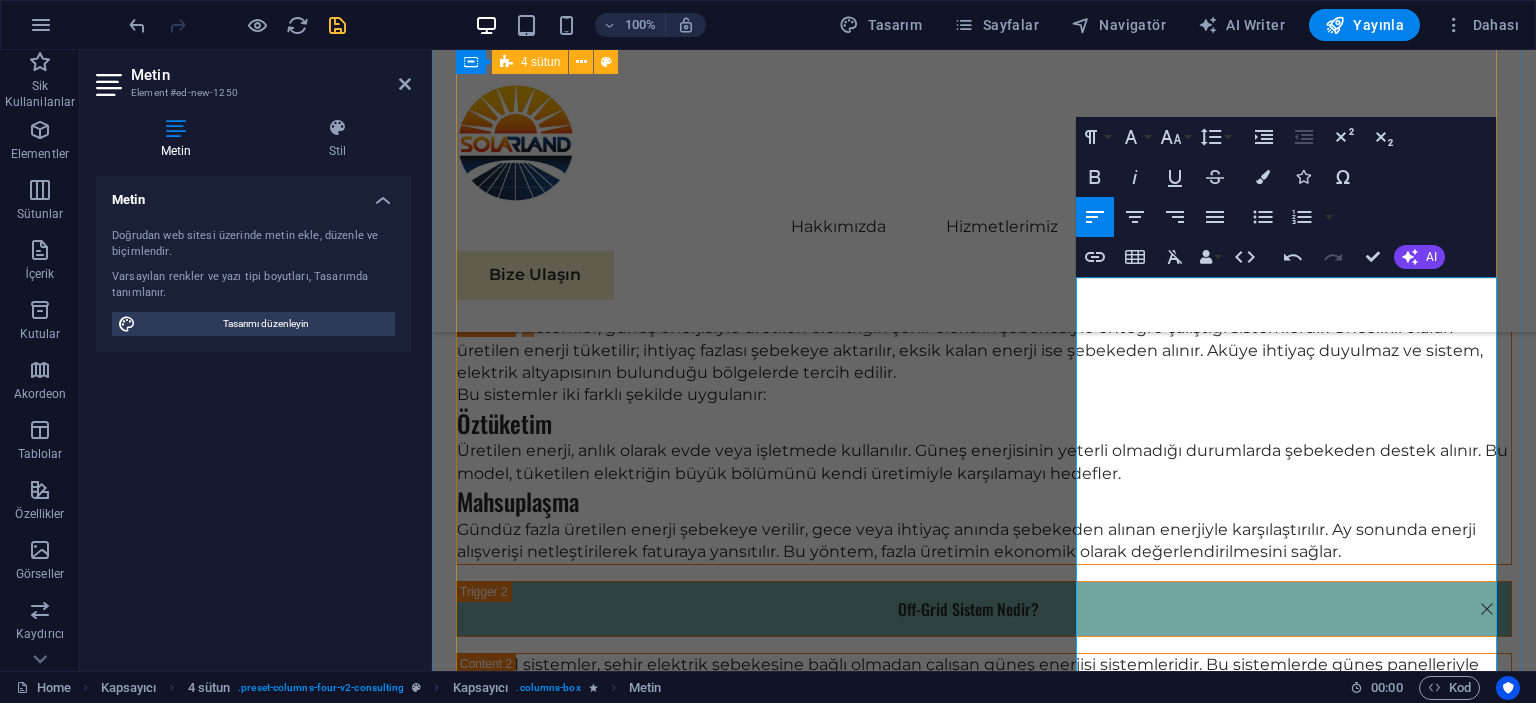click on "01 EcoPower Dönüşüm Girişimi Devamını Oku Daha Az Oku 02 Stratejik Sürdürülebilirlik Yol Haritası Ongrid ve off grid elektrik sistemleri, enerji üretimi ve tüketimi konusunda iki farklı yaklaşımı temsil etmektedir. Ongrid sistemleri, yerel elektrik şebekesine bağlı olarak çalışan sistemlerdir. Bu tür sistemler, güneş panelleri veya rüzgar türbinleri gibi yenilenebilir enerji kaynaklarından elde edilen enerjiyi, doğrudan elektrik şebekesine aktarır. Böylece, gün içerisinde üretilen fazla enerji, şebekede depolanabilir ve ihtiyaç anında kullanılabilir.  Devamını Oku Daha Az Oku 03 Küresel Pazar Genişleme Stratejisi Devamını Oku Daha Az Oku 04 Yenilenebilir Enerji Optimizasyonu Devamını Oku Daha Az Oku" at bounding box center [984, 4847] 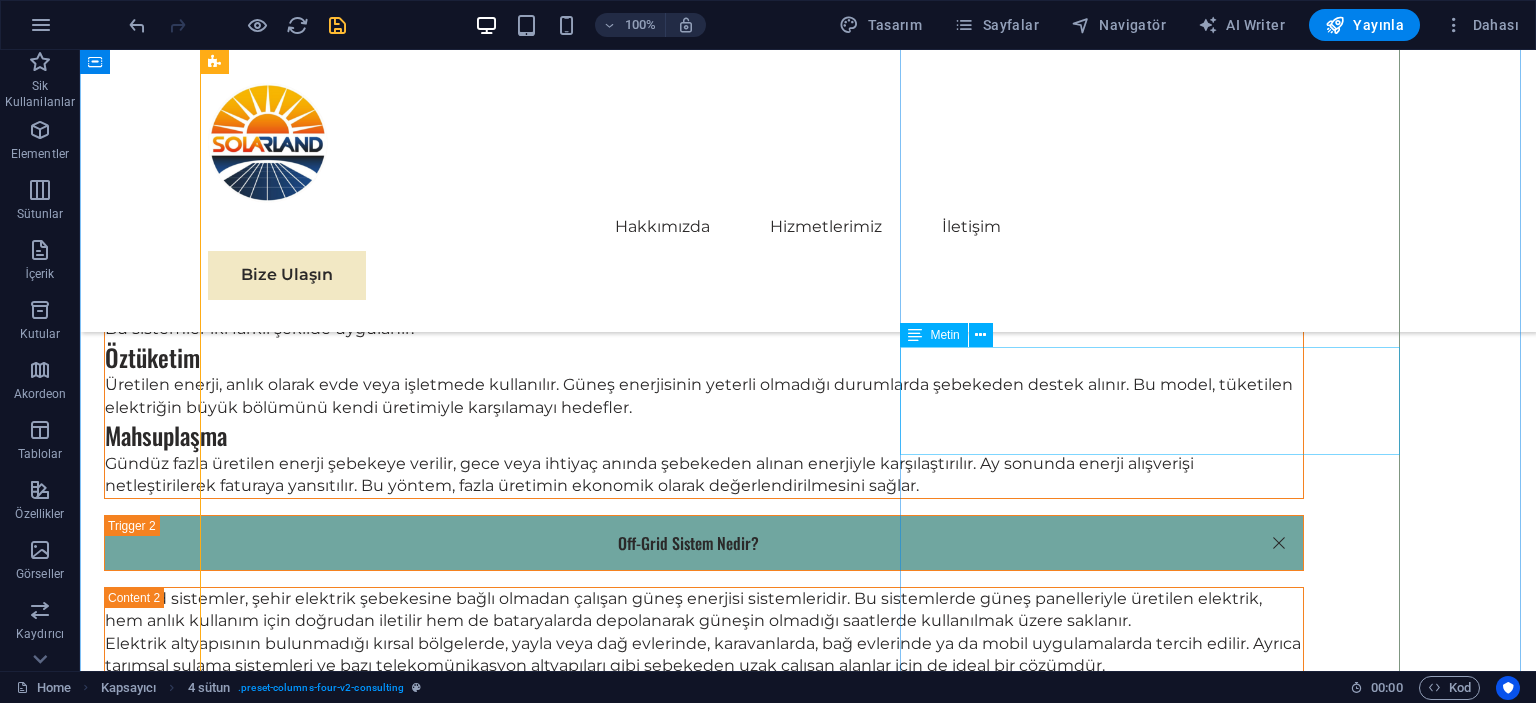 scroll, scrollTop: 5066, scrollLeft: 0, axis: vertical 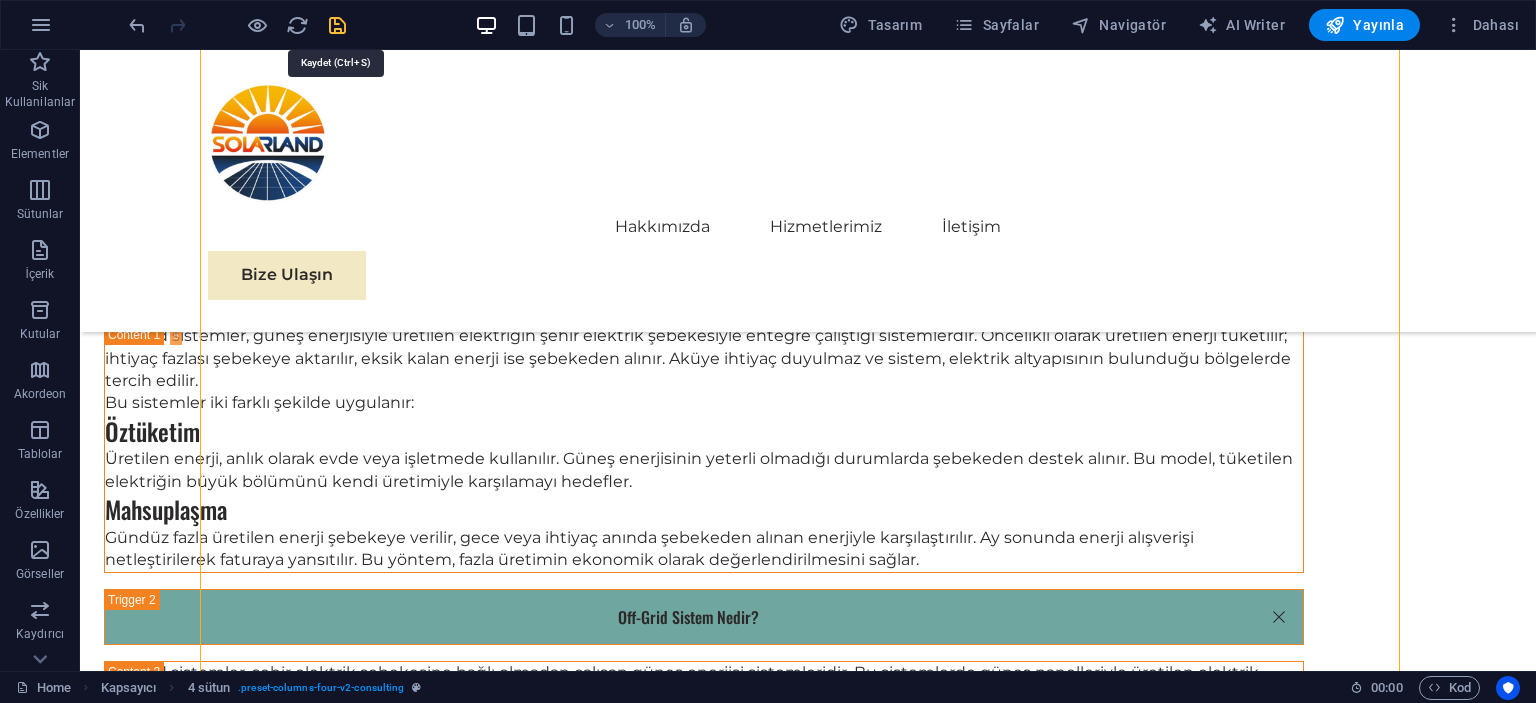click at bounding box center (337, 25) 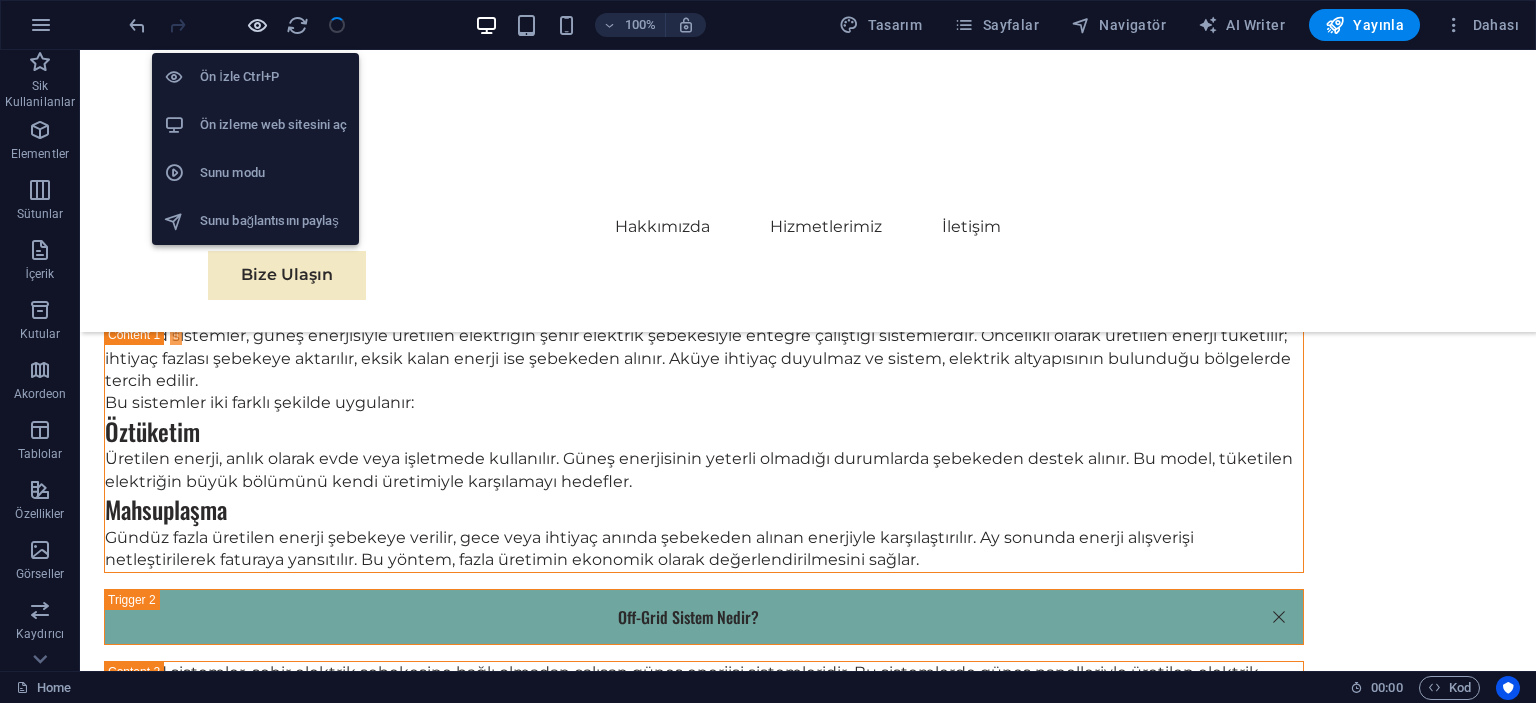 click at bounding box center (257, 25) 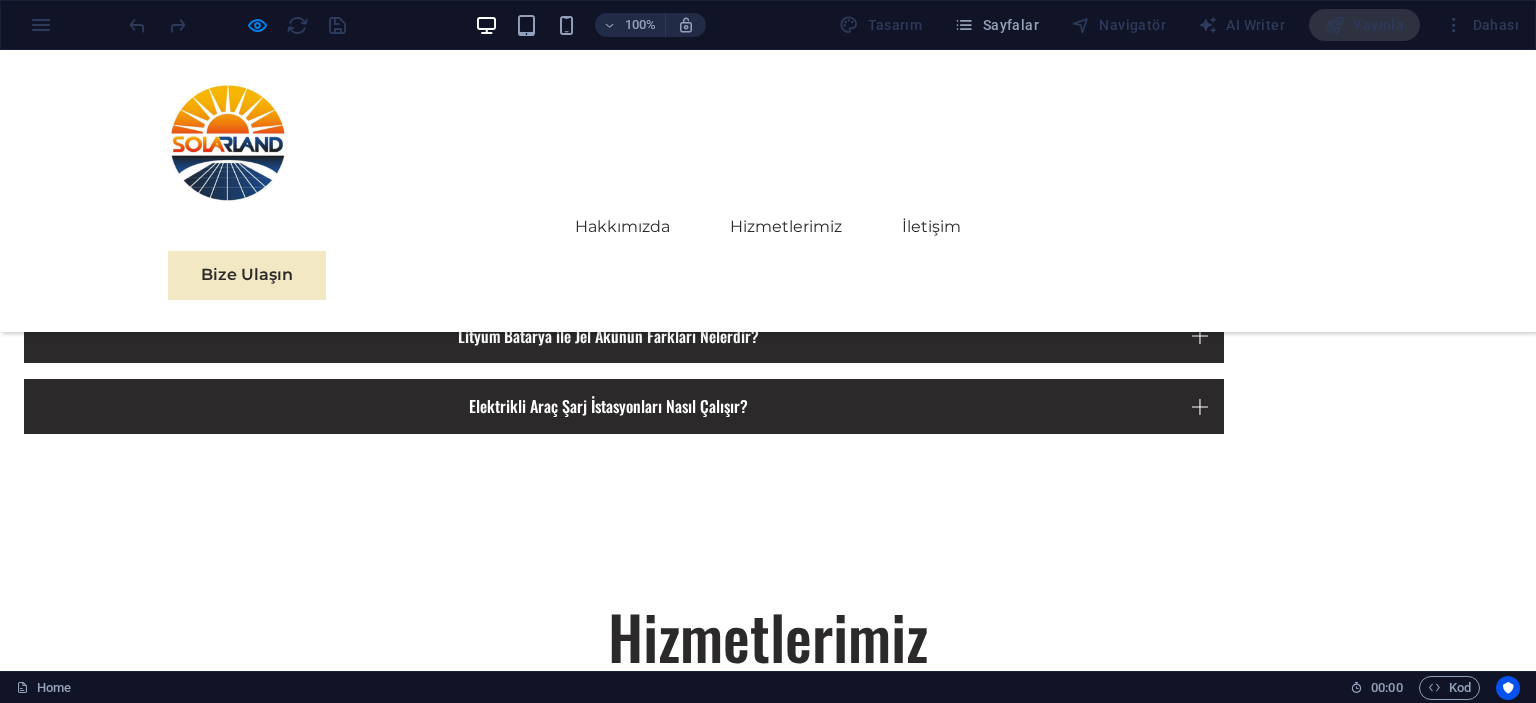 scroll, scrollTop: 5978, scrollLeft: 0, axis: vertical 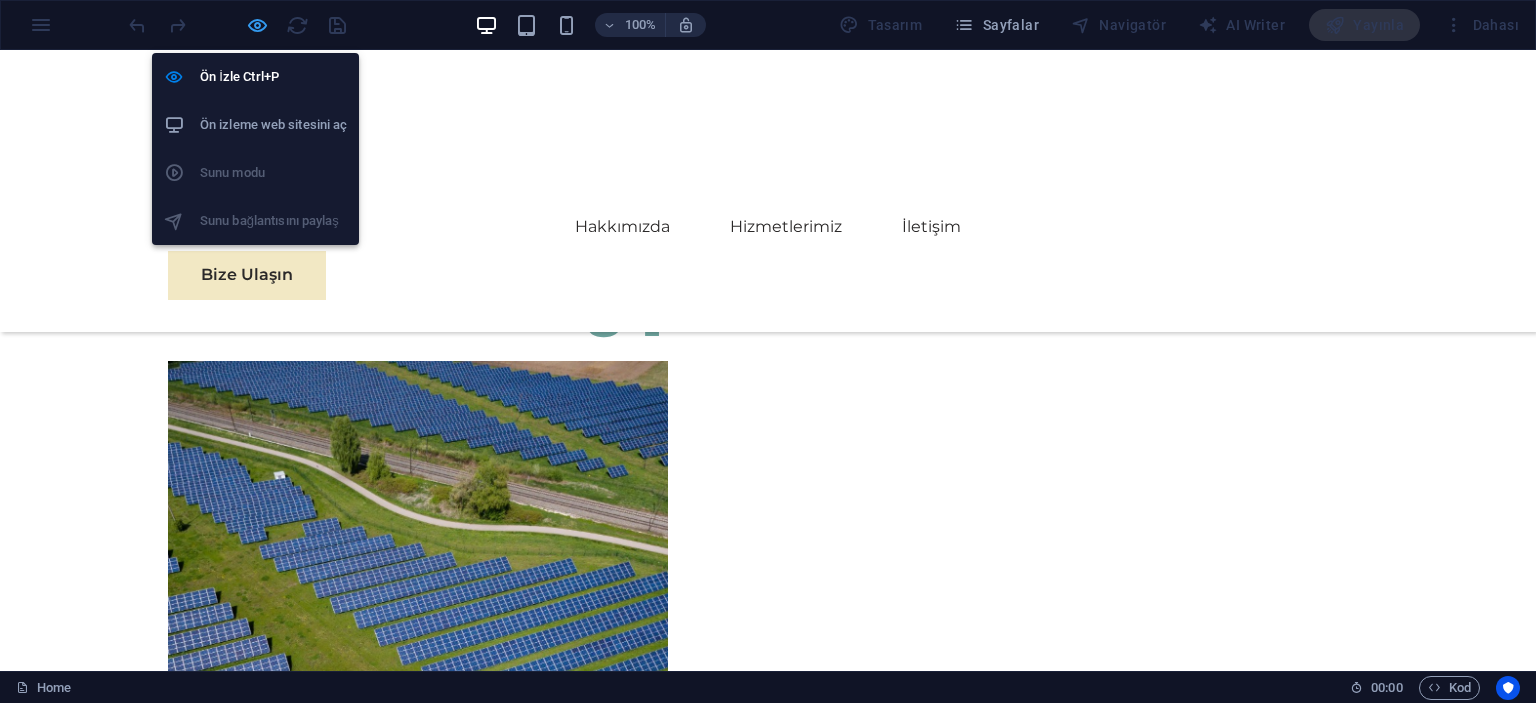 click at bounding box center [257, 25] 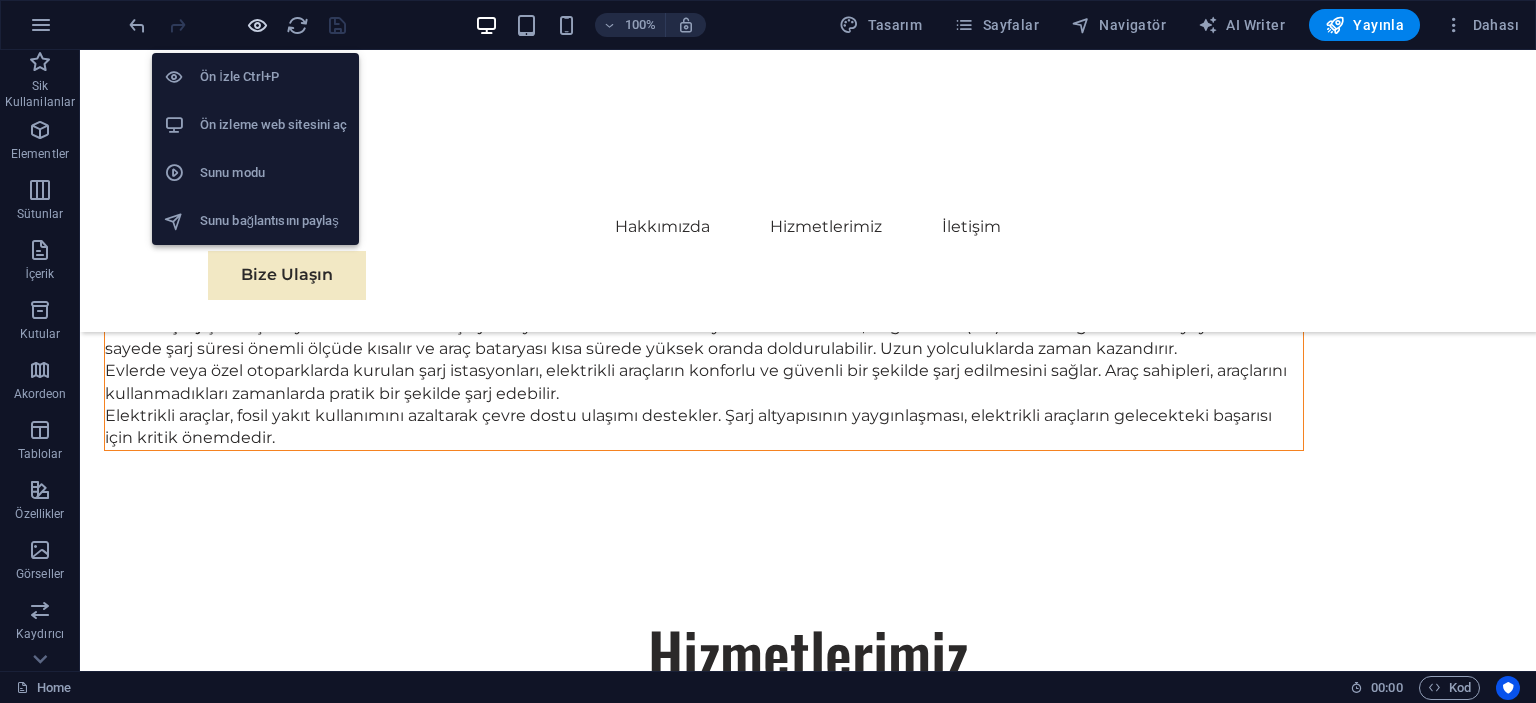 scroll, scrollTop: 6904, scrollLeft: 0, axis: vertical 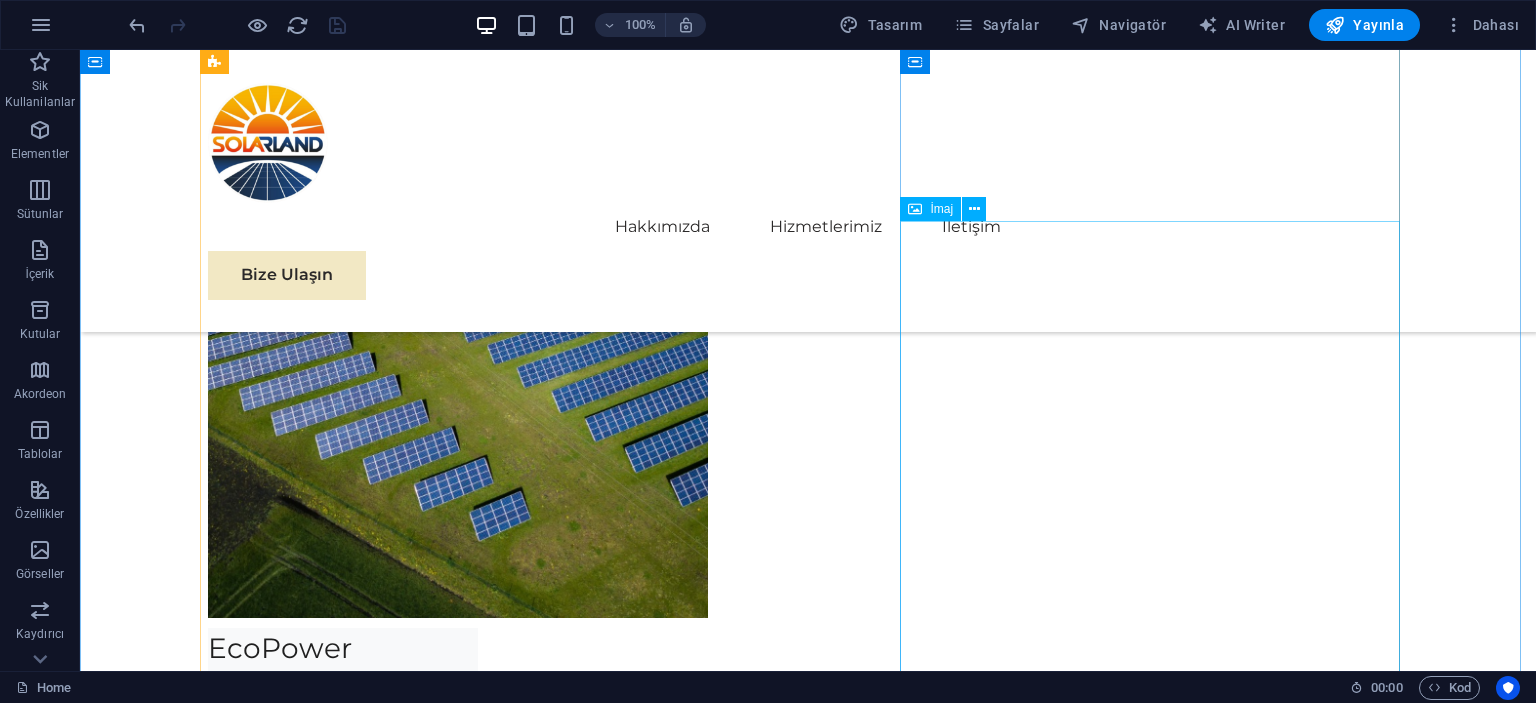 click at bounding box center [458, 5557] 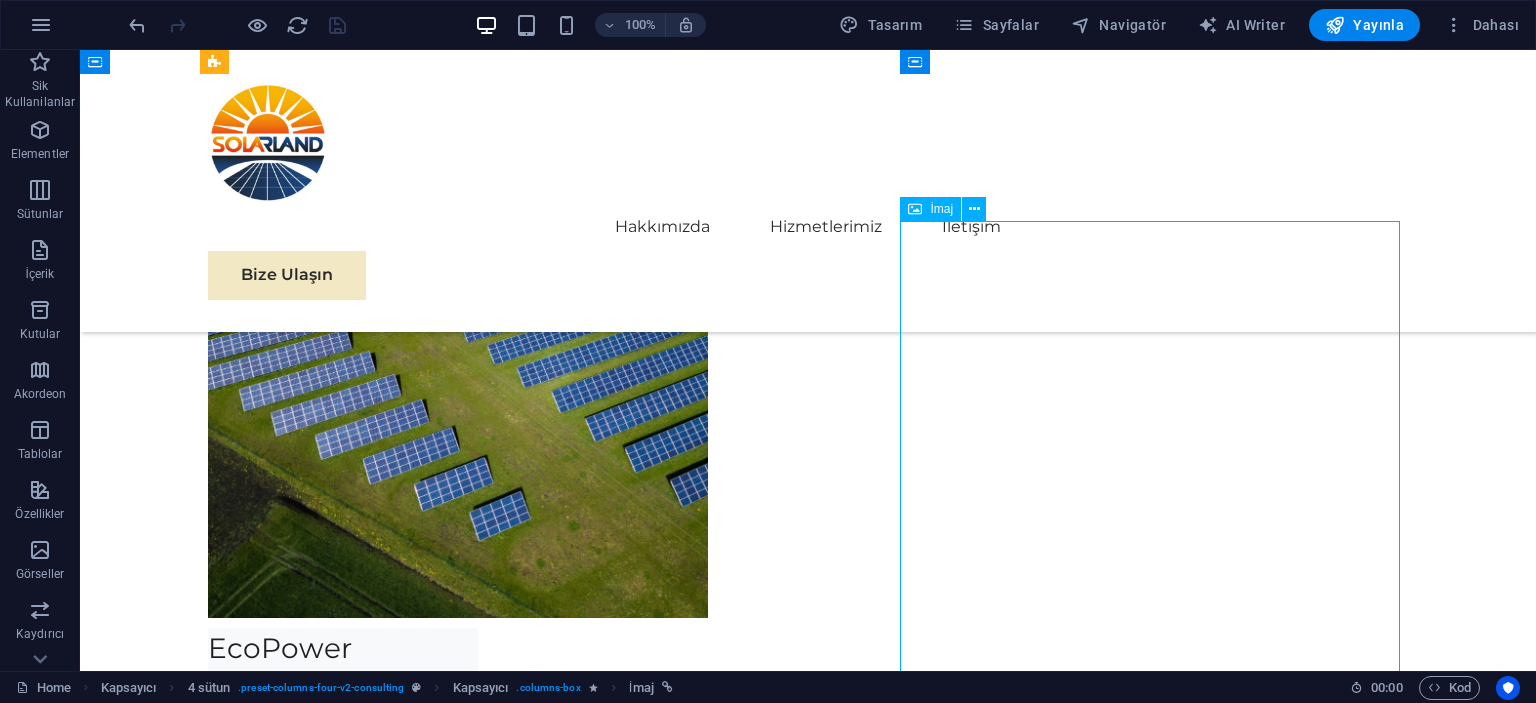 scroll, scrollTop: 6504, scrollLeft: 0, axis: vertical 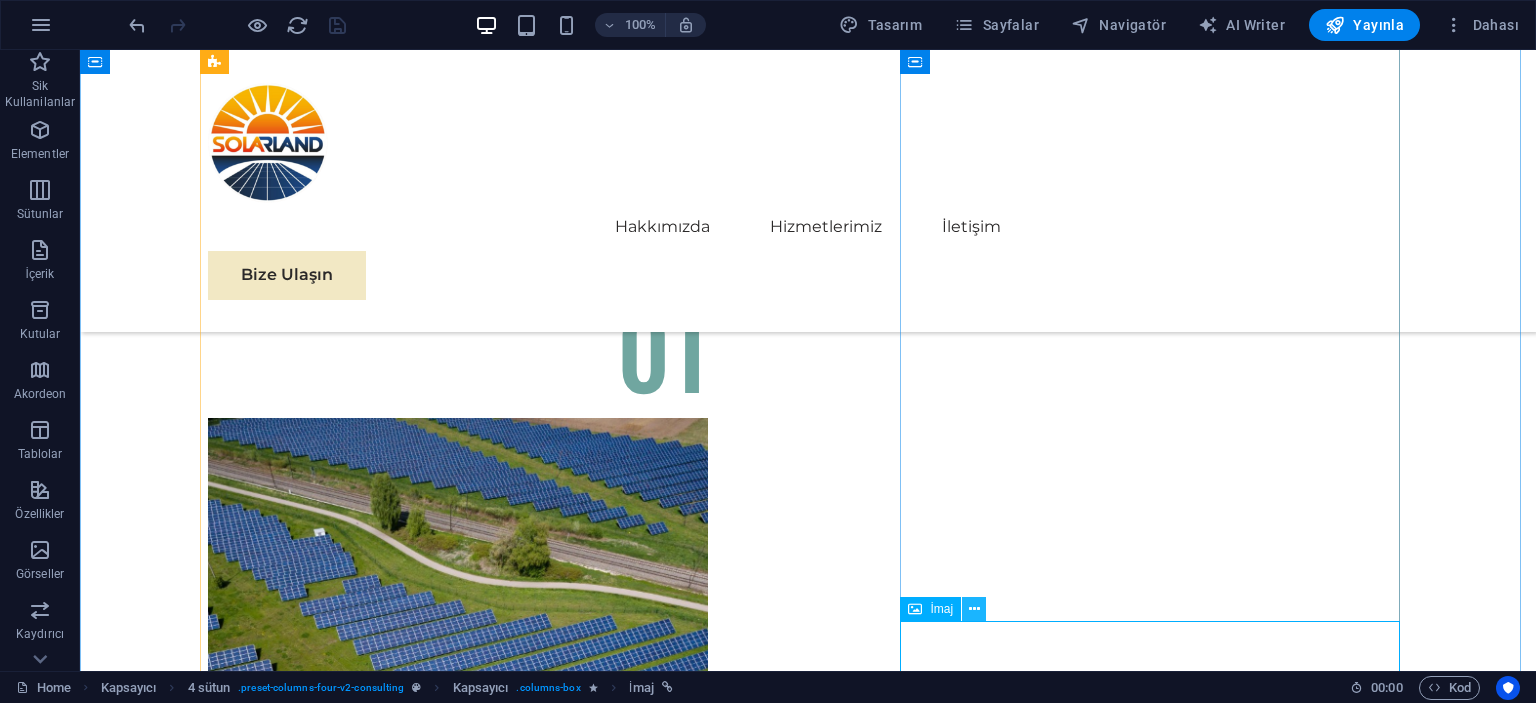 click at bounding box center [974, 609] 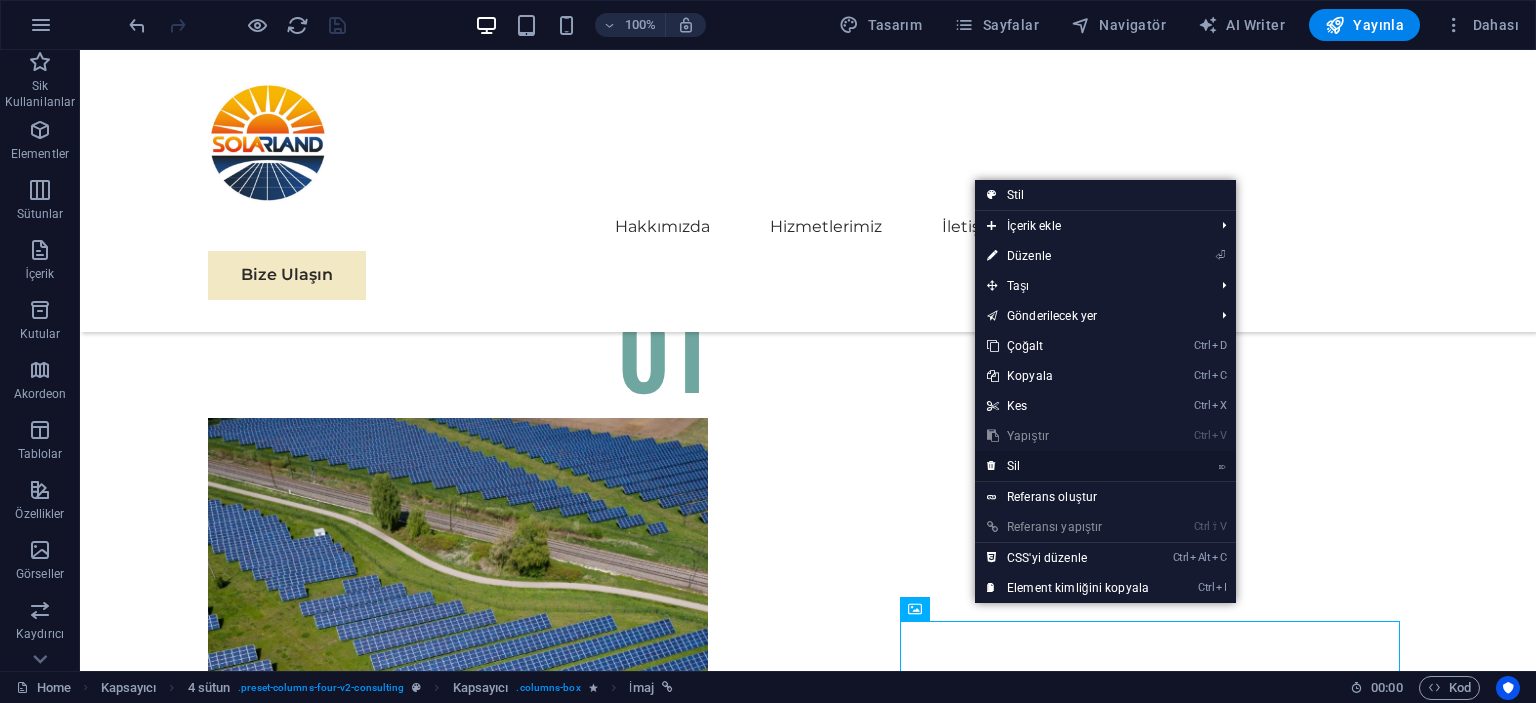 click on "⌦  Sil" at bounding box center (1068, 466) 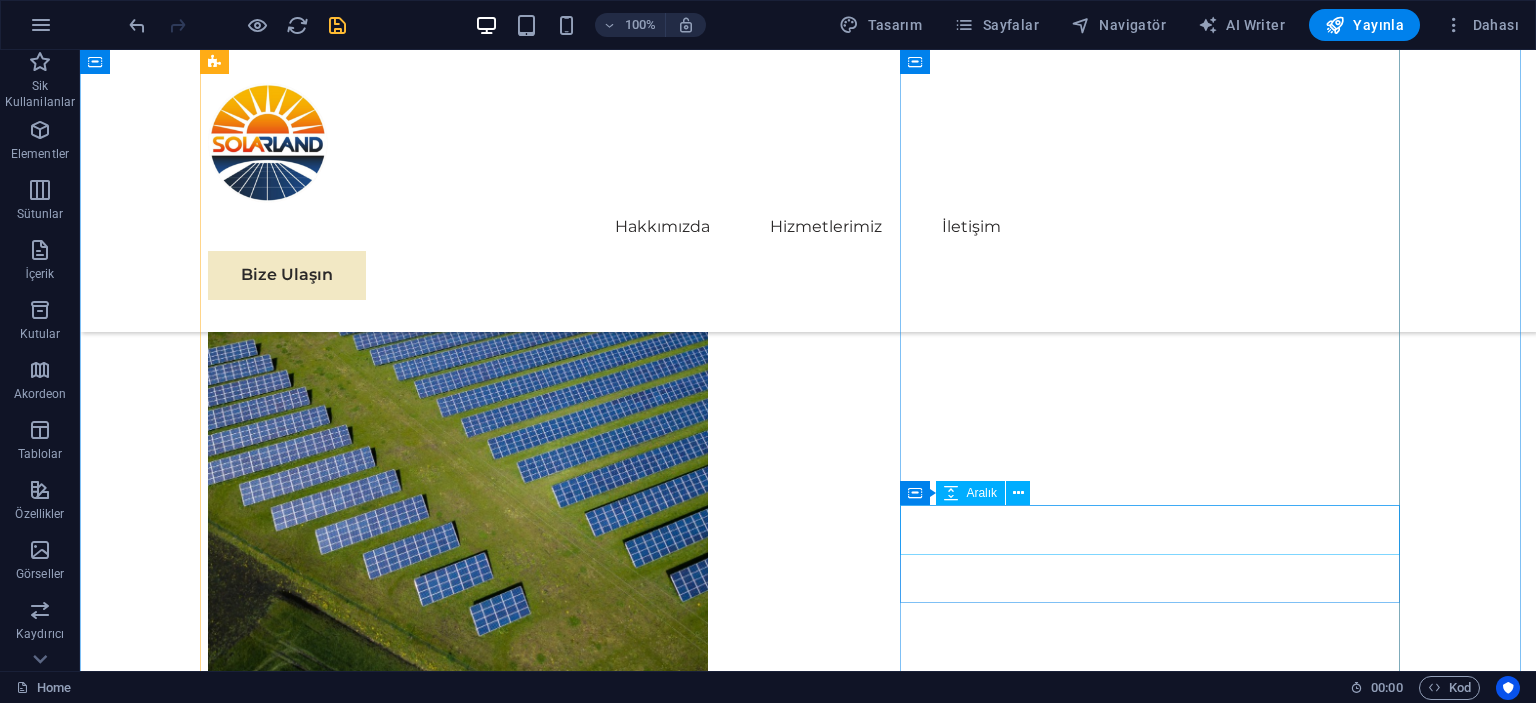 scroll, scrollTop: 6704, scrollLeft: 0, axis: vertical 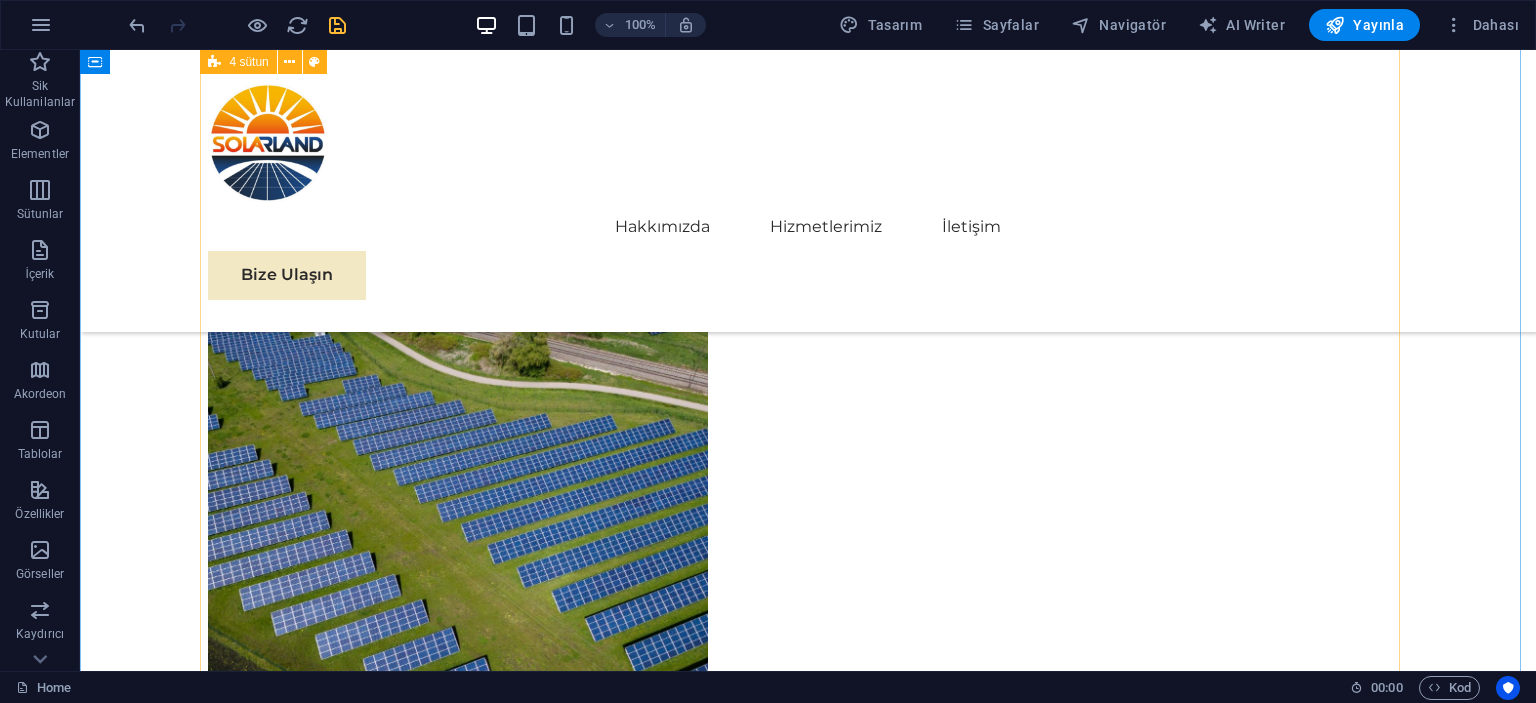 click on "01 EcoPower Dönüşüm Girişimi Devamını Oku Daha Az Oku 02 Stratejik Sürdürülebilirlik Yol Haritası Ongrid ve off grid elektrik sistemleri, enerji üretimi ve tüketimi konusunda iki farklı yaklaşımı temsil etmektedir. Ongrid sistemleri, yerel elektrik şebekesine bağlı olarak çalışan sistemlerdir. Bu tür sistemler, güneş panelleri veya rüzgar türbinleri gibi yenilenebilir enerji kaynaklarından elde edilen enerjiyi, doğrudan elektrik şebekesine aktarır. Böylece, gün içerisinde üretilen fazla enerji, şebekede depolanabilir ve ihtiyaç anında kullanılabilir.  Devamını Oku Daha Az Oku 03 Küresel Pazar Genişleme Stratejisi Devamını Oku Daha Az Oku 04 Yenilenebilir Enerji Optimizasyonu Devamını Oku Daha Az Oku" at bounding box center (808, 2979) 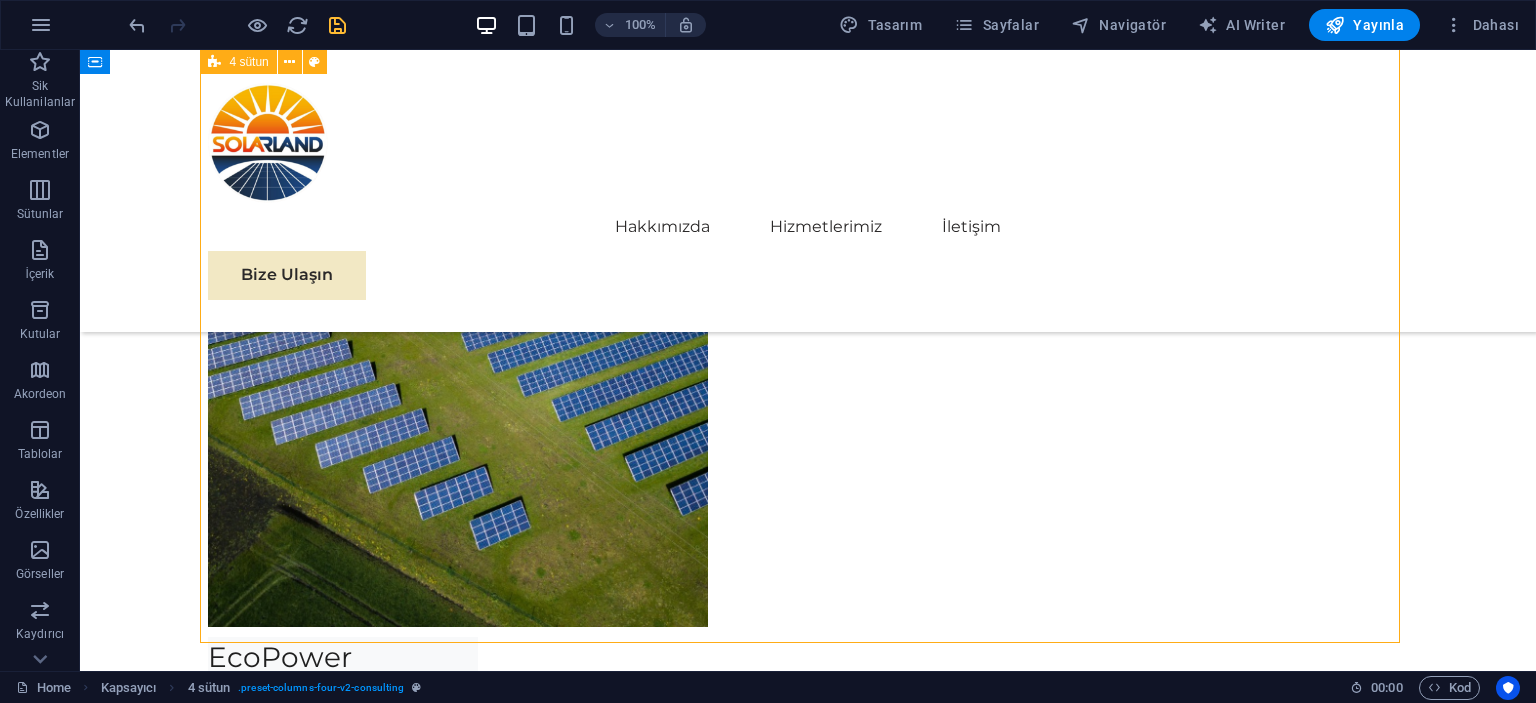 scroll, scrollTop: 6904, scrollLeft: 0, axis: vertical 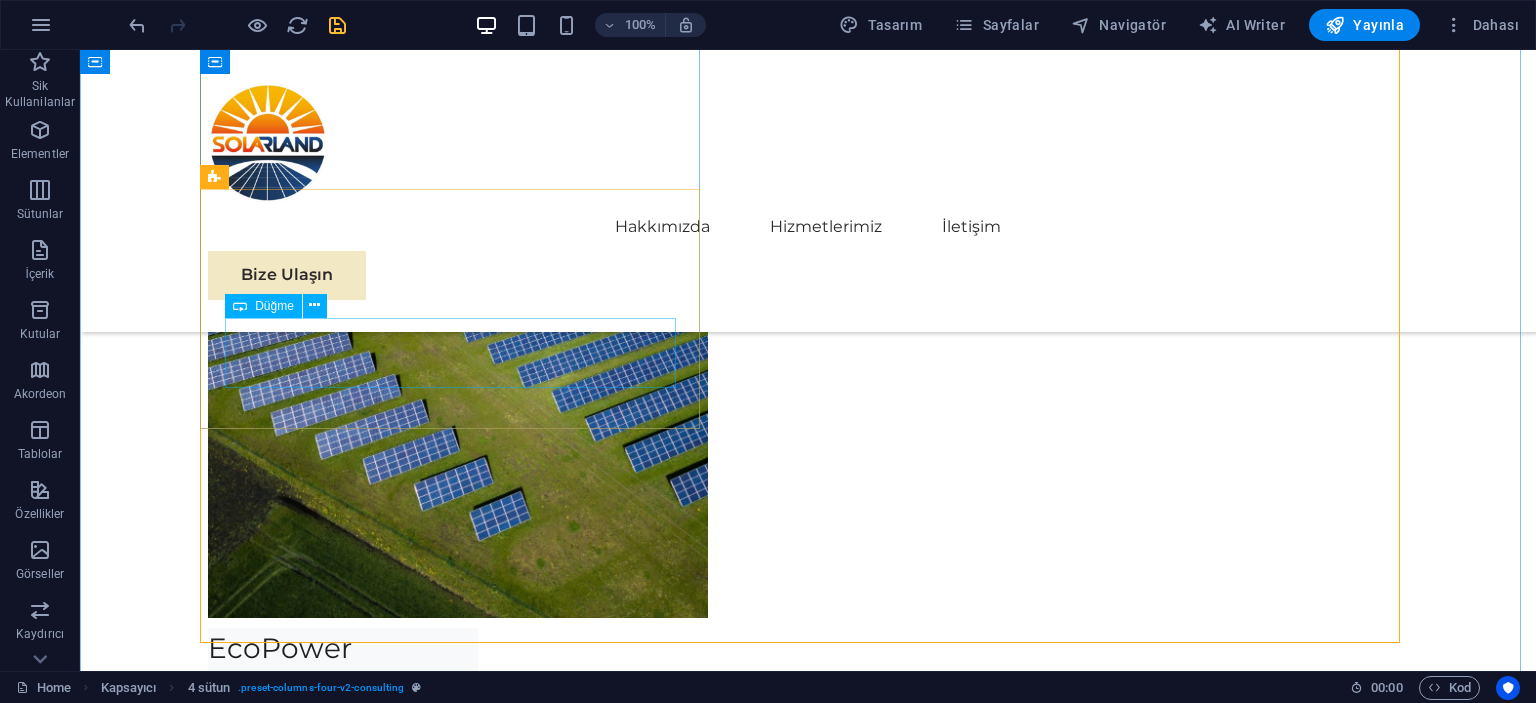 click on "Daha Az Oku" at bounding box center (1158, 4341) 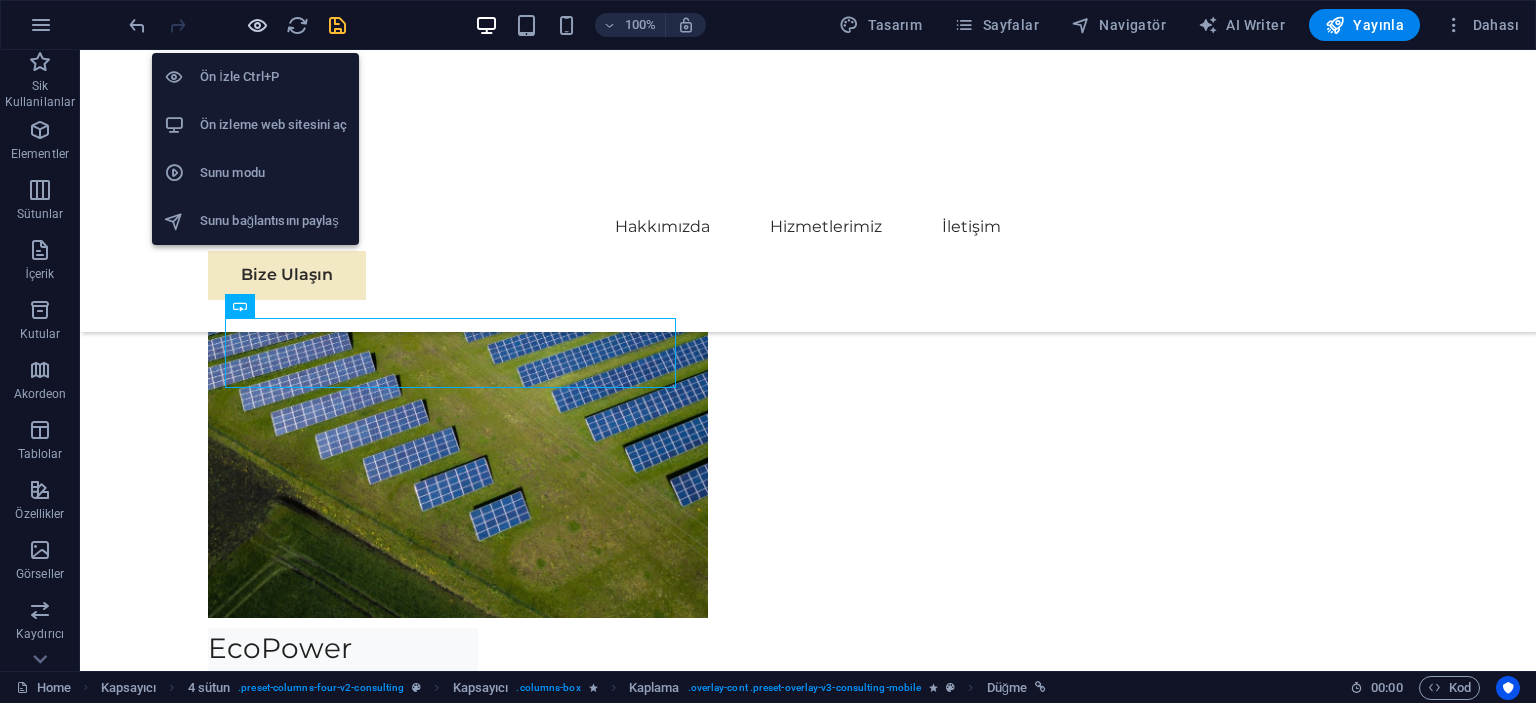 click at bounding box center (257, 25) 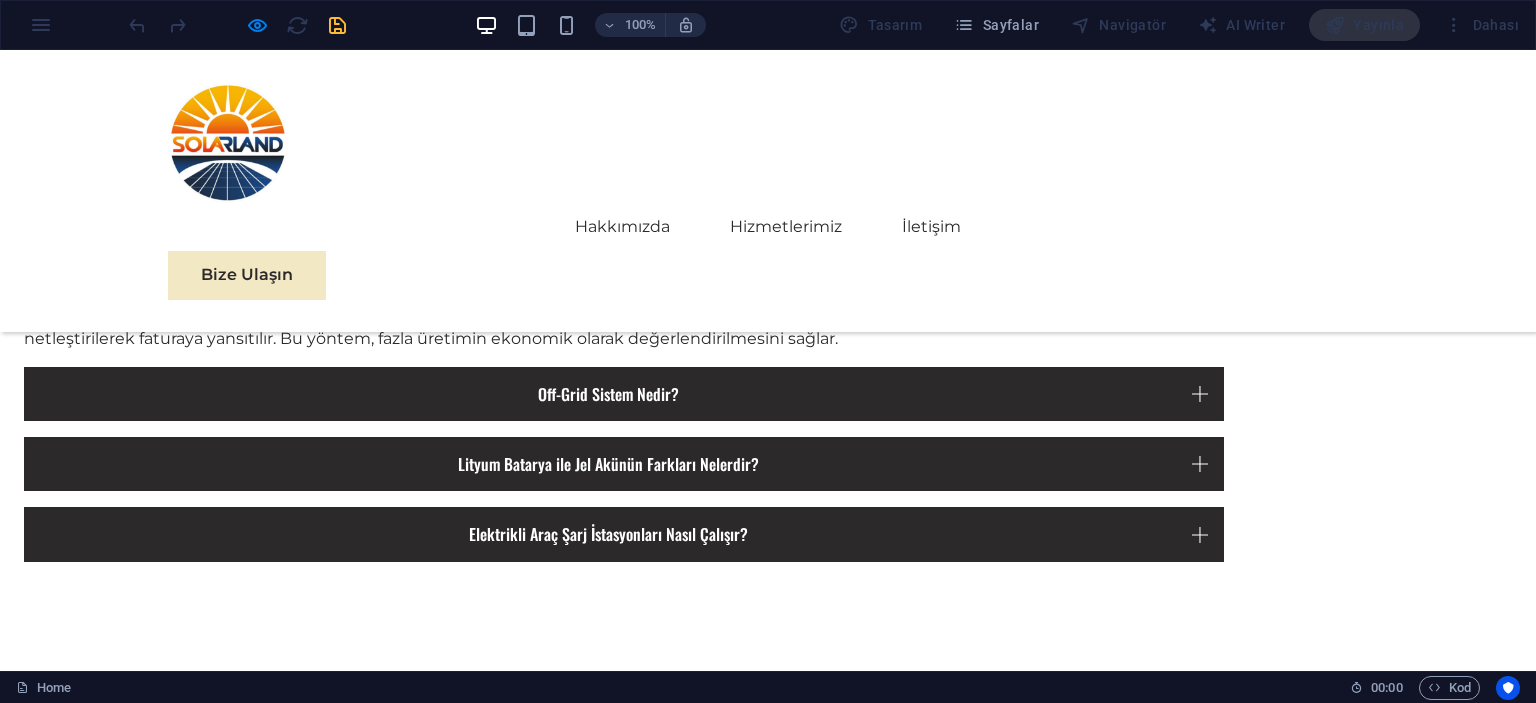 scroll, scrollTop: 4978, scrollLeft: 0, axis: vertical 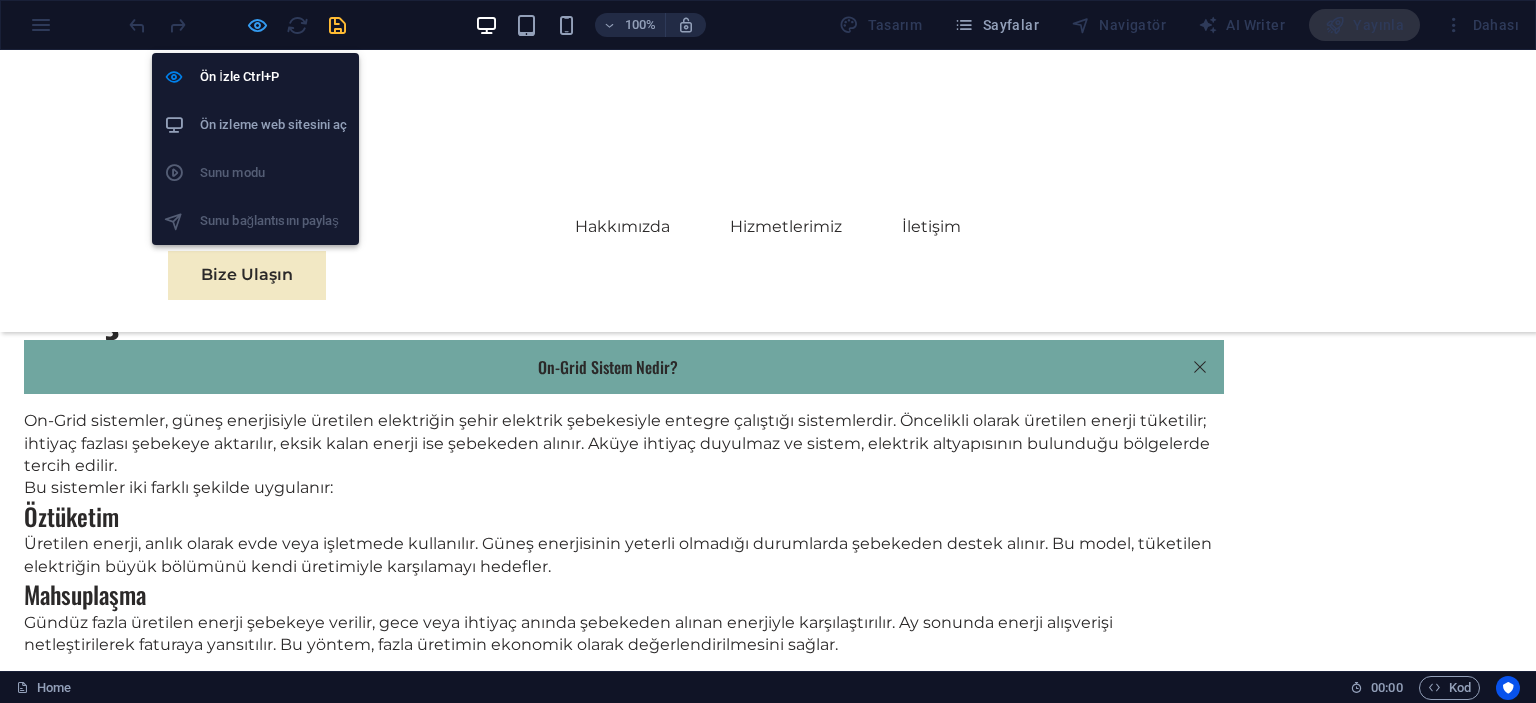 click at bounding box center (257, 25) 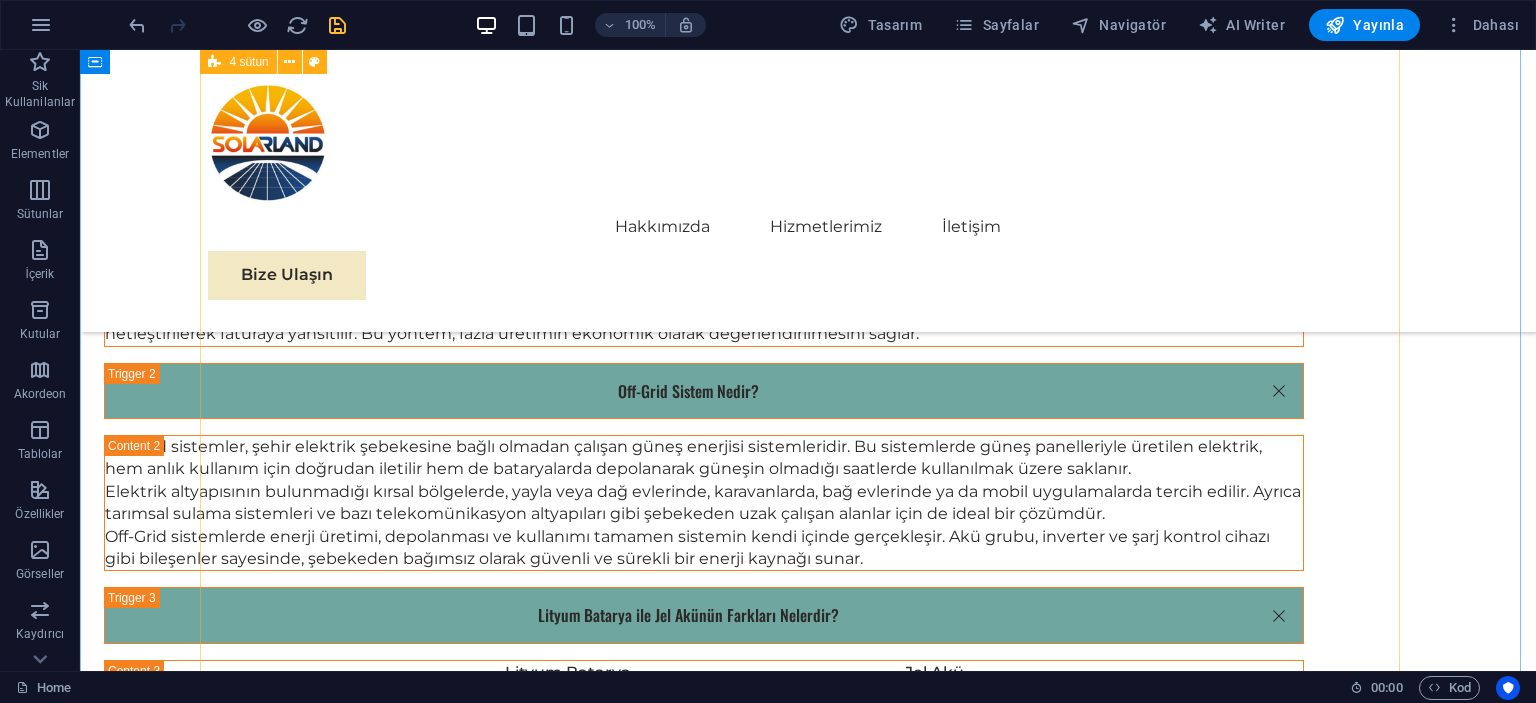 scroll, scrollTop: 5466, scrollLeft: 0, axis: vertical 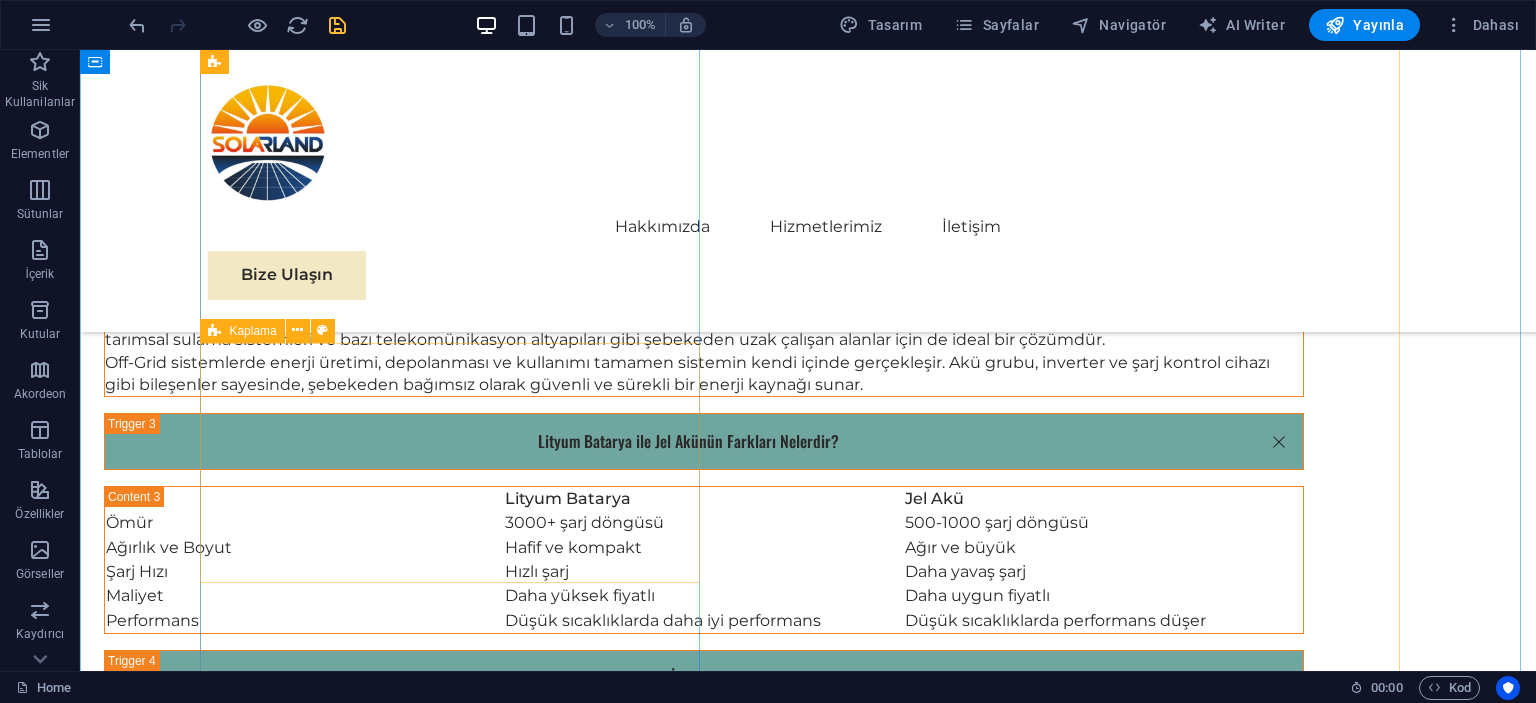 click on "Daha Az Oku" at bounding box center [808, 2783] 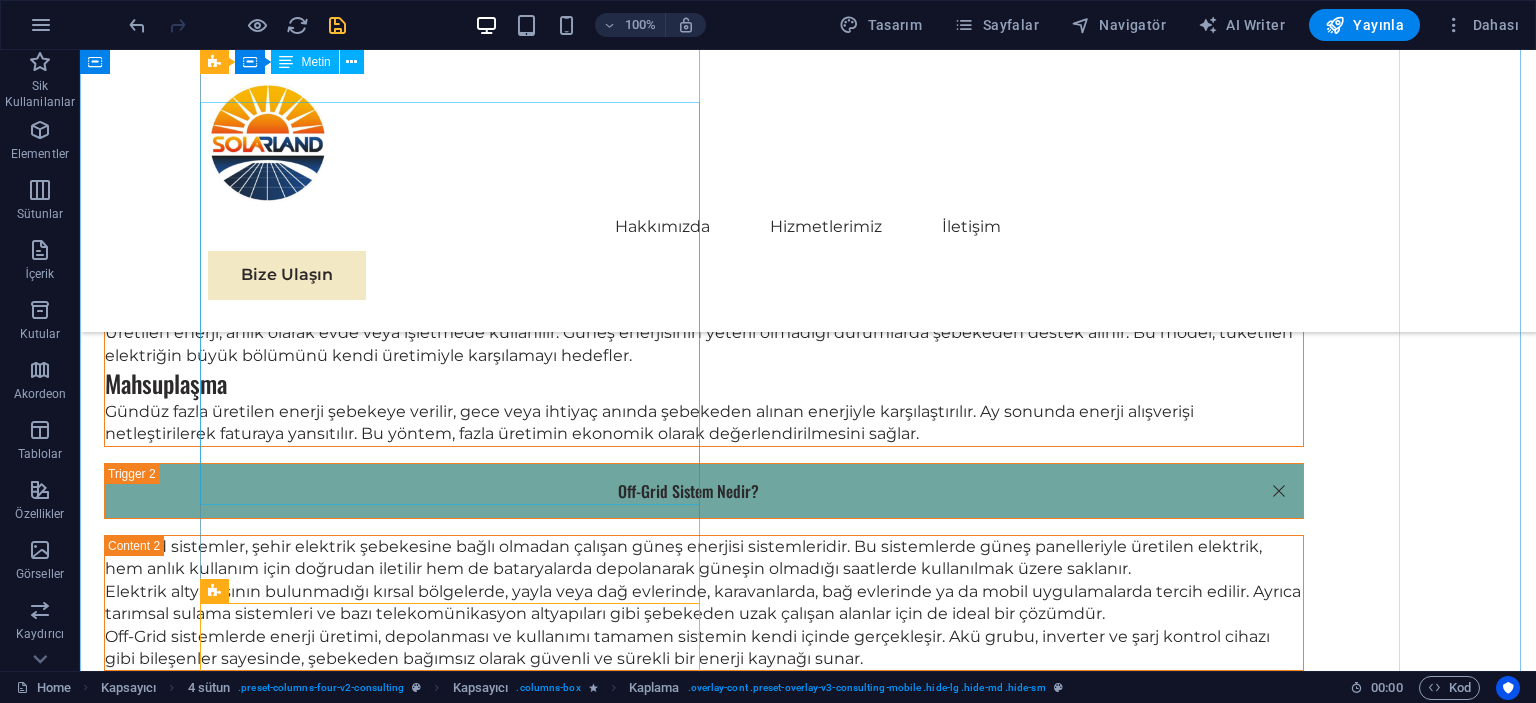 scroll, scrollTop: 5166, scrollLeft: 0, axis: vertical 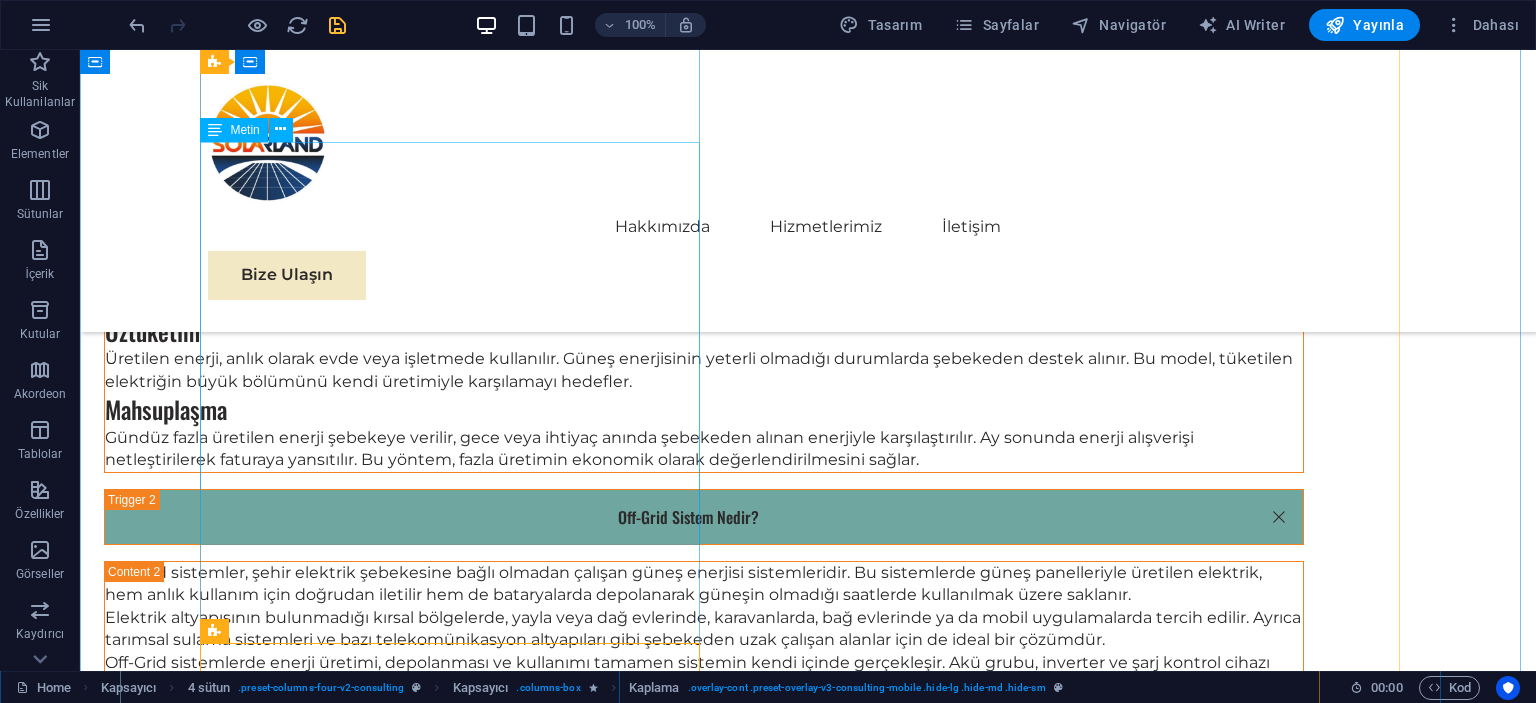 click at bounding box center [458, 2652] 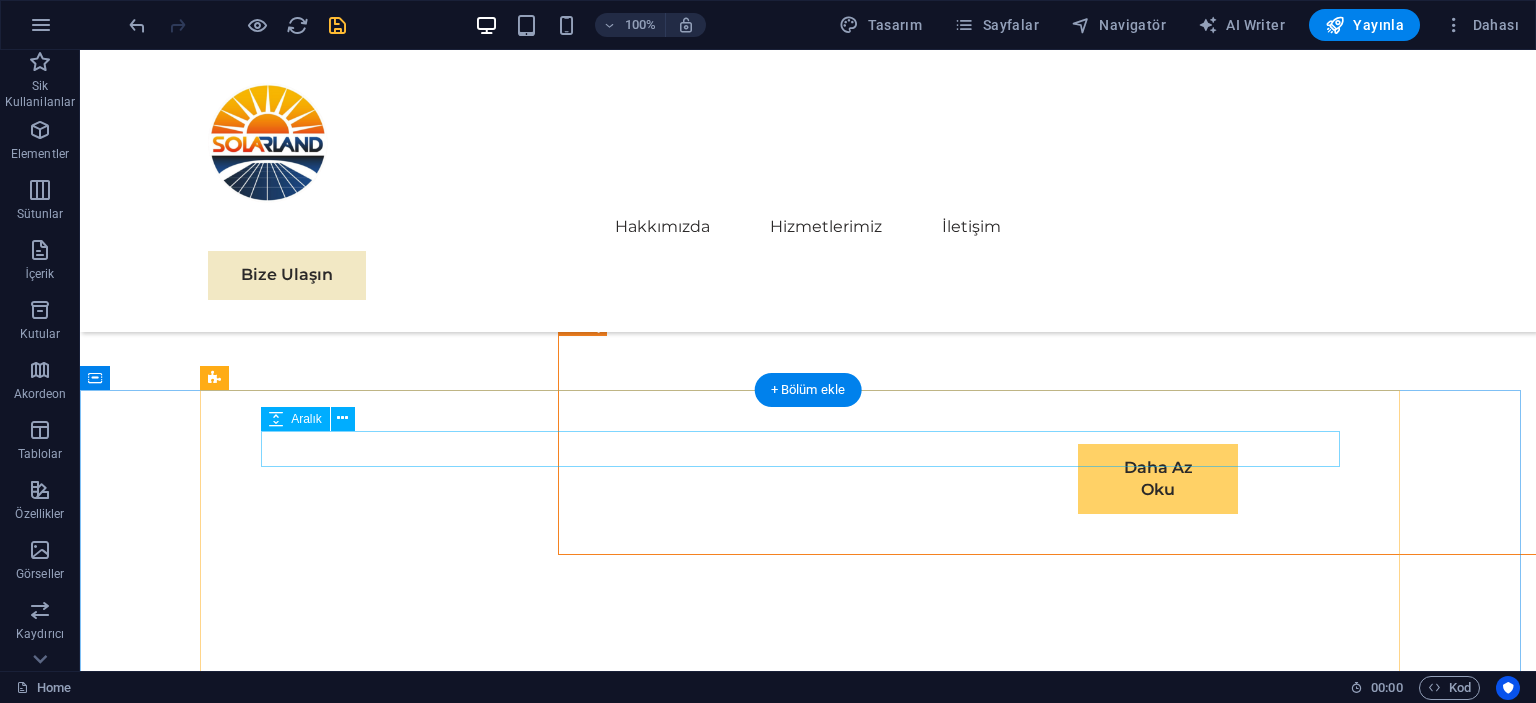 scroll, scrollTop: 11166, scrollLeft: 0, axis: vertical 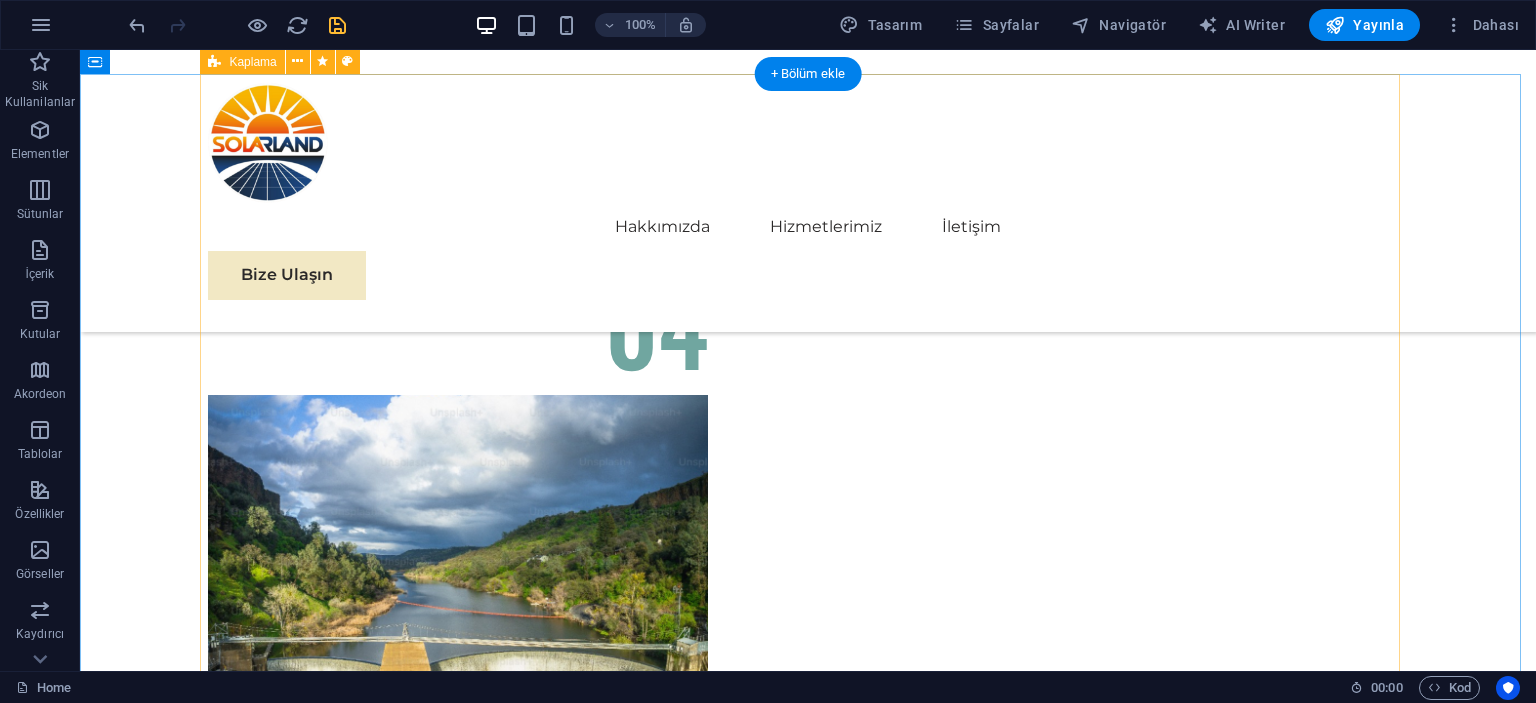 click at bounding box center [808, 7801] 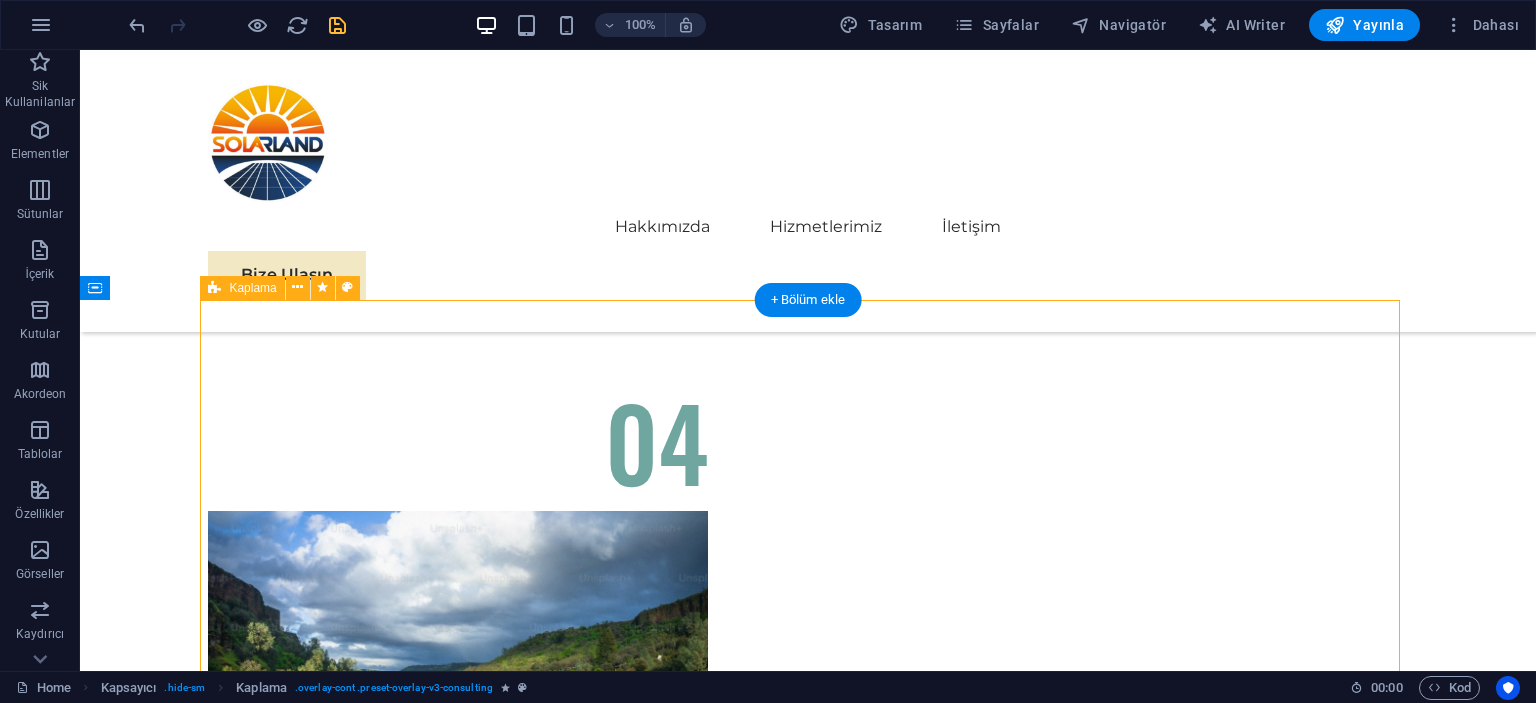 scroll, scrollTop: 10866, scrollLeft: 0, axis: vertical 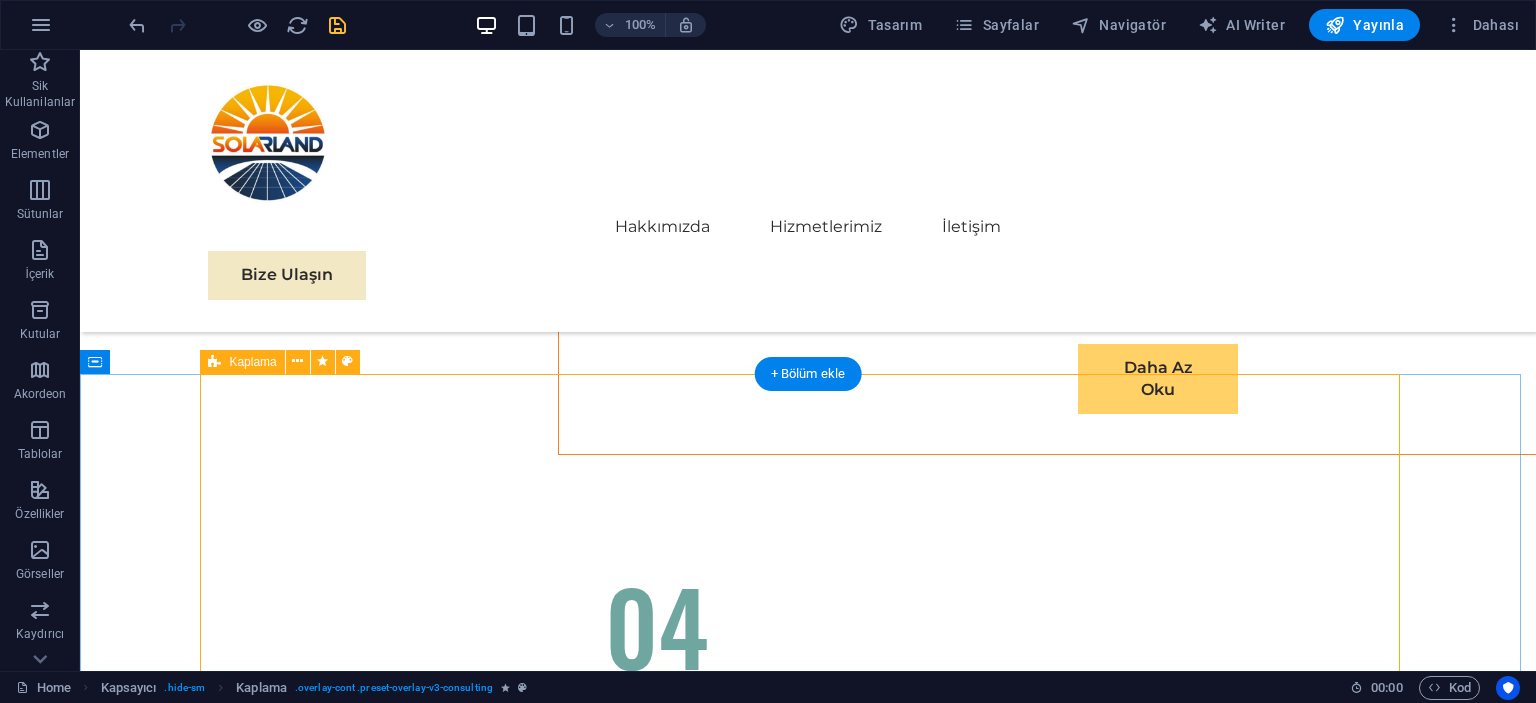 click at bounding box center [808, 8101] 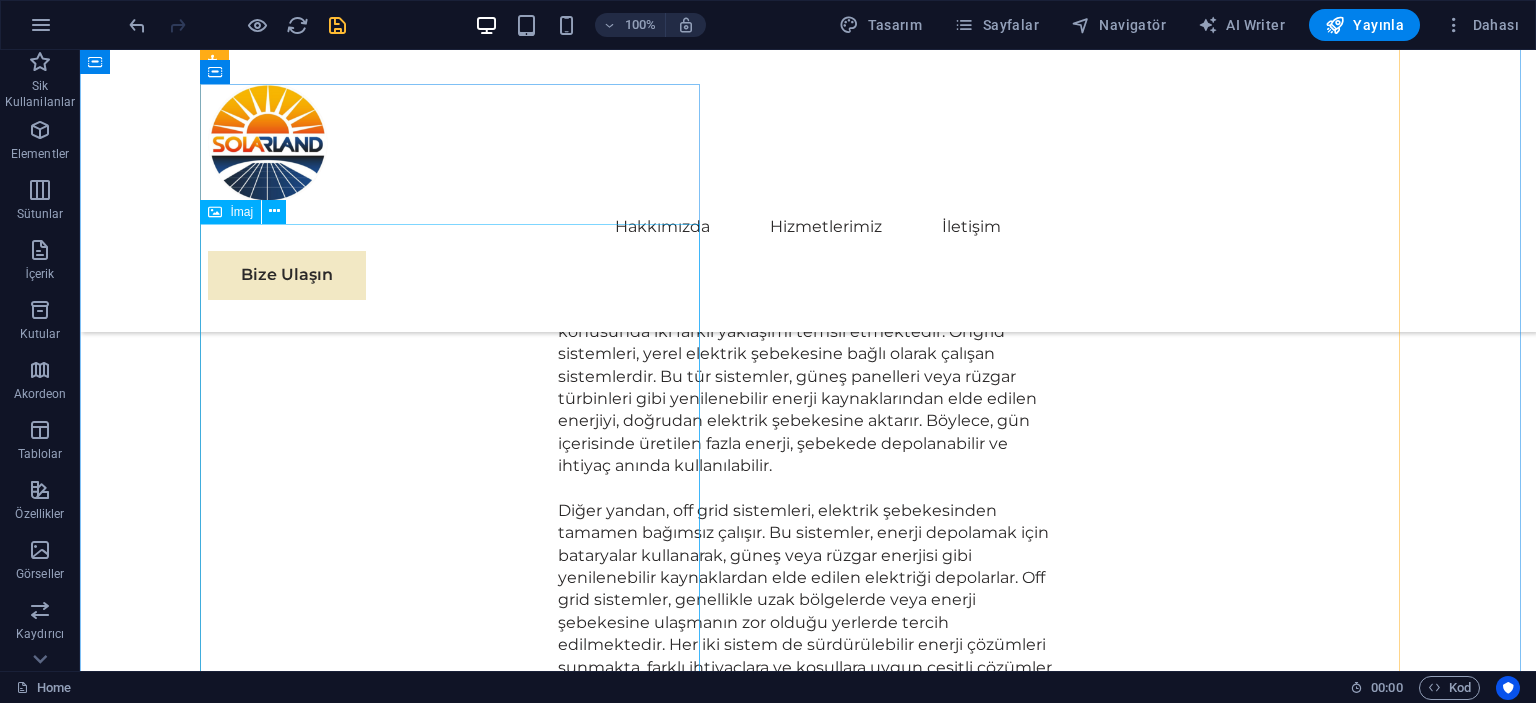 scroll, scrollTop: 9366, scrollLeft: 0, axis: vertical 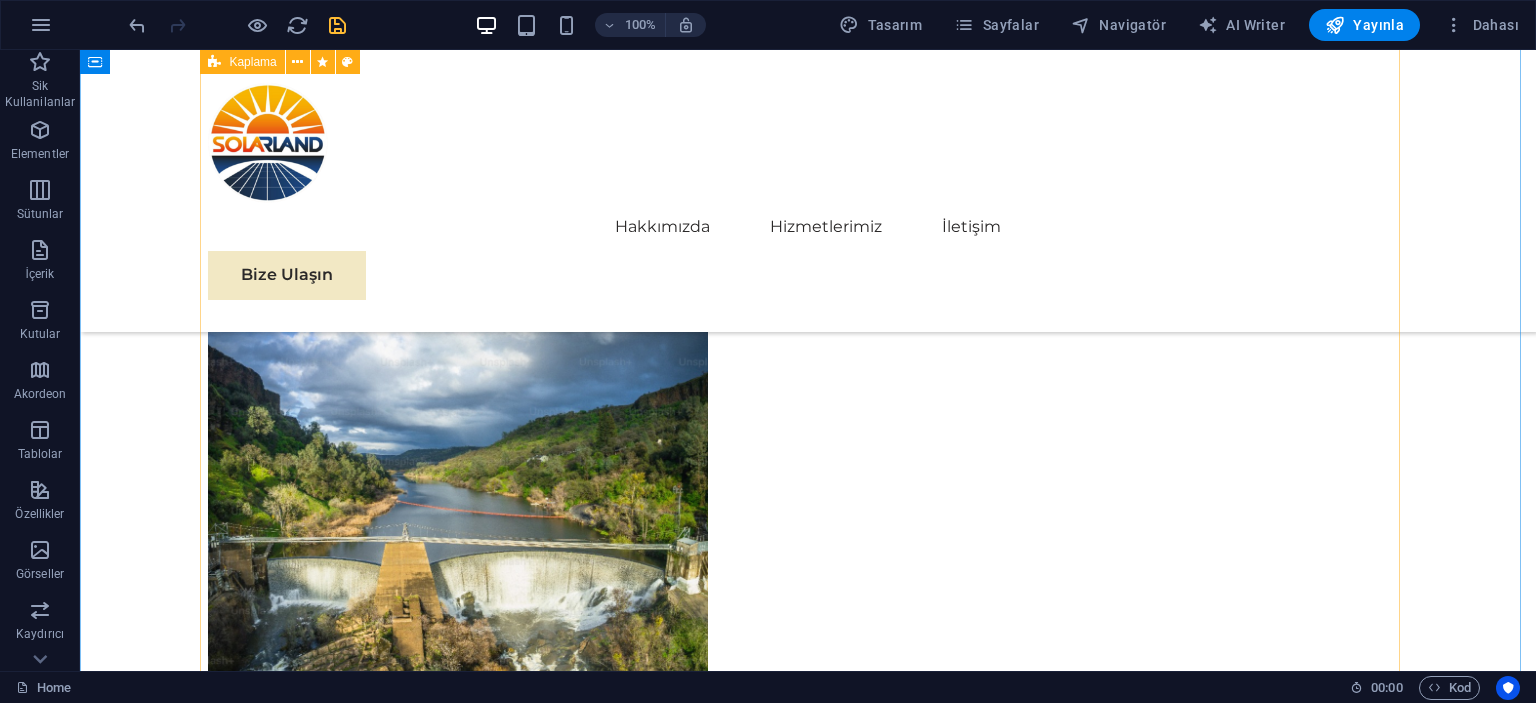 click at bounding box center (808, 7701) 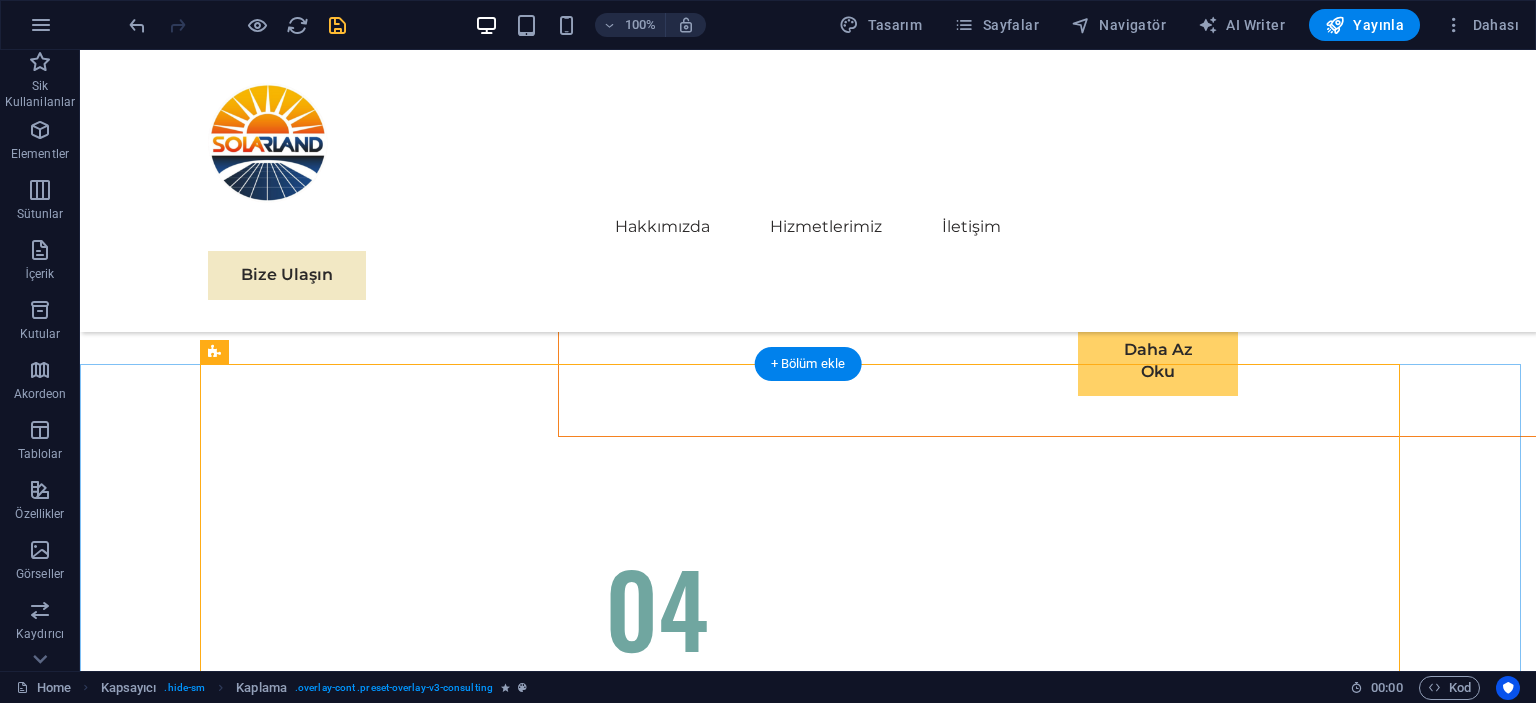 scroll, scrollTop: 10866, scrollLeft: 0, axis: vertical 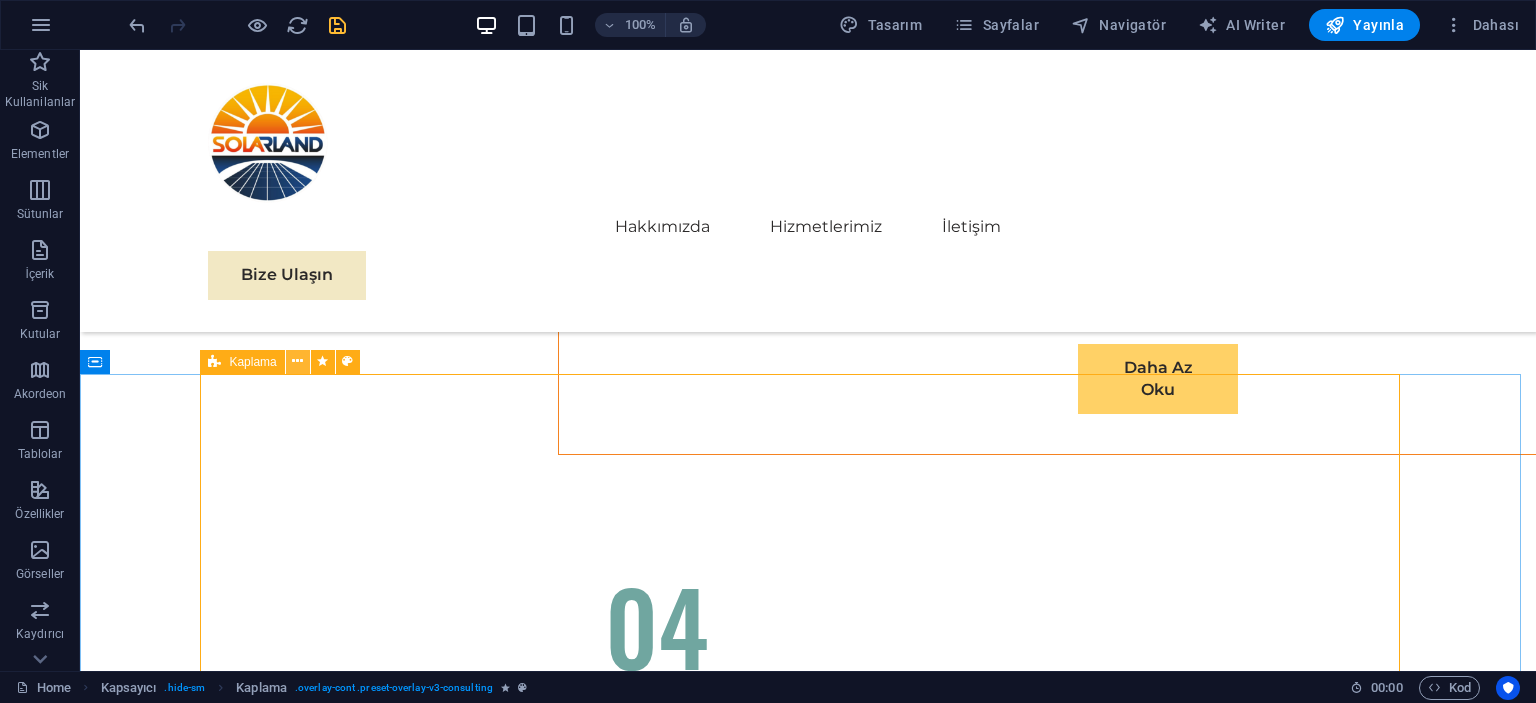 click at bounding box center [298, 362] 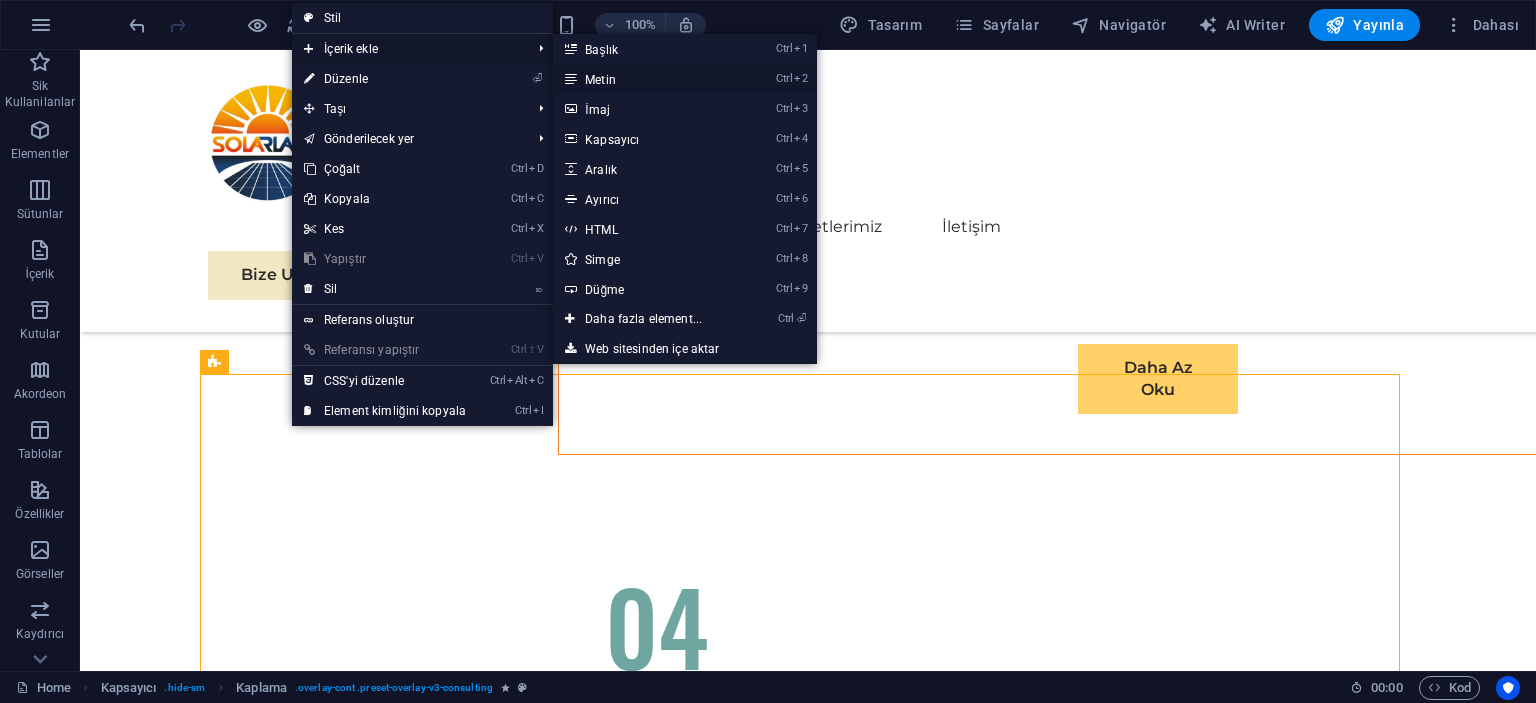 click on "Ctrl 2  Metin" at bounding box center [647, 79] 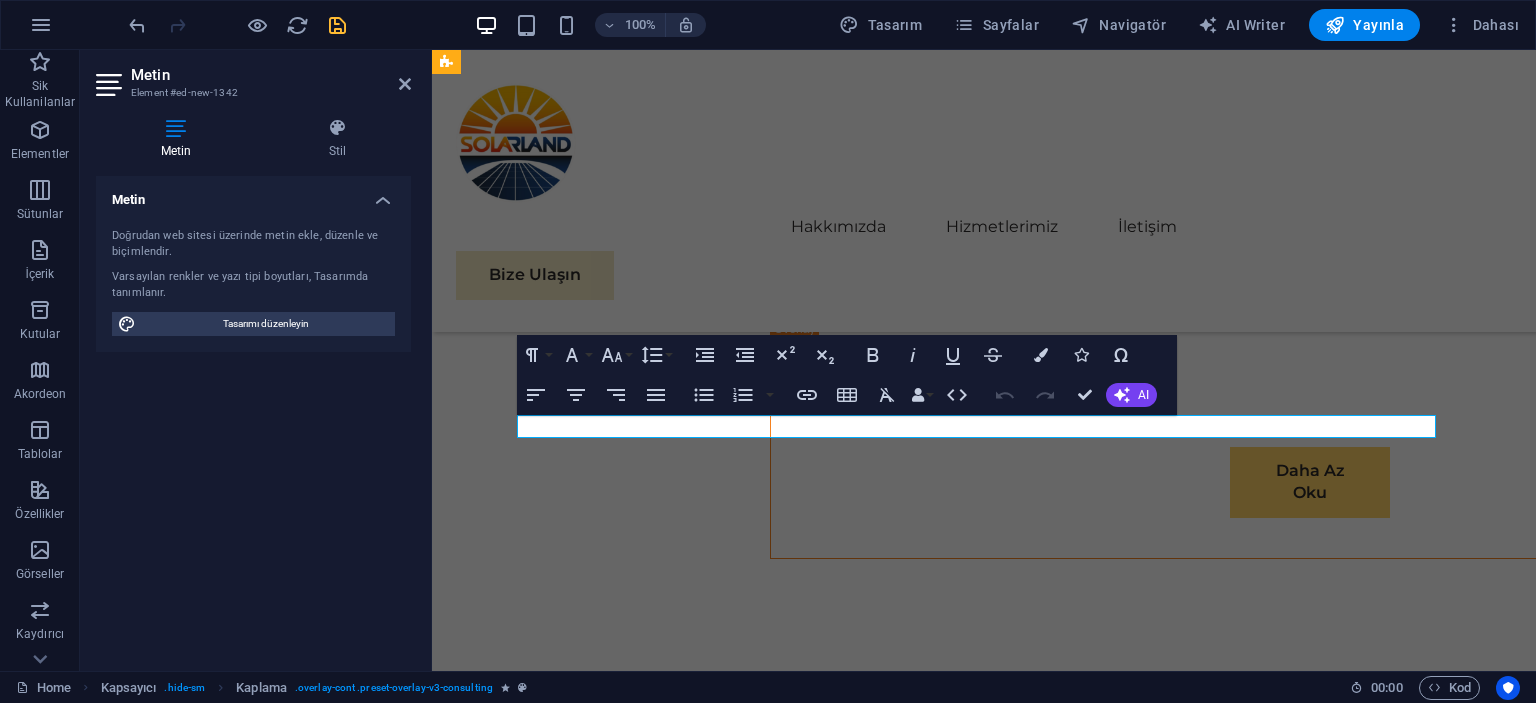 scroll, scrollTop: 10503, scrollLeft: 0, axis: vertical 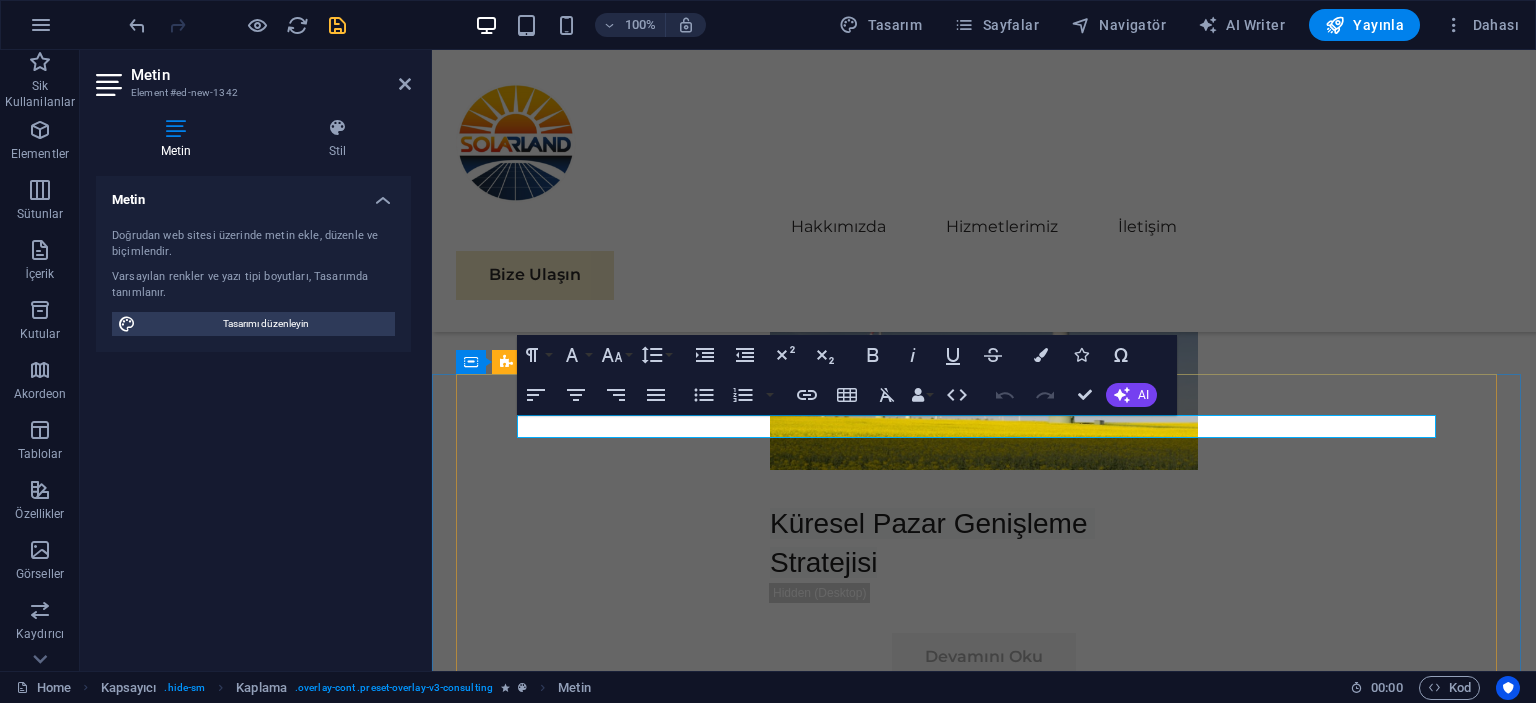 click on "Yeni metin elementi" at bounding box center [996, 8099] 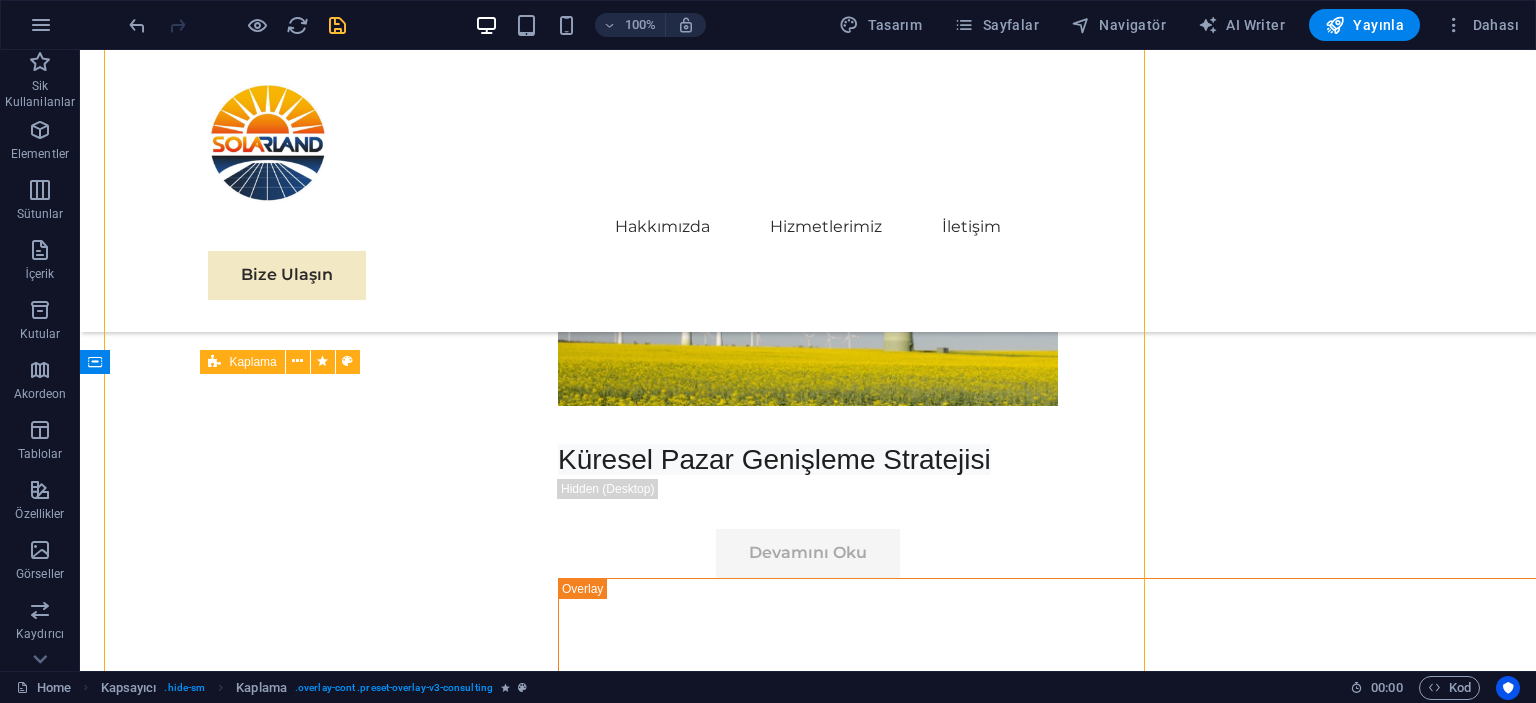scroll, scrollTop: 10866, scrollLeft: 0, axis: vertical 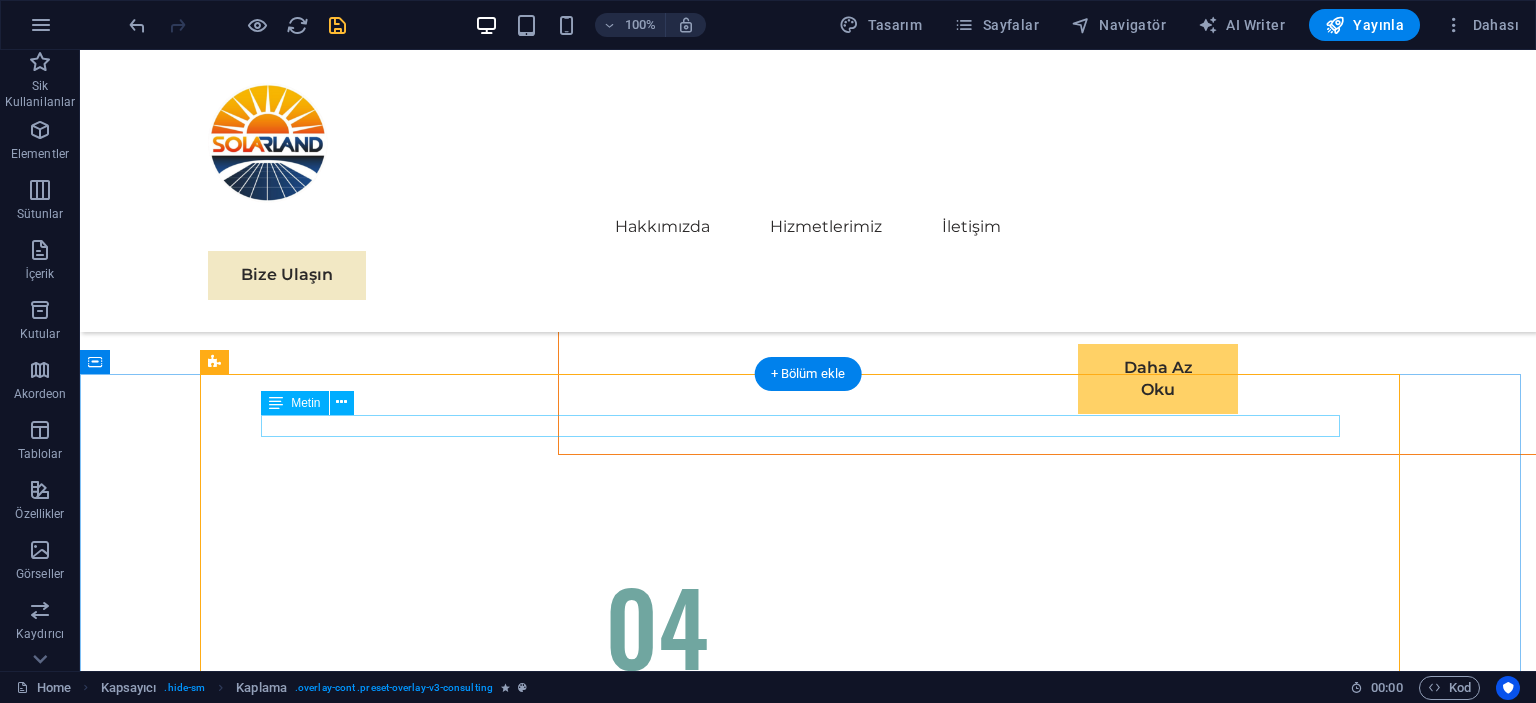 click on "Yeni metin elementi" at bounding box center (808, 7778) 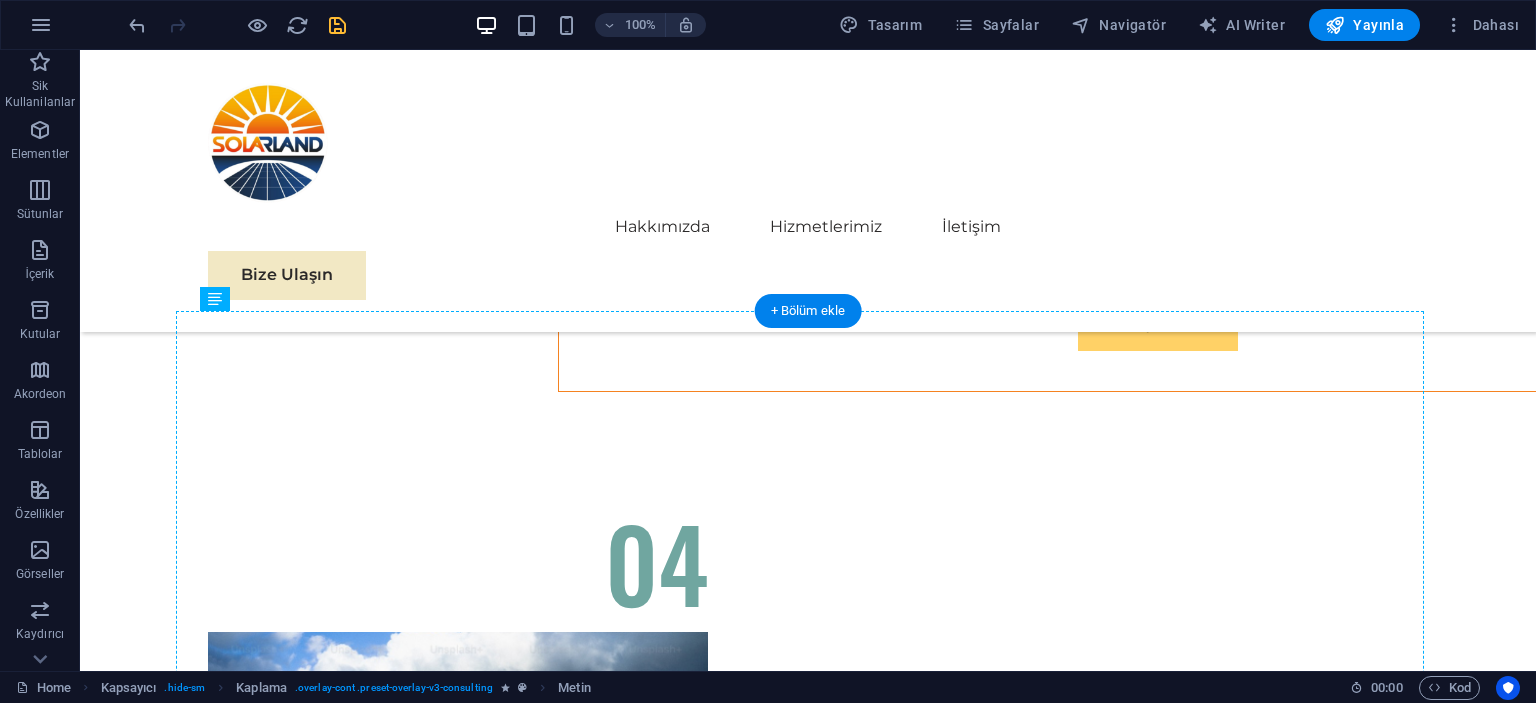 drag, startPoint x: 357, startPoint y: 424, endPoint x: 727, endPoint y: 562, distance: 394.89746 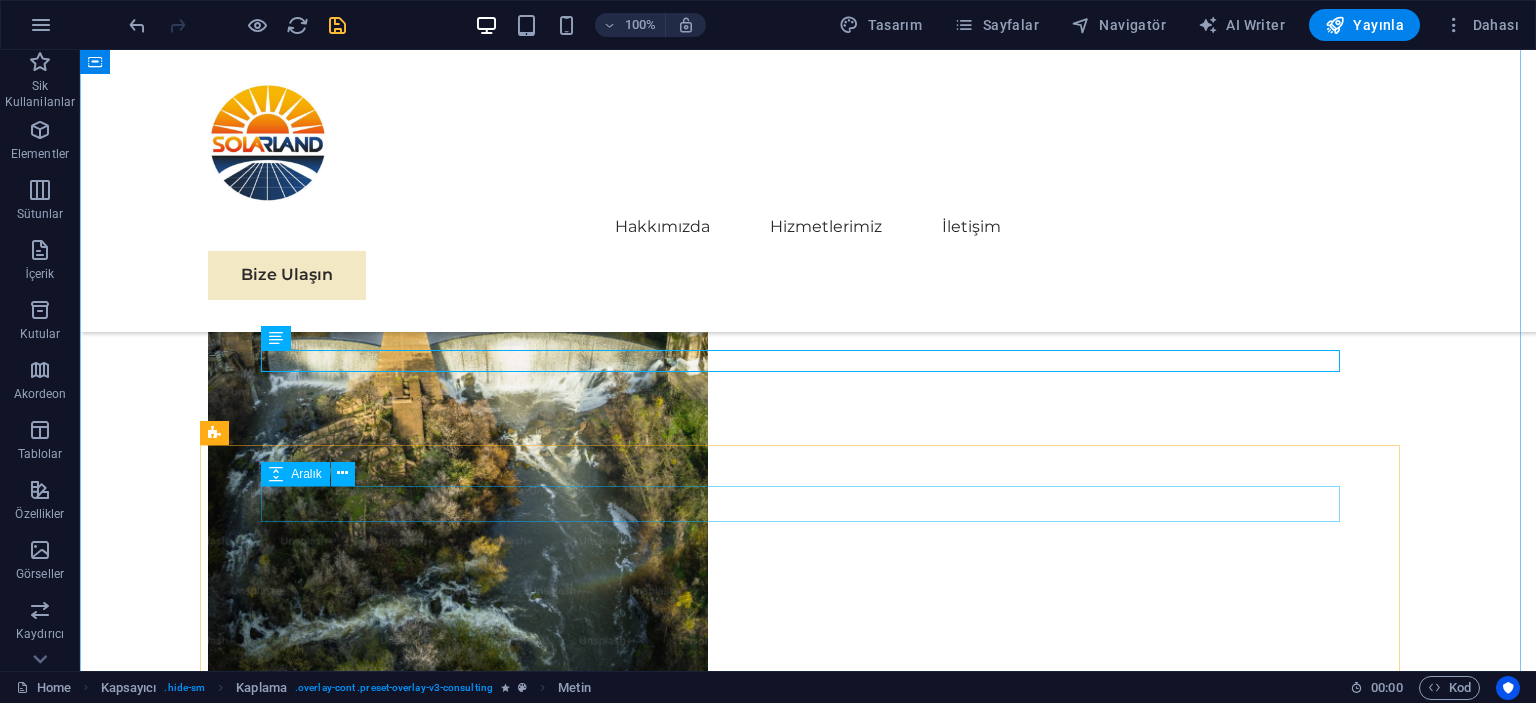 scroll, scrollTop: 11367, scrollLeft: 0, axis: vertical 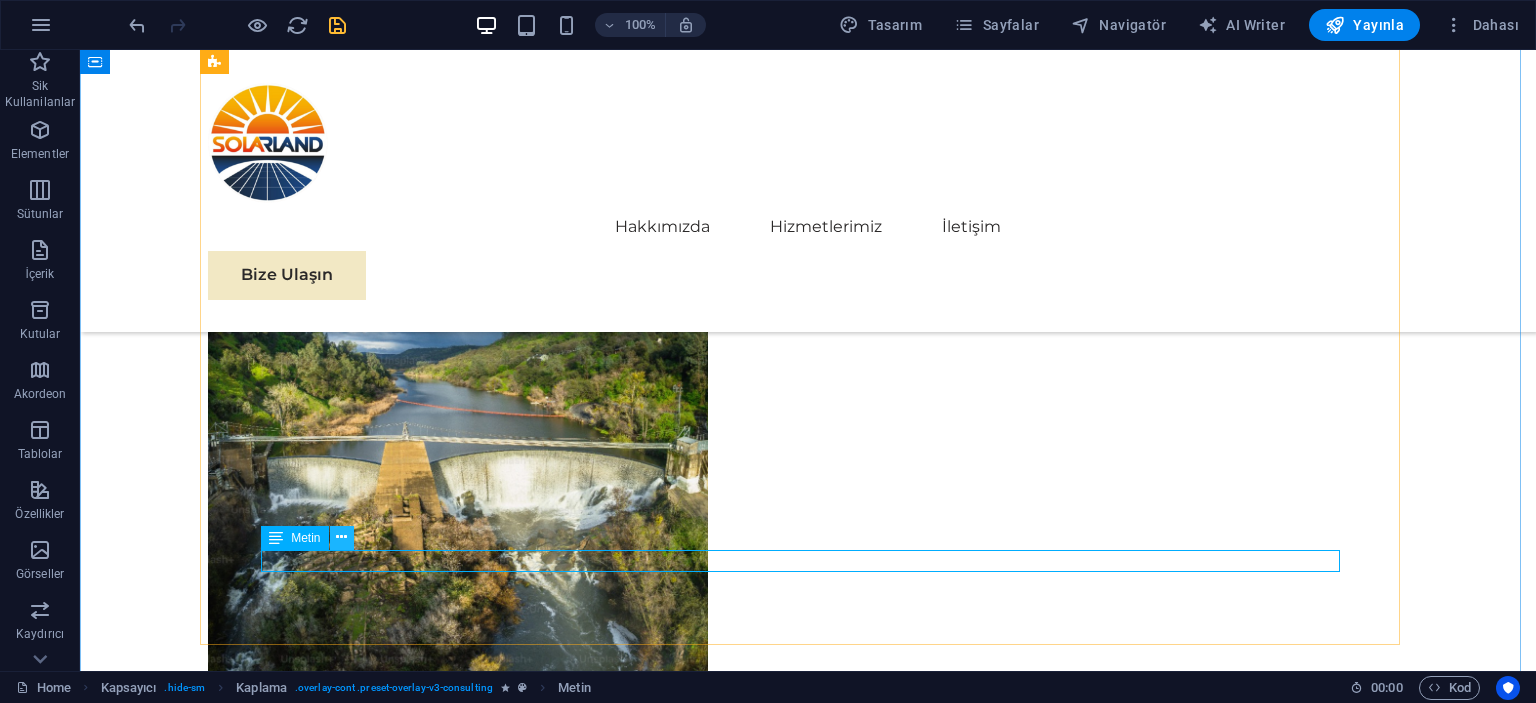 click at bounding box center [342, 538] 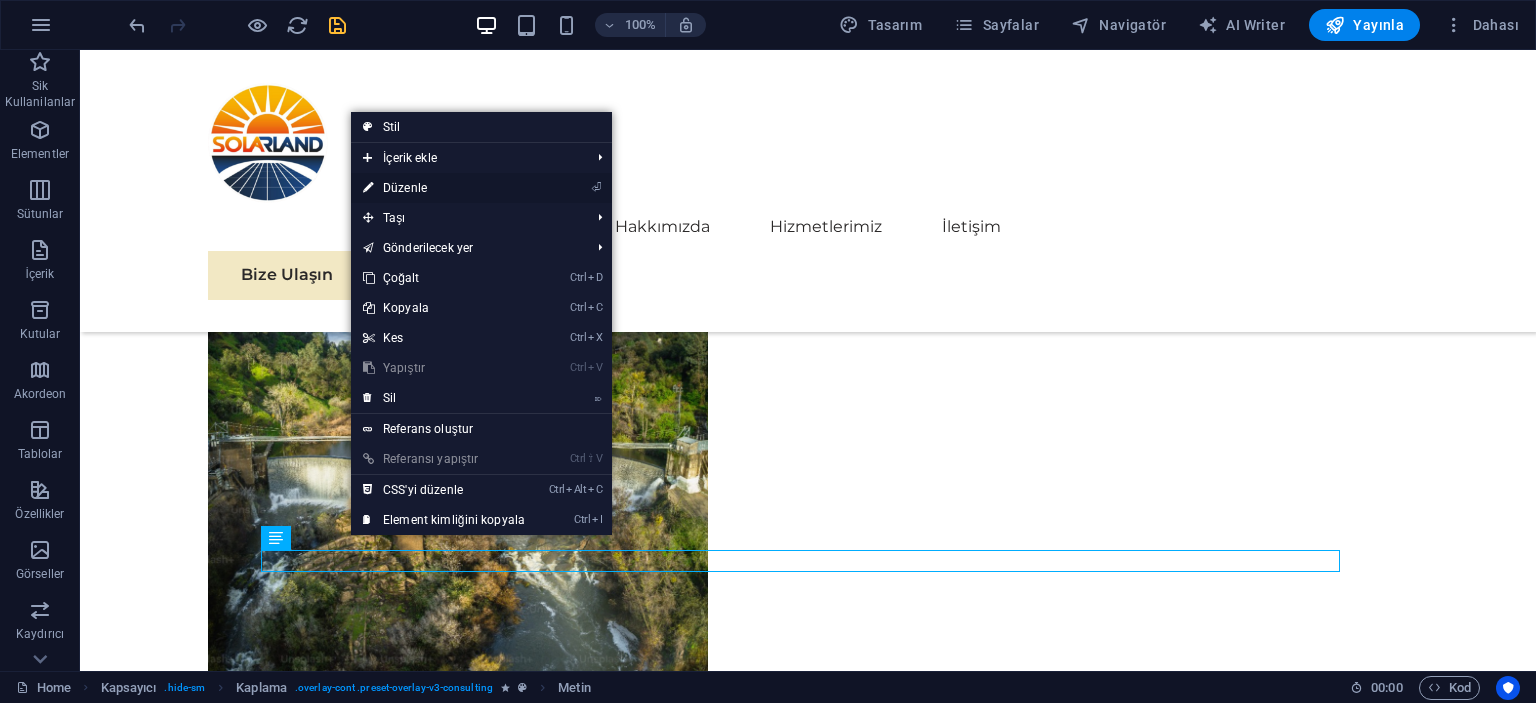 click on "⏎  Düzenle" at bounding box center [481, 188] 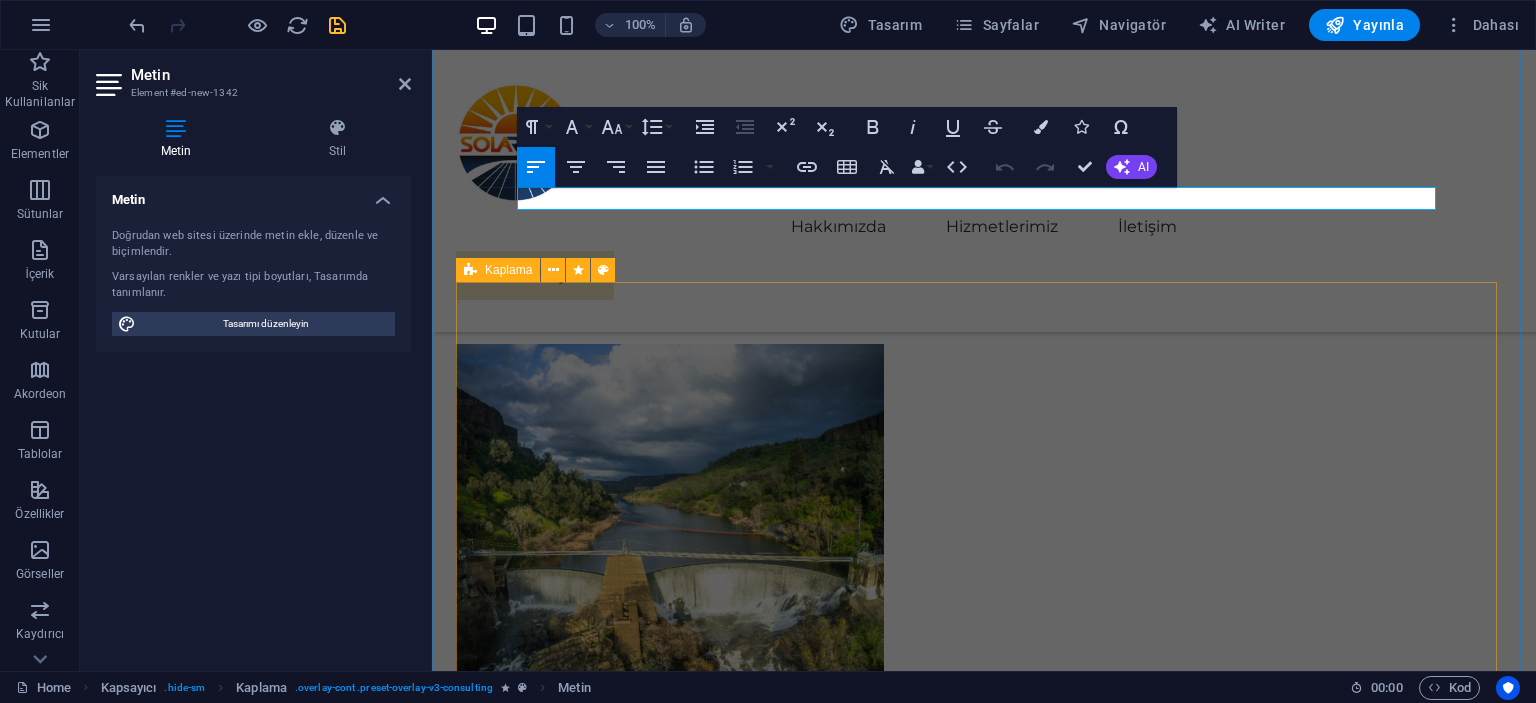 click at bounding box center [996, 8043] 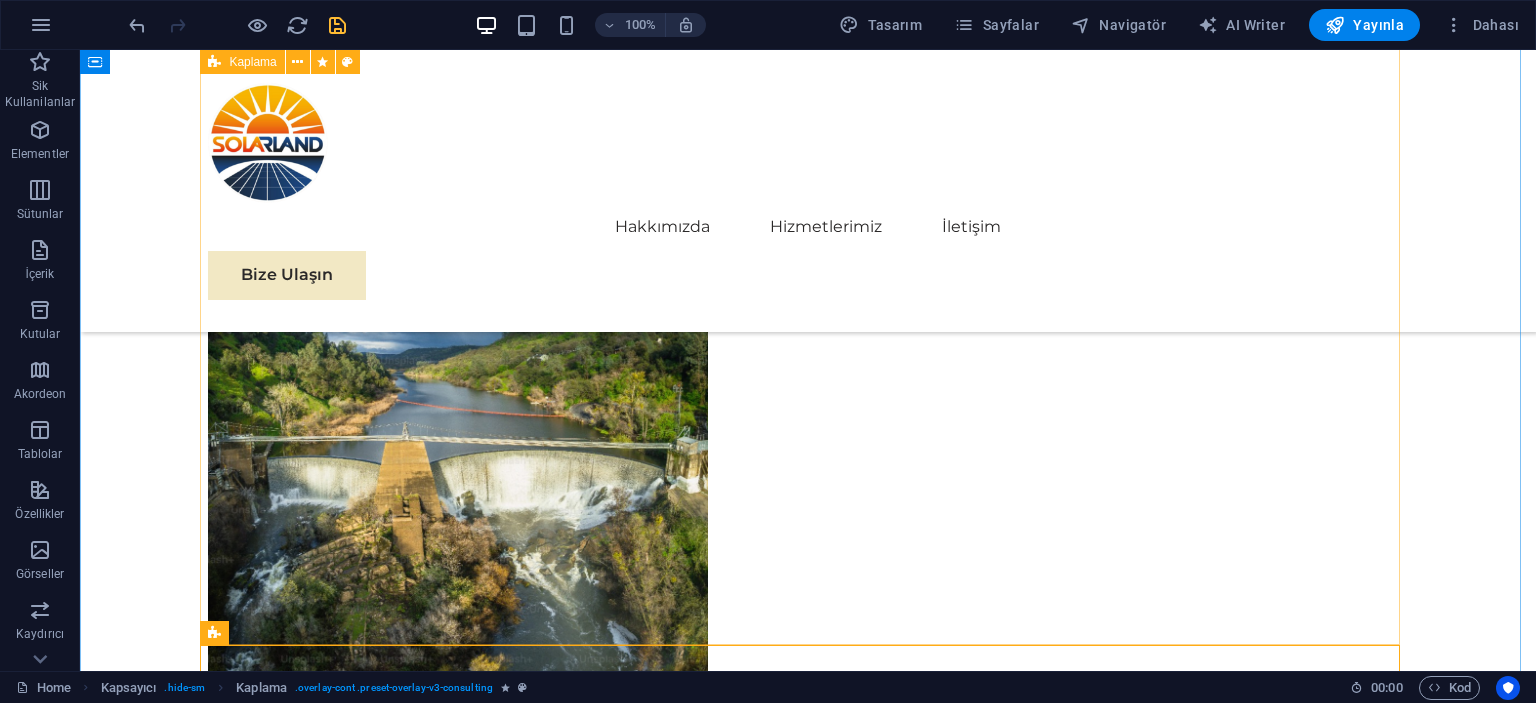 click on "Yeni metin elementi" at bounding box center [808, 7611] 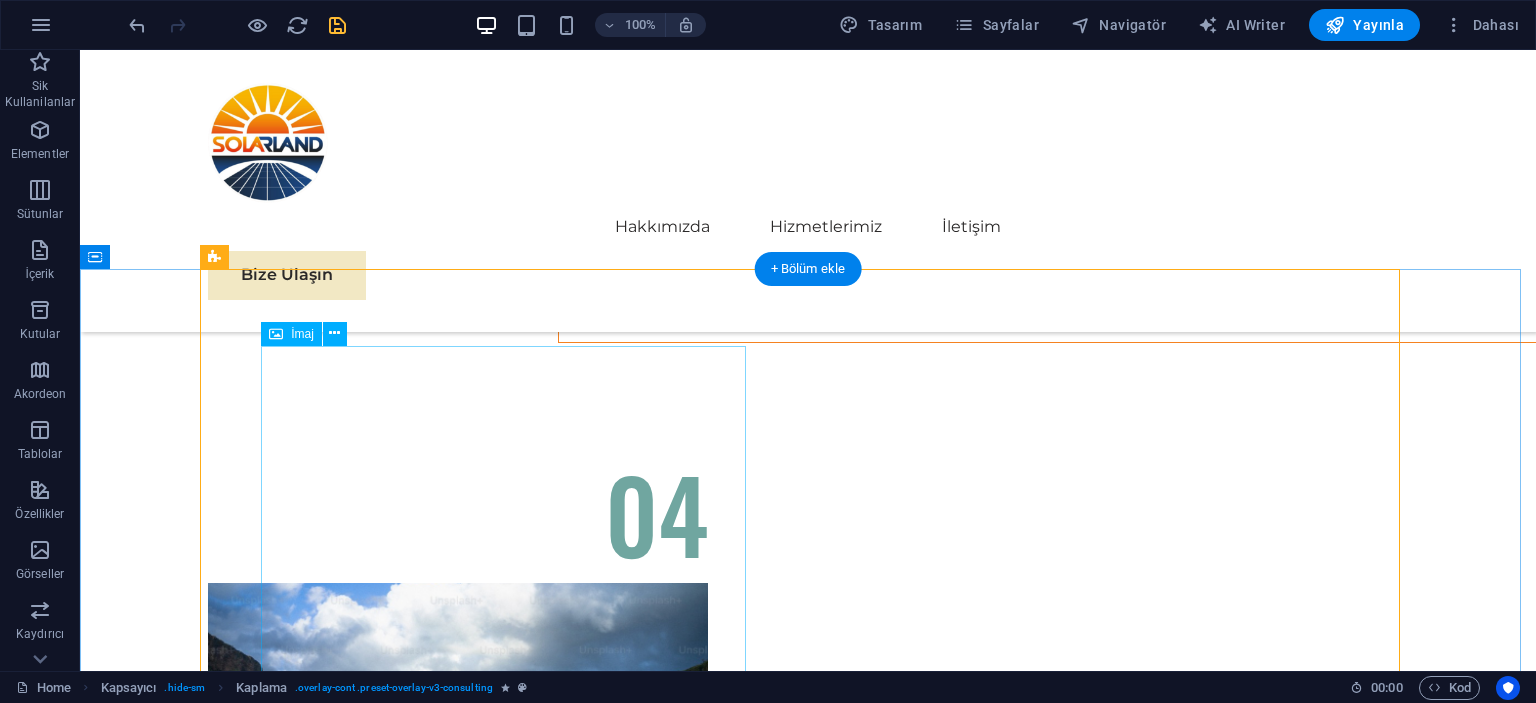 scroll, scrollTop: 10967, scrollLeft: 0, axis: vertical 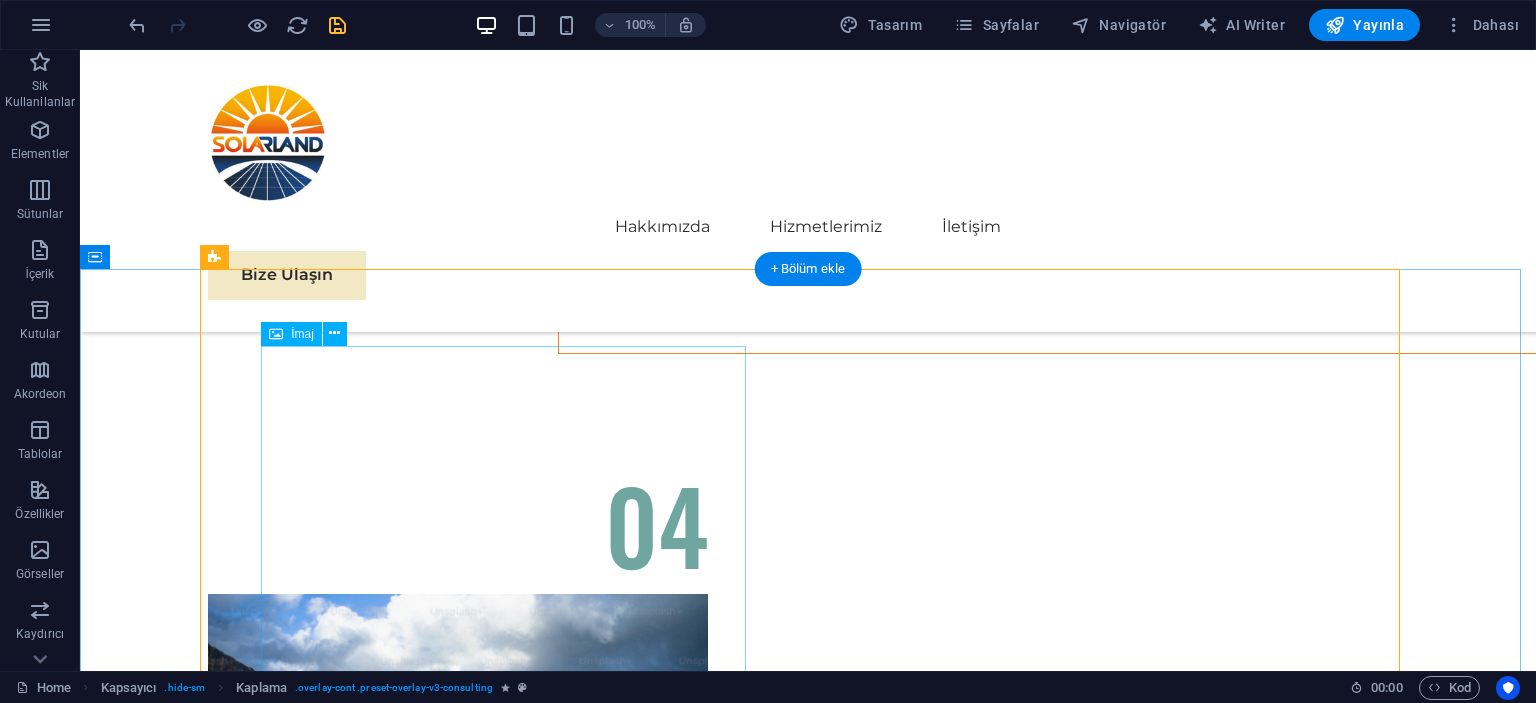 click at bounding box center [808, 8002] 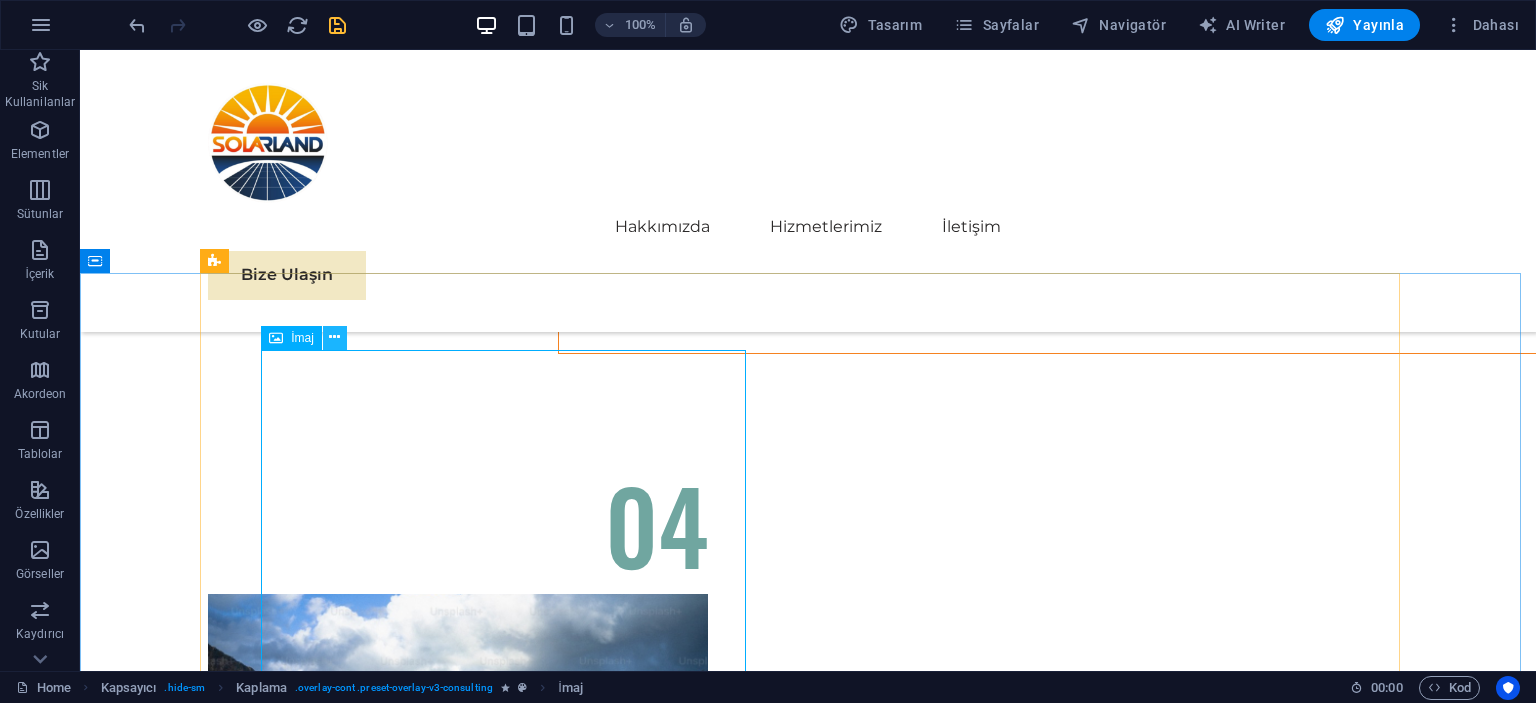 click at bounding box center (334, 337) 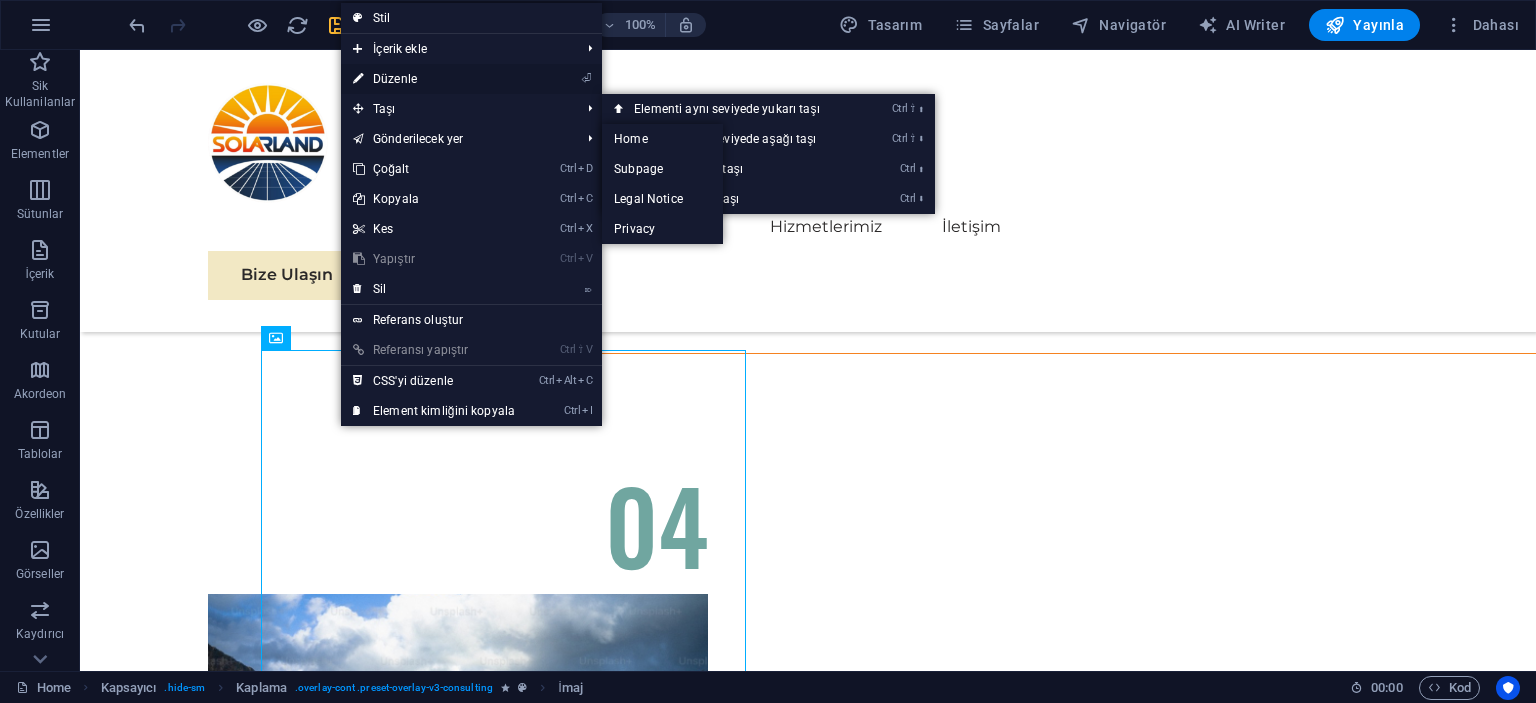 click on "⏎  Düzenle" at bounding box center [434, 79] 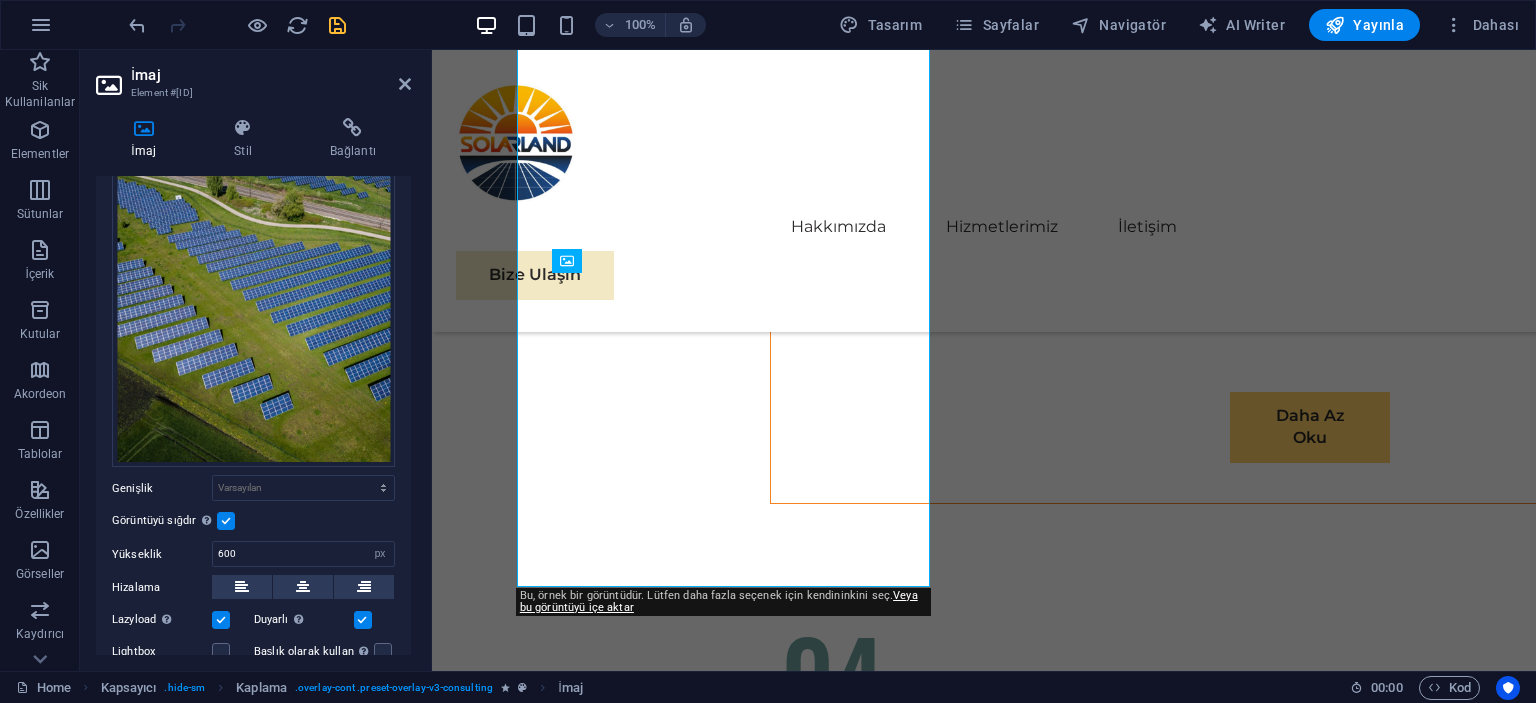 scroll, scrollTop: 0, scrollLeft: 0, axis: both 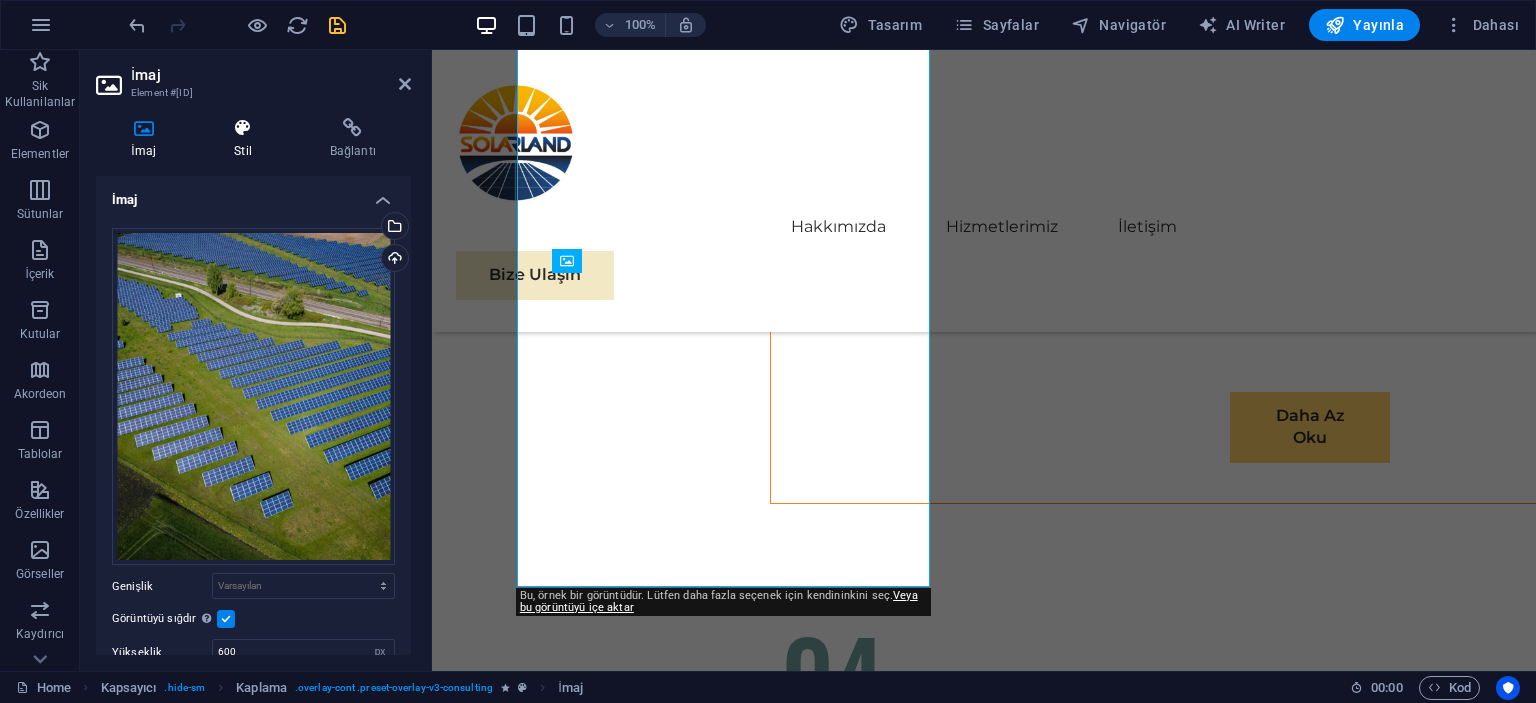 click on "Stil" at bounding box center (247, 139) 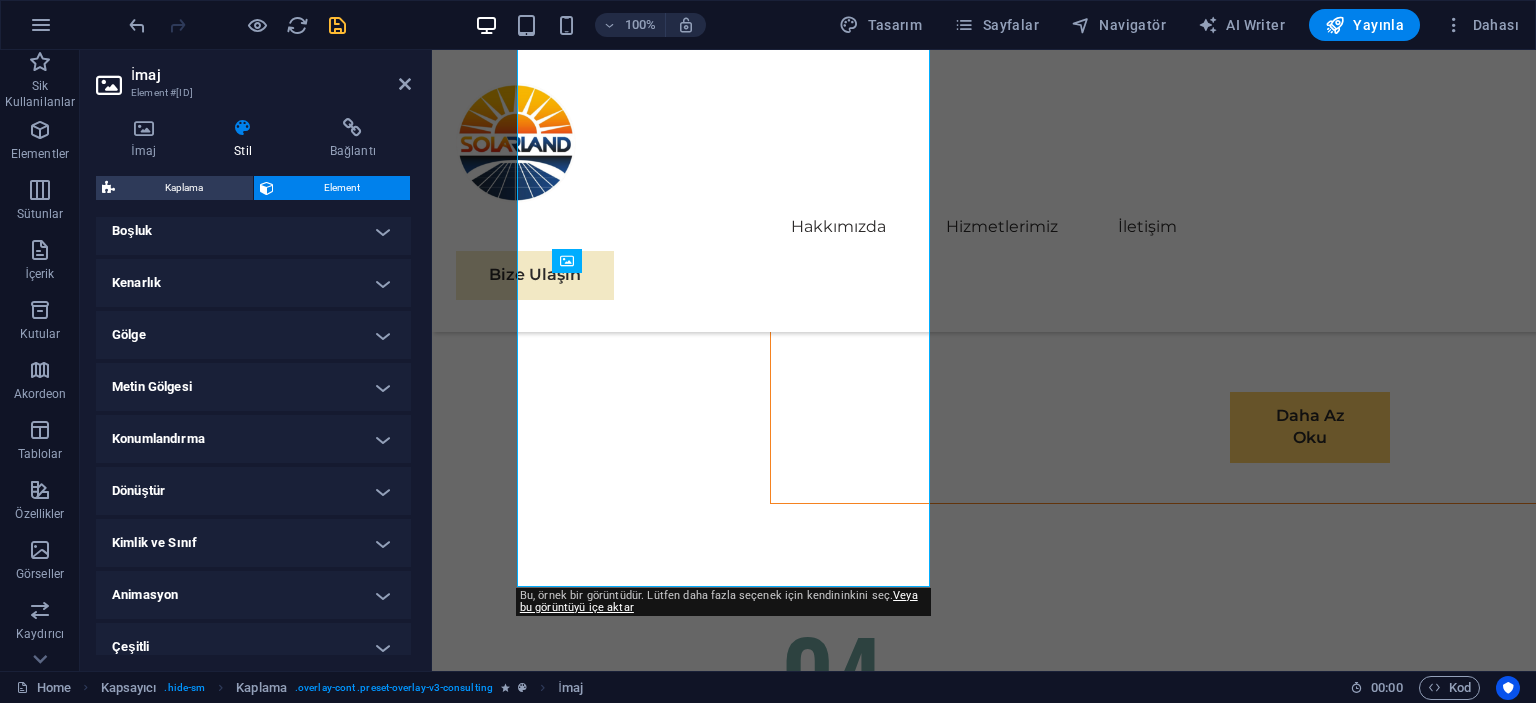 scroll, scrollTop: 423, scrollLeft: 0, axis: vertical 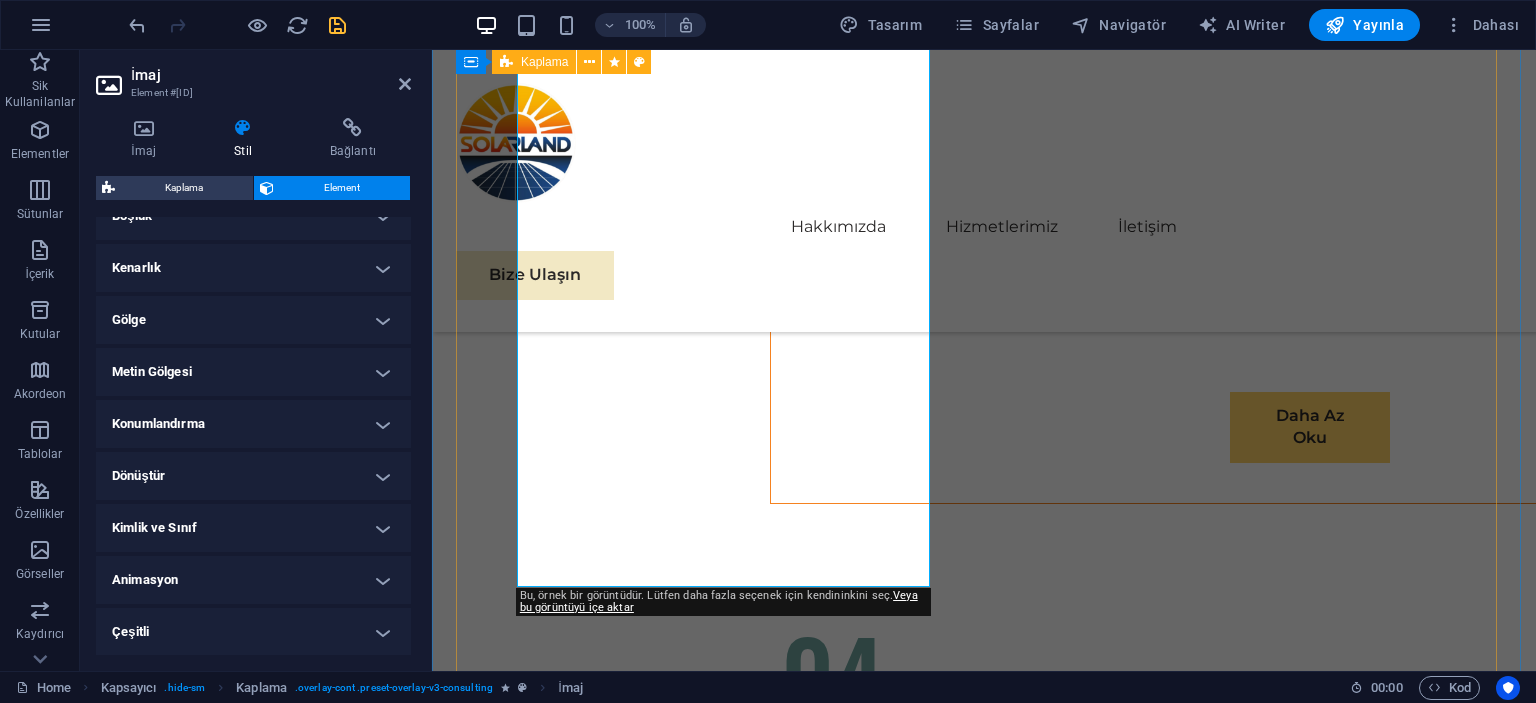 click on "Yeni metin elementi" at bounding box center [996, 7681] 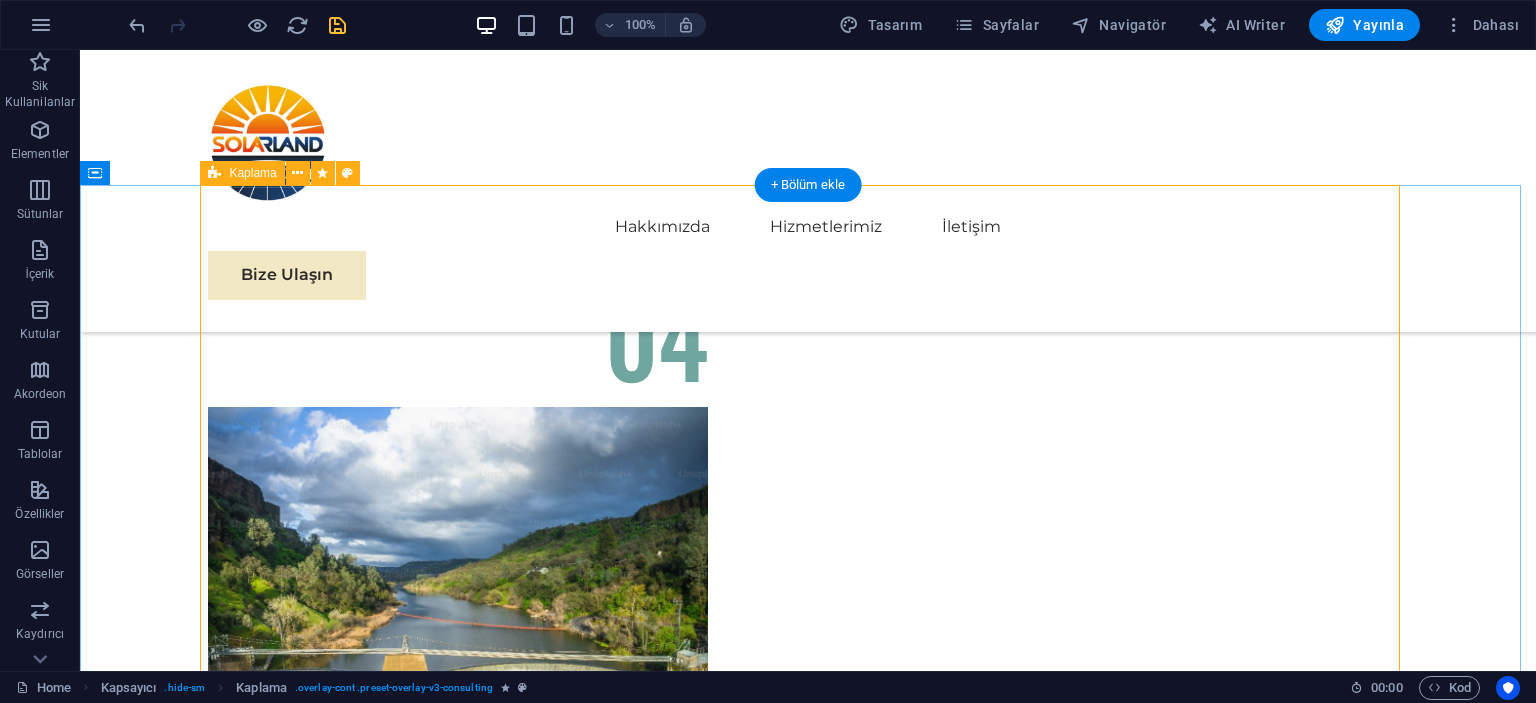 scroll, scrollTop: 11167, scrollLeft: 0, axis: vertical 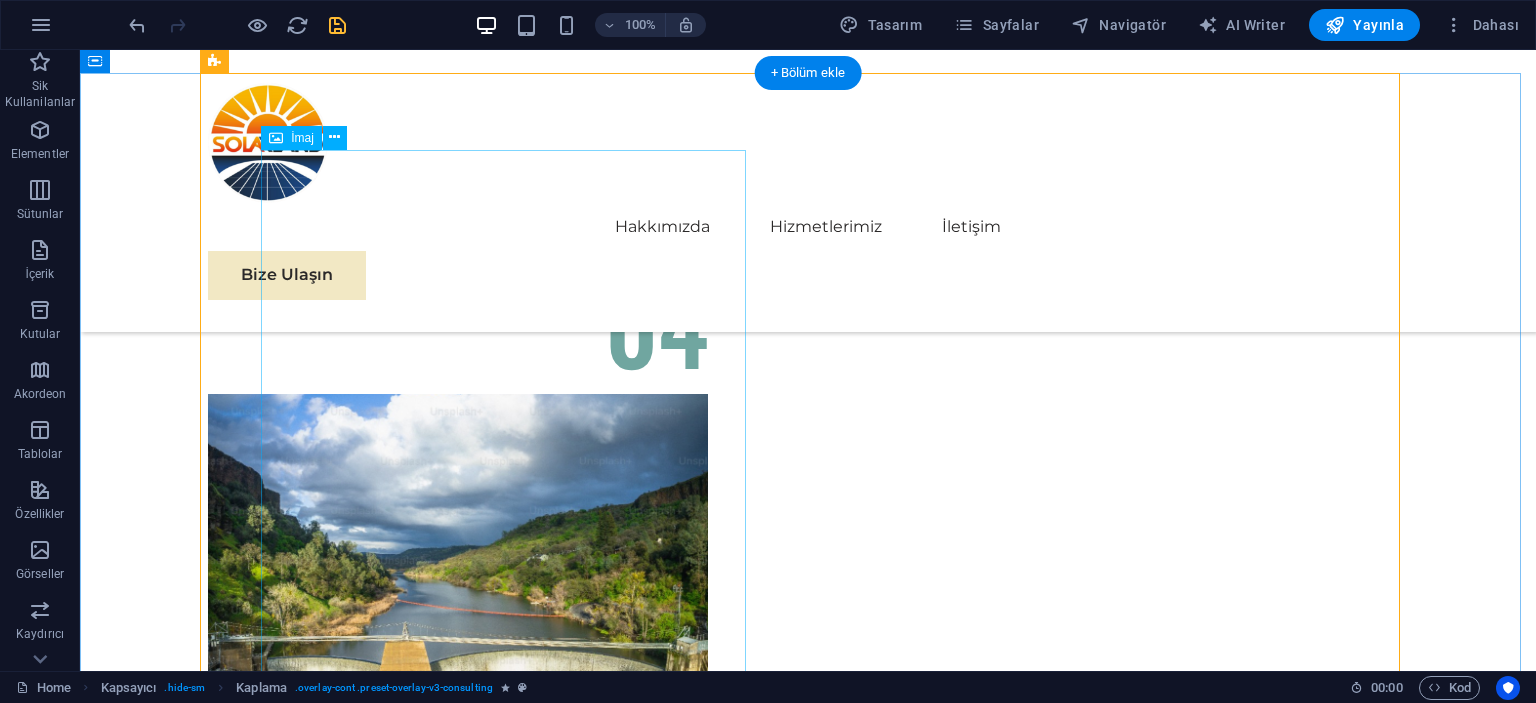 click at bounding box center (808, 7802) 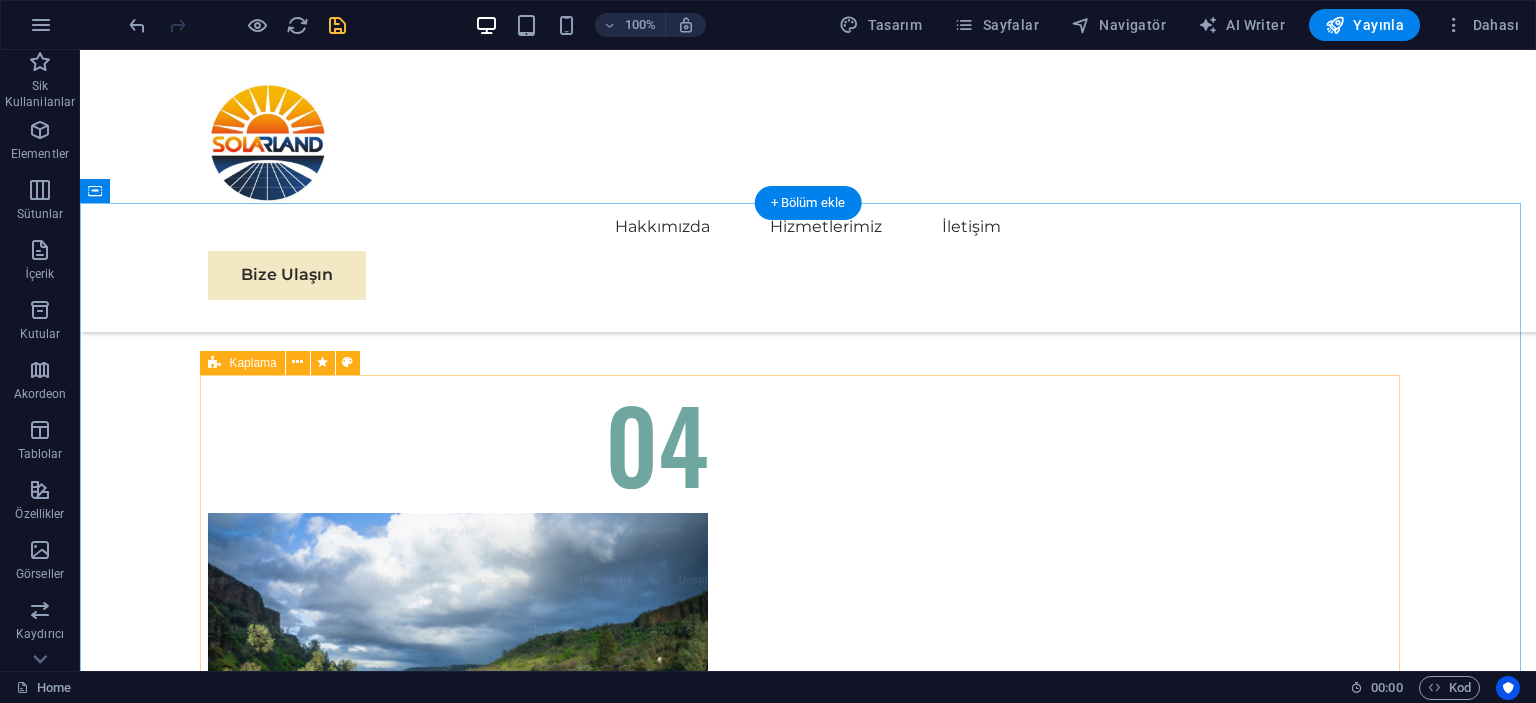 scroll, scrollTop: 10967, scrollLeft: 0, axis: vertical 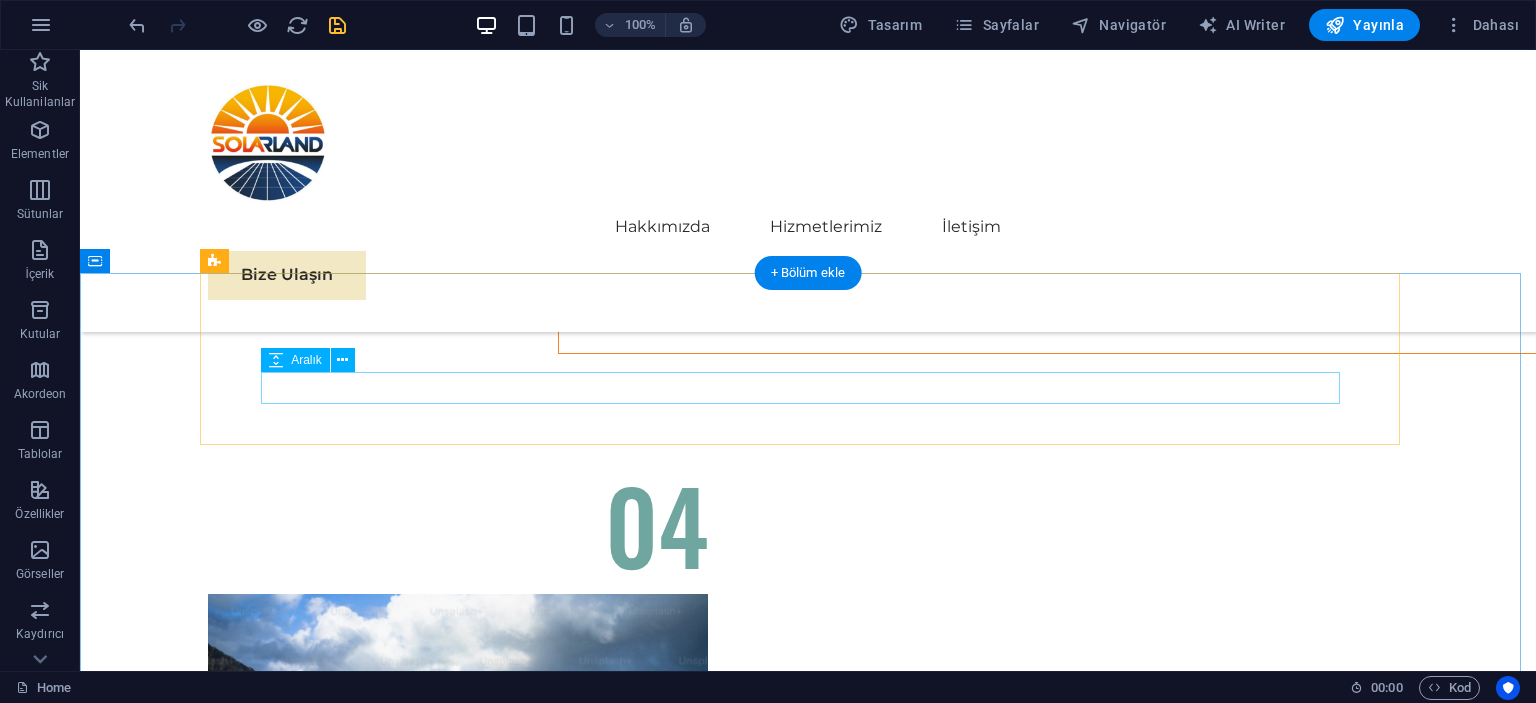 click at bounding box center (808, 7741) 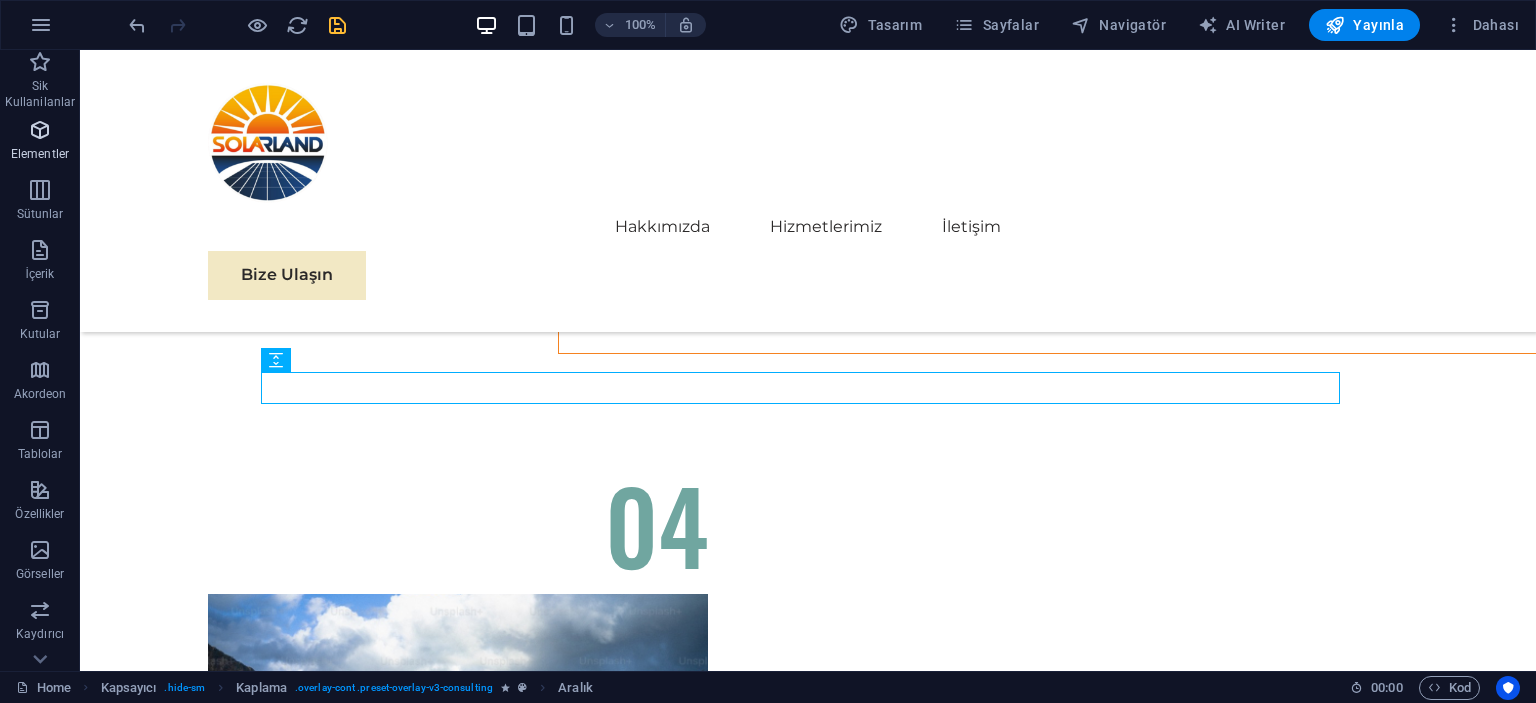 click at bounding box center [40, 130] 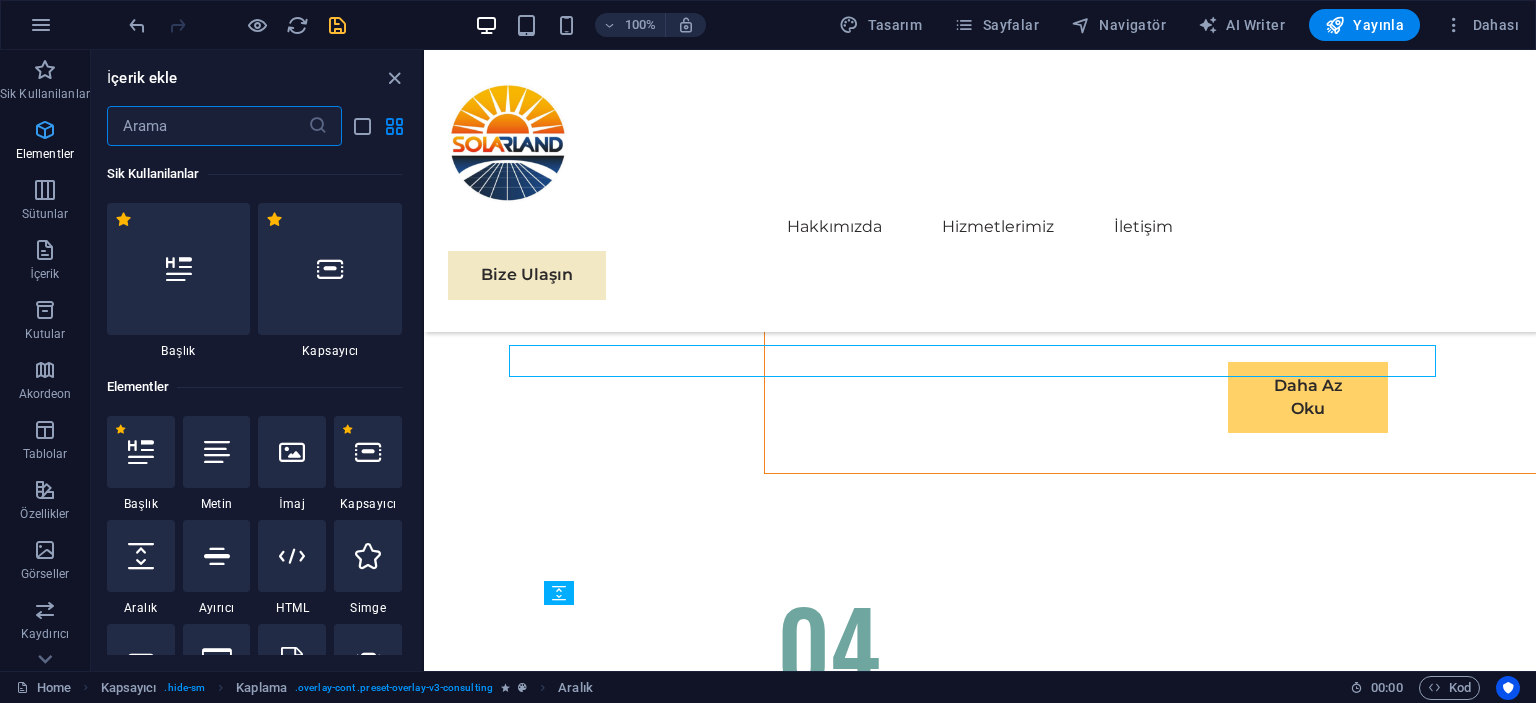 scroll, scrollTop: 10635, scrollLeft: 0, axis: vertical 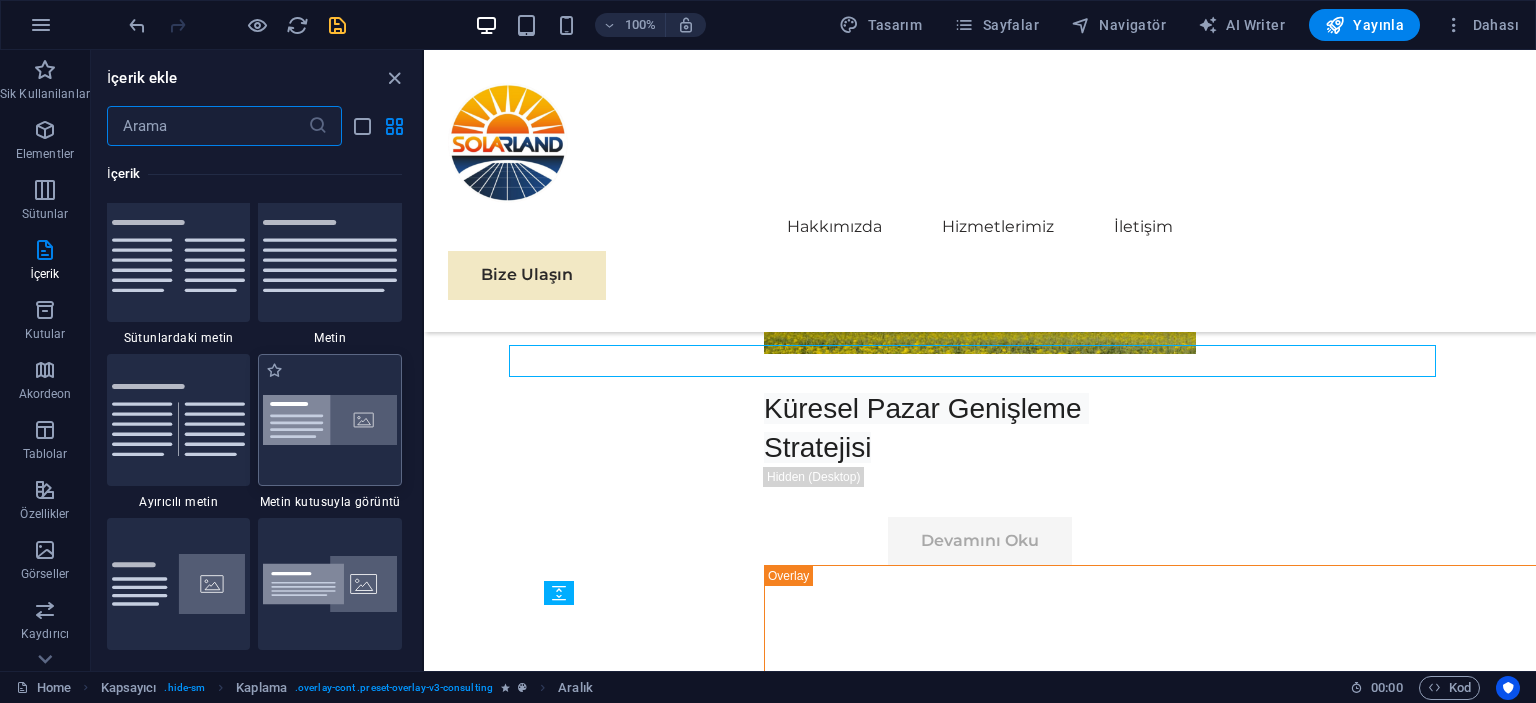click at bounding box center (330, 420) 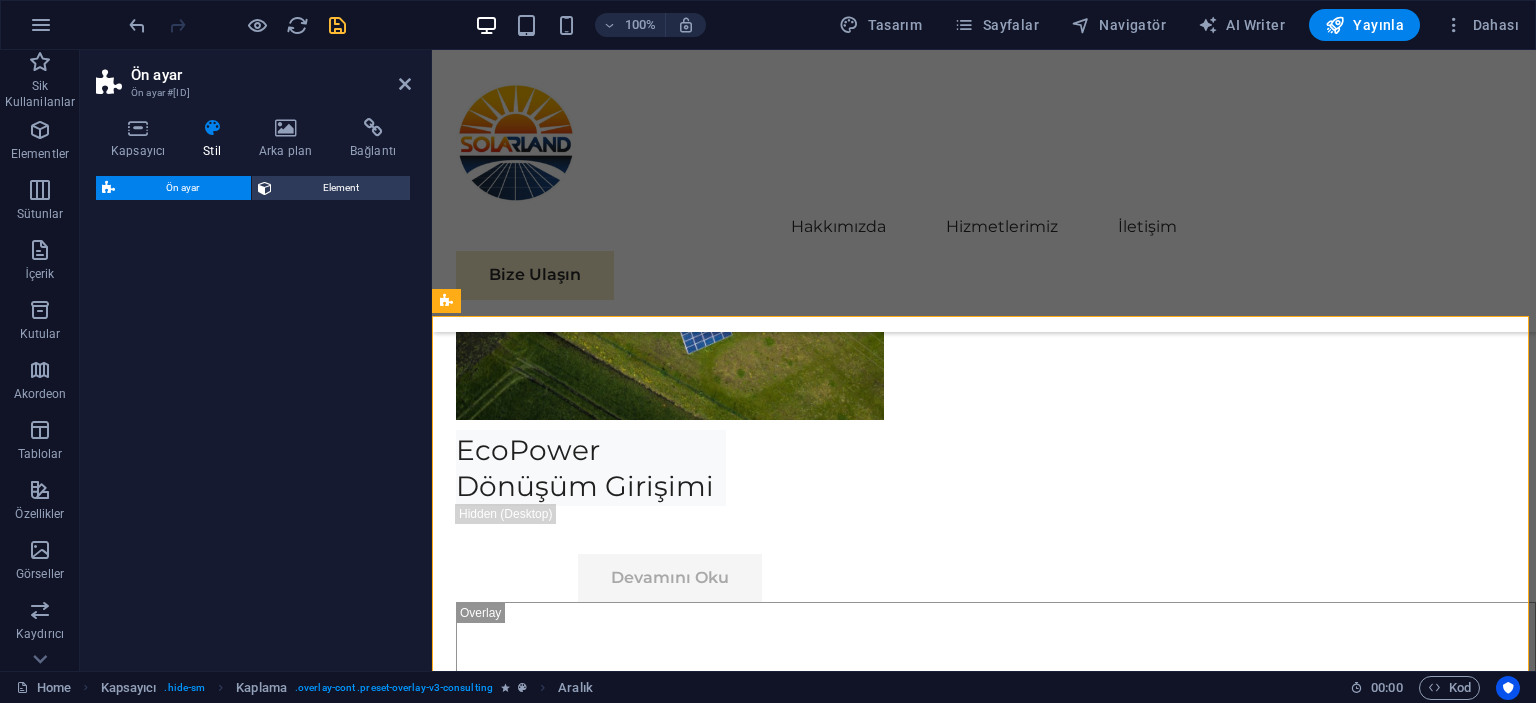 select on "rem" 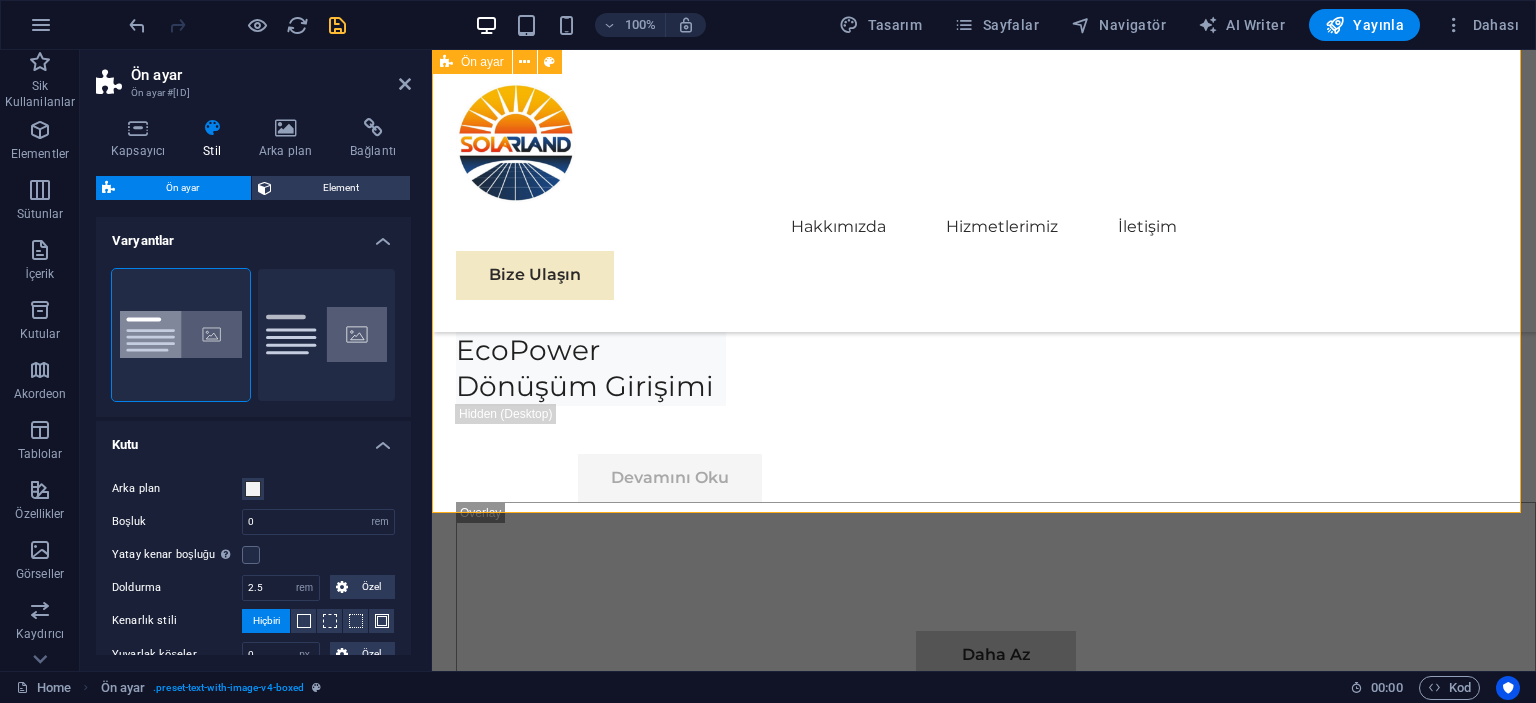 scroll, scrollTop: 12788, scrollLeft: 0, axis: vertical 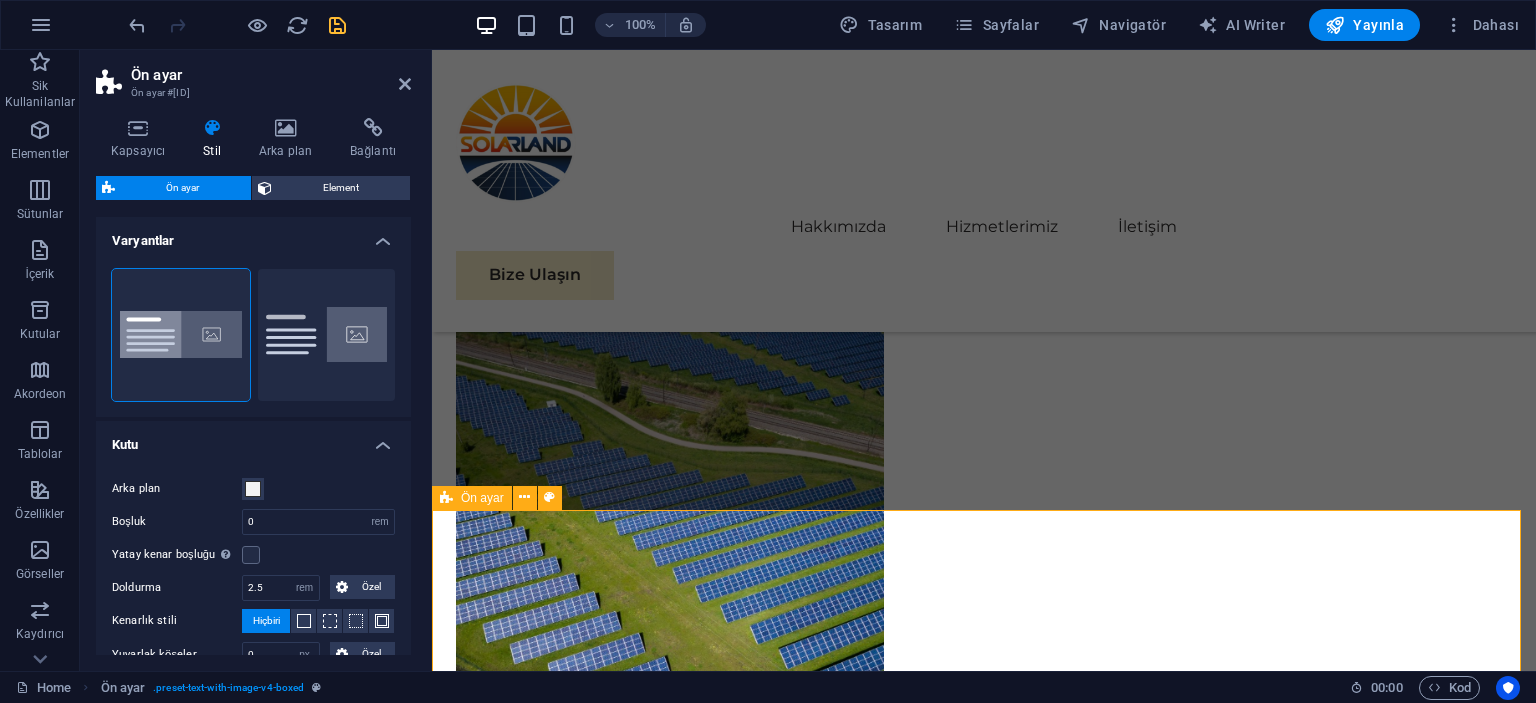click on "New headline Lorem ipsum dolor sit amet, consectetuer adipiscing elit. Aenean commodo ligula eget dolor. Lorem ipsum dolor sit amet, consectetuer adipiscing elit leget dolor. Lorem ipsum dolor sit amet, consectetuer adipiscing elit. Aenean commodo ligula eget dolor. Lorem ipsum dolor sit amet, consectetuer adipiscing elit dolor consectetuer adipiscing elit leget dolor. Lorem elit saget ipsum dolor sit amet, consectetuer. İçeriği buraya bırak veya  Element ekle  Panoyu yapıştır" at bounding box center [984, 8300] 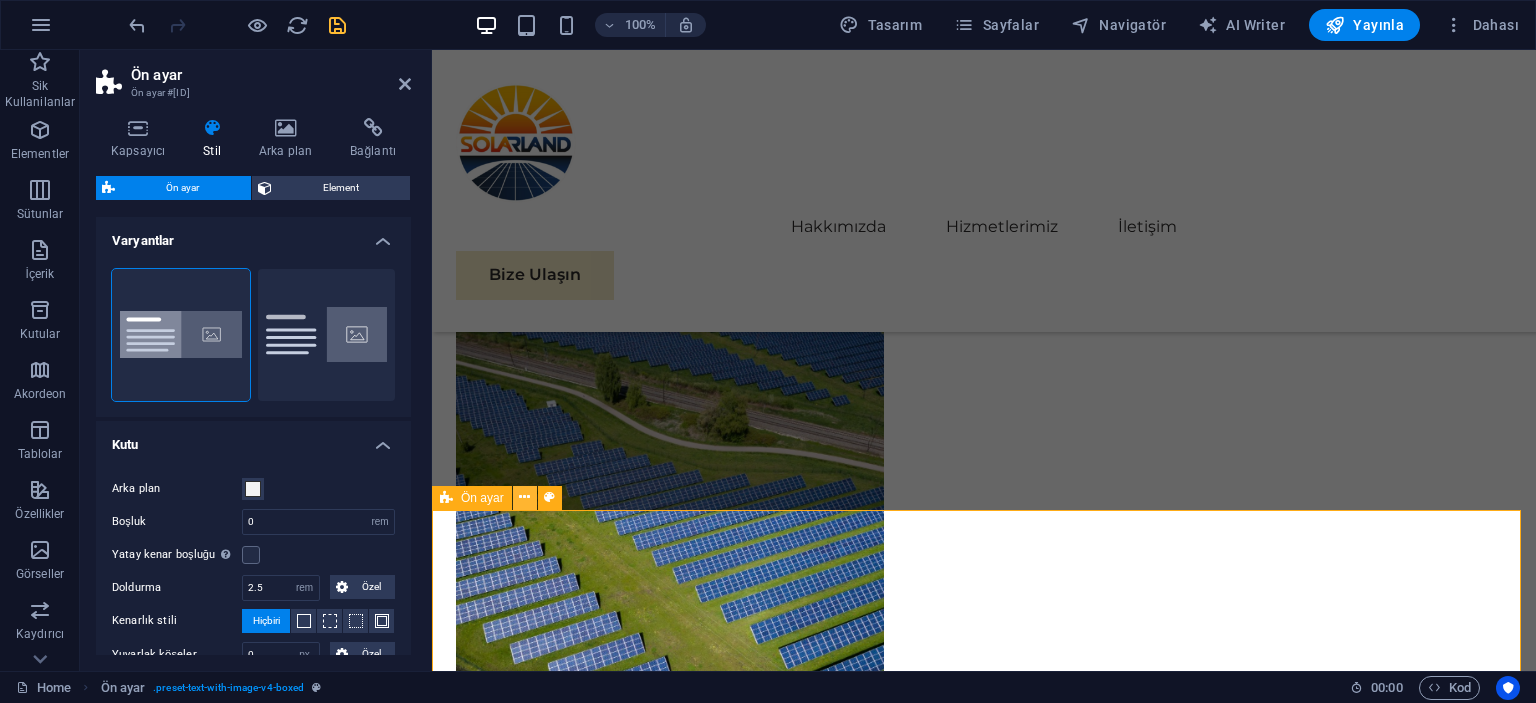 click at bounding box center [524, 497] 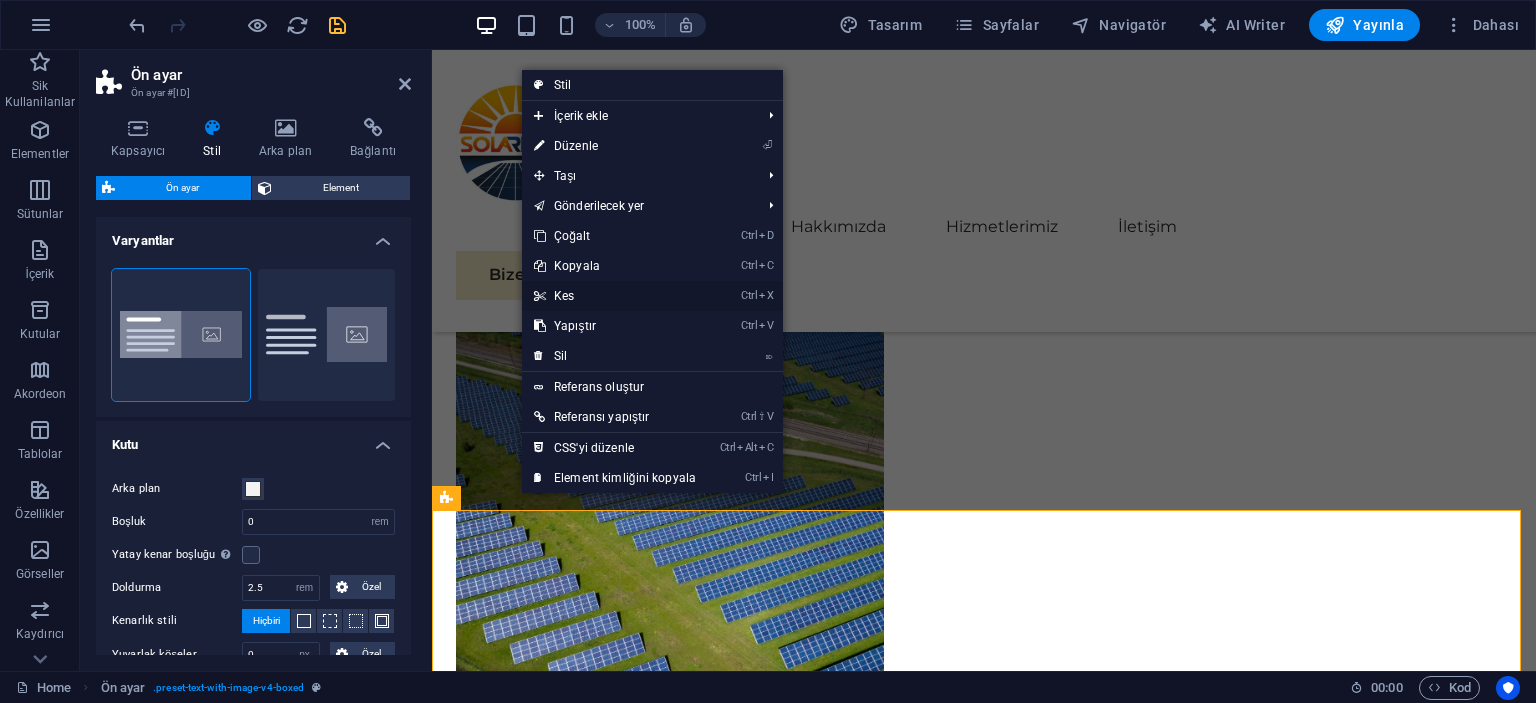 click on "Ctrl X  Kes" at bounding box center (615, 296) 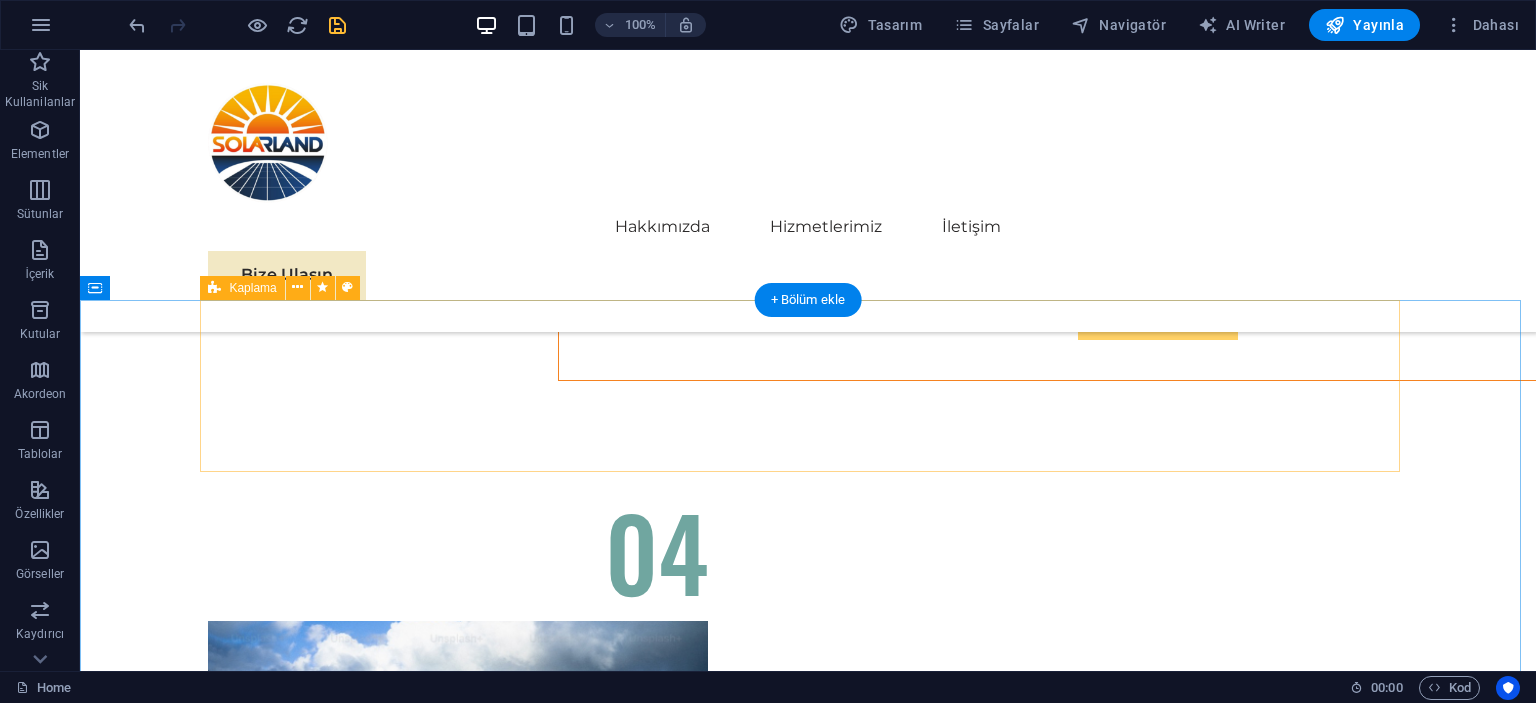 scroll, scrollTop: 11040, scrollLeft: 0, axis: vertical 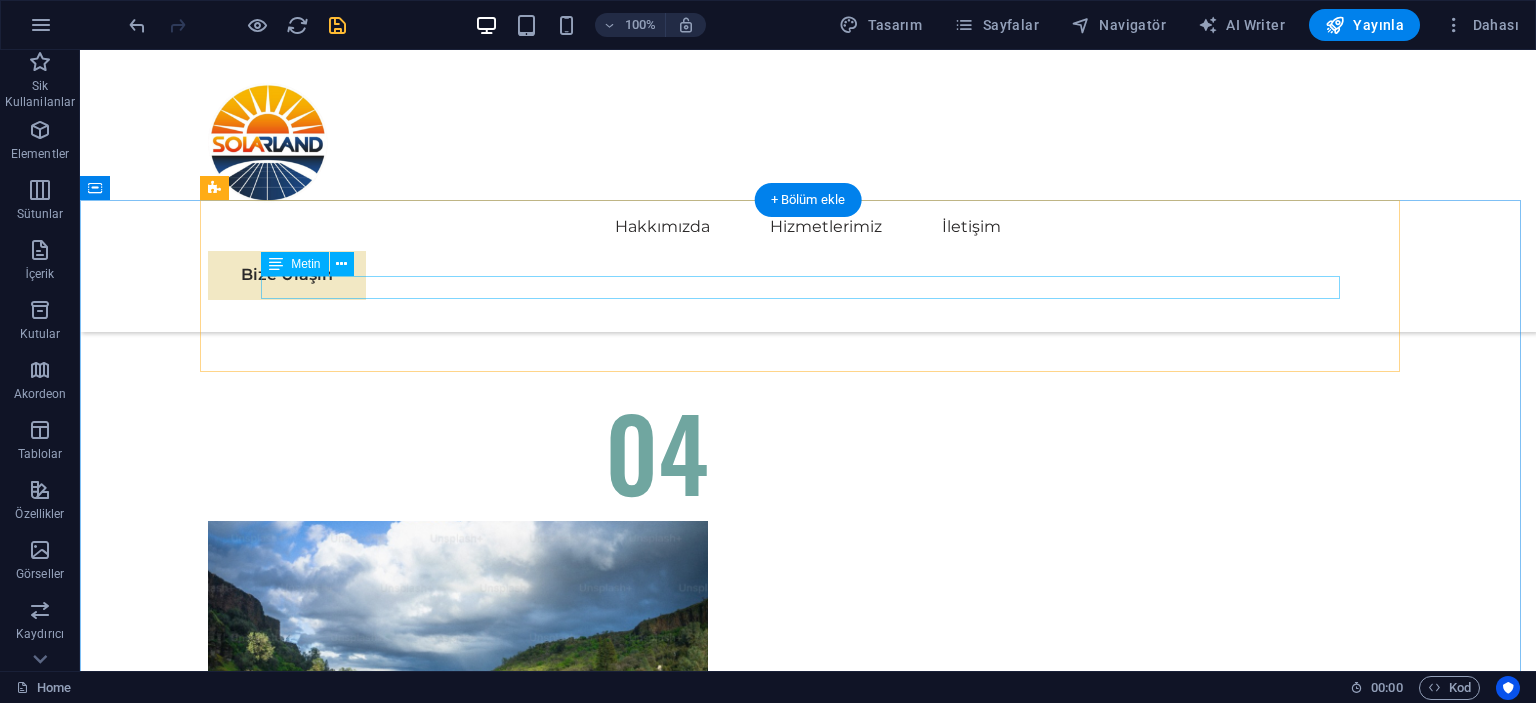 click on "Yeni metin elementi" at bounding box center (808, 7640) 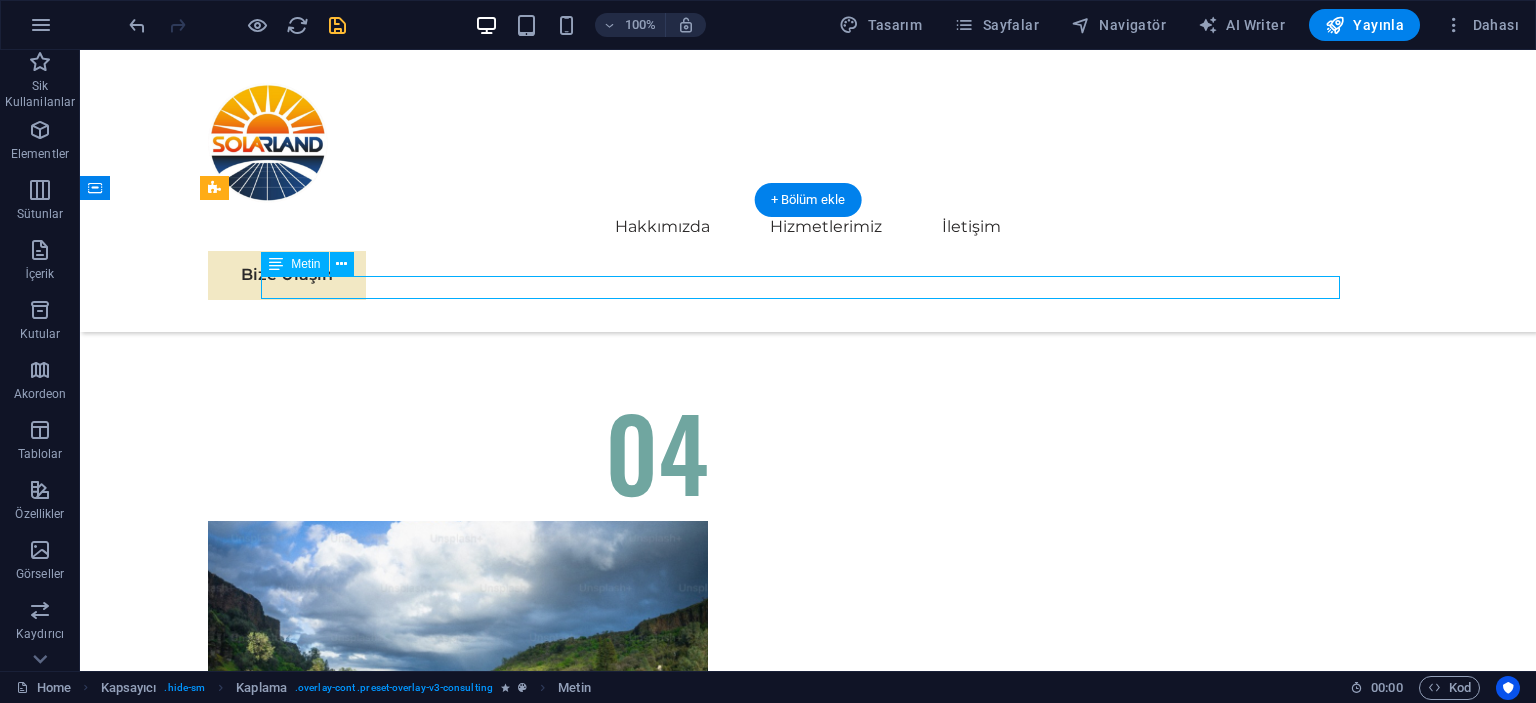 click on "Yeni metin elementi" at bounding box center [808, 7640] 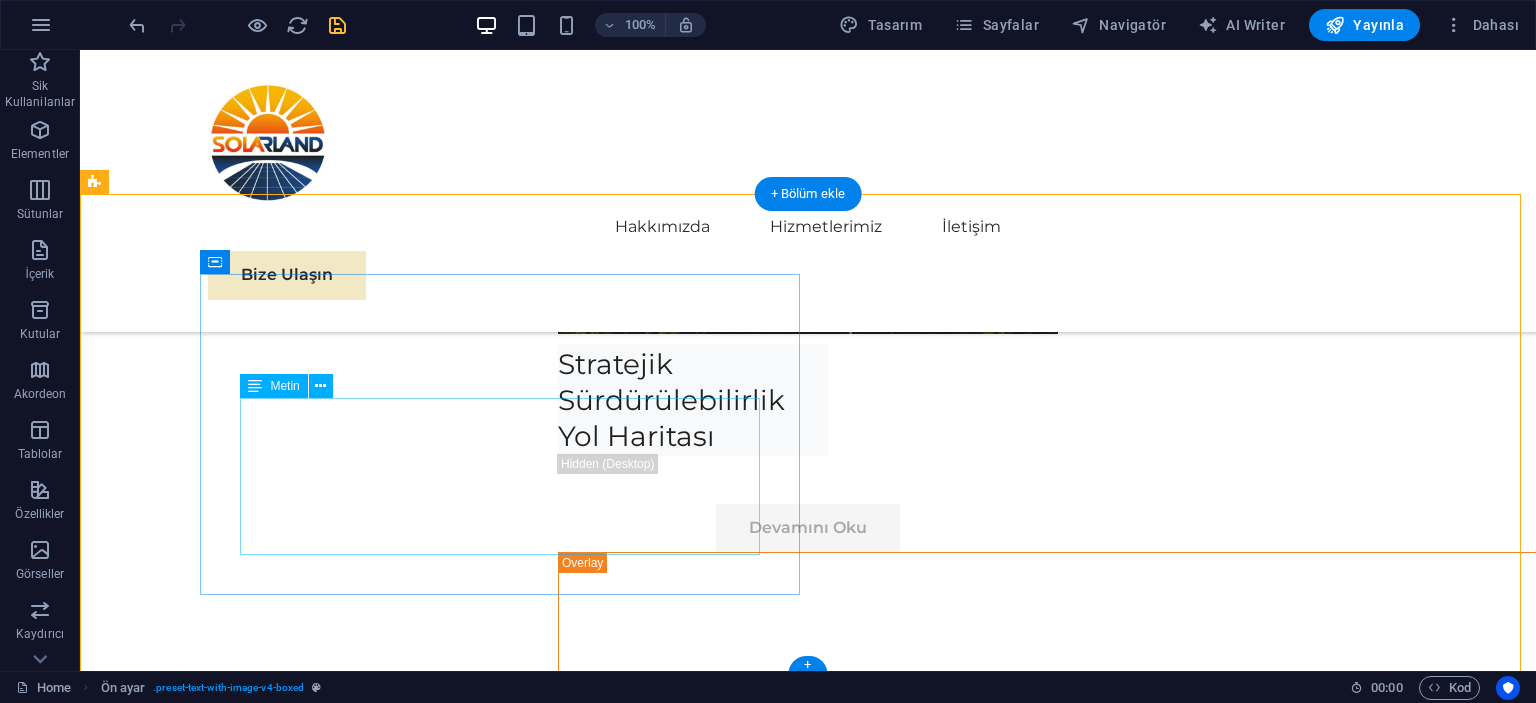 scroll, scrollTop: 14820, scrollLeft: 0, axis: vertical 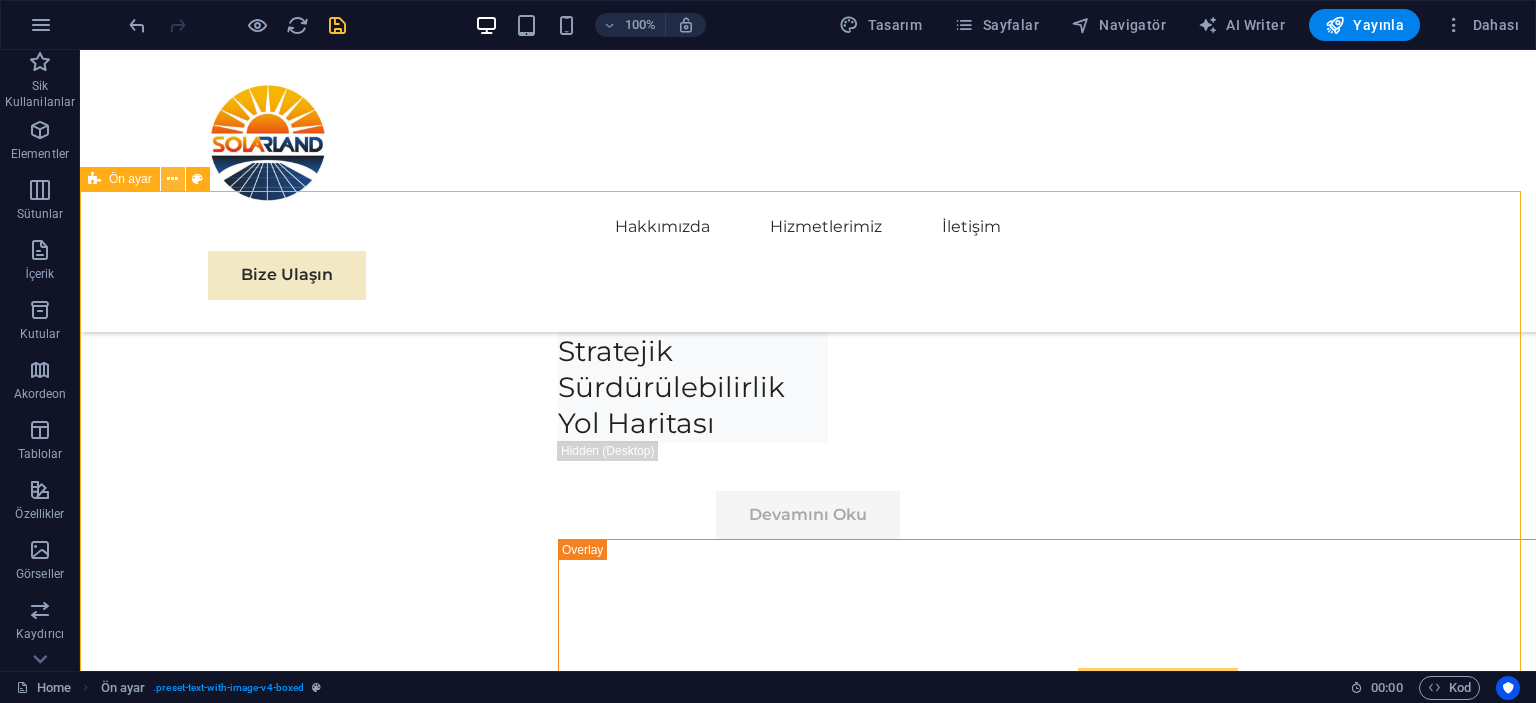 click at bounding box center (172, 179) 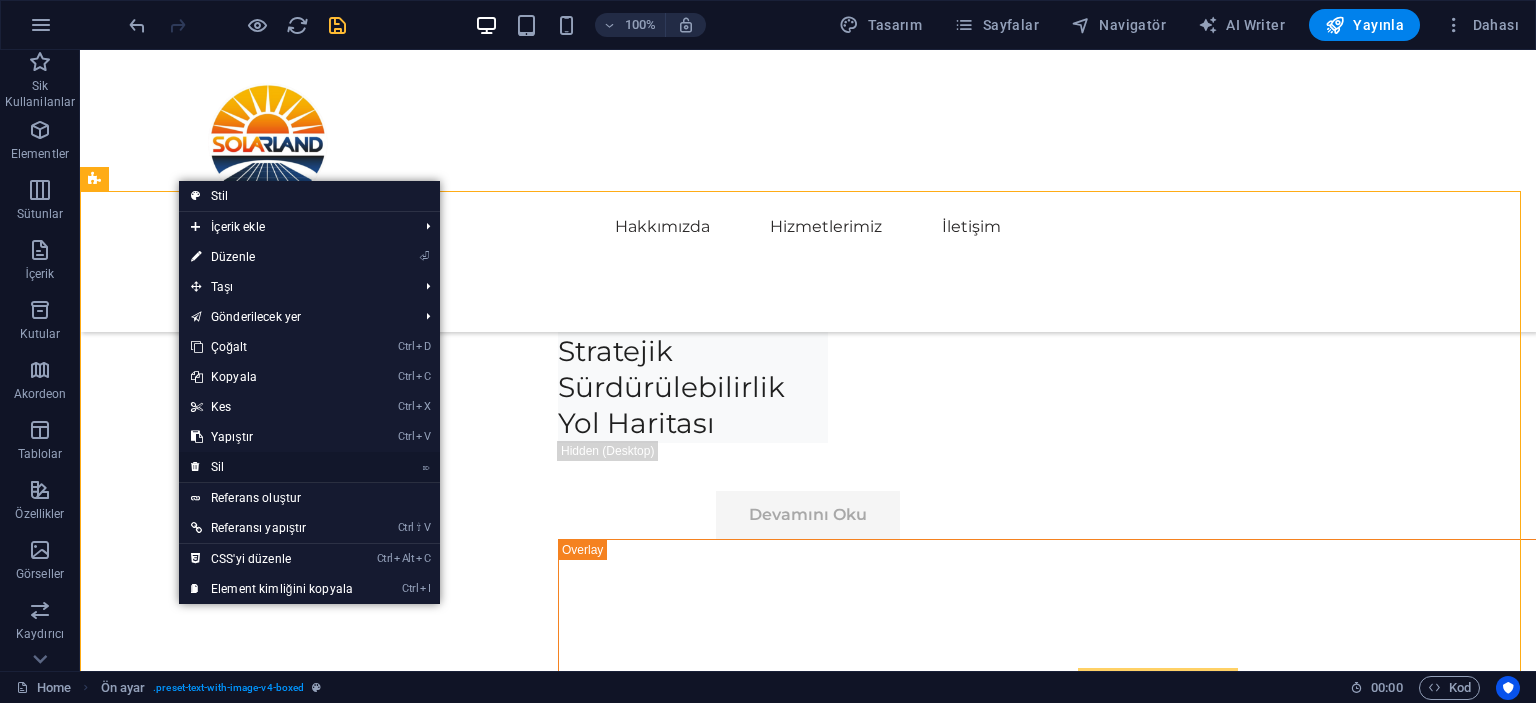 click on "⌦  Sil" at bounding box center [272, 467] 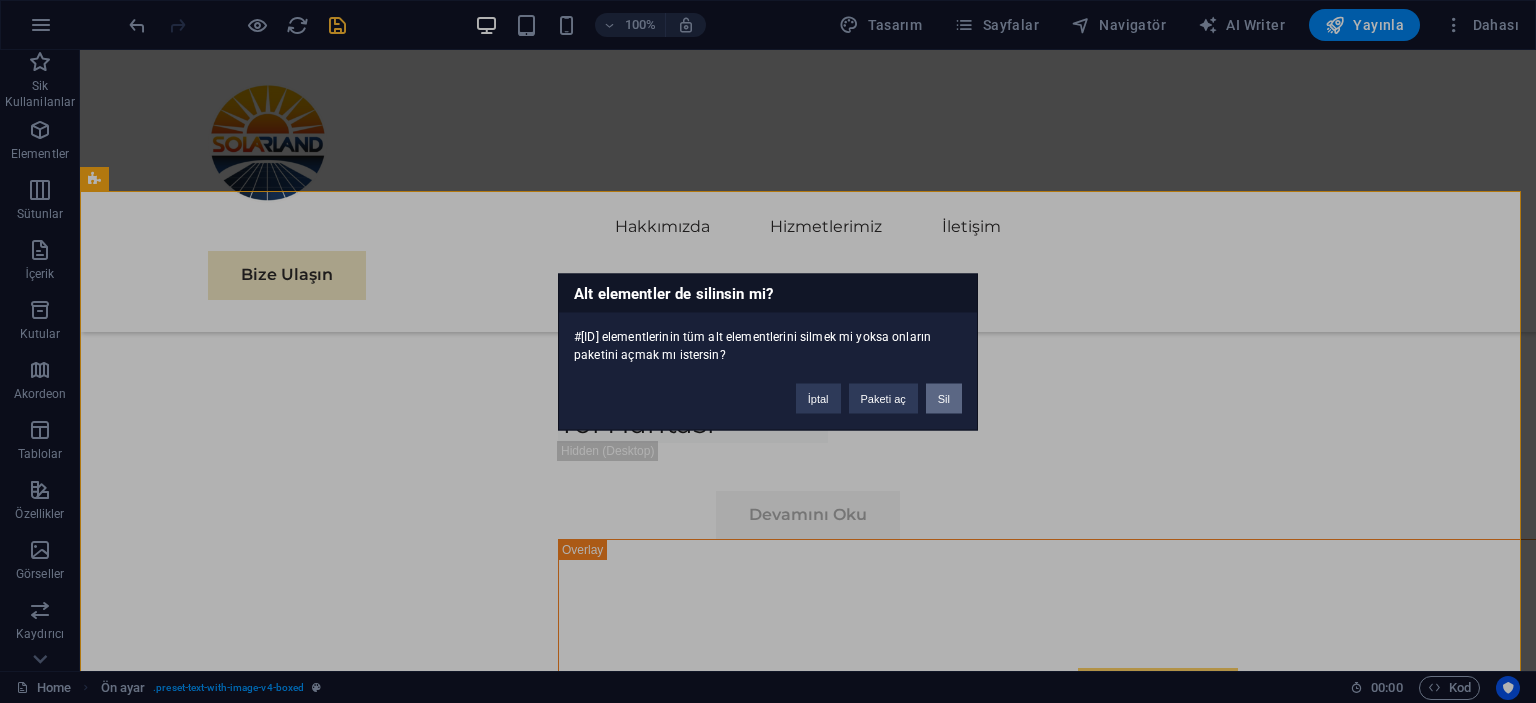 click on "Sil" at bounding box center [944, 398] 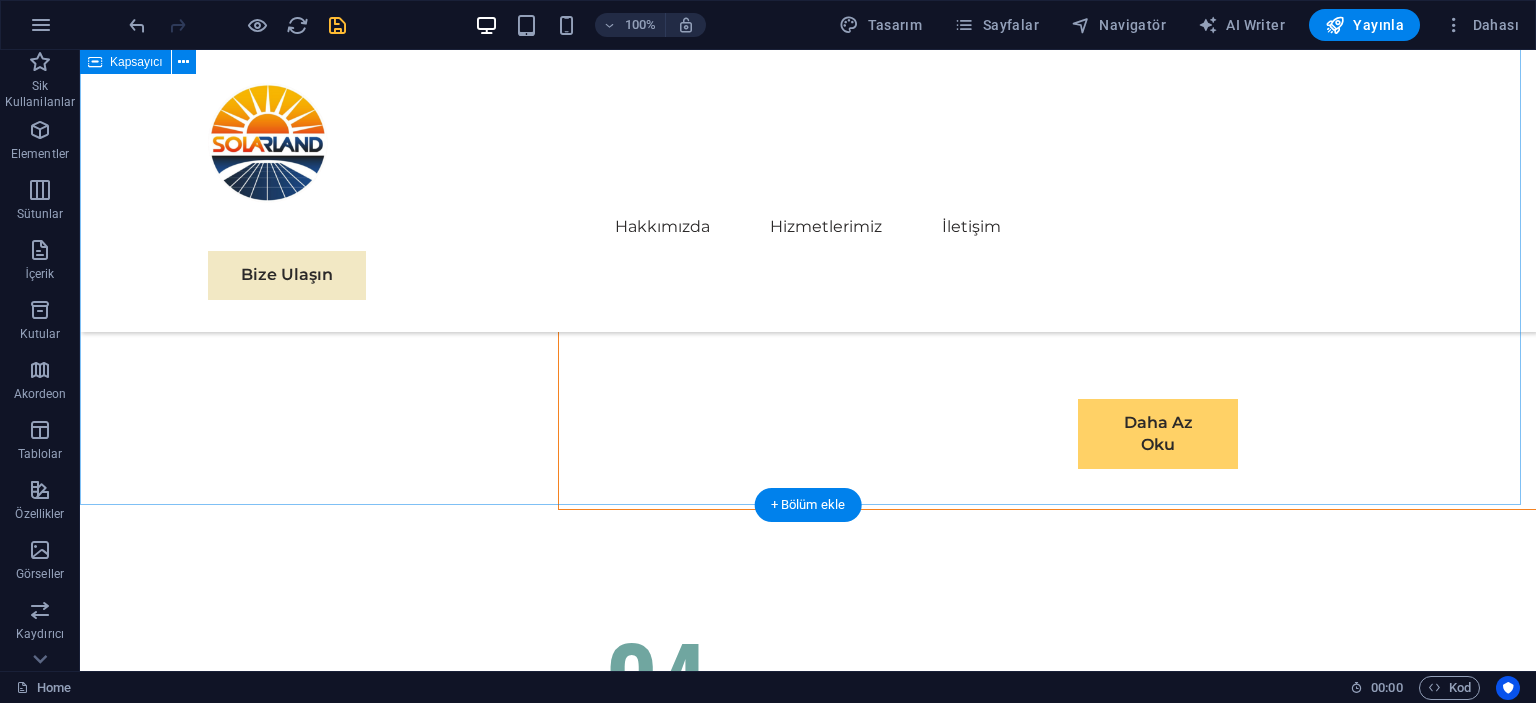 scroll, scrollTop: 10839, scrollLeft: 0, axis: vertical 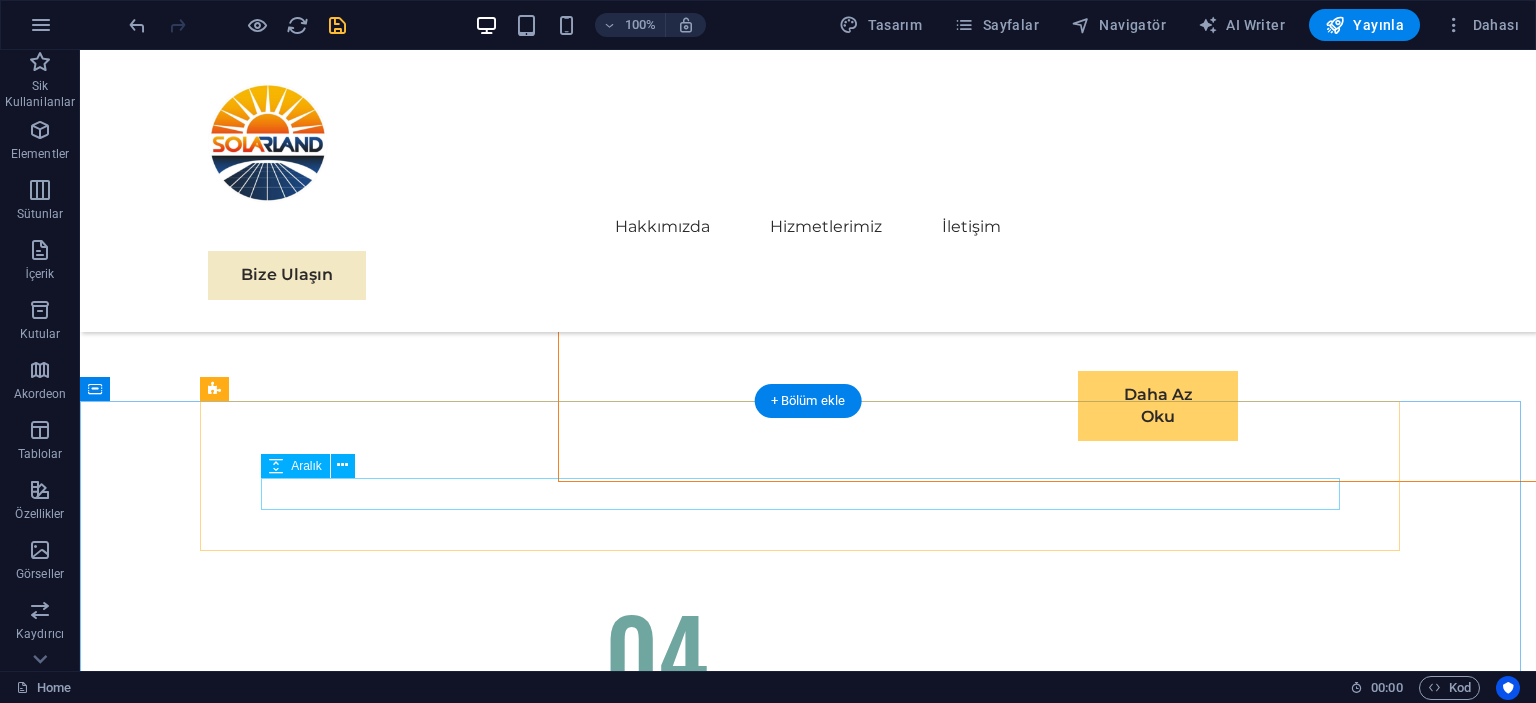 click at bounding box center [808, 7846] 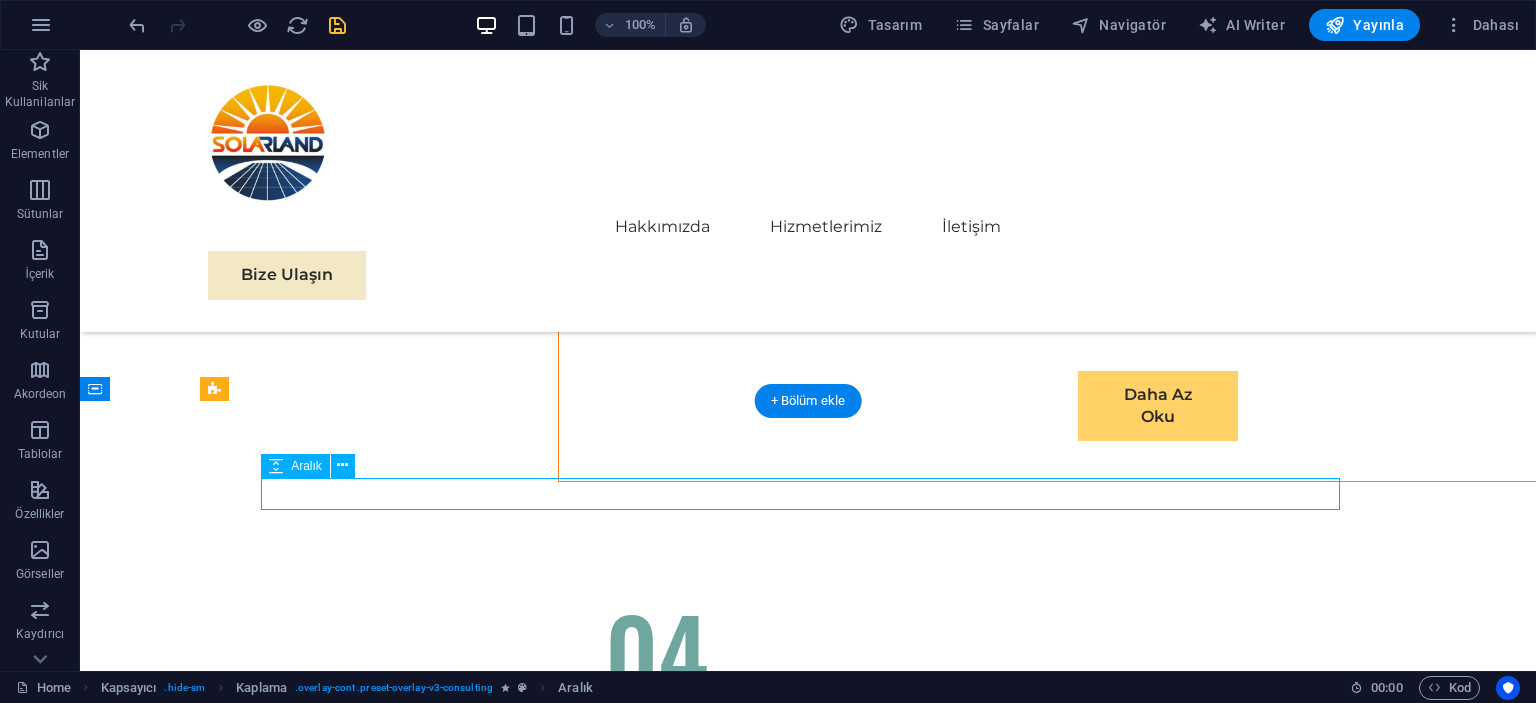 click at bounding box center [808, 7846] 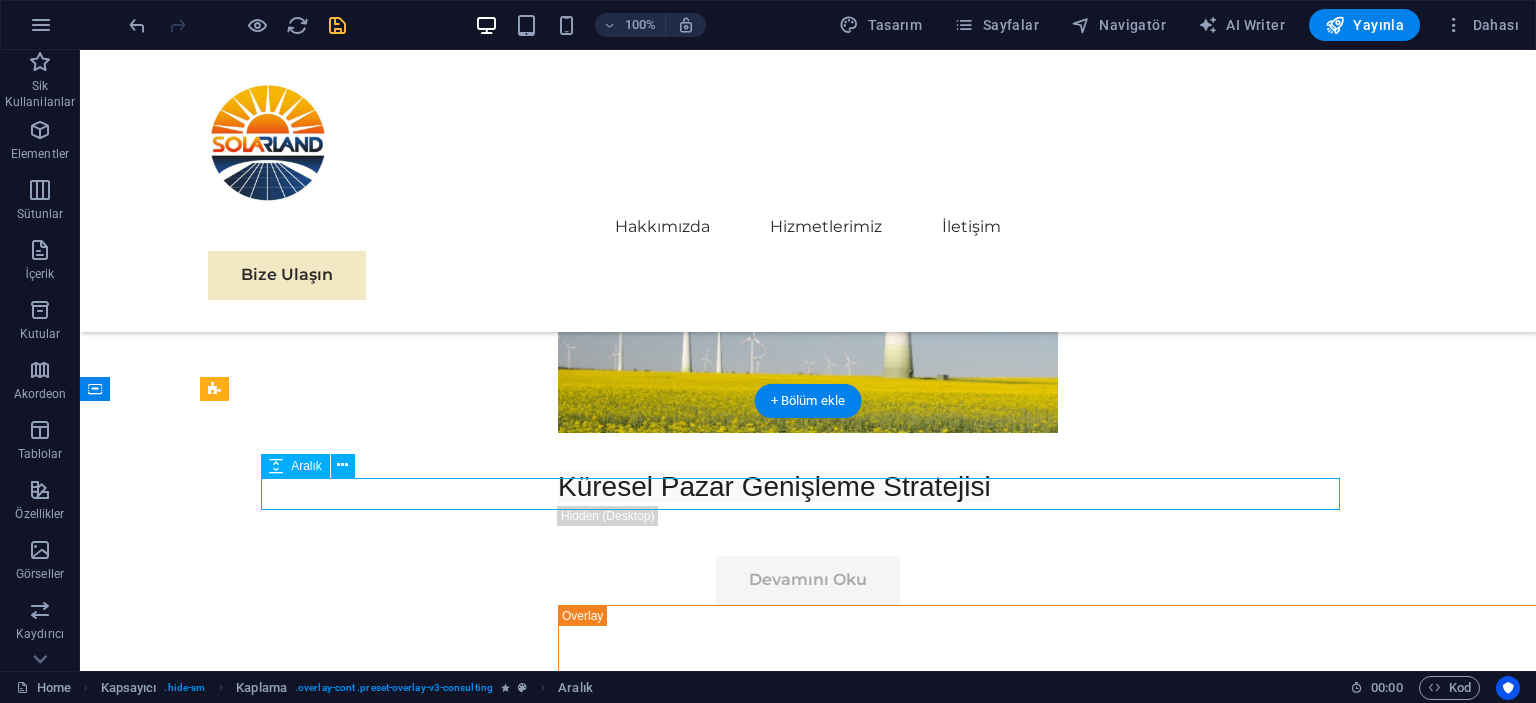 select on "px" 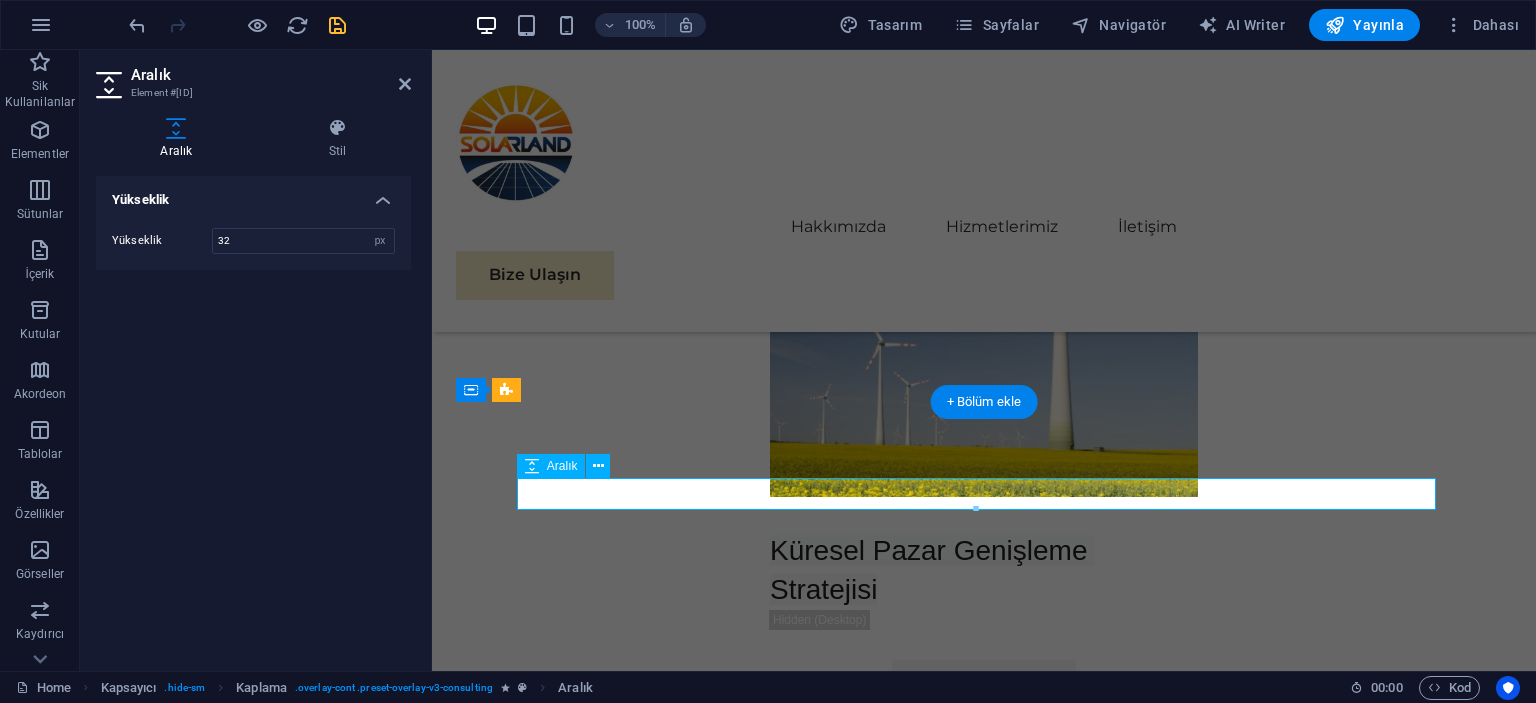 click at bounding box center [996, 7833] 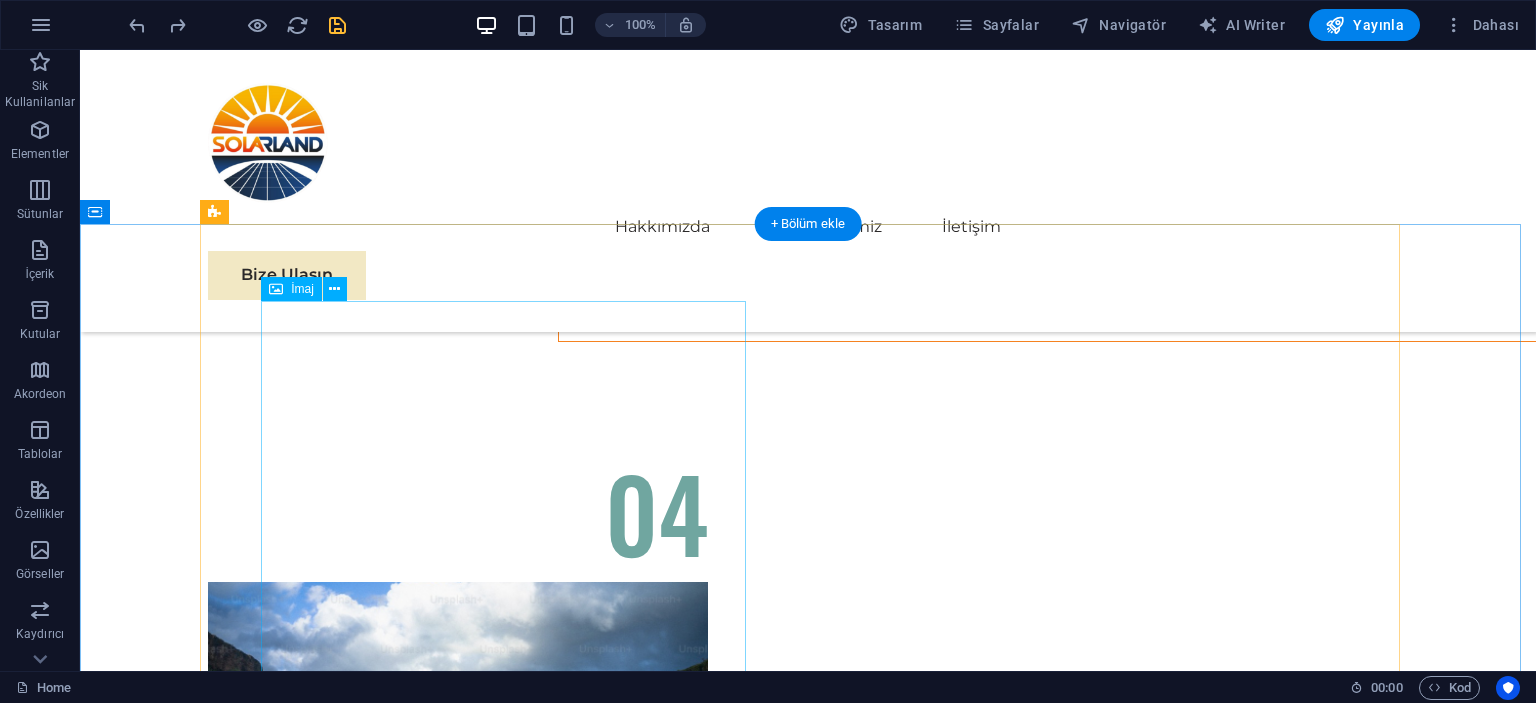 scroll, scrollTop: 10856, scrollLeft: 0, axis: vertical 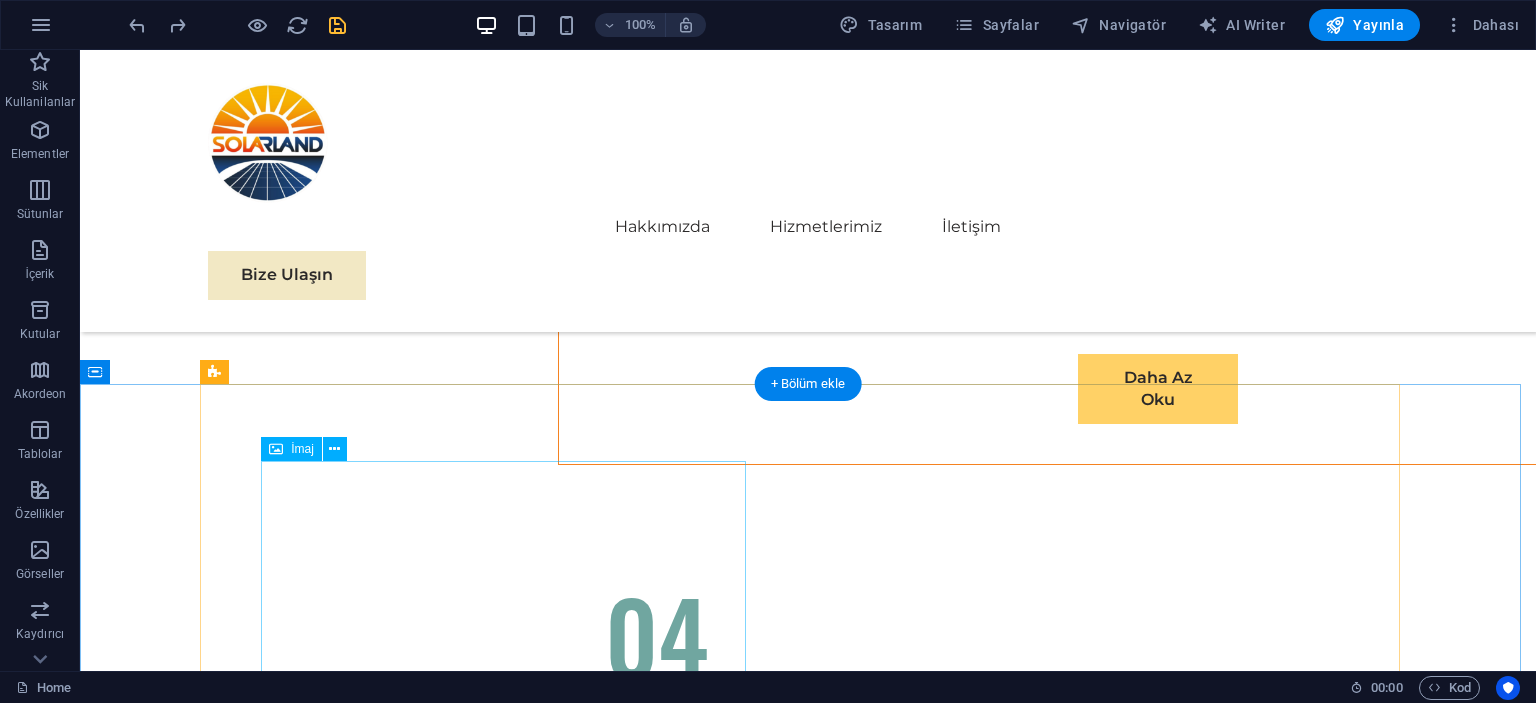 click at bounding box center (808, 8113) 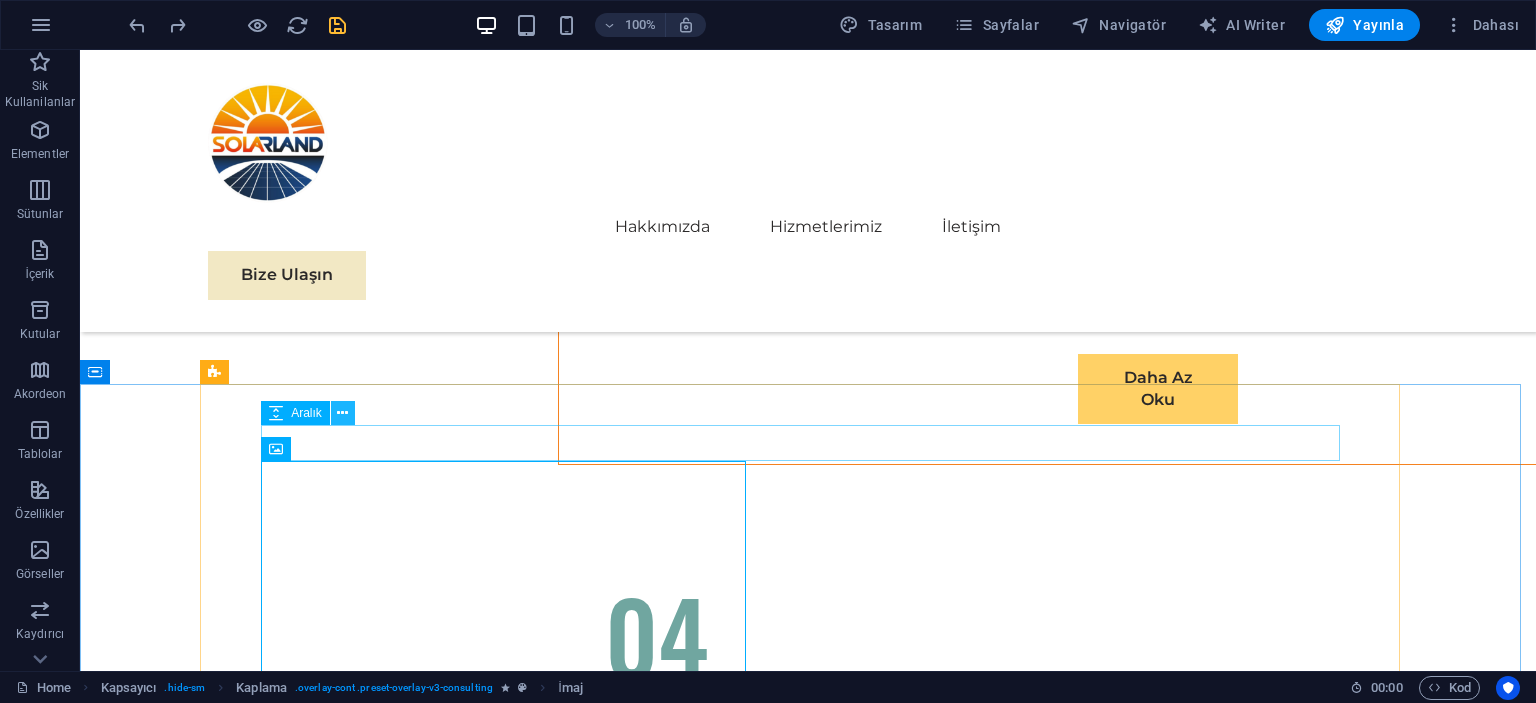click at bounding box center [342, 413] 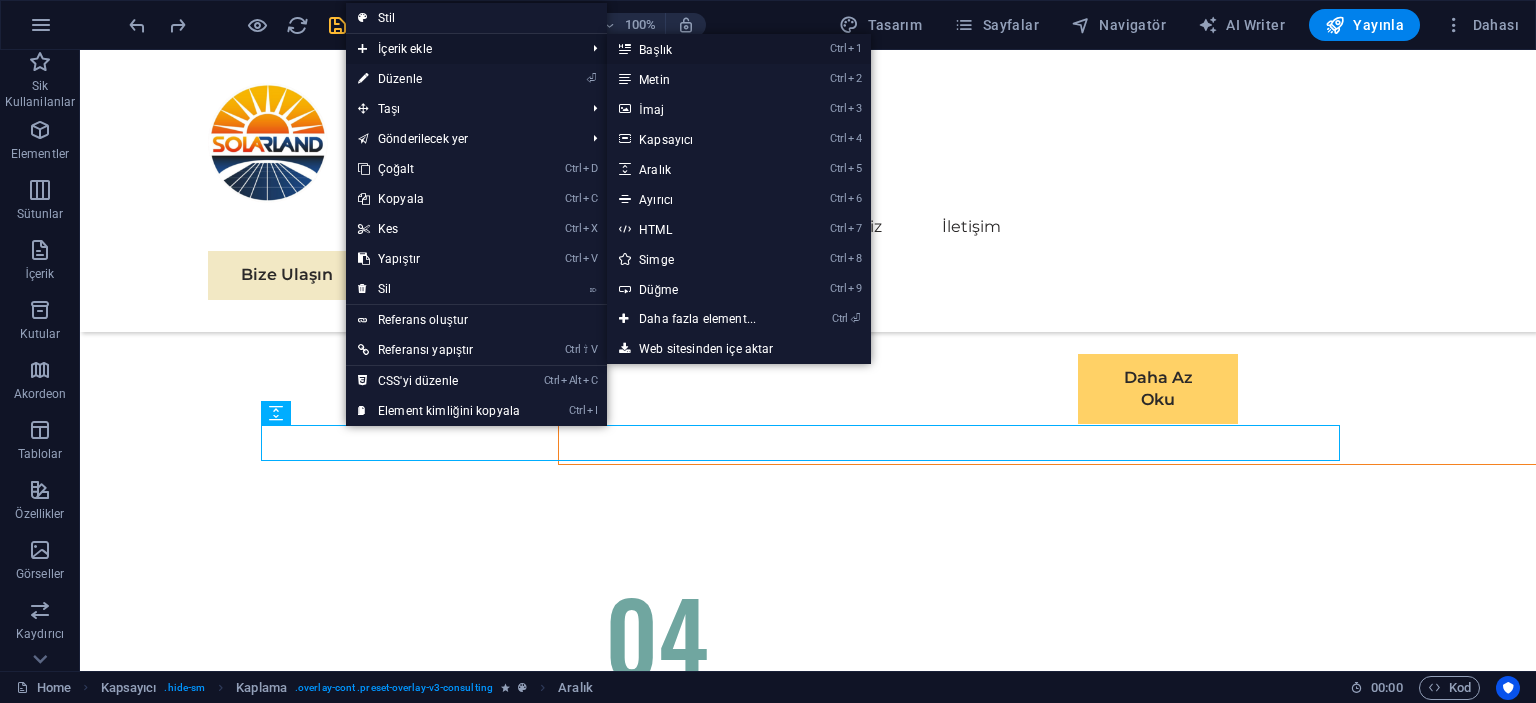 click on "Ctrl 1  Başlık" at bounding box center [701, 49] 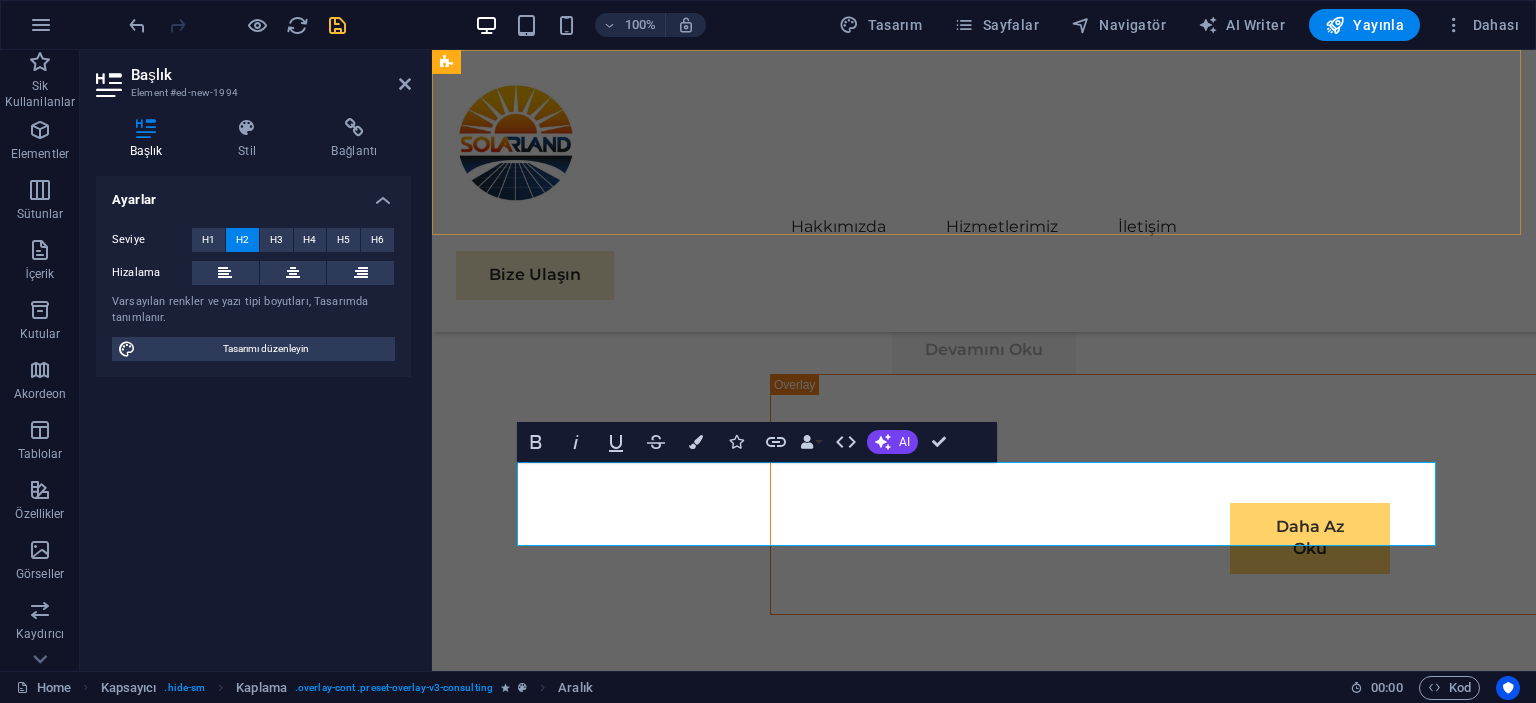 scroll, scrollTop: 10492, scrollLeft: 0, axis: vertical 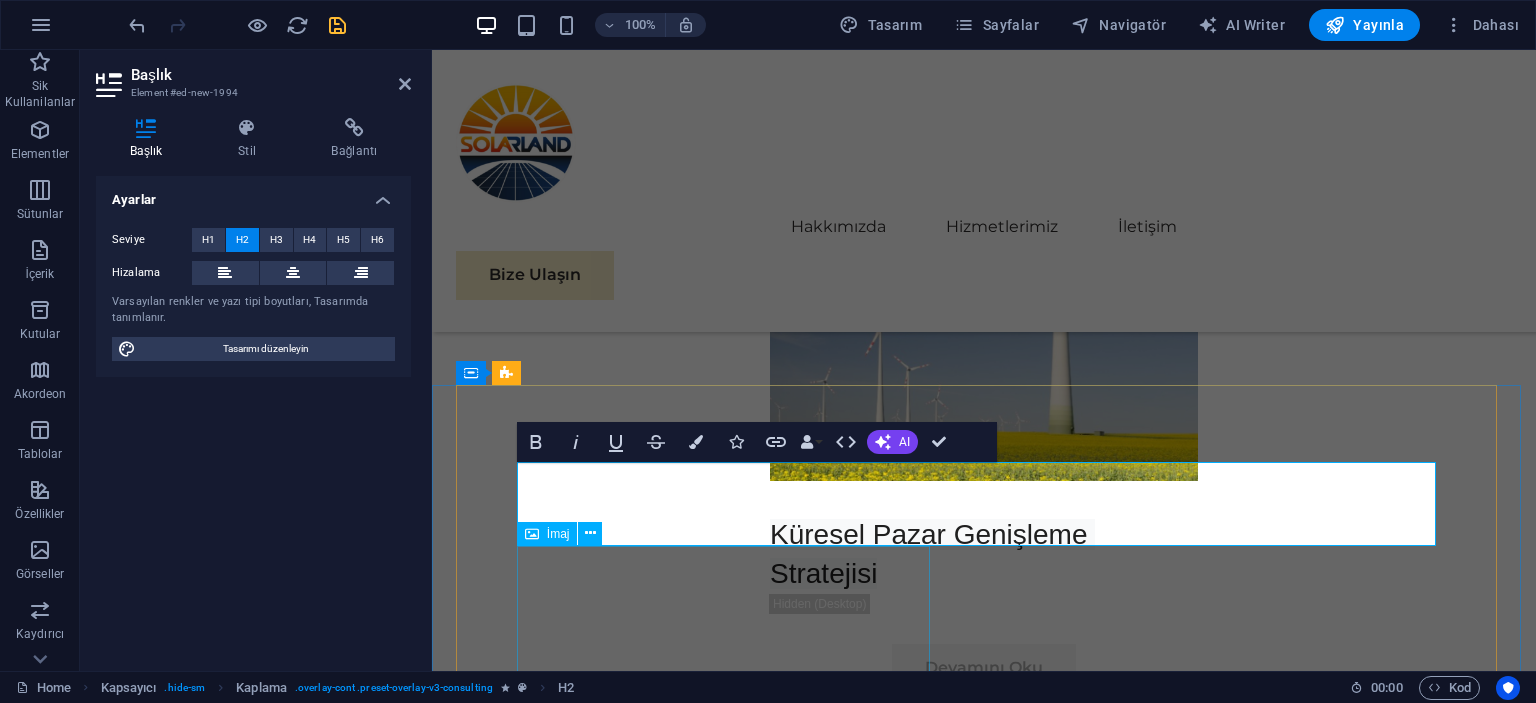 type 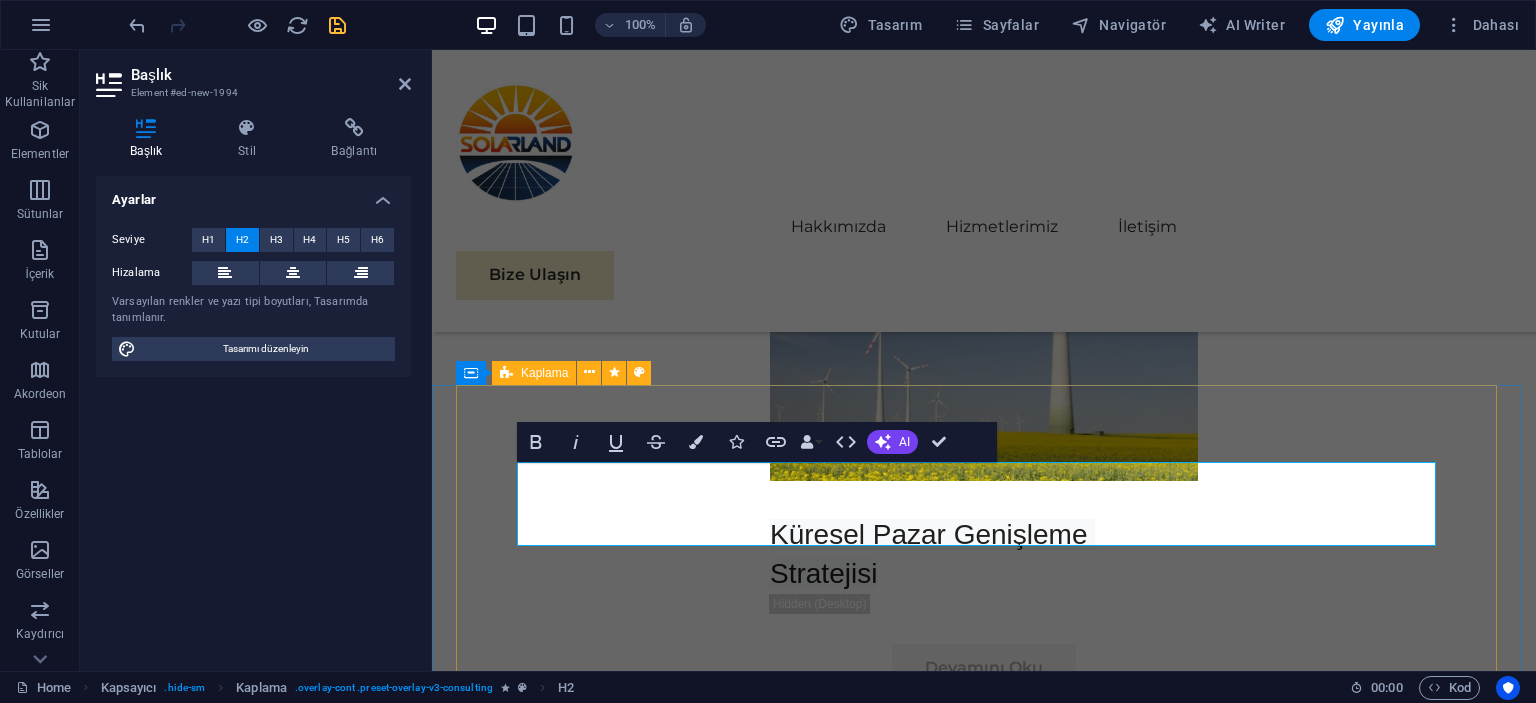 click on "zxczxczc Yeni metin elementi" at bounding box center (996, 8152) 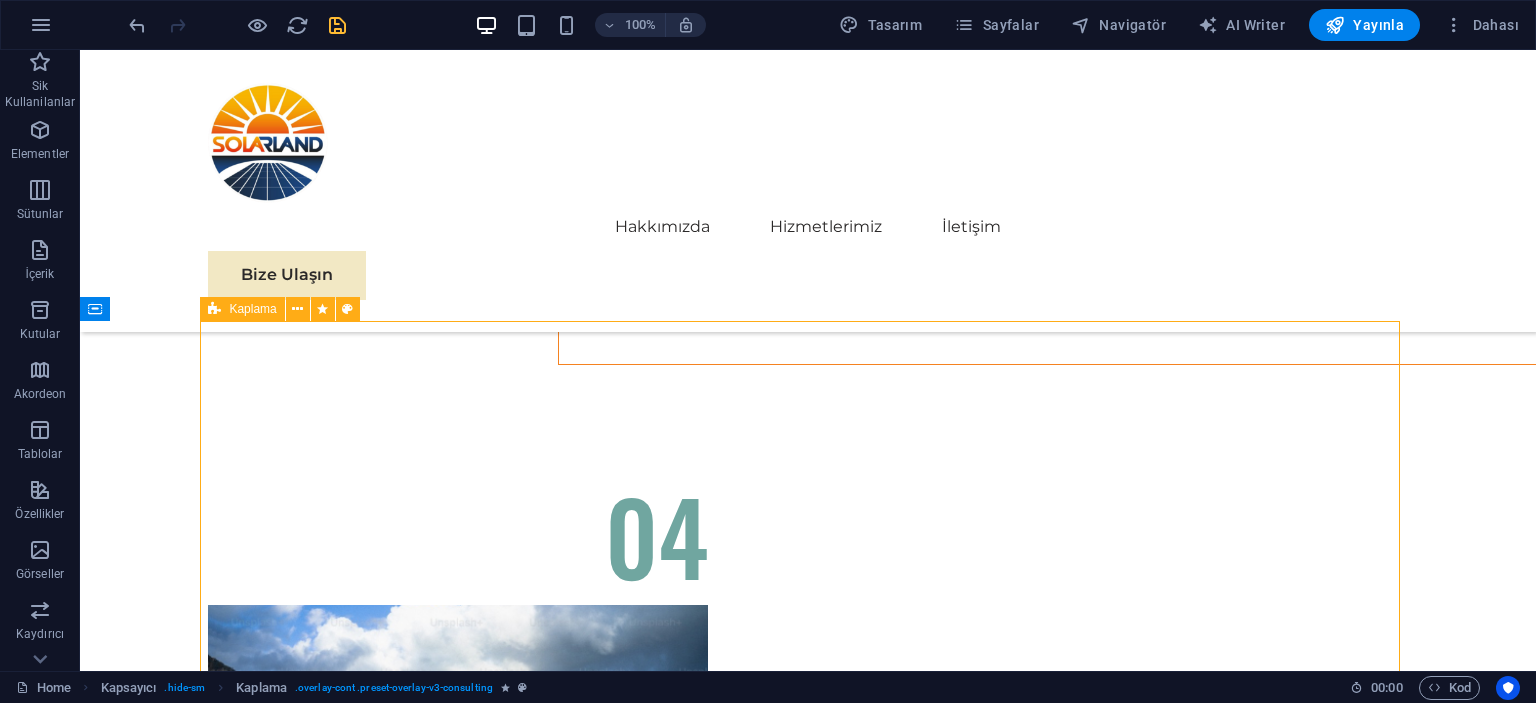 scroll, scrollTop: 10907, scrollLeft: 0, axis: vertical 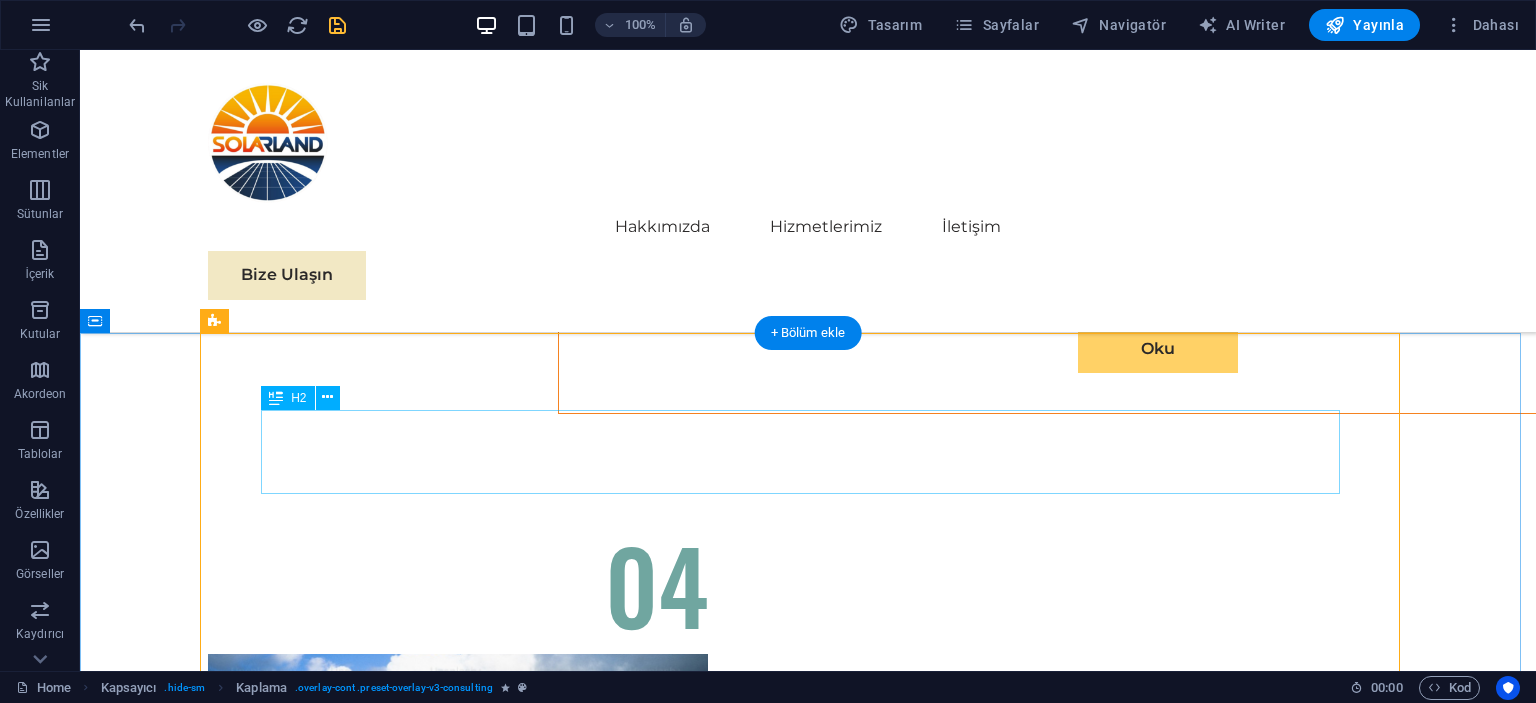 click on "zxczxczc" at bounding box center (808, 7804) 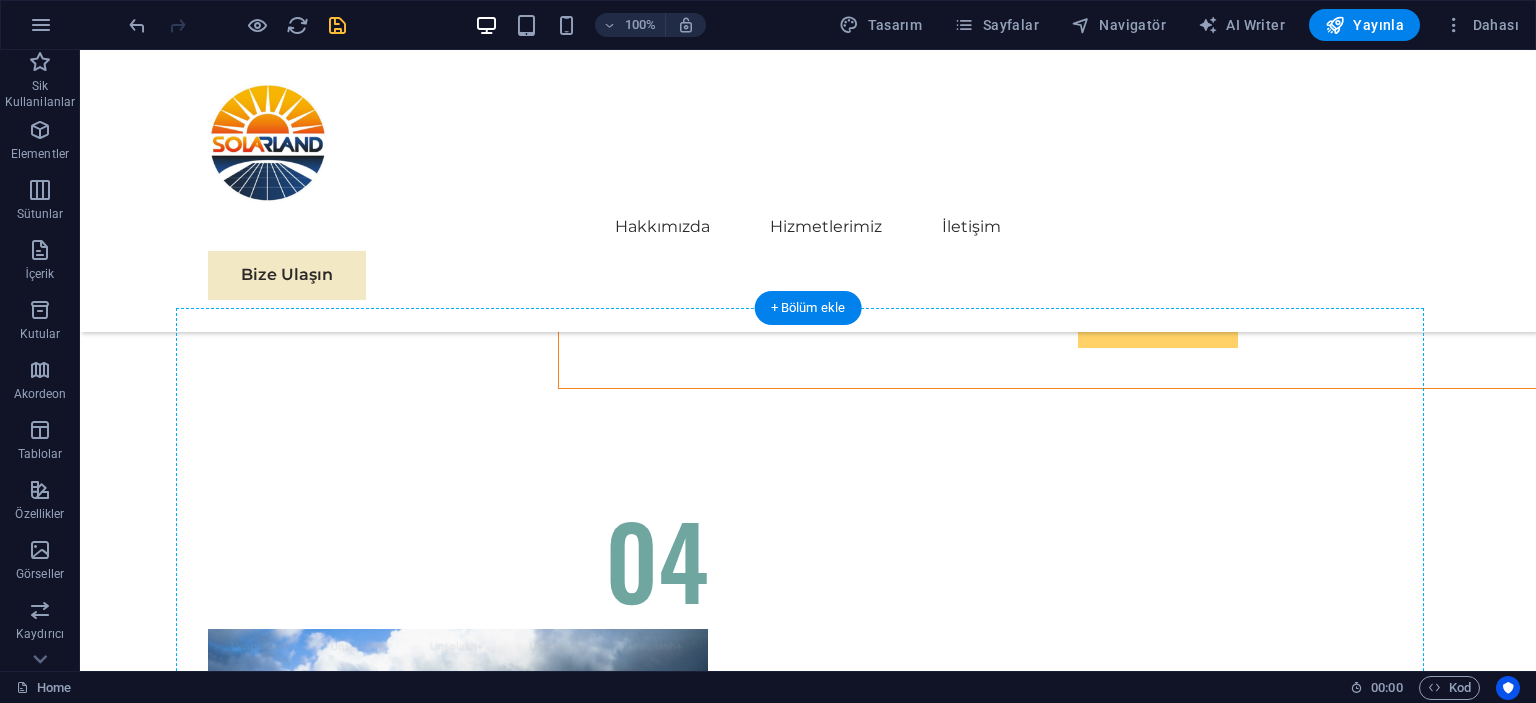 drag, startPoint x: 392, startPoint y: 461, endPoint x: 696, endPoint y: 491, distance: 305.47668 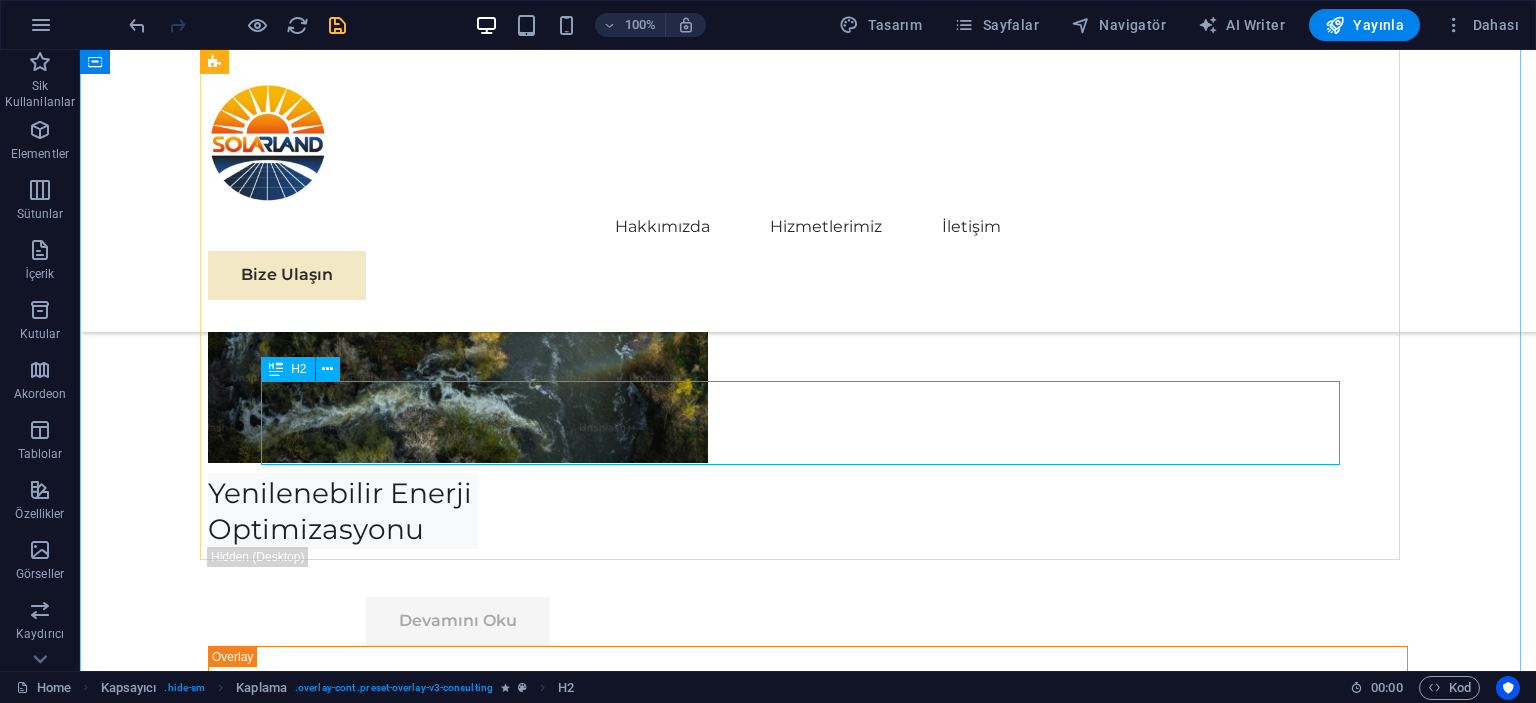scroll, scrollTop: 11398, scrollLeft: 0, axis: vertical 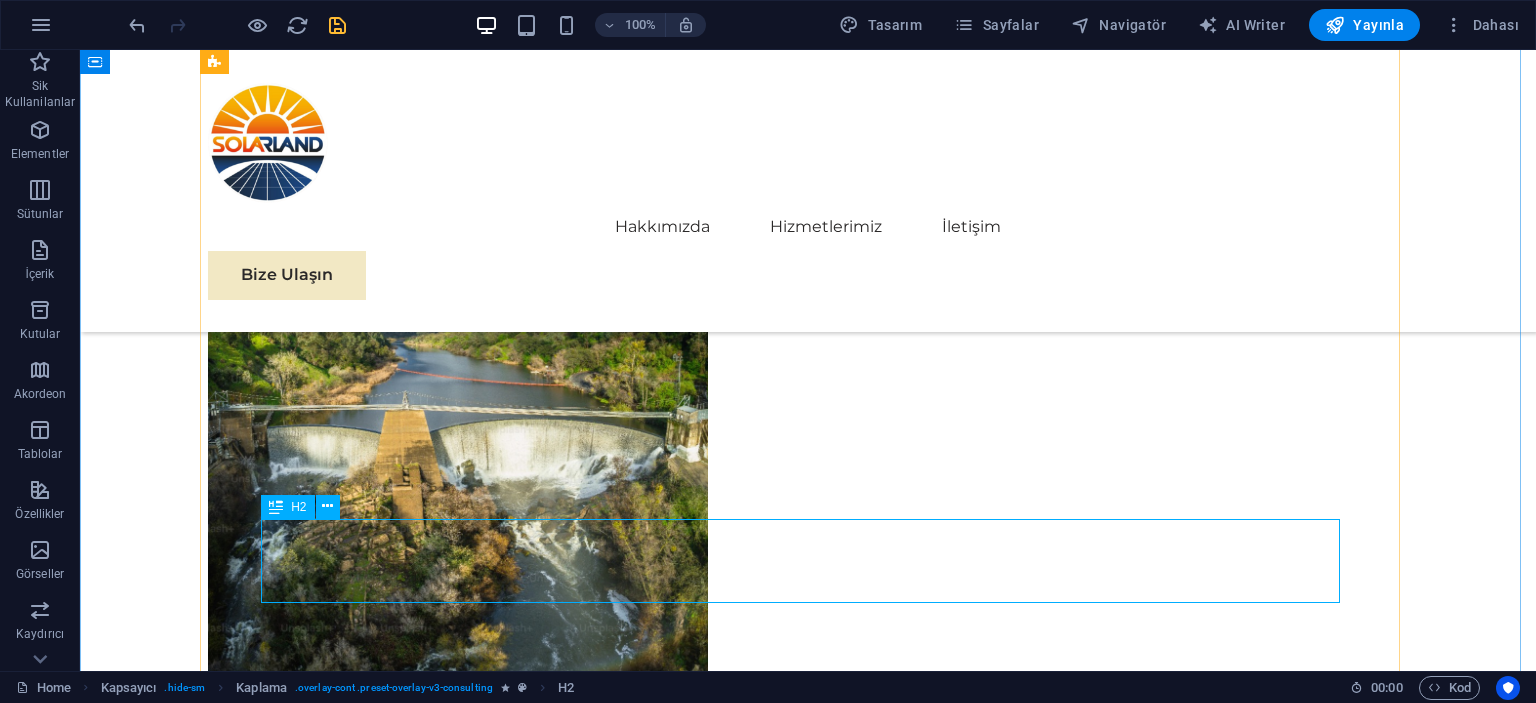 click at bounding box center [276, 507] 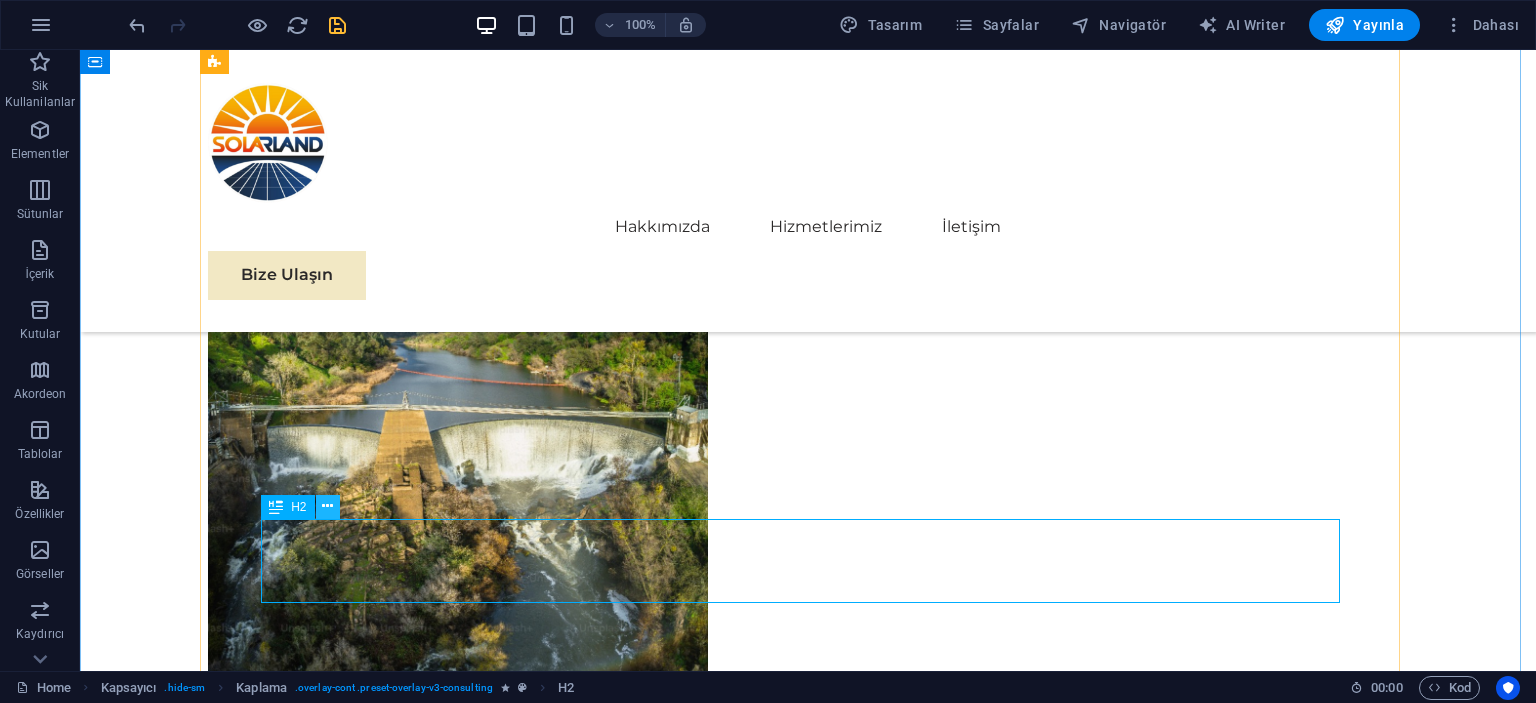 click at bounding box center (327, 506) 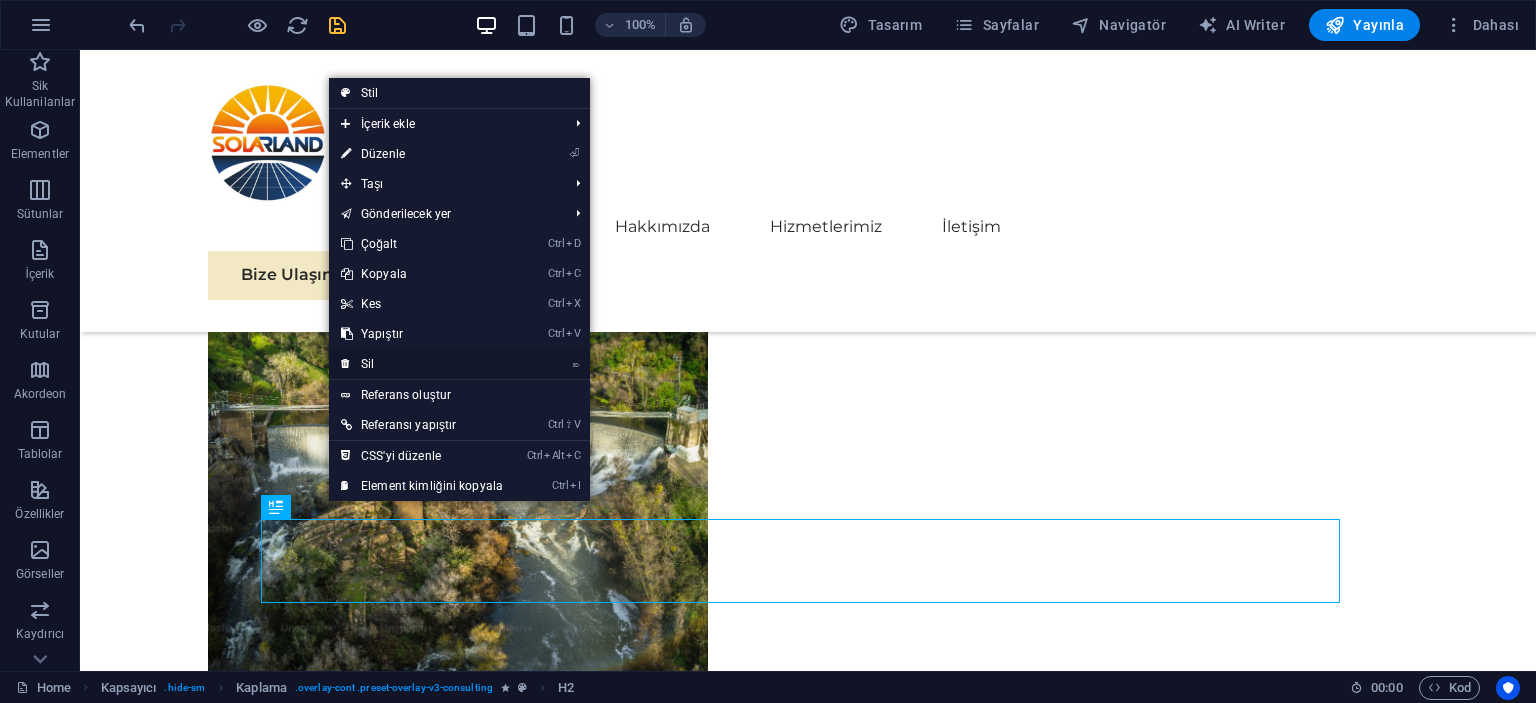click on "⌦  Sil" at bounding box center (422, 364) 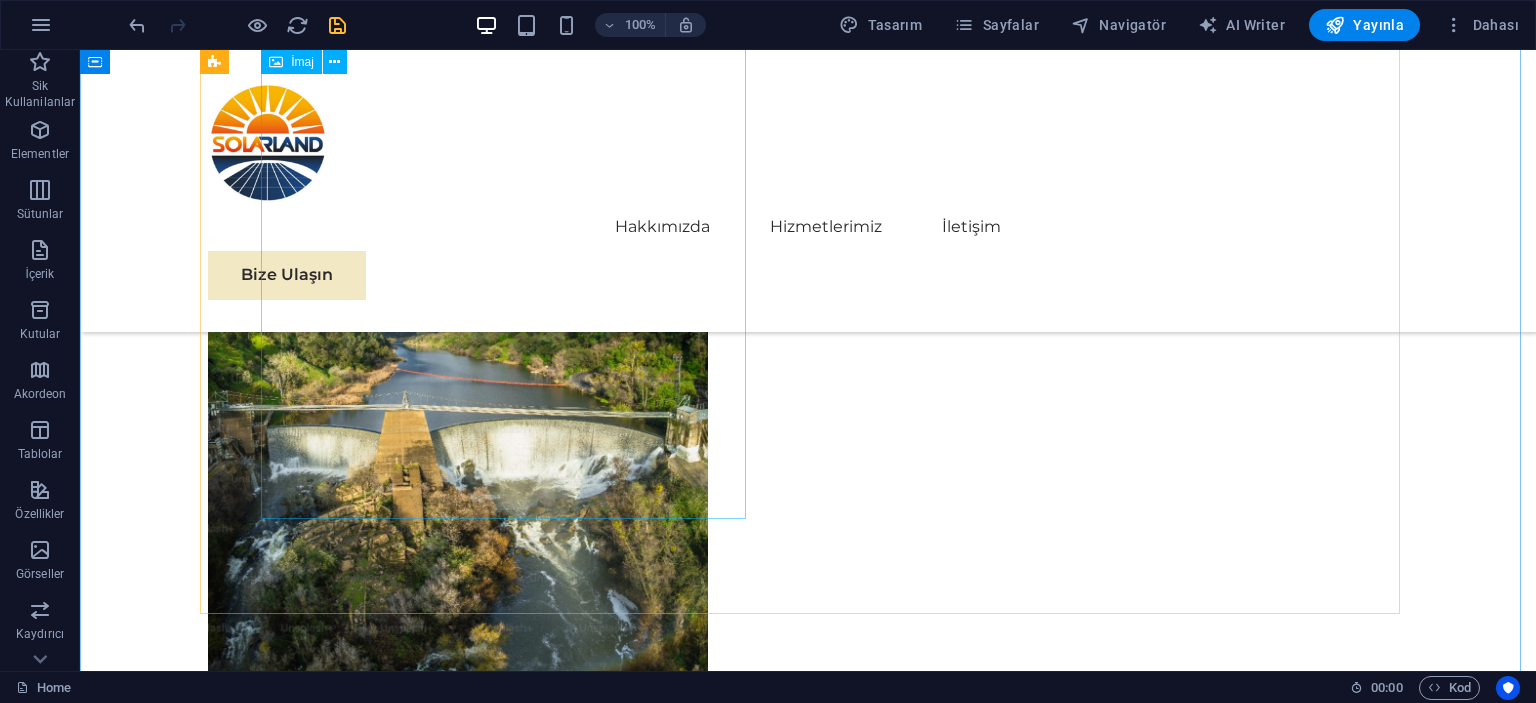 click at bounding box center (808, 7571) 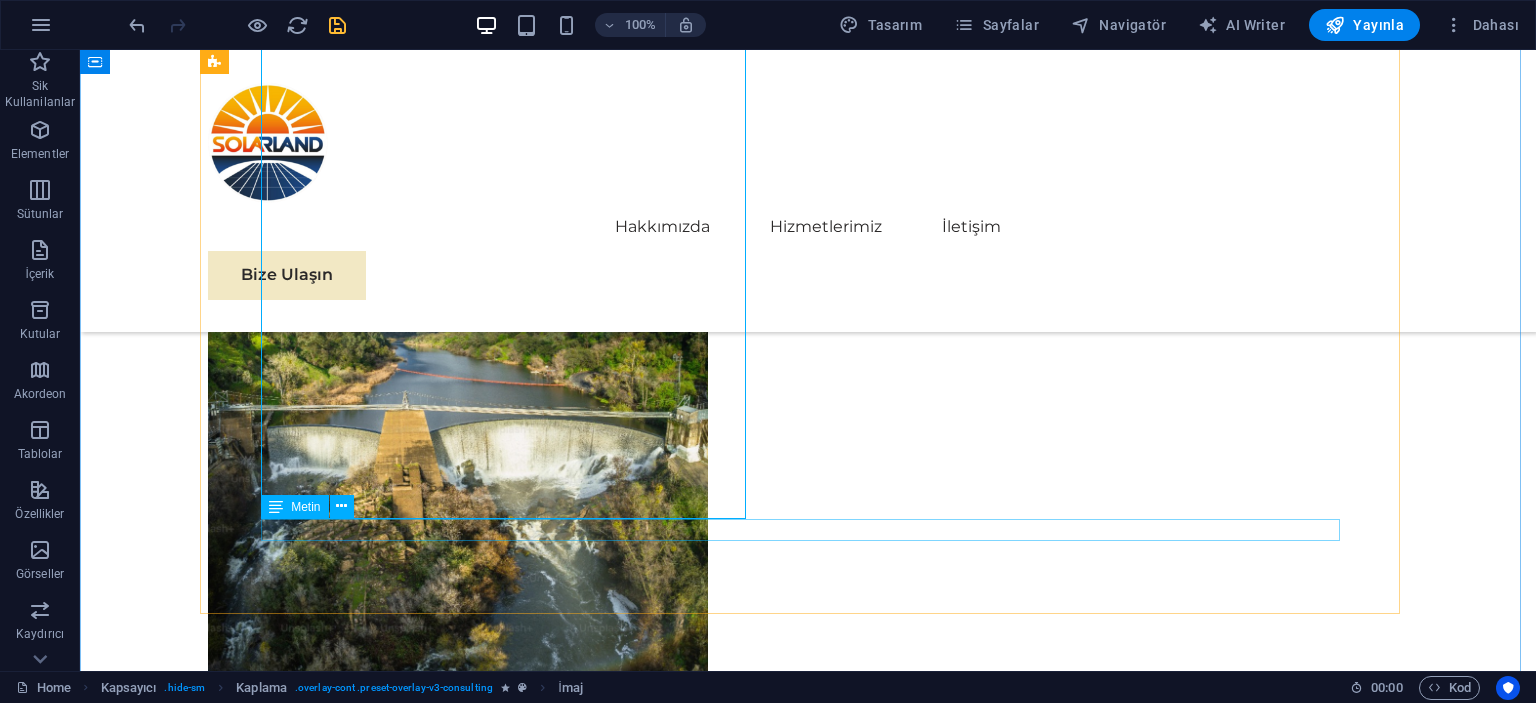 click on "Yeni metin elementi" at bounding box center [808, 7882] 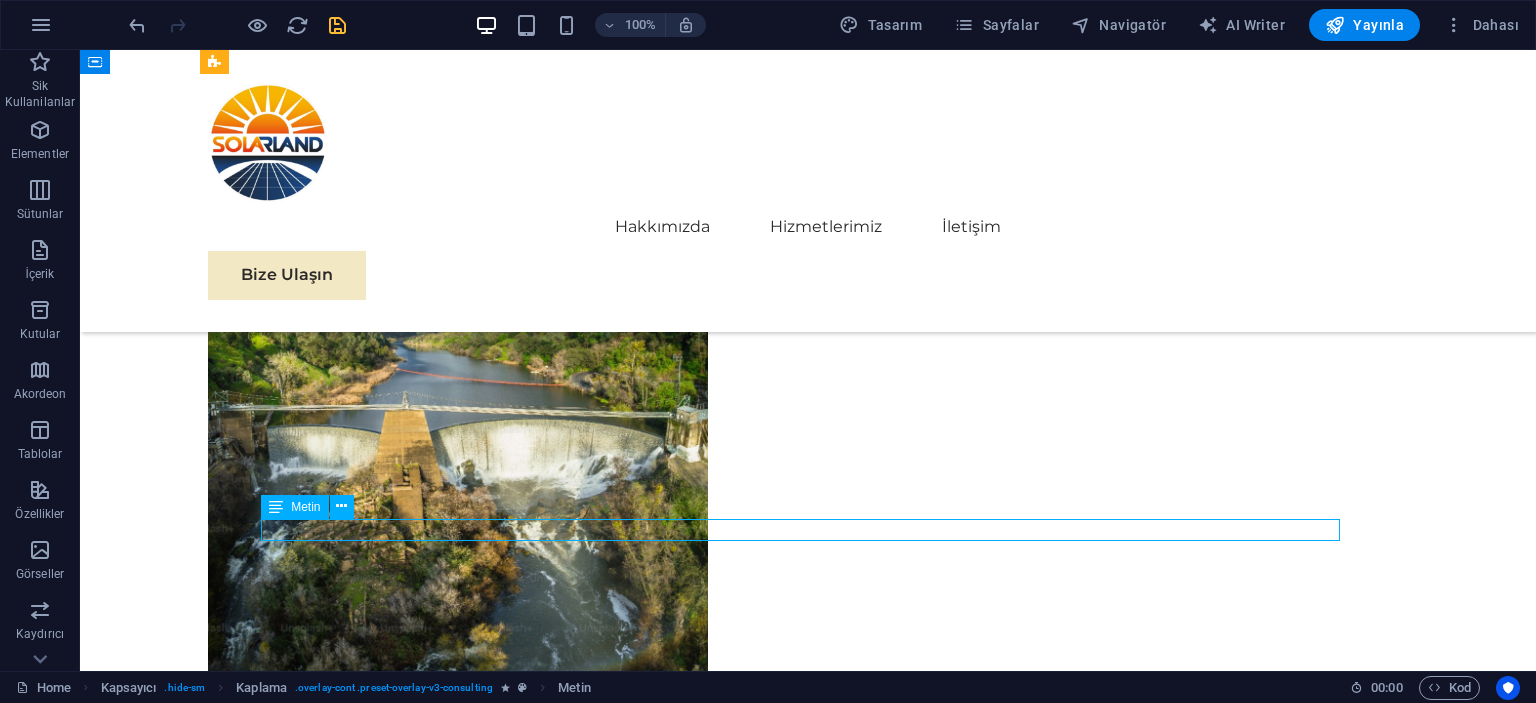click on "Yeni metin elementi" at bounding box center (808, 7882) 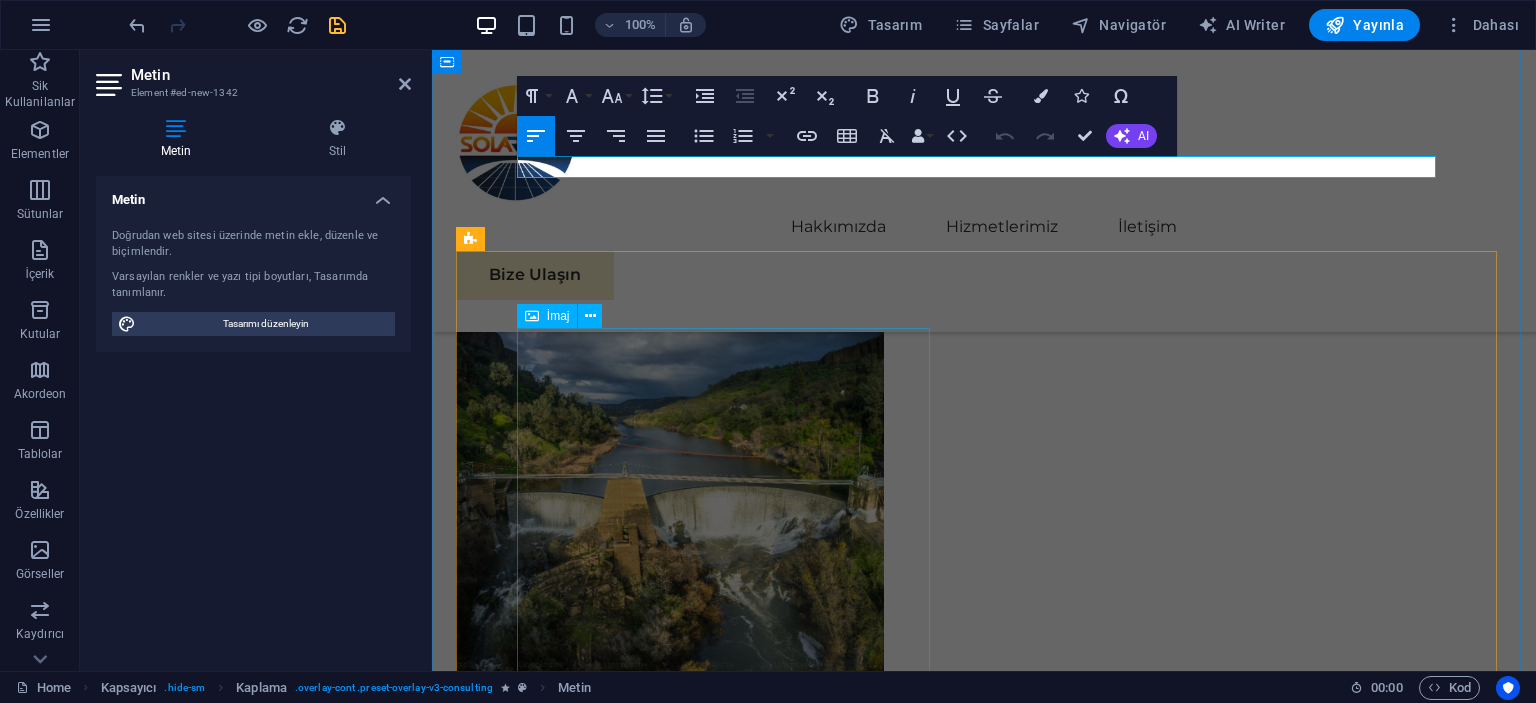 scroll, scrollTop: 10898, scrollLeft: 0, axis: vertical 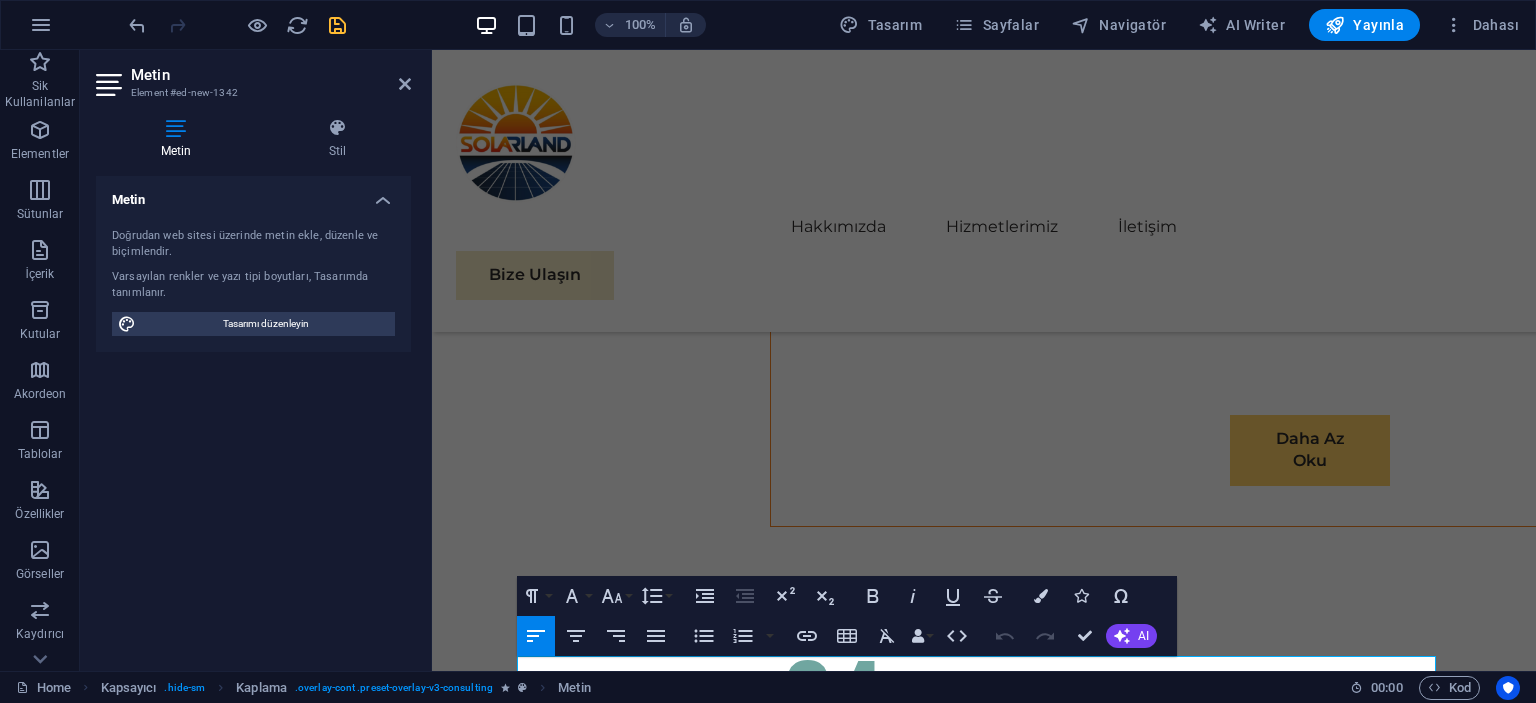 click on "Metin Doğrudan web sitesi üzerinde metin ekle, düzenle ve biçimlendir. Varsayılan renkler ve yazı tipi boyutları, Tasarımda tanımlanır. Tasarımı düzenleyin Hizalama Sola hizalı Ortalandı Sağa hizalı" at bounding box center [253, 415] 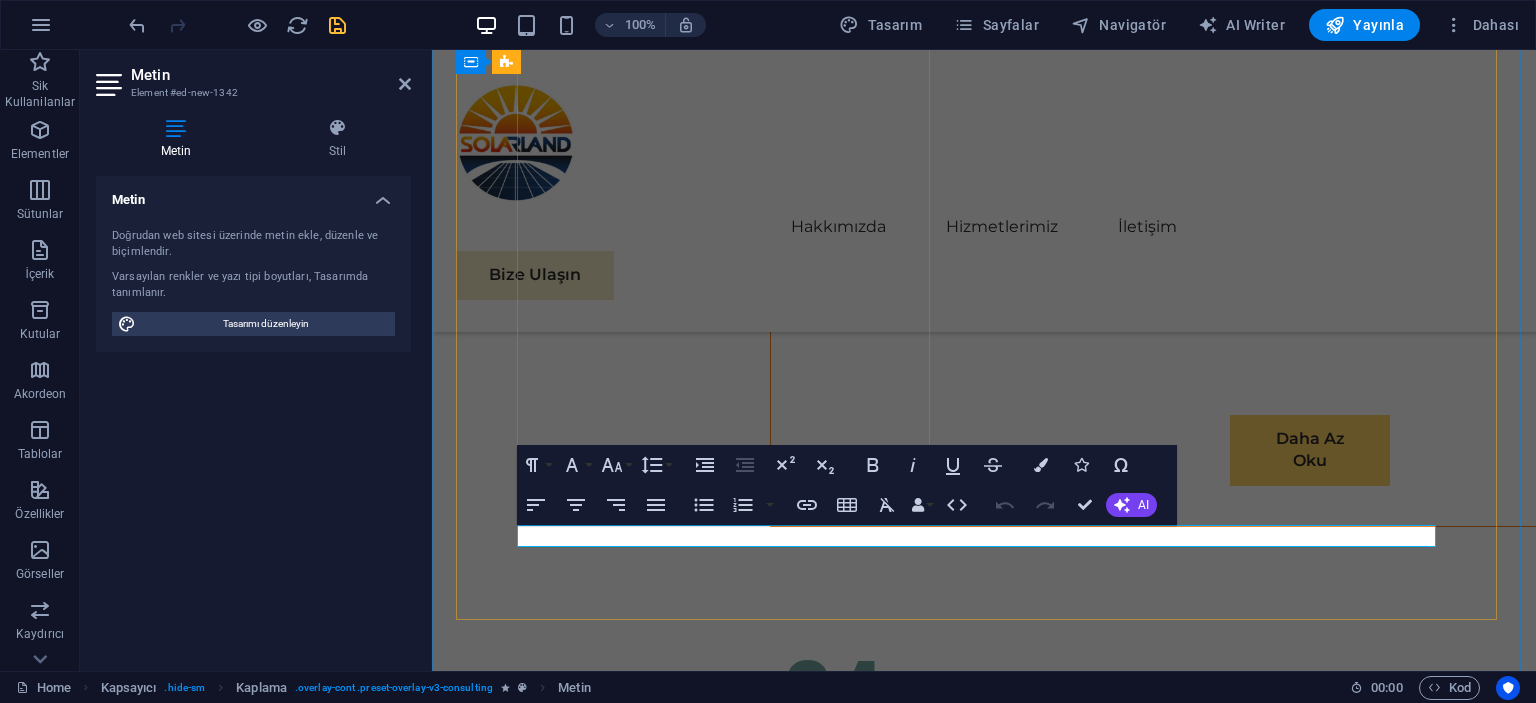 scroll, scrollTop: 11098, scrollLeft: 0, axis: vertical 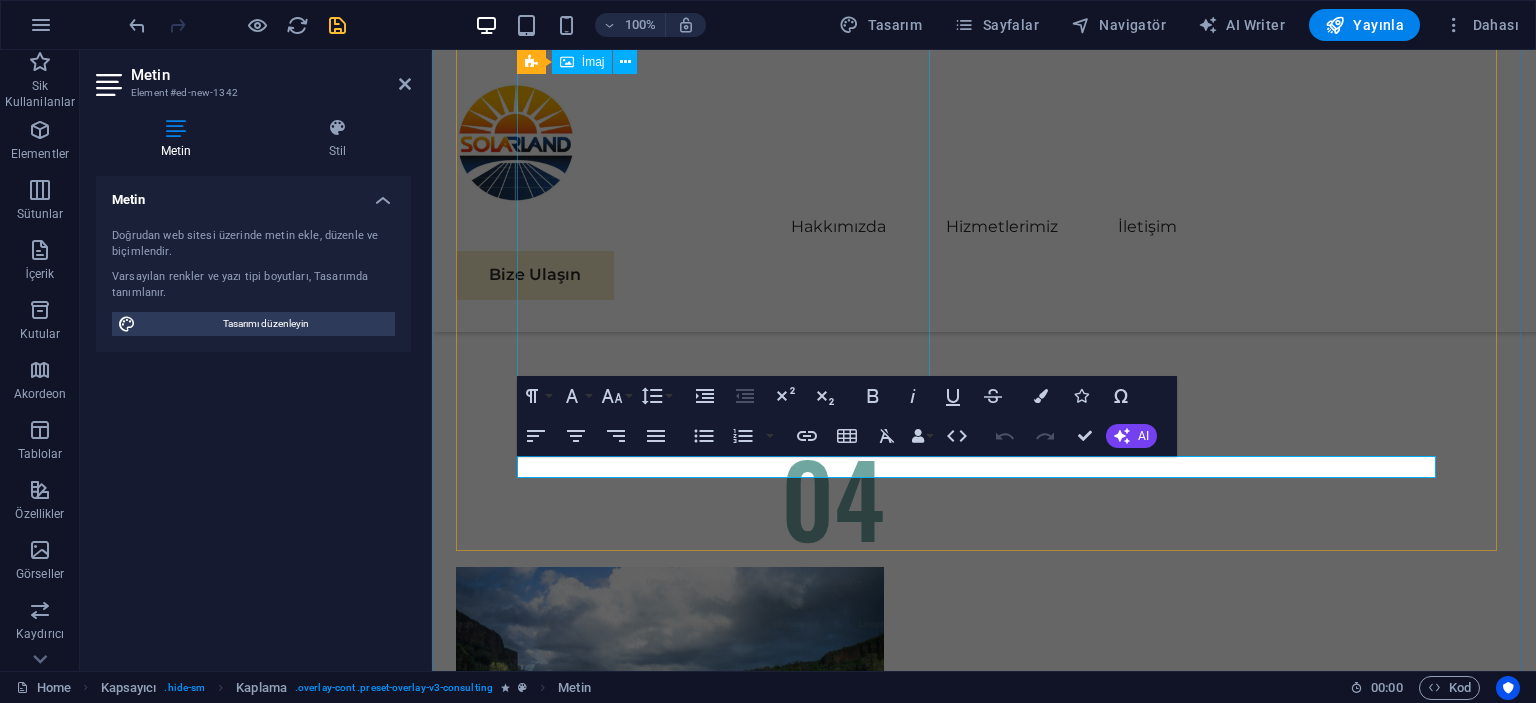 click at bounding box center (996, 7495) 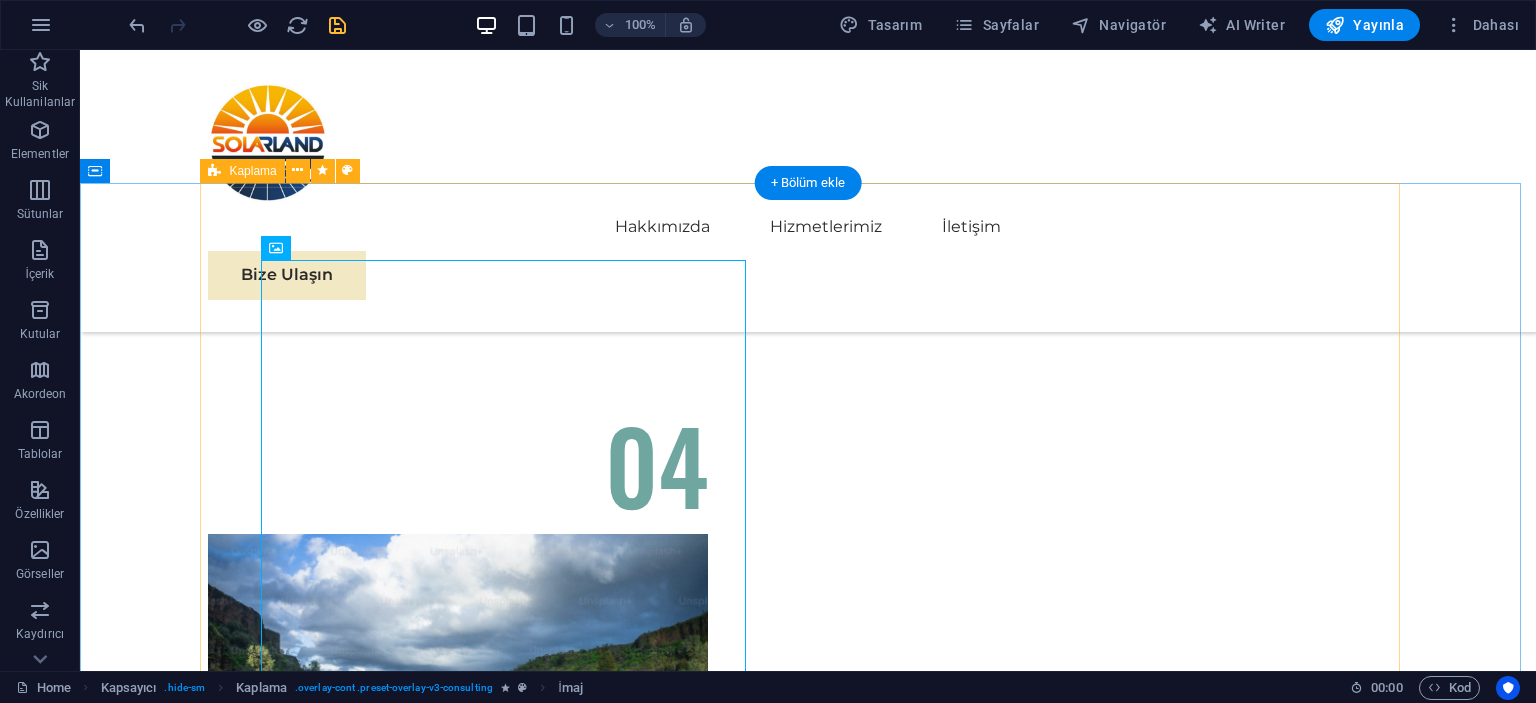 scroll, scrollTop: 10998, scrollLeft: 0, axis: vertical 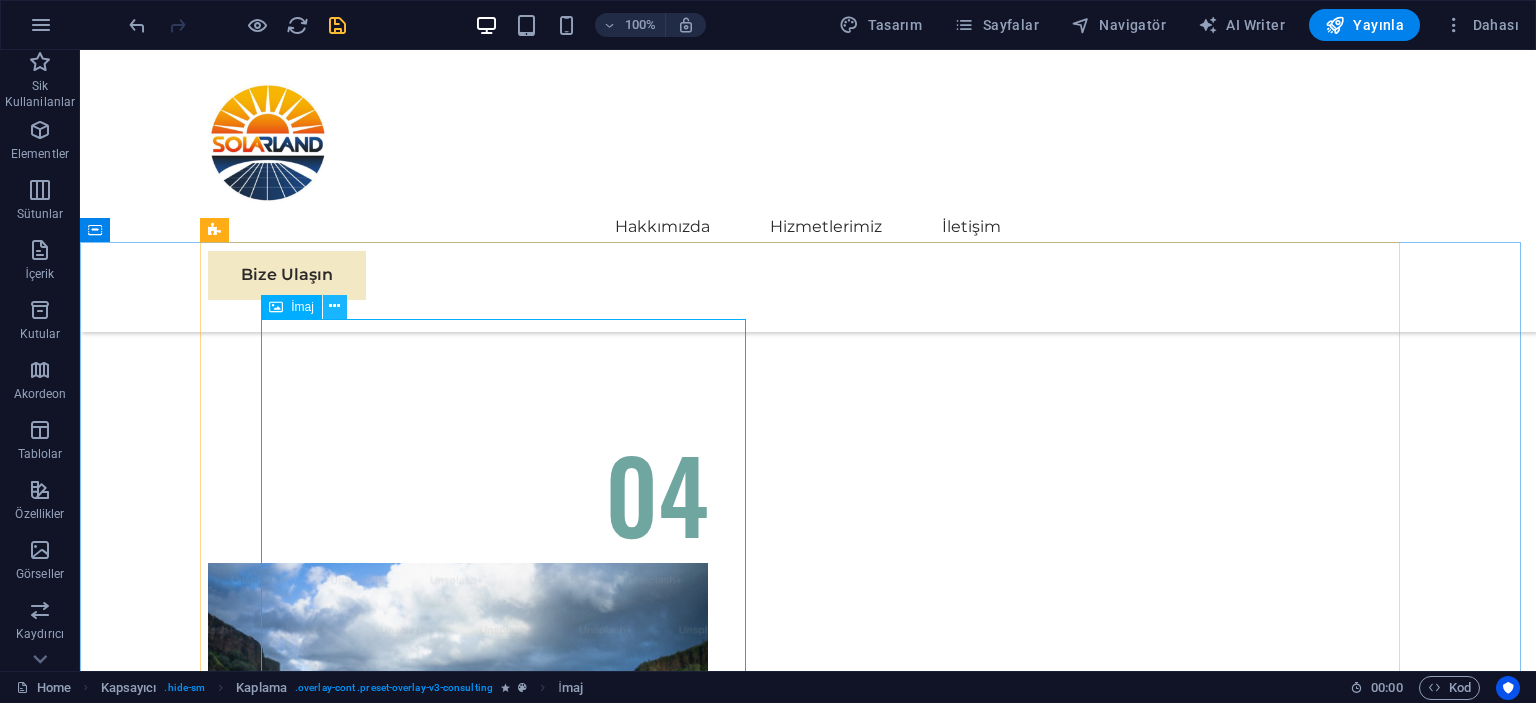 click at bounding box center [334, 306] 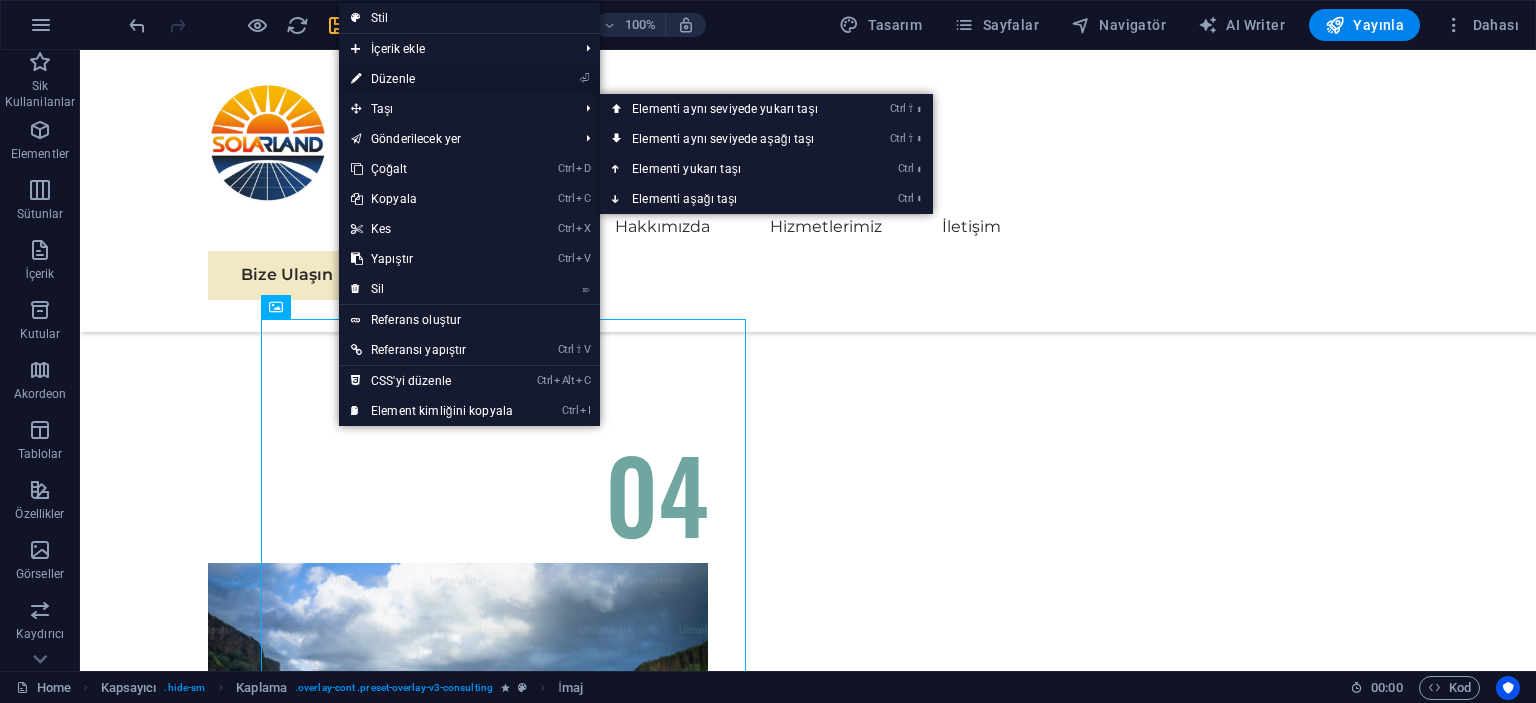 click on "⏎  Düzenle" at bounding box center [432, 79] 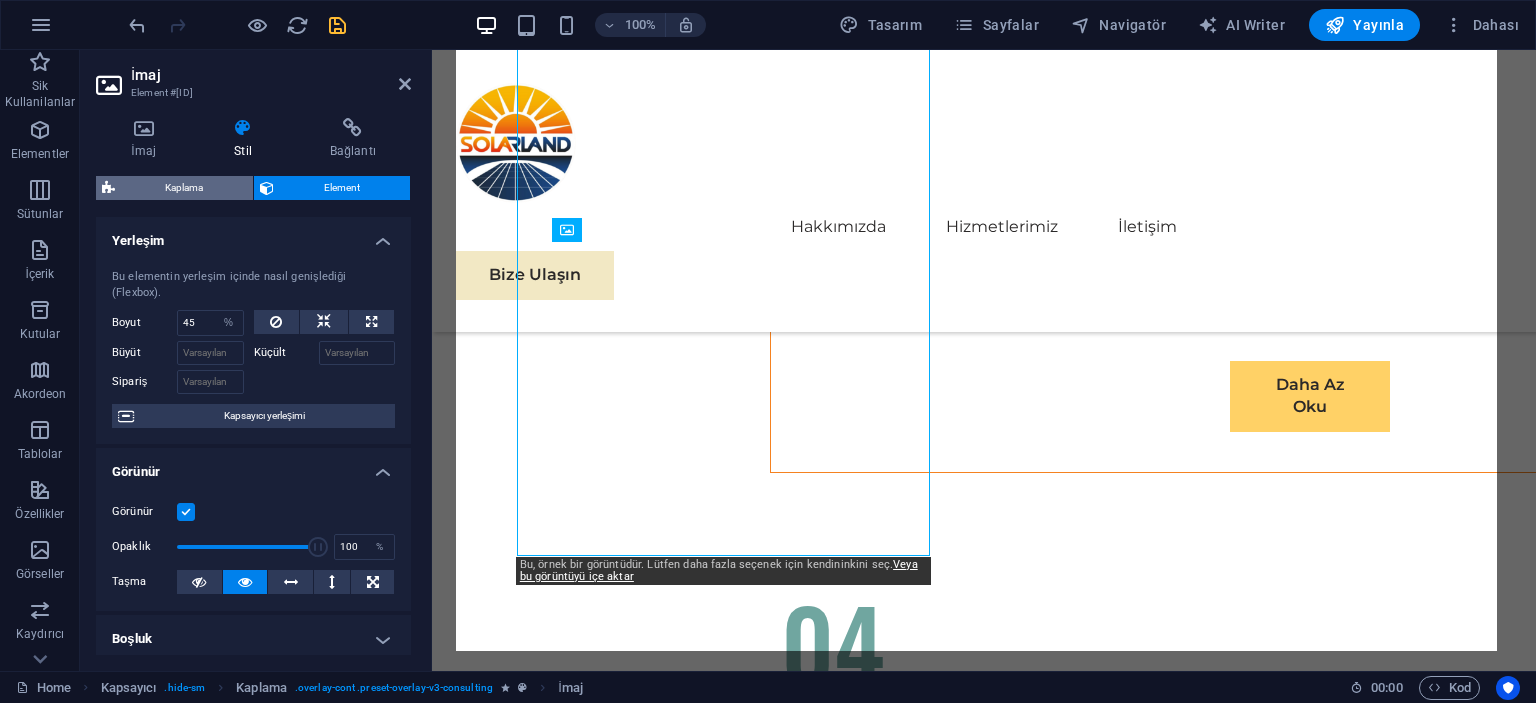 click on "Kaplama" at bounding box center (184, 188) 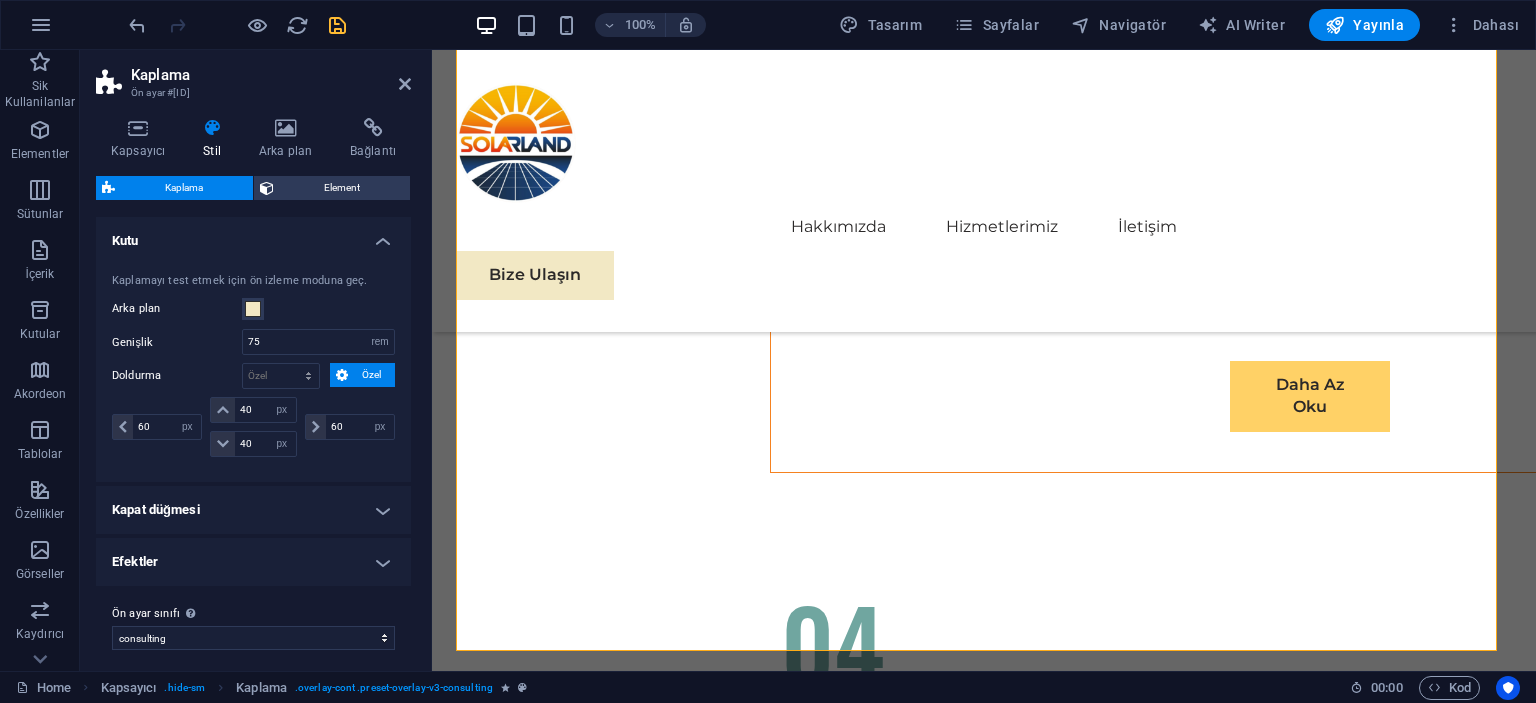 scroll, scrollTop: 9, scrollLeft: 0, axis: vertical 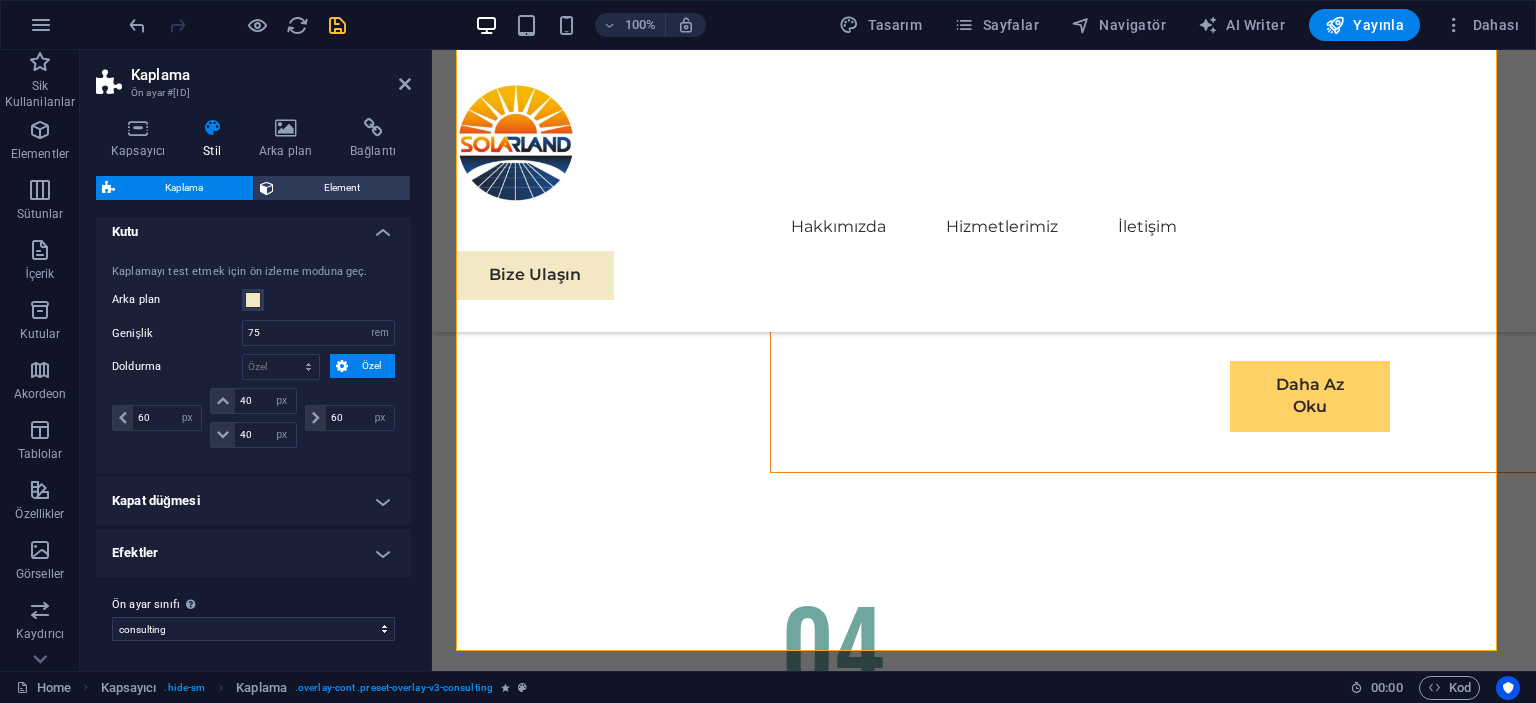 click on "Kapat düğmesi" at bounding box center (253, 501) 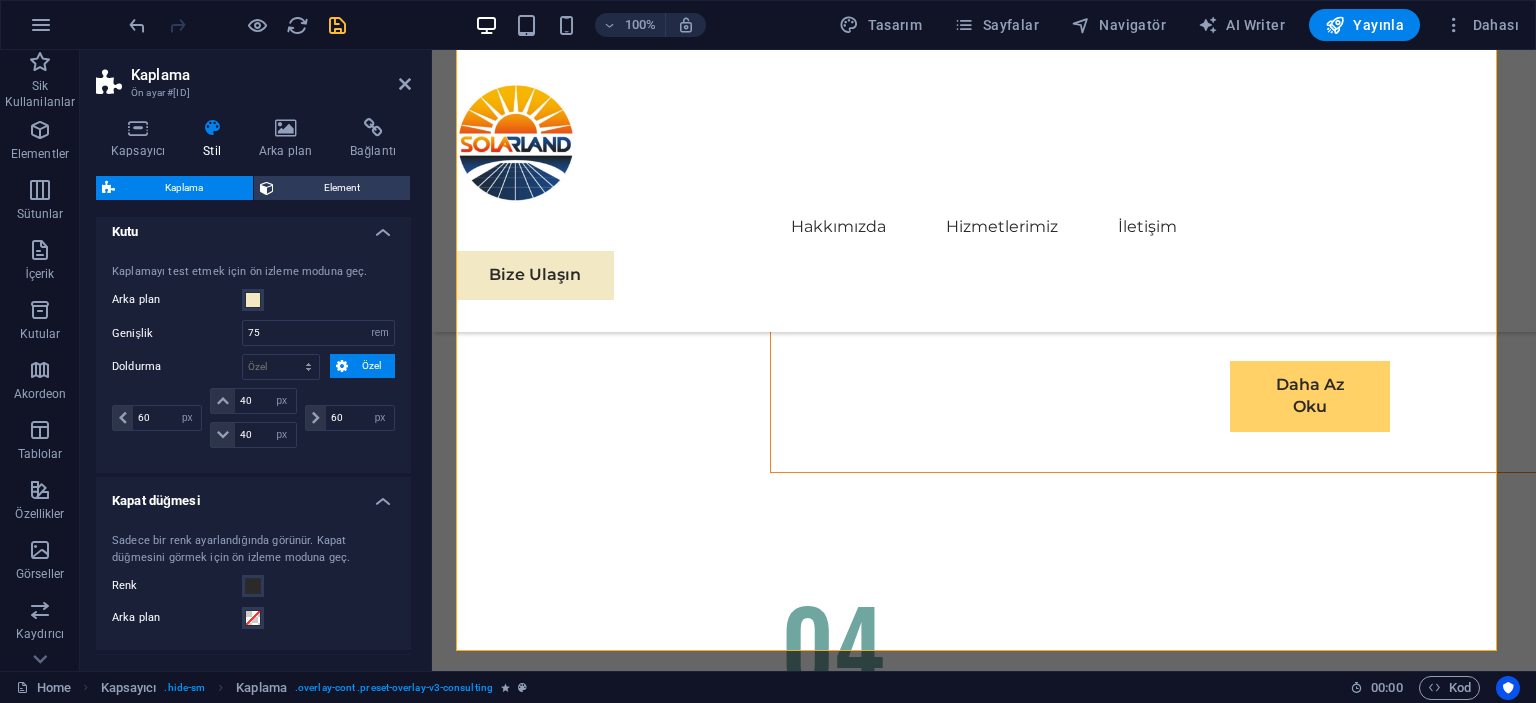 click on "Kapat düğmesi" at bounding box center (253, 495) 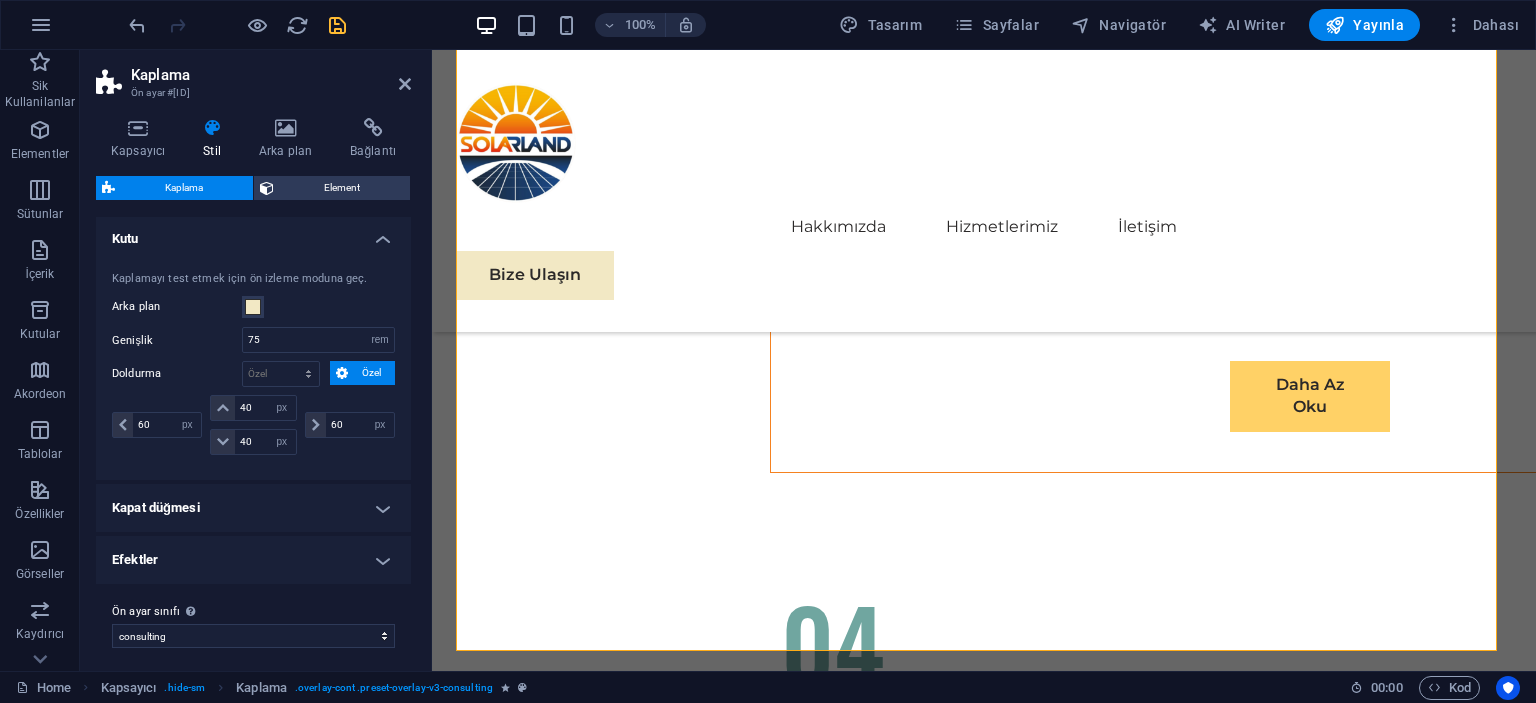 scroll, scrollTop: 0, scrollLeft: 0, axis: both 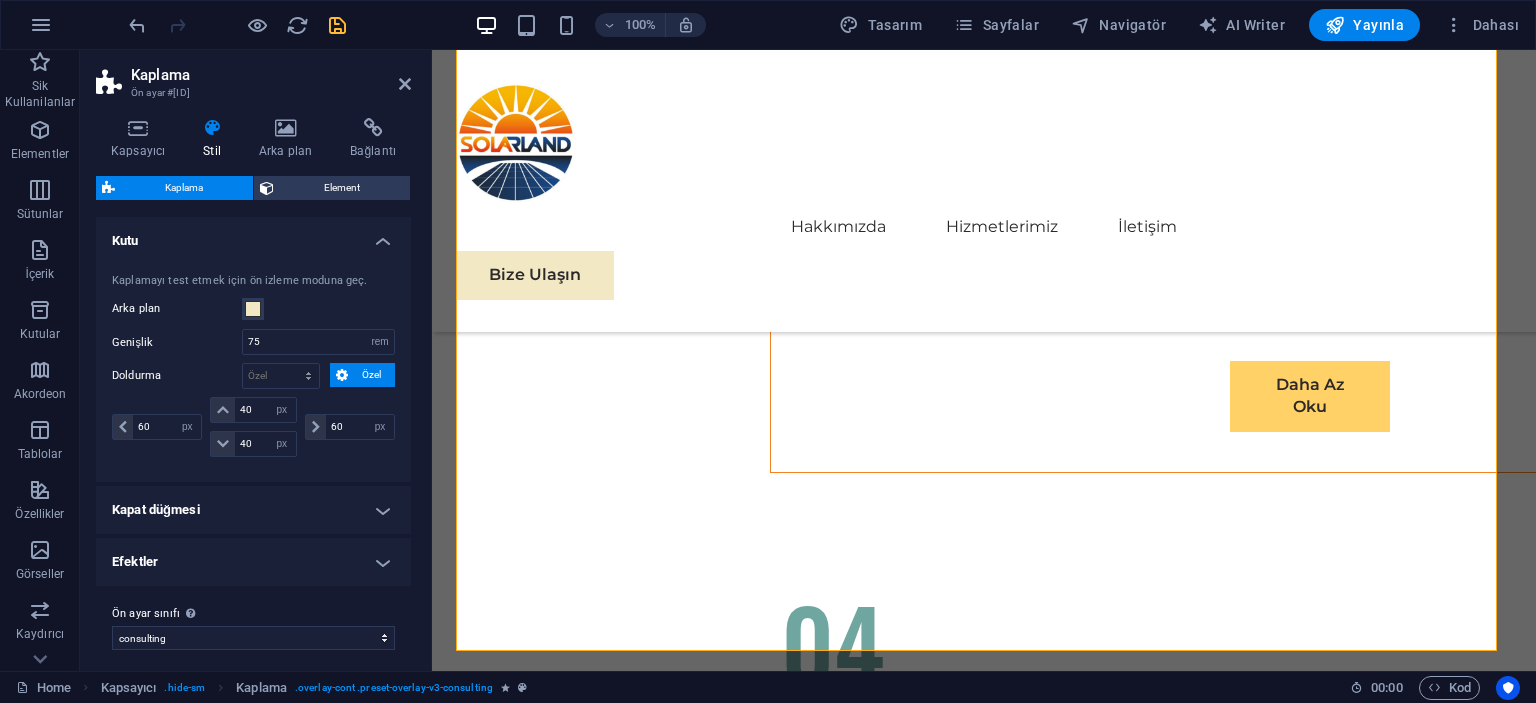 click on "Efektler" at bounding box center [253, 562] 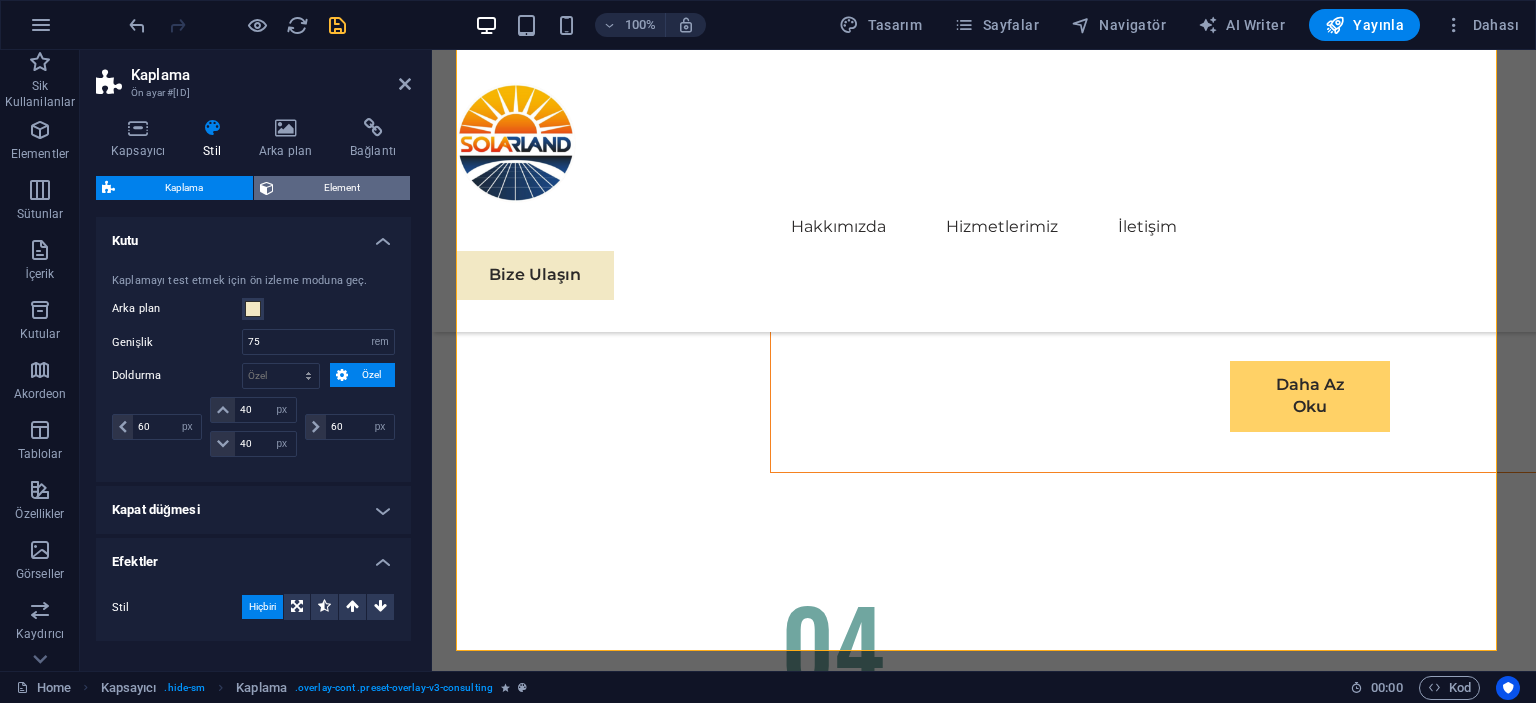 click on "Element" at bounding box center (342, 188) 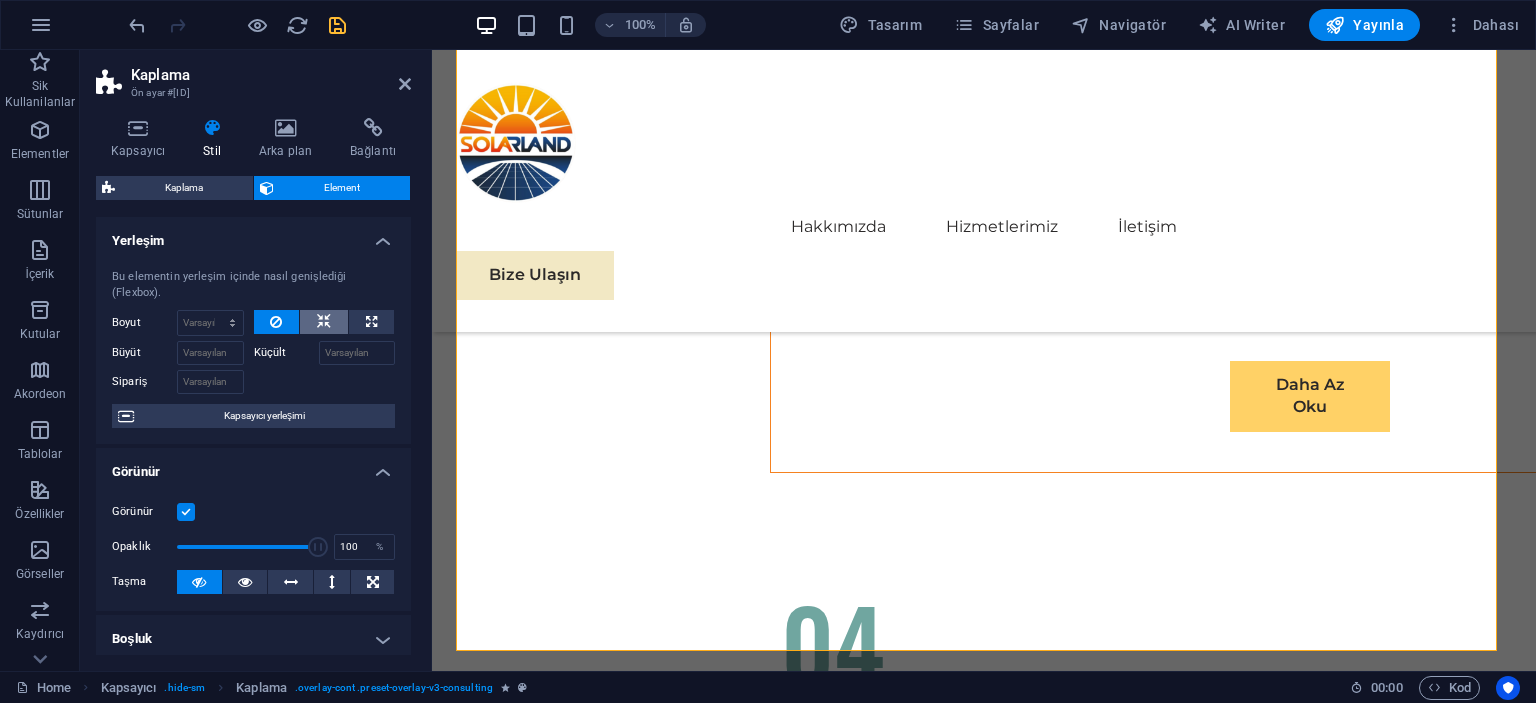 click at bounding box center (324, 322) 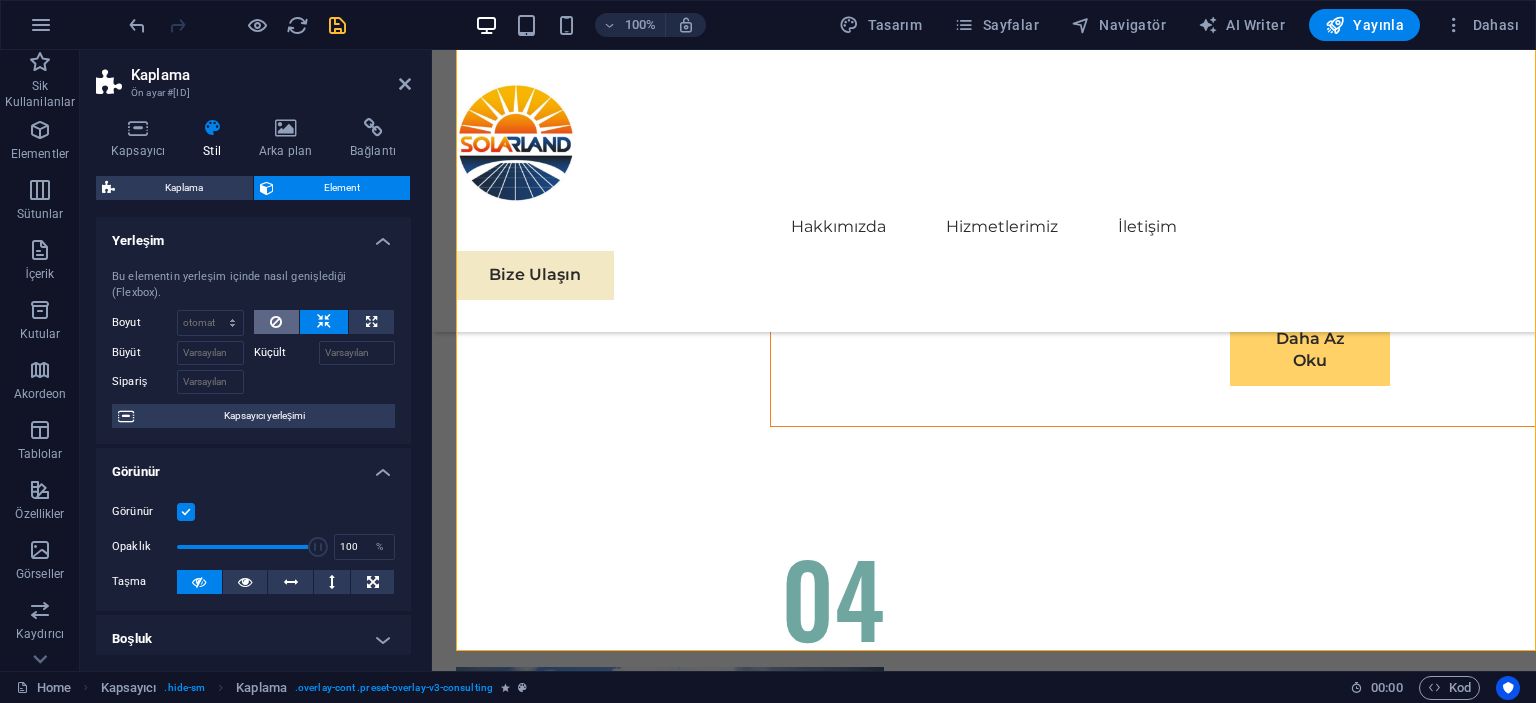 click at bounding box center (277, 322) 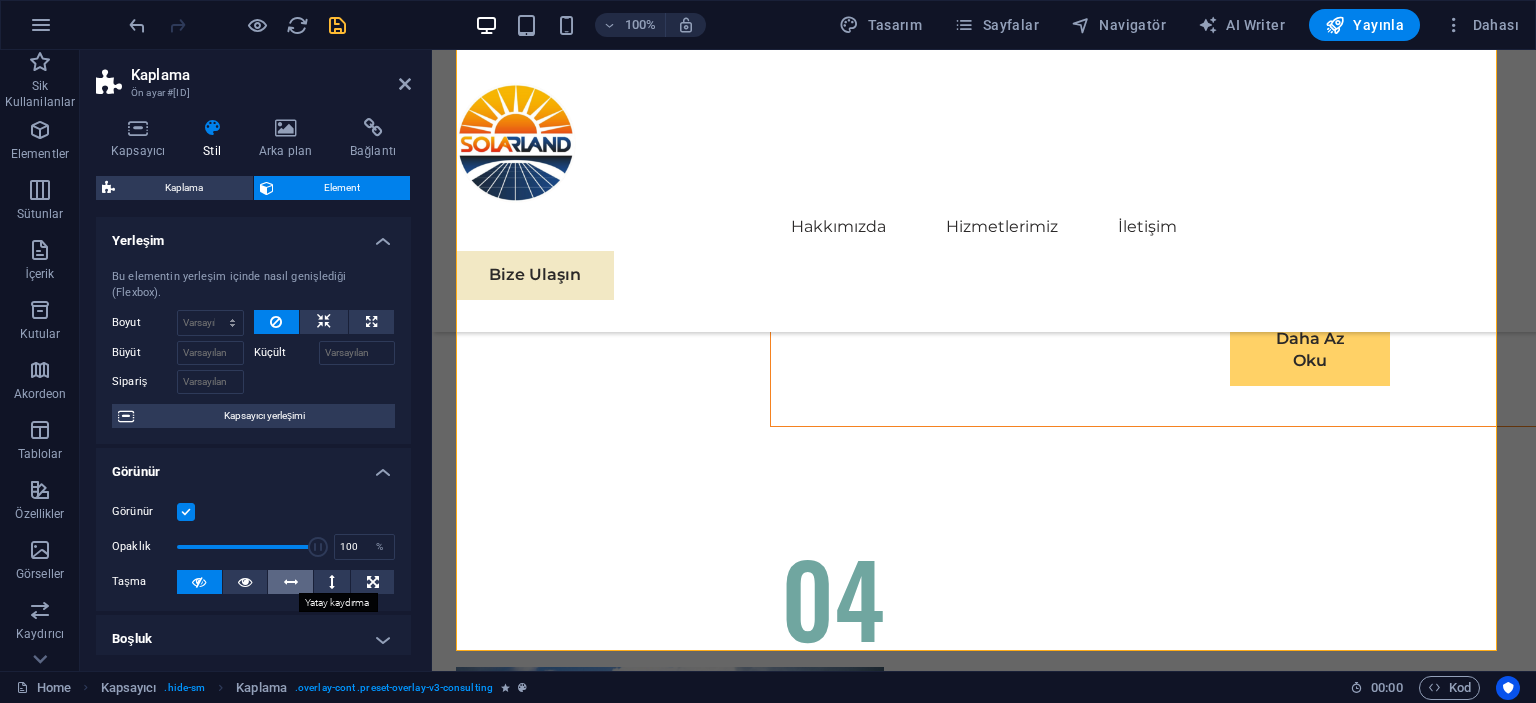 click at bounding box center (291, 582) 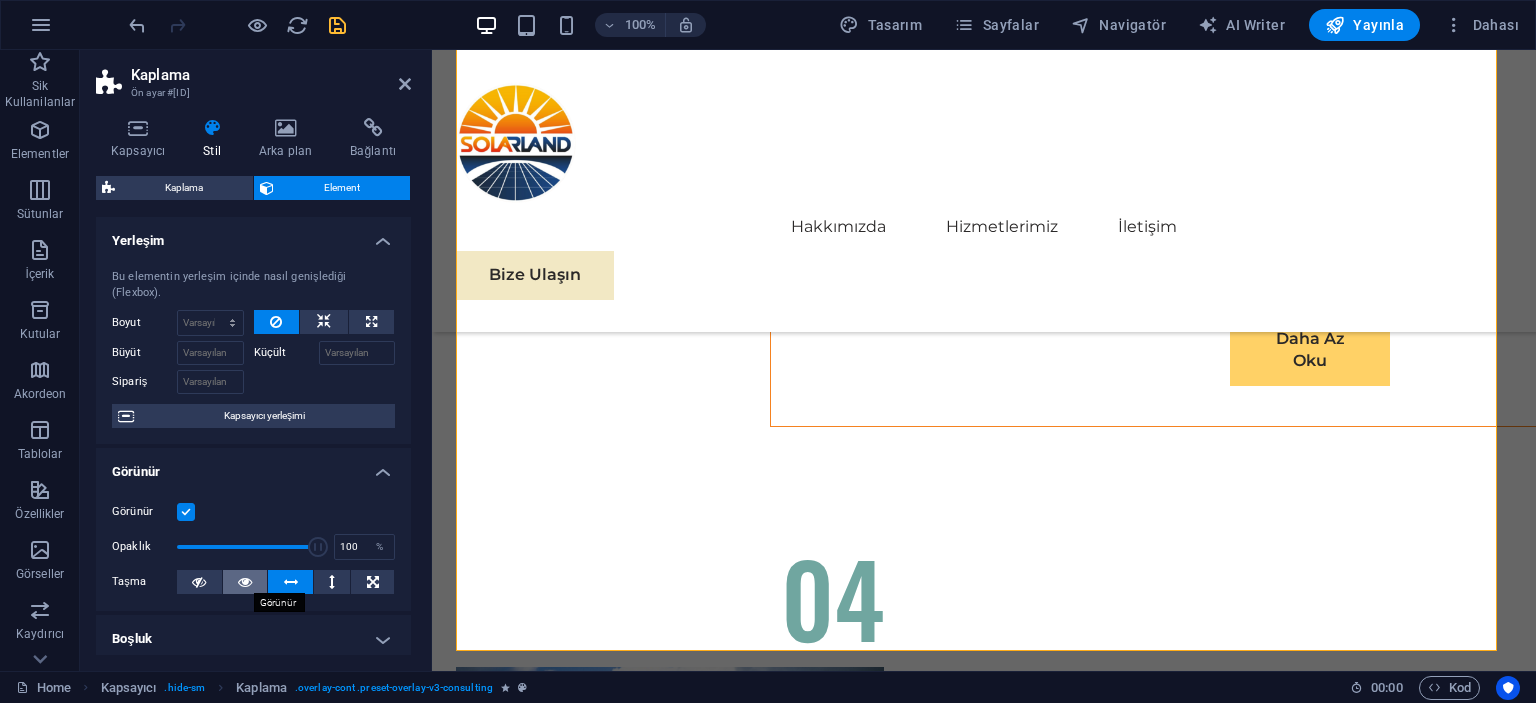 click at bounding box center [245, 582] 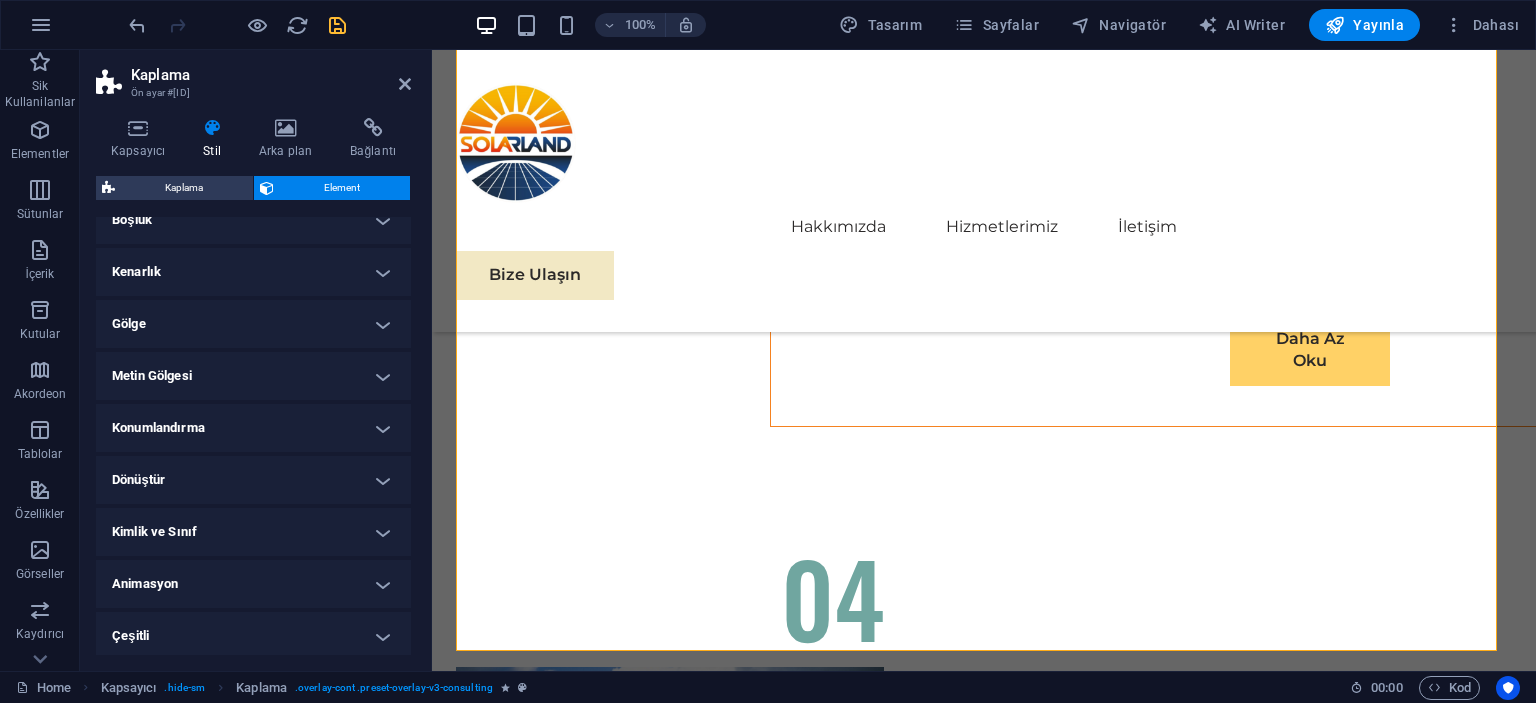 scroll, scrollTop: 423, scrollLeft: 0, axis: vertical 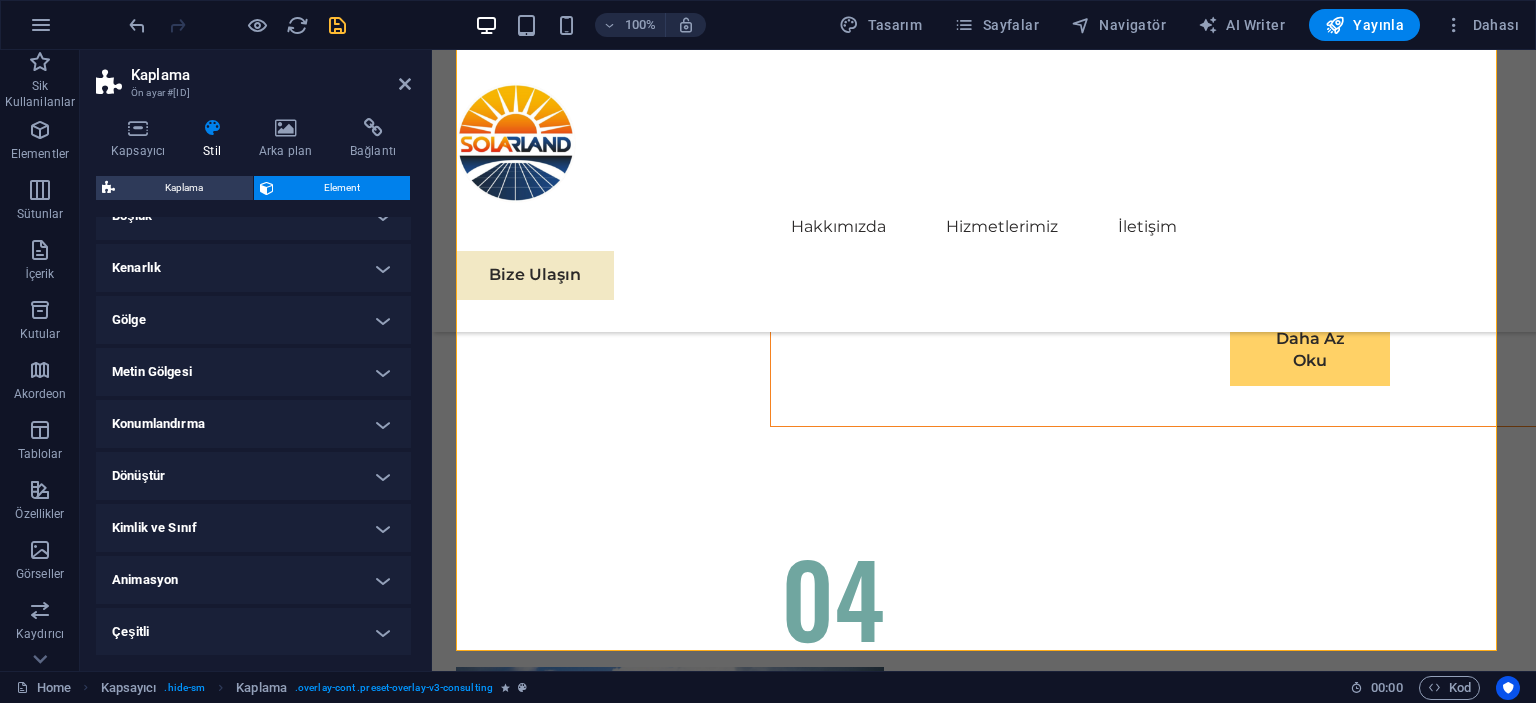 click on "Animasyon" at bounding box center [253, 580] 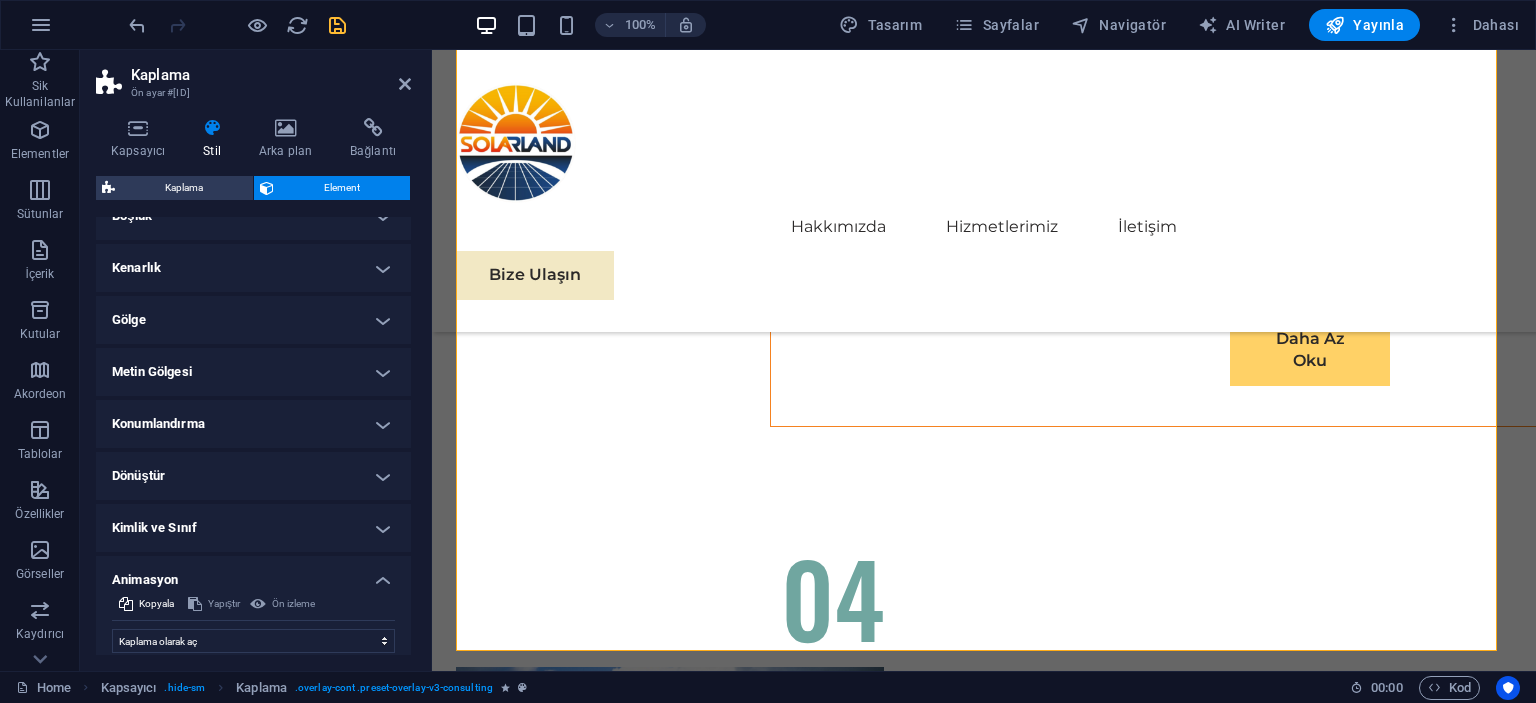 click on "Animasyon" at bounding box center (253, 574) 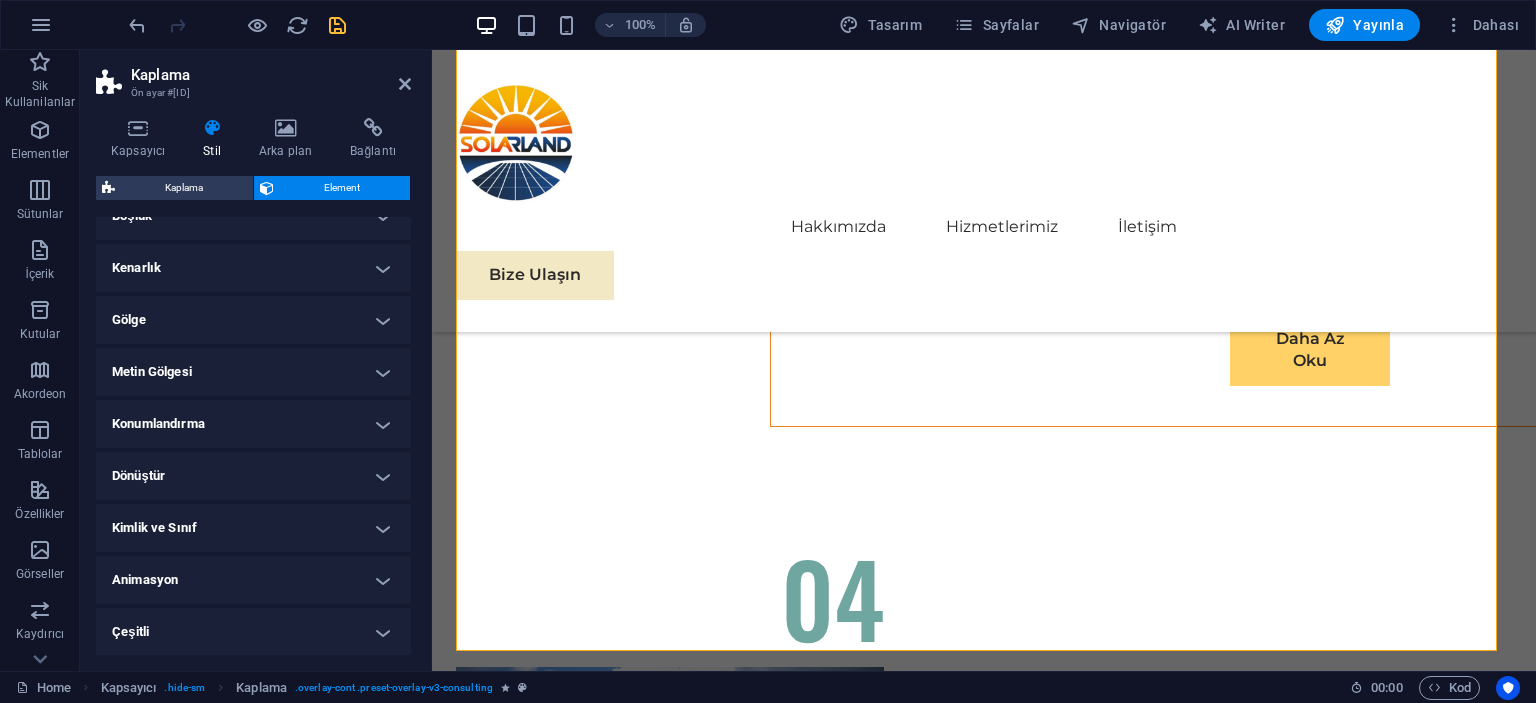 click on "Çeşitli" at bounding box center [253, 632] 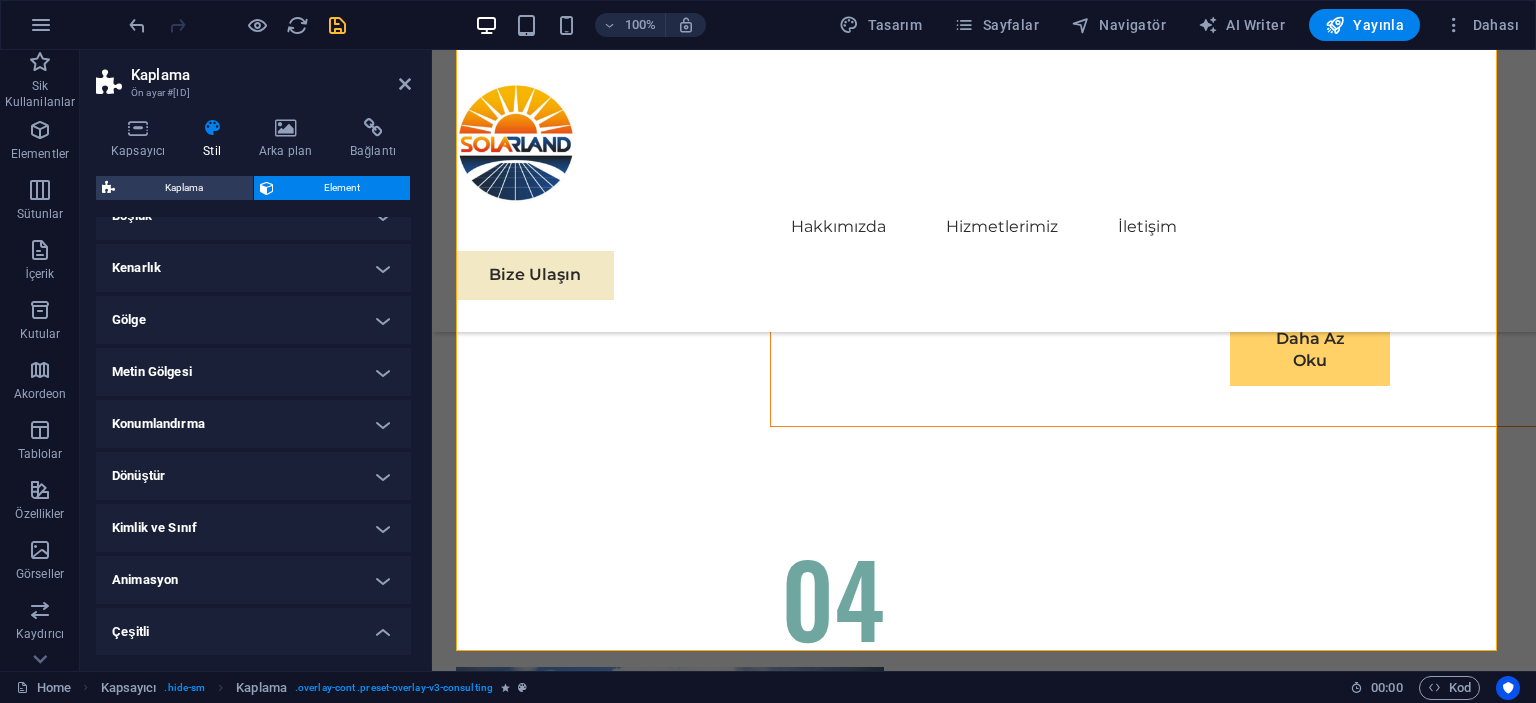 scroll, scrollTop: 546, scrollLeft: 0, axis: vertical 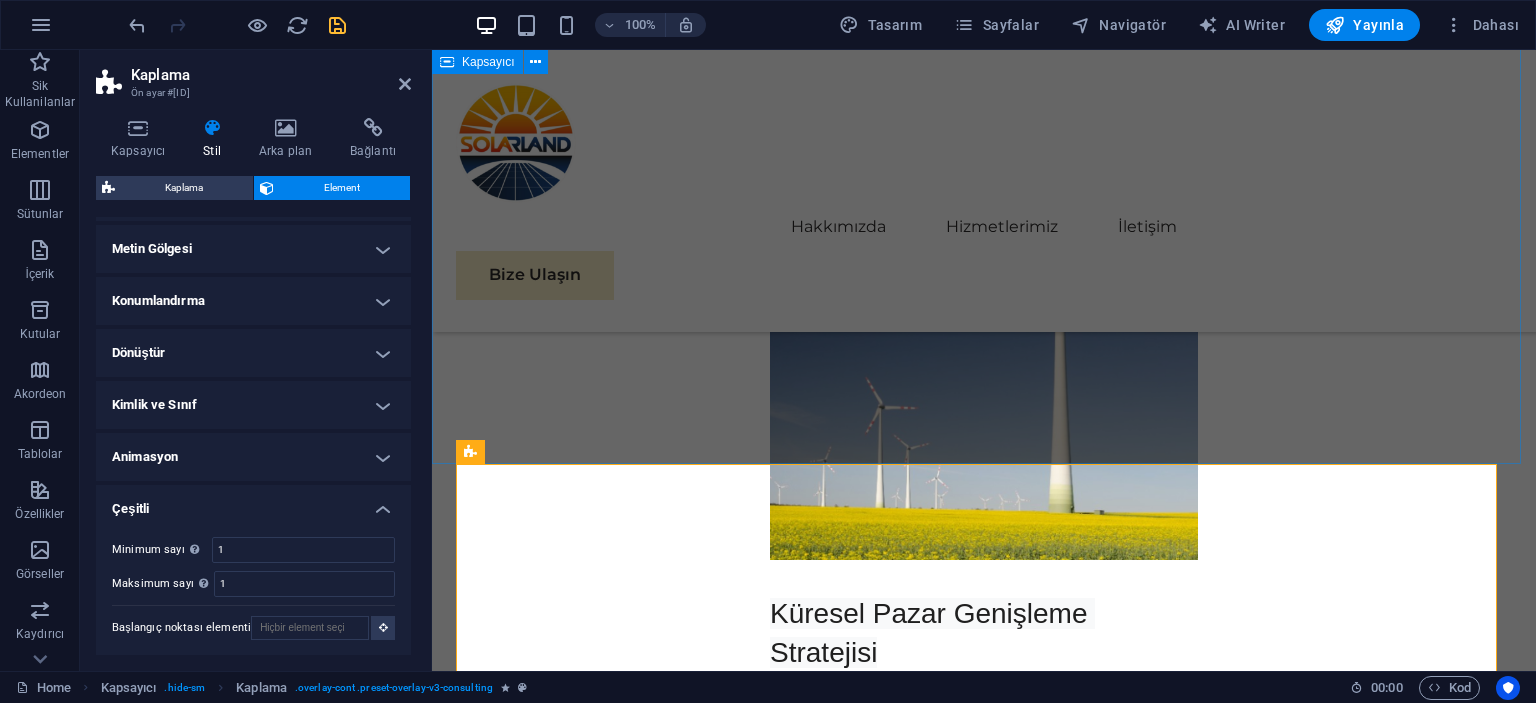 click on "En Son  Çalışmalar Hazırlanıyor. Bizimle iletişime geçin. 01
EcoPower Dönüşüm Girişimi Devamını Oku Daha Az Oku 02 Stratejik Sürdürülebilirlik Yol Haritası Devamını Oku Daha Az Oku 03 Küresel Pazar Genişleme Stratejisi Devamını Oku Daha Az Oku 04 Yenilenebilir Enerji Optimizasyonu Devamını Oku Daha Az Oku" at bounding box center [984, 5036] 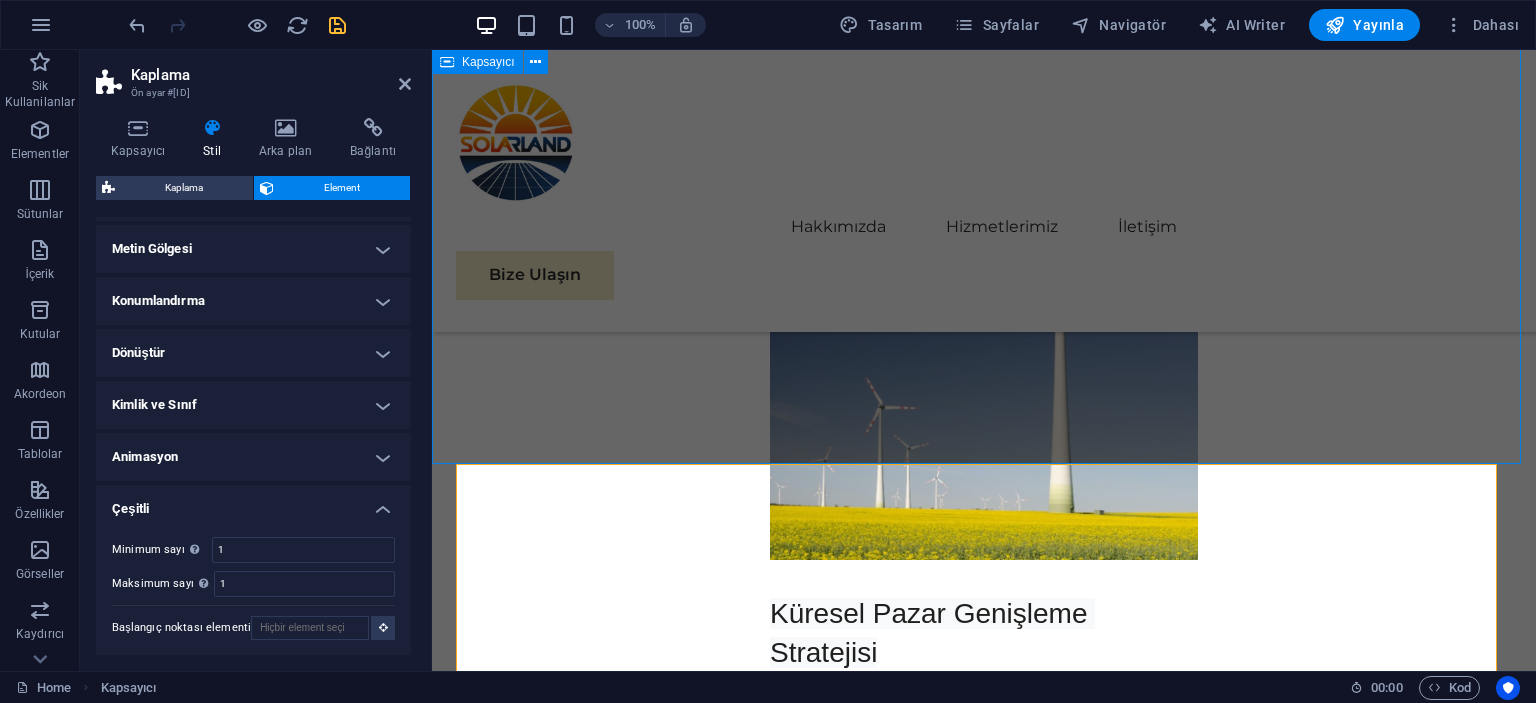 click on "En Son  Çalışmalar Hazırlanıyor. Bizimle iletişime geçin. 01
EcoPower Dönüşüm Girişimi Devamını Oku Daha Az Oku 02 Stratejik Sürdürülebilirlik Yol Haritası Devamını Oku Daha Az Oku 03 Küresel Pazar Genişleme Stratejisi Devamını Oku Daha Az Oku 04 Yenilenebilir Enerji Optimizasyonu Devamını Oku Daha Az Oku" at bounding box center [984, 5036] 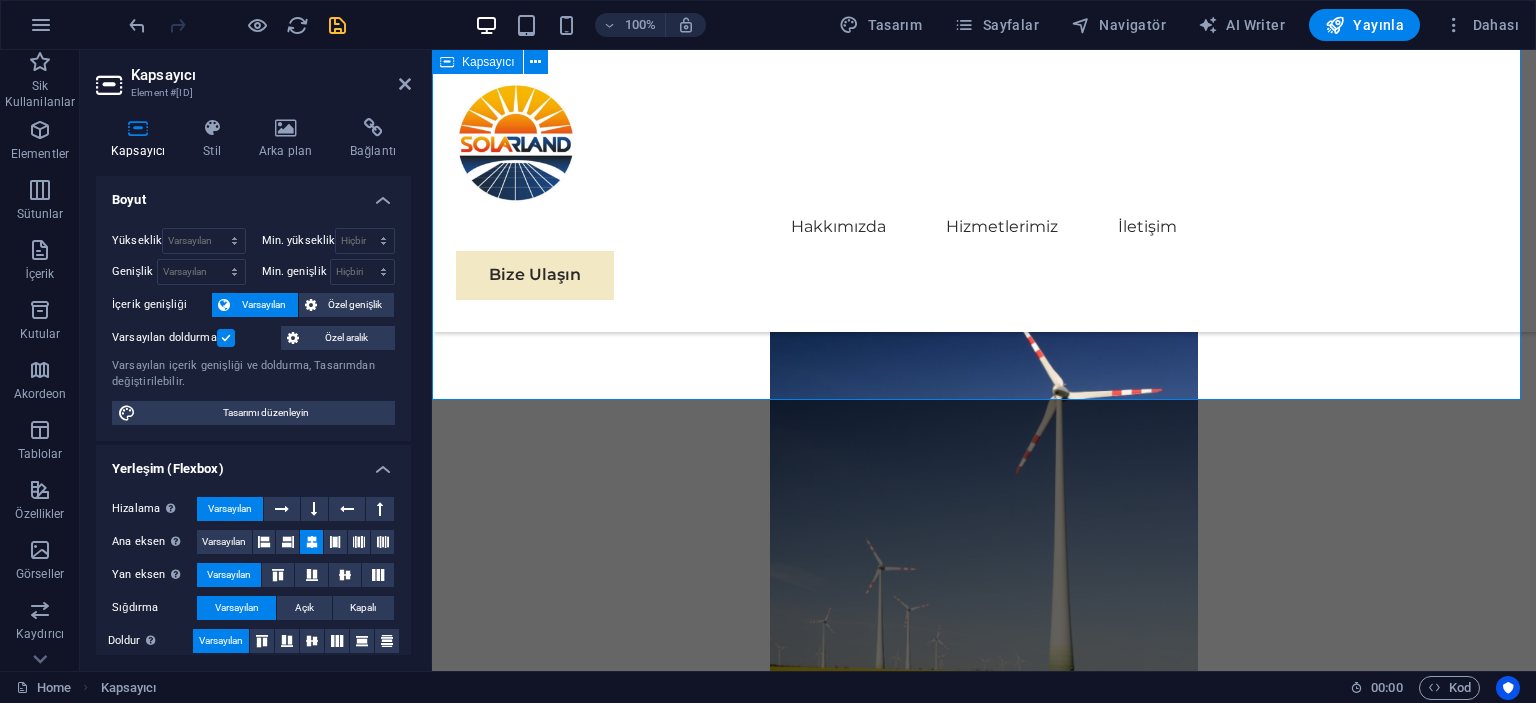 scroll, scrollTop: 10113, scrollLeft: 0, axis: vertical 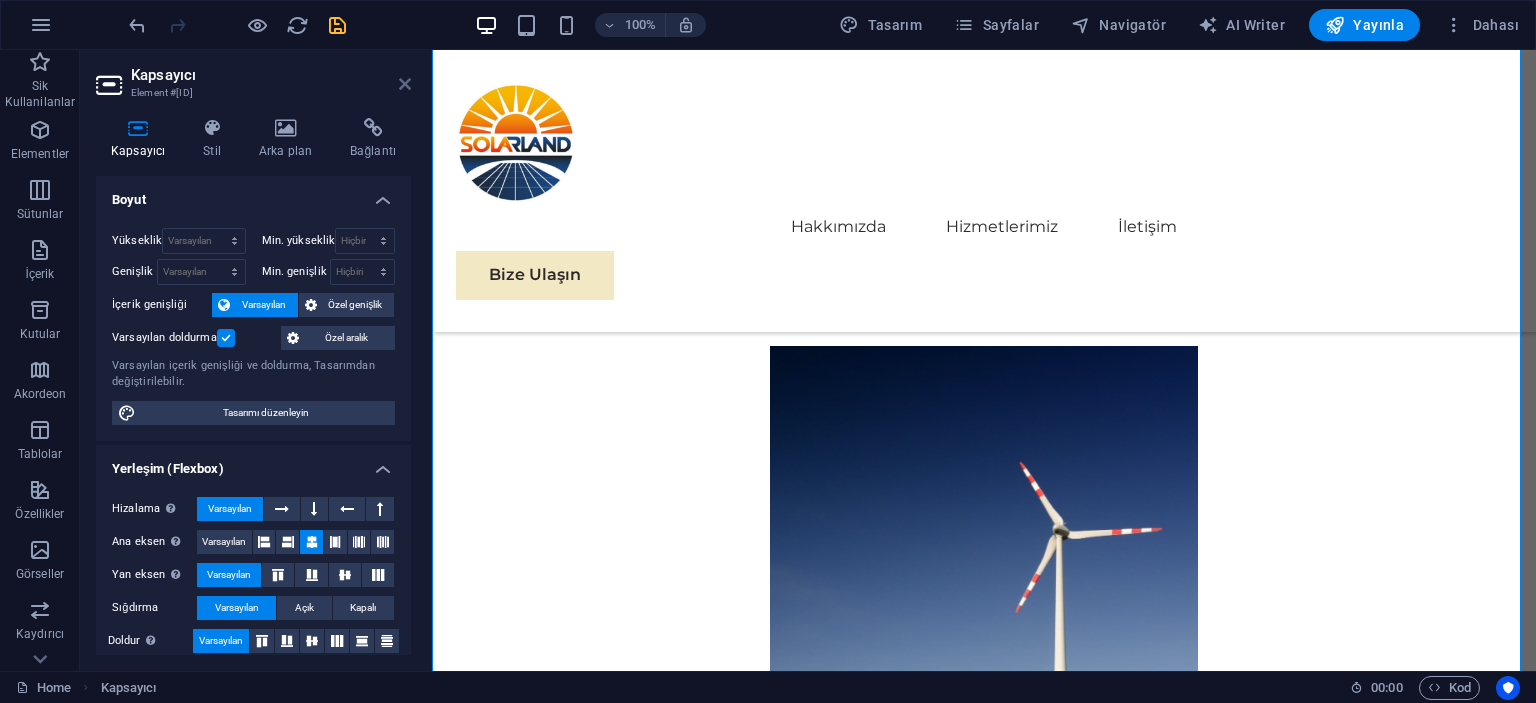 click at bounding box center [405, 84] 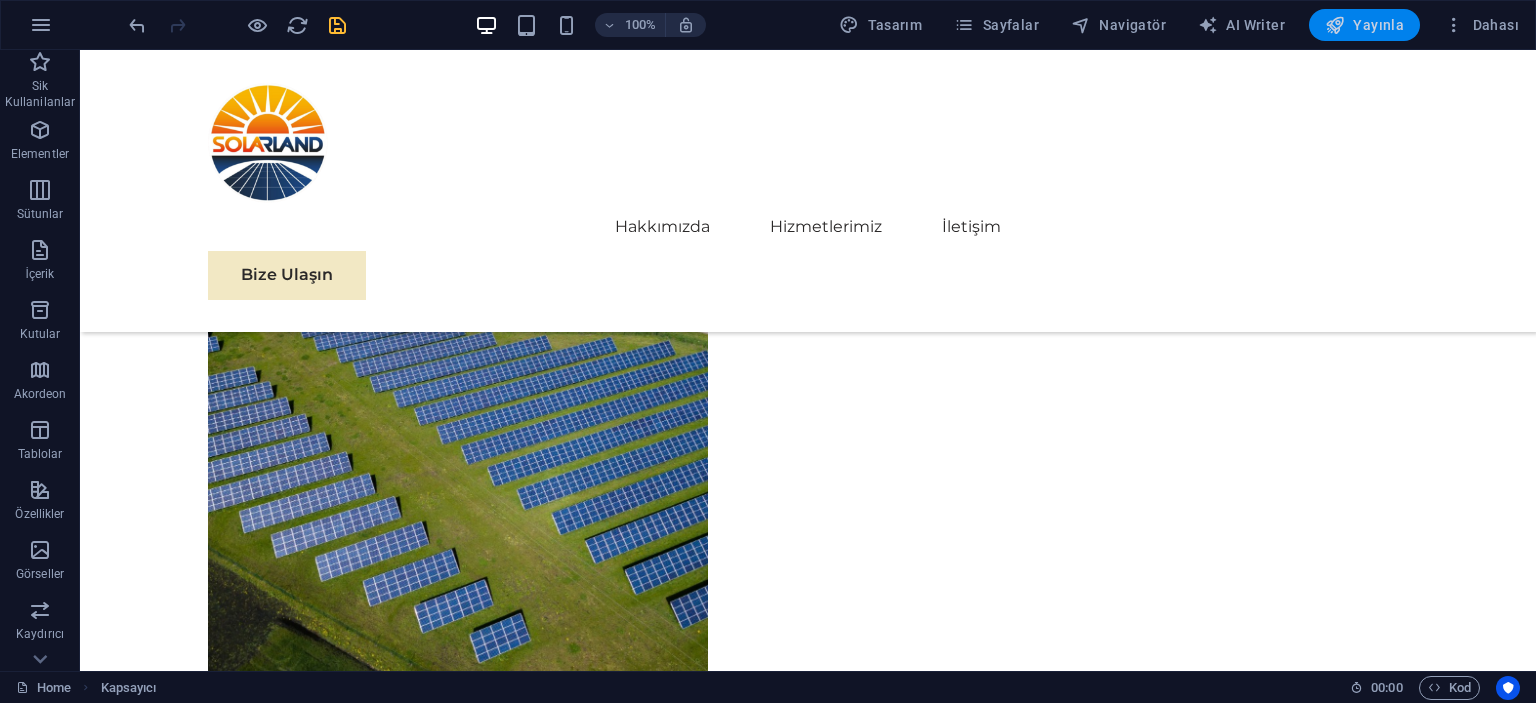 scroll, scrollTop: 6780, scrollLeft: 0, axis: vertical 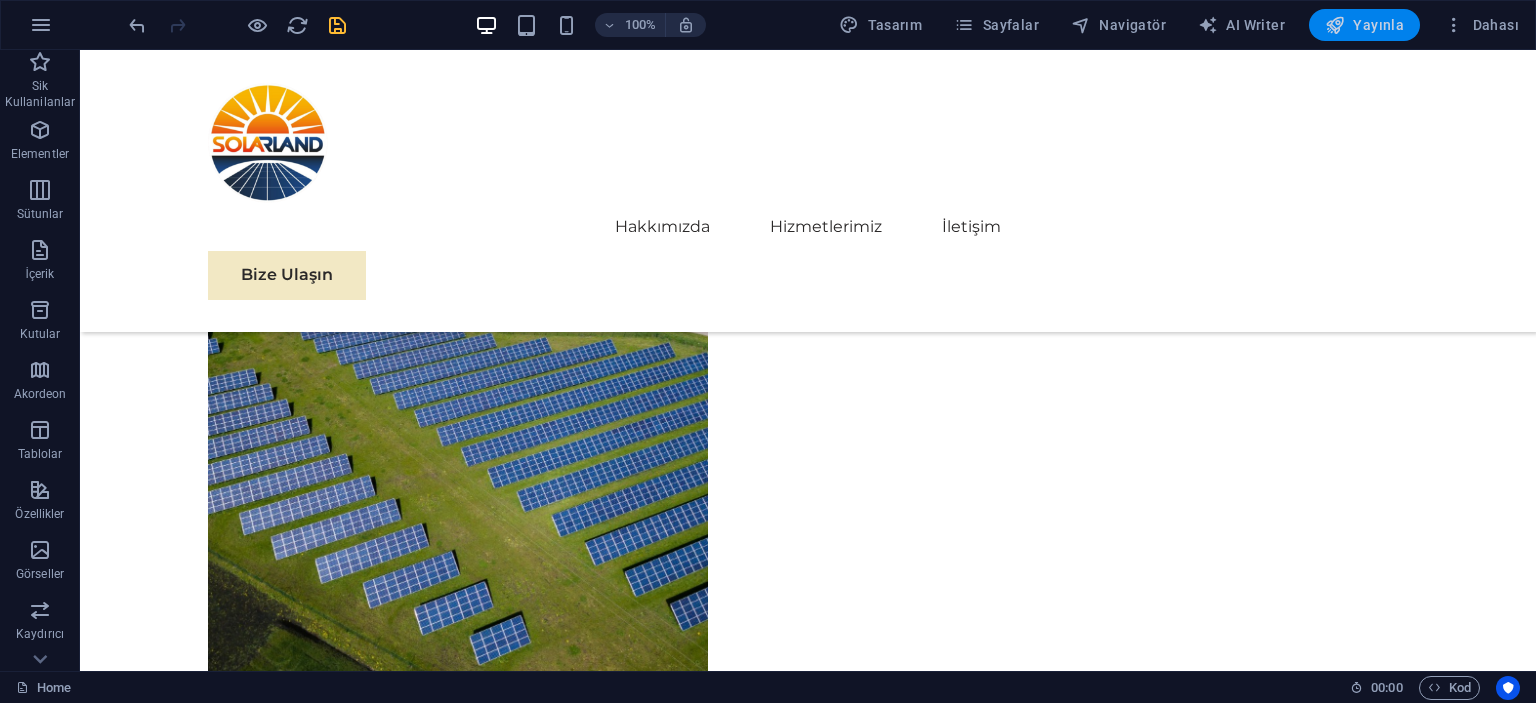 click on "Yayınla" at bounding box center (1364, 25) 